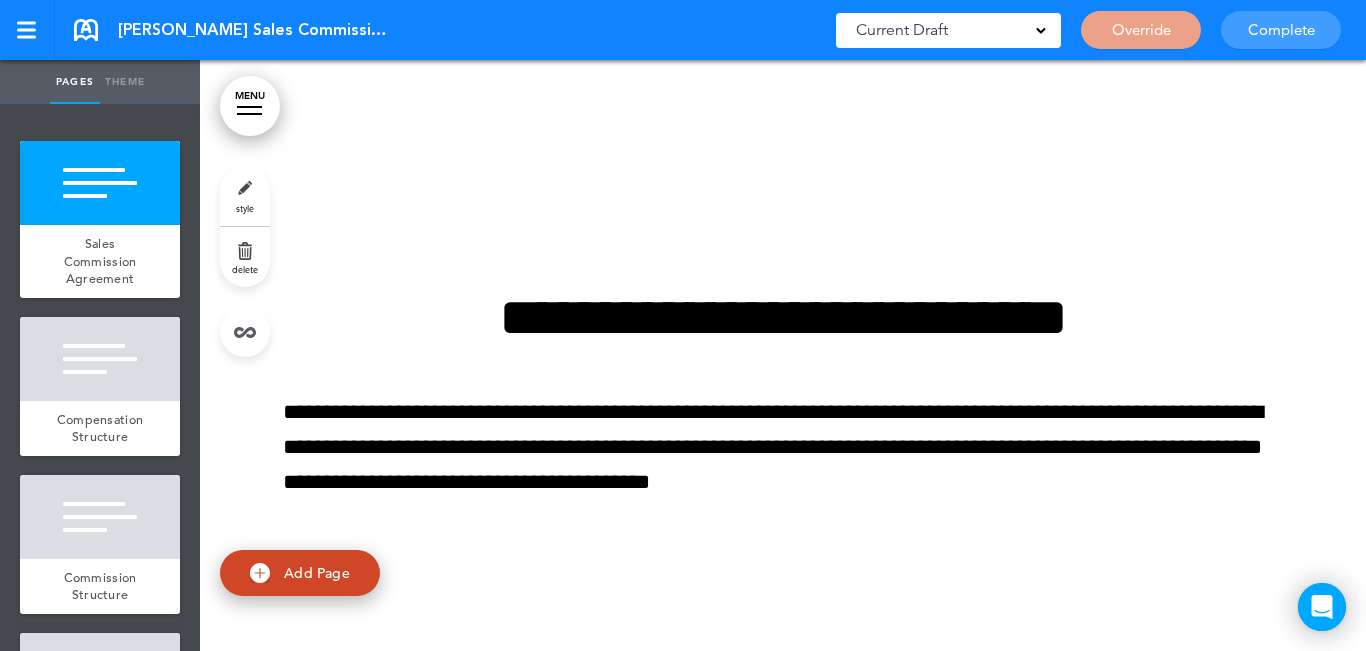 scroll, scrollTop: 0, scrollLeft: 0, axis: both 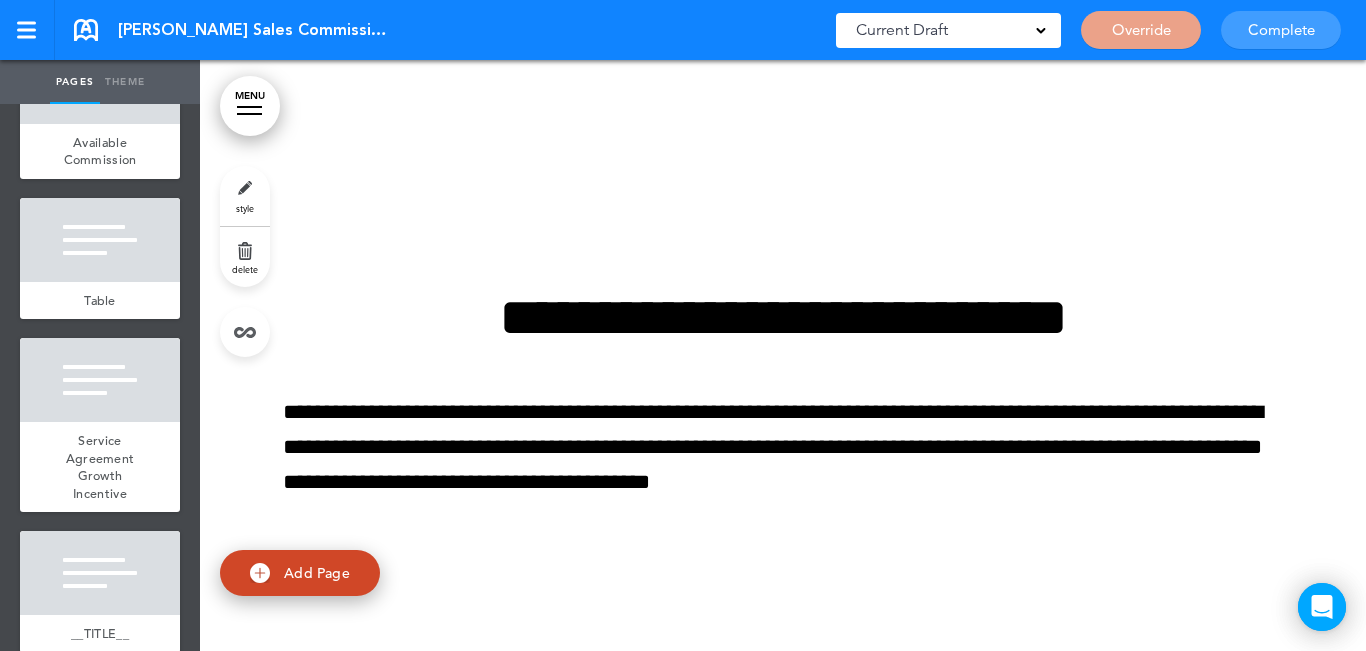 click at bounding box center [100, 240] 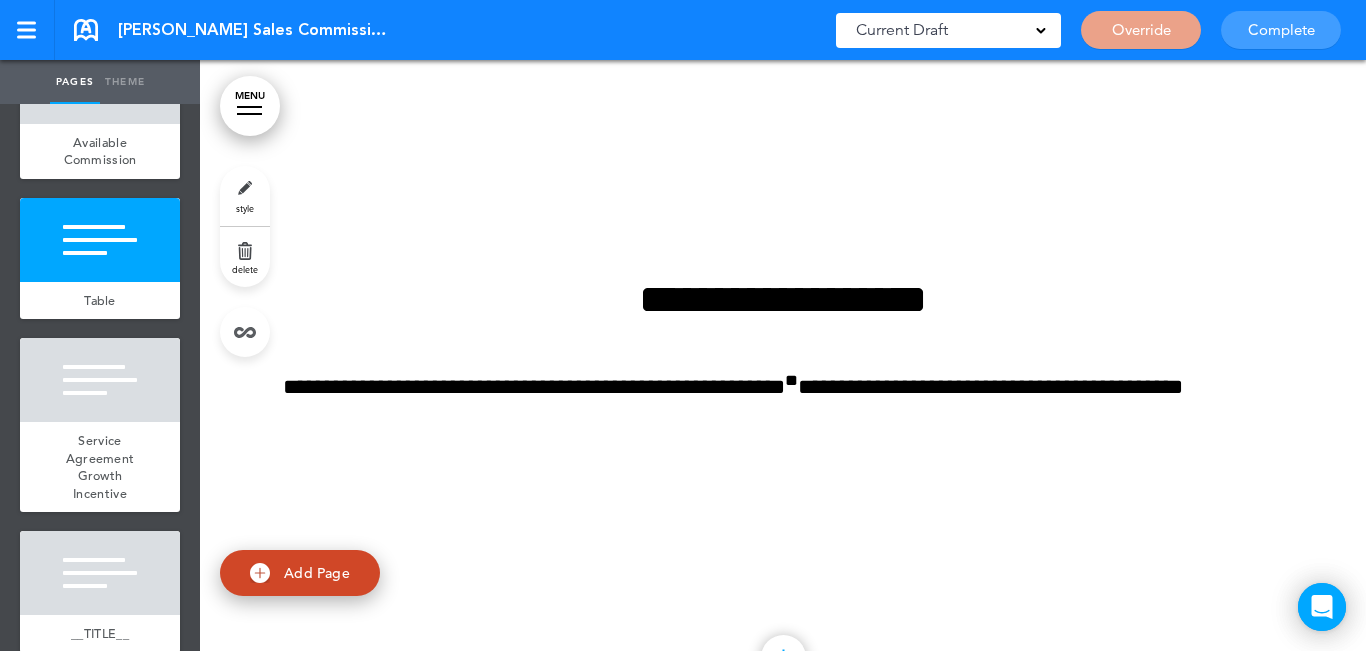 scroll, scrollTop: 25540, scrollLeft: 0, axis: vertical 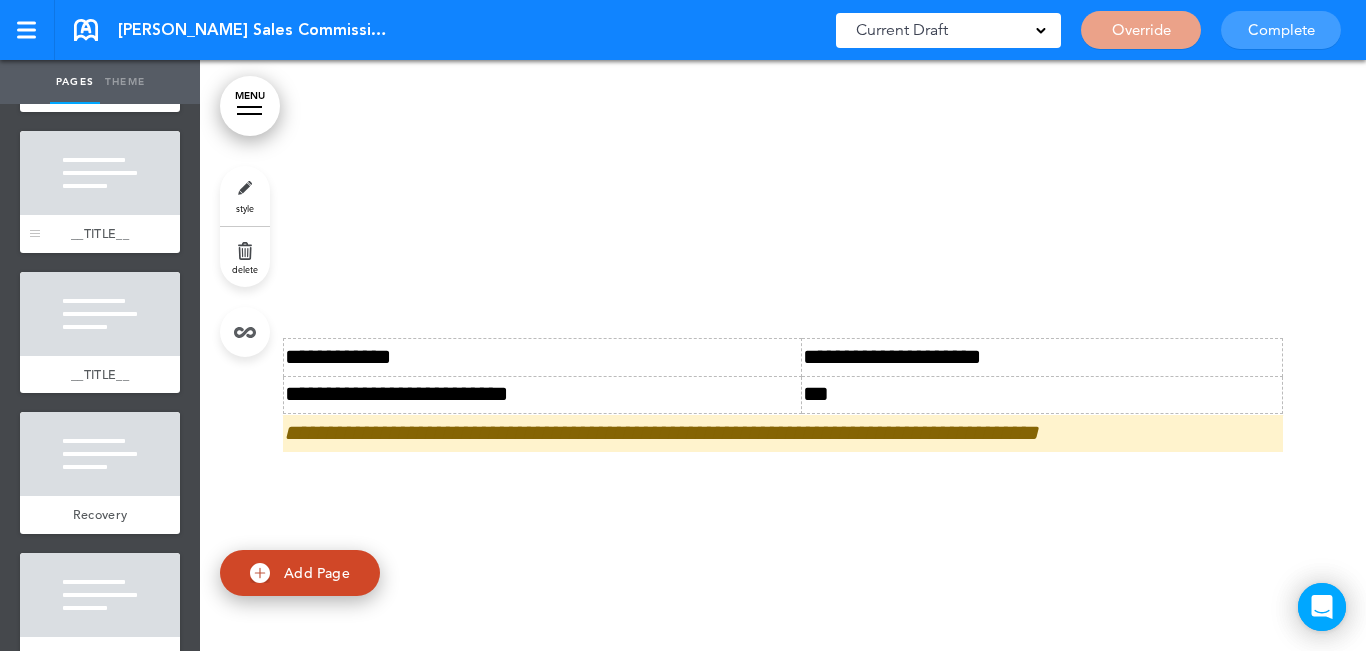 click at bounding box center (100, 173) 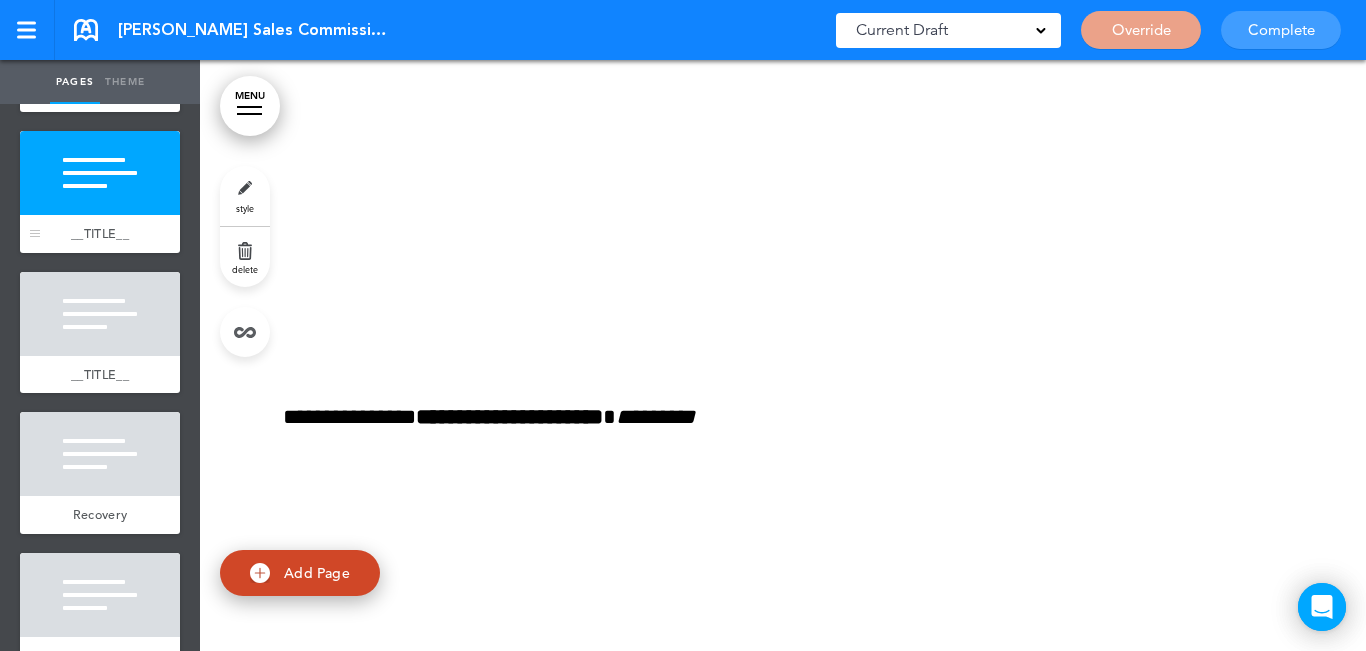 scroll, scrollTop: 27078, scrollLeft: 0, axis: vertical 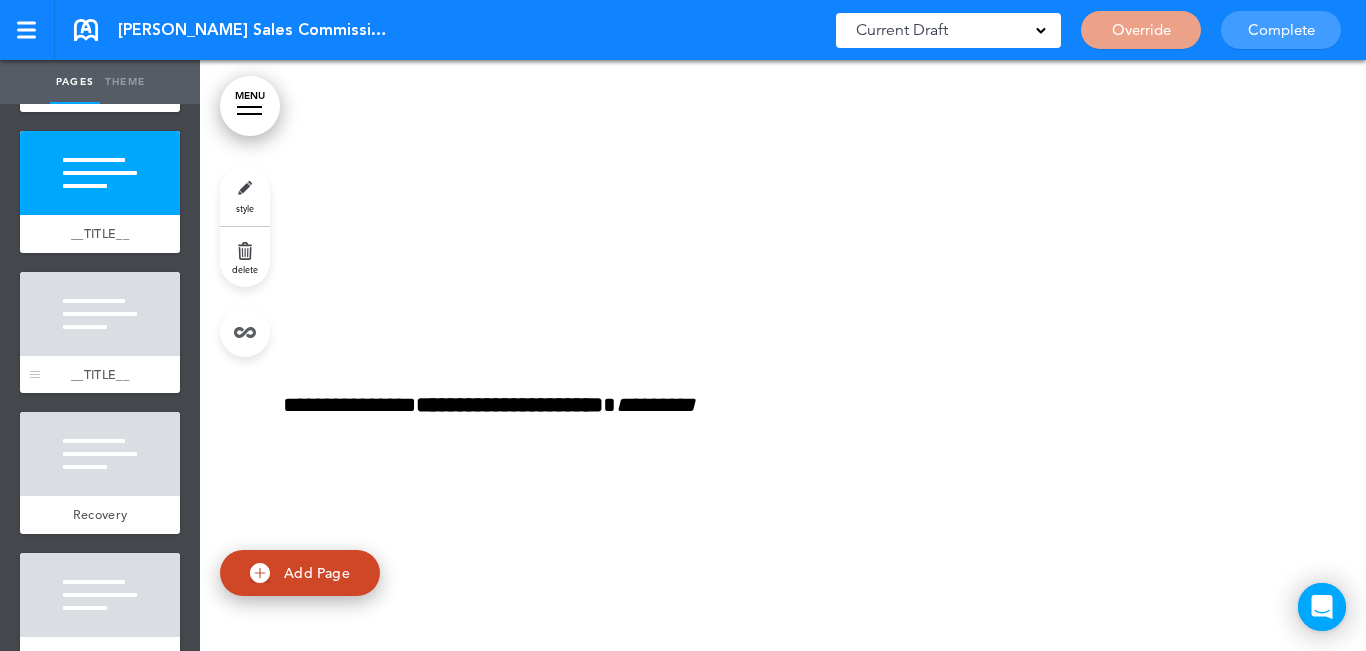 click at bounding box center [100, 314] 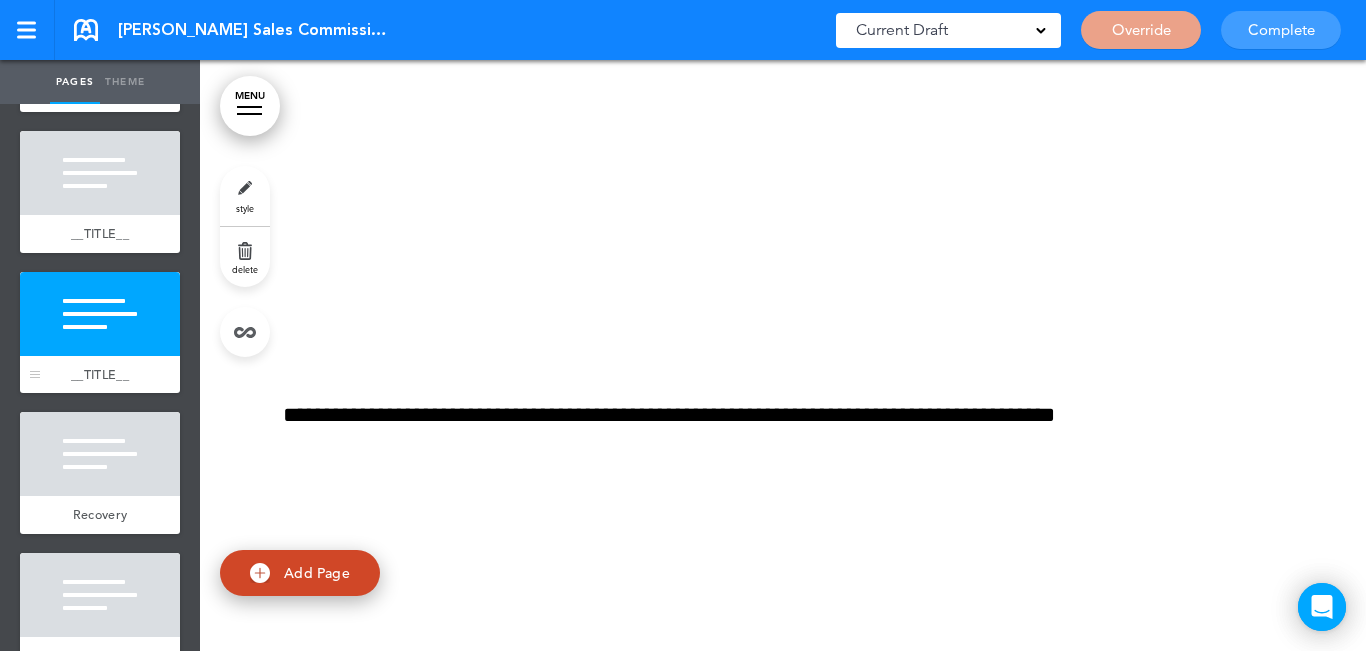 scroll, scrollTop: 27798, scrollLeft: 0, axis: vertical 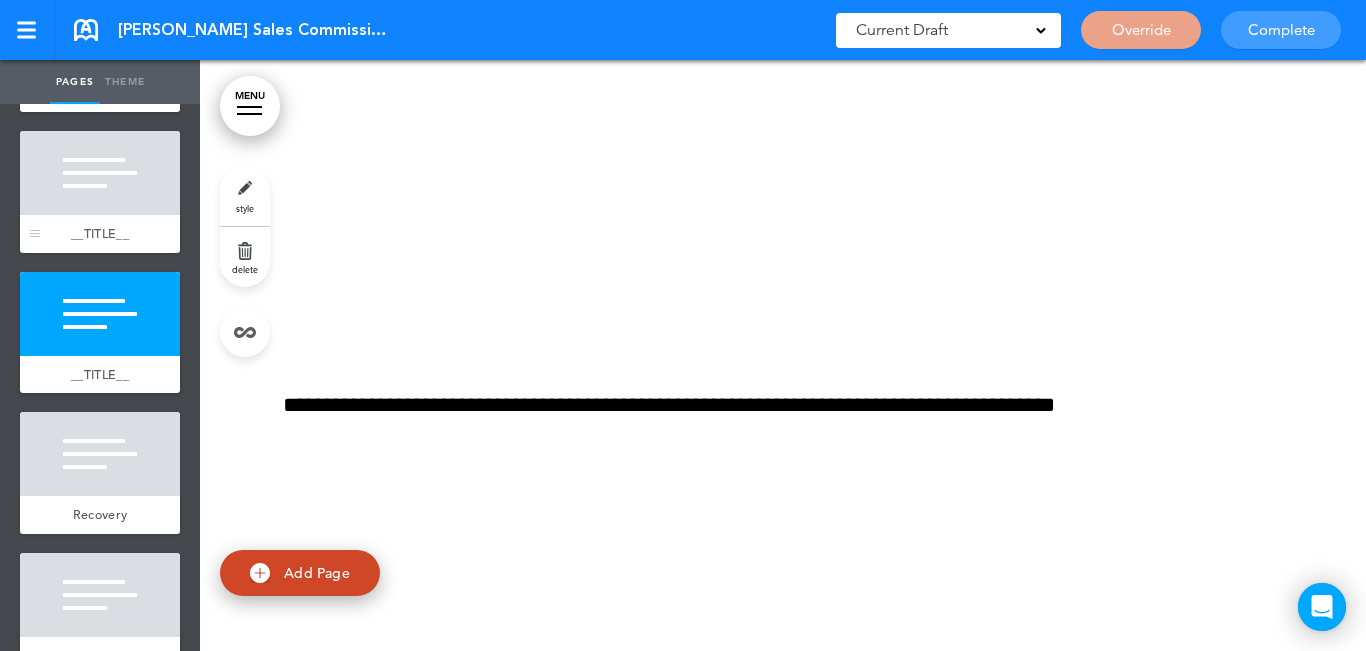 click at bounding box center [100, 173] 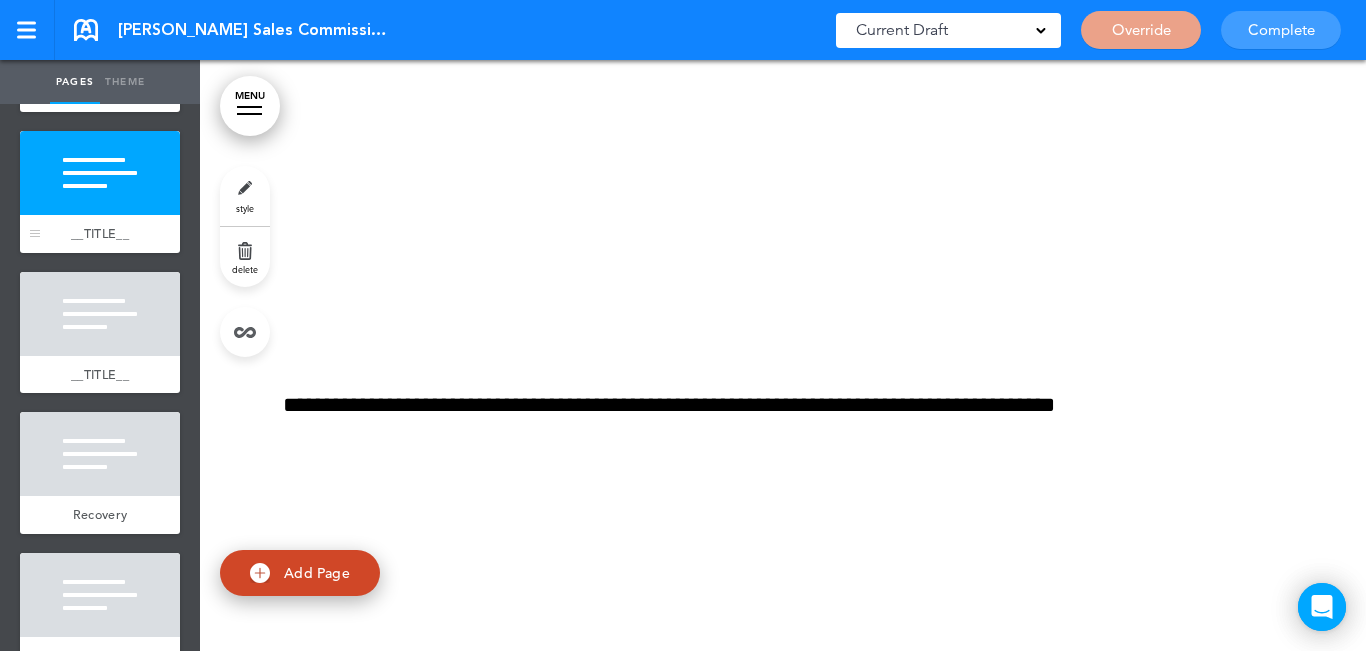 scroll, scrollTop: 27078, scrollLeft: 0, axis: vertical 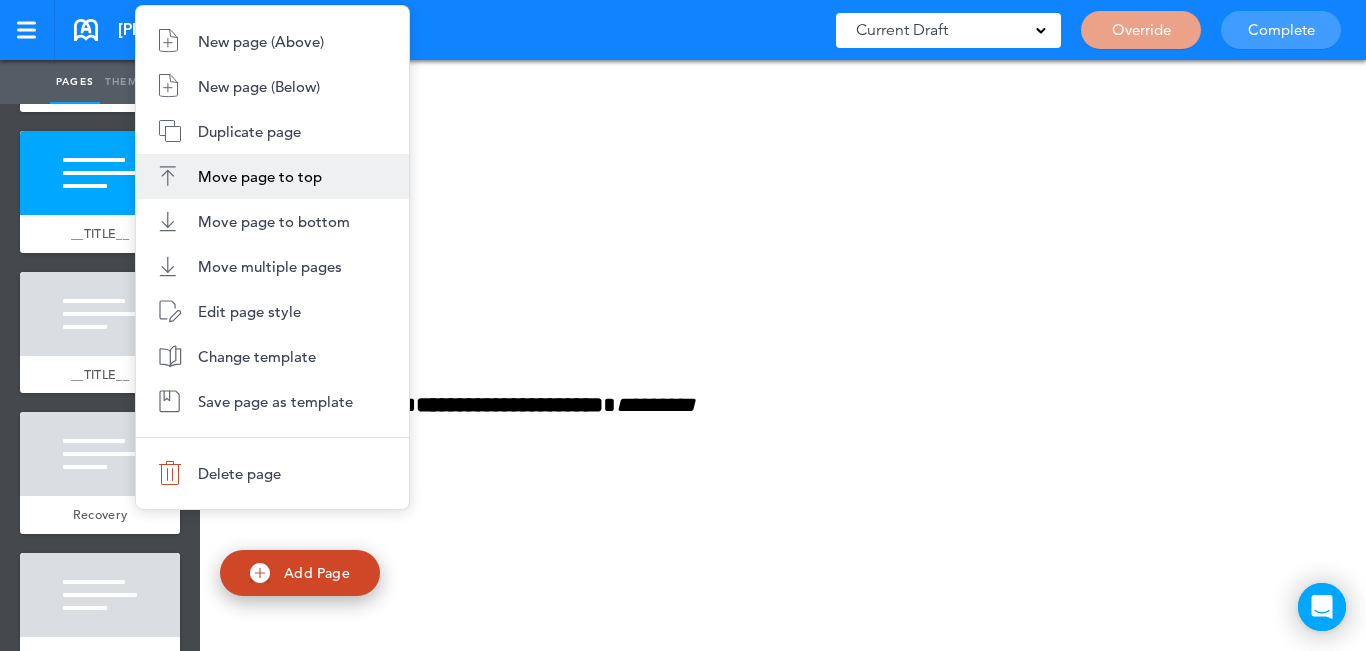 click on "Move page to top" at bounding box center (272, 176) 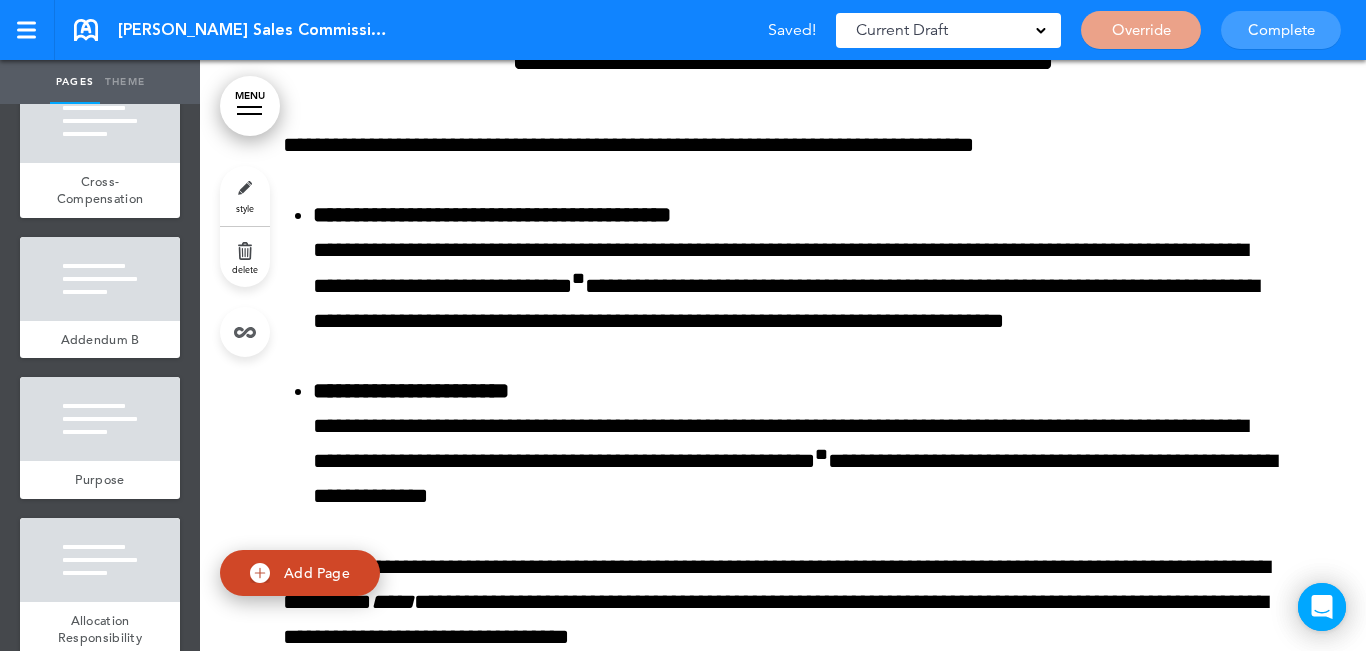 scroll, scrollTop: 0, scrollLeft: 0, axis: both 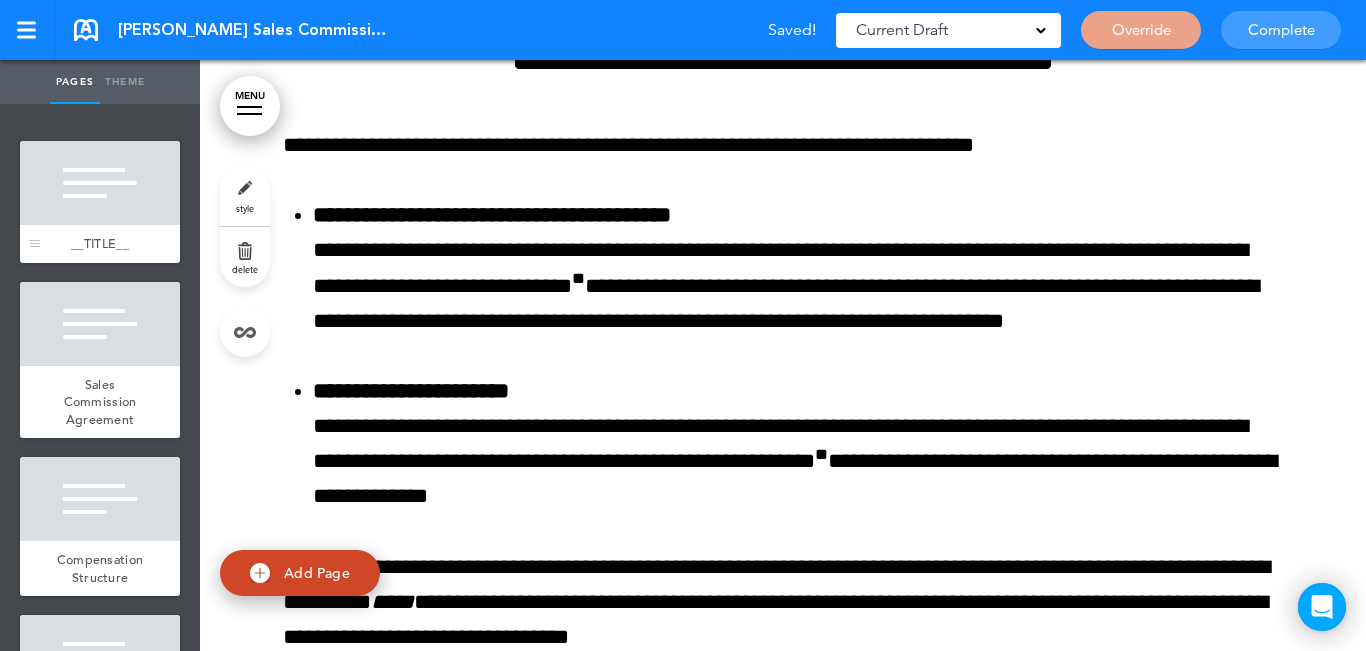 click at bounding box center (100, 183) 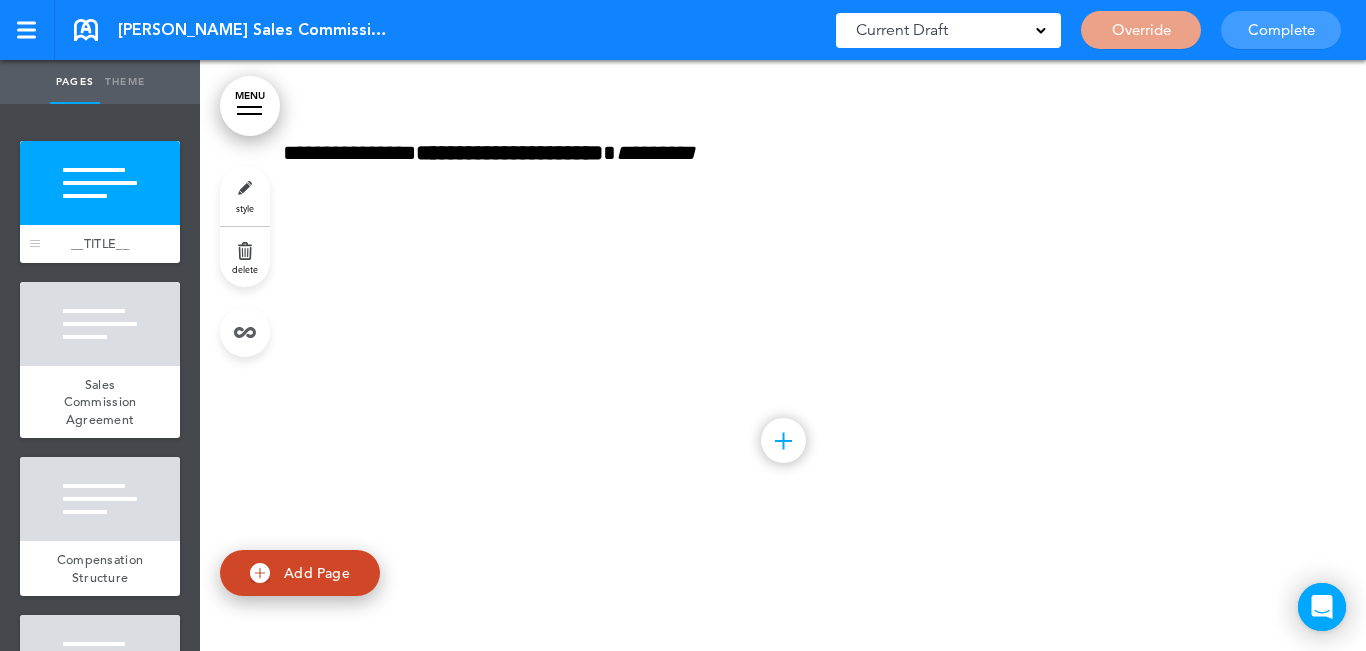 scroll, scrollTop: 0, scrollLeft: 0, axis: both 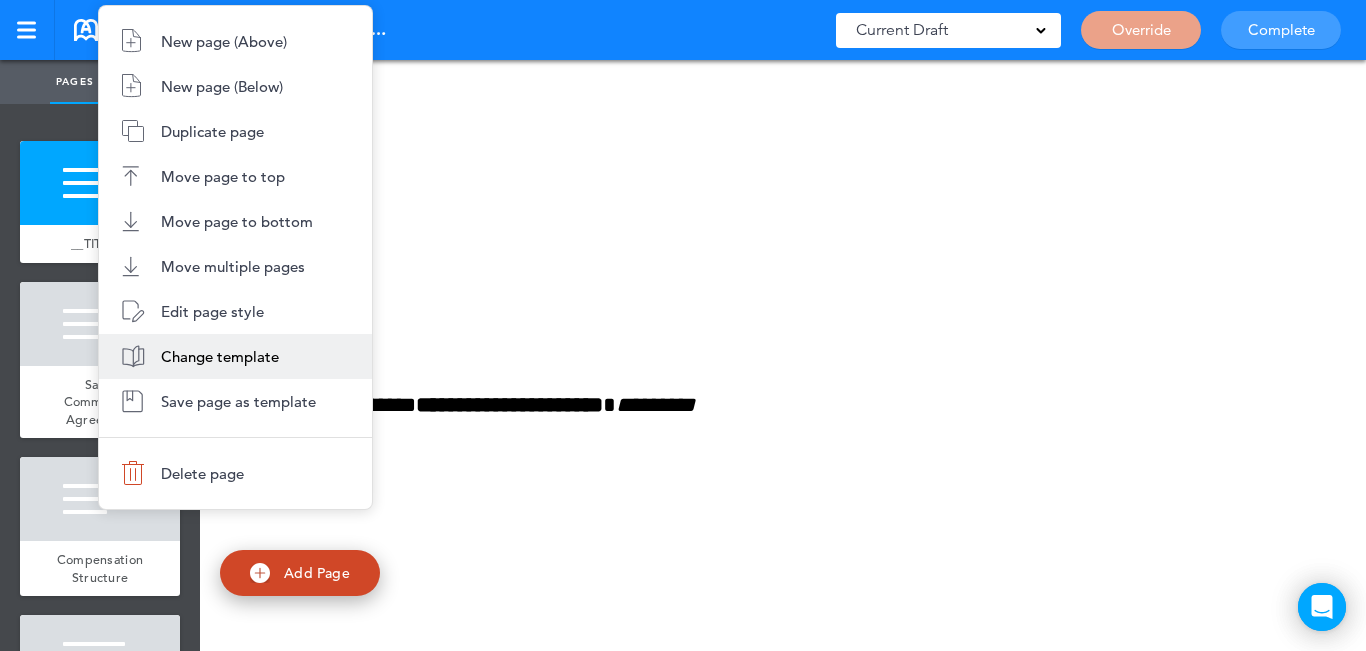 click on "Change template" at bounding box center [220, 356] 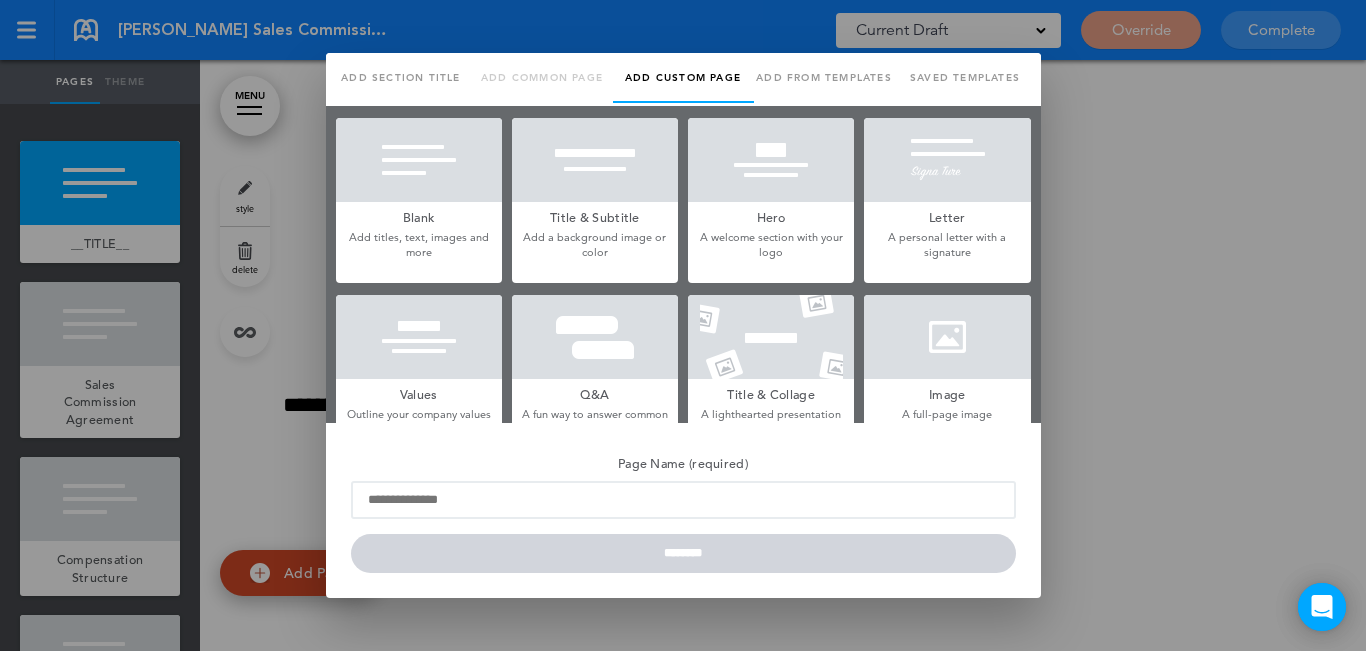 type on "*********" 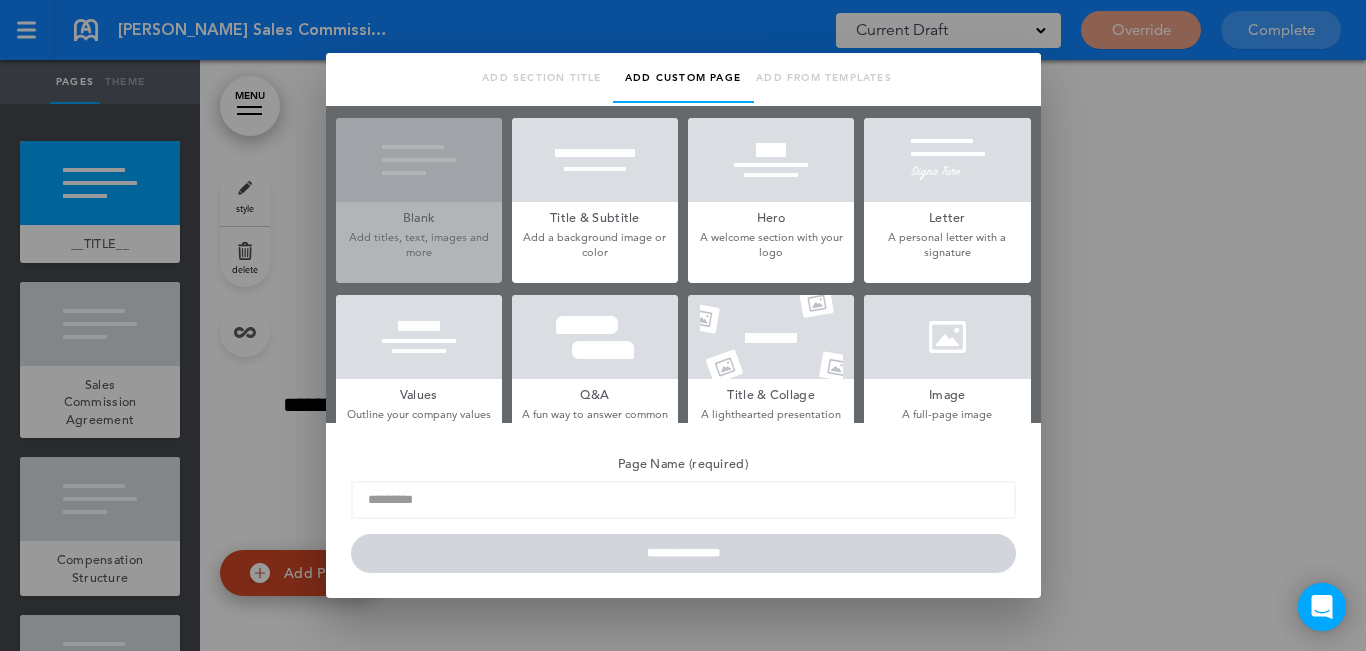 click at bounding box center [771, 160] 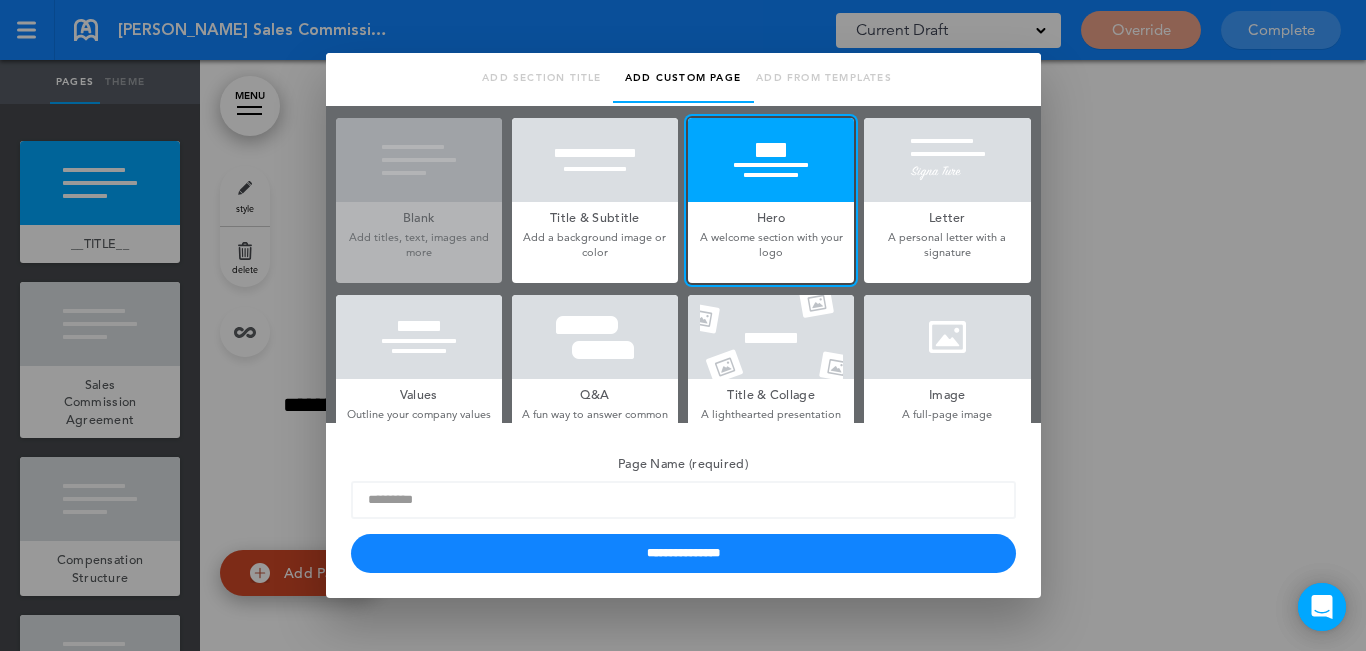 click on "Page Name (required)
*********" at bounding box center (683, 483) 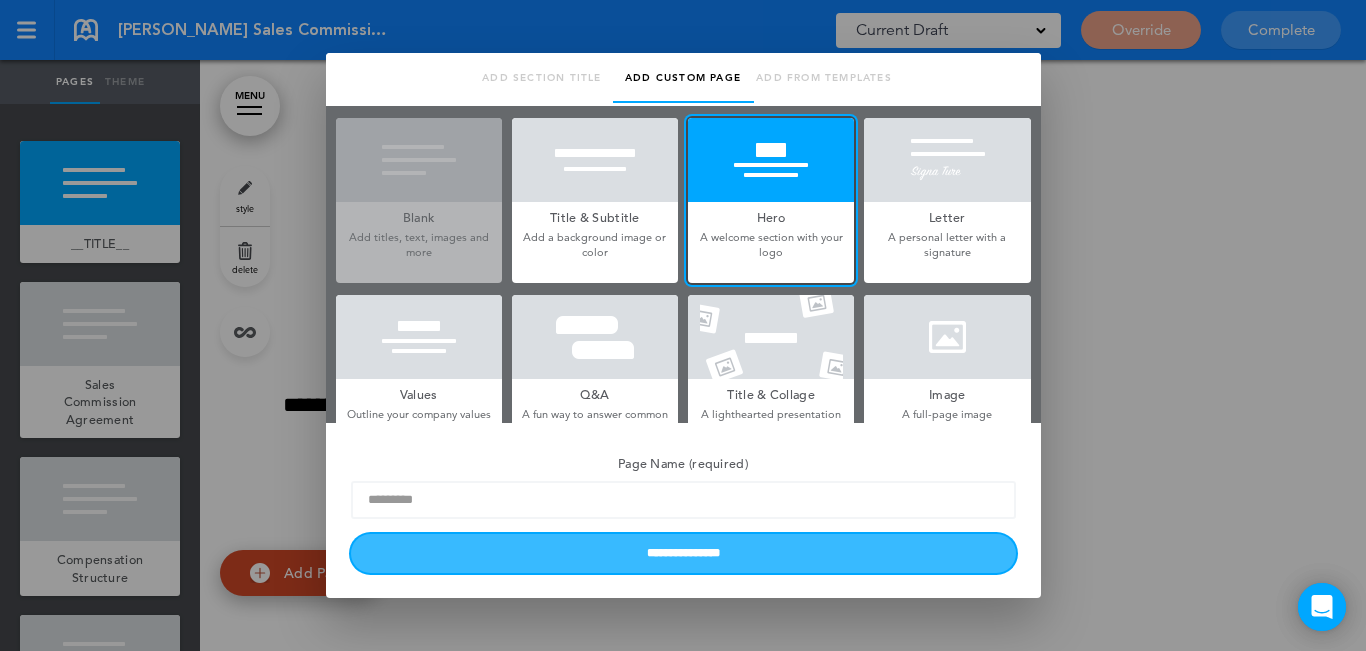 click on "**********" at bounding box center [683, 553] 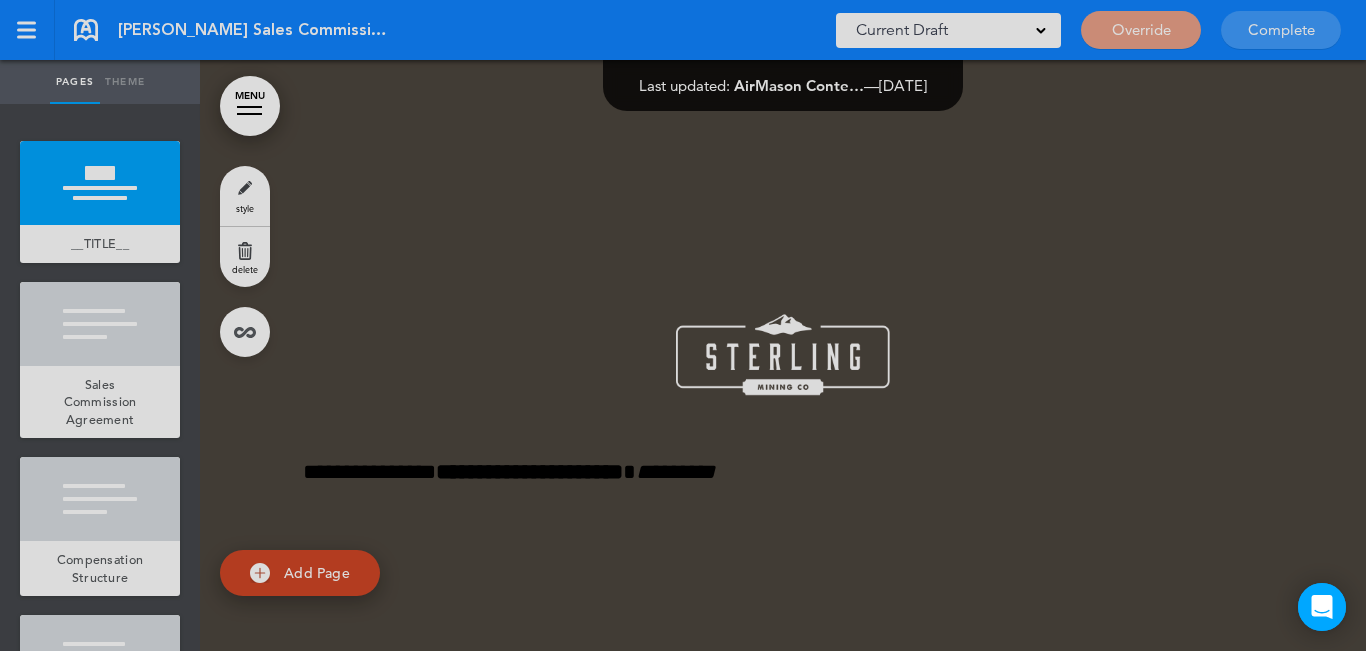 type 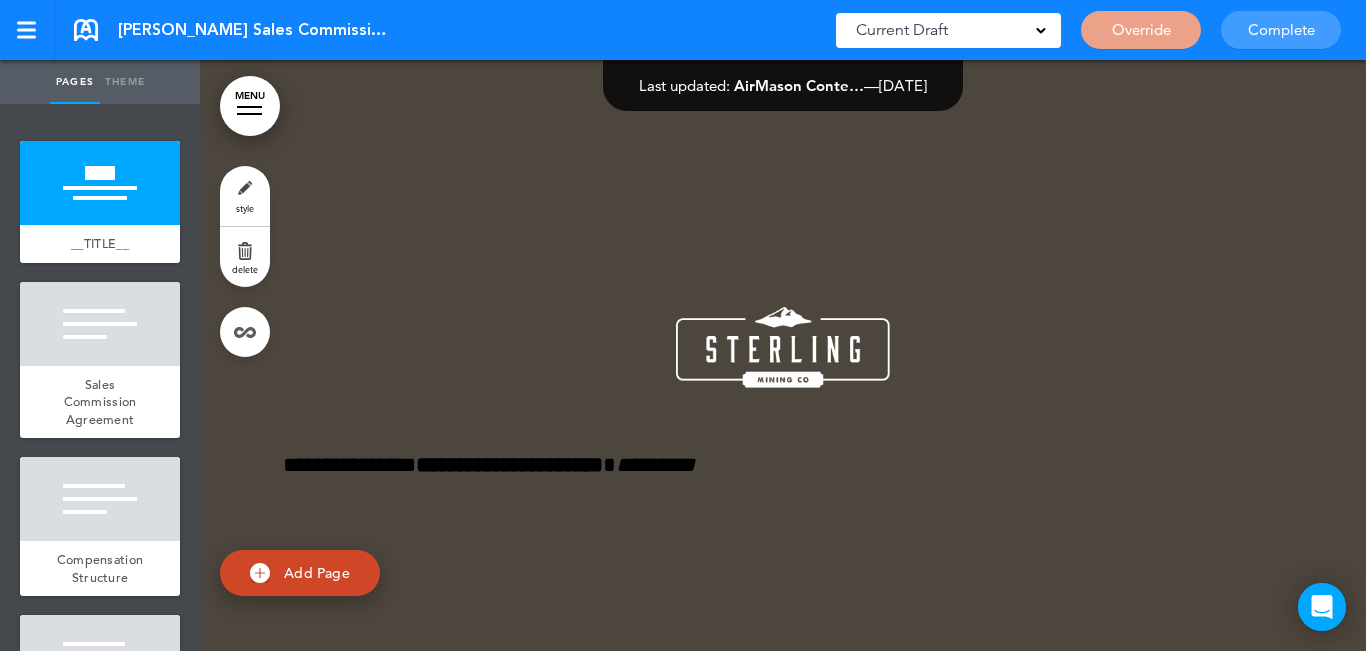 click on "style" at bounding box center (245, 196) 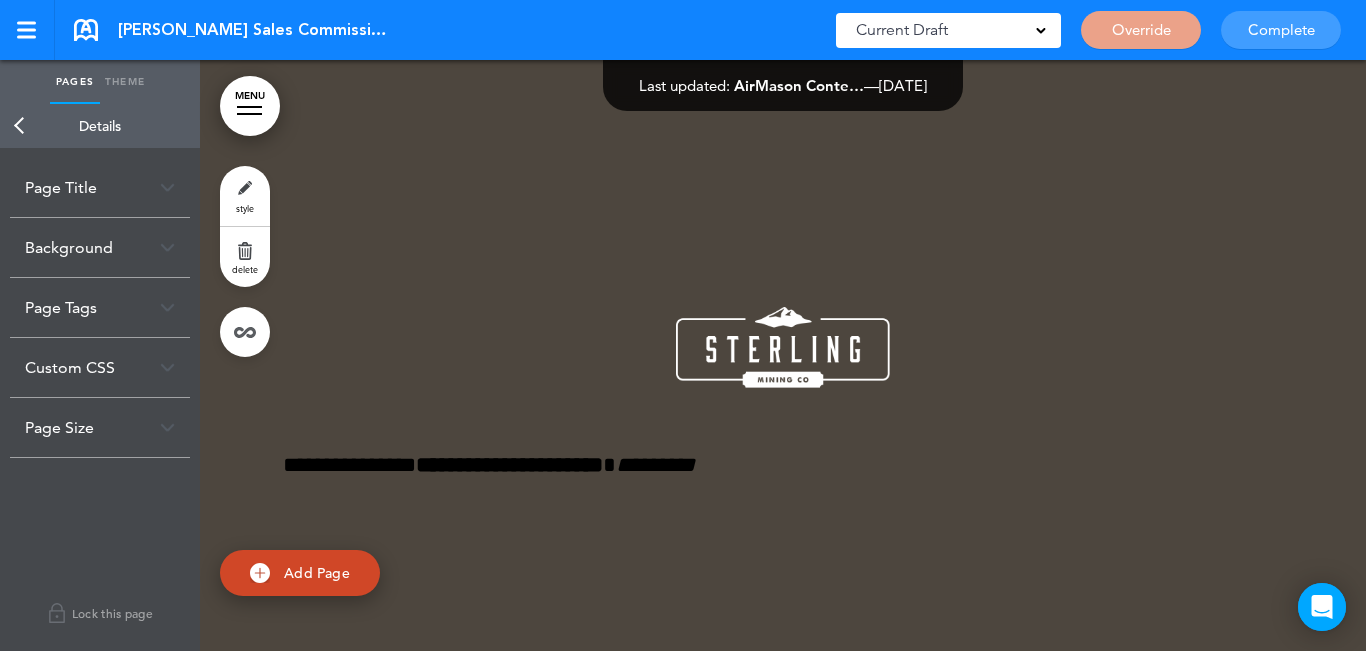 click on "Page Title" at bounding box center [100, 187] 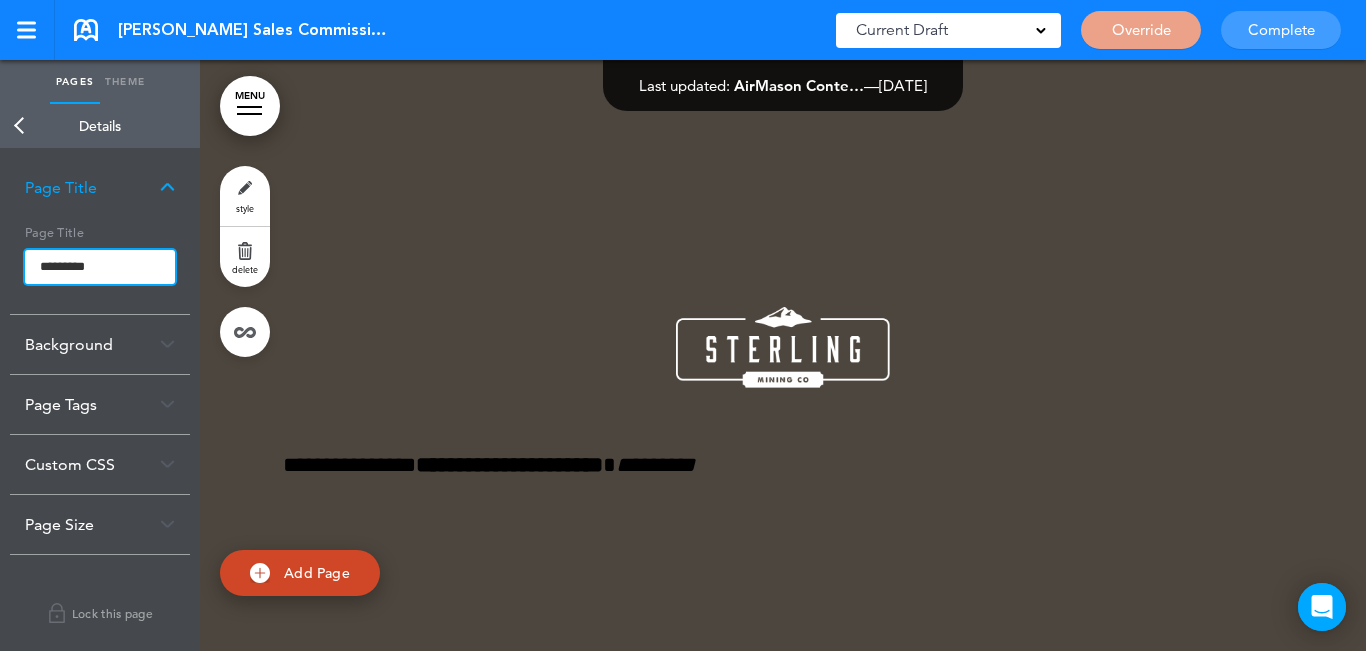 drag, startPoint x: 150, startPoint y: 265, endPoint x: 0, endPoint y: 240, distance: 152.06906 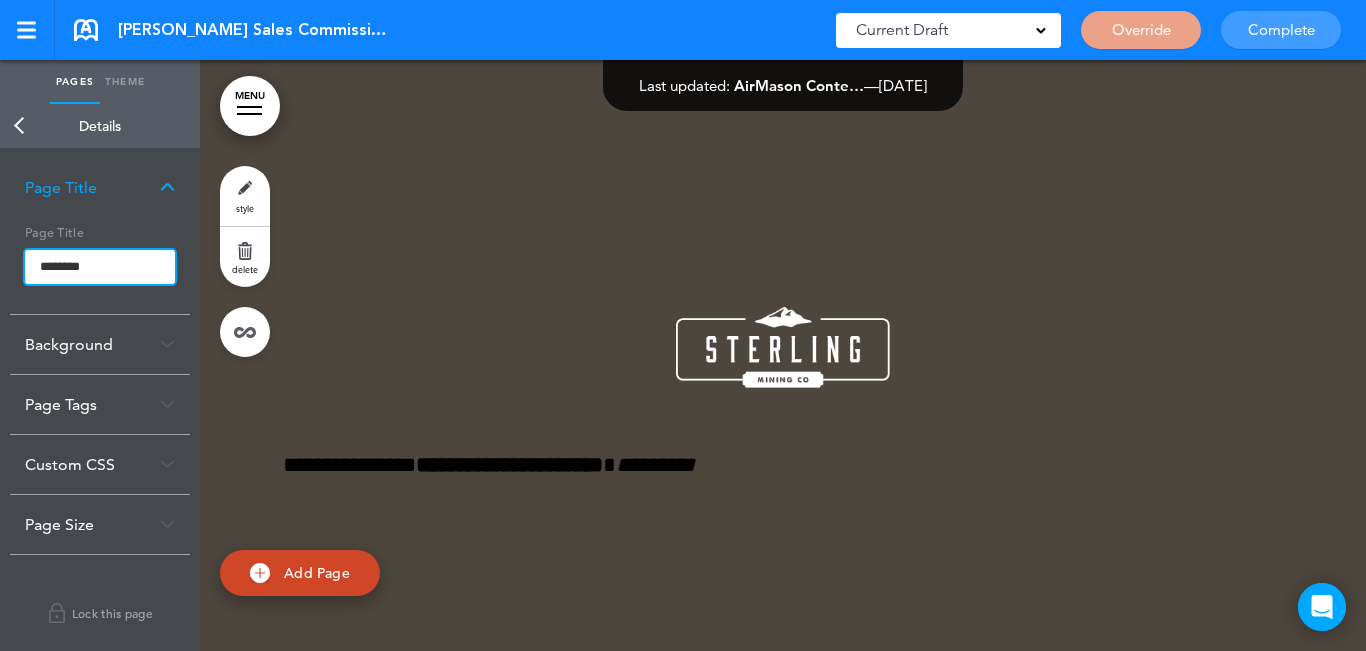 type on "********" 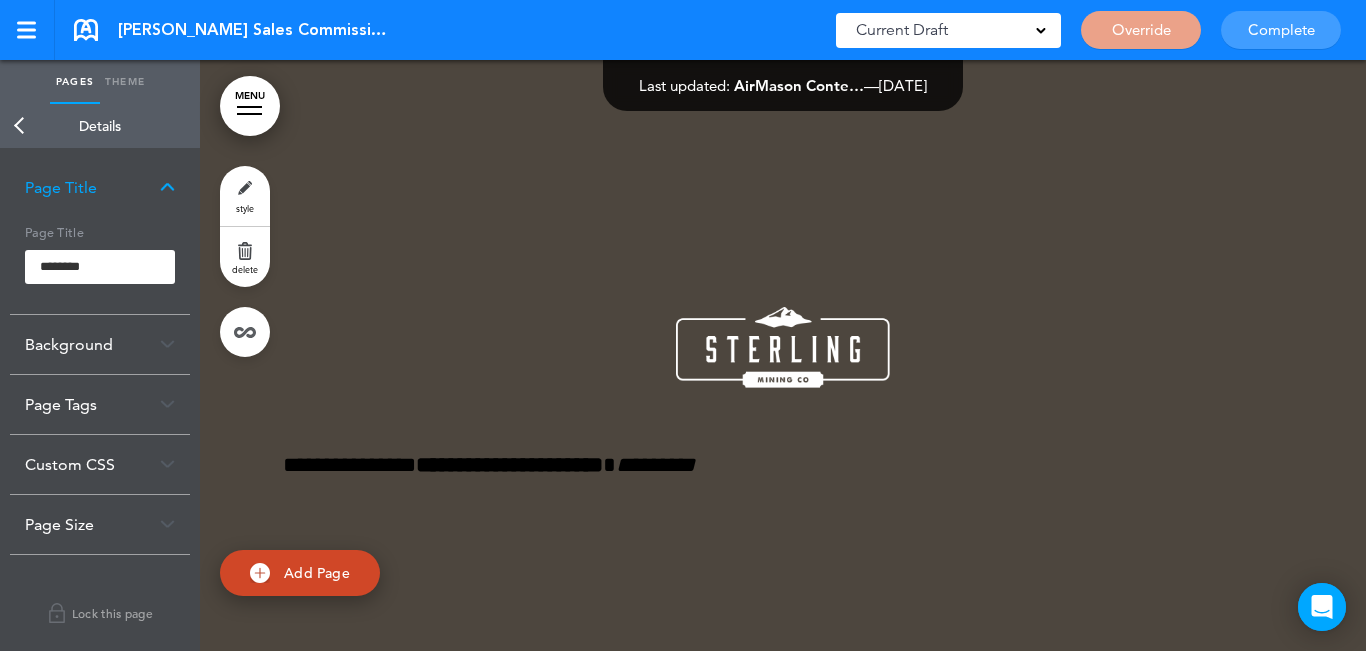 click on "This handbook
Preview
Settings
Your Handbooks
Gardiner Associate Handbook
Account
Manage Organization
My Account
Help
Logout
Gardiner Sales Commission Agreement
Saved!
Current Draft
CURRENT DRAFT
Override
Complete" at bounding box center [683, 325] 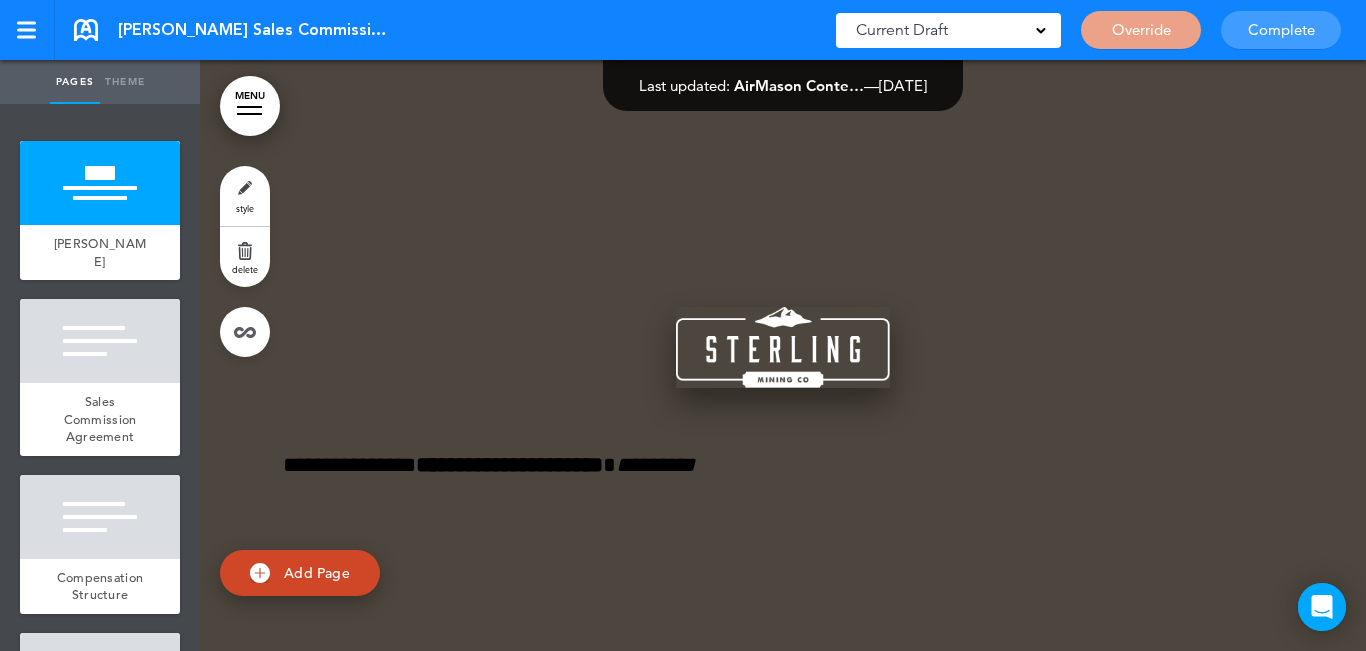 click at bounding box center [783, 347] 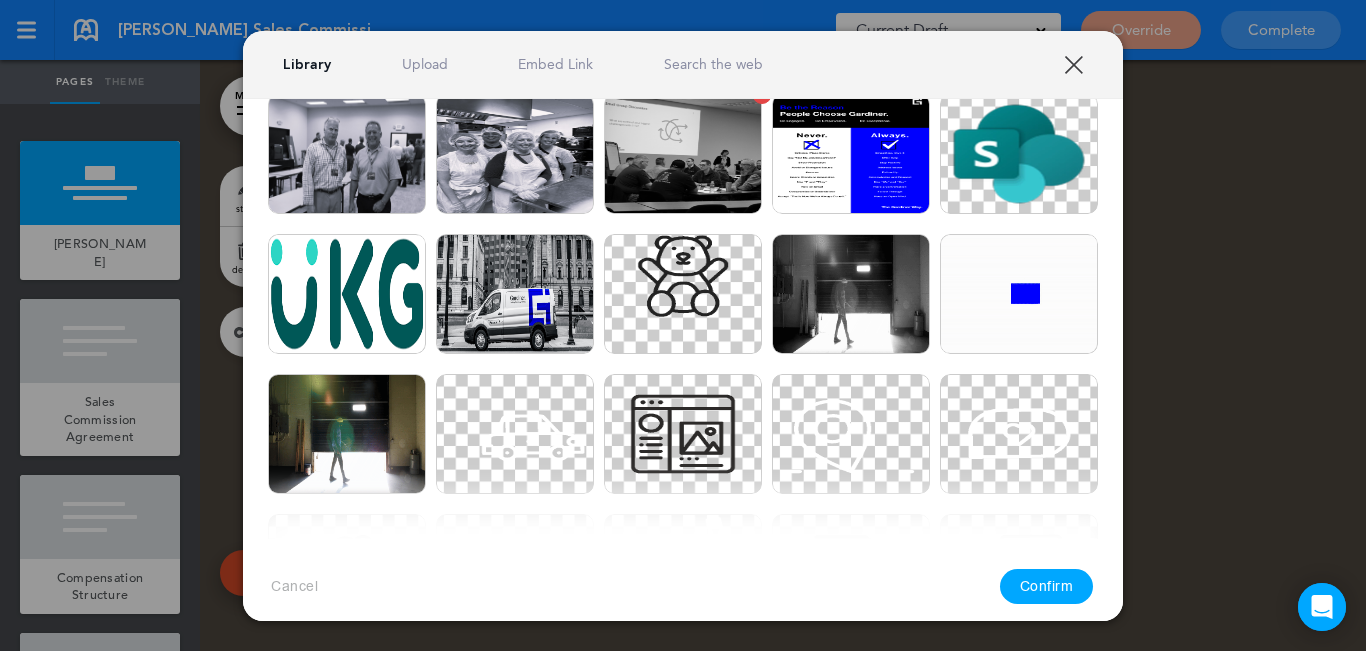 scroll, scrollTop: 400, scrollLeft: 0, axis: vertical 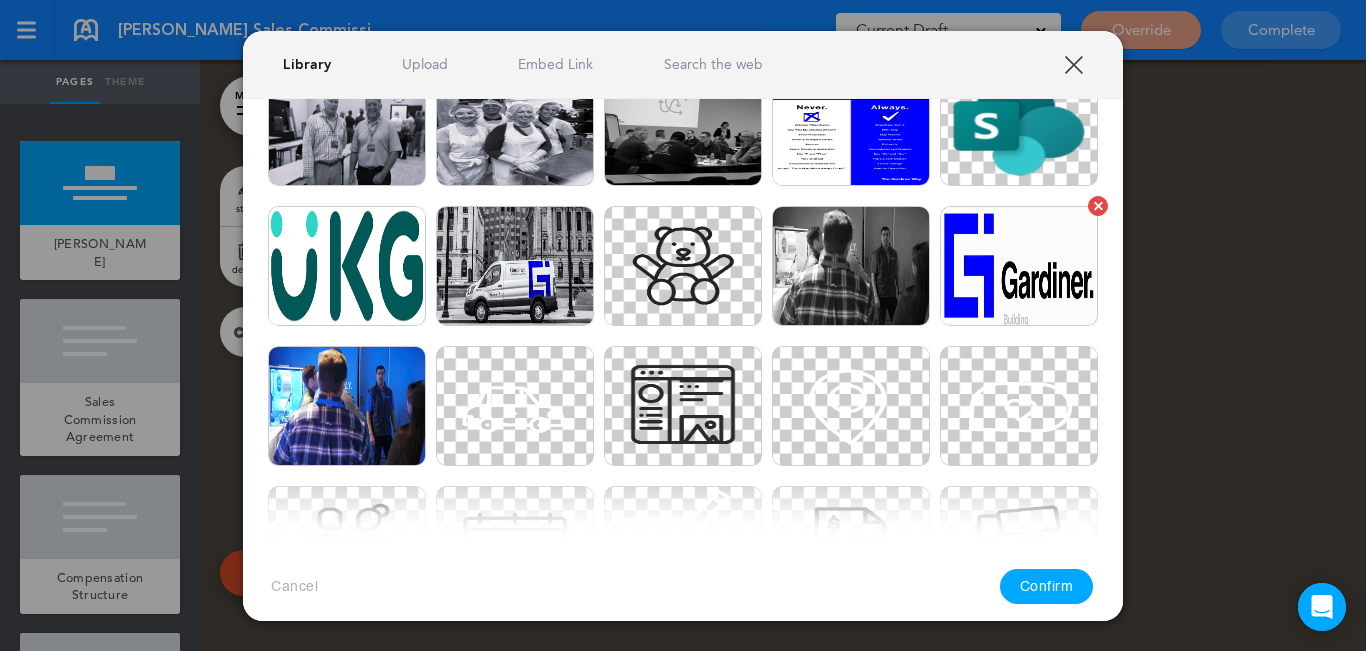 click at bounding box center (1019, 266) 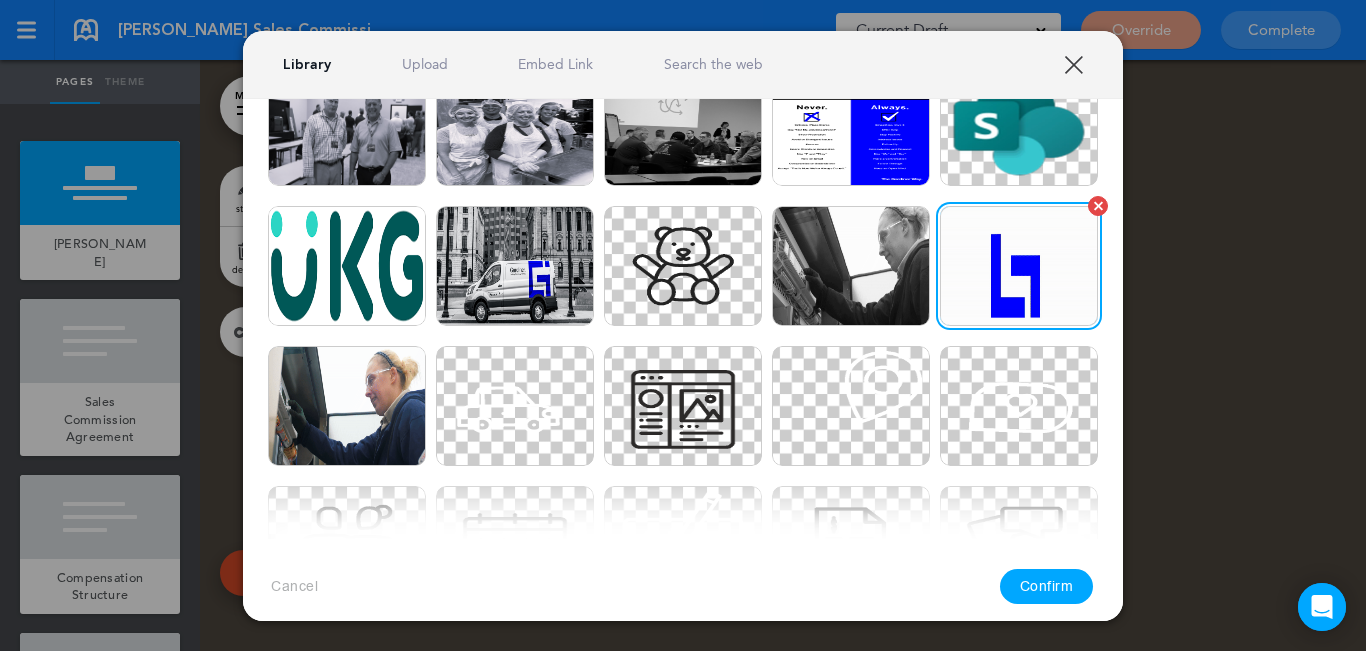 click at bounding box center (1019, 266) 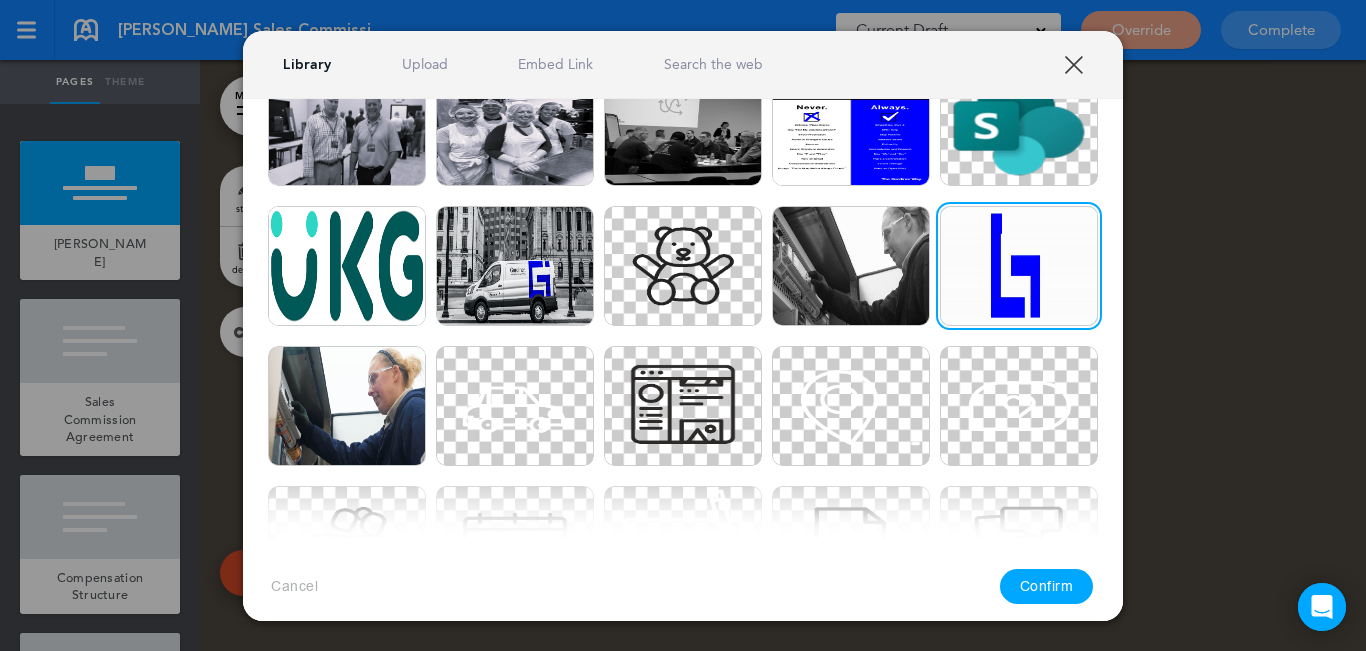 drag, startPoint x: 1068, startPoint y: 582, endPoint x: 1032, endPoint y: 571, distance: 37.64306 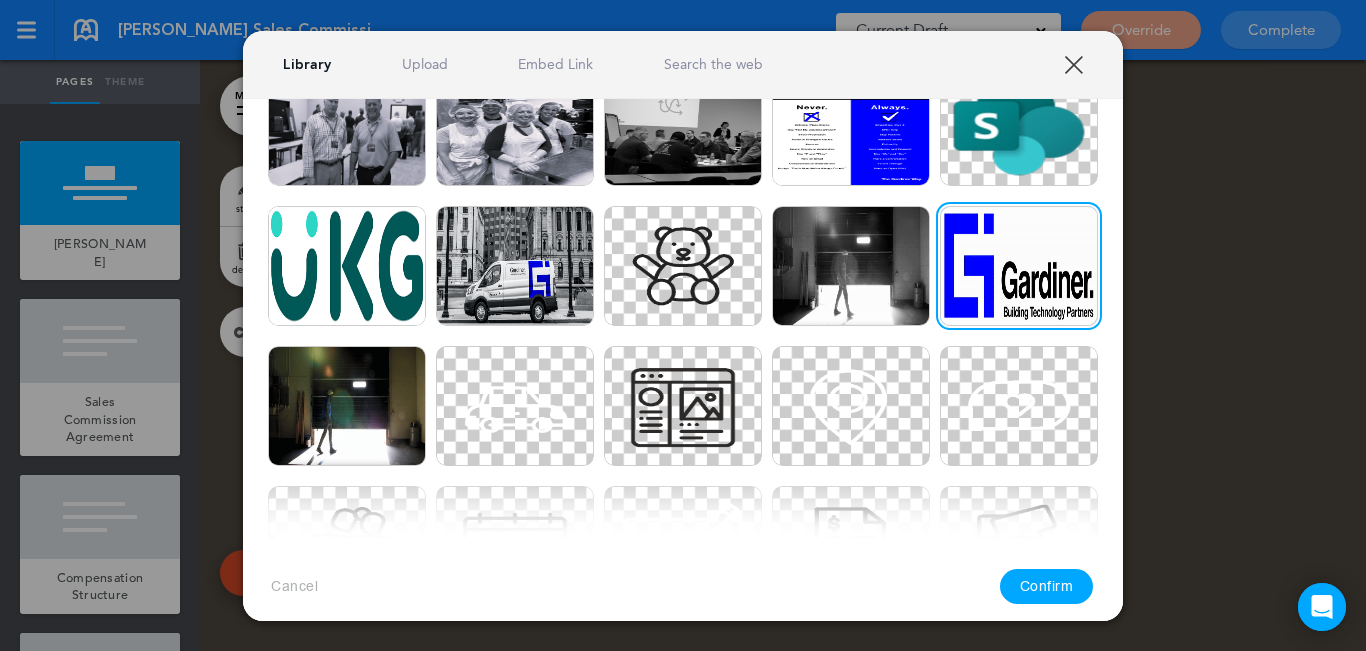 click on "Confirm" at bounding box center (1047, 586) 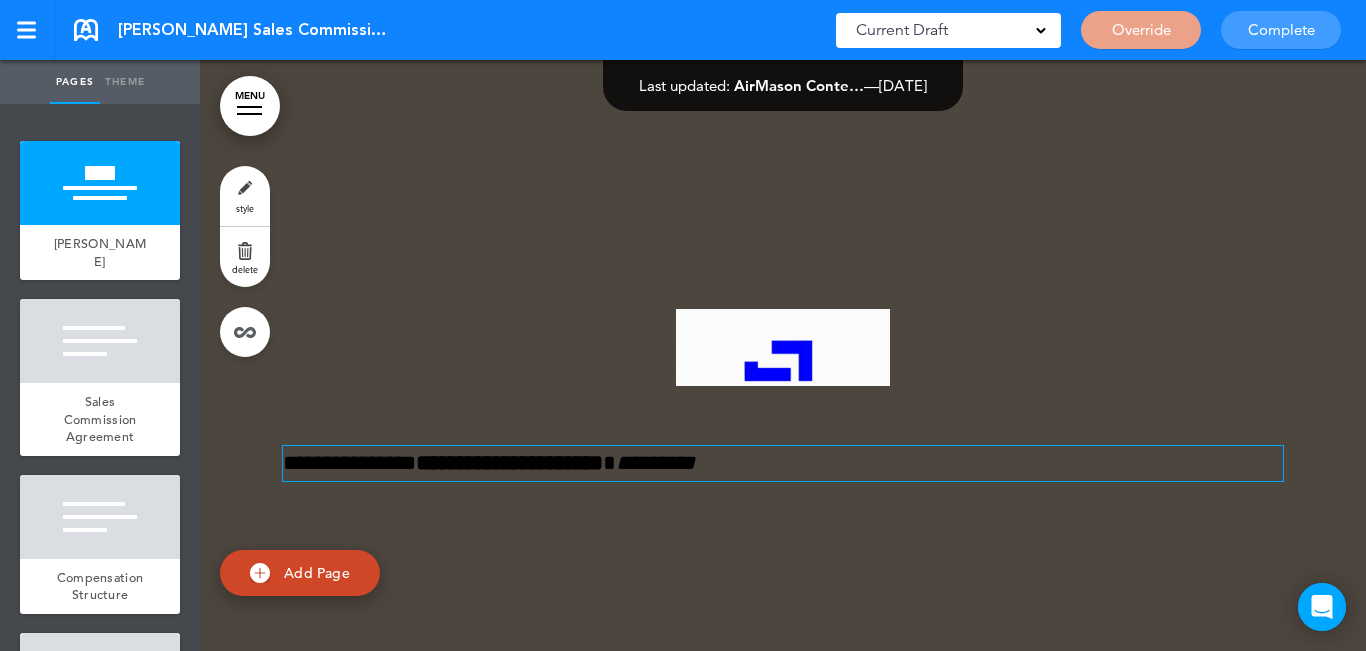click on "**********" at bounding box center (509, 463) 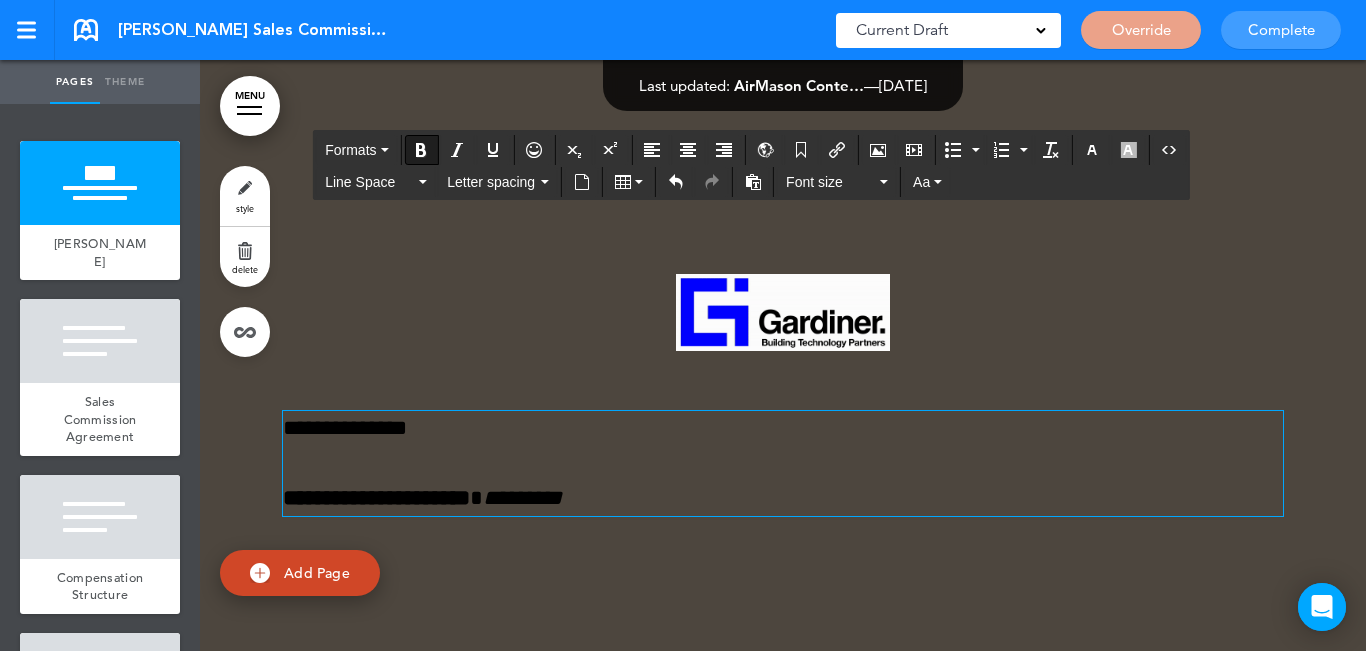 click on "**********" at bounding box center [783, 428] 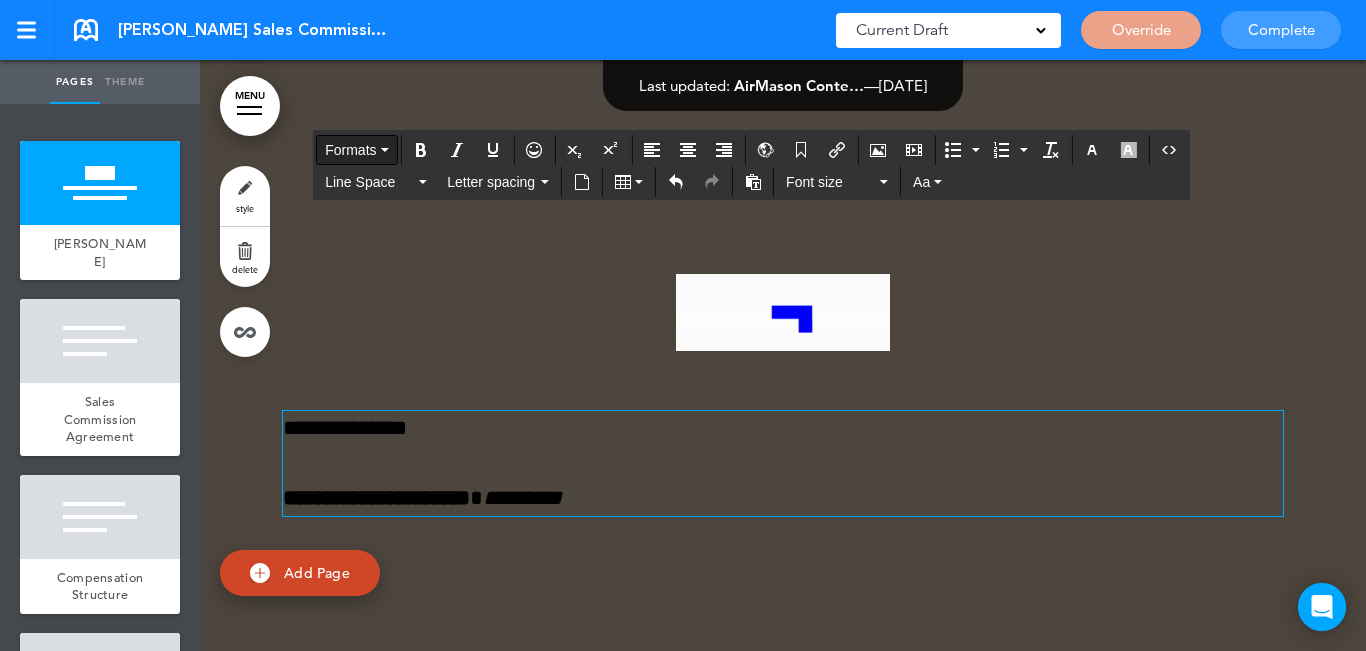 click on "Formats" at bounding box center (350, 150) 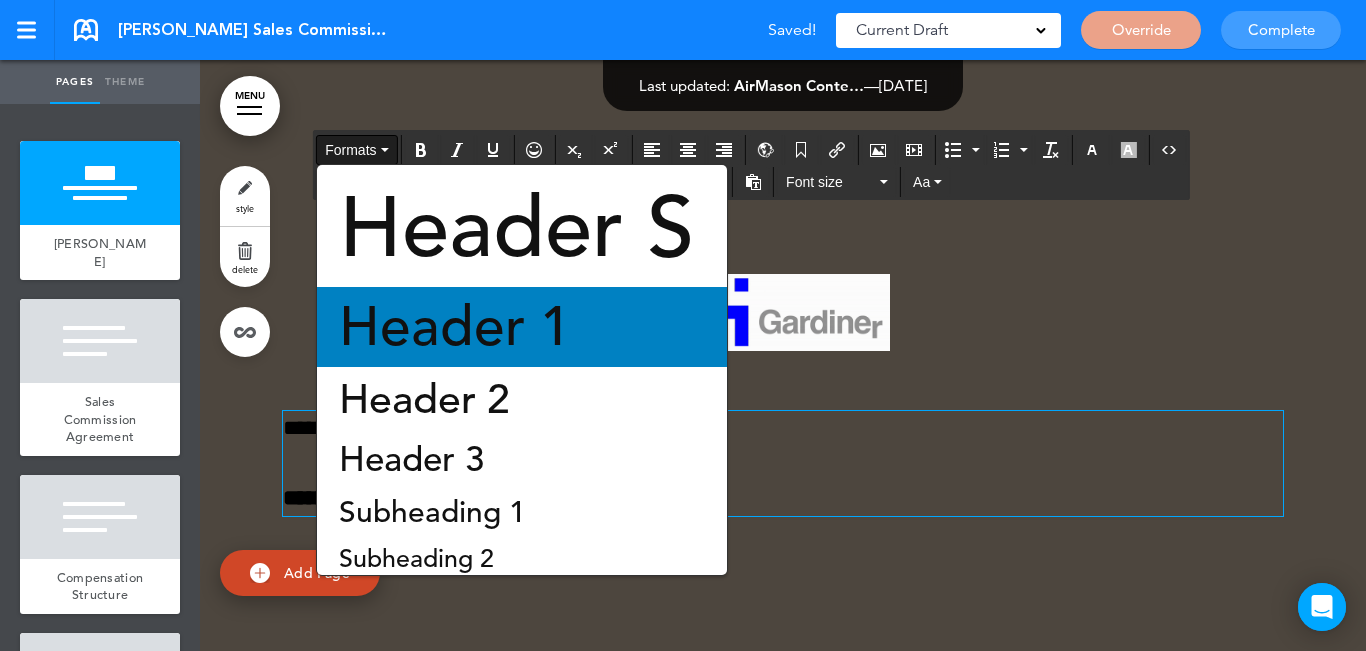 click on "Header 1" at bounding box center [455, 327] 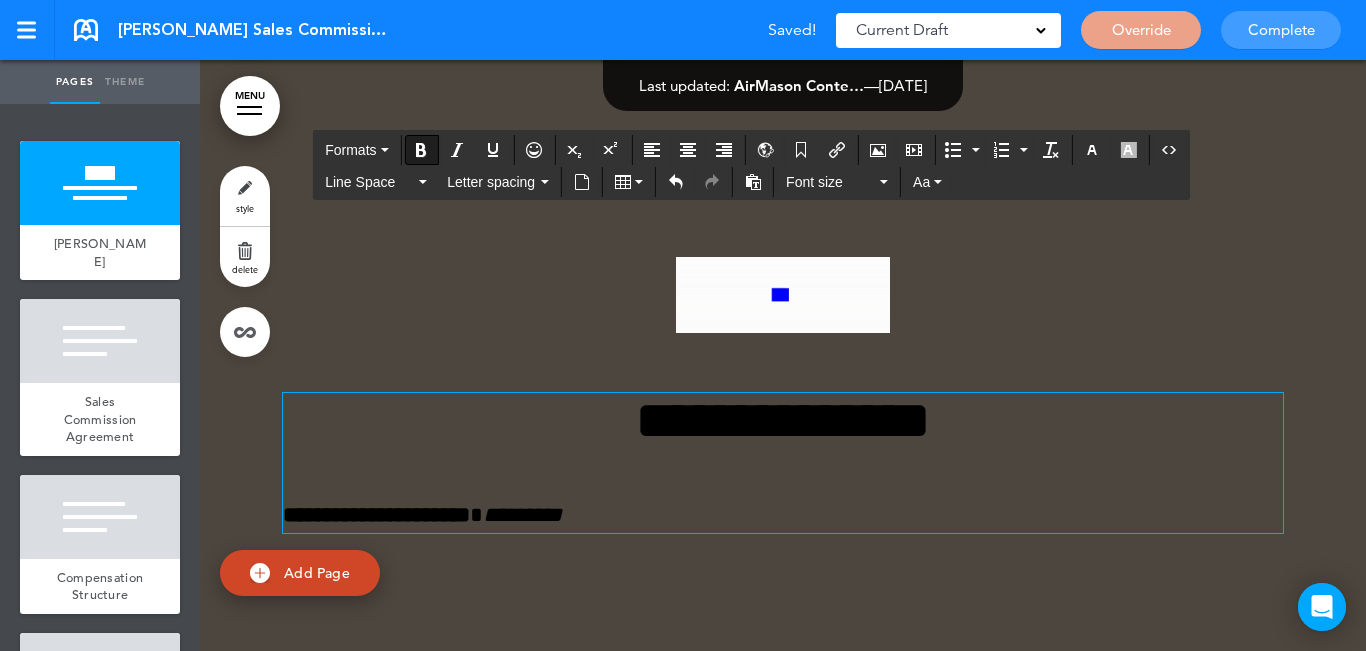 click on "**********" at bounding box center [783, 463] 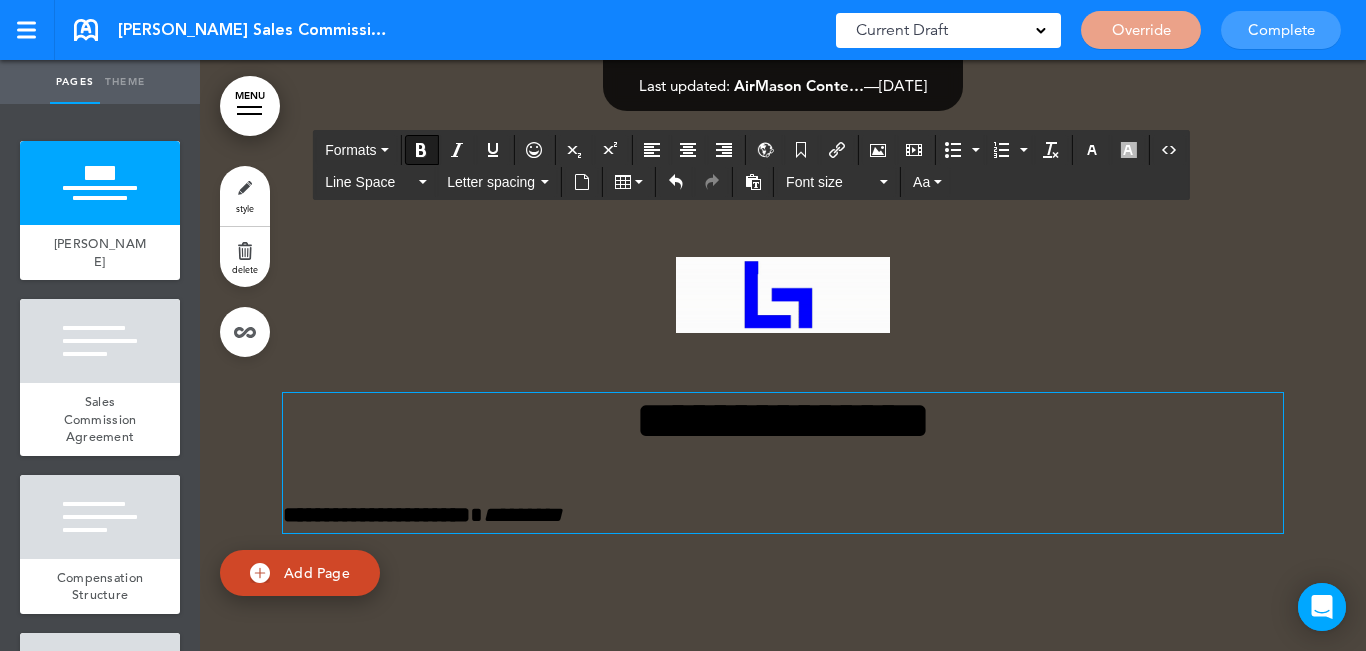 click on "**********" at bounding box center (376, 515) 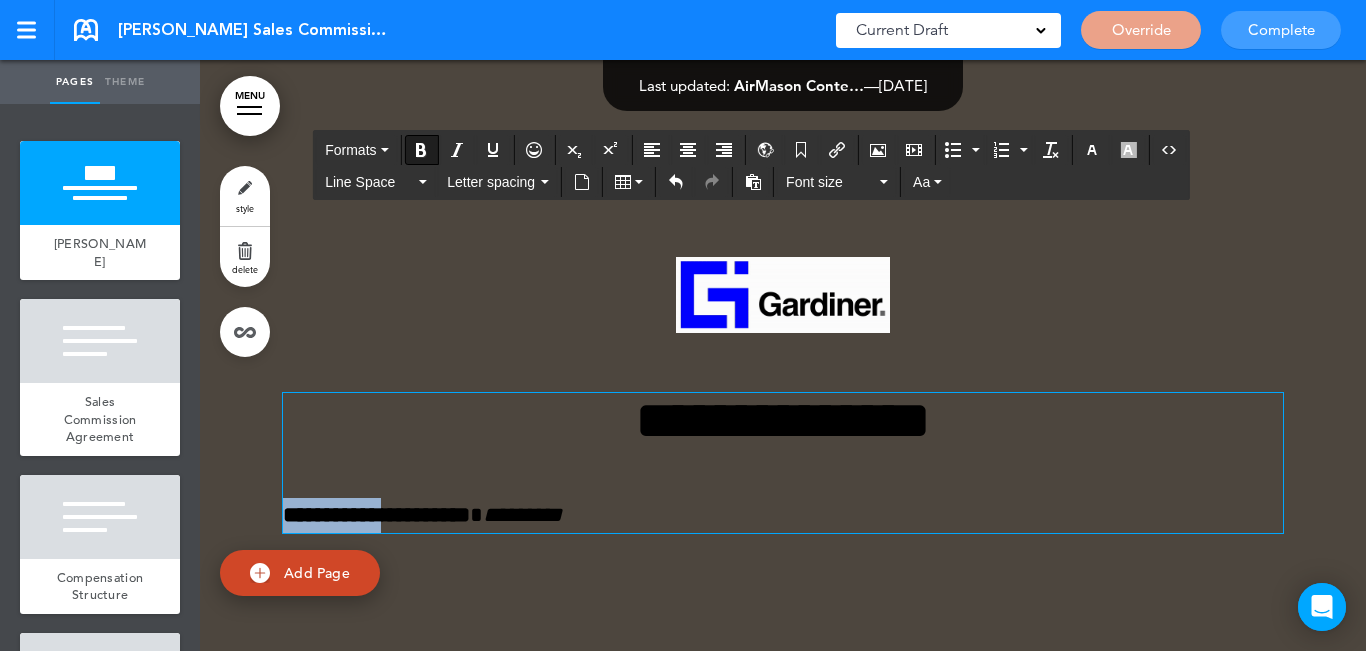 click on "**********" at bounding box center (376, 515) 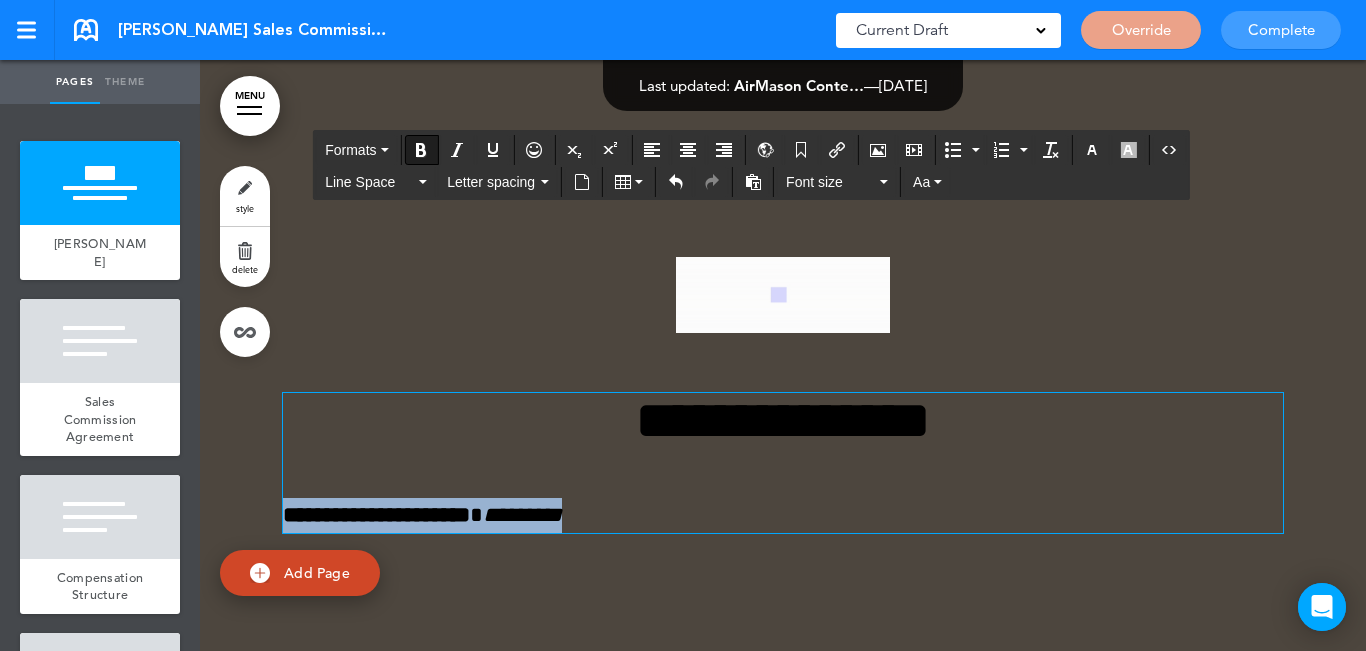 click on "**********" at bounding box center [376, 515] 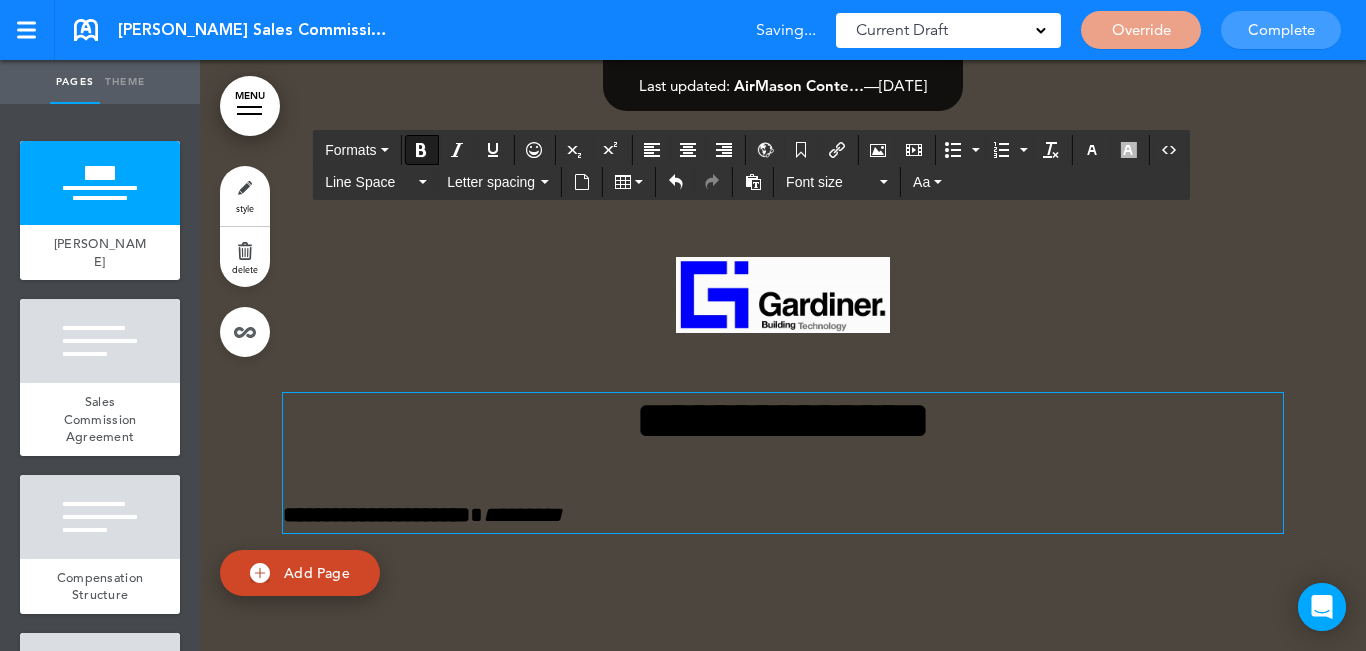 click on "Formats       Line Space   Letter spacing     Font size   Aa" at bounding box center [751, 167] 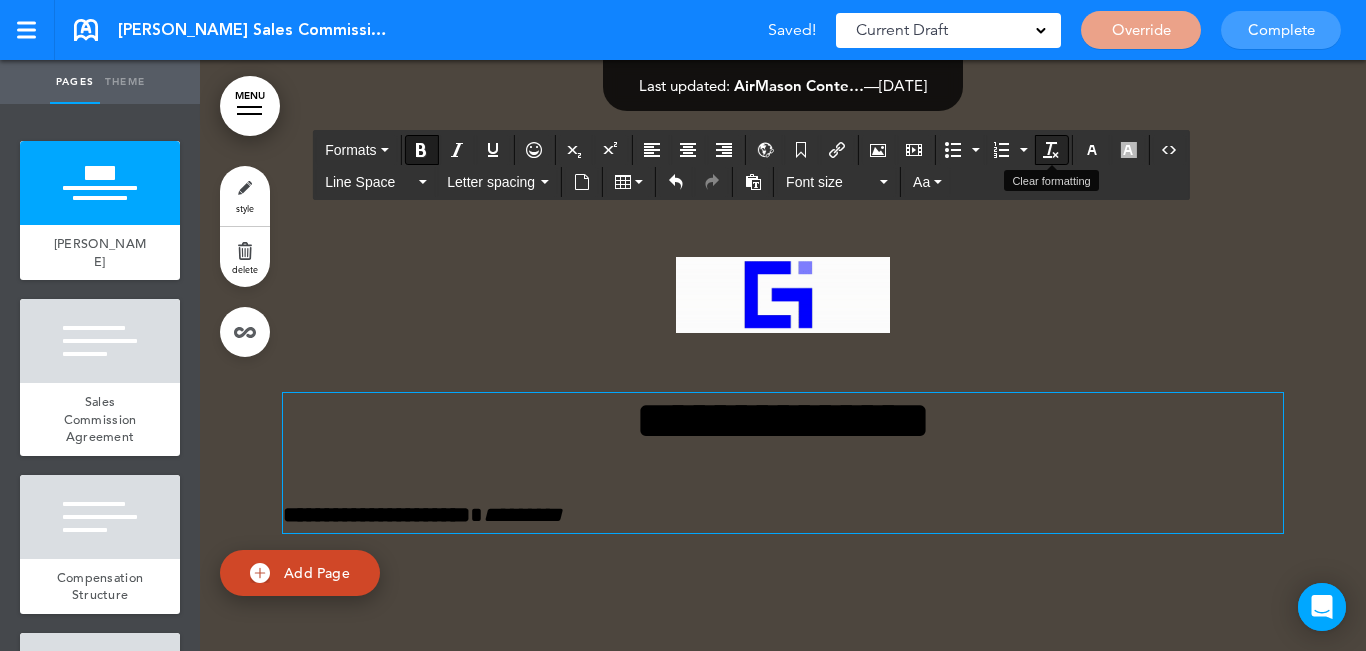 click at bounding box center (1051, 150) 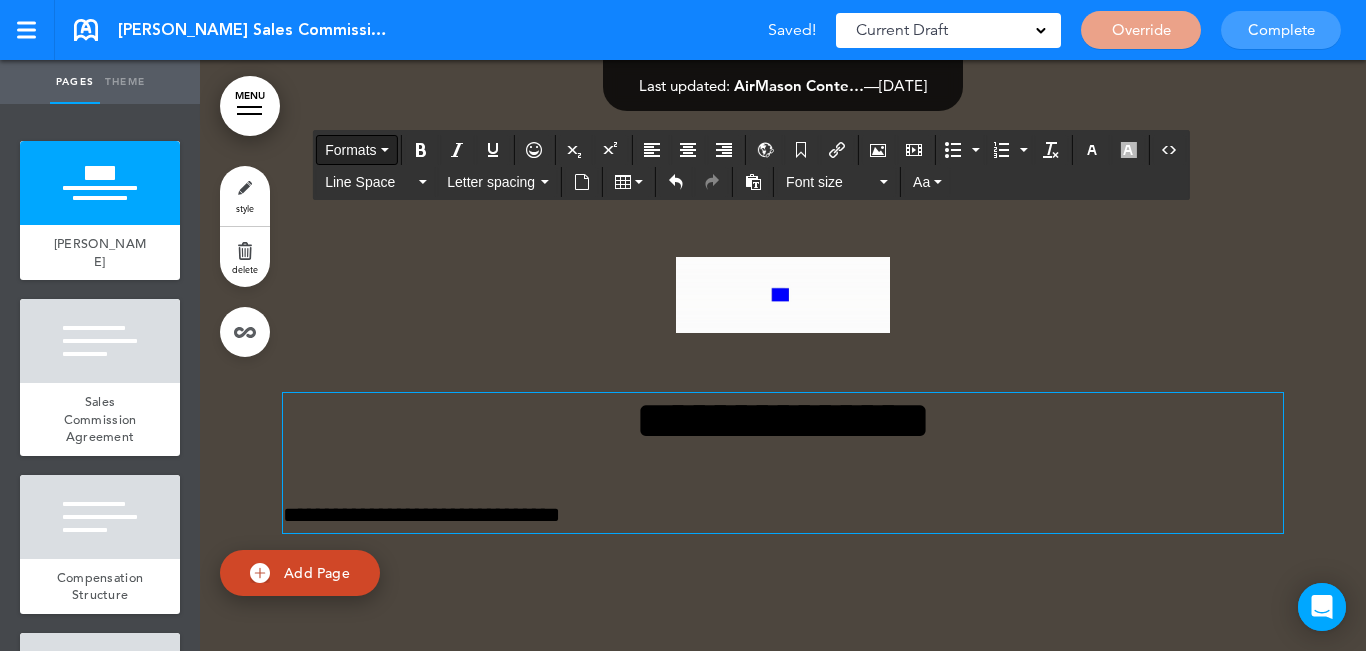 click on "Formats" at bounding box center [350, 150] 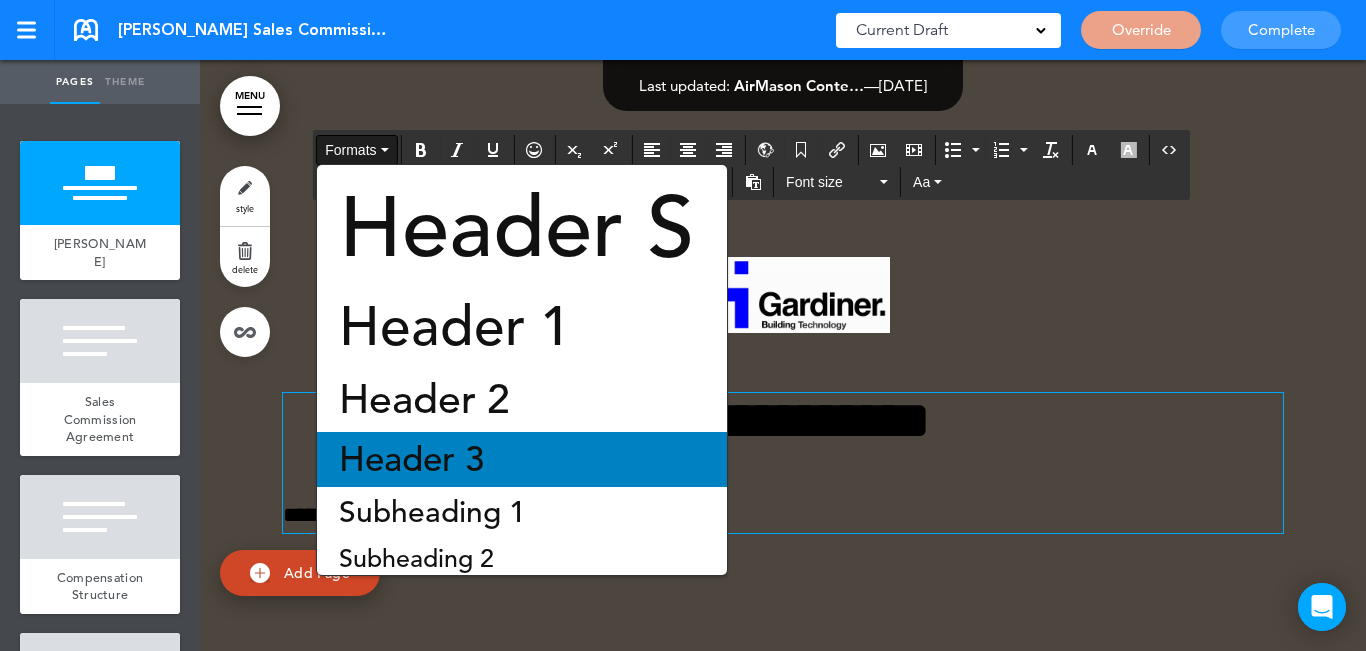 click on "Header 3" at bounding box center (411, 459) 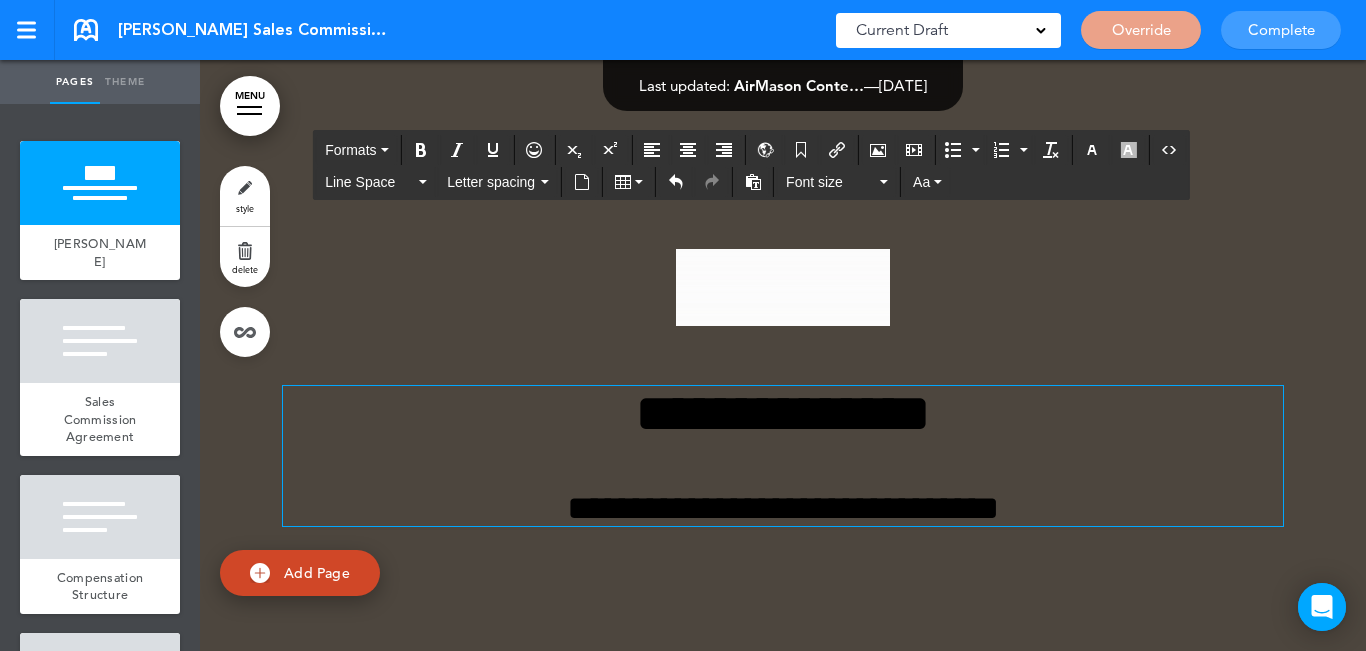 click on "**********" at bounding box center (783, 508) 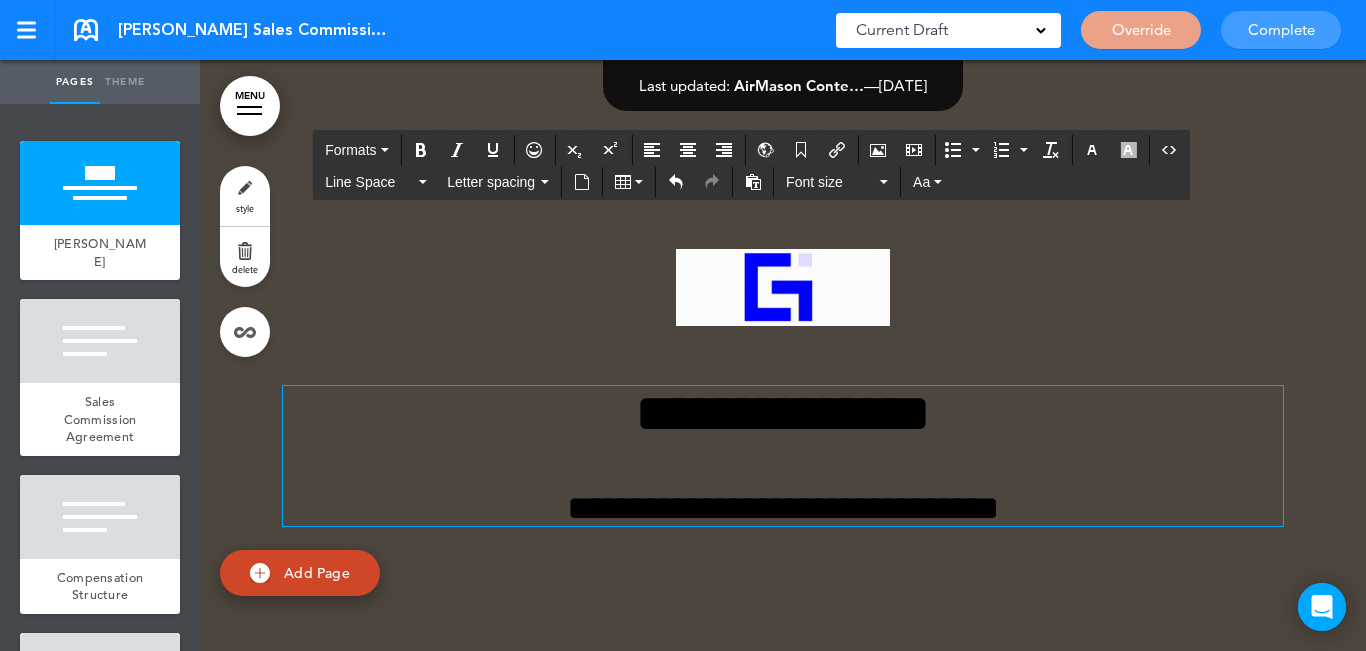 click on "**********" at bounding box center [783, 508] 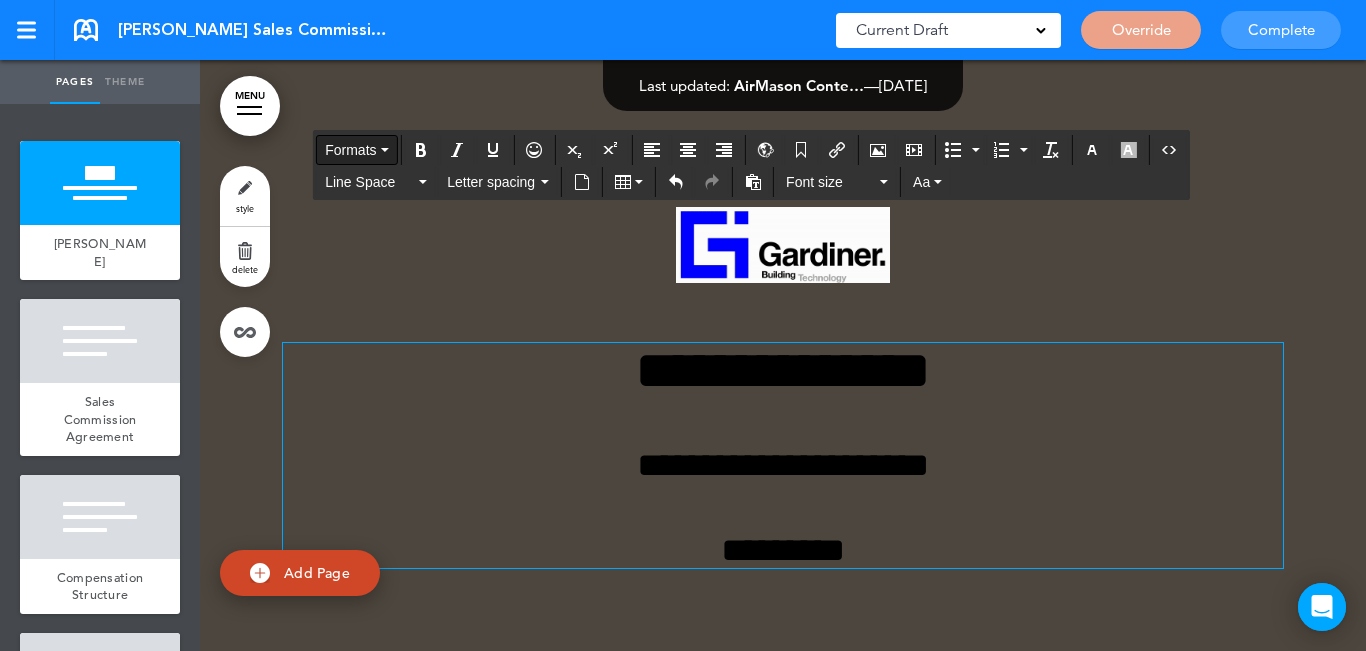 click on "Formats" at bounding box center [350, 150] 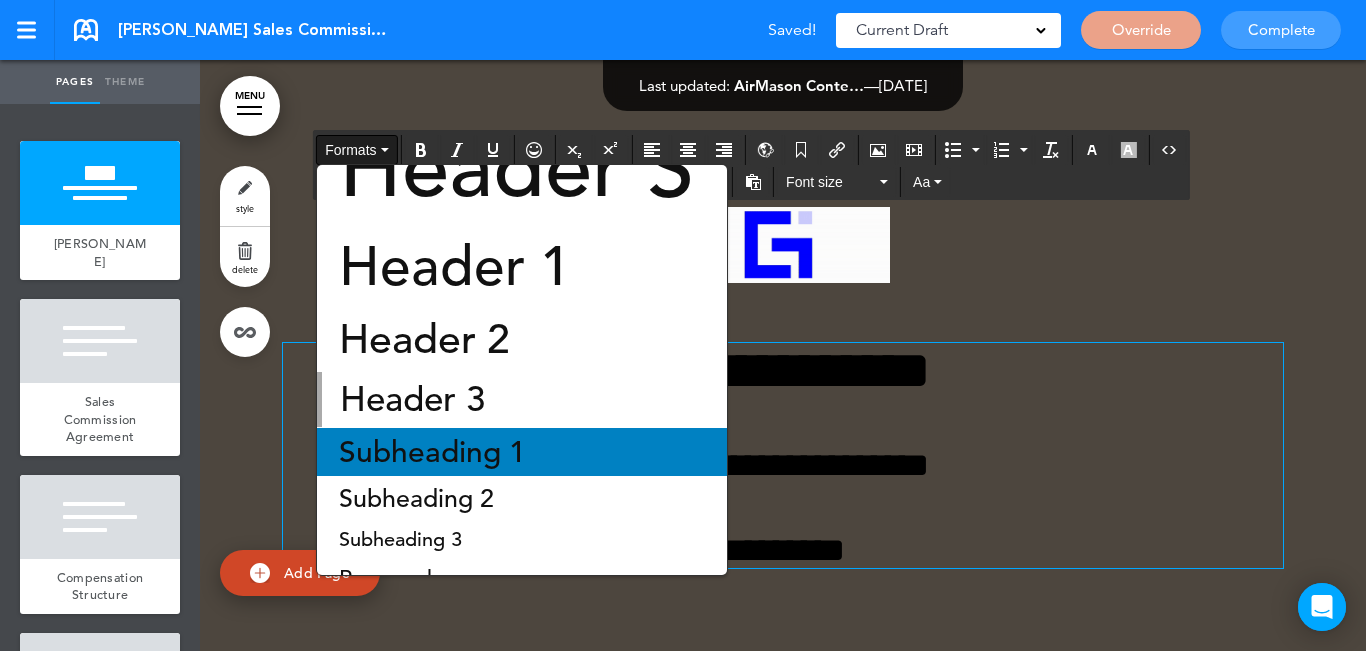 scroll, scrollTop: 89, scrollLeft: 0, axis: vertical 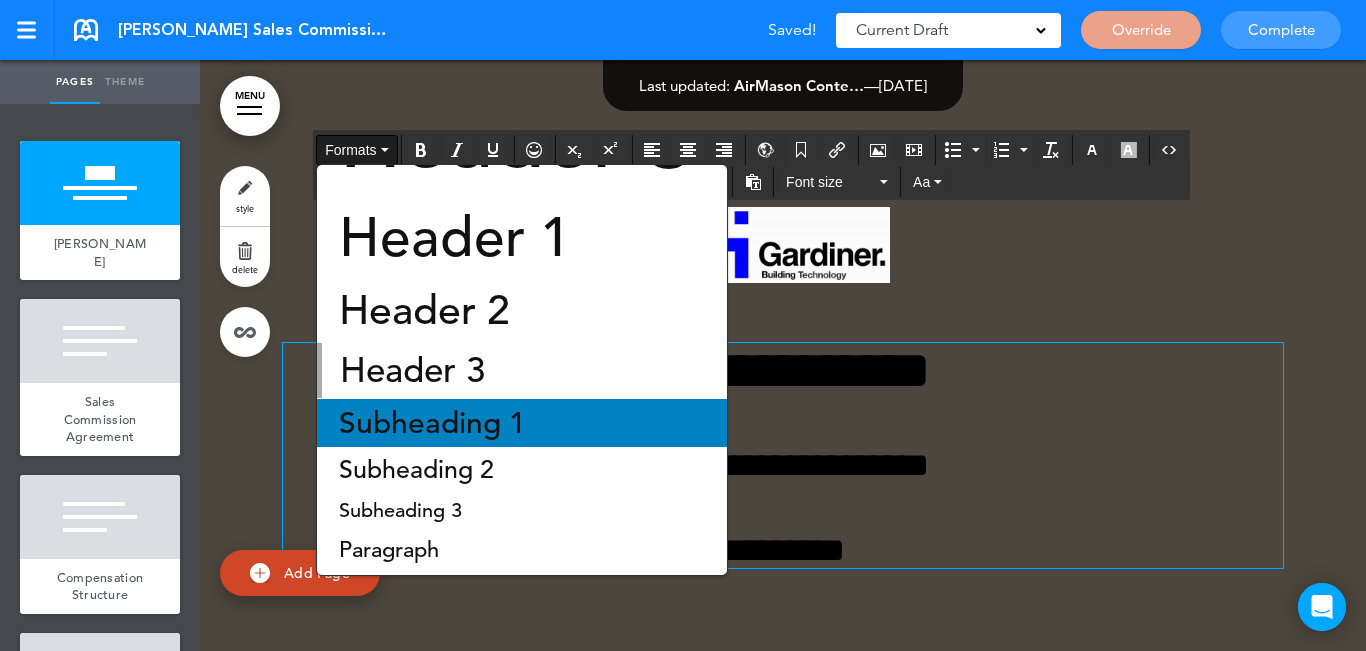click on "Subheading 1" at bounding box center (432, 423) 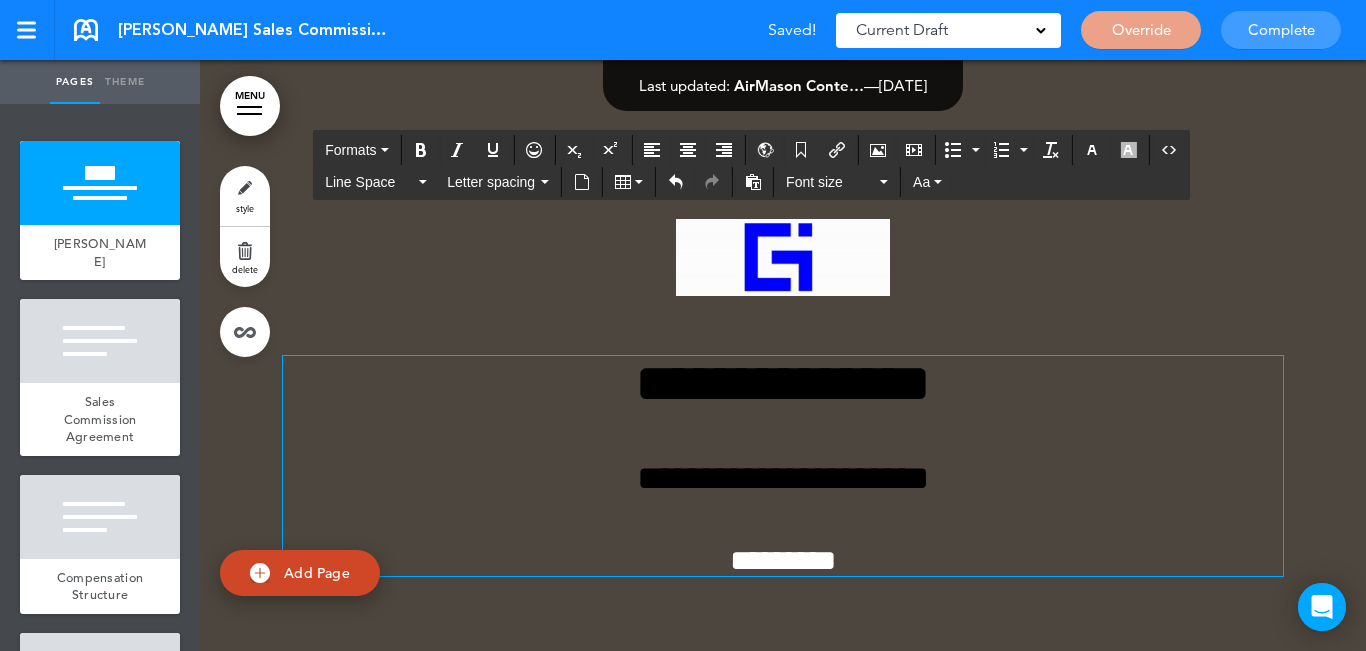 click on "*********" at bounding box center [783, 561] 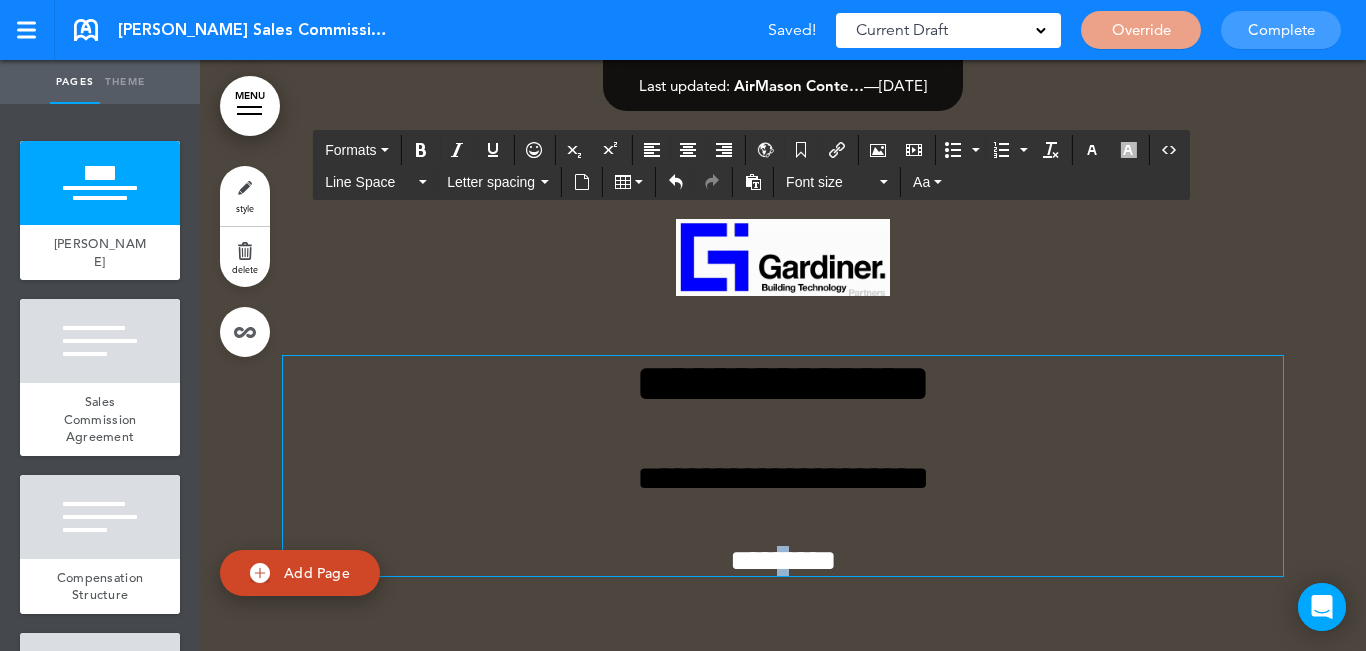 click on "*********" at bounding box center (783, 561) 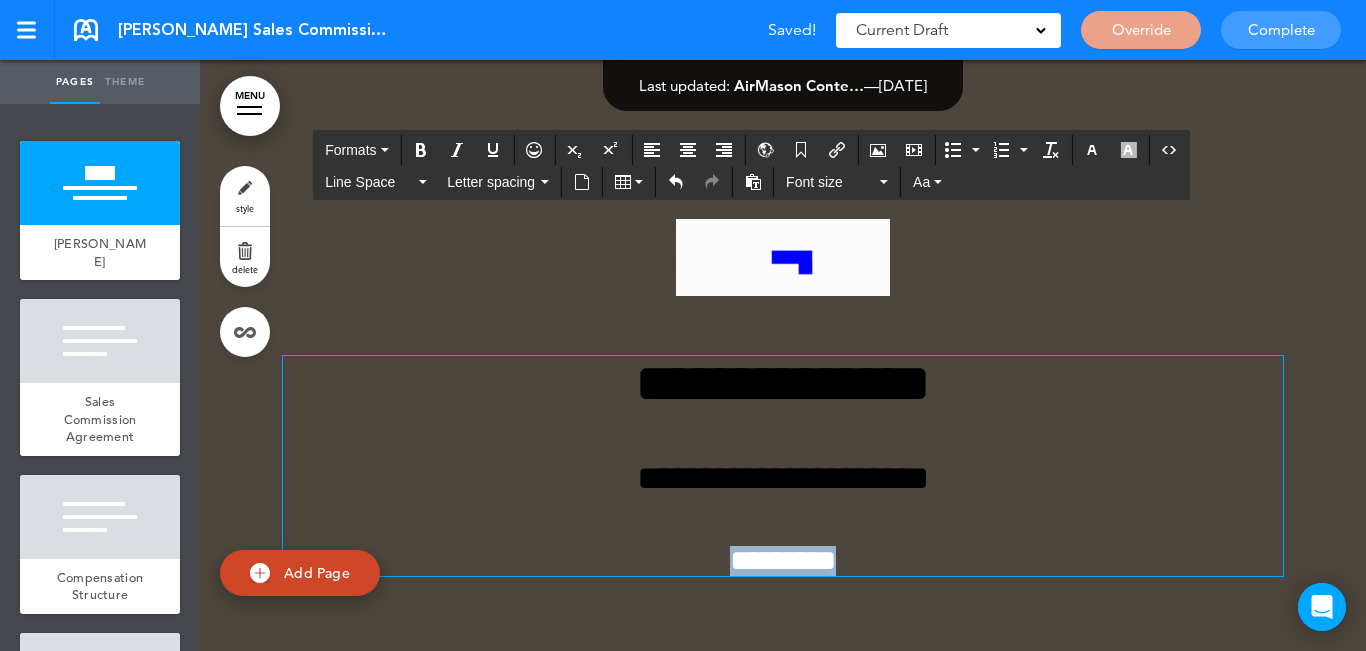 click on "*********" at bounding box center (783, 561) 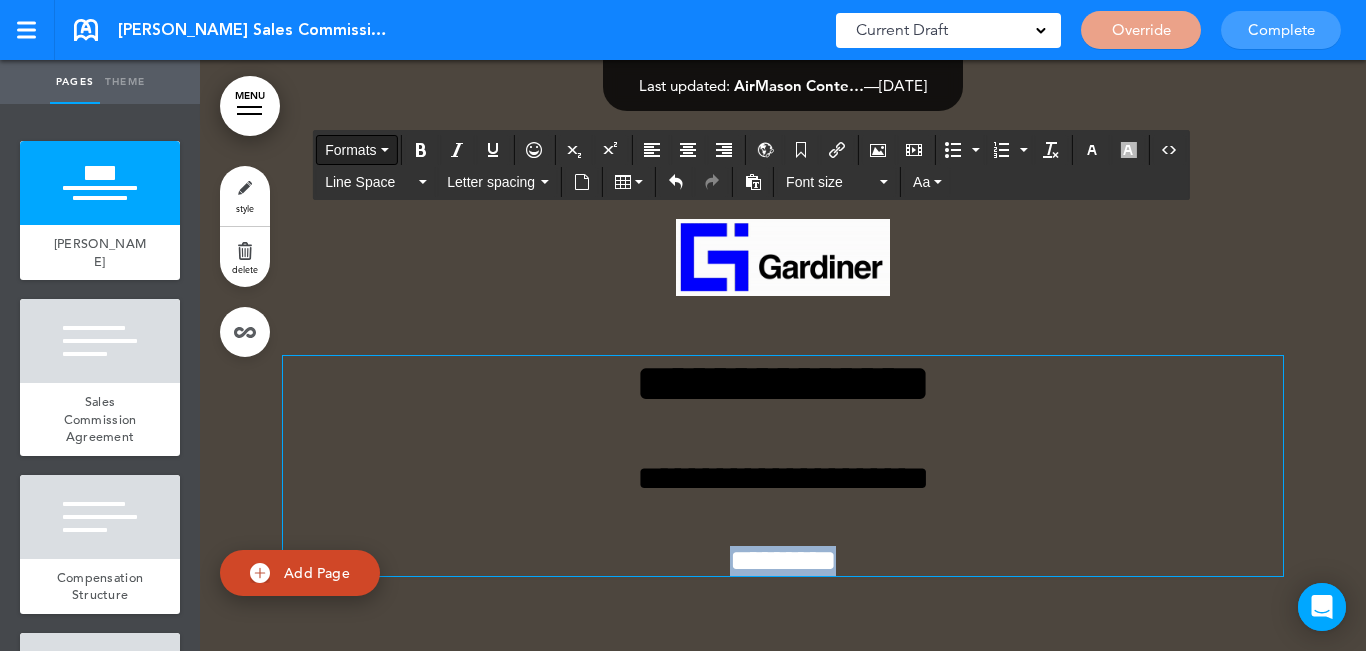 click on "Formats" at bounding box center (350, 150) 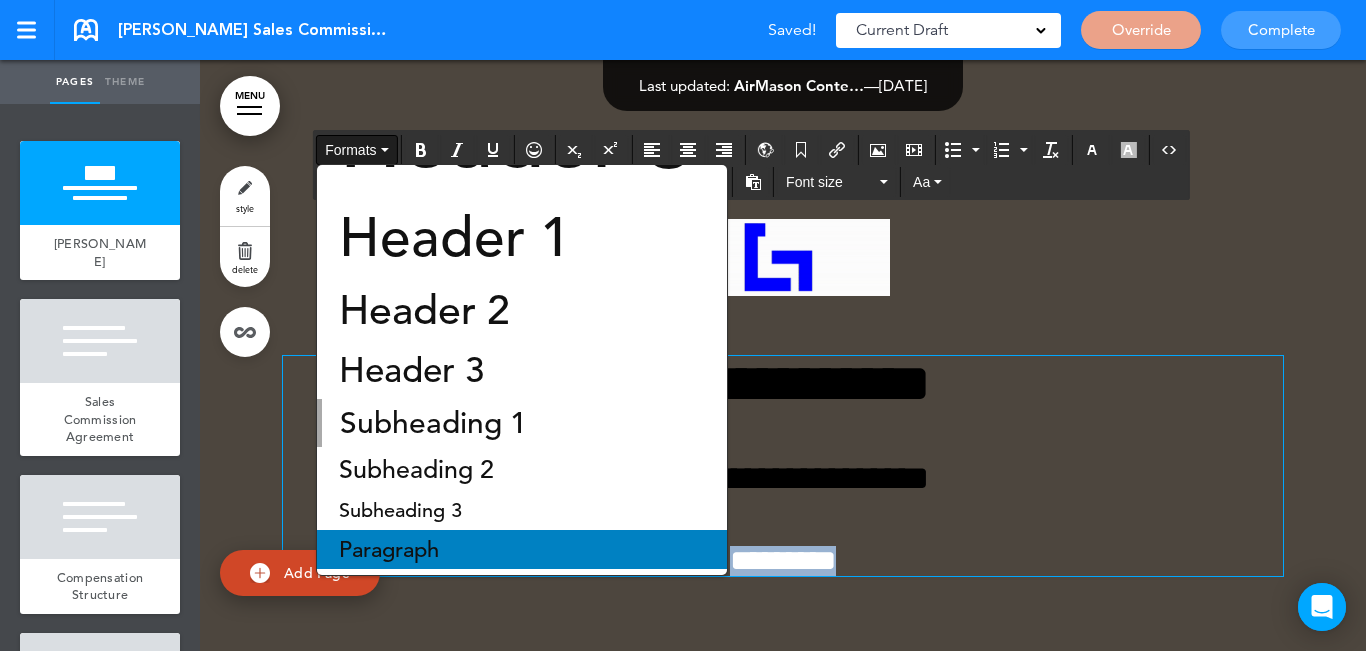 click on "Paragraph" at bounding box center (389, 549) 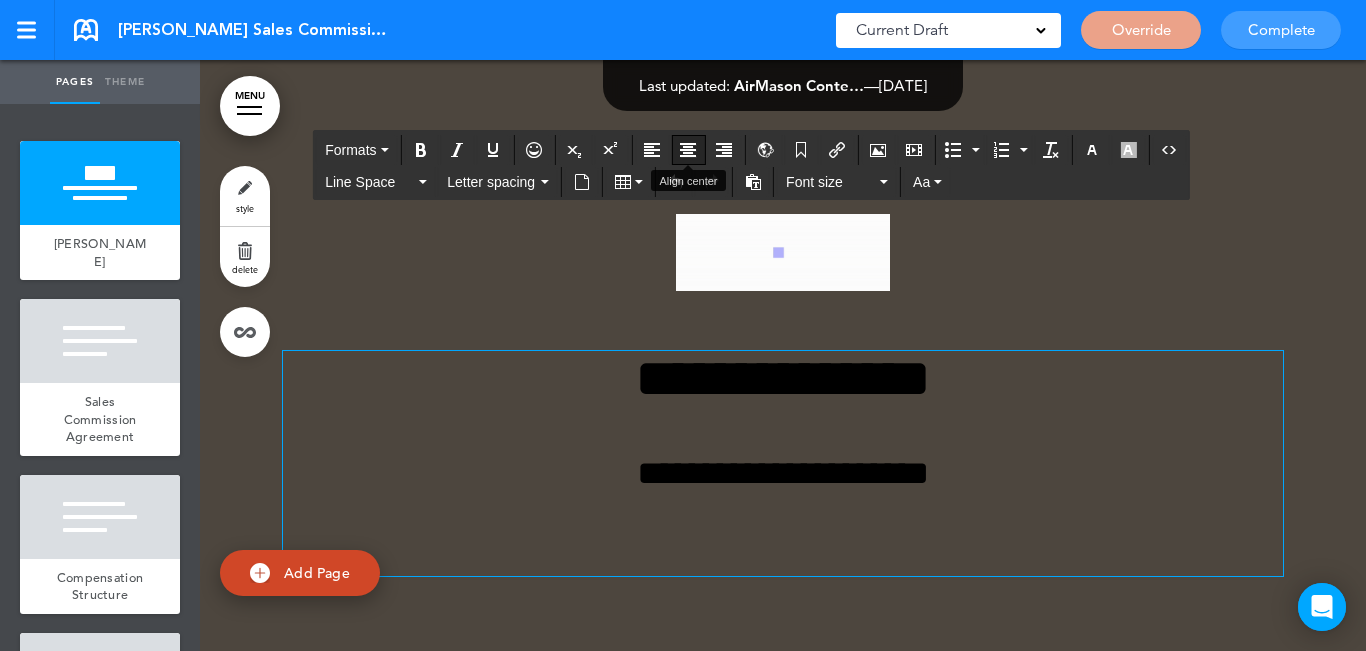 click at bounding box center [688, 150] 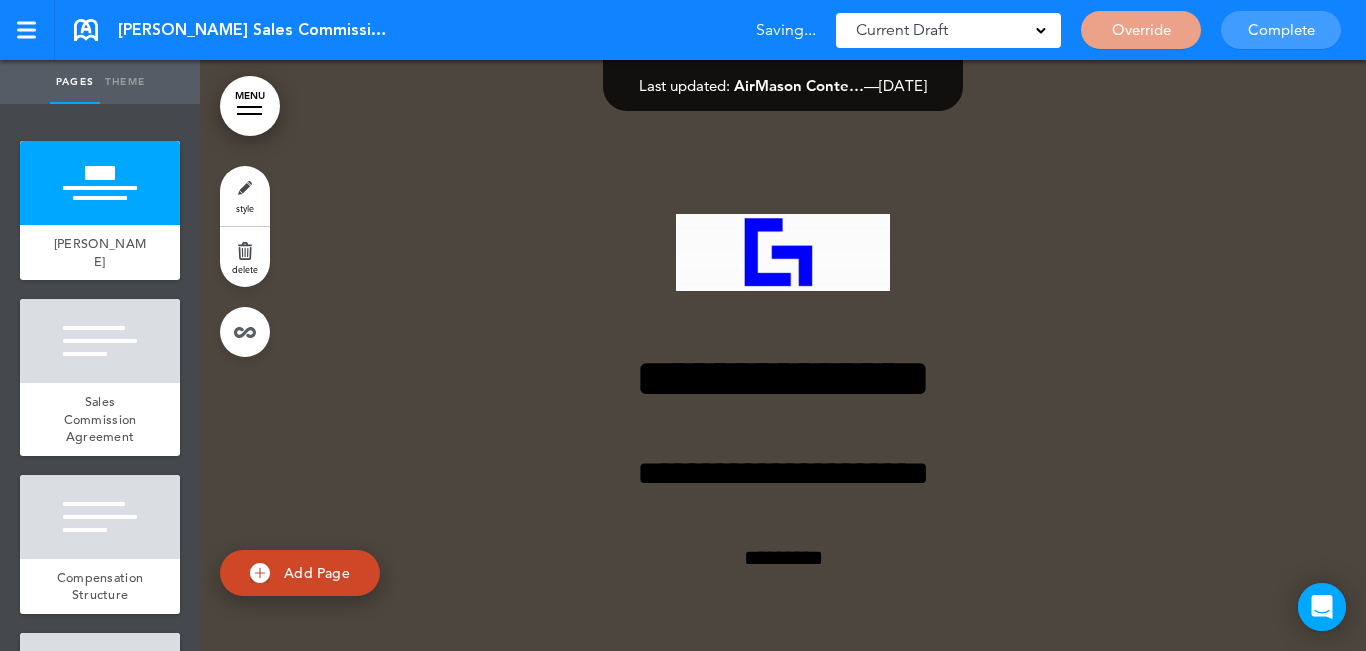 click on "Add collapsible section
?
In order to add a collapsible
section, only solid background  colours can be used.
Read Less" at bounding box center (783, 618) 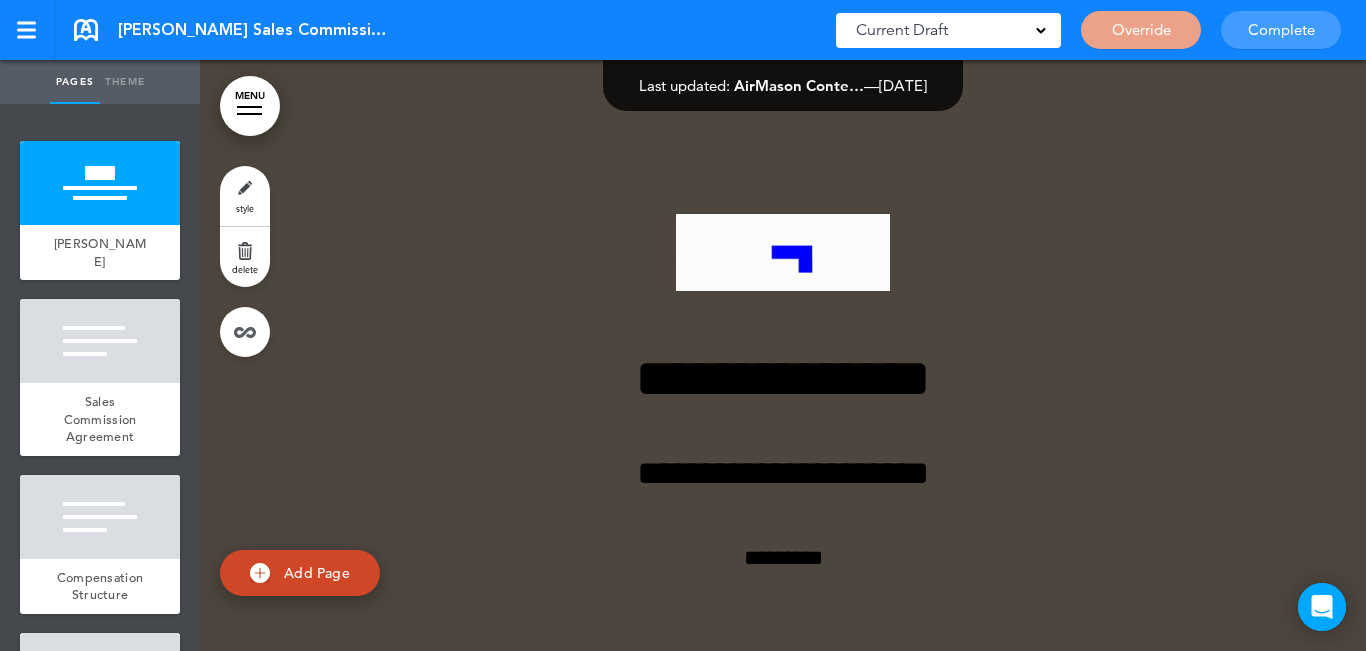 click on "style" at bounding box center [245, 196] 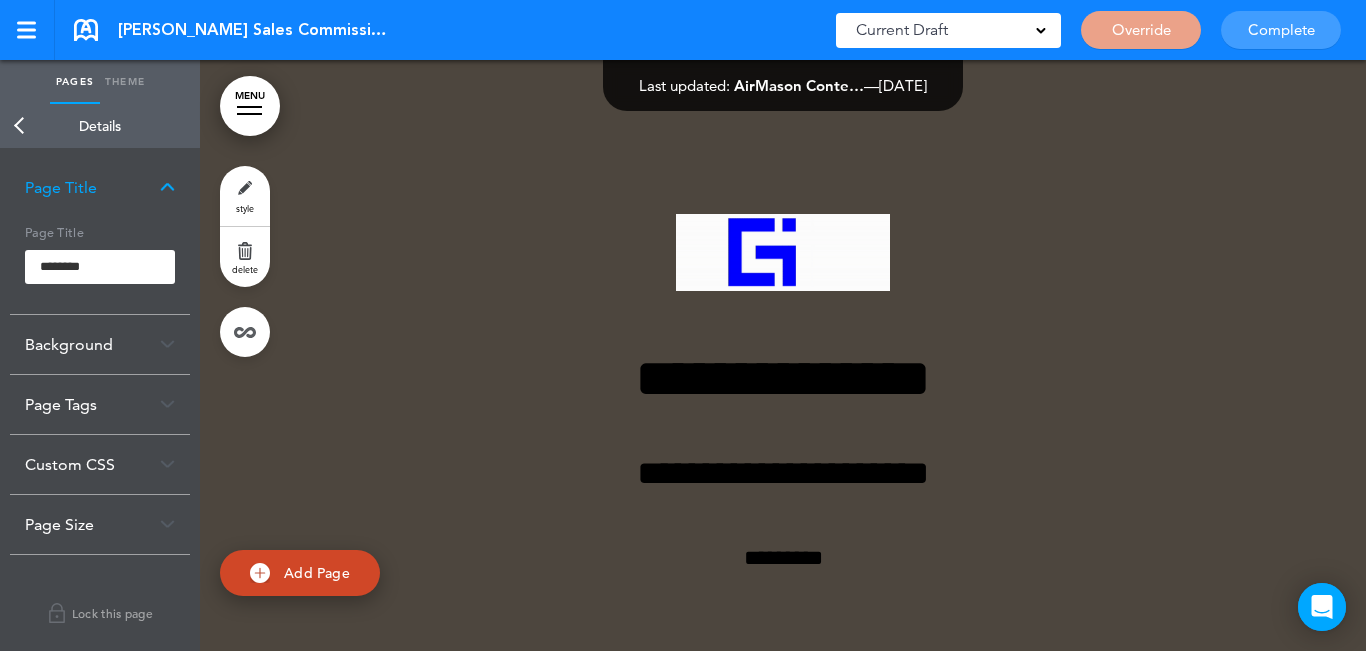 click on "Background" at bounding box center (100, 344) 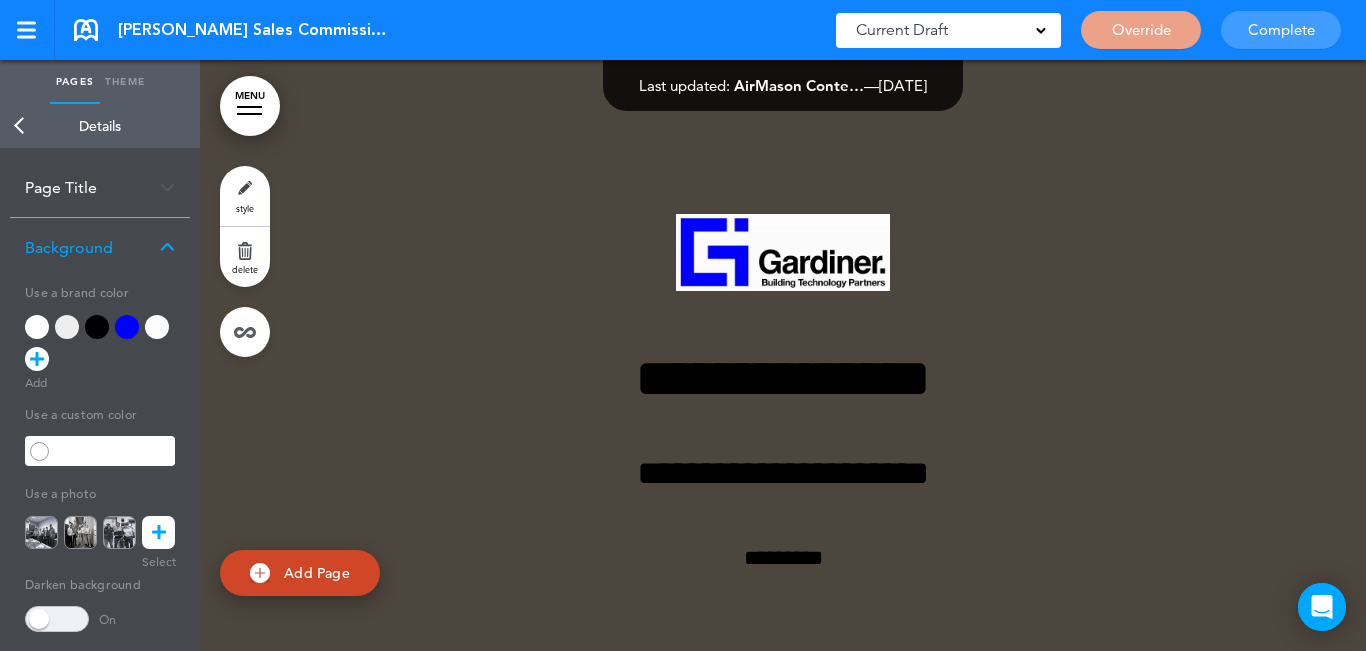 click at bounding box center [37, 327] 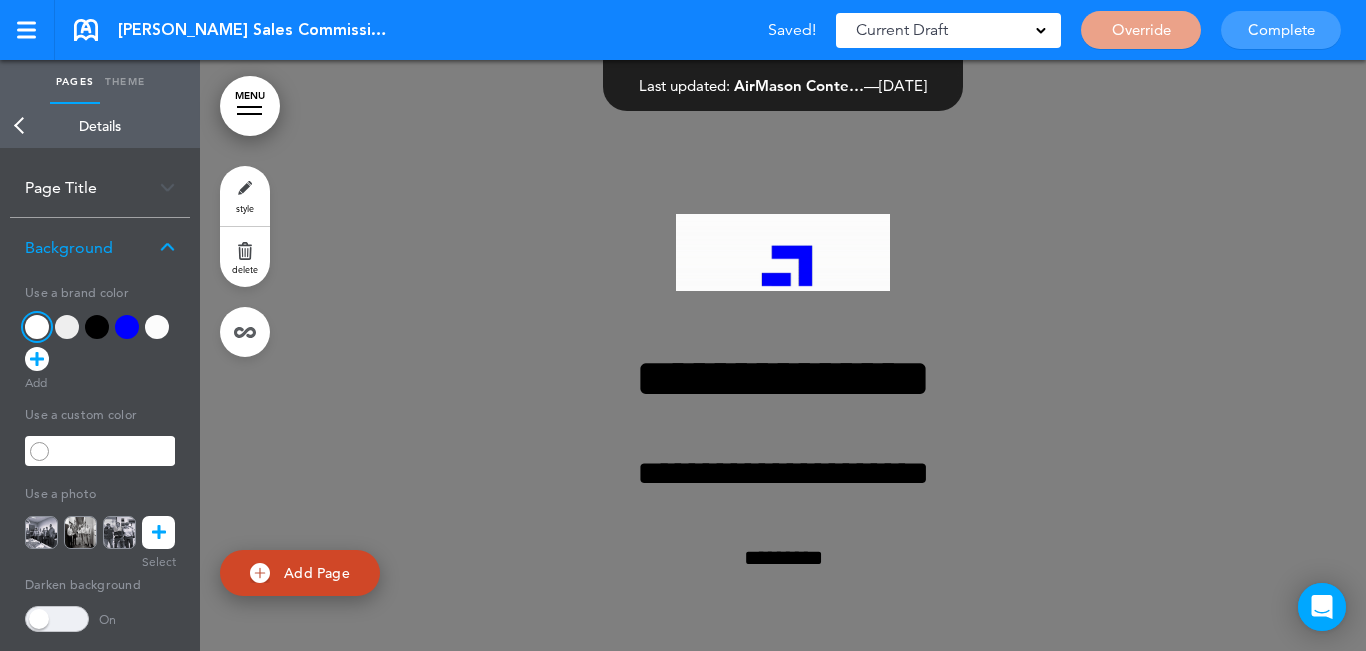 drag, startPoint x: 67, startPoint y: 617, endPoint x: 88, endPoint y: 608, distance: 22.847319 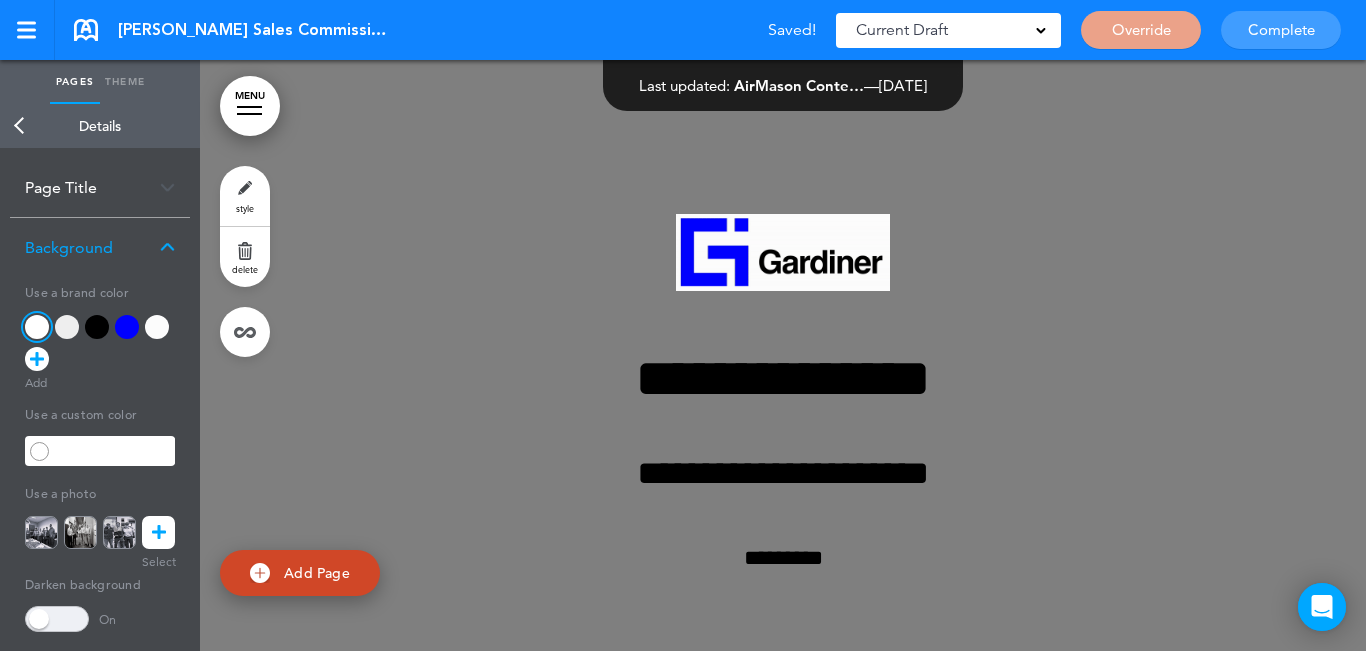click at bounding box center [57, 619] 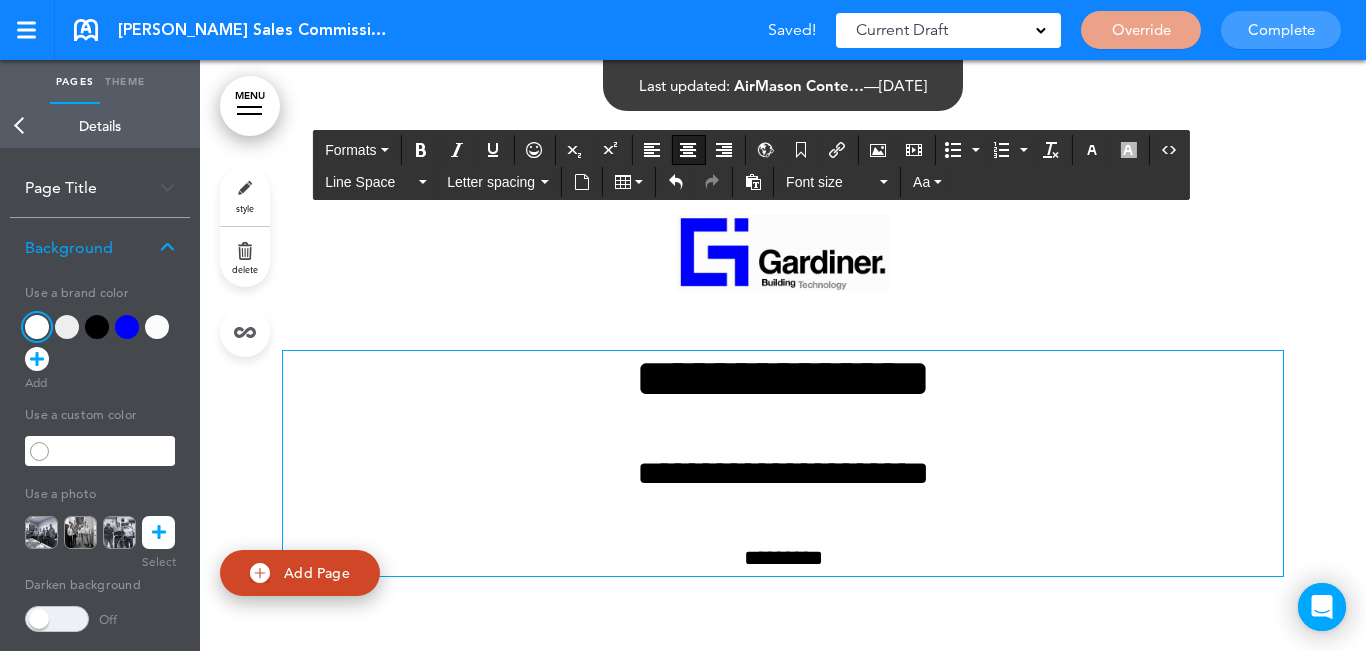click on "**********" at bounding box center (783, 463) 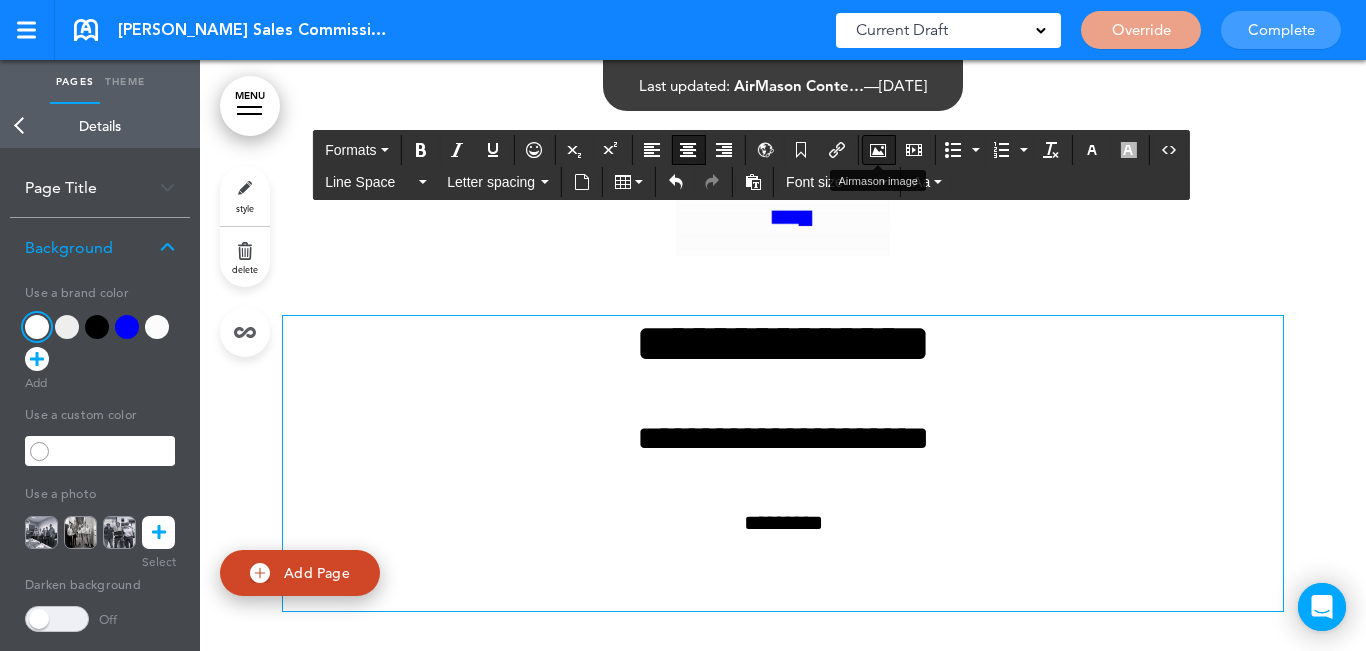 click at bounding box center (878, 150) 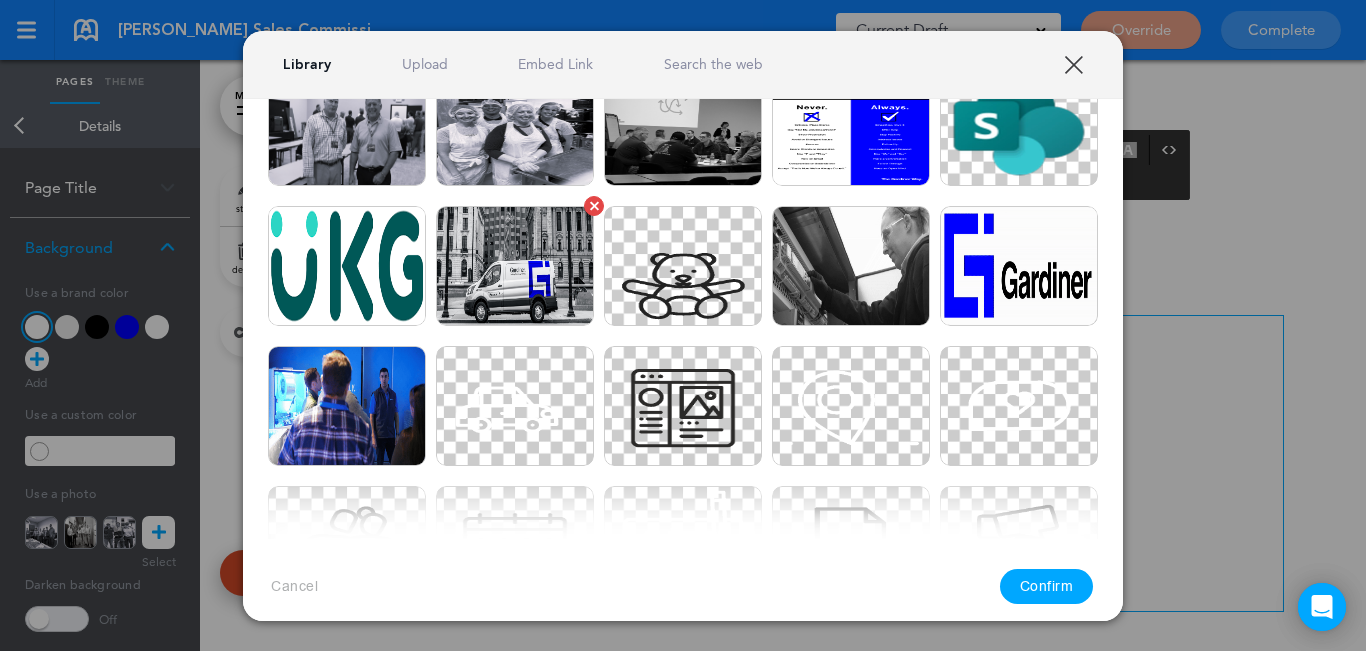 click at bounding box center [515, 266] 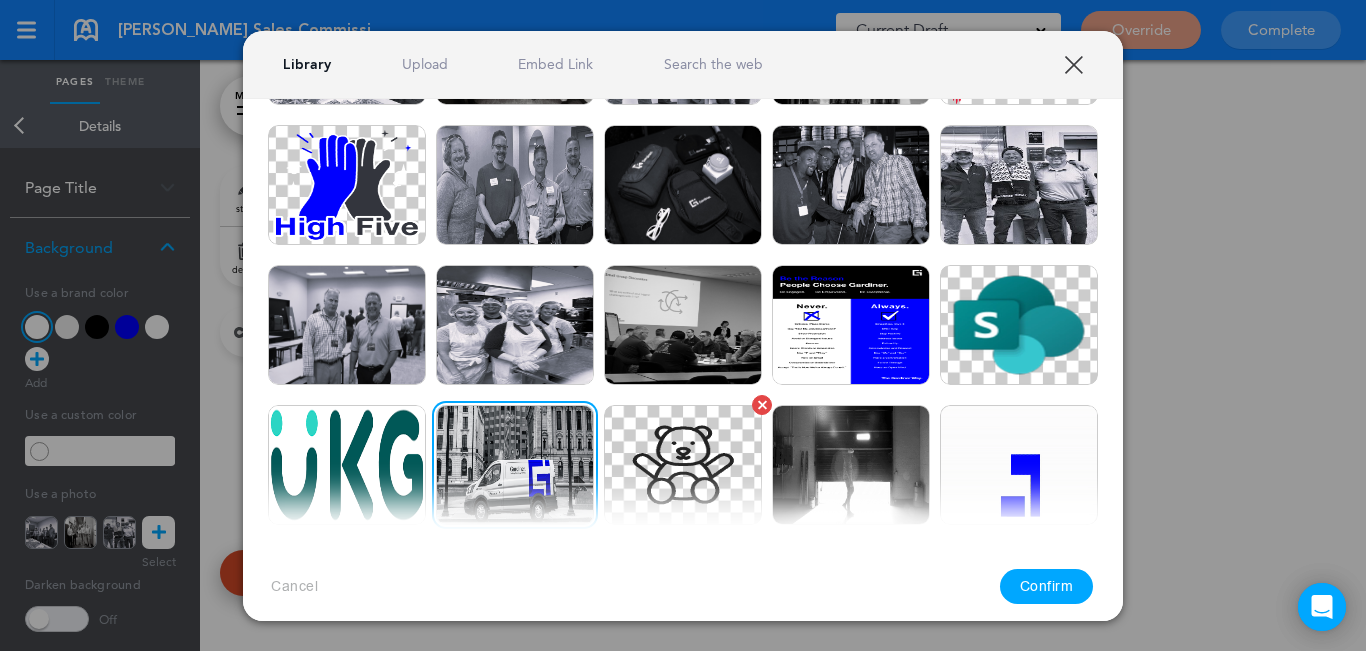 scroll, scrollTop: 0, scrollLeft: 0, axis: both 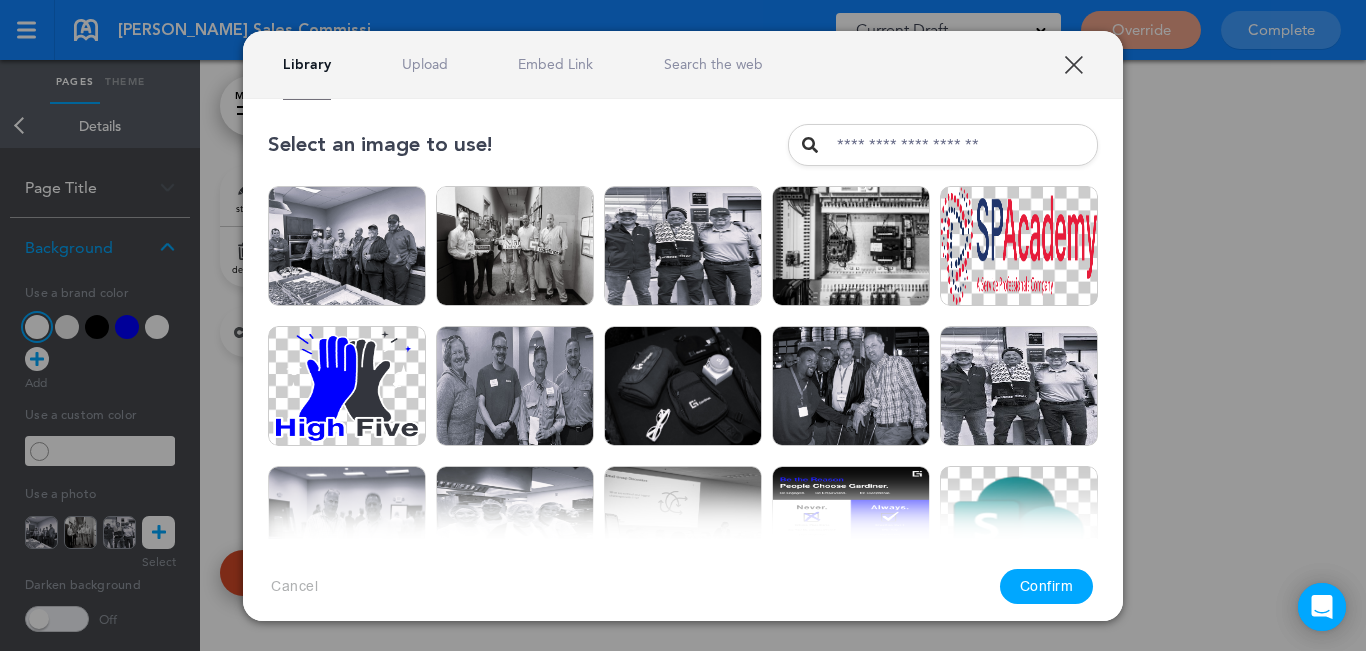 click on "Upload" at bounding box center (425, 64) 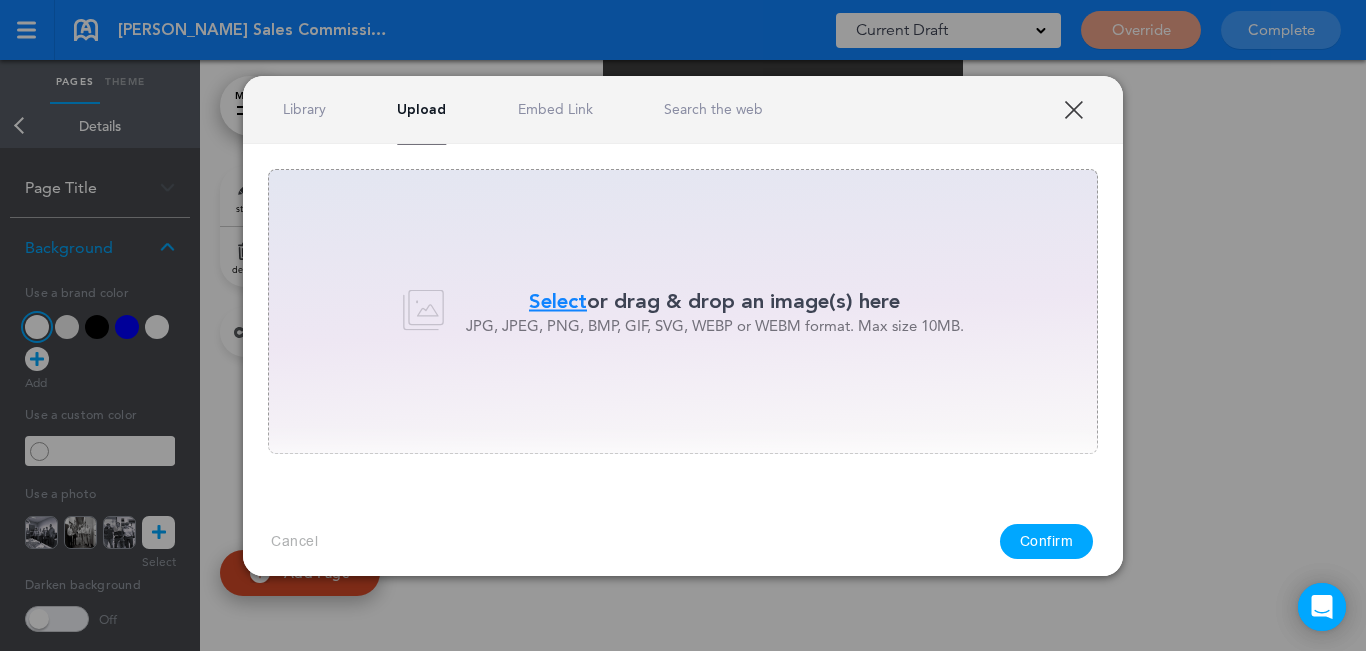 click on "Select" at bounding box center [558, 301] 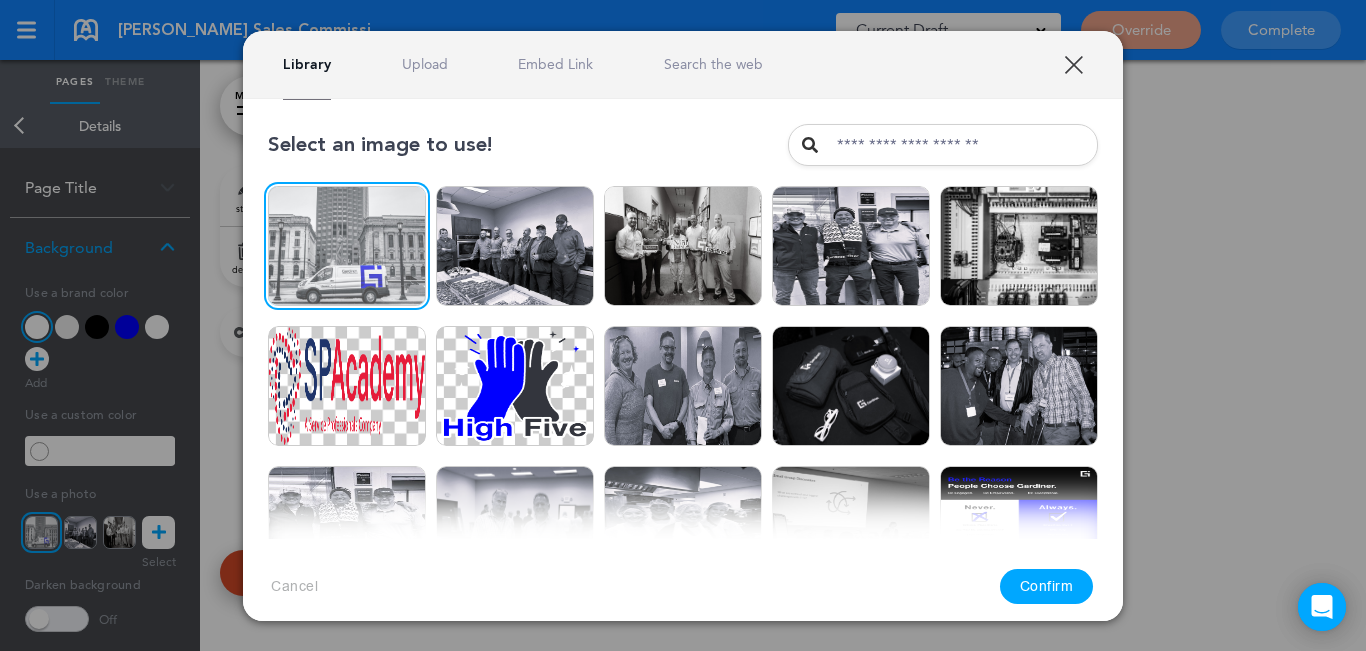 click on "Confirm" at bounding box center [1047, 586] 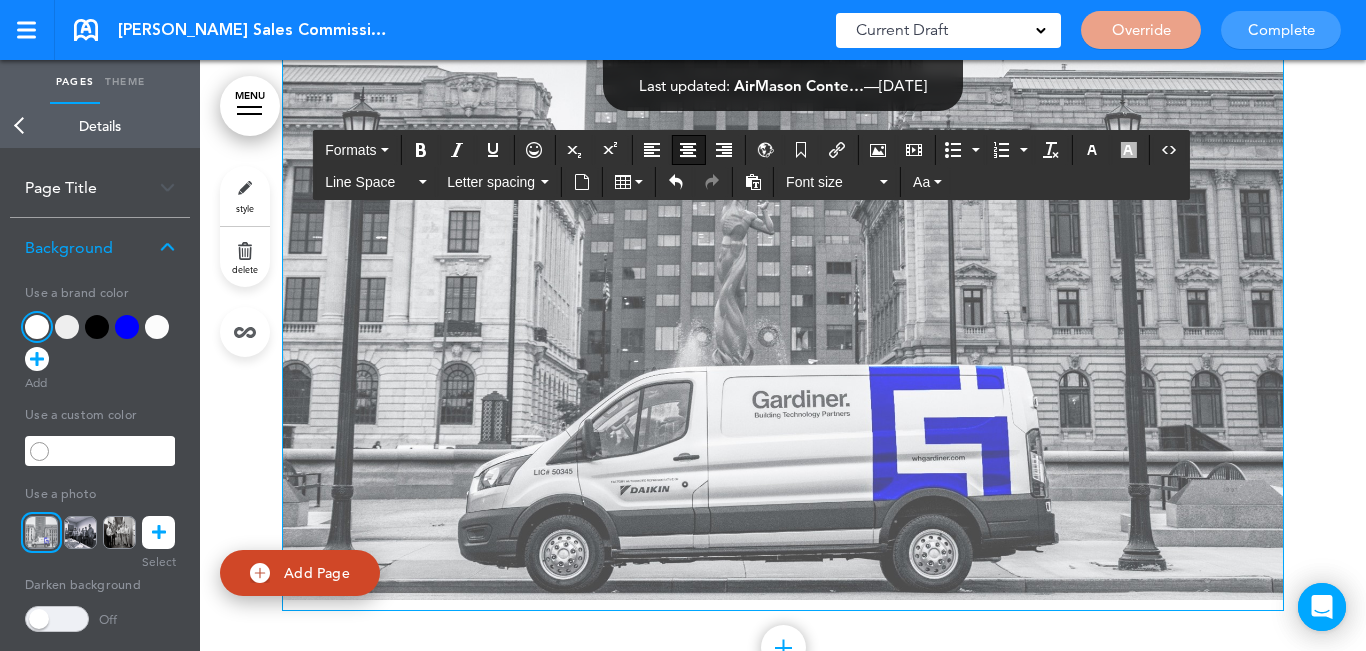 scroll, scrollTop: 700, scrollLeft: 0, axis: vertical 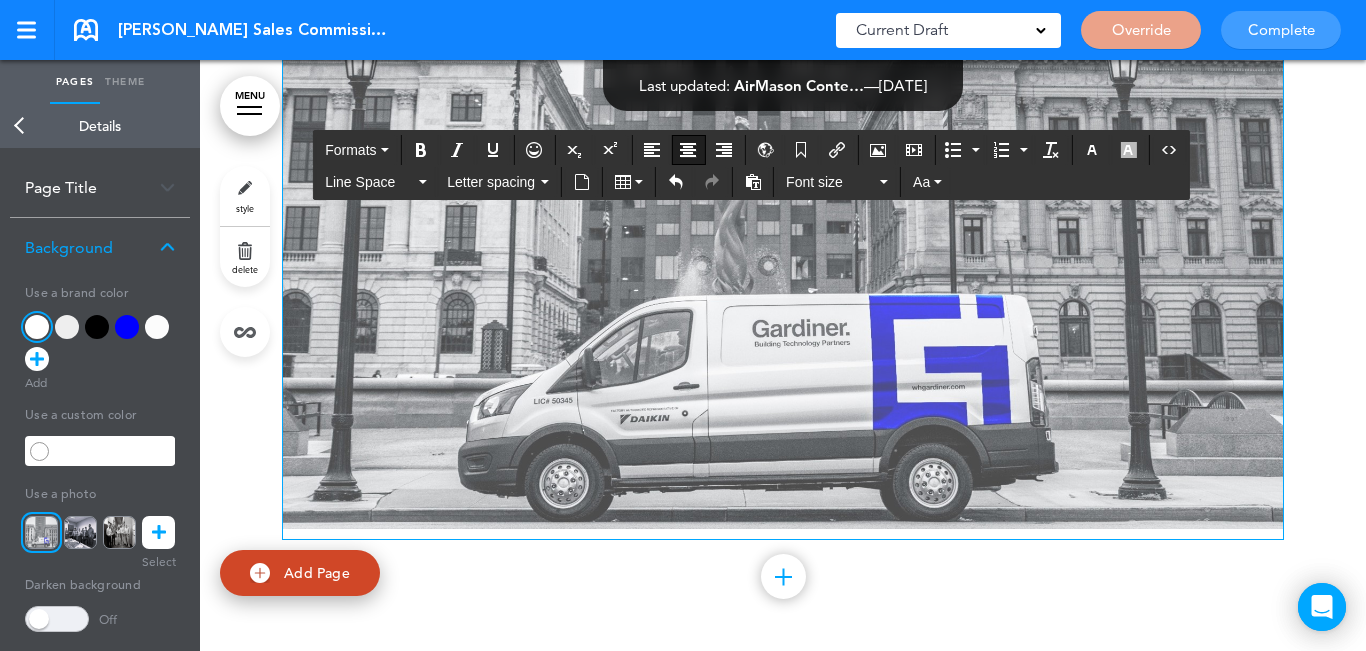 click at bounding box center [783, 180] 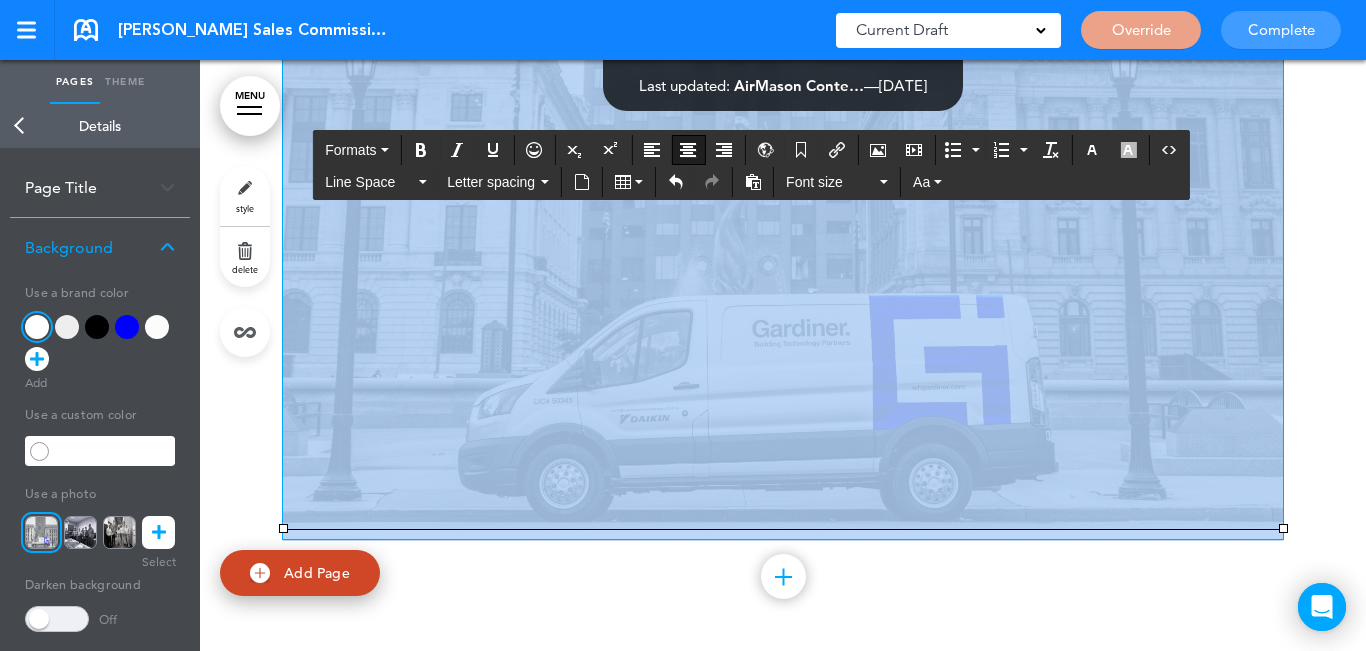 click at bounding box center [688, 150] 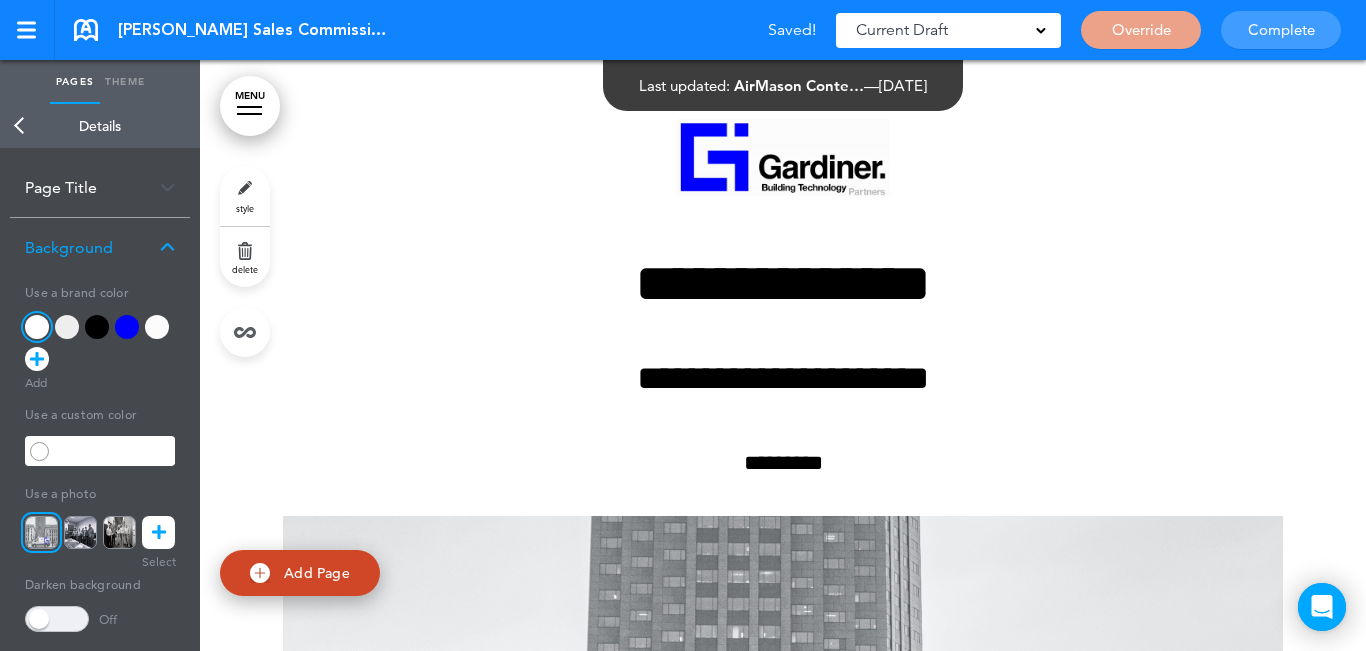 scroll, scrollTop: 0, scrollLeft: 0, axis: both 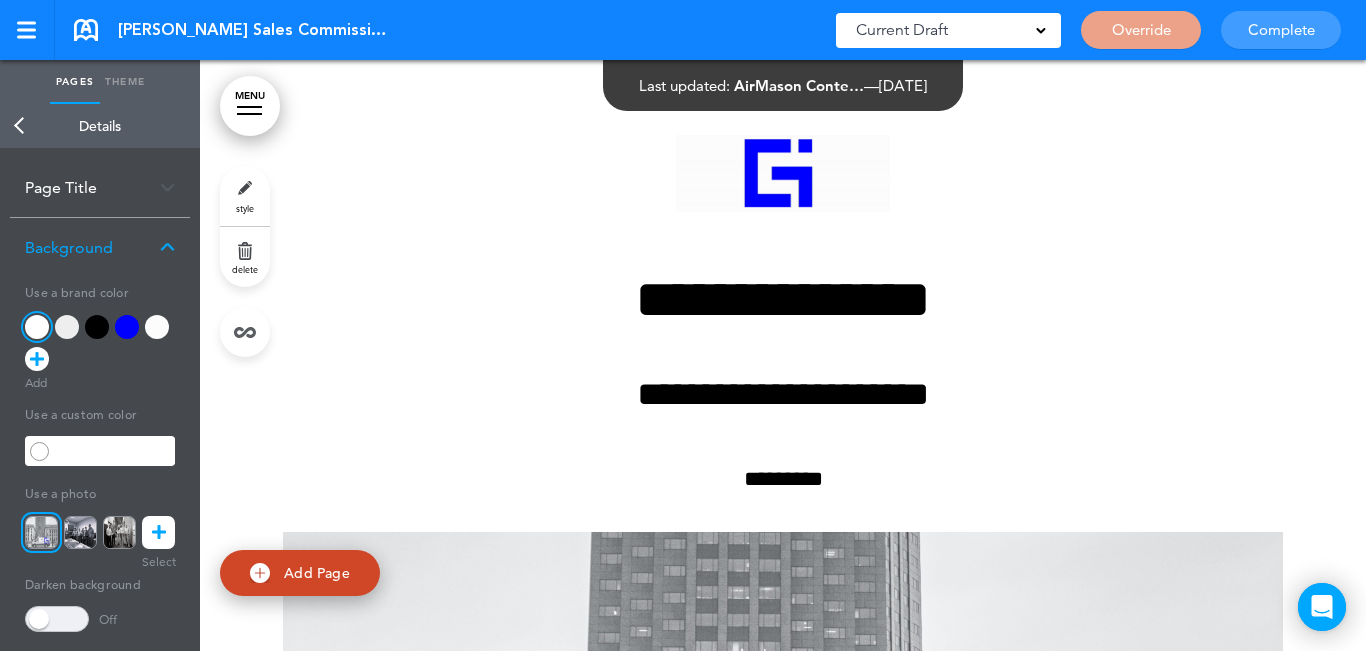 click on "Back" at bounding box center [20, 126] 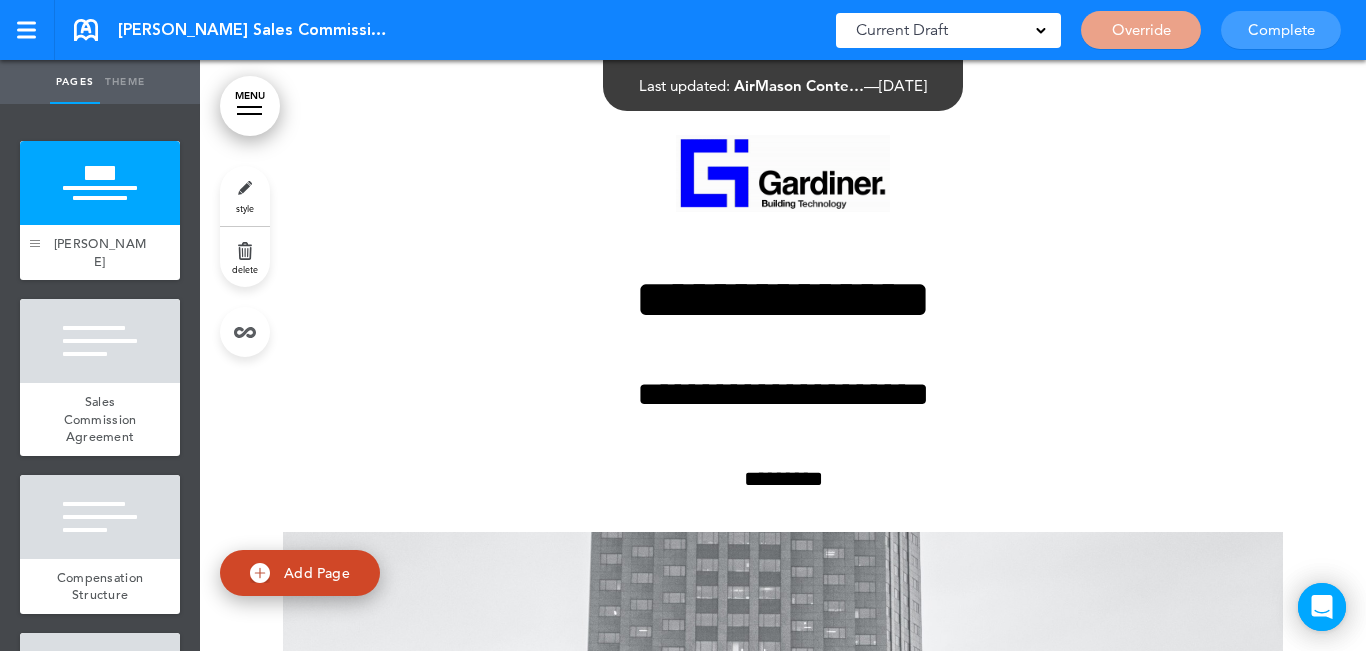 click at bounding box center (35, 210) 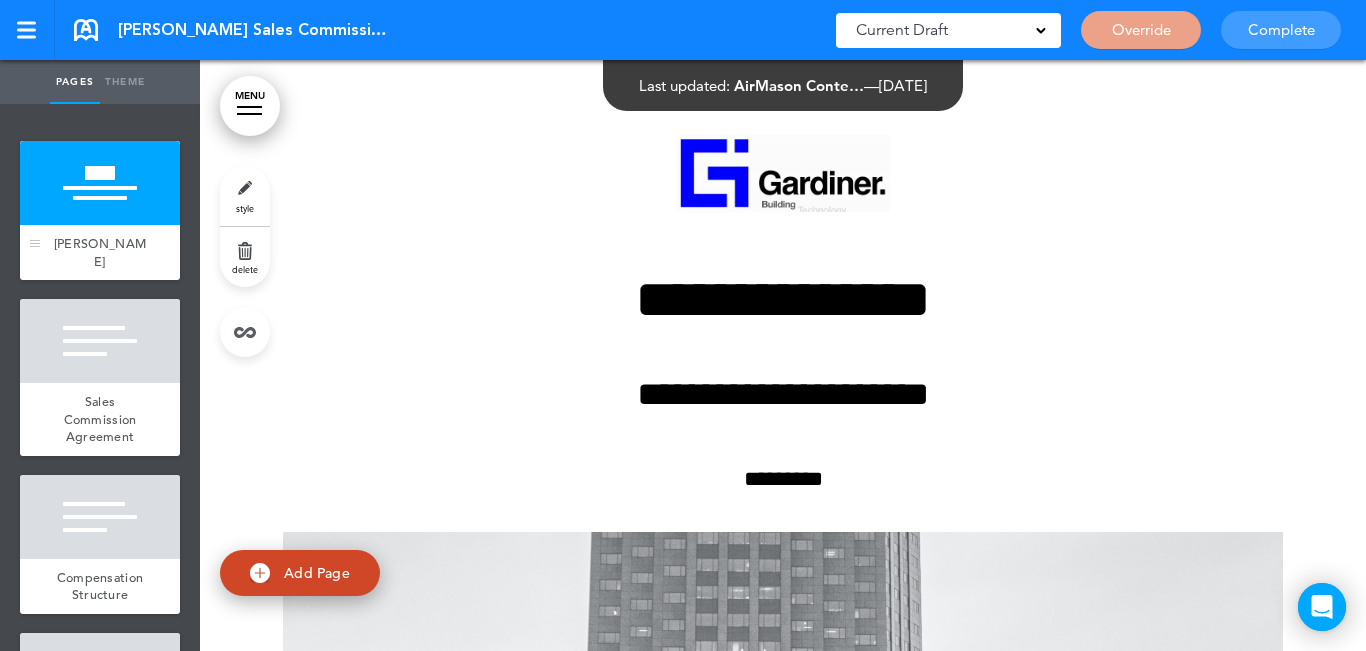 click at bounding box center (100, 183) 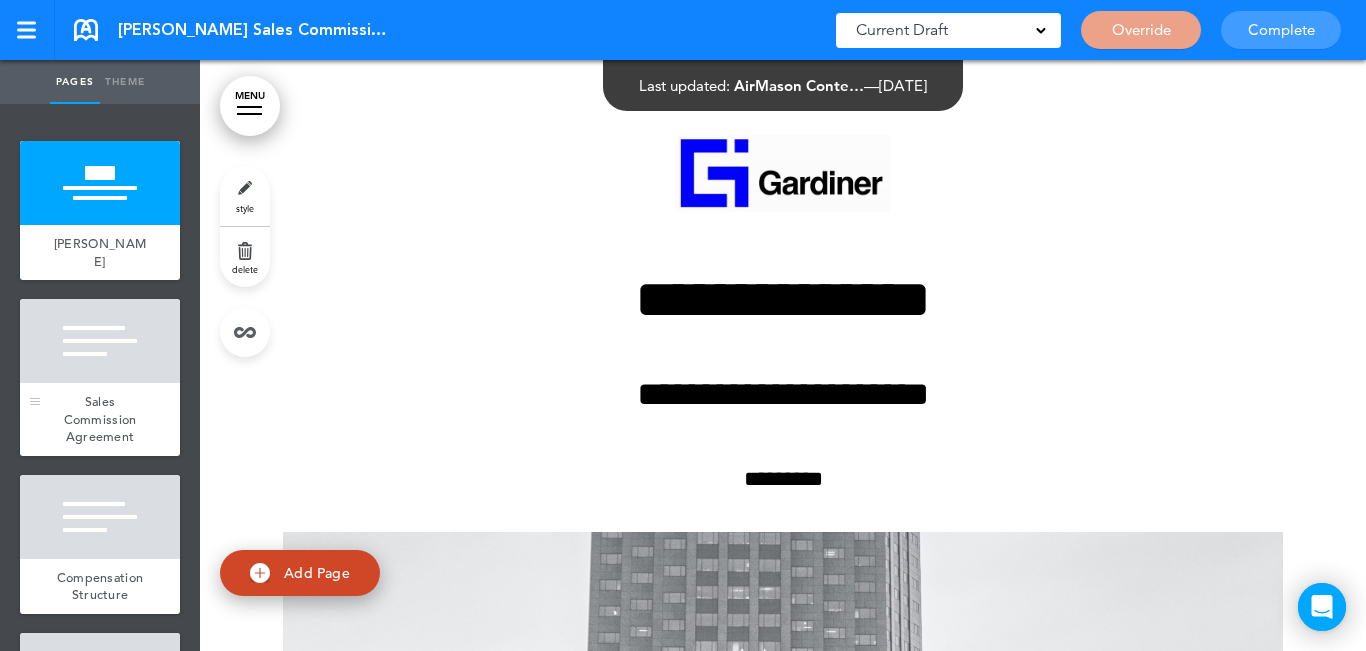 click at bounding box center (100, 341) 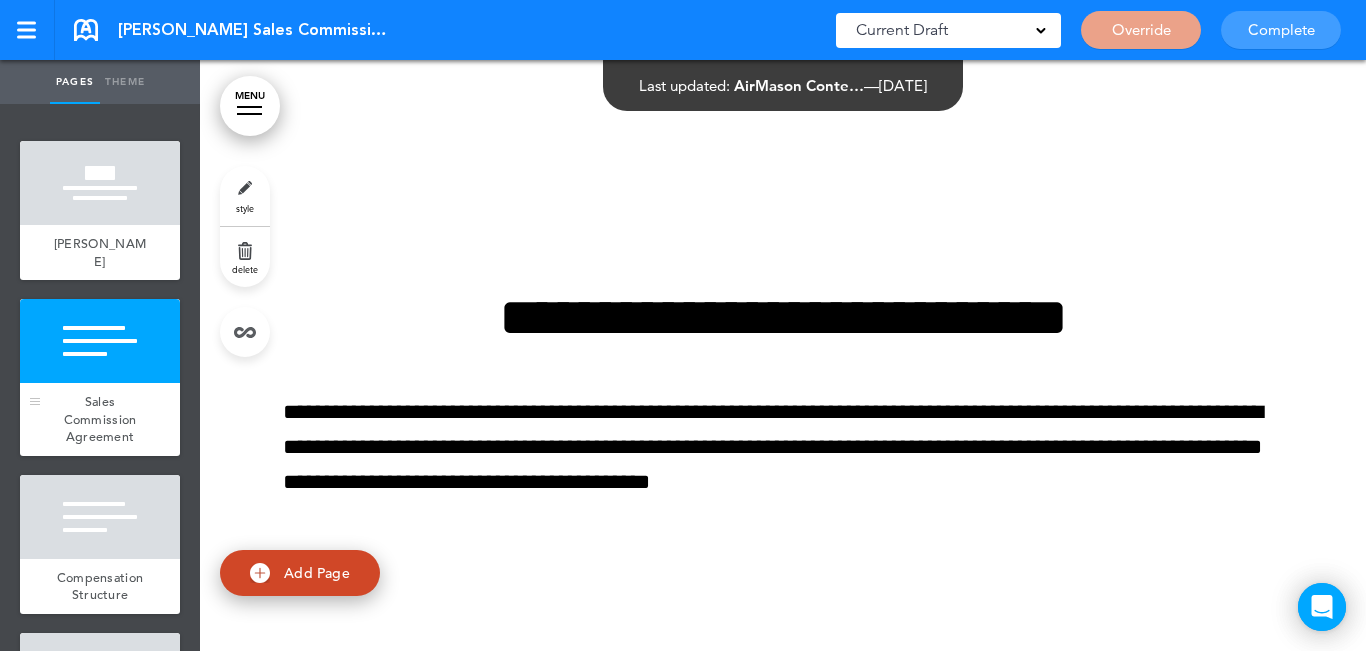 scroll, scrollTop: 1304, scrollLeft: 0, axis: vertical 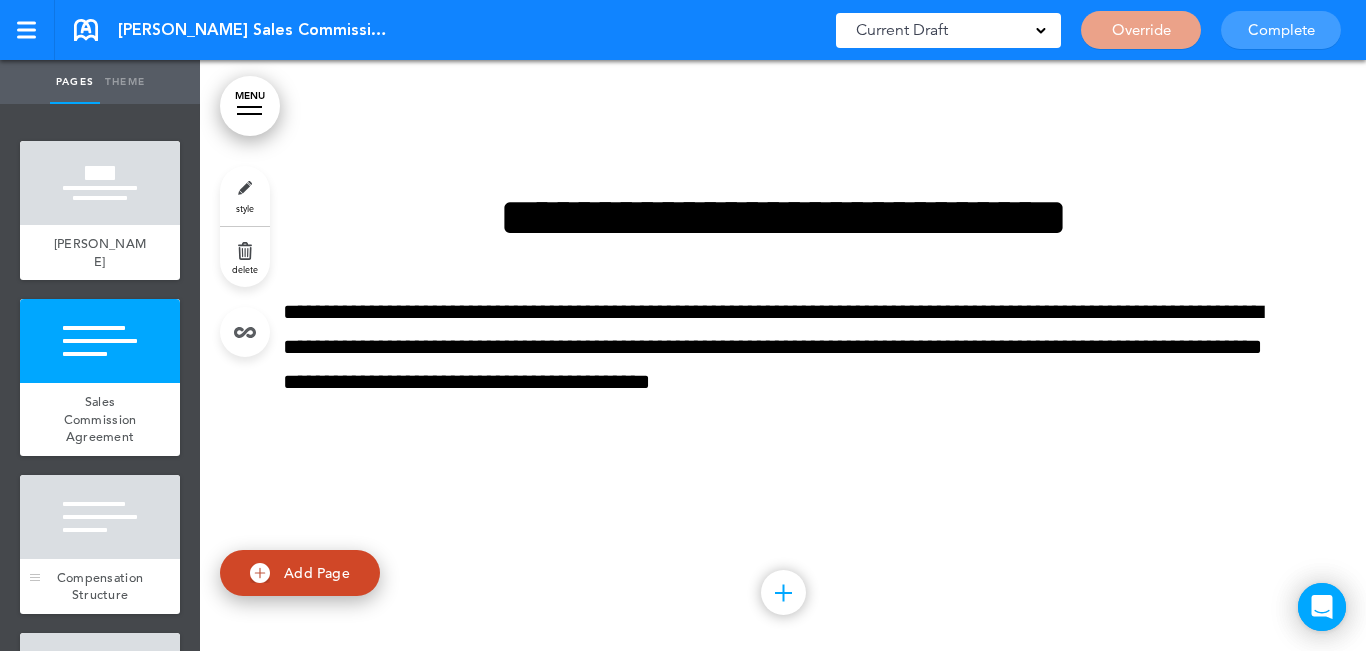click at bounding box center [100, 517] 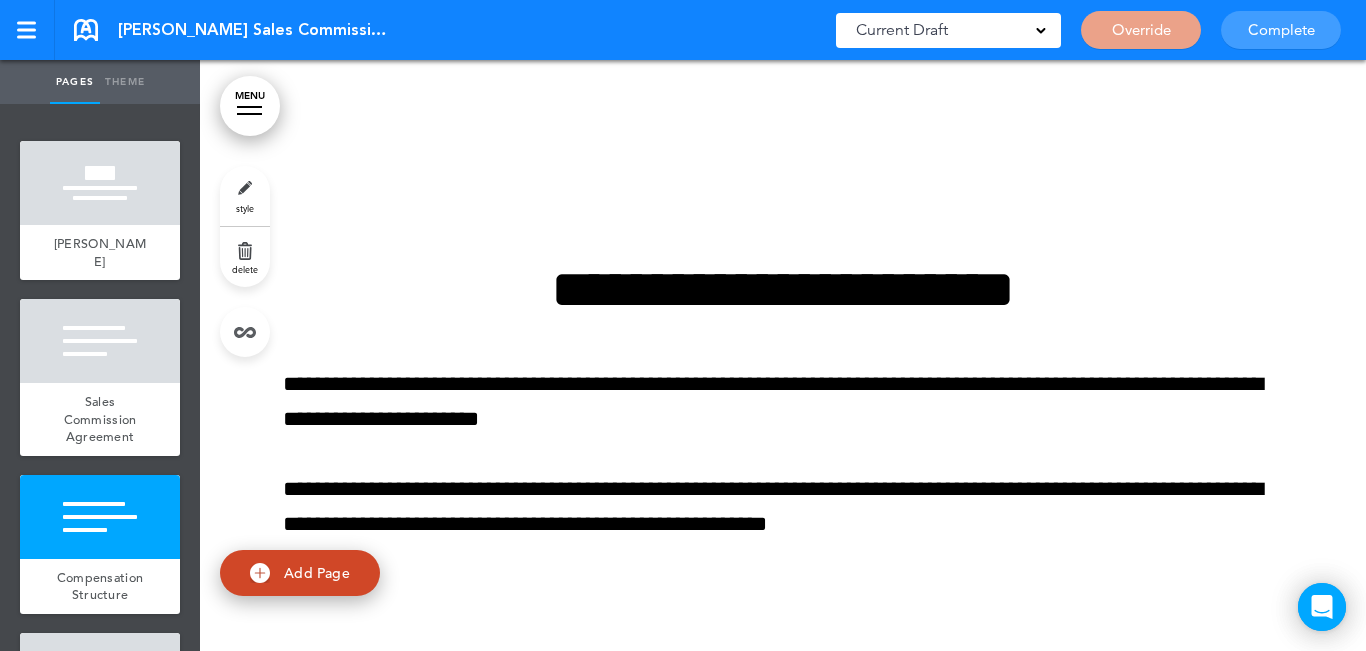 scroll, scrollTop: 2024, scrollLeft: 0, axis: vertical 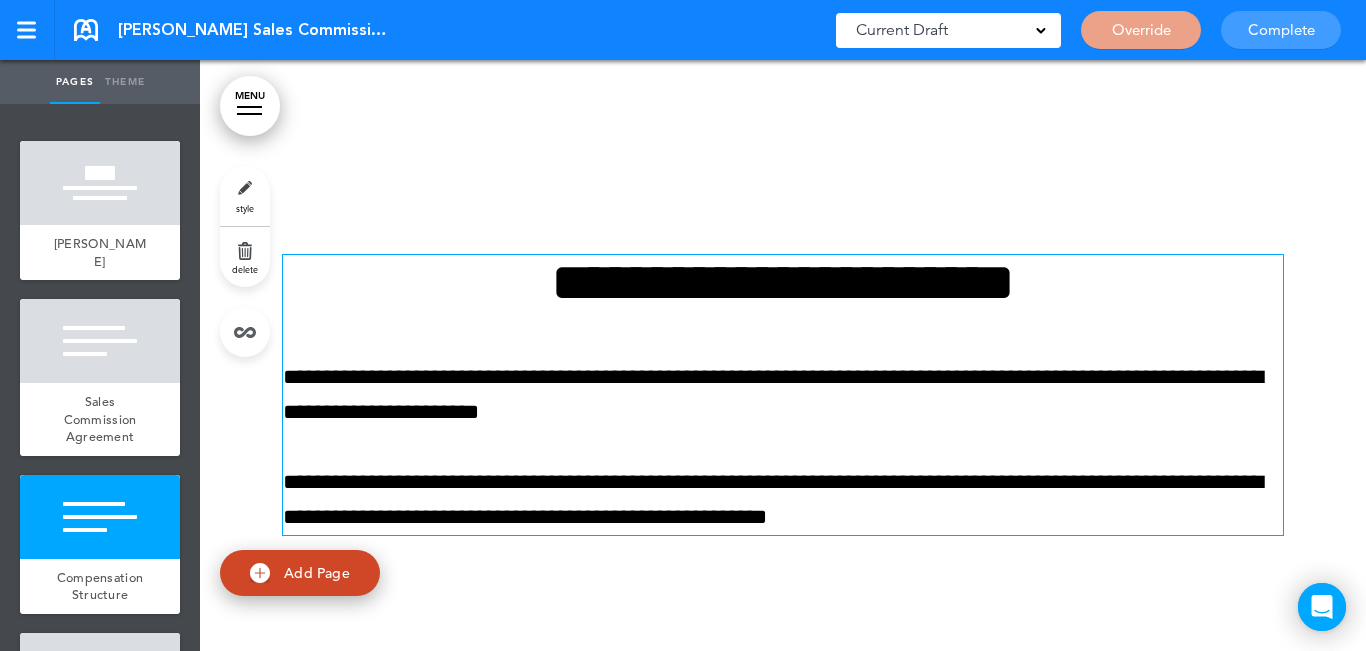 click on "**********" at bounding box center [783, 395] 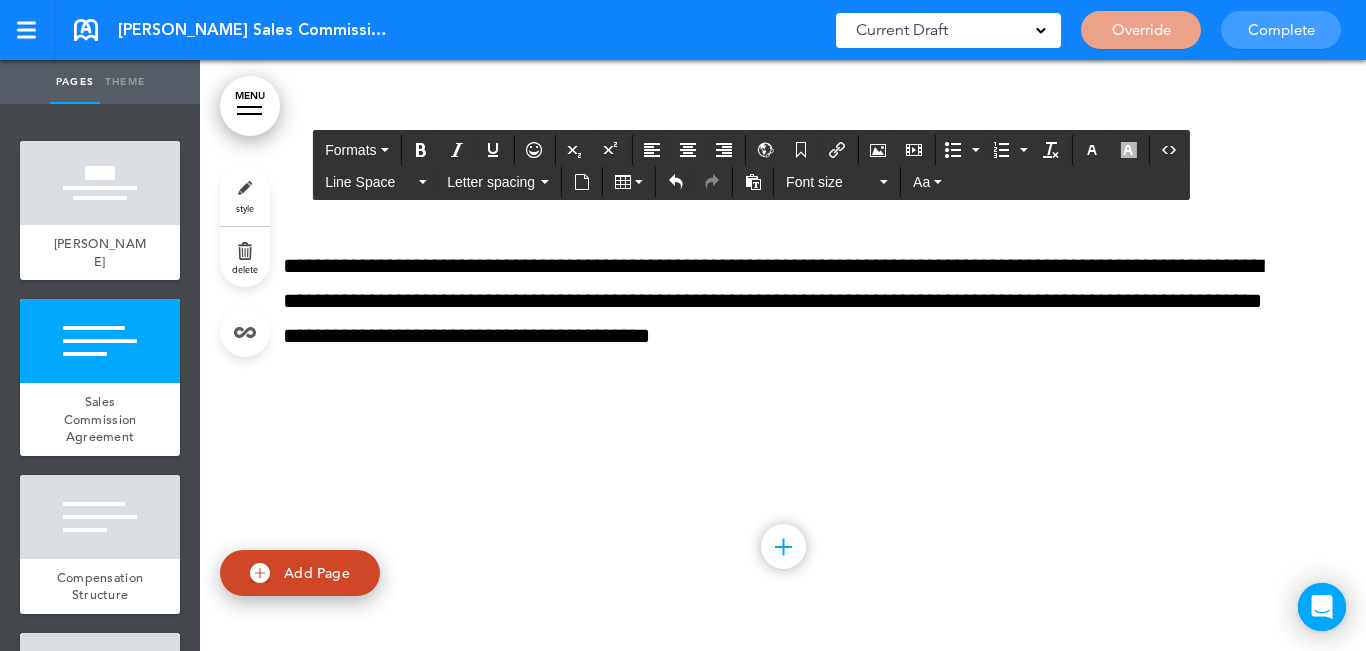 scroll, scrollTop: 1324, scrollLeft: 0, axis: vertical 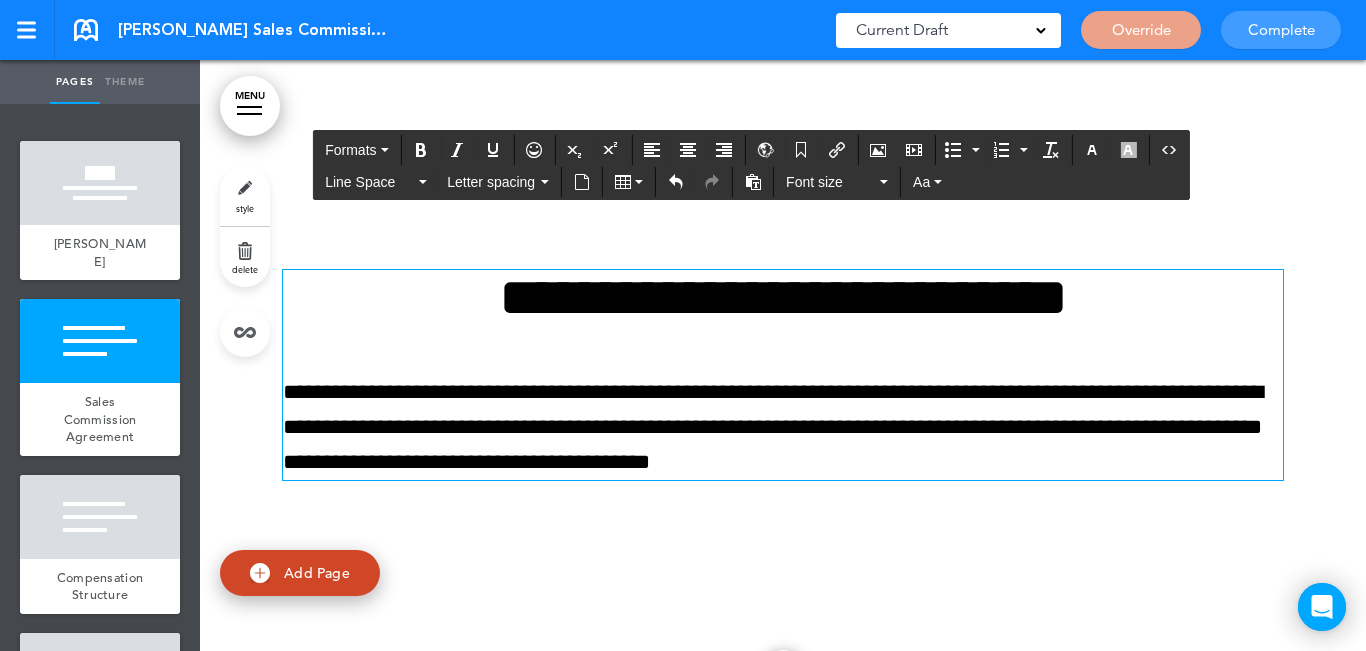click on "**********" at bounding box center [783, 428] 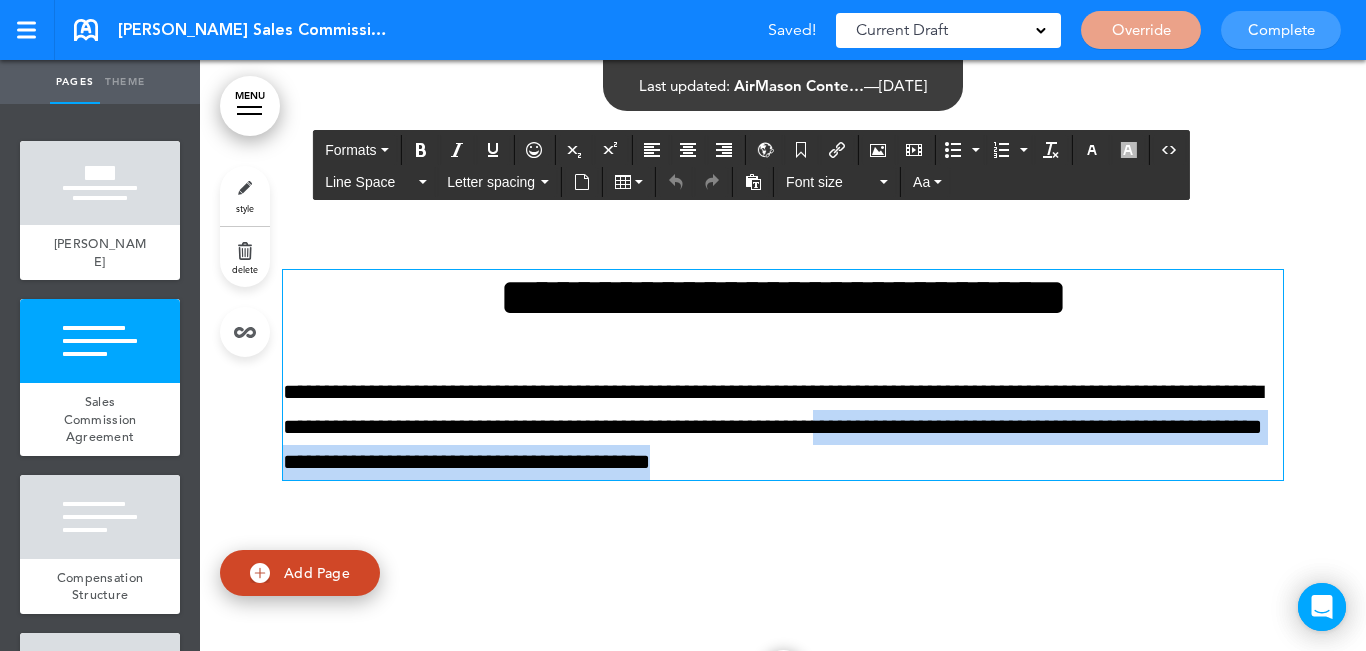 click on "**********" at bounding box center [783, 428] 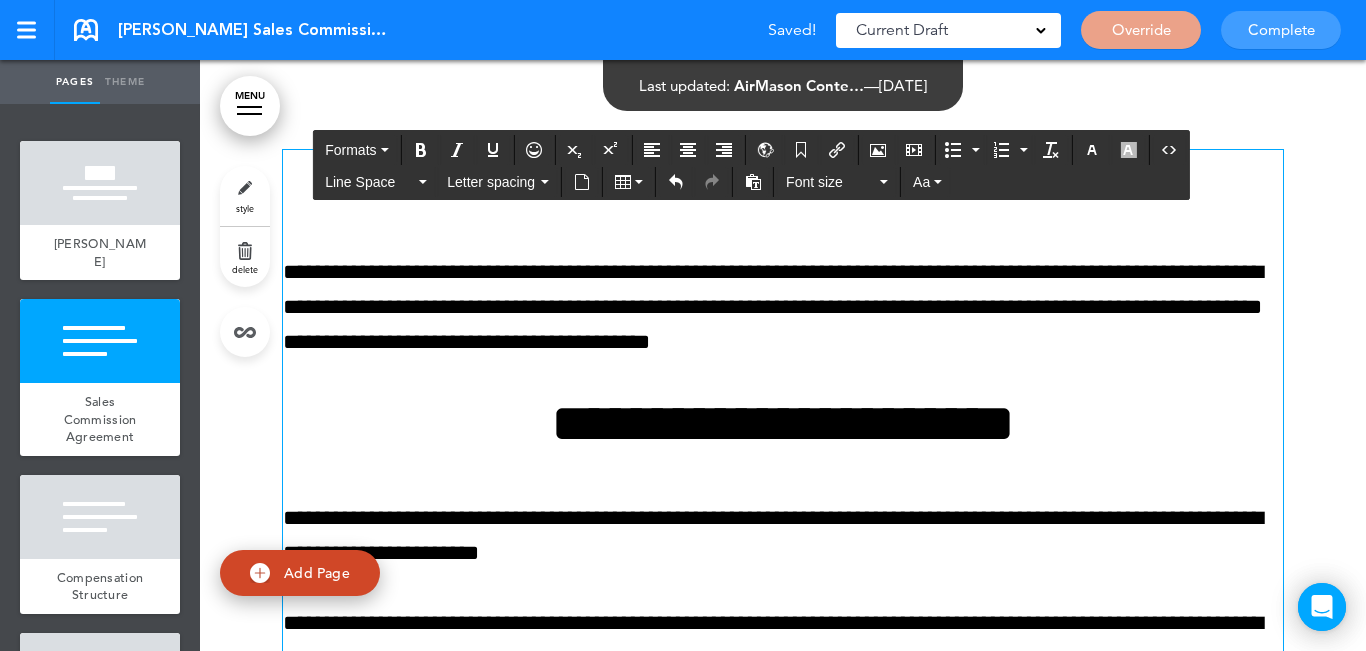 scroll, scrollTop: 1289, scrollLeft: 0, axis: vertical 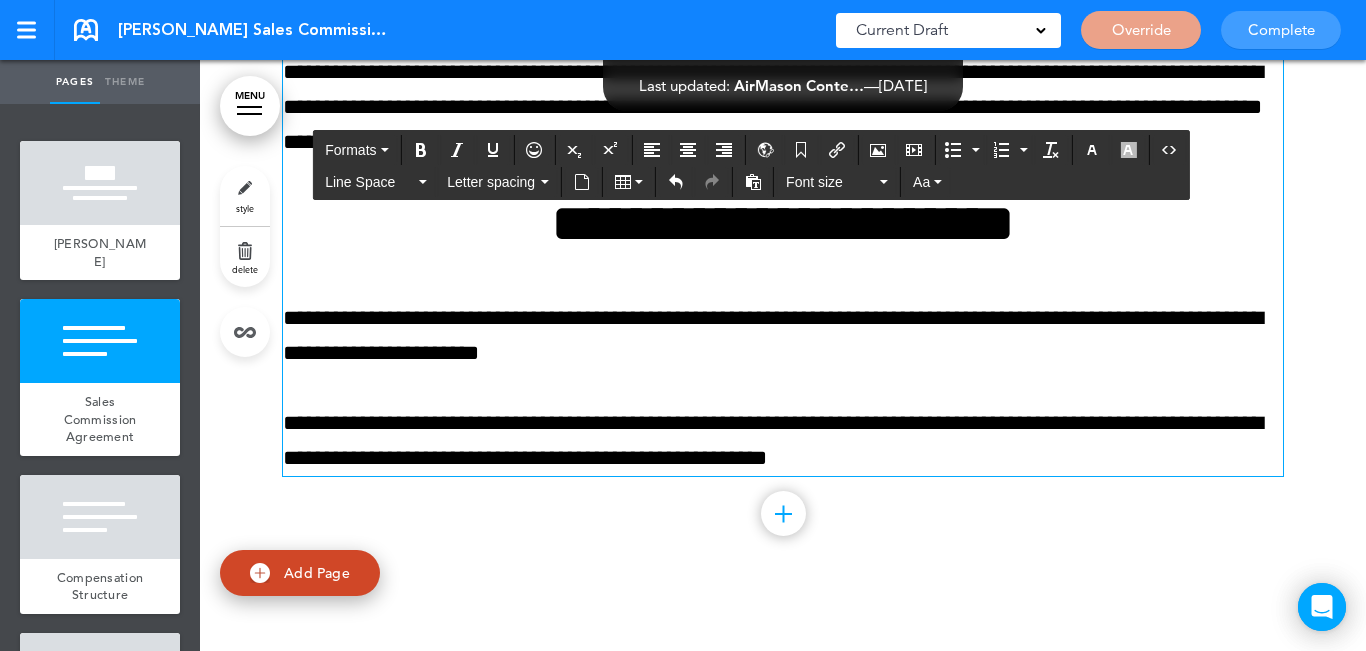 click on "**********" at bounding box center [783, 441] 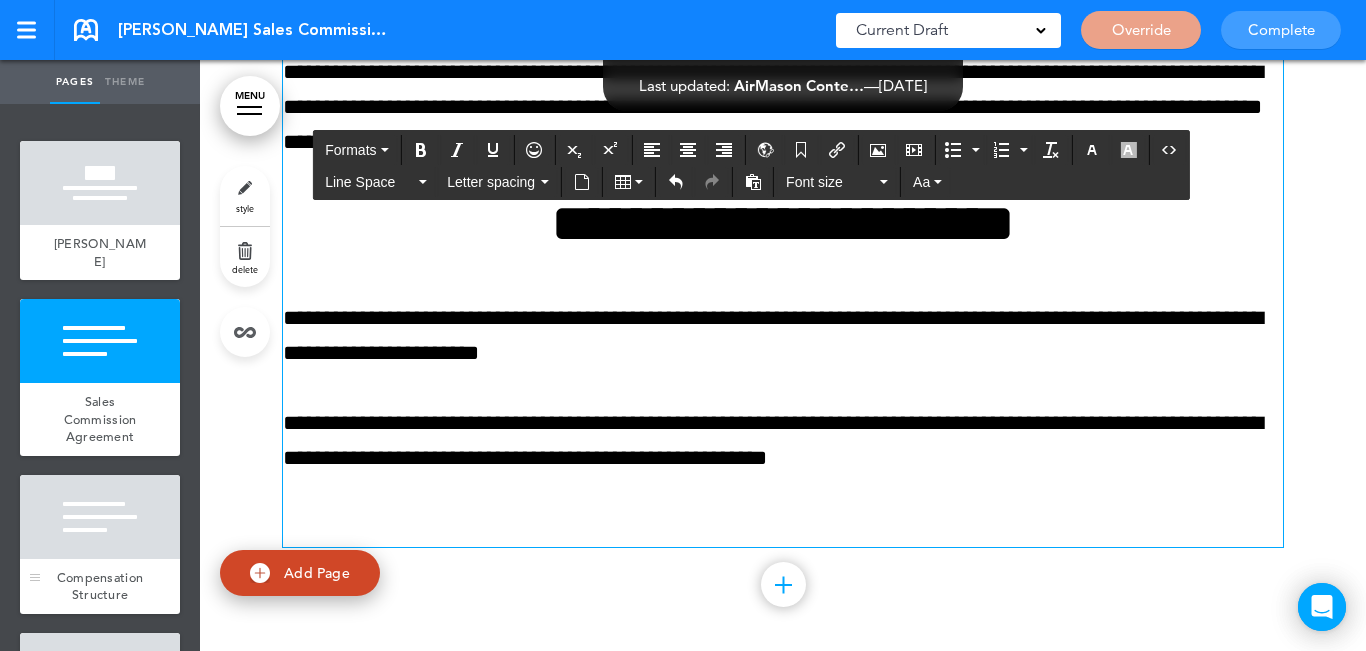 click at bounding box center (100, 517) 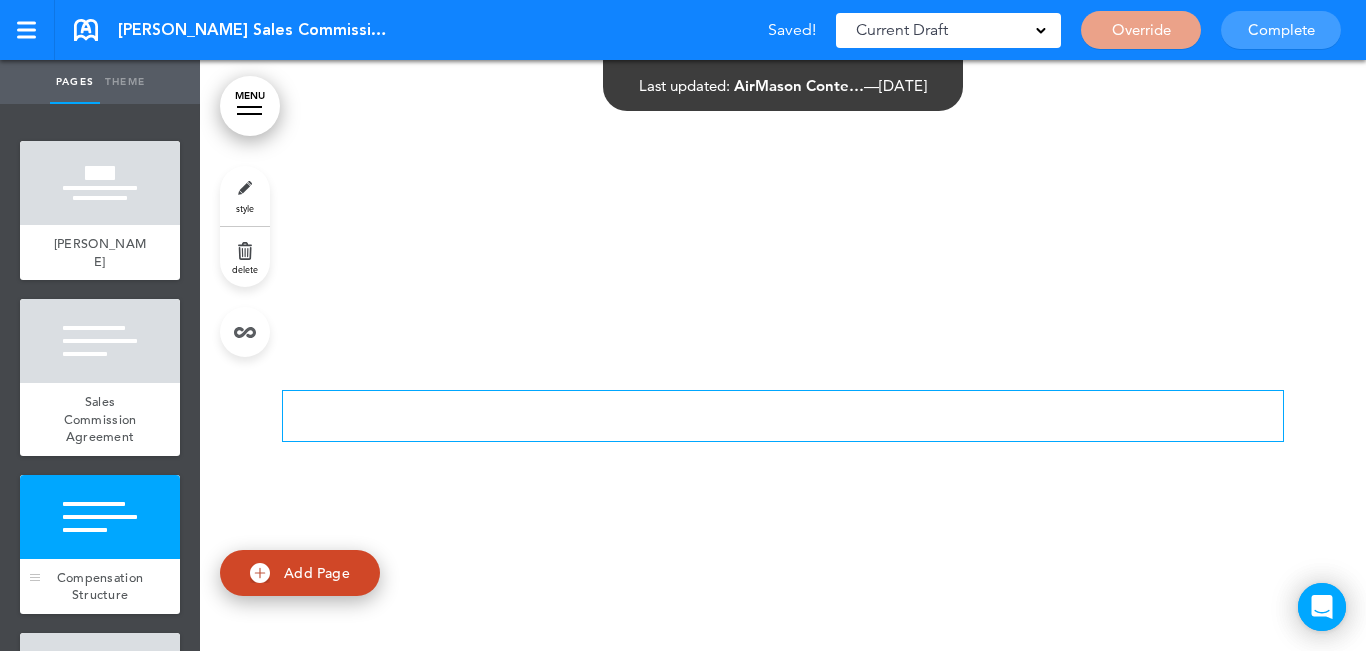 scroll, scrollTop: 2101, scrollLeft: 0, axis: vertical 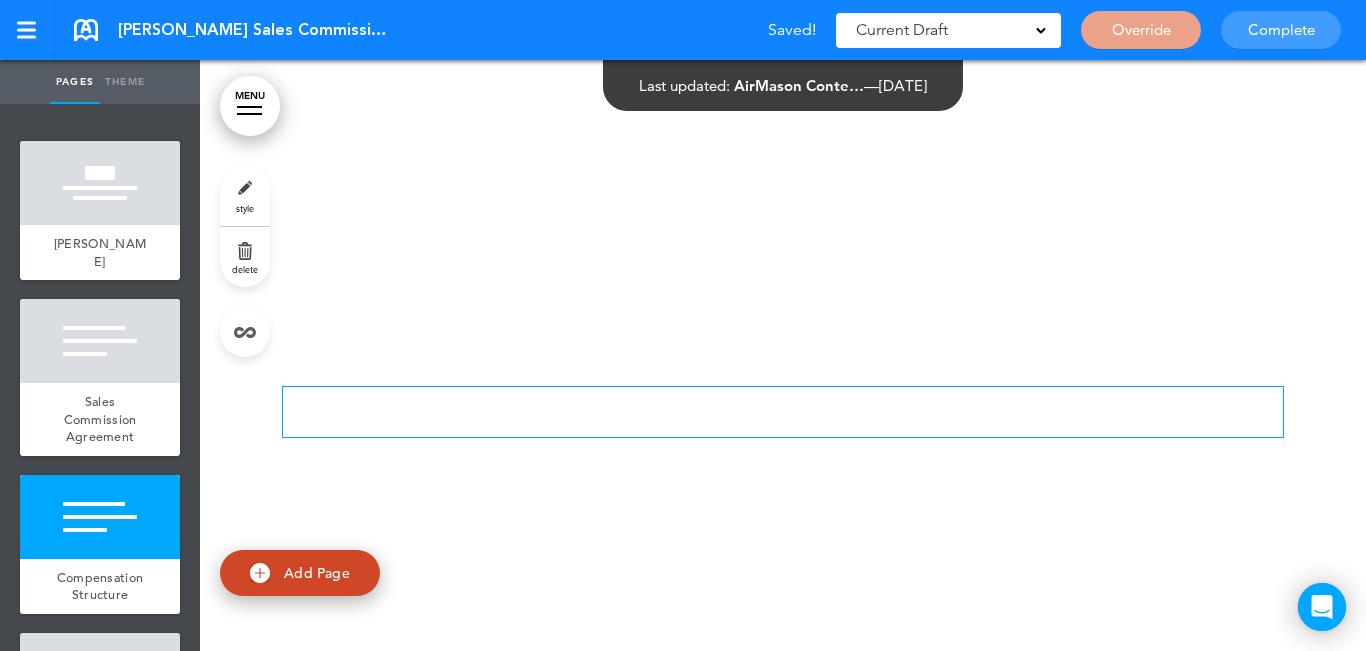 click on "delete" at bounding box center [245, 257] 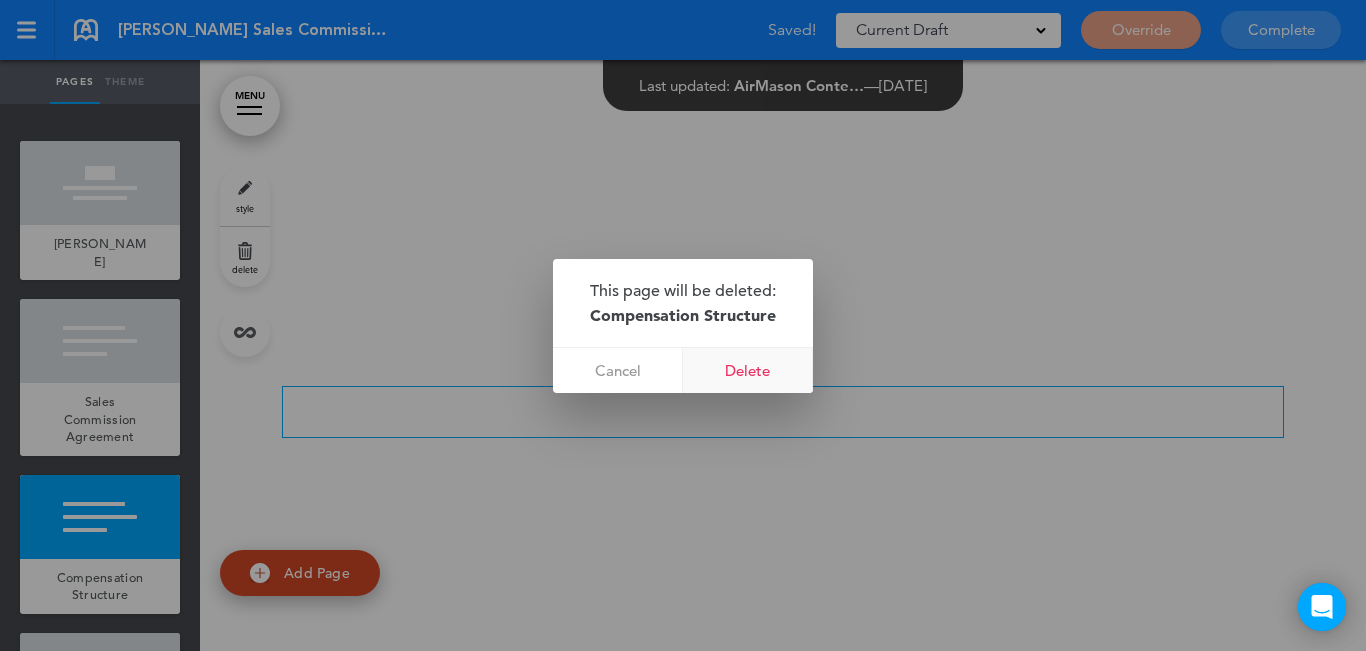 click on "Delete" at bounding box center [748, 370] 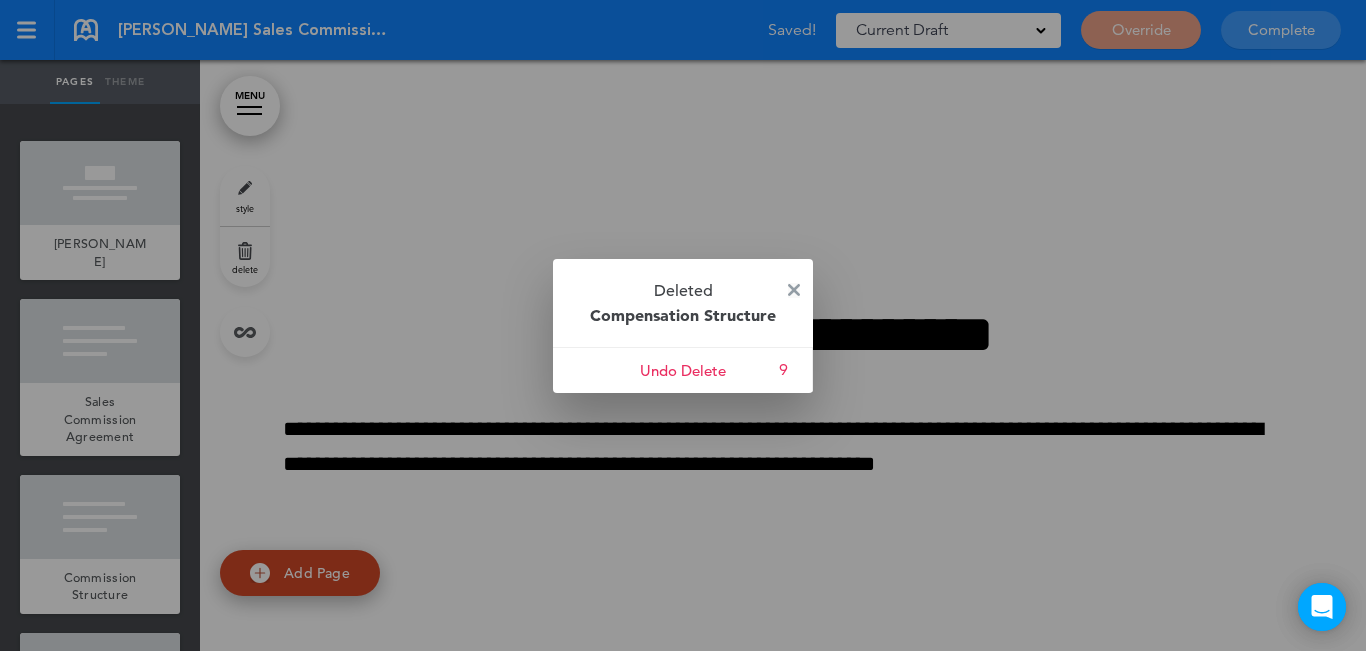 click at bounding box center (794, 290) 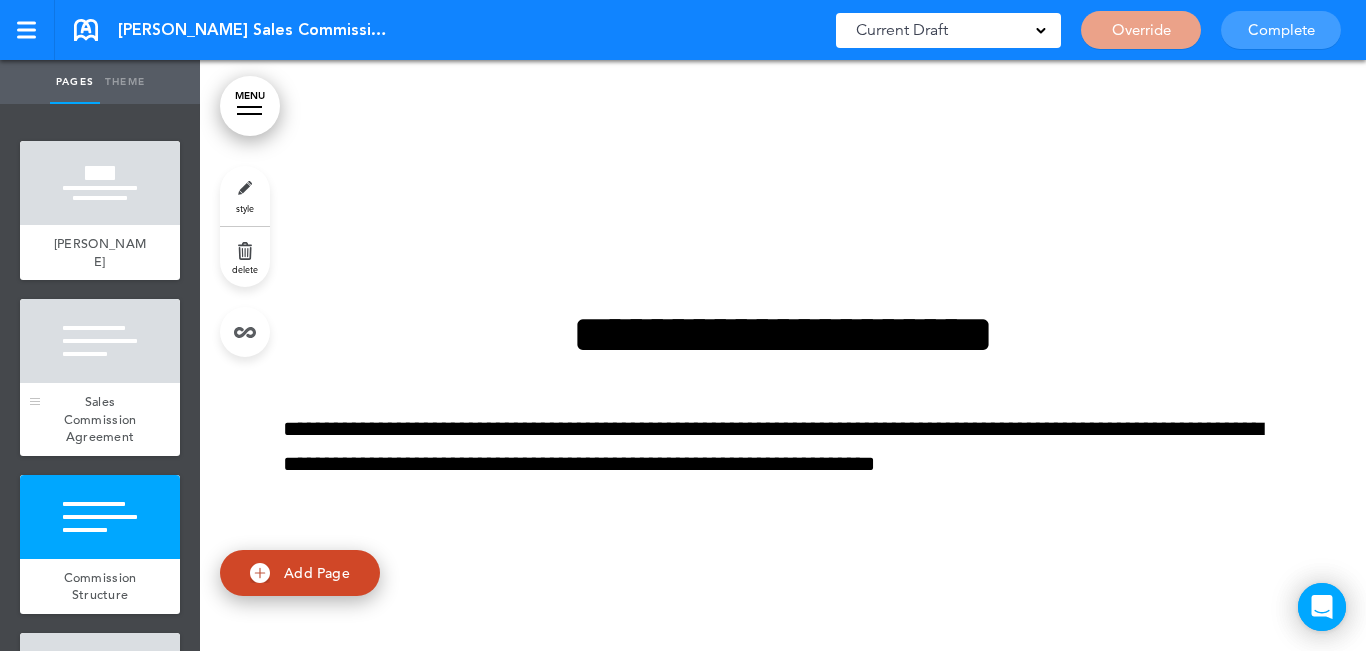 click at bounding box center [100, 341] 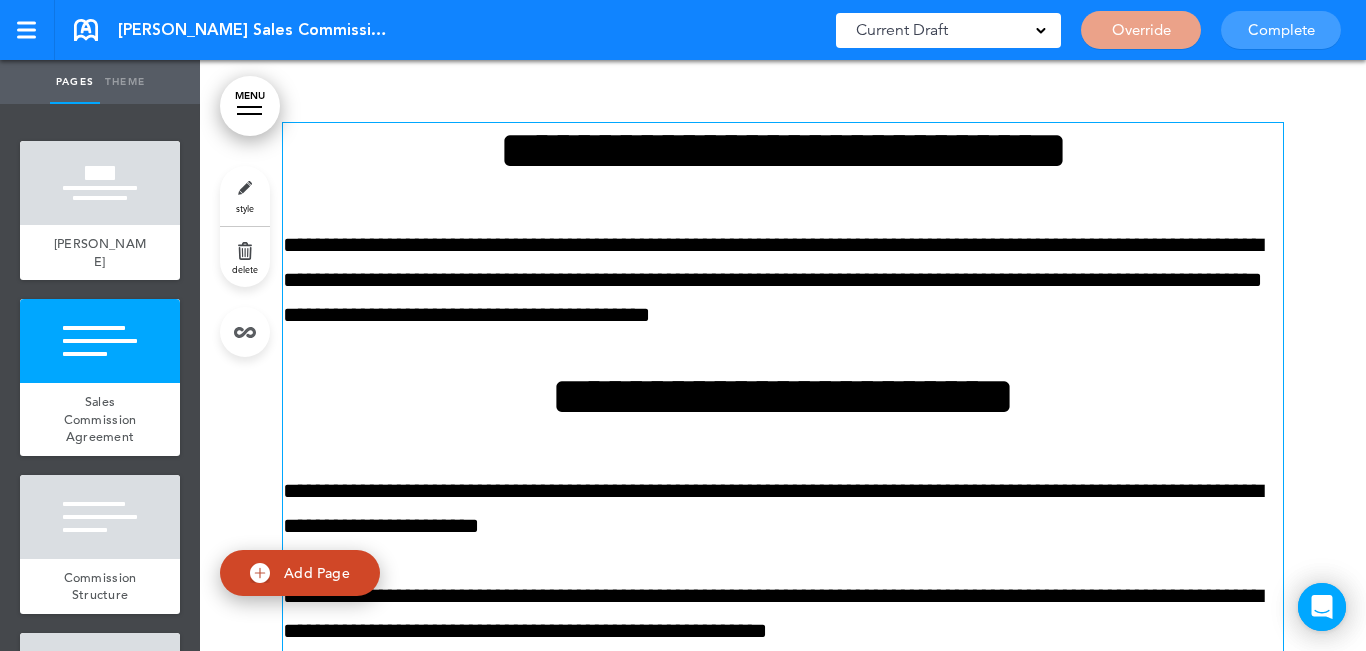 scroll, scrollTop: 1304, scrollLeft: 0, axis: vertical 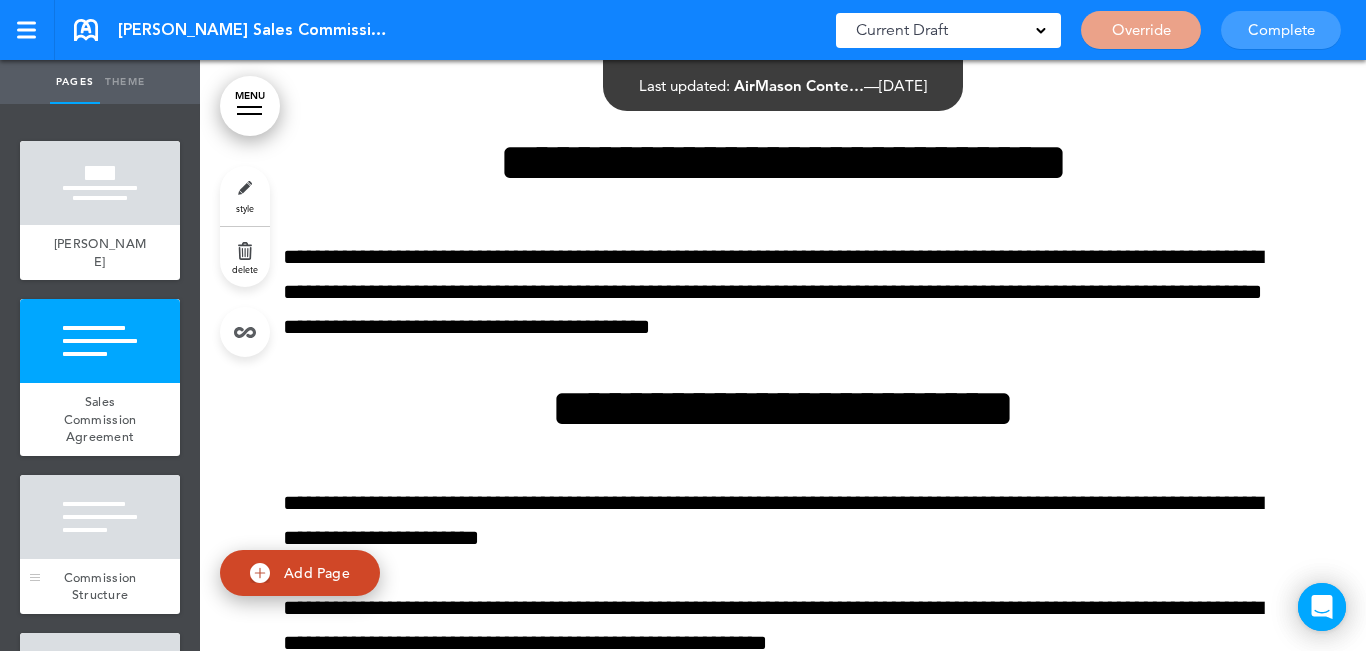 click at bounding box center (100, 517) 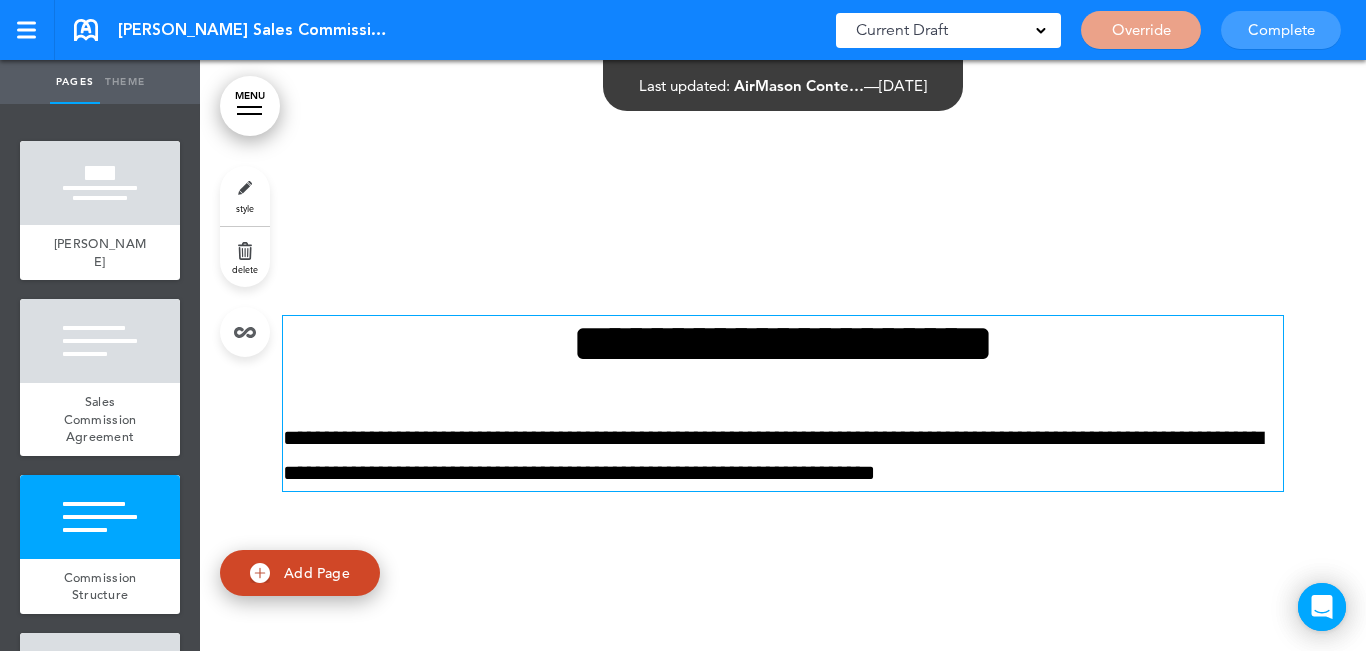 scroll, scrollTop: 2101, scrollLeft: 0, axis: vertical 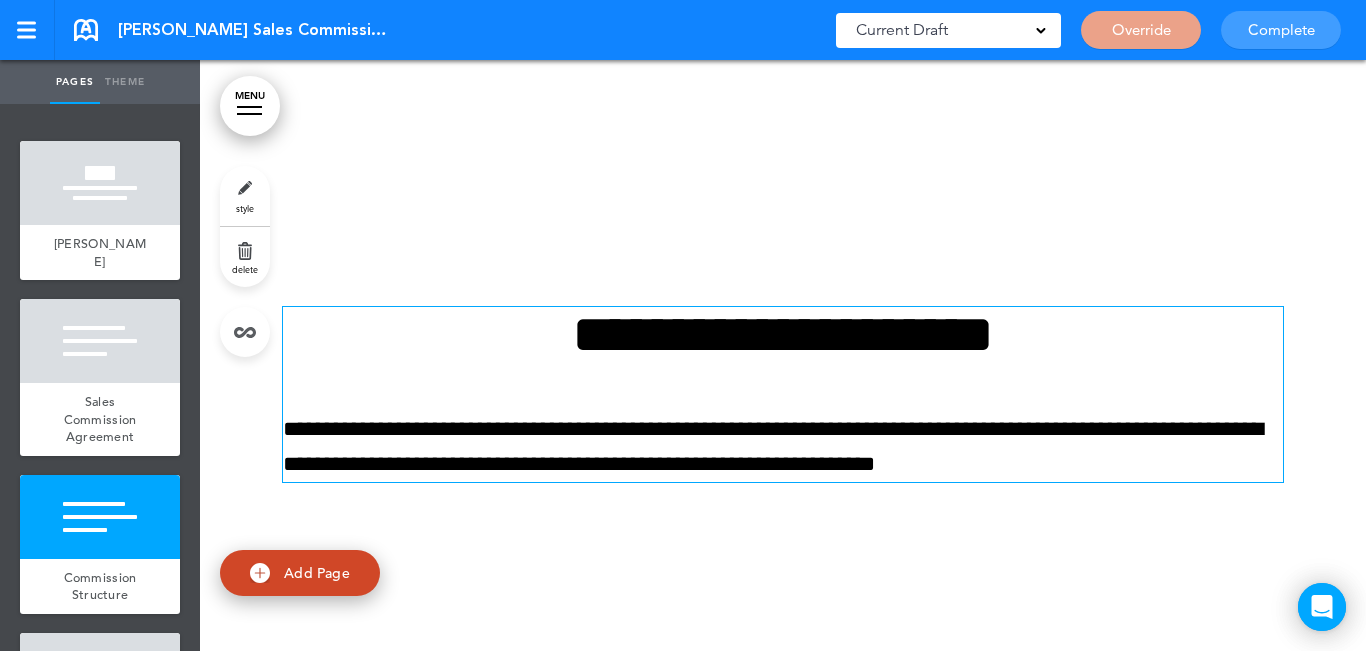 click on "**********" at bounding box center (783, 394) 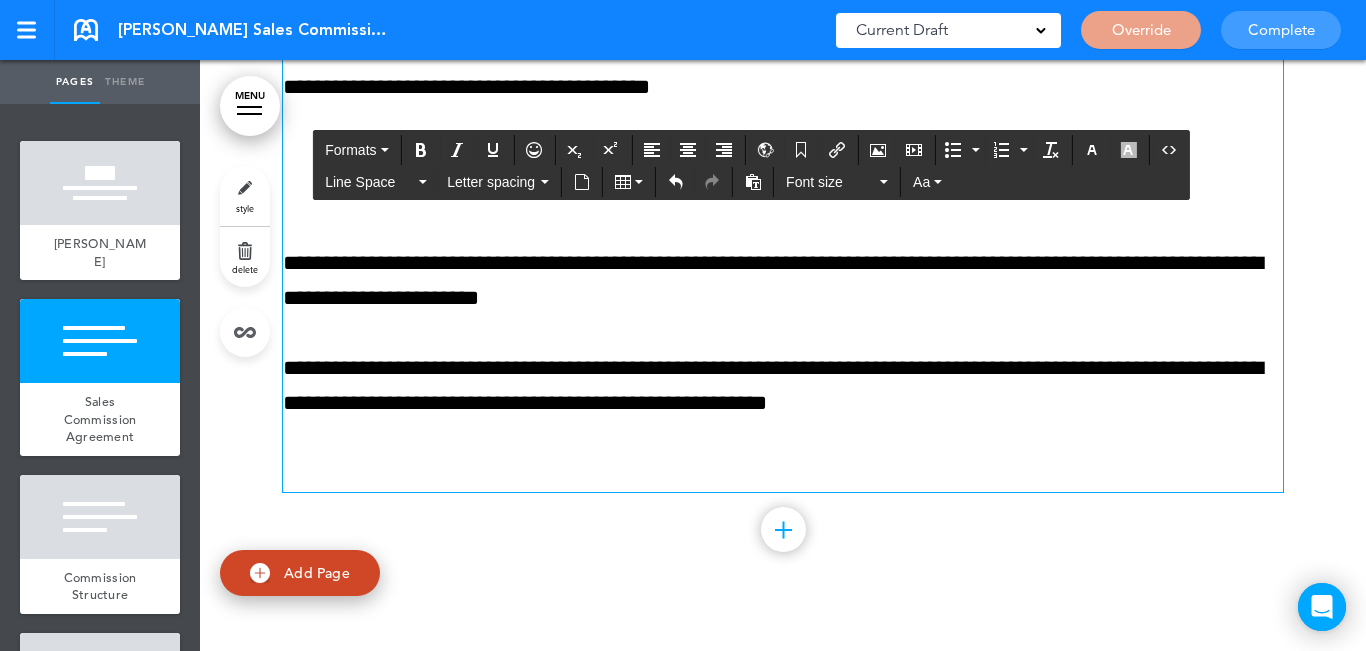 scroll, scrollTop: 1519, scrollLeft: 0, axis: vertical 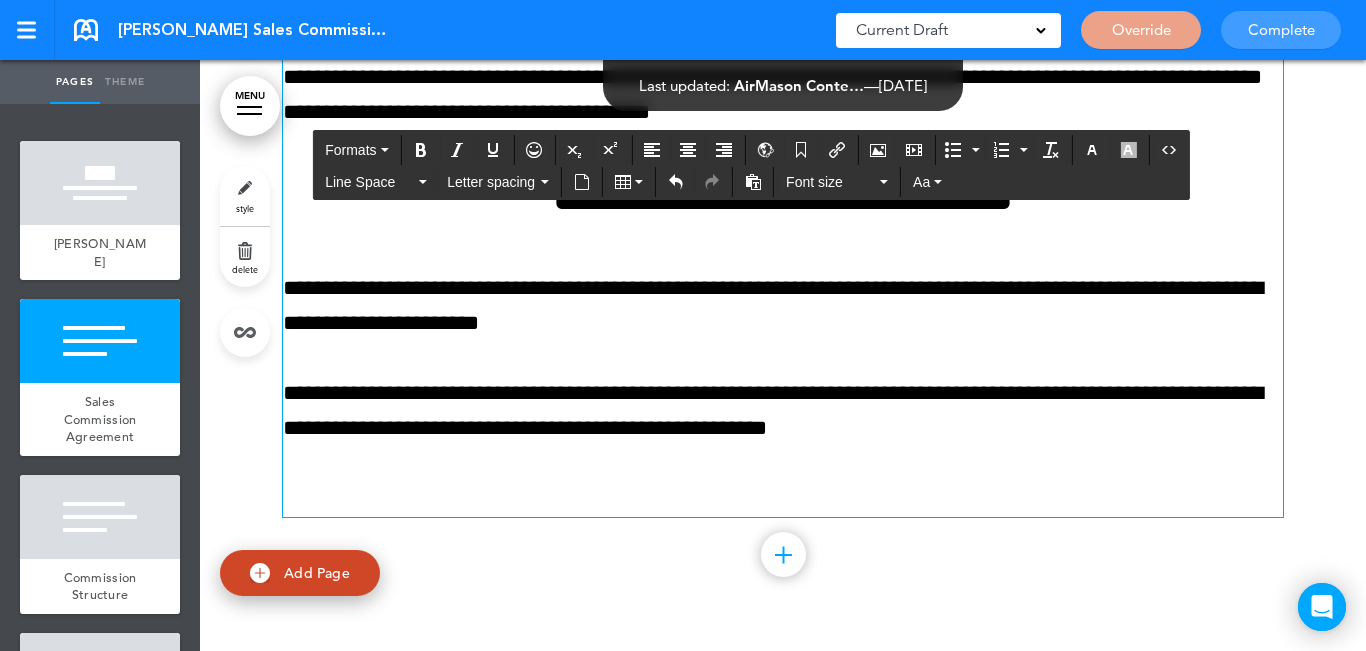 click at bounding box center (783, 498) 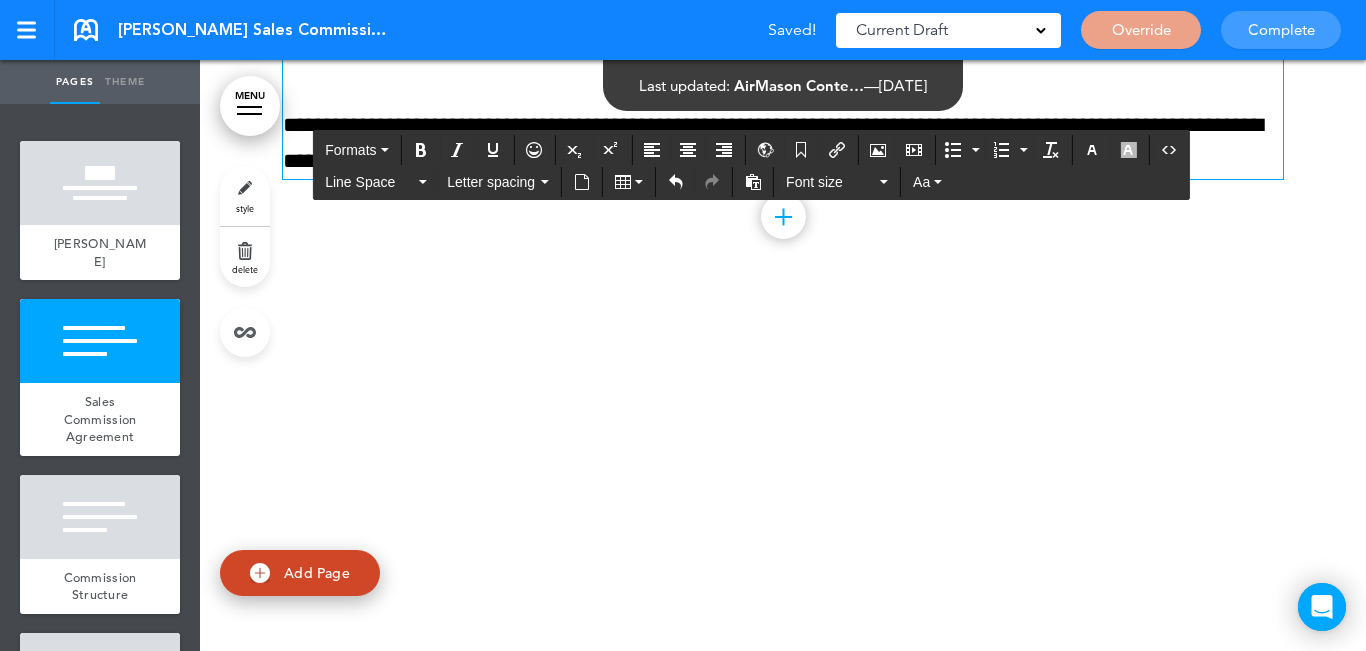 scroll, scrollTop: 2019, scrollLeft: 0, axis: vertical 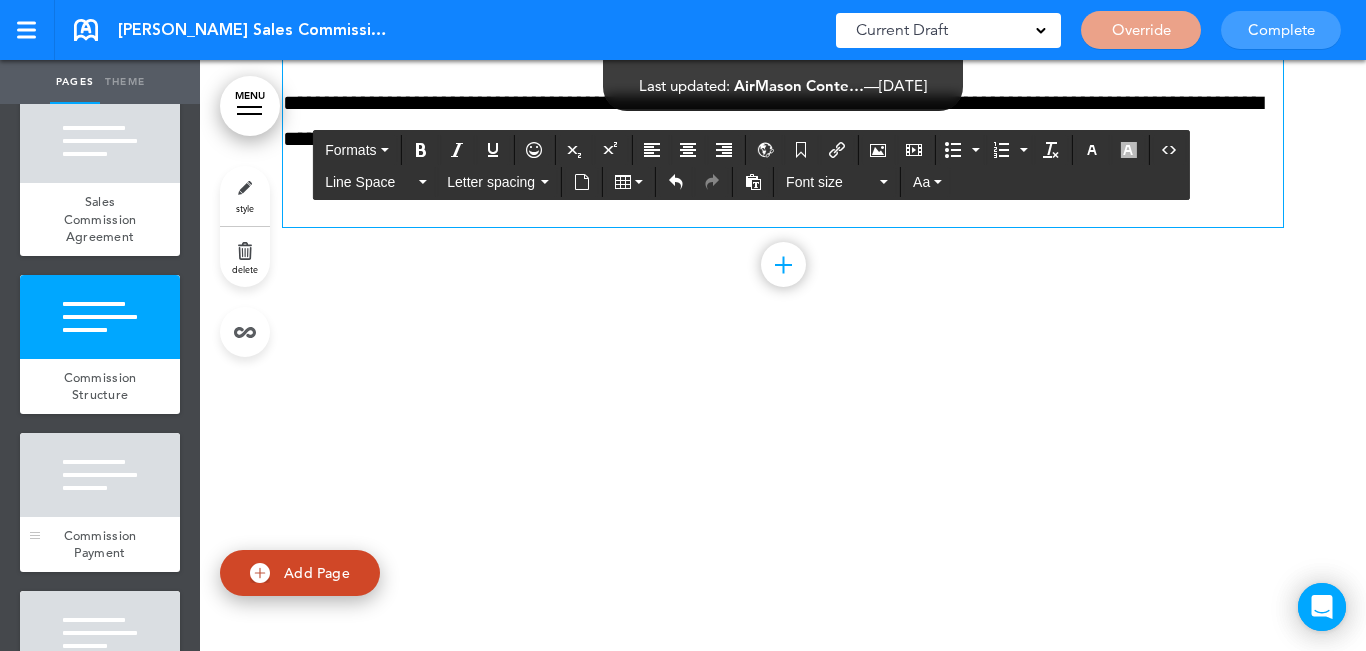 click at bounding box center (100, 475) 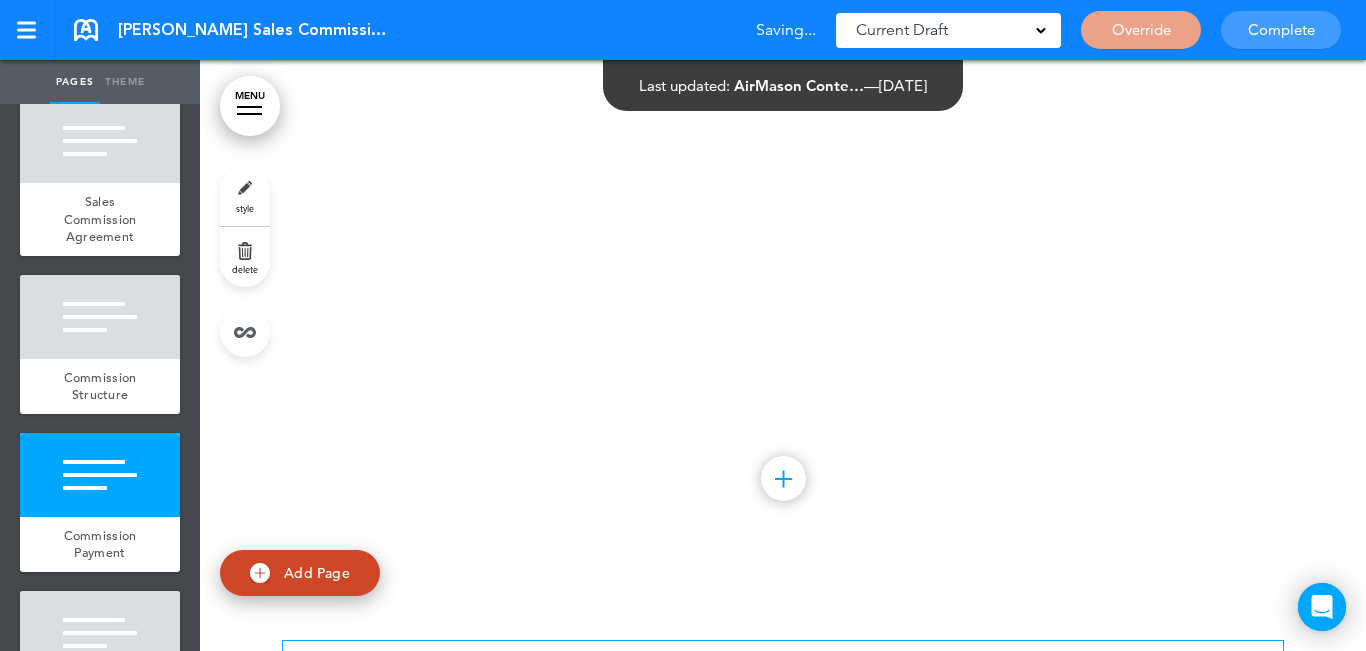 scroll, scrollTop: 3031, scrollLeft: 0, axis: vertical 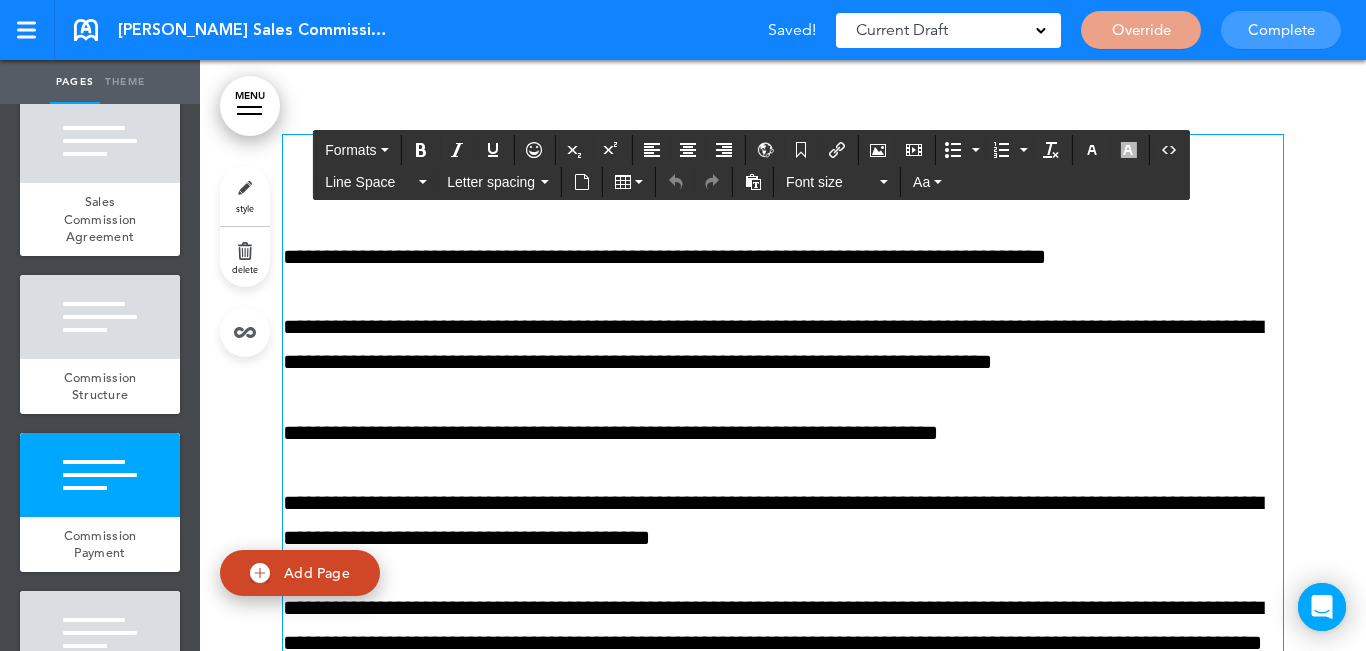 click on "**********" at bounding box center [783, 345] 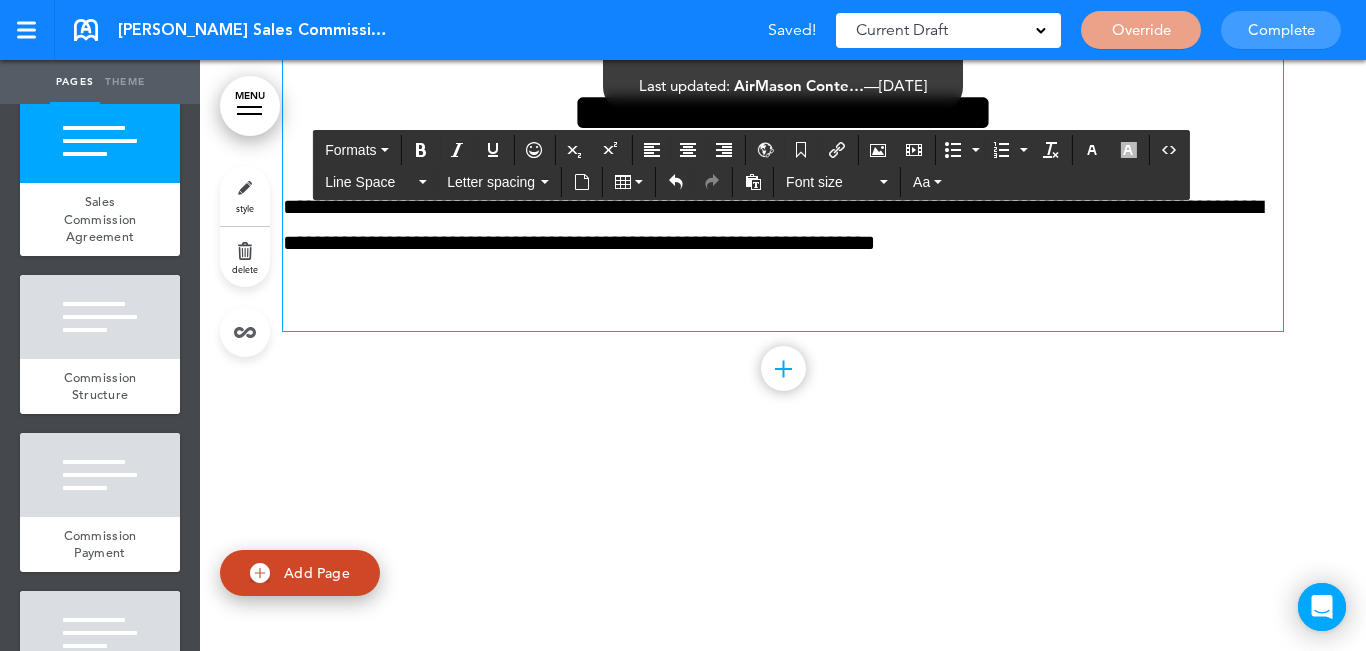 scroll, scrollTop: 1831, scrollLeft: 0, axis: vertical 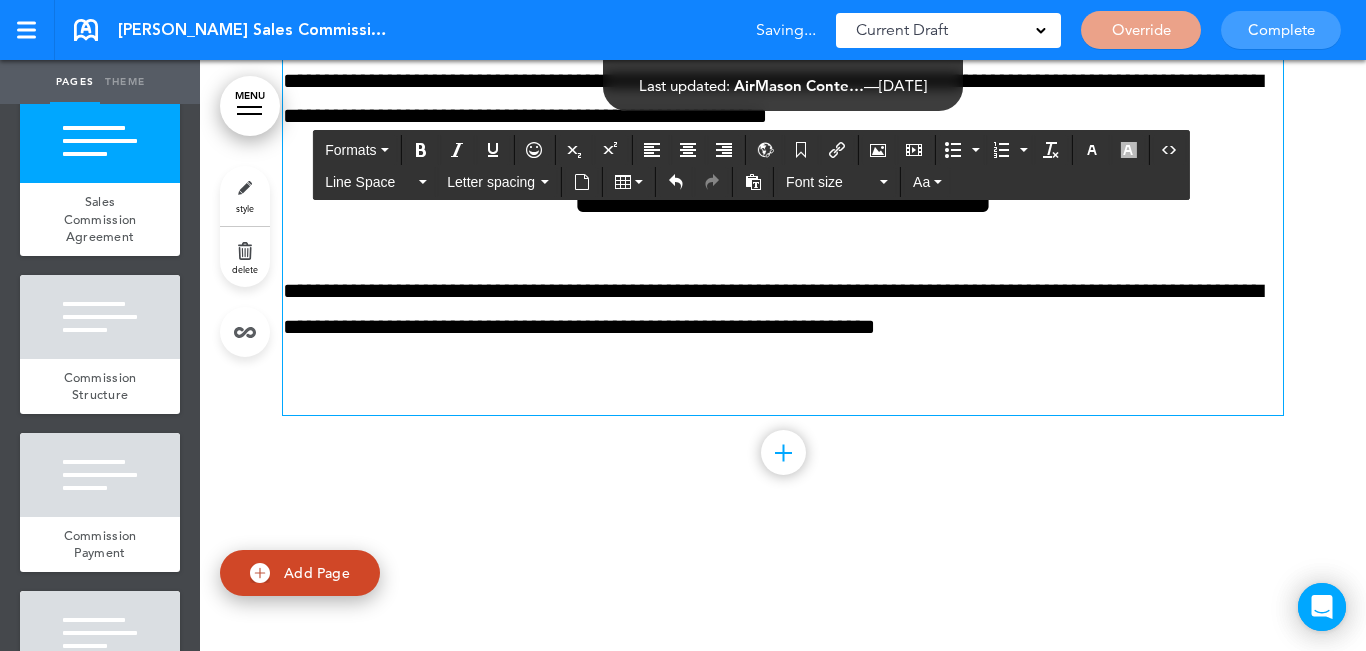 click at bounding box center (783, 397) 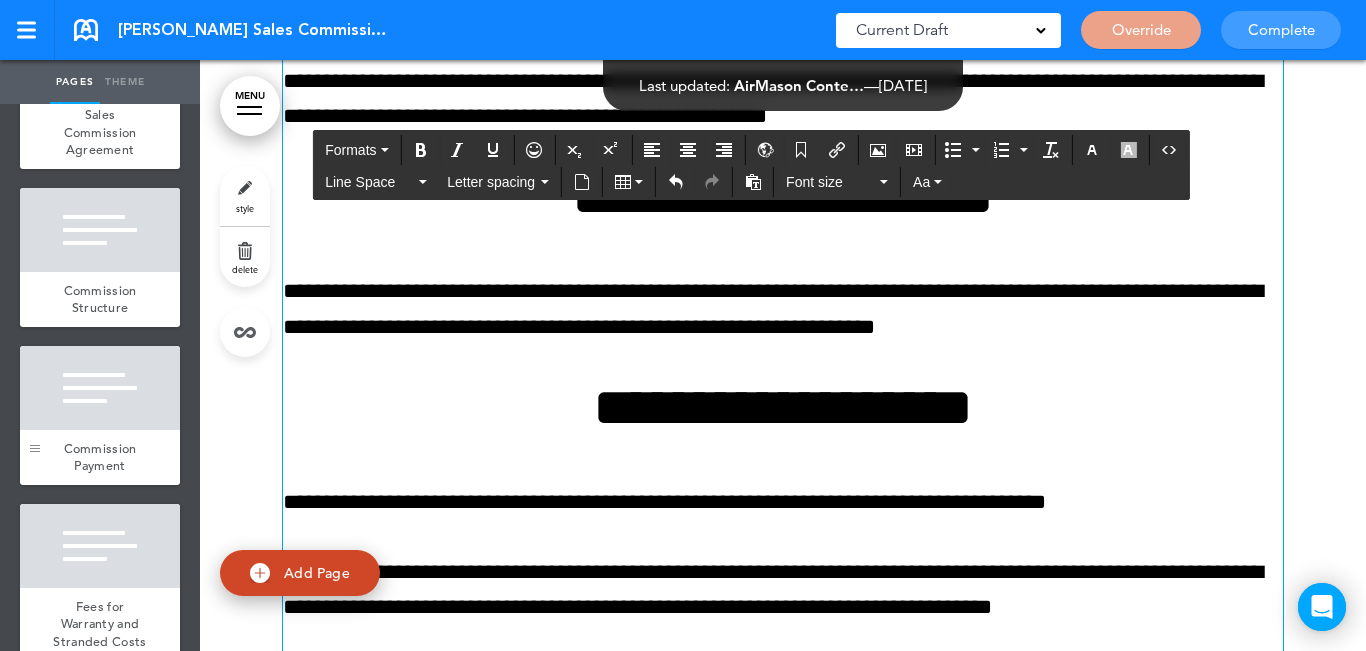 scroll, scrollTop: 400, scrollLeft: 0, axis: vertical 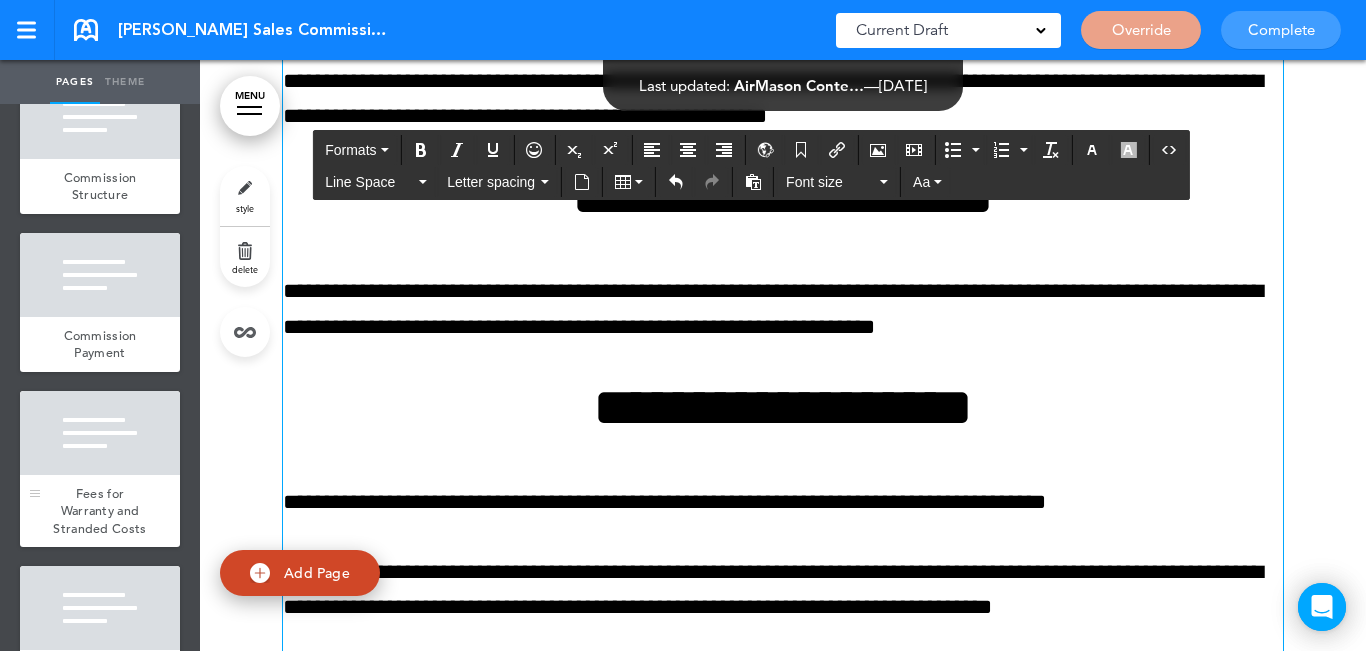 click at bounding box center (100, 433) 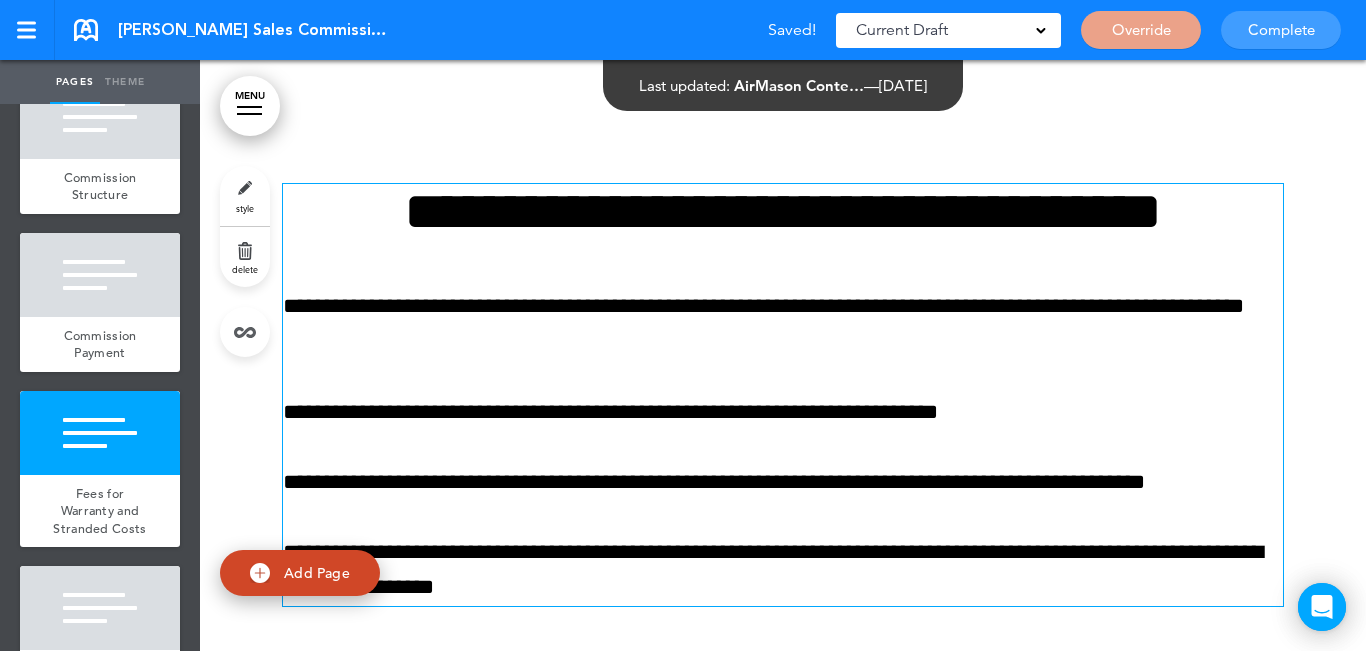 click on "**********" at bounding box center (783, 324) 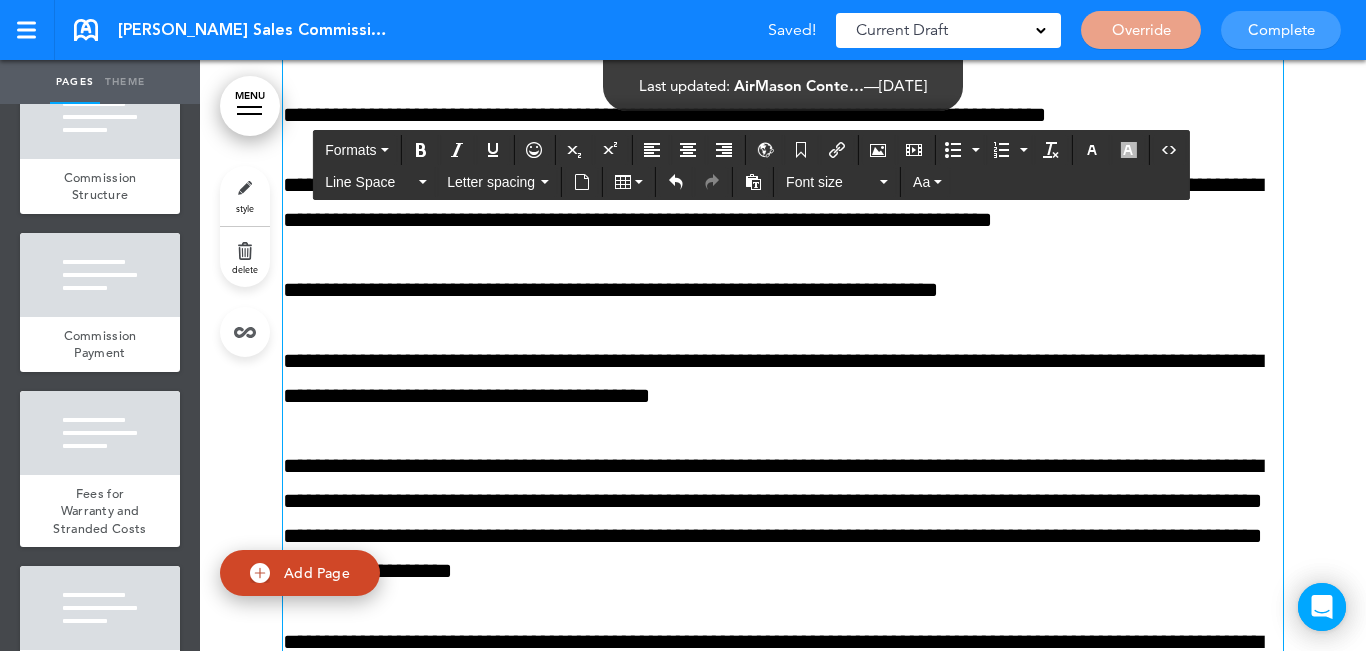 scroll, scrollTop: 2518, scrollLeft: 0, axis: vertical 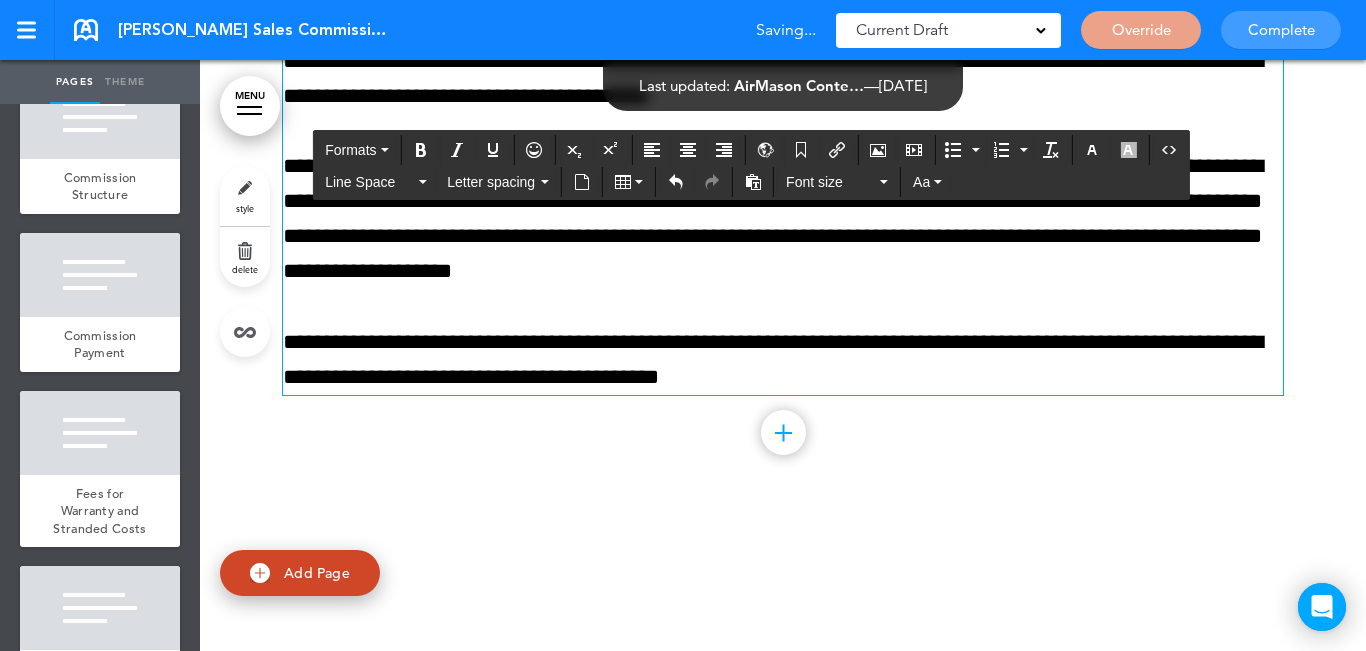 click on "**********" at bounding box center (783, 360) 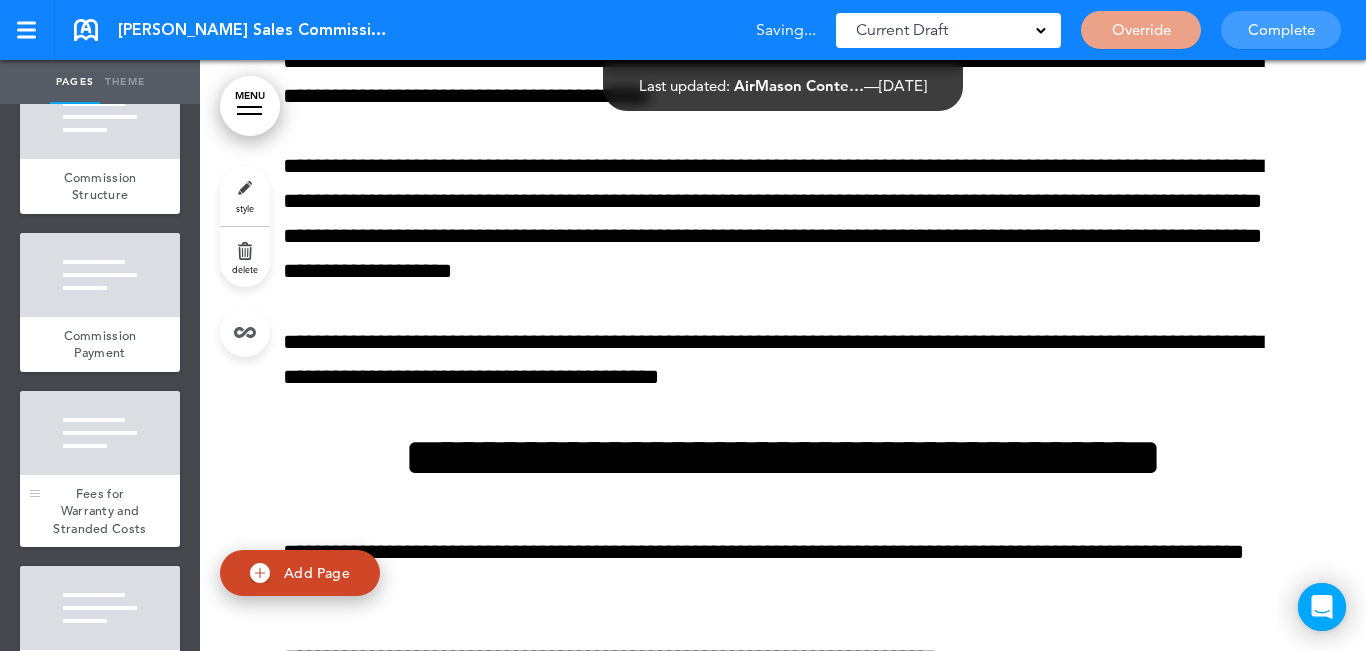 click at bounding box center [100, 433] 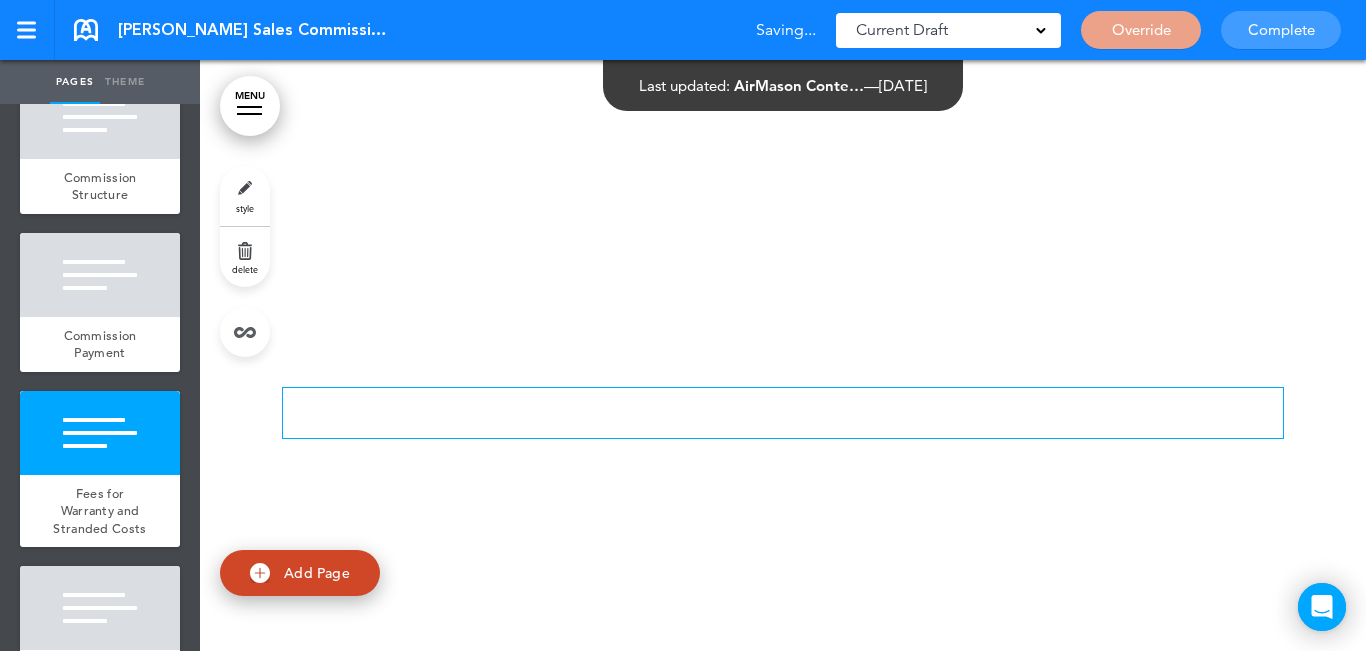 scroll, scrollTop: 4874, scrollLeft: 0, axis: vertical 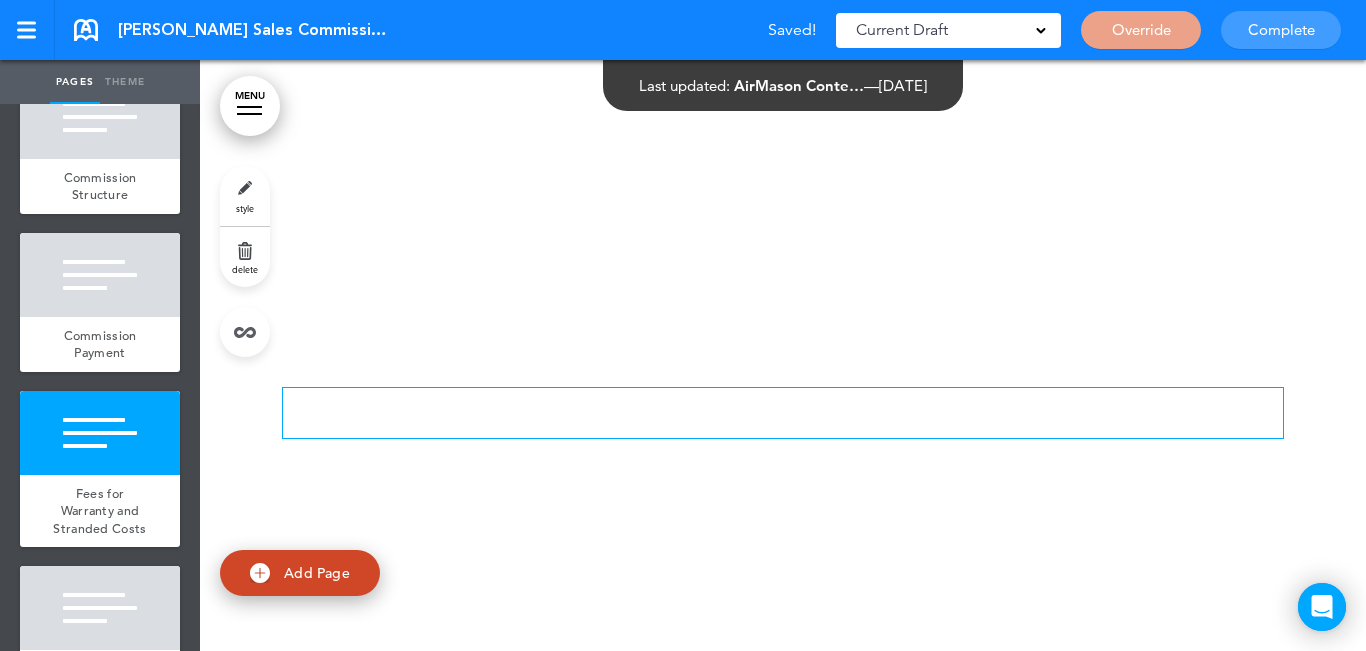 click on "delete" at bounding box center (245, 269) 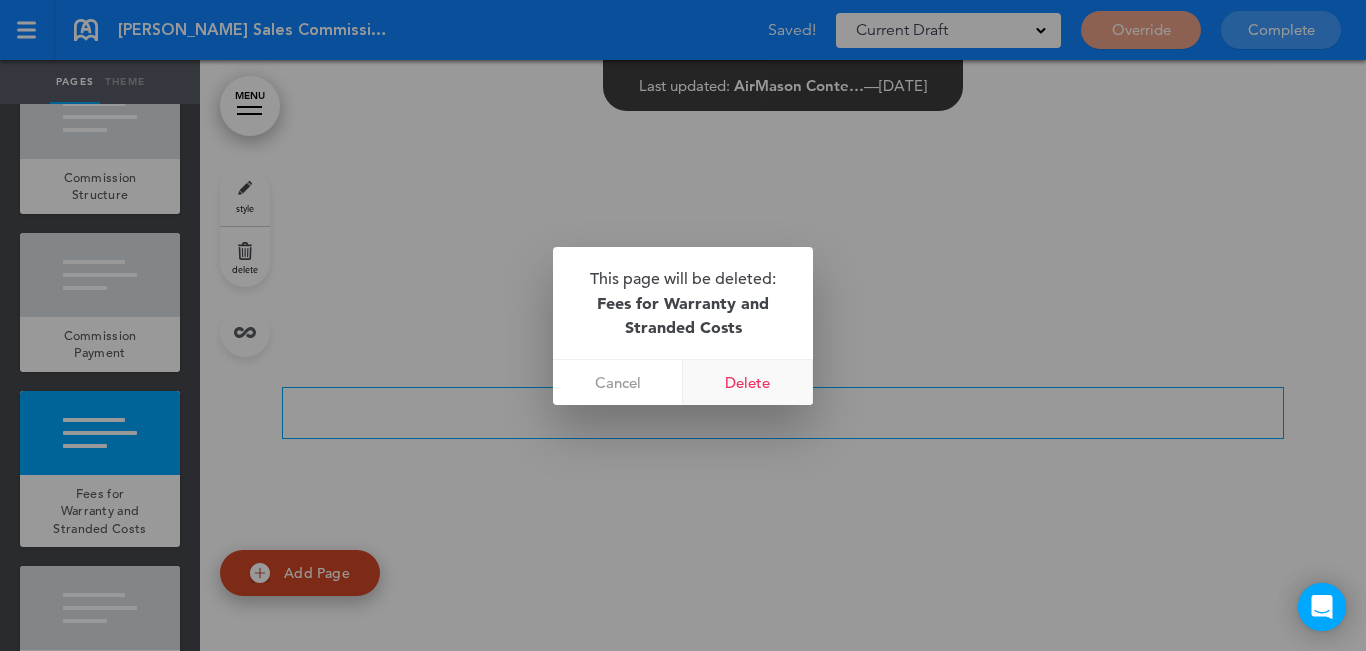 click on "Delete" at bounding box center (748, 382) 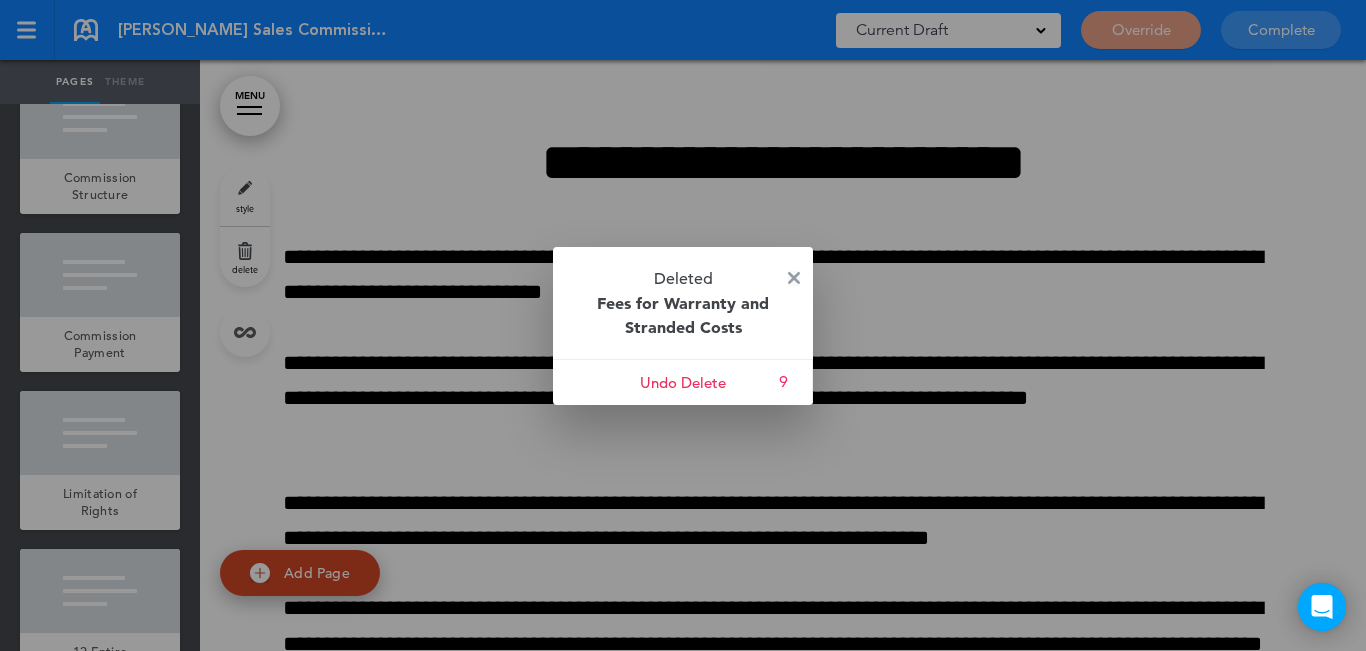 click at bounding box center [794, 278] 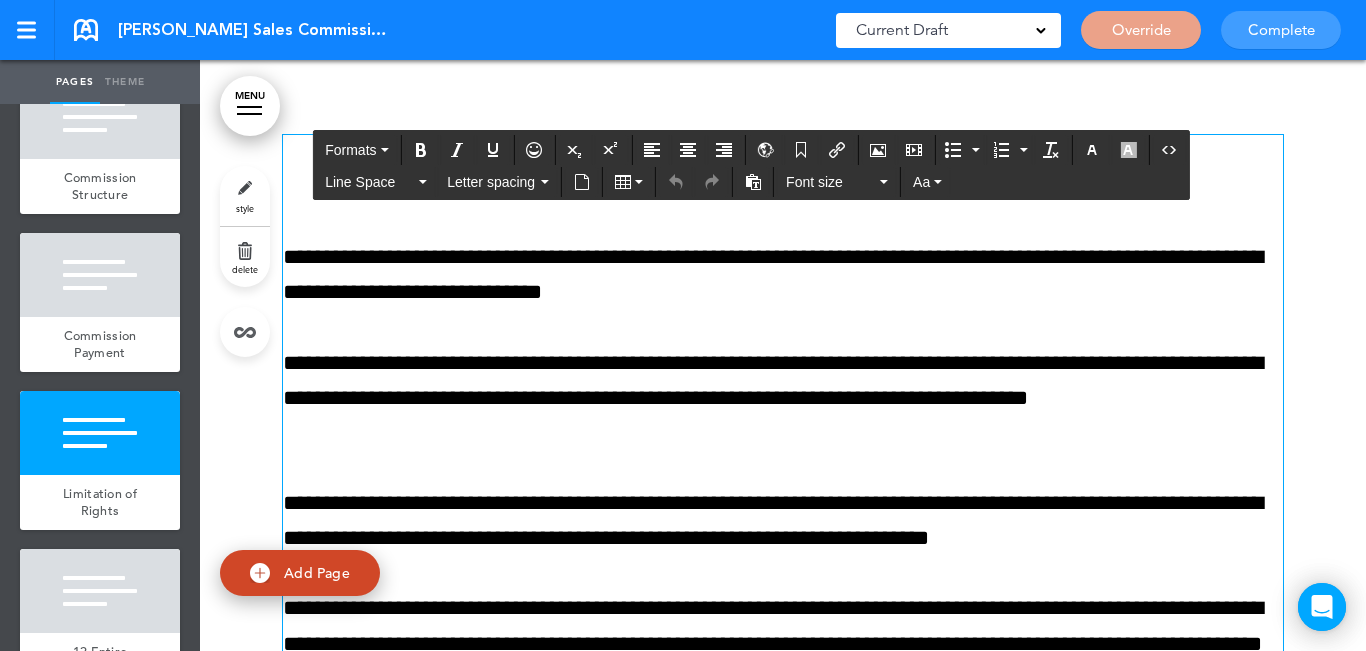 click on "**********" at bounding box center [783, 749] 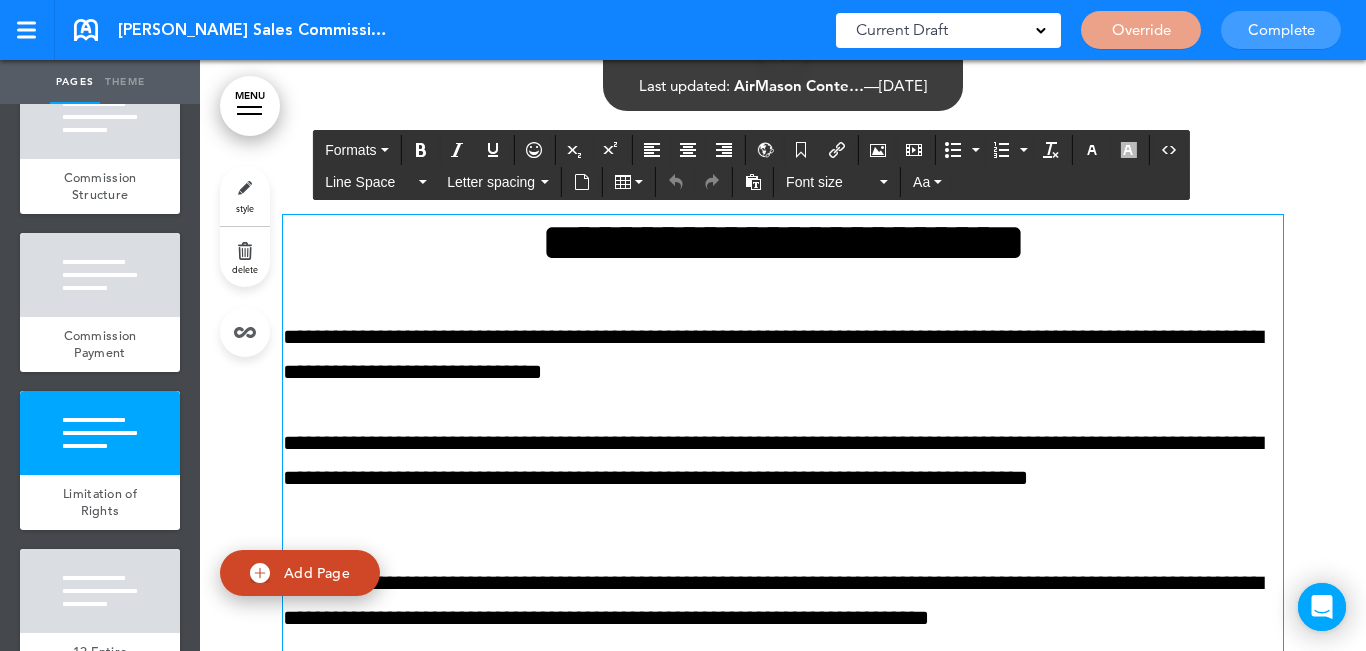 scroll, scrollTop: 4674, scrollLeft: 0, axis: vertical 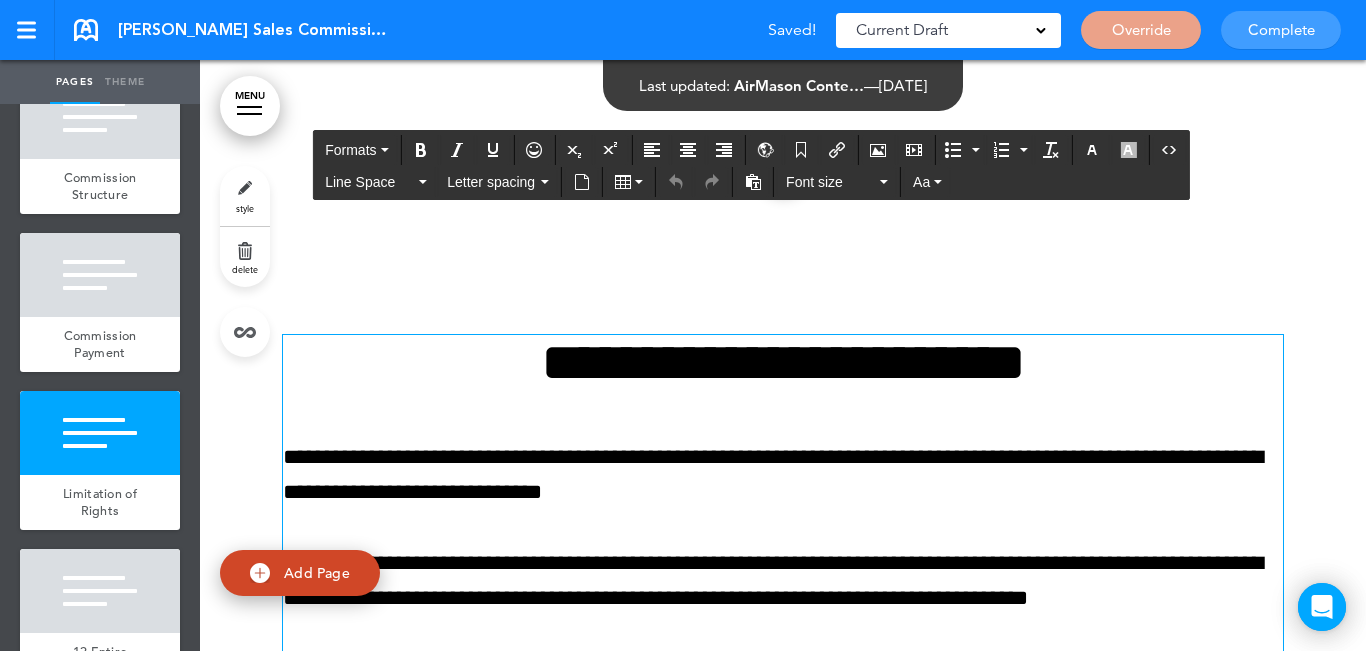 click on "**********" at bounding box center (783, 949) 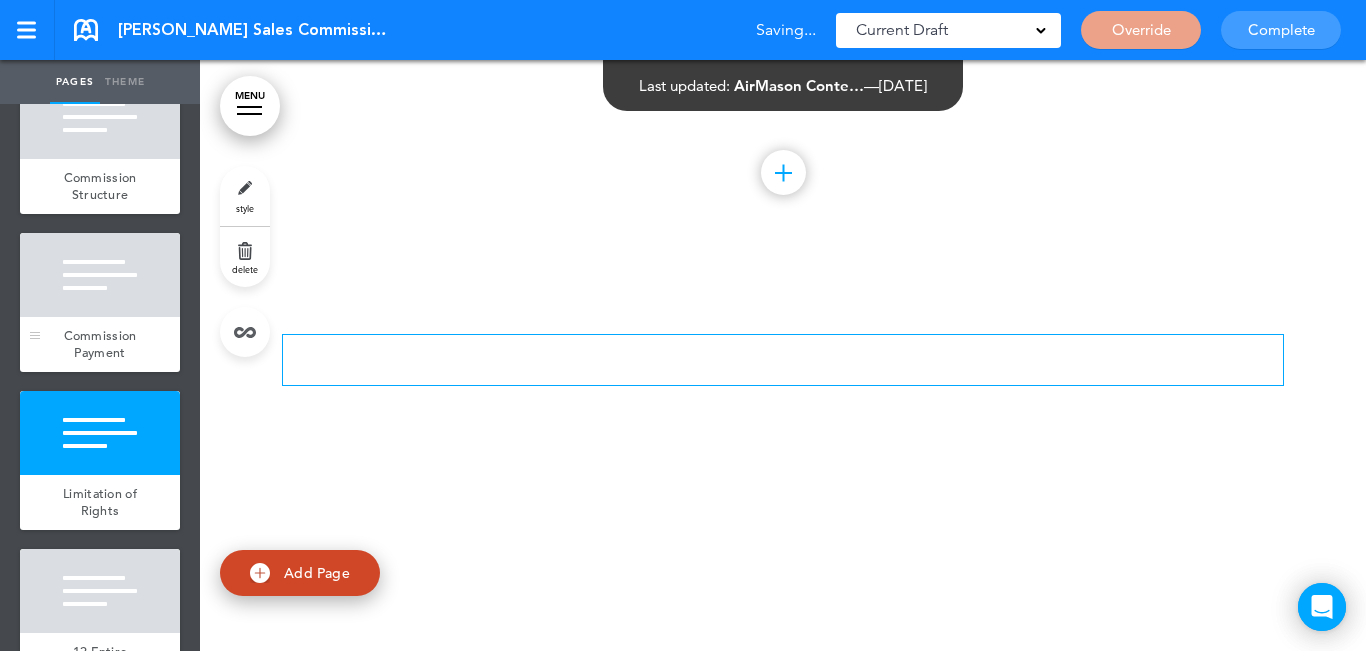 click at bounding box center (100, 275) 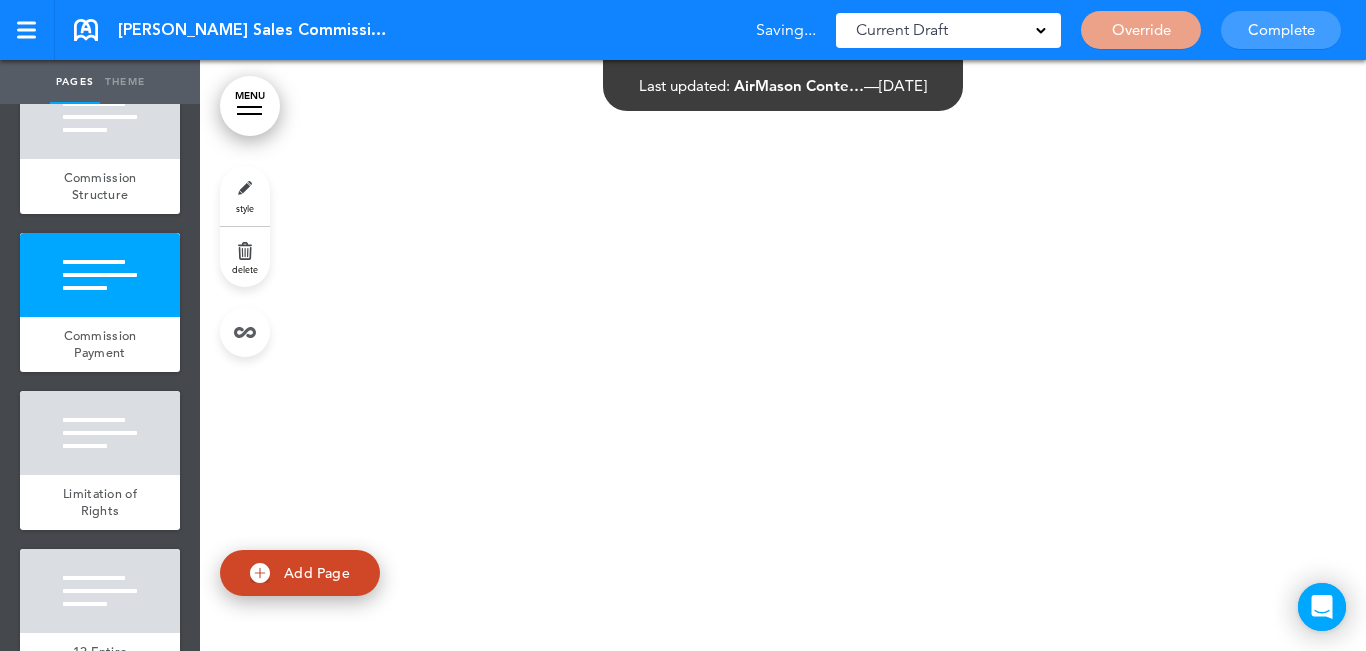 scroll, scrollTop: 4154, scrollLeft: 0, axis: vertical 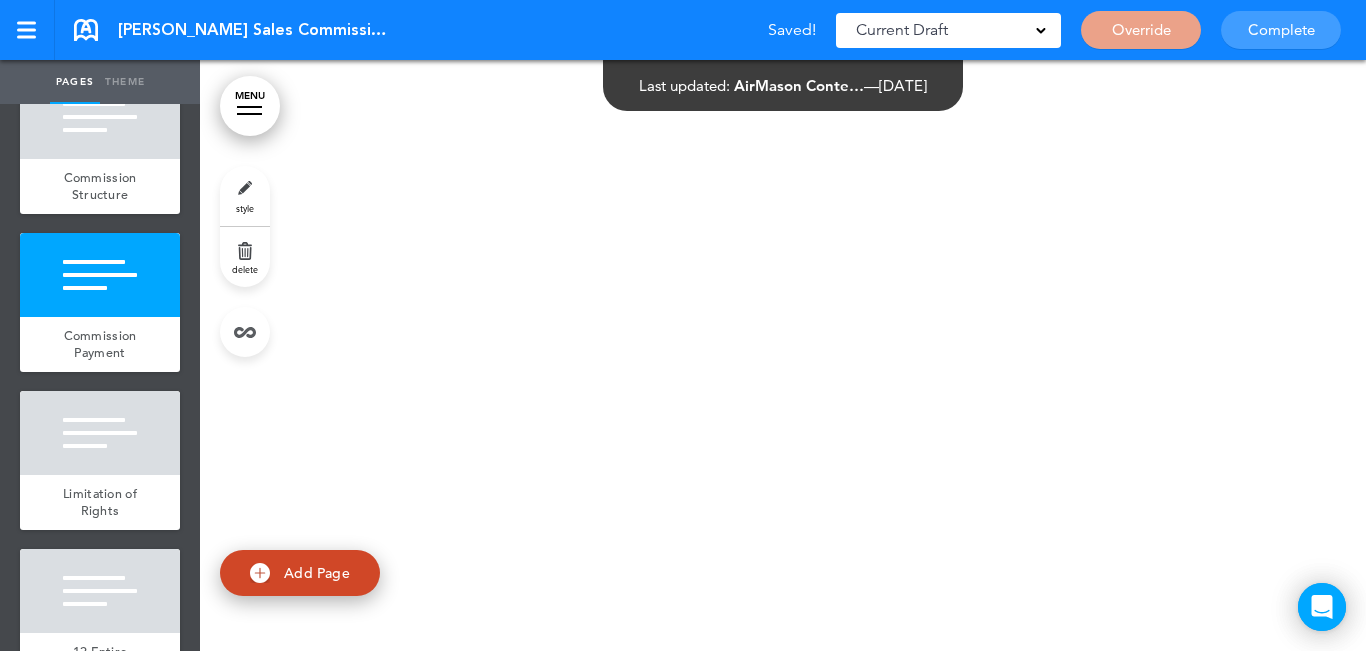 click on "delete" at bounding box center [245, 257] 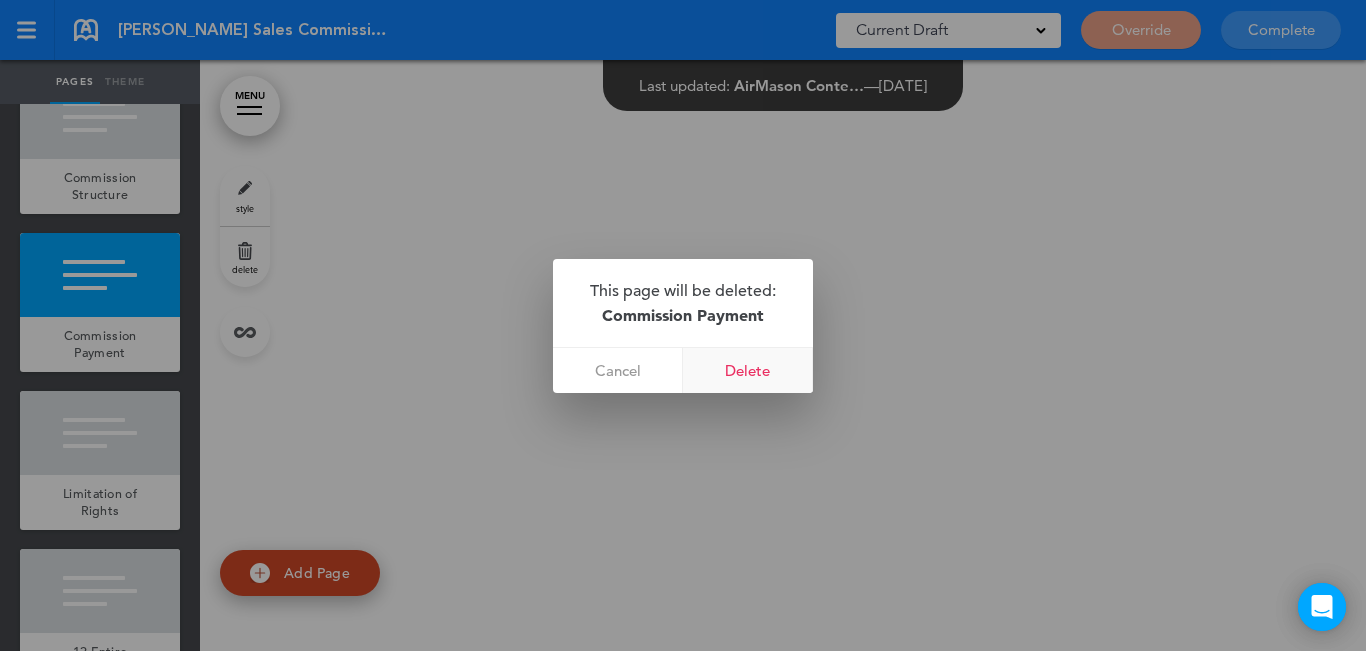 click on "Delete" at bounding box center (748, 370) 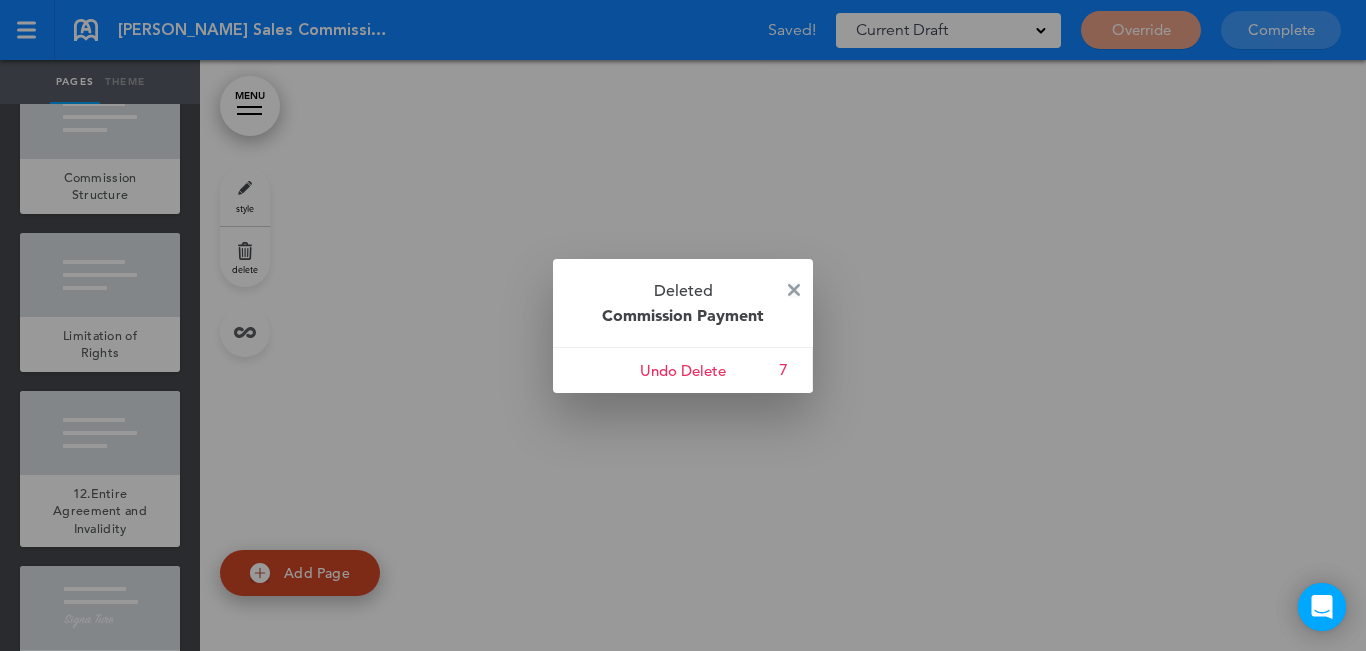 click at bounding box center [794, 290] 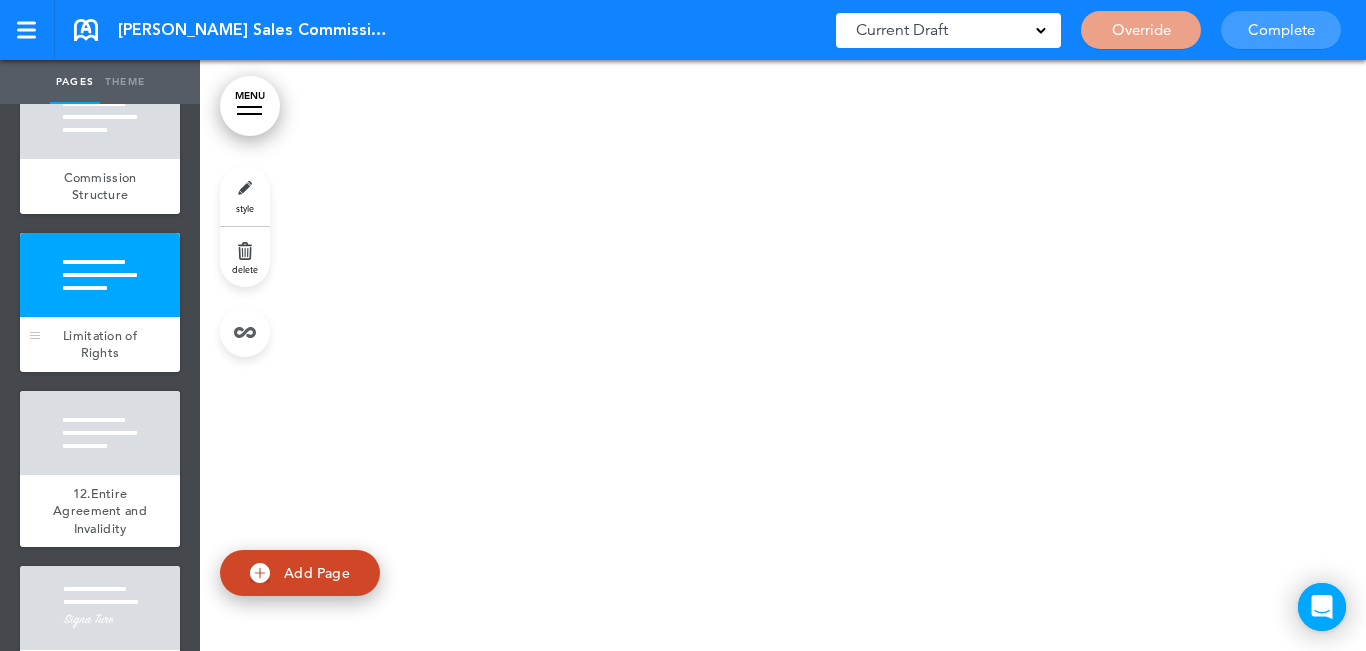 click at bounding box center (100, 275) 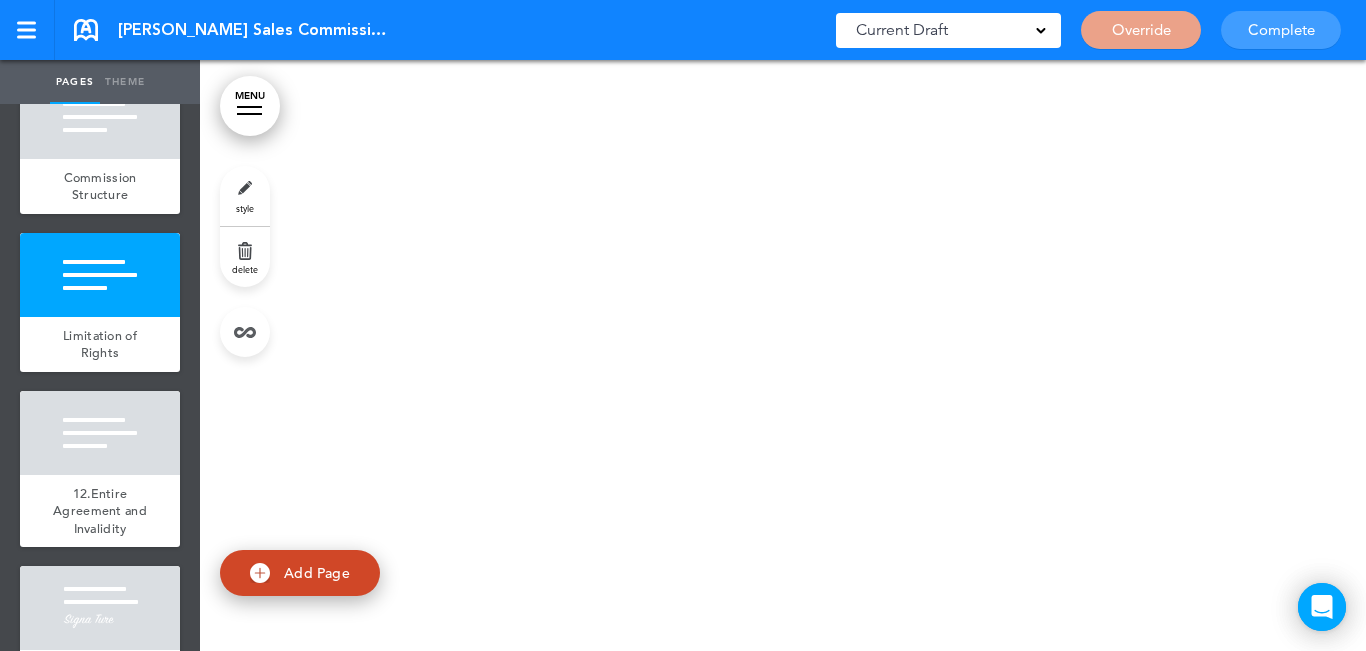 click on "delete" at bounding box center [245, 257] 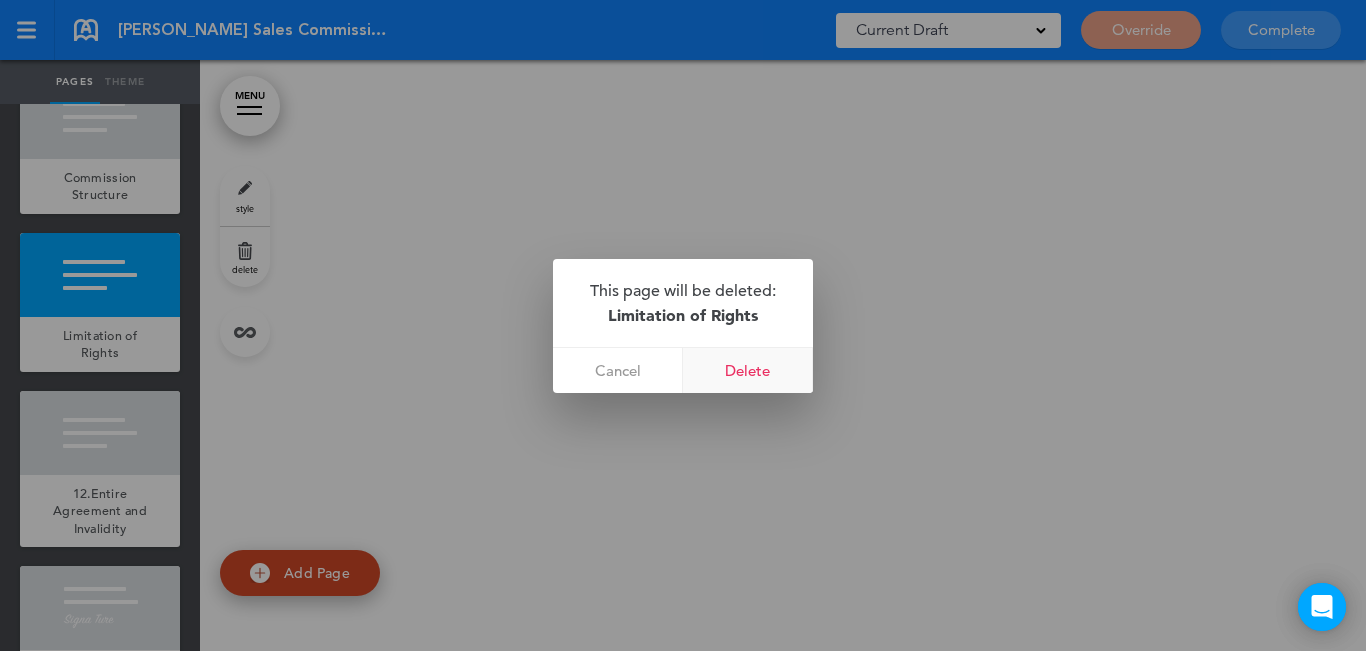 click on "Delete" at bounding box center [748, 370] 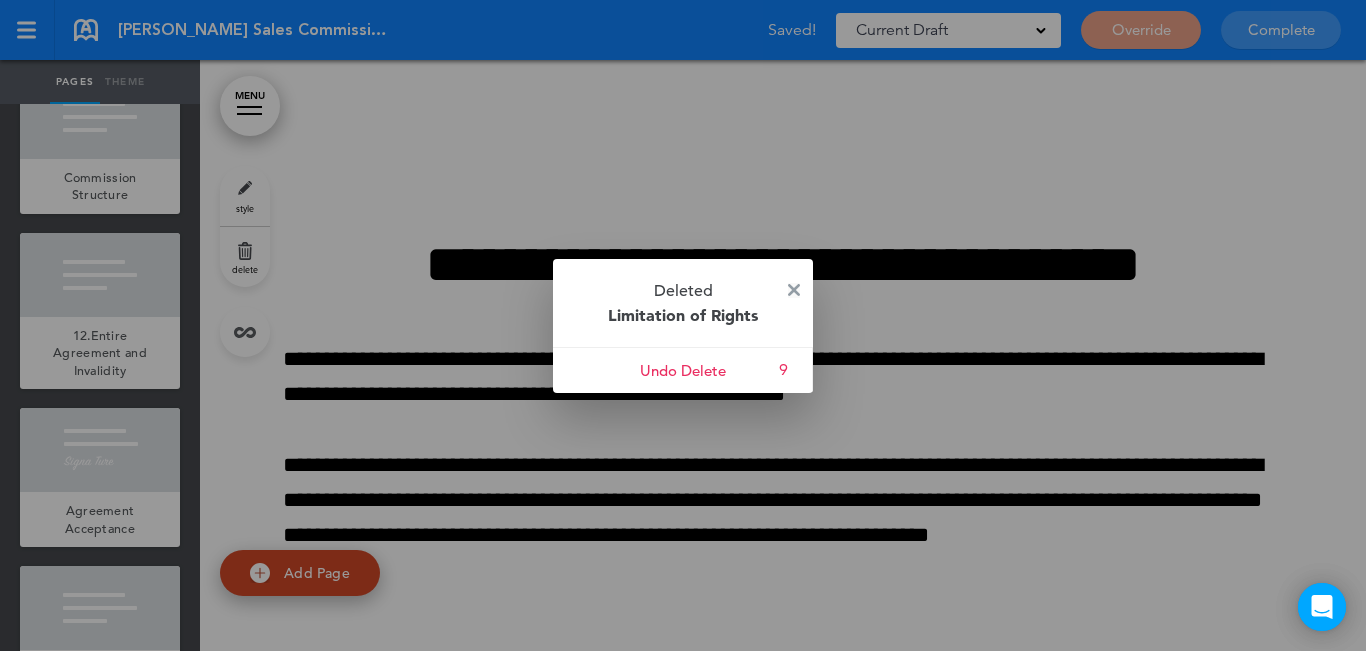 click at bounding box center [794, 290] 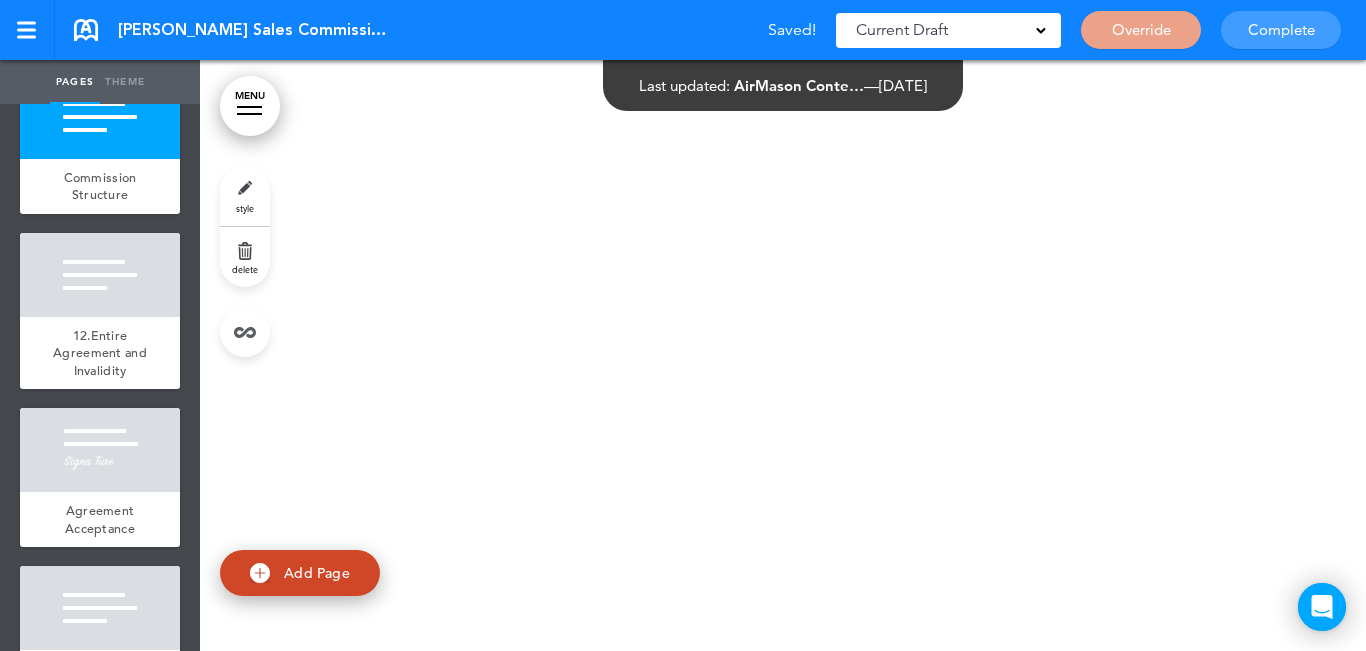 scroll, scrollTop: 3054, scrollLeft: 0, axis: vertical 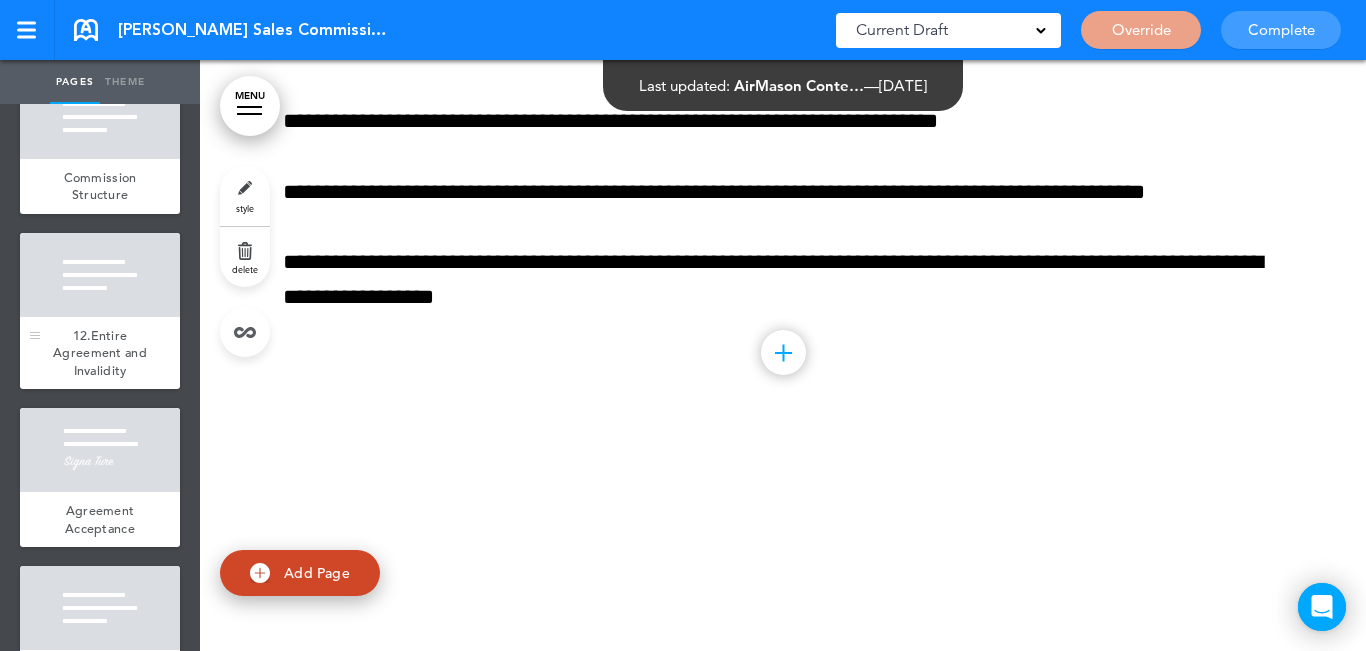 click at bounding box center (100, 275) 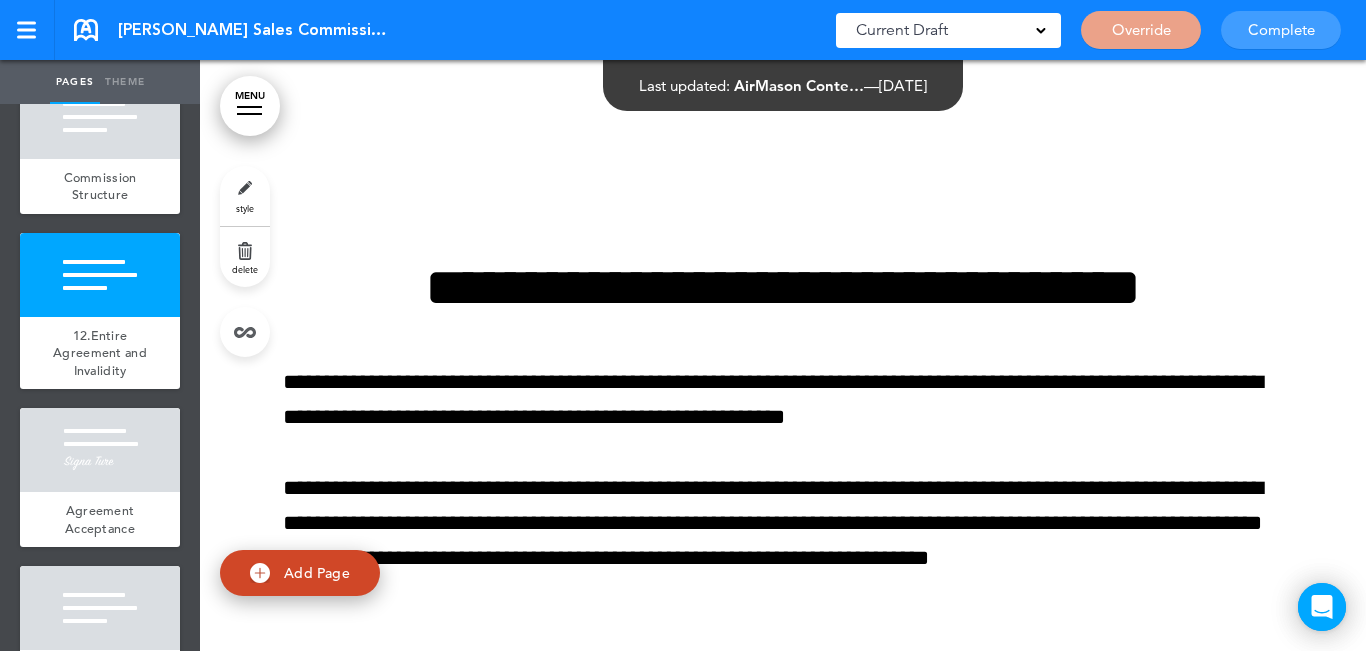 scroll, scrollTop: 4154, scrollLeft: 0, axis: vertical 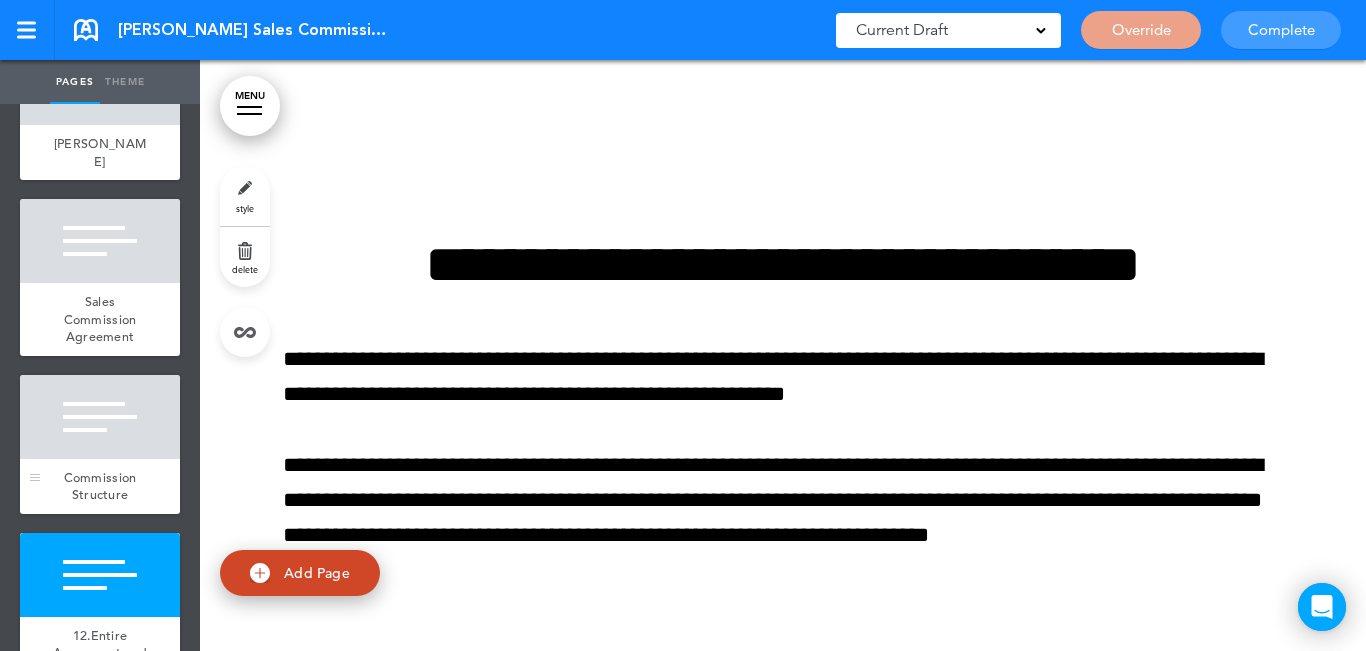 click at bounding box center (100, 417) 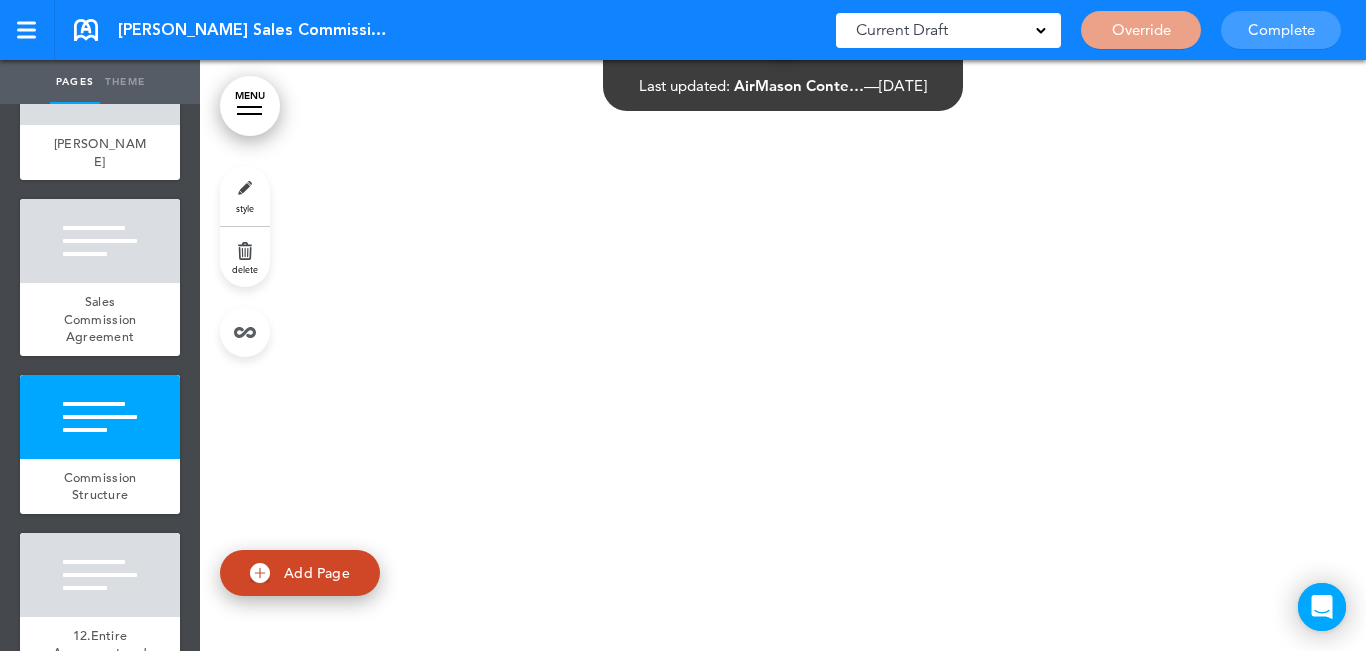 scroll, scrollTop: 3334, scrollLeft: 0, axis: vertical 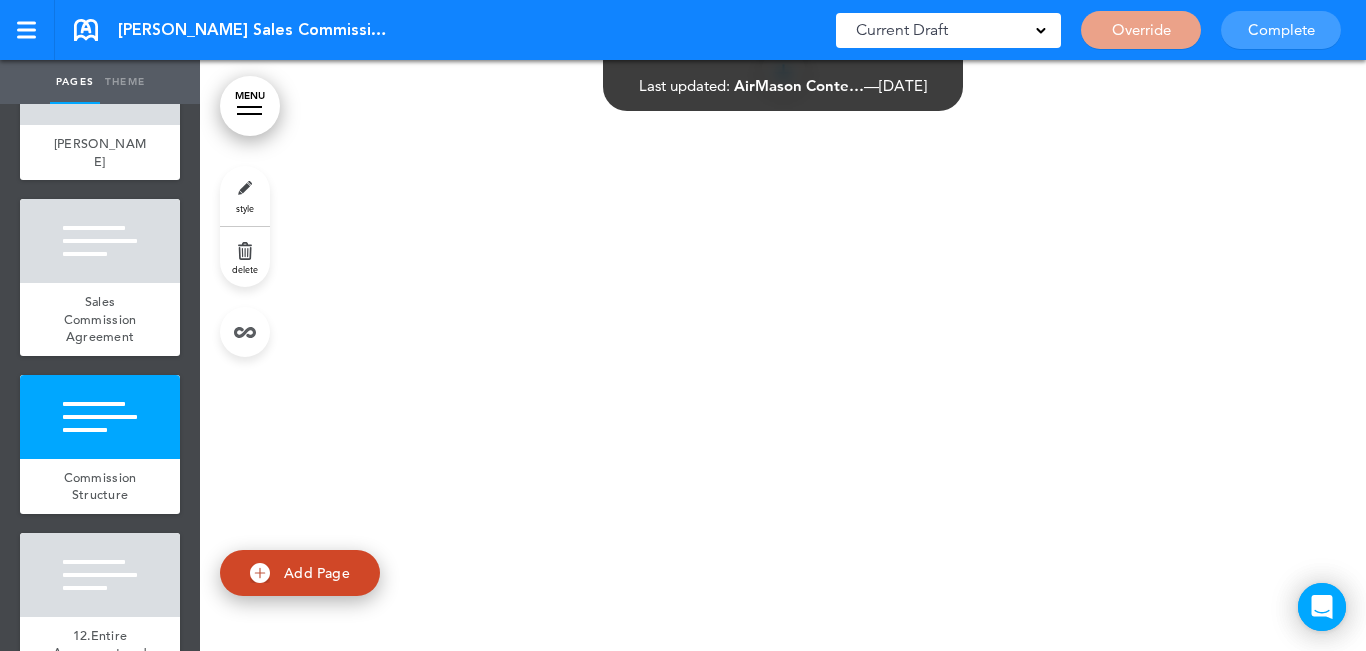 click on "delete" at bounding box center [245, 257] 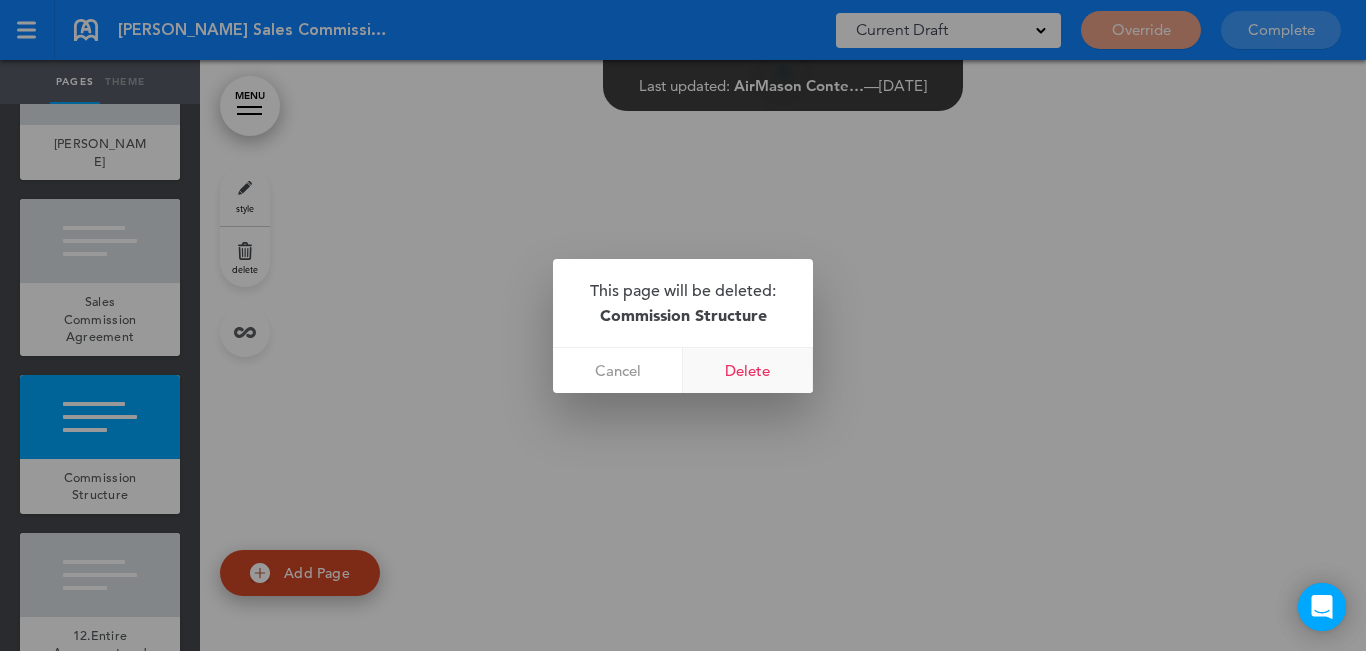 click on "Delete" at bounding box center (748, 370) 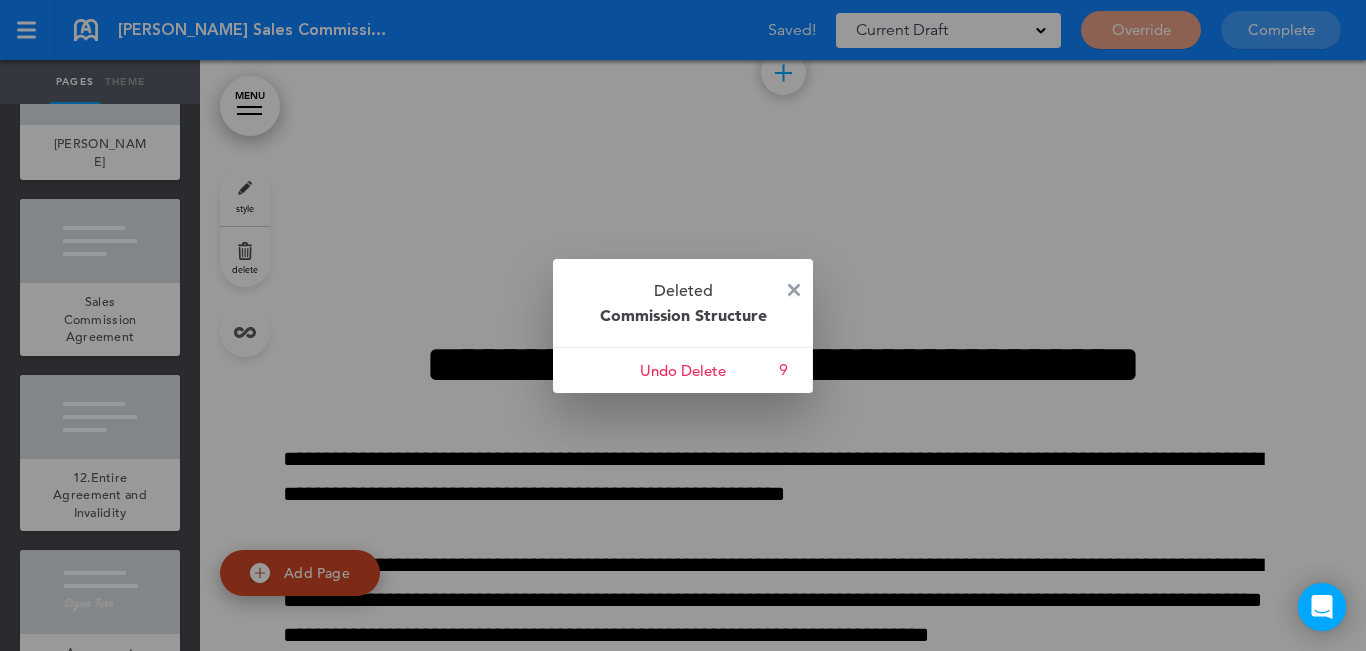 click at bounding box center [794, 290] 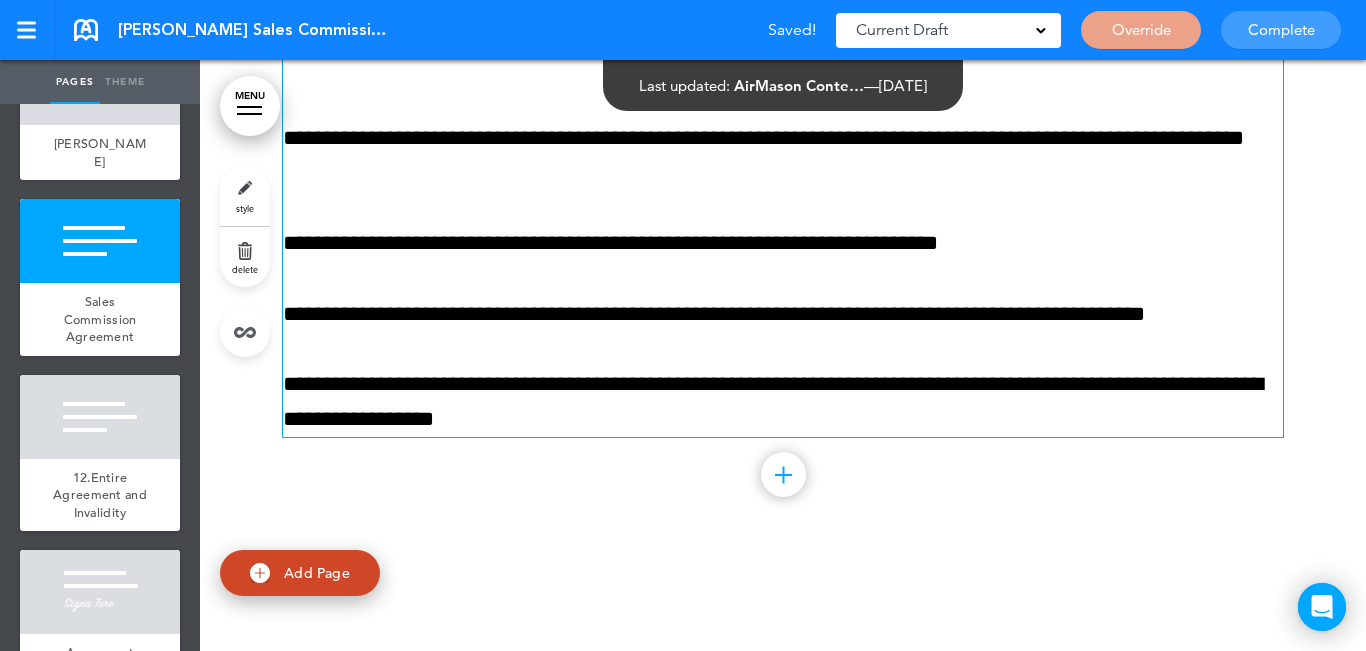 scroll, scrollTop: 2934, scrollLeft: 0, axis: vertical 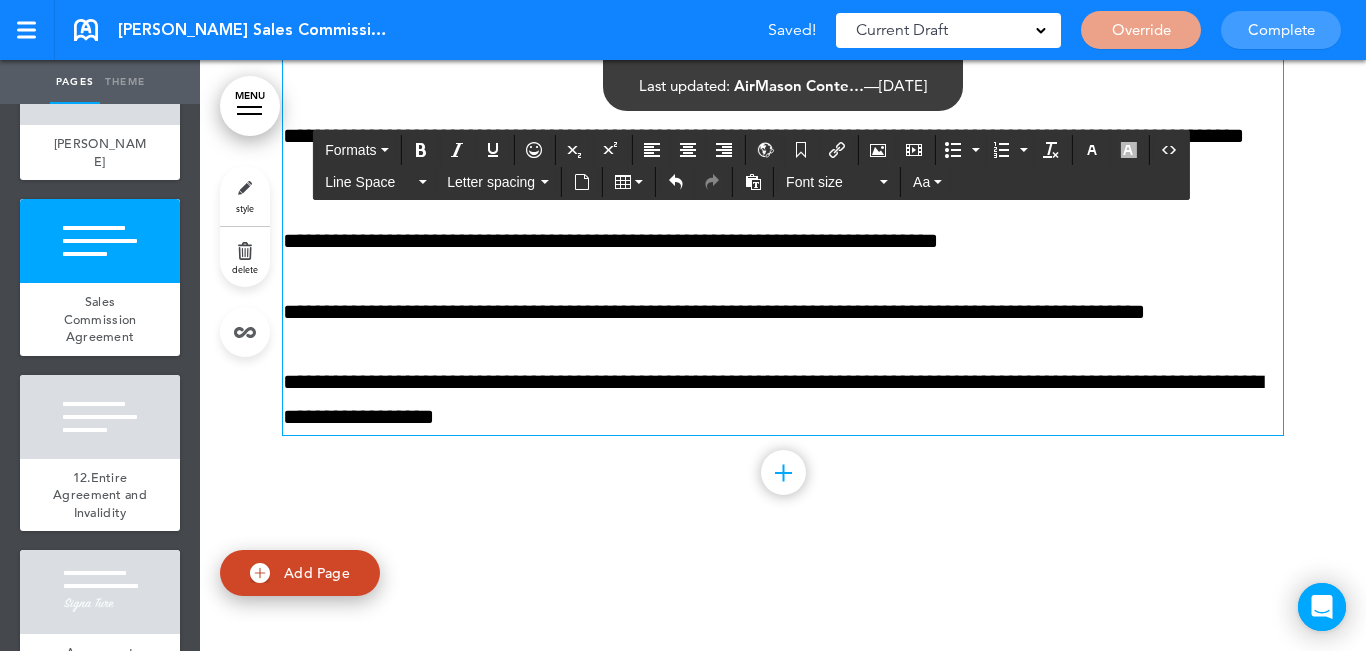 click on "**********" at bounding box center (783, 400) 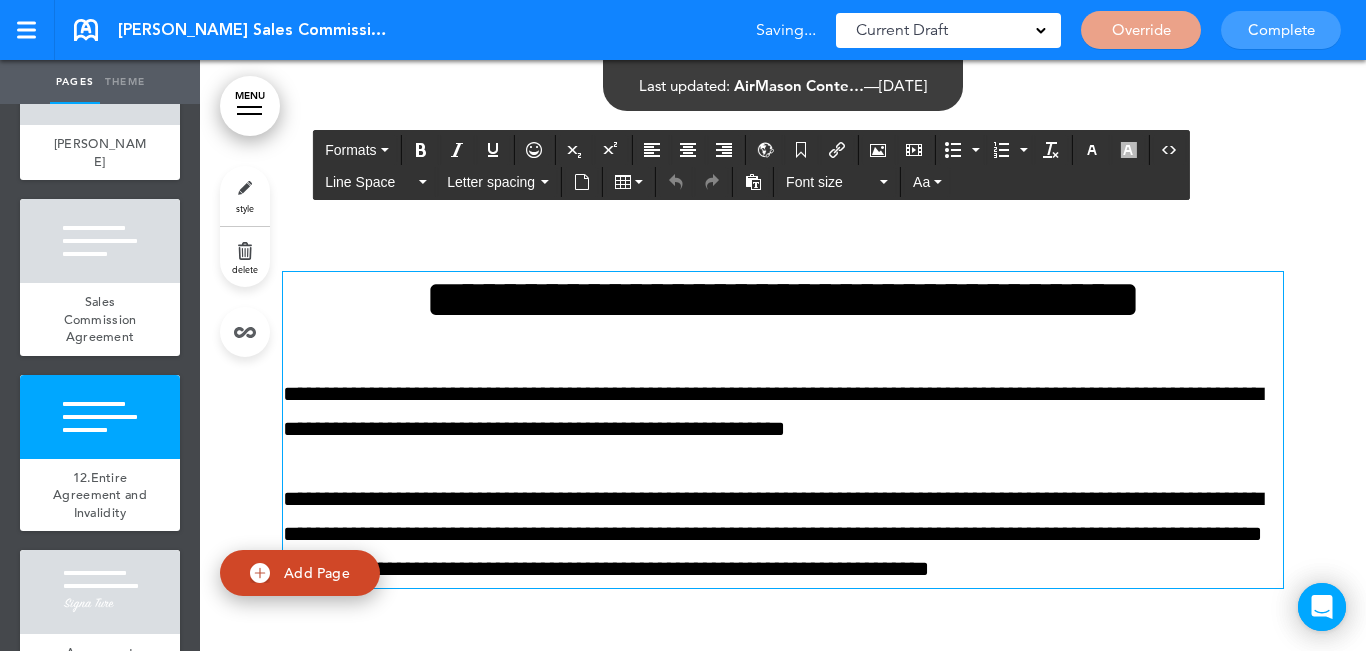 click on "**********" at bounding box center (783, 412) 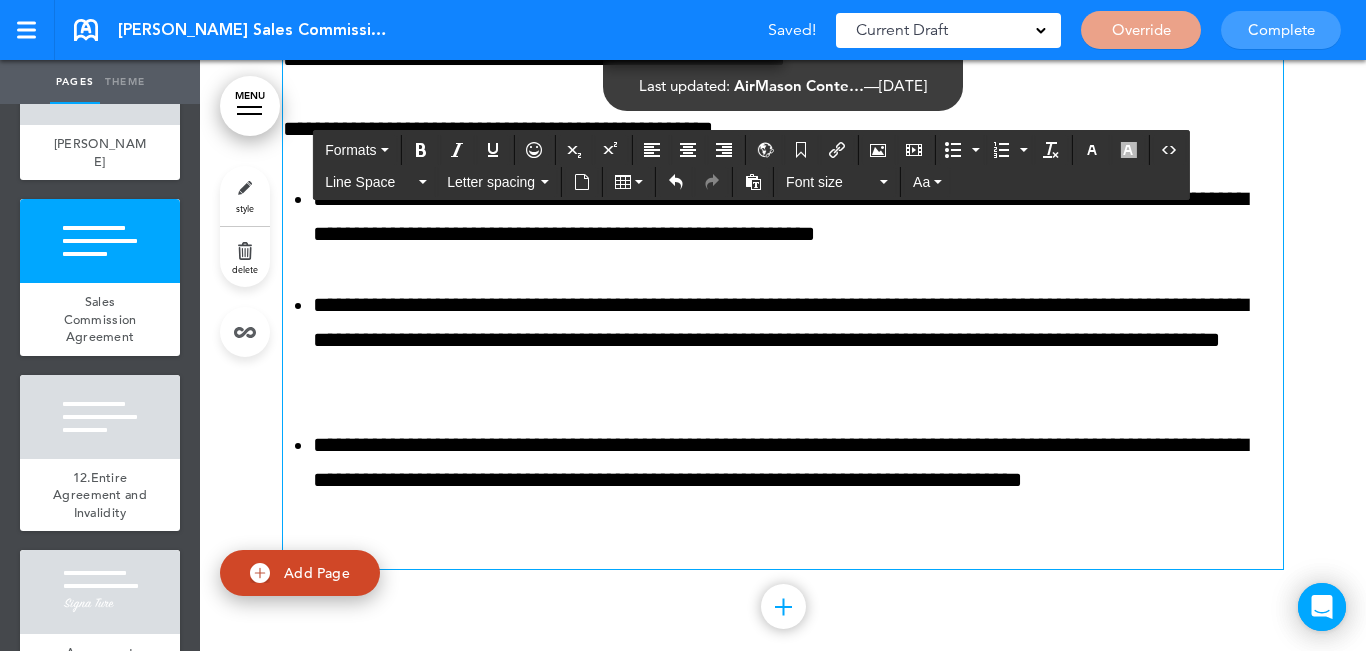scroll, scrollTop: 4134, scrollLeft: 0, axis: vertical 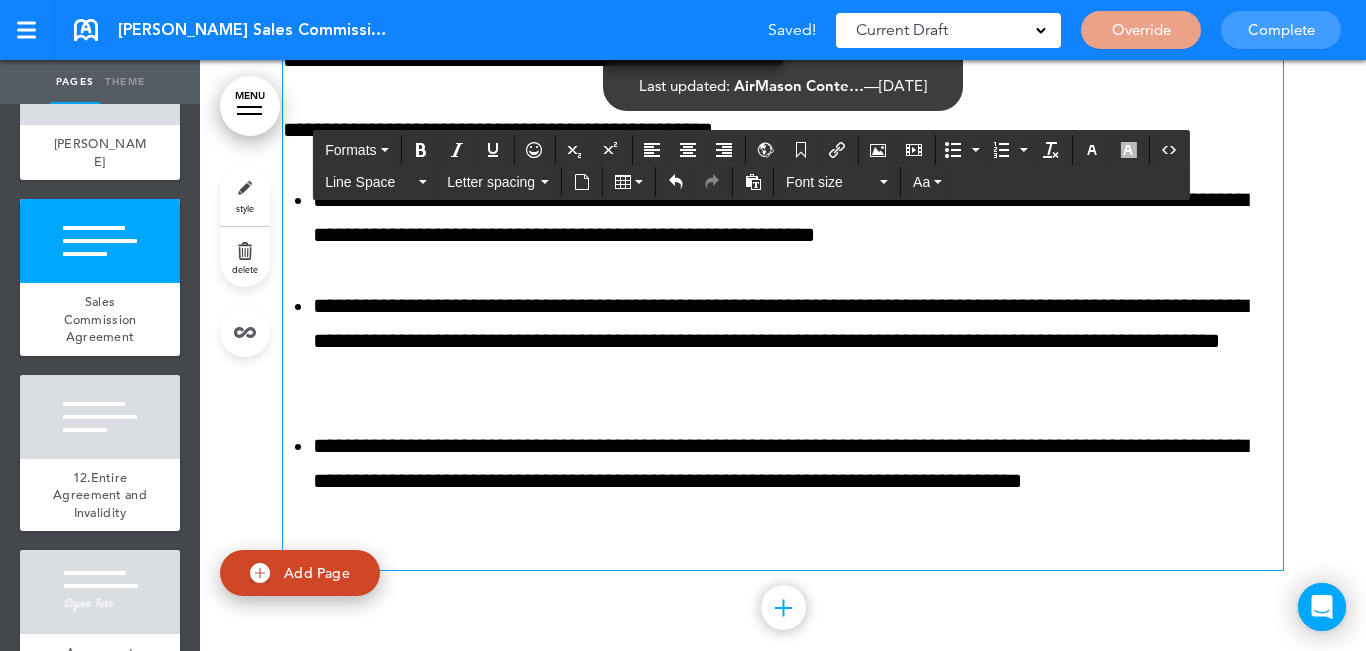 click at bounding box center (783, 551) 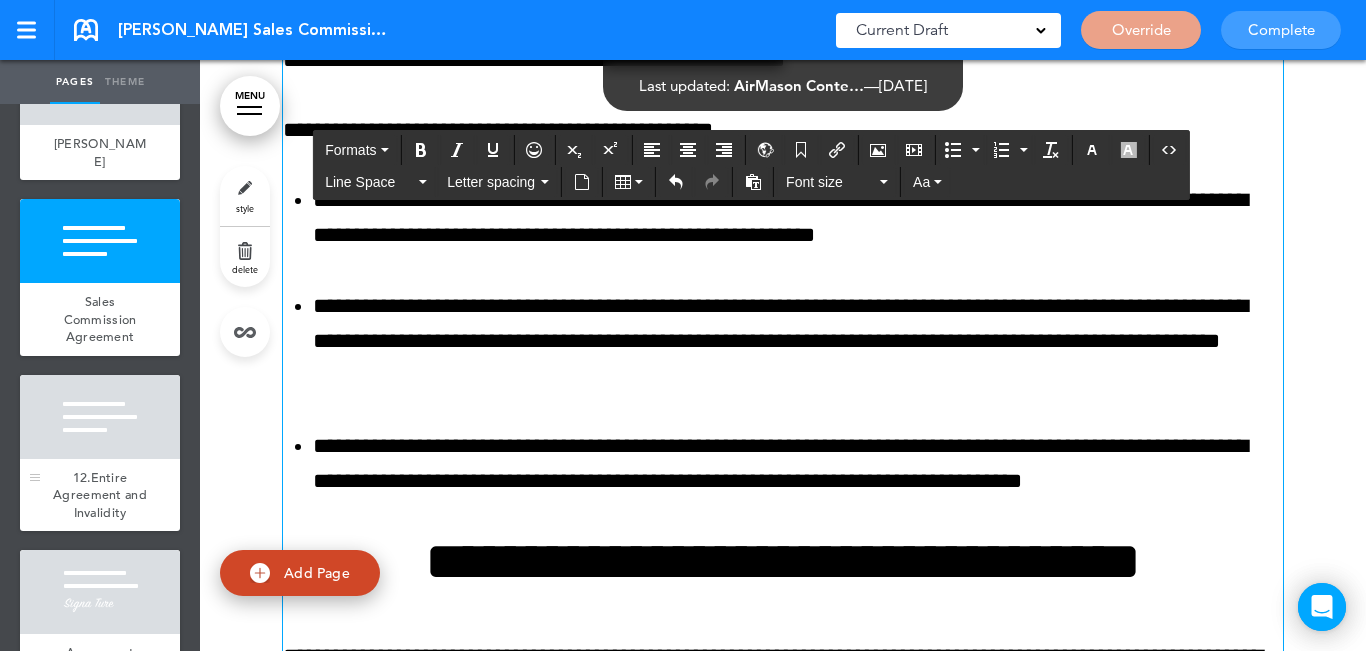 click at bounding box center (100, 417) 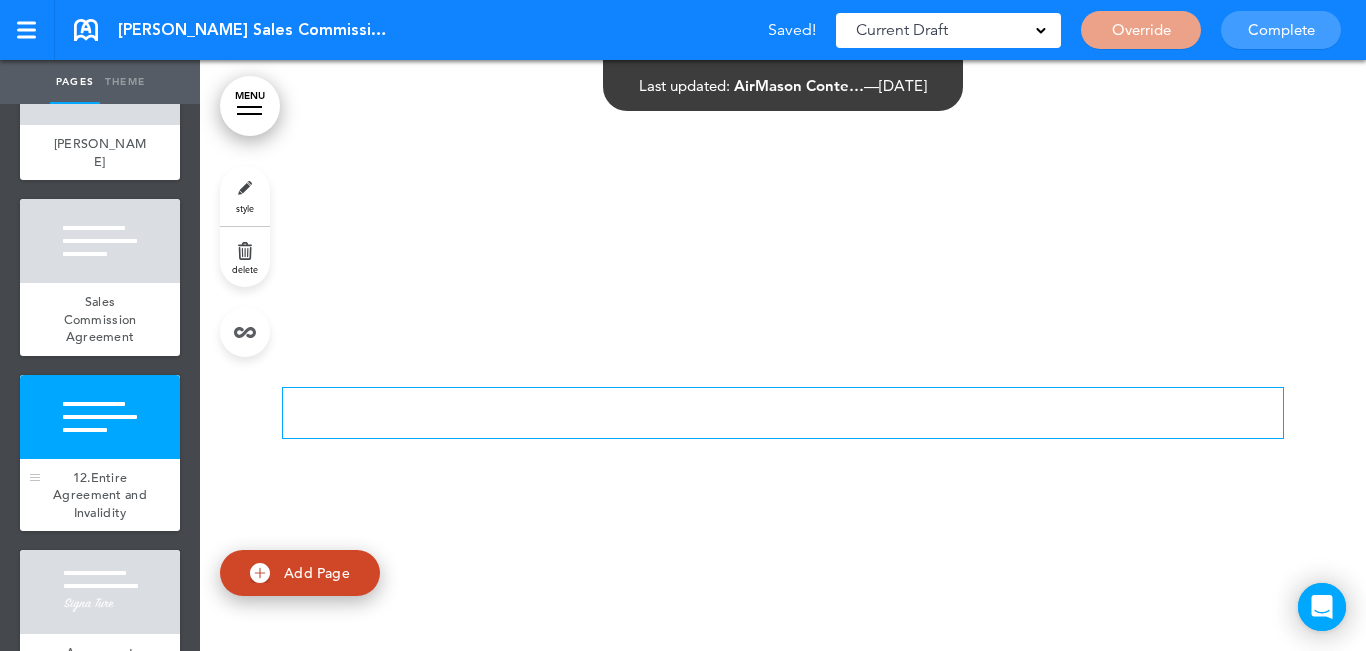 scroll, scrollTop: 5049, scrollLeft: 0, axis: vertical 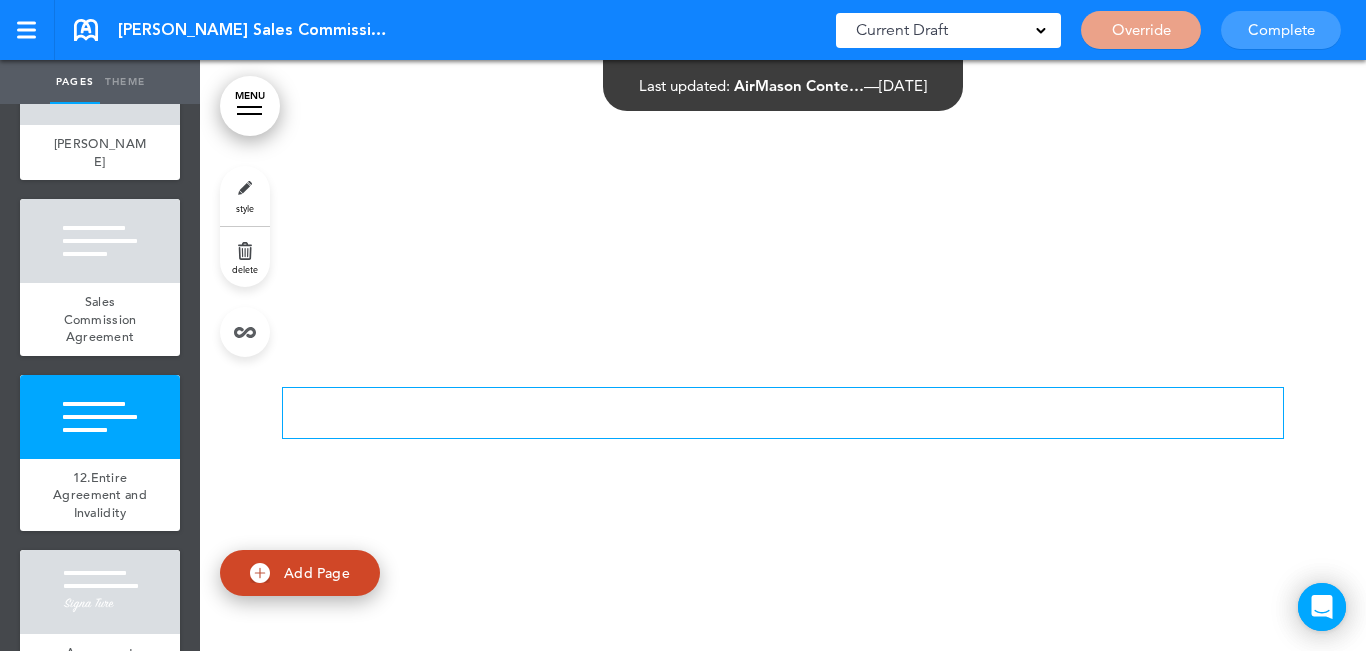 click on "delete" at bounding box center [245, 269] 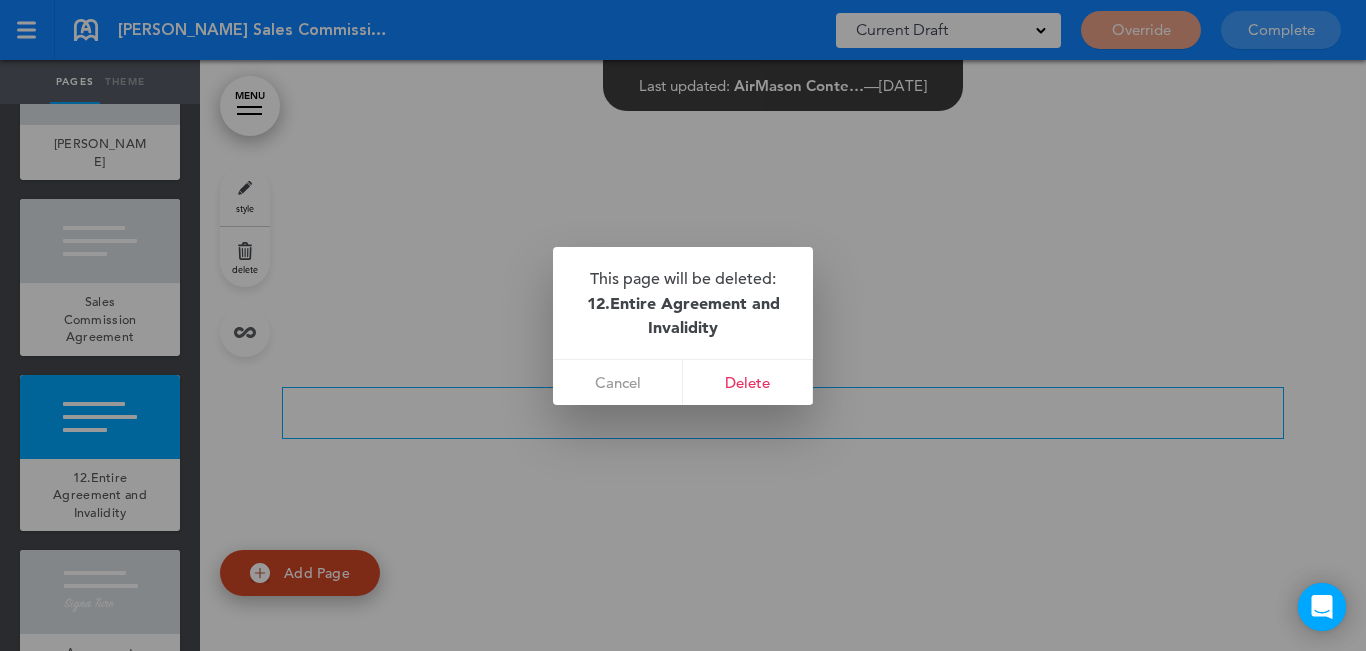 click at bounding box center [683, 325] 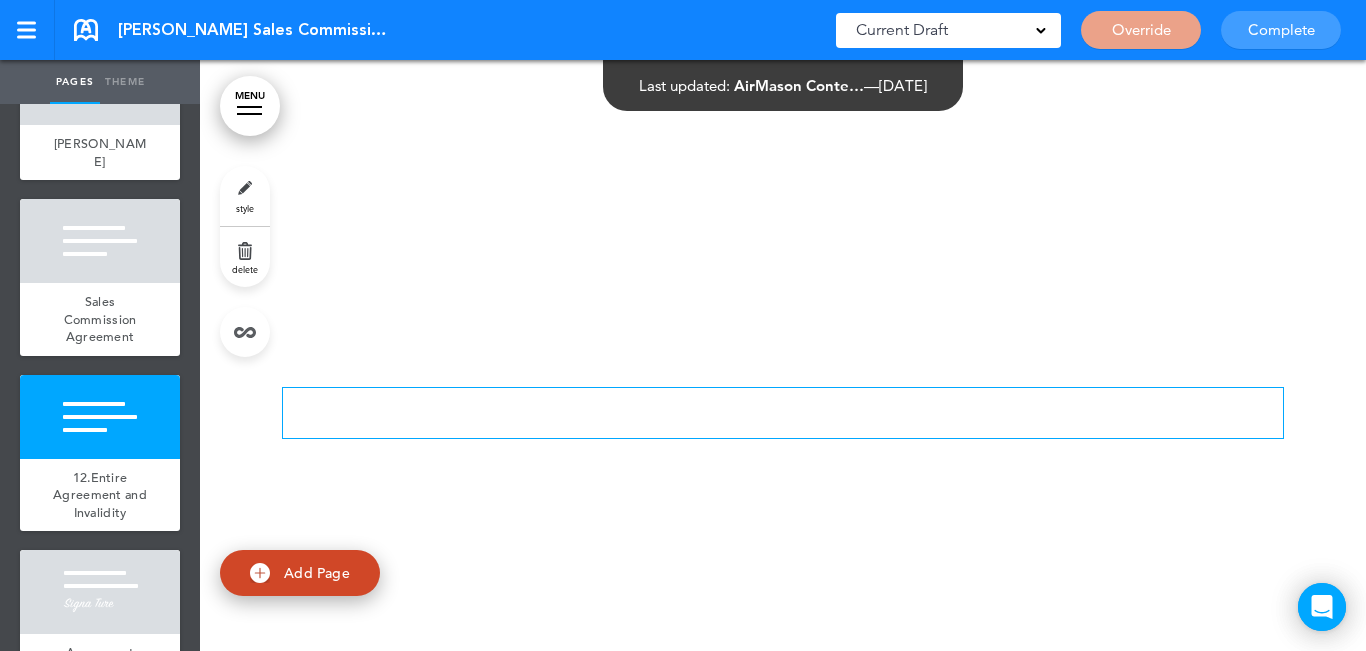 click on "Add collapsible section
?
In order to add a collapsible
section, only solid background  colours can be used.
Read Less" at bounding box center (783, 420) 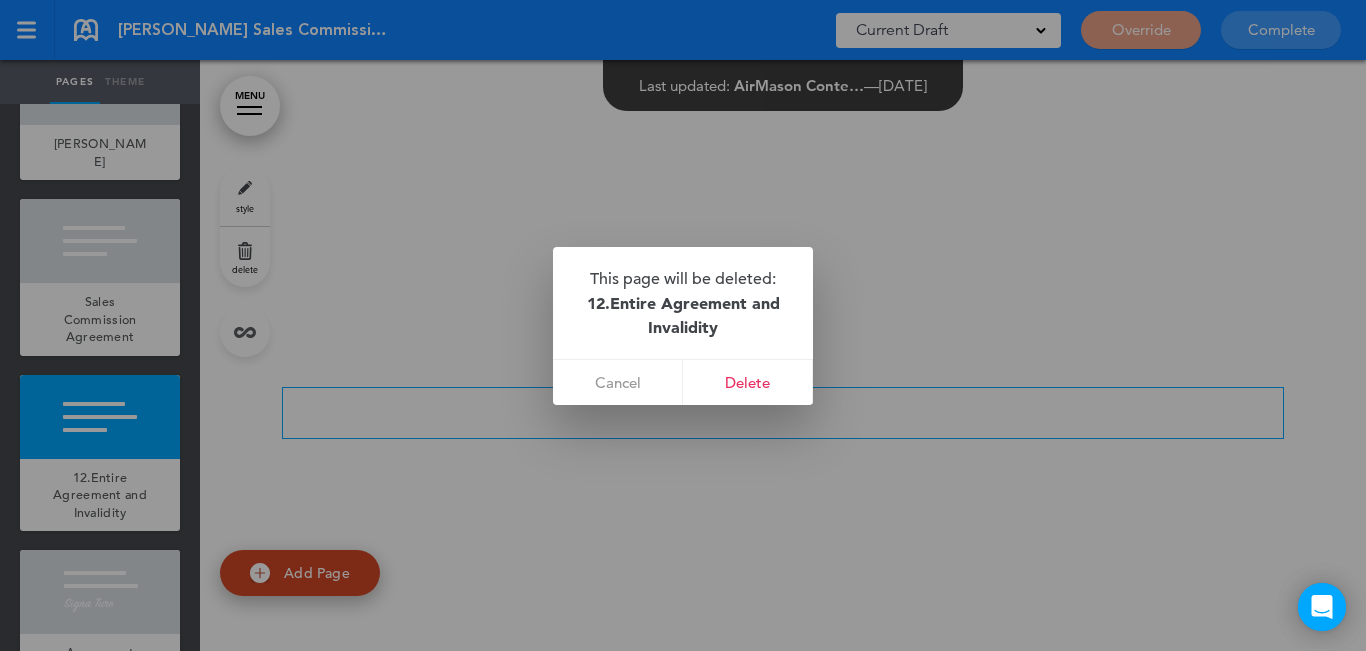 click on "Delete" at bounding box center (748, 382) 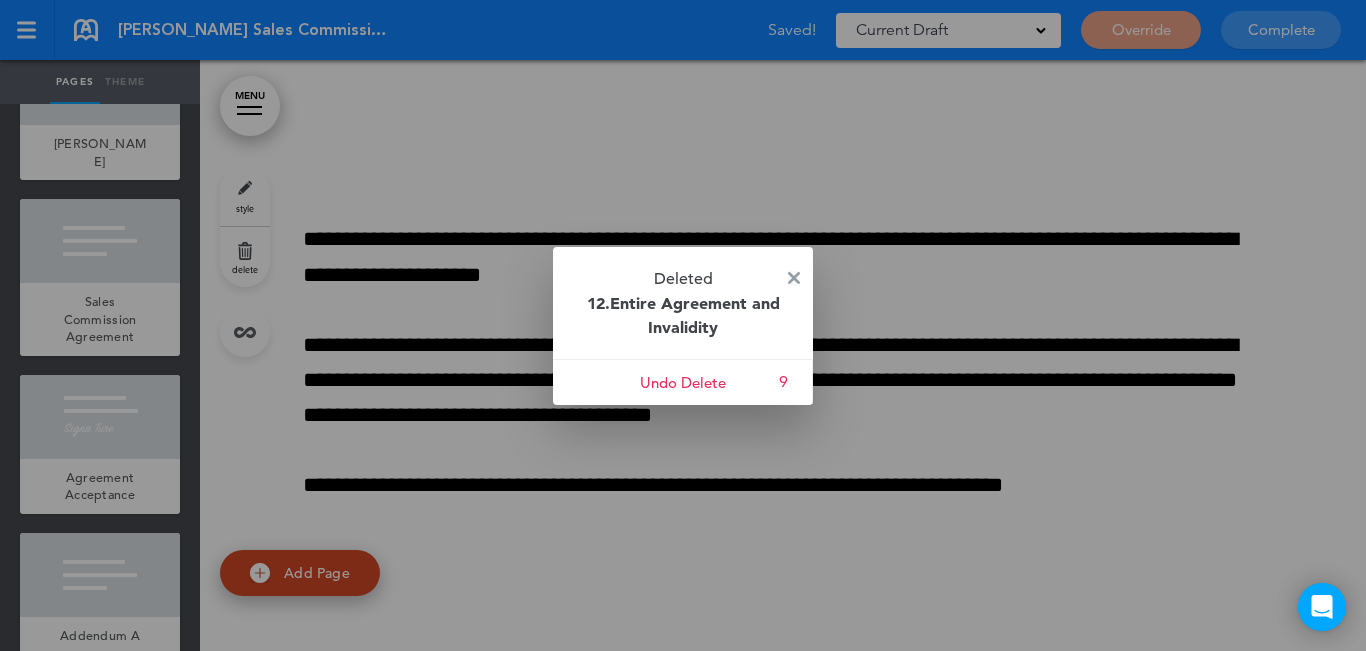 click at bounding box center [794, 278] 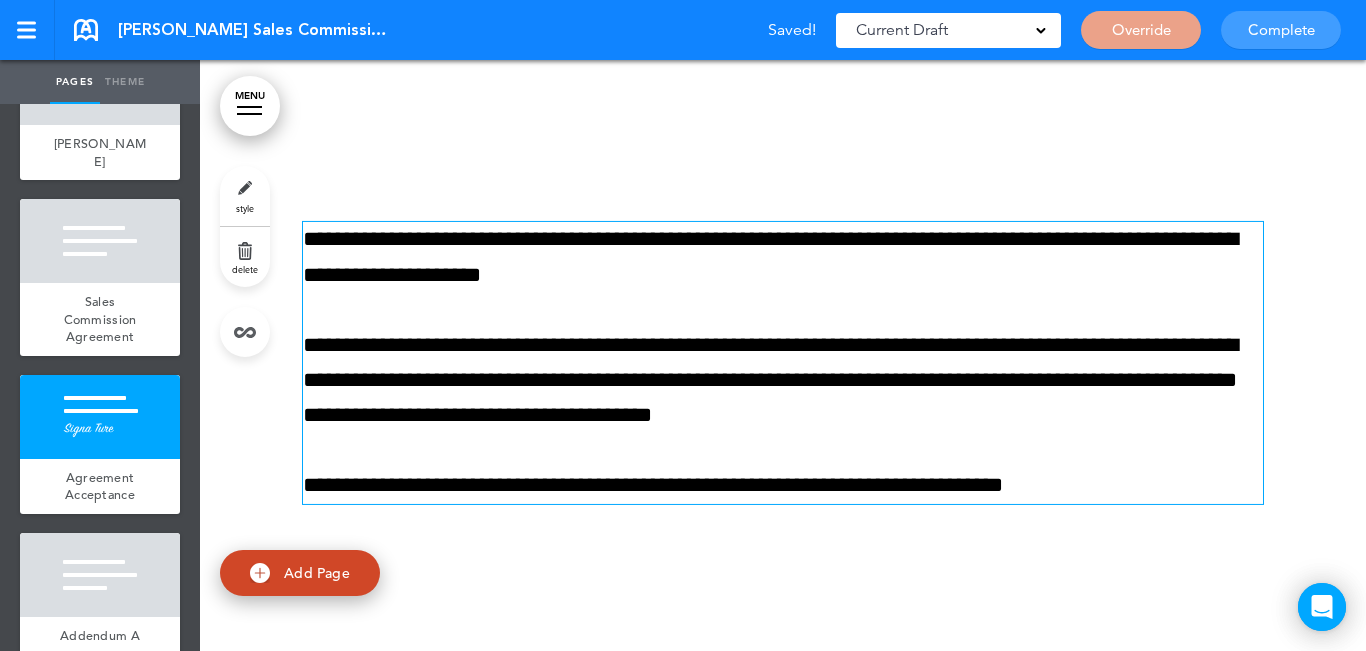 click on "**********" at bounding box center [783, 381] 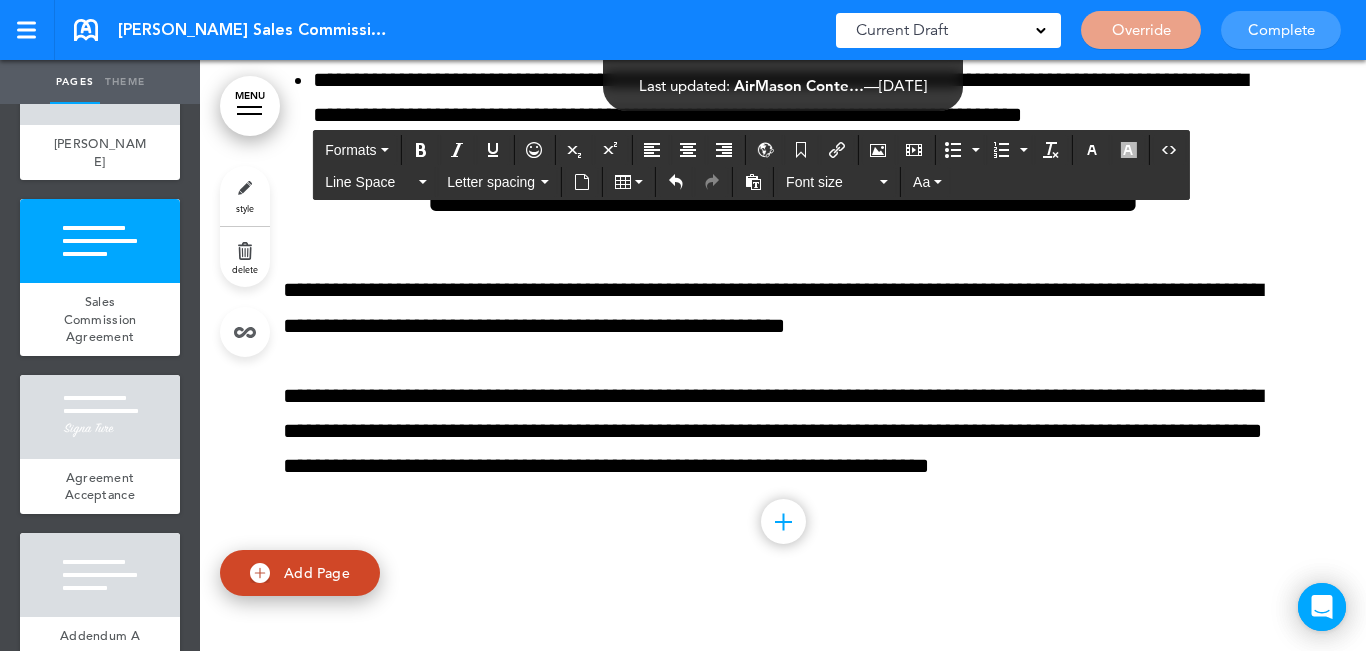 scroll, scrollTop: 4649, scrollLeft: 0, axis: vertical 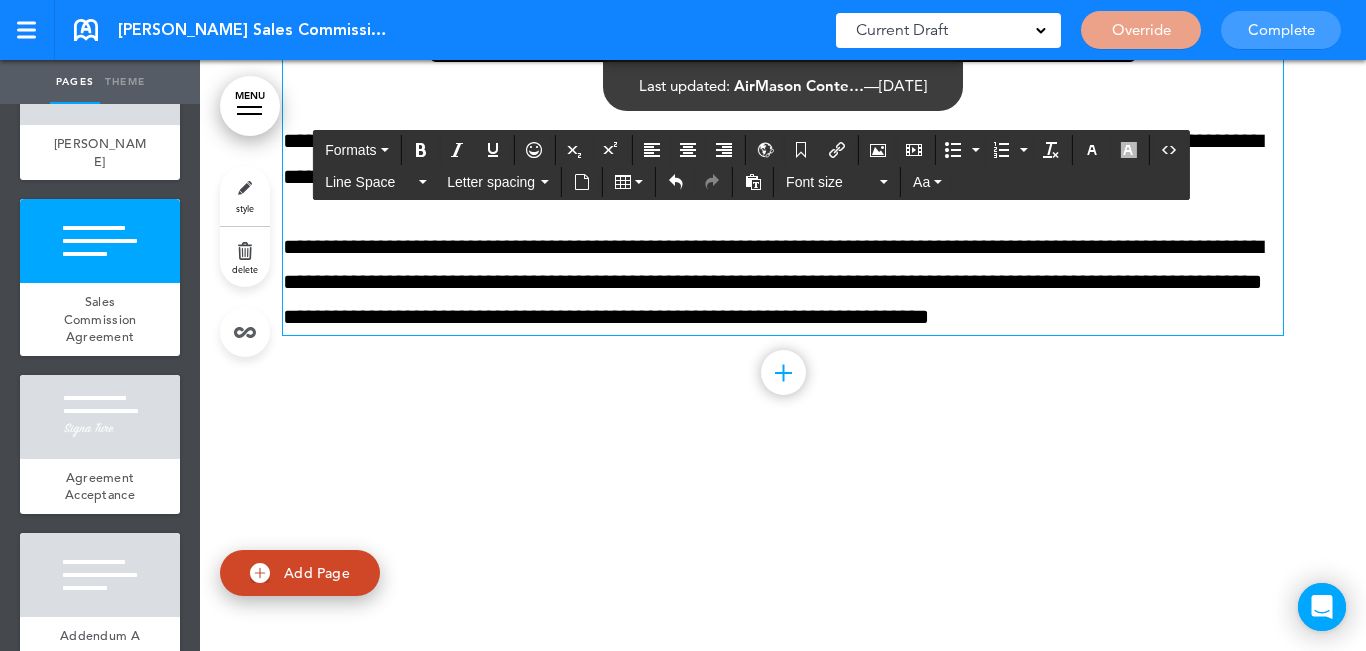 click on "**********" at bounding box center (783, 283) 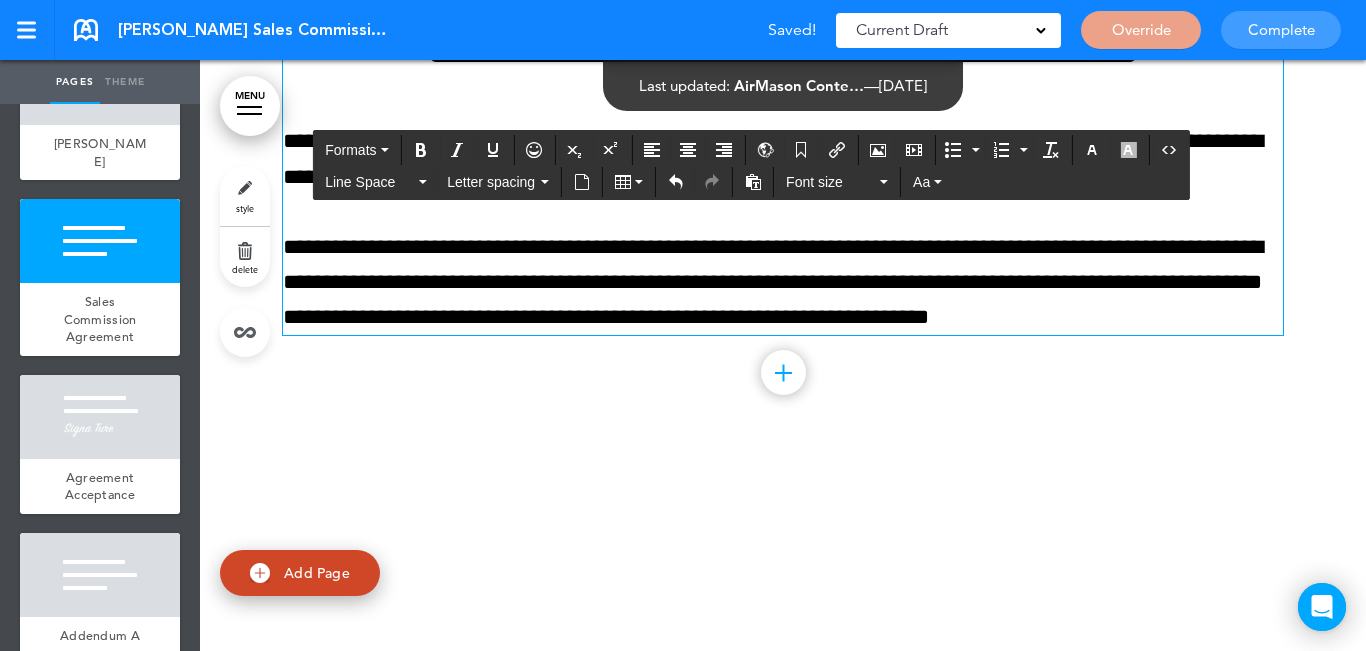 click on "**********" at bounding box center [783, 283] 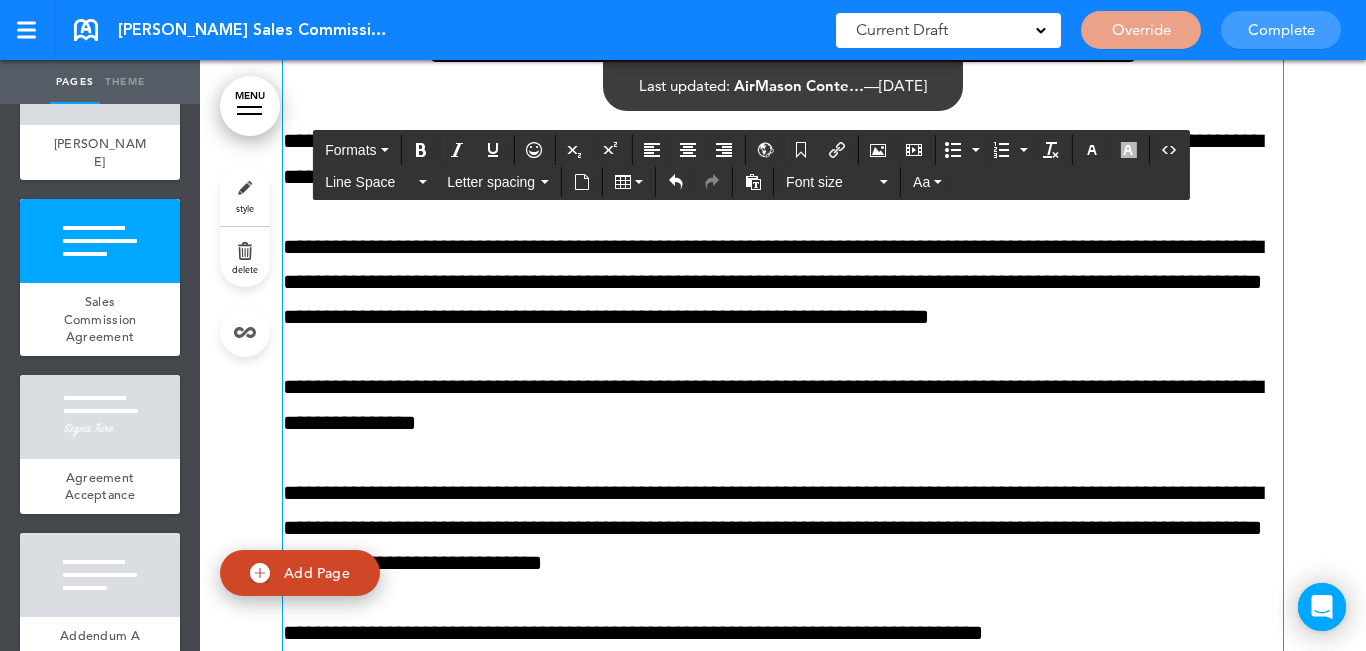 click on "**********" at bounding box center (783, 529) 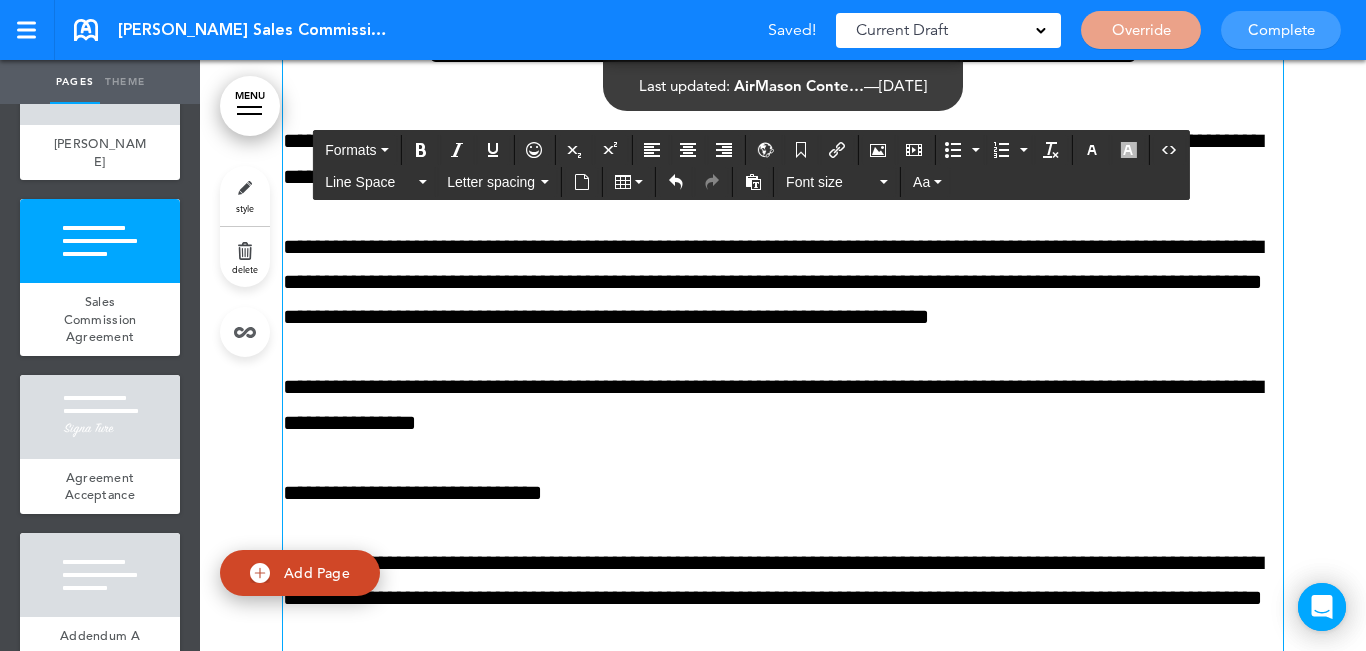 scroll, scrollTop: 4749, scrollLeft: 0, axis: vertical 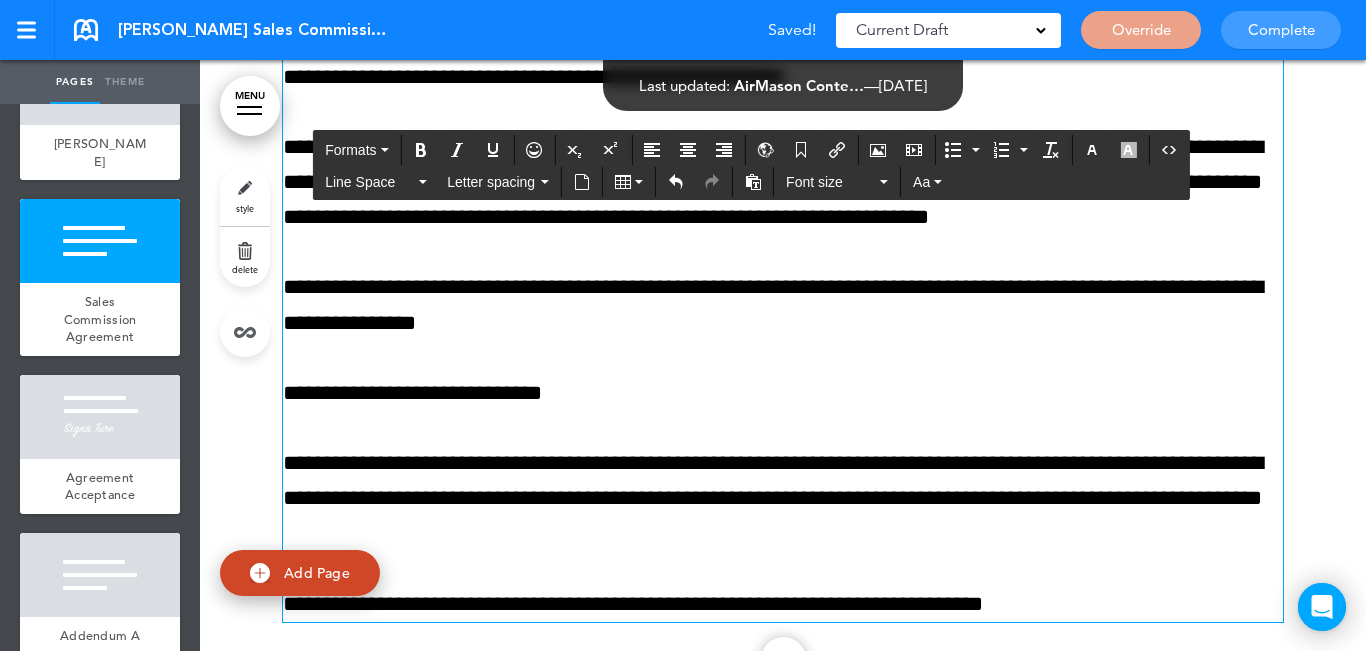 click on "**********" at bounding box center [783, 499] 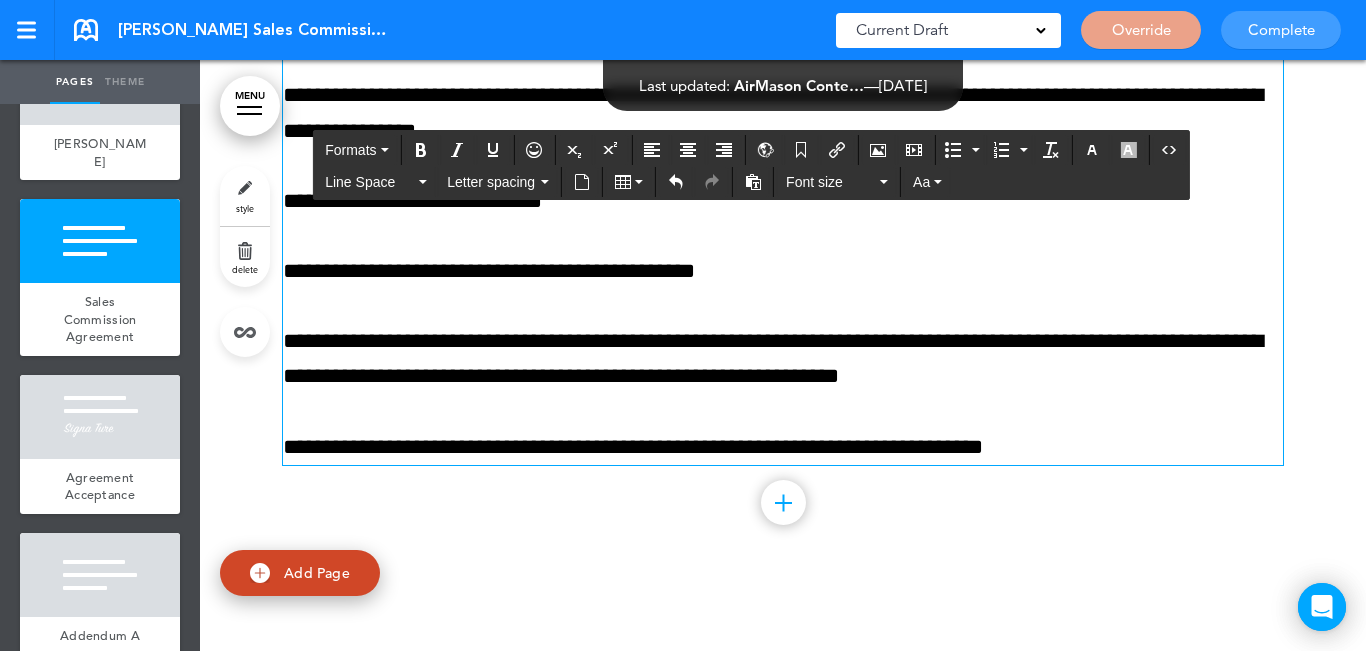 scroll, scrollTop: 4949, scrollLeft: 0, axis: vertical 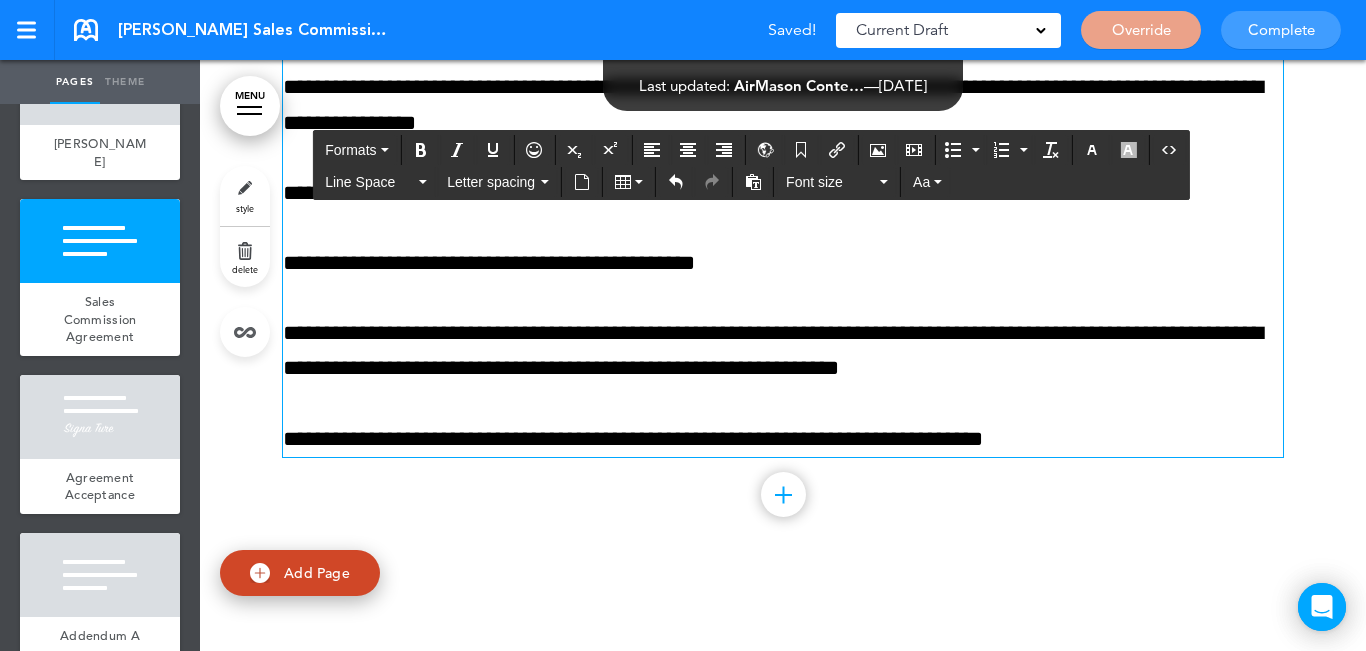 click on "**********" at bounding box center [783, 351] 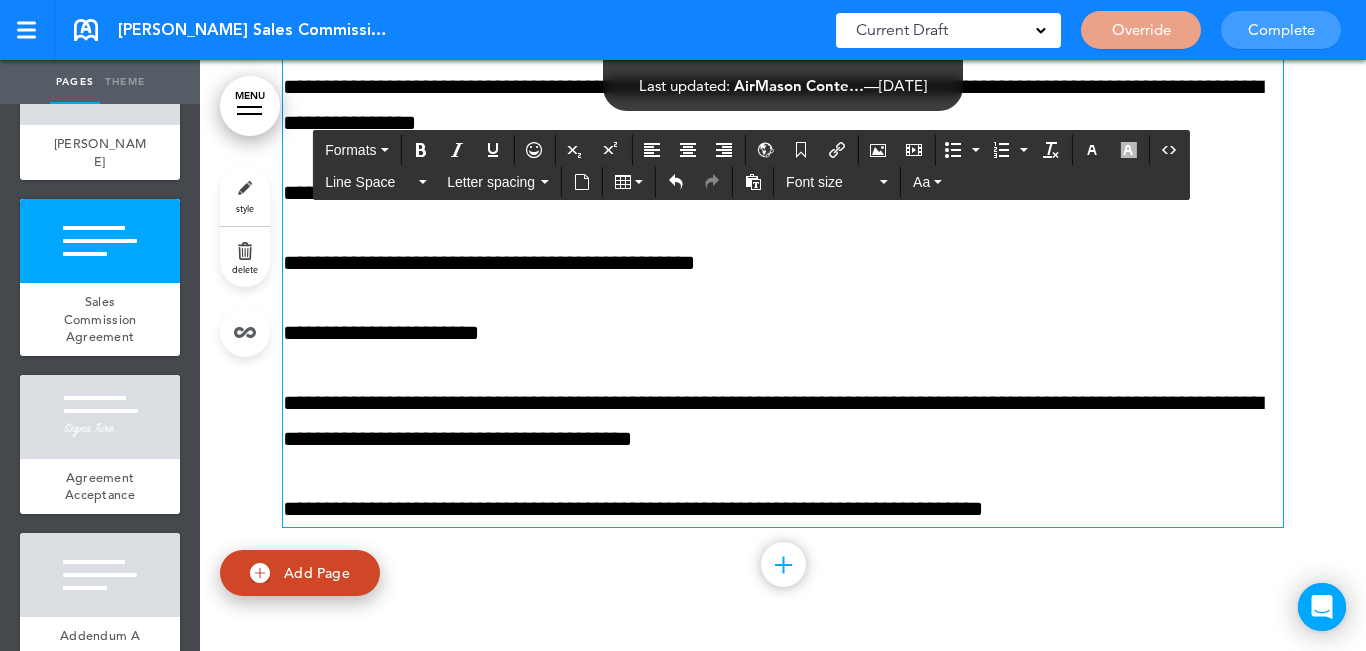 click on "**********" at bounding box center [783, -1492] 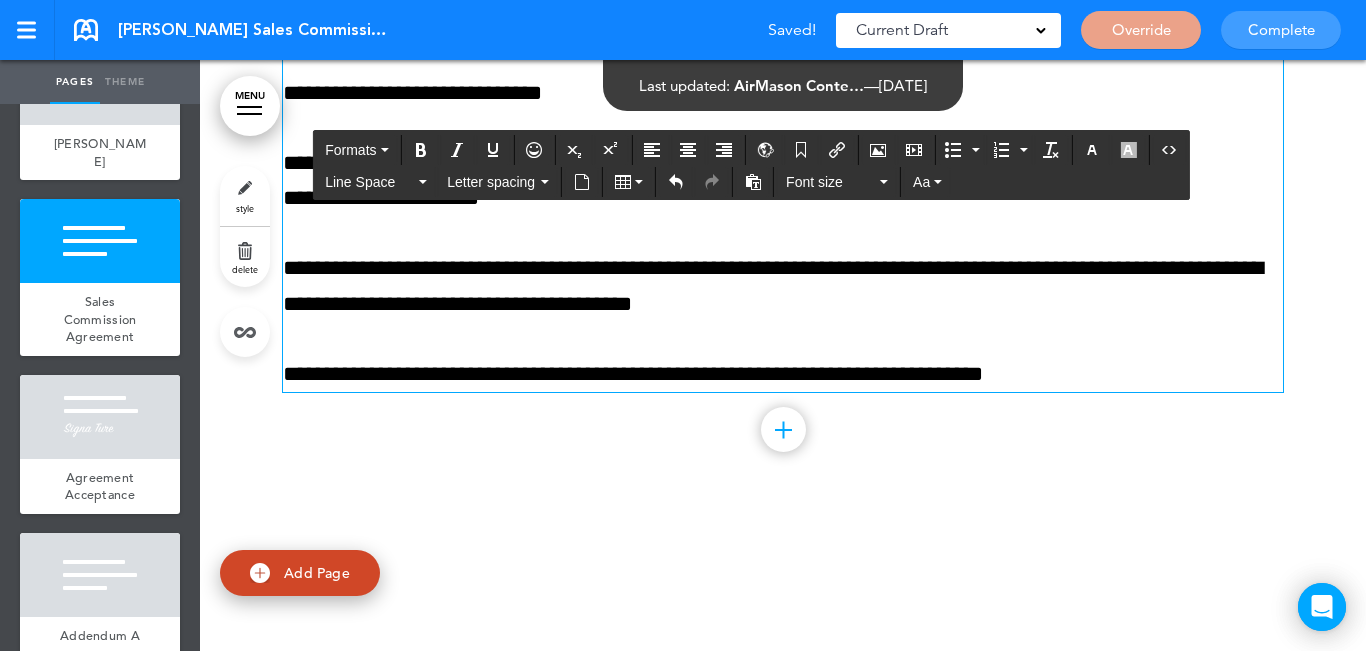 scroll, scrollTop: 4649, scrollLeft: 0, axis: vertical 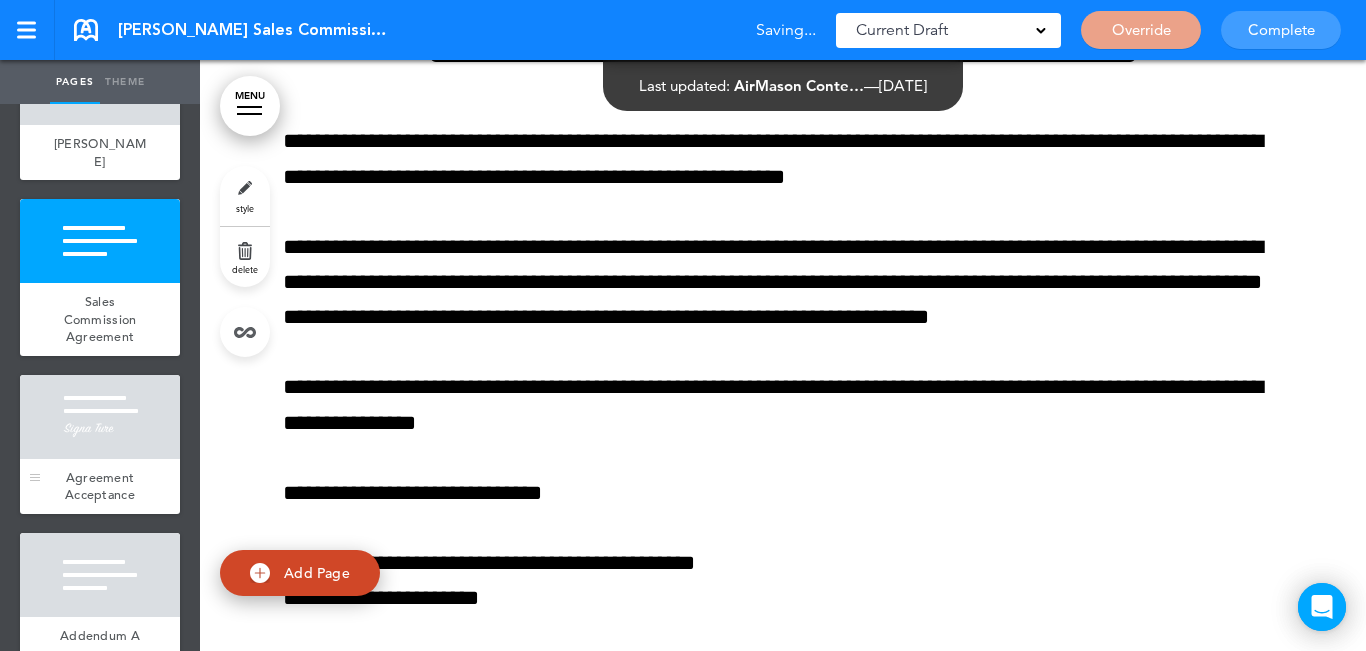 click at bounding box center [100, 417] 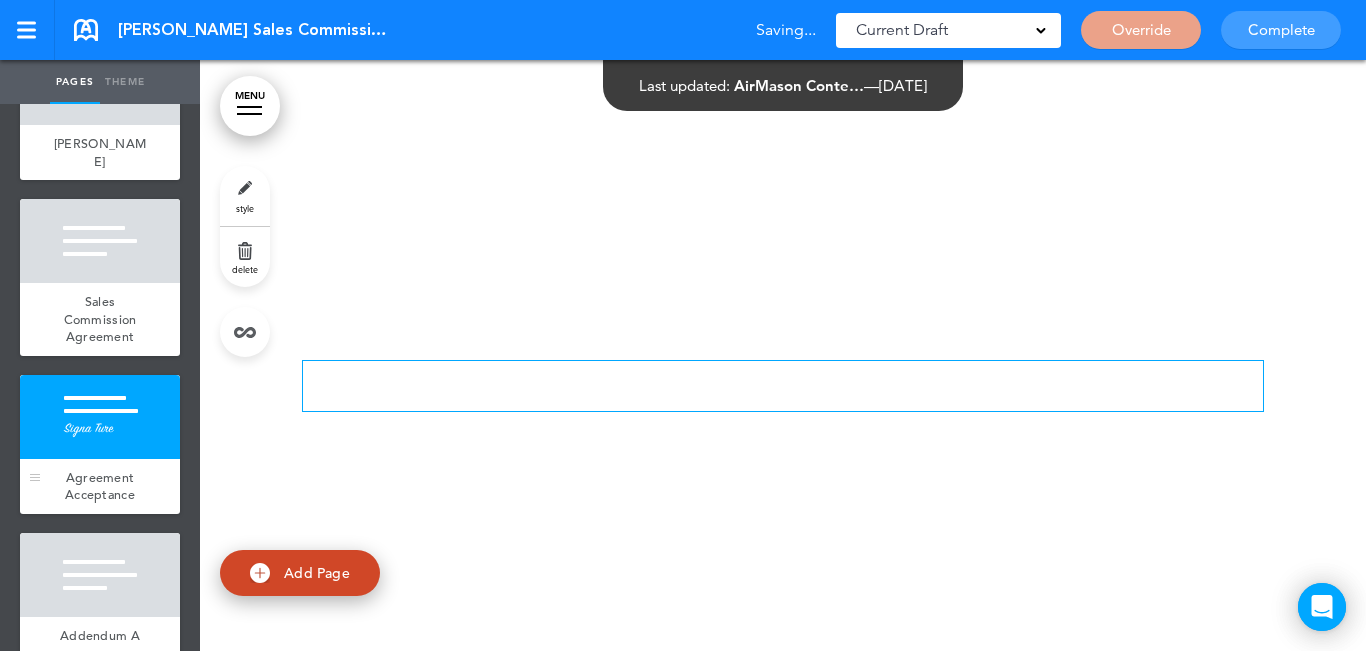 scroll, scrollTop: 5506, scrollLeft: 0, axis: vertical 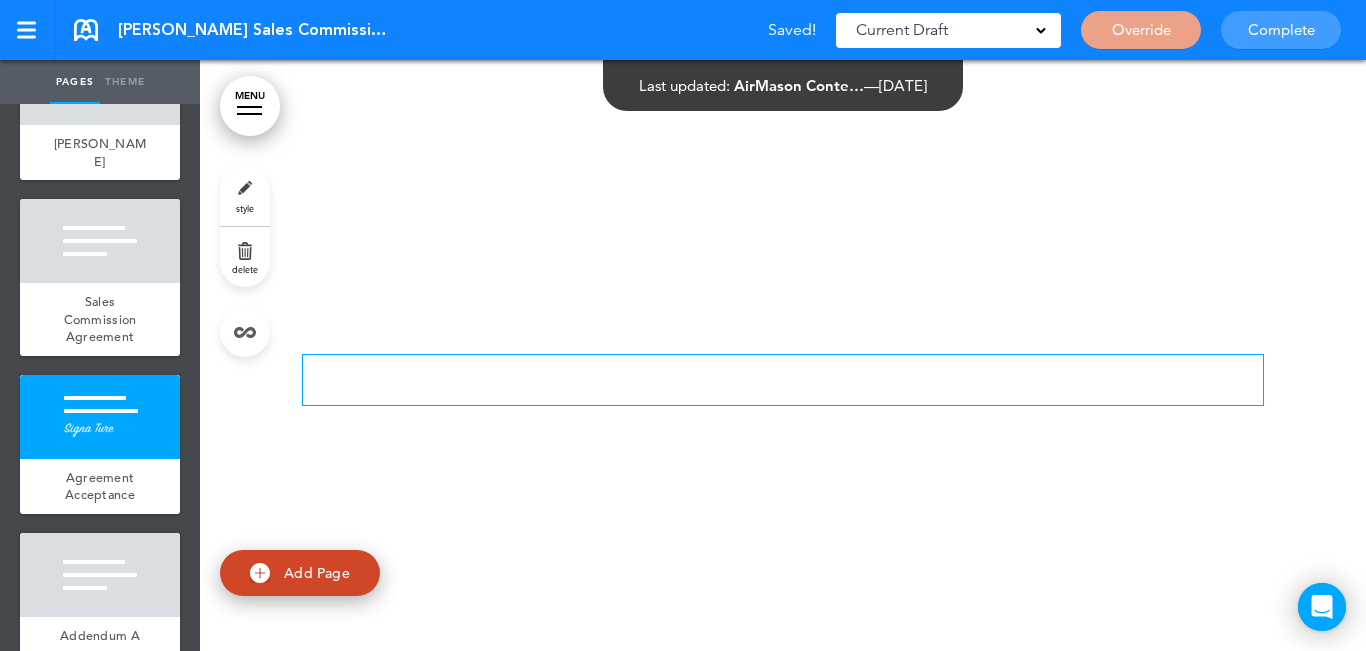 click at bounding box center (783, 420) 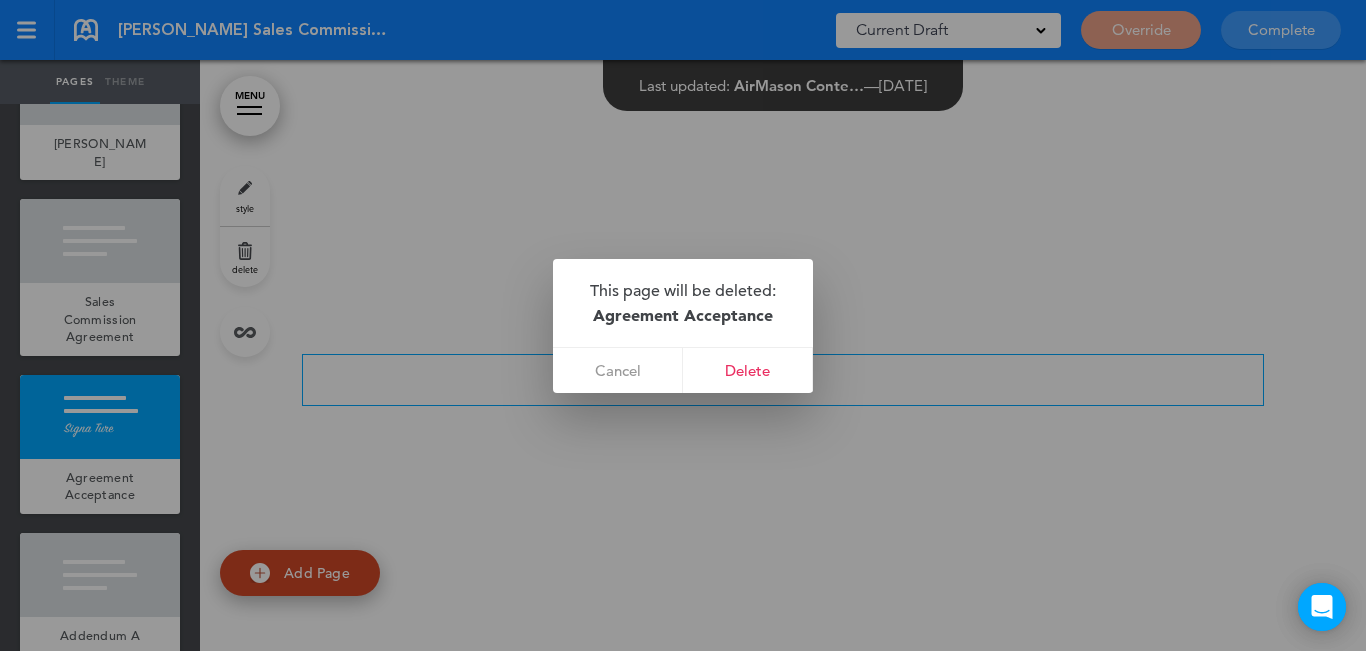 click on "Delete" at bounding box center (748, 370) 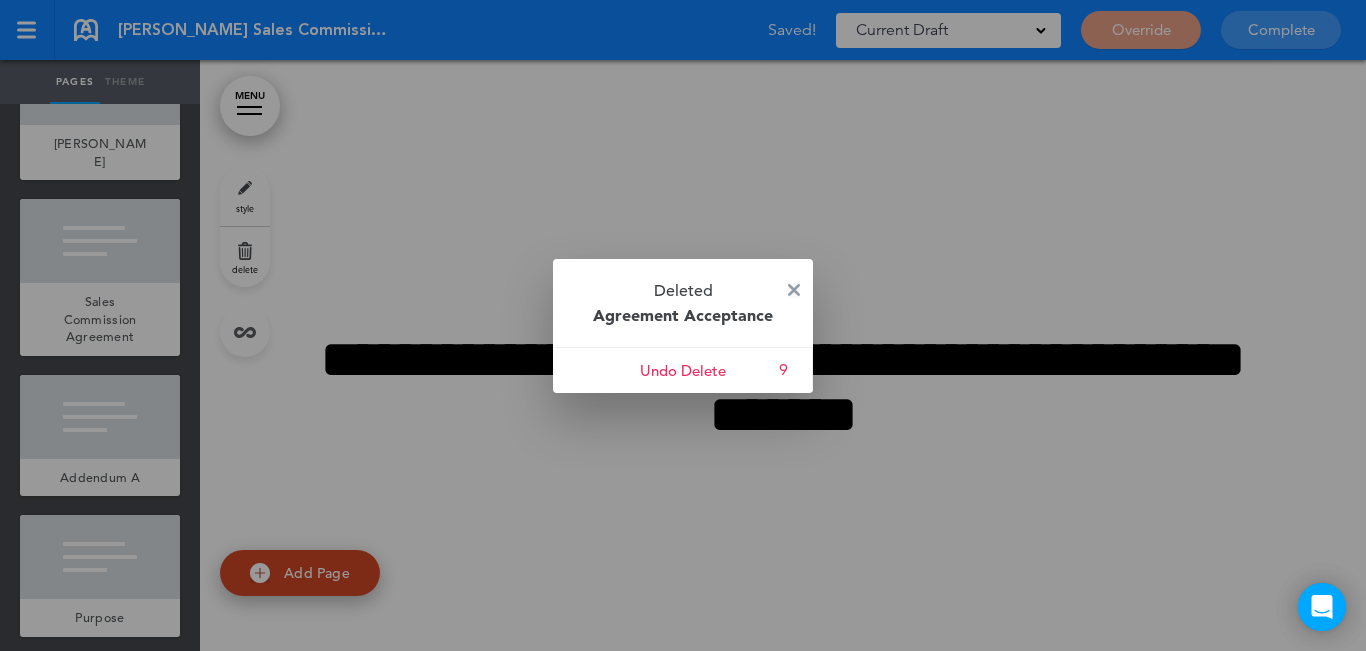 click at bounding box center [794, 290] 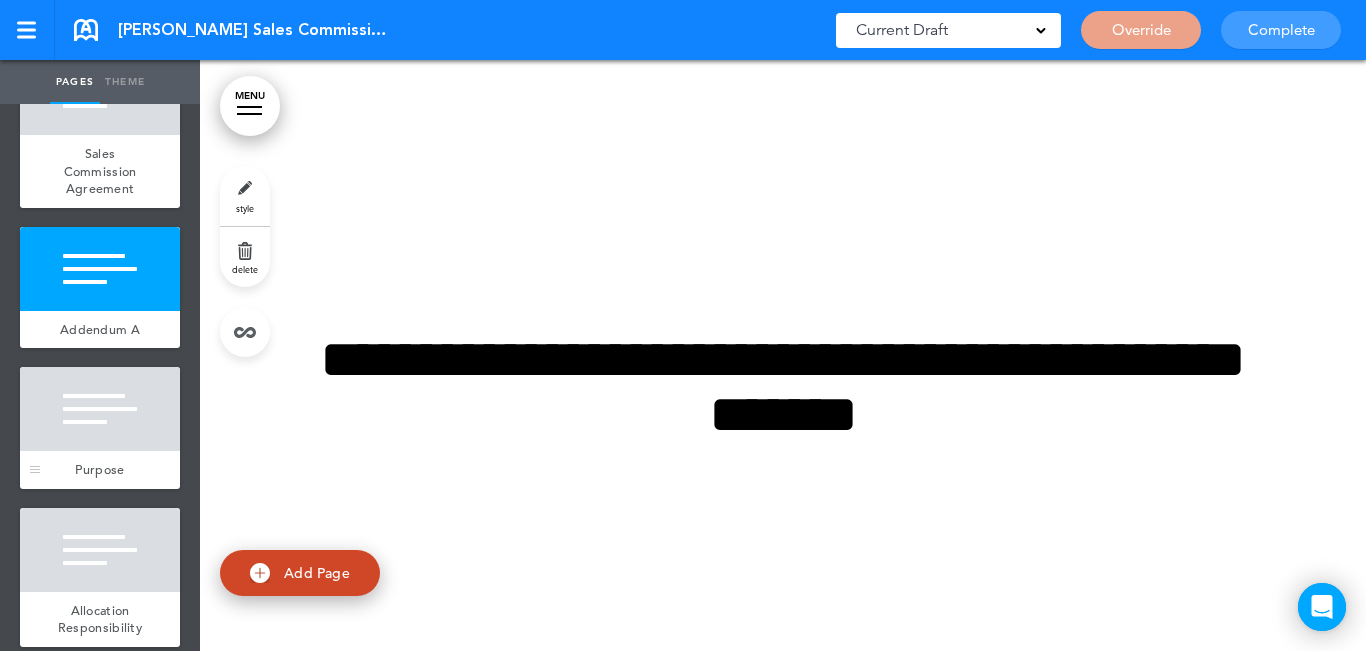 scroll, scrollTop: 300, scrollLeft: 0, axis: vertical 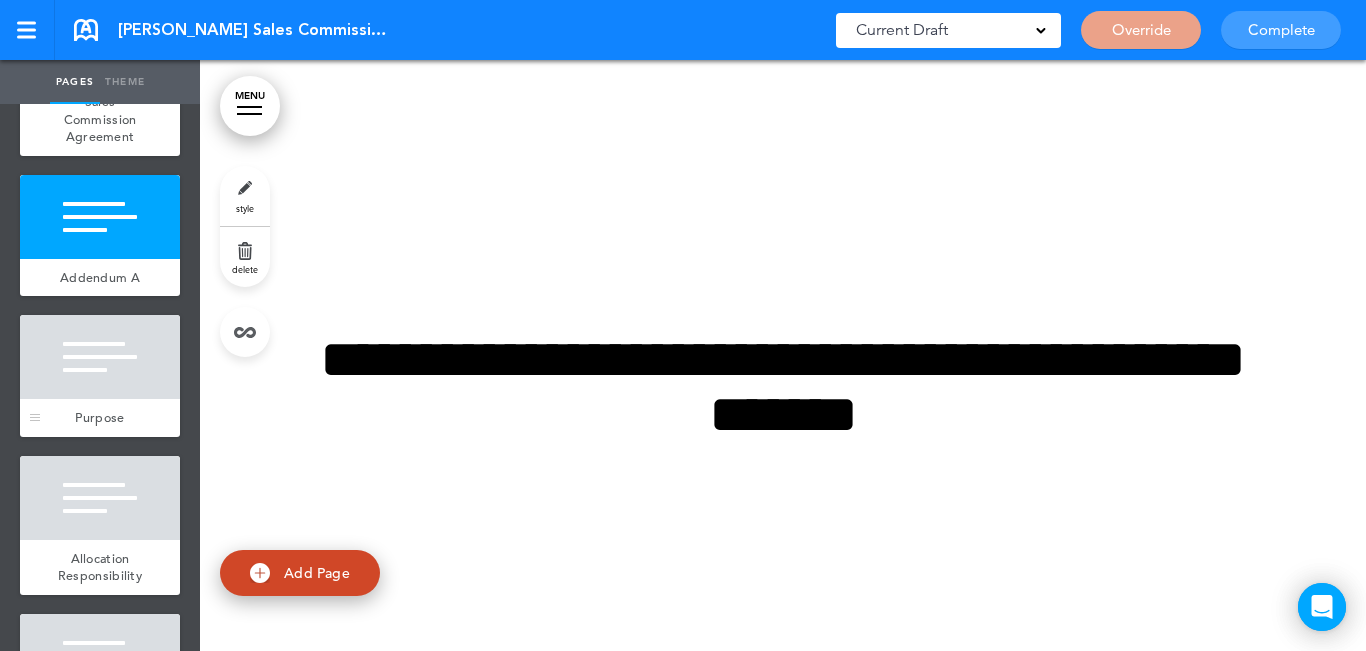 click at bounding box center (100, 357) 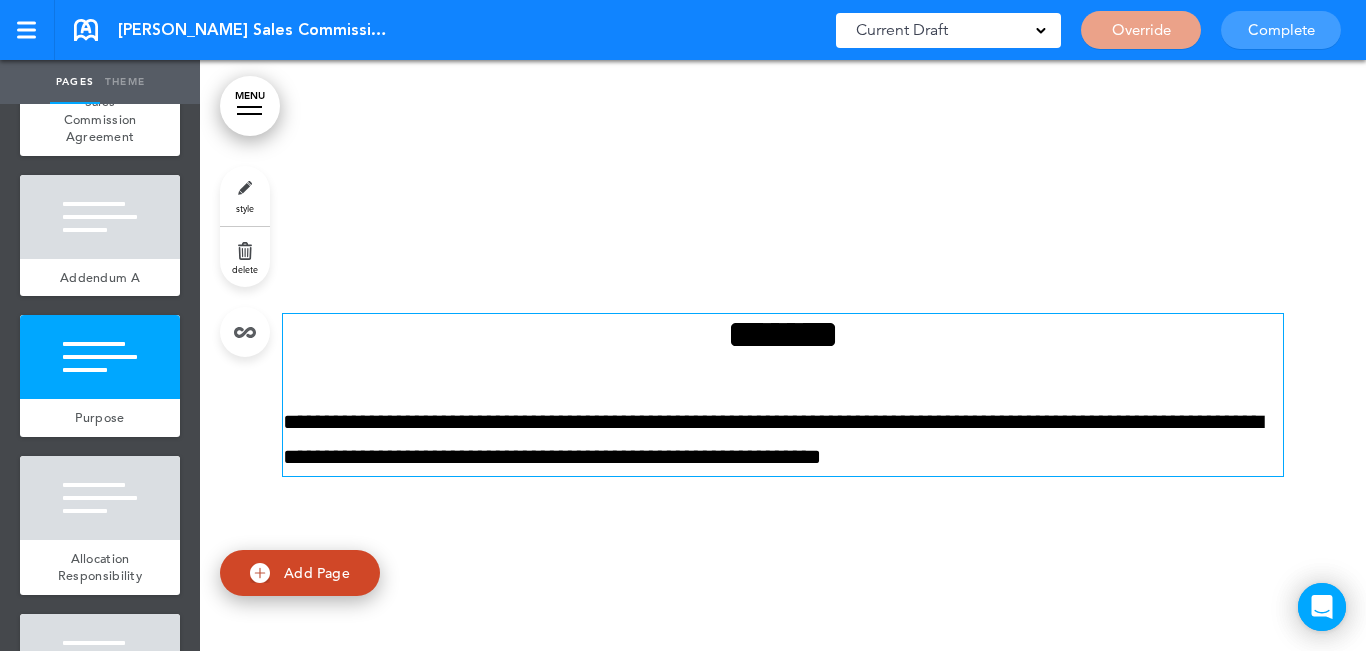 click on "**********" at bounding box center [783, 394] 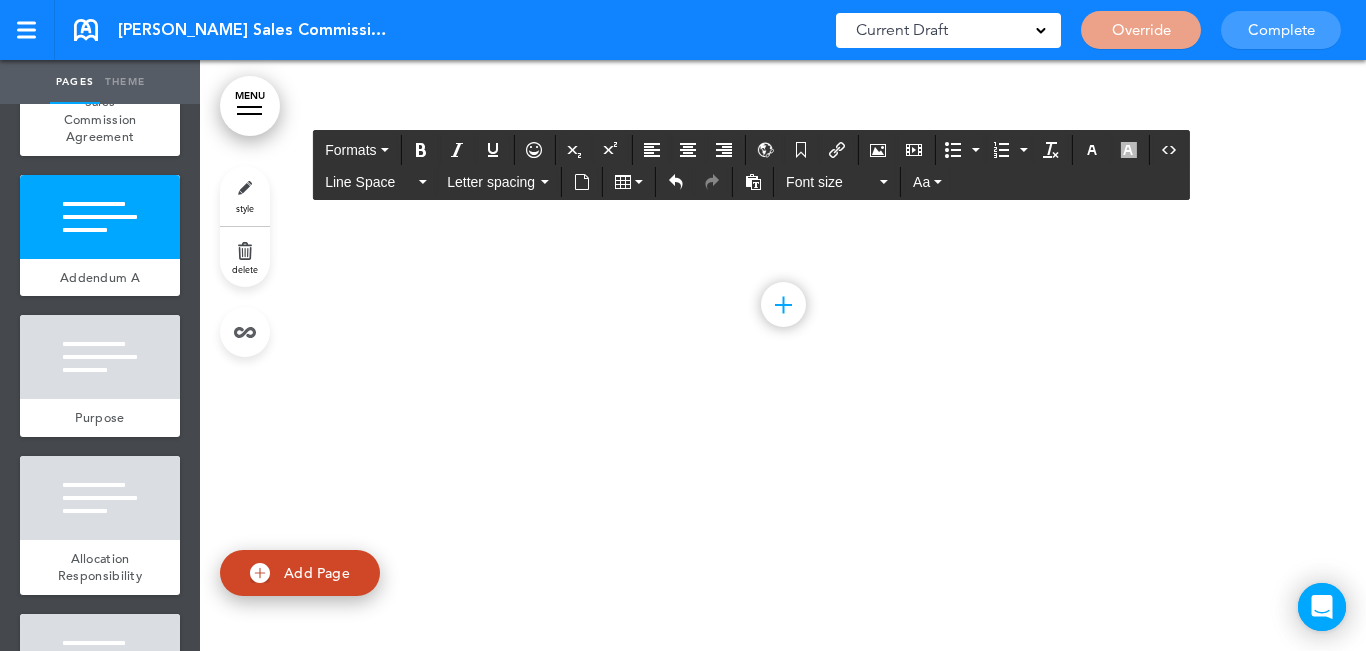 scroll, scrollTop: 5594, scrollLeft: 0, axis: vertical 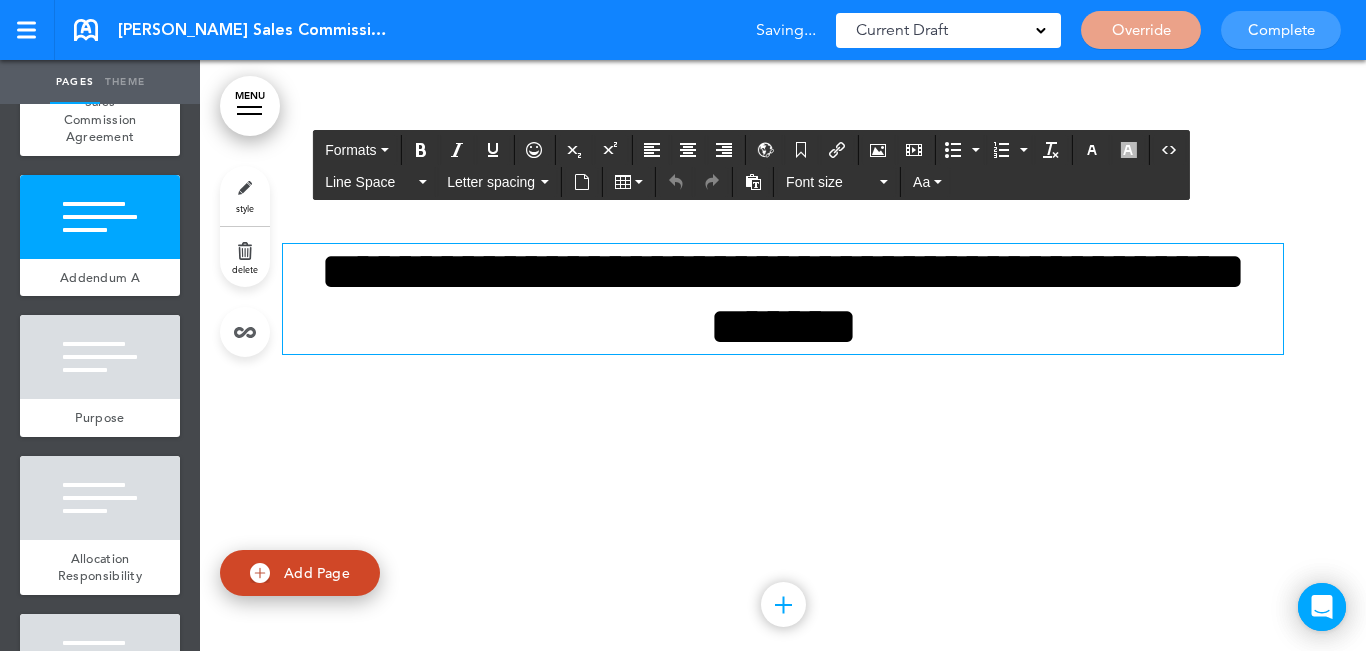 click on "**********" at bounding box center (783, 299) 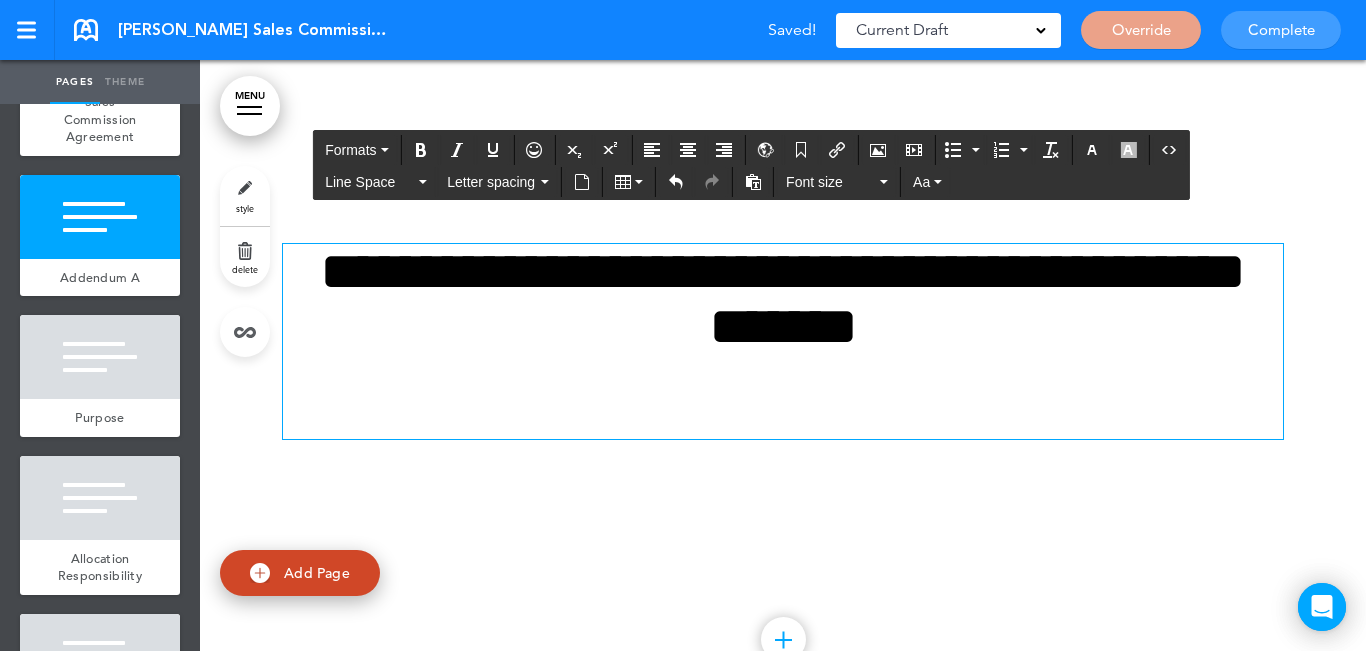 scroll, scrollTop: 5559, scrollLeft: 0, axis: vertical 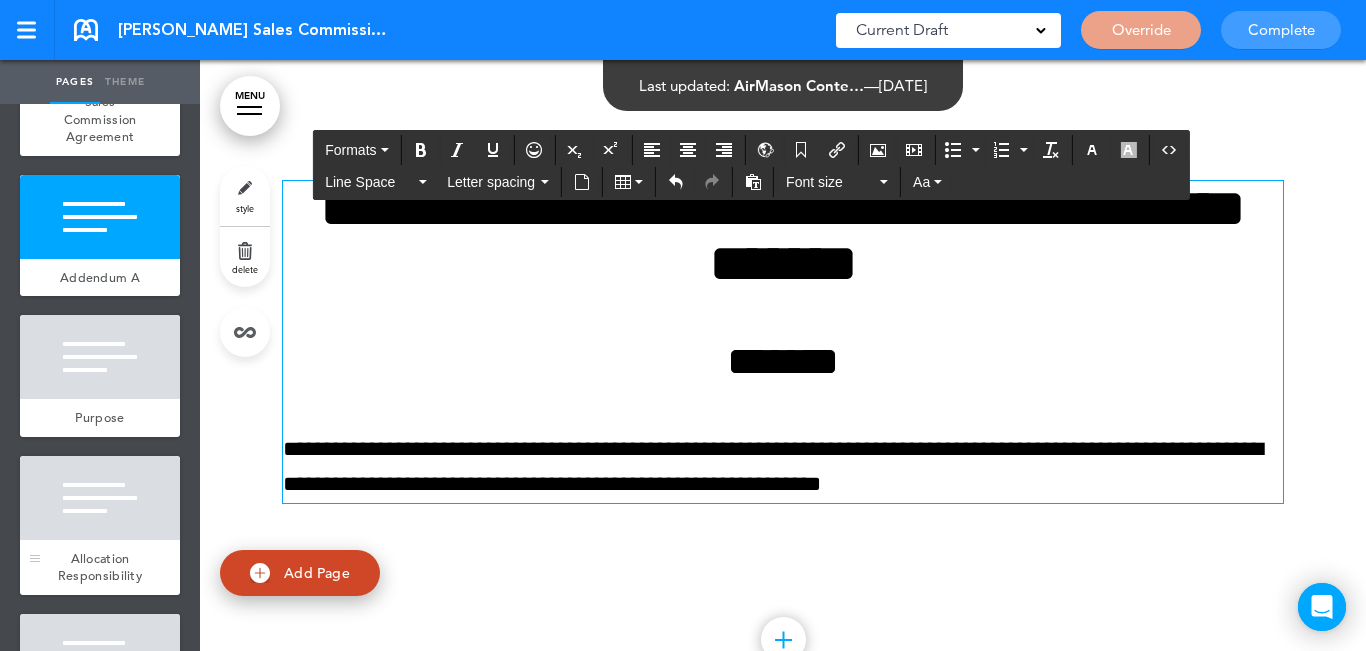 click at bounding box center (100, 498) 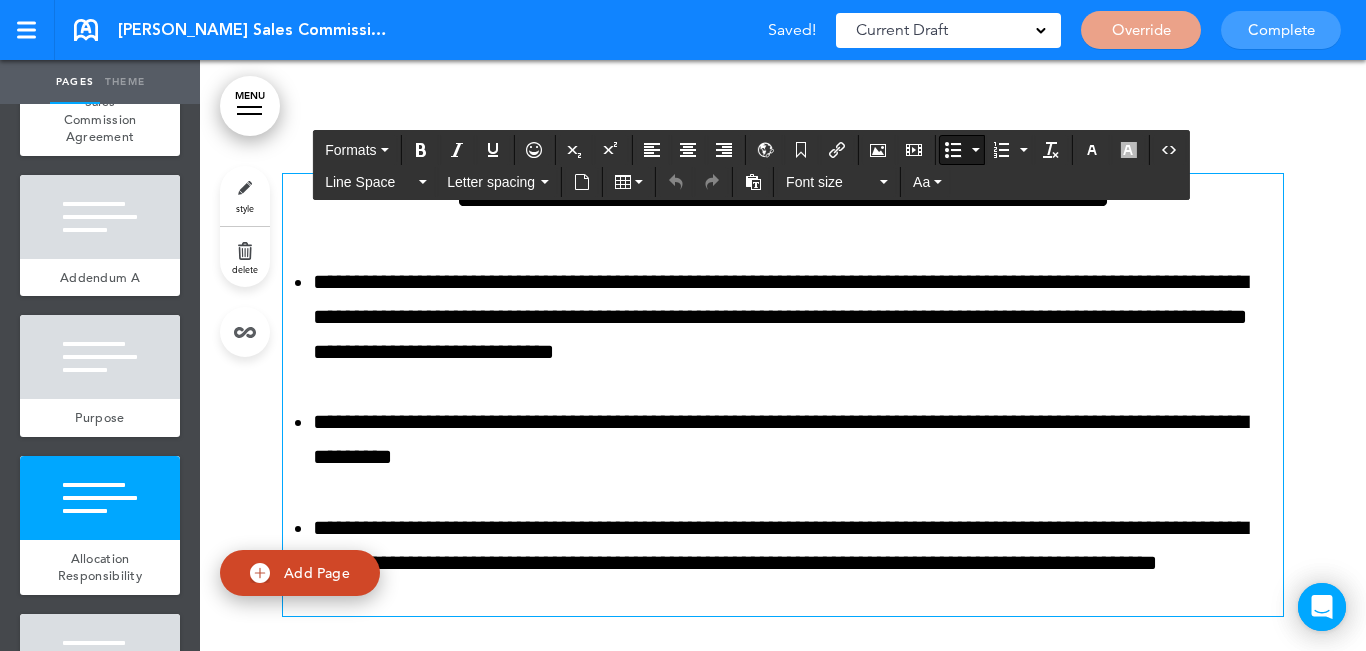 click on "**********" at bounding box center [798, 440] 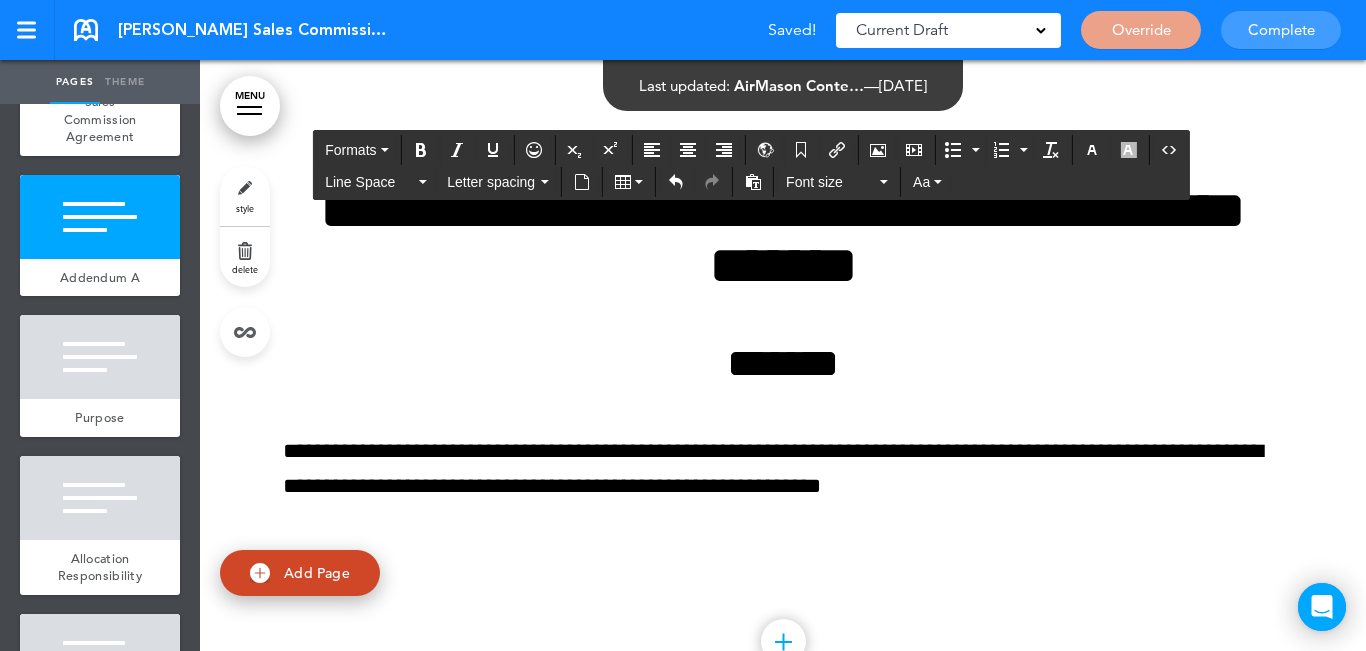 scroll, scrollTop: 5654, scrollLeft: 0, axis: vertical 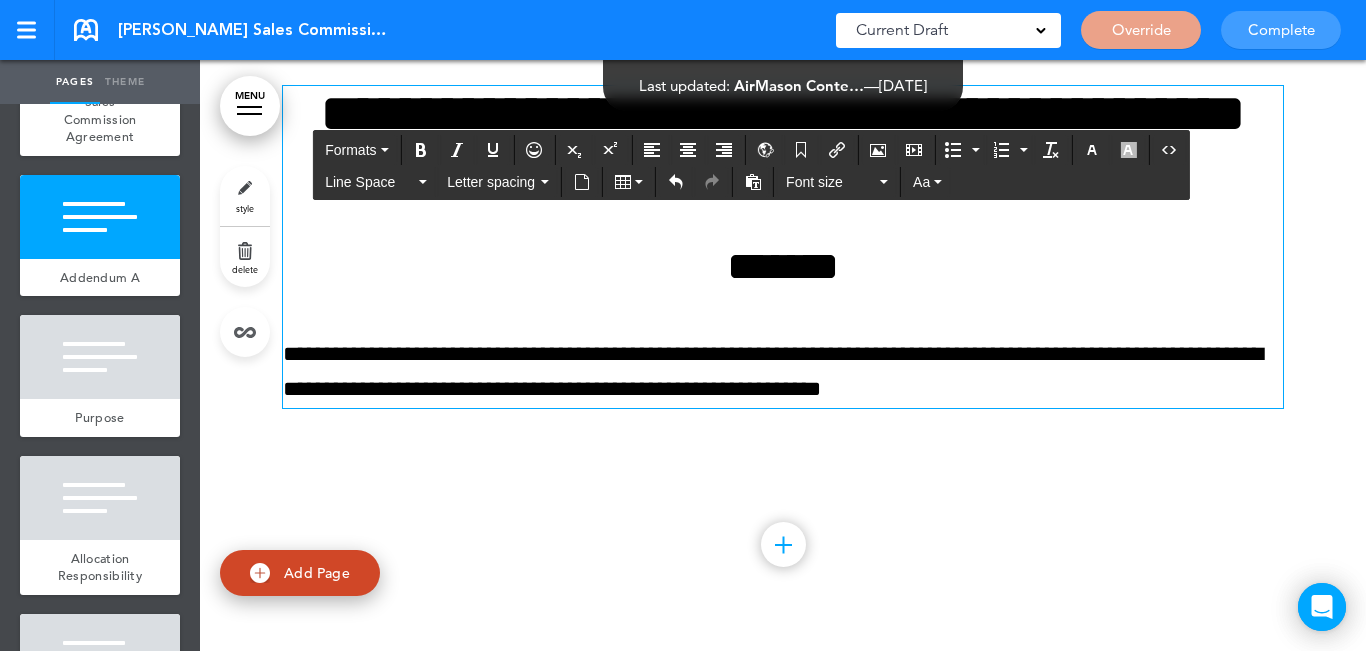 click on "**********" at bounding box center [783, 372] 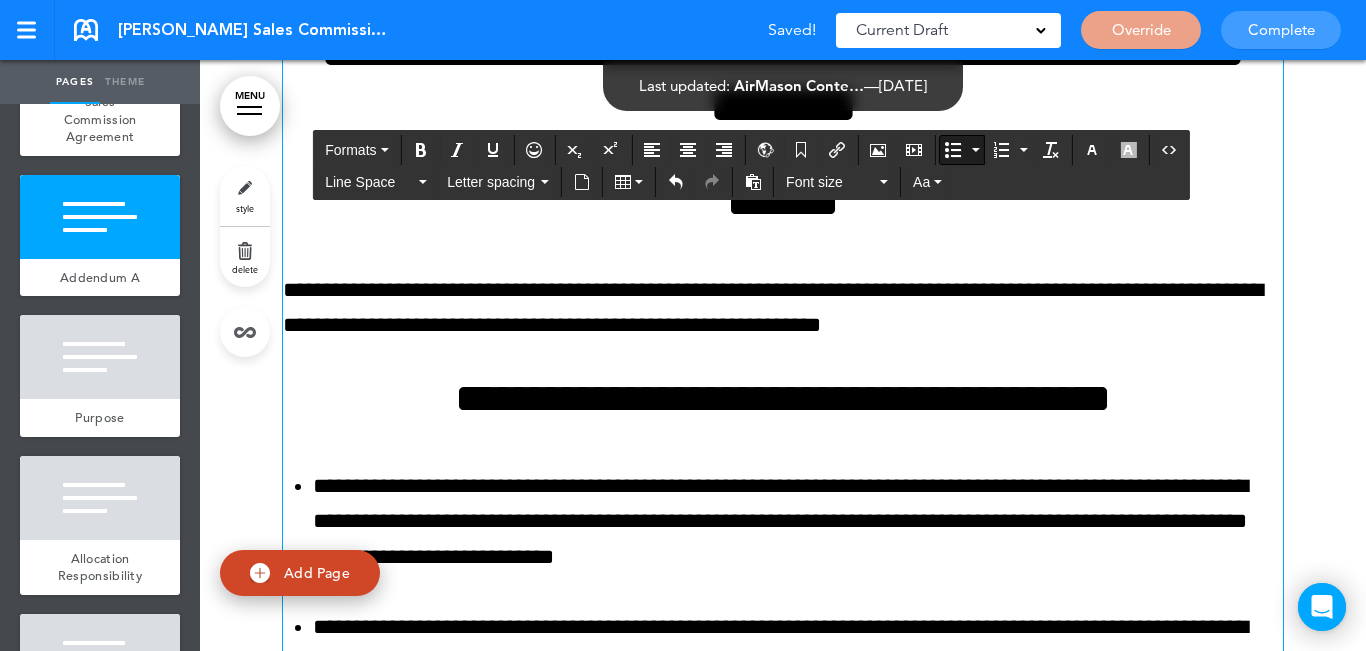 scroll, scrollTop: 5619, scrollLeft: 0, axis: vertical 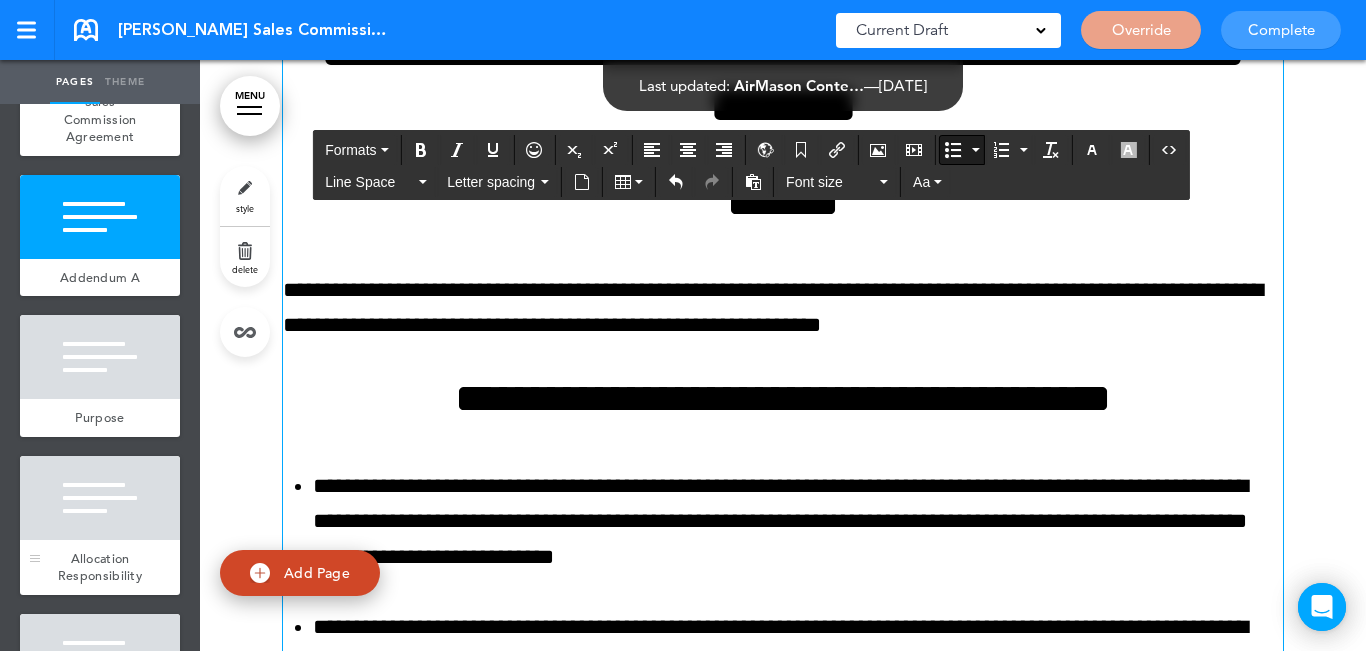 click at bounding box center (100, 498) 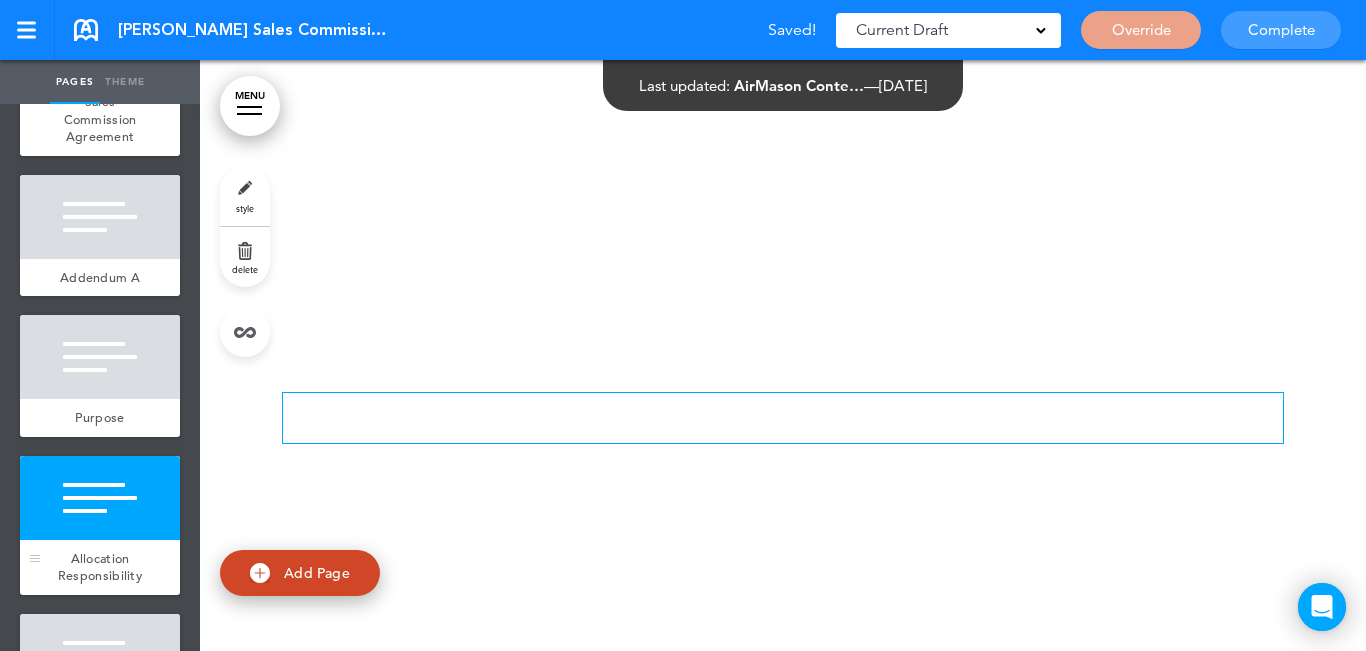 scroll, scrollTop: 7225, scrollLeft: 0, axis: vertical 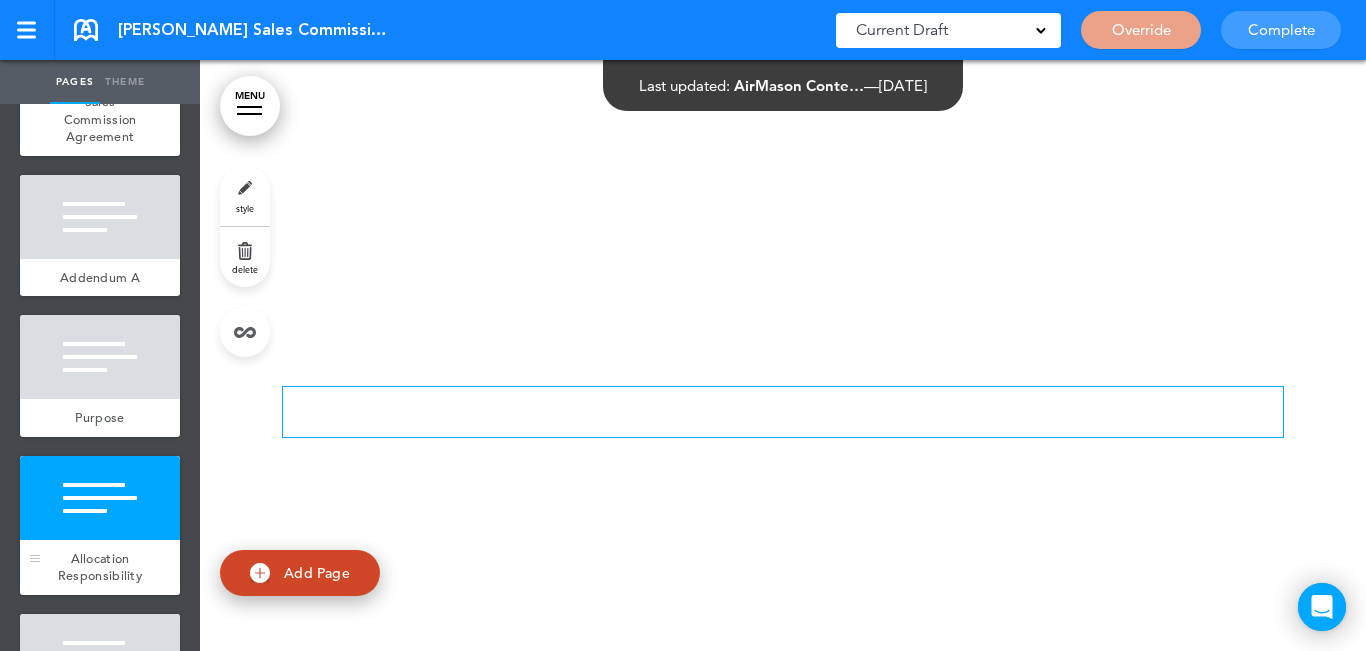 click at bounding box center (100, 498) 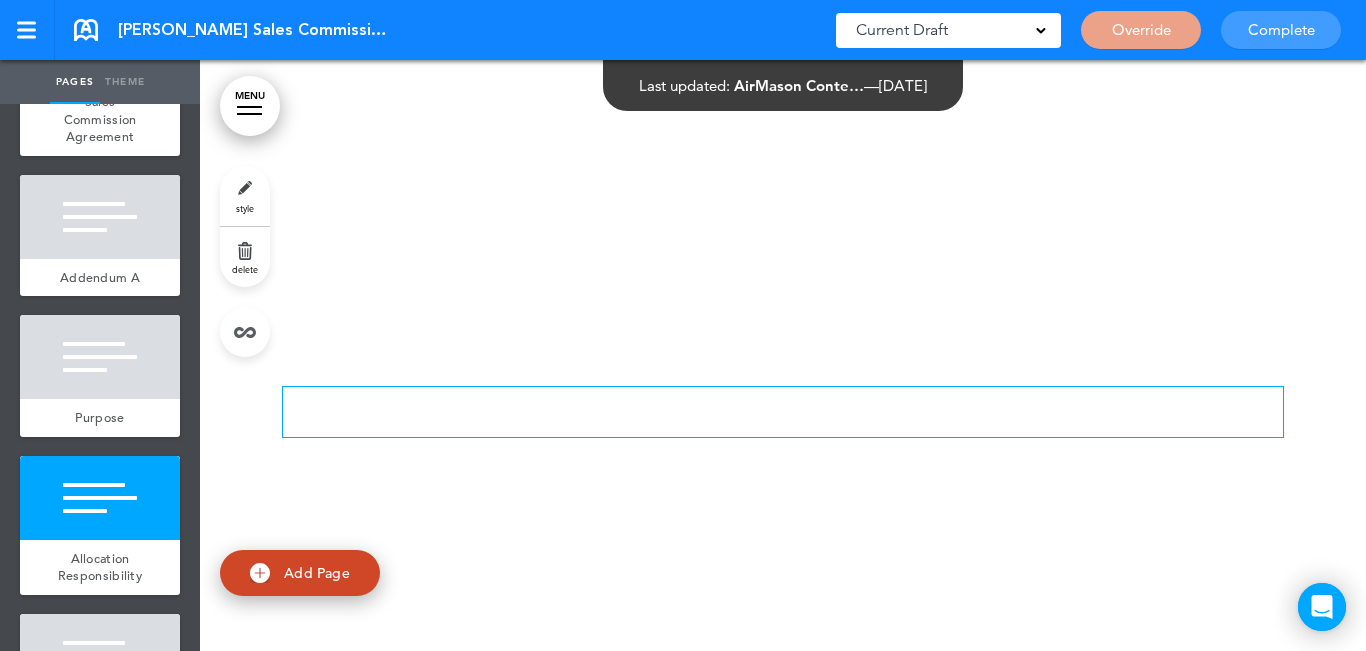 click on "delete" at bounding box center [245, 257] 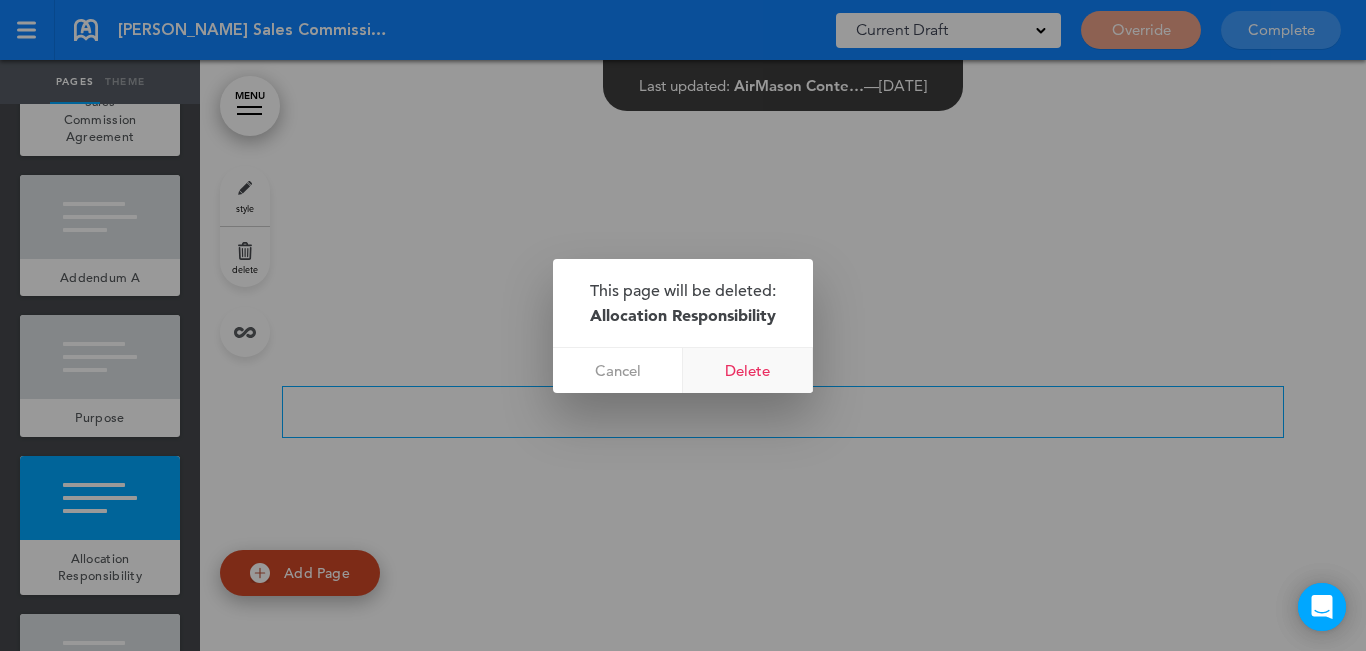 click on "Delete" at bounding box center (748, 370) 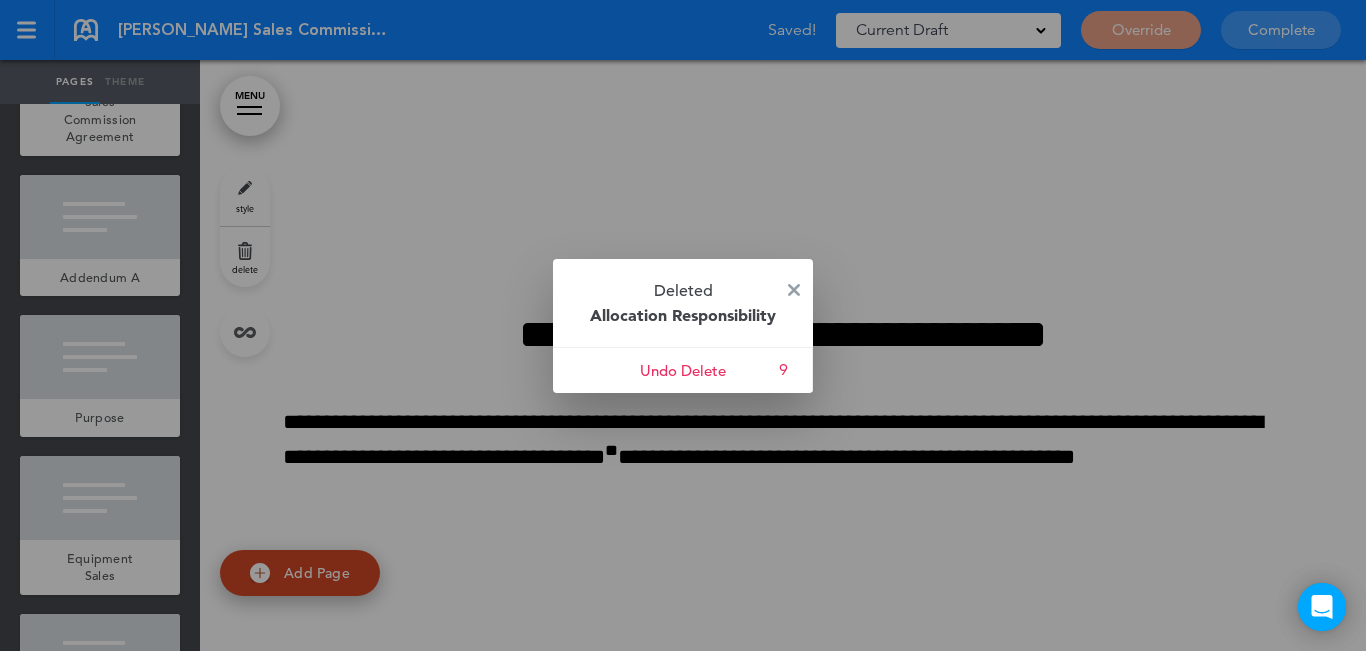 click on "Deleted  Allocation Responsibility
Cancel
Undo Delete
9" at bounding box center (683, 326) 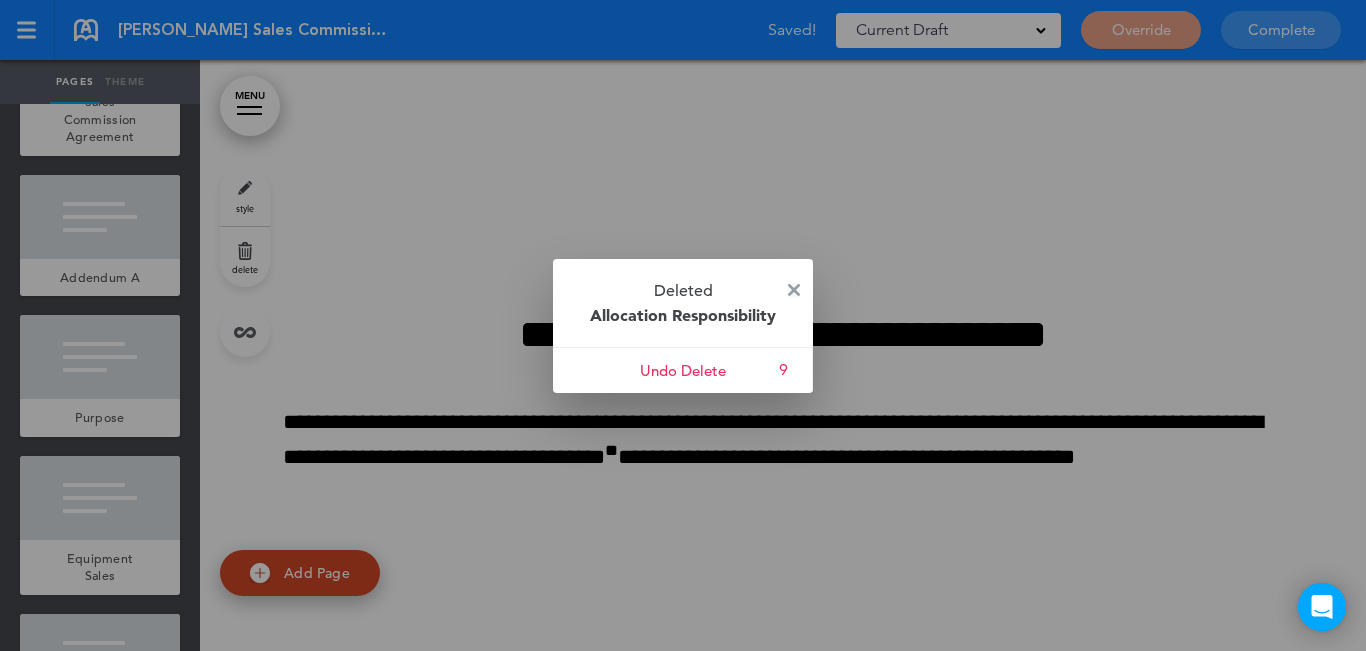 click at bounding box center [794, 290] 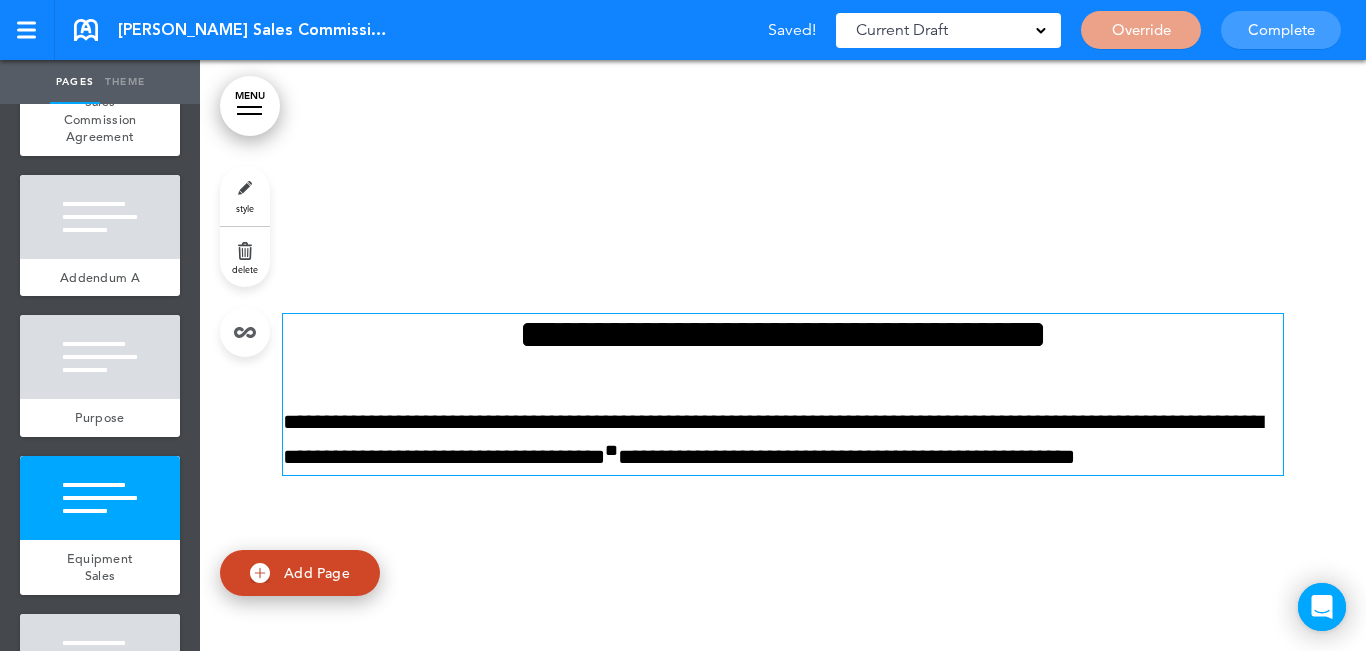 click on "**********" at bounding box center (783, 334) 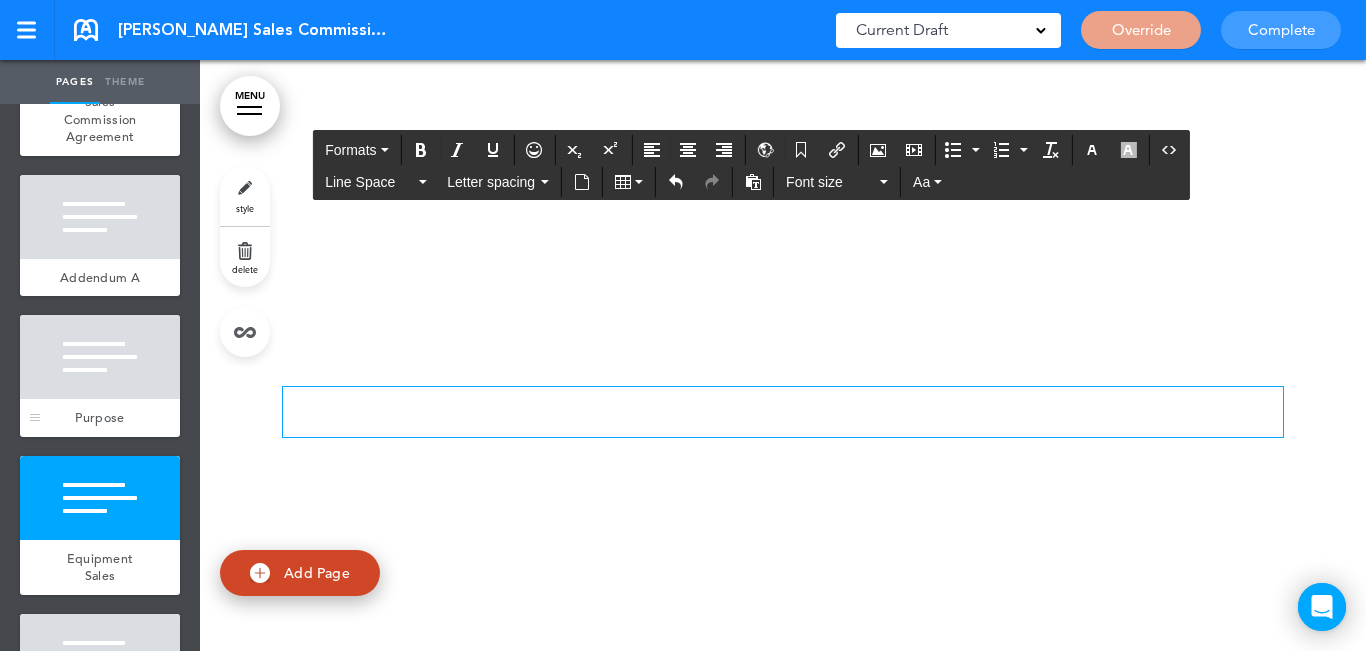 click at bounding box center (100, 357) 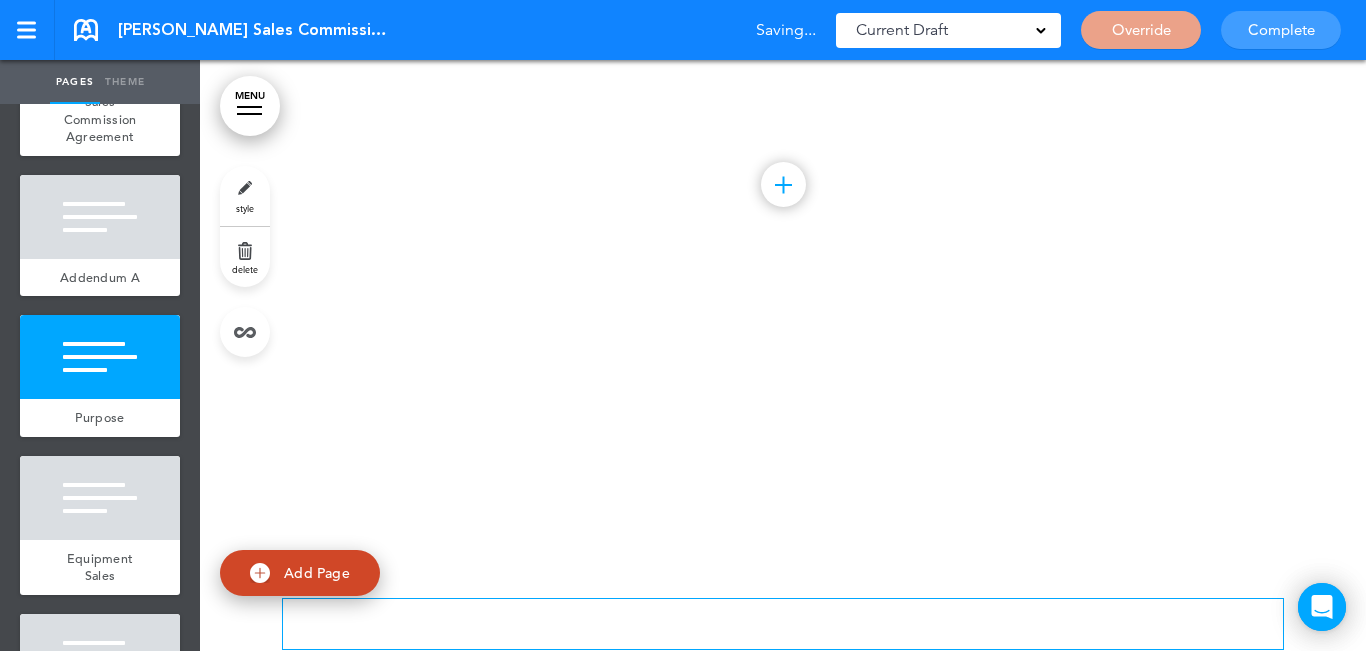 scroll, scrollTop: 6505, scrollLeft: 0, axis: vertical 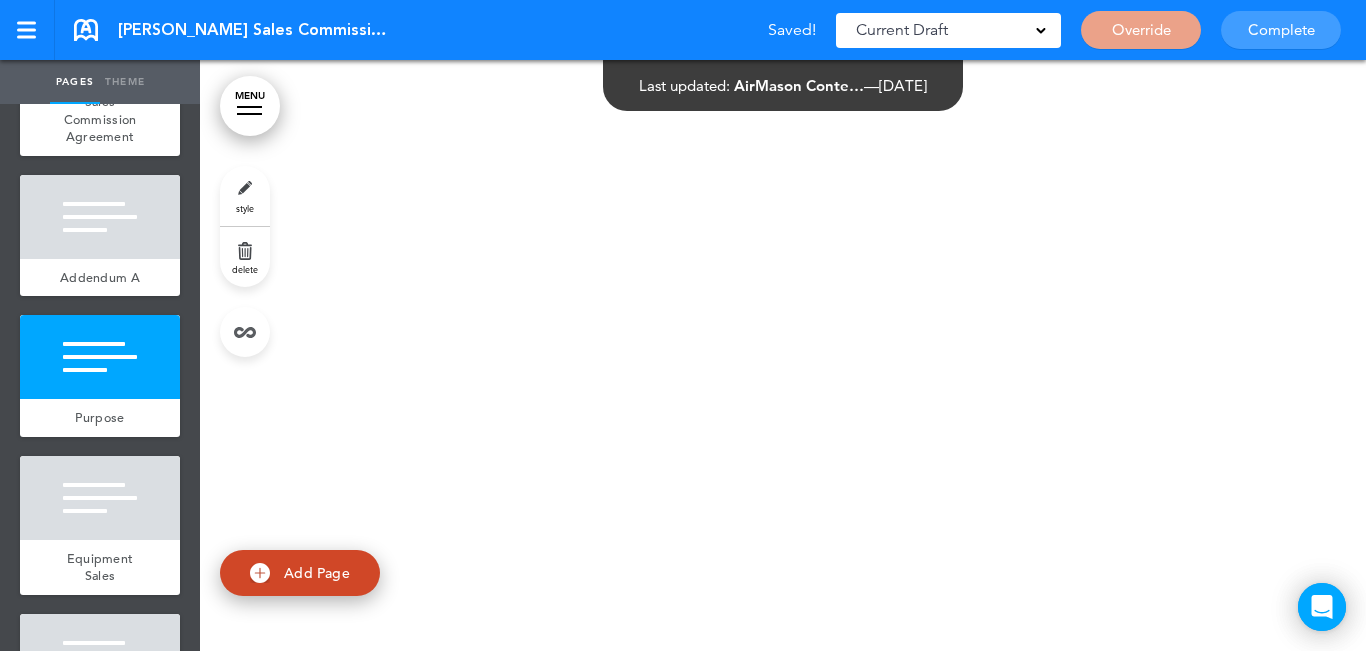 click on "delete" at bounding box center (245, 257) 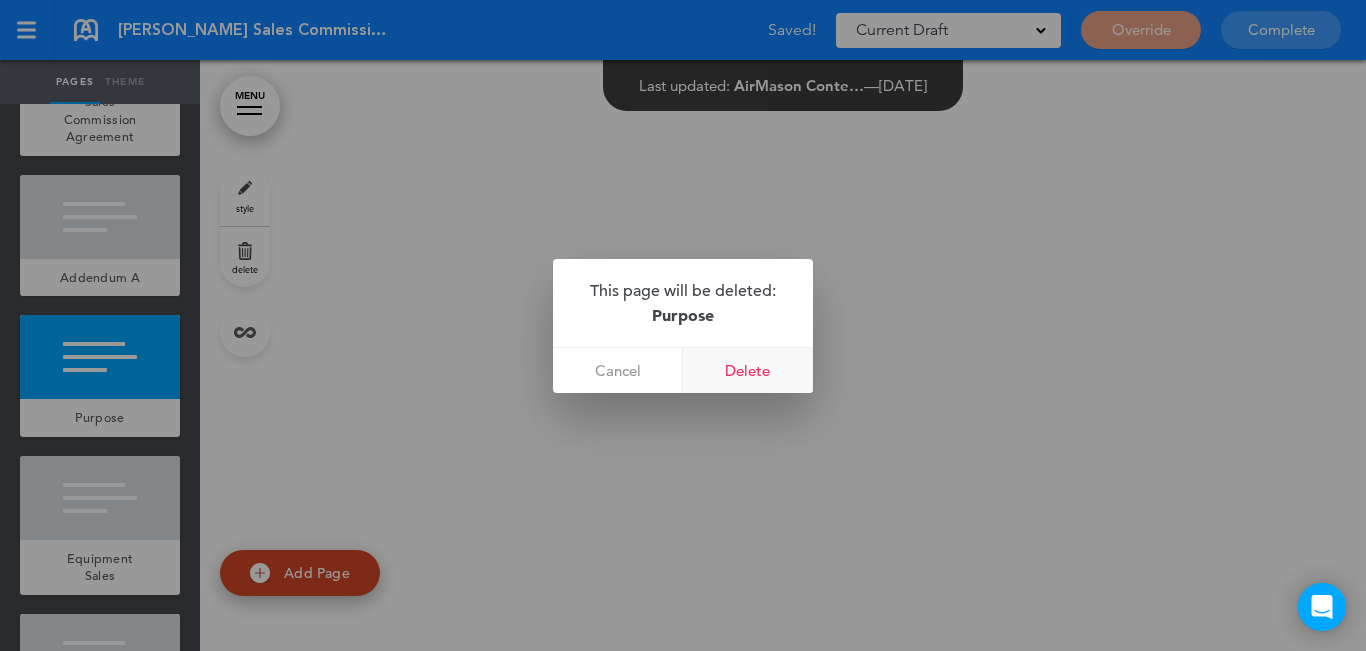 click on "Delete" at bounding box center (748, 370) 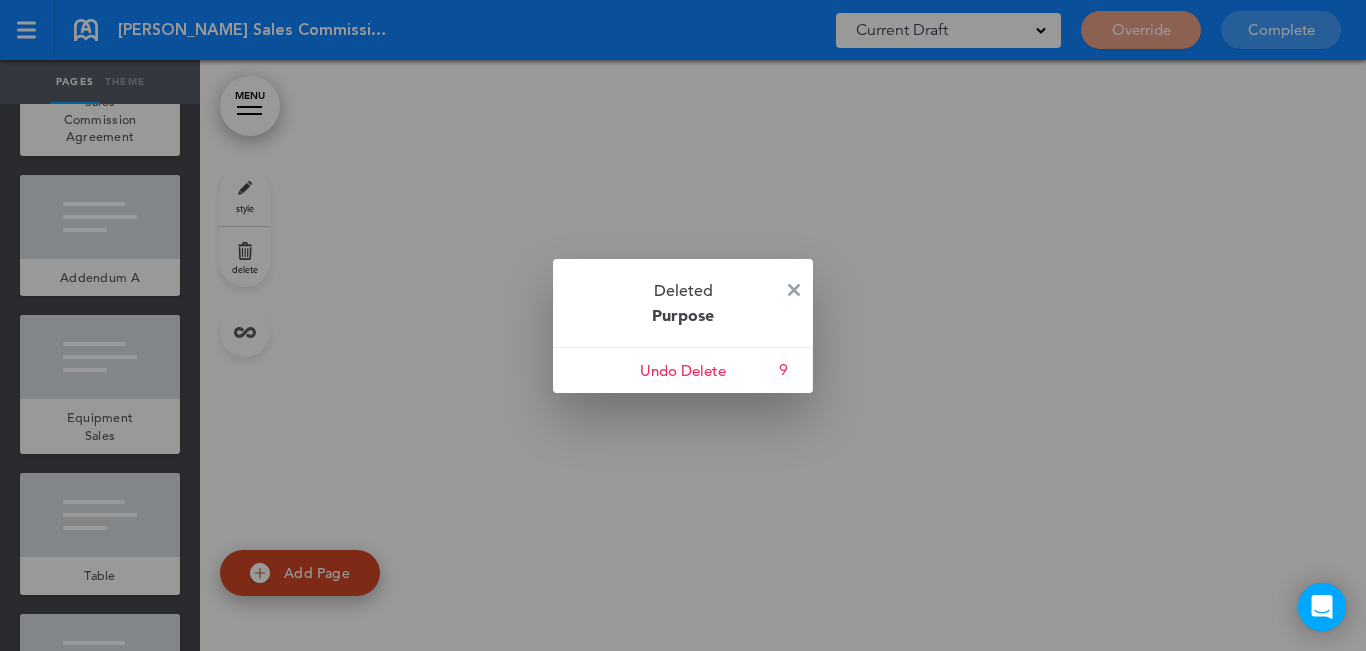 click on "Deleted  Purpose" at bounding box center (683, 303) 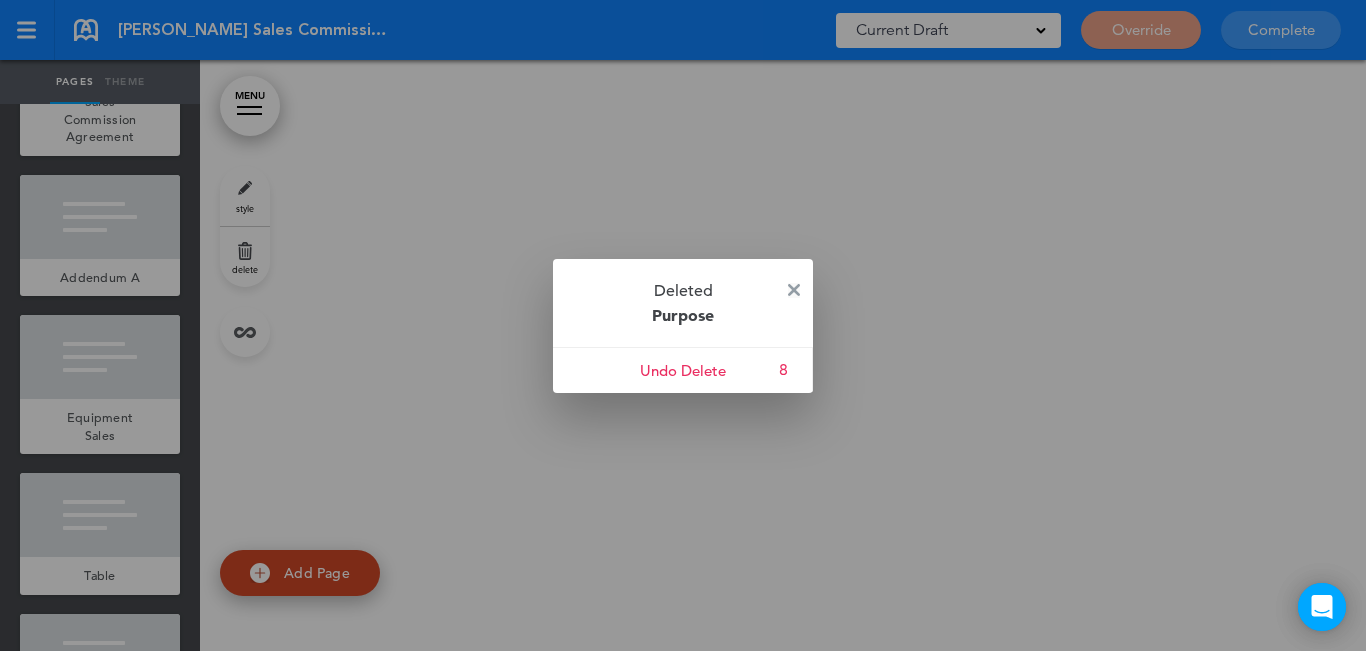 click at bounding box center [794, 290] 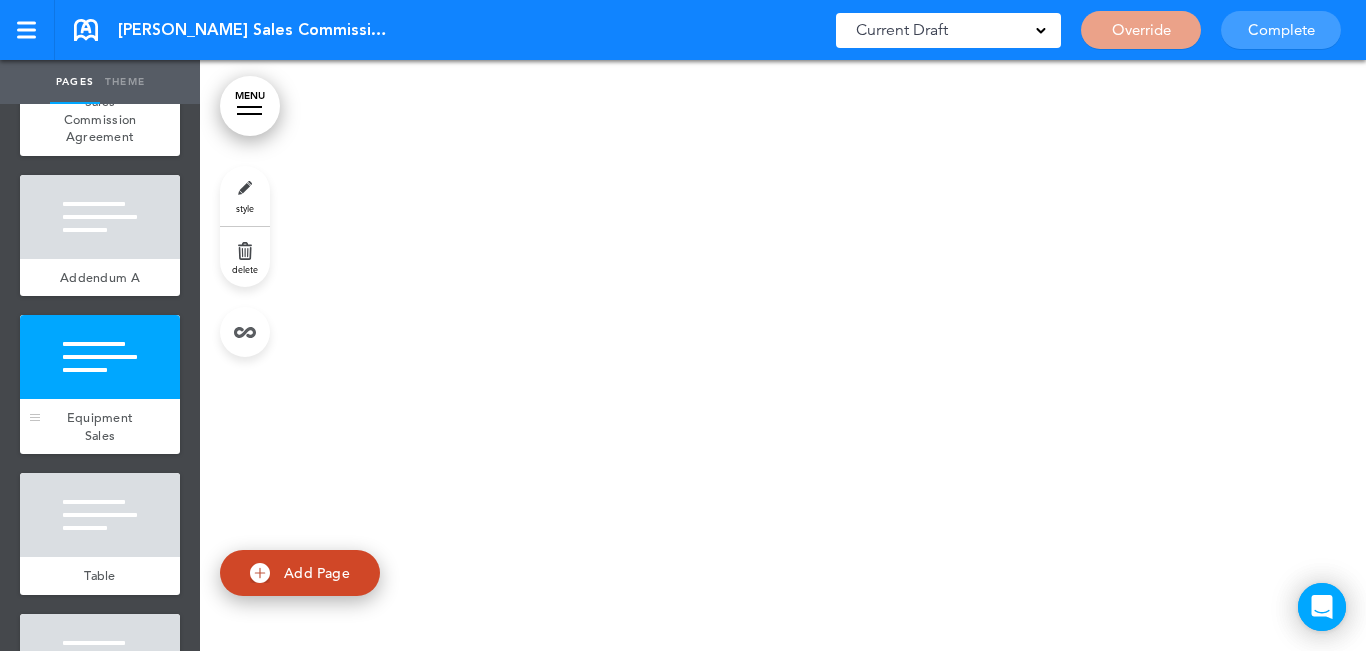 click at bounding box center (100, 357) 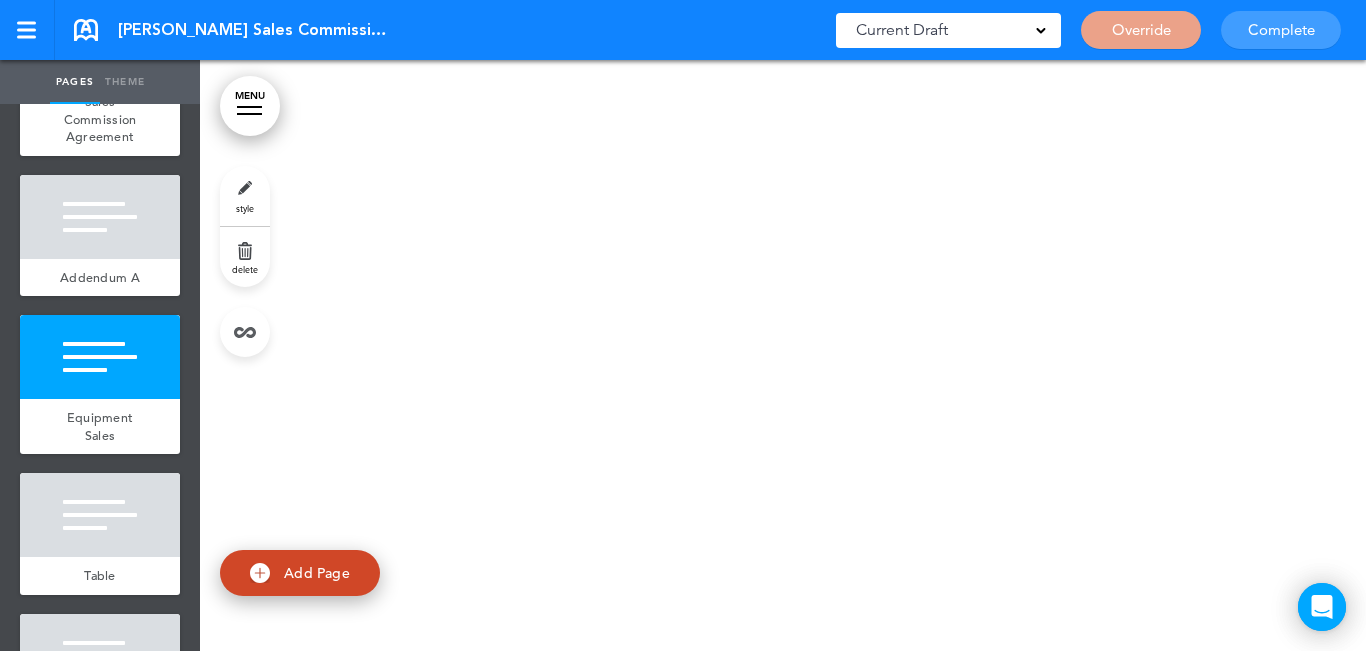 click on "delete" at bounding box center (245, 269) 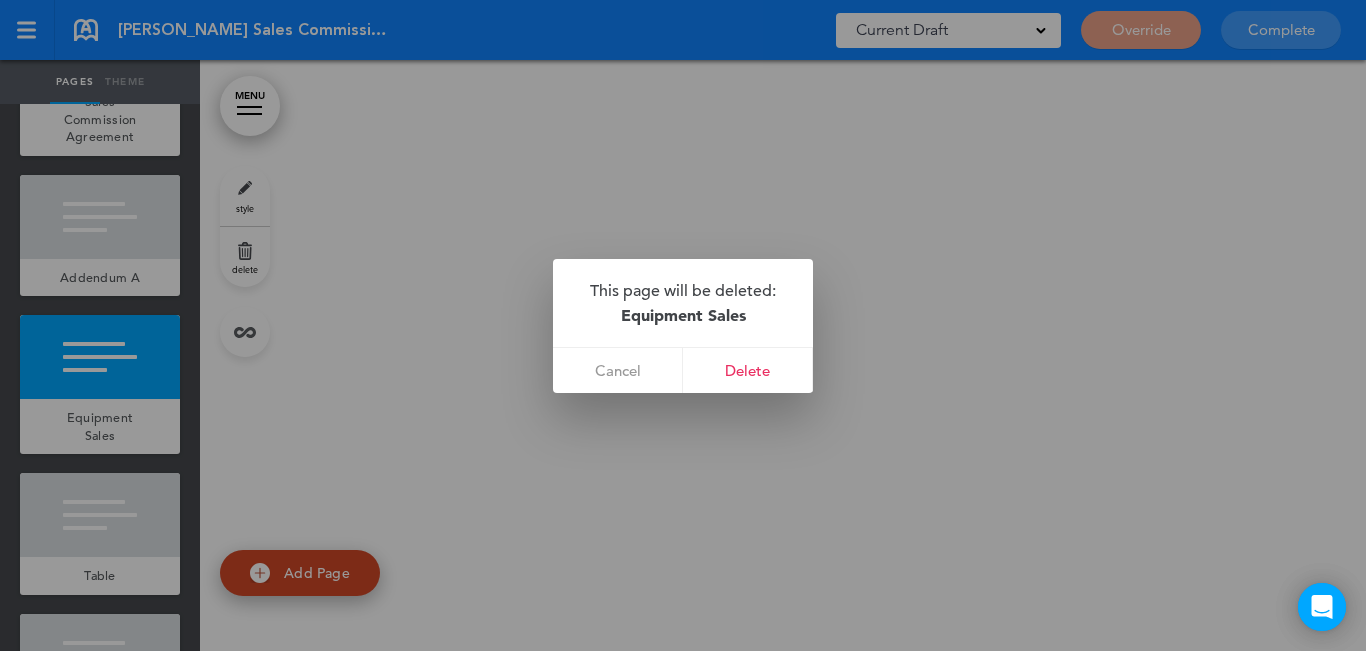 click at bounding box center (683, 325) 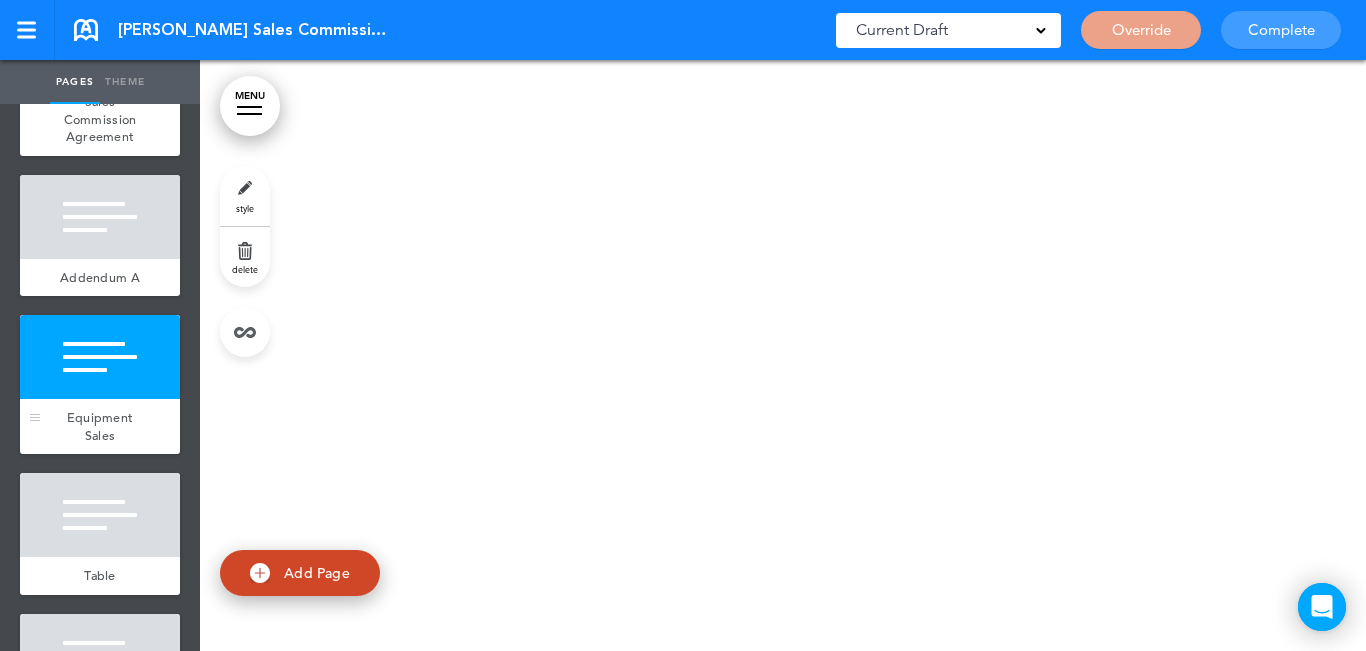 click at bounding box center [100, 357] 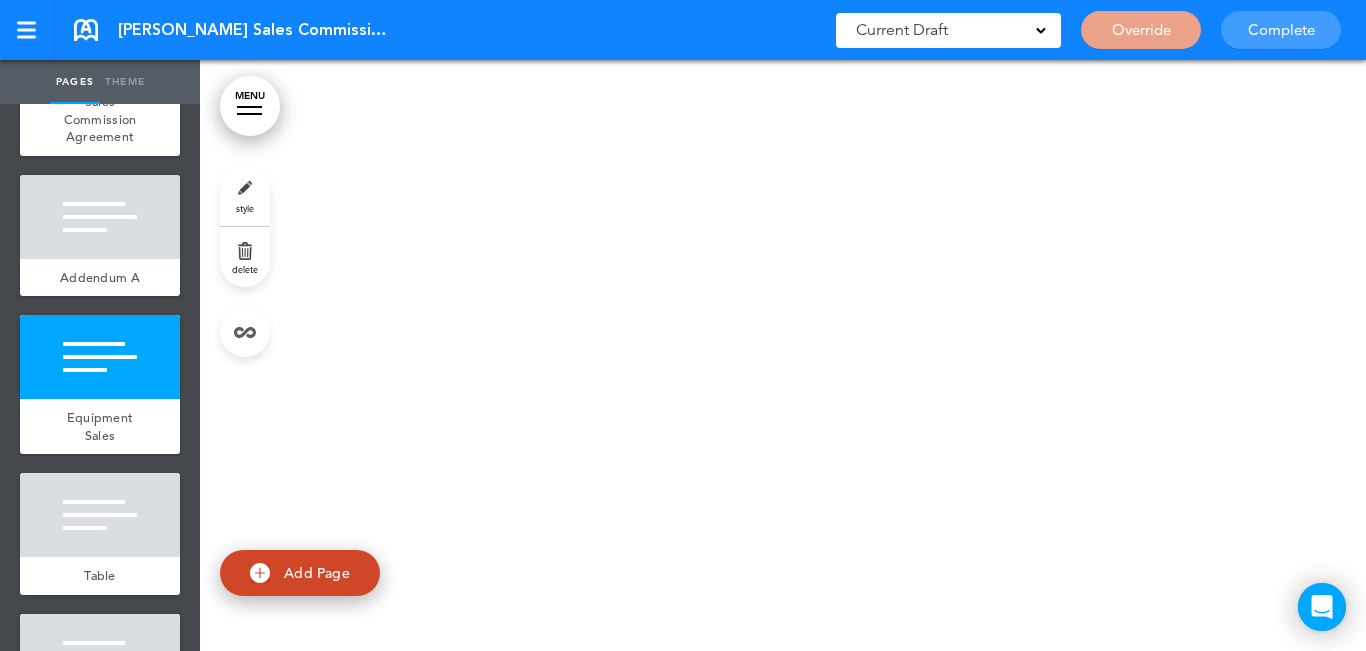 click on "delete" at bounding box center (245, 257) 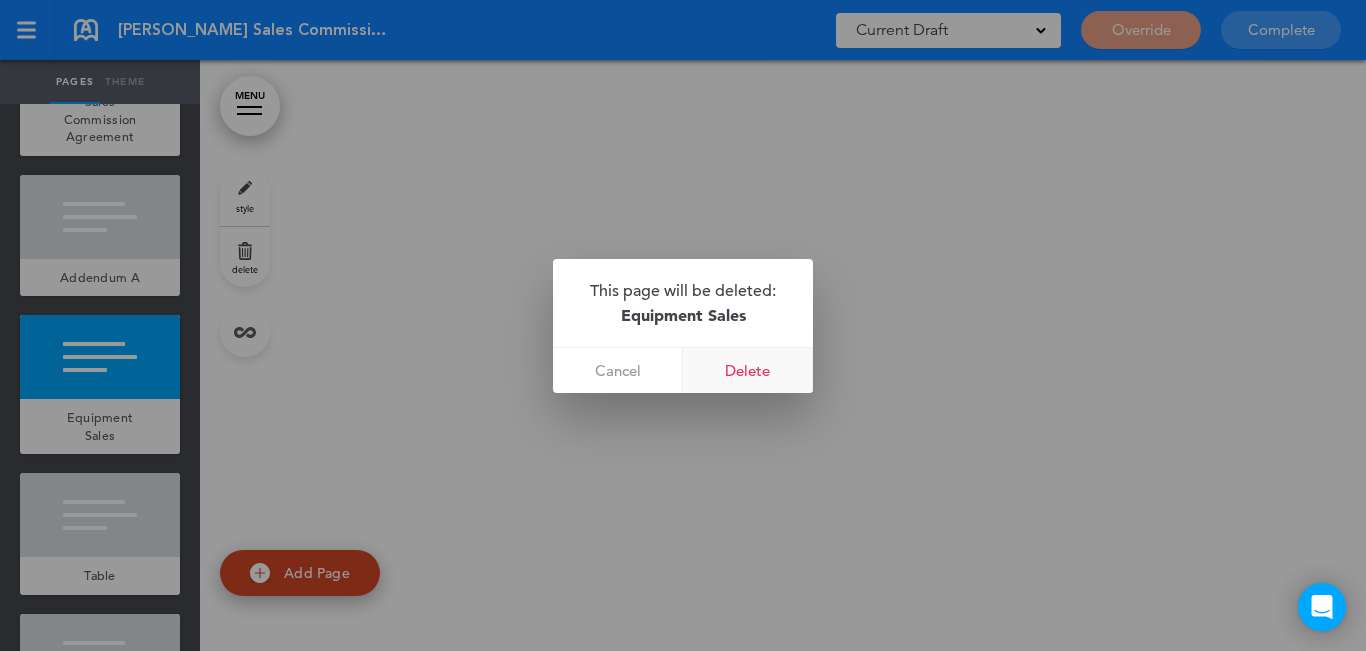 click on "Delete" at bounding box center [748, 370] 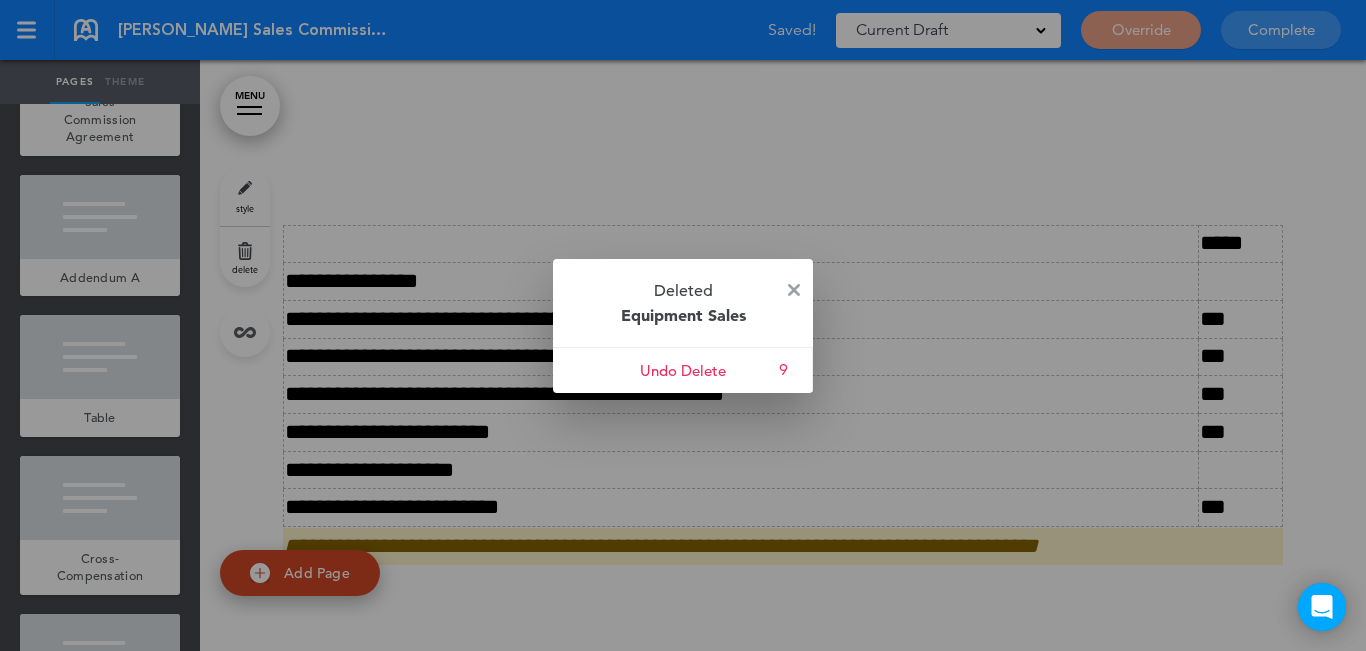 click on "Deleted  Equipment Sales" at bounding box center [683, 303] 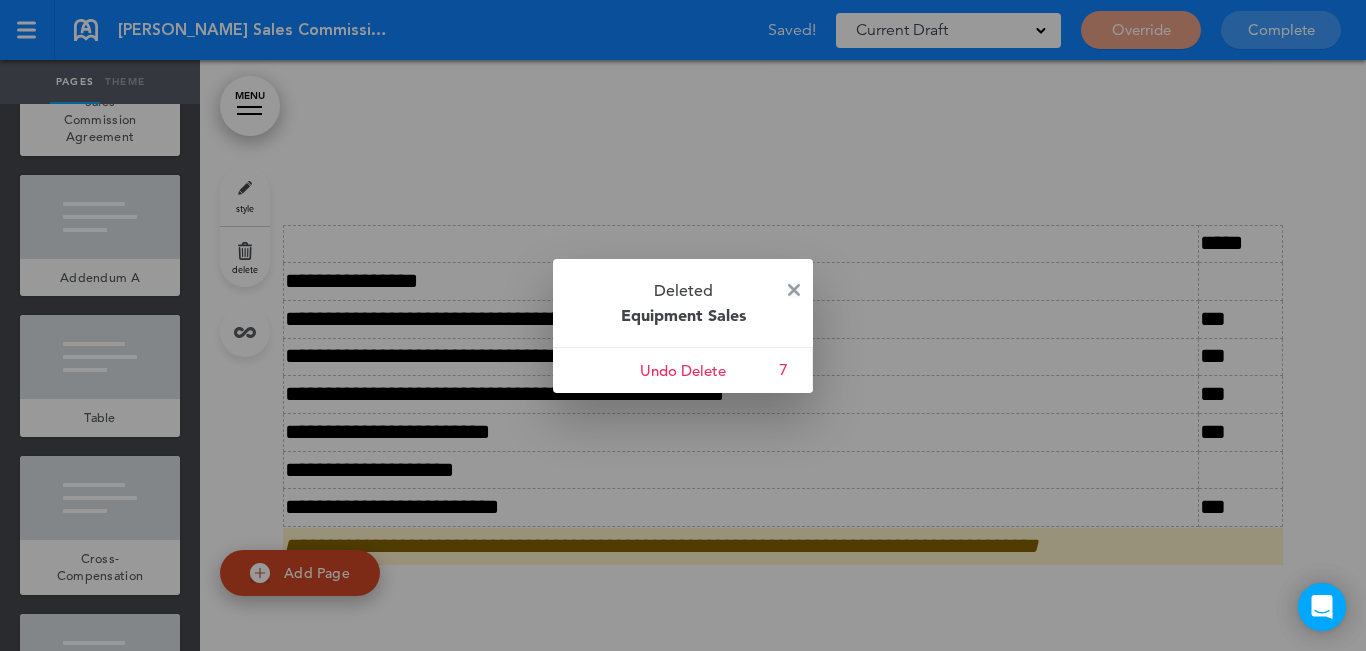 click at bounding box center [794, 290] 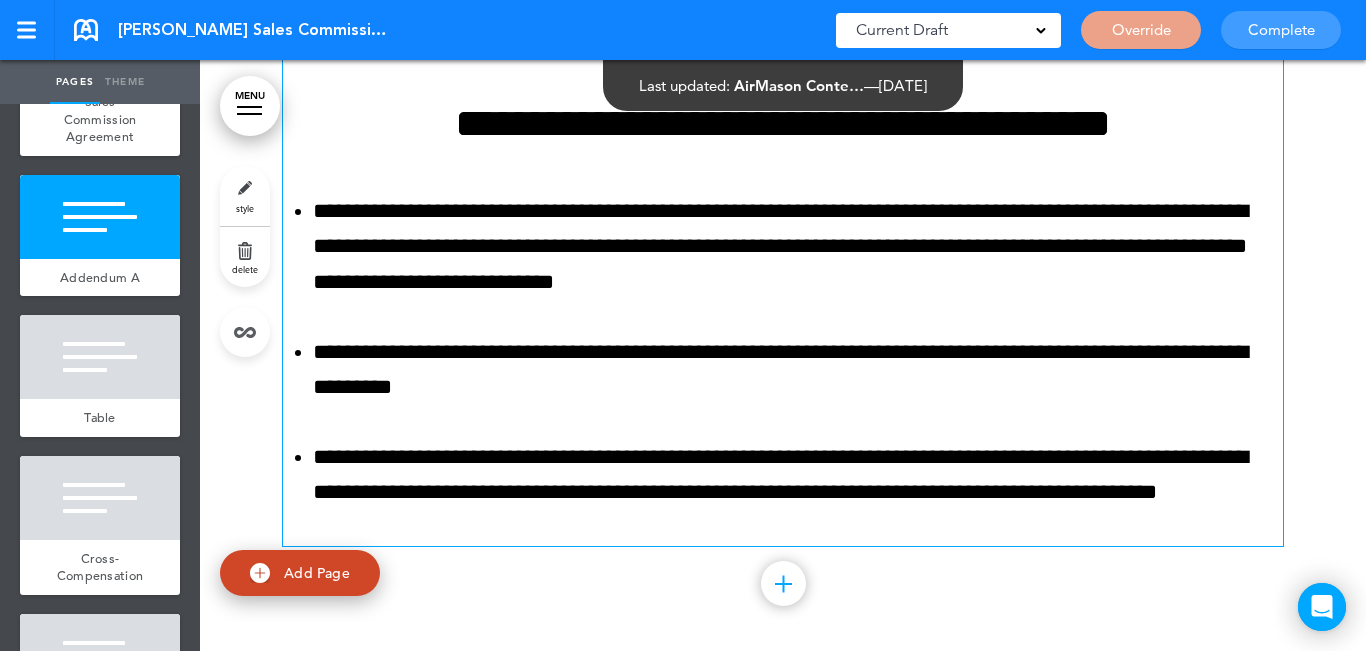 scroll, scrollTop: 6005, scrollLeft: 0, axis: vertical 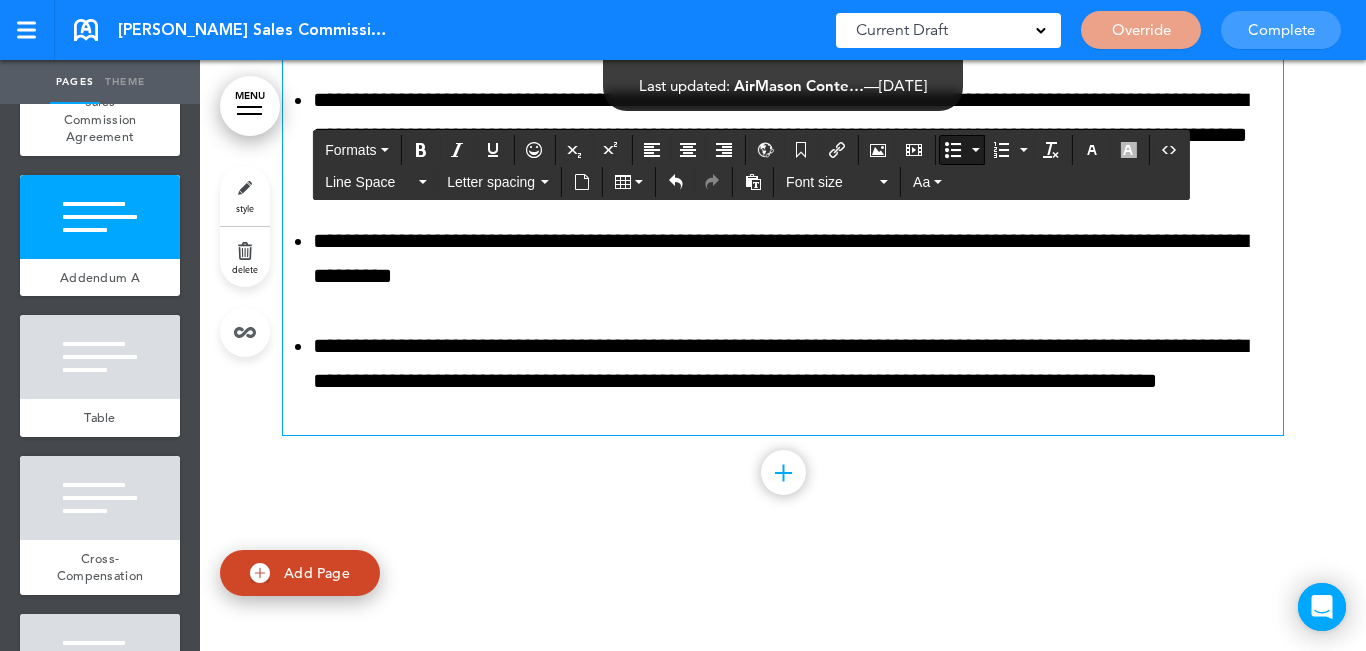 click on "**********" at bounding box center [798, 382] 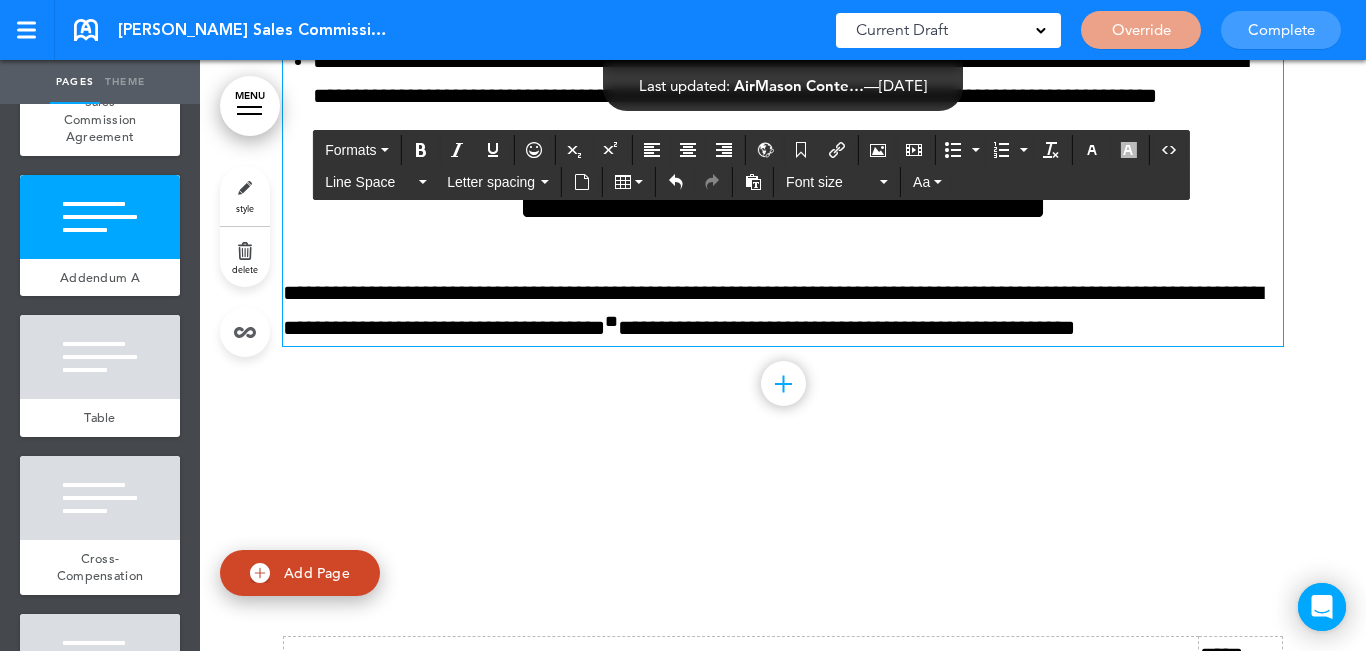 scroll, scrollTop: 6305, scrollLeft: 0, axis: vertical 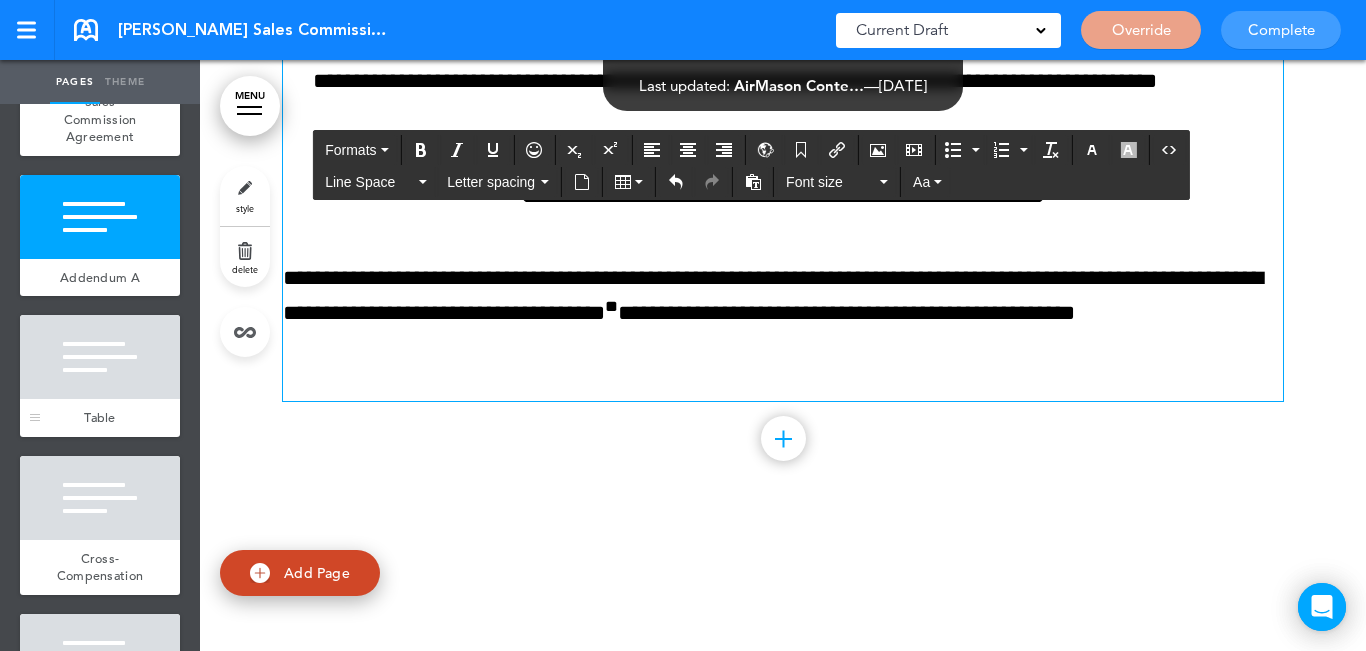 drag, startPoint x: 77, startPoint y: 354, endPoint x: 107, endPoint y: 355, distance: 30.016663 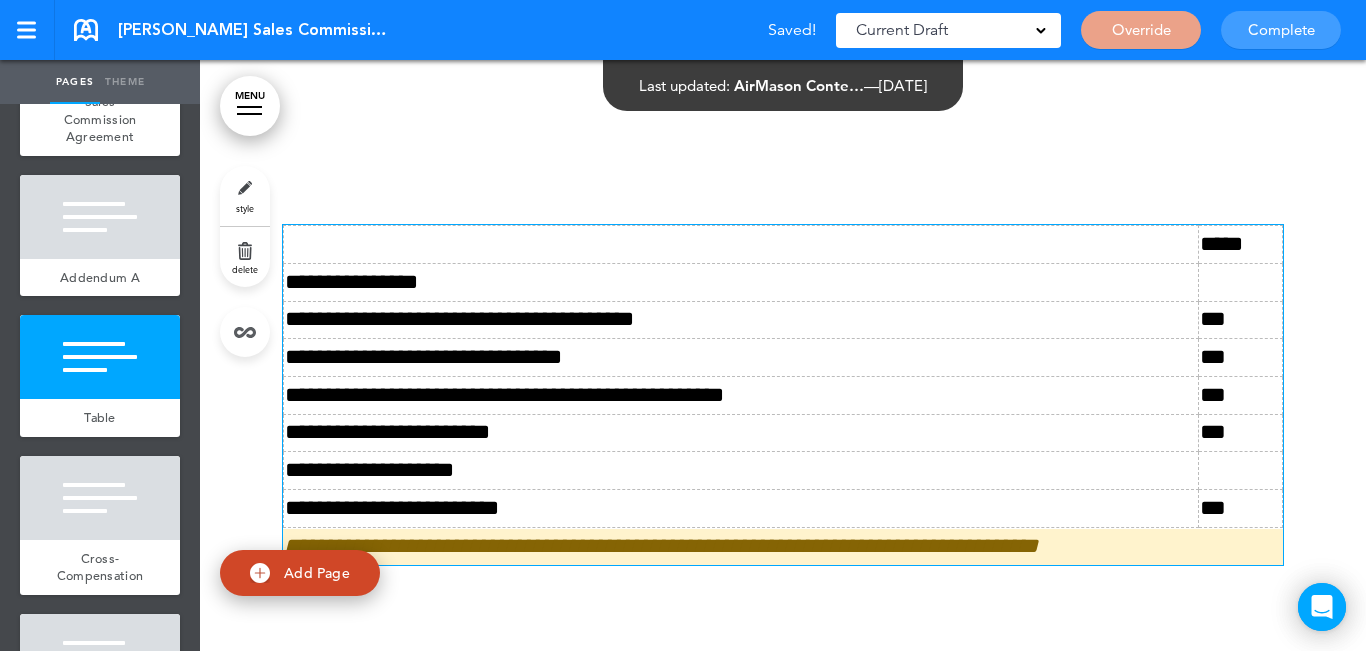 scroll, scrollTop: 6771, scrollLeft: 0, axis: vertical 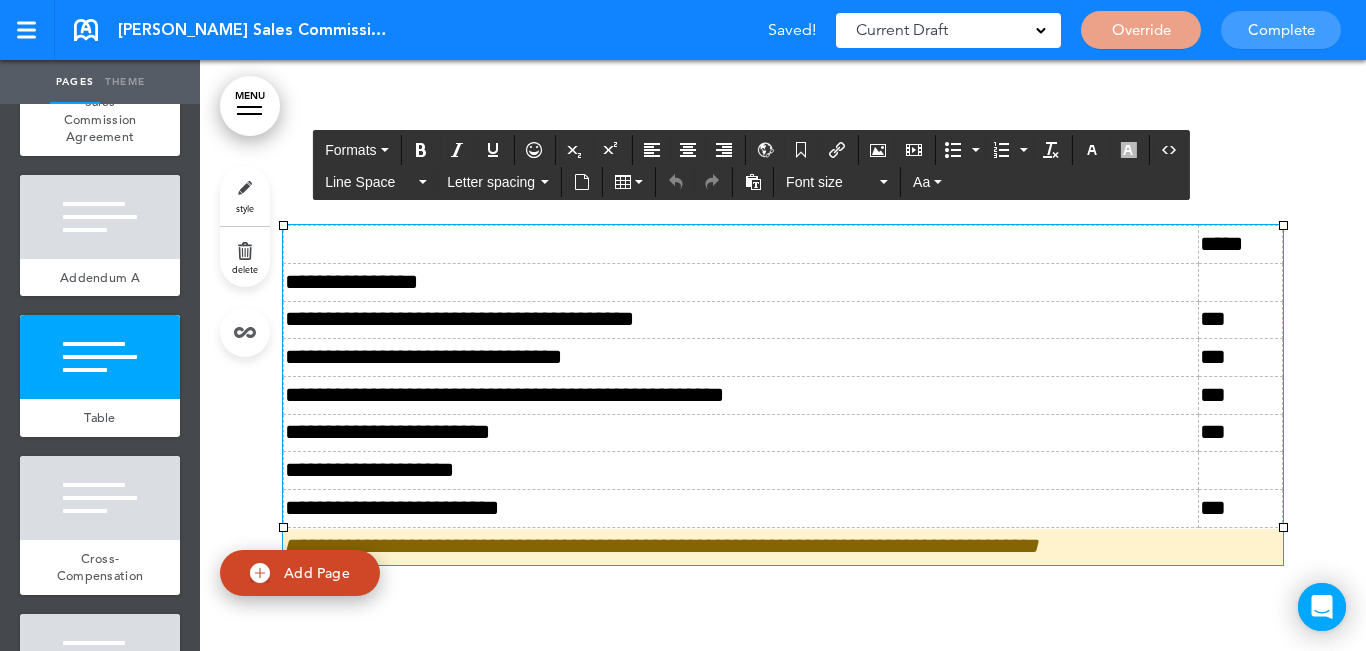 click on "**********" at bounding box center (741, 358) 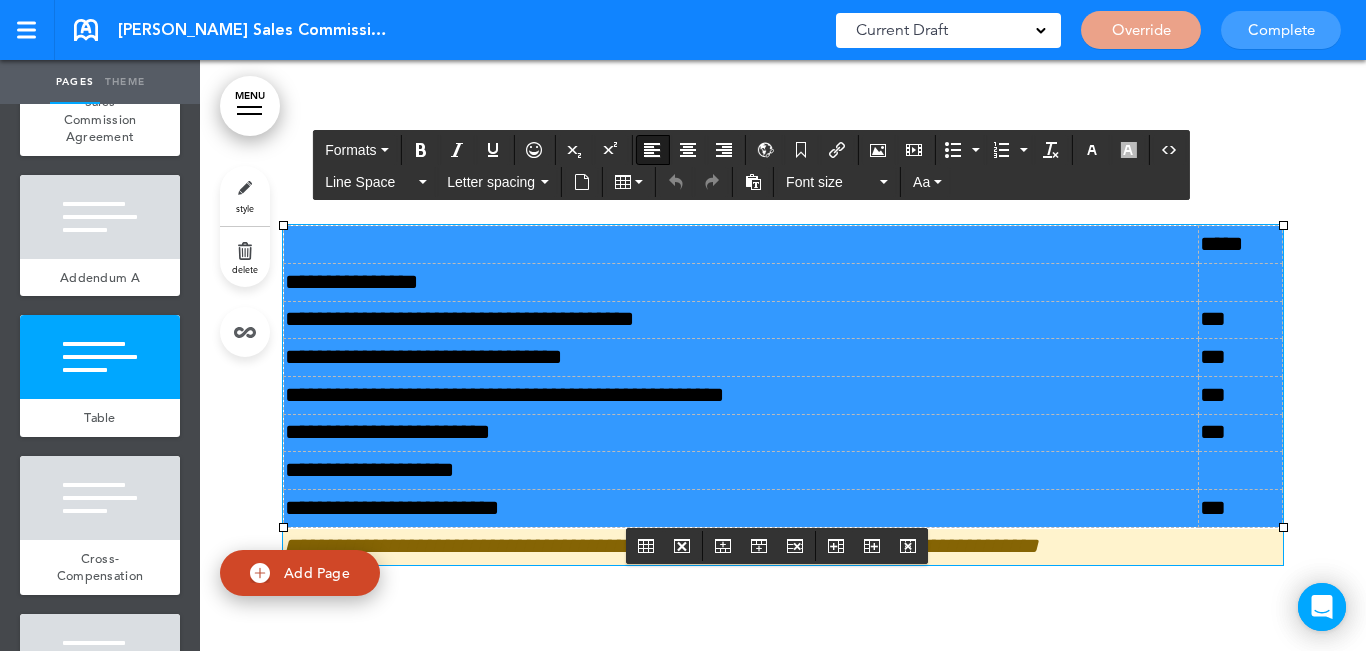 drag, startPoint x: 1249, startPoint y: 506, endPoint x: 703, endPoint y: 228, distance: 612.699 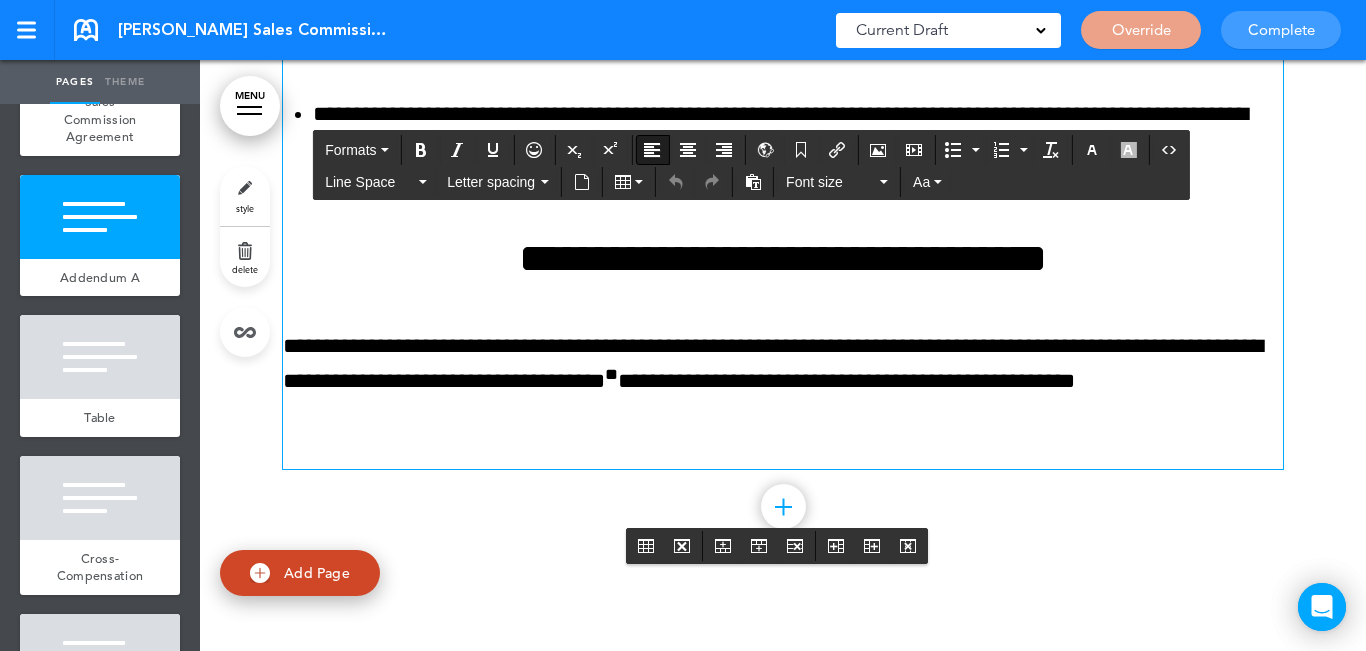 scroll, scrollTop: 6171, scrollLeft: 0, axis: vertical 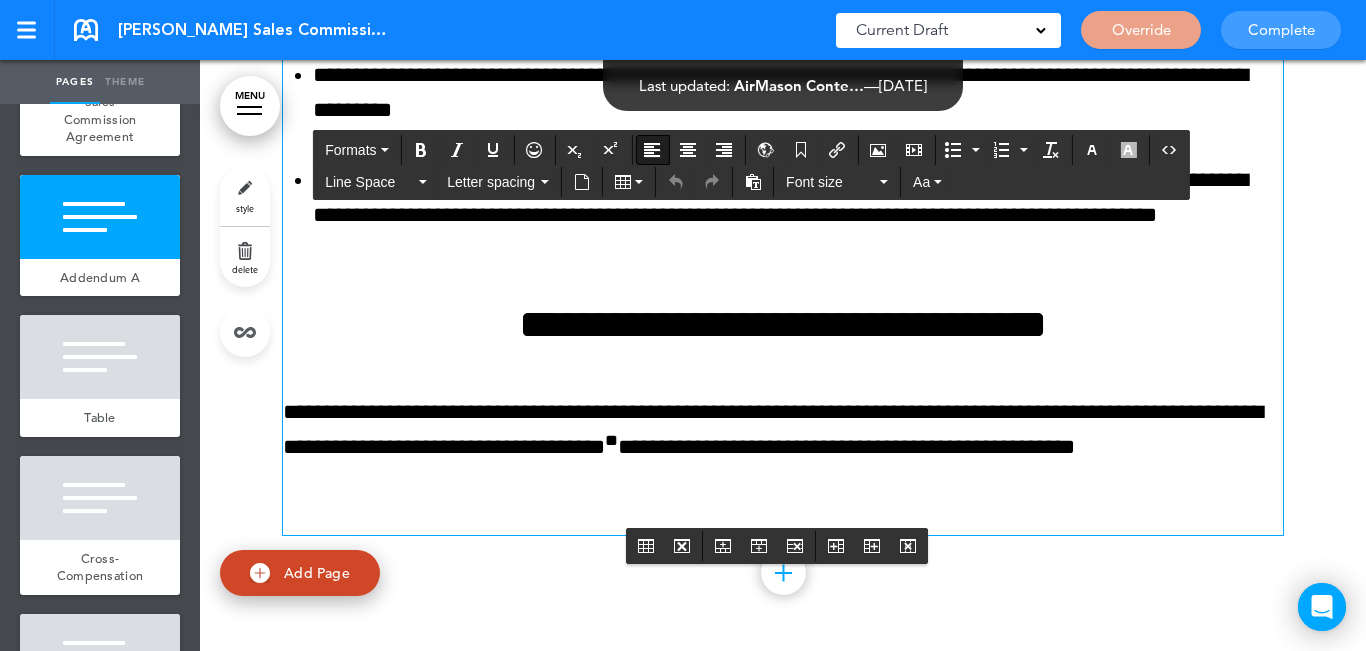 click on "**********" at bounding box center [783, 2] 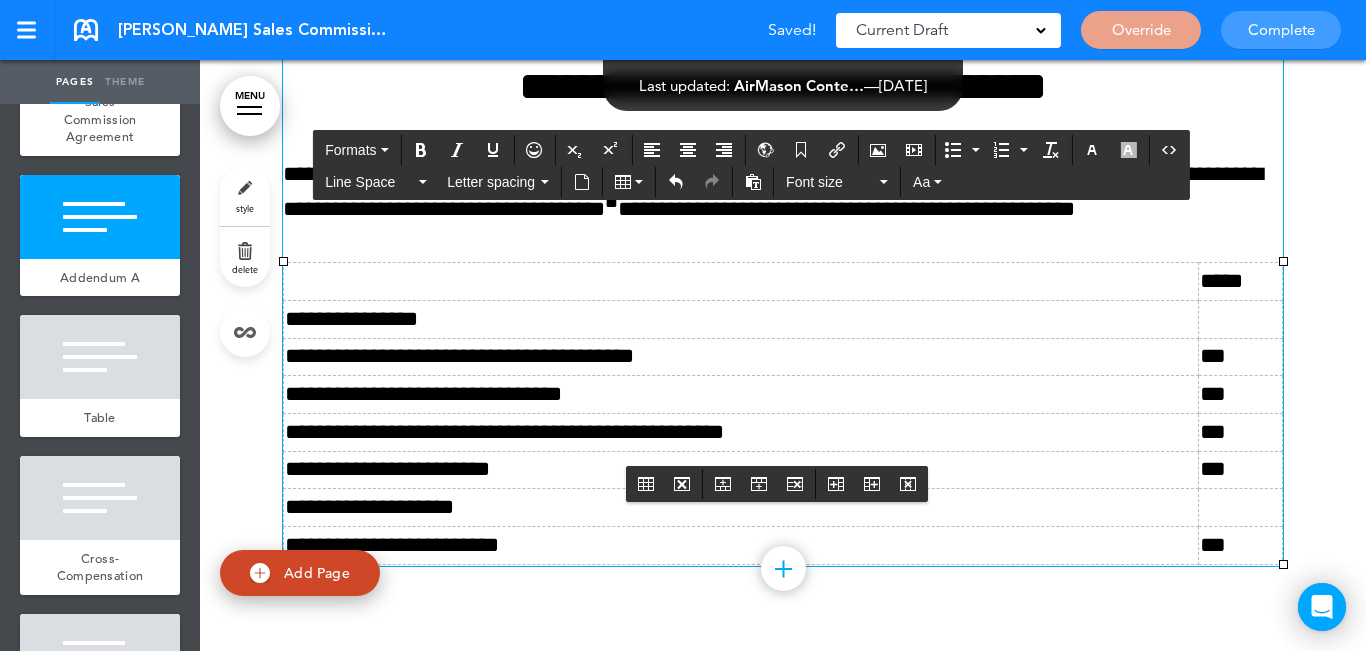 scroll, scrollTop: 6571, scrollLeft: 0, axis: vertical 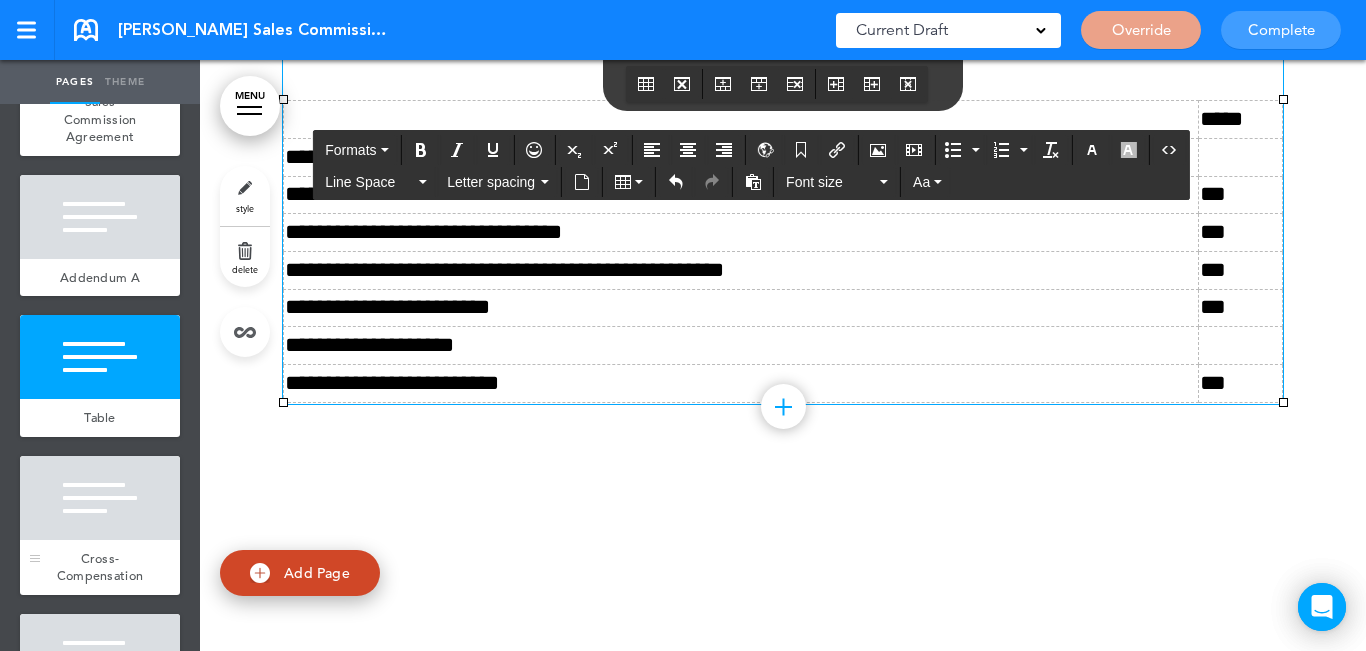 click at bounding box center [100, 498] 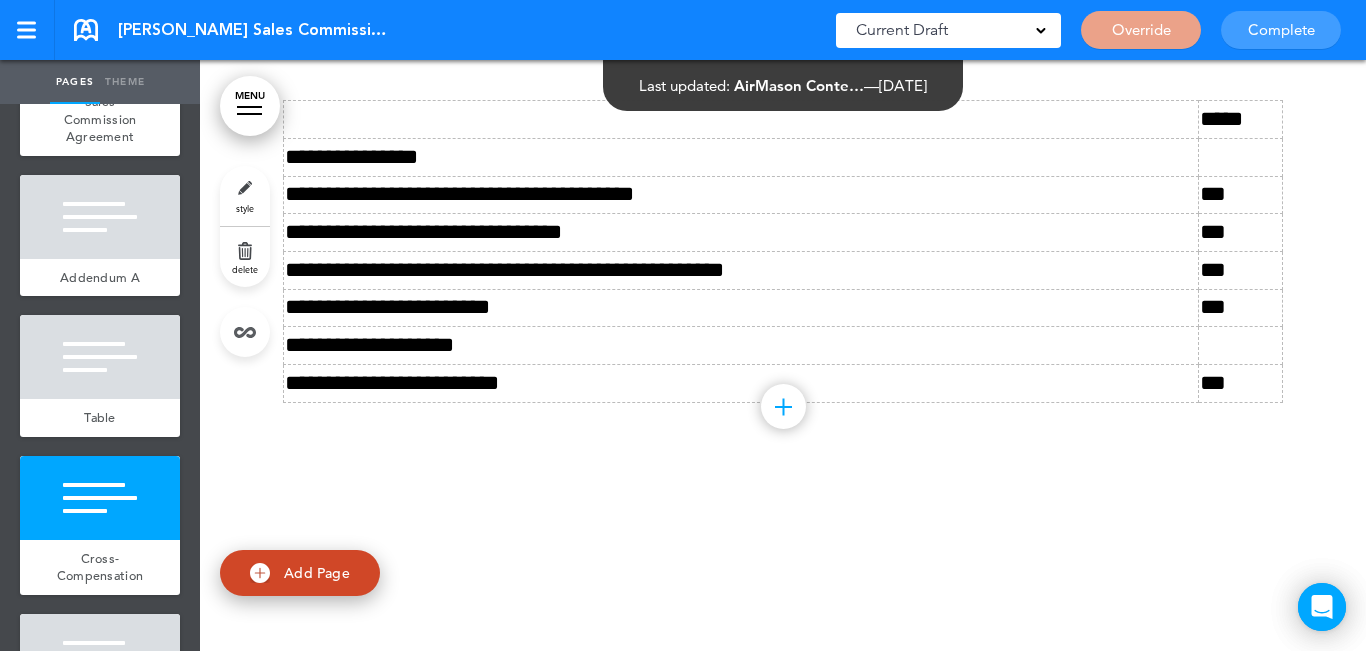 scroll, scrollTop: 60, scrollLeft: 0, axis: vertical 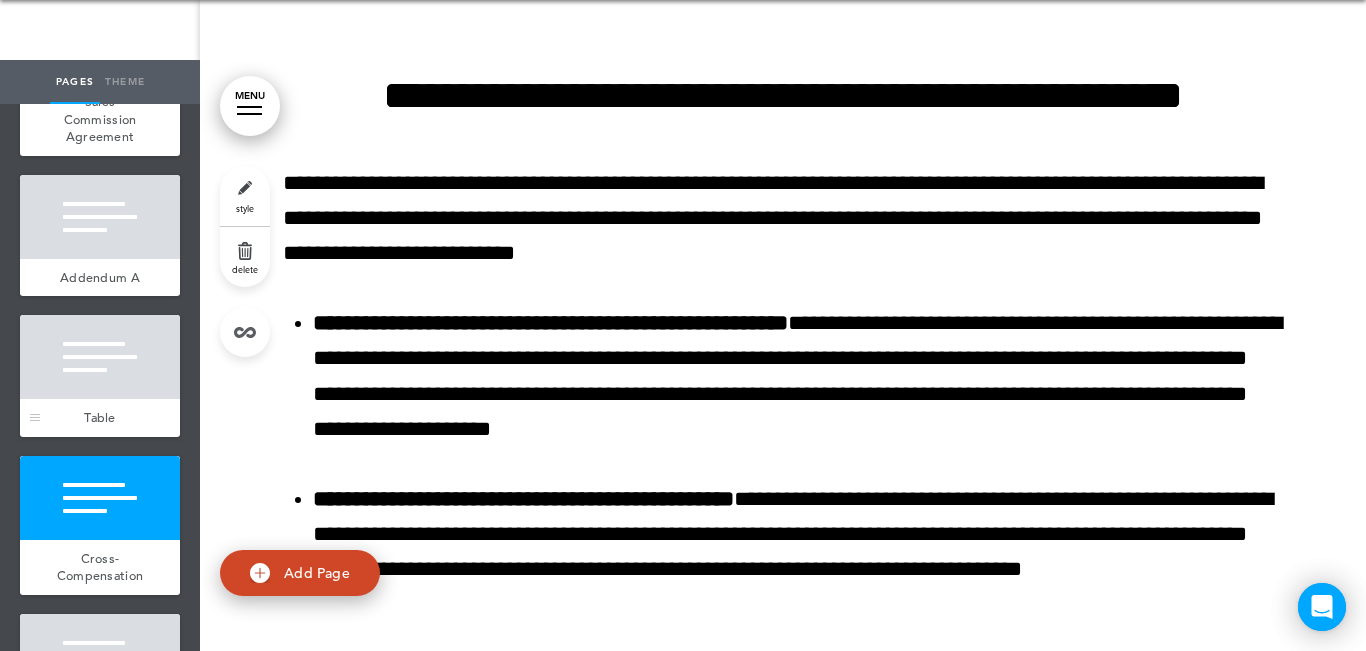 click at bounding box center (100, 357) 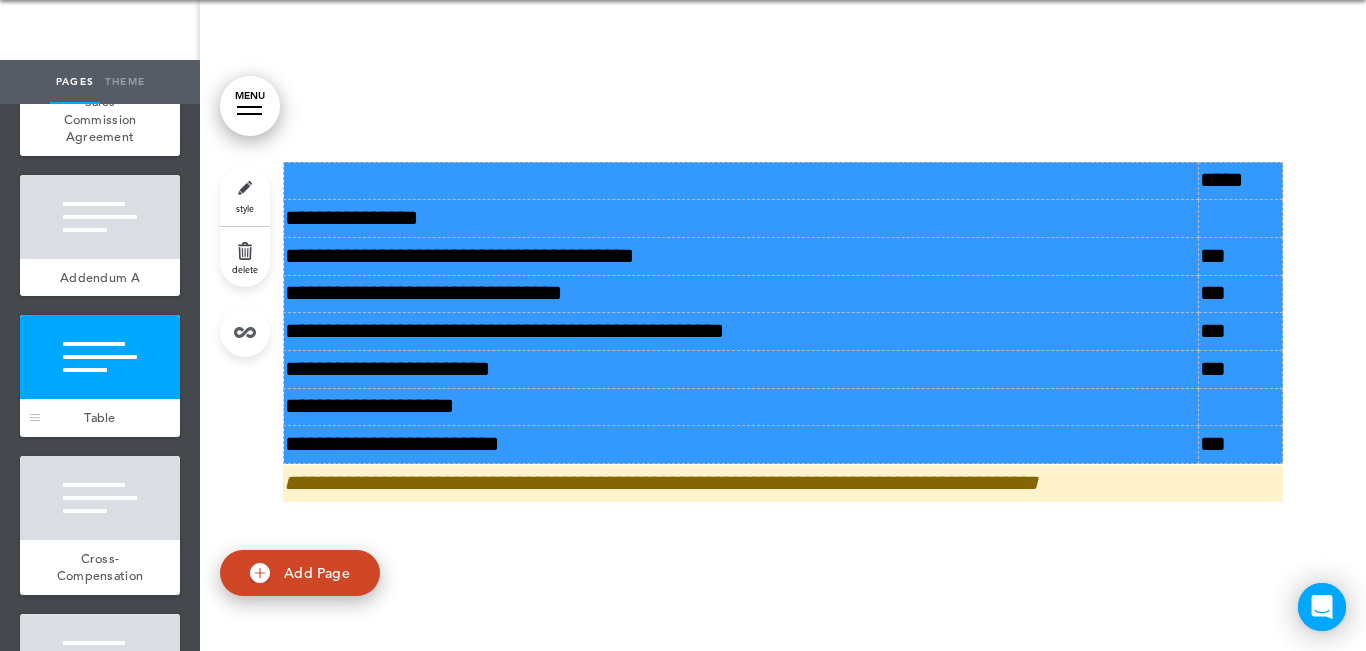 scroll, scrollTop: 7005, scrollLeft: 0, axis: vertical 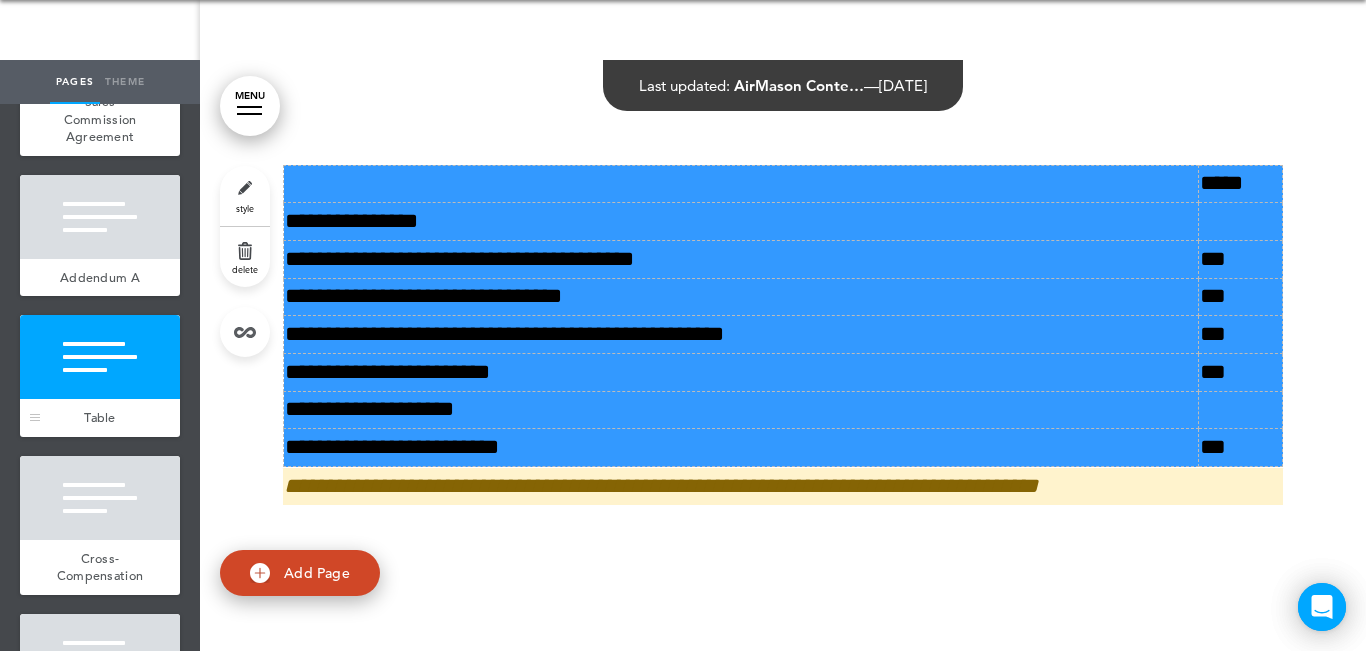 click at bounding box center [100, 357] 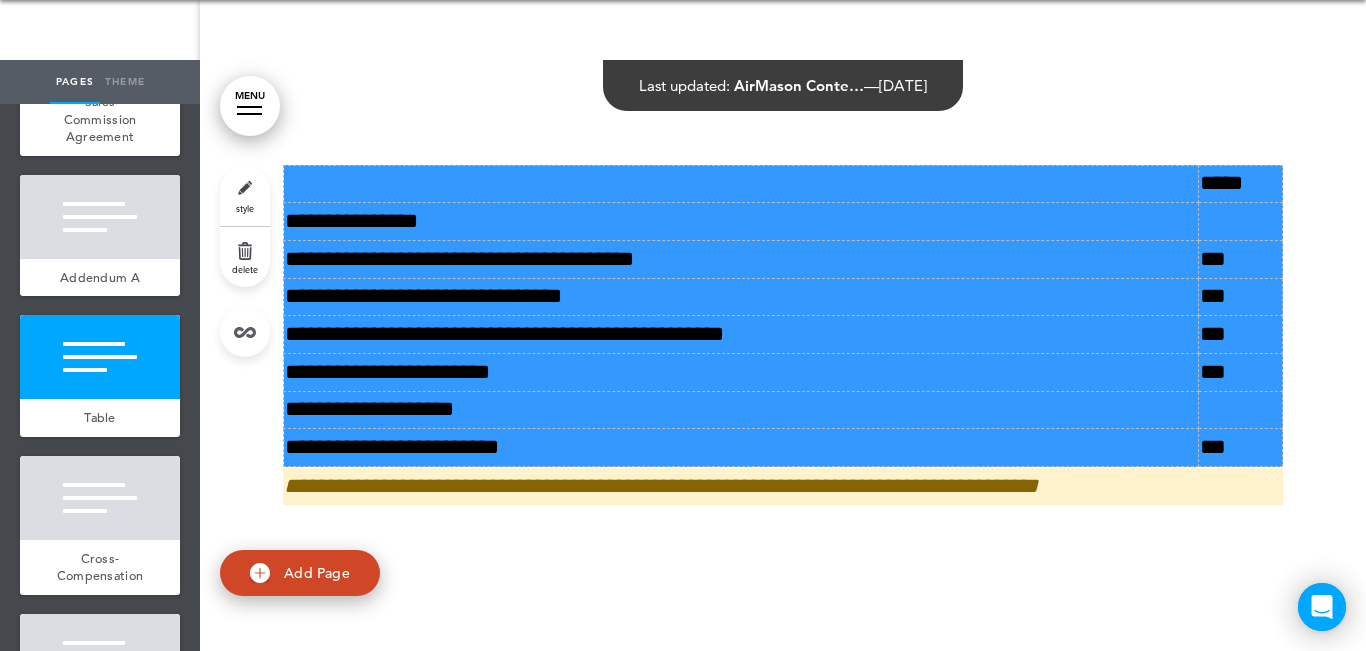 scroll, scrollTop: 6658, scrollLeft: 0, axis: vertical 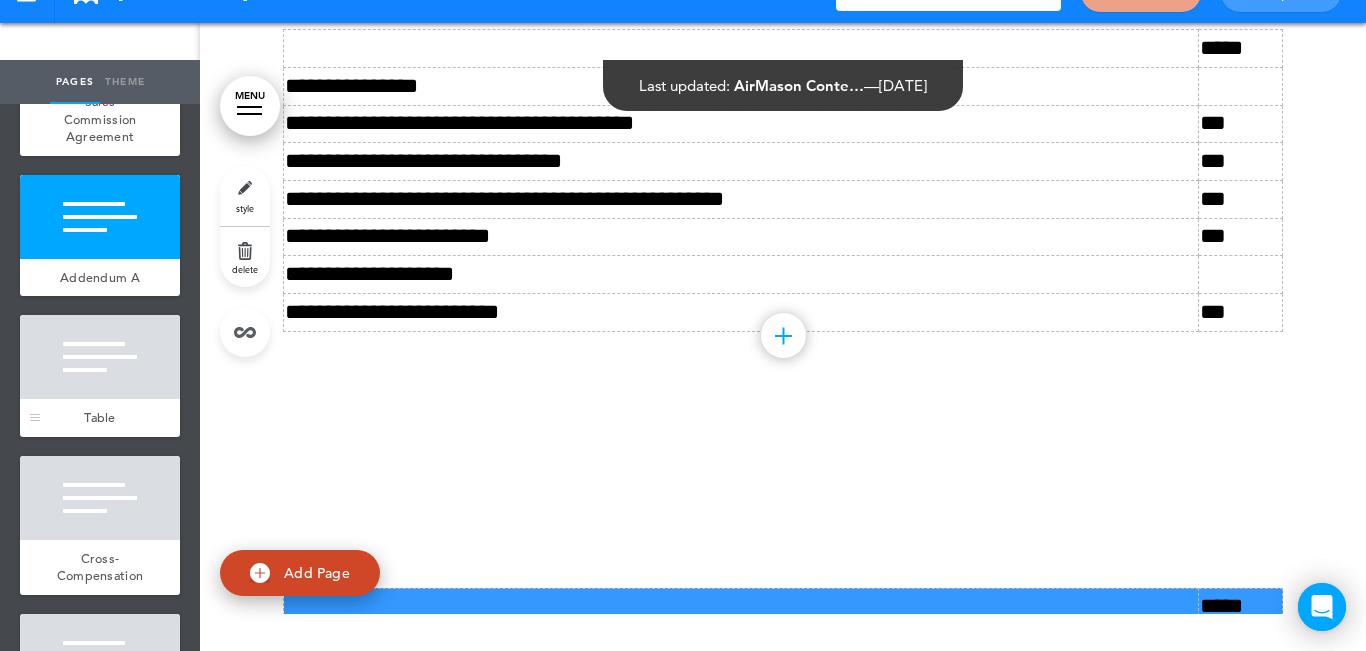 click at bounding box center (100, 357) 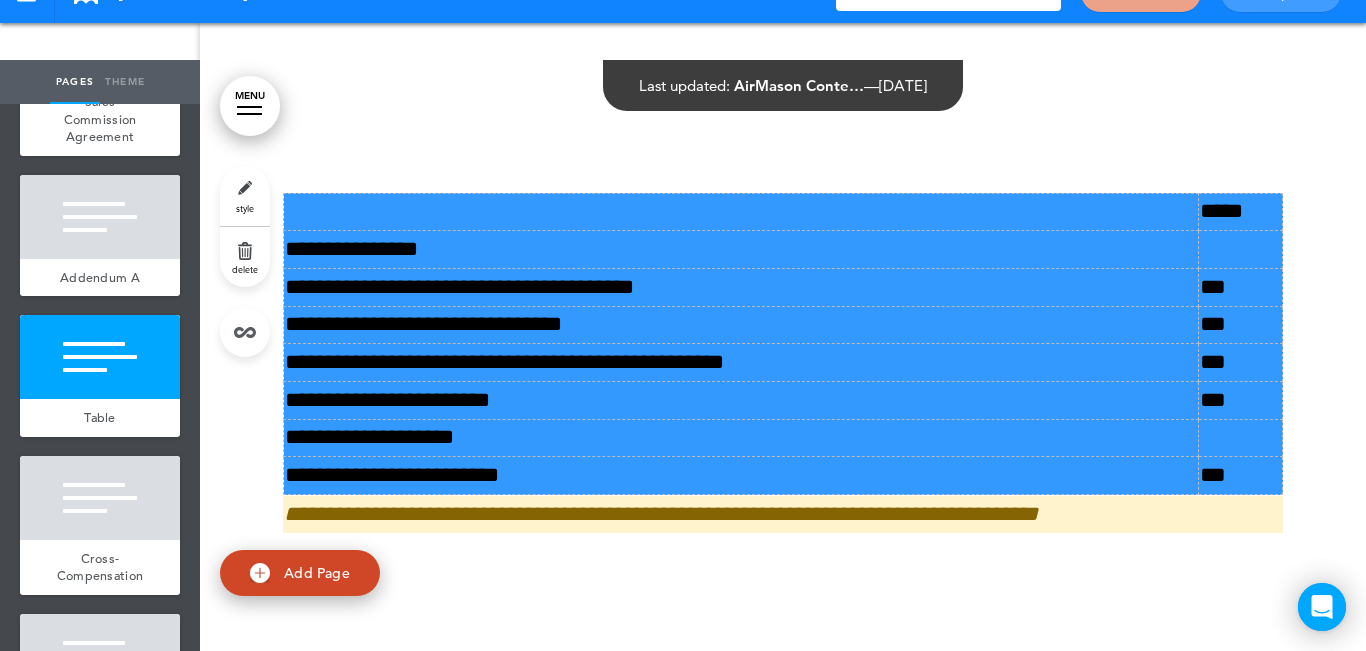 scroll, scrollTop: 7005, scrollLeft: 0, axis: vertical 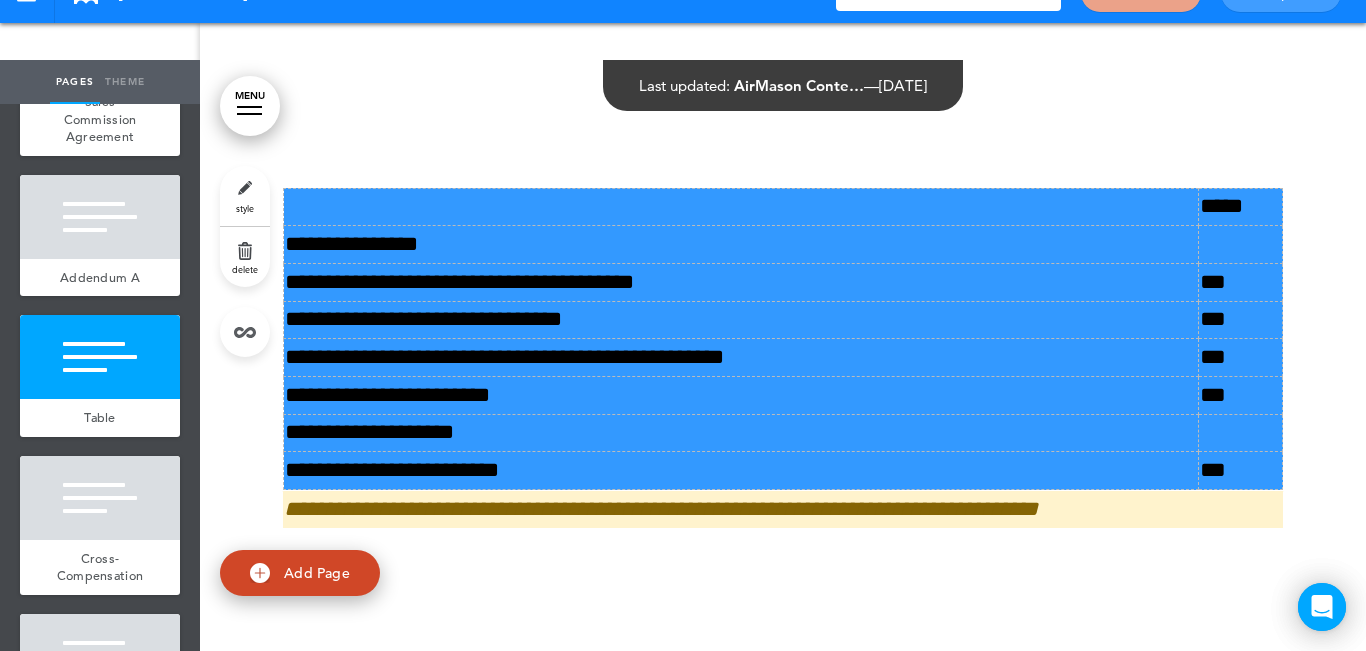 drag, startPoint x: 227, startPoint y: 266, endPoint x: 263, endPoint y: 271, distance: 36.345562 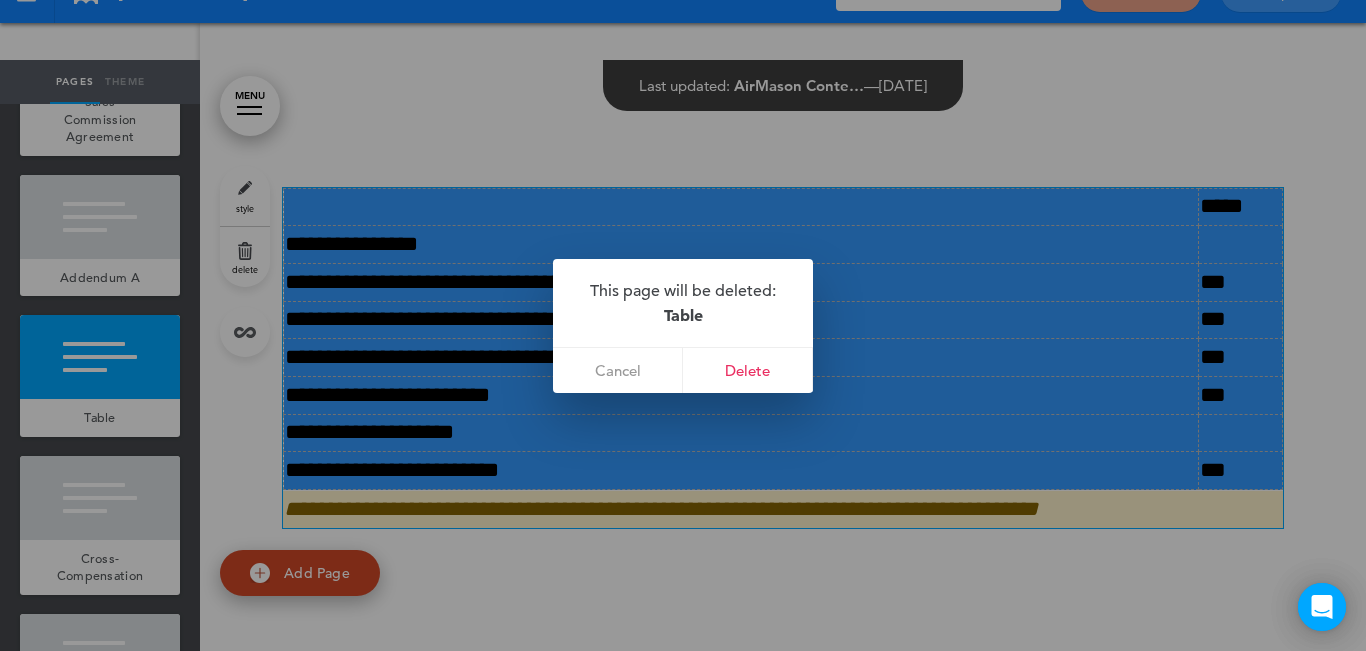 click at bounding box center (683, 325) 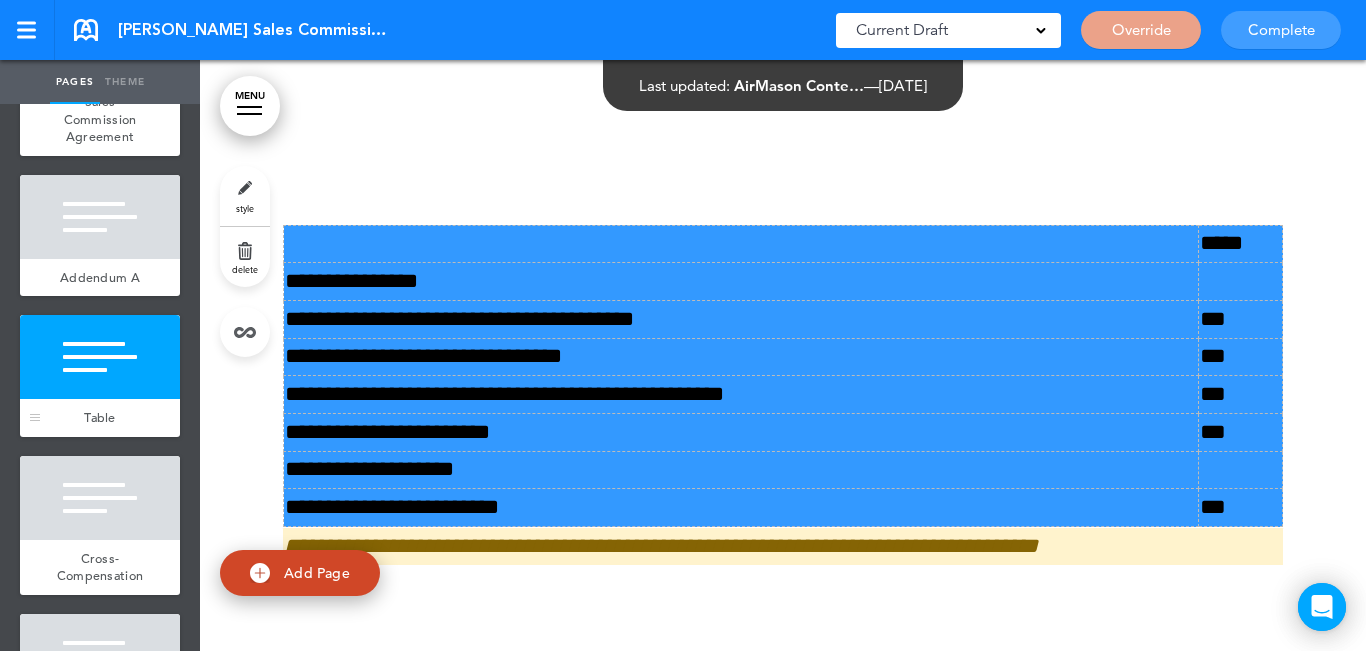 click at bounding box center (100, 357) 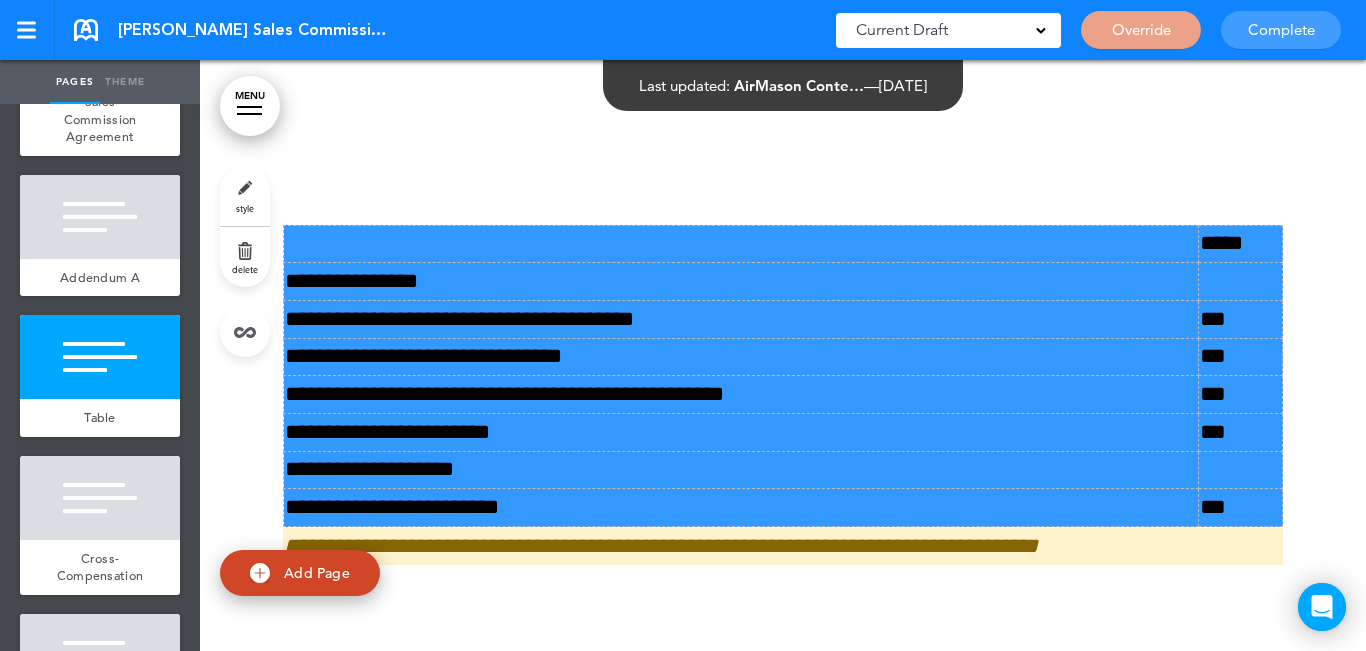 click on "delete" at bounding box center (245, 257) 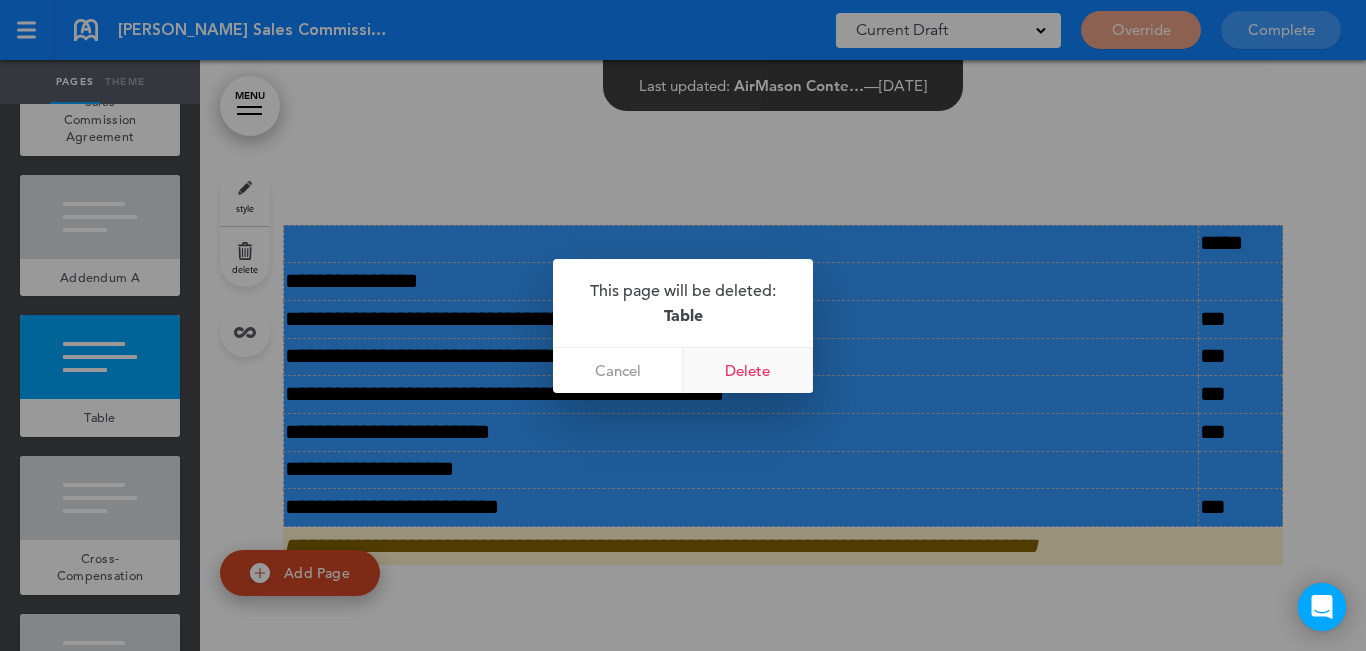 click on "Delete" at bounding box center (748, 370) 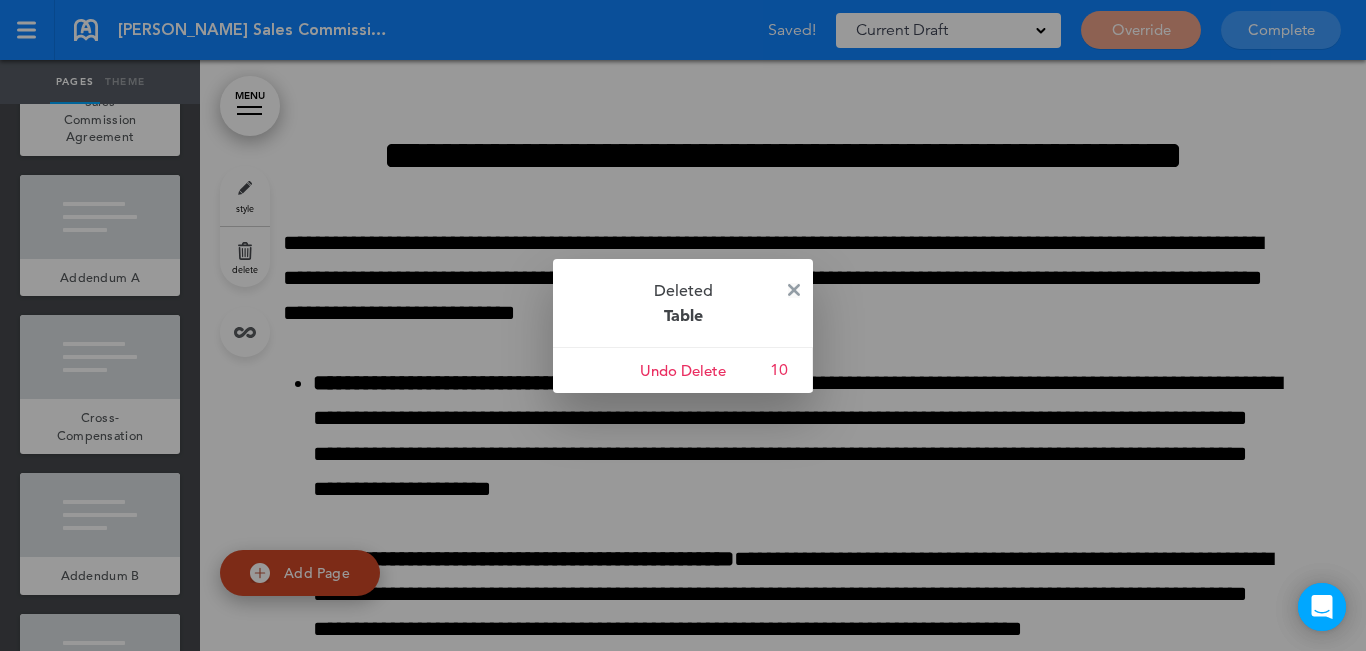 click at bounding box center (794, 290) 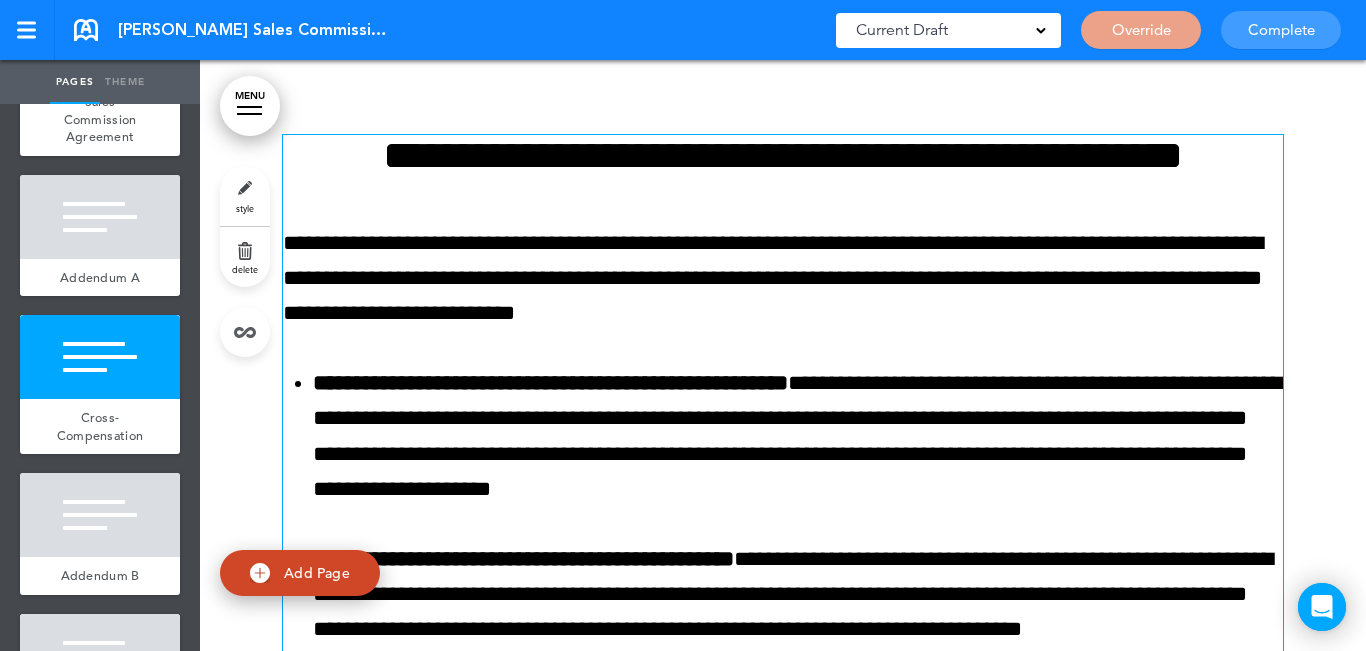 click on "**********" at bounding box center [550, 383] 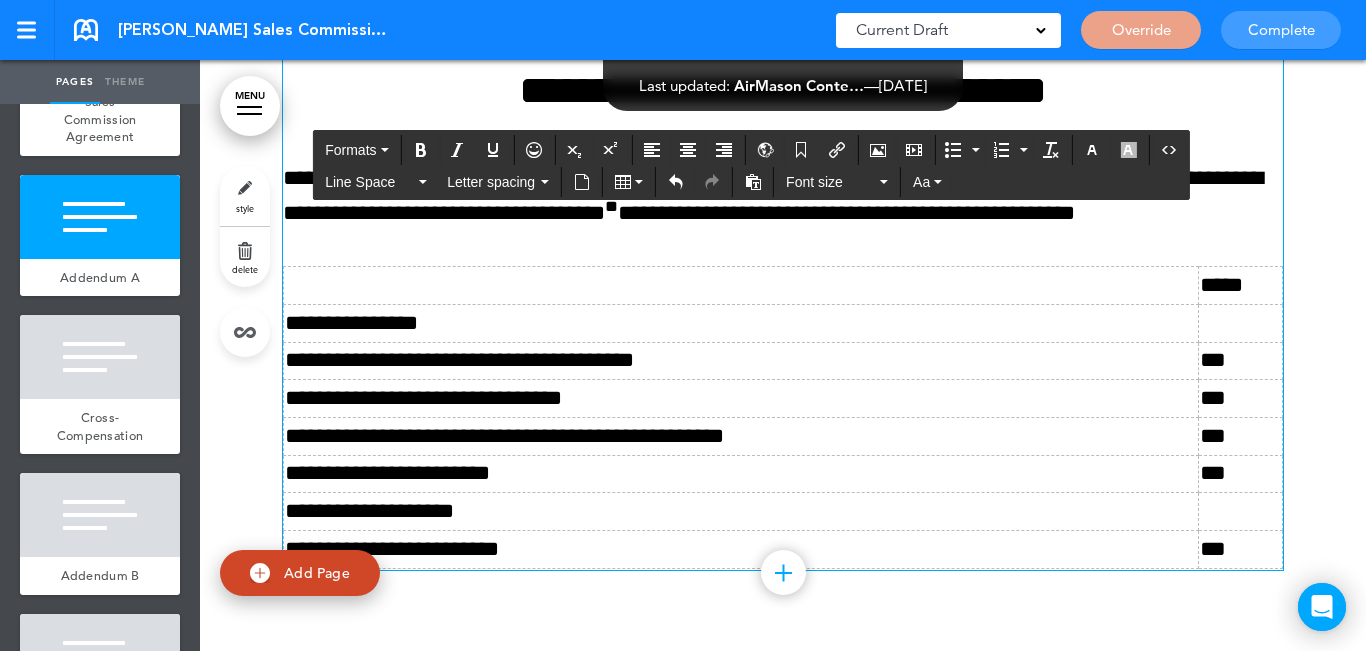scroll, scrollTop: 6505, scrollLeft: 0, axis: vertical 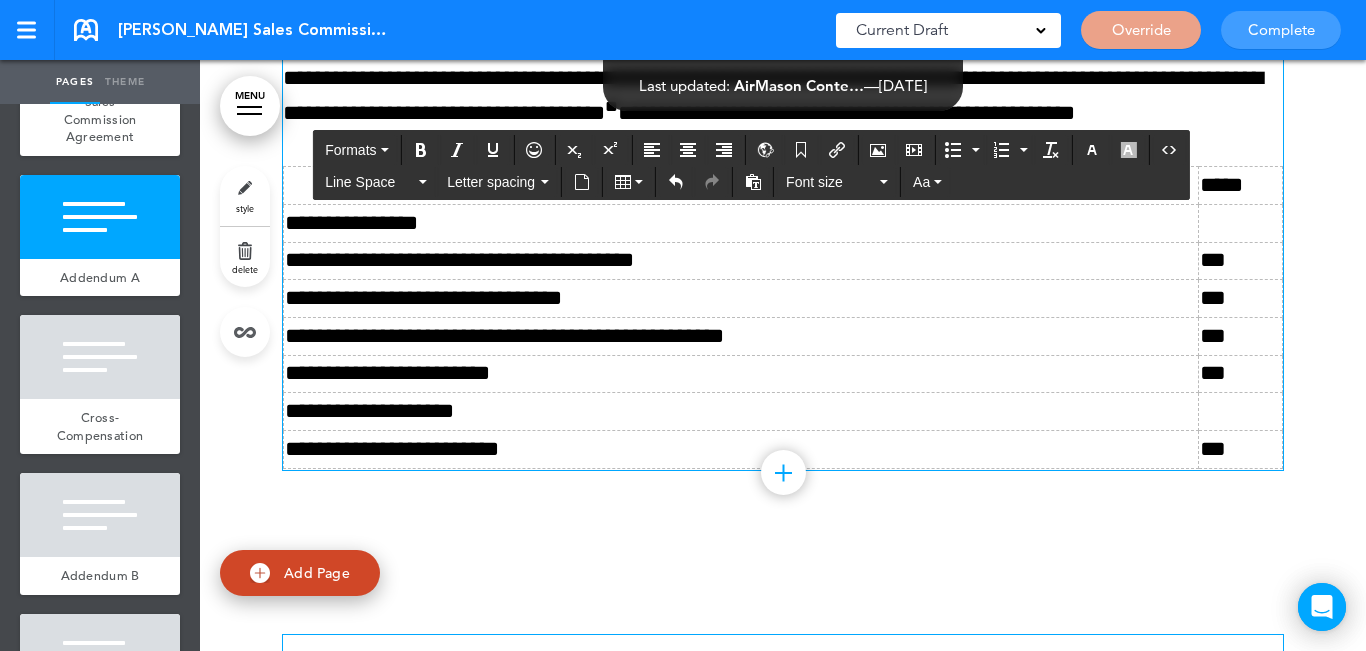 click on "***" at bounding box center (1240, 449) 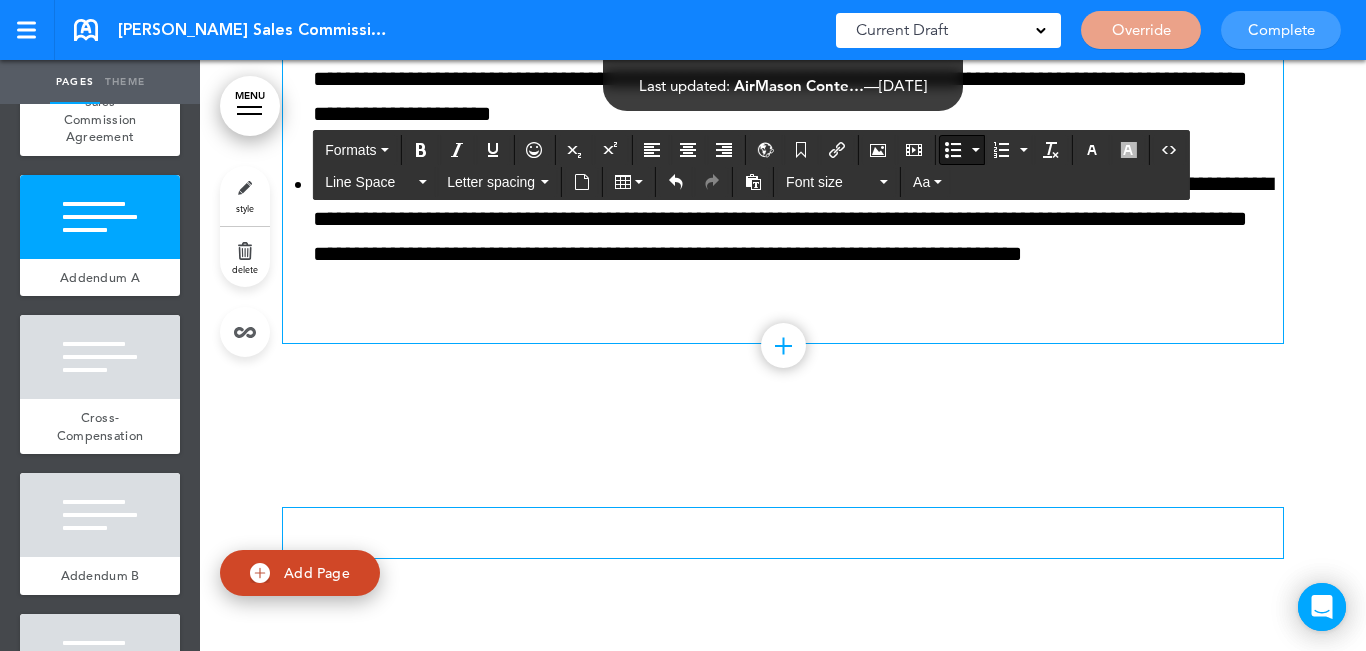 scroll, scrollTop: 7205, scrollLeft: 0, axis: vertical 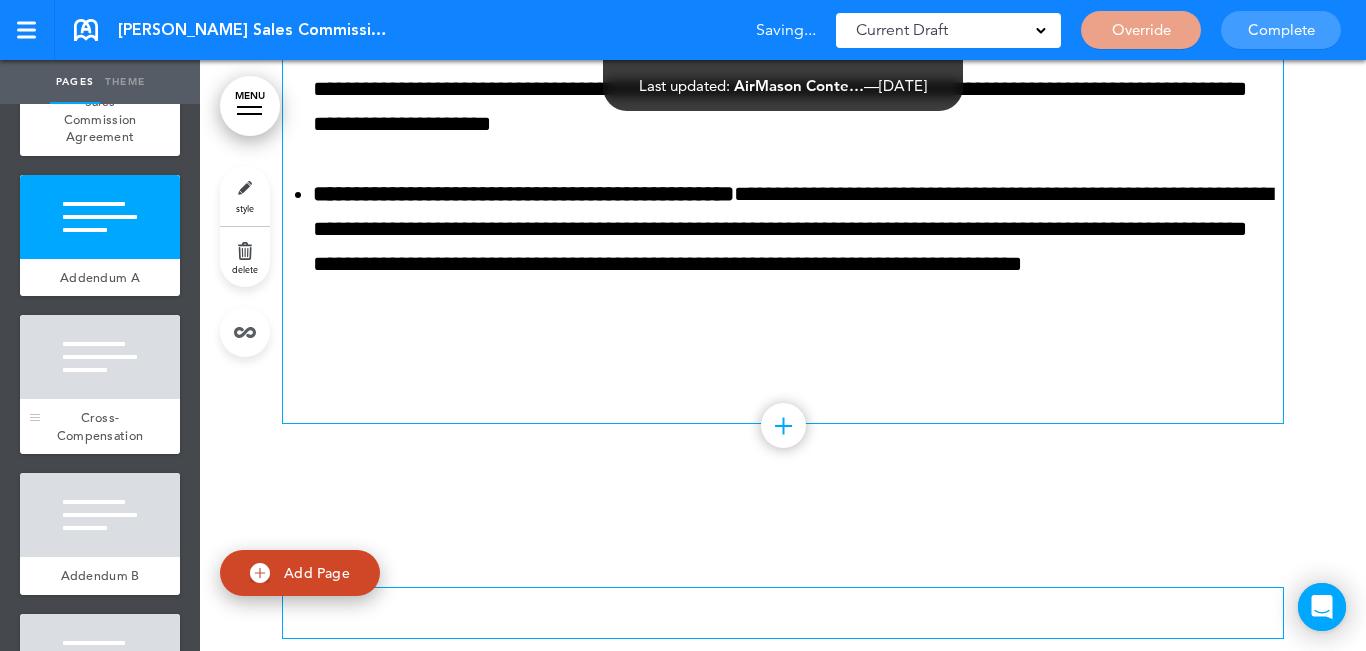 click at bounding box center [100, 357] 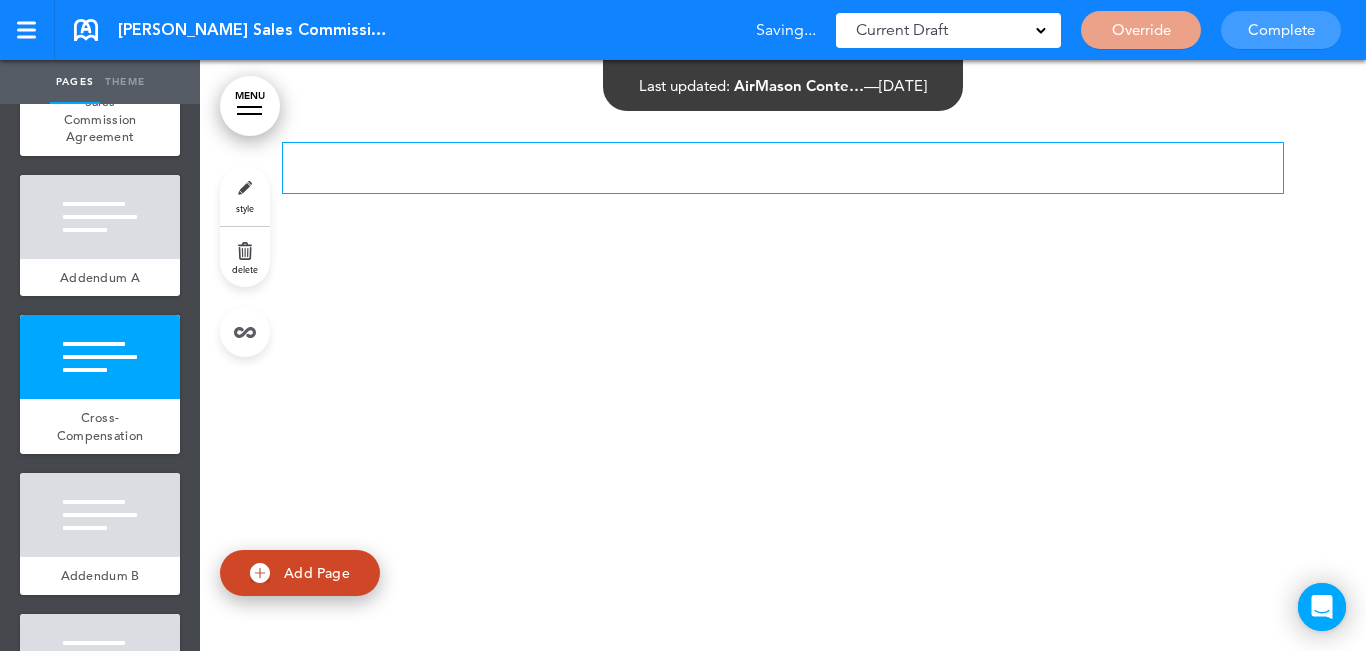scroll, scrollTop: 7658, scrollLeft: 0, axis: vertical 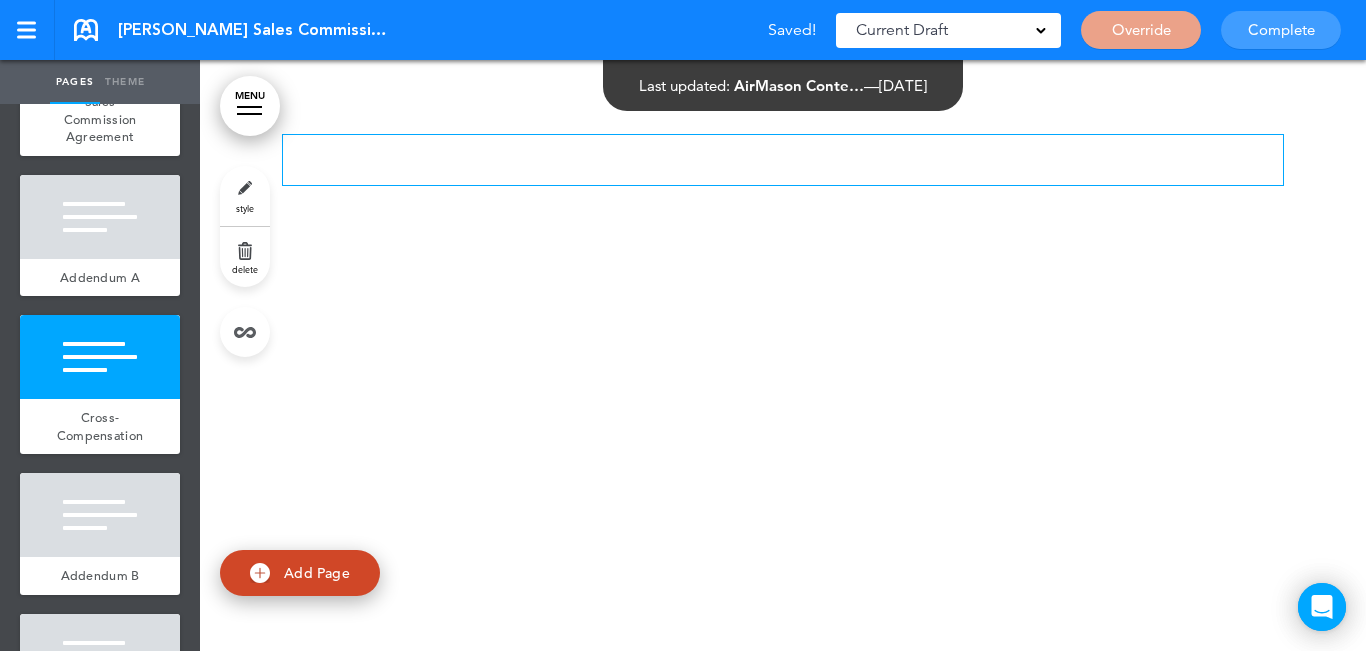 click on "delete" at bounding box center (245, 257) 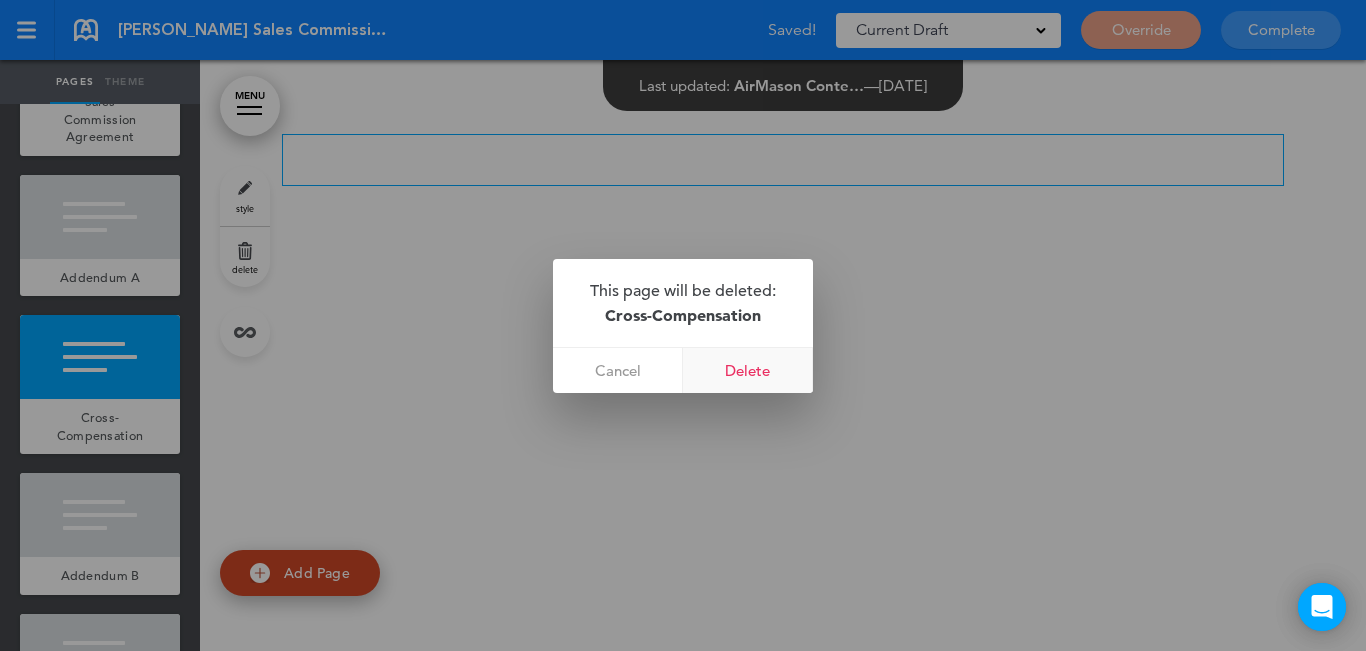 click on "Delete" at bounding box center (748, 370) 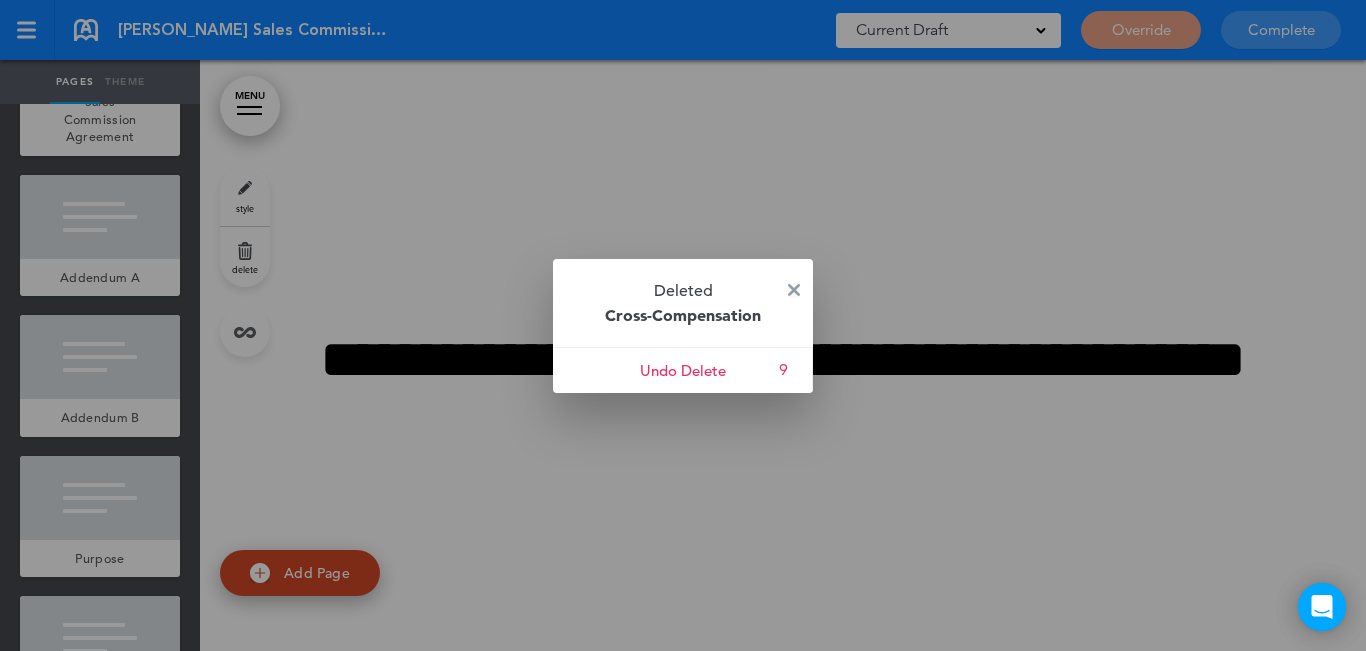 click at bounding box center [794, 290] 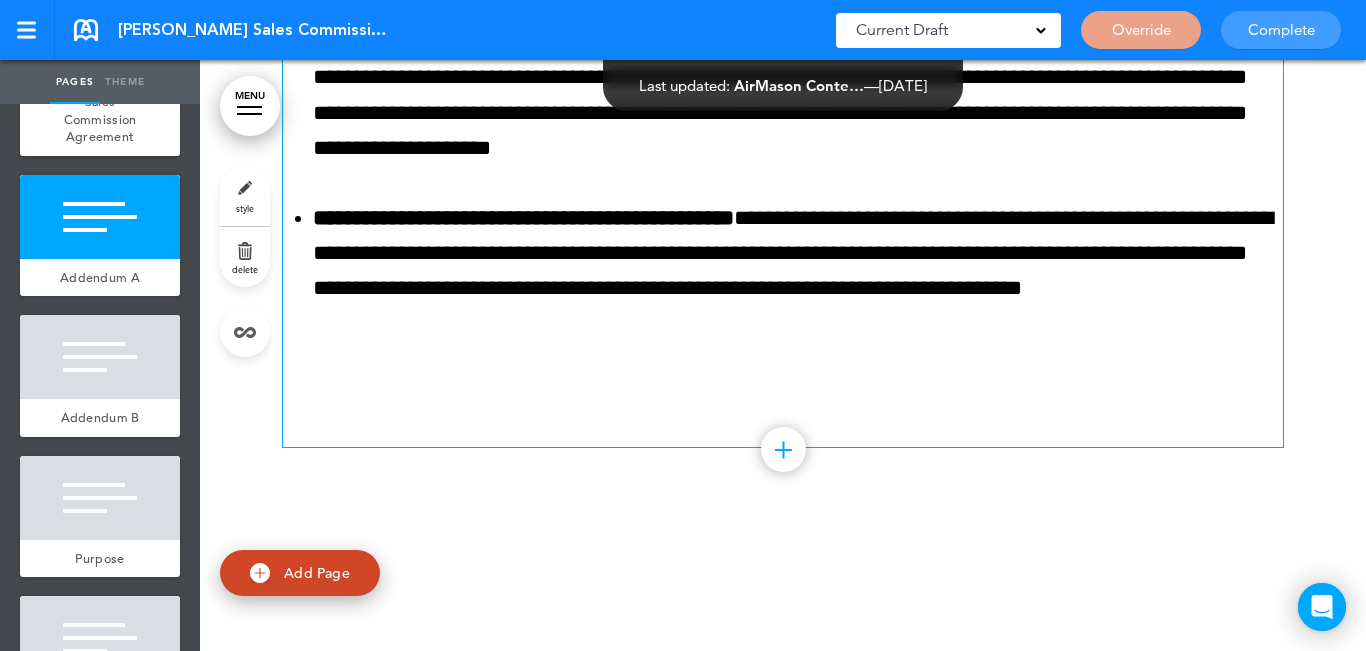 scroll, scrollTop: 7158, scrollLeft: 0, axis: vertical 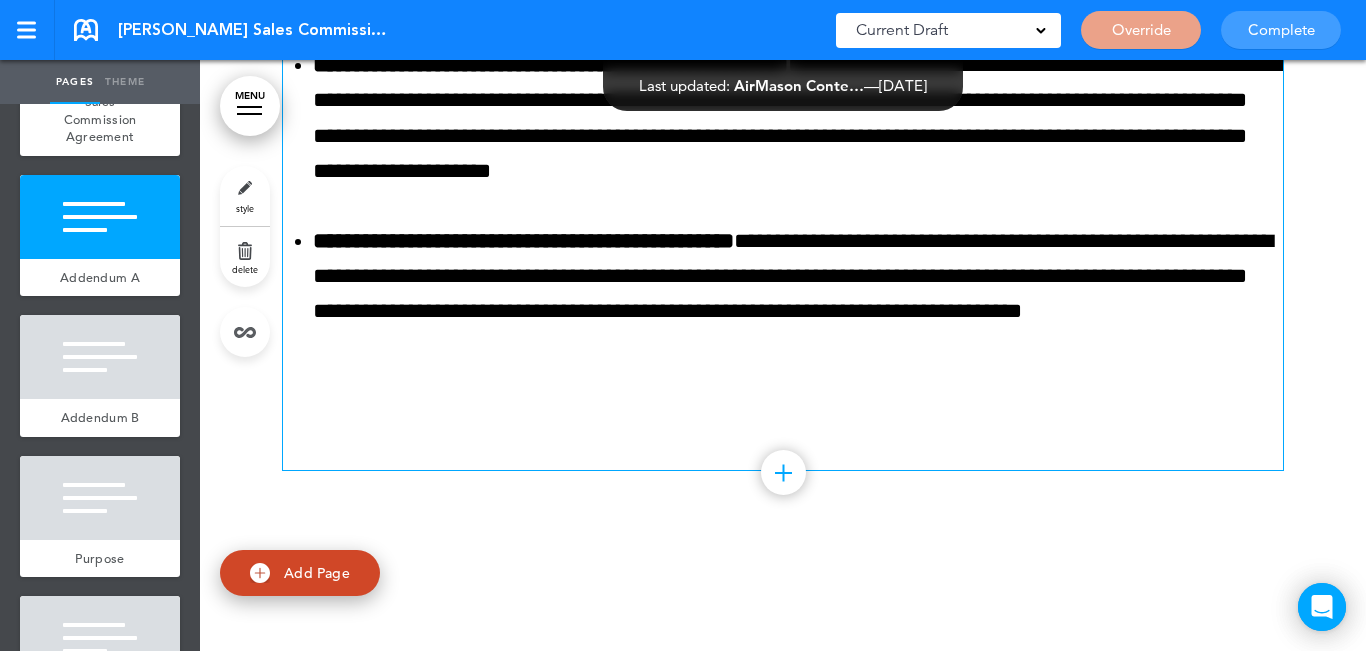 click on "**********" at bounding box center [783, -9] 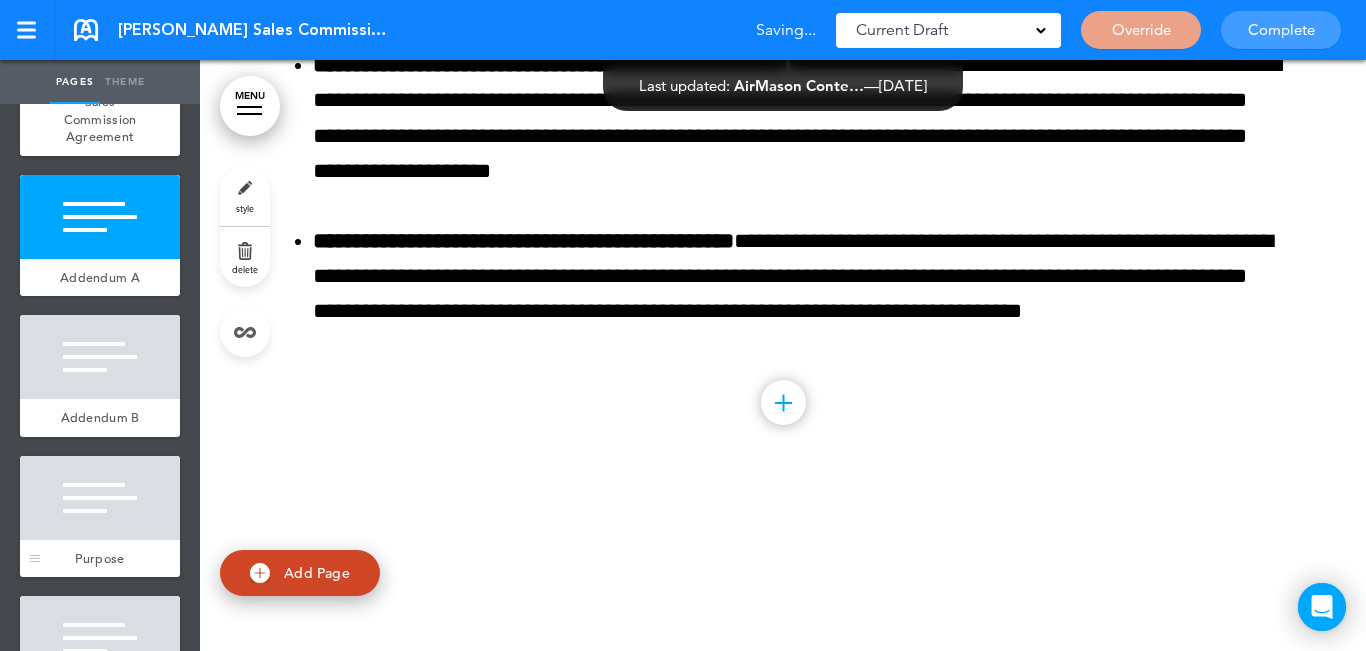 click at bounding box center [100, 498] 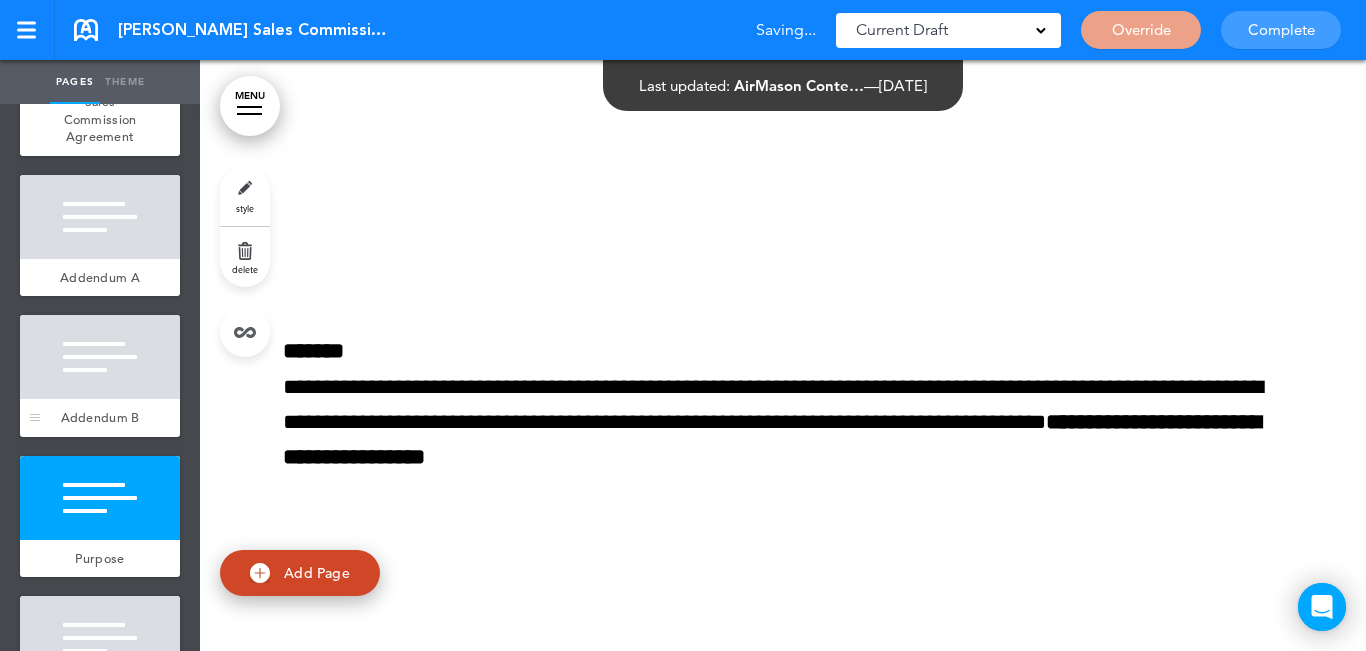 scroll, scrollTop: 8308, scrollLeft: 0, axis: vertical 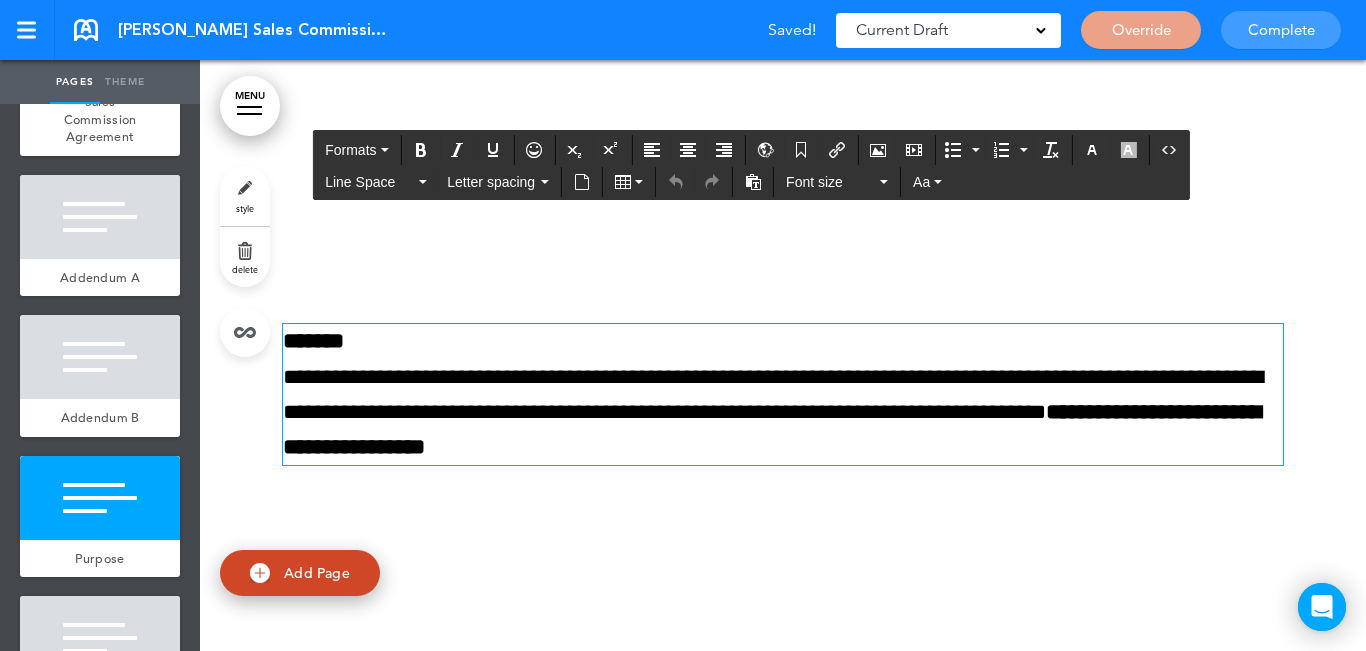 click on "**********" at bounding box center (783, 394) 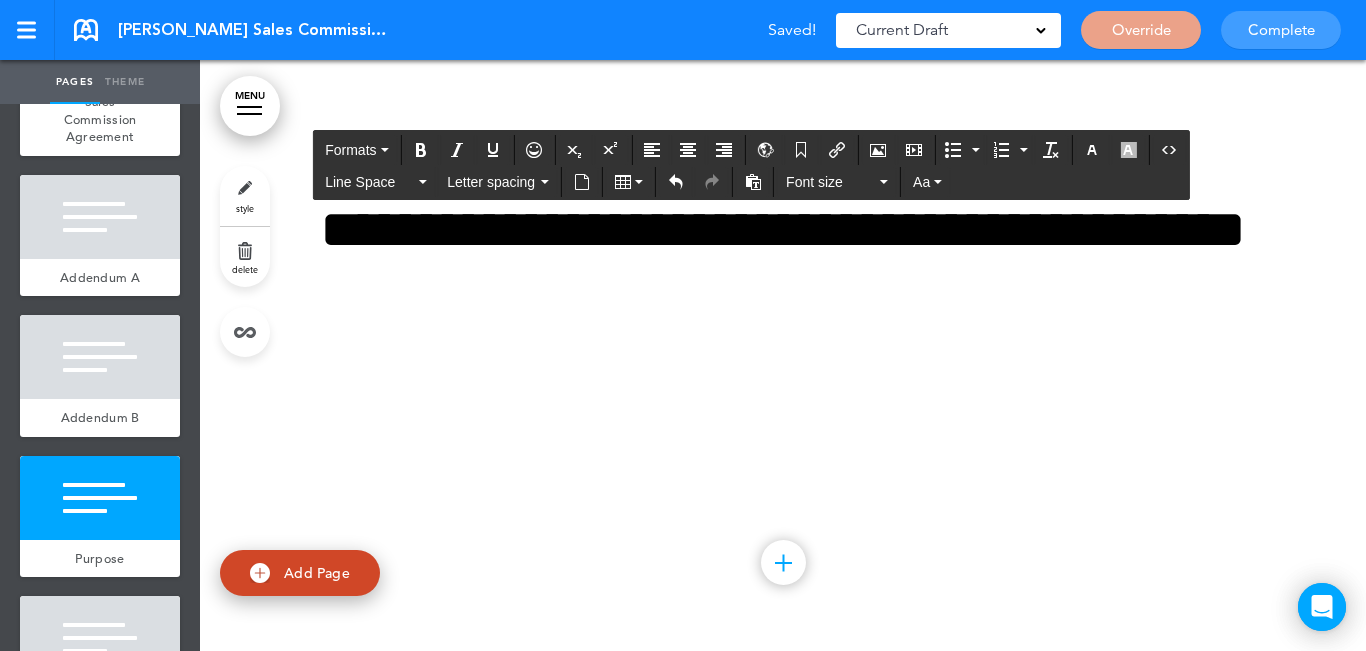 scroll, scrollTop: 7709, scrollLeft: 0, axis: vertical 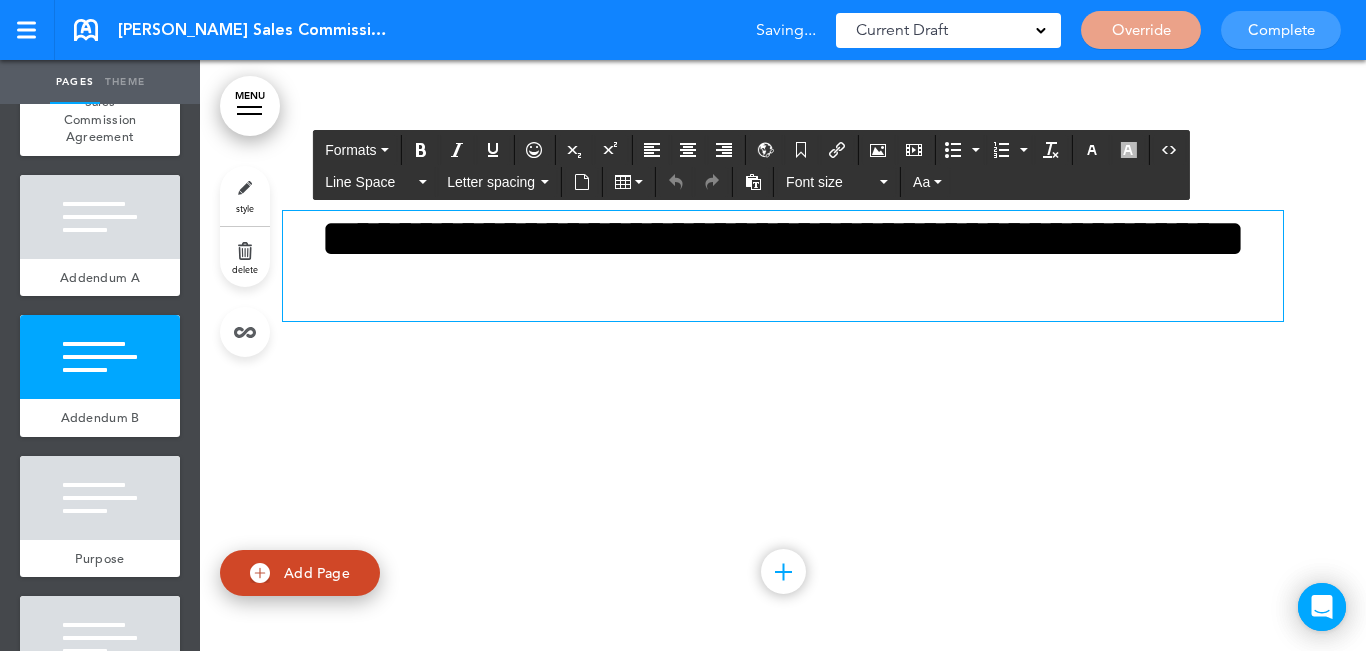 click on "**********" at bounding box center (783, 266) 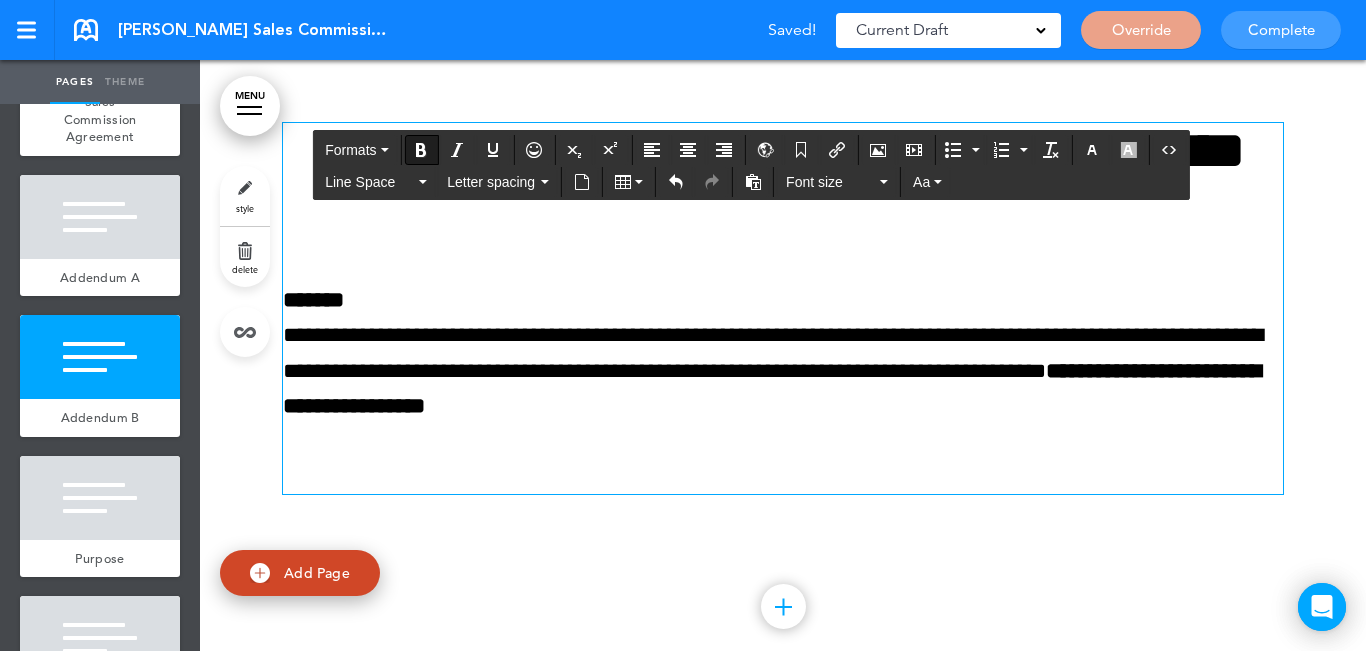 scroll, scrollTop: 7639, scrollLeft: 0, axis: vertical 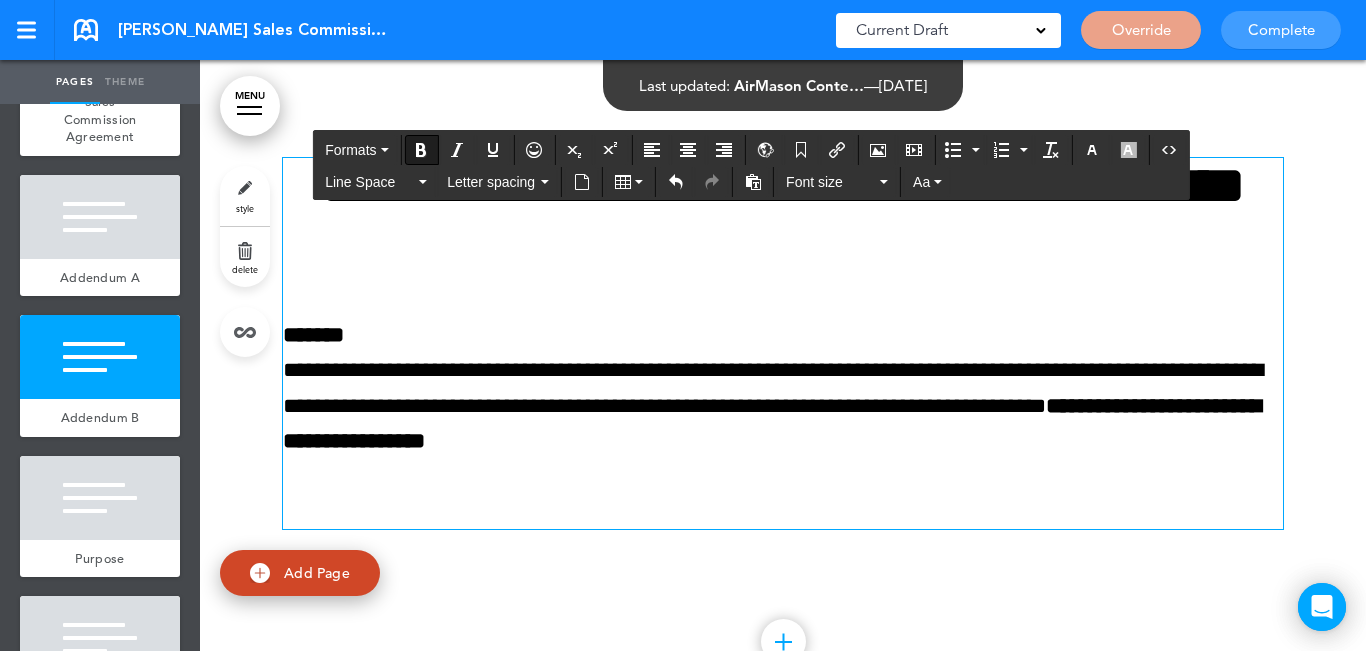 click on "**********" at bounding box center [772, 423] 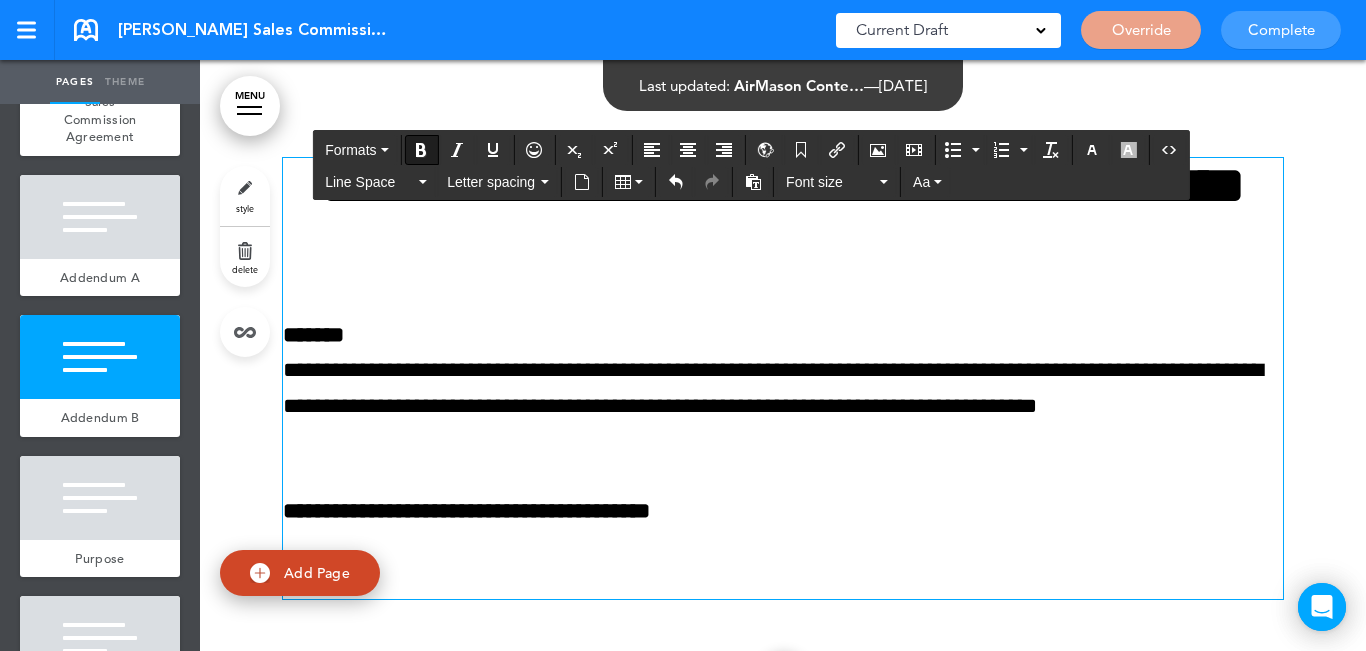 click on "**********" at bounding box center (783, 388) 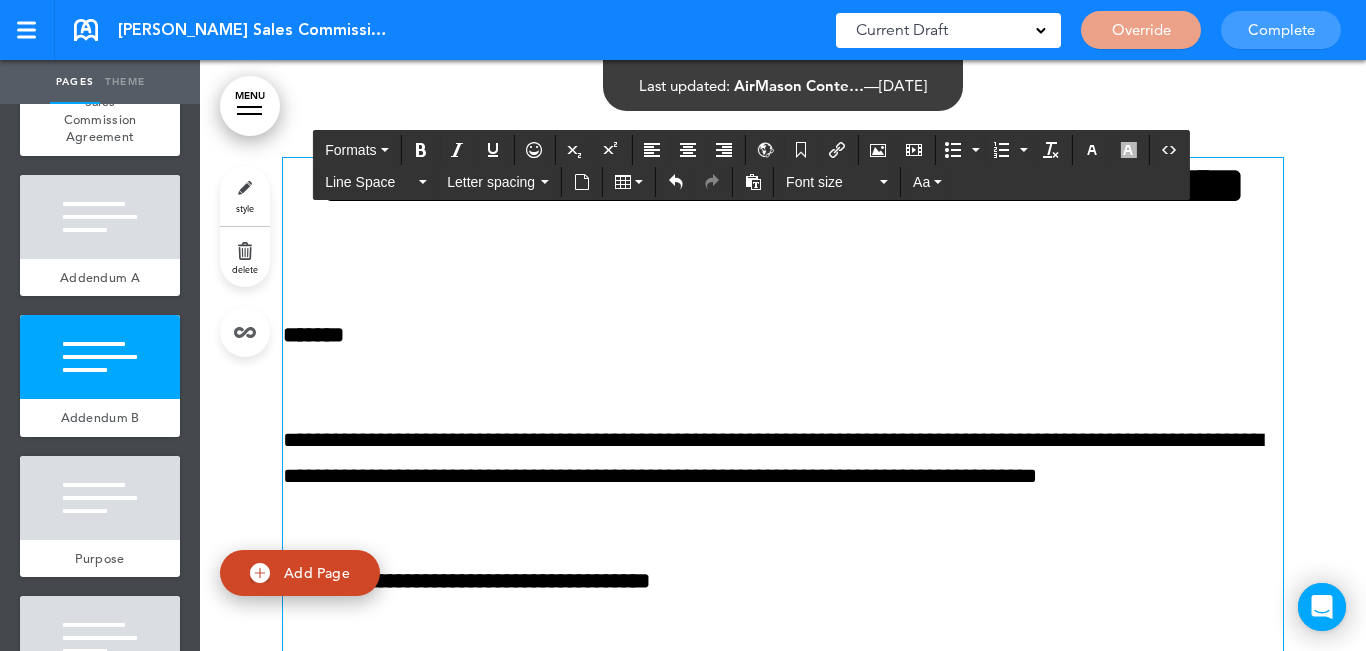 click on "*******" at bounding box center [313, 335] 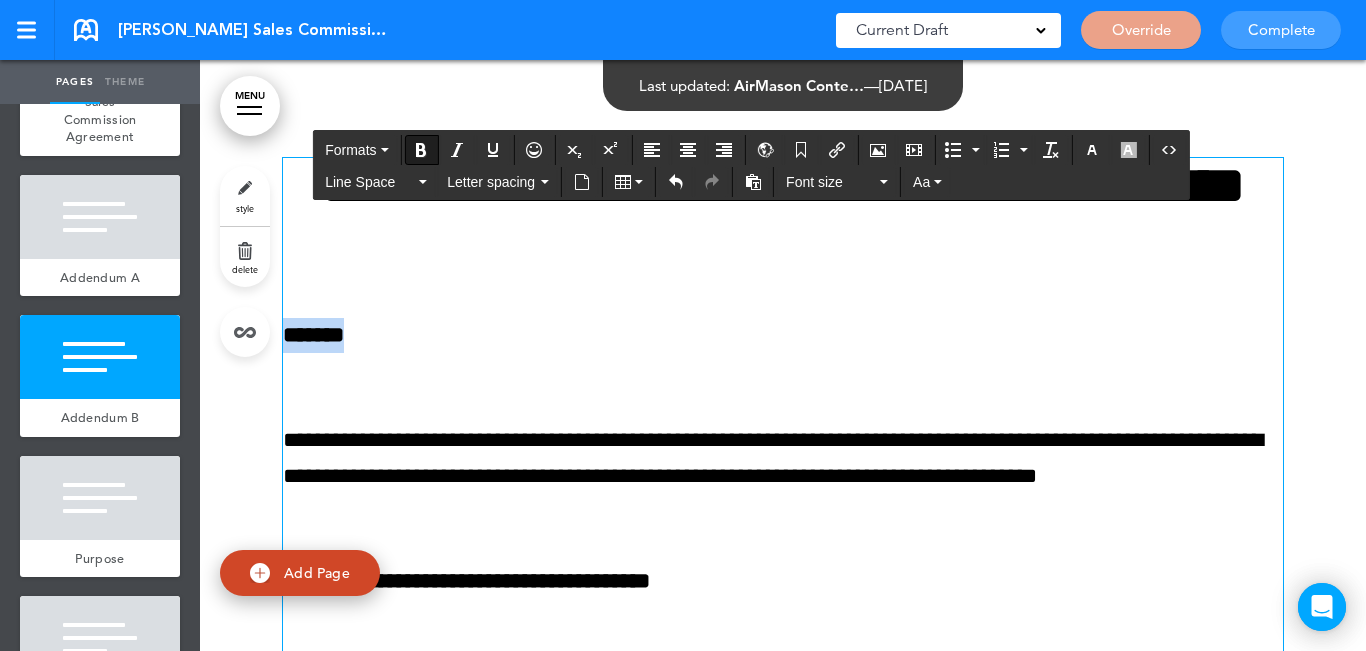 click on "*******" at bounding box center (313, 335) 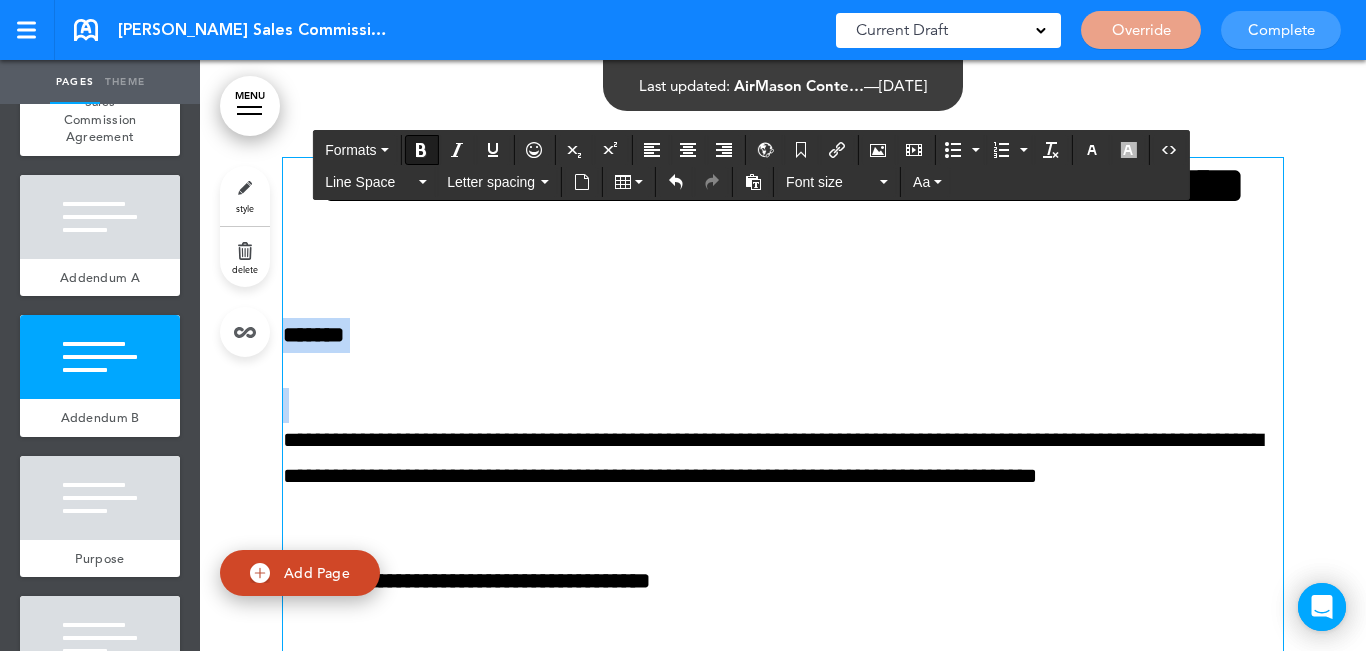 click on "*******" at bounding box center [313, 335] 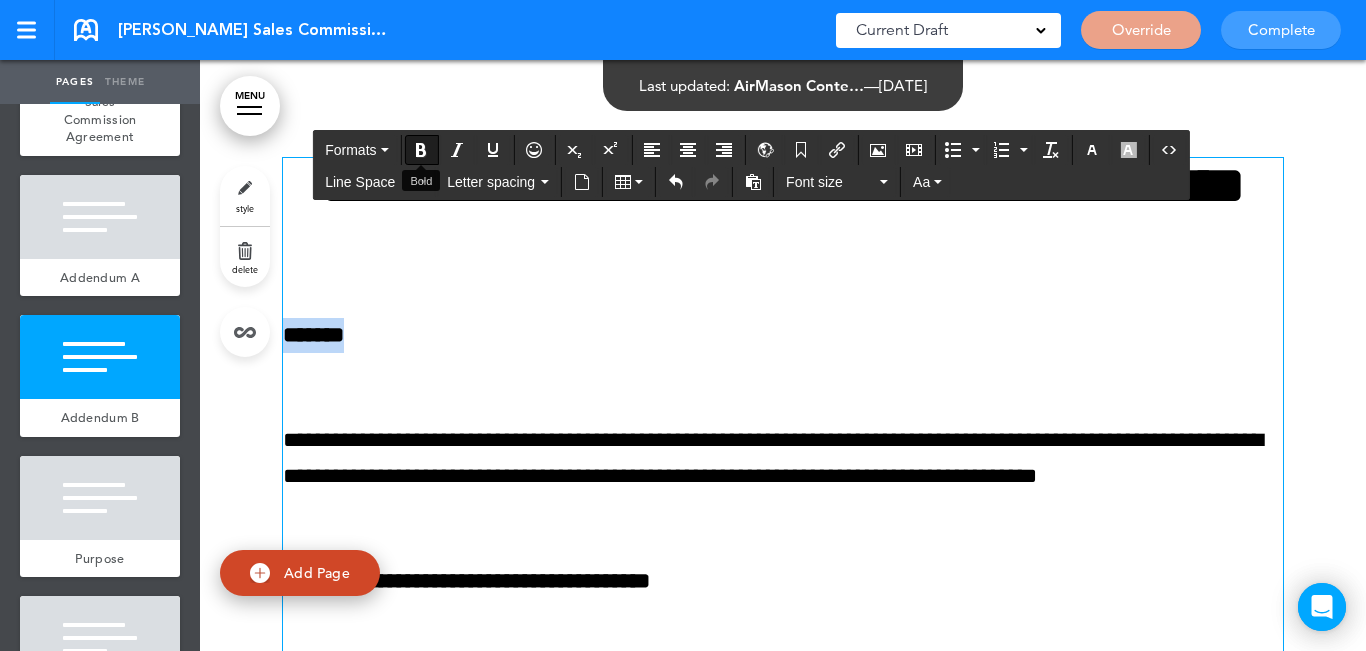 click at bounding box center [421, 150] 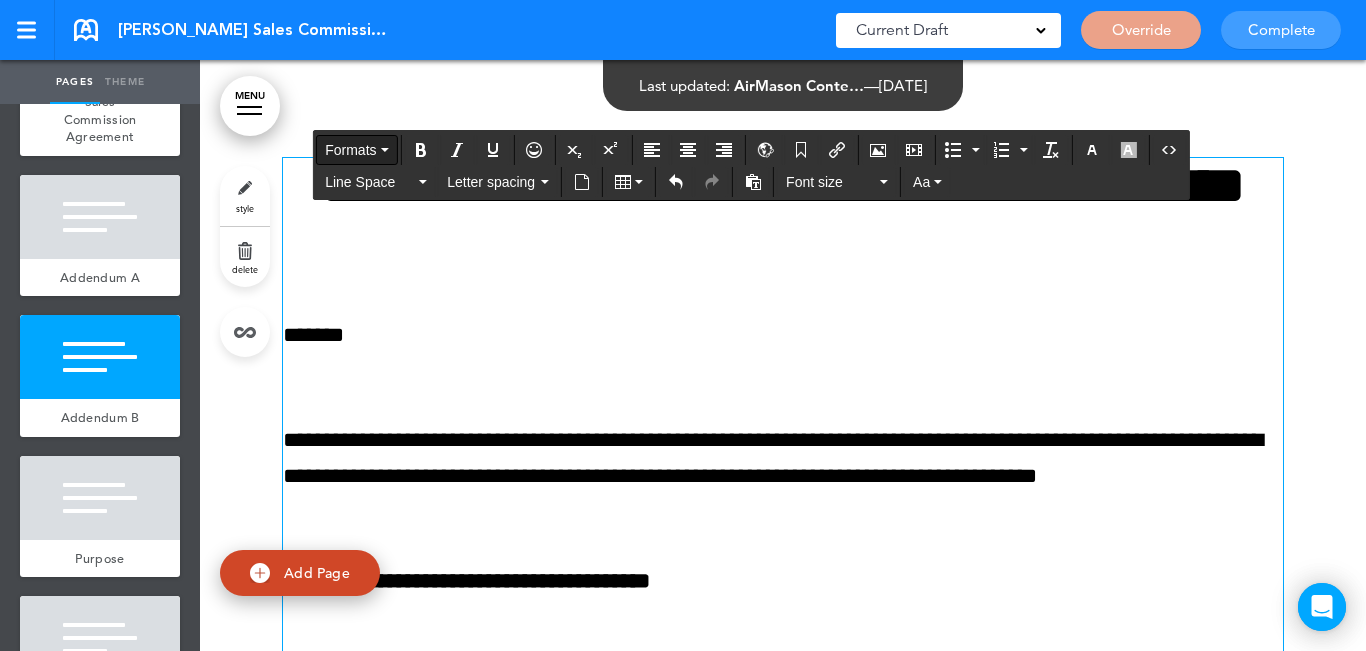 click on "Formats" at bounding box center [350, 150] 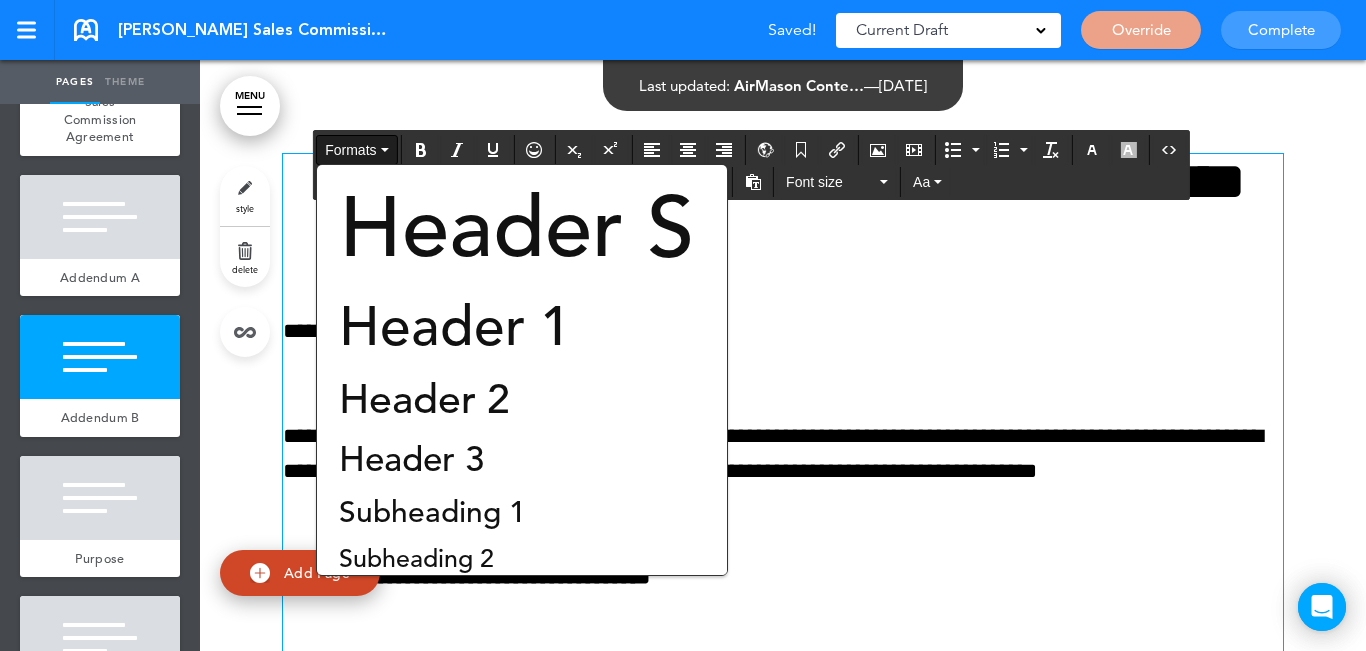 drag, startPoint x: 475, startPoint y: 481, endPoint x: 484, endPoint y: 450, distance: 32.280025 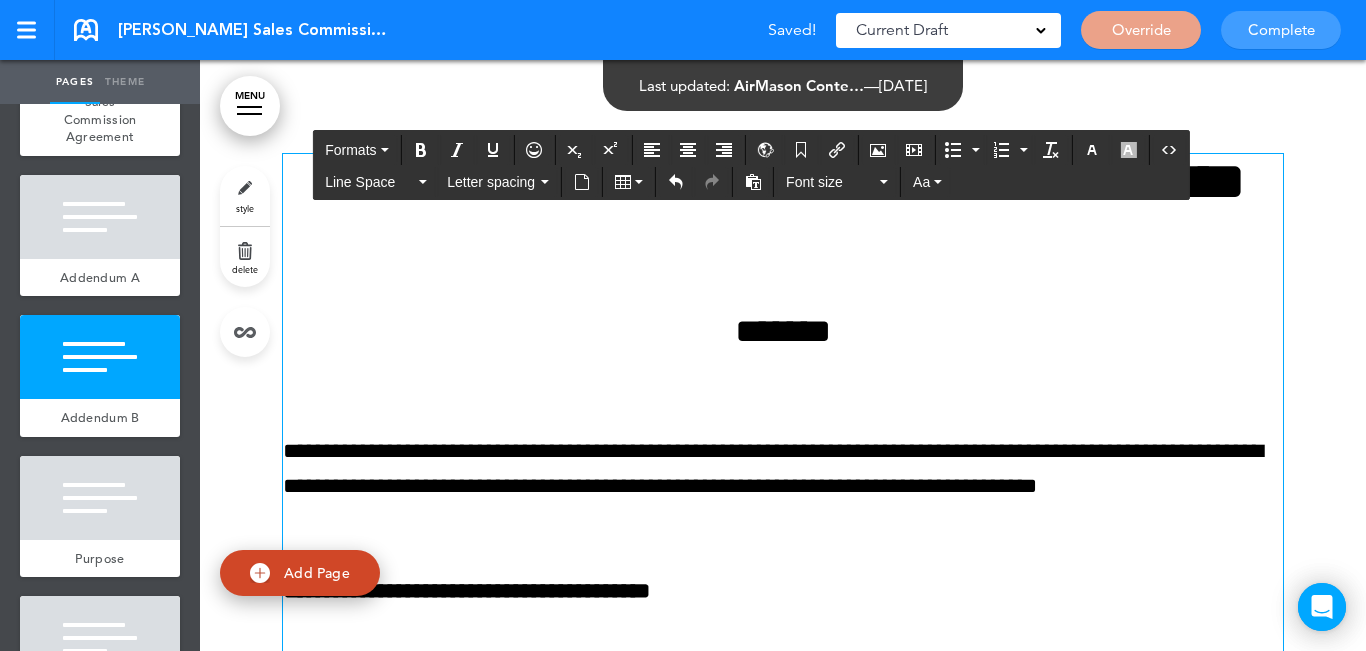 click on "*******" at bounding box center [783, 331] 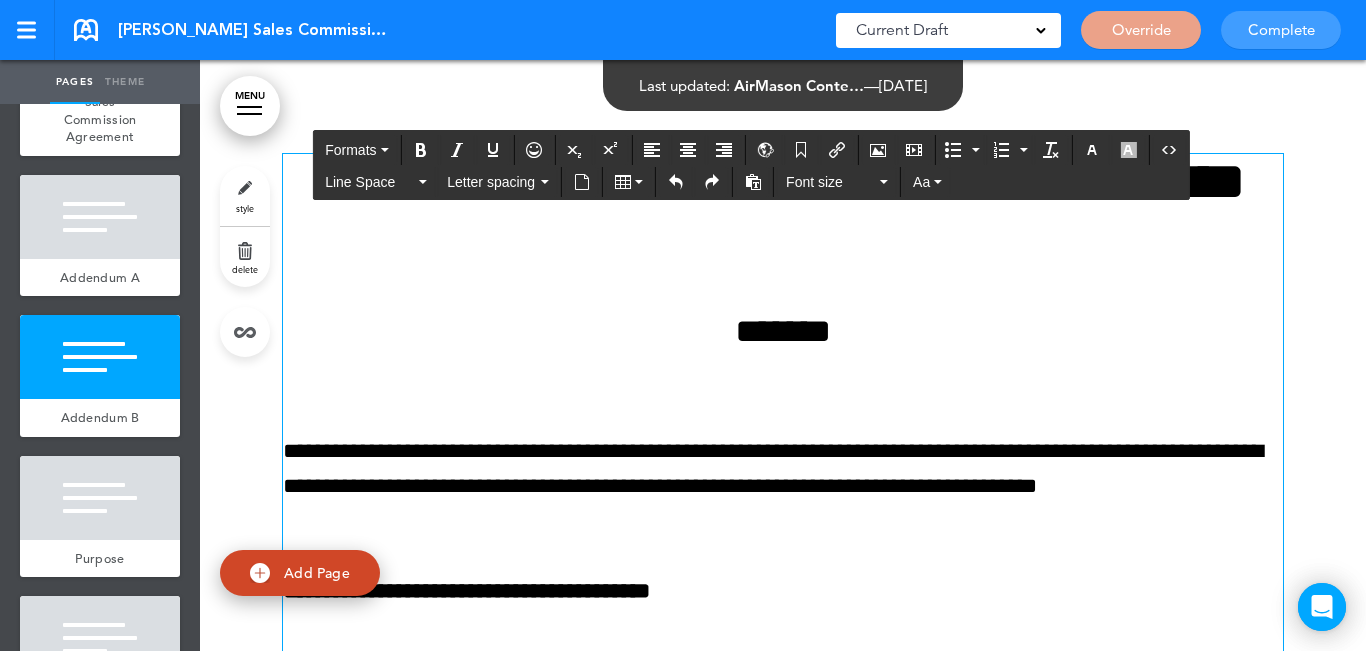 type 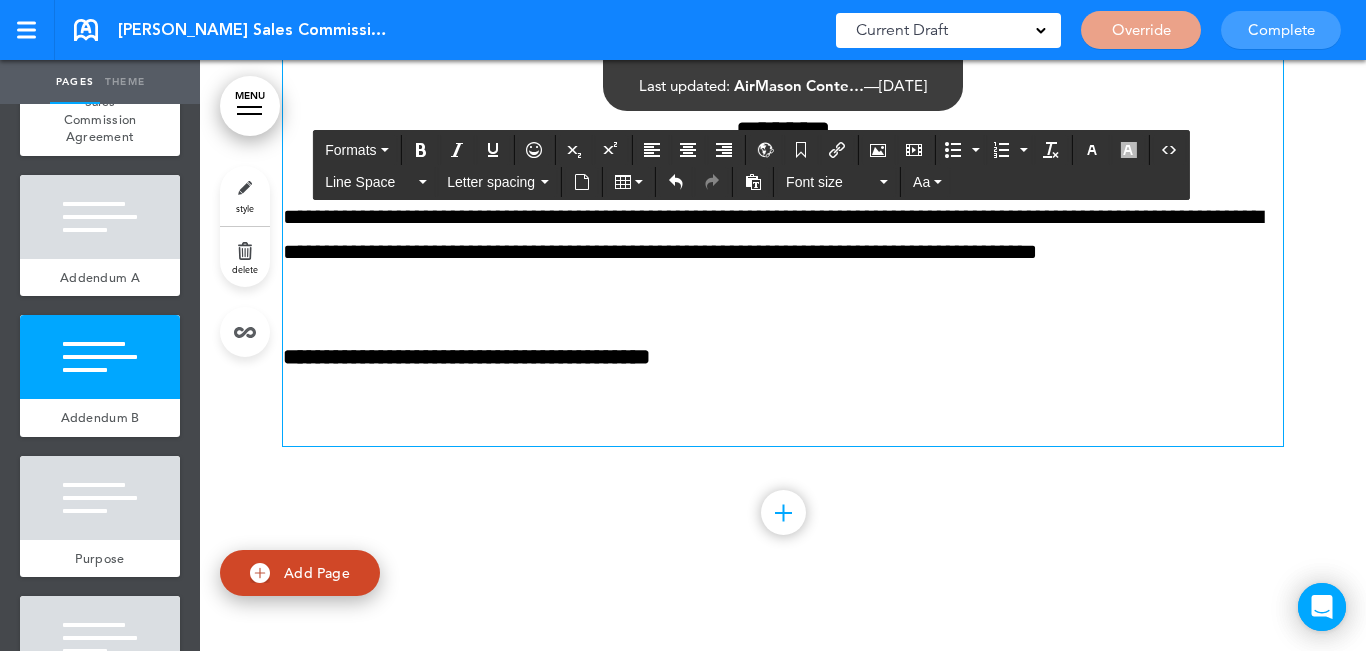 scroll, scrollTop: 7769, scrollLeft: 0, axis: vertical 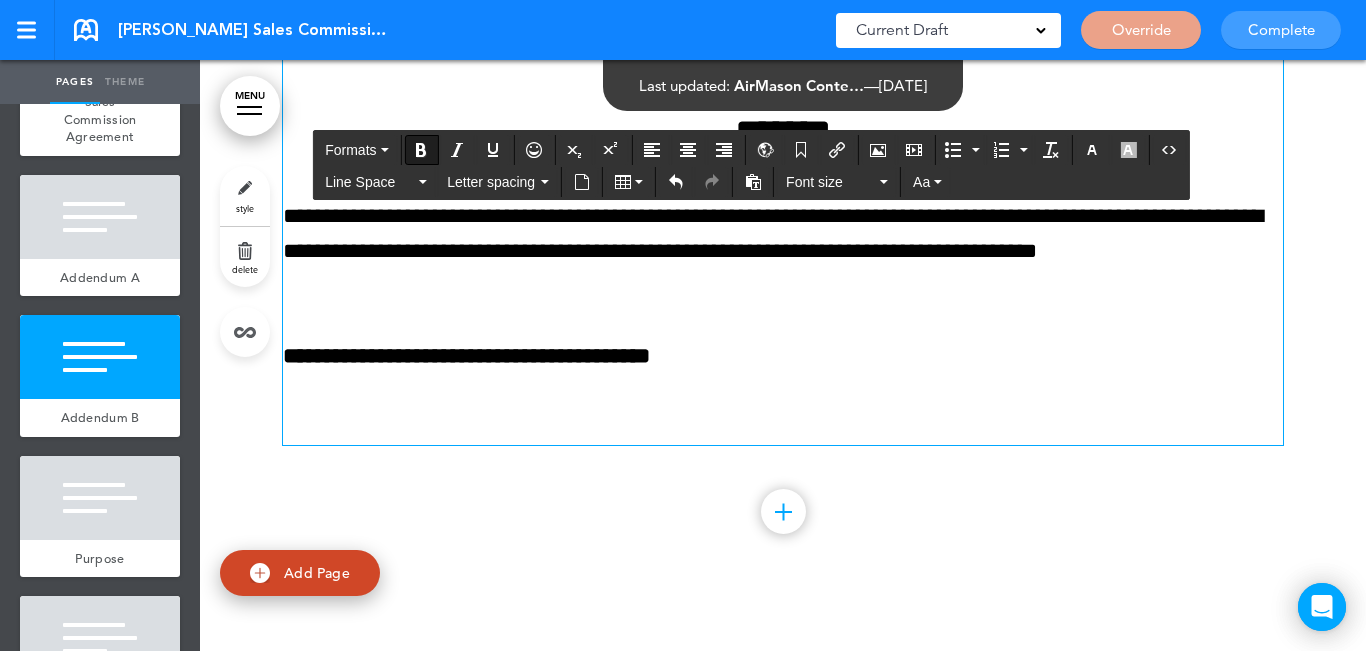 click on "**********" at bounding box center [466, 356] 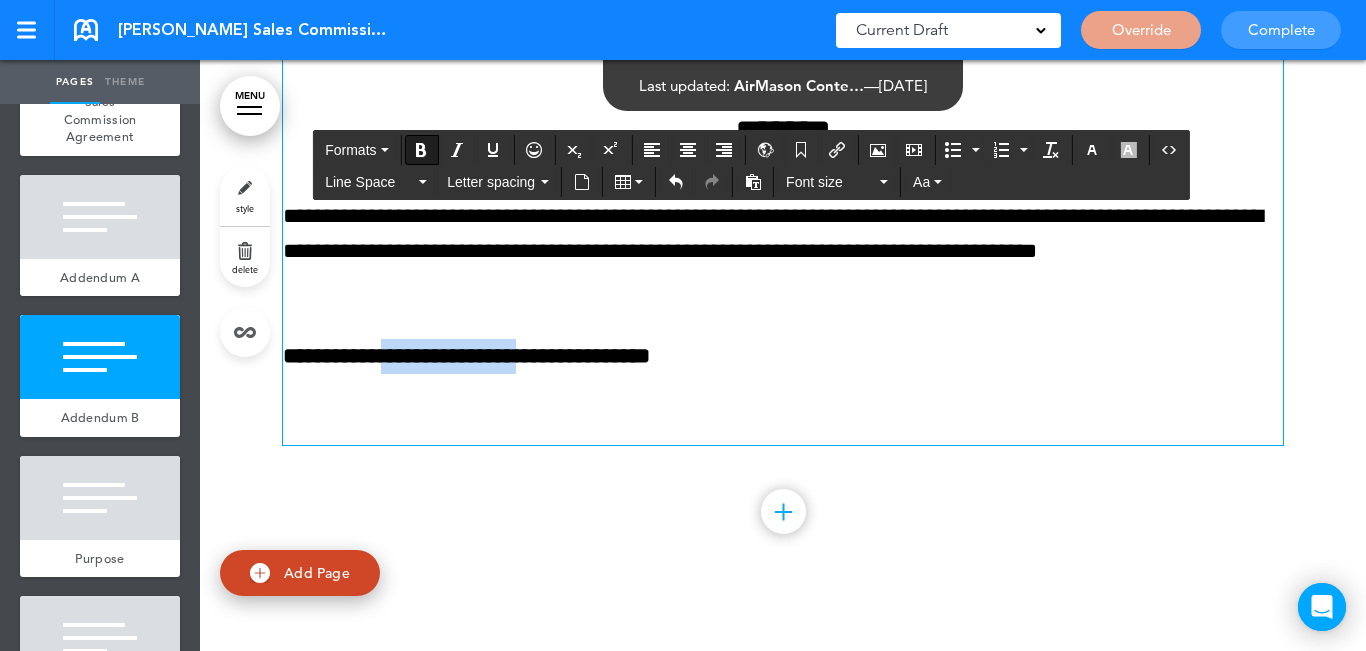 click on "**********" at bounding box center [466, 356] 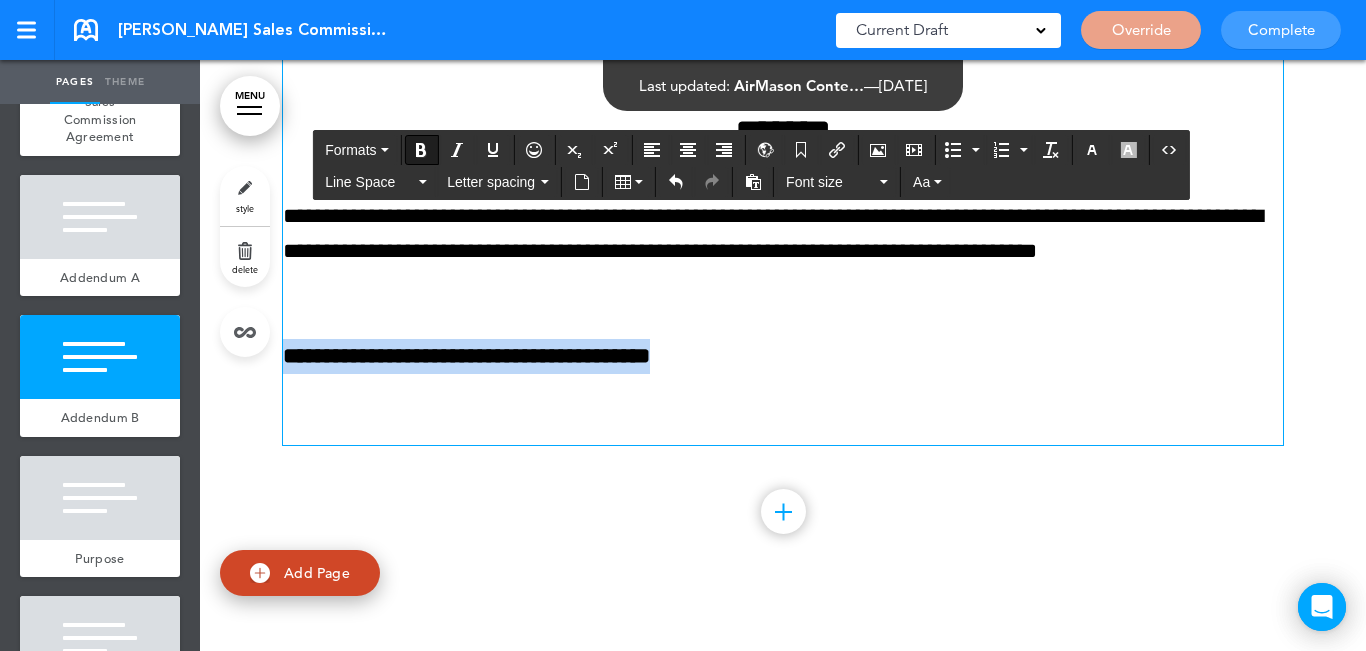 click on "**********" at bounding box center (466, 356) 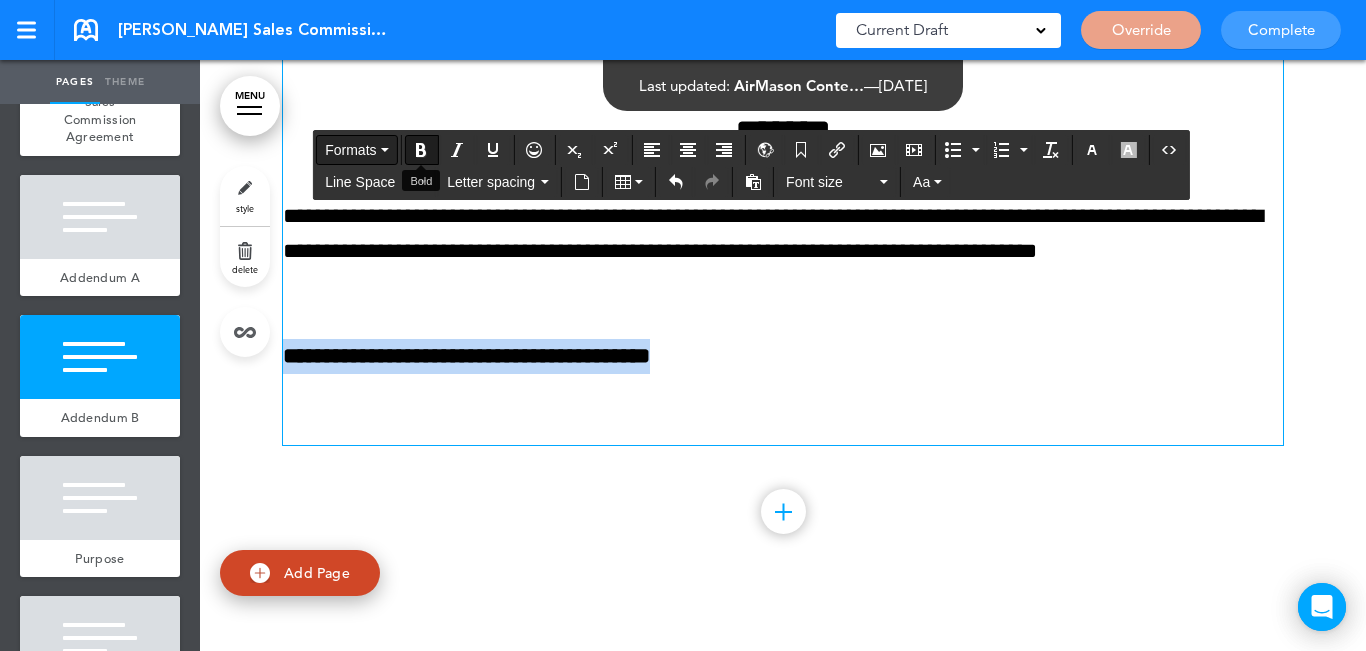 drag, startPoint x: 426, startPoint y: 149, endPoint x: 379, endPoint y: 148, distance: 47.010635 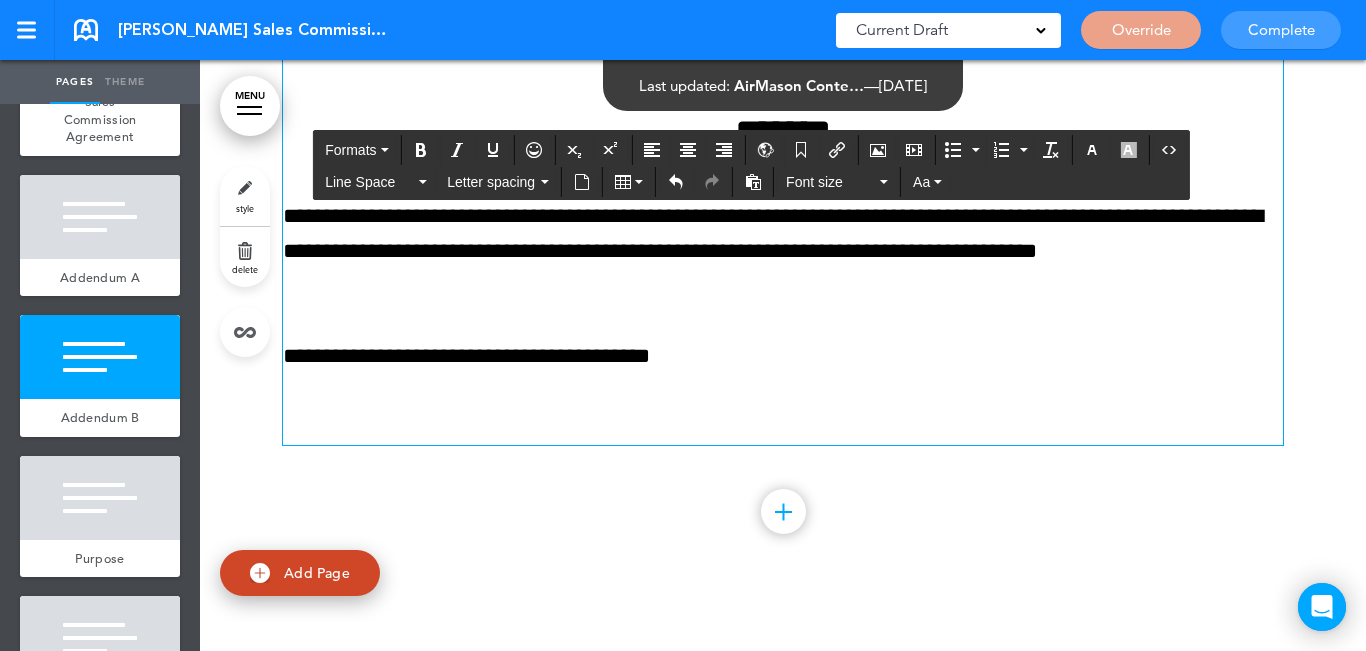 drag, startPoint x: 367, startPoint y: 148, endPoint x: 397, endPoint y: 274, distance: 129.5222 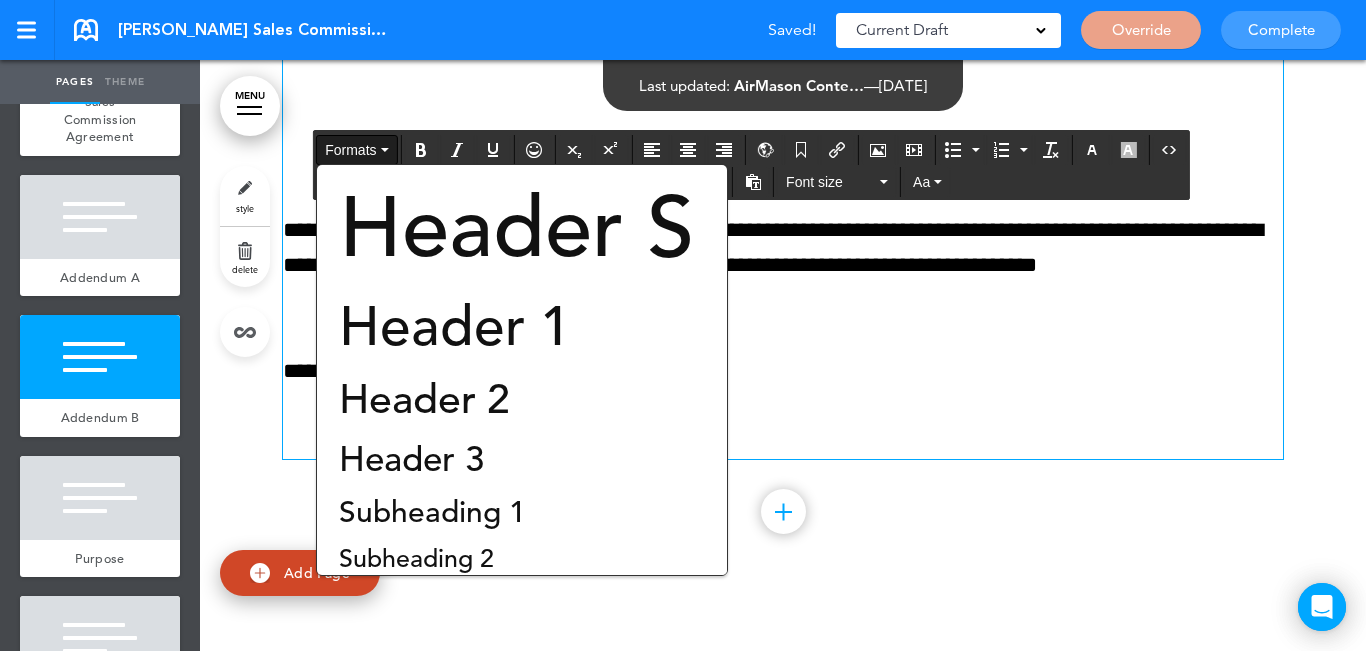 drag, startPoint x: 416, startPoint y: 439, endPoint x: 426, endPoint y: 436, distance: 10.440307 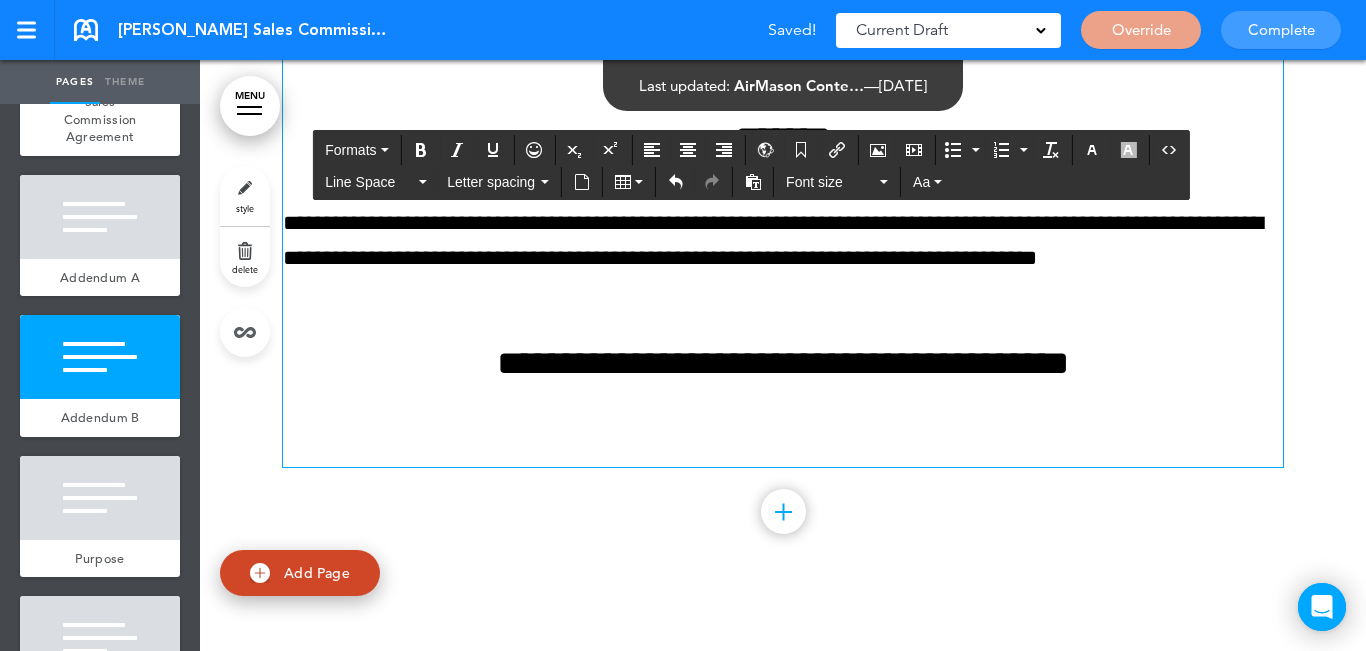 scroll, scrollTop: 7762, scrollLeft: 0, axis: vertical 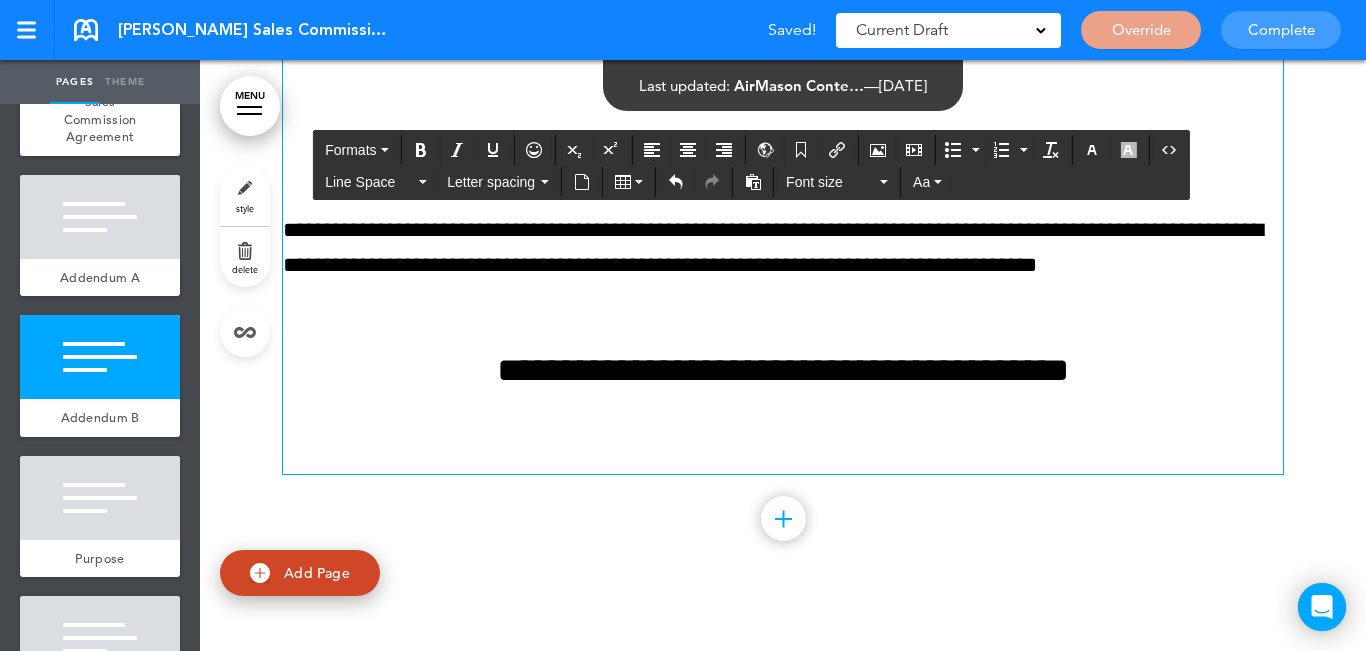 click on "**********" at bounding box center [783, 266] 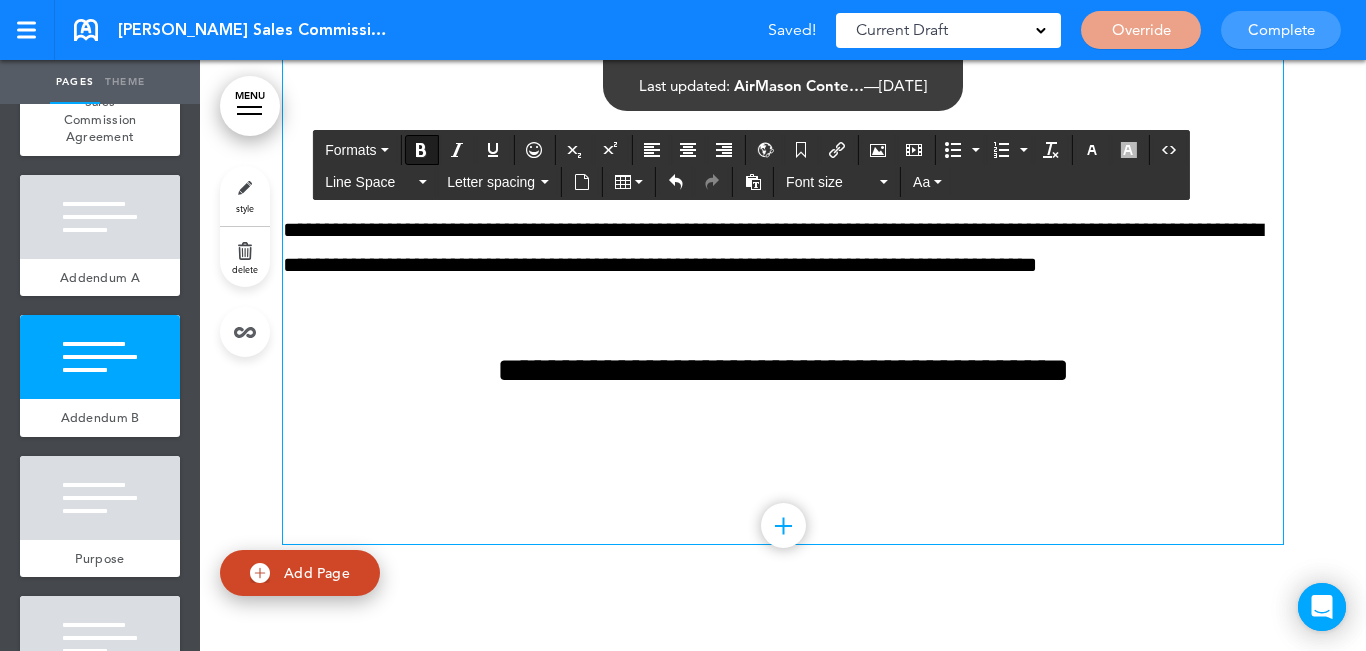scroll, scrollTop: 7762, scrollLeft: 0, axis: vertical 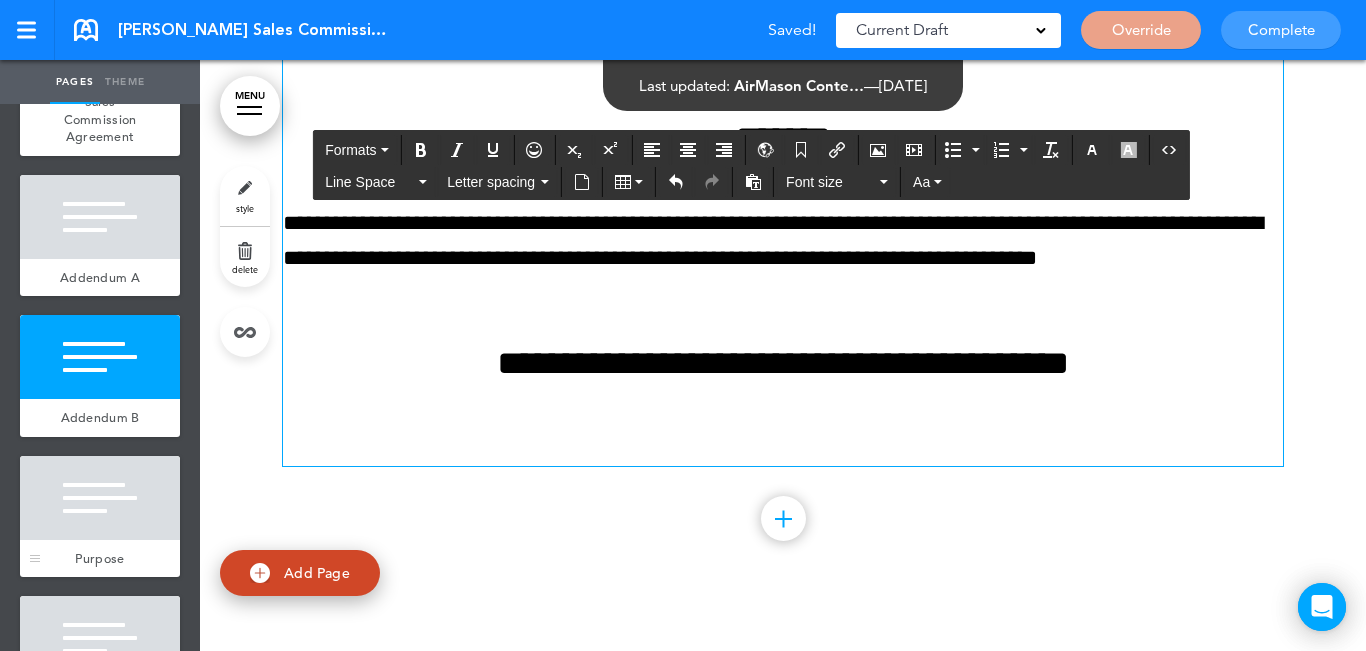 click at bounding box center [100, 498] 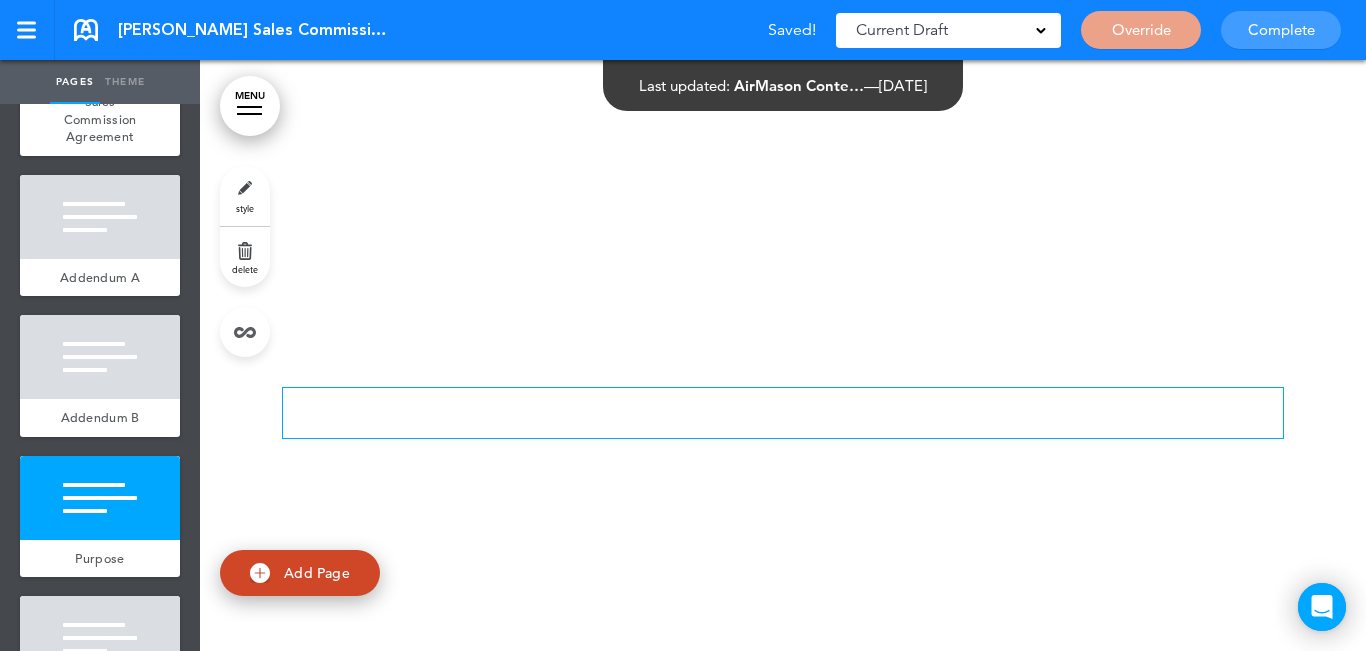scroll, scrollTop: 8308, scrollLeft: 0, axis: vertical 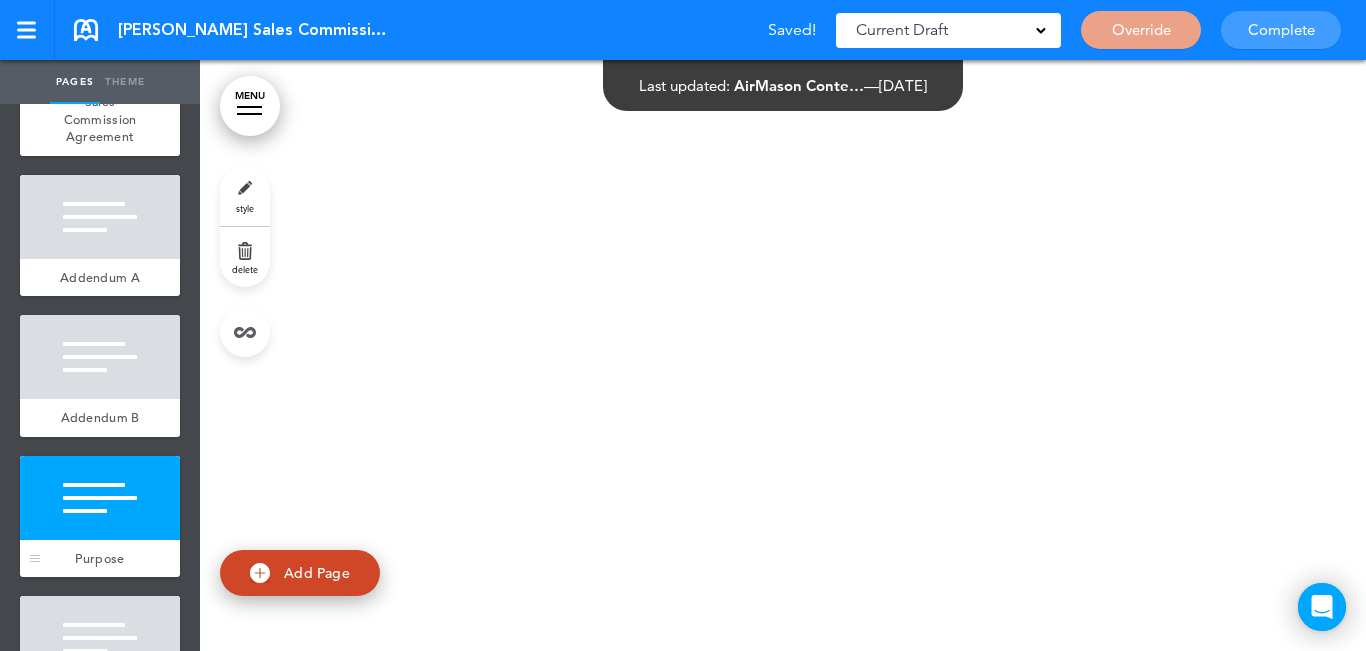 click at bounding box center [100, 498] 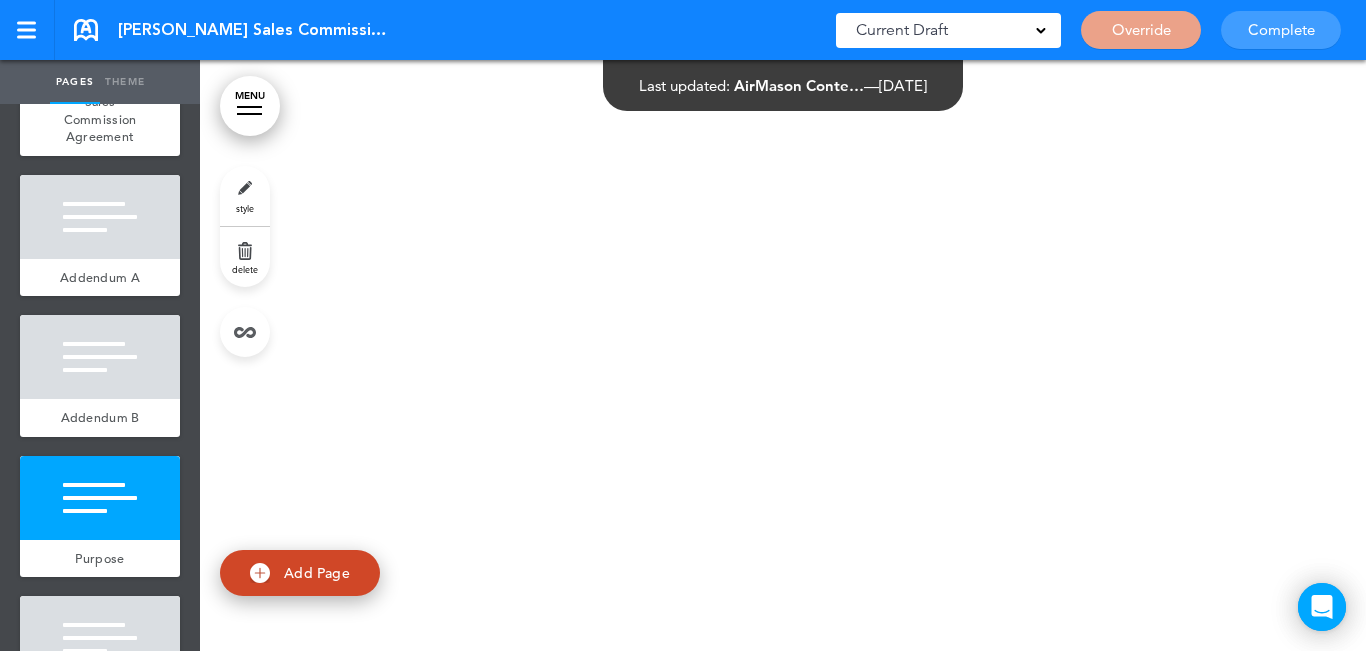 click on "delete" at bounding box center (245, 257) 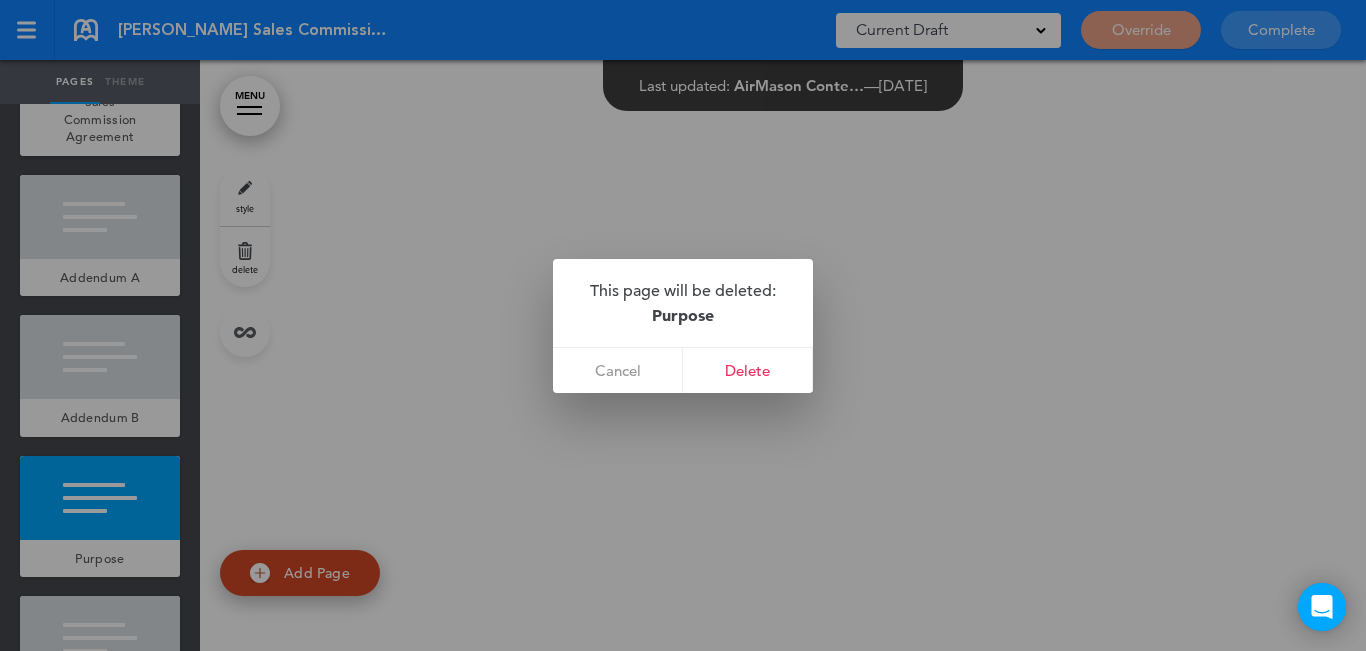 click on "Delete" at bounding box center (748, 370) 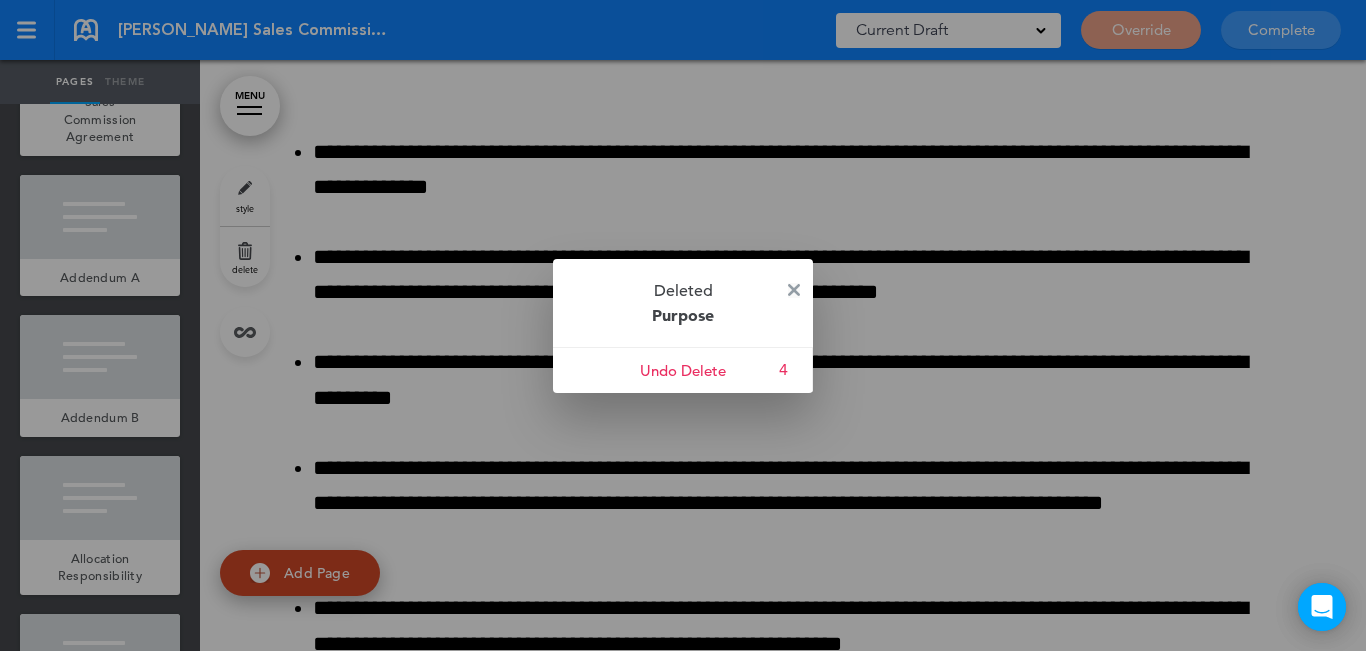 click at bounding box center (794, 290) 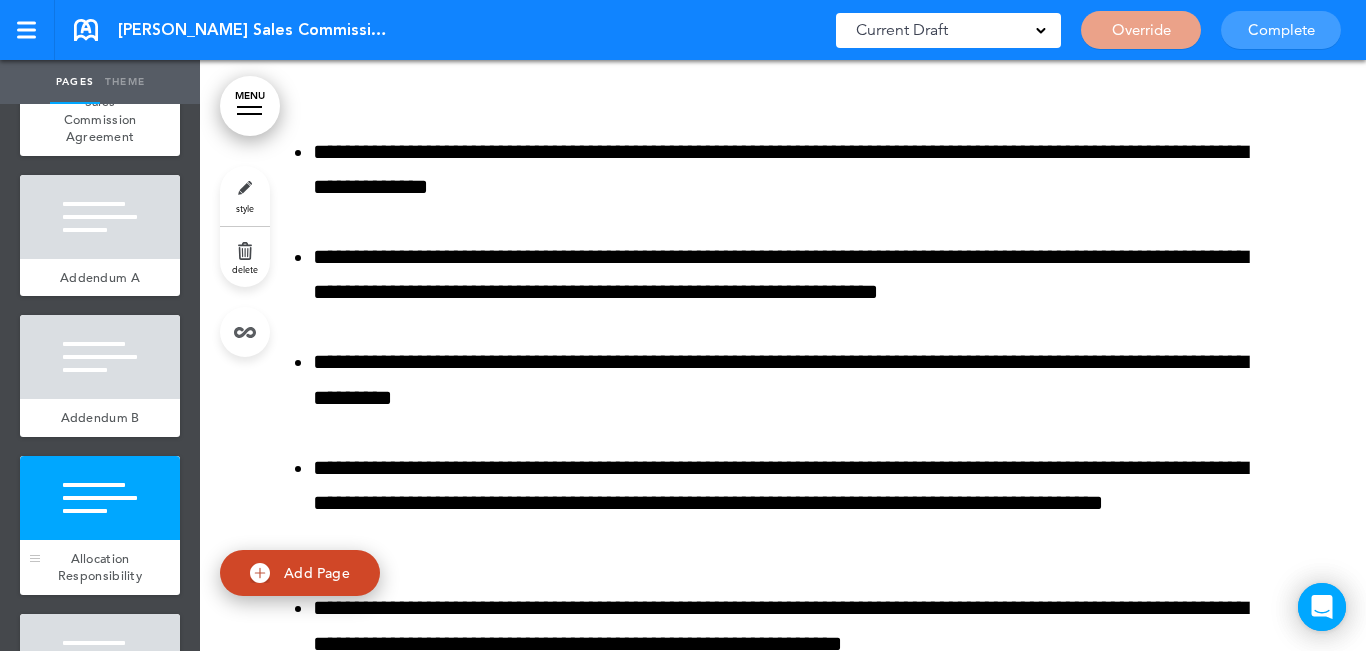 click at bounding box center (100, 498) 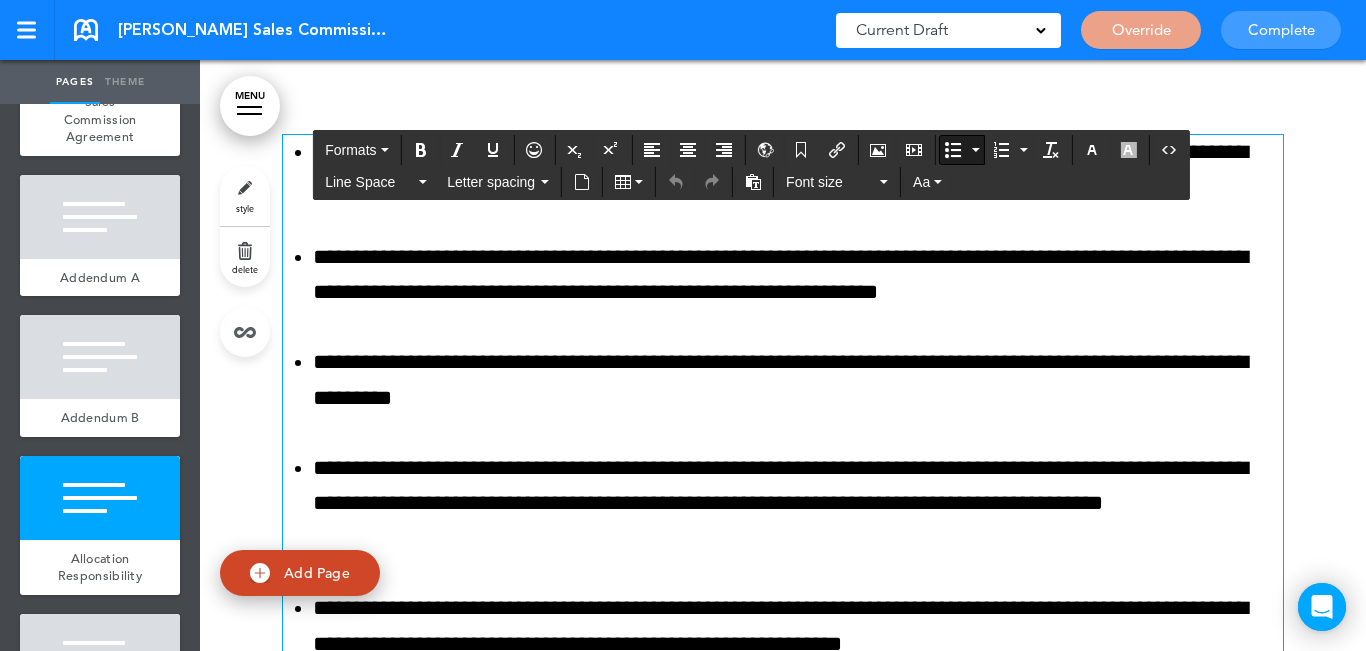 click on "**********" at bounding box center [798, 275] 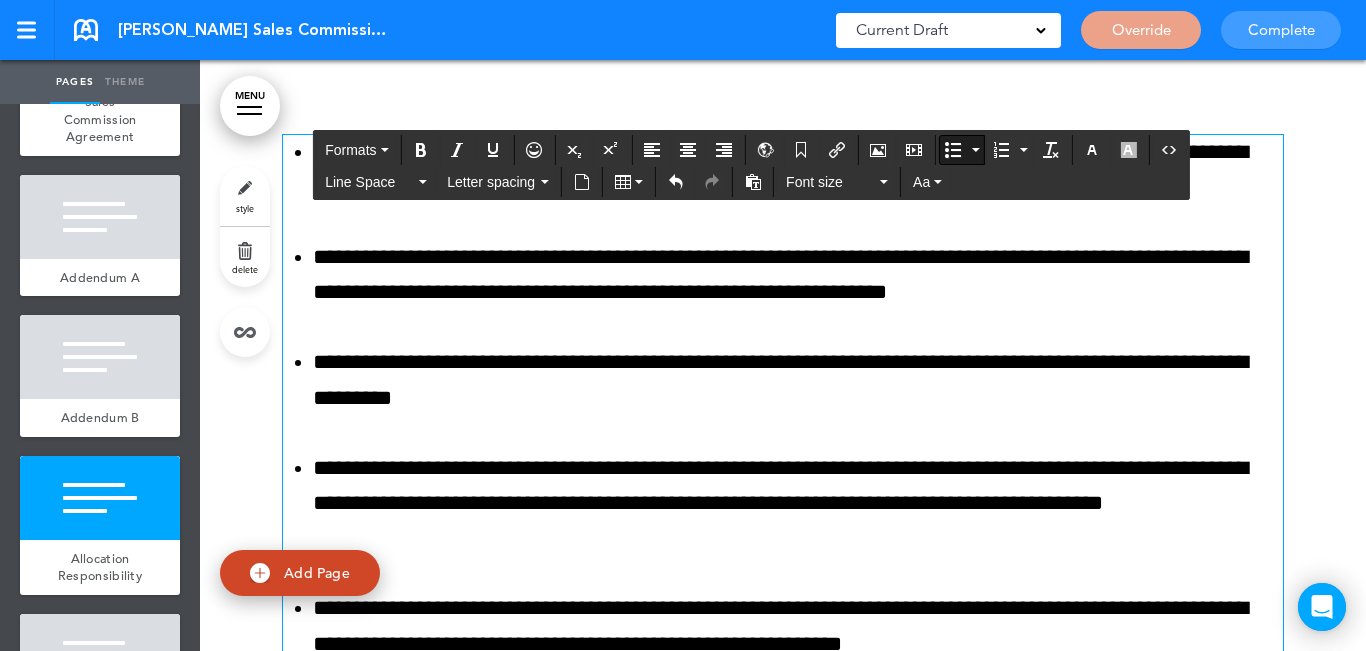 click on "**********" at bounding box center [783, 398] 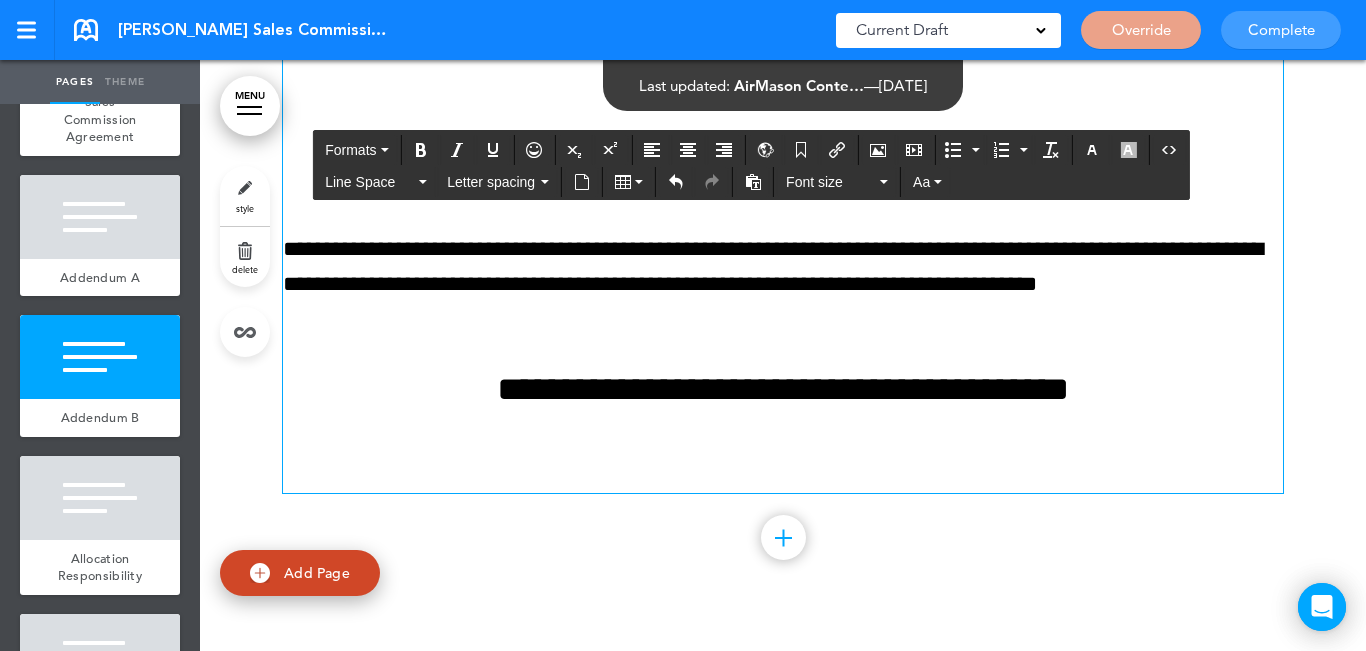 scroll, scrollTop: 7708, scrollLeft: 0, axis: vertical 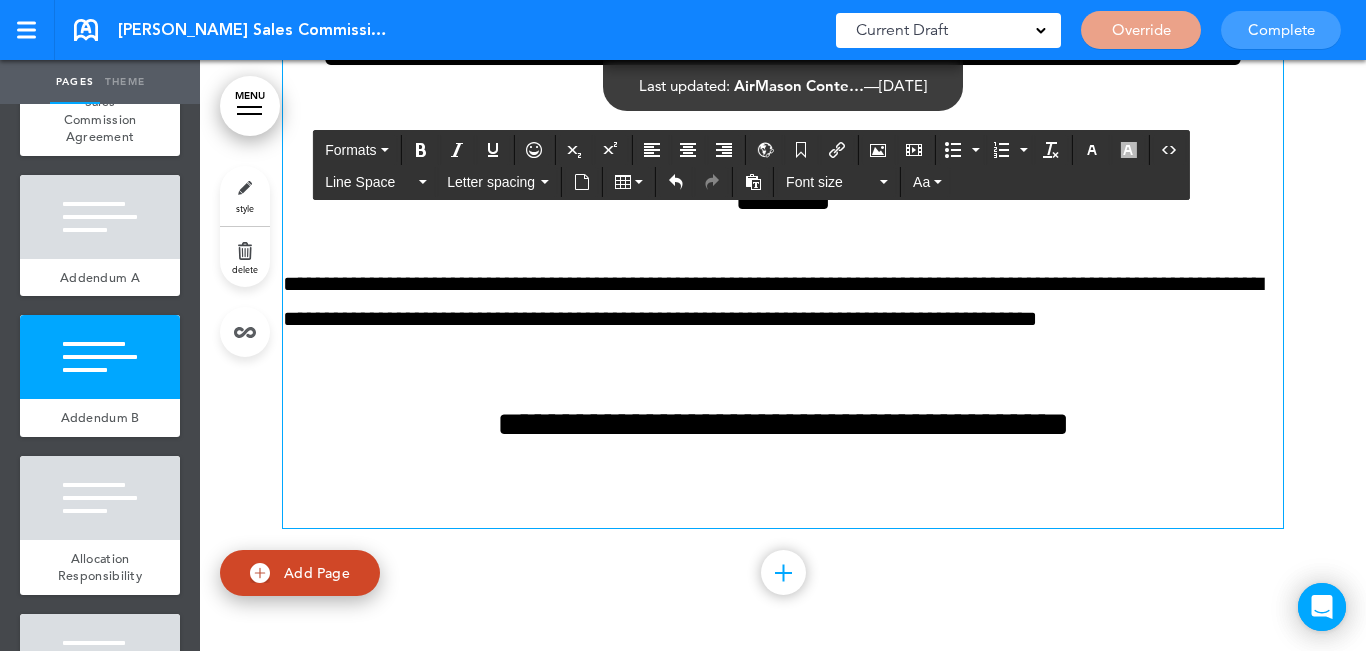 click on "**********" at bounding box center (783, 275) 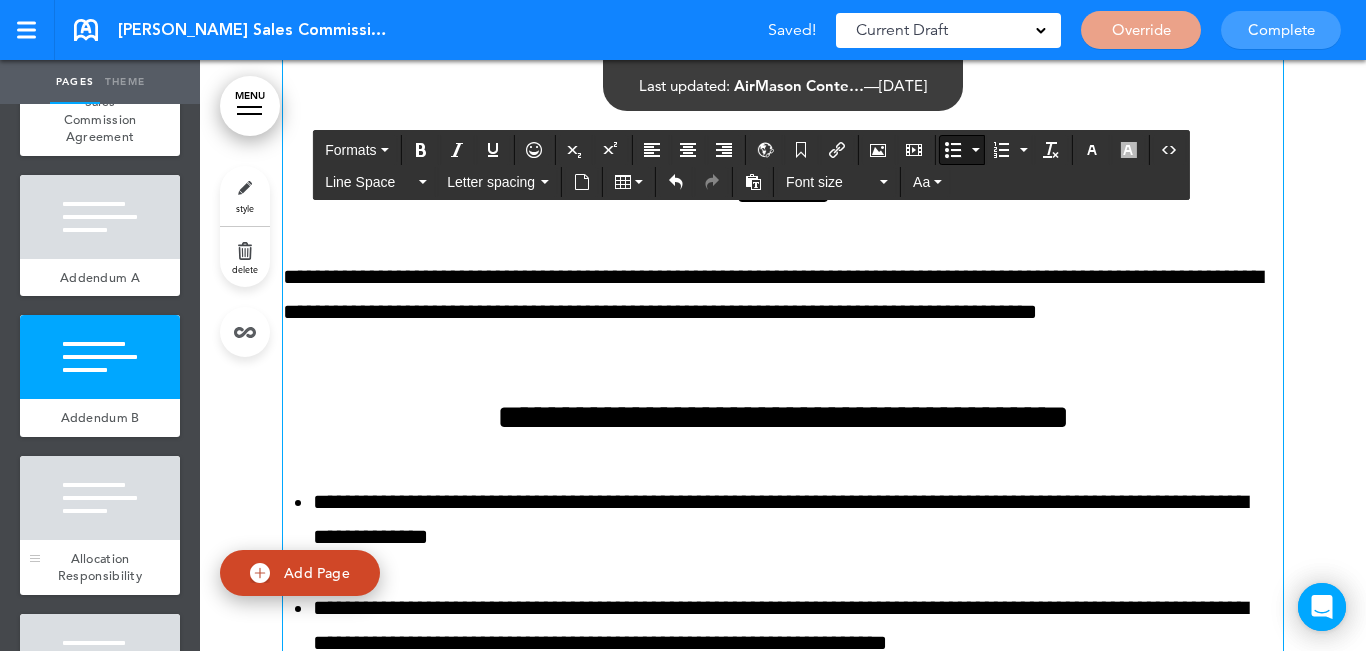 click at bounding box center (100, 498) 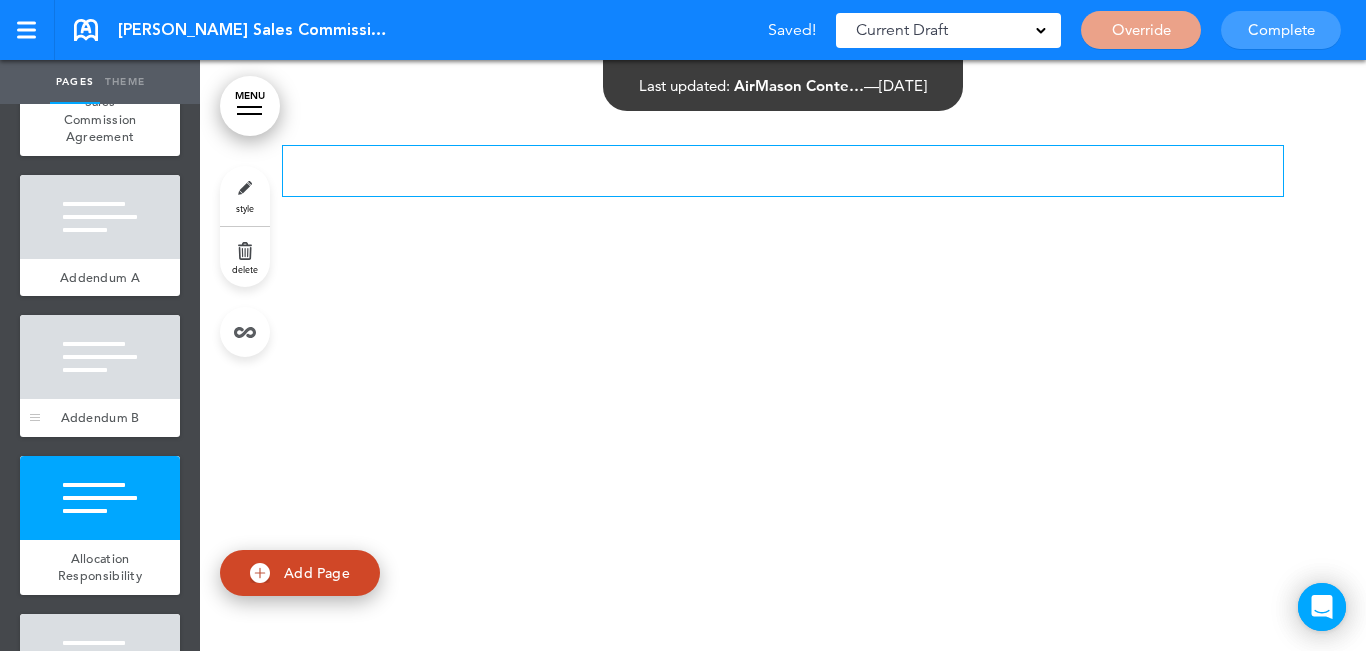 scroll, scrollTop: 8785, scrollLeft: 0, axis: vertical 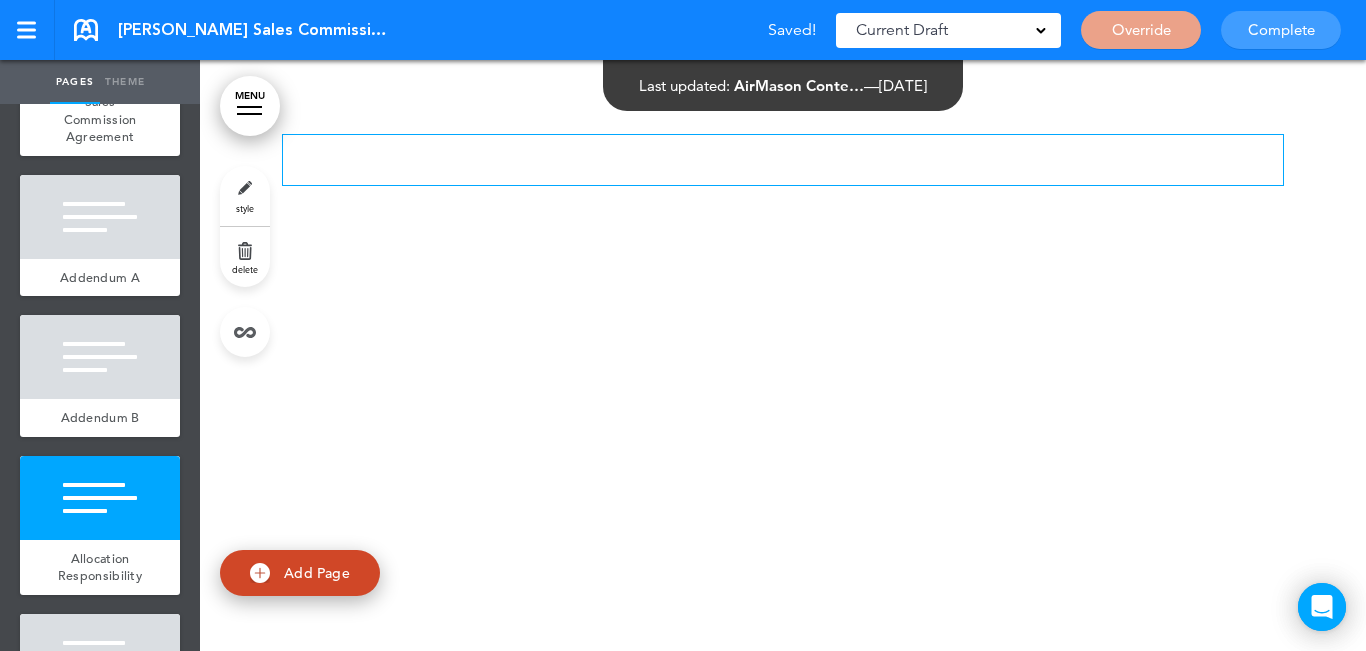 click on "delete" at bounding box center (245, 257) 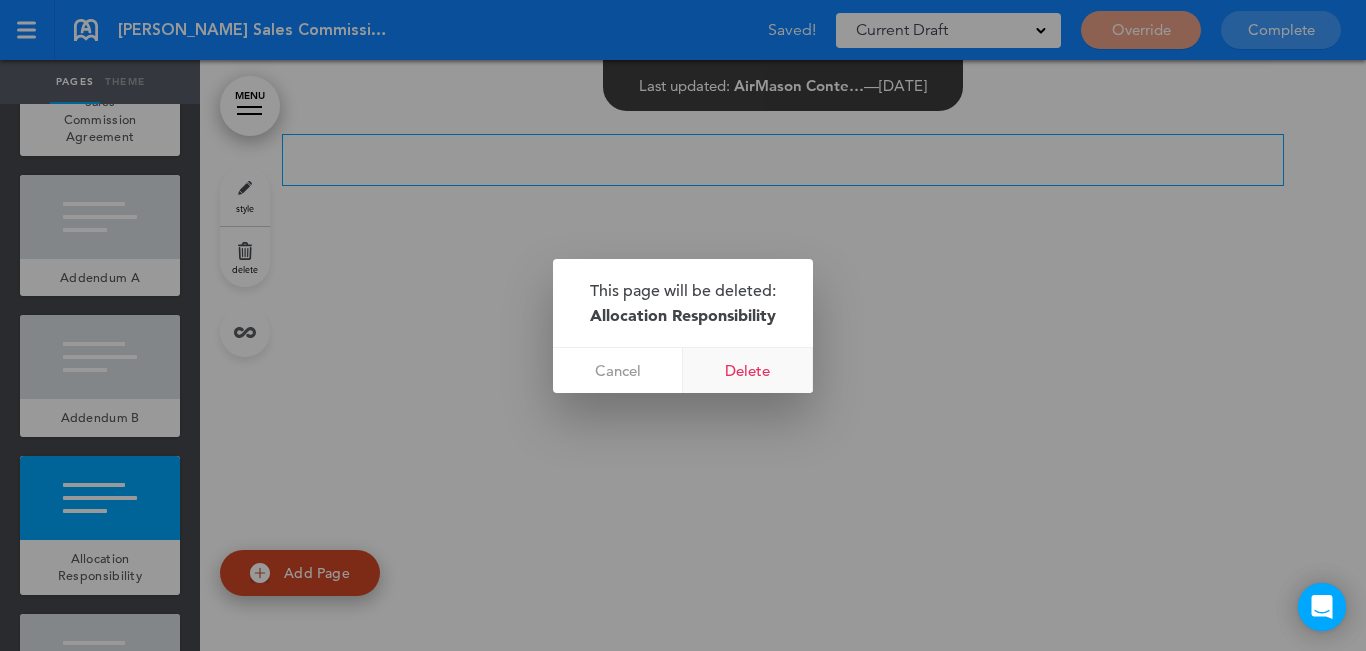 click on "Delete" at bounding box center (748, 370) 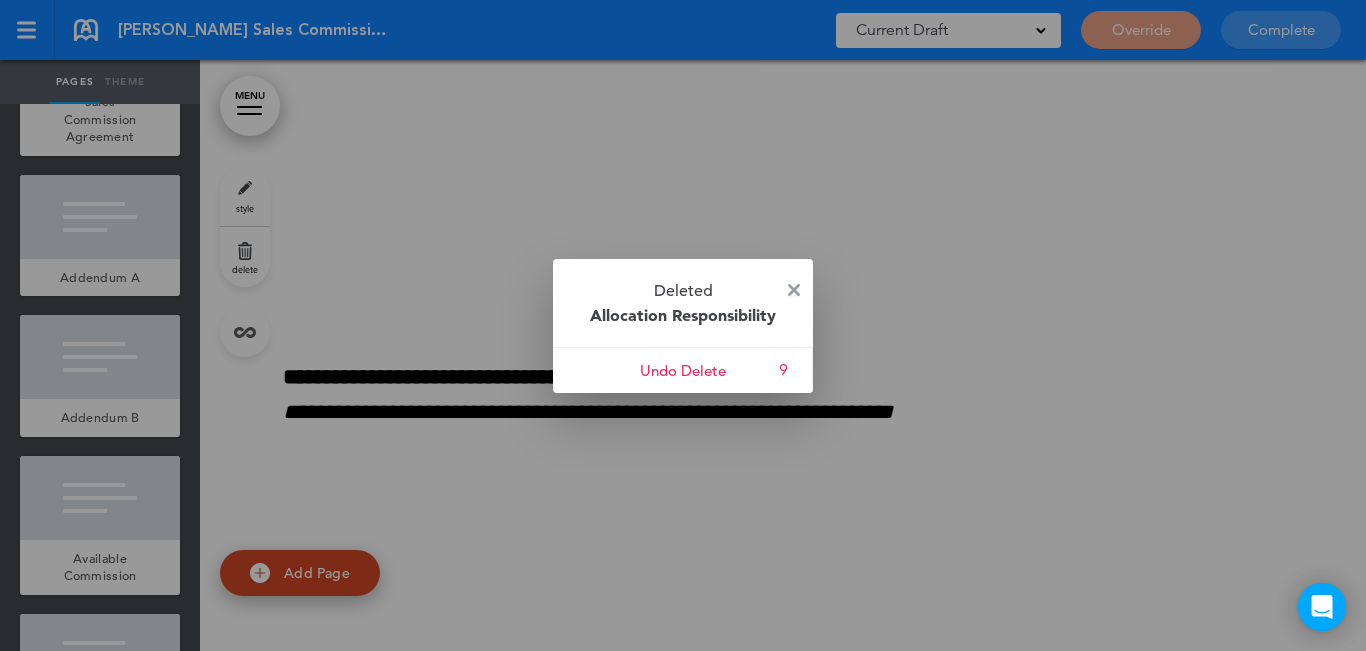 click at bounding box center [794, 290] 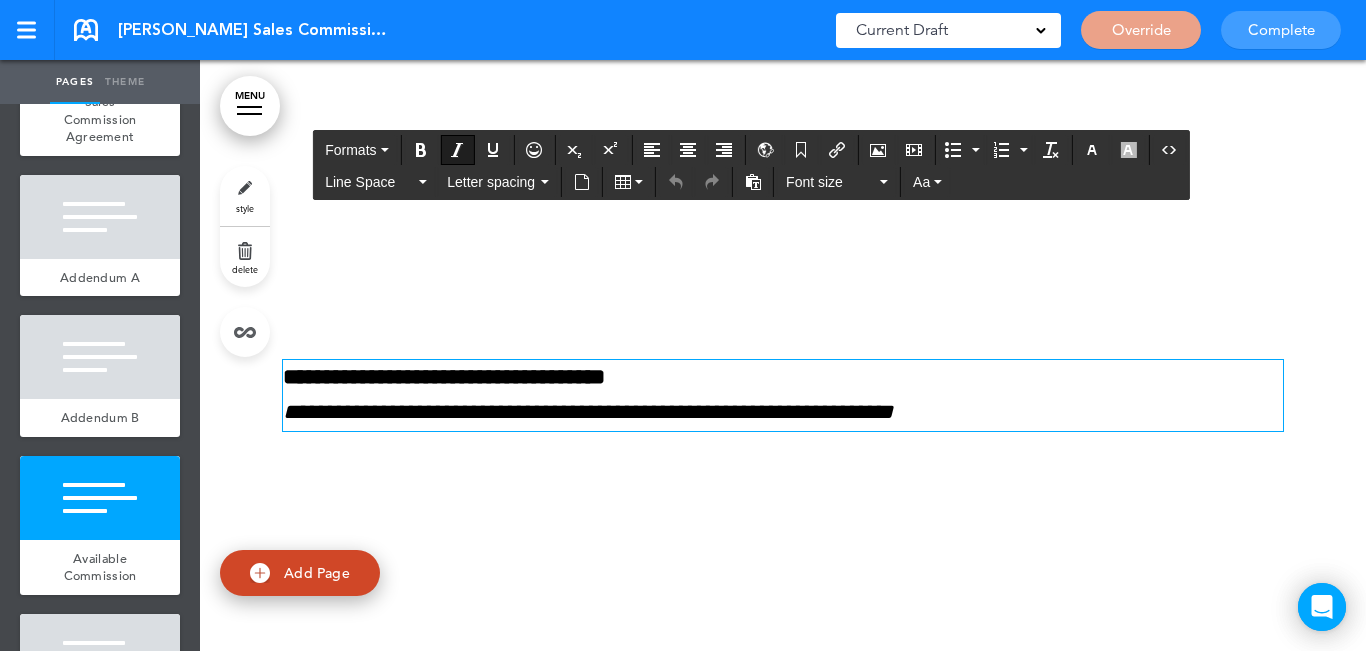click on "**********" at bounding box center [588, 412] 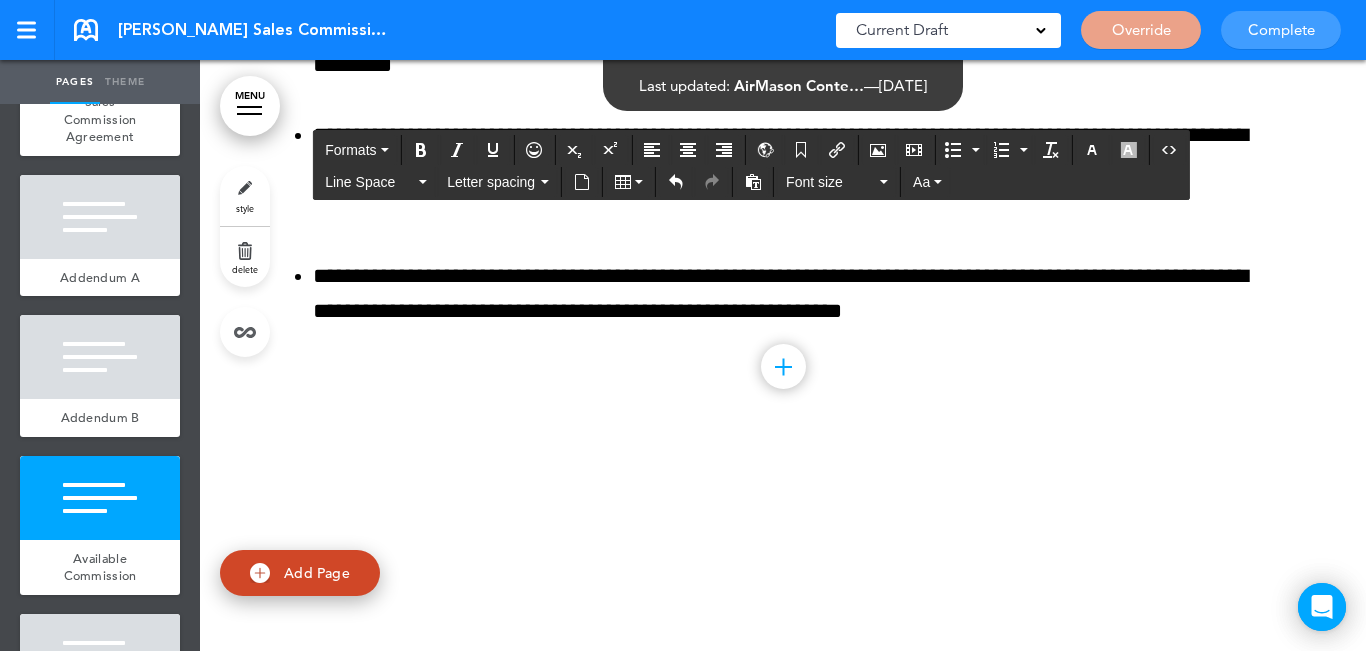 scroll, scrollTop: 8291, scrollLeft: 0, axis: vertical 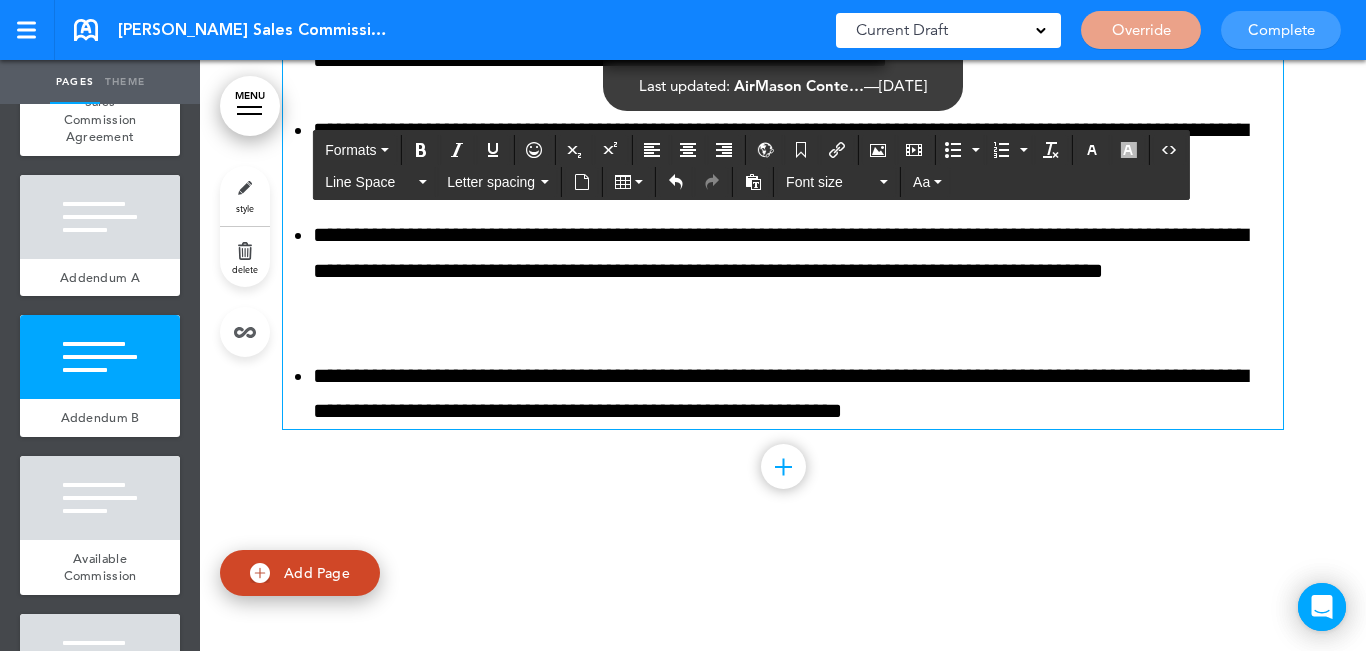 click on "**********" at bounding box center [798, 394] 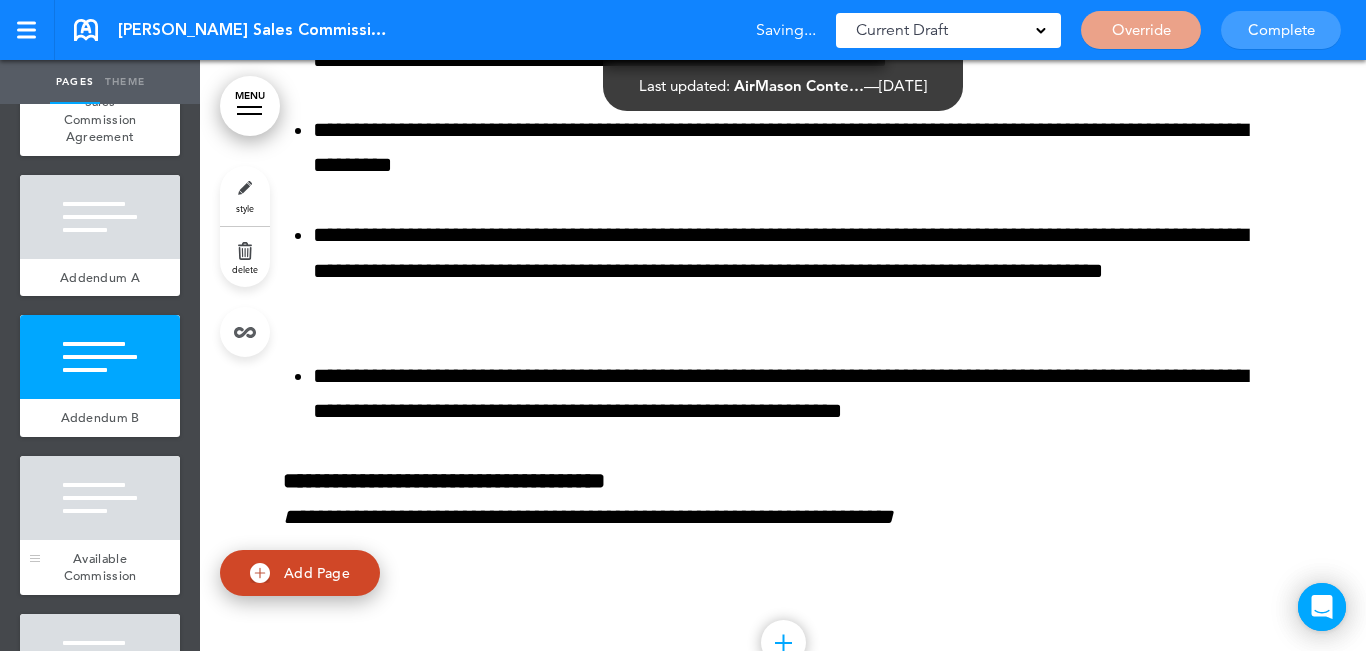 click at bounding box center (100, 498) 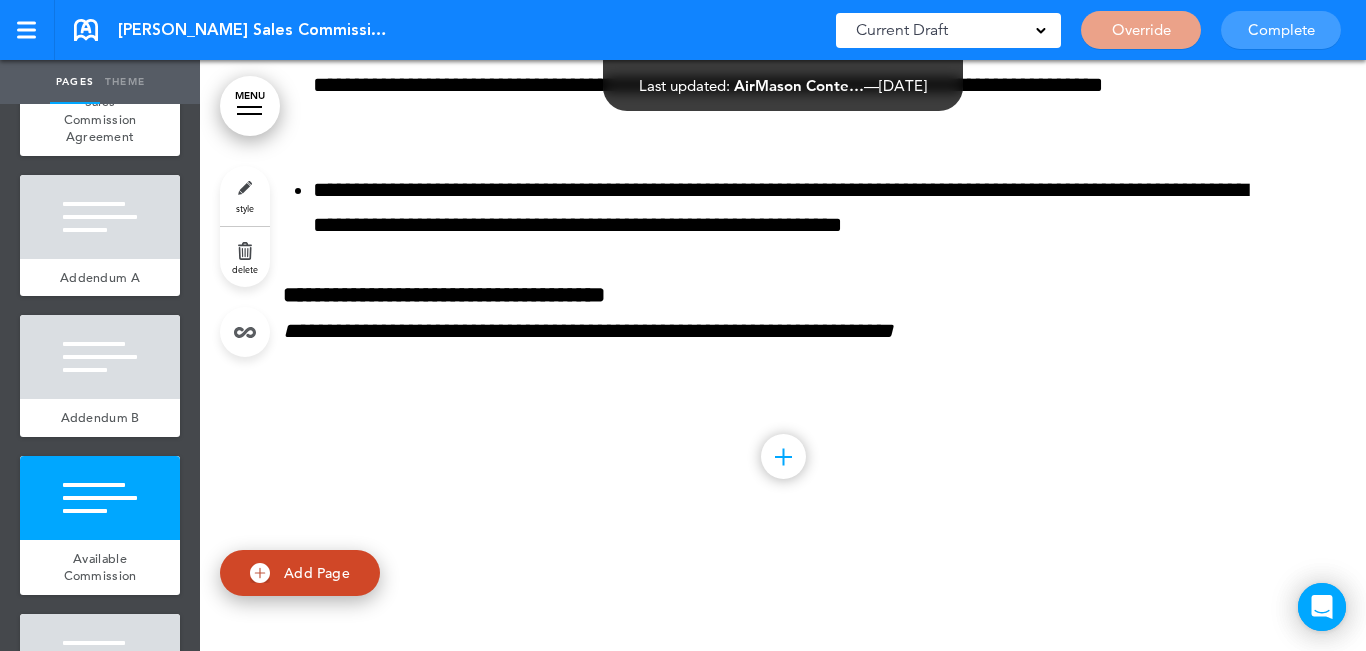 scroll, scrollTop: 8961, scrollLeft: 0, axis: vertical 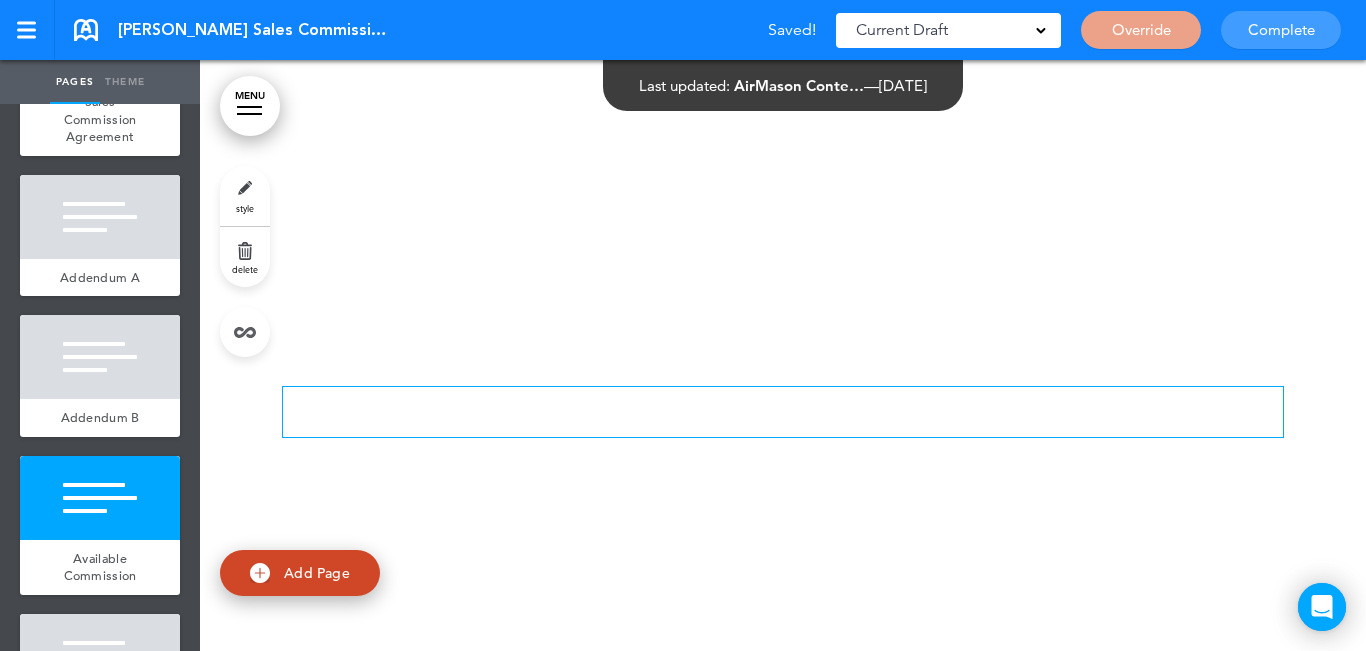 click on "delete" at bounding box center (245, 257) 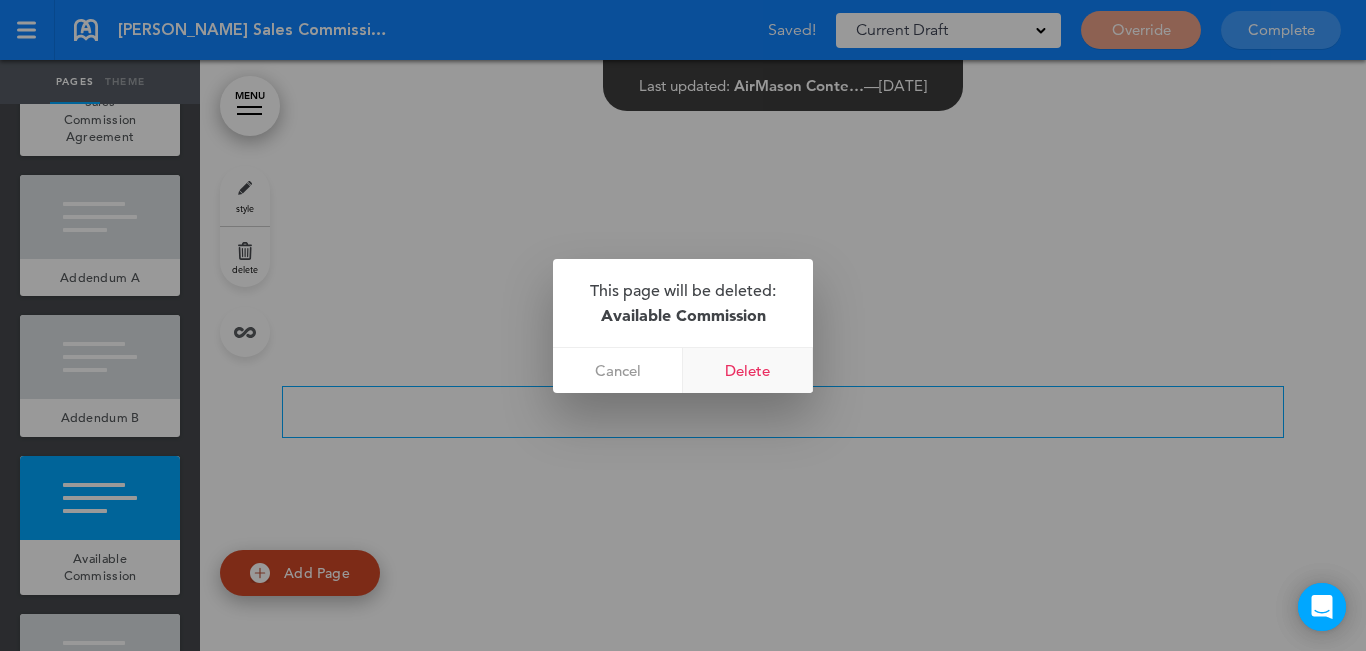 click on "Delete" at bounding box center [748, 370] 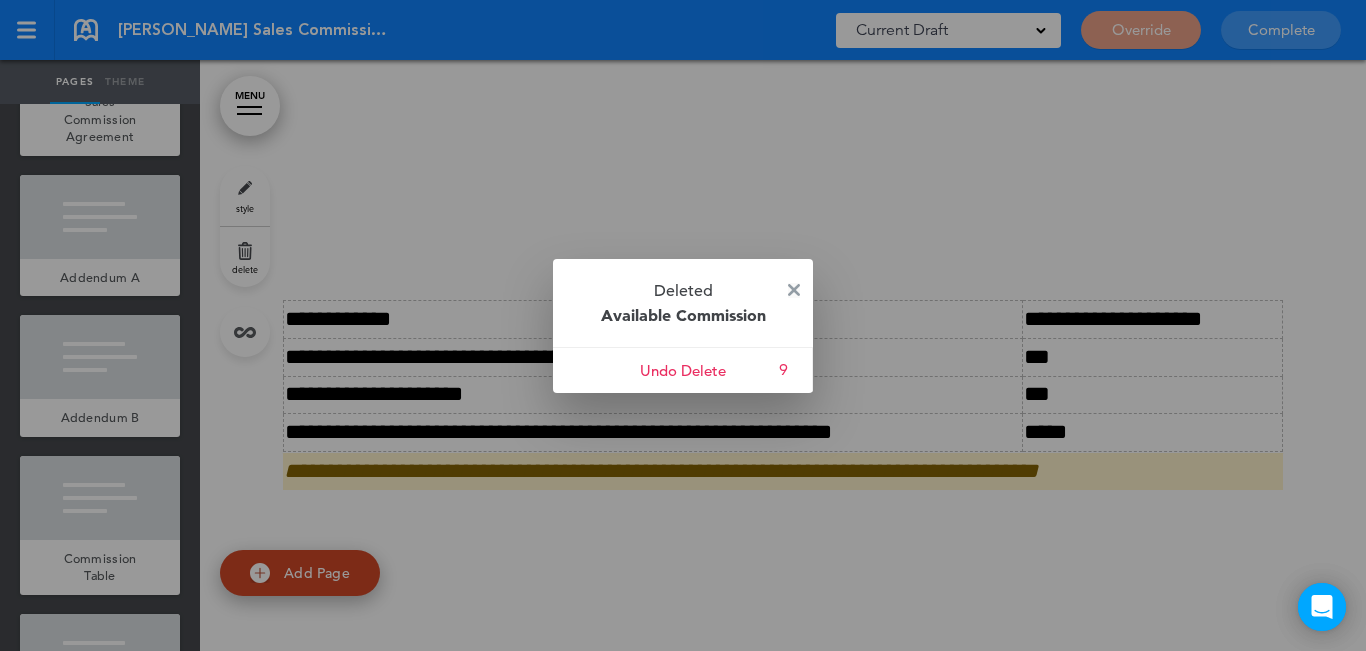 click at bounding box center (794, 290) 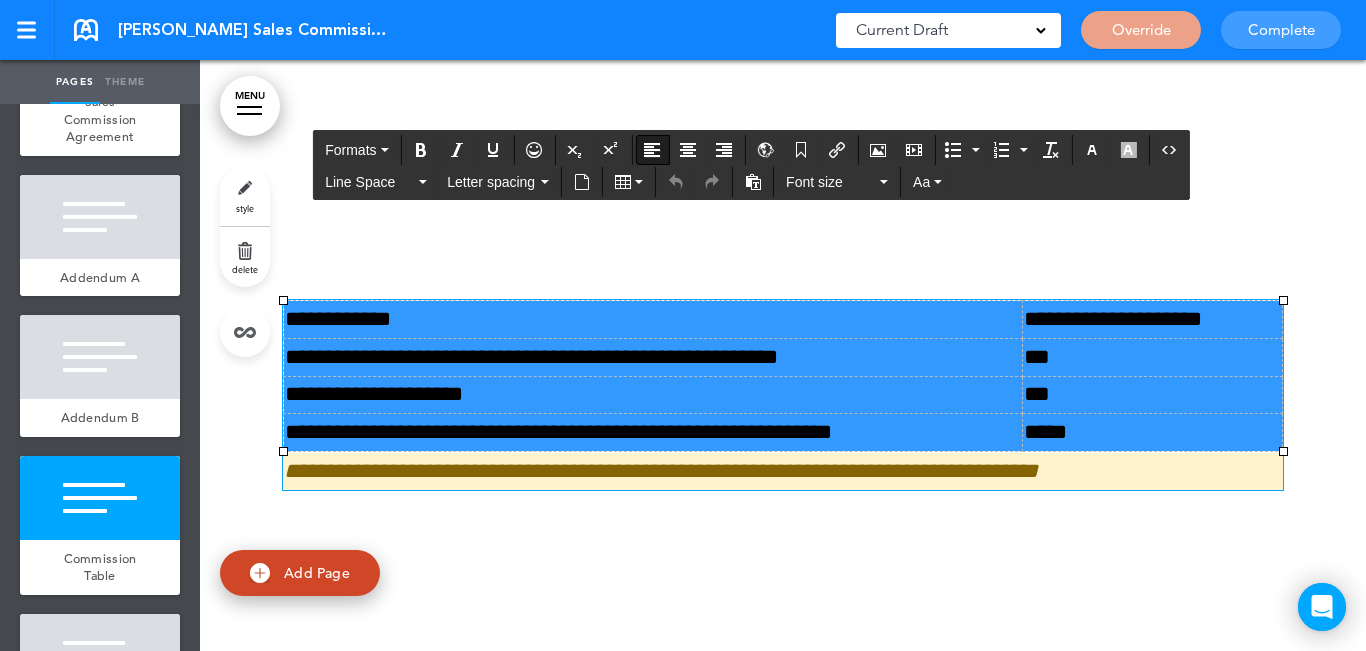 drag, startPoint x: 1107, startPoint y: 434, endPoint x: 659, endPoint y: 323, distance: 461.54633 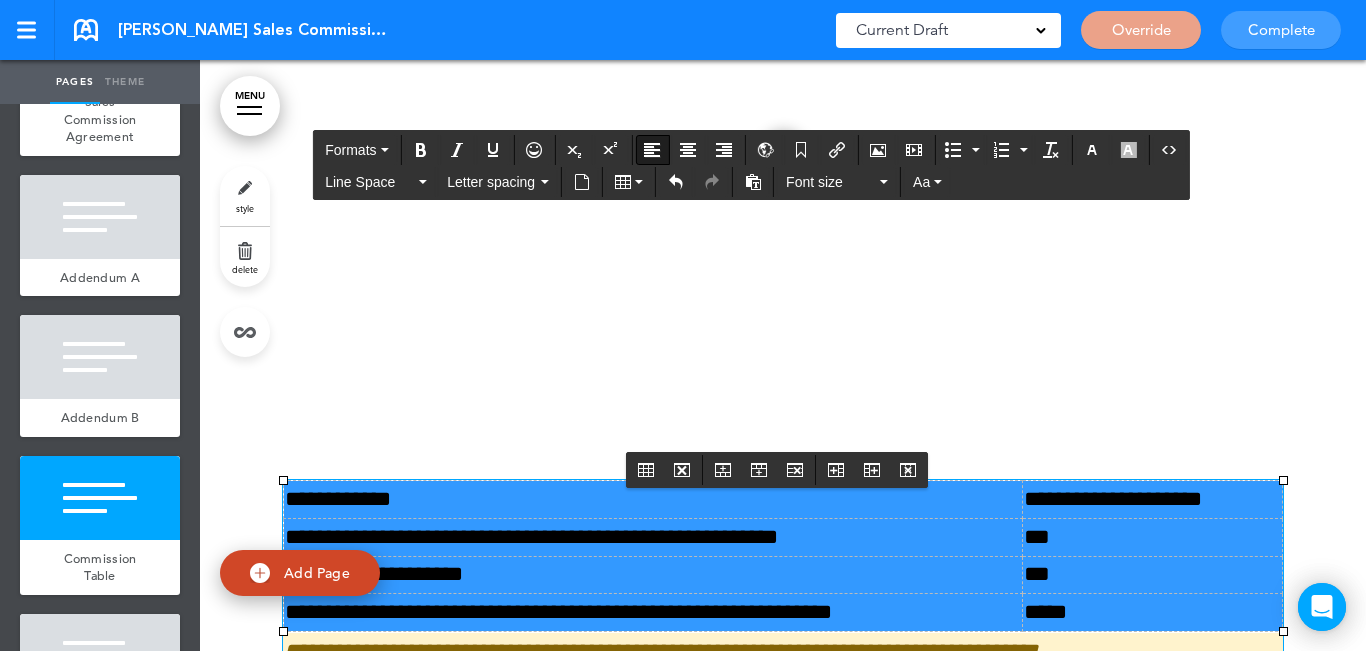 scroll, scrollTop: 8461, scrollLeft: 0, axis: vertical 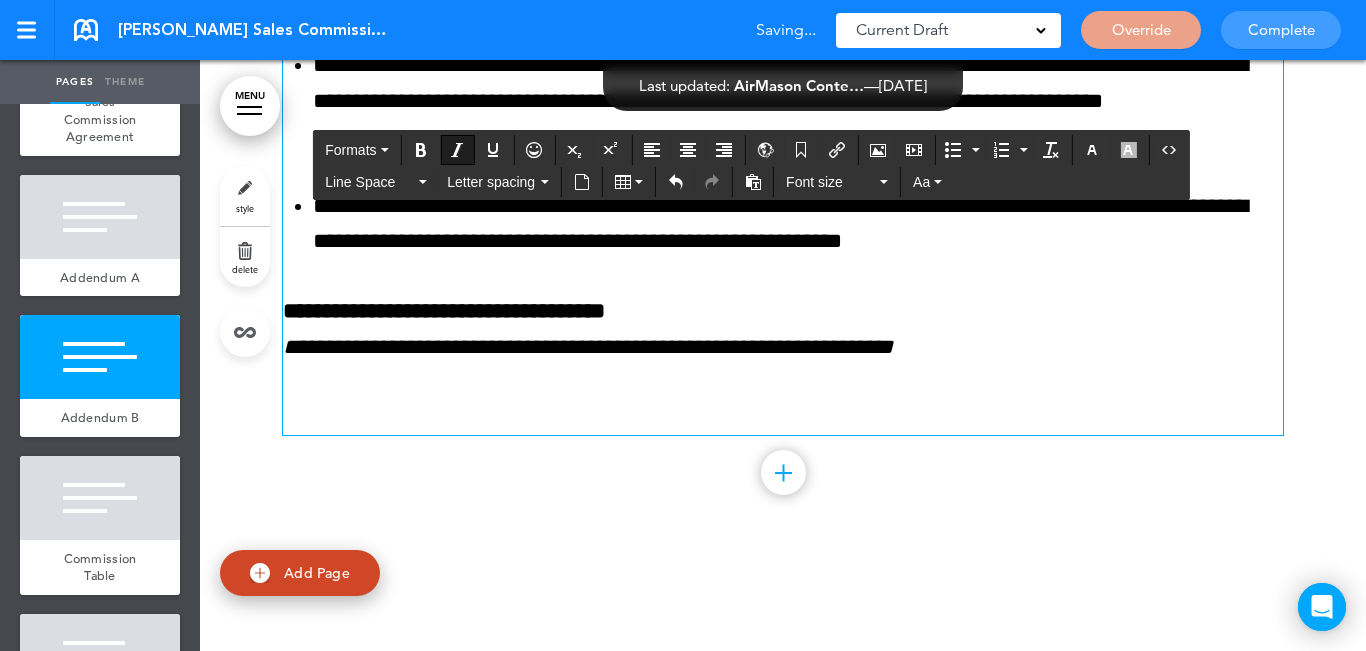 click on "**********" at bounding box center [783, -152] 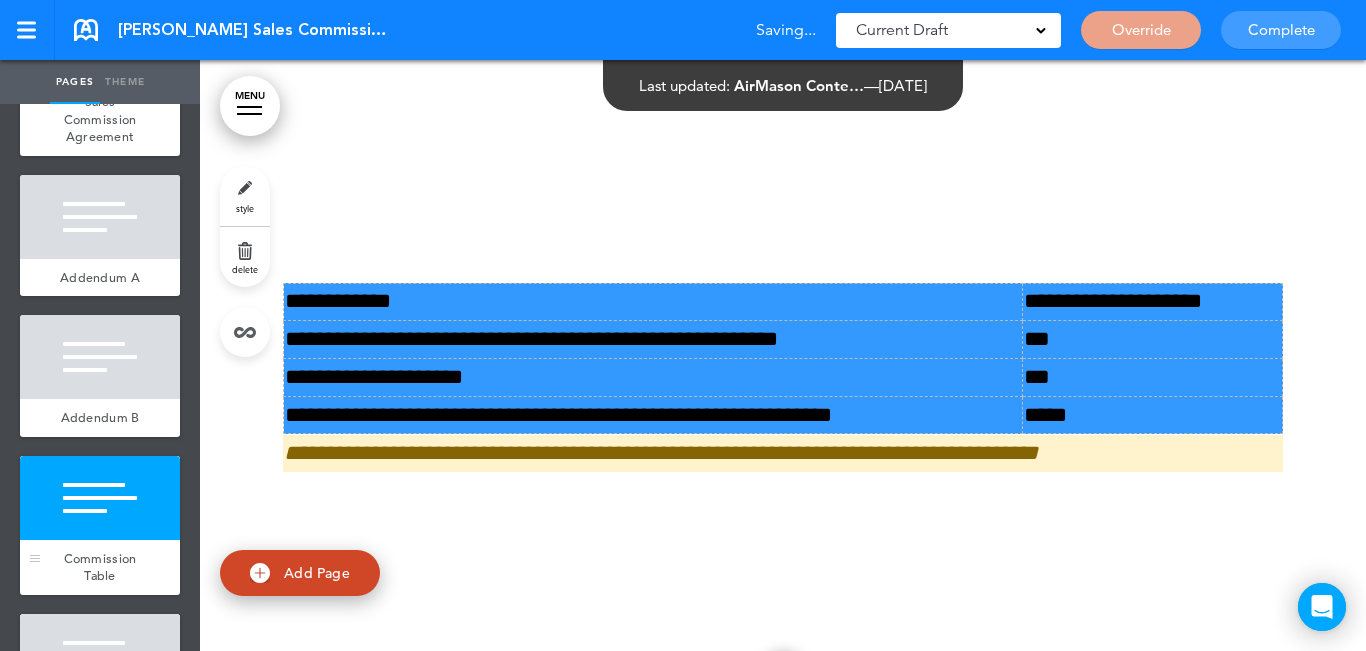 click at bounding box center [100, 498] 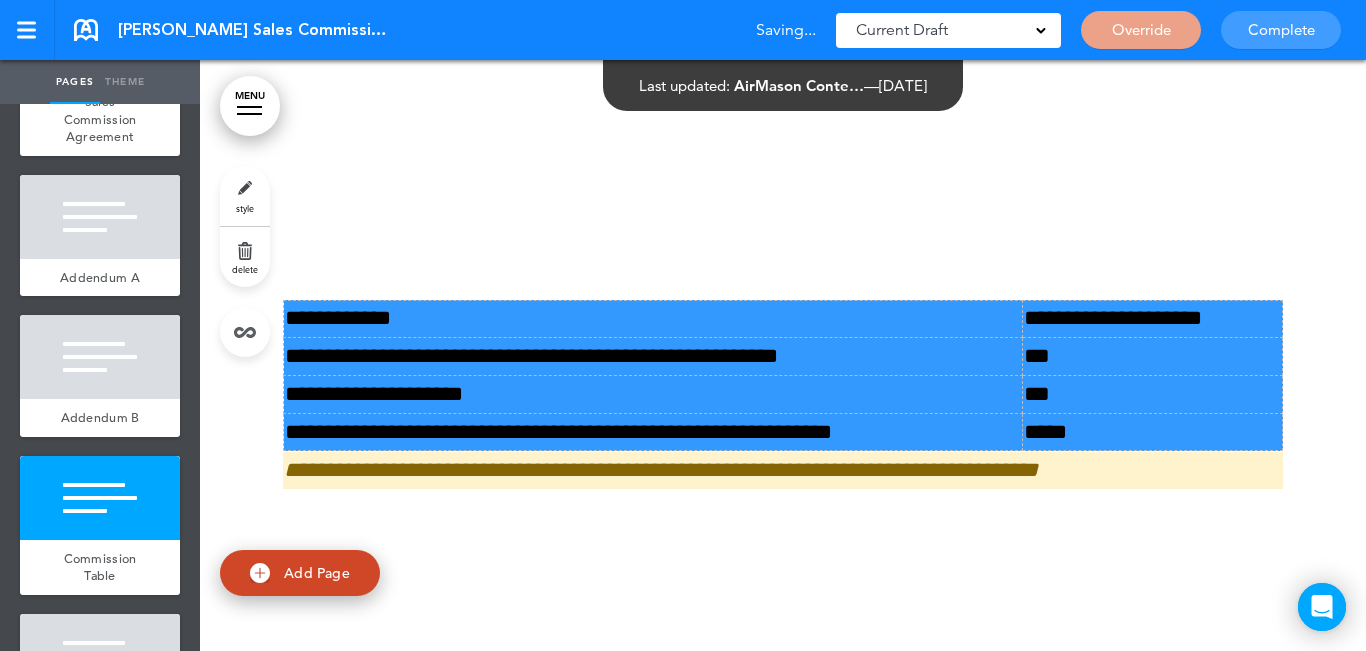 scroll, scrollTop: 9043, scrollLeft: 0, axis: vertical 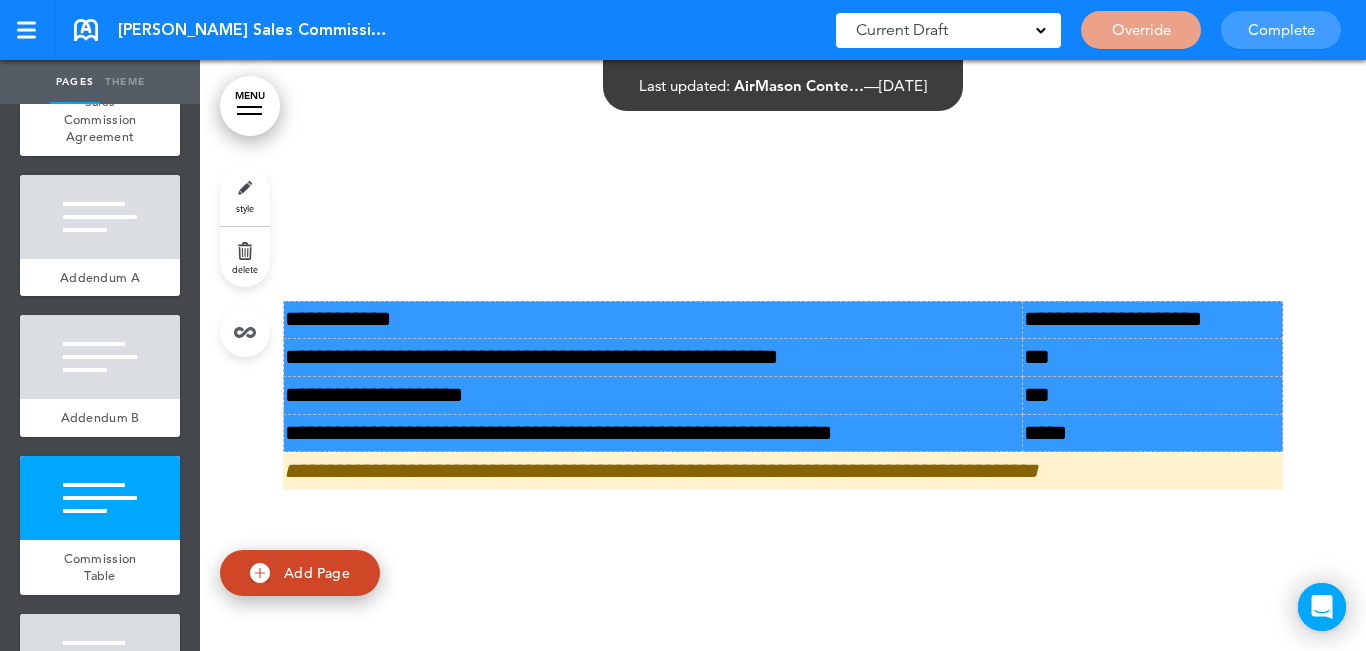 click on "delete" at bounding box center (245, 269) 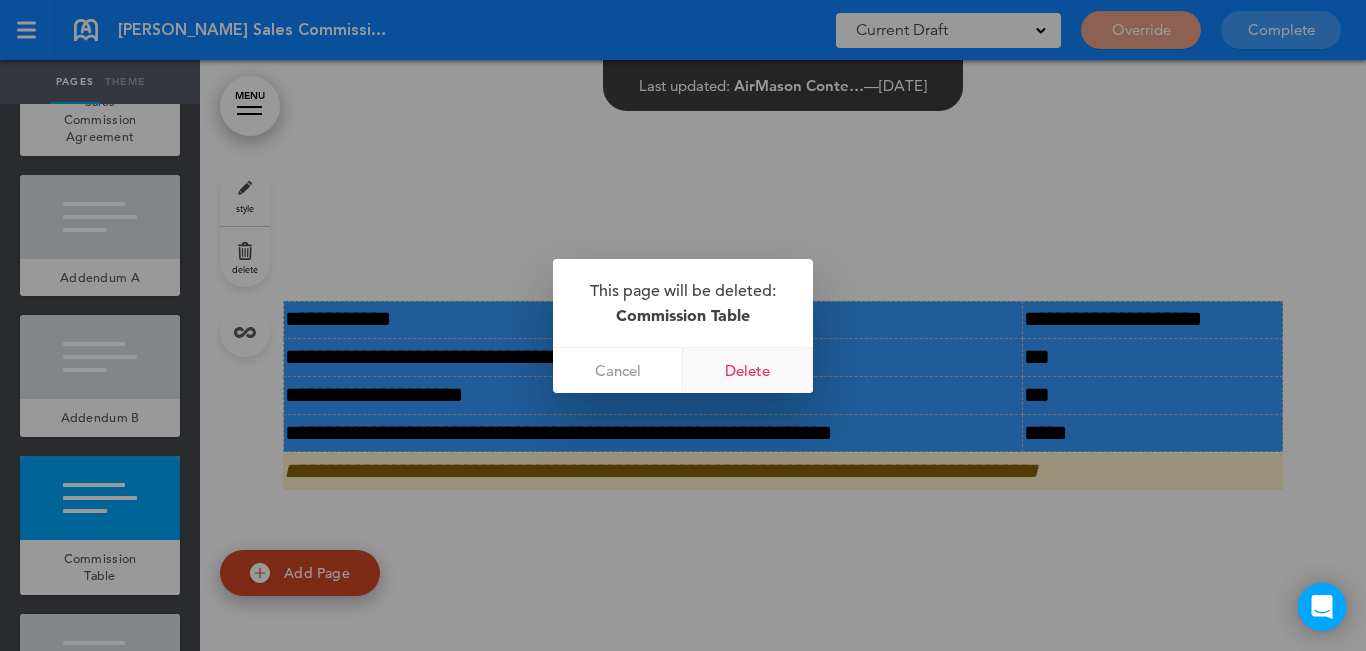 click on "Delete" at bounding box center (748, 370) 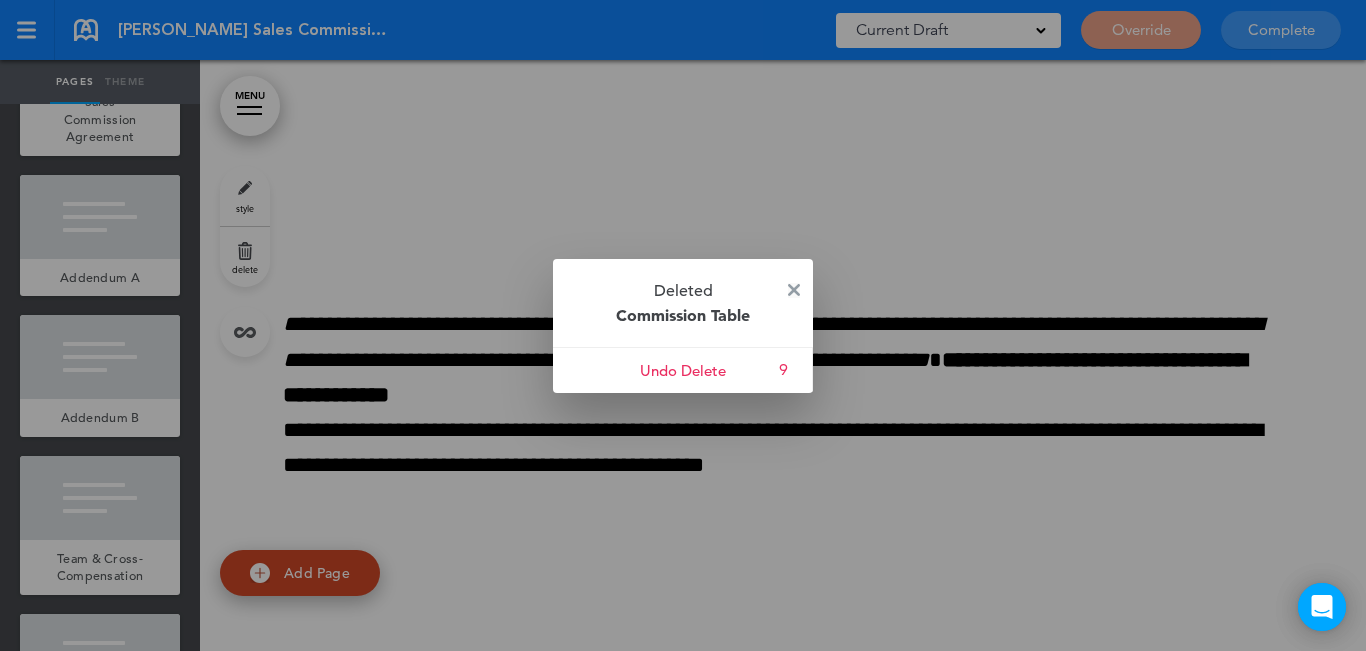 click at bounding box center [794, 290] 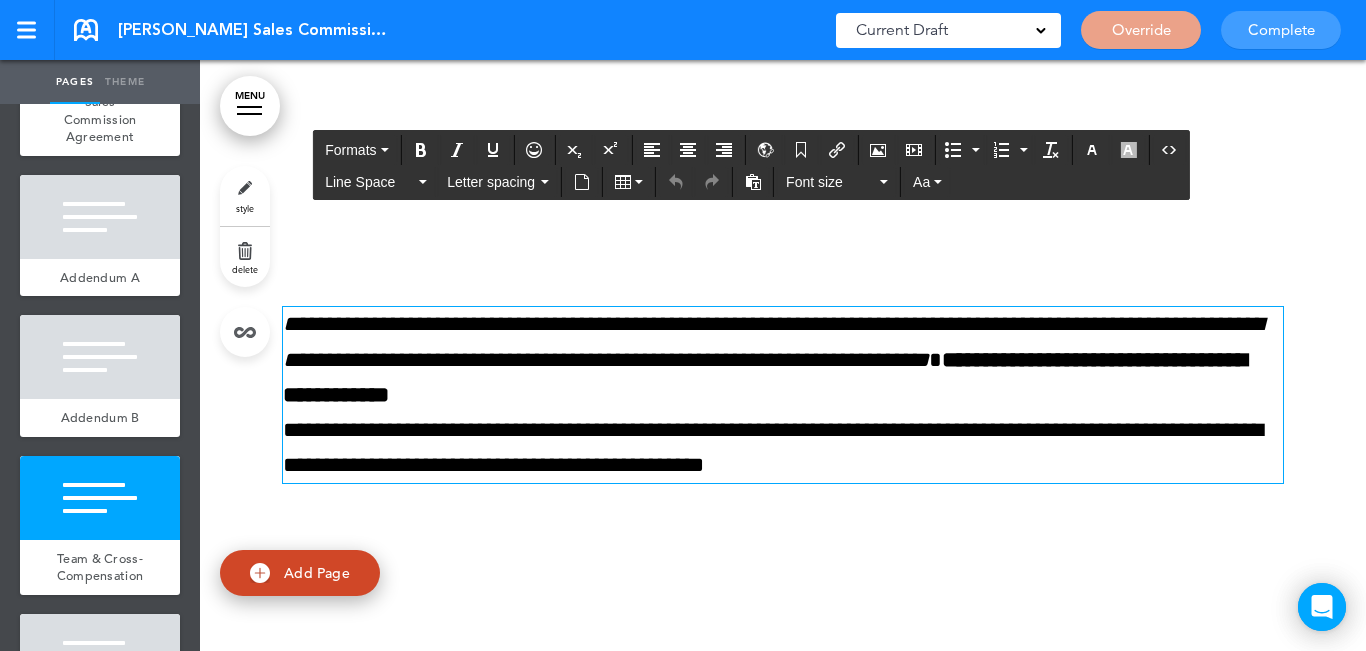 click on "**********" at bounding box center [773, 341] 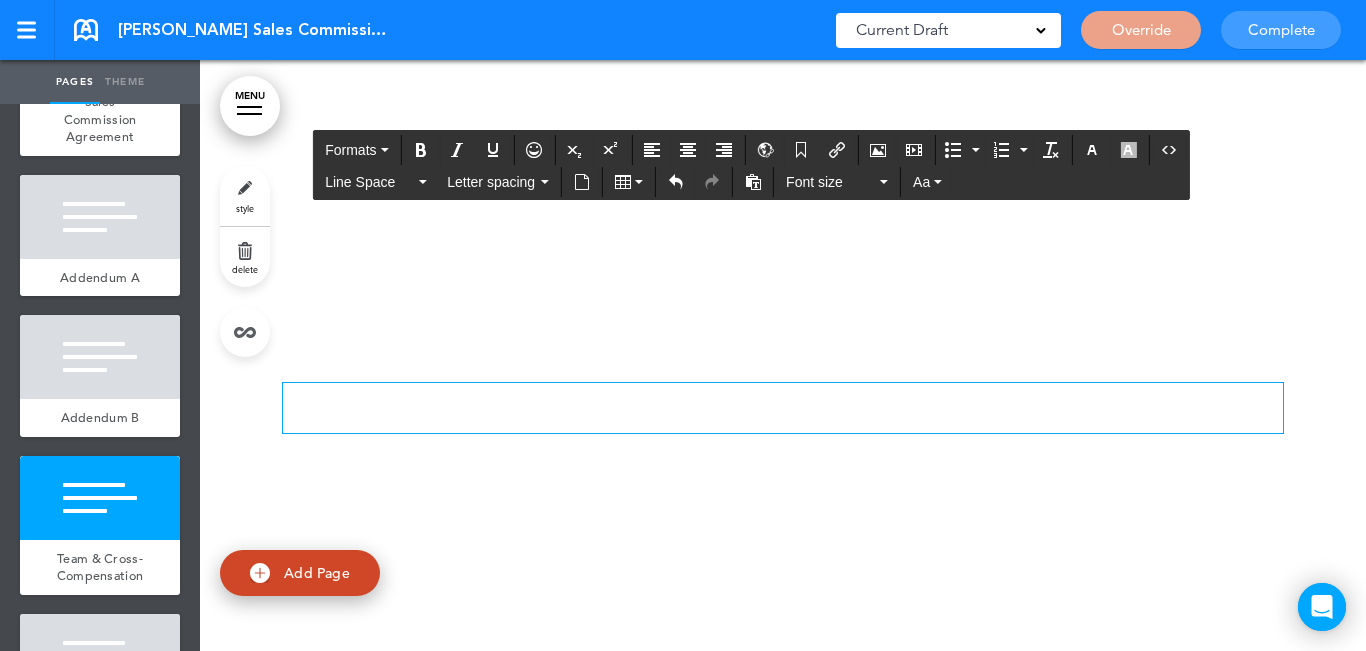 scroll, scrollTop: 8625, scrollLeft: 0, axis: vertical 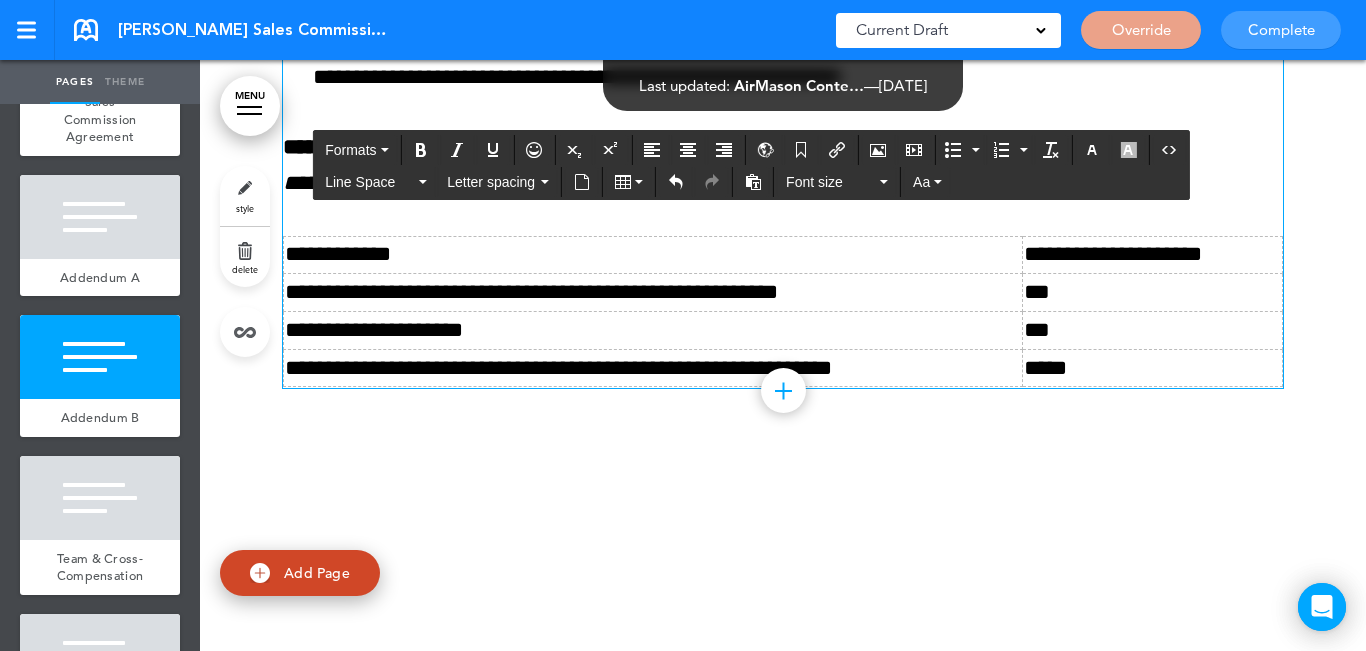 click on "*****" at bounding box center (1153, 368) 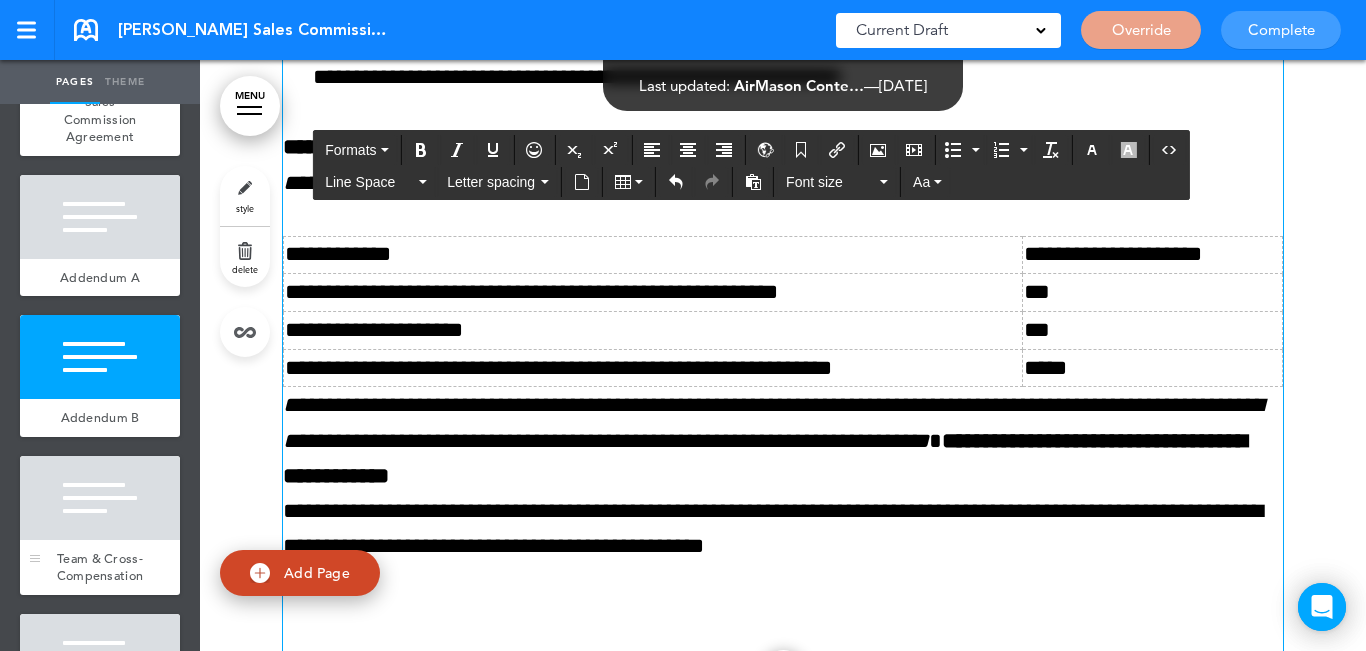 click on "Team & Cross-Compensation" at bounding box center [100, 567] 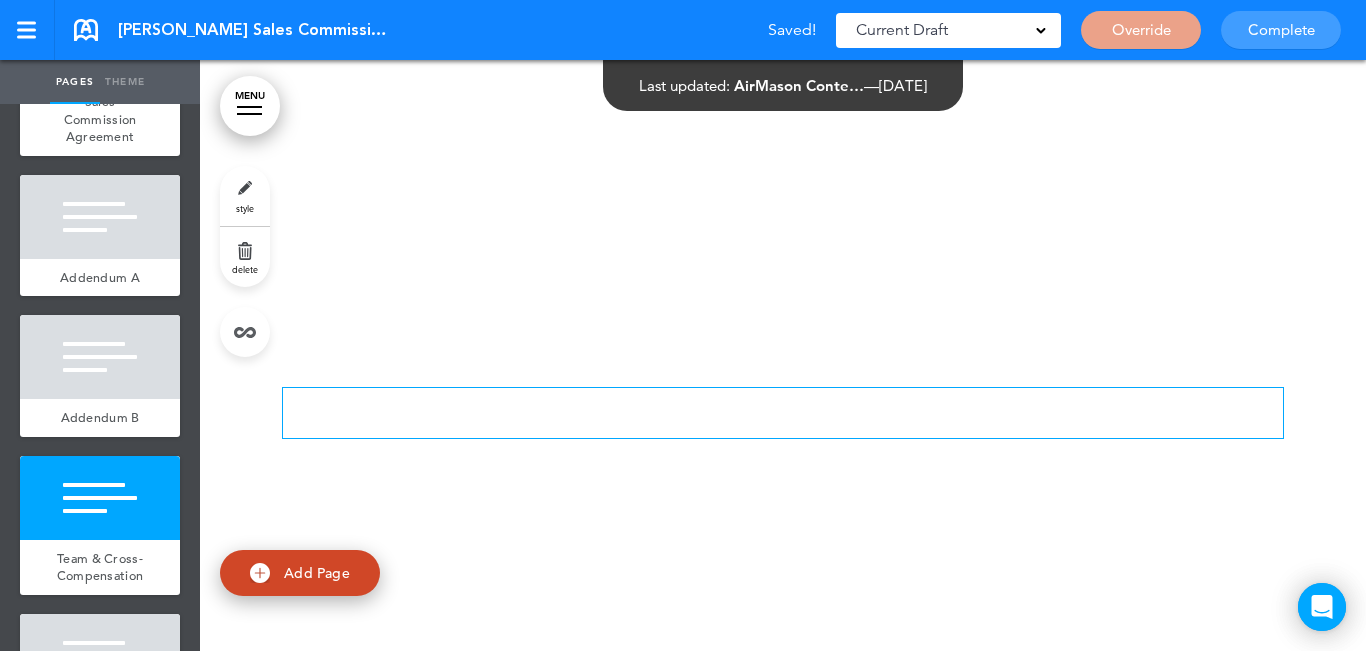 scroll, scrollTop: 9325, scrollLeft: 0, axis: vertical 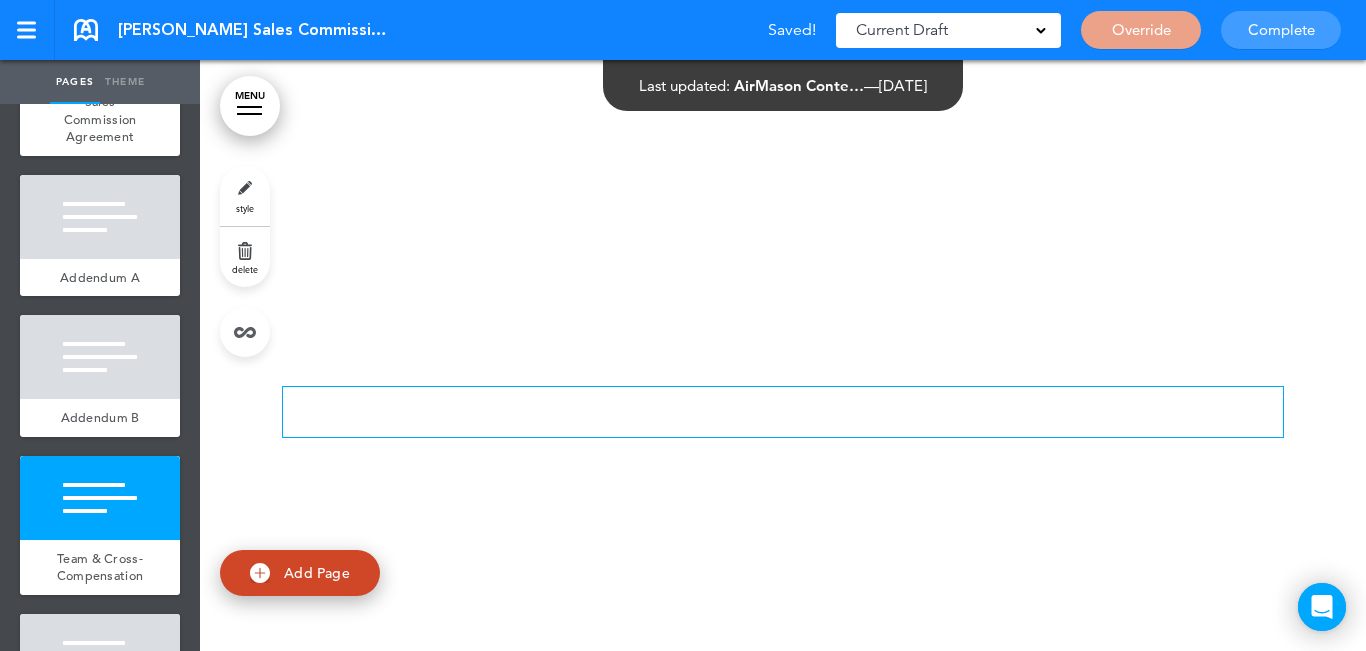 click on "delete" at bounding box center [245, 257] 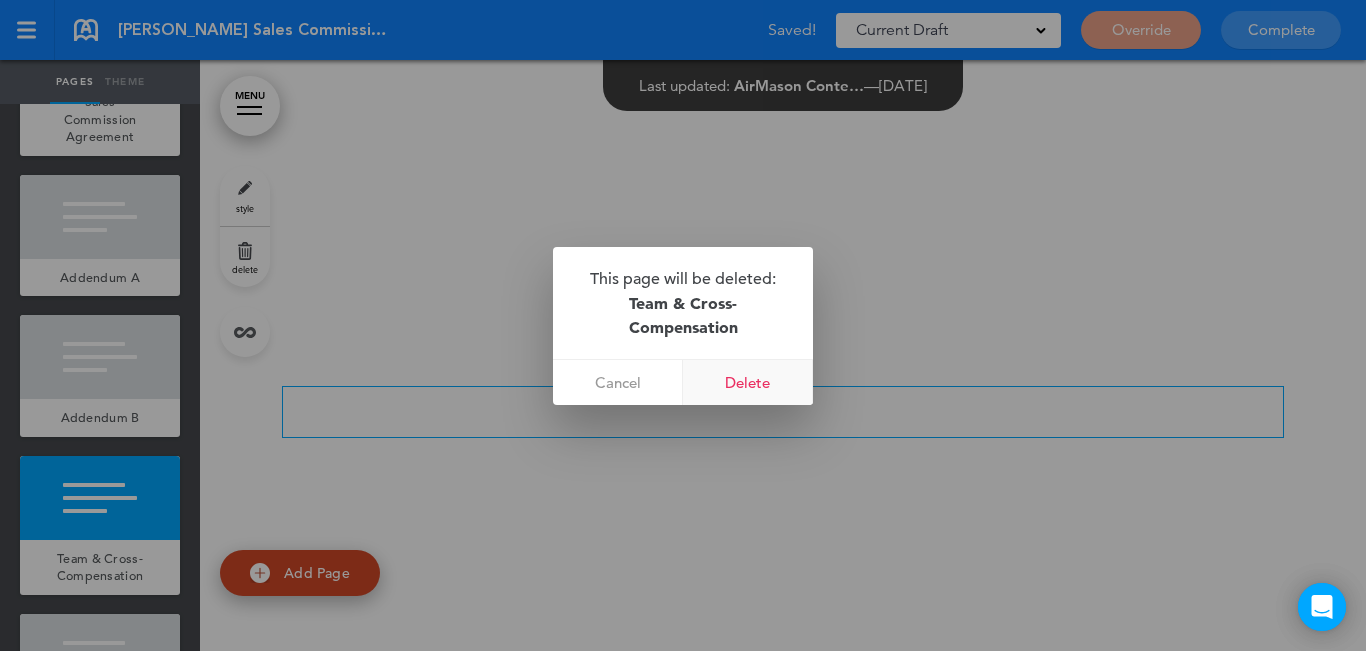 click on "Delete" at bounding box center [748, 382] 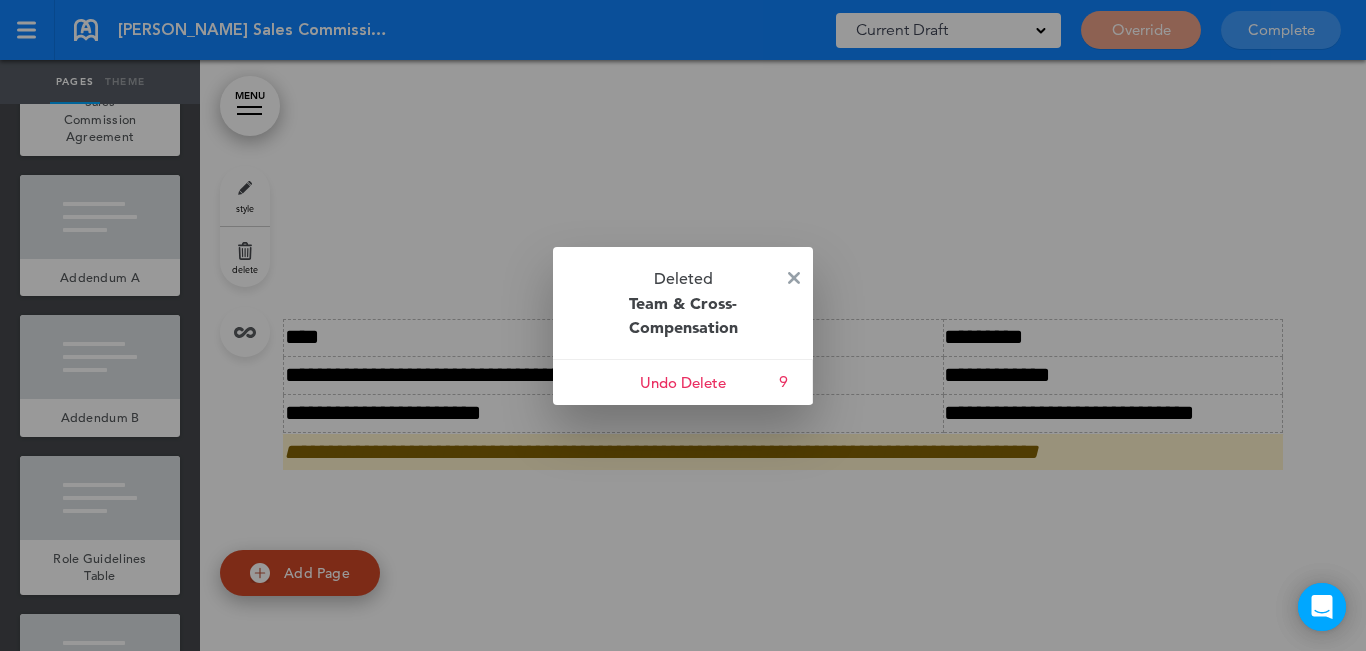 click at bounding box center (794, 278) 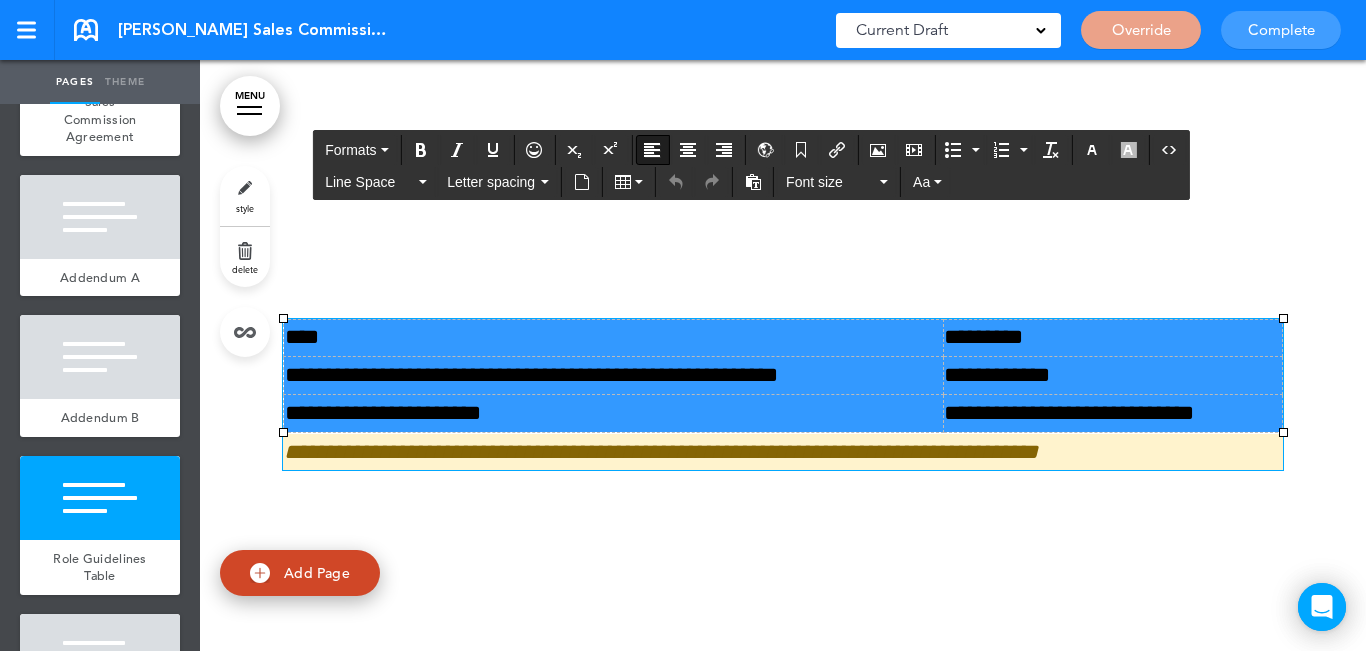 drag, startPoint x: 1025, startPoint y: 404, endPoint x: 594, endPoint y: 331, distance: 437.13843 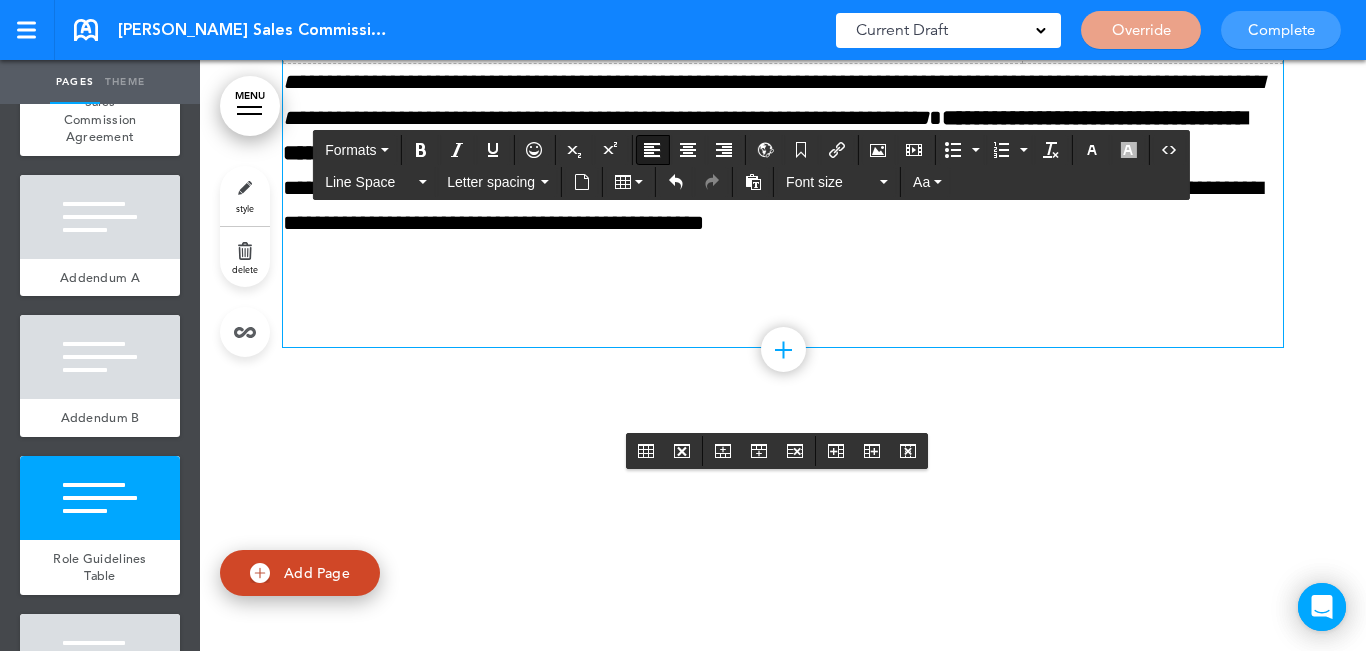 scroll, scrollTop: 8825, scrollLeft: 0, axis: vertical 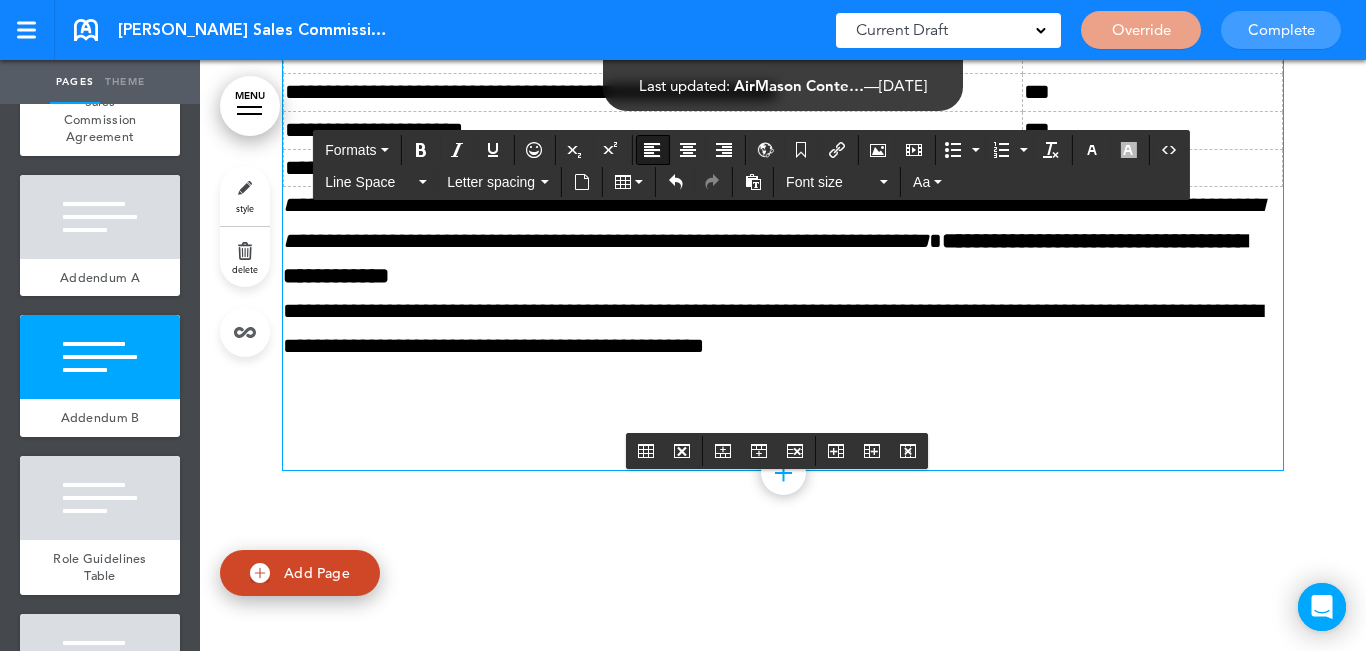 click at bounding box center (783, 416) 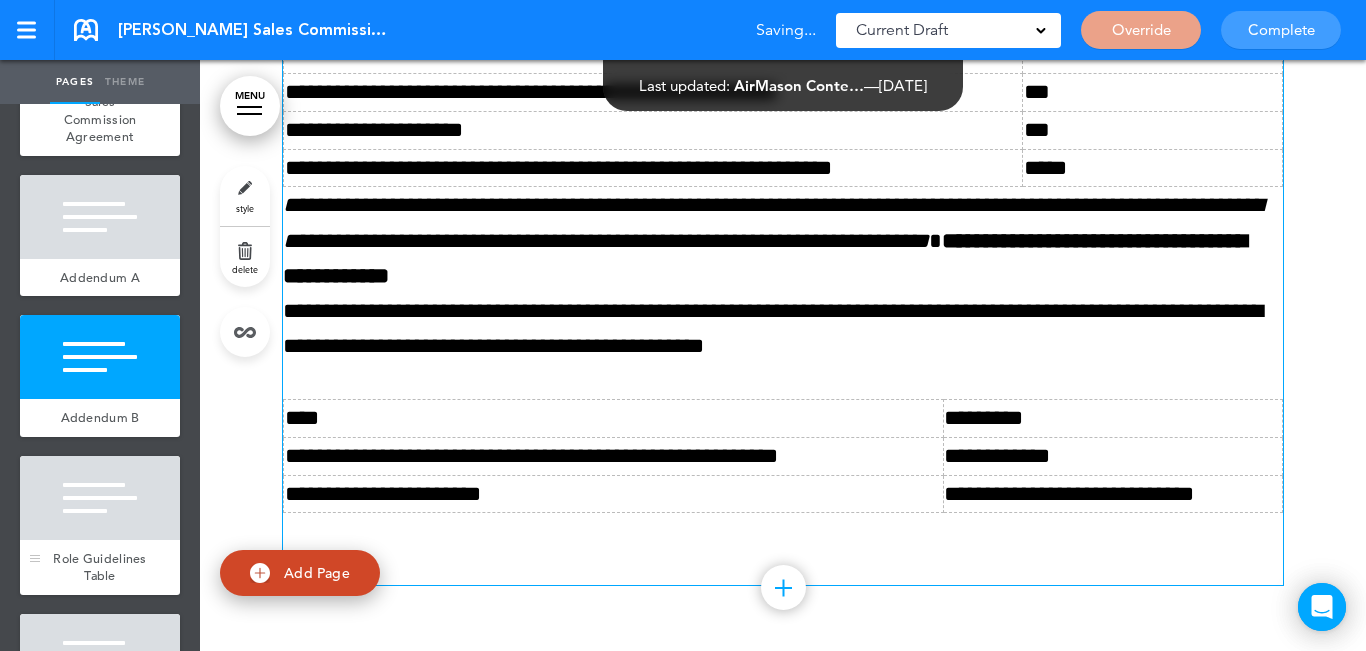click at bounding box center [100, 498] 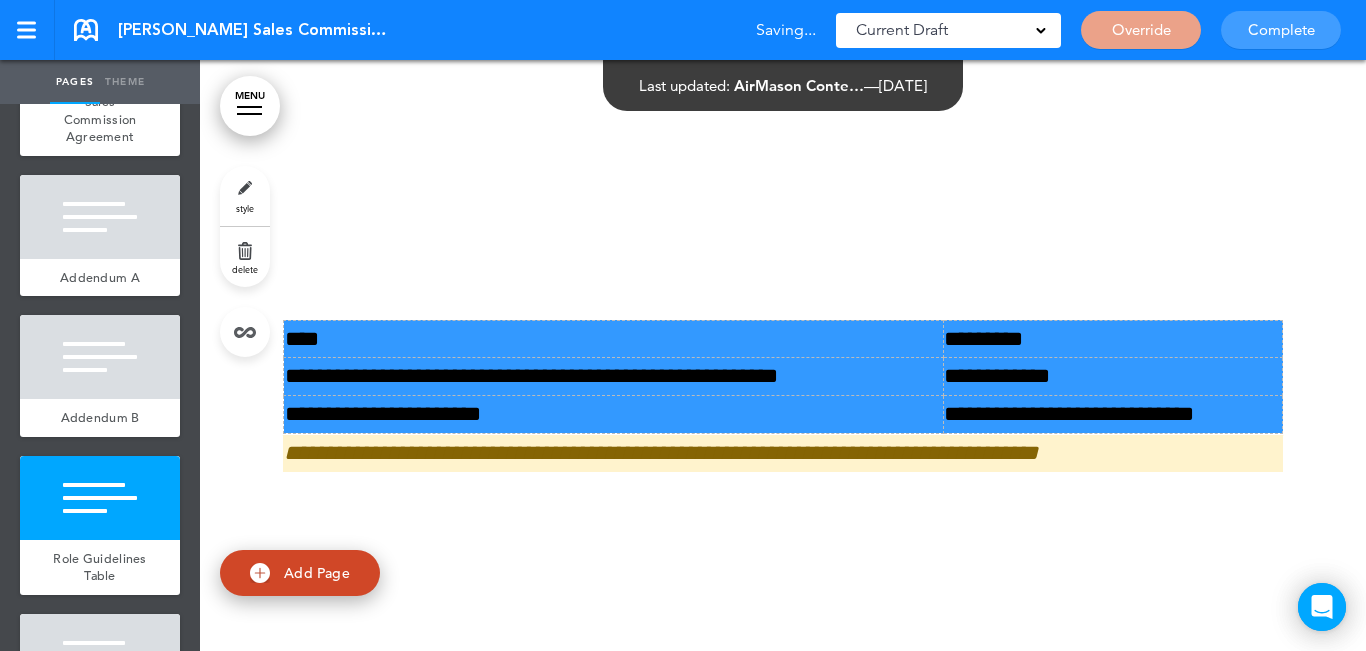 scroll, scrollTop: 9440, scrollLeft: 0, axis: vertical 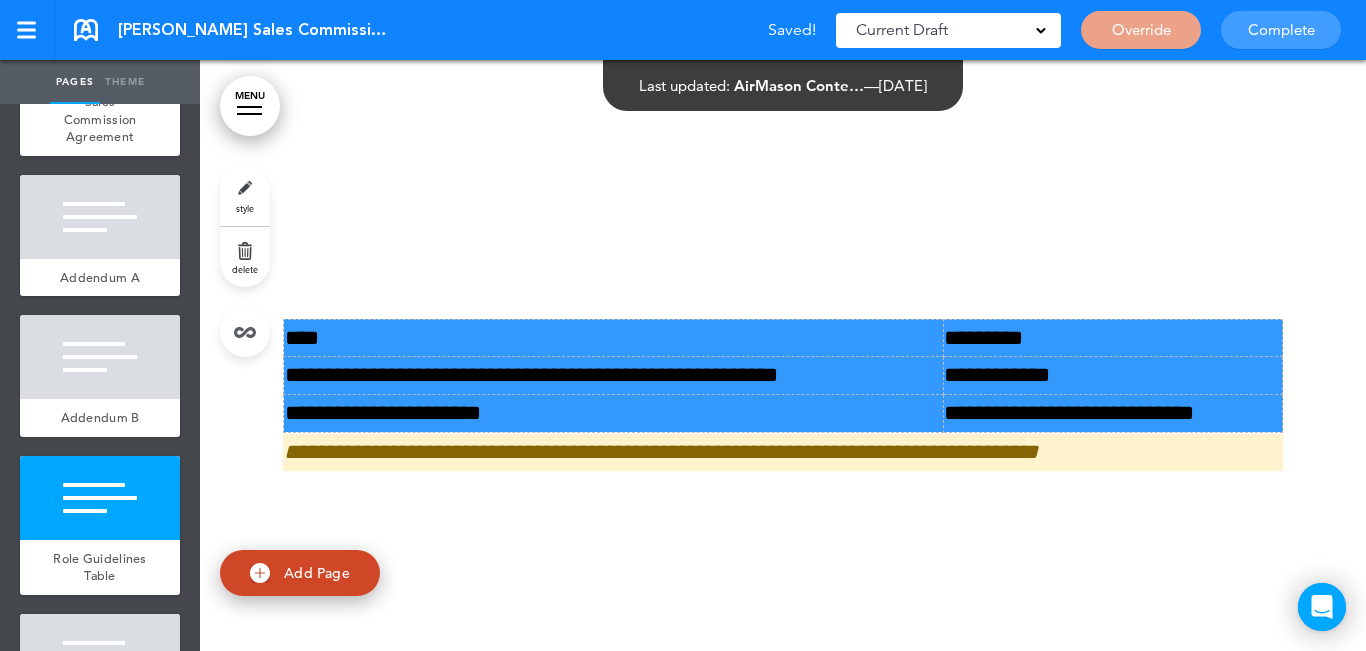click on "delete" at bounding box center [245, 257] 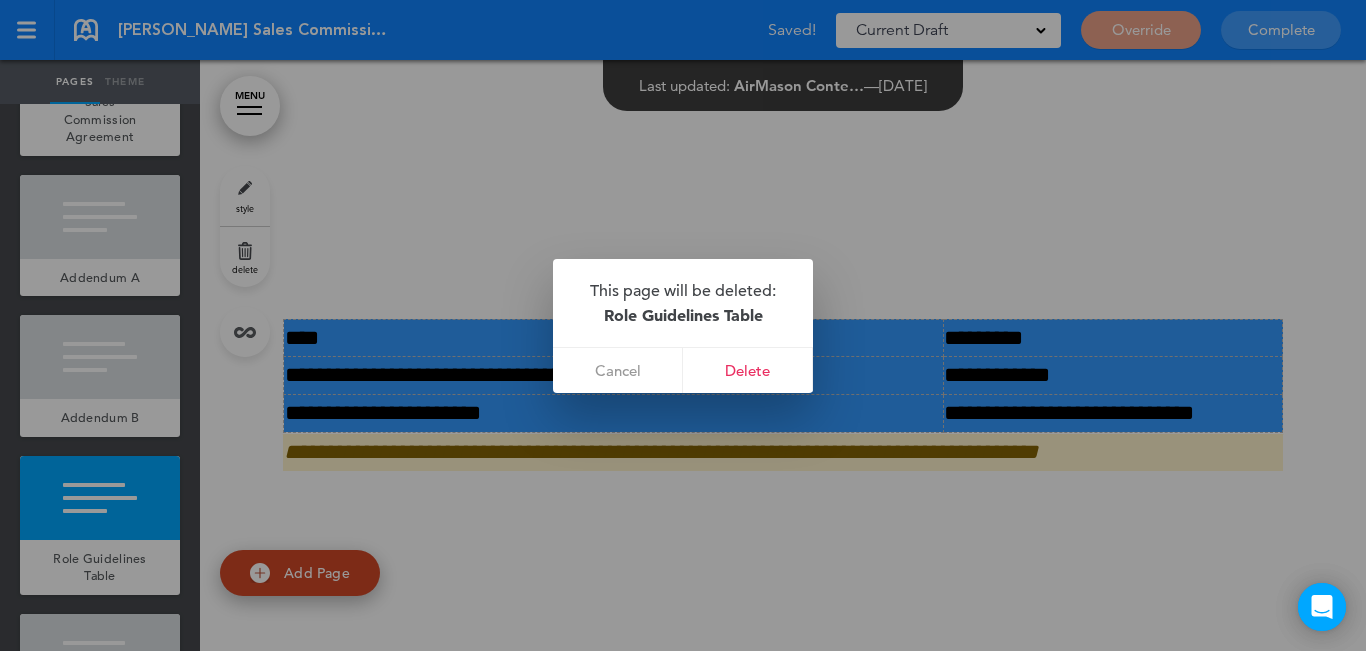 click on "Delete" at bounding box center (748, 370) 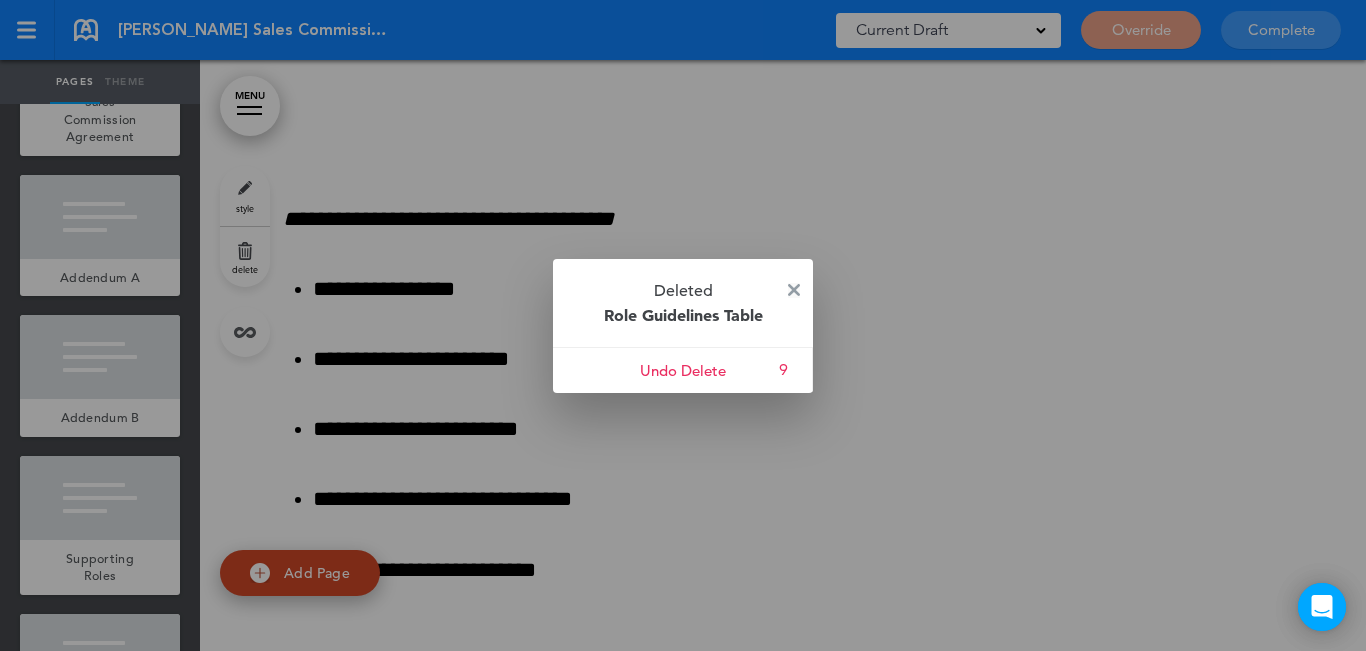 click at bounding box center [794, 290] 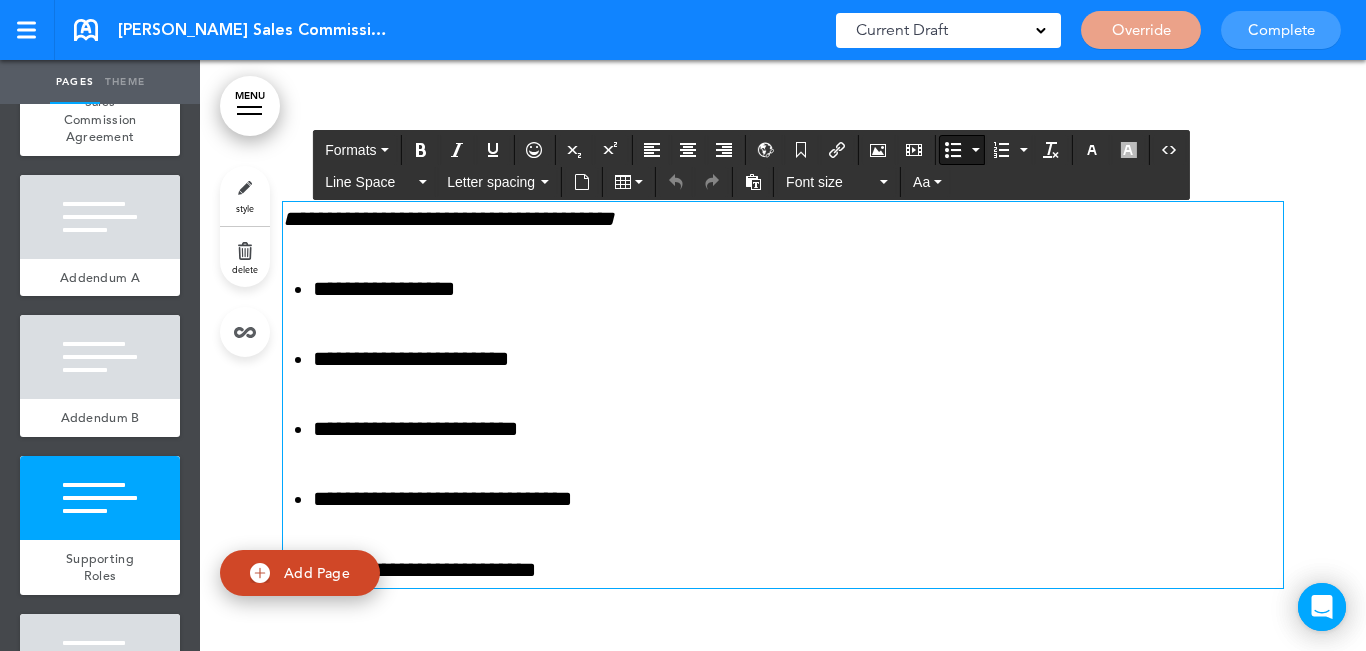 click on "**********" at bounding box center (798, 289) 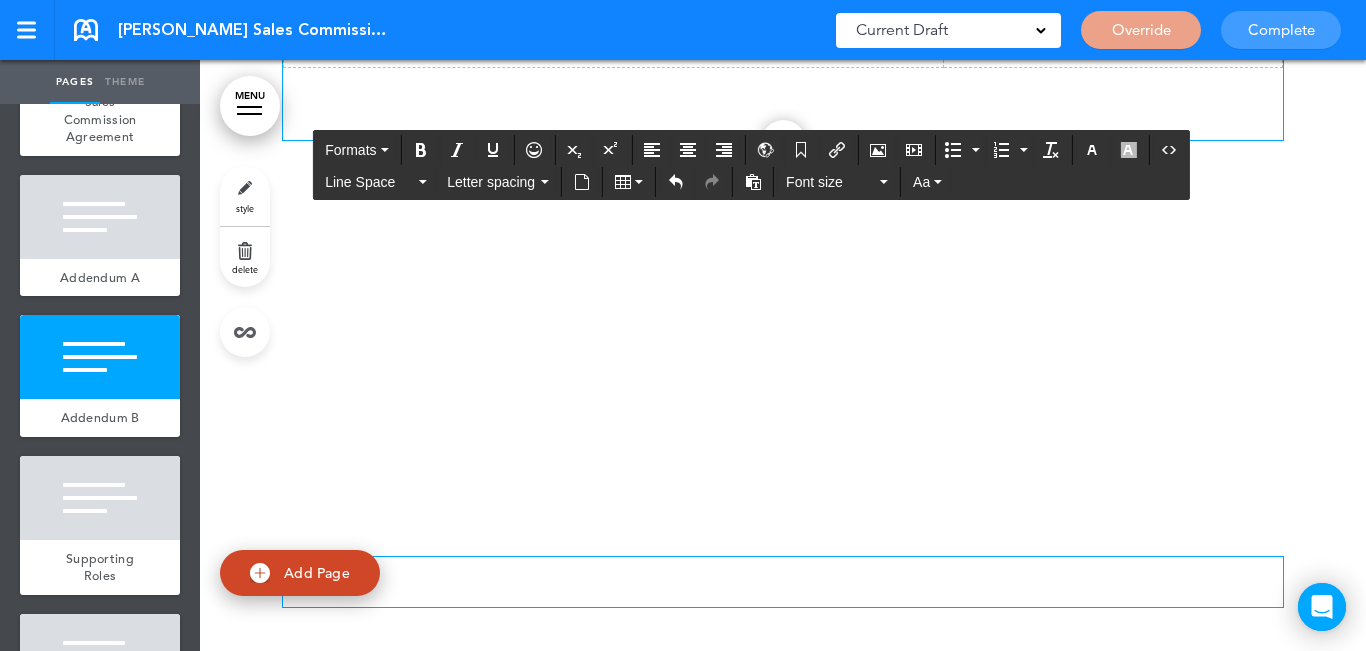 scroll, scrollTop: 8967, scrollLeft: 0, axis: vertical 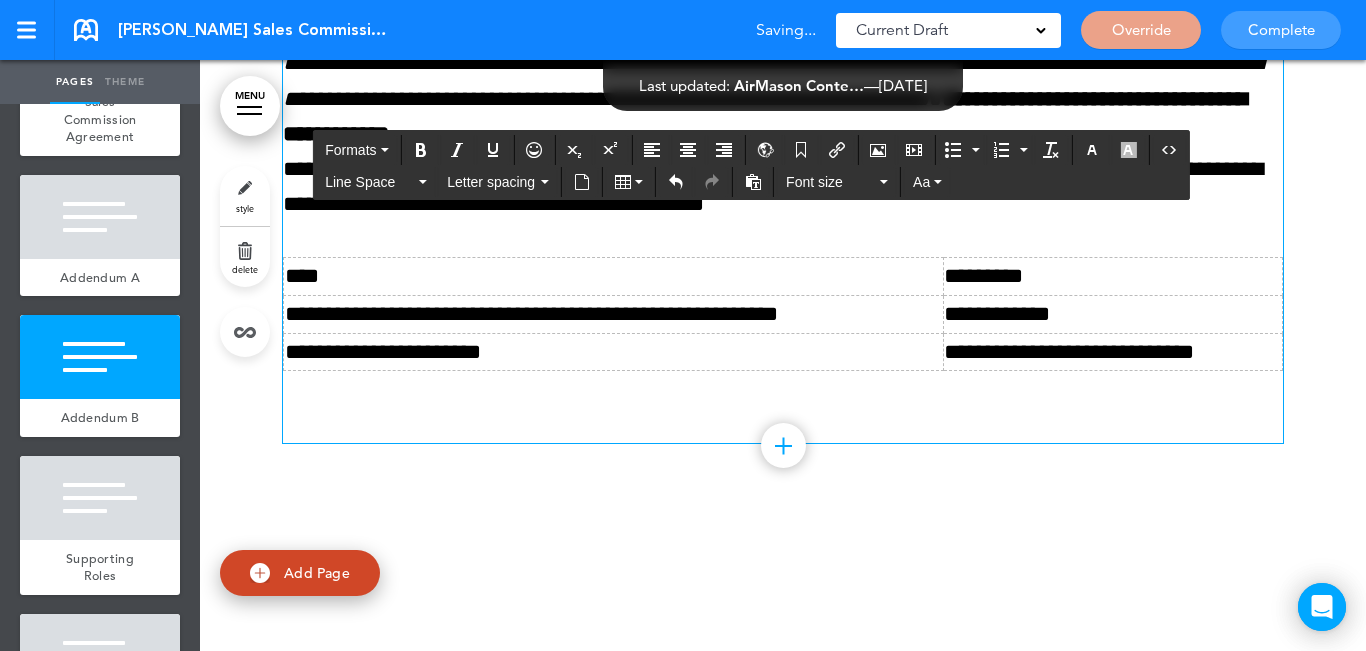 click on "**********" at bounding box center (783, 168) 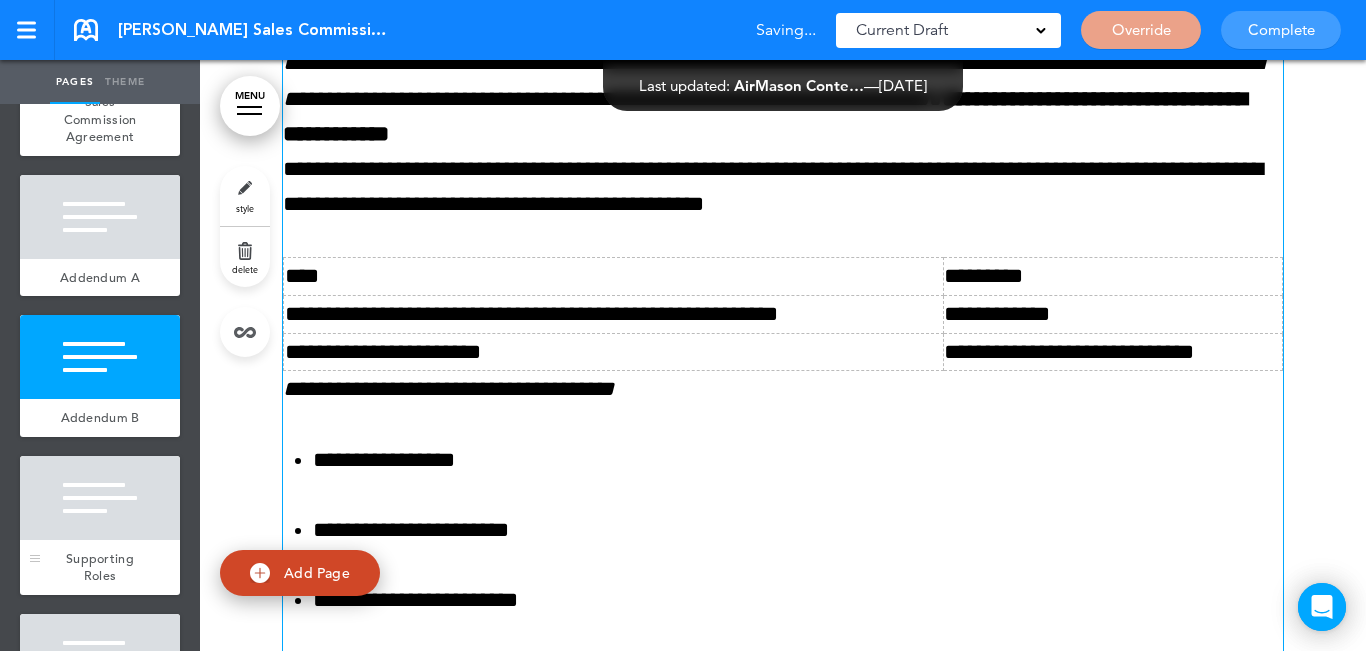 click at bounding box center (100, 498) 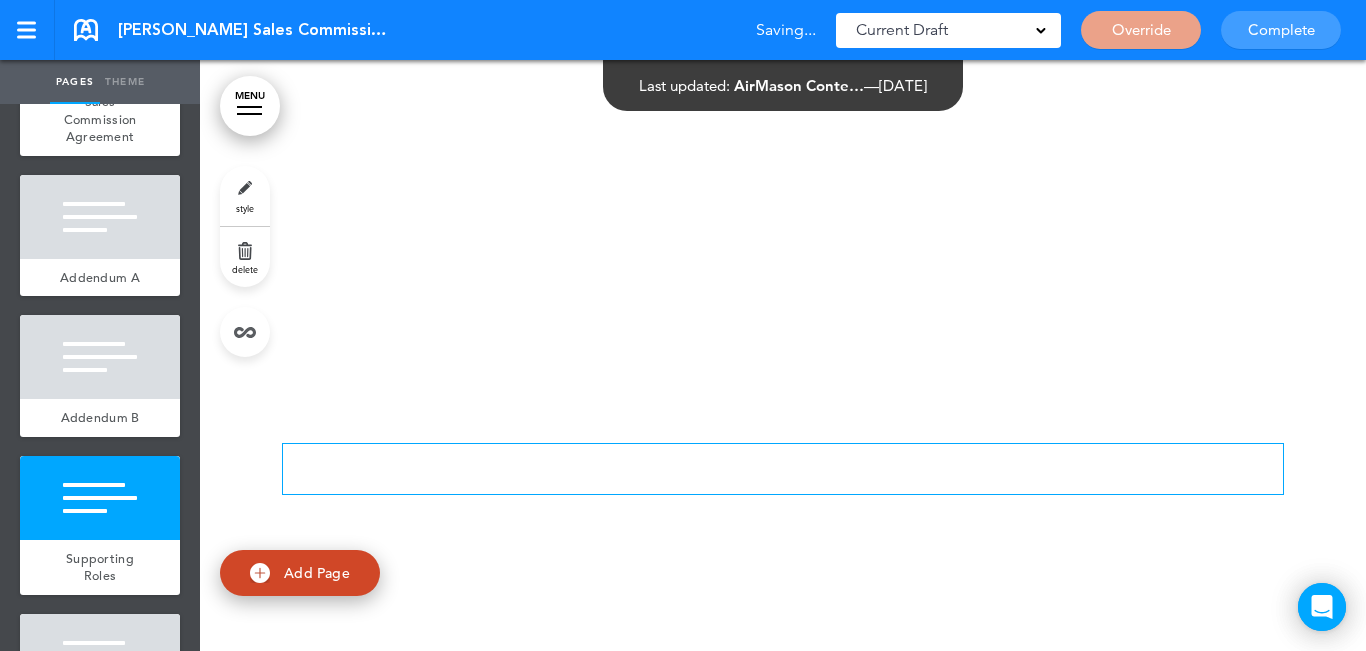 scroll, scrollTop: 9791, scrollLeft: 0, axis: vertical 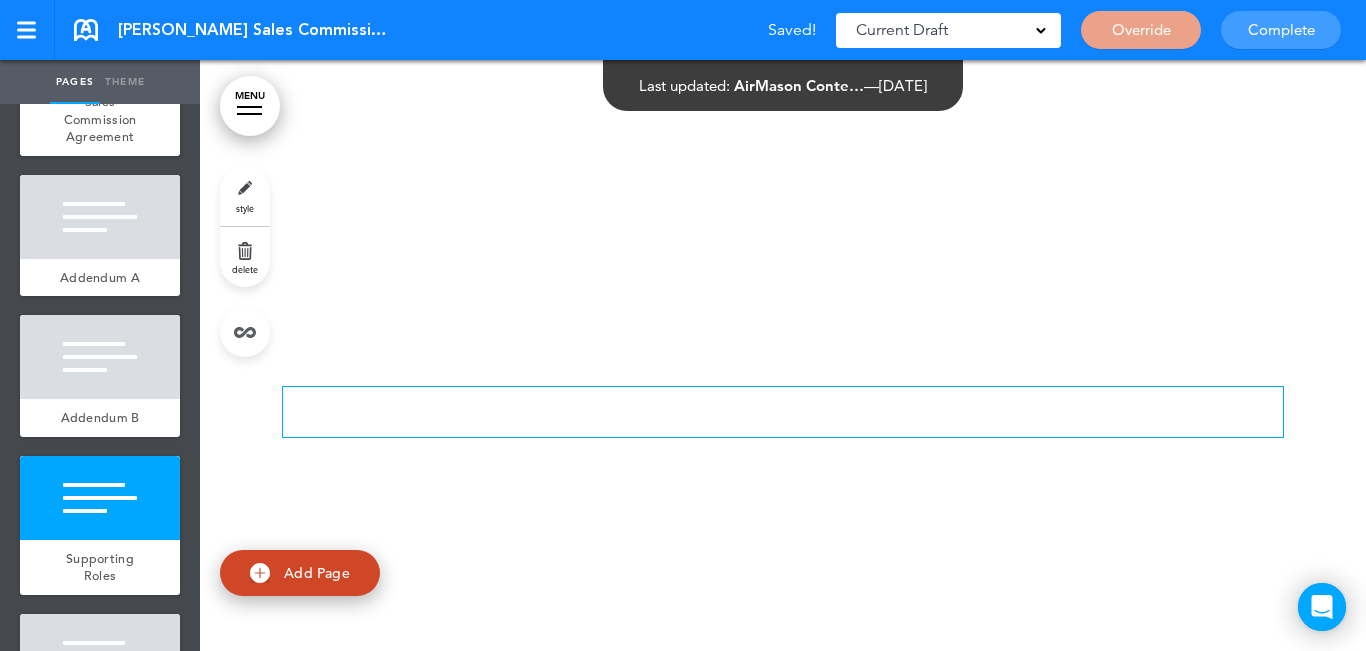 click on "delete" at bounding box center (245, 269) 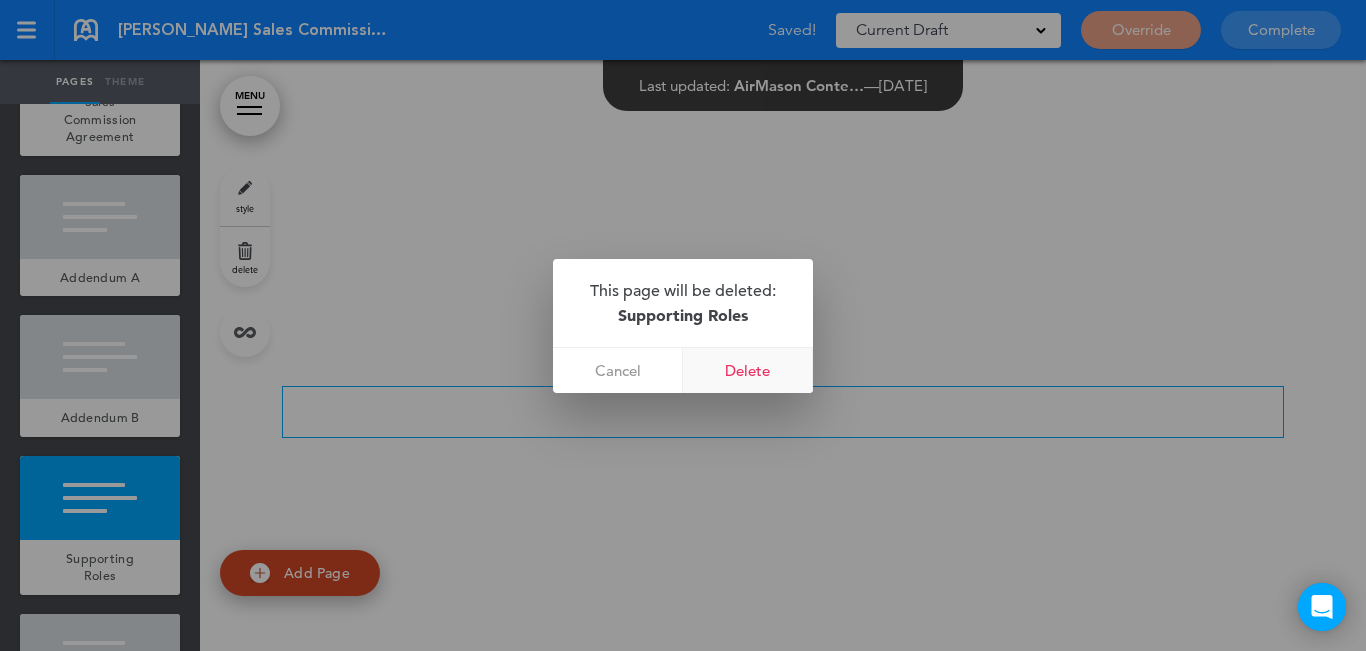 click on "Delete" at bounding box center (748, 370) 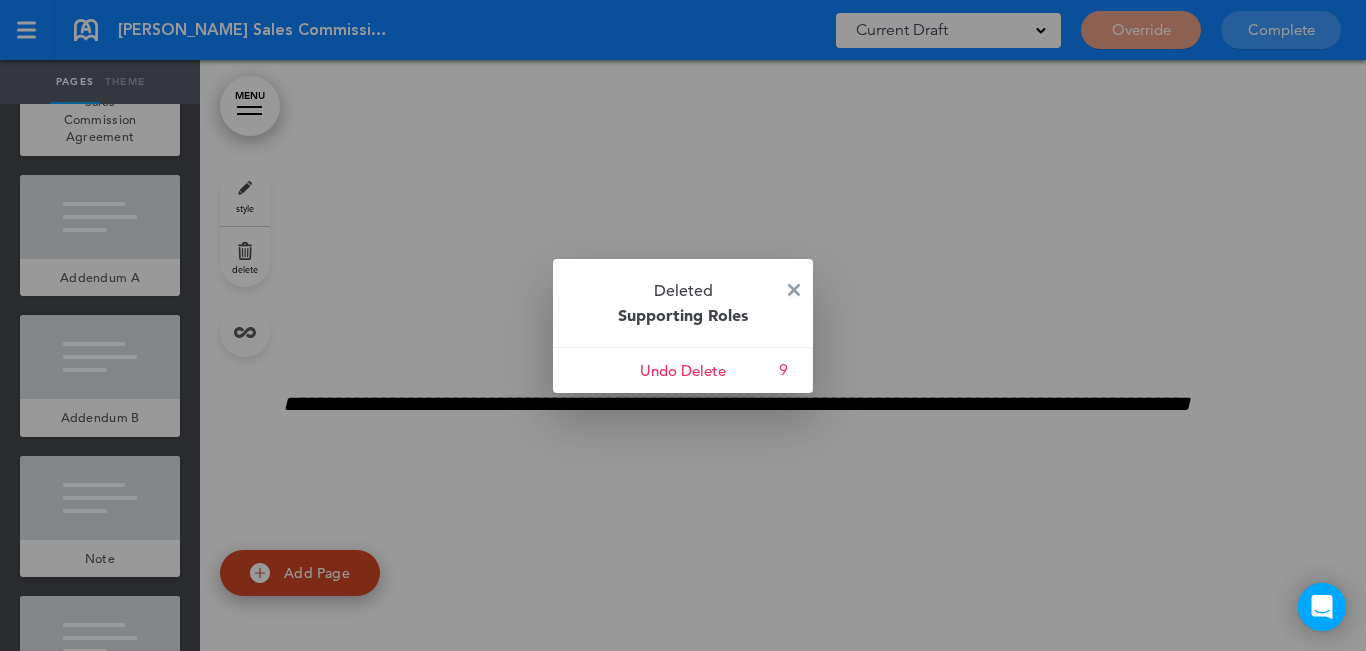 click at bounding box center [794, 290] 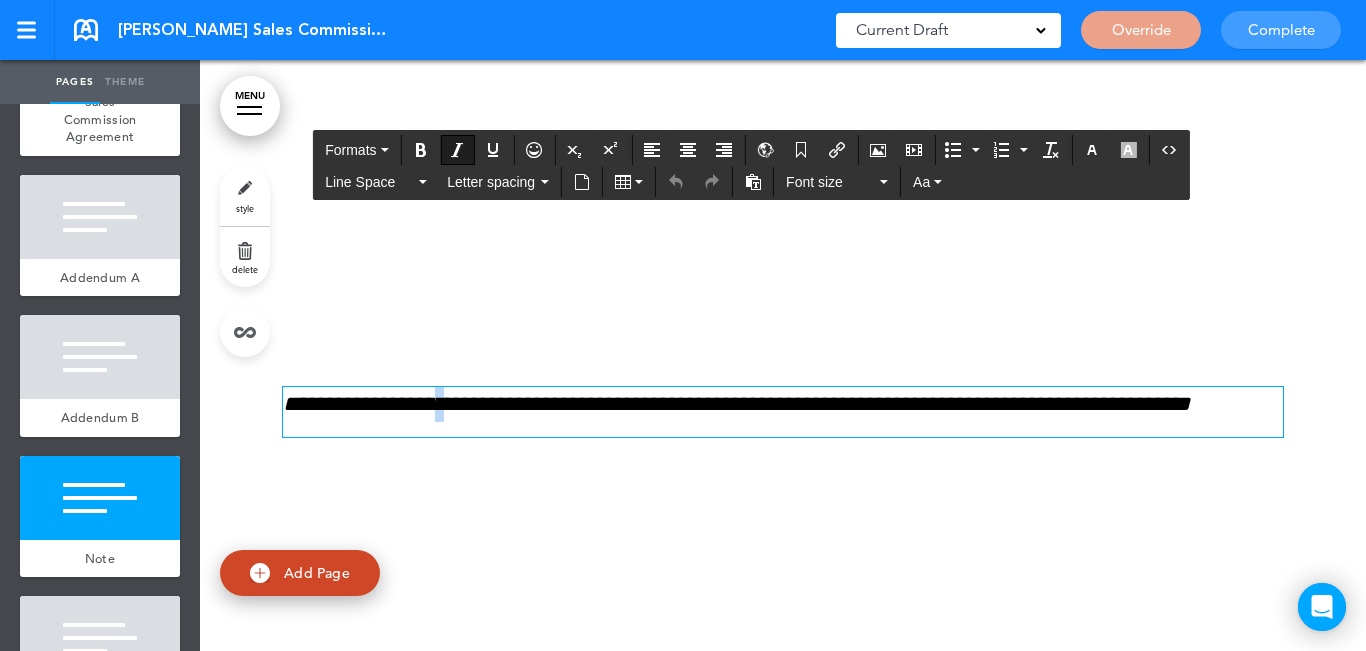 click on "**********" at bounding box center (736, 404) 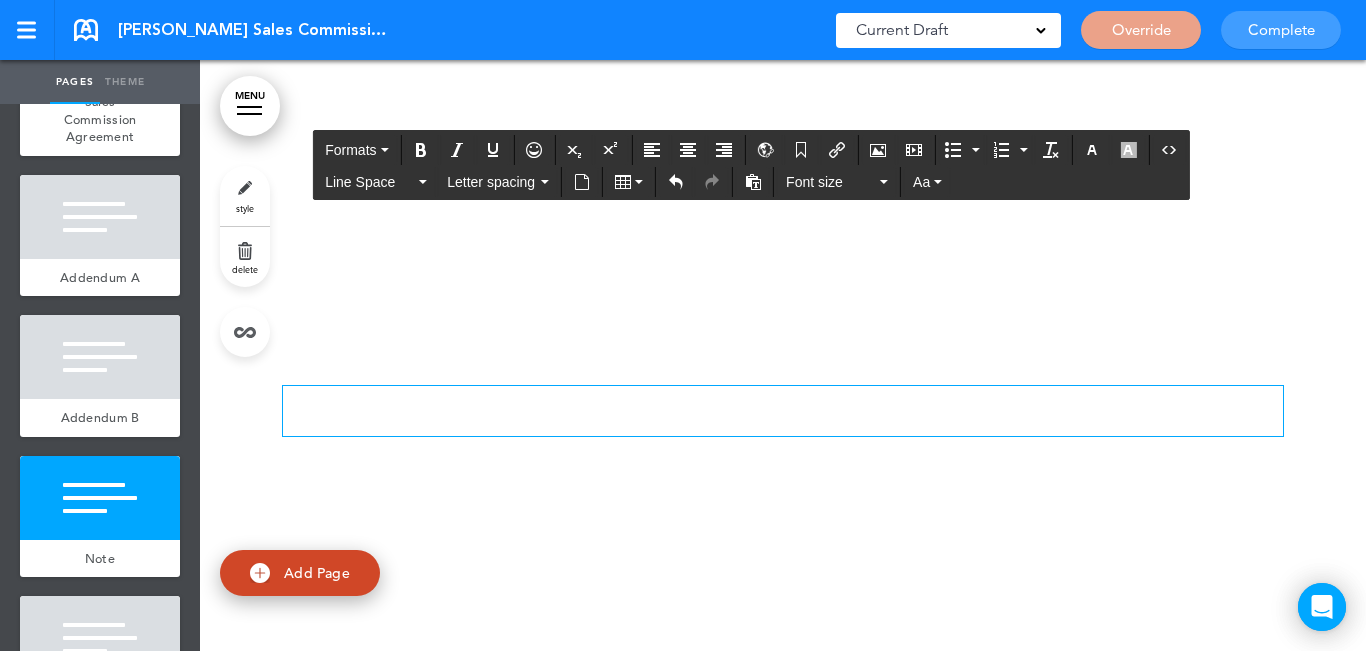 scroll, scrollTop: 9204, scrollLeft: 0, axis: vertical 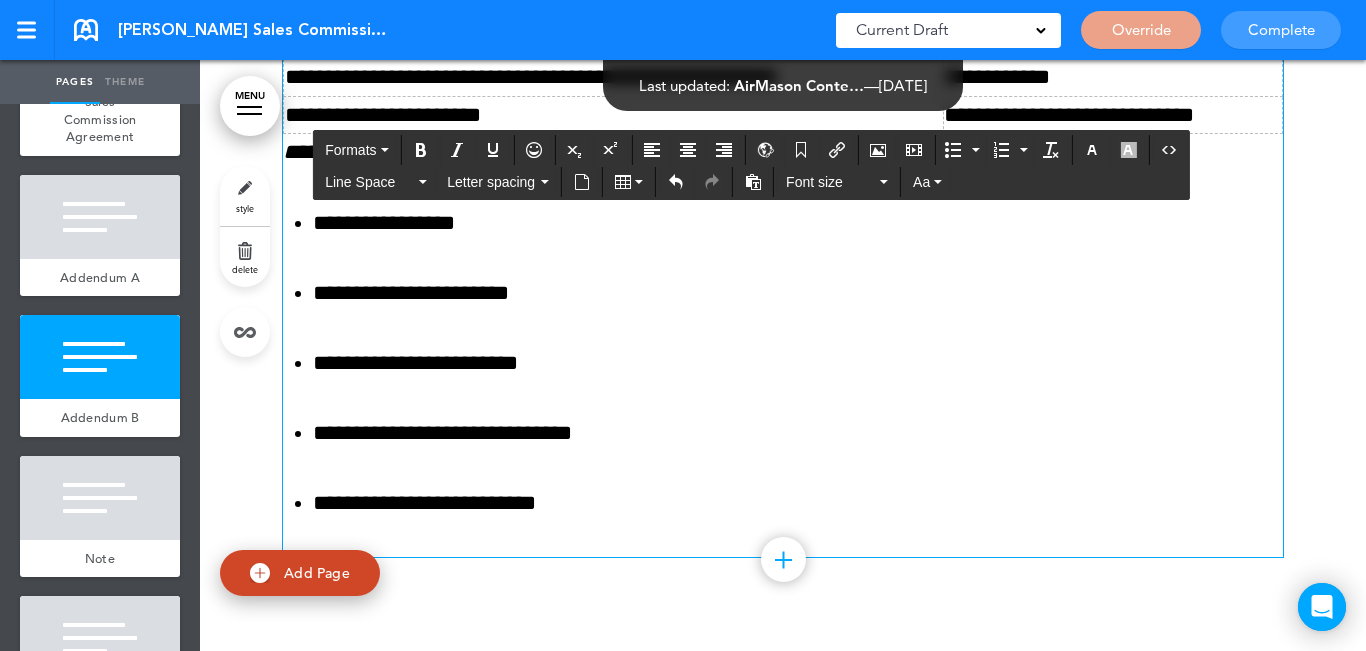 click on "**********" at bounding box center (798, 503) 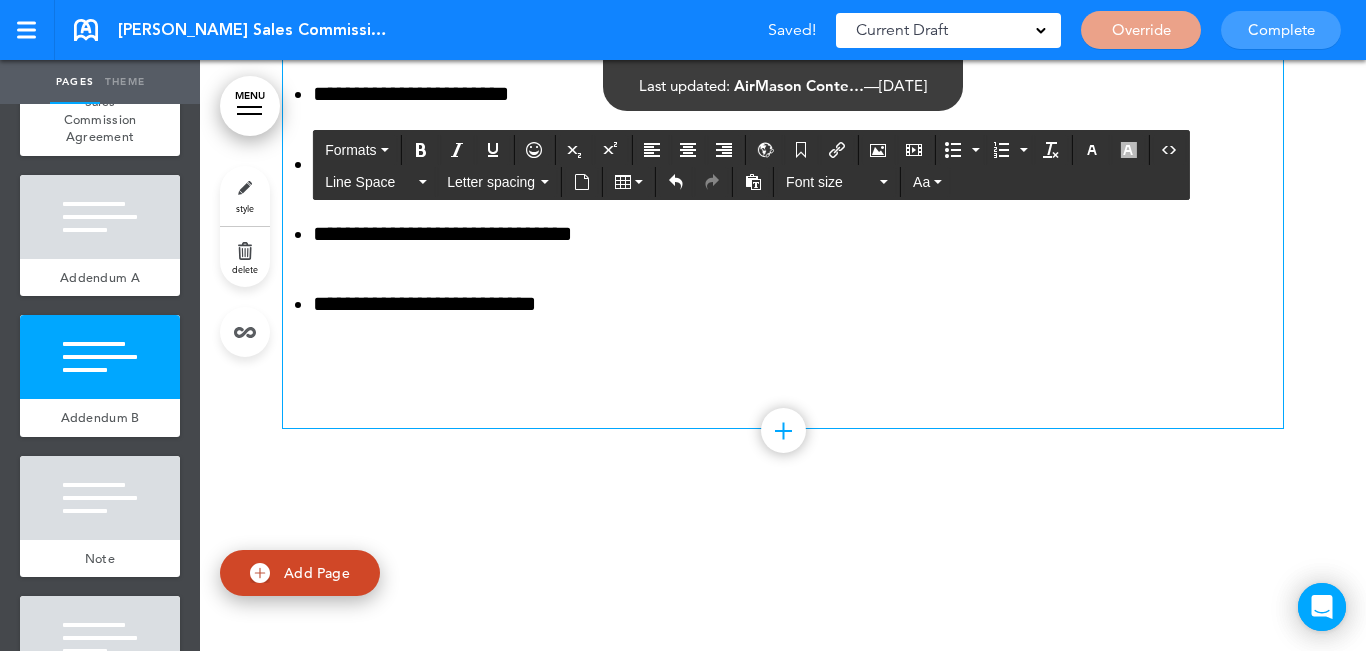 scroll, scrollTop: 9404, scrollLeft: 0, axis: vertical 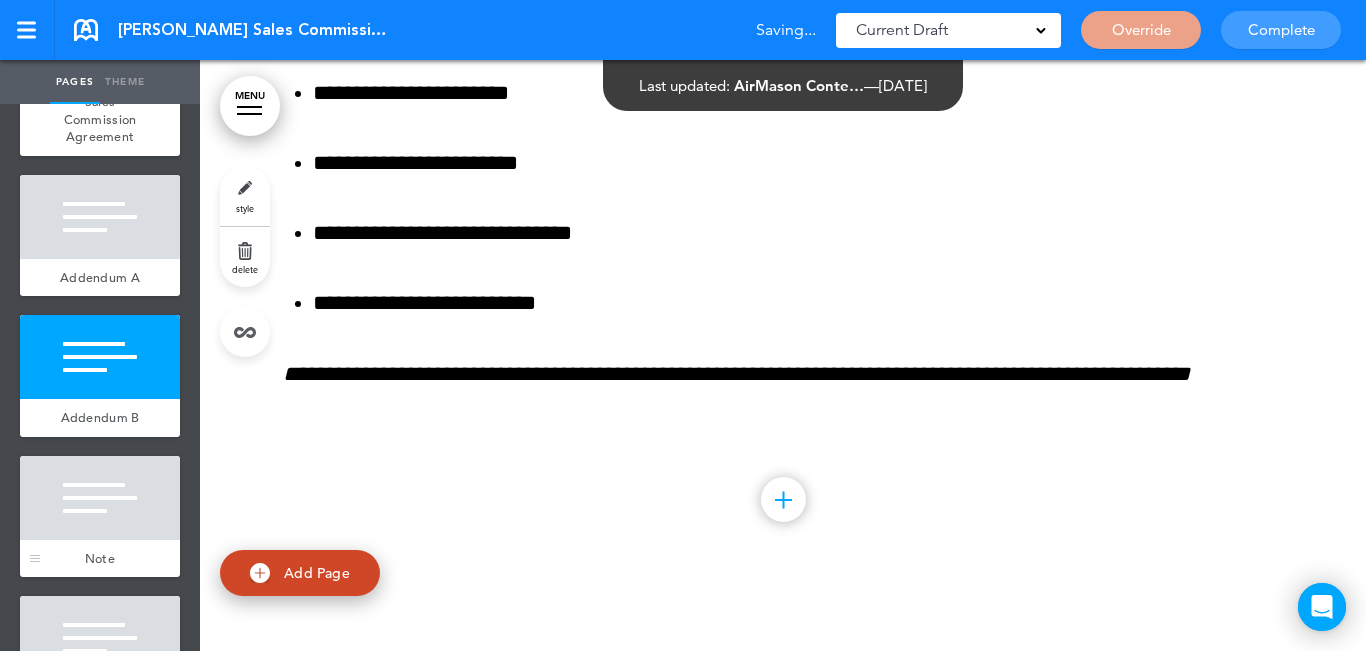 drag, startPoint x: 73, startPoint y: 515, endPoint x: 112, endPoint y: 471, distance: 58.796257 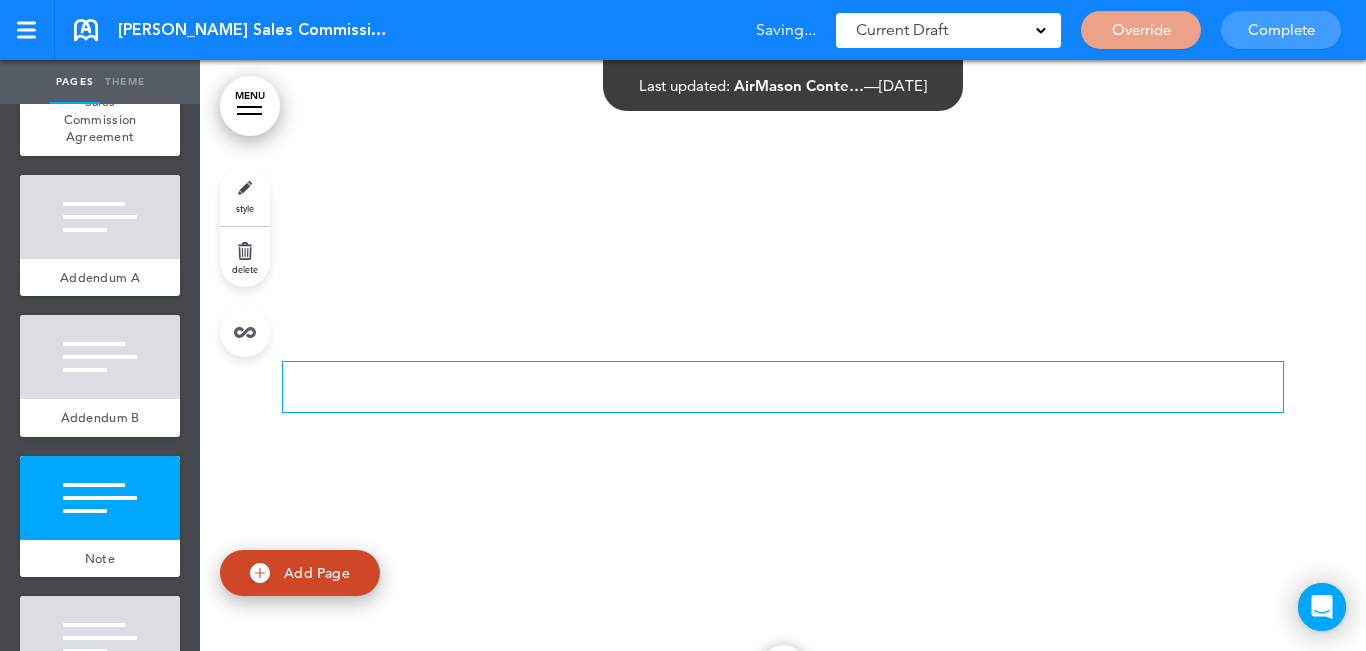 scroll, scrollTop: 9966, scrollLeft: 0, axis: vertical 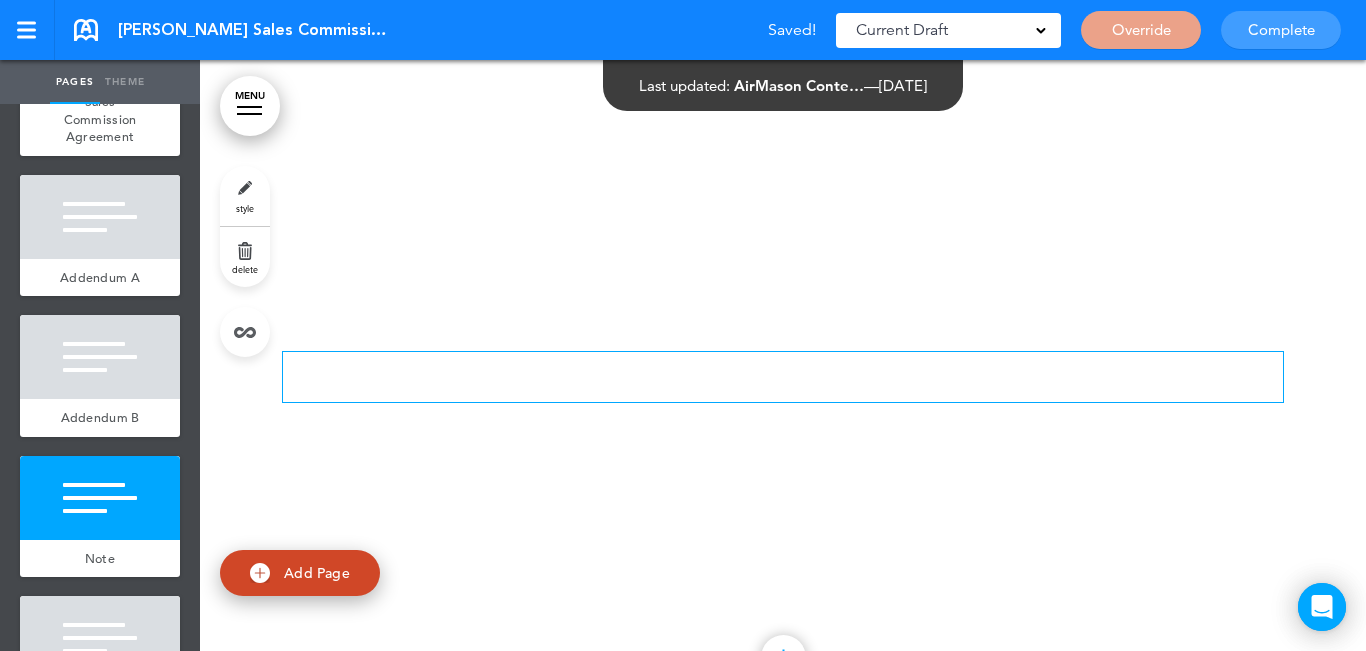 click on "delete" at bounding box center [245, 257] 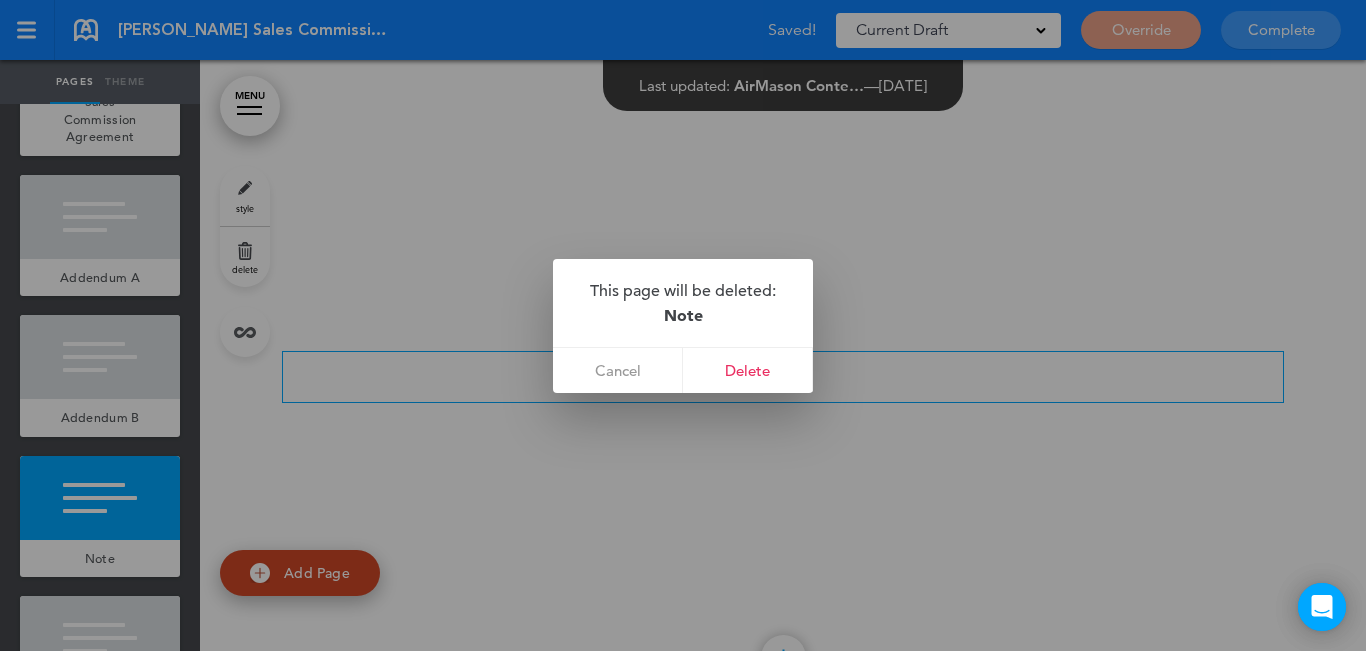 click on "Delete" at bounding box center [748, 370] 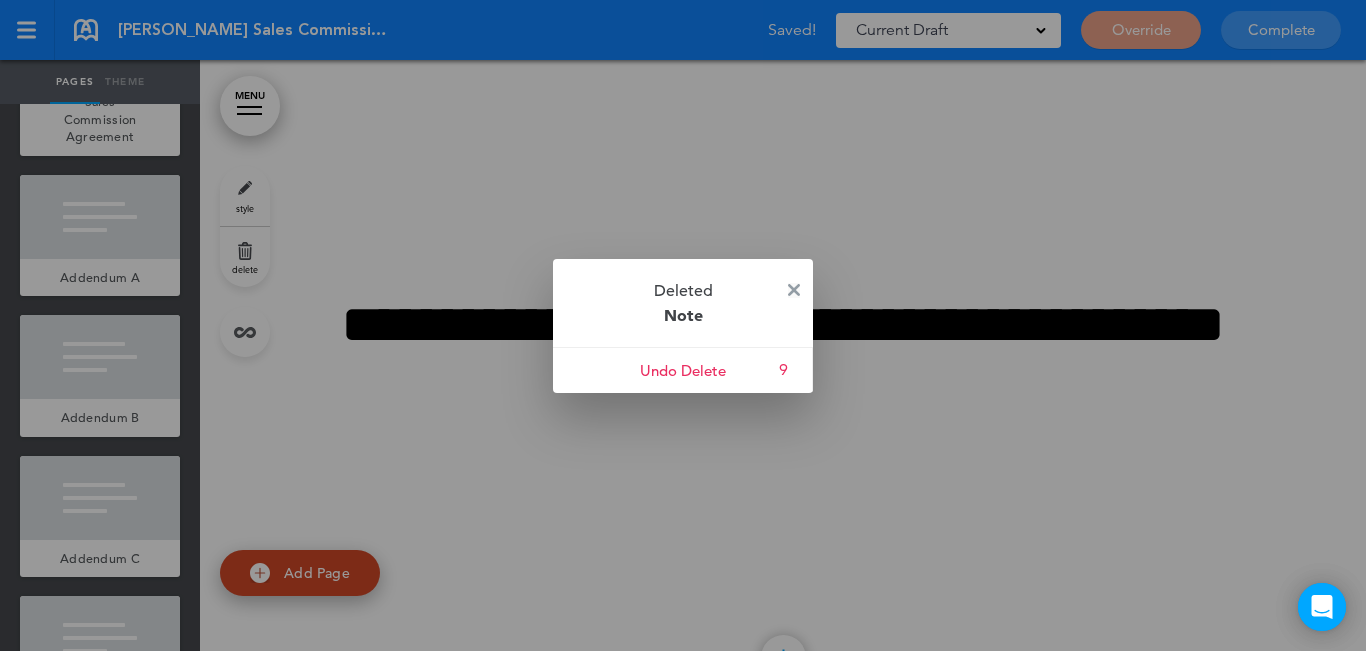 click at bounding box center (794, 290) 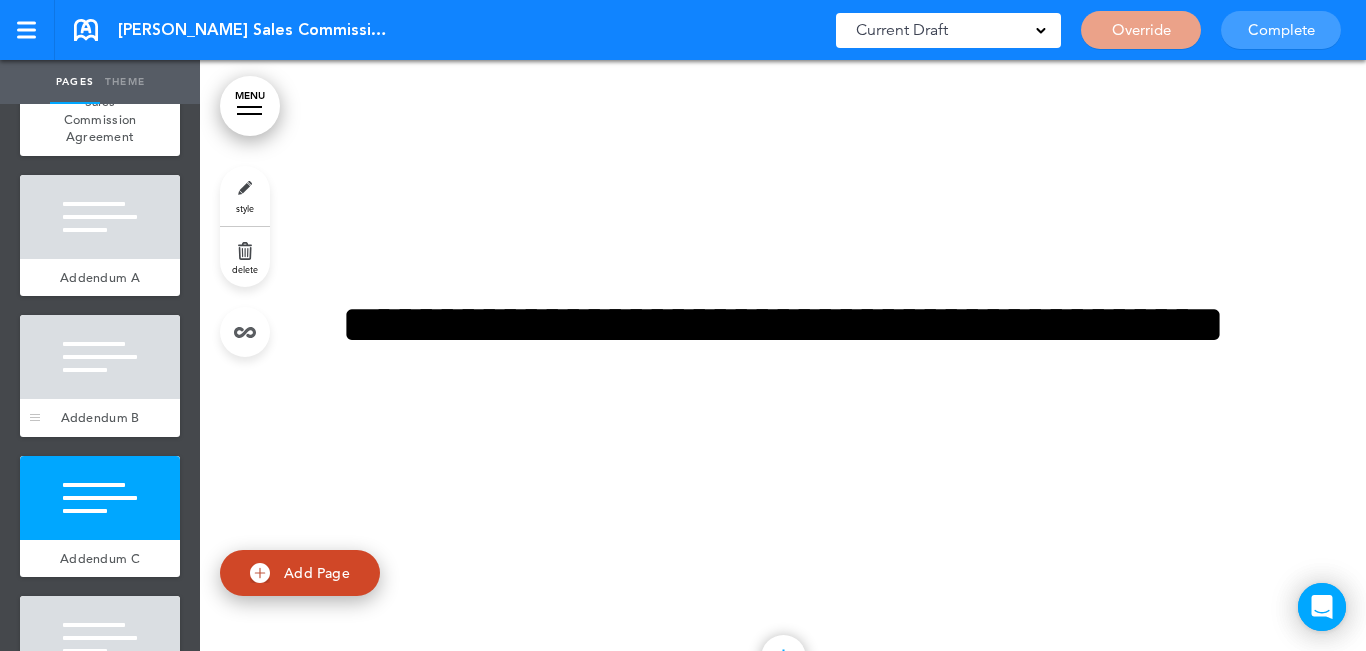 click at bounding box center [100, 357] 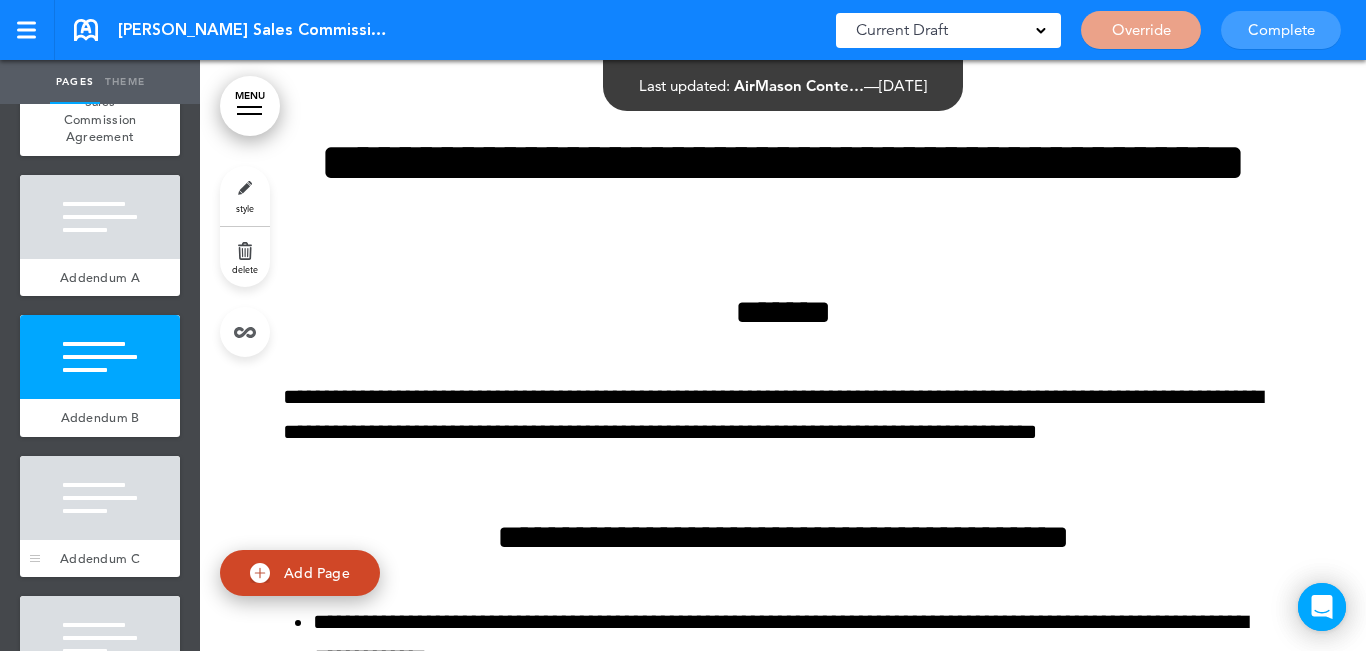 click at bounding box center (100, 498) 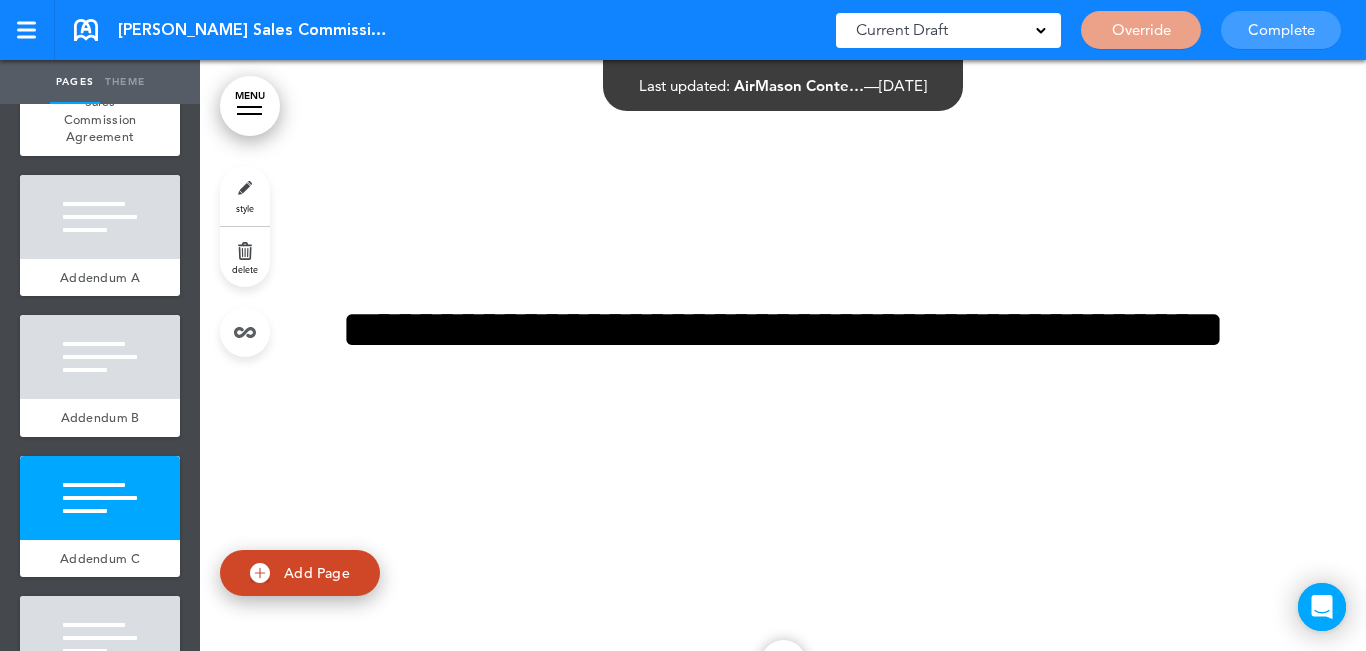 scroll, scrollTop: 9966, scrollLeft: 0, axis: vertical 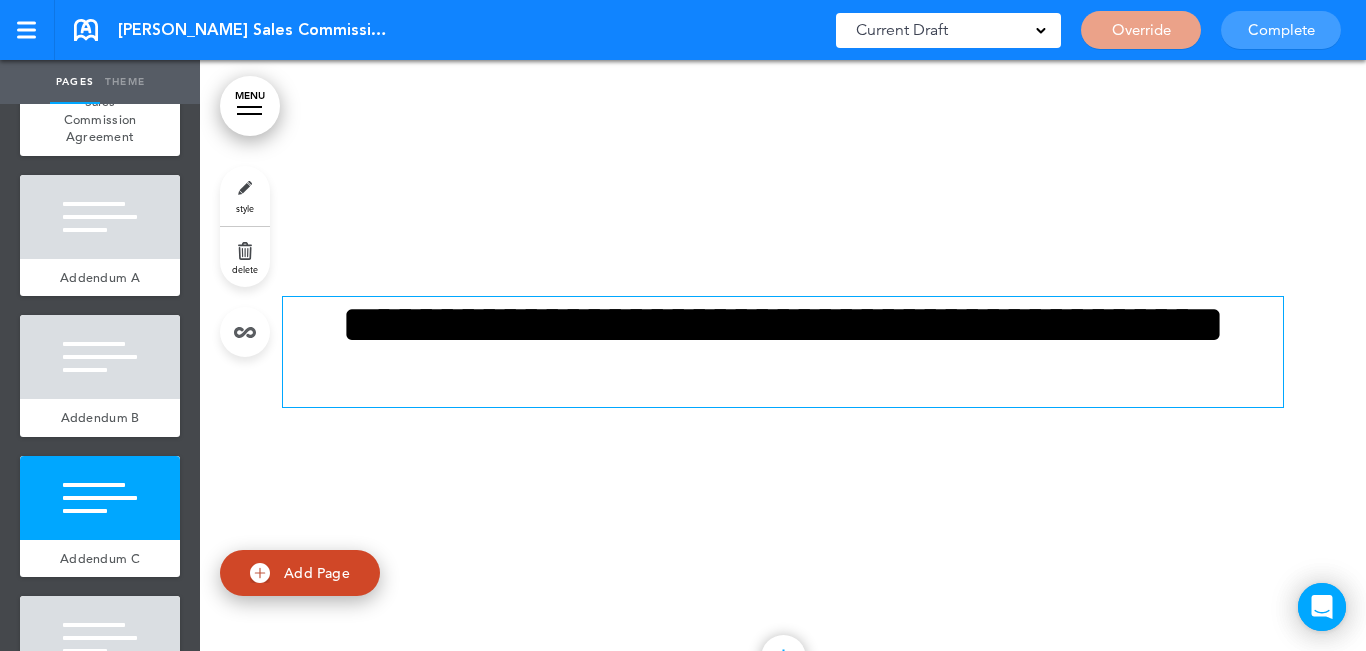 click on "**********" at bounding box center [783, 352] 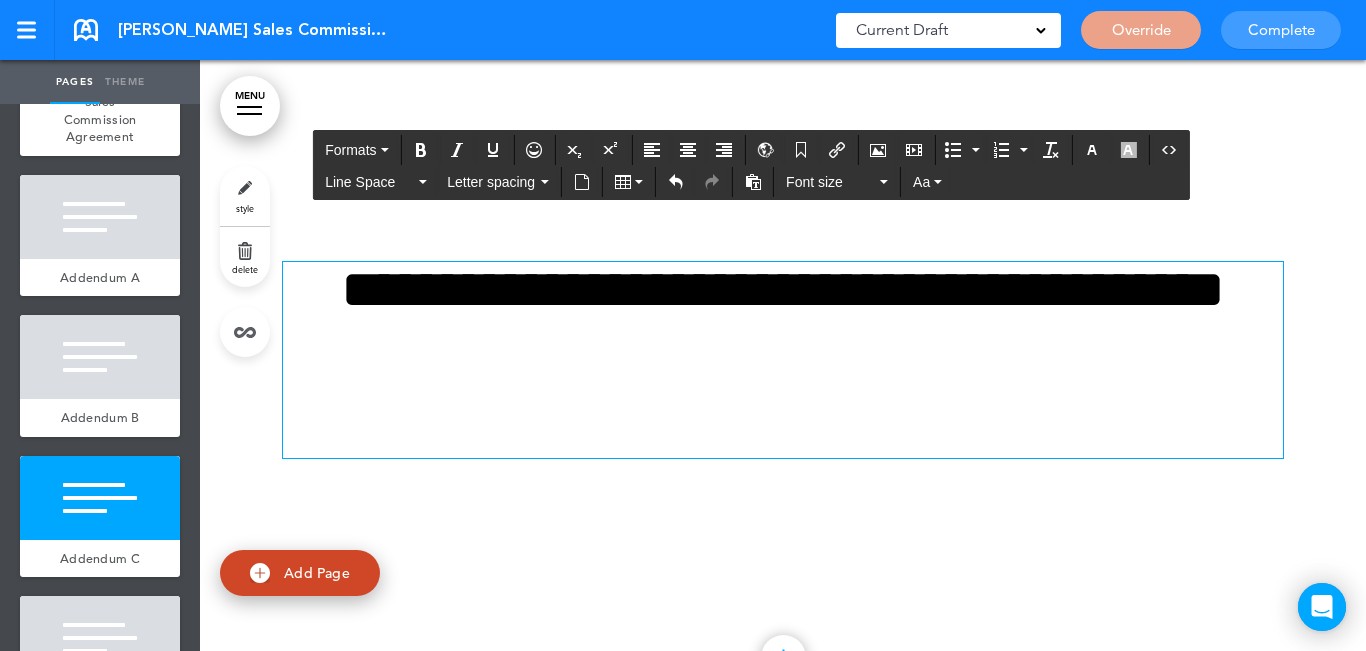 scroll, scrollTop: 9931, scrollLeft: 0, axis: vertical 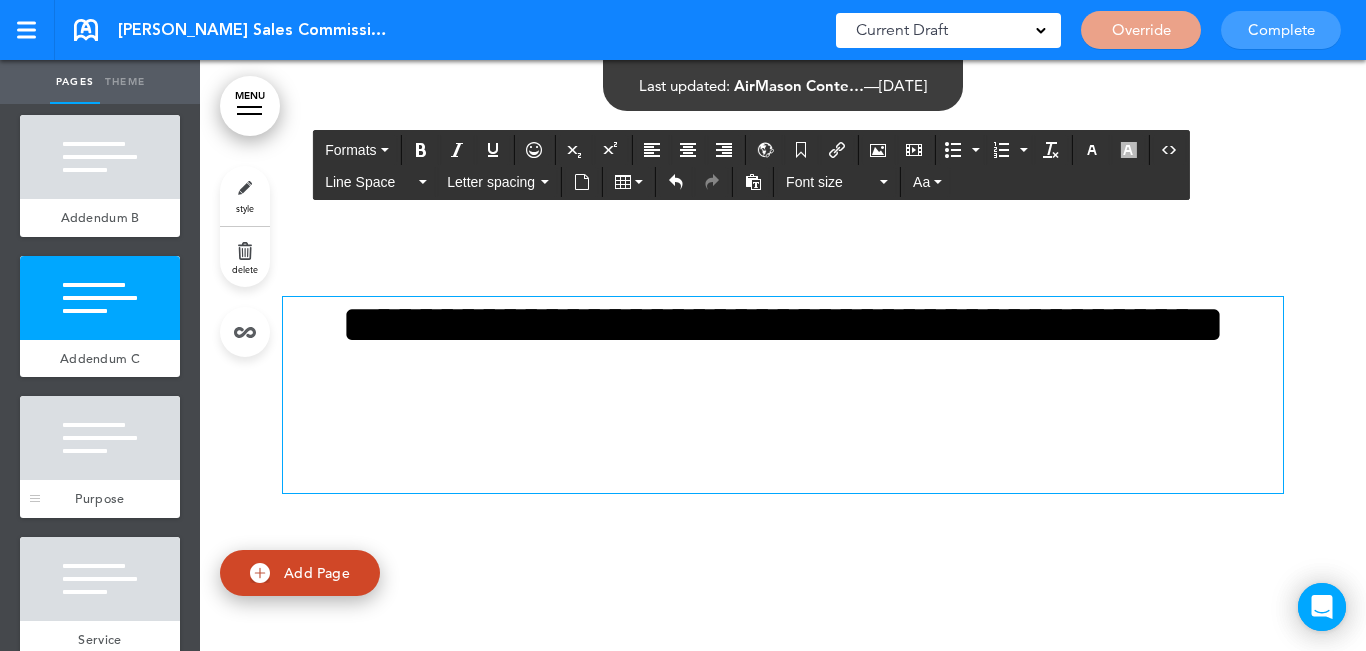 click at bounding box center [100, 438] 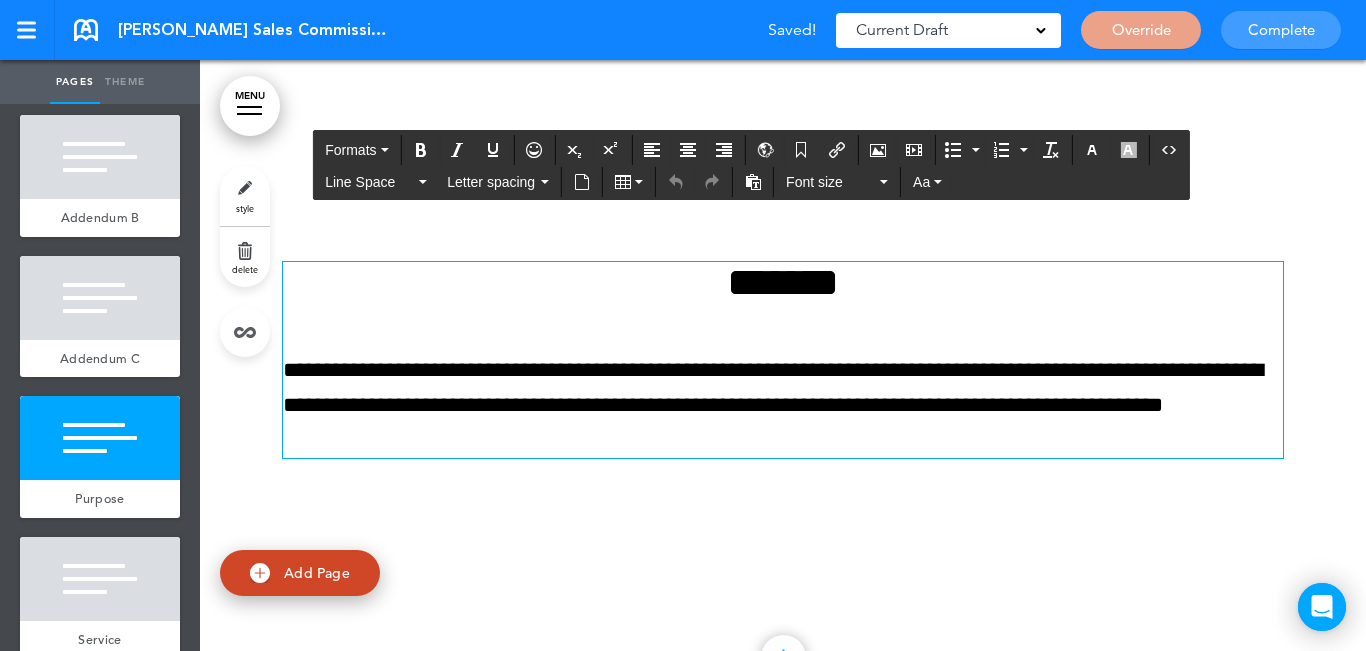 click on "**********" at bounding box center (783, 406) 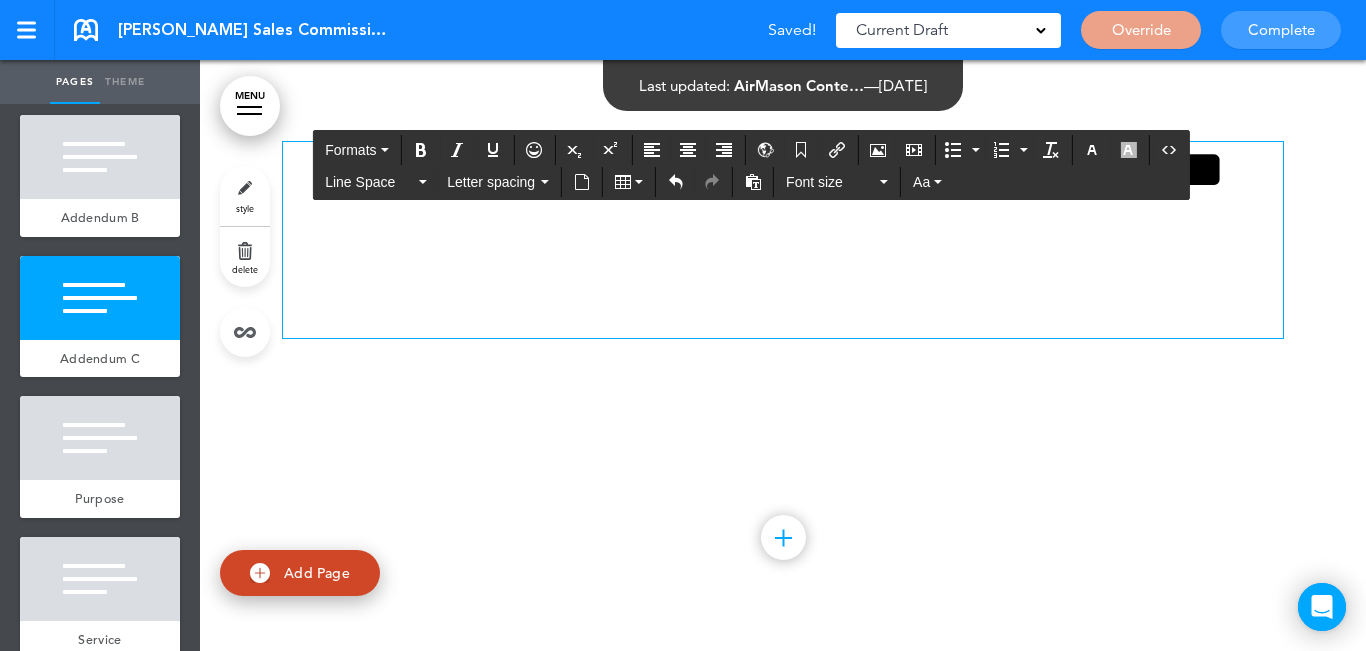 click on "**********" at bounding box center [783, 239] 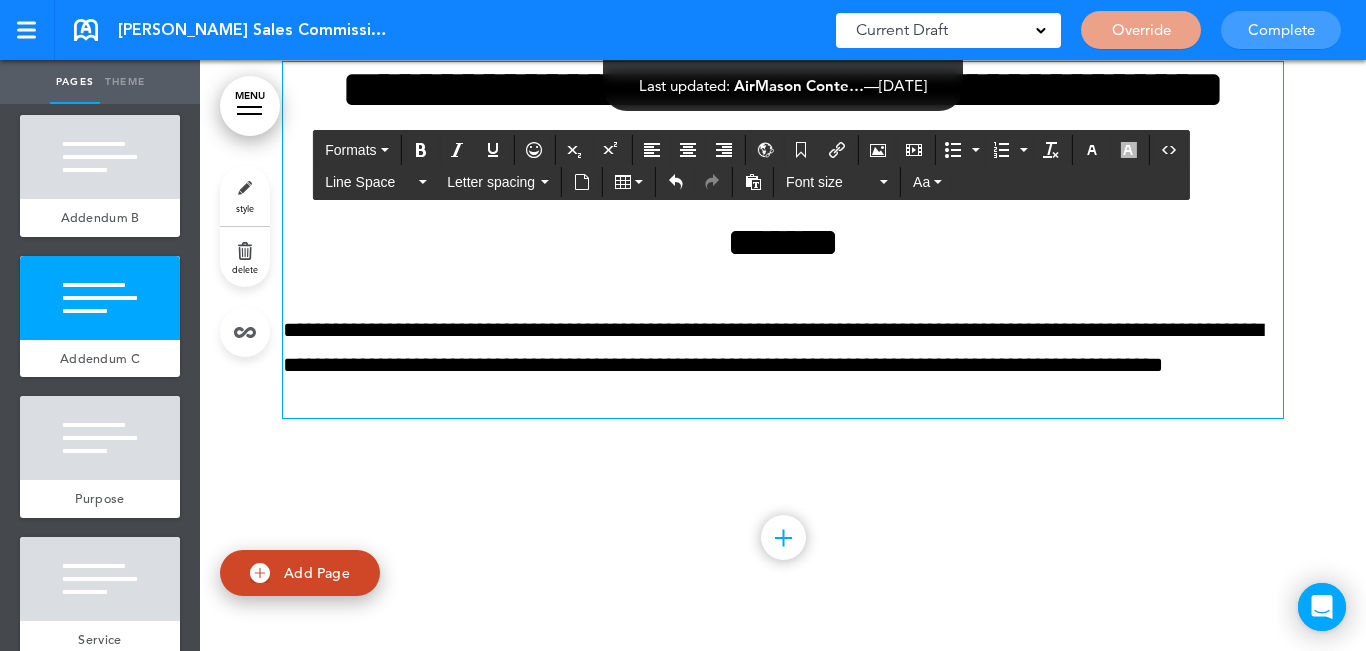 scroll, scrollTop: 10051, scrollLeft: 0, axis: vertical 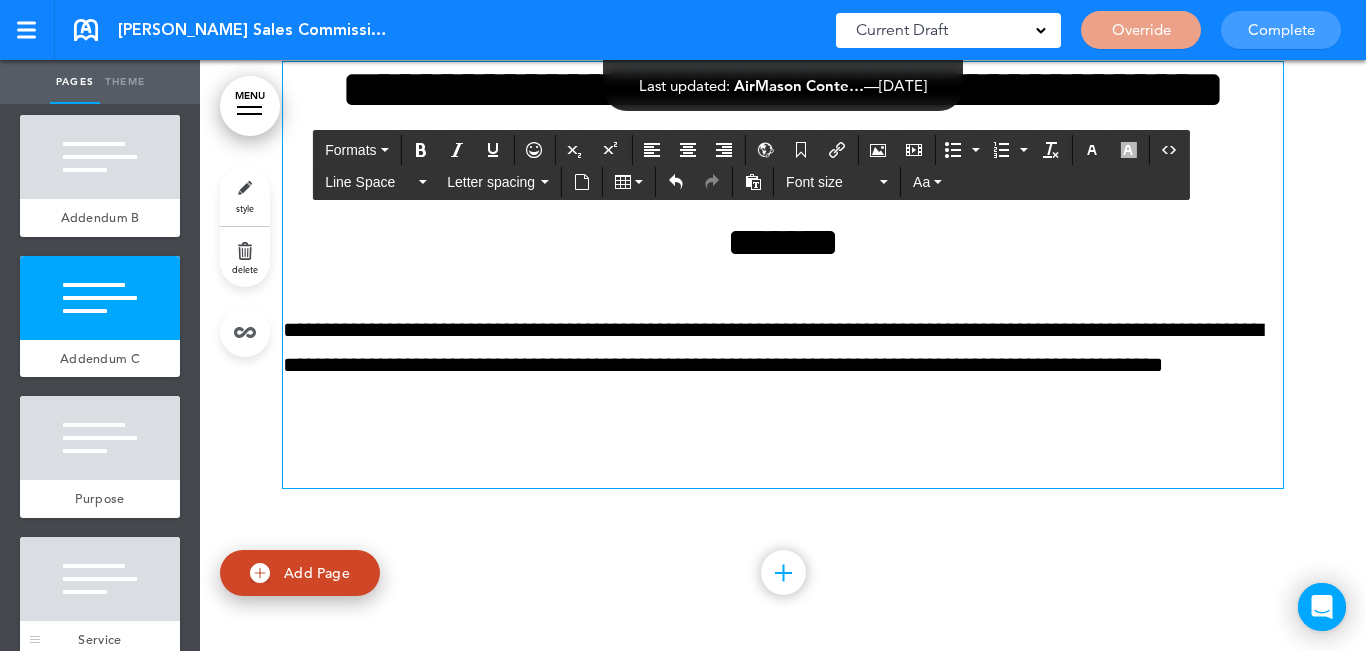 click at bounding box center [100, 579] 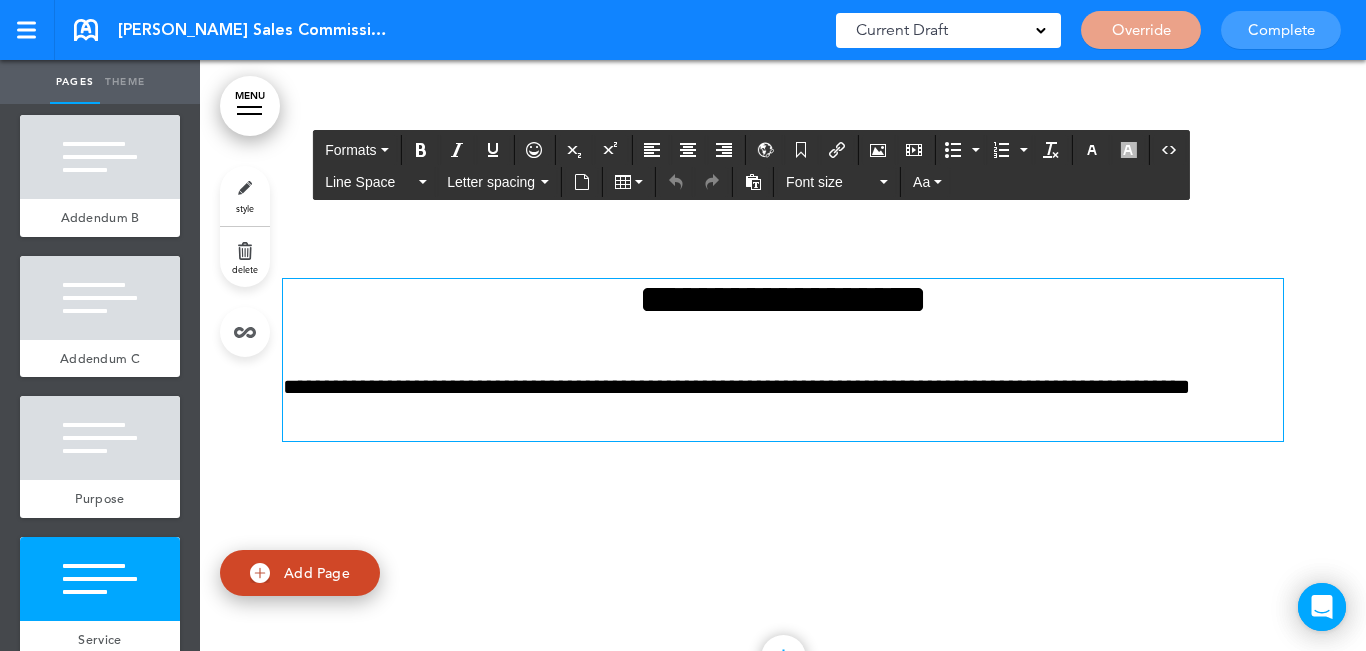 click on "**********" at bounding box center [783, 299] 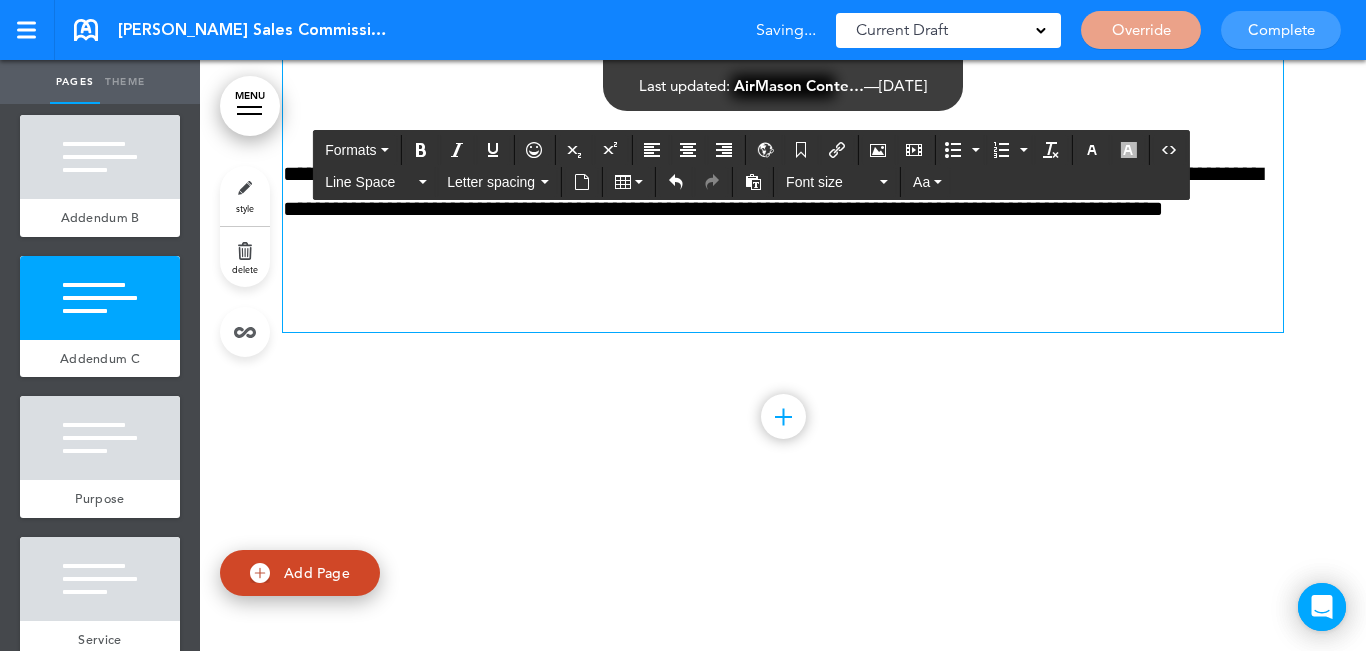 drag, startPoint x: 472, startPoint y: 343, endPoint x: 472, endPoint y: 328, distance: 15 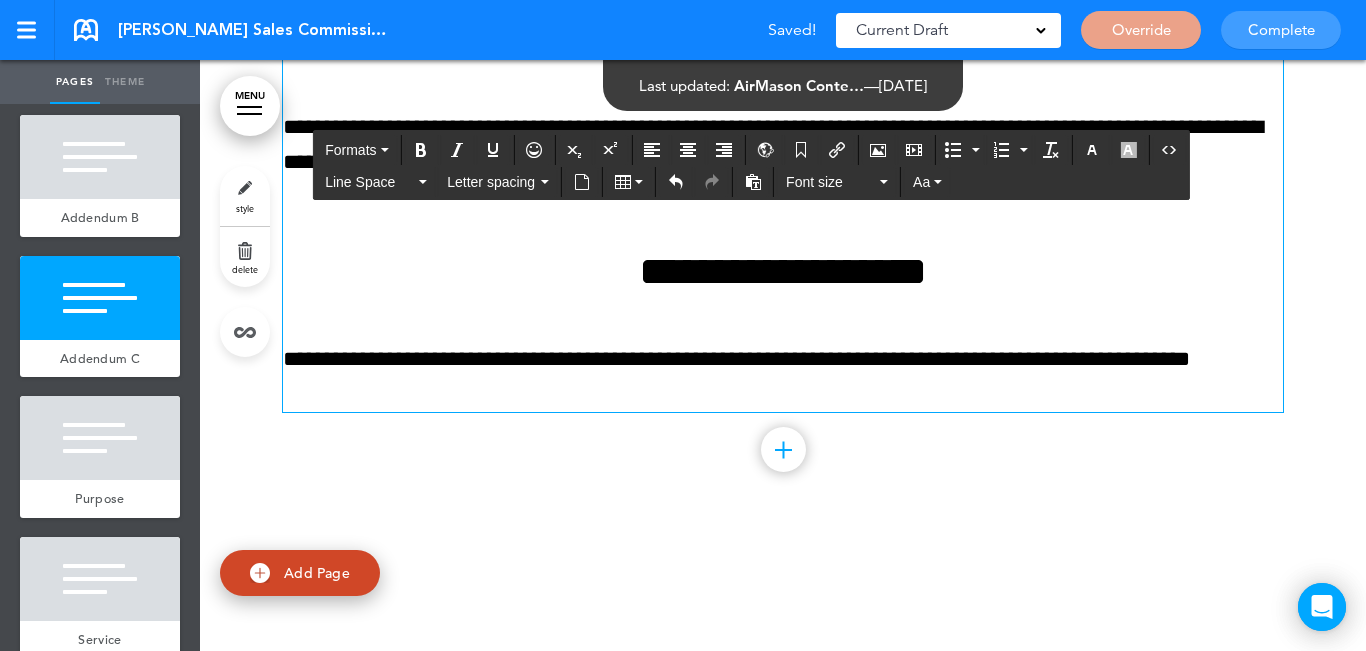 scroll, scrollTop: 10207, scrollLeft: 0, axis: vertical 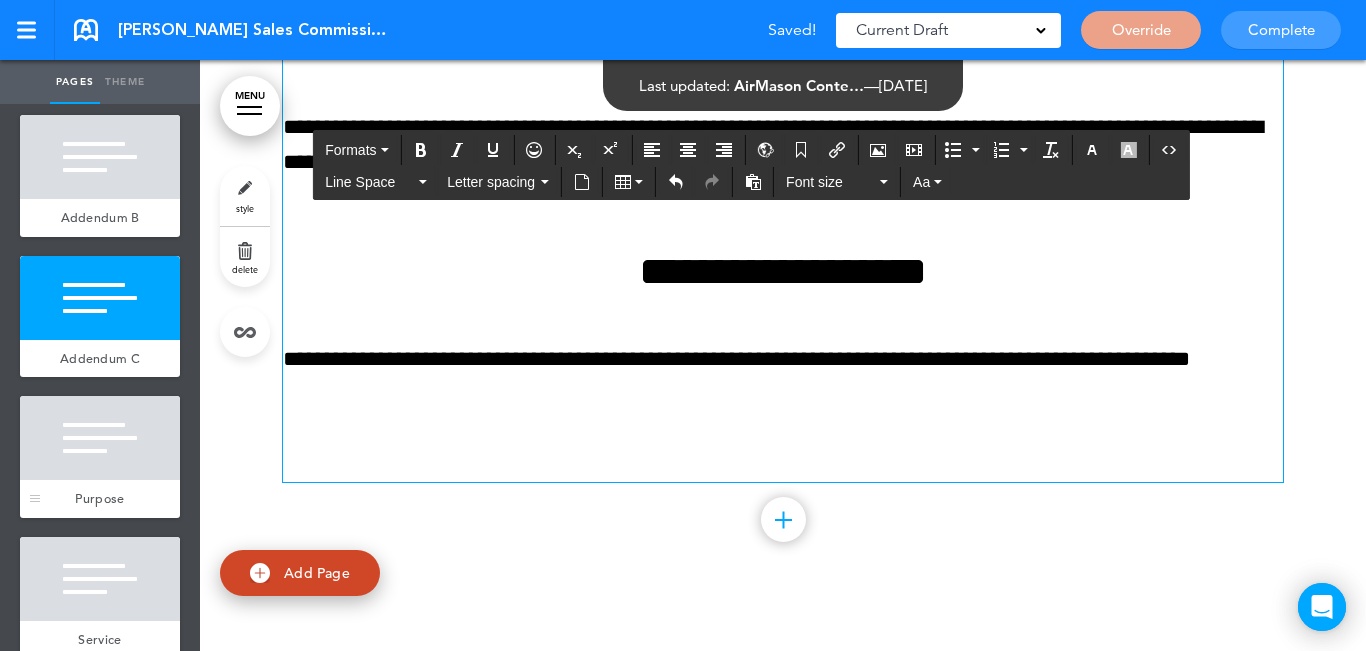 click at bounding box center (100, 438) 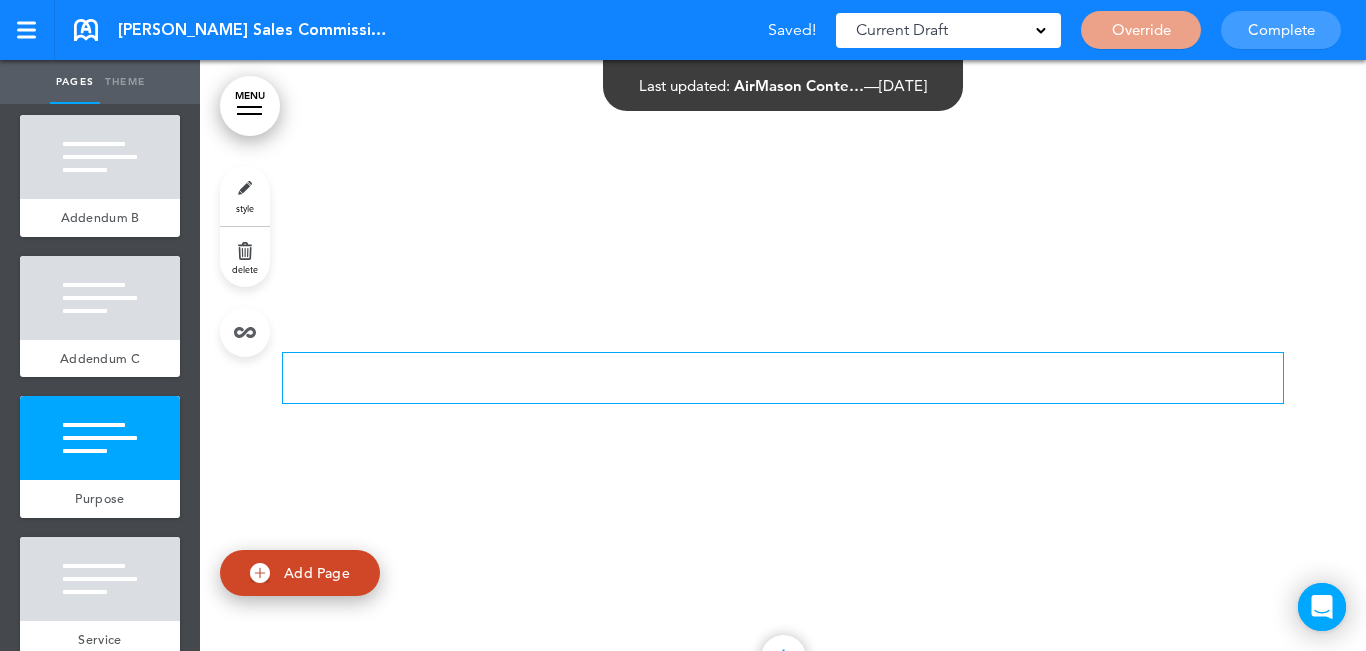 scroll, scrollTop: 10789, scrollLeft: 0, axis: vertical 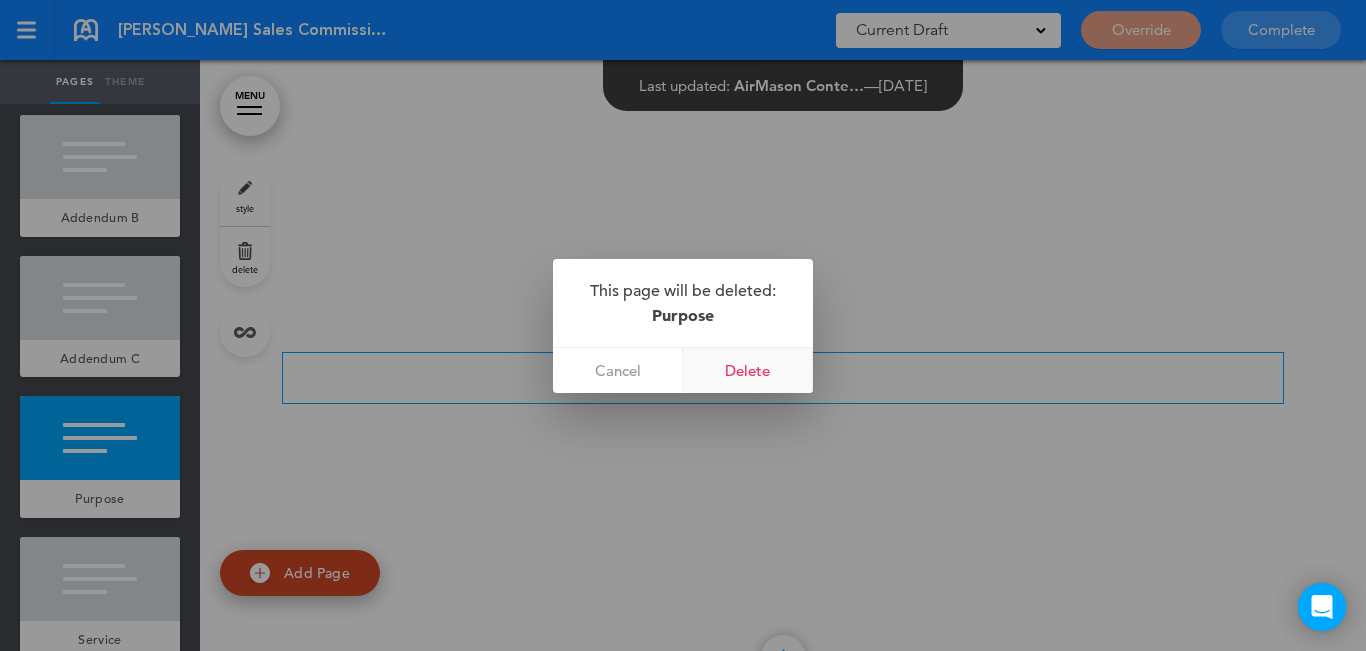 click on "Delete" at bounding box center [748, 370] 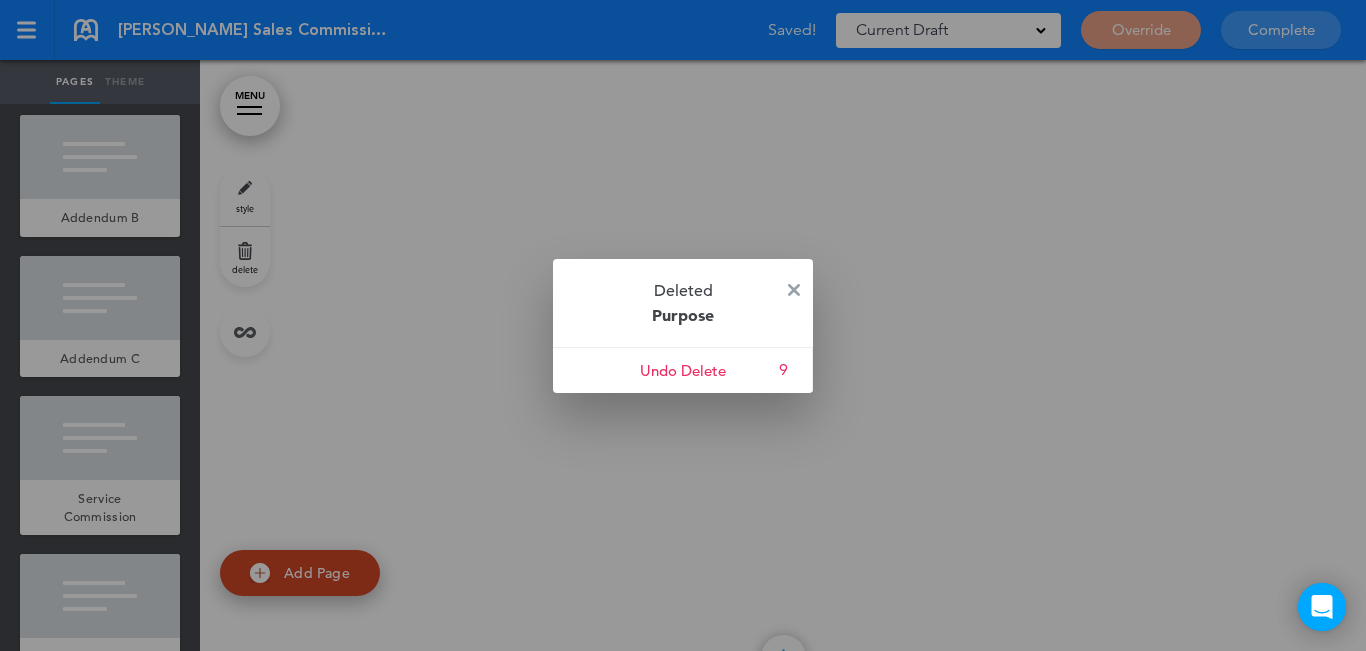 click on "Deleted  Purpose" at bounding box center [683, 303] 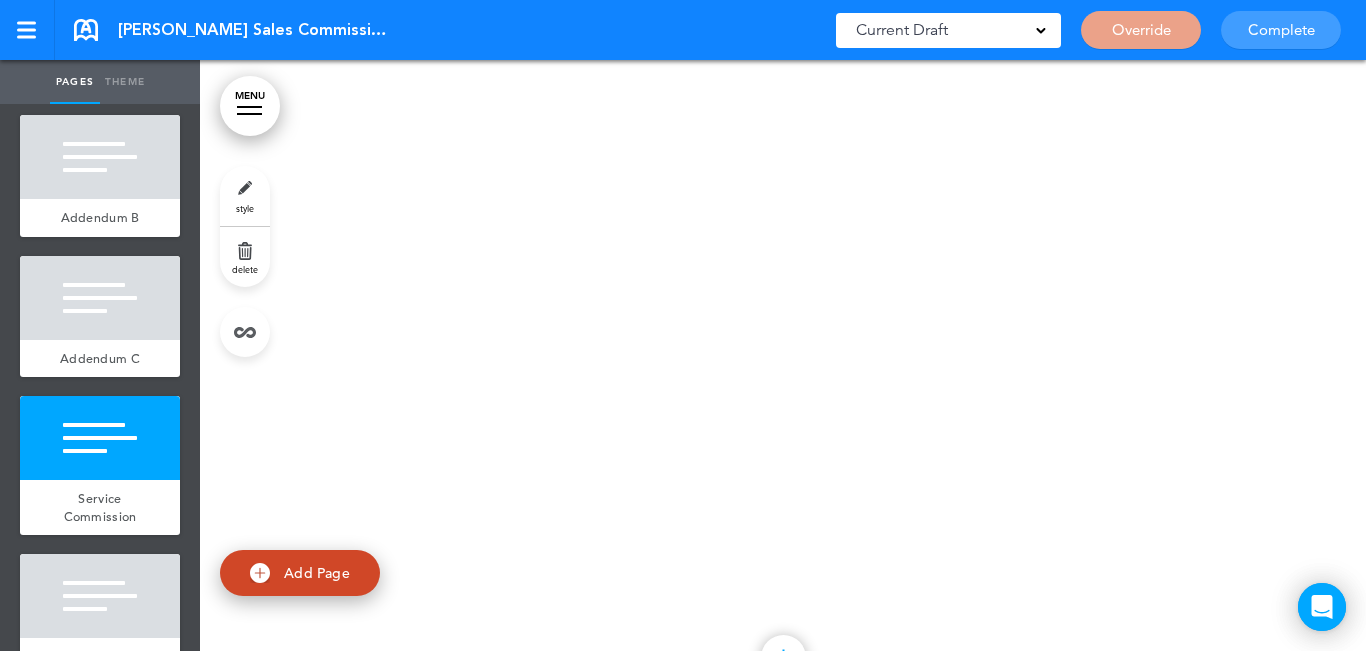 click at bounding box center (783, 385) 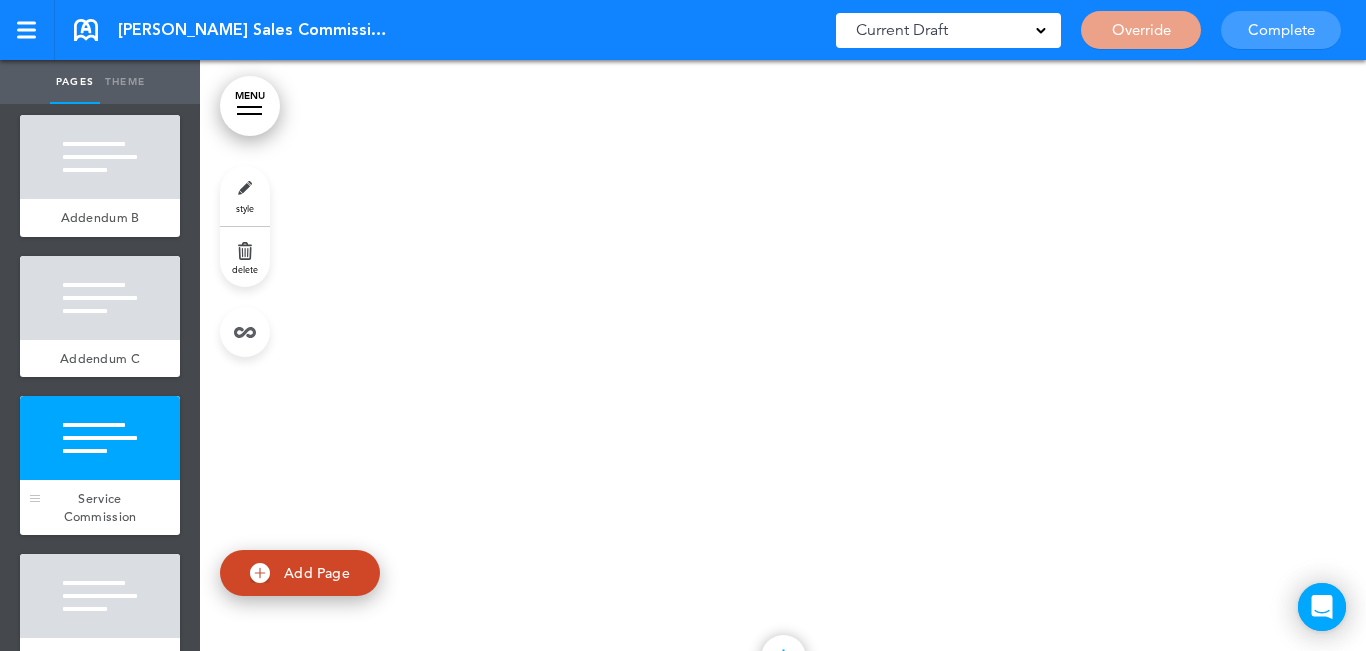 click at bounding box center [100, 438] 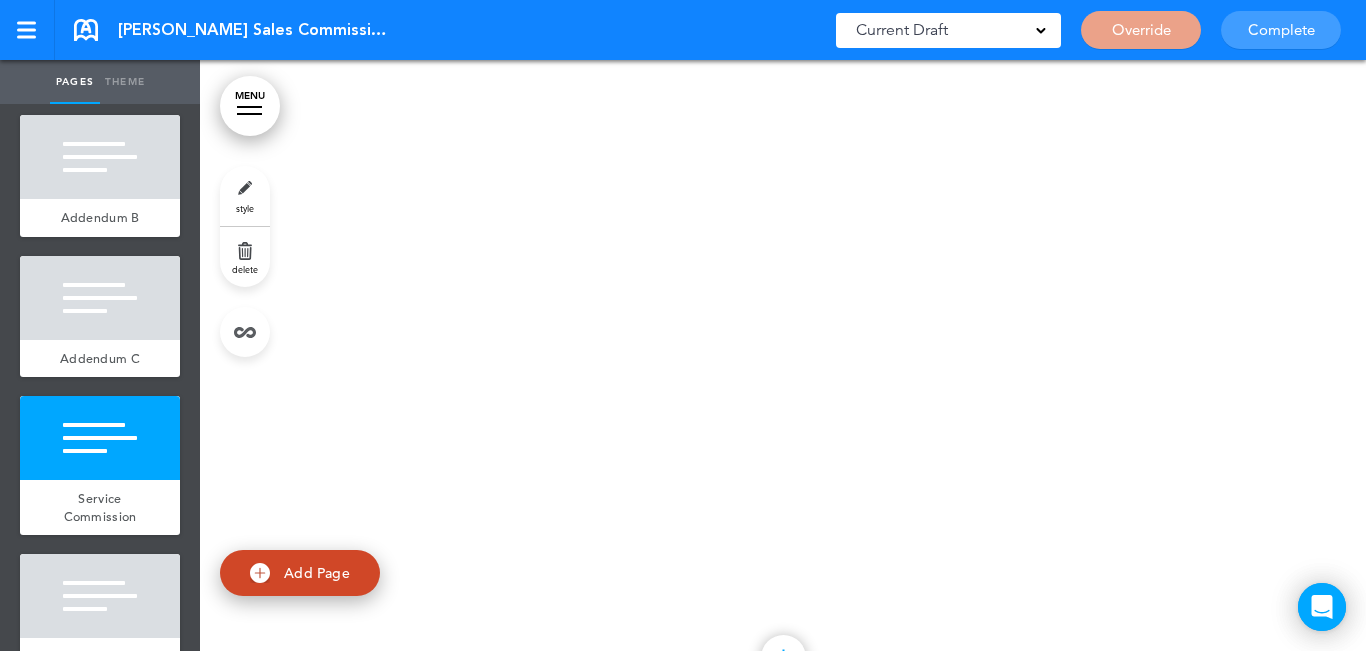 click on "delete" at bounding box center (245, 257) 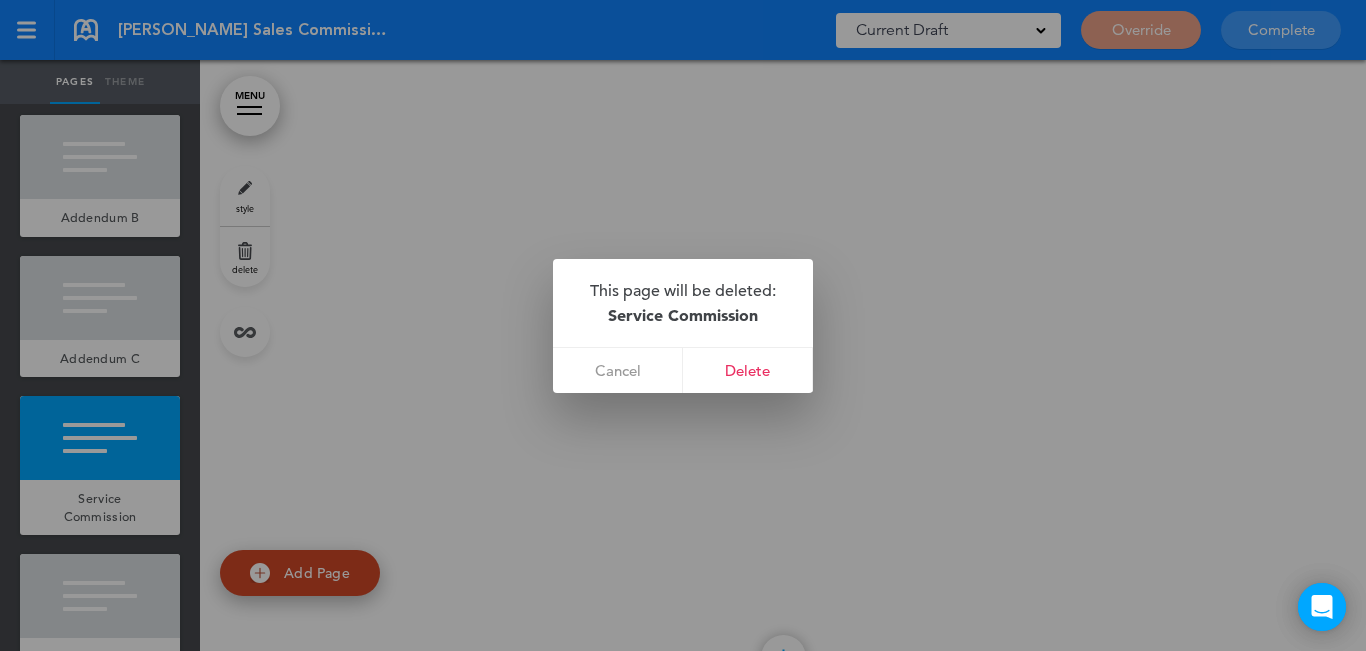 click on "Delete" at bounding box center [748, 370] 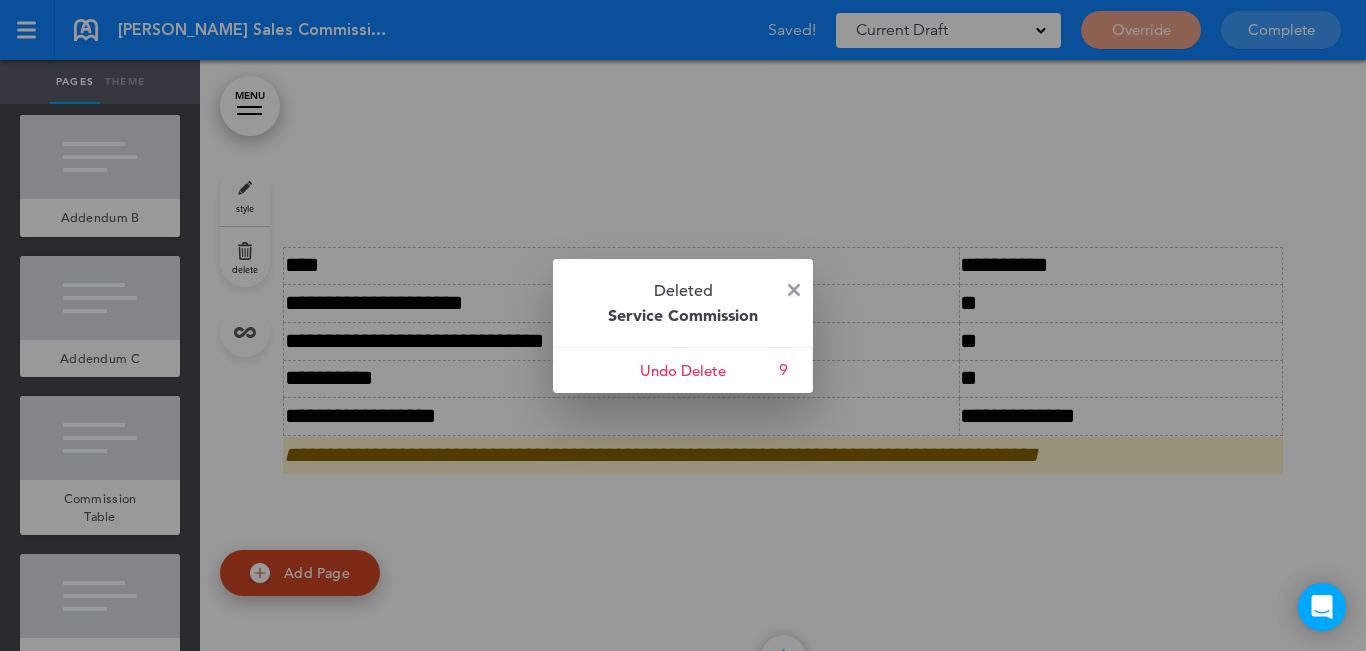 click at bounding box center [794, 290] 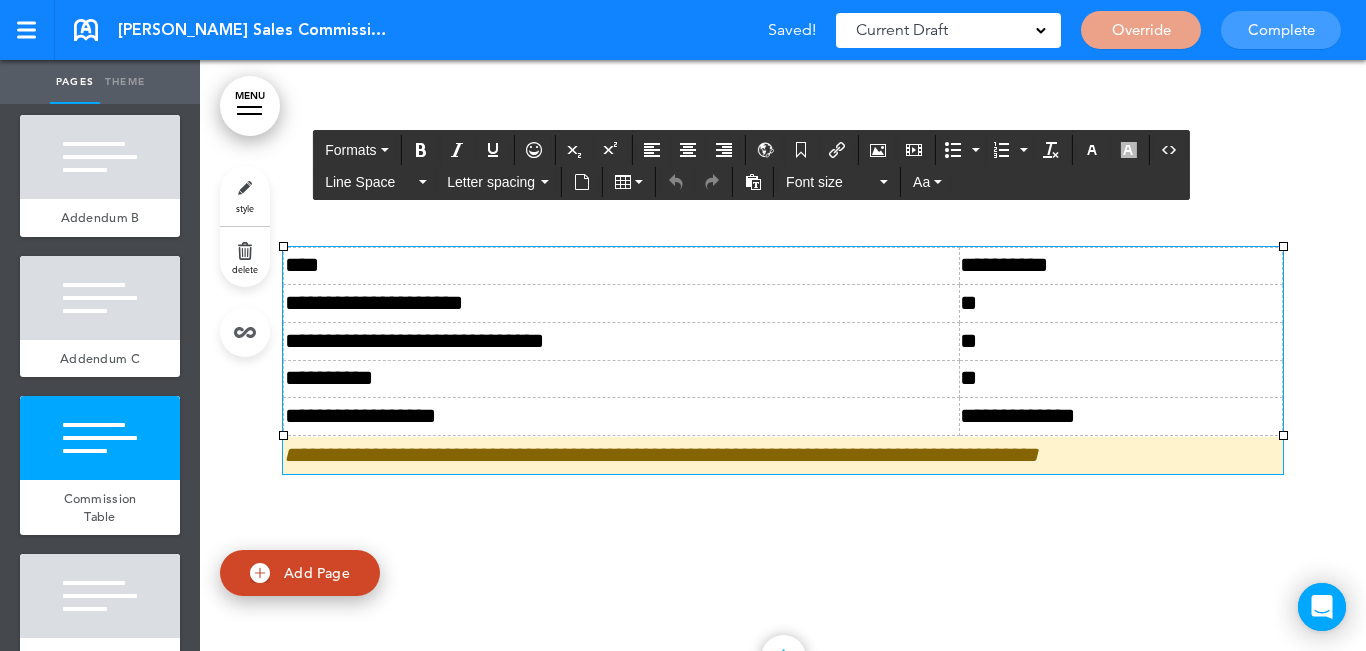 click on "**********" at bounding box center (622, 341) 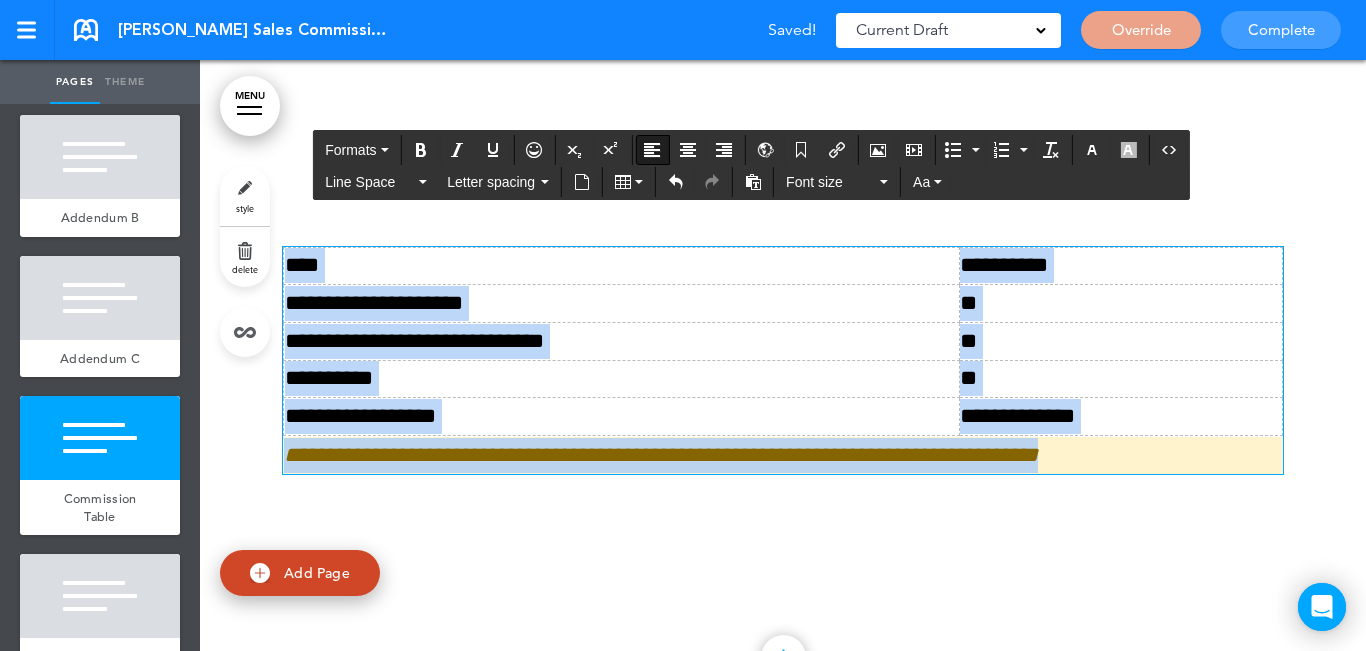 drag, startPoint x: 990, startPoint y: 425, endPoint x: 1002, endPoint y: 430, distance: 13 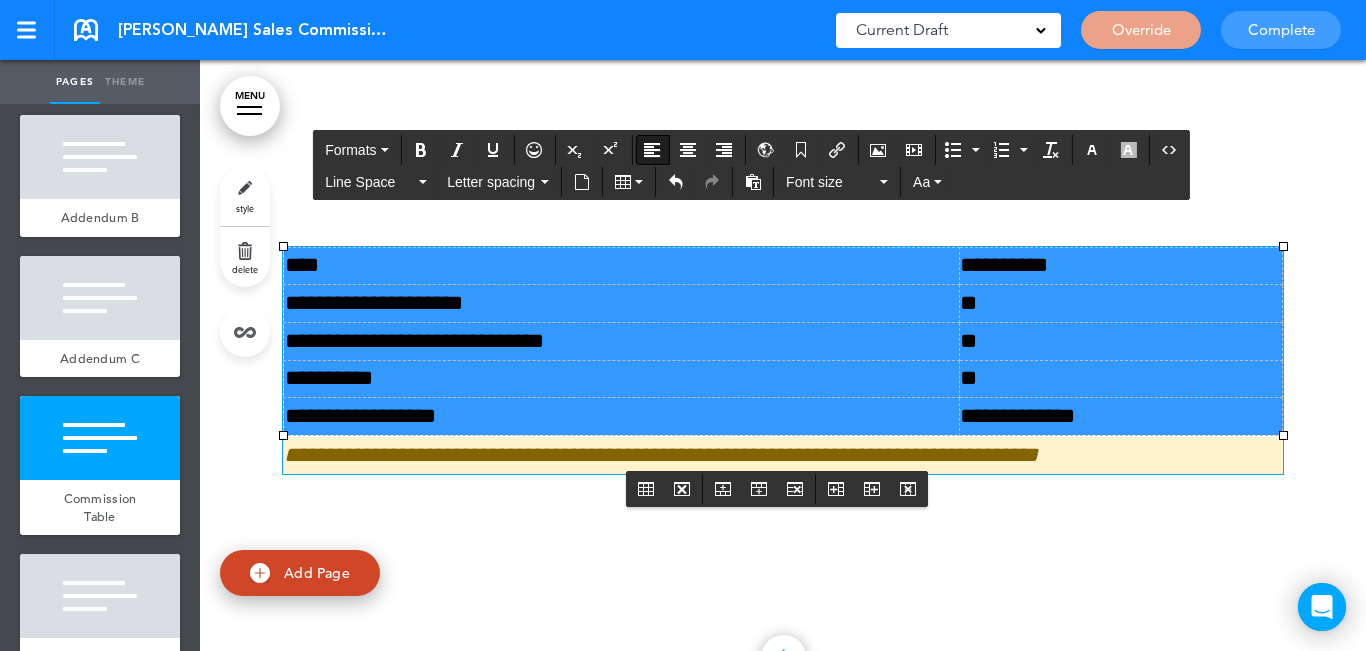 drag, startPoint x: 1131, startPoint y: 461, endPoint x: 563, endPoint y: 300, distance: 590.377 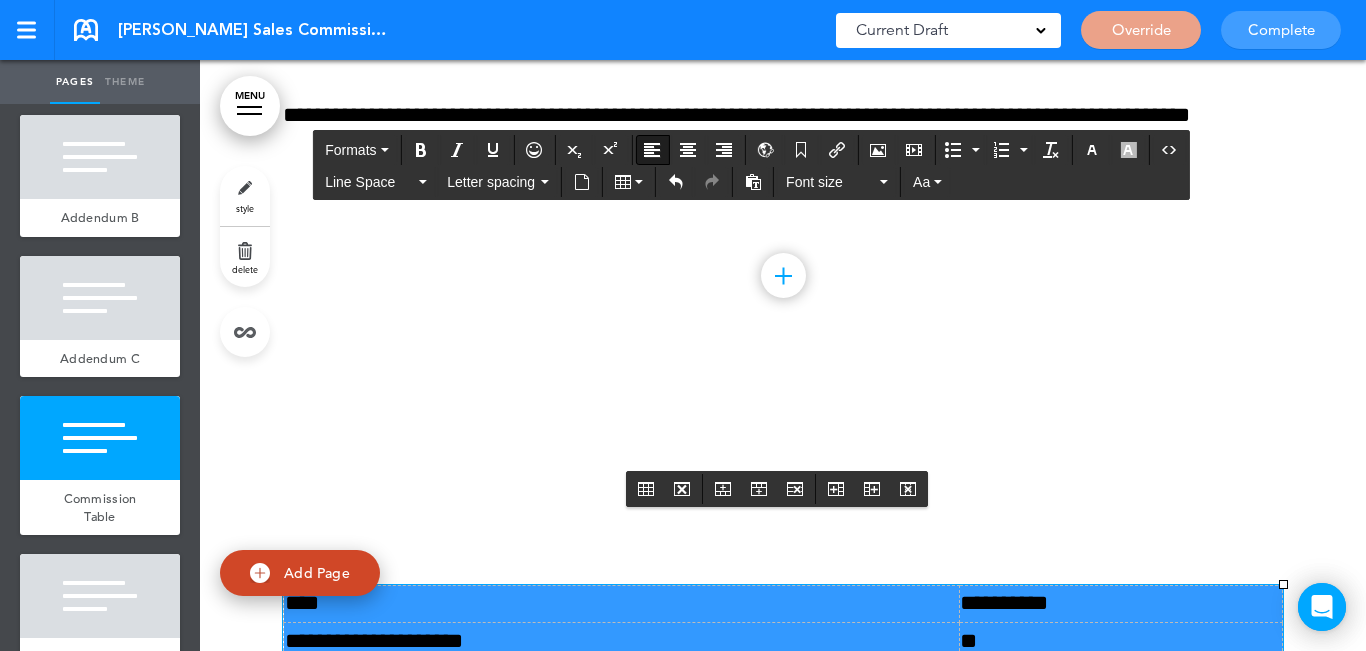 scroll, scrollTop: 10389, scrollLeft: 0, axis: vertical 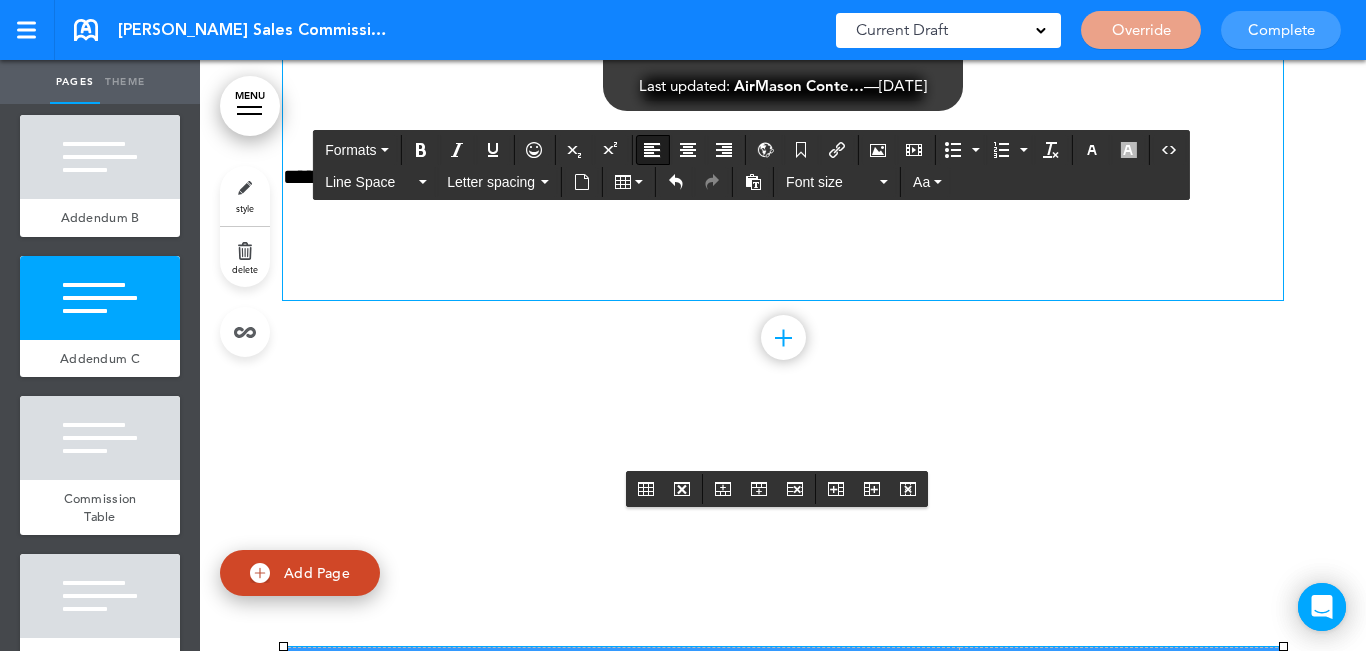 click at bounding box center (783, 282) 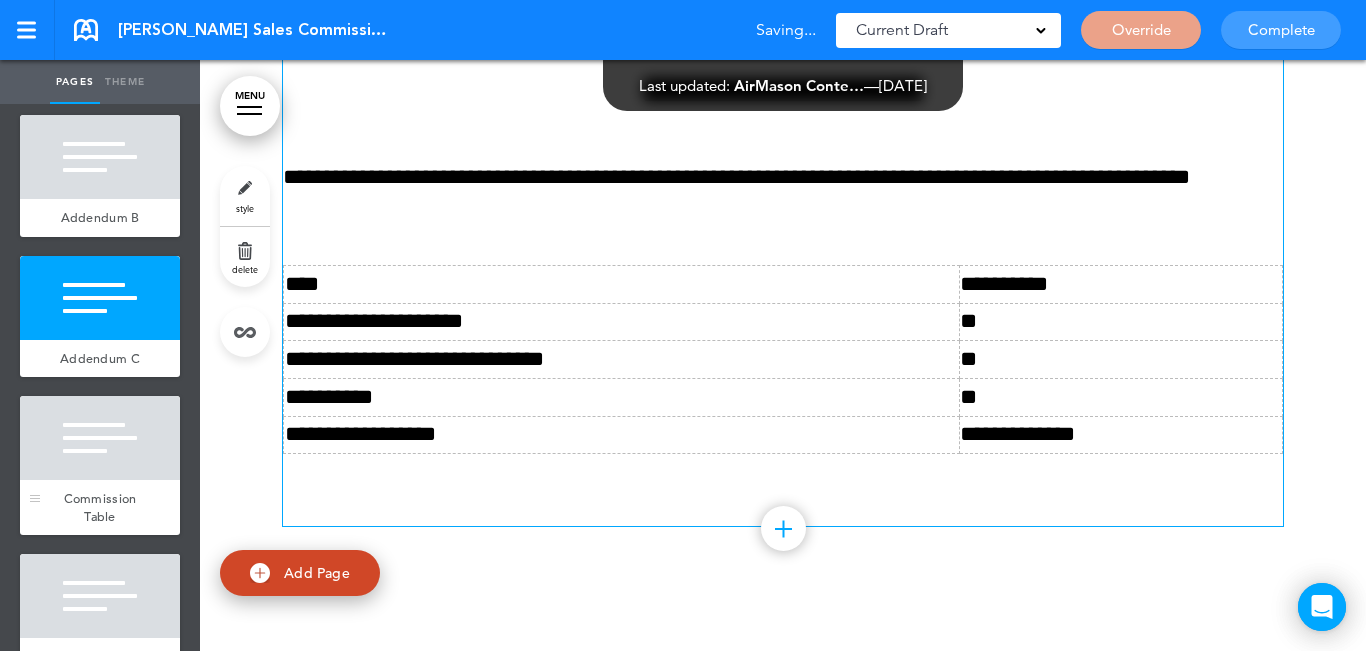 click at bounding box center [100, 438] 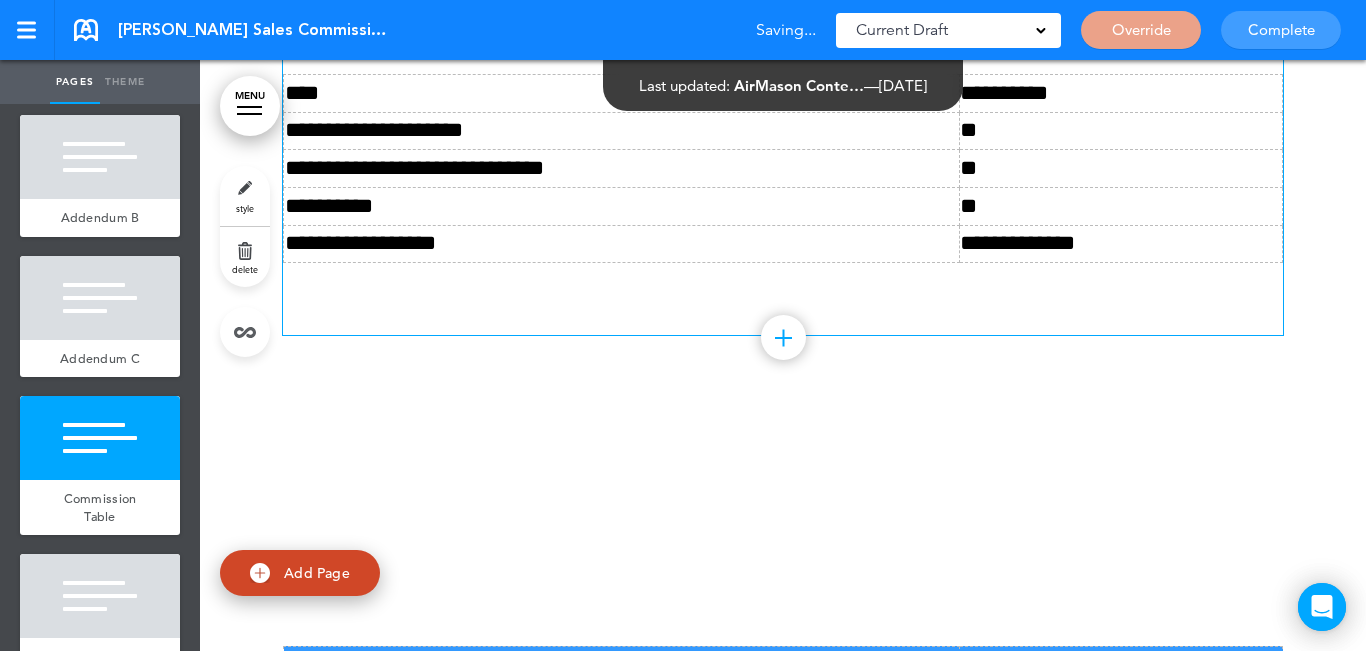 scroll, scrollTop: 10980, scrollLeft: 0, axis: vertical 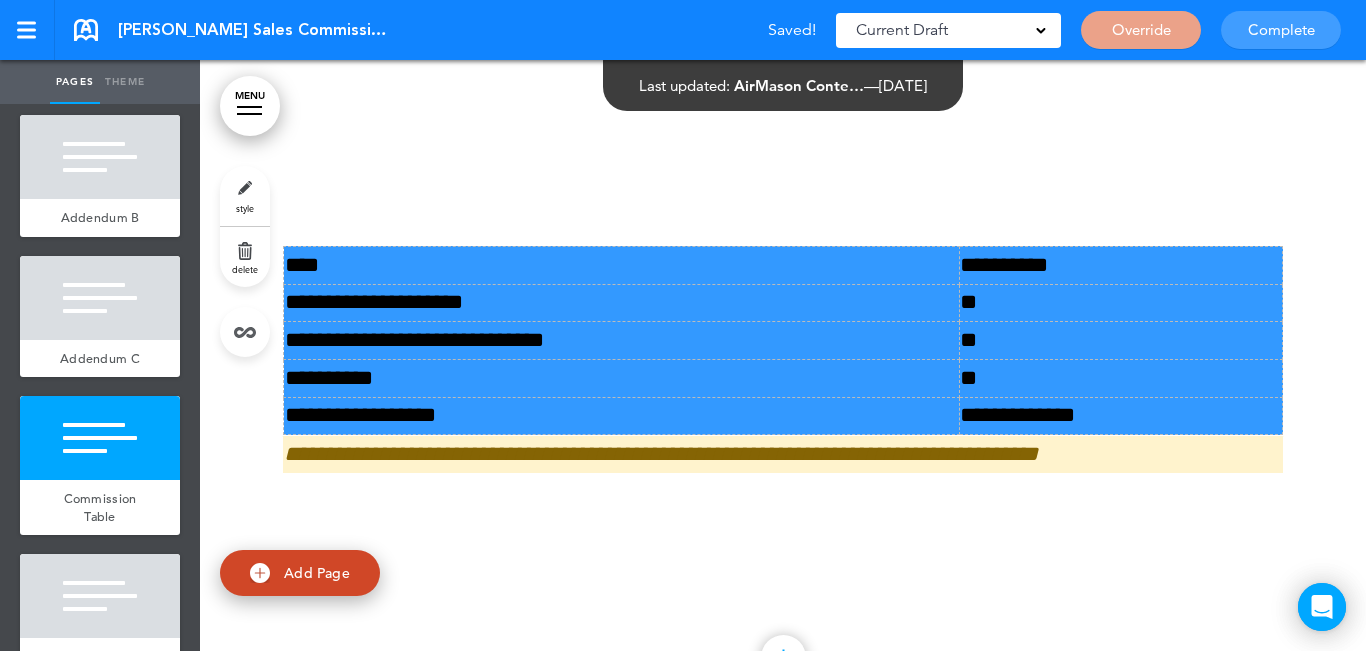 click on "delete" at bounding box center [245, 257] 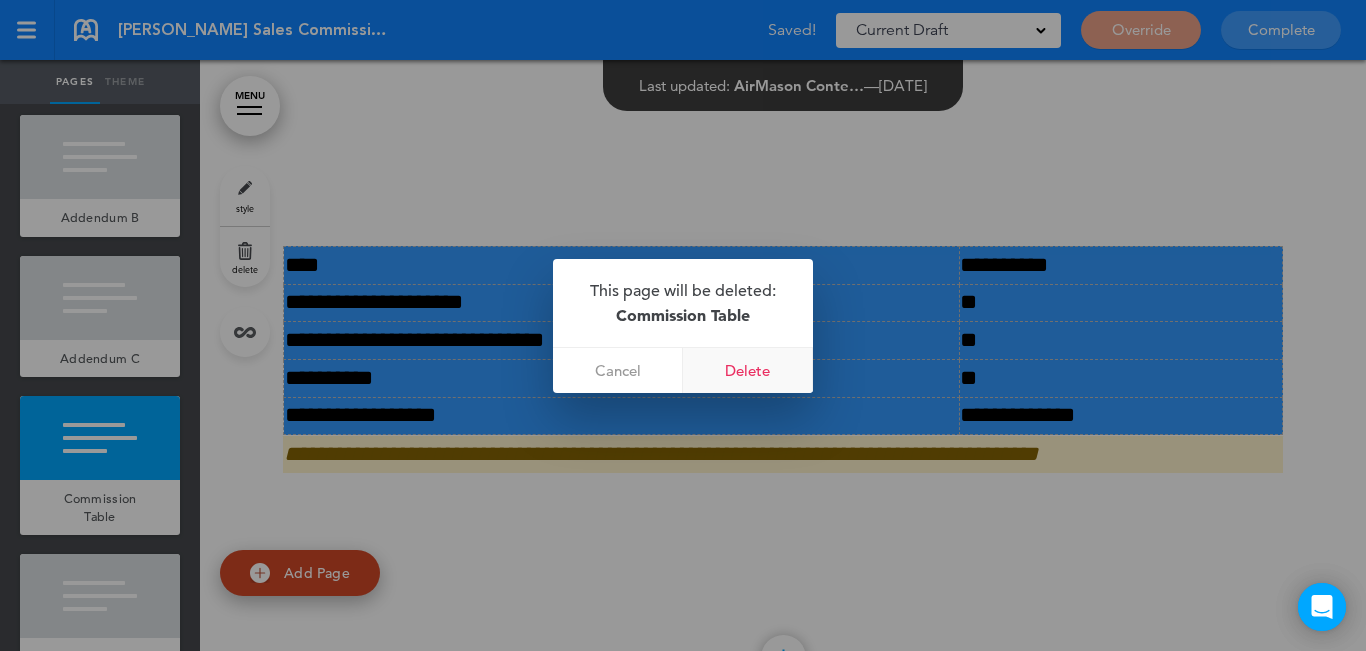 click on "Delete" at bounding box center (748, 370) 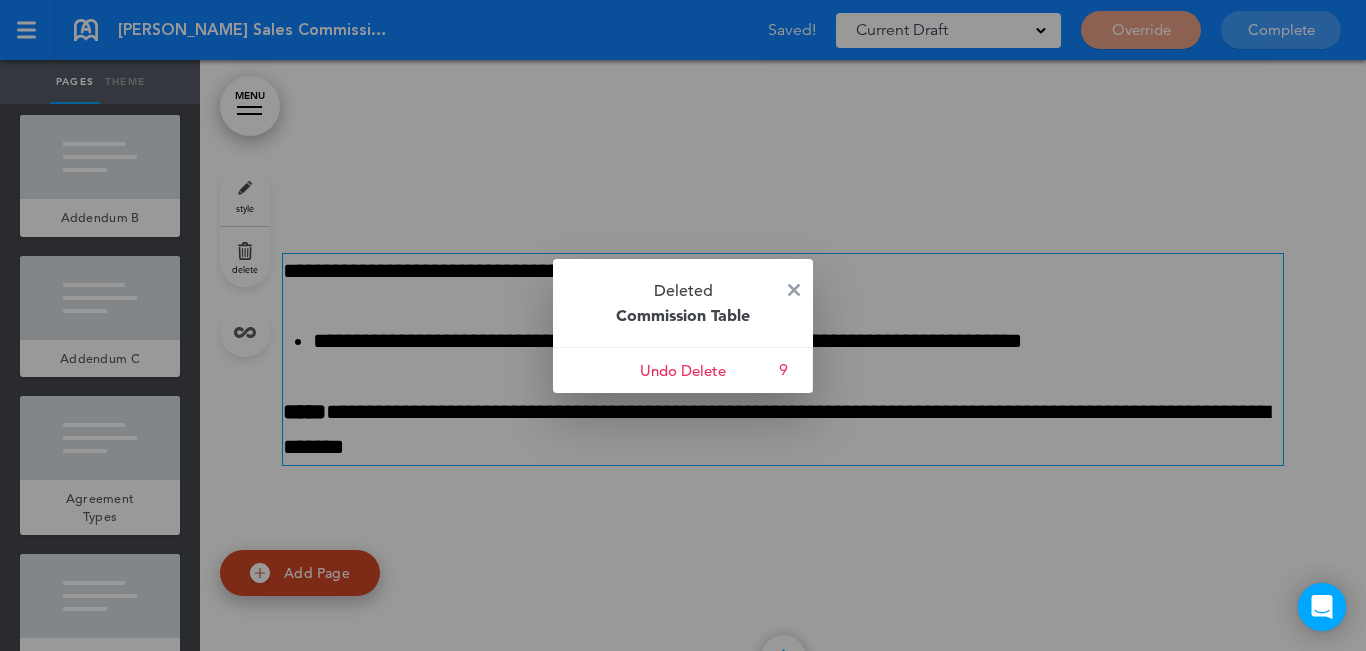 click at bounding box center [794, 290] 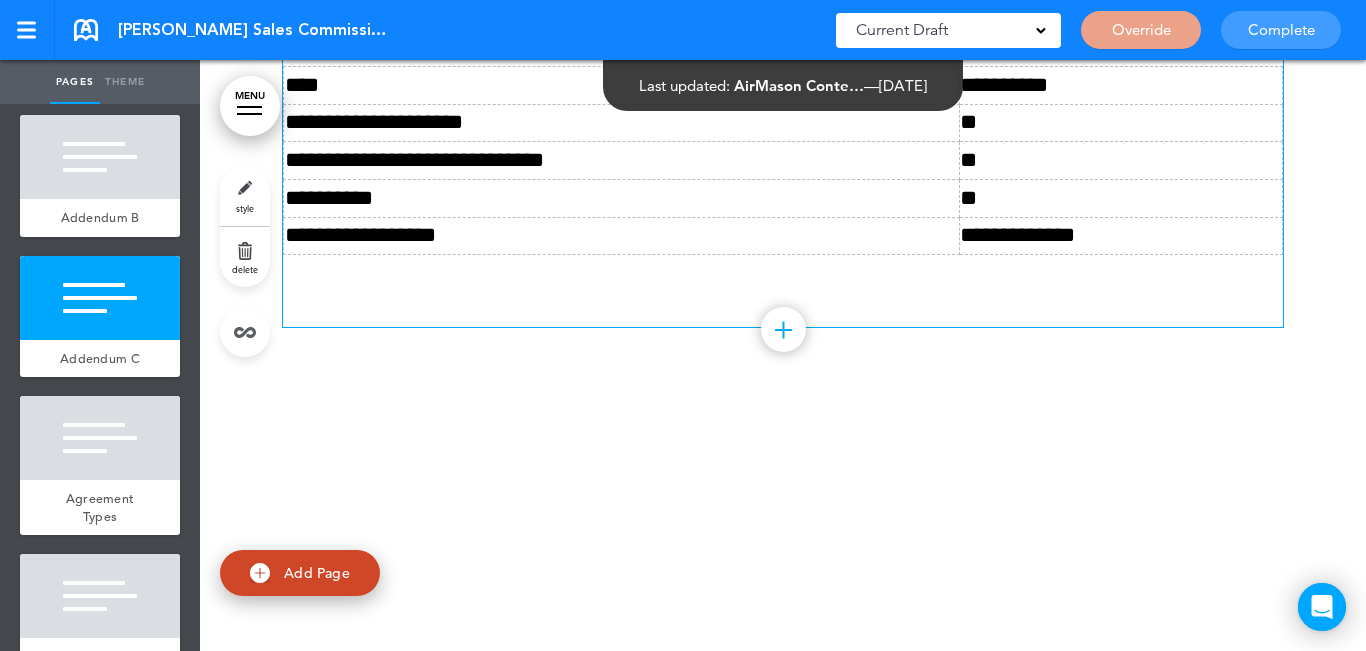scroll, scrollTop: 10880, scrollLeft: 0, axis: vertical 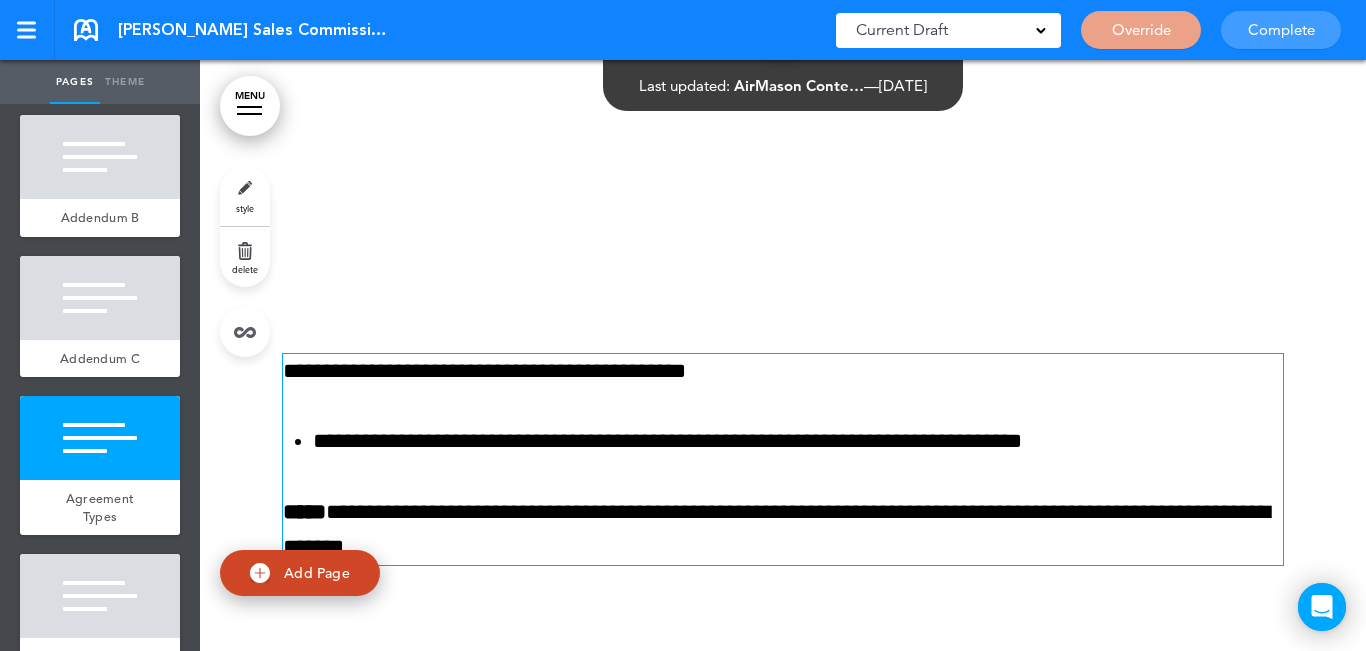 click on "**********" at bounding box center (783, 459) 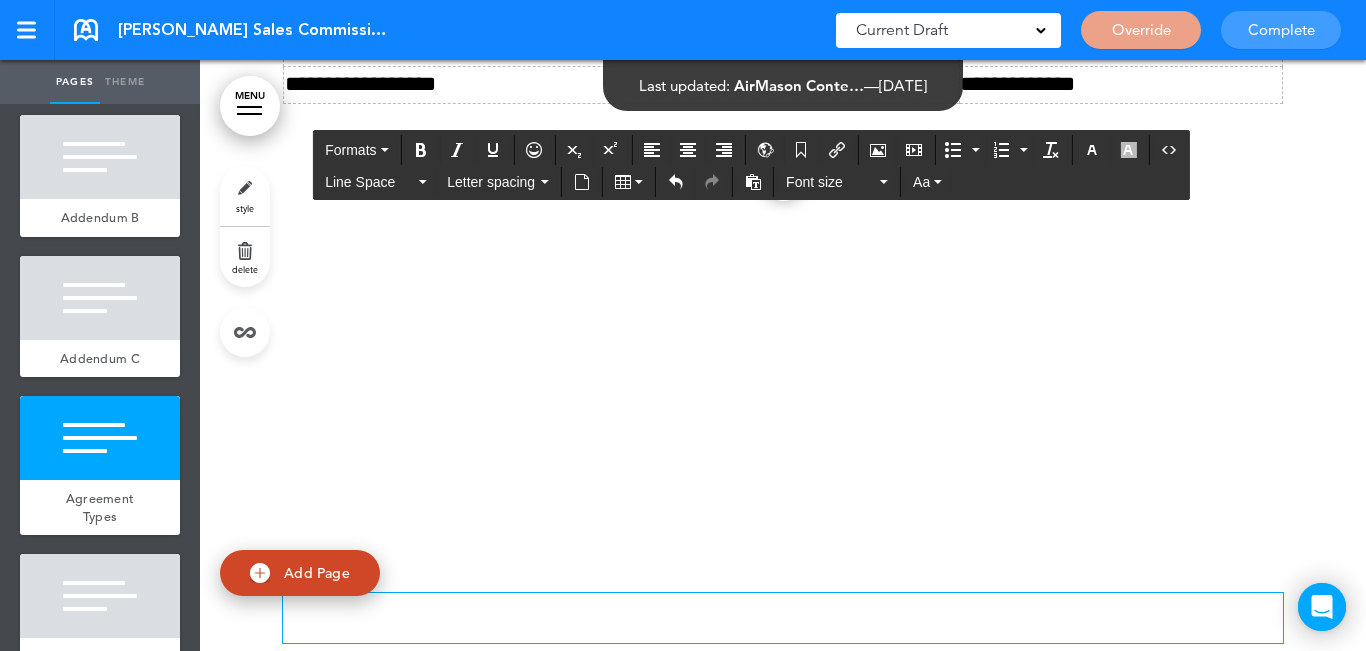 scroll, scrollTop: 10557, scrollLeft: 0, axis: vertical 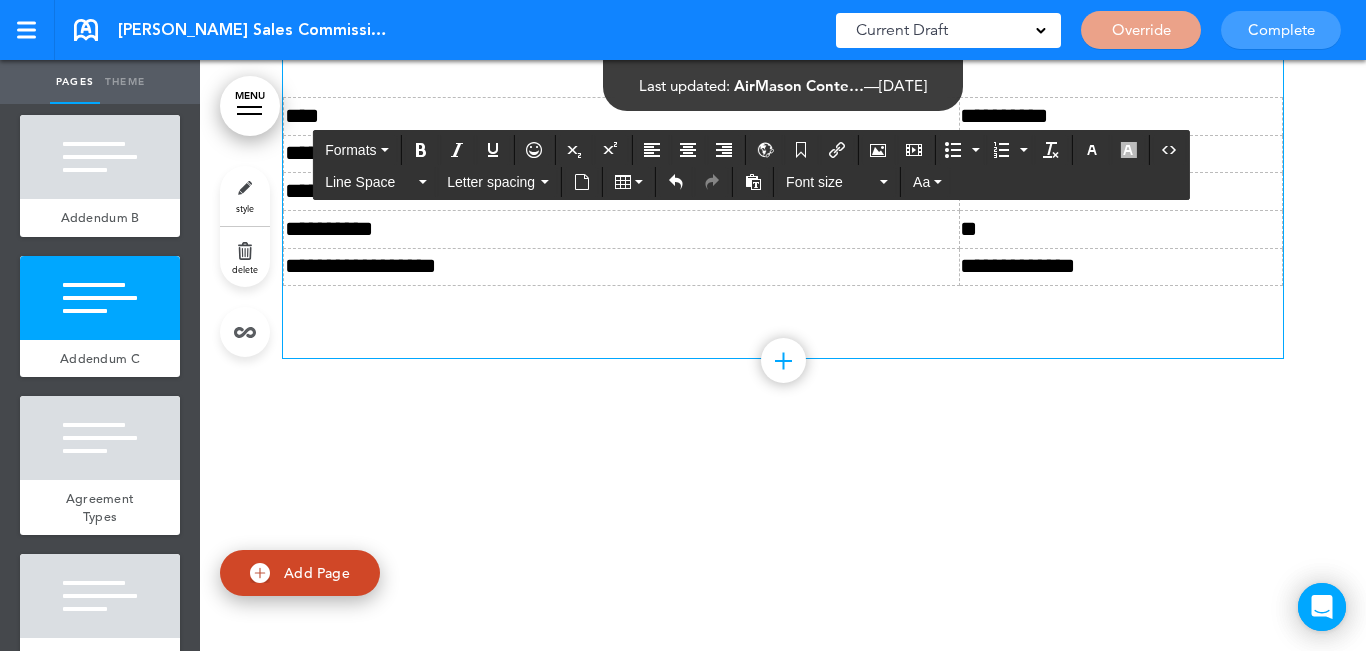click on "**********" at bounding box center [783, 227] 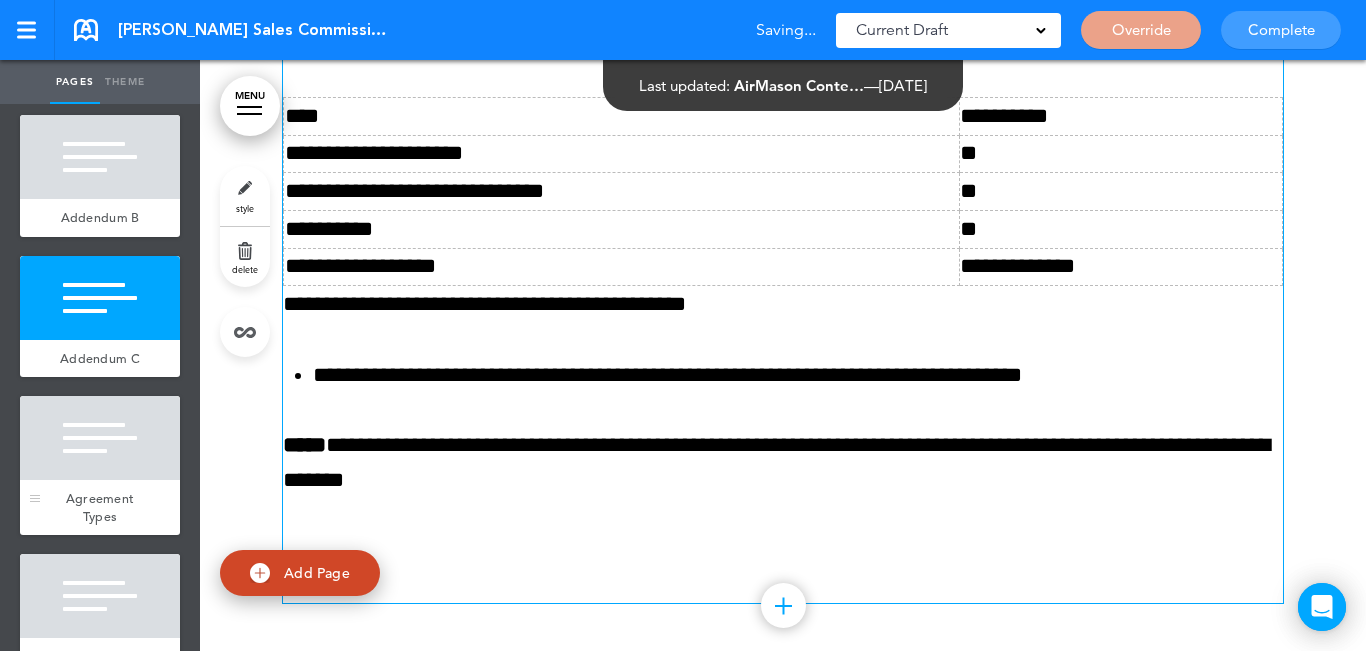 click at bounding box center [100, 438] 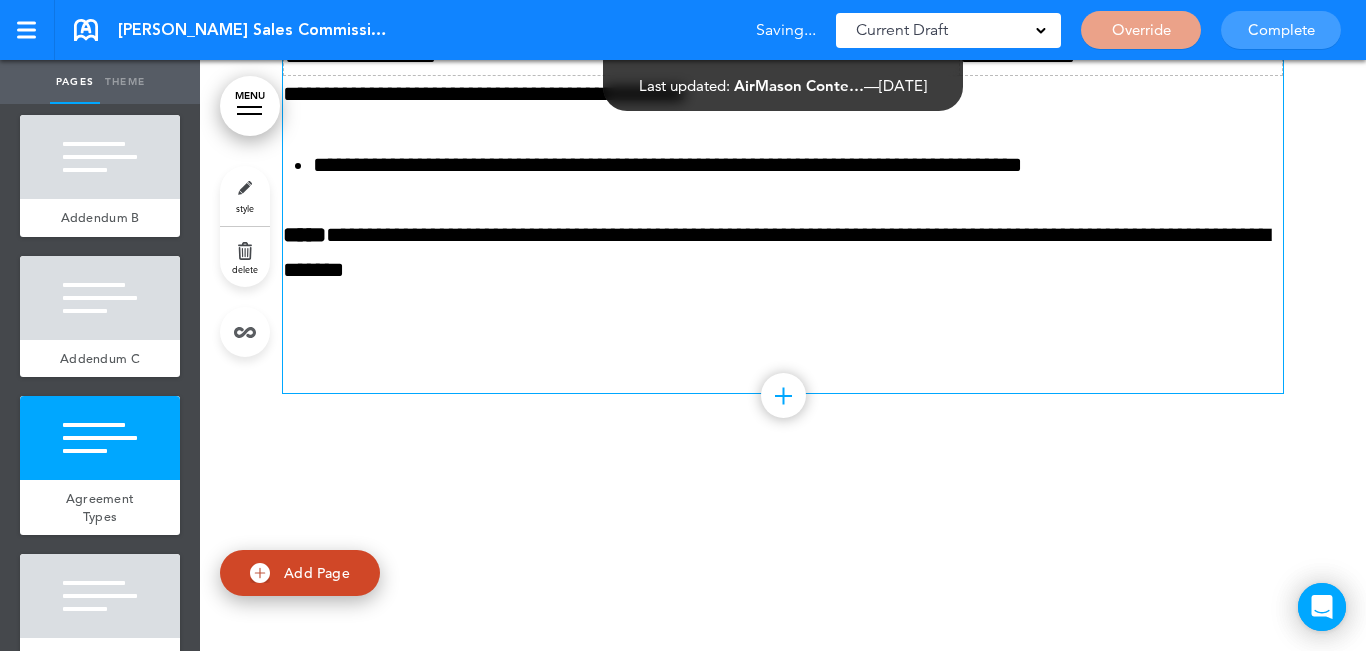 scroll, scrollTop: 11225, scrollLeft: 0, axis: vertical 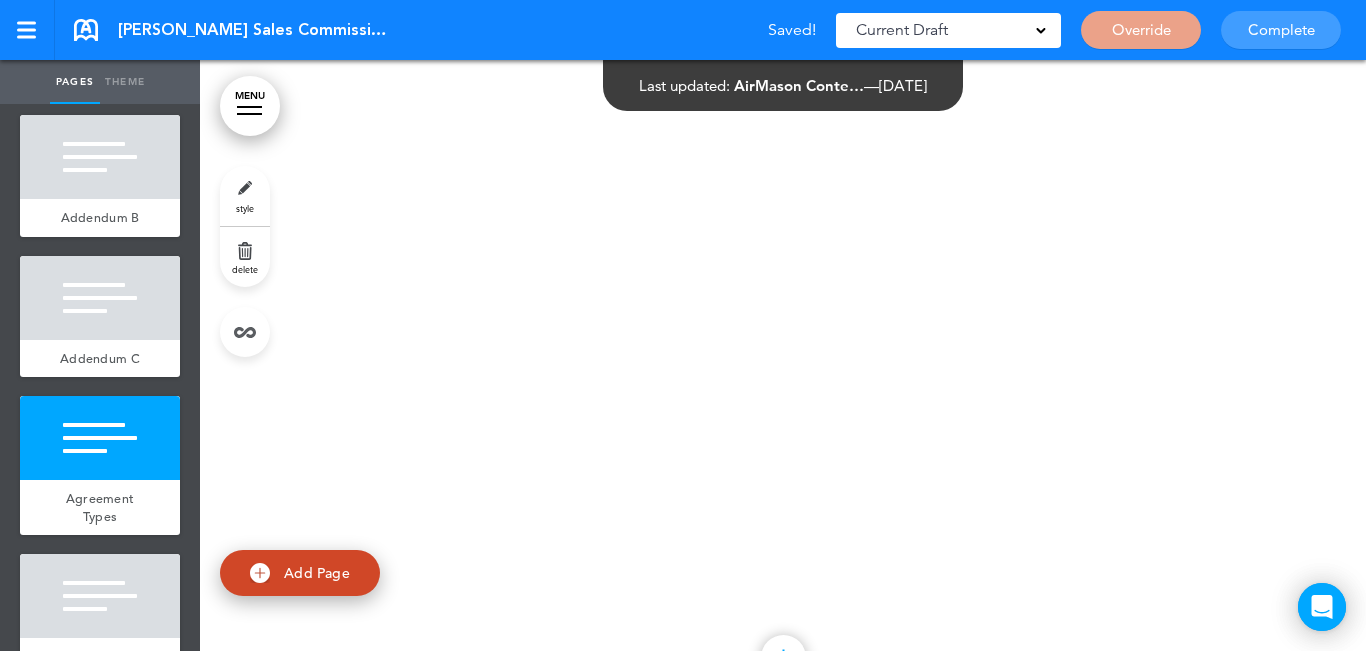 click on "delete" at bounding box center (245, 269) 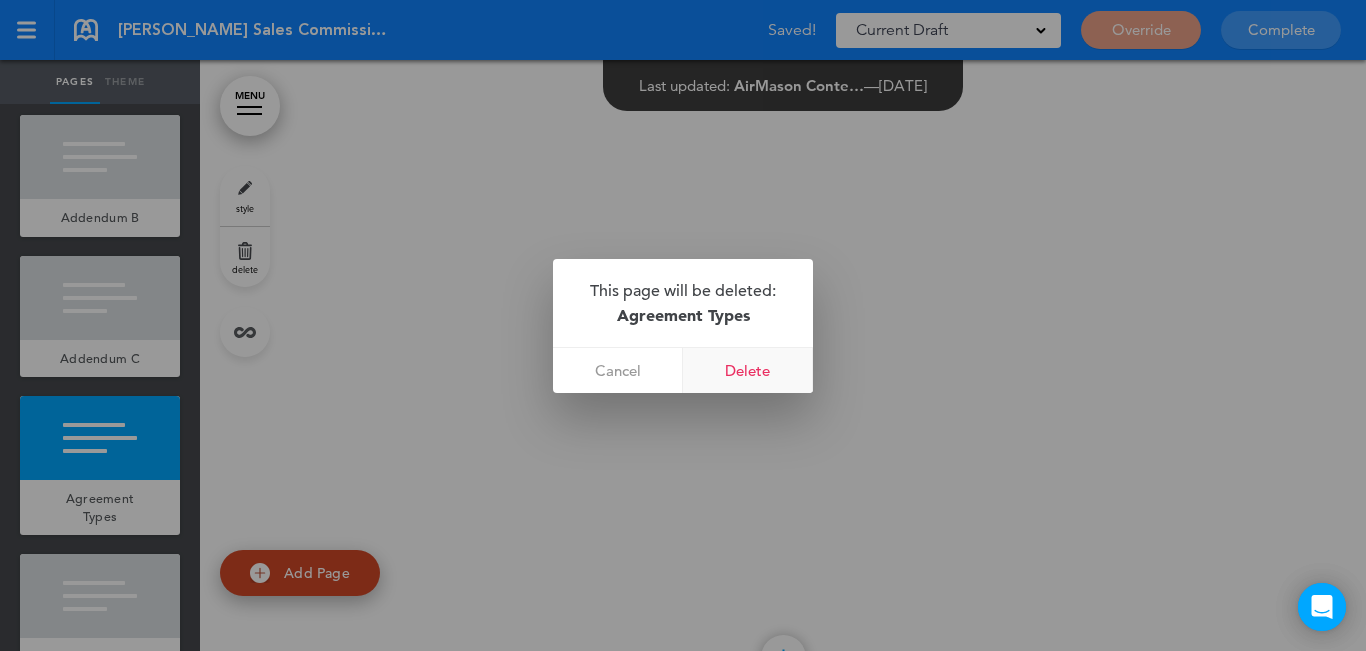 click on "Delete" at bounding box center (748, 370) 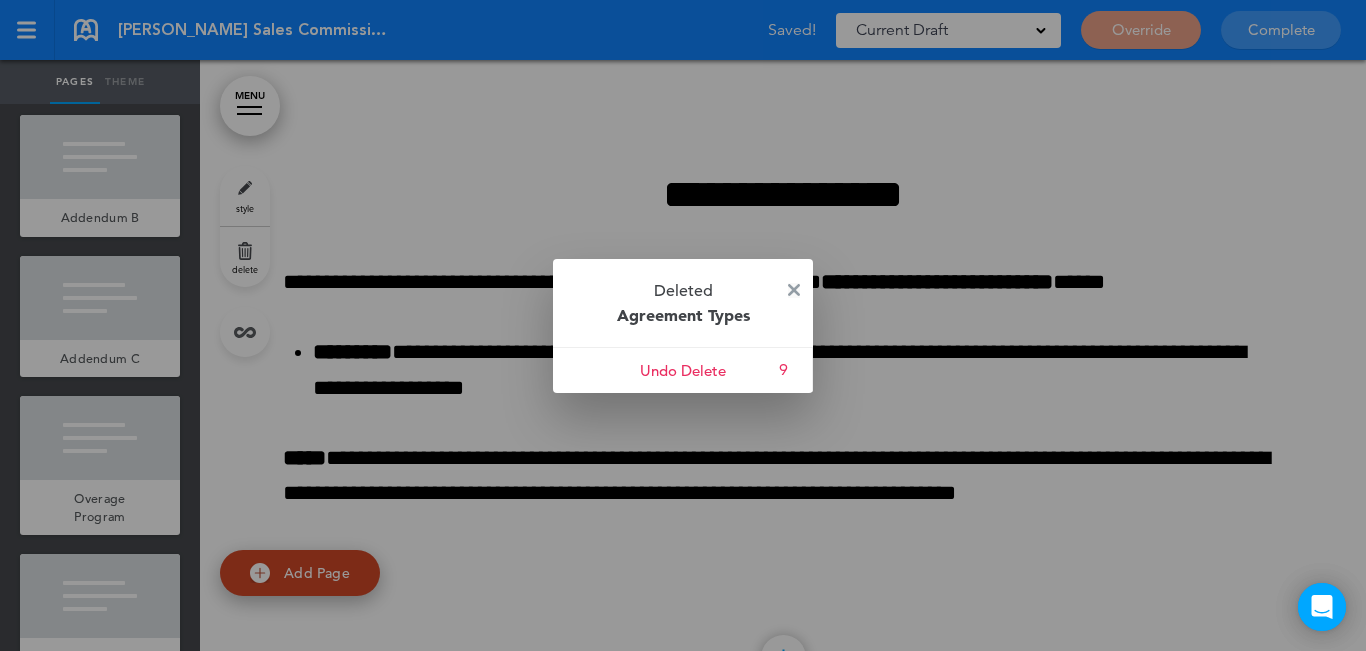 click at bounding box center [794, 290] 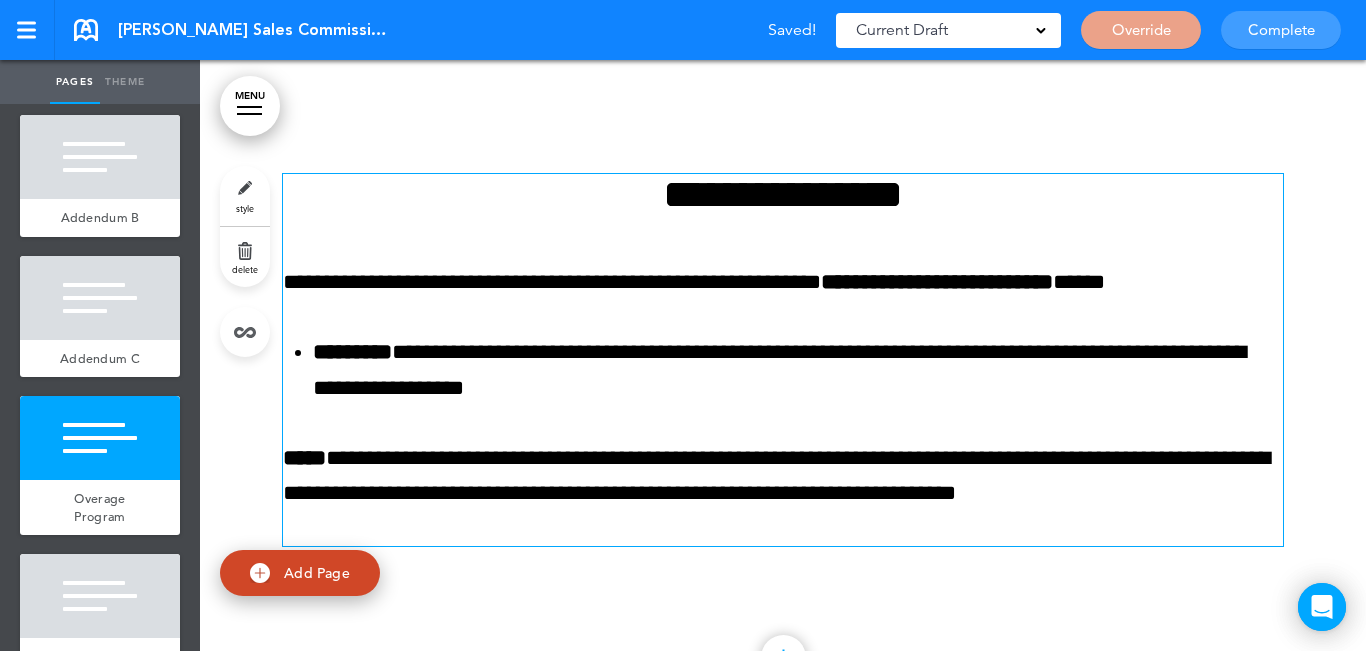 click on "**********" at bounding box center (783, 360) 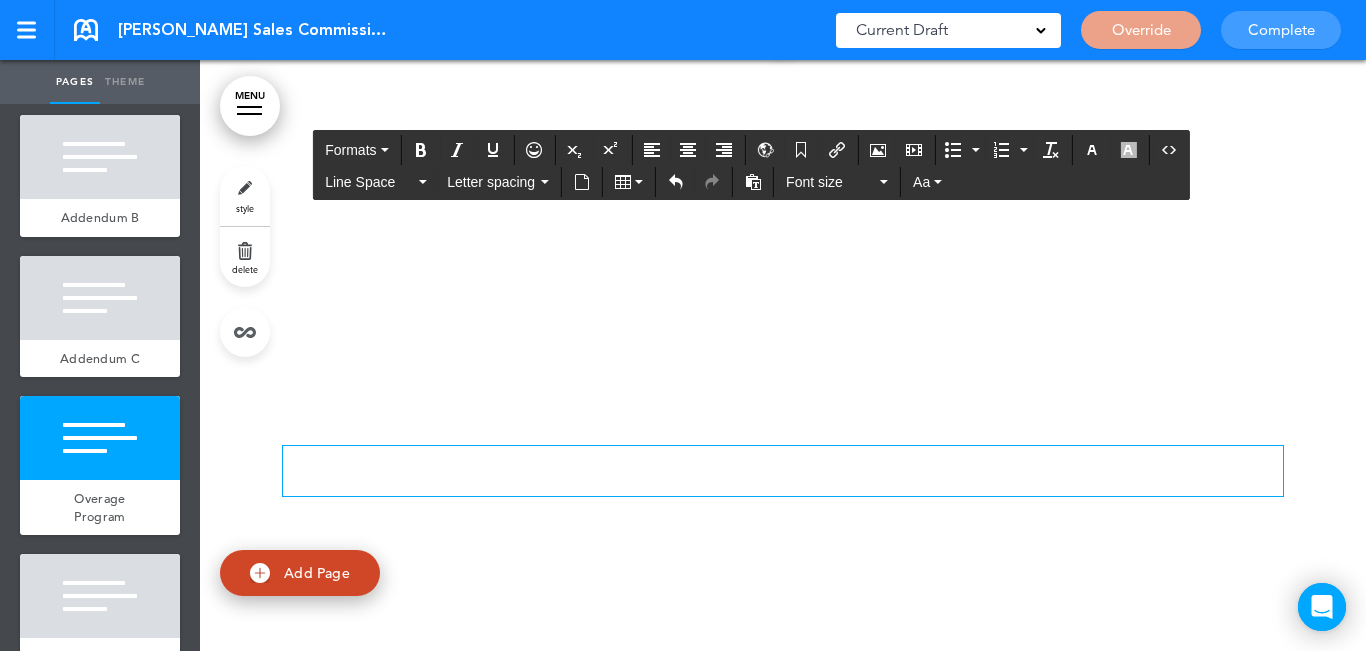 scroll, scrollTop: 10632, scrollLeft: 0, axis: vertical 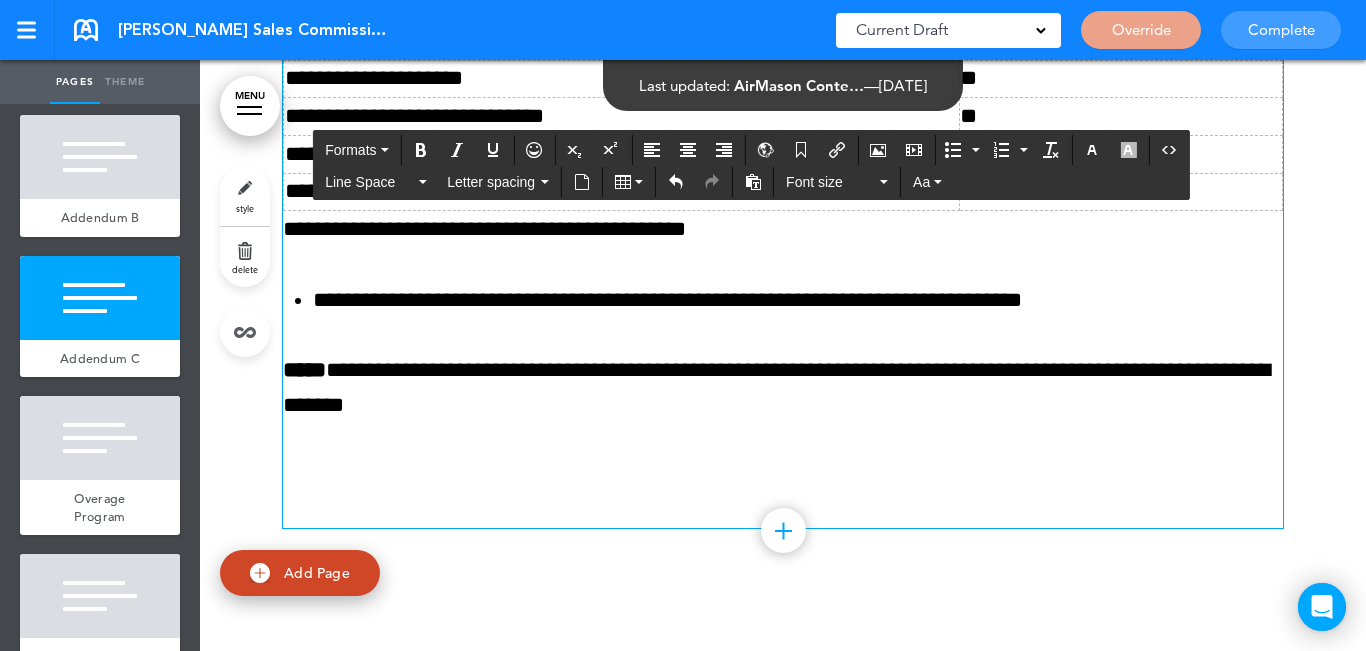 click at bounding box center [783, 475] 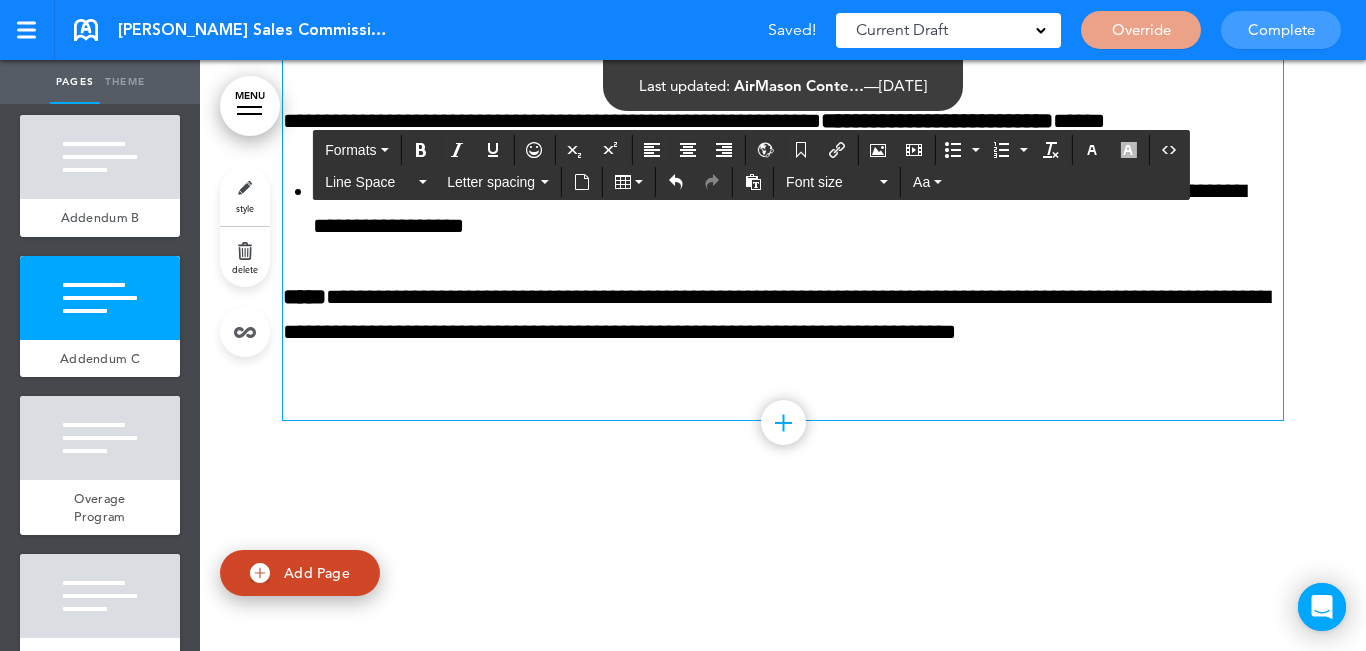 scroll, scrollTop: 11032, scrollLeft: 0, axis: vertical 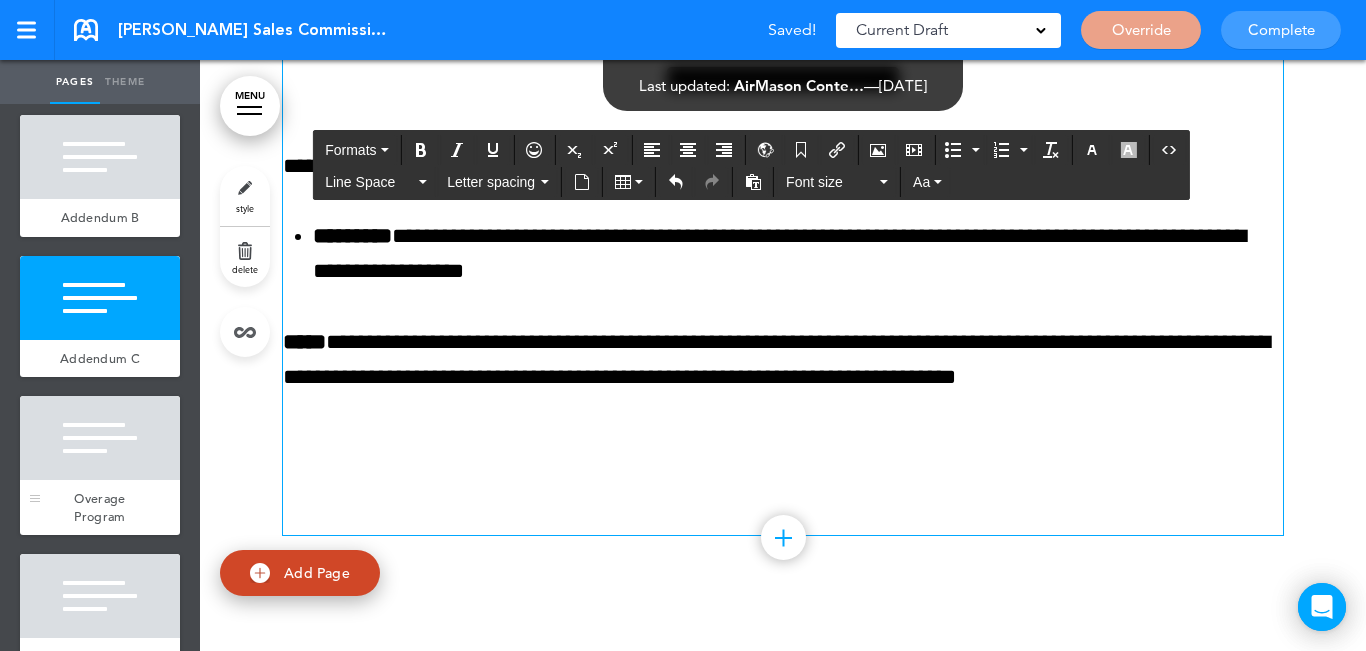 click at bounding box center [100, 438] 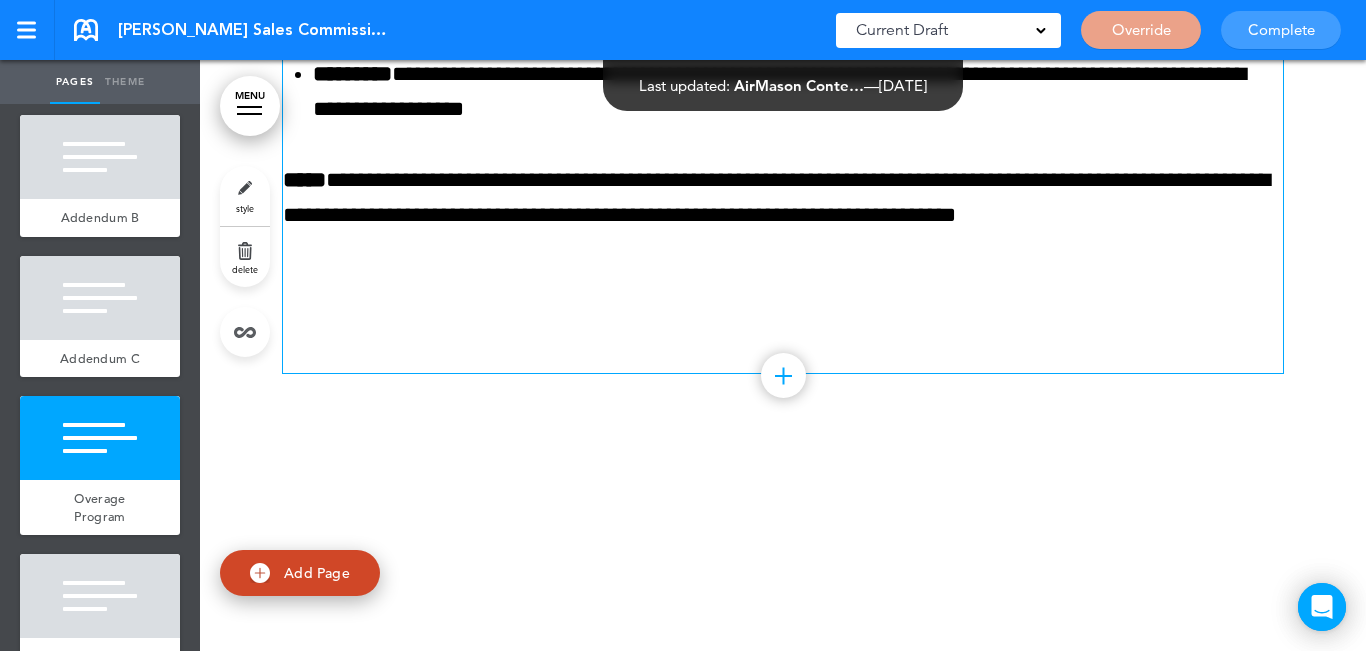 scroll, scrollTop: 11633, scrollLeft: 0, axis: vertical 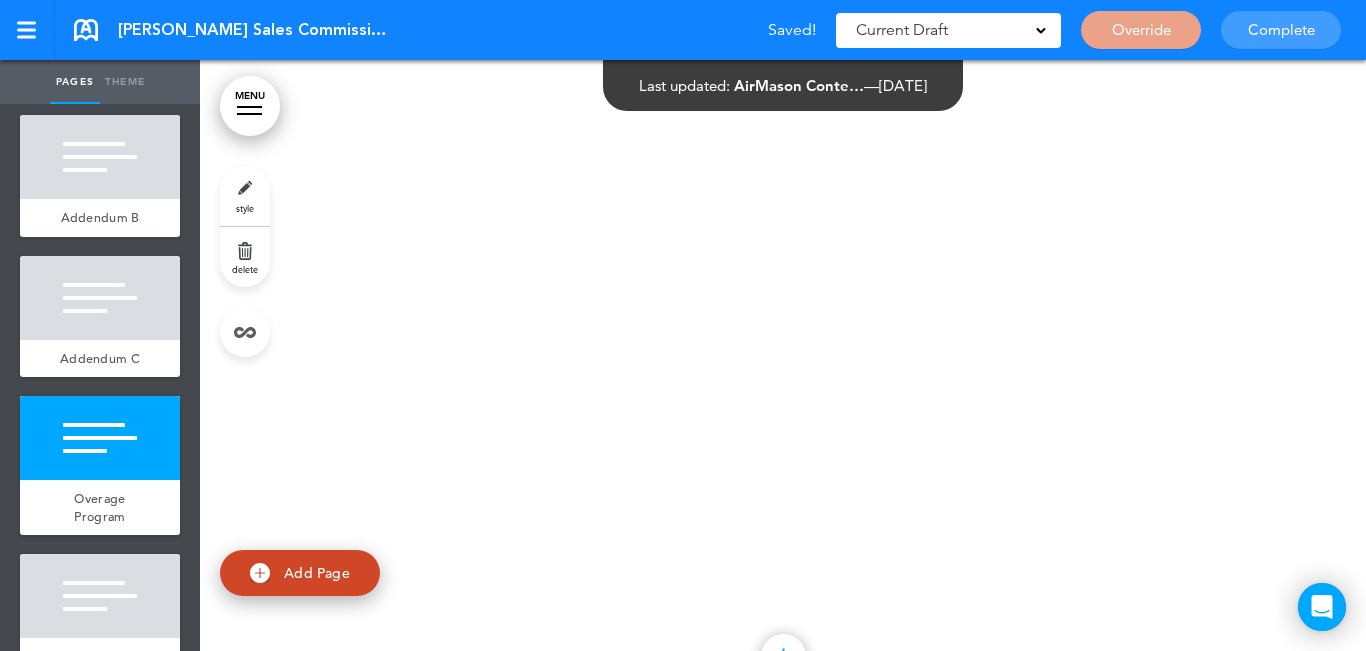 click on "delete" at bounding box center [245, 257] 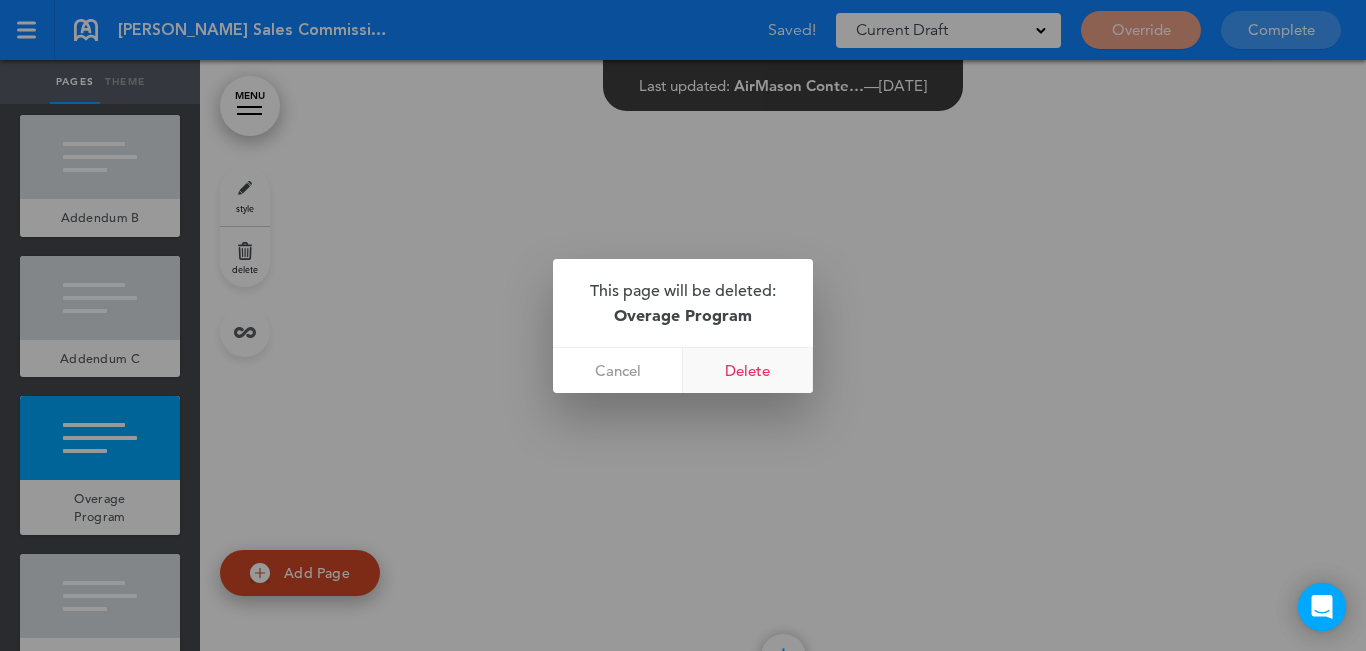 click on "Delete" at bounding box center [748, 370] 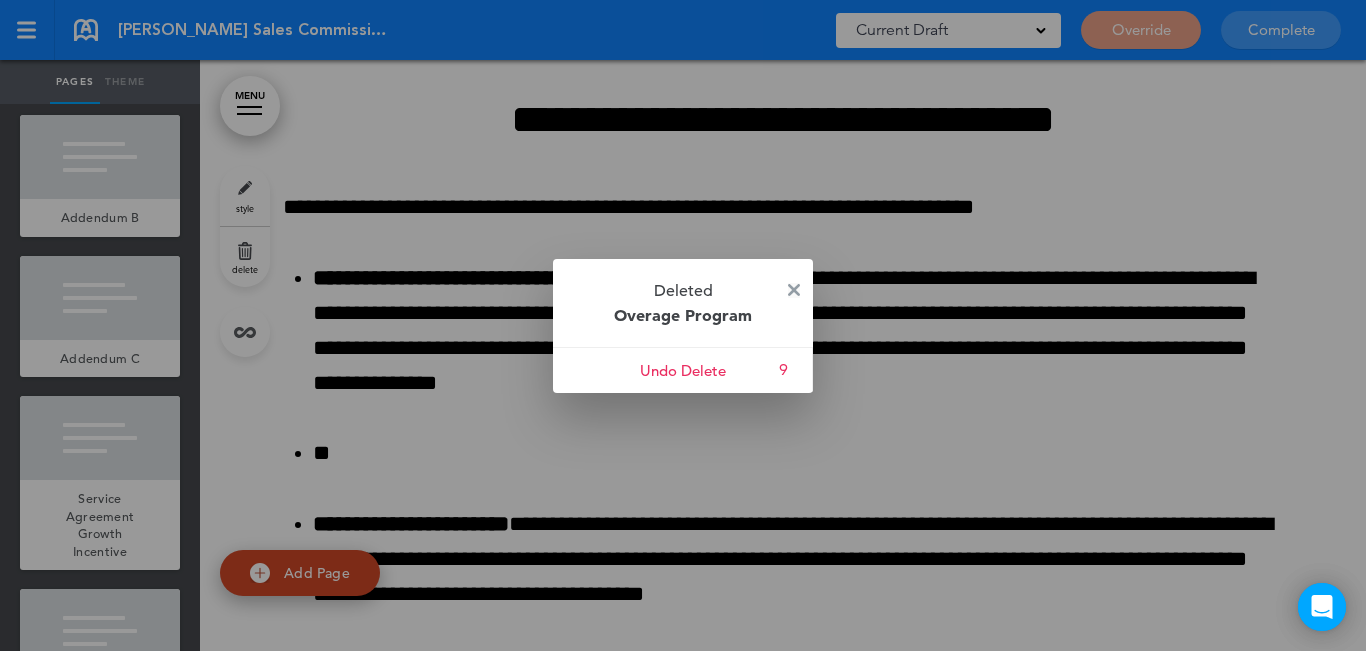 click at bounding box center [794, 290] 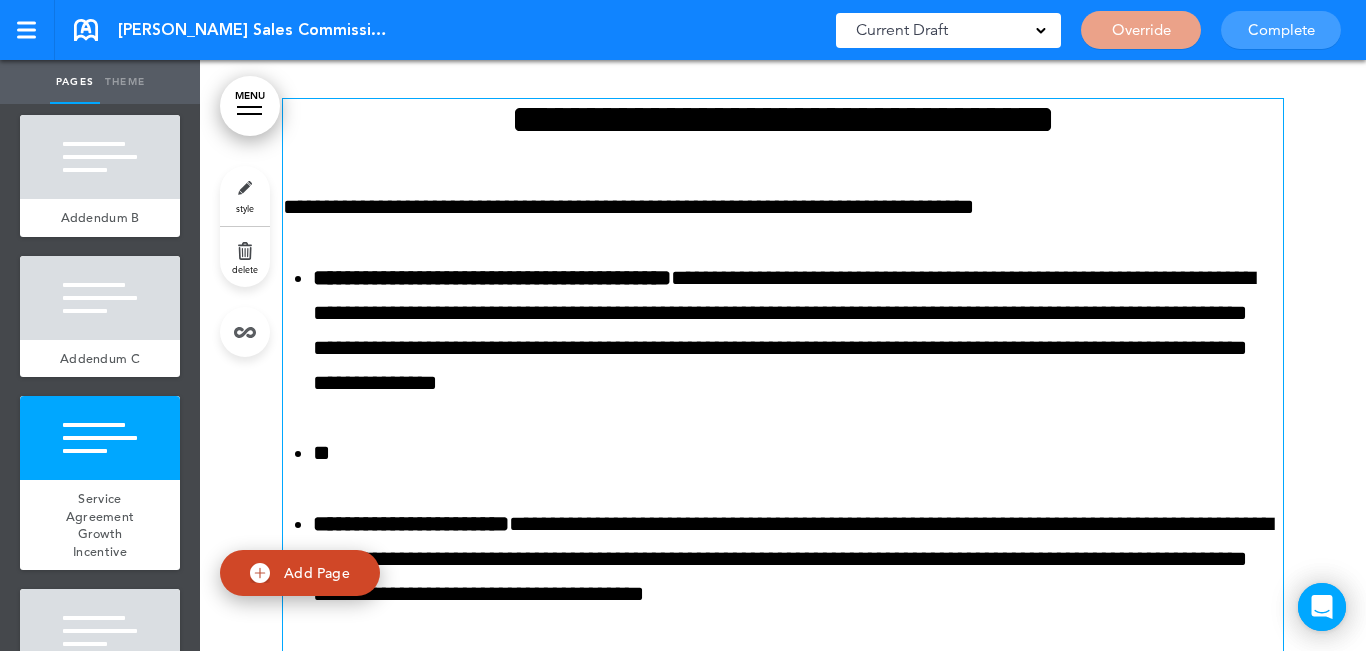 scroll, scrollTop: 11533, scrollLeft: 0, axis: vertical 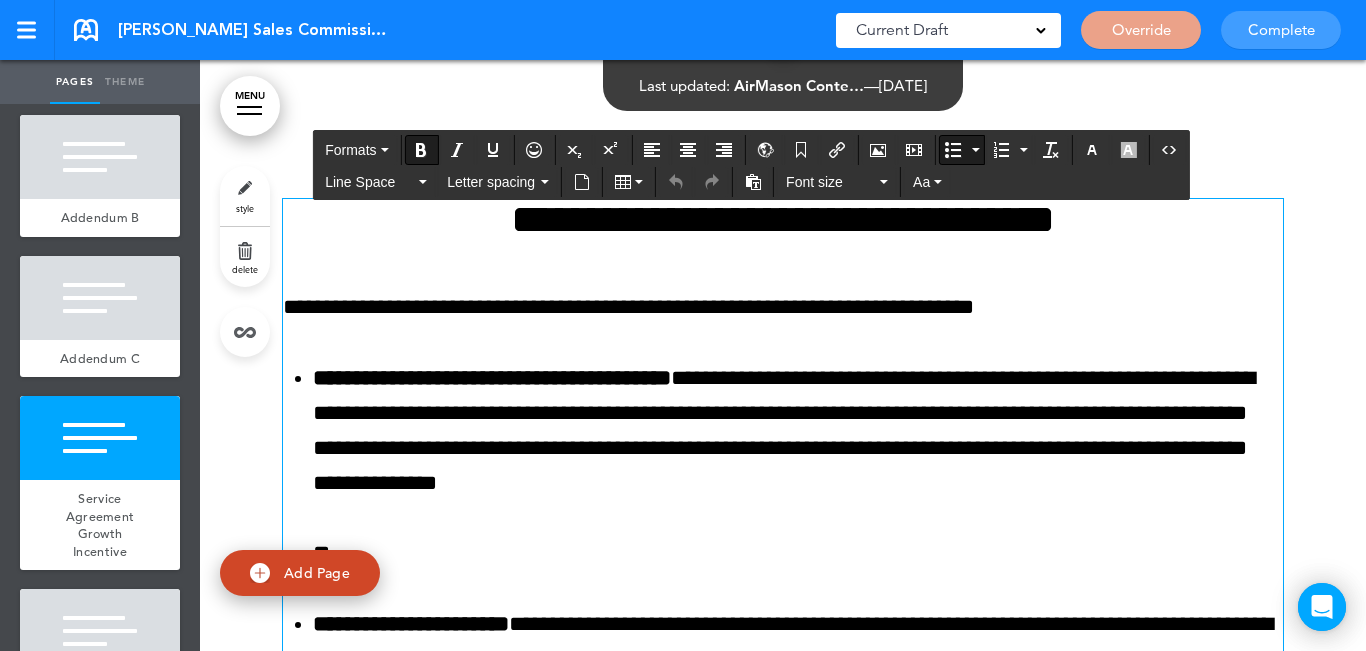 click on "**********" at bounding box center [783, 525] 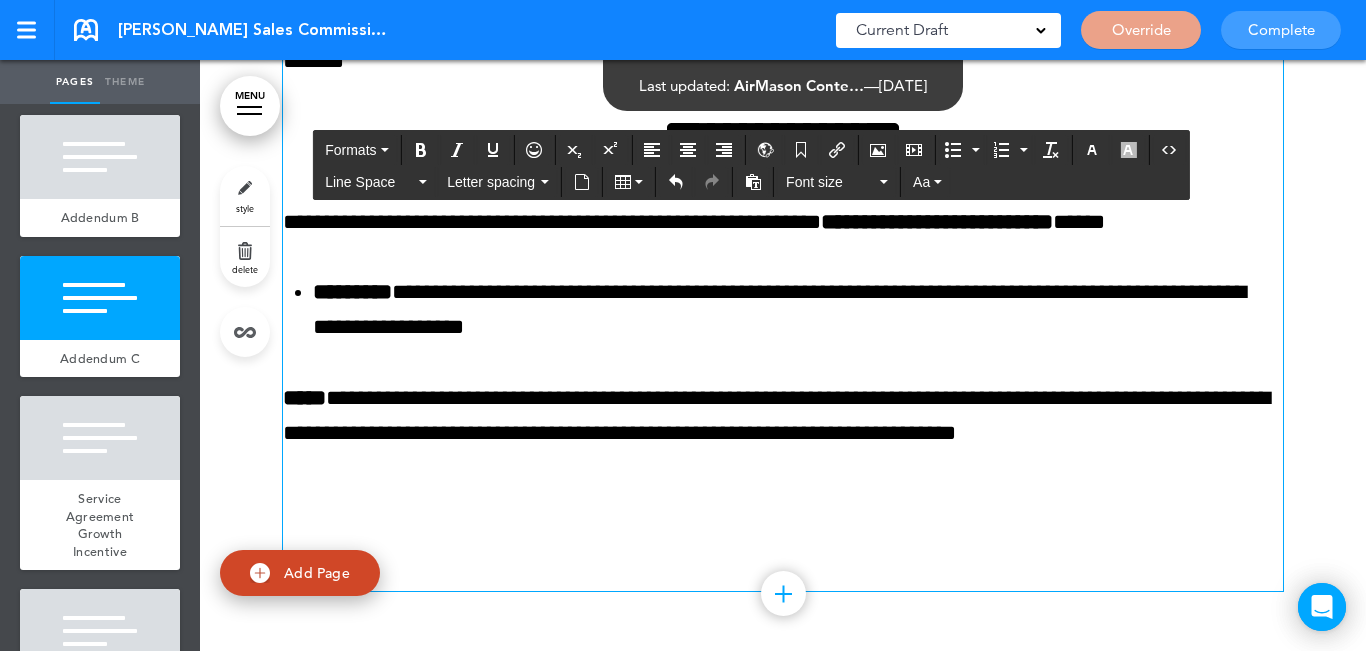 scroll, scrollTop: 11033, scrollLeft: 0, axis: vertical 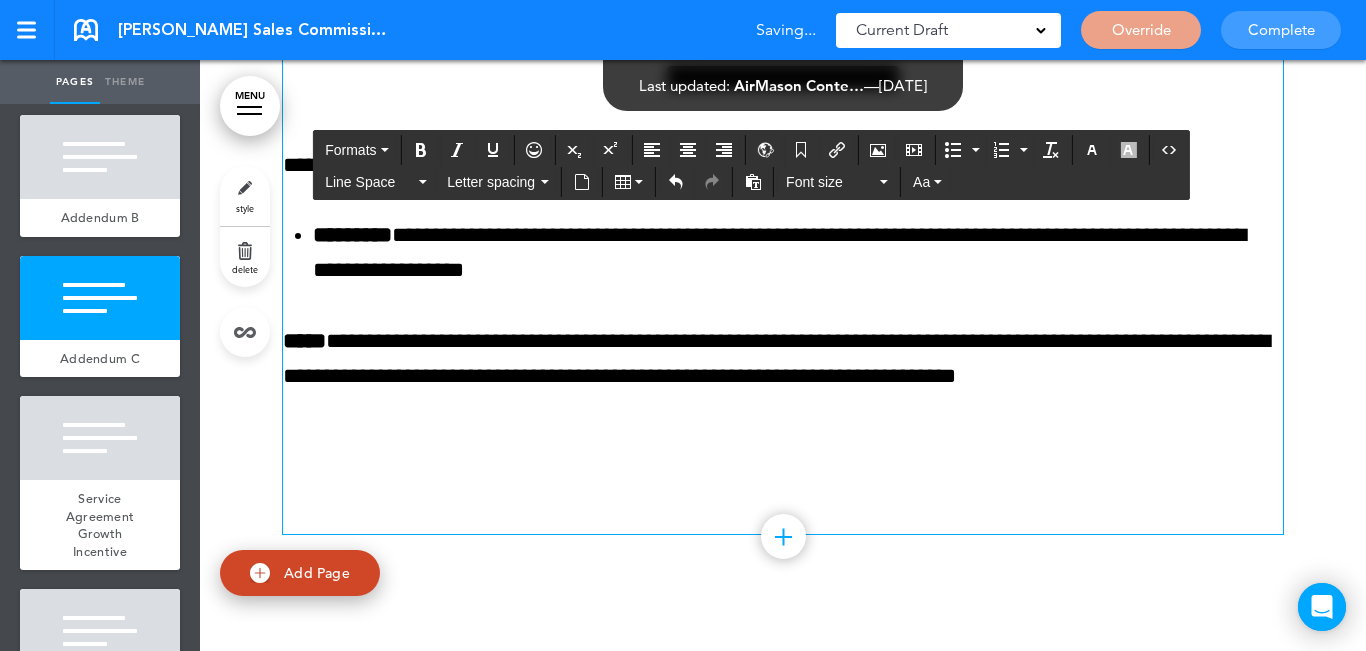 click on "**********" at bounding box center [783, 78] 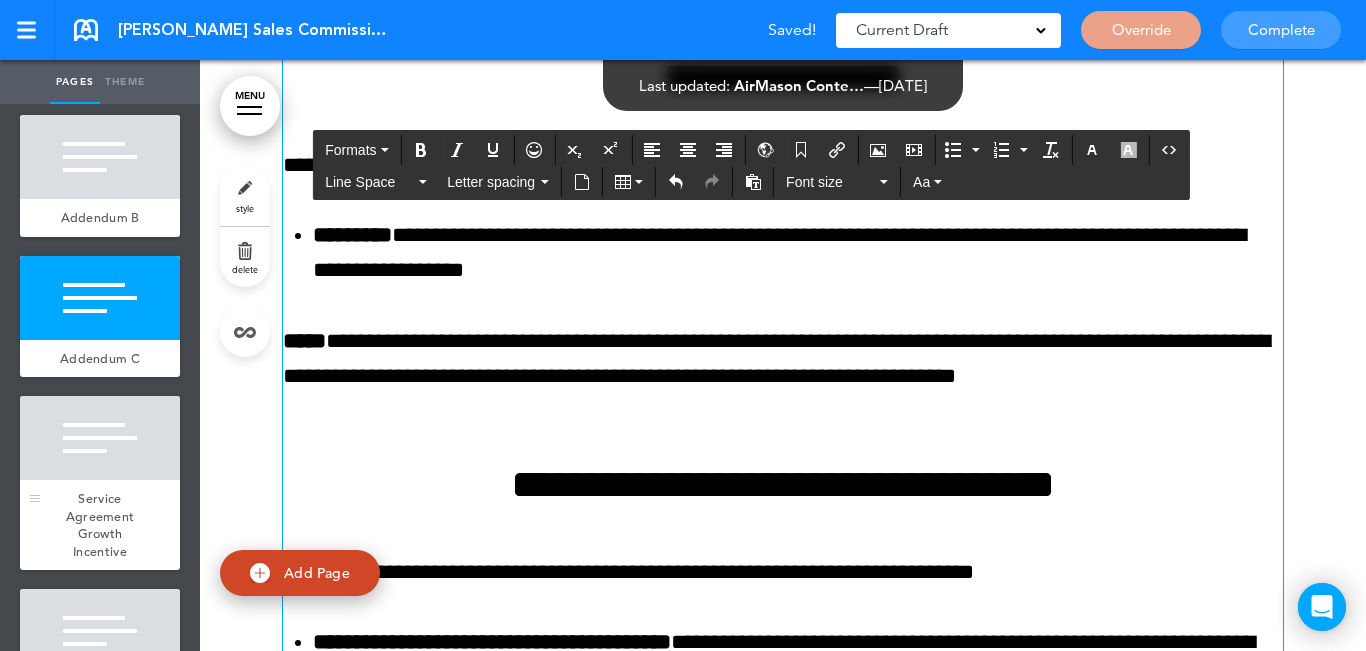click at bounding box center [100, 438] 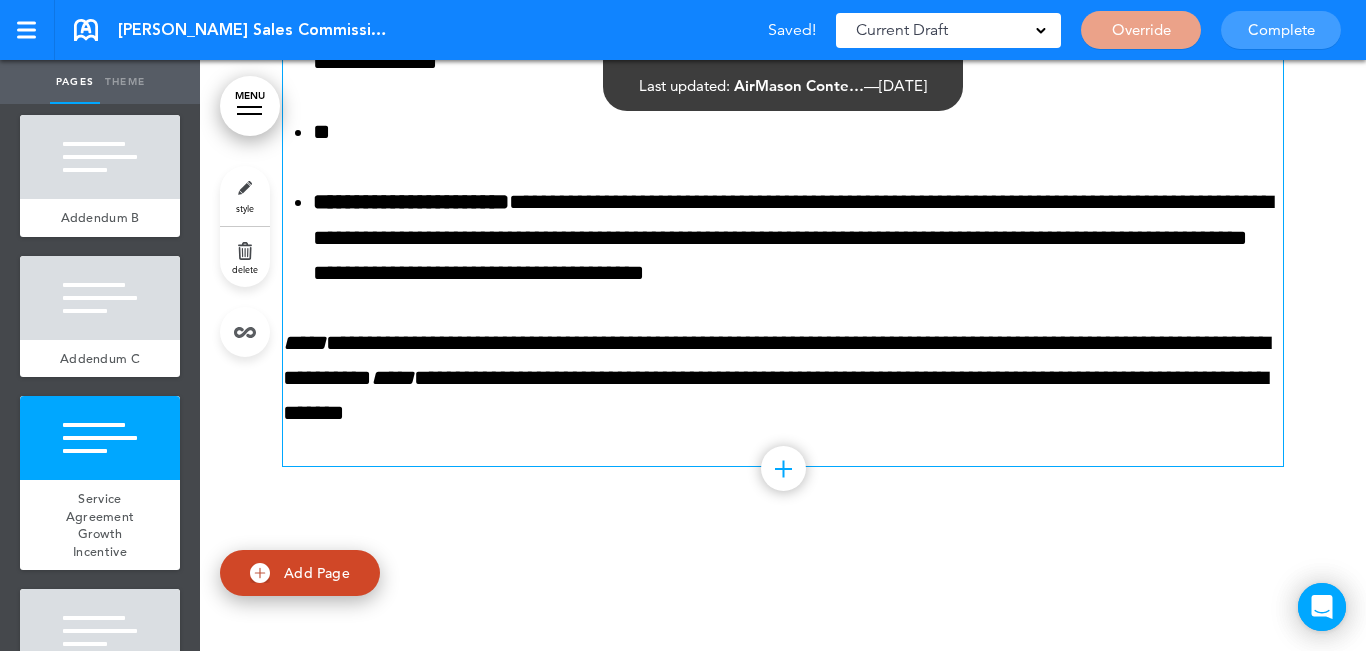scroll, scrollTop: 12251, scrollLeft: 0, axis: vertical 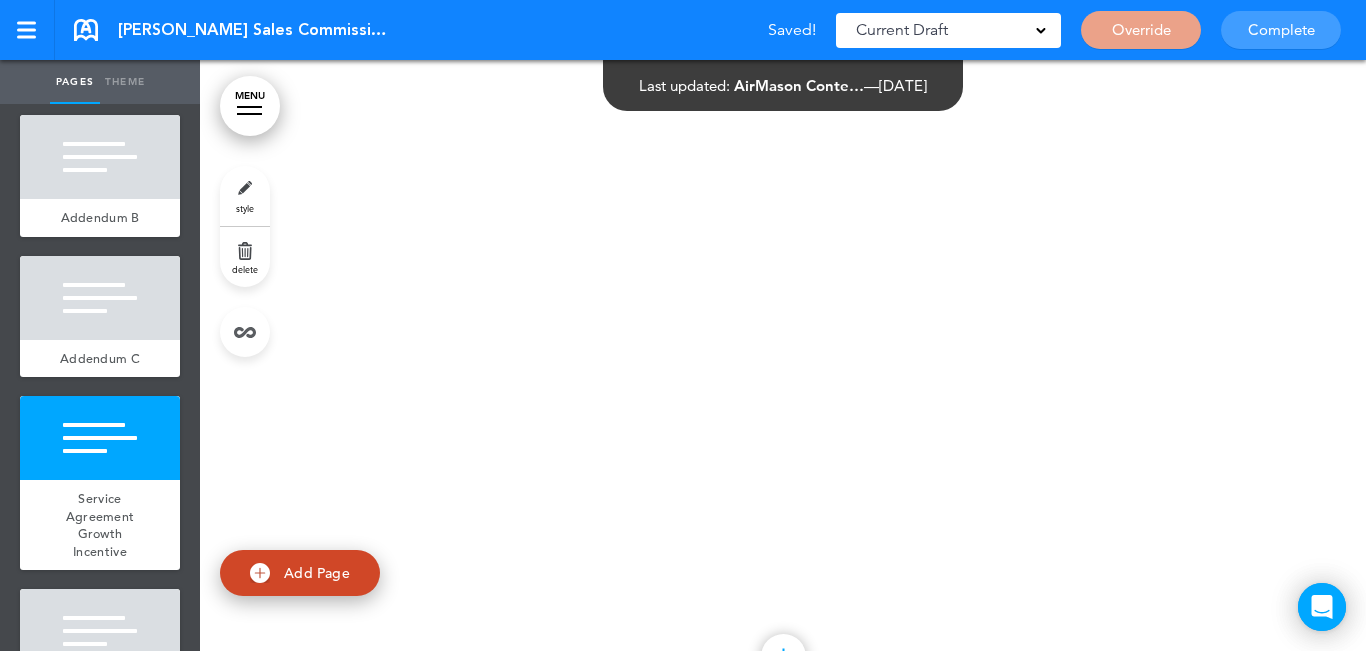 click on "delete" at bounding box center [245, 257] 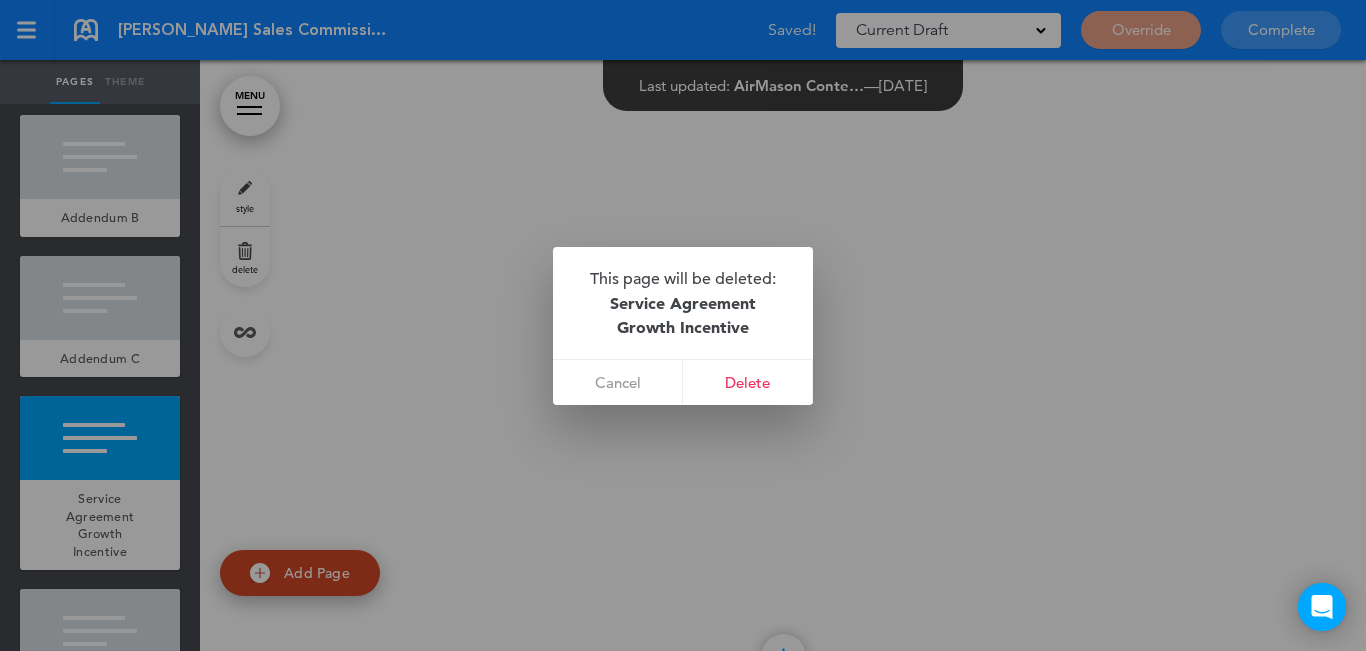 click on "Delete" at bounding box center [748, 382] 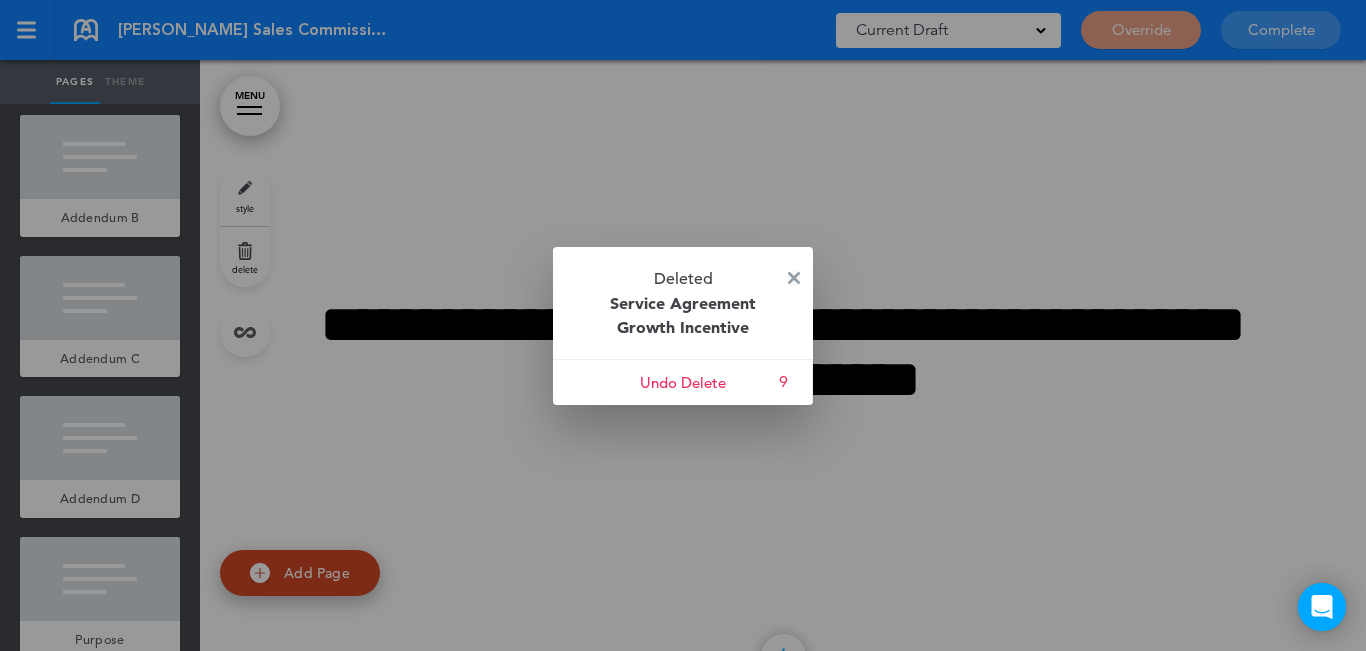 click at bounding box center [794, 278] 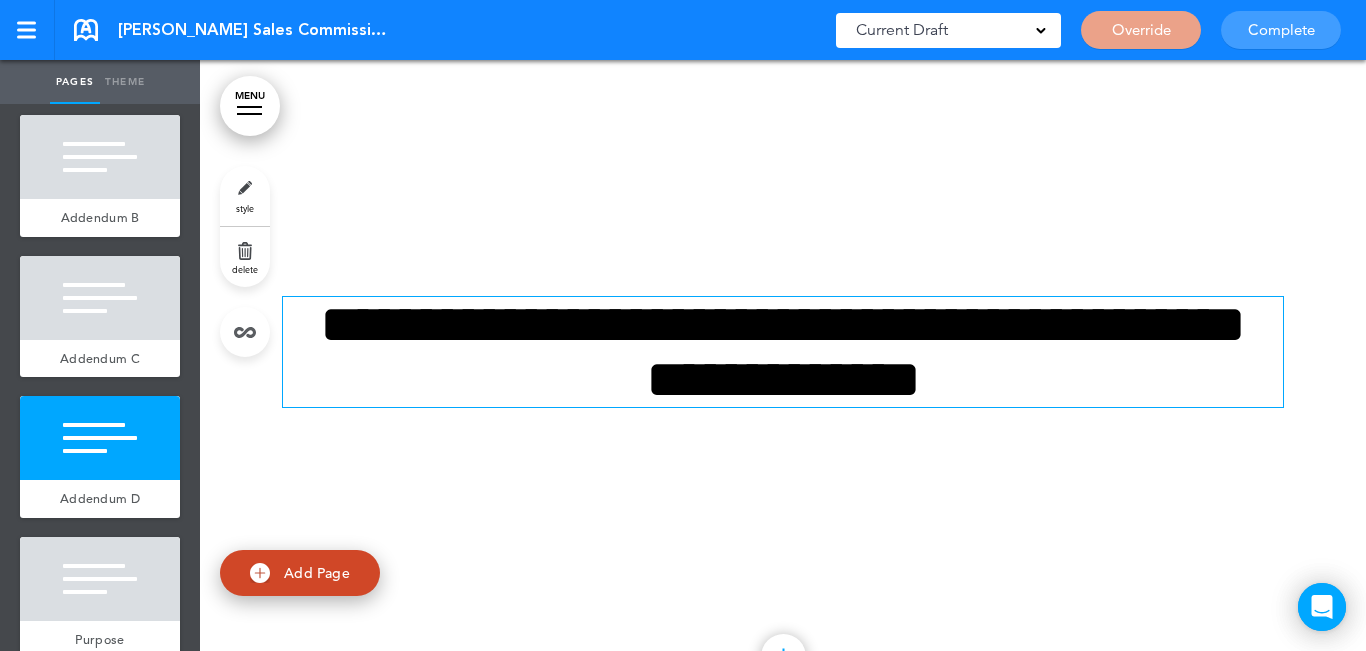 click on "**********" at bounding box center [783, 352] 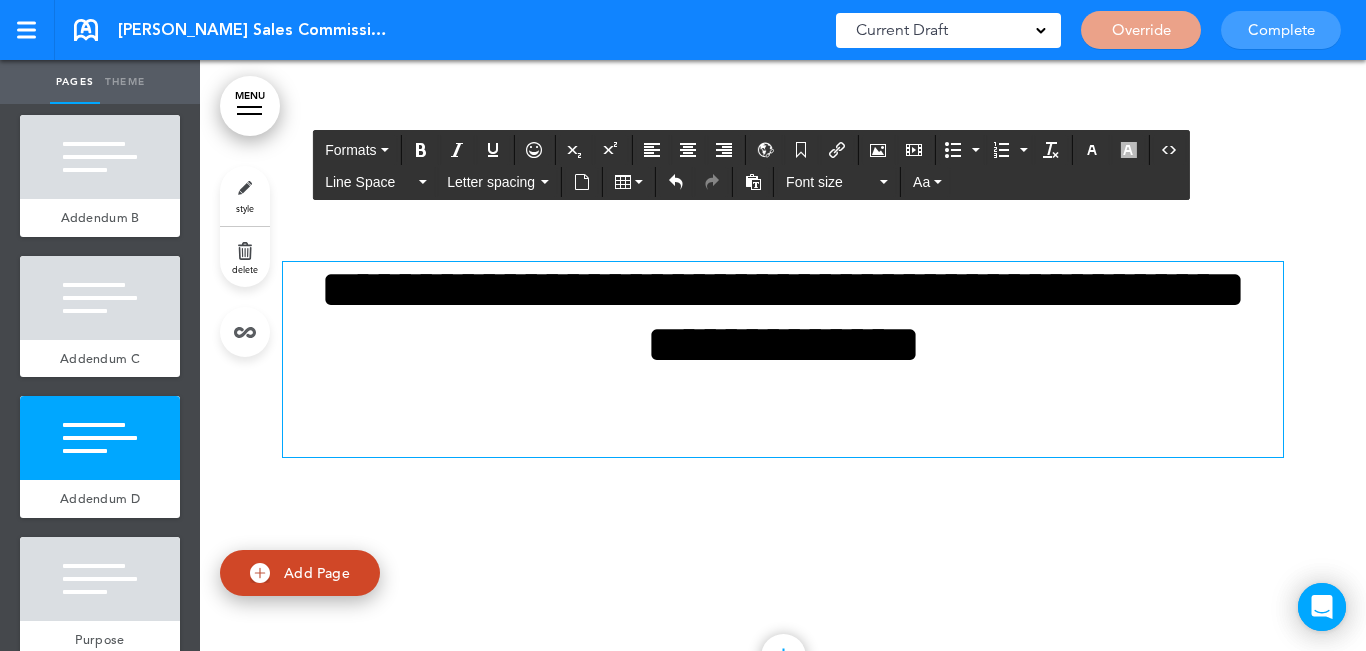 scroll, scrollTop: 12216, scrollLeft: 0, axis: vertical 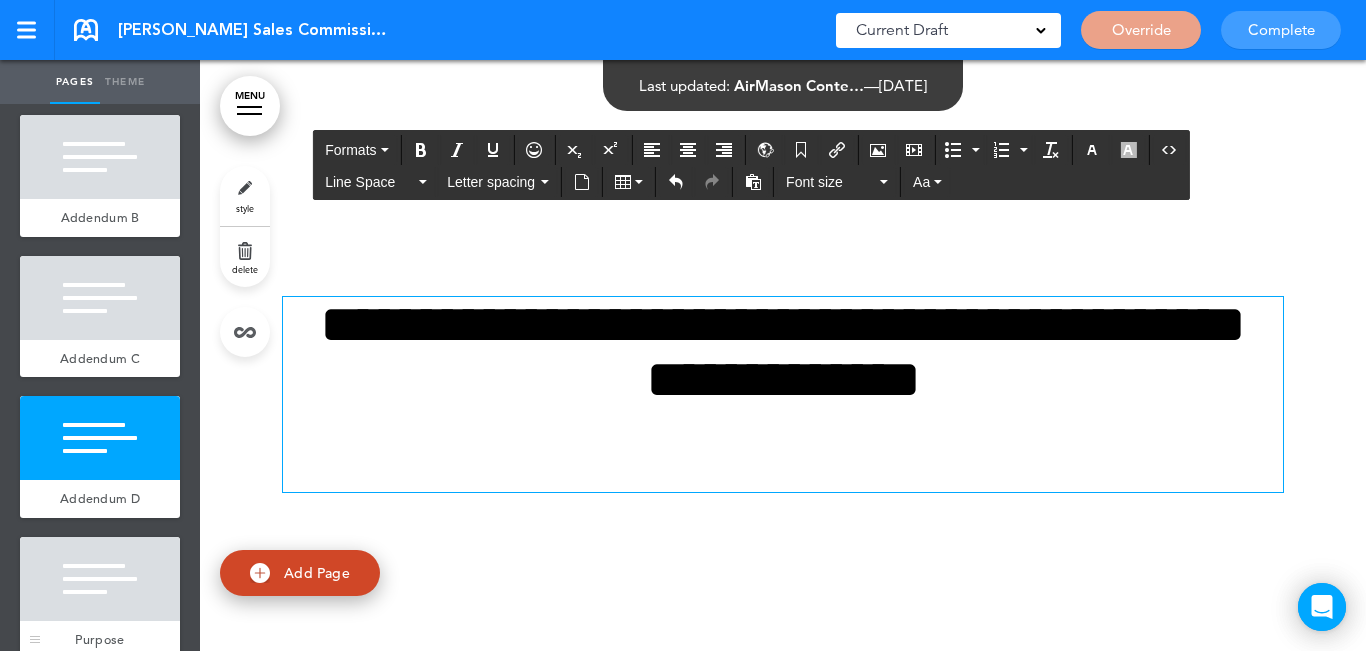 click at bounding box center [100, 579] 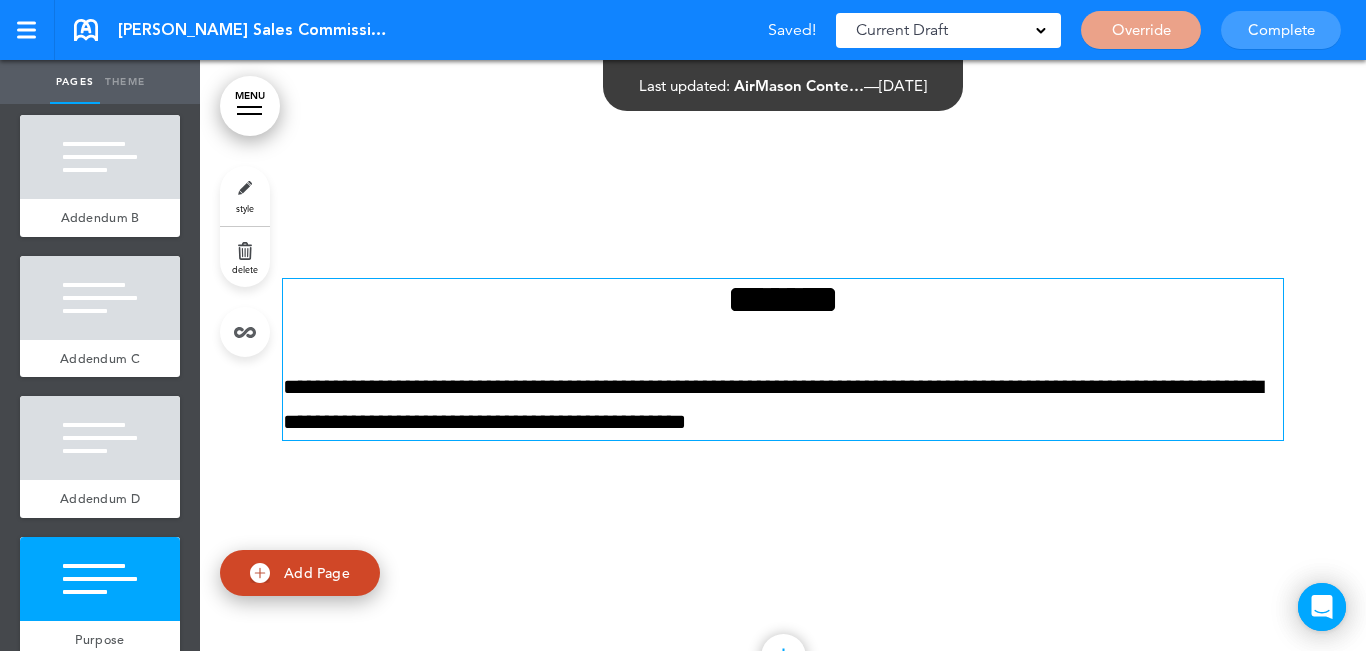 scroll, scrollTop: 12971, scrollLeft: 0, axis: vertical 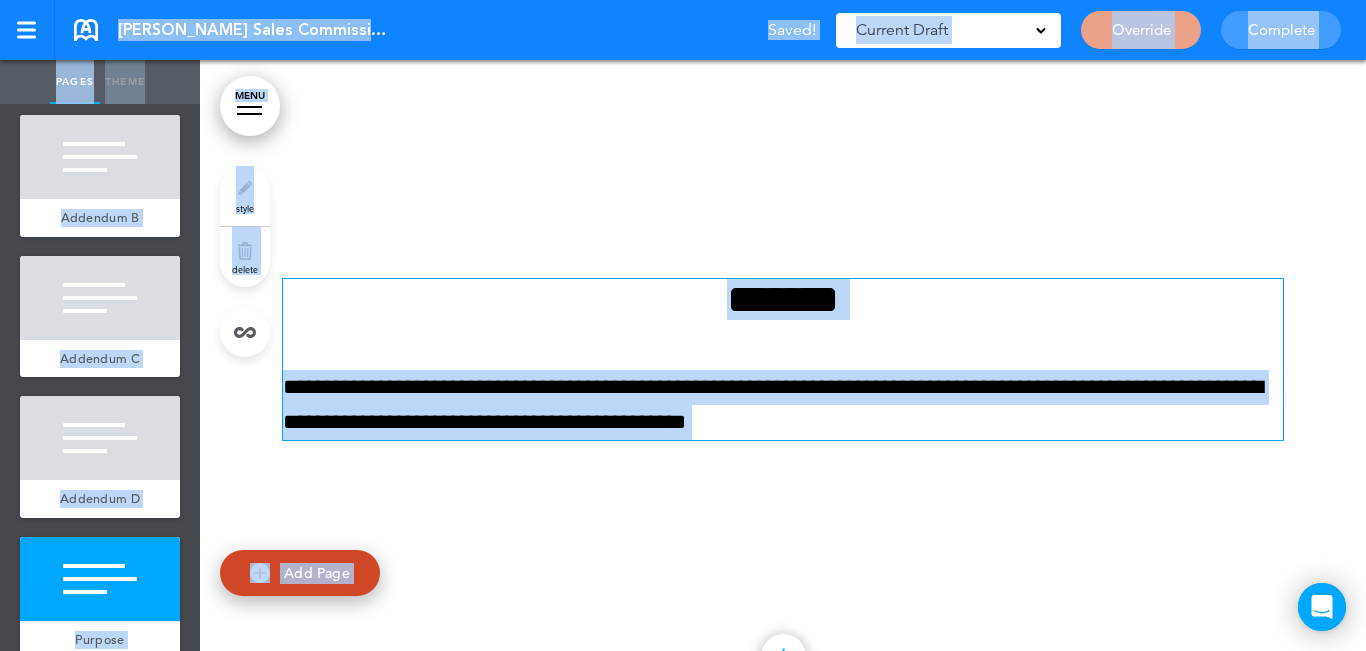click on "**********" at bounding box center [783, 359] 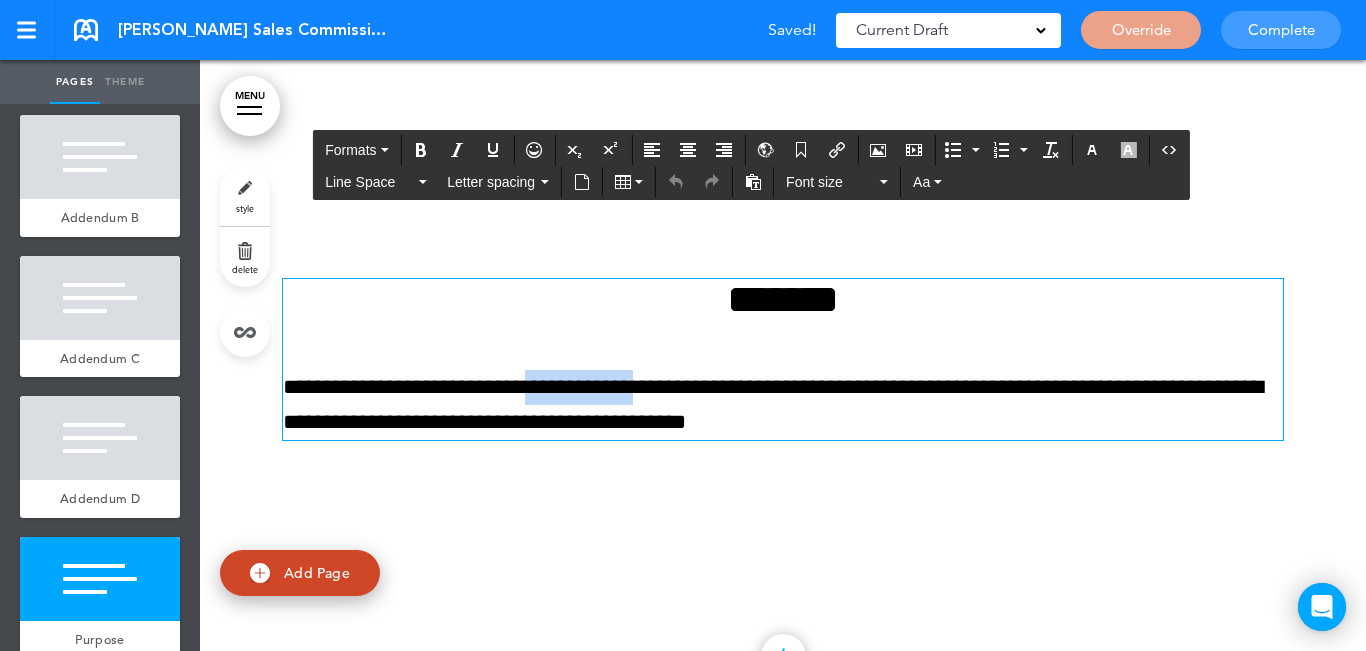 click on "**********" at bounding box center (783, 359) 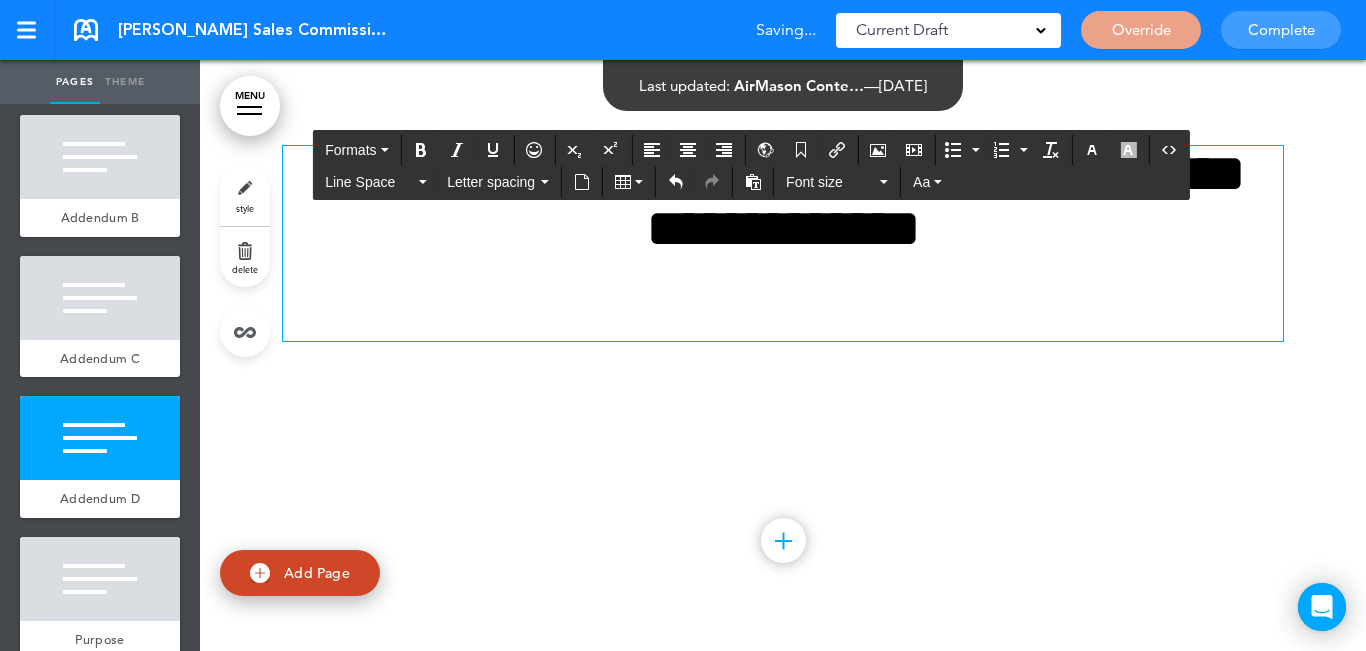 click at bounding box center (783, 323) 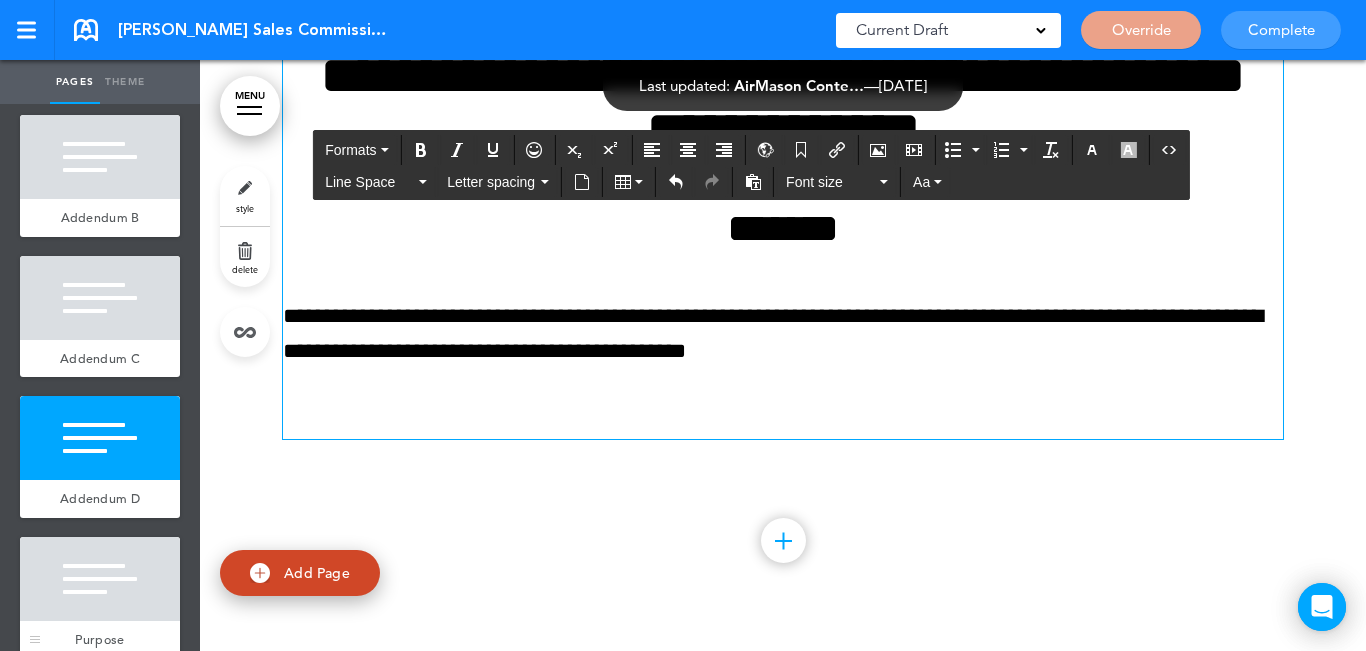 click at bounding box center [100, 579] 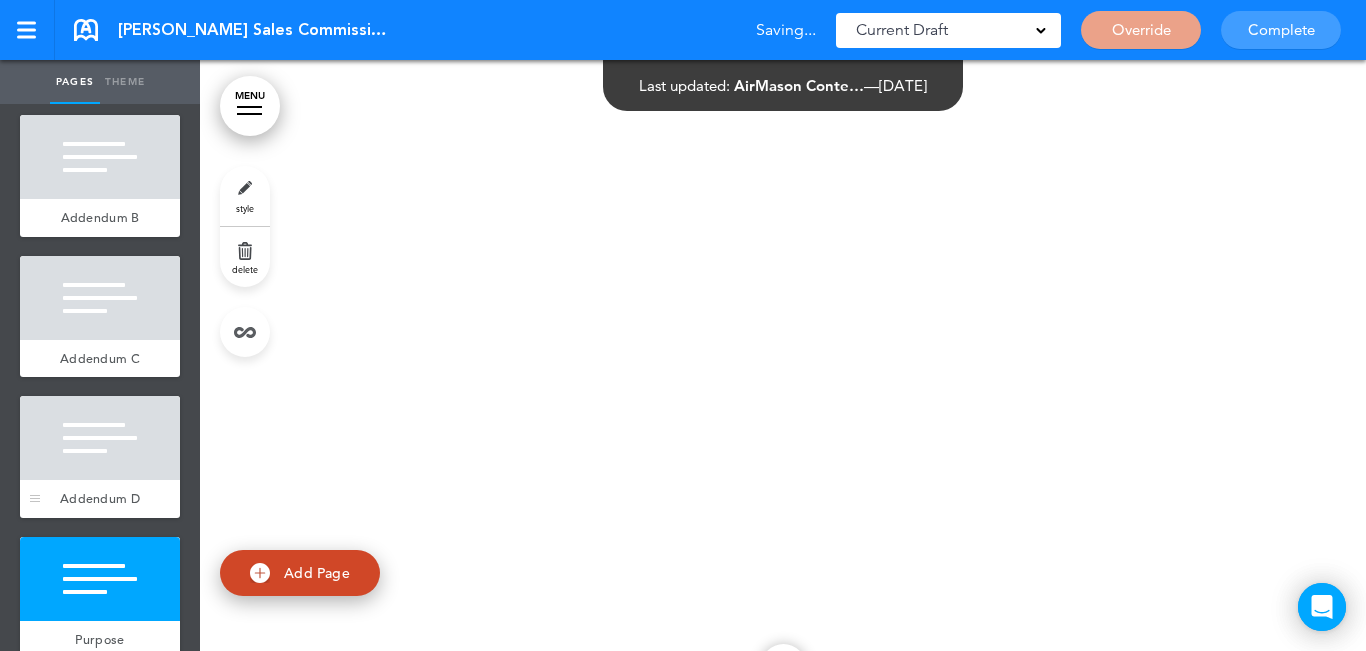 scroll, scrollTop: 12971, scrollLeft: 0, axis: vertical 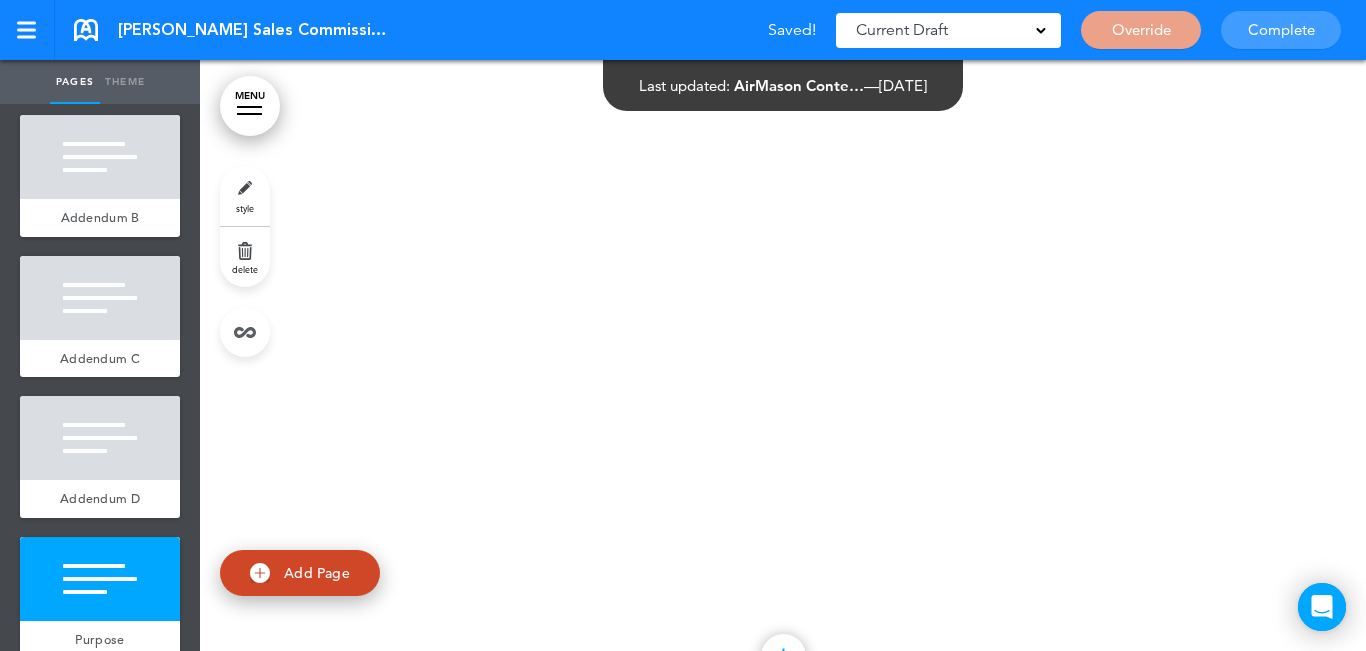click at bounding box center [783, 384] 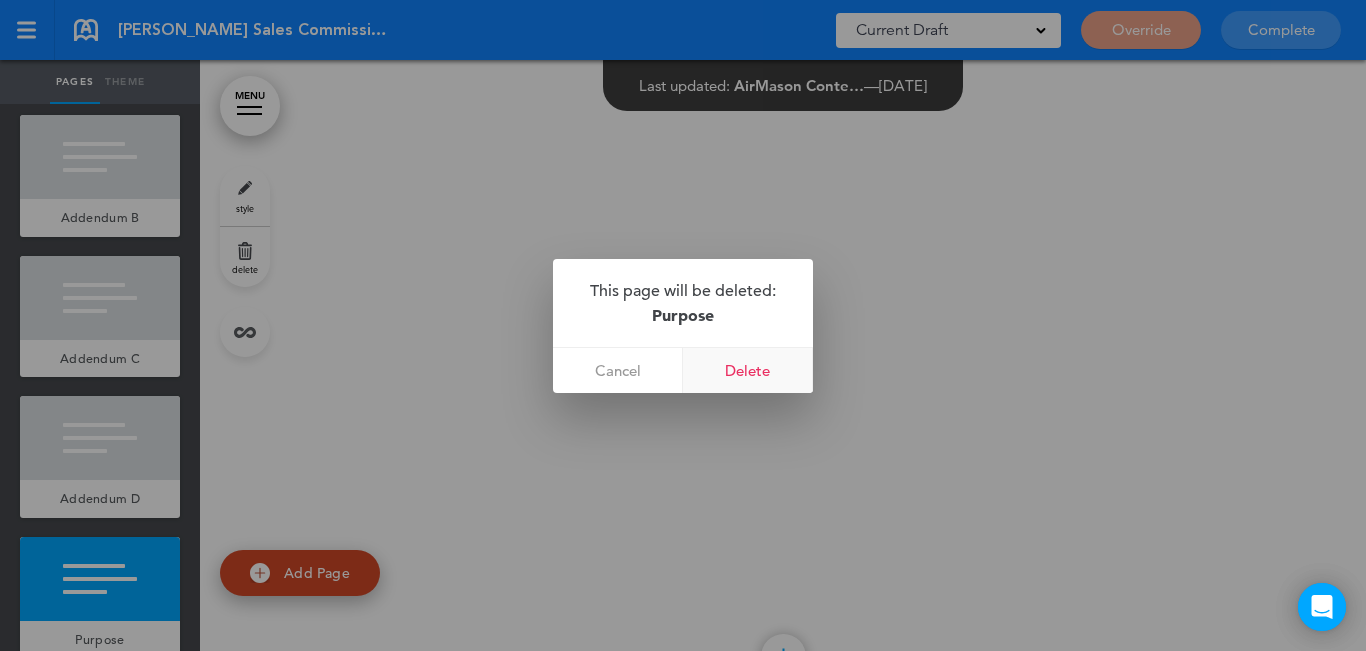 click on "Delete" at bounding box center (748, 370) 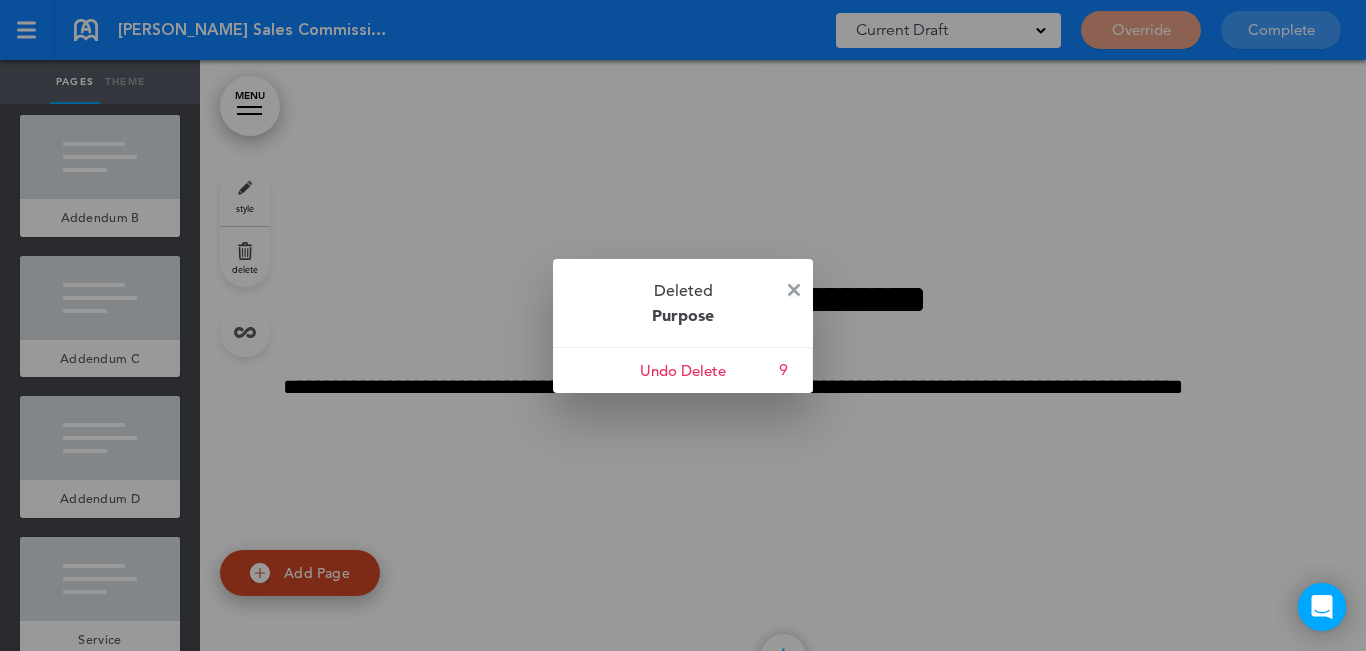 click at bounding box center [794, 290] 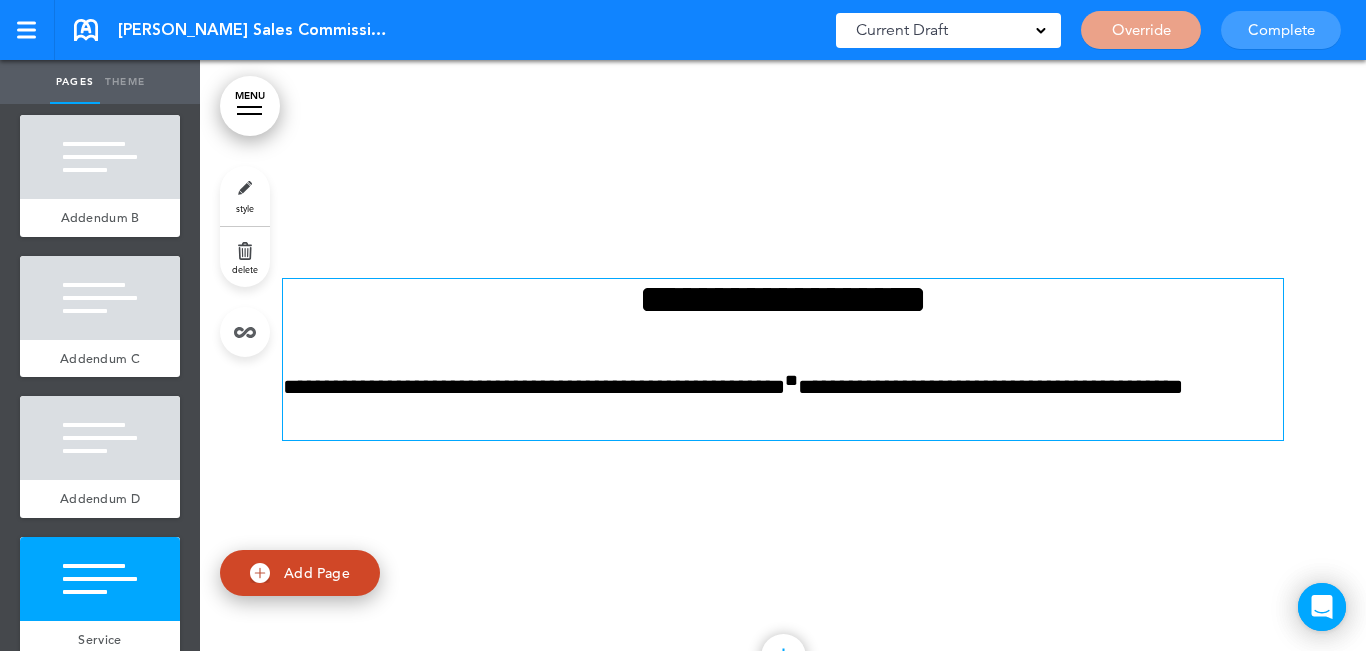 click on "**********" at bounding box center (783, 299) 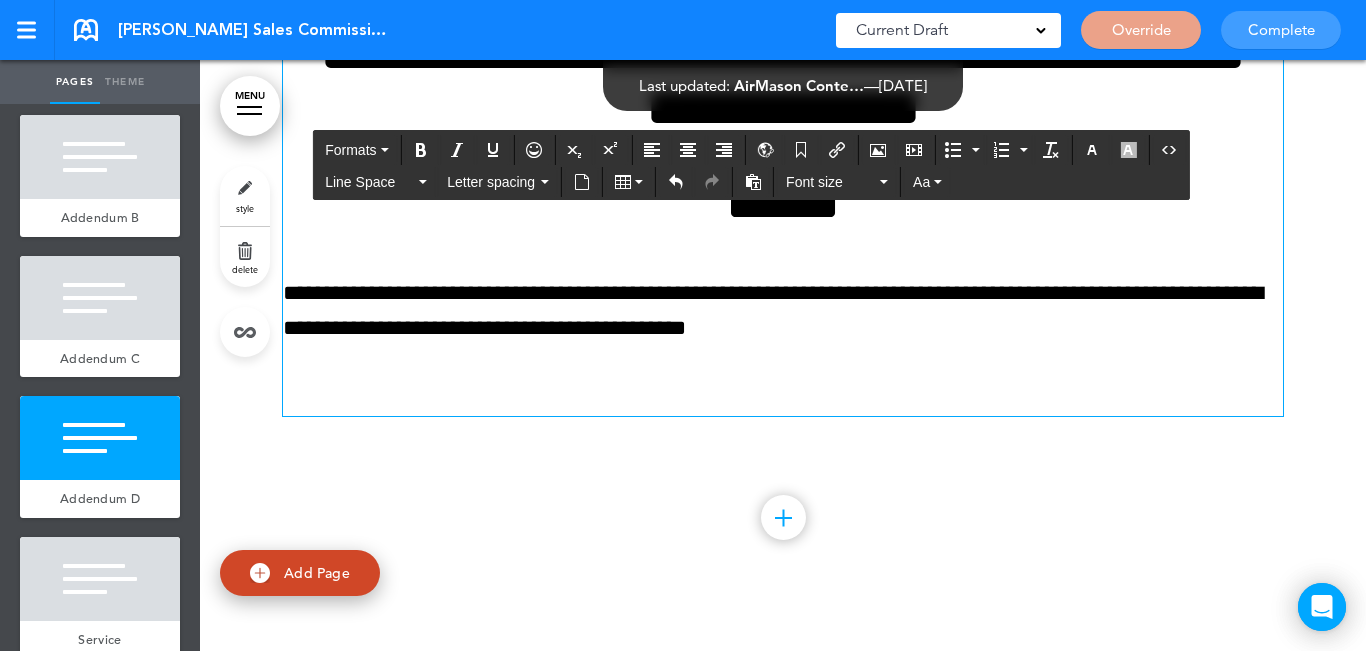 click at bounding box center [783, 398] 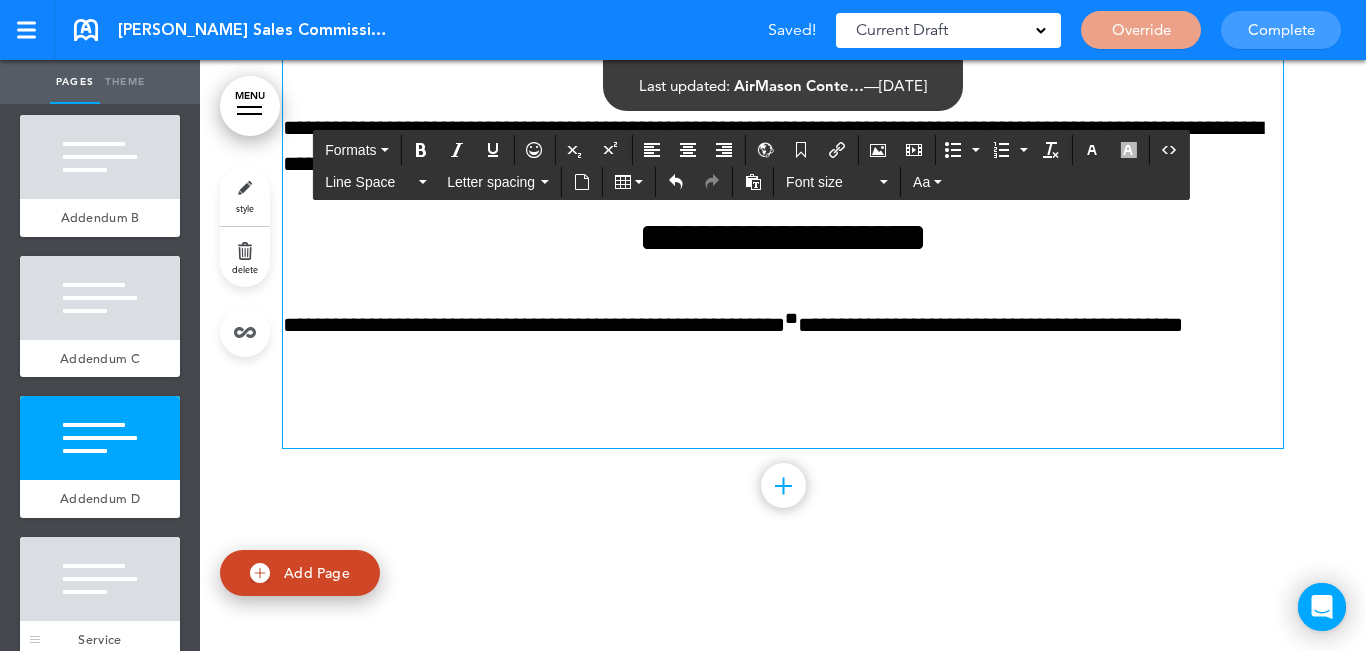 drag, startPoint x: 133, startPoint y: 553, endPoint x: 135, endPoint y: 542, distance: 11.18034 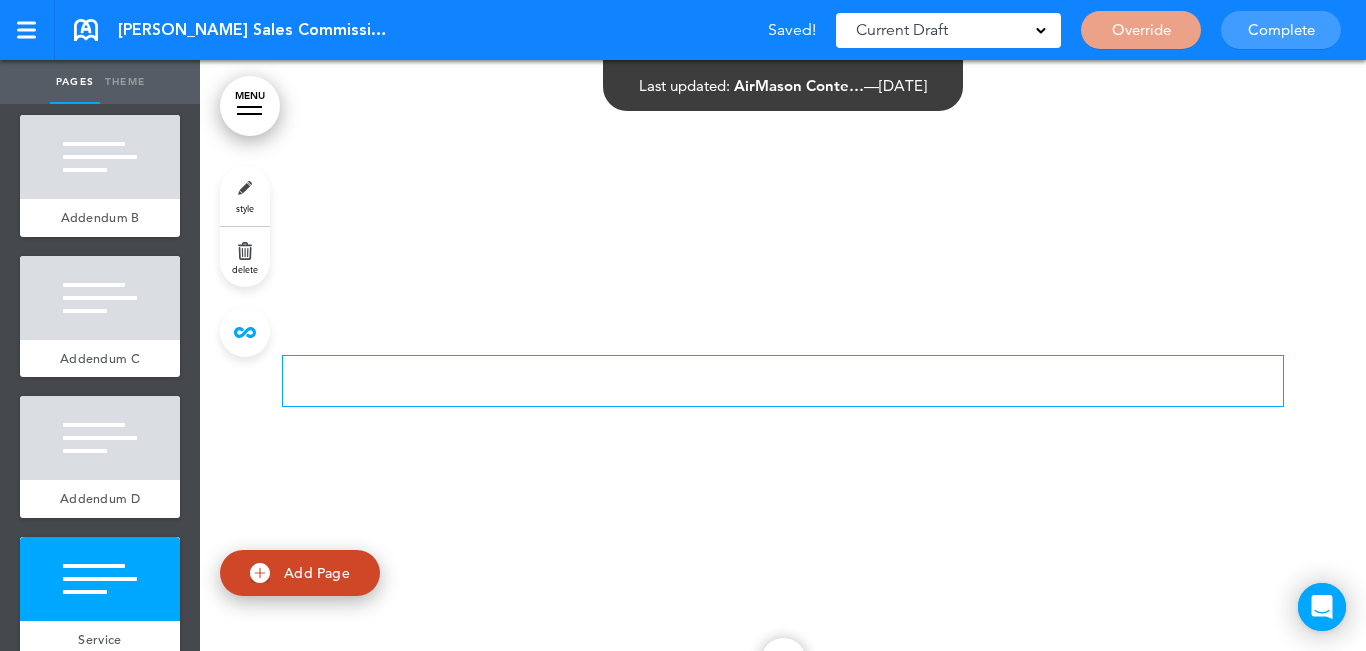 scroll, scrollTop: 13039, scrollLeft: 0, axis: vertical 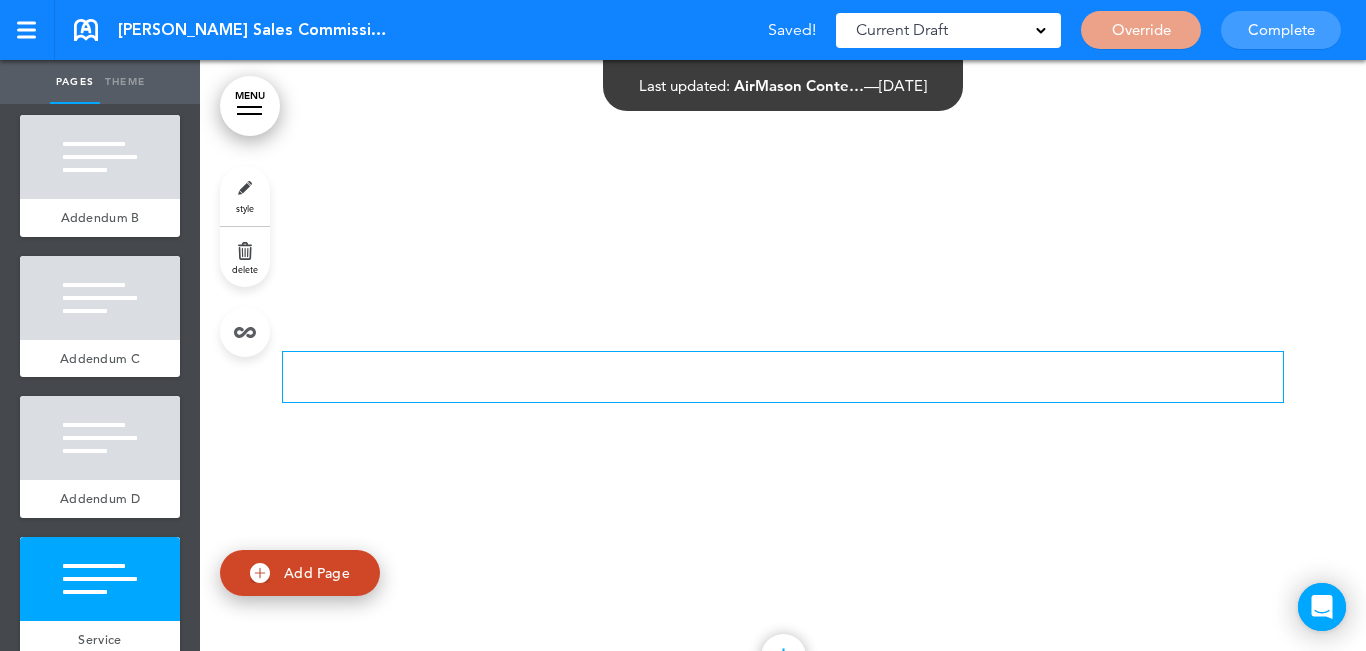 click on "delete" at bounding box center [245, 257] 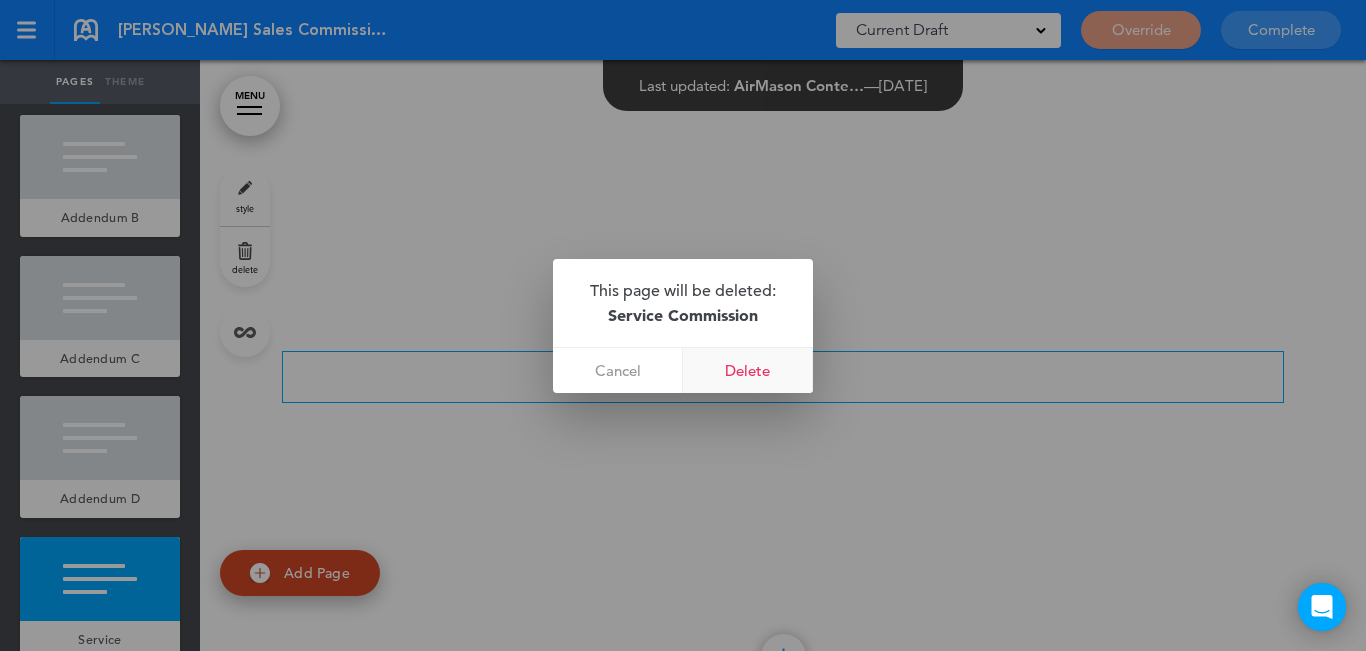 click on "Delete" at bounding box center (748, 370) 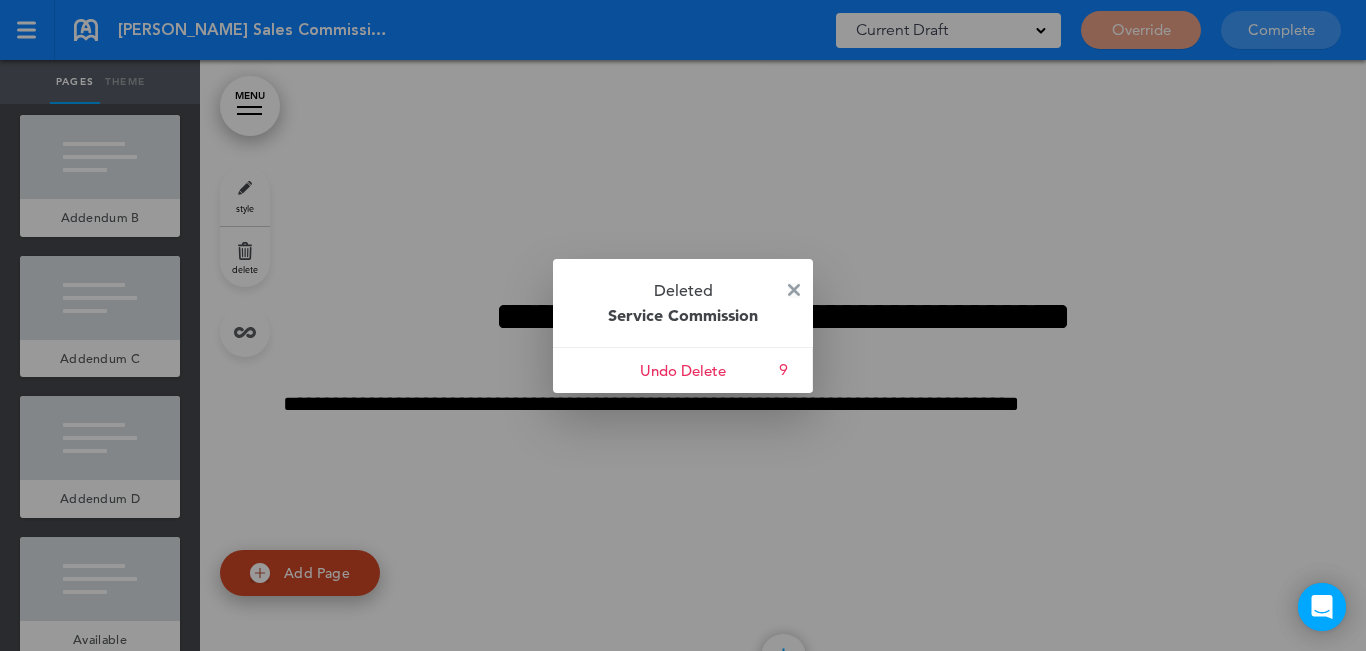 click at bounding box center [794, 290] 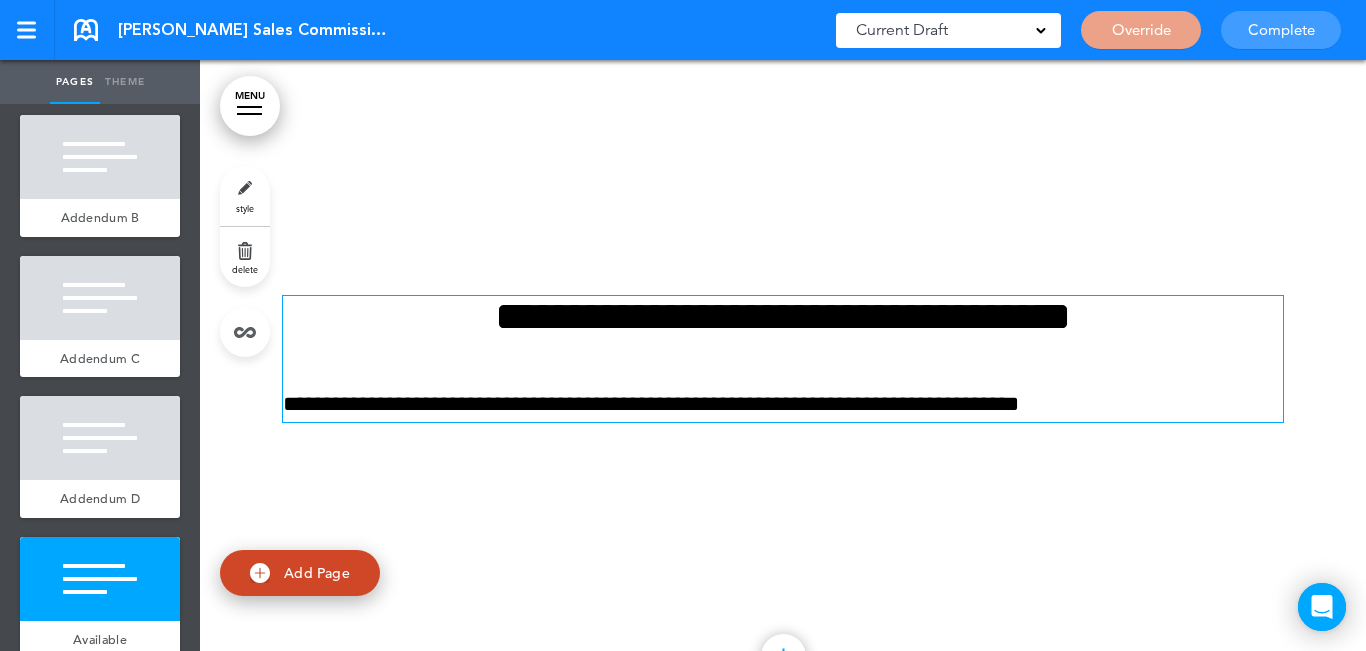 click on "**********" at bounding box center (783, 359) 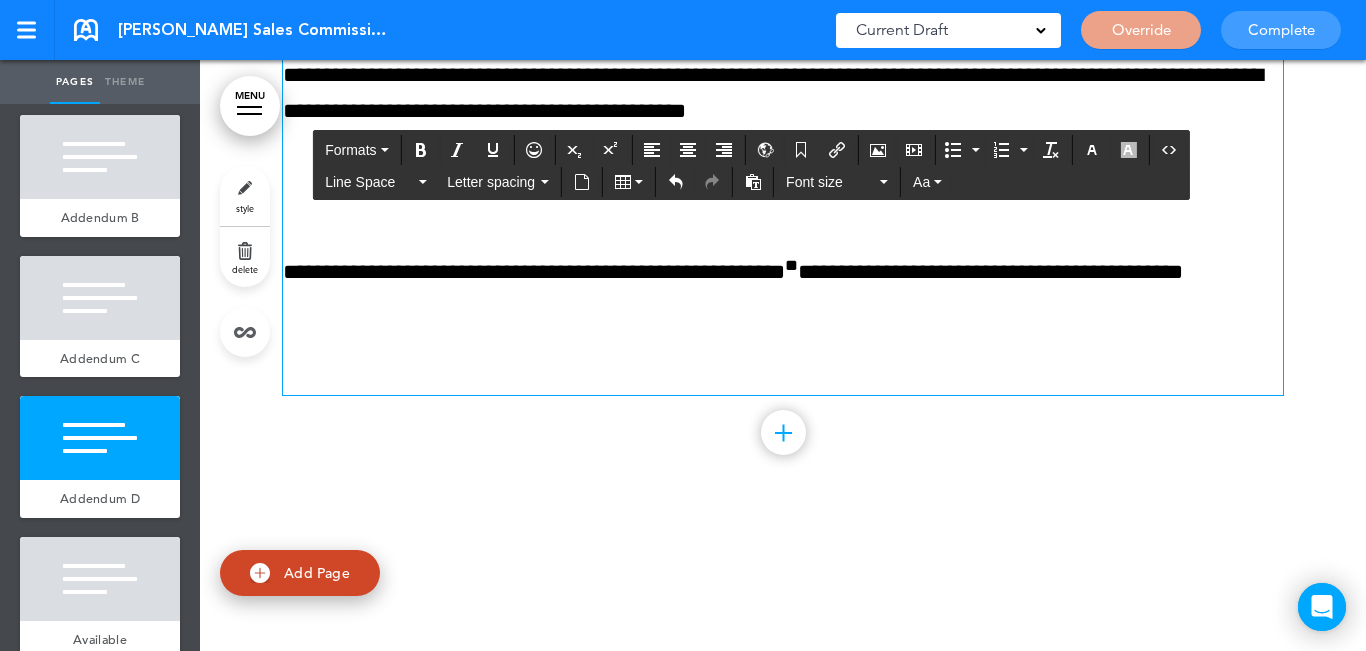 scroll, scrollTop: 12539, scrollLeft: 0, axis: vertical 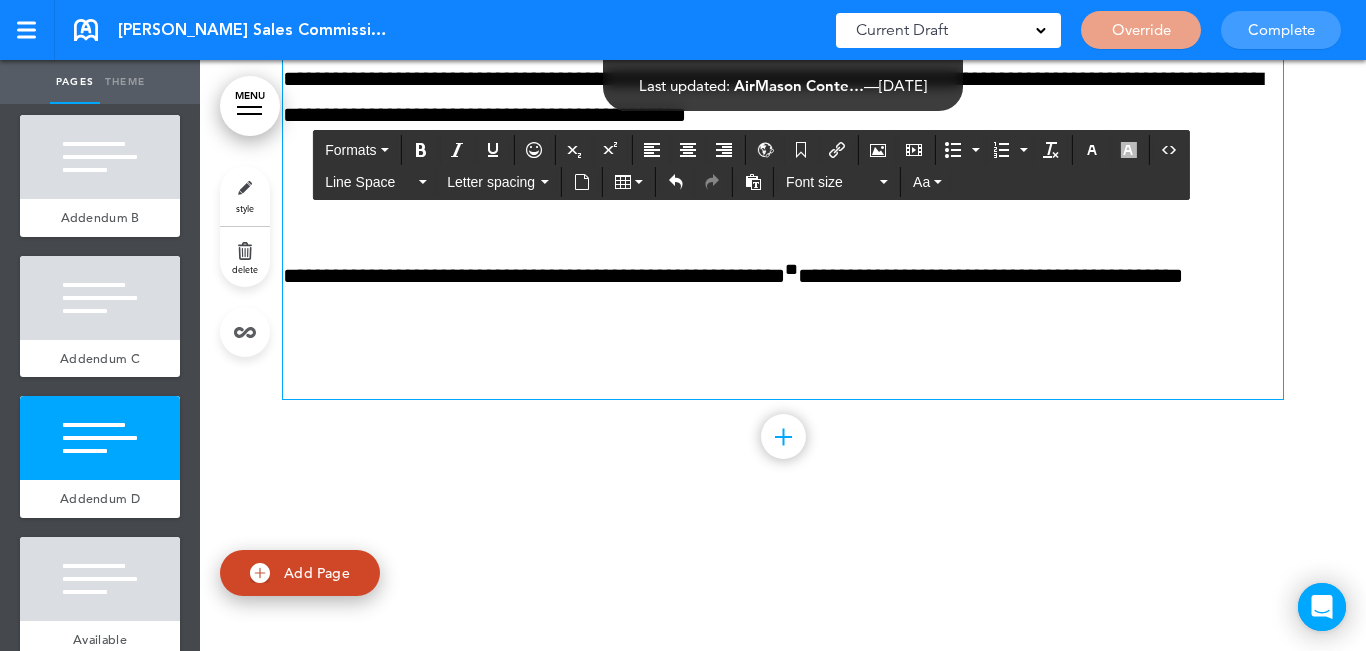 click on "**********" at bounding box center (783, 105) 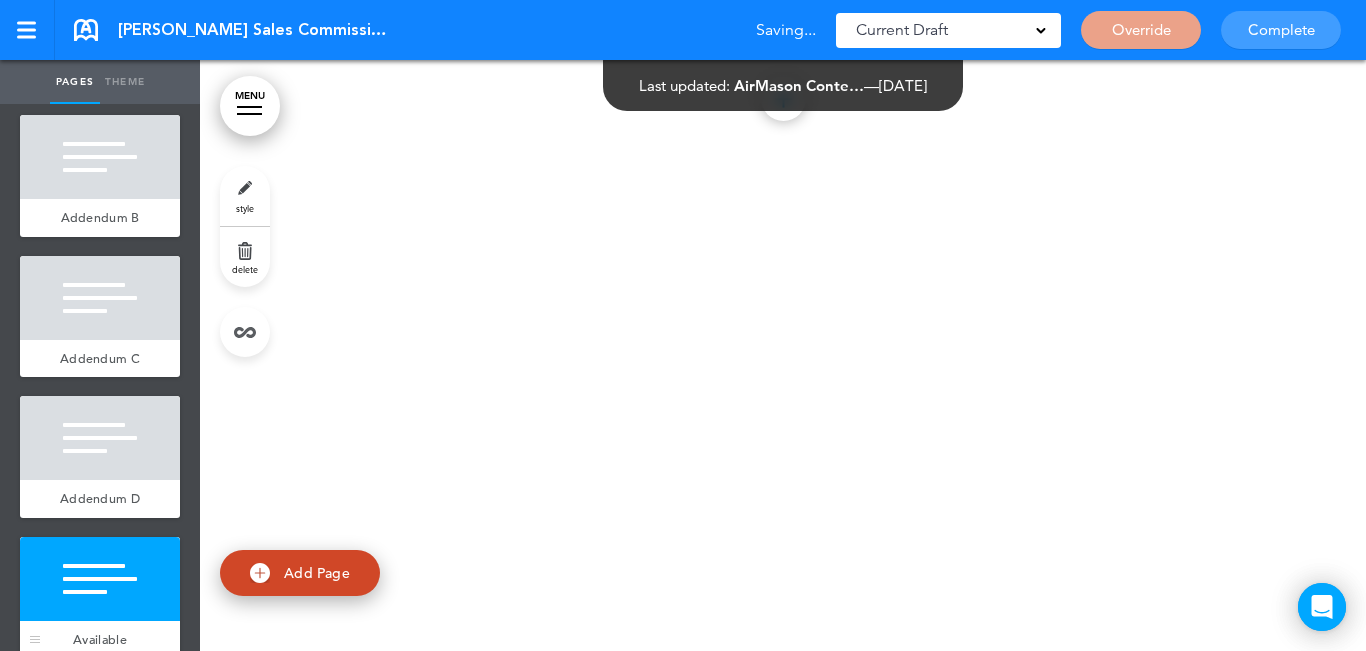 click at bounding box center [100, 579] 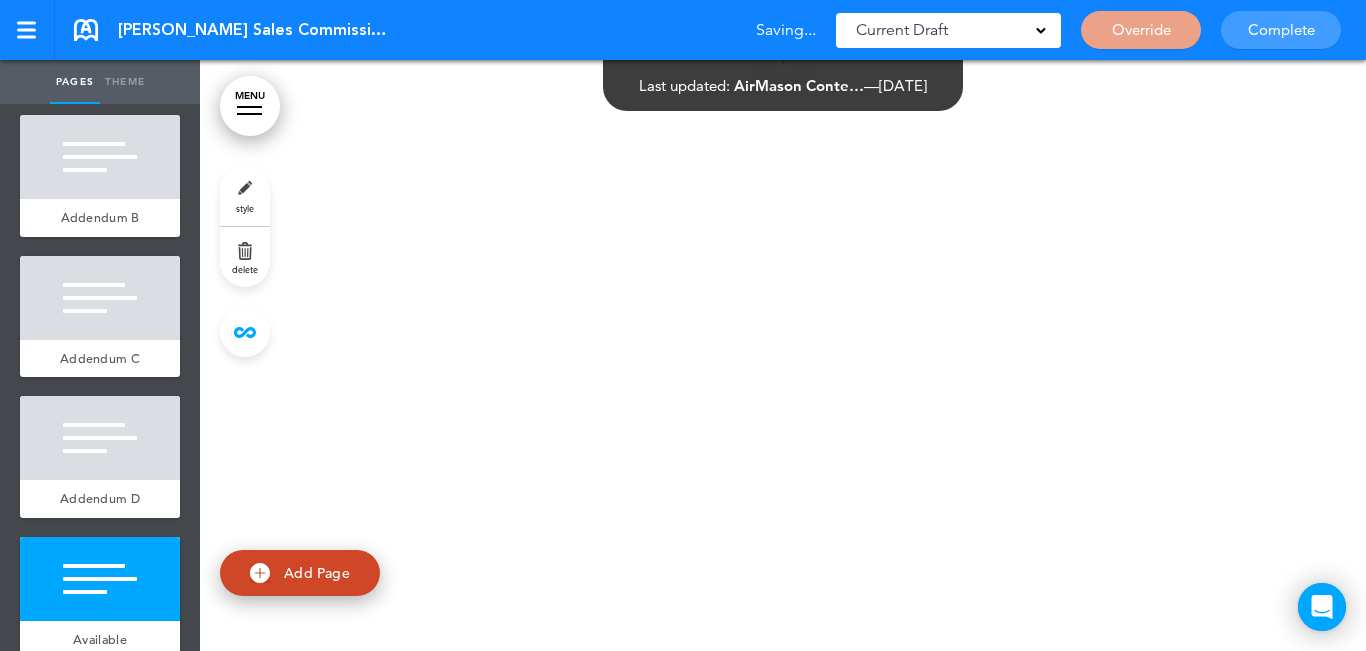 scroll, scrollTop: 13200, scrollLeft: 0, axis: vertical 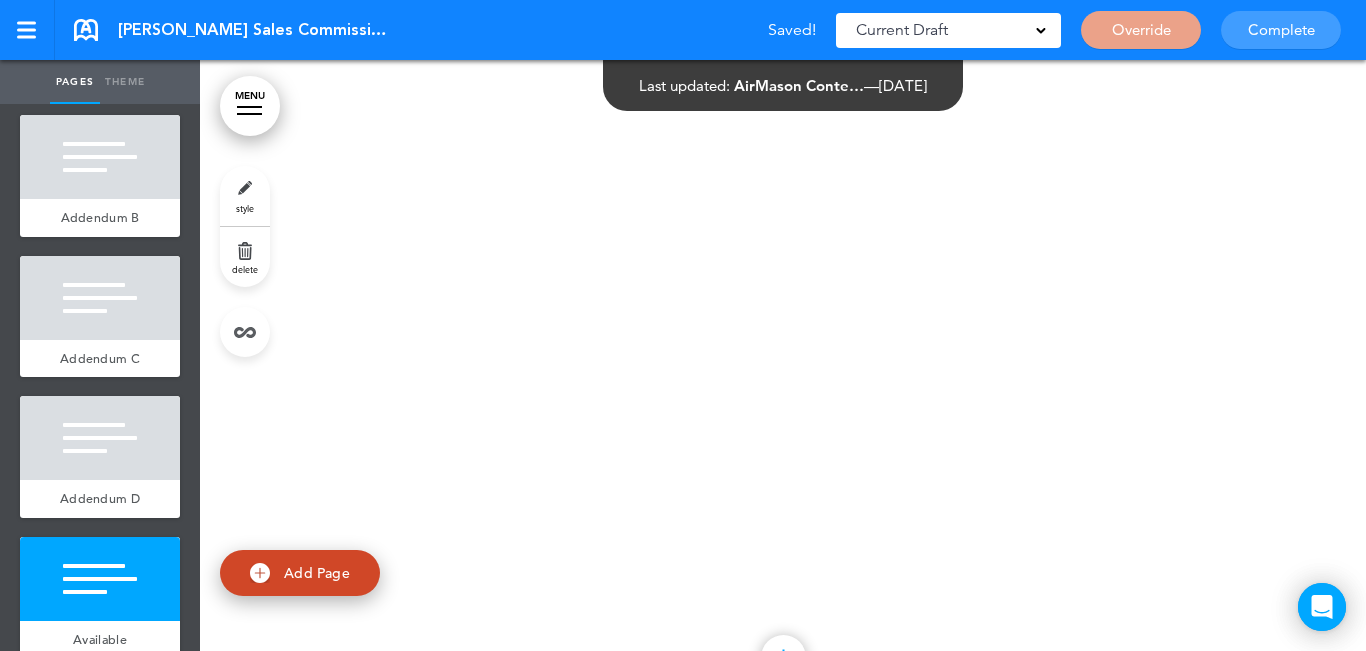 click on "delete" at bounding box center (245, 257) 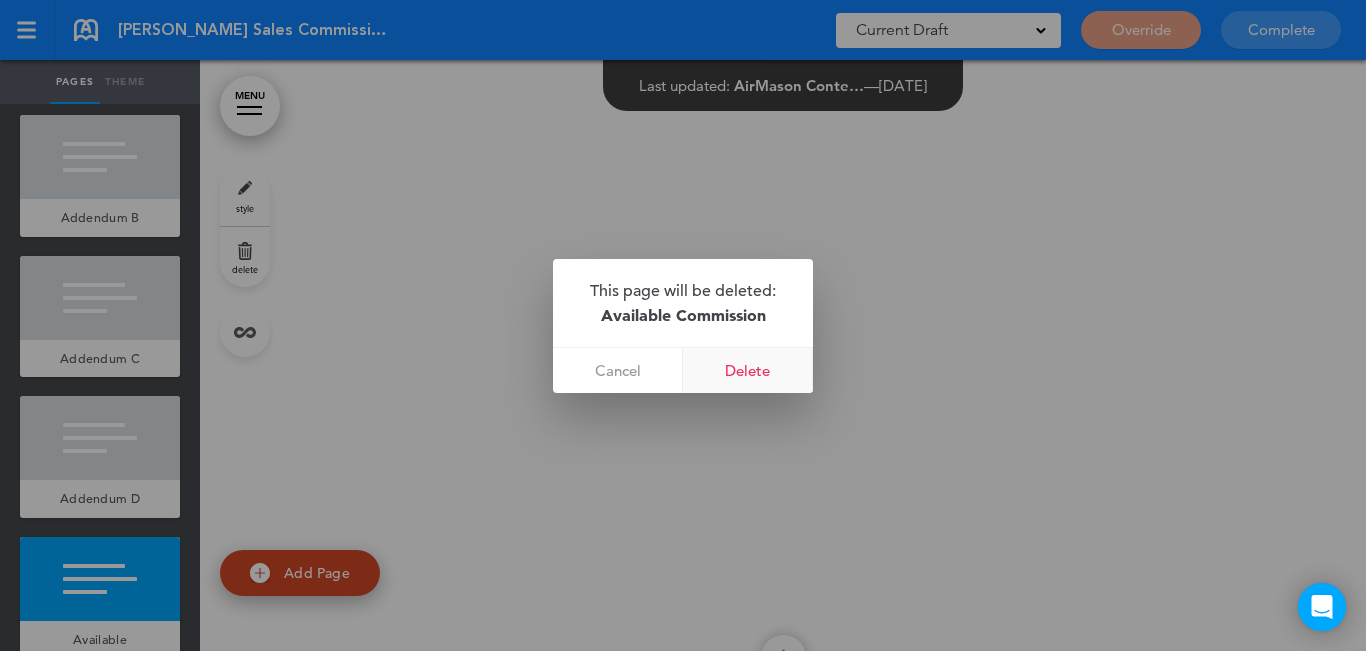click on "Delete" at bounding box center [748, 370] 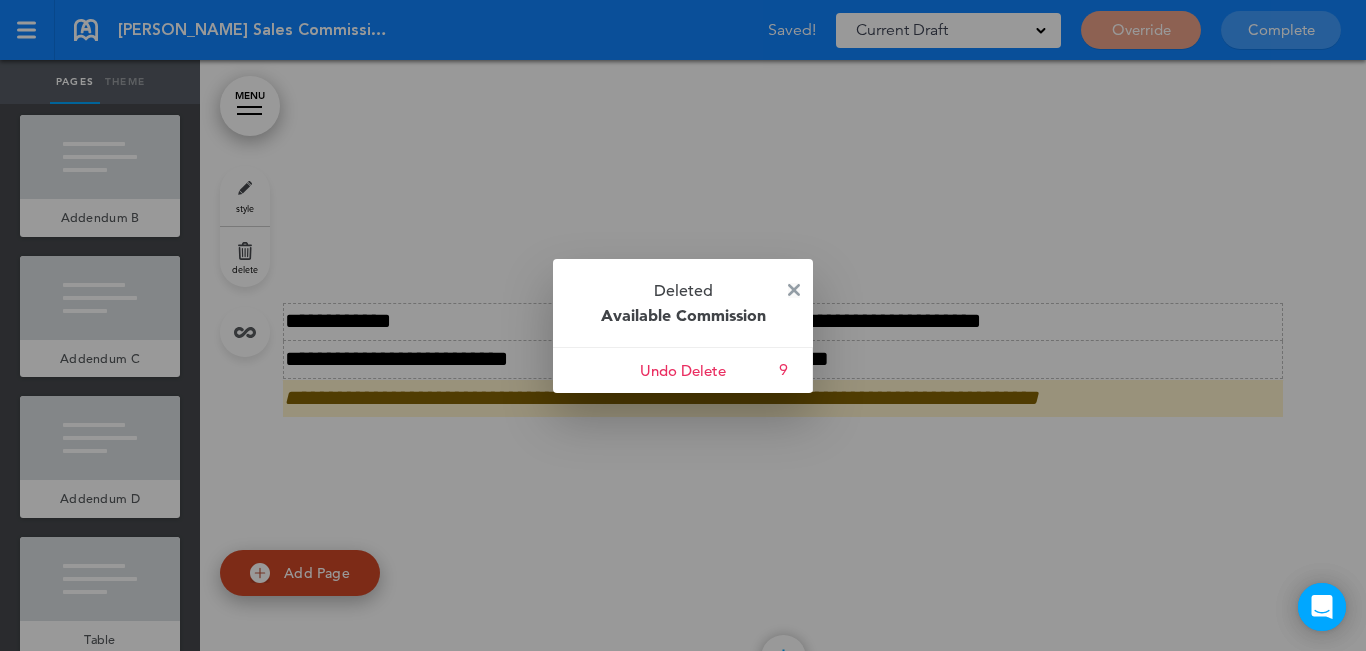 click at bounding box center [794, 290] 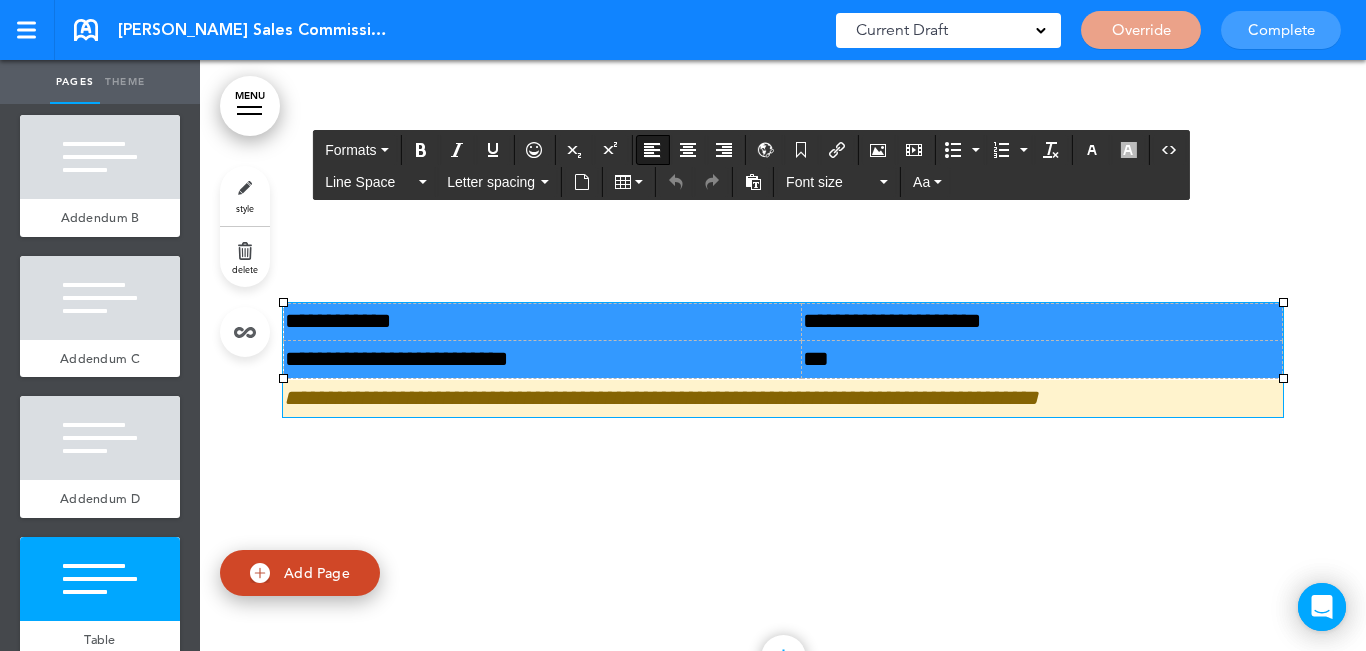 drag, startPoint x: 894, startPoint y: 396, endPoint x: 715, endPoint y: 367, distance: 181.33394 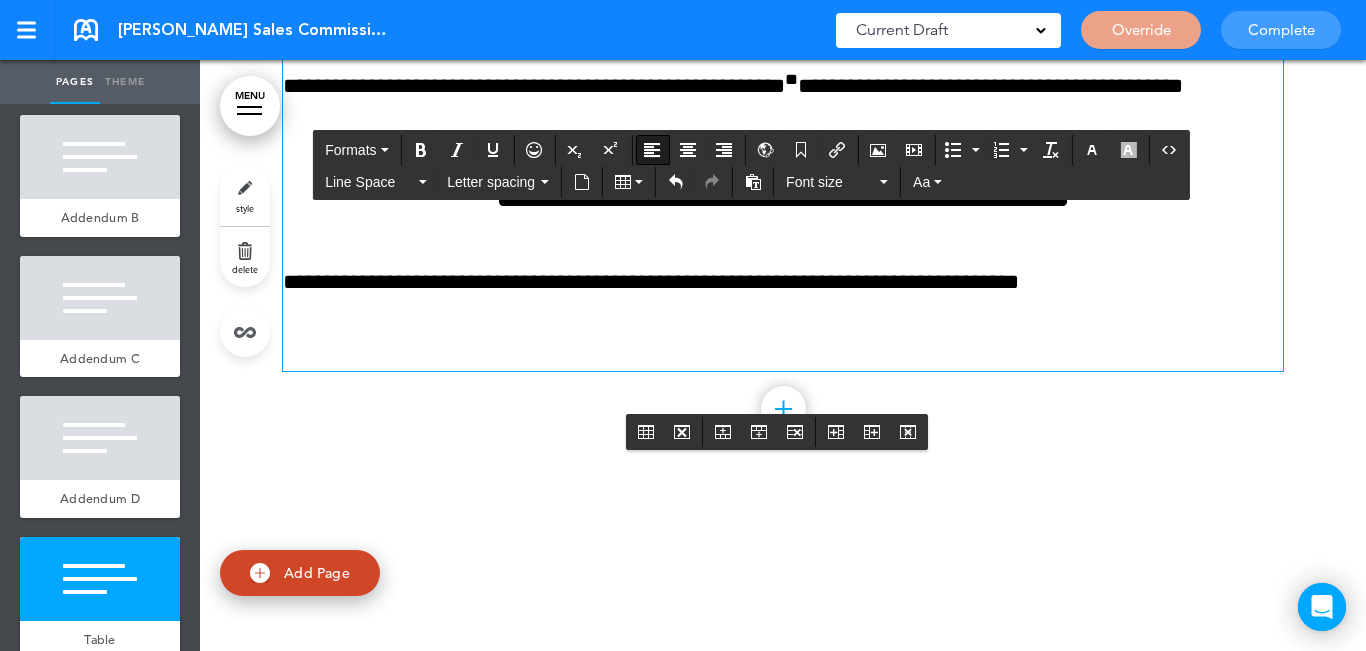 scroll, scrollTop: 12700, scrollLeft: 0, axis: vertical 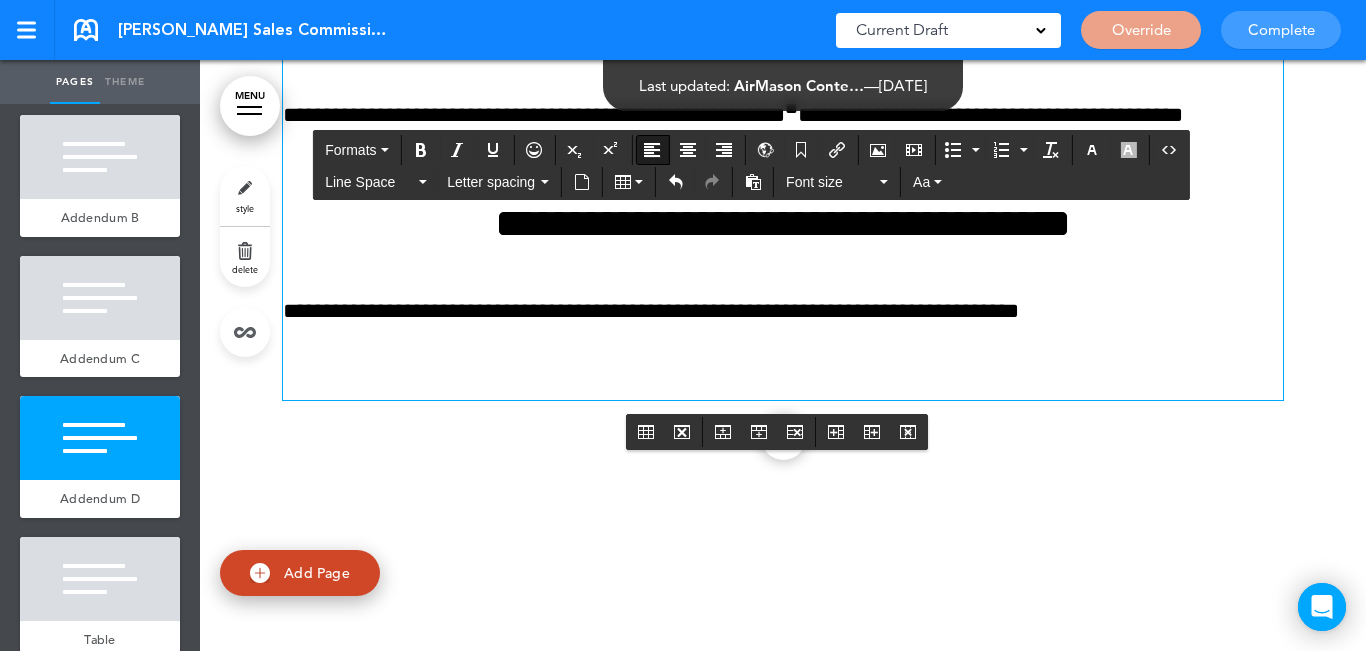 click at bounding box center (783, 381) 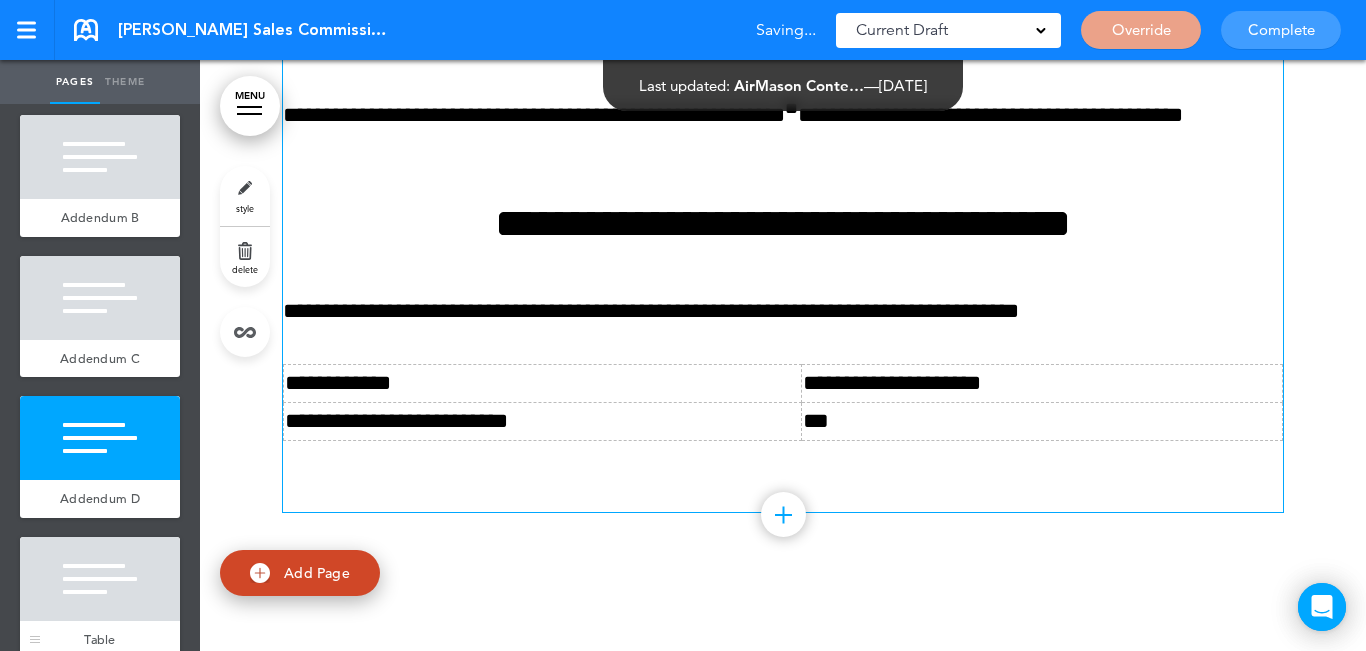click at bounding box center [100, 579] 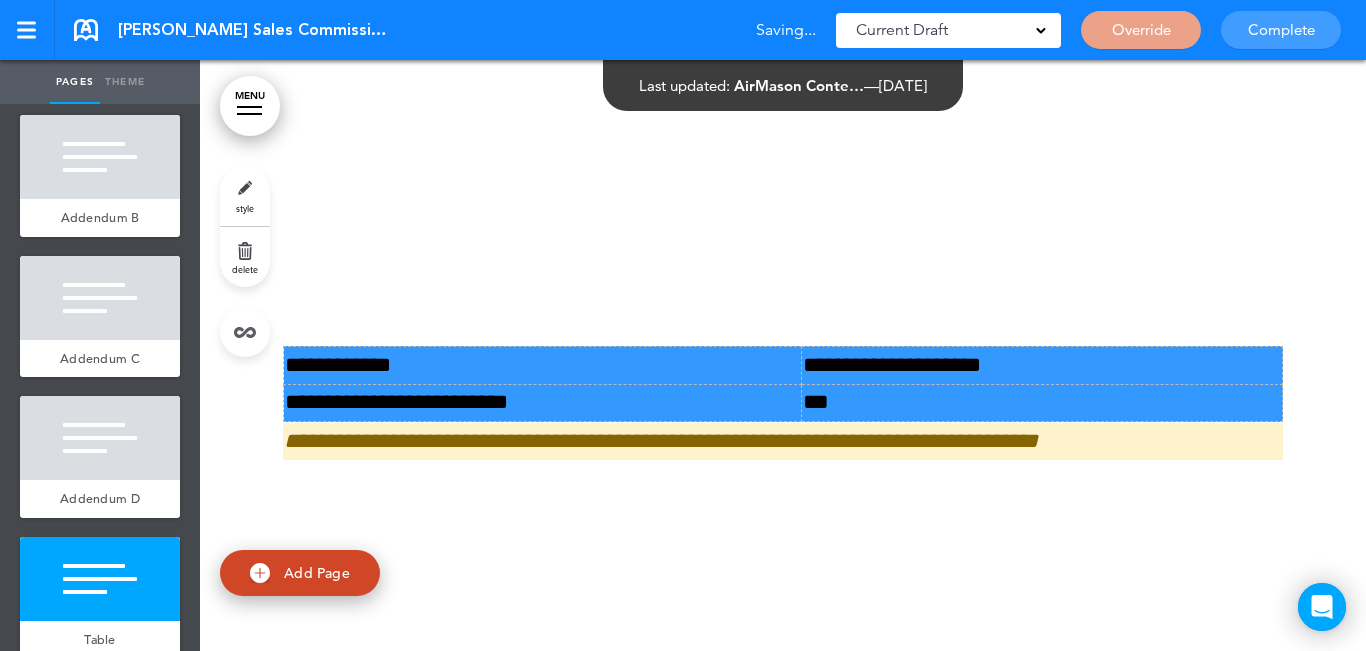 scroll, scrollTop: 13277, scrollLeft: 0, axis: vertical 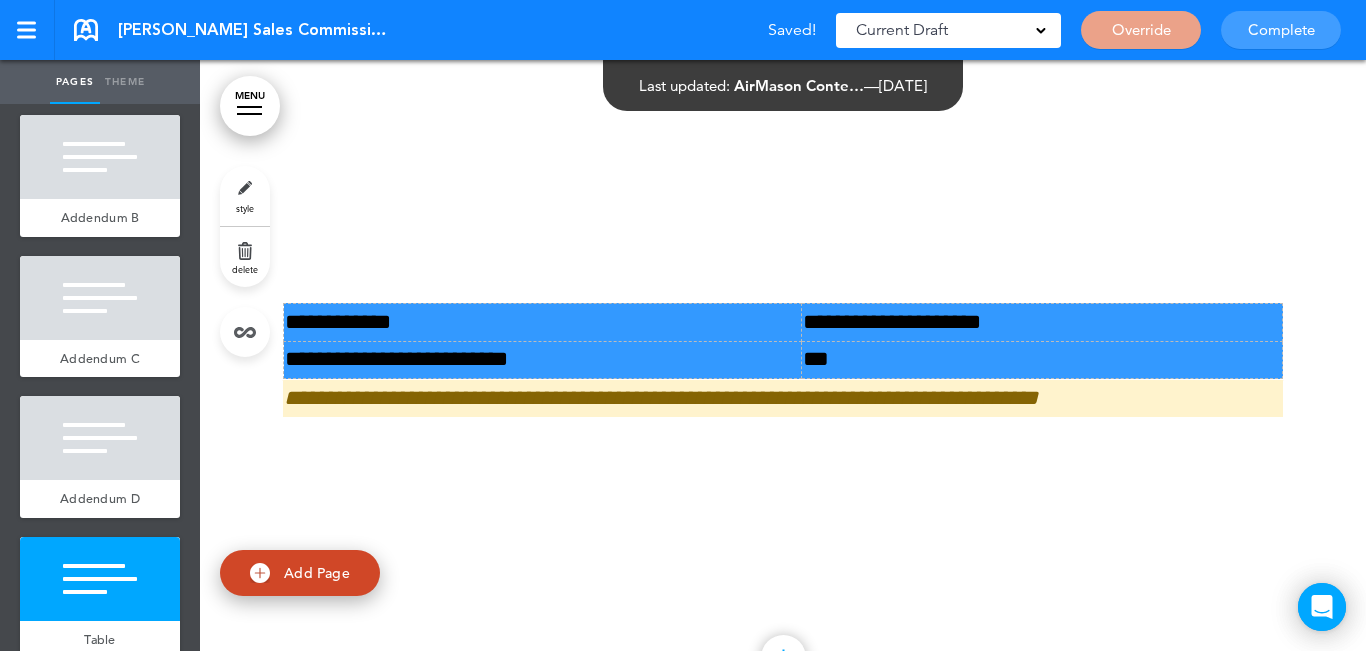 click on "delete" at bounding box center (245, 257) 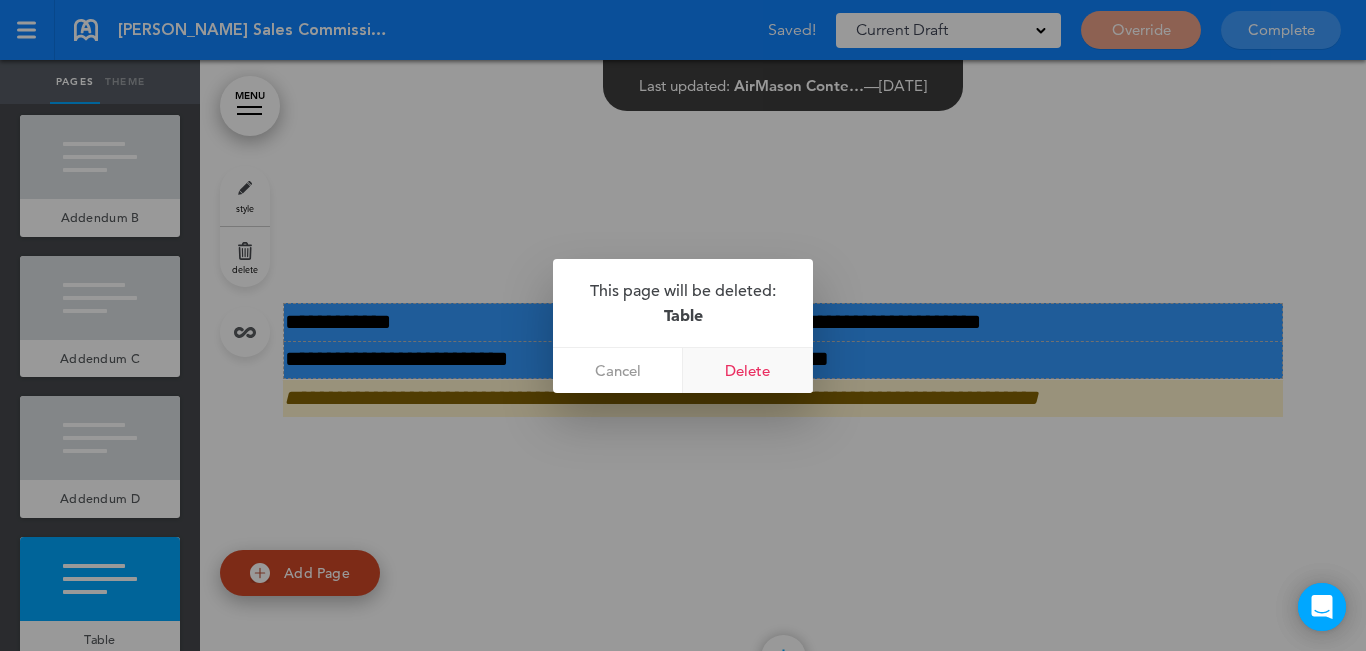 click on "Delete" at bounding box center [748, 370] 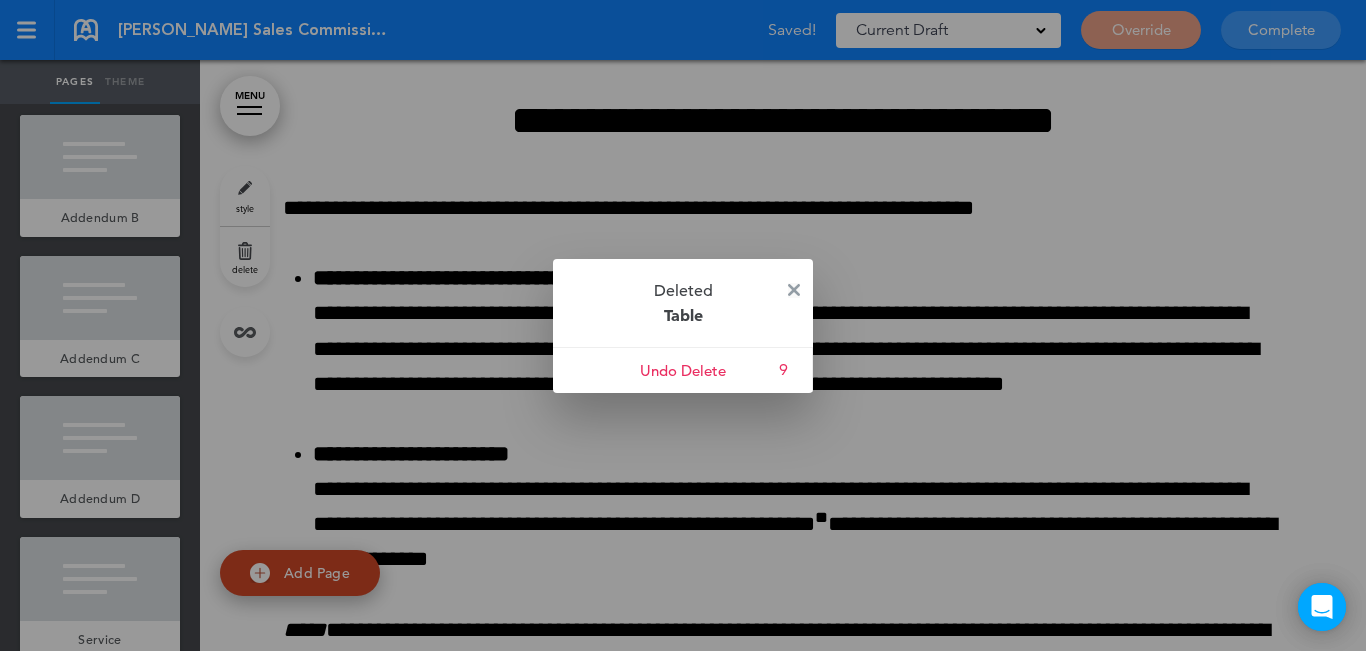 click at bounding box center [794, 290] 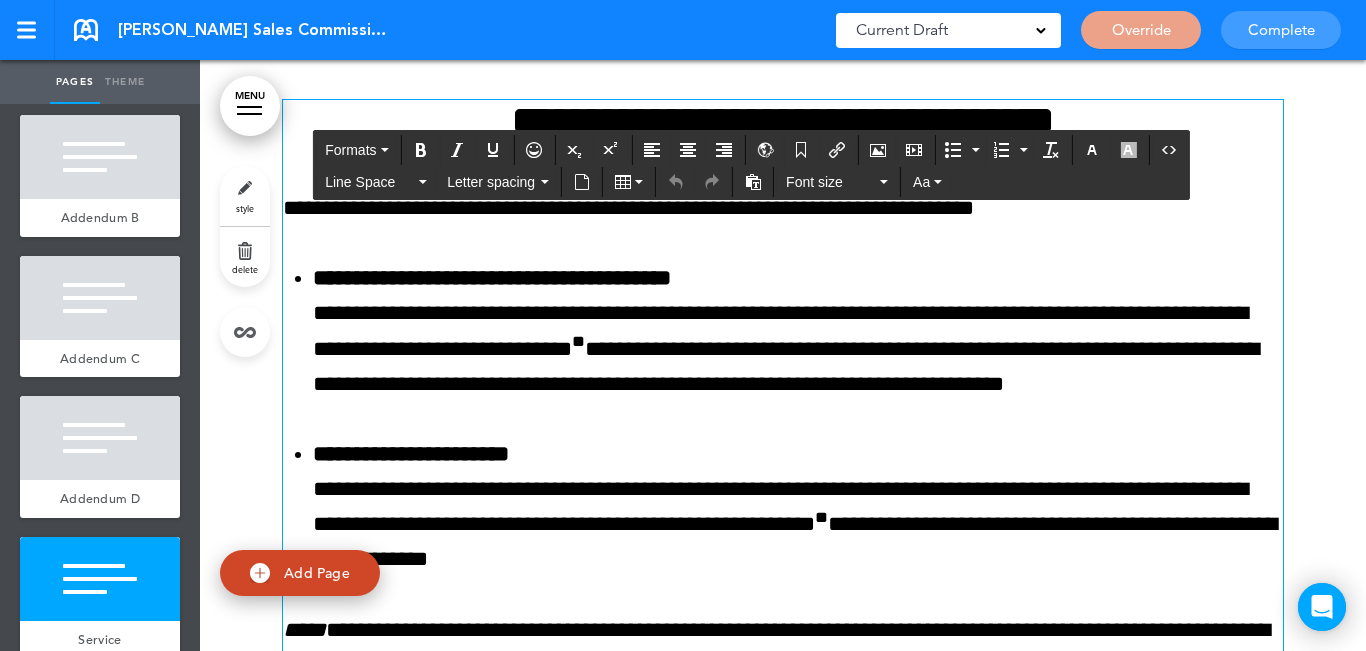 click on "**********" at bounding box center [783, 208] 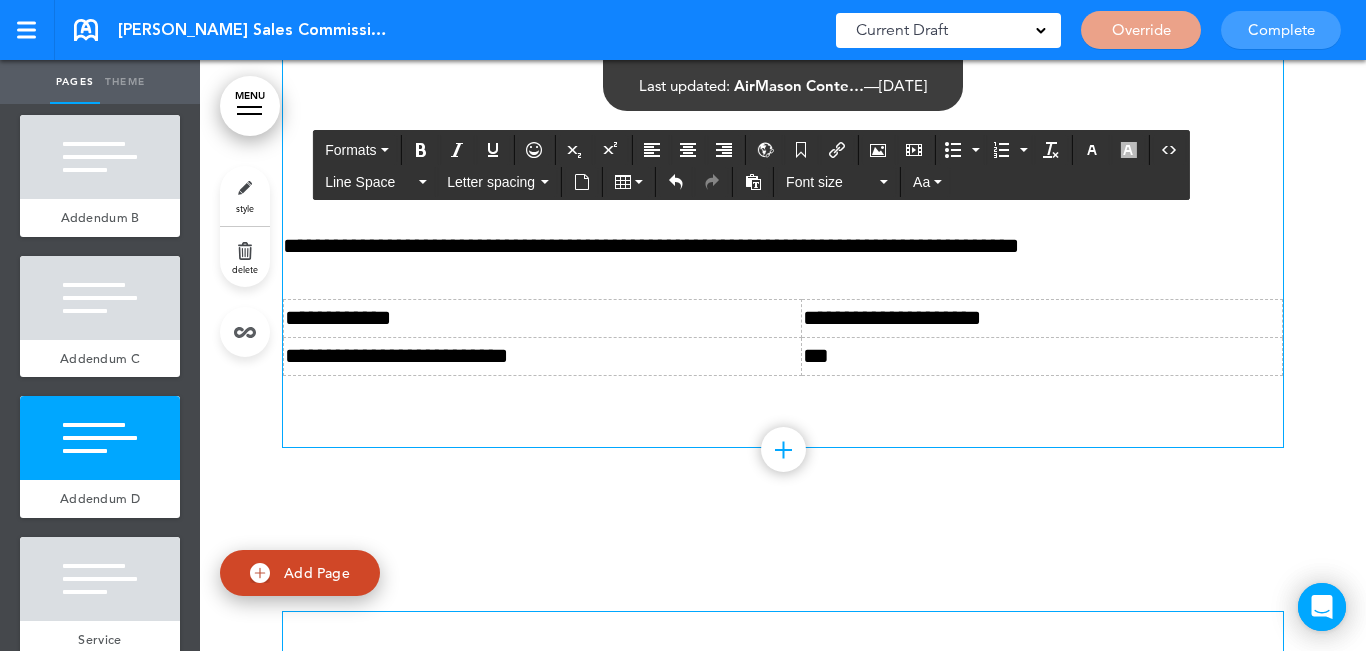scroll, scrollTop: 12800, scrollLeft: 0, axis: vertical 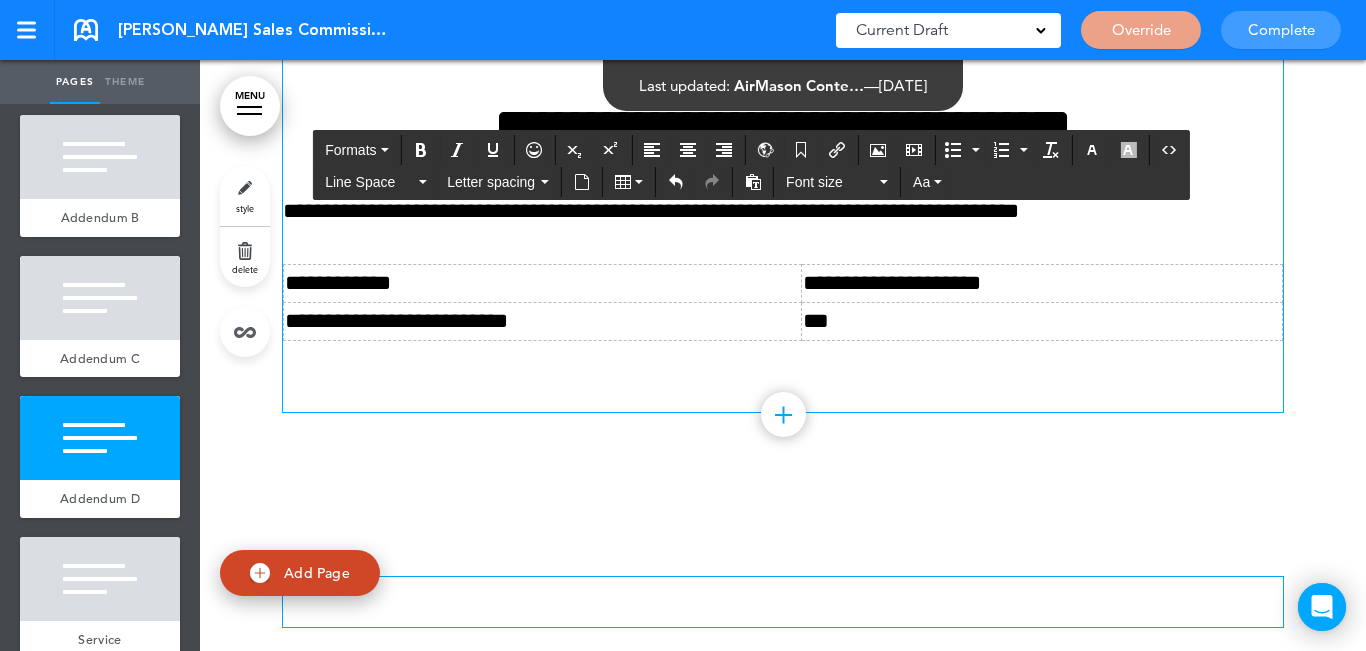 click on "**********" at bounding box center (783, 338) 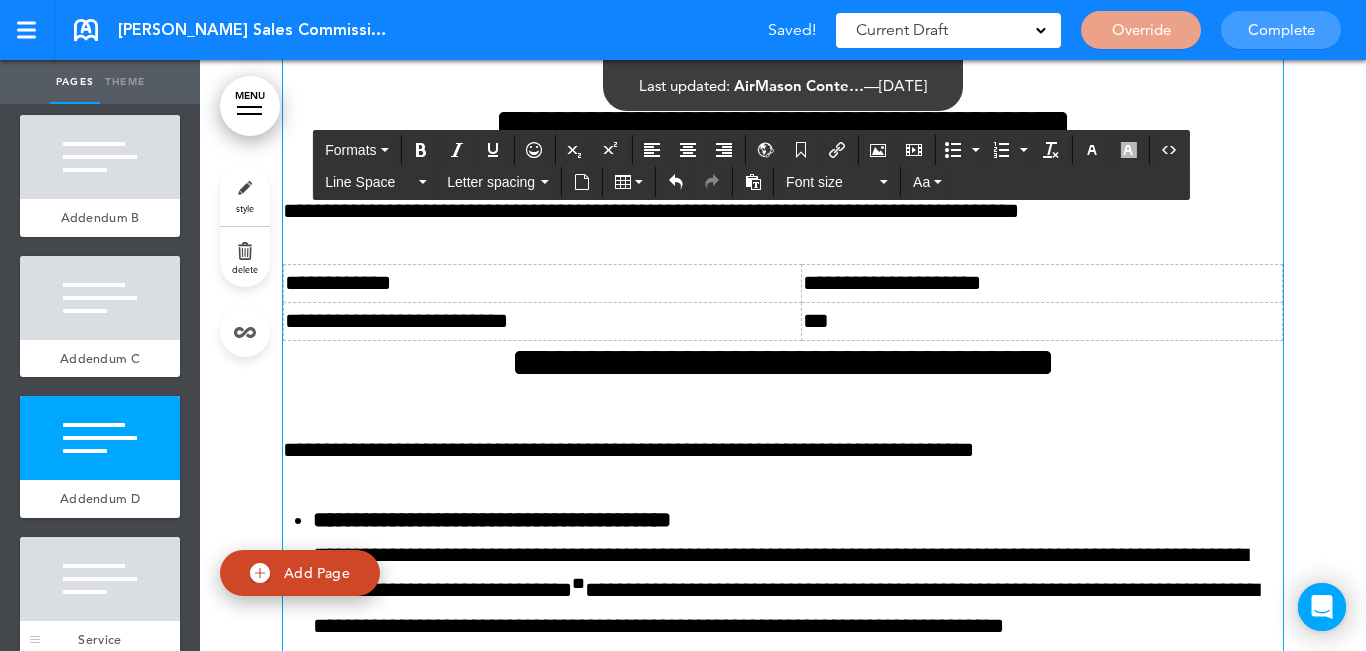 click at bounding box center (100, 579) 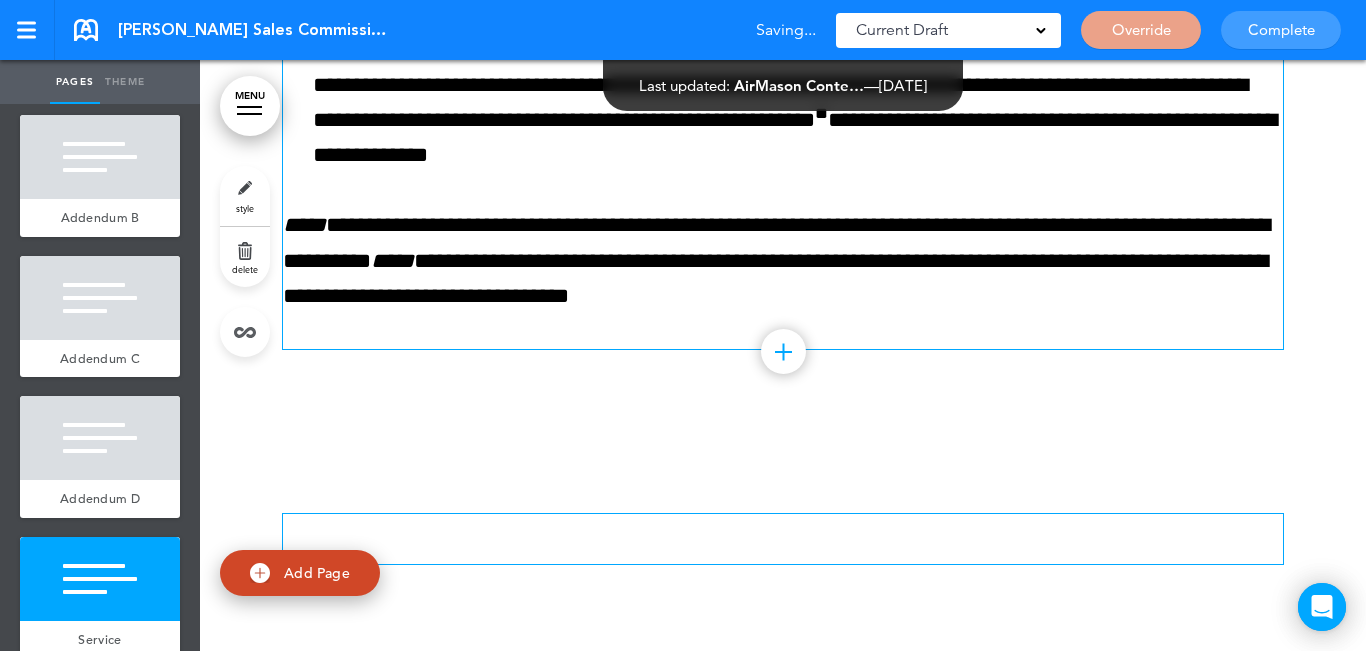 scroll, scrollTop: 13860, scrollLeft: 0, axis: vertical 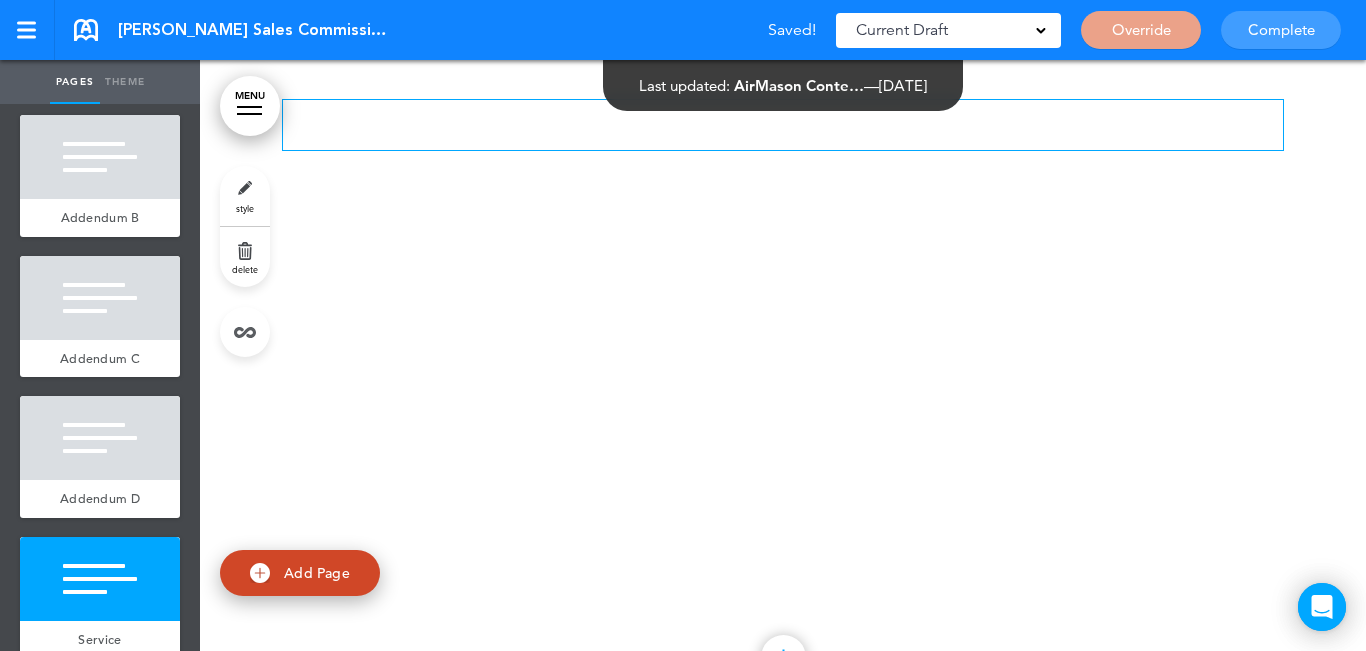 click on "delete" at bounding box center (245, 257) 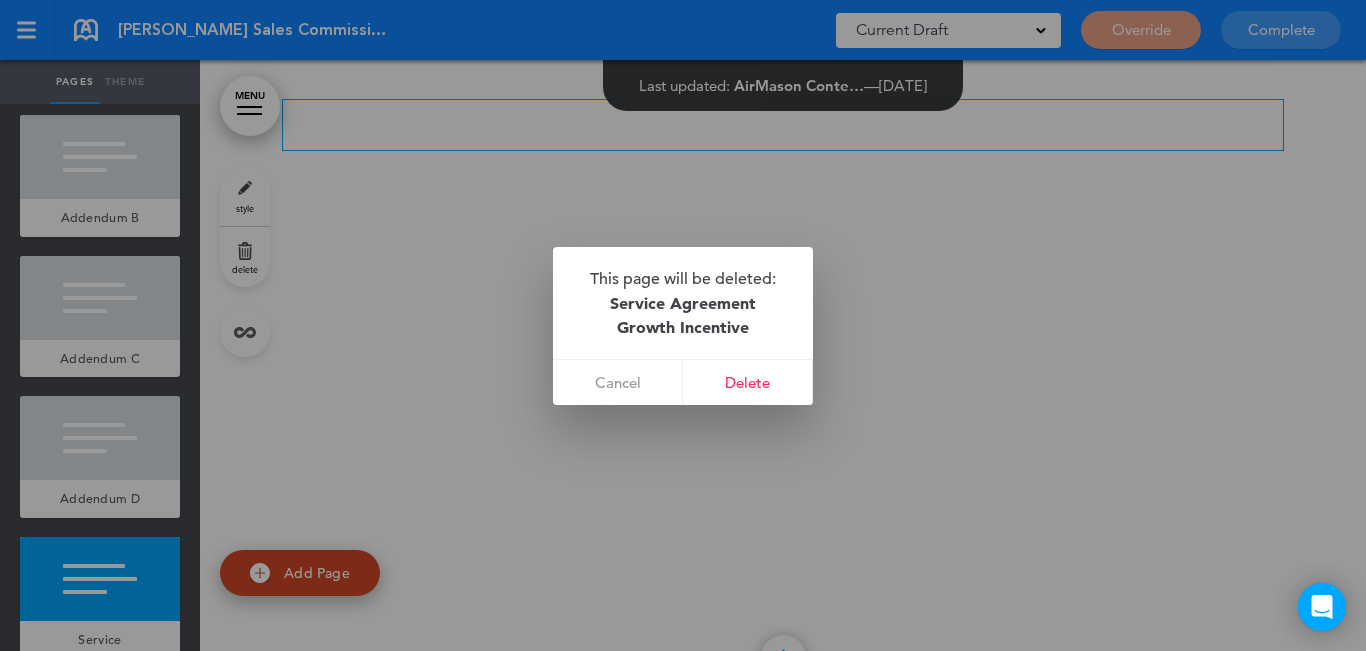 click on "Delete" at bounding box center (748, 382) 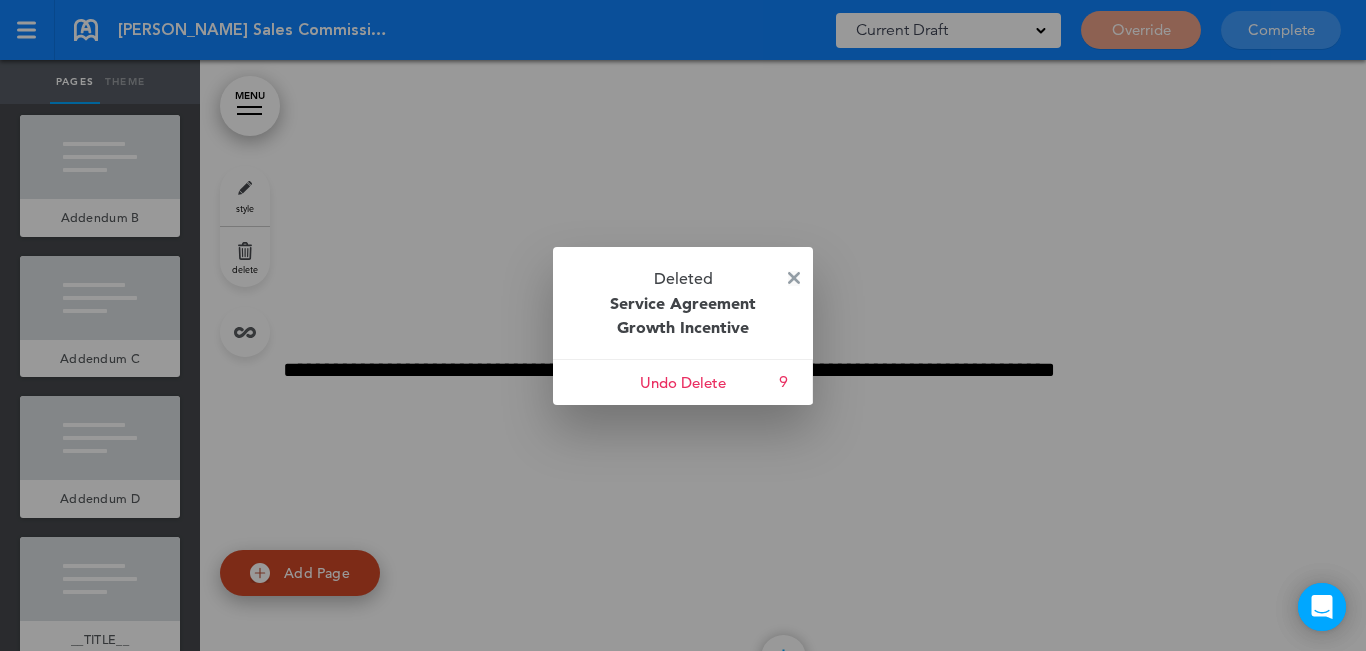 click at bounding box center (794, 278) 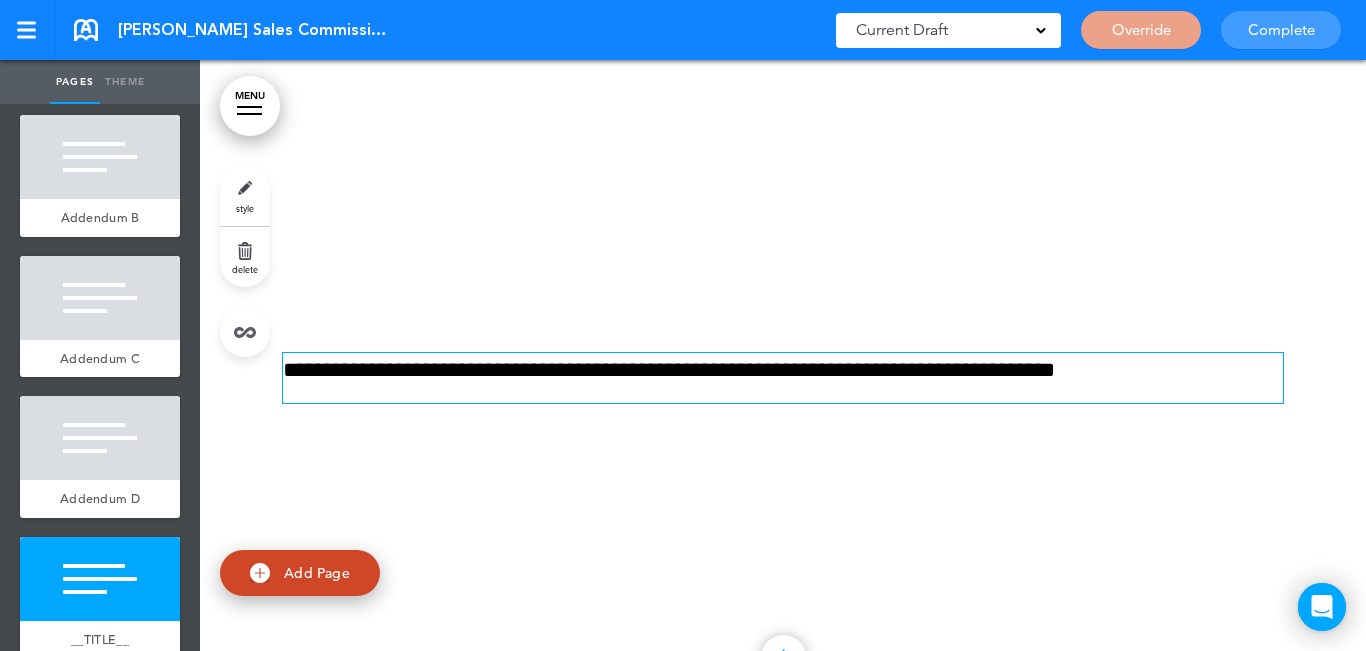 click on "**********" at bounding box center (783, 370) 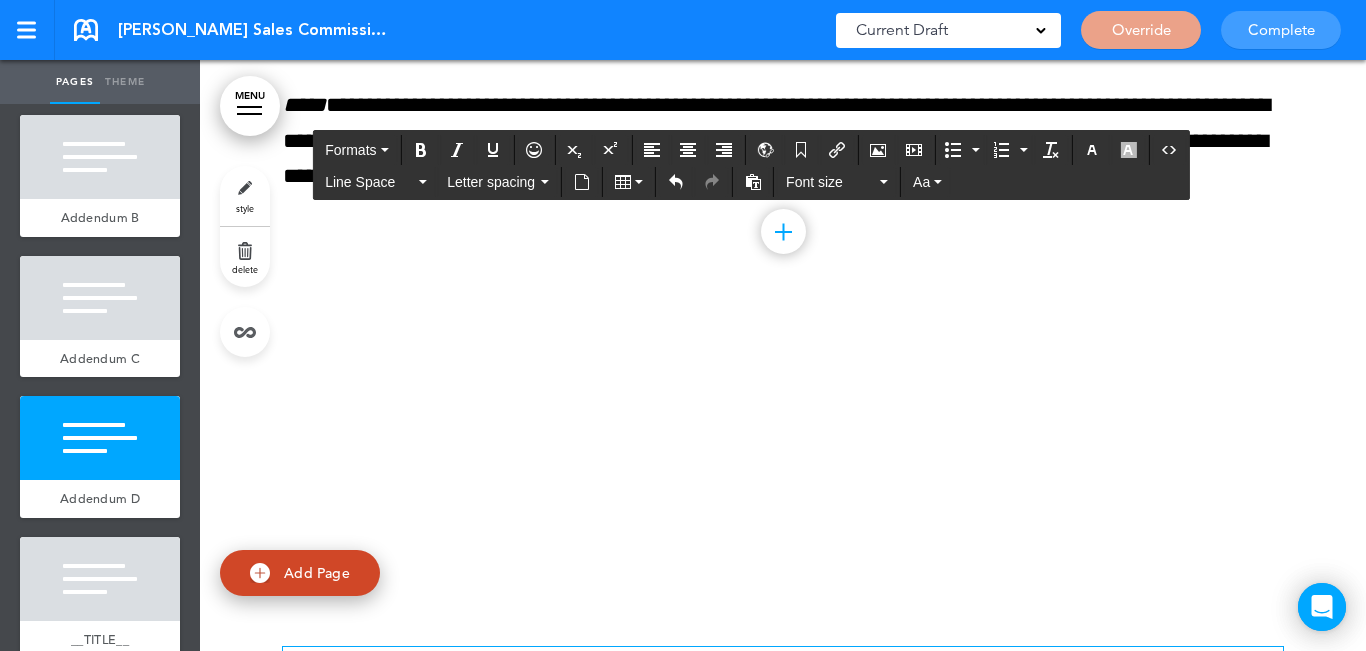 scroll, scrollTop: 13460, scrollLeft: 0, axis: vertical 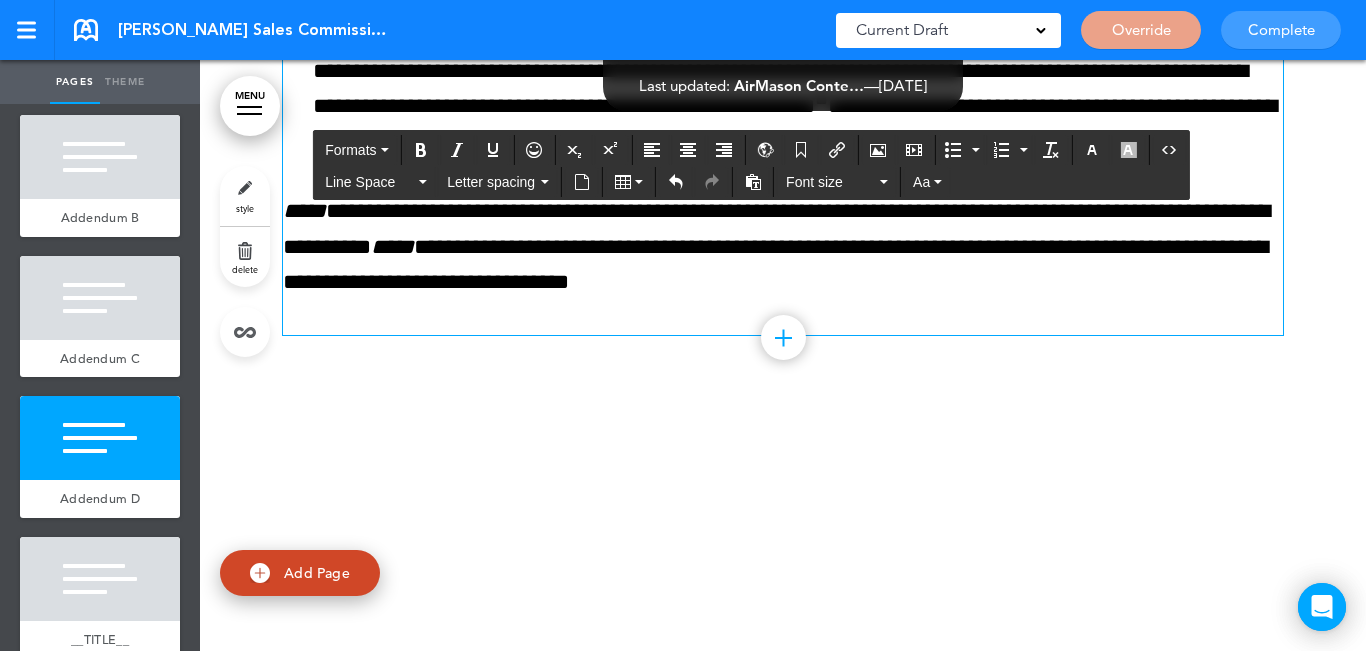 click on "**********" at bounding box center [783, -31] 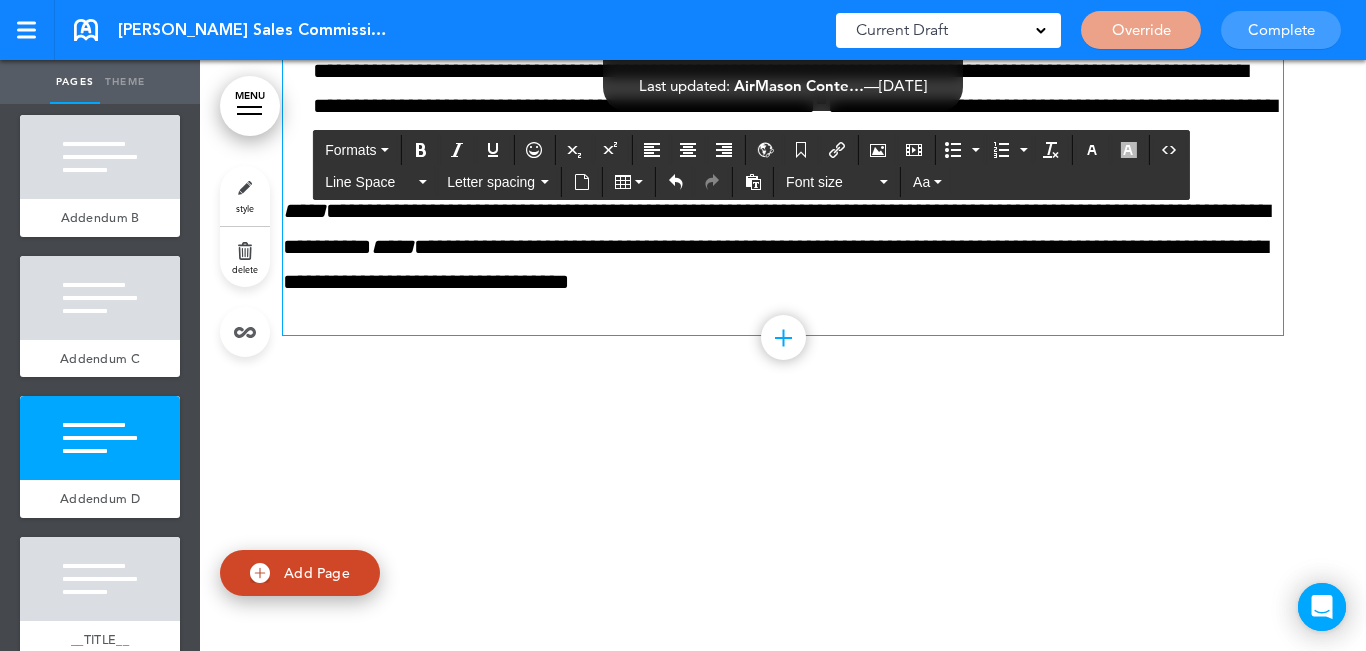click on "**********" at bounding box center [783, 247] 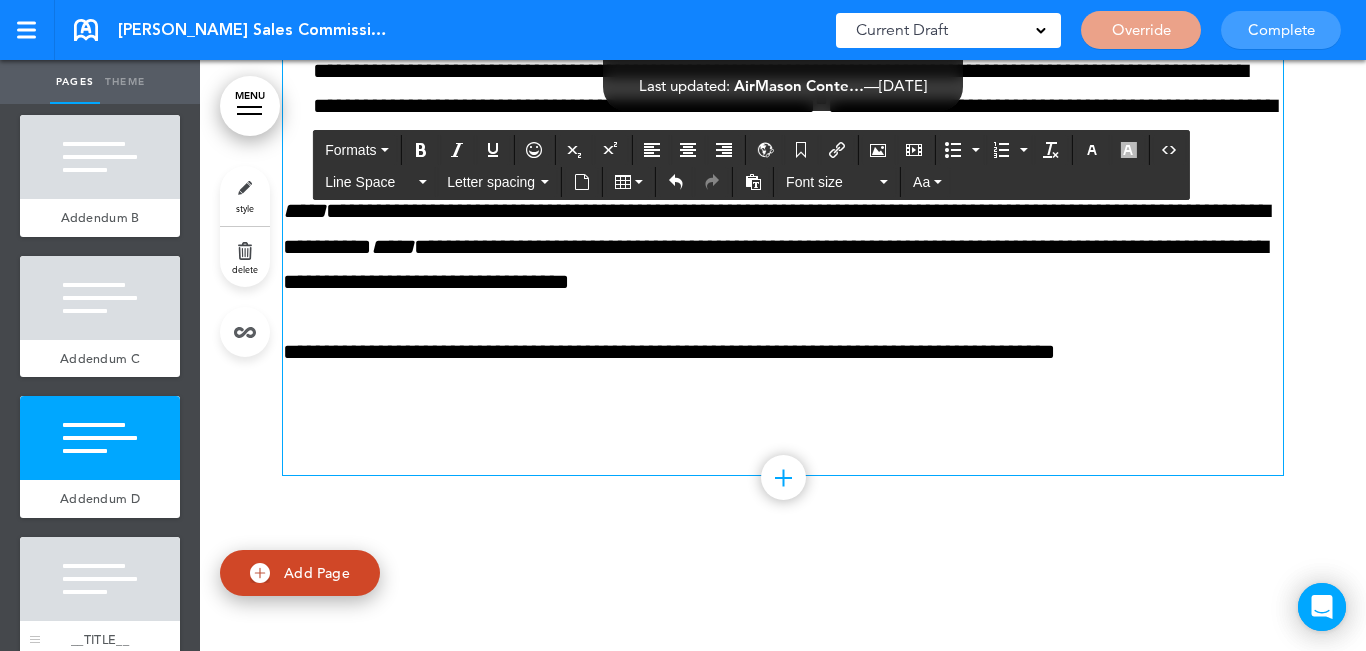 click at bounding box center [100, 579] 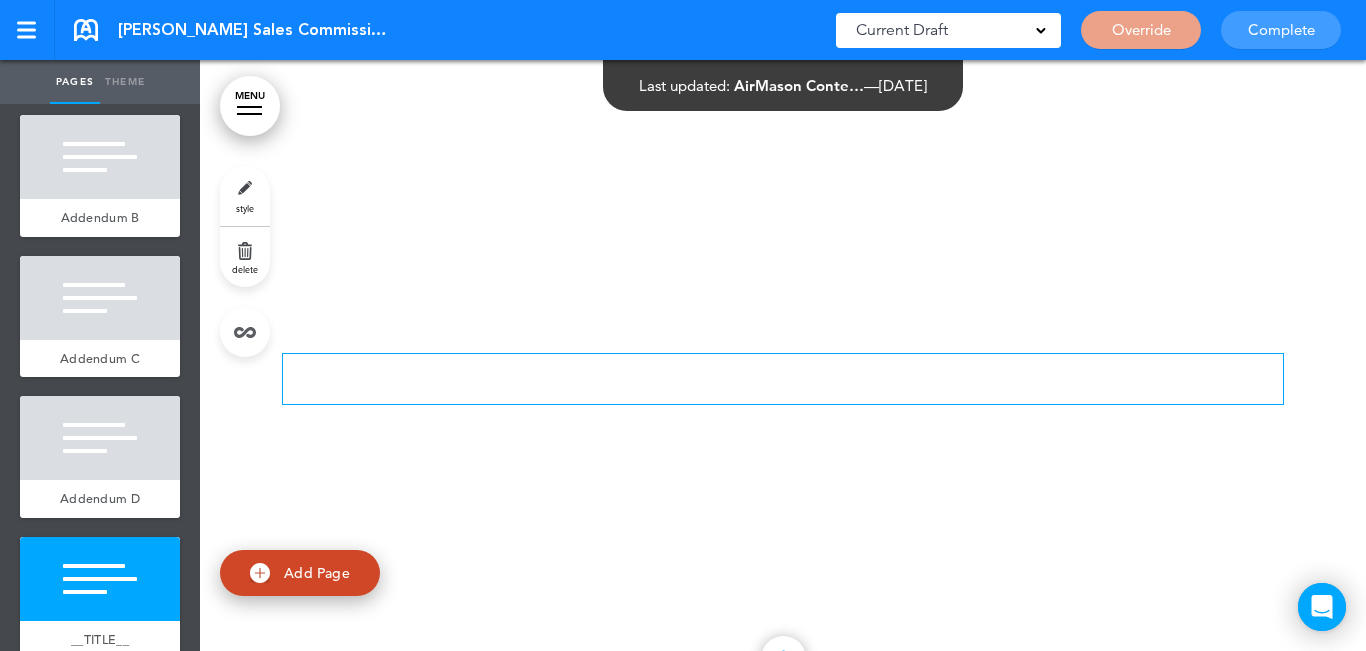 scroll, scrollTop: 14001, scrollLeft: 0, axis: vertical 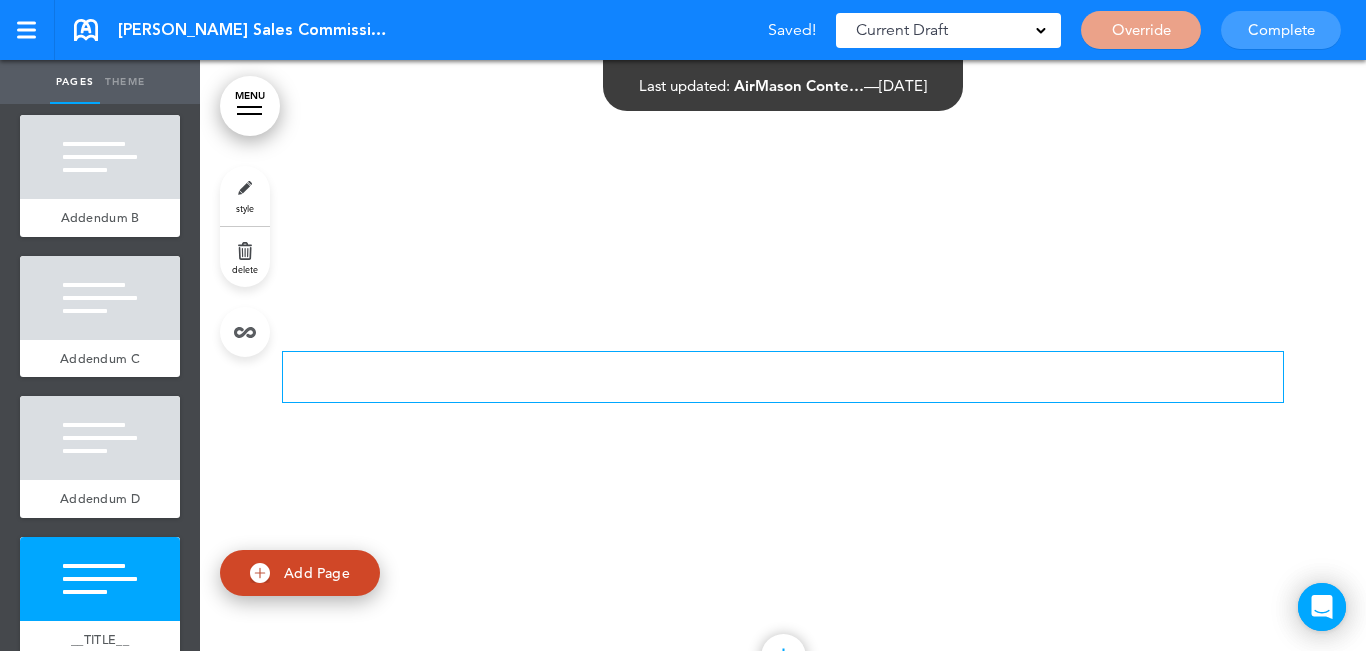 click on "delete" at bounding box center [245, 269] 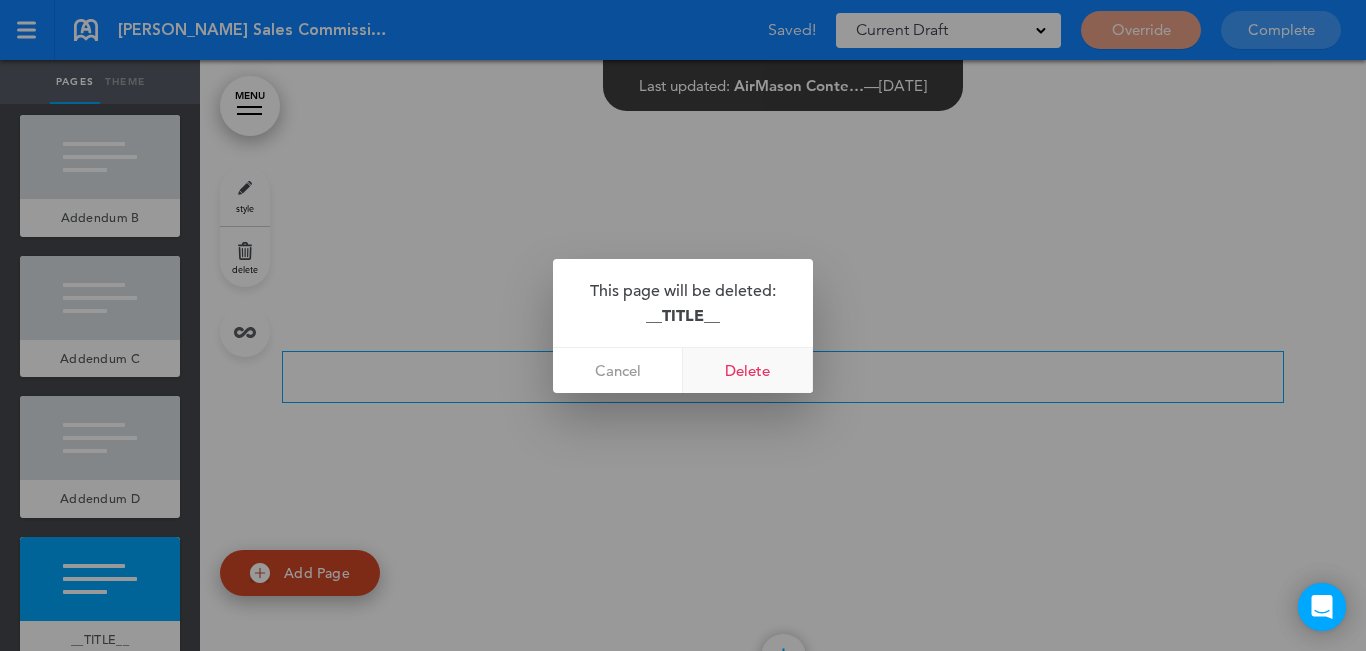 click on "Delete" at bounding box center [748, 370] 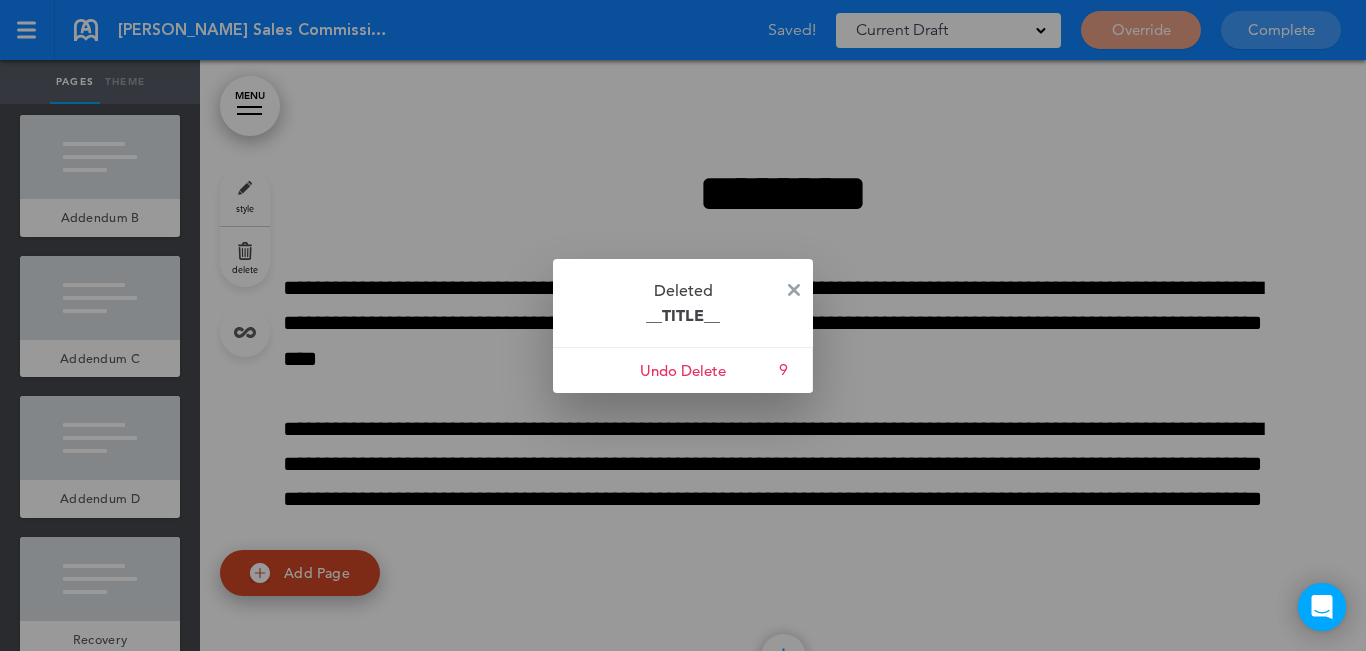 click on "Deleted  __TITLE__" at bounding box center (683, 303) 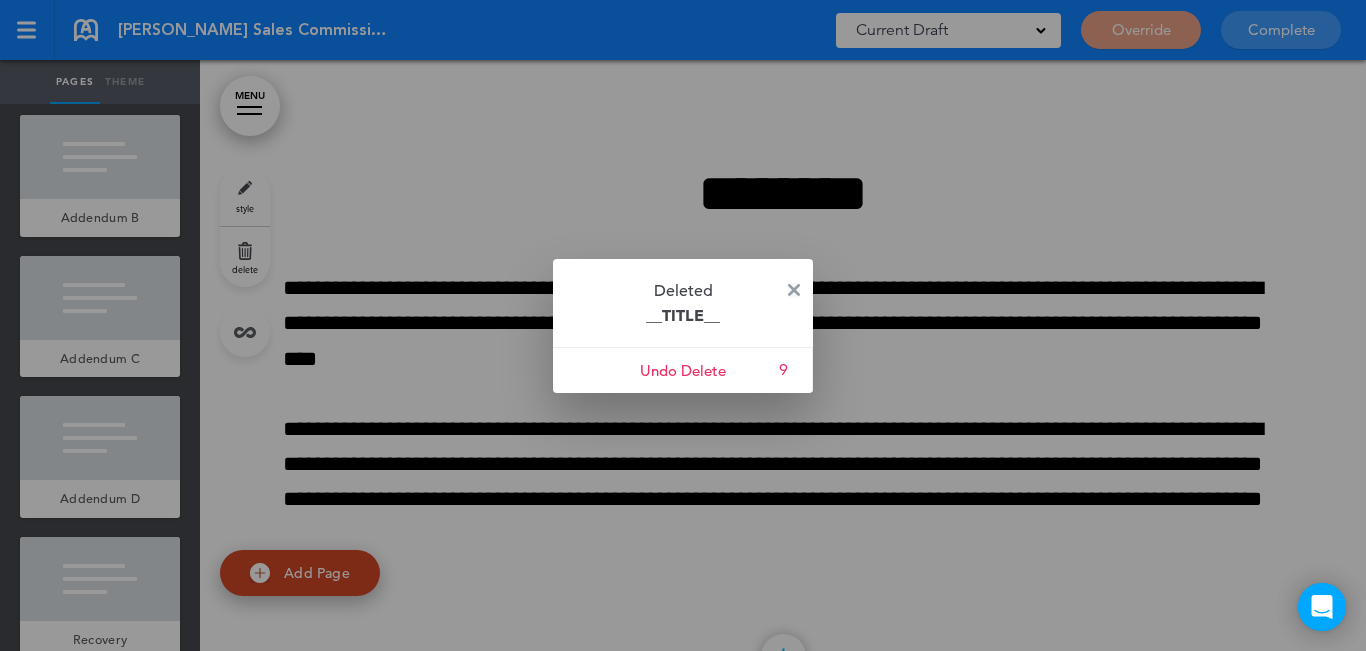 click at bounding box center (794, 290) 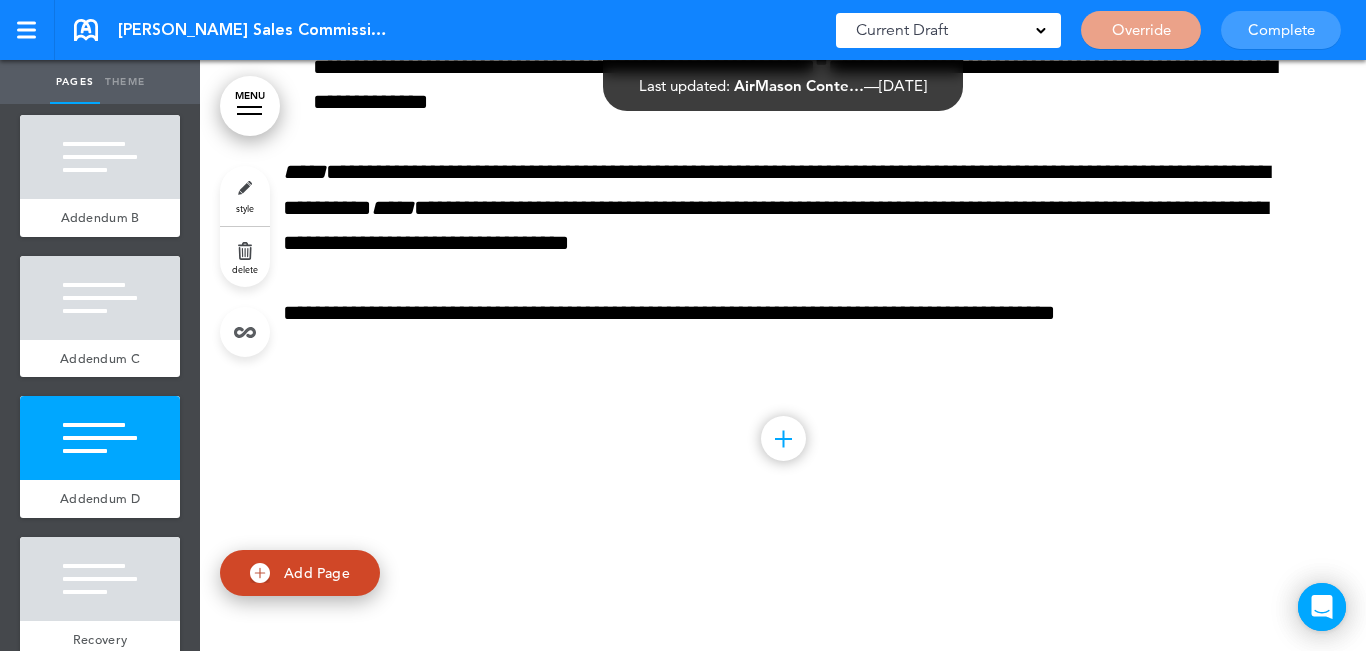 scroll, scrollTop: 13501, scrollLeft: 0, axis: vertical 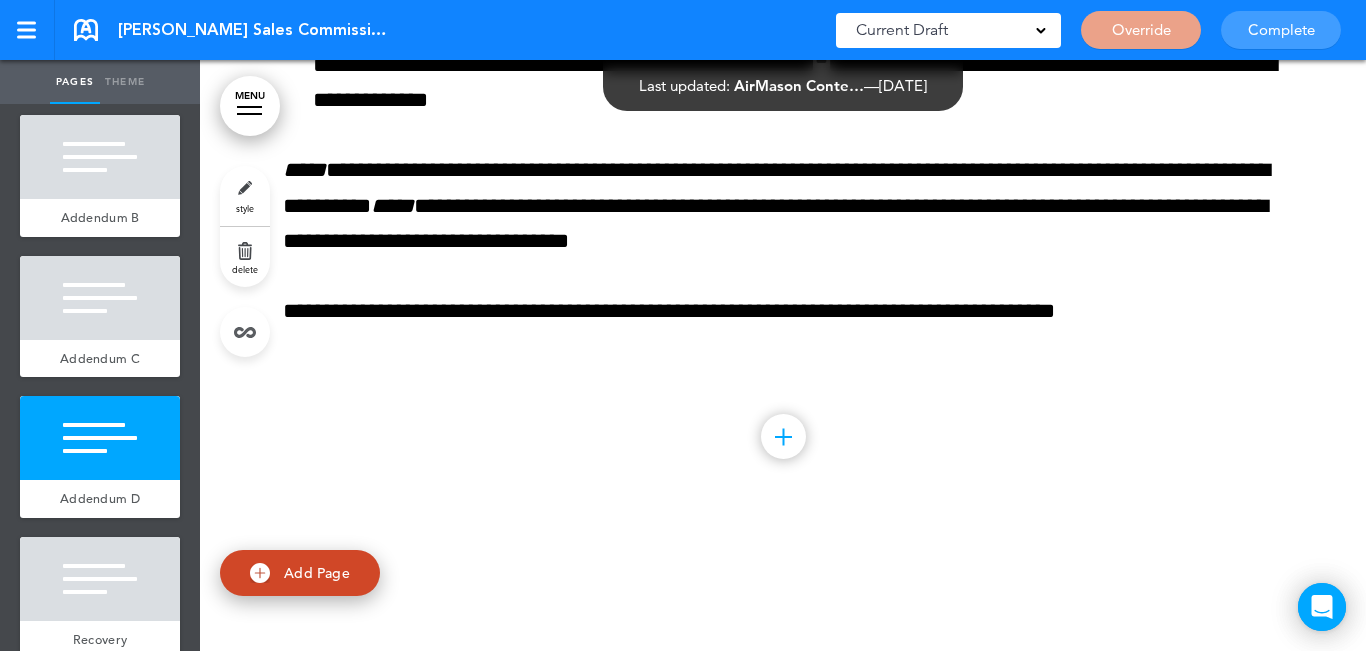 click at bounding box center [783, -351] 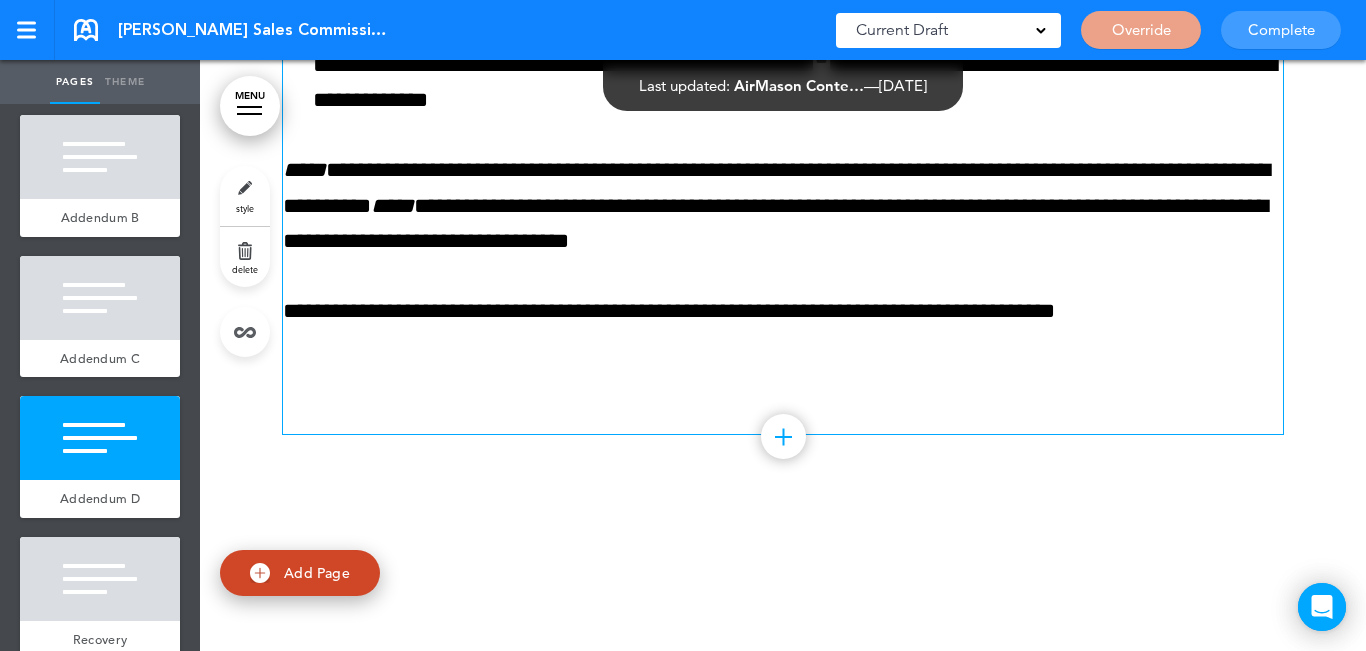 click at bounding box center (783, 381) 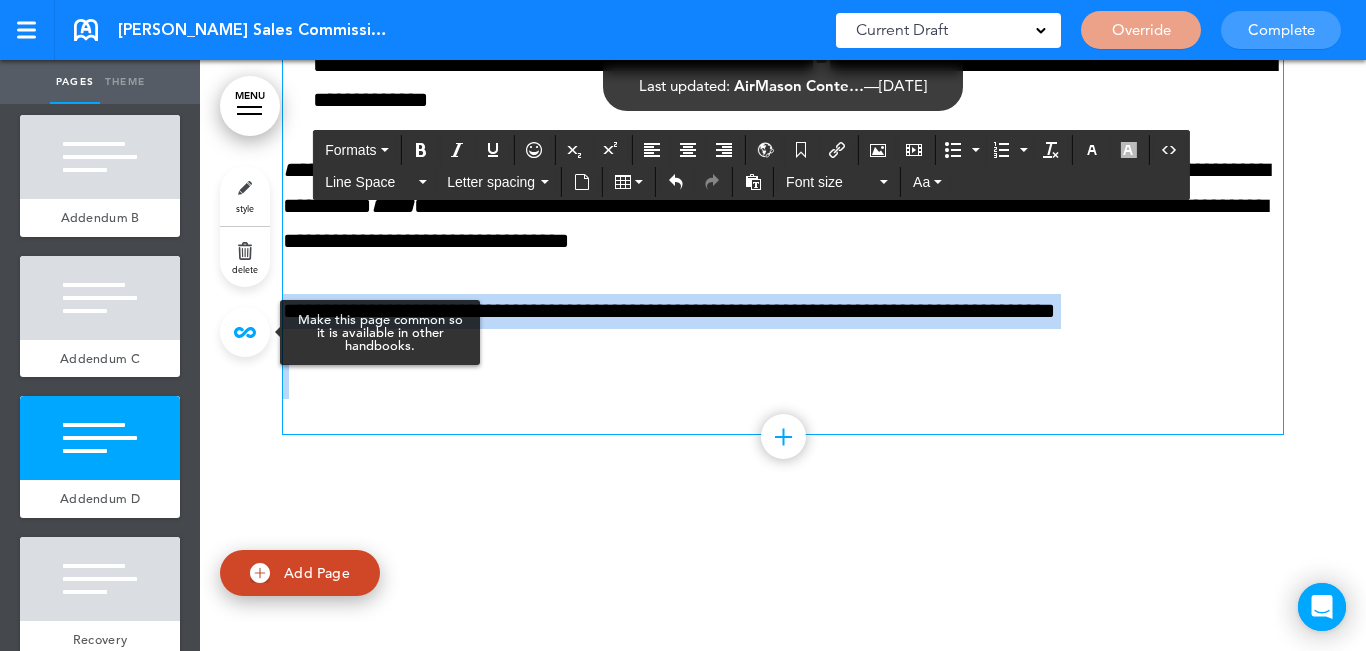 drag, startPoint x: 298, startPoint y: 458, endPoint x: 263, endPoint y: 320, distance: 142.36923 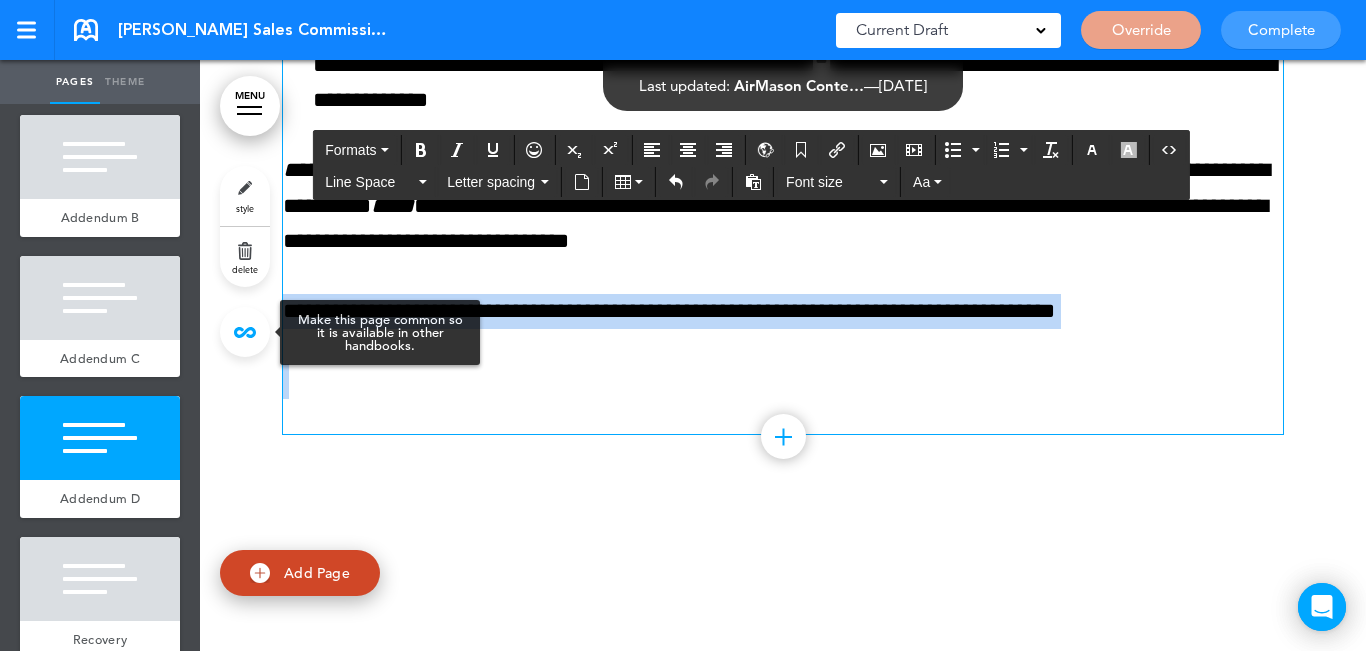 click on "MENU
Formats       Line Space   Letter spacing     Font size   Aa   Formats       Line Space   Letter spacing     Font size   Aa   Formats       Line Space   Letter spacing     Font size   Aa   Formats       Line Space   Letter spacing     Font size   Aa   Formats       Line Space   Letter spacing     Font size   Aa   Formats       Line Space   Letter spacing     Font size   Aa   Formats       Line Space   Letter spacing     Font size   Aa   Formats       Line Space   Letter spacing     Font size   Aa   Formats       Line Space   Letter spacing     Font size   Aa   Formats       Line Space   Letter spacing     Font size   Aa   Formats       Line Space   Letter spacing     Font size   Aa   Formats       Line Space   Letter spacing     Font size   Aa   Formats       Line Space   Letter spacing     Font size   Aa   Formats       Line Space   Letter spacing     Font size   Aa   Formats       Line Space   Letter spacing     Font size   Aa   Formats       Line Space   Letter spacing       Aa" at bounding box center (783, -13146) 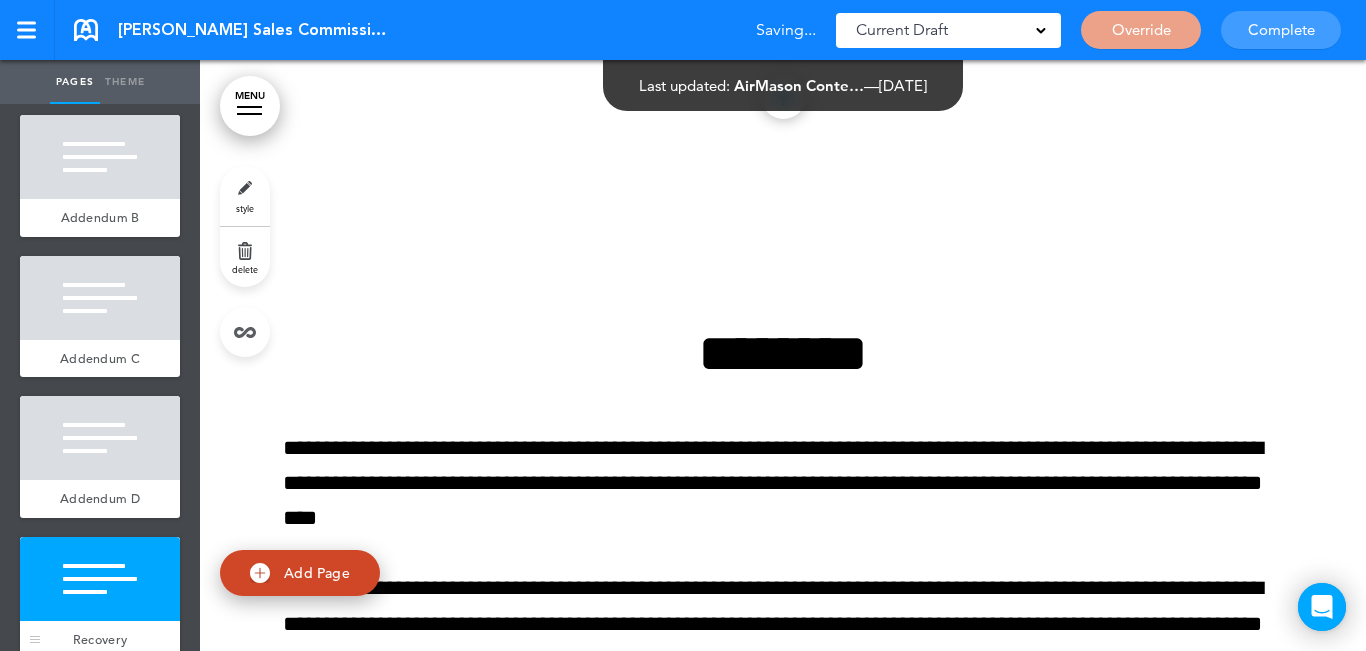 click at bounding box center [100, 579] 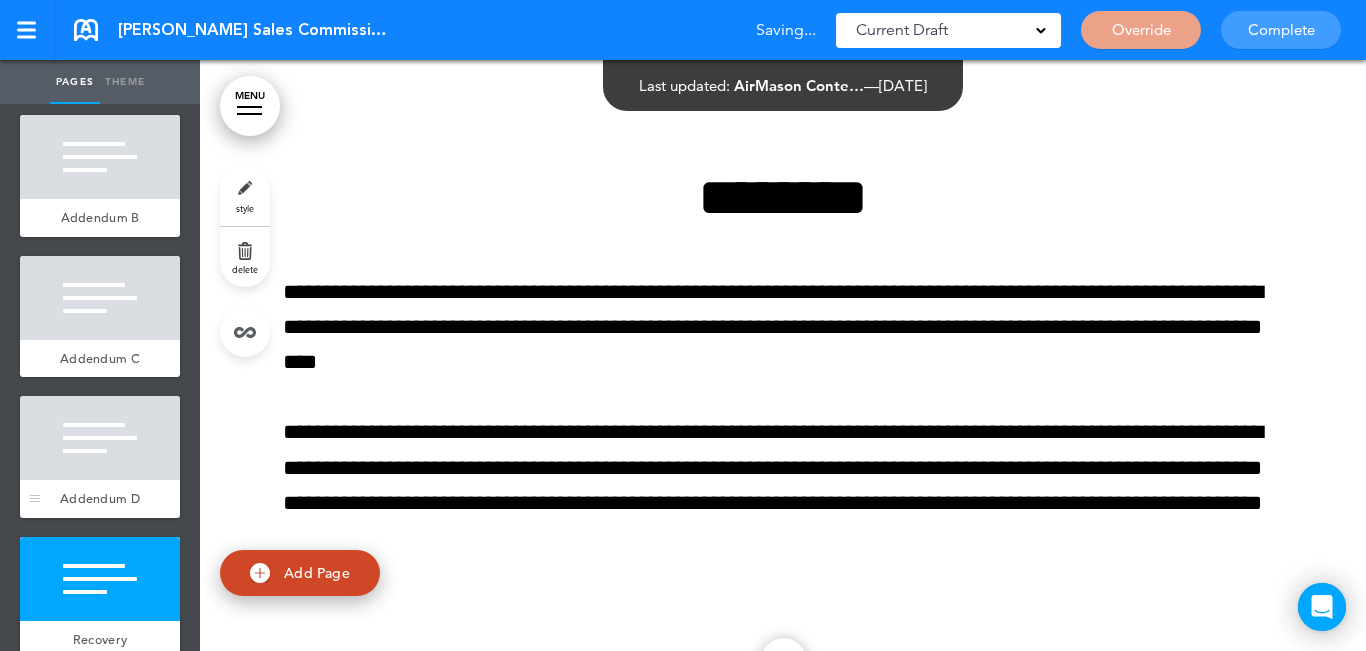 scroll, scrollTop: 13860, scrollLeft: 0, axis: vertical 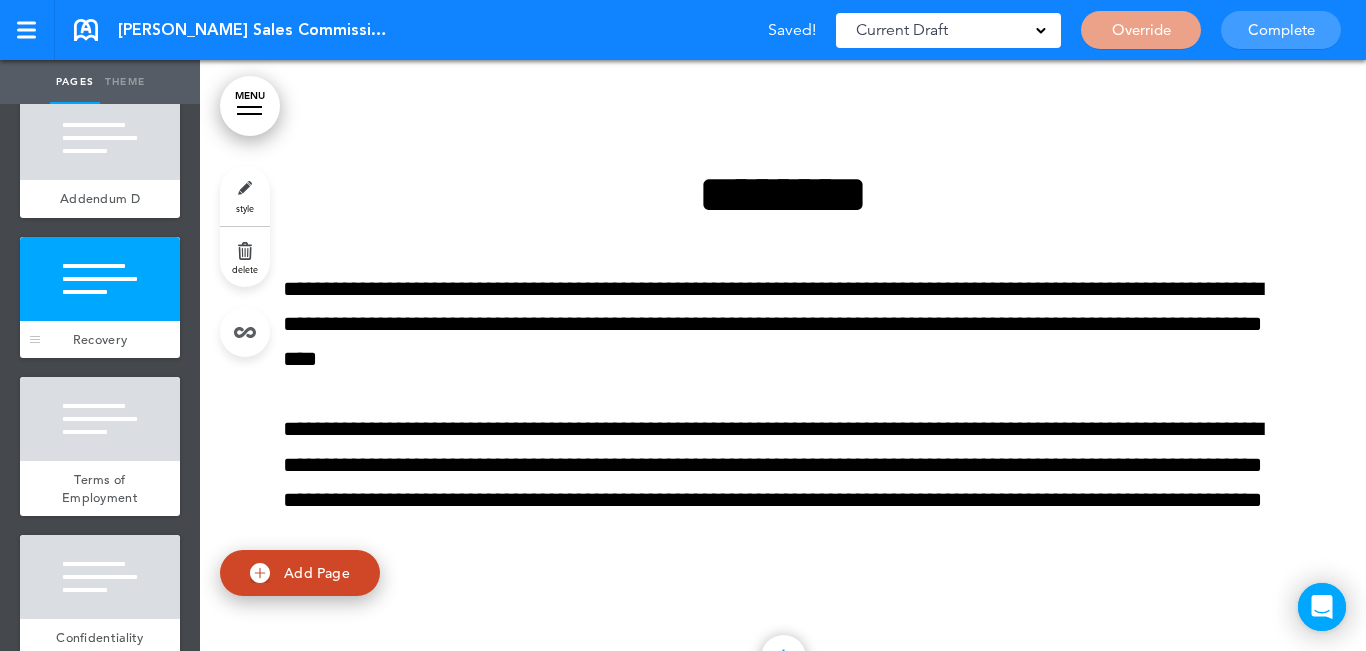 click on "Recovery" at bounding box center (100, 340) 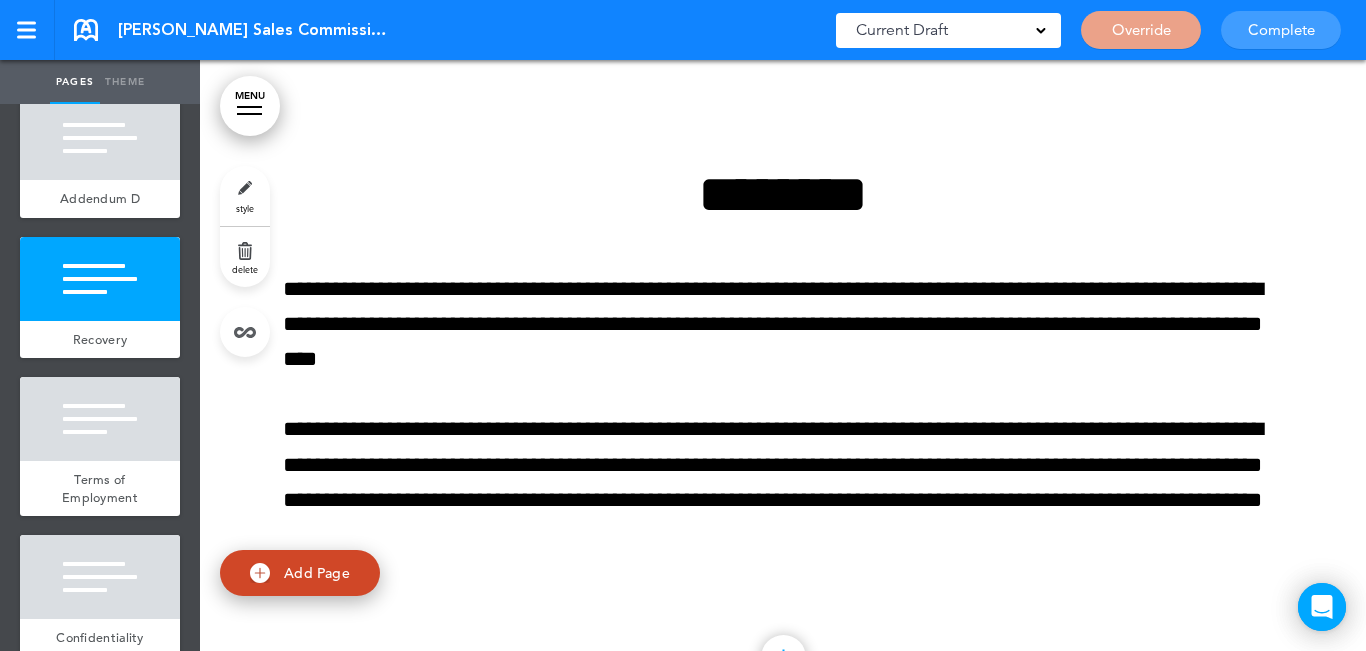 click on "delete" at bounding box center (245, 257) 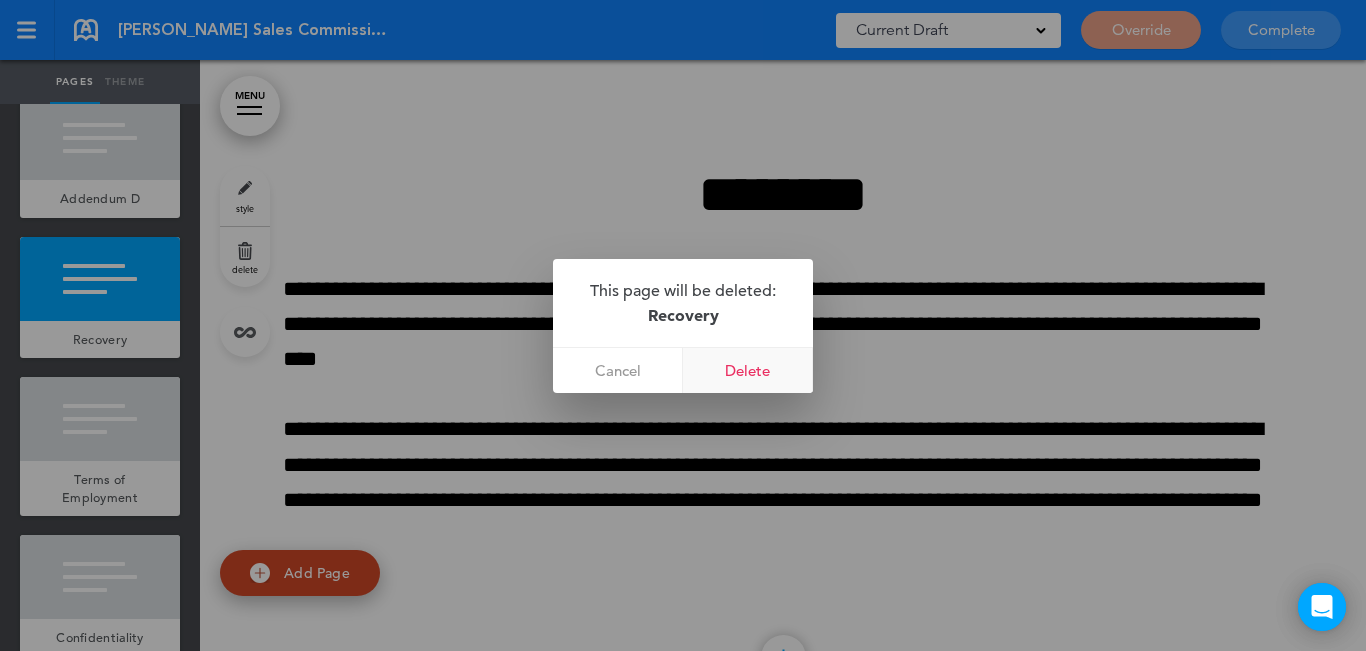 click on "Delete" at bounding box center (748, 370) 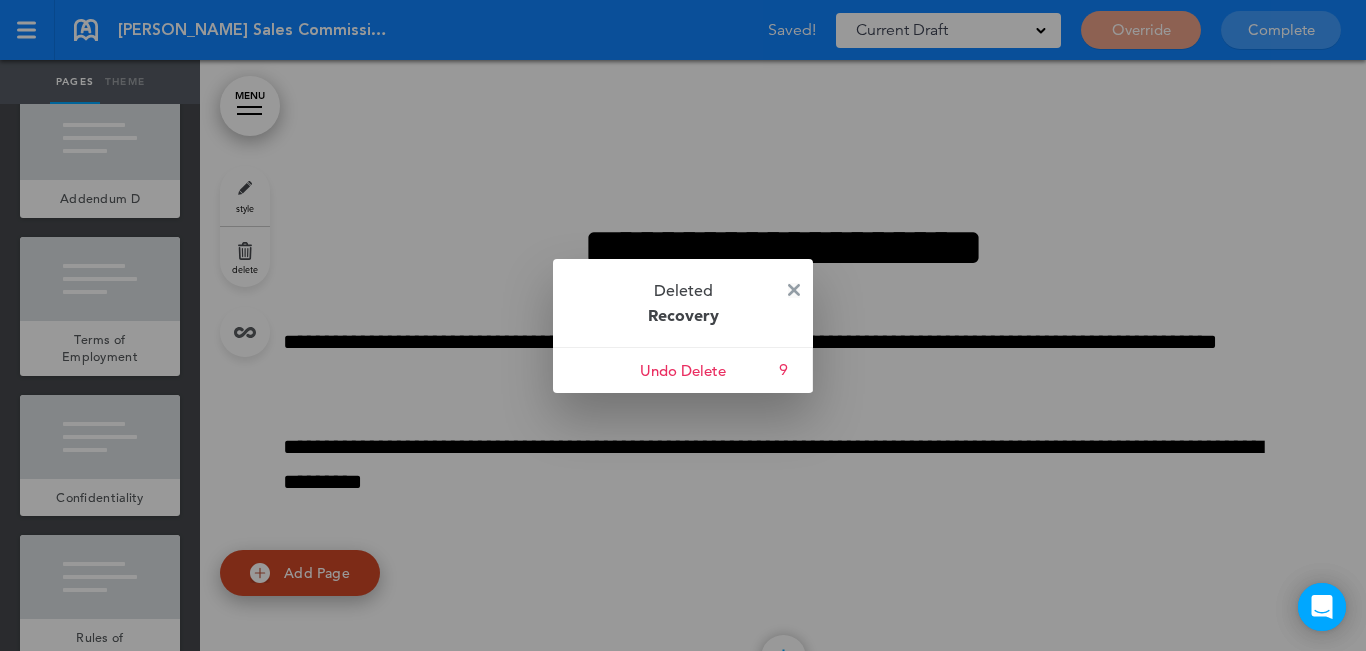 click at bounding box center [794, 290] 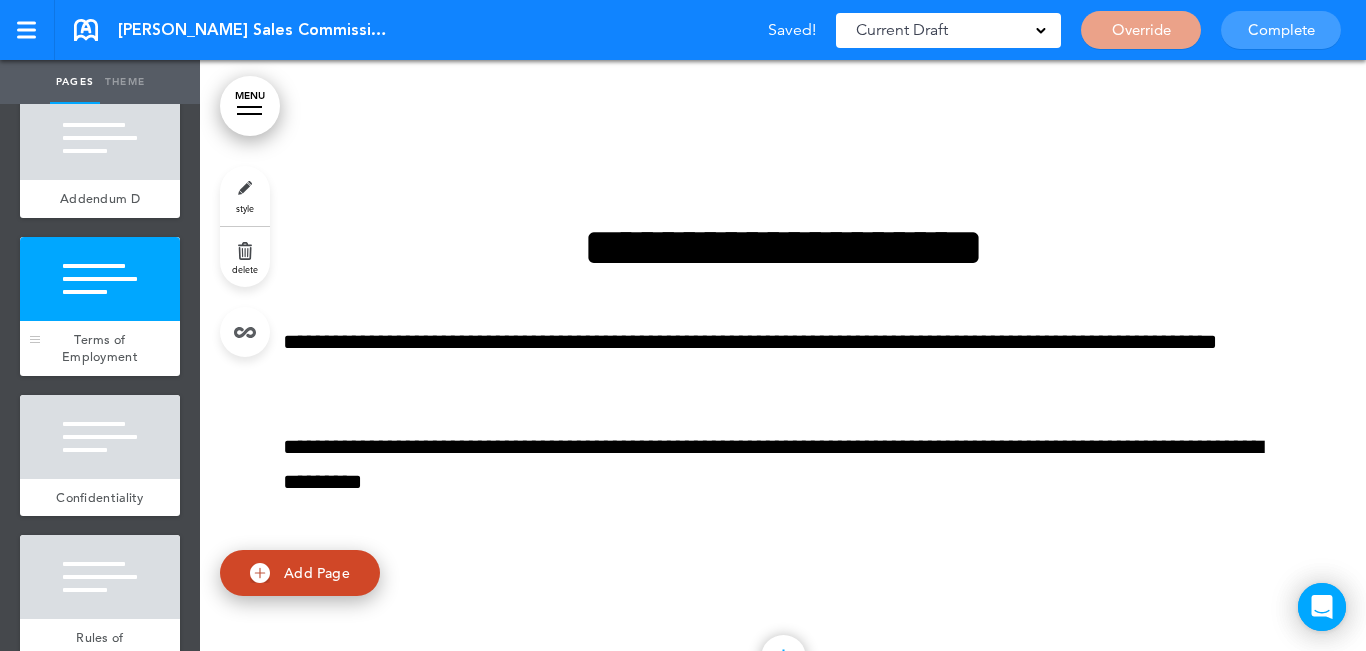 click at bounding box center [100, 279] 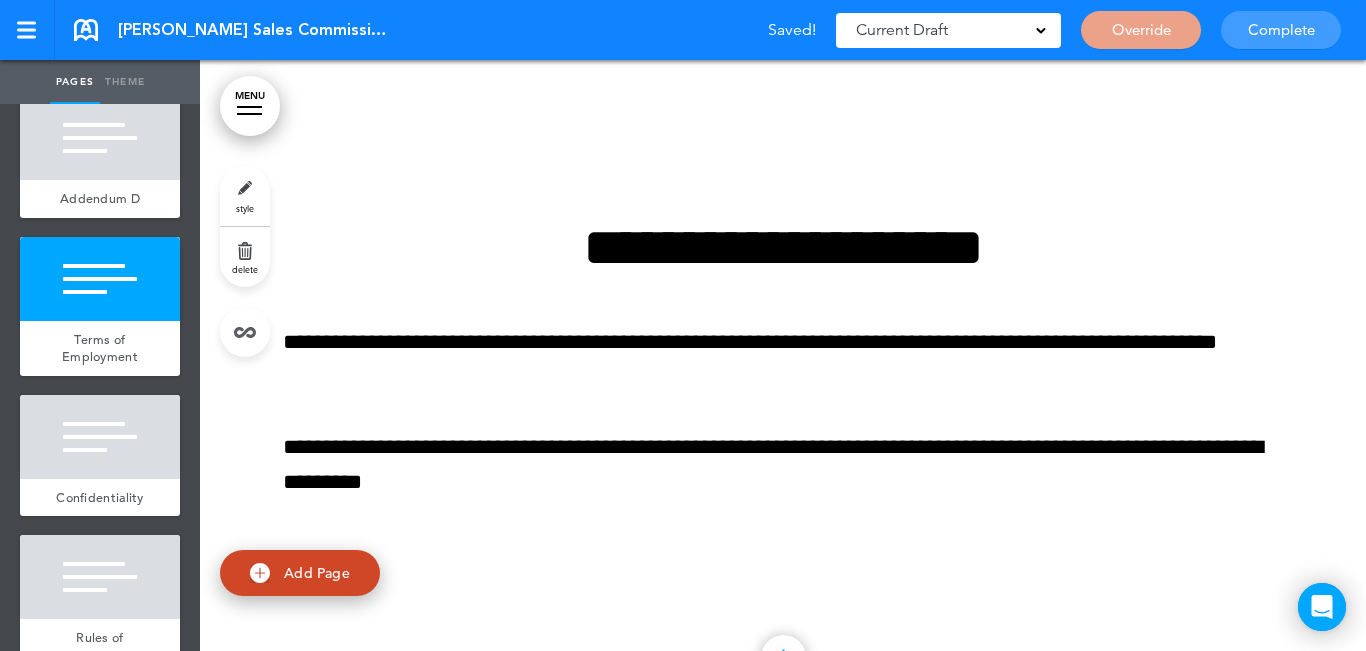 click on "delete" at bounding box center (245, 257) 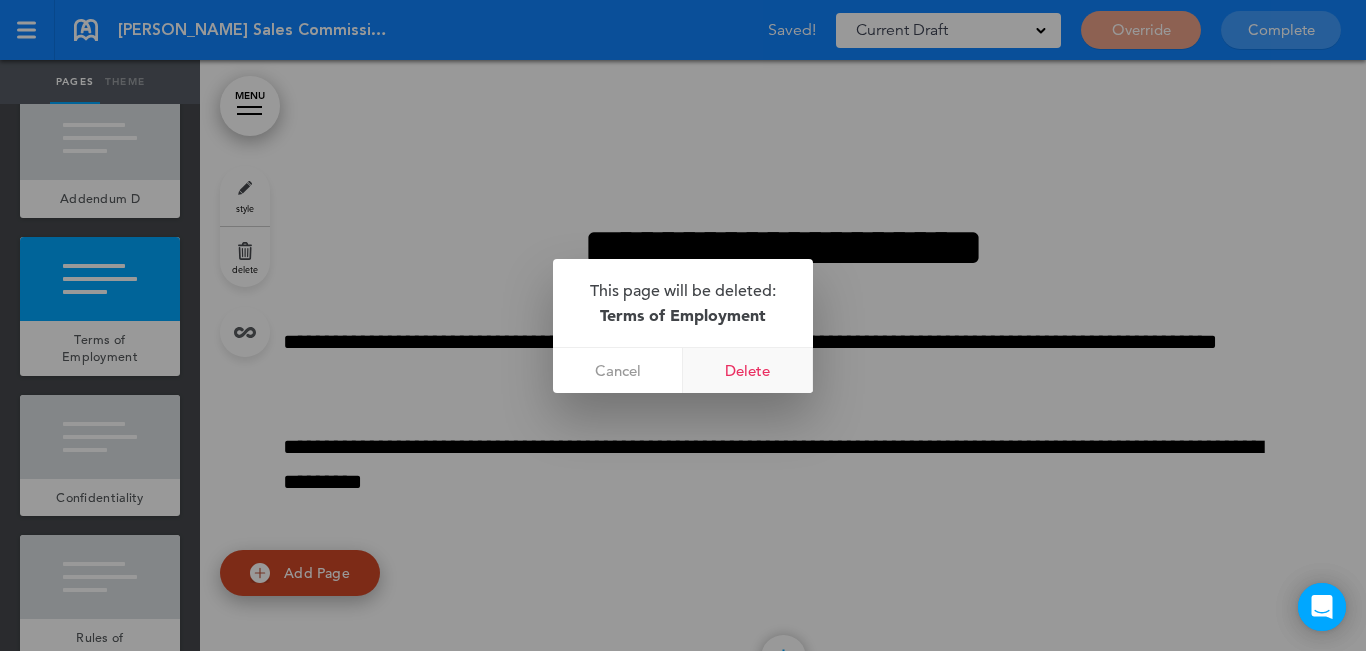 click on "Delete" at bounding box center (748, 370) 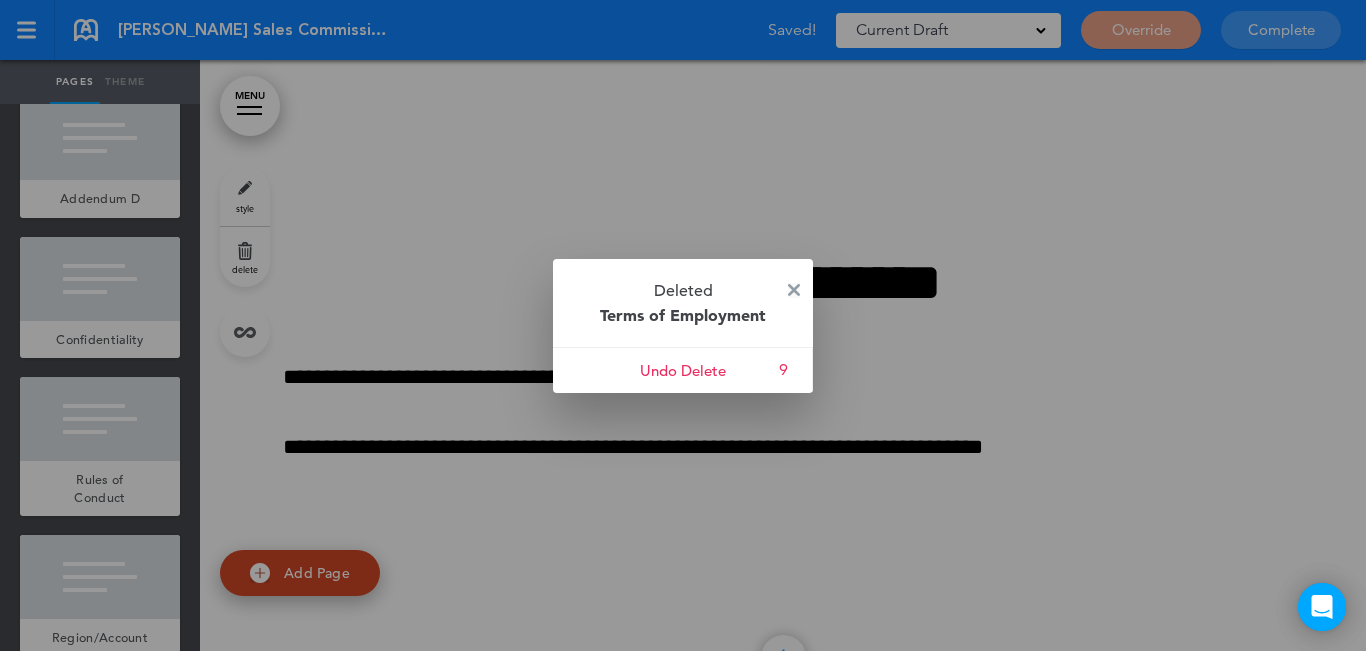 click at bounding box center [794, 290] 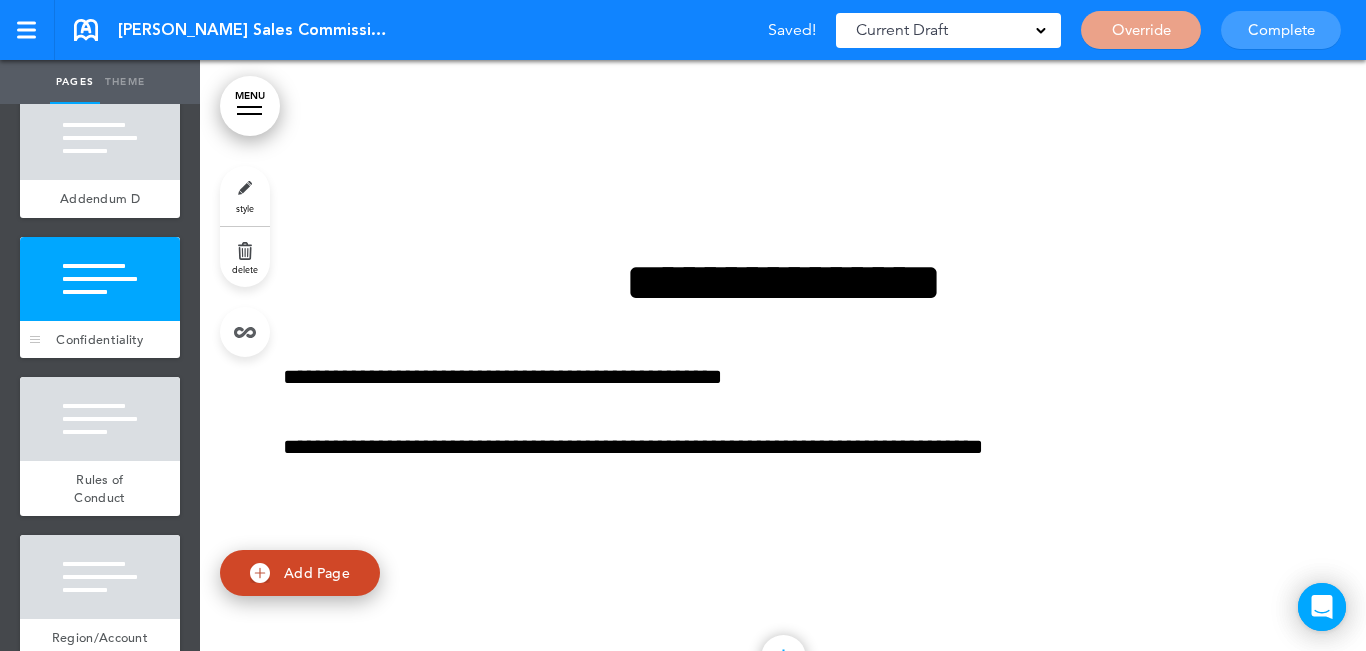 click at bounding box center [100, 279] 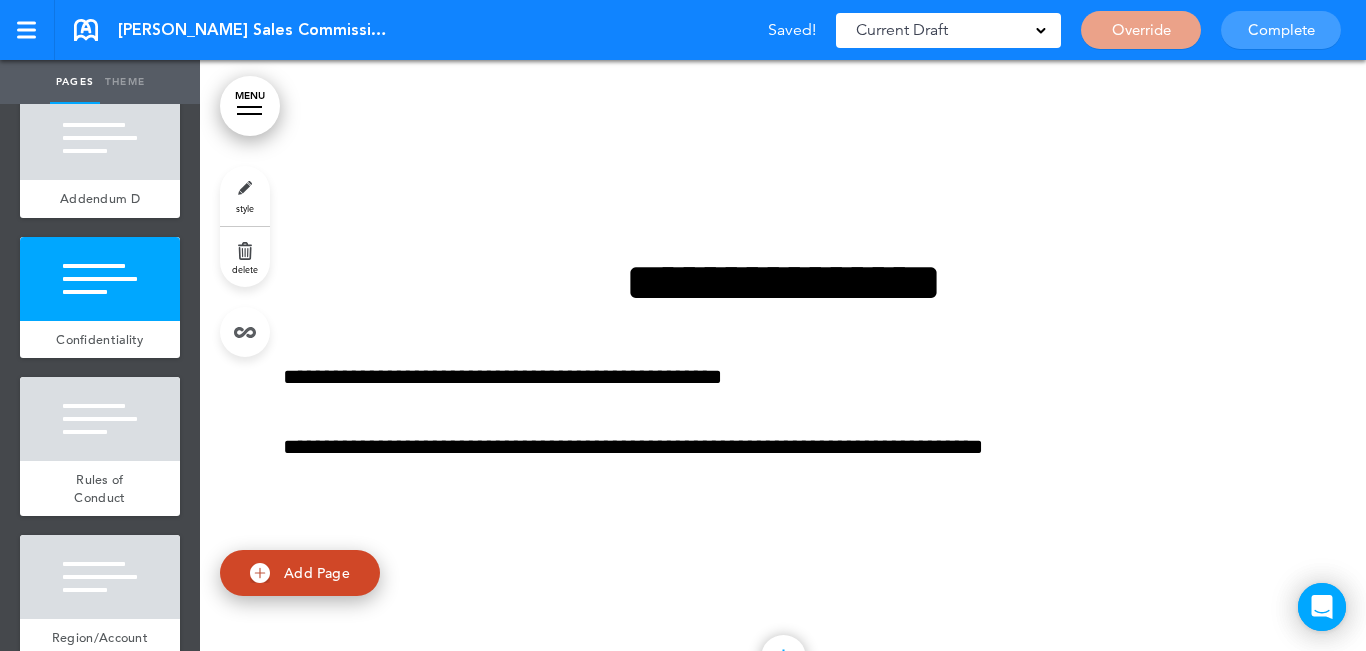 click on "delete" at bounding box center (245, 257) 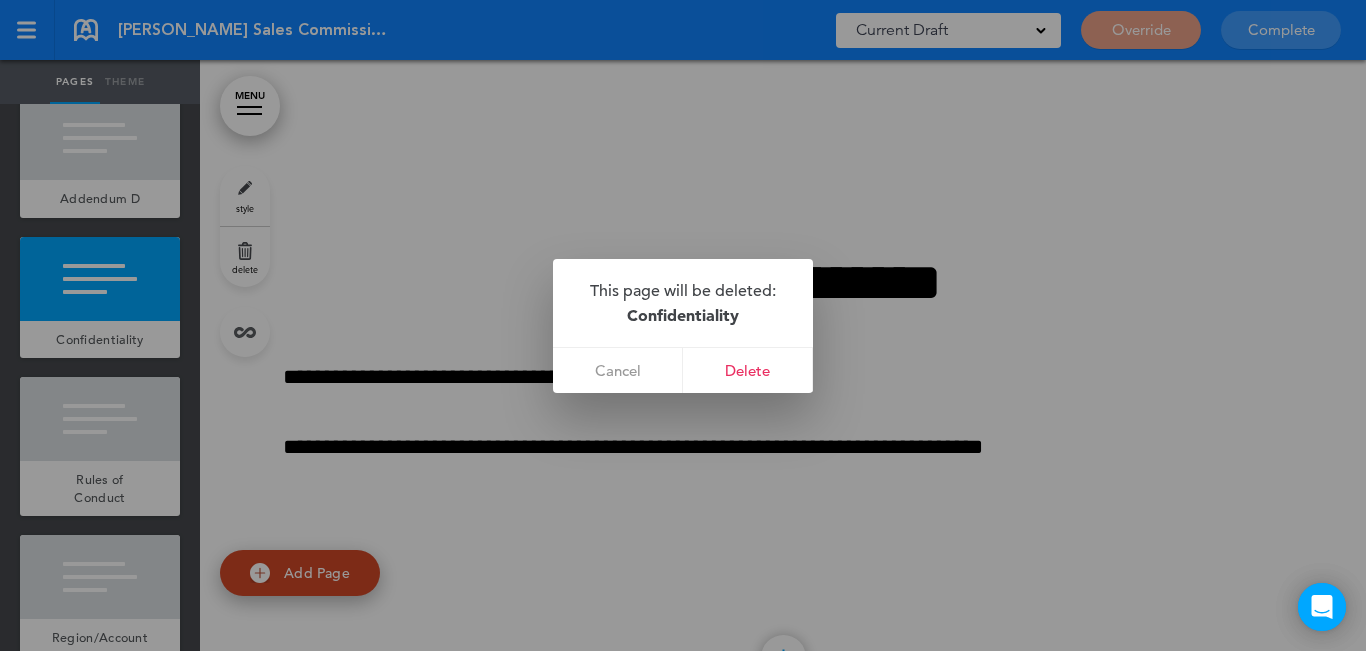 click on "Delete" at bounding box center [748, 370] 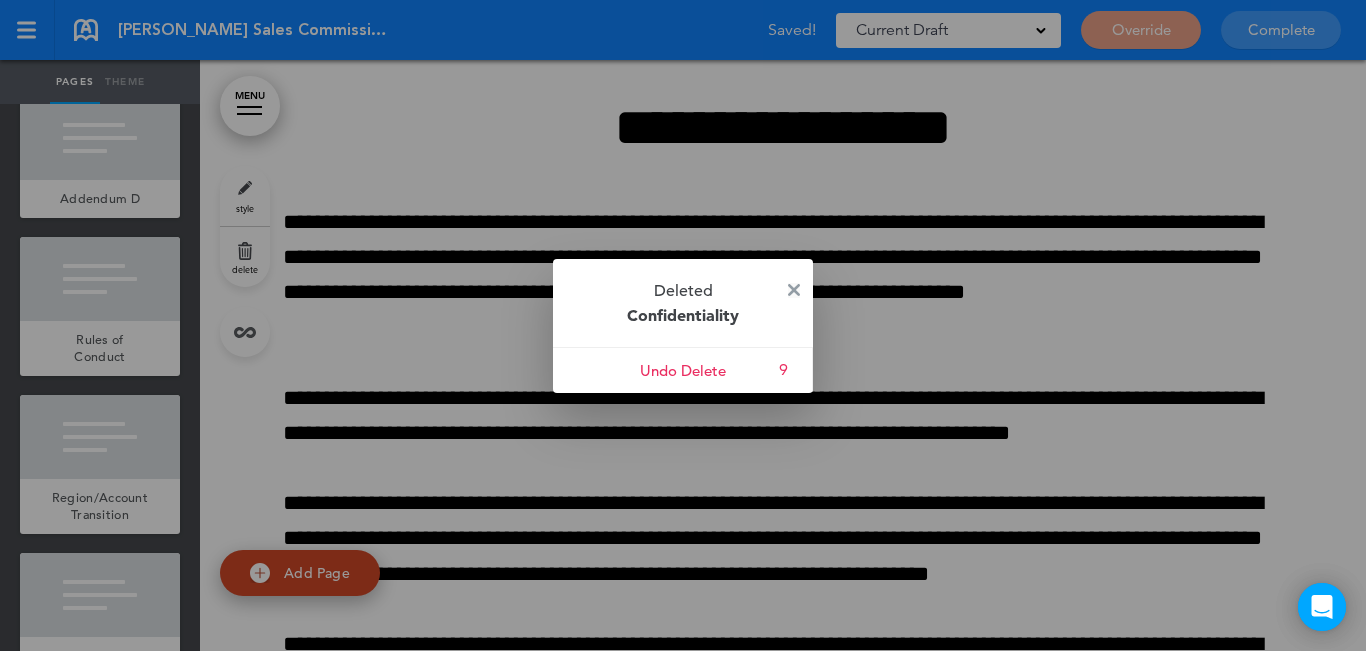 click at bounding box center (794, 290) 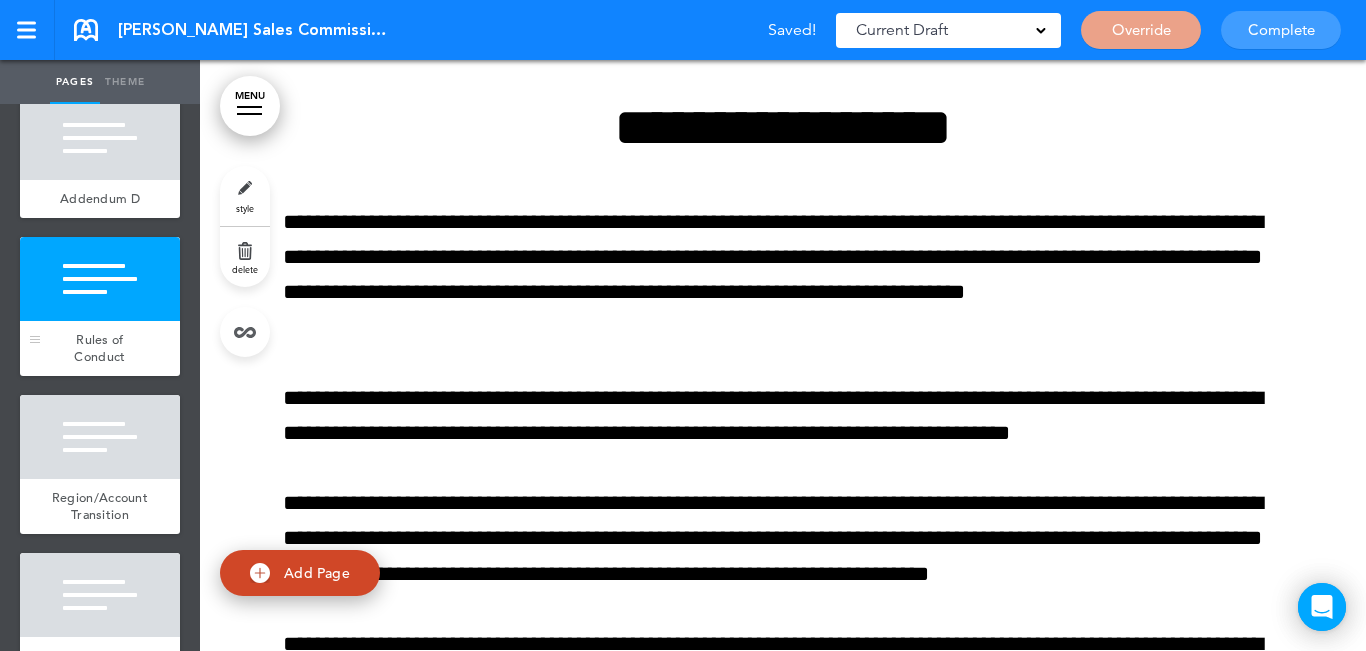 click at bounding box center (100, 279) 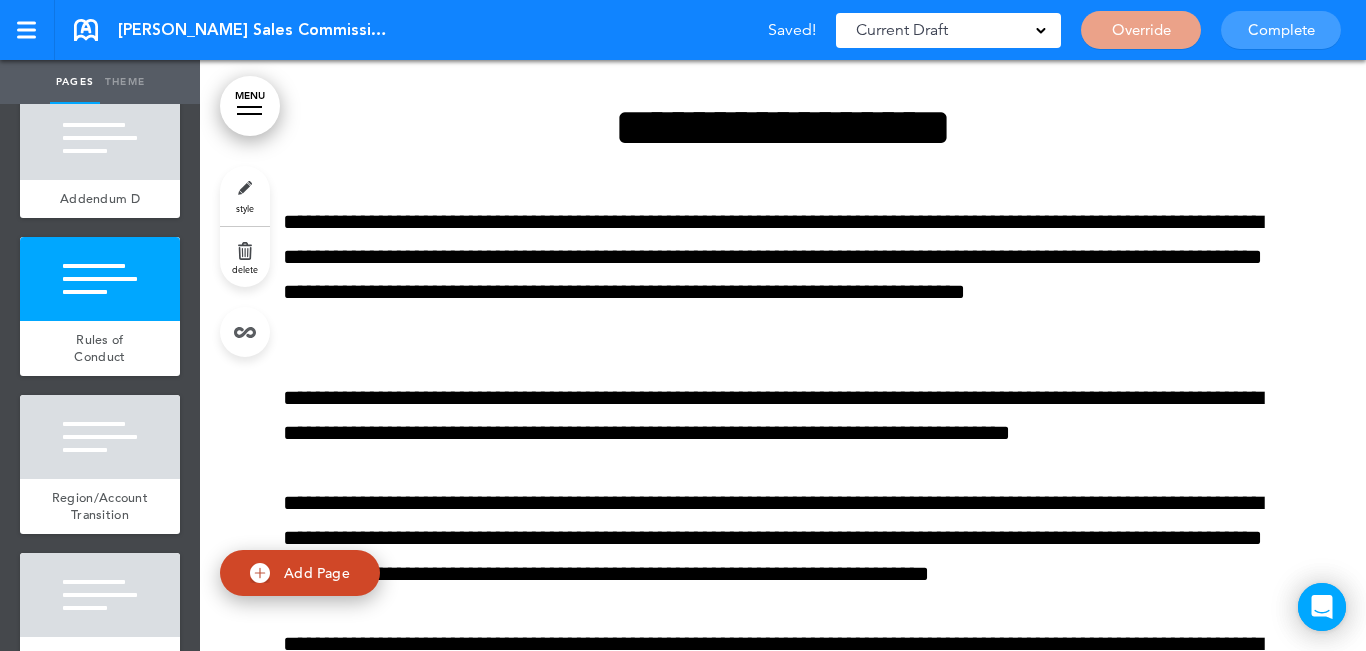 click on "delete" at bounding box center [245, 257] 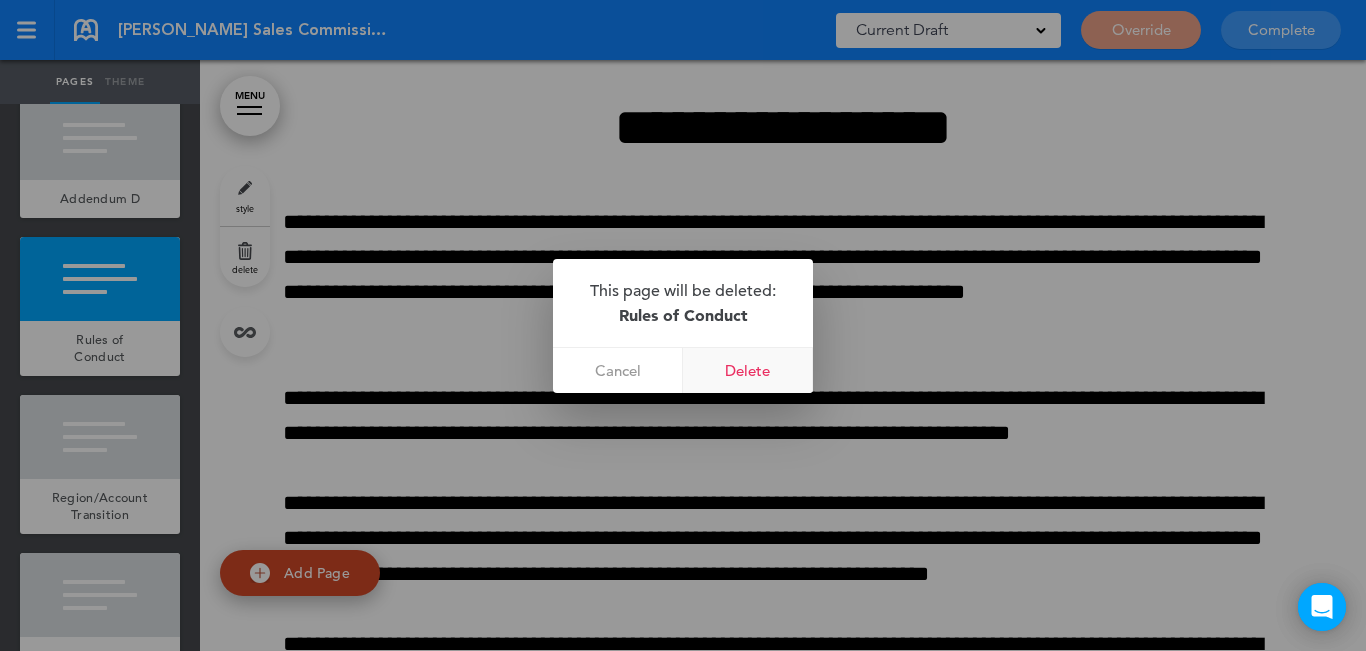 click on "Delete" at bounding box center (748, 370) 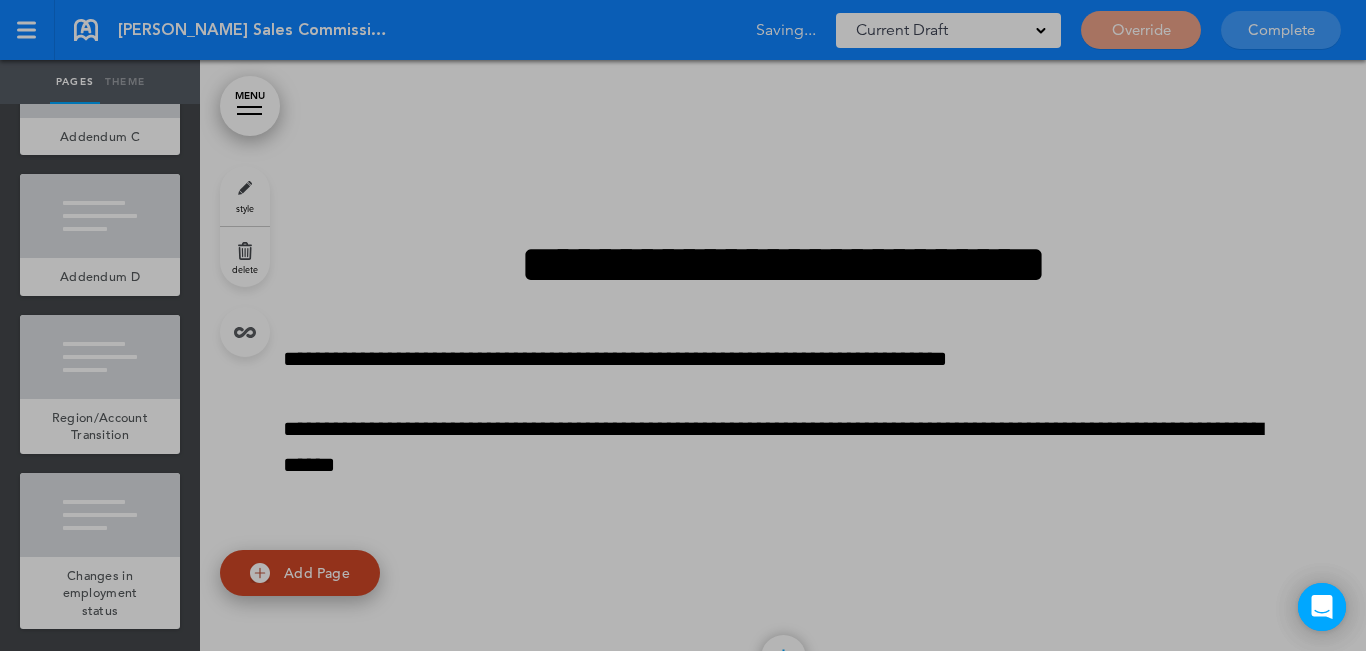 scroll, scrollTop: 705, scrollLeft: 0, axis: vertical 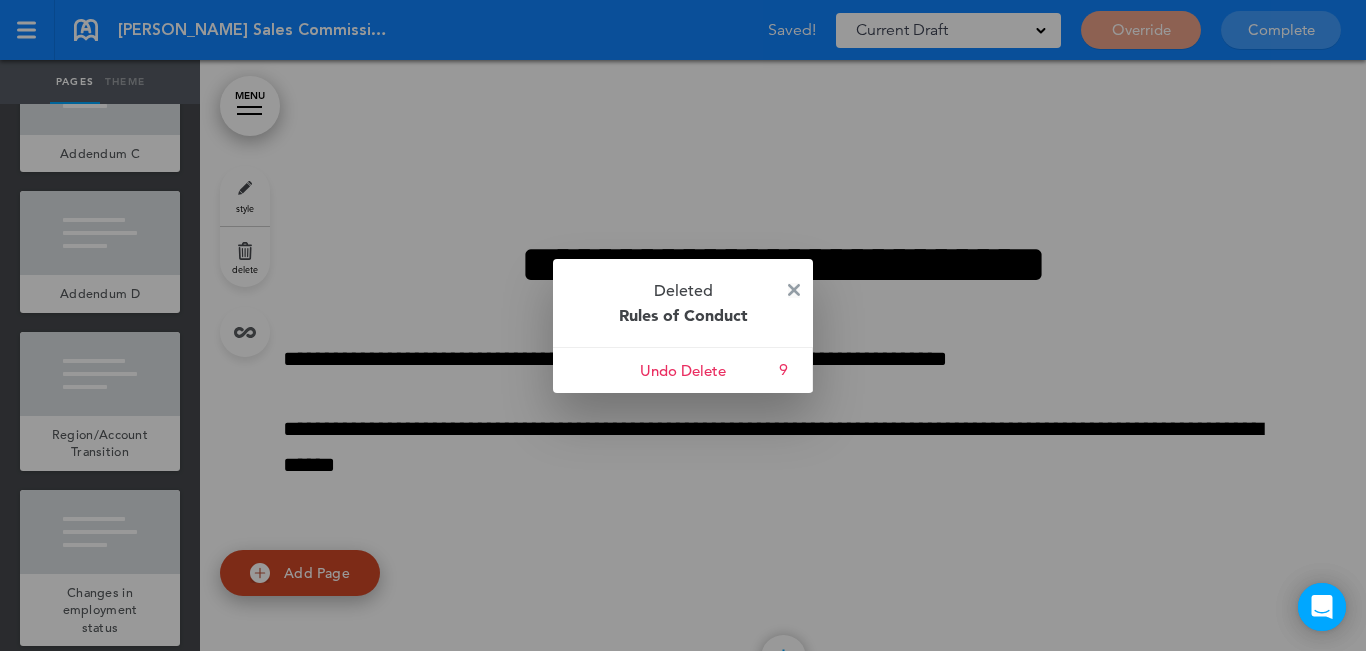 click at bounding box center (794, 290) 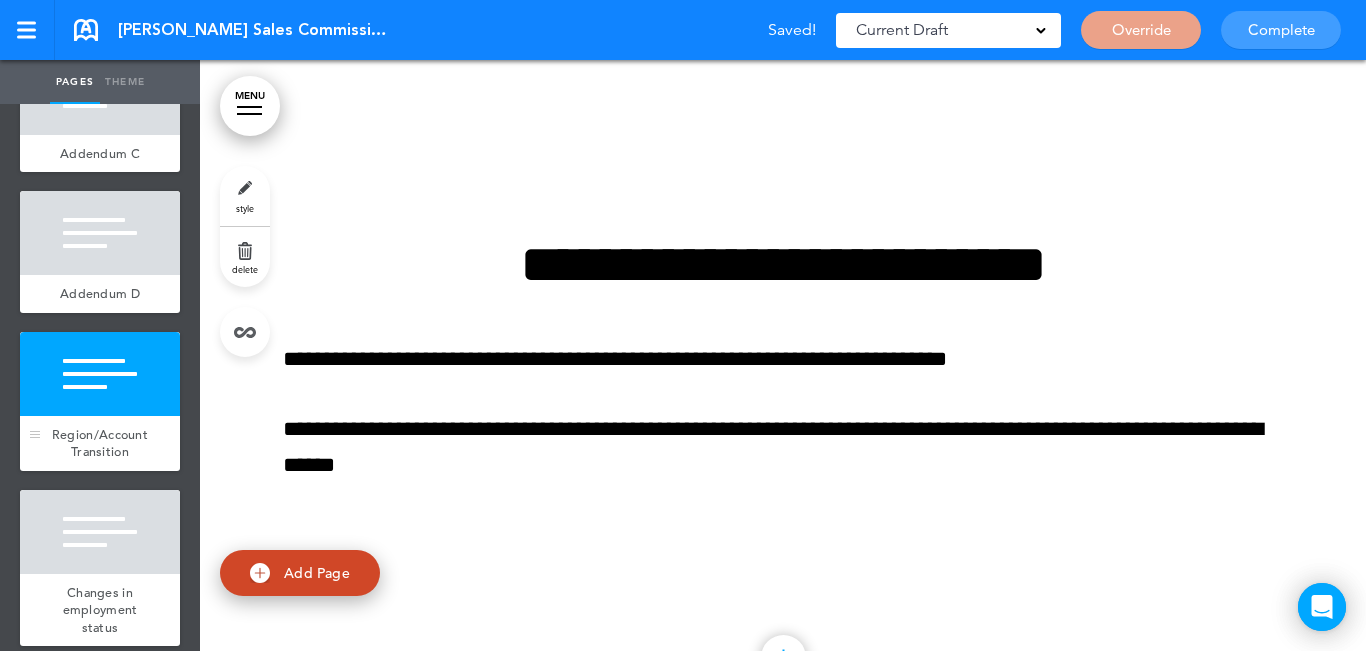 click at bounding box center [100, 374] 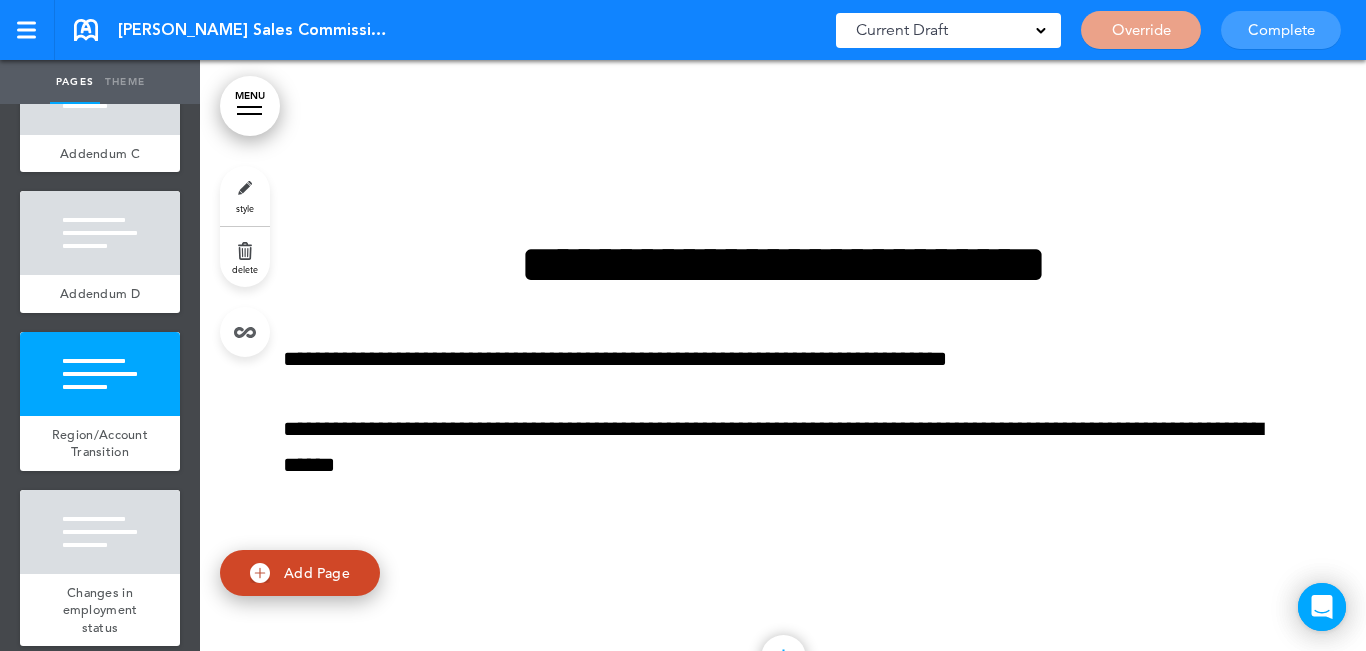 click on "delete" at bounding box center [245, 257] 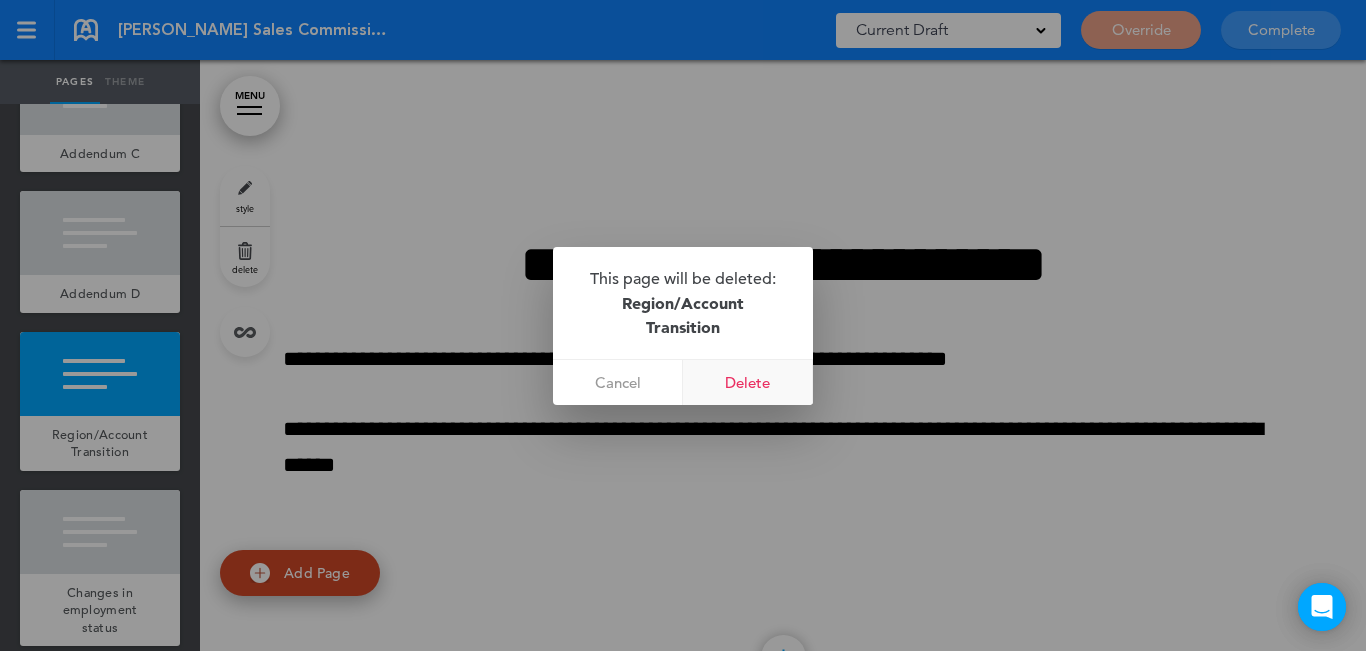 click on "Delete" at bounding box center [748, 382] 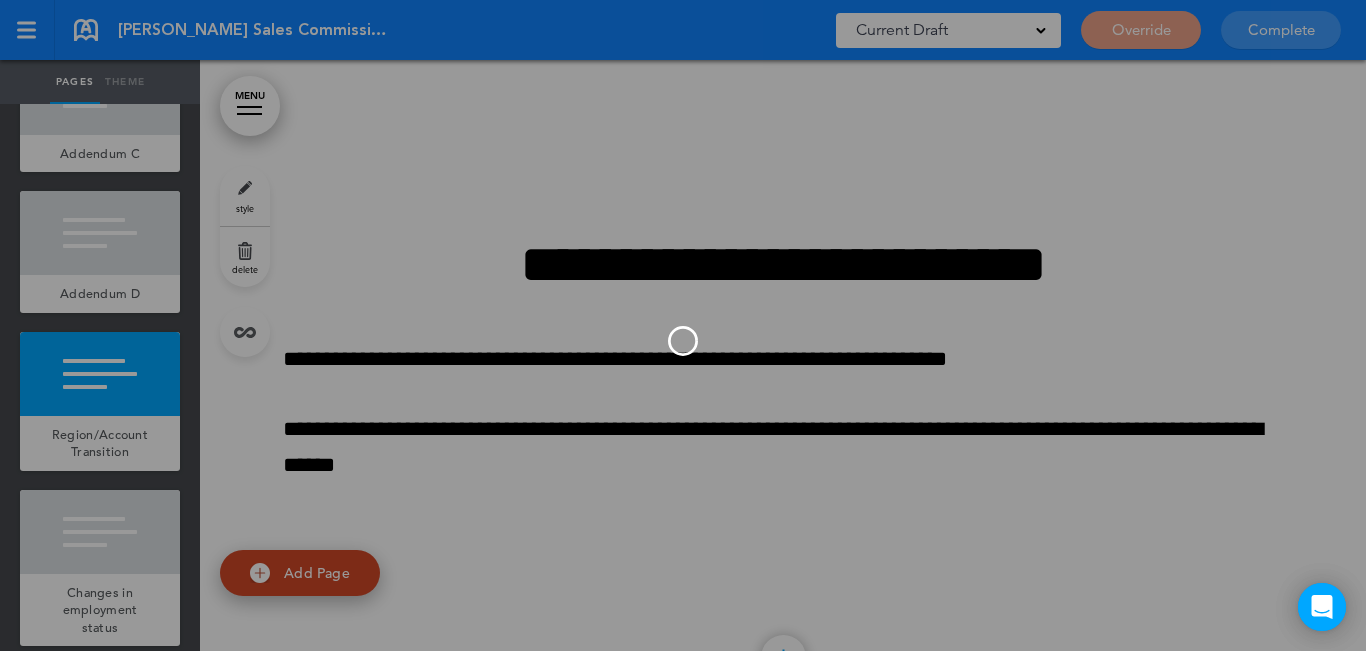 scroll, scrollTop: 547, scrollLeft: 0, axis: vertical 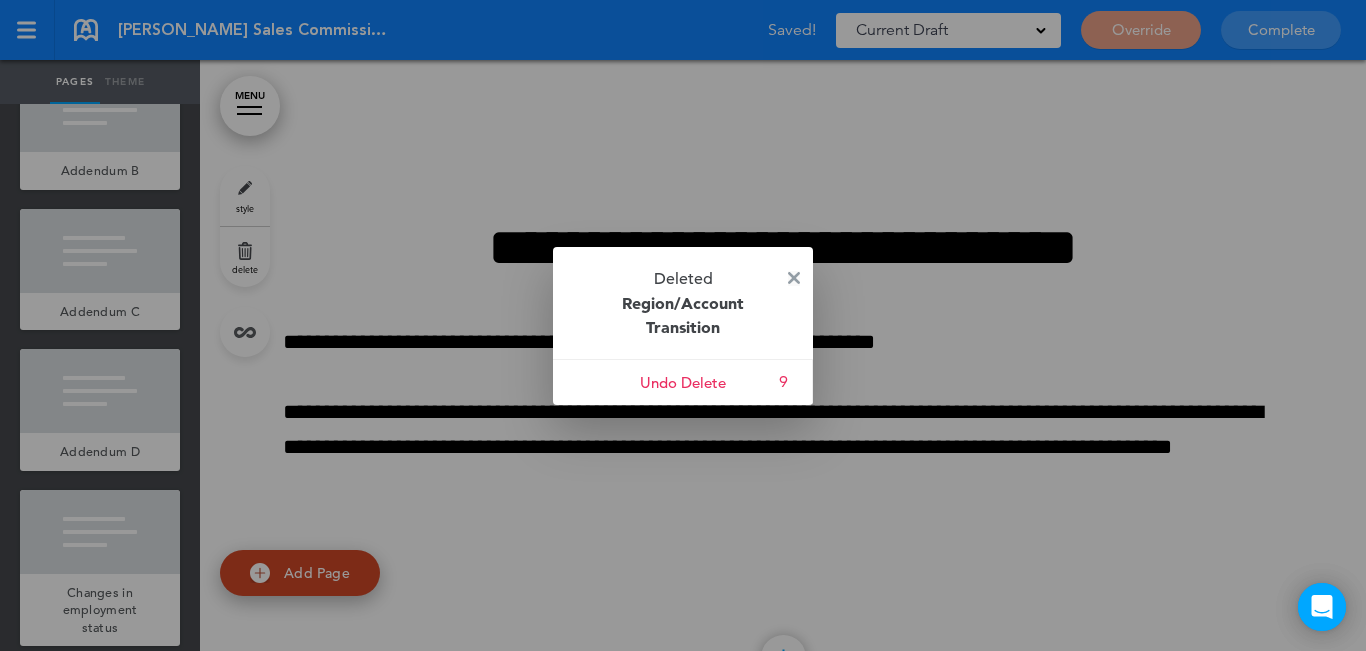 click at bounding box center [794, 278] 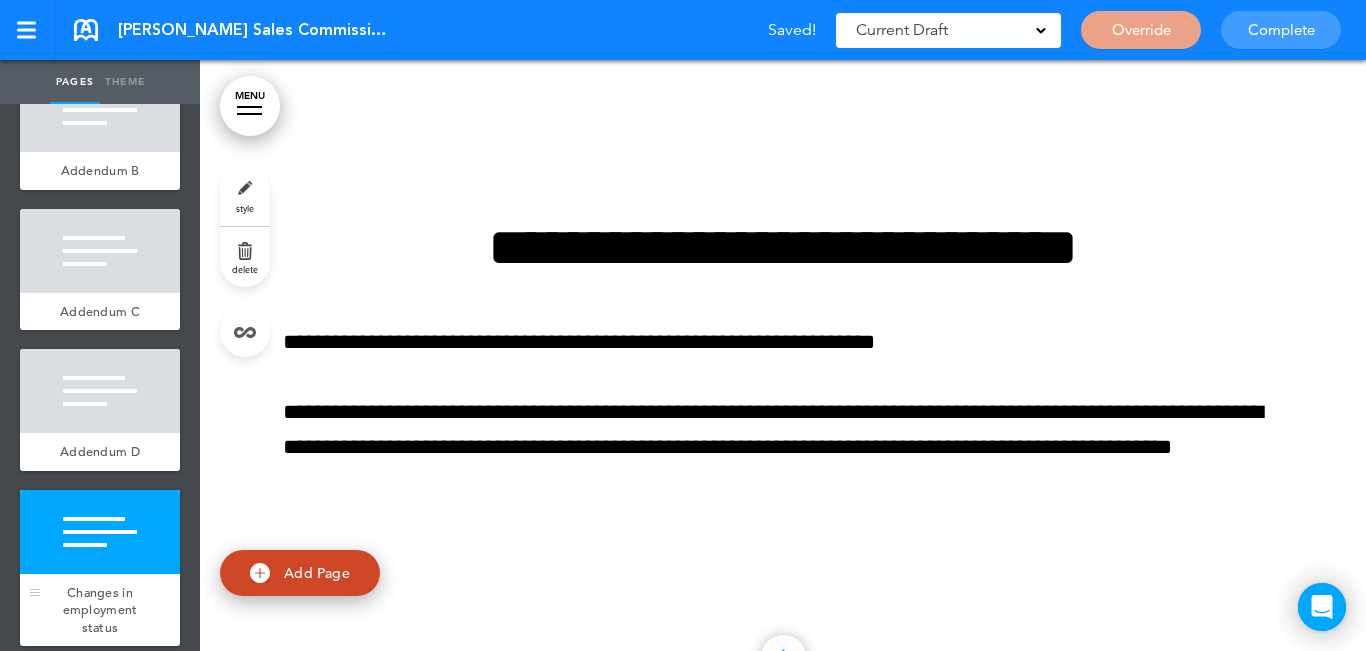 click at bounding box center [100, 532] 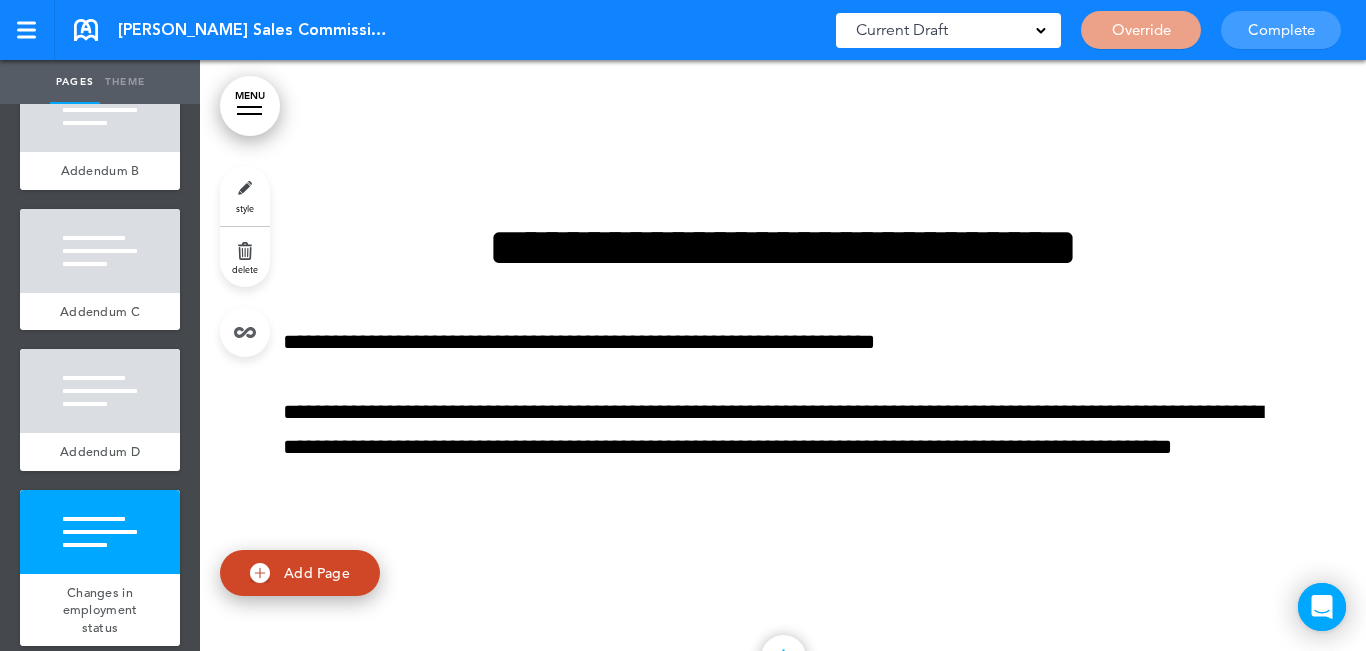 click on "delete" at bounding box center [245, 257] 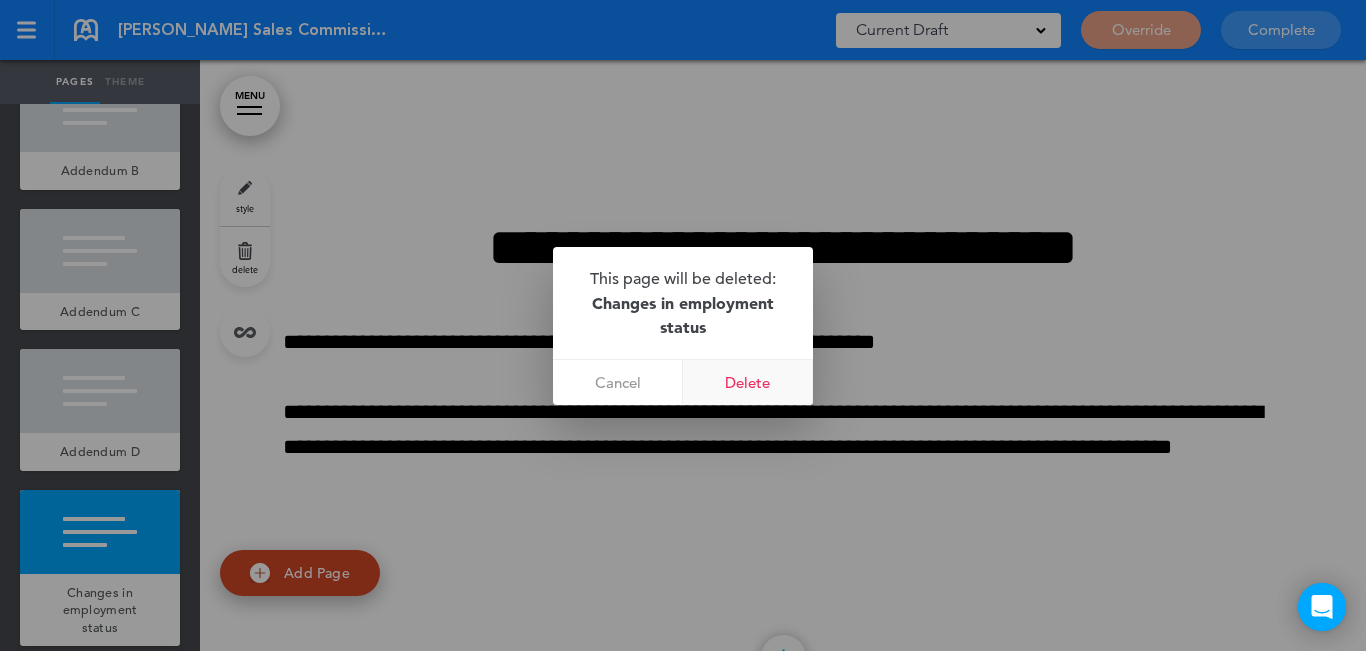 click on "Delete" at bounding box center (748, 382) 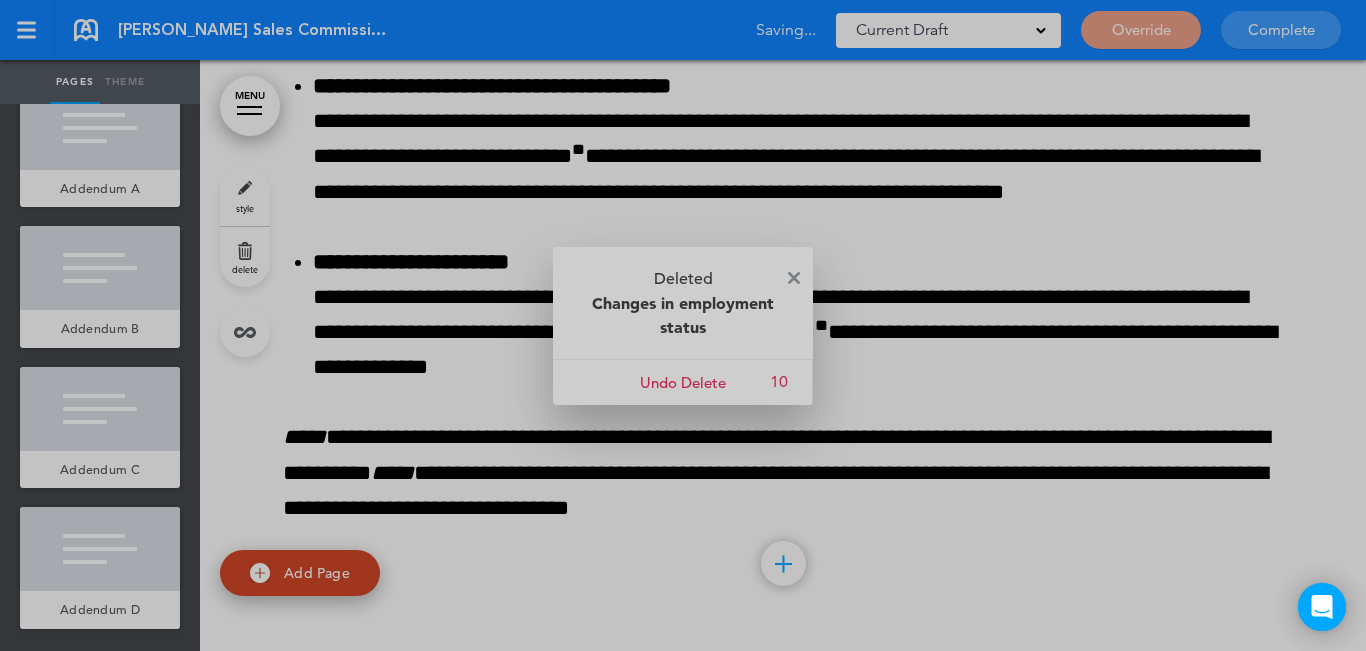 scroll, scrollTop: 13269, scrollLeft: 0, axis: vertical 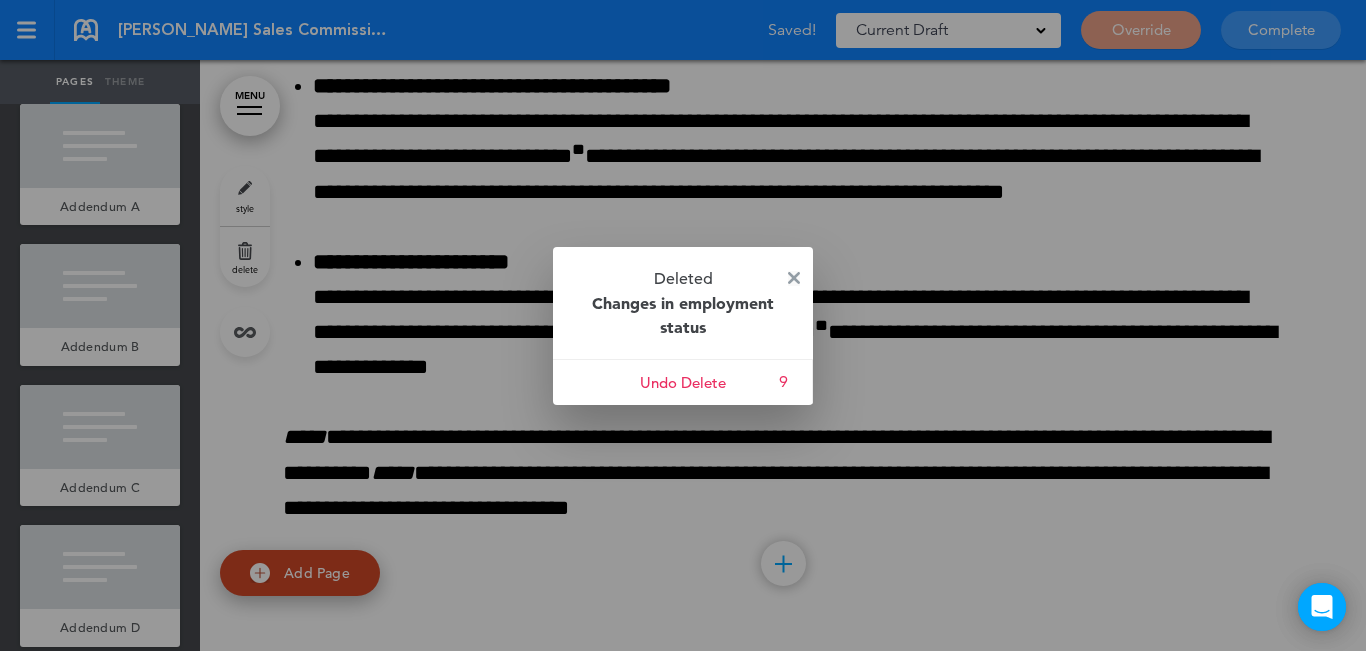 click at bounding box center [794, 278] 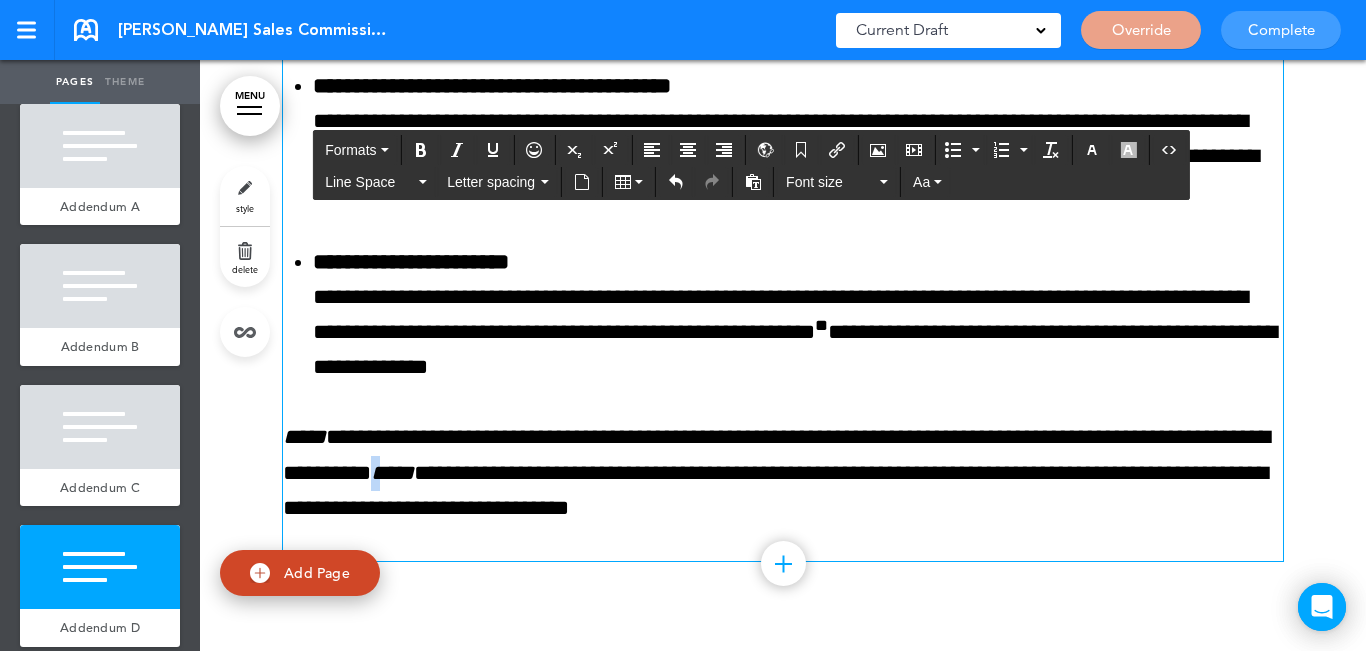 drag, startPoint x: 505, startPoint y: 472, endPoint x: 492, endPoint y: 474, distance: 13.152946 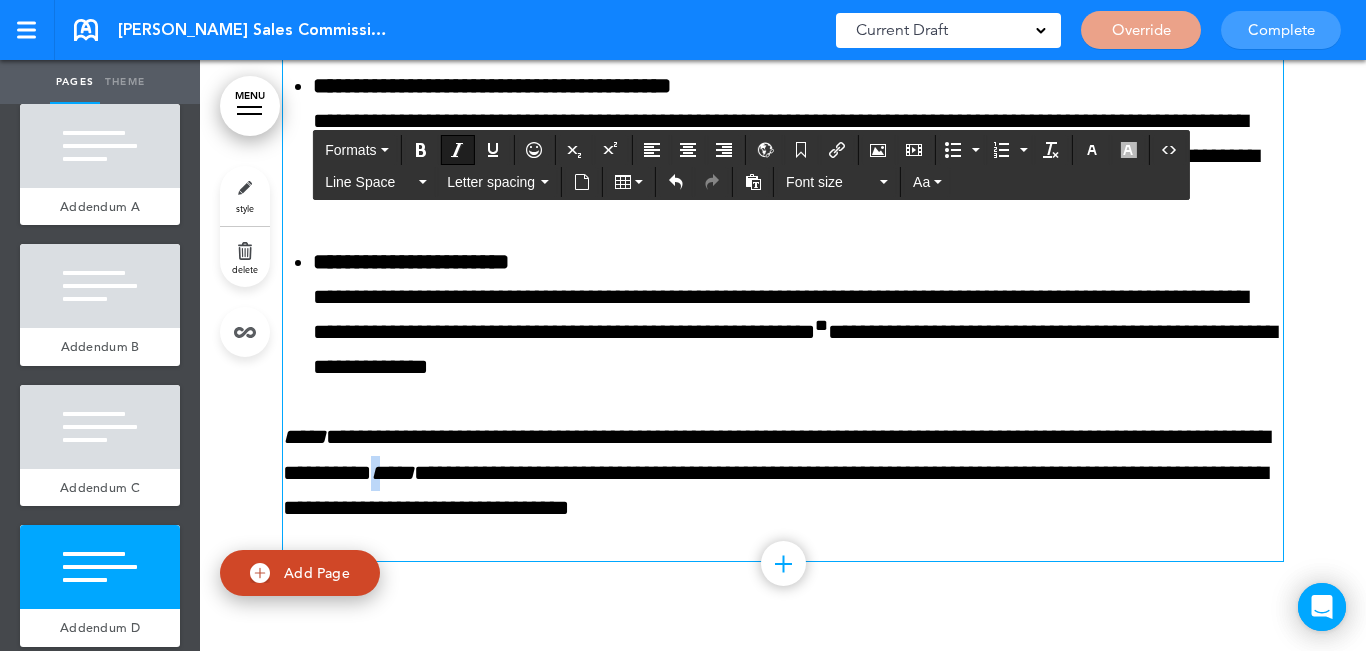 click on "*****" at bounding box center [392, 473] 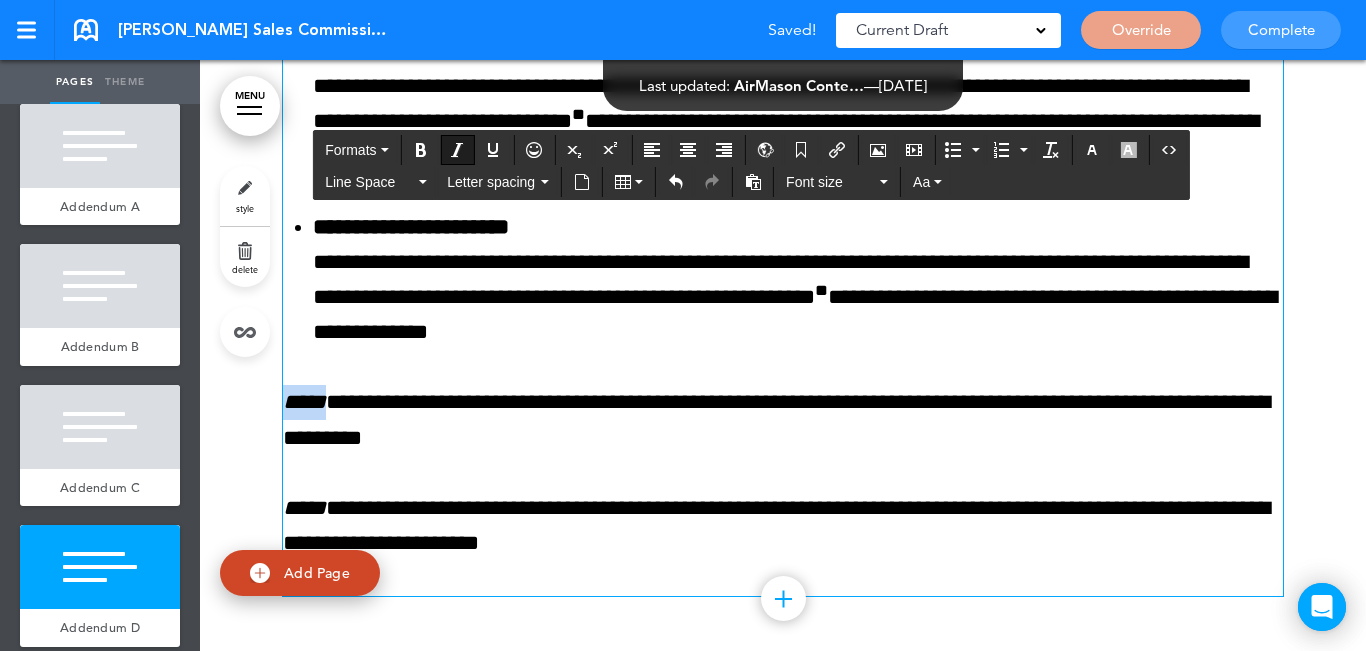 drag, startPoint x: 329, startPoint y: 431, endPoint x: 235, endPoint y: 437, distance: 94.19129 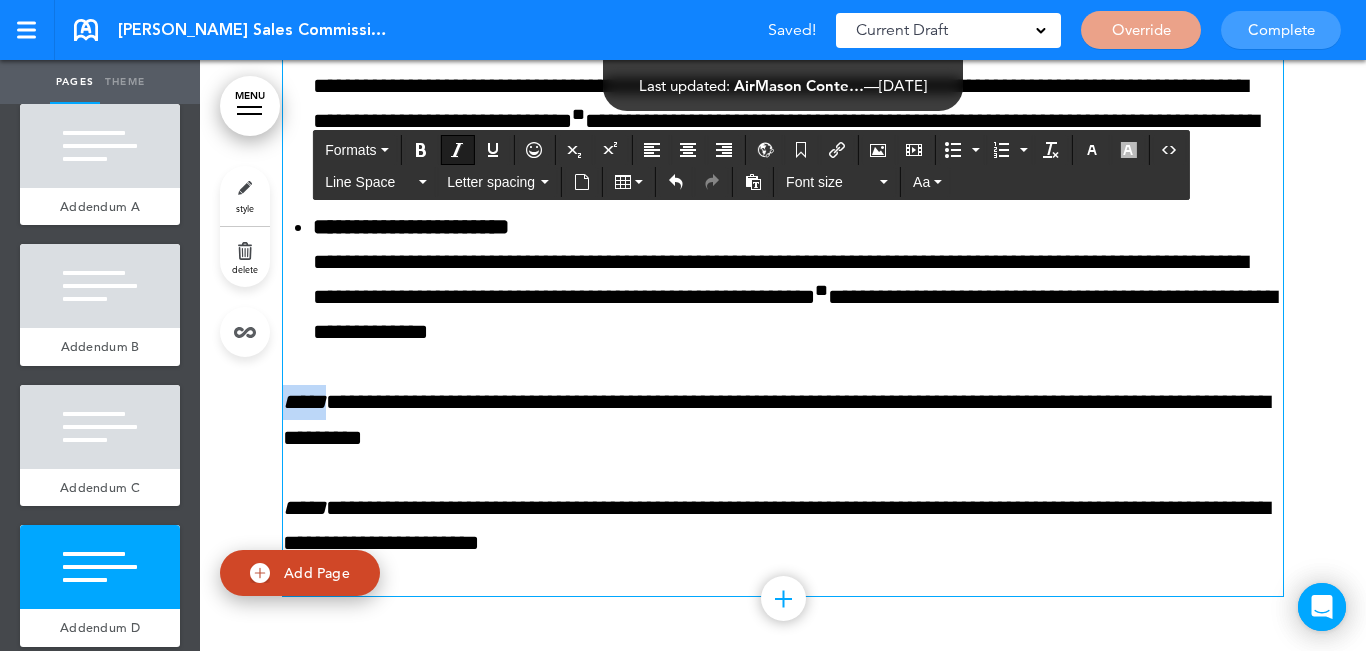 click on "**********" at bounding box center (783, -154) 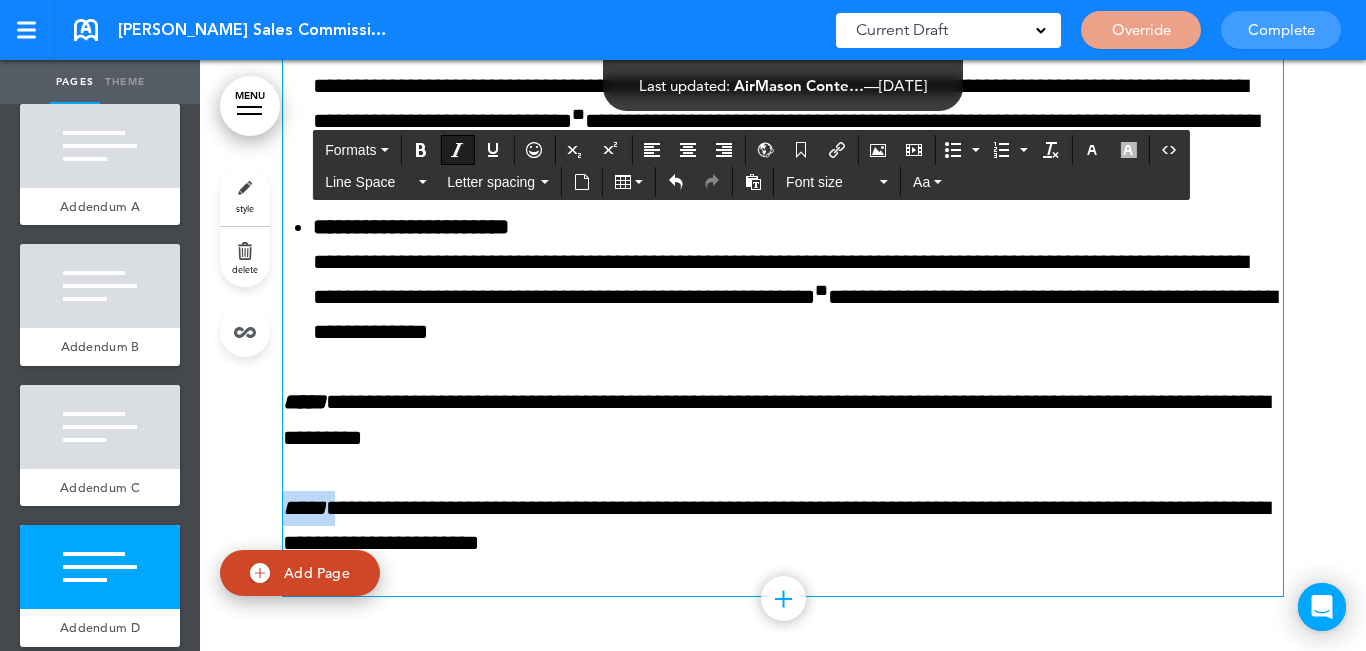 drag, startPoint x: 328, startPoint y: 529, endPoint x: 232, endPoint y: 525, distance: 96.0833 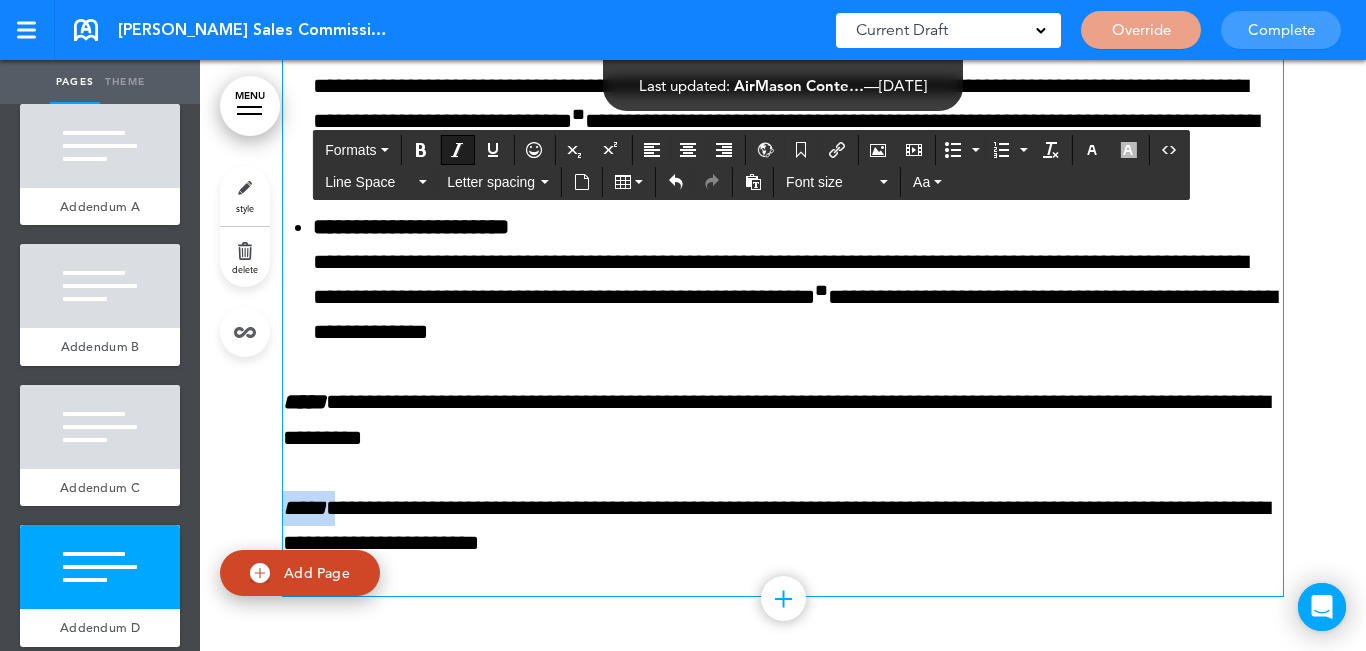 click on "**********" at bounding box center (783, -154) 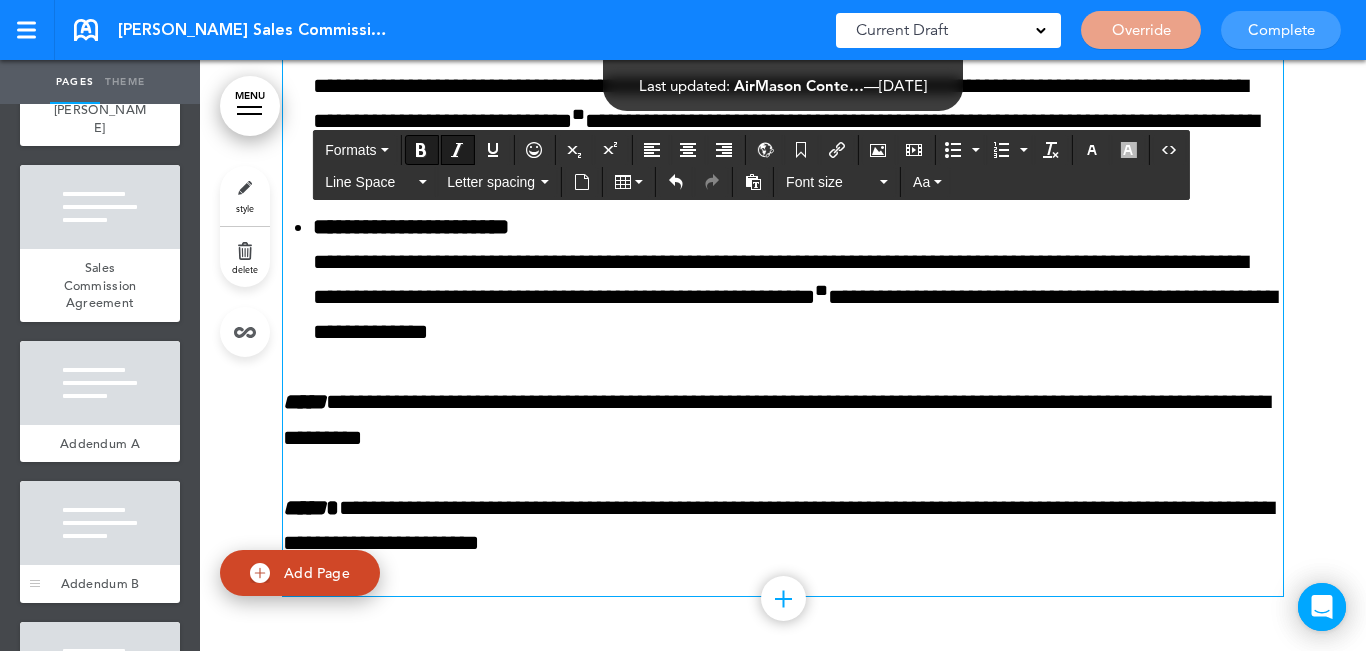 scroll, scrollTop: 0, scrollLeft: 0, axis: both 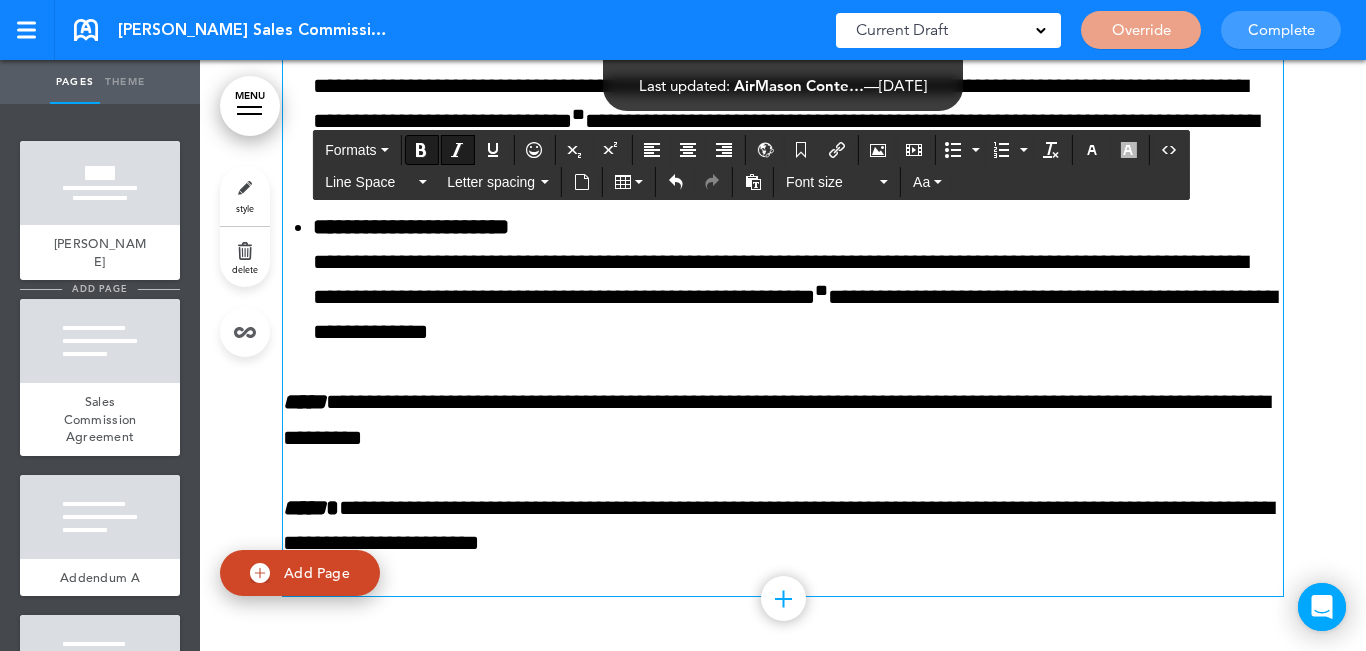 click on "add page" at bounding box center [99, 288] 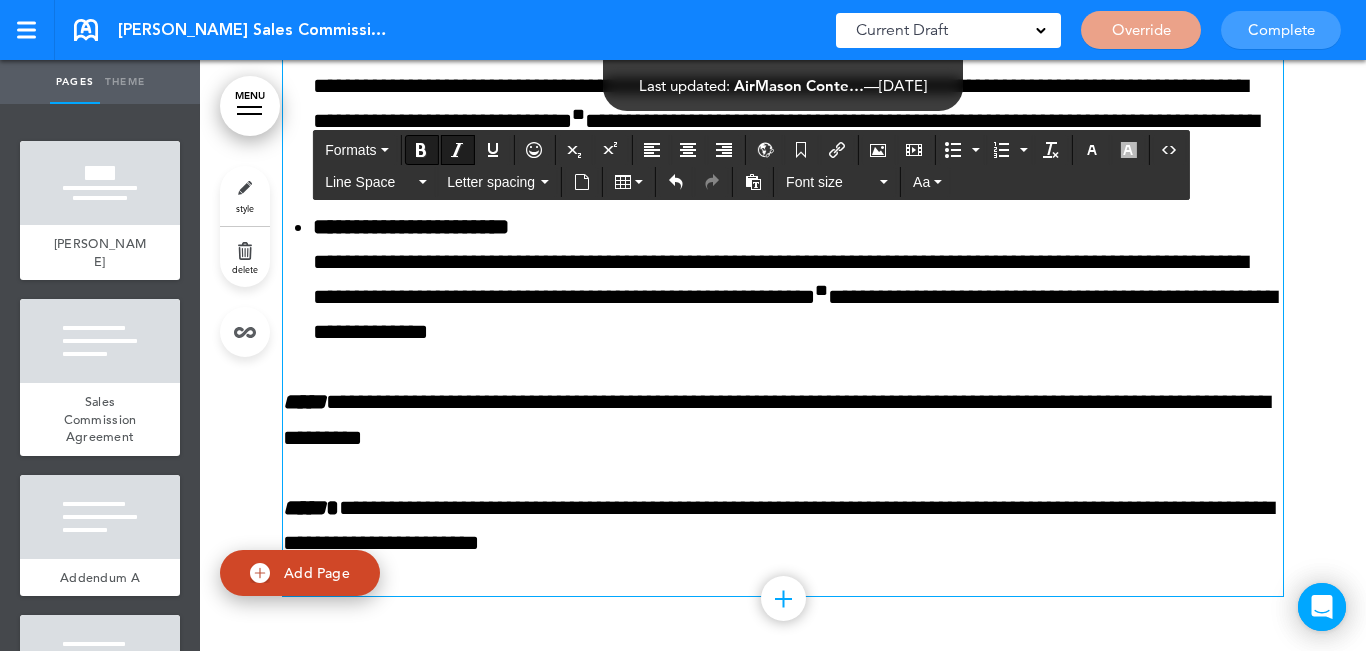 type on "********" 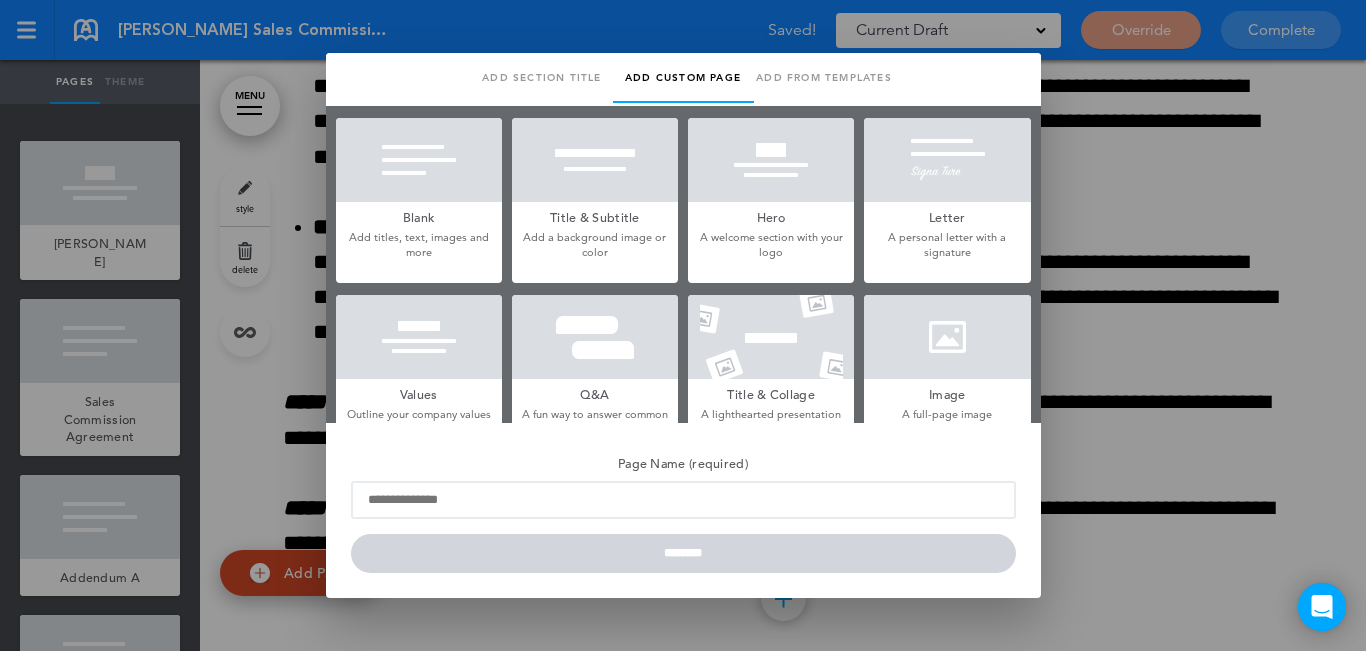 click at bounding box center (683, 325) 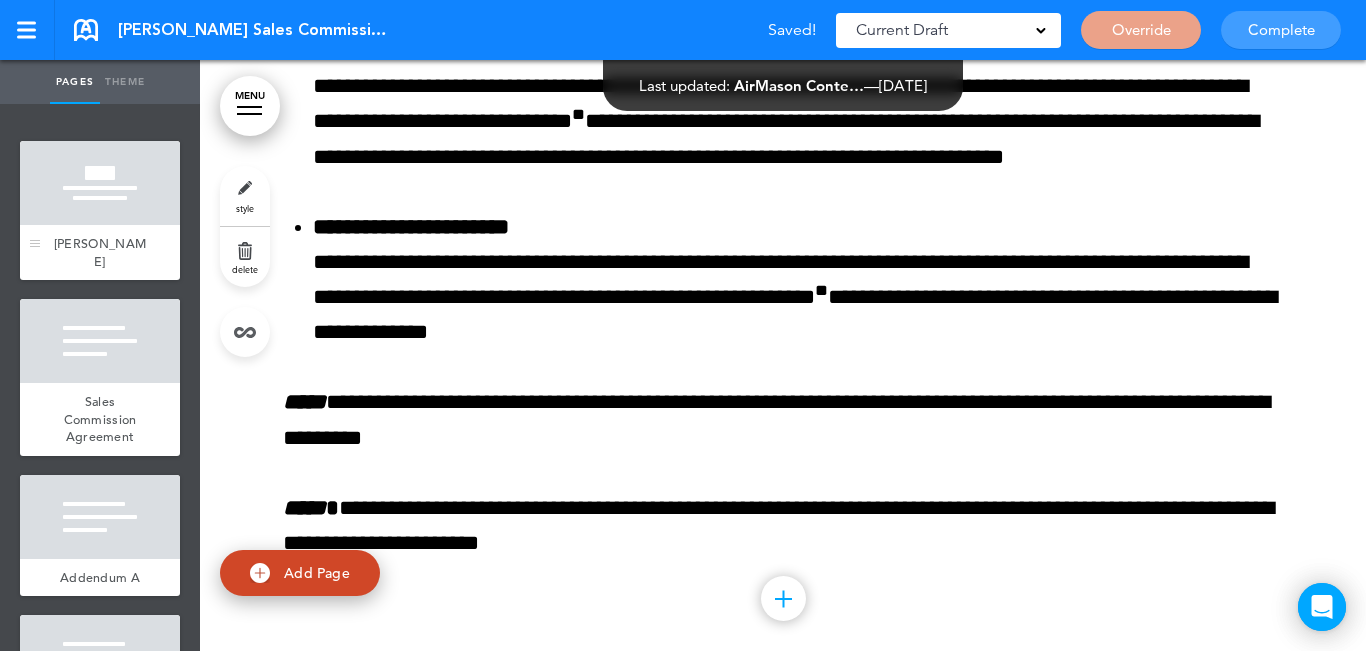 click at bounding box center [100, 183] 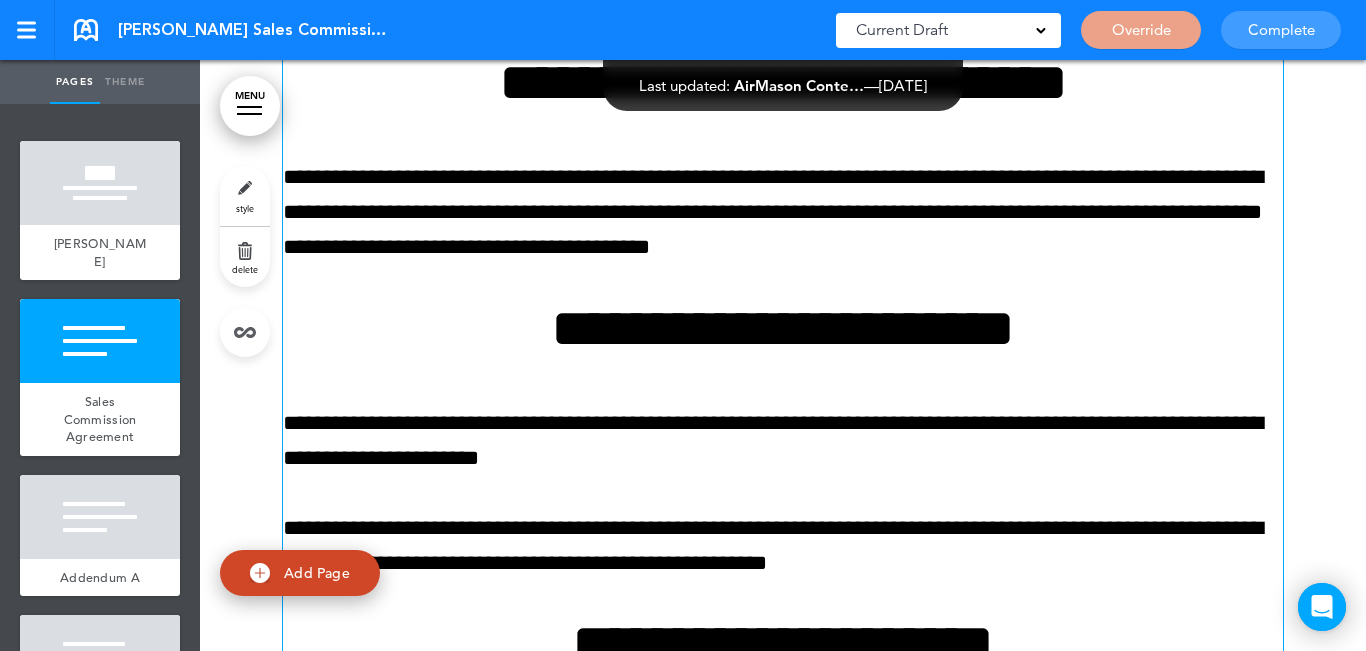 scroll, scrollTop: 1400, scrollLeft: 0, axis: vertical 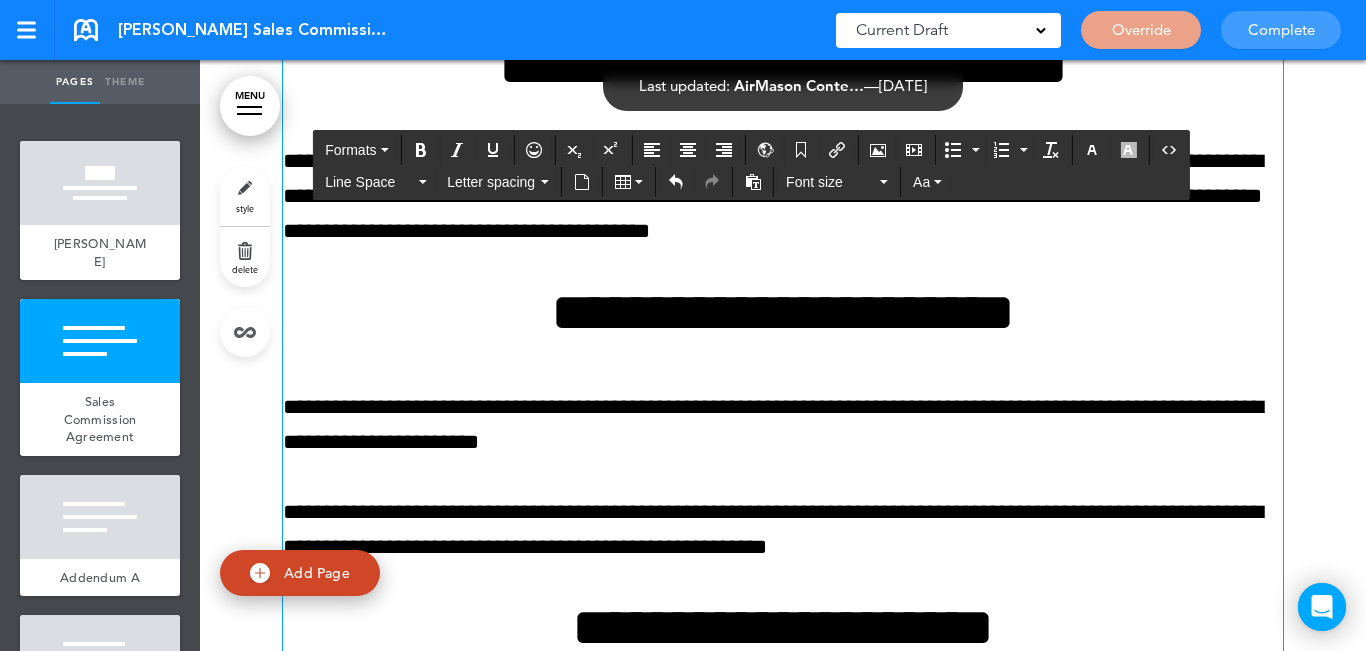 click on "**********" at bounding box center [783, 312] 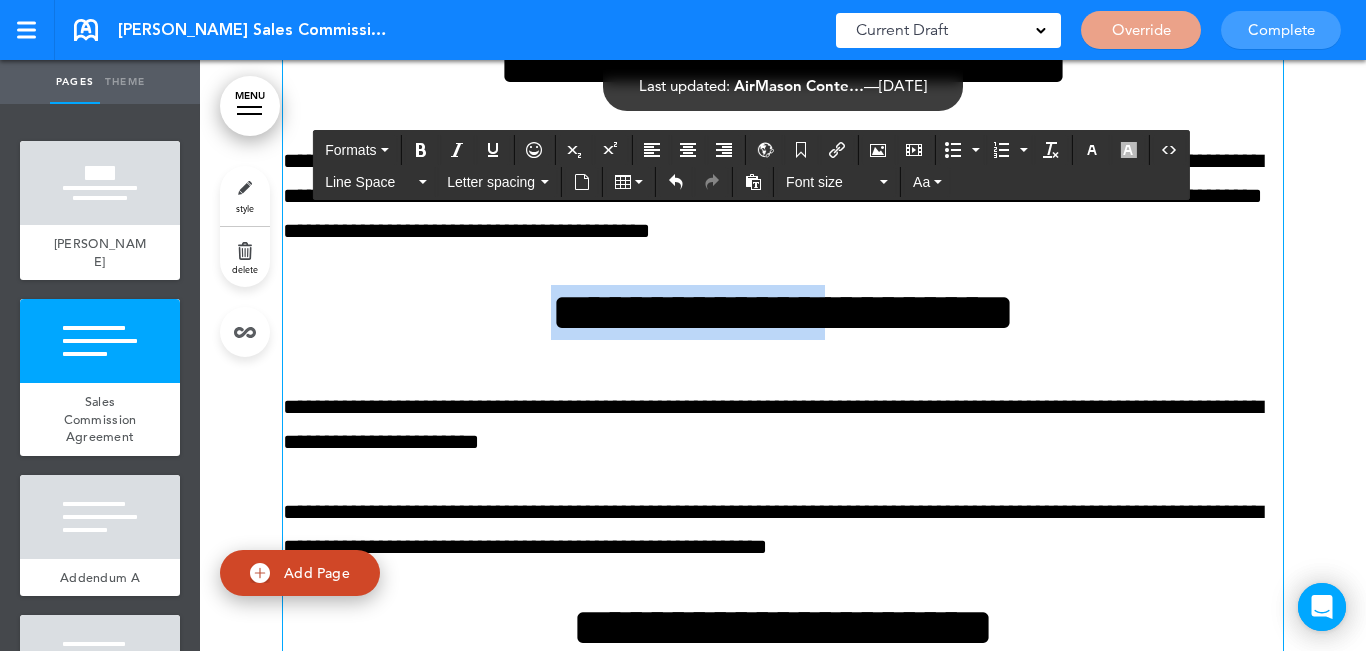 click on "**********" at bounding box center [783, 312] 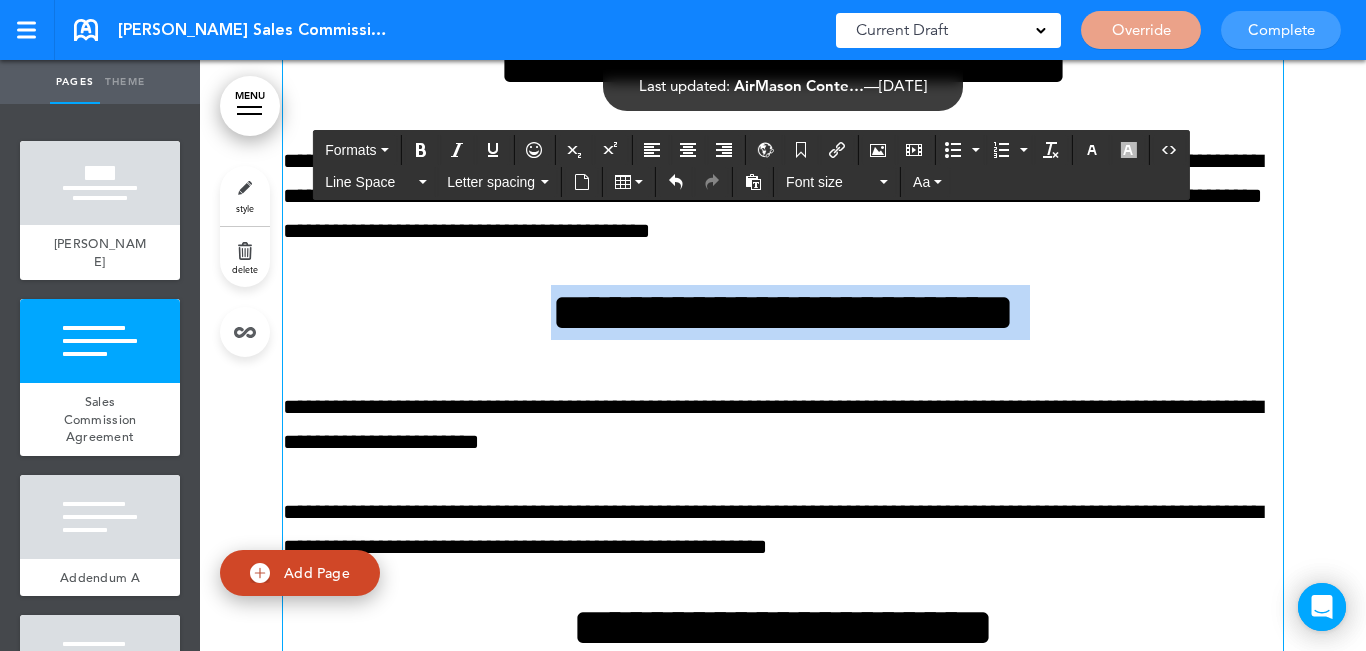 click on "**********" at bounding box center (783, 312) 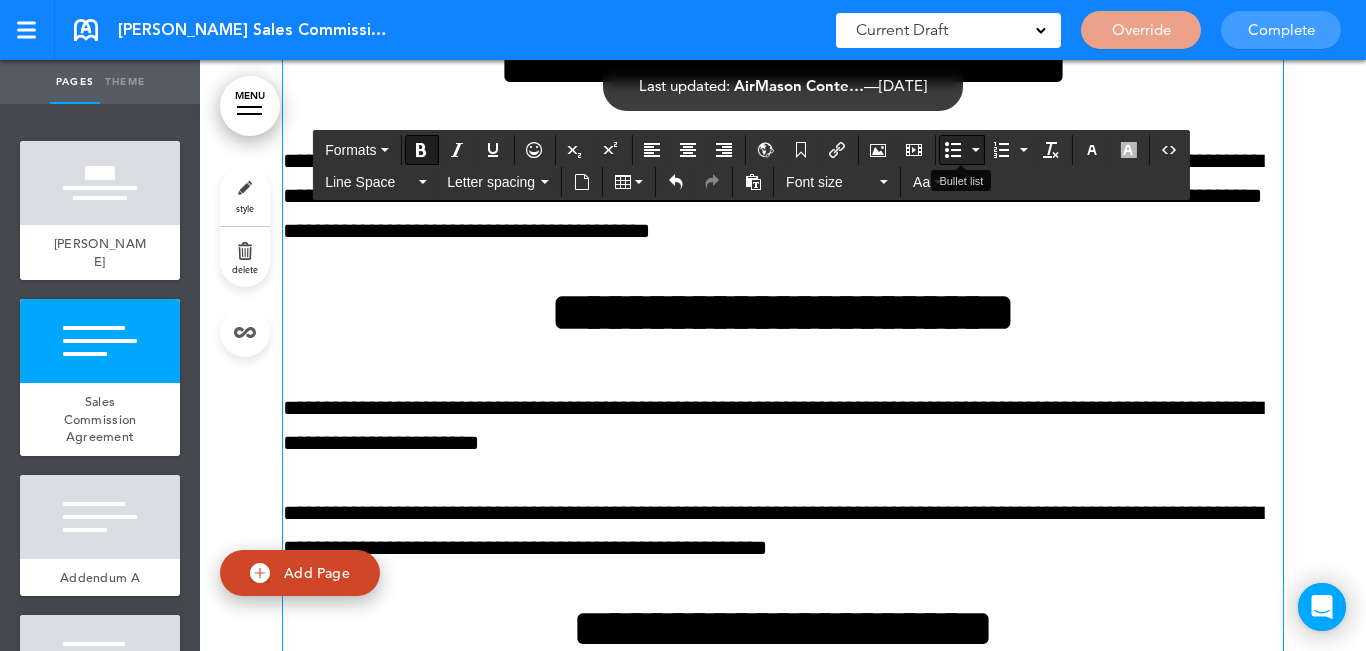 click at bounding box center (953, 150) 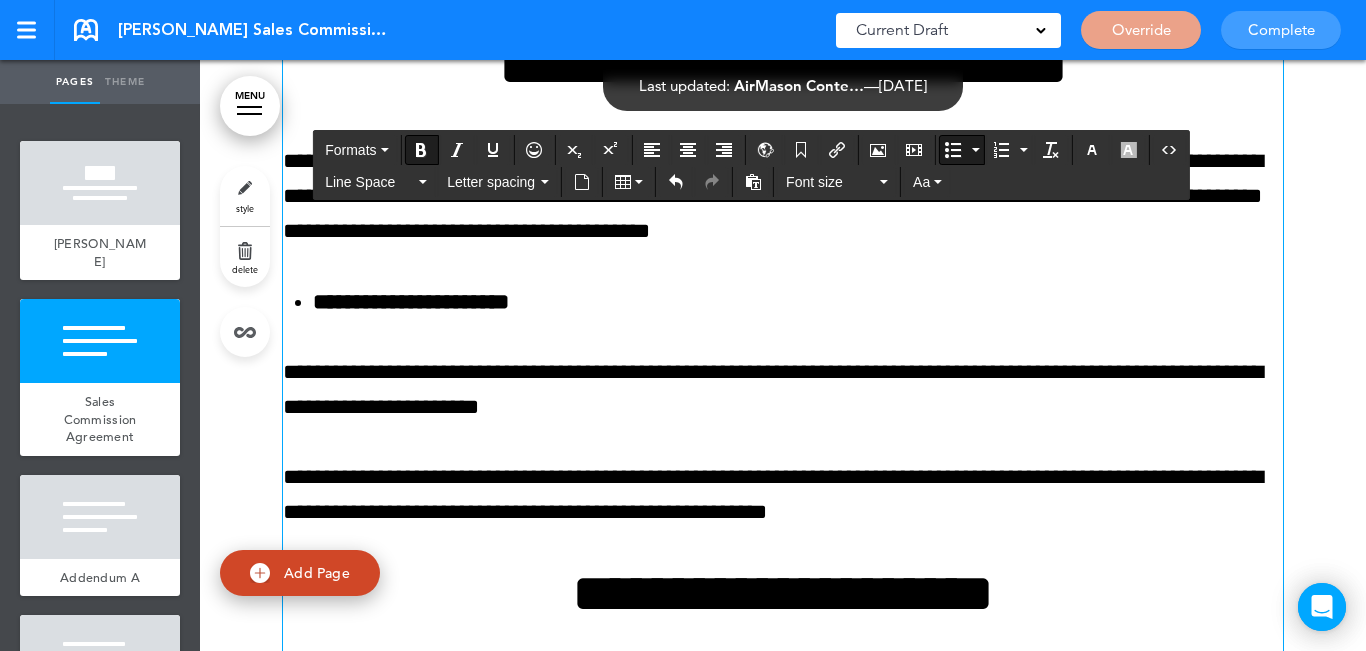 click at bounding box center (953, 150) 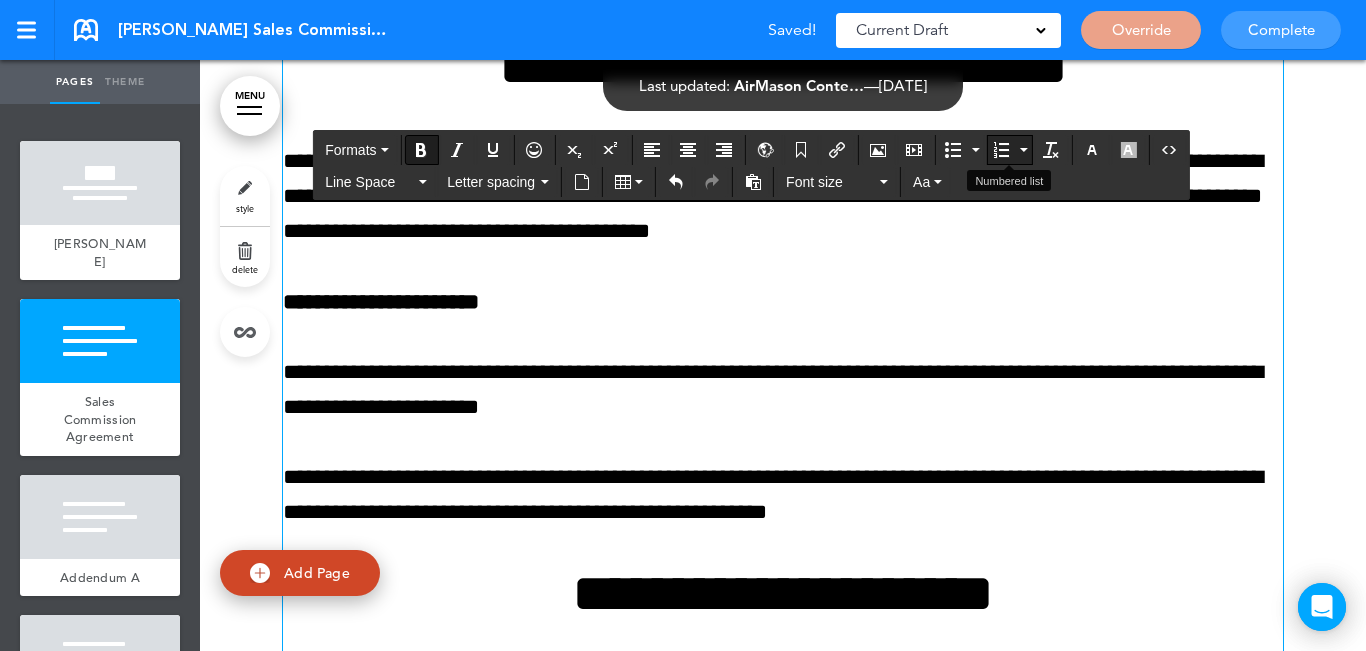 click at bounding box center [1001, 150] 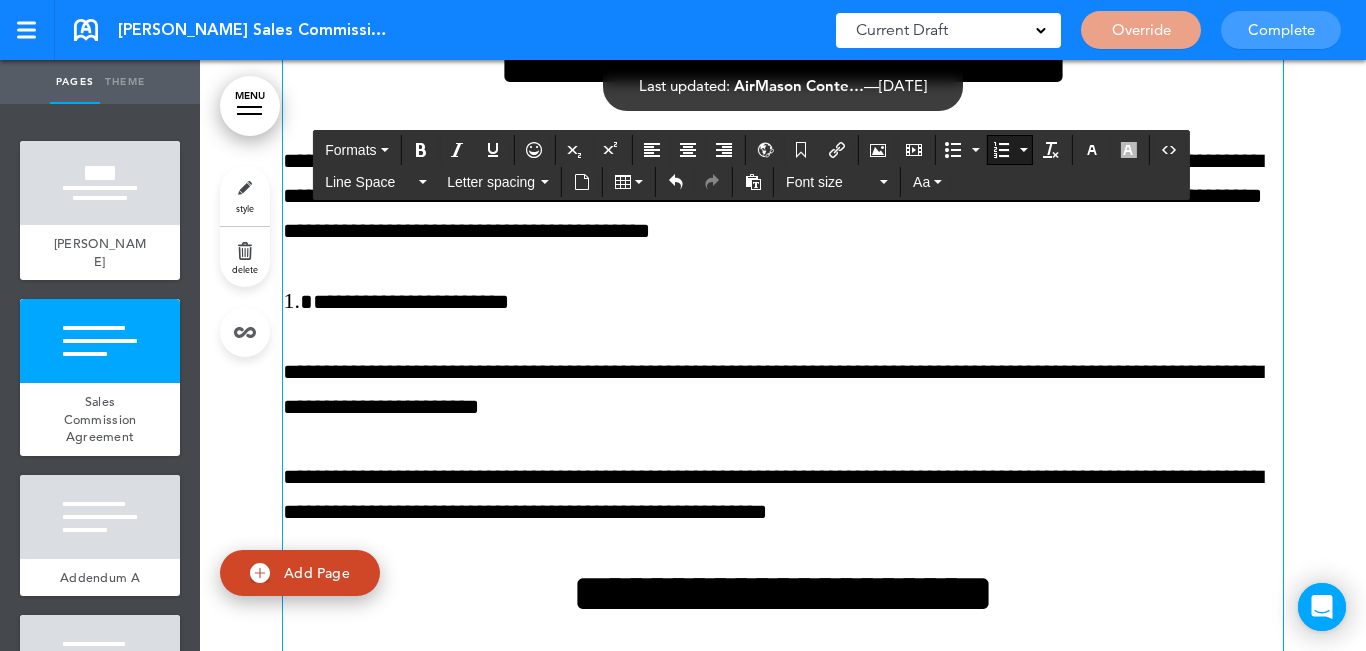 click on "**********" at bounding box center (798, 302) 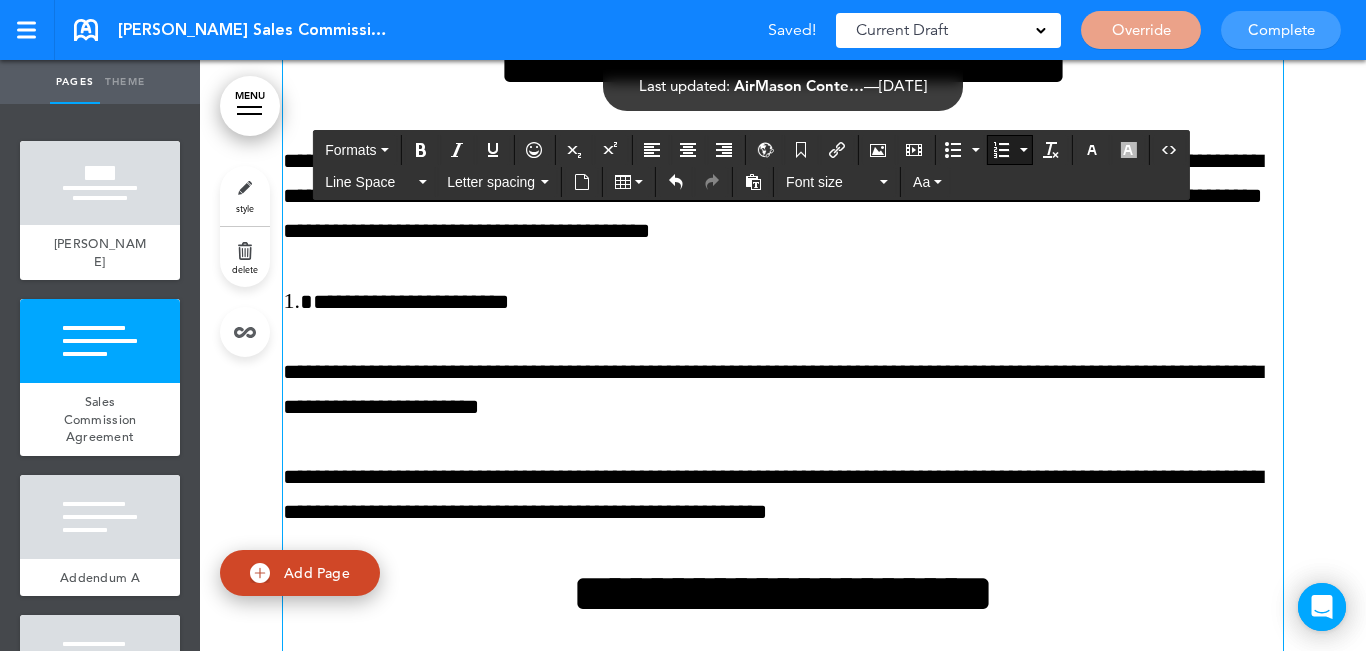type 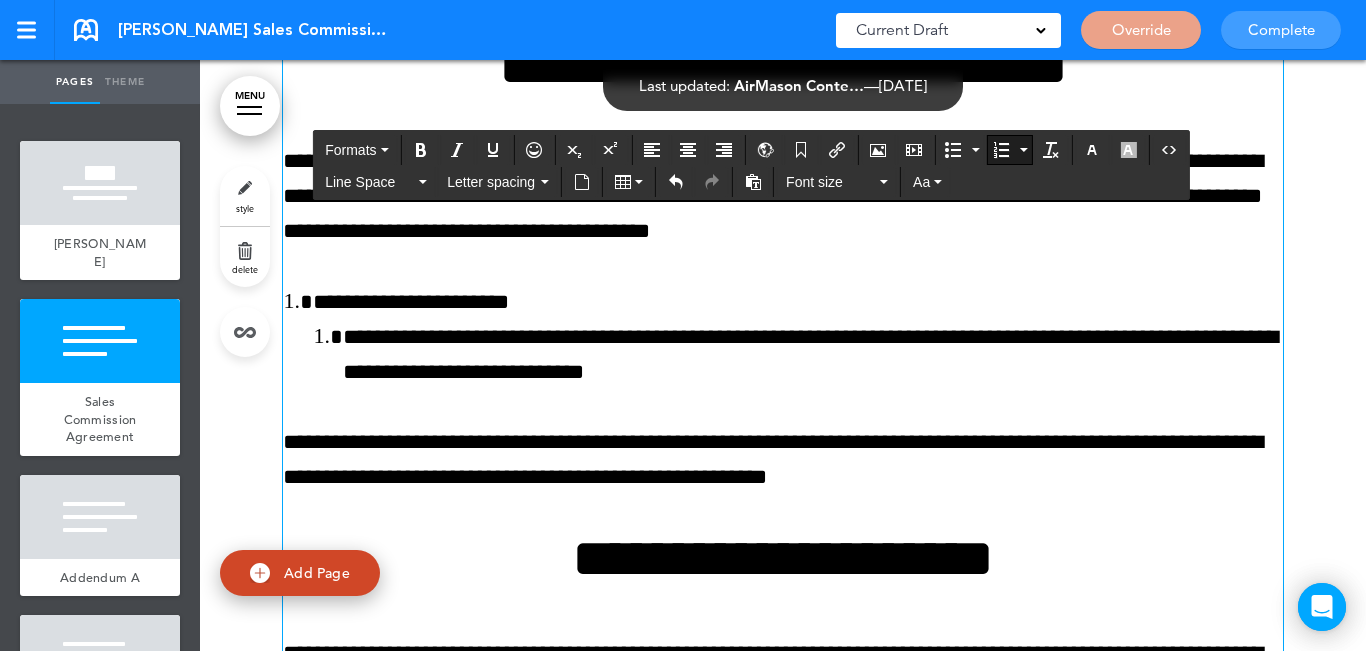 click at bounding box center [1023, 150] 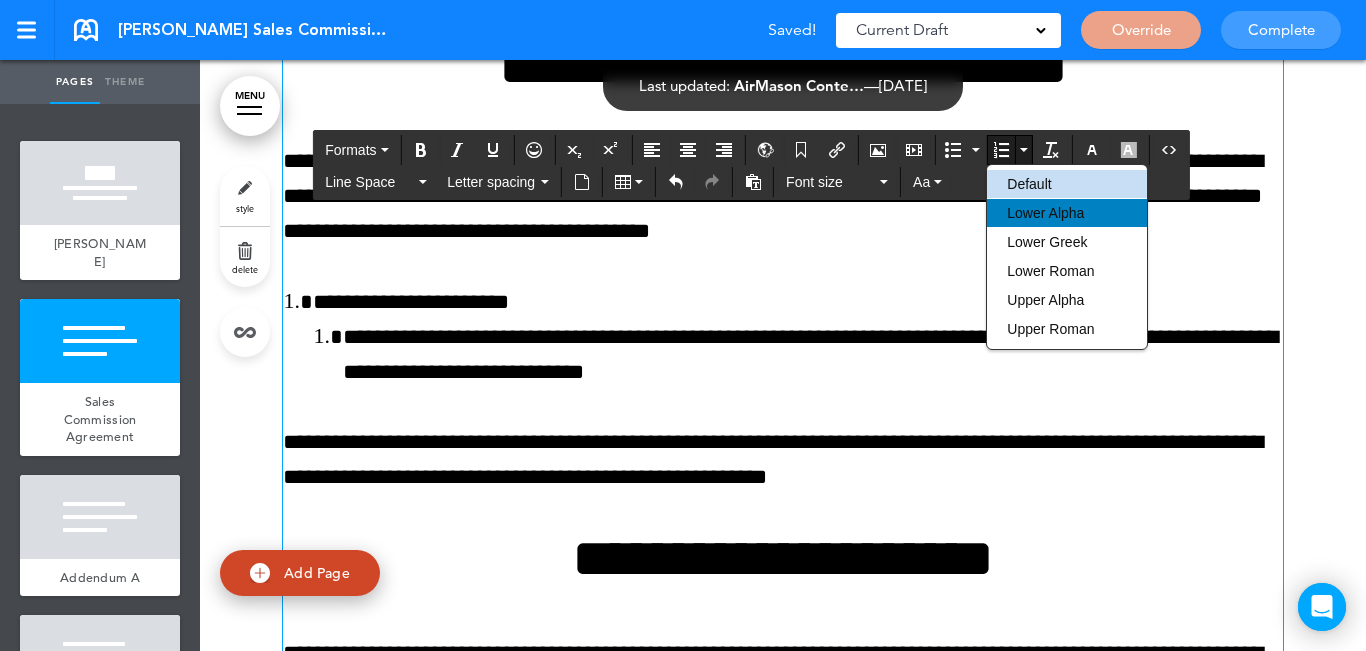 click on "Lower Alpha" at bounding box center (1045, 213) 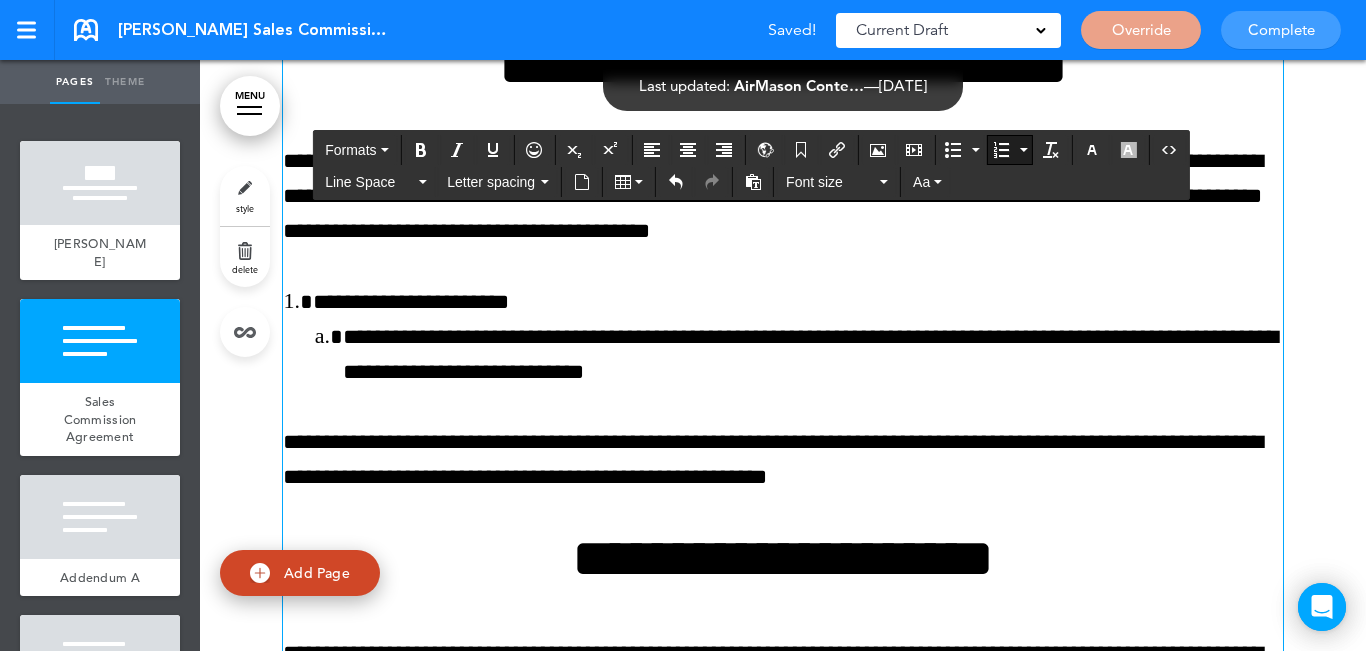 click on "**********" at bounding box center [783, 460] 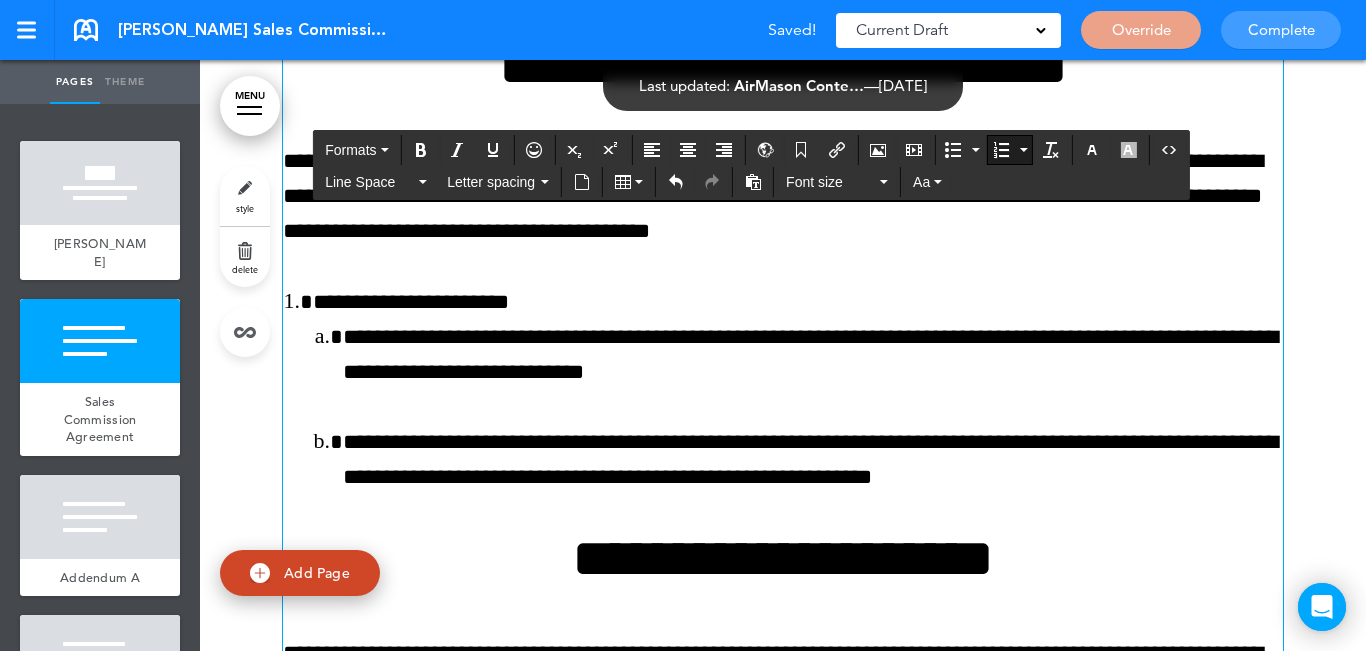 scroll, scrollTop: 1500, scrollLeft: 0, axis: vertical 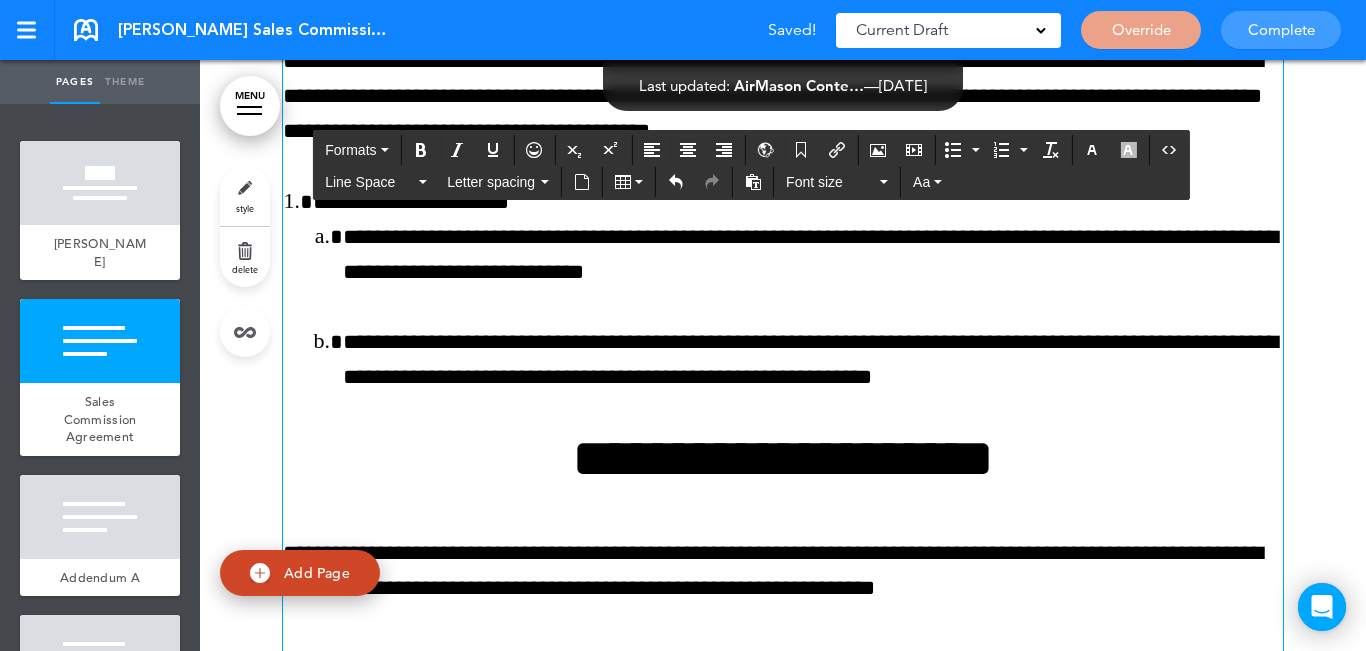 click on "**********" at bounding box center [783, 1905] 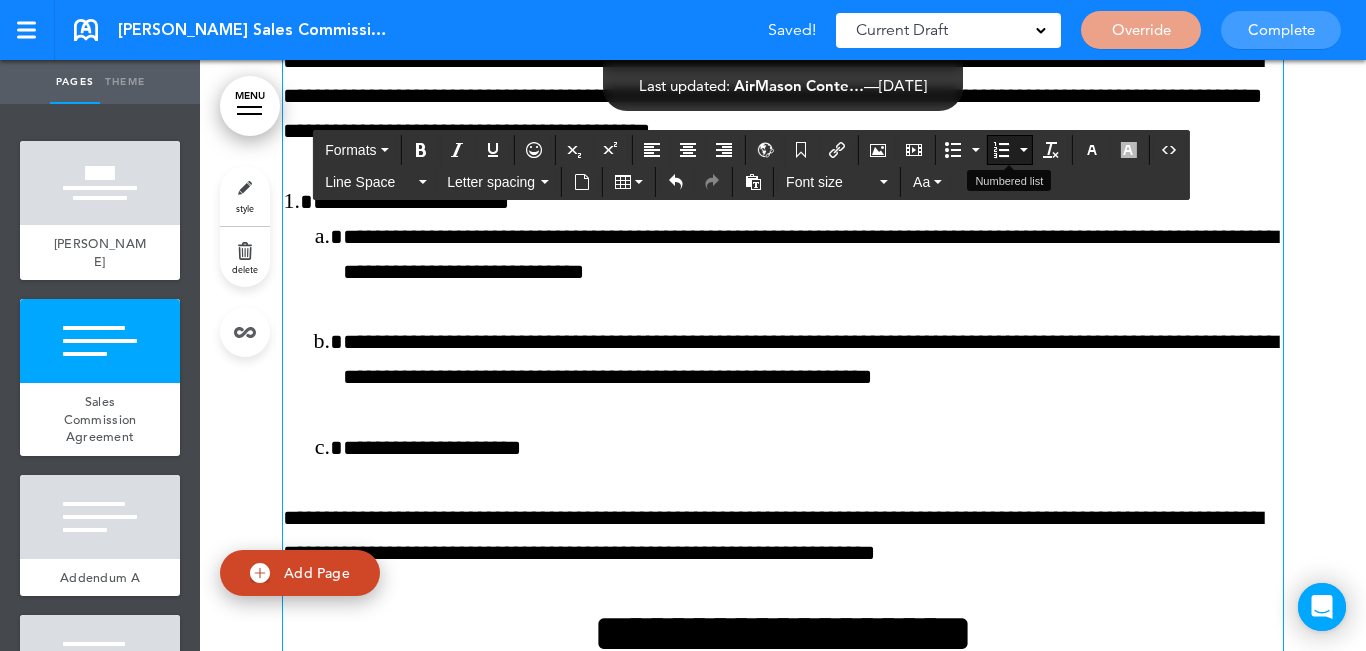 click at bounding box center [1001, 150] 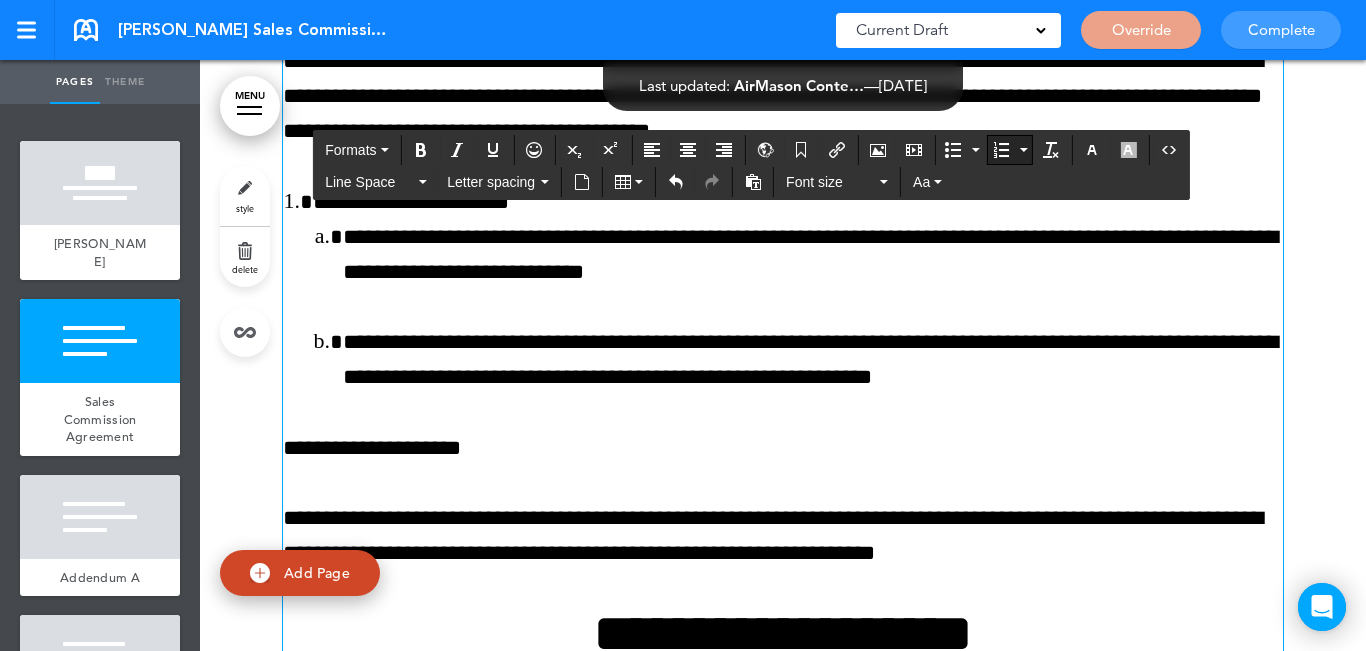 click at bounding box center [1001, 150] 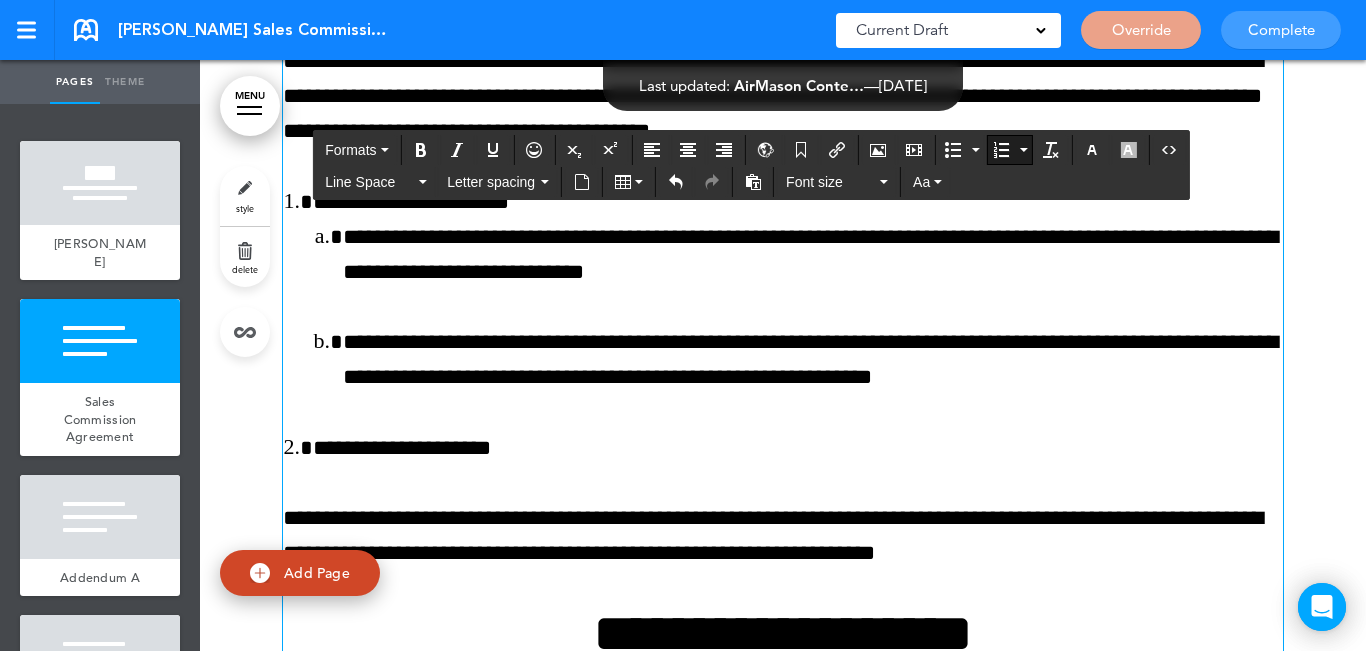 click on "**********" at bounding box center [798, 448] 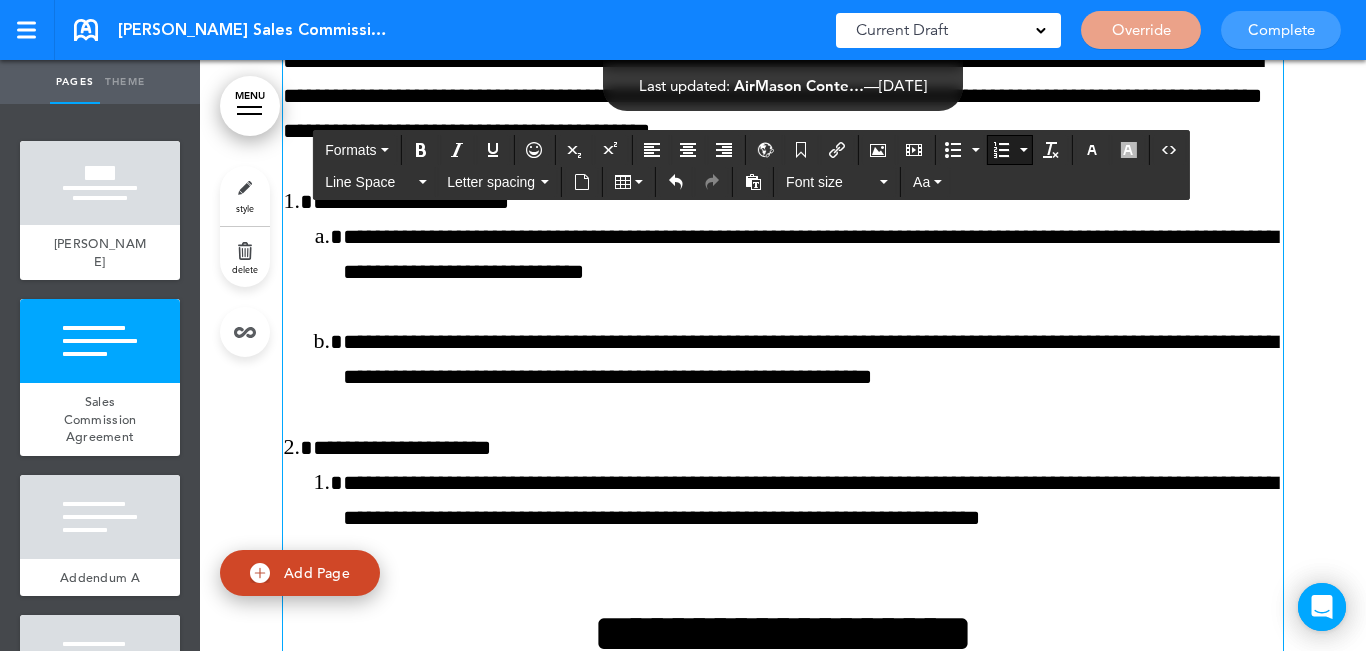click at bounding box center [1023, 150] 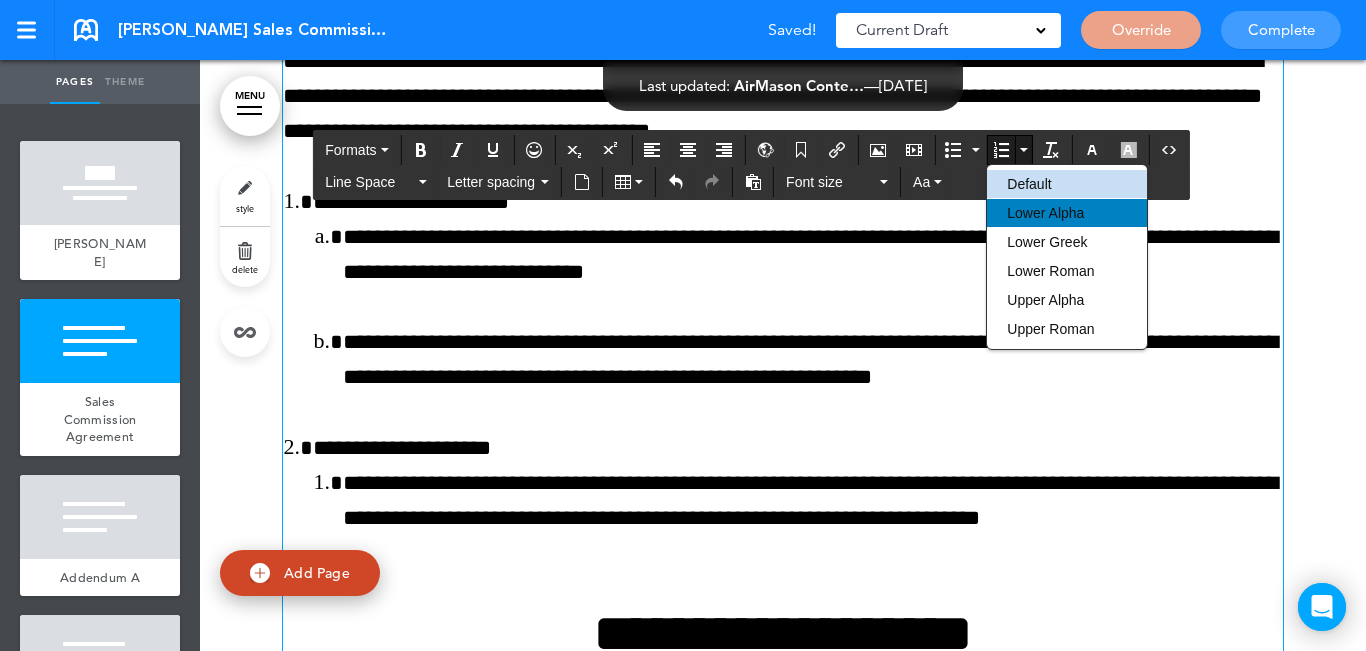 click on "Lower Alpha" at bounding box center [1067, 213] 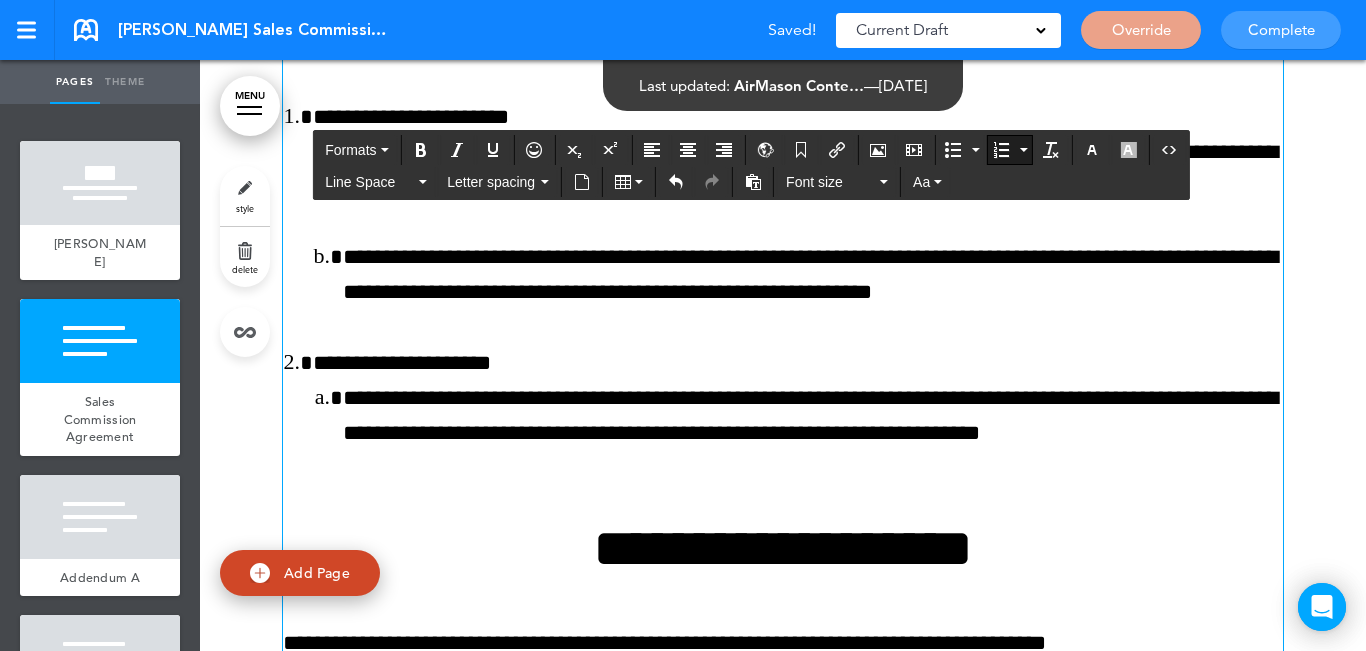 scroll, scrollTop: 1700, scrollLeft: 0, axis: vertical 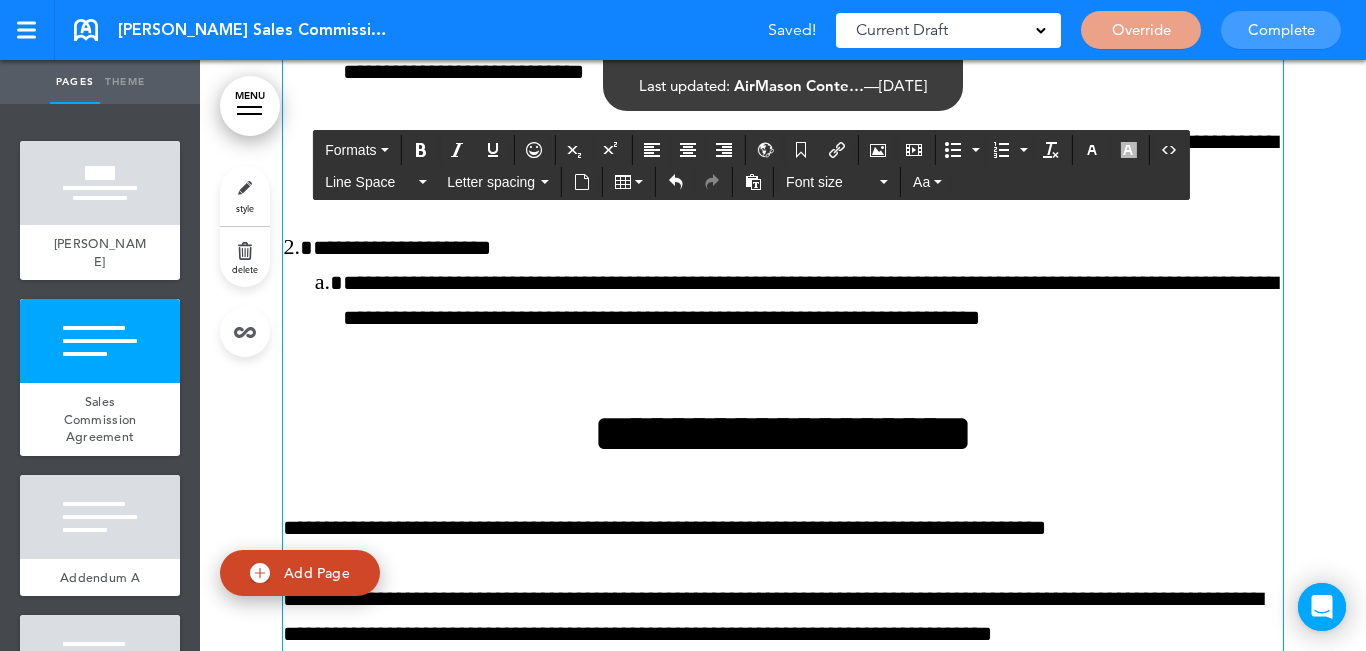 click on "**********" at bounding box center (783, 433) 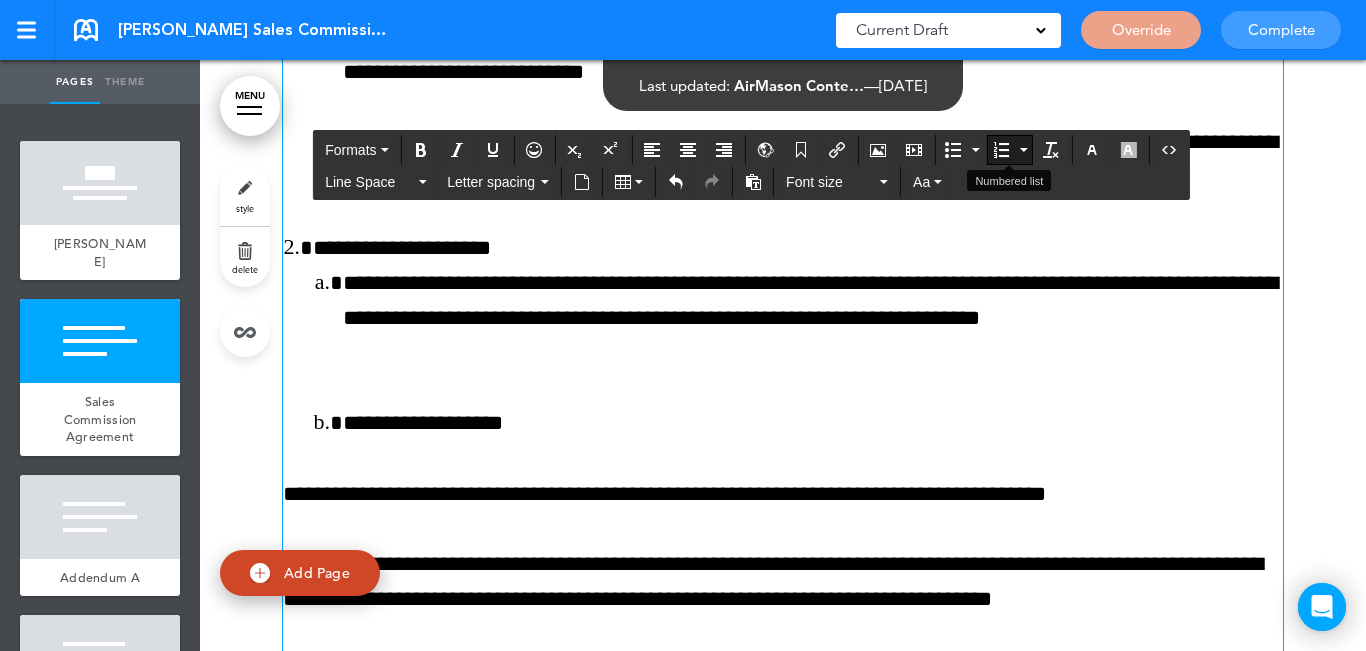 click at bounding box center (1001, 150) 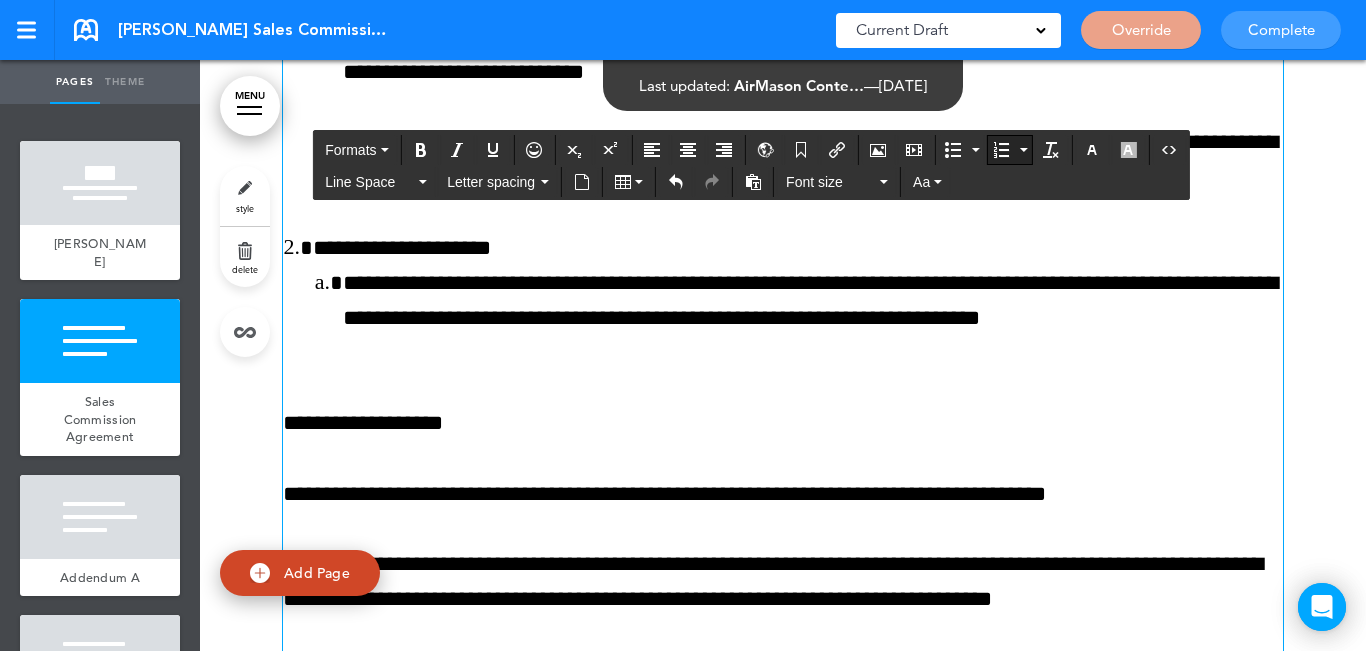 click at bounding box center (1001, 150) 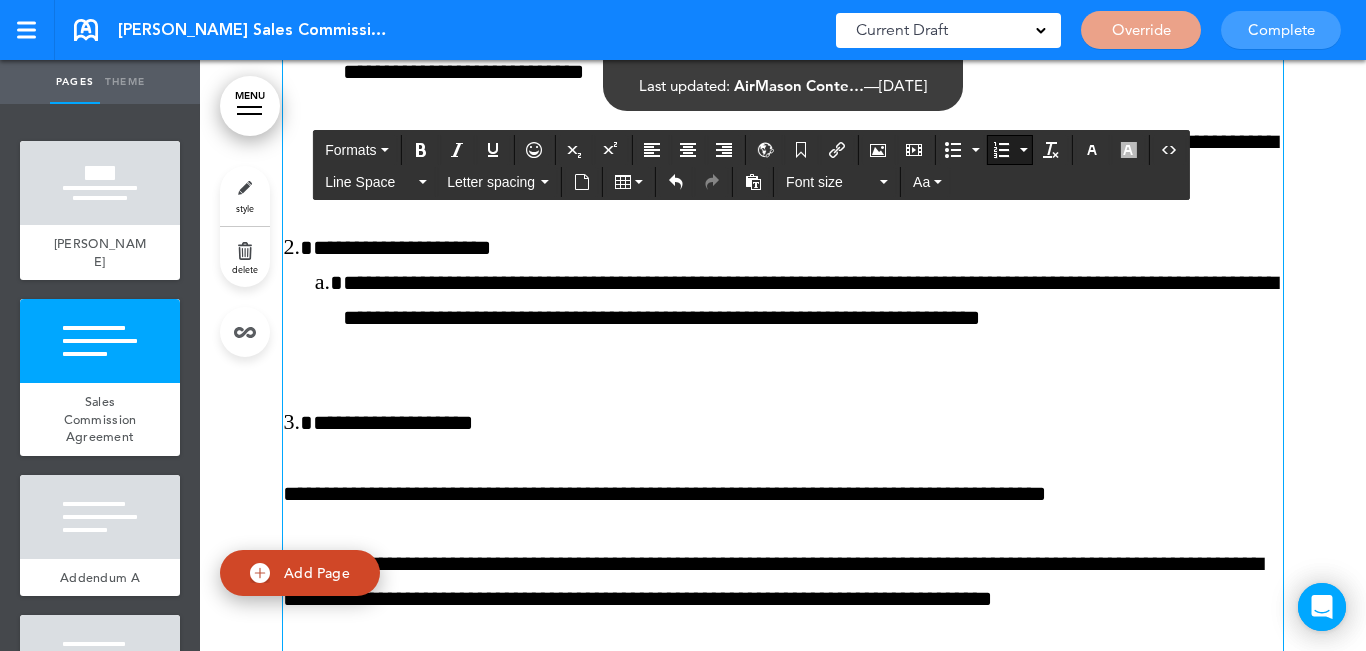 click on "**********" at bounding box center (798, 423) 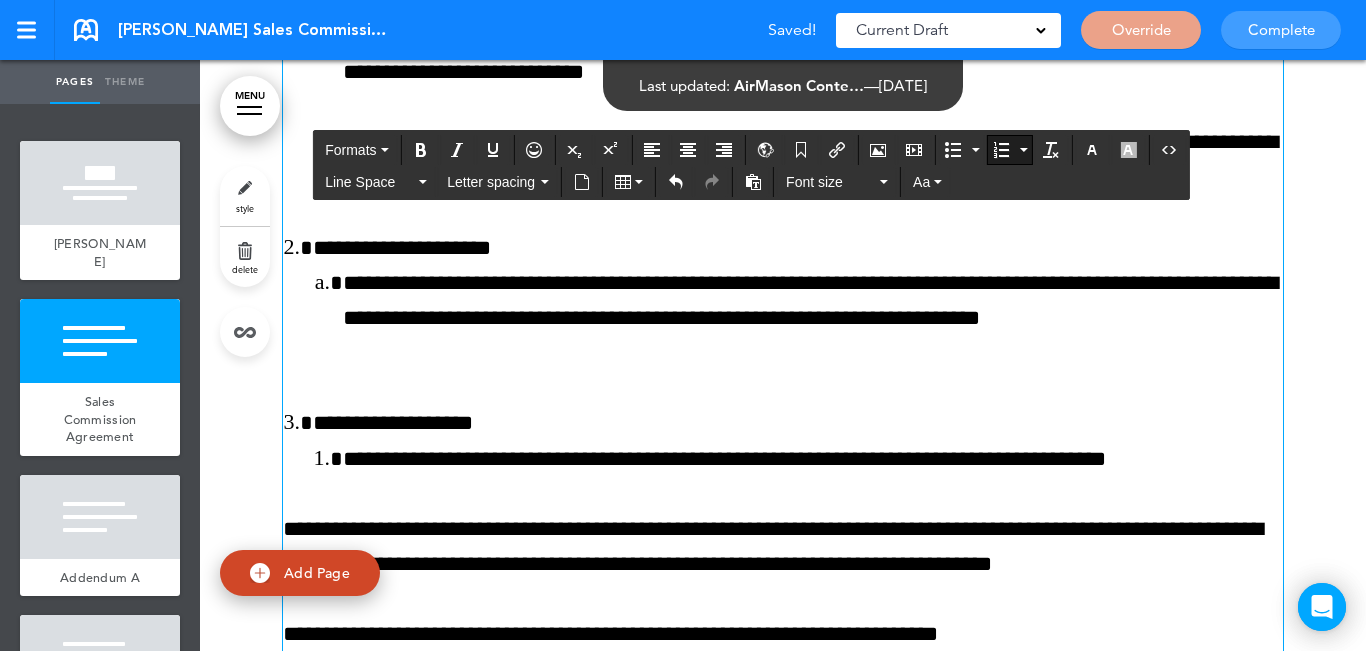 click at bounding box center (1023, 150) 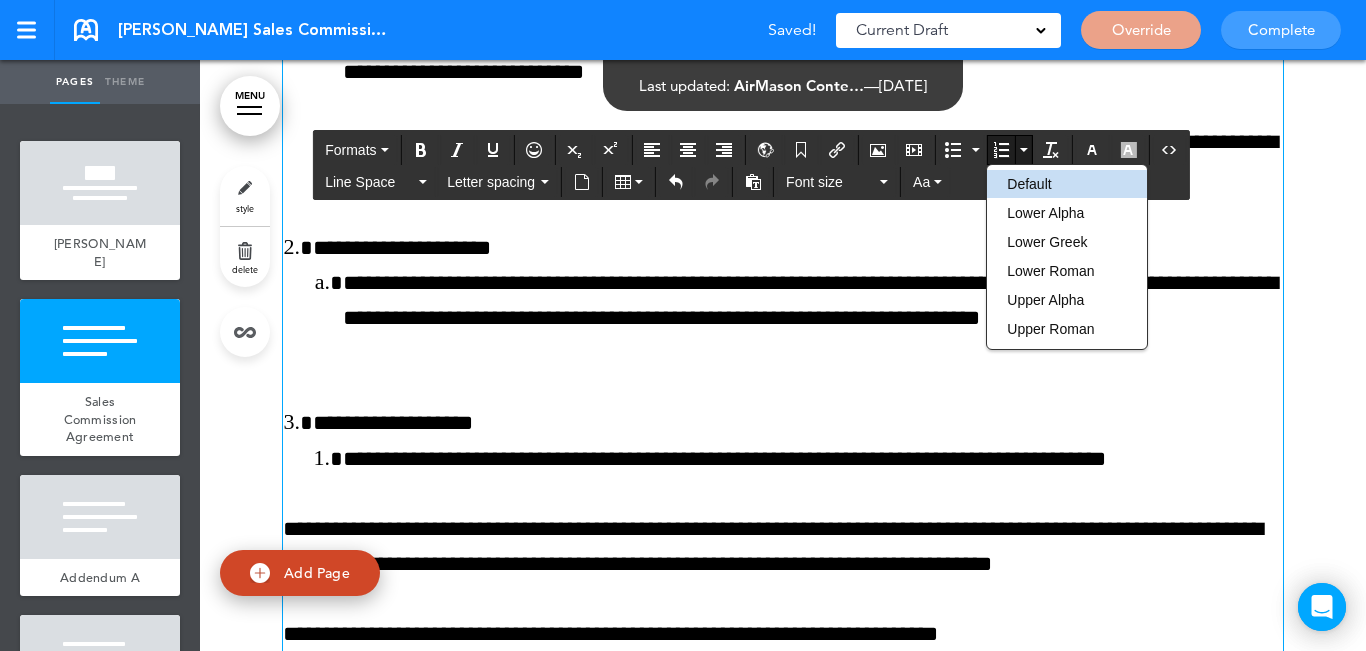 click on "Lower Alpha" at bounding box center [1045, 213] 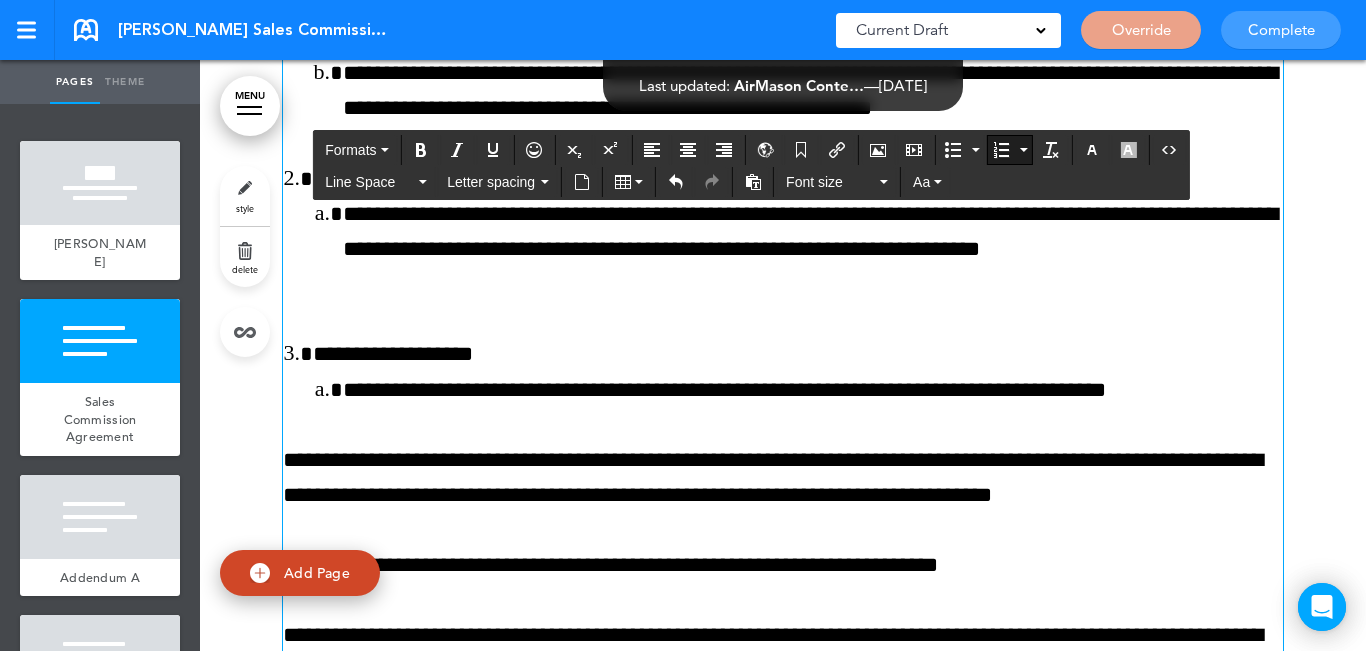 scroll, scrollTop: 1800, scrollLeft: 0, axis: vertical 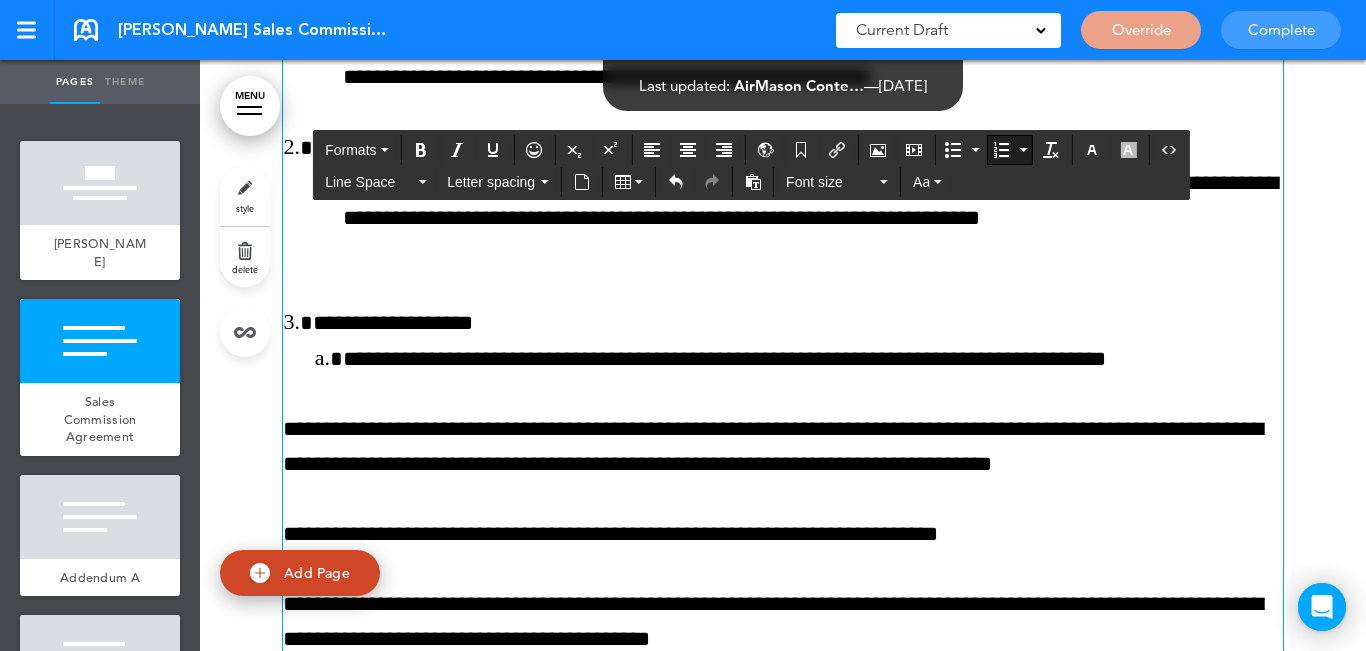 click at bounding box center [783, 1578] 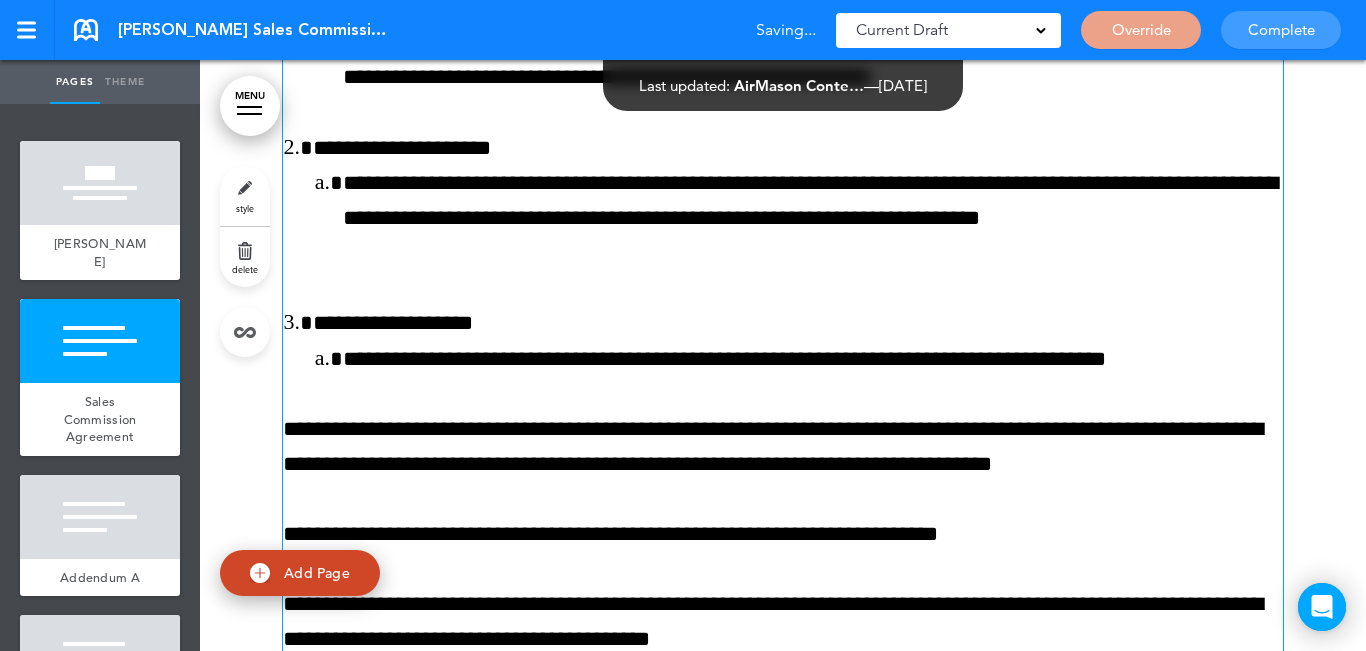 click on "**********" at bounding box center (783, 447) 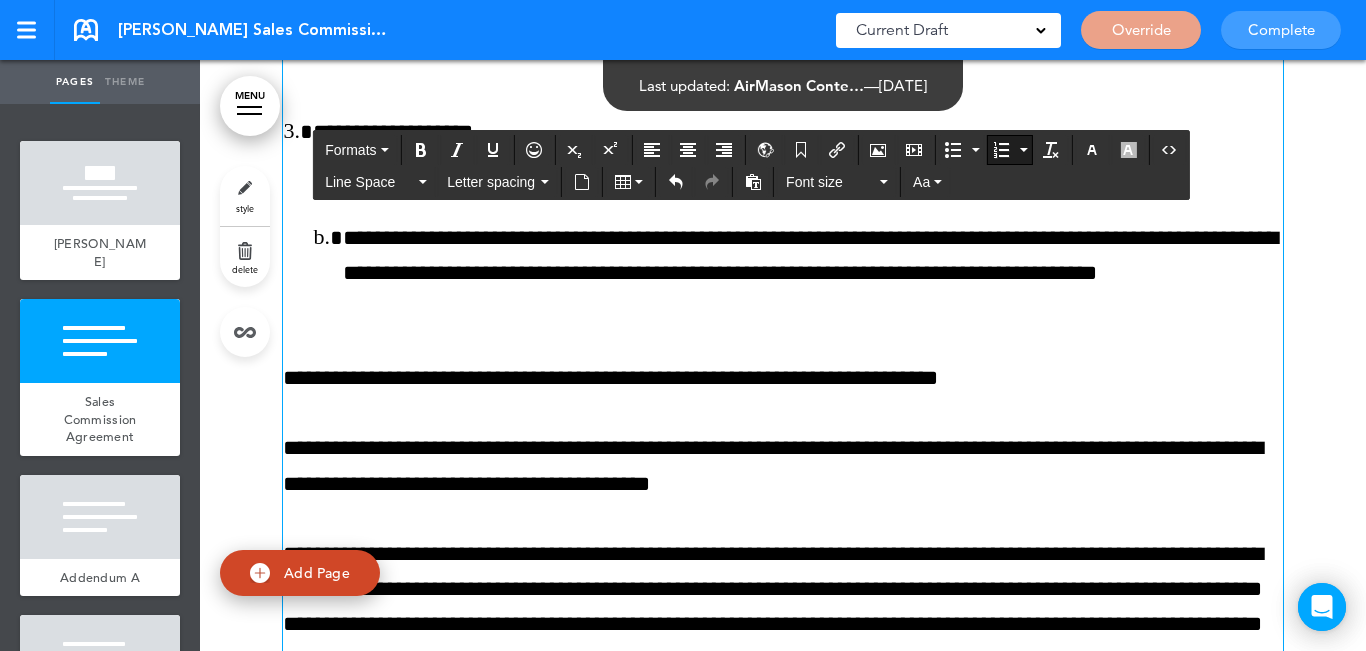 scroll, scrollTop: 2000, scrollLeft: 0, axis: vertical 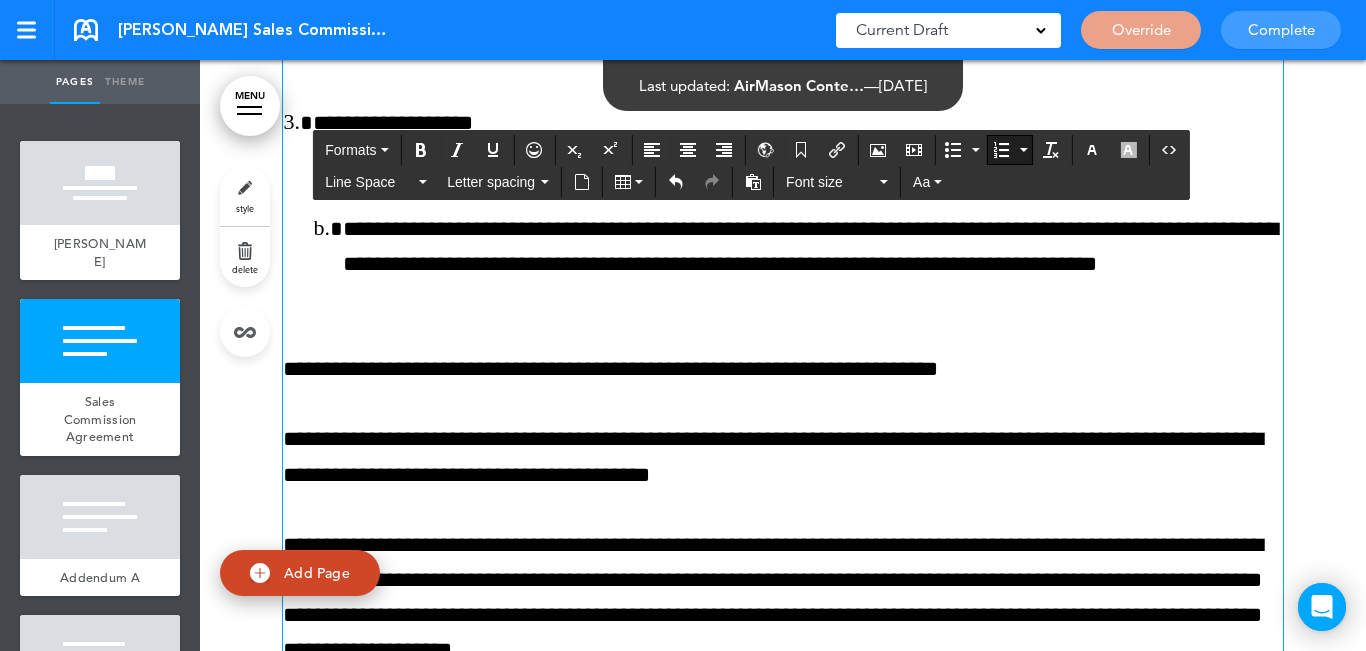 click on "**********" at bounding box center (783, 369) 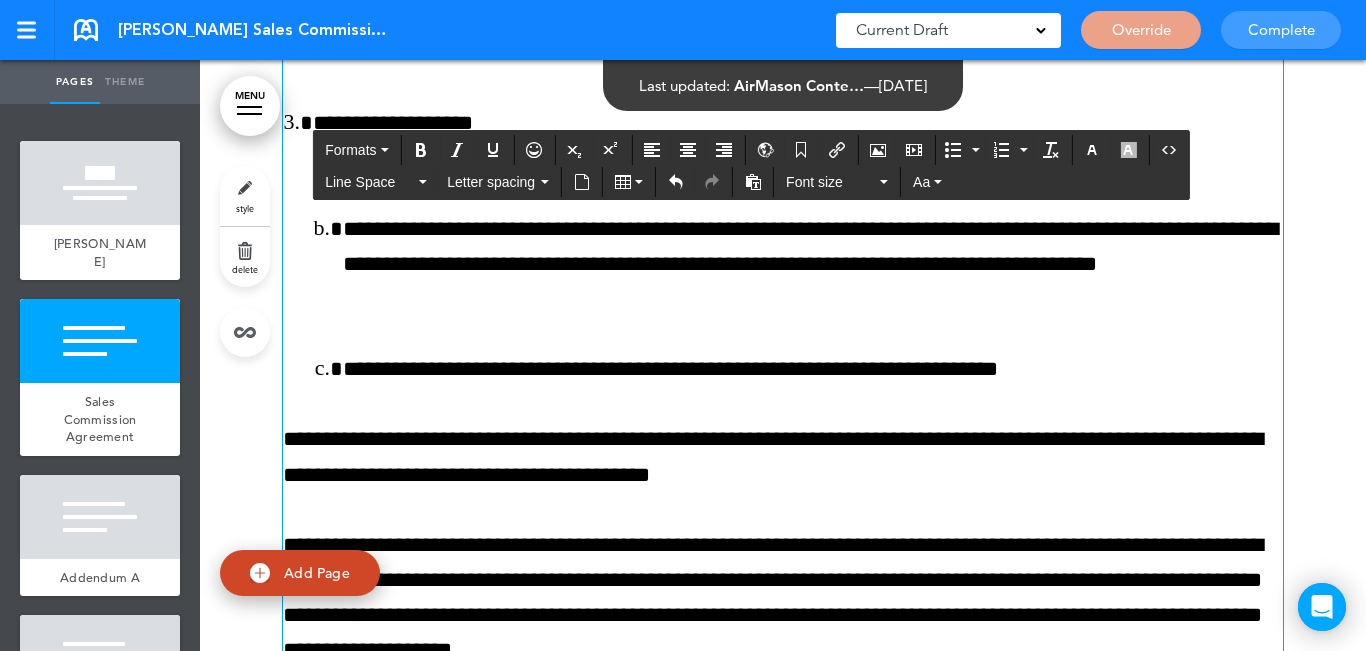 click on "**********" at bounding box center [783, 457] 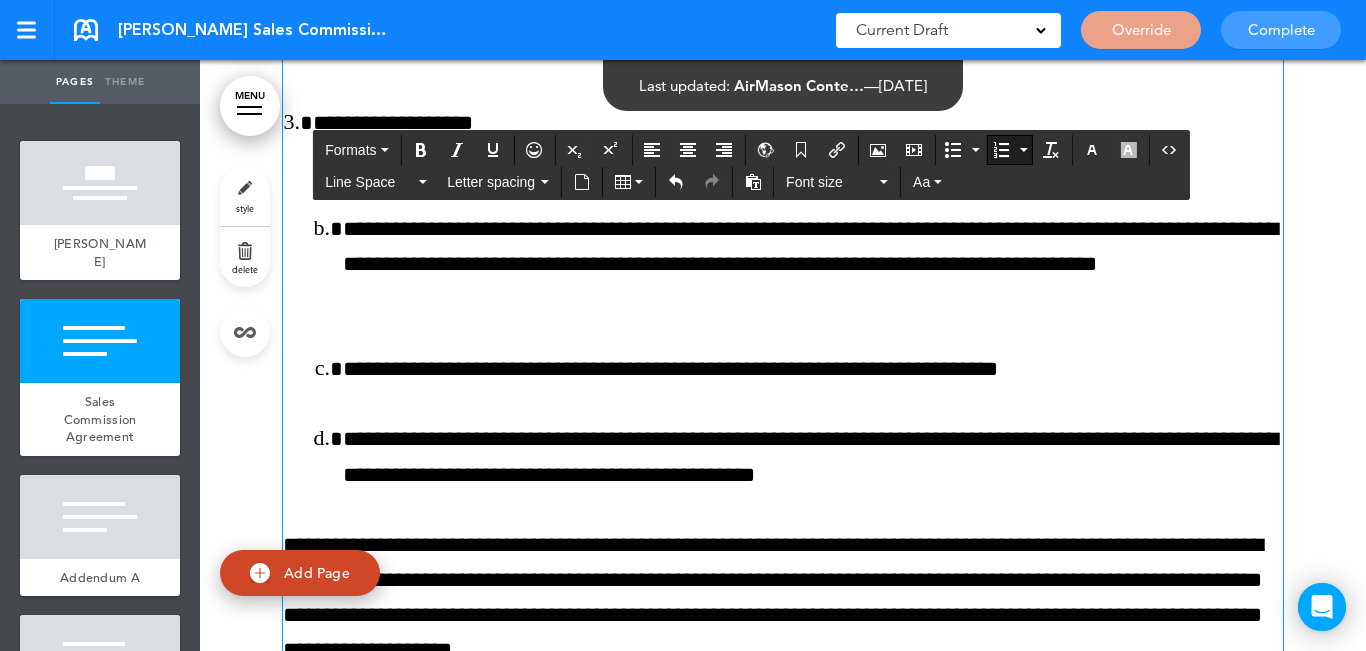 scroll, scrollTop: 2200, scrollLeft: 0, axis: vertical 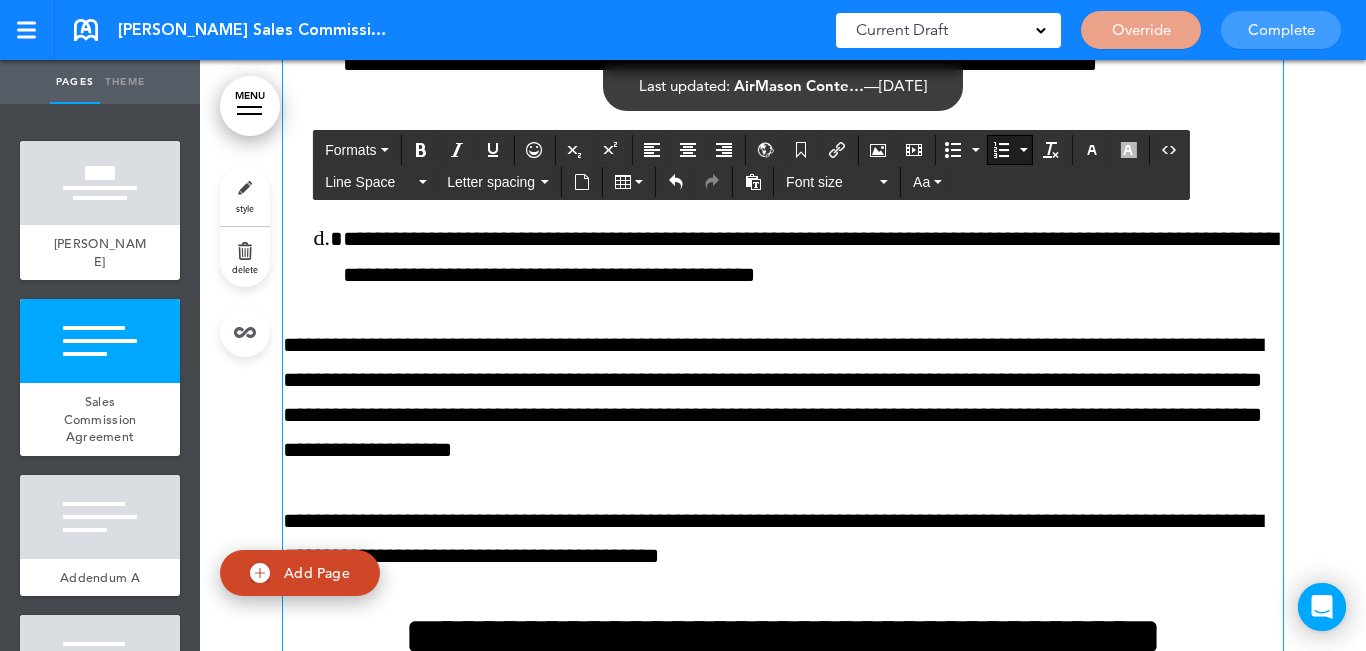 click on "**********" at bounding box center (783, 398) 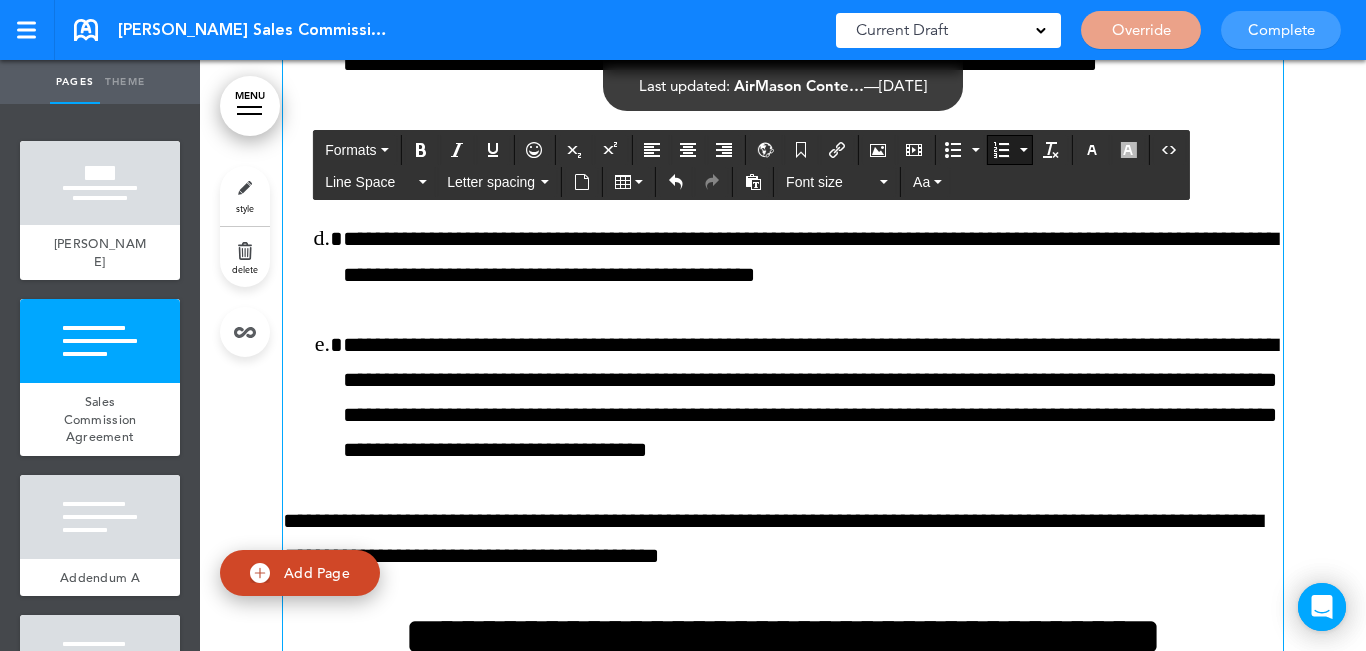 click on "**********" at bounding box center (783, 539) 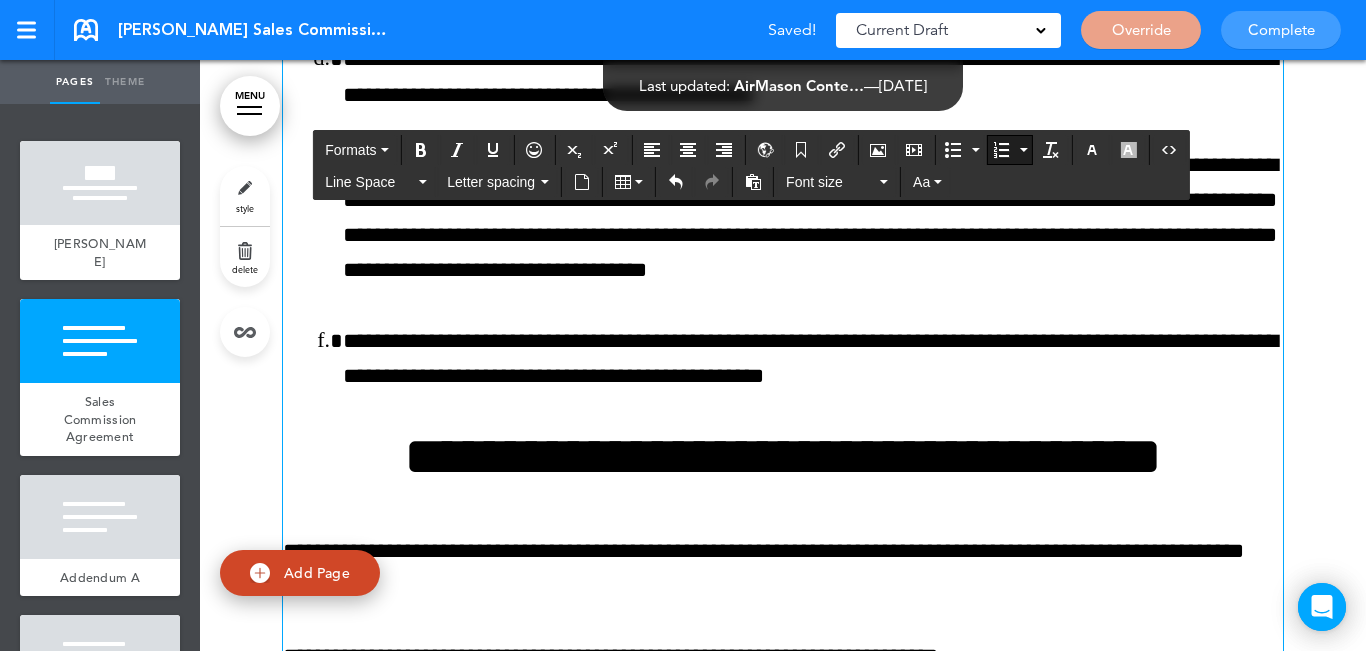 scroll, scrollTop: 2400, scrollLeft: 0, axis: vertical 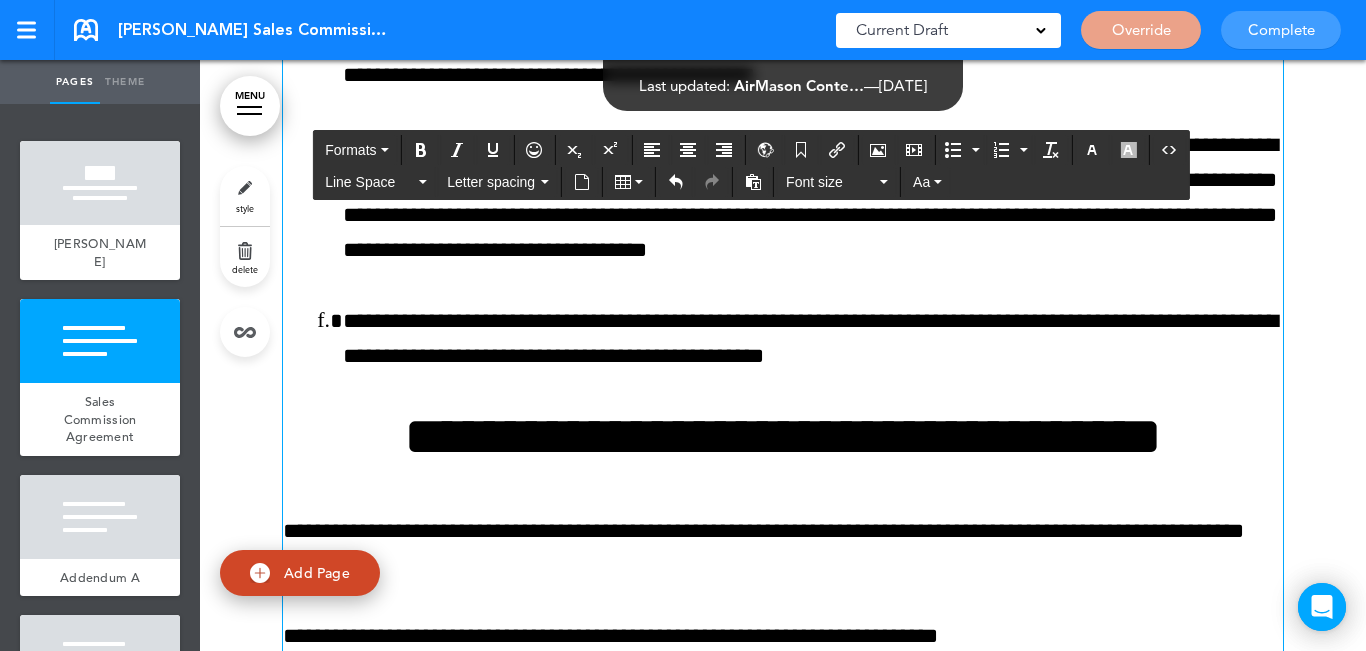 click on "**********" at bounding box center [783, 970] 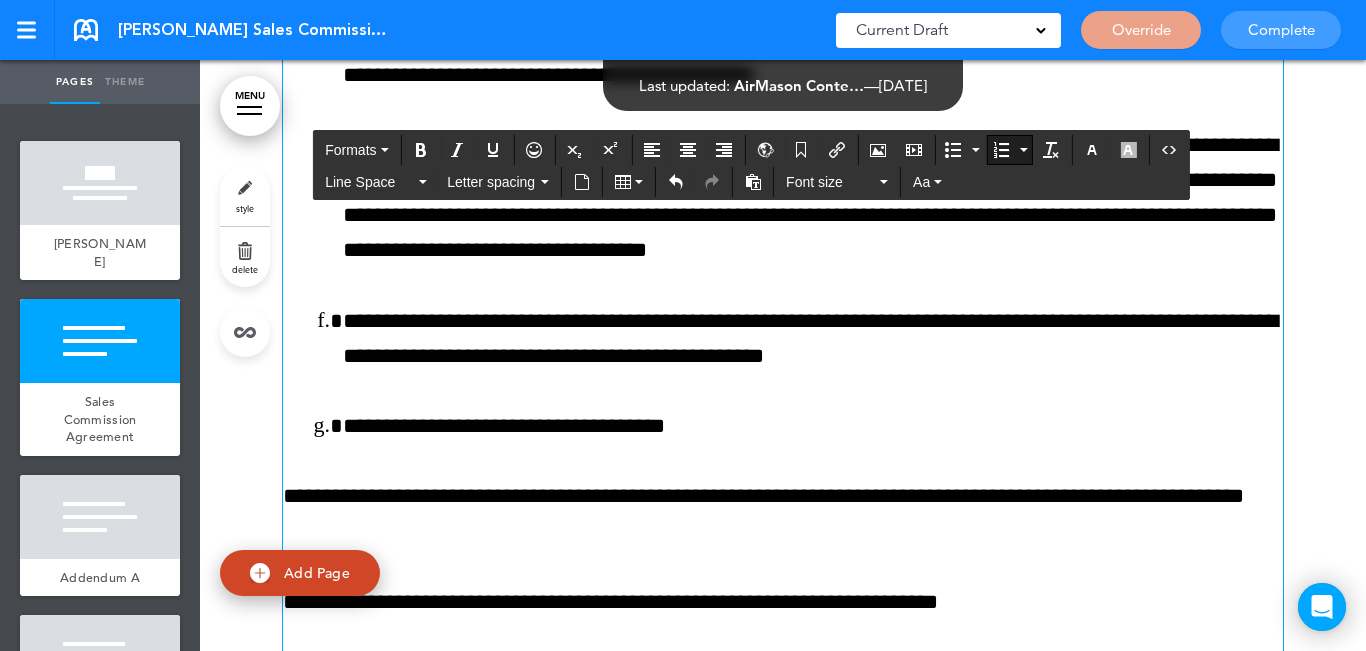 click at bounding box center (1001, 150) 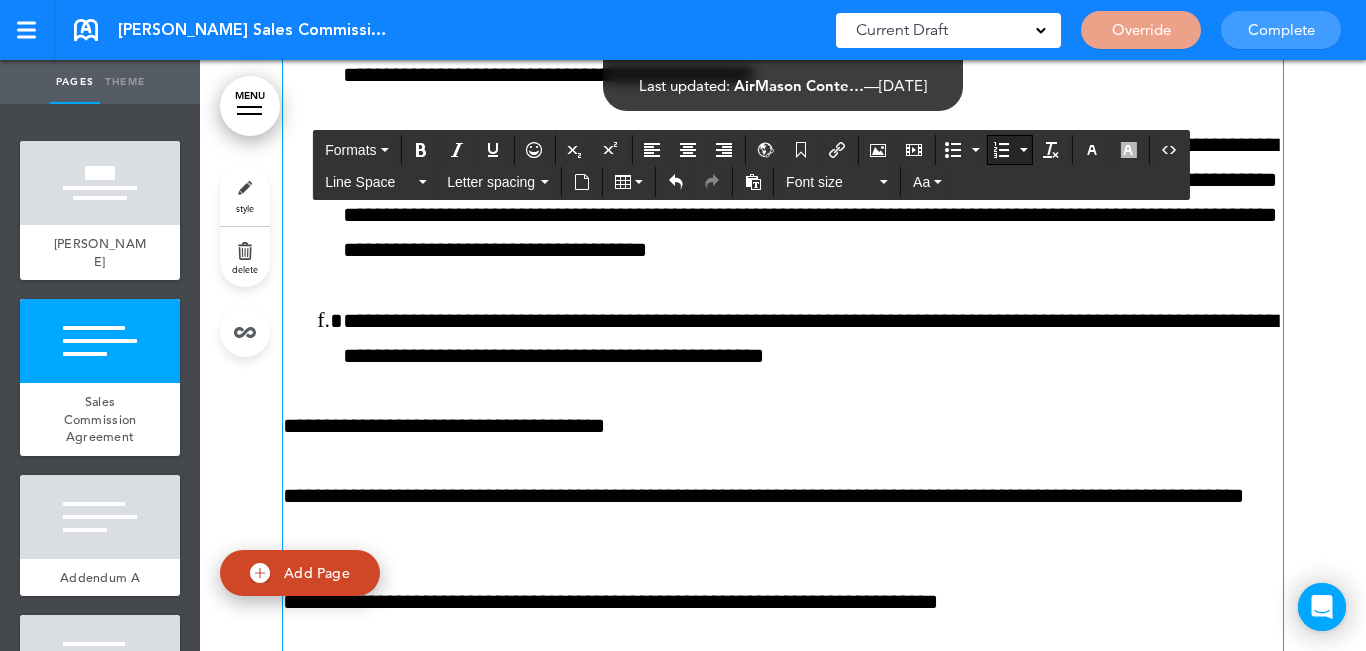 click at bounding box center [1001, 150] 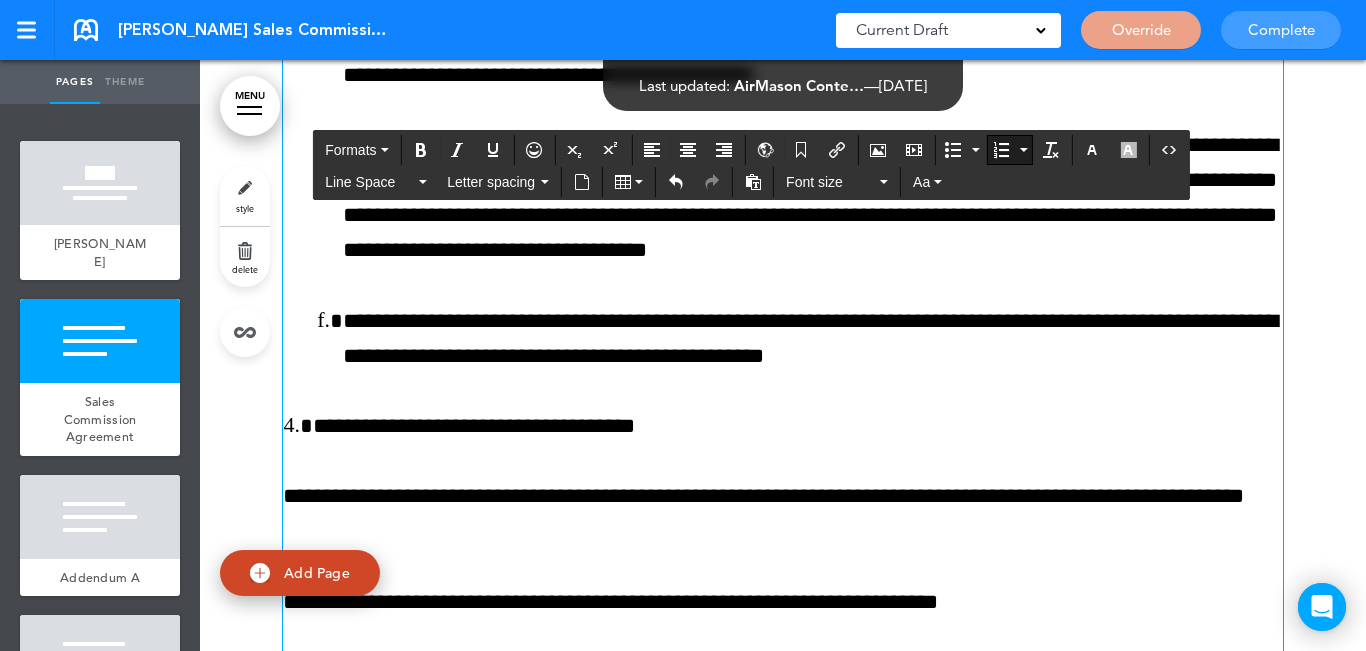 click on "**********" at bounding box center (798, 426) 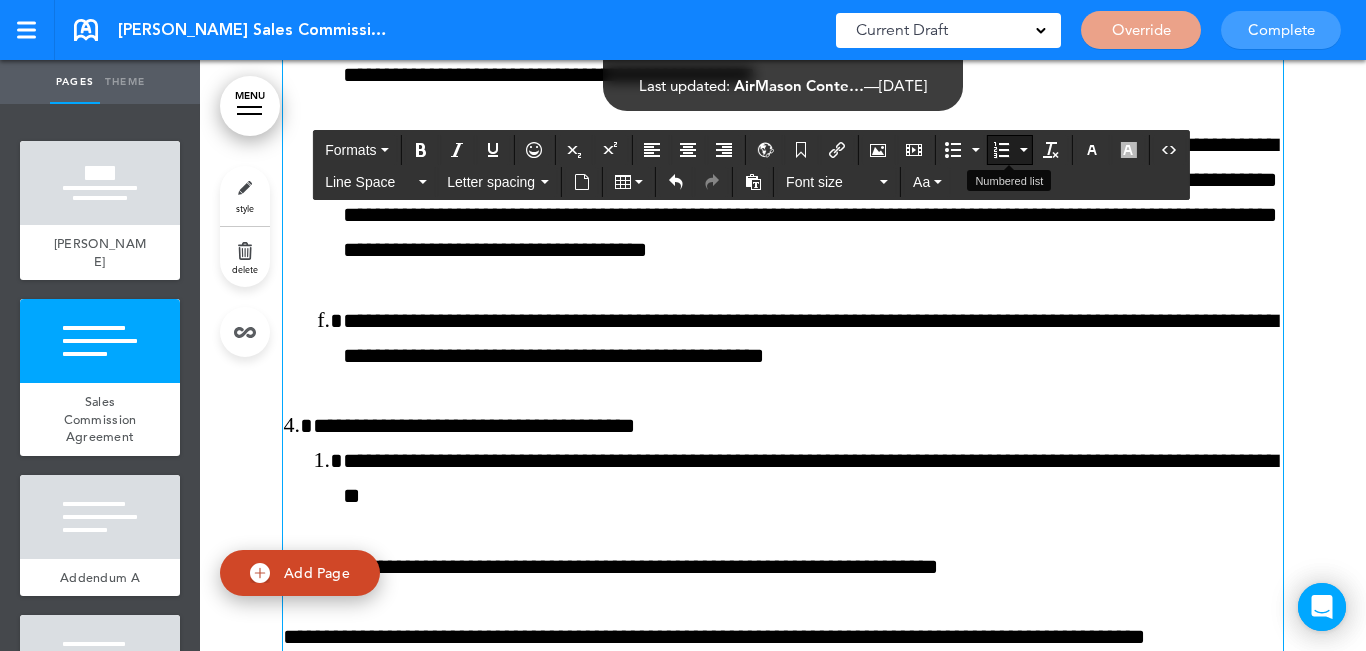 click at bounding box center (1023, 150) 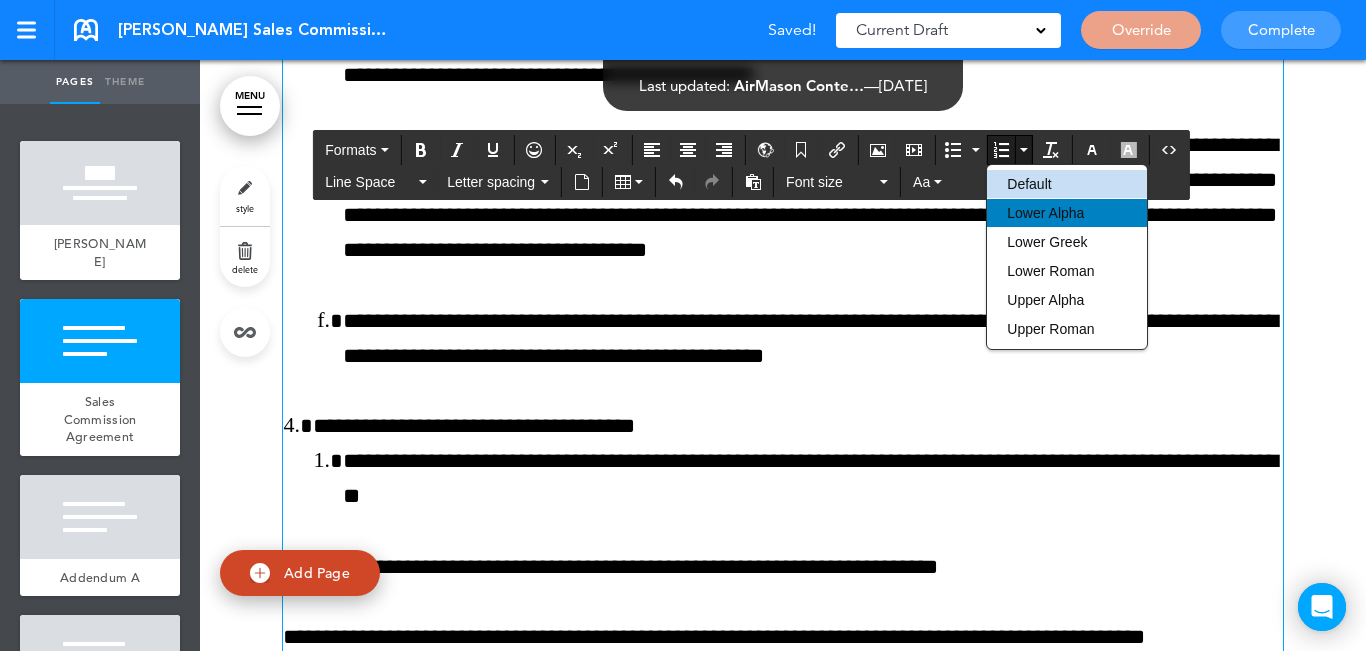 click on "Lower Alpha" at bounding box center (1045, 213) 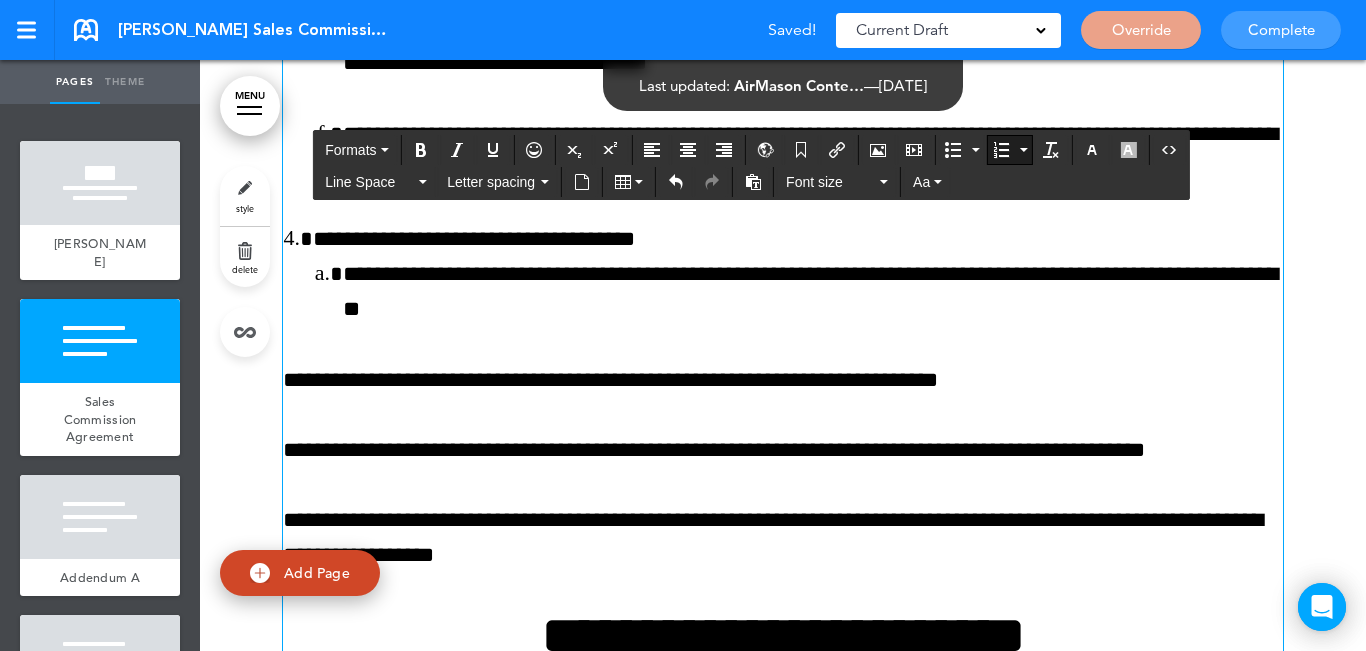 scroll, scrollTop: 2600, scrollLeft: 0, axis: vertical 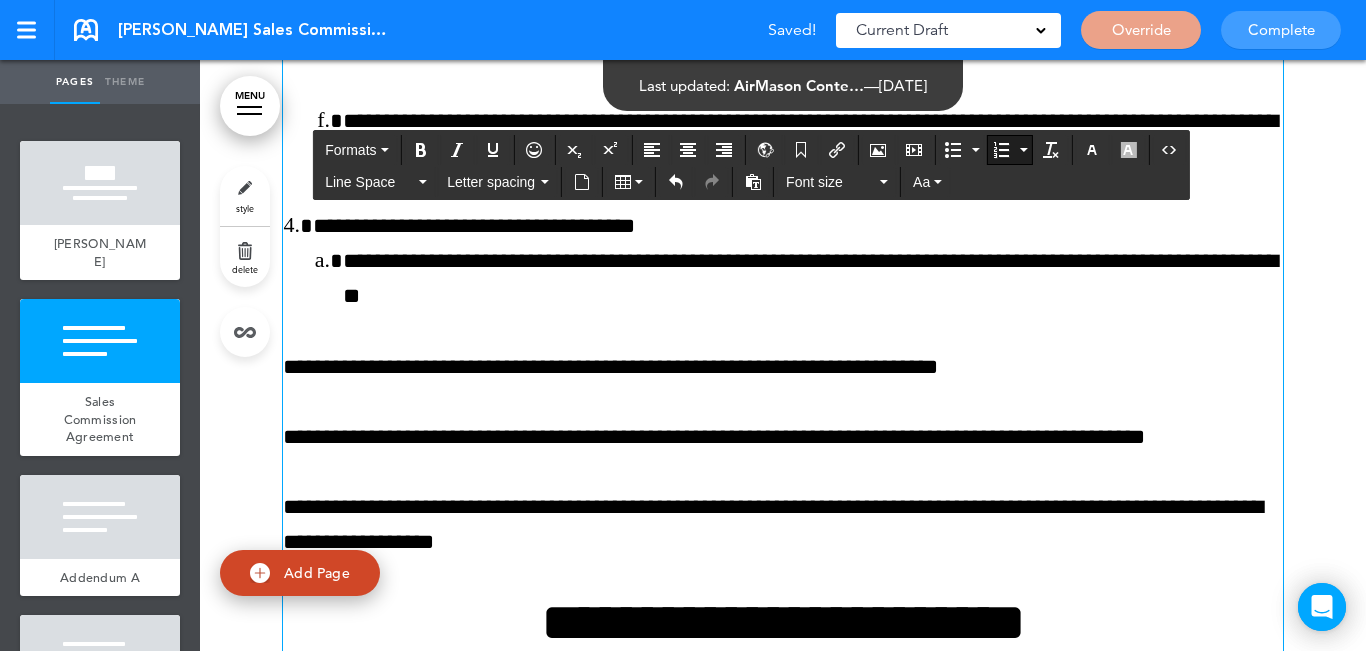 click on "**********" at bounding box center (813, 279) 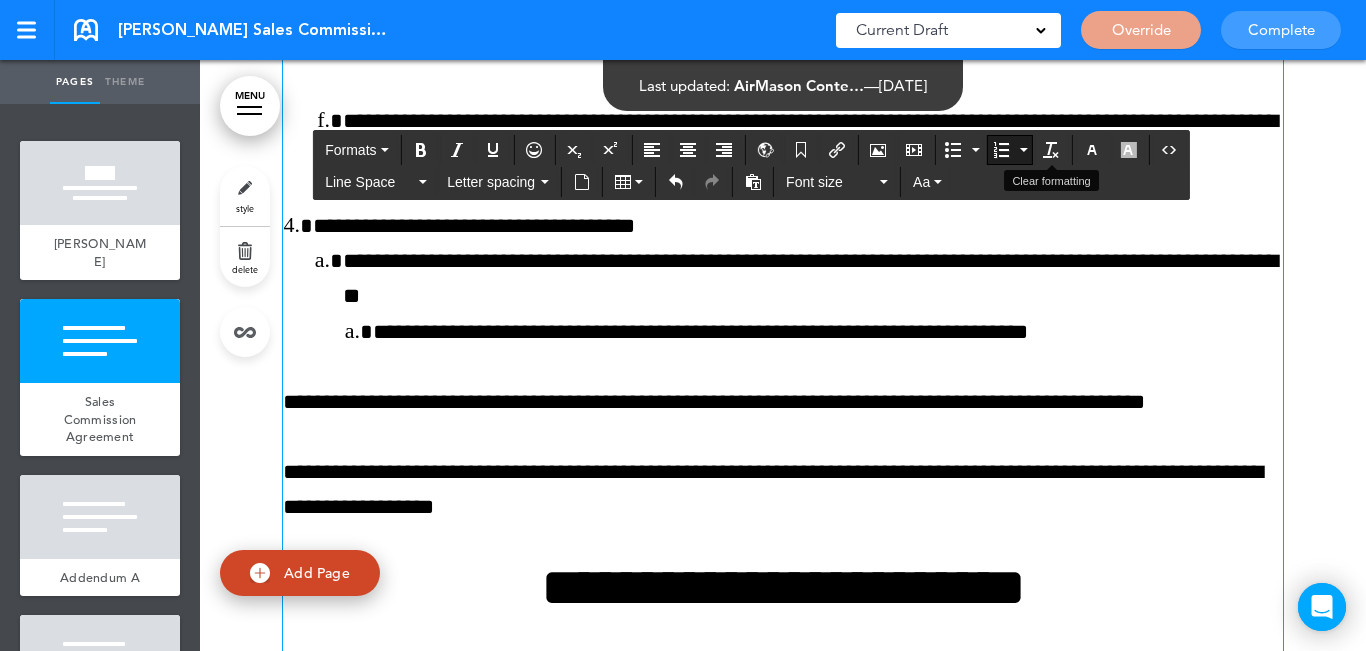 click at bounding box center (1003, 150) 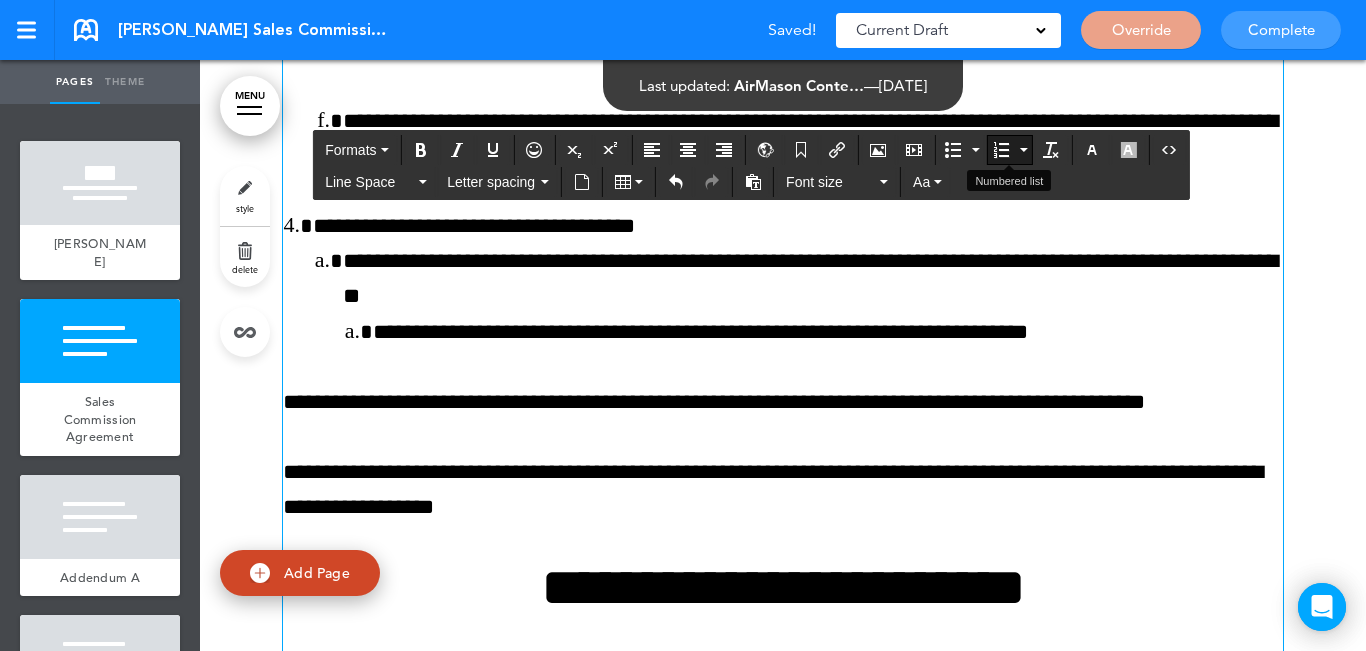 click at bounding box center [1023, 150] 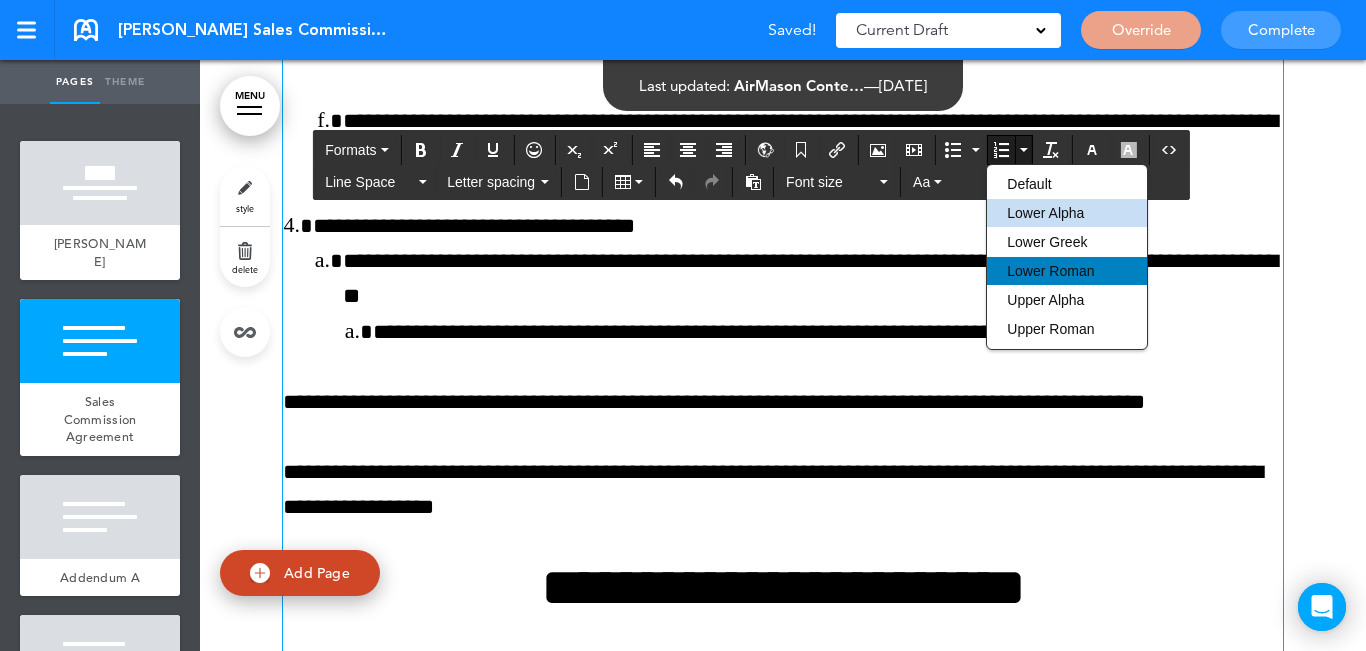 click on "Lower Roman" at bounding box center (1050, 271) 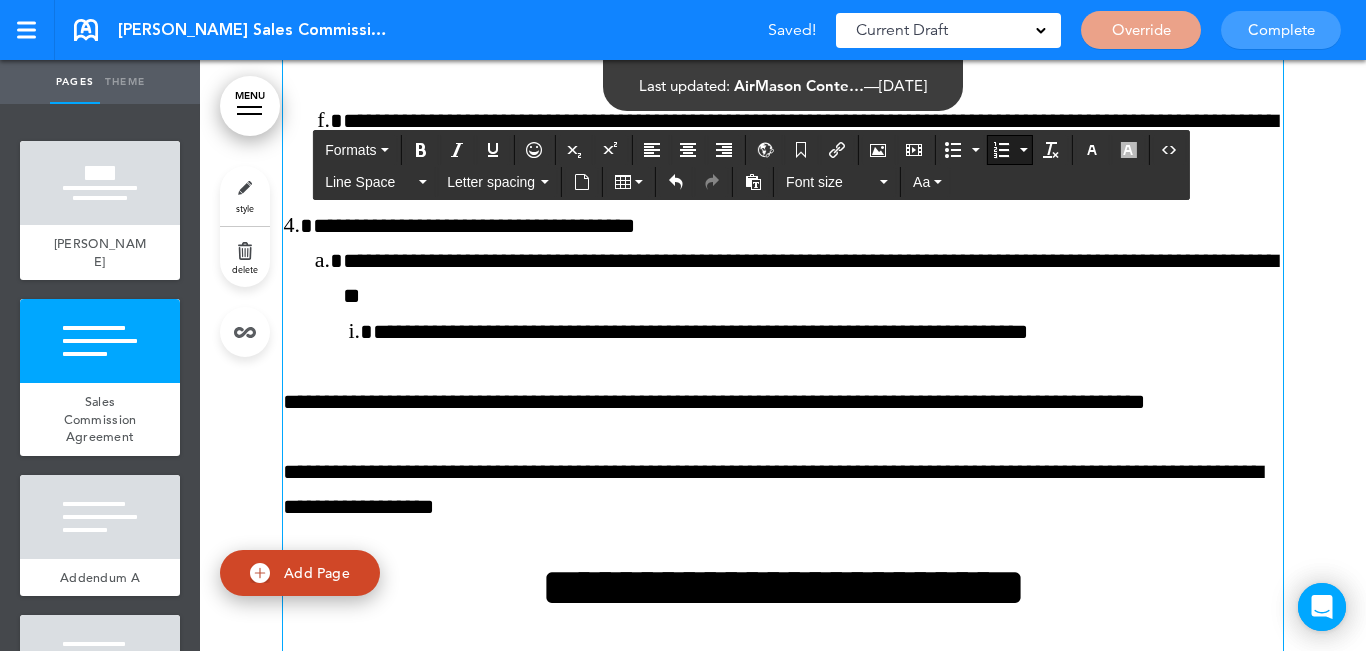 click on "**********" at bounding box center (828, 332) 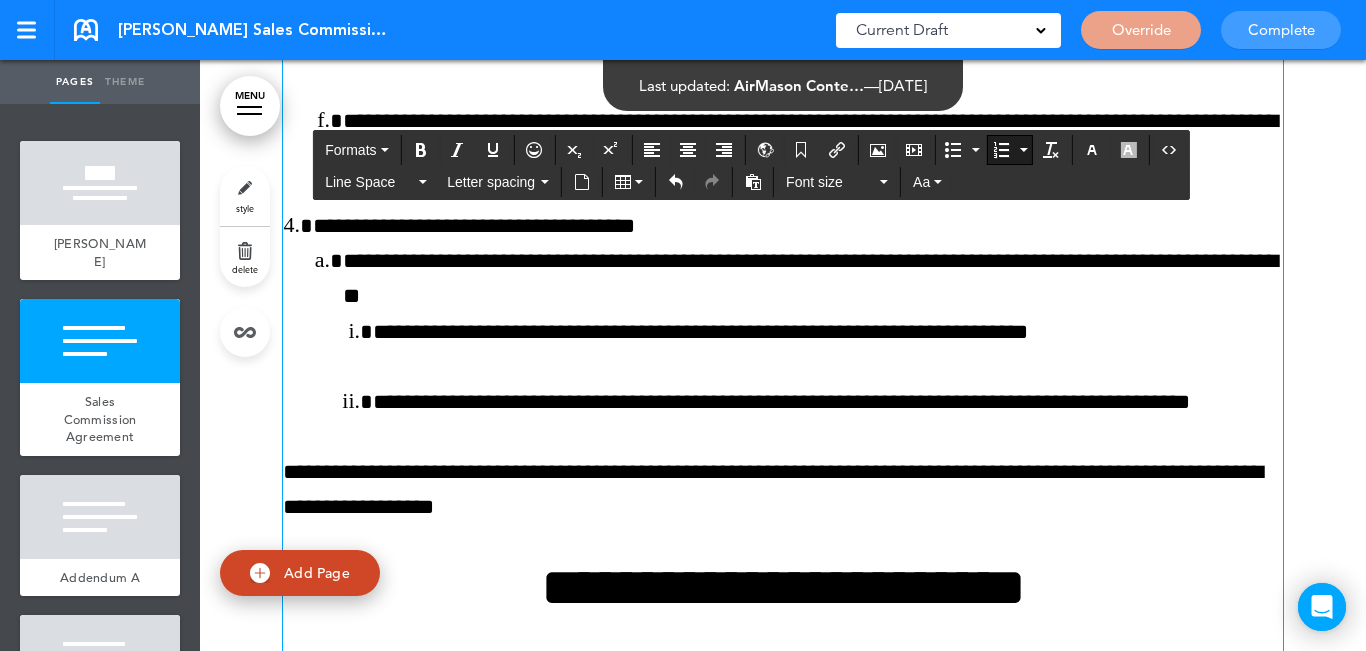click at bounding box center [1001, 150] 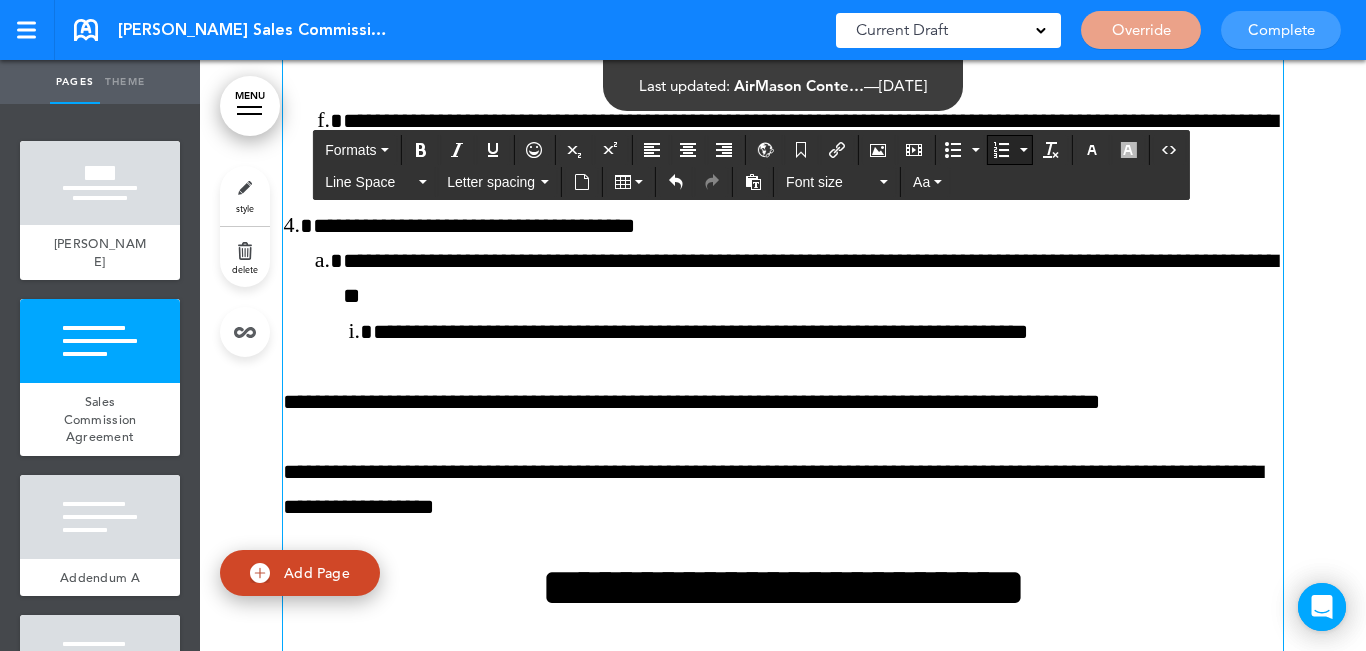 click at bounding box center (1001, 150) 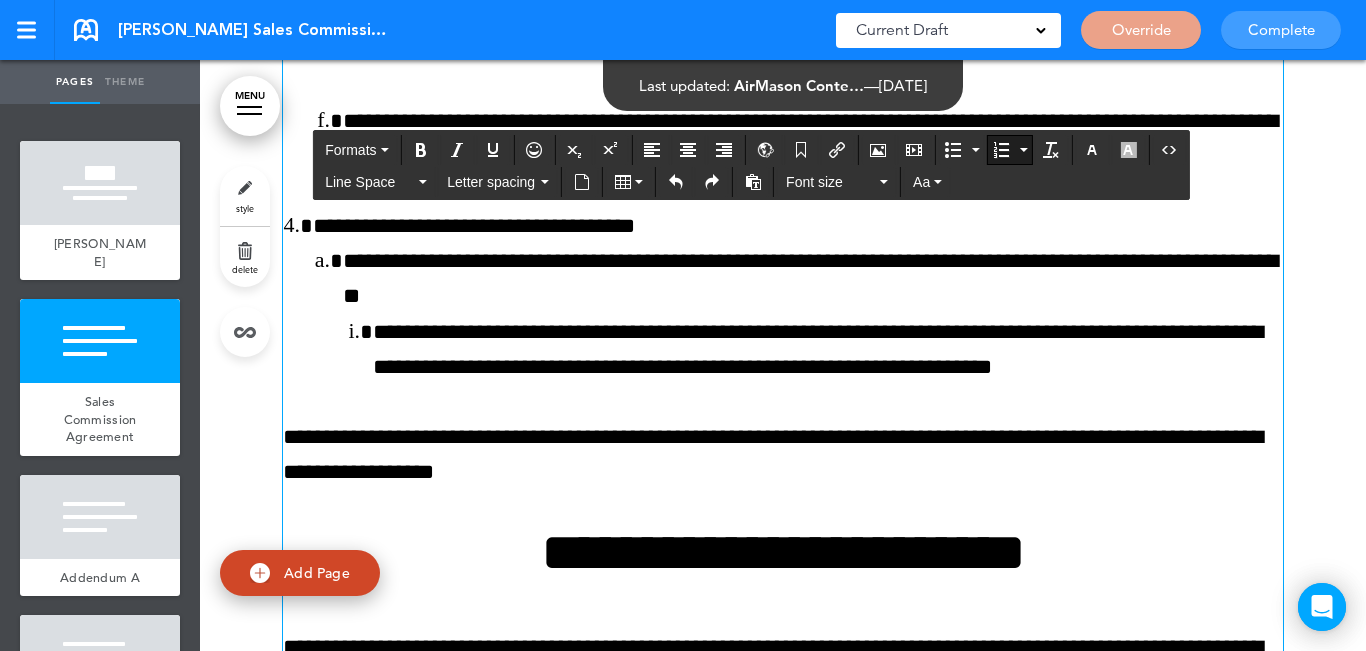 click on "**********" at bounding box center [828, 350] 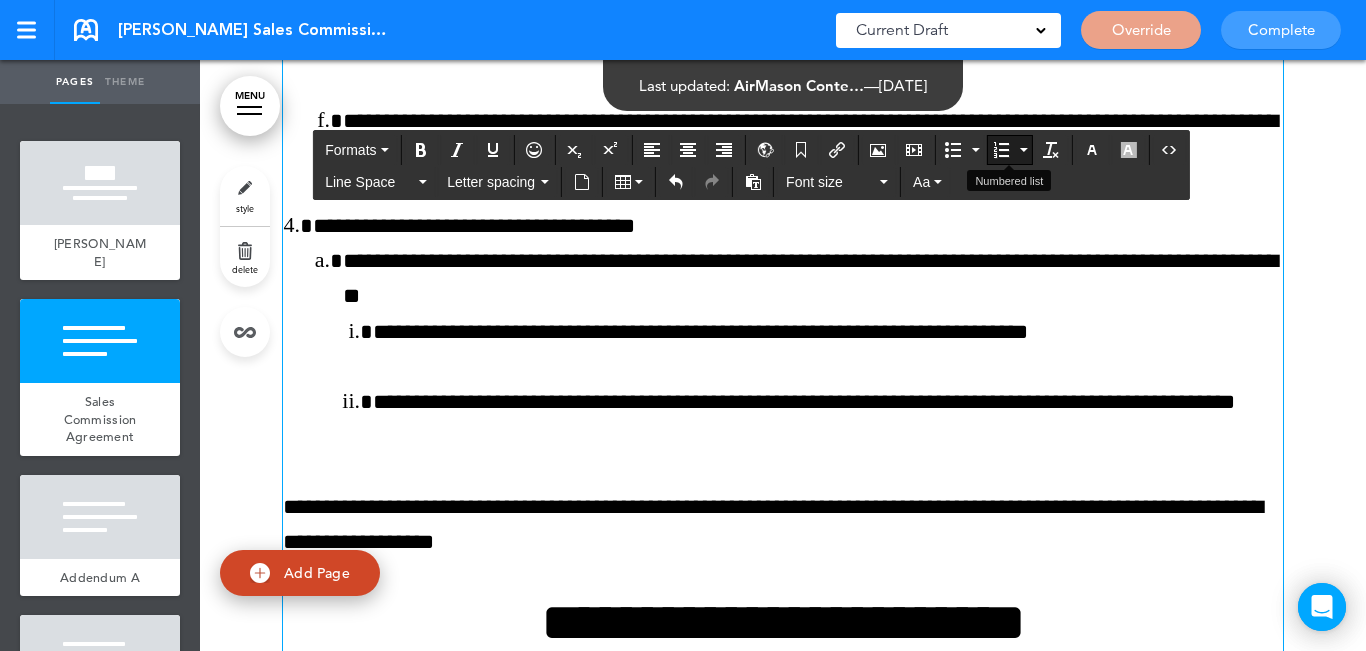 click at bounding box center [1001, 150] 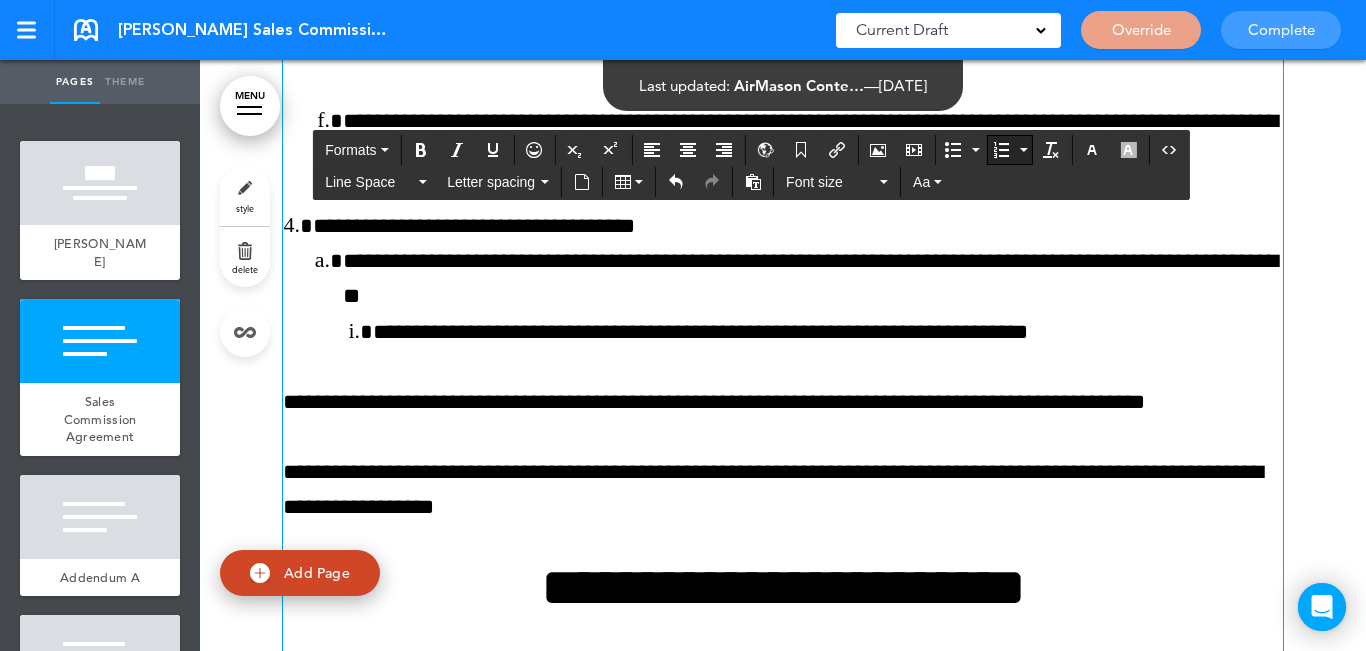 click at bounding box center [1001, 150] 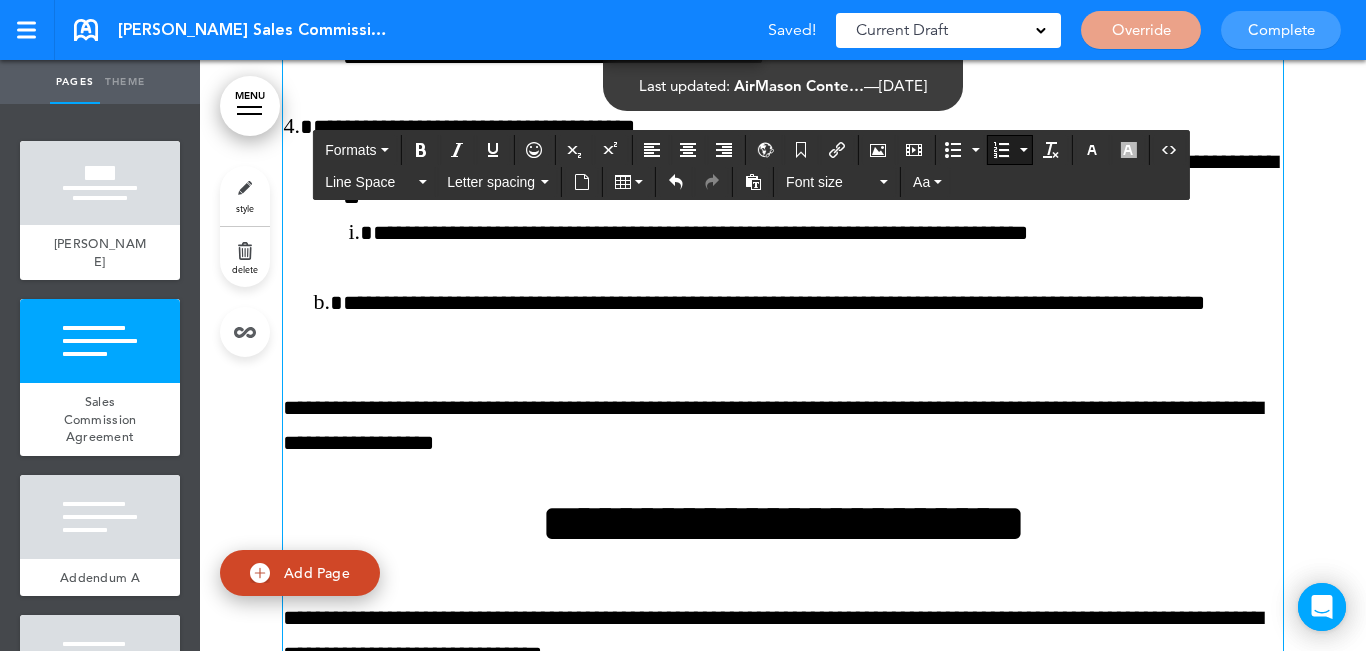 scroll, scrollTop: 2700, scrollLeft: 0, axis: vertical 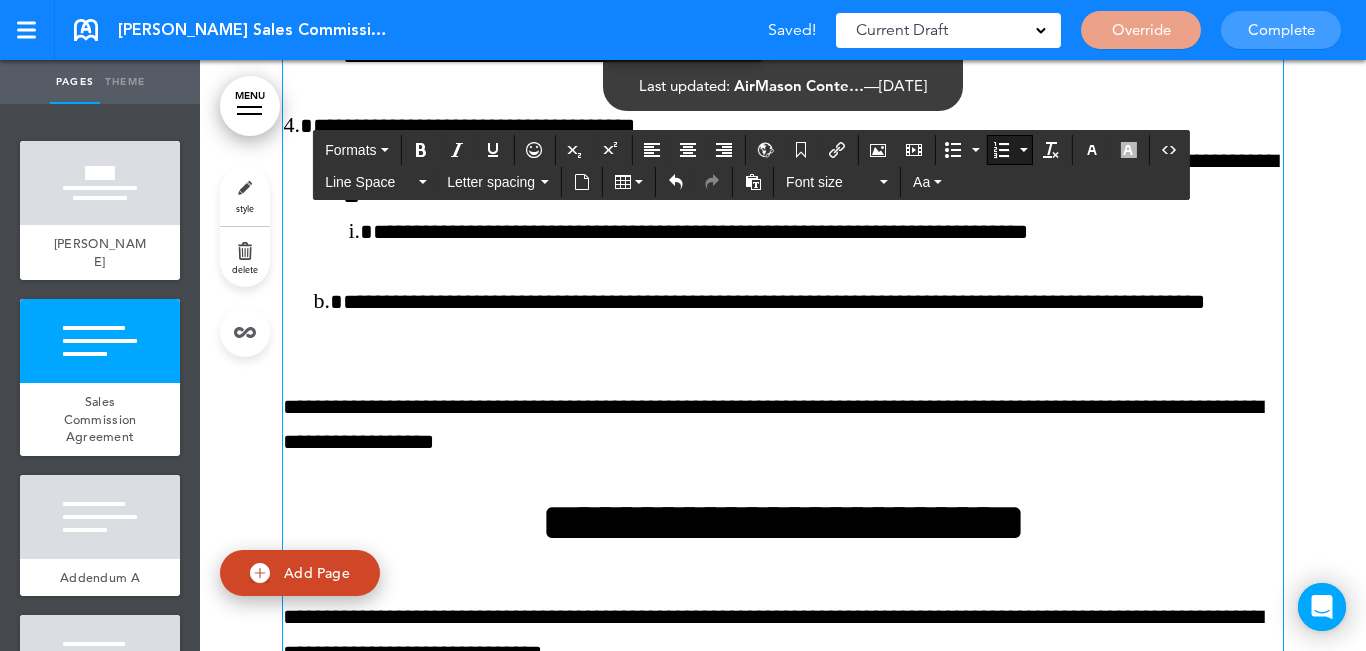 click on "**********" at bounding box center (813, 320) 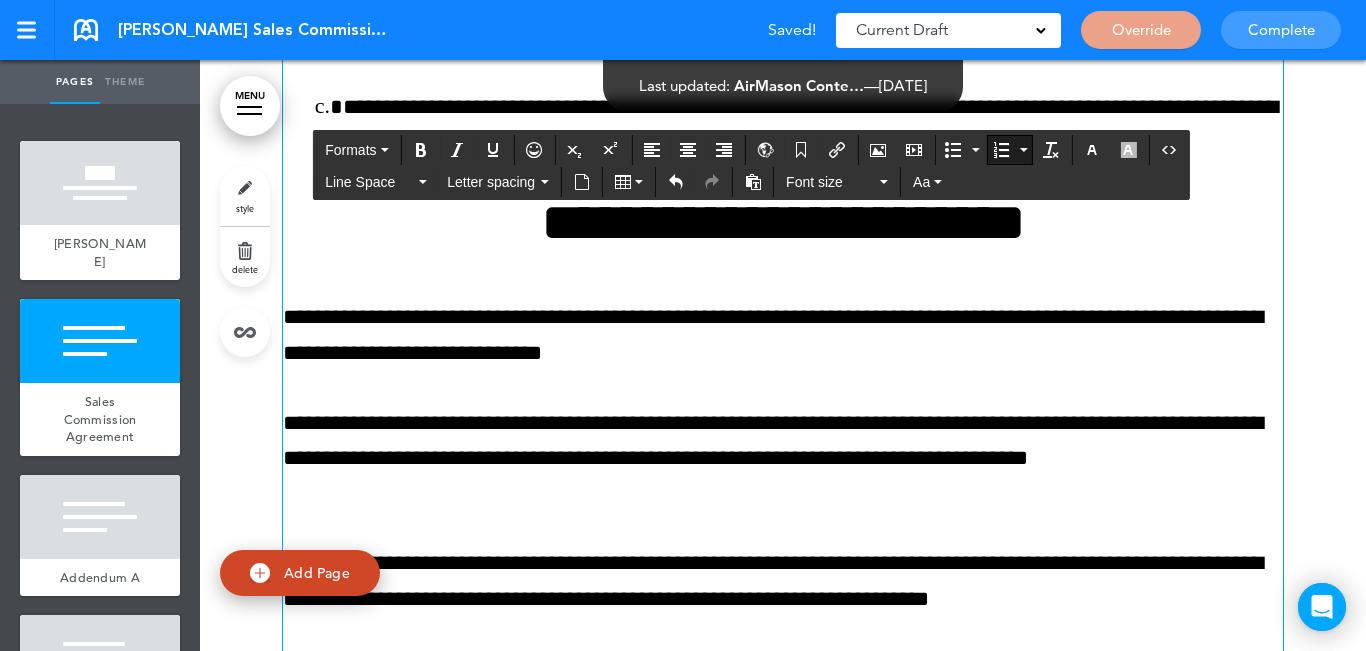 scroll, scrollTop: 2900, scrollLeft: 0, axis: vertical 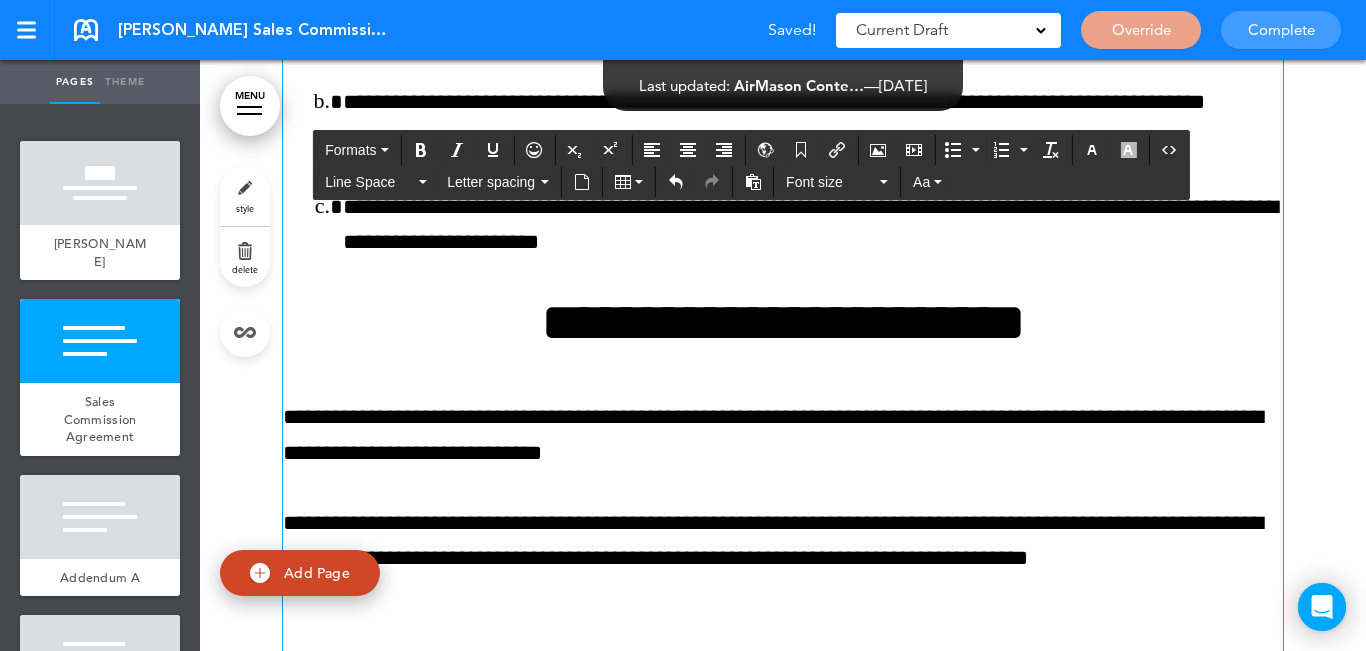 click on "**********" at bounding box center (783, 435) 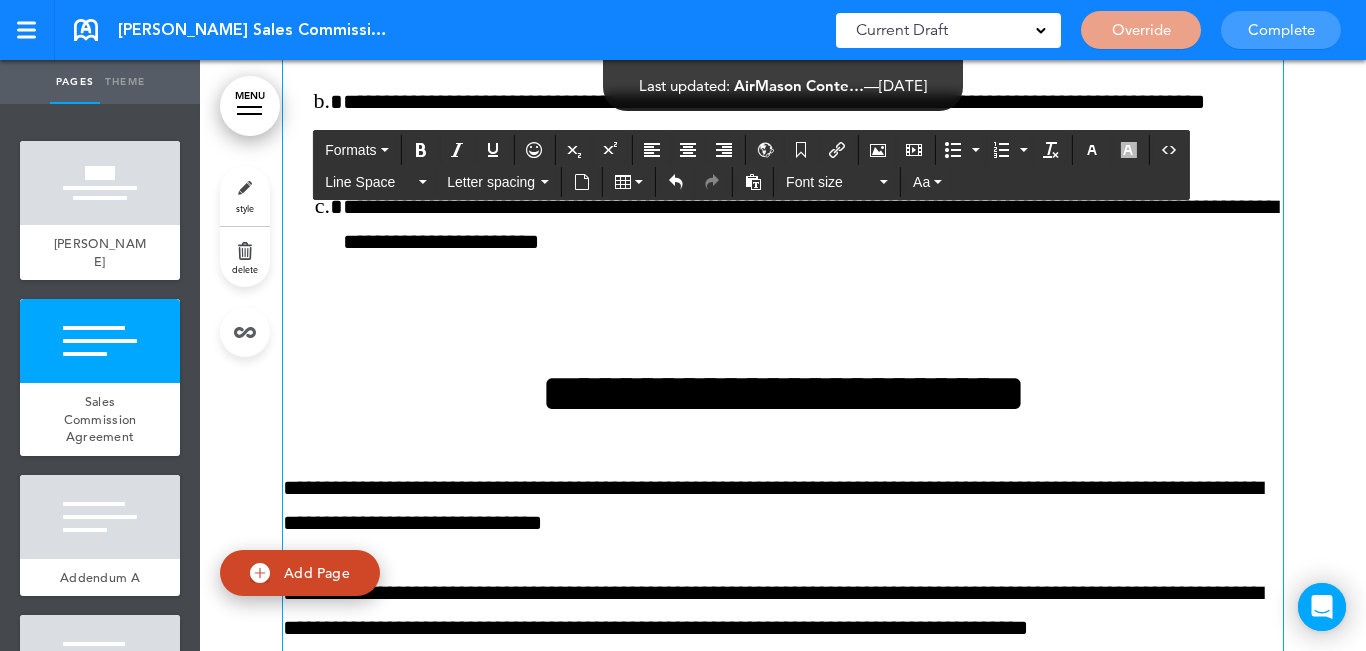 click at bounding box center [783, 312] 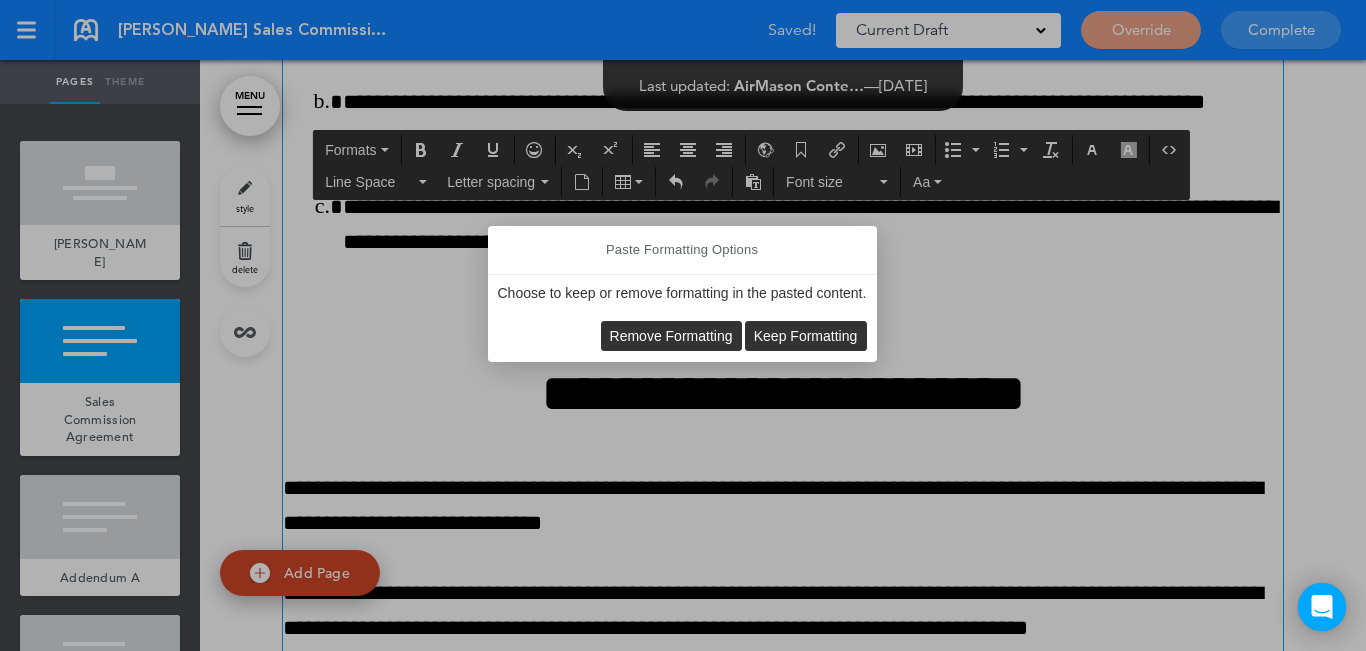 click on "Remove Formatting" at bounding box center [671, 336] 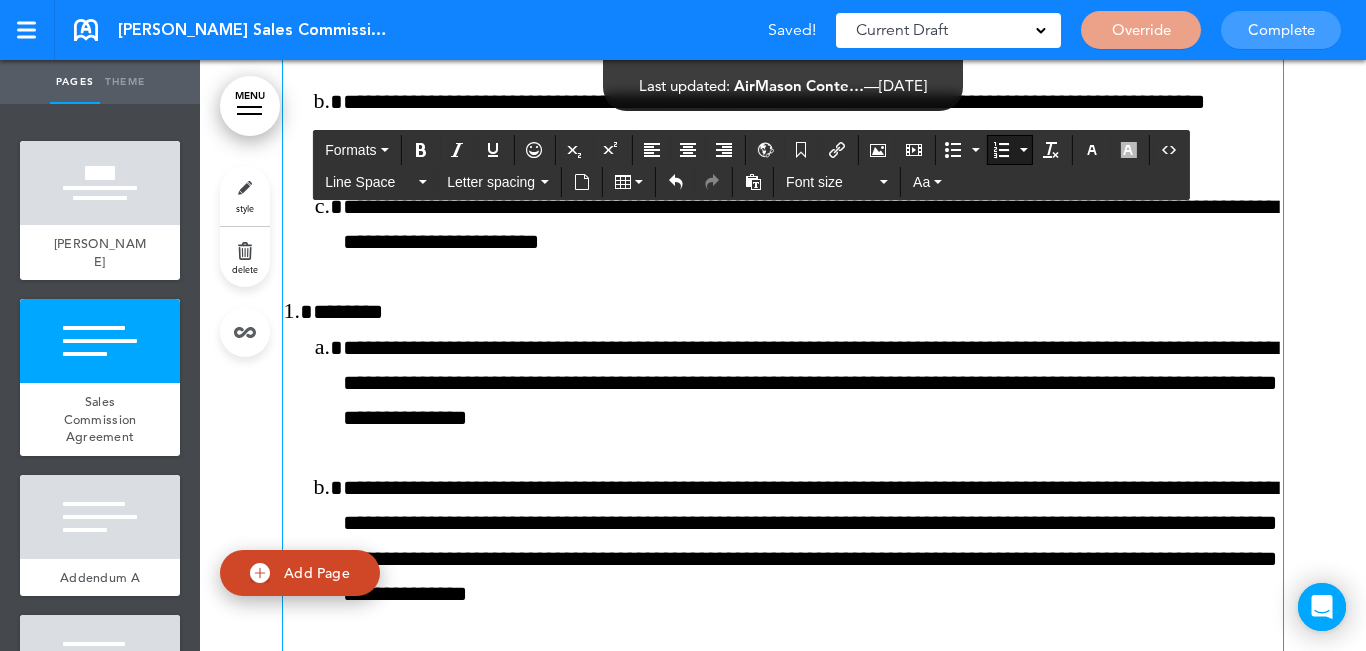 click on "**********" at bounding box center [798, 453] 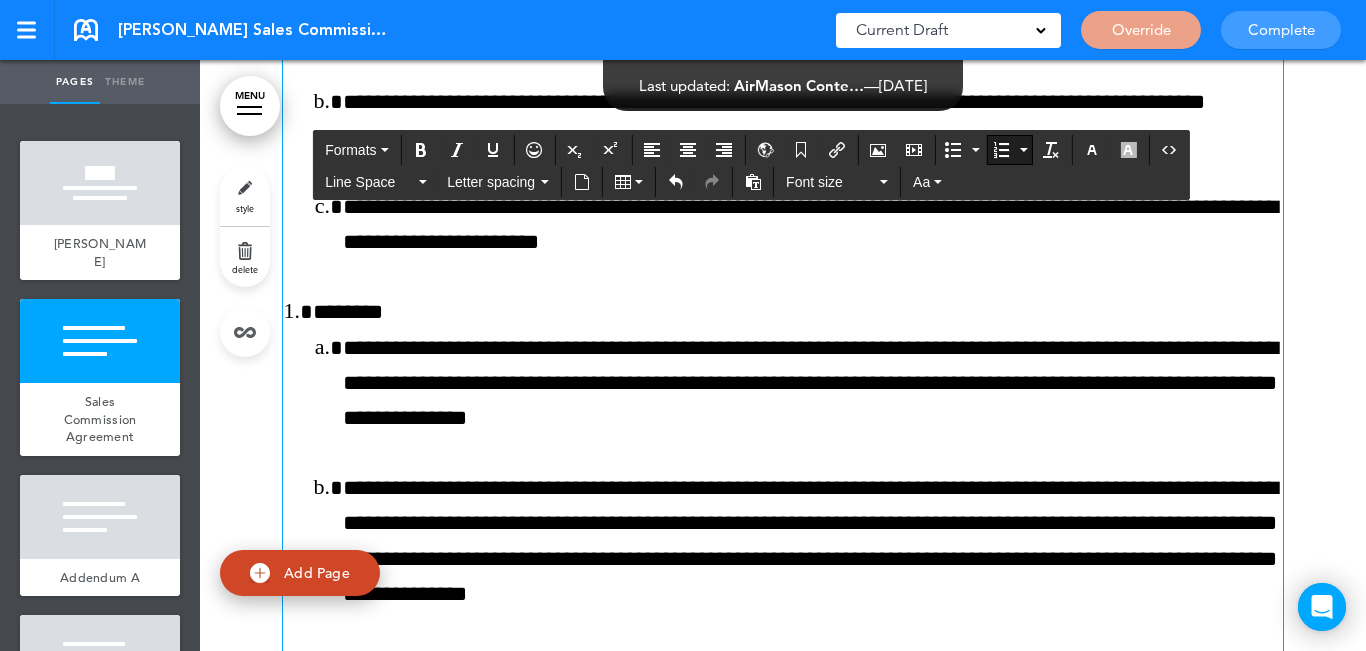click at bounding box center (1001, 150) 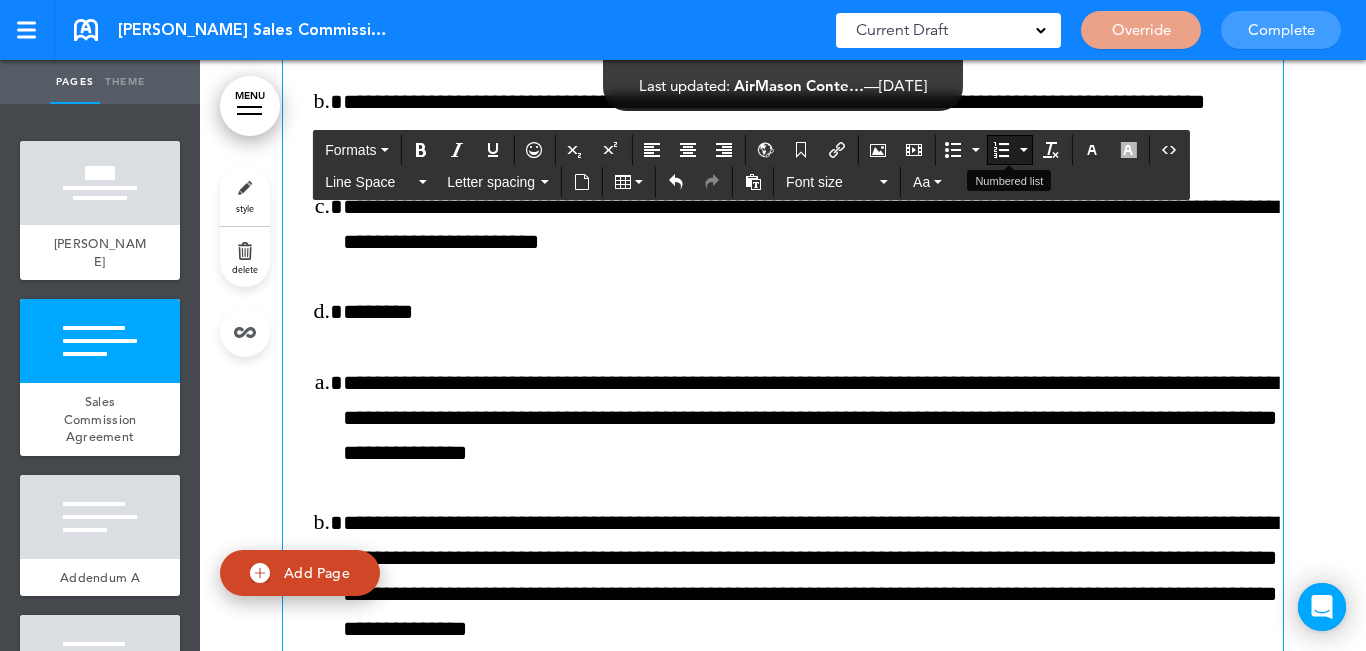 click at bounding box center (1001, 150) 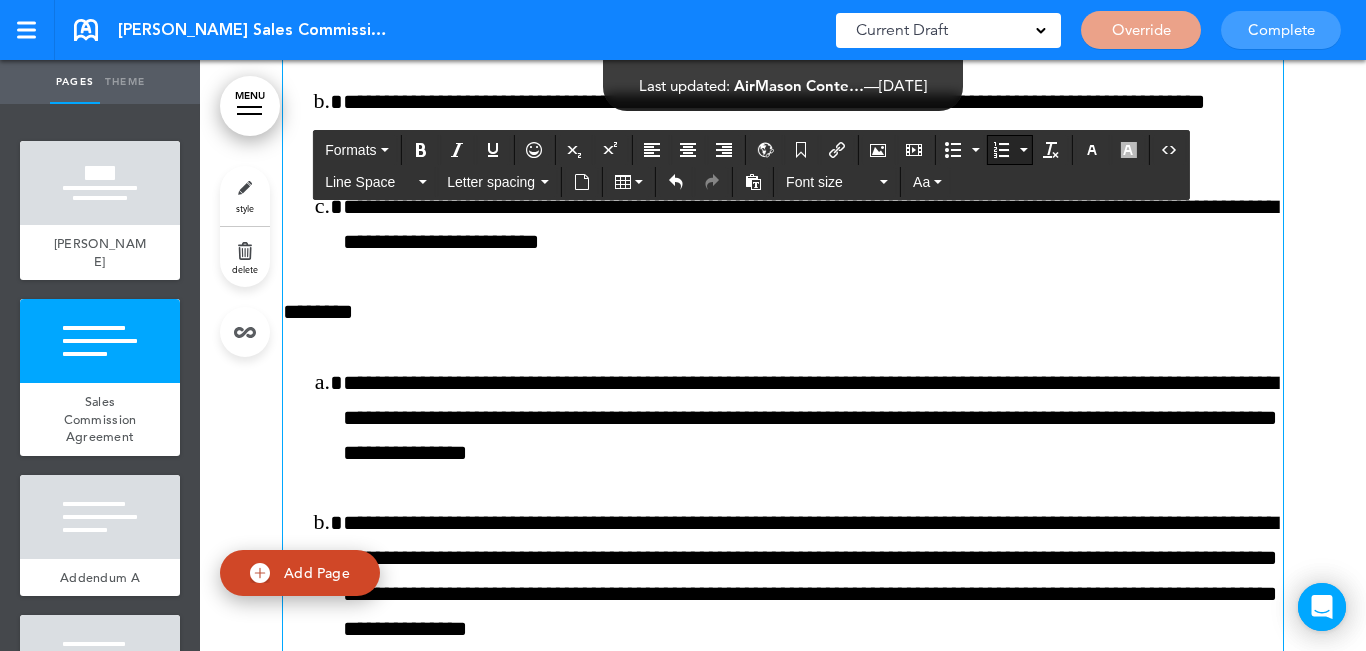 click at bounding box center [1001, 150] 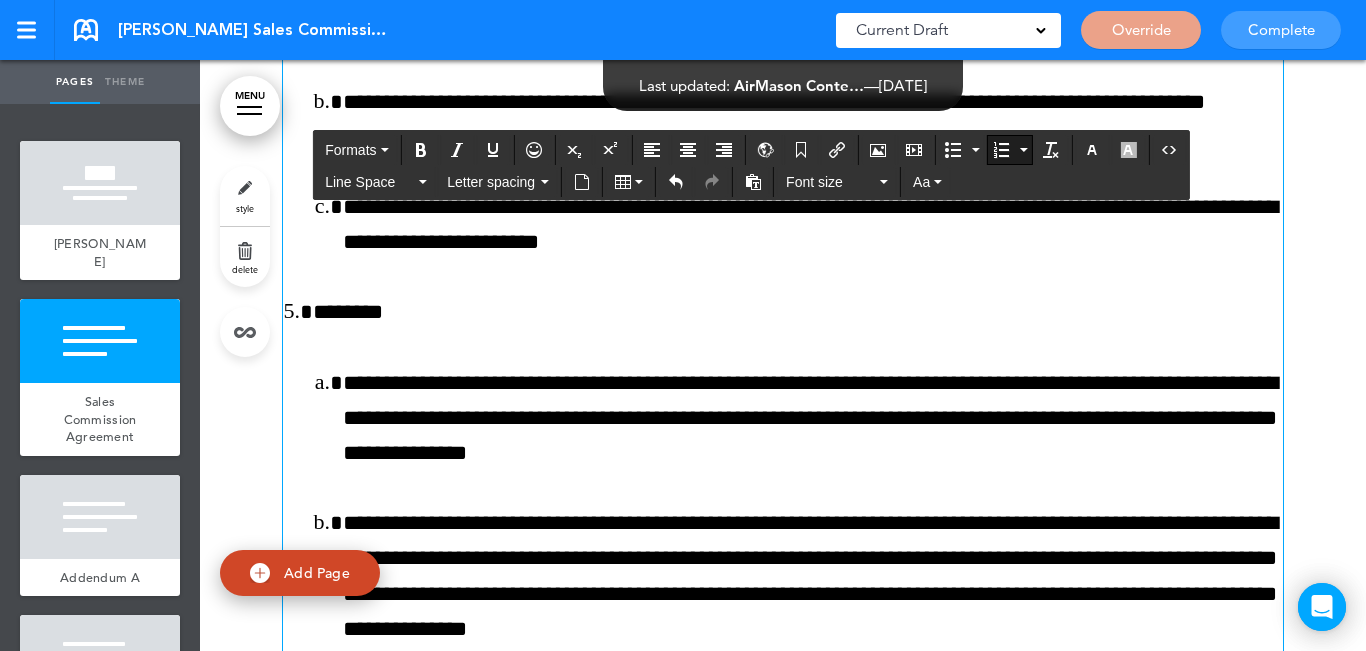 click on "********" at bounding box center (798, 312) 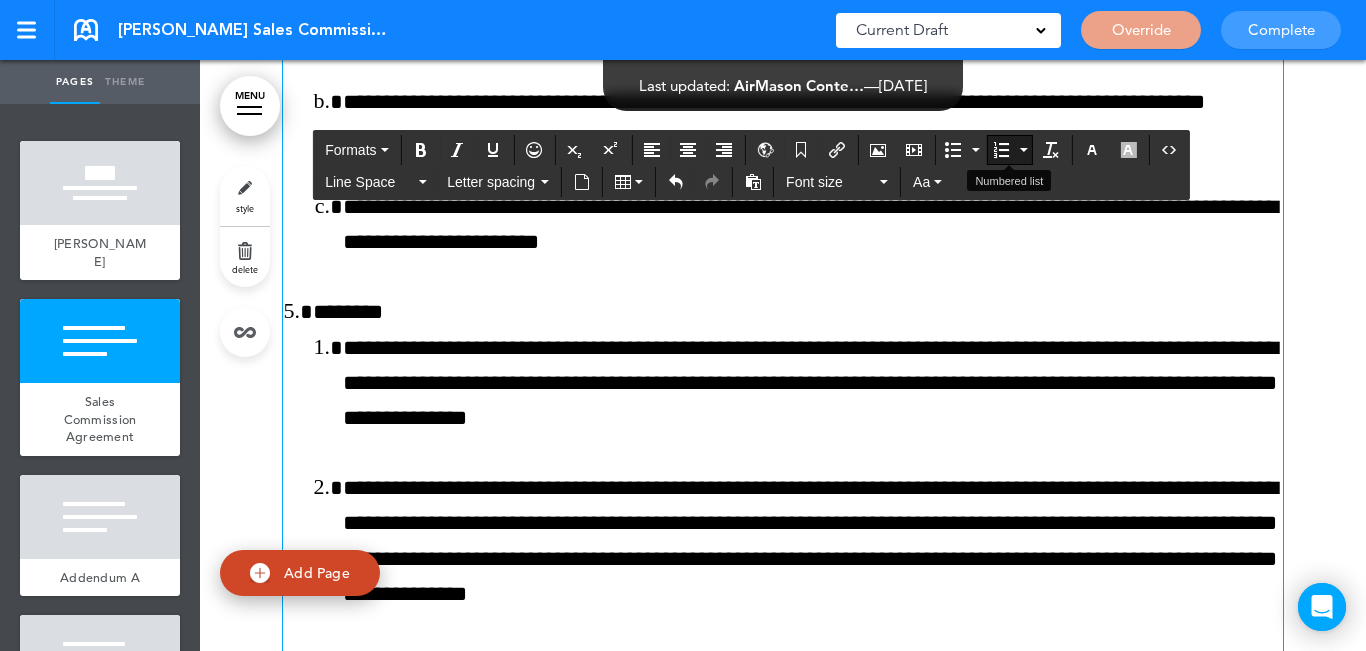 click at bounding box center [1023, 150] 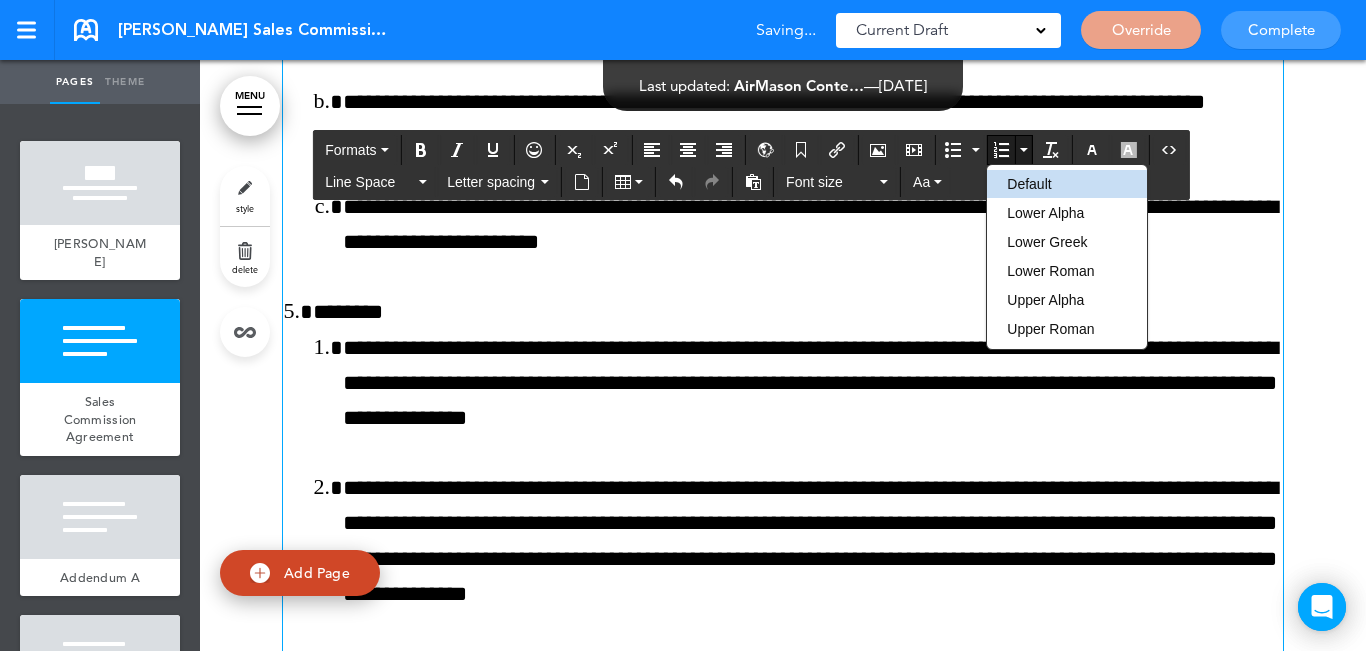 click on "Lower Alpha" at bounding box center [1067, 213] 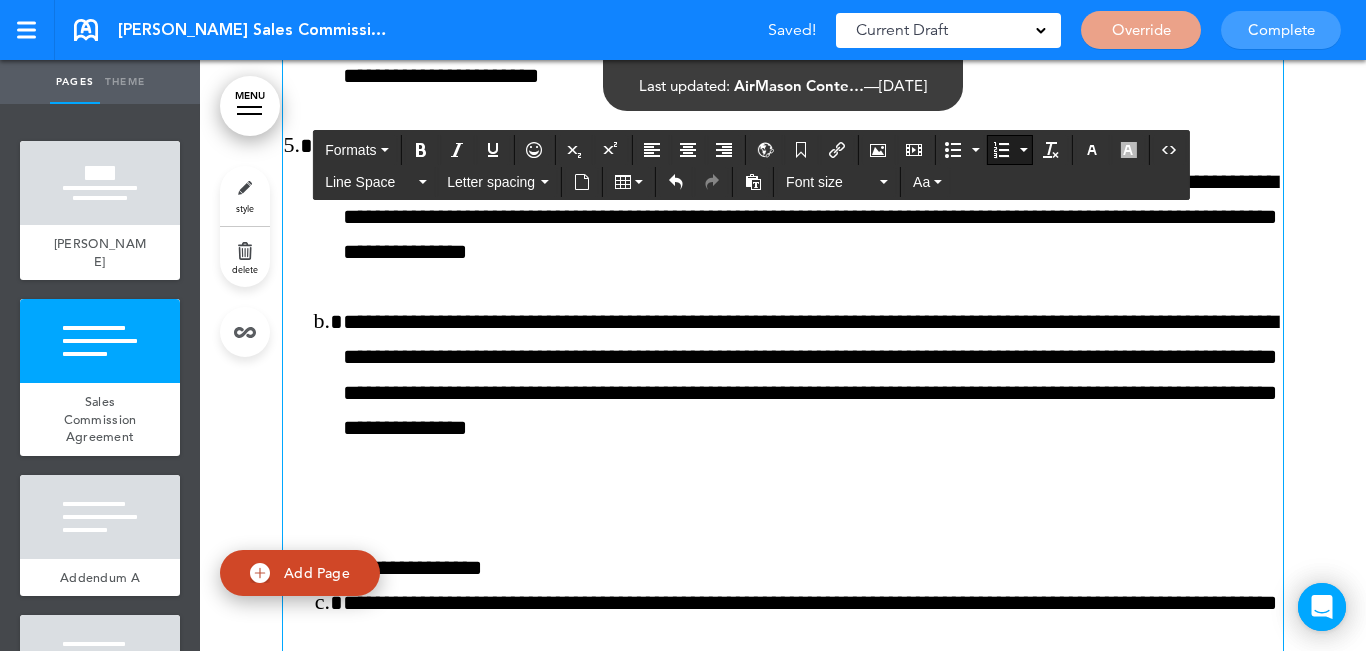 scroll, scrollTop: 3100, scrollLeft: 0, axis: vertical 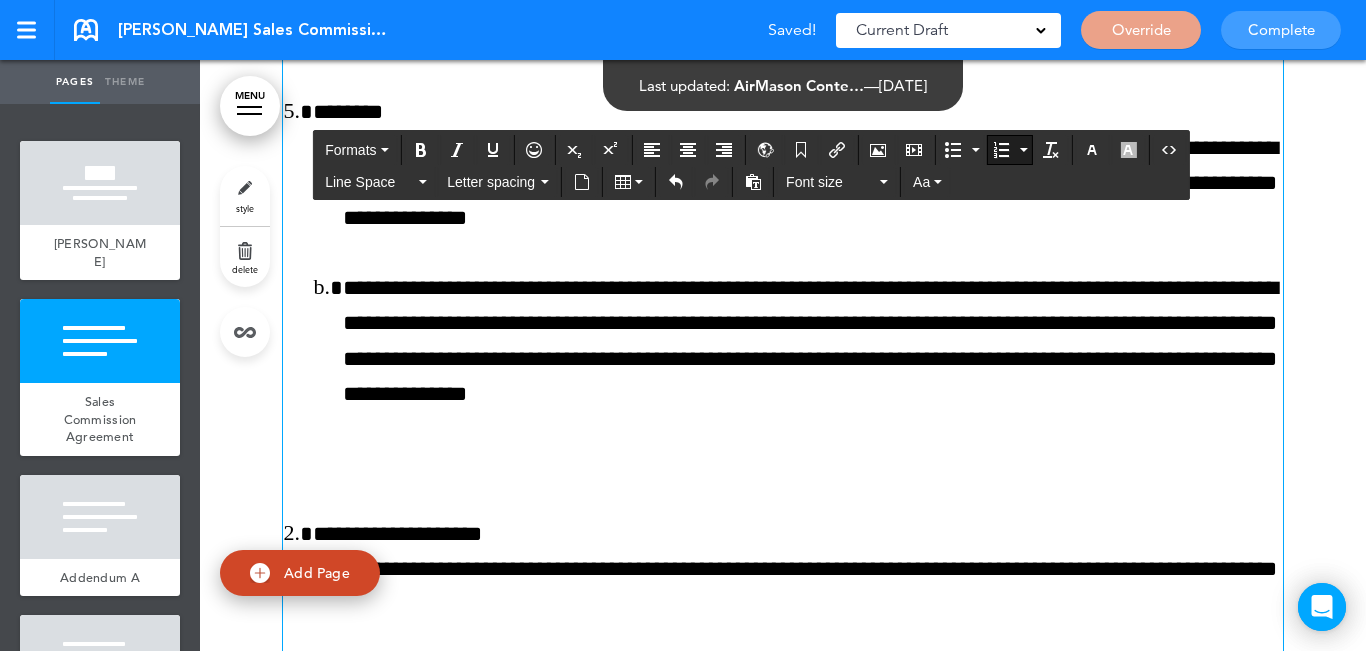 click on "**********" at bounding box center [783, 1728] 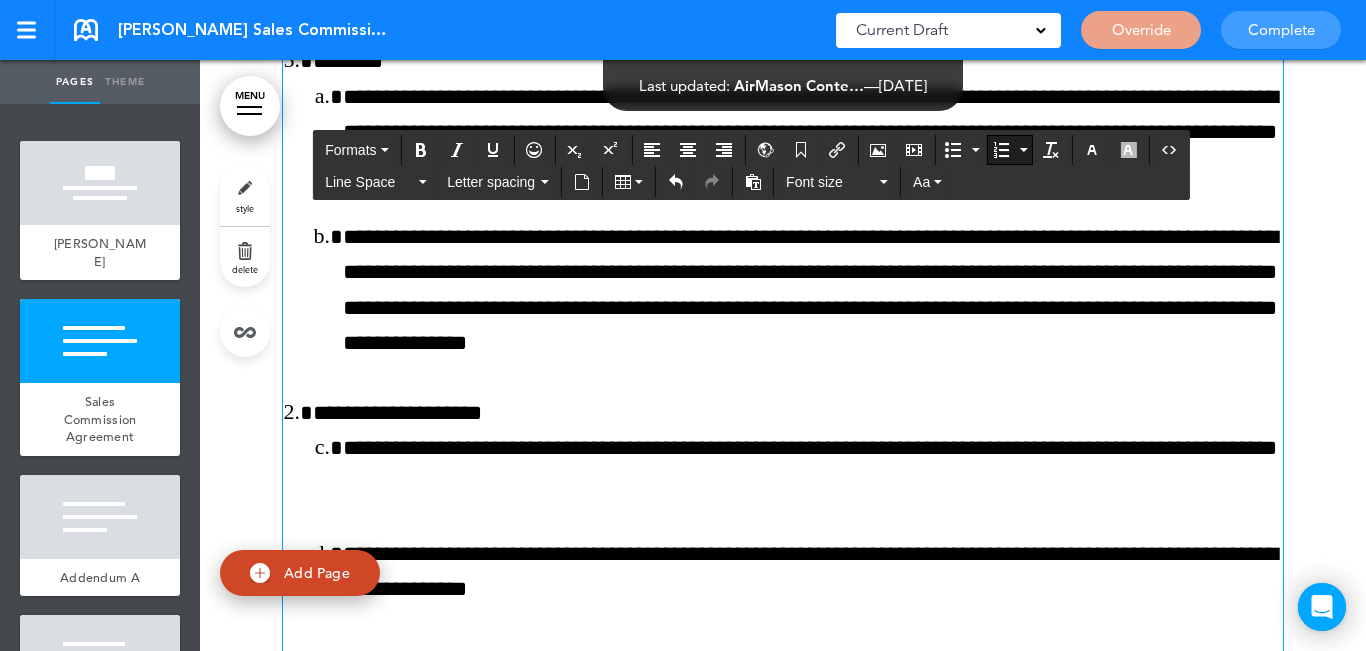 scroll, scrollTop: 3200, scrollLeft: 0, axis: vertical 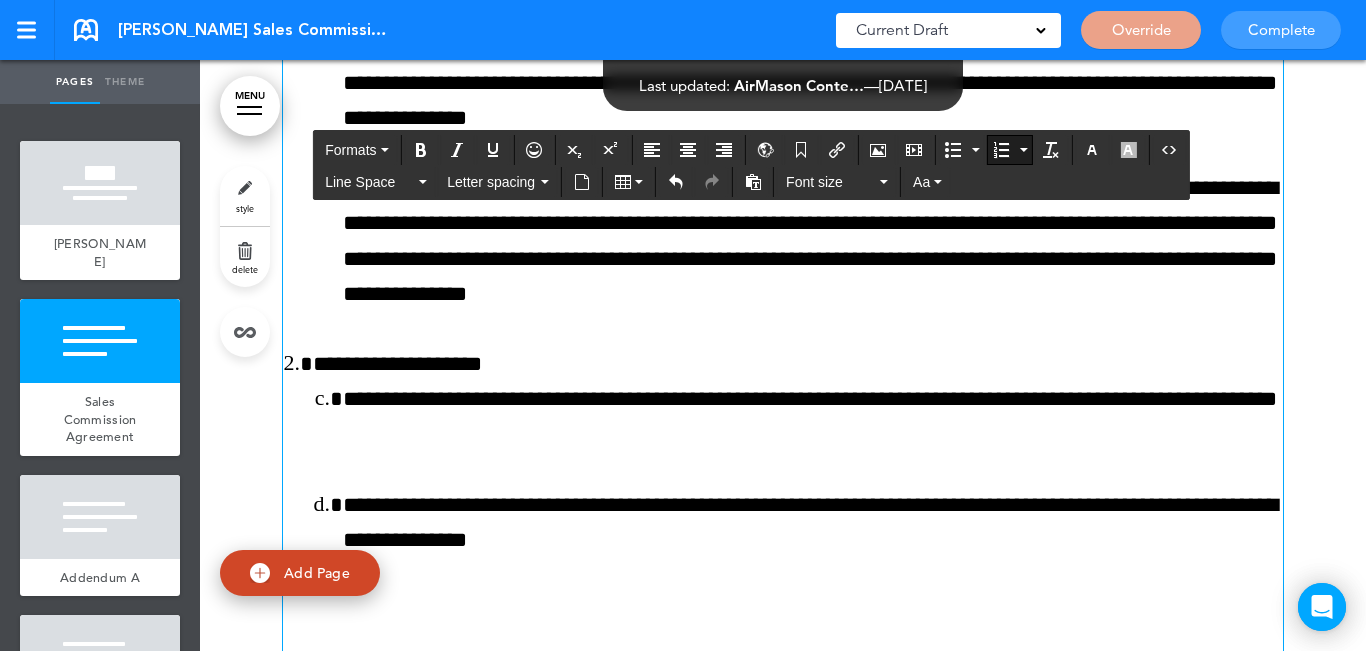 click on "**********" at bounding box center [798, 452] 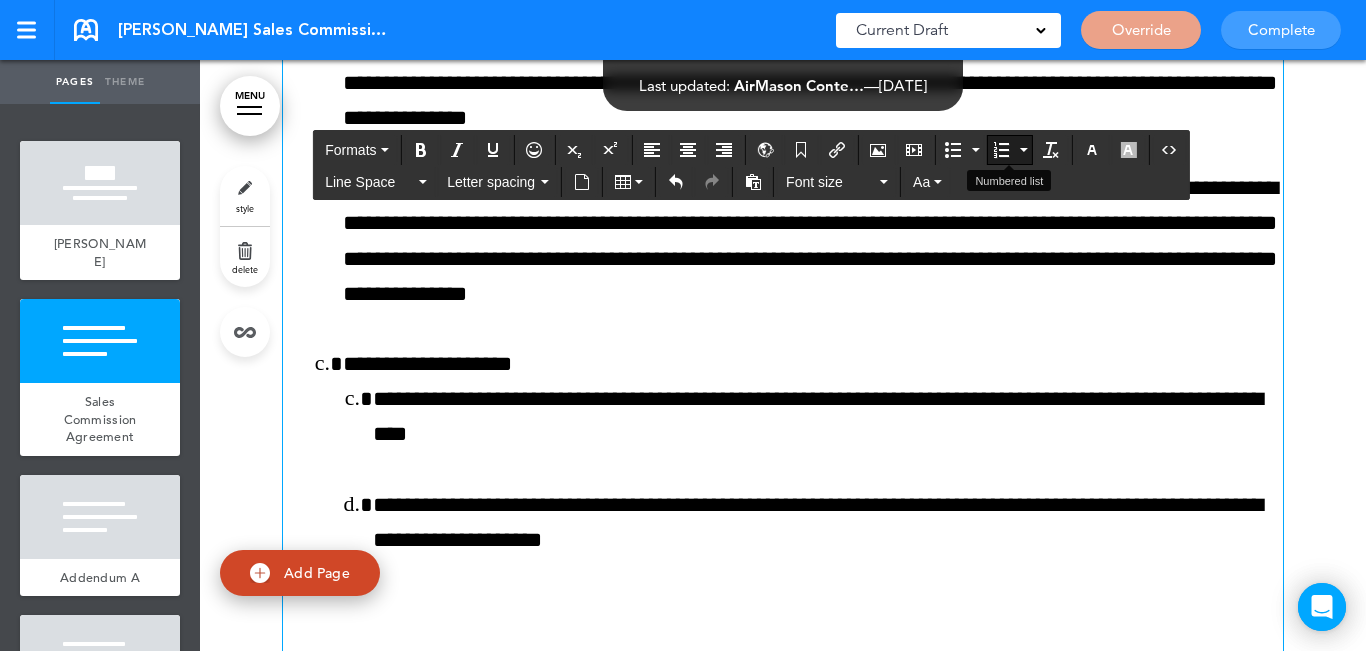click at bounding box center (1001, 150) 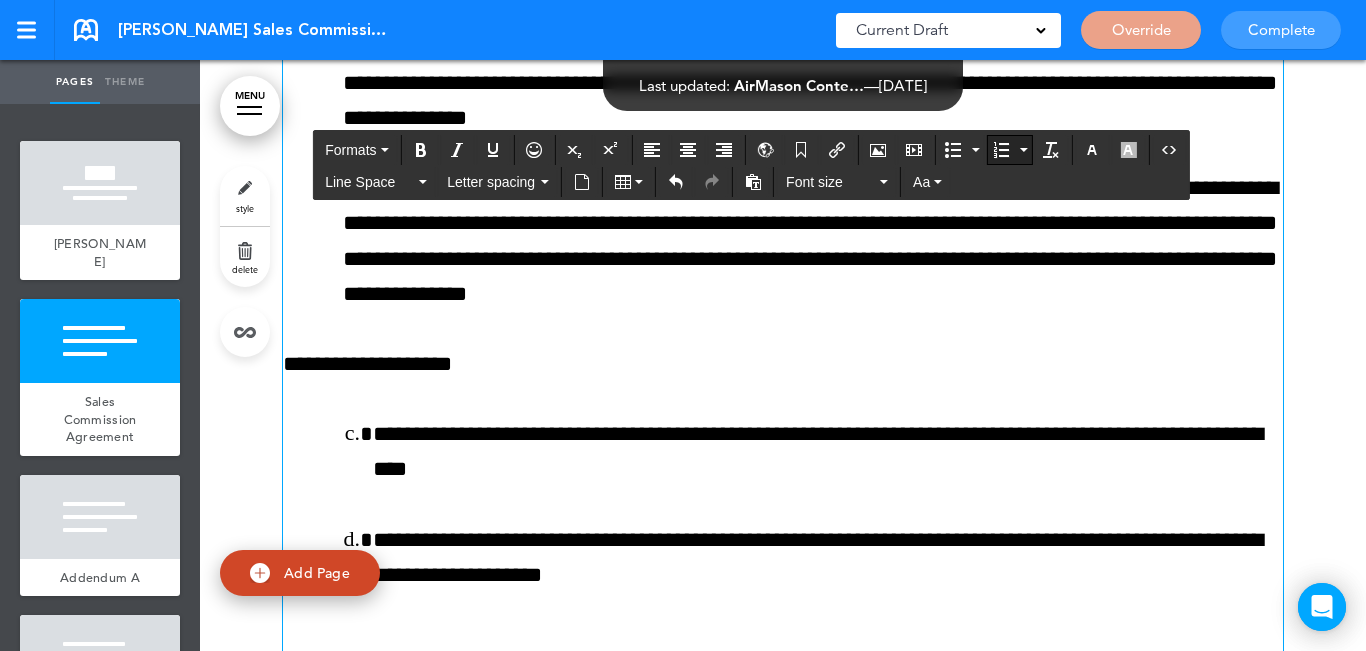 click at bounding box center [1001, 150] 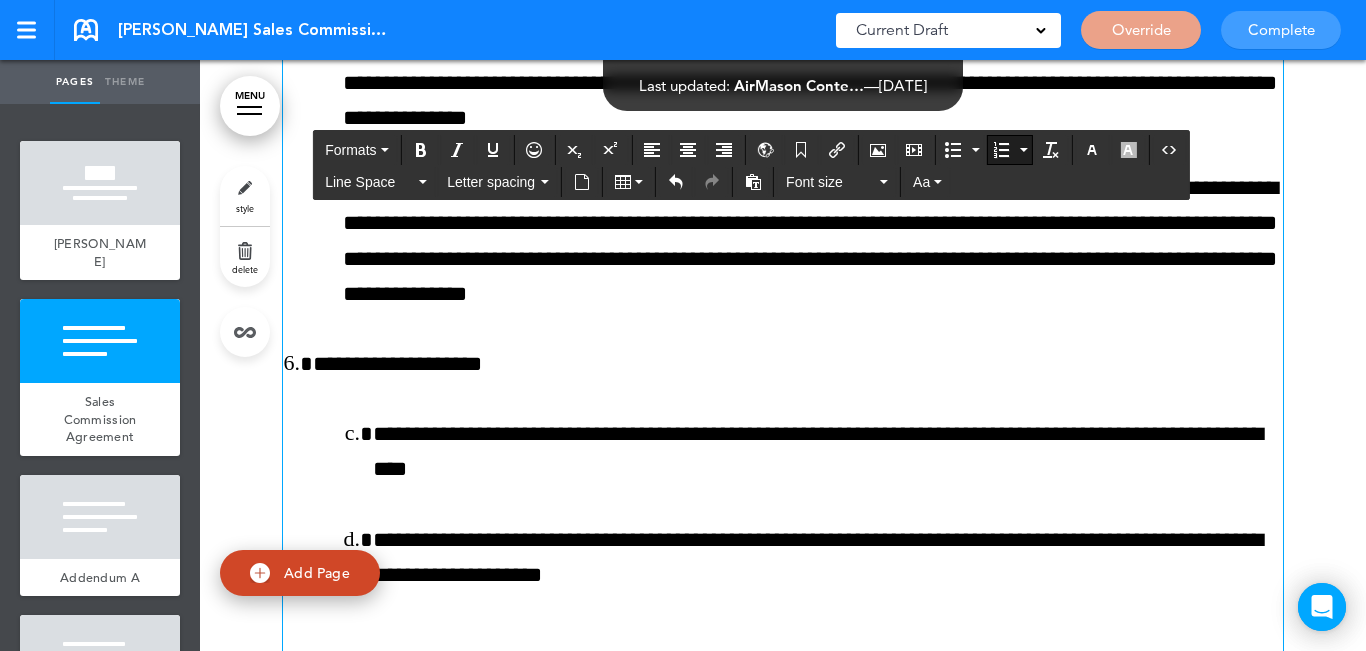 click on "**********" at bounding box center (828, 452) 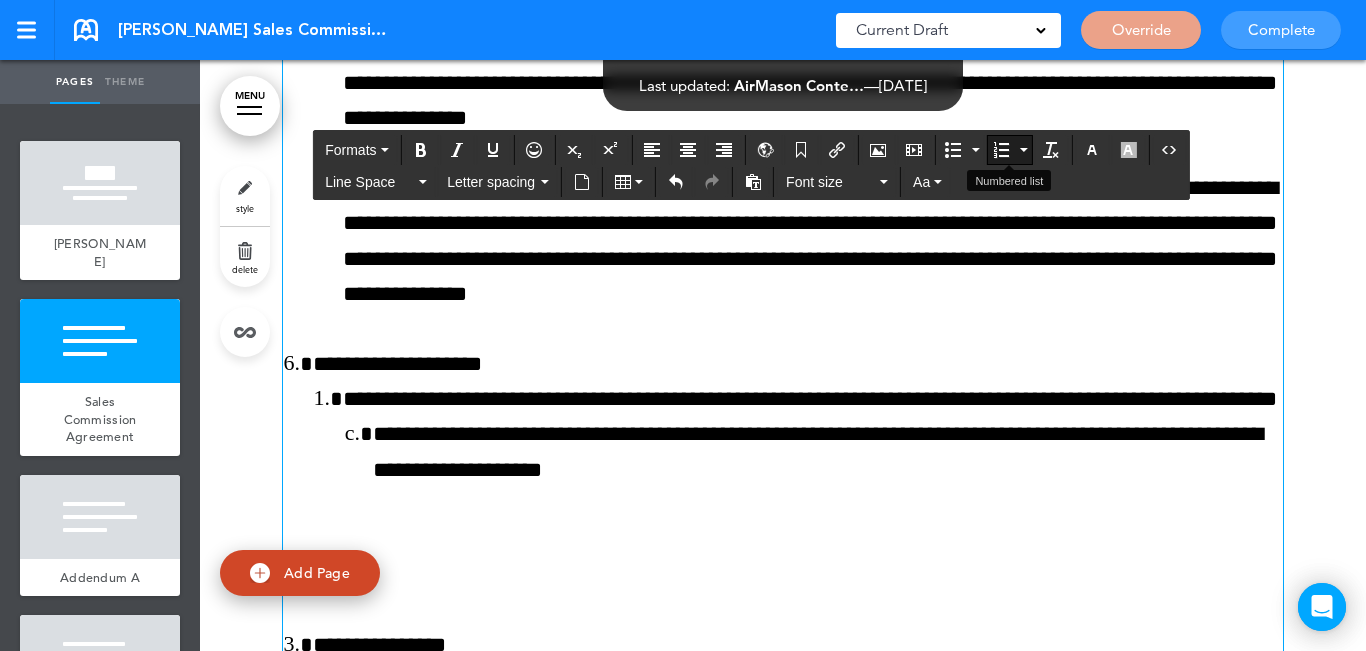 click at bounding box center (1051, 150) 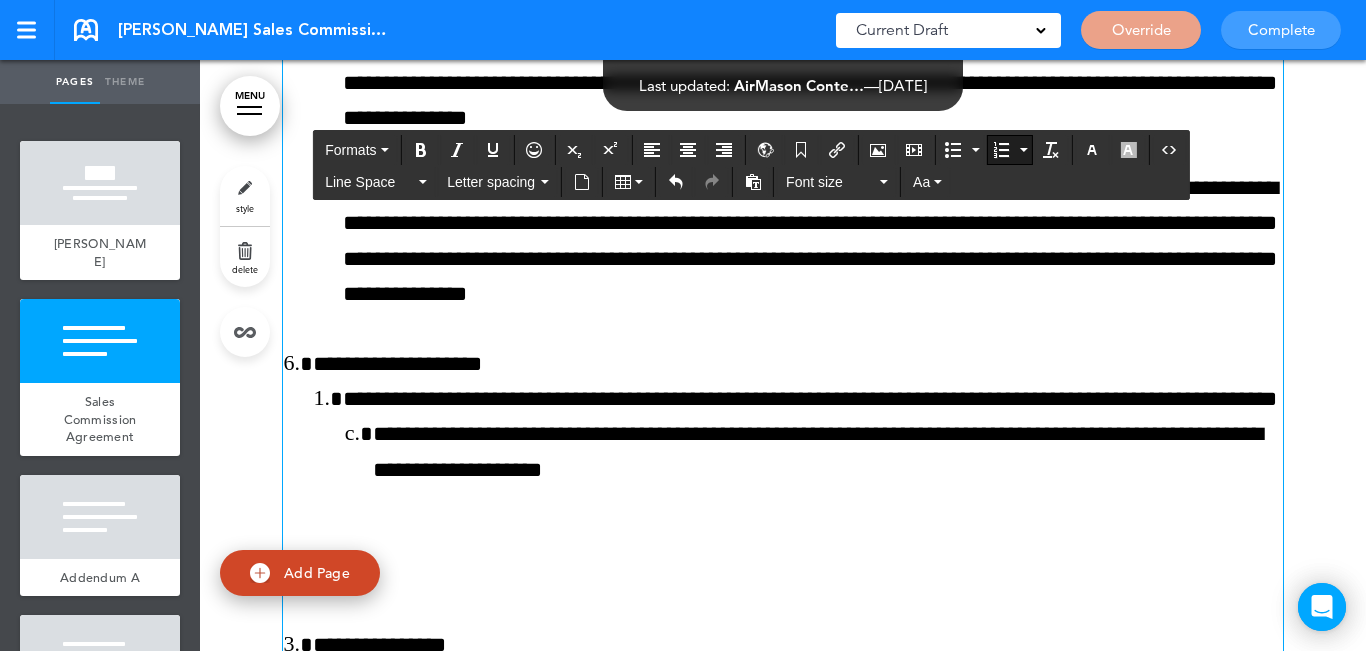 click at bounding box center (1023, 150) 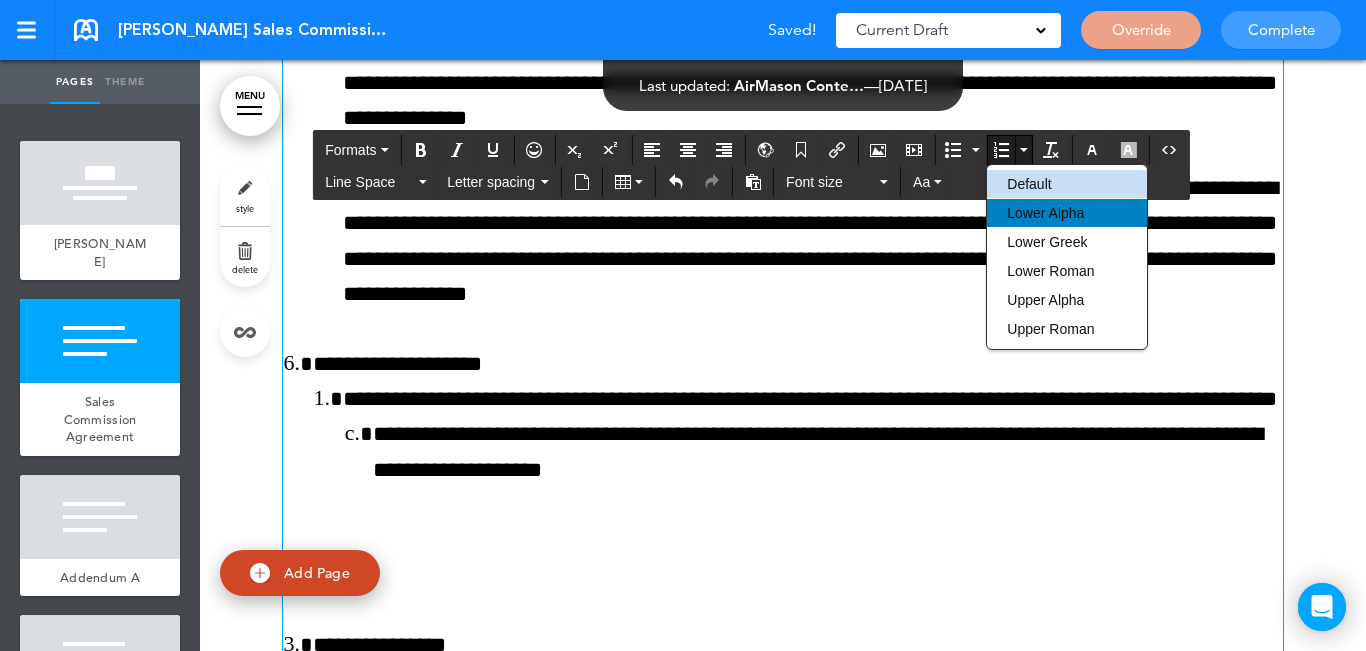 click on "Lower Alpha" at bounding box center [1045, 213] 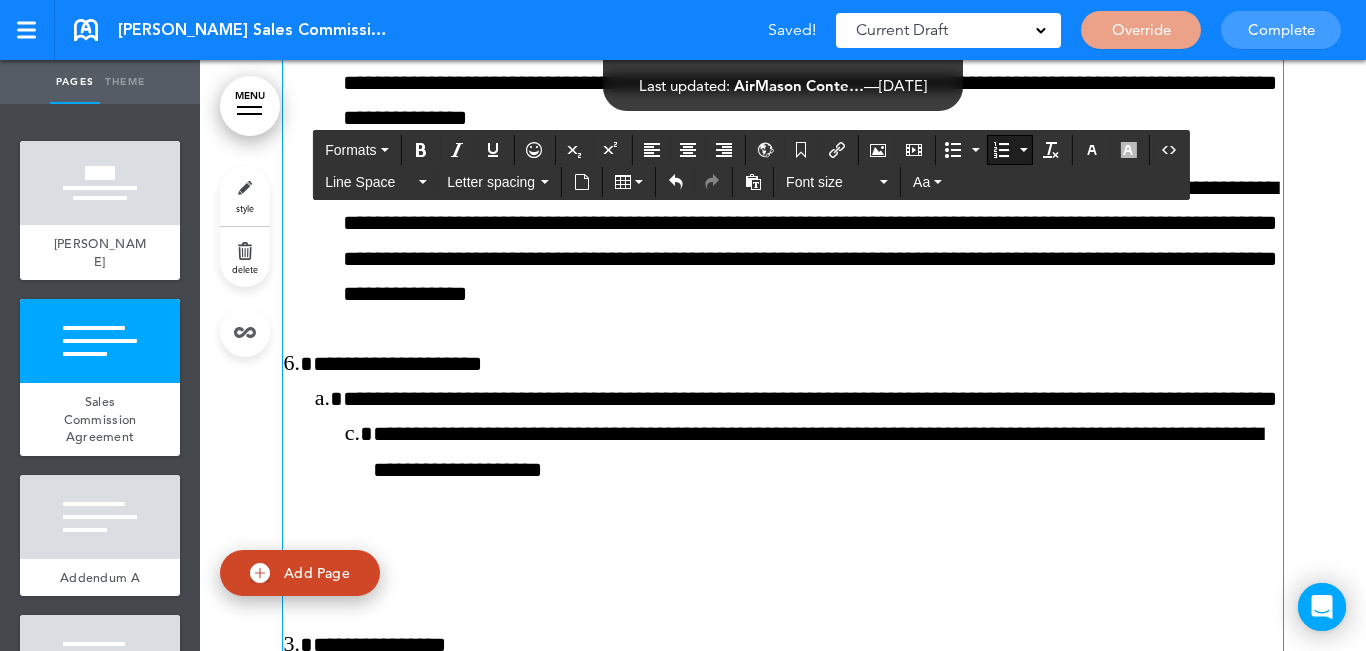 click on "**********" at bounding box center (813, 452) 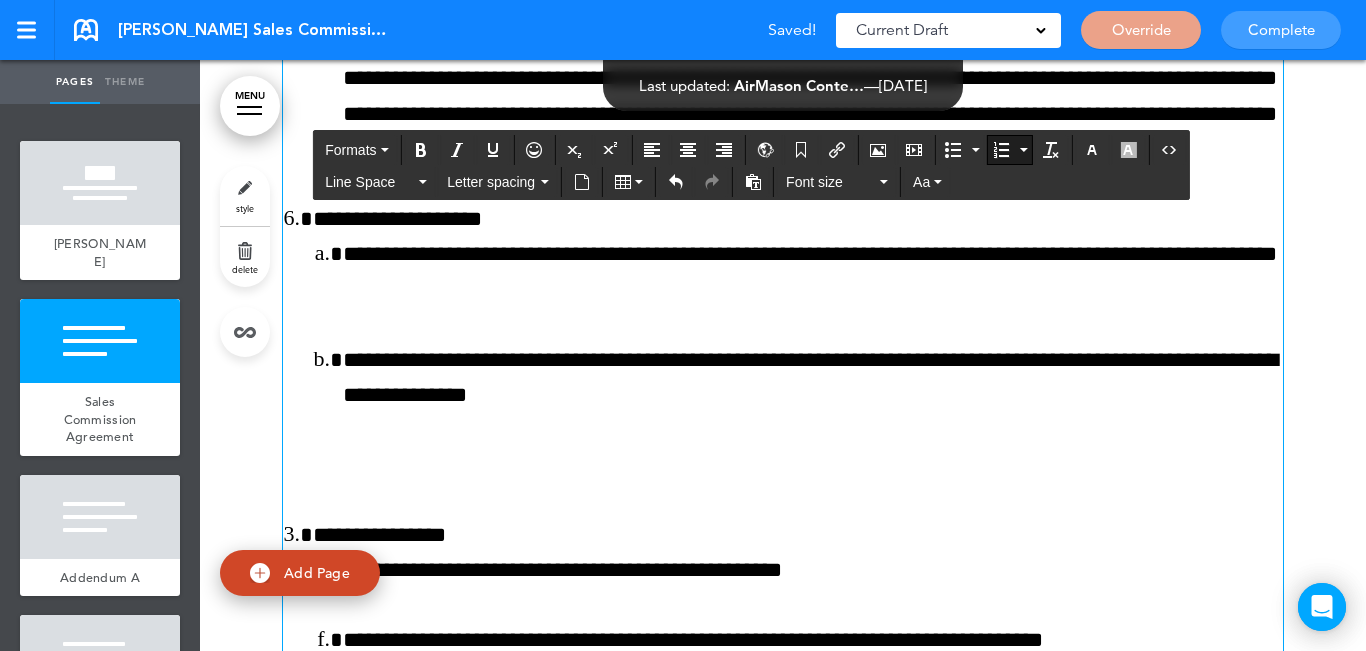 scroll, scrollTop: 3400, scrollLeft: 0, axis: vertical 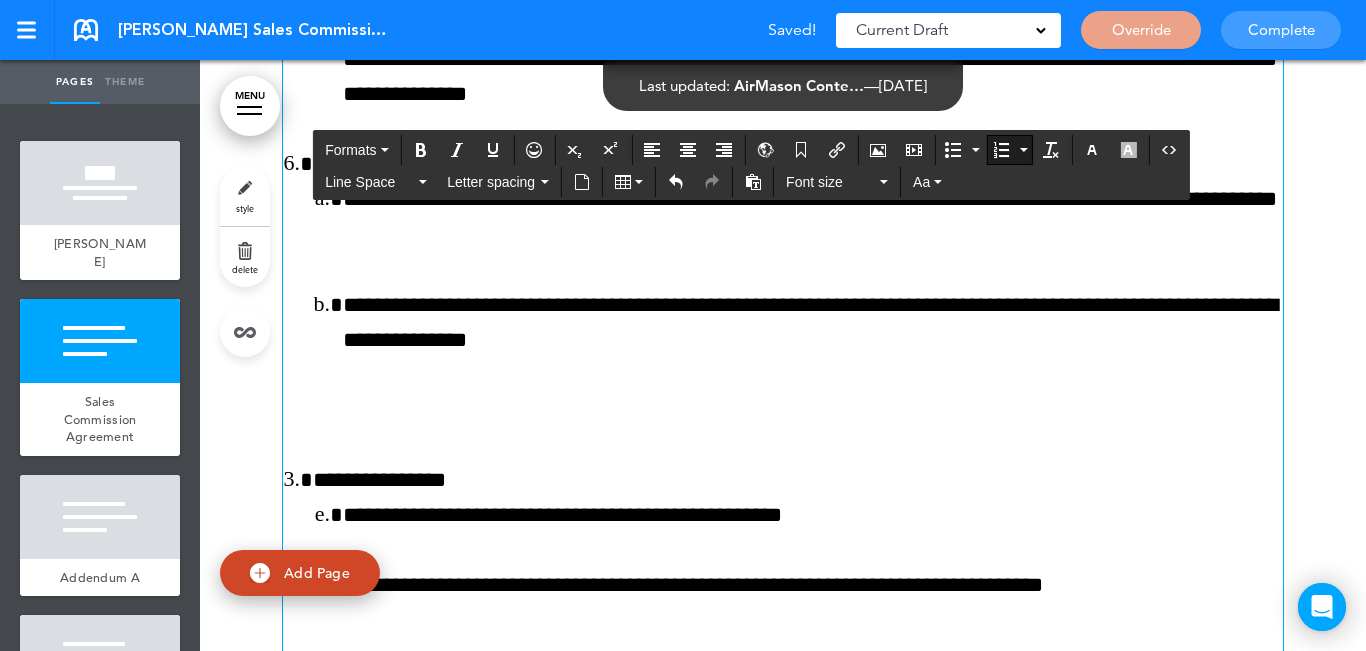 click on "**********" at bounding box center (783, 1393) 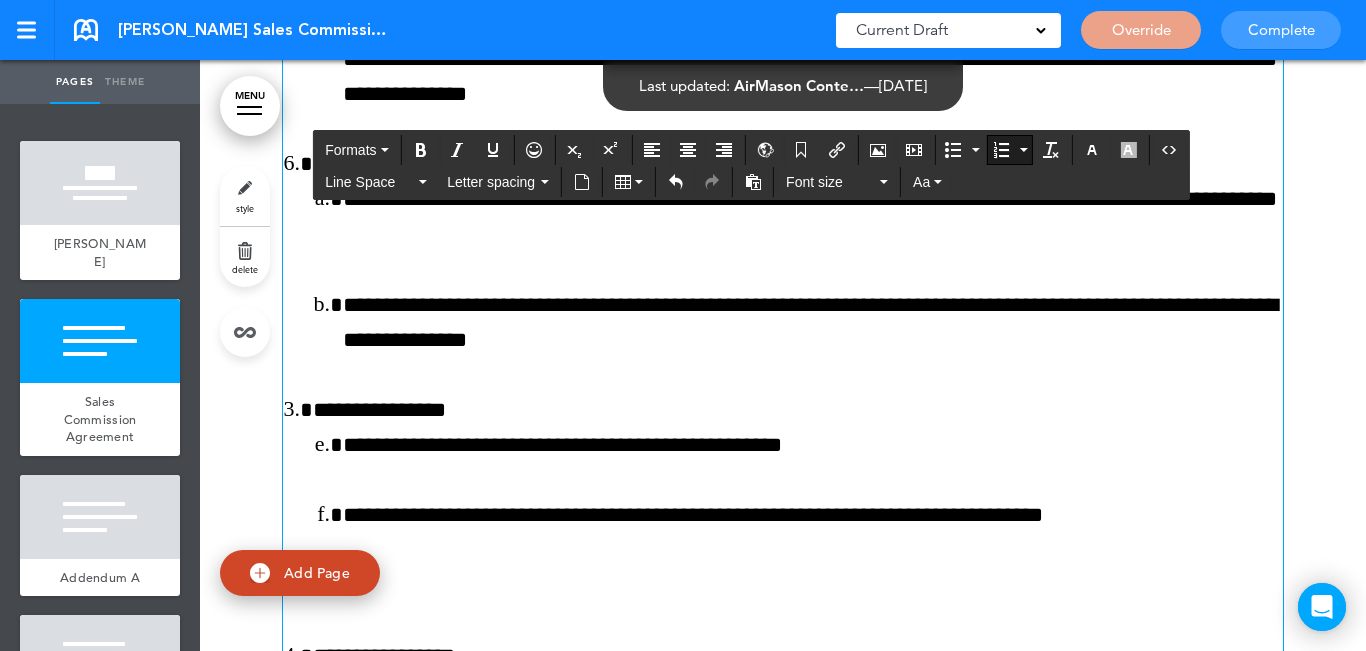 click on "**********" at bounding box center [783, 1358] 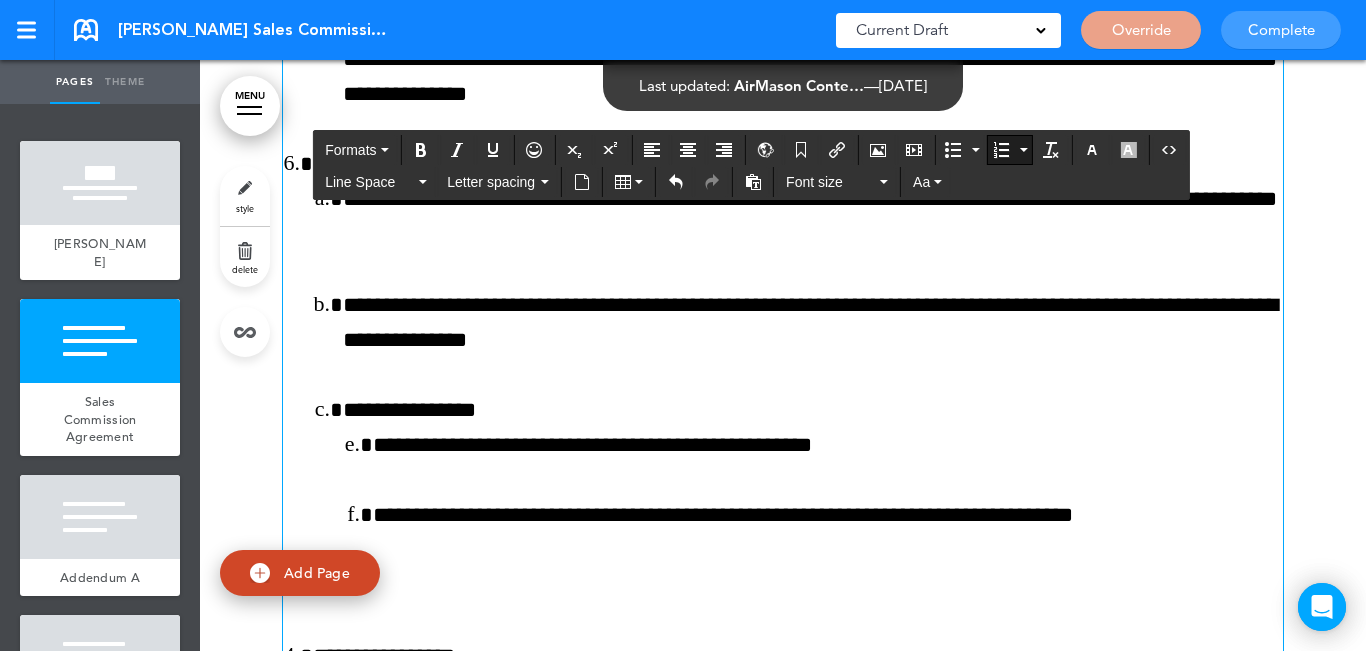 click at bounding box center (1001, 150) 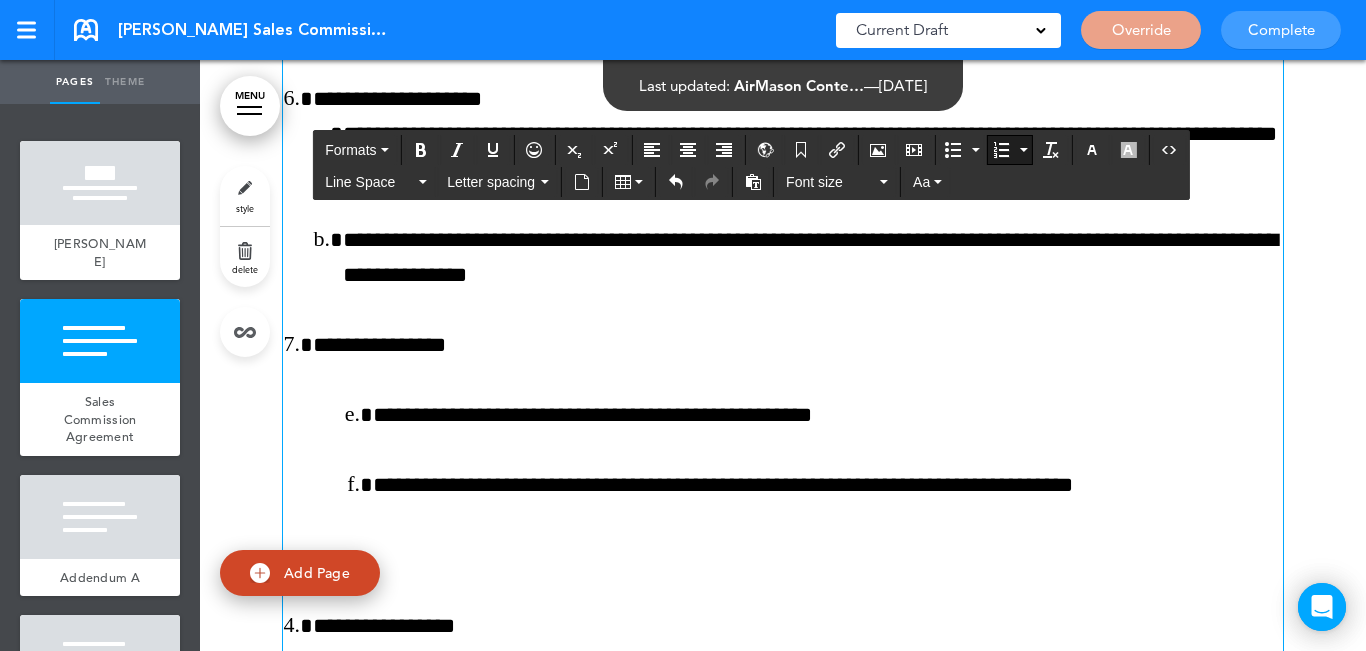 scroll, scrollTop: 3500, scrollLeft: 0, axis: vertical 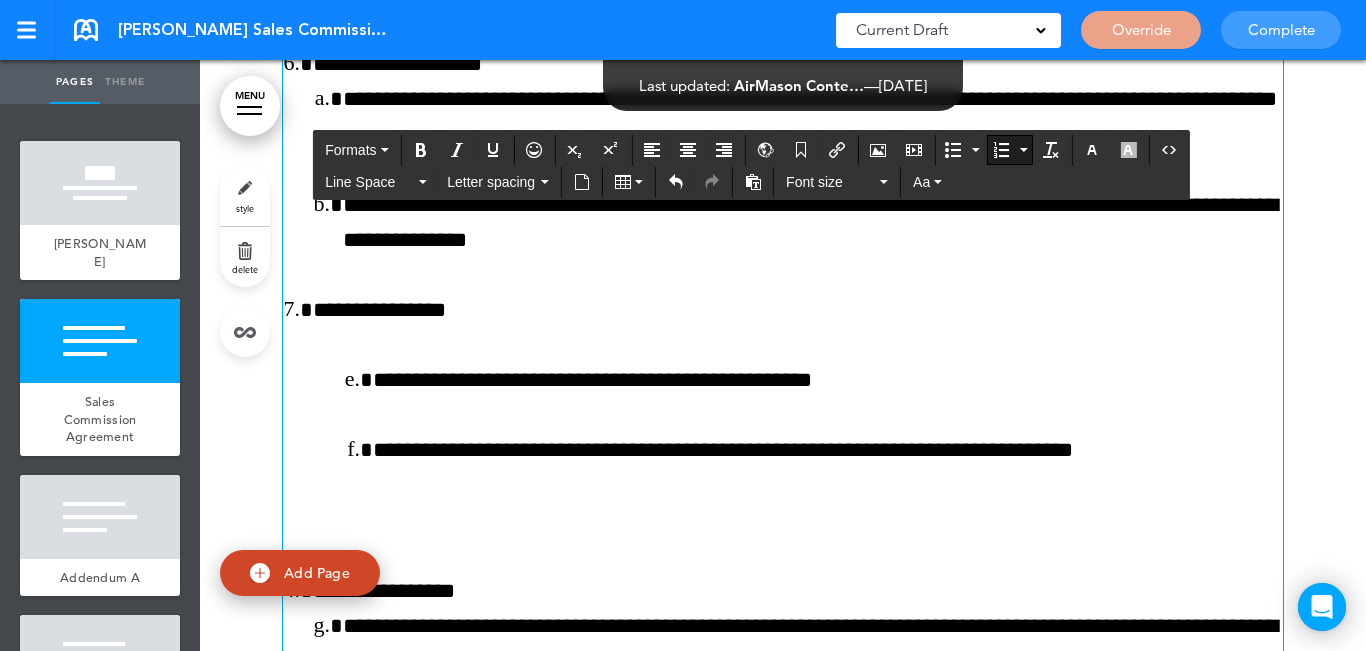 click on "**********" at bounding box center (828, 380) 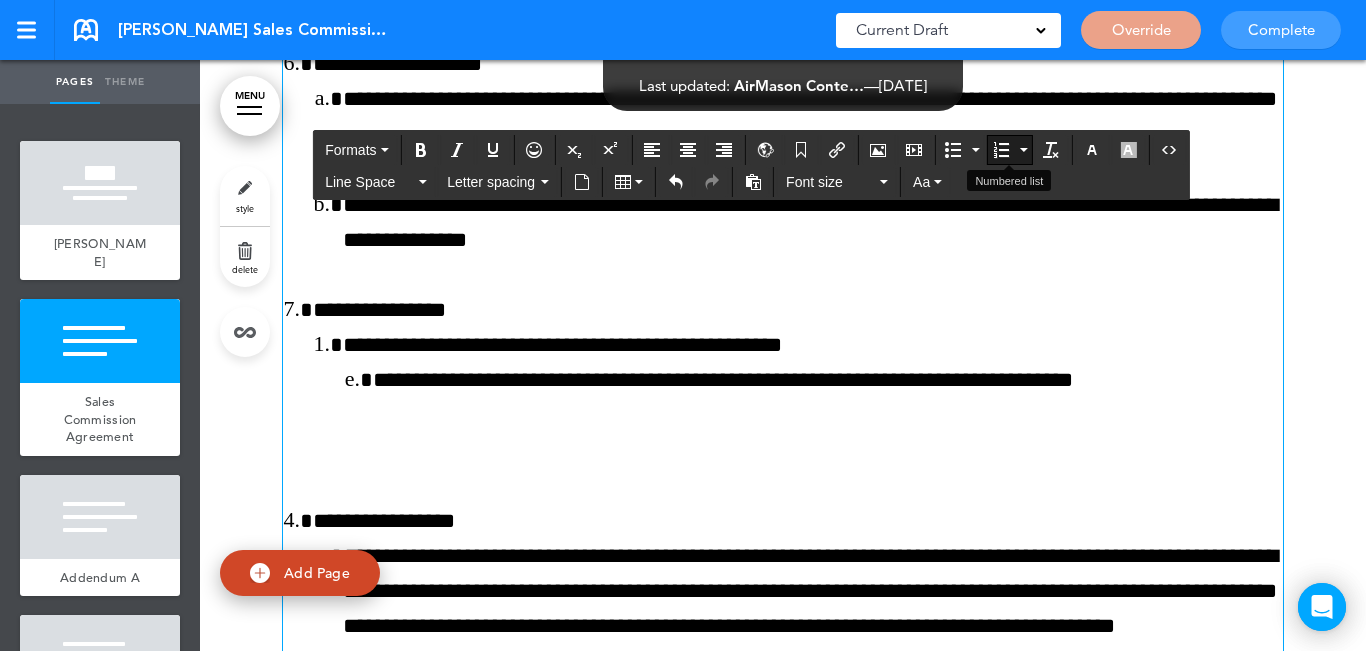 click at bounding box center [1023, 150] 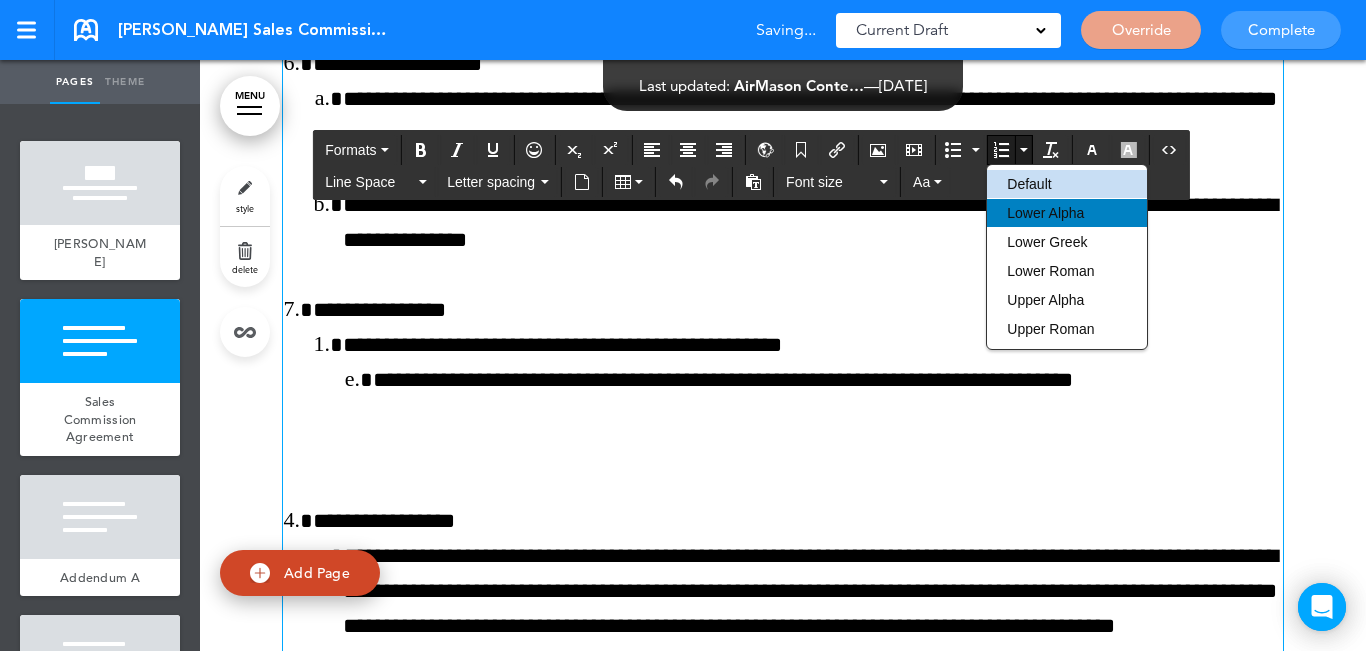 click on "Lower Alpha" at bounding box center [1067, 213] 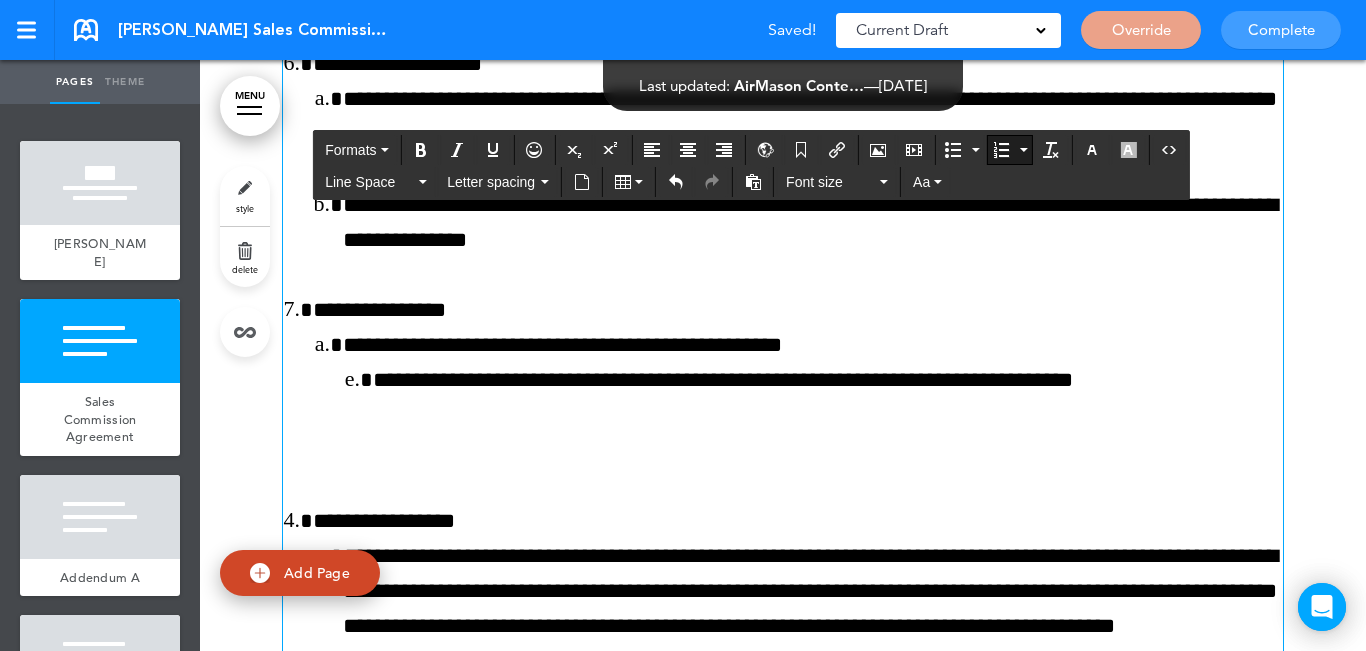 click on "**********" at bounding box center [828, 380] 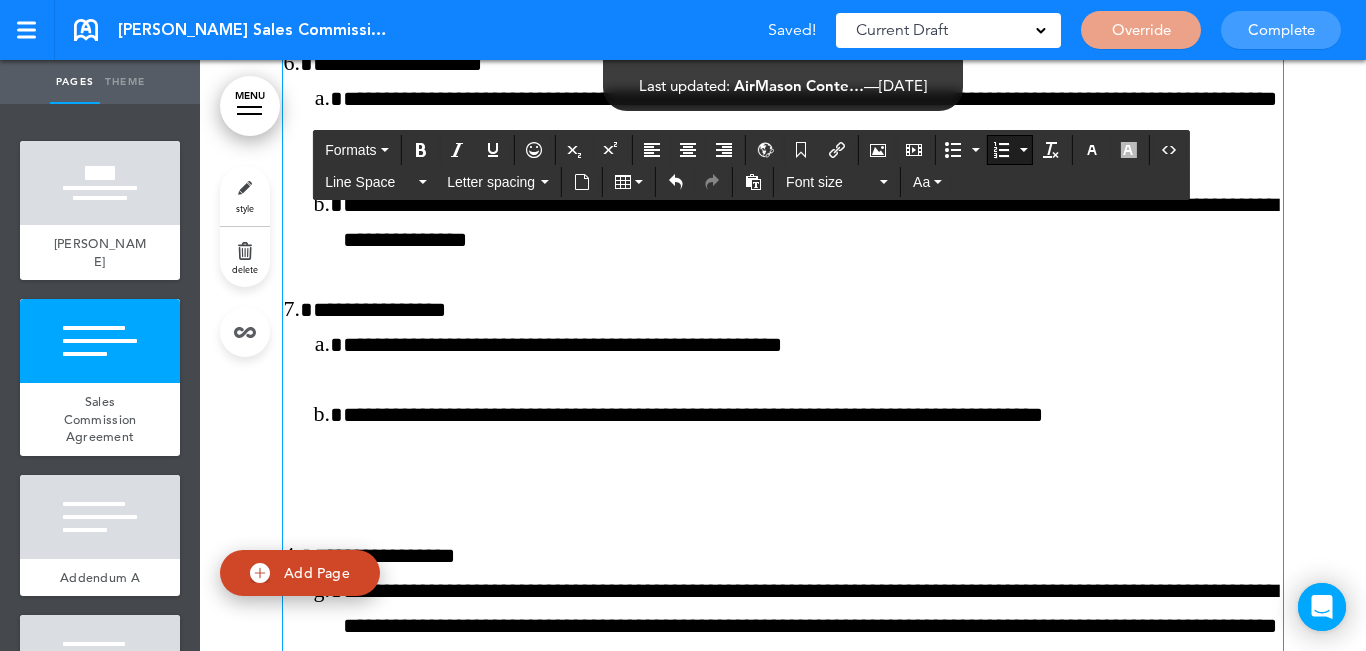 click on "**********" at bounding box center [783, 1258] 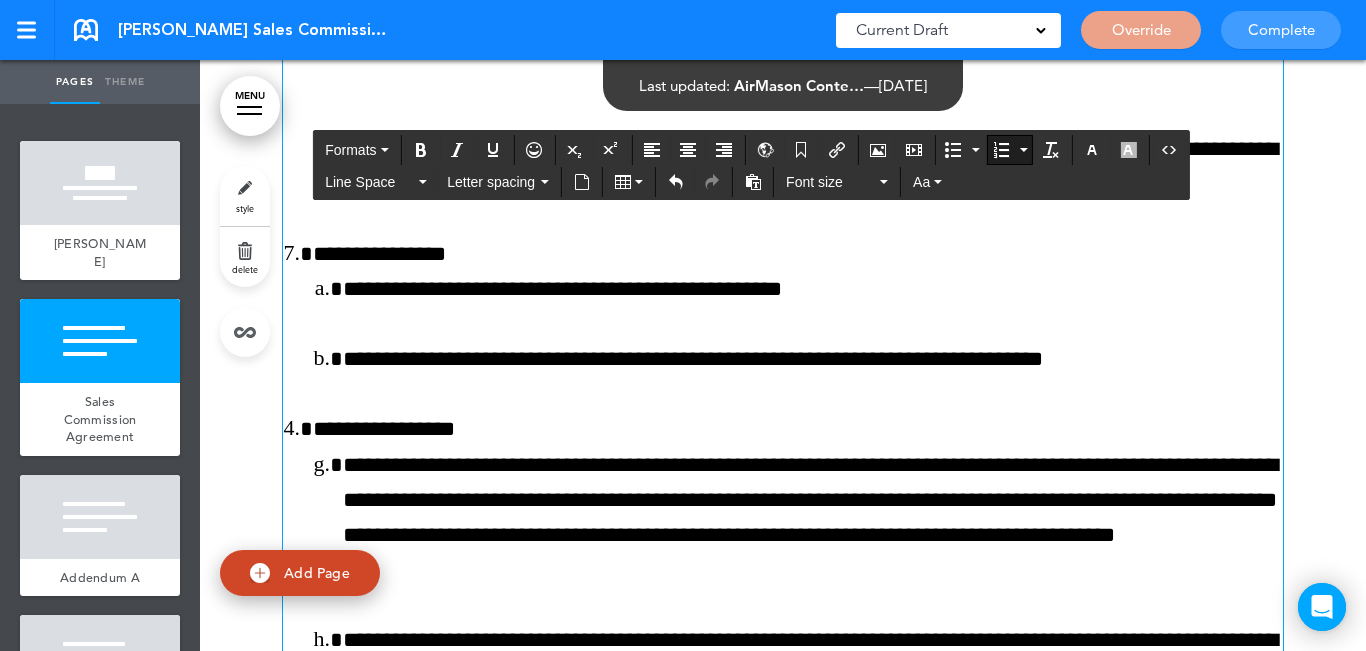 scroll, scrollTop: 3600, scrollLeft: 0, axis: vertical 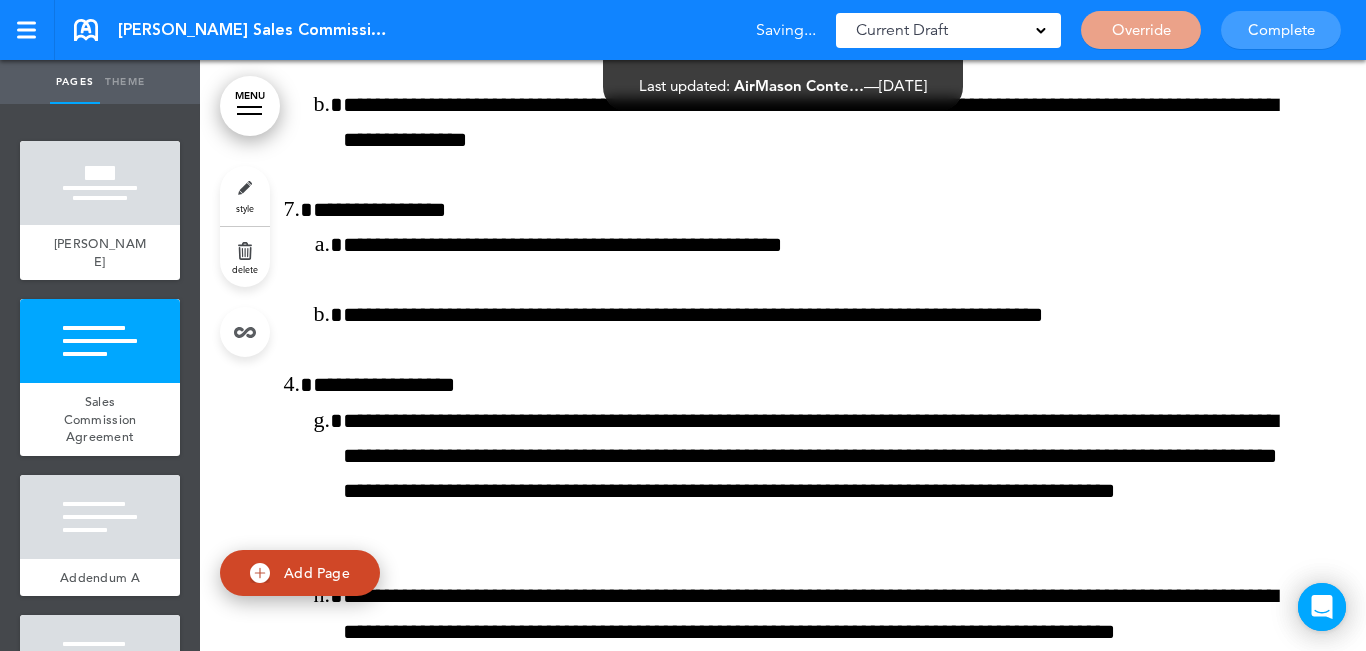 click on "style
delete" at bounding box center [245, 261] 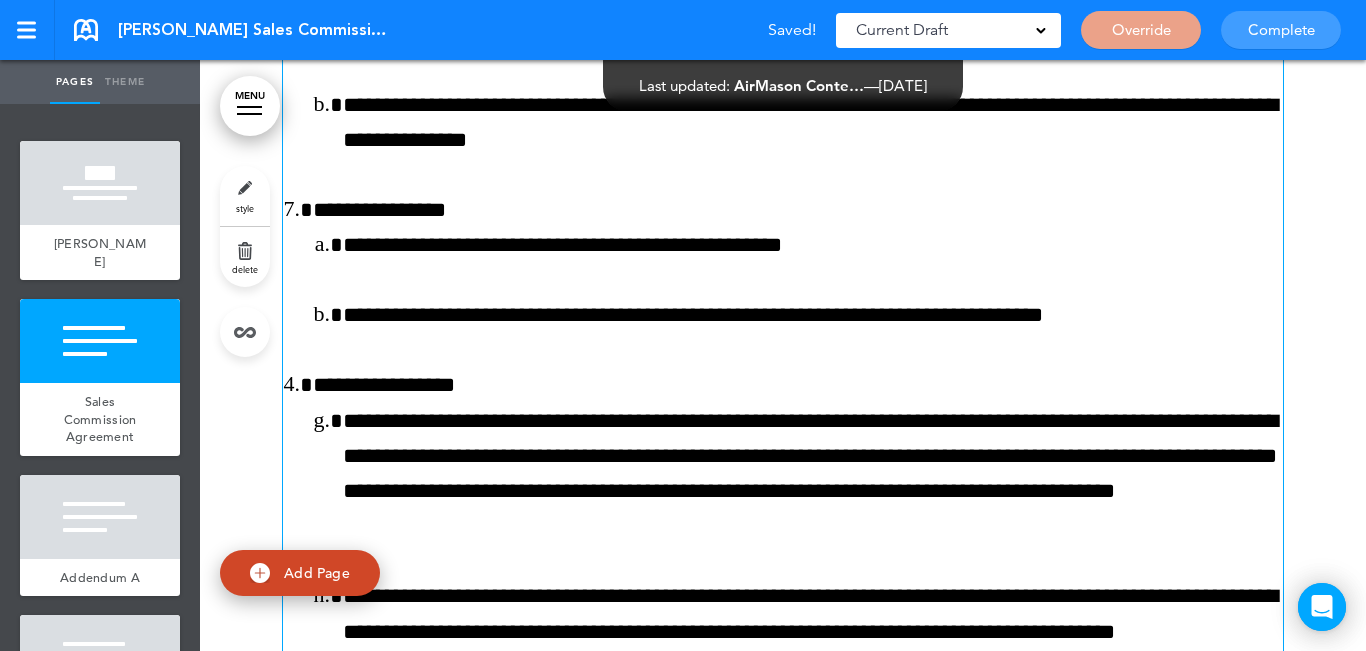 click on "**********" at bounding box center (783, 1123) 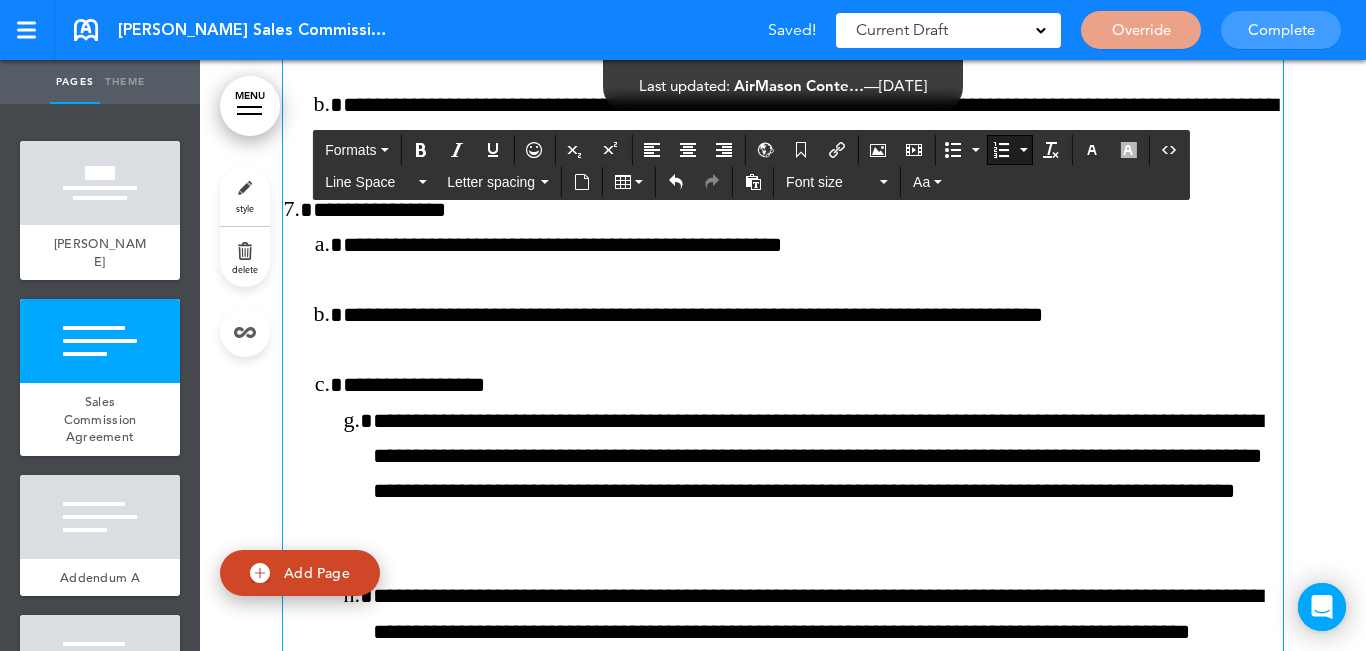 click at bounding box center (1001, 150) 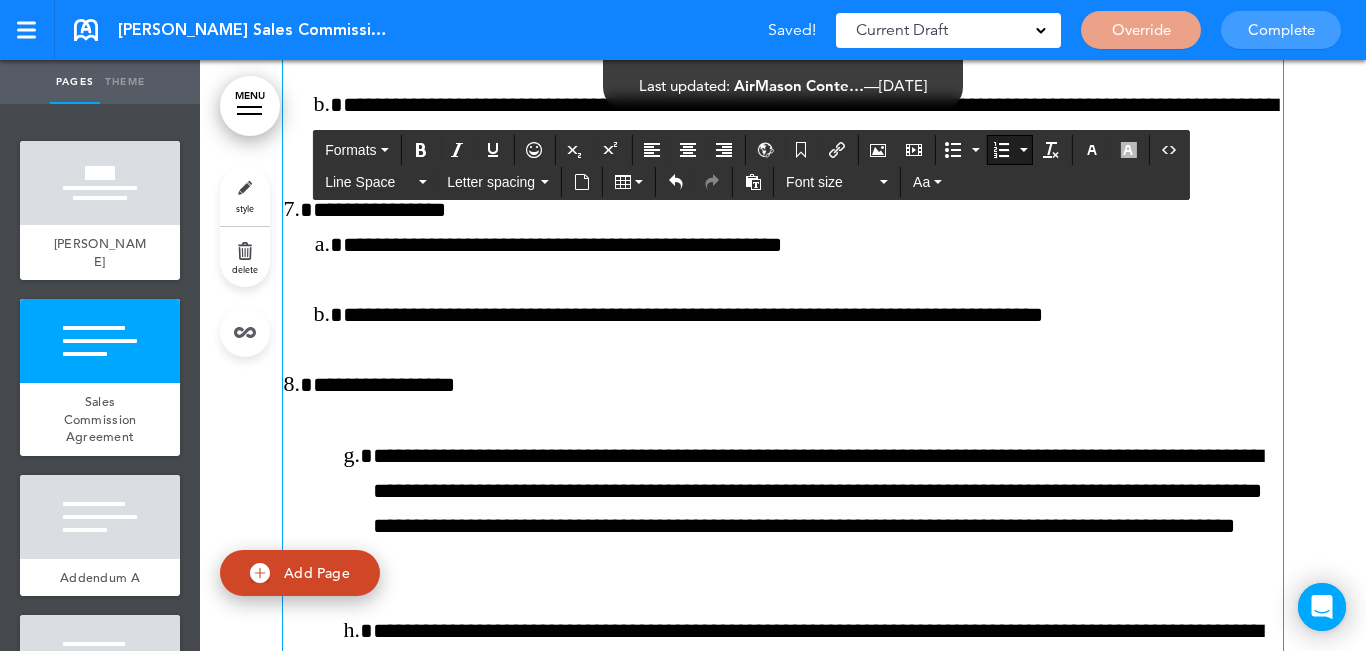 click on "**********" at bounding box center (828, 509) 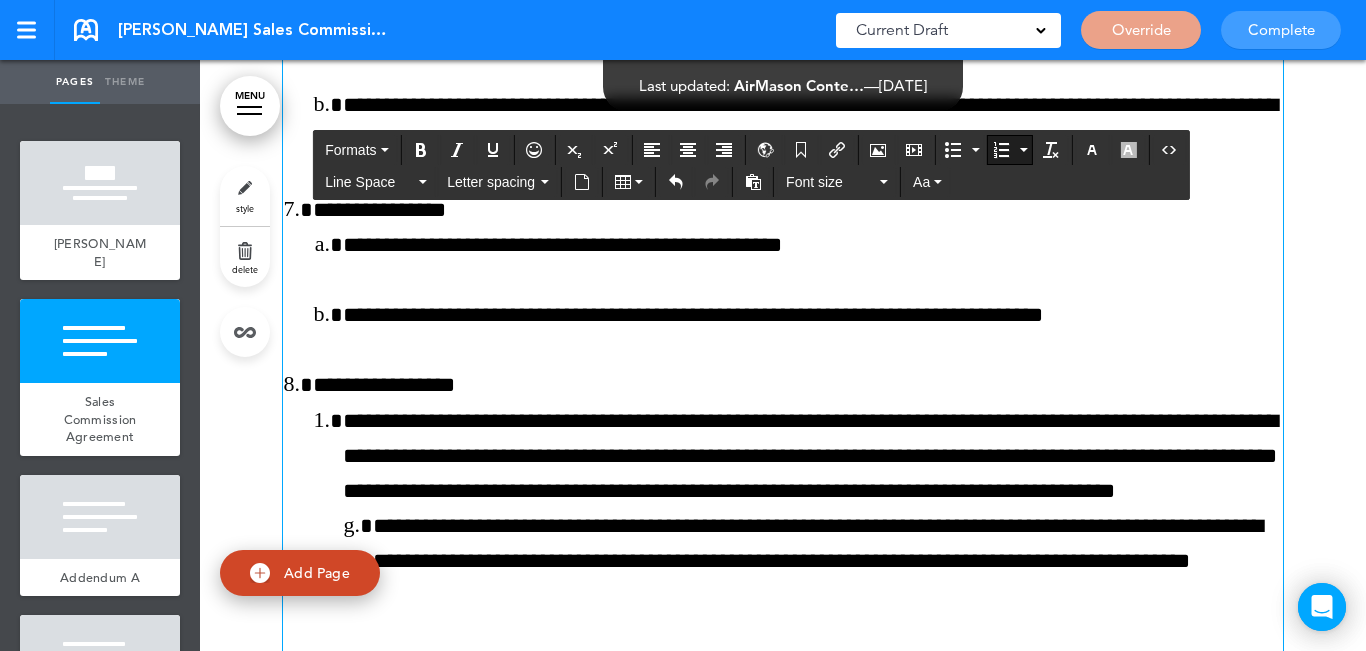 click at bounding box center [1023, 150] 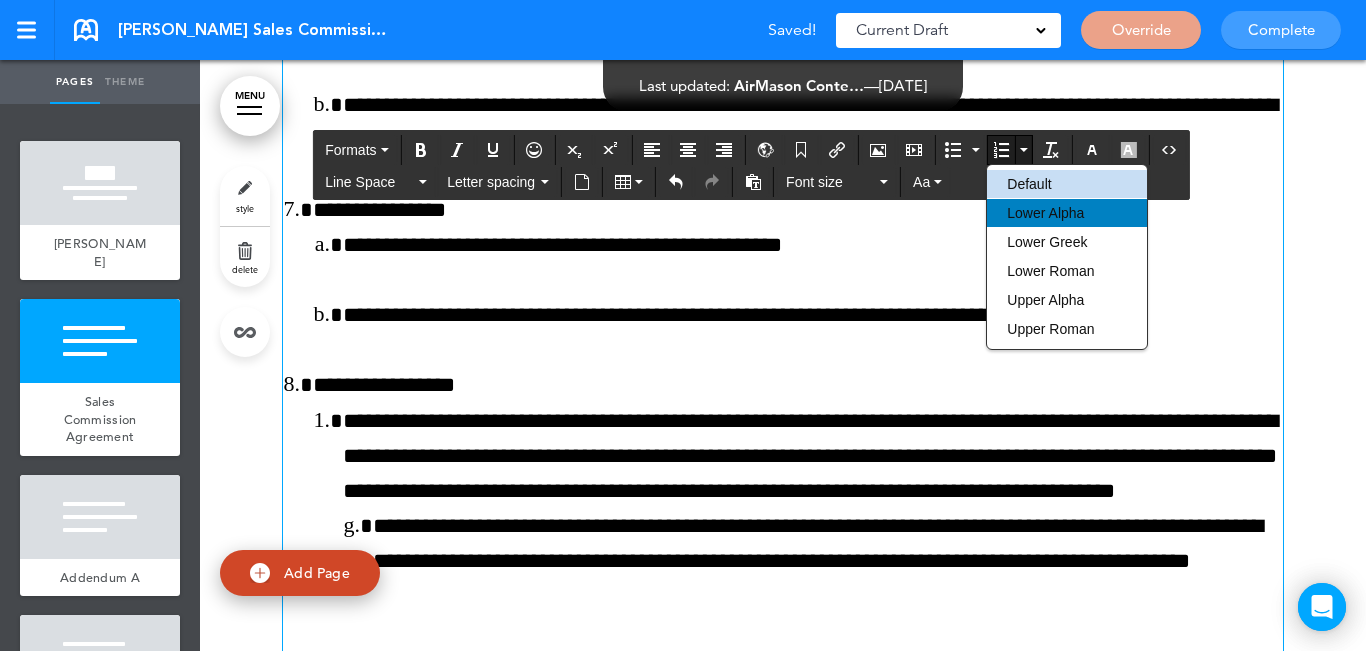 click on "Lower Alpha" at bounding box center [1045, 213] 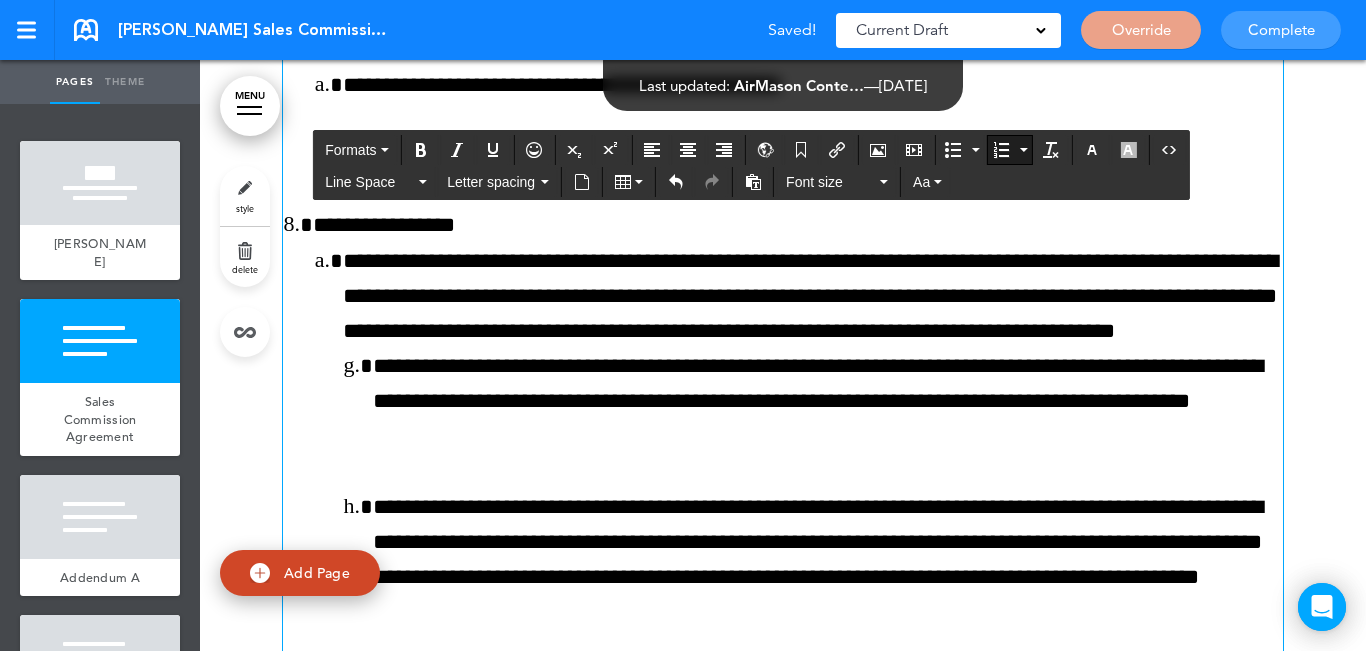 scroll, scrollTop: 3800, scrollLeft: 0, axis: vertical 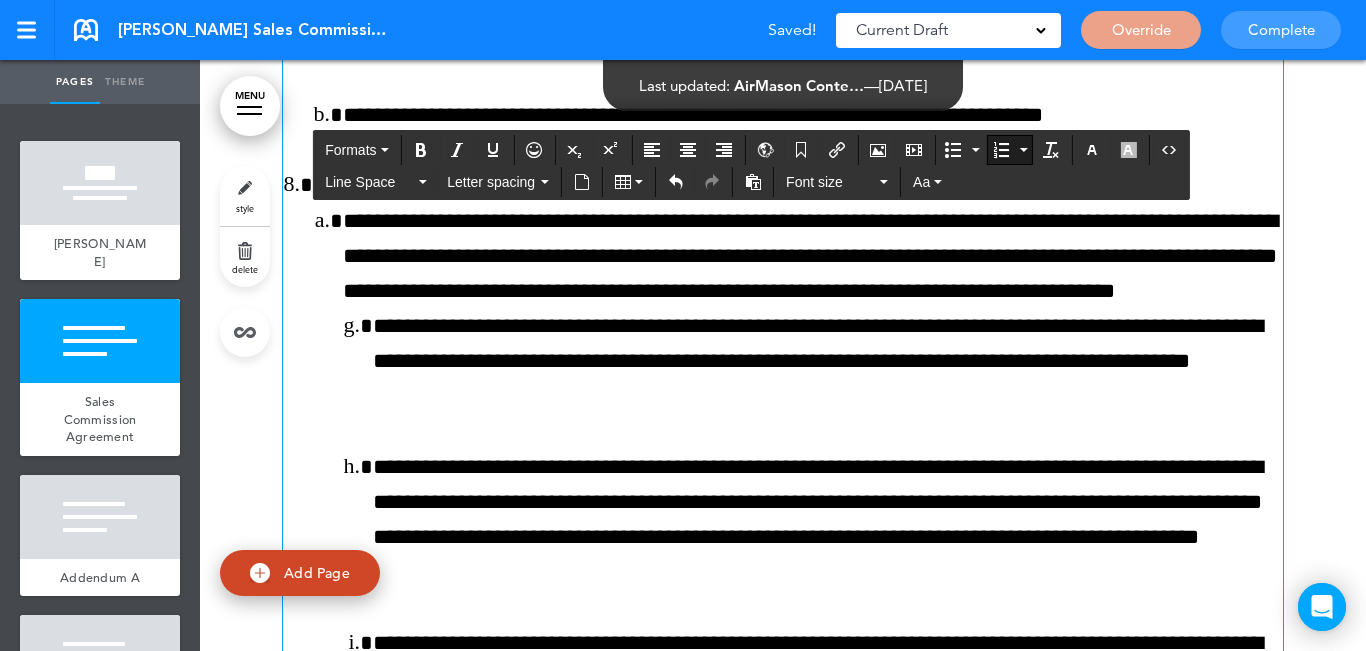 click on "**********" at bounding box center [828, 362] 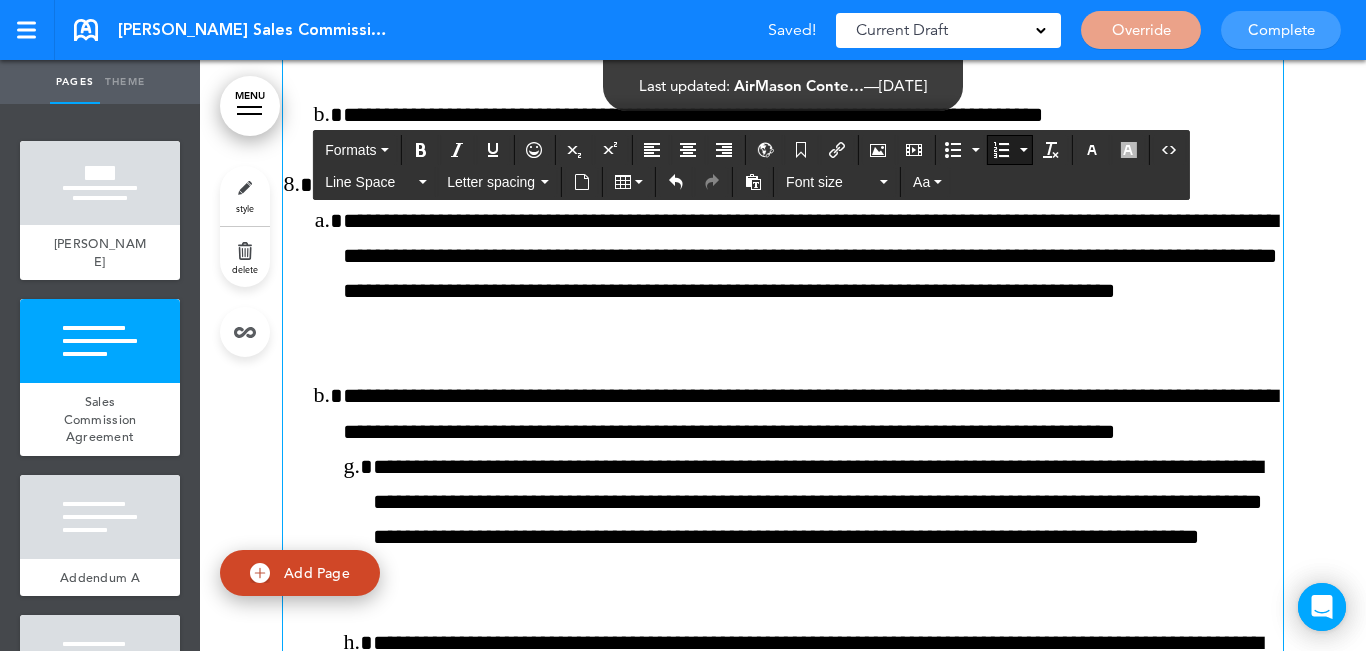 click on "**********" at bounding box center [828, 520] 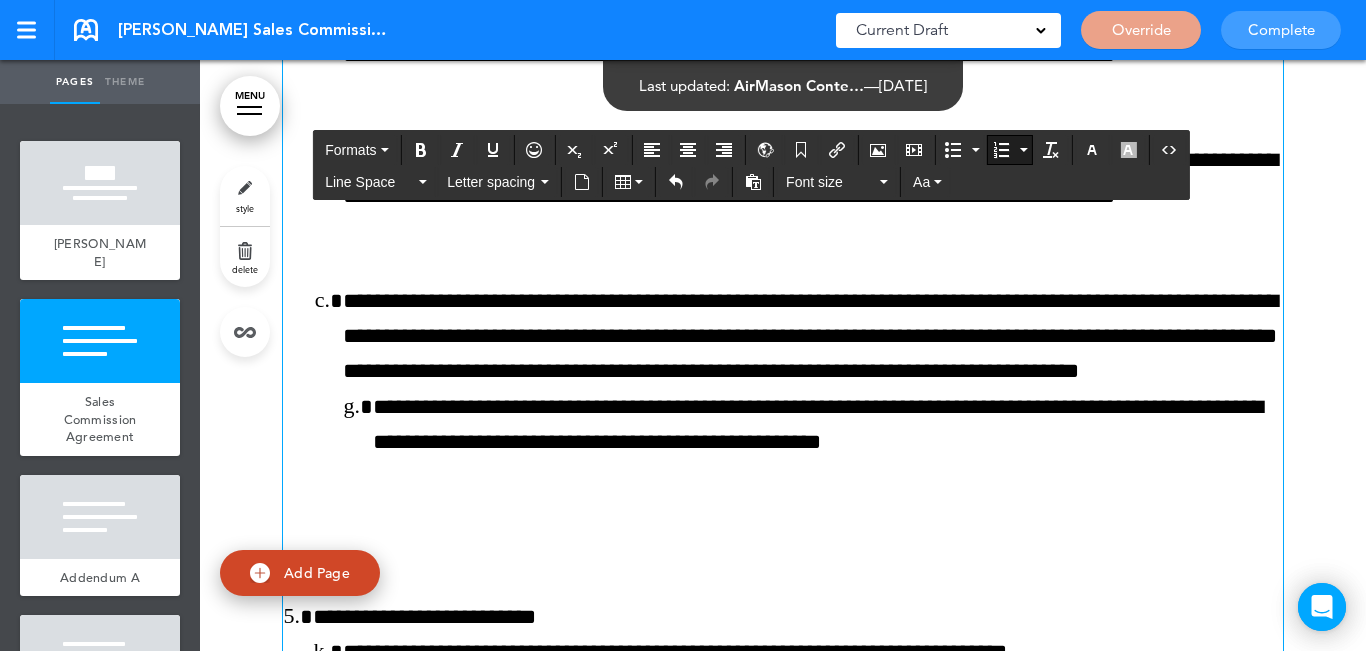 scroll, scrollTop: 4100, scrollLeft: 0, axis: vertical 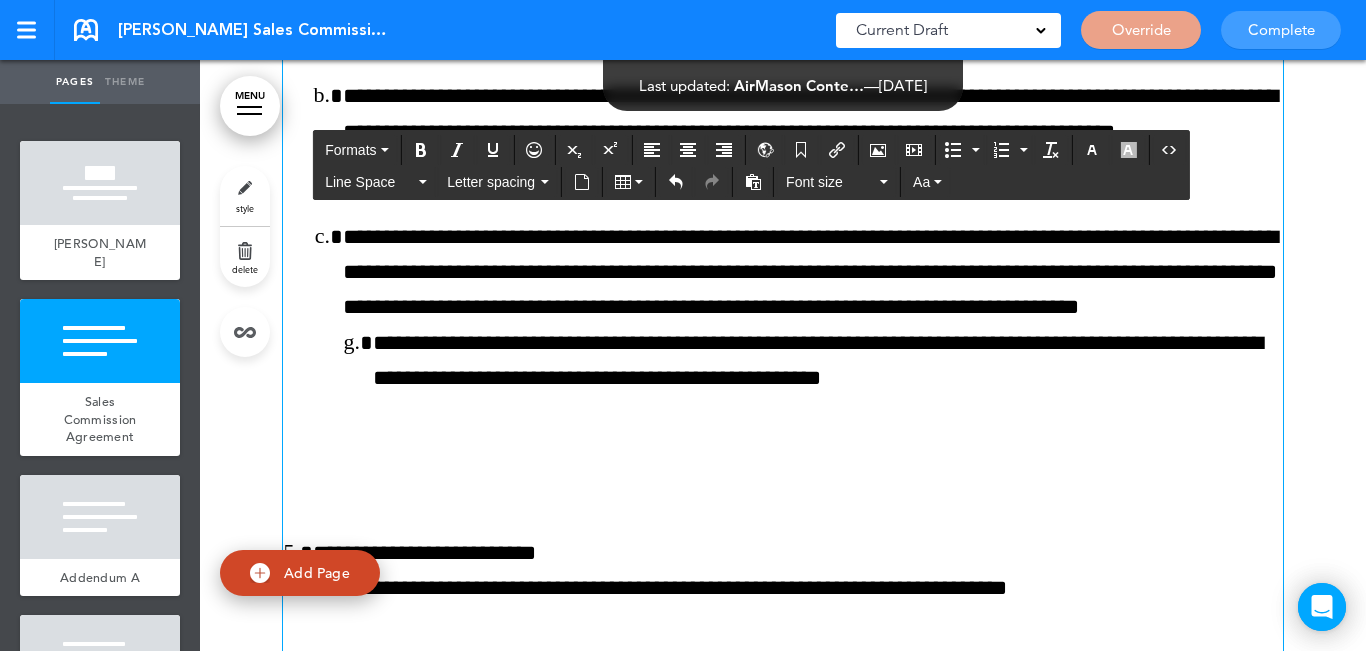 click on "**********" at bounding box center [783, 606] 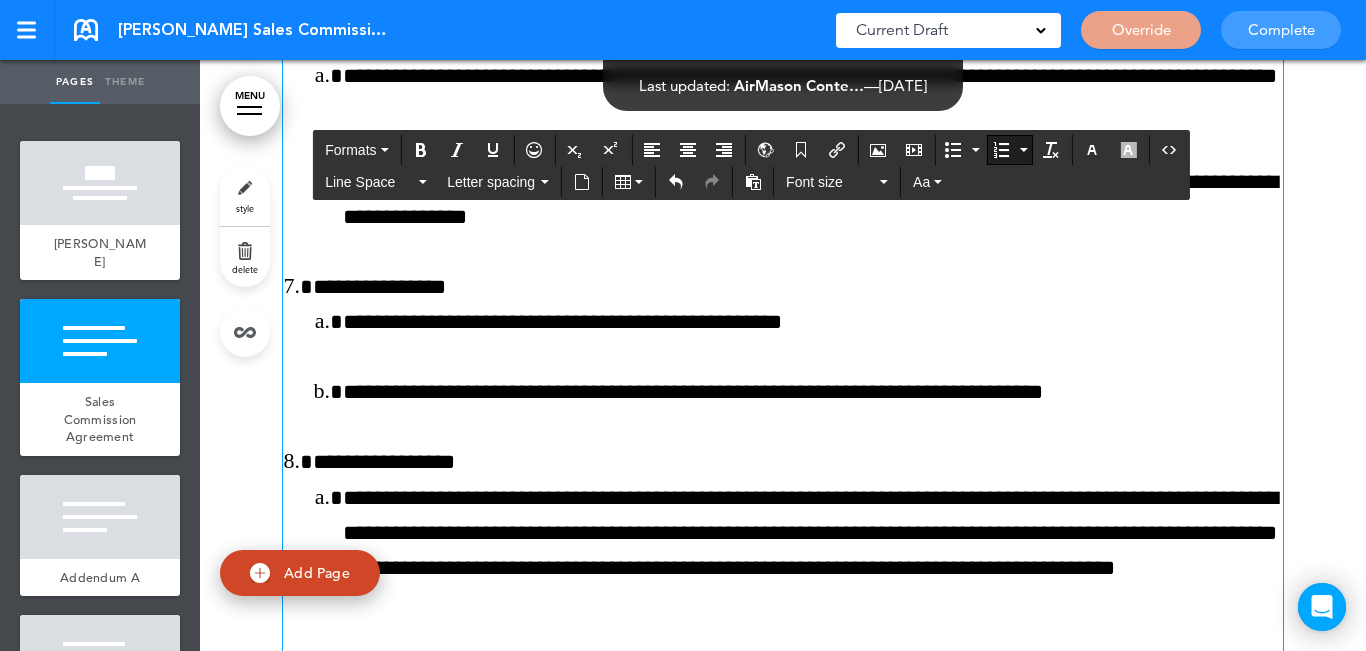scroll, scrollTop: 3500, scrollLeft: 0, axis: vertical 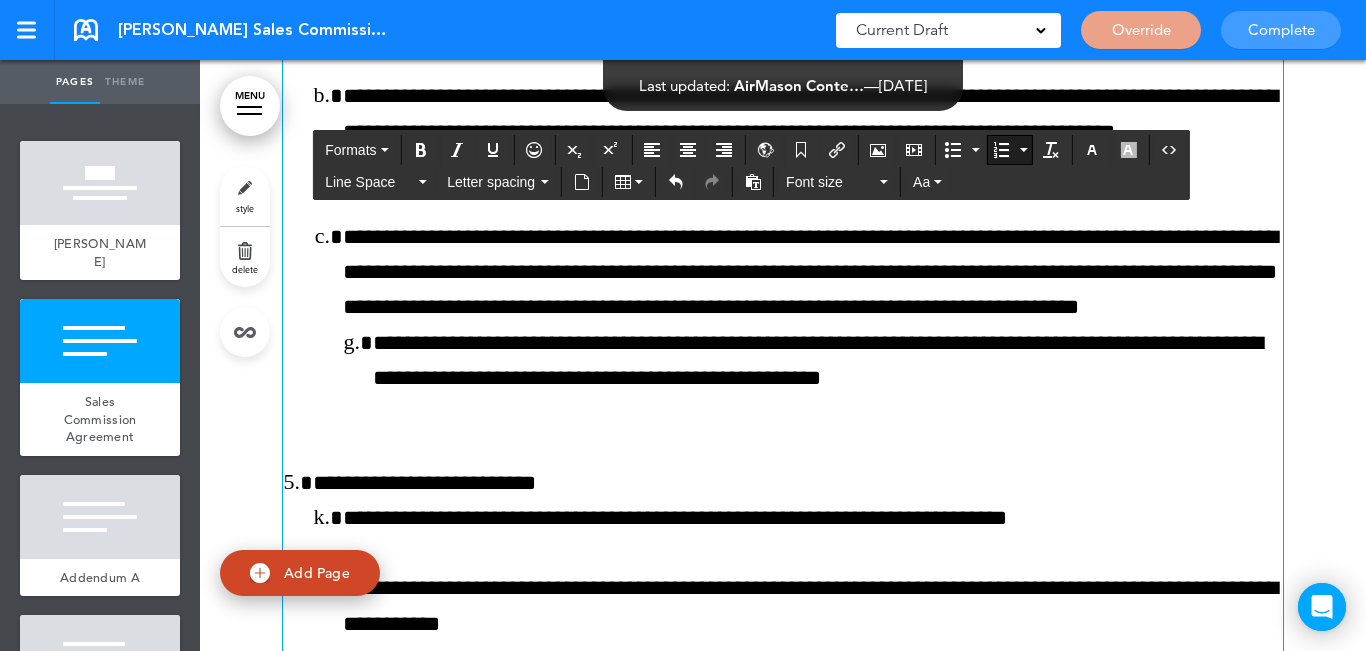 click on "**********" at bounding box center [828, 361] 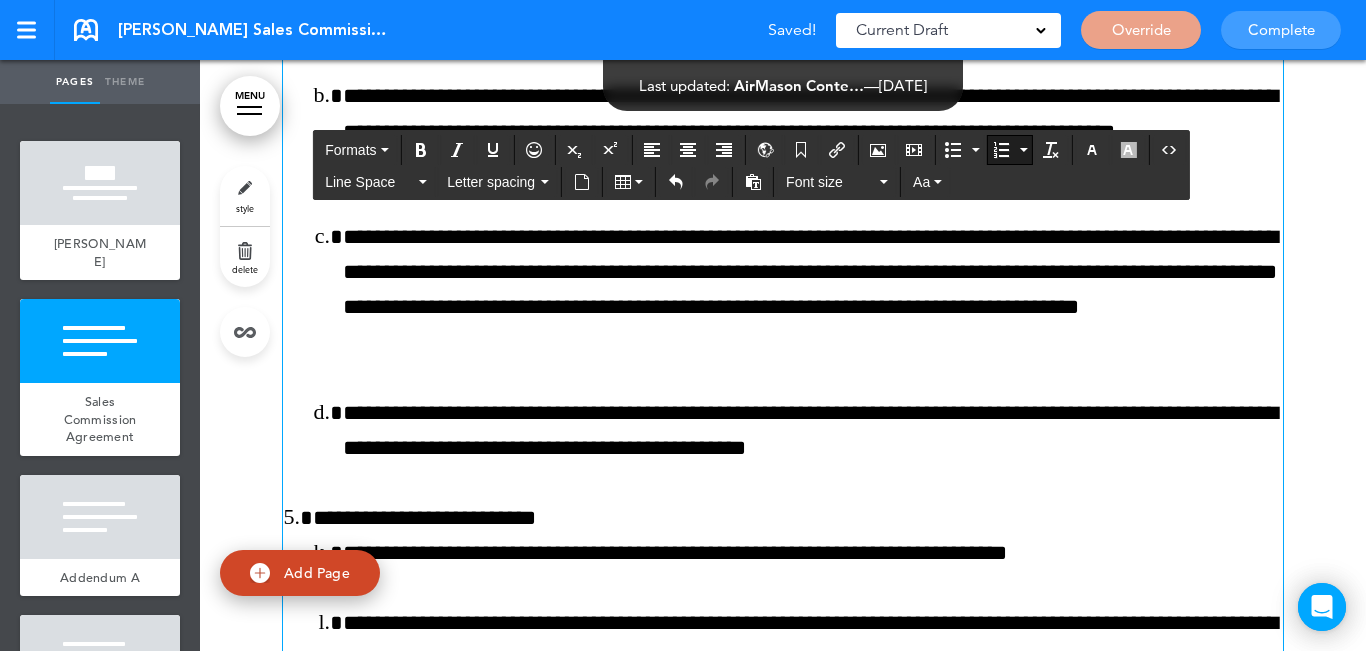 scroll, scrollTop: 4200, scrollLeft: 0, axis: vertical 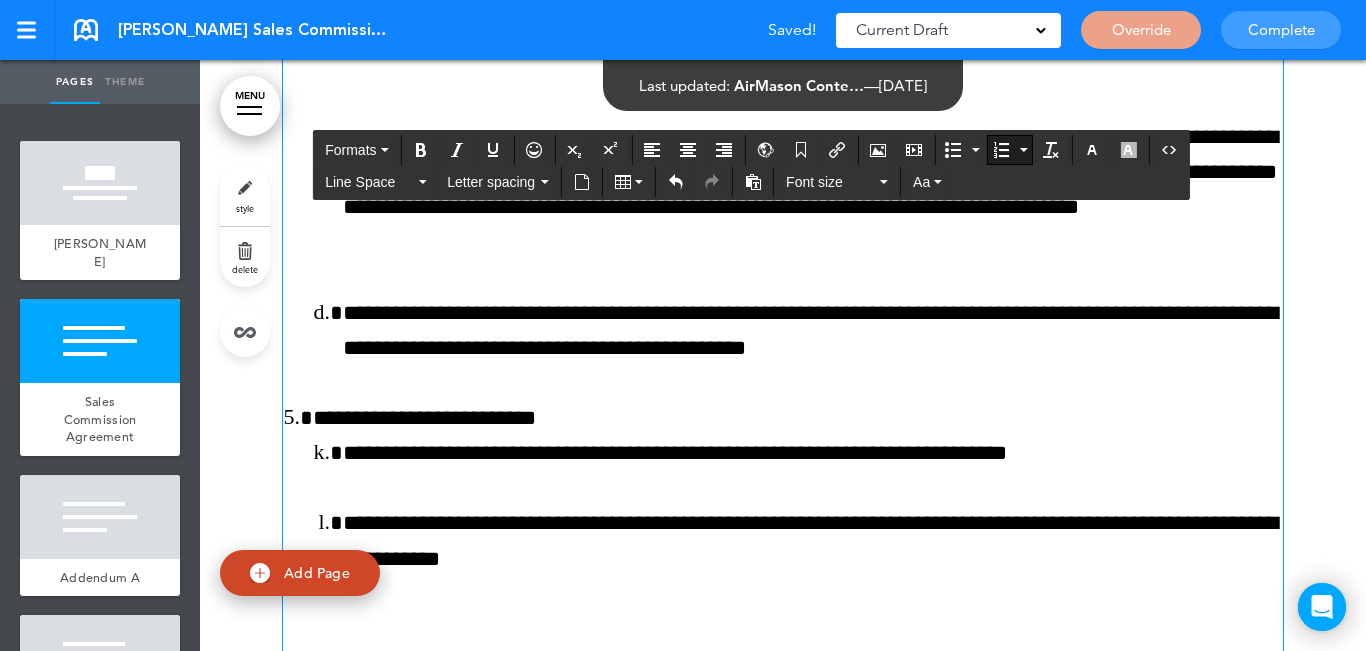 click on "**********" at bounding box center (798, 489) 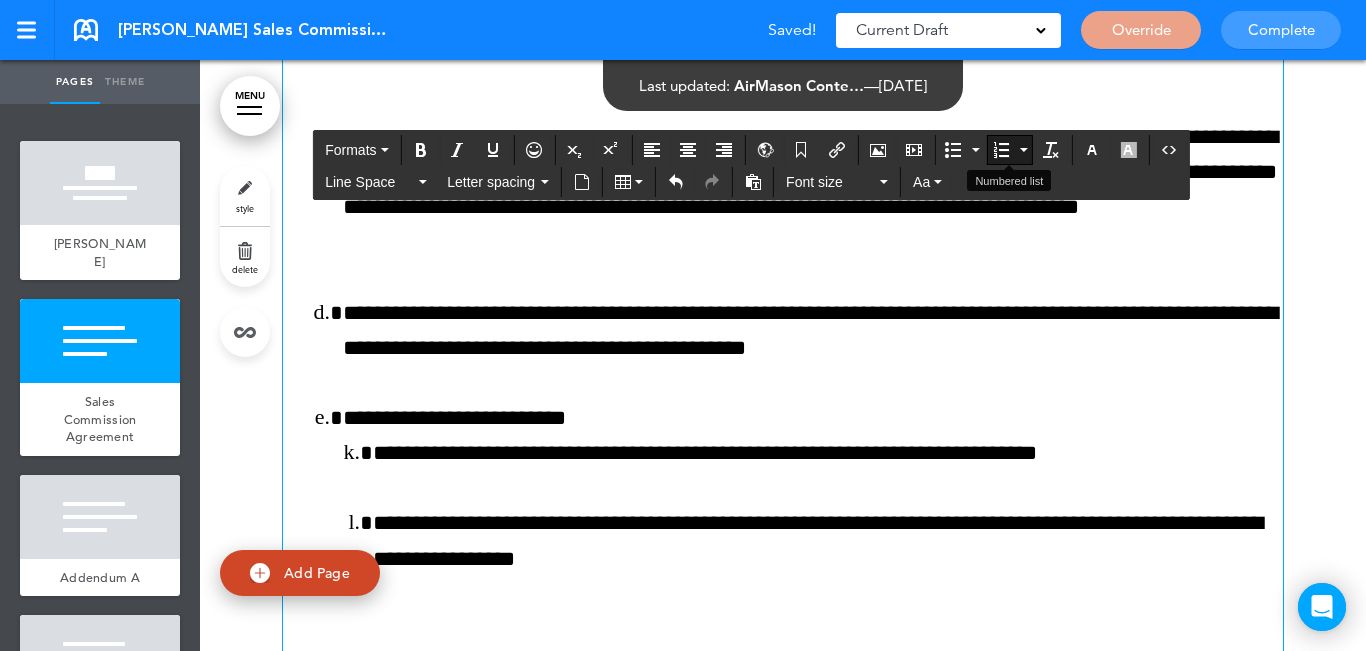click at bounding box center [1001, 150] 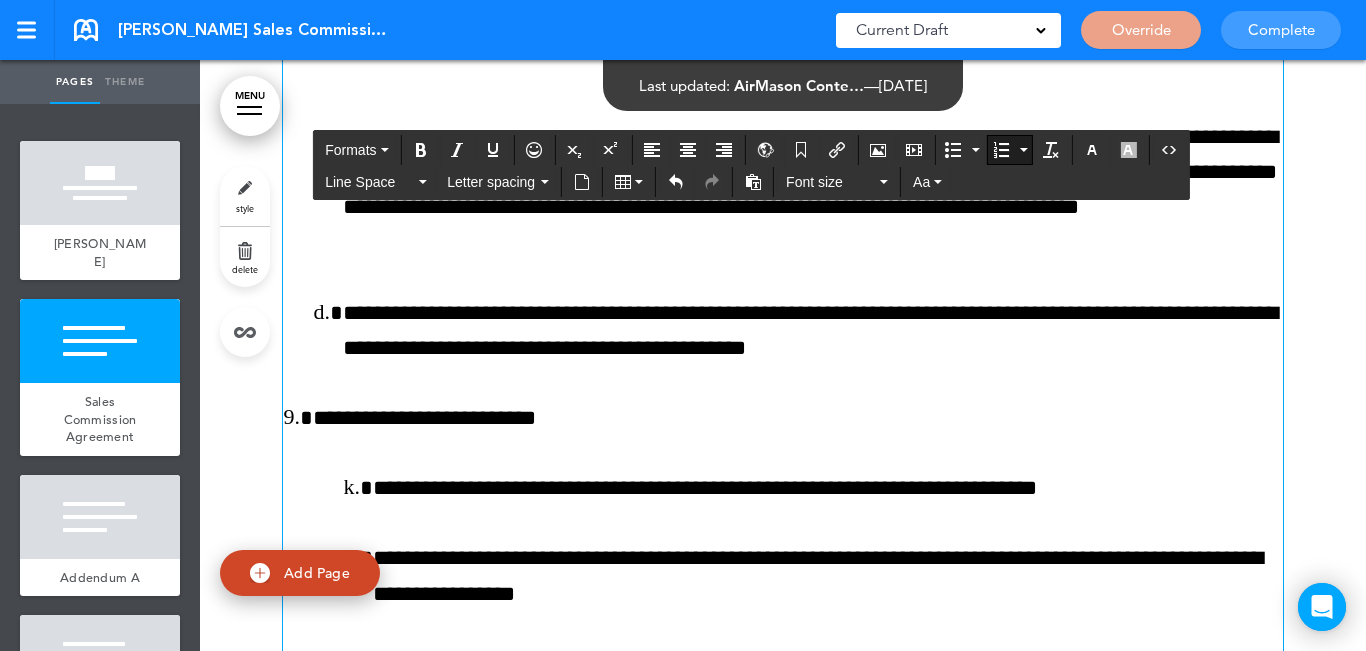 click on "**********" at bounding box center [813, 541] 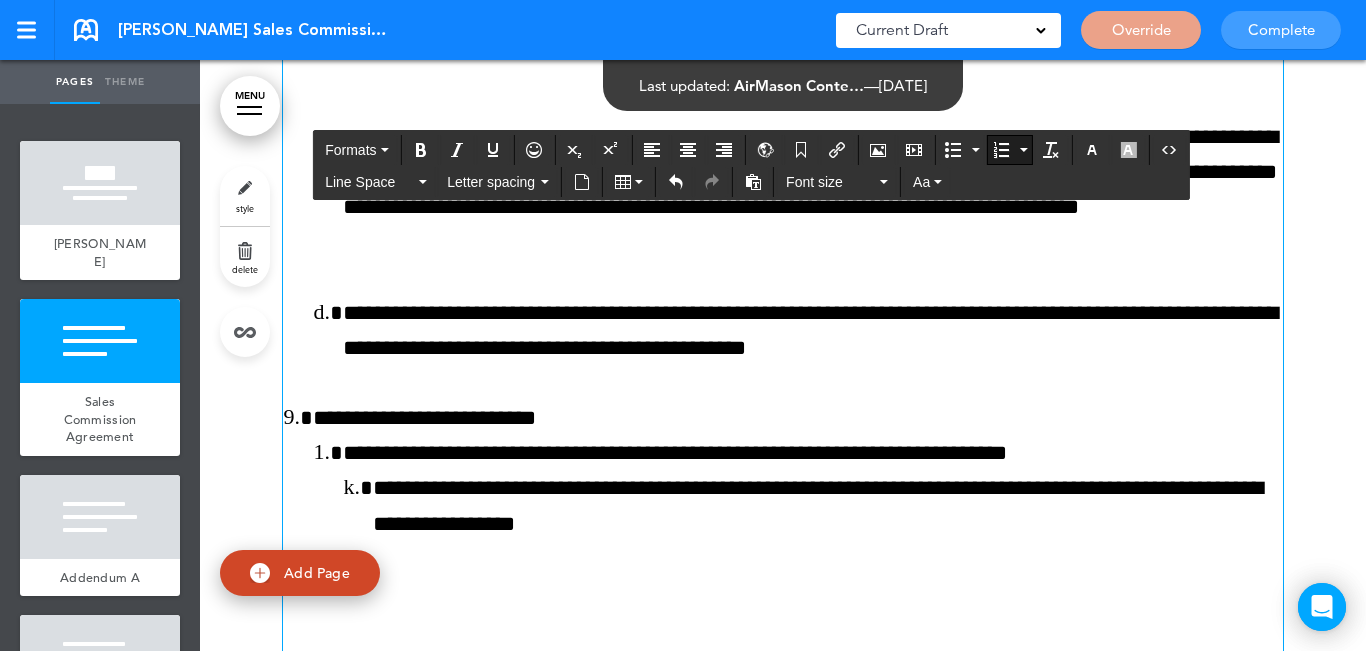 click at bounding box center [1023, 150] 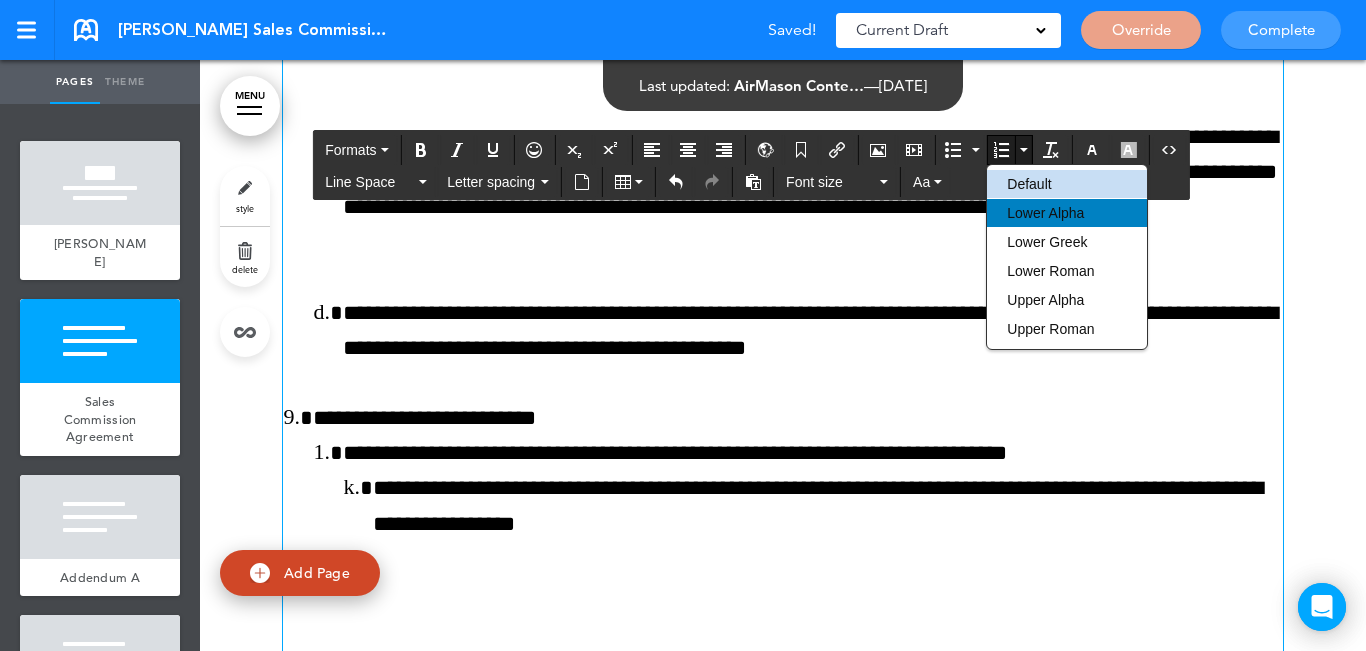 click on "Lower Alpha" at bounding box center (1045, 213) 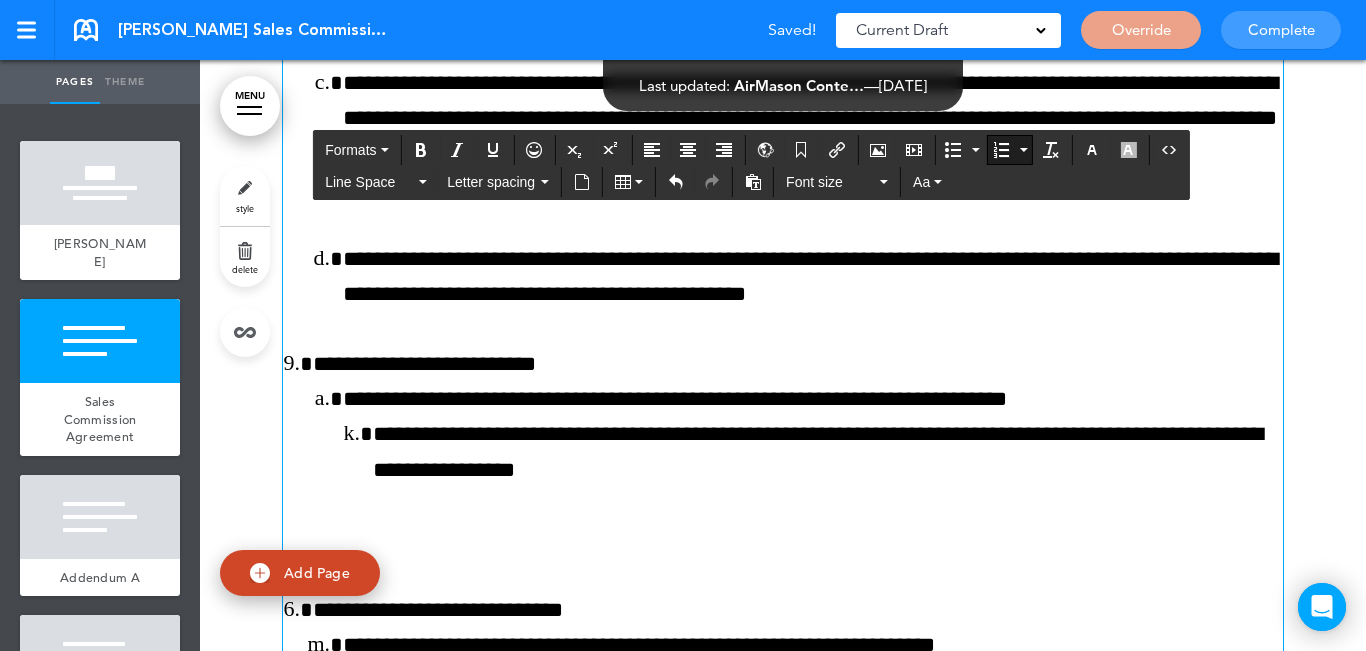 scroll, scrollTop: 4300, scrollLeft: 0, axis: vertical 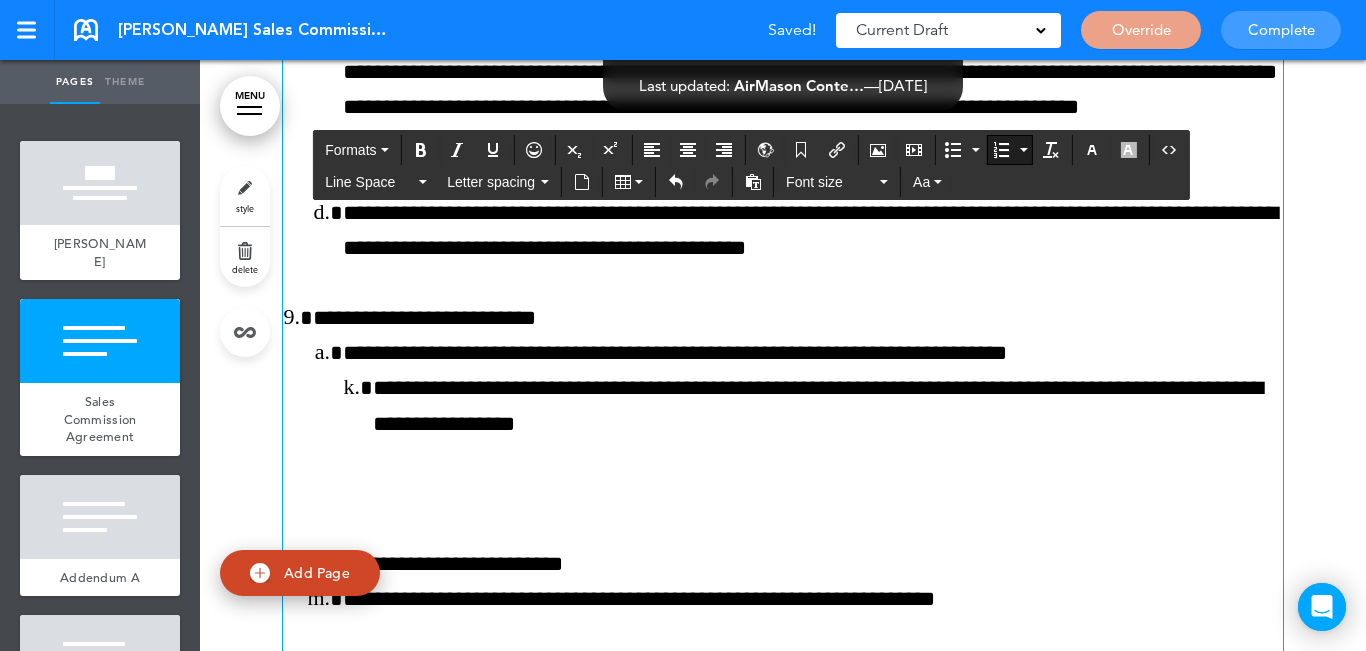 click on "**********" at bounding box center (828, 406) 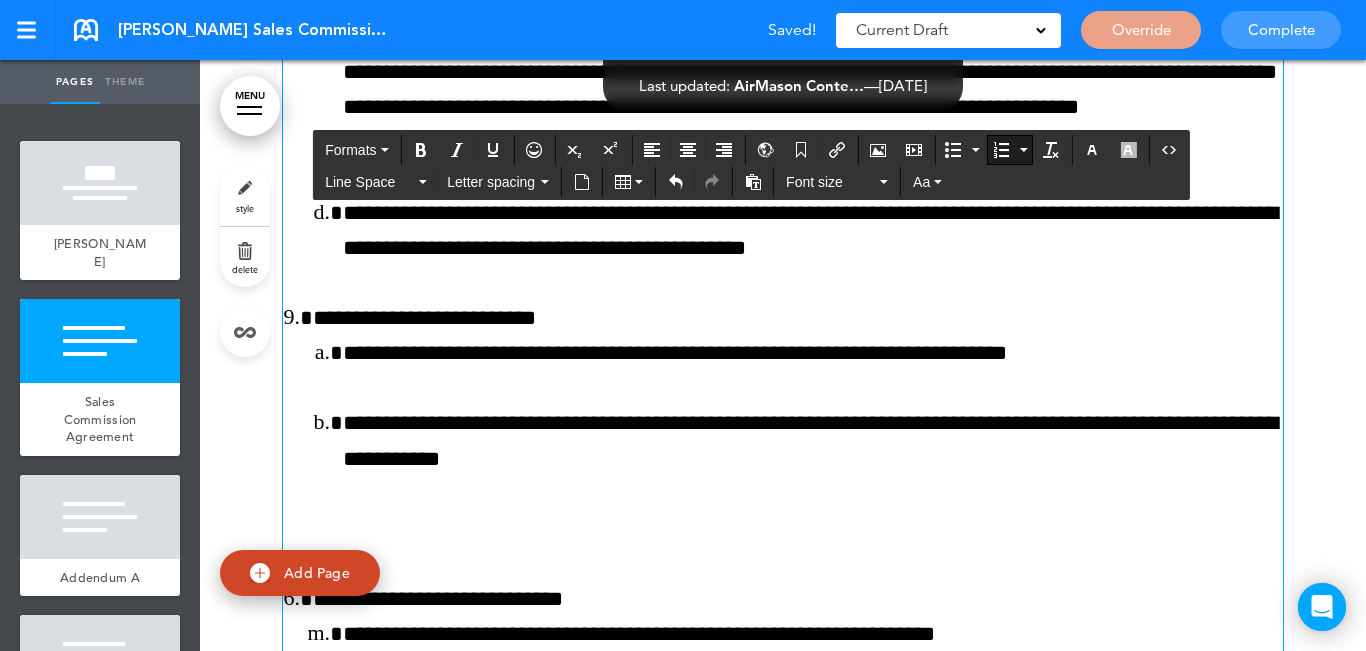 drag, startPoint x: 349, startPoint y: 411, endPoint x: 349, endPoint y: 479, distance: 68 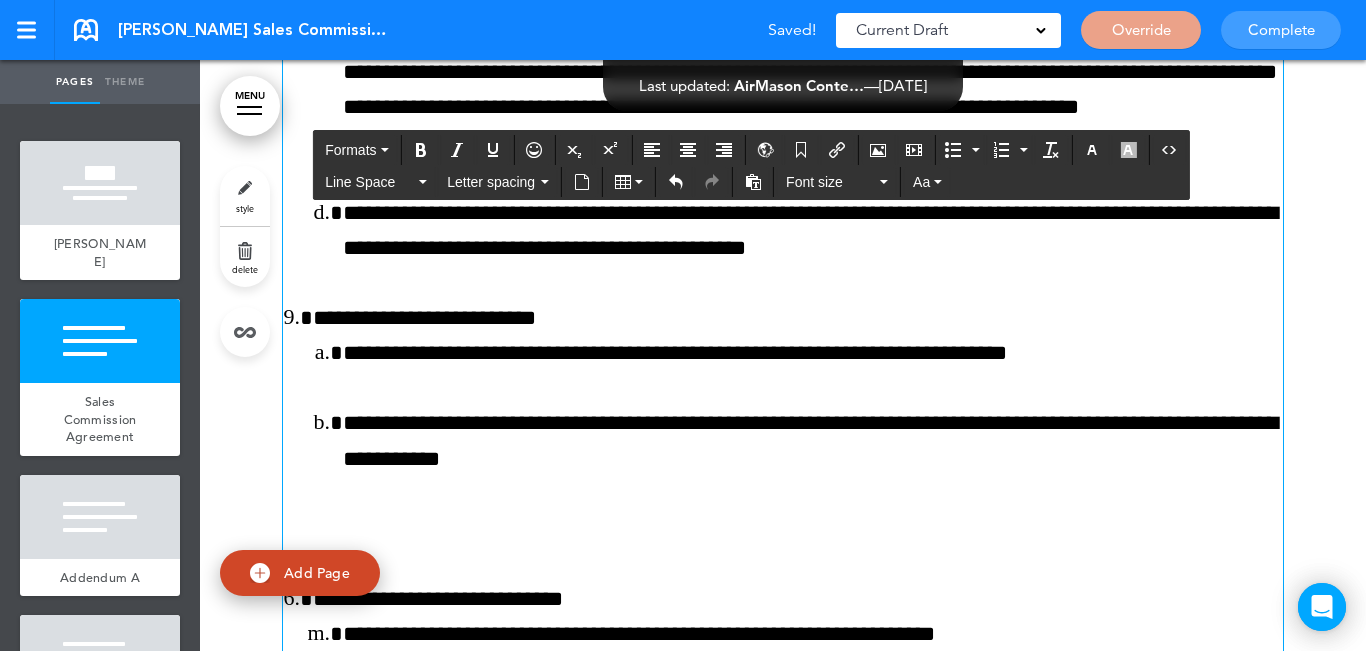 click on "**********" at bounding box center (783, 388) 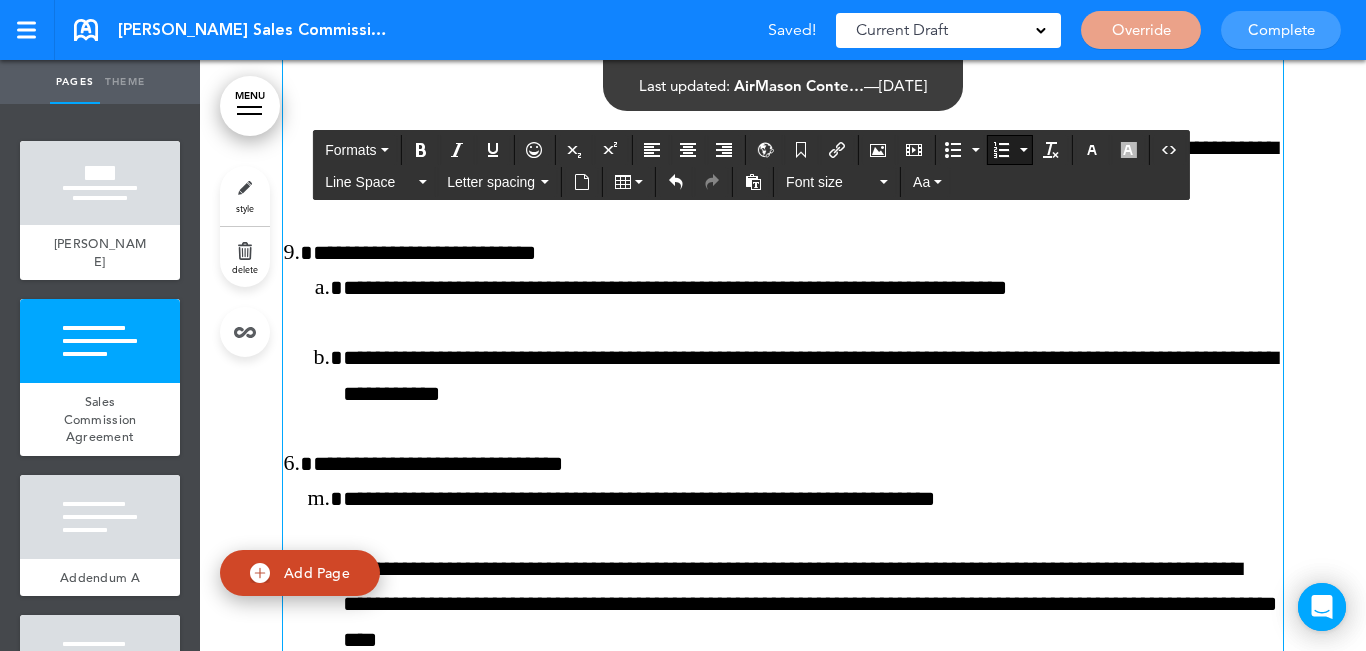 scroll, scrollTop: 4400, scrollLeft: 0, axis: vertical 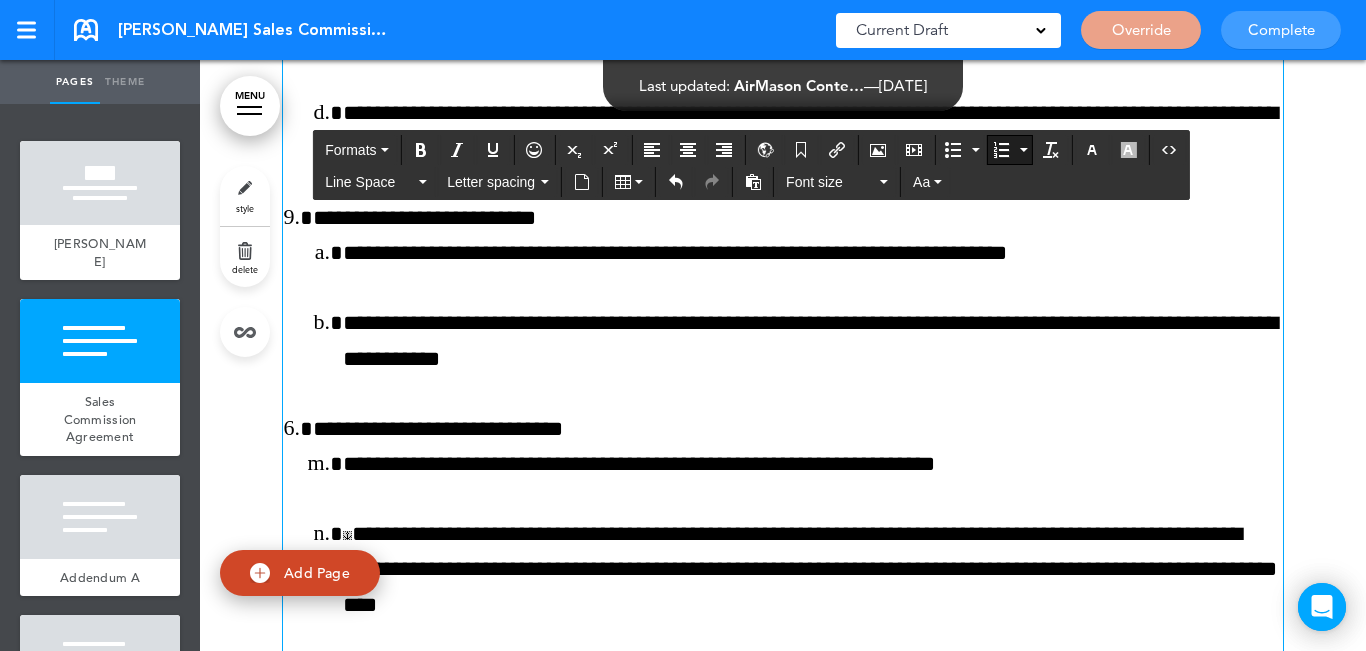 click on "**********" at bounding box center (798, 904) 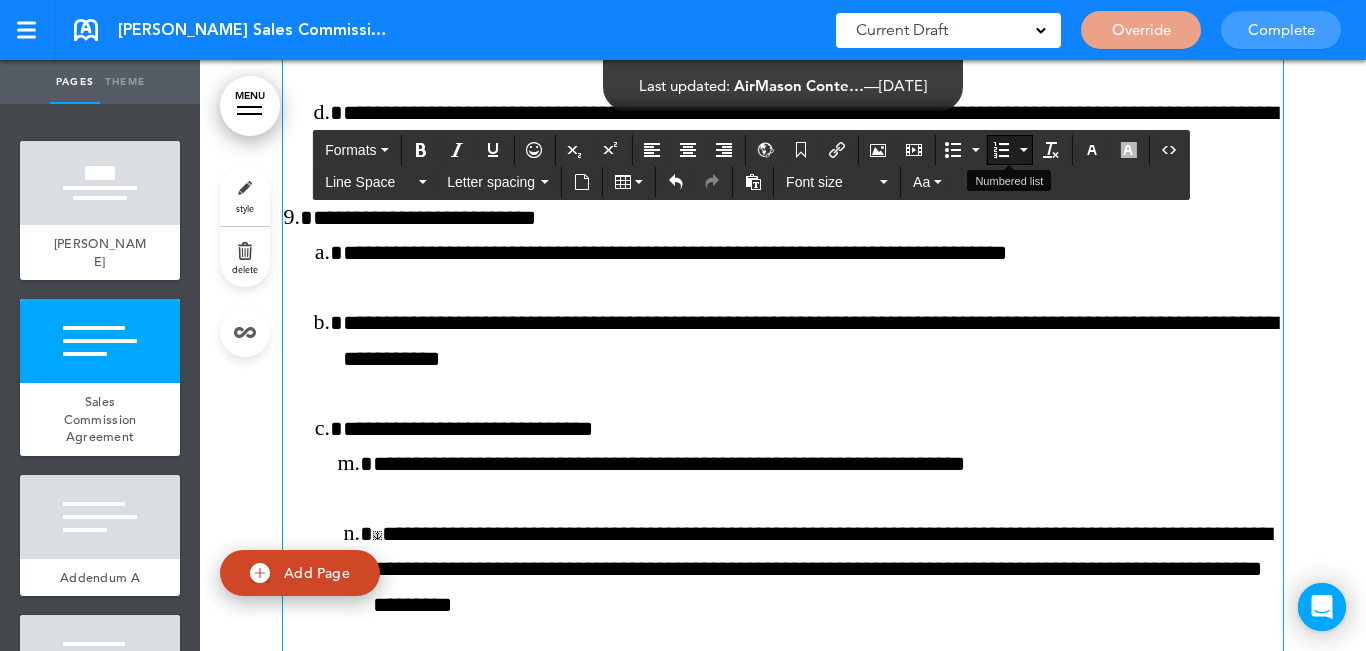 click at bounding box center (1001, 150) 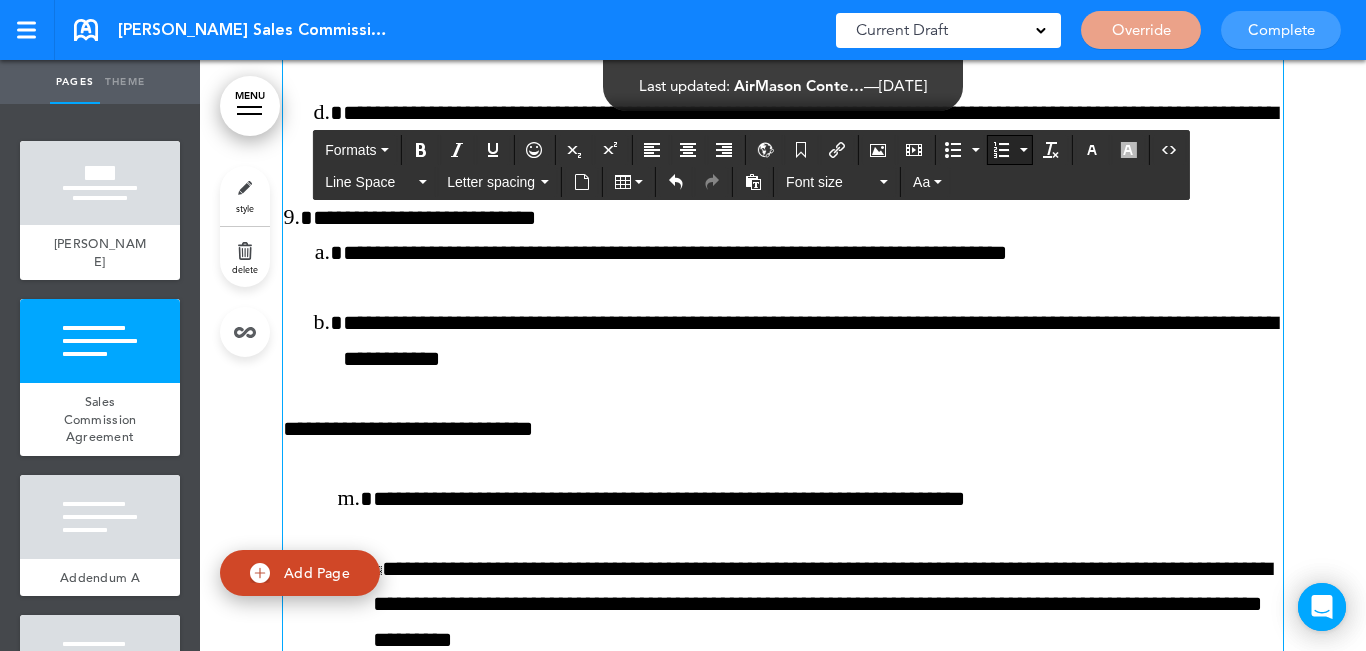 click at bounding box center [1001, 150] 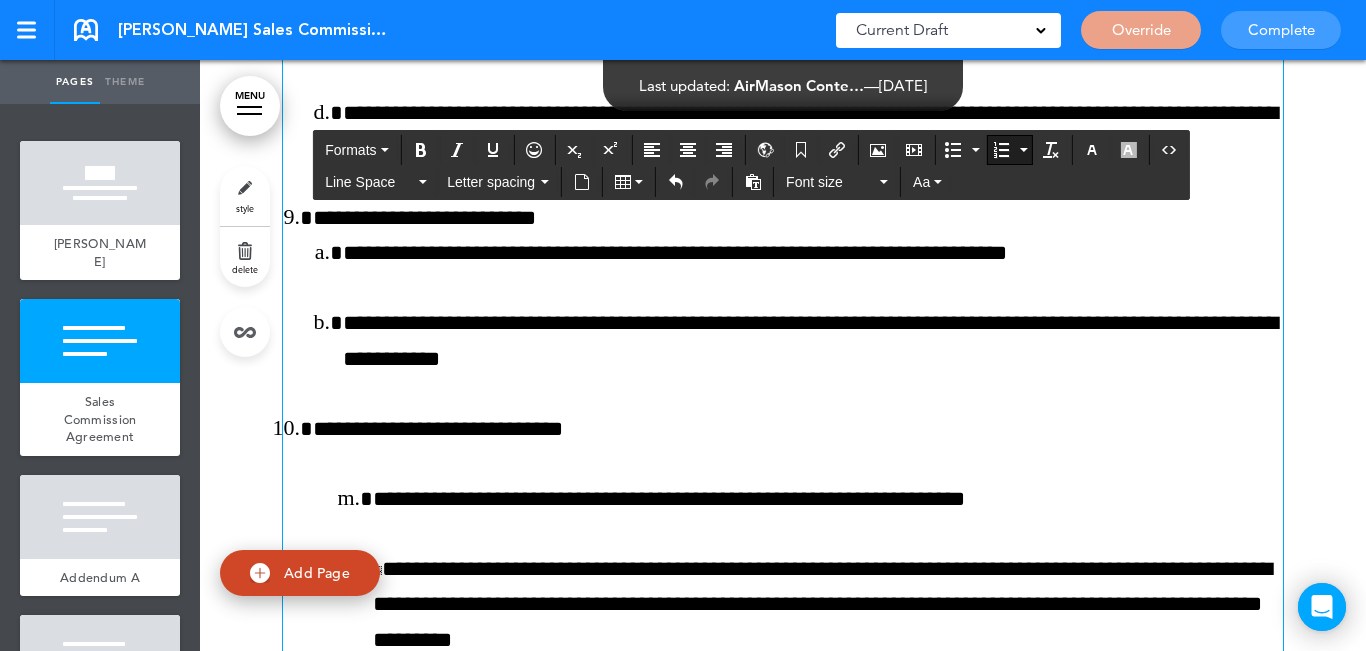 click on "**********" at bounding box center (828, 499) 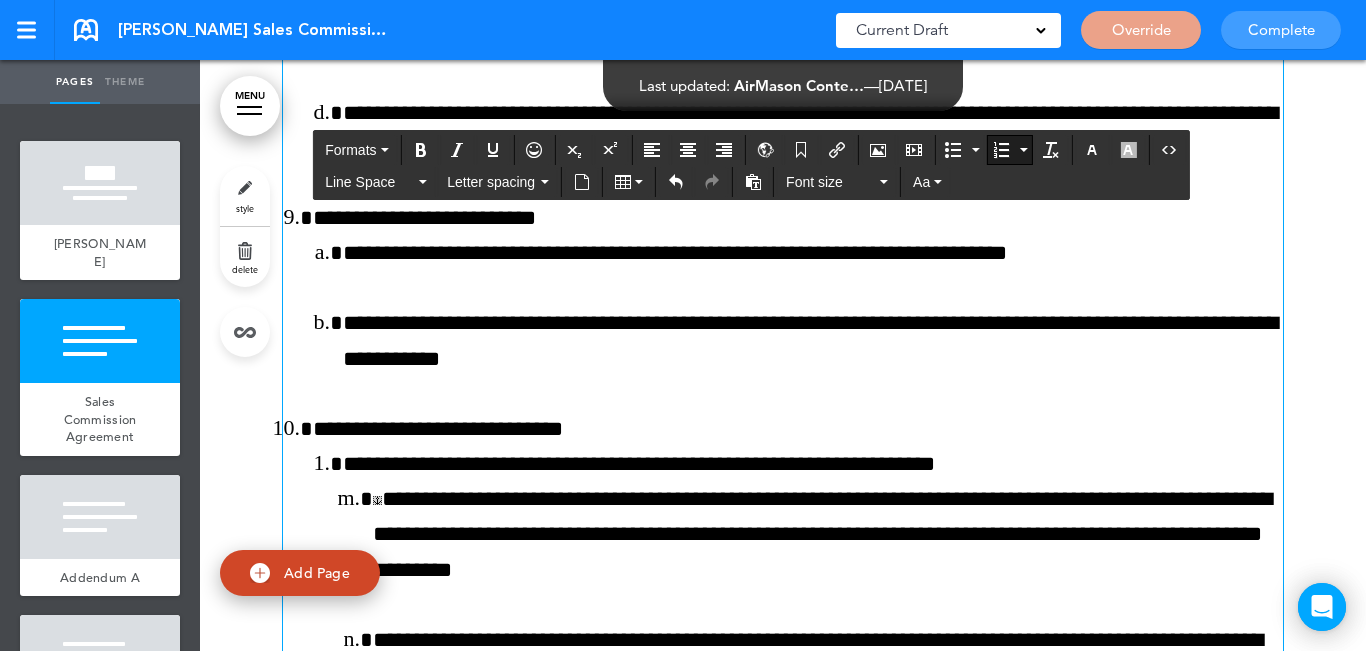 click at bounding box center [1023, 150] 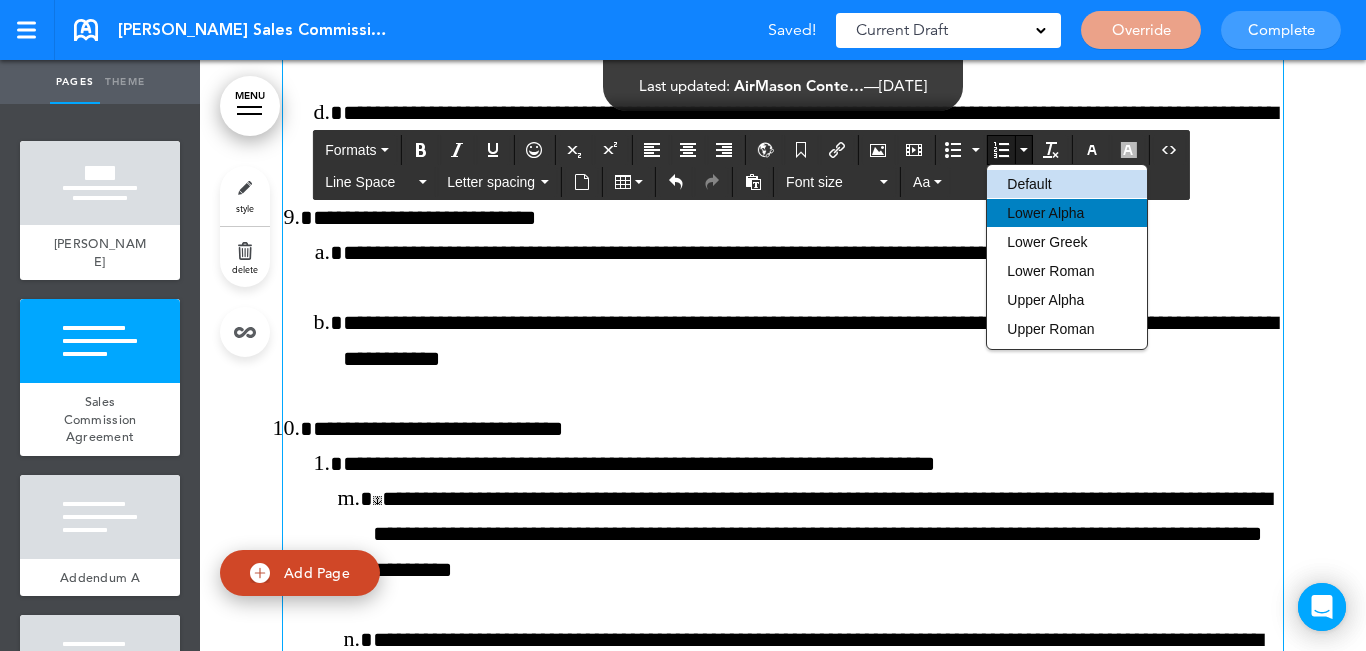 click on "Lower Alpha" at bounding box center (1045, 213) 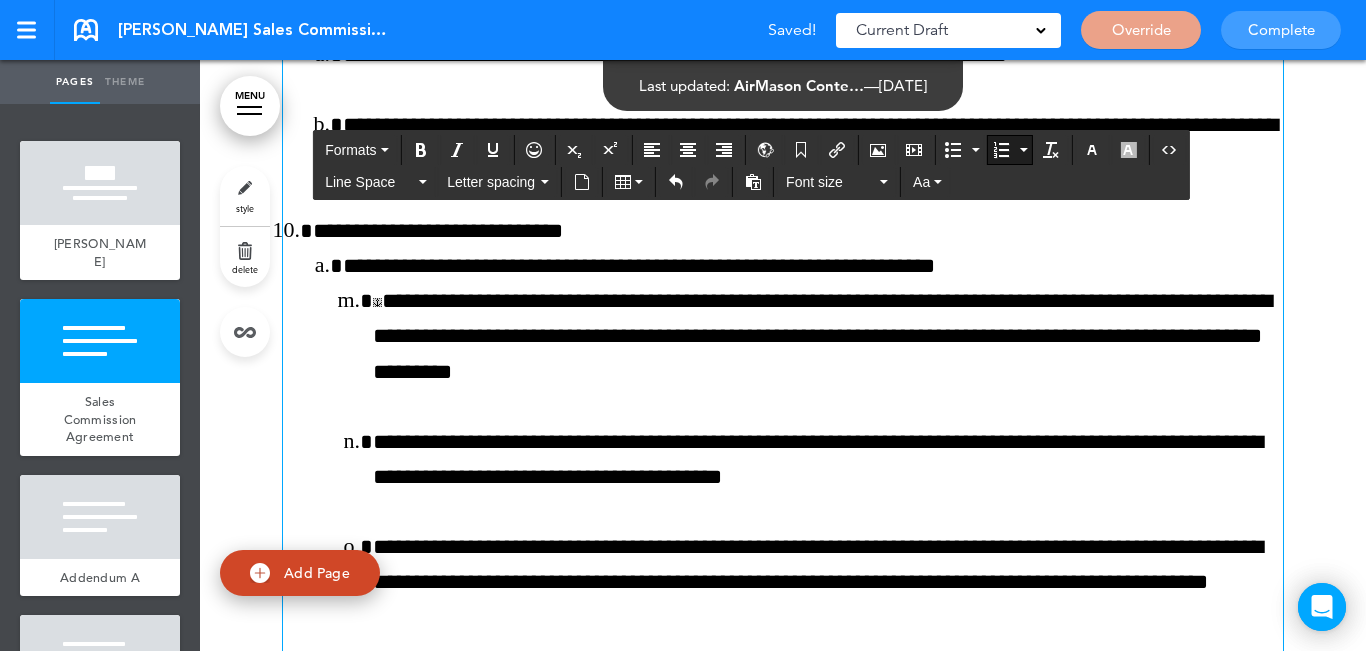 scroll, scrollTop: 4600, scrollLeft: 0, axis: vertical 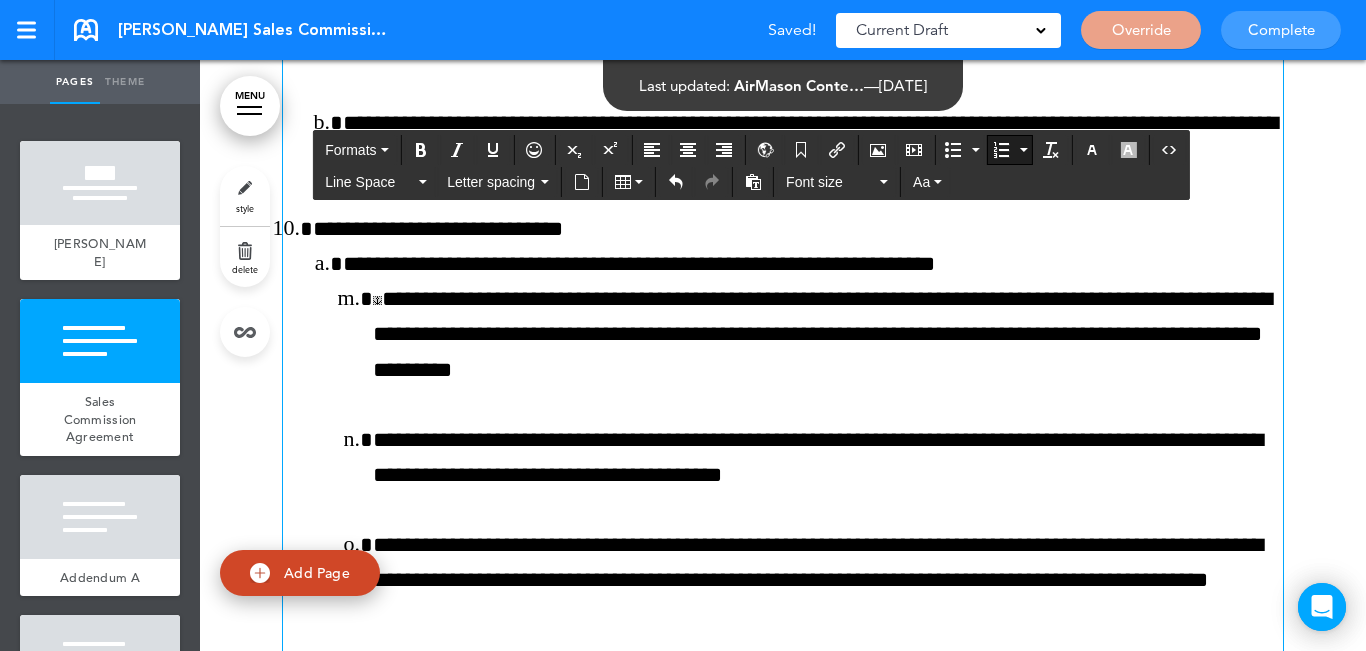 click on "**********" at bounding box center (828, 335) 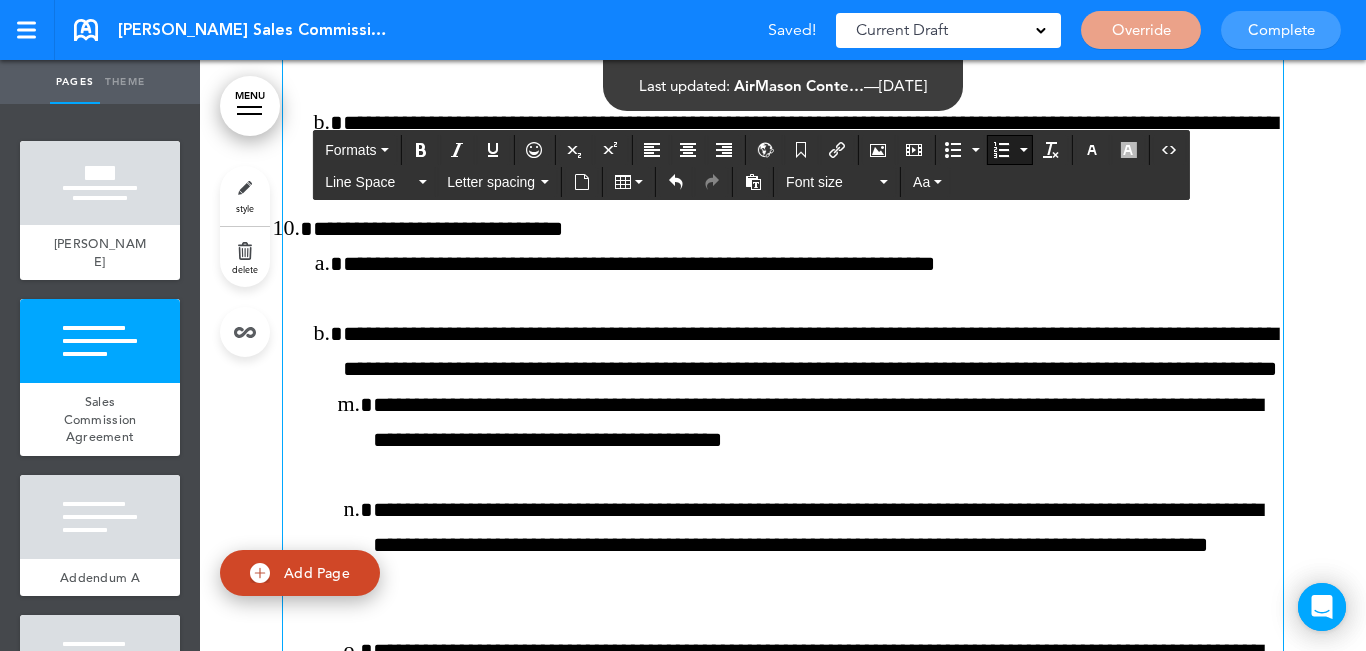 click on "**********" at bounding box center [828, 423] 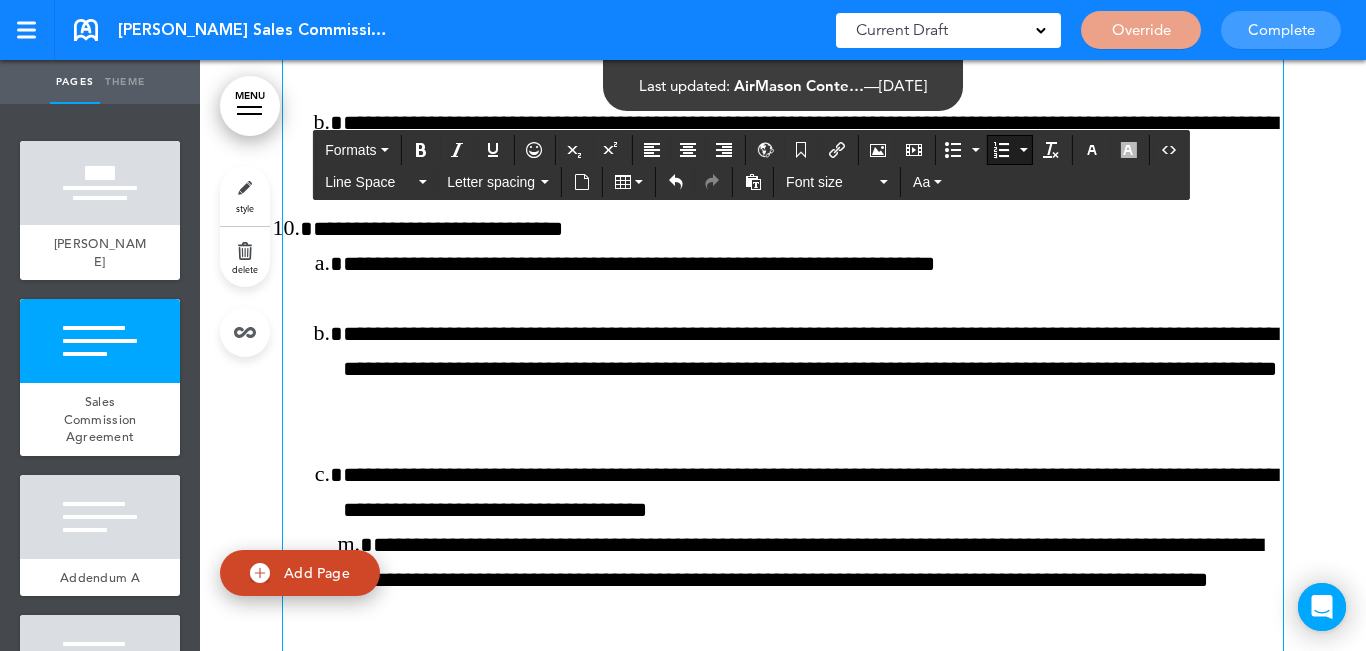 scroll, scrollTop: 4700, scrollLeft: 0, axis: vertical 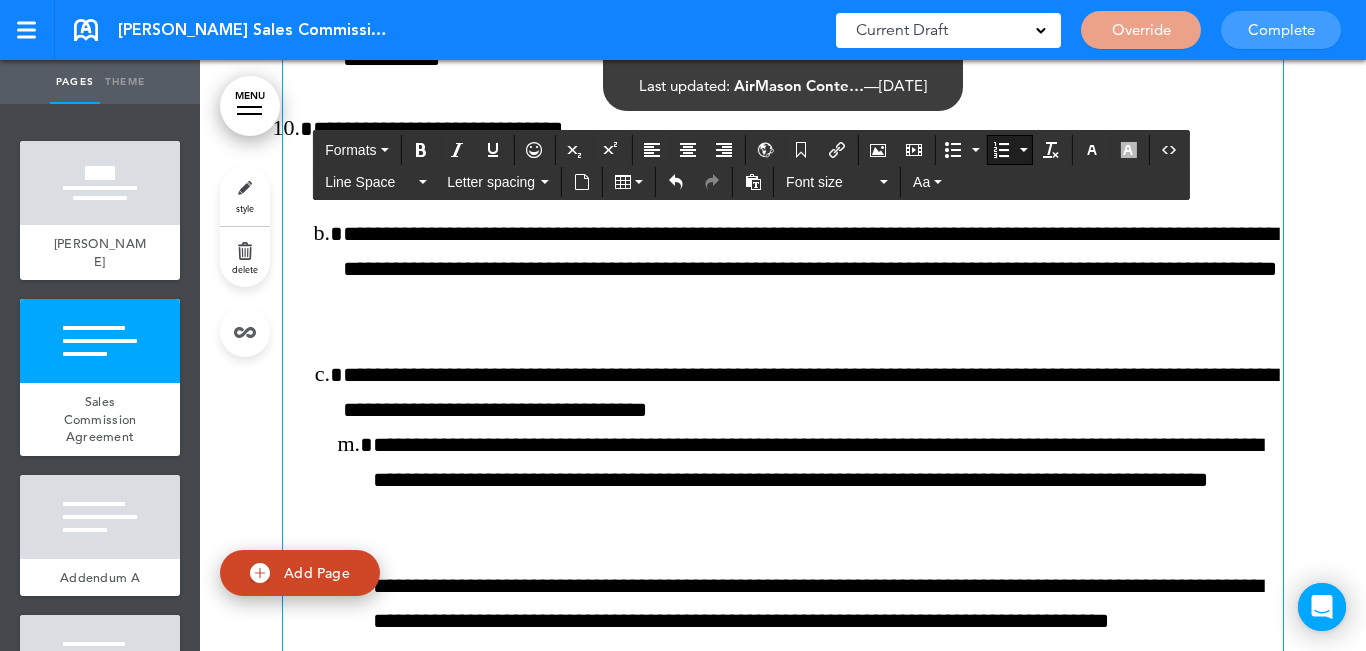 click on "**********" at bounding box center (828, 481) 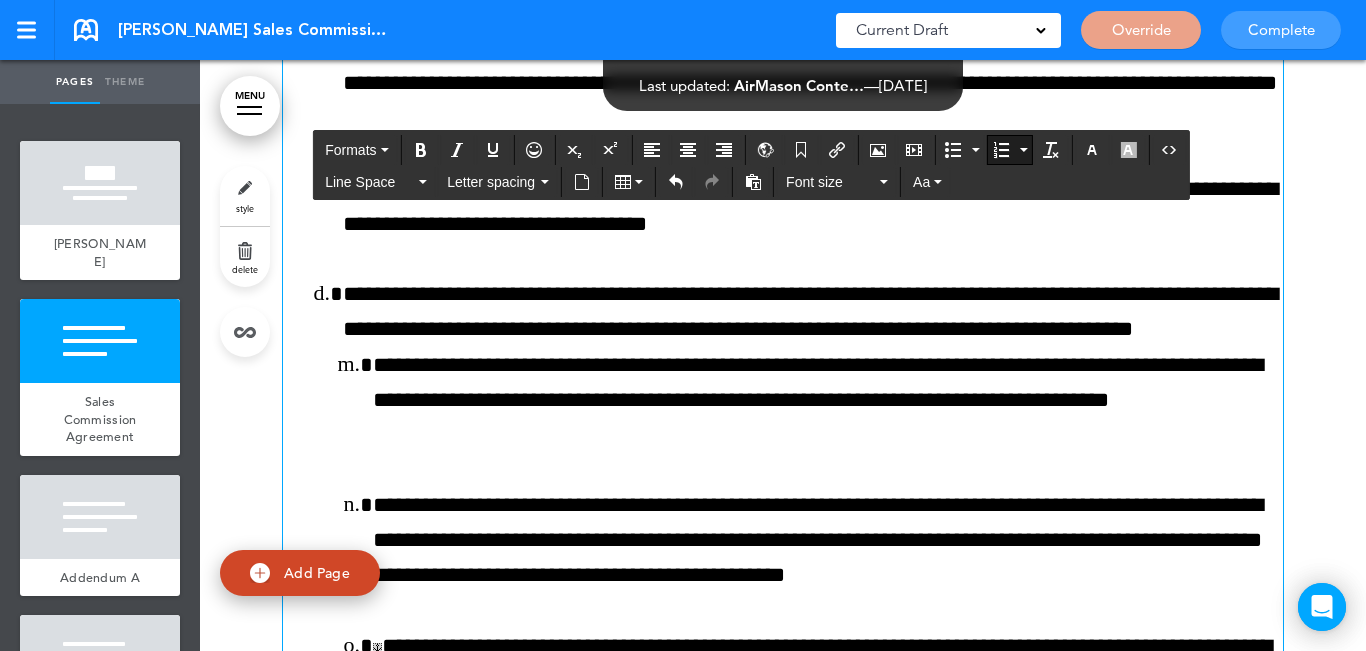 scroll, scrollTop: 4900, scrollLeft: 0, axis: vertical 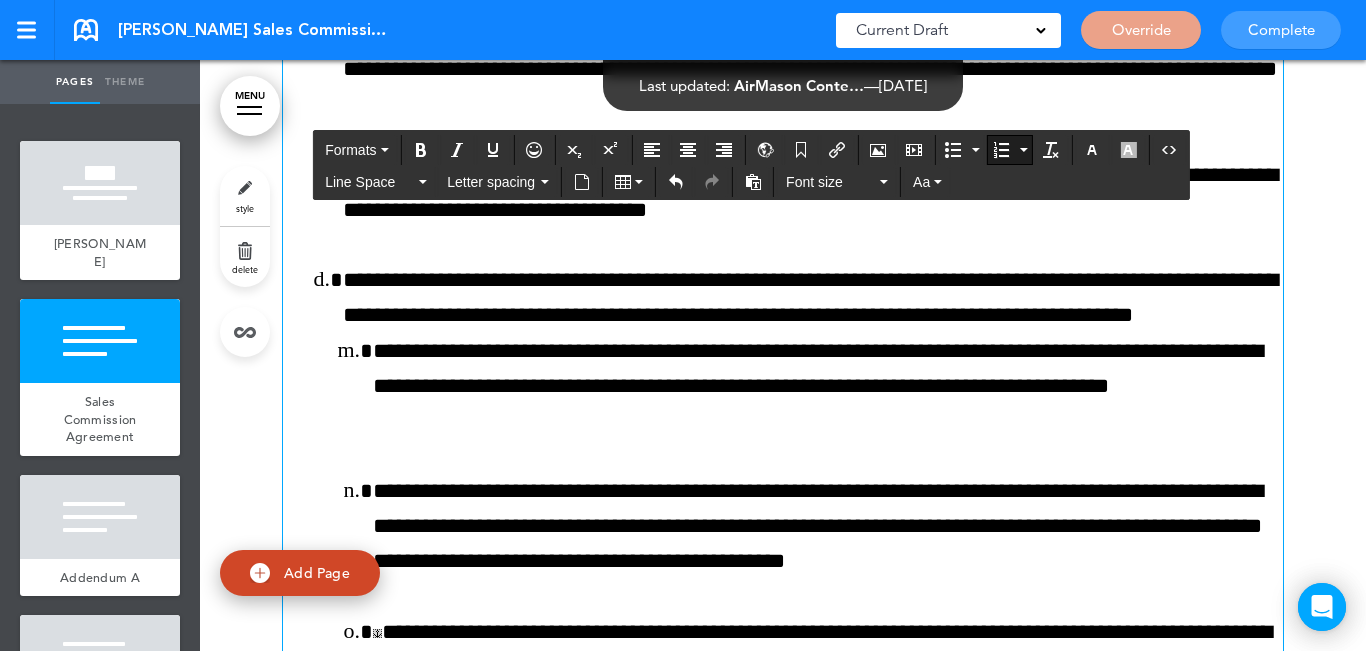 click on "**********" at bounding box center (828, 387) 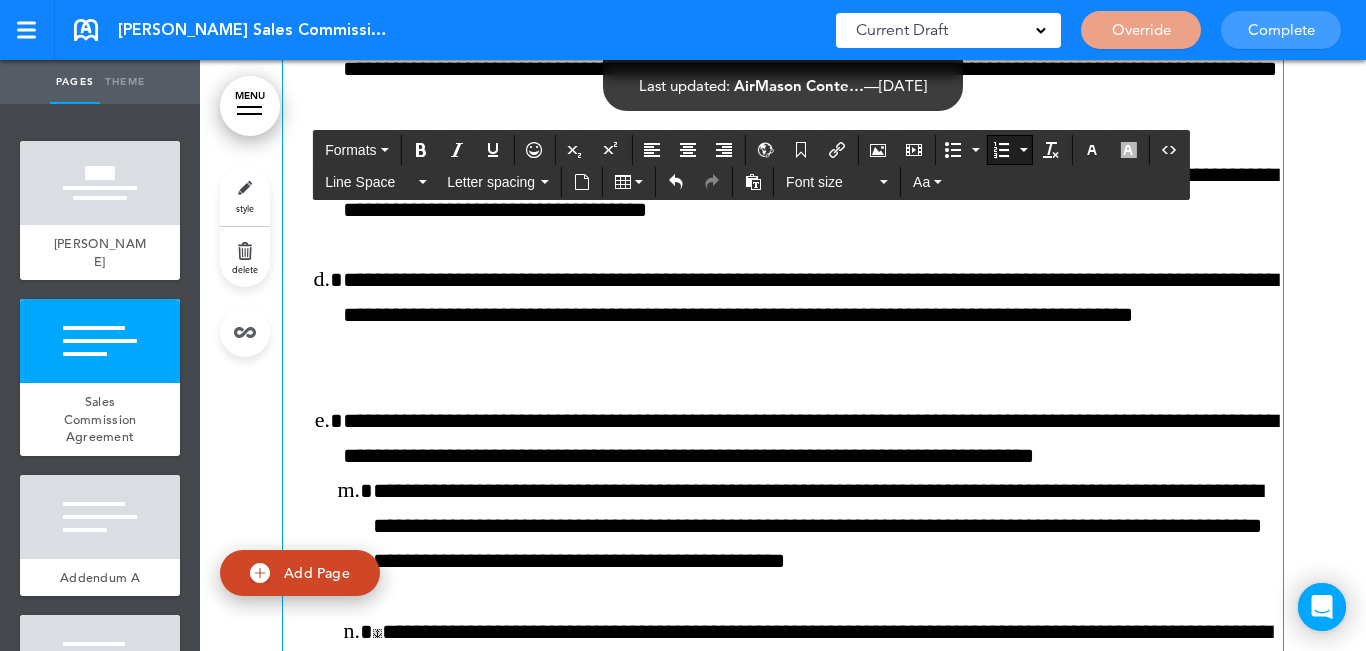 scroll, scrollTop: 5000, scrollLeft: 0, axis: vertical 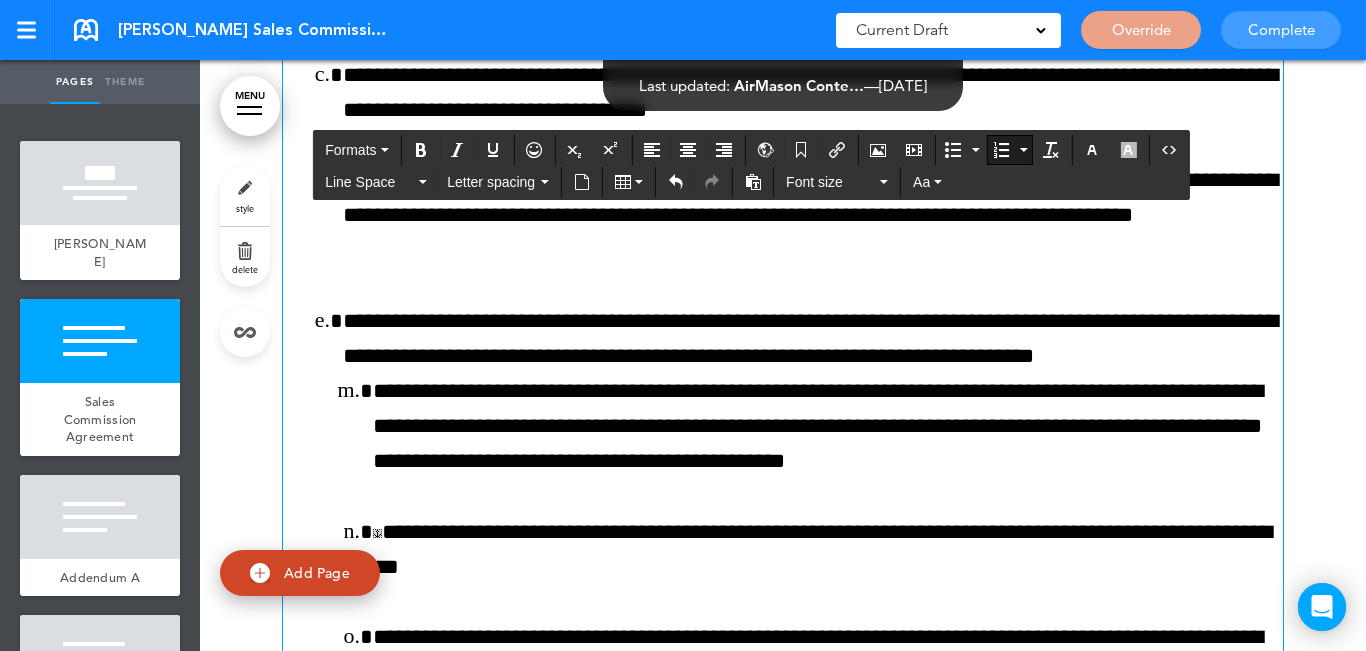 click on "**********" at bounding box center (828, 427) 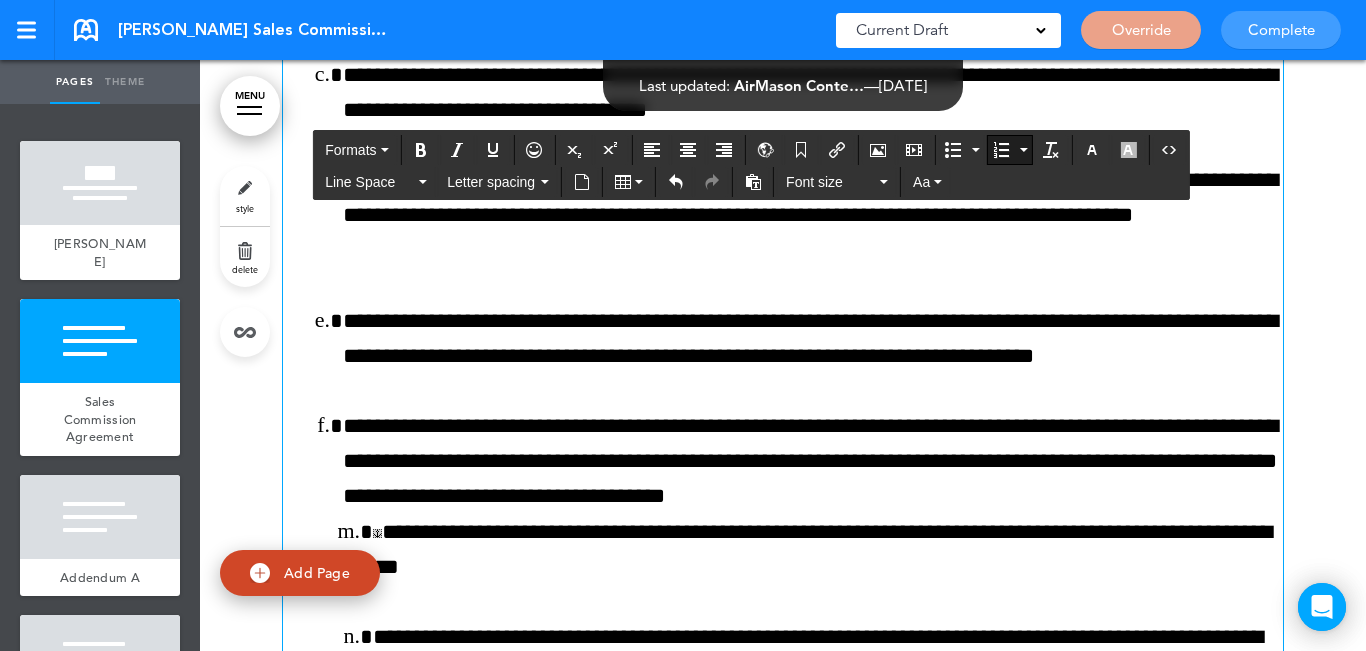 scroll, scrollTop: 5100, scrollLeft: 0, axis: vertical 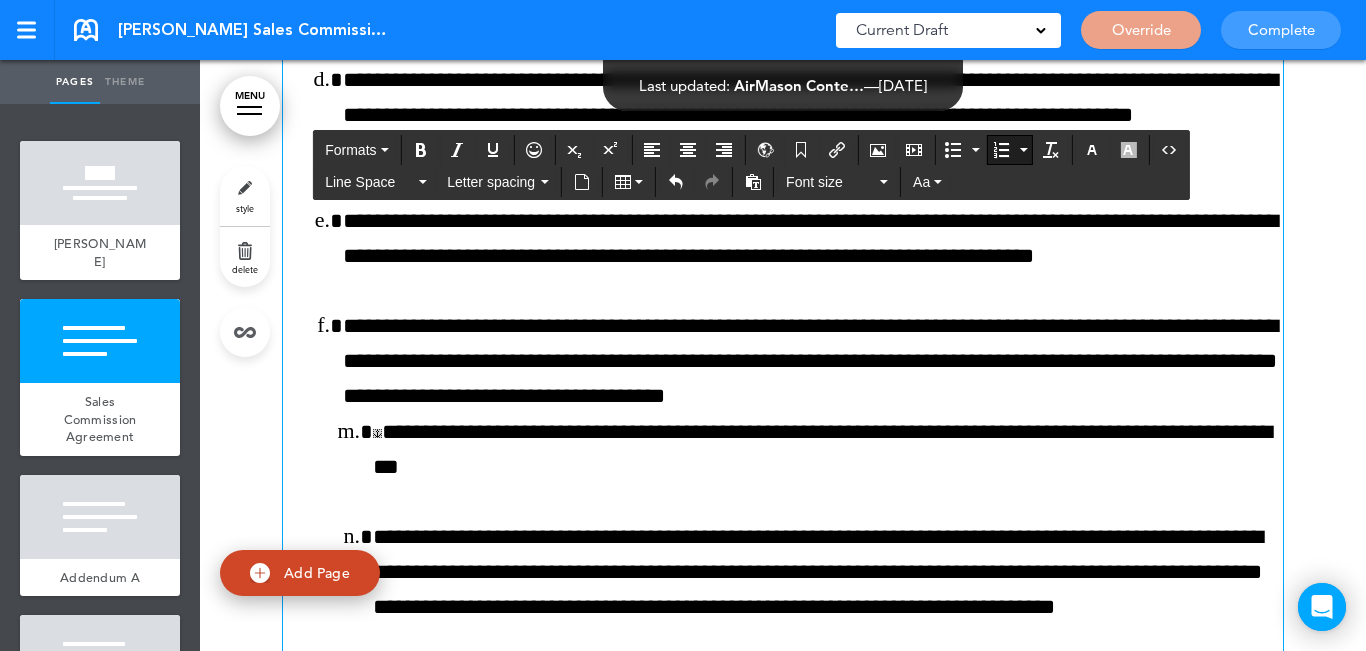 click on "**********" at bounding box center [828, 450] 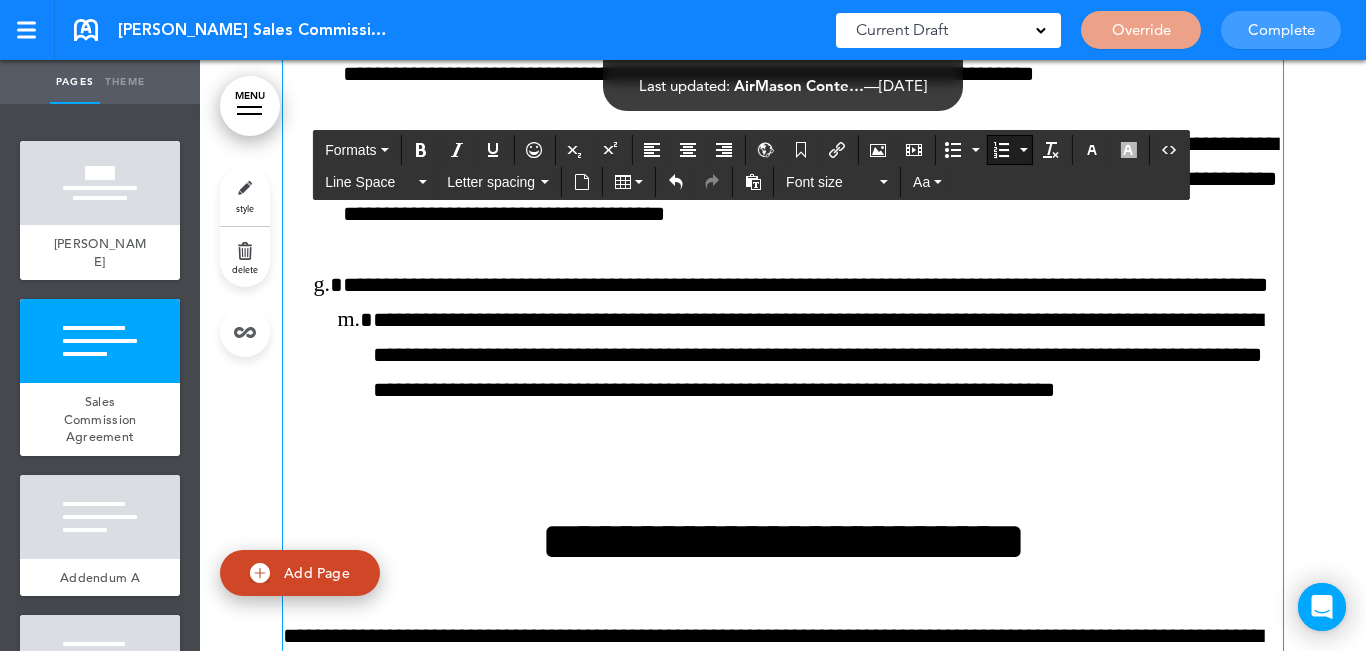scroll, scrollTop: 5300, scrollLeft: 0, axis: vertical 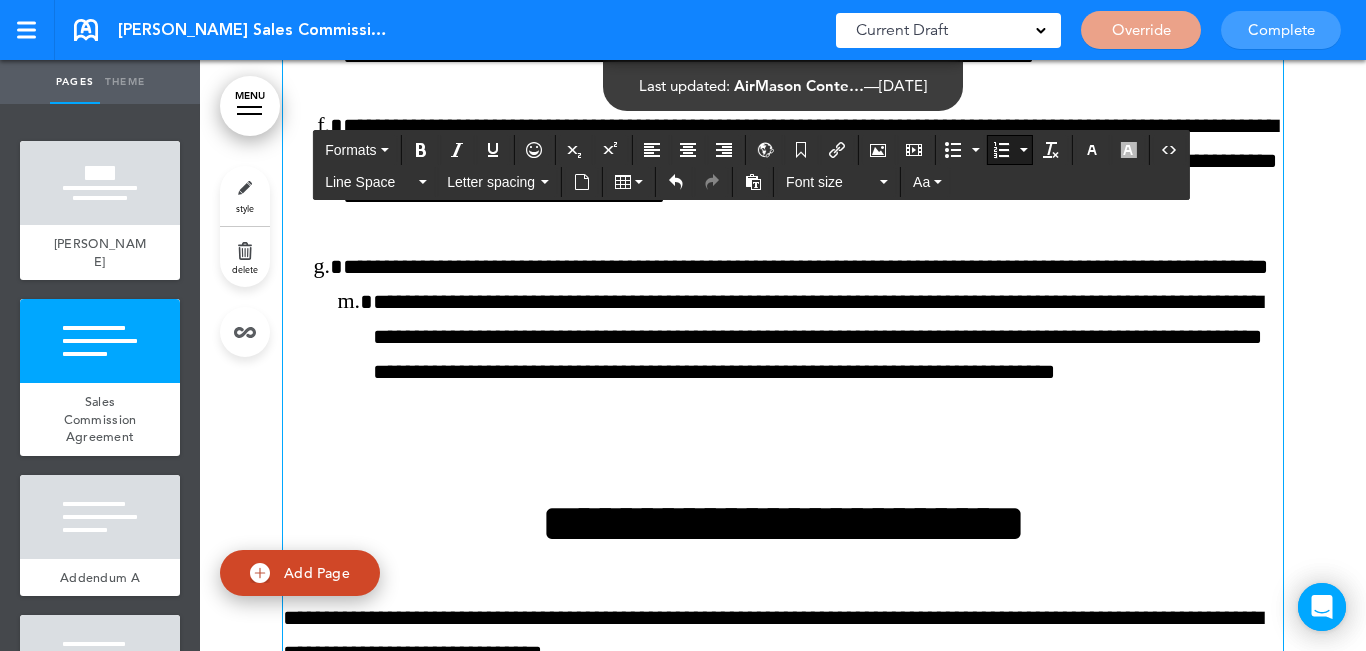 click on "**********" at bounding box center [828, 355] 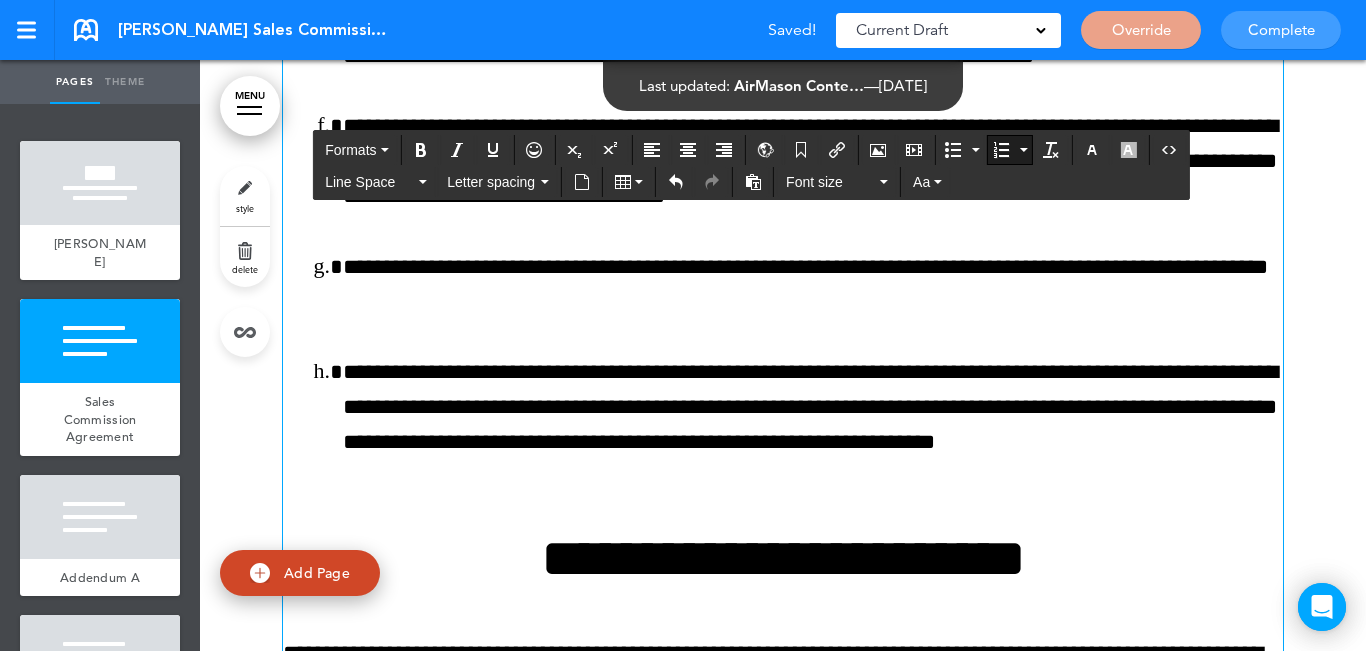 scroll, scrollTop: 5500, scrollLeft: 0, axis: vertical 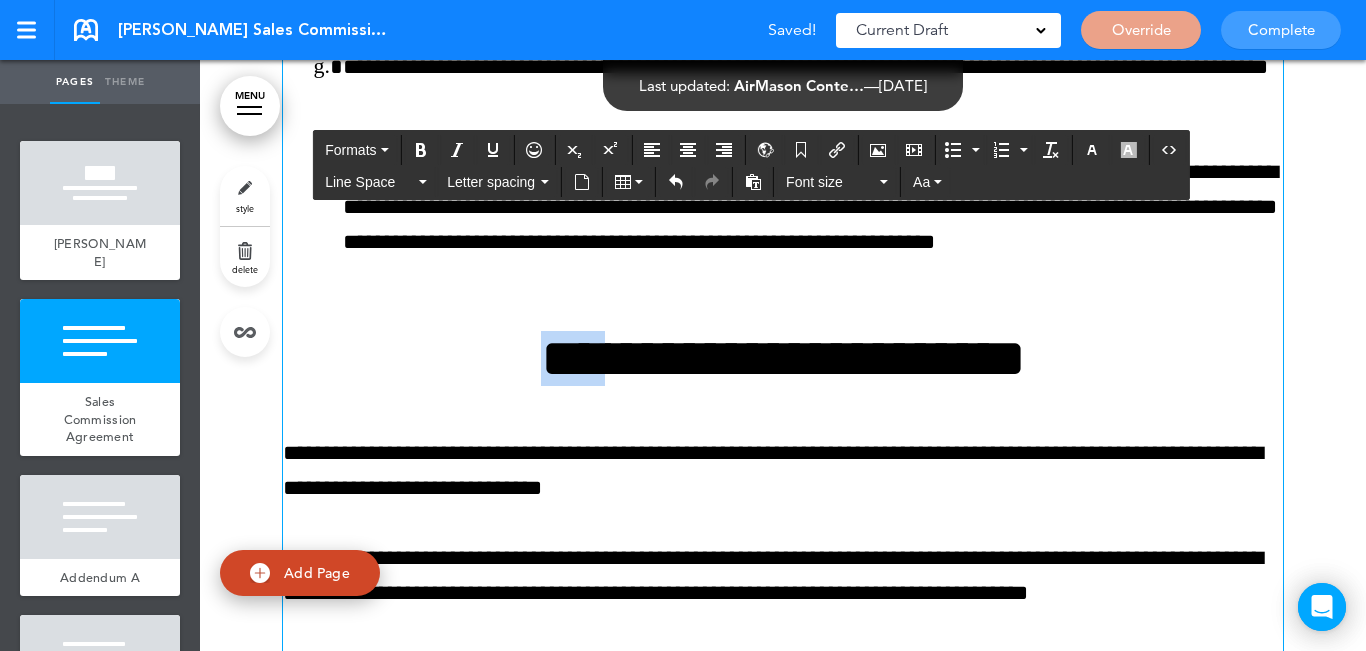 drag, startPoint x: 573, startPoint y: 350, endPoint x: 448, endPoint y: 372, distance: 126.921234 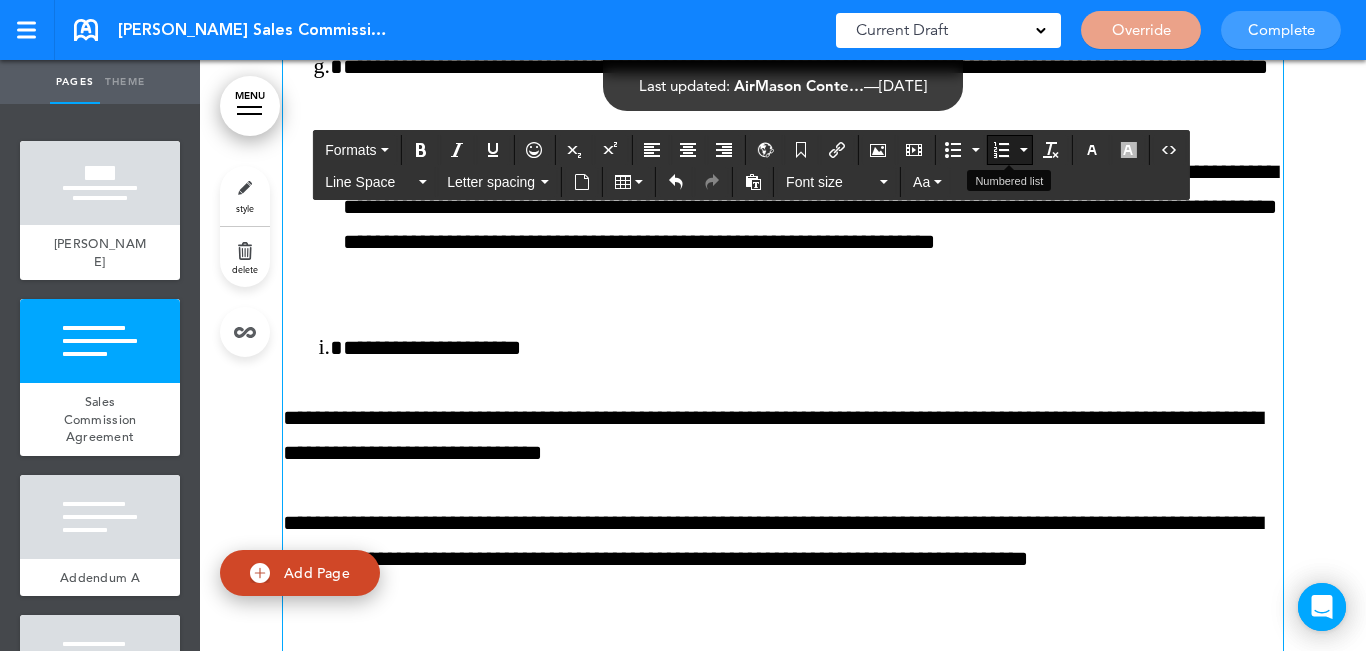 click at bounding box center [1001, 150] 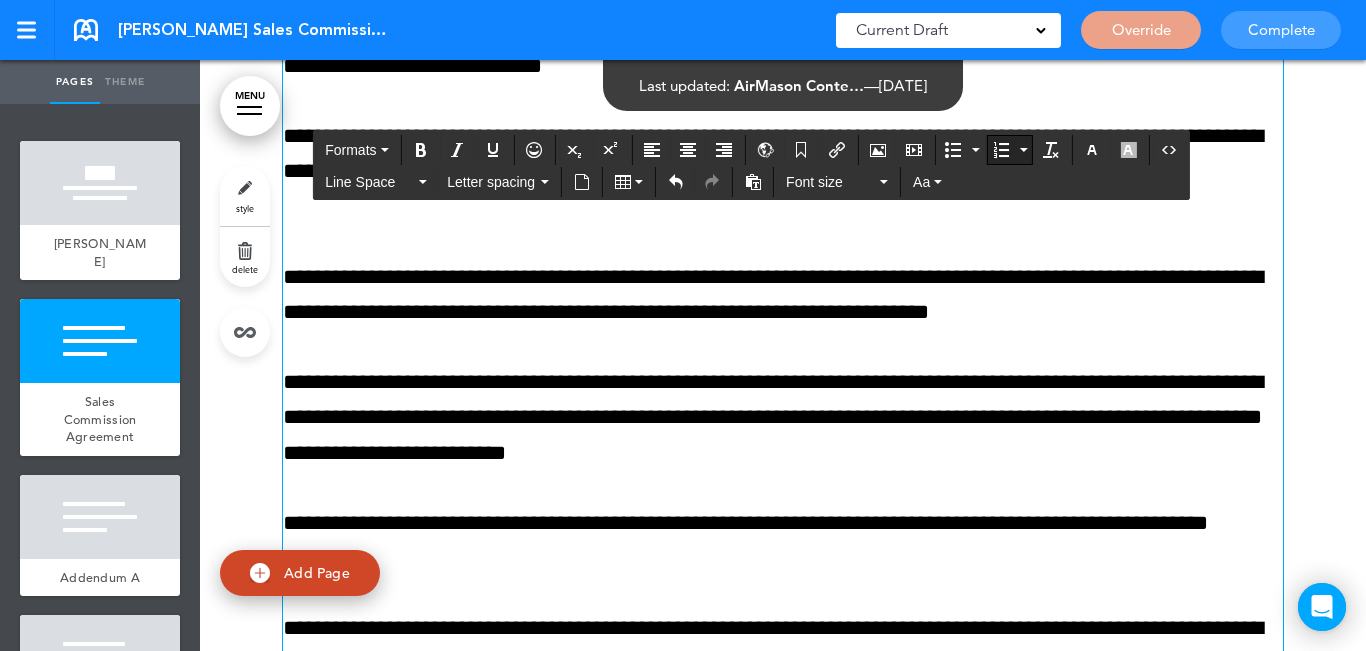 click at bounding box center [1001, 150] 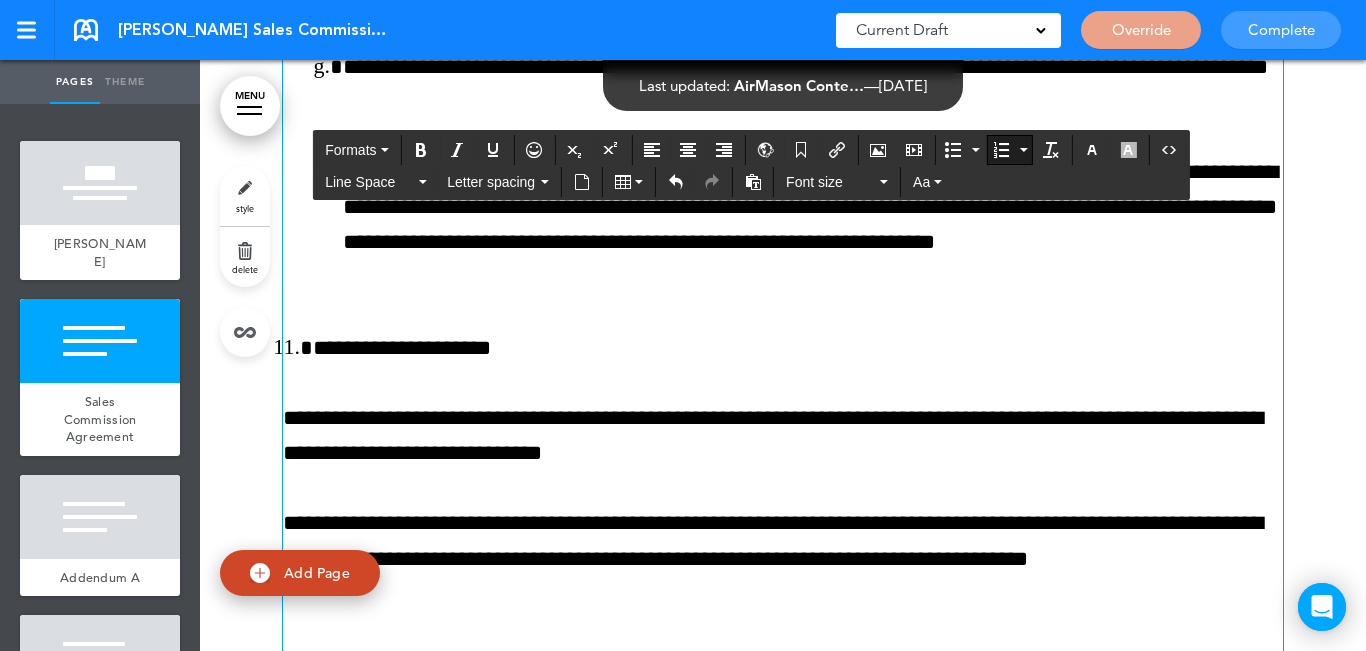 click on "**********" at bounding box center [798, 348] 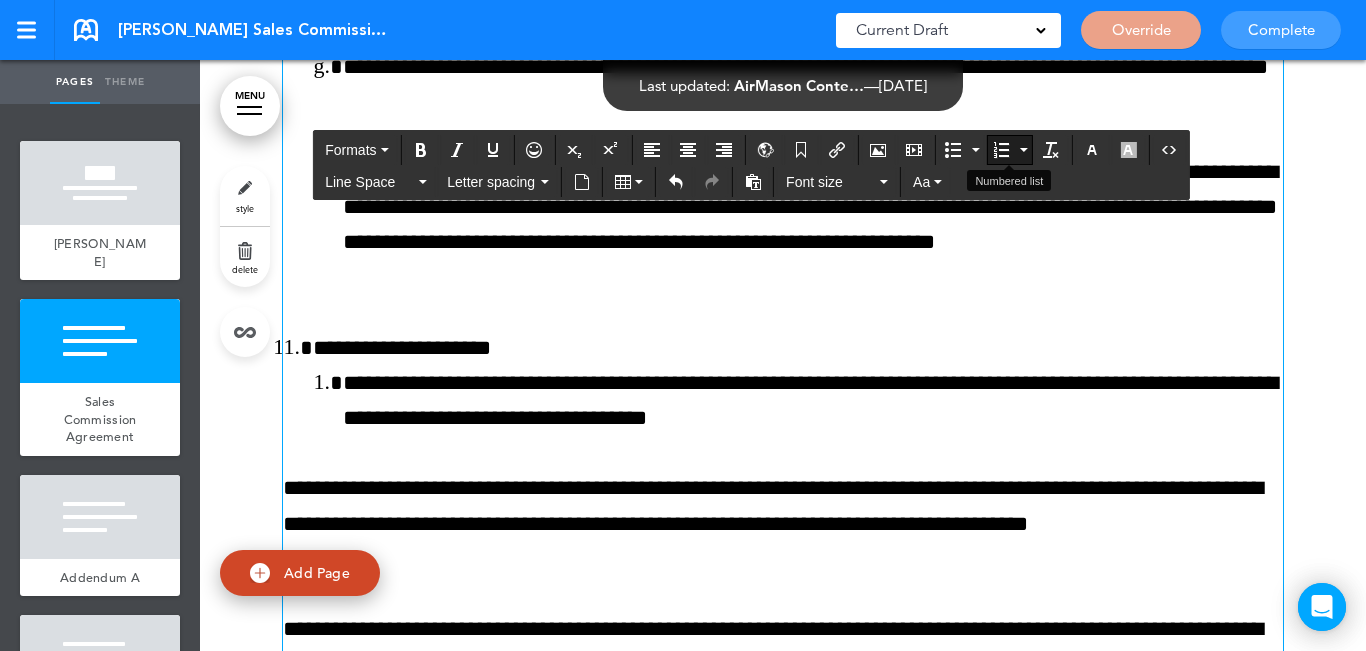 click at bounding box center [1023, 150] 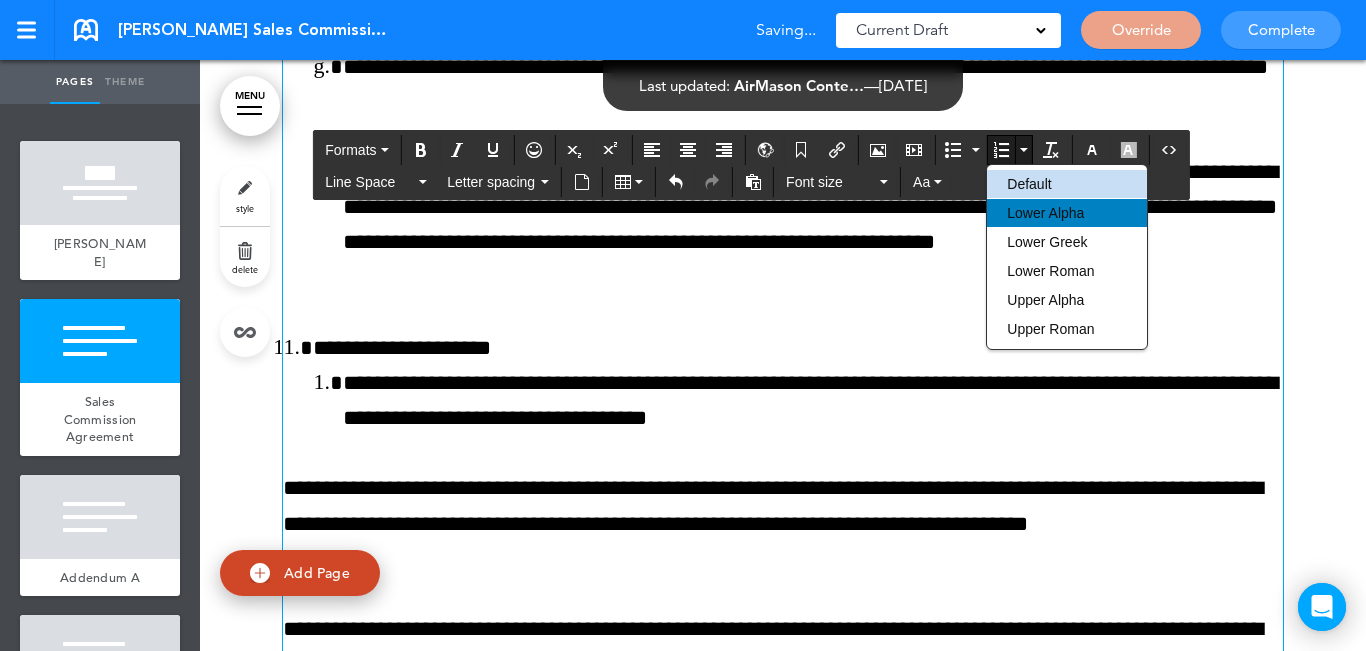 click on "Lower Alpha" at bounding box center [1067, 213] 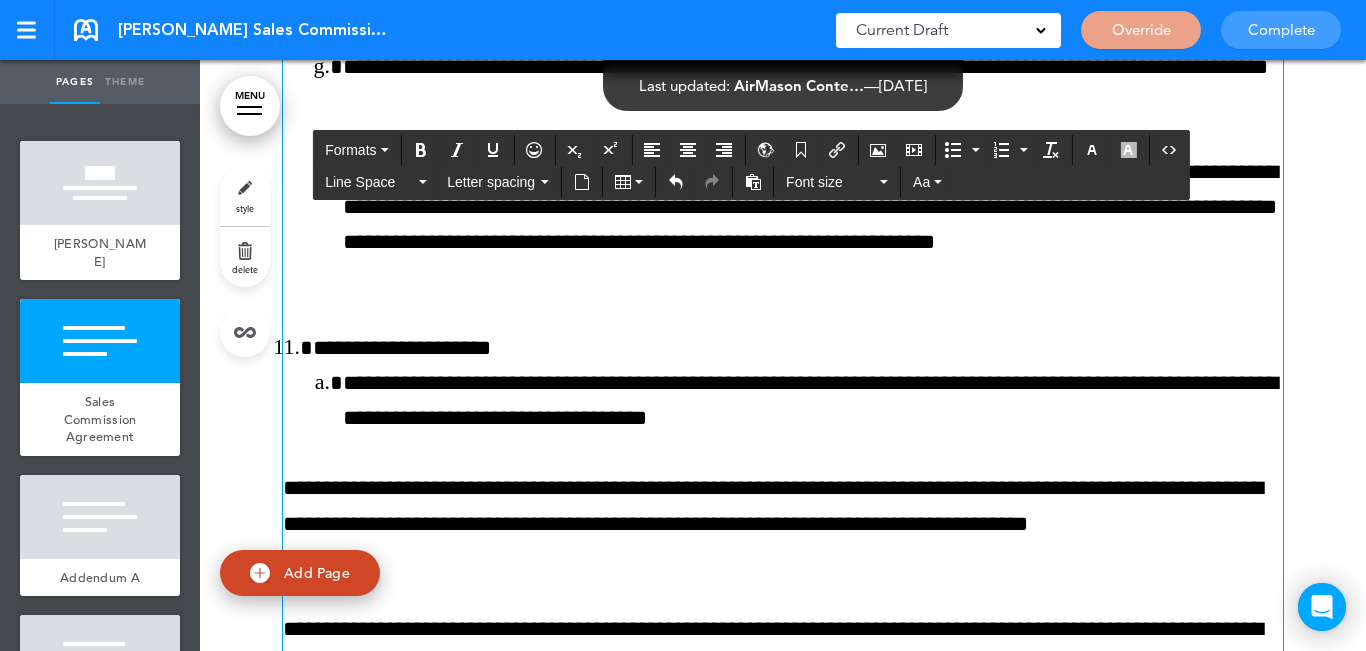 click on "**********" at bounding box center [783, 524] 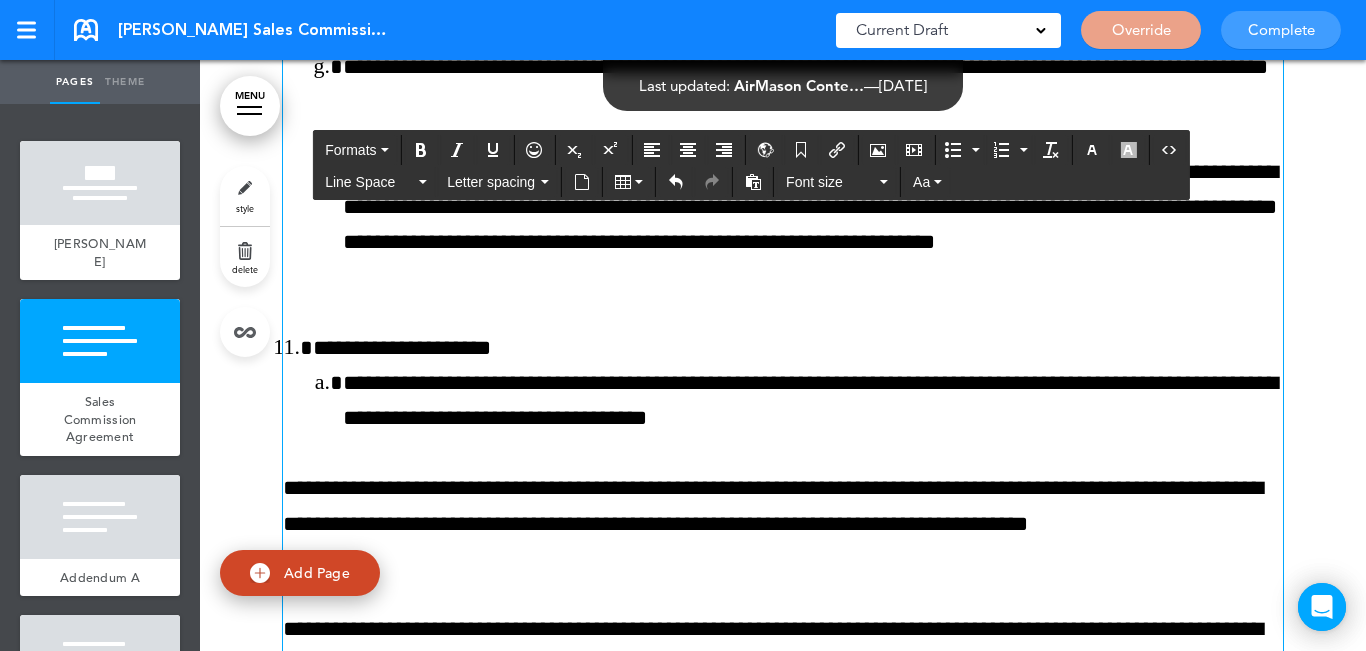 click on "**********" at bounding box center (783, 524) 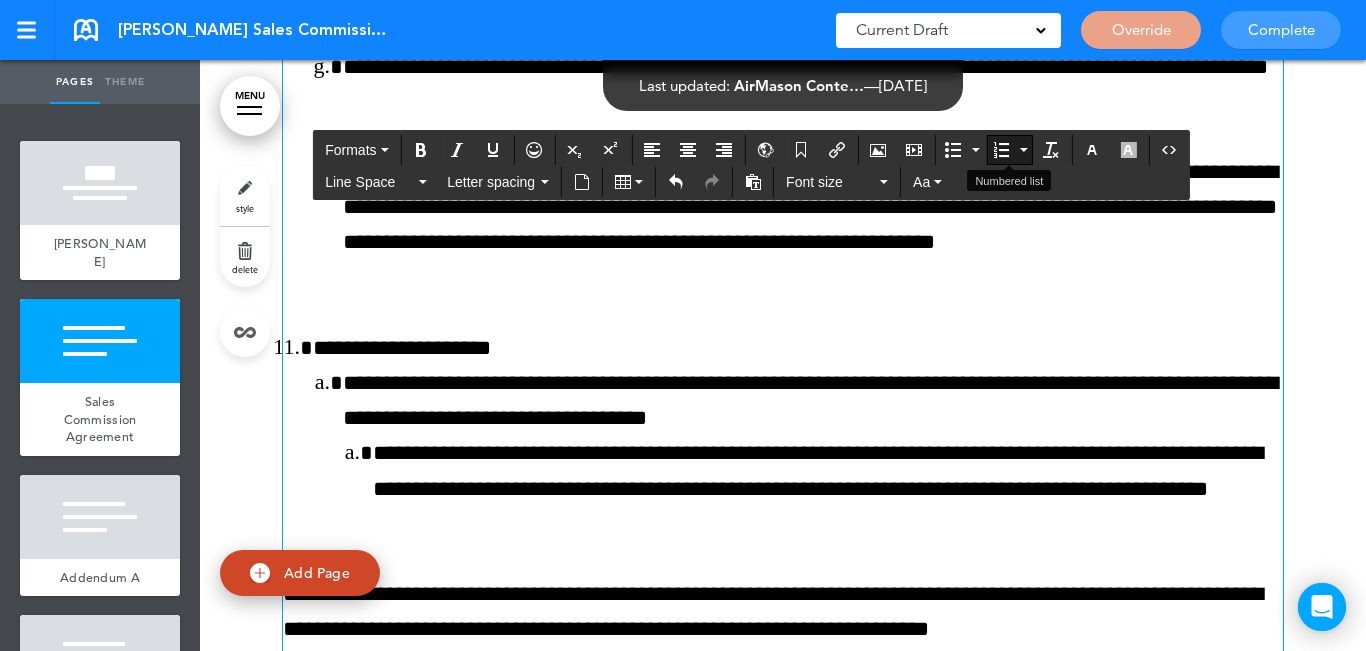 click at bounding box center [1023, 150] 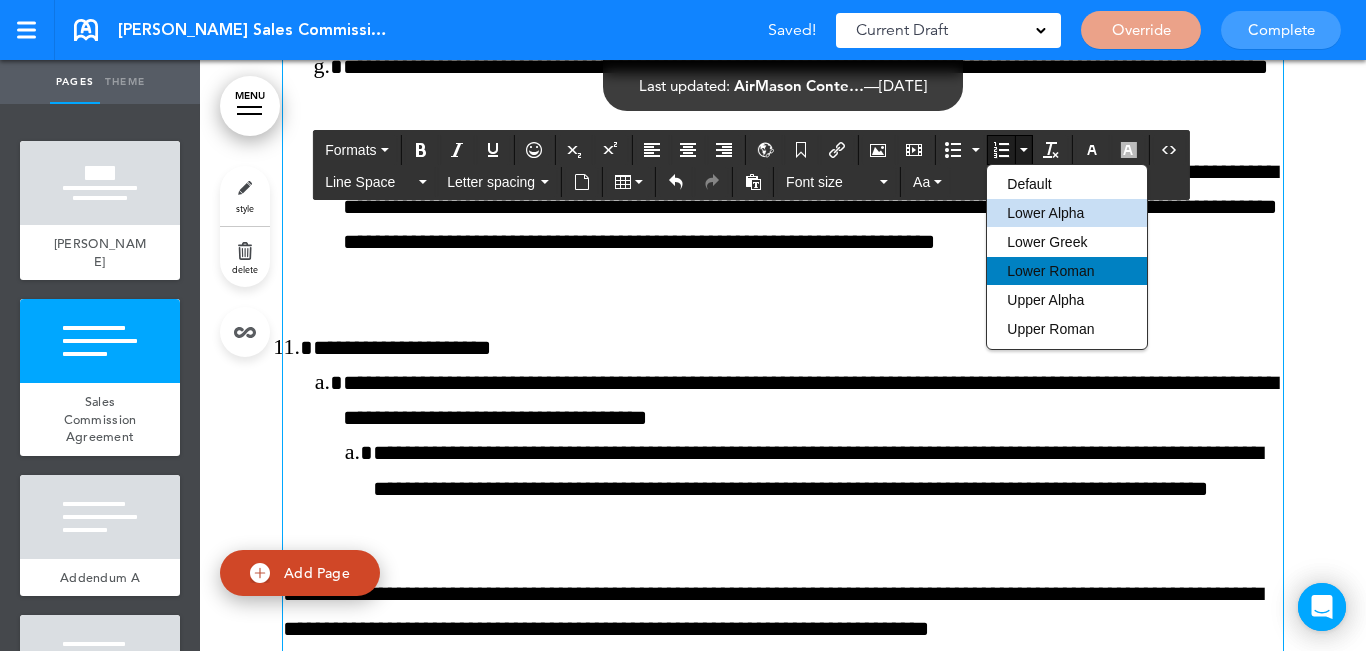 click on "Lower Roman" at bounding box center (1050, 271) 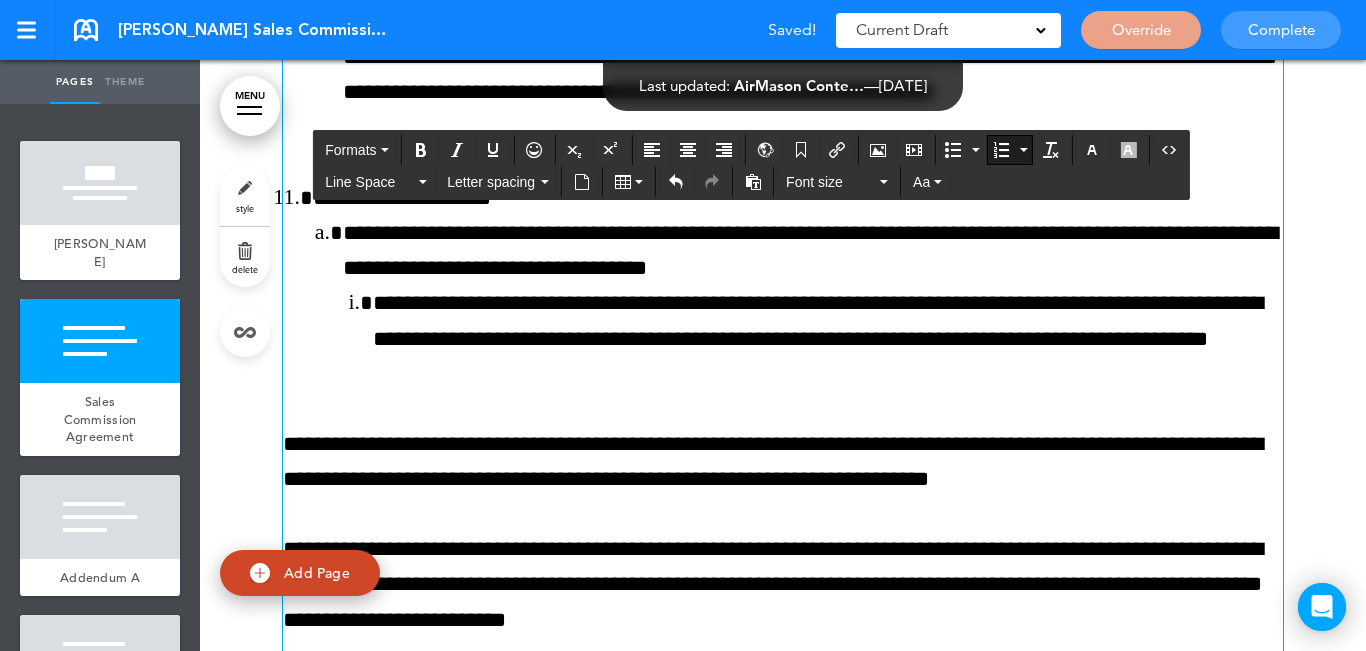 scroll, scrollTop: 5700, scrollLeft: 0, axis: vertical 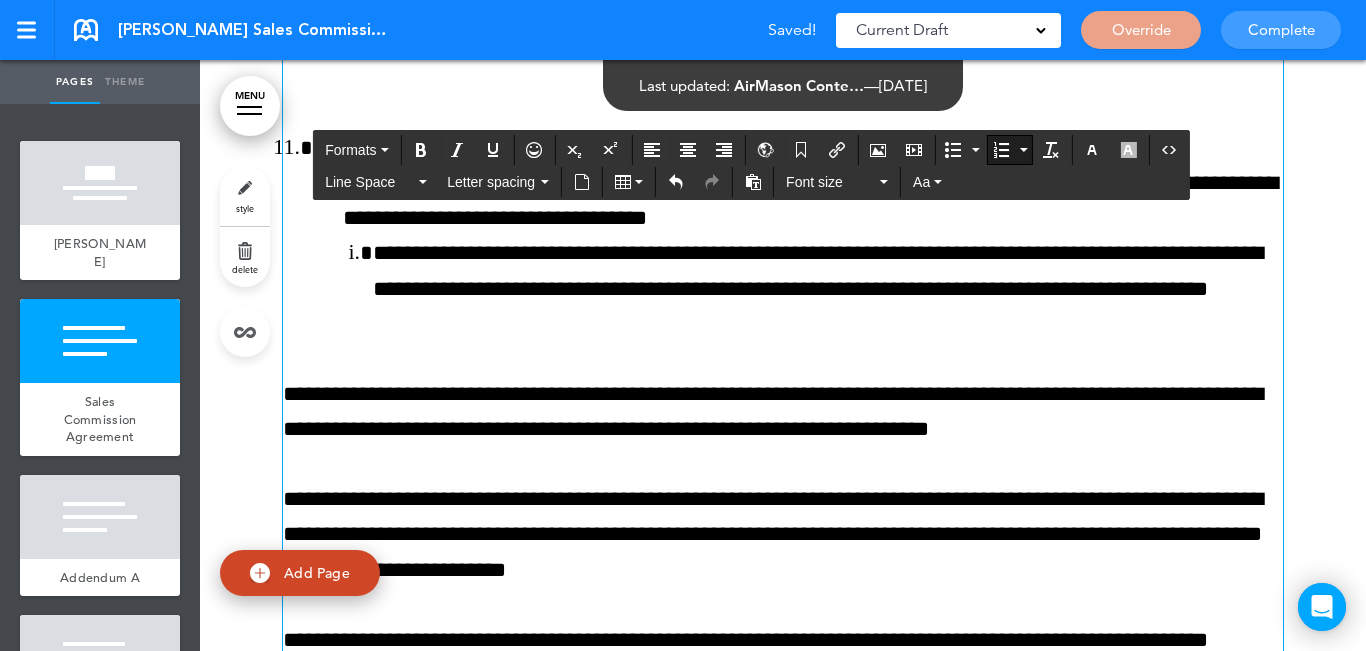 click on "**********" at bounding box center (828, 289) 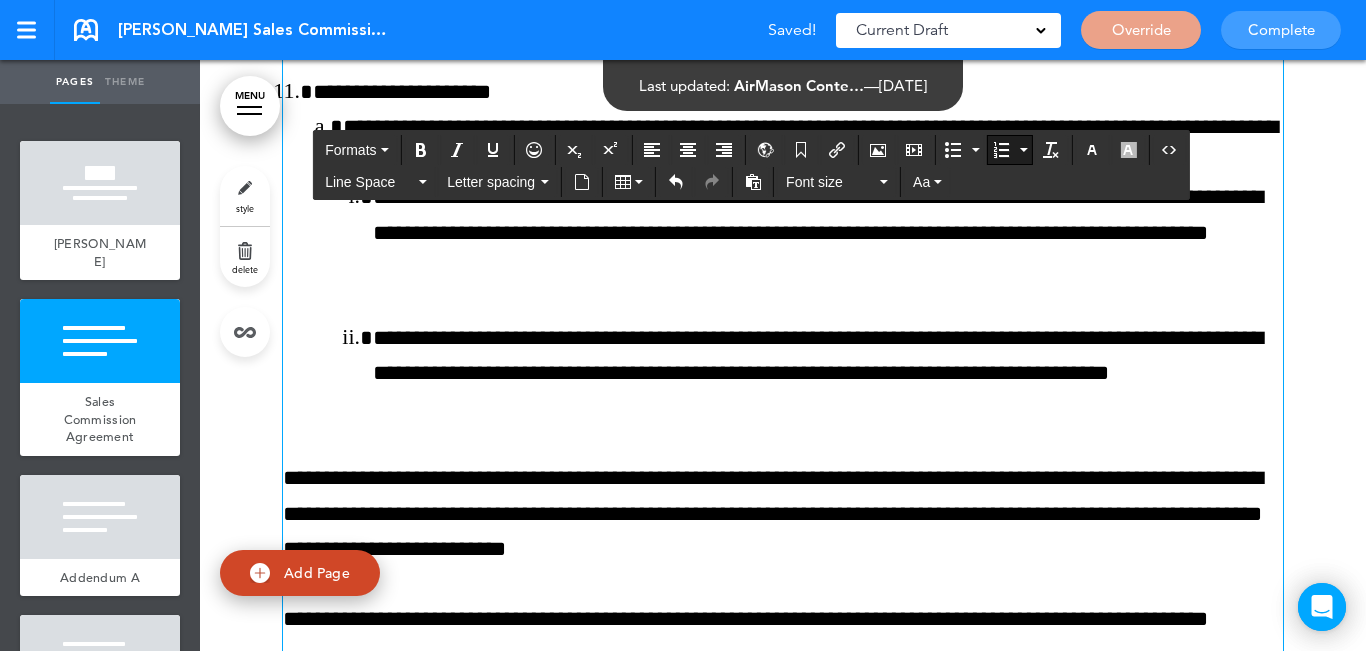 scroll, scrollTop: 5800, scrollLeft: 0, axis: vertical 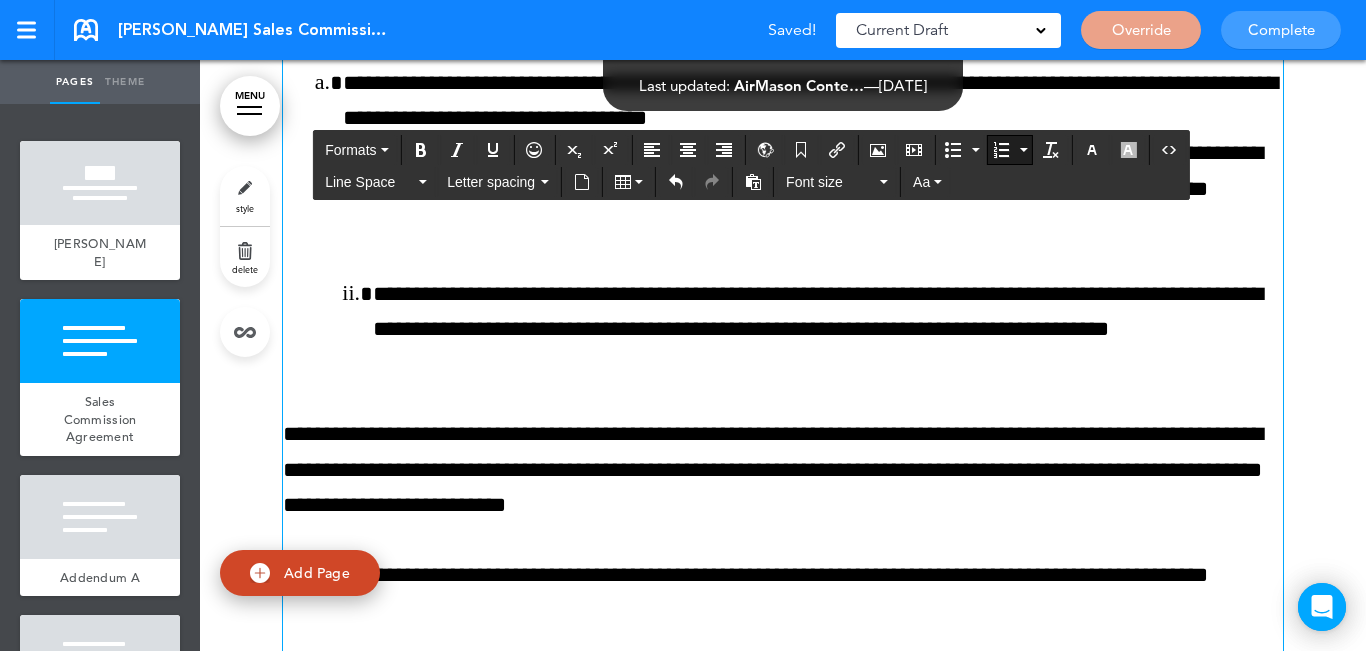 click on "**********" at bounding box center [828, 330] 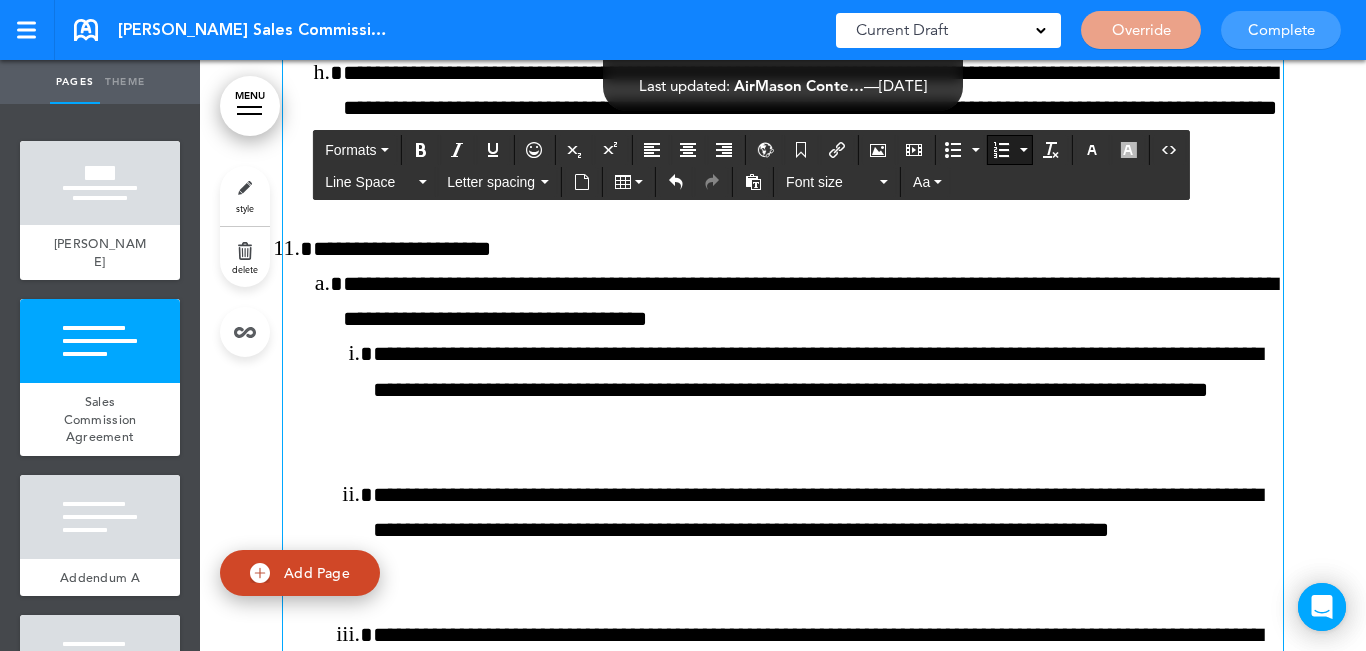 scroll, scrollTop: 5600, scrollLeft: 0, axis: vertical 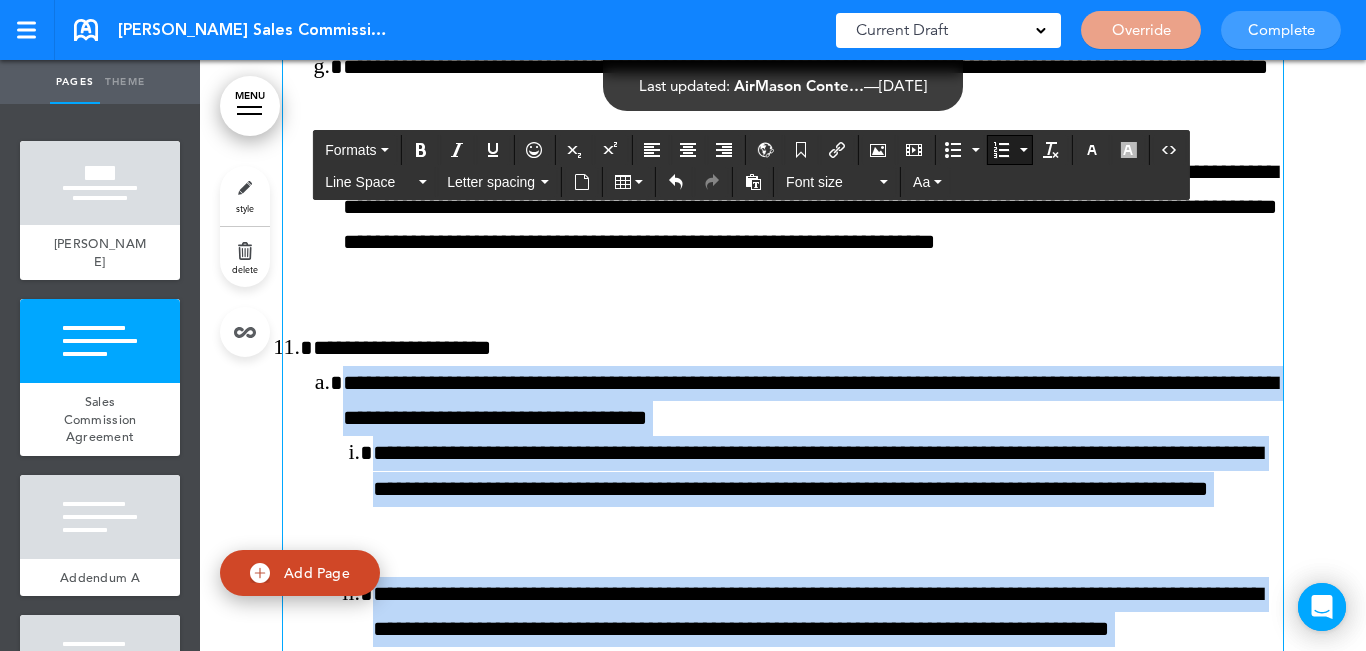 drag, startPoint x: 1230, startPoint y: 471, endPoint x: 304, endPoint y: 374, distance: 931.0666 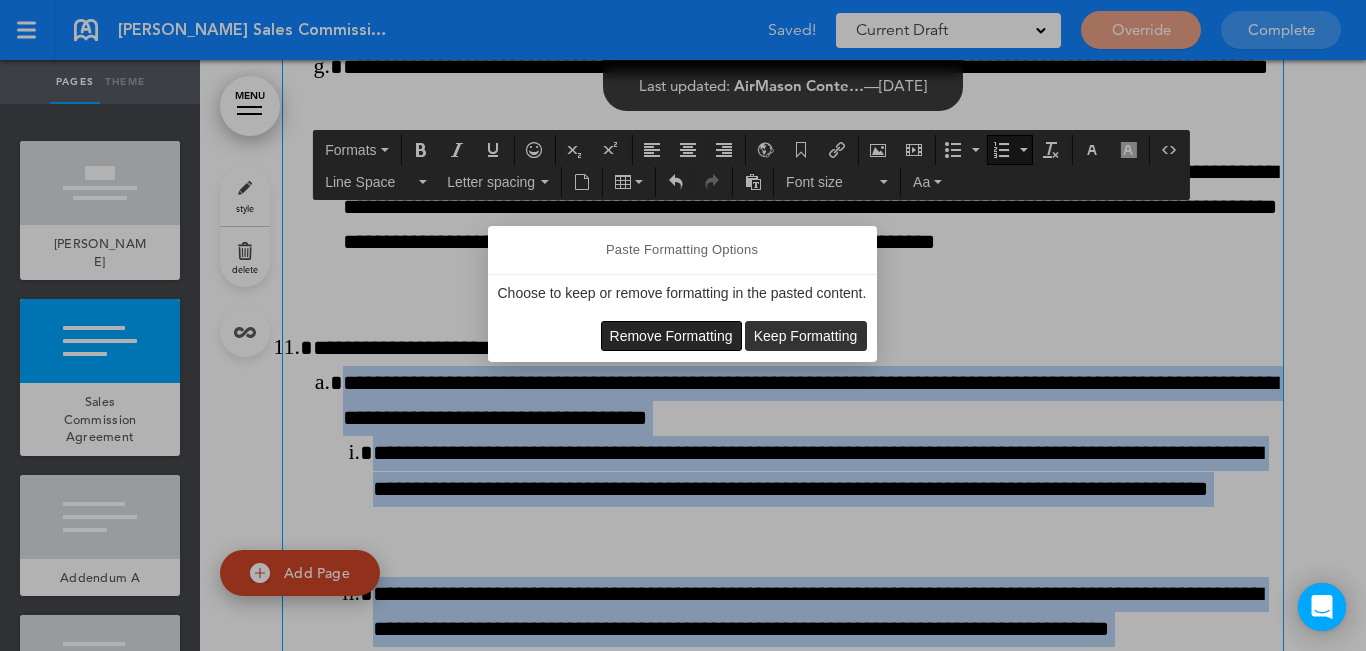click on "Remove Formatting" at bounding box center (671, 336) 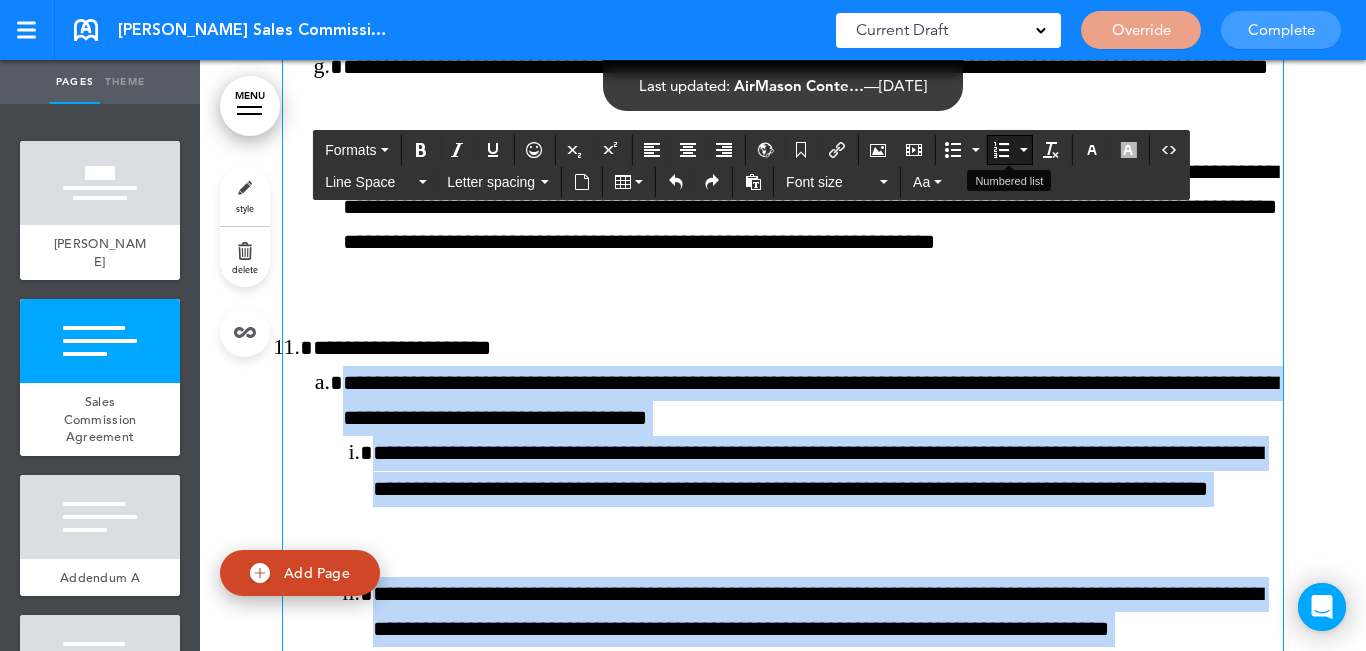 click at bounding box center [1001, 150] 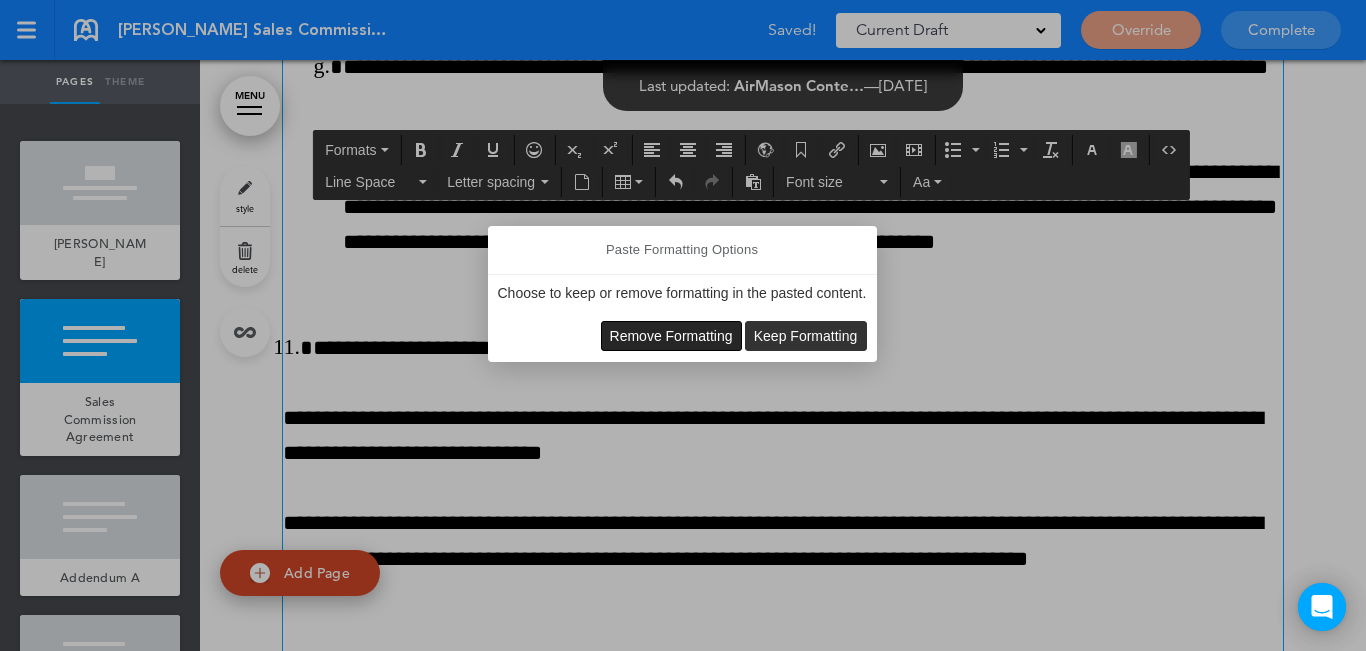 click on "Remove Formatting" at bounding box center [671, 336] 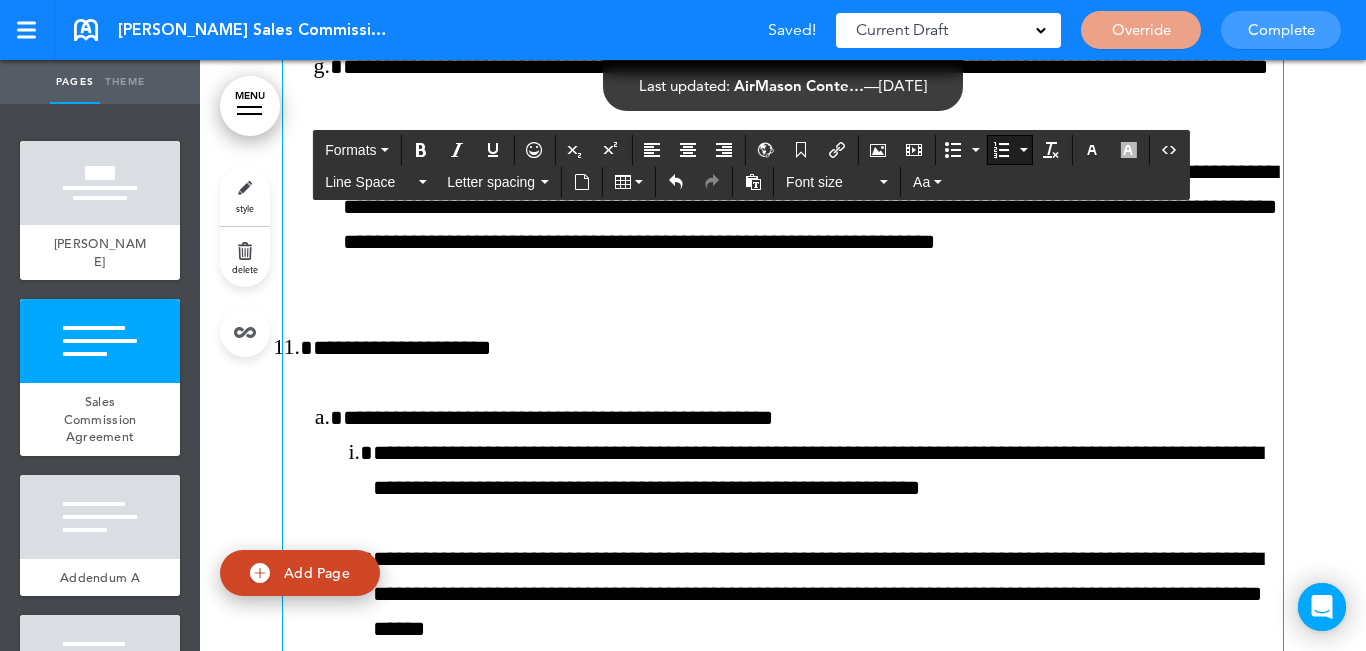click on "**********" at bounding box center [783, -1233] 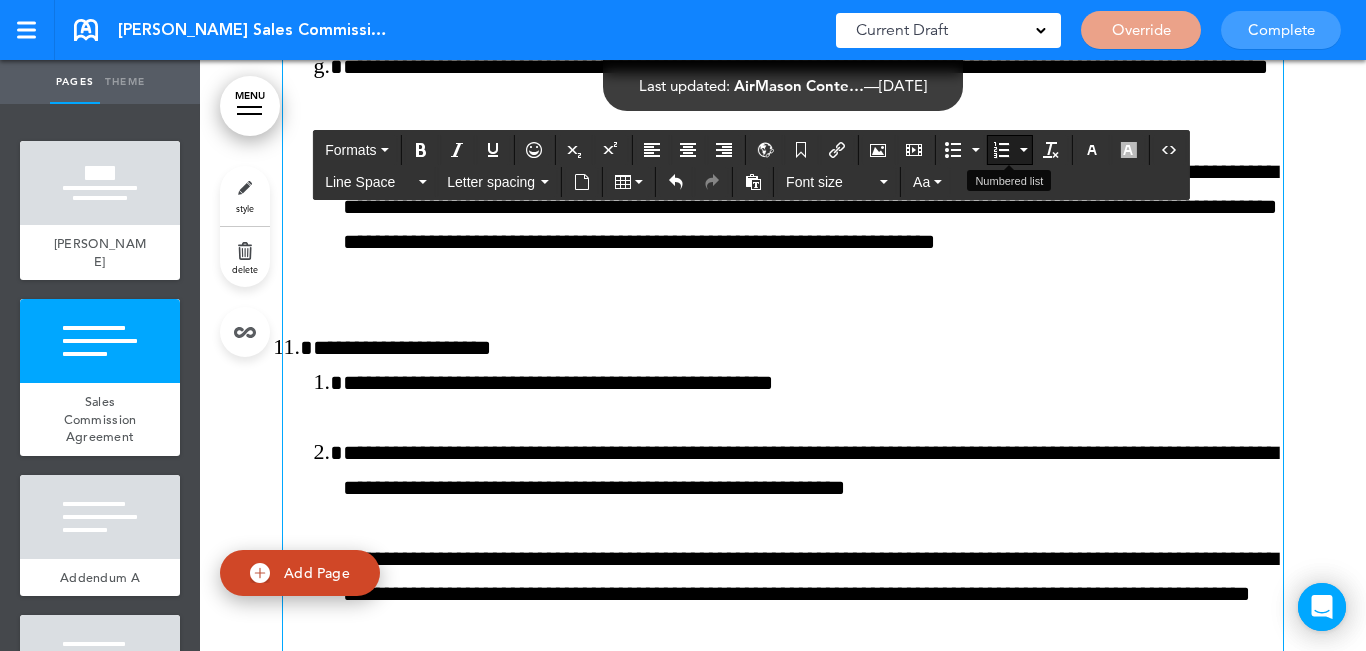 click at bounding box center (1023, 150) 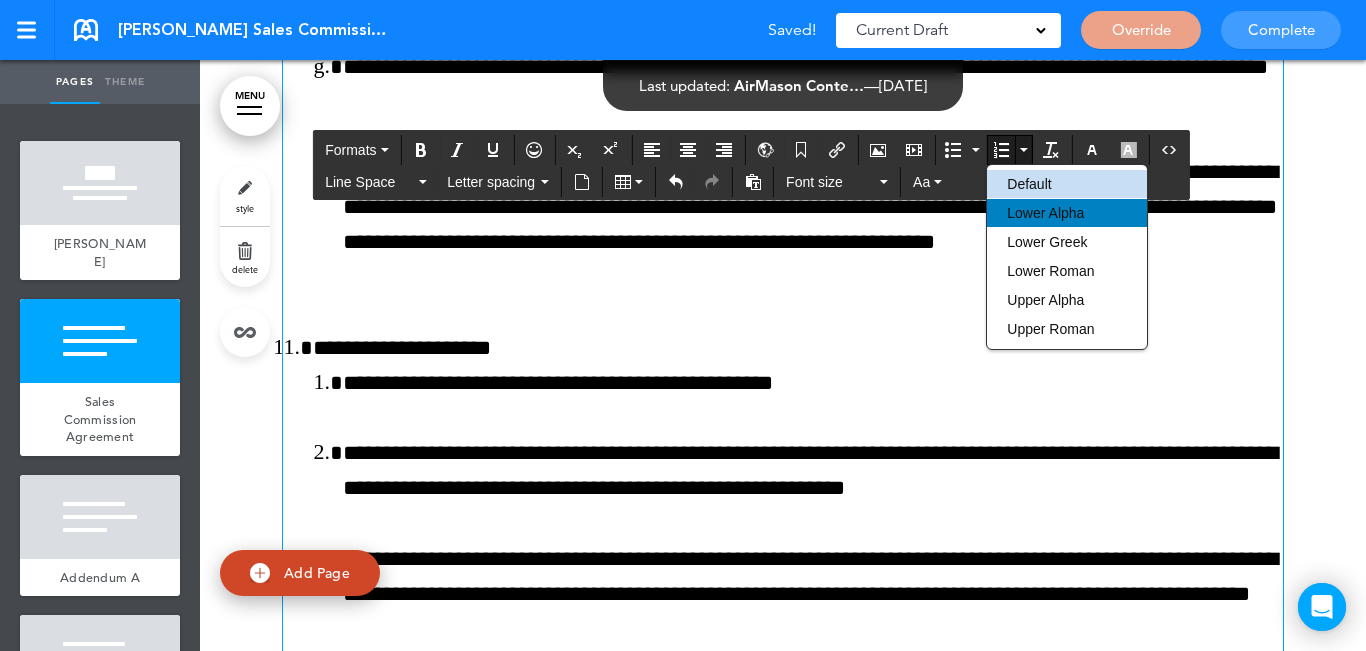 drag, startPoint x: 1050, startPoint y: 217, endPoint x: 1014, endPoint y: 225, distance: 36.878178 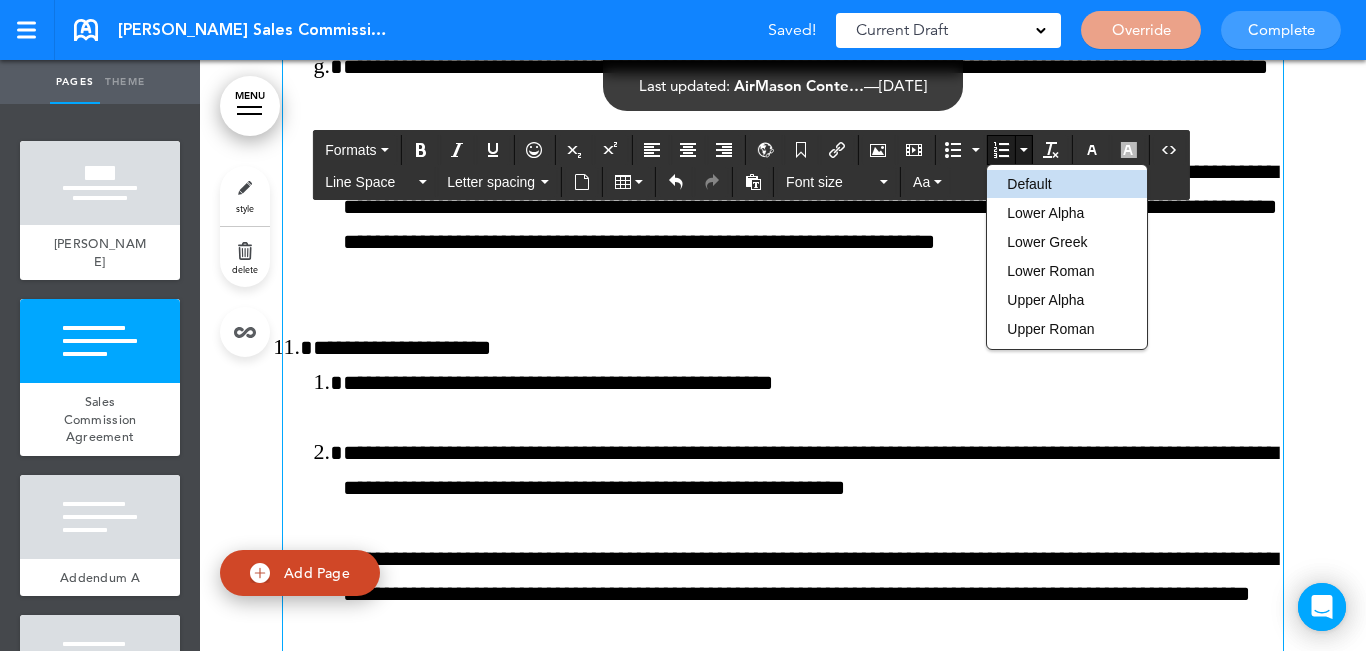 click on "Lower Alpha" at bounding box center [1045, 213] 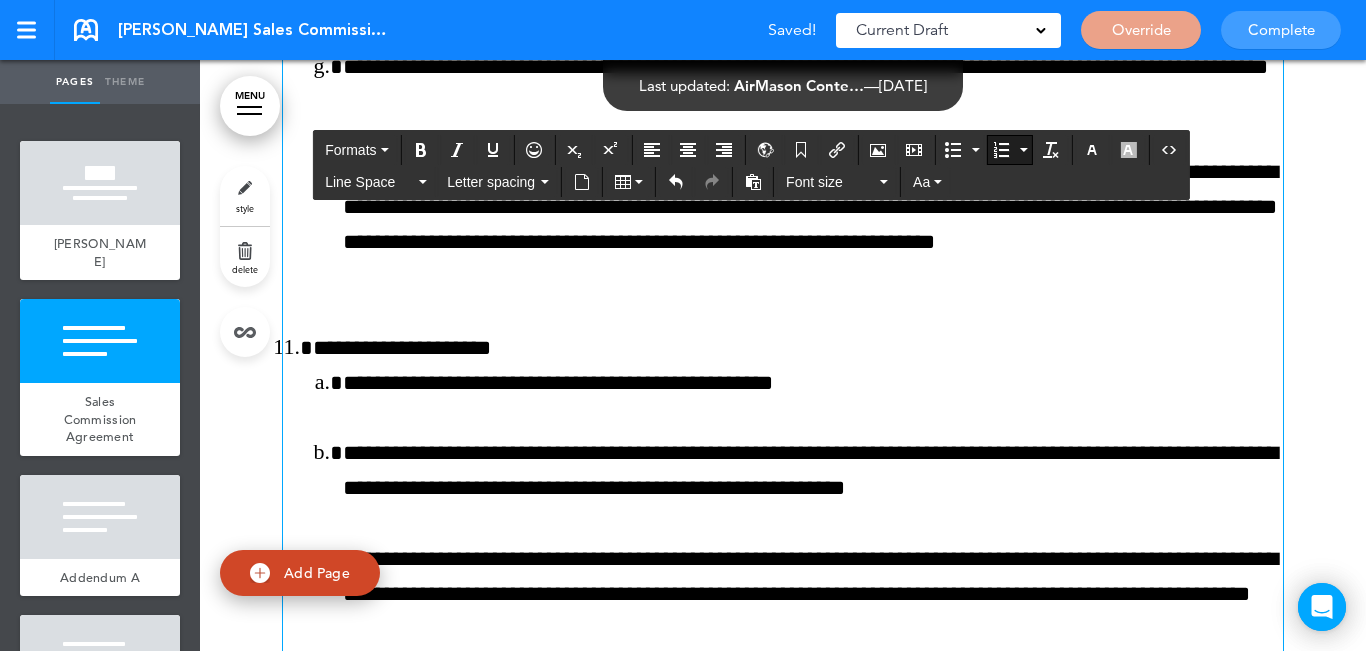 click on "**********" at bounding box center [813, 471] 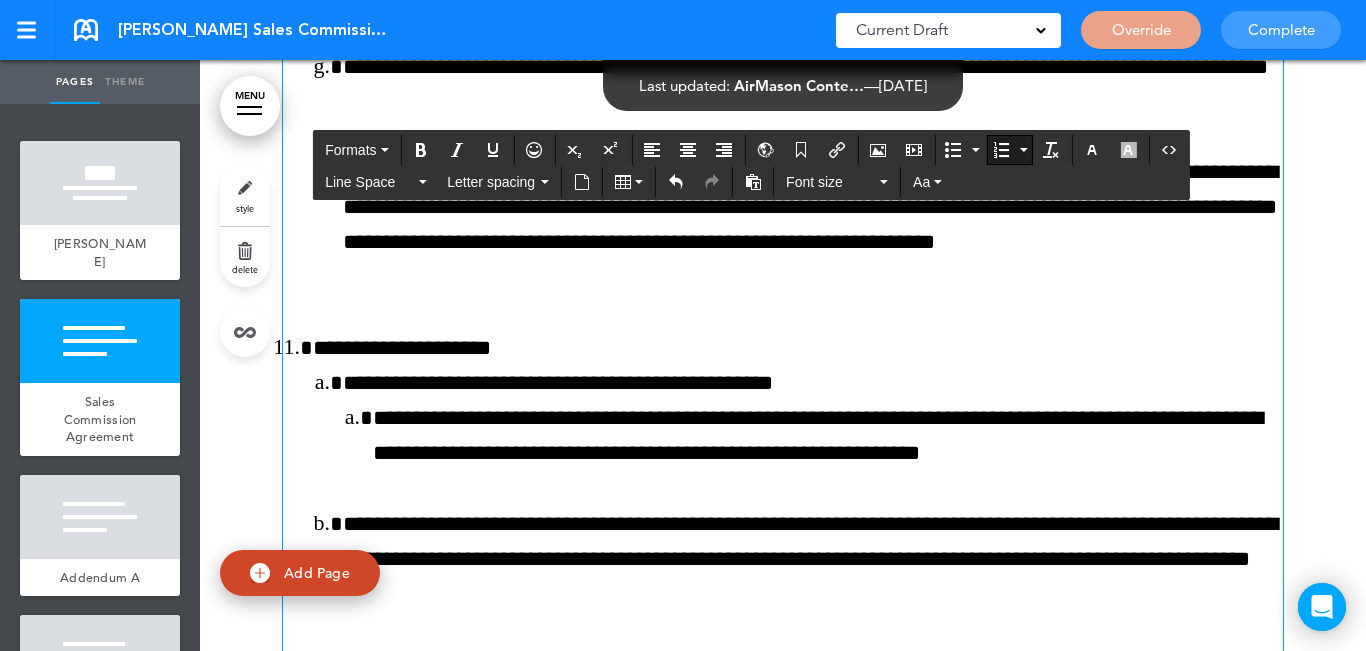 click at bounding box center (1023, 150) 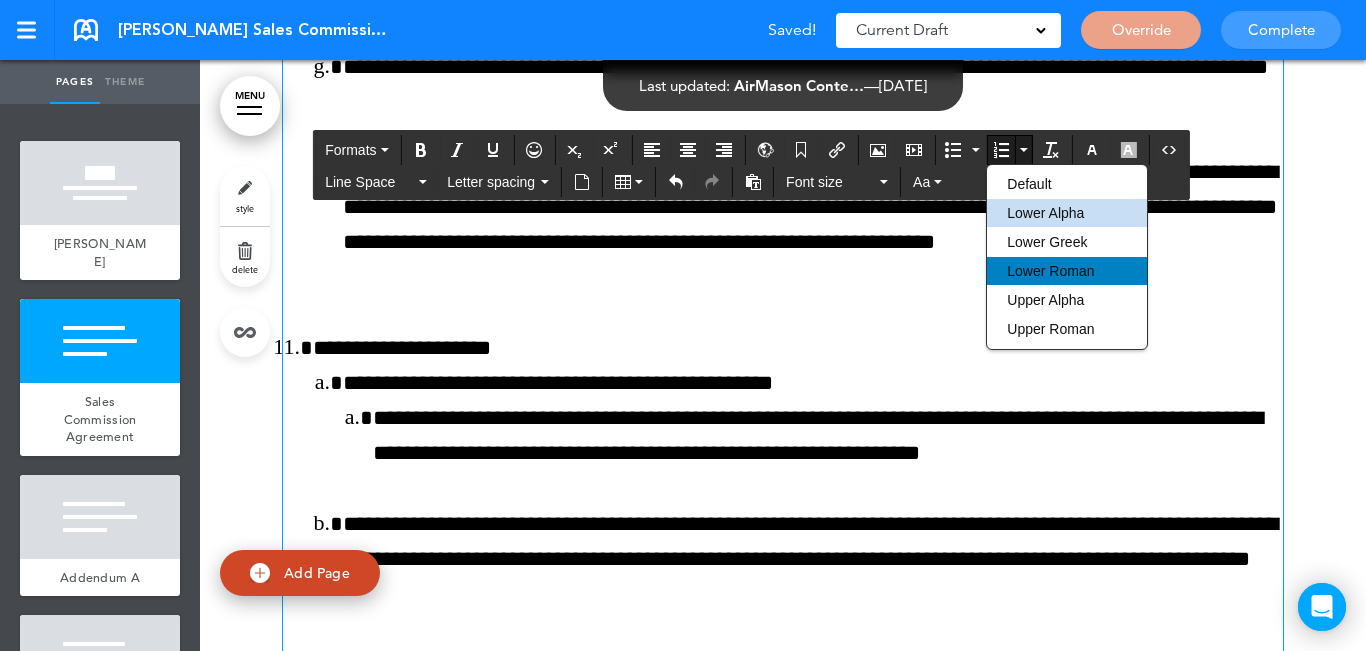 click on "Lower Roman" at bounding box center (1050, 271) 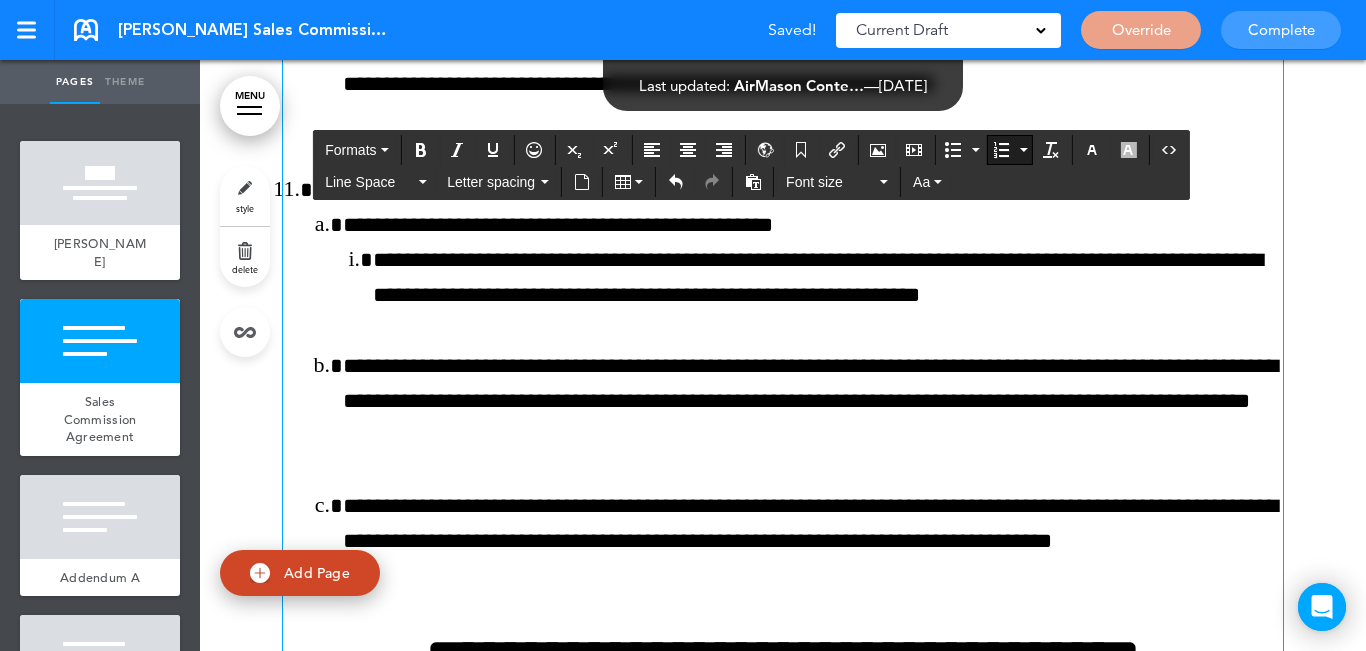 scroll, scrollTop: 5700, scrollLeft: 0, axis: vertical 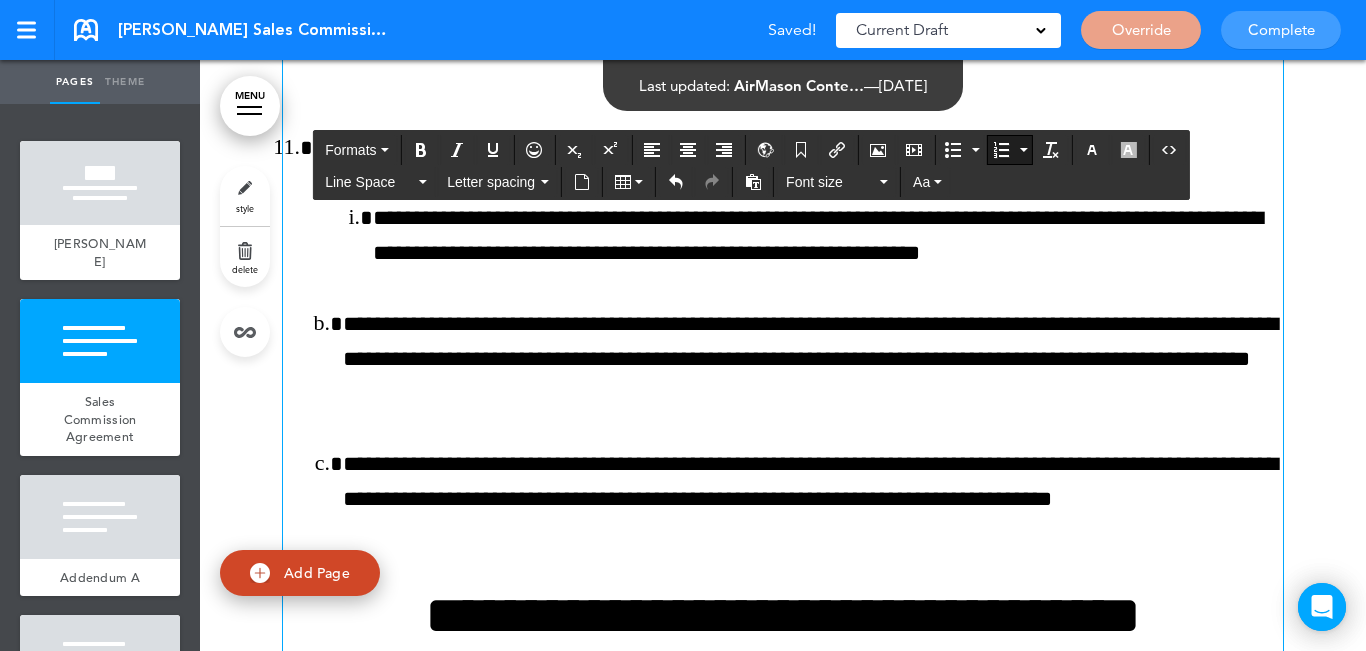 click on "**********" at bounding box center (813, 360) 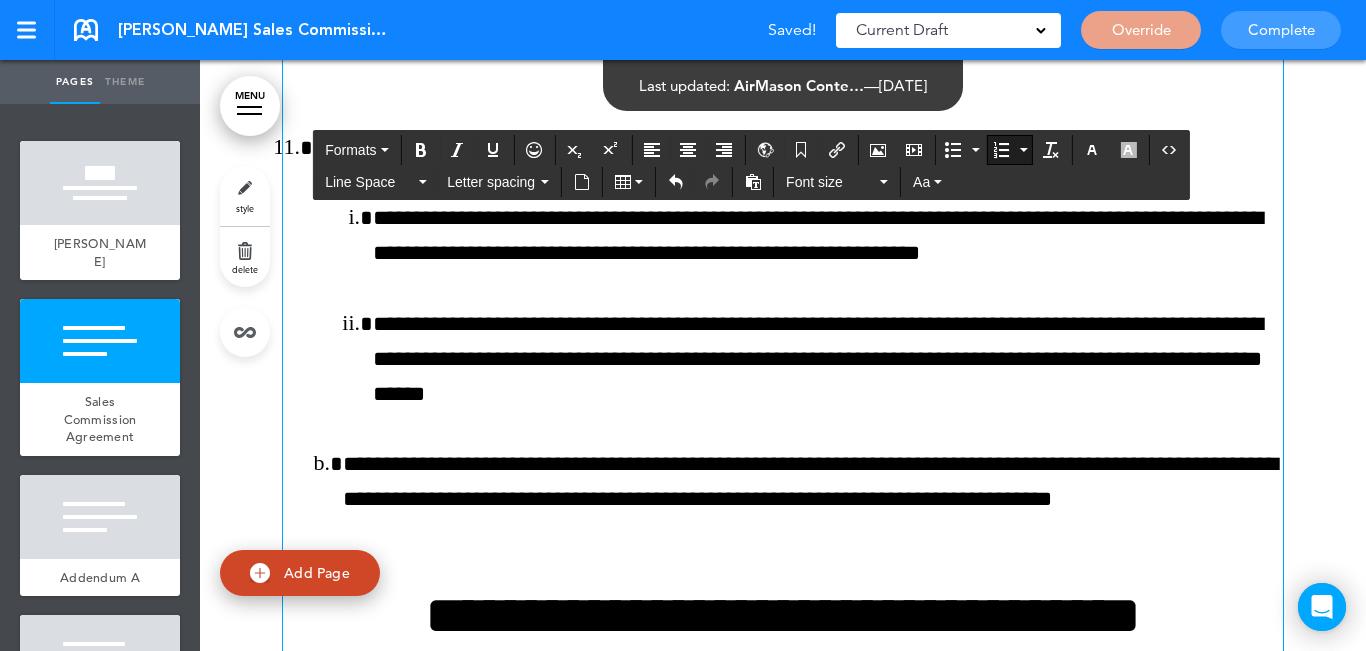 click on "**********" at bounding box center (813, 500) 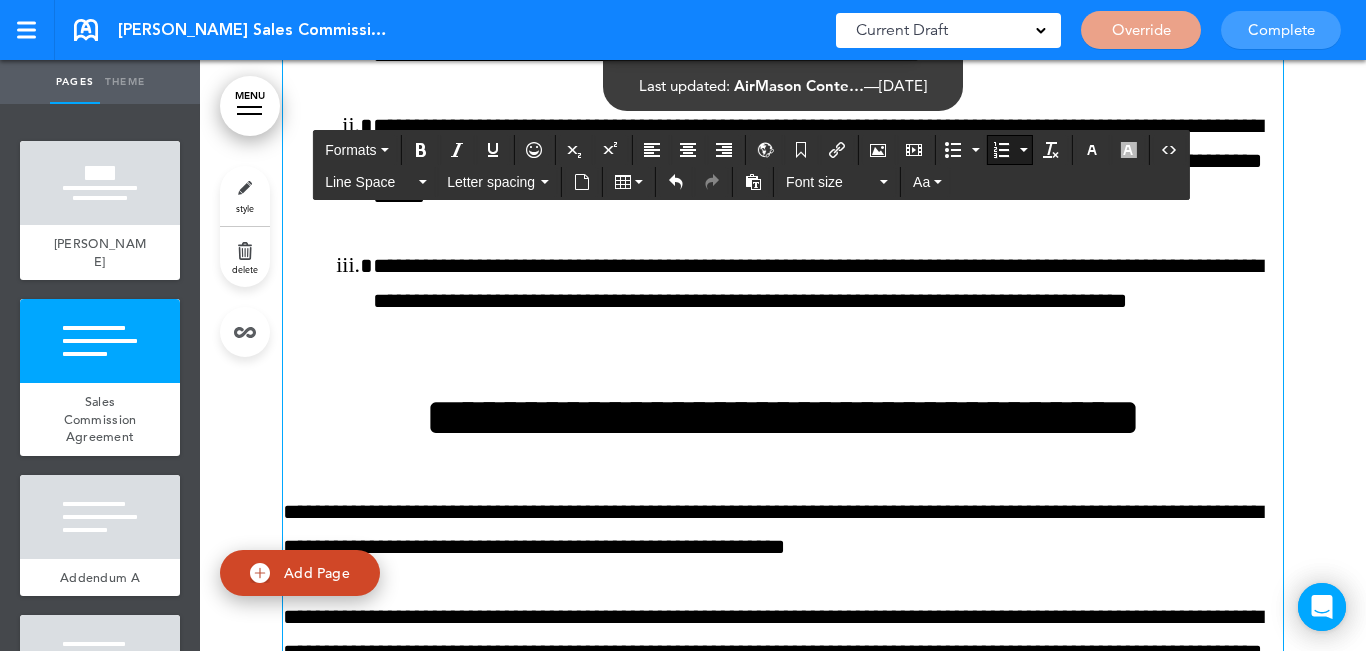 scroll, scrollTop: 5900, scrollLeft: 0, axis: vertical 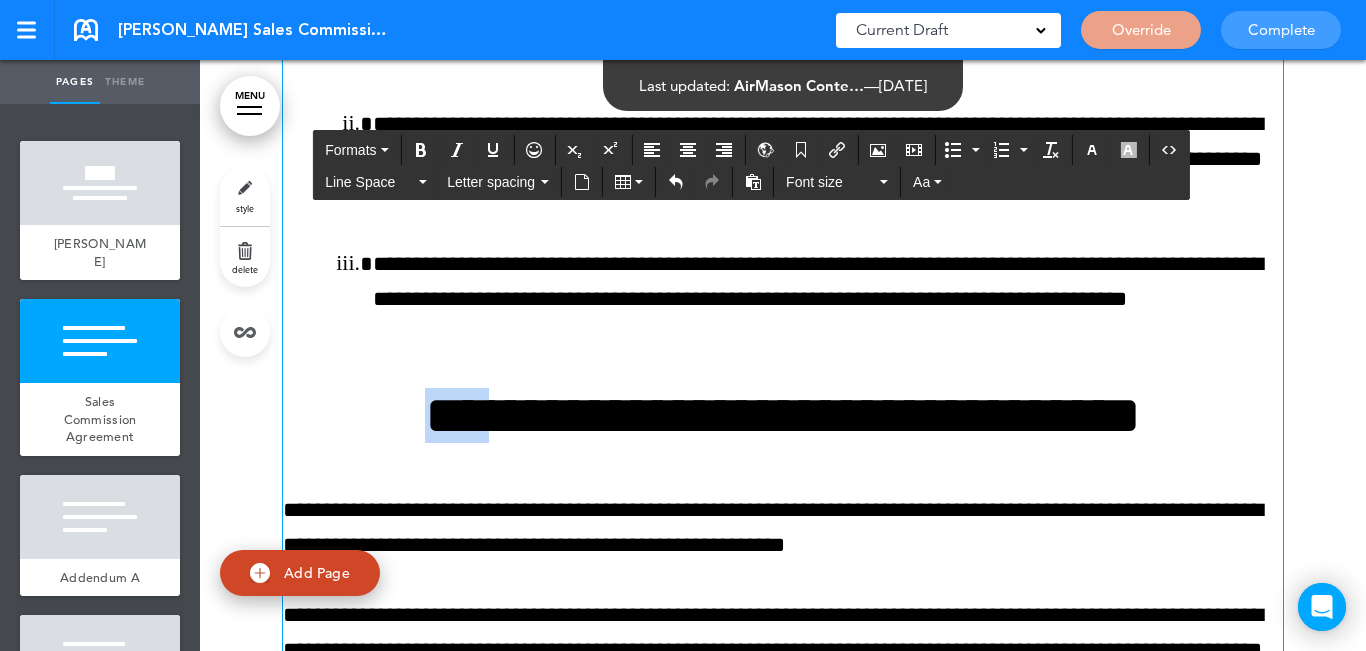 drag, startPoint x: 425, startPoint y: 401, endPoint x: 302, endPoint y: 404, distance: 123.03658 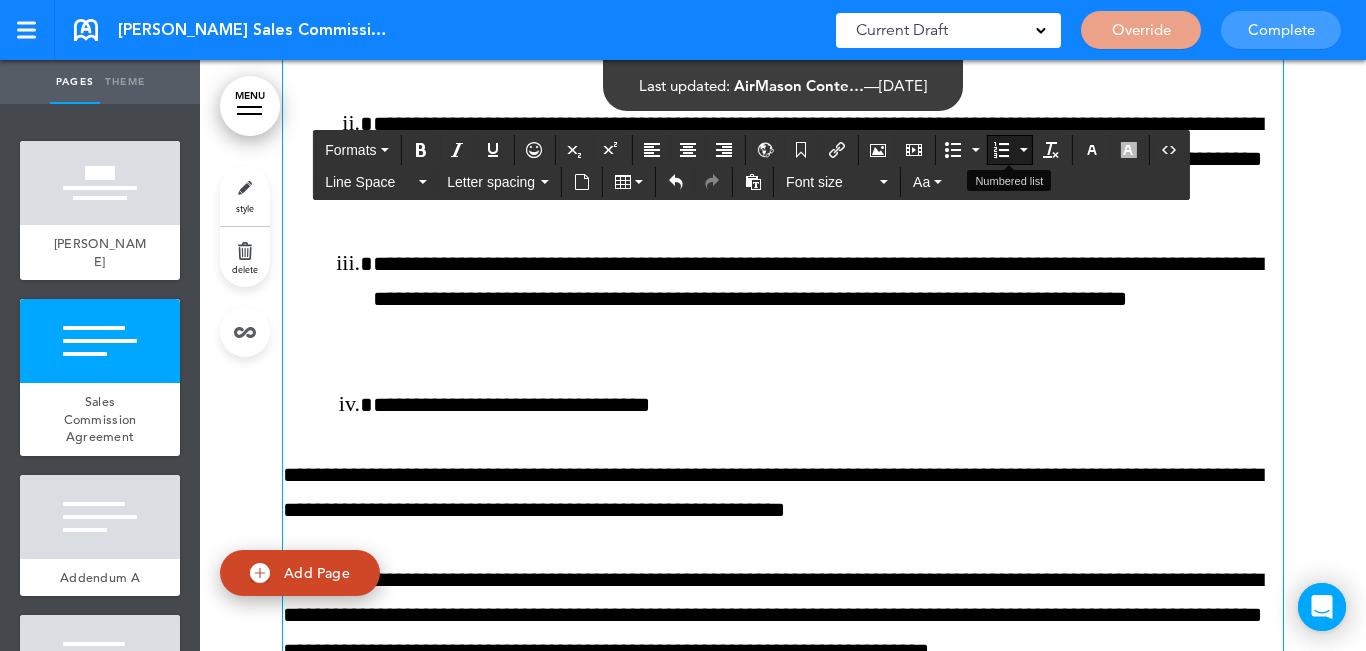 click at bounding box center [1001, 150] 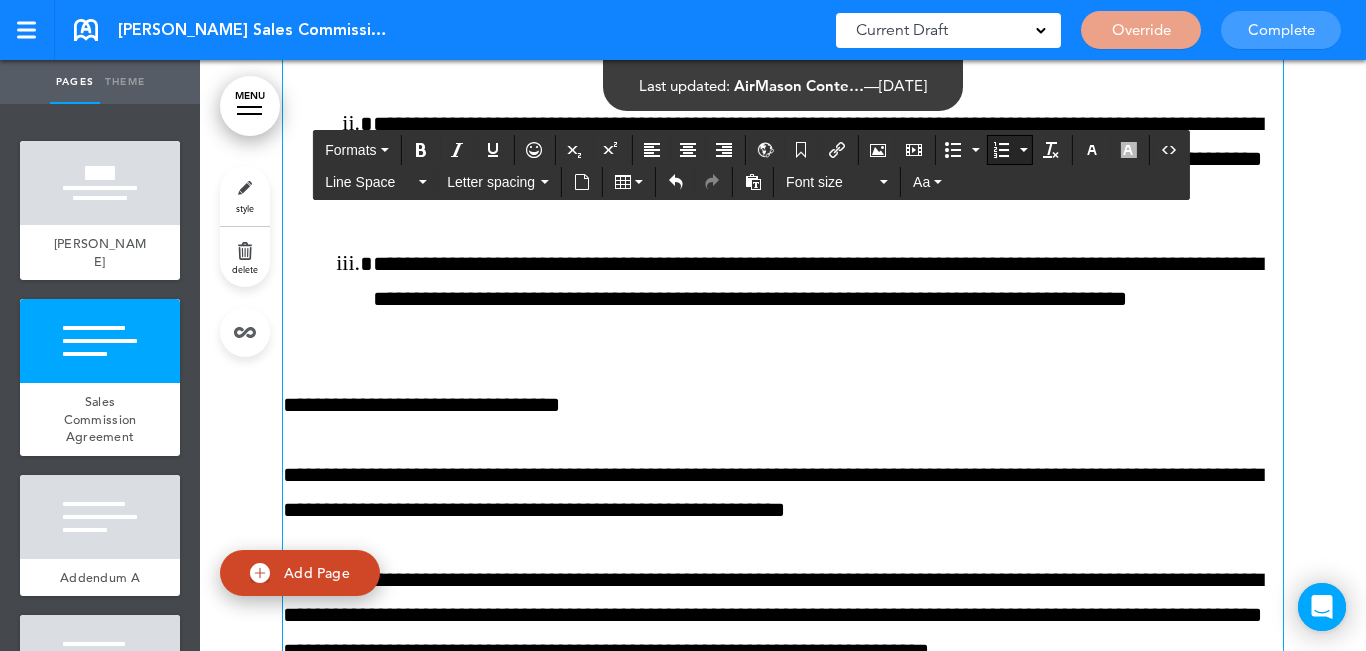 click at bounding box center (1001, 150) 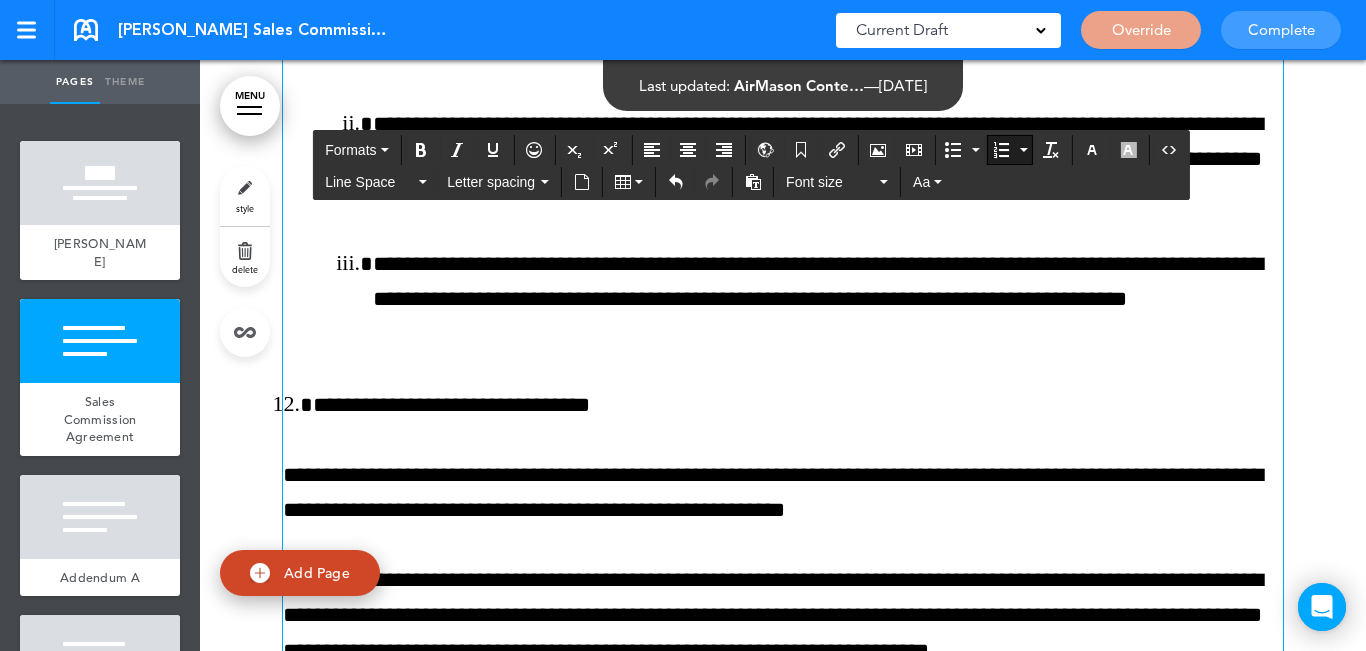 click on "**********" at bounding box center [798, 405] 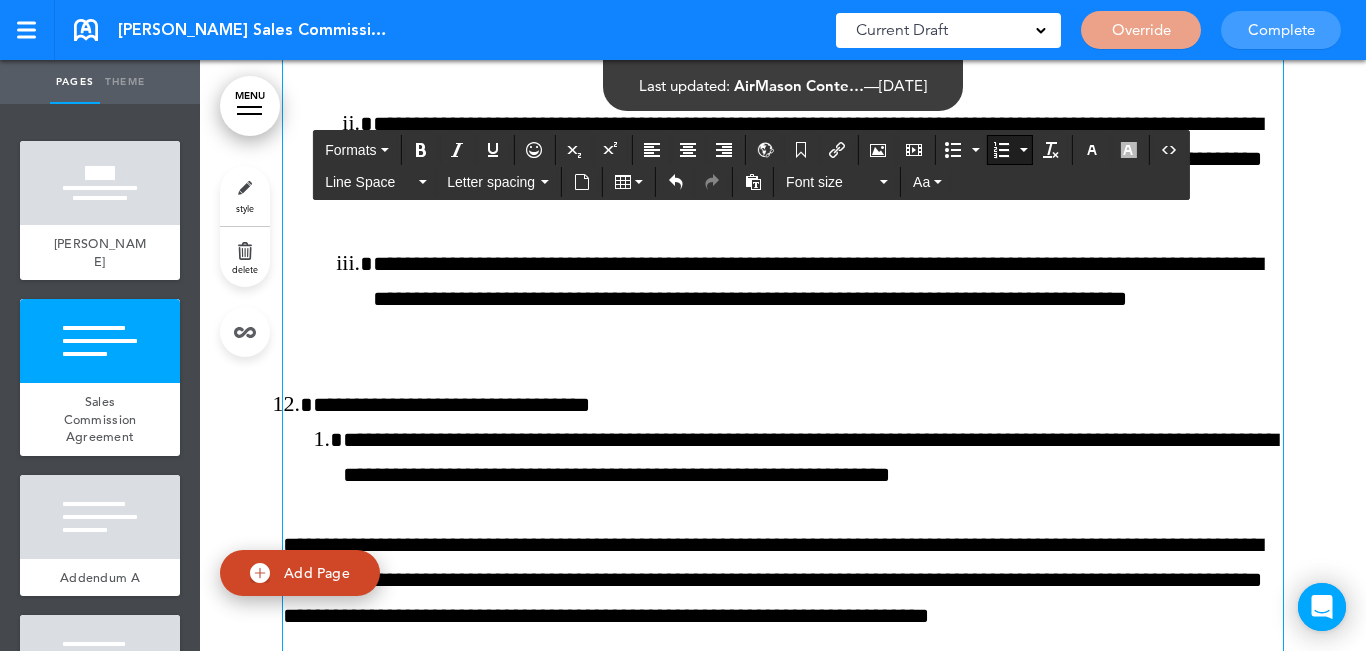 click at bounding box center (1023, 150) 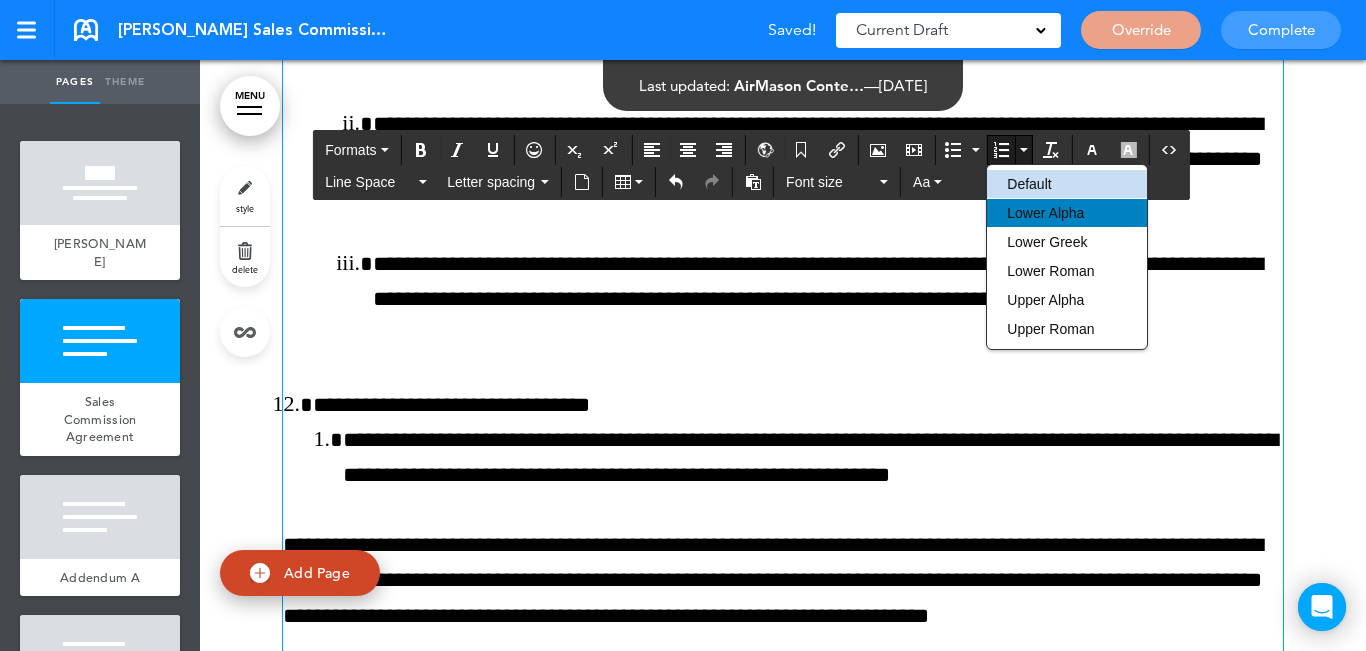 click on "Lower Alpha" at bounding box center (1045, 213) 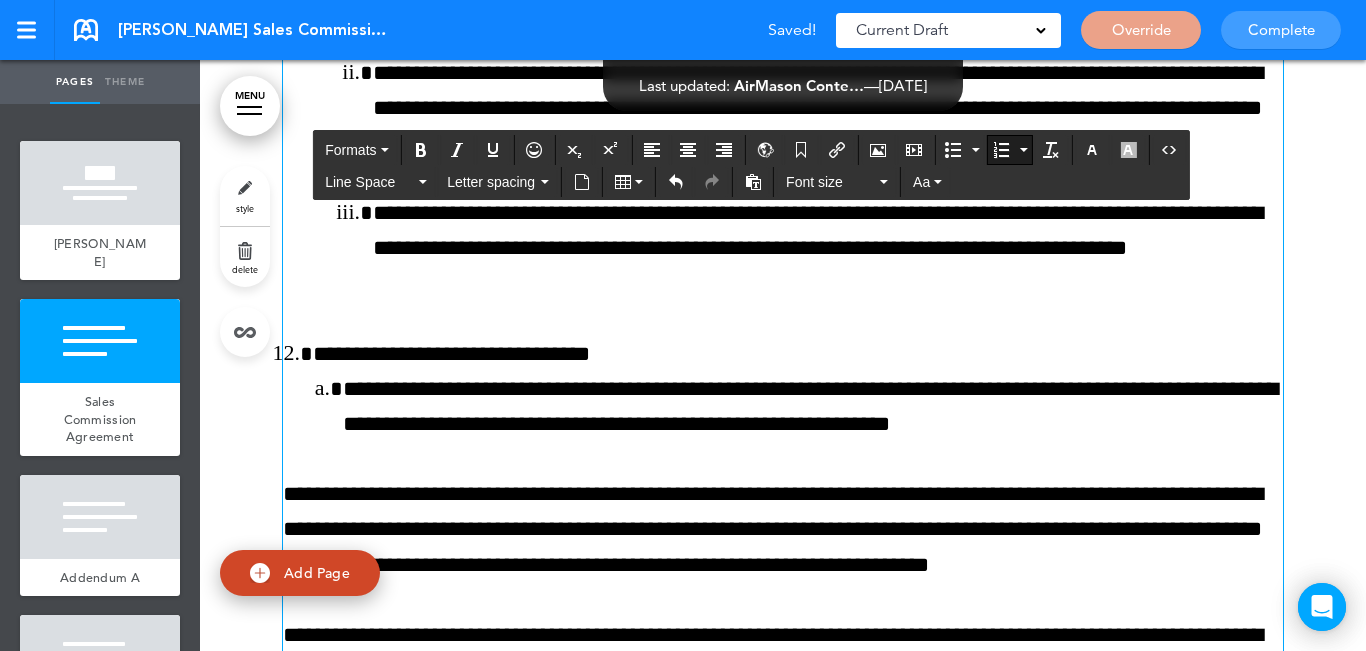 scroll, scrollTop: 6000, scrollLeft: 0, axis: vertical 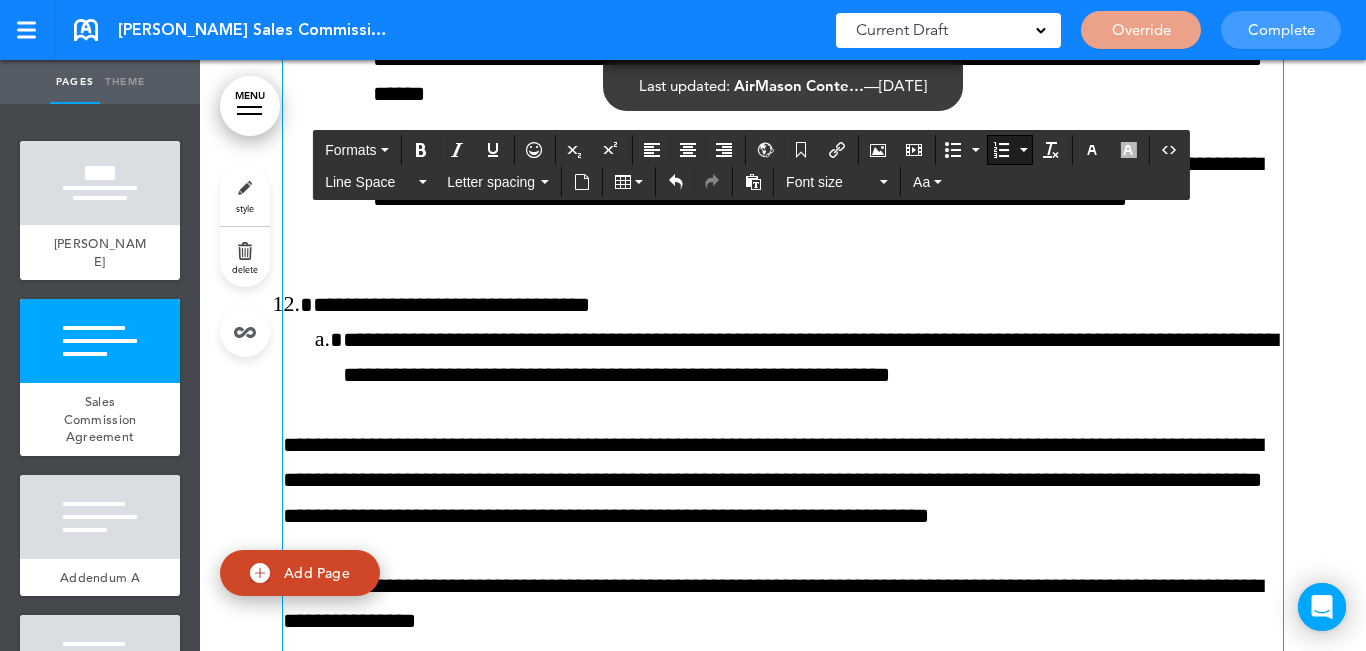 click on "**********" at bounding box center (783, 481) 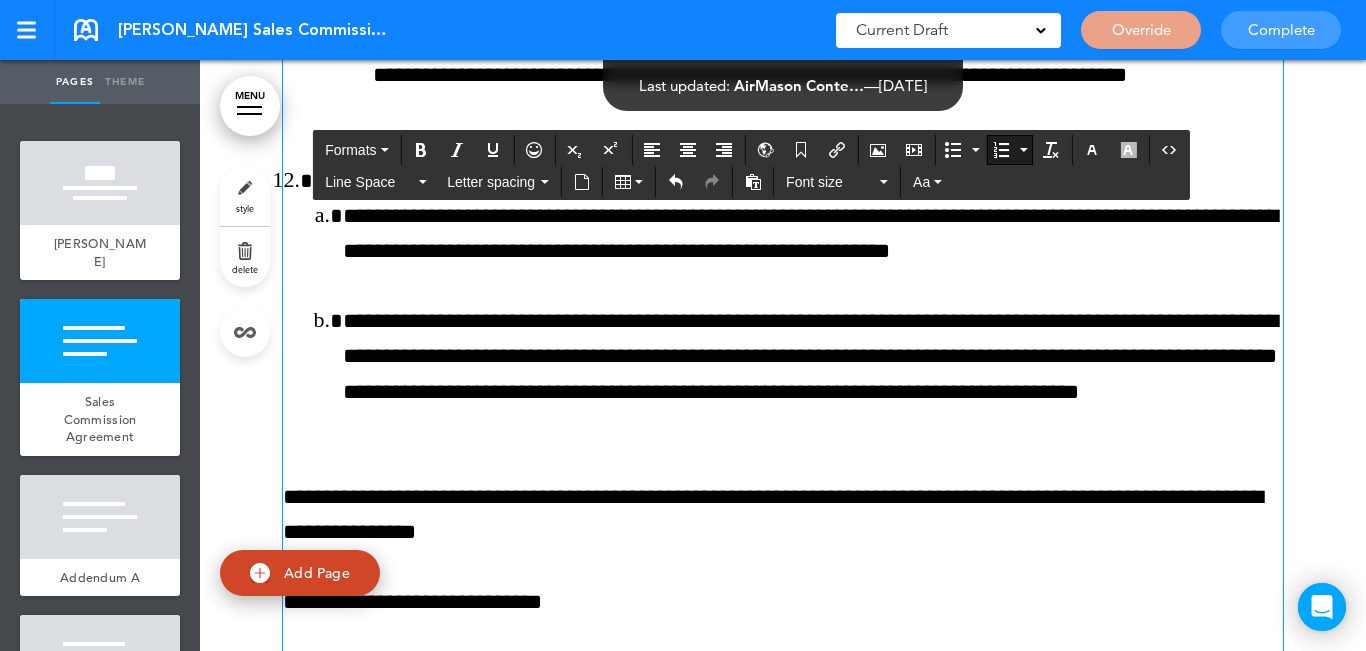 scroll, scrollTop: 6200, scrollLeft: 0, axis: vertical 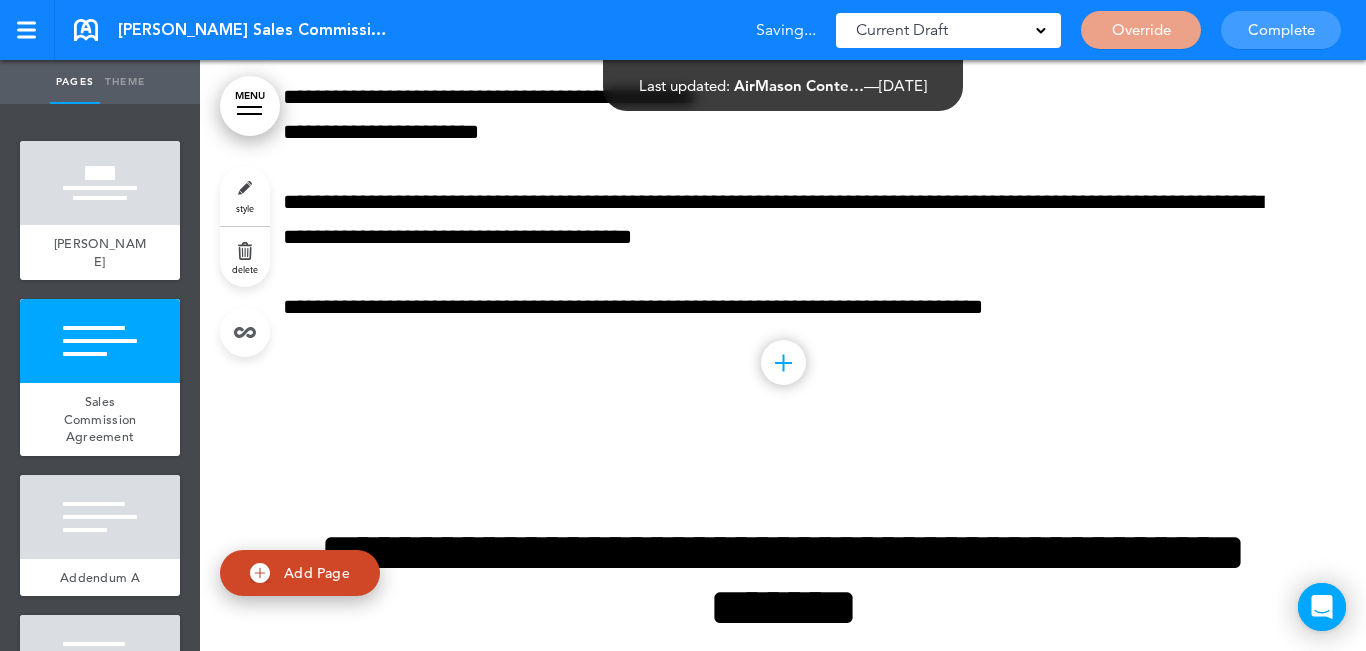 click on "**********" at bounding box center (783, -2443) 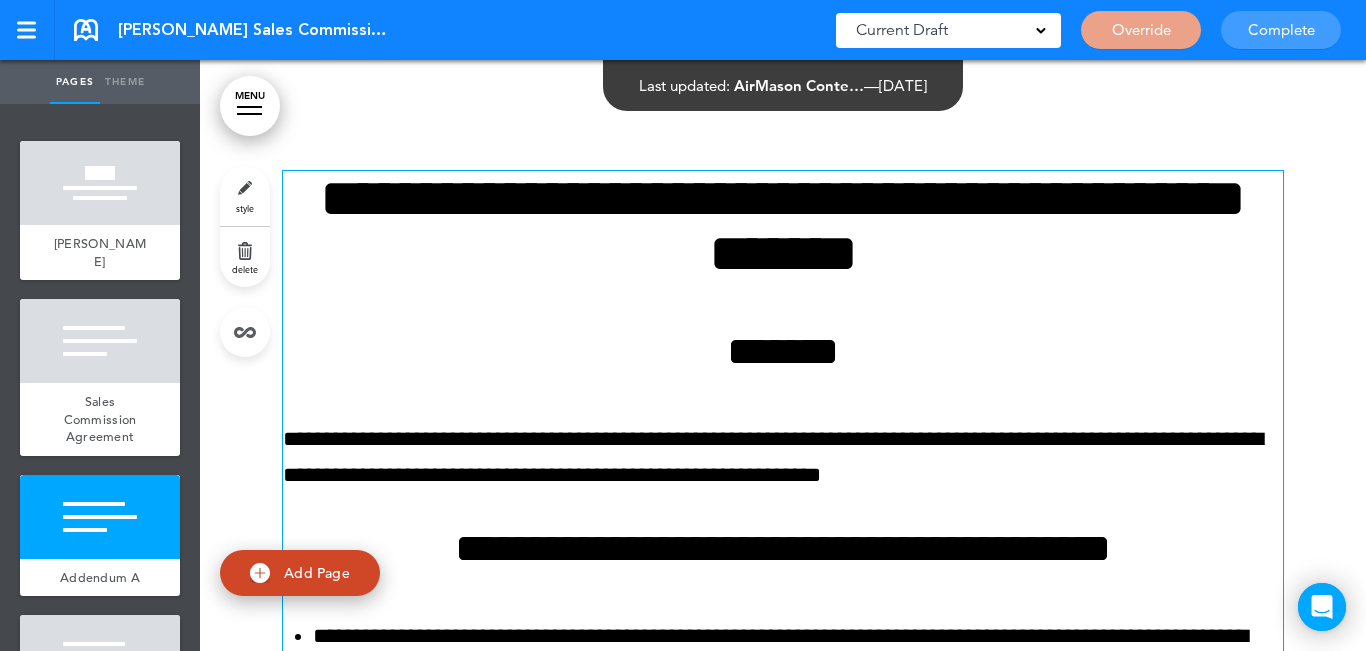 scroll, scrollTop: 7100, scrollLeft: 0, axis: vertical 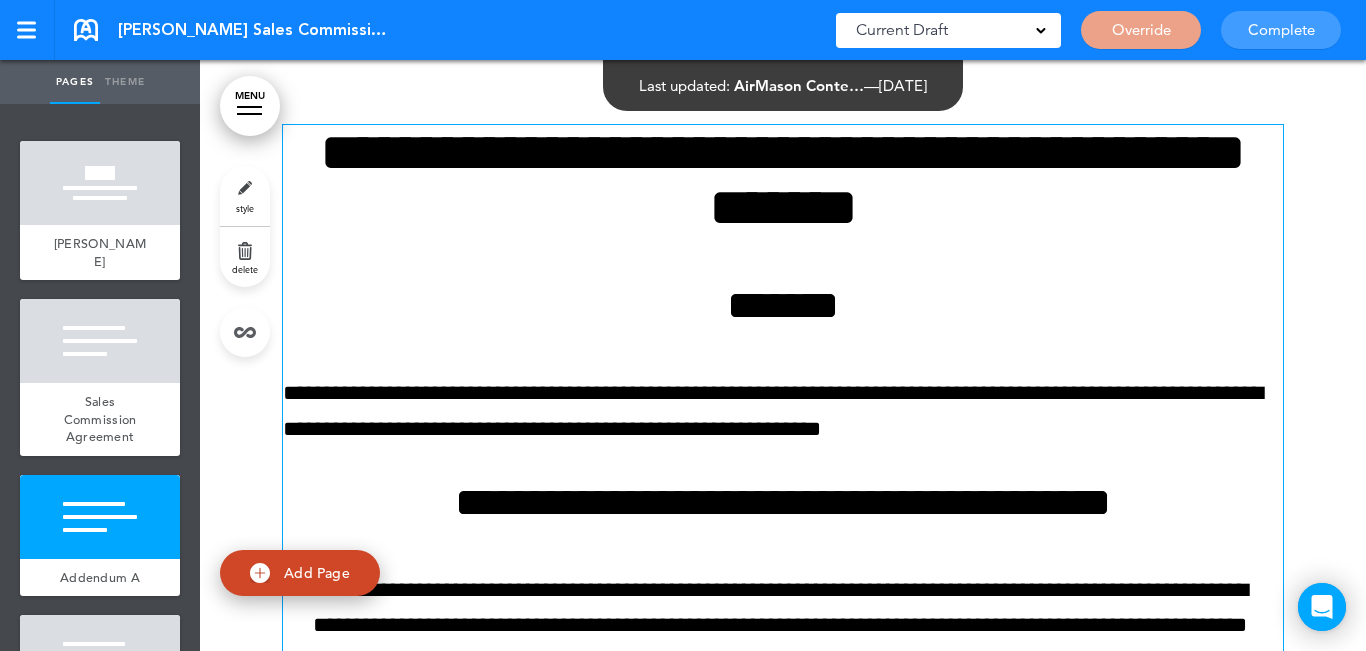click on "**********" at bounding box center [783, 1083] 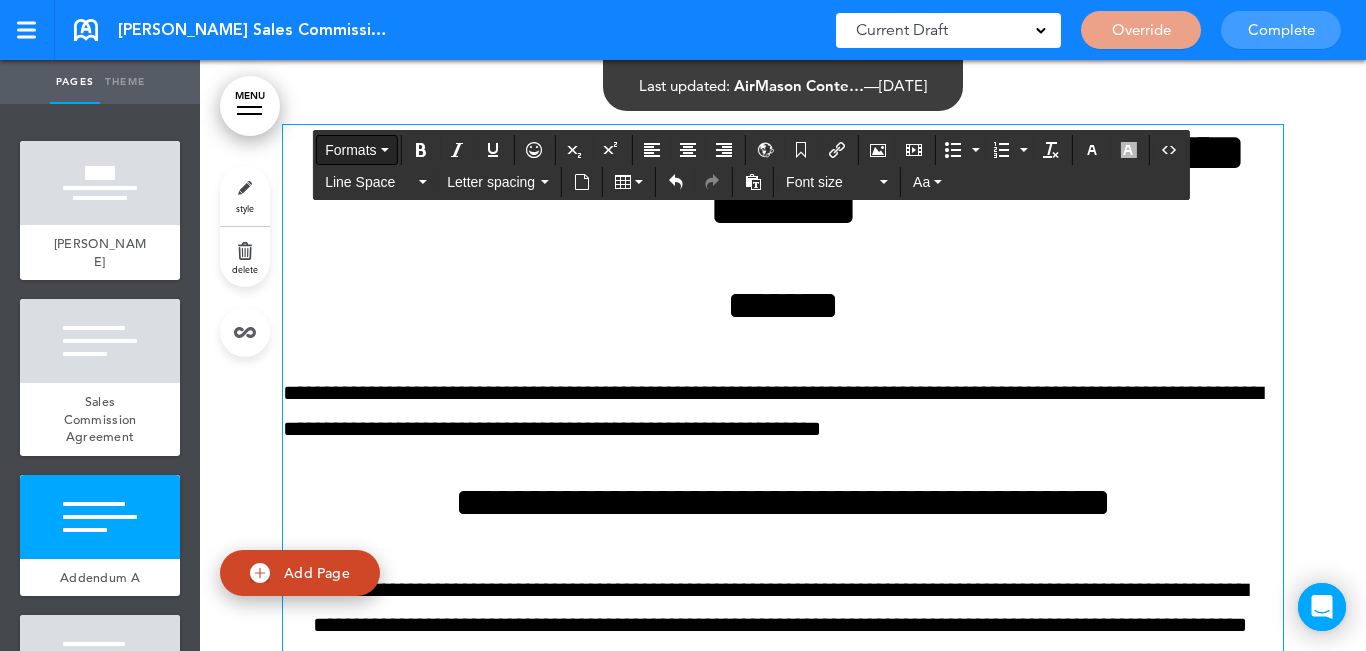 click on "Formats" at bounding box center [350, 150] 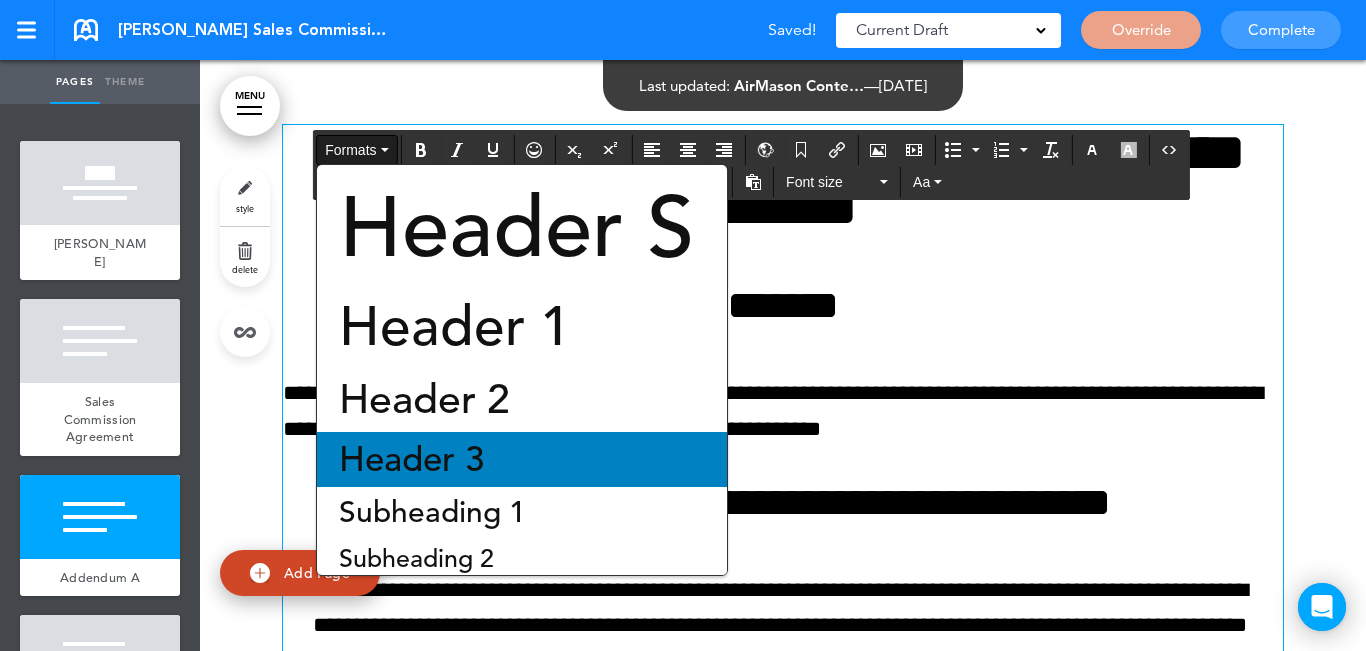 click on "Header 3" at bounding box center (411, 459) 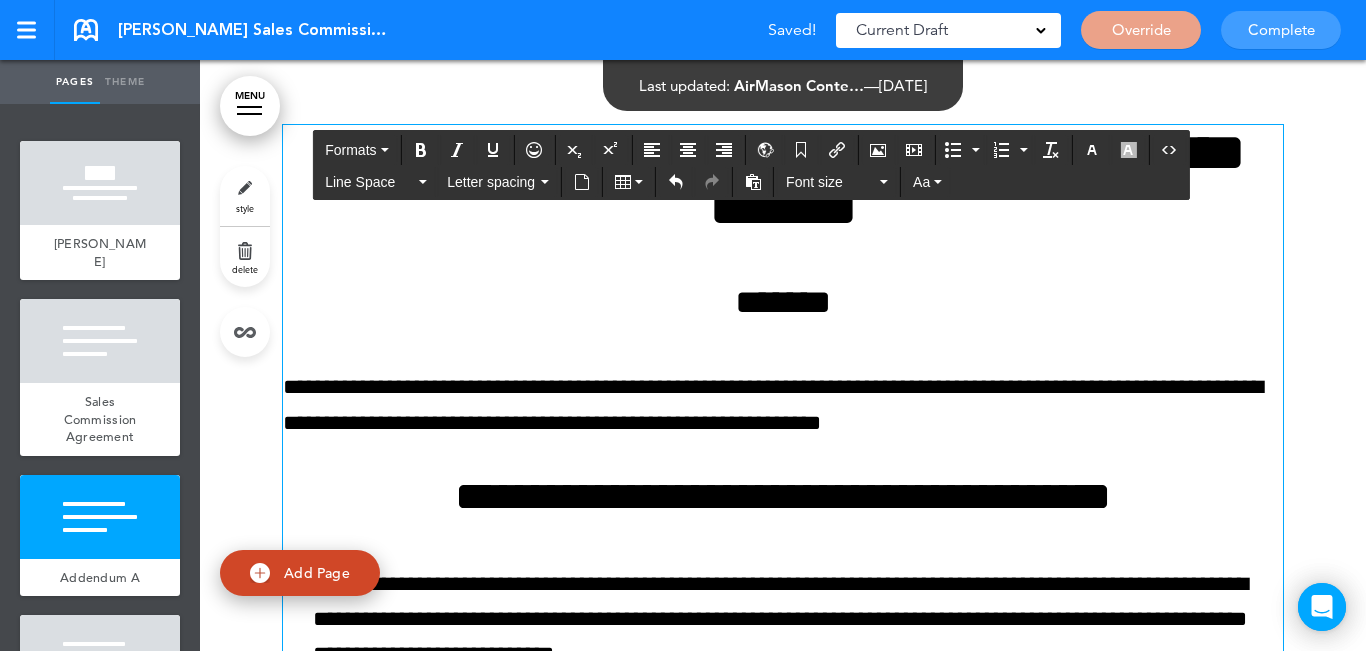 scroll, scrollTop: 7200, scrollLeft: 0, axis: vertical 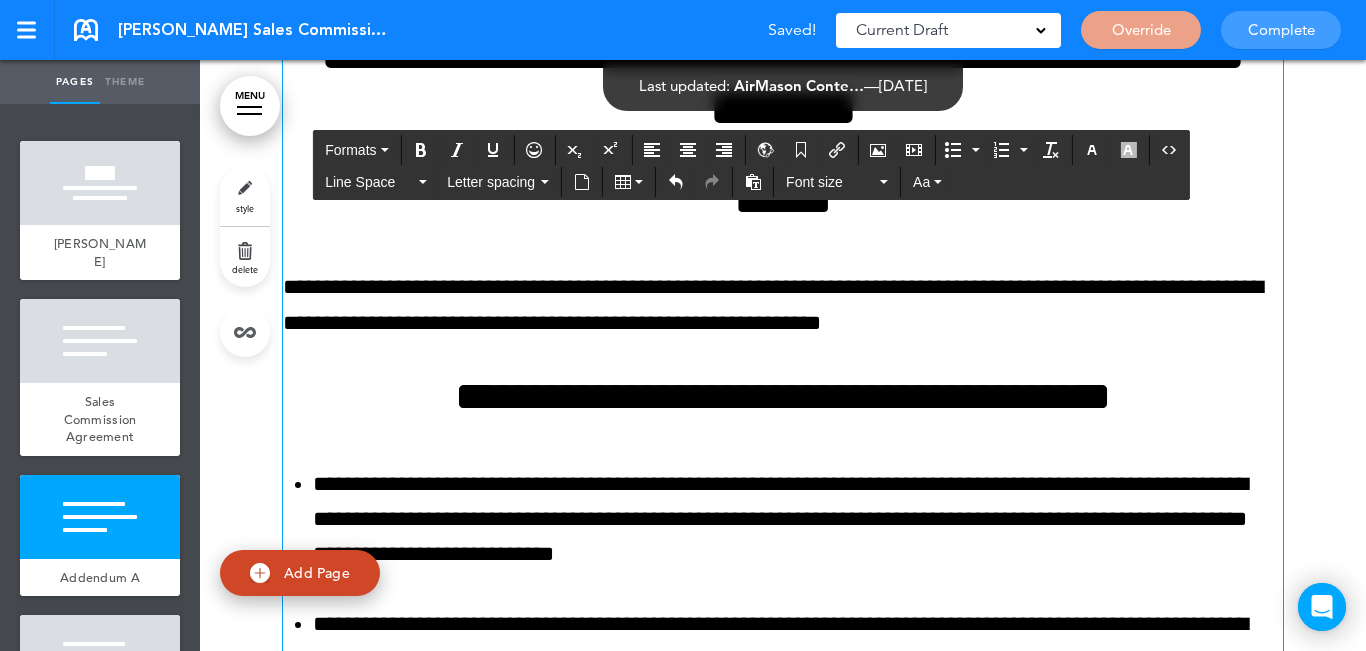 click on "**********" at bounding box center [783, 396] 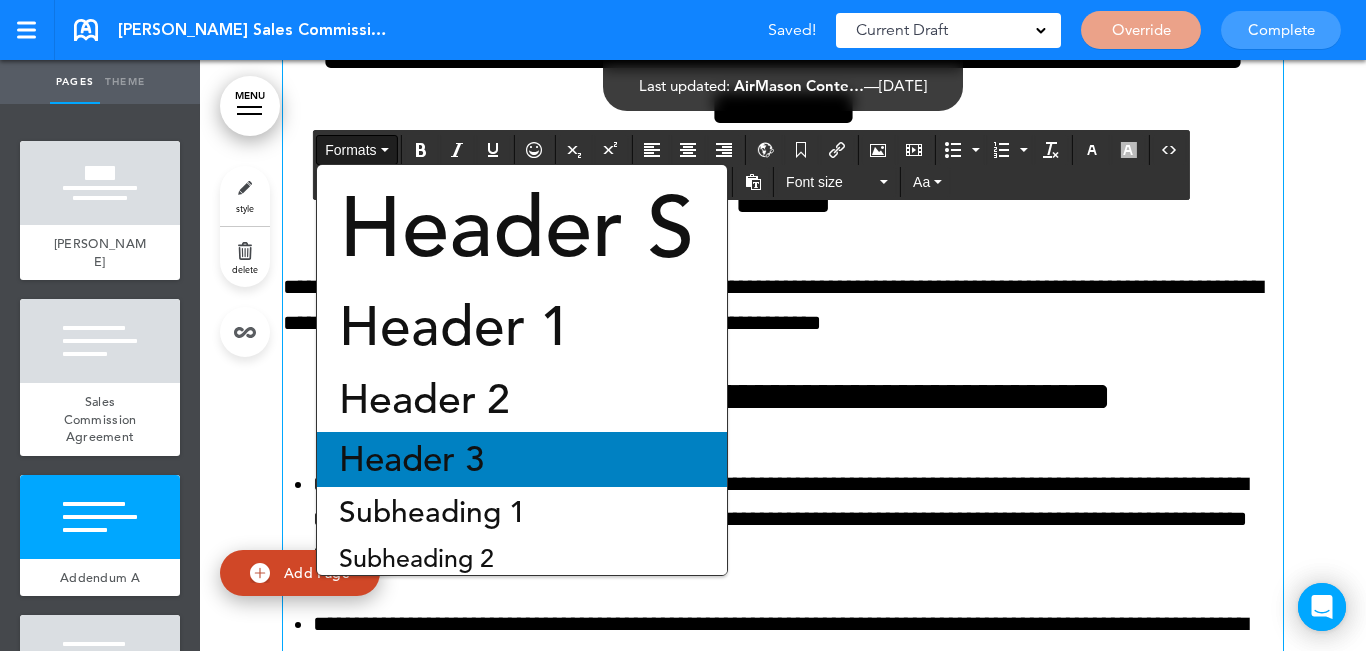 click on "Header 3" at bounding box center [411, 459] 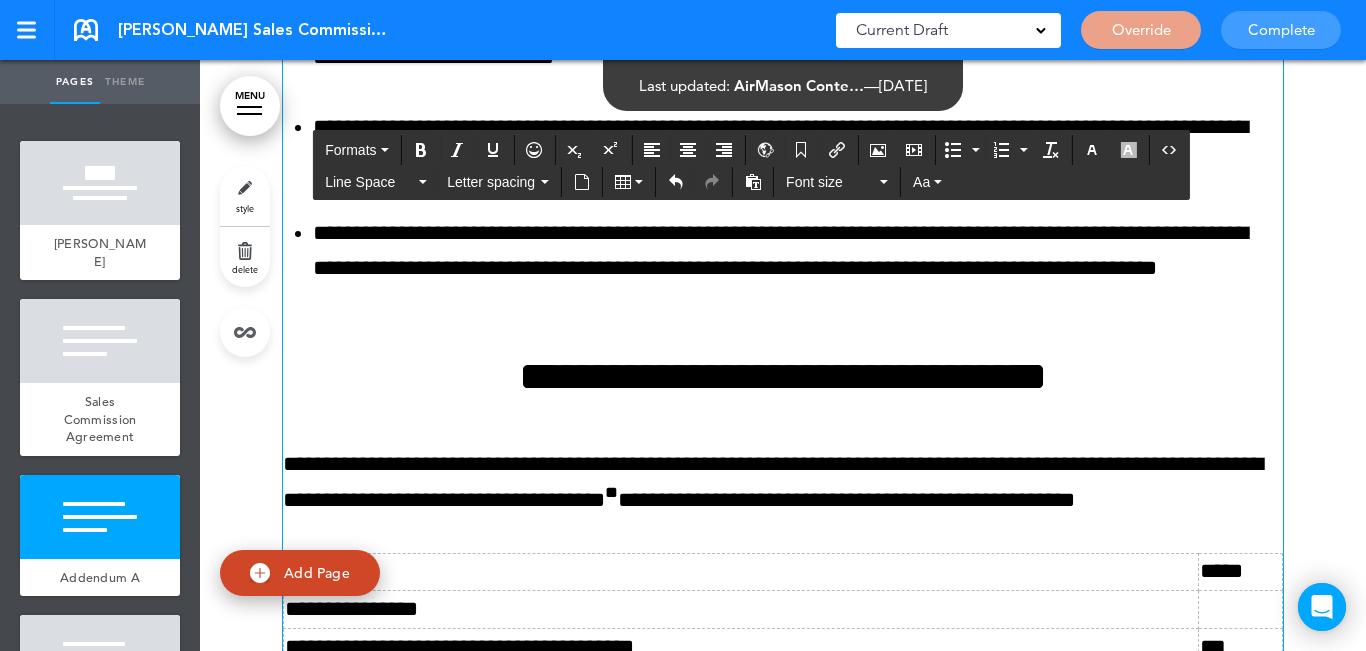 scroll, scrollTop: 7700, scrollLeft: 0, axis: vertical 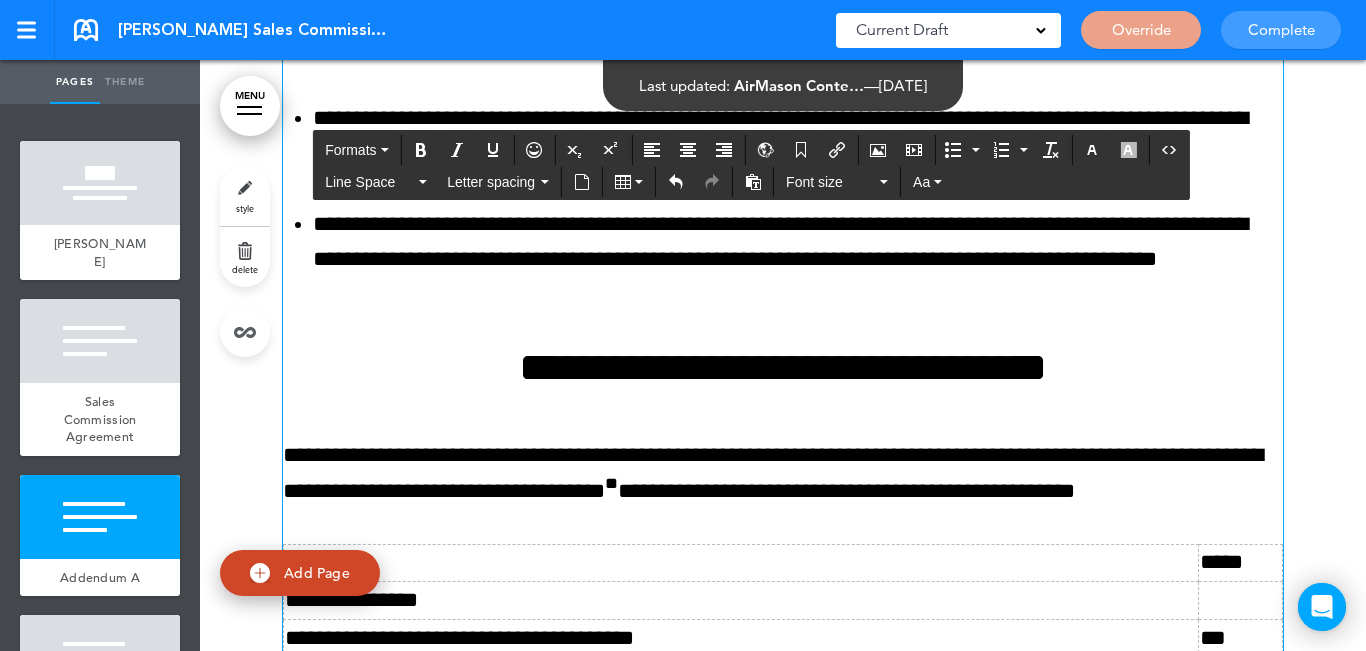 click on "**********" at bounding box center [783, 367] 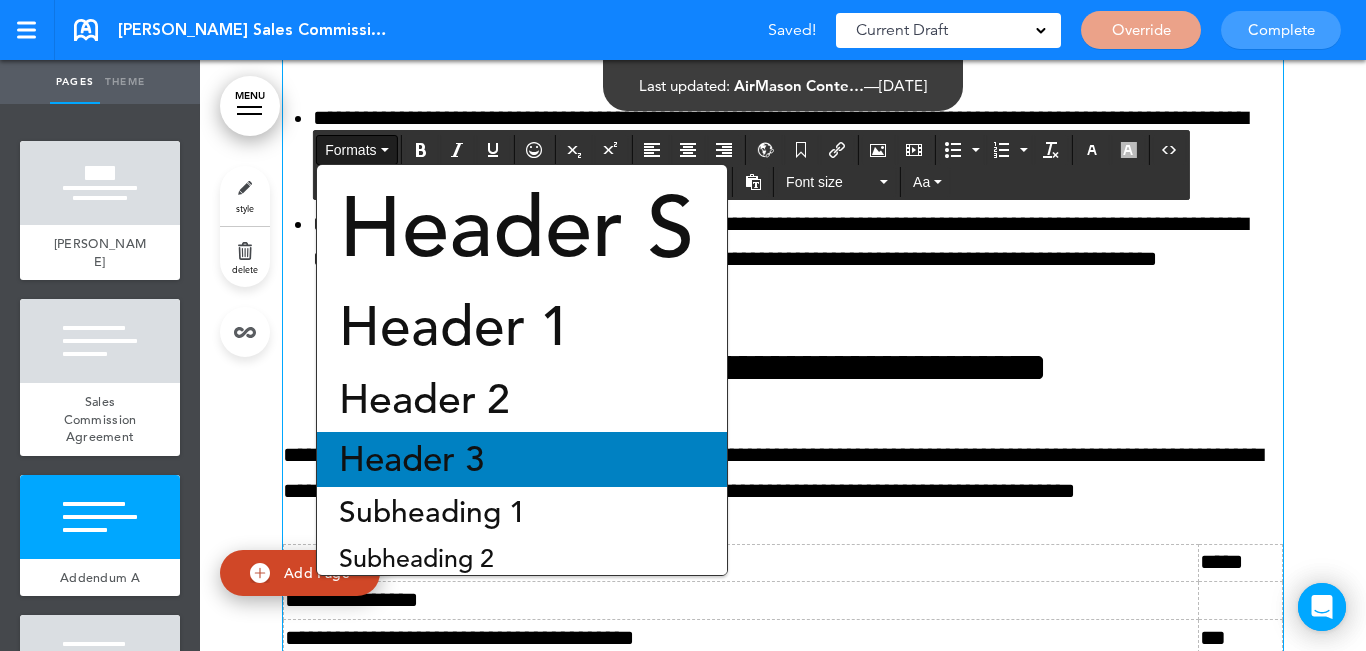 click on "Header 3" at bounding box center (411, 459) 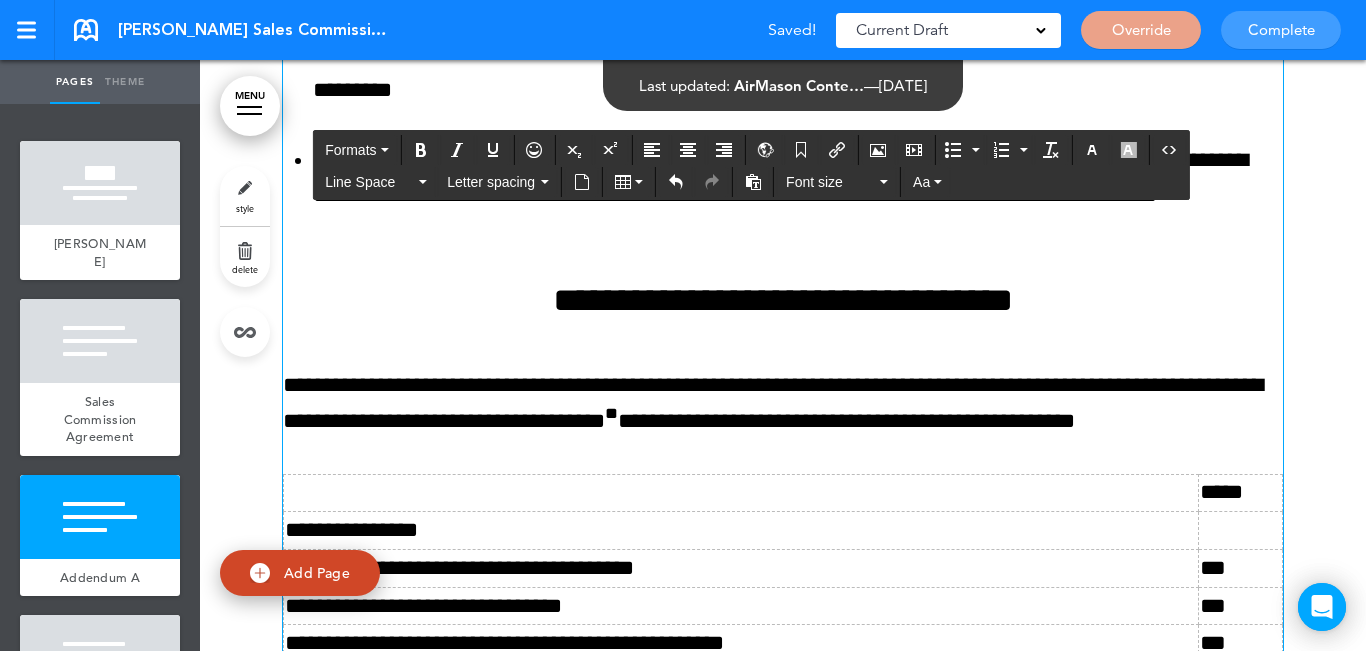 scroll, scrollTop: 7900, scrollLeft: 0, axis: vertical 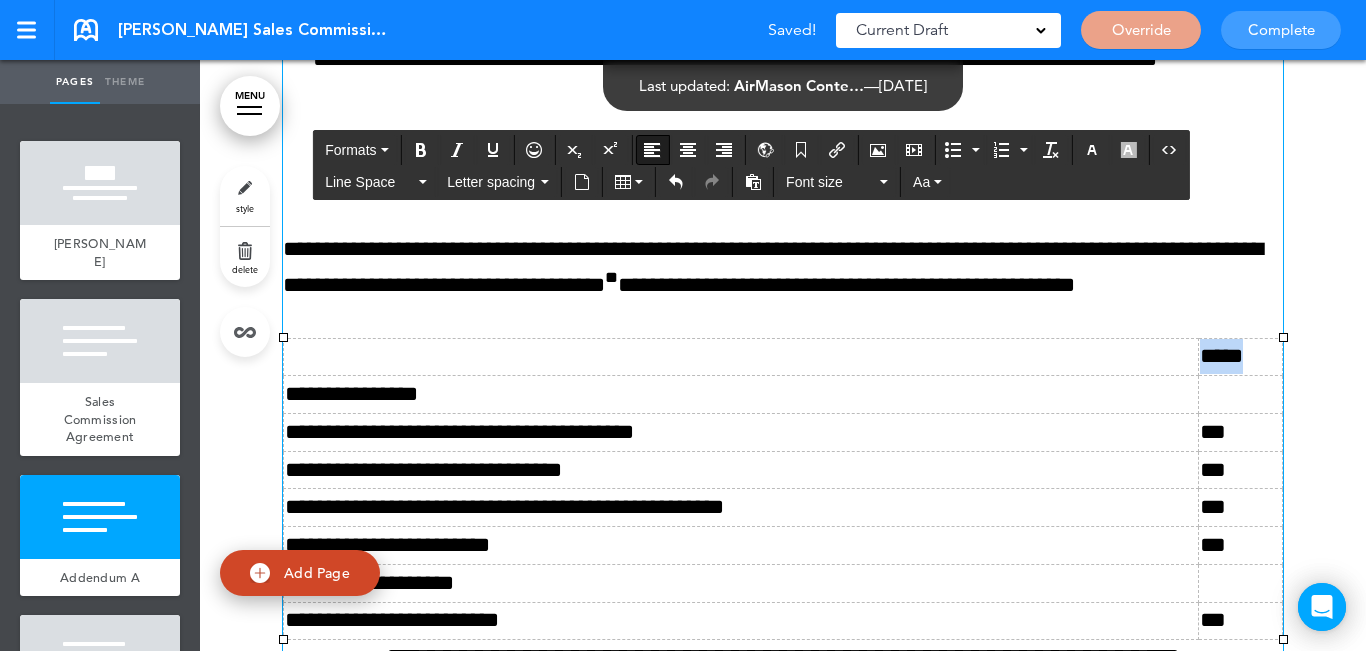 drag, startPoint x: 1194, startPoint y: 357, endPoint x: 1240, endPoint y: 358, distance: 46.010868 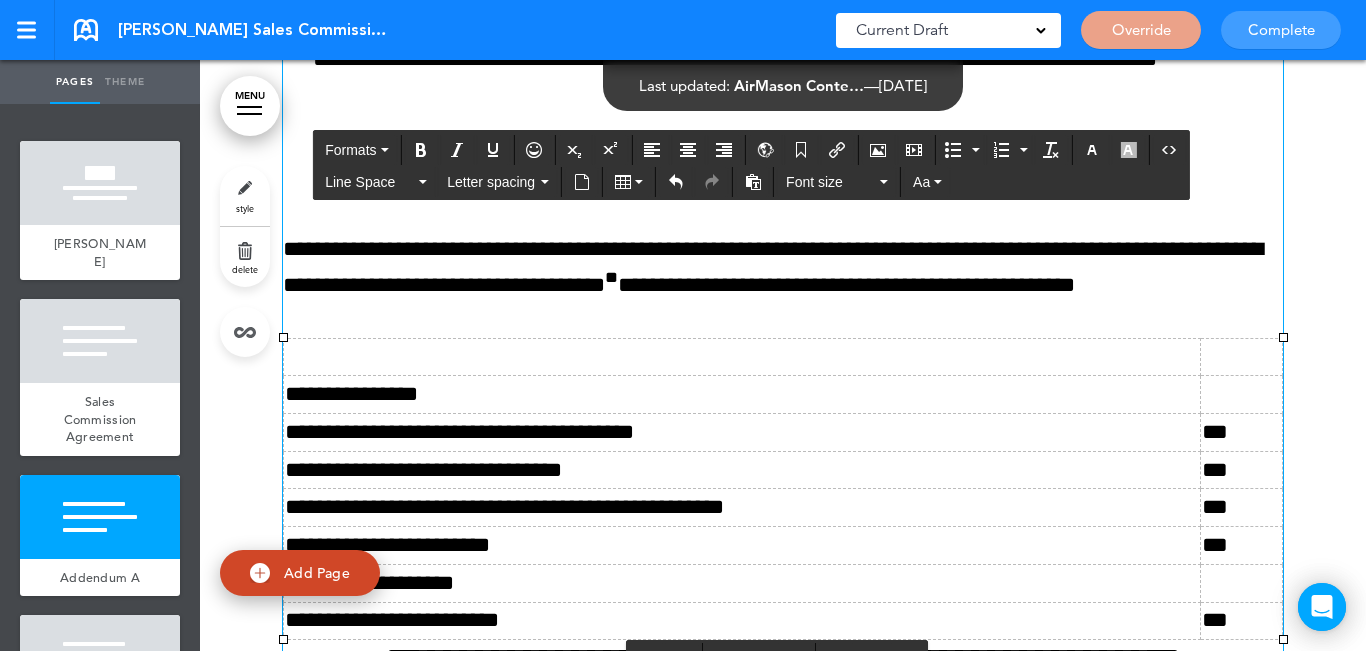 click at bounding box center (1241, 395) 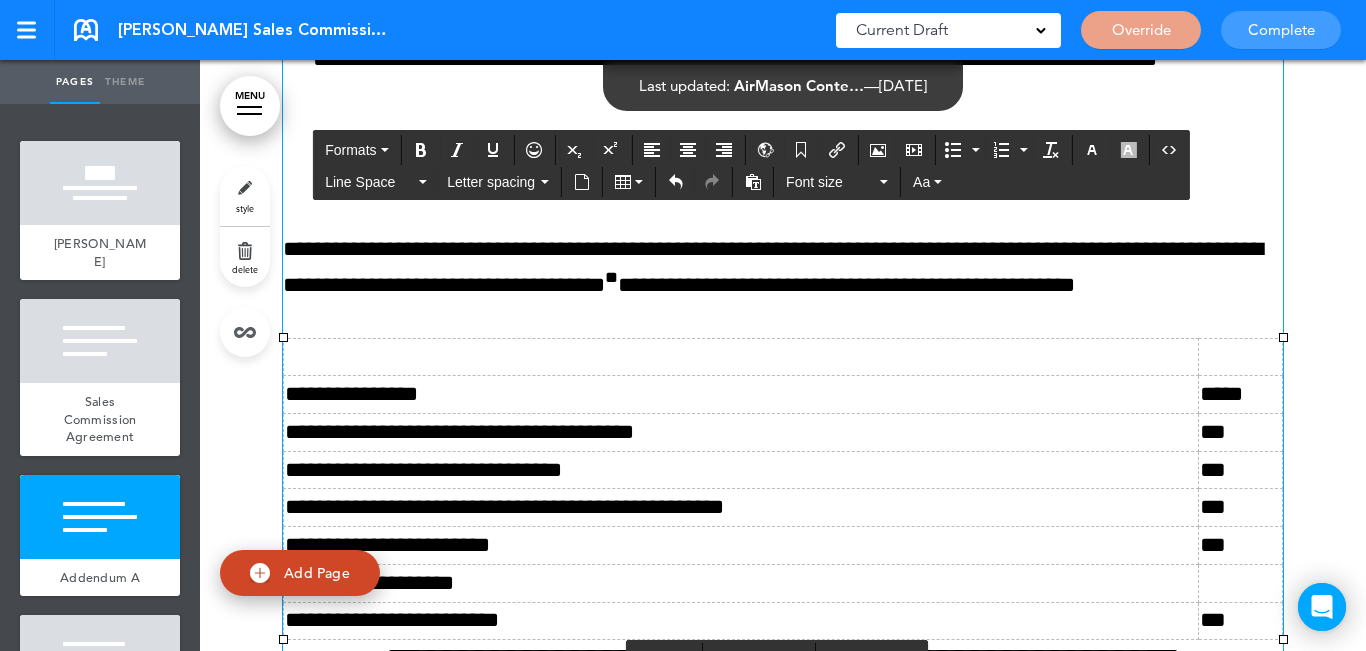 click at bounding box center [741, 357] 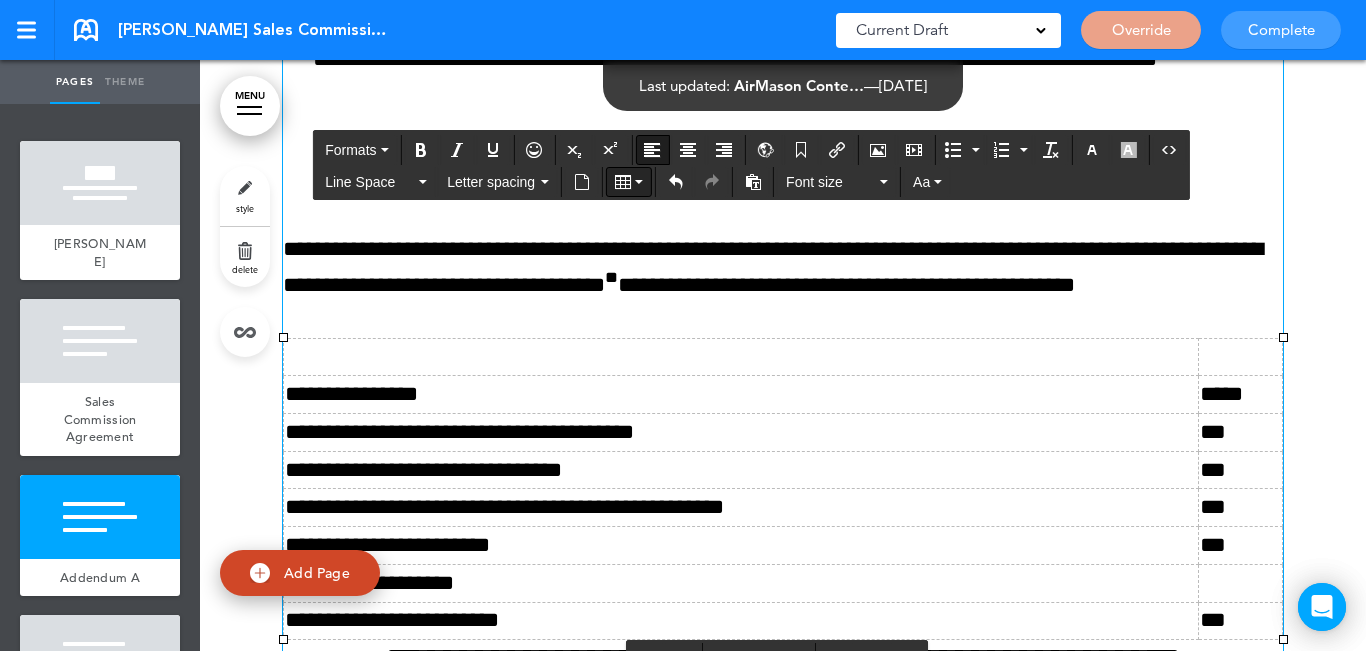click at bounding box center [639, 182] 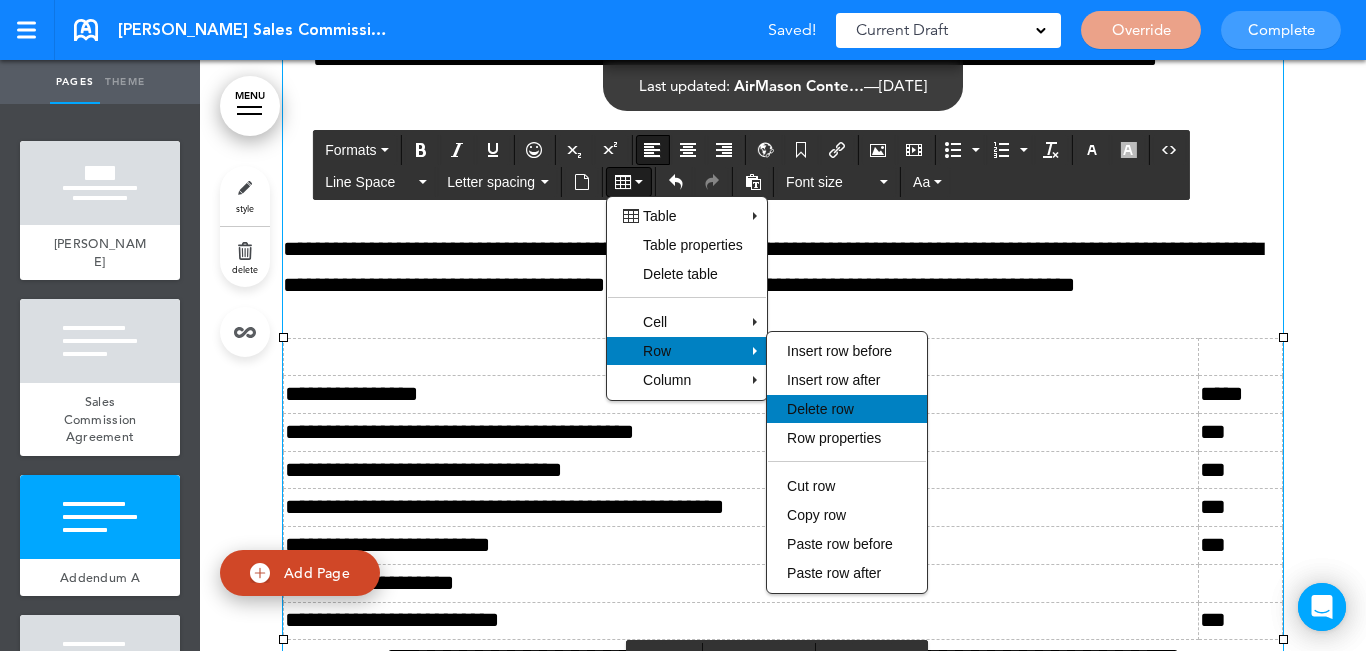 click on "Delete row" at bounding box center (820, 409) 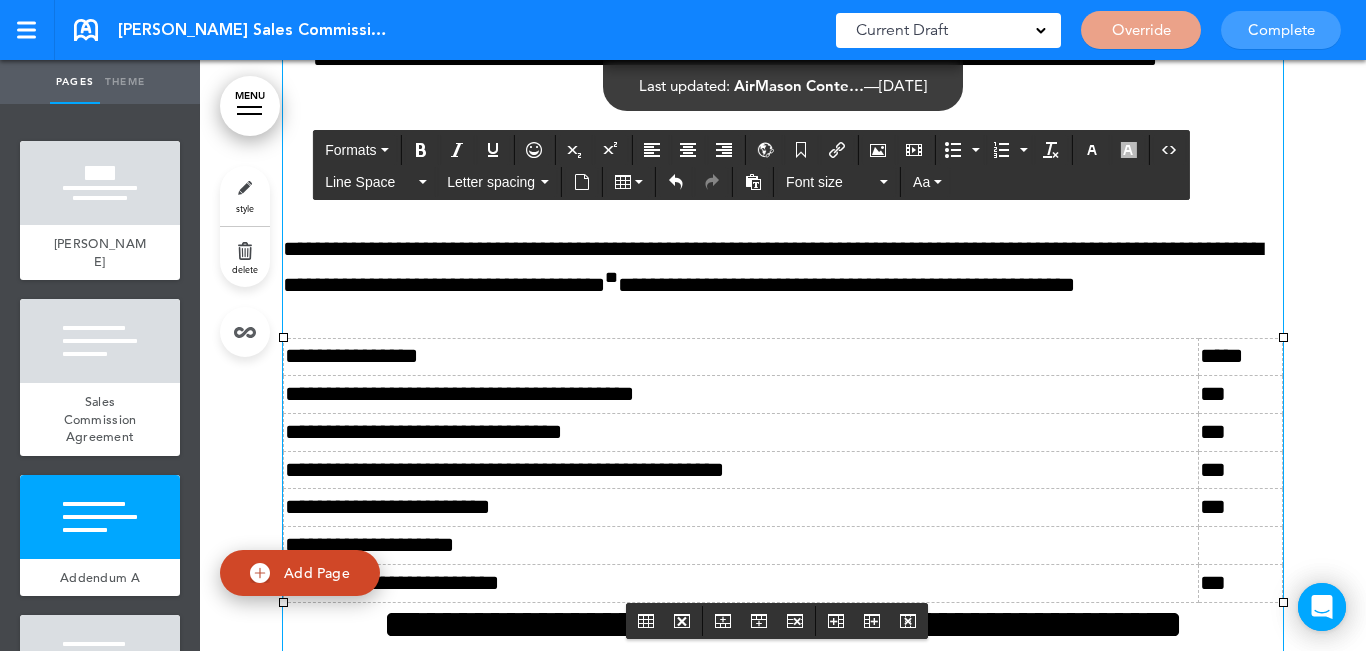 scroll, scrollTop: 7800, scrollLeft: 0, axis: vertical 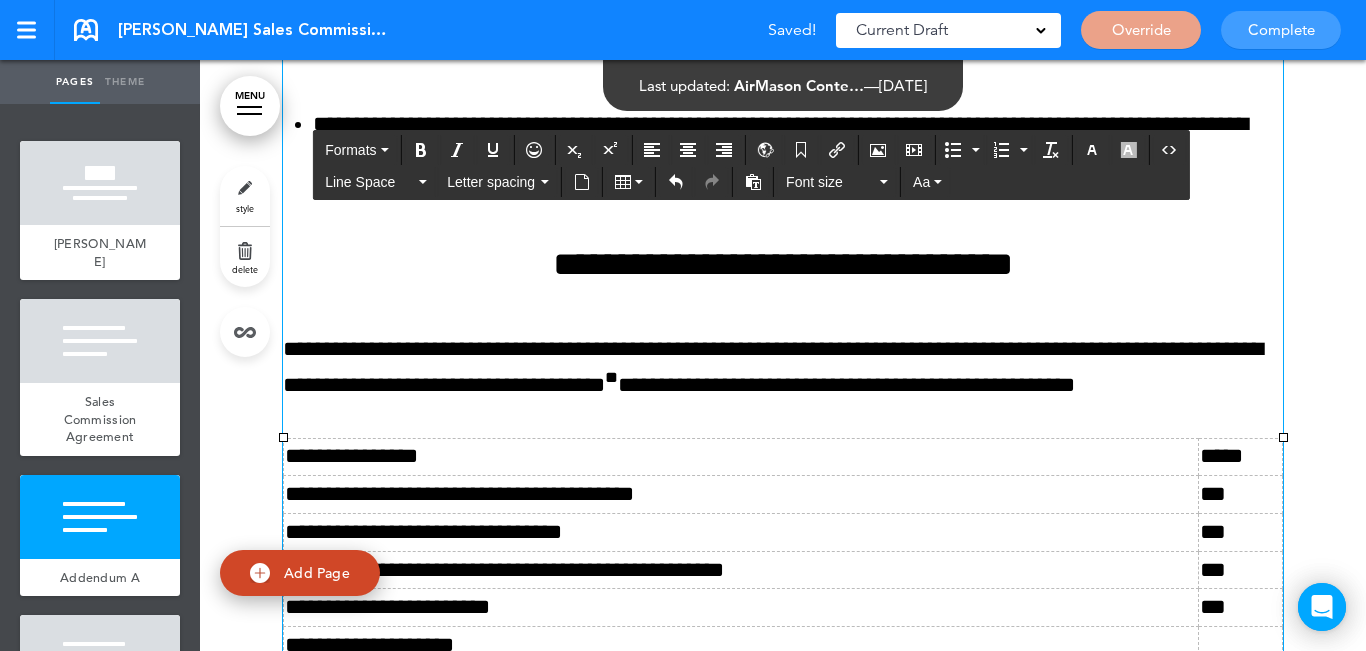 click on "**********" at bounding box center (783, 367) 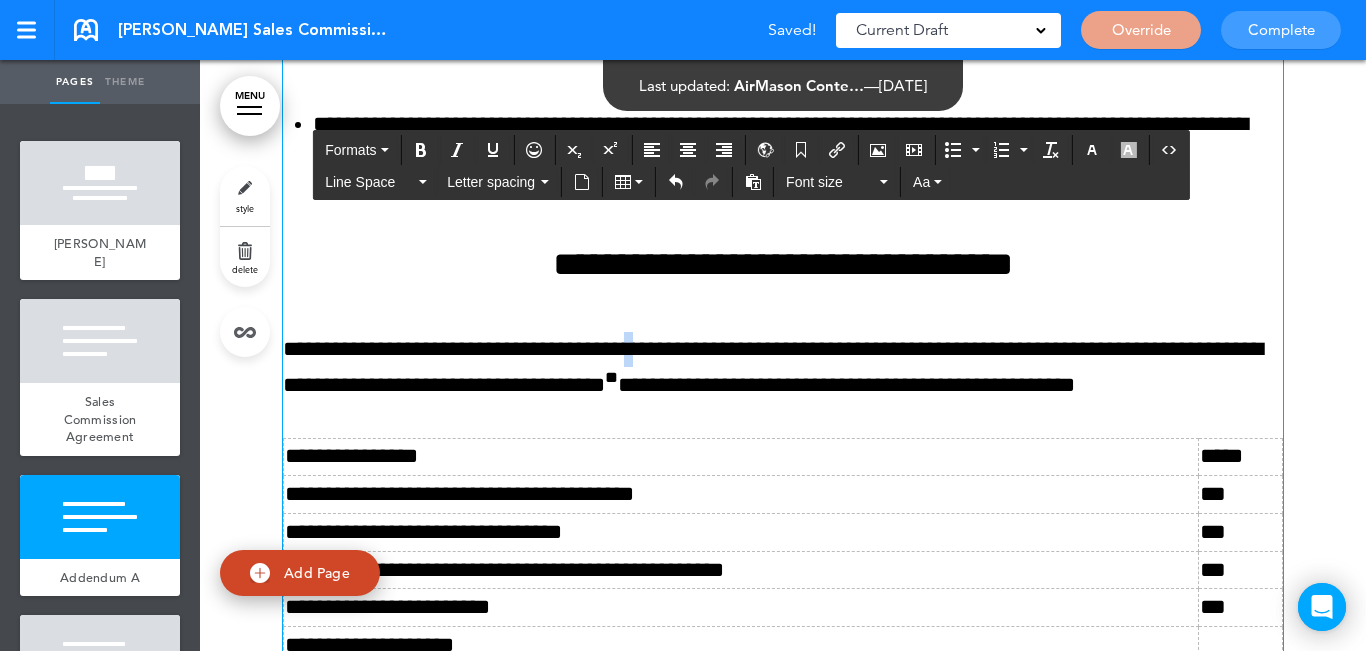 click on "**********" at bounding box center (783, 367) 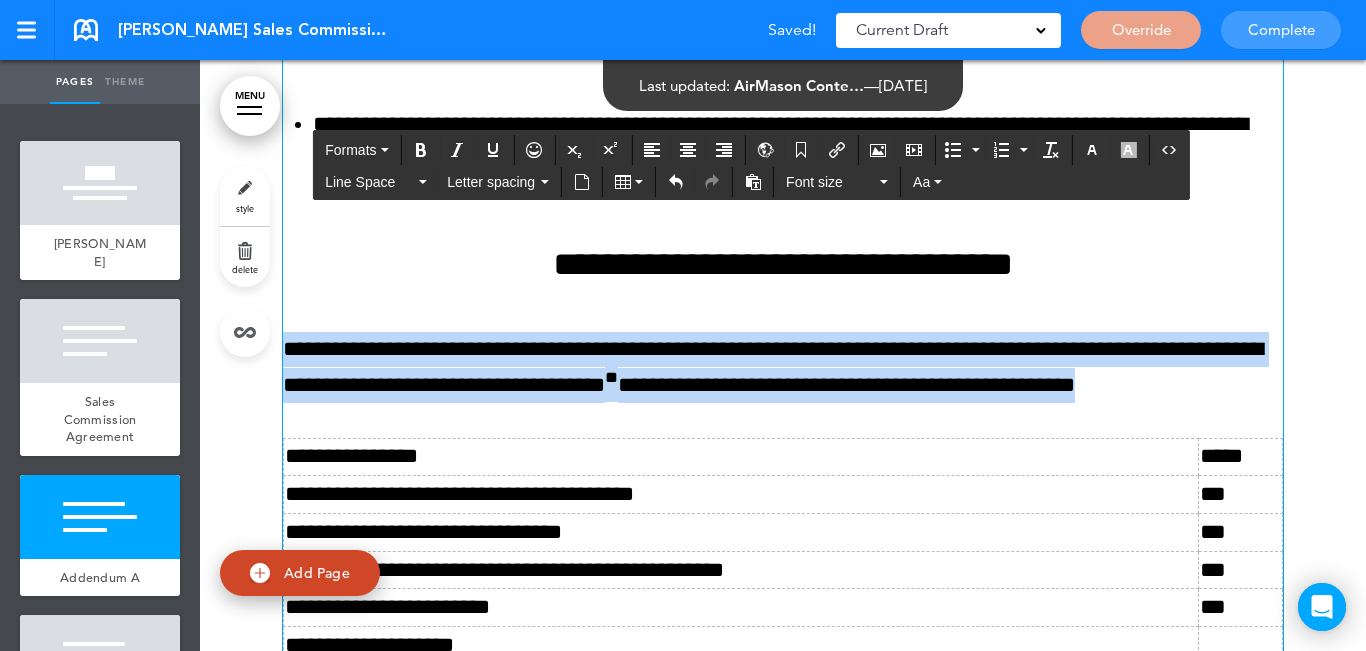click on "**********" at bounding box center [783, 367] 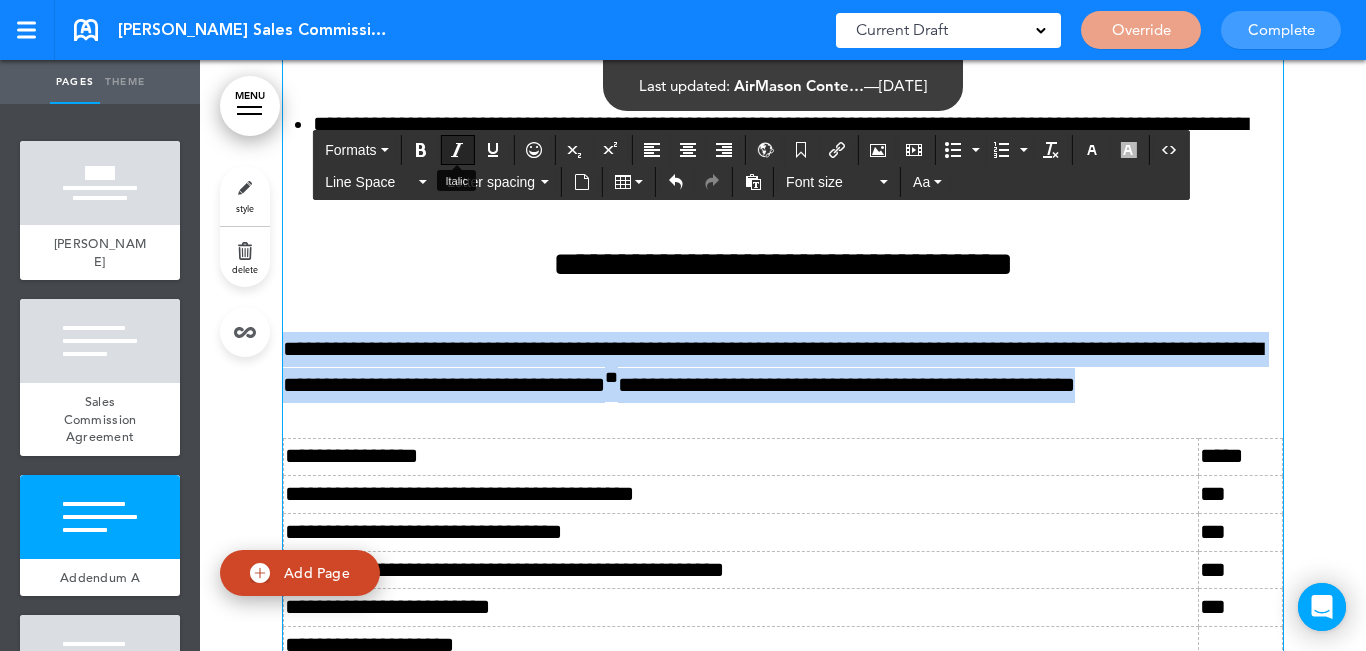 click at bounding box center (457, 150) 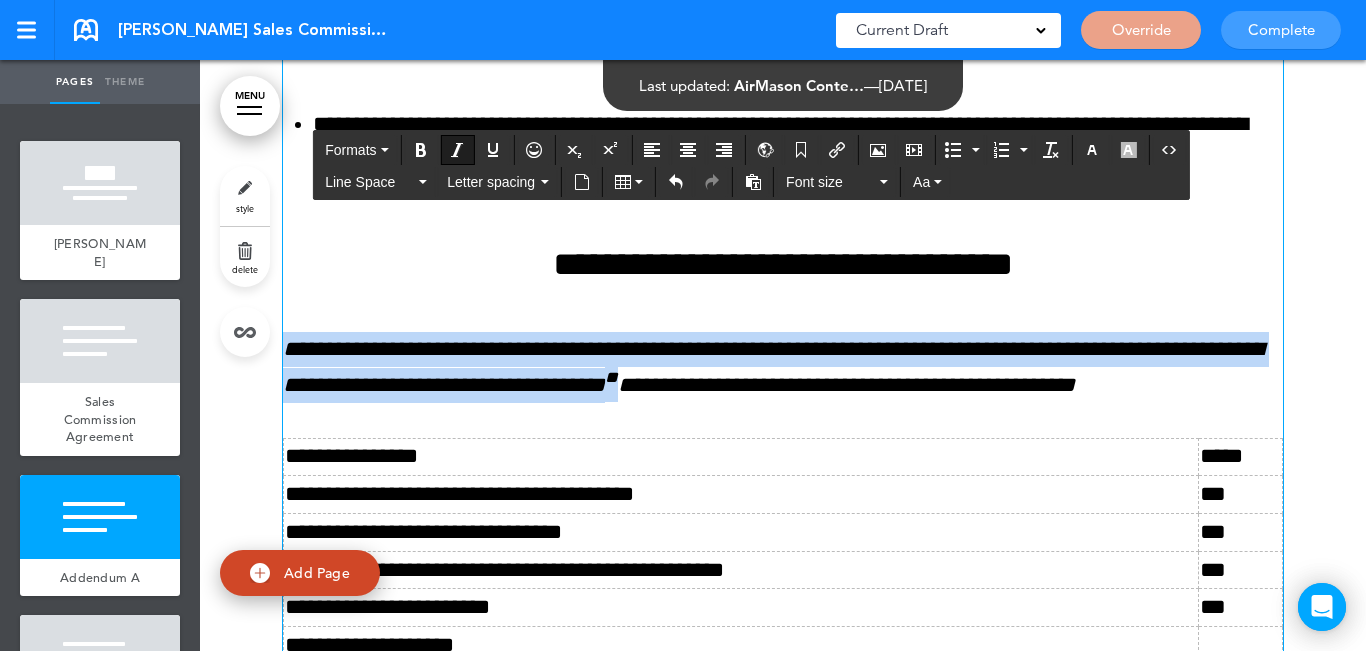click on "**********" at bounding box center [783, 355] 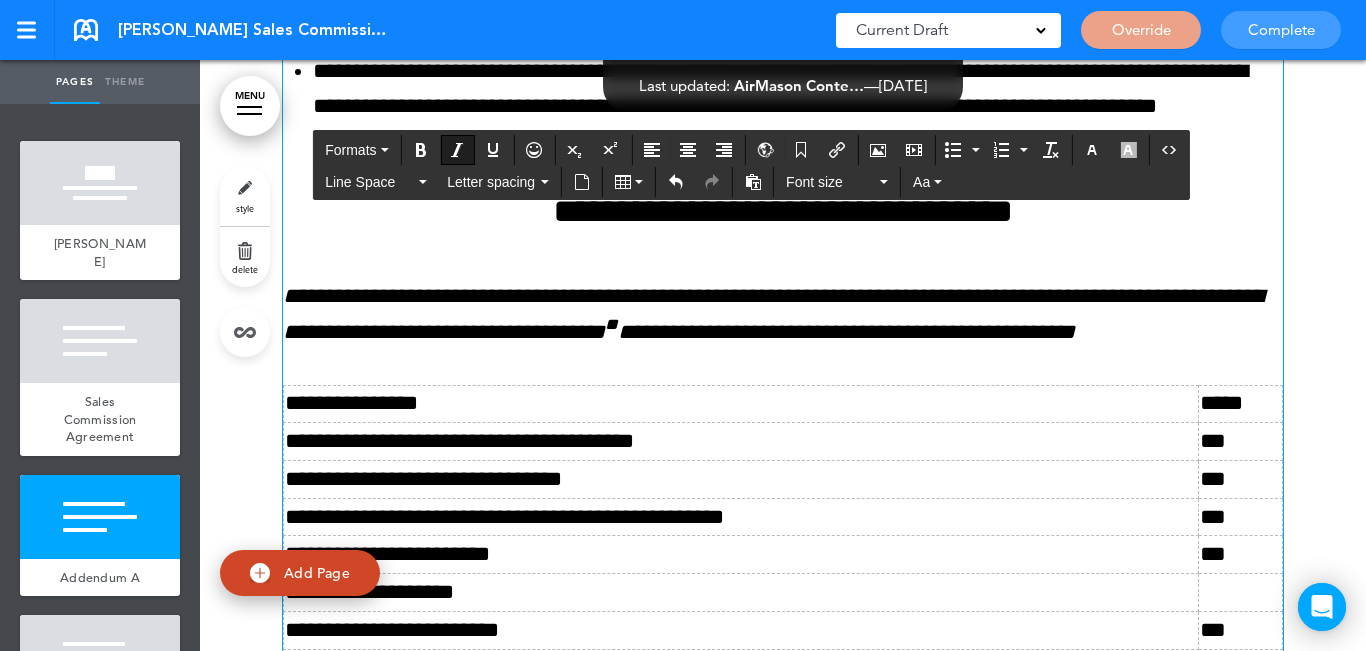 scroll, scrollTop: 7900, scrollLeft: 0, axis: vertical 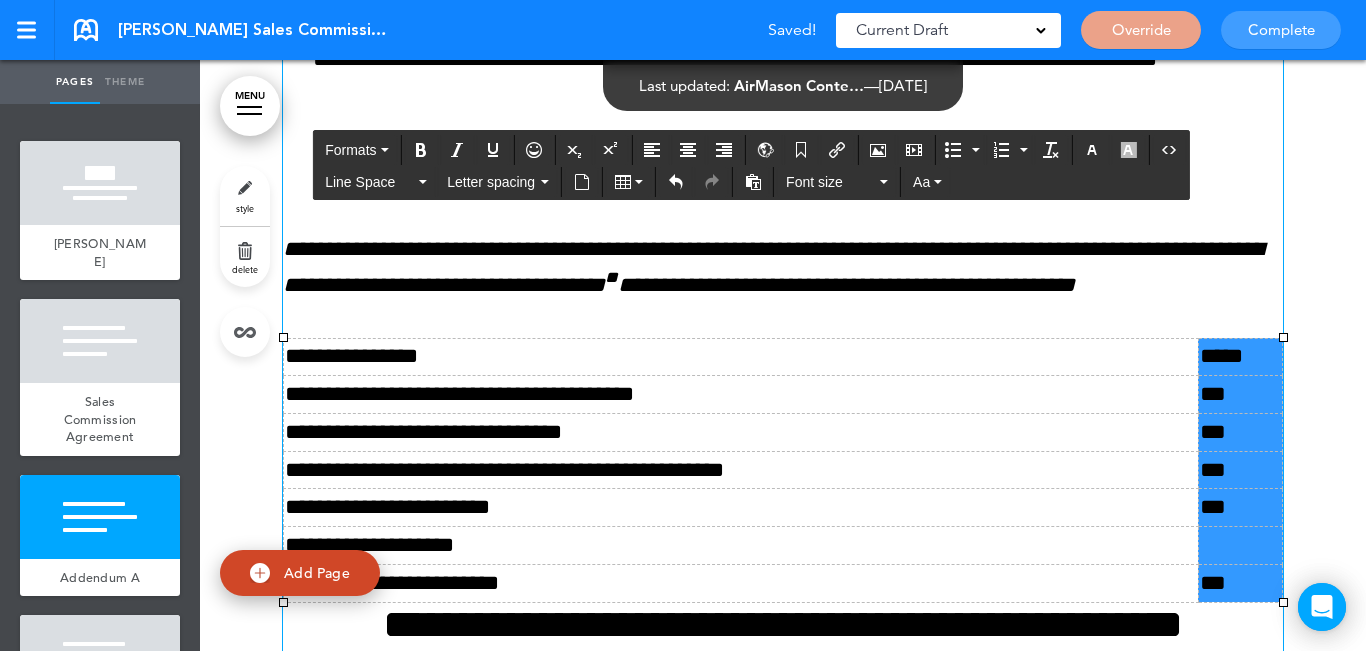 drag, startPoint x: 1252, startPoint y: 587, endPoint x: 1237, endPoint y: 338, distance: 249.4514 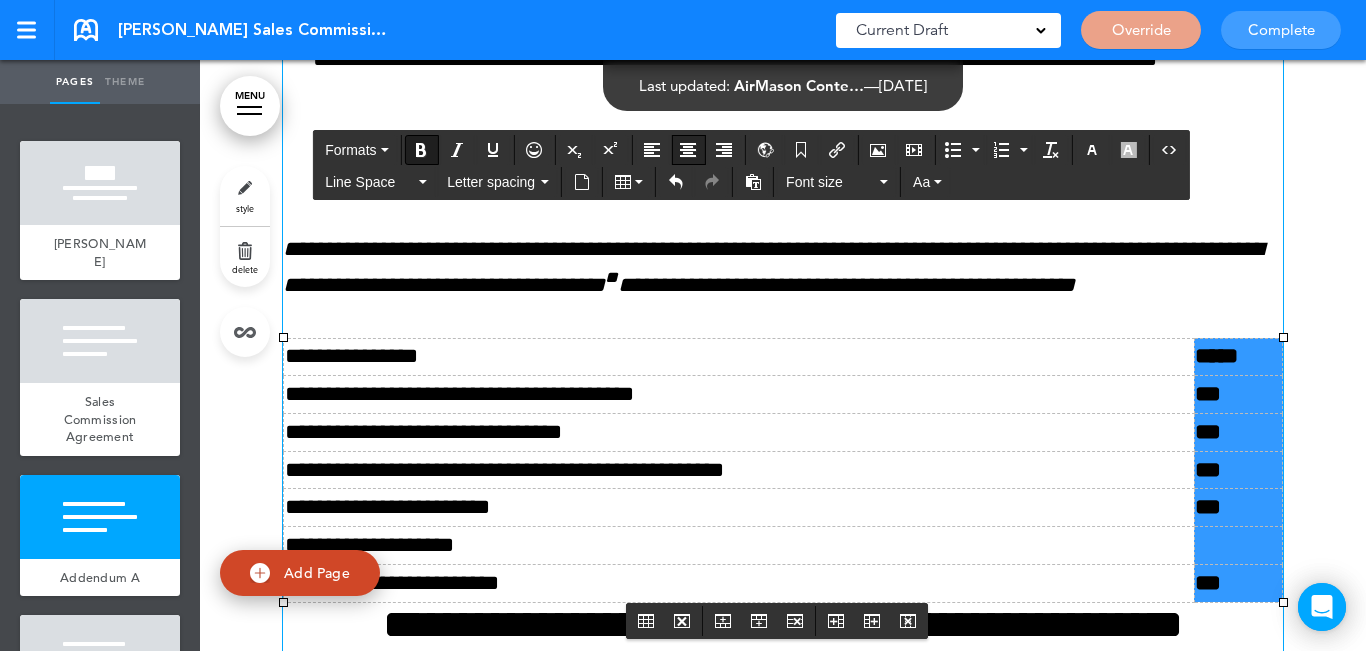 click at bounding box center (688, 150) 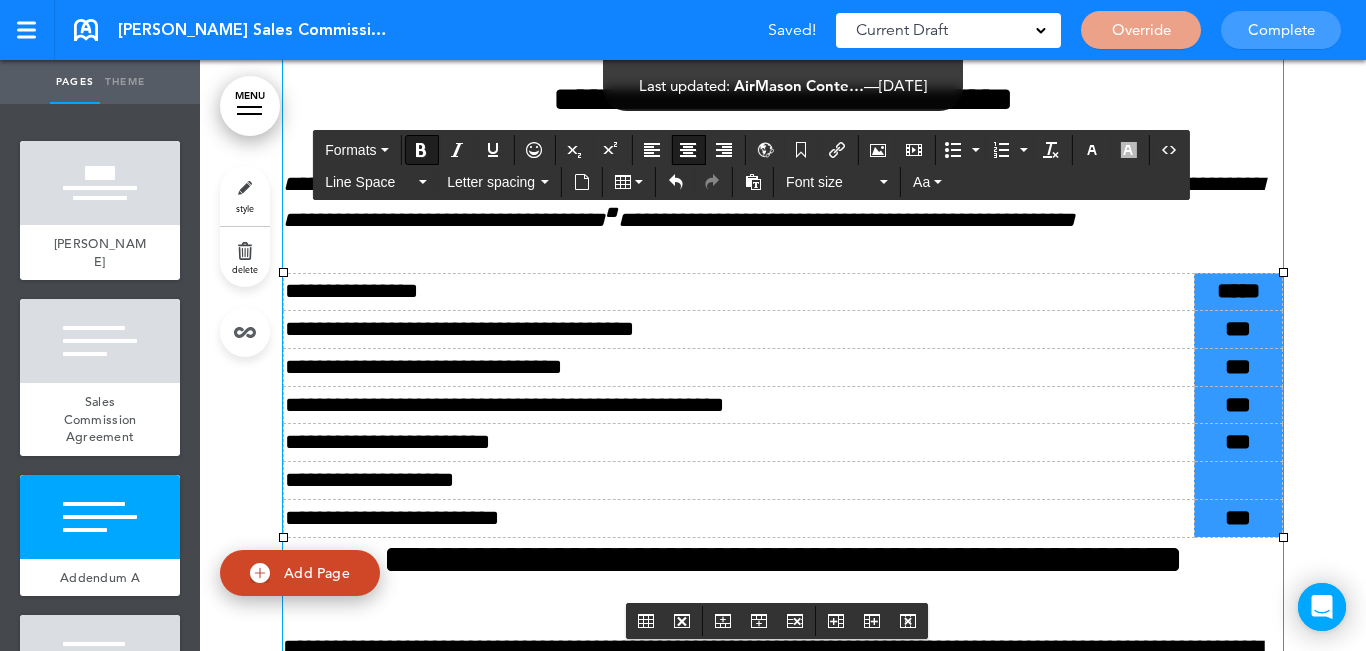 scroll, scrollTop: 8000, scrollLeft: 0, axis: vertical 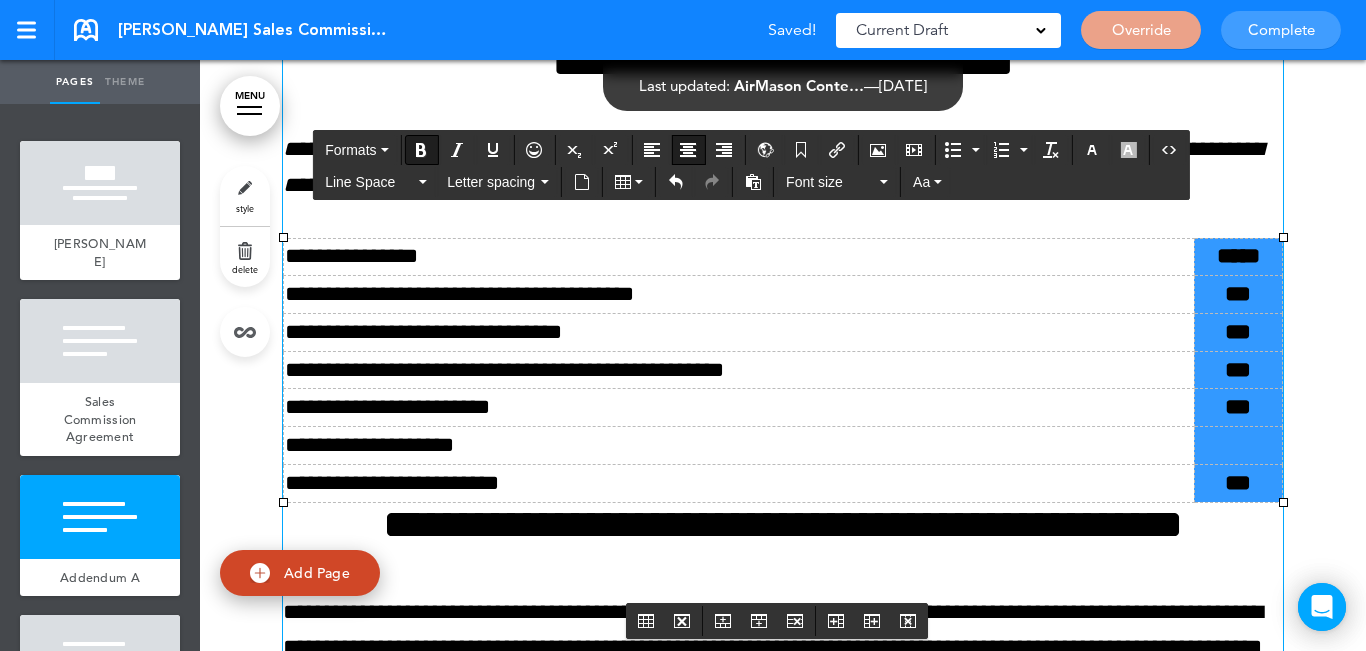 drag, startPoint x: 974, startPoint y: 409, endPoint x: 1006, endPoint y: 435, distance: 41.231056 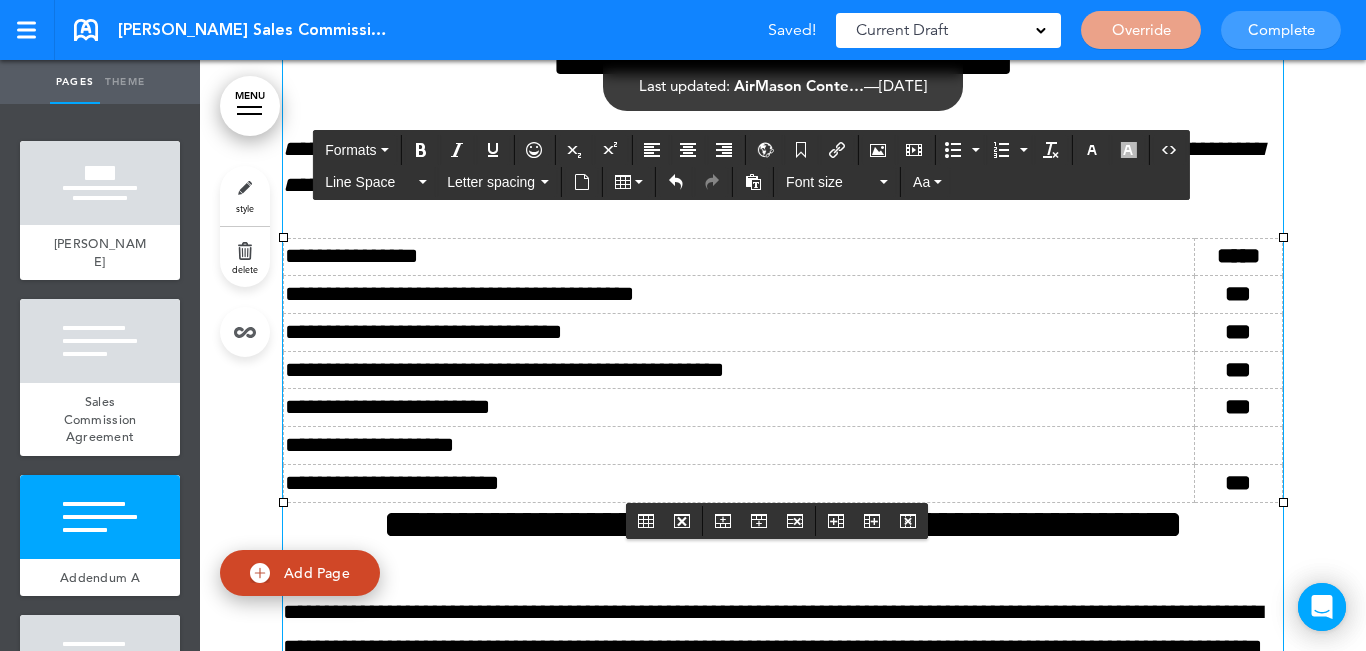 drag, startPoint x: 986, startPoint y: 443, endPoint x: 973, endPoint y: 445, distance: 13.152946 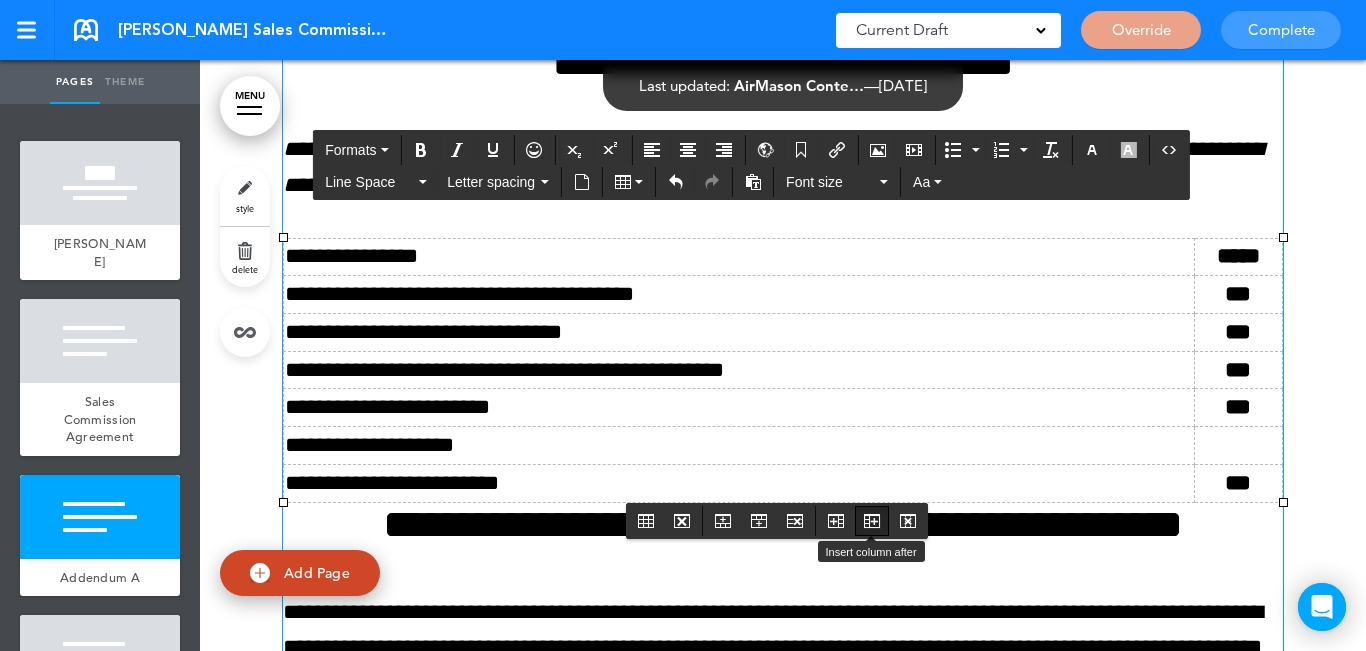 click at bounding box center [872, 521] 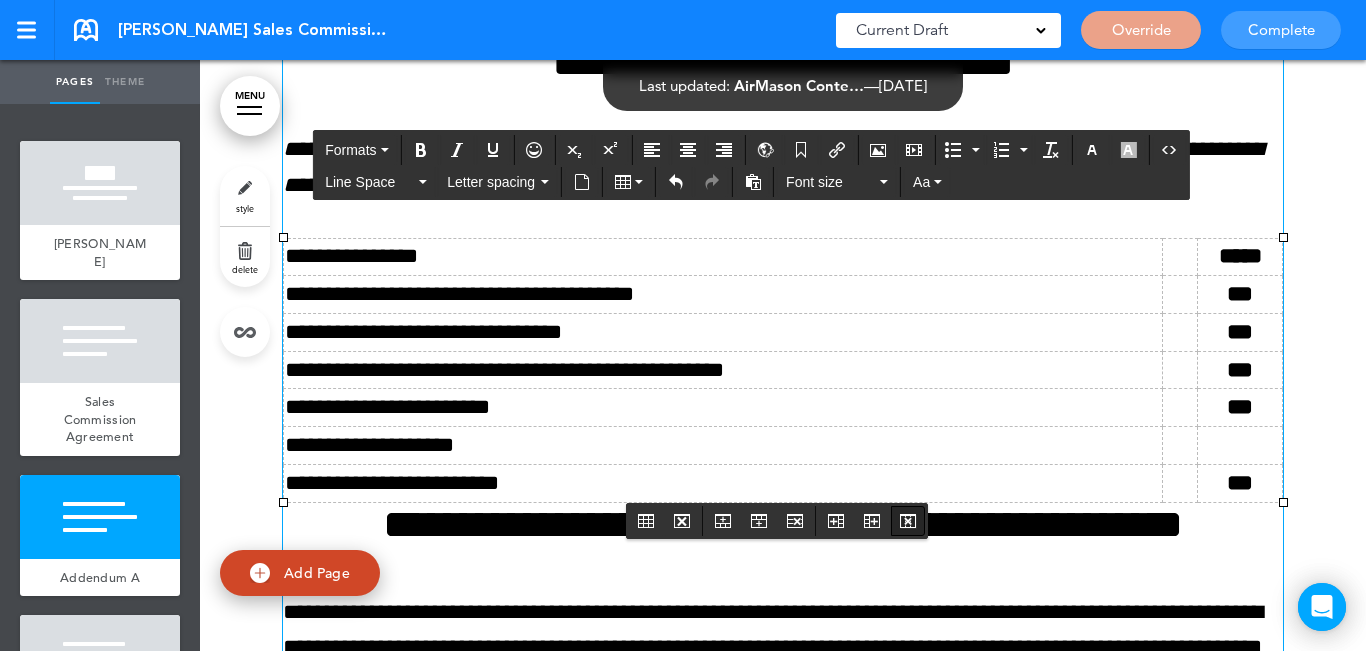 click at bounding box center (908, 521) 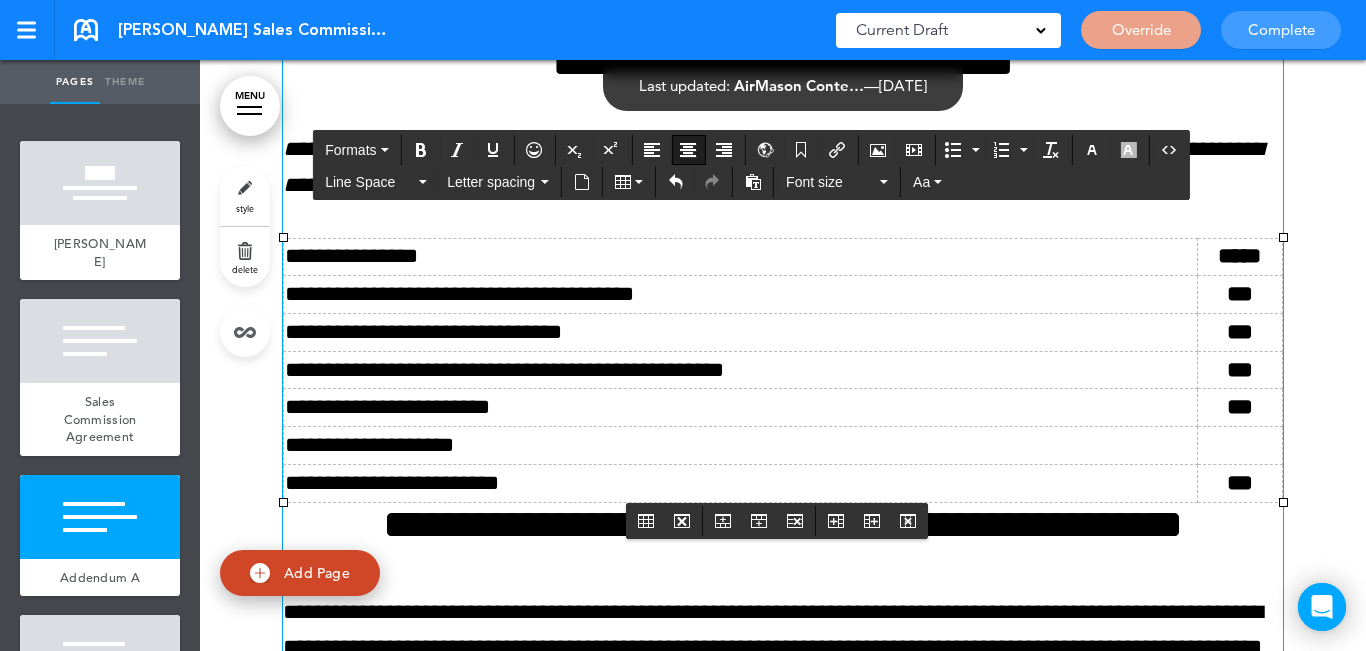 click on "**********" at bounding box center (741, 446) 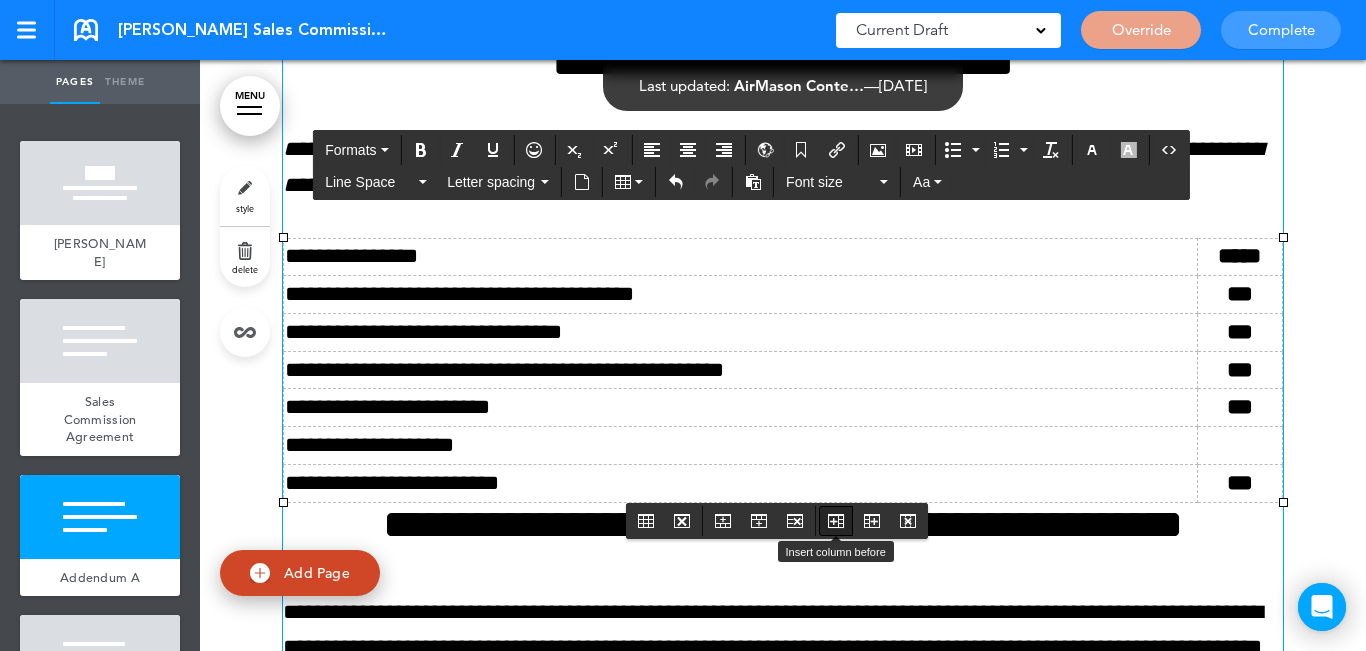 click at bounding box center [836, 521] 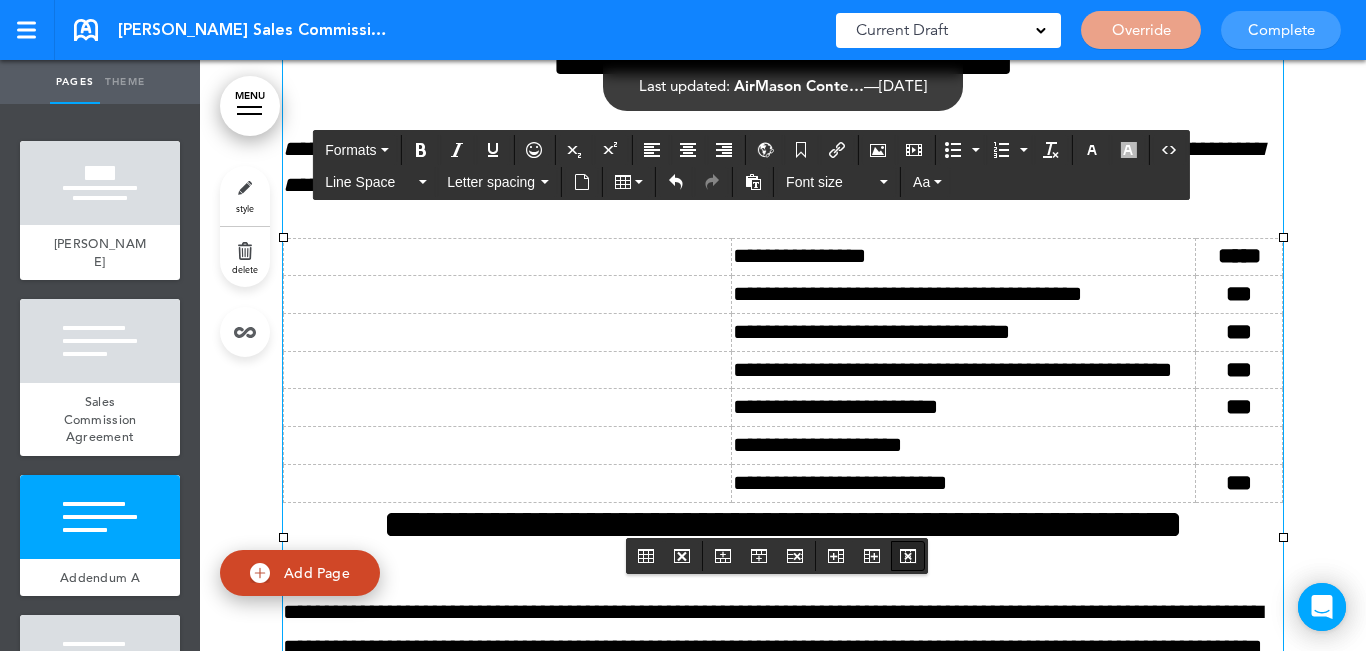 click at bounding box center [908, 556] 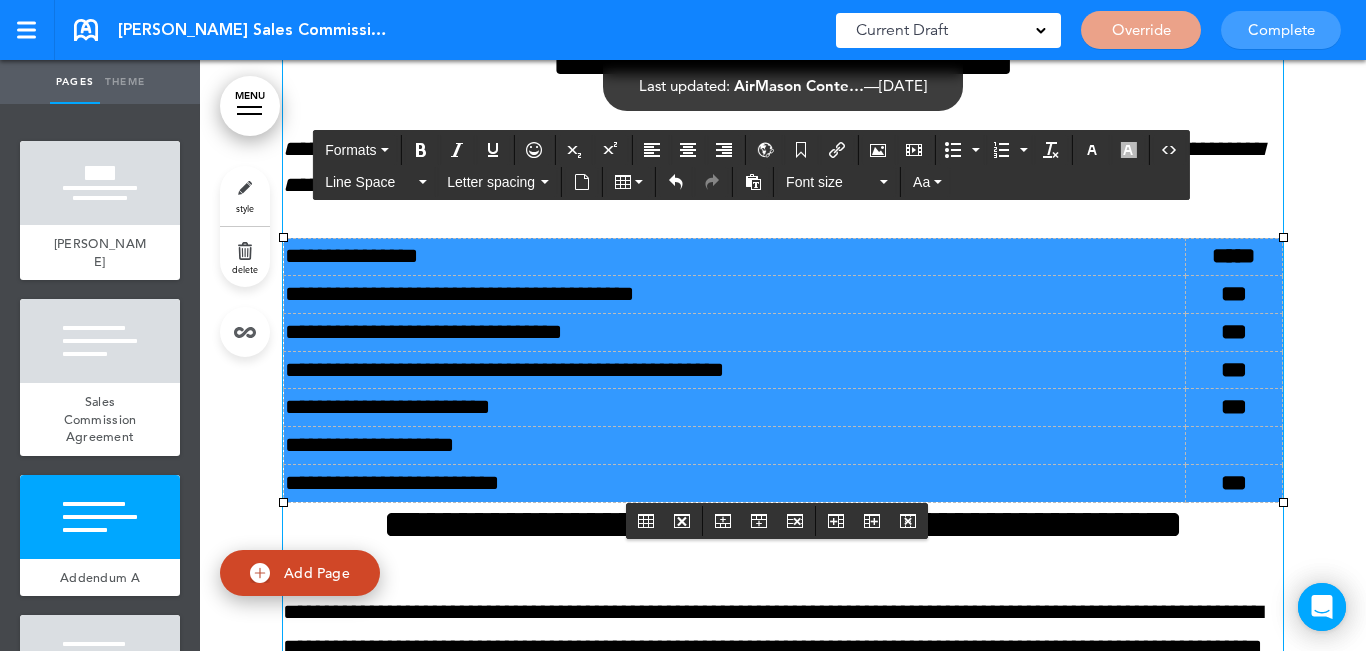 drag, startPoint x: 1172, startPoint y: 482, endPoint x: 684, endPoint y: 264, distance: 534.4792 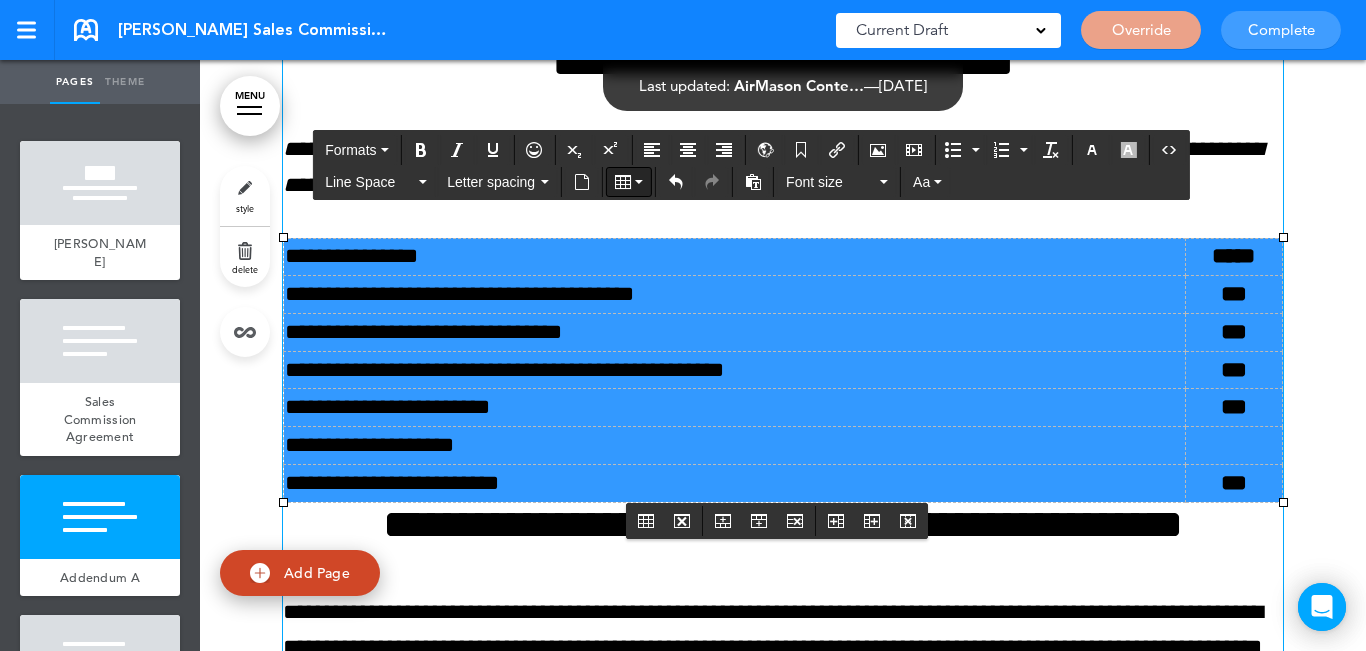 click at bounding box center [639, 182] 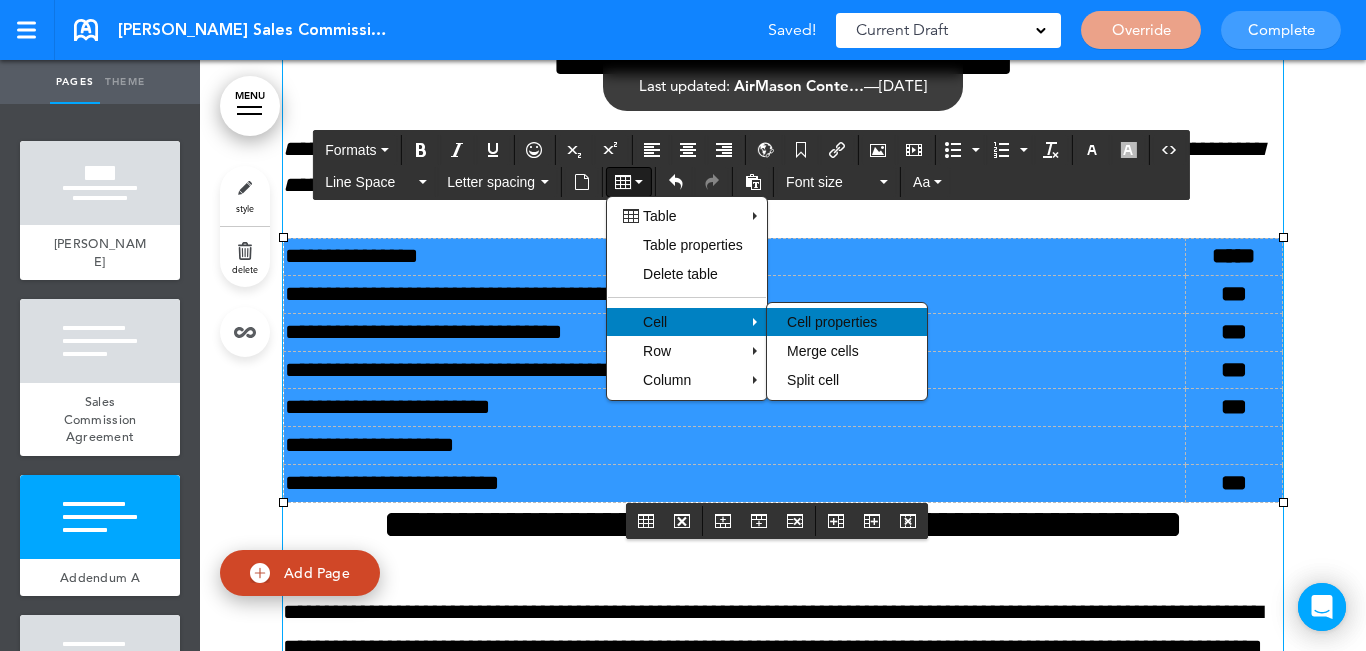 click on "Cell properties" at bounding box center [832, 322] 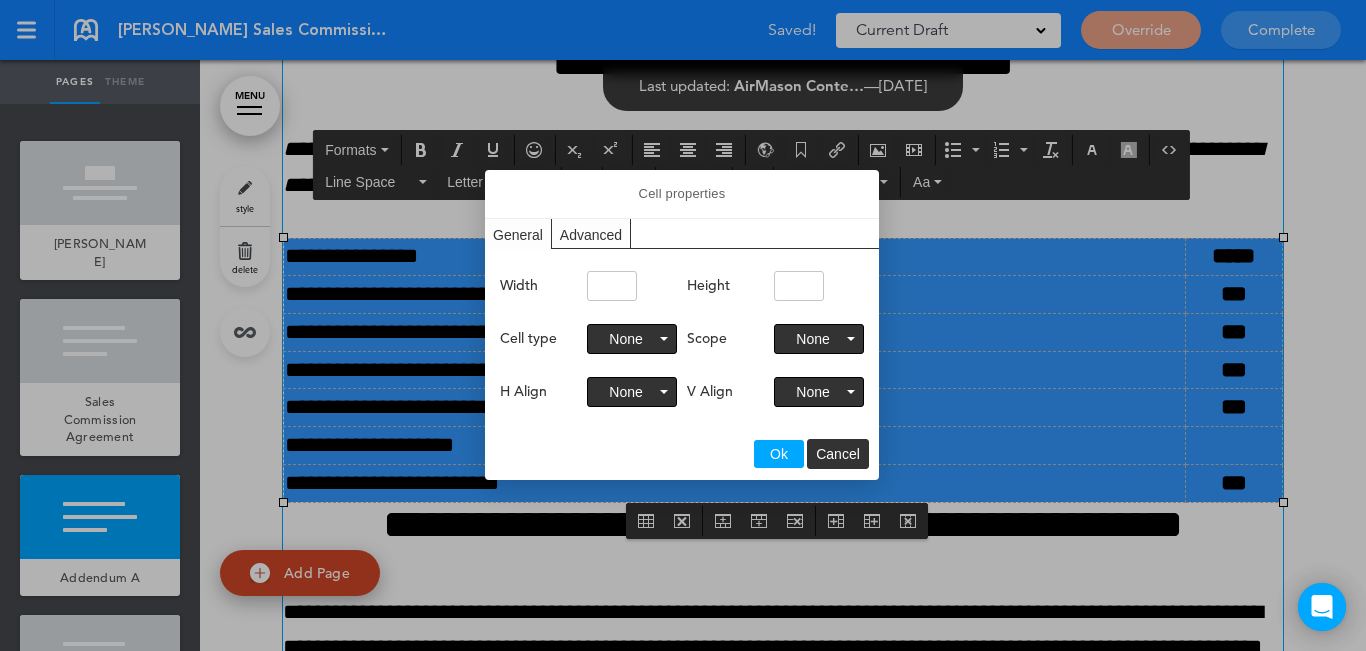 click on "Advanced" at bounding box center [591, 233] 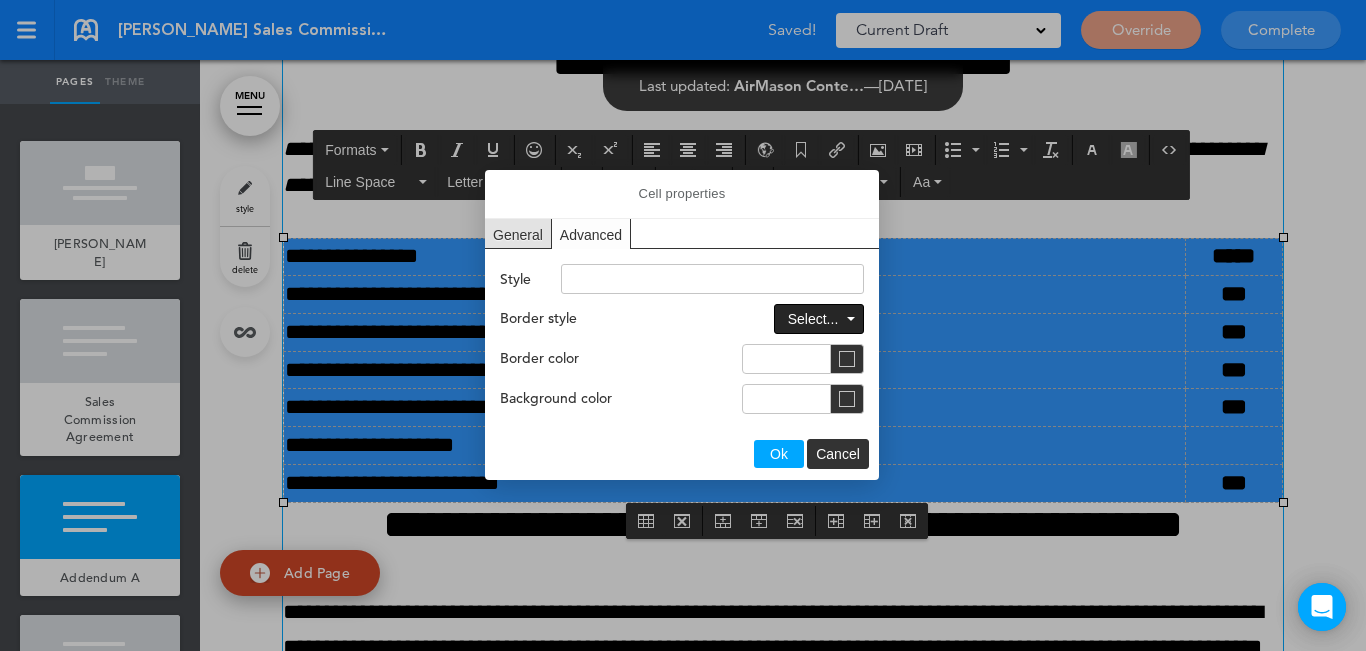 click on "Select..." at bounding box center [813, 319] 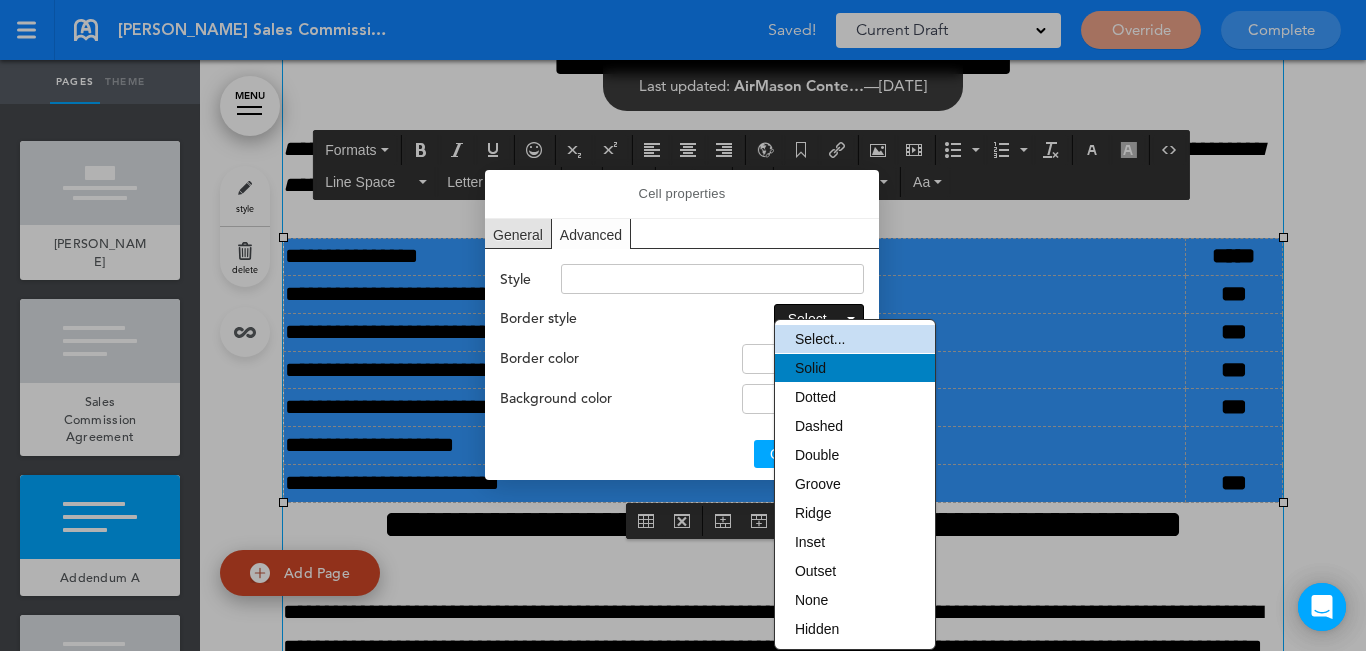 click on "Solid" at bounding box center (855, 368) 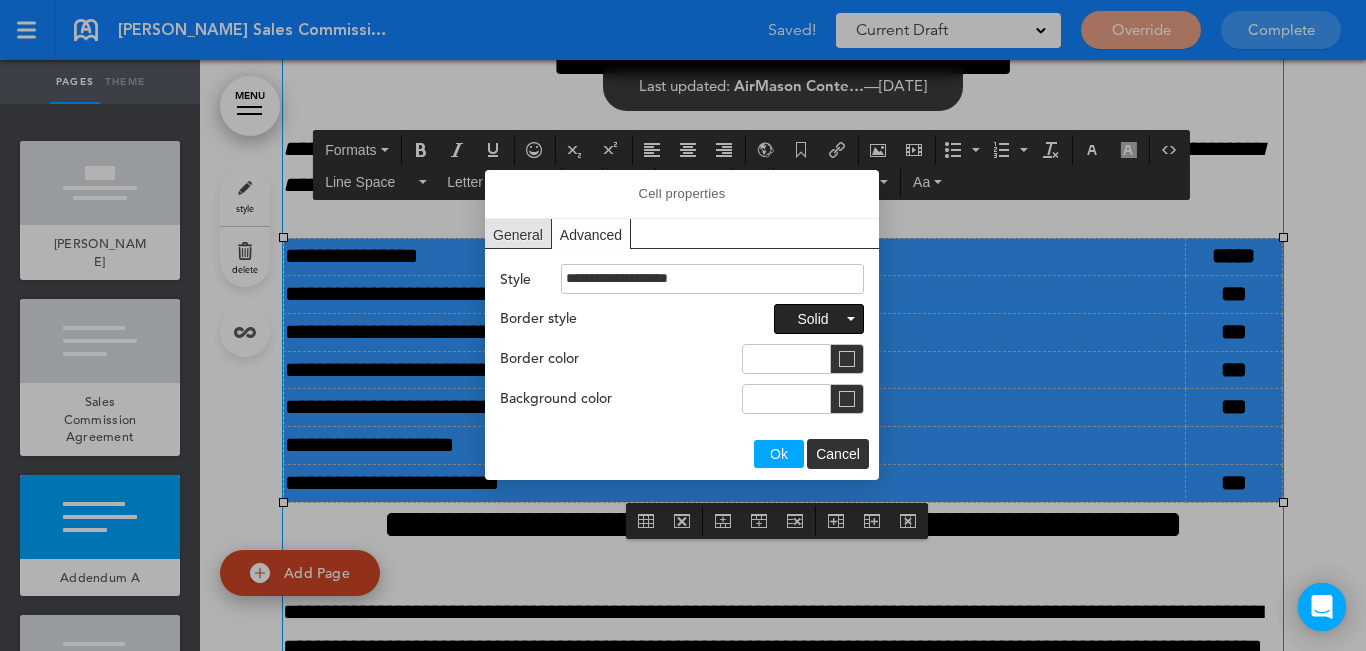 drag, startPoint x: 787, startPoint y: 448, endPoint x: 714, endPoint y: 428, distance: 75.690155 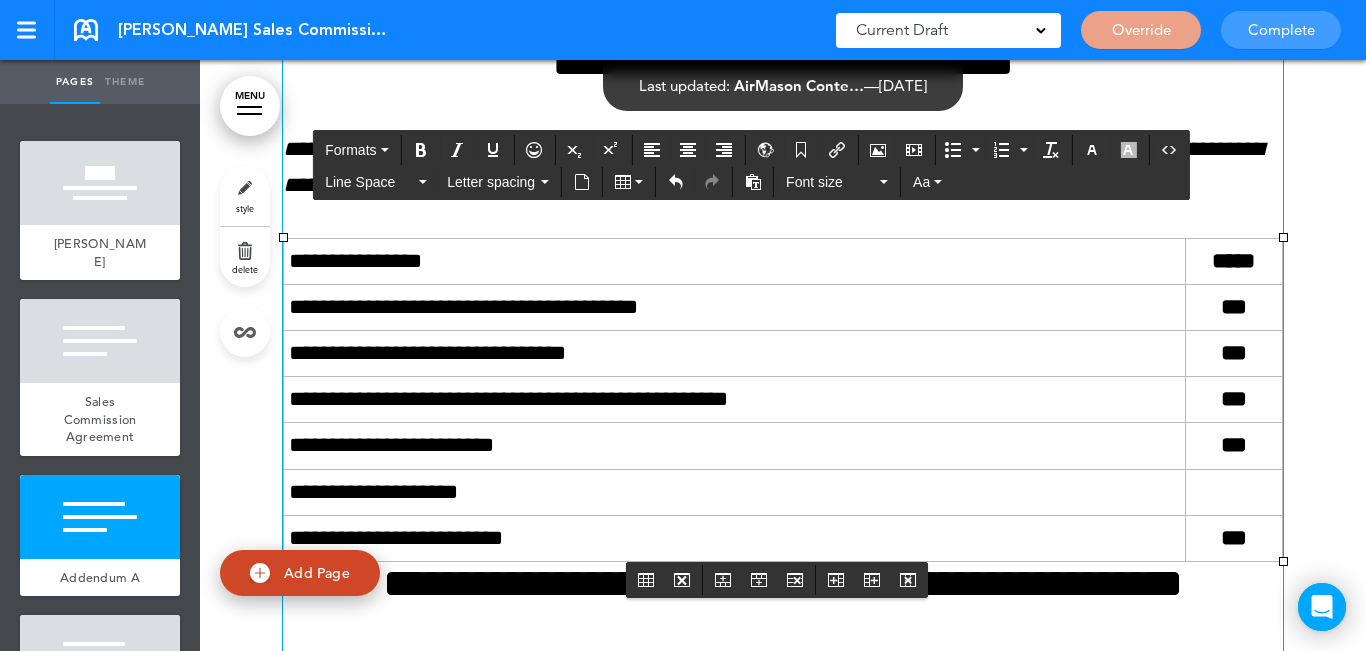 click on "**********" at bounding box center (735, 261) 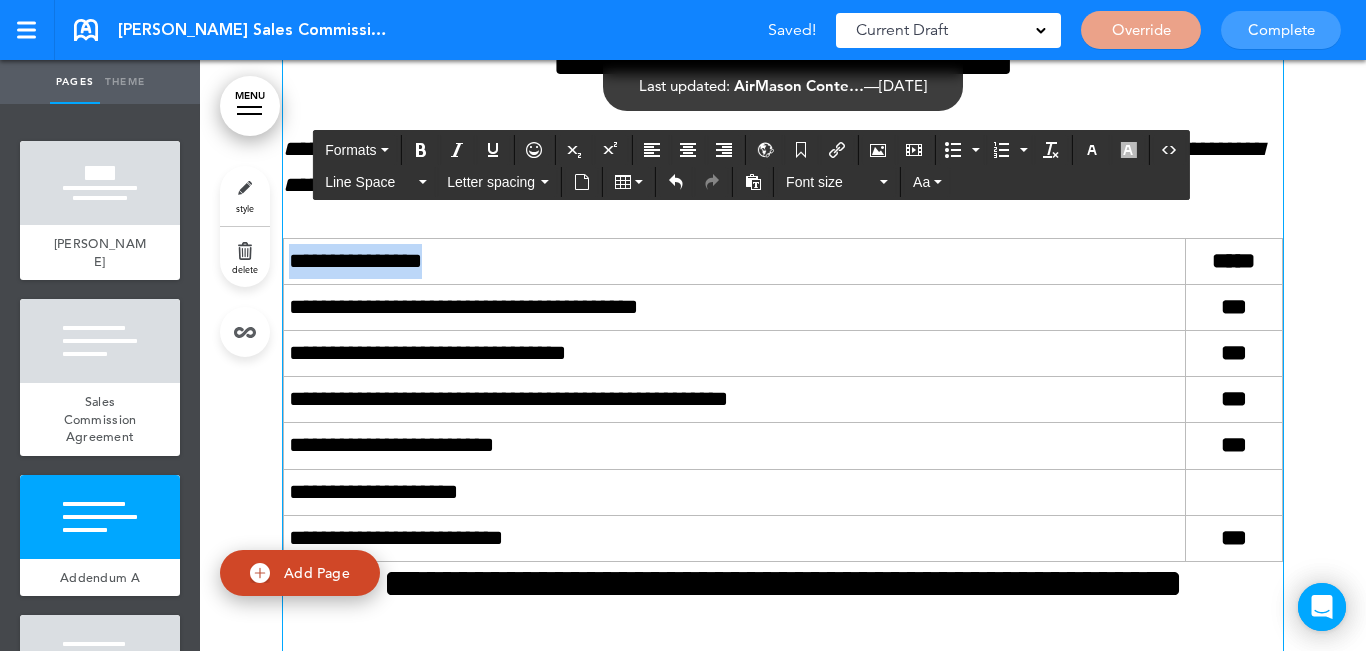 drag, startPoint x: 502, startPoint y: 257, endPoint x: 245, endPoint y: 260, distance: 257.01752 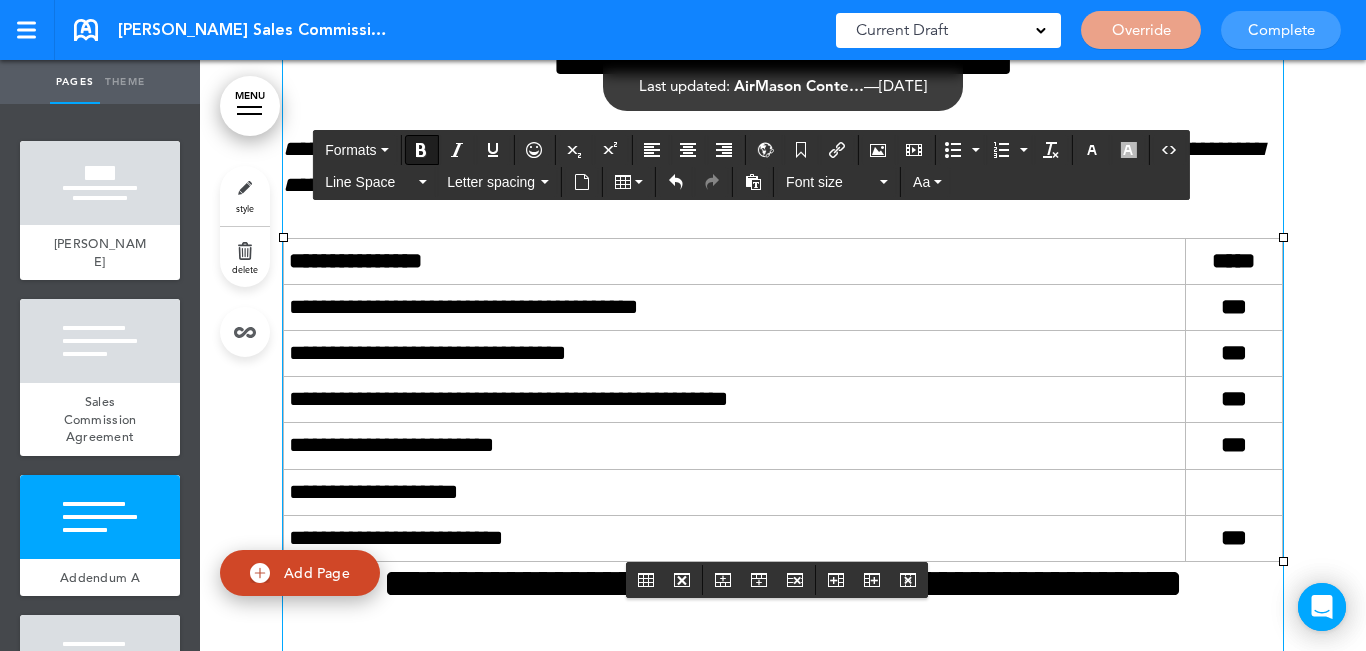 click on "**********" at bounding box center [735, 492] 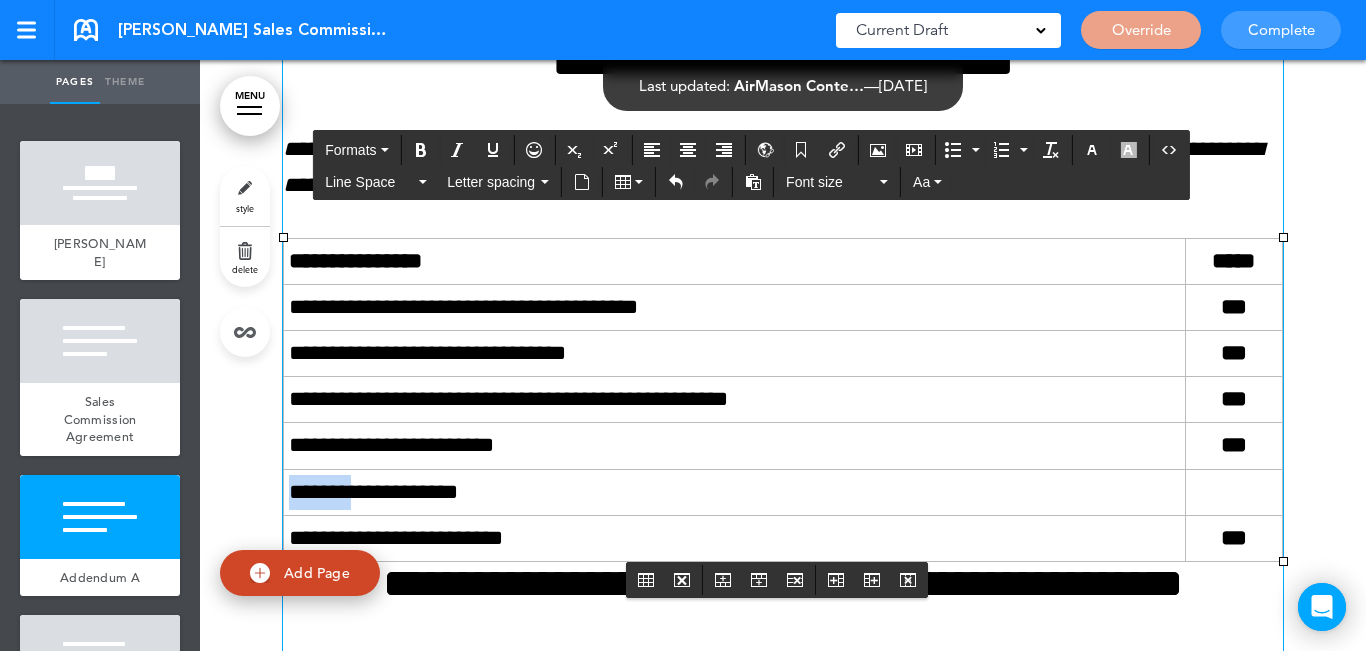 click on "**********" at bounding box center (735, 492) 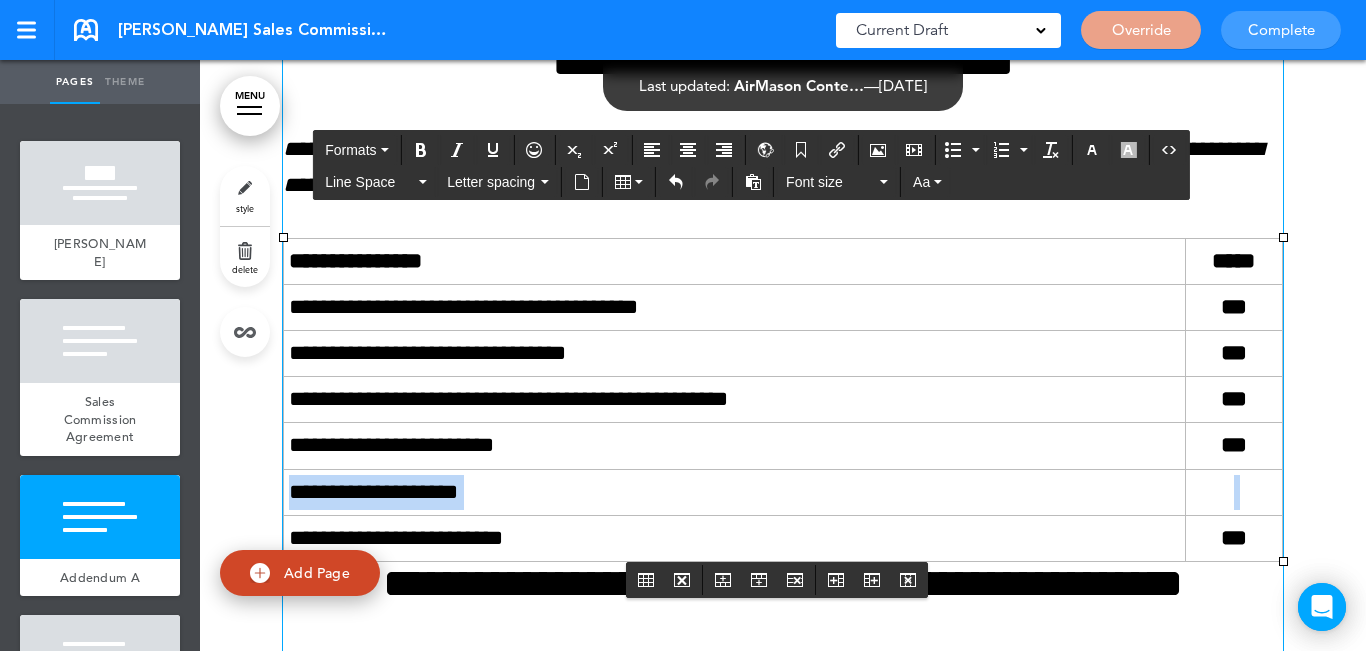 click on "**********" at bounding box center [735, 492] 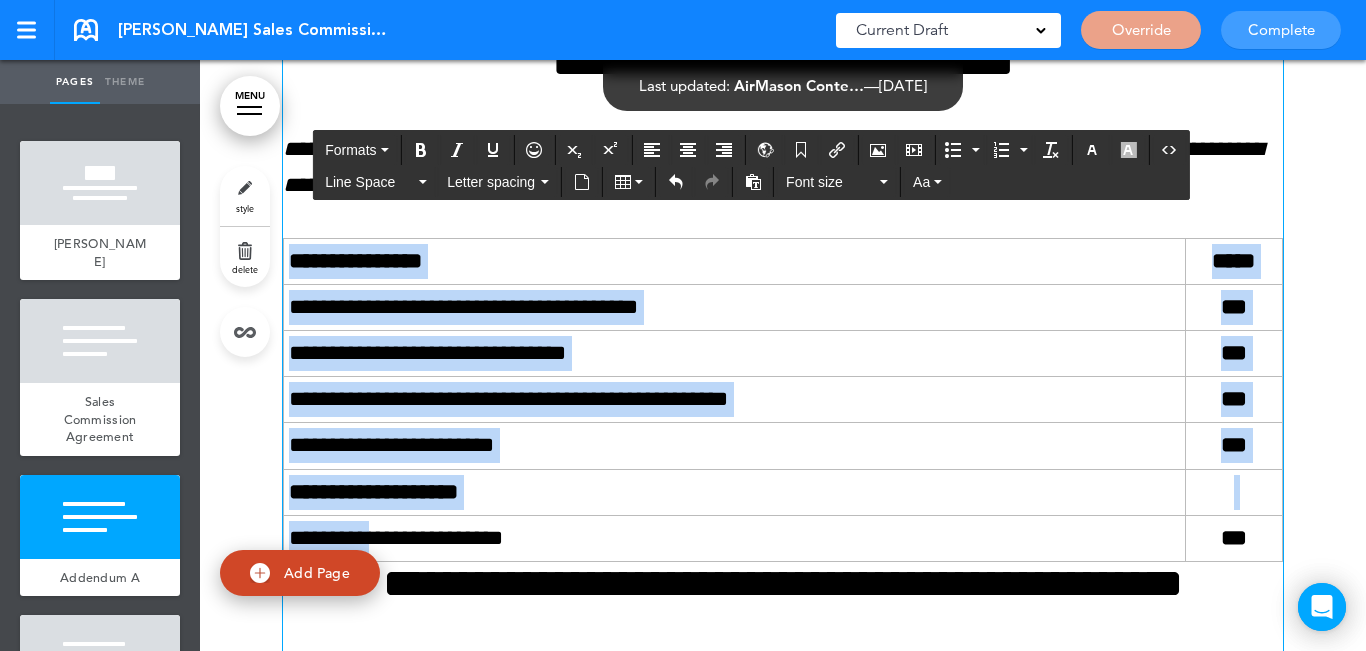 drag, startPoint x: 369, startPoint y: 541, endPoint x: 258, endPoint y: 539, distance: 111.01801 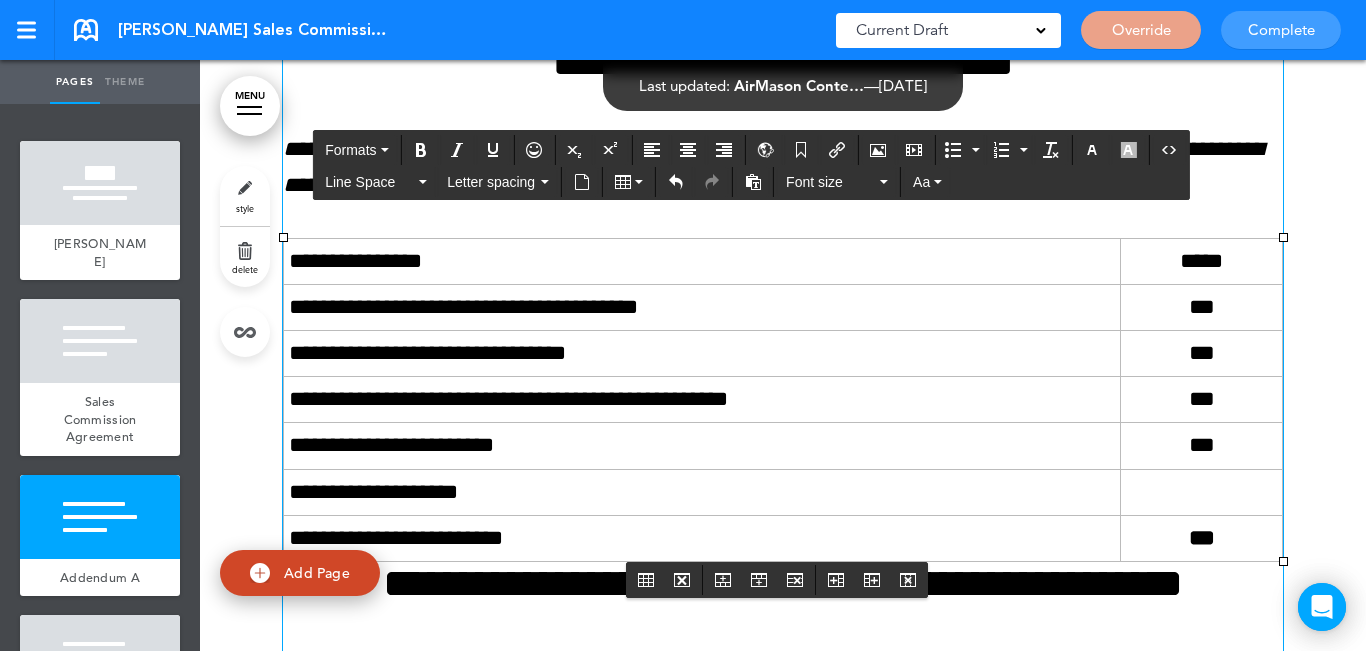 click on "**********" at bounding box center [702, 446] 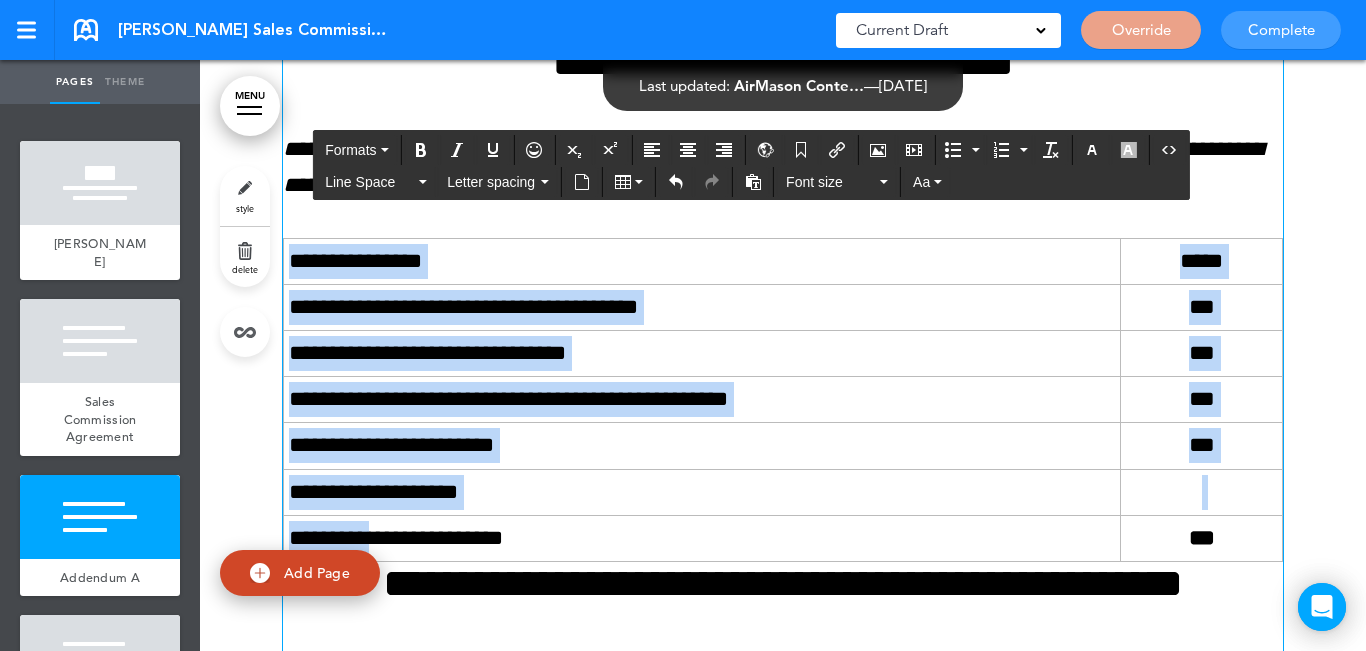 drag, startPoint x: 366, startPoint y: 538, endPoint x: 267, endPoint y: 530, distance: 99.32271 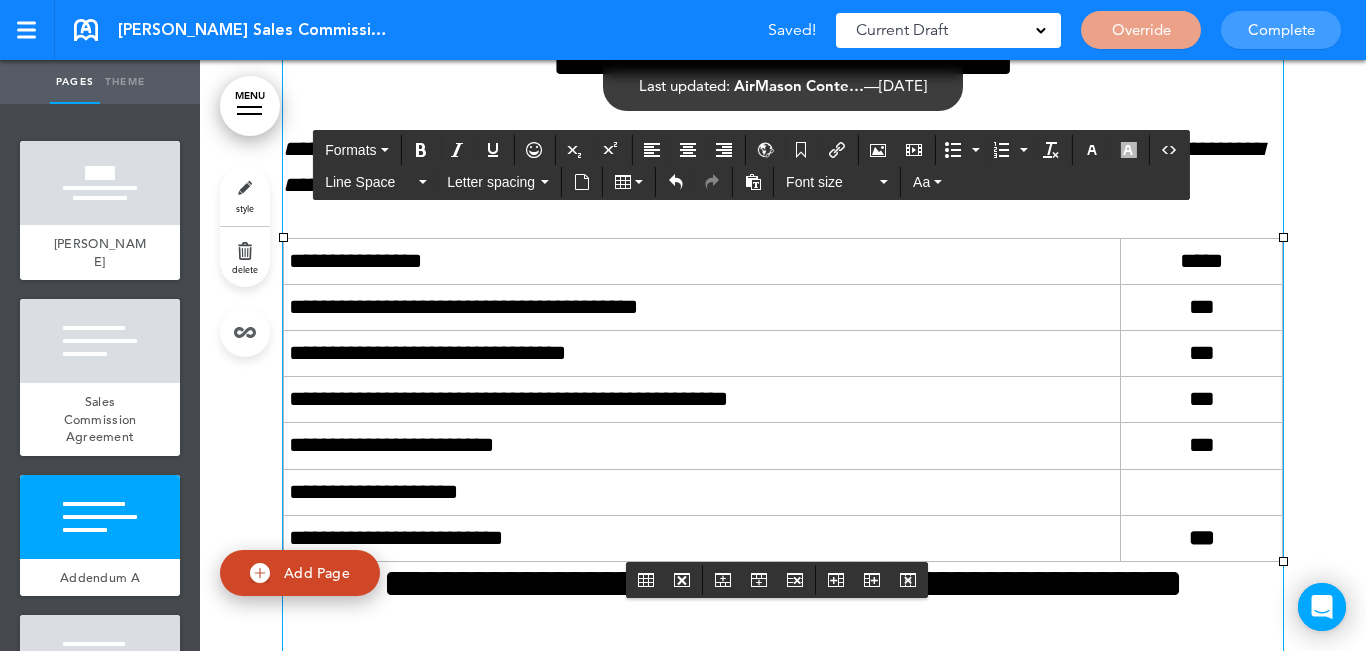 click on "**********" at bounding box center [702, 261] 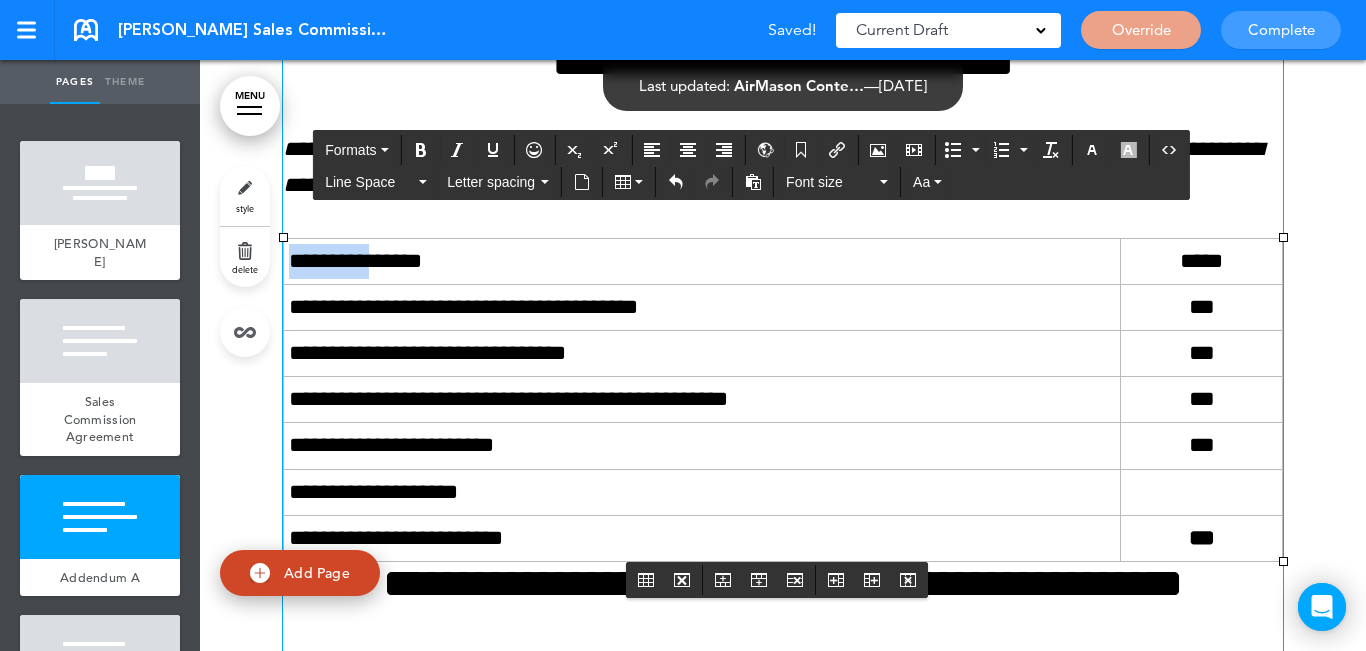 click on "**********" at bounding box center [702, 261] 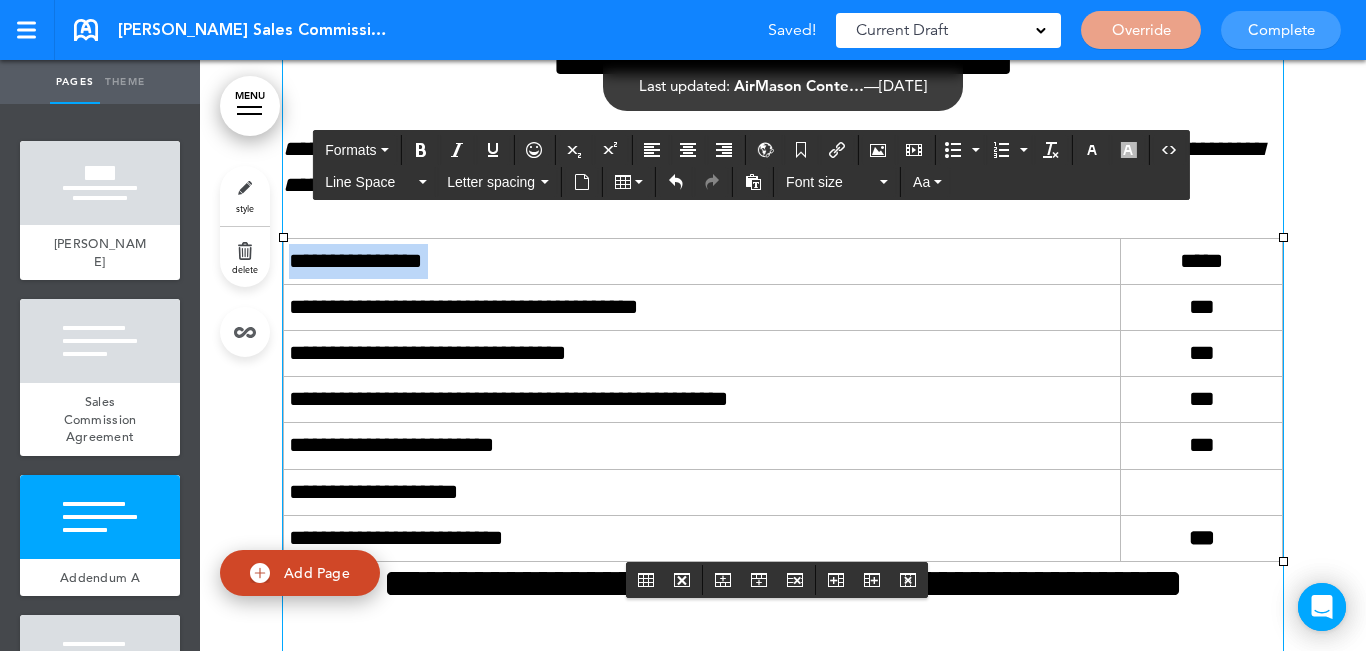 click on "**********" at bounding box center (702, 261) 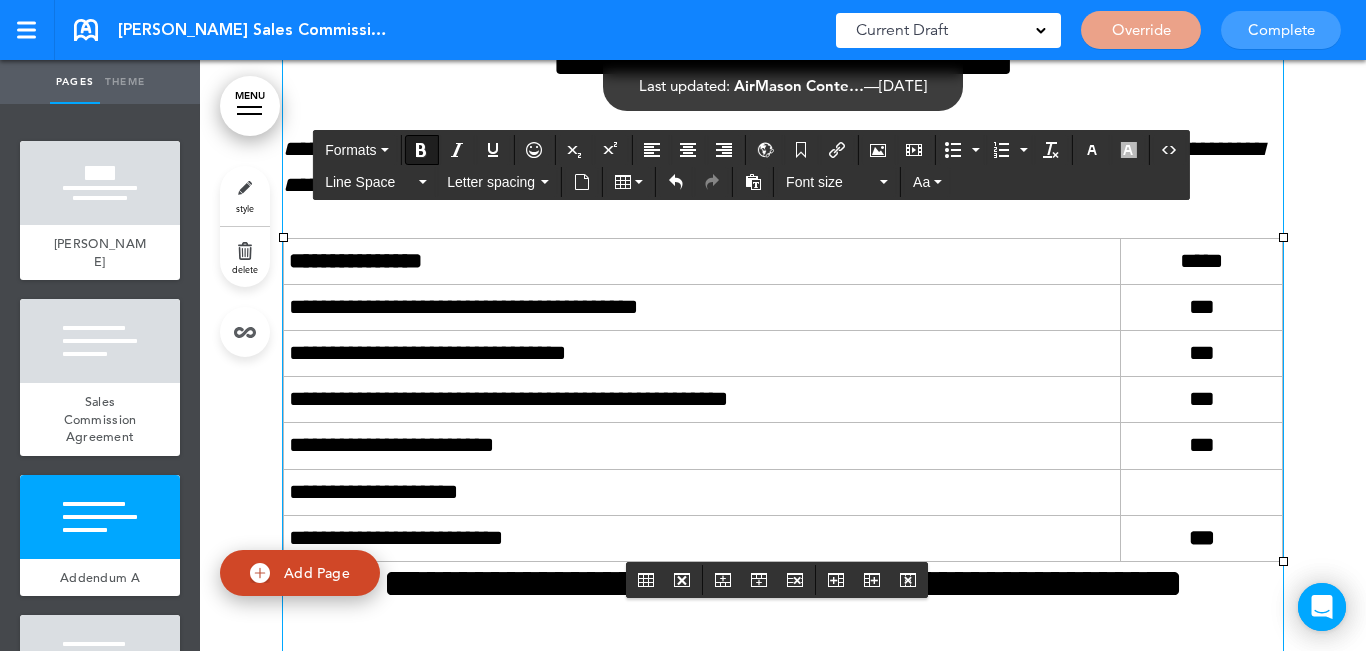 click on "**********" at bounding box center (702, 492) 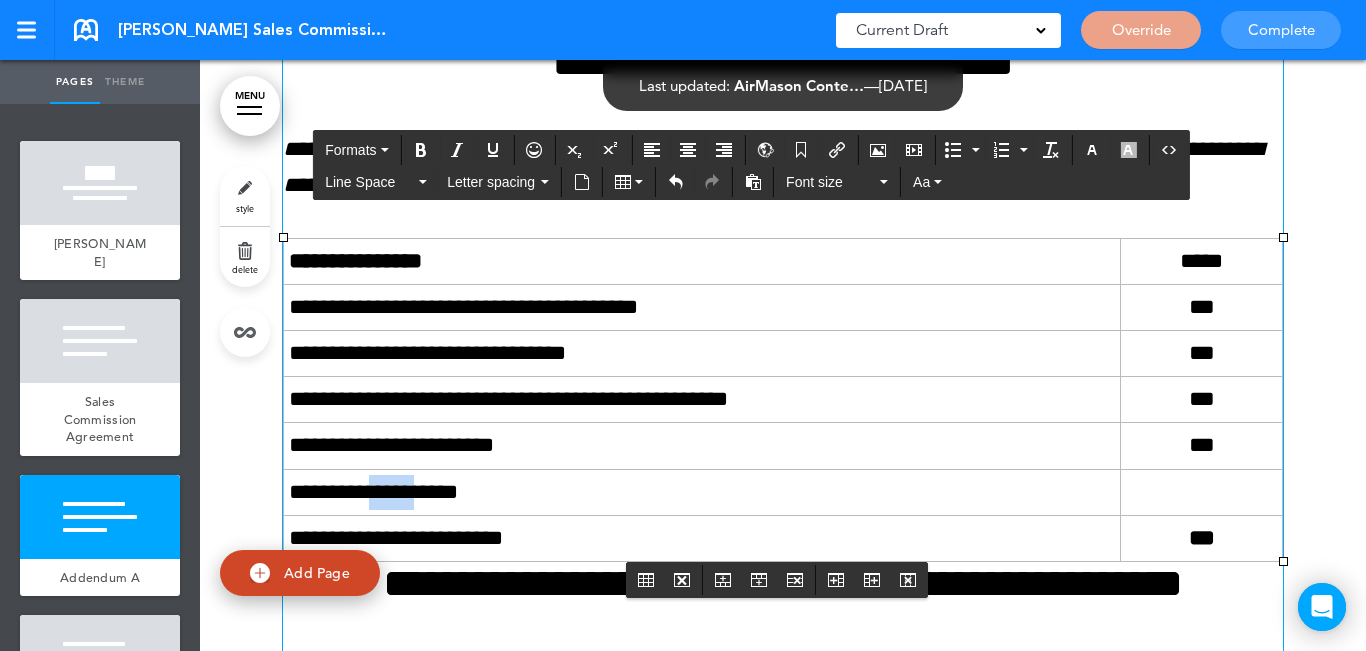 click on "**********" at bounding box center (702, 492) 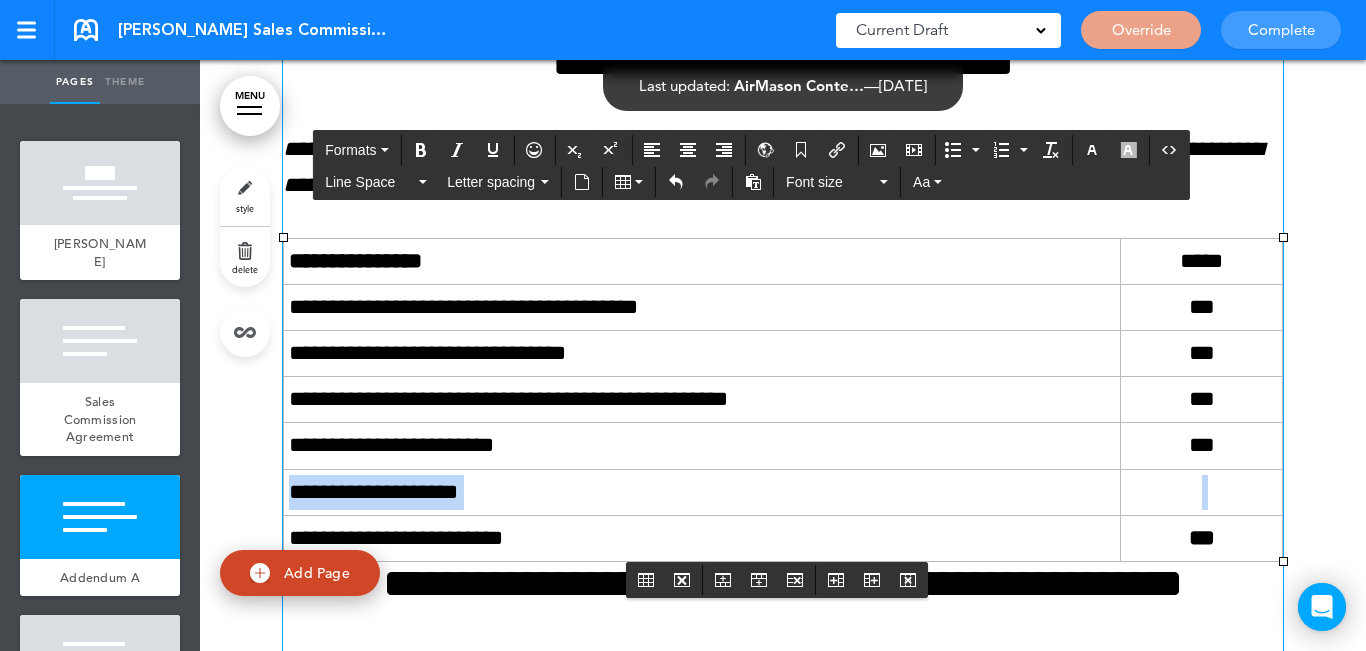 click on "**********" at bounding box center (702, 492) 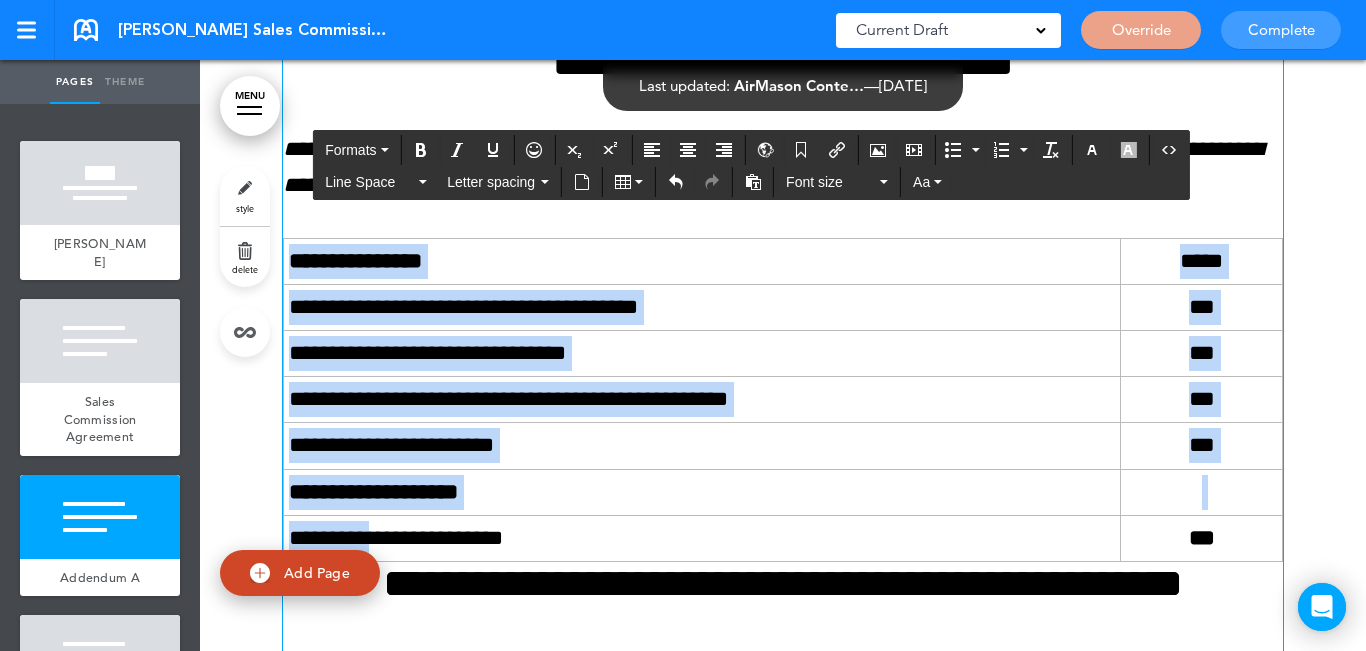 drag, startPoint x: 371, startPoint y: 532, endPoint x: 280, endPoint y: 526, distance: 91.197586 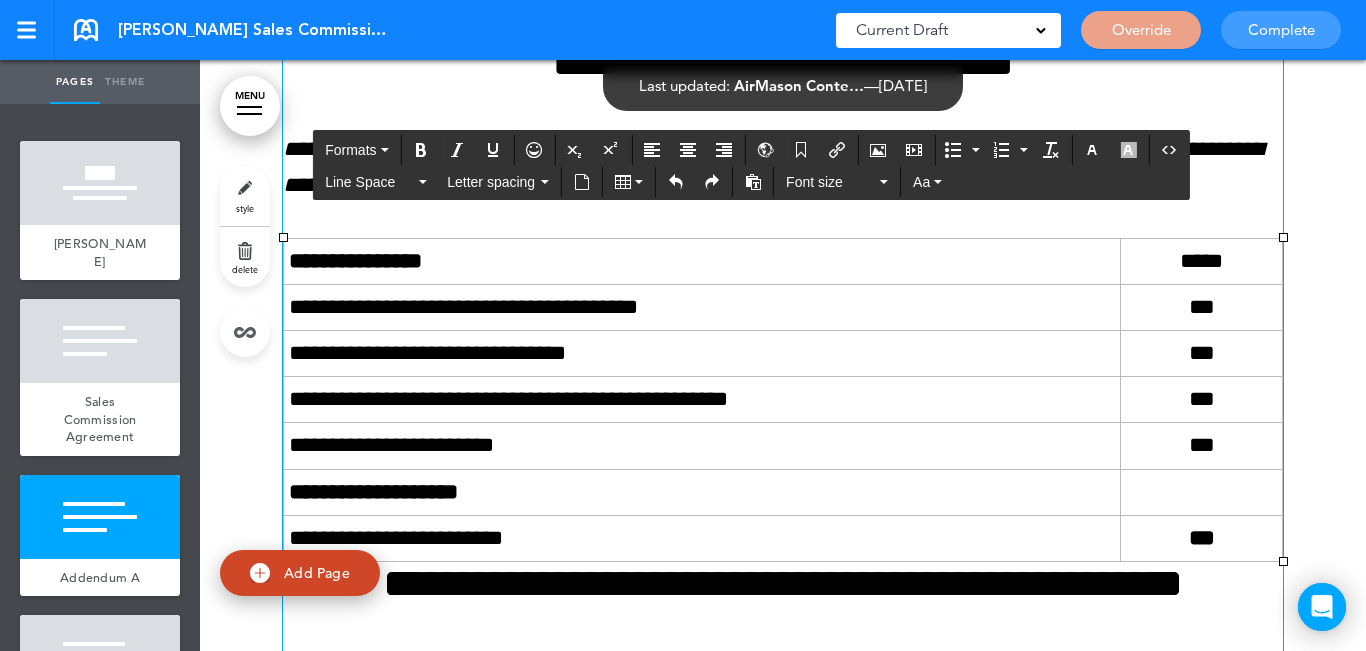 click on "**********" at bounding box center (702, 538) 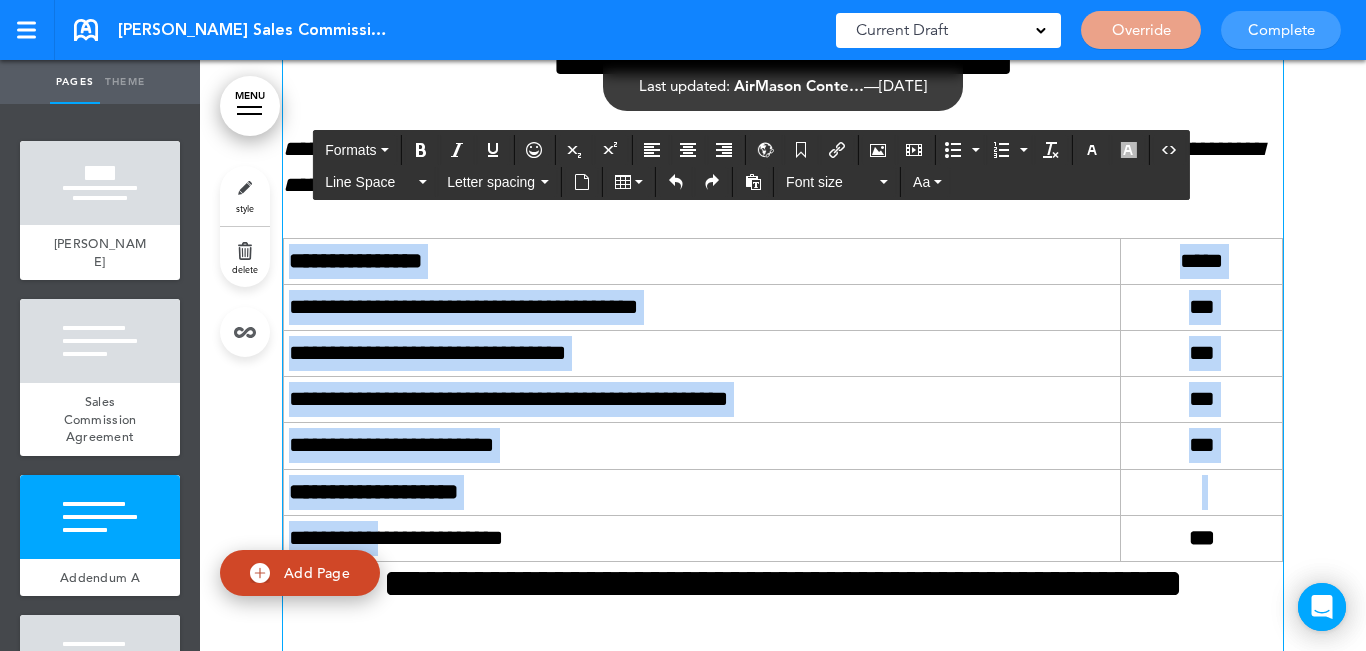 drag, startPoint x: 369, startPoint y: 535, endPoint x: 262, endPoint y: 533, distance: 107.01869 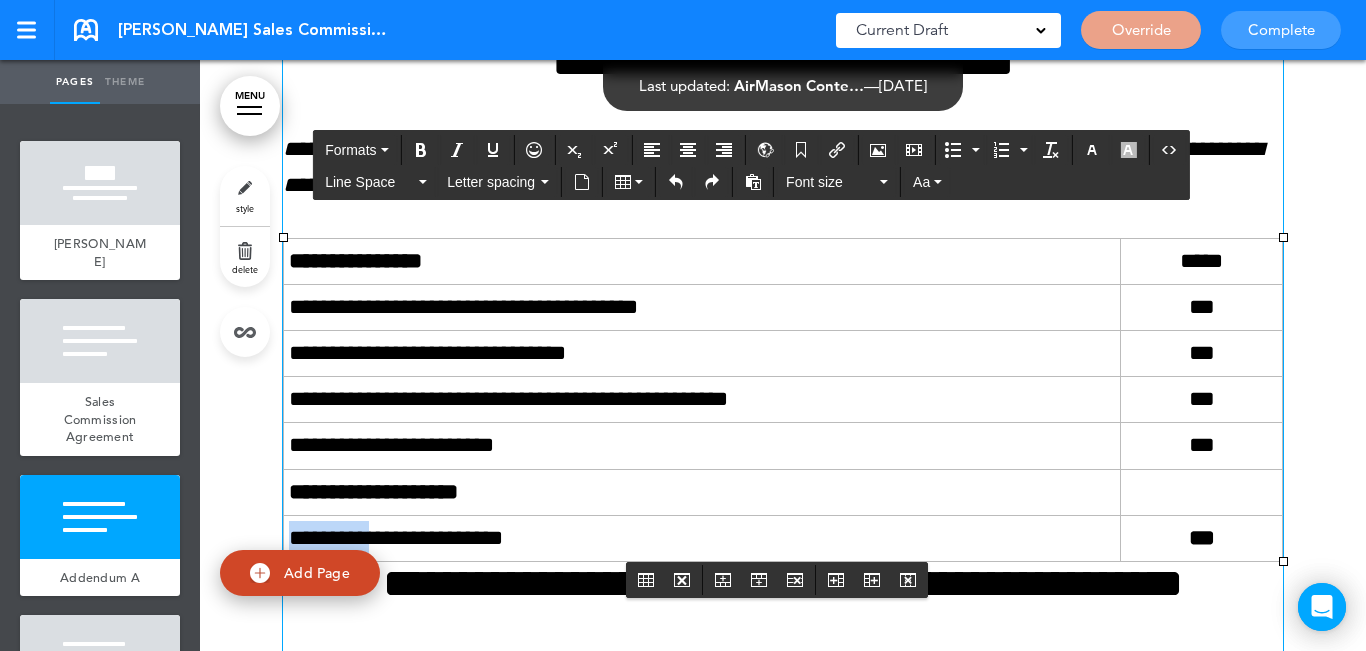 drag, startPoint x: 281, startPoint y: 533, endPoint x: 371, endPoint y: 533, distance: 90 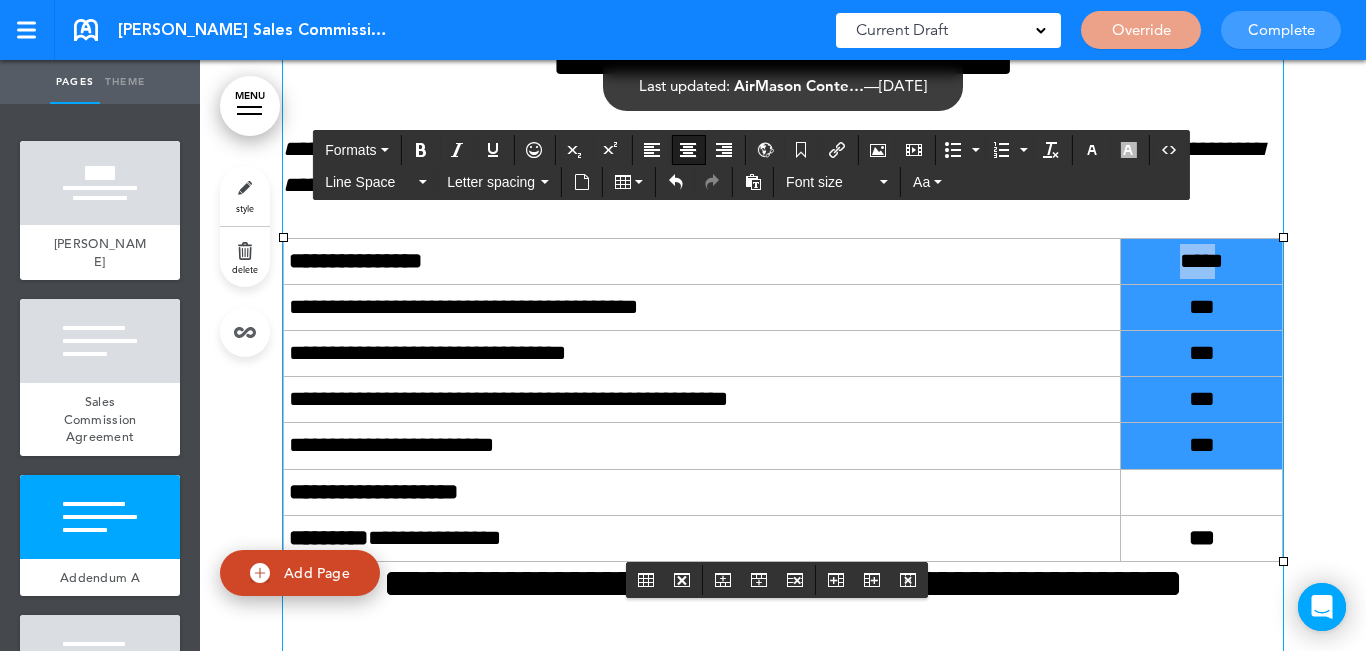 drag, startPoint x: 1225, startPoint y: 422, endPoint x: 1212, endPoint y: 267, distance: 155.5442 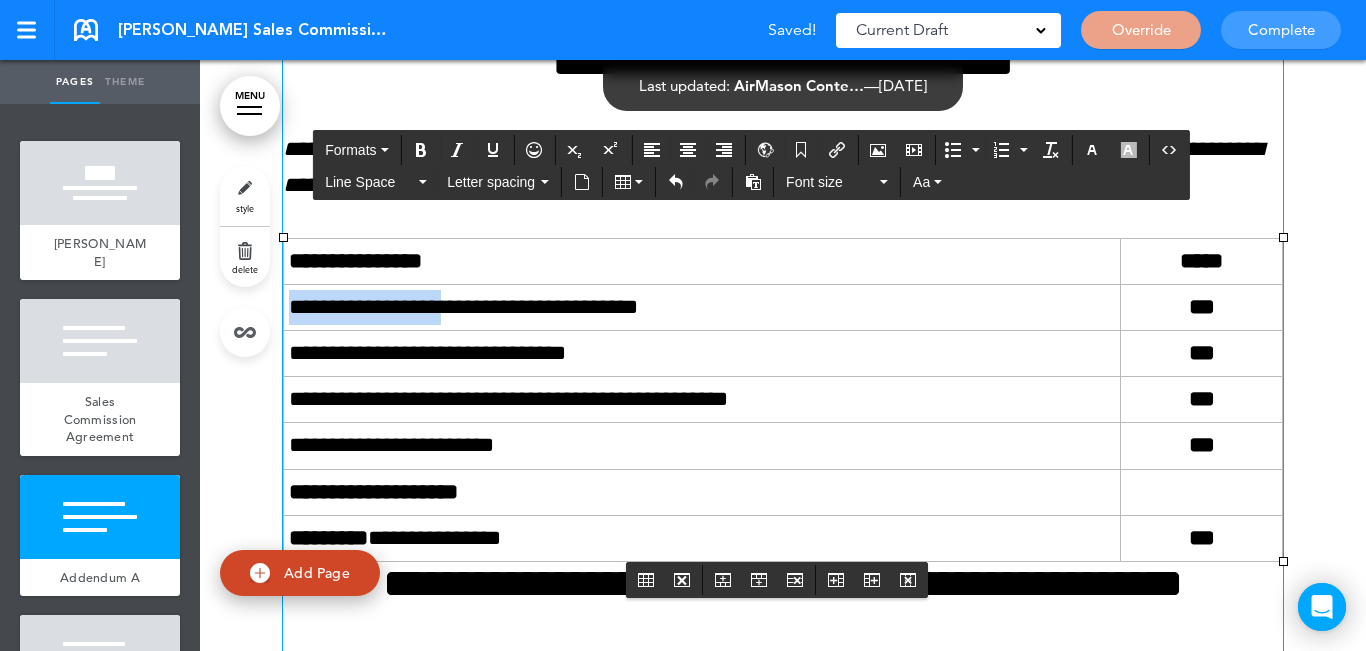 drag, startPoint x: 466, startPoint y: 304, endPoint x: 281, endPoint y: 315, distance: 185.32674 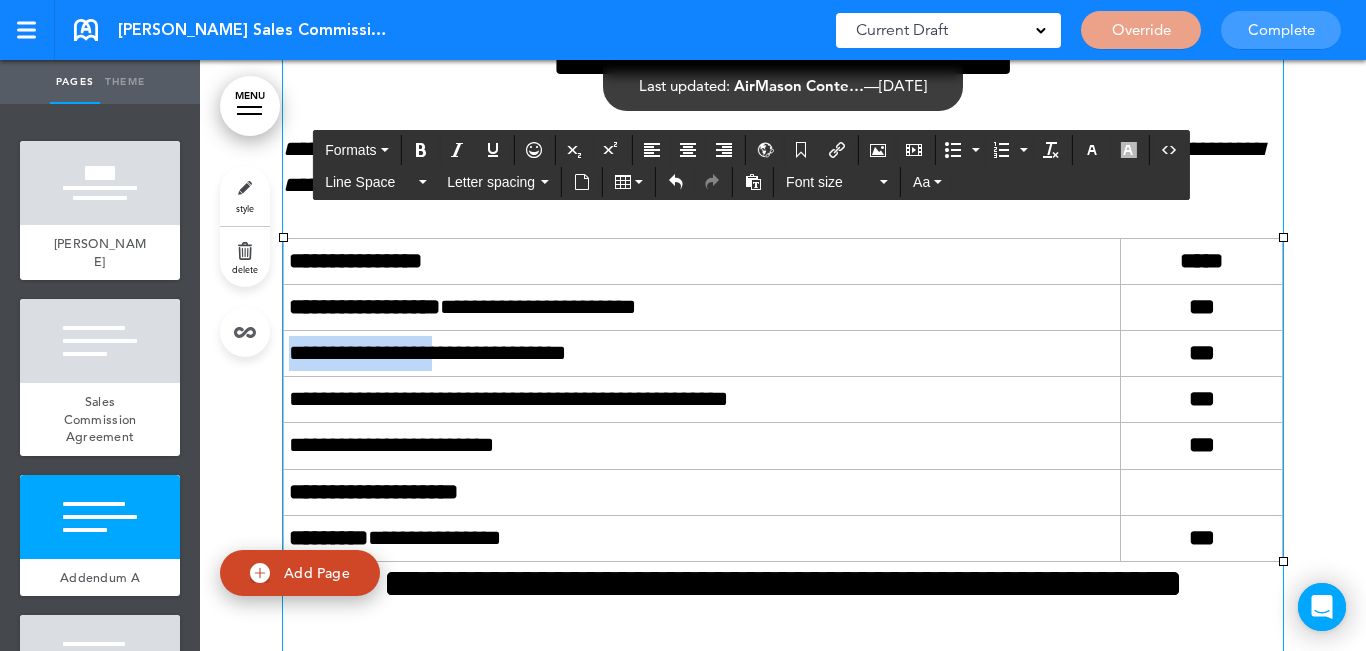 drag, startPoint x: 446, startPoint y: 348, endPoint x: 281, endPoint y: 343, distance: 165.07574 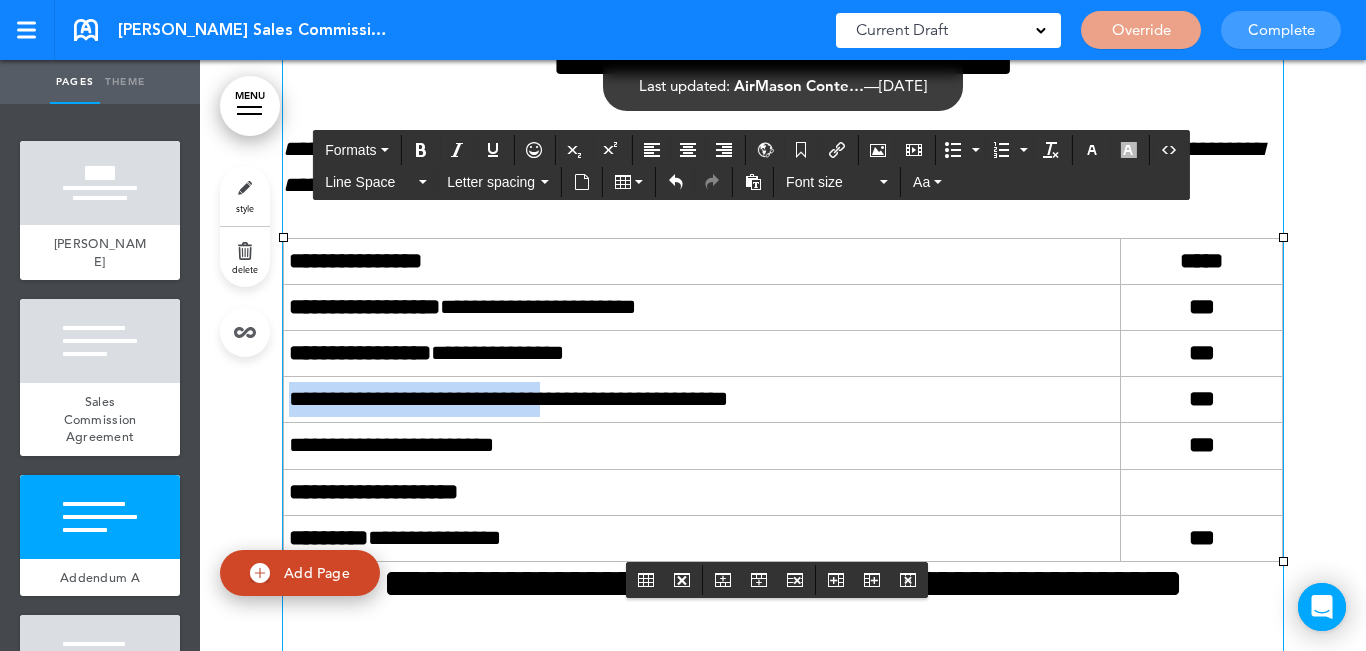 drag, startPoint x: 565, startPoint y: 389, endPoint x: 290, endPoint y: 385, distance: 275.02908 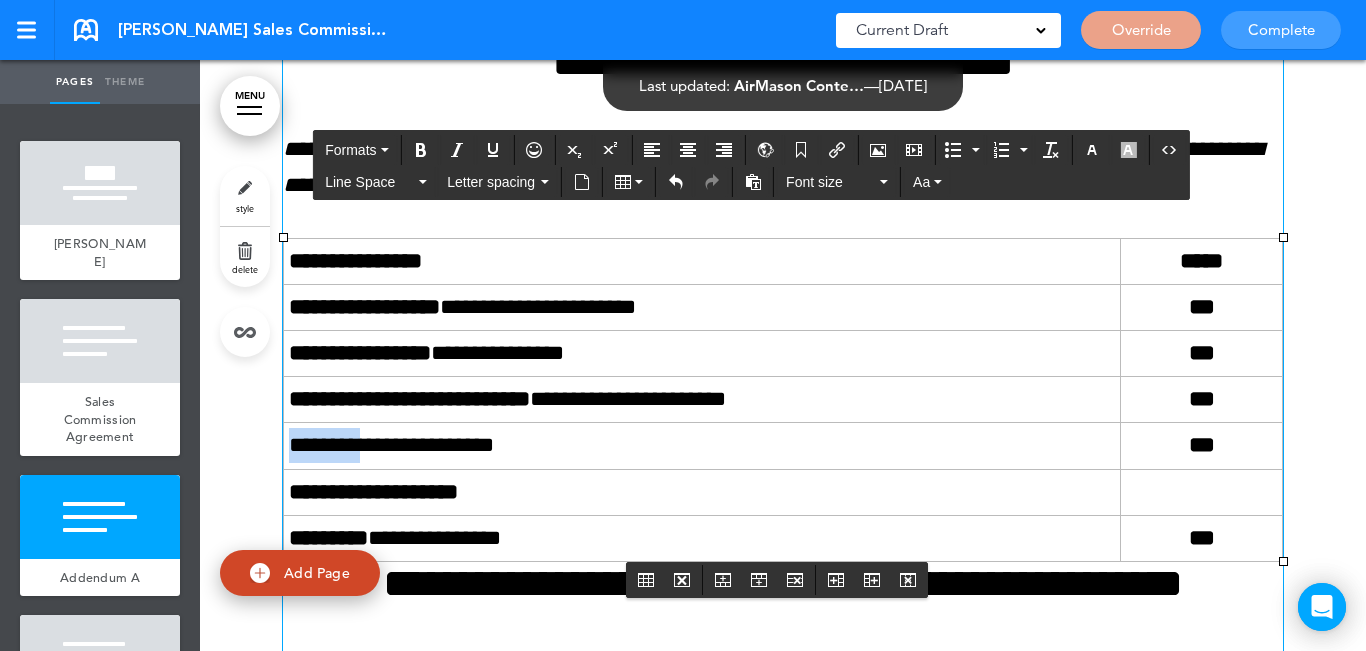 drag, startPoint x: 362, startPoint y: 433, endPoint x: 285, endPoint y: 444, distance: 77.781746 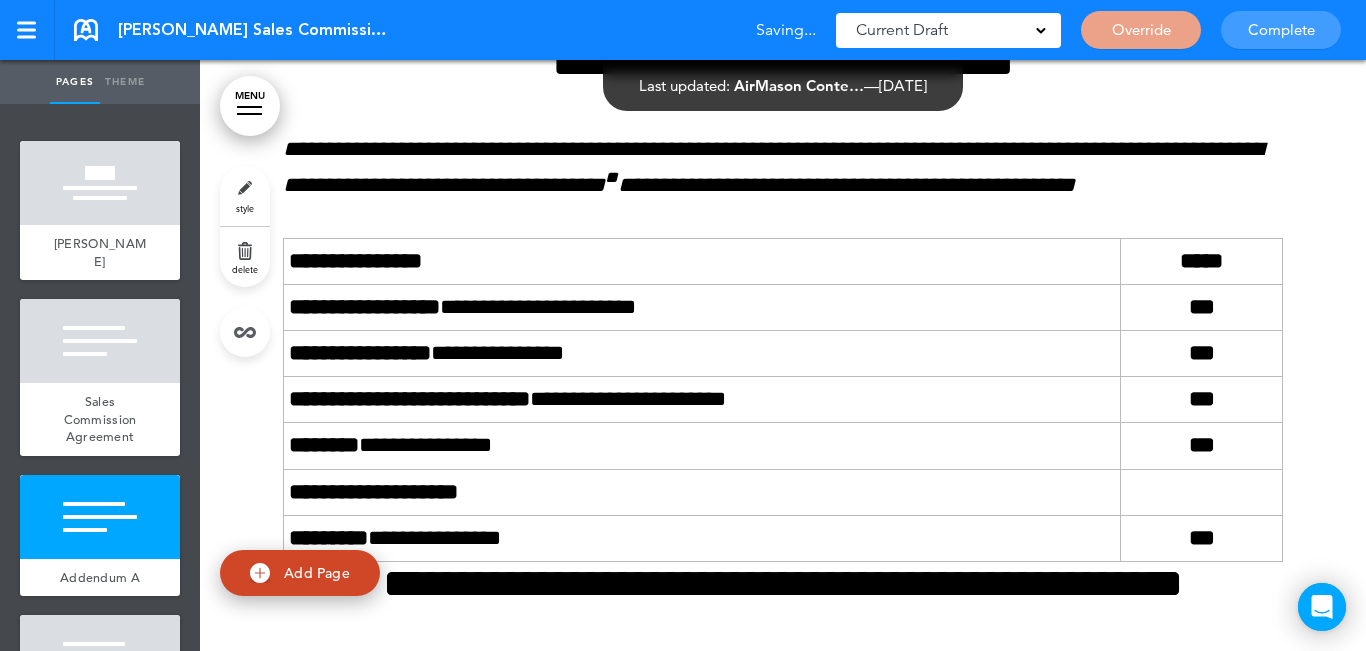 click at bounding box center [783, 193] 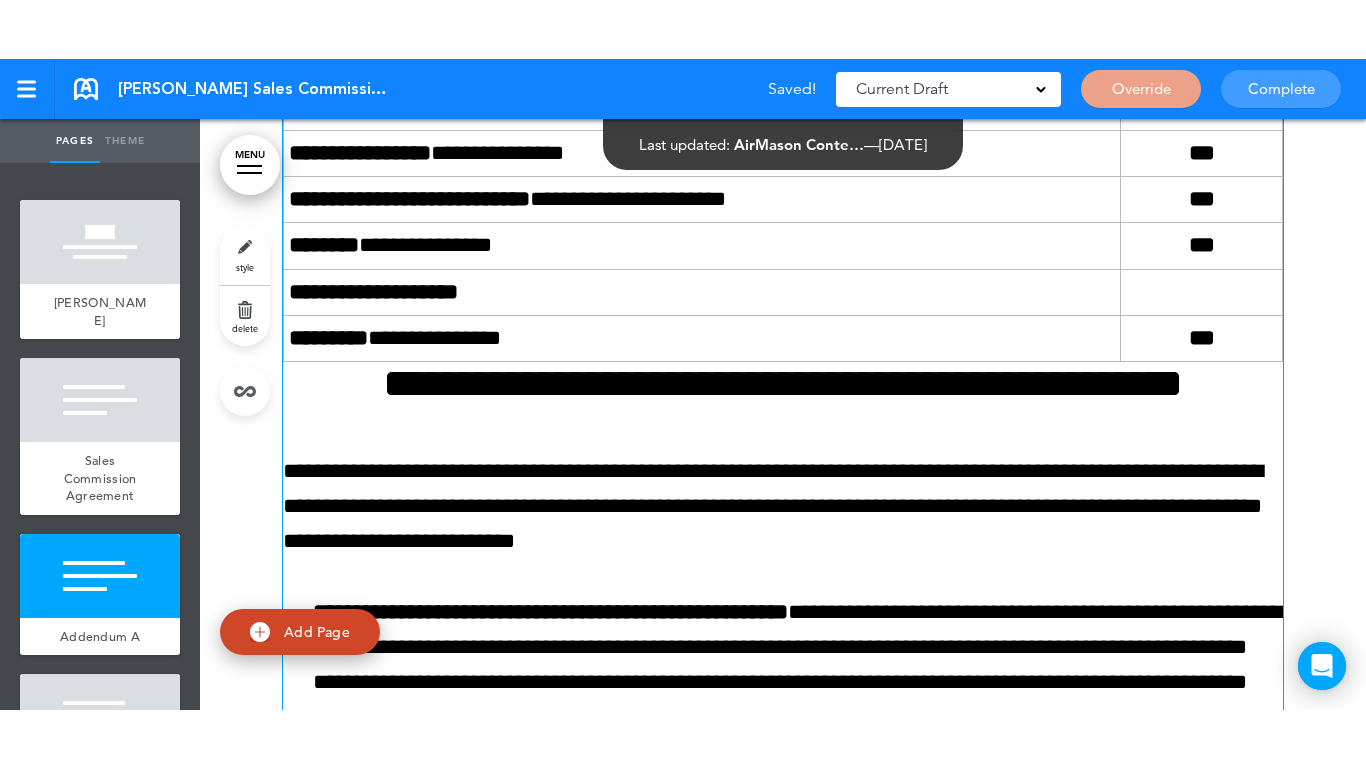 scroll, scrollTop: 8300, scrollLeft: 0, axis: vertical 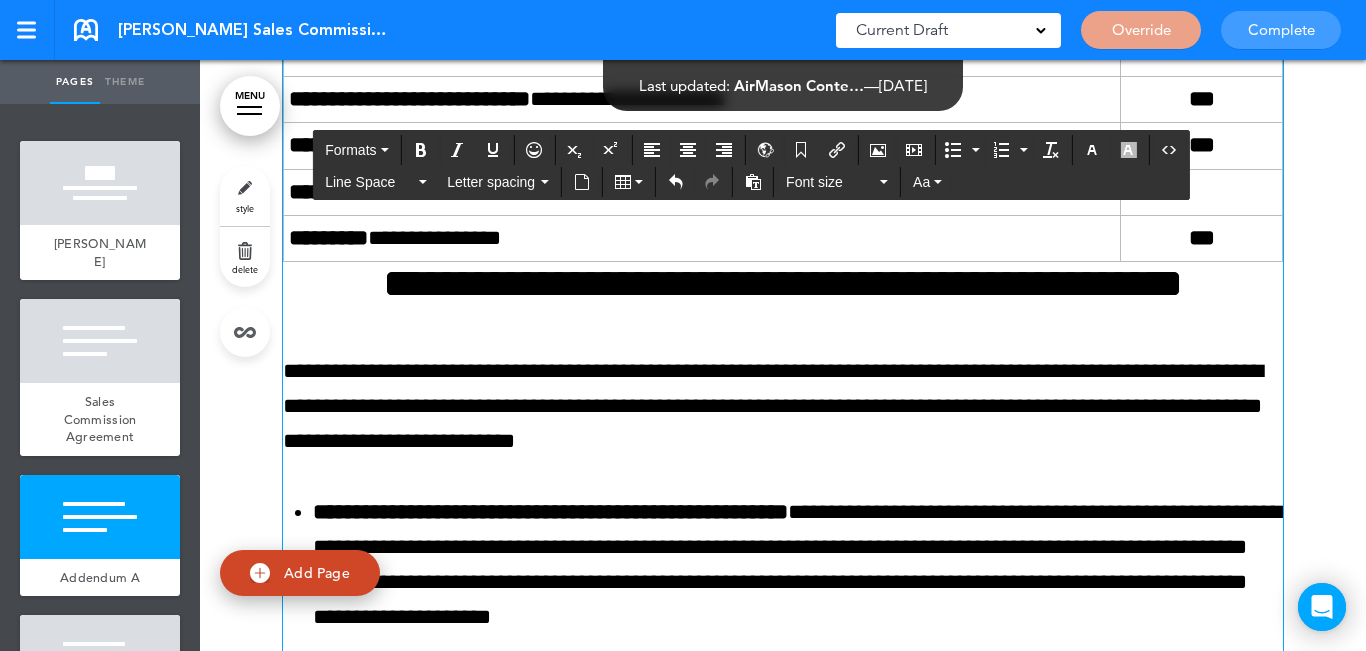 click on "**********" at bounding box center [783, 283] 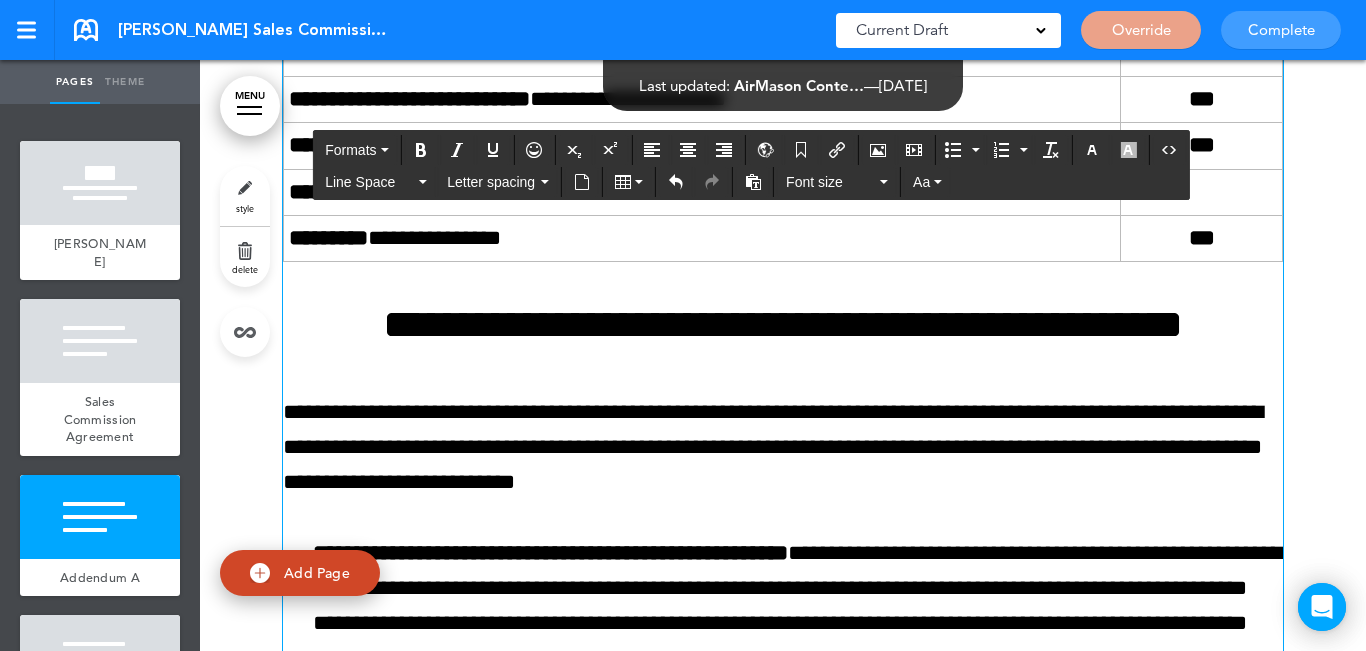 click on "**********" at bounding box center [783, 304] 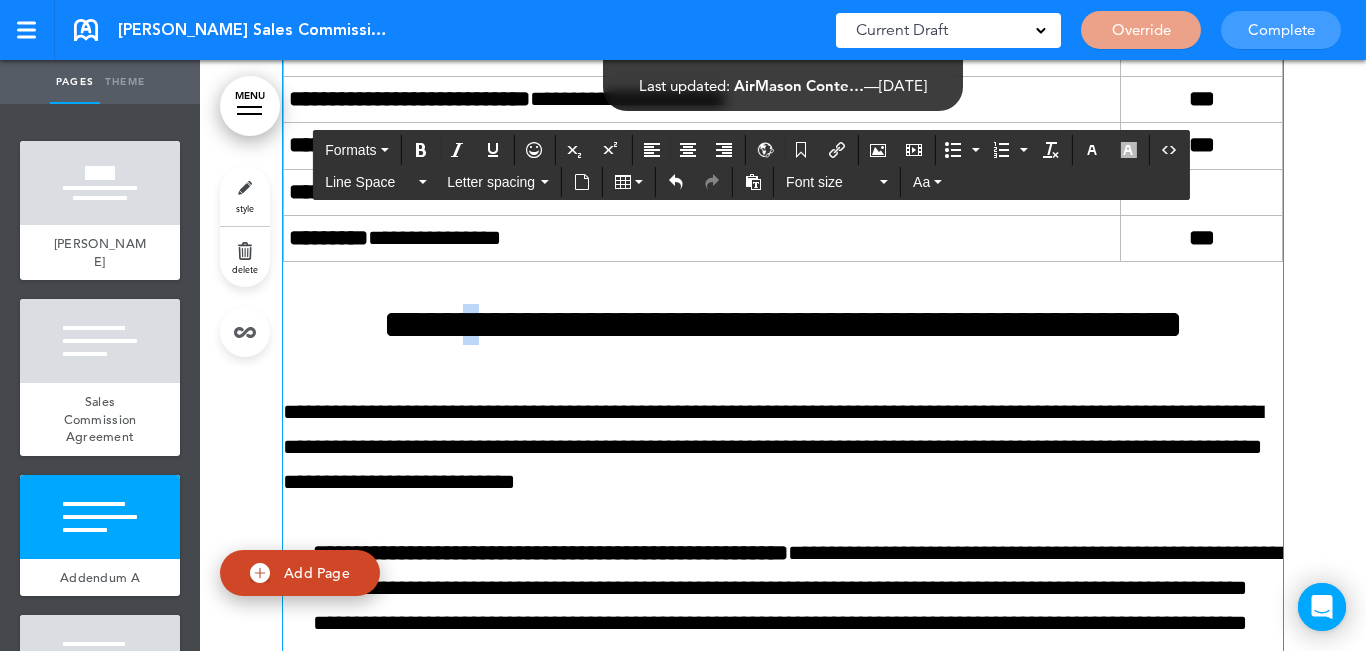 click on "**********" at bounding box center [783, 304] 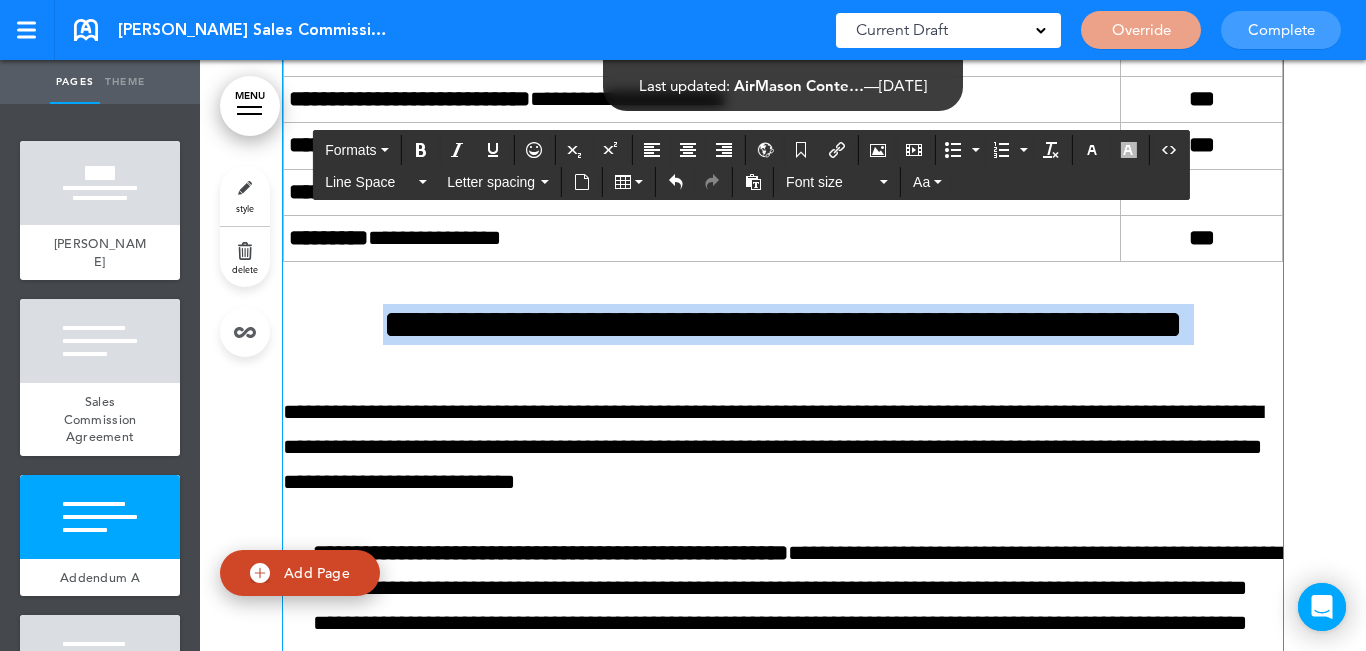 click on "**********" at bounding box center (783, 304) 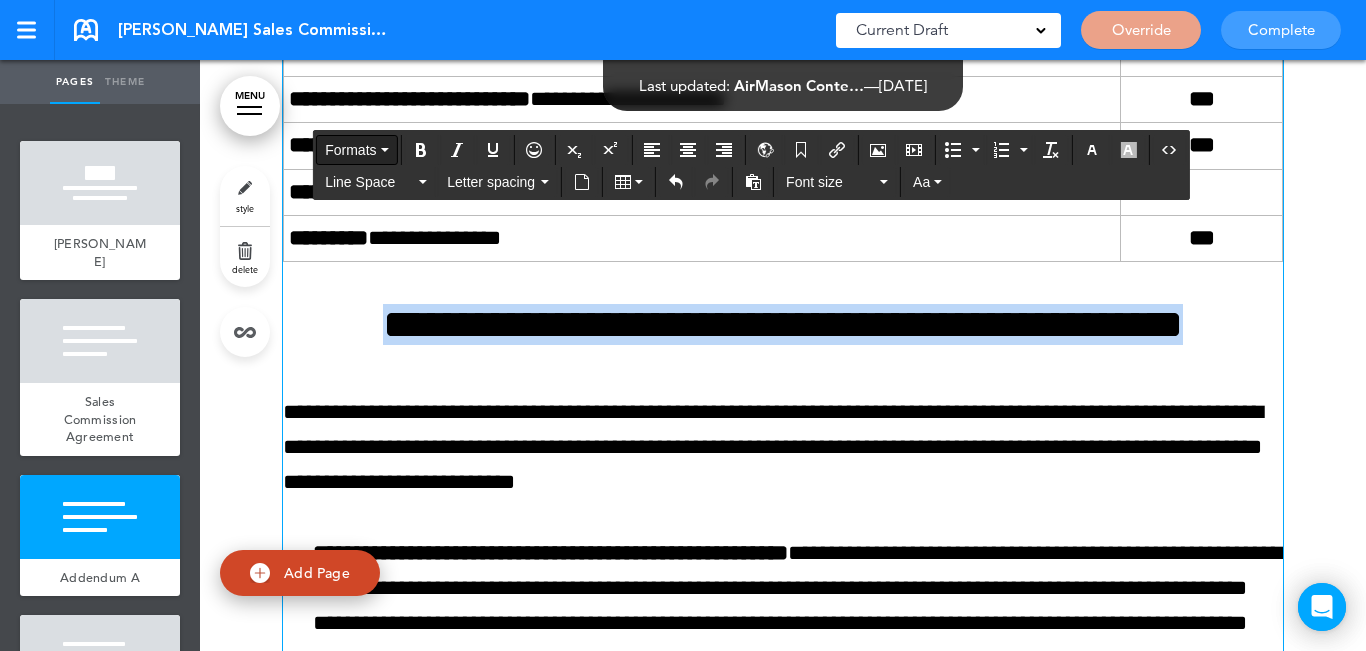 click on "Formats" at bounding box center [356, 150] 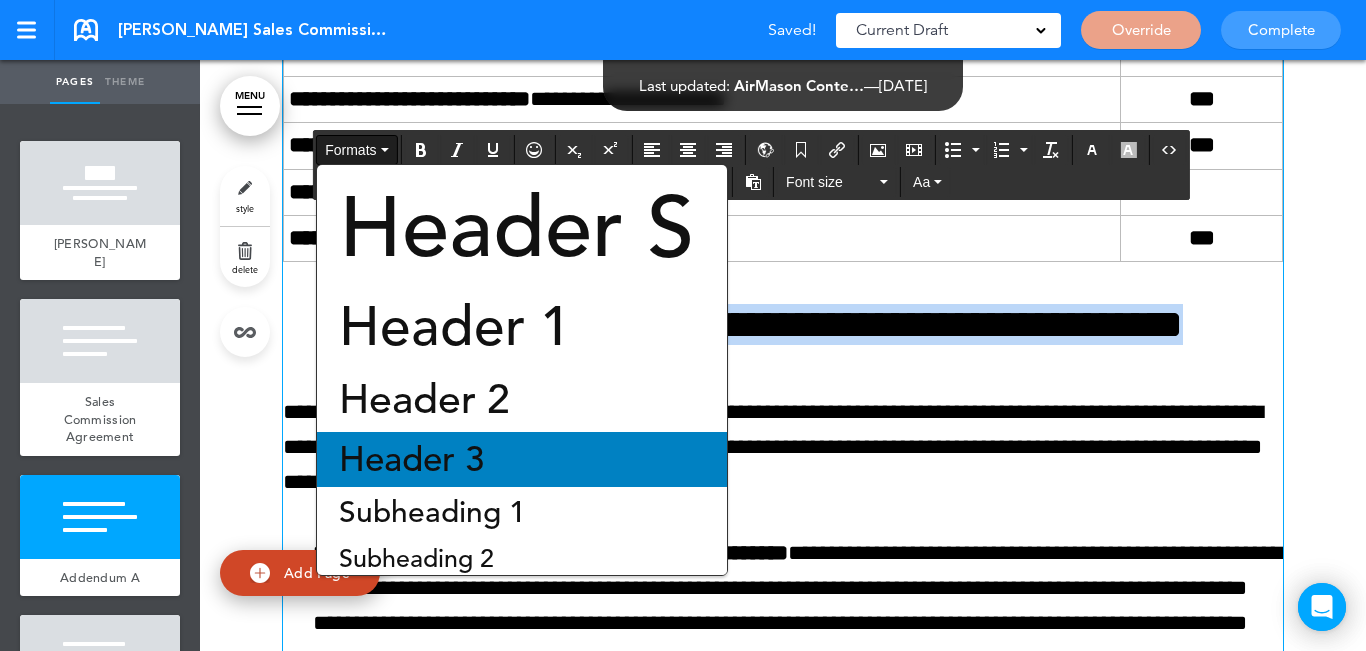click on "Header 3" at bounding box center [411, 459] 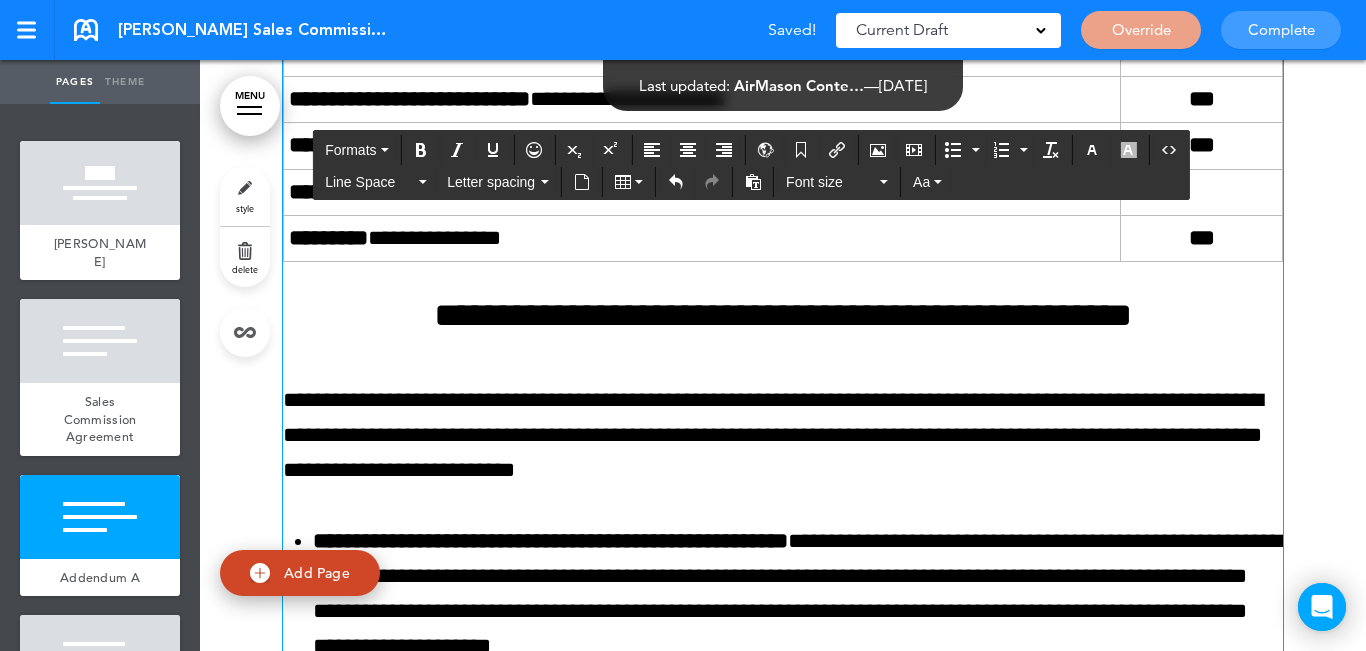 click at bounding box center (783, -93) 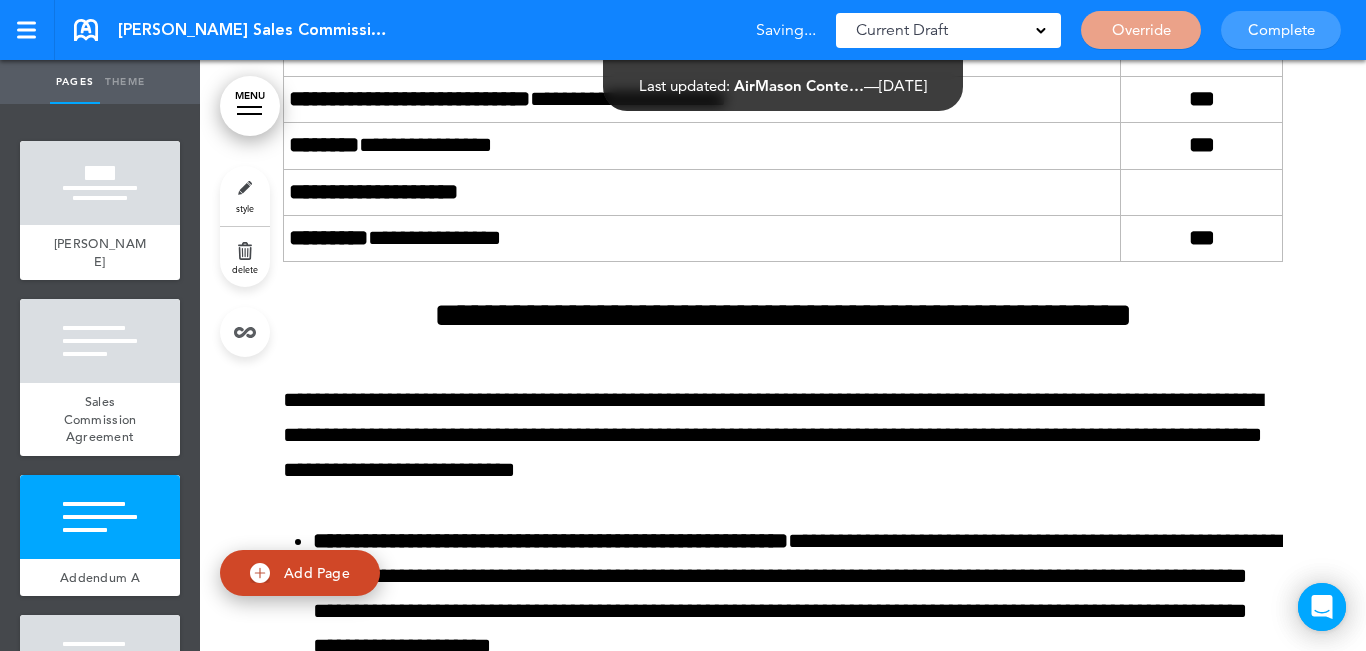 click at bounding box center [783, -93] 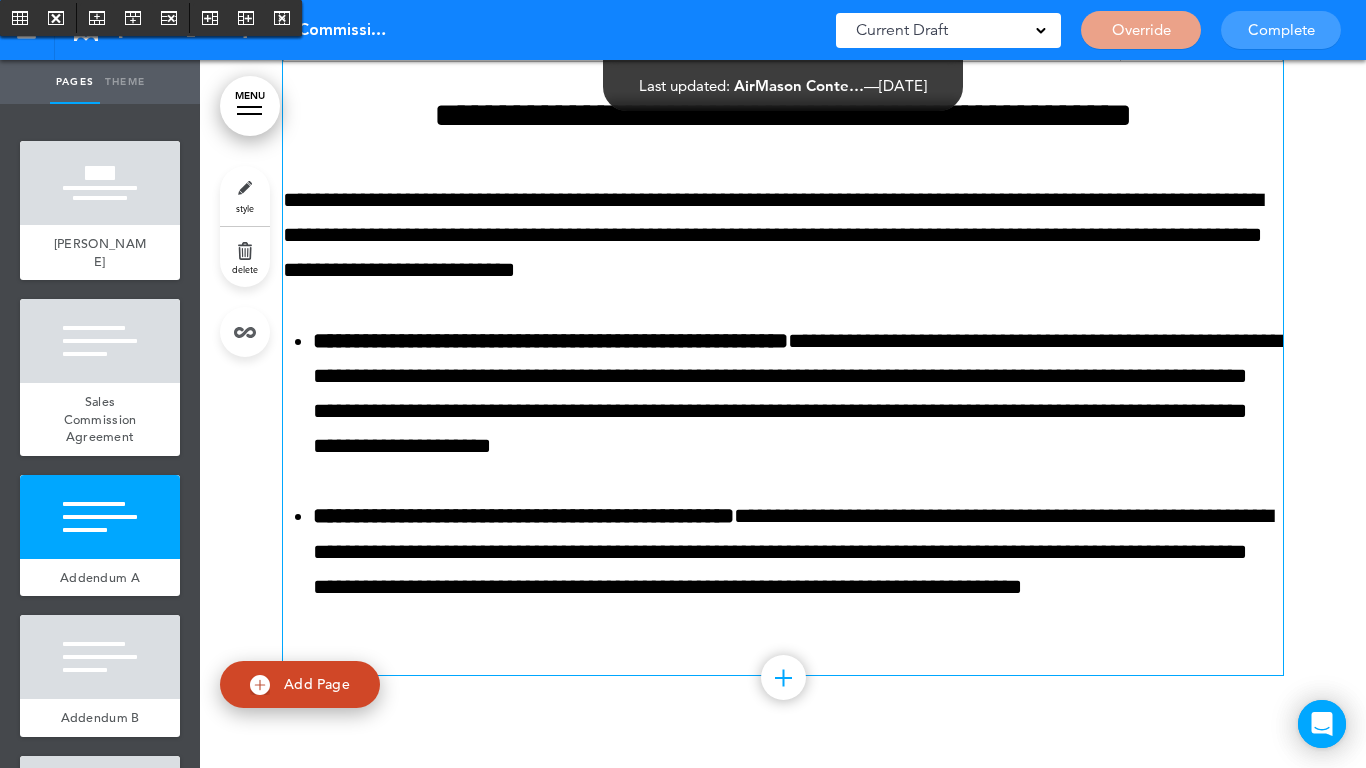 scroll, scrollTop: 8400, scrollLeft: 0, axis: vertical 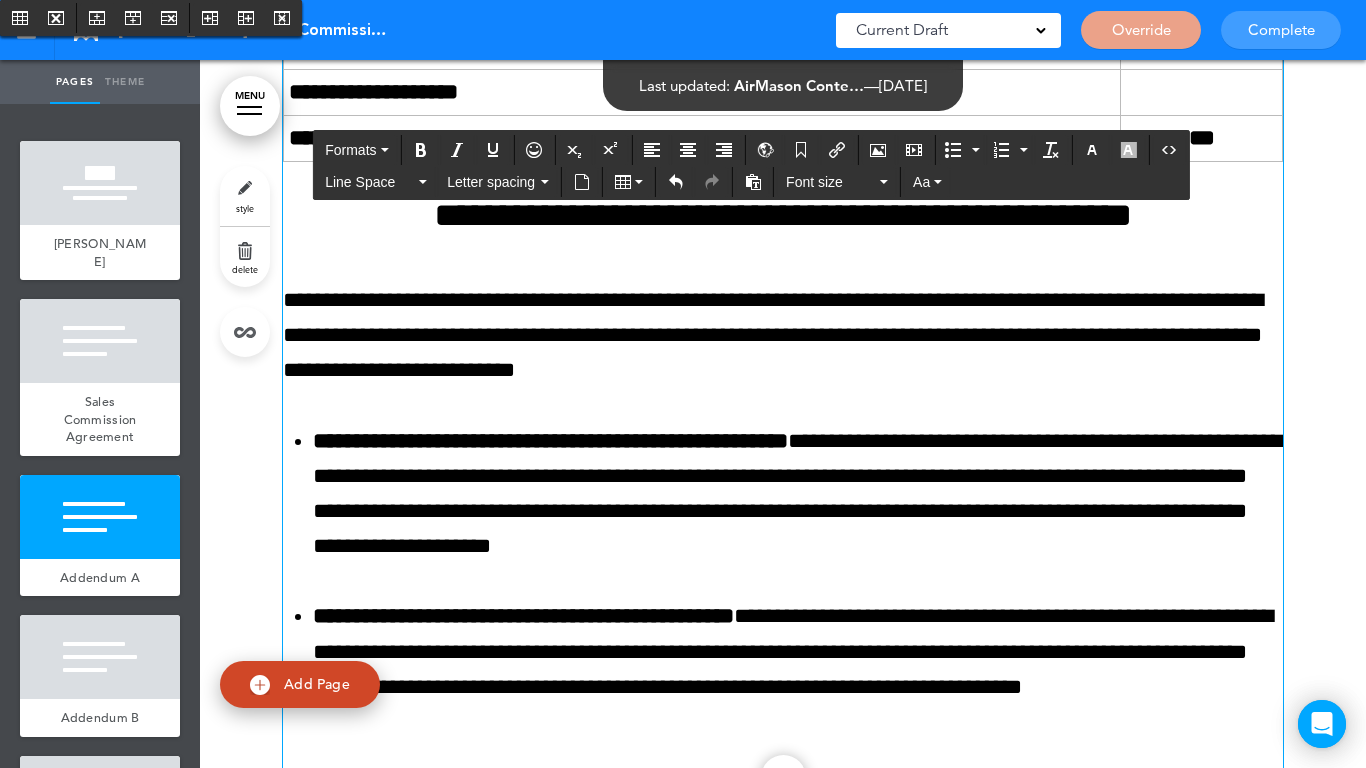 click on "**********" at bounding box center [783, 336] 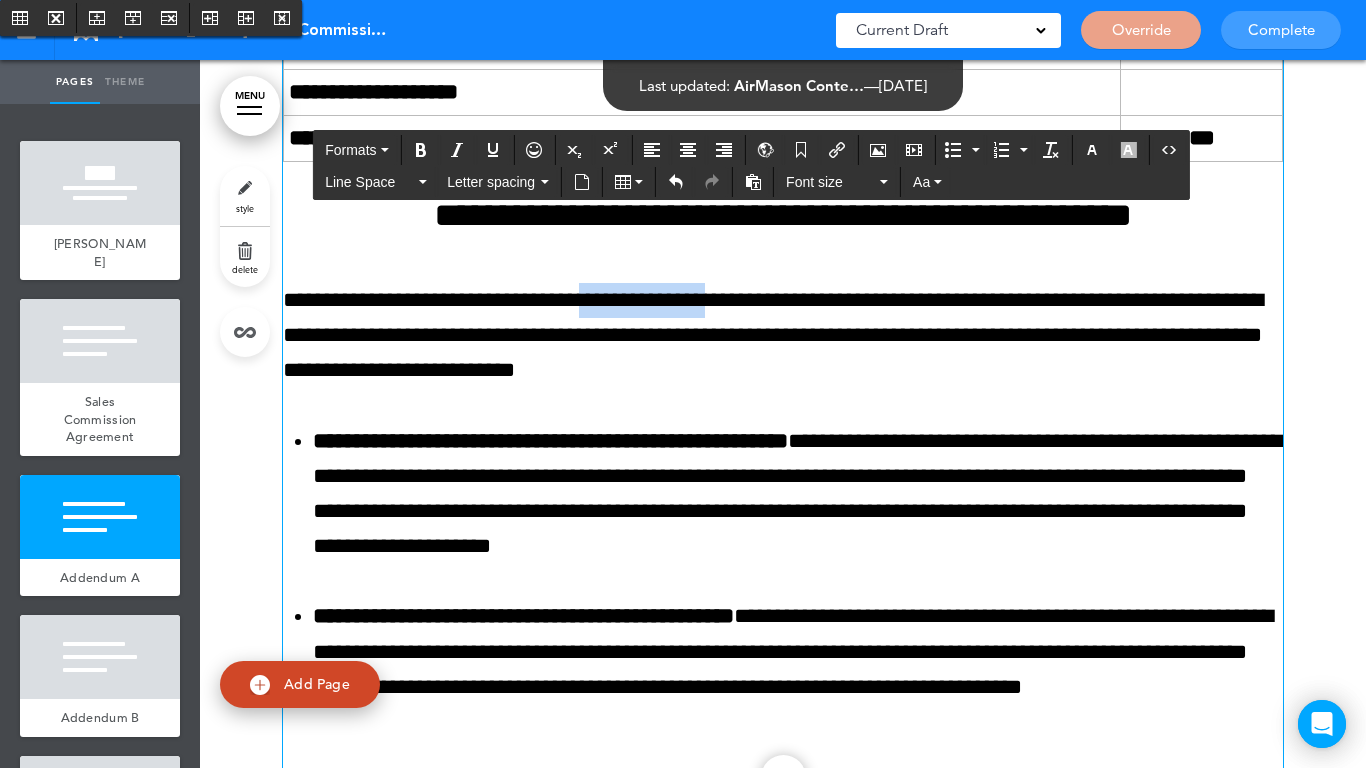 click on "**********" at bounding box center [783, 336] 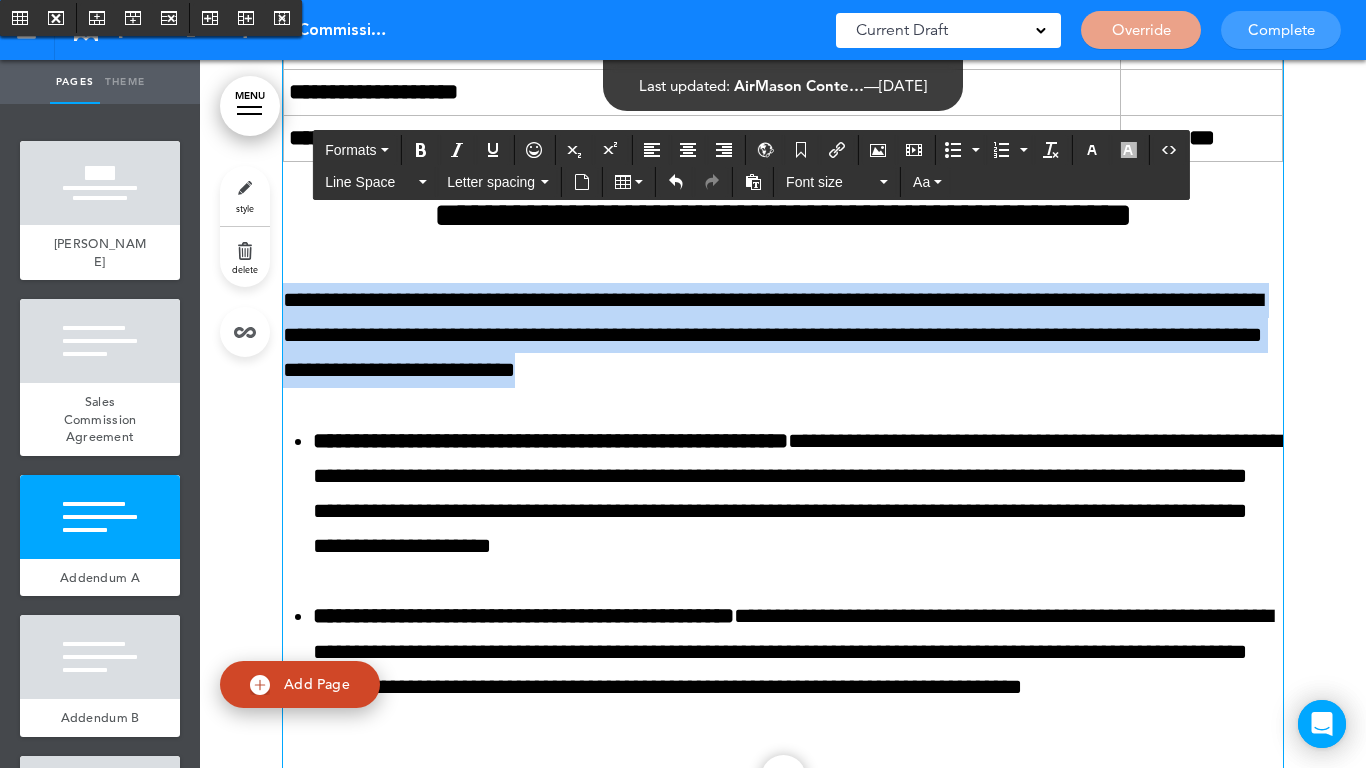 click on "**********" at bounding box center [783, 336] 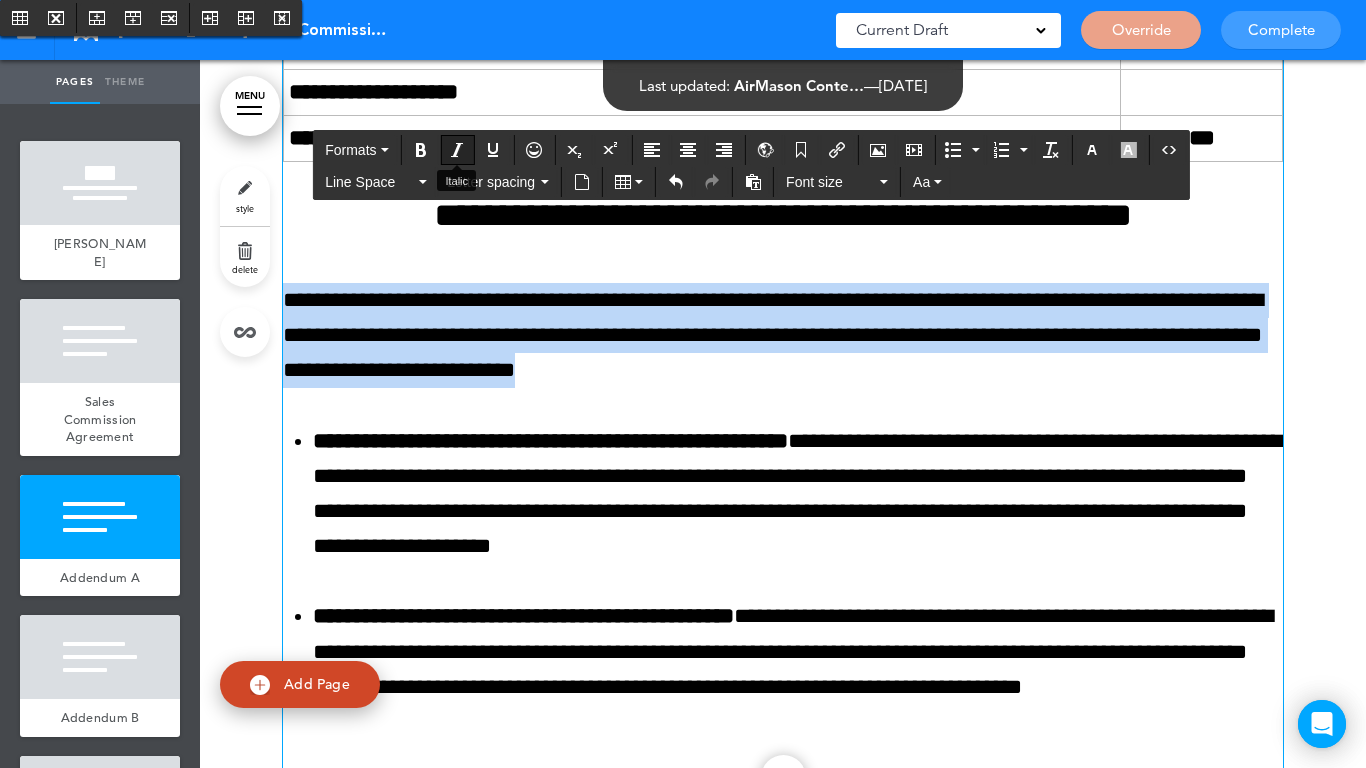 click at bounding box center [457, 150] 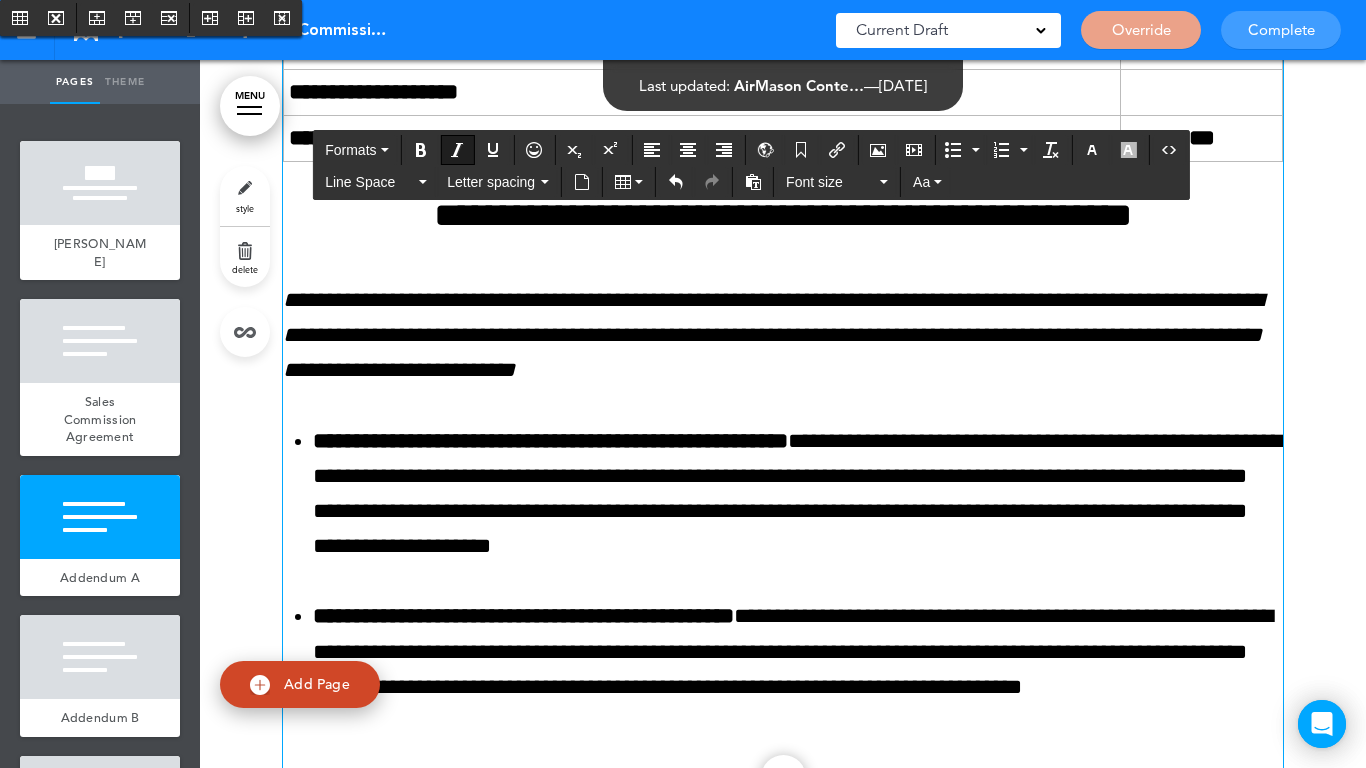 click at bounding box center (783, -193) 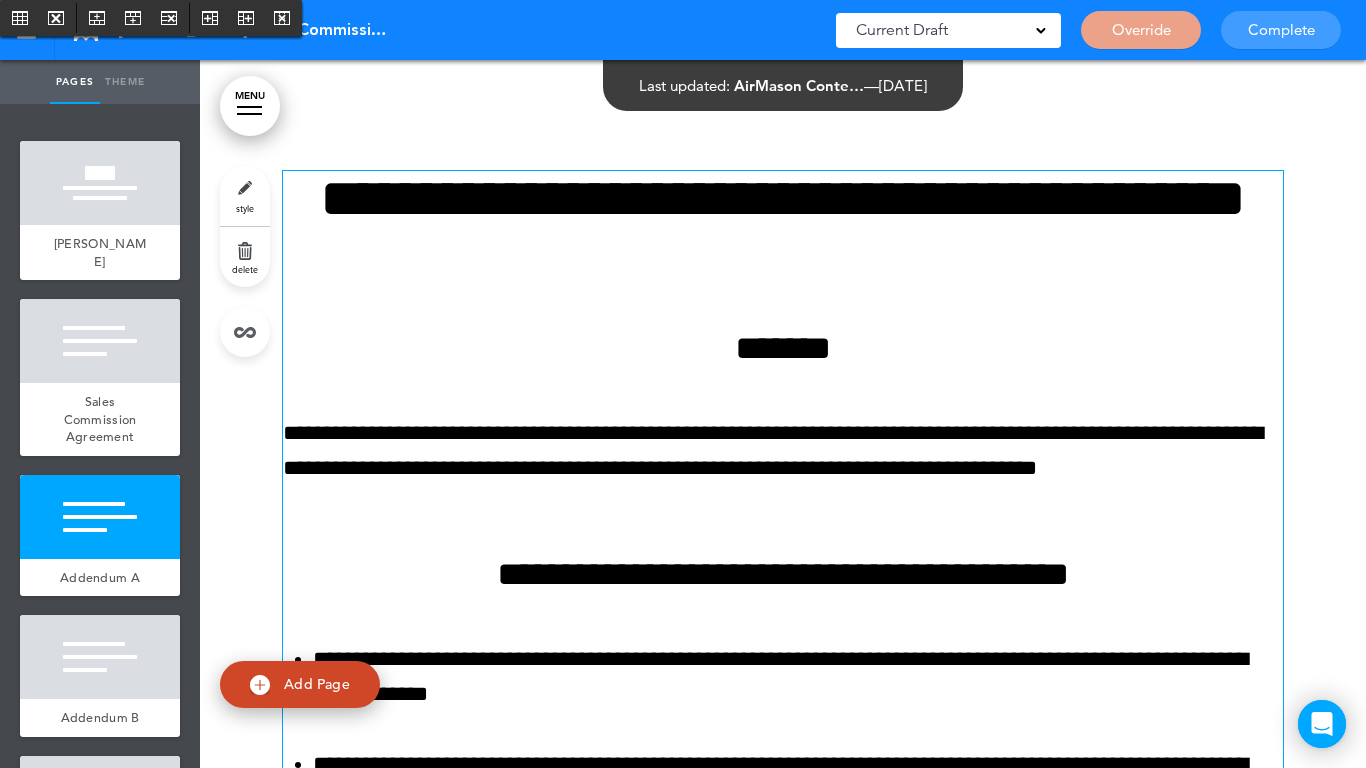 scroll, scrollTop: 9200, scrollLeft: 0, axis: vertical 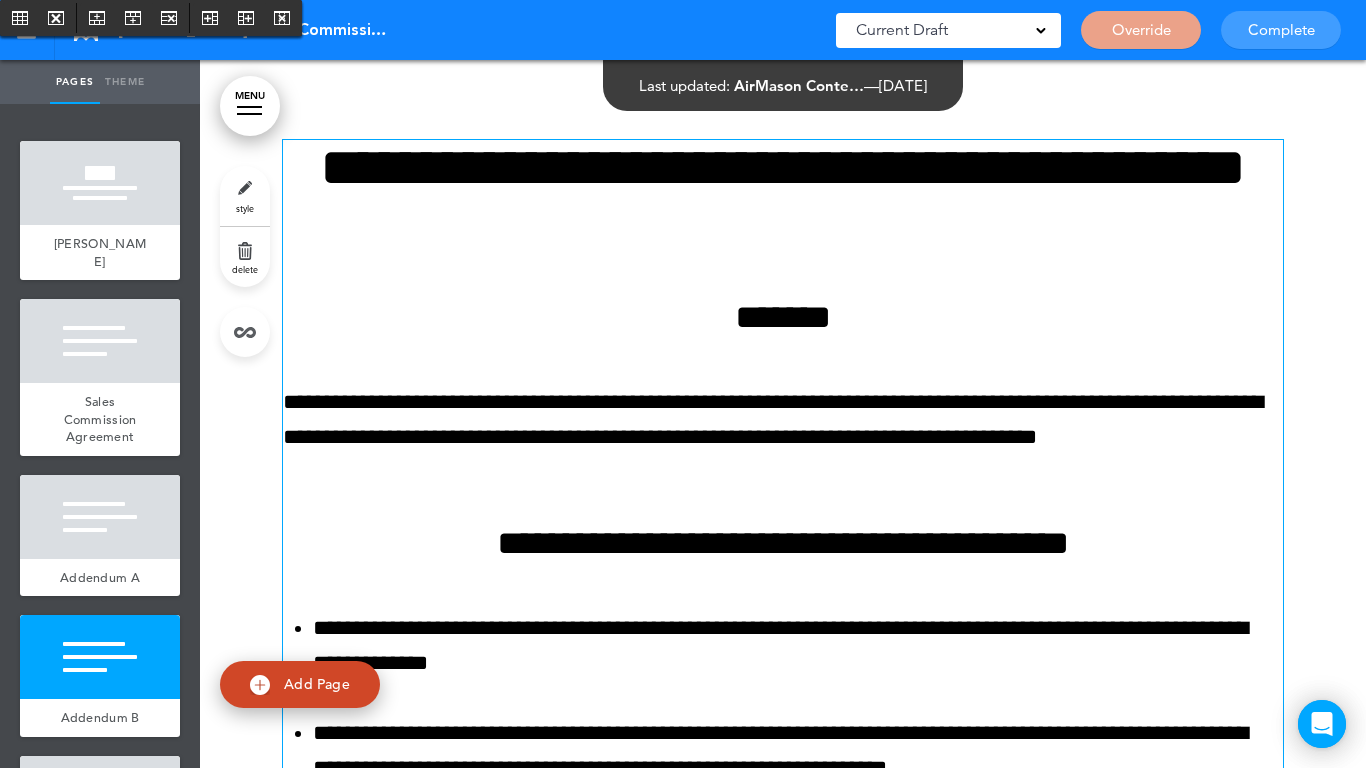click on "*******" at bounding box center (783, 317) 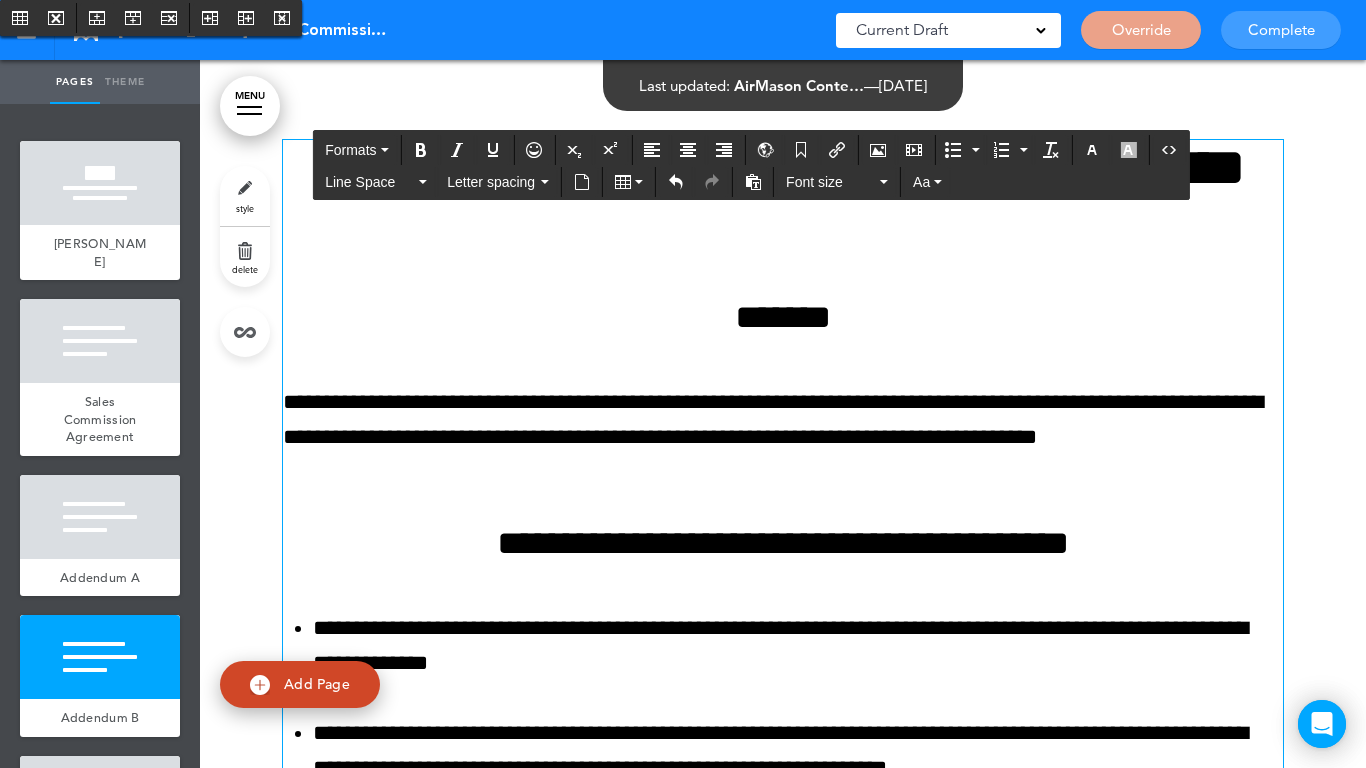 click on "Formats" at bounding box center [350, 150] 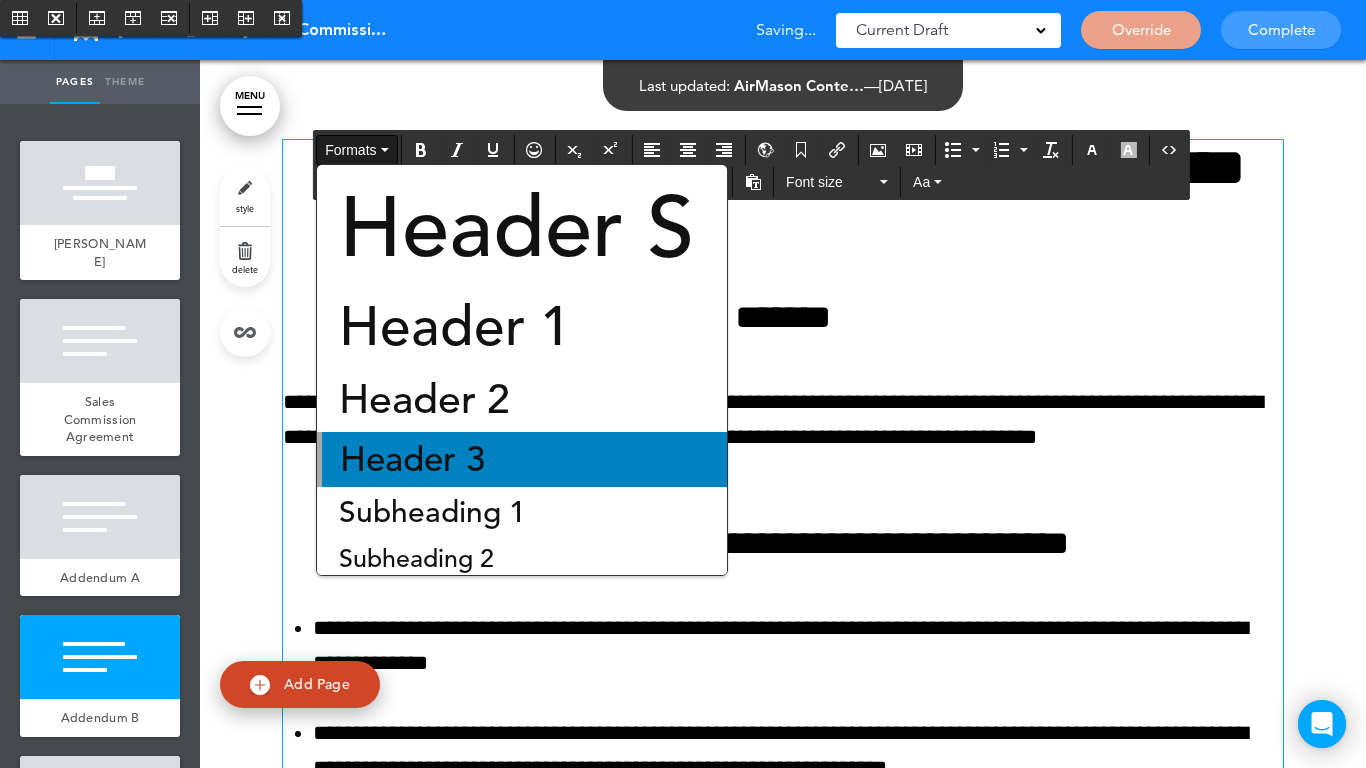 click on "Header 3" at bounding box center (412, 459) 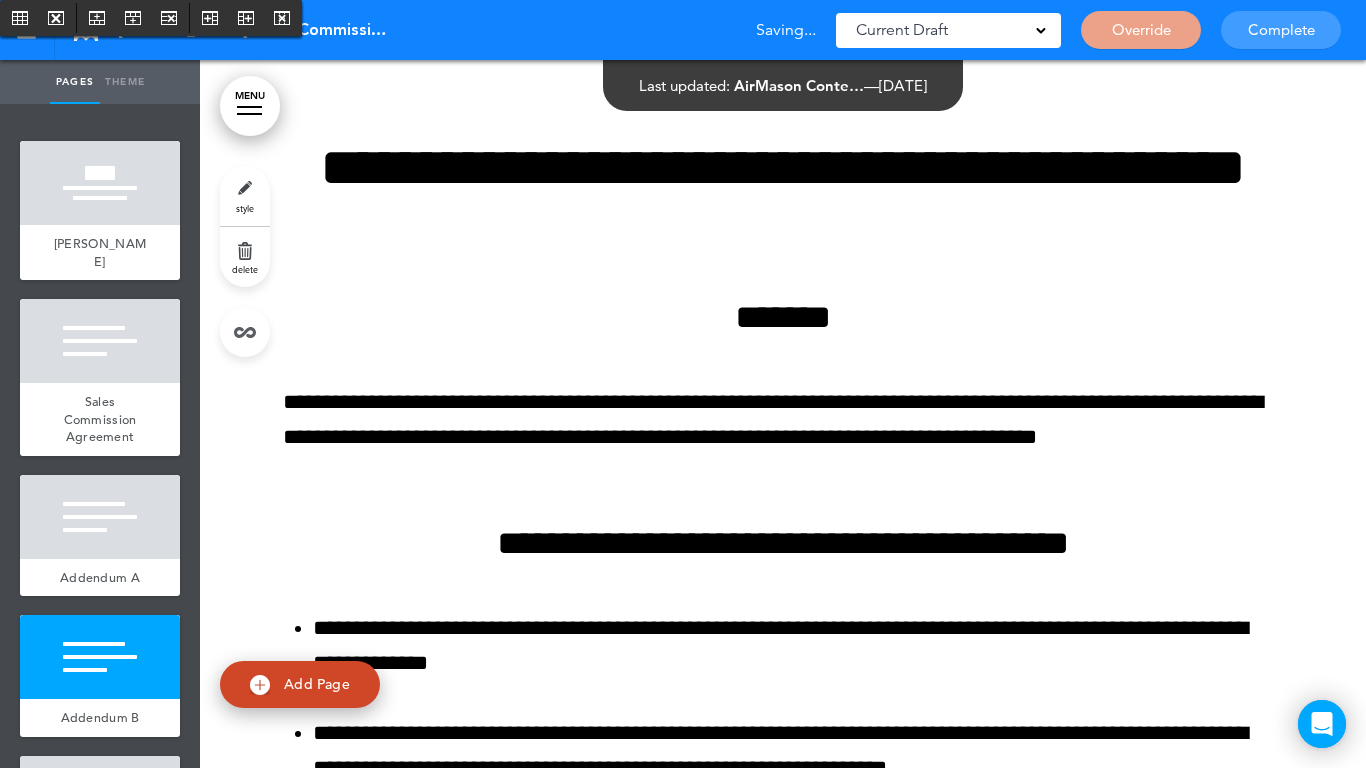 click at bounding box center (783, 1236) 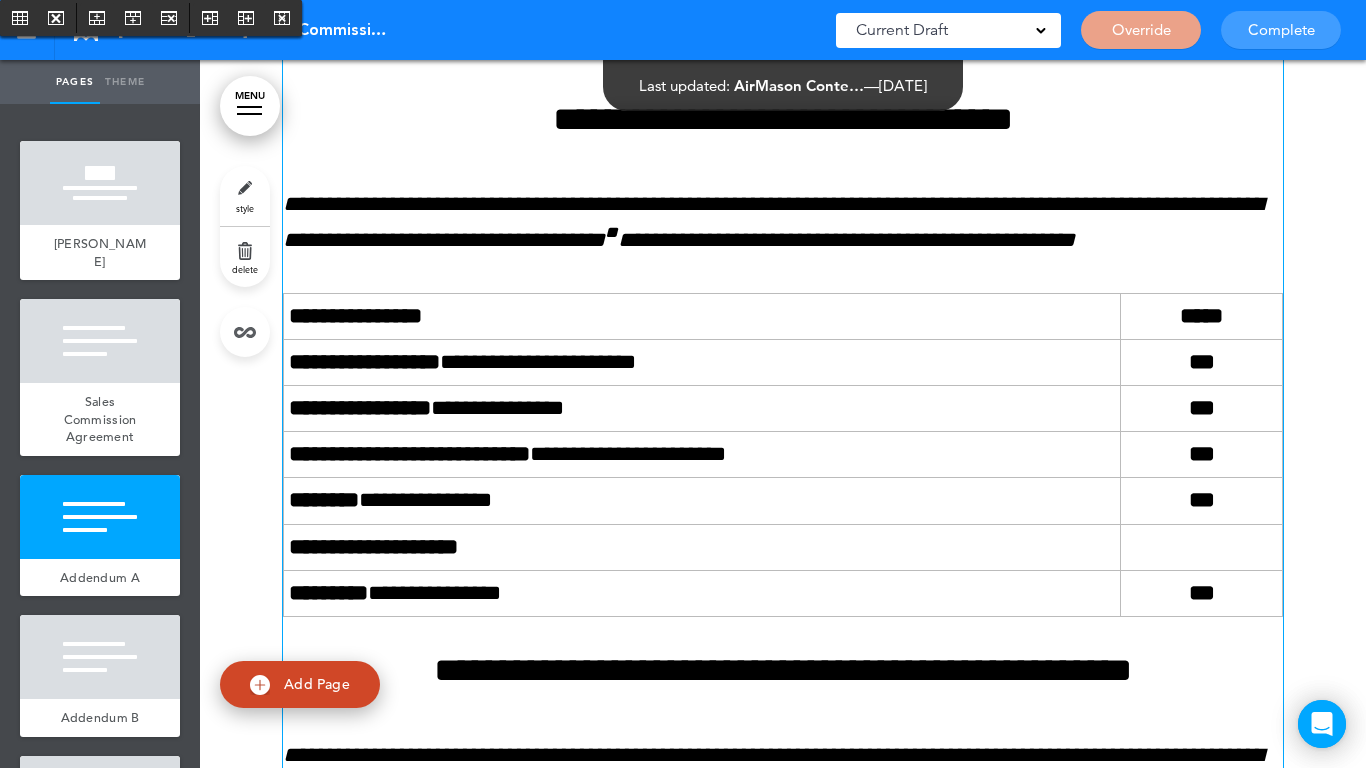 scroll, scrollTop: 7800, scrollLeft: 0, axis: vertical 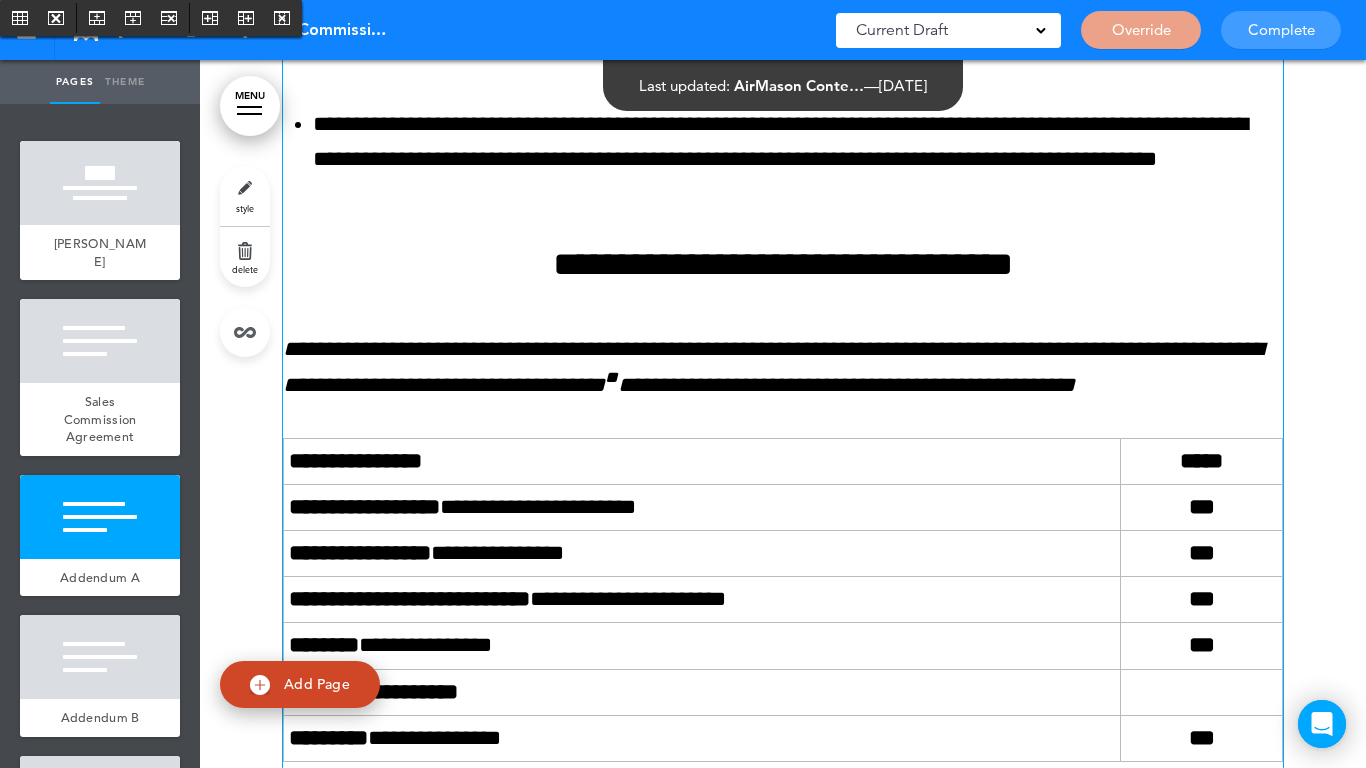 click on "**********" at bounding box center [702, 507] 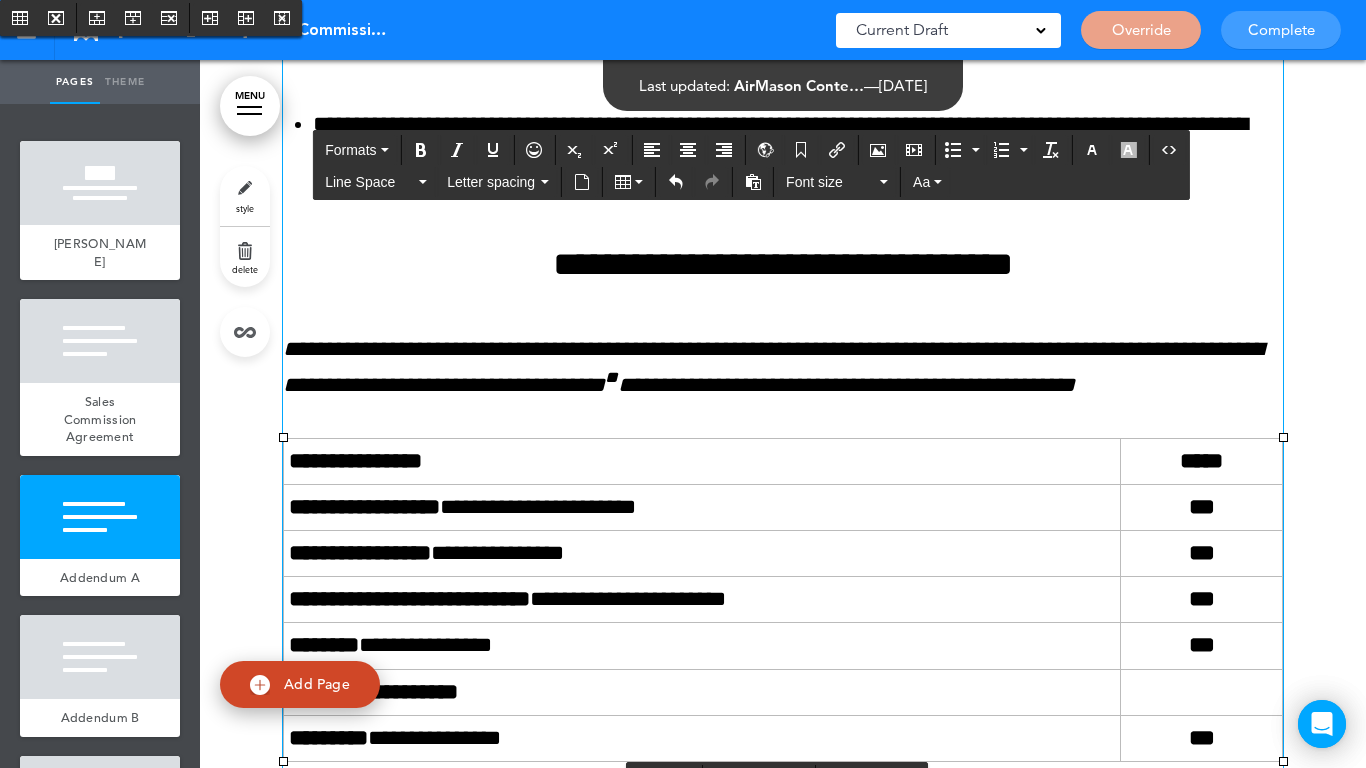 click on "**********" at bounding box center [783, 400] 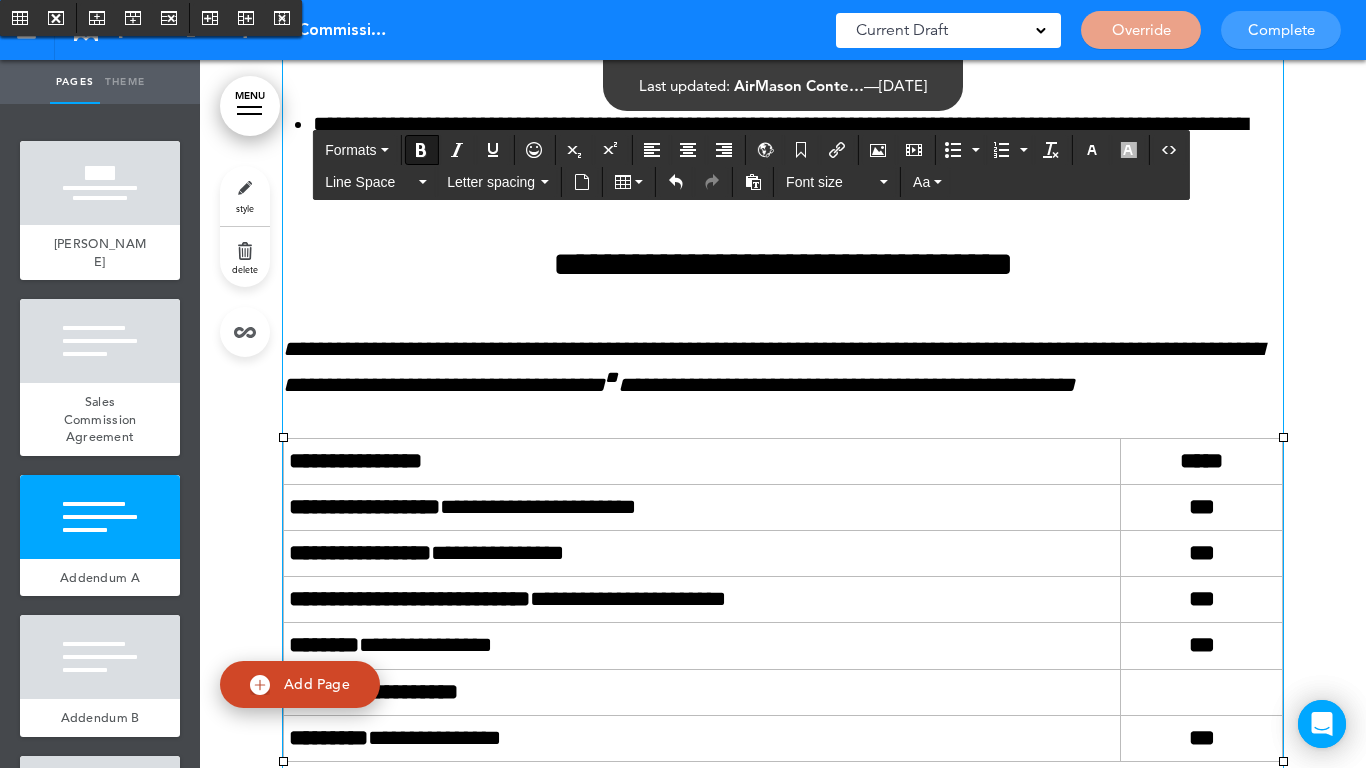 drag, startPoint x: 875, startPoint y: 466, endPoint x: 809, endPoint y: 468, distance: 66.0303 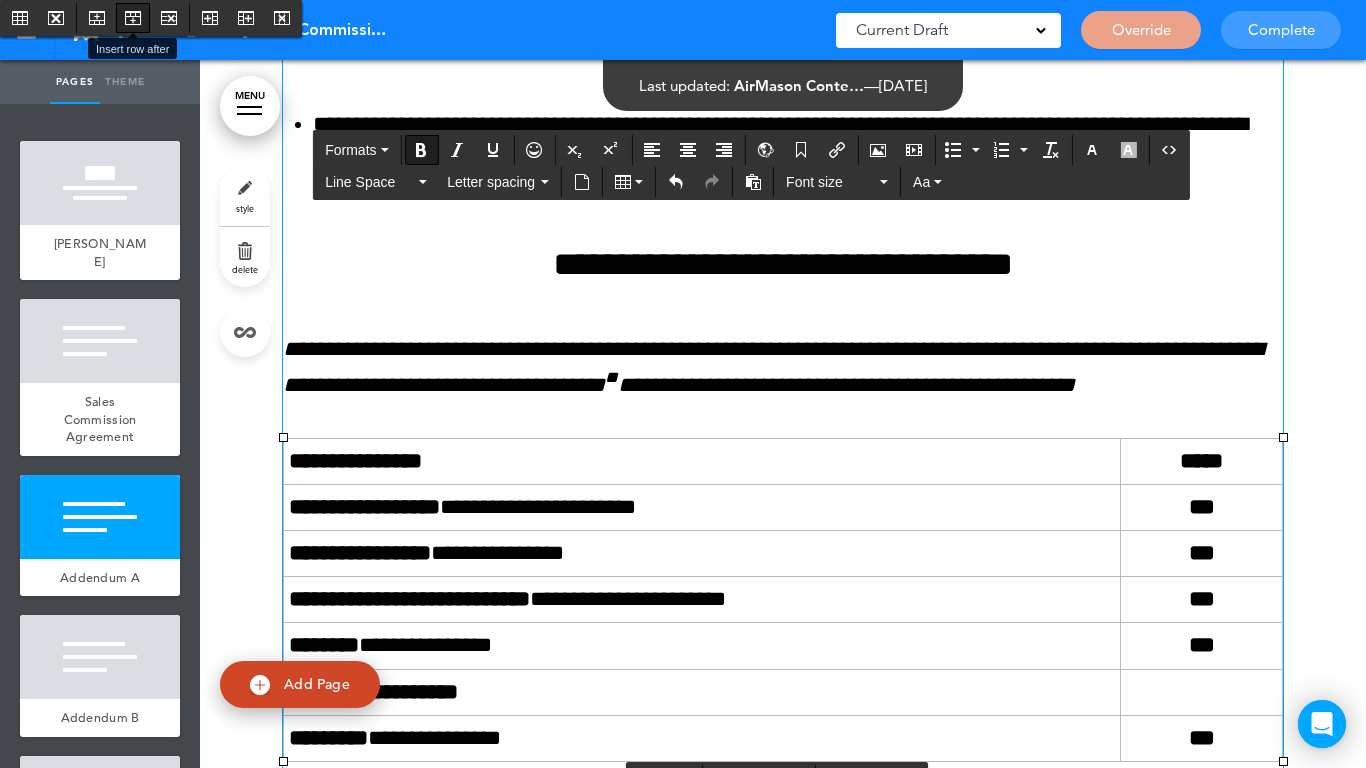 click at bounding box center (133, 18) 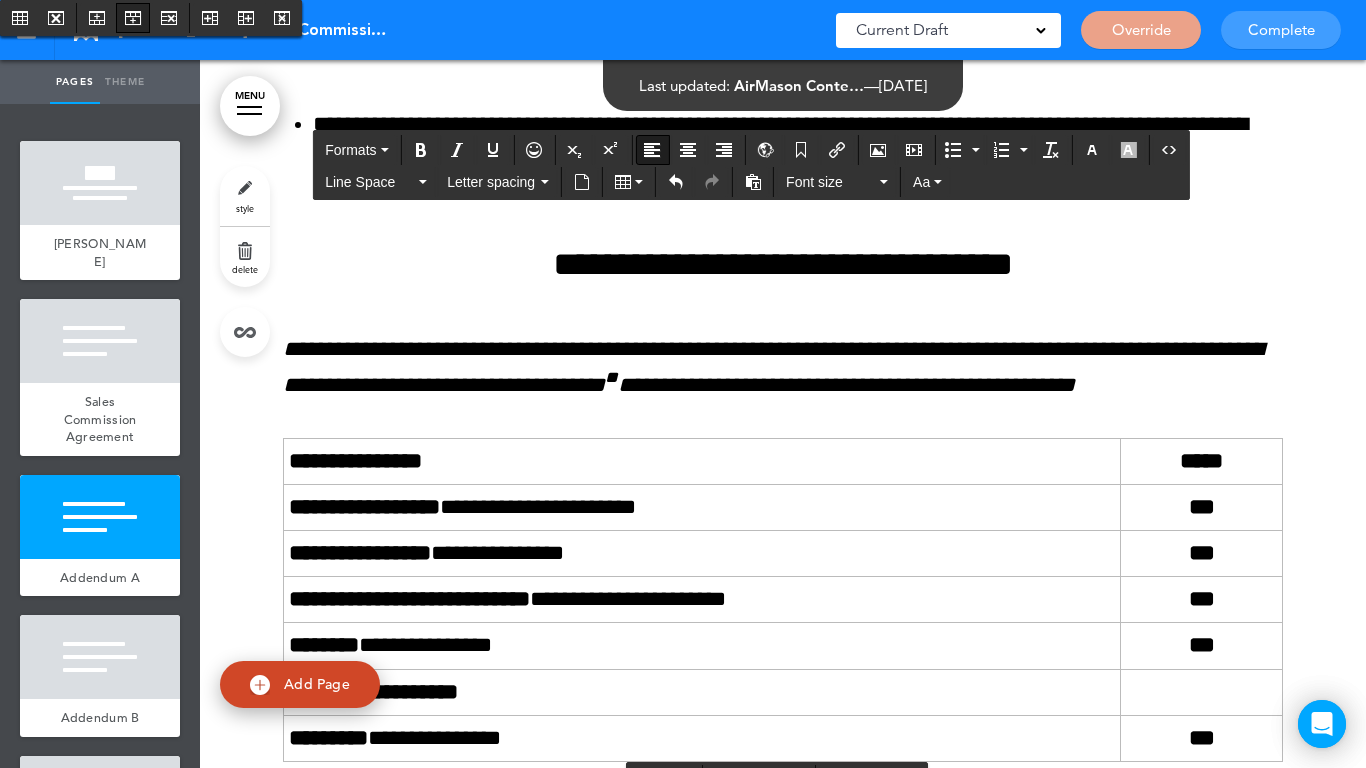 click at bounding box center (133, 18) 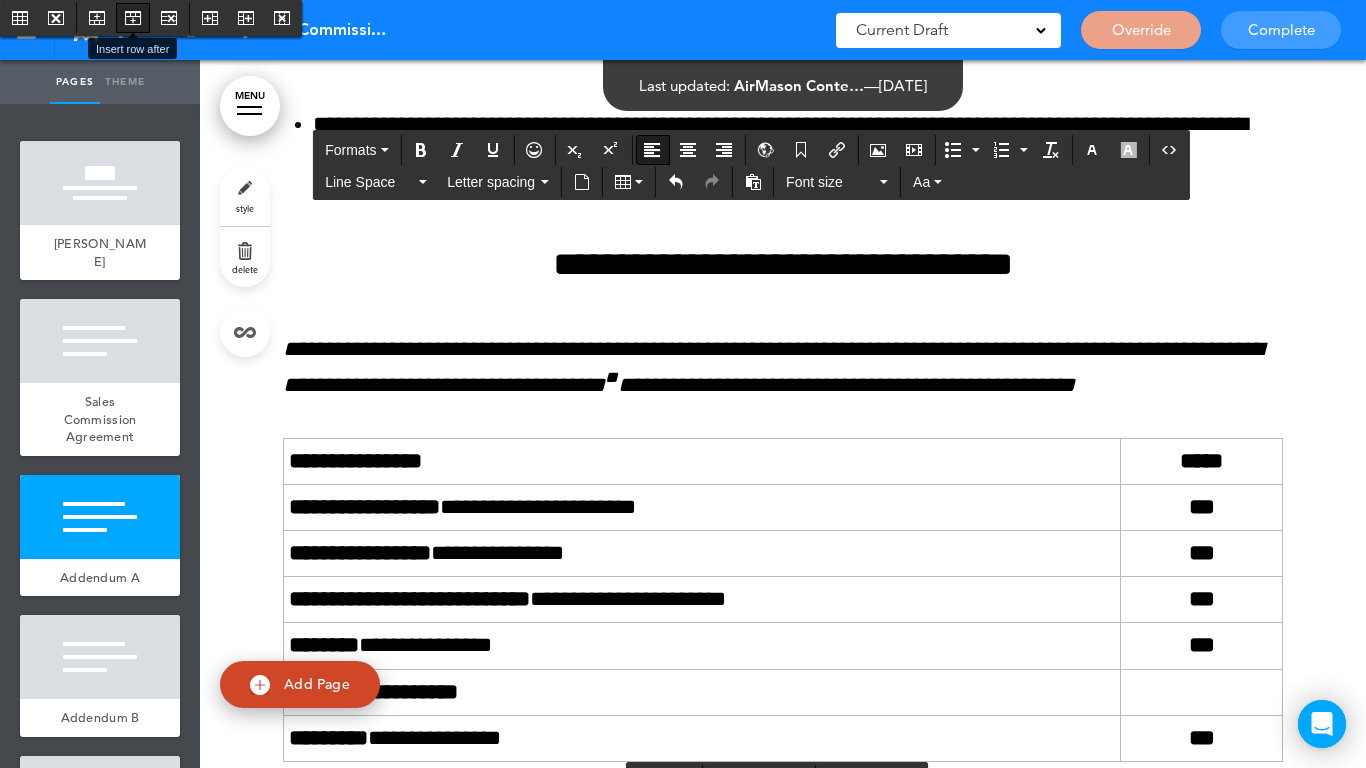 click at bounding box center [133, 18] 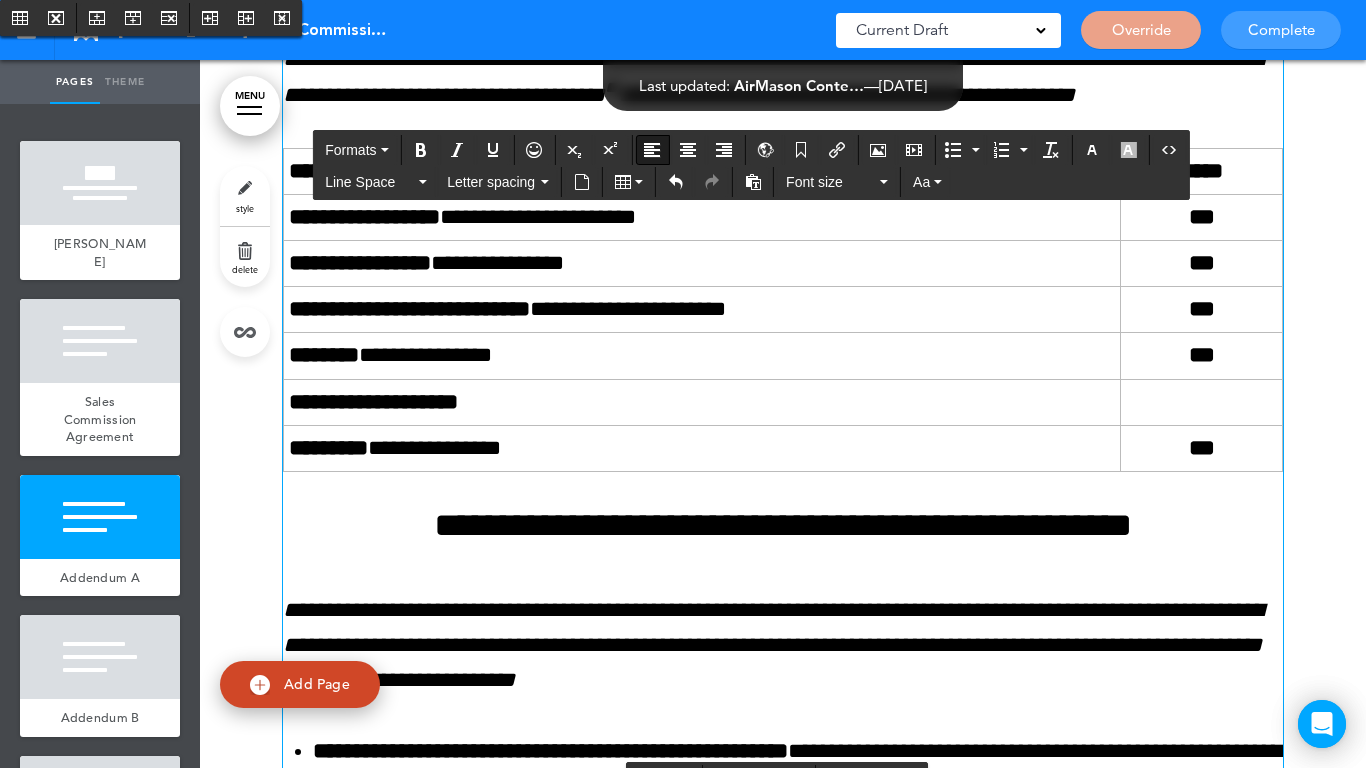 scroll, scrollTop: 8100, scrollLeft: 0, axis: vertical 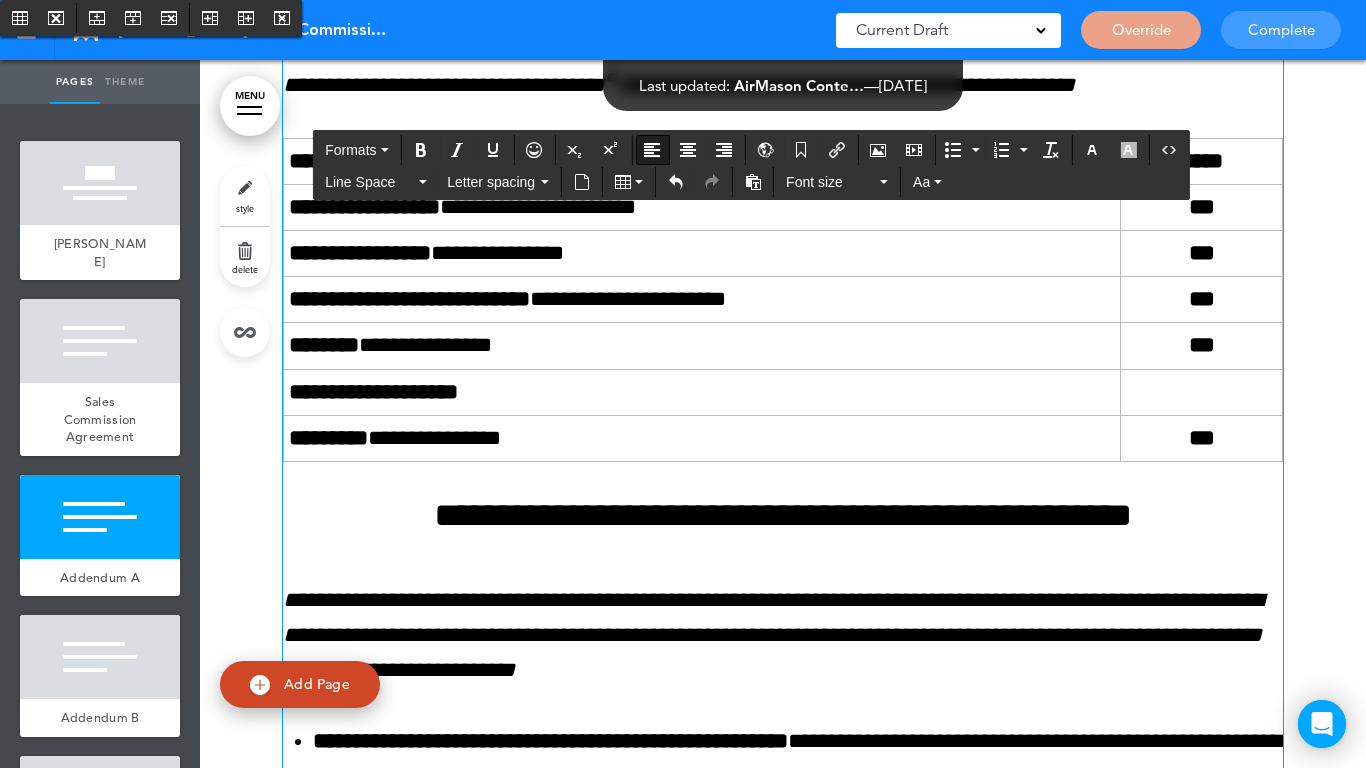 click on "**********" at bounding box center [783, 498] 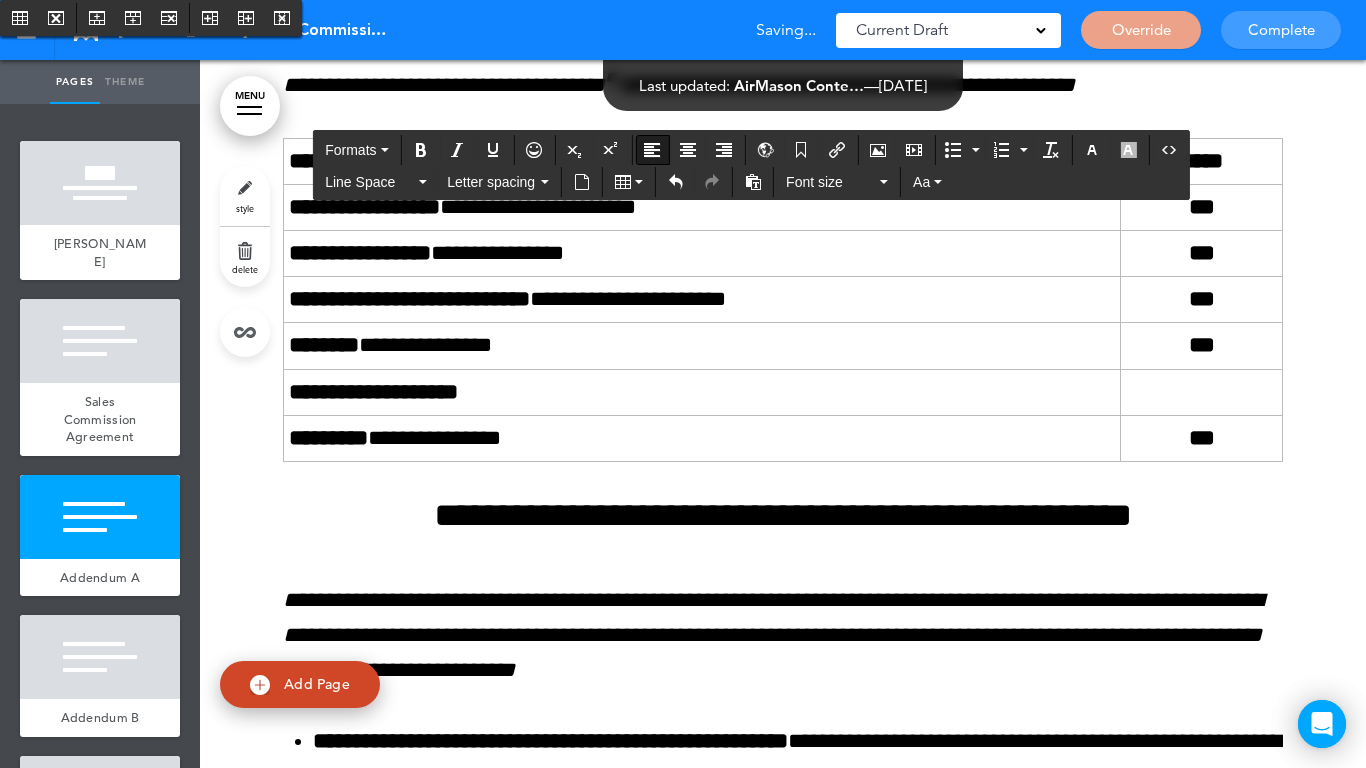 click at bounding box center [783, 107] 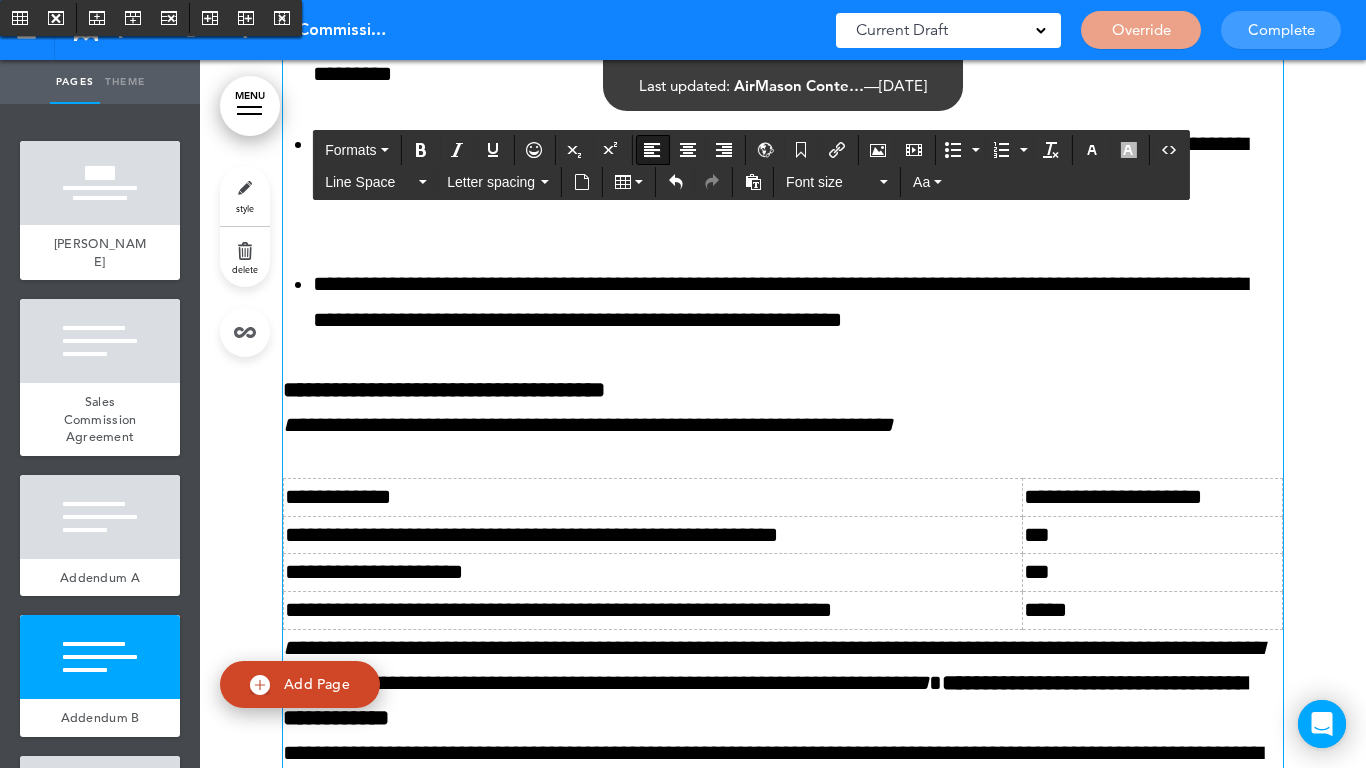 scroll, scrollTop: 9900, scrollLeft: 0, axis: vertical 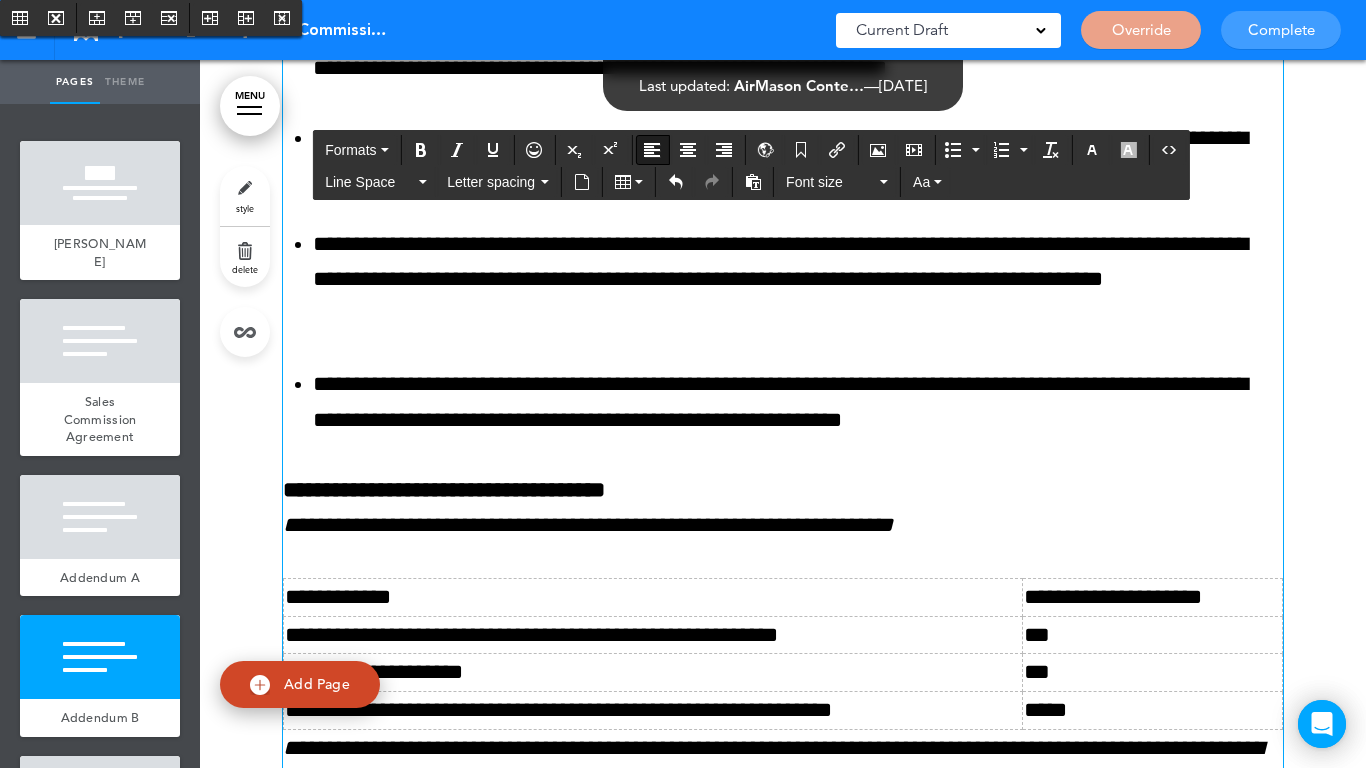 click on "**********" at bounding box center [444, 490] 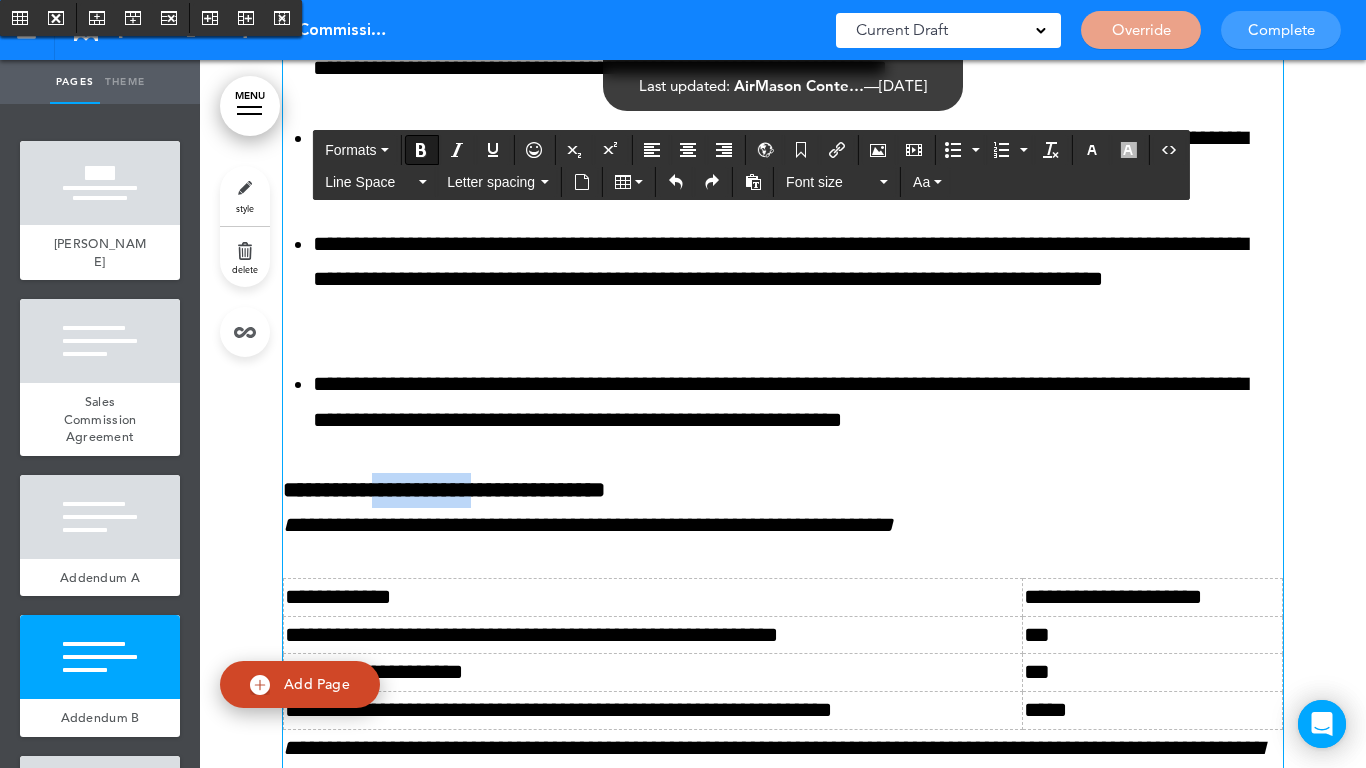 click on "**********" at bounding box center (444, 490) 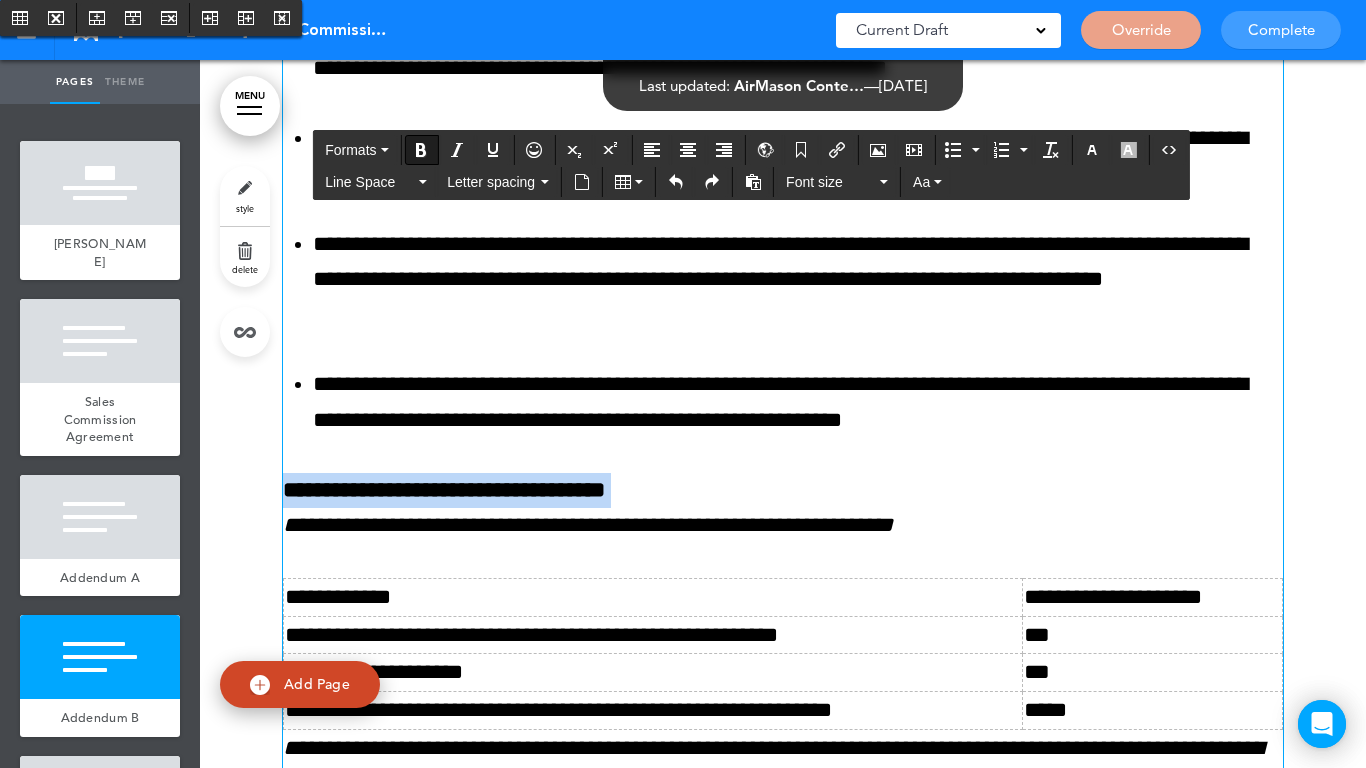 click on "**********" at bounding box center [444, 490] 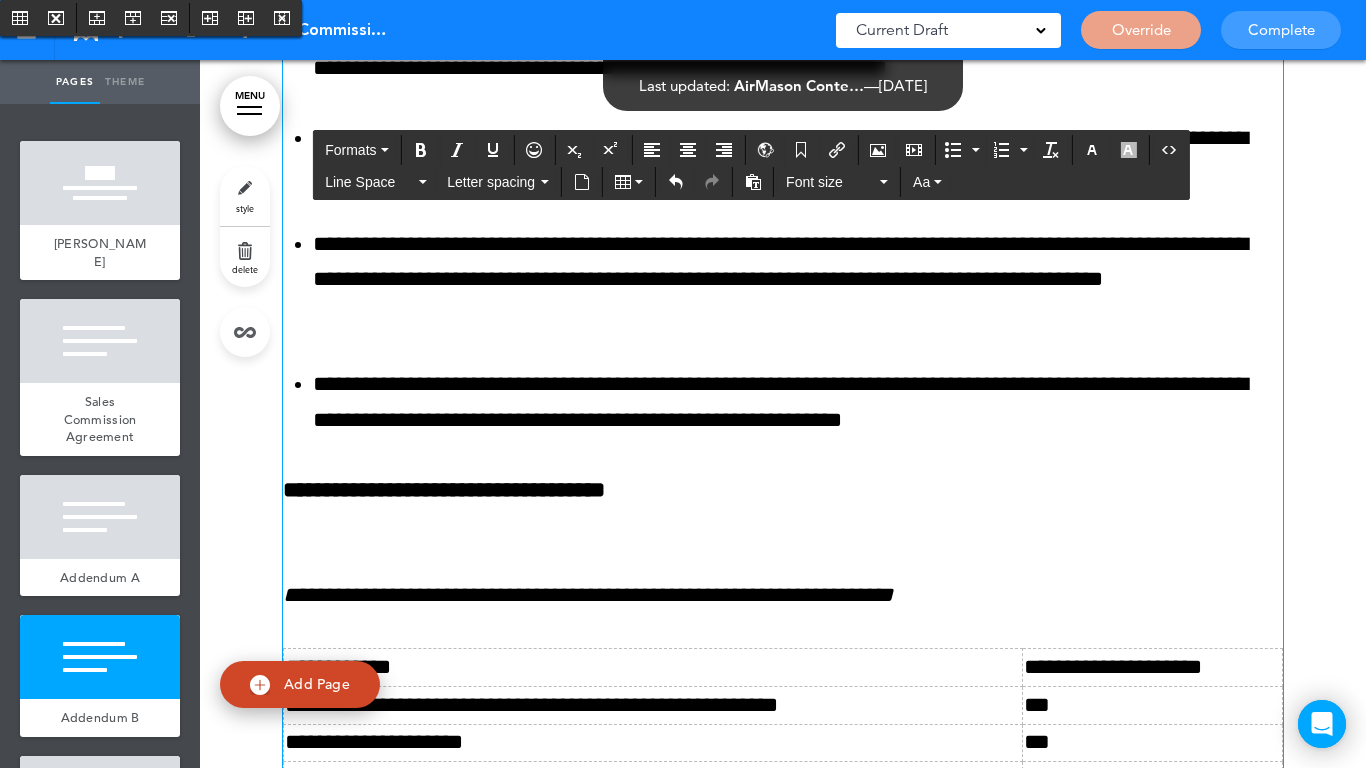 type 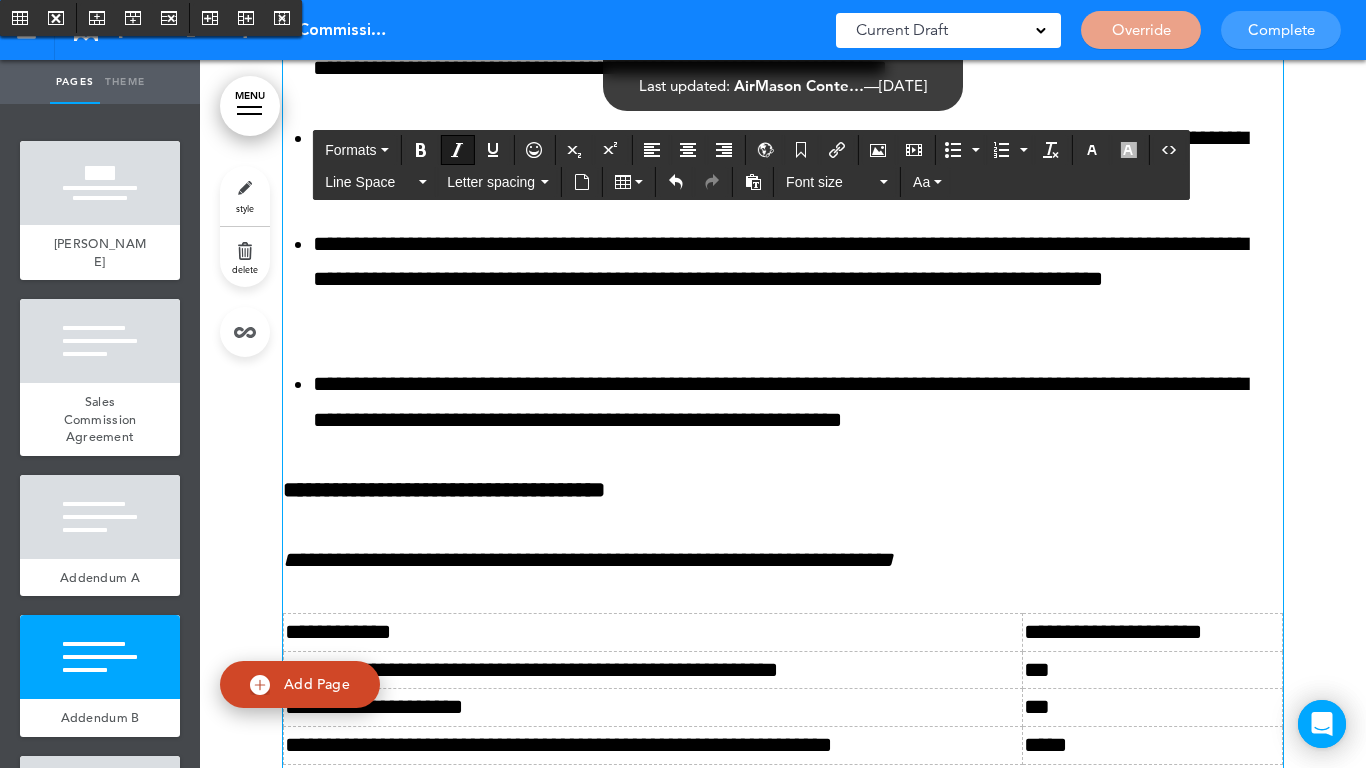 click on "**********" at bounding box center (444, 490) 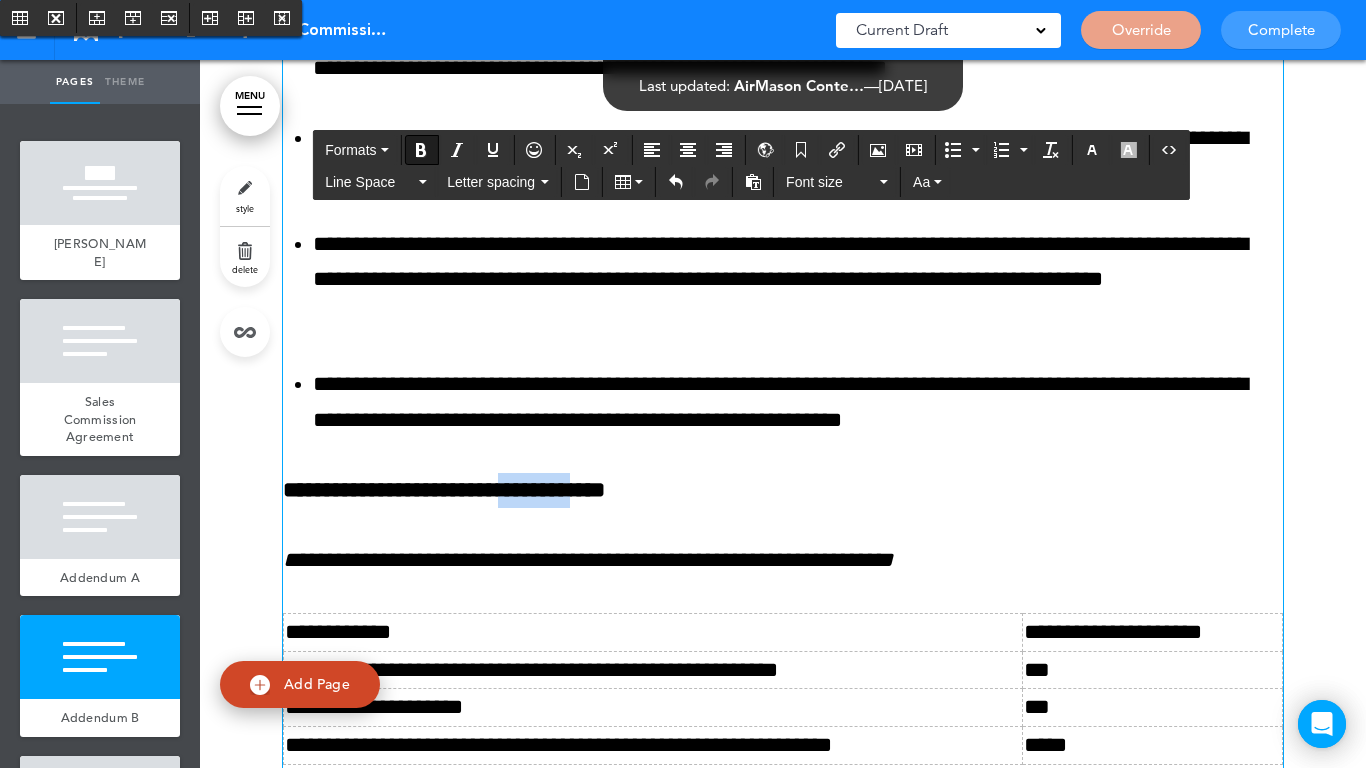 click on "**********" at bounding box center (444, 490) 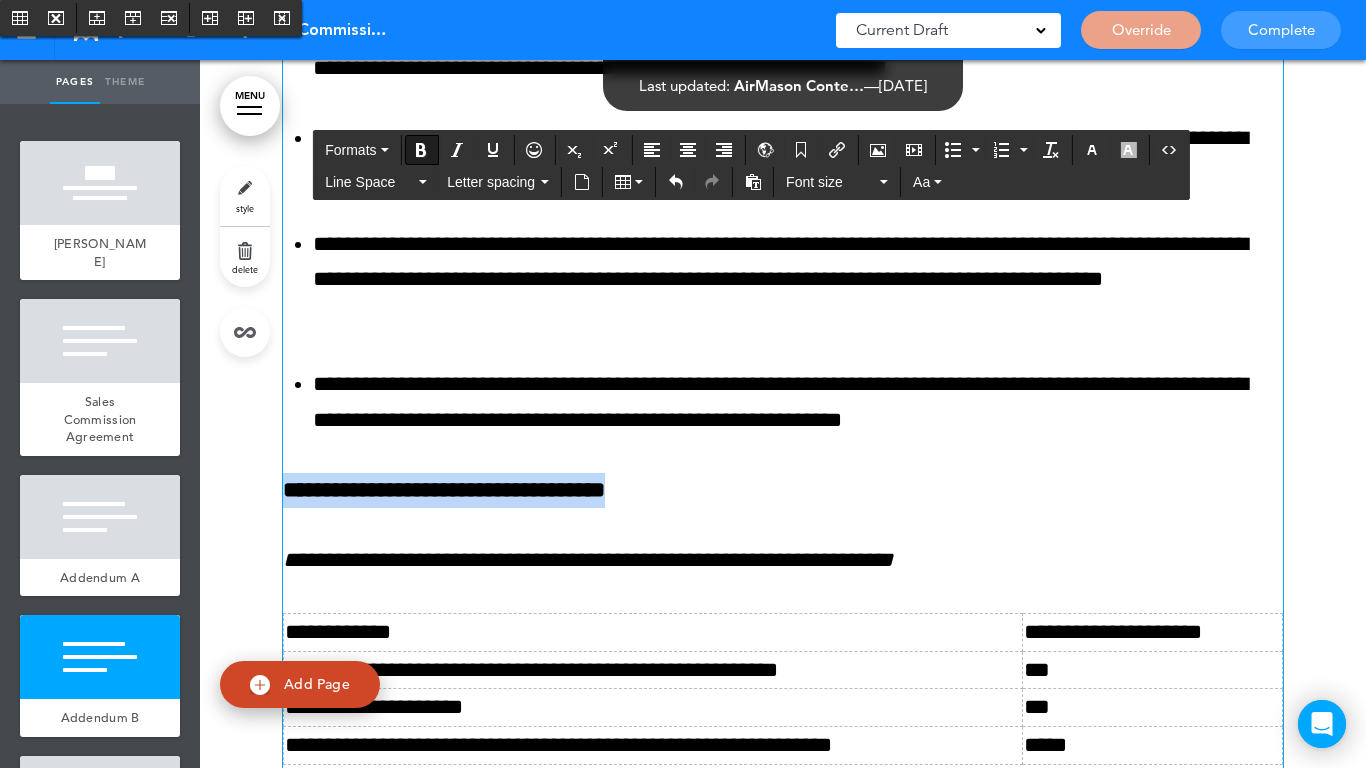 click on "**********" at bounding box center [444, 490] 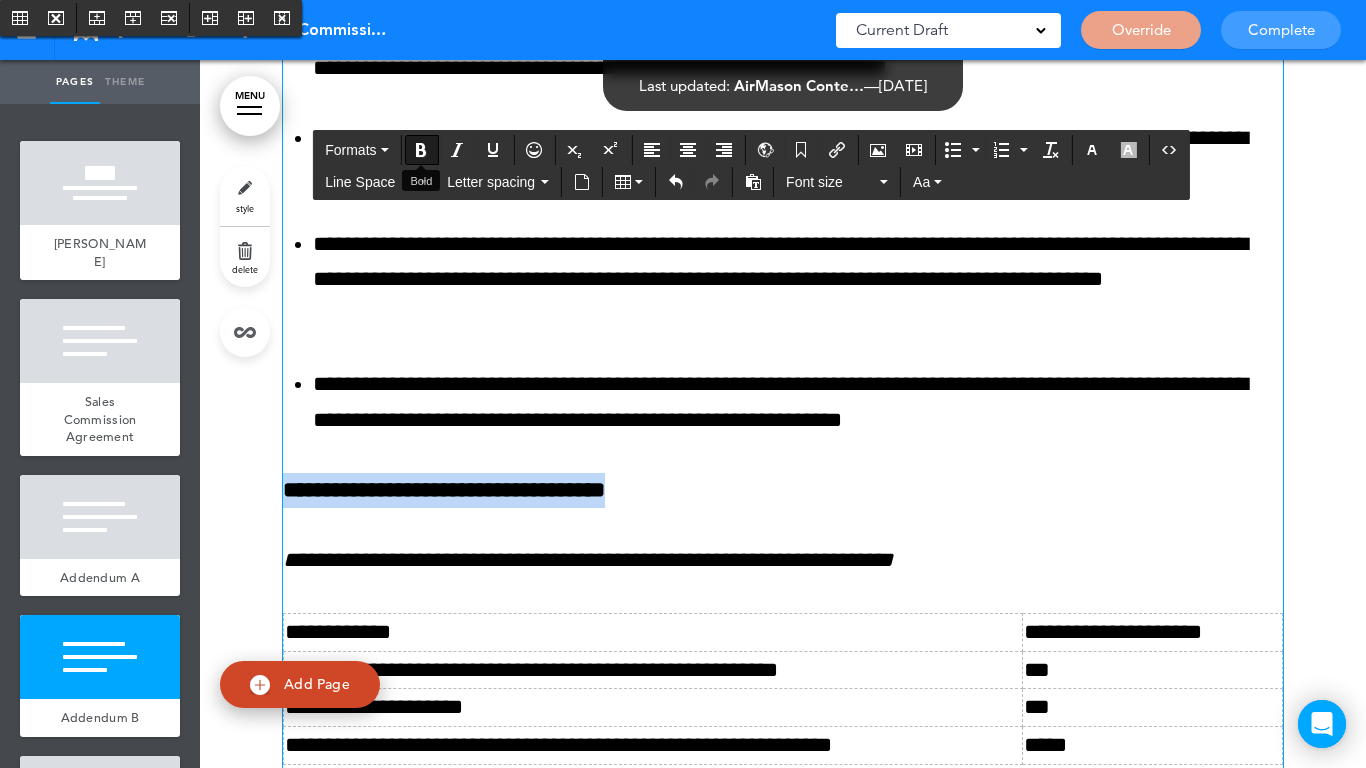 drag, startPoint x: 424, startPoint y: 143, endPoint x: 403, endPoint y: 146, distance: 21.213203 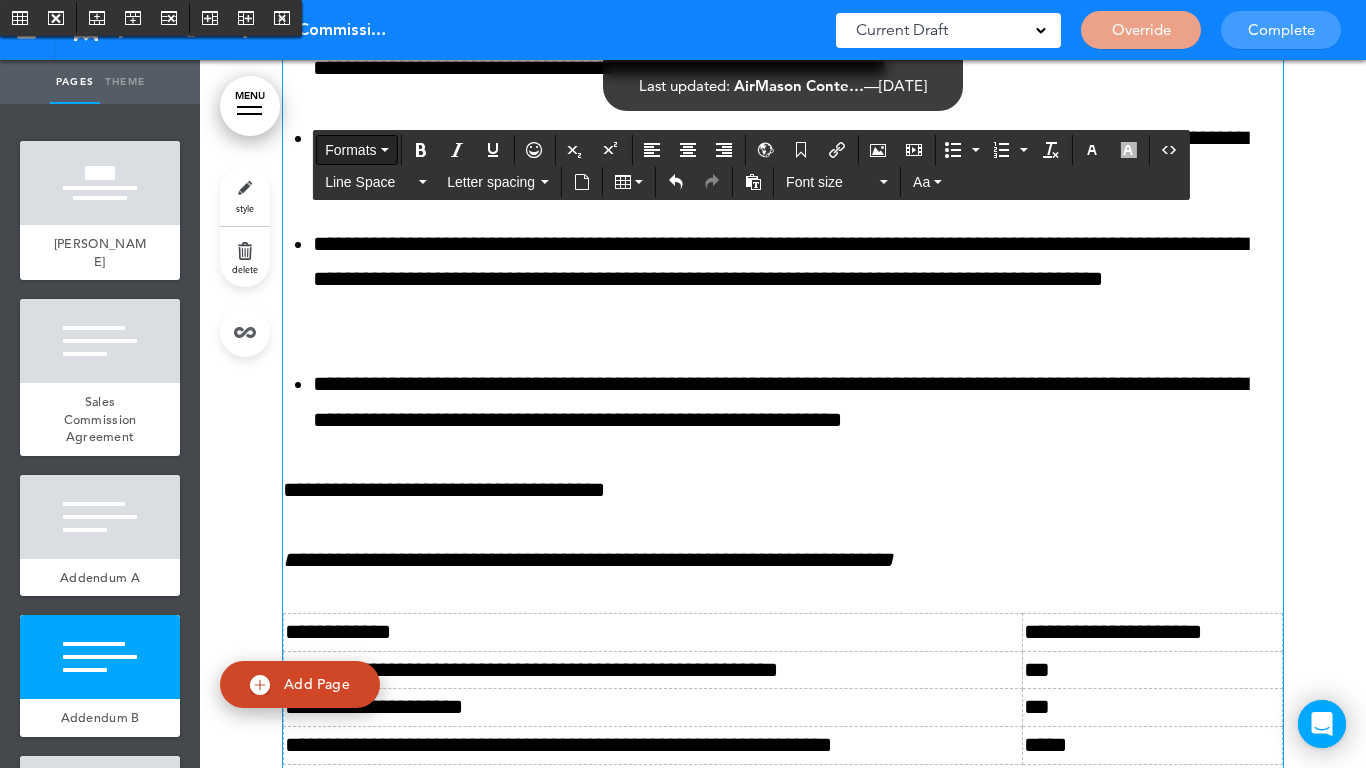 click on "Formats" at bounding box center (350, 150) 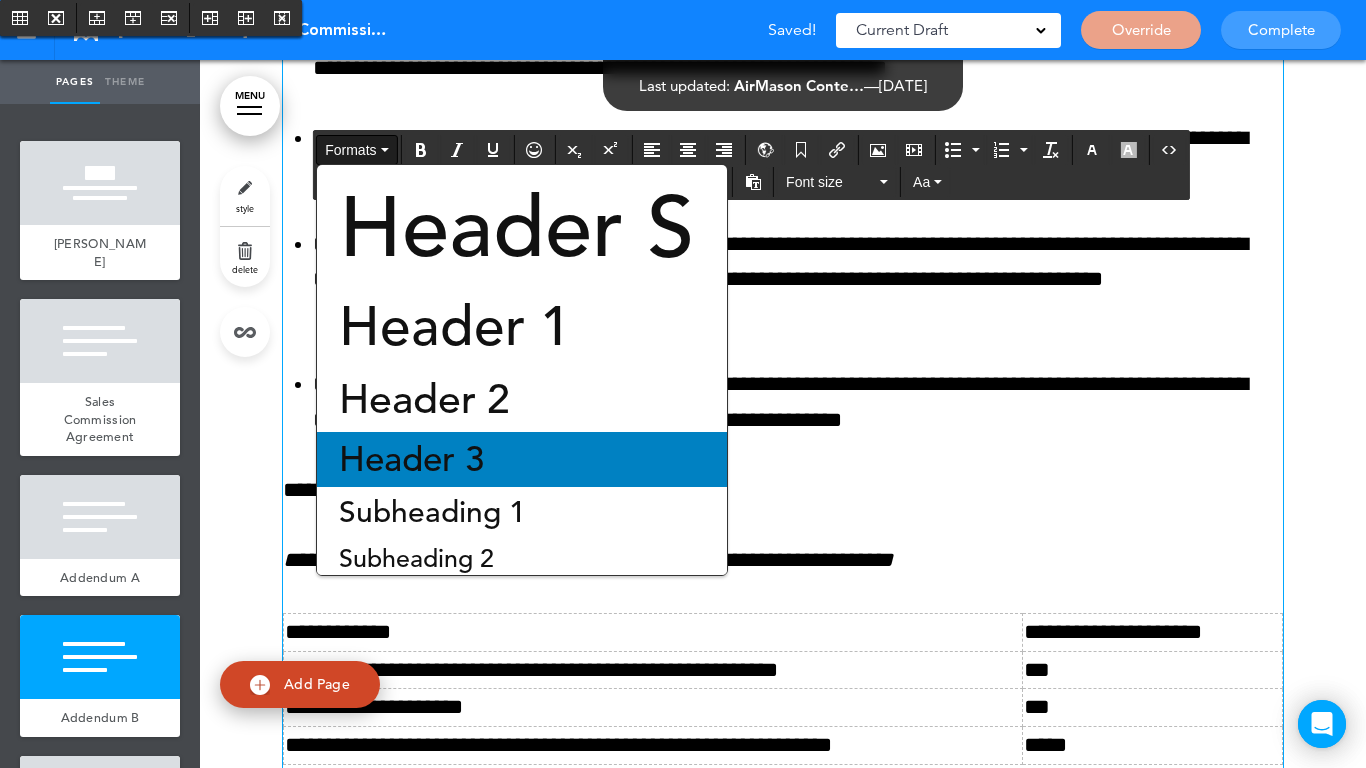 click on "Header 3" at bounding box center (522, 459) 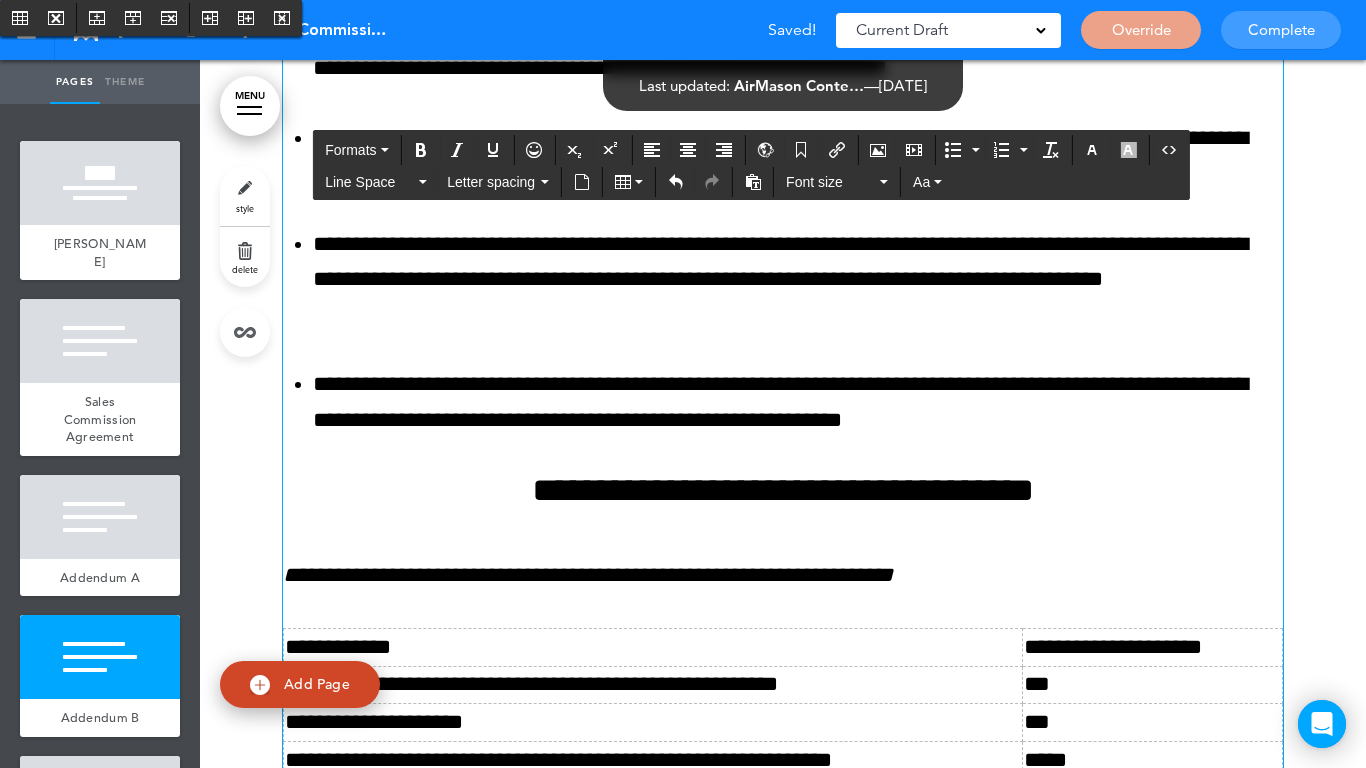 click at bounding box center (783, 561) 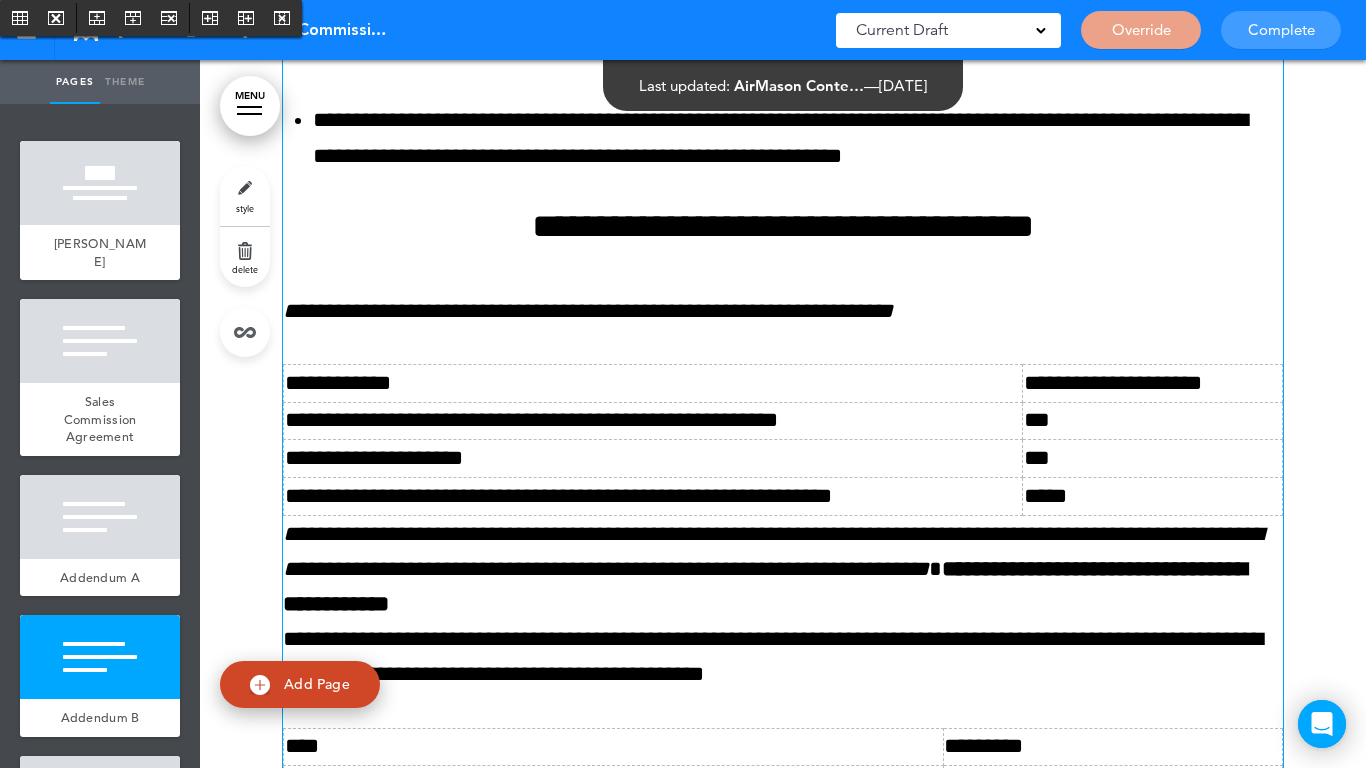scroll, scrollTop: 10200, scrollLeft: 0, axis: vertical 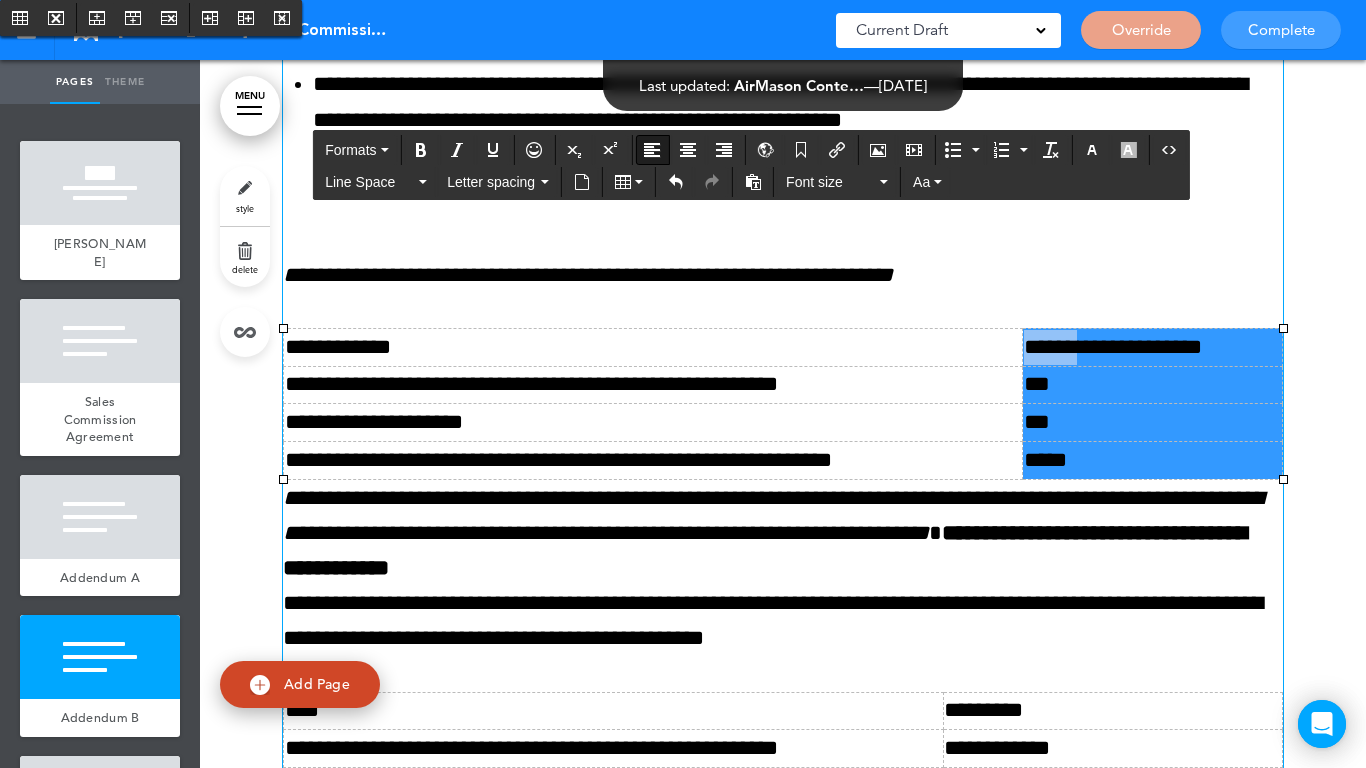 drag, startPoint x: 1114, startPoint y: 454, endPoint x: 1087, endPoint y: 355, distance: 102.61579 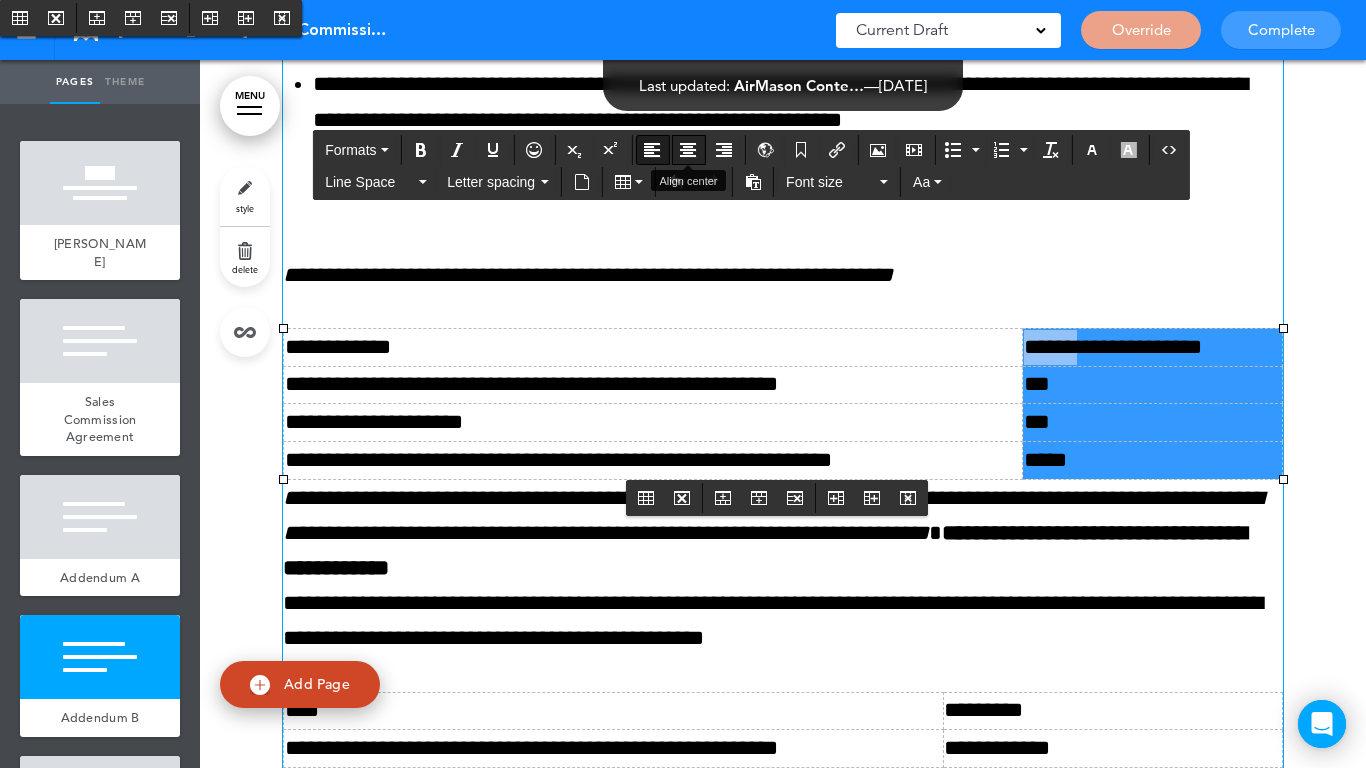 click at bounding box center (688, 150) 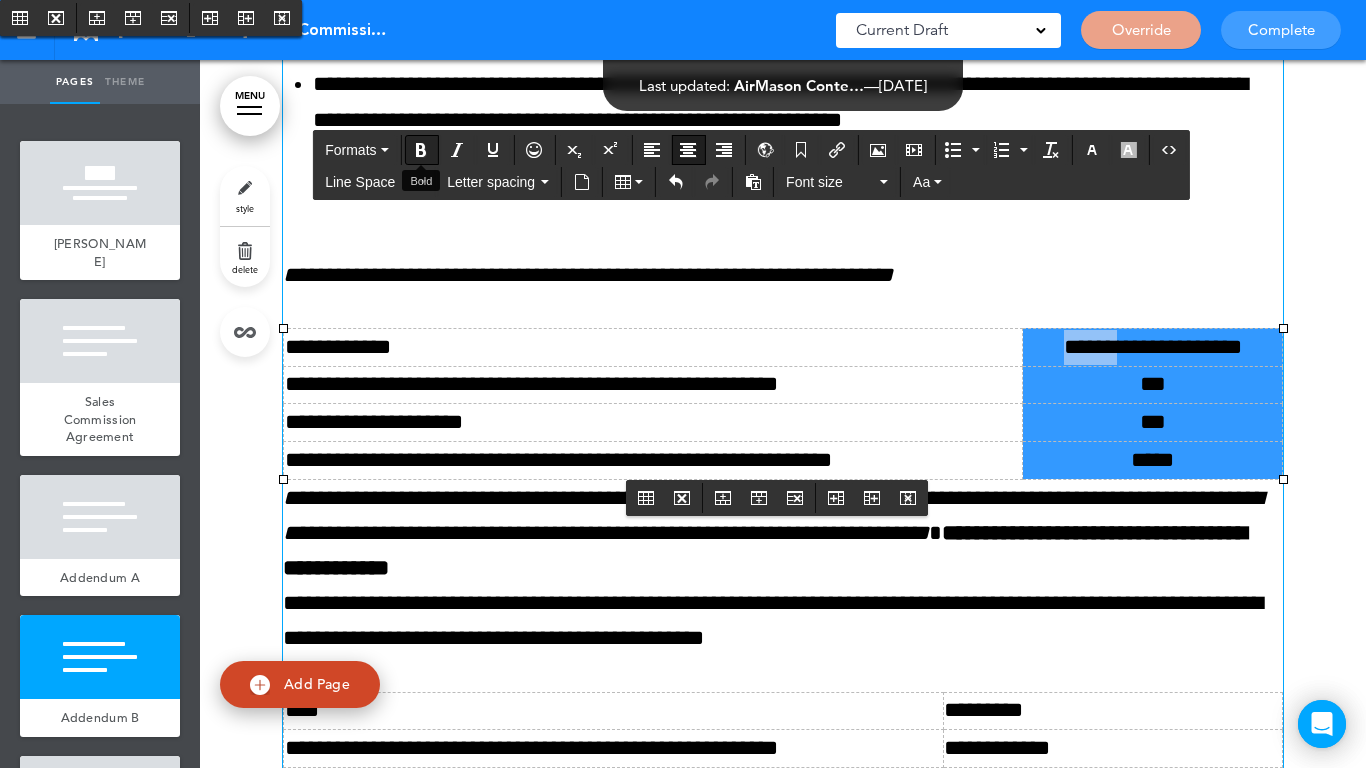 click at bounding box center [421, 150] 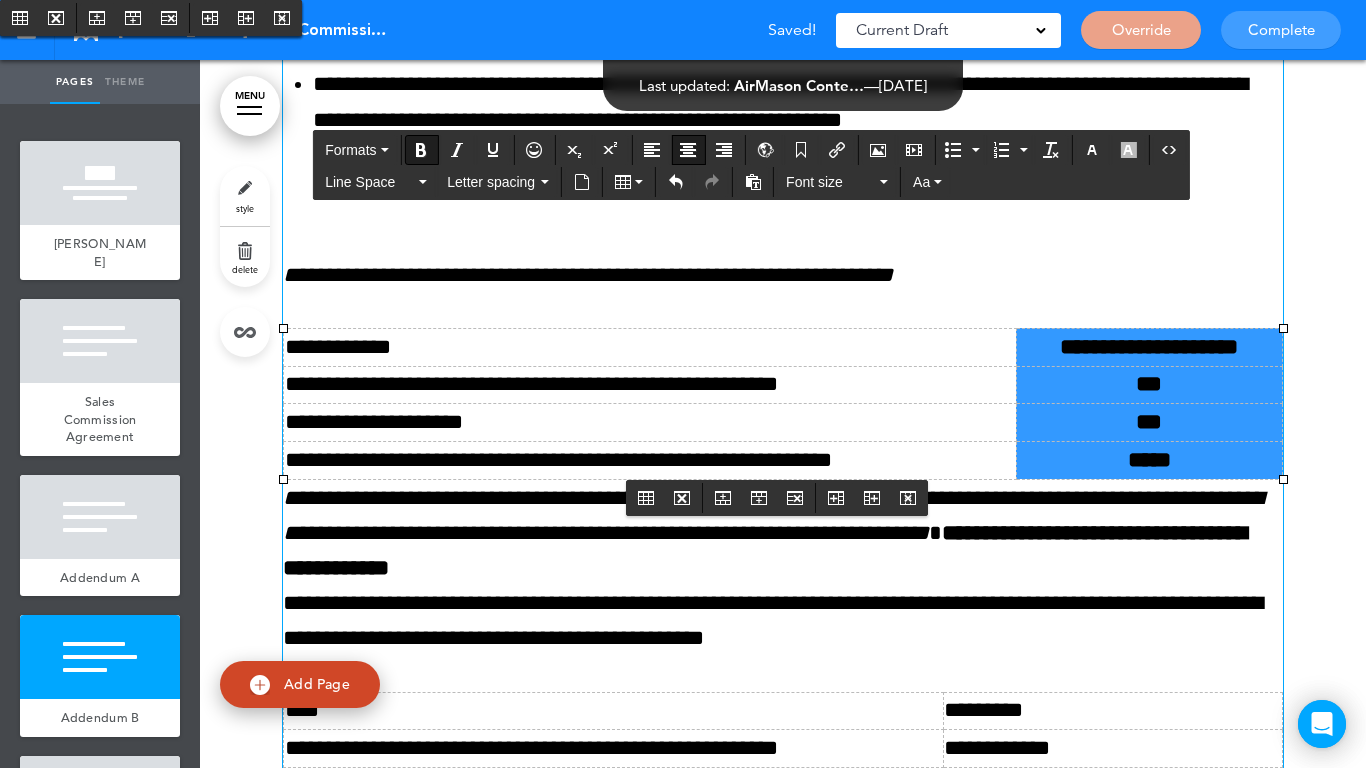 click on "**********" at bounding box center (650, 347) 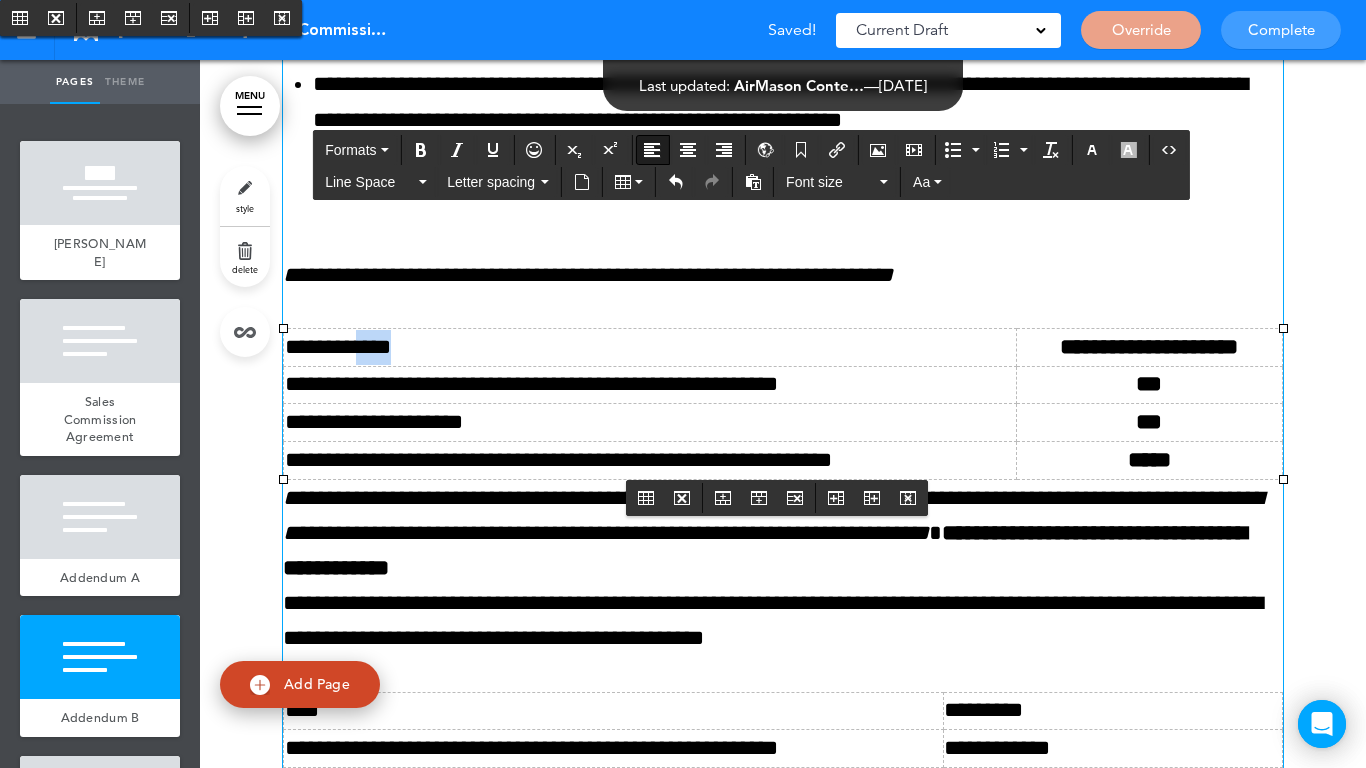 click on "**********" at bounding box center [650, 347] 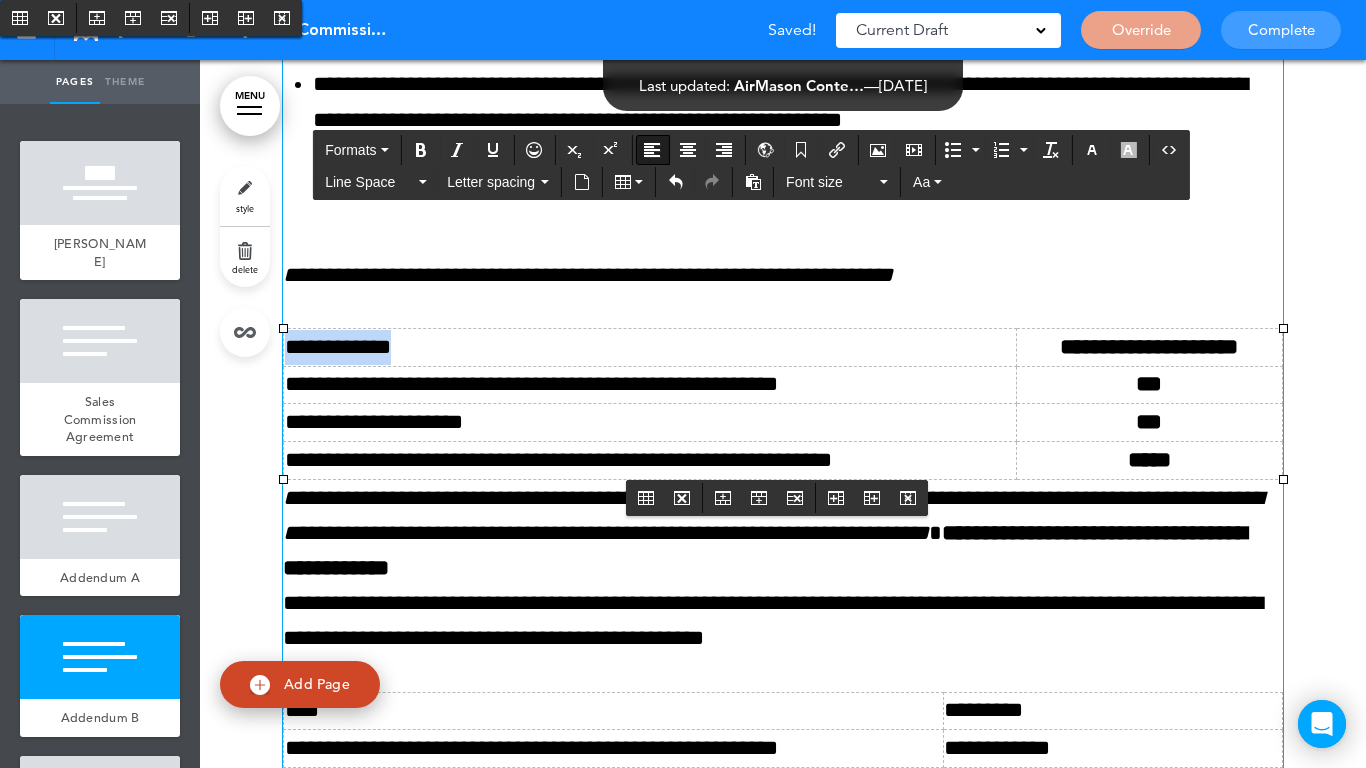 click on "**********" at bounding box center (650, 347) 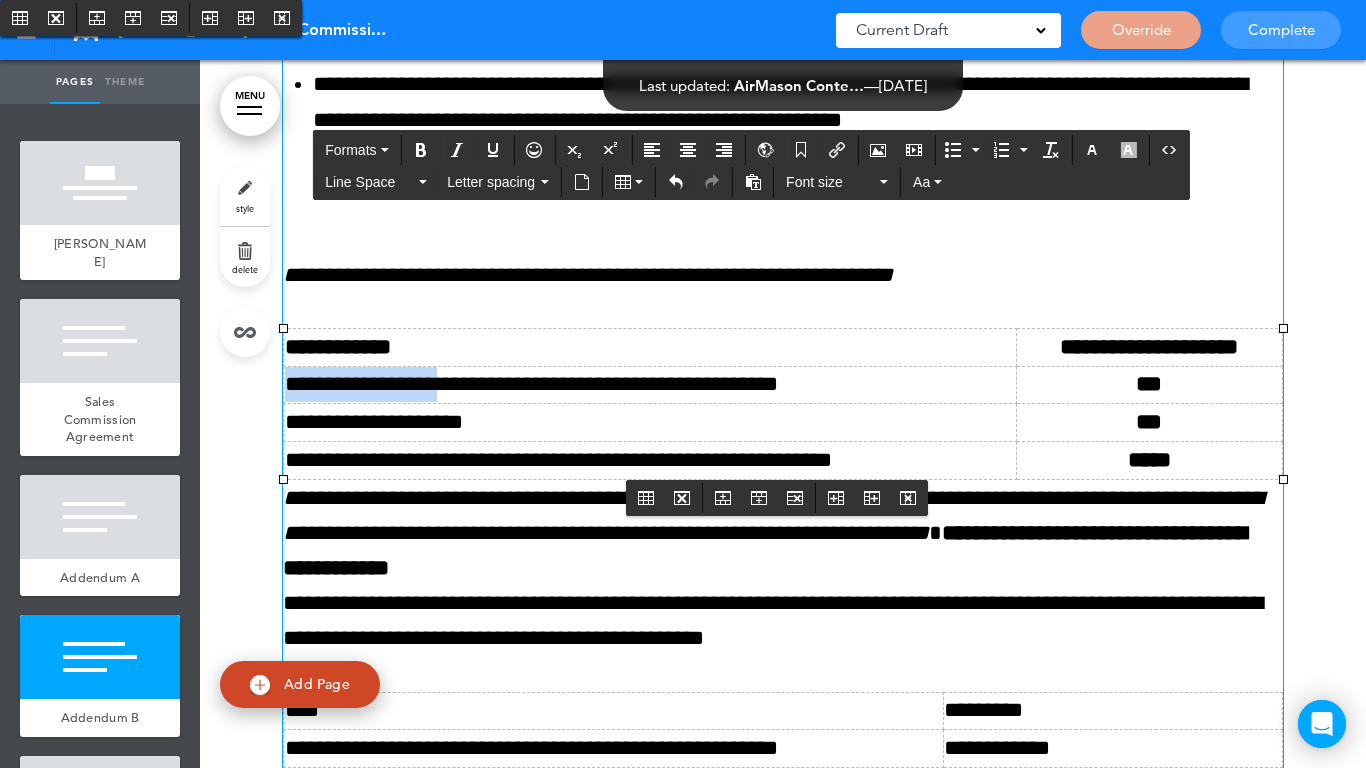 drag, startPoint x: 462, startPoint y: 386, endPoint x: 278, endPoint y: 385, distance: 184.00272 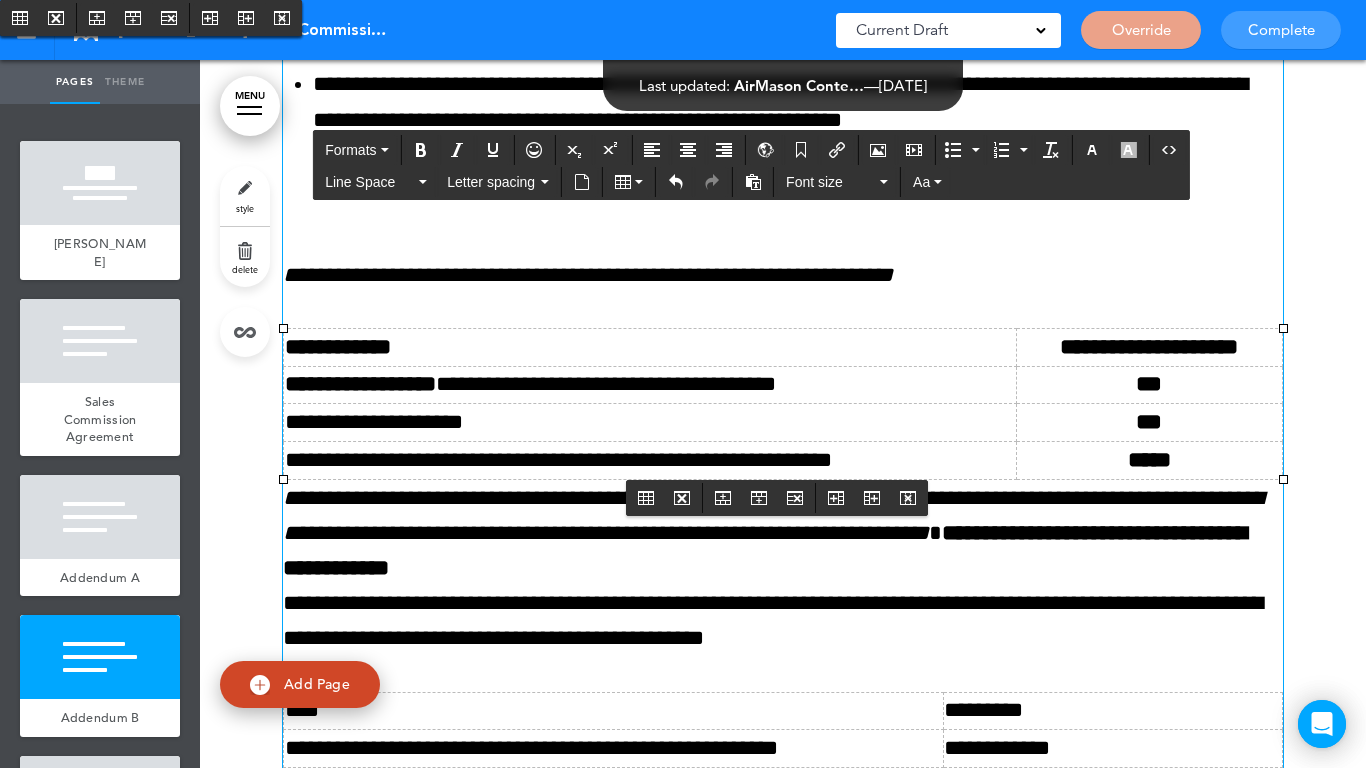 click on "**********" at bounding box center (650, 423) 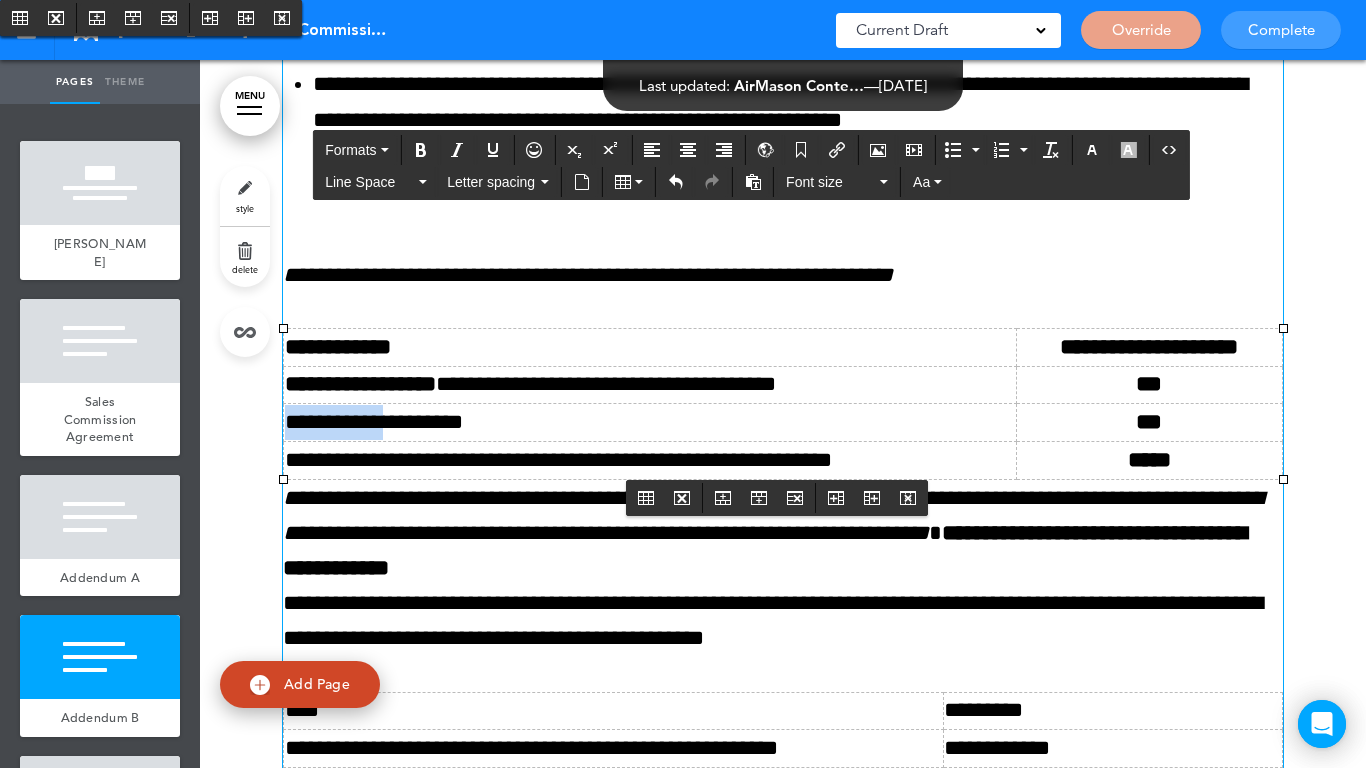 click on "**********" at bounding box center (650, 423) 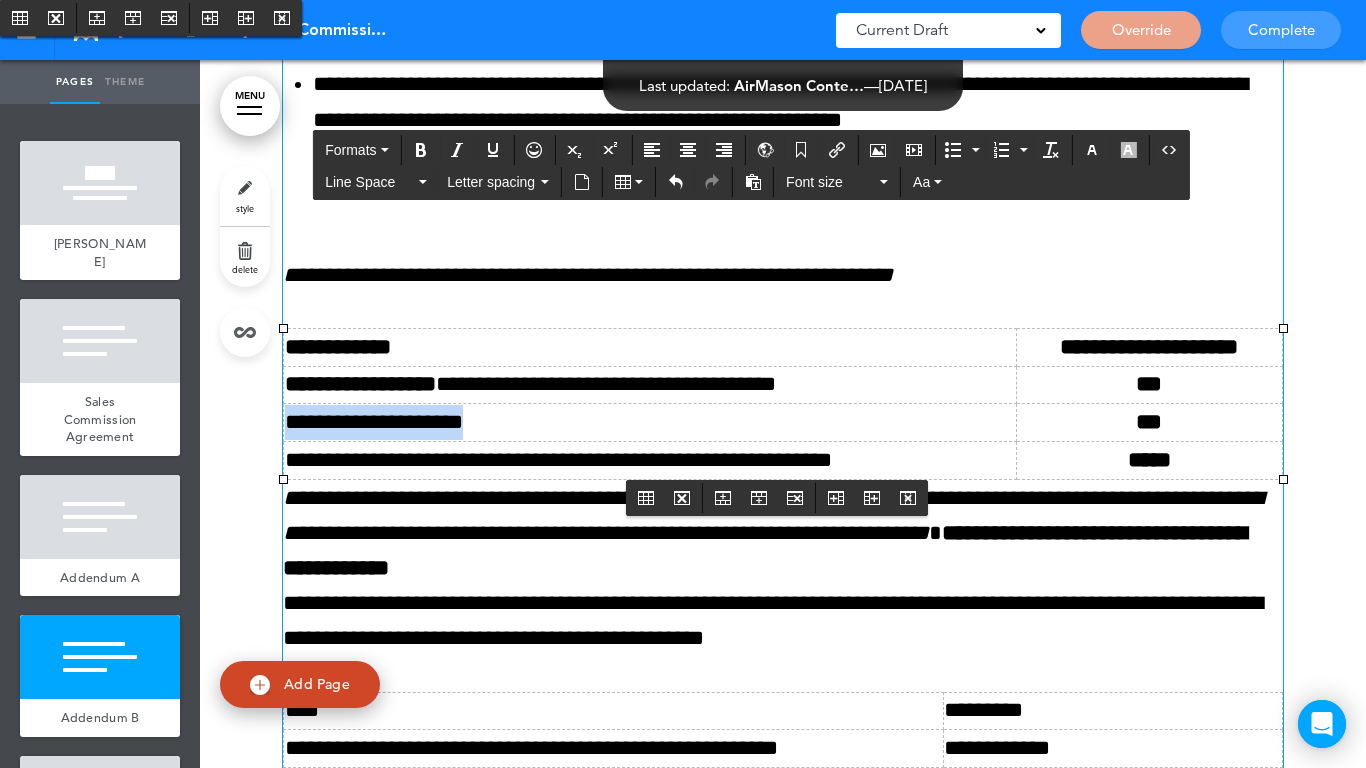 click on "**********" at bounding box center (650, 423) 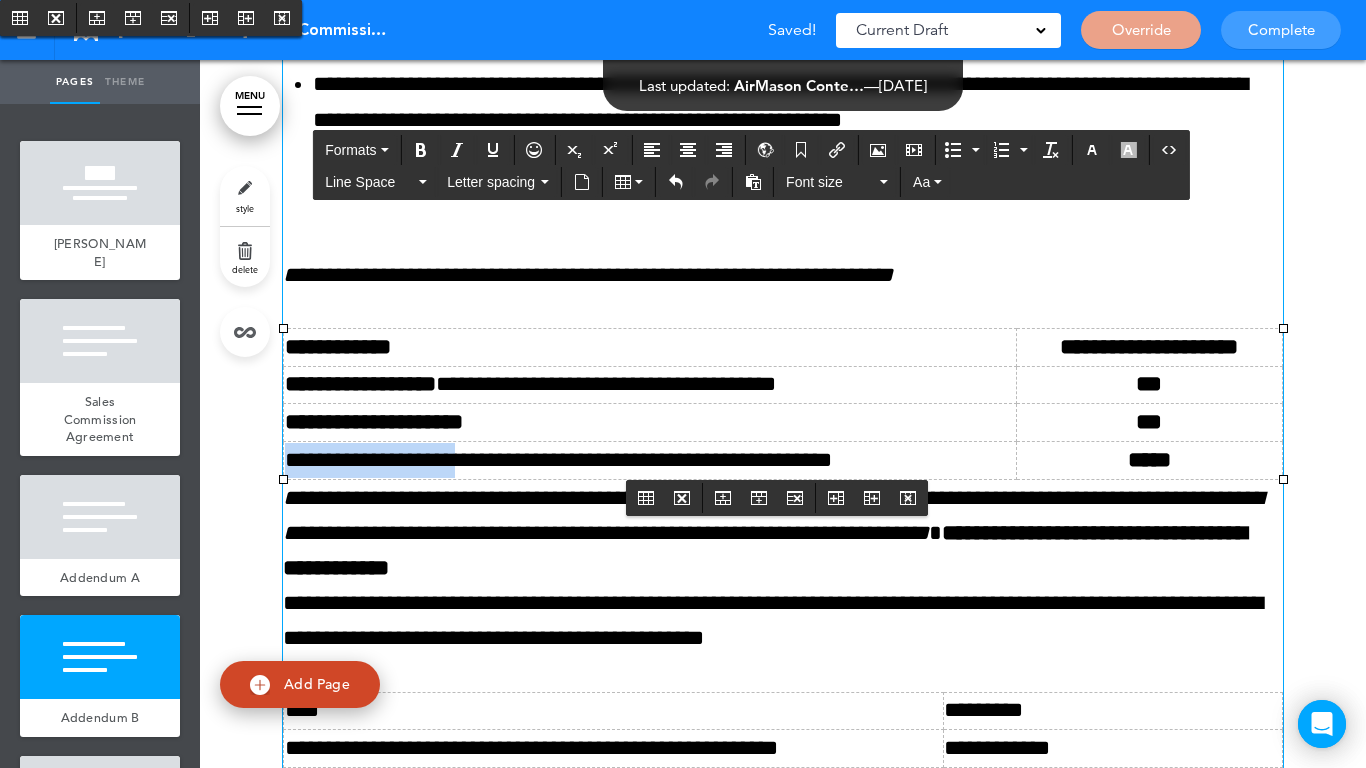 drag, startPoint x: 491, startPoint y: 457, endPoint x: 282, endPoint y: 466, distance: 209.1937 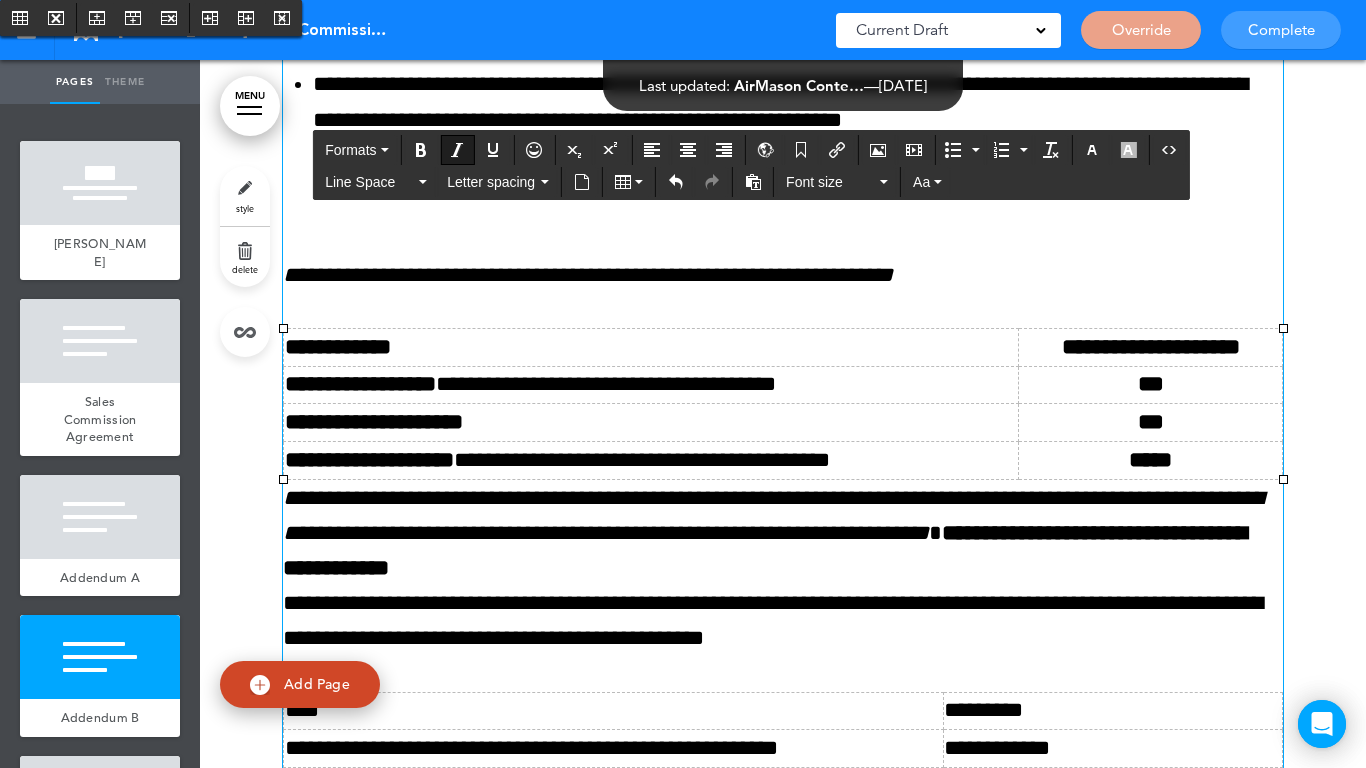 click on "**********" at bounding box center [783, 569] 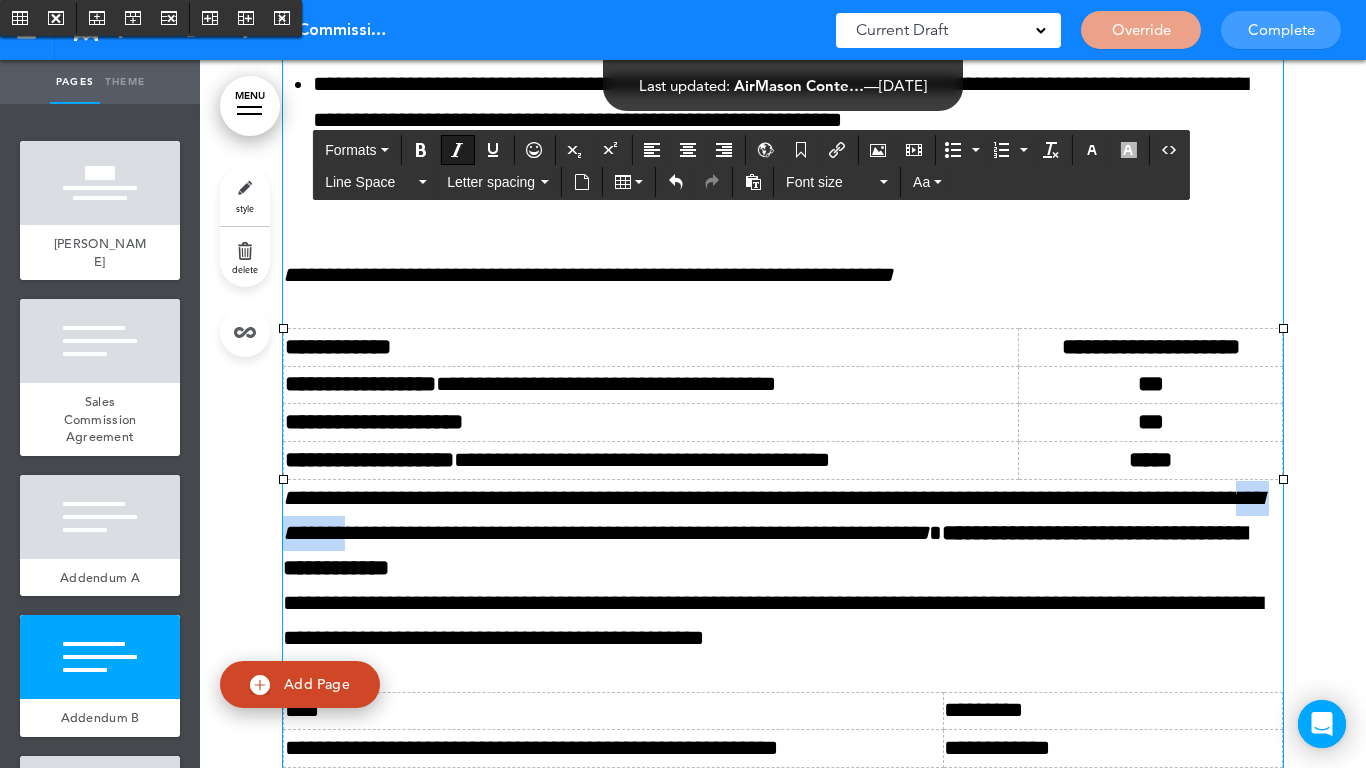 click on "**********" at bounding box center (783, 569) 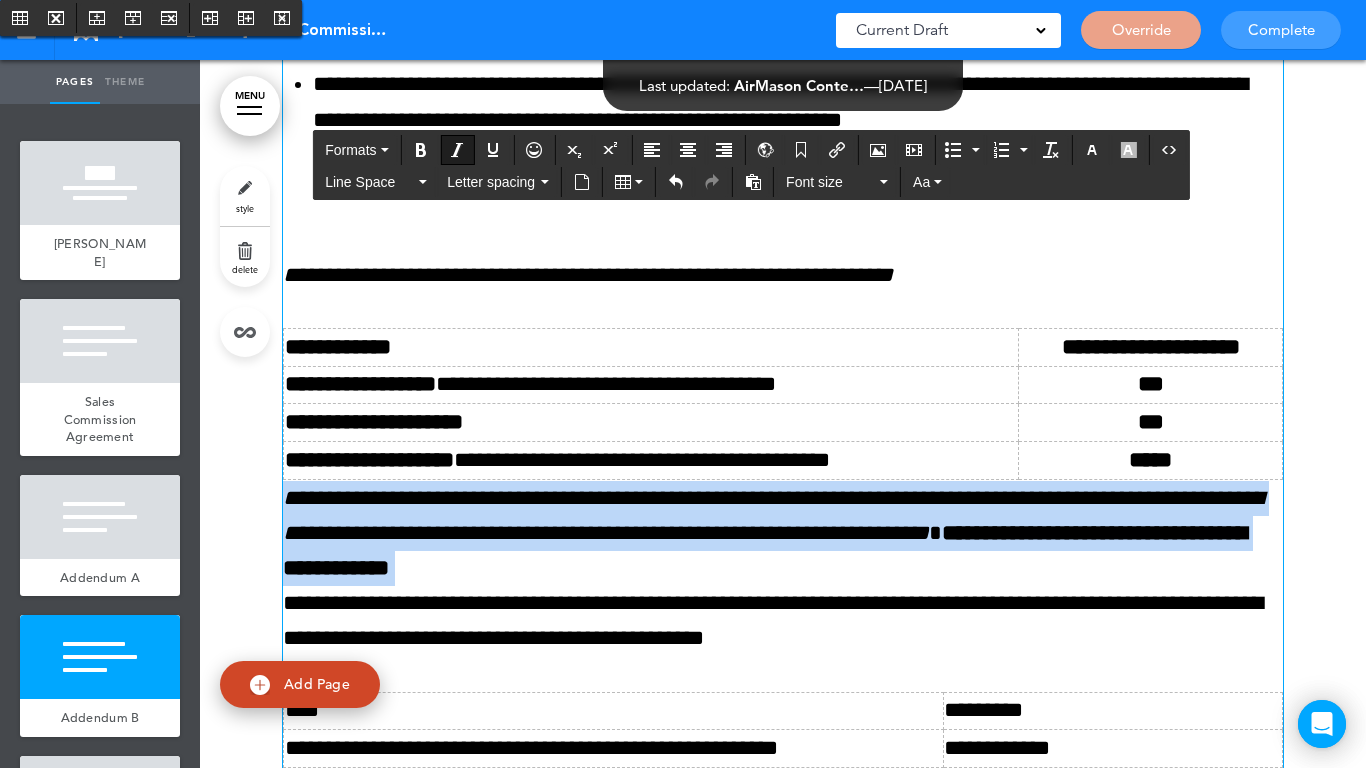 click on "**********" at bounding box center [783, 569] 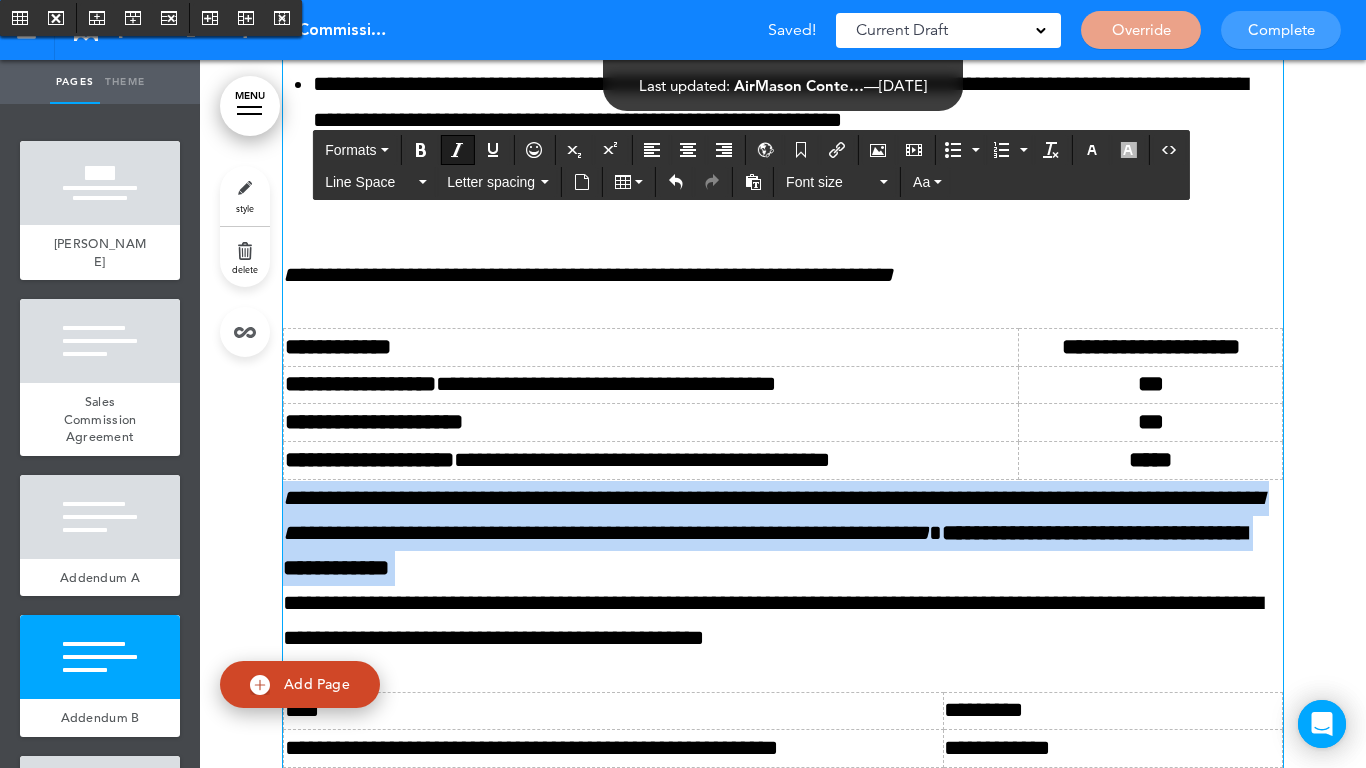 click on "**********" at bounding box center [773, 515] 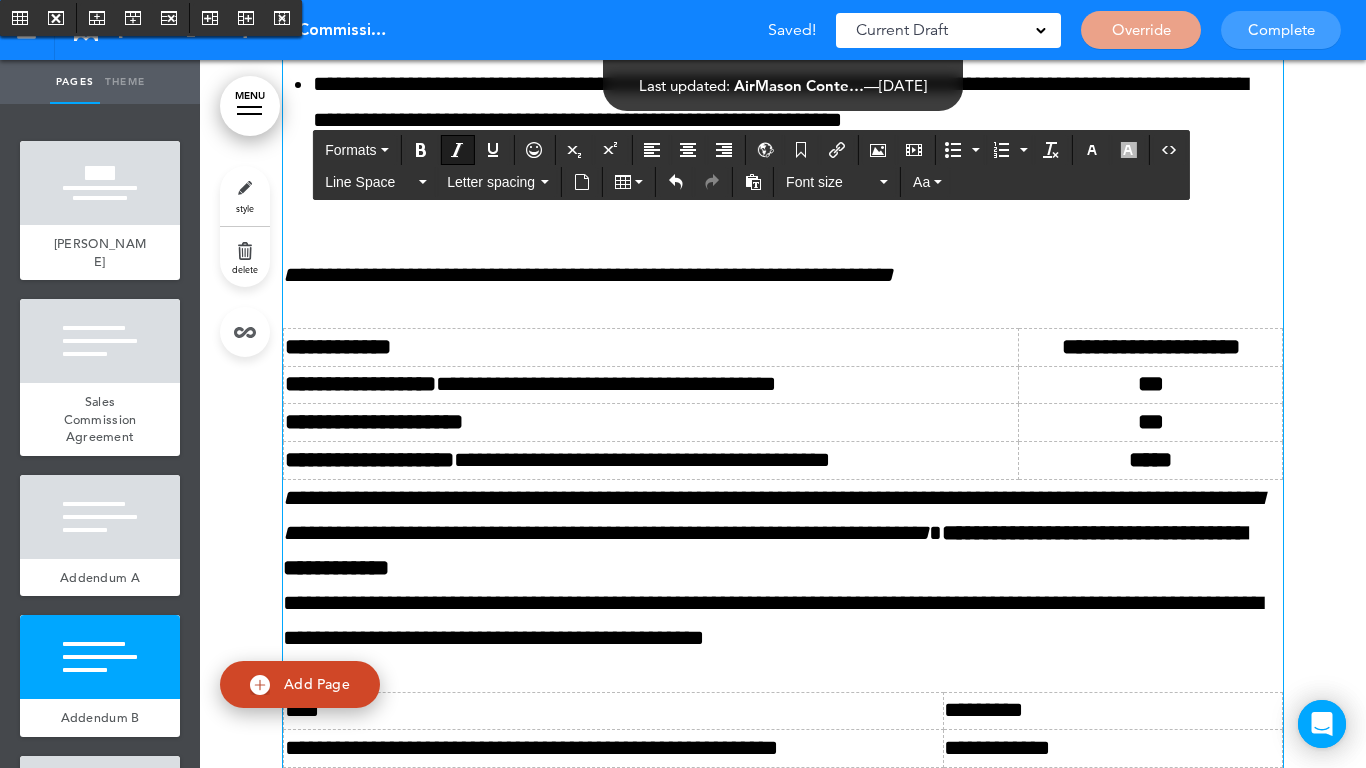 click on "**********" at bounding box center (783, 569) 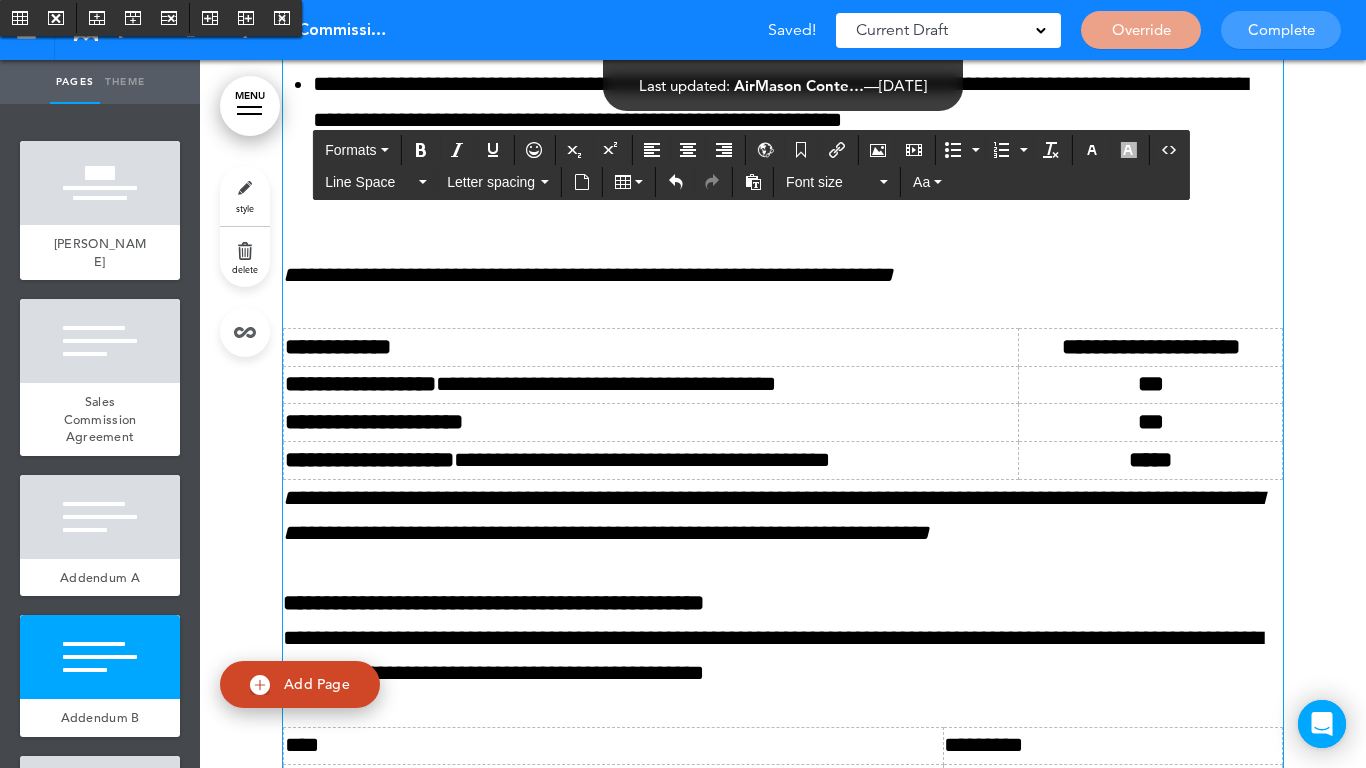 click on "**********" at bounding box center [773, 515] 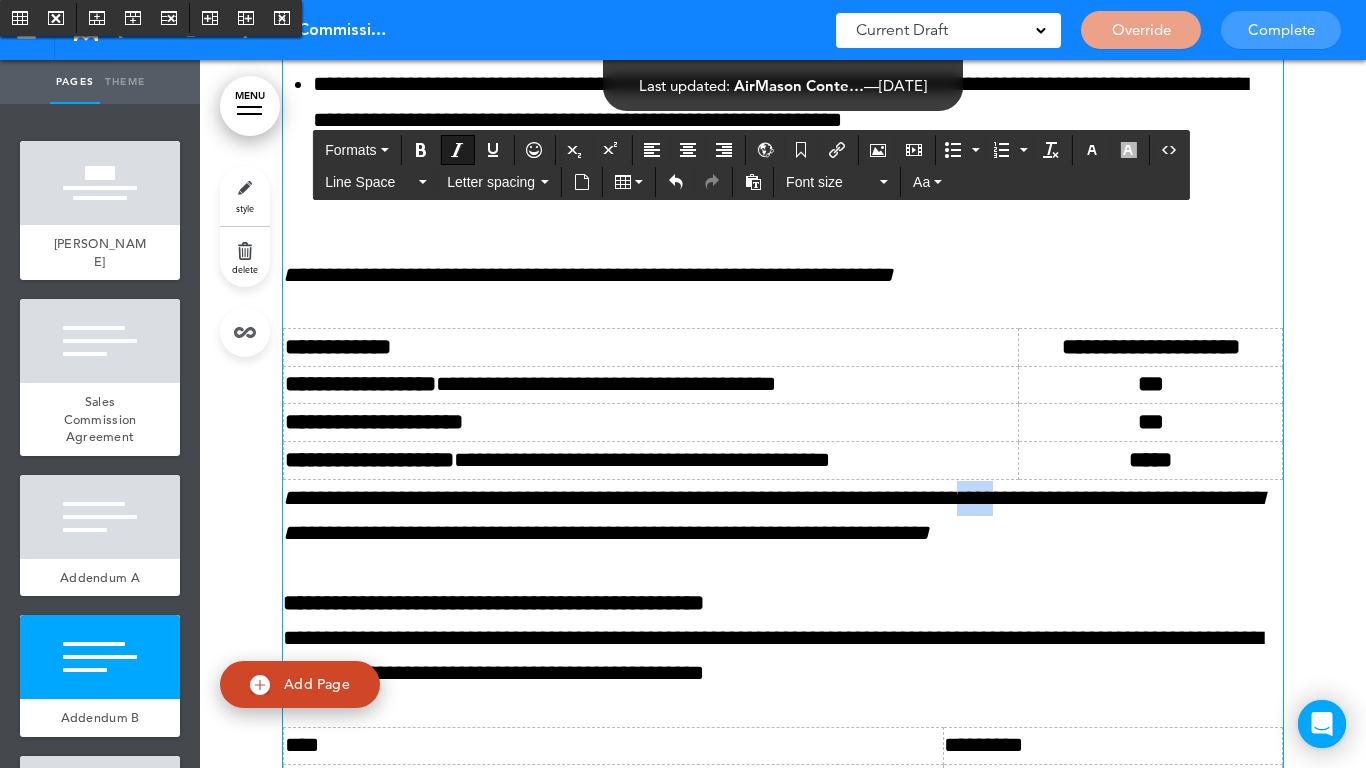 click on "**********" at bounding box center [773, 515] 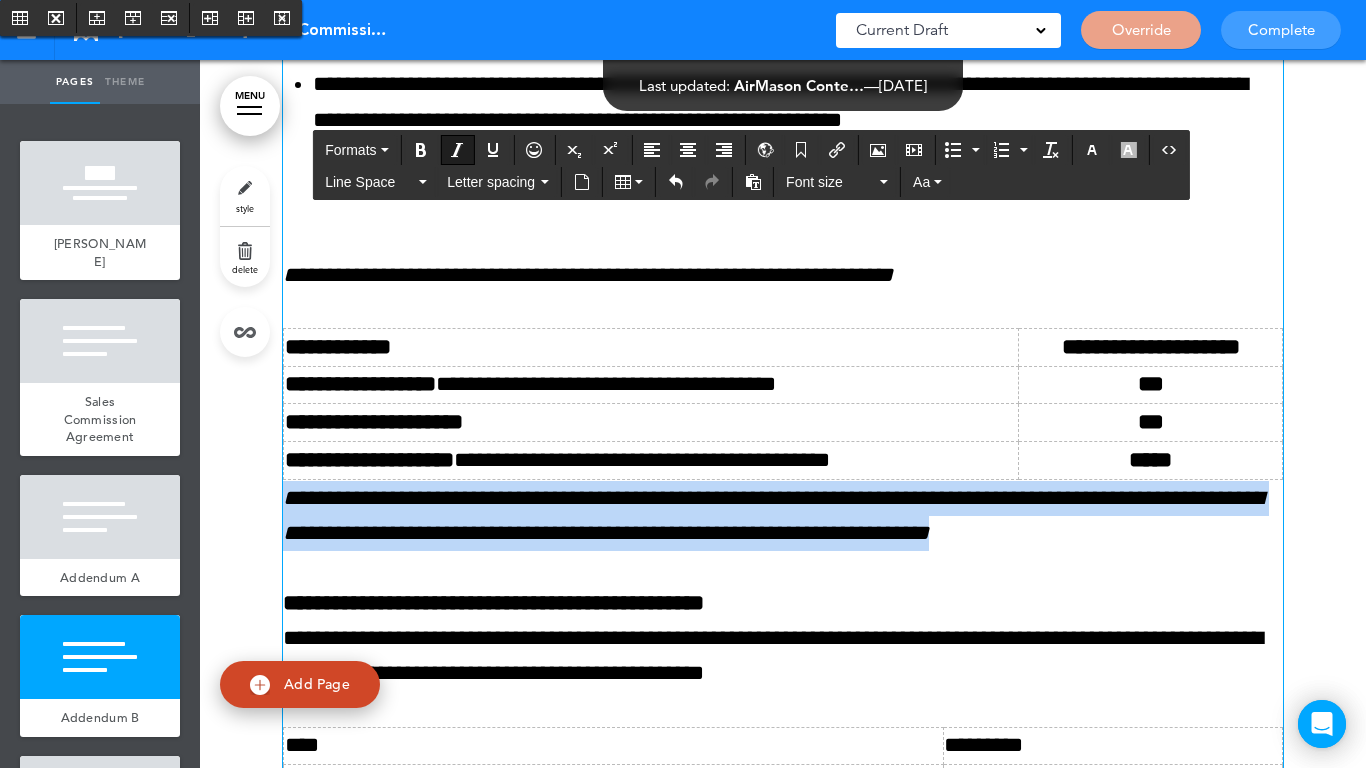 click on "**********" at bounding box center (773, 515) 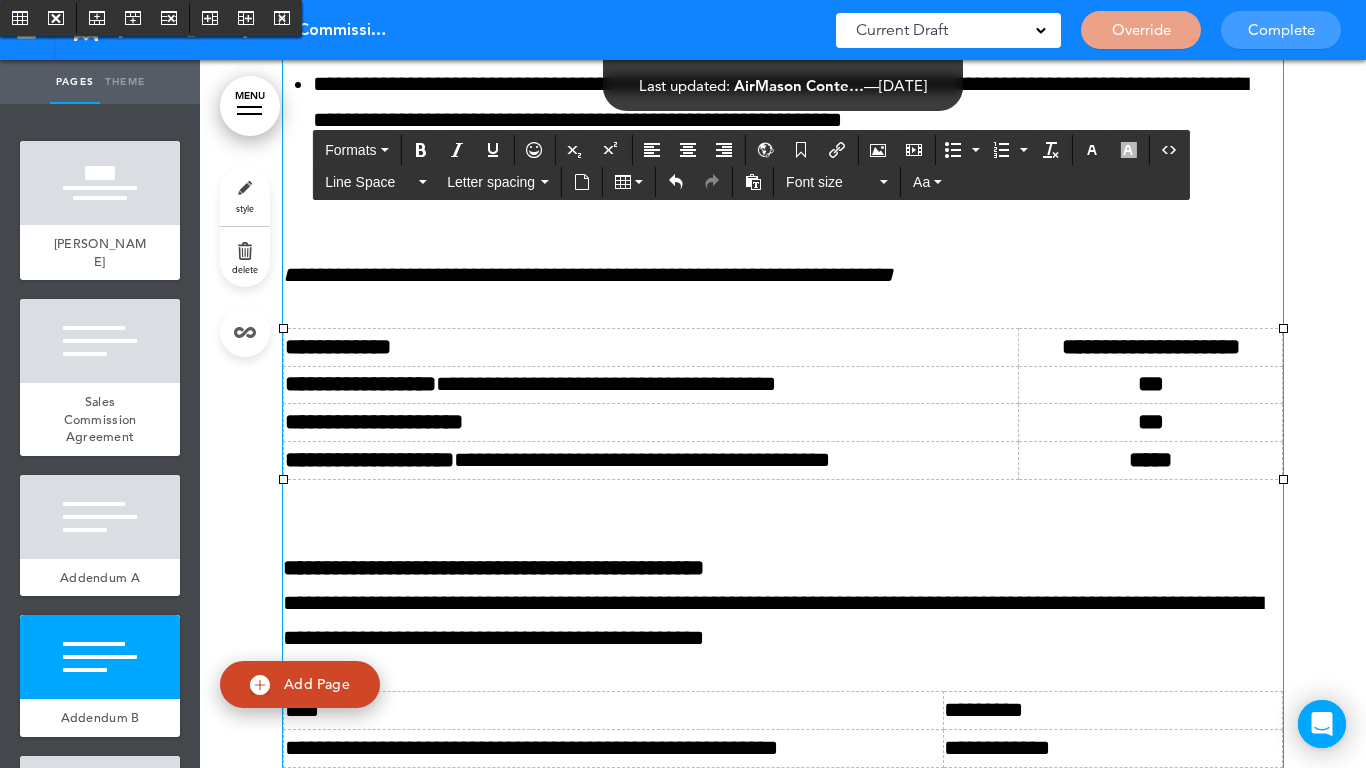 click on "**********" at bounding box center (651, 460) 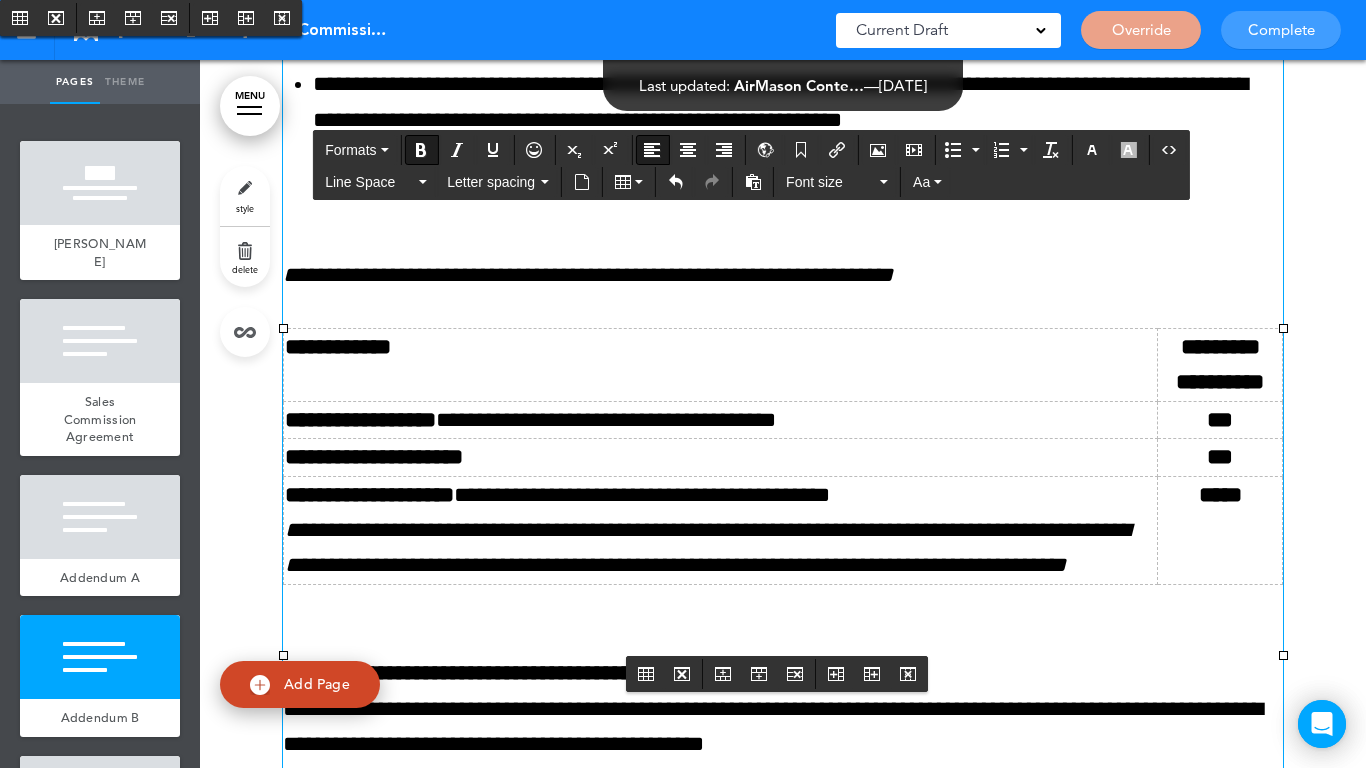 click on "**********" at bounding box center [721, 364] 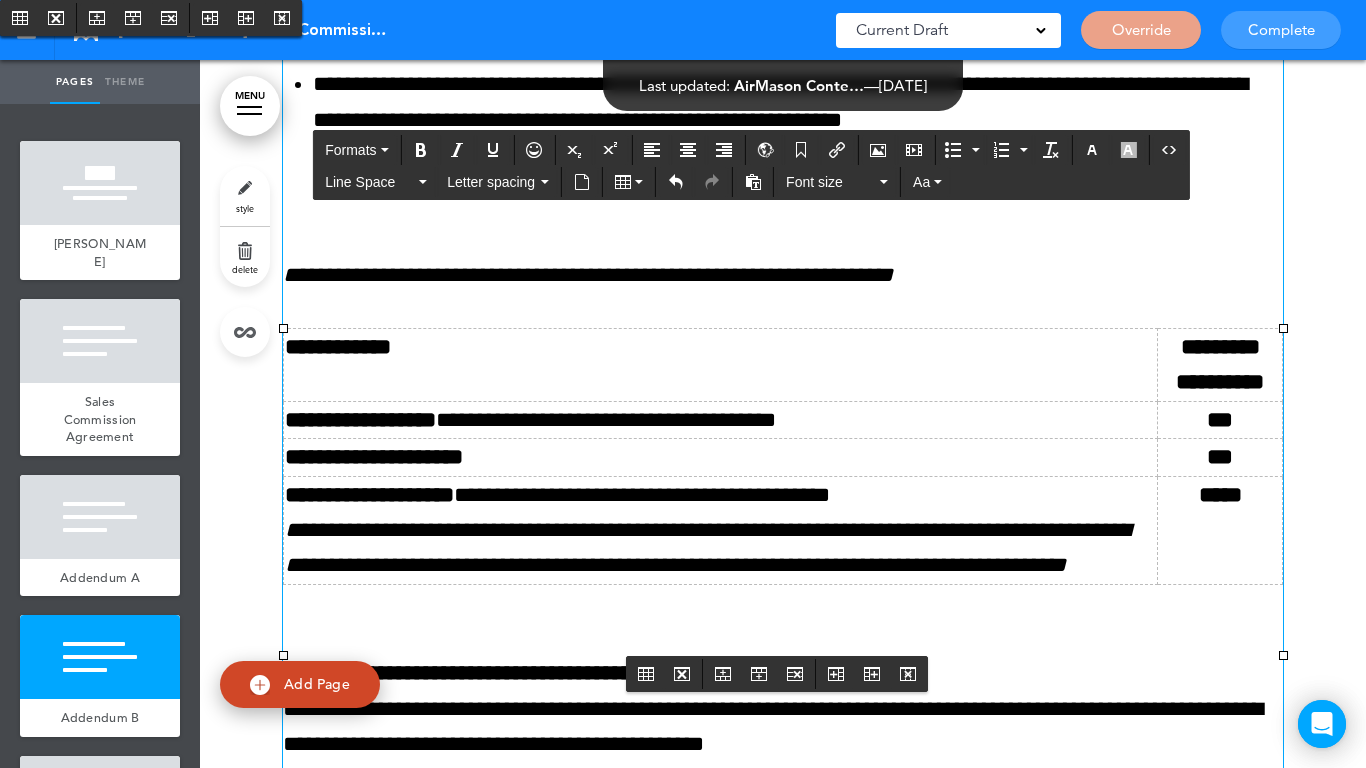 click on "**********" at bounding box center (721, 531) 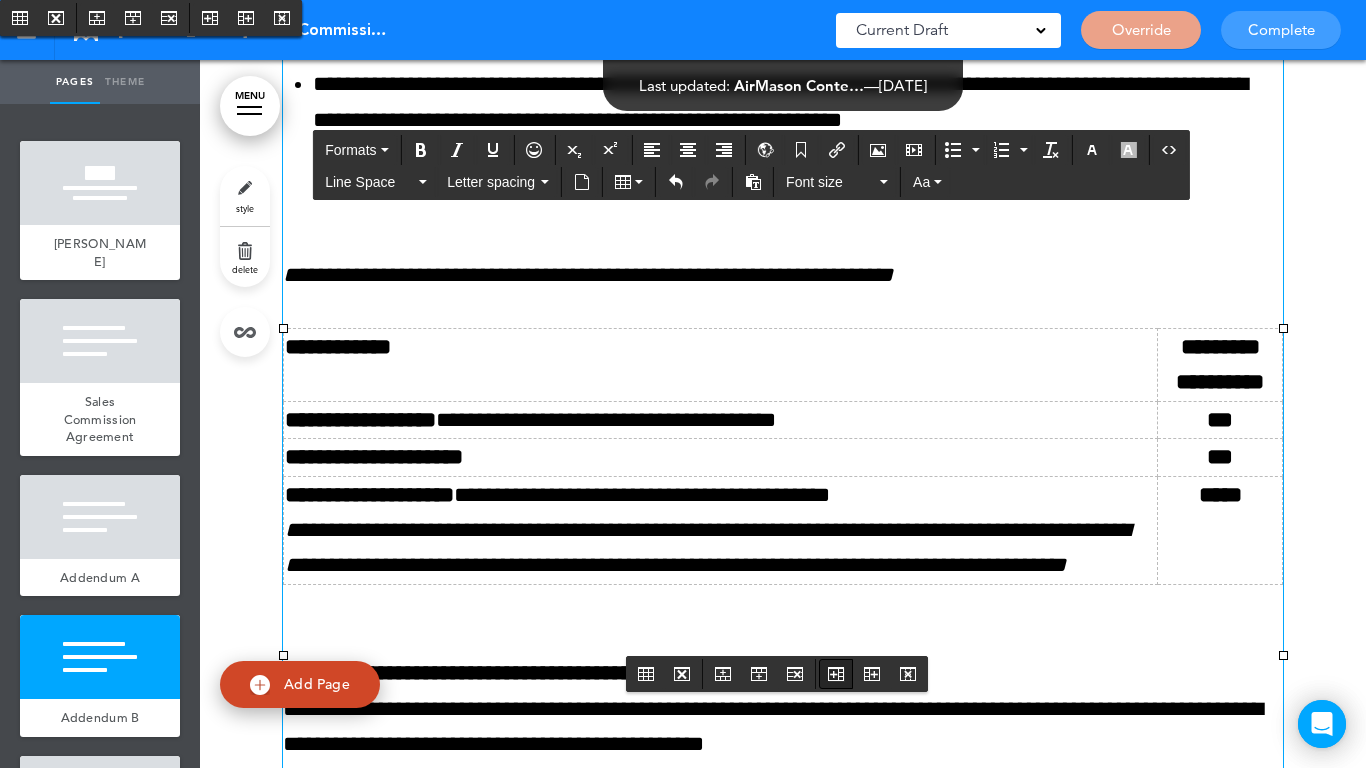 click at bounding box center (836, 674) 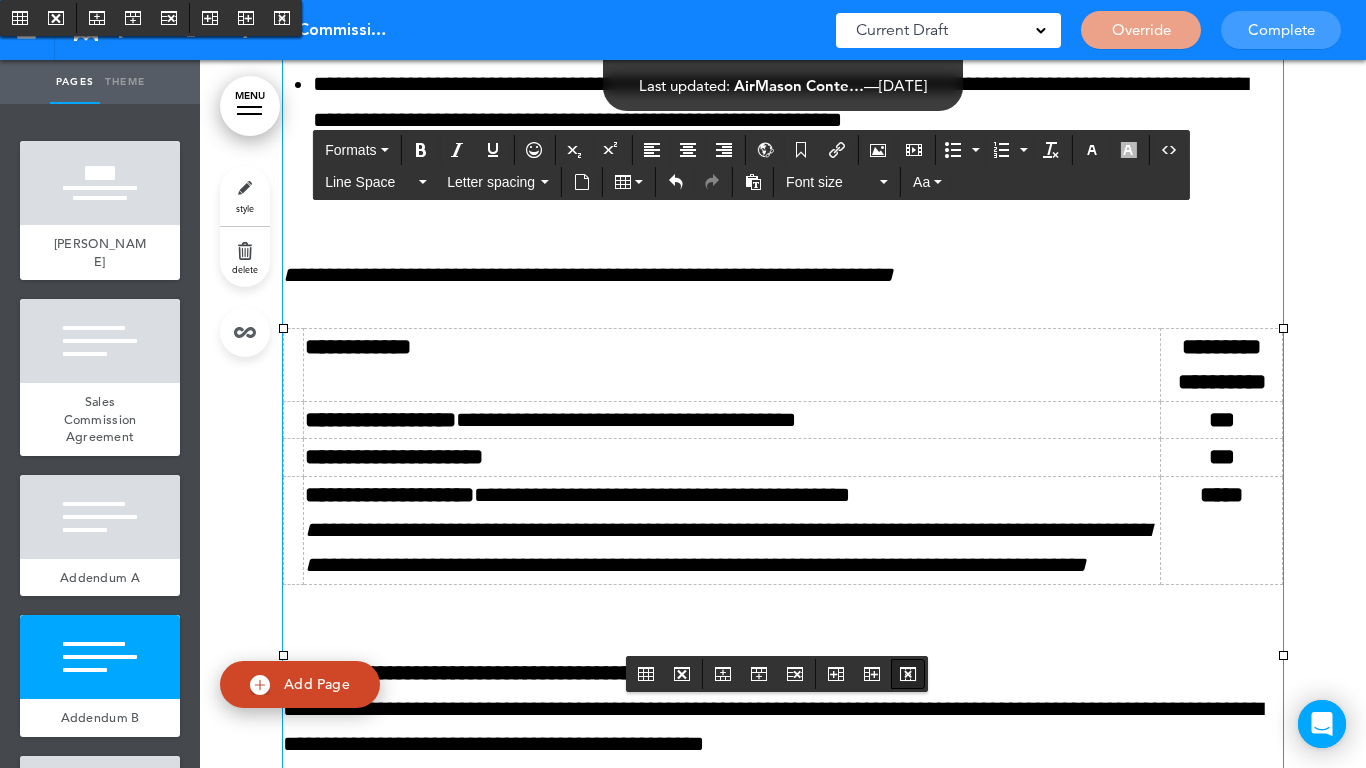click at bounding box center (908, 674) 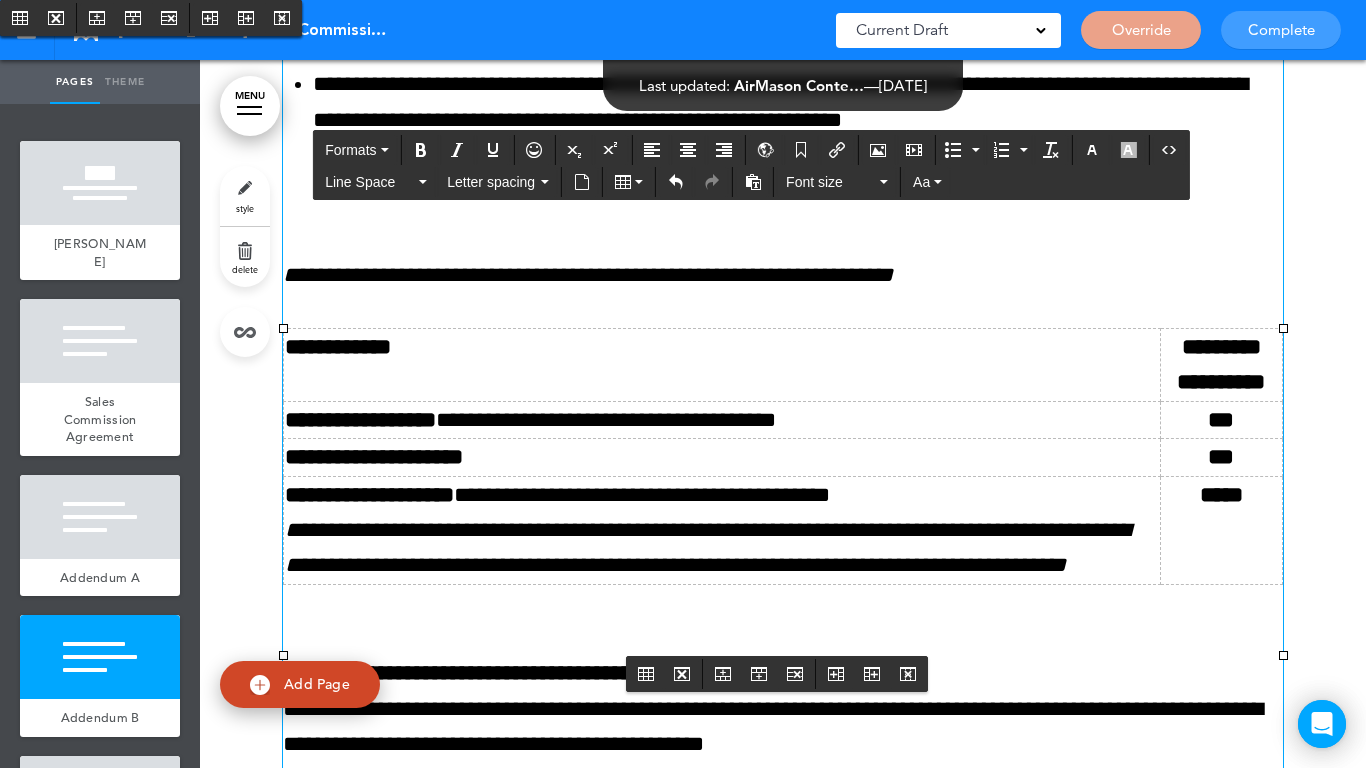 click on "**********" at bounding box center [722, 531] 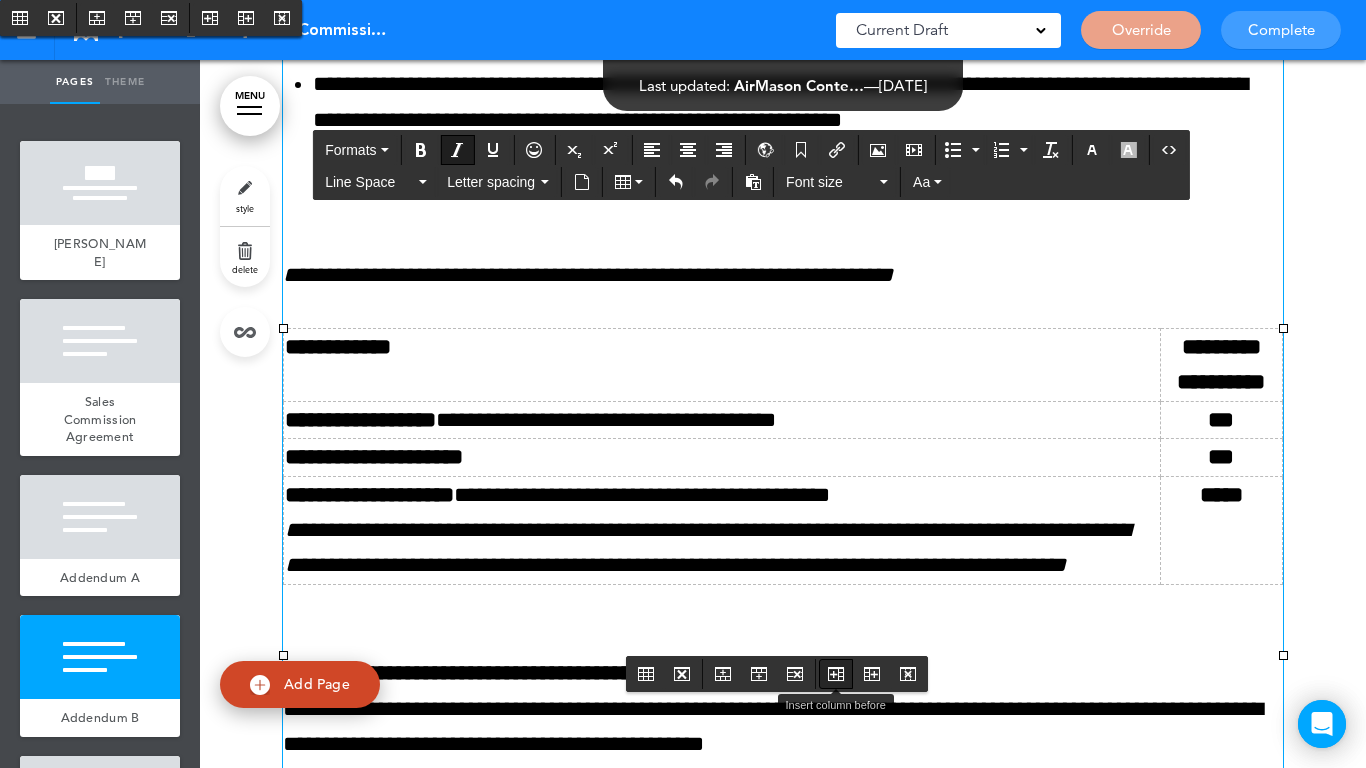 click at bounding box center [836, 674] 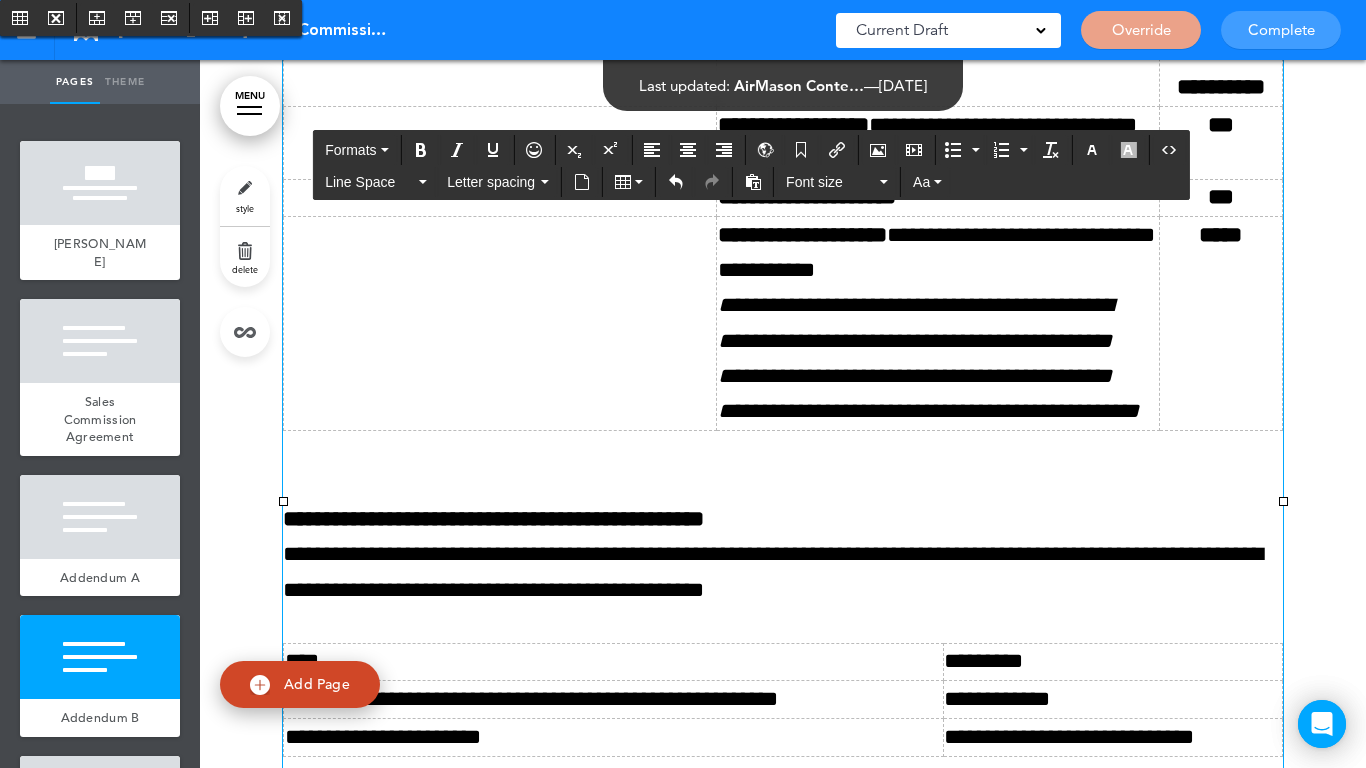scroll, scrollTop: 10500, scrollLeft: 0, axis: vertical 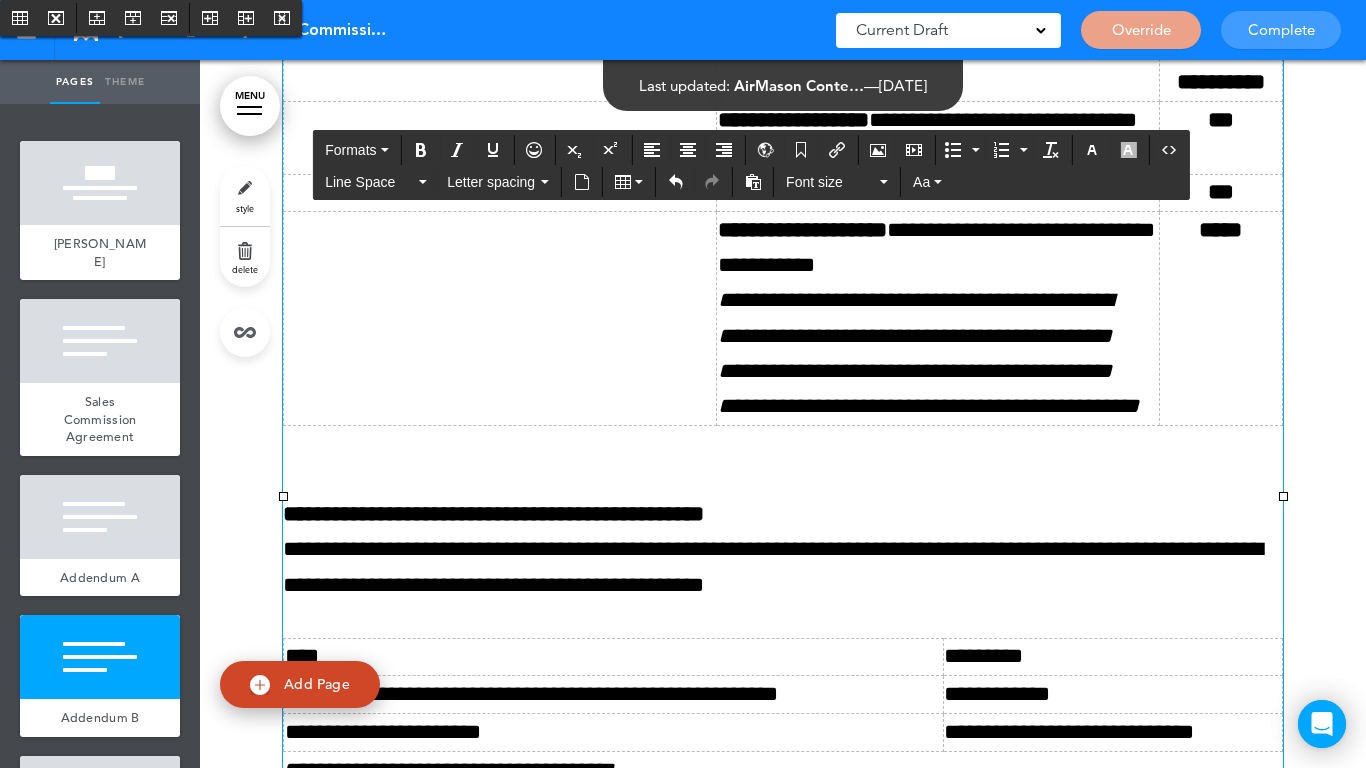 click at bounding box center [500, 319] 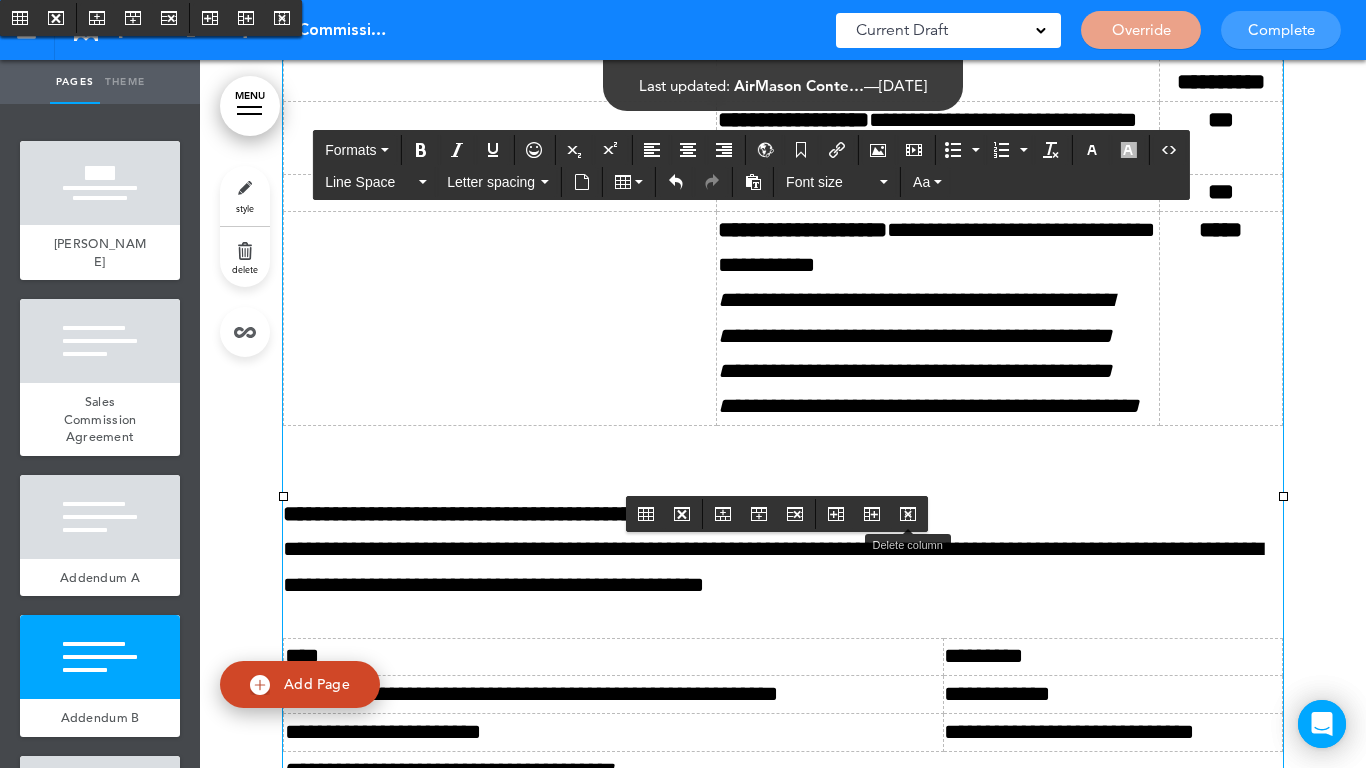 click at bounding box center (908, 514) 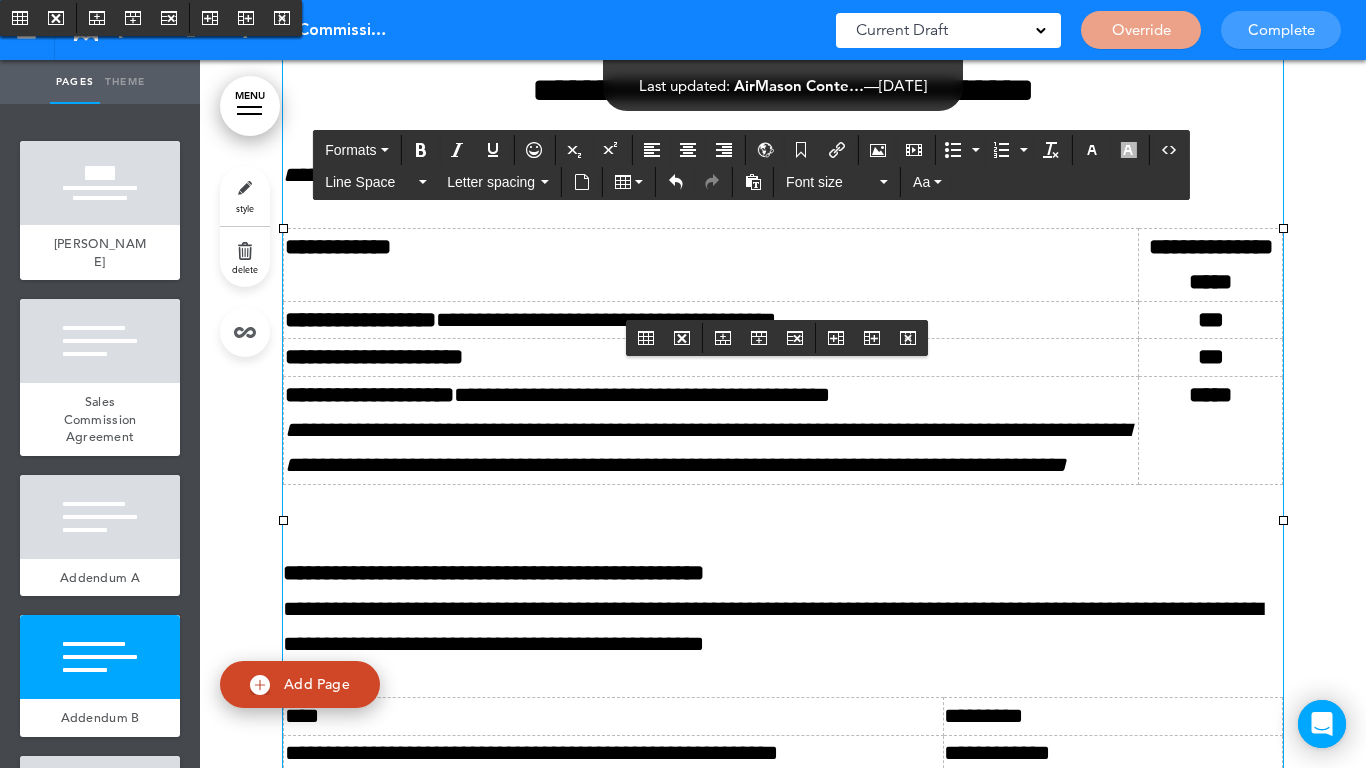 scroll, scrollTop: 10200, scrollLeft: 0, axis: vertical 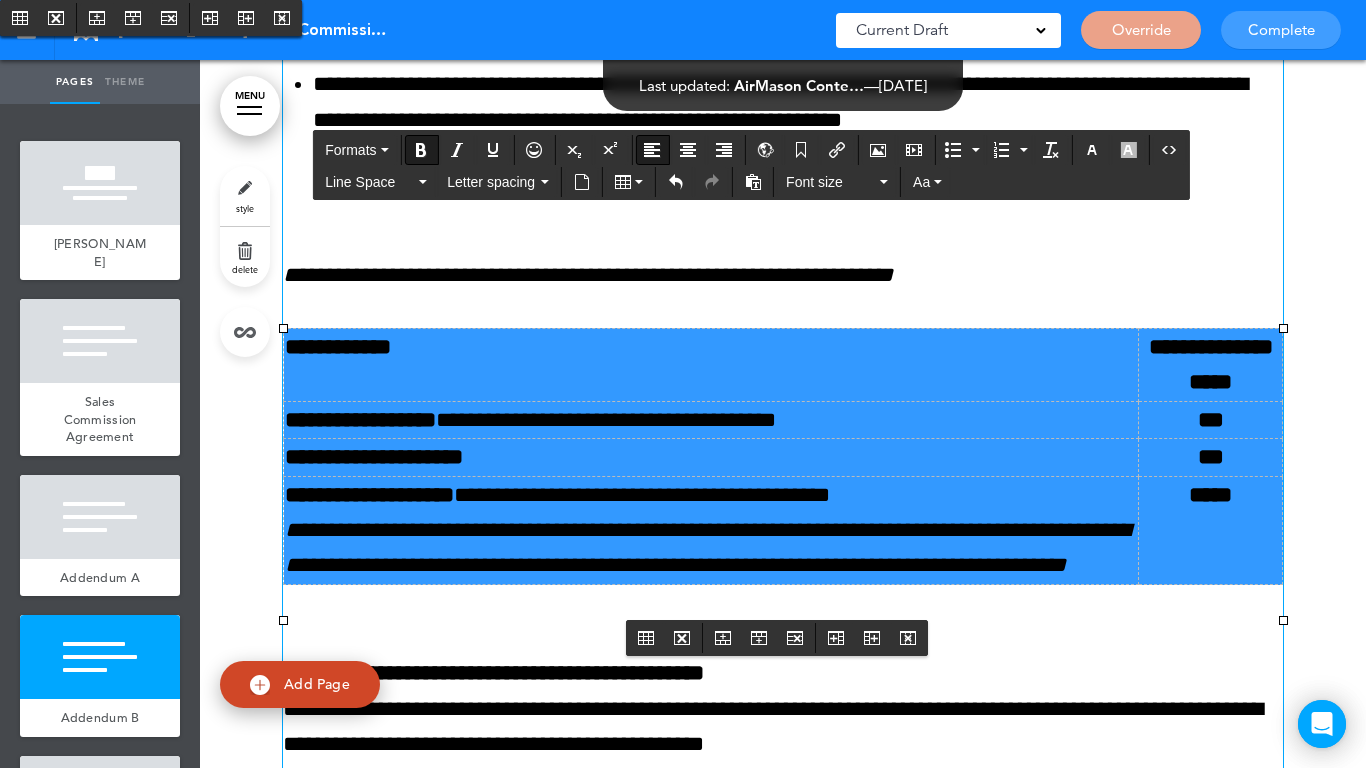 drag, startPoint x: 1172, startPoint y: 564, endPoint x: 733, endPoint y: 358, distance: 484.9299 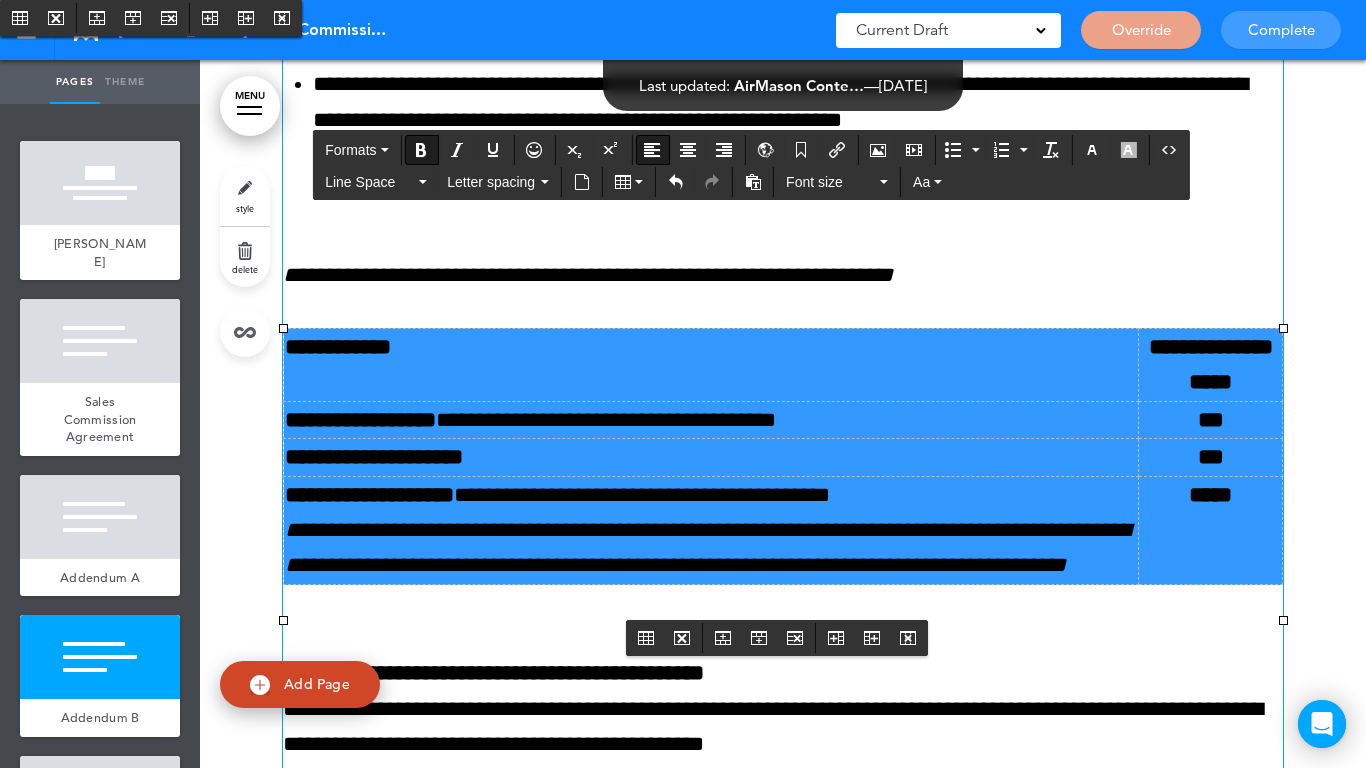 scroll, scrollTop: 10100, scrollLeft: 0, axis: vertical 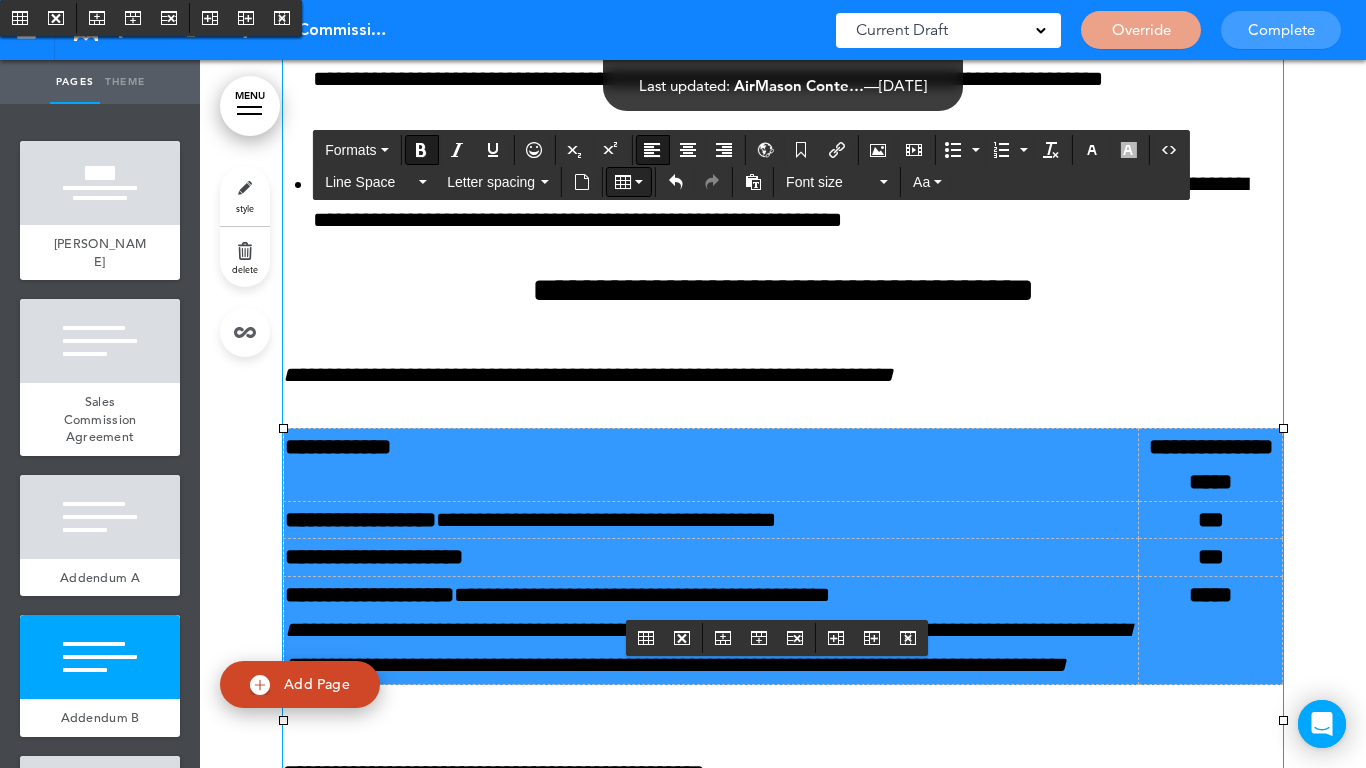 click at bounding box center [629, 182] 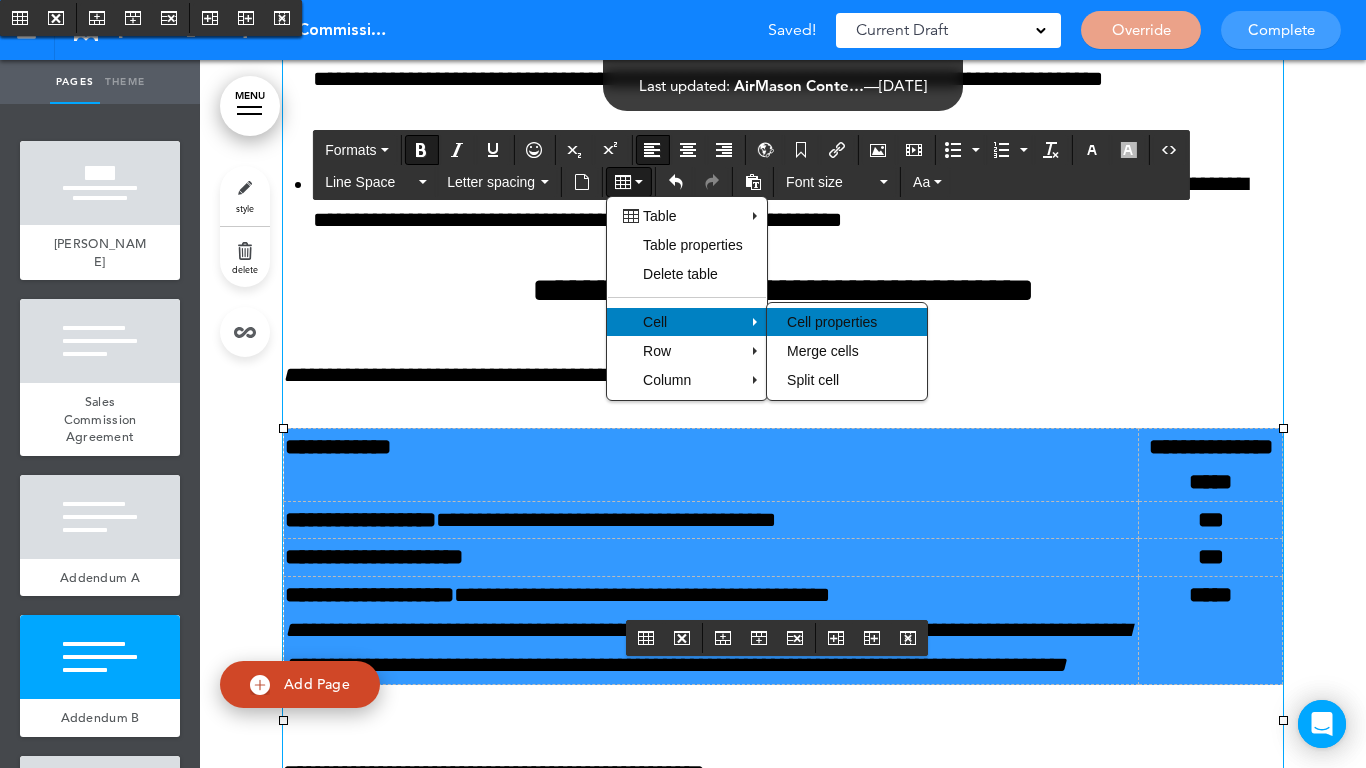 click on "Cell properties" at bounding box center (832, 322) 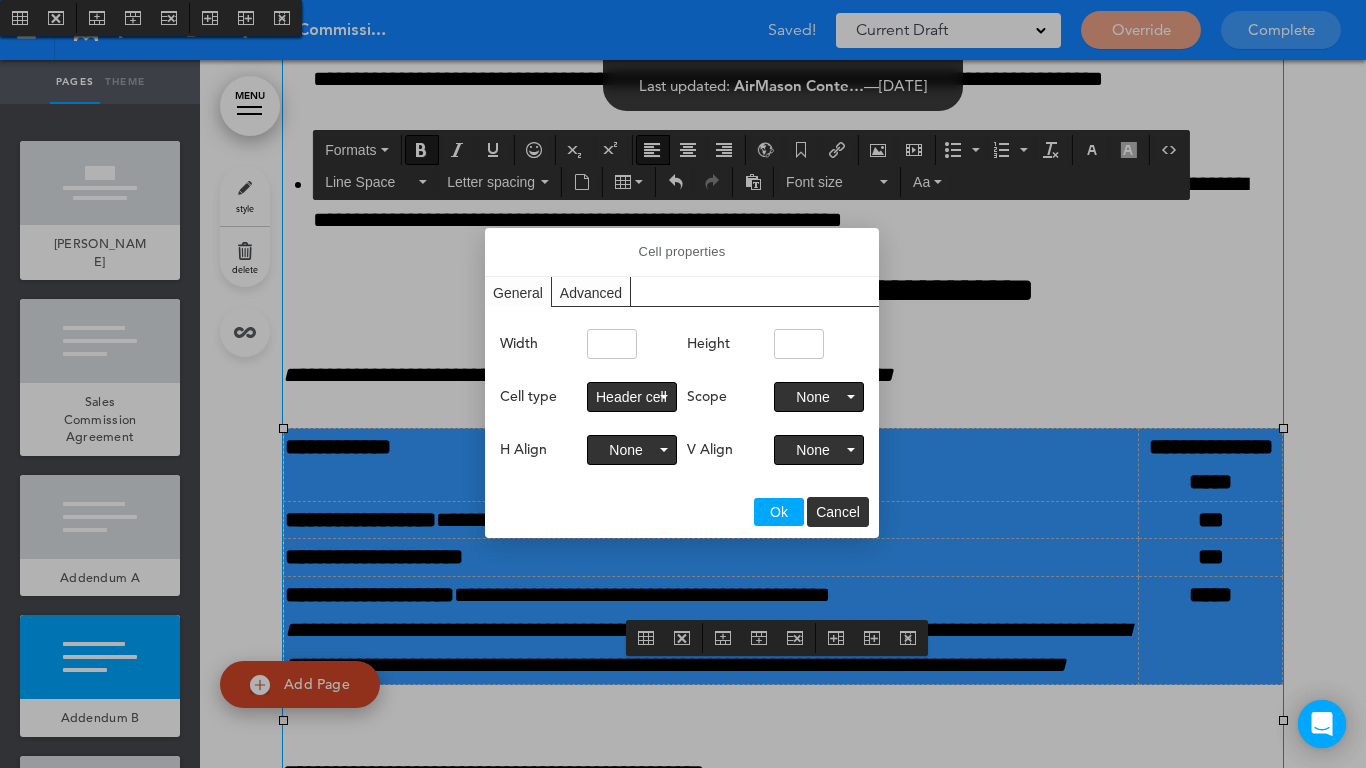 click on "Advanced" at bounding box center [591, 291] 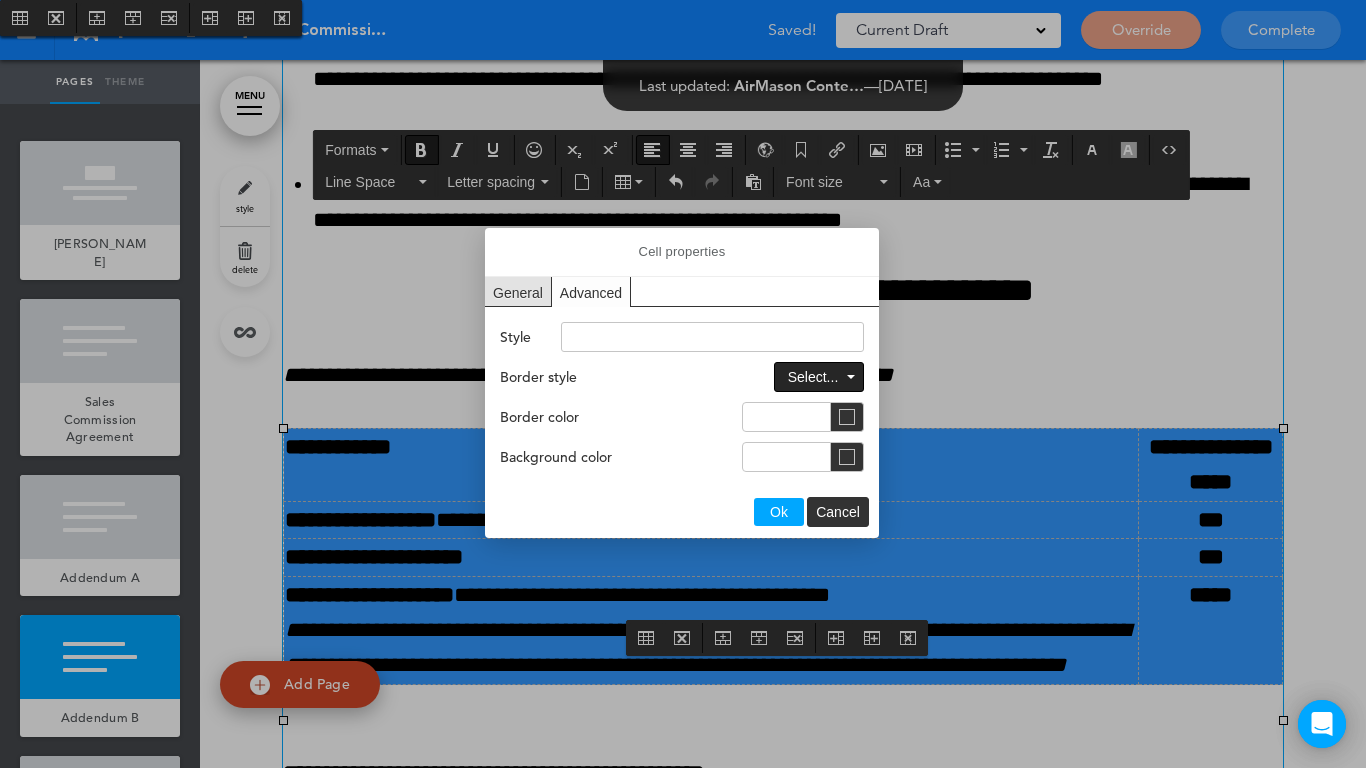 click on "Select..." at bounding box center (819, 377) 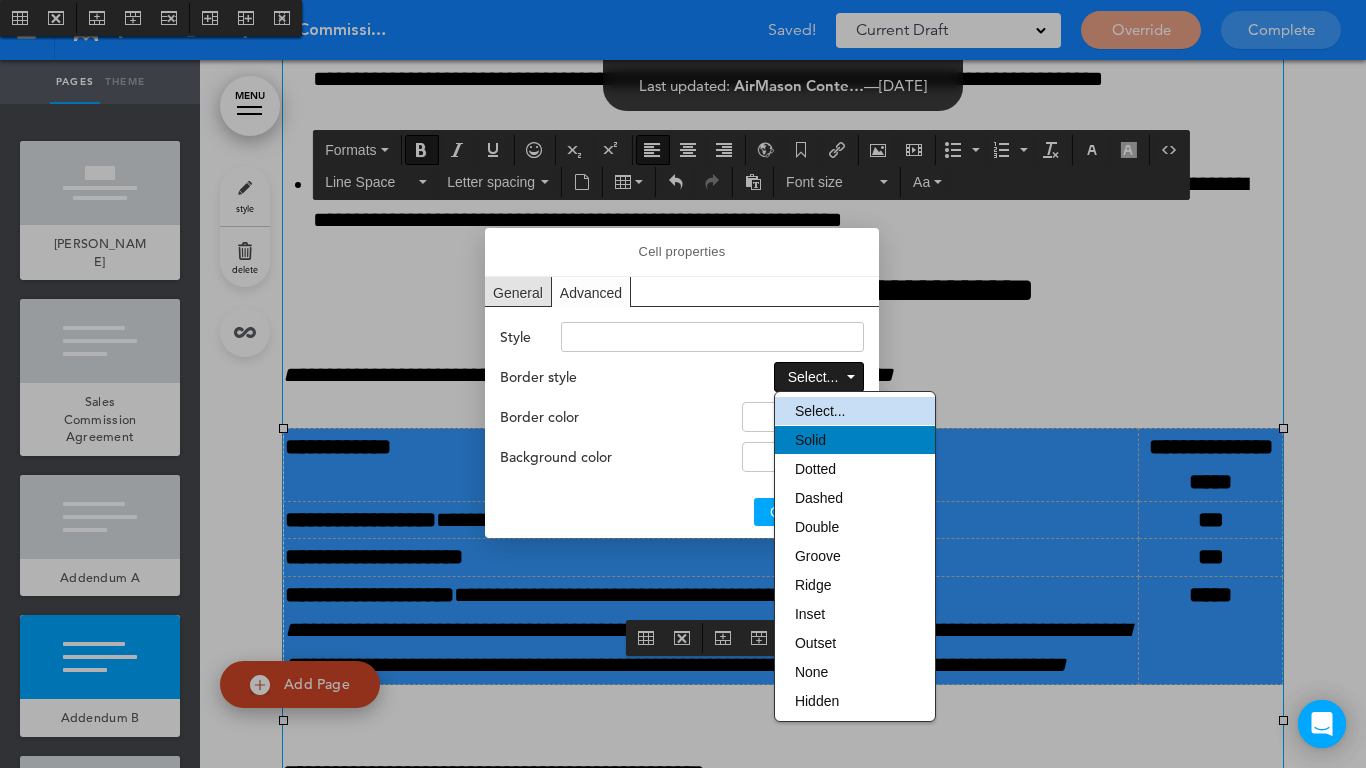 click on "Solid" at bounding box center [855, 440] 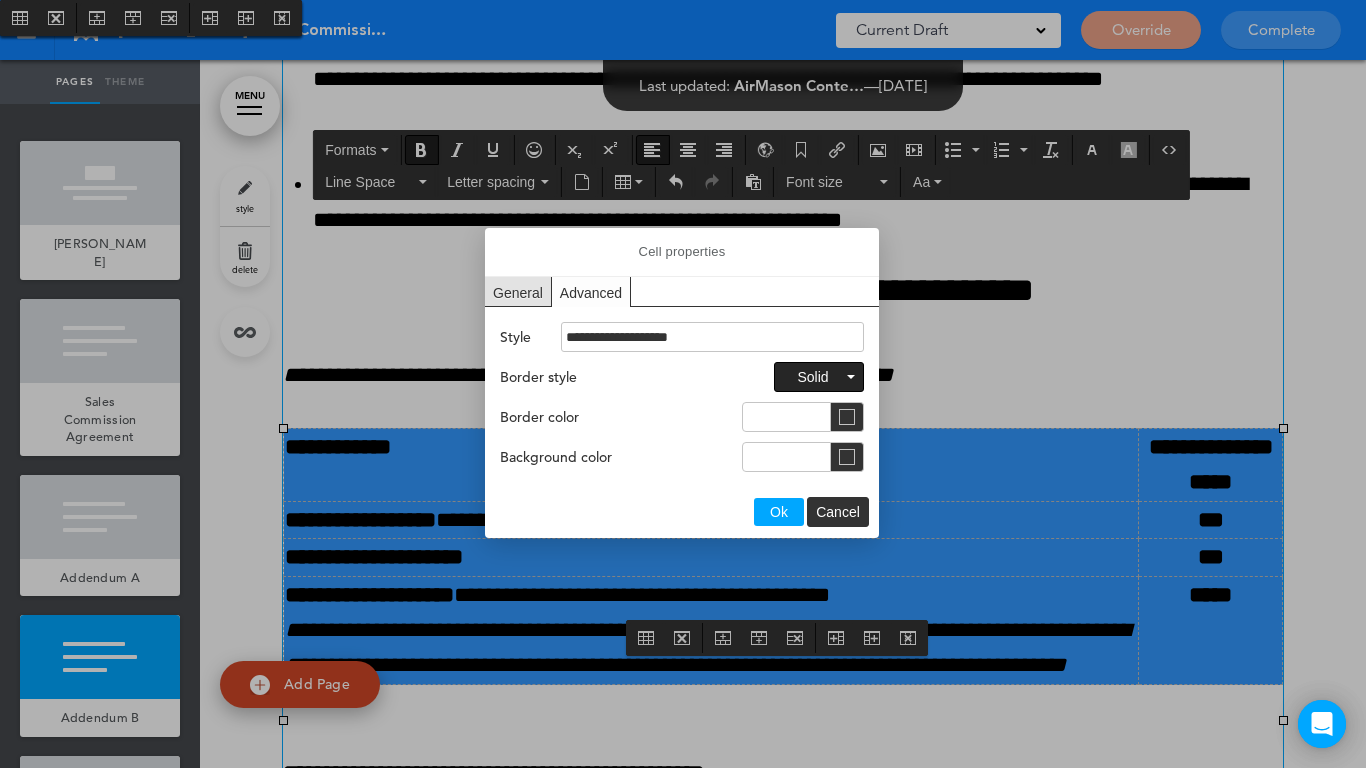 click on "Ok" at bounding box center (779, 512) 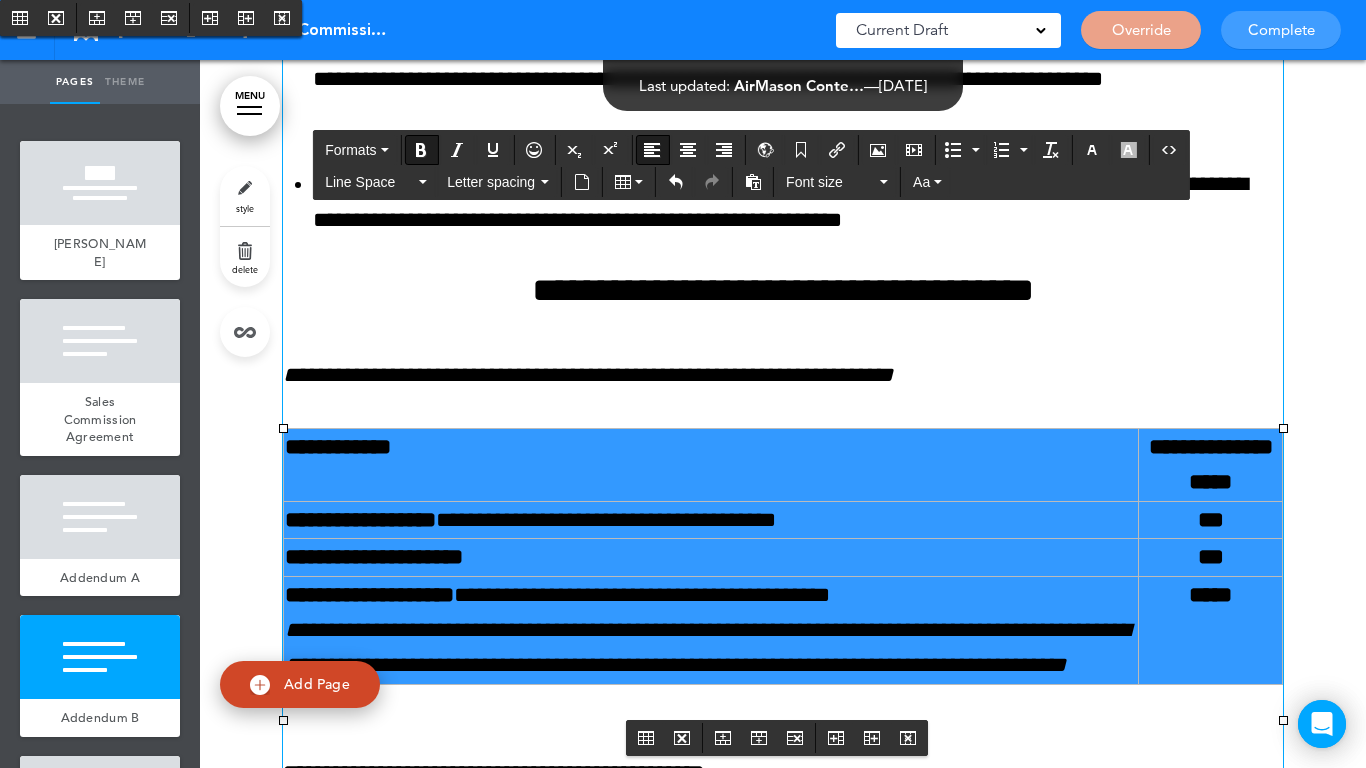 click on "**********" at bounding box center (783, 406) 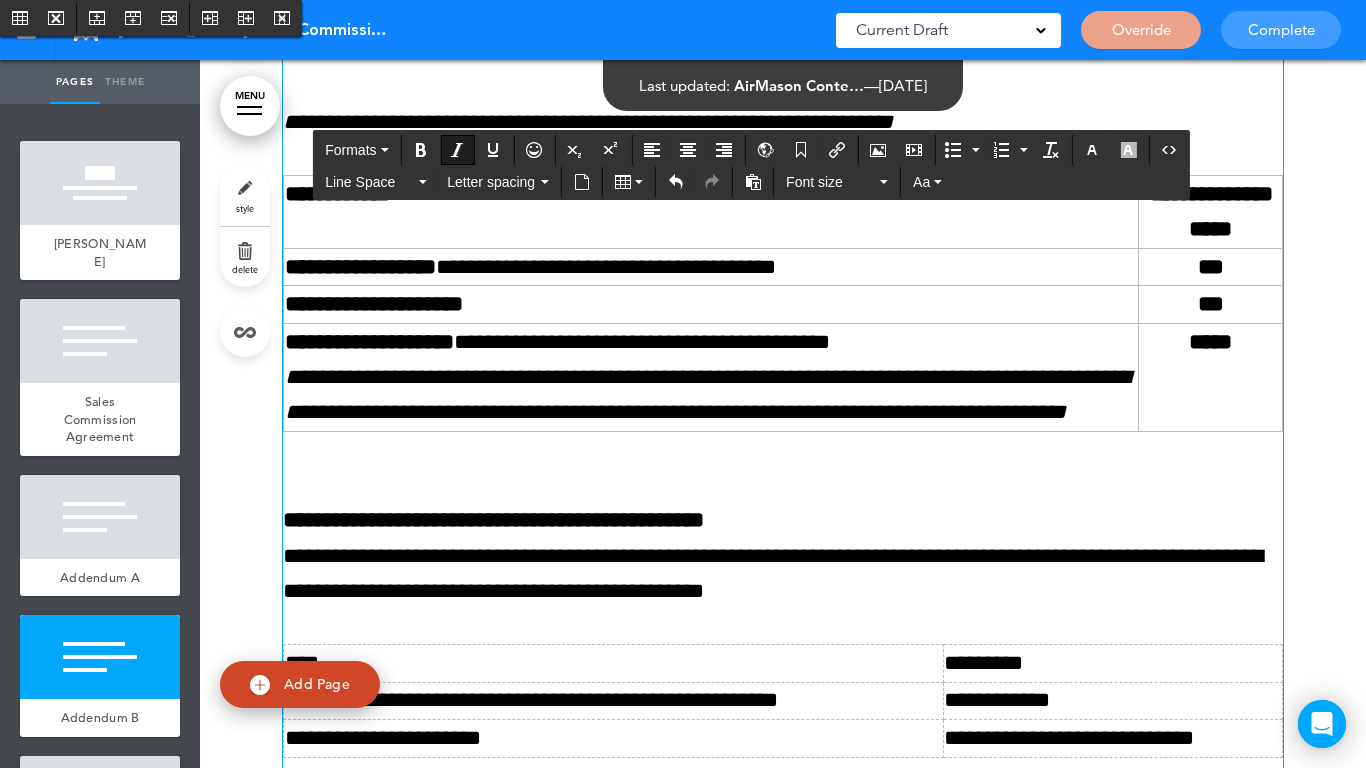 scroll, scrollTop: 10400, scrollLeft: 0, axis: vertical 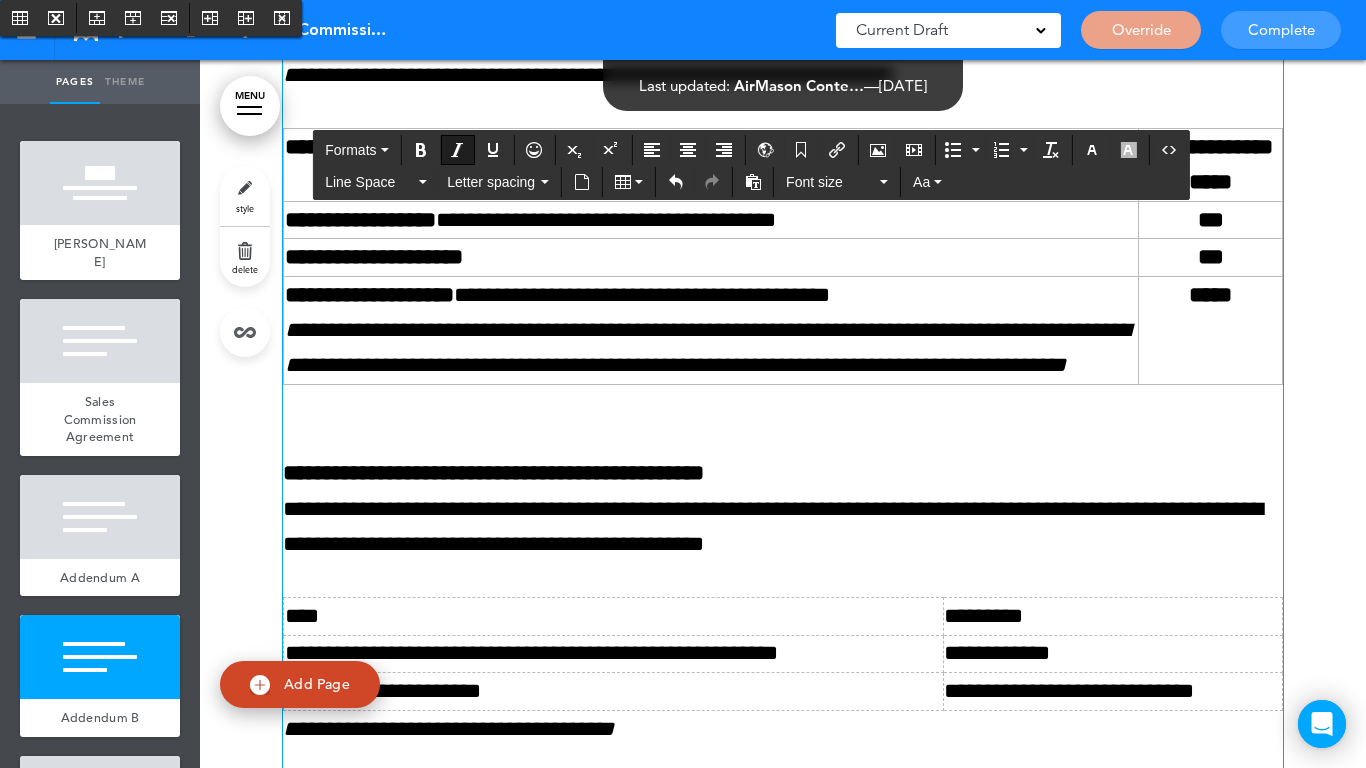 click at bounding box center [783, 403] 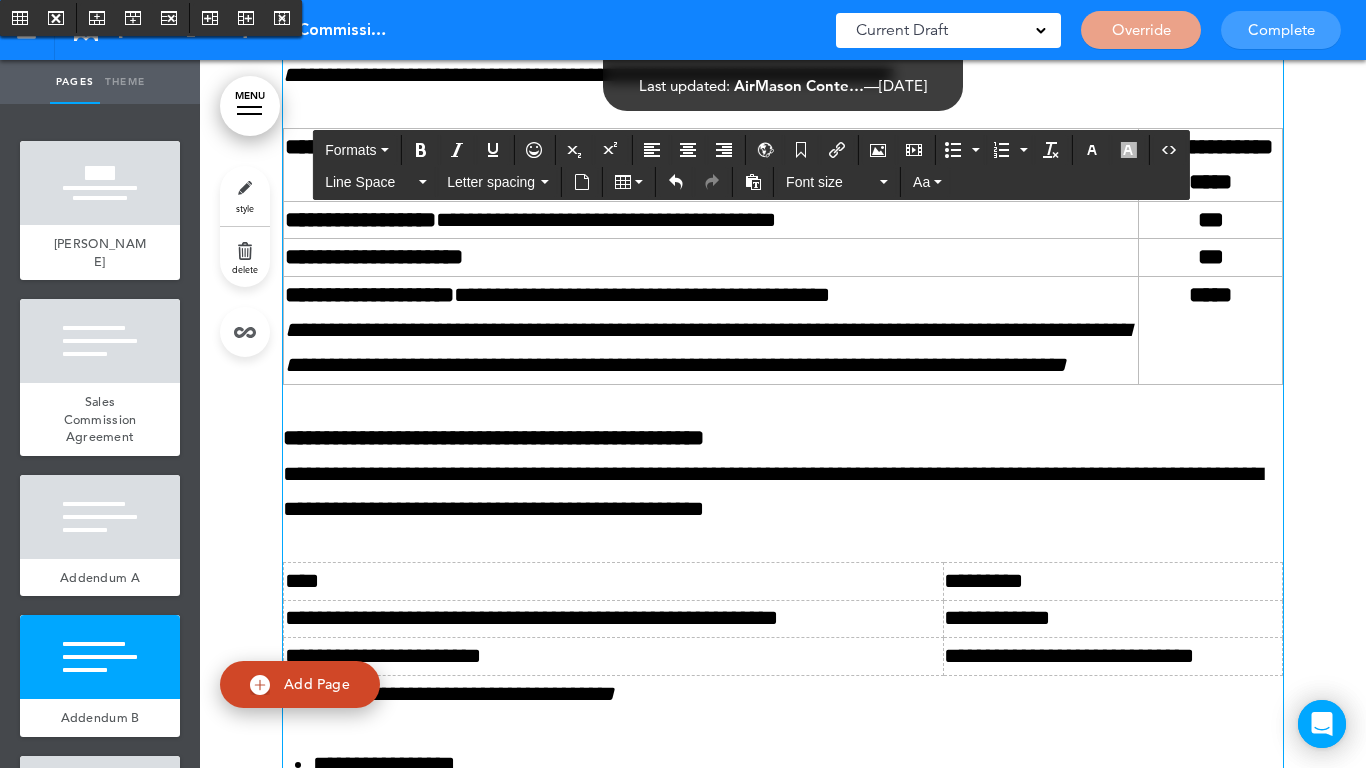 click on "**********" at bounding box center [783, 456] 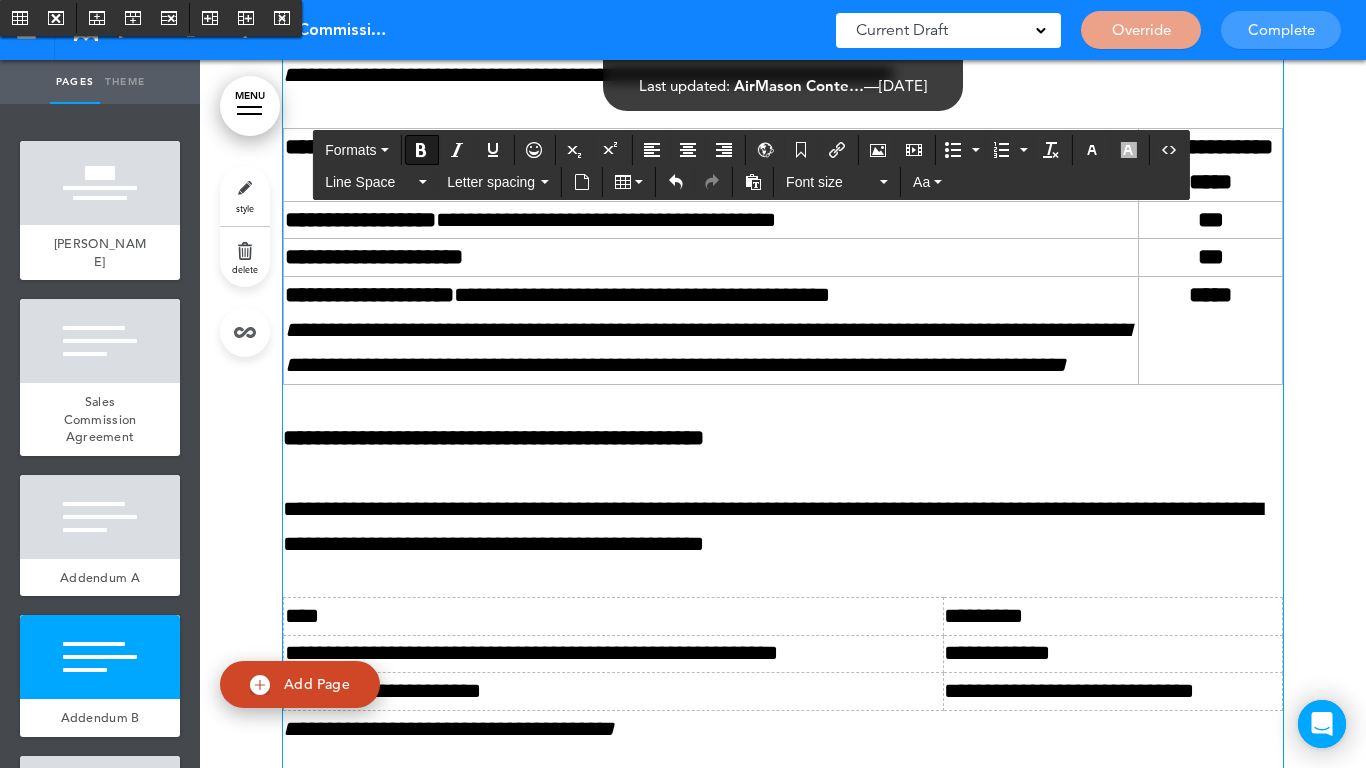 click on "**********" at bounding box center [493, 438] 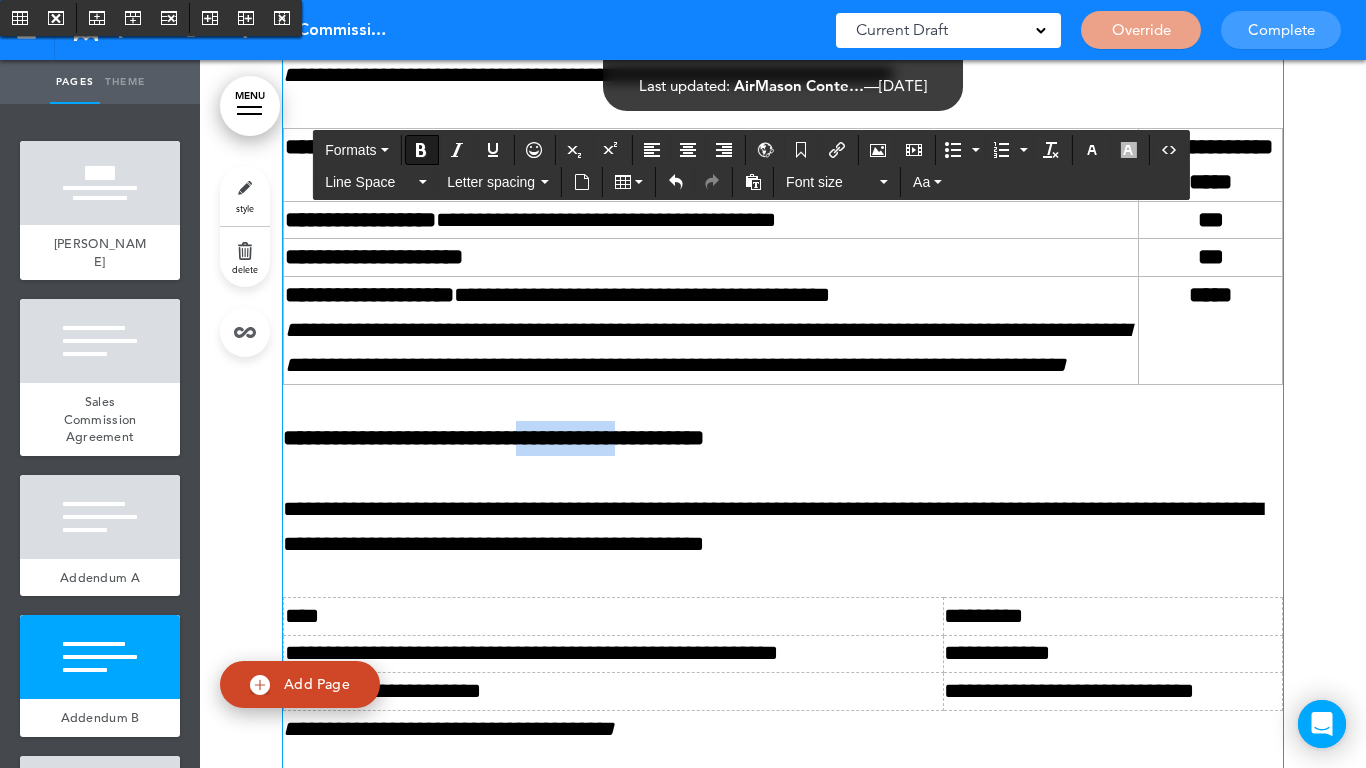 click on "**********" at bounding box center (493, 438) 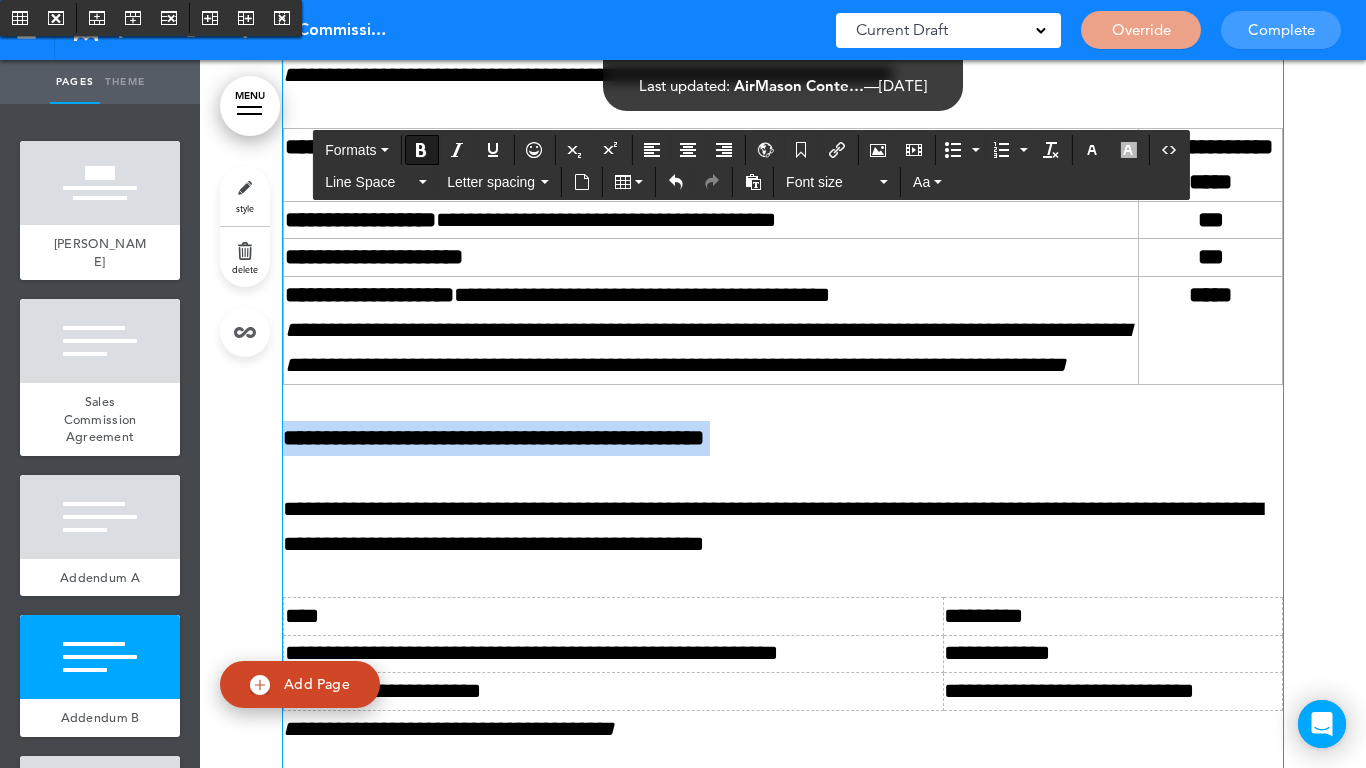 click on "**********" at bounding box center (493, 438) 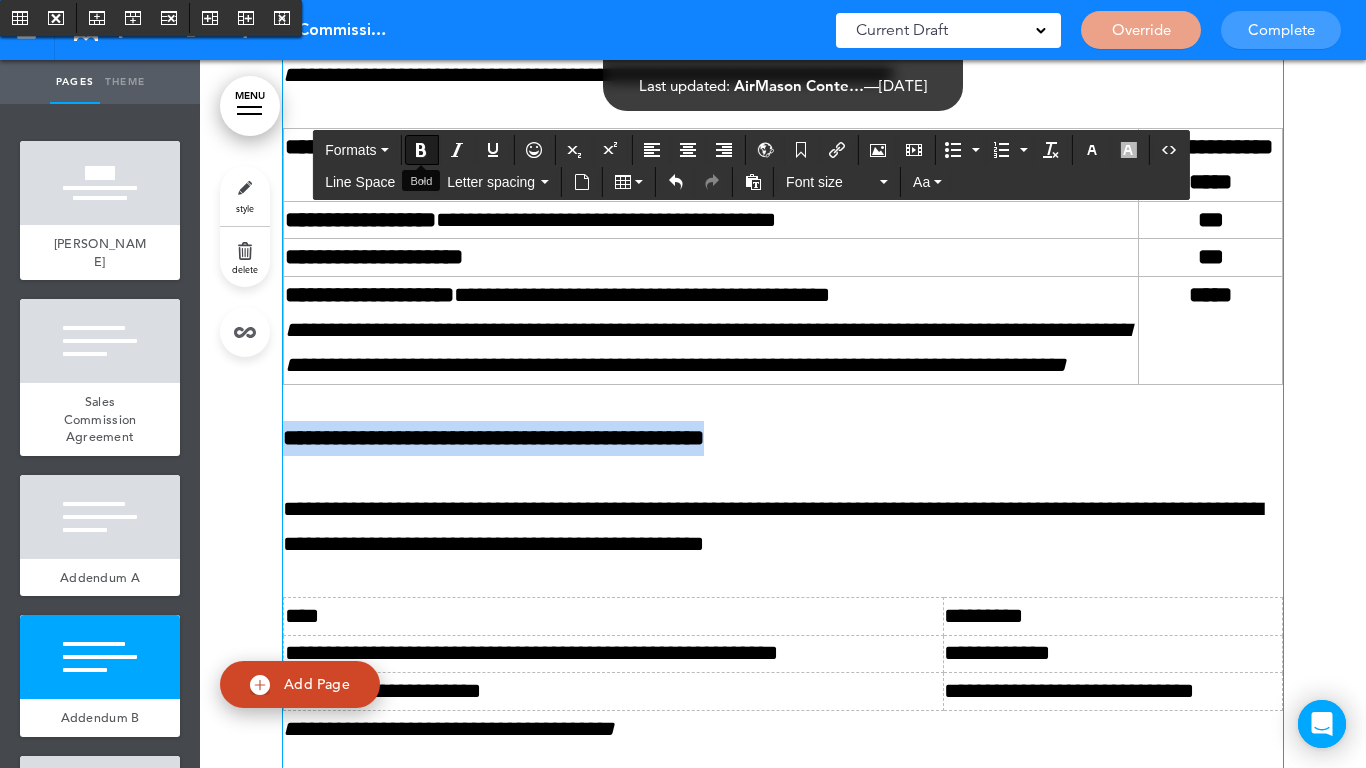 click at bounding box center (421, 150) 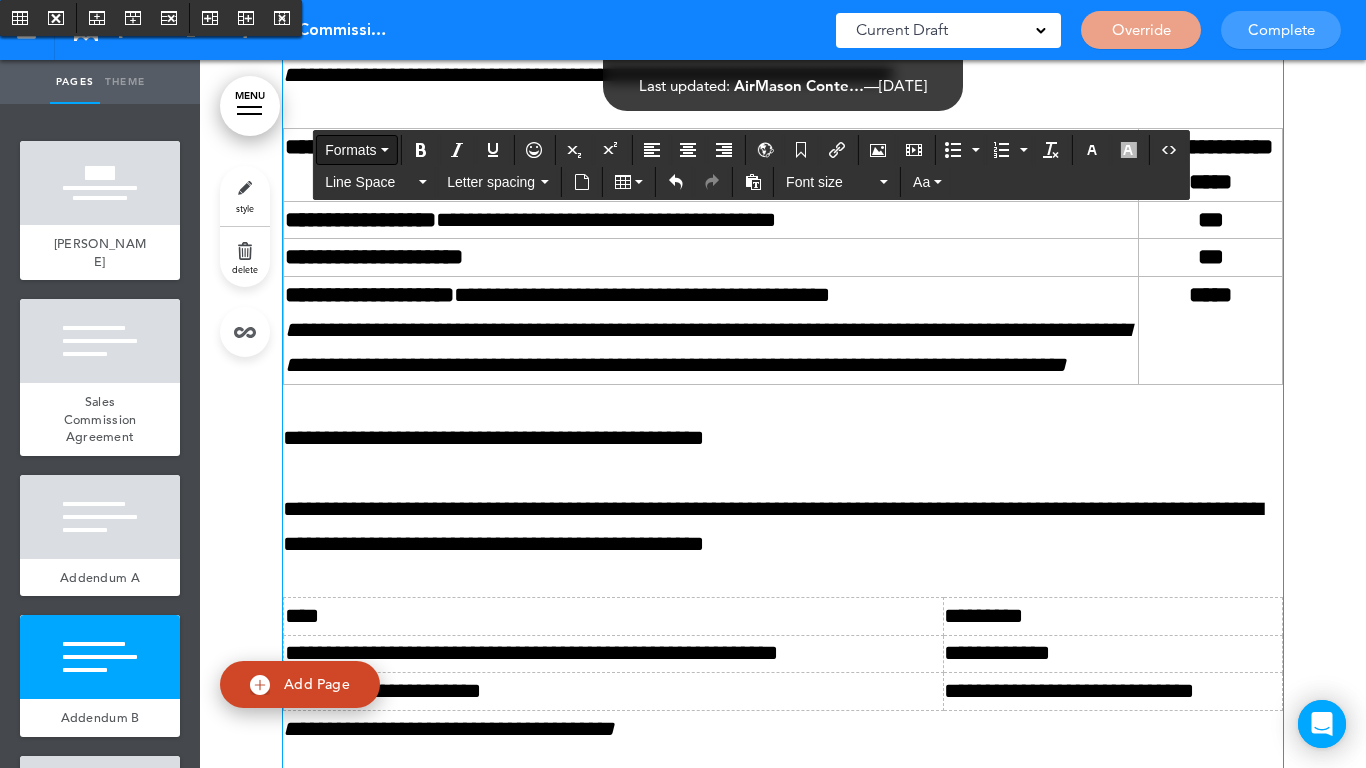click on "Formats" at bounding box center [350, 150] 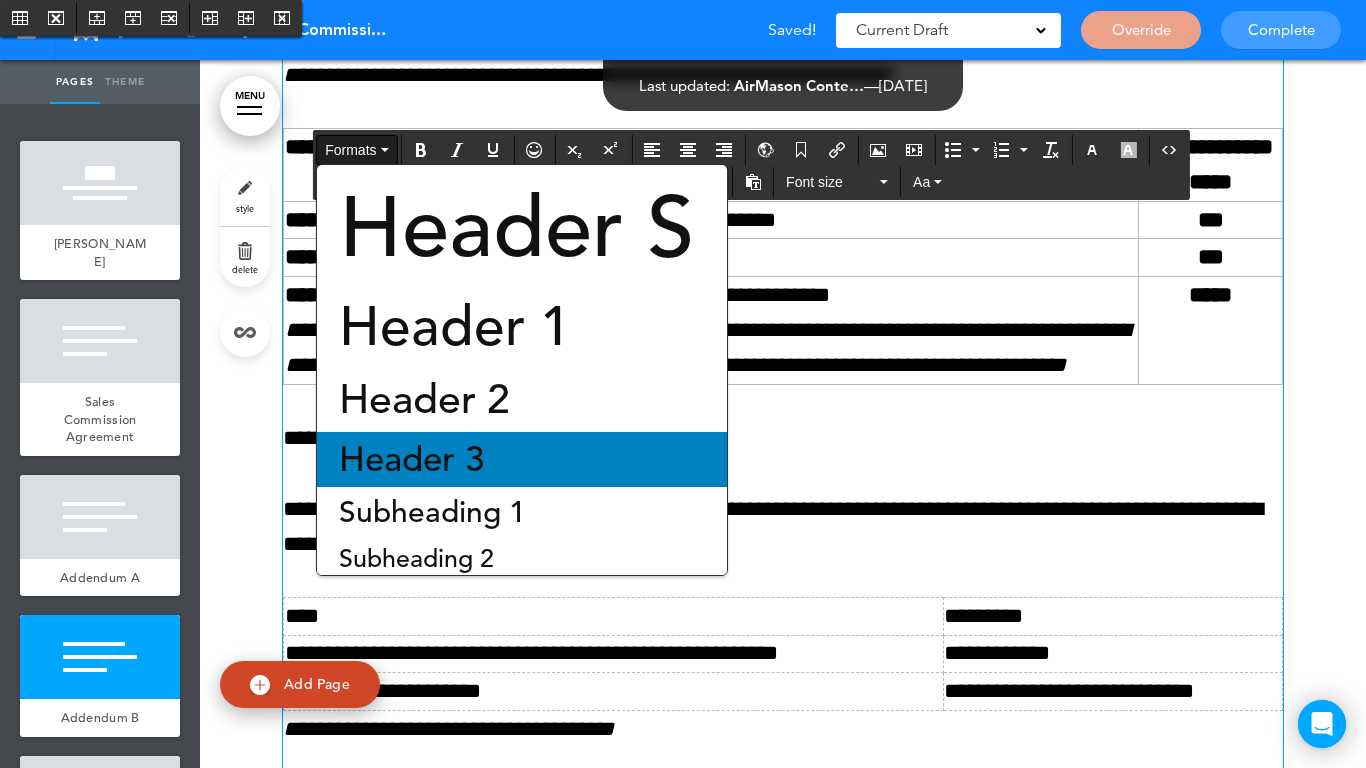 click on "Header 3" at bounding box center (411, 459) 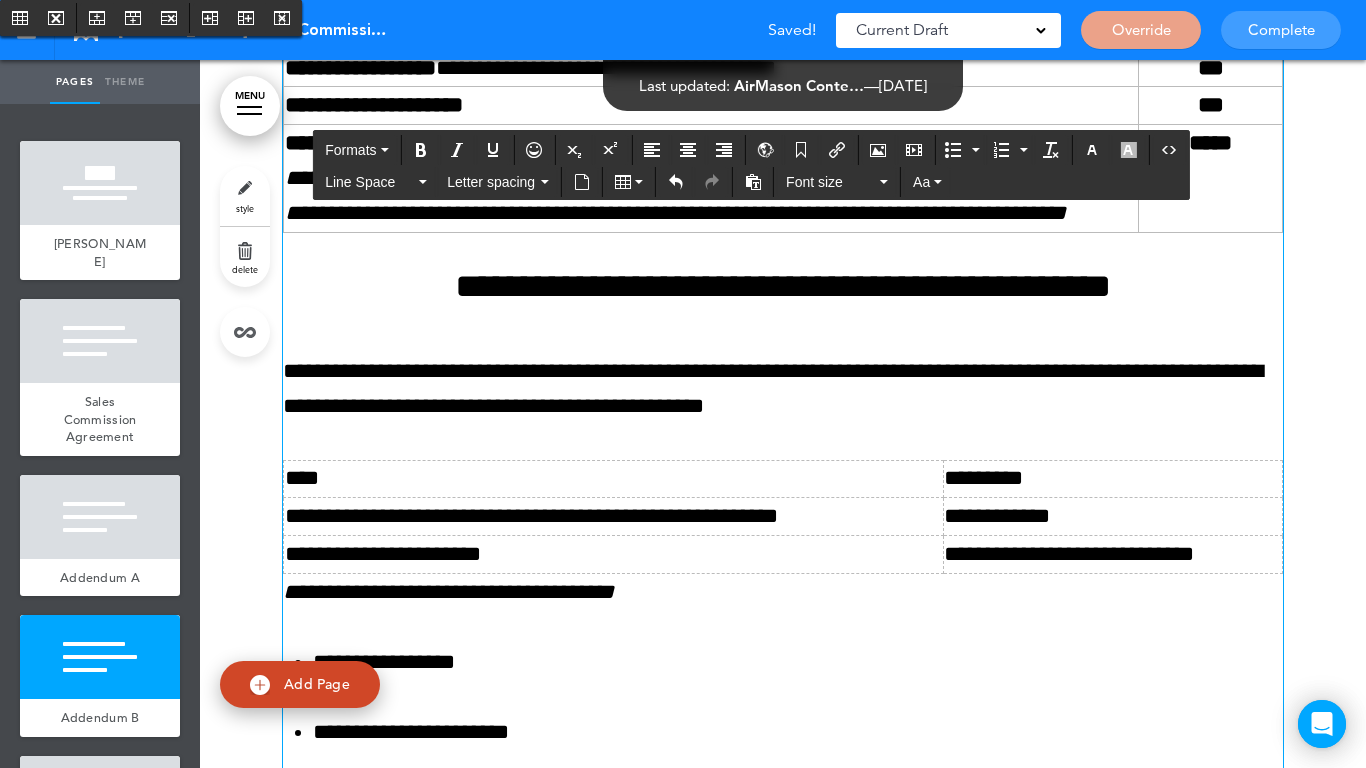scroll, scrollTop: 10600, scrollLeft: 0, axis: vertical 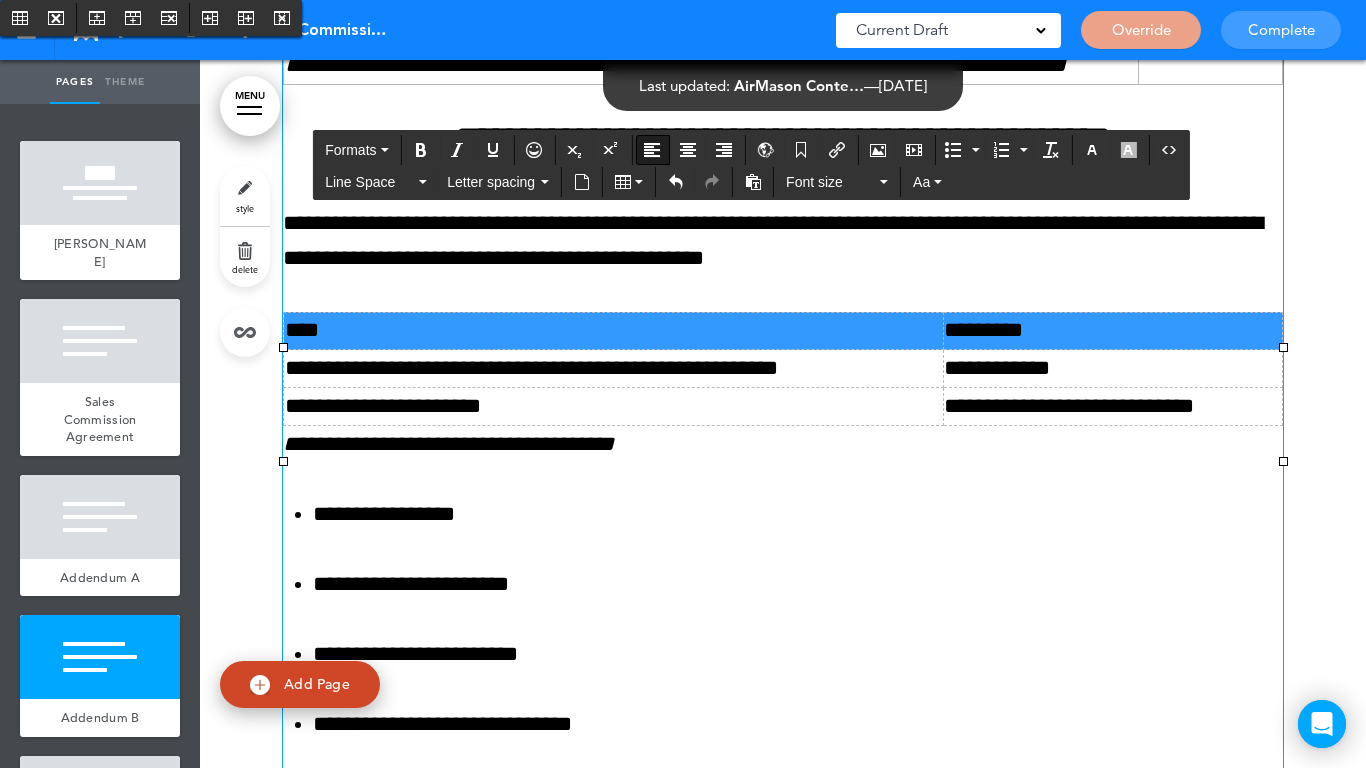 drag, startPoint x: 728, startPoint y: 378, endPoint x: 984, endPoint y: 353, distance: 257.2178 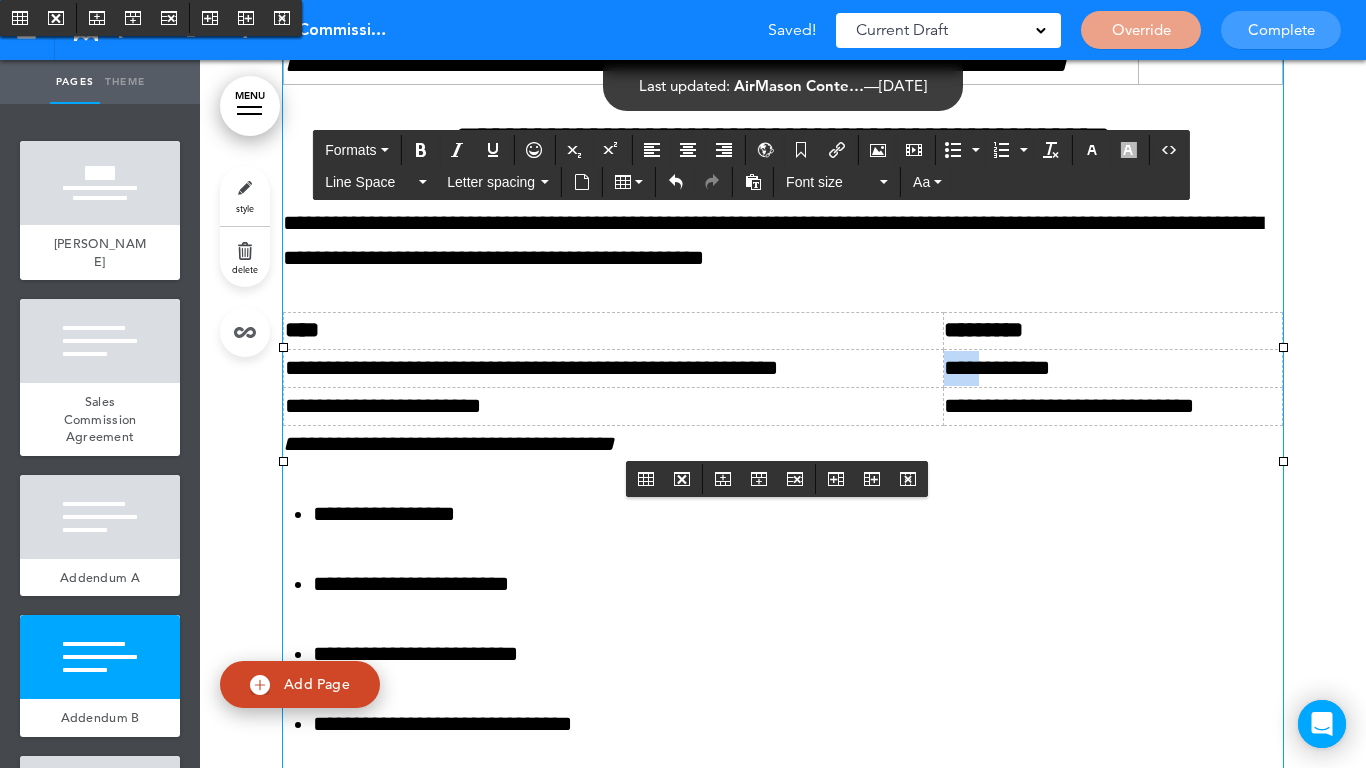 drag, startPoint x: 985, startPoint y: 400, endPoint x: 936, endPoint y: 407, distance: 49.497475 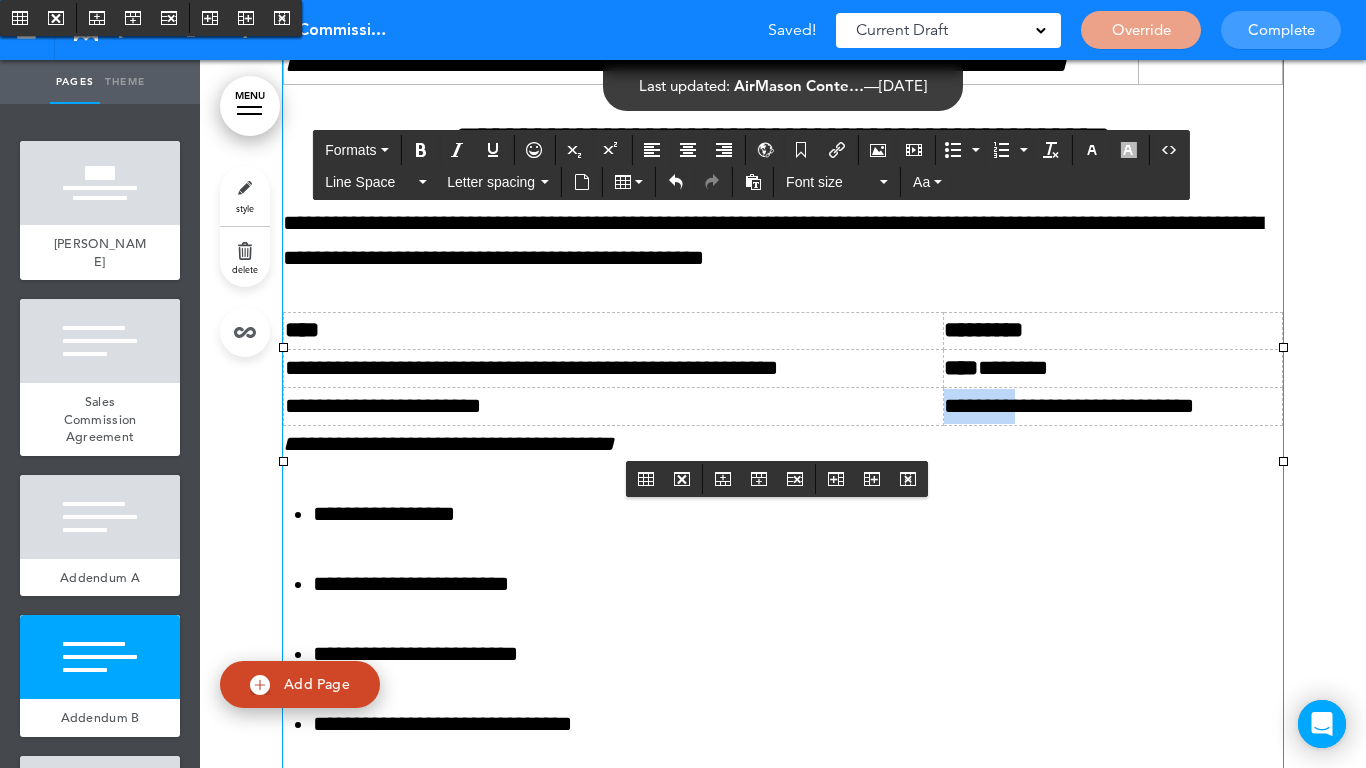 drag, startPoint x: 1030, startPoint y: 440, endPoint x: 941, endPoint y: 446, distance: 89.20202 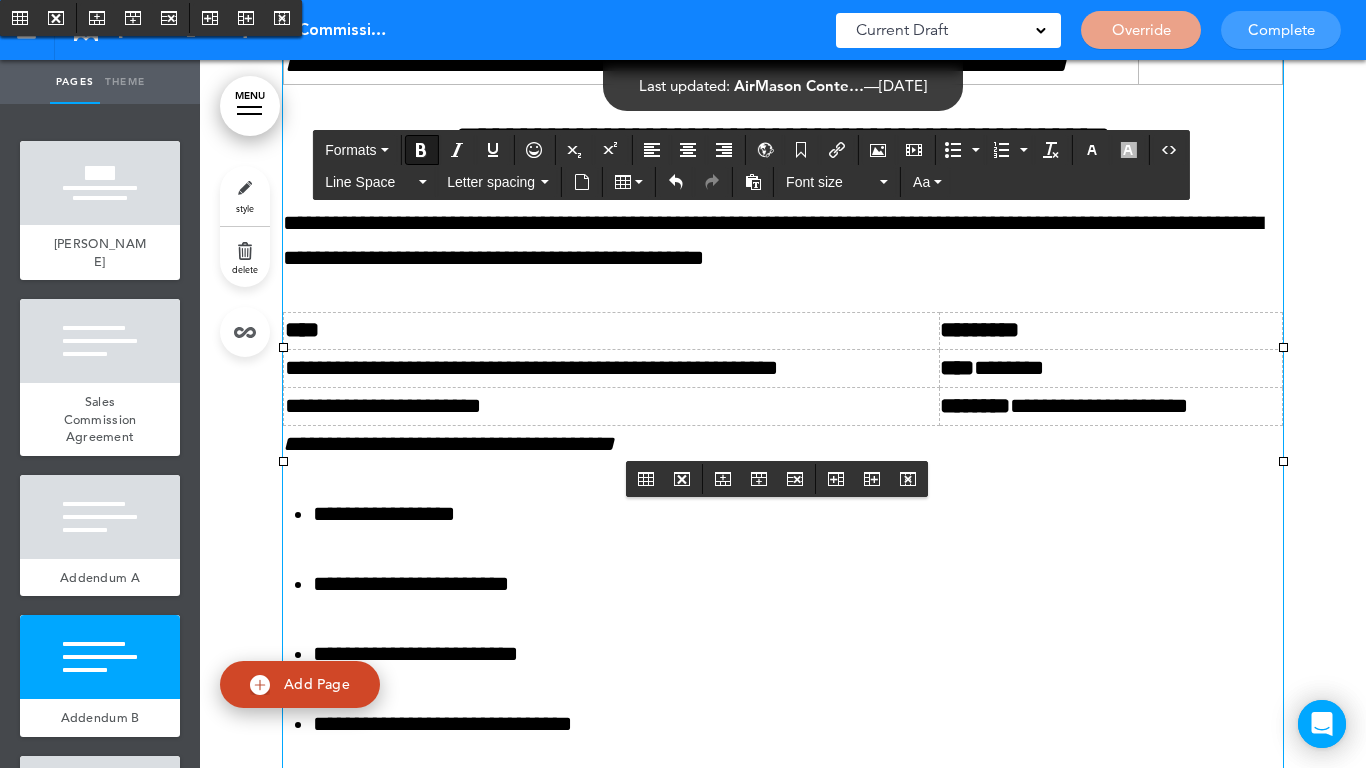 click on "**********" at bounding box center [1111, 406] 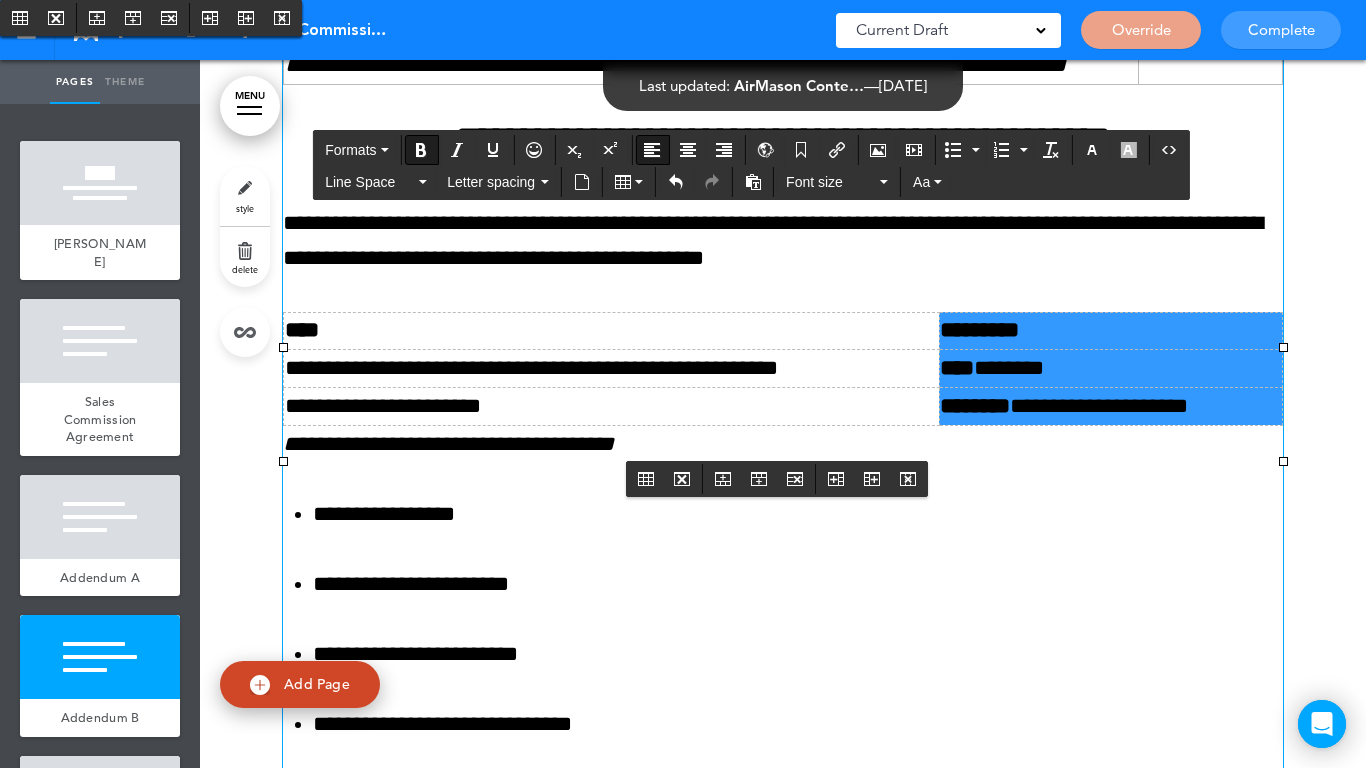 drag, startPoint x: 1051, startPoint y: 428, endPoint x: 1052, endPoint y: 349, distance: 79.00633 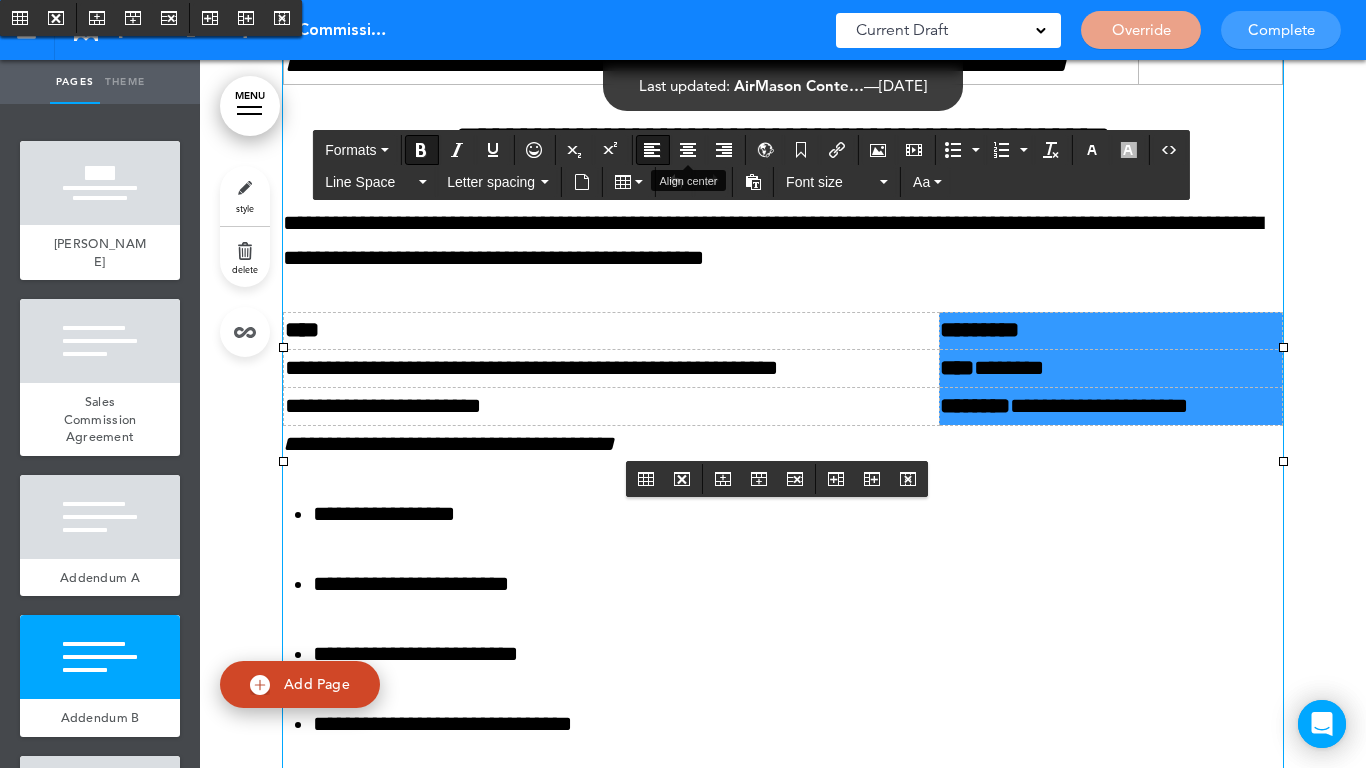 drag, startPoint x: 693, startPoint y: 150, endPoint x: 722, endPoint y: 247, distance: 101.24229 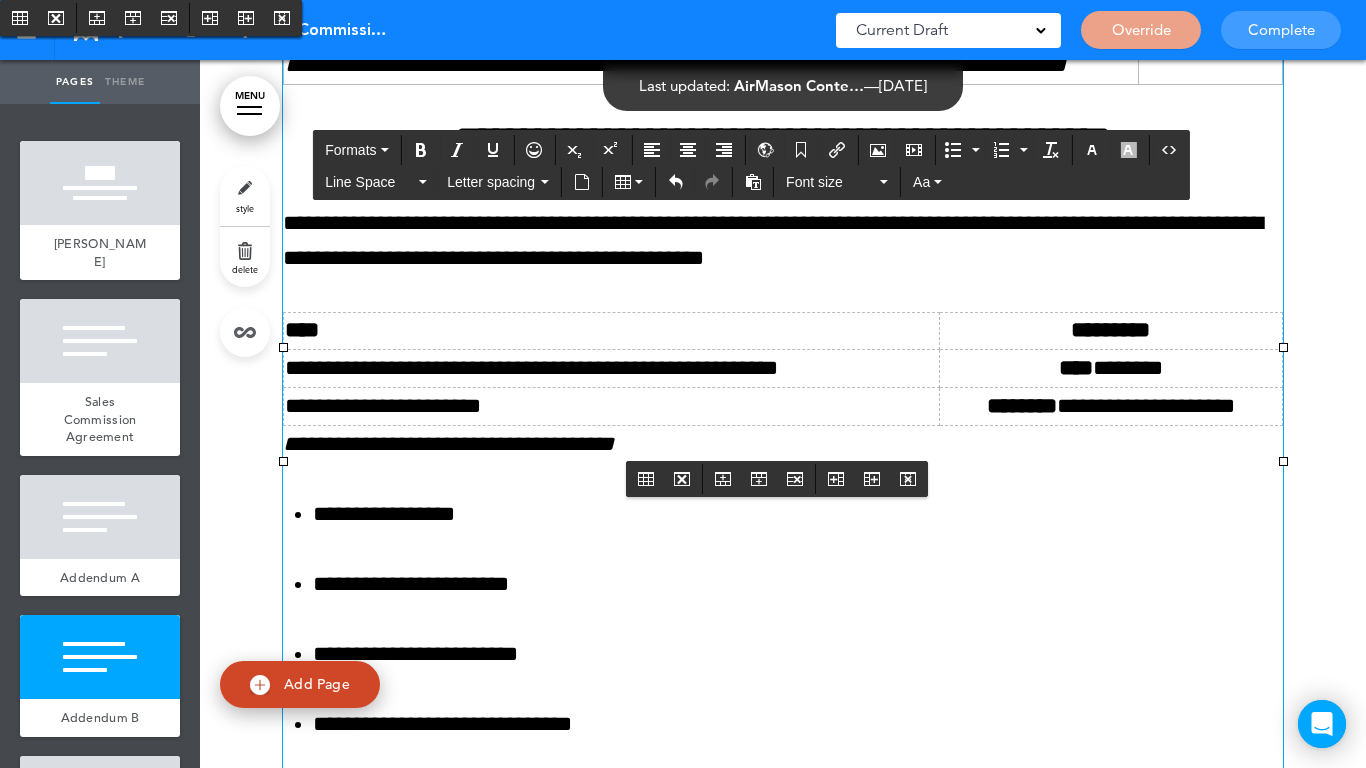 click on "**********" at bounding box center [612, 369] 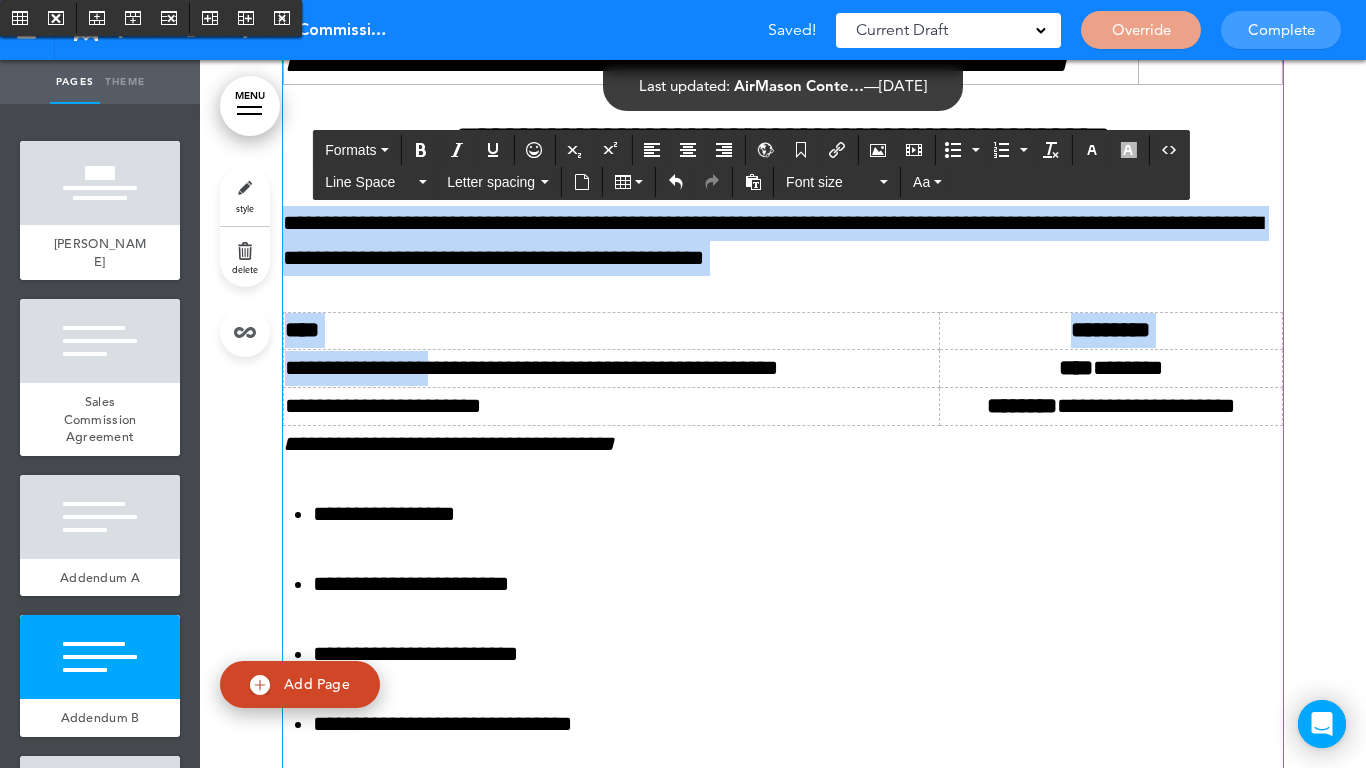 drag, startPoint x: 437, startPoint y: 406, endPoint x: 275, endPoint y: 410, distance: 162.04938 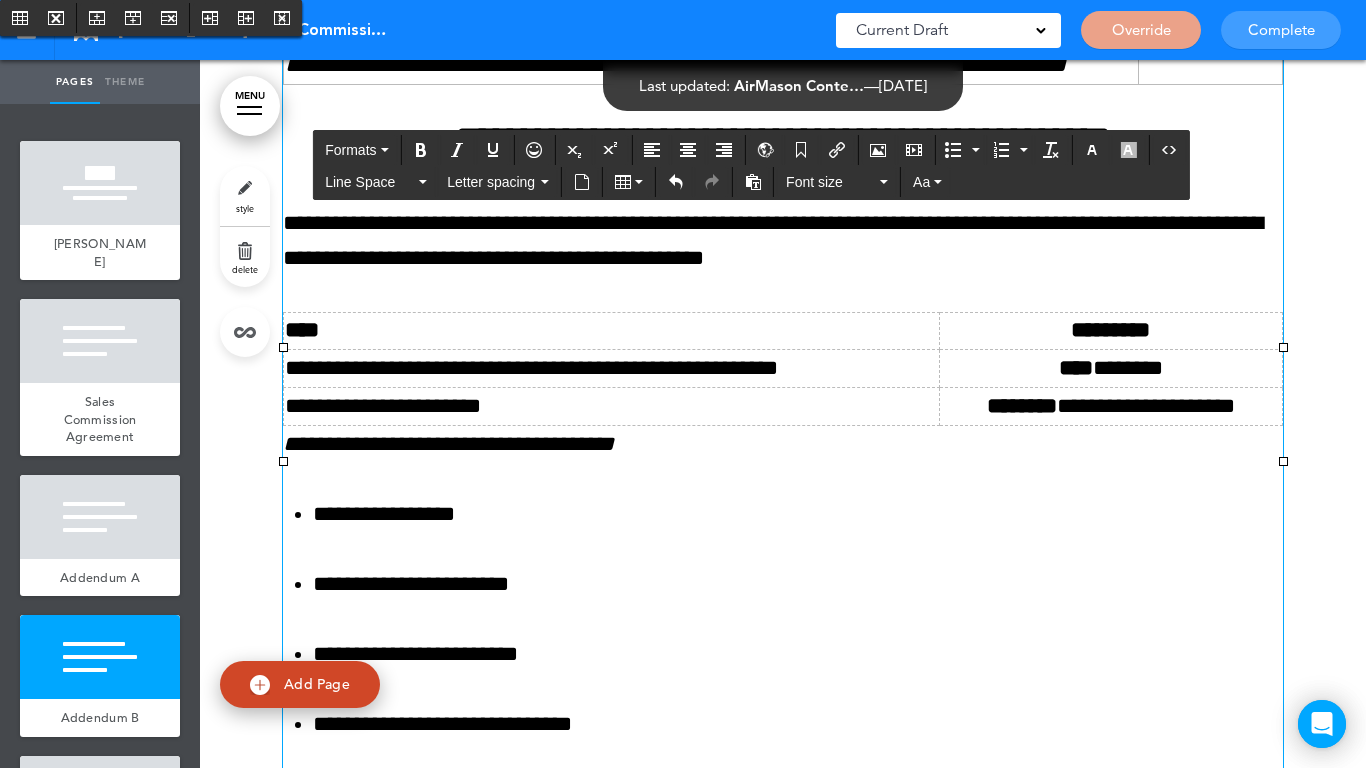 click on "**********" at bounding box center (612, 406) 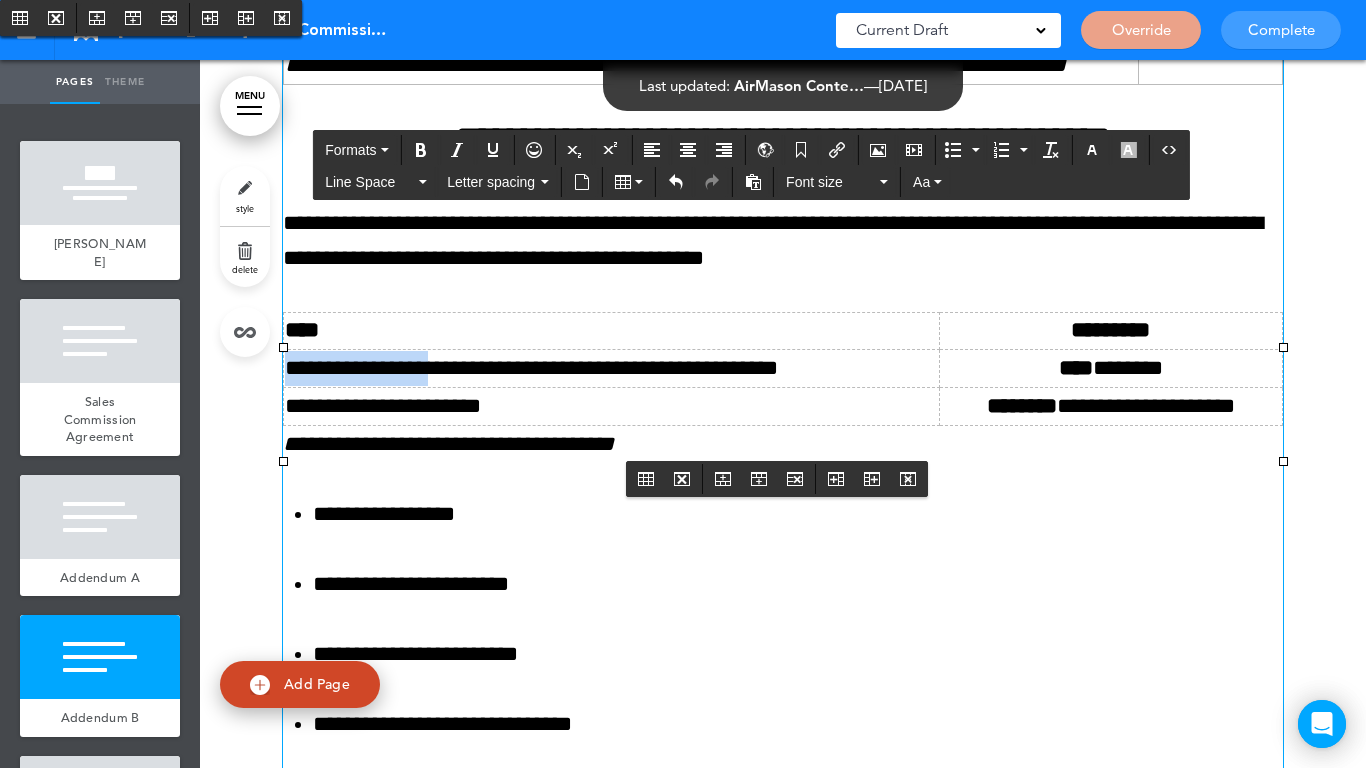 drag, startPoint x: 436, startPoint y: 402, endPoint x: 281, endPoint y: 398, distance: 155.0516 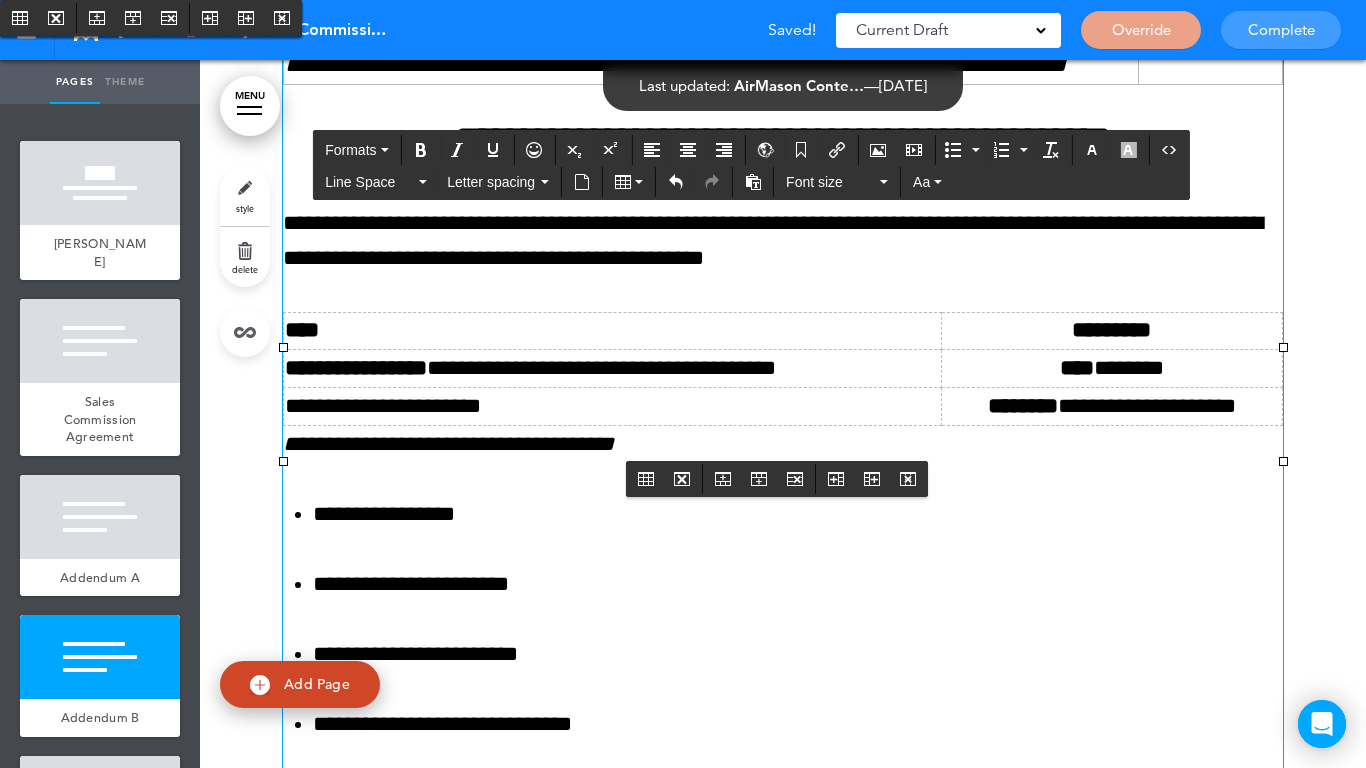 click on "**********" at bounding box center (613, 406) 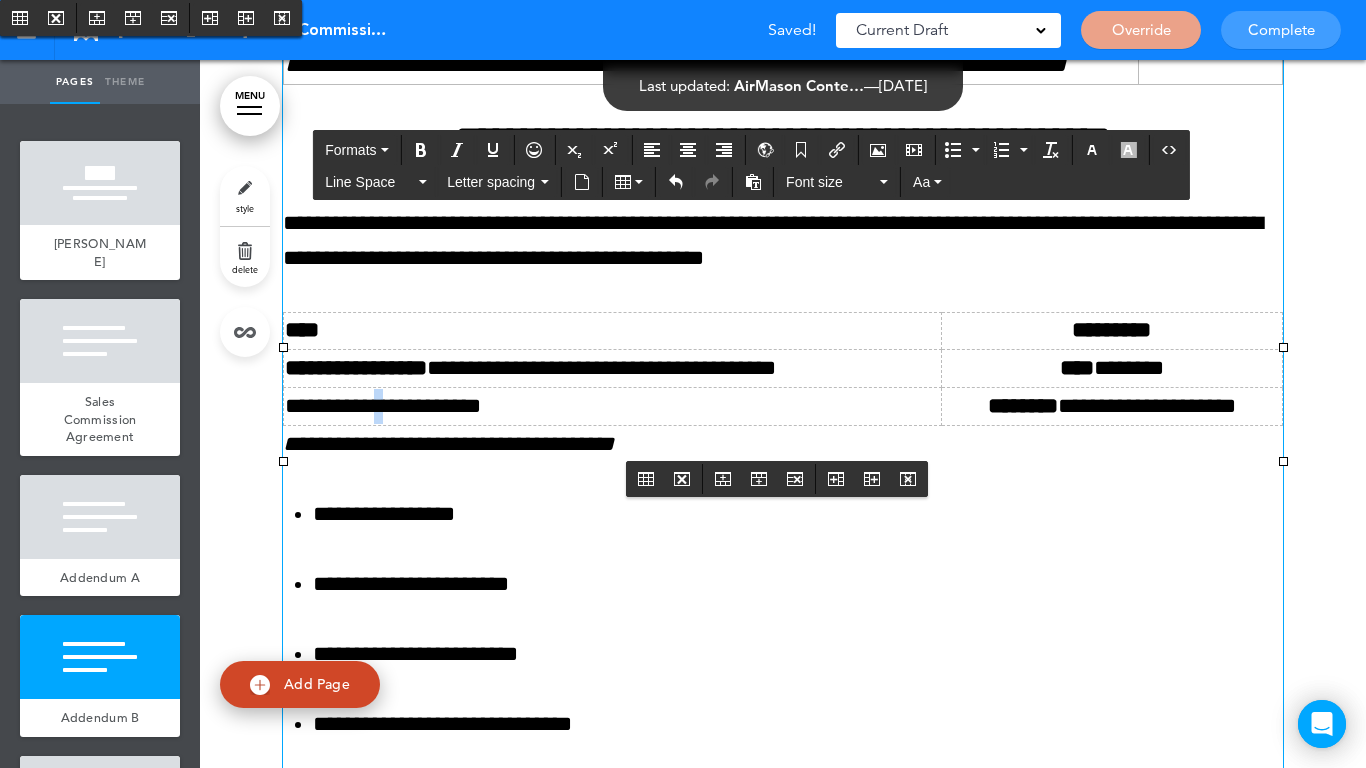 click on "**********" at bounding box center [613, 406] 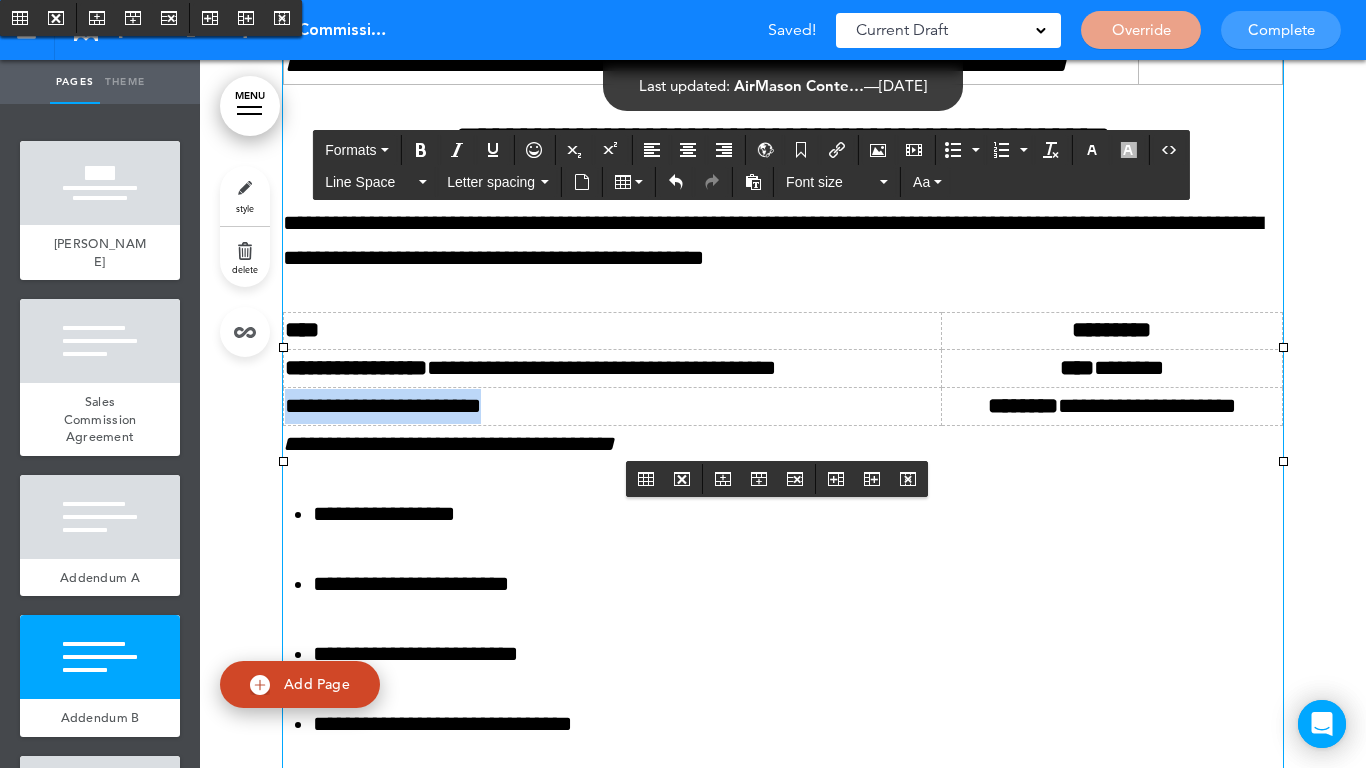 click on "**********" at bounding box center (613, 406) 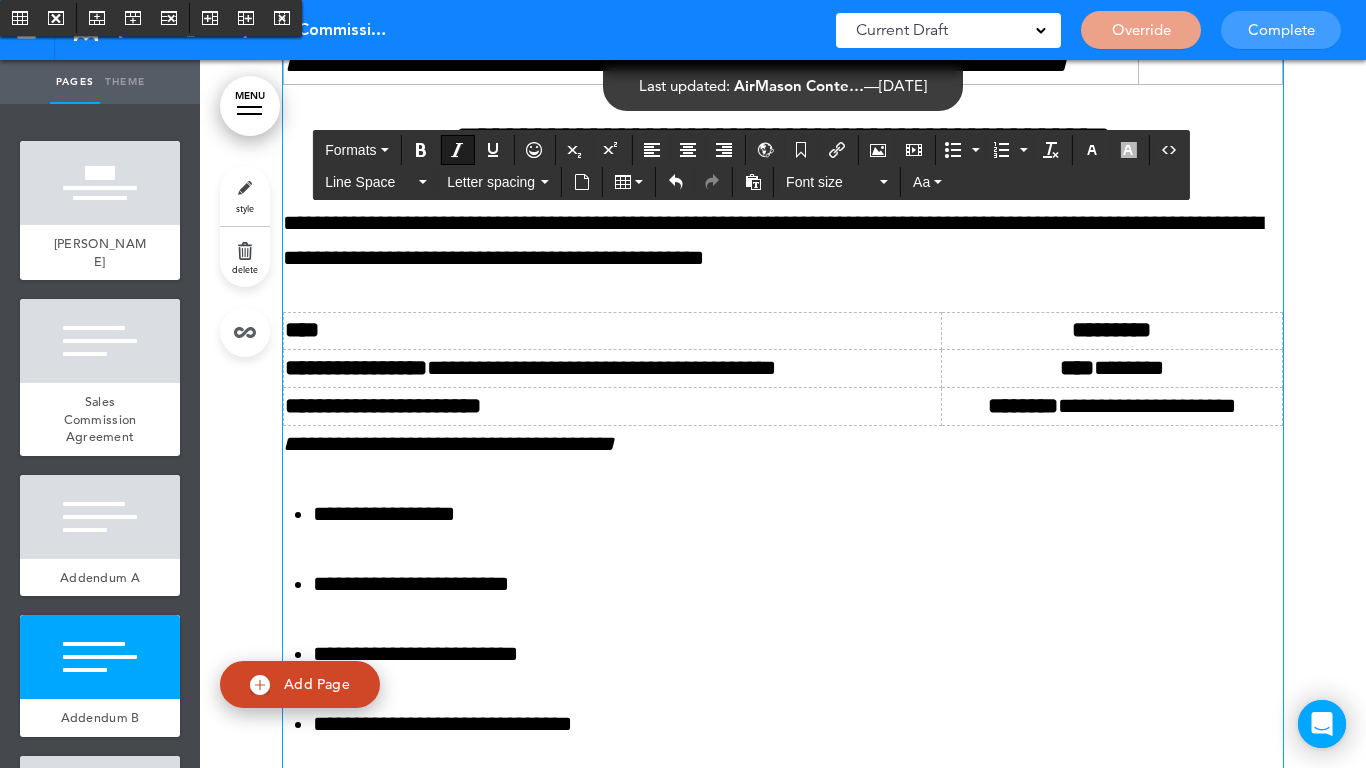 click on "**********" at bounding box center [448, 444] 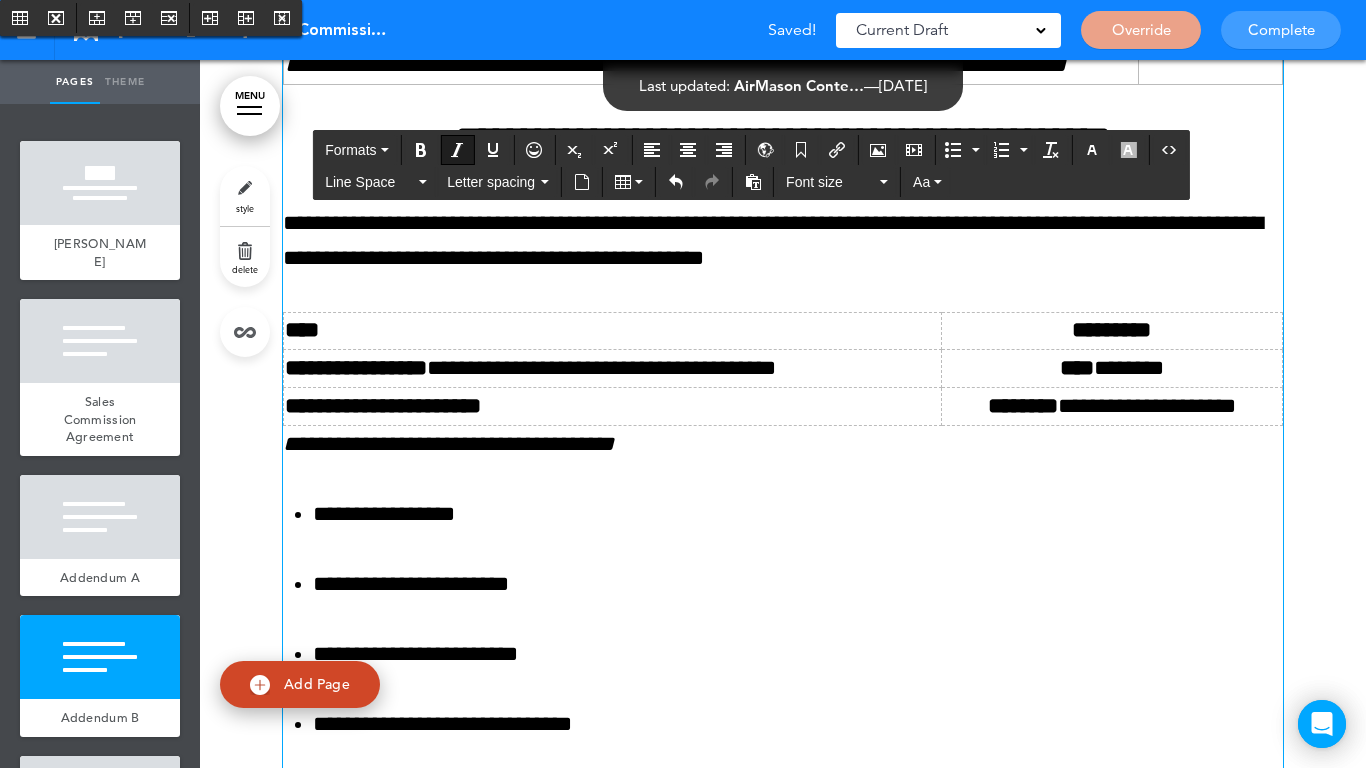 click on "**********" at bounding box center (383, 406) 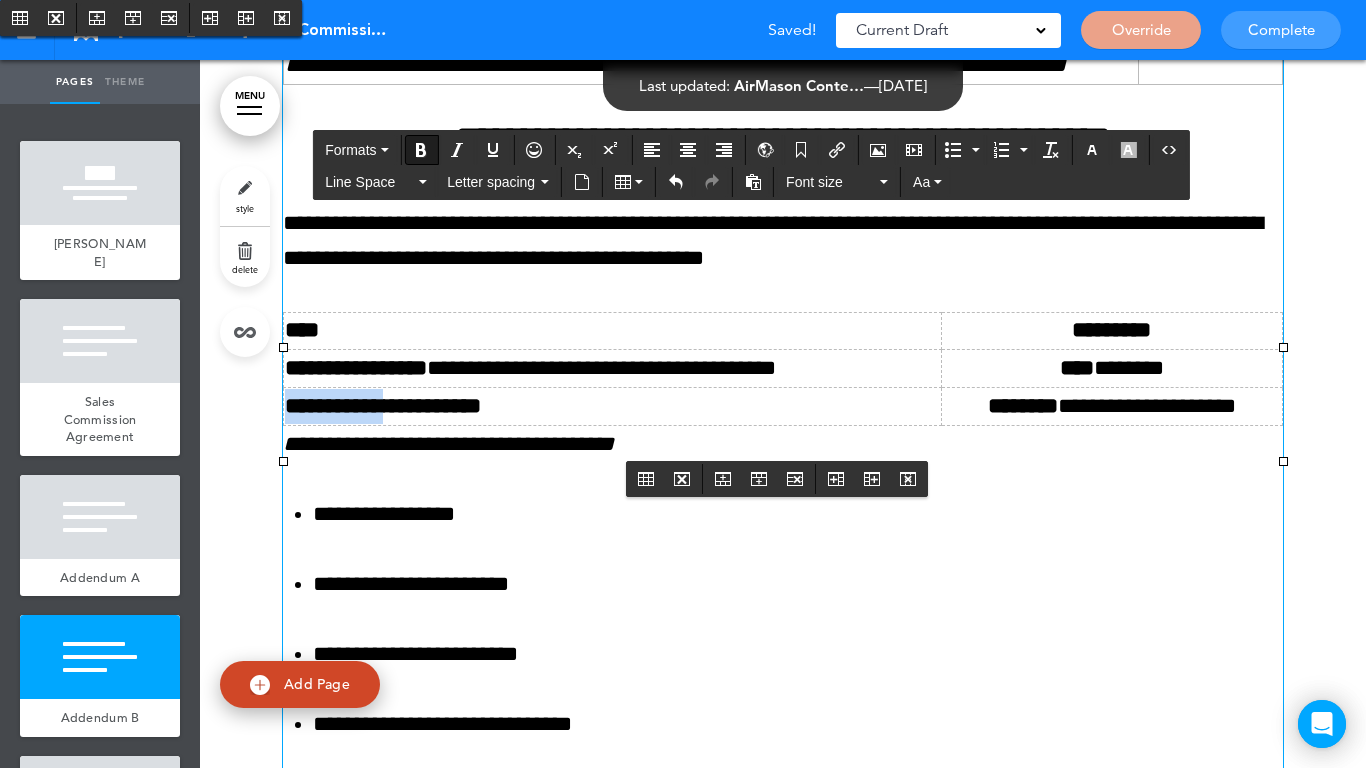 click on "**********" at bounding box center (383, 406) 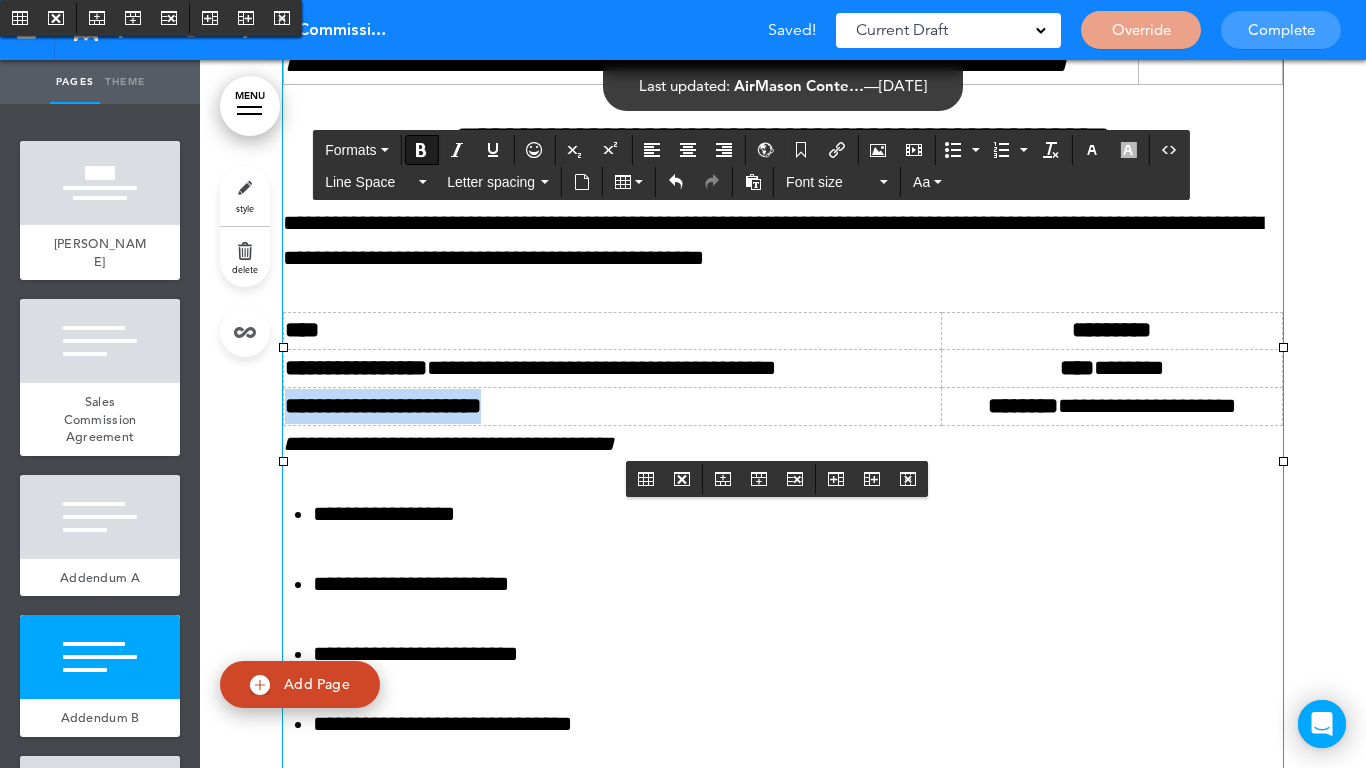 click on "**********" at bounding box center [383, 406] 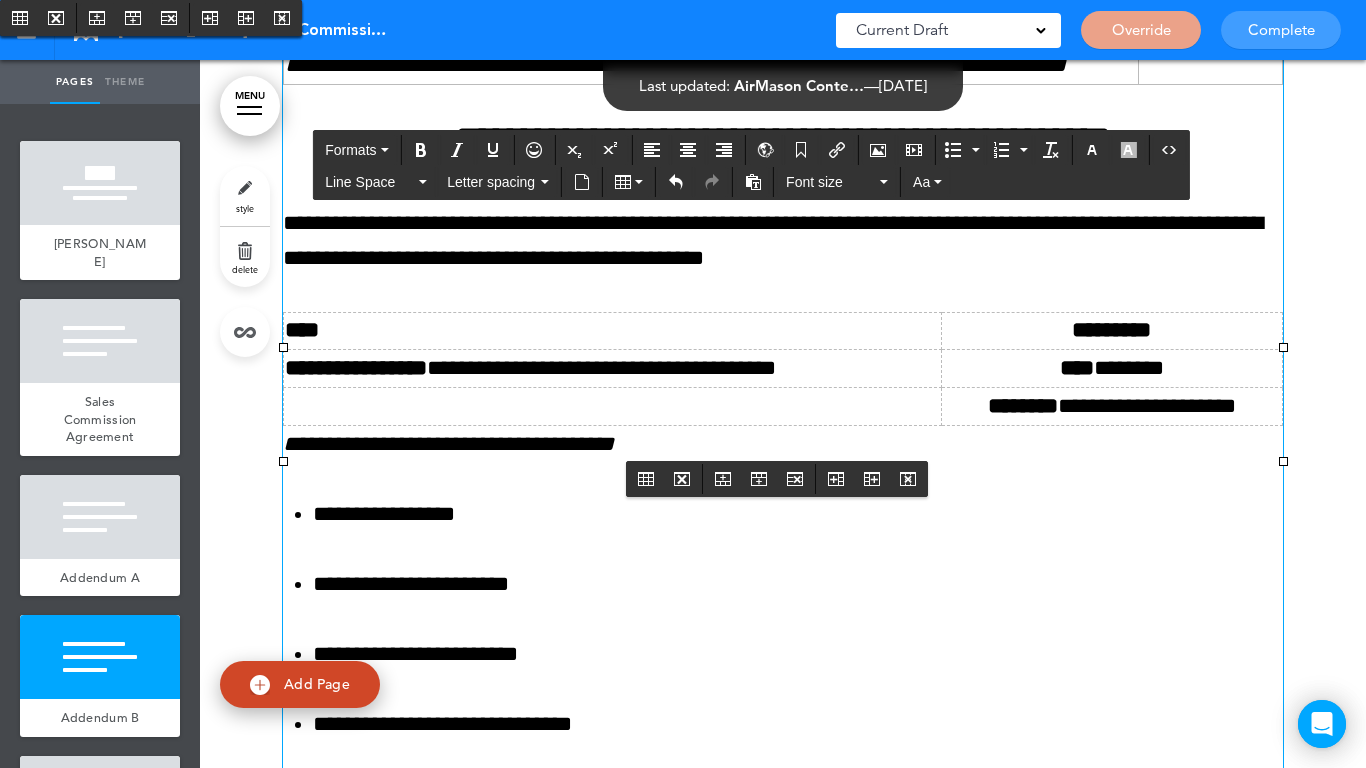 click at bounding box center (613, 406) 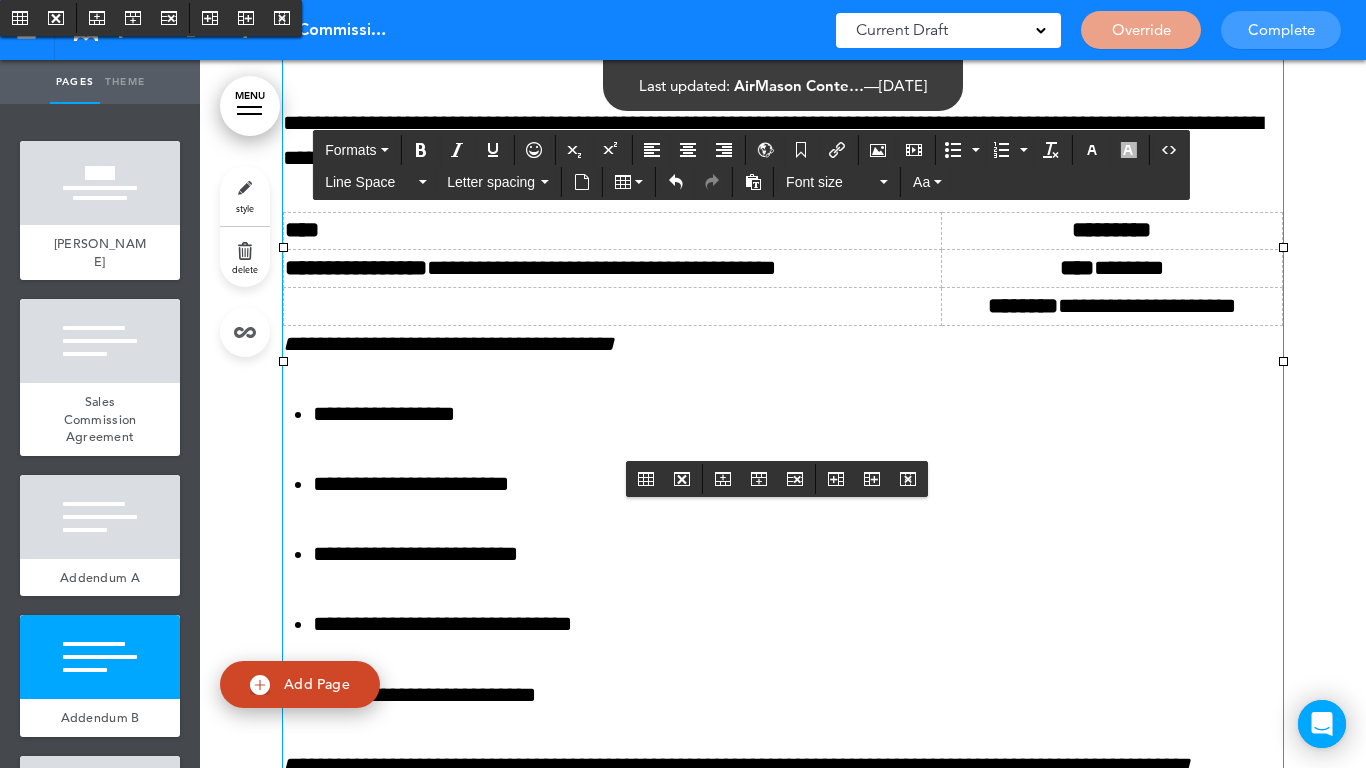 scroll, scrollTop: 10900, scrollLeft: 0, axis: vertical 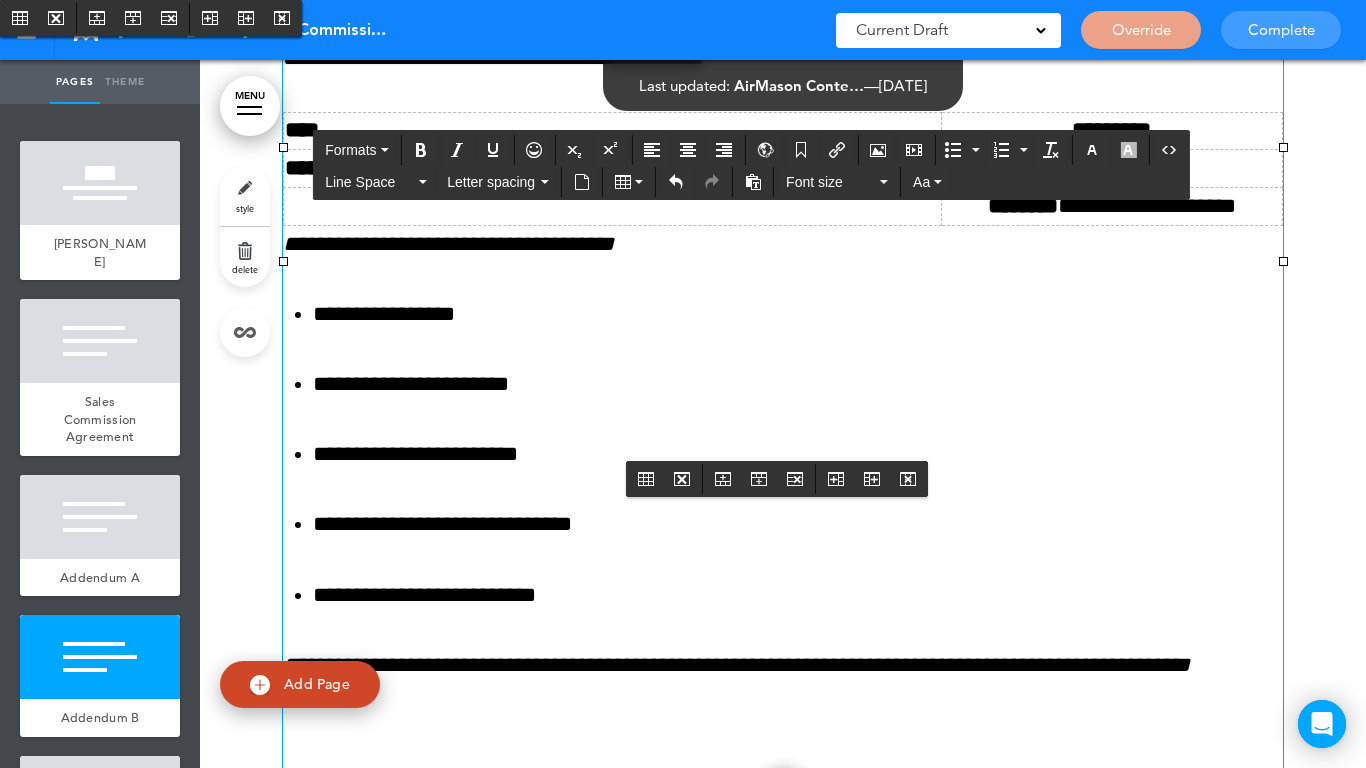 click at bounding box center [613, 206] 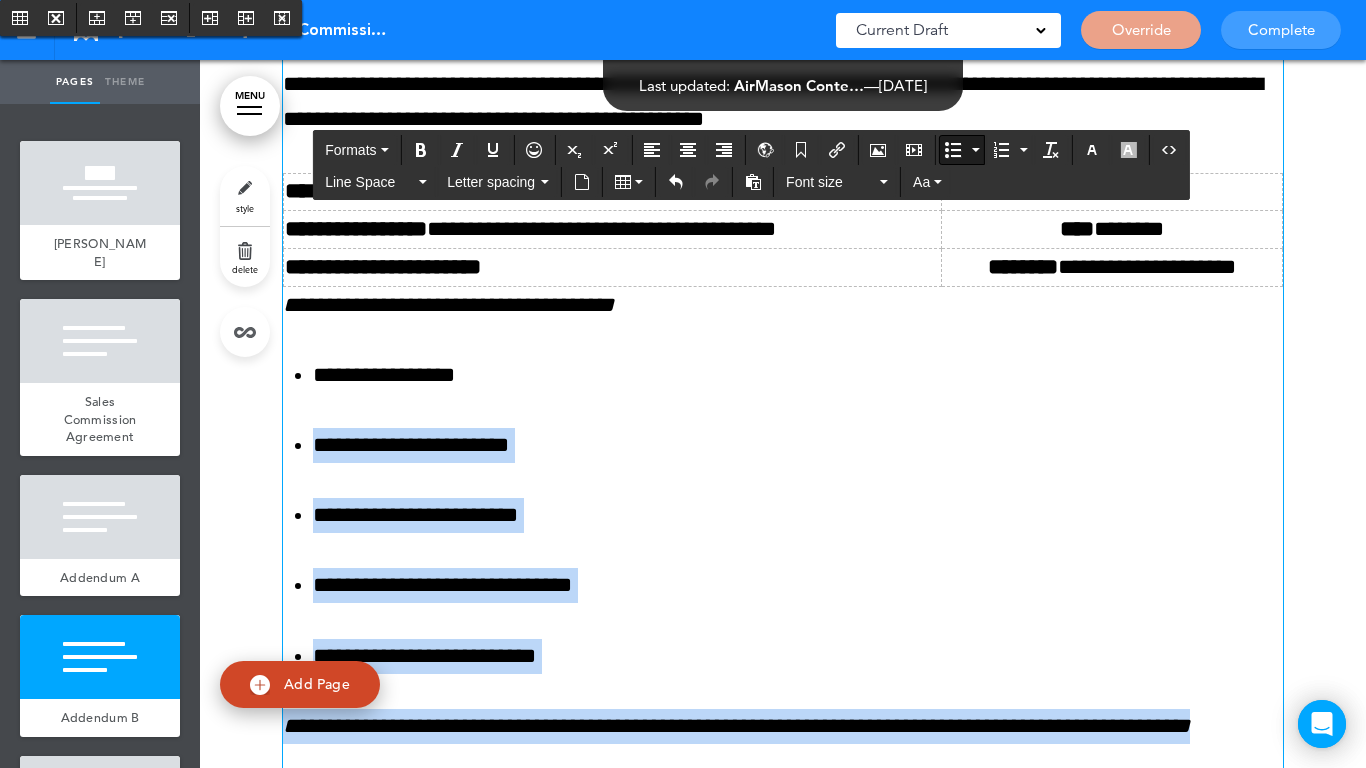 scroll, scrollTop: 10800, scrollLeft: 0, axis: vertical 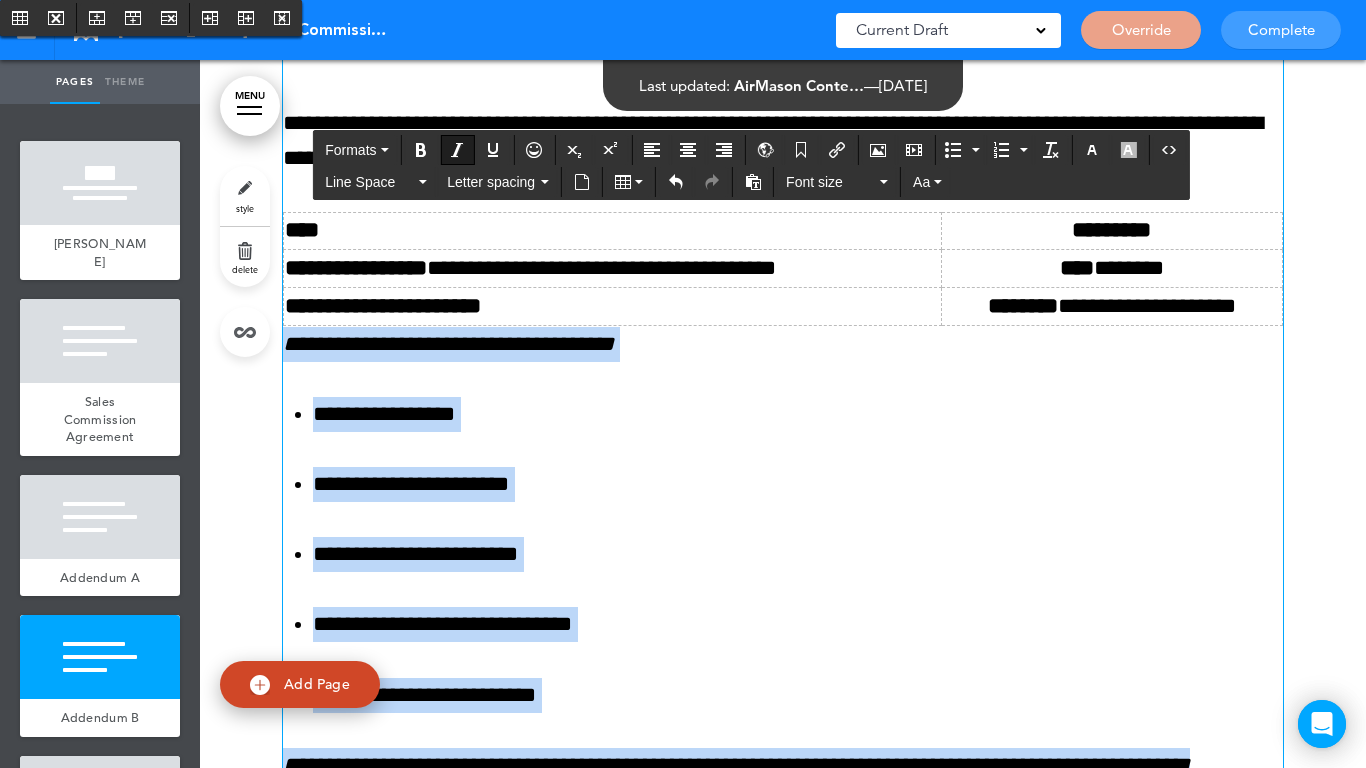 drag, startPoint x: 367, startPoint y: 503, endPoint x: 278, endPoint y: 386, distance: 147.0034 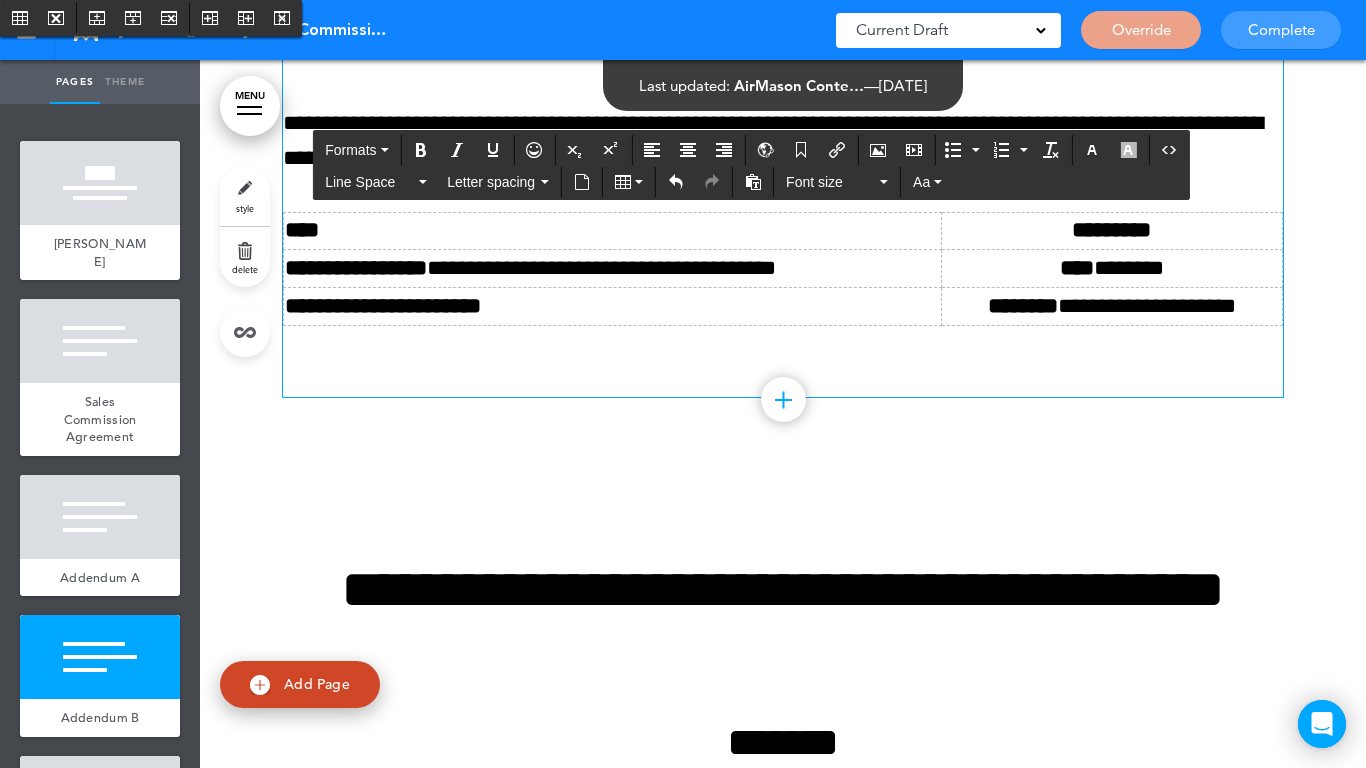 drag, startPoint x: 521, startPoint y: 387, endPoint x: 489, endPoint y: 416, distance: 43.185646 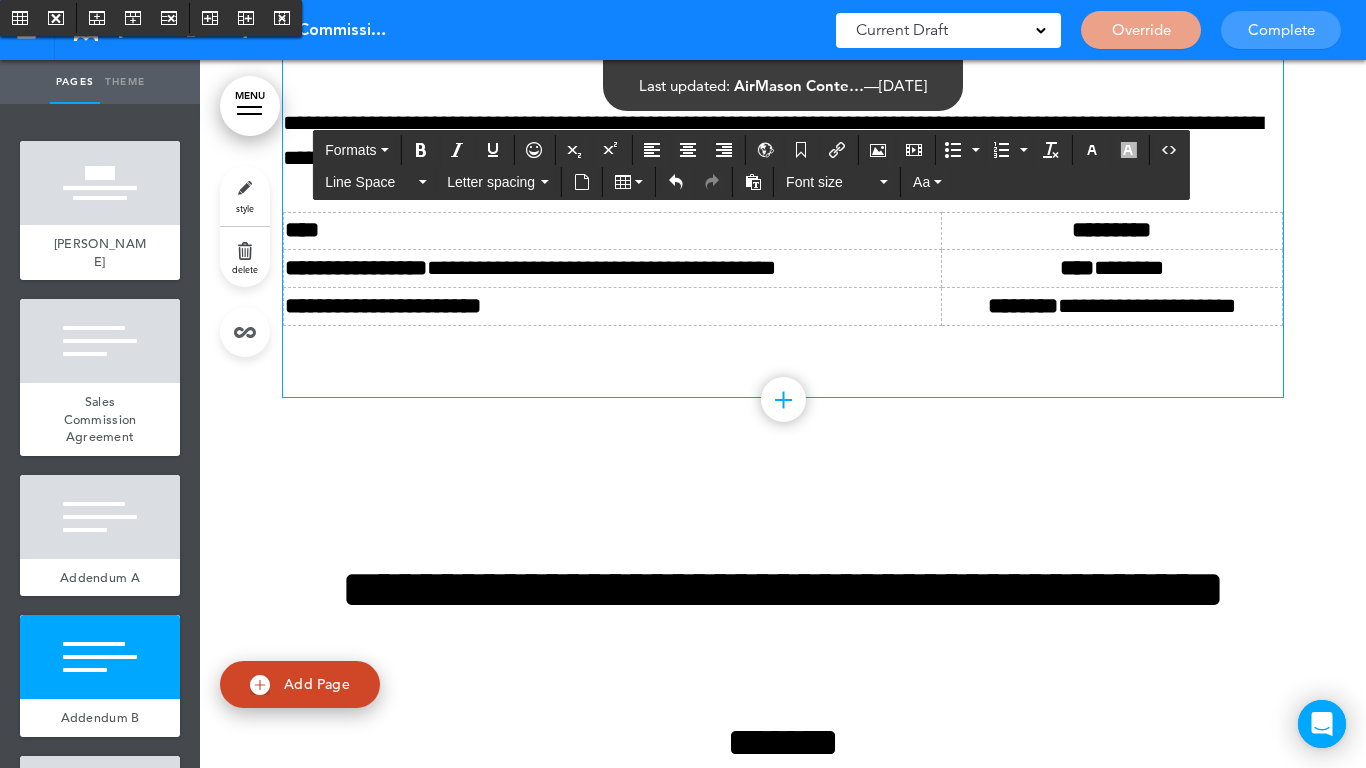 click at bounding box center [783, 344] 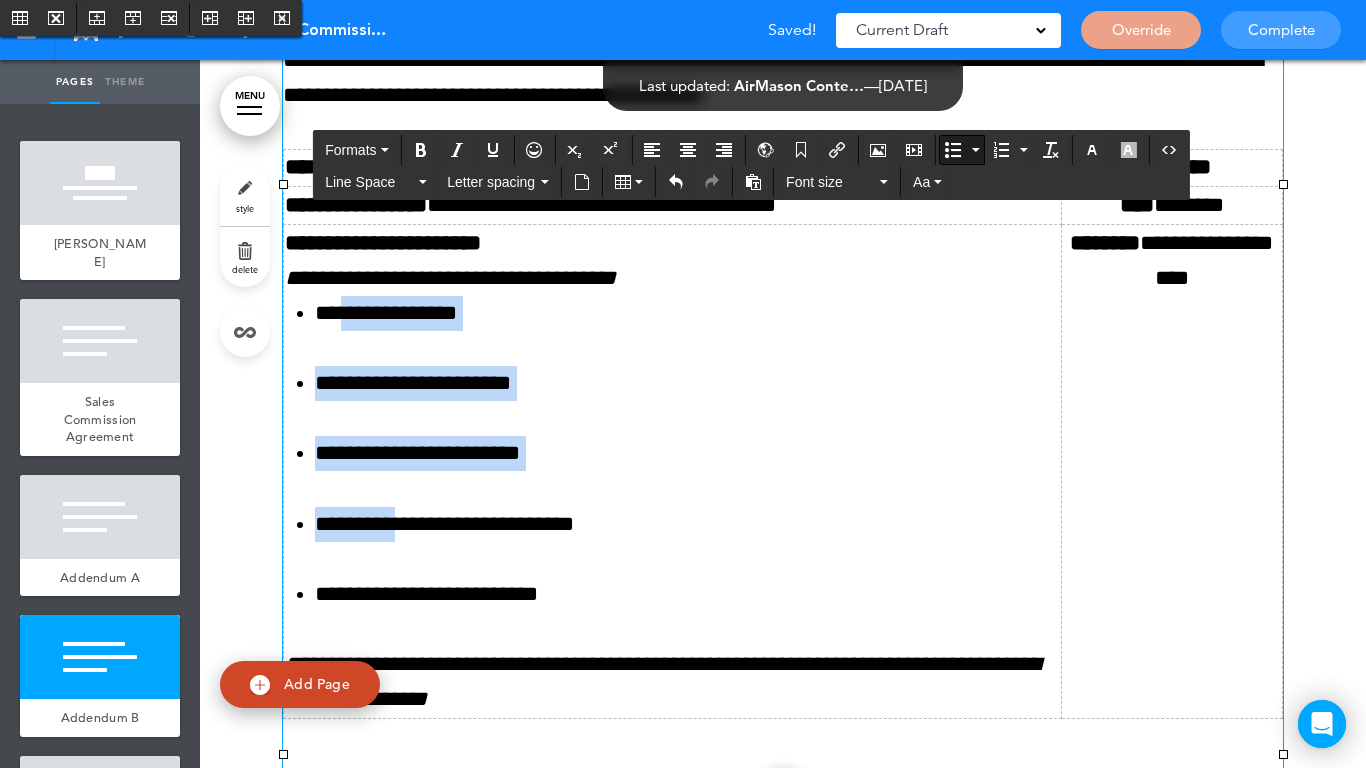 scroll, scrollTop: 11000, scrollLeft: 0, axis: vertical 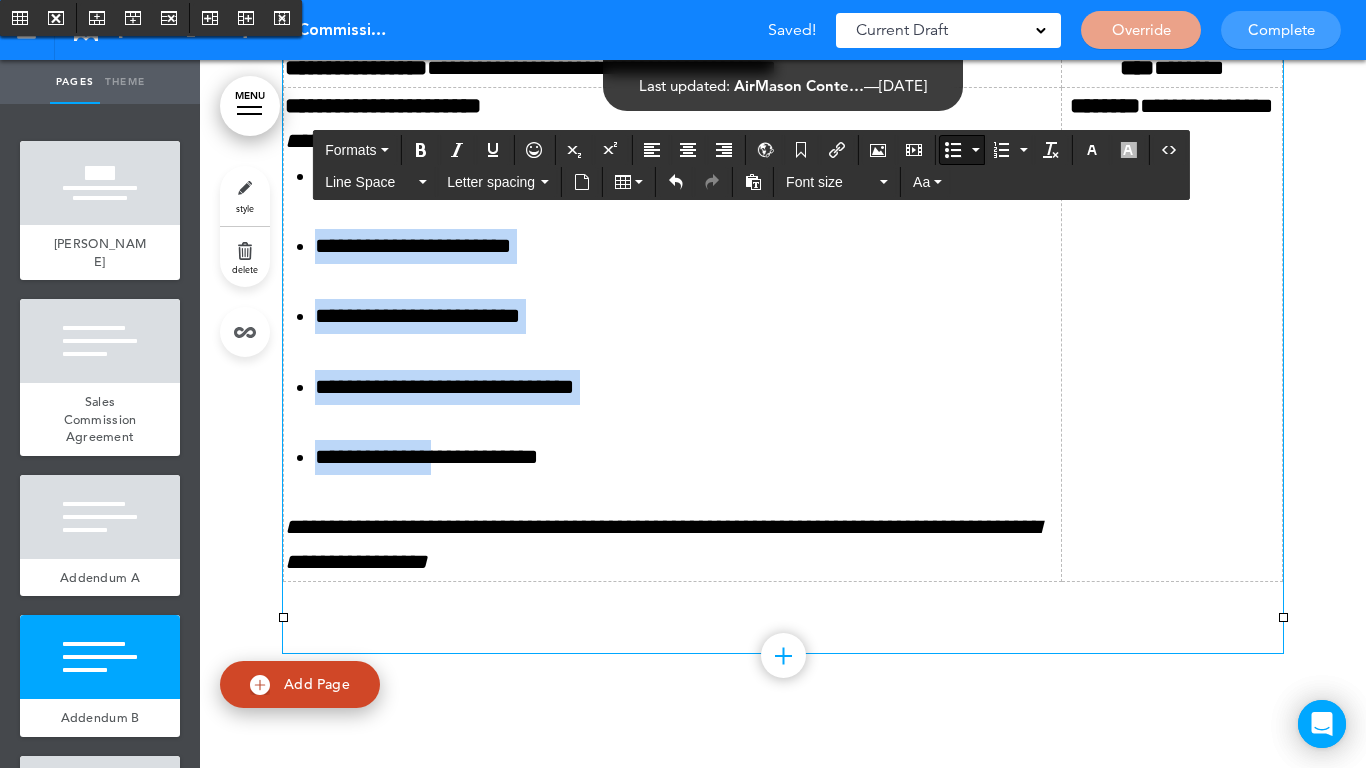 drag, startPoint x: 353, startPoint y: 439, endPoint x: 460, endPoint y: 477, distance: 113.54735 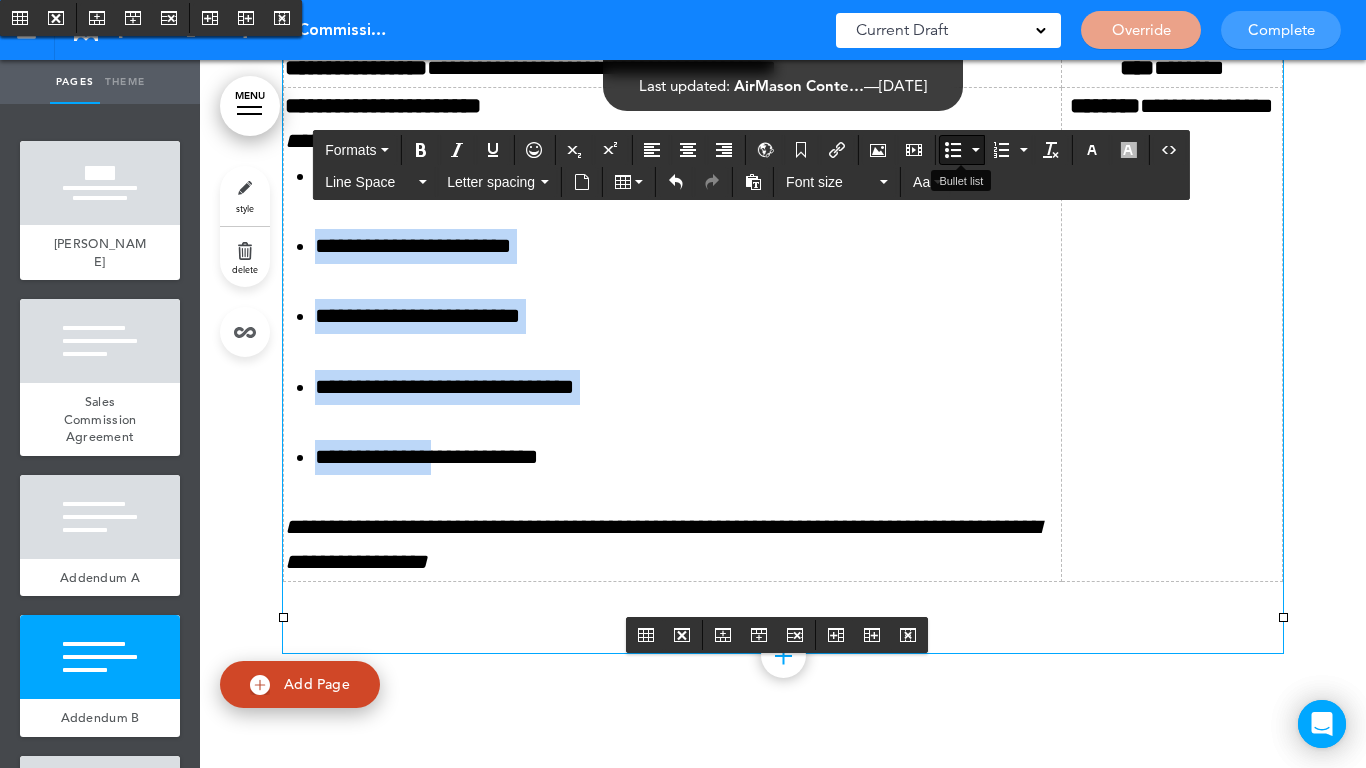 click at bounding box center (953, 150) 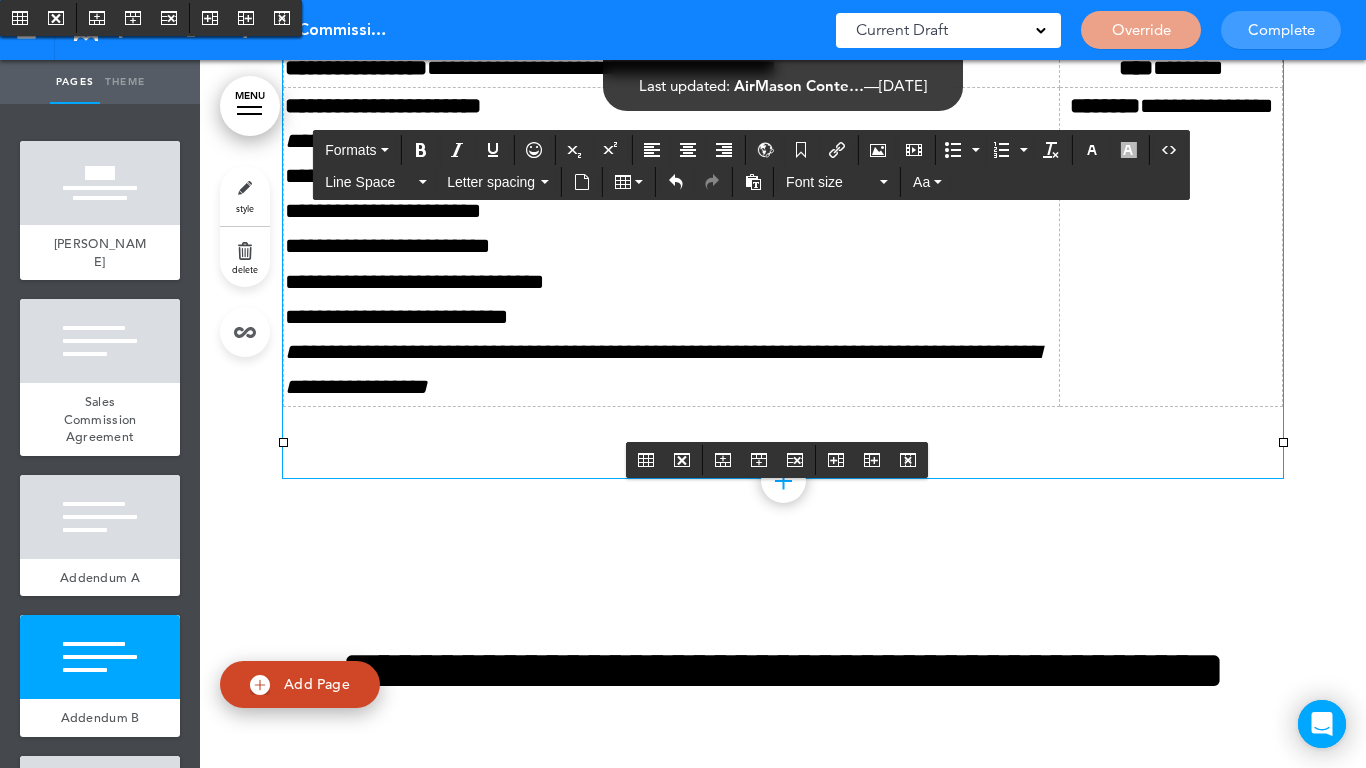 click at bounding box center [783, 425] 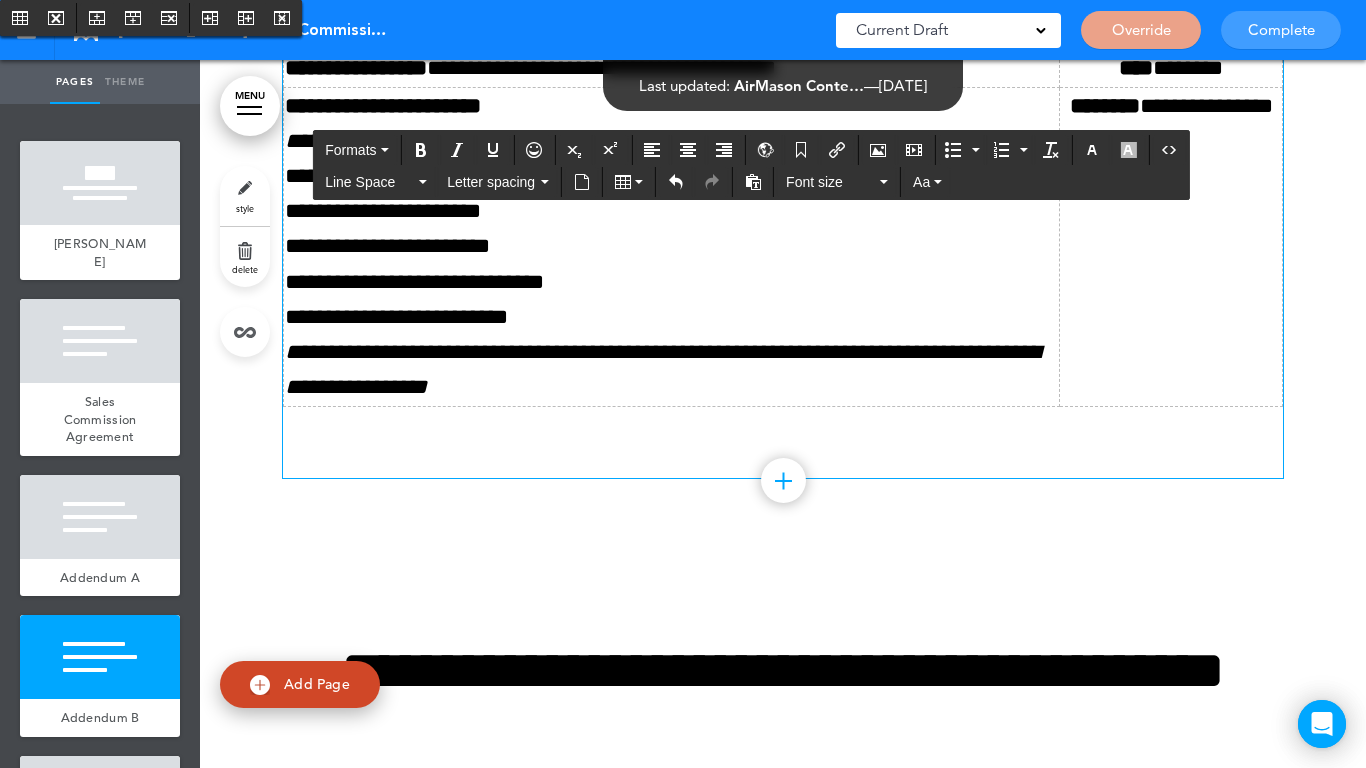 drag, startPoint x: 374, startPoint y: 452, endPoint x: 396, endPoint y: 469, distance: 27.802877 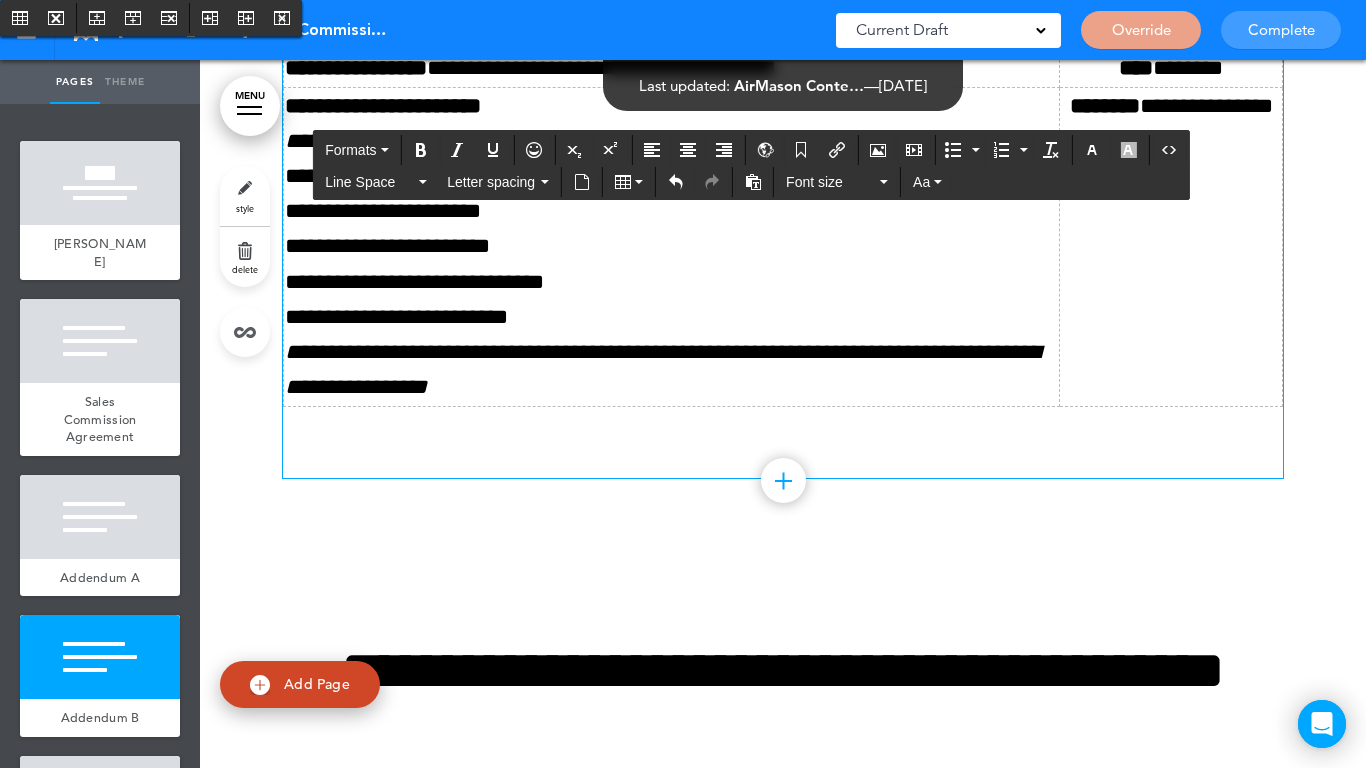 click at bounding box center (783, 425) 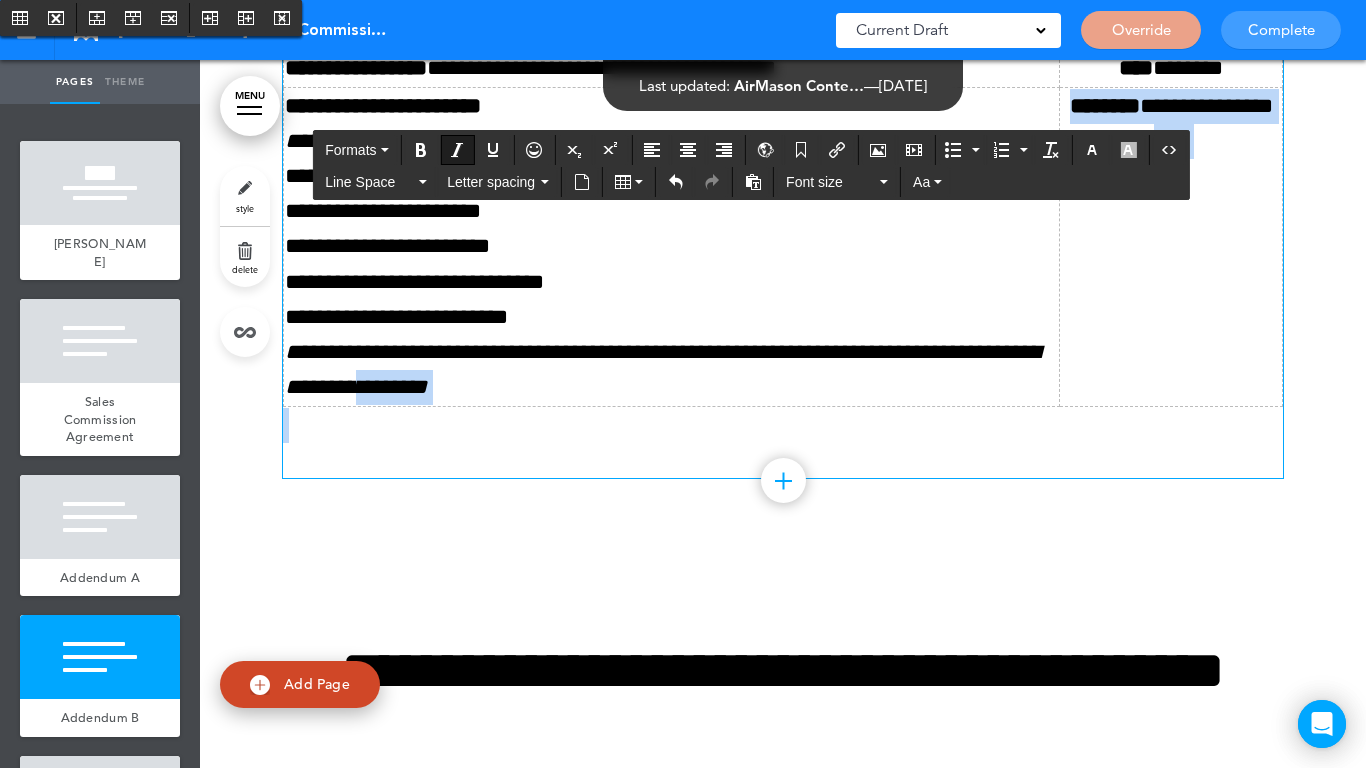 drag, startPoint x: 395, startPoint y: 468, endPoint x: 401, endPoint y: 457, distance: 12.529964 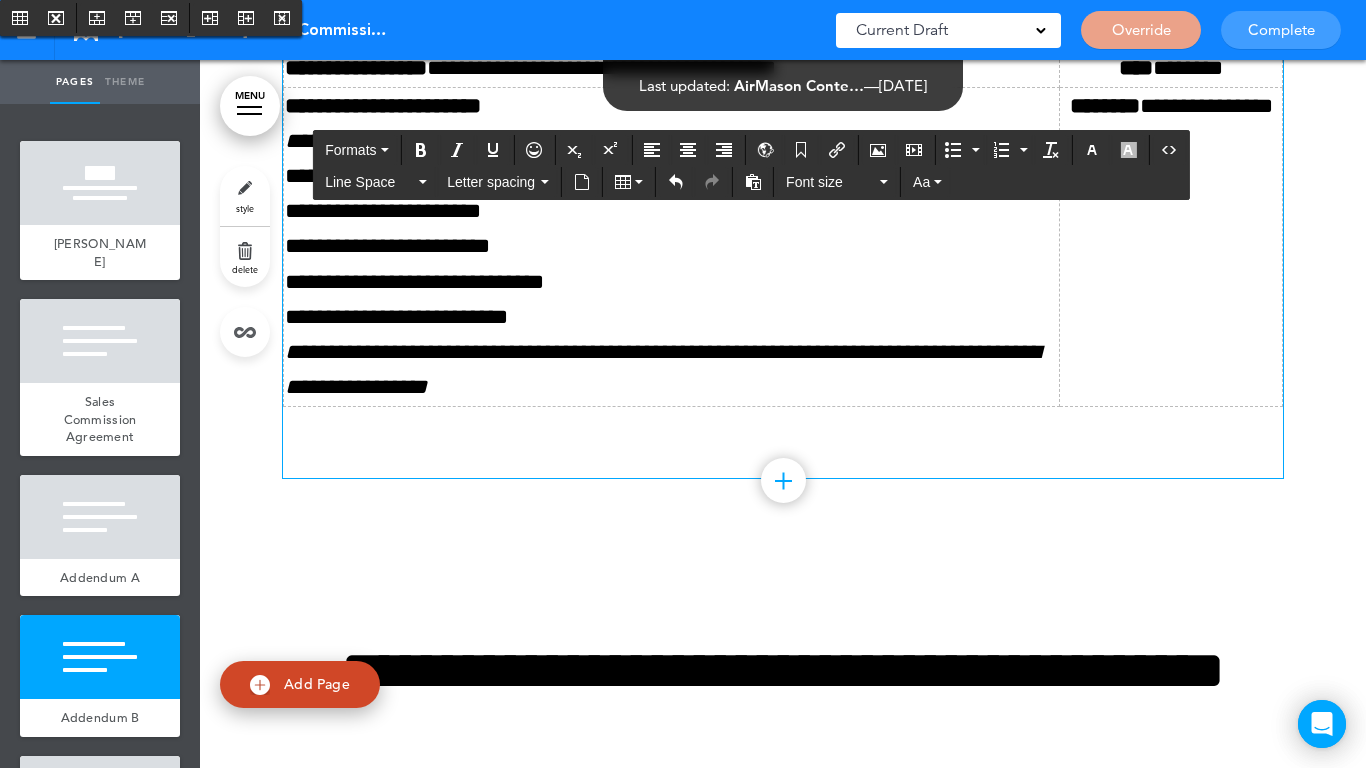 click at bounding box center (783, 425) 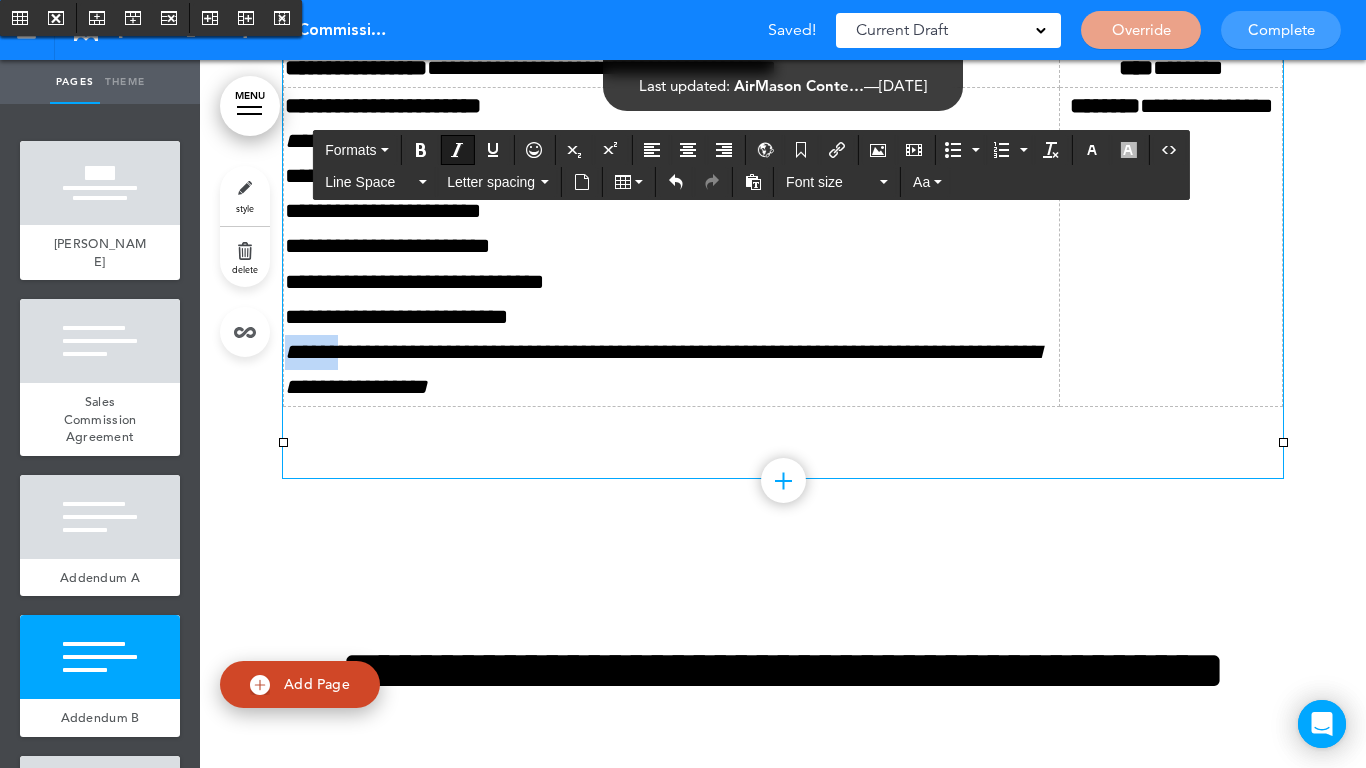 drag, startPoint x: 338, startPoint y: 383, endPoint x: 280, endPoint y: 383, distance: 58 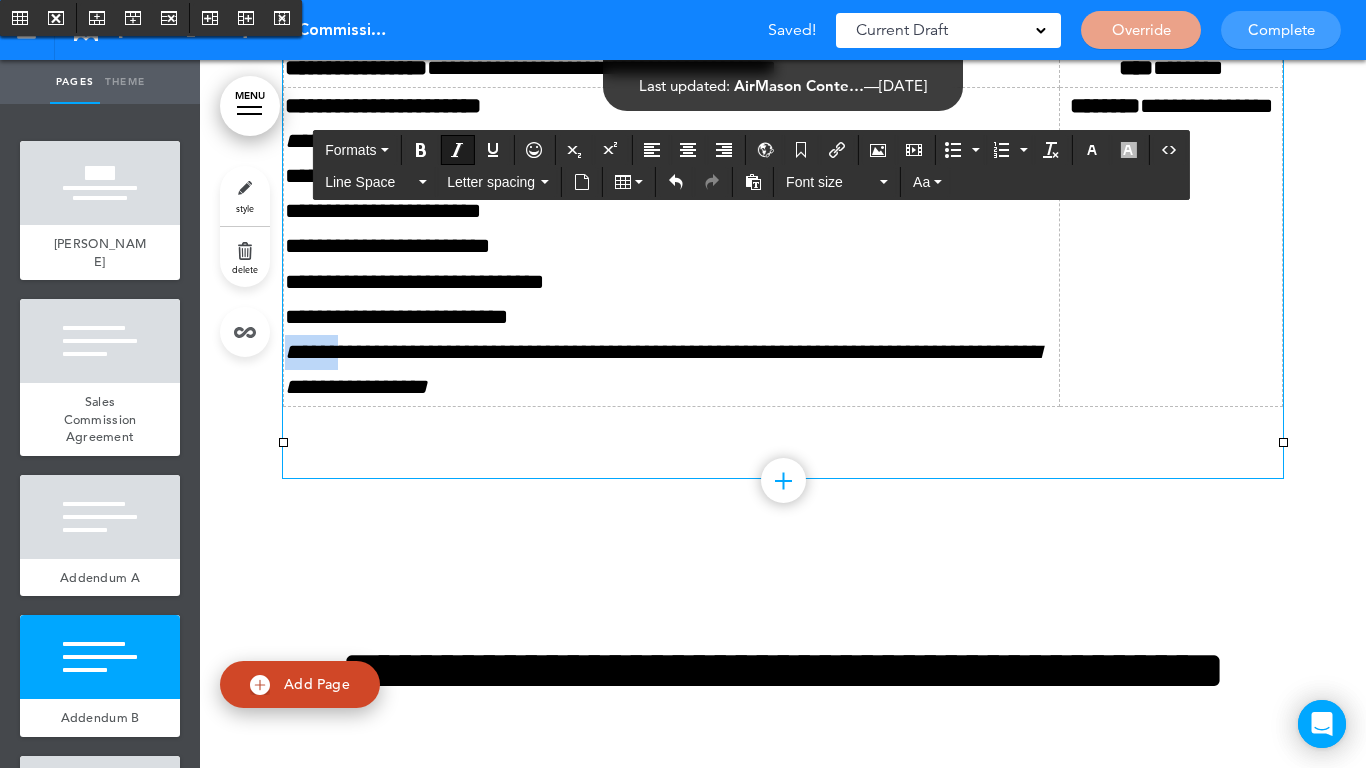 click on "**********" at bounding box center (662, 369) 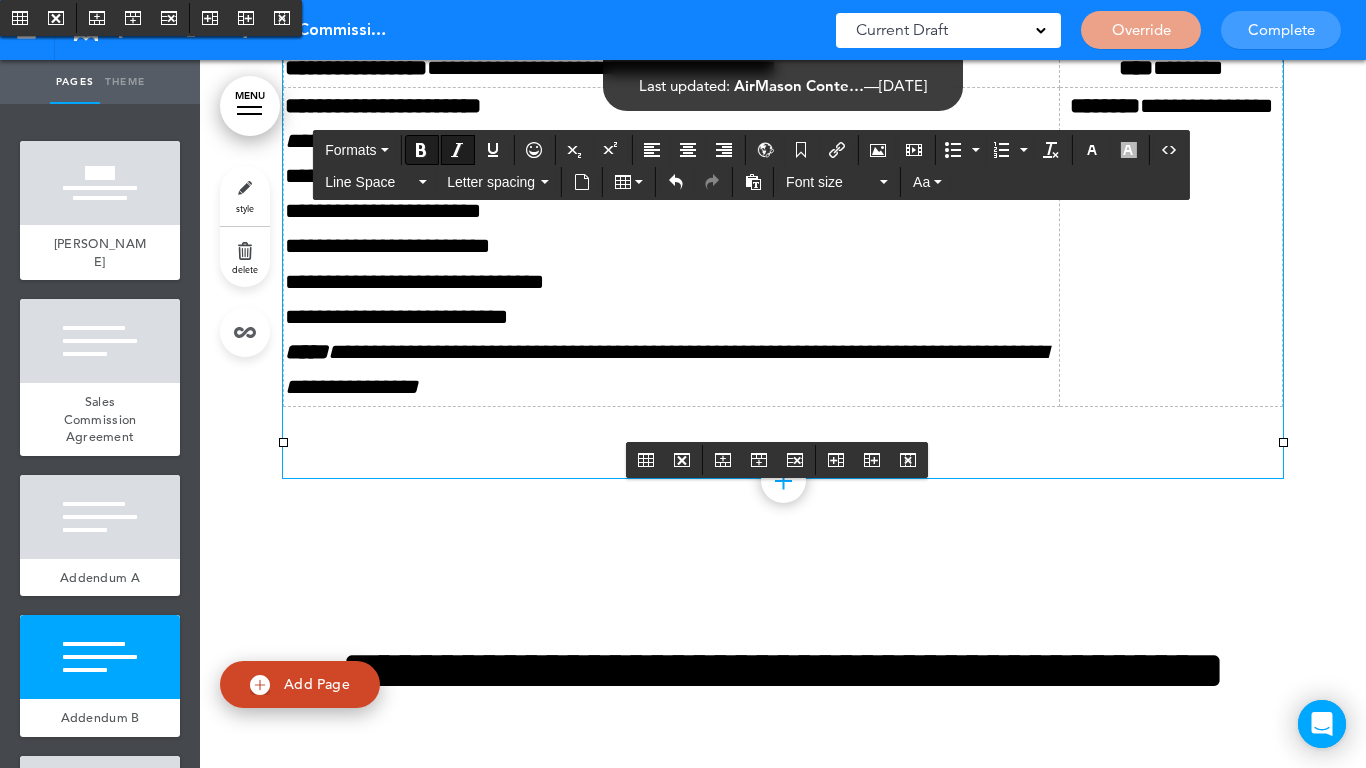 click on "**********" at bounding box center [783, -584] 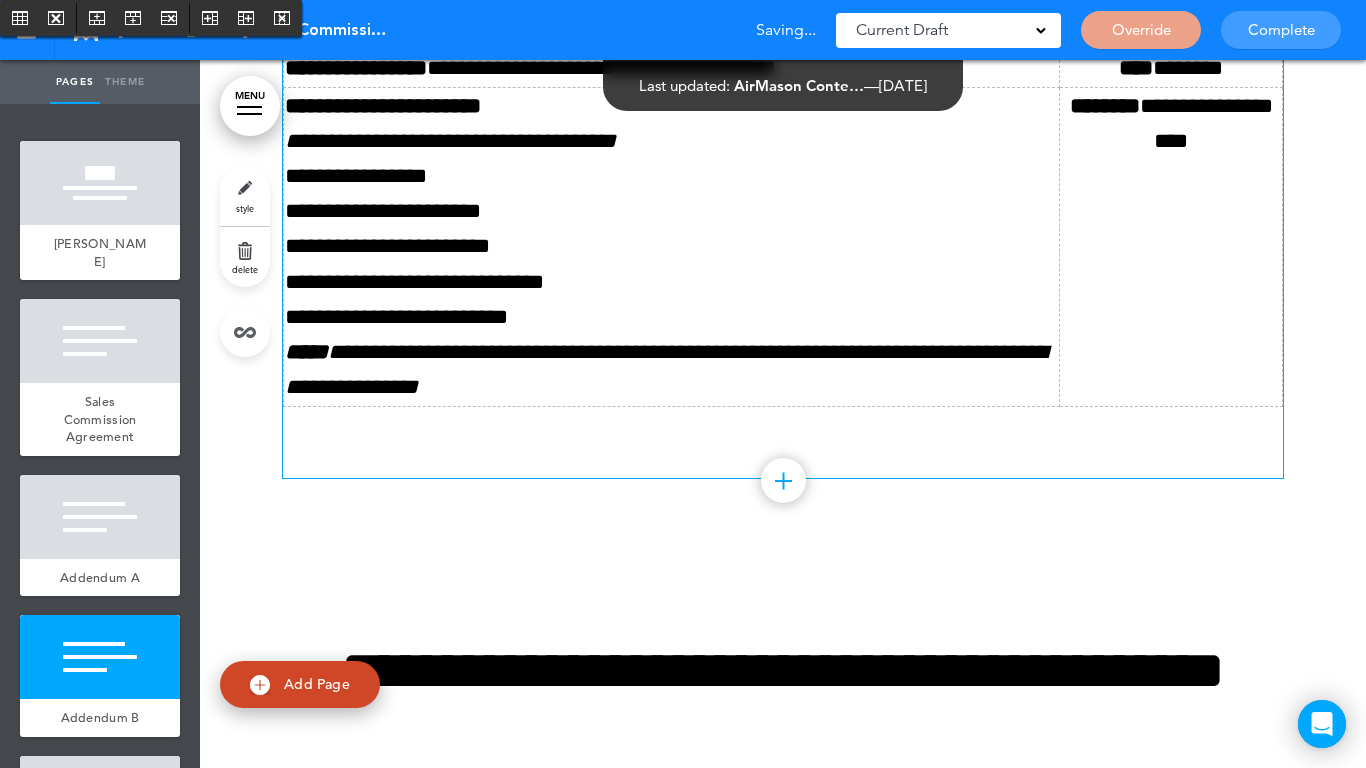 click at bounding box center [783, 425] 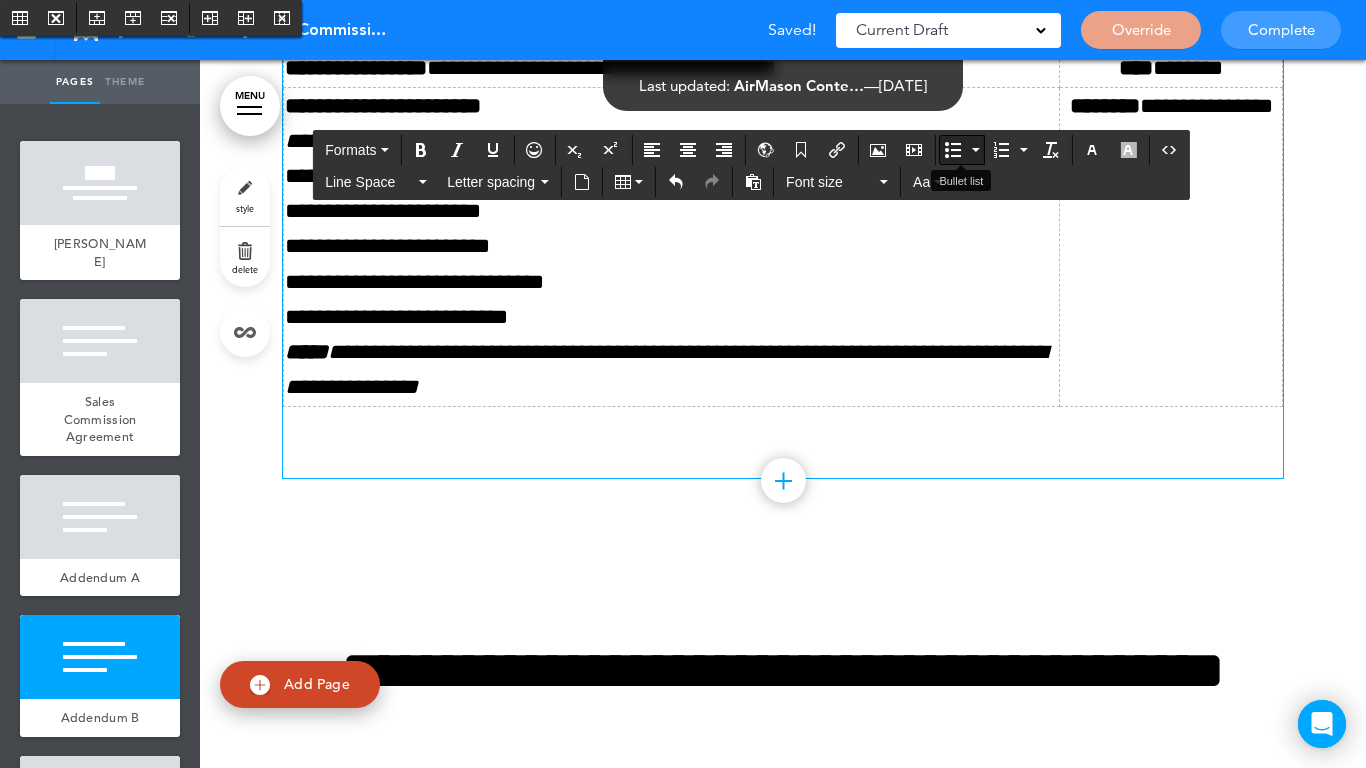 click at bounding box center [953, 150] 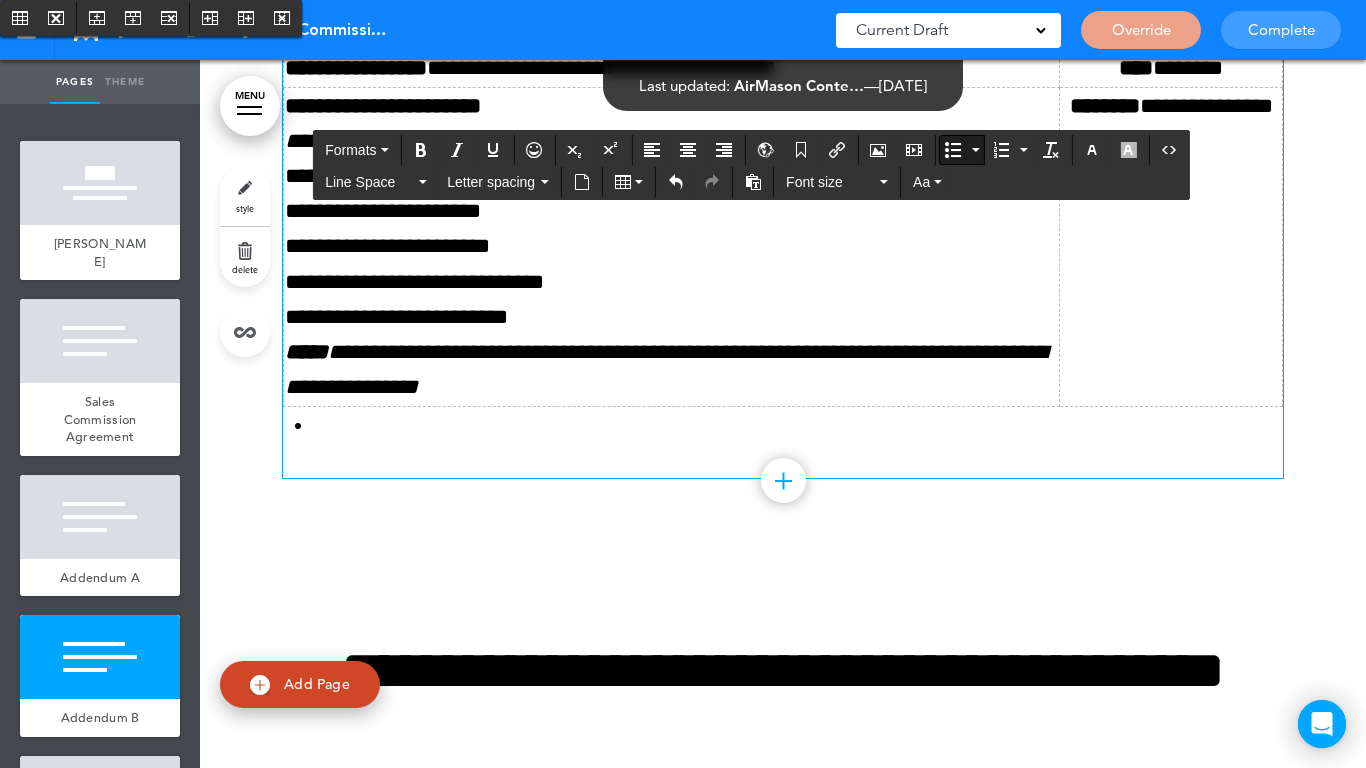 click at bounding box center (953, 150) 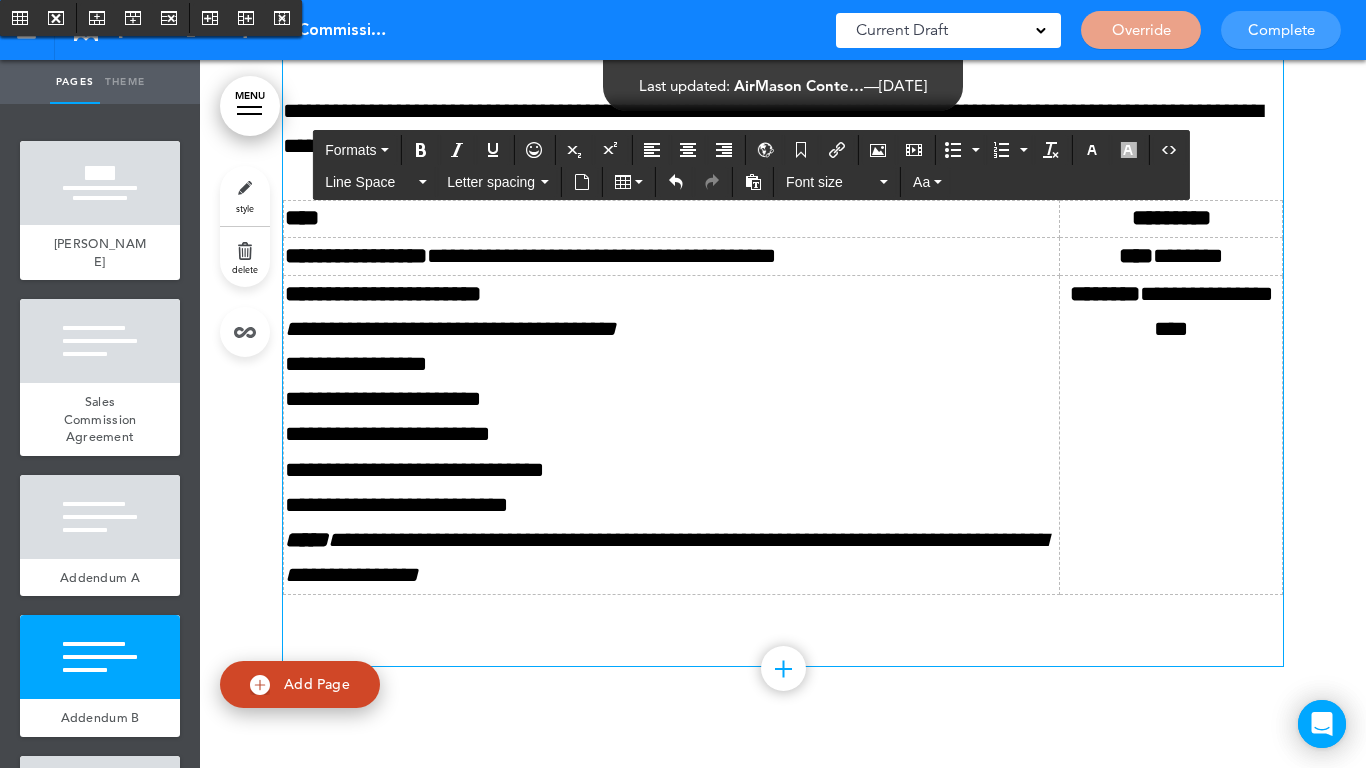 scroll, scrollTop: 10800, scrollLeft: 0, axis: vertical 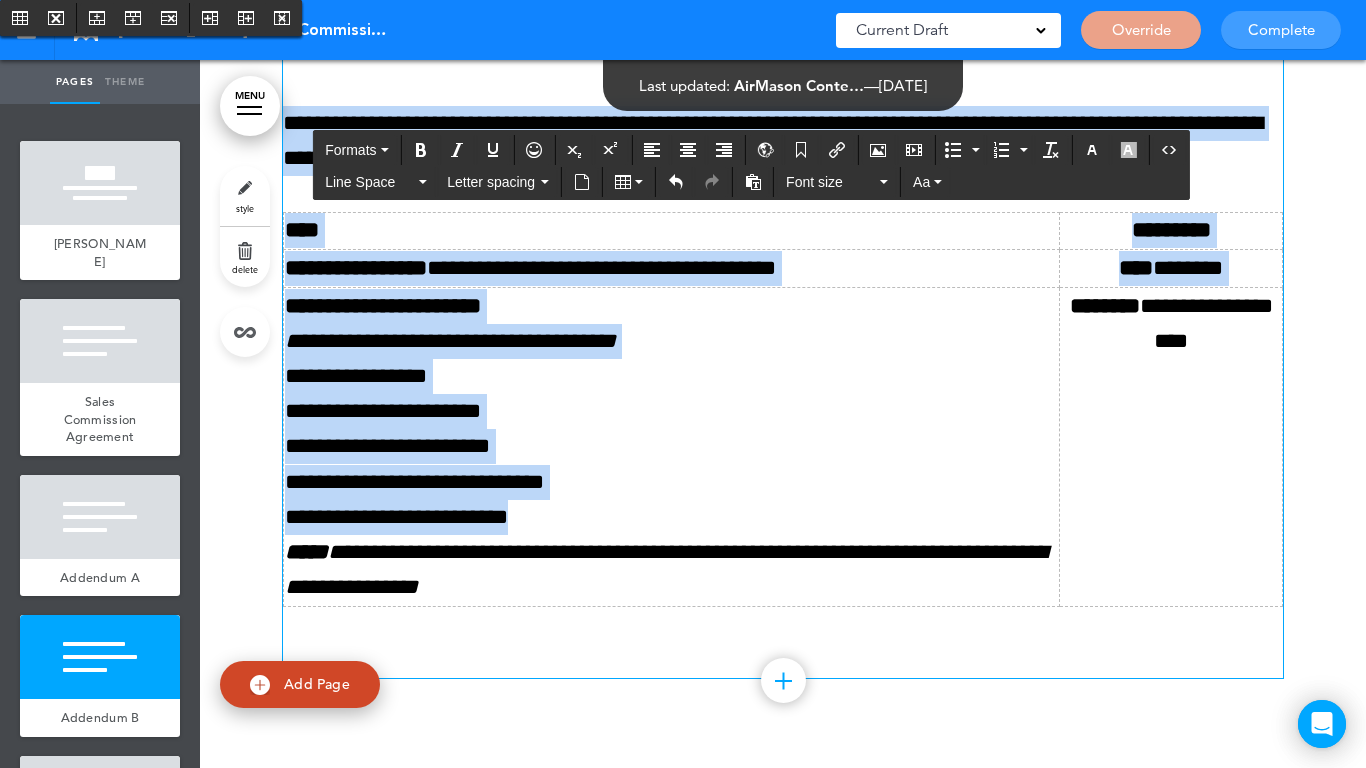 drag, startPoint x: 543, startPoint y: 551, endPoint x: 391, endPoint y: 323, distance: 274.0219 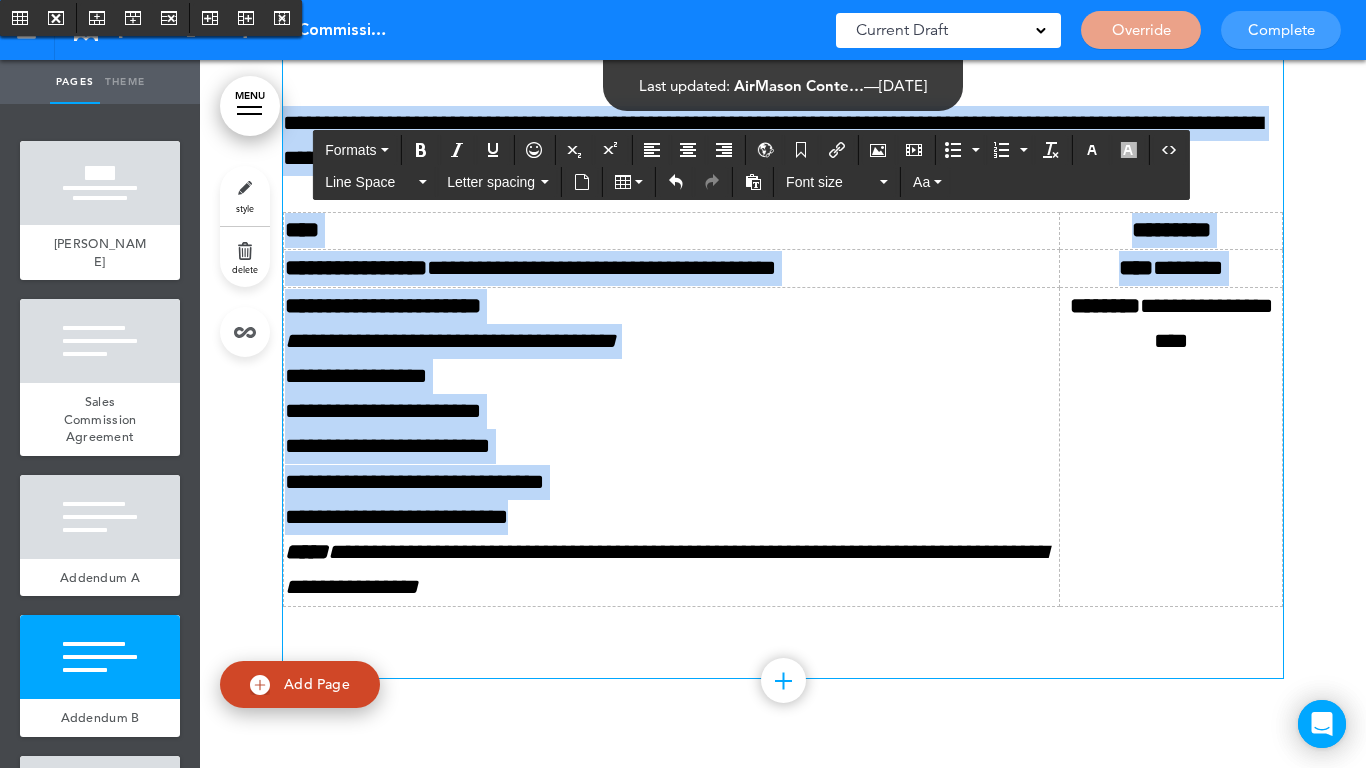 click on "**********" at bounding box center (783, 410) 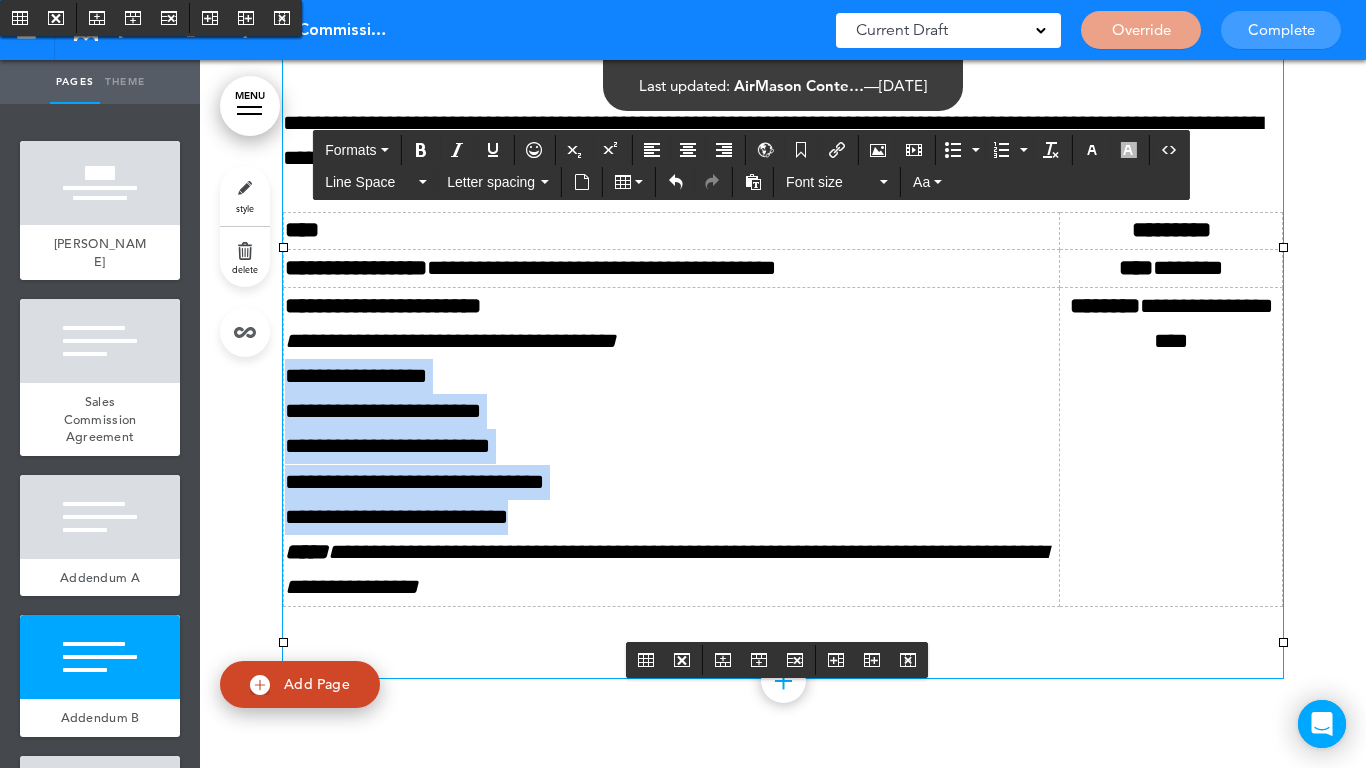 drag, startPoint x: 276, startPoint y: 405, endPoint x: 541, endPoint y: 545, distance: 299.7082 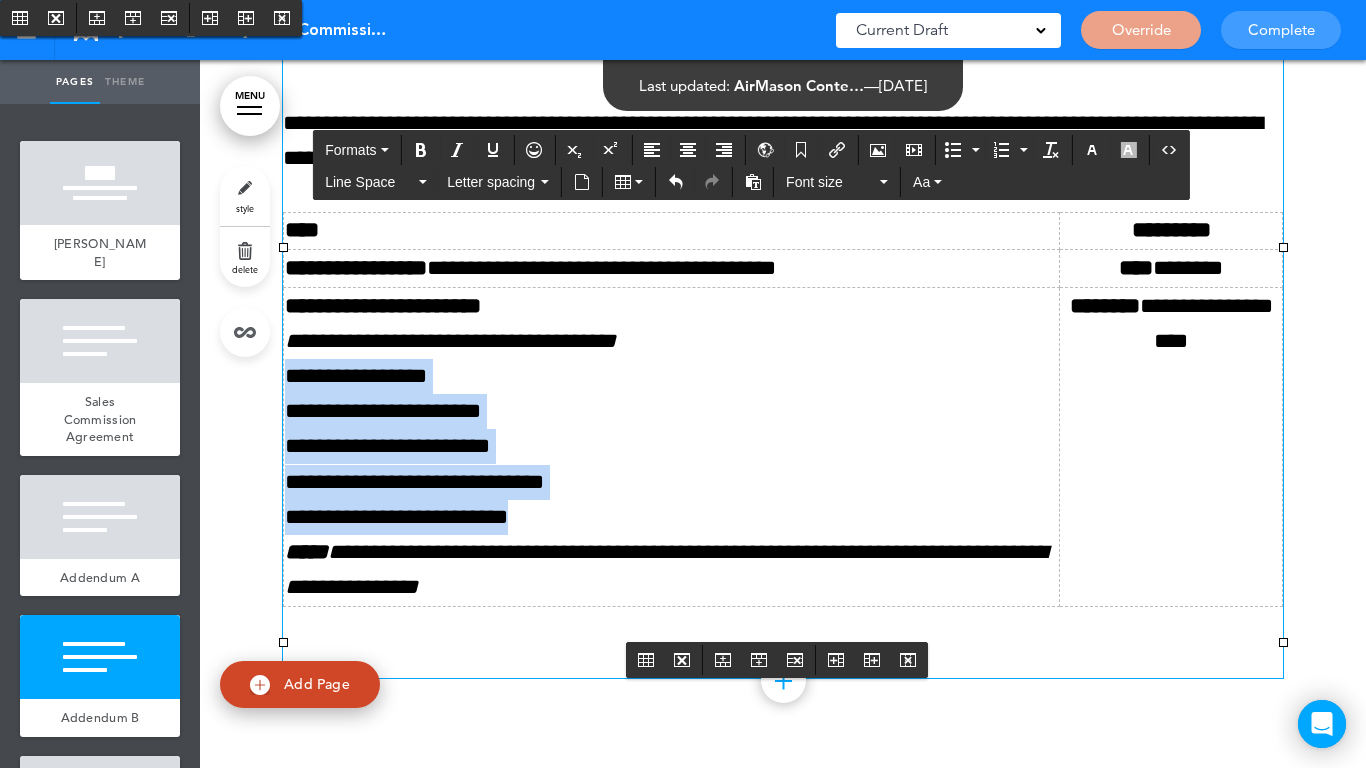 click on "**********" at bounding box center [672, 446] 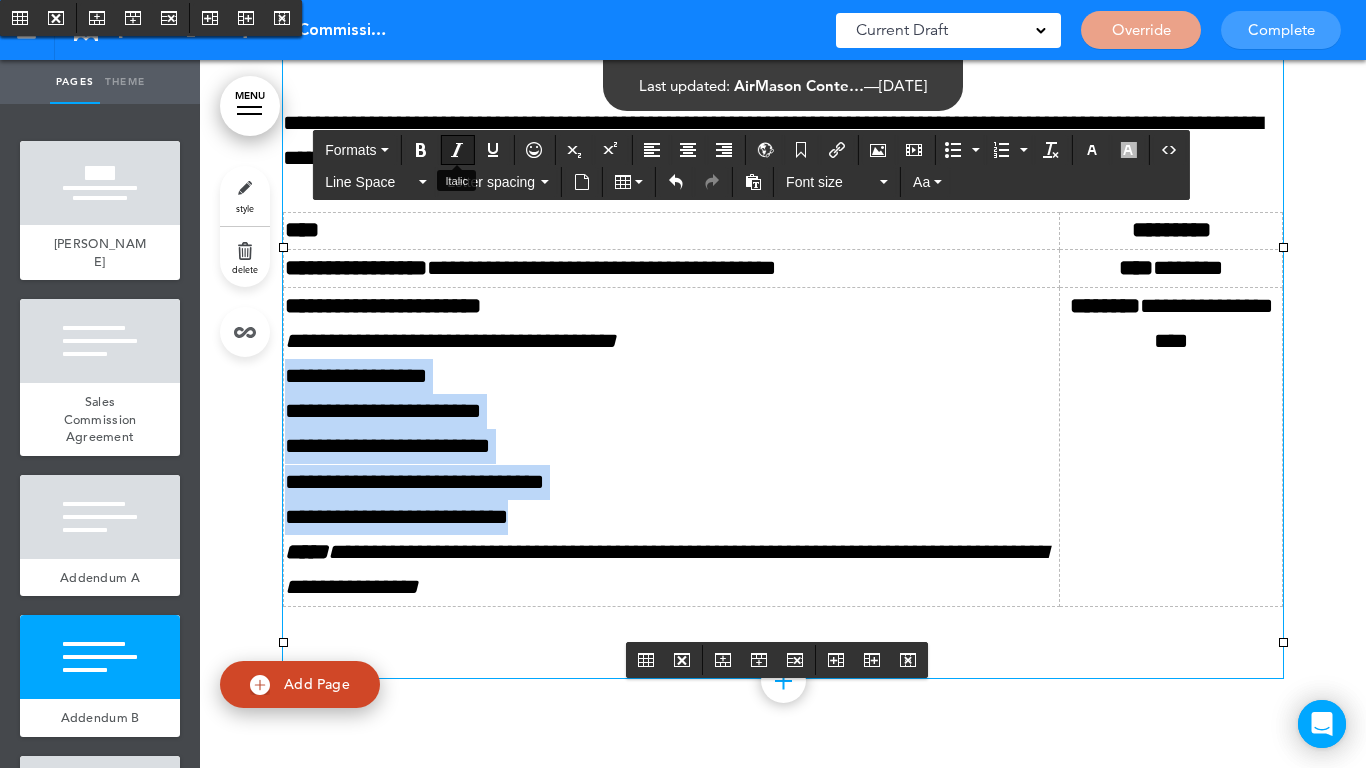click at bounding box center [457, 150] 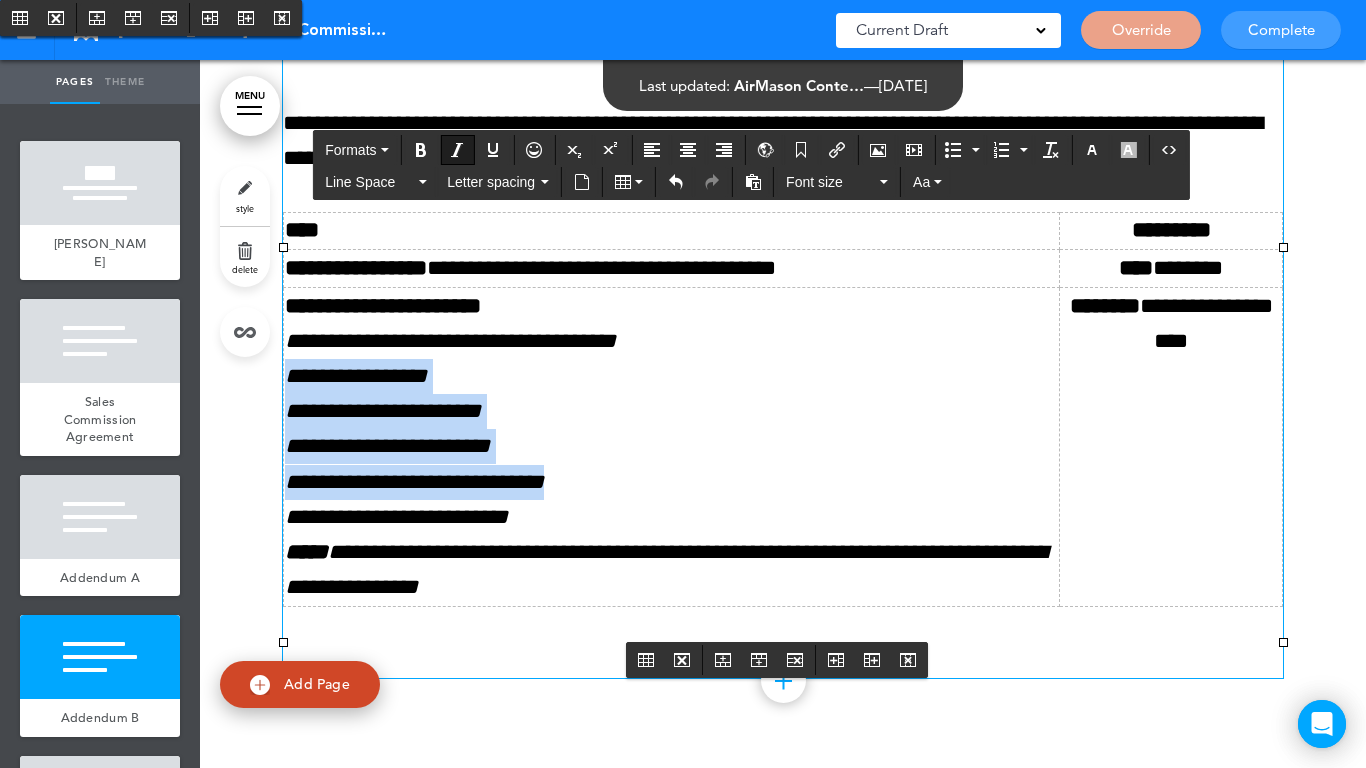 click on "**********" at bounding box center [672, 376] 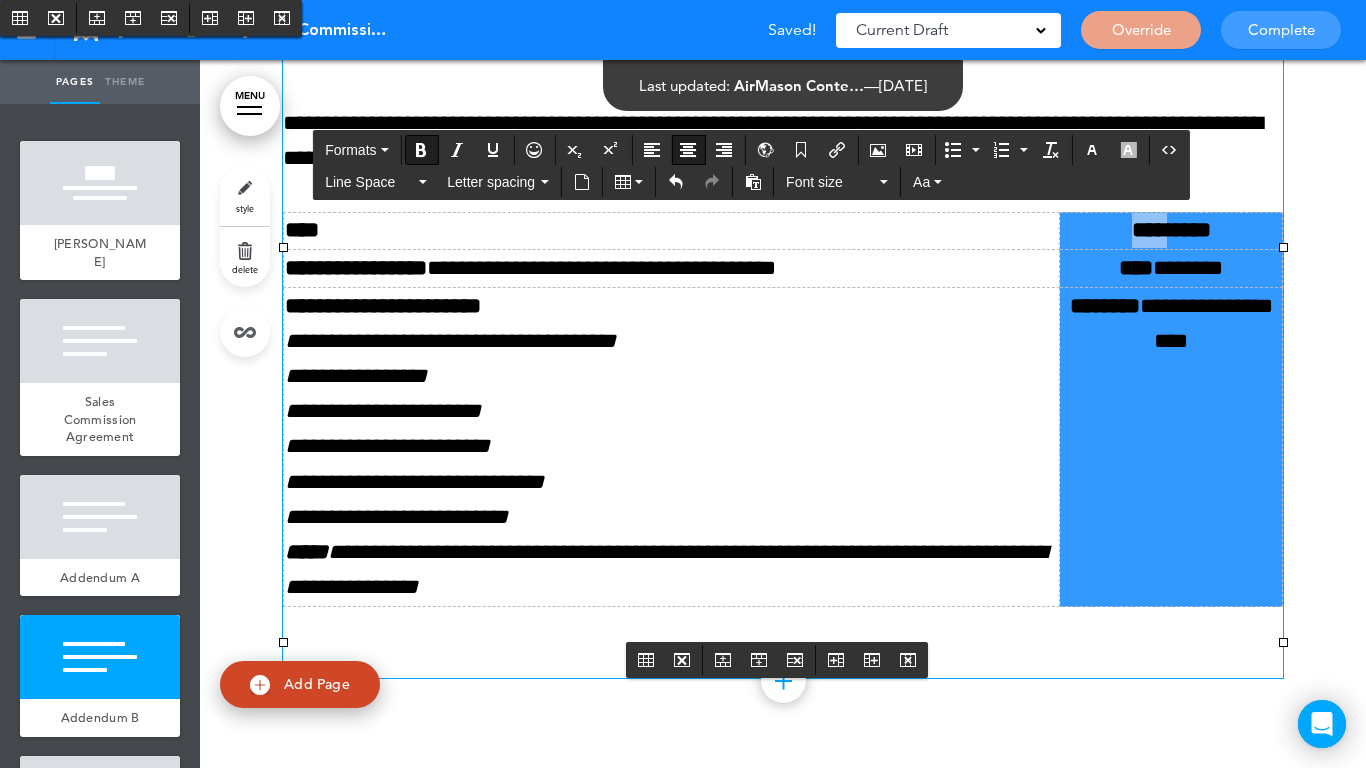 drag, startPoint x: 1156, startPoint y: 385, endPoint x: 1165, endPoint y: 253, distance: 132.30646 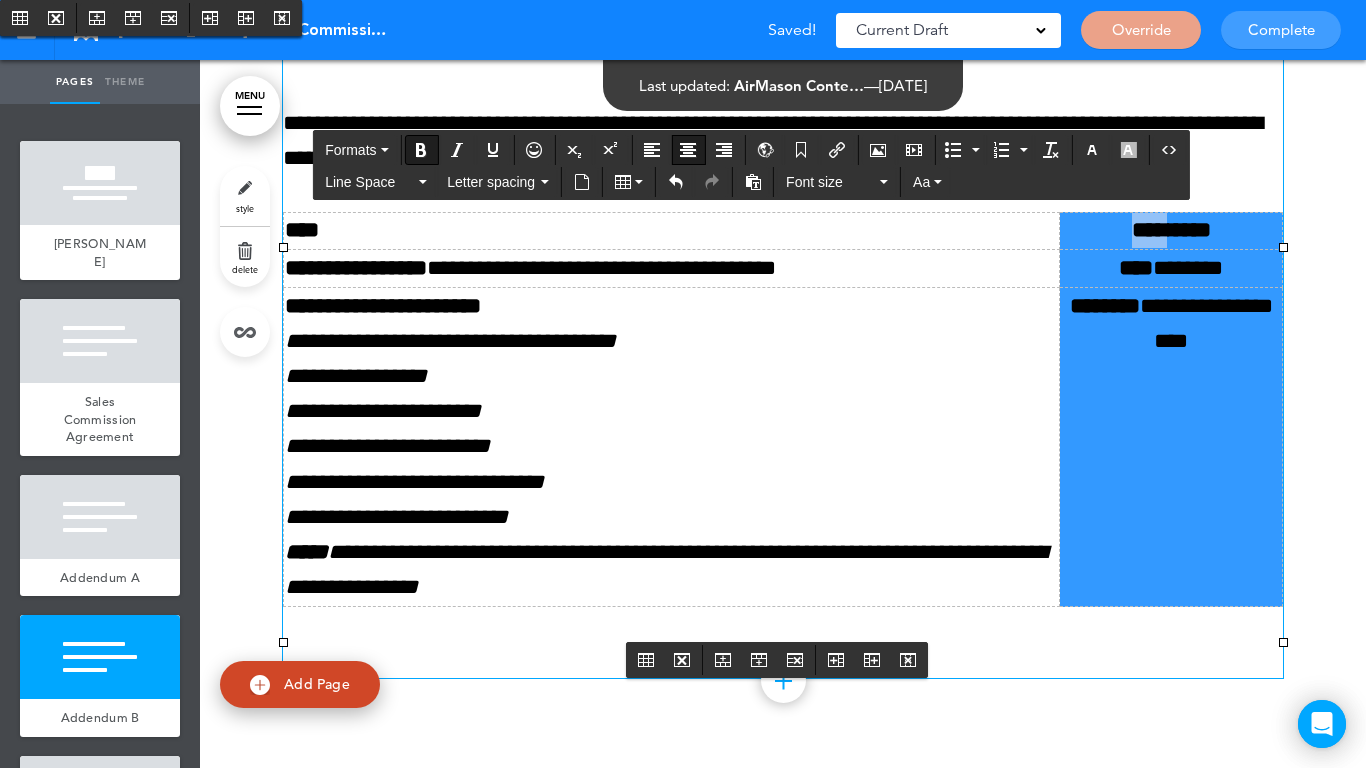 click on "**********" at bounding box center [783, 410] 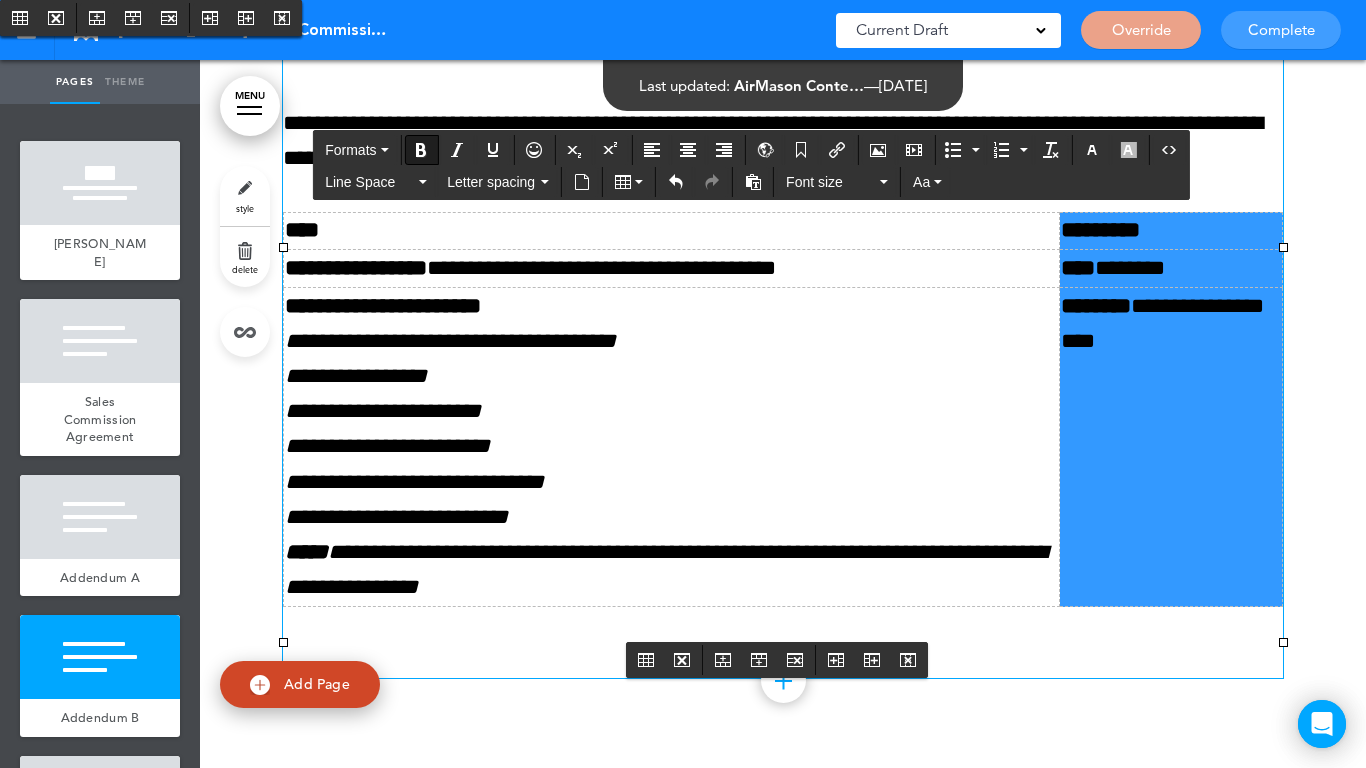 click on "**********" at bounding box center [672, 411] 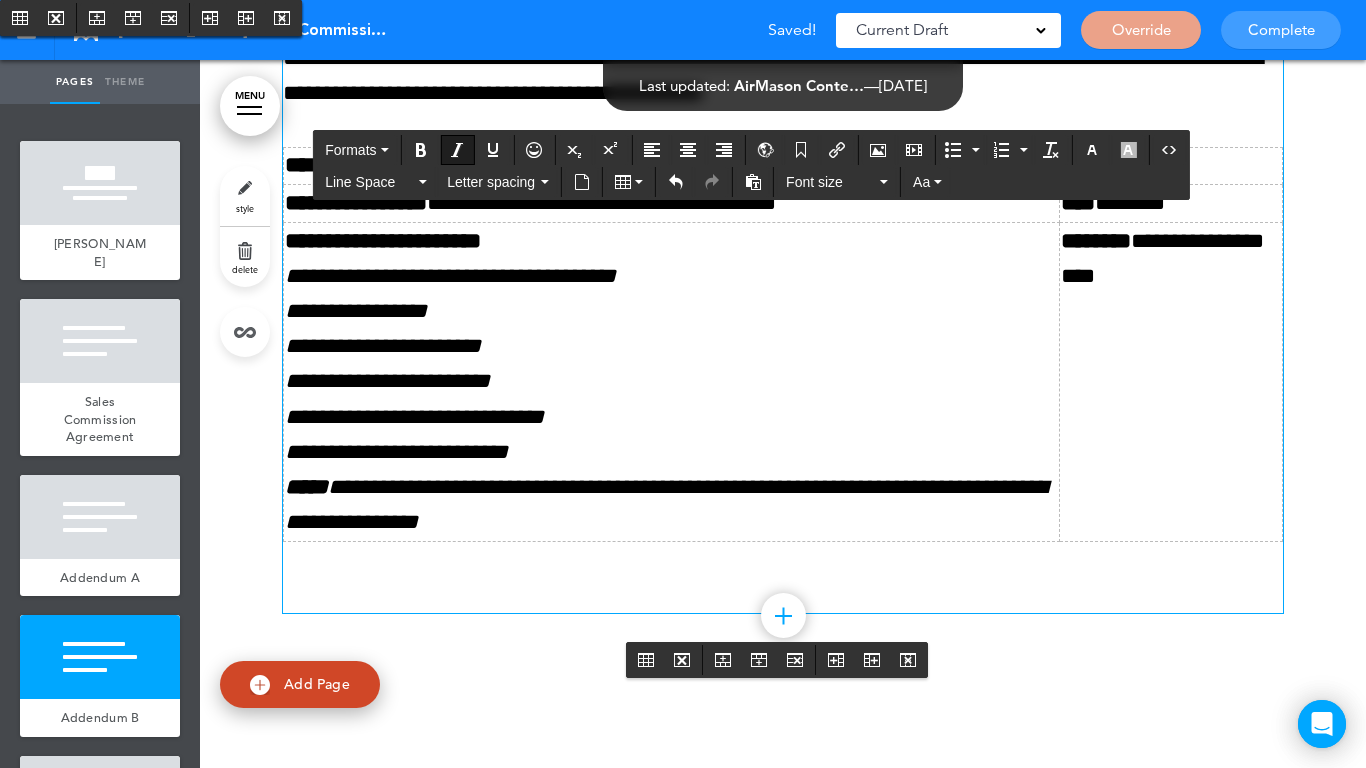 scroll, scrollTop: 10900, scrollLeft: 0, axis: vertical 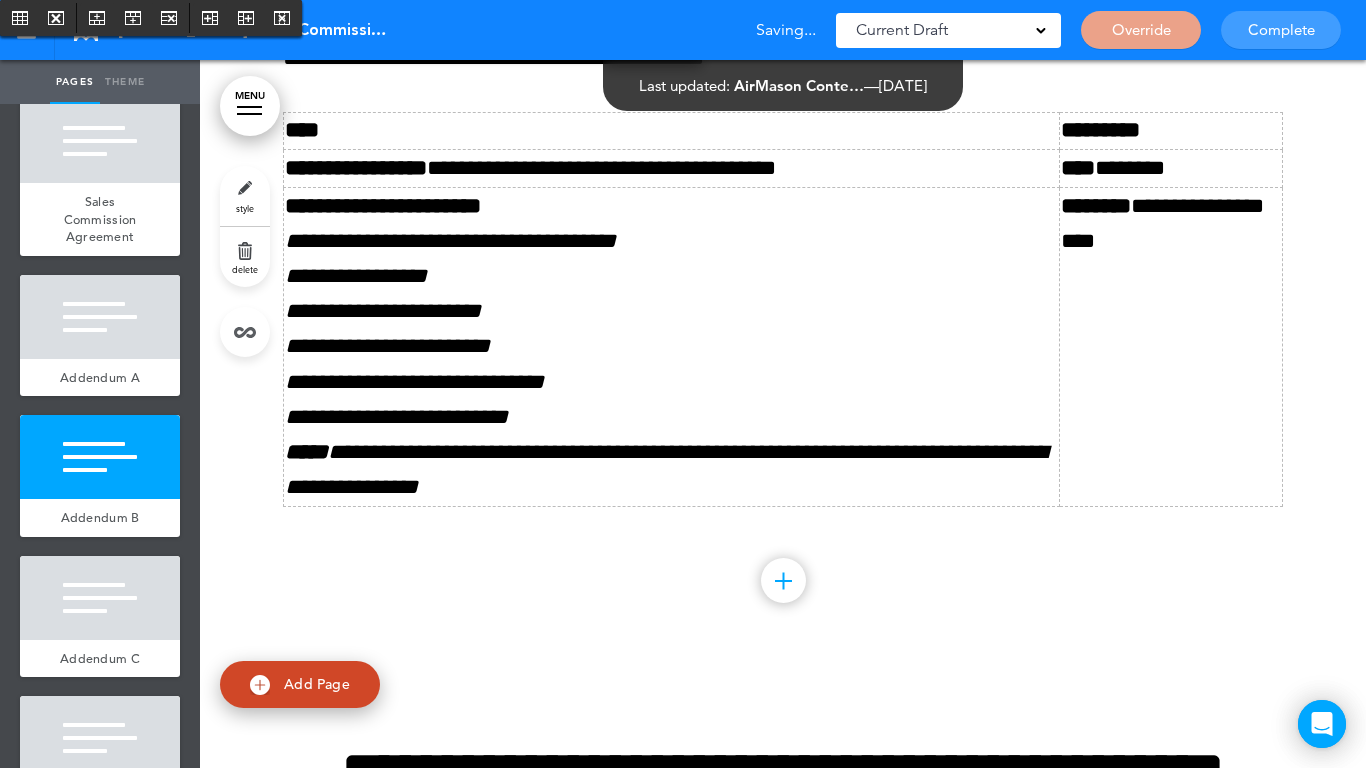 drag, startPoint x: 128, startPoint y: 576, endPoint x: 309, endPoint y: 557, distance: 181.9945 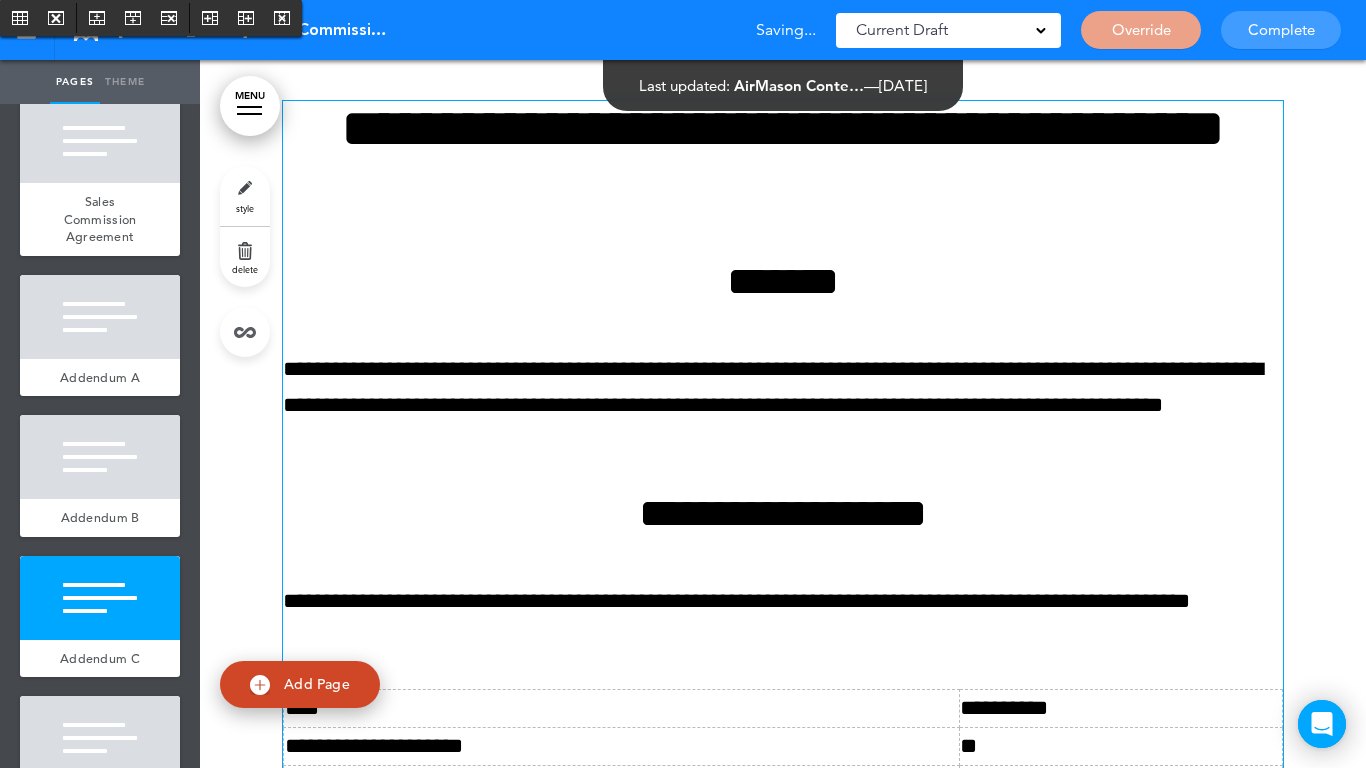 scroll, scrollTop: 11544, scrollLeft: 0, axis: vertical 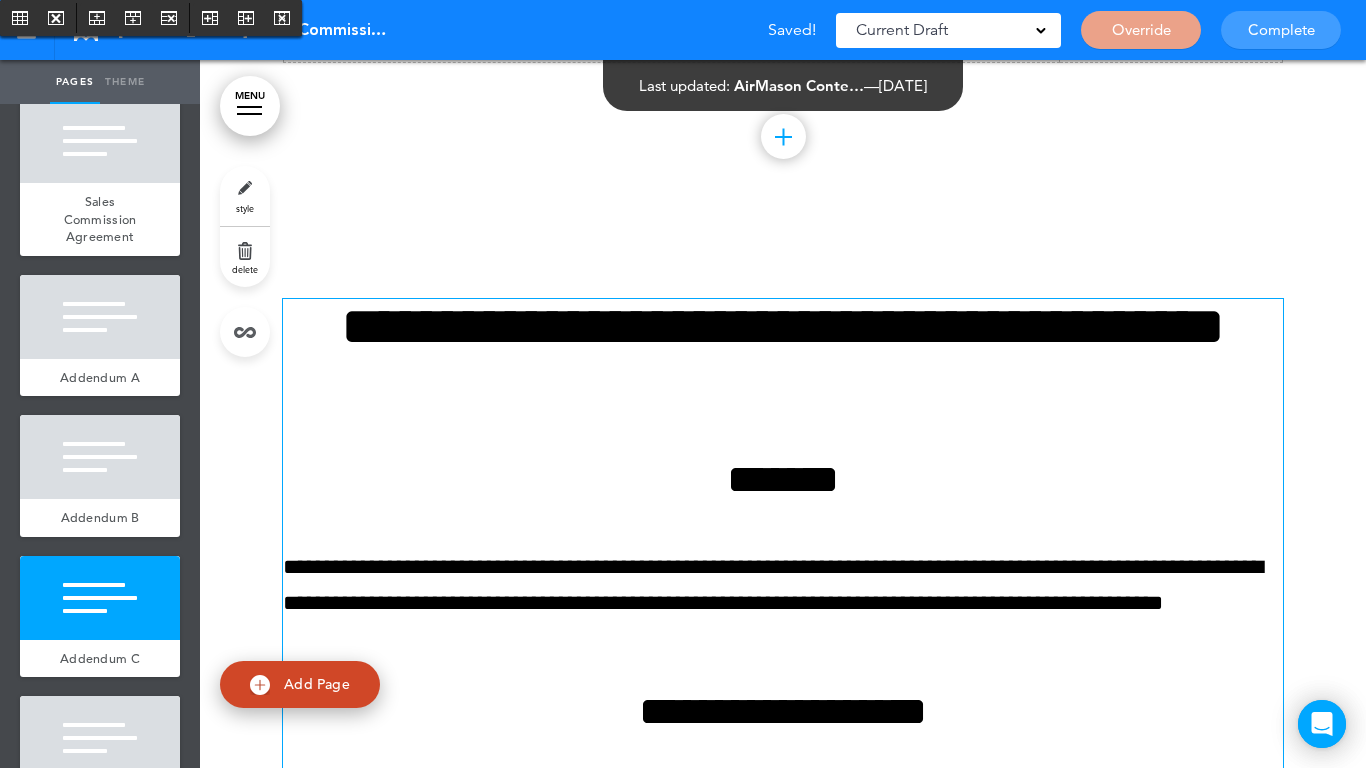 click on "*******" at bounding box center [783, 479] 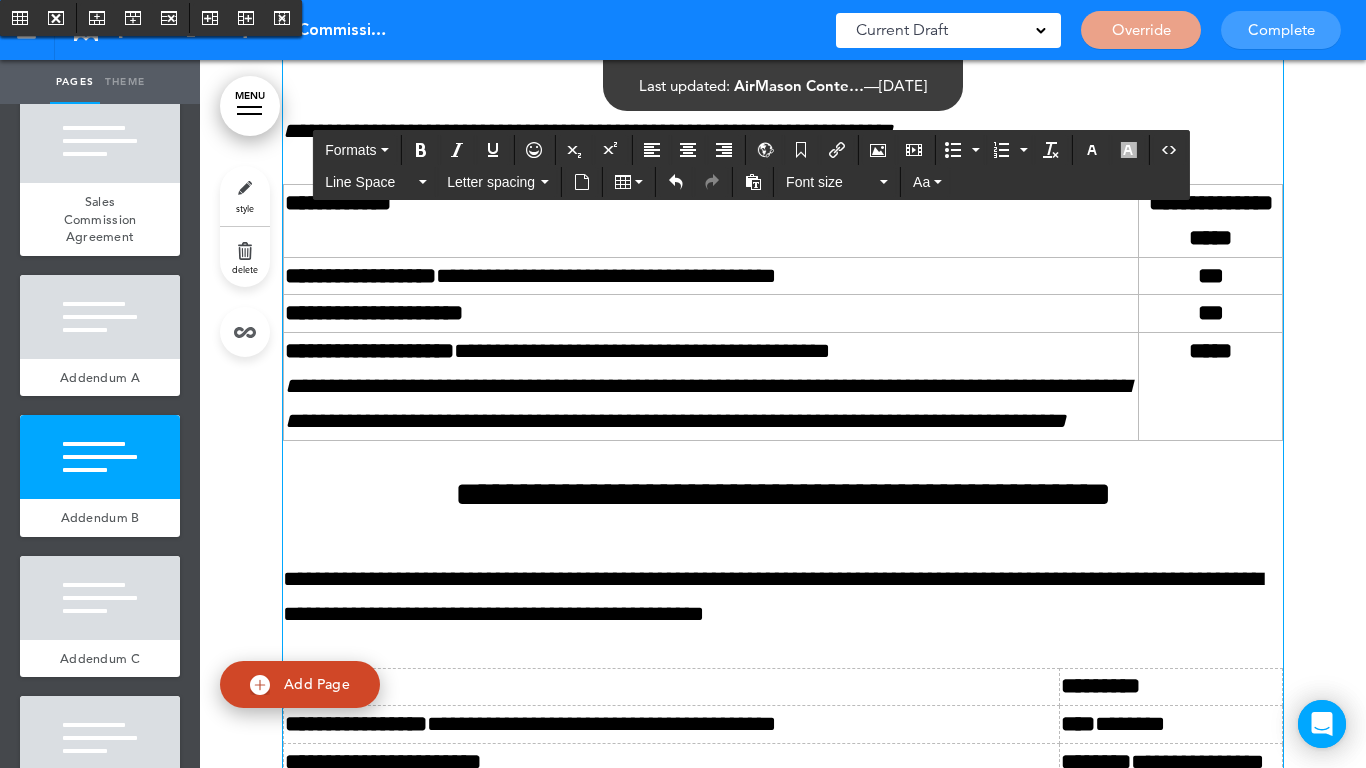 scroll, scrollTop: 9944, scrollLeft: 0, axis: vertical 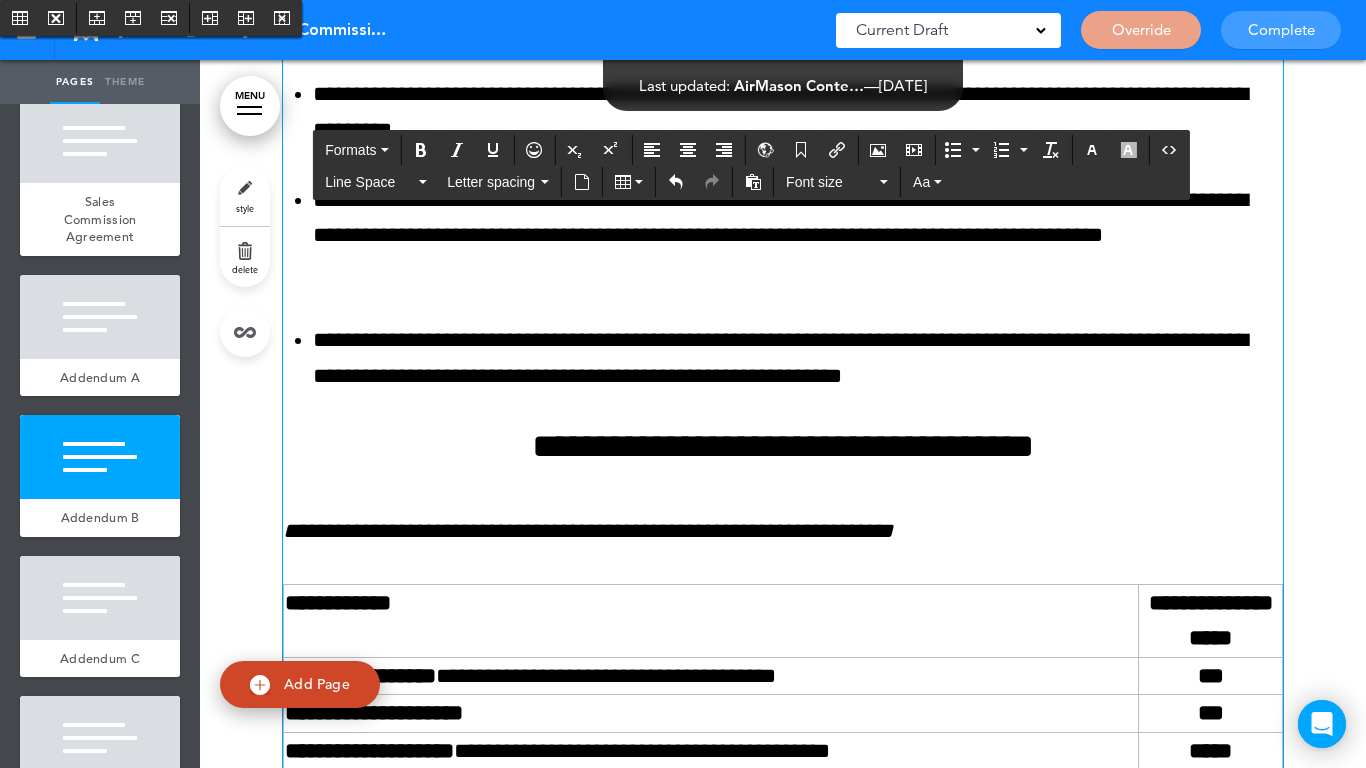 click on "**********" at bounding box center (783, 446) 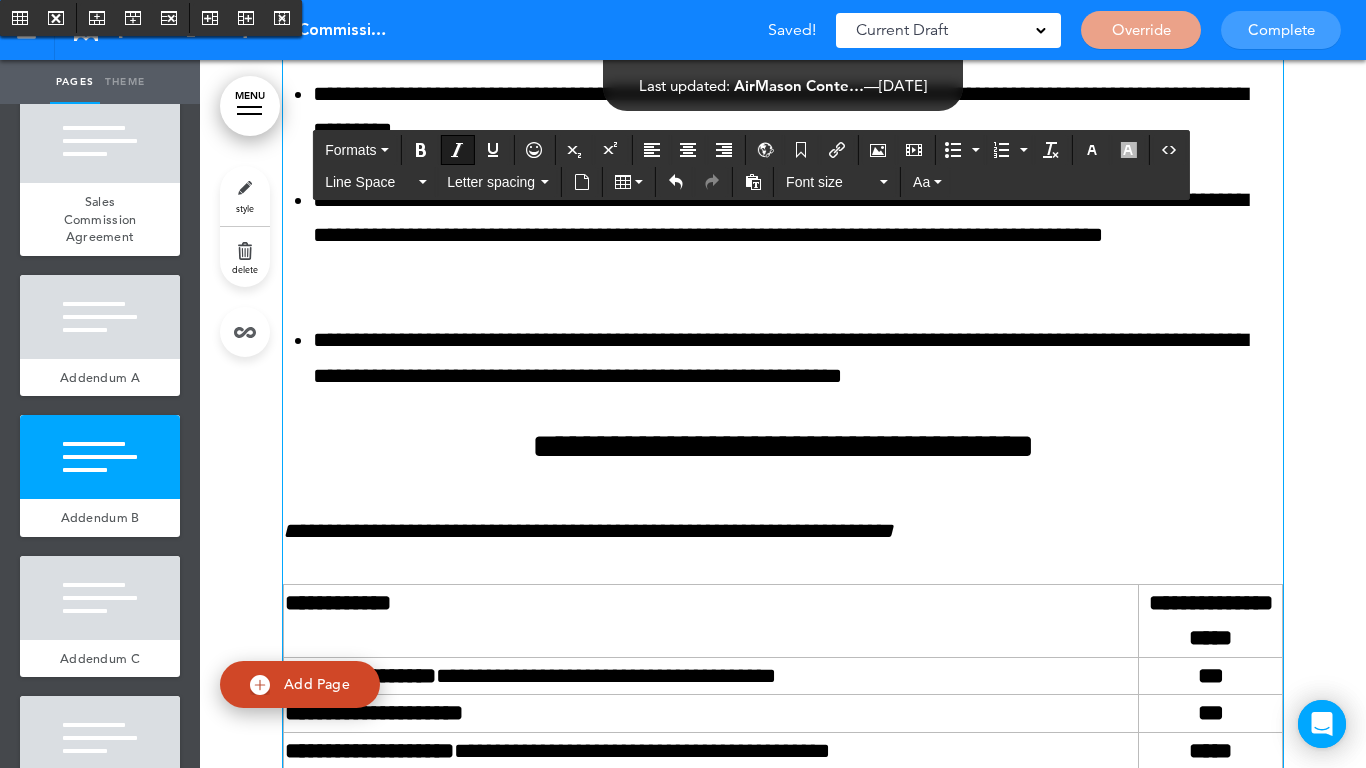 click on "**********" at bounding box center (783, 465) 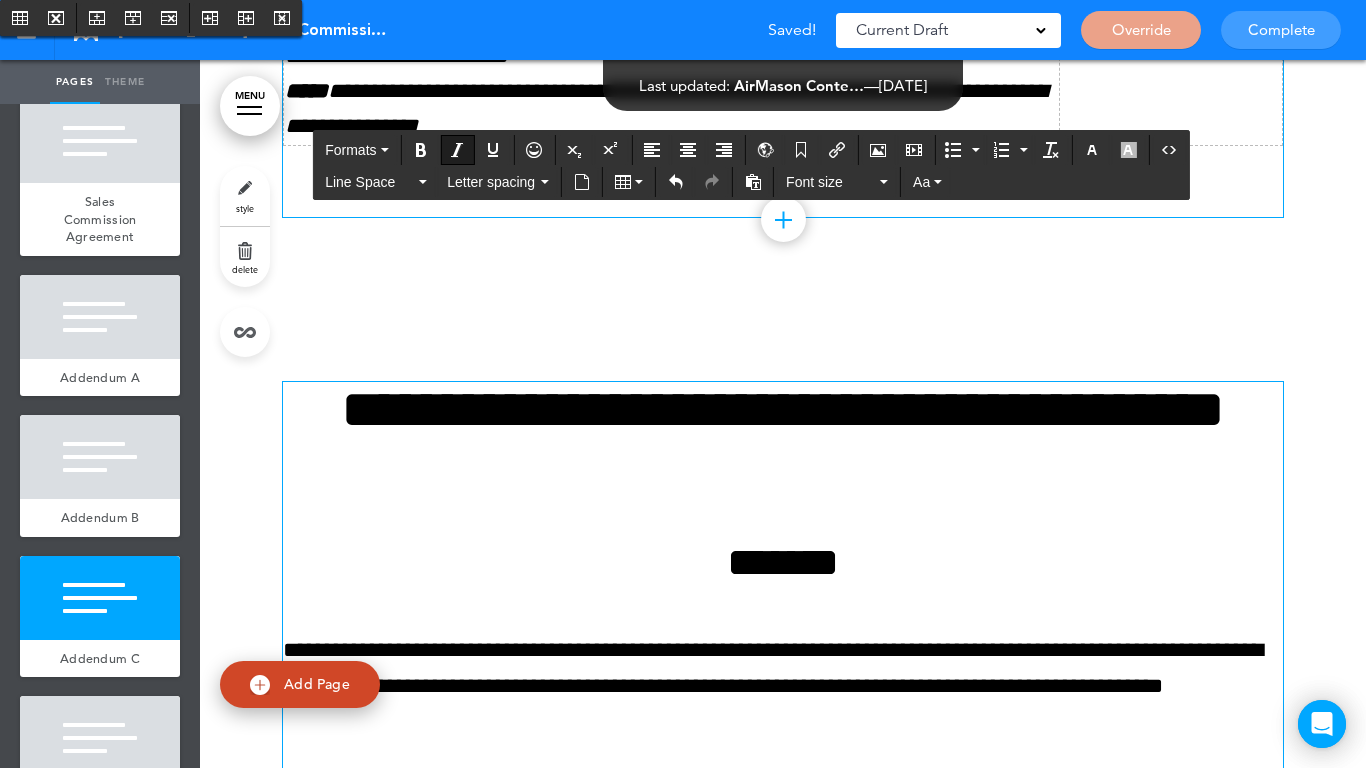 scroll, scrollTop: 11444, scrollLeft: 0, axis: vertical 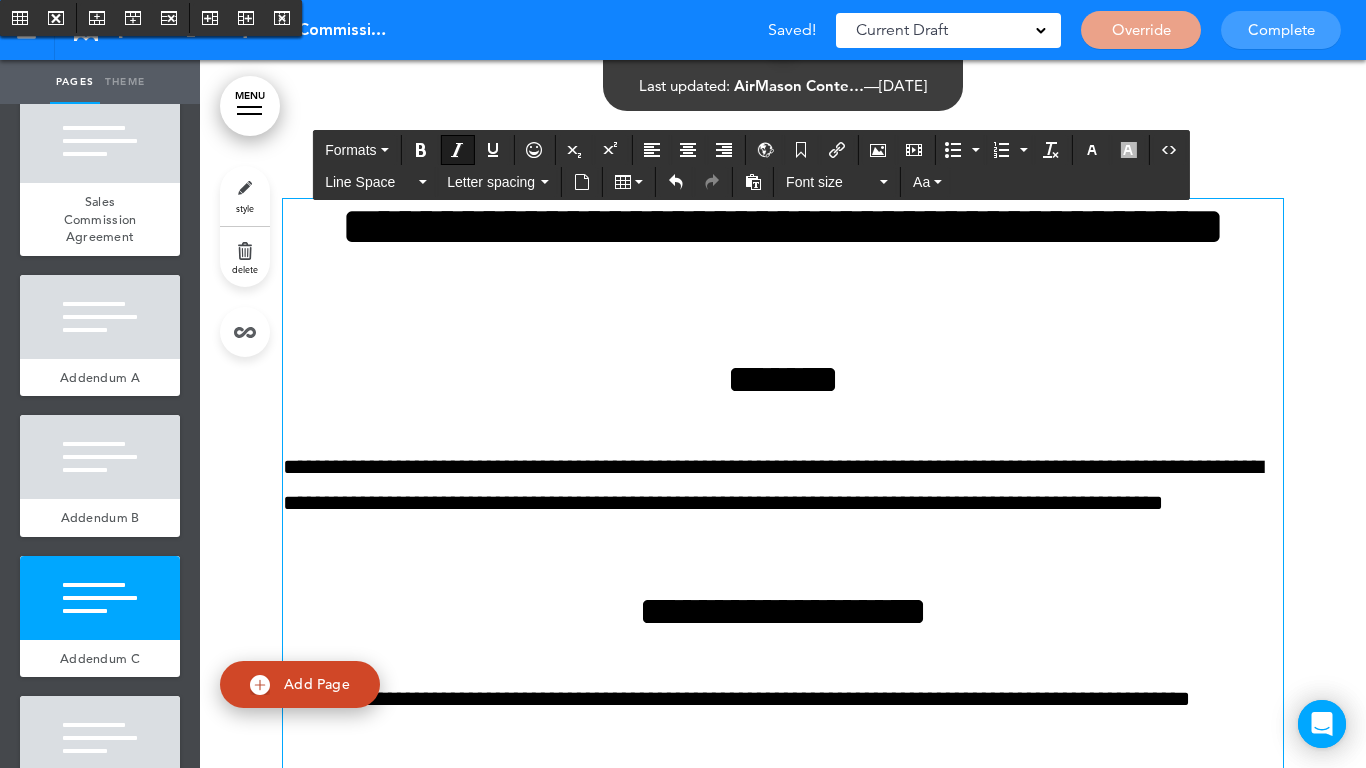 click on "*******" at bounding box center (783, 379) 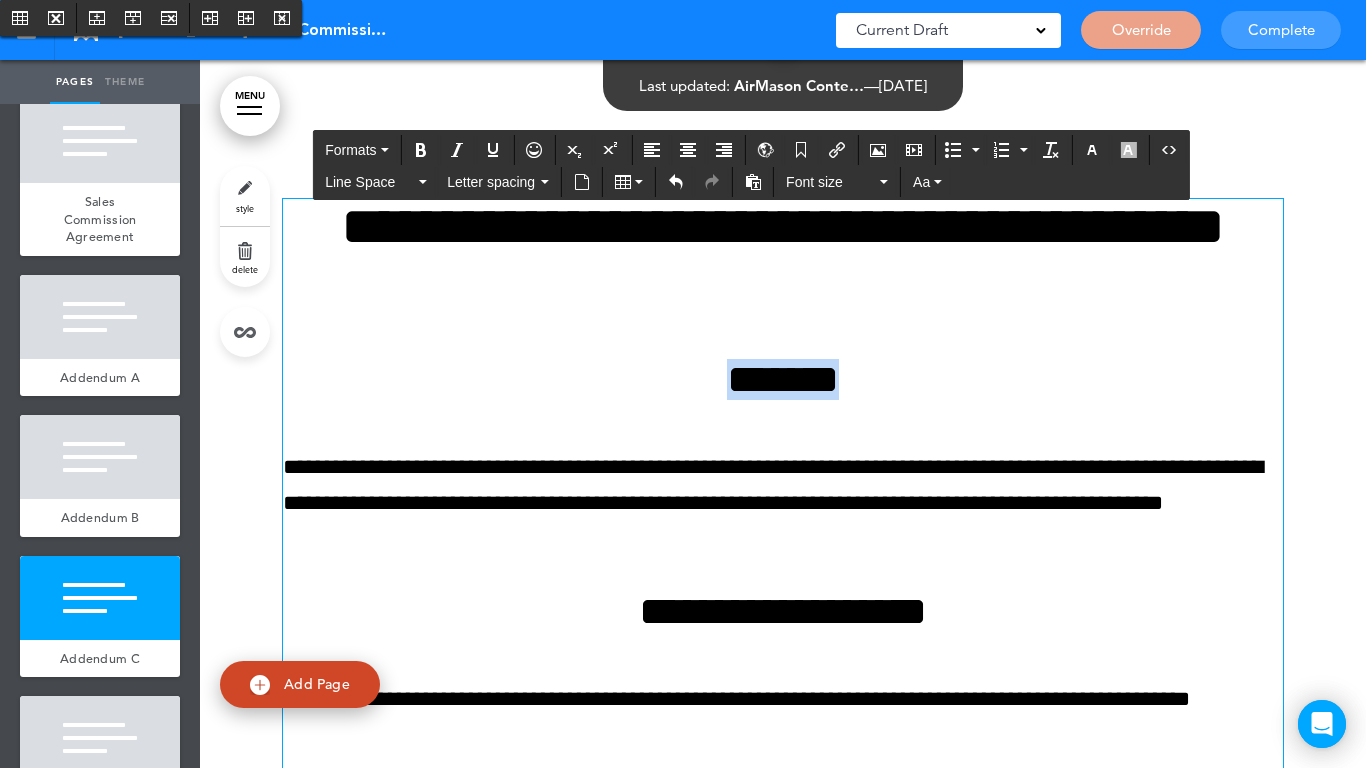 click on "*******" at bounding box center [783, 379] 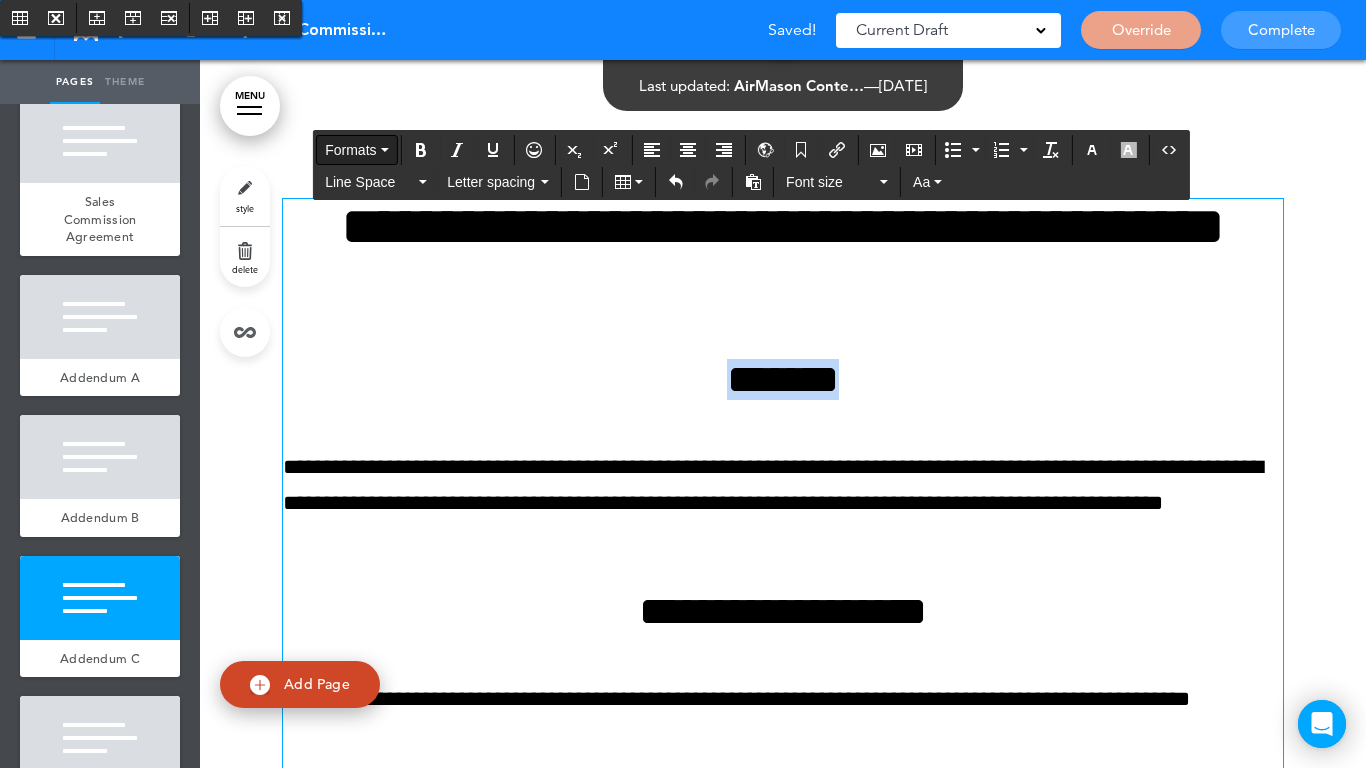 click on "Formats" at bounding box center [350, 150] 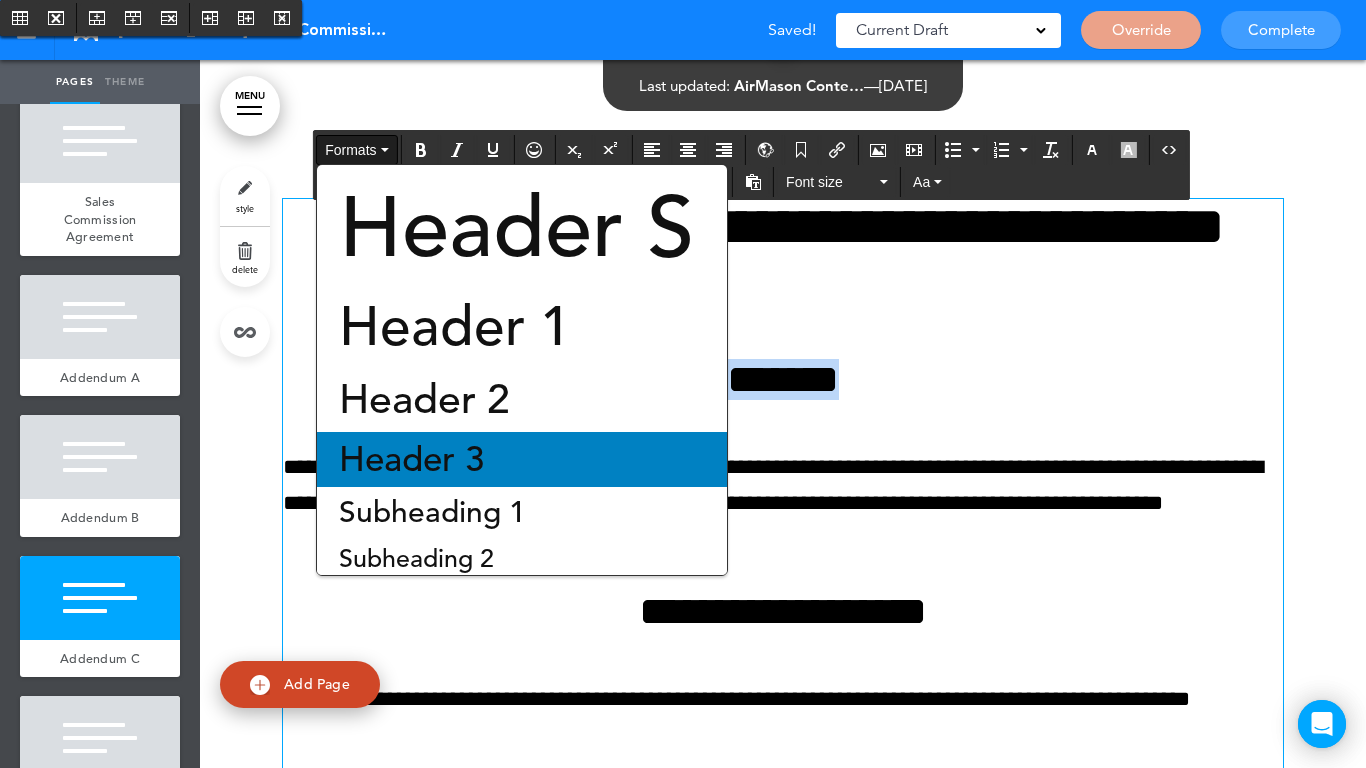 click on "Header 3" at bounding box center [411, 459] 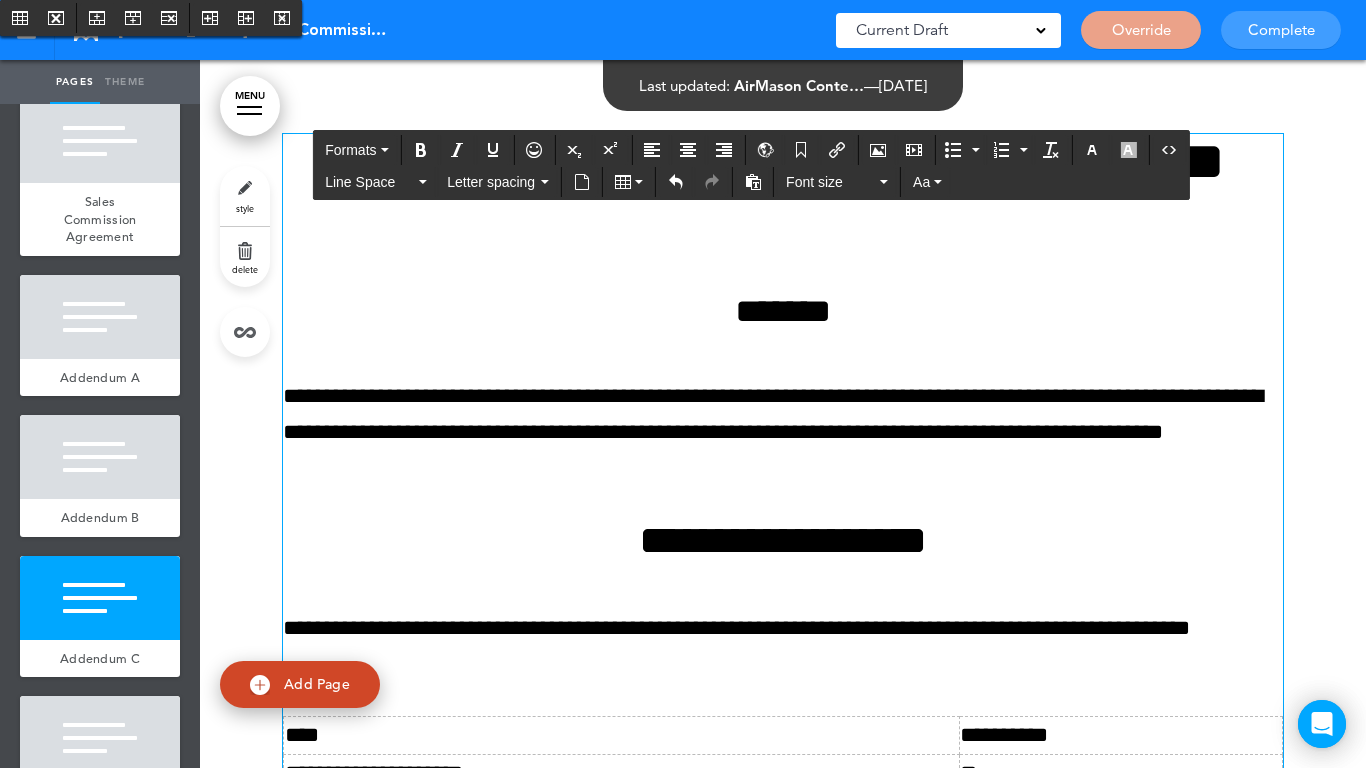 scroll, scrollTop: 11544, scrollLeft: 0, axis: vertical 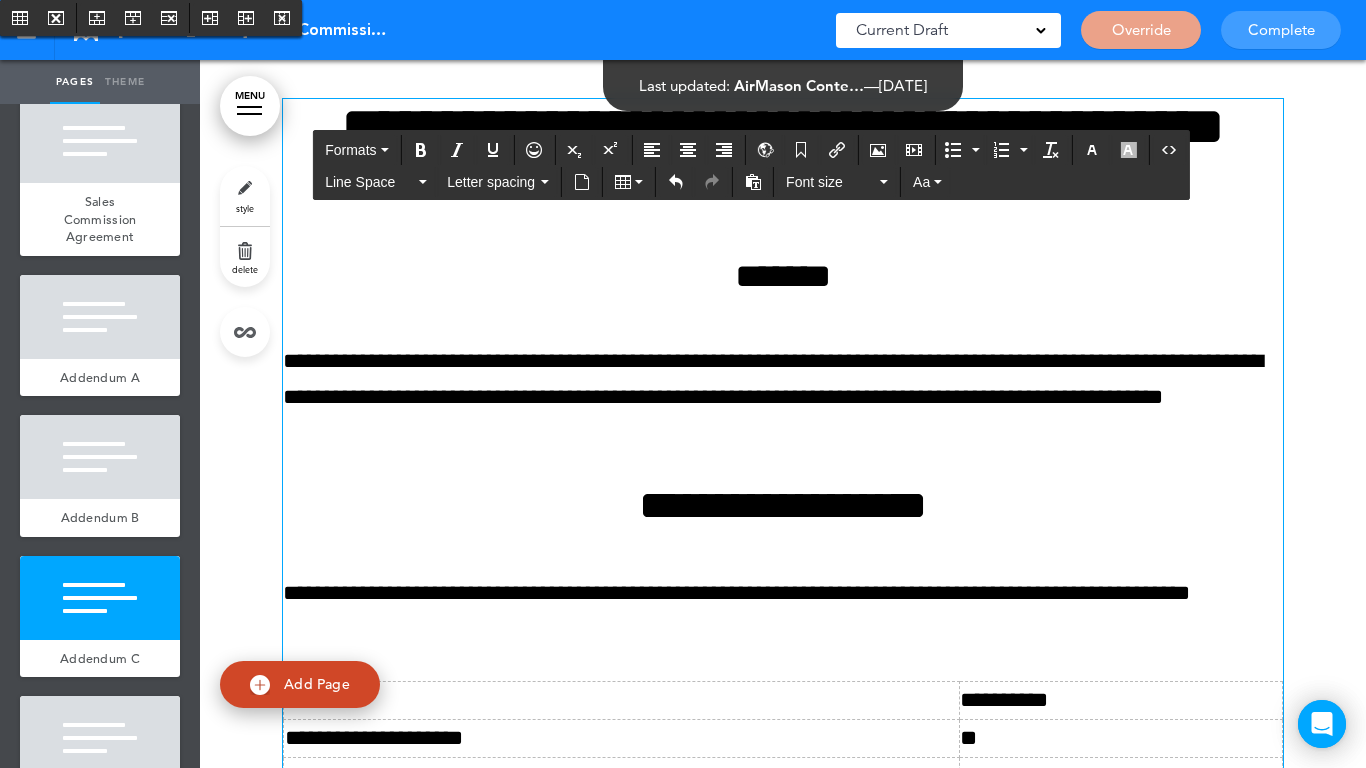 click on "**********" at bounding box center [783, 505] 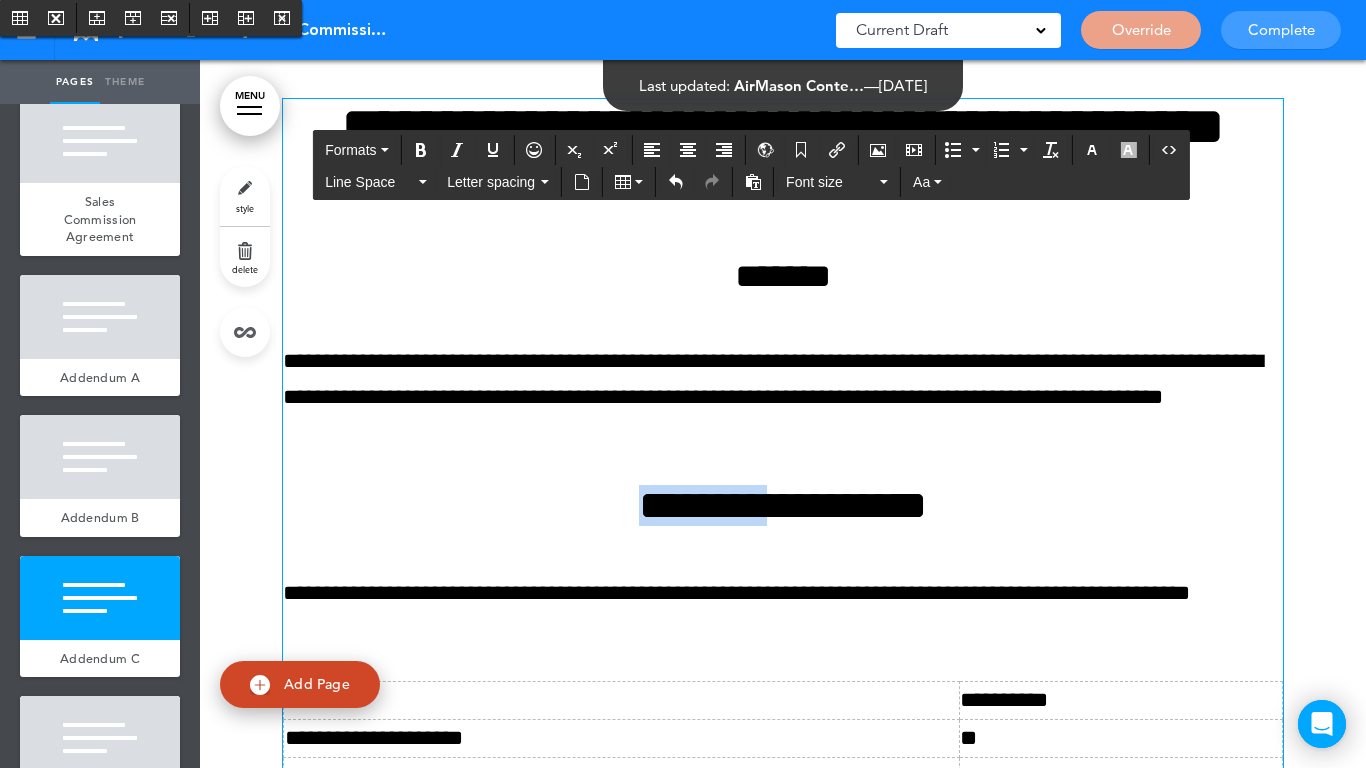 click on "**********" at bounding box center [783, 505] 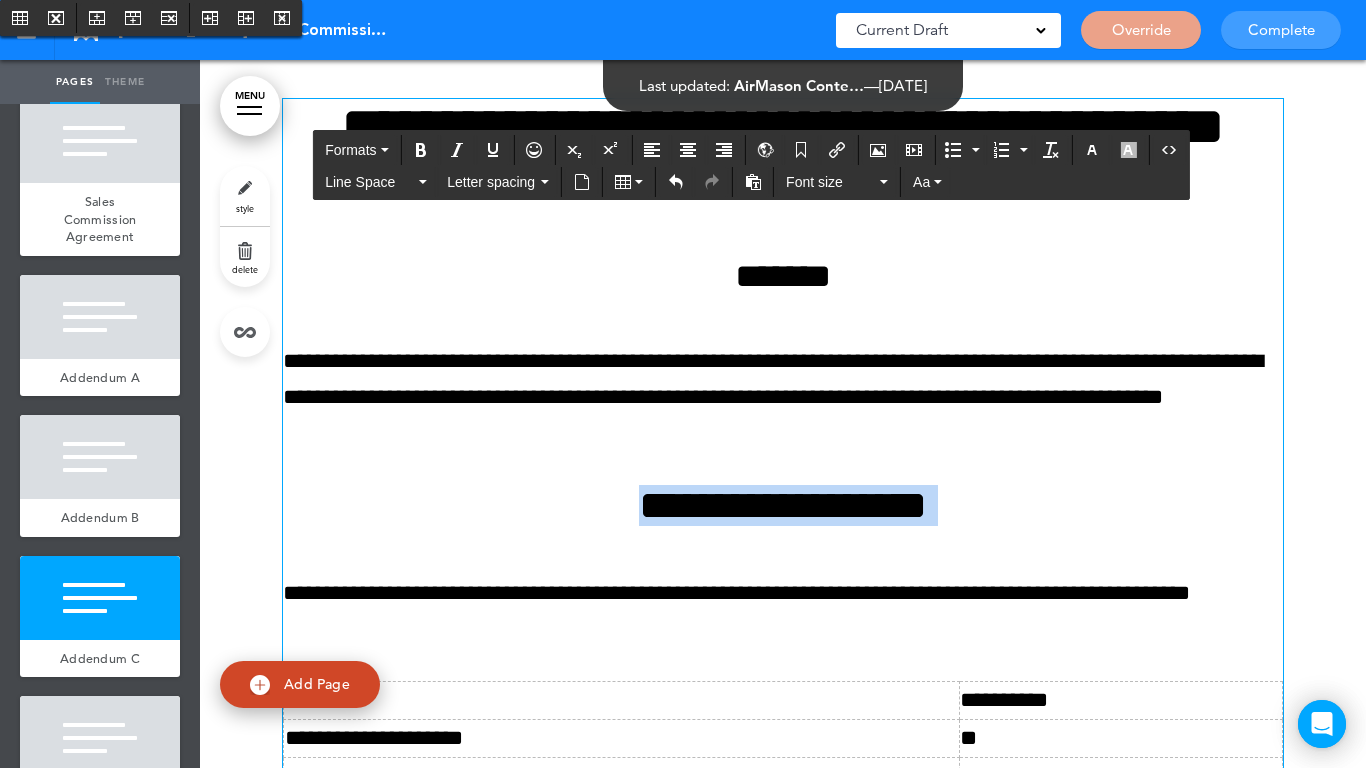 click on "**********" at bounding box center (783, 505) 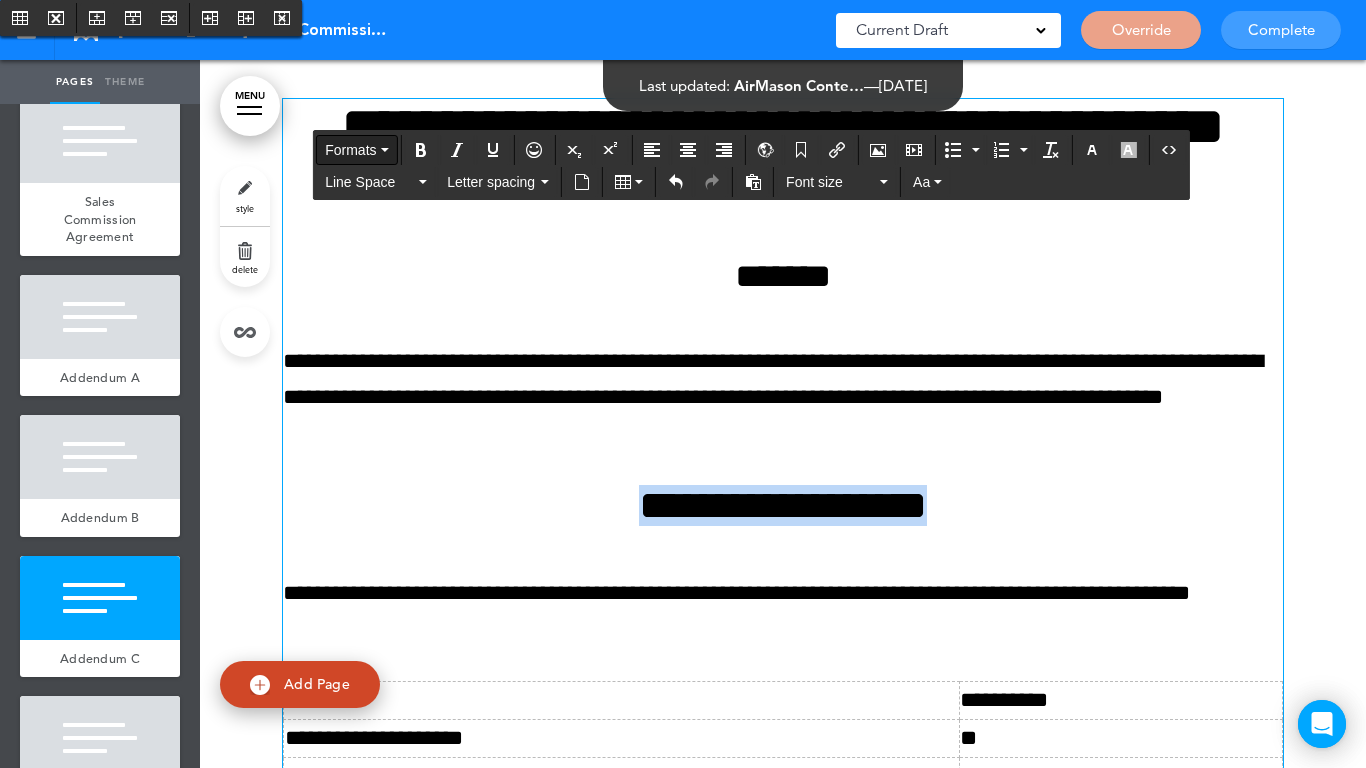 click on "Formats" at bounding box center [350, 150] 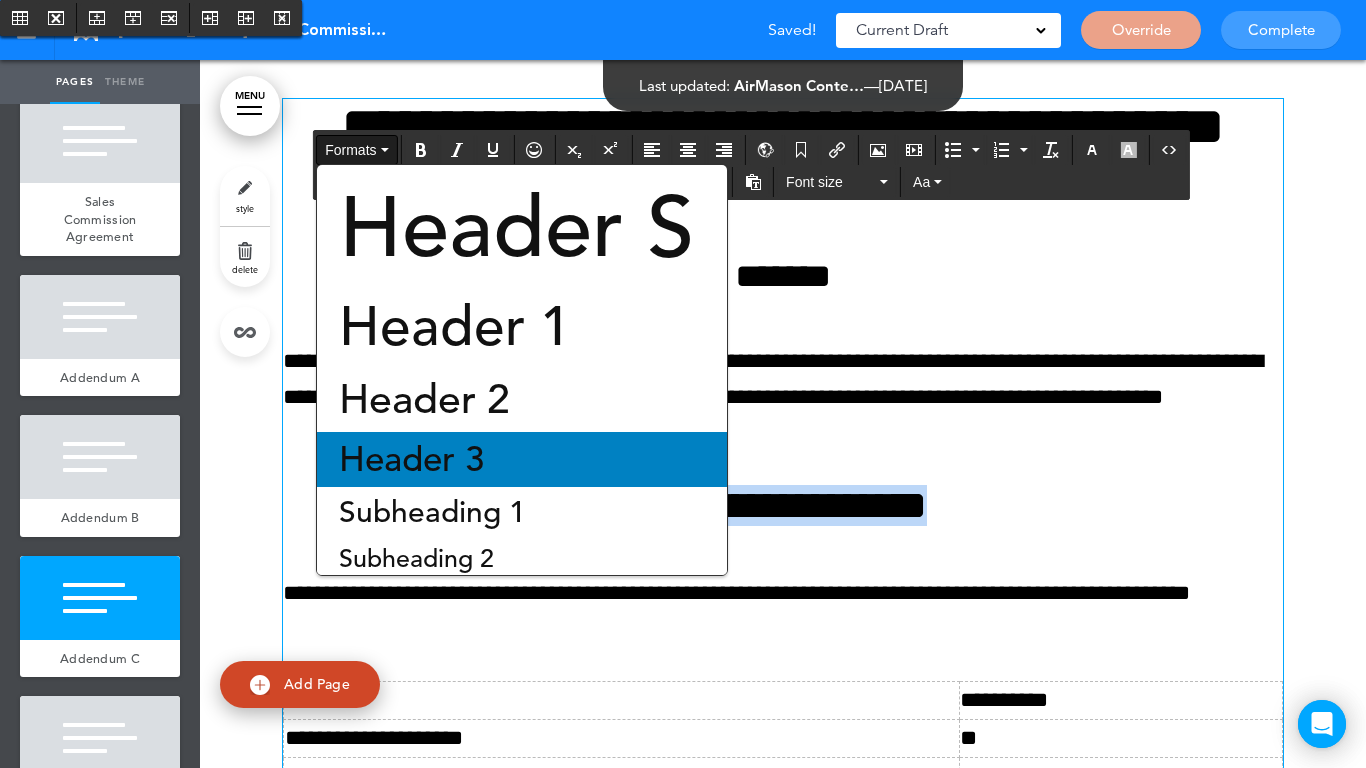 click on "Header 3" at bounding box center (411, 459) 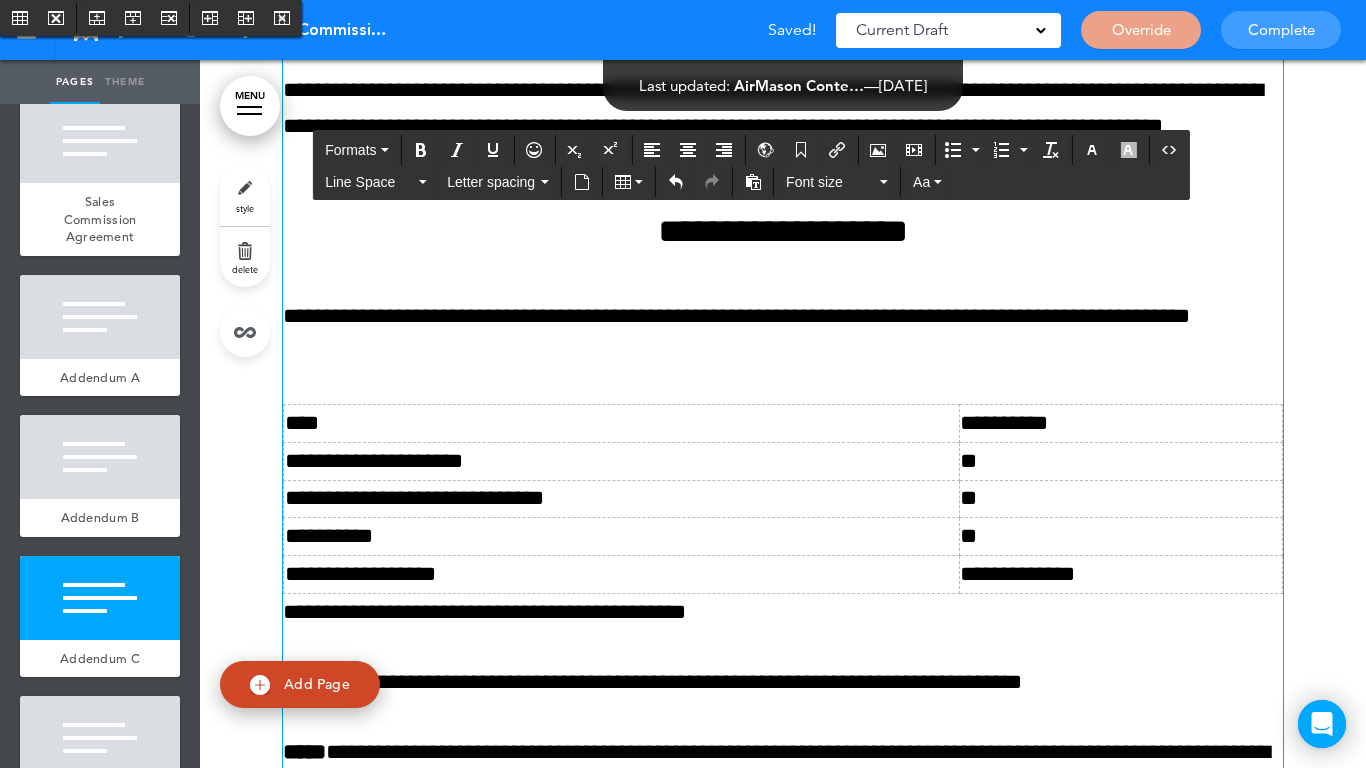 scroll, scrollTop: 11844, scrollLeft: 0, axis: vertical 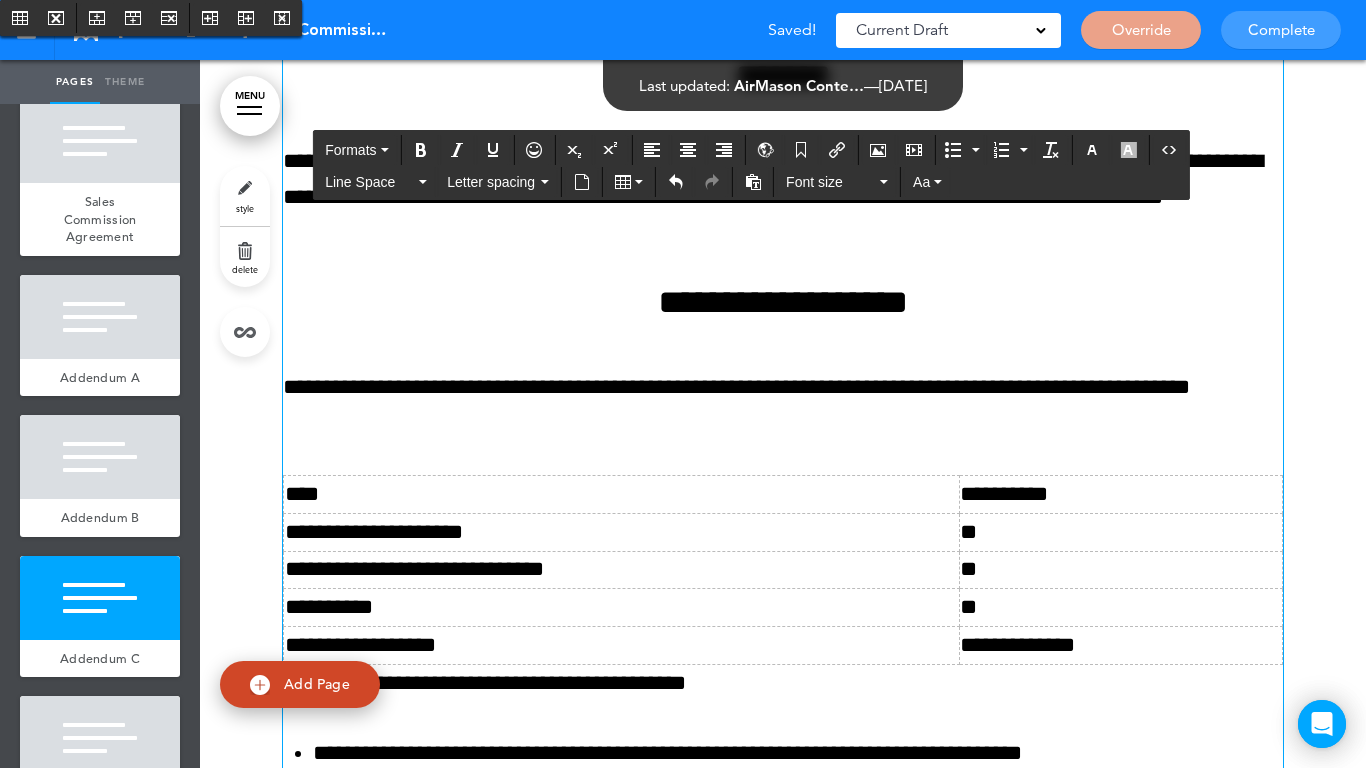 click on "**********" at bounding box center (783, 953) 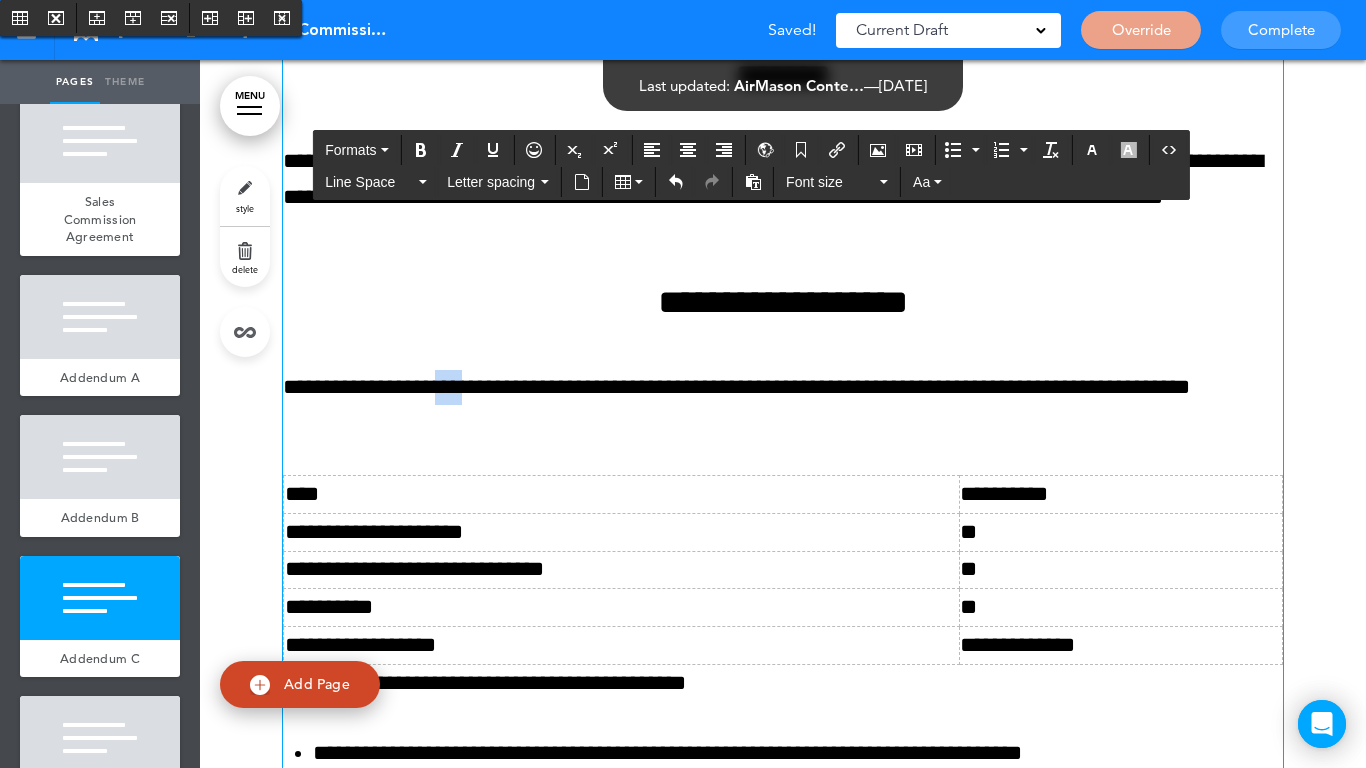 click on "**********" at bounding box center [783, 953] 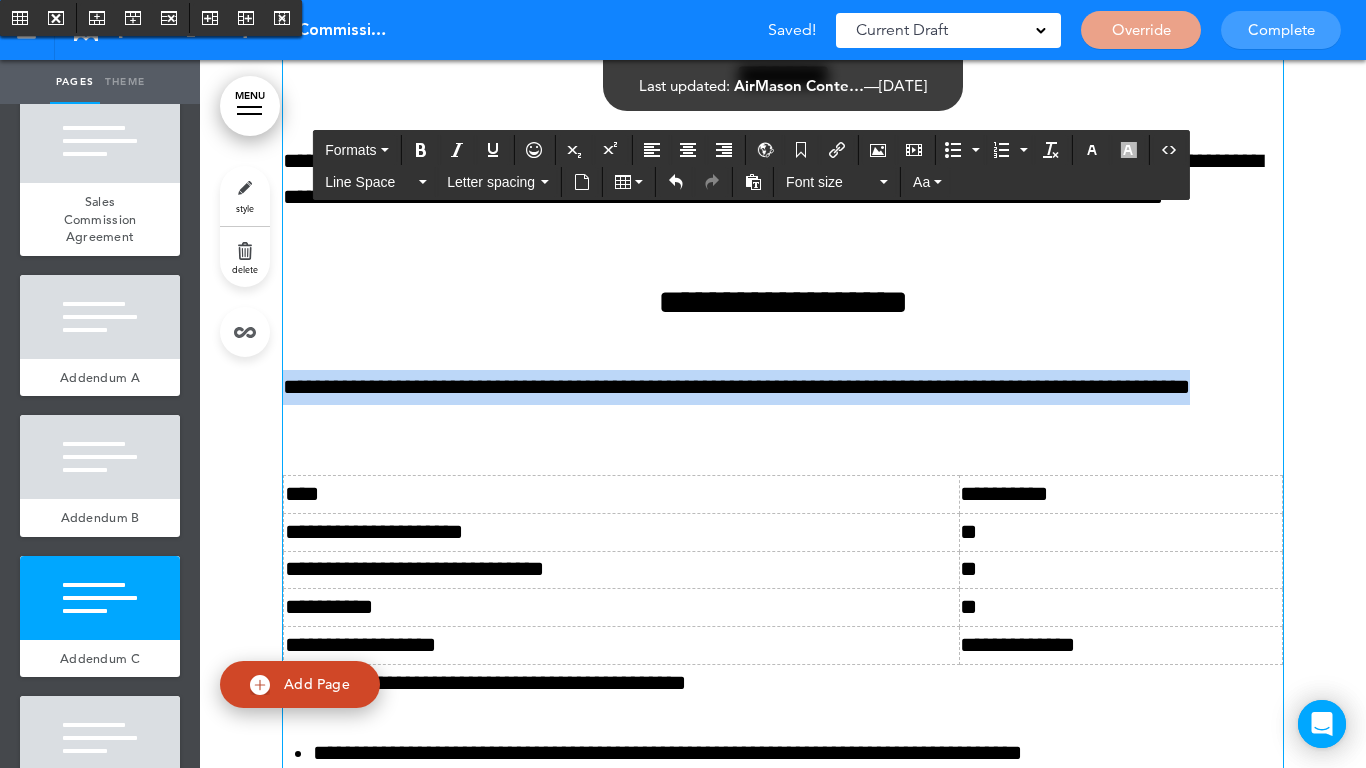 click on "**********" at bounding box center (783, 953) 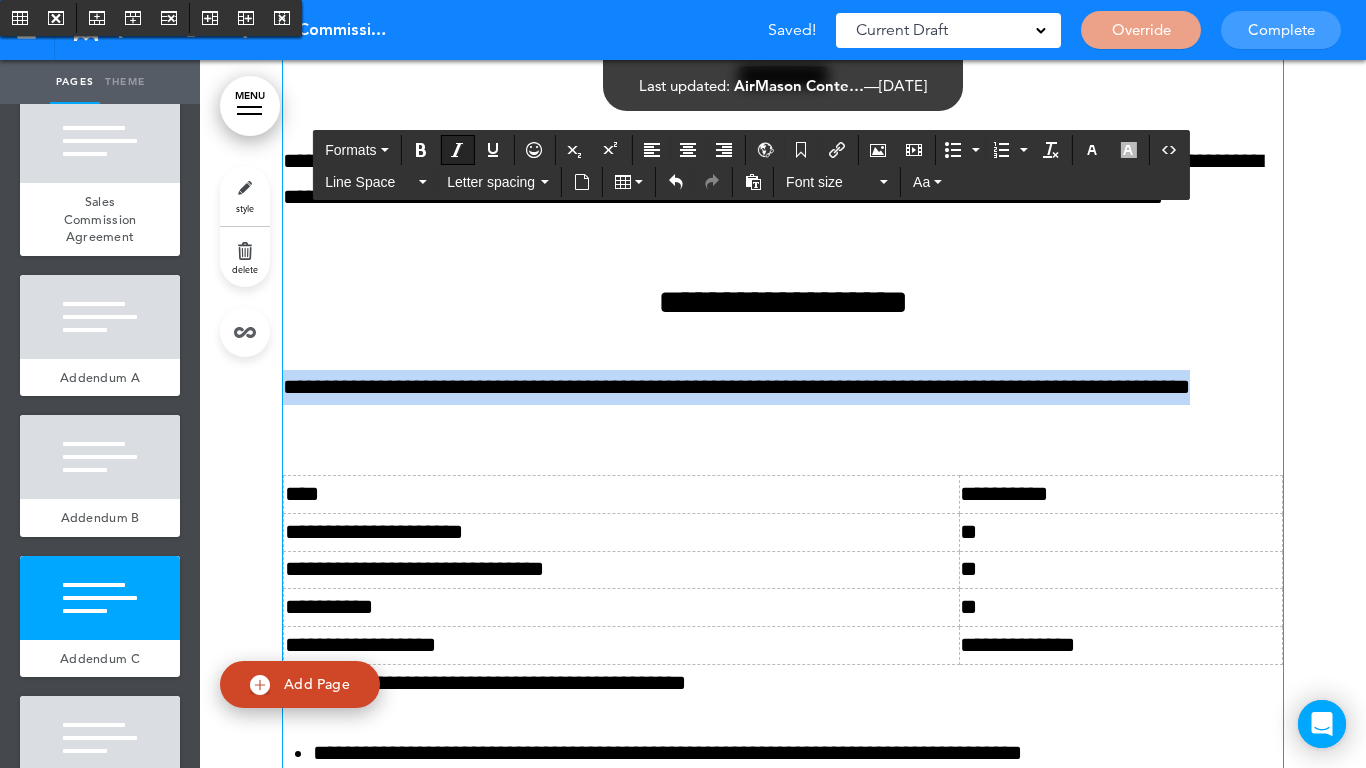 click at bounding box center [457, 150] 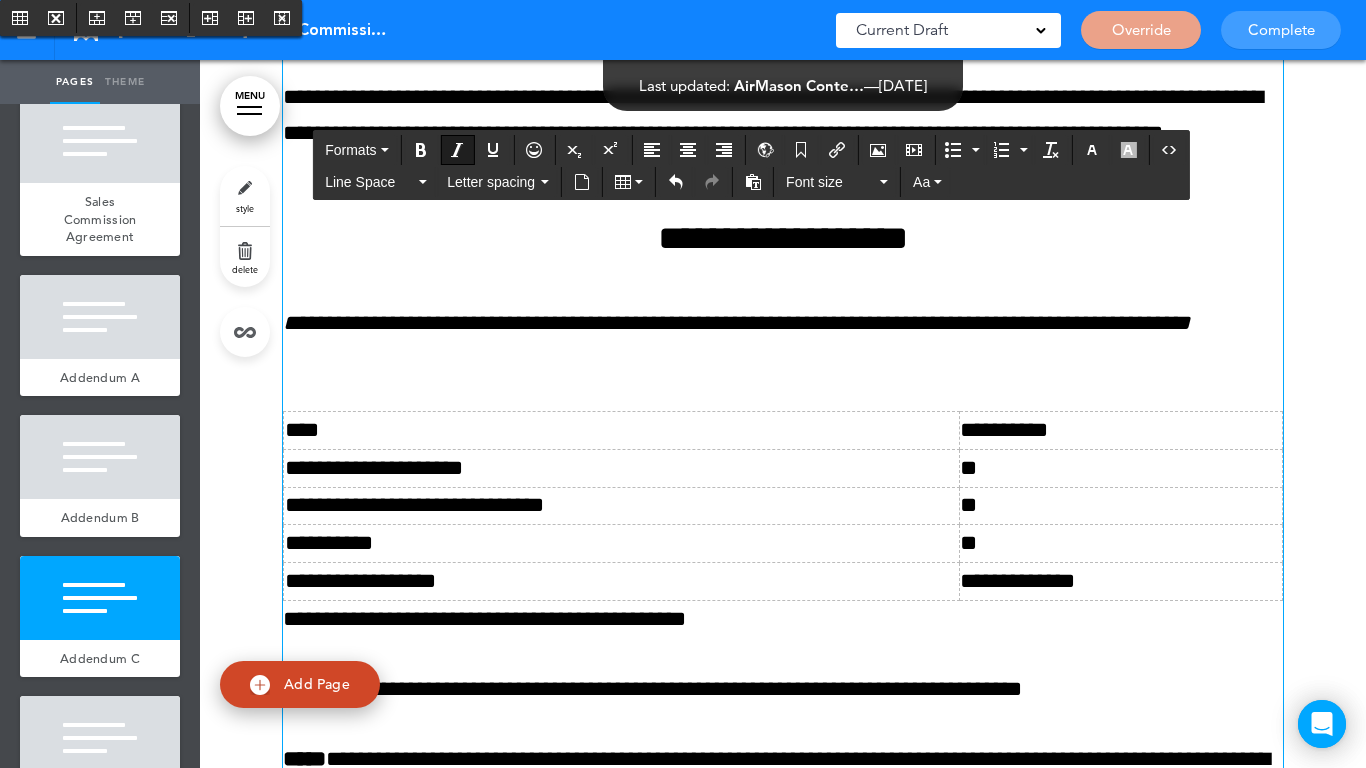 scroll, scrollTop: 11844, scrollLeft: 0, axis: vertical 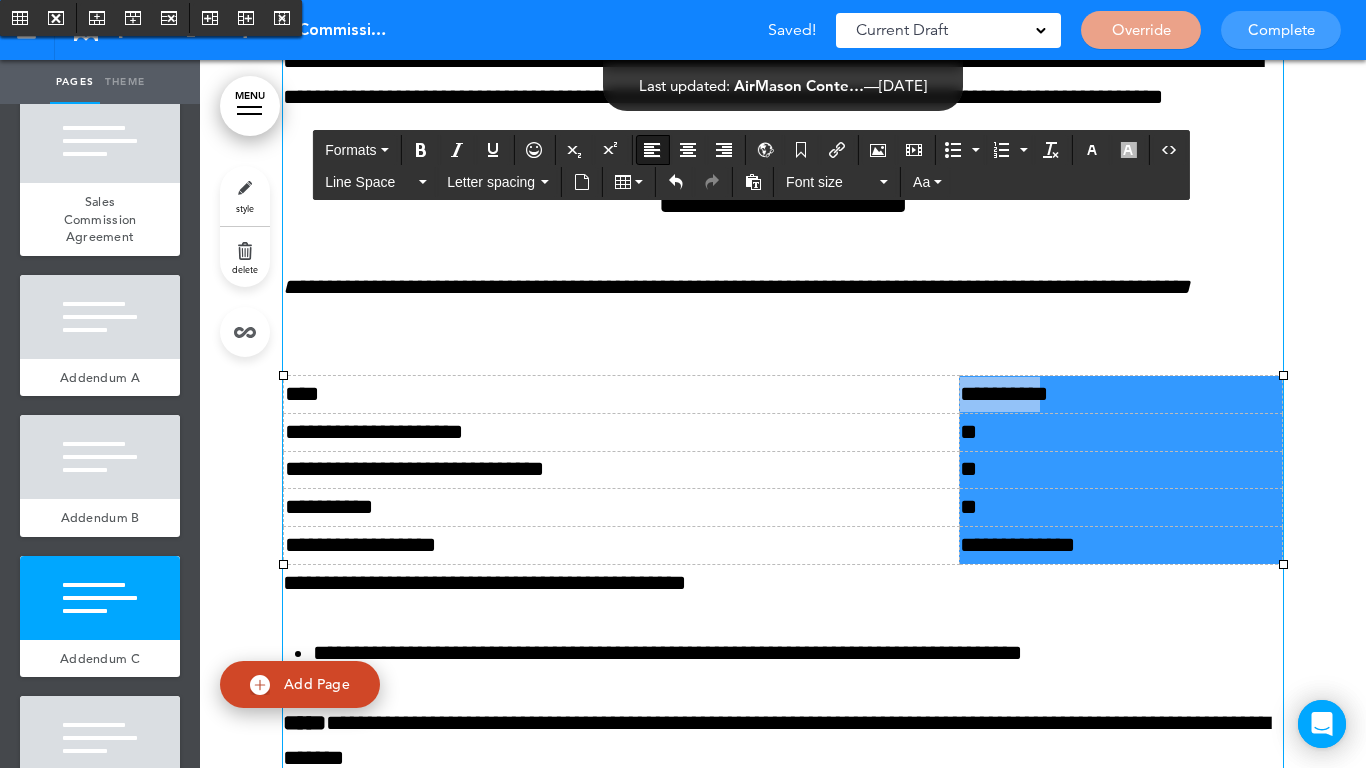 drag, startPoint x: 1069, startPoint y: 583, endPoint x: 983, endPoint y: 425, distance: 179.88885 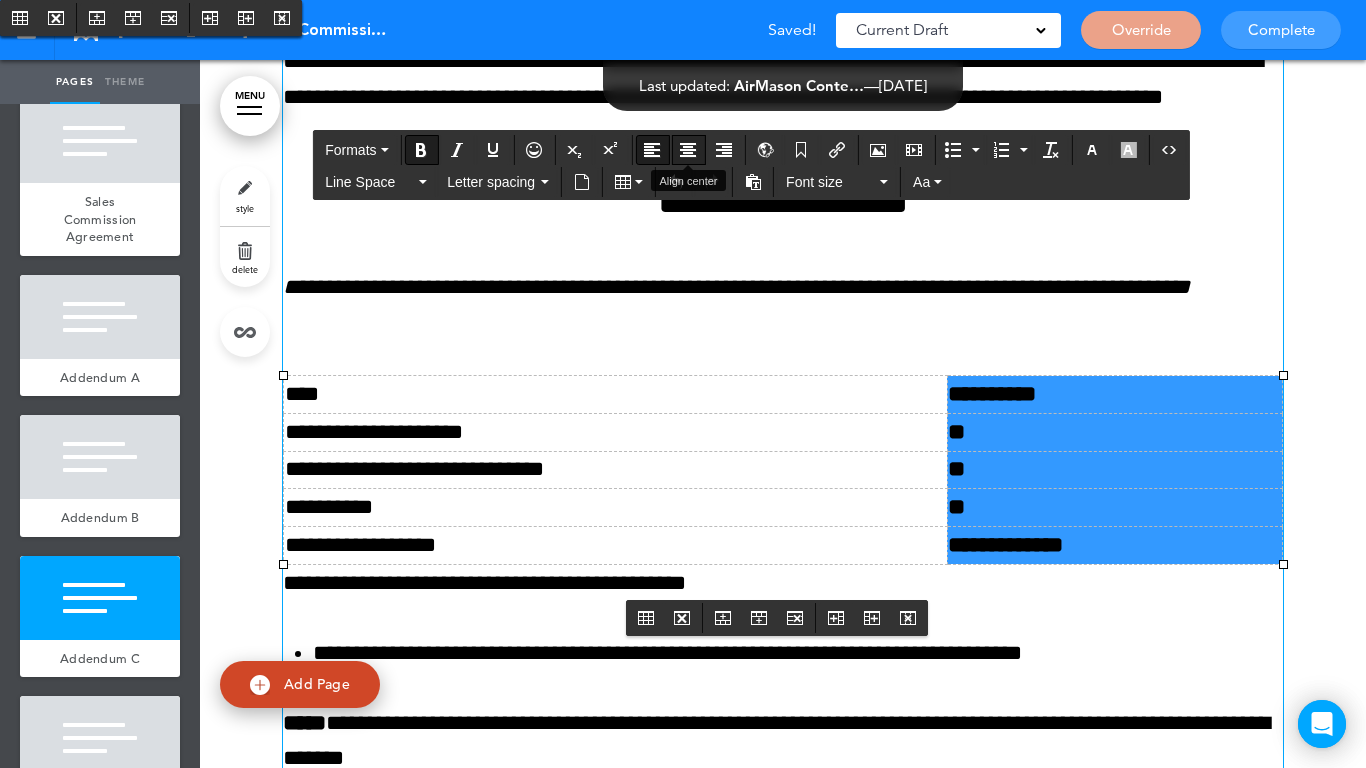click at bounding box center (688, 150) 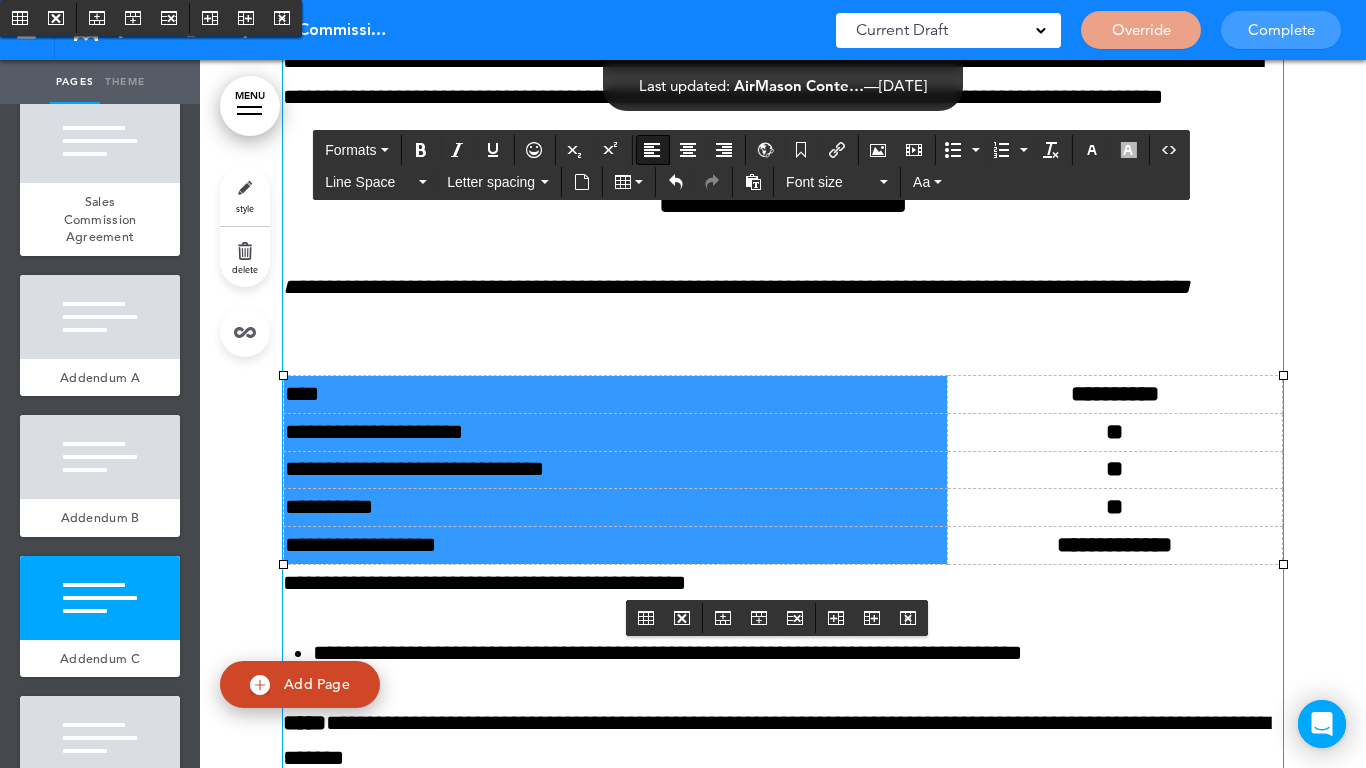 drag, startPoint x: 472, startPoint y: 576, endPoint x: 382, endPoint y: 436, distance: 166.43317 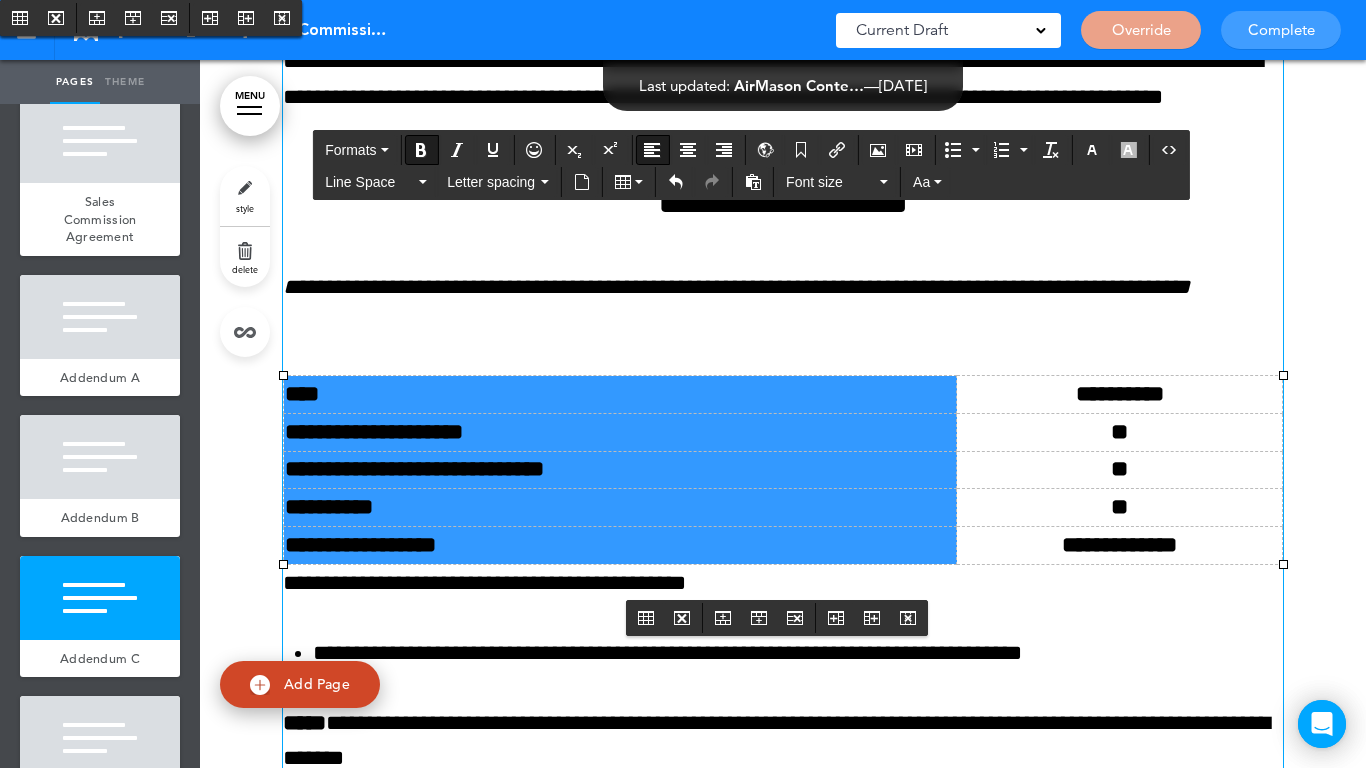 click on "**********" at bounding box center [620, 508] 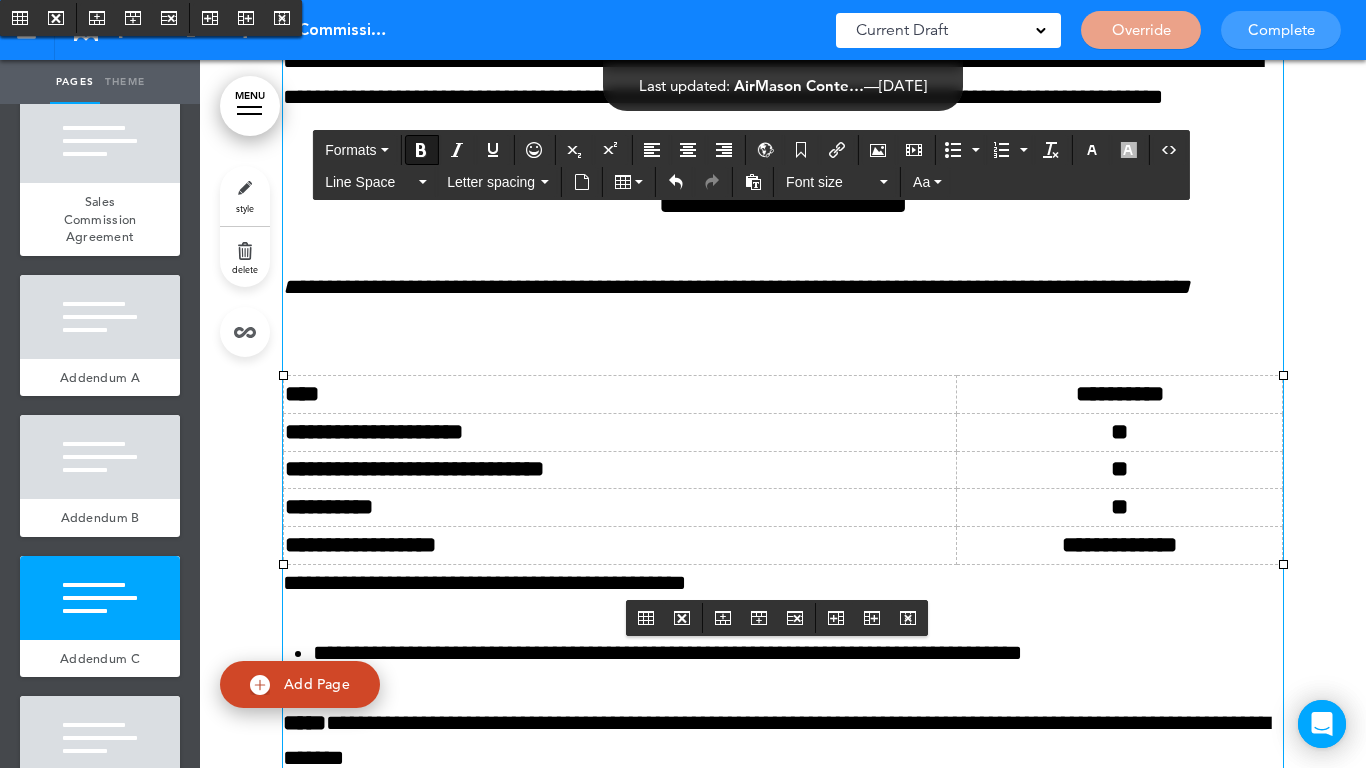 click on "**********" at bounding box center (620, 546) 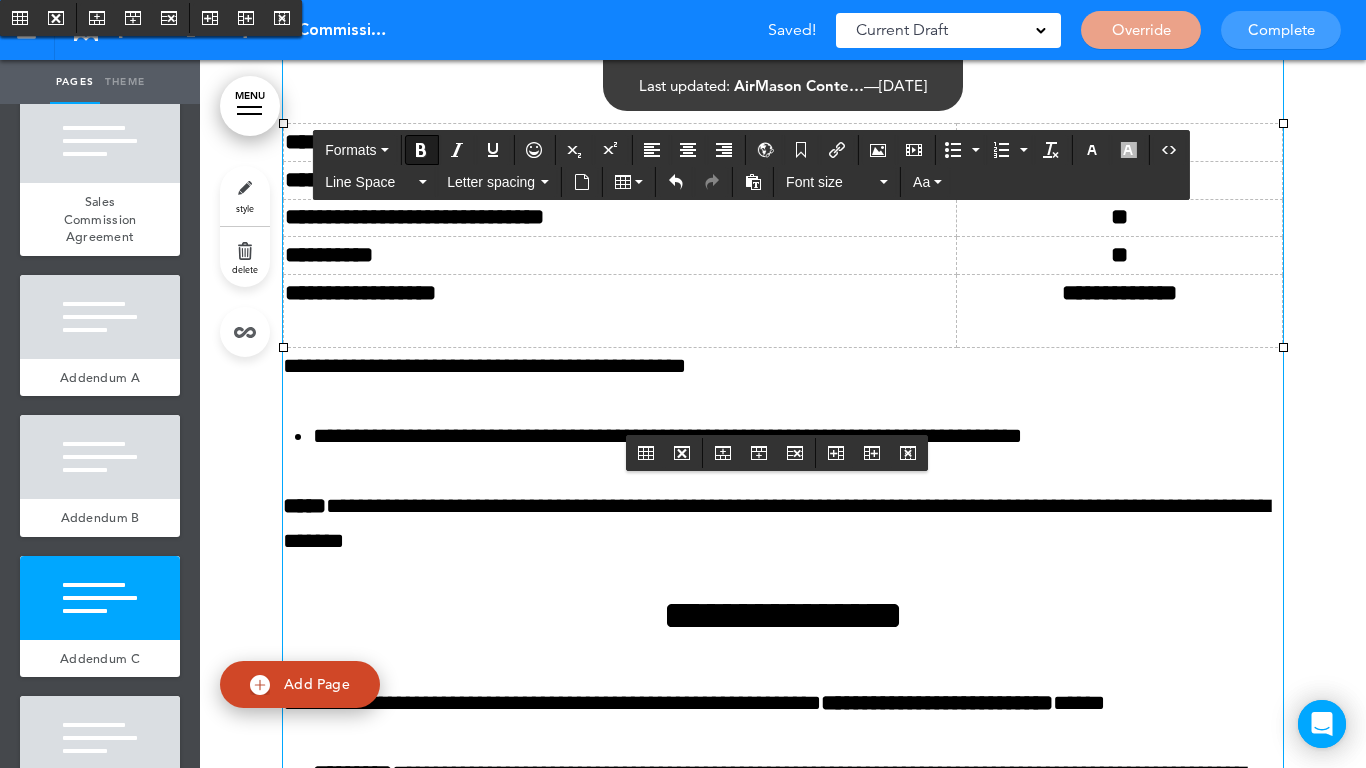 scroll, scrollTop: 12144, scrollLeft: 0, axis: vertical 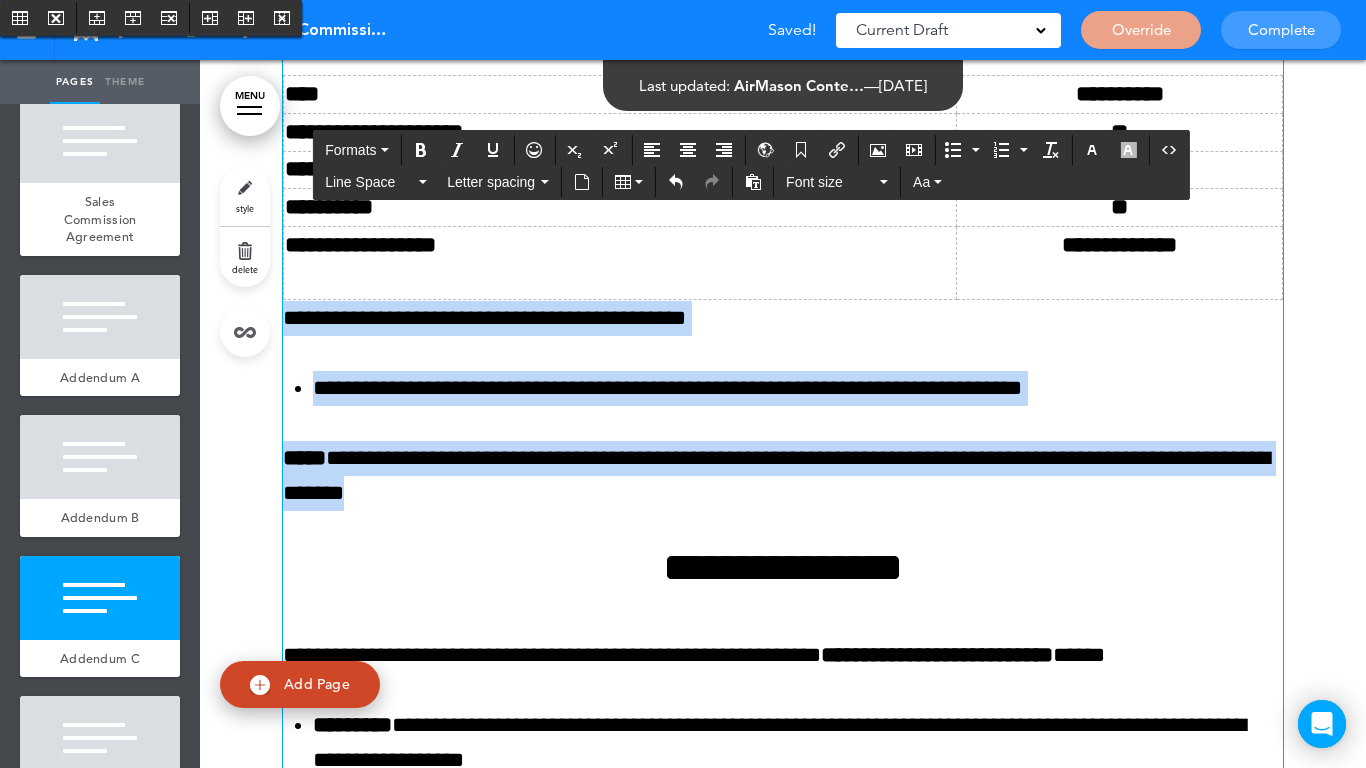 drag, startPoint x: 464, startPoint y: 533, endPoint x: 274, endPoint y: 355, distance: 260.3536 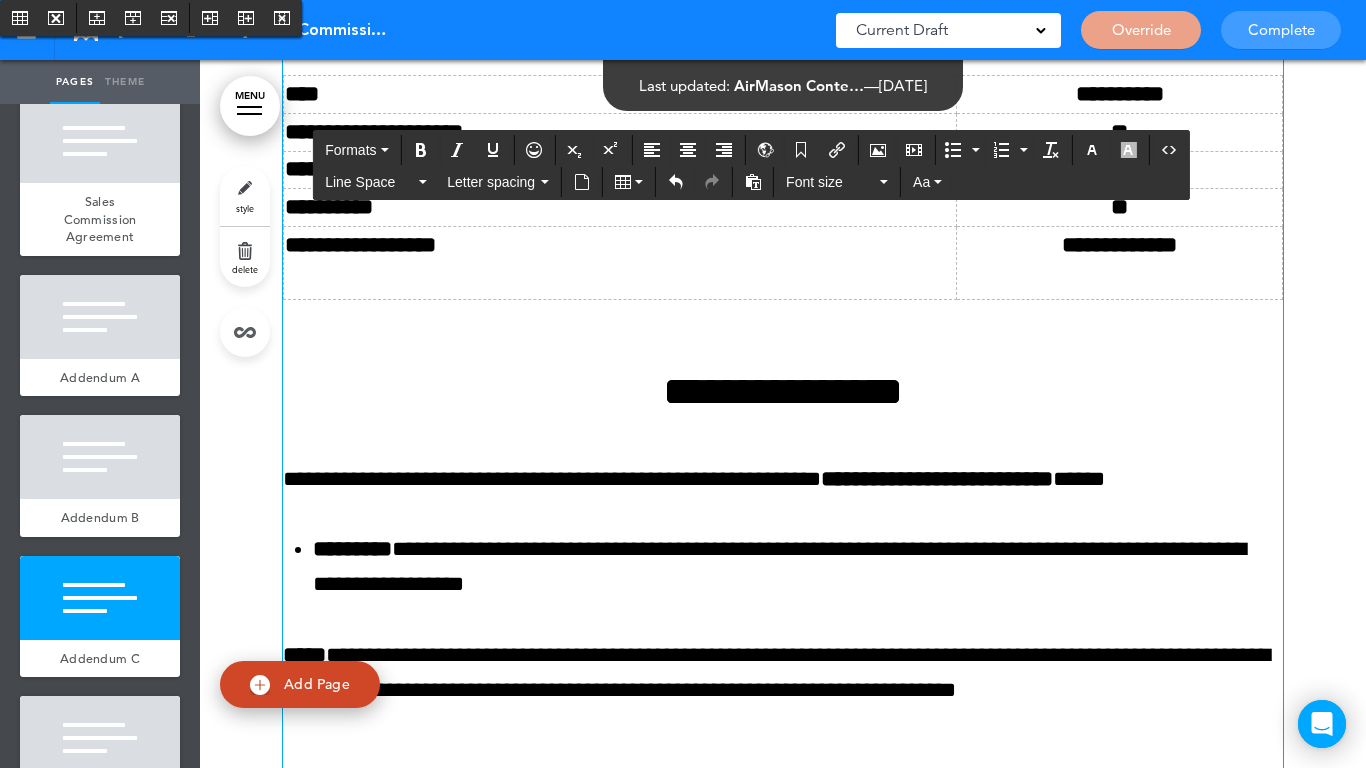 click at bounding box center [620, 280] 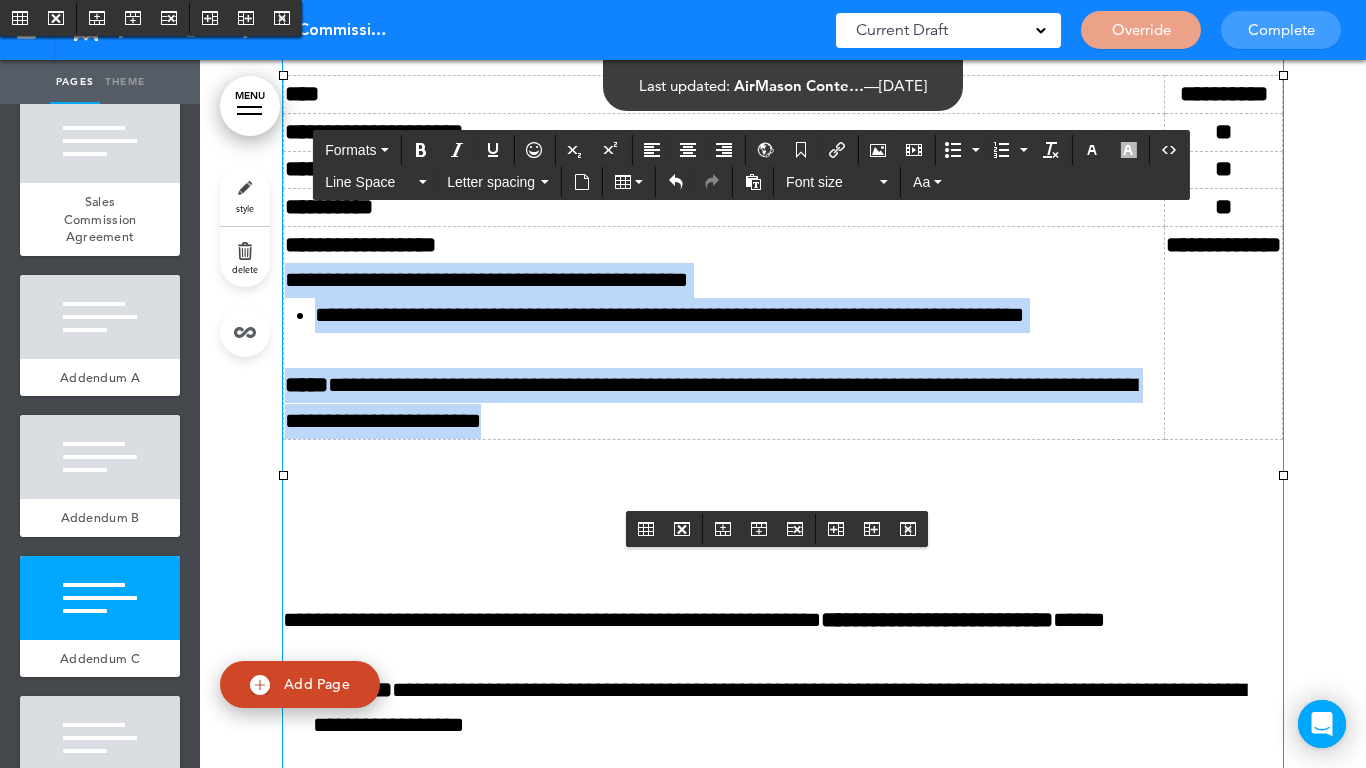 drag, startPoint x: 683, startPoint y: 492, endPoint x: 278, endPoint y: 350, distance: 429.17245 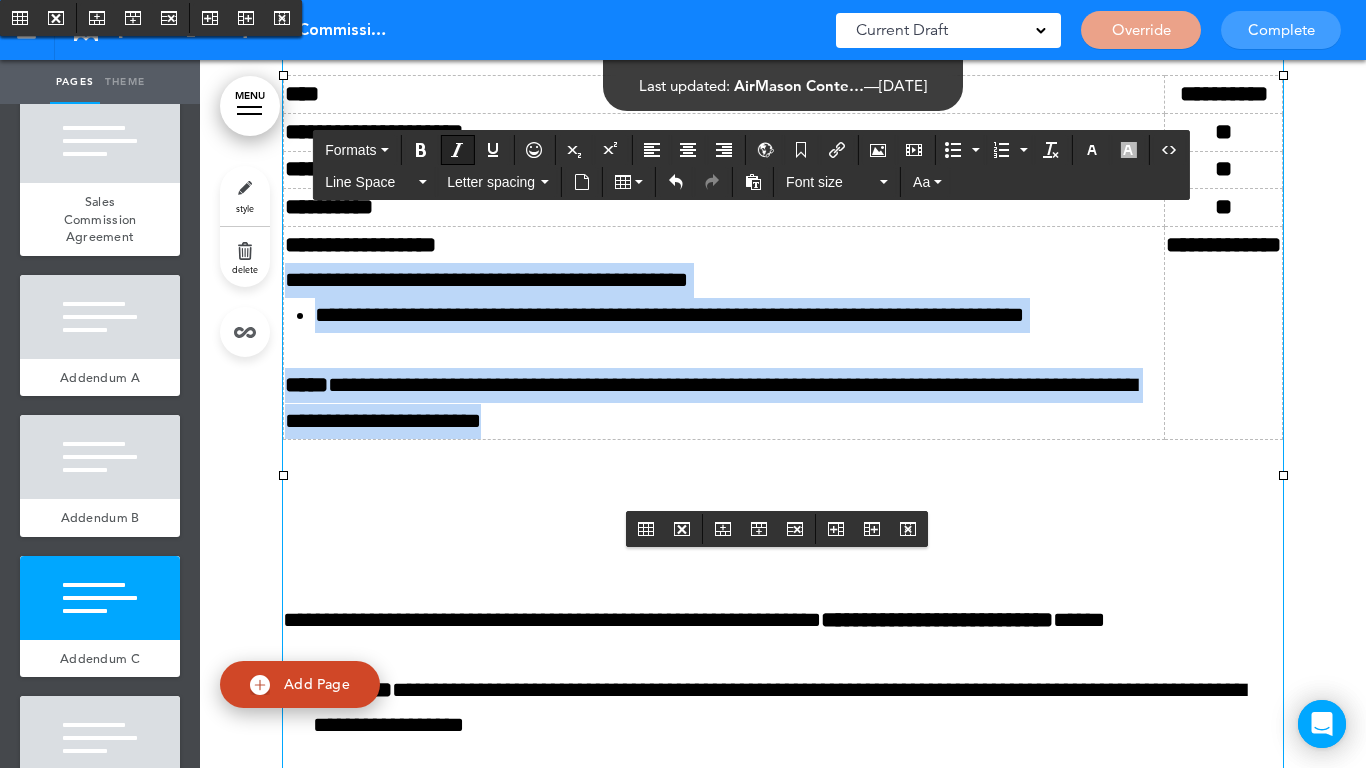 click at bounding box center (457, 150) 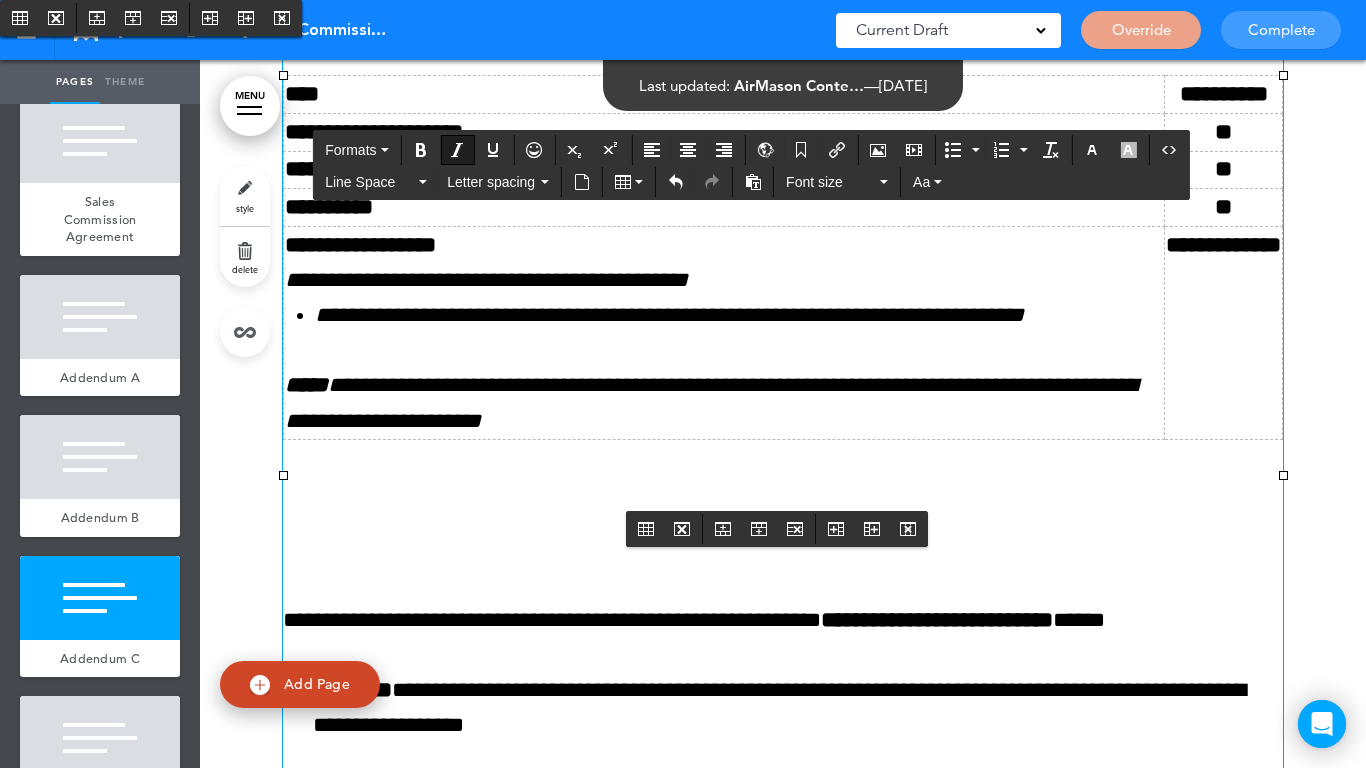 click on "**********" at bounding box center (783, 841) 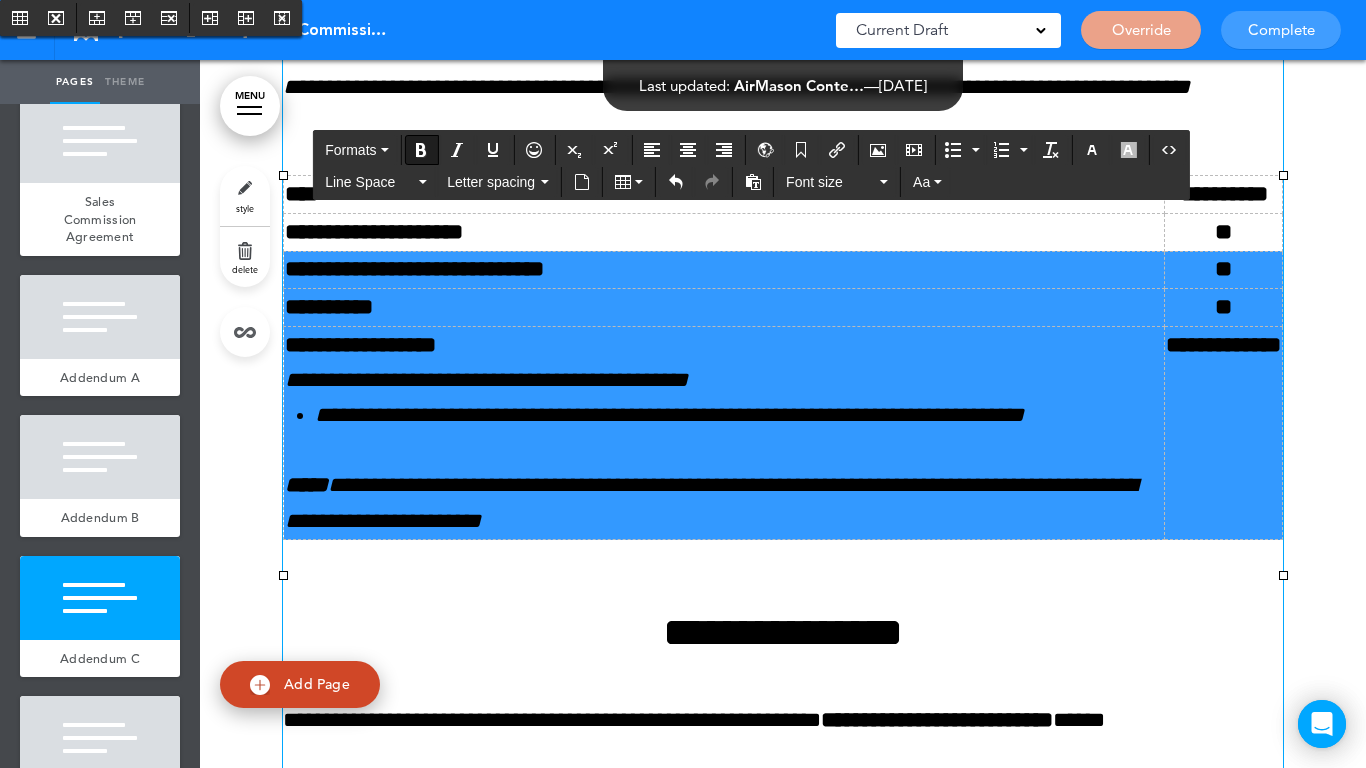 scroll, scrollTop: 11944, scrollLeft: 0, axis: vertical 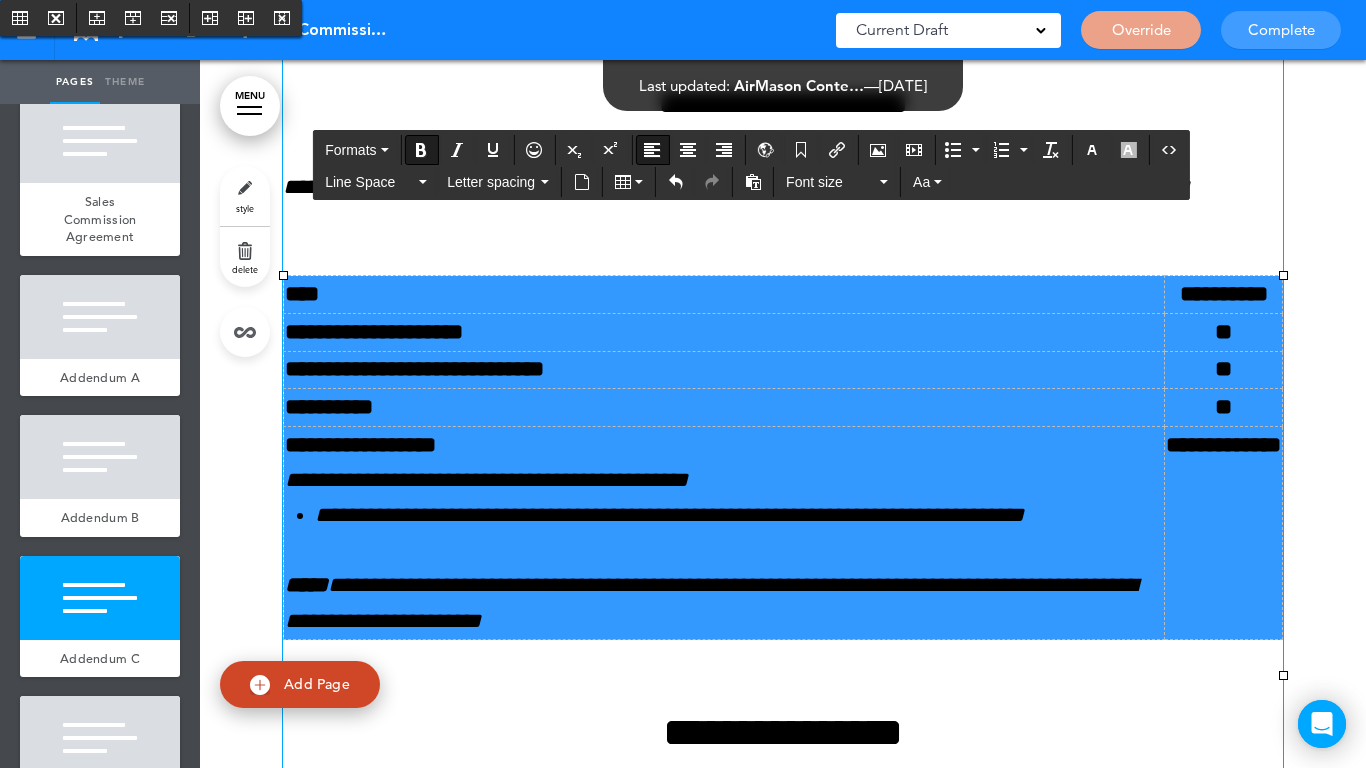 drag, startPoint x: 1207, startPoint y: 420, endPoint x: 840, endPoint y: 351, distance: 373.43005 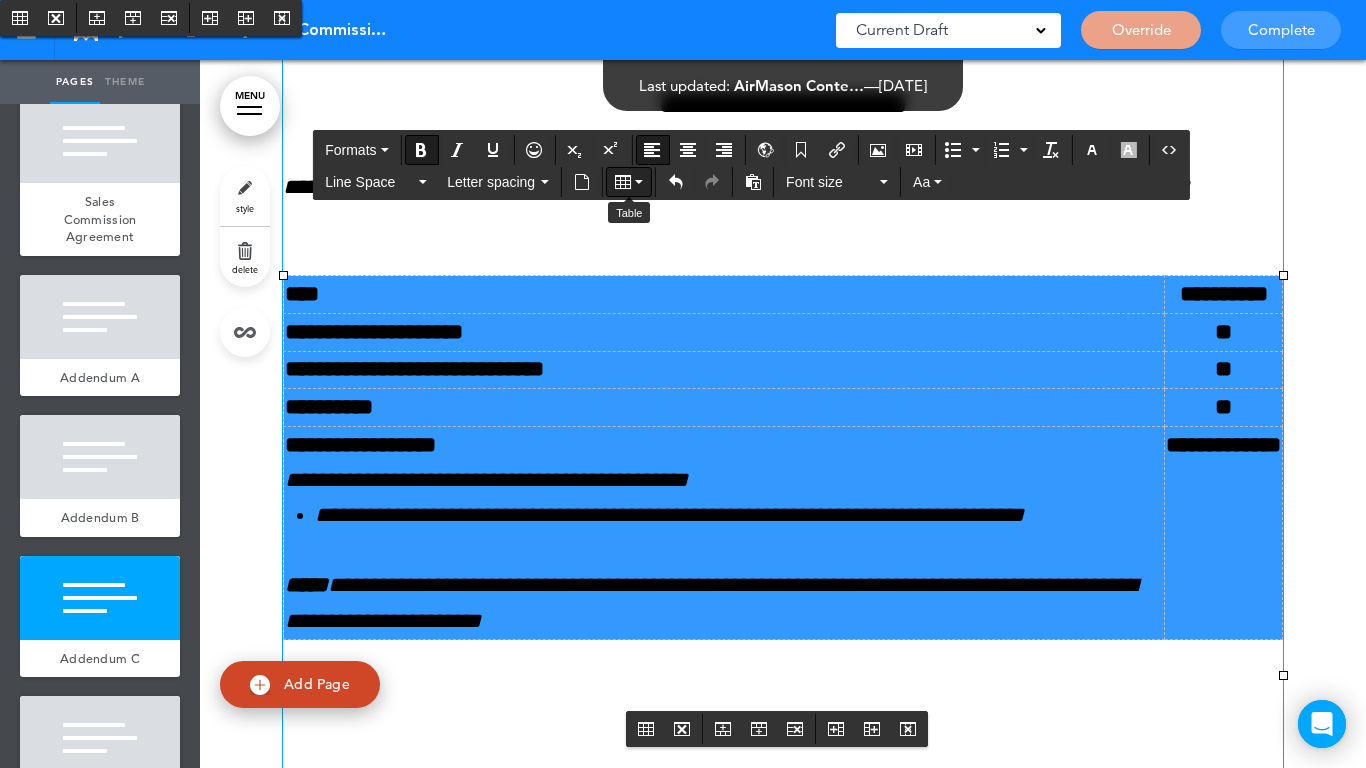 click at bounding box center (629, 182) 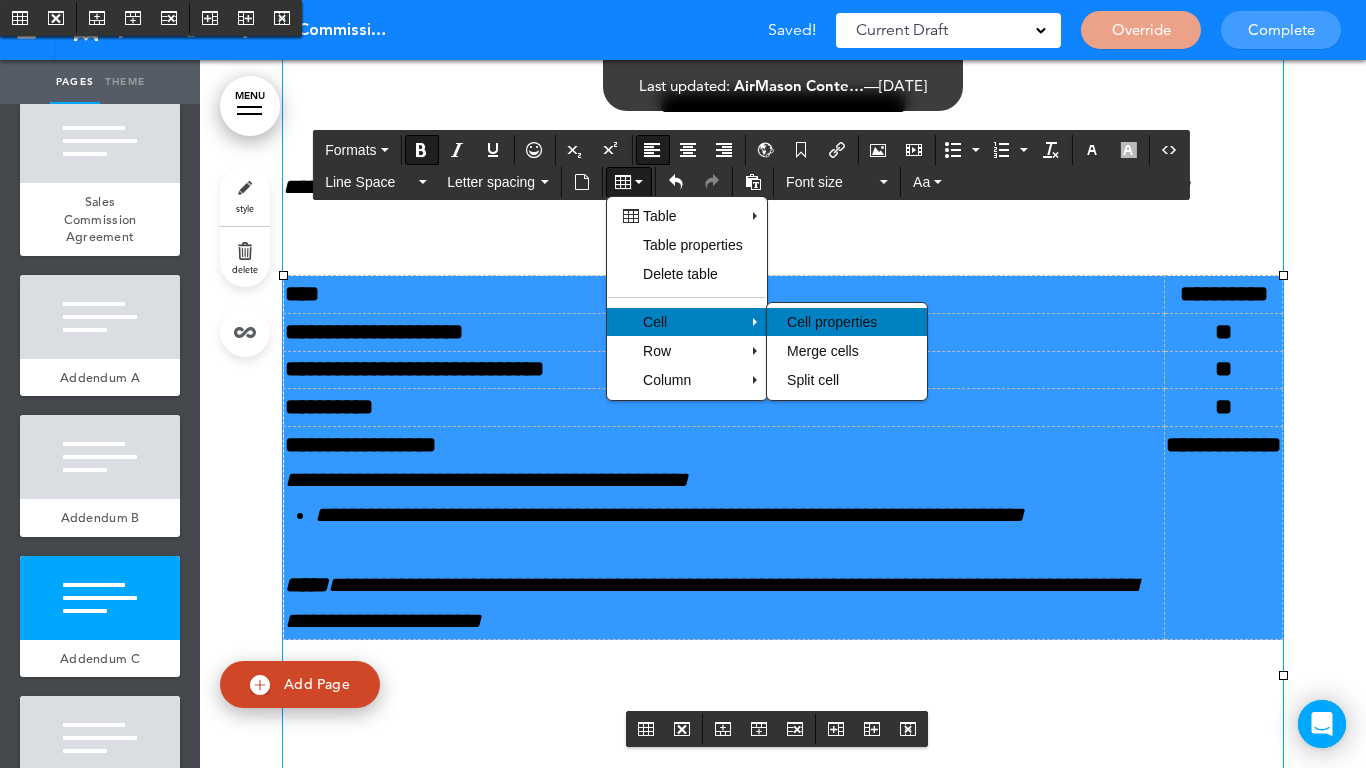 click on "Cell properties" at bounding box center [832, 322] 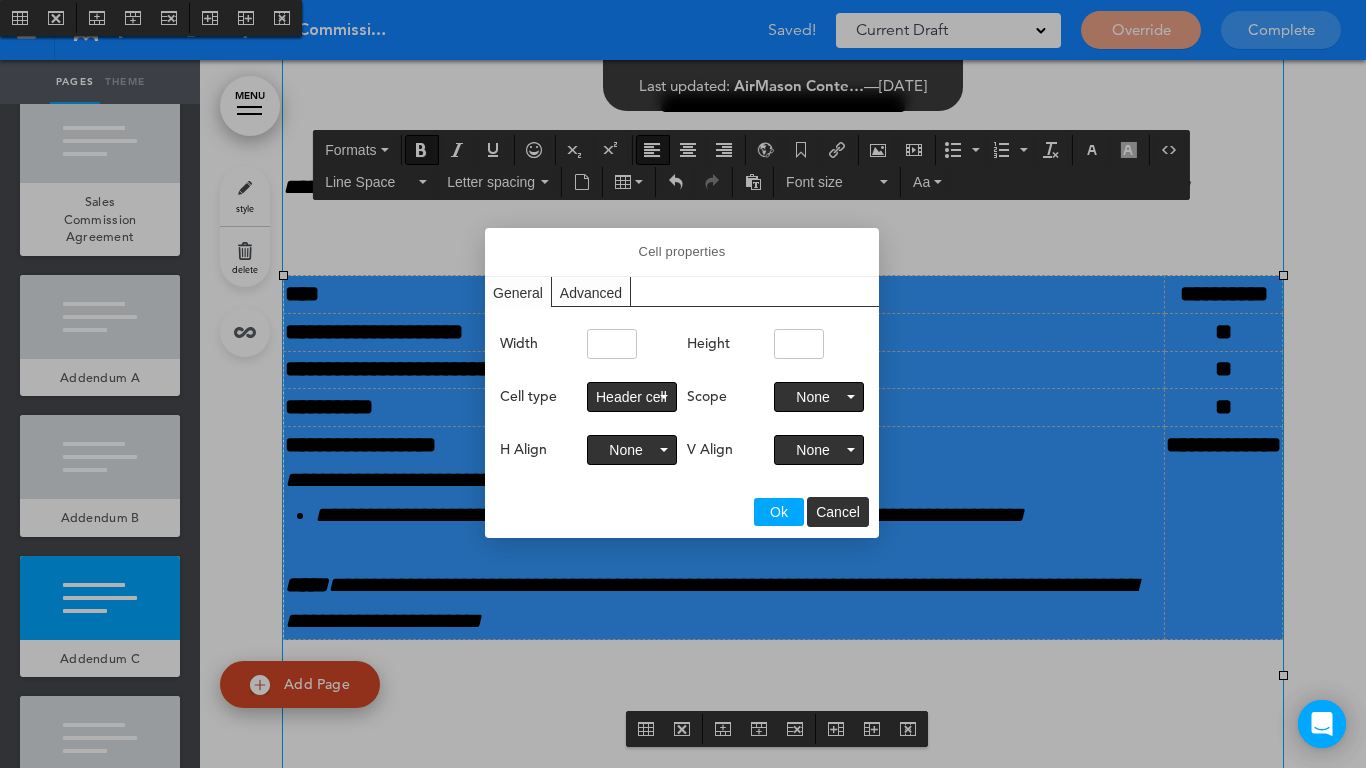 click on "Advanced" at bounding box center (591, 291) 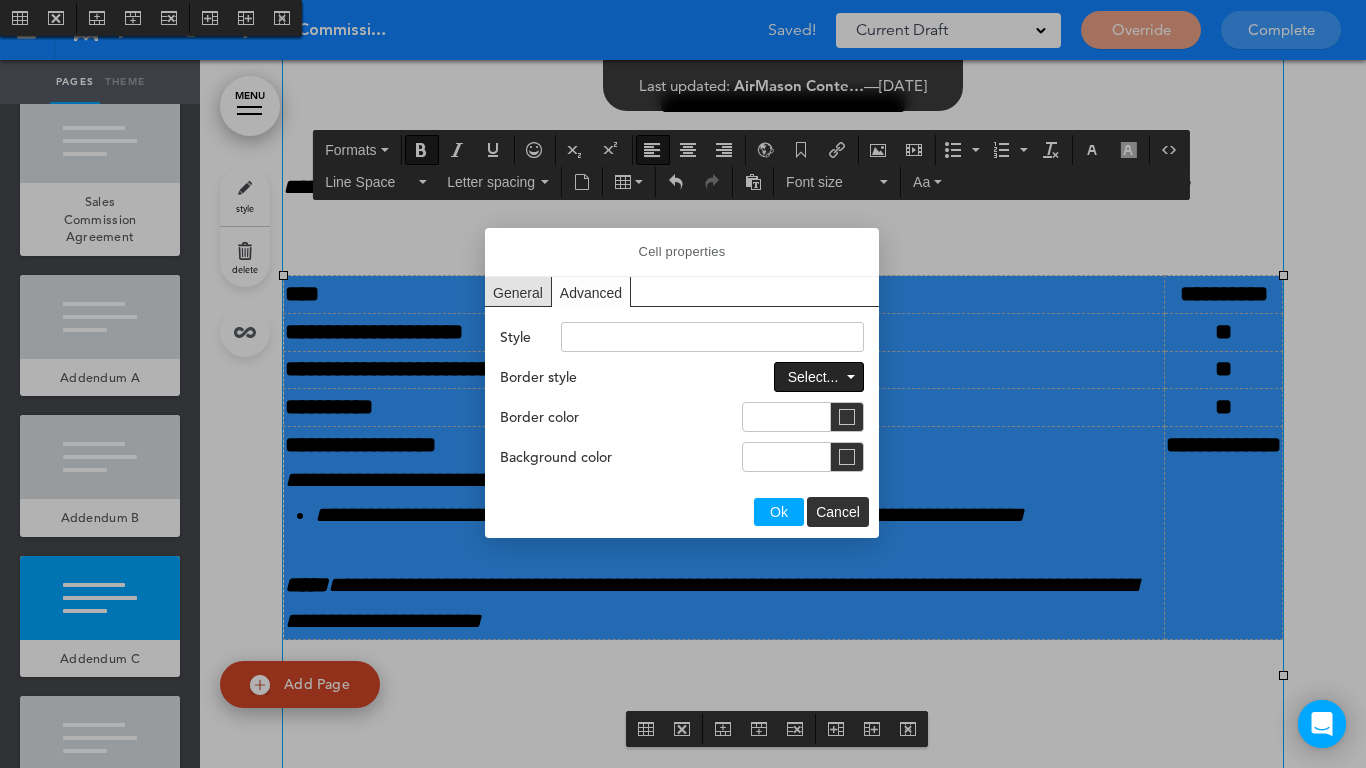 click on "Select..." at bounding box center [813, 377] 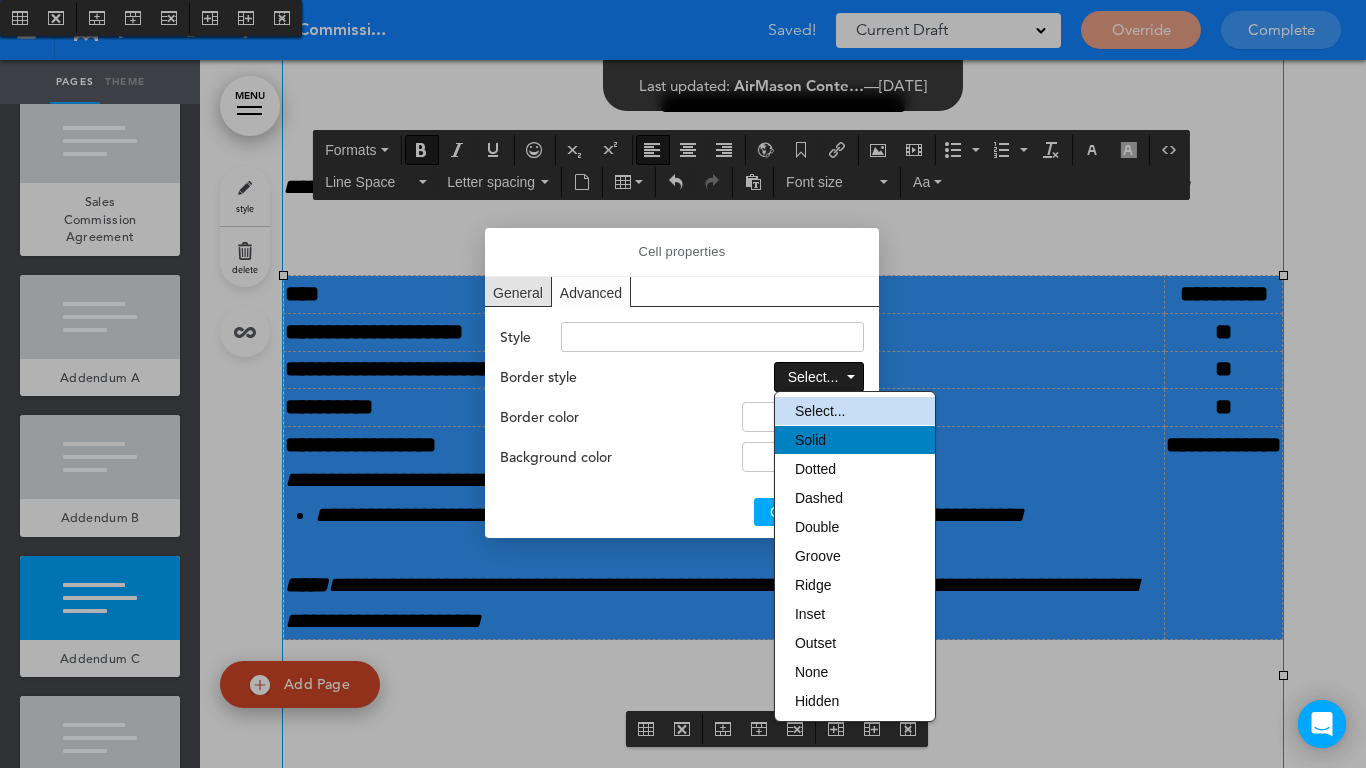 click on "Solid" at bounding box center [810, 440] 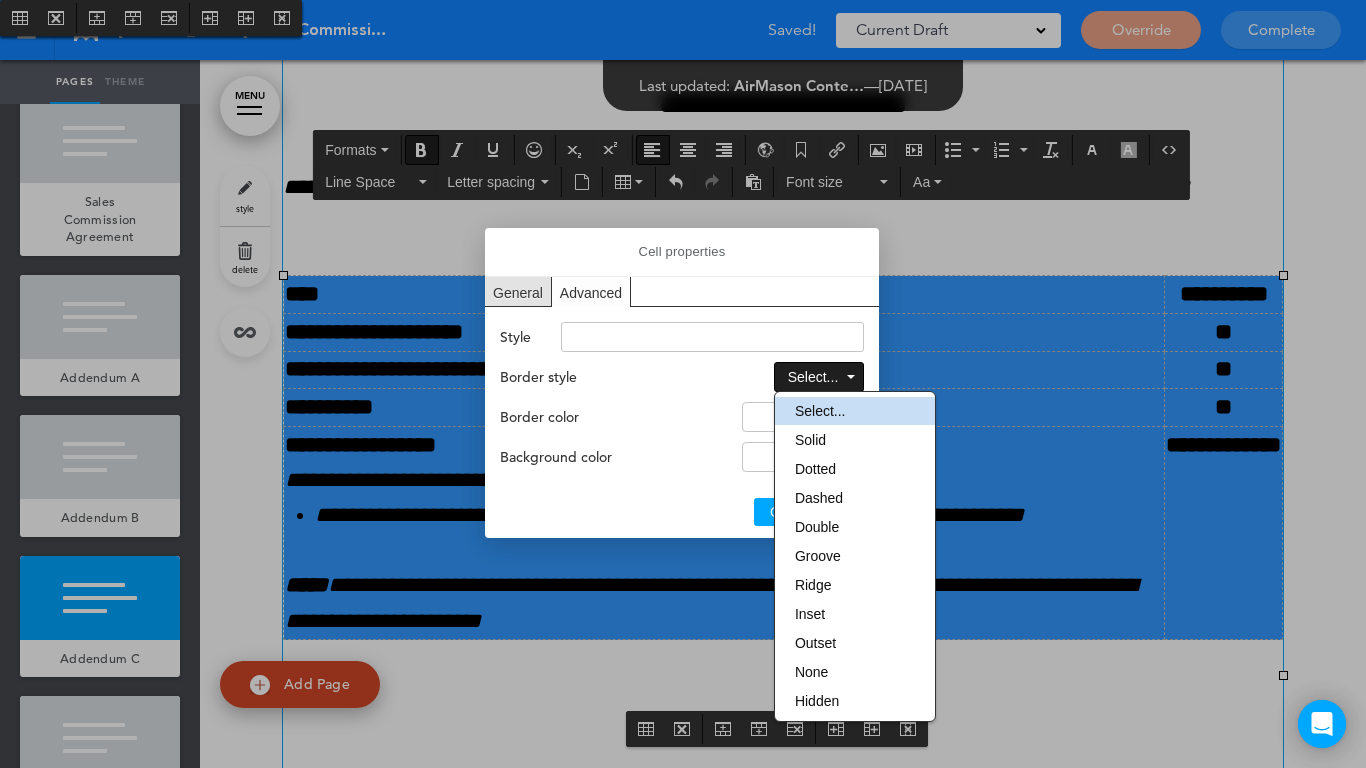 type on "**********" 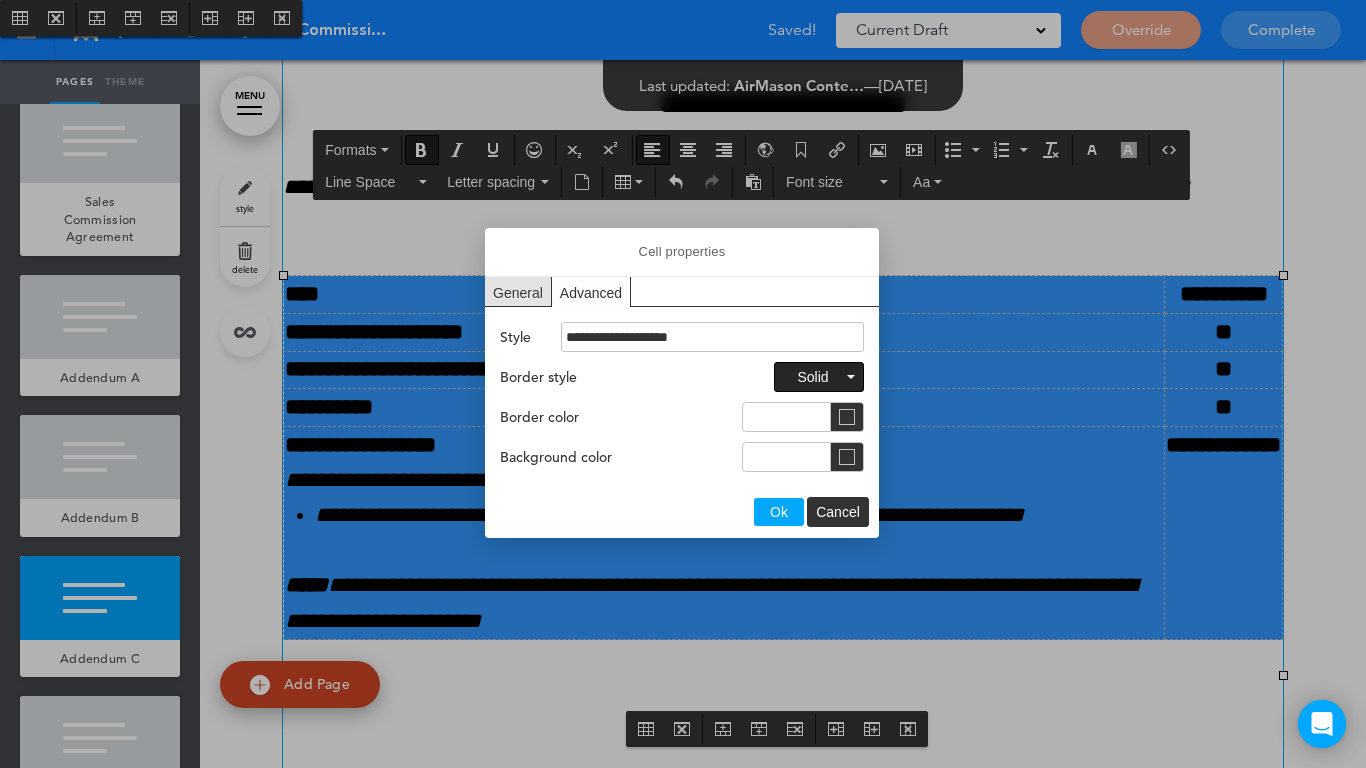 drag, startPoint x: 779, startPoint y: 510, endPoint x: 863, endPoint y: 506, distance: 84.095184 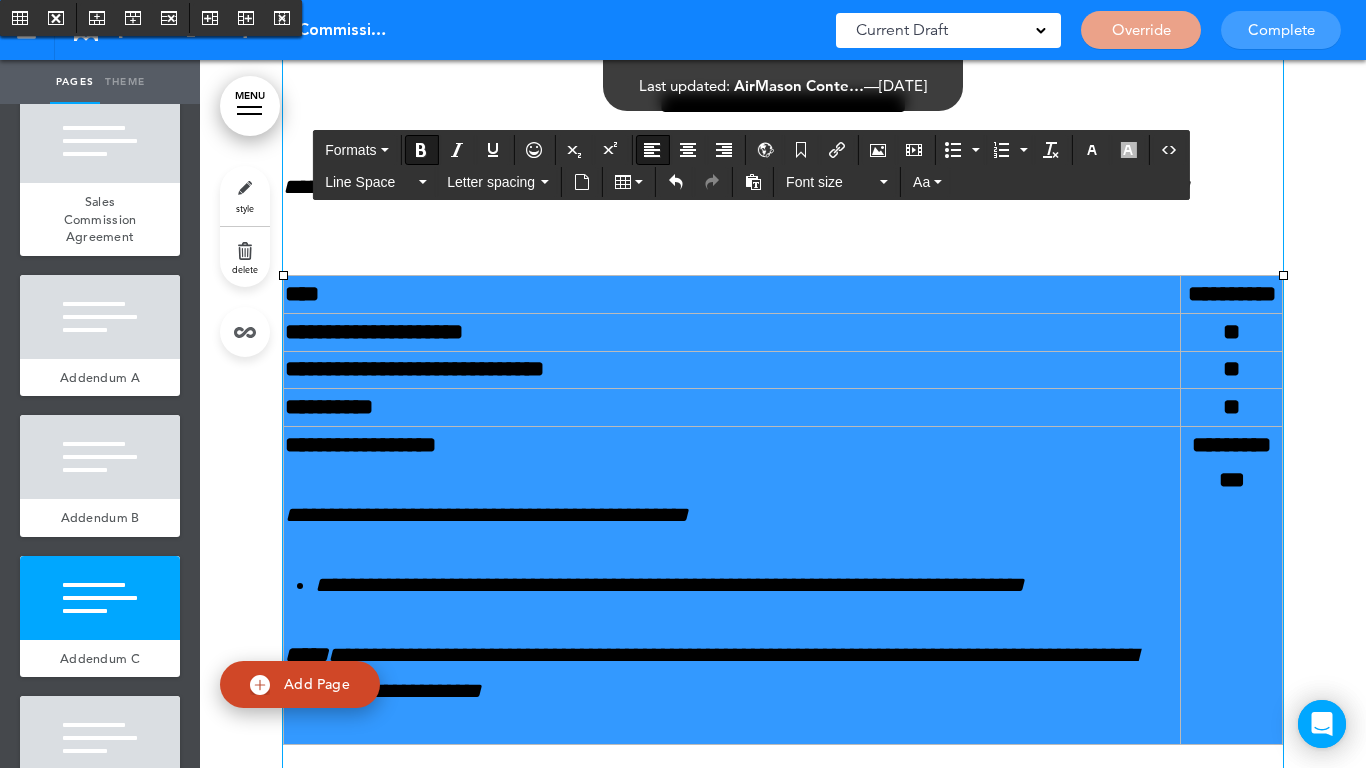 click on "**********" at bounding box center (732, 408) 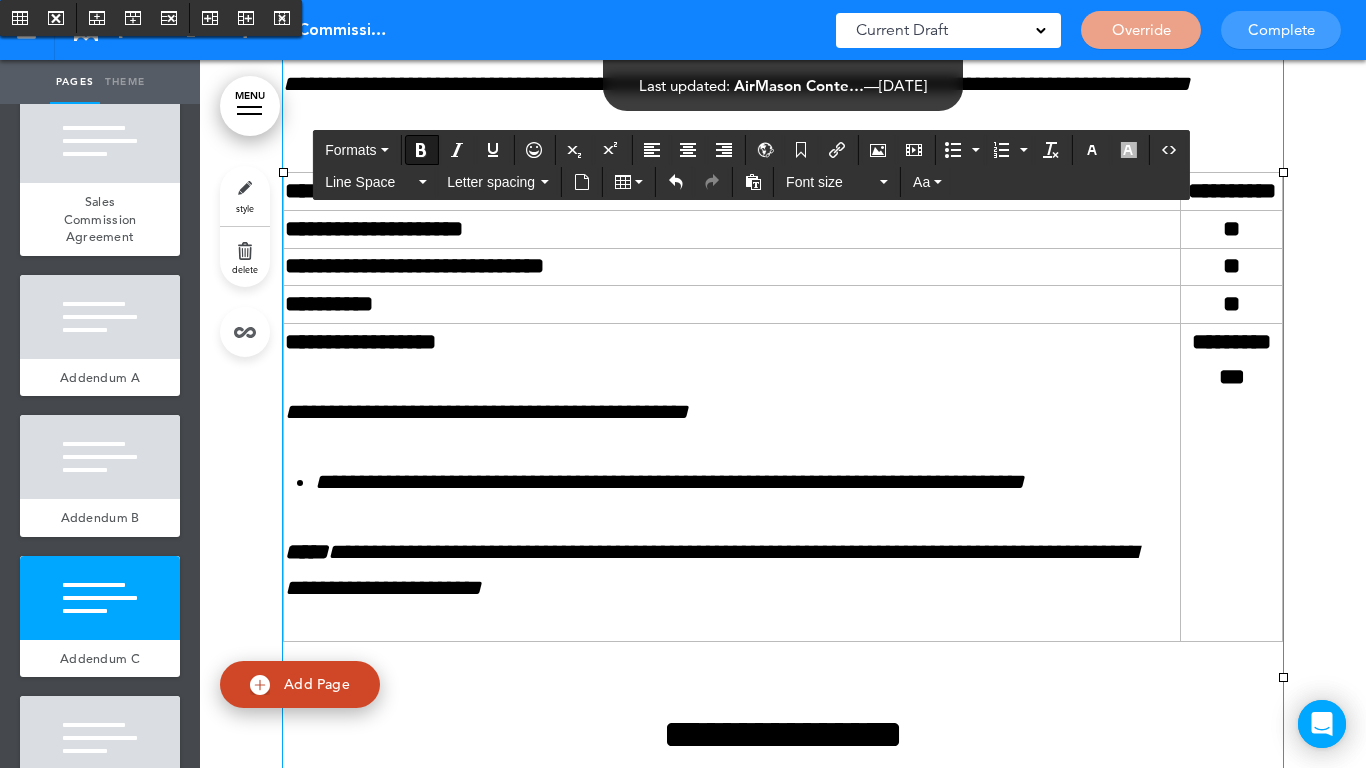 scroll, scrollTop: 12244, scrollLeft: 0, axis: vertical 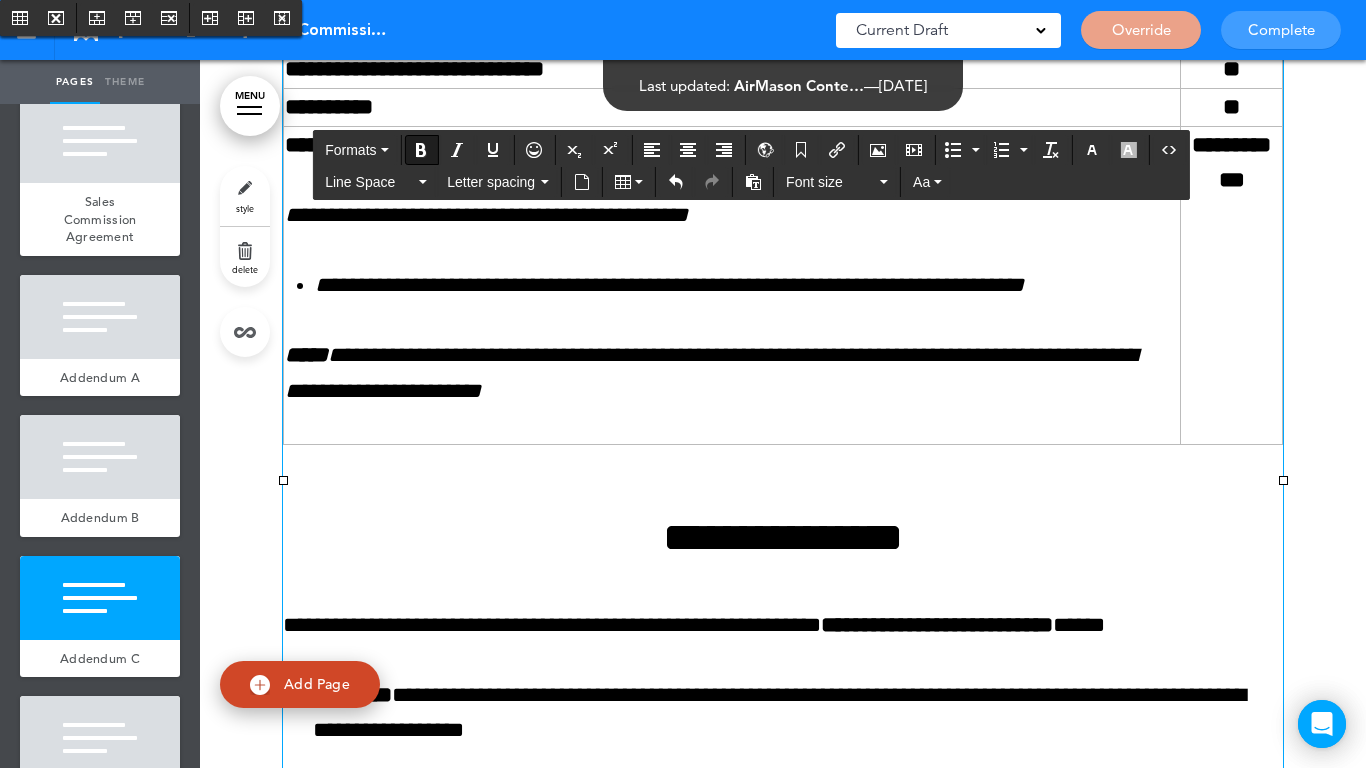 click on "**********" at bounding box center (732, 286) 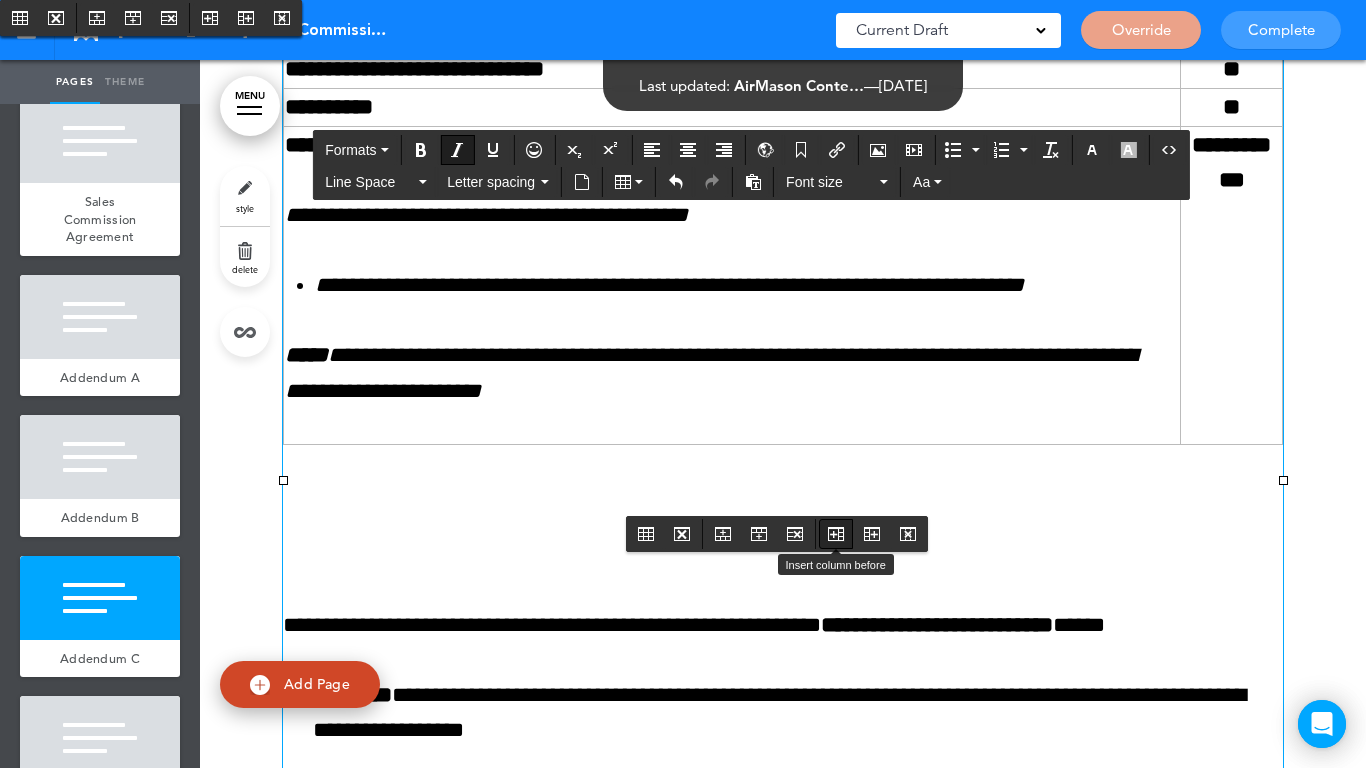 click at bounding box center (836, 534) 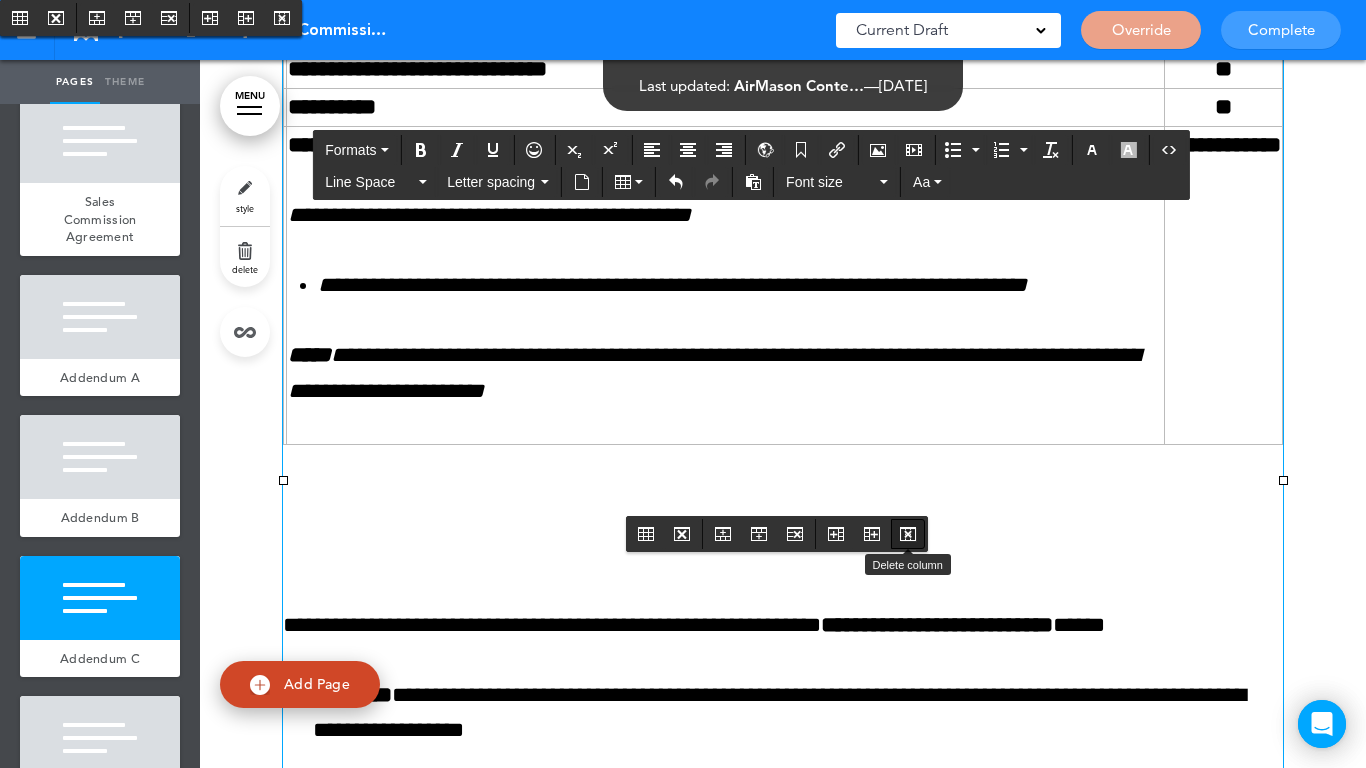 click at bounding box center [908, 534] 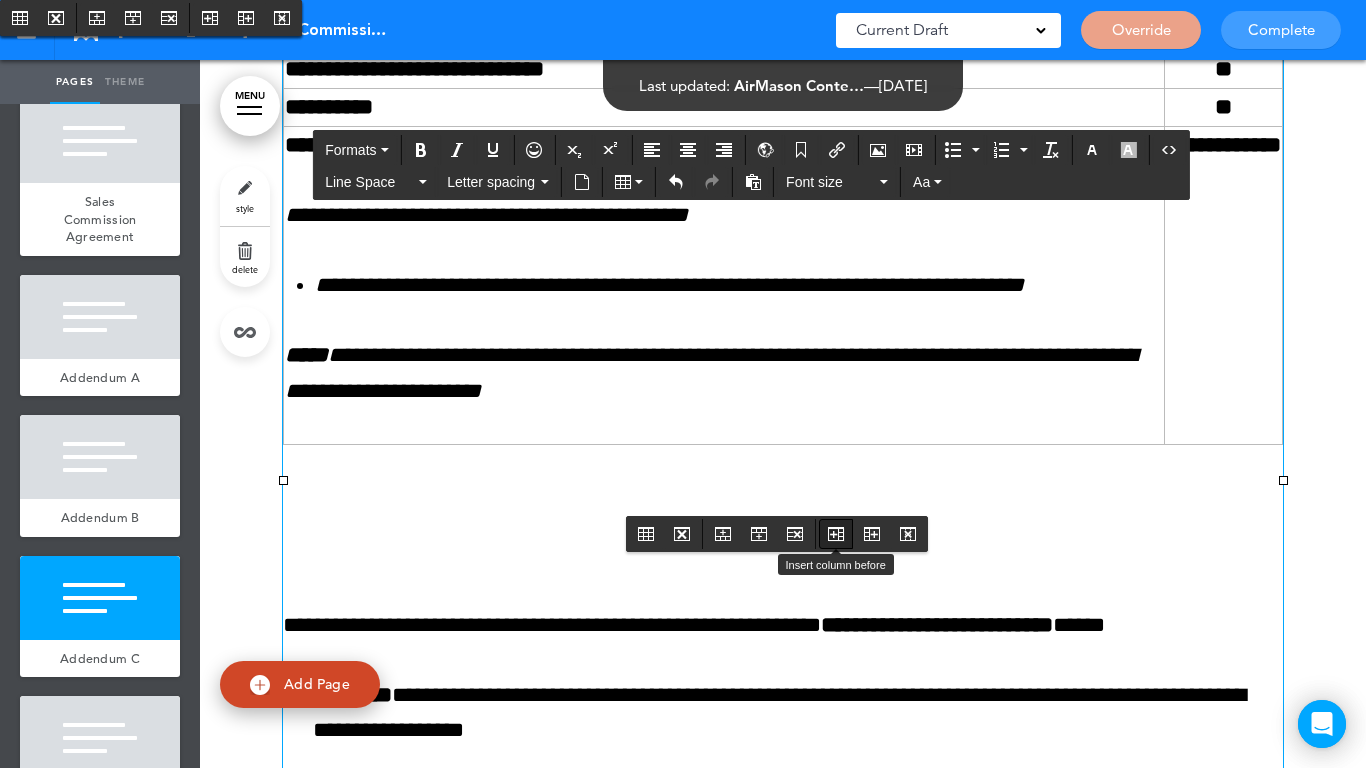 click at bounding box center [836, 534] 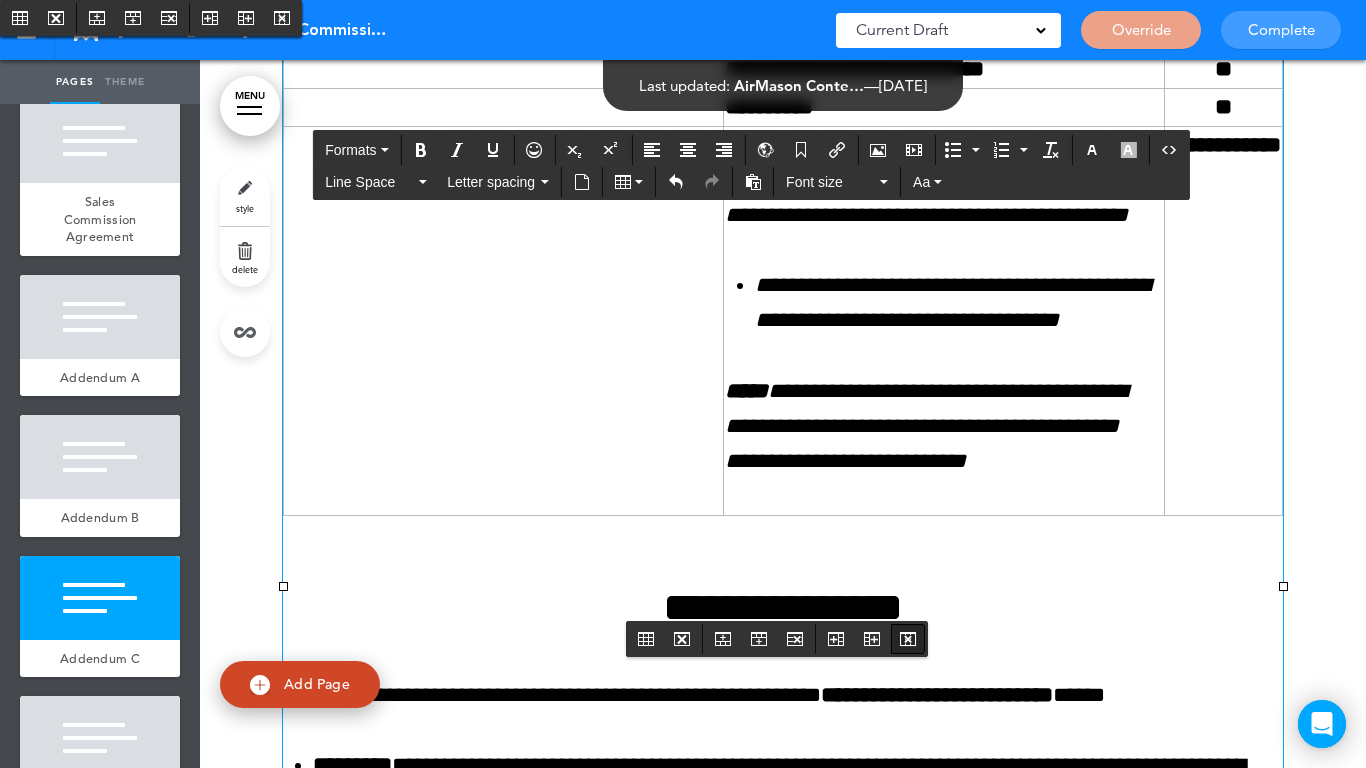 click at bounding box center (908, 639) 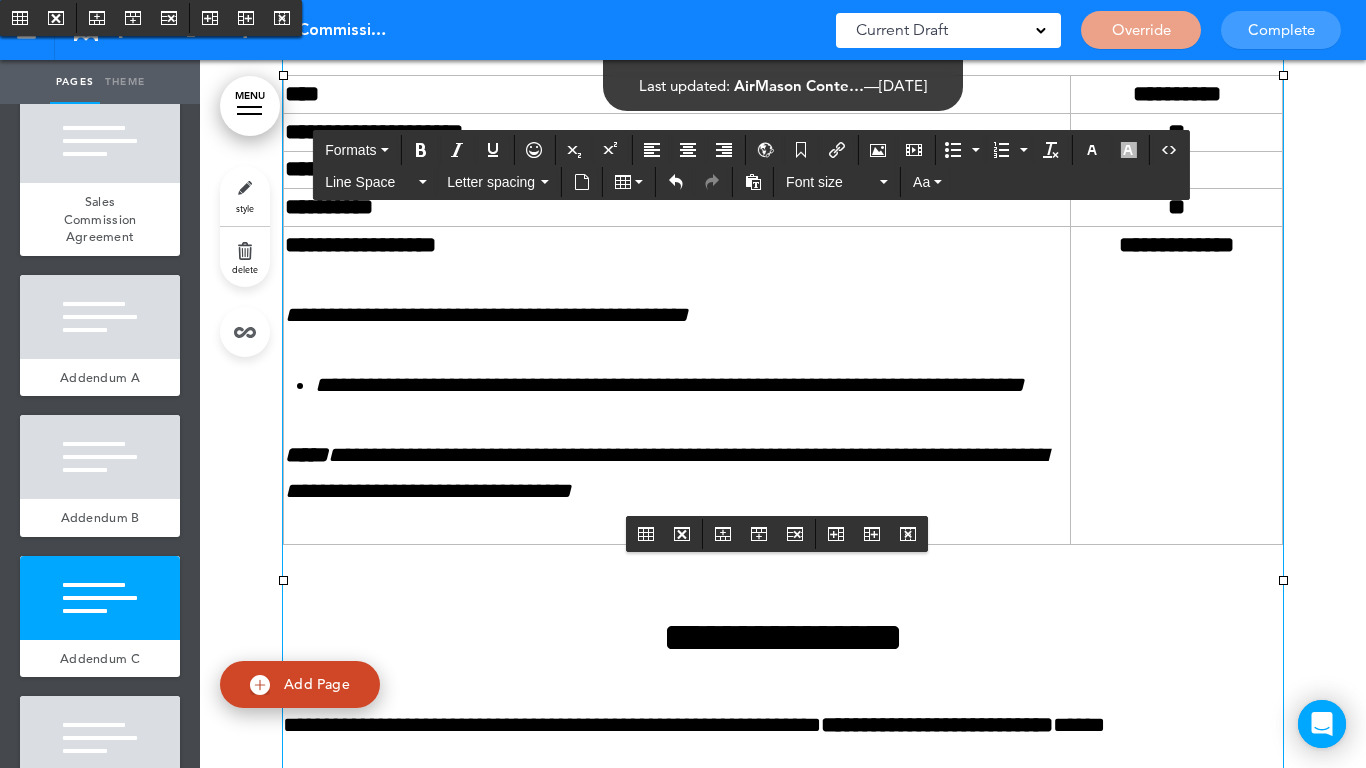 scroll, scrollTop: 12044, scrollLeft: 0, axis: vertical 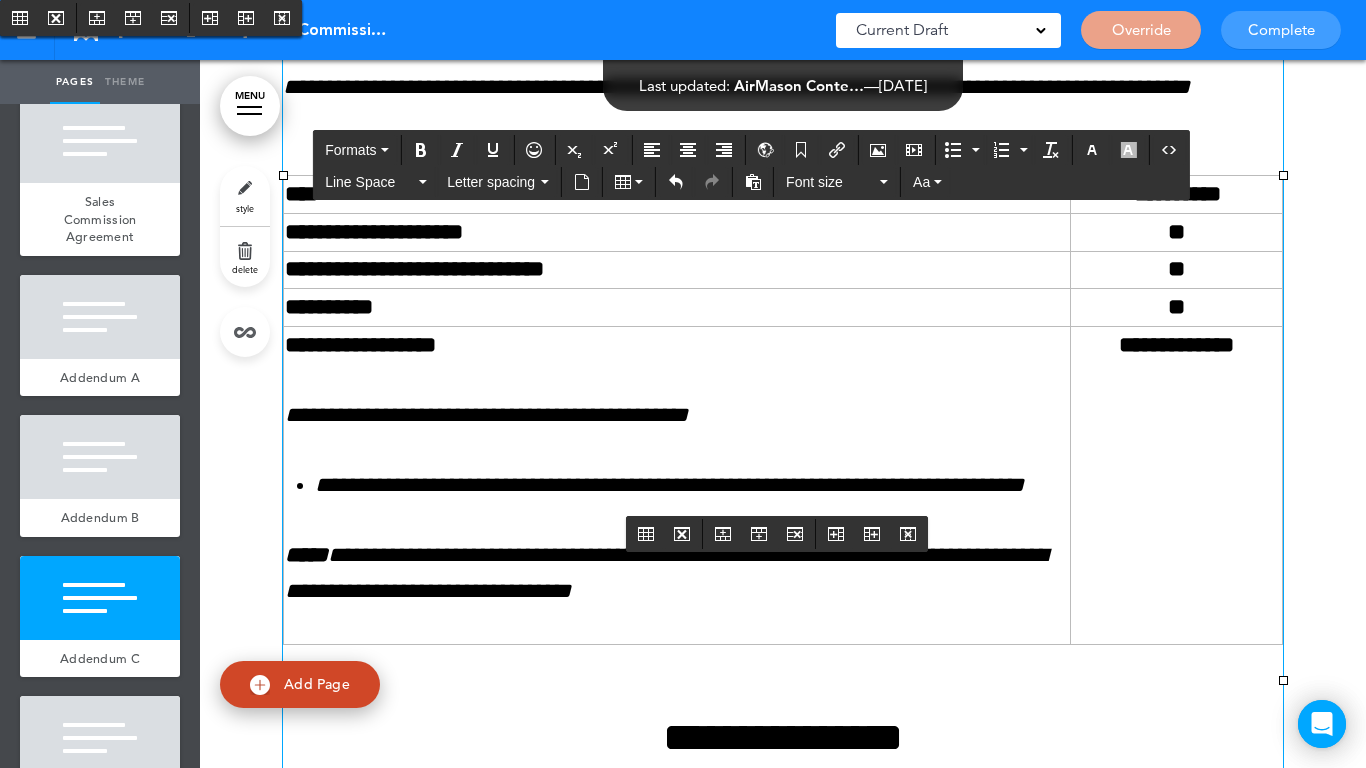 click on "**********" at bounding box center [677, 486] 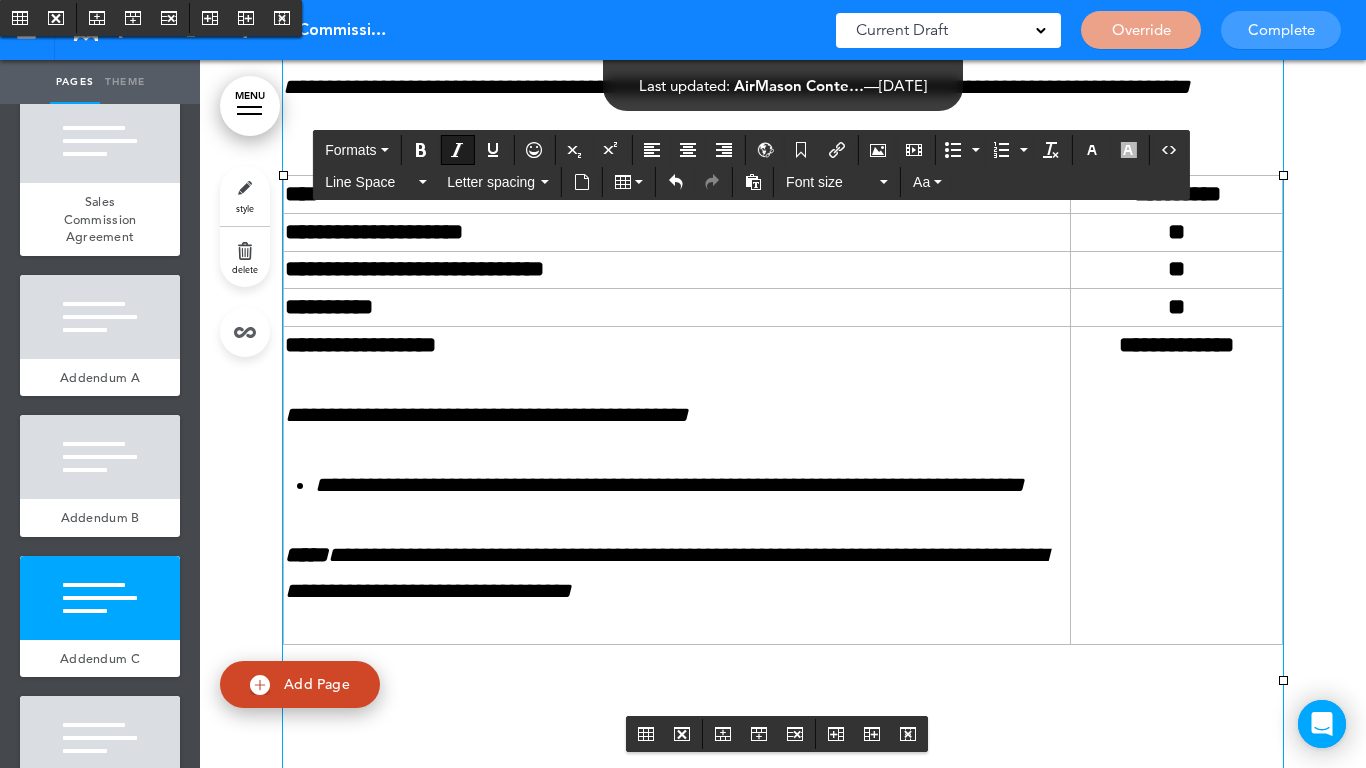 click on "**********" at bounding box center [677, 345] 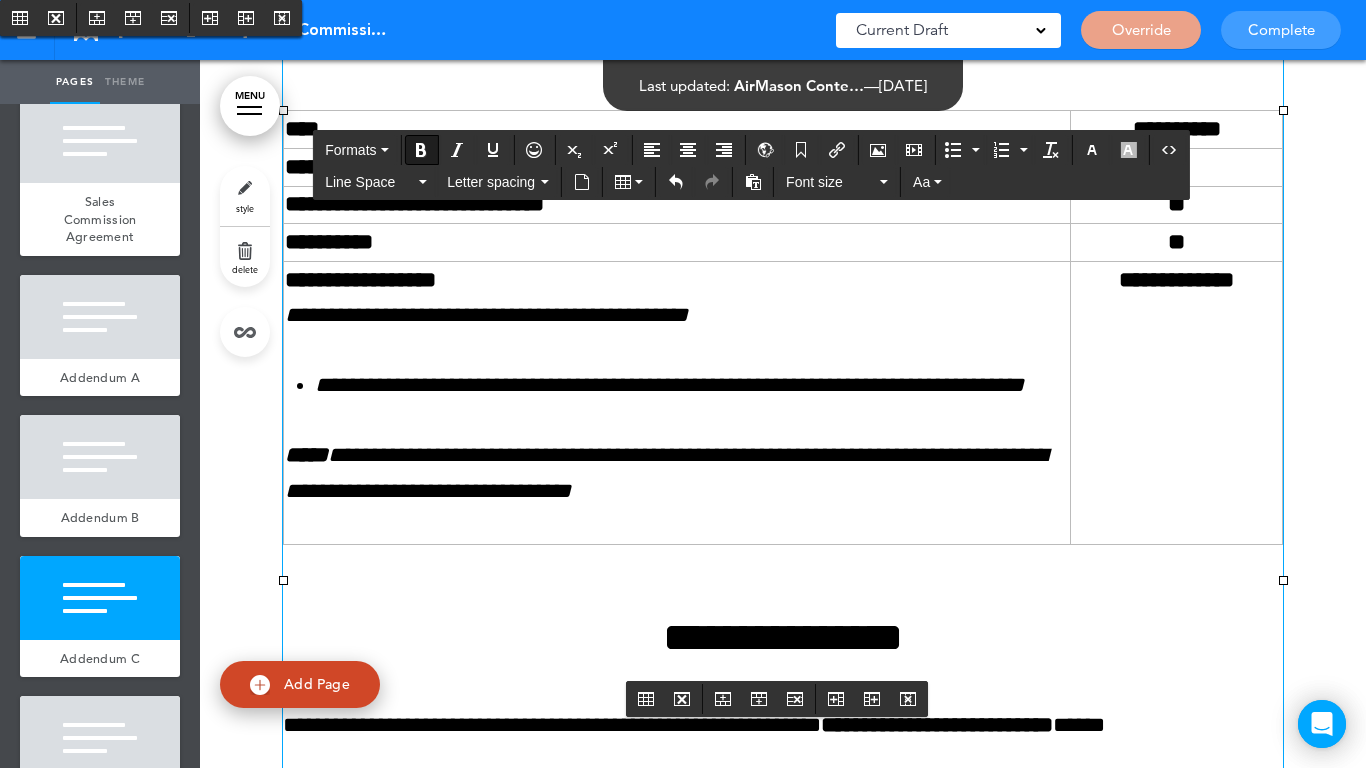 scroll, scrollTop: 12144, scrollLeft: 0, axis: vertical 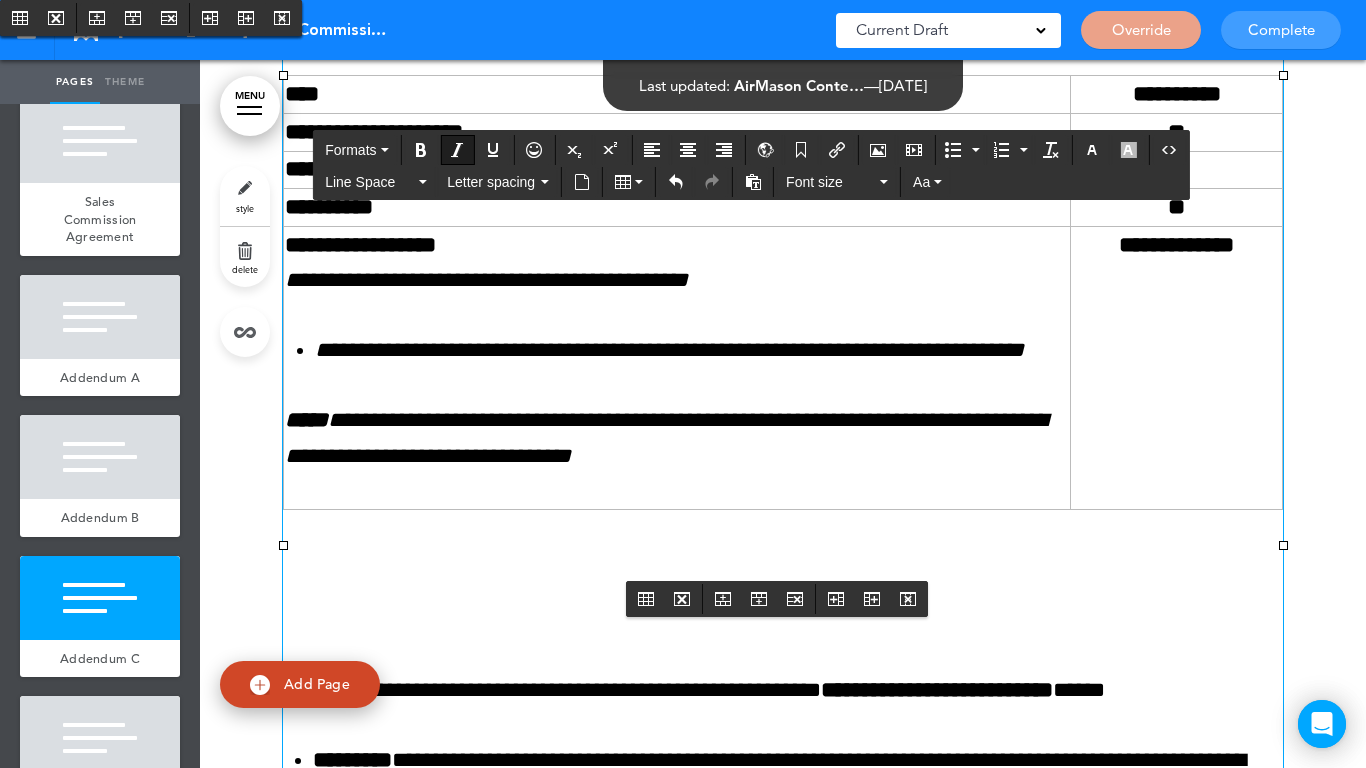 click on "**********" at bounding box center (677, 368) 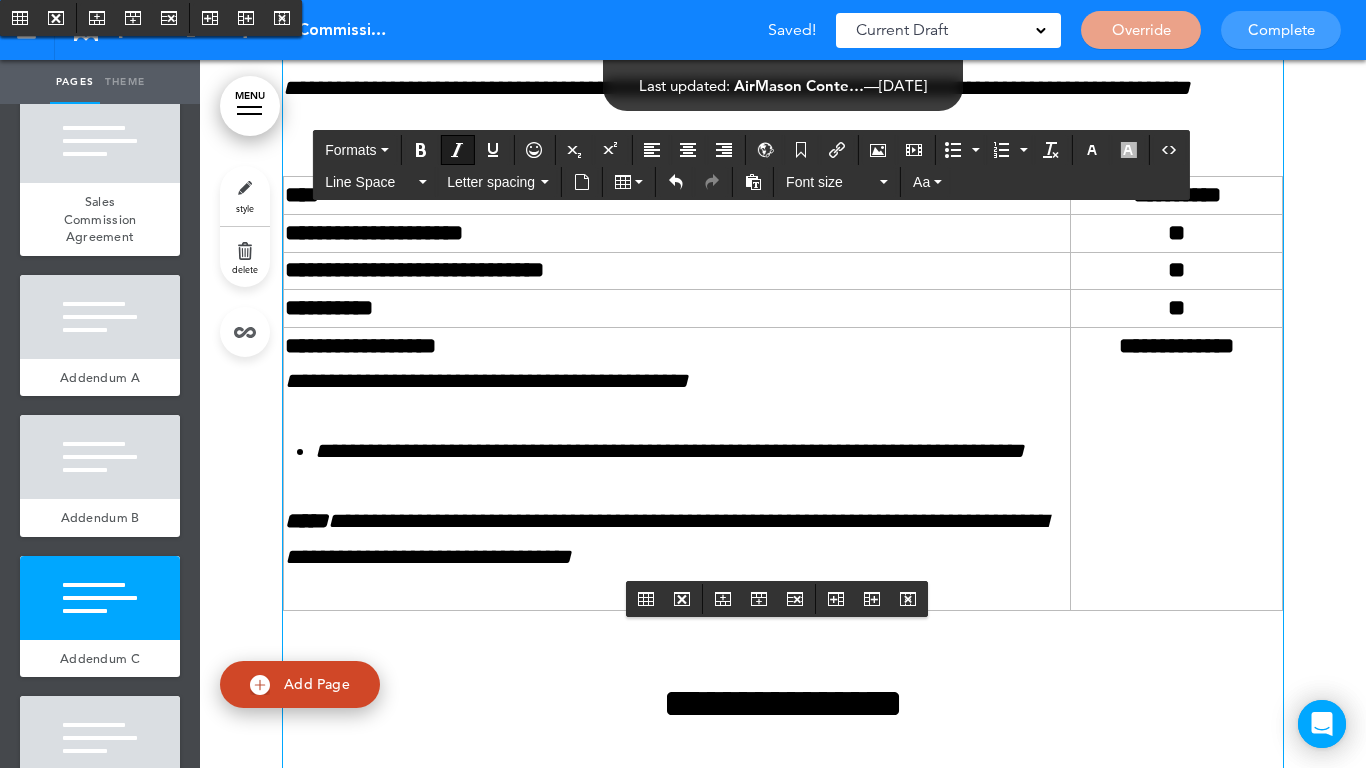 scroll, scrollTop: 11944, scrollLeft: 0, axis: vertical 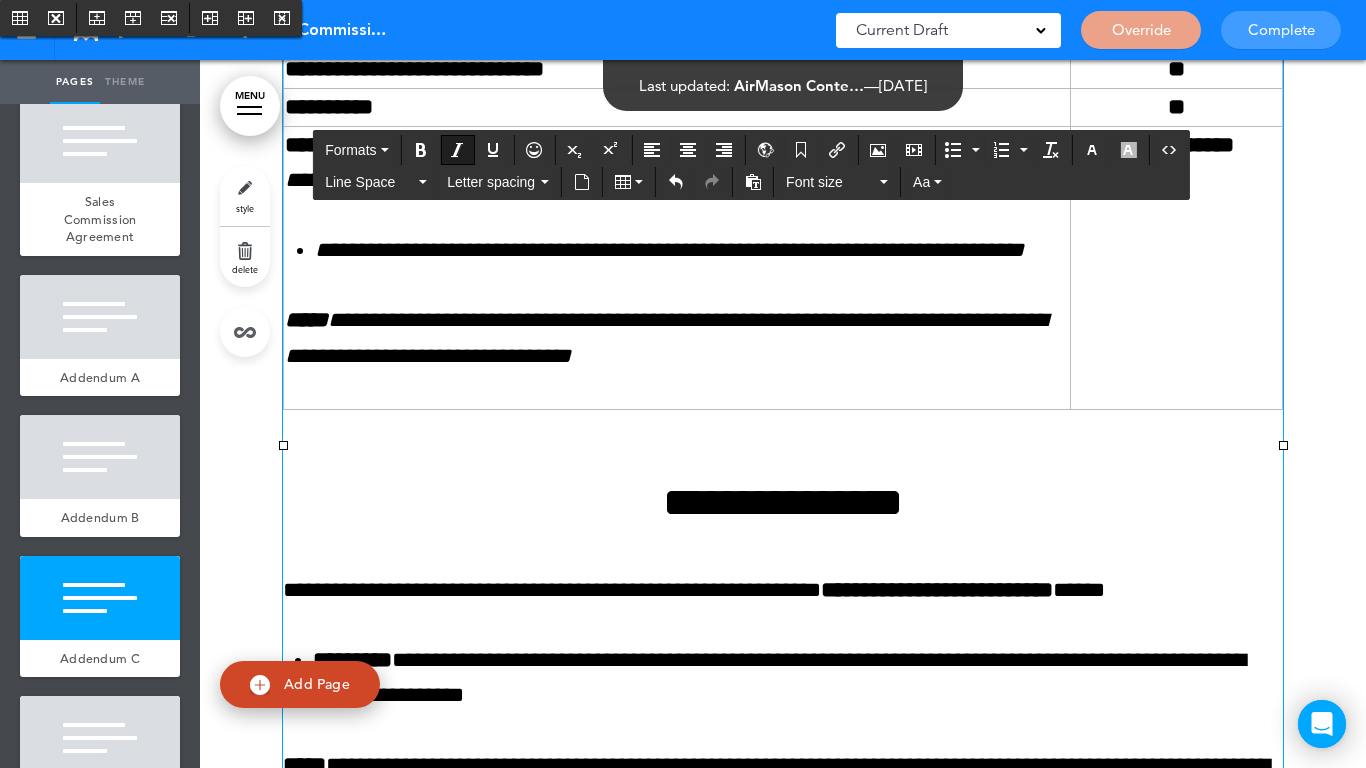 click at bounding box center [783, 428] 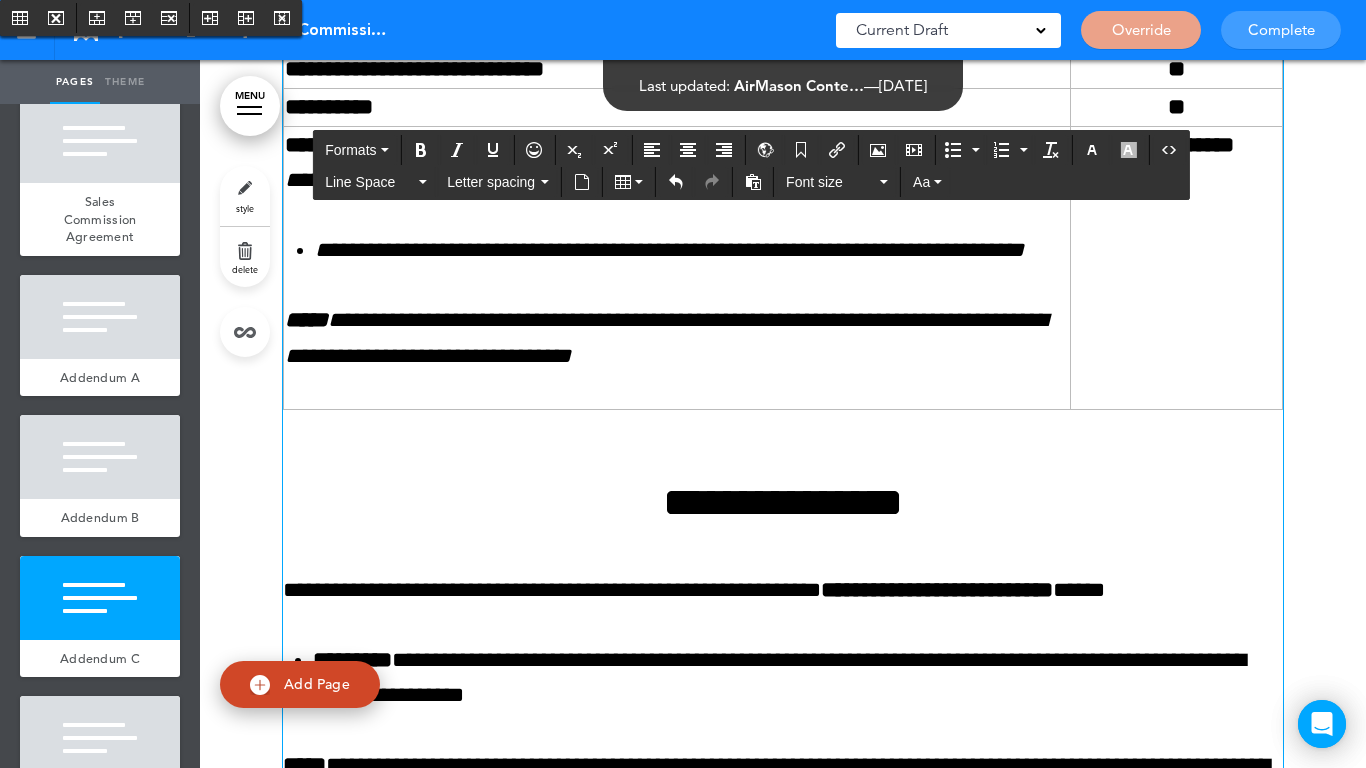 type 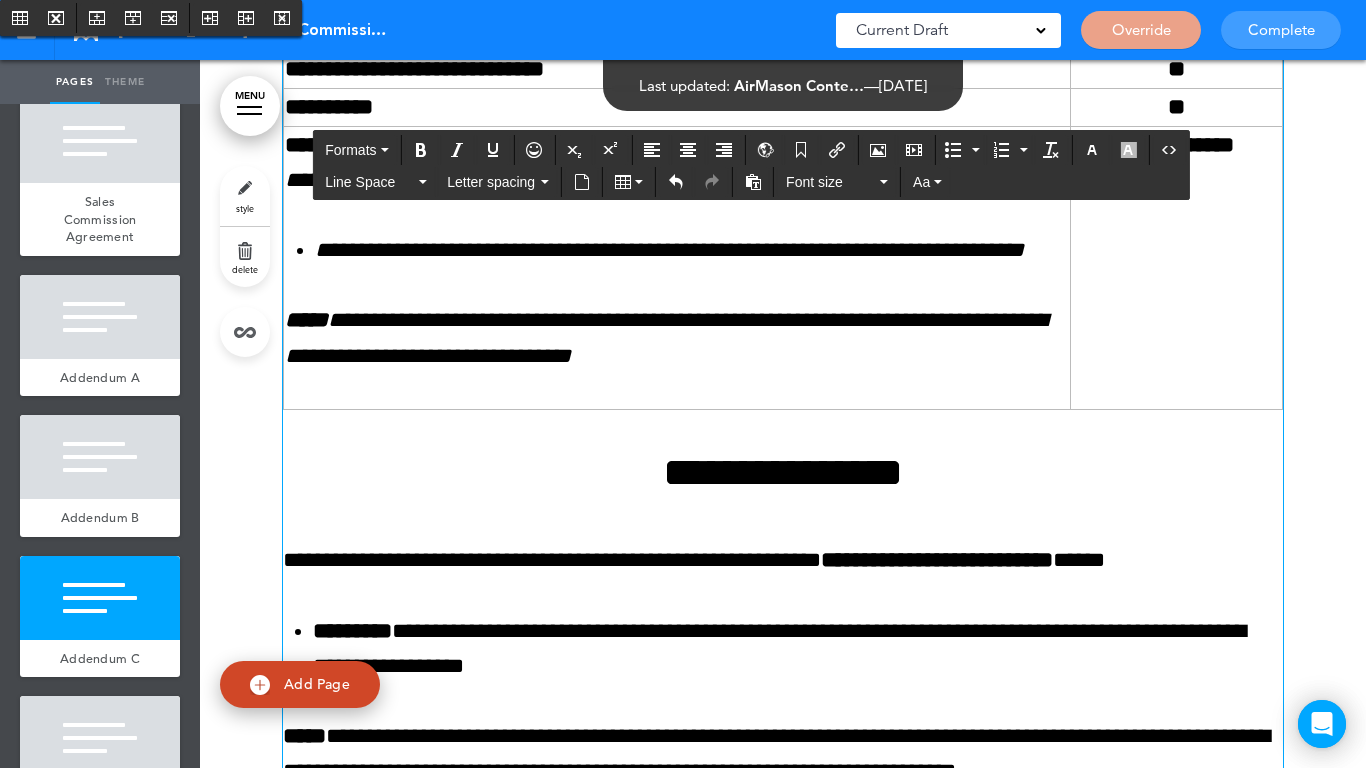 click on "Formats       Line Space   Letter spacing     Font size   Aa" at bounding box center (751, 167) 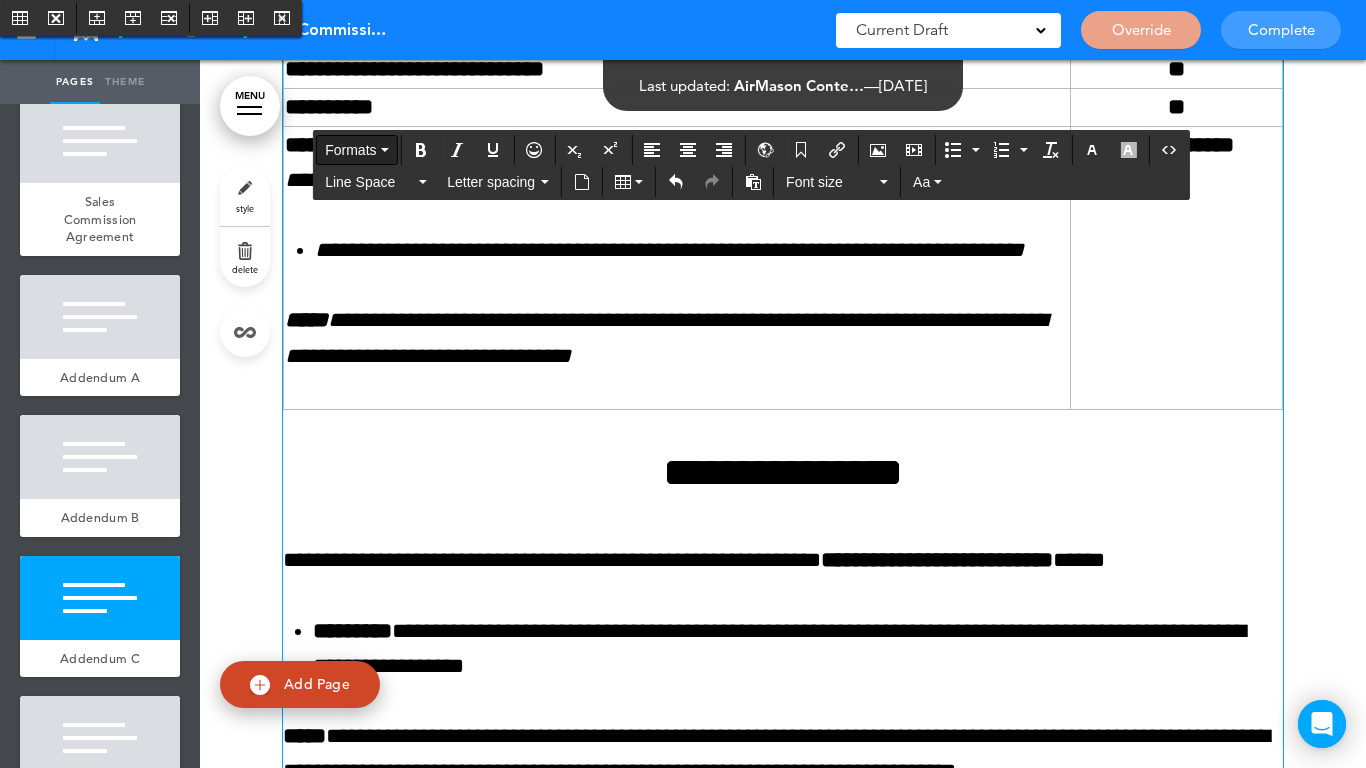 click on "Formats" at bounding box center [350, 150] 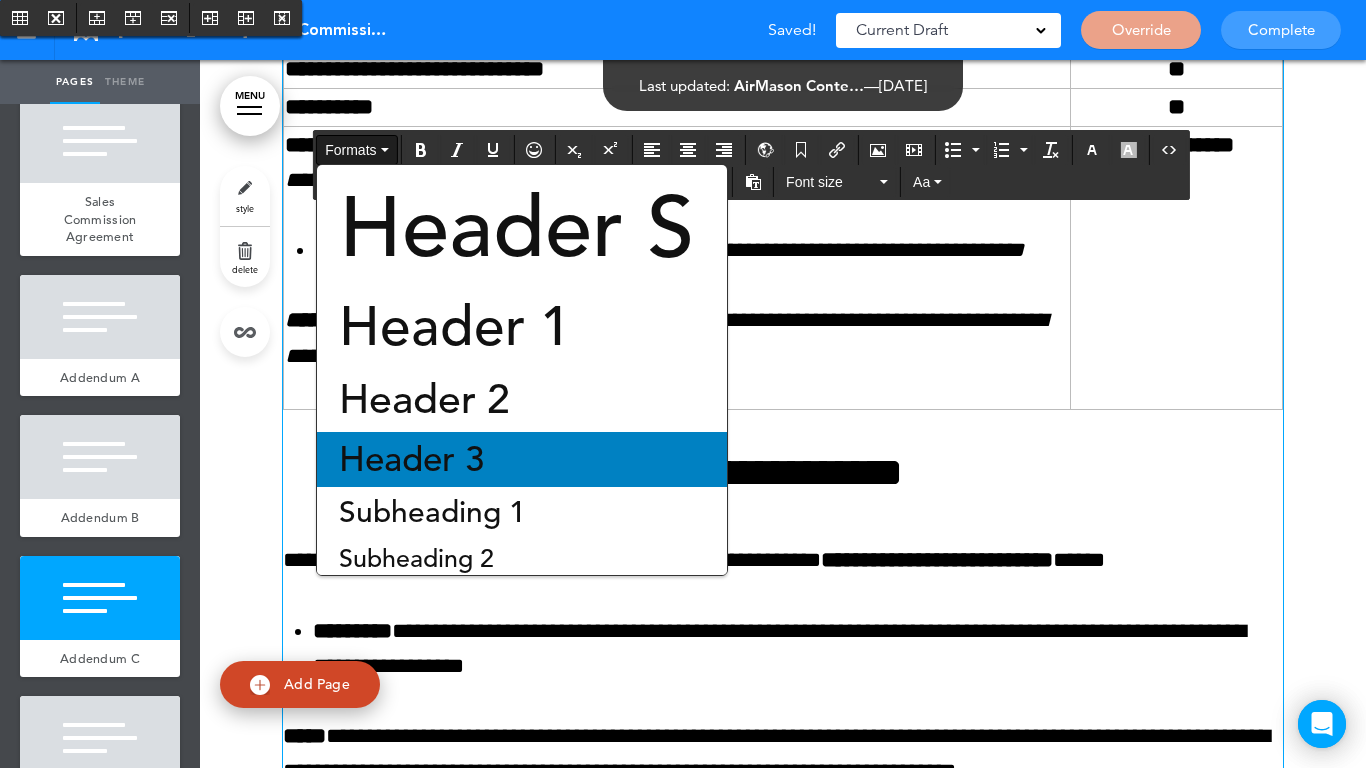 drag, startPoint x: 456, startPoint y: 482, endPoint x: 464, endPoint y: 465, distance: 18.788294 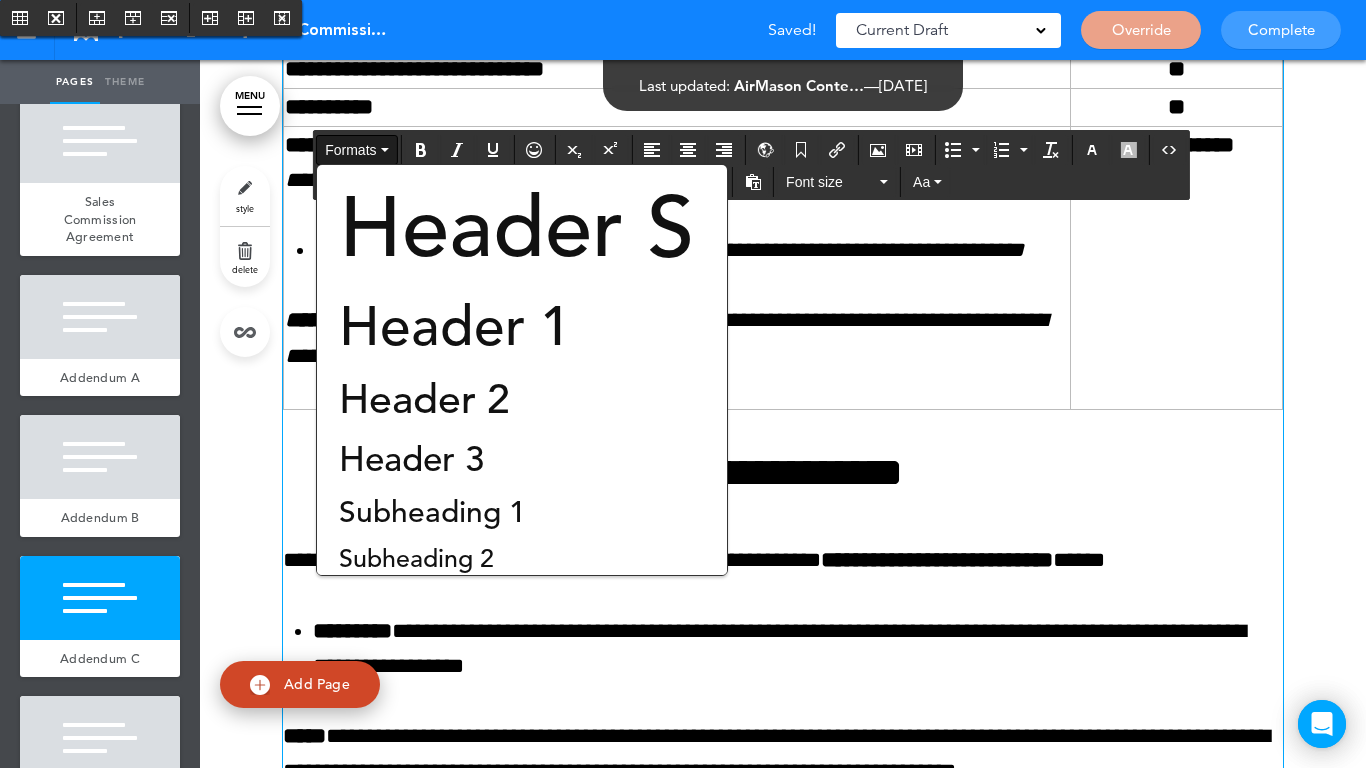 click on "Header 3" at bounding box center [522, 459] 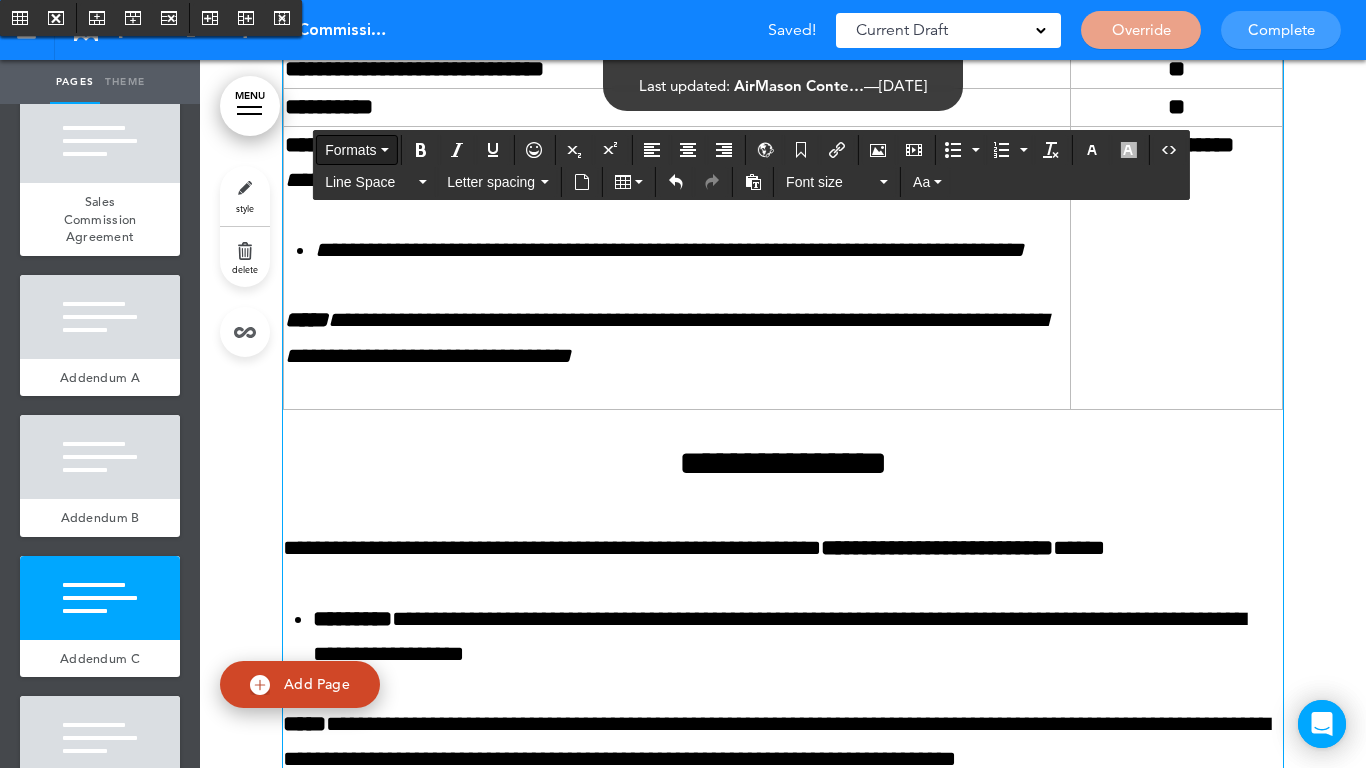 click on "Formats" at bounding box center [350, 150] 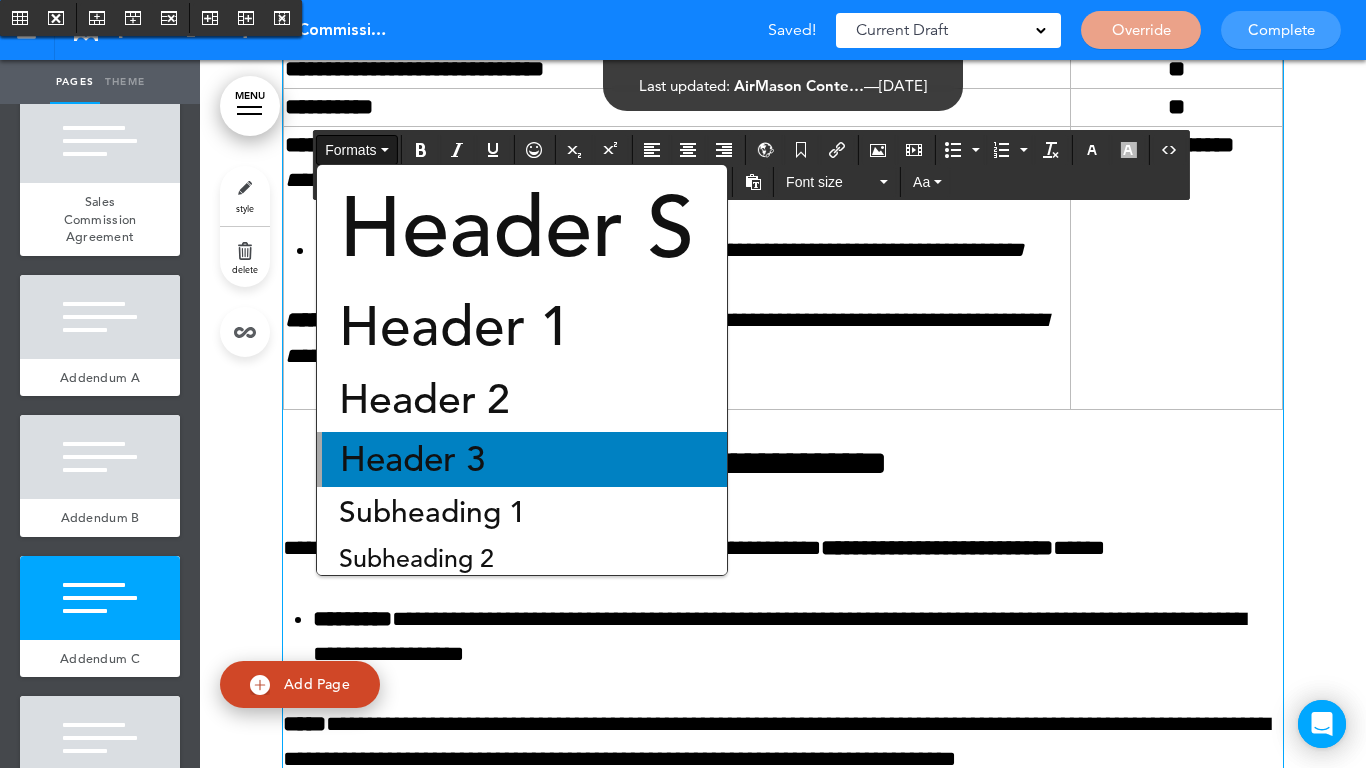 click on "Header 3" at bounding box center [412, 459] 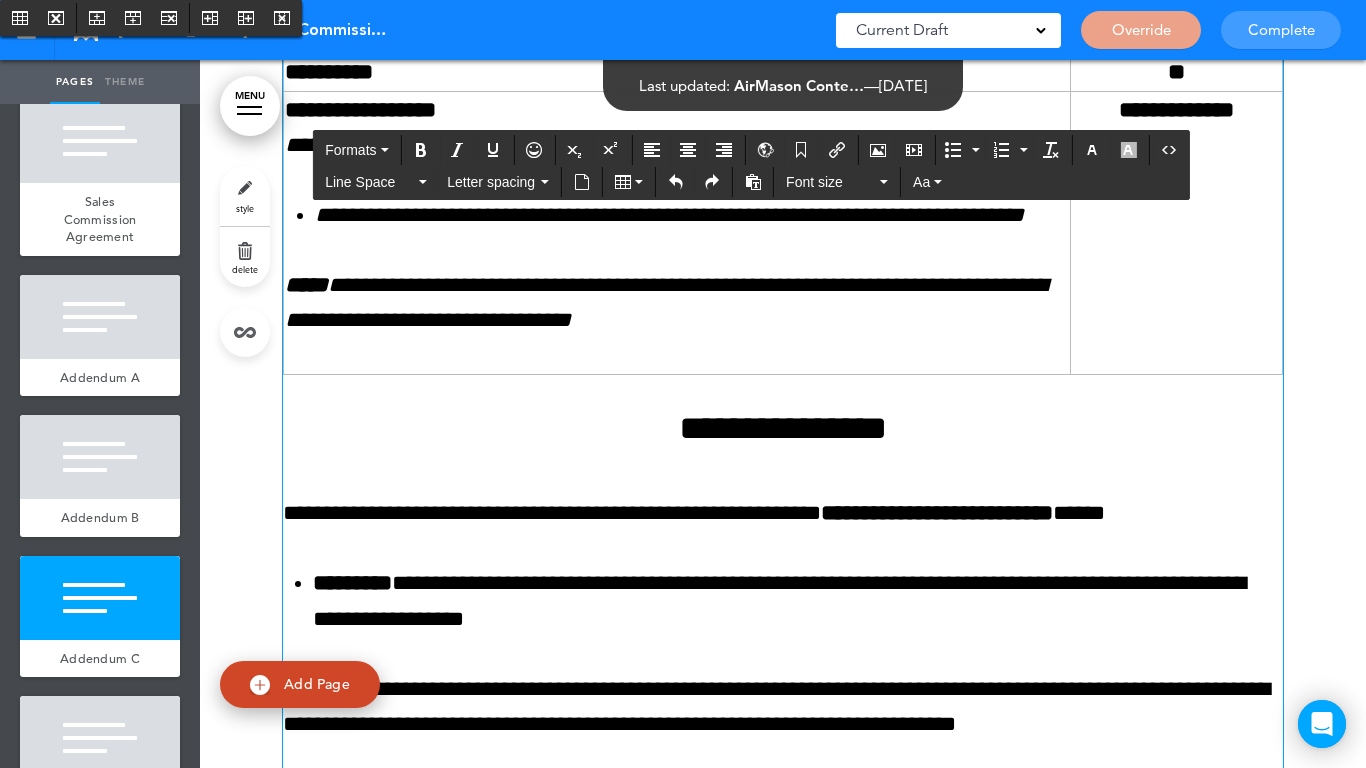 scroll, scrollTop: 12344, scrollLeft: 0, axis: vertical 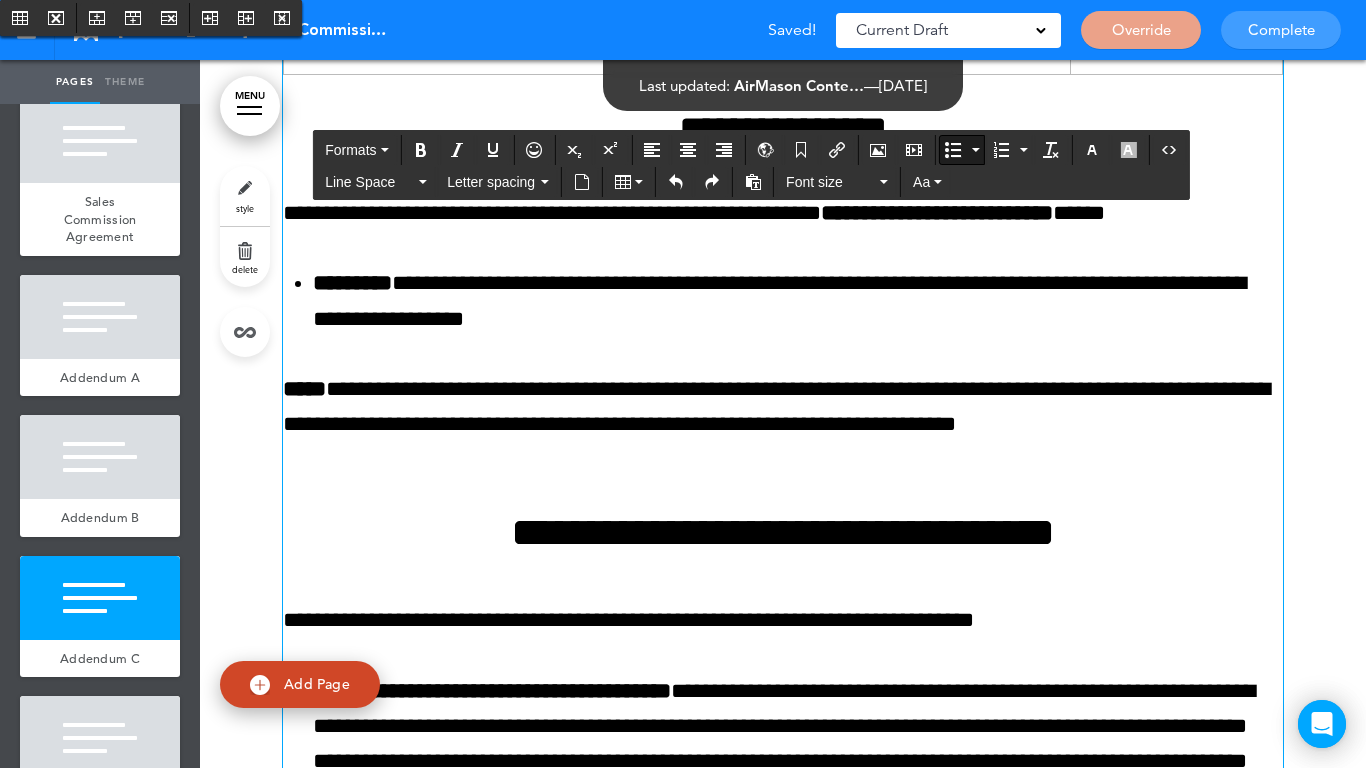click on "**********" at bounding box center [798, 301] 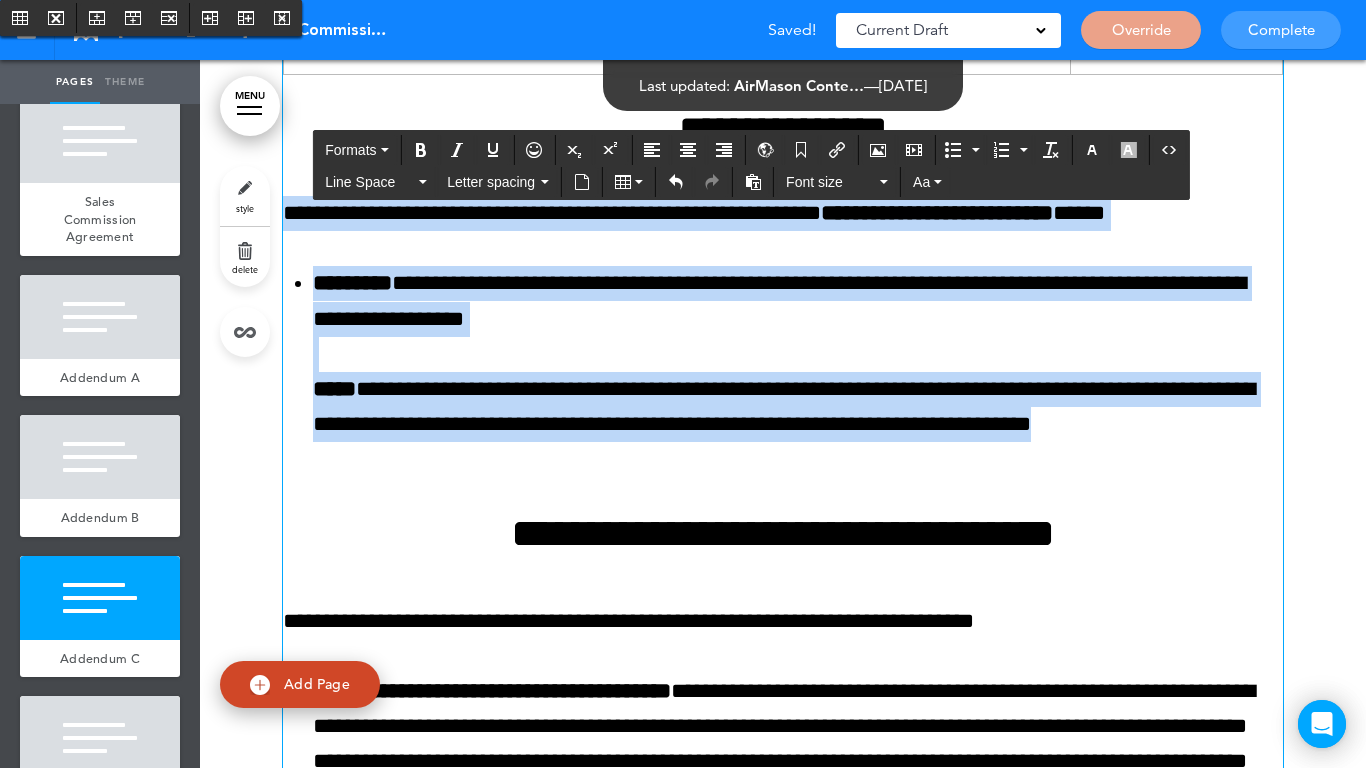 drag, startPoint x: 391, startPoint y: 564, endPoint x: 275, endPoint y: 300, distance: 288.36087 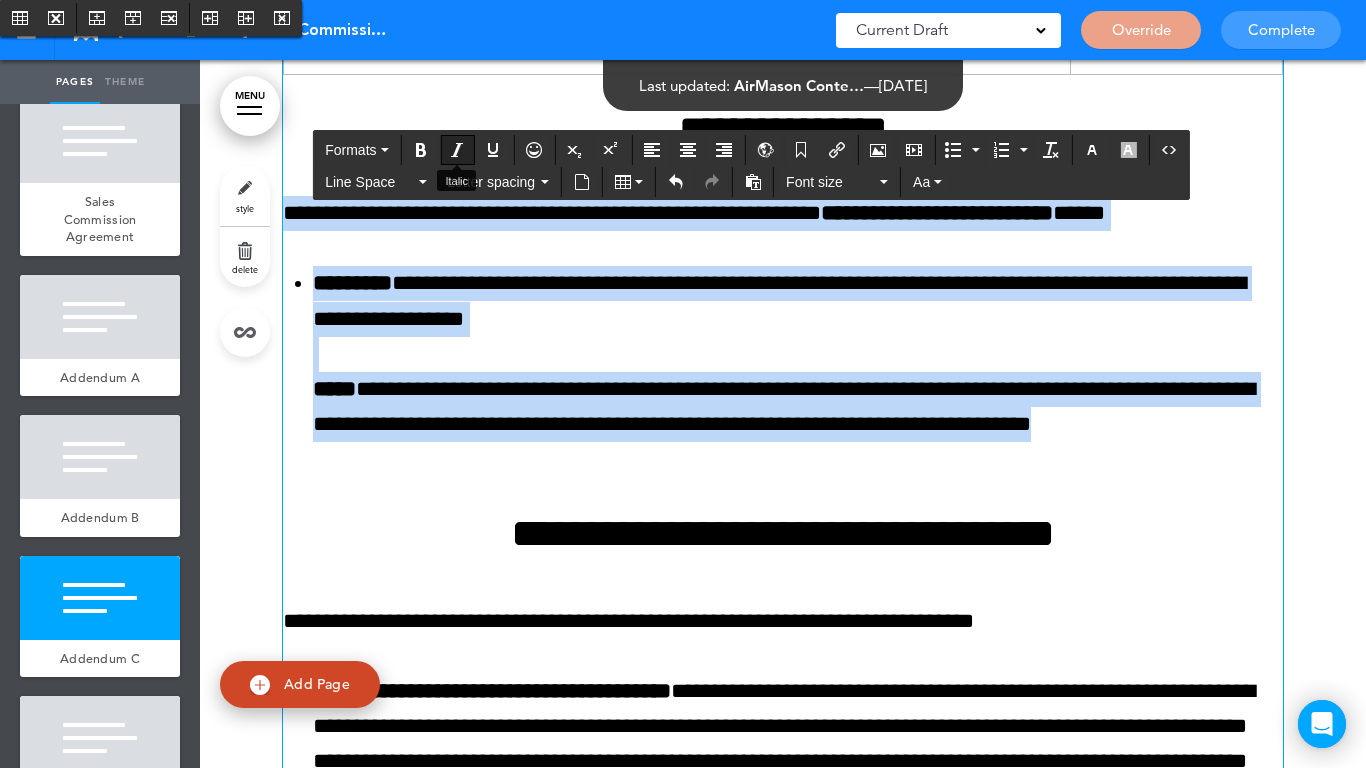 click at bounding box center [457, 150] 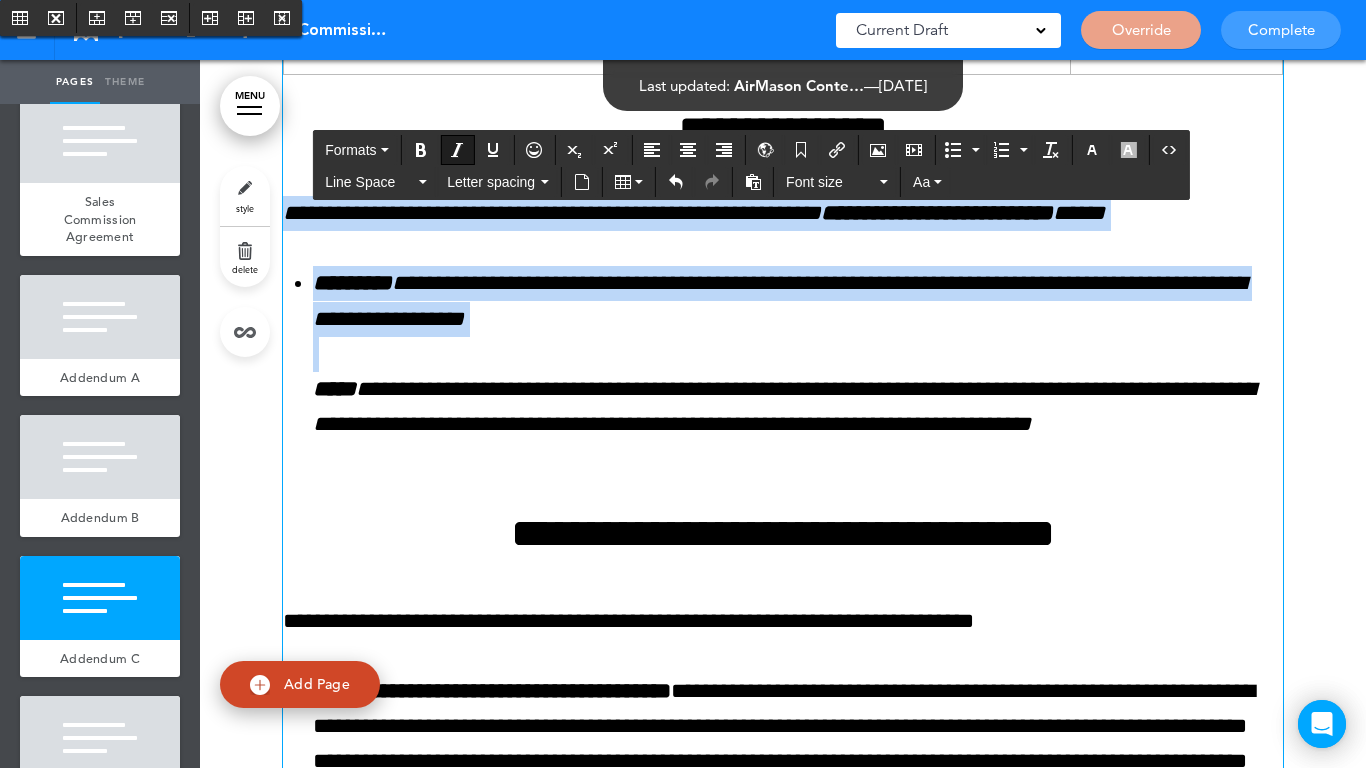 click on "**********" at bounding box center (798, 371) 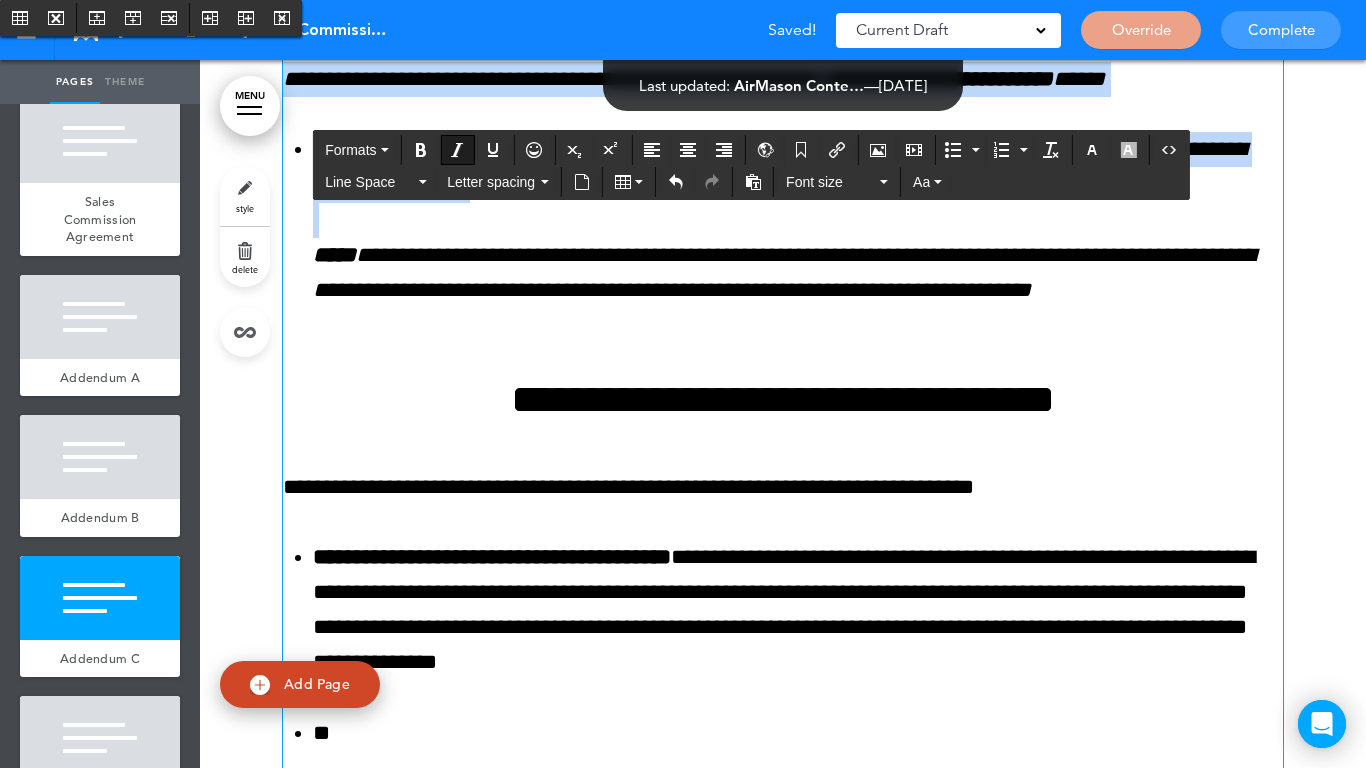 scroll, scrollTop: 12844, scrollLeft: 0, axis: vertical 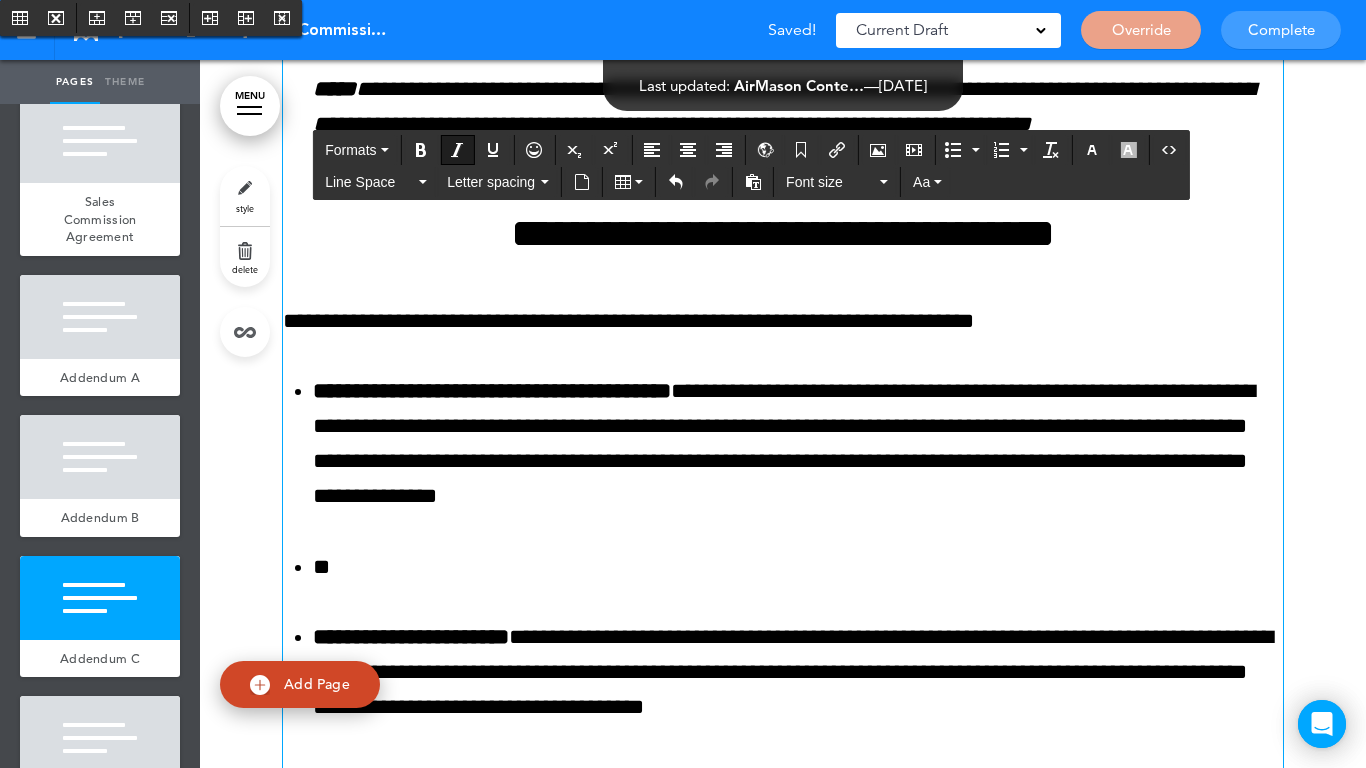 click 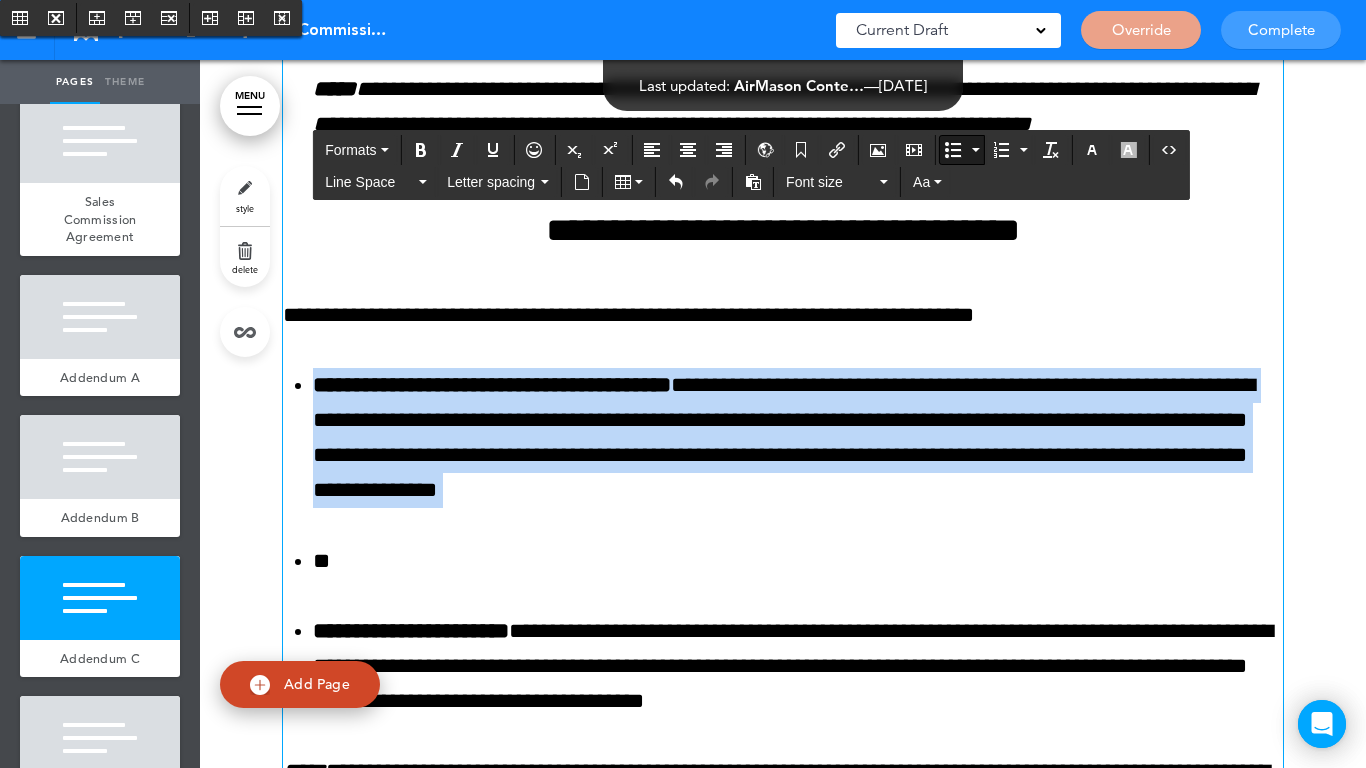 drag, startPoint x: 482, startPoint y: 510, endPoint x: 474, endPoint y: 441, distance: 69.46222 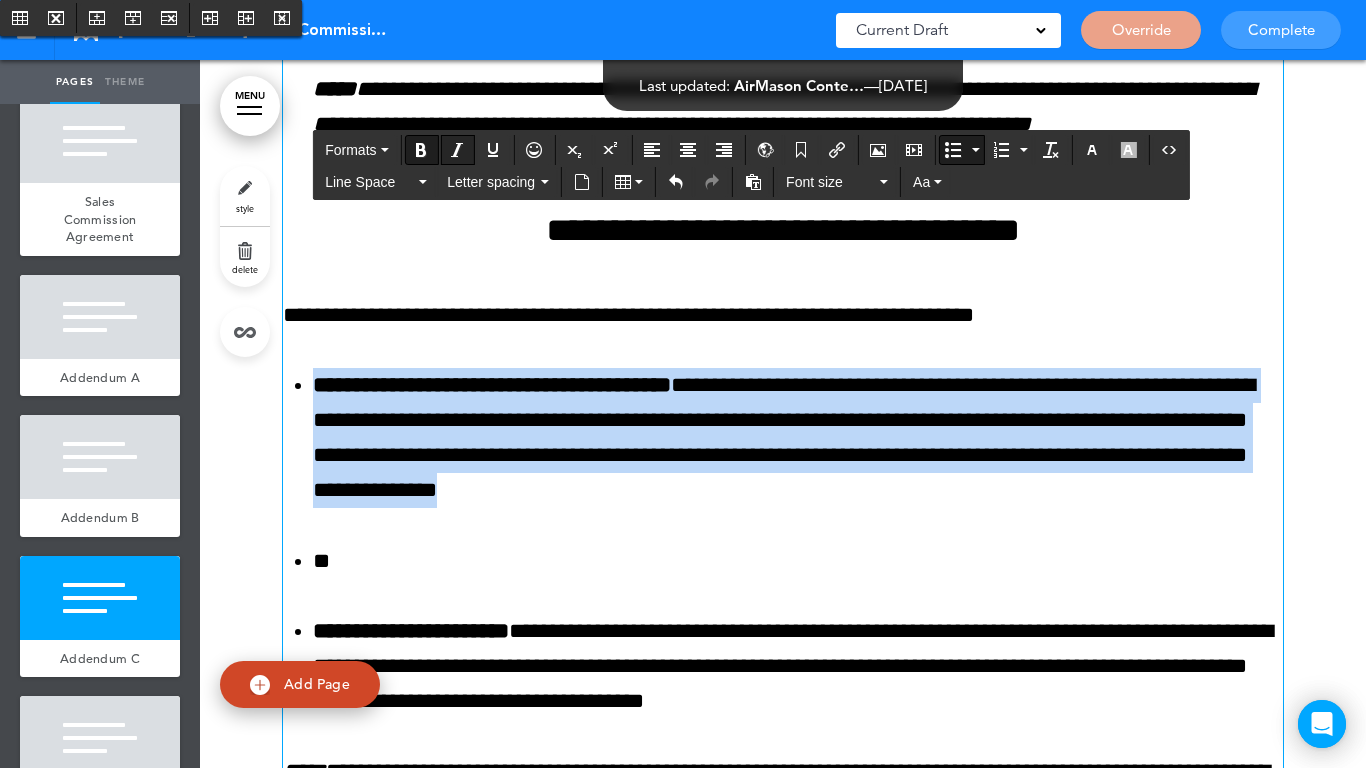 drag, startPoint x: 455, startPoint y: 143, endPoint x: 473, endPoint y: 310, distance: 167.96725 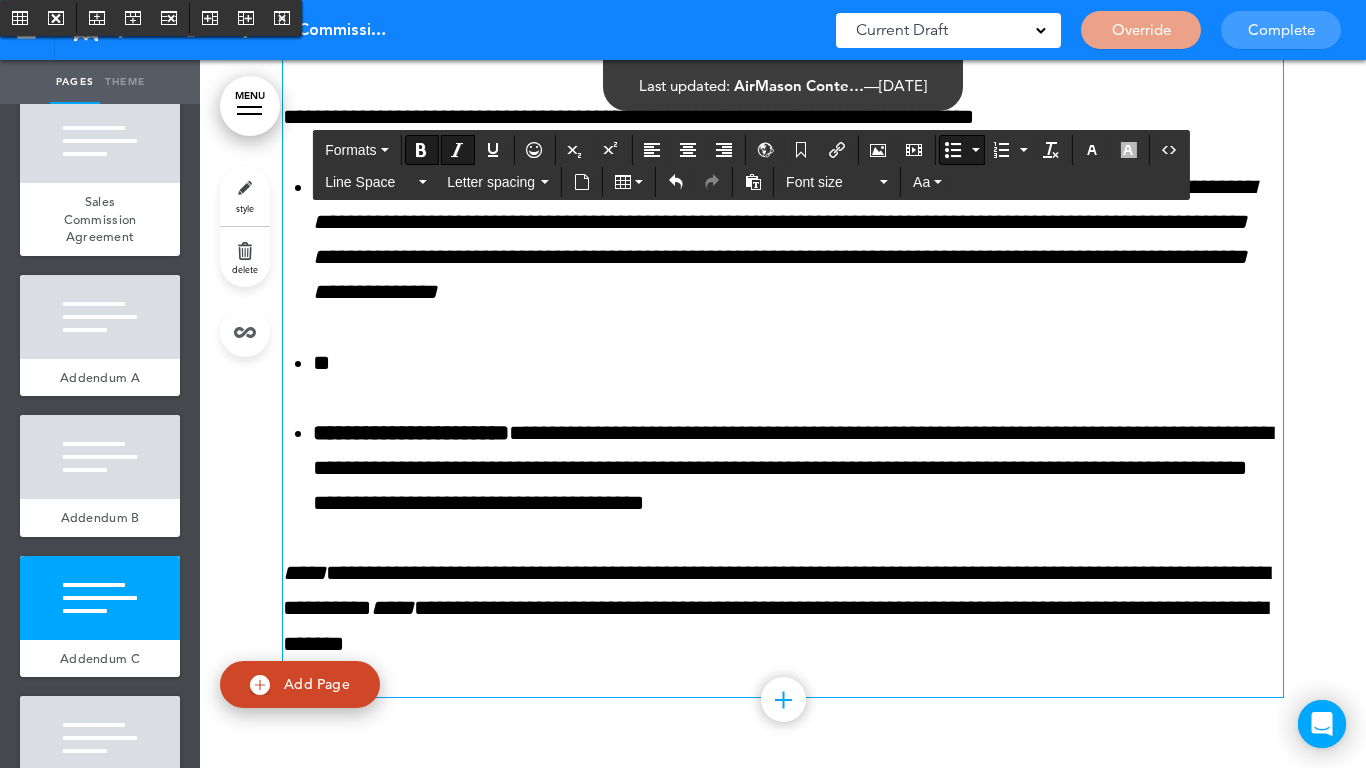 scroll, scrollTop: 13044, scrollLeft: 0, axis: vertical 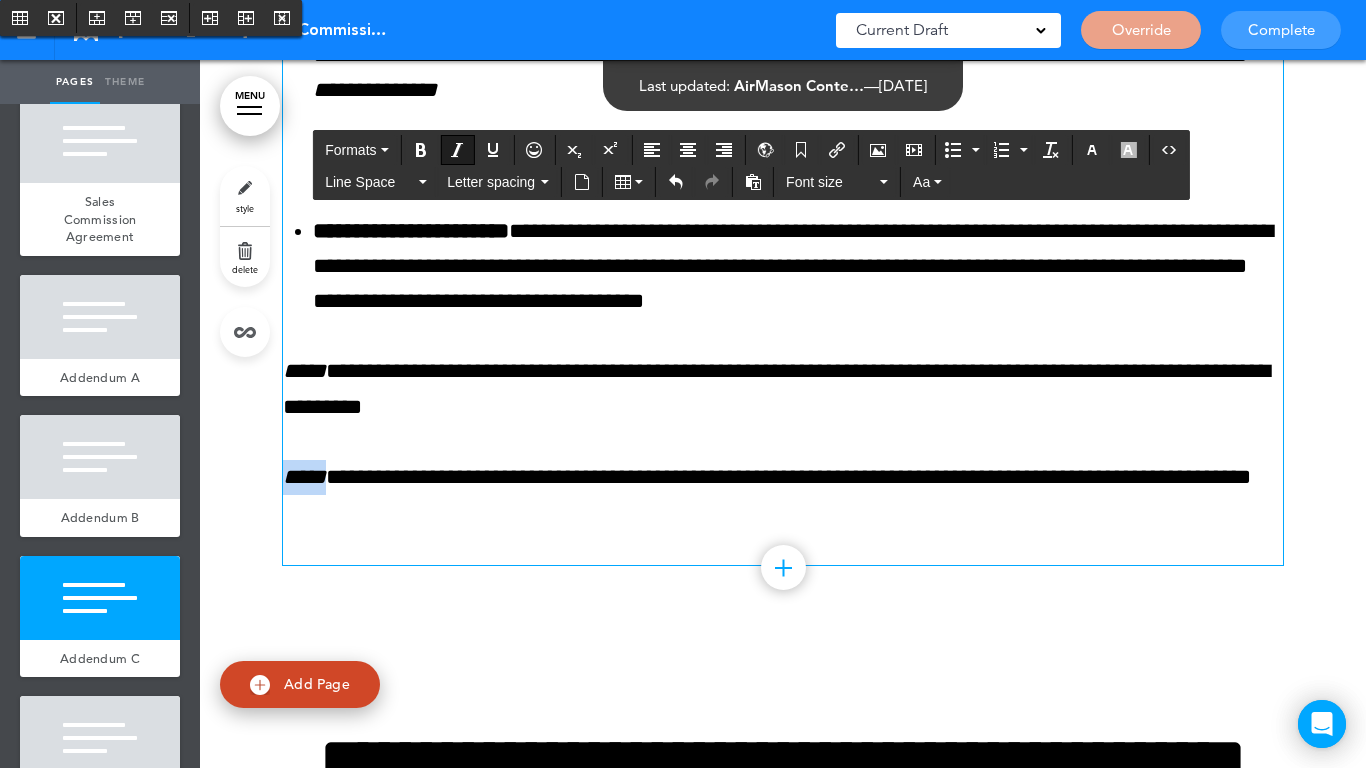 drag, startPoint x: 330, startPoint y: 575, endPoint x: 259, endPoint y: 581, distance: 71.25307 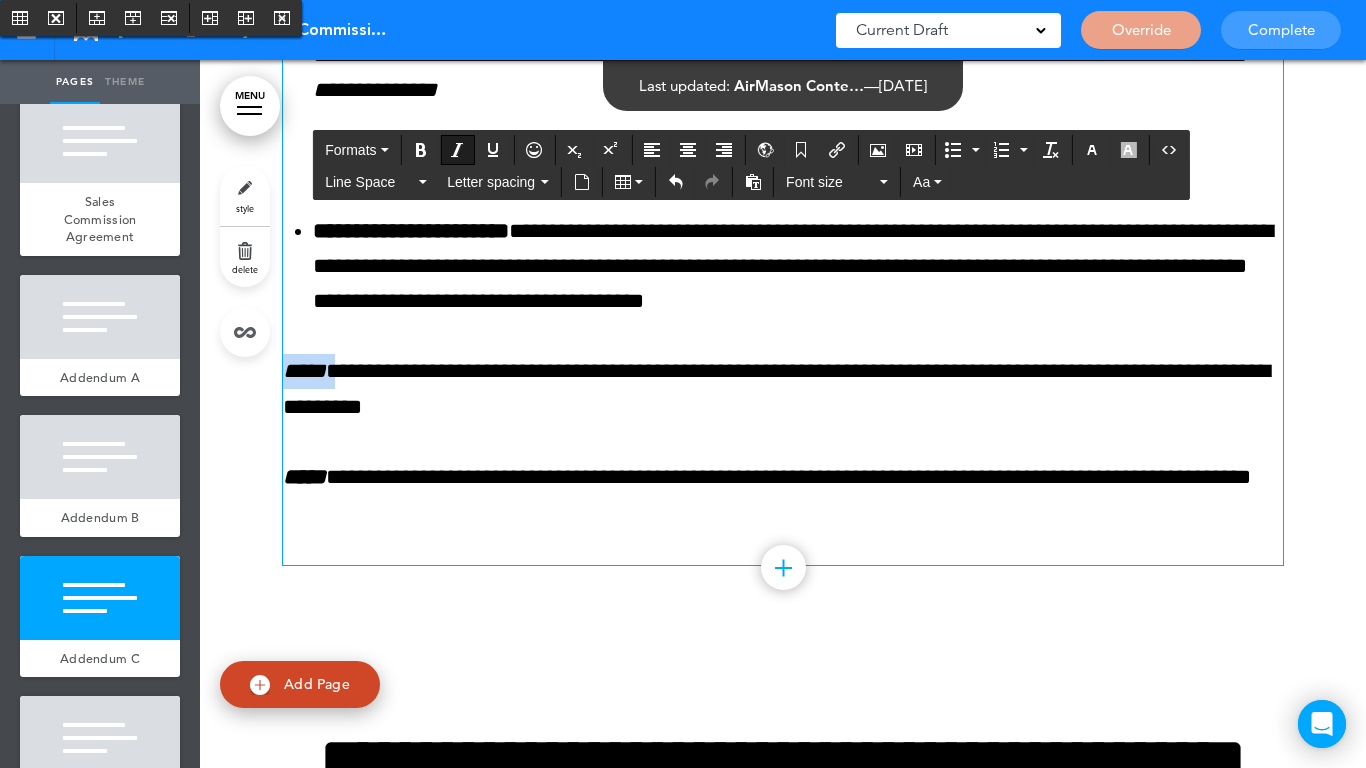 drag, startPoint x: 336, startPoint y: 468, endPoint x: 252, endPoint y: 475, distance: 84.29116 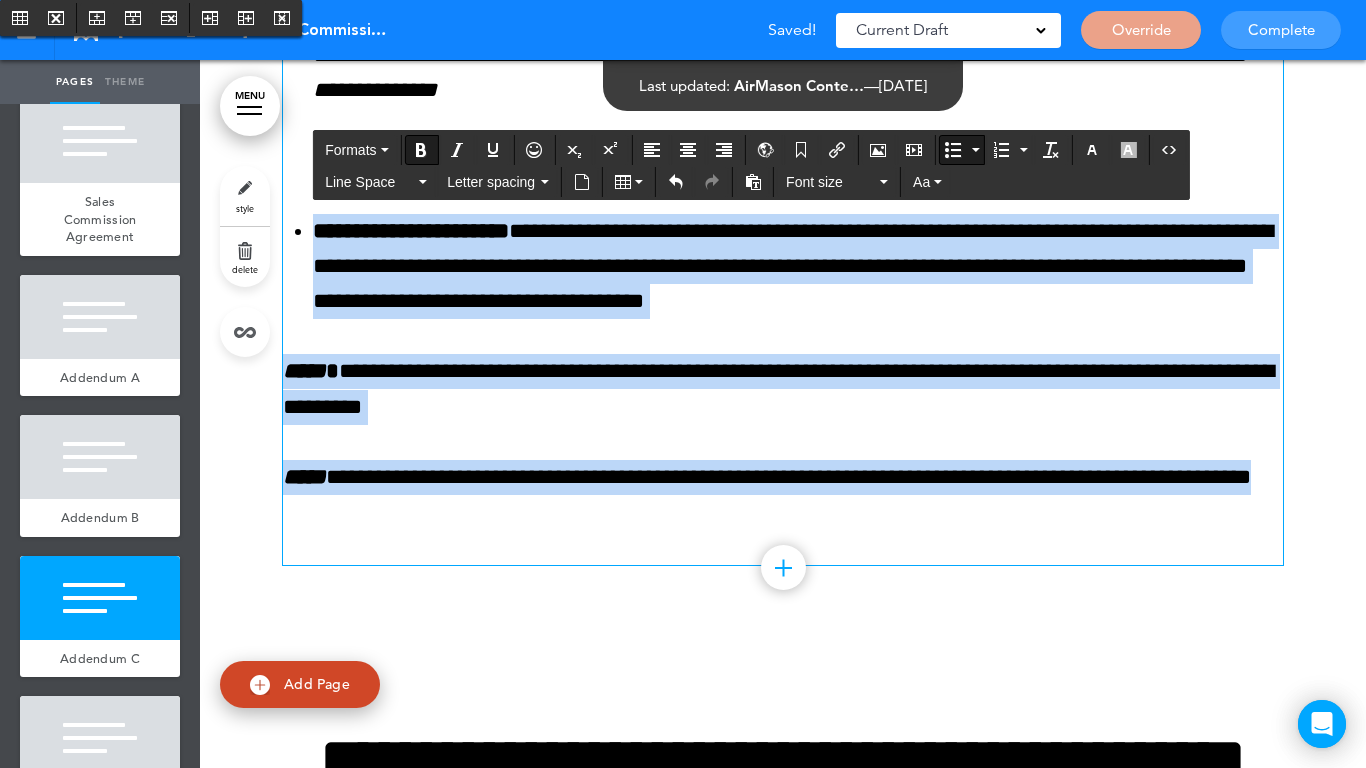 drag, startPoint x: 387, startPoint y: 618, endPoint x: 362, endPoint y: 311, distance: 308.01624 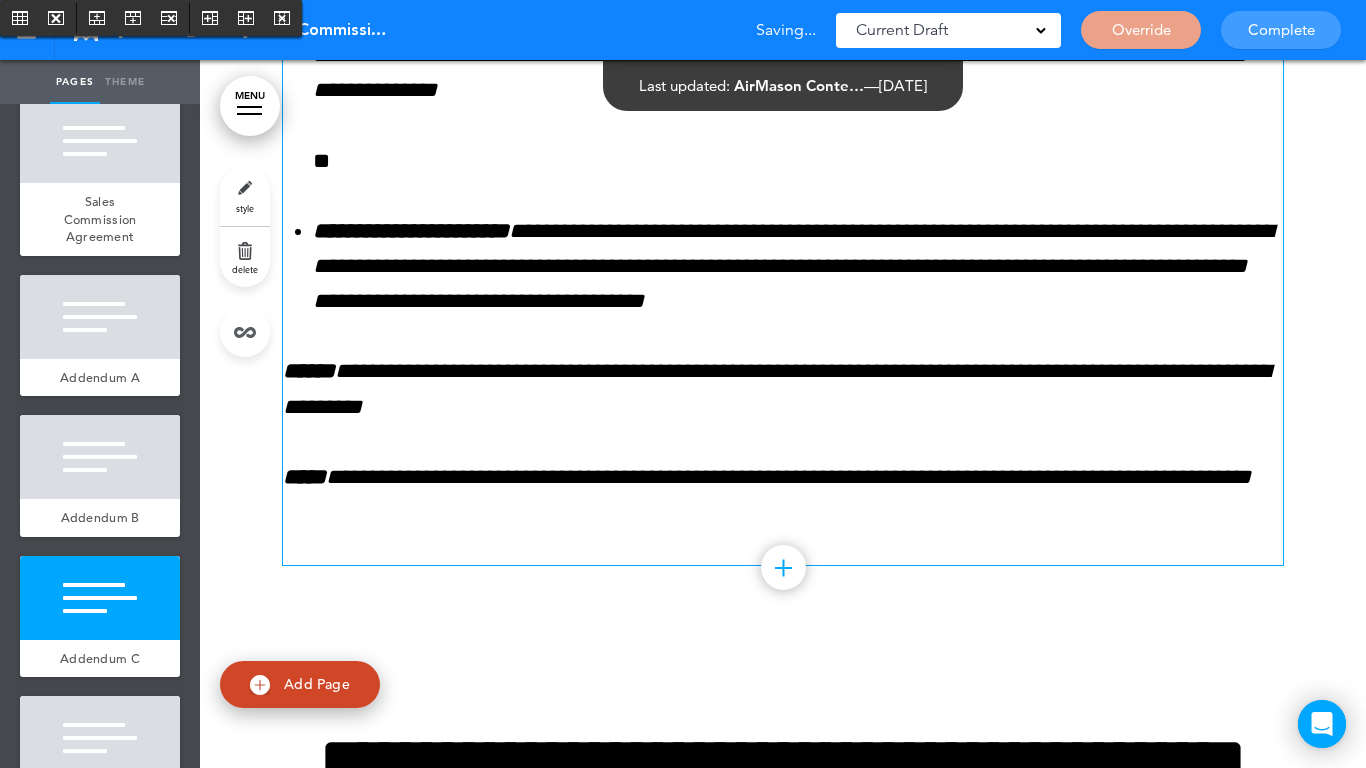 drag, startPoint x: 523, startPoint y: 717, endPoint x: 536, endPoint y: 717, distance: 13 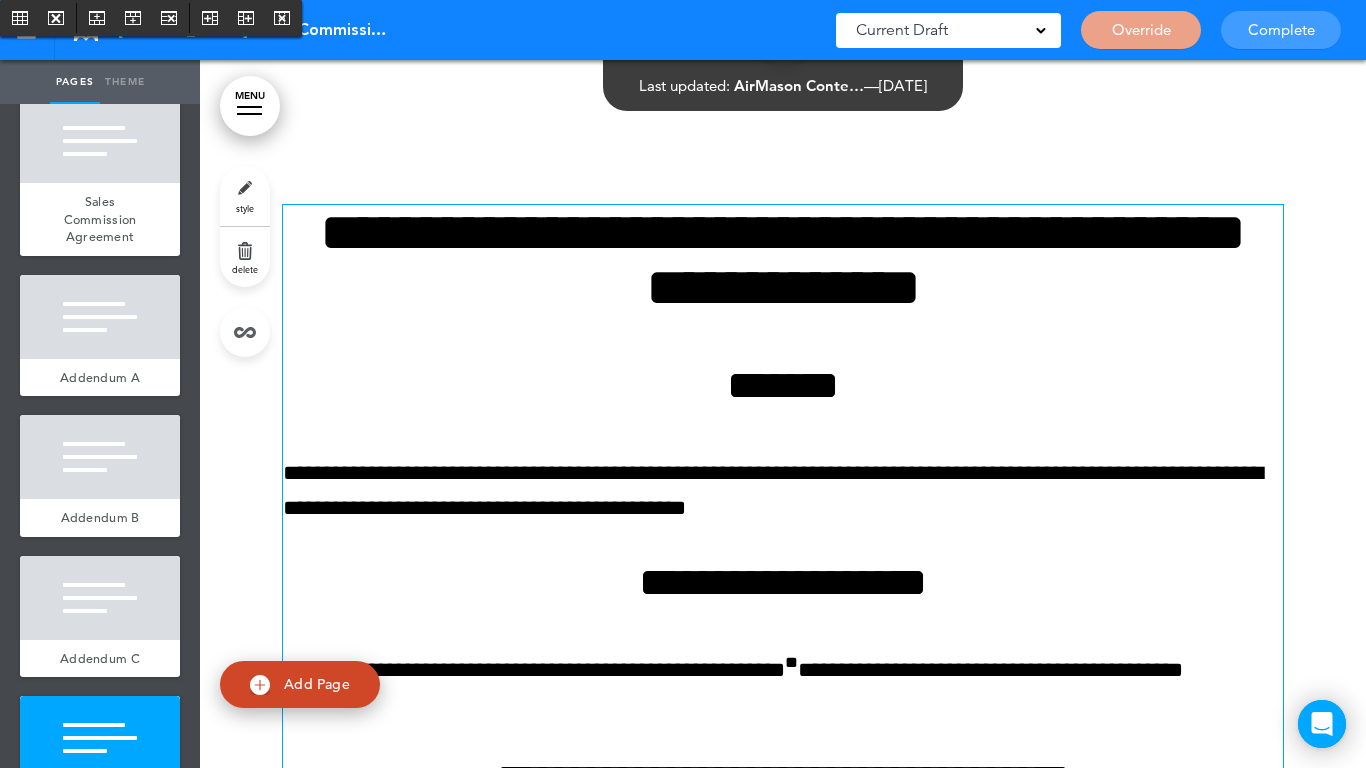 scroll, scrollTop: 13844, scrollLeft: 0, axis: vertical 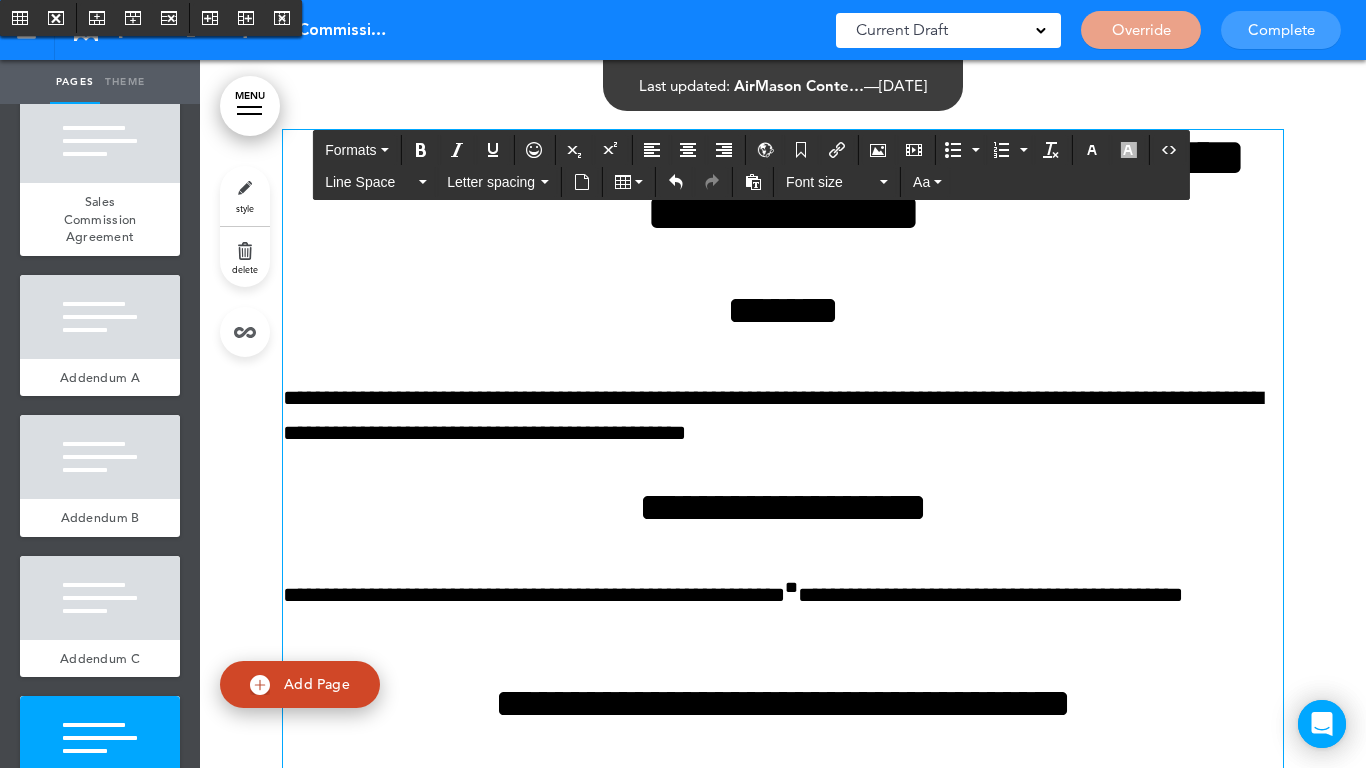 drag, startPoint x: 675, startPoint y: 416, endPoint x: 605, endPoint y: 358, distance: 90.90655 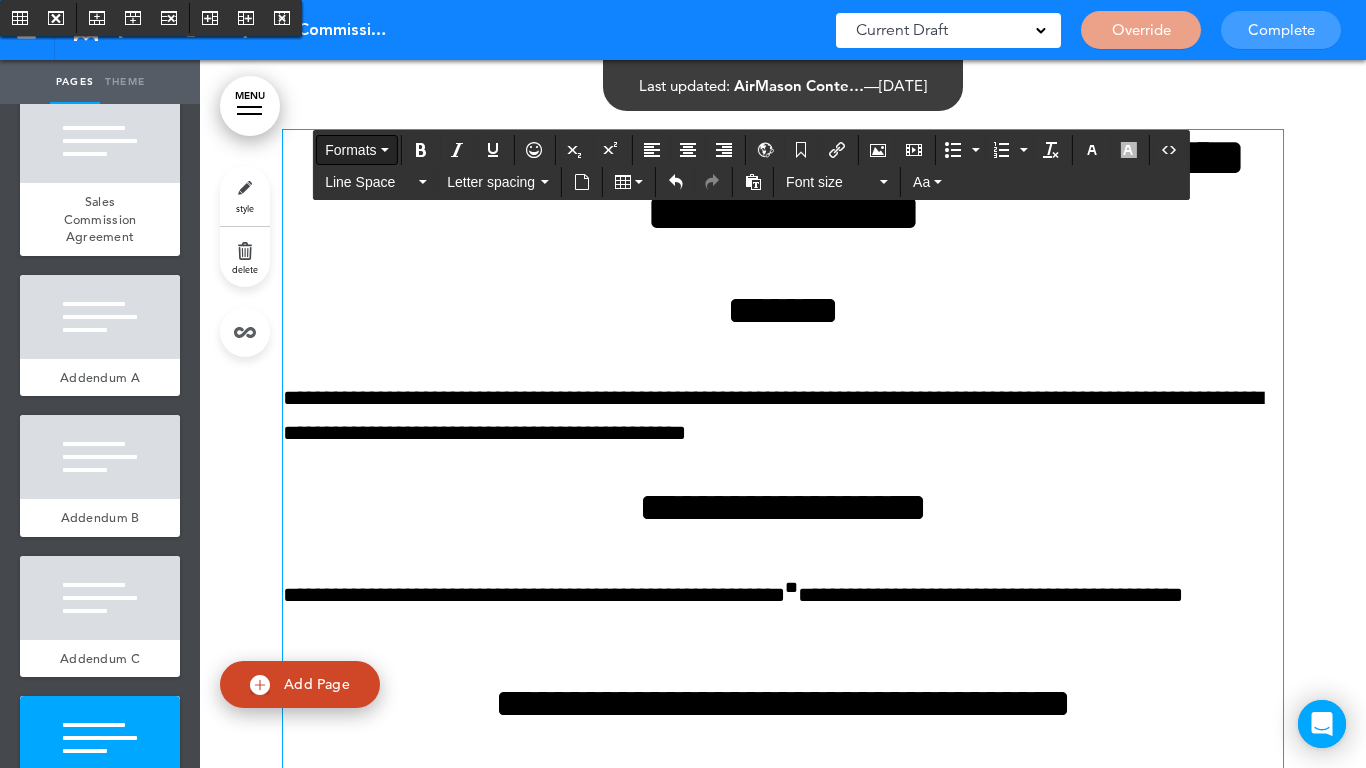 drag, startPoint x: 362, startPoint y: 146, endPoint x: 368, endPoint y: 155, distance: 10.816654 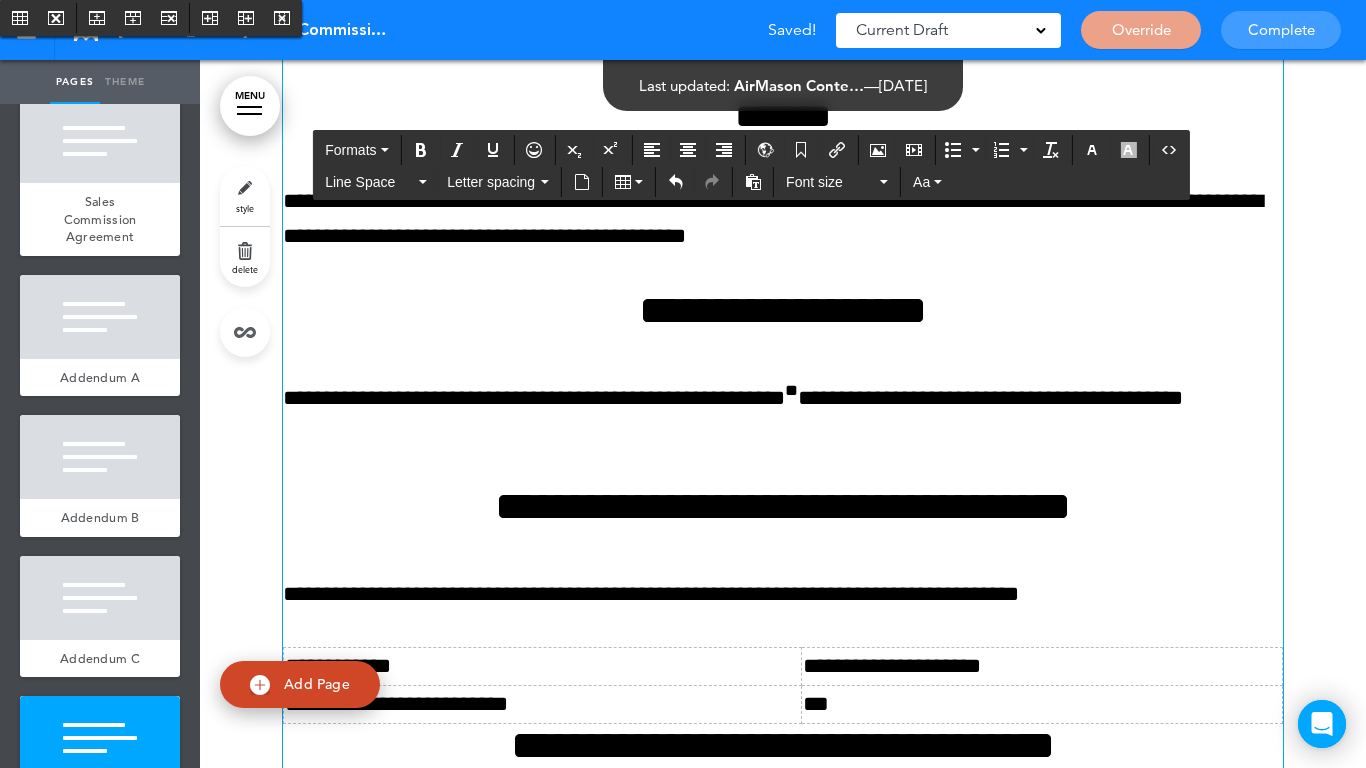 scroll, scrollTop: 14044, scrollLeft: 0, axis: vertical 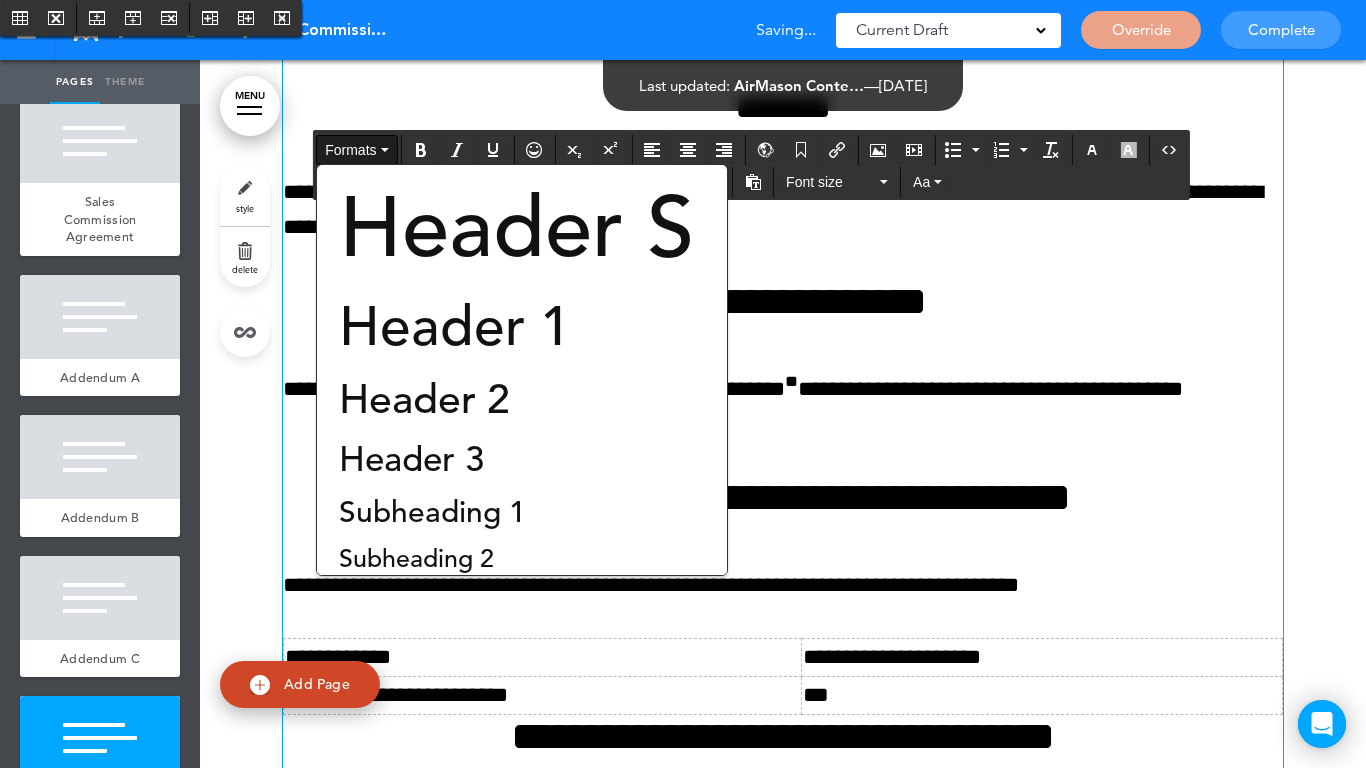 drag, startPoint x: 426, startPoint y: 462, endPoint x: 440, endPoint y: 455, distance: 15.652476 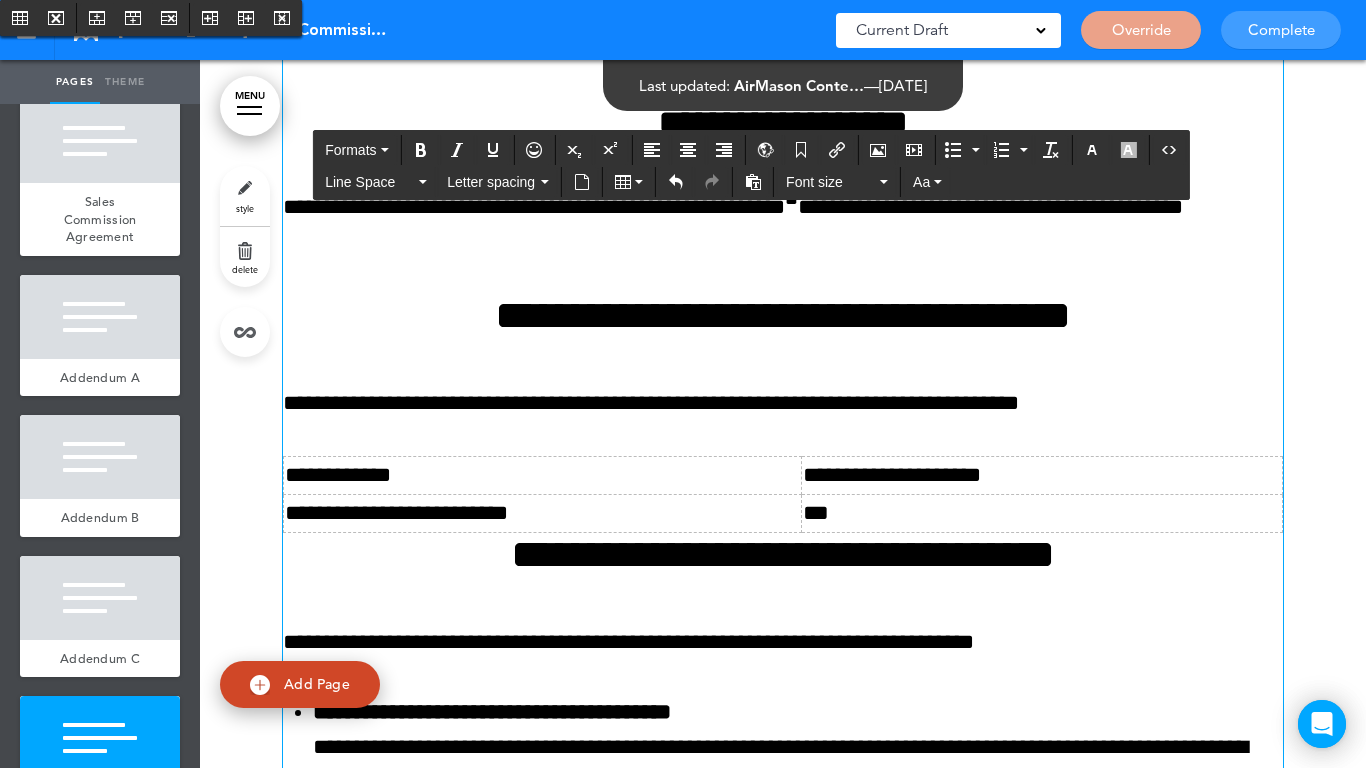 scroll, scrollTop: 14244, scrollLeft: 0, axis: vertical 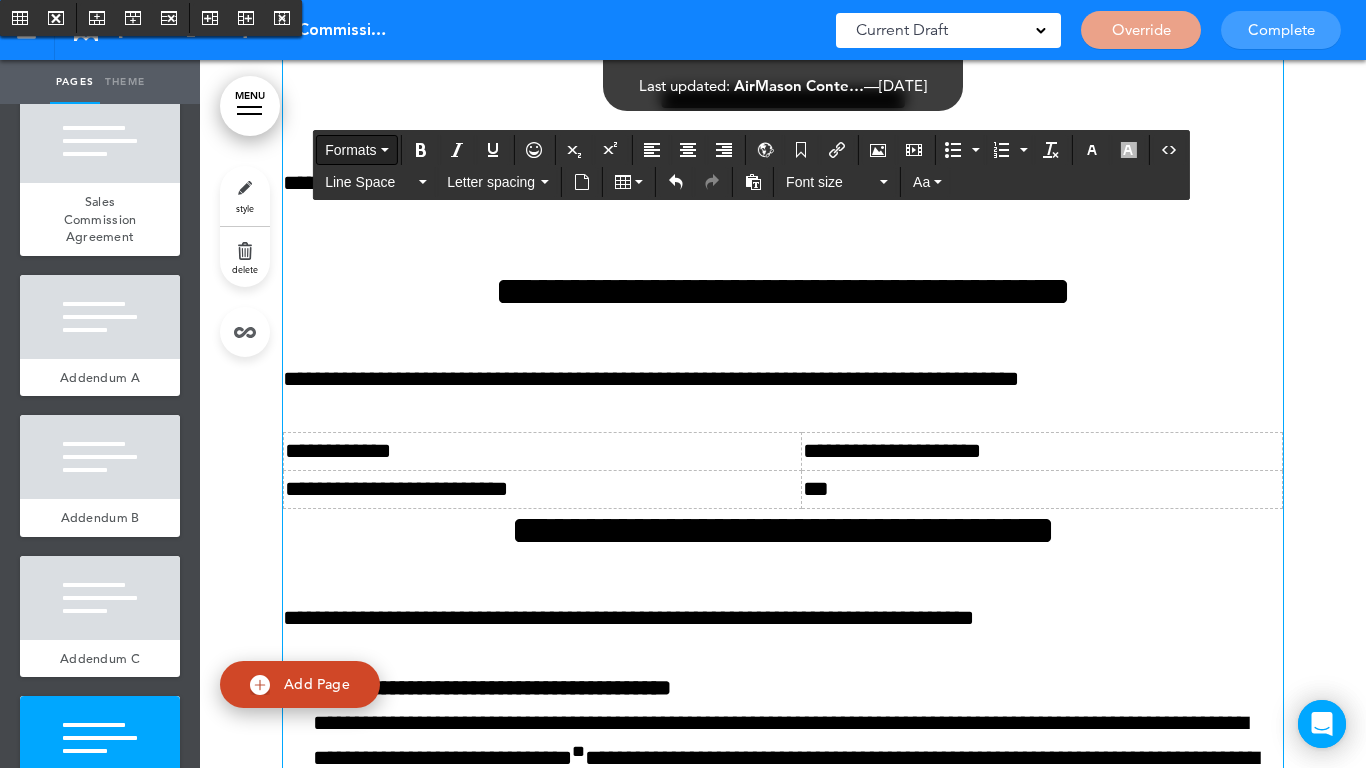 drag, startPoint x: 370, startPoint y: 149, endPoint x: 387, endPoint y: 231, distance: 83.74366 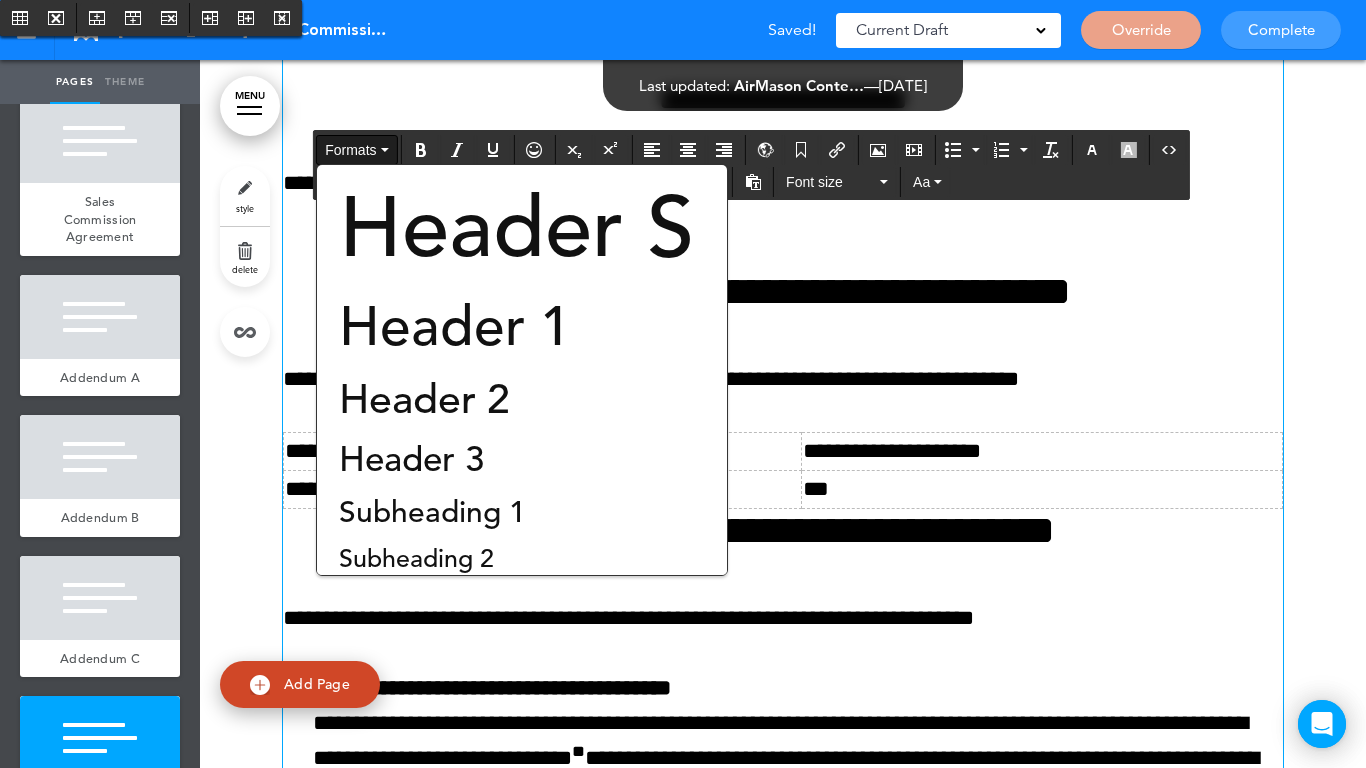 drag, startPoint x: 442, startPoint y: 439, endPoint x: 470, endPoint y: 441, distance: 28.071337 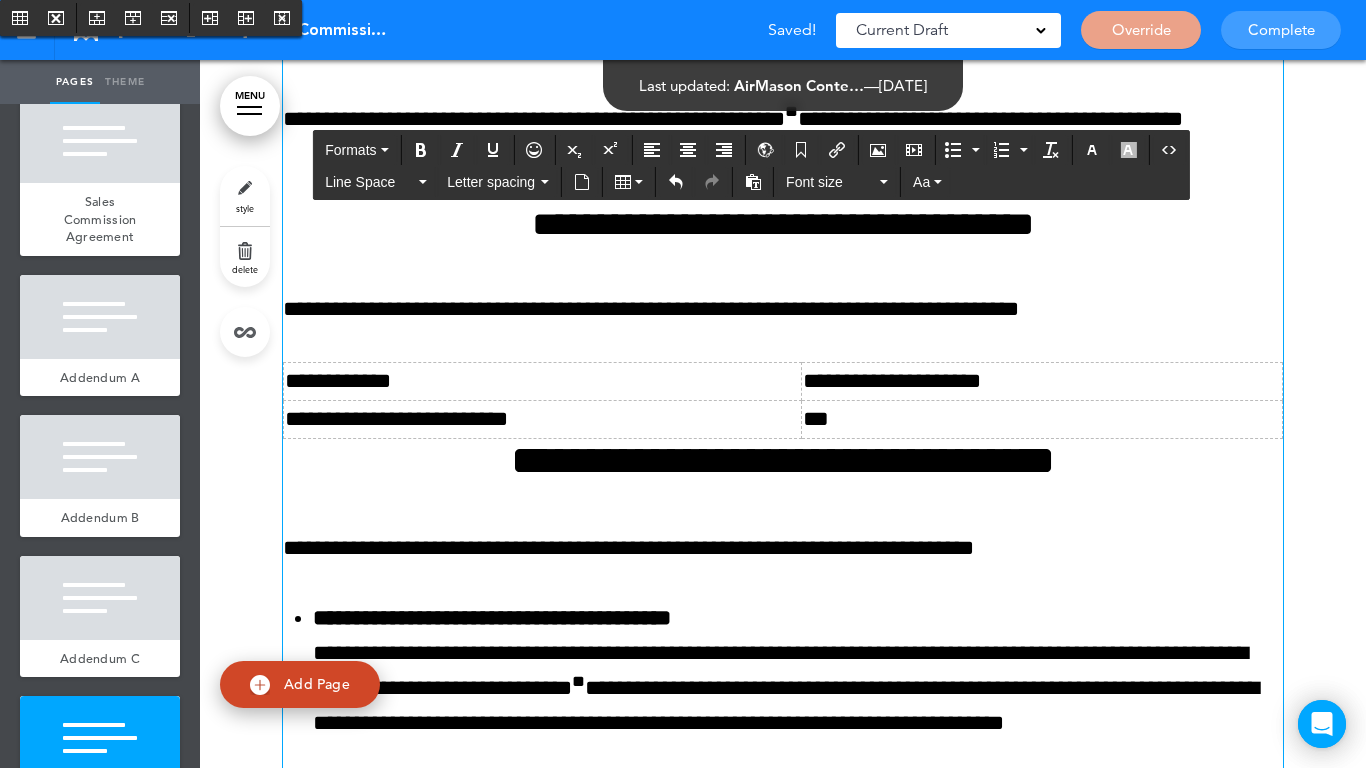 scroll, scrollTop: 14344, scrollLeft: 0, axis: vertical 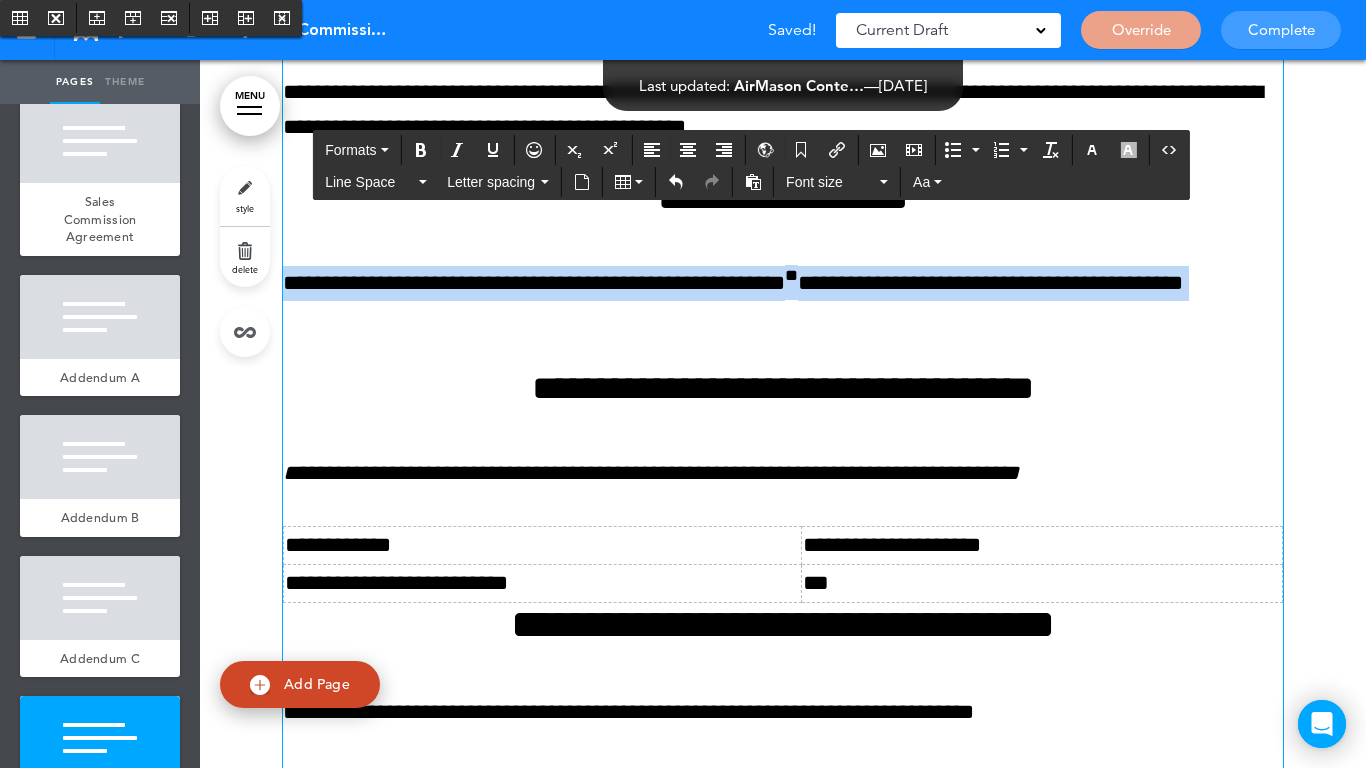 drag, startPoint x: 536, startPoint y: 379, endPoint x: 533, endPoint y: 360, distance: 19.235384 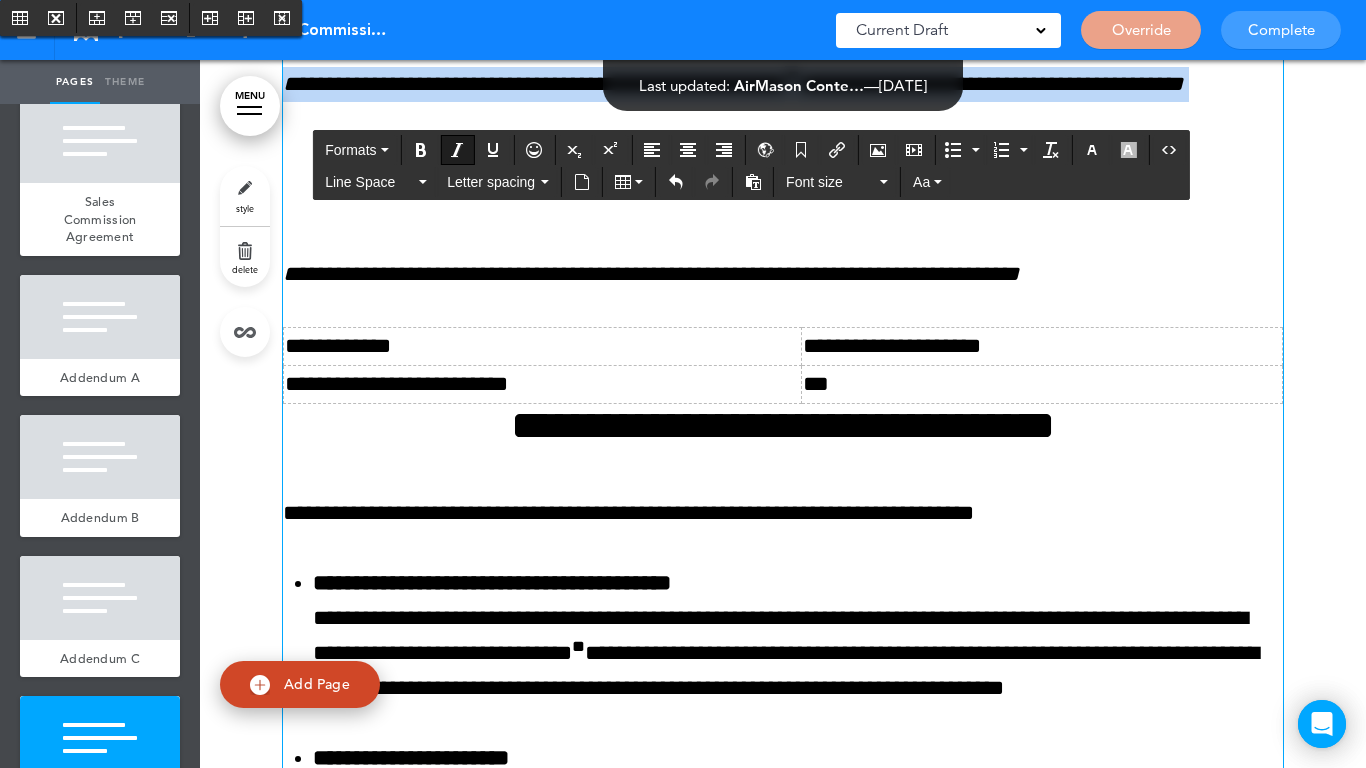 scroll, scrollTop: 14344, scrollLeft: 0, axis: vertical 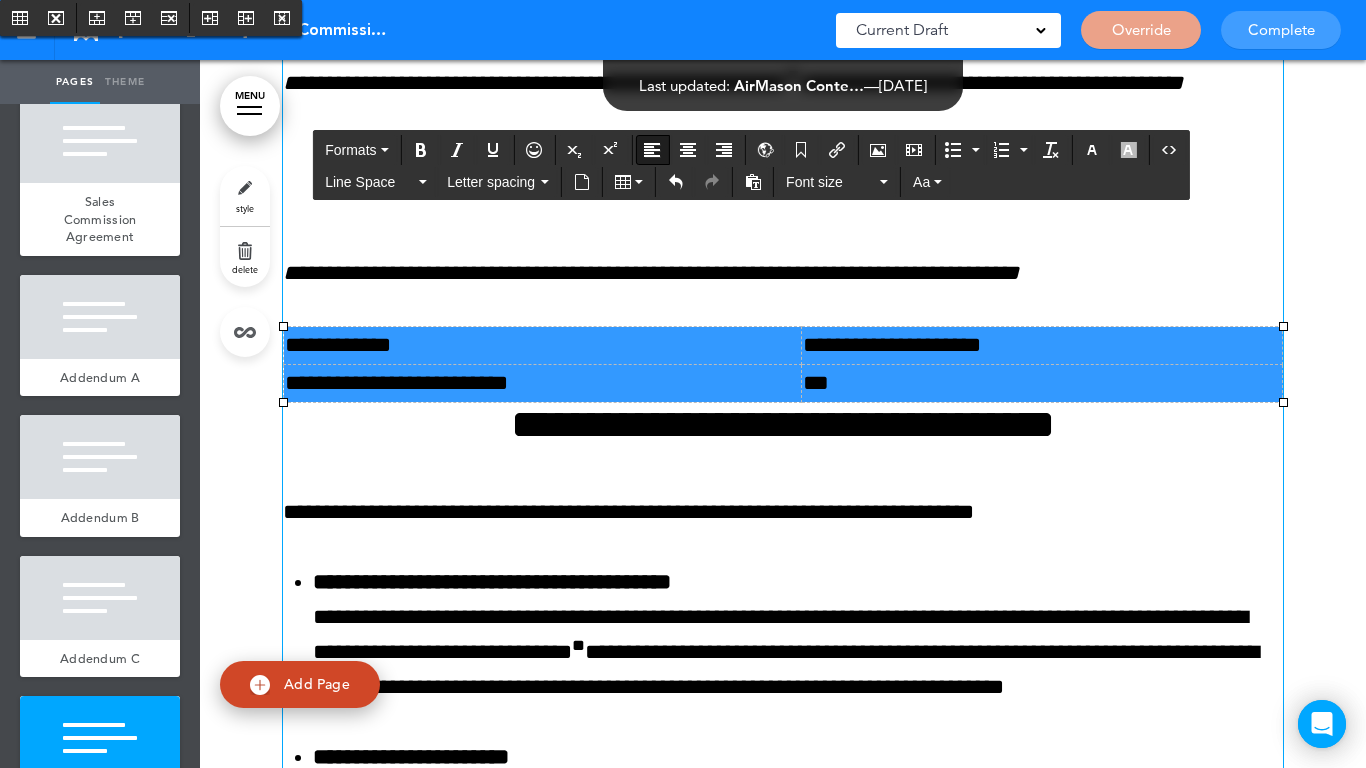 drag, startPoint x: 891, startPoint y: 487, endPoint x: 636, endPoint y: 447, distance: 258.1182 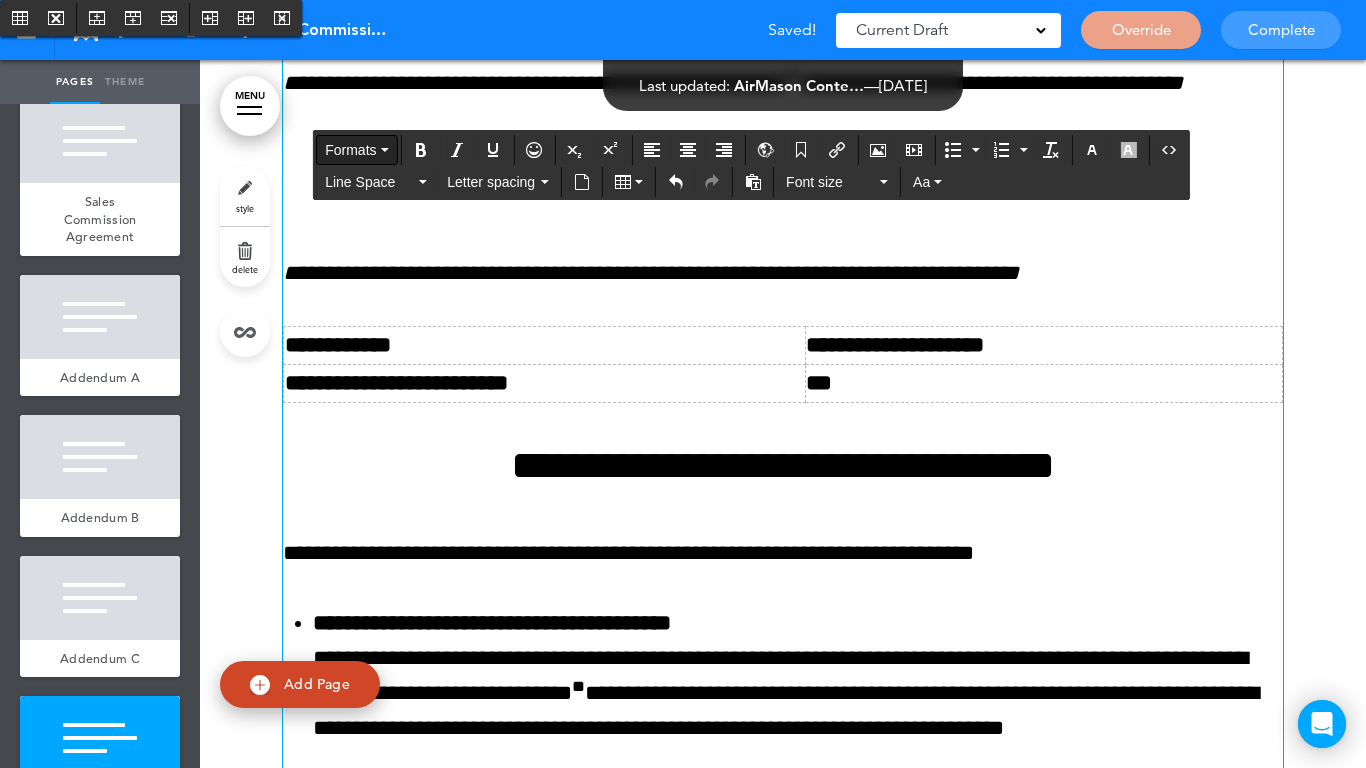 drag, startPoint x: 352, startPoint y: 150, endPoint x: 367, endPoint y: 184, distance: 37.161808 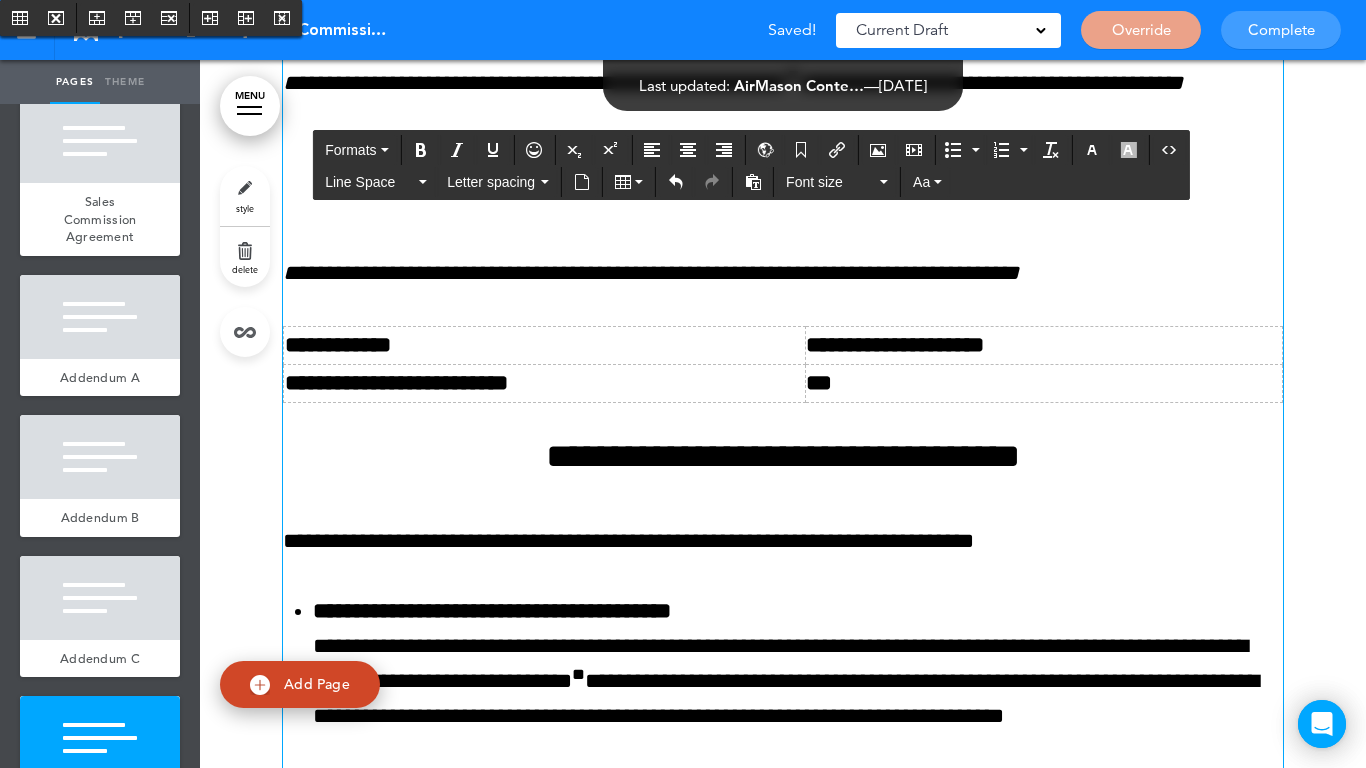 scroll, scrollTop: 14544, scrollLeft: 0, axis: vertical 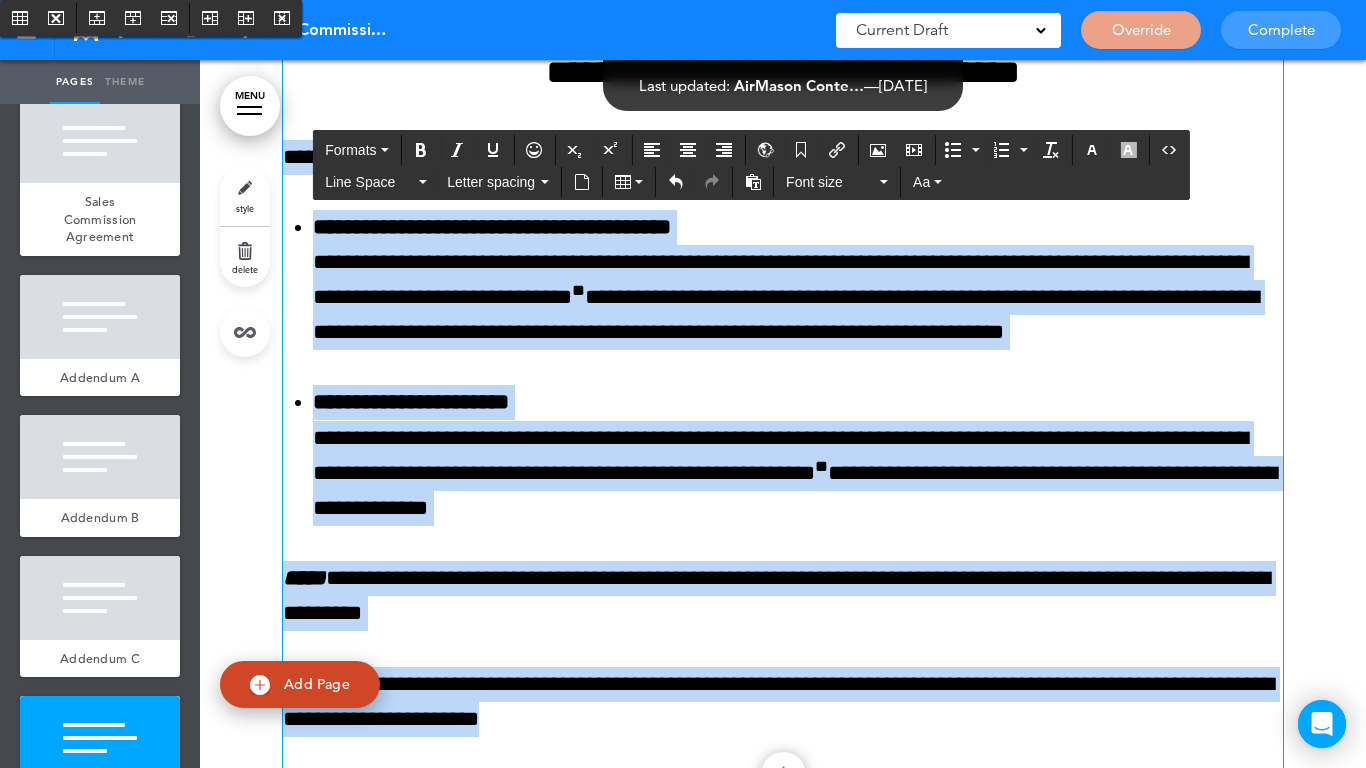 drag, startPoint x: 584, startPoint y: 632, endPoint x: 269, endPoint y: 254, distance: 492.04572 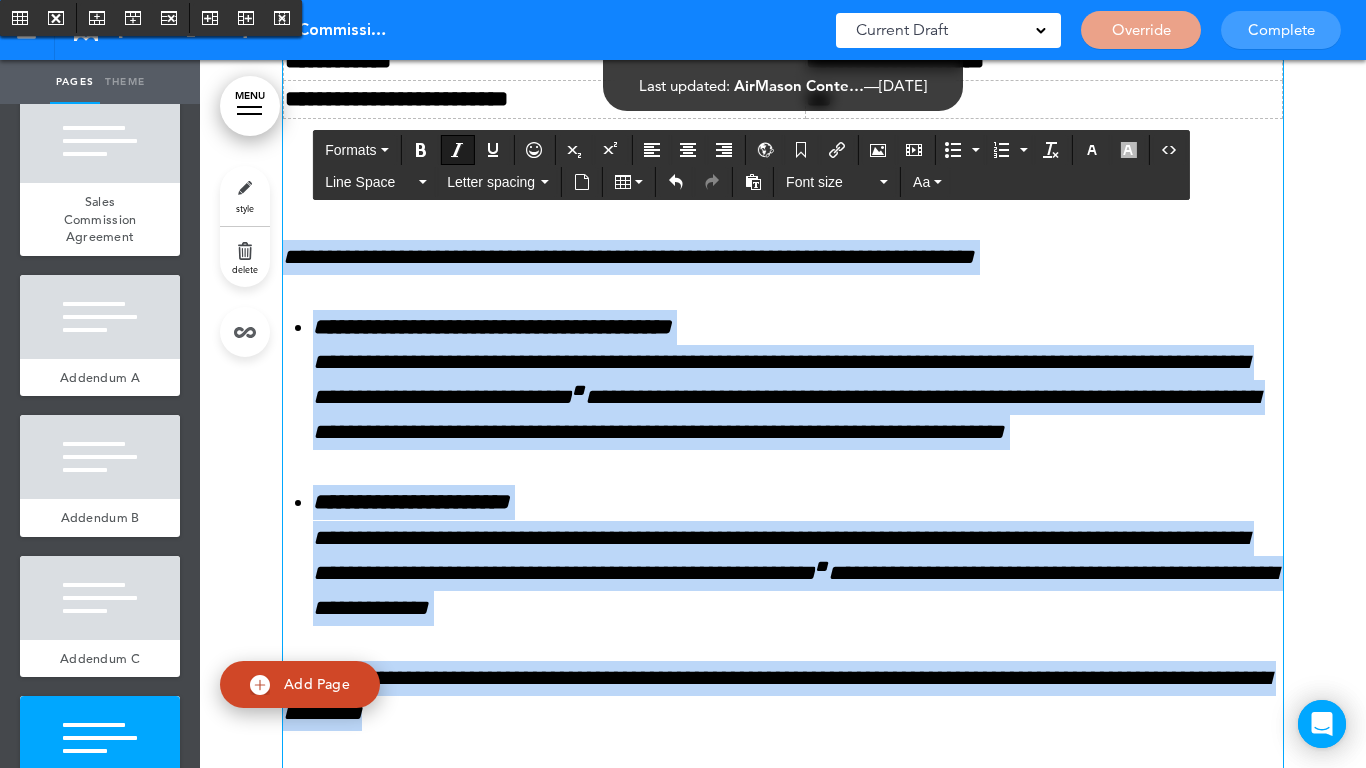 scroll, scrollTop: 14928, scrollLeft: 0, axis: vertical 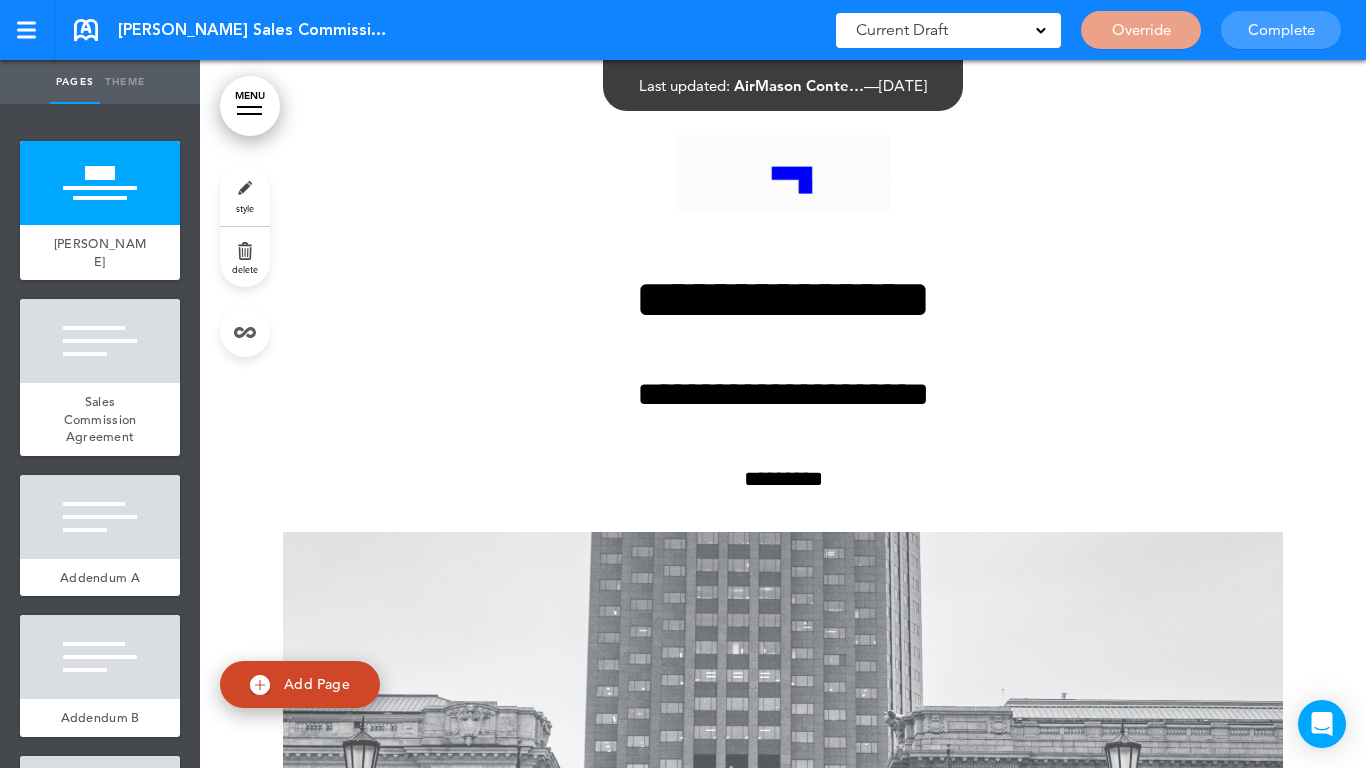 click at bounding box center [783, 713] 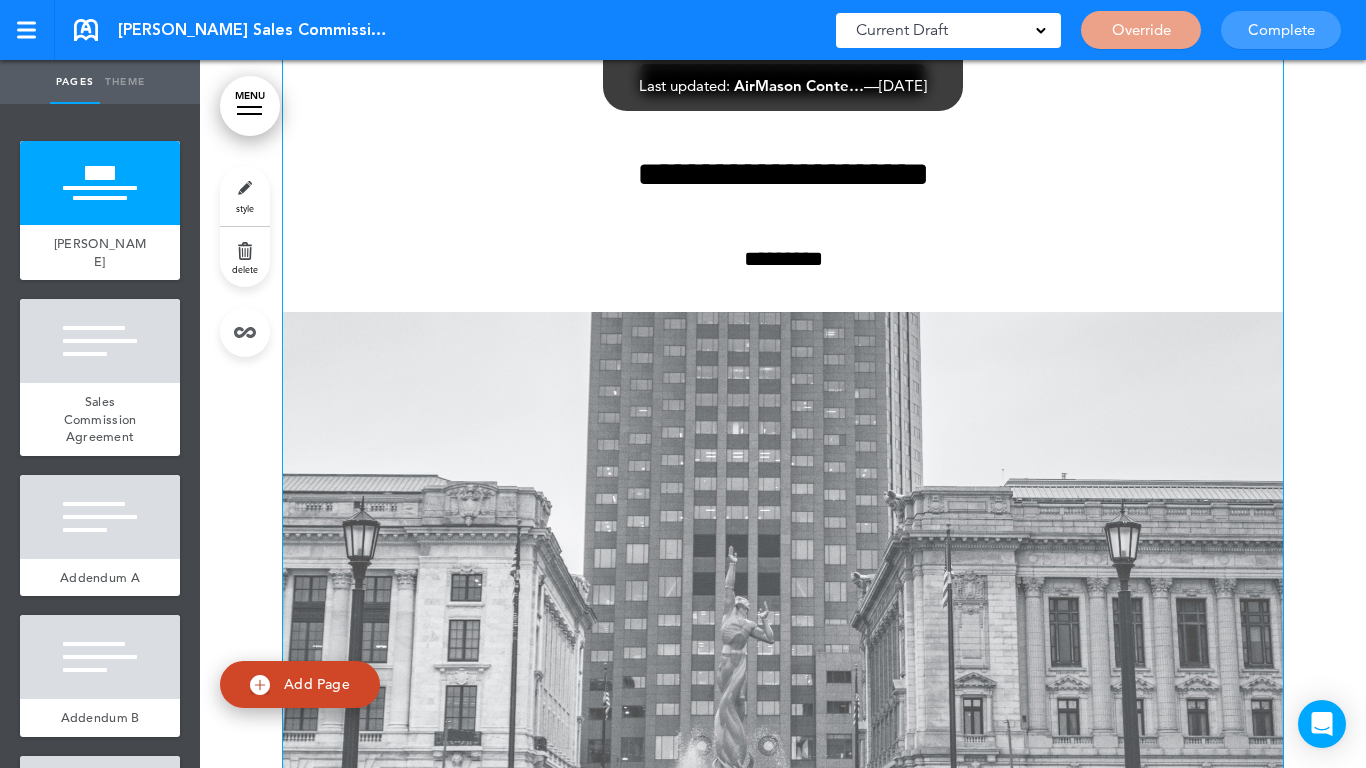 scroll, scrollTop: 500, scrollLeft: 0, axis: vertical 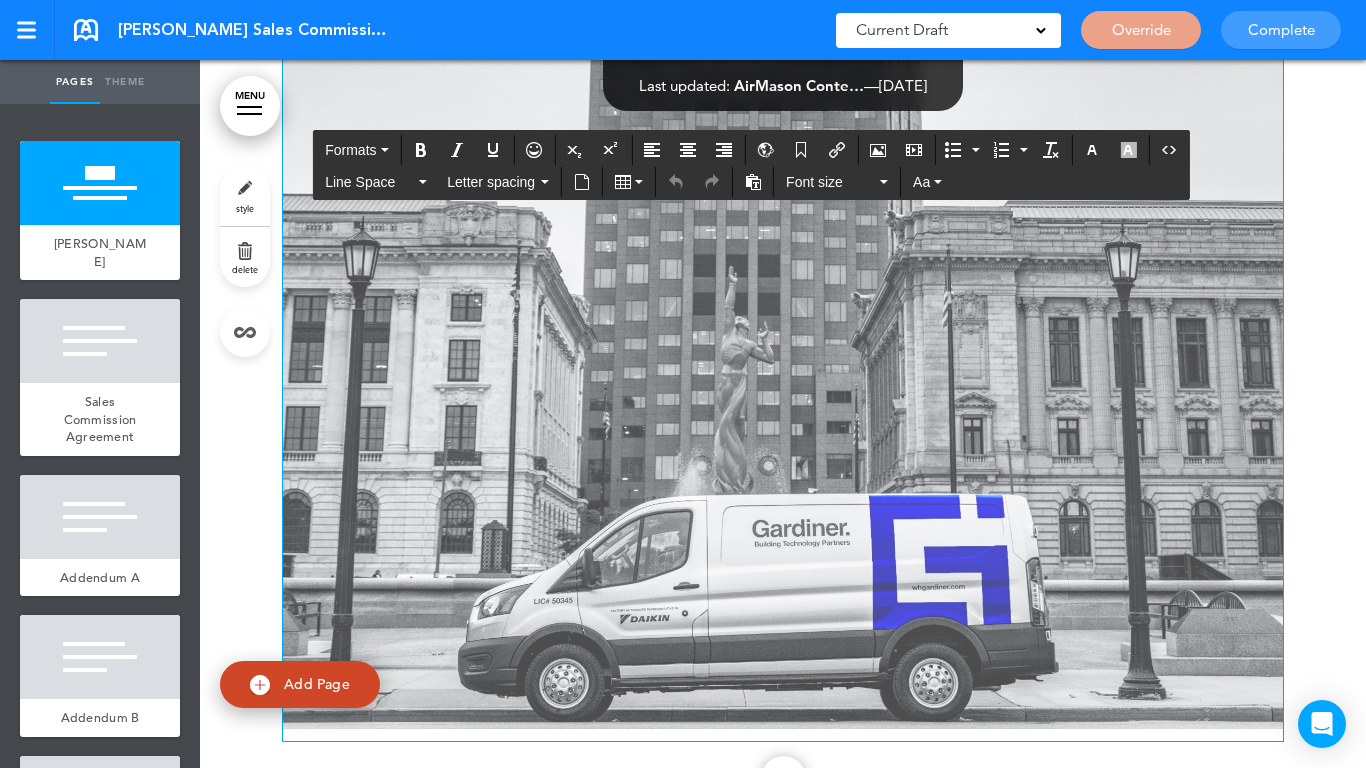 click at bounding box center (783, 380) 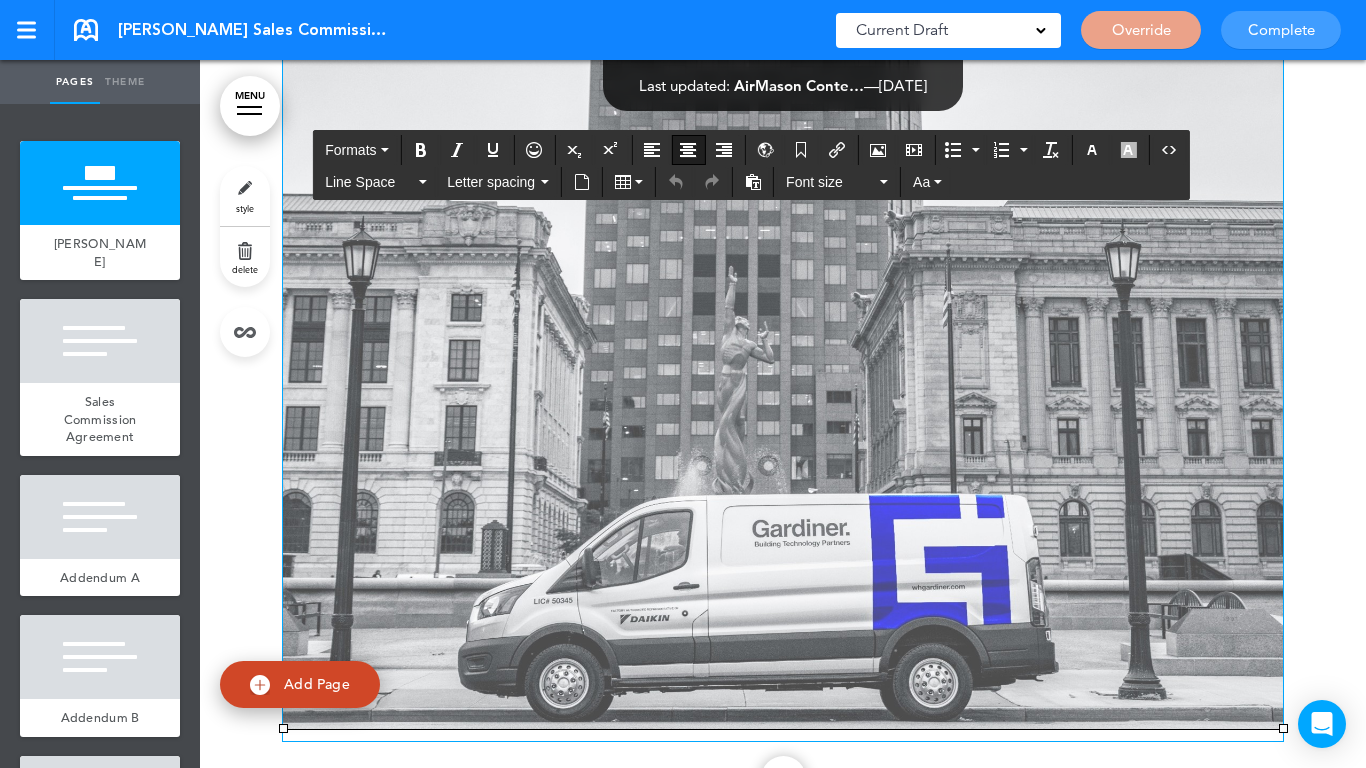 type 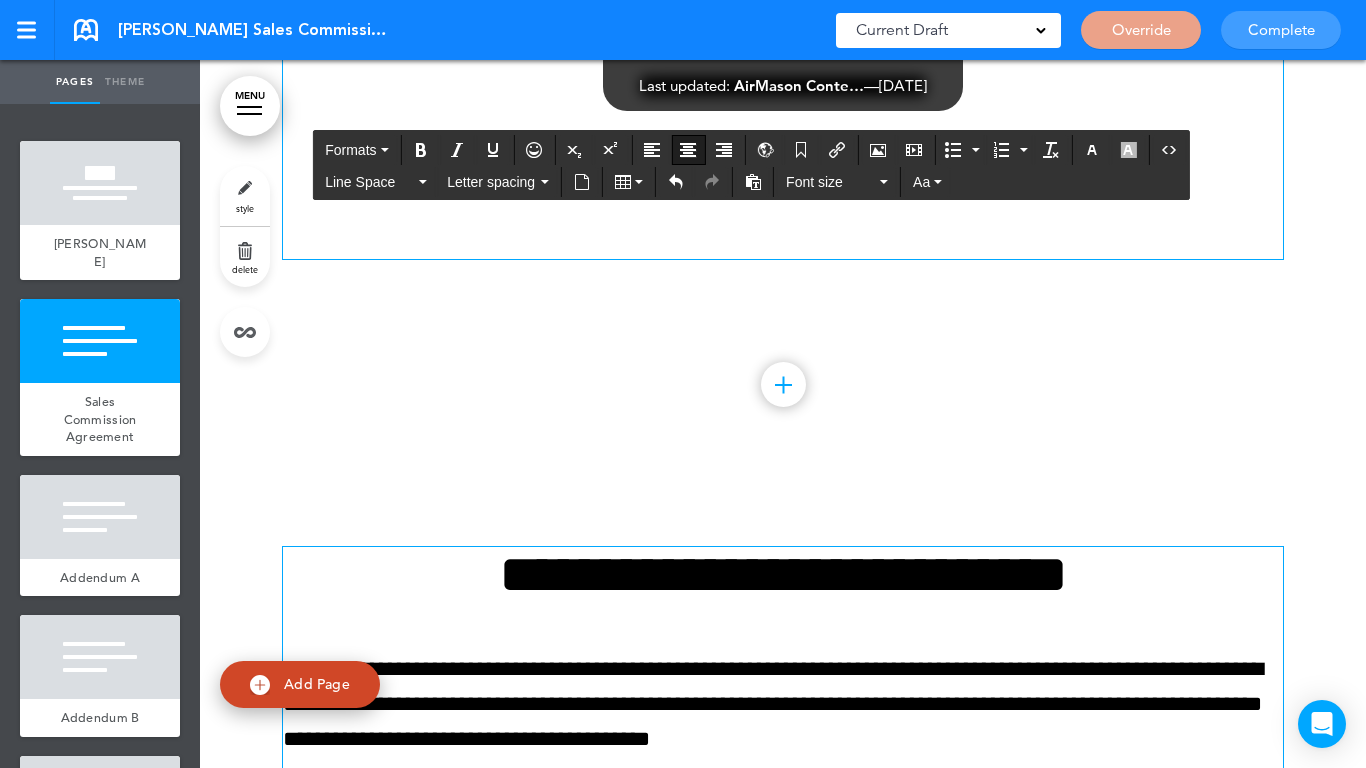 scroll, scrollTop: 0, scrollLeft: 0, axis: both 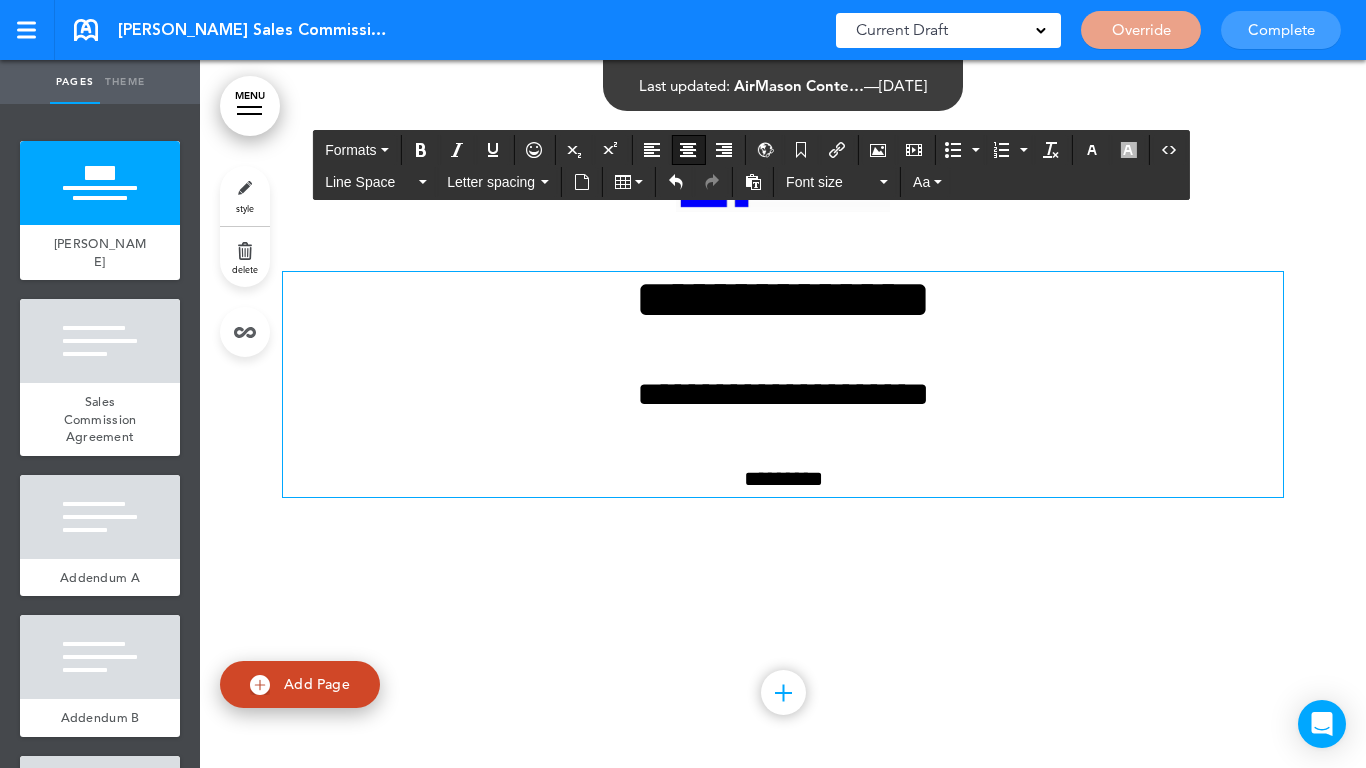click on "**********" at bounding box center (783, 299) 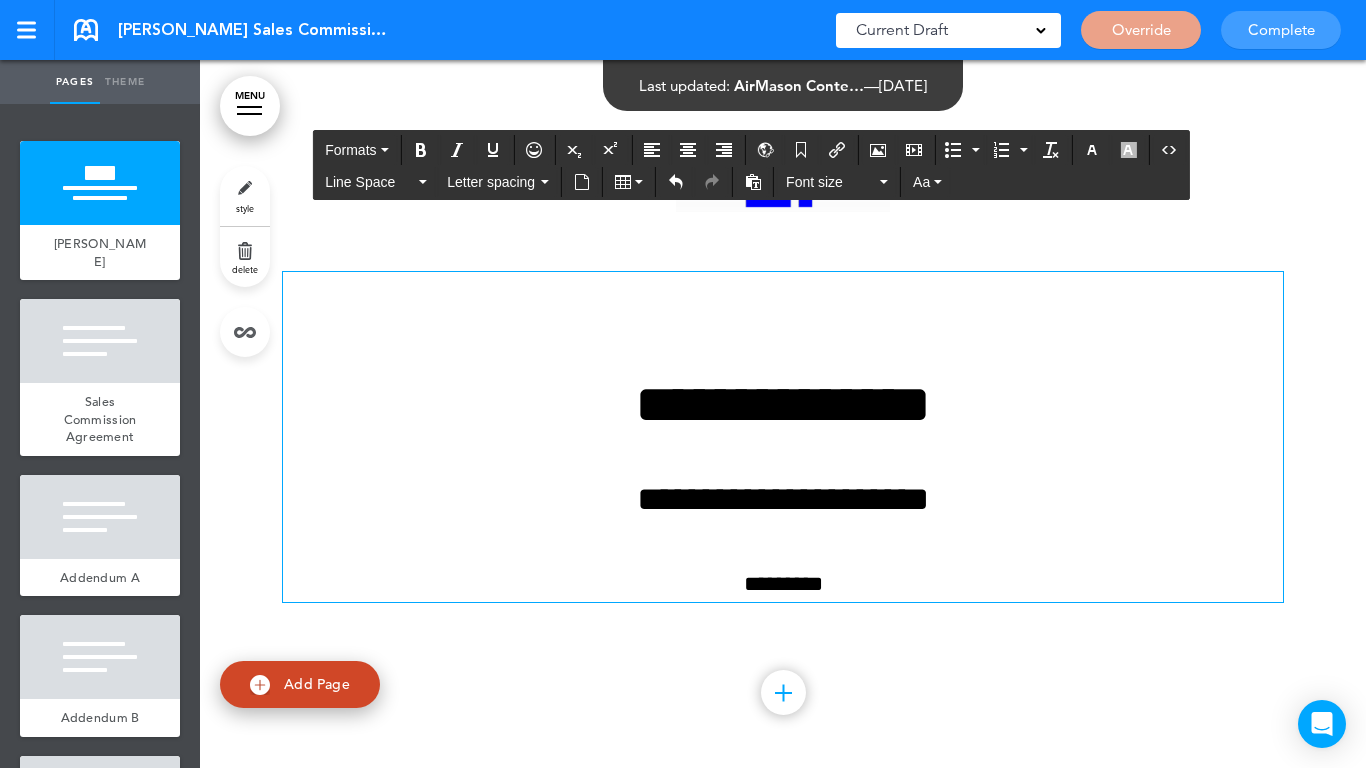 click at bounding box center (783, 299) 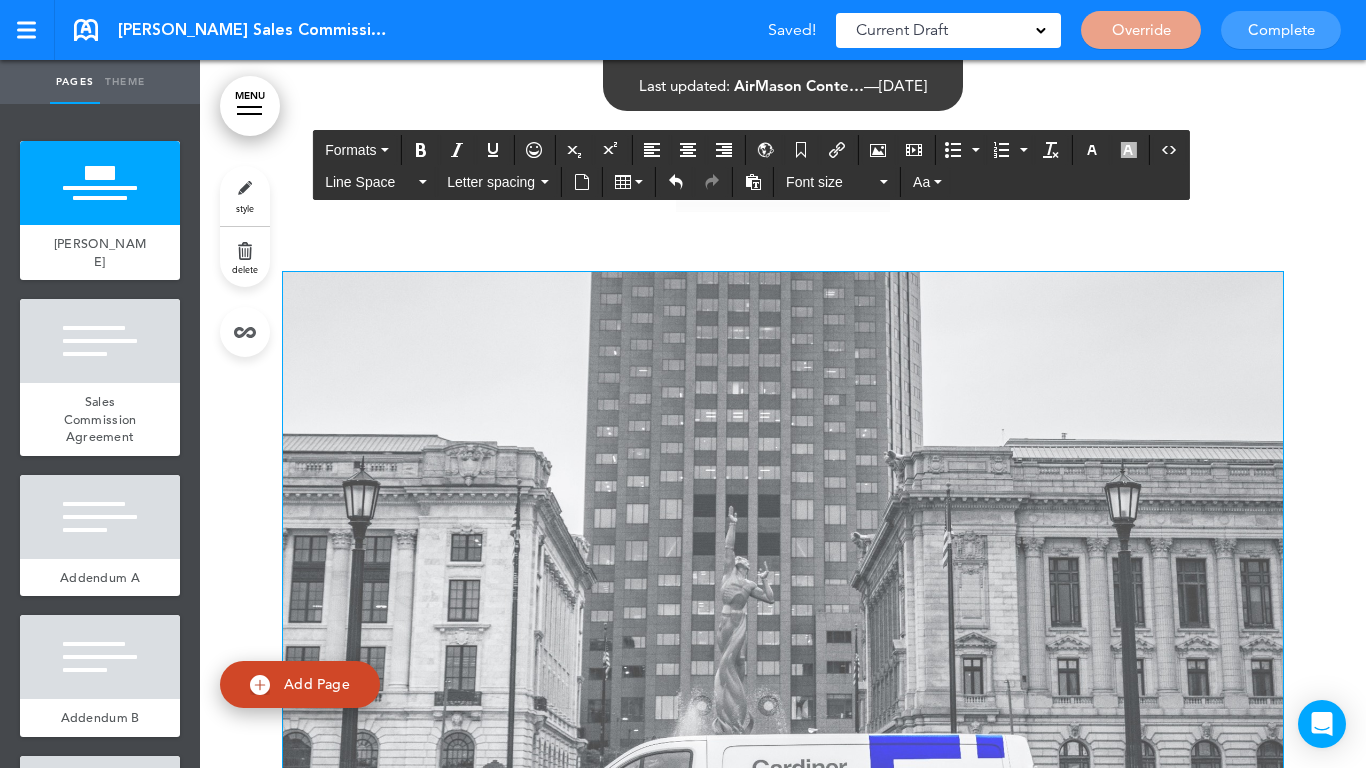 drag, startPoint x: 1300, startPoint y: 220, endPoint x: 1282, endPoint y: 242, distance: 28.42534 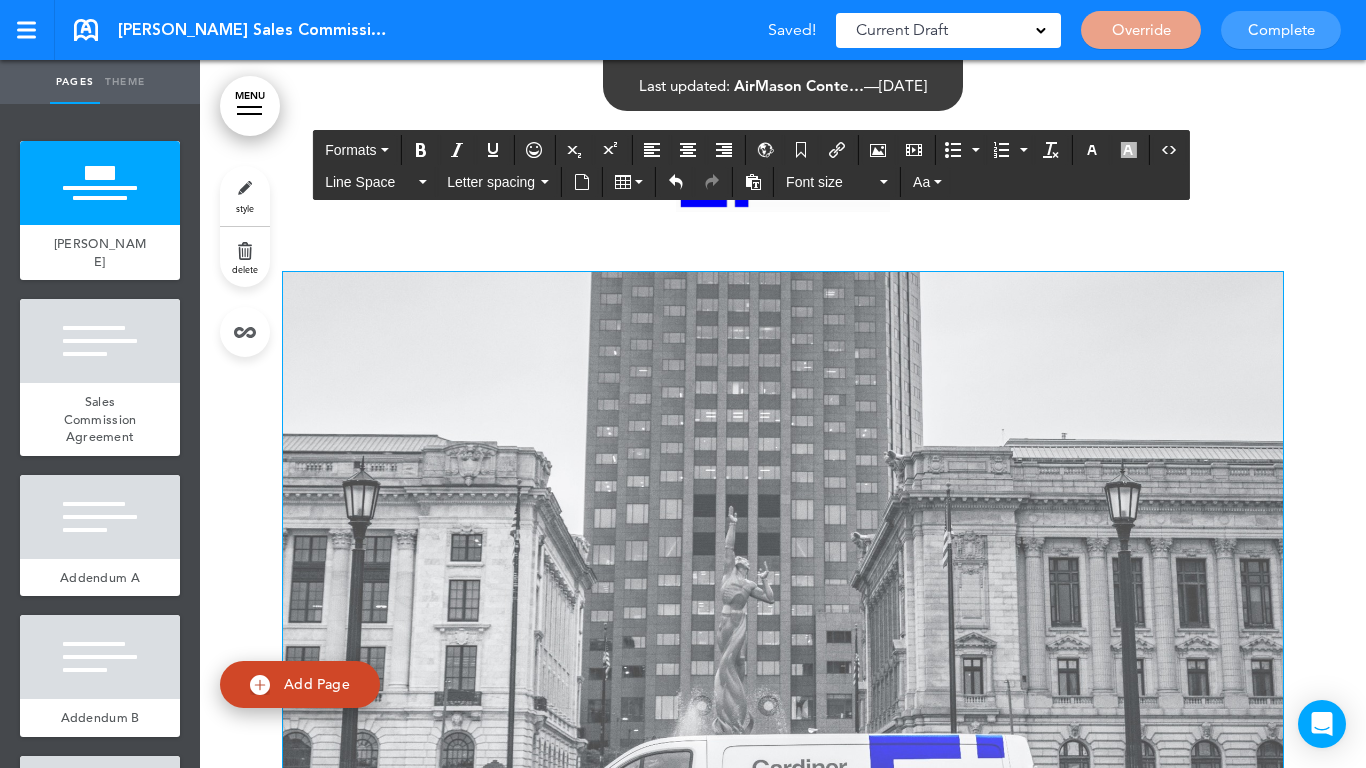 click at bounding box center (783, 718) 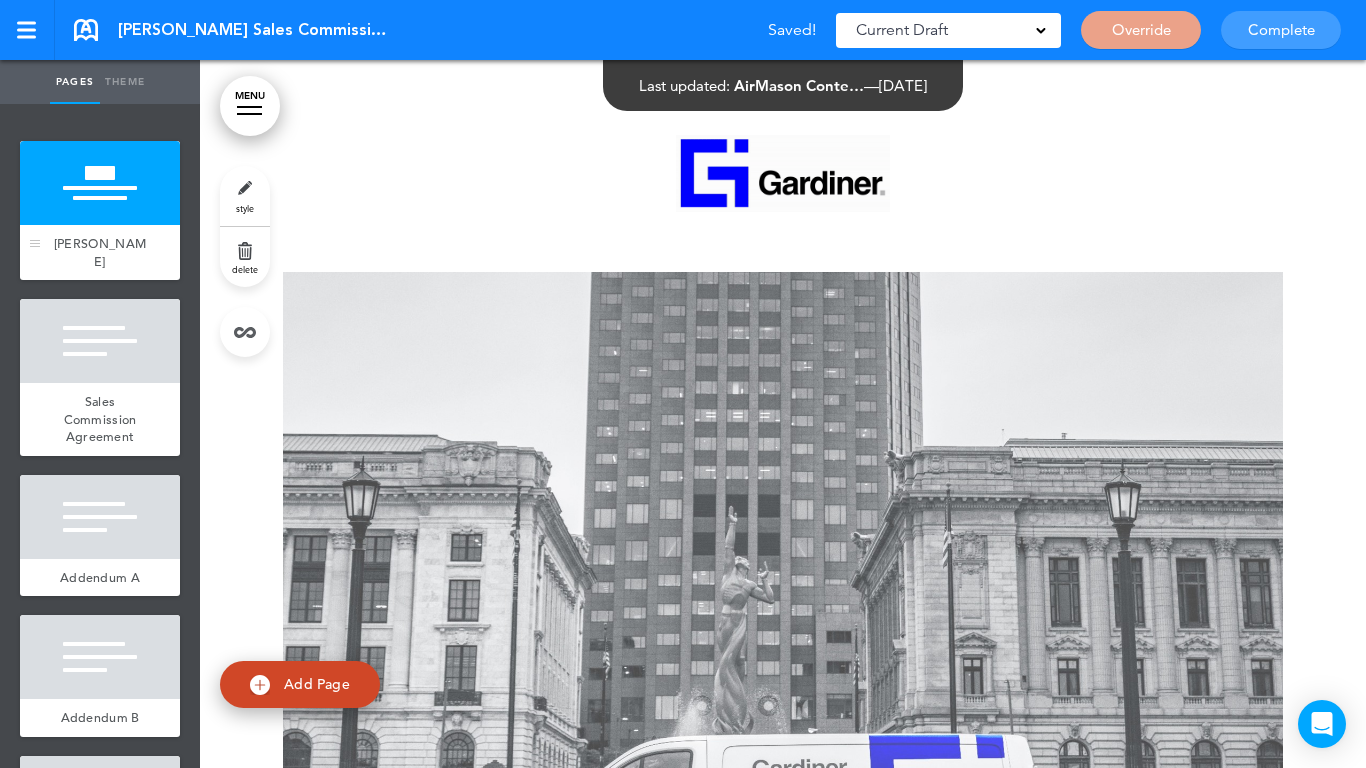 click at bounding box center [100, 183] 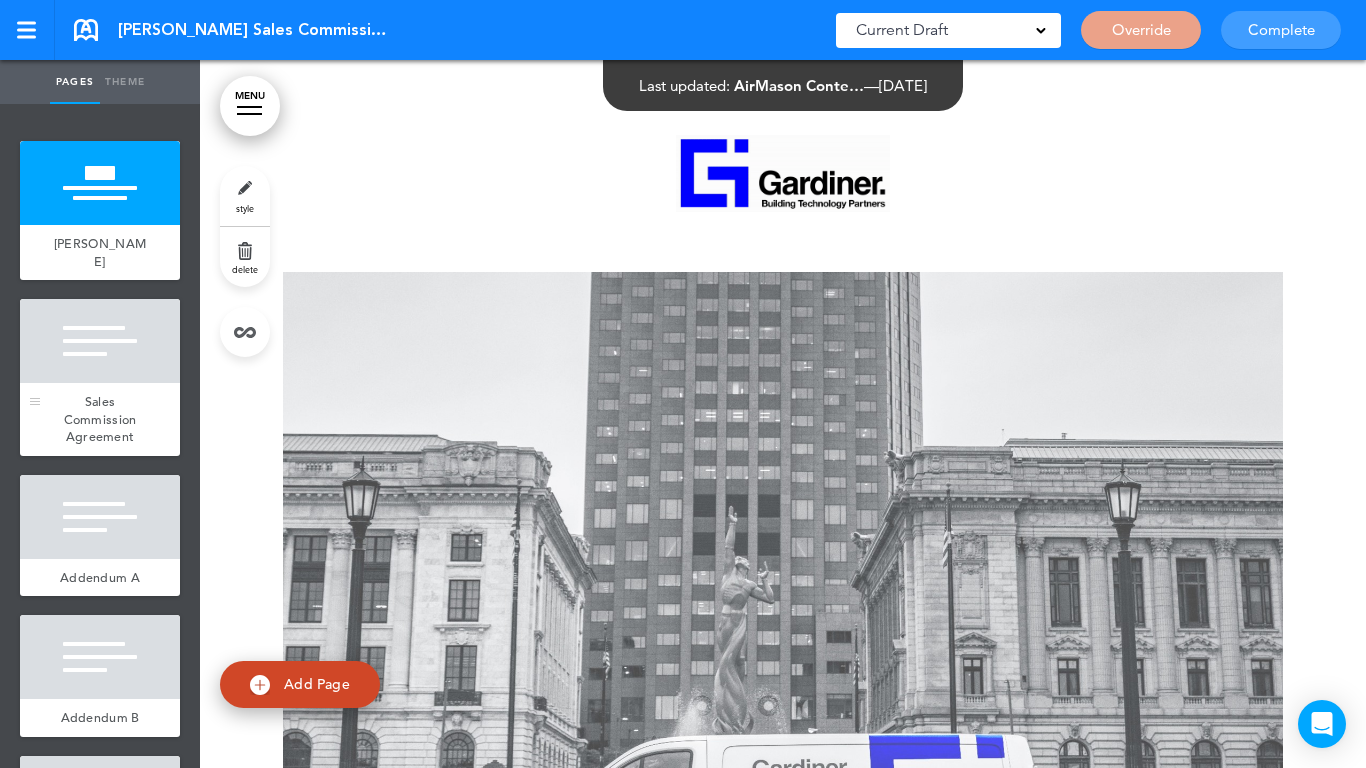 click at bounding box center (100, 341) 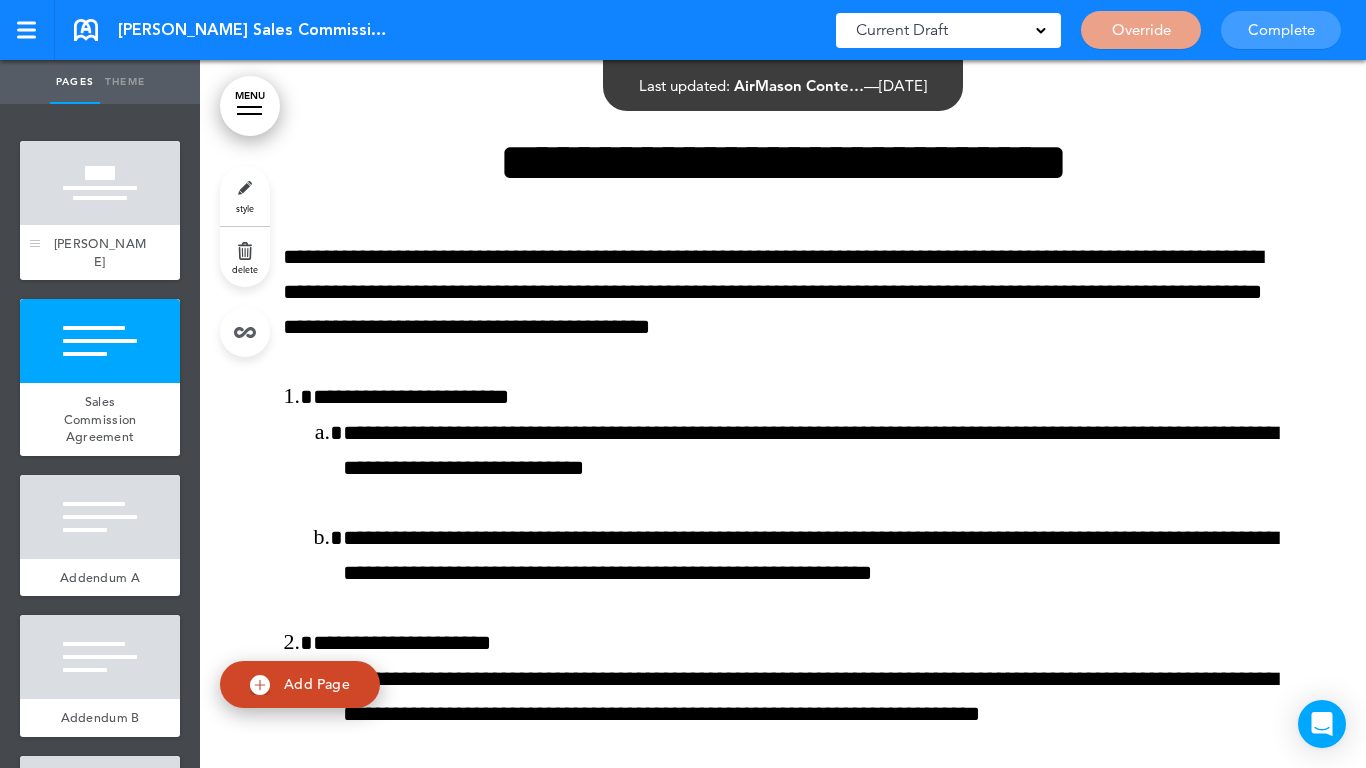 click at bounding box center (100, 183) 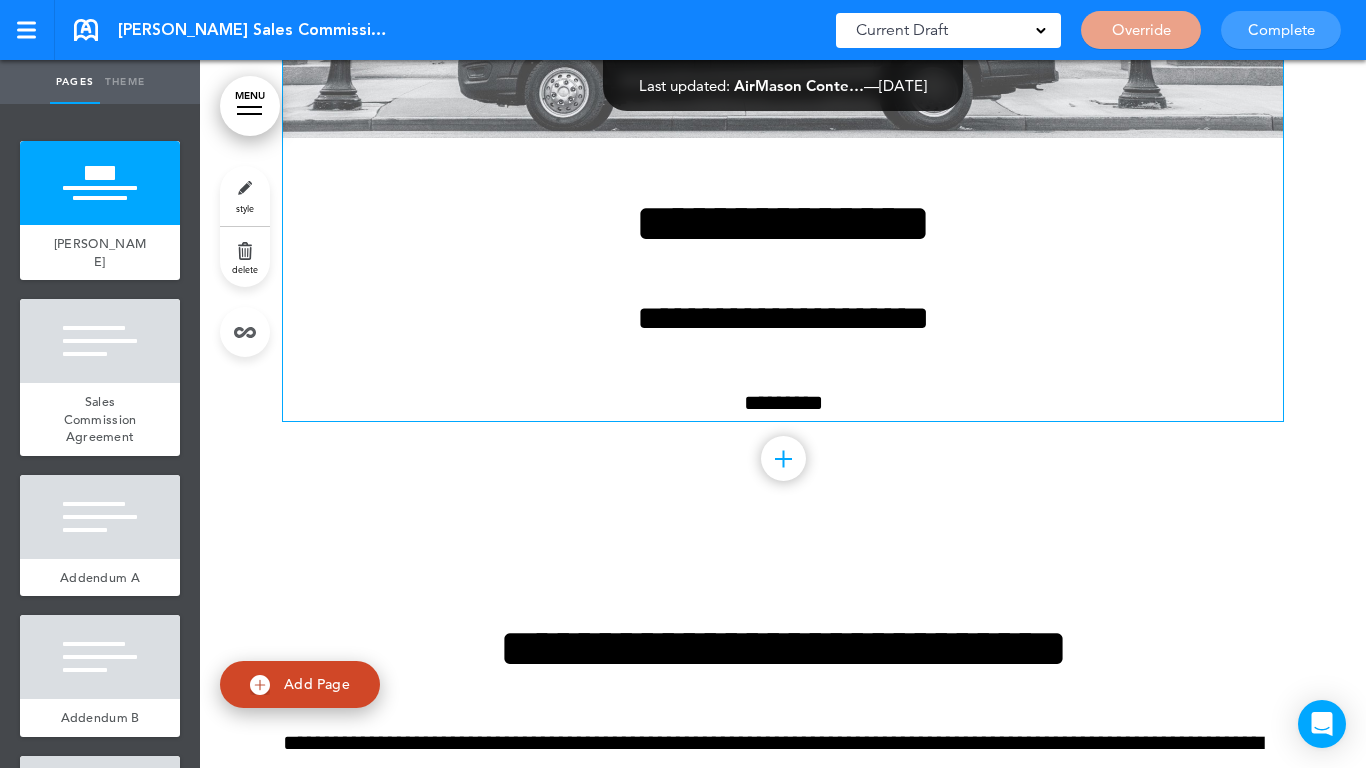 scroll, scrollTop: 800, scrollLeft: 0, axis: vertical 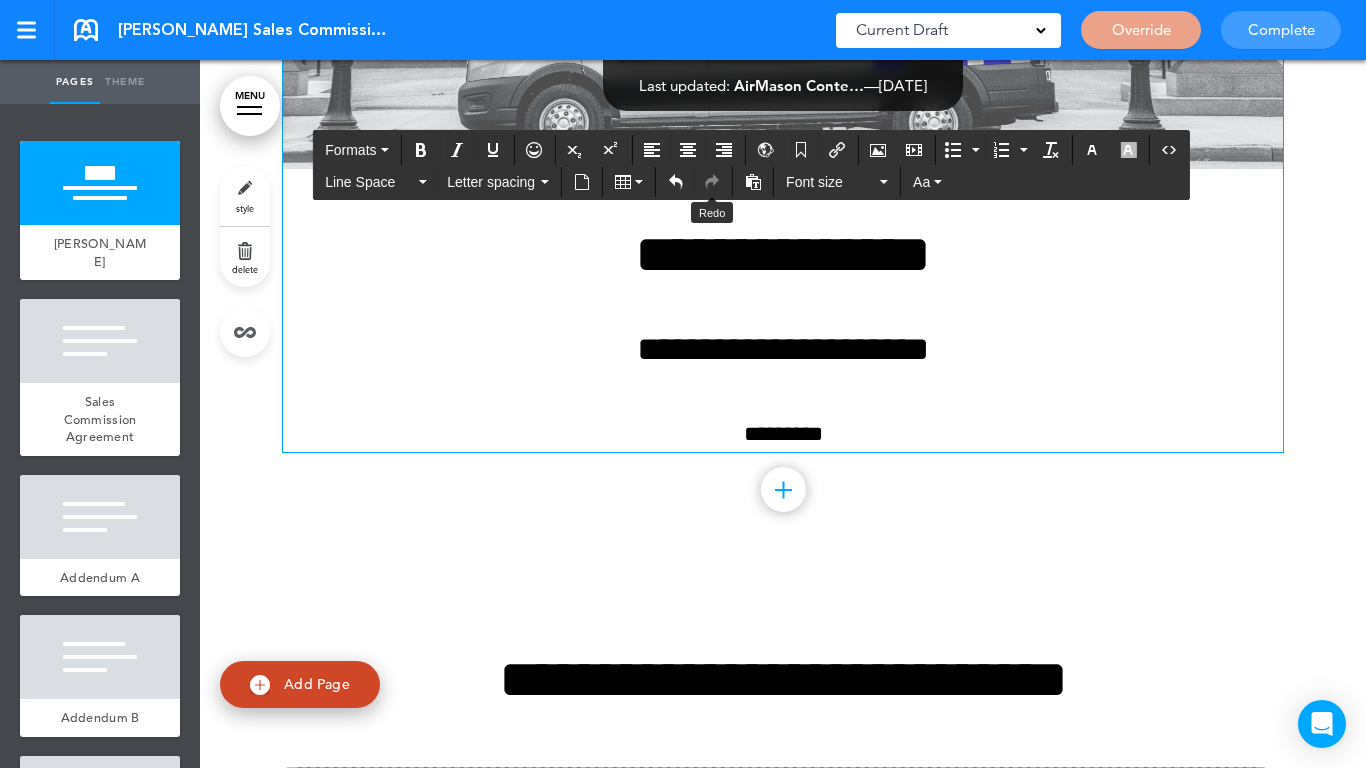 drag, startPoint x: 710, startPoint y: 187, endPoint x: 711, endPoint y: 211, distance: 24.020824 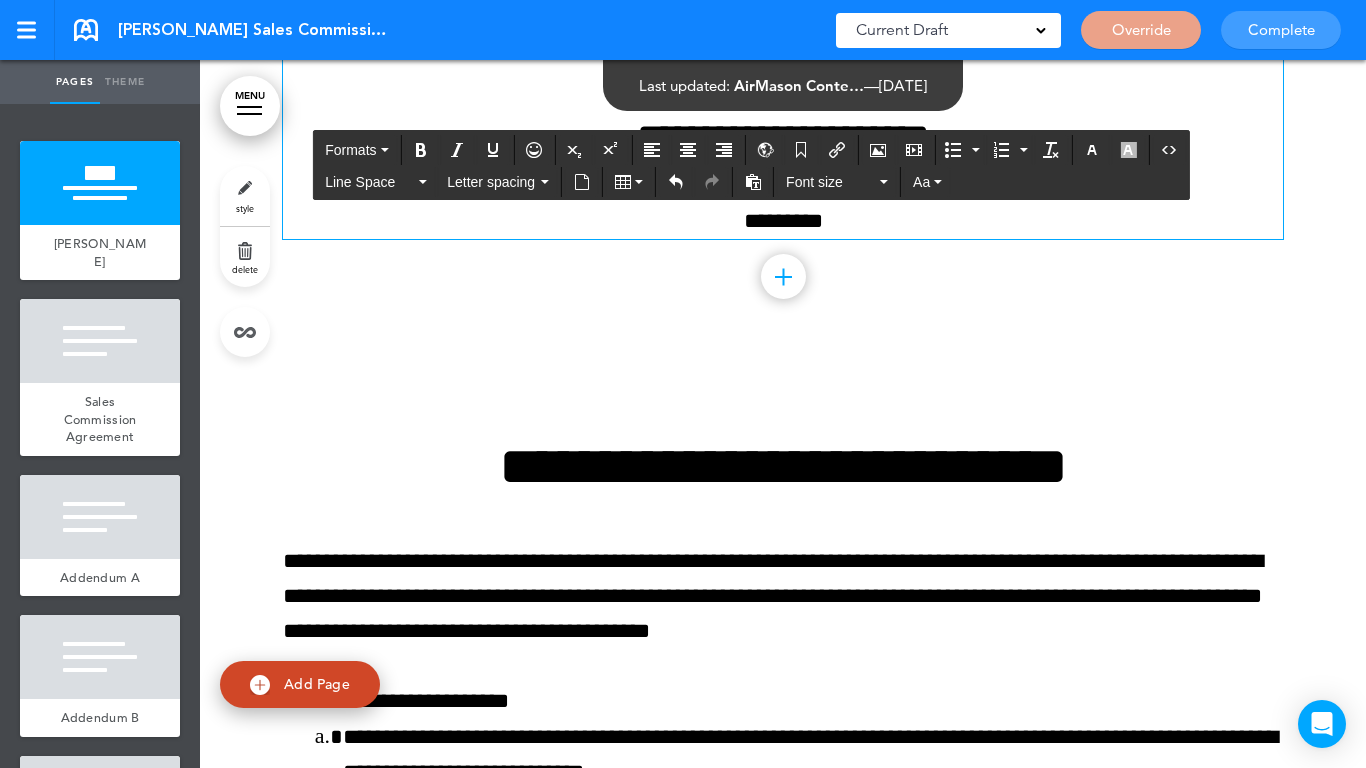 scroll, scrollTop: 1100, scrollLeft: 0, axis: vertical 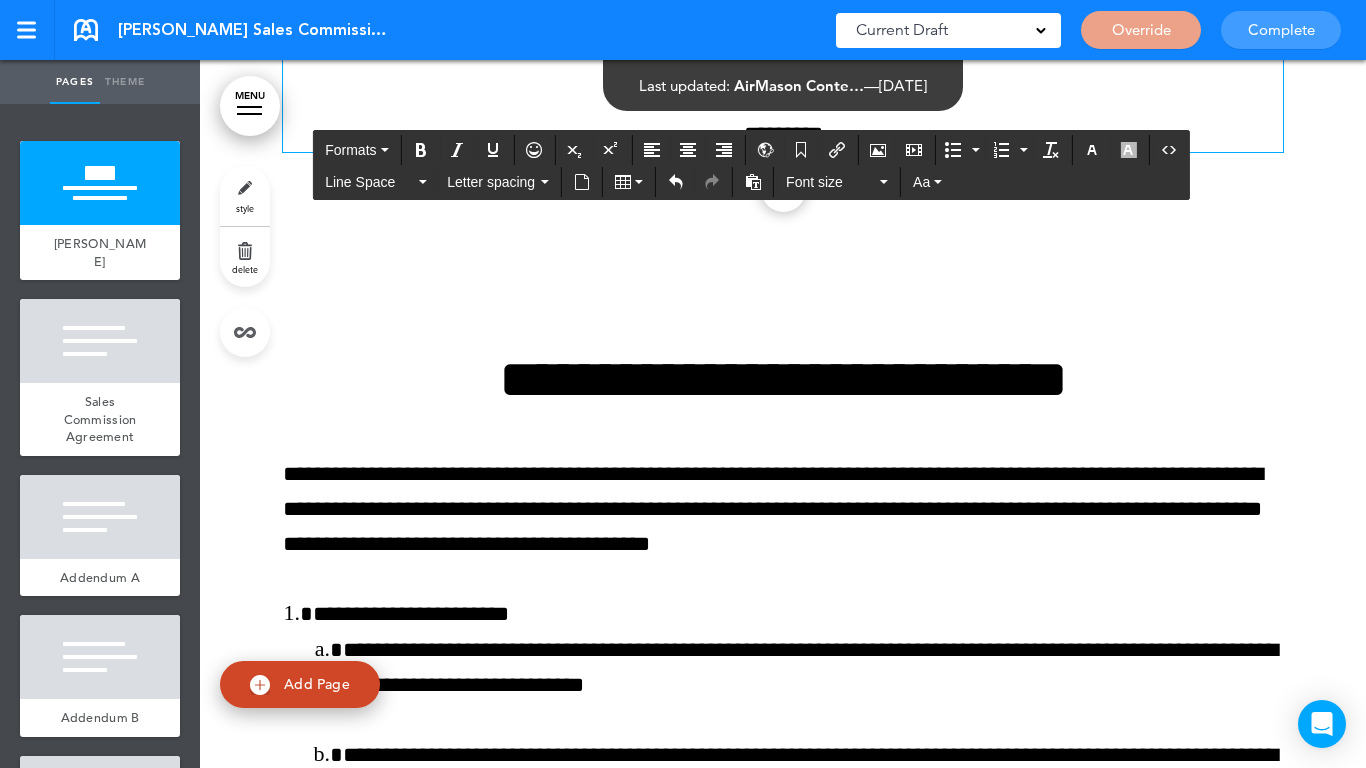 click on "**********" at bounding box center [783, -382] 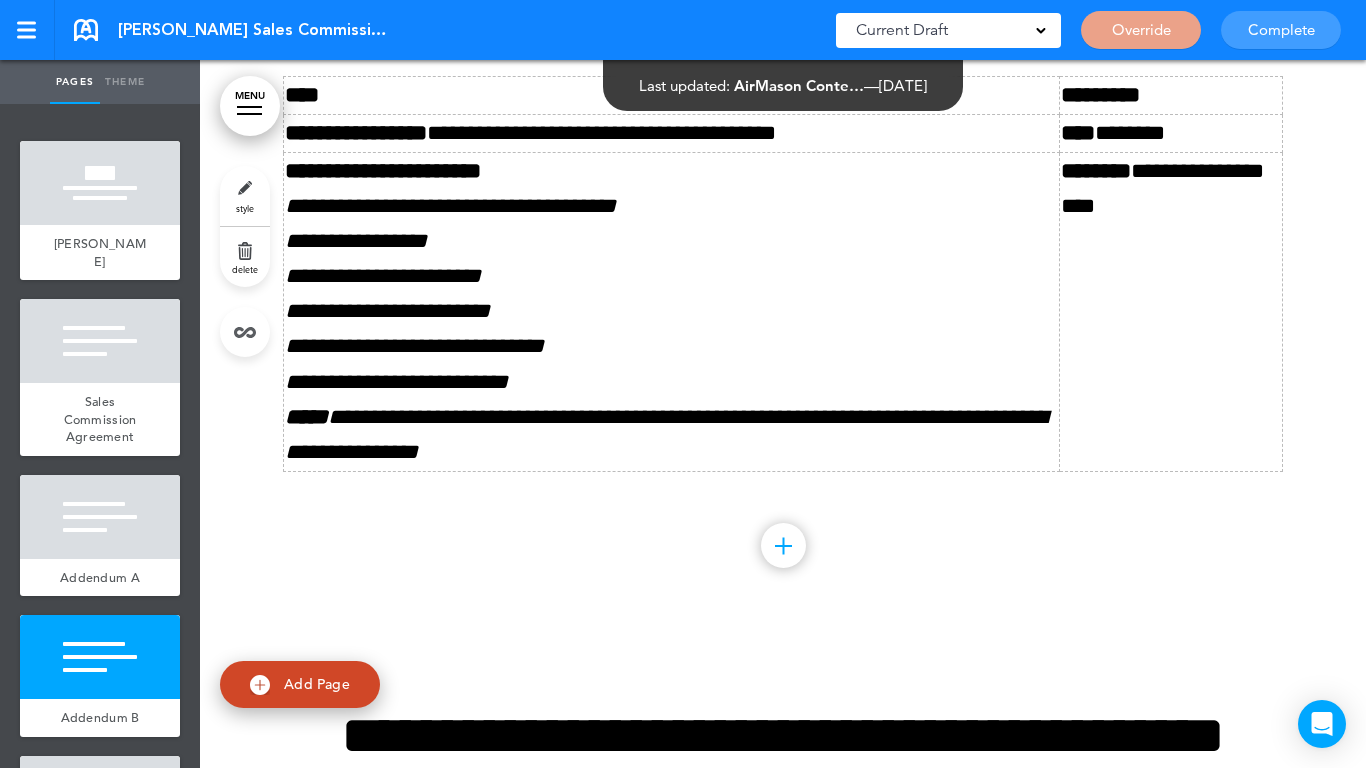 scroll, scrollTop: 11006, scrollLeft: 0, axis: vertical 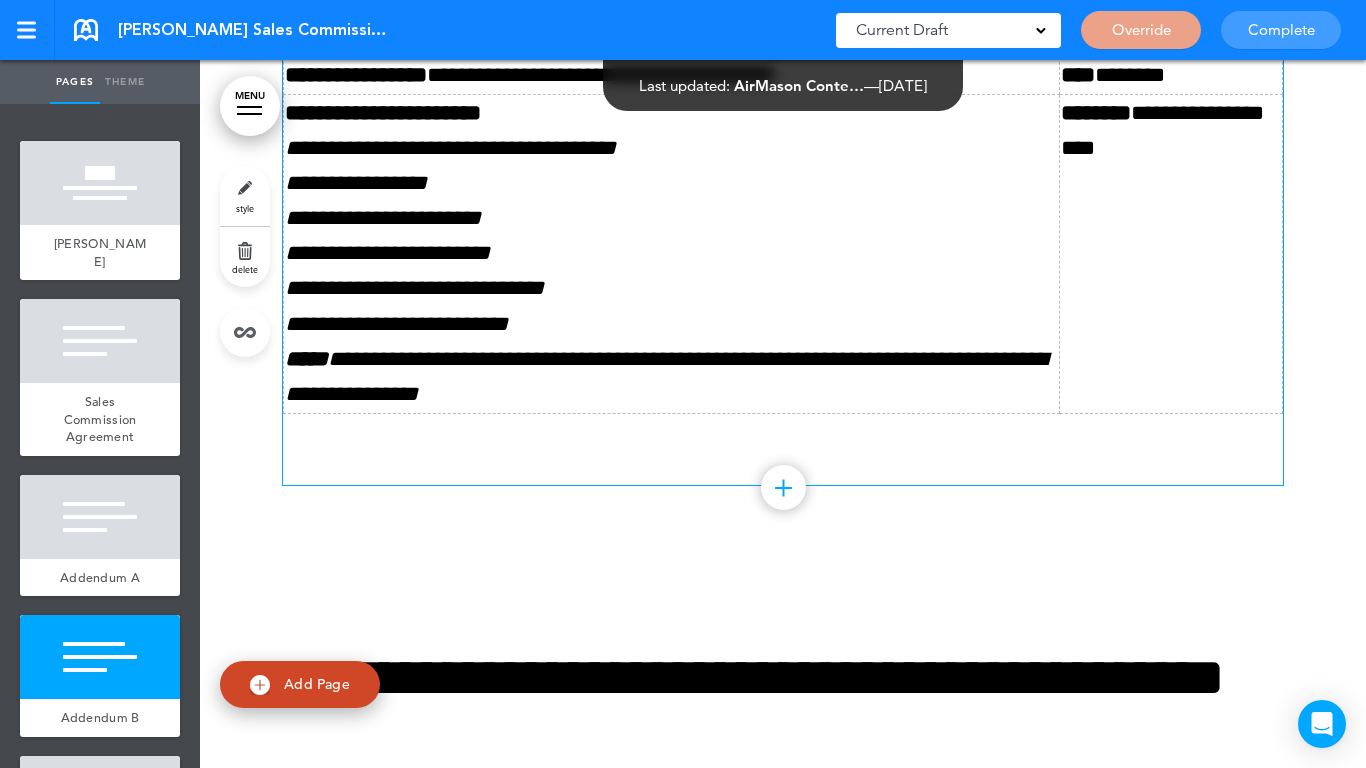 click on "**********" at bounding box center [783, 10] 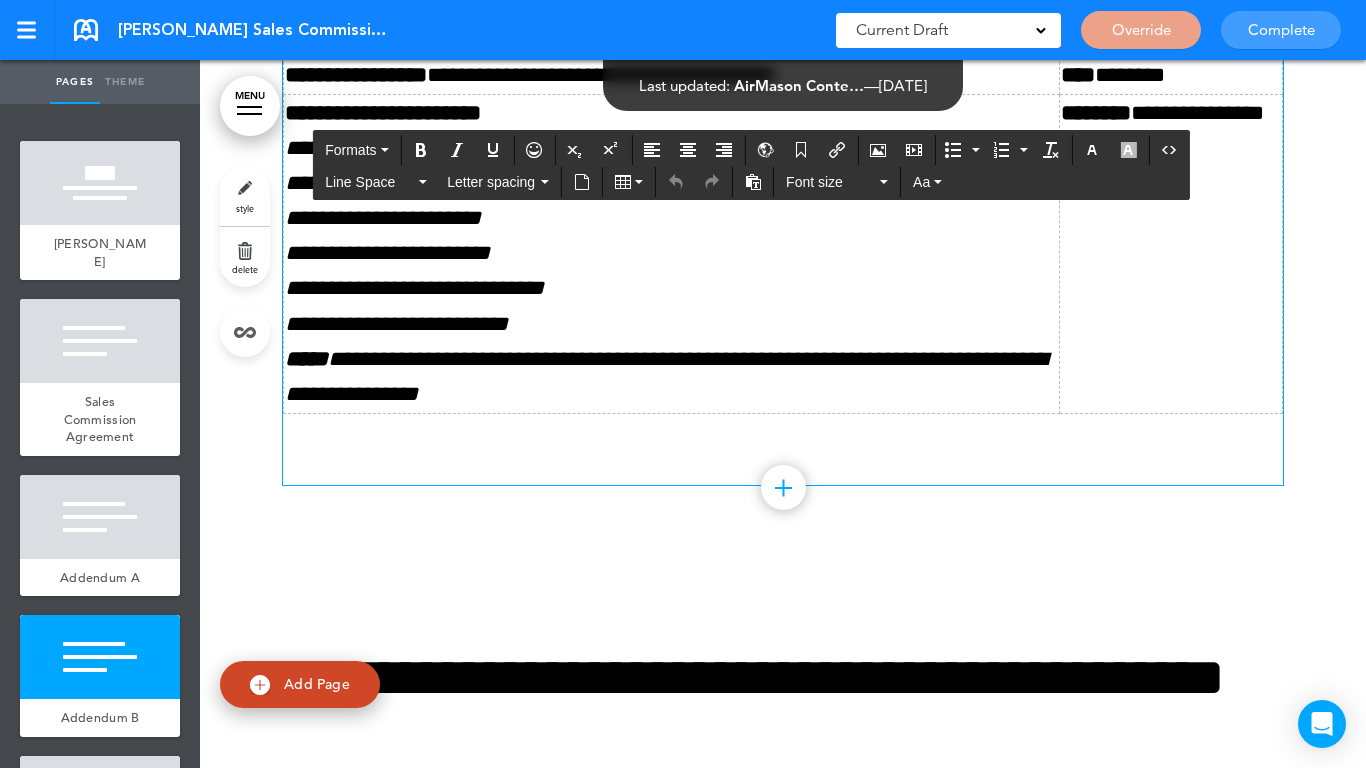 click on "**********" at bounding box center (783, 10) 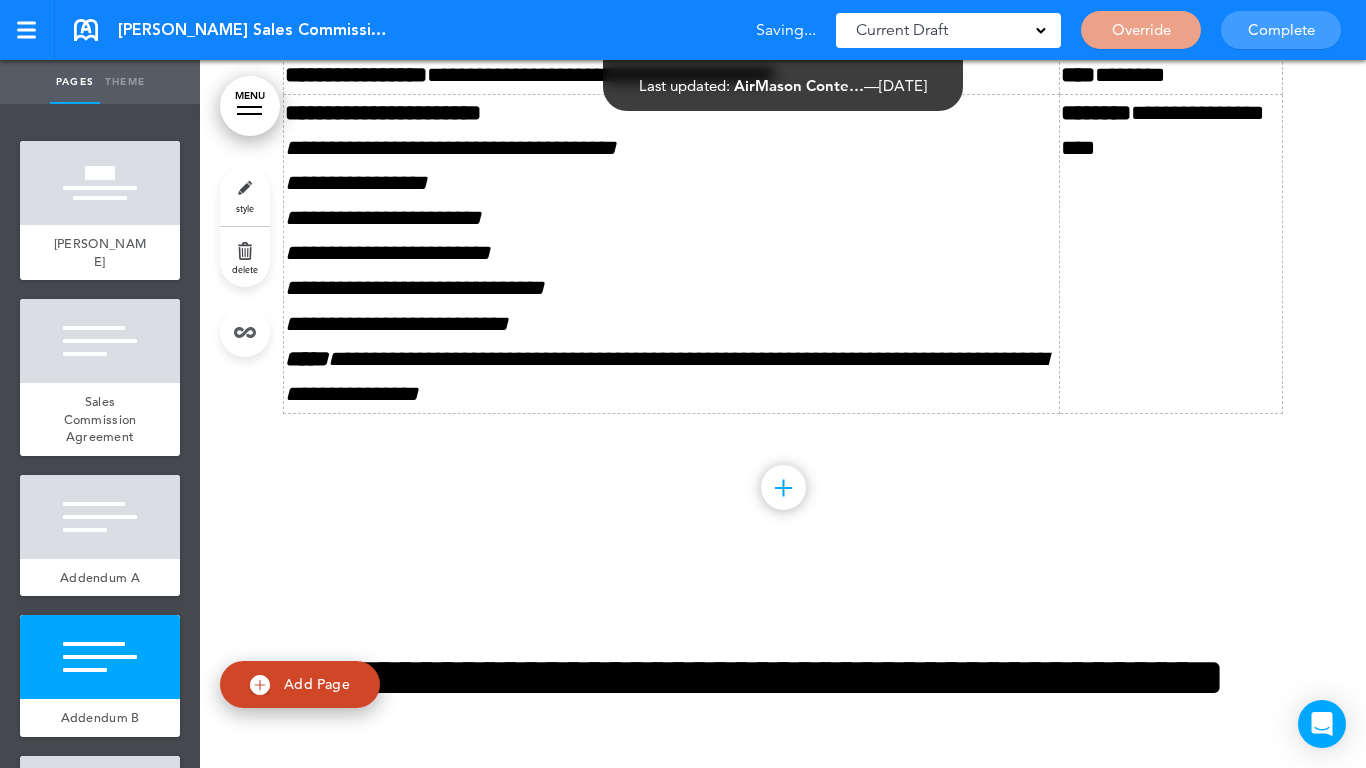 click on "**********" at bounding box center [783, -577] 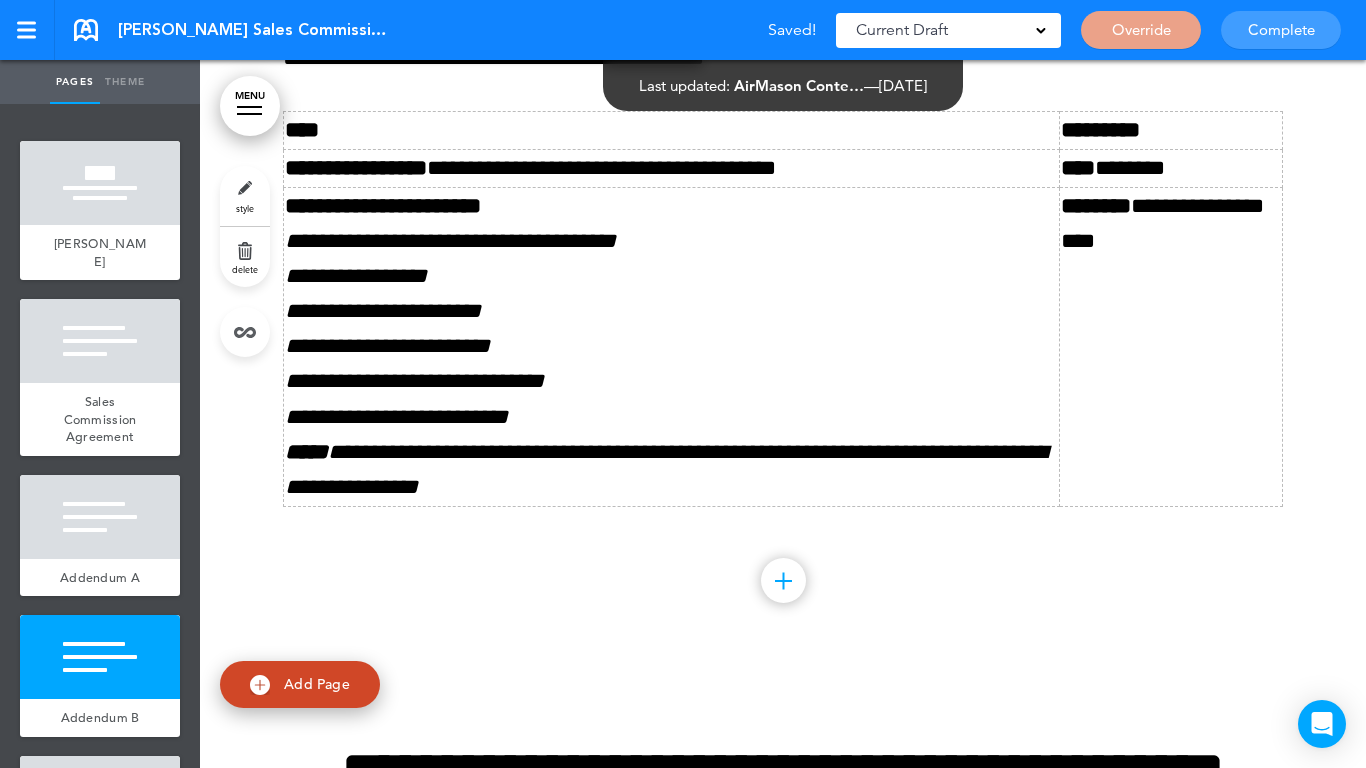 scroll, scrollTop: 10806, scrollLeft: 0, axis: vertical 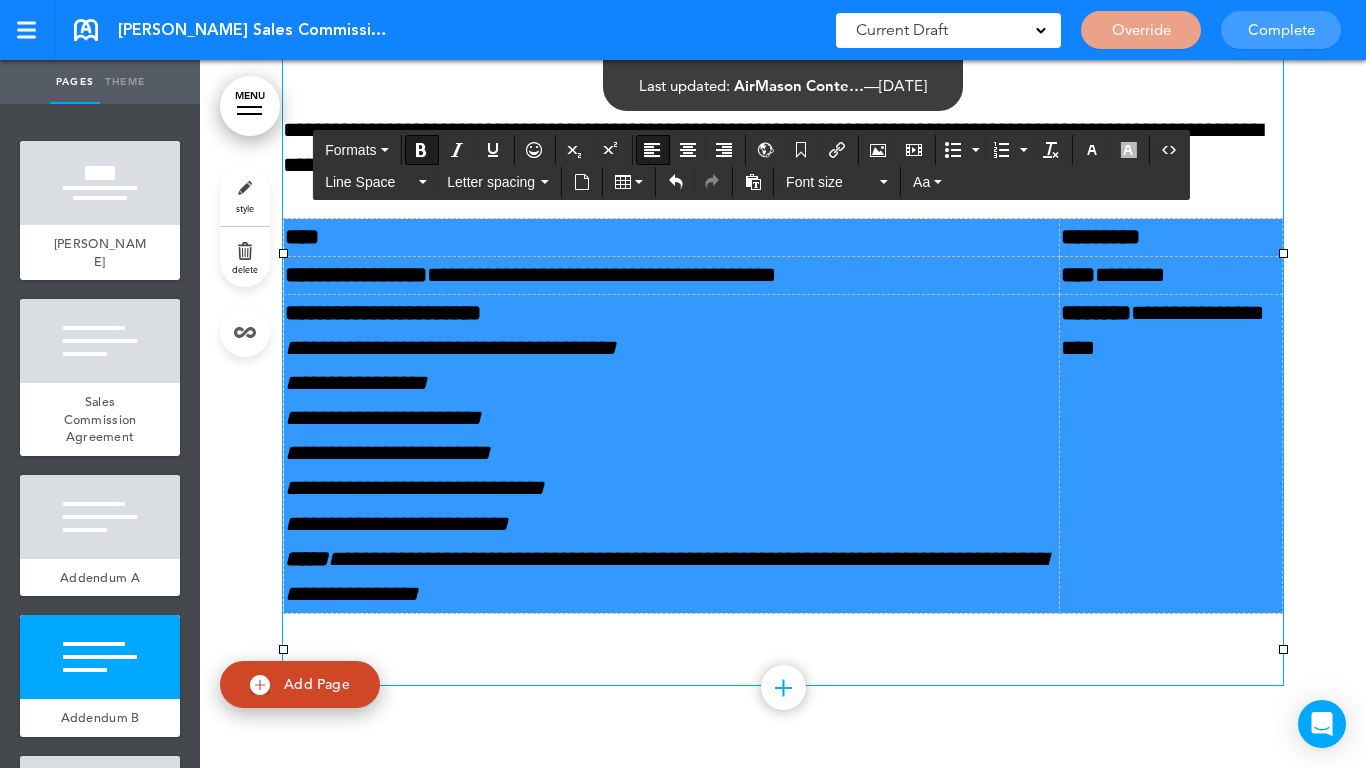 drag, startPoint x: 1146, startPoint y: 531, endPoint x: 682, endPoint y: 258, distance: 538.35394 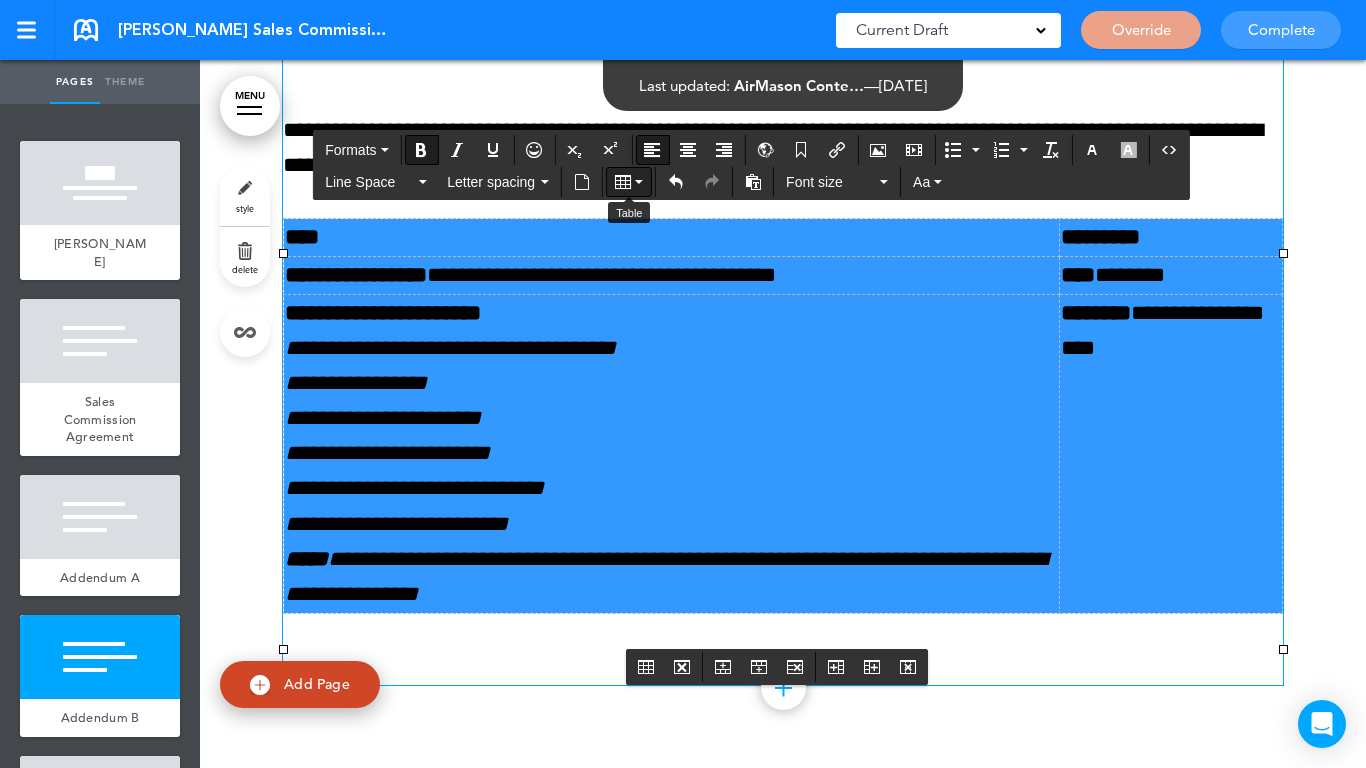 click at bounding box center [629, 182] 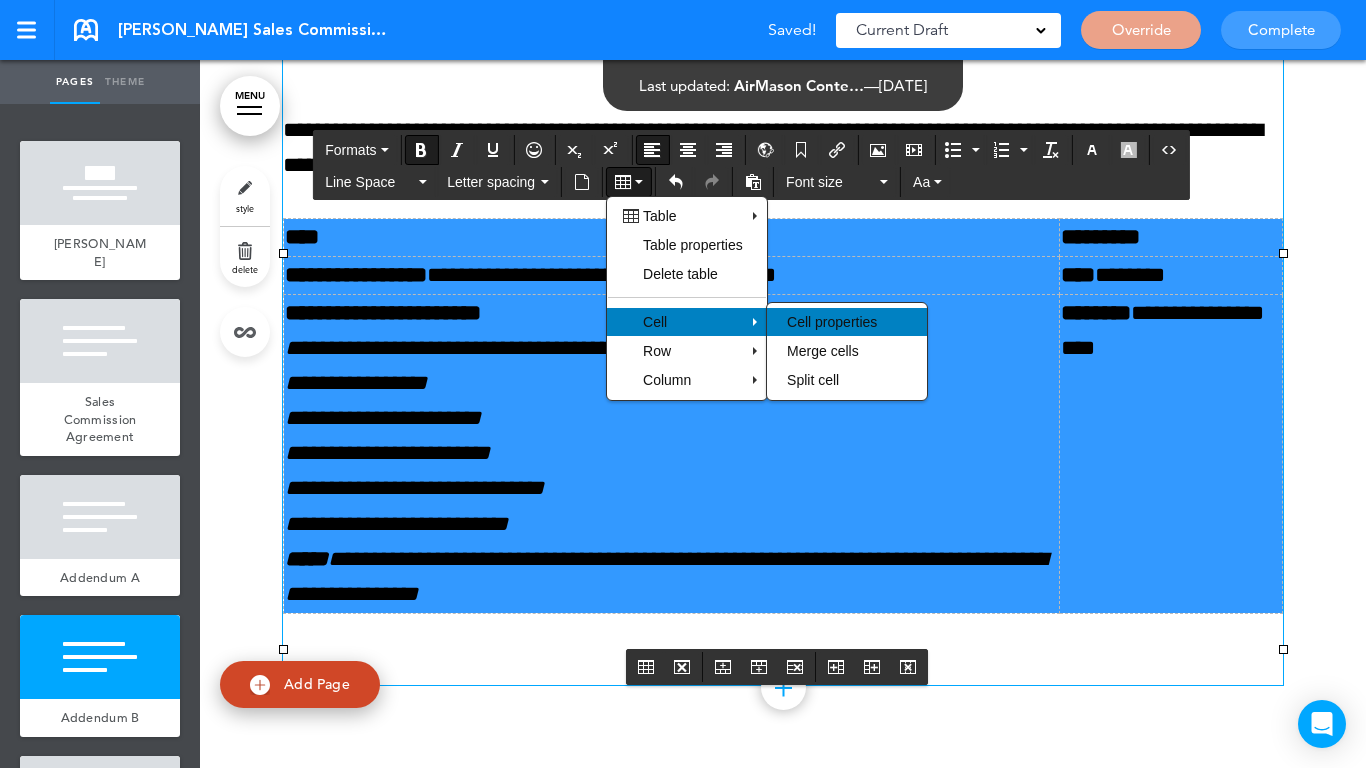 click on "Cell properties" at bounding box center [832, 322] 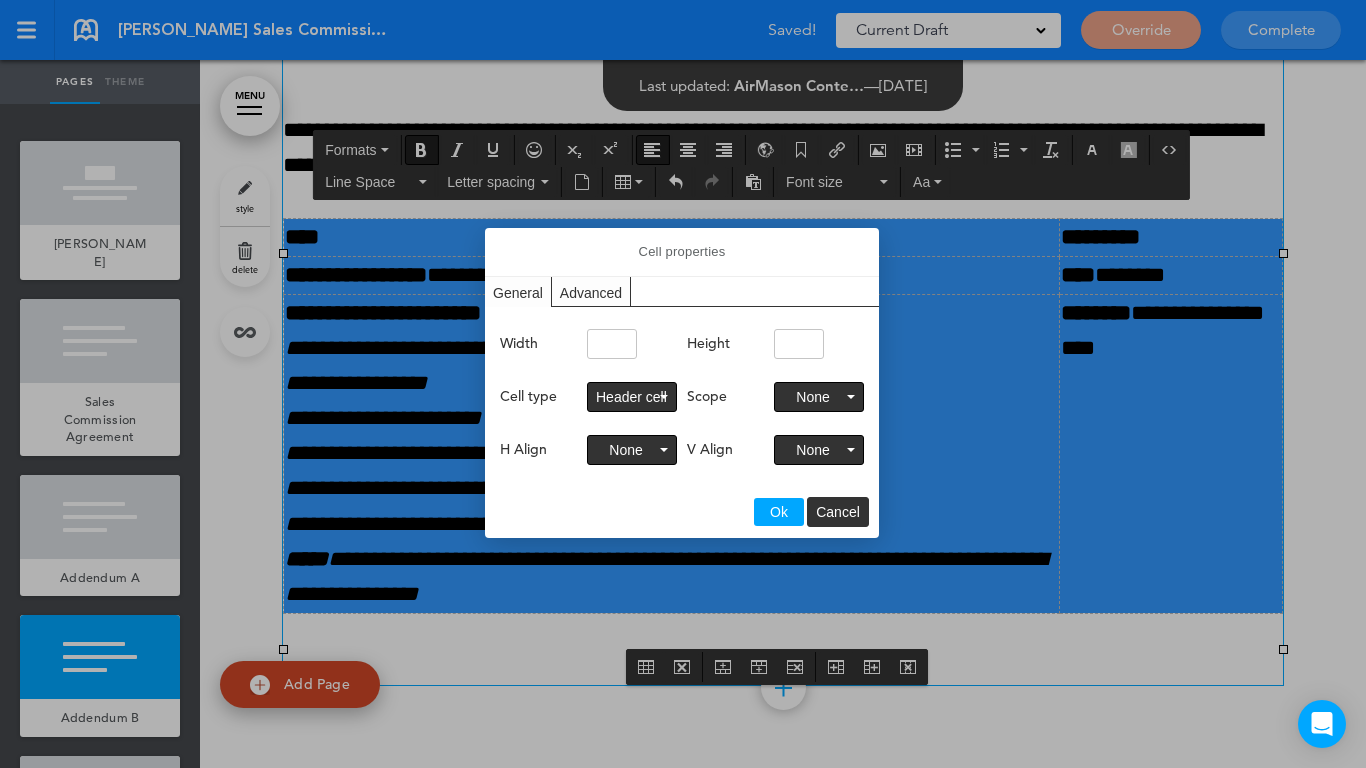 click on "Advanced" at bounding box center [591, 291] 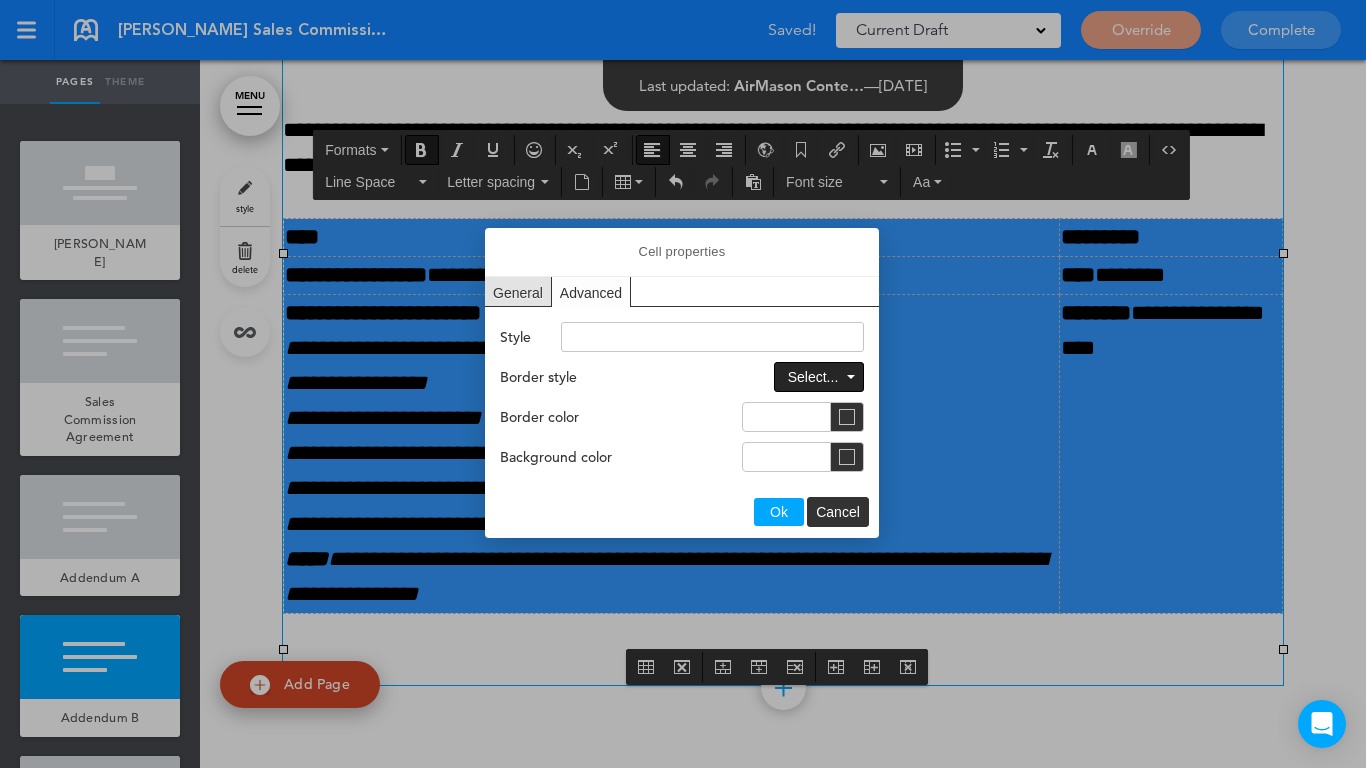 click on "Select..." at bounding box center (813, 377) 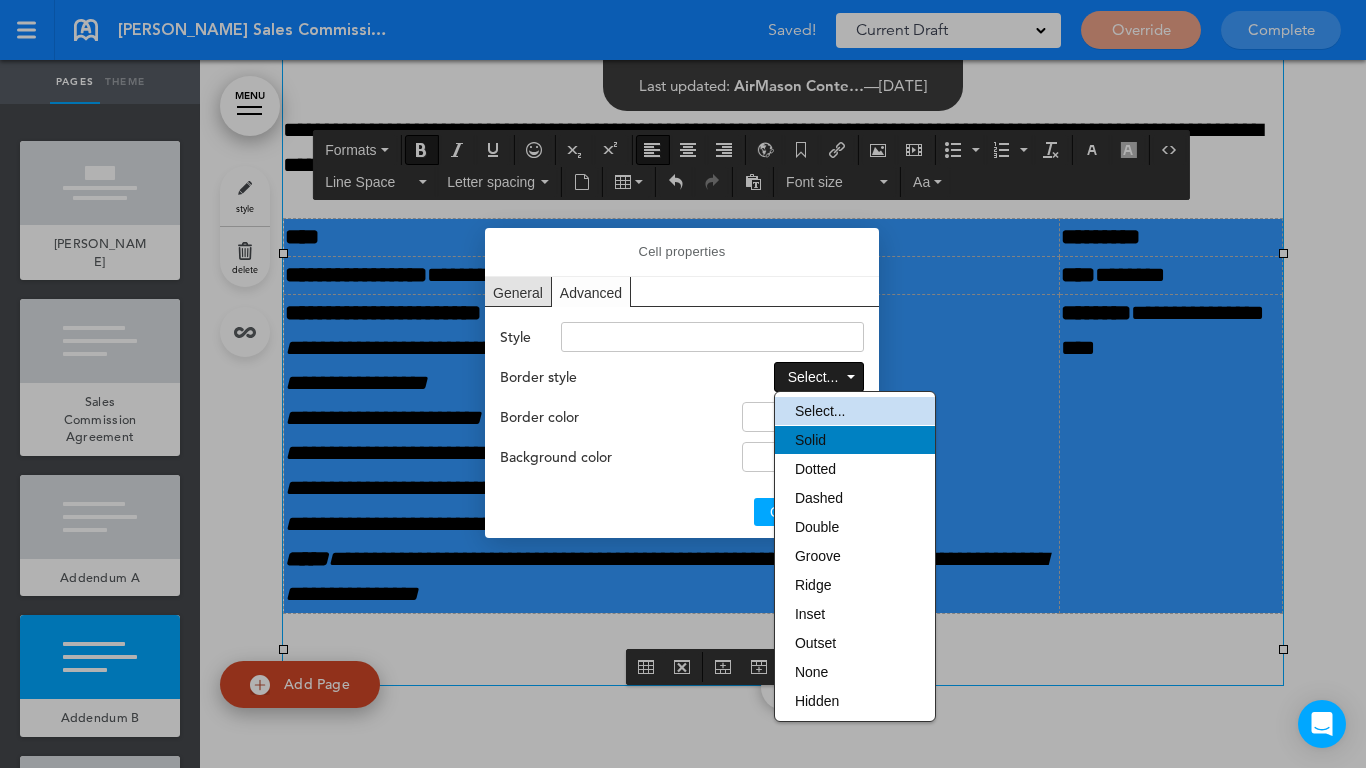 click on "Solid" at bounding box center [855, 440] 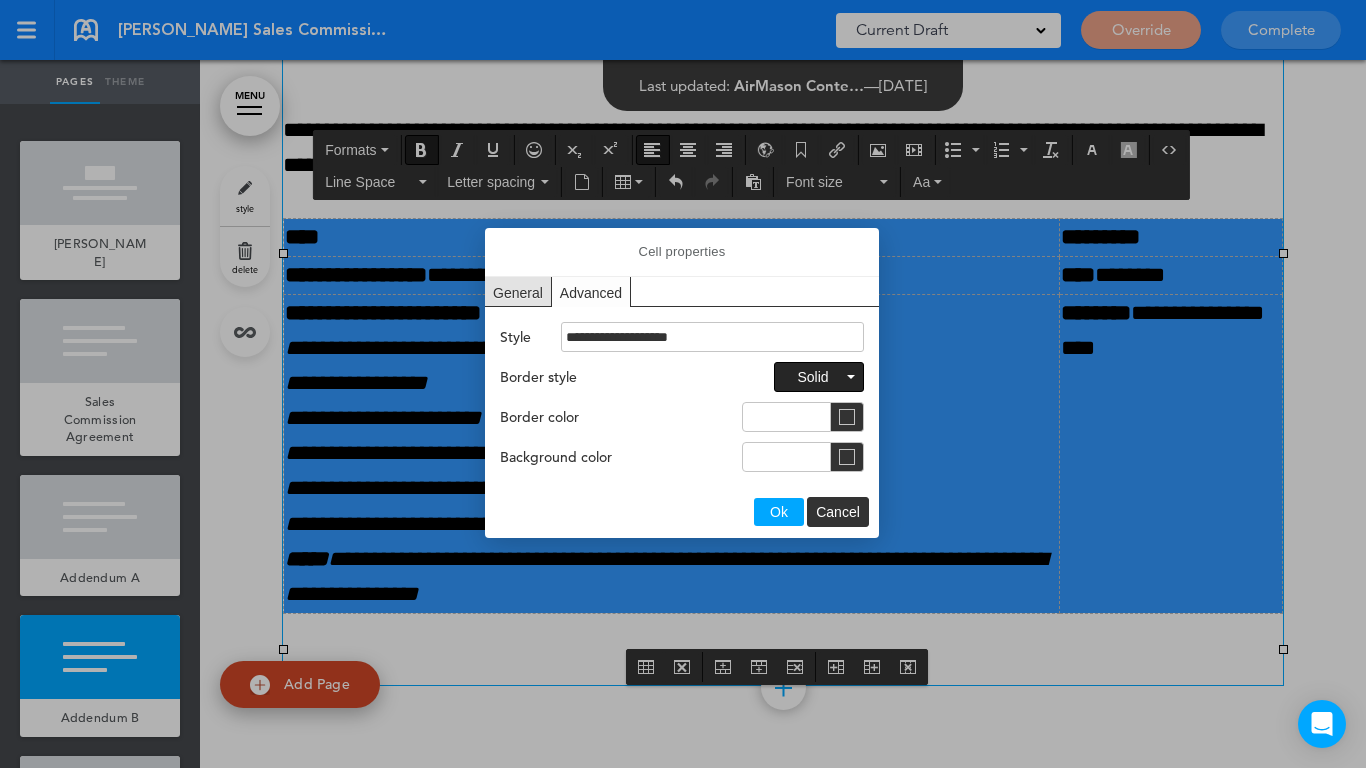 click on "Ok" at bounding box center [779, 512] 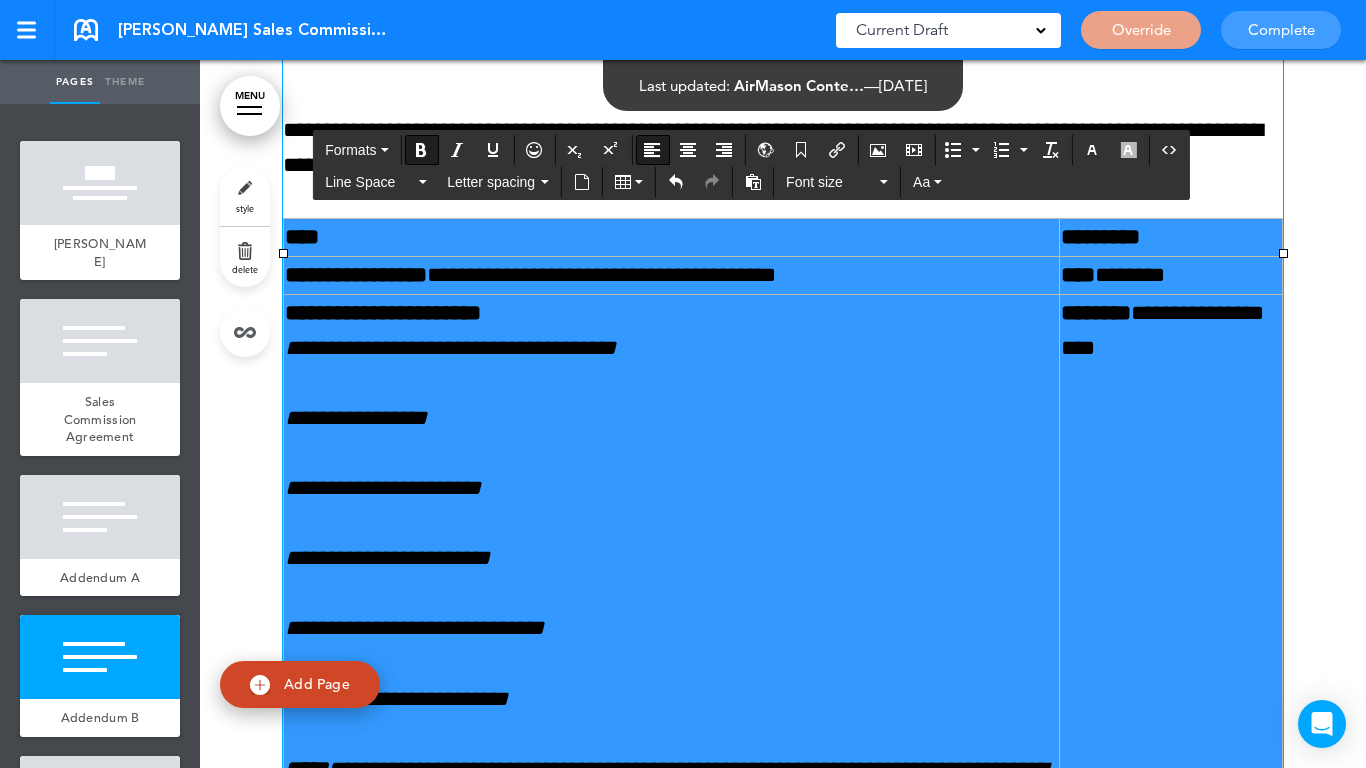 click on "**********" at bounding box center (672, 576) 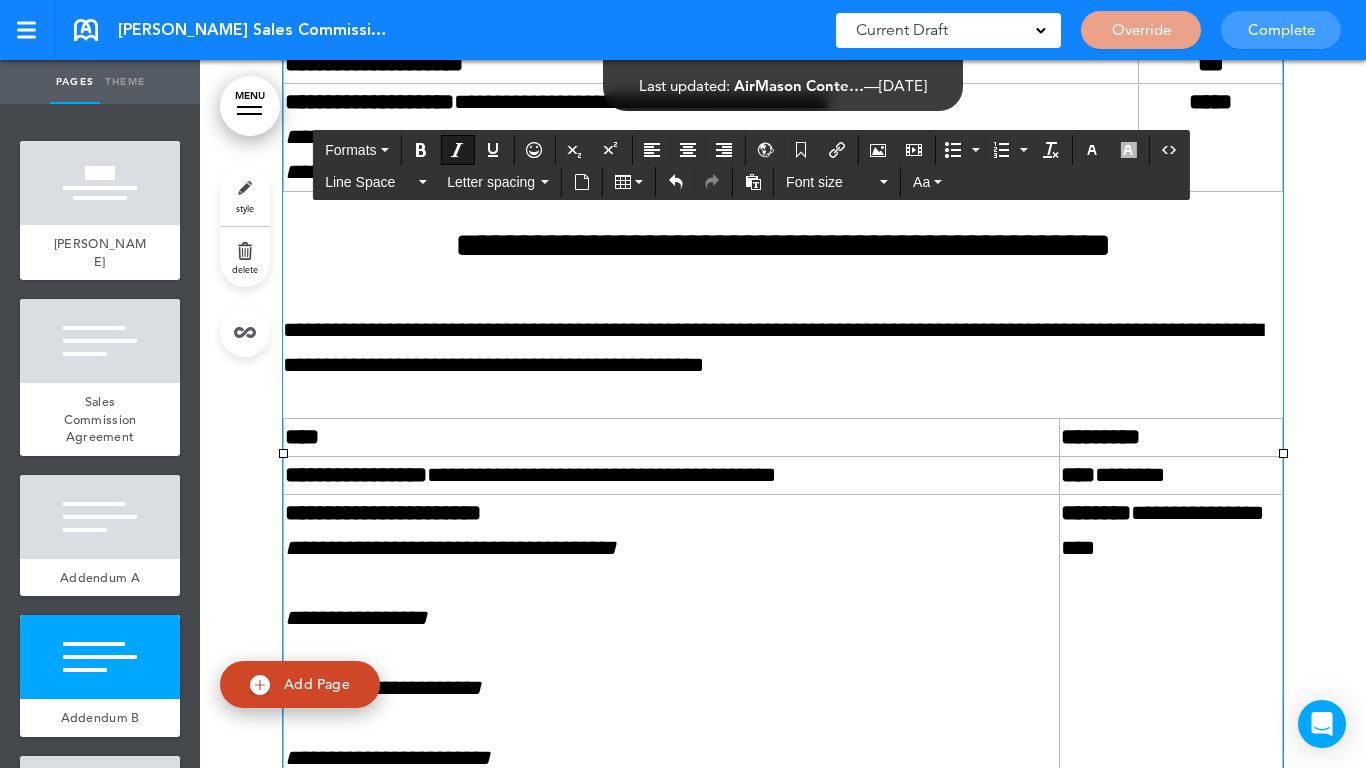 scroll, scrollTop: 11106, scrollLeft: 0, axis: vertical 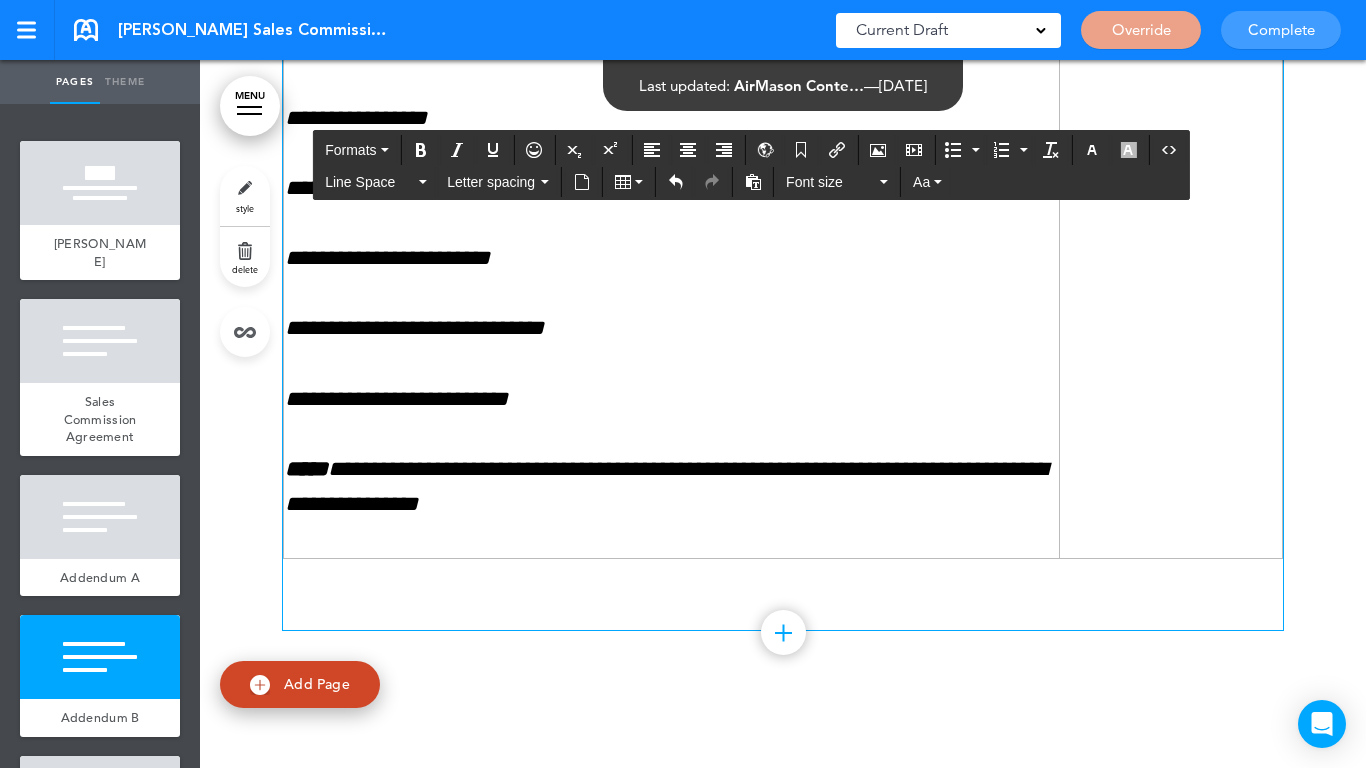 click at bounding box center (783, 577) 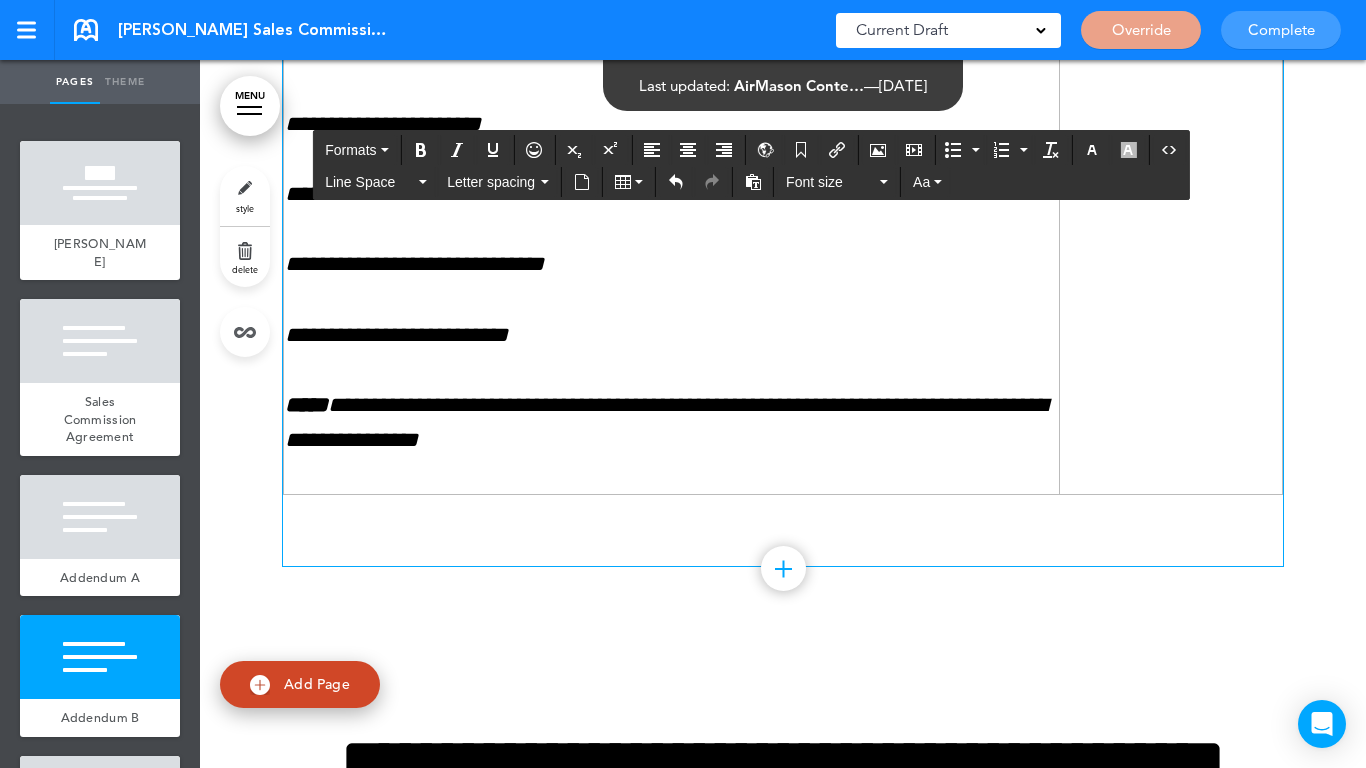 scroll, scrollTop: 11206, scrollLeft: 0, axis: vertical 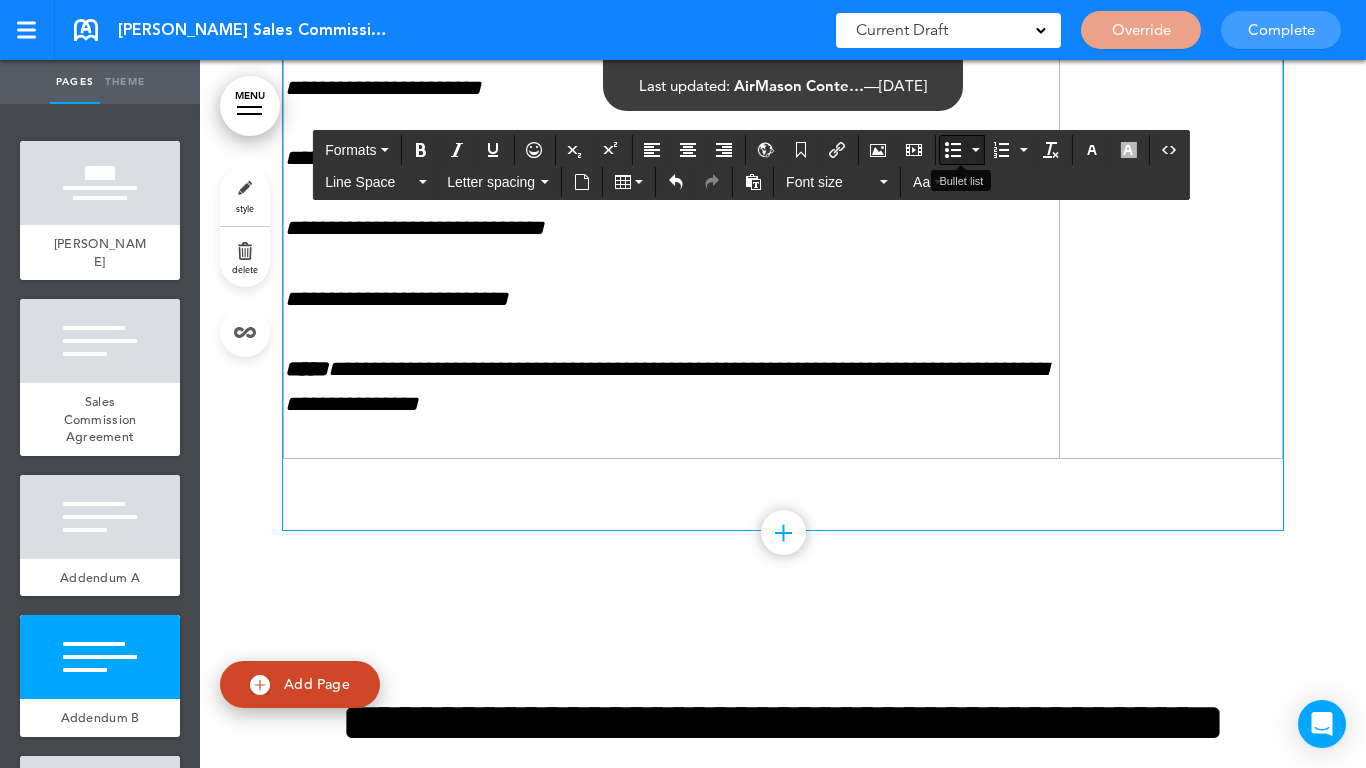 click at bounding box center (953, 150) 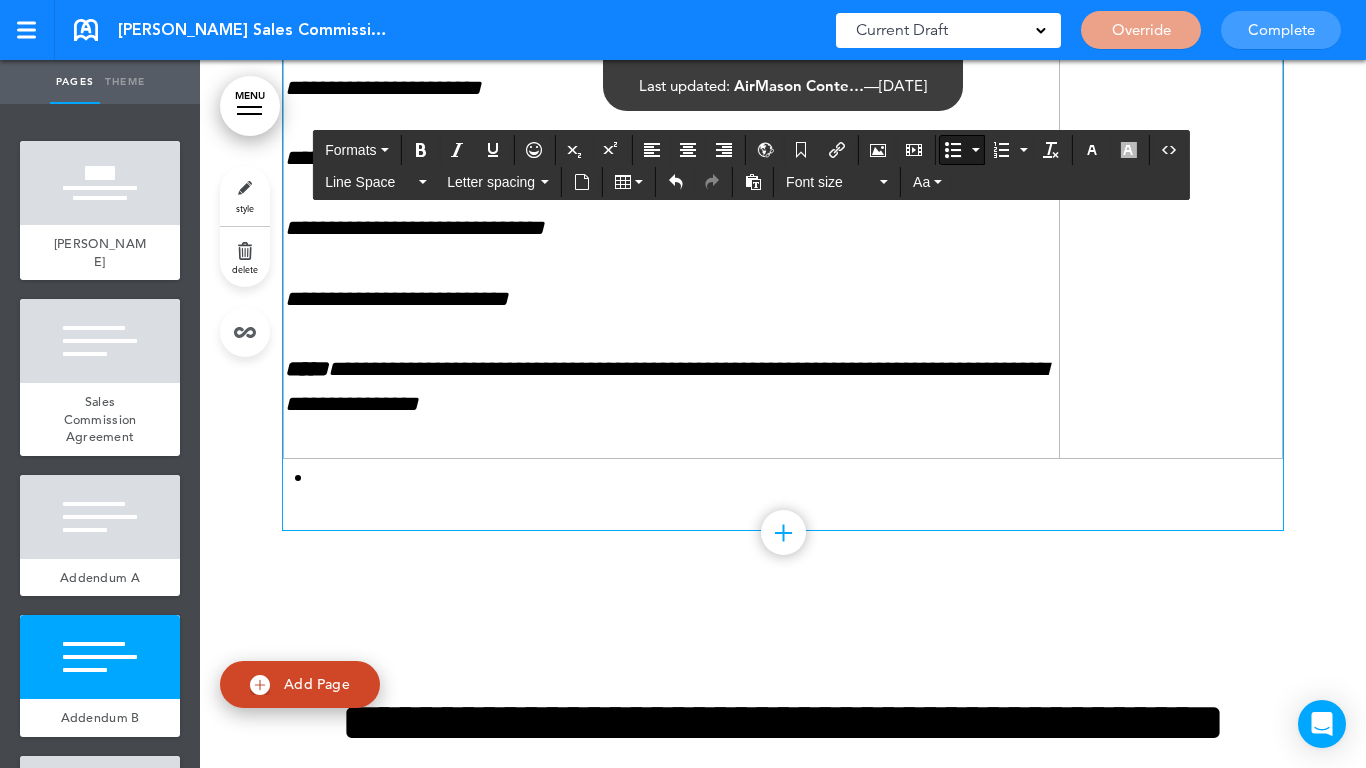 click at bounding box center (953, 150) 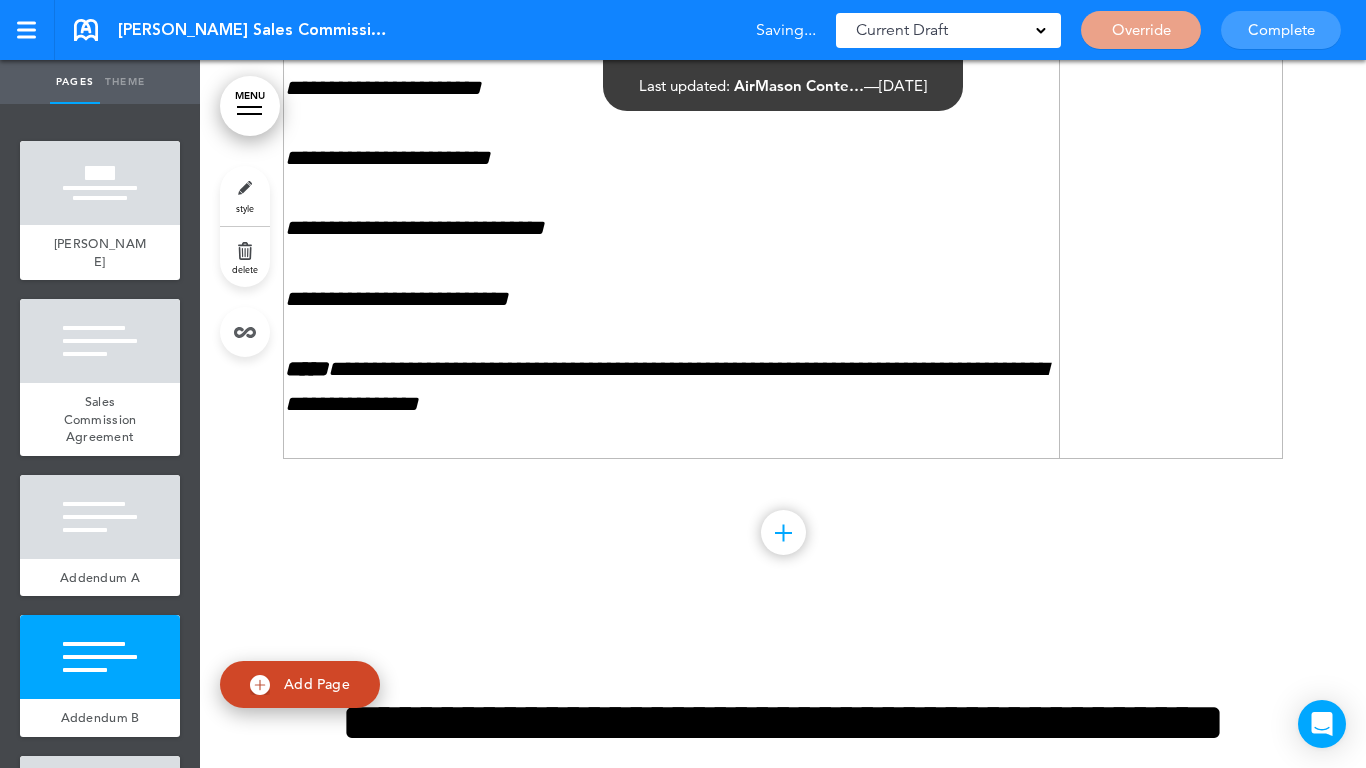 click on "**********" at bounding box center (783, -654) 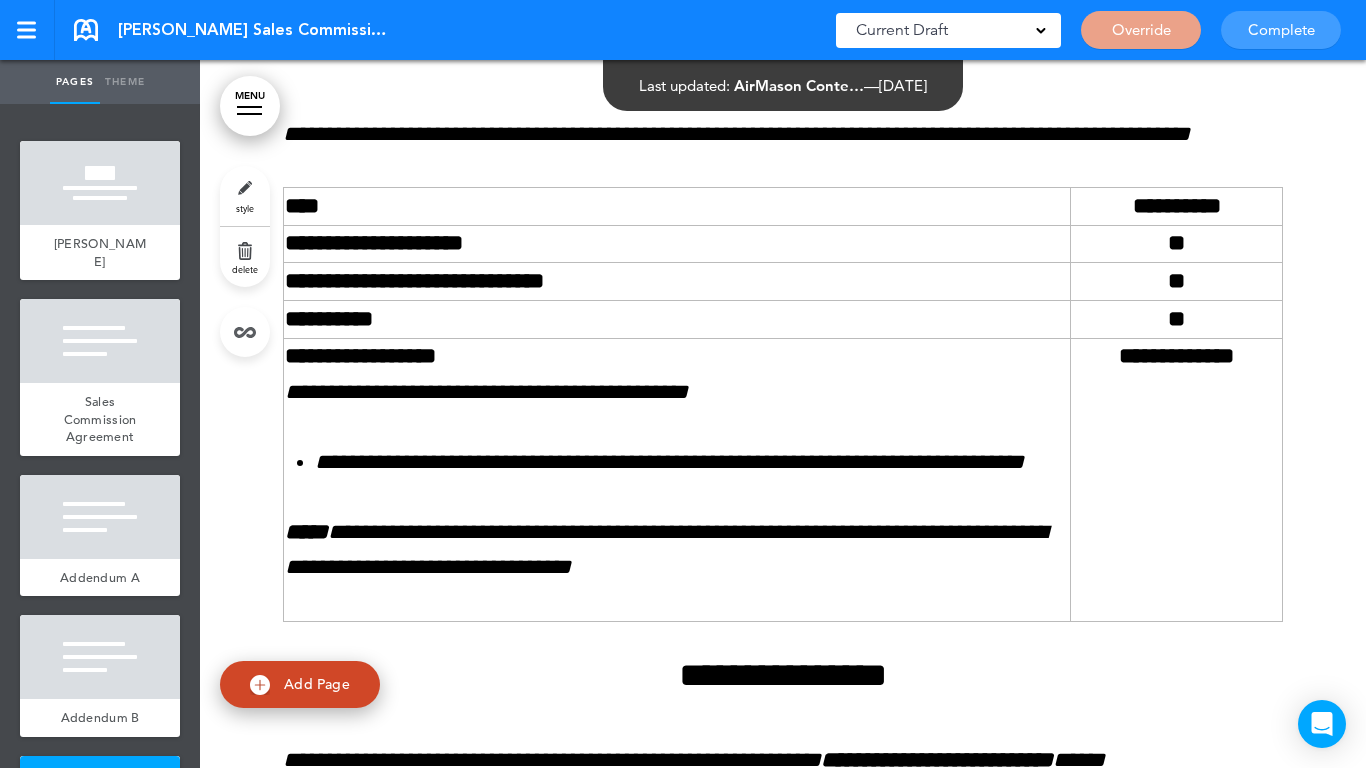 scroll, scrollTop: 12306, scrollLeft: 0, axis: vertical 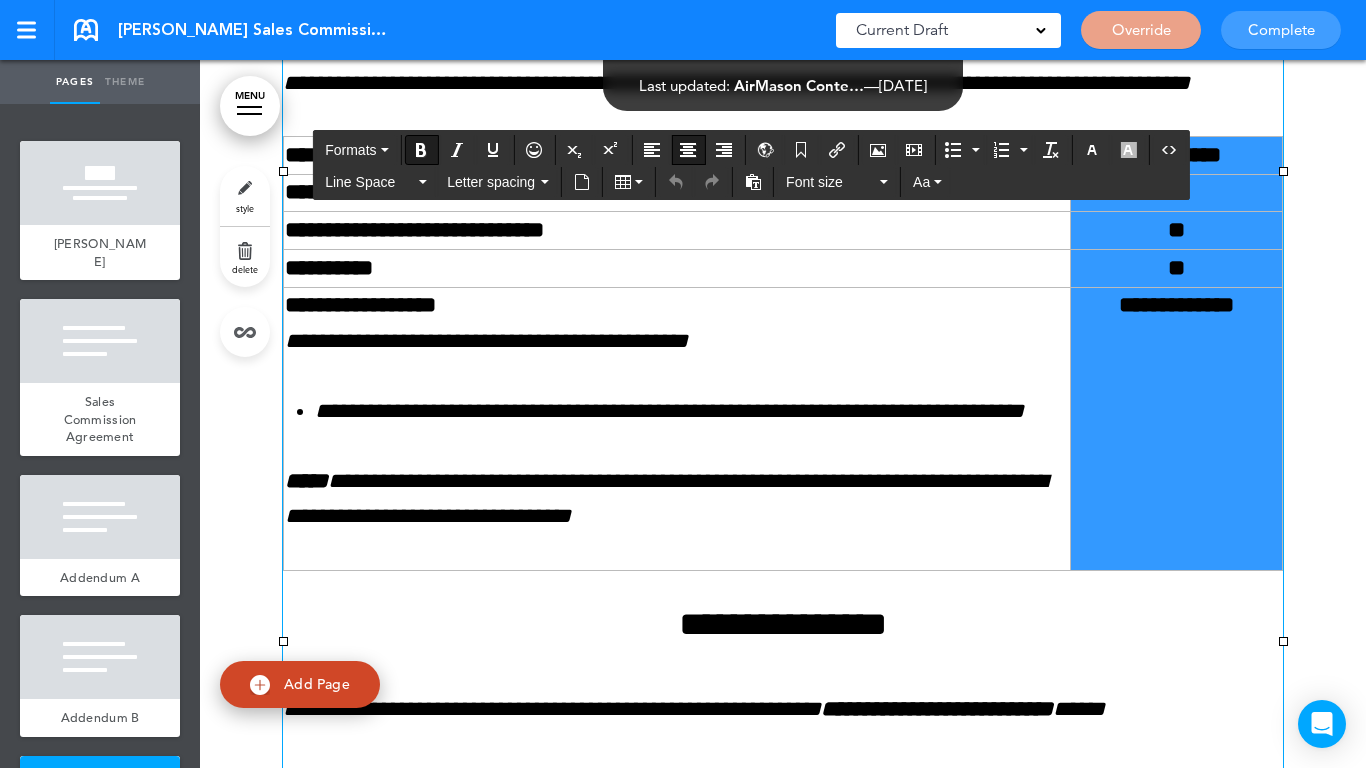drag, startPoint x: 1173, startPoint y: 229, endPoint x: 1173, endPoint y: 218, distance: 11 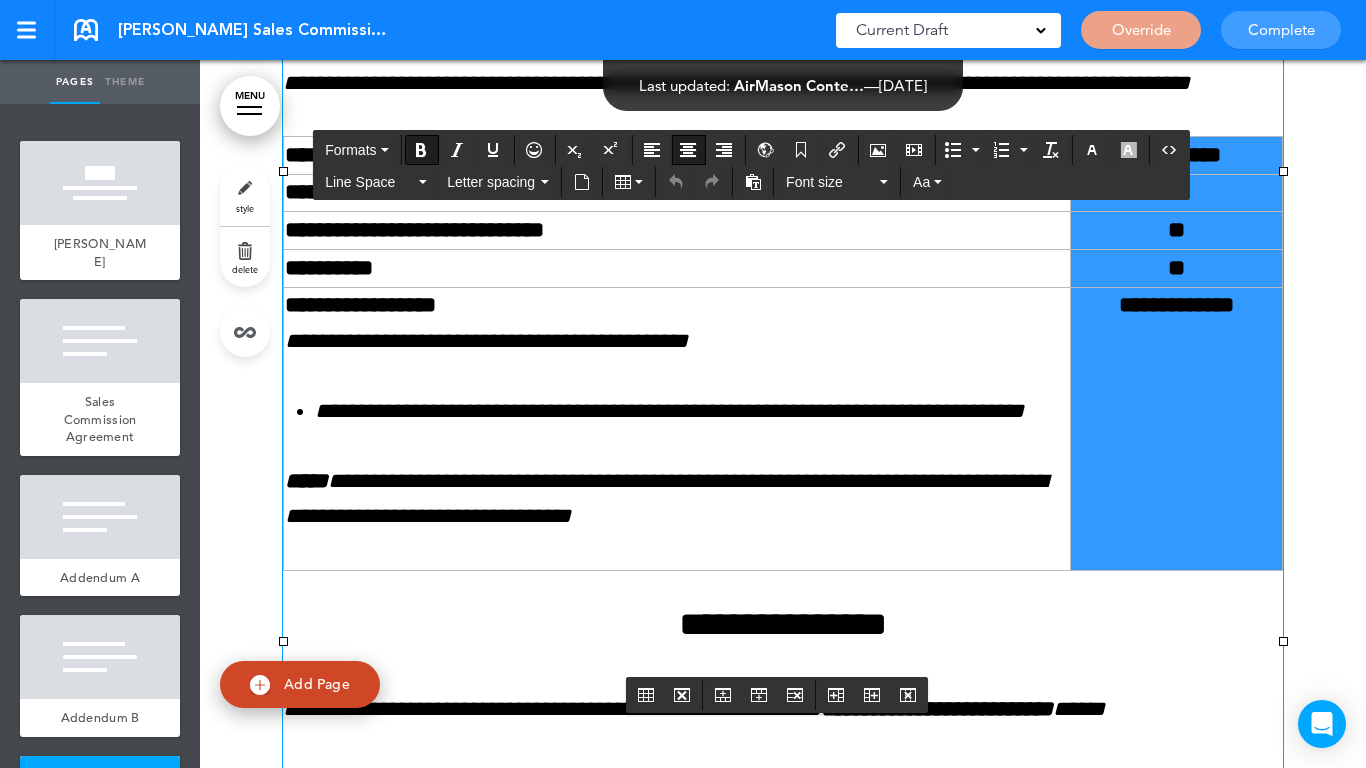 click at bounding box center [688, 150] 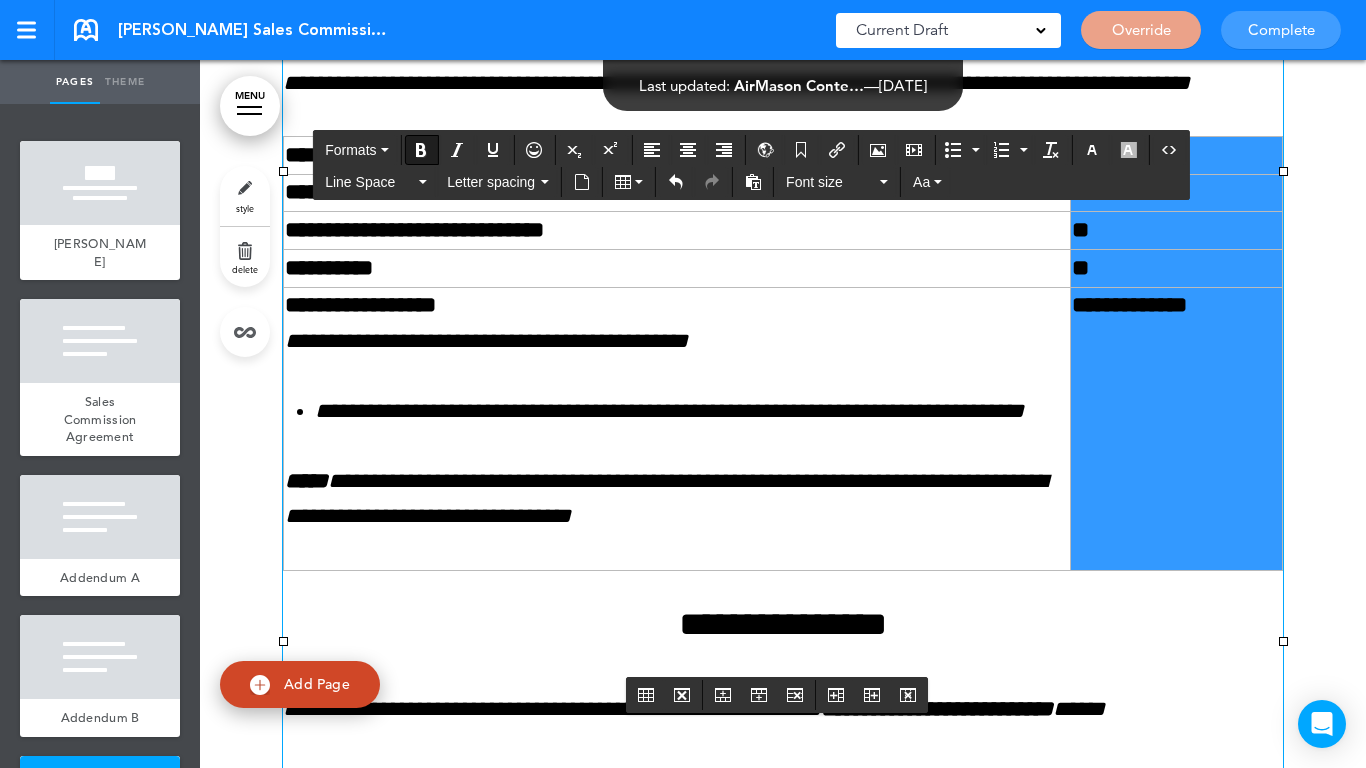 click at bounding box center (783, 650) 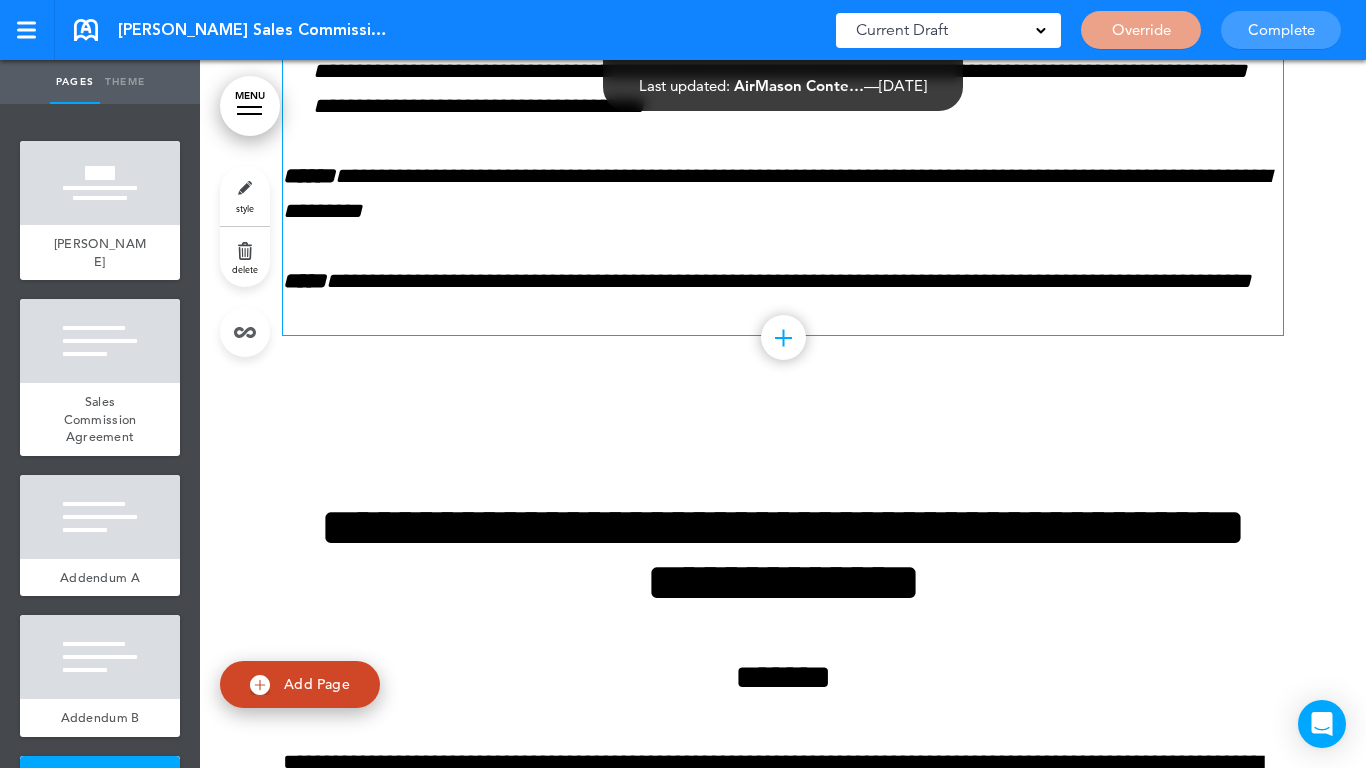 scroll, scrollTop: 13706, scrollLeft: 0, axis: vertical 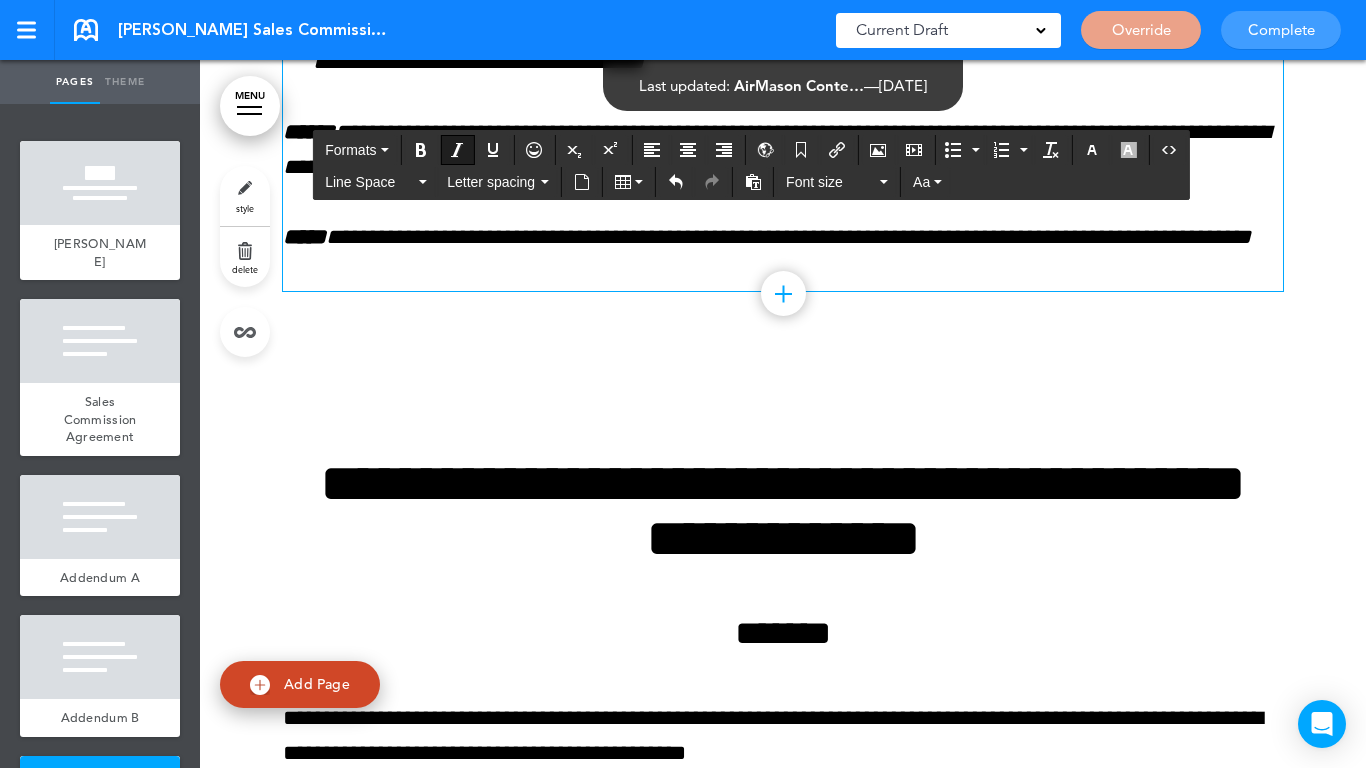 click on "**********" at bounding box center (783, -487) 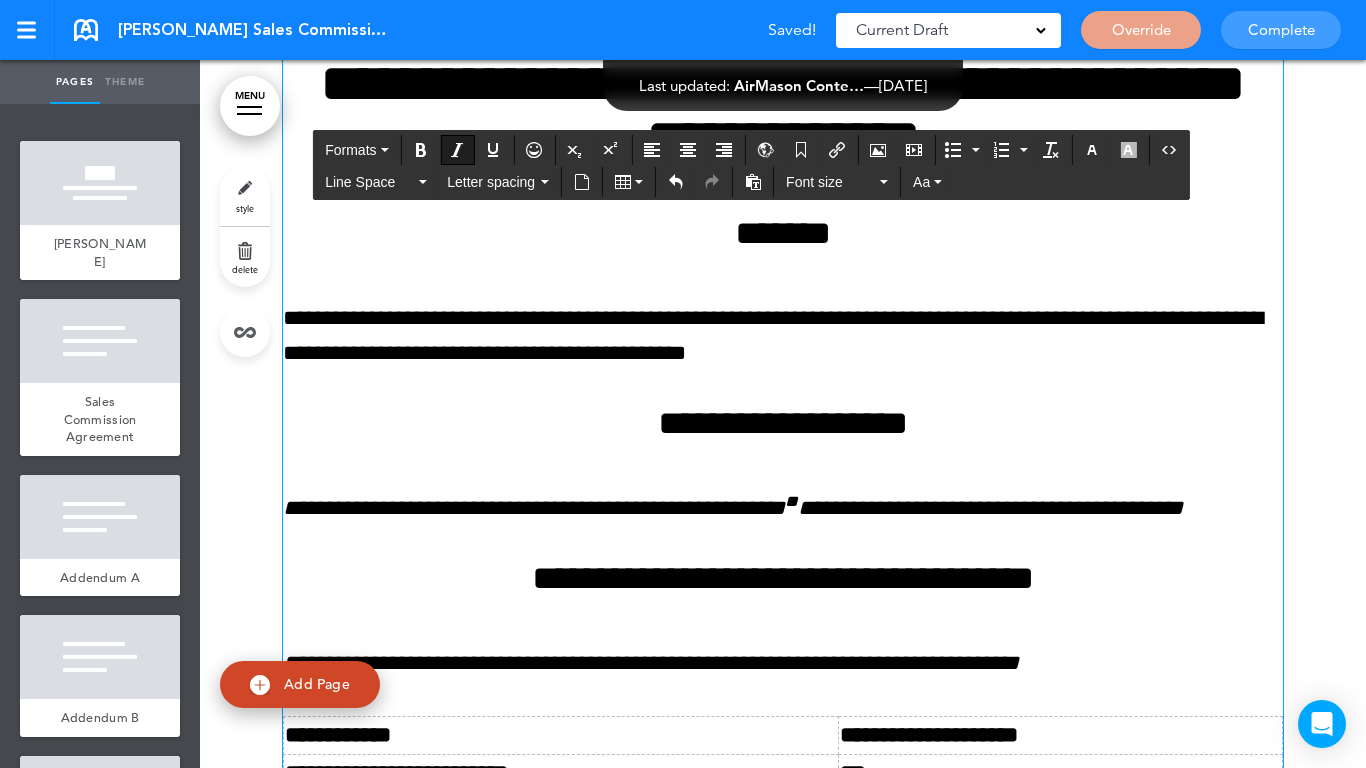 scroll, scrollTop: 14306, scrollLeft: 0, axis: vertical 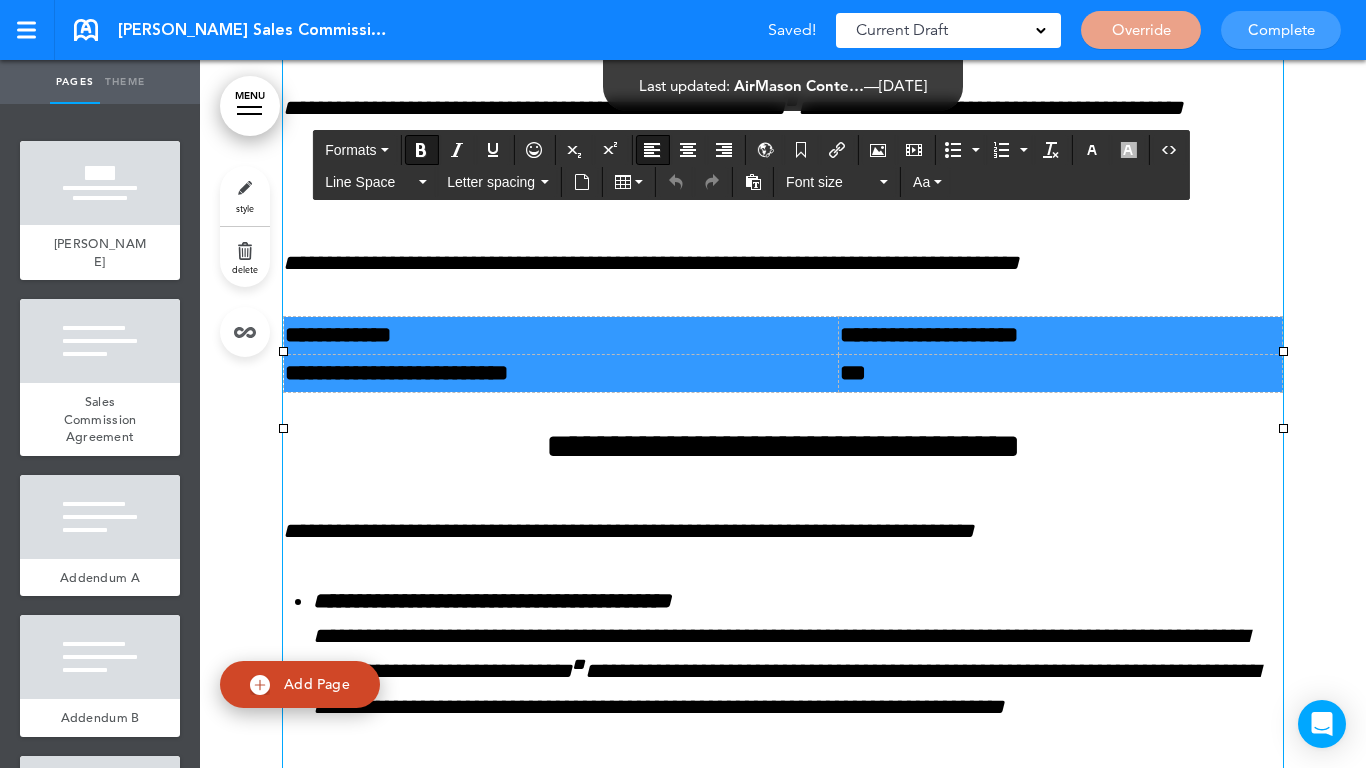 drag, startPoint x: 678, startPoint y: 554, endPoint x: 597, endPoint y: 334, distance: 234.43762 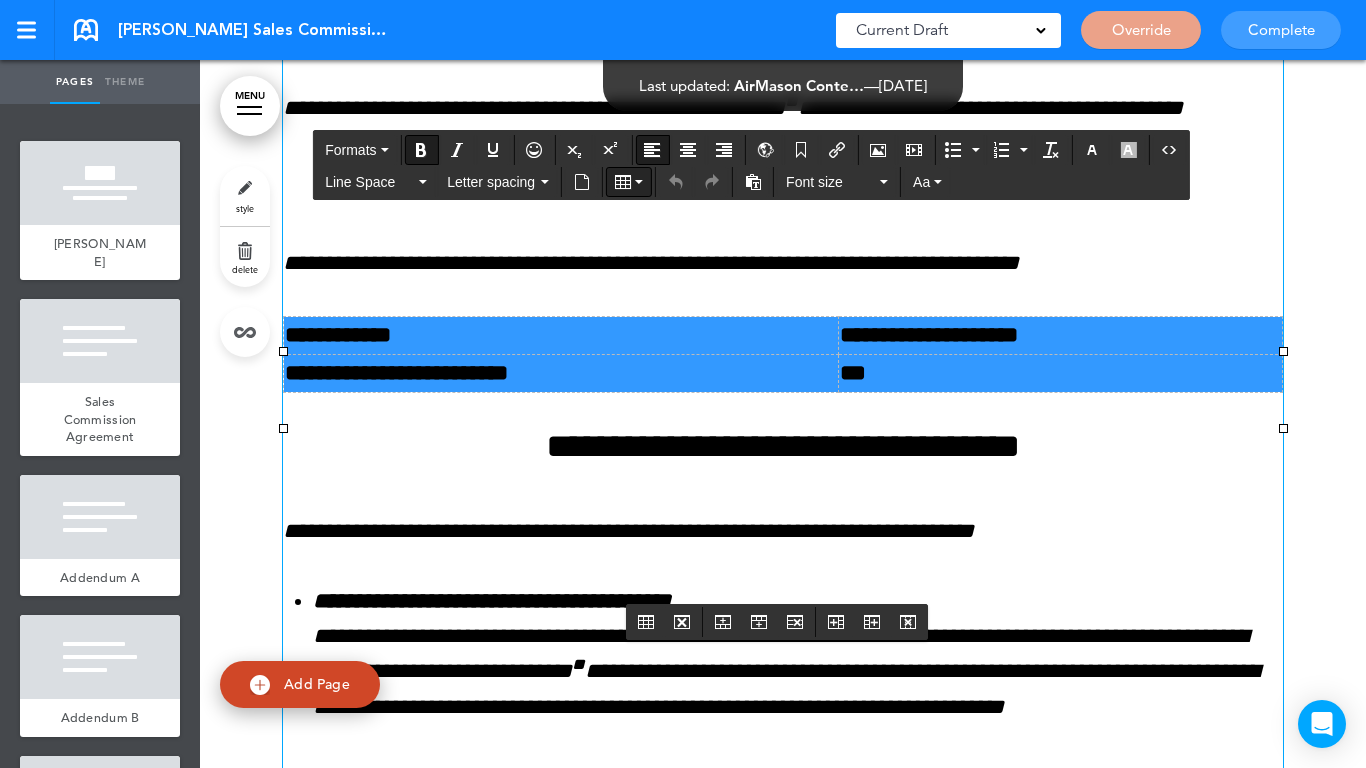 click at bounding box center (629, 182) 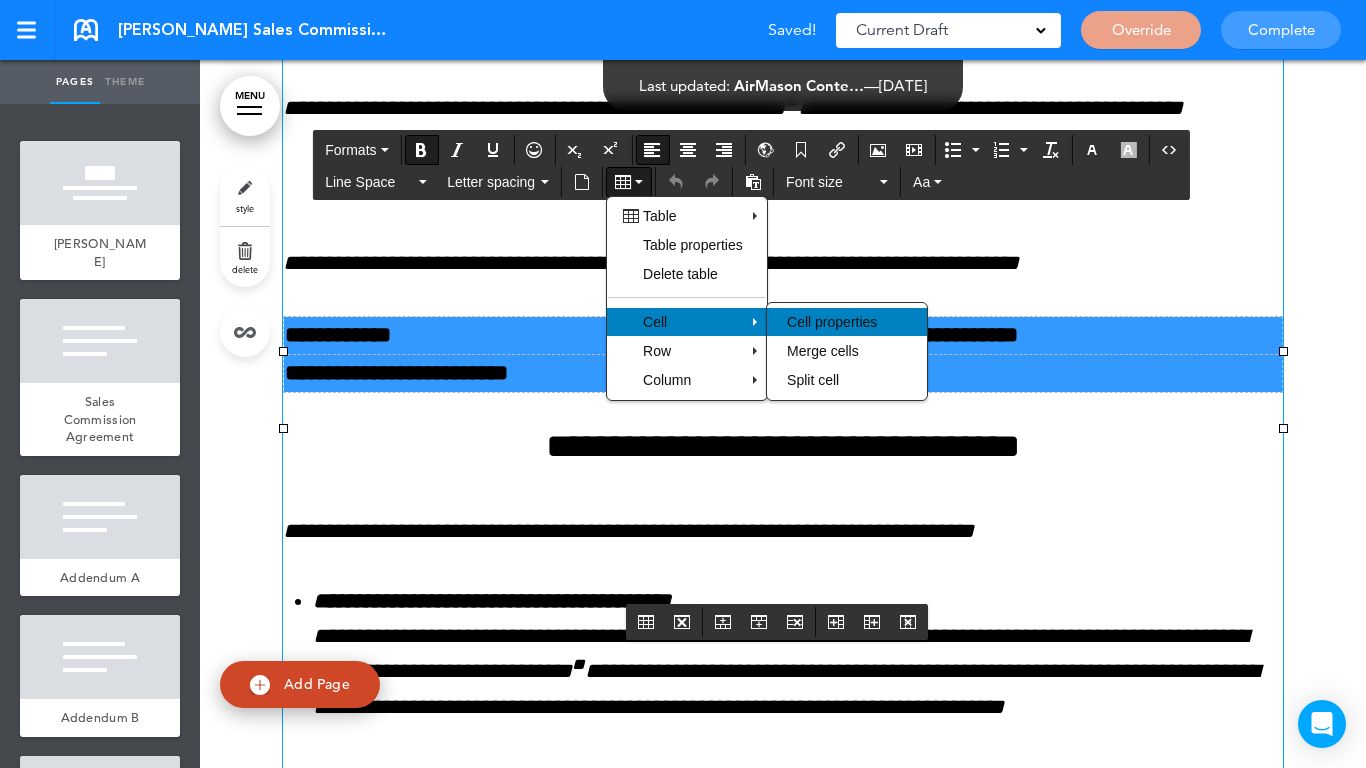 click on "Cell properties" at bounding box center (847, 322) 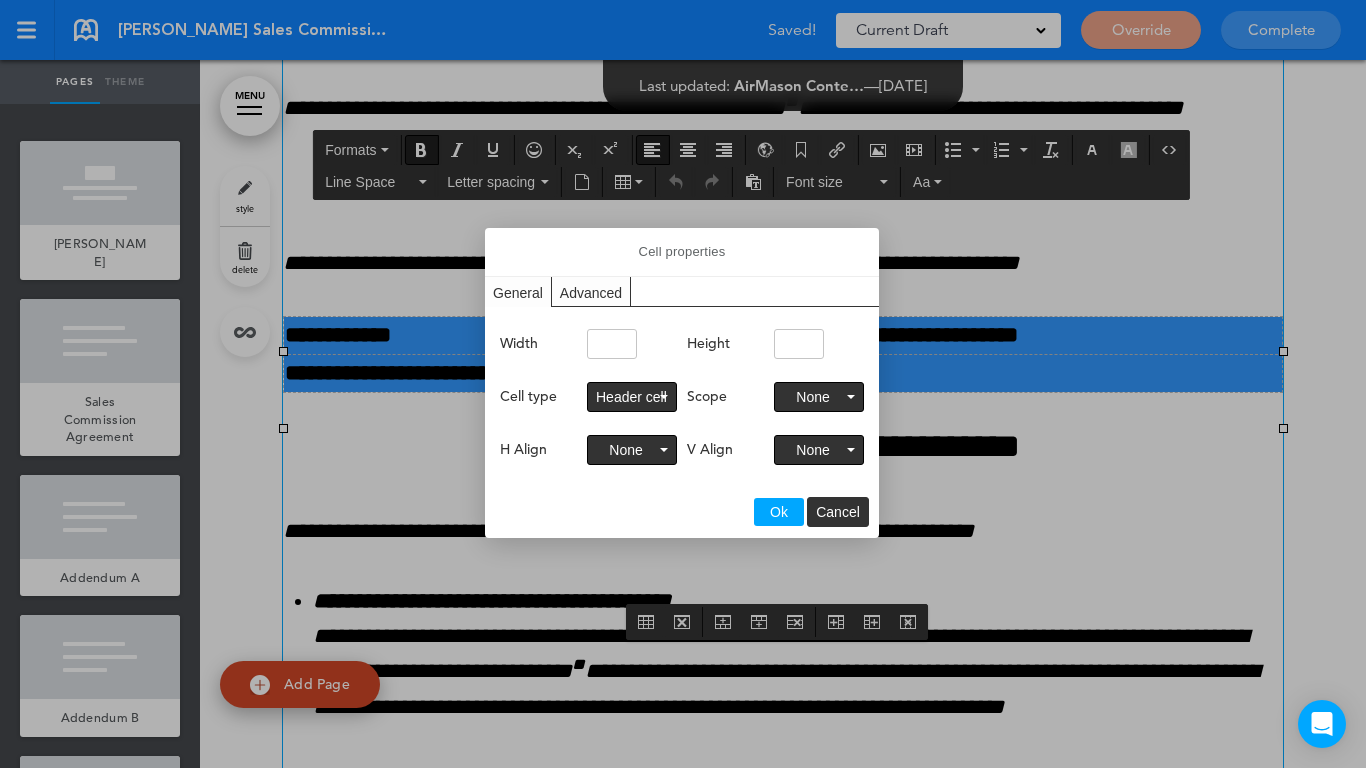 click on "Advanced" at bounding box center (591, 291) 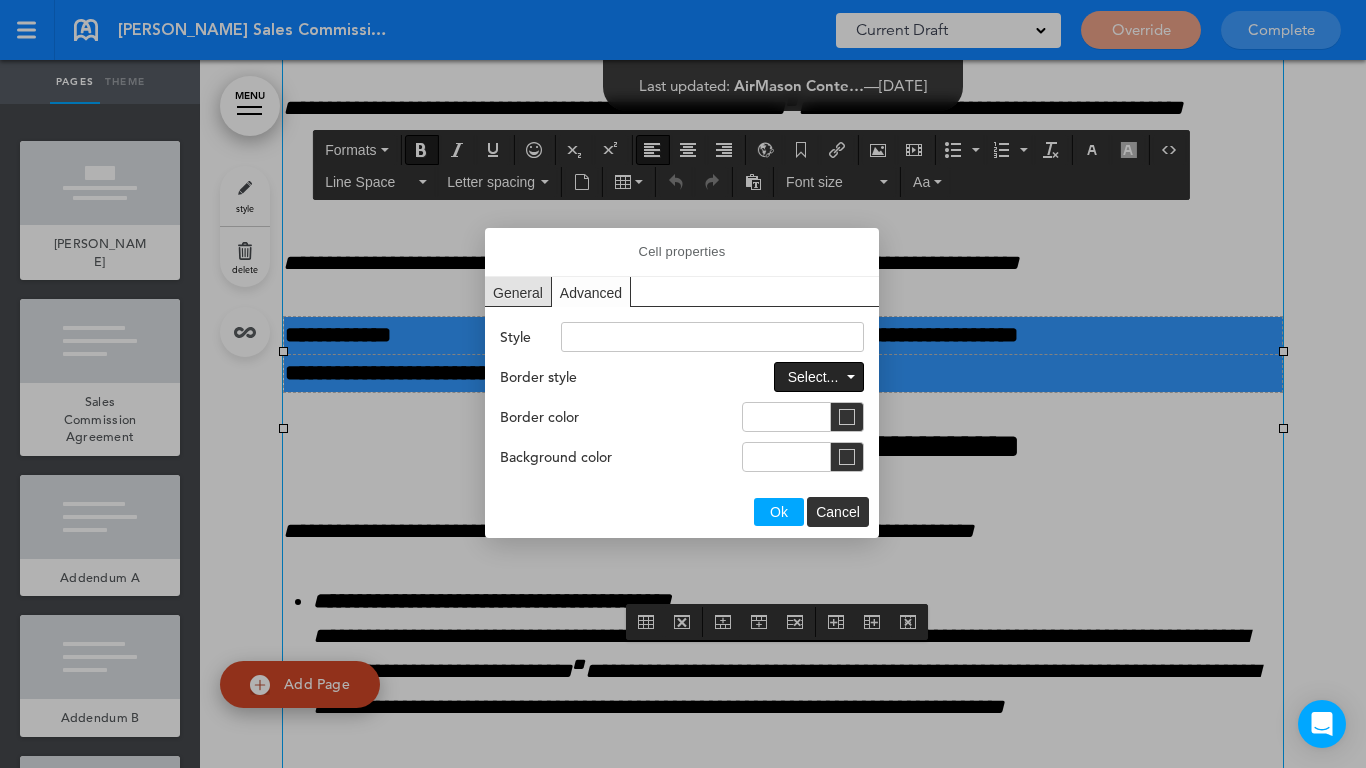 click on "Select..." at bounding box center (813, 377) 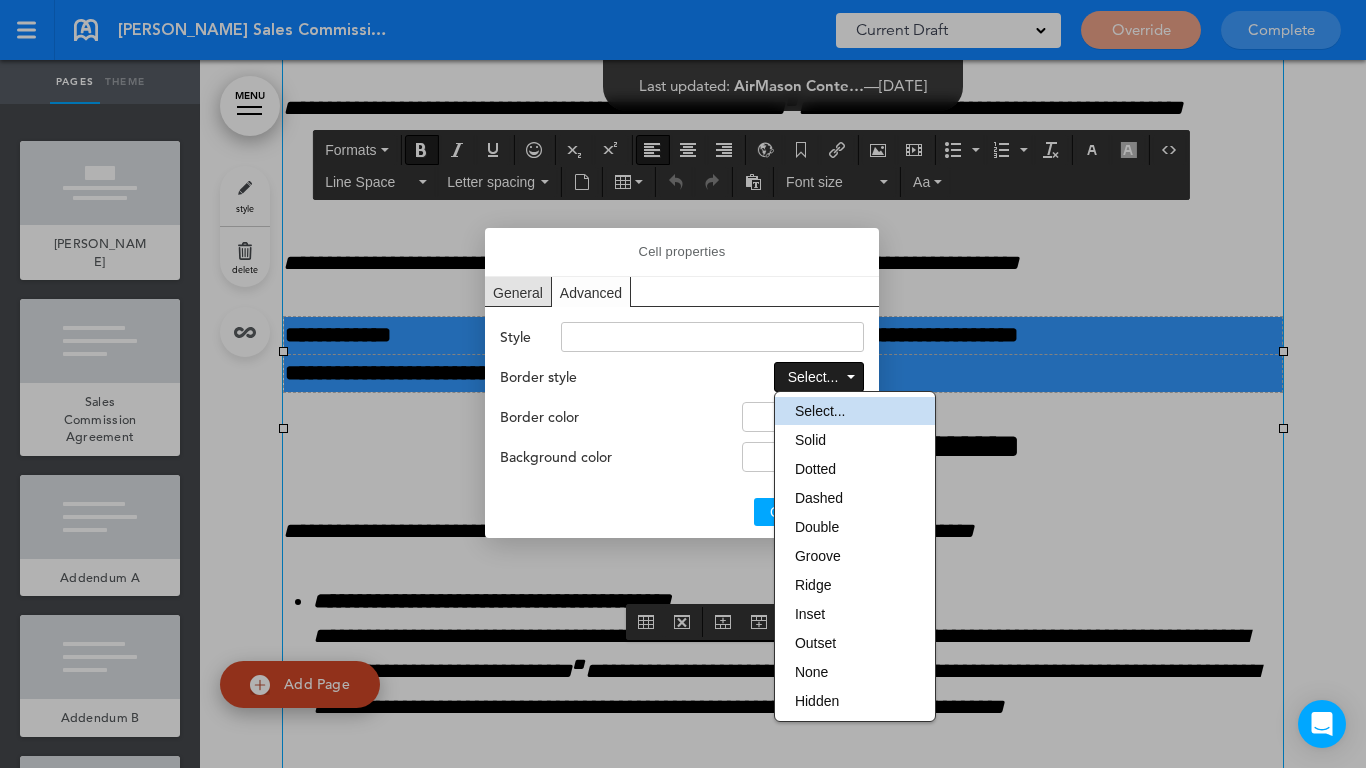 click on "Solid" at bounding box center [855, 440] 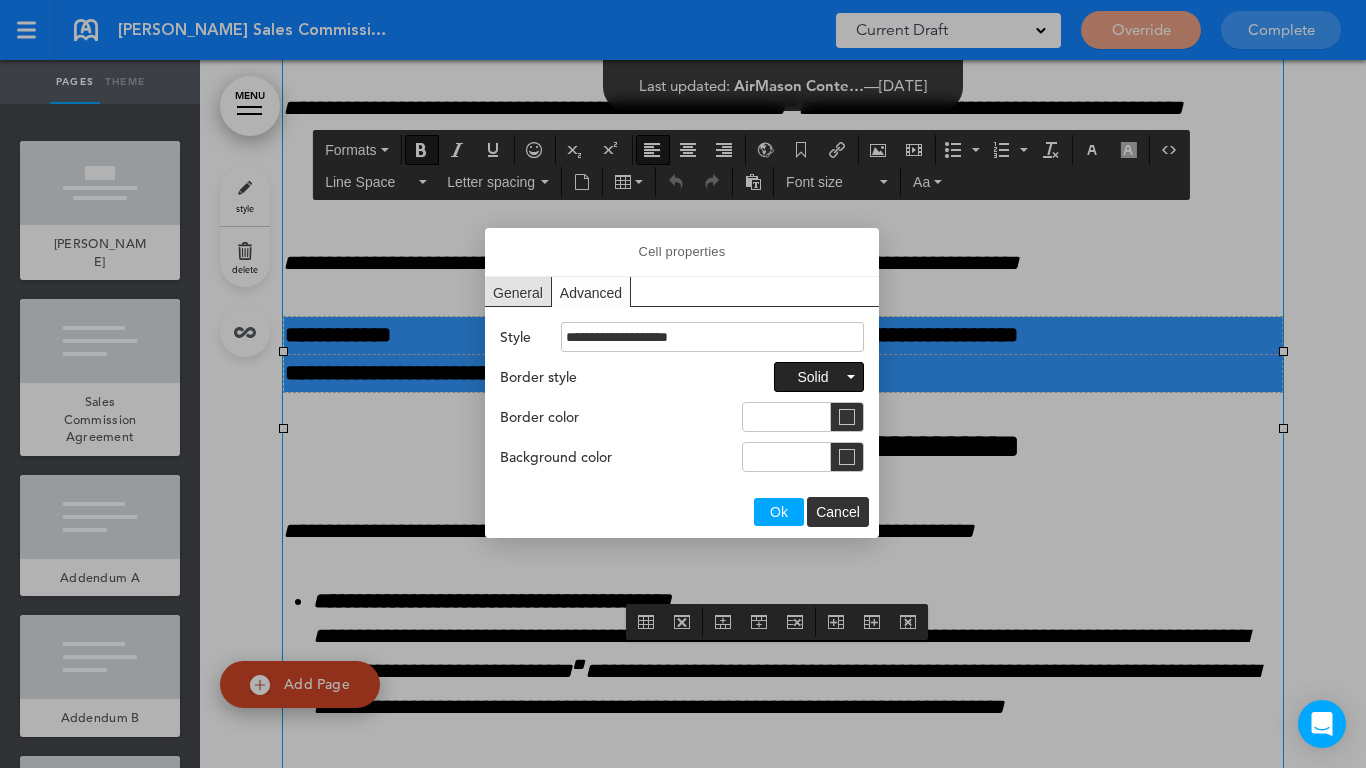 click on "Ok" at bounding box center (779, 512) 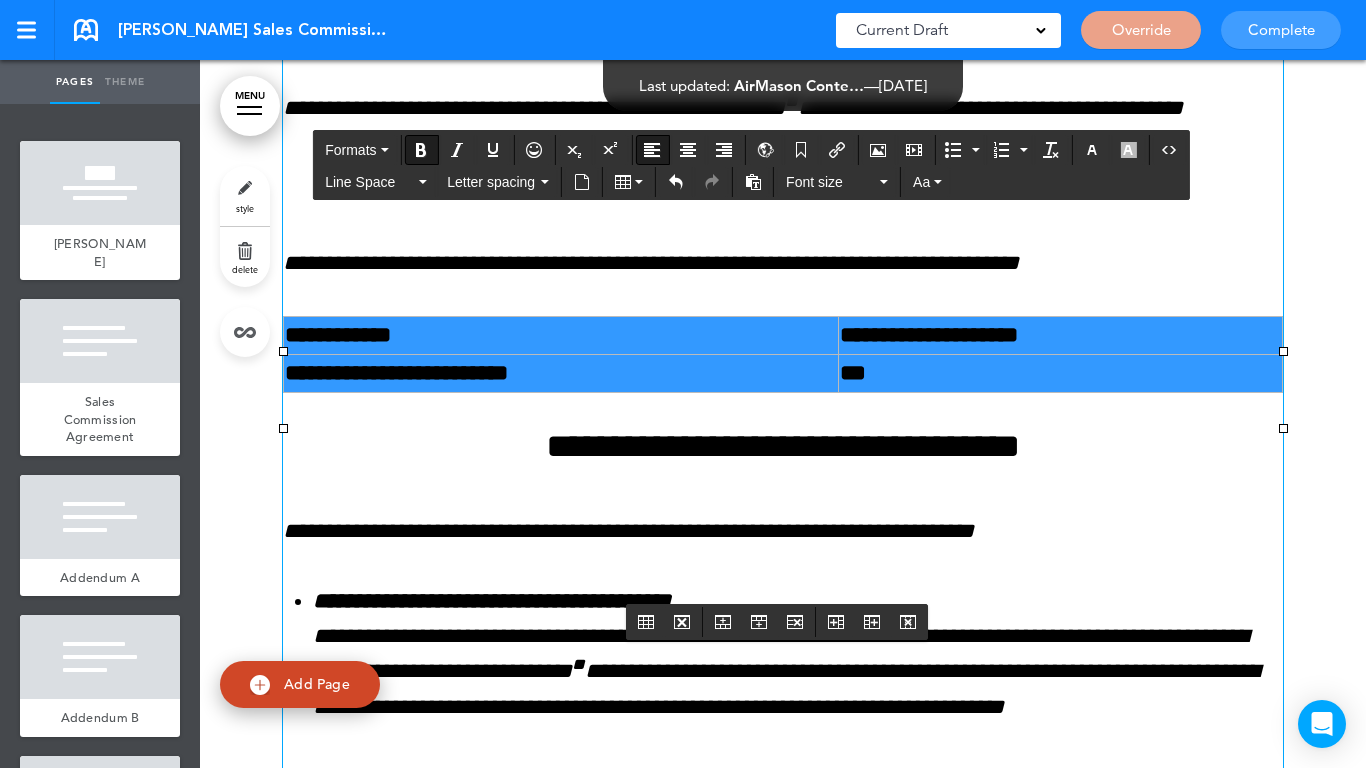 click on "**********" at bounding box center (783, 401) 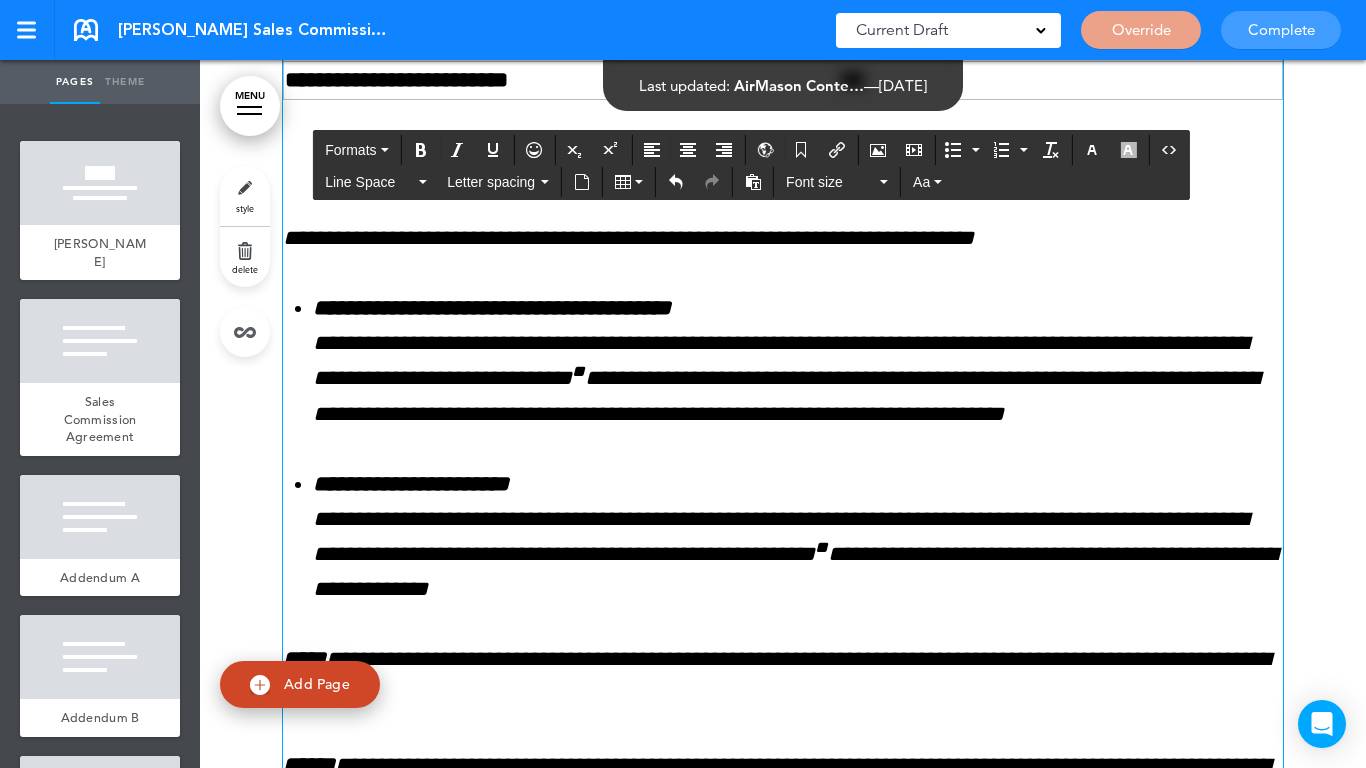scroll, scrollTop: 14806, scrollLeft: 0, axis: vertical 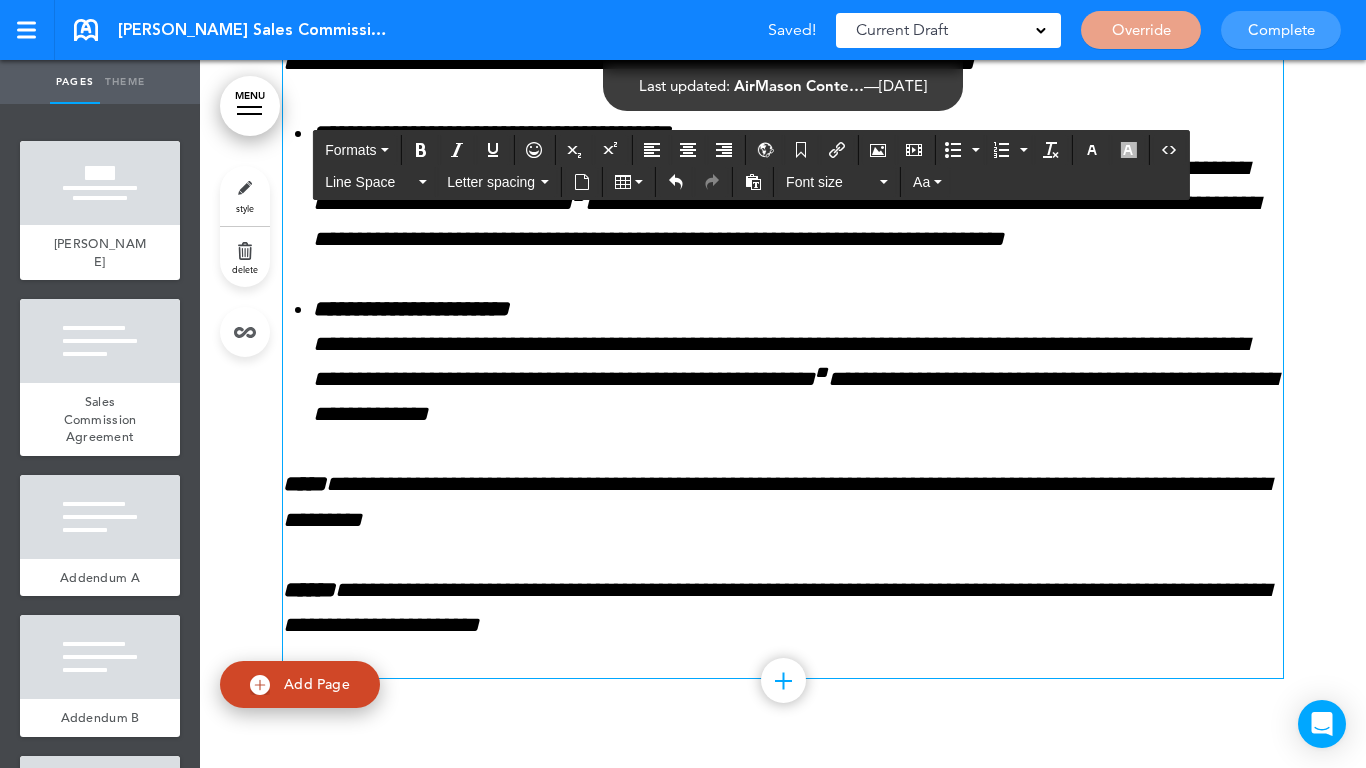 click on "Complete" at bounding box center [1281, 30] 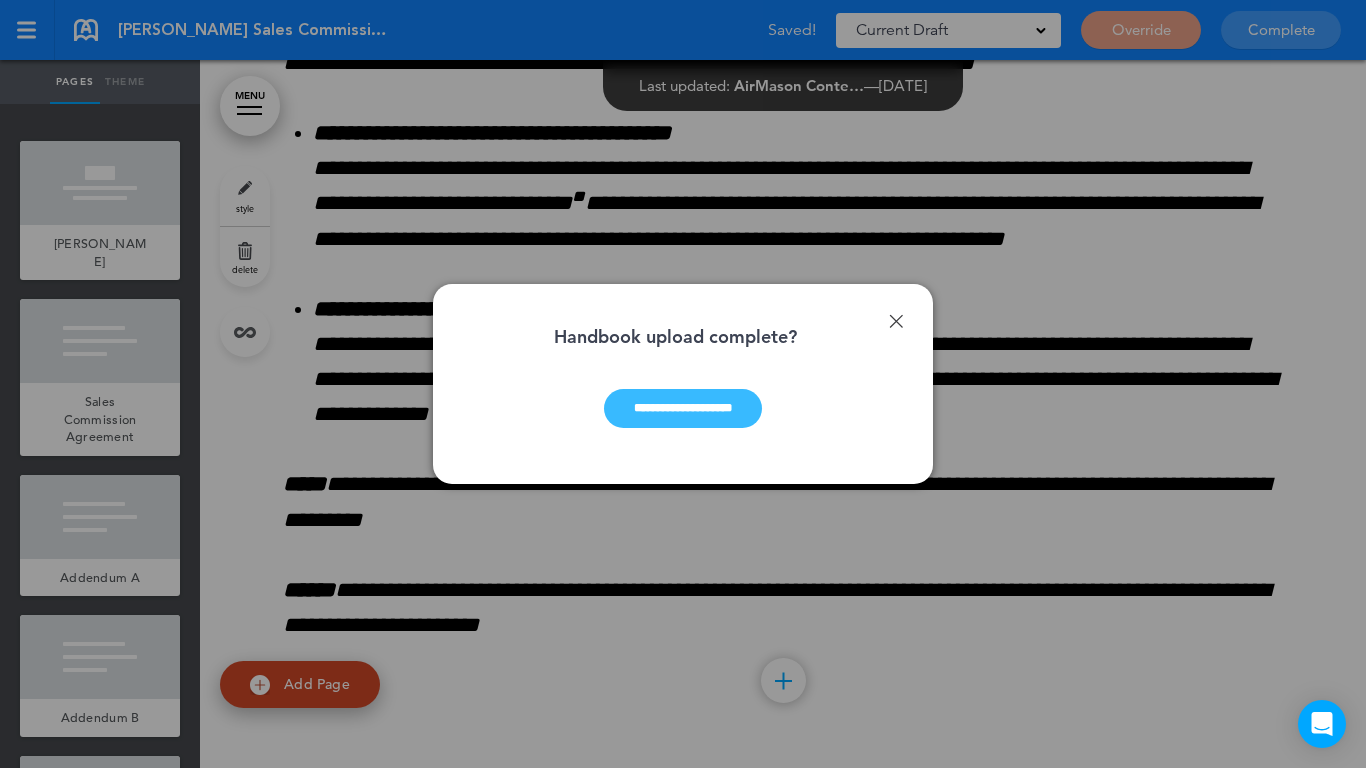 click on "**********" at bounding box center [683, 408] 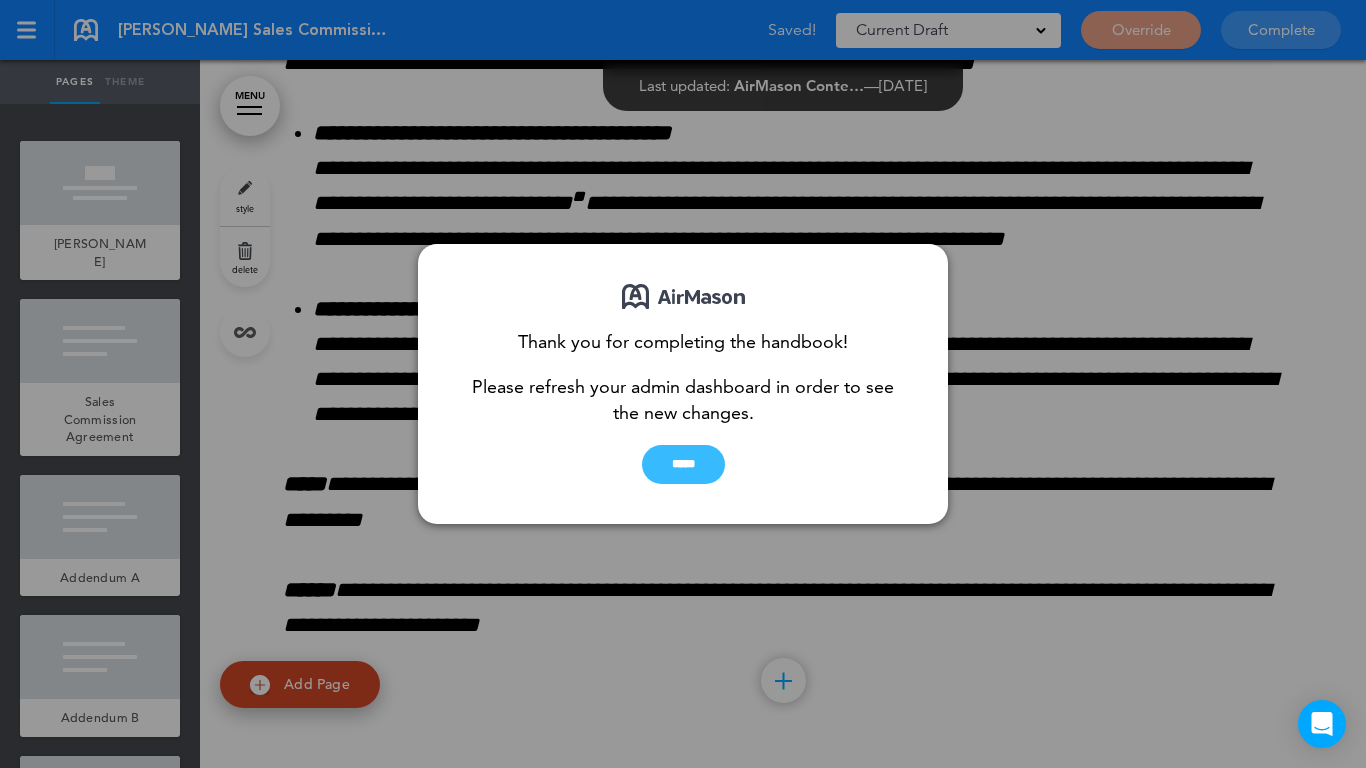 drag, startPoint x: 686, startPoint y: 453, endPoint x: 669, endPoint y: 446, distance: 18.384777 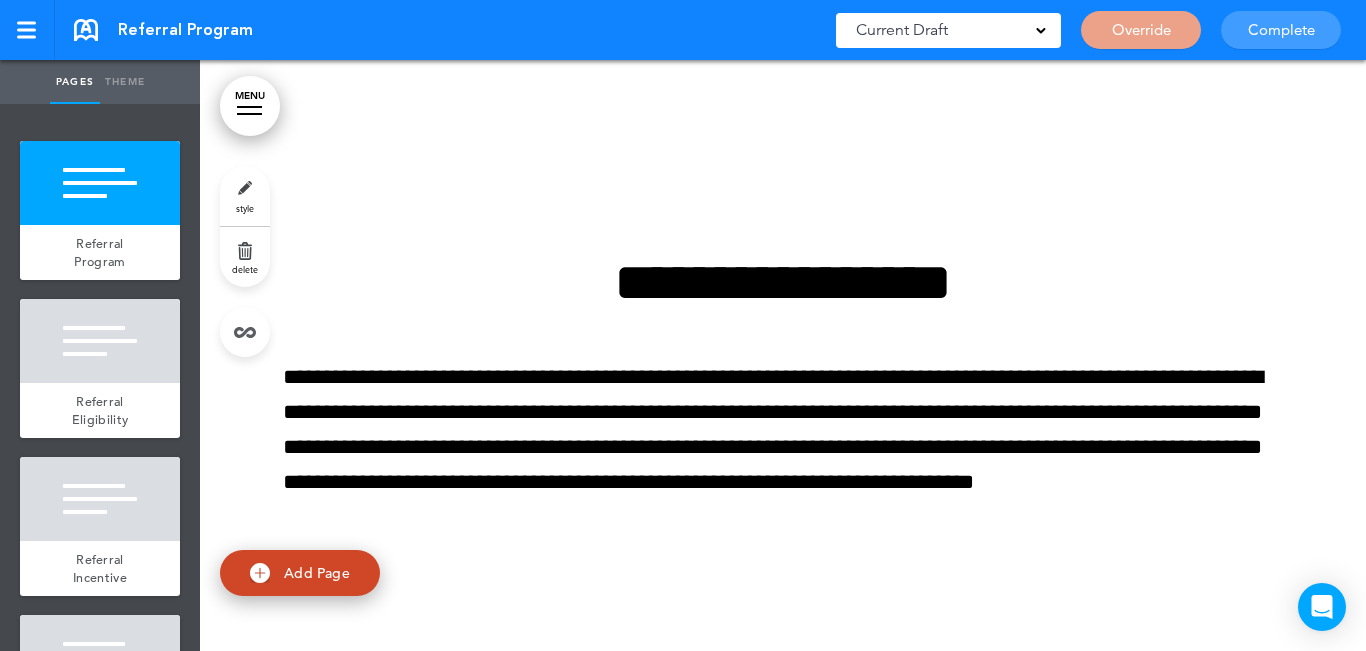 scroll, scrollTop: 0, scrollLeft: 0, axis: both 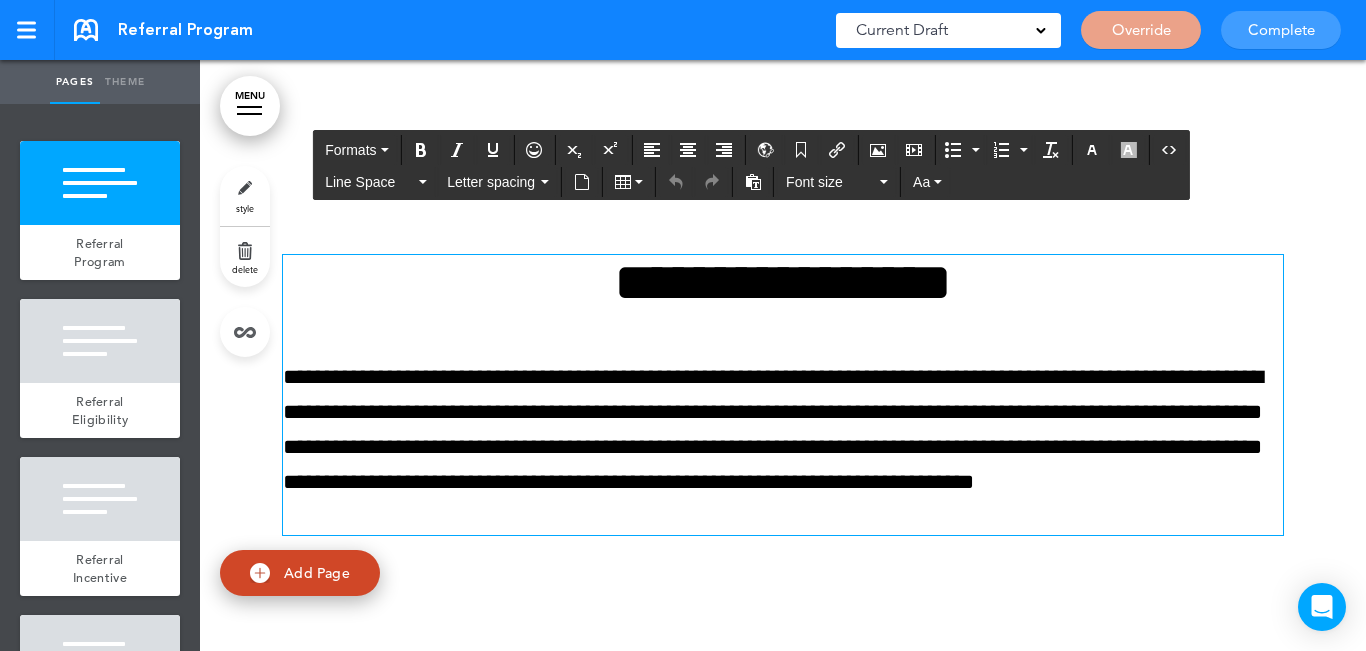 click on "**********" at bounding box center (783, 448) 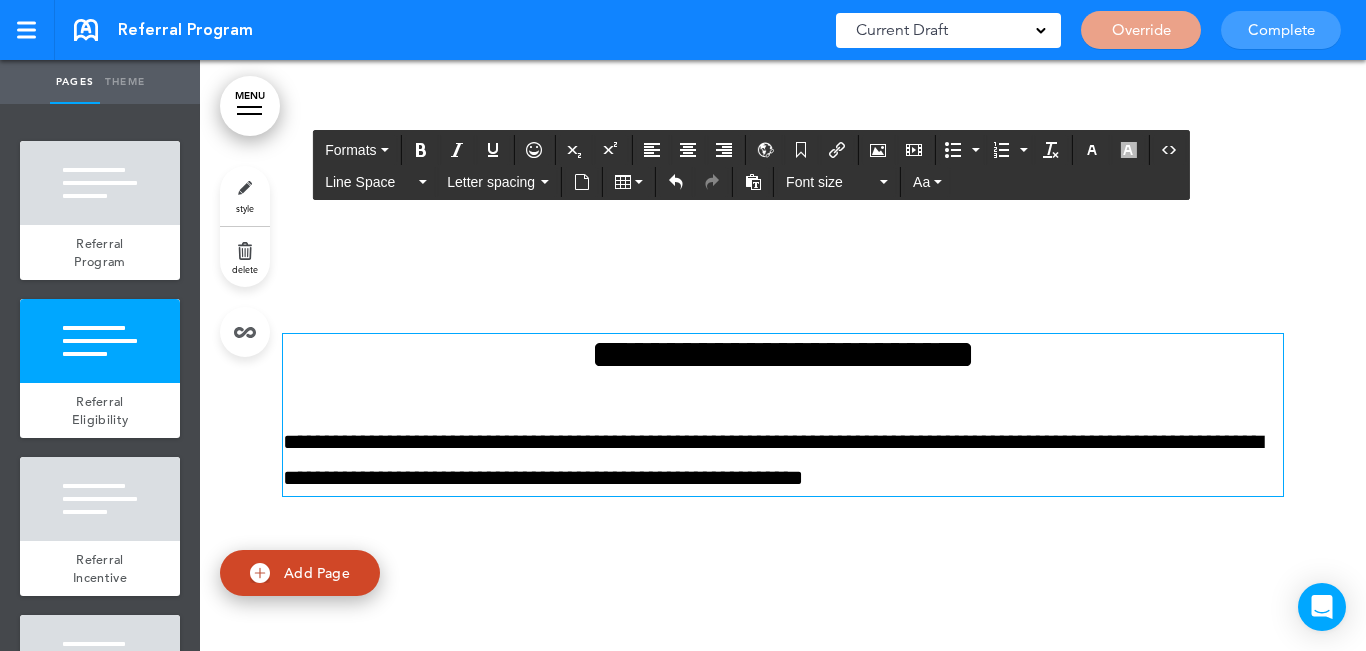 click on "**********" at bounding box center [783, 460] 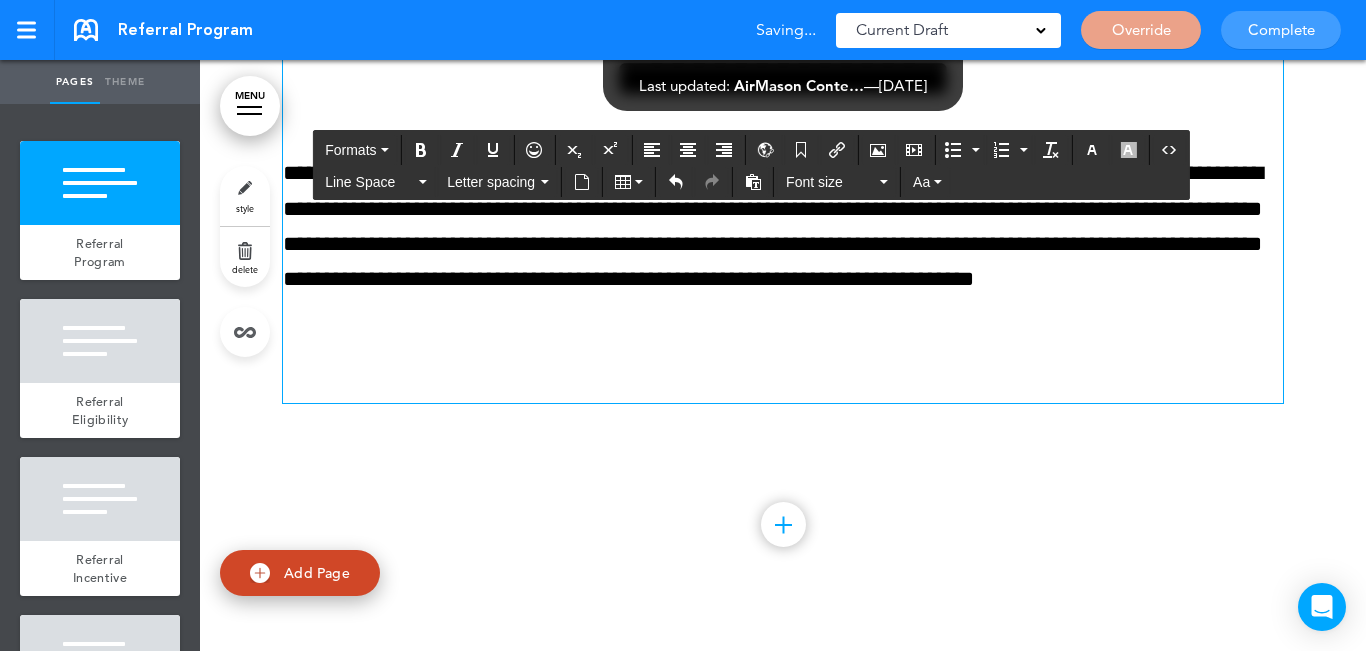 click on "**********" at bounding box center (783, 226) 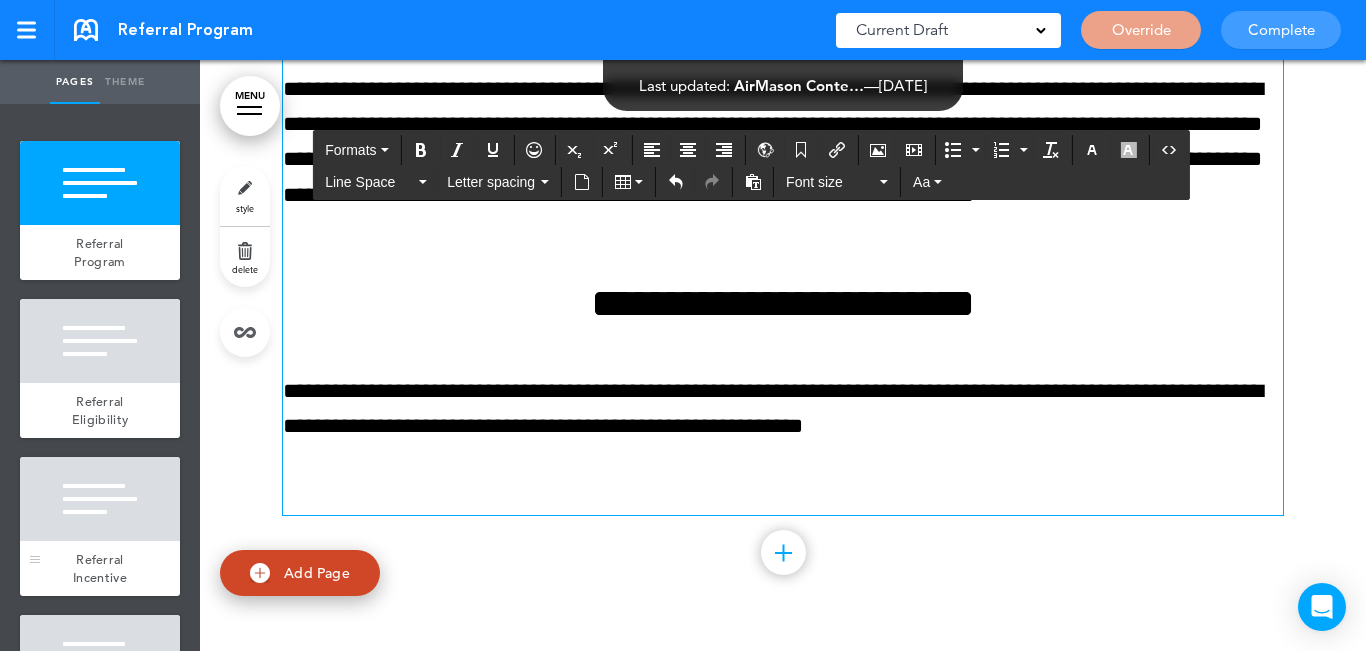 click at bounding box center (100, 499) 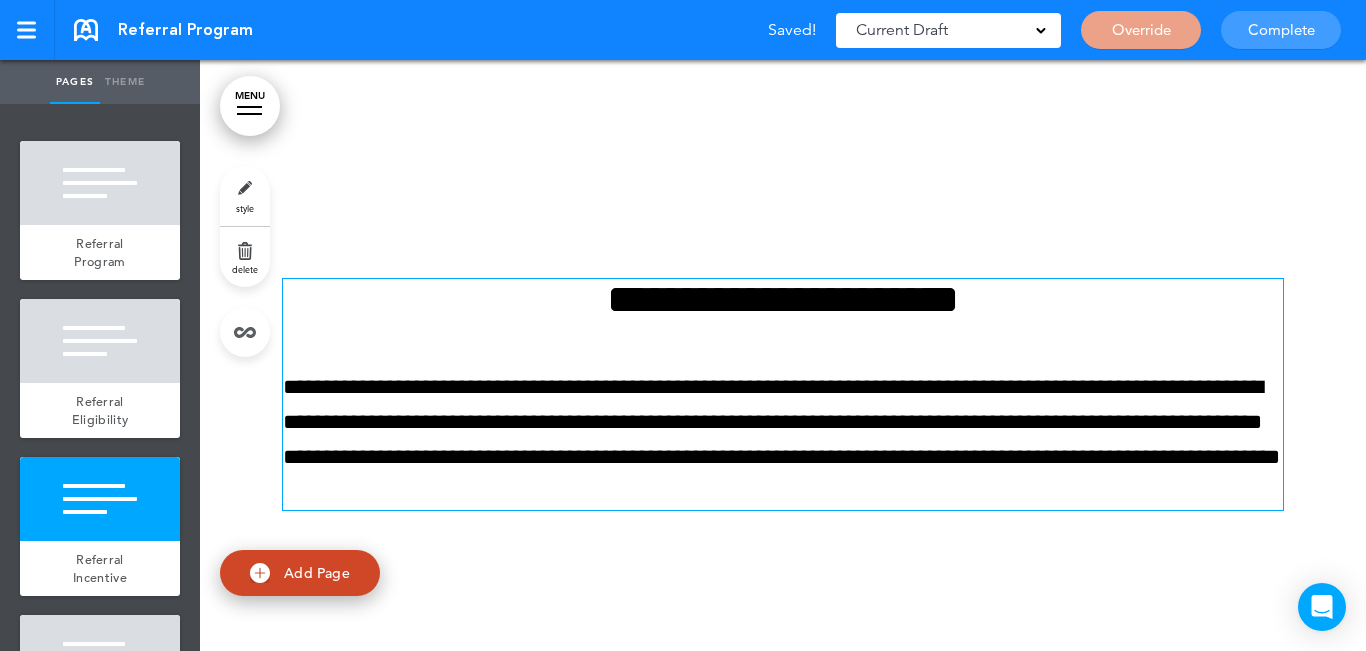 click on "**********" at bounding box center (783, 395) 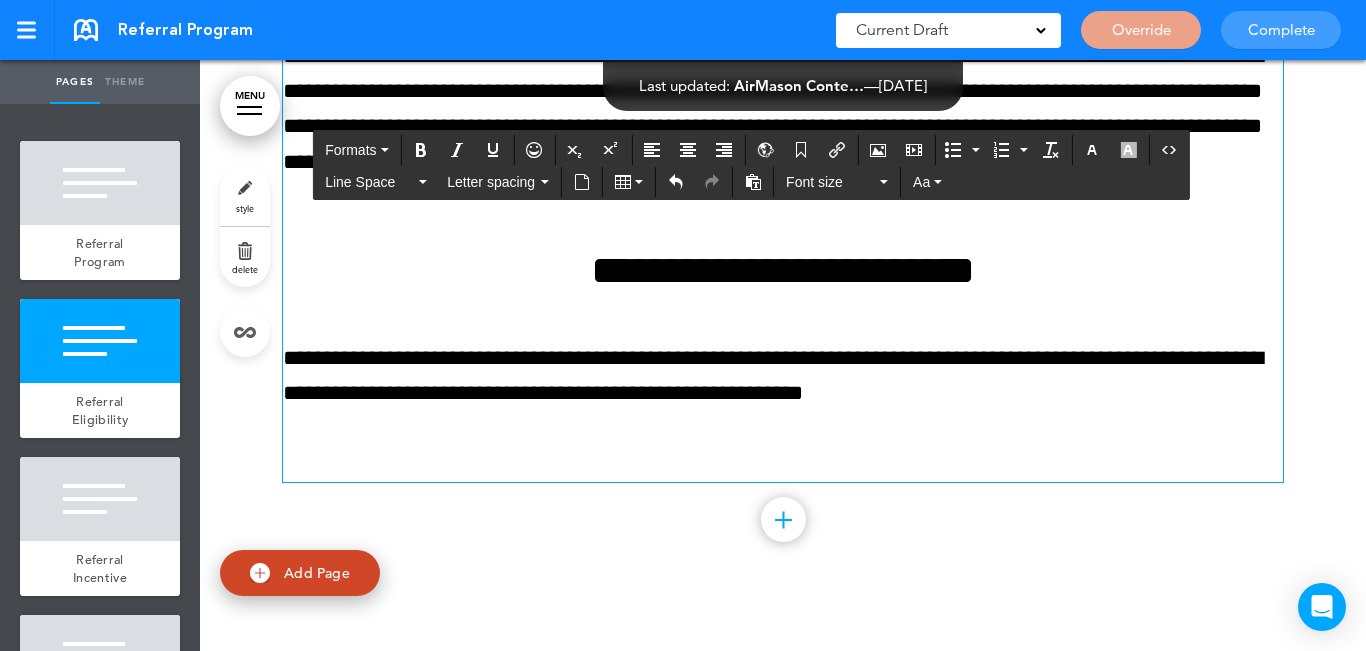 scroll, scrollTop: 192, scrollLeft: 0, axis: vertical 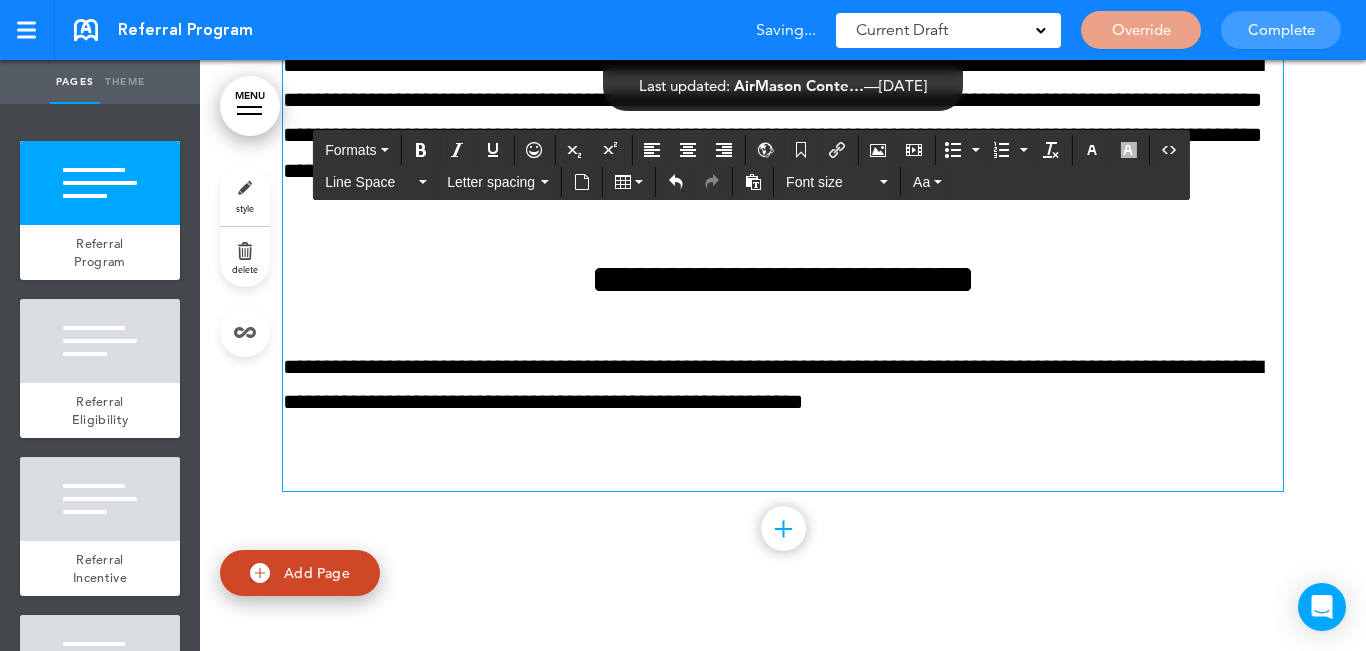 click at bounding box center [783, 472] 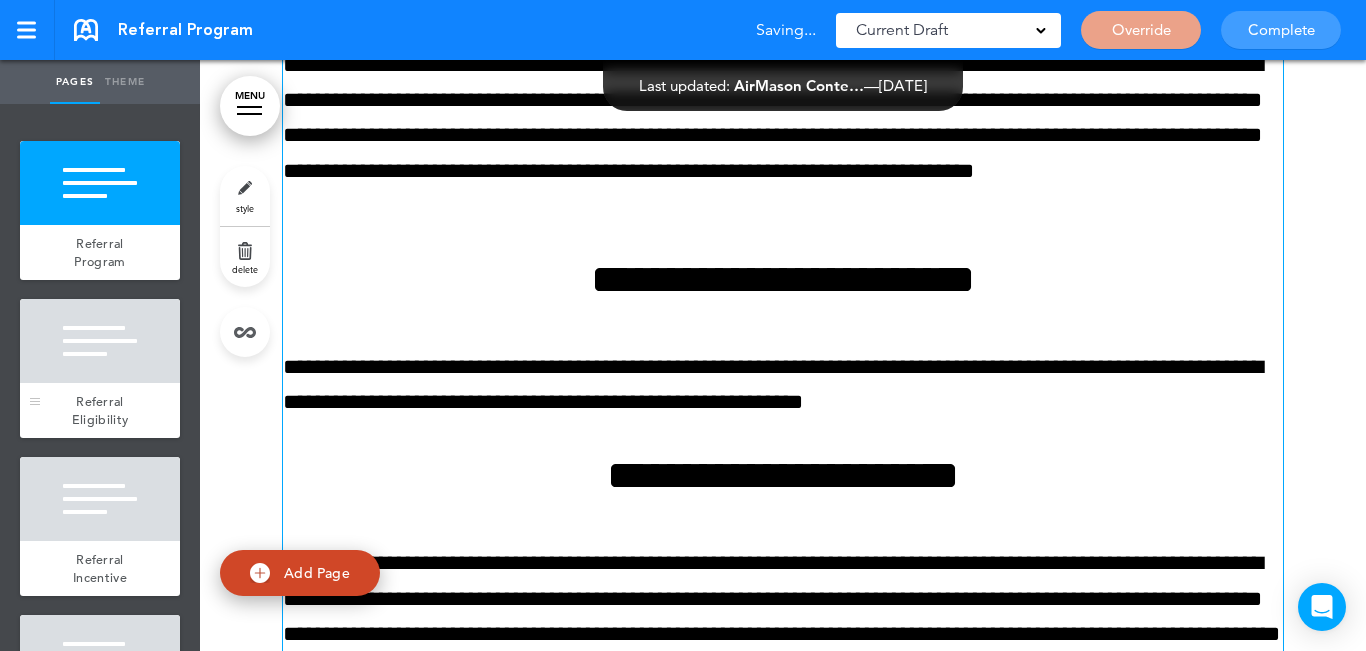 click at bounding box center [100, 341] 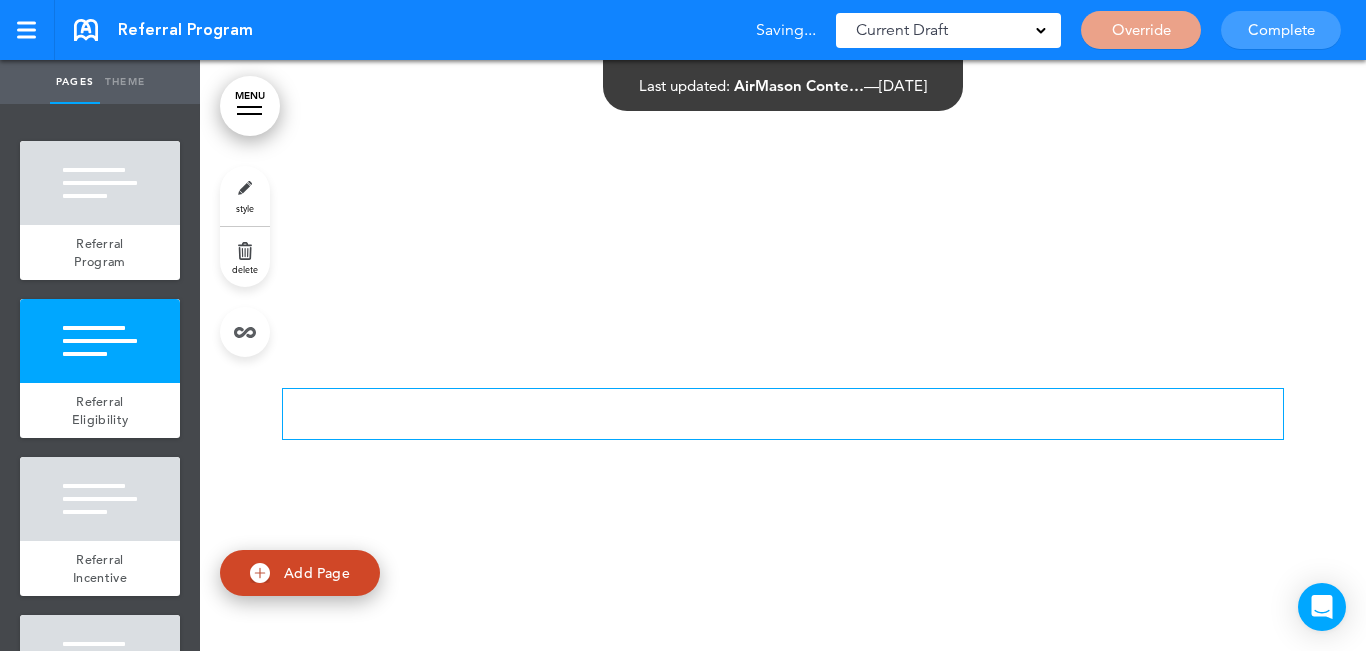 scroll, scrollTop: 1014, scrollLeft: 0, axis: vertical 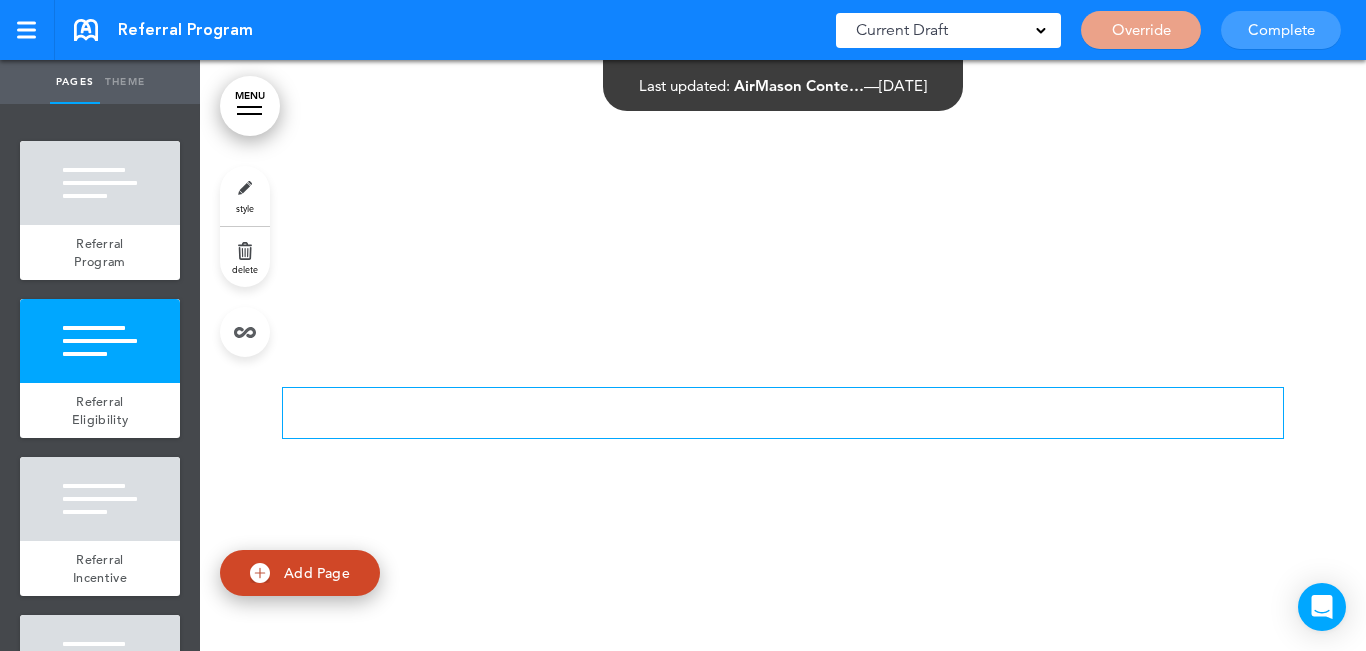click on "delete" at bounding box center [245, 257] 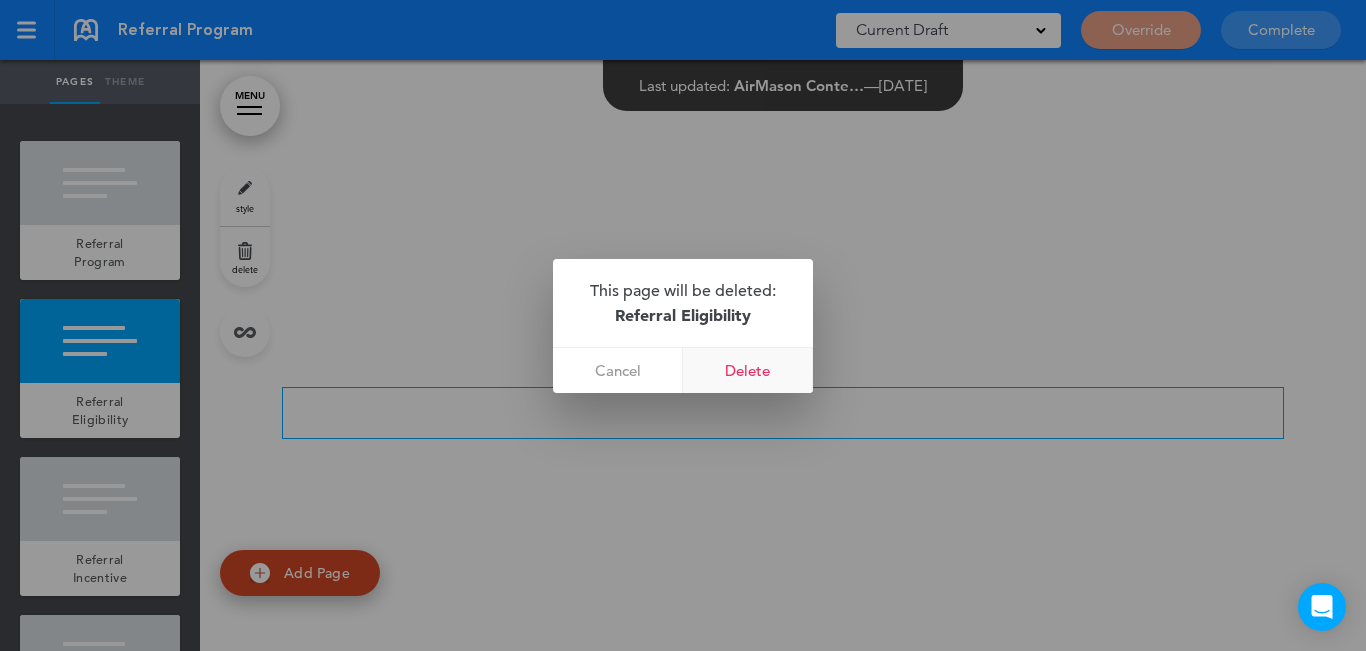 click on "Delete" at bounding box center (748, 370) 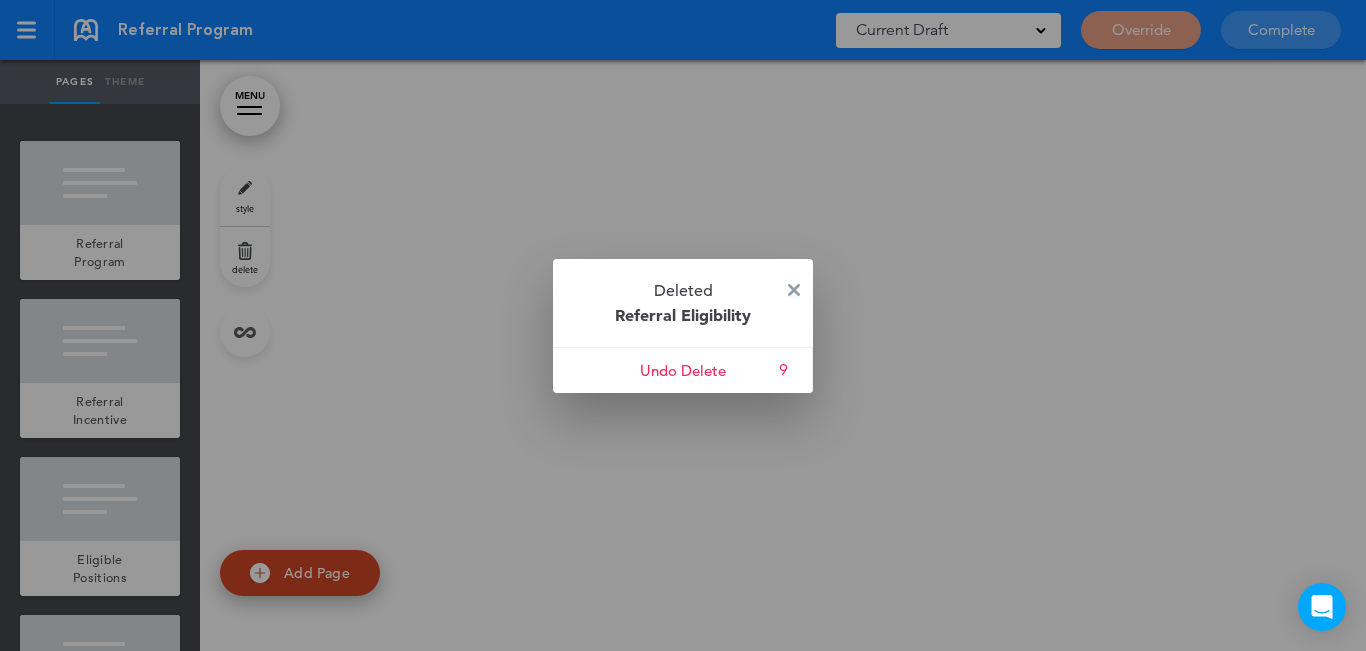 click at bounding box center (794, 290) 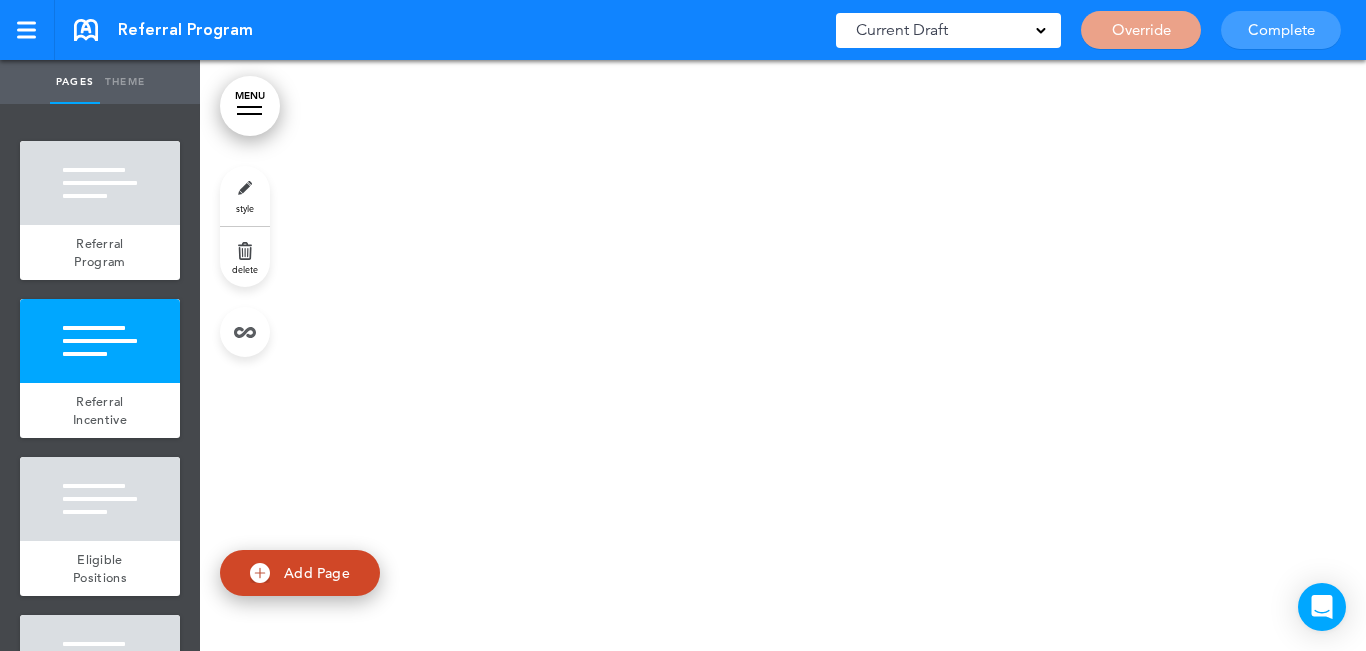 click on "delete" at bounding box center [245, 257] 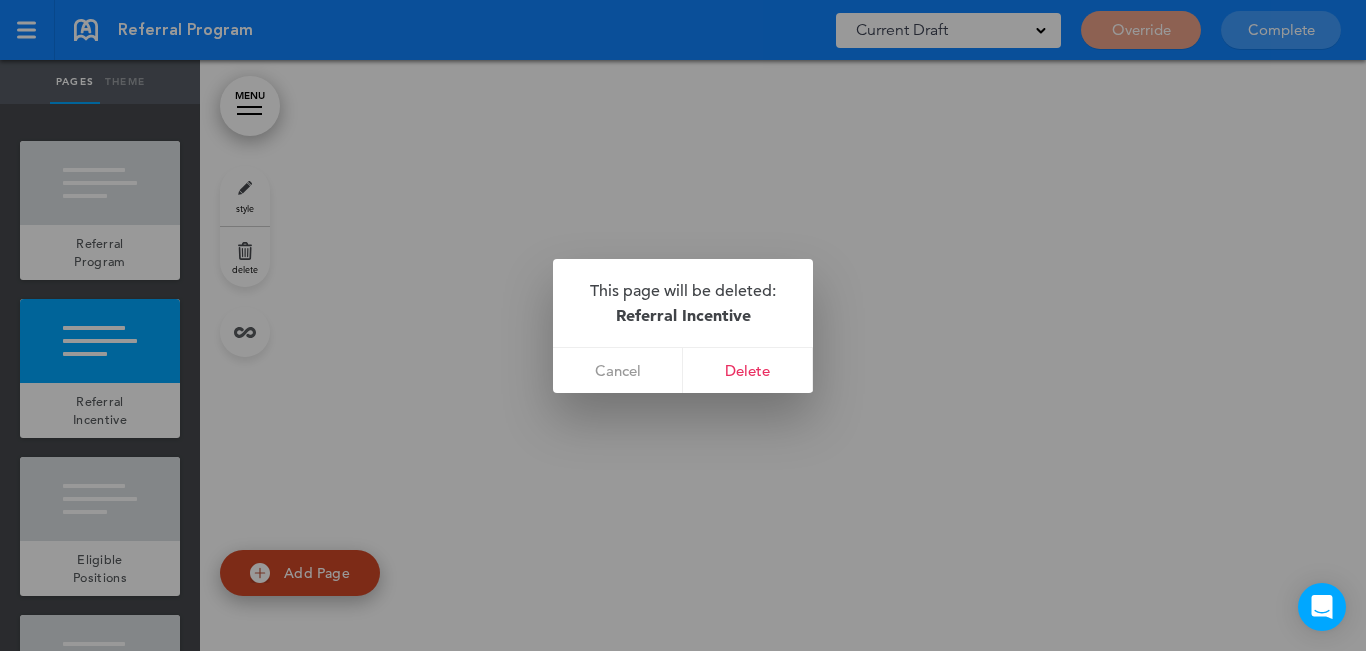 click on "Delete" at bounding box center [748, 370] 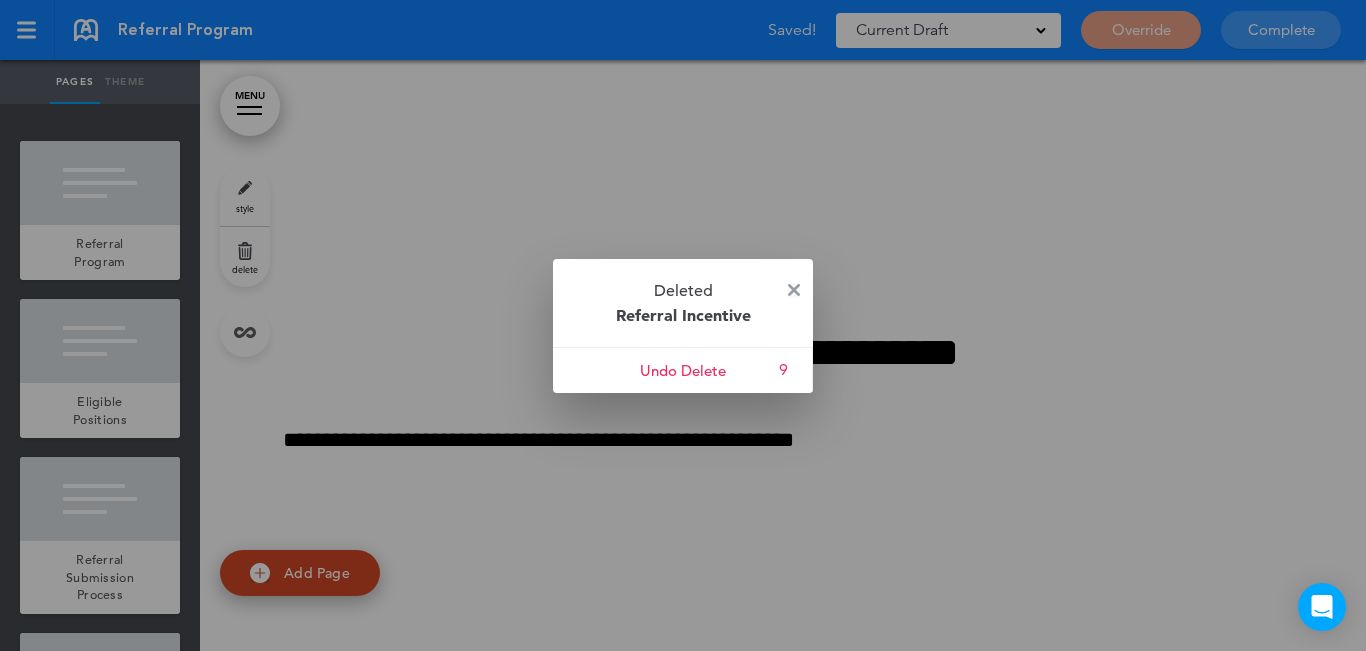 click at bounding box center [794, 290] 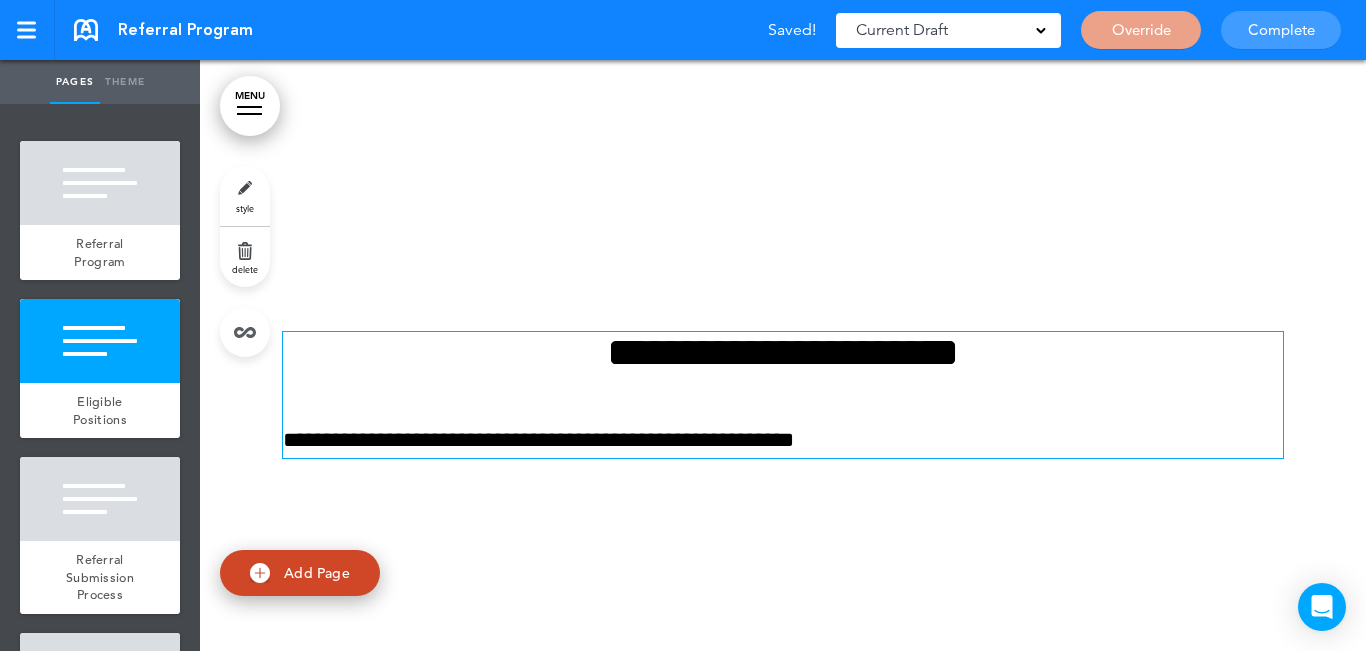 click on "**********" at bounding box center (783, 395) 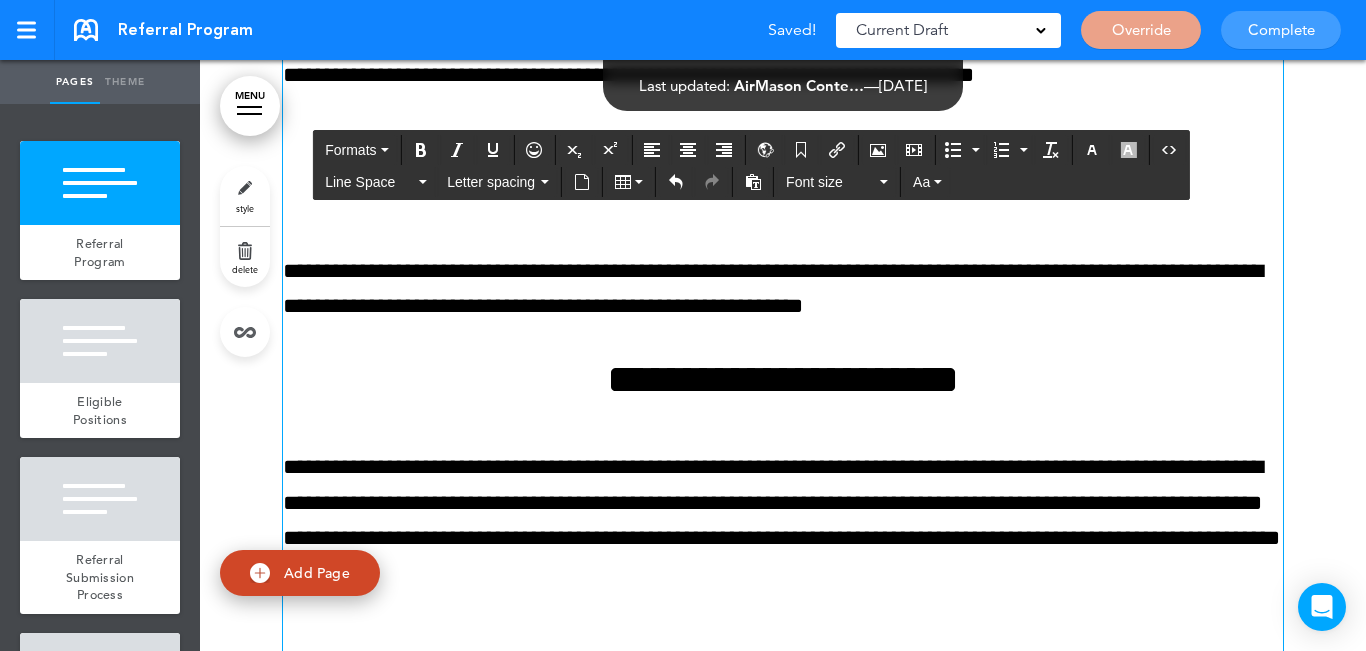scroll, scrollTop: 488, scrollLeft: 0, axis: vertical 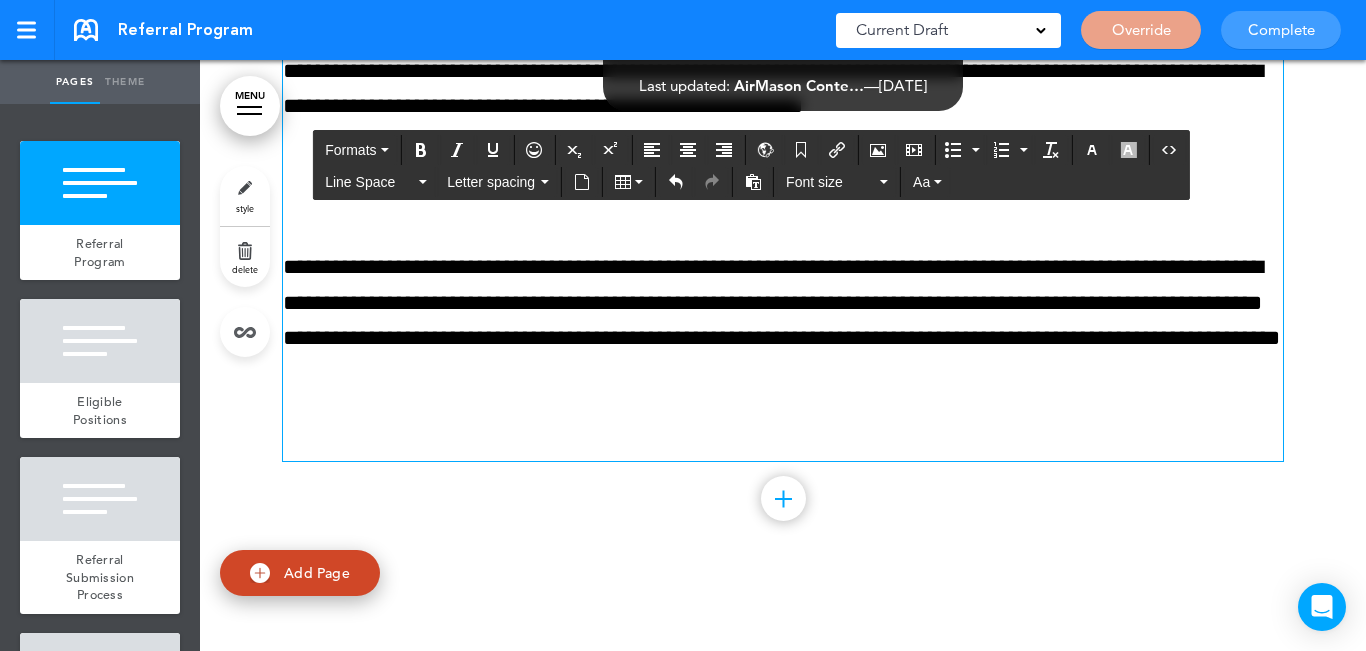 click at bounding box center (783, 443) 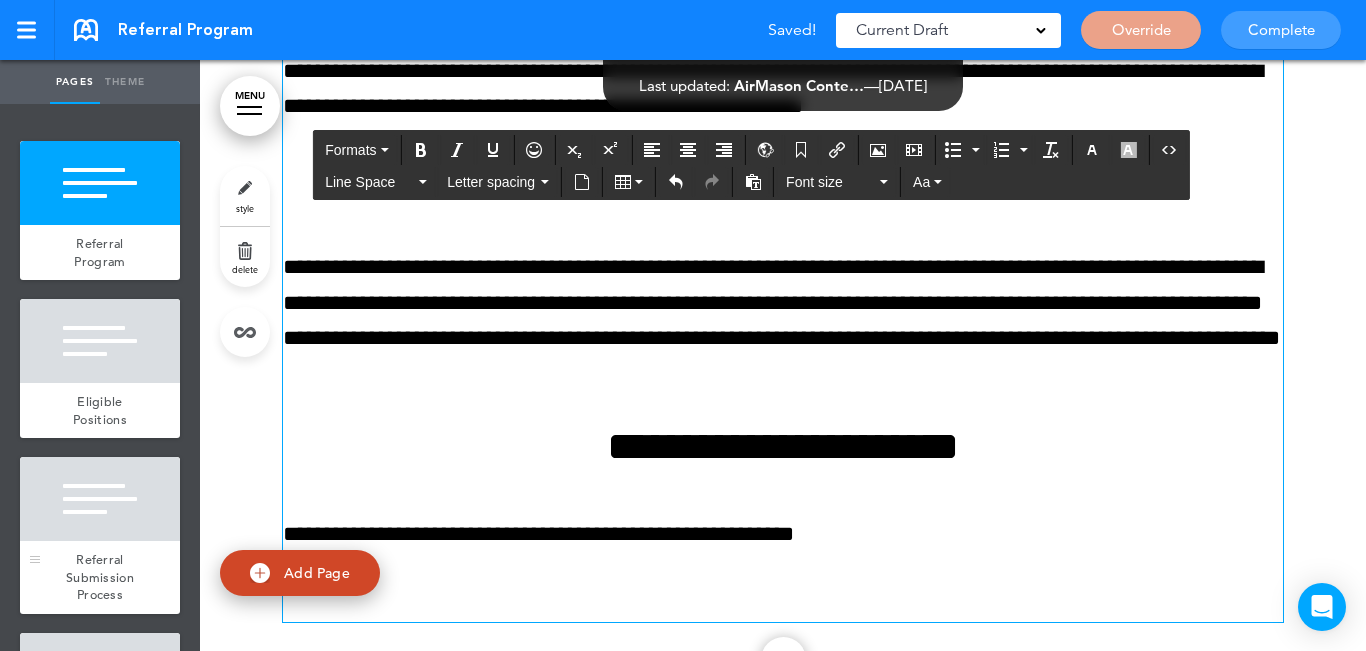 scroll, scrollTop: 200, scrollLeft: 0, axis: vertical 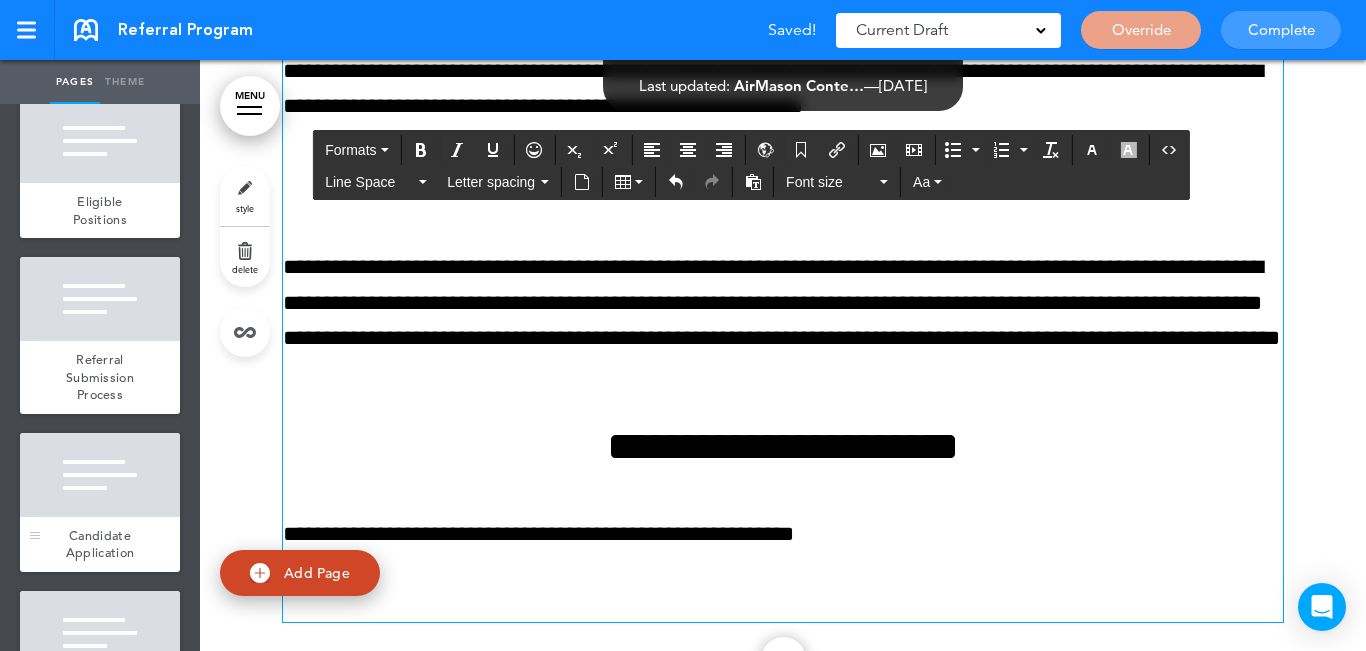 click at bounding box center (100, 475) 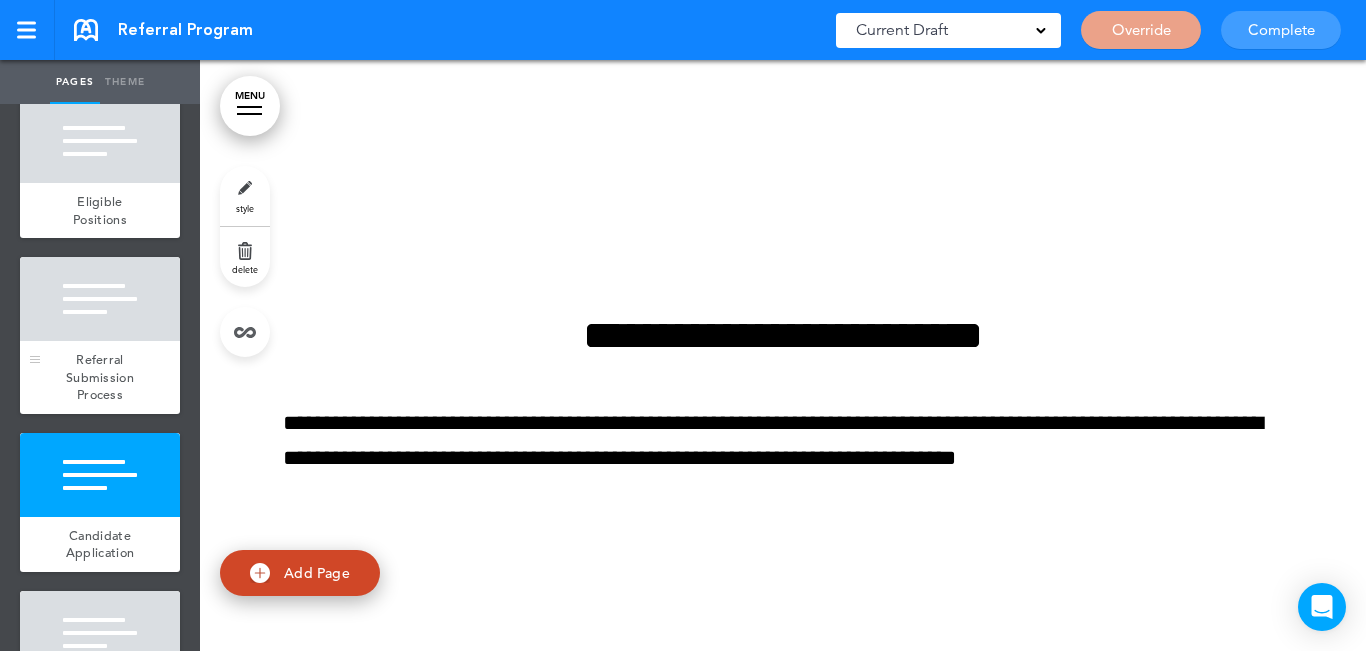 click at bounding box center (100, 299) 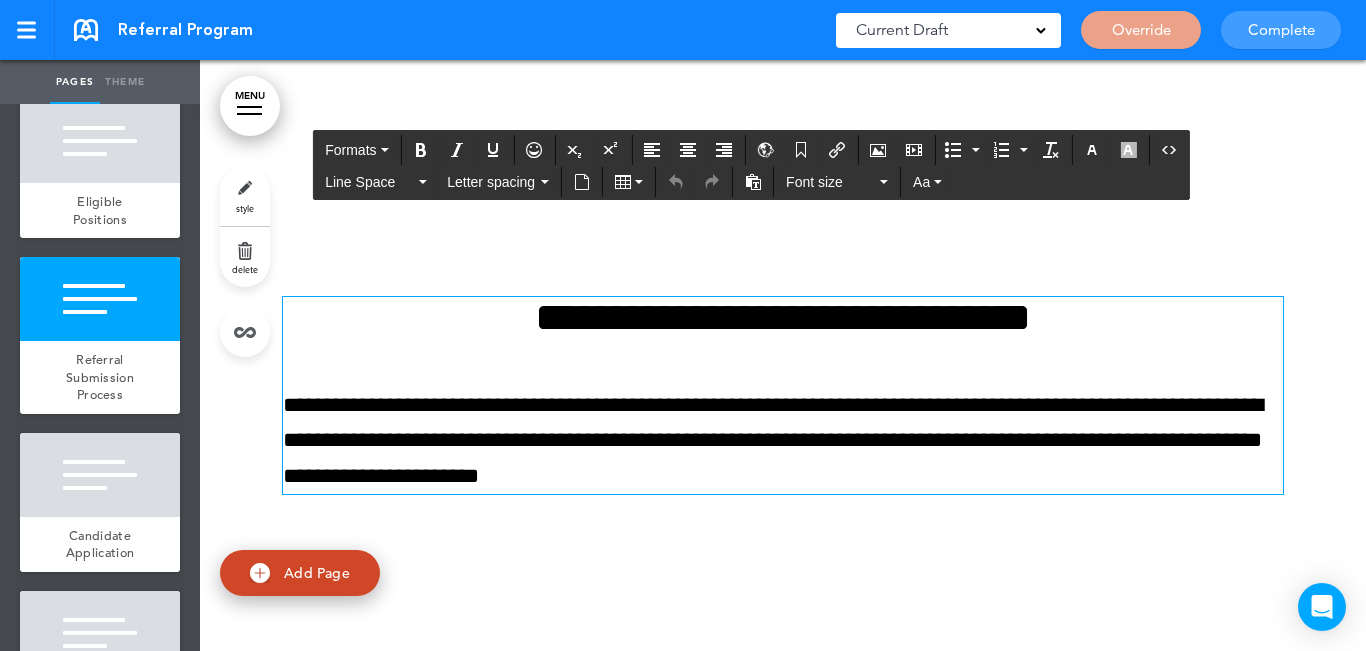 click on "**********" at bounding box center (783, 395) 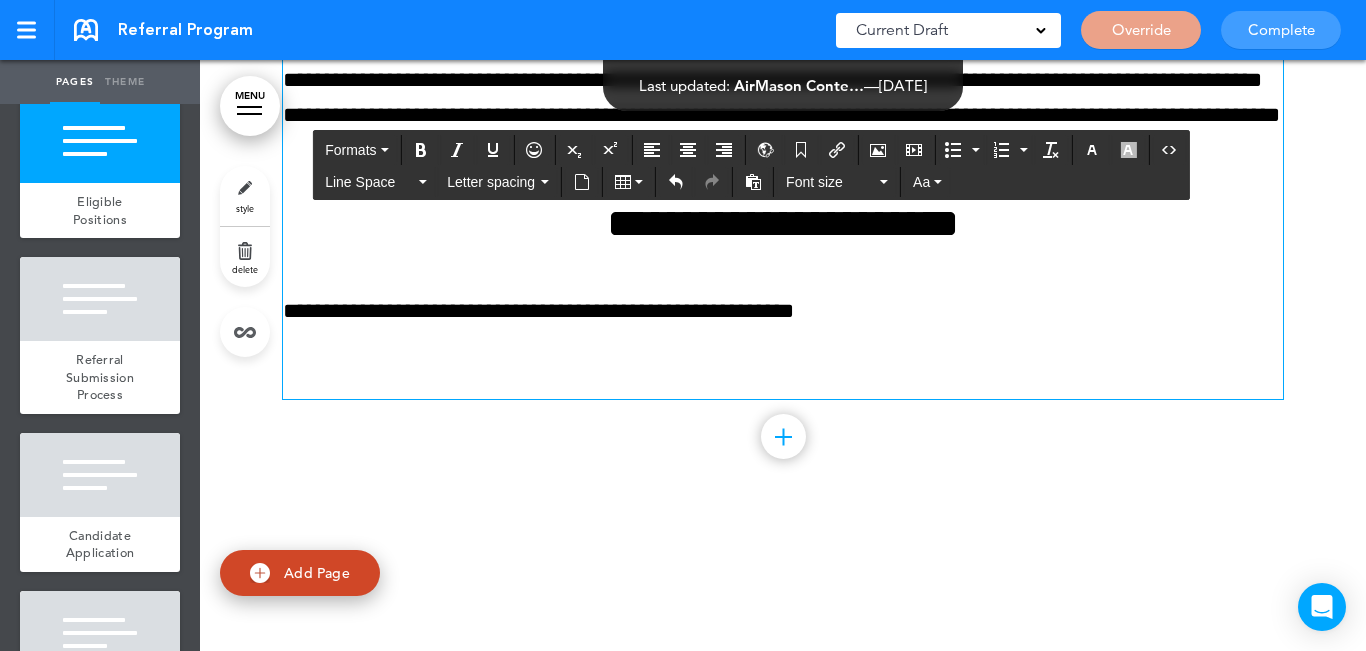 scroll, scrollTop: 701, scrollLeft: 0, axis: vertical 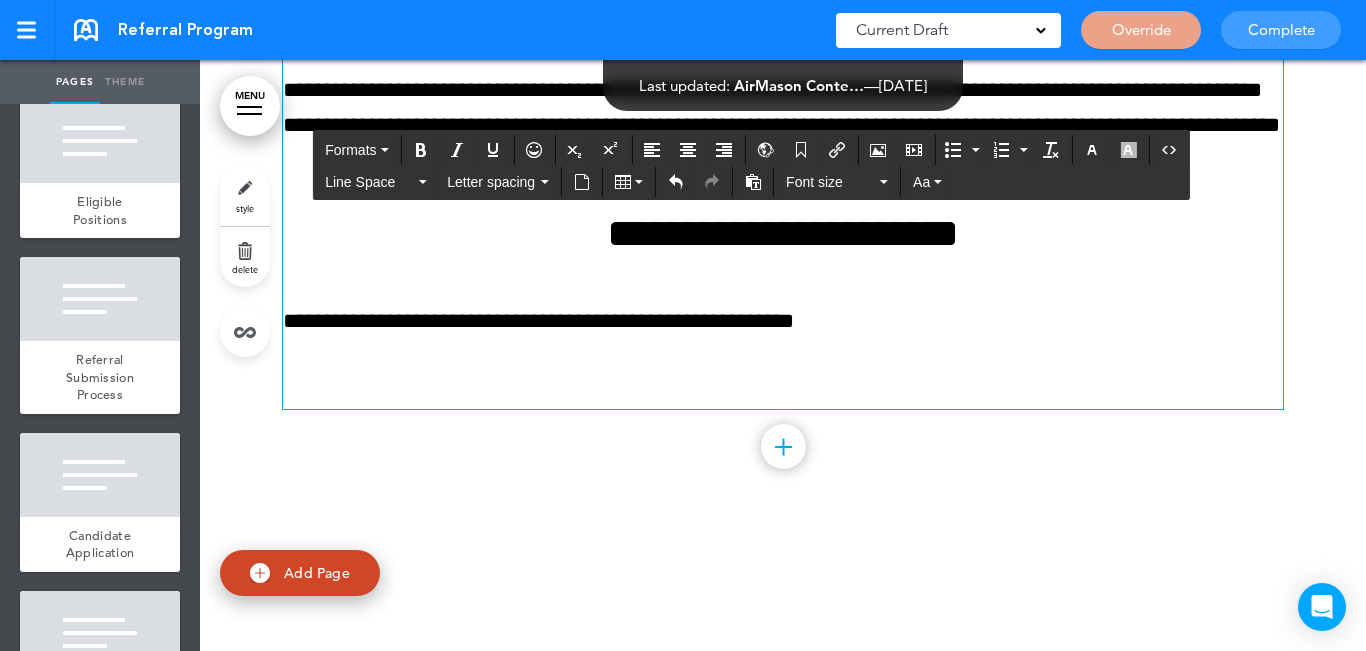 click on "**********" at bounding box center [783, -79] 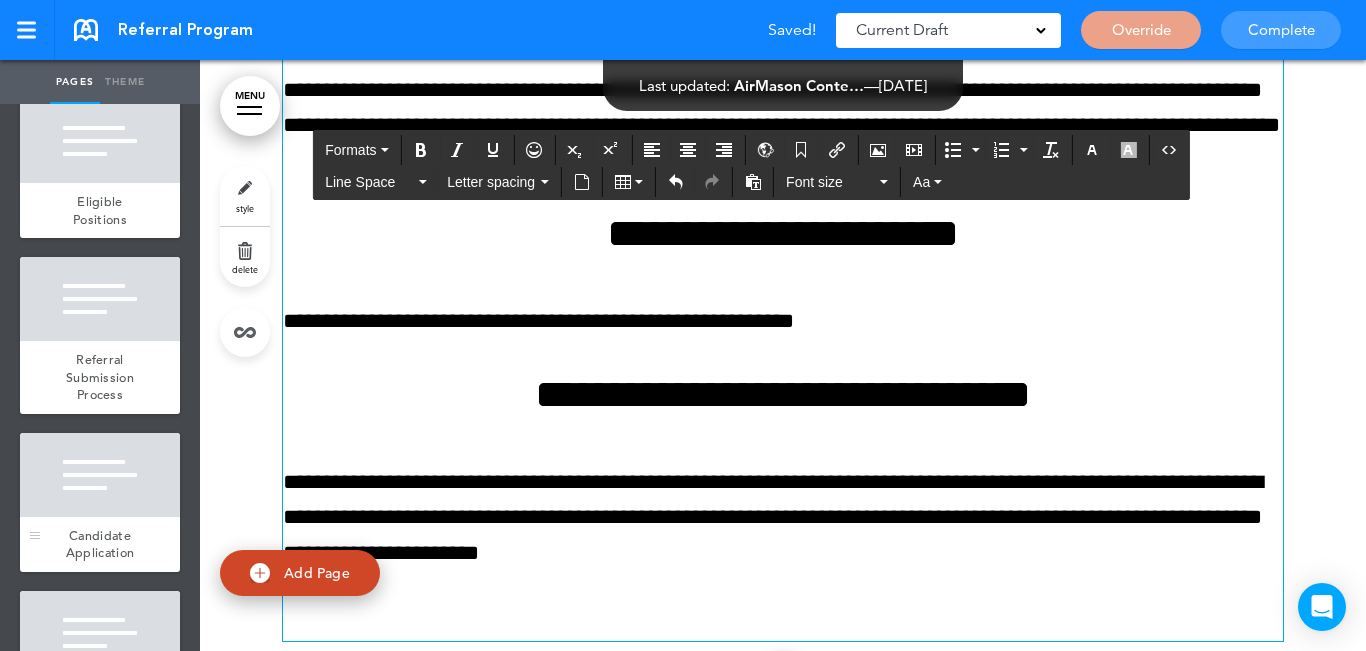 click on "Candidate Application" at bounding box center (100, 544) 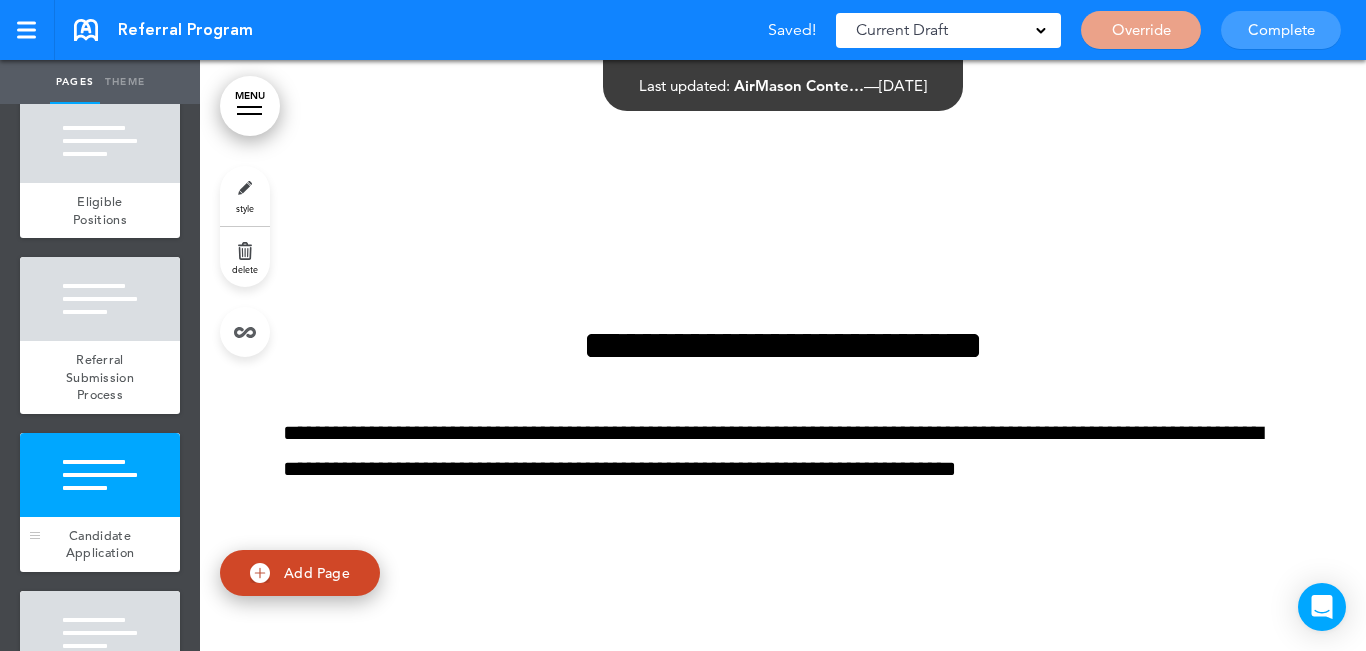 scroll, scrollTop: 2847, scrollLeft: 0, axis: vertical 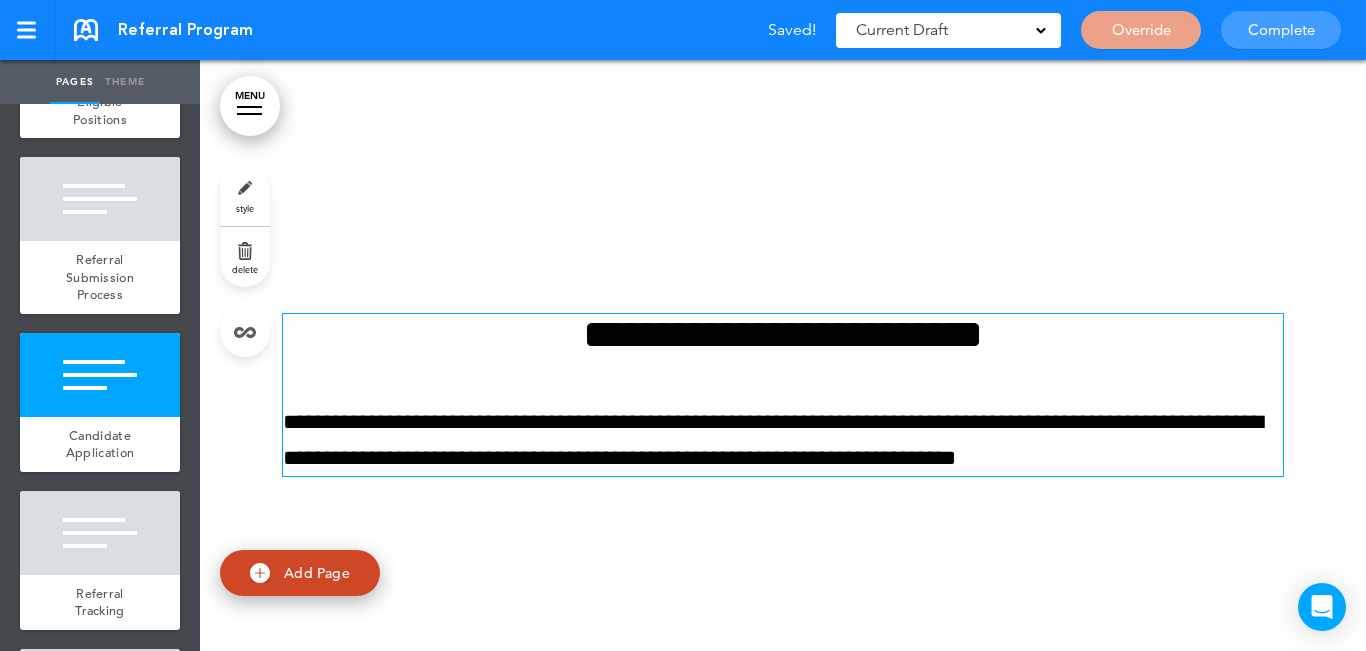 click on "**********" at bounding box center [783, 440] 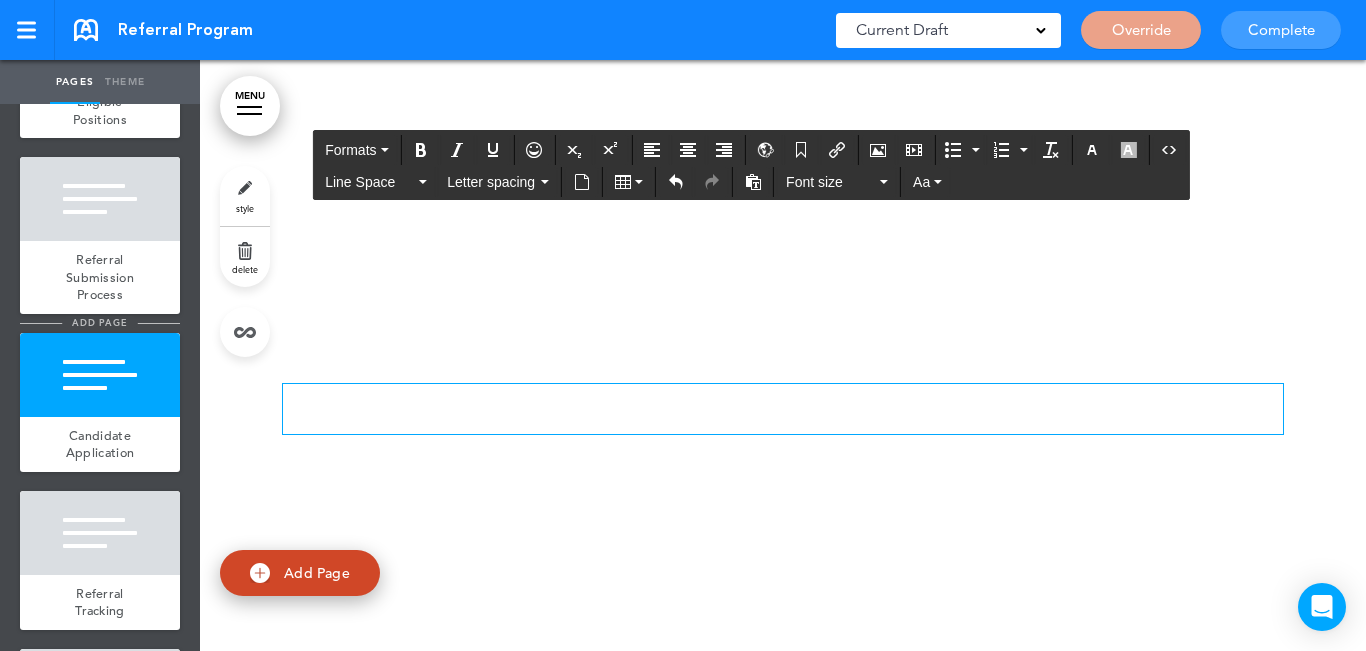 scroll, scrollTop: 2847, scrollLeft: 0, axis: vertical 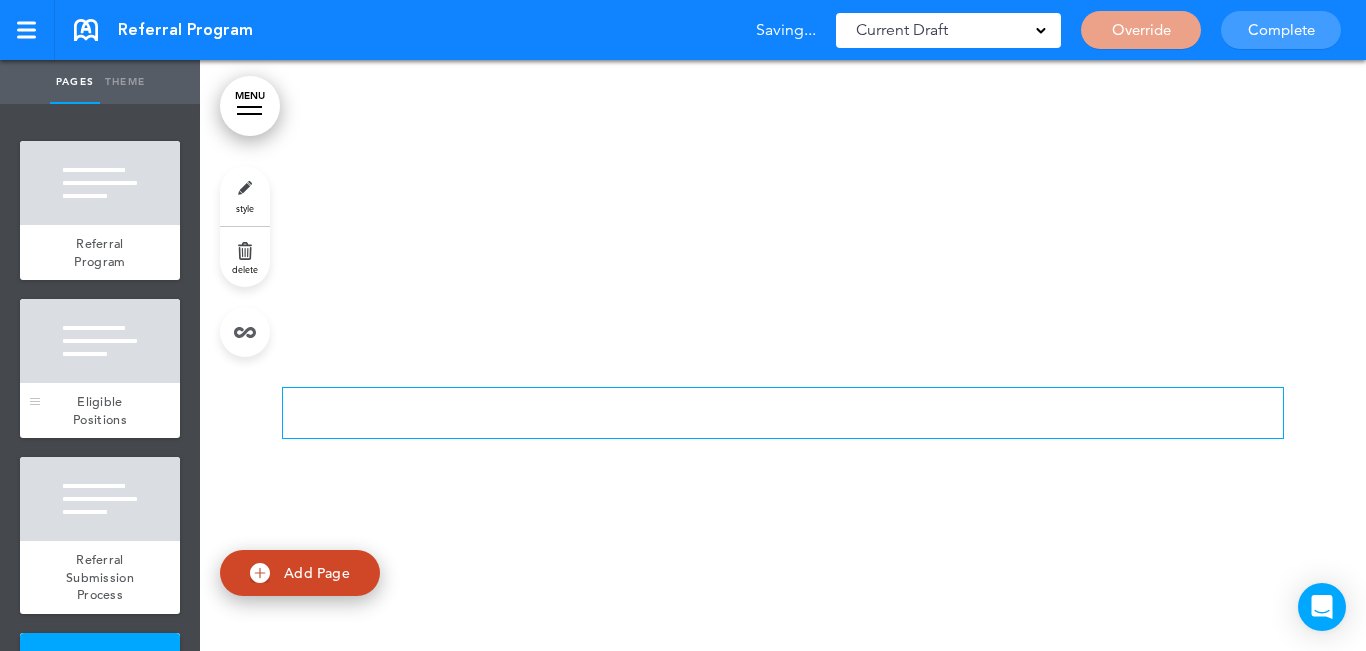 click at bounding box center [100, 341] 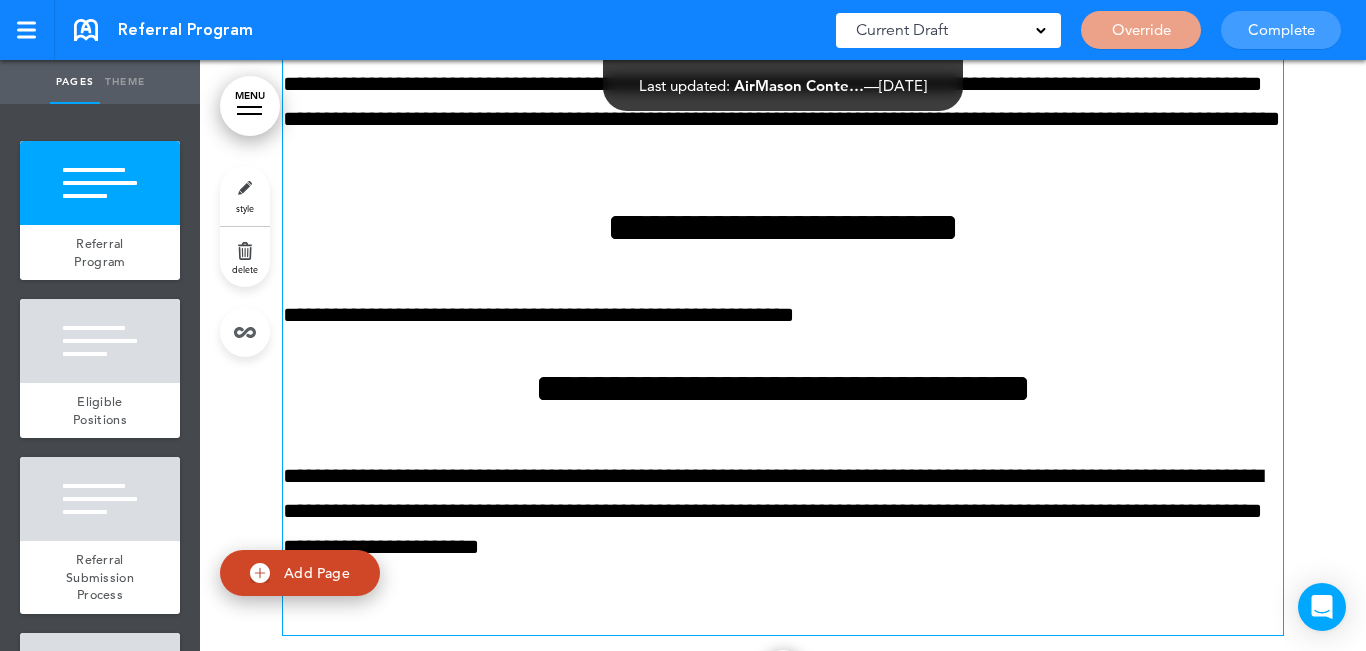 scroll, scrollTop: 807, scrollLeft: 0, axis: vertical 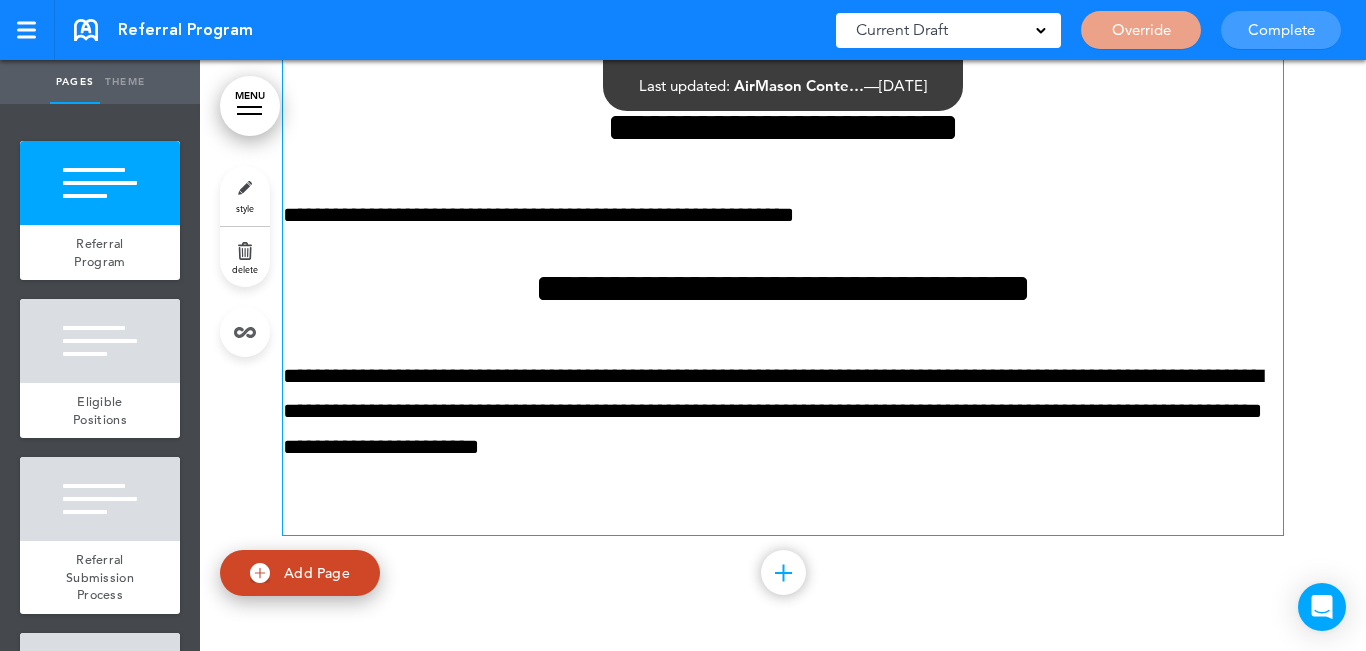 click on "**********" at bounding box center (783, -69) 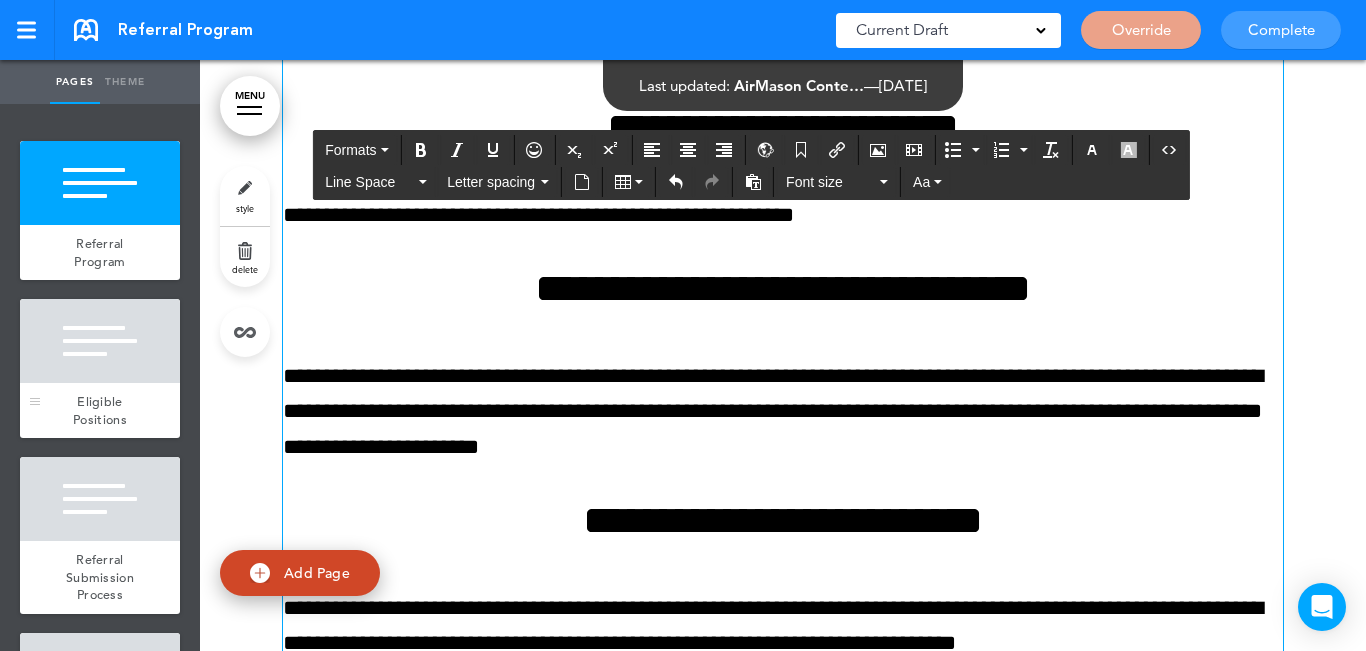 click at bounding box center (100, 341) 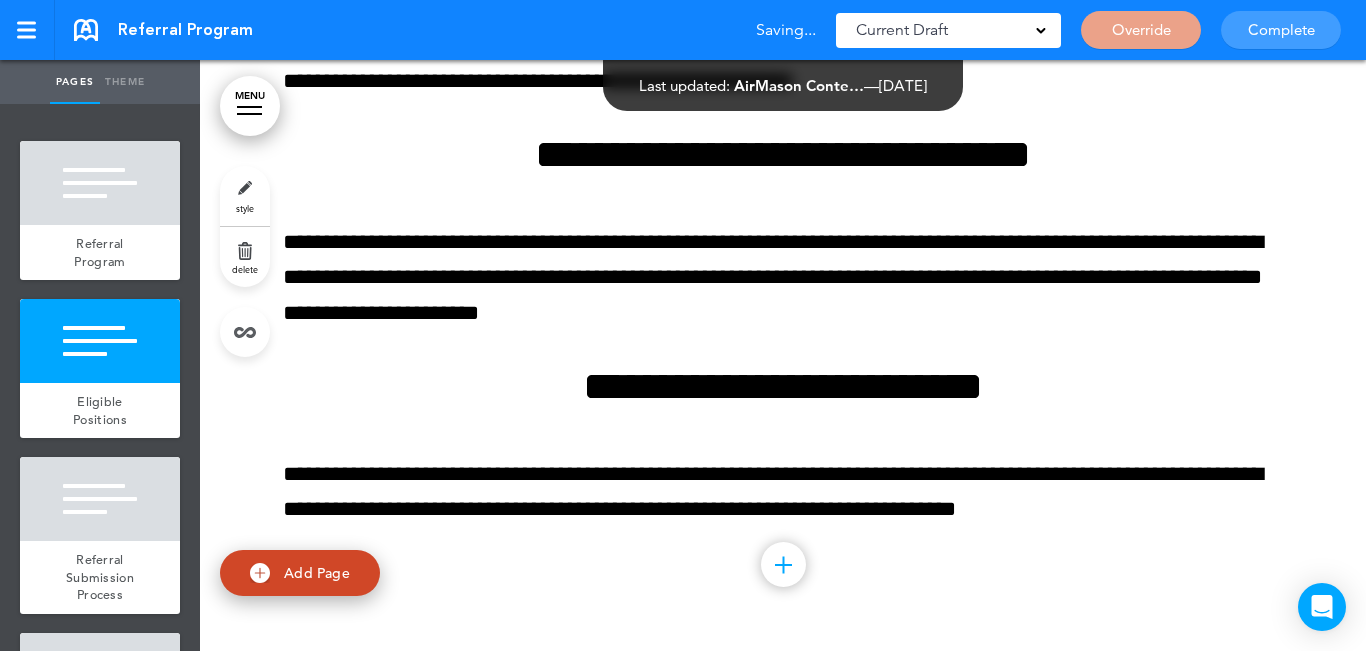scroll, scrollTop: 1533, scrollLeft: 0, axis: vertical 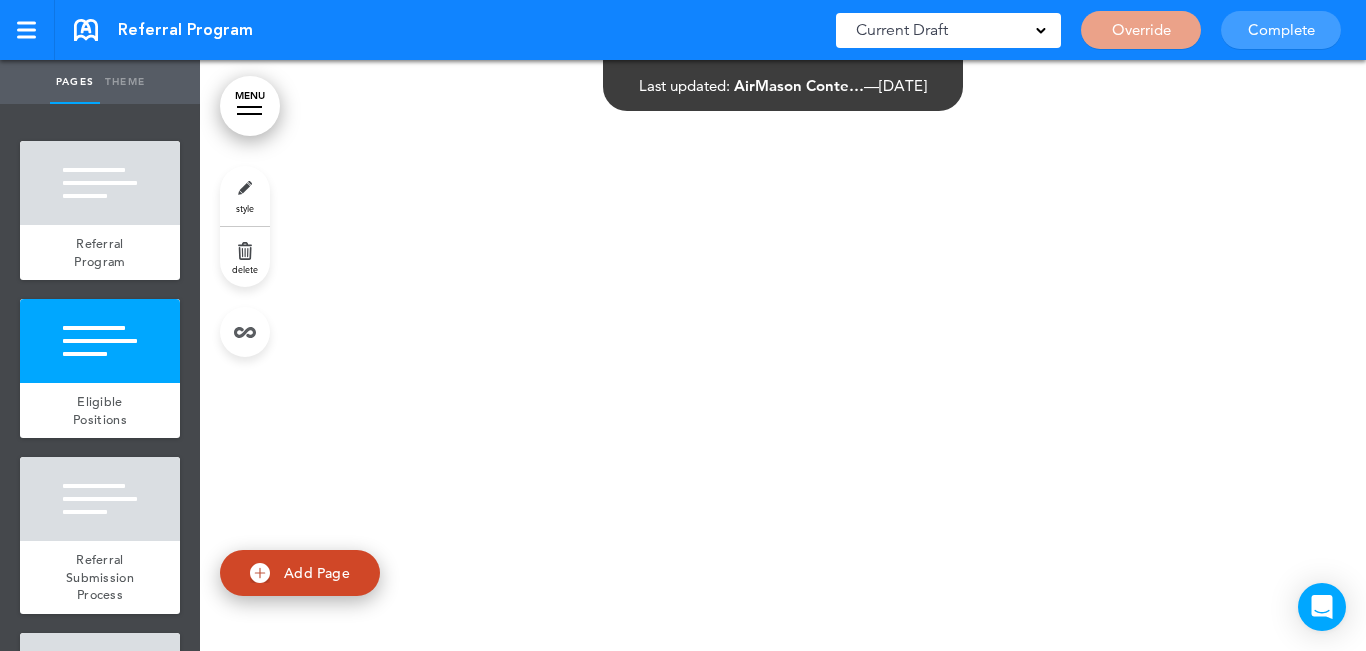 click on "delete" at bounding box center [245, 269] 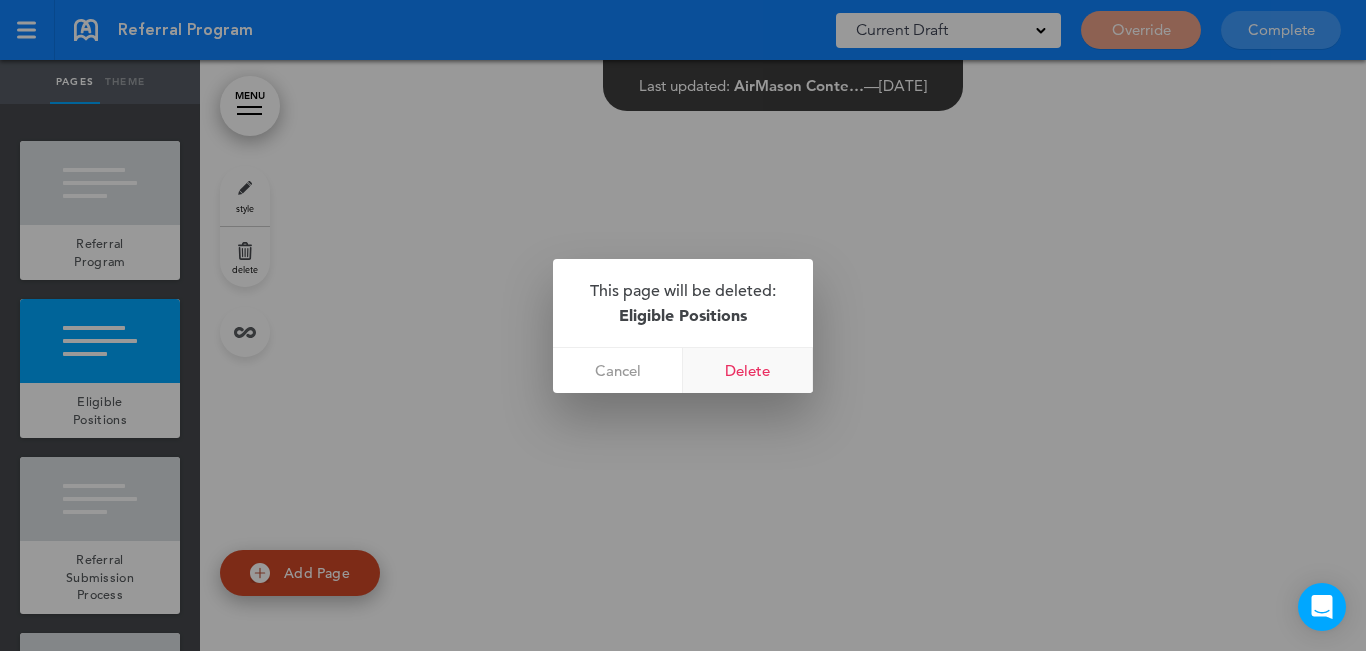 click on "Delete" at bounding box center [748, 370] 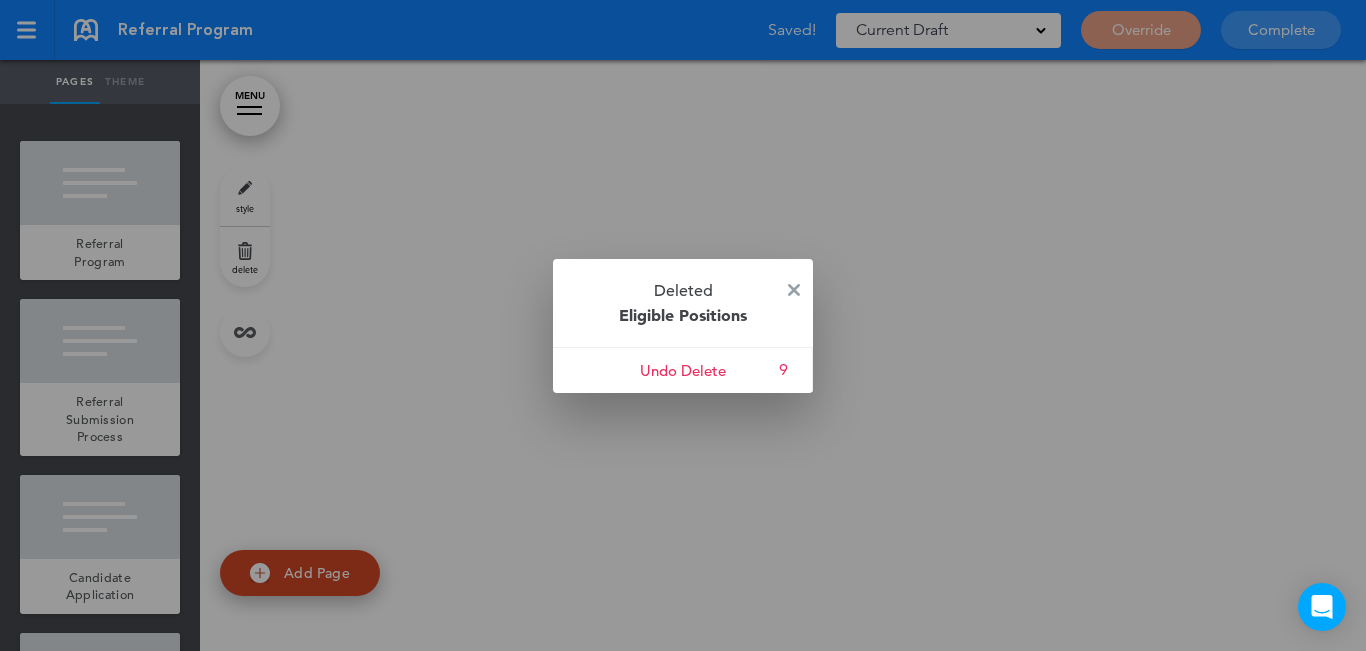drag, startPoint x: 796, startPoint y: 288, endPoint x: 782, endPoint y: 290, distance: 14.142136 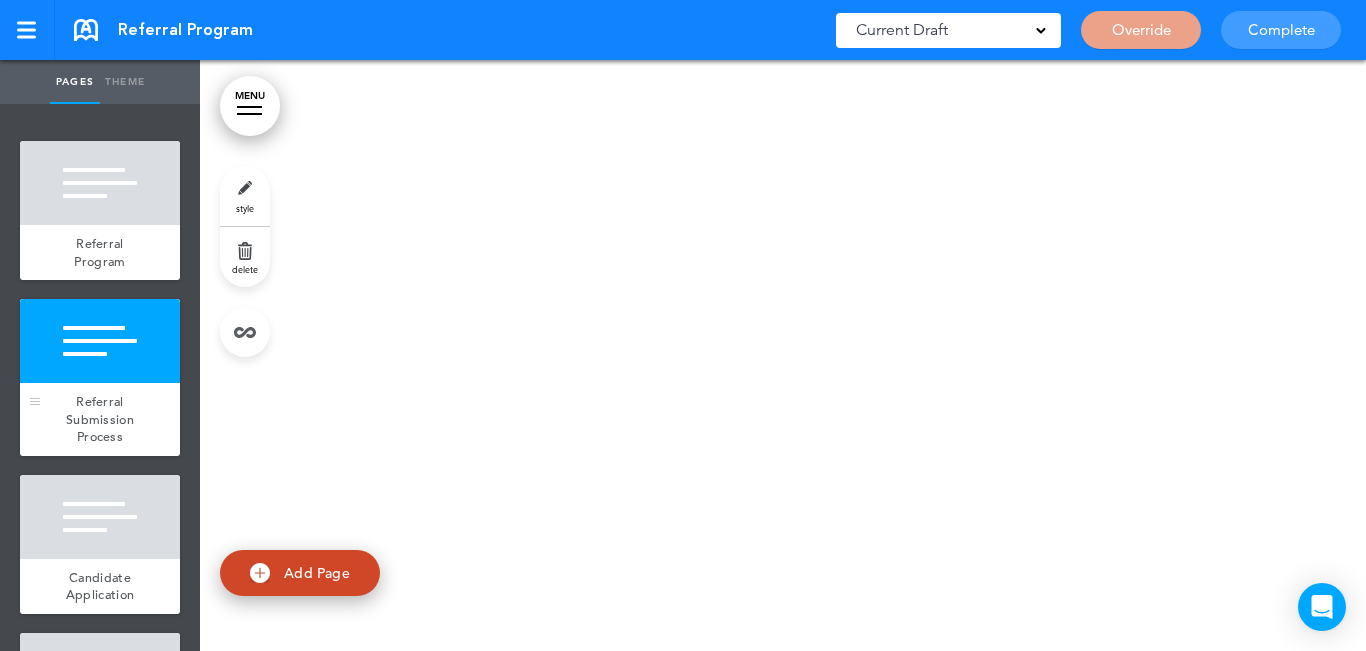 click at bounding box center (100, 341) 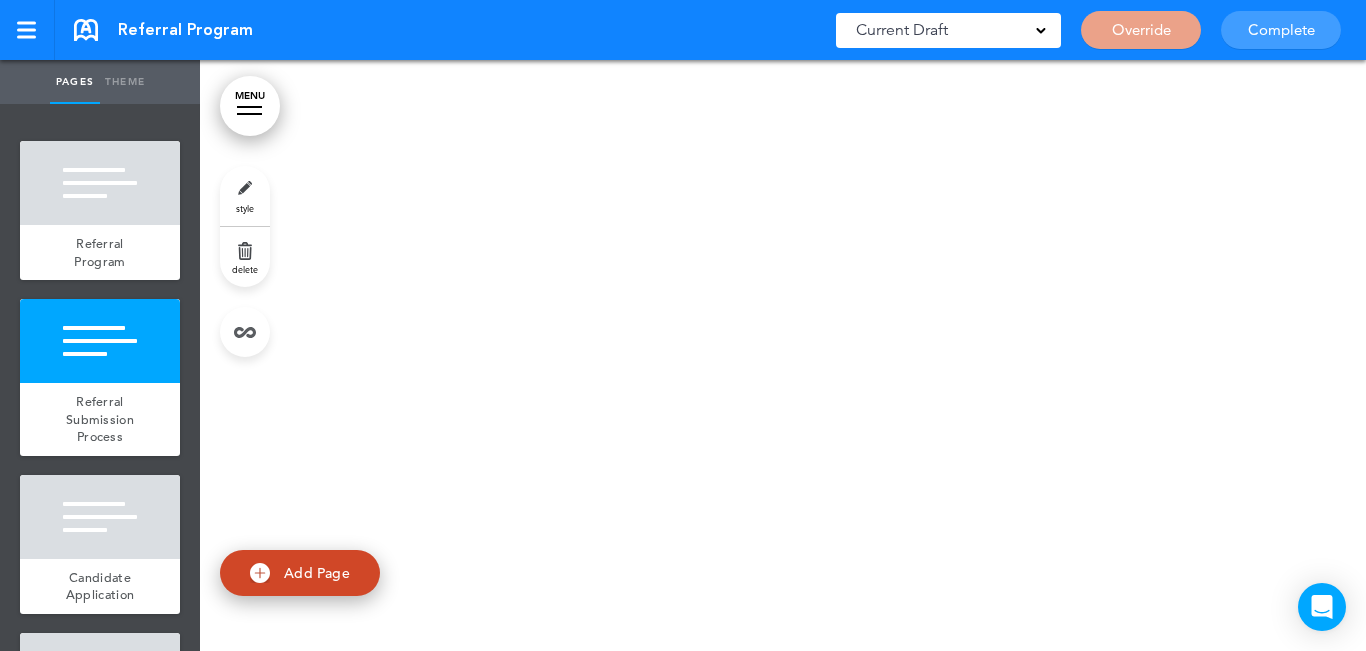 click on "delete" at bounding box center [245, 257] 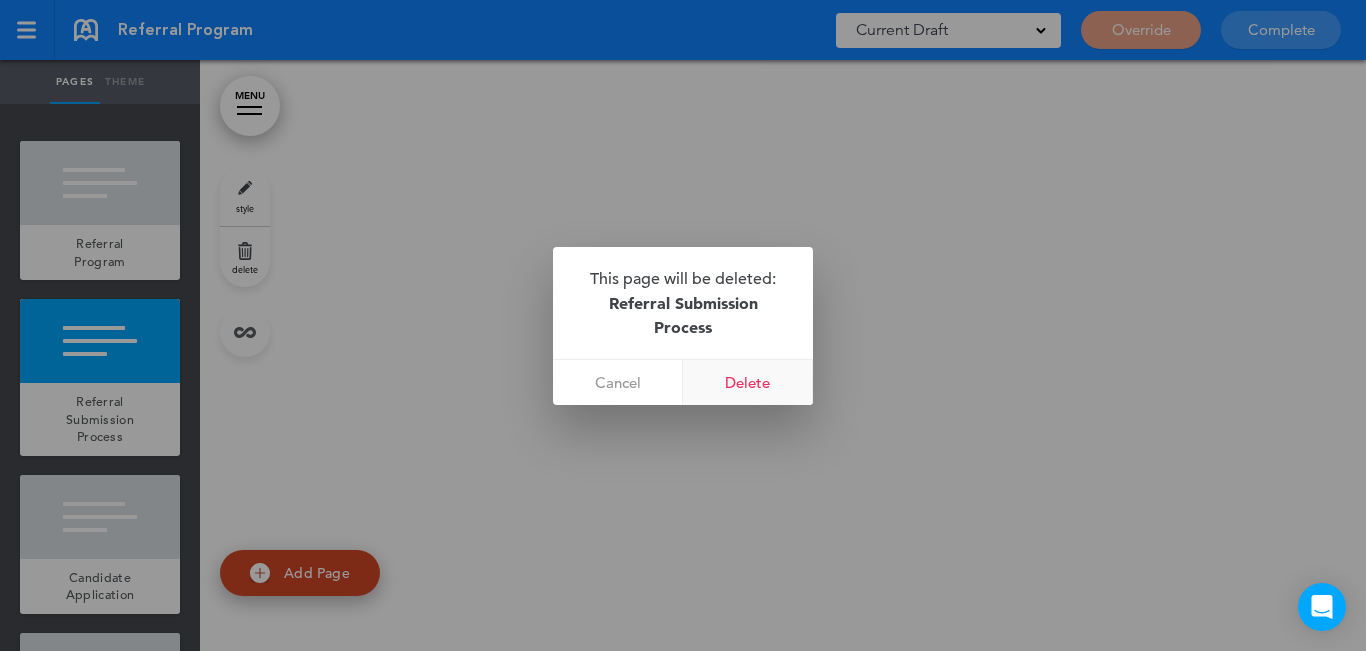 click on "Delete" at bounding box center (748, 382) 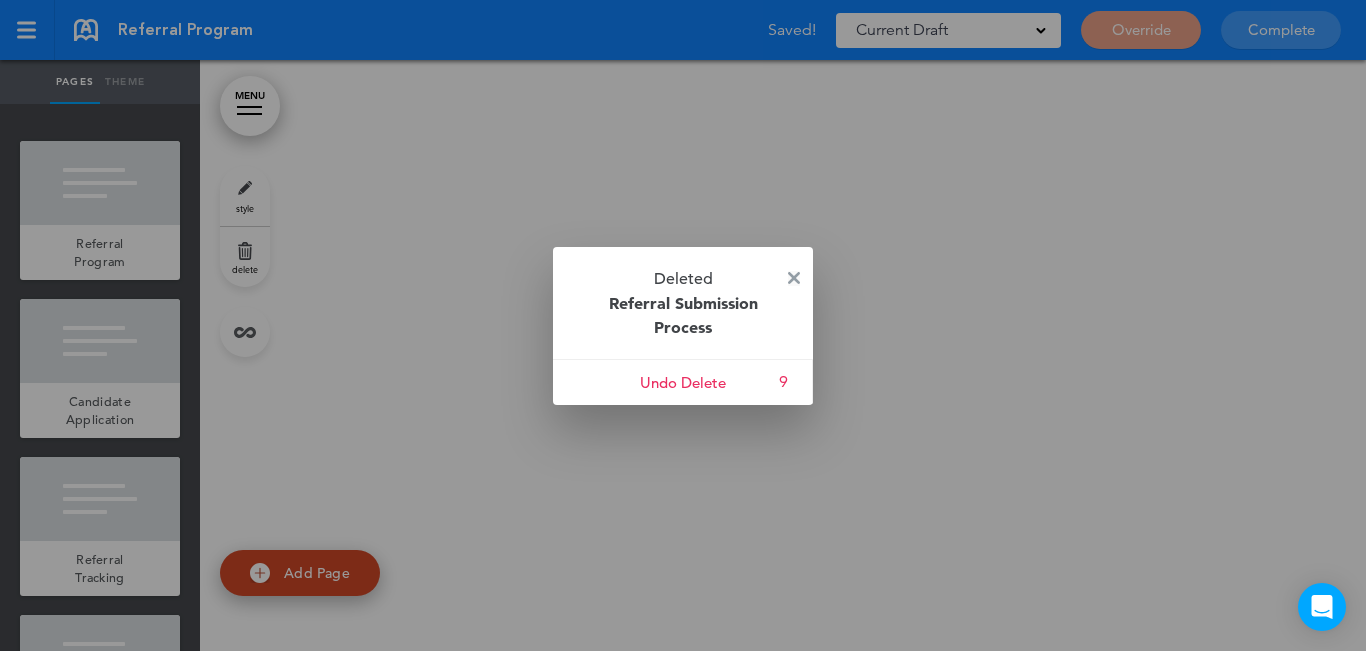 click at bounding box center (794, 278) 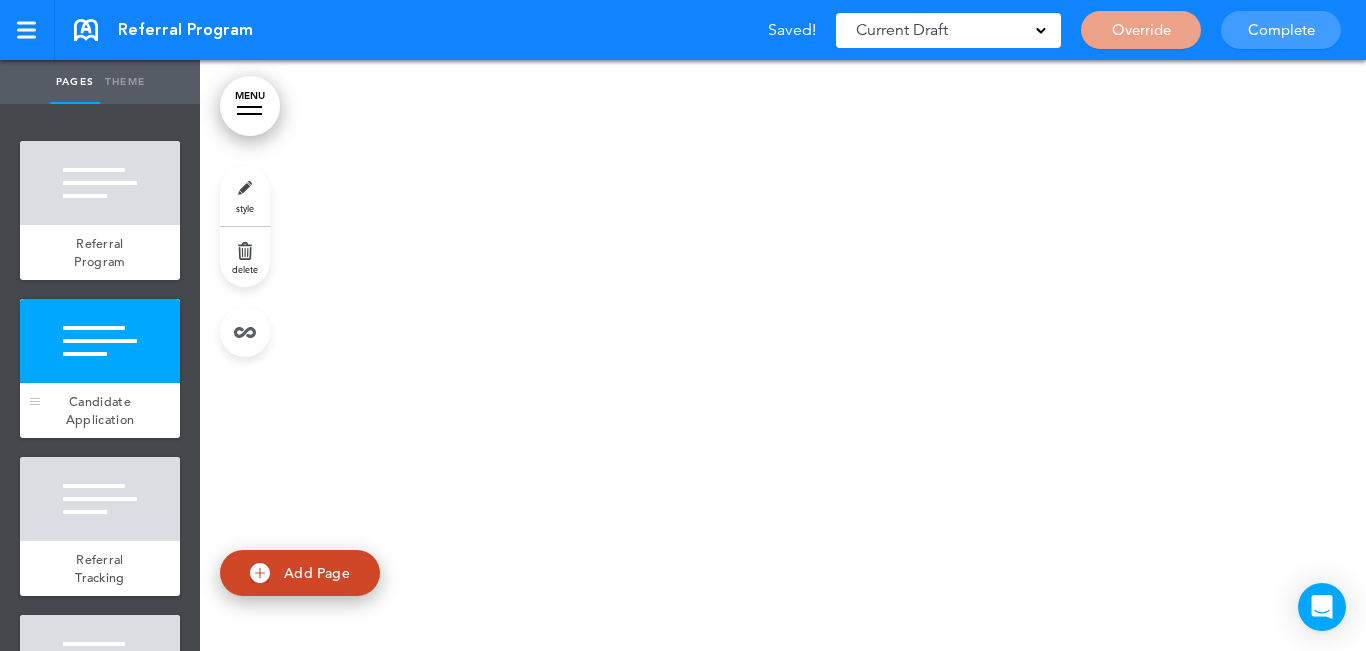 click at bounding box center [100, 341] 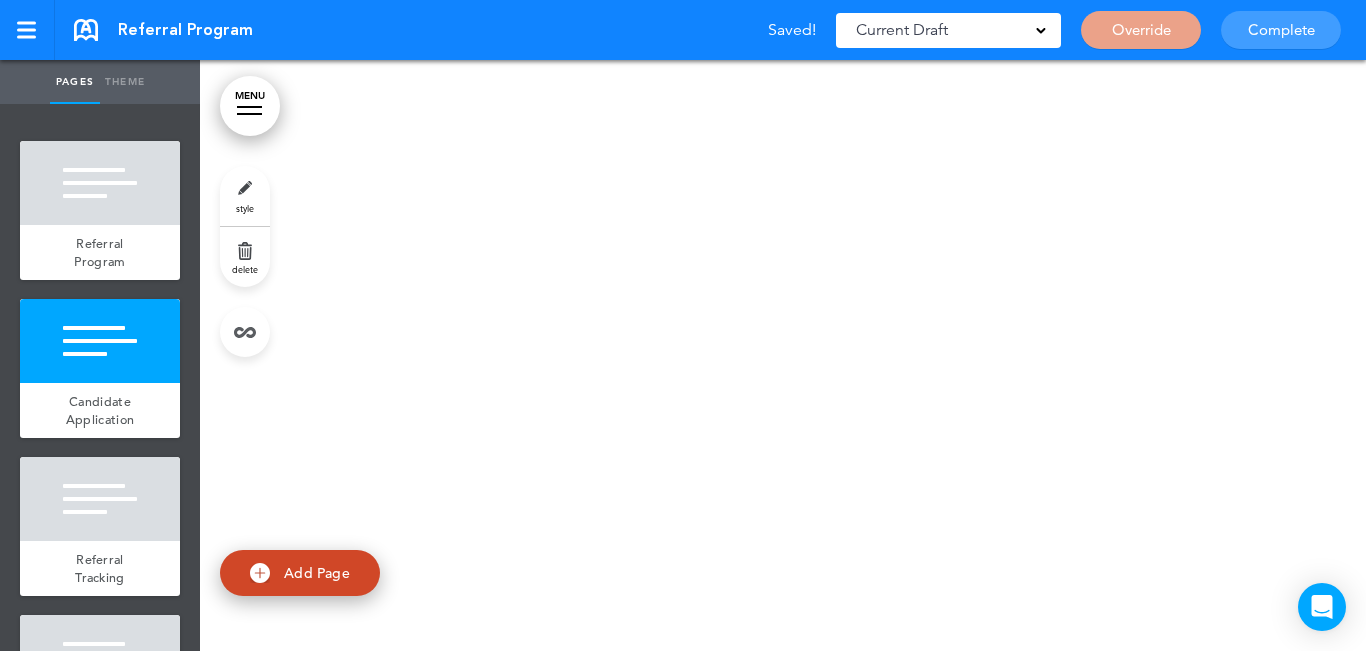click on "delete" at bounding box center (245, 269) 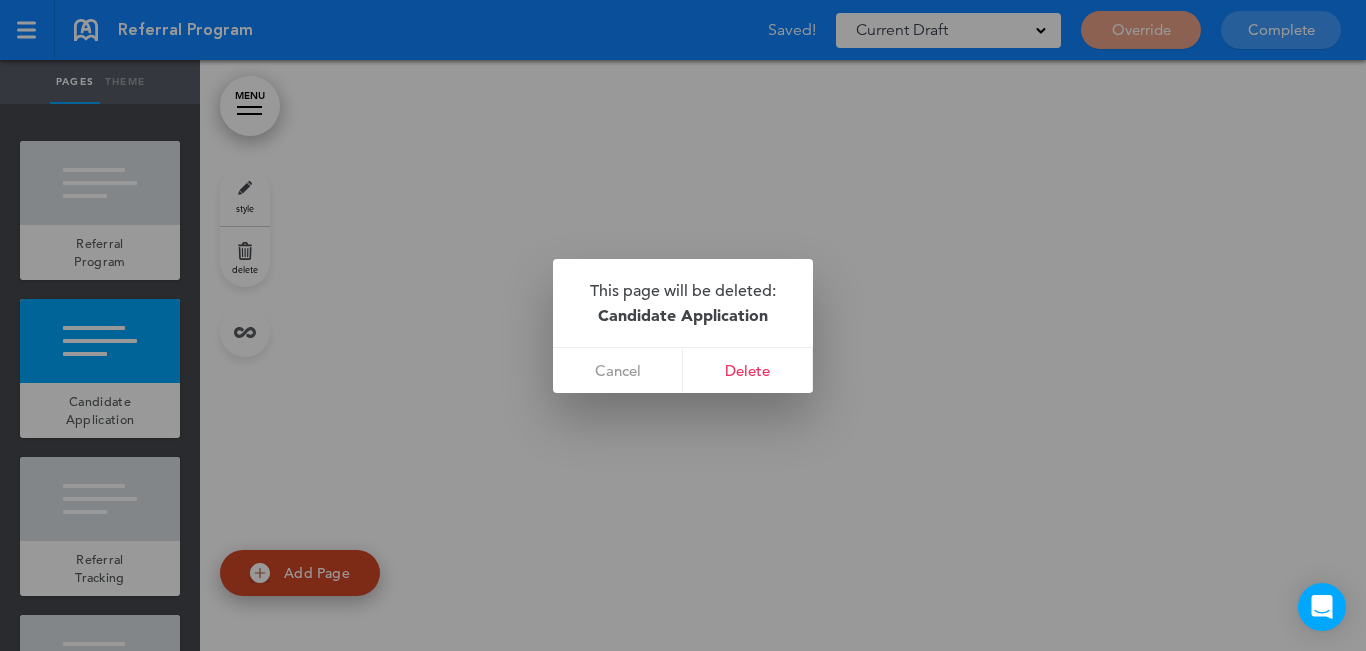 click on "Delete" at bounding box center [748, 370] 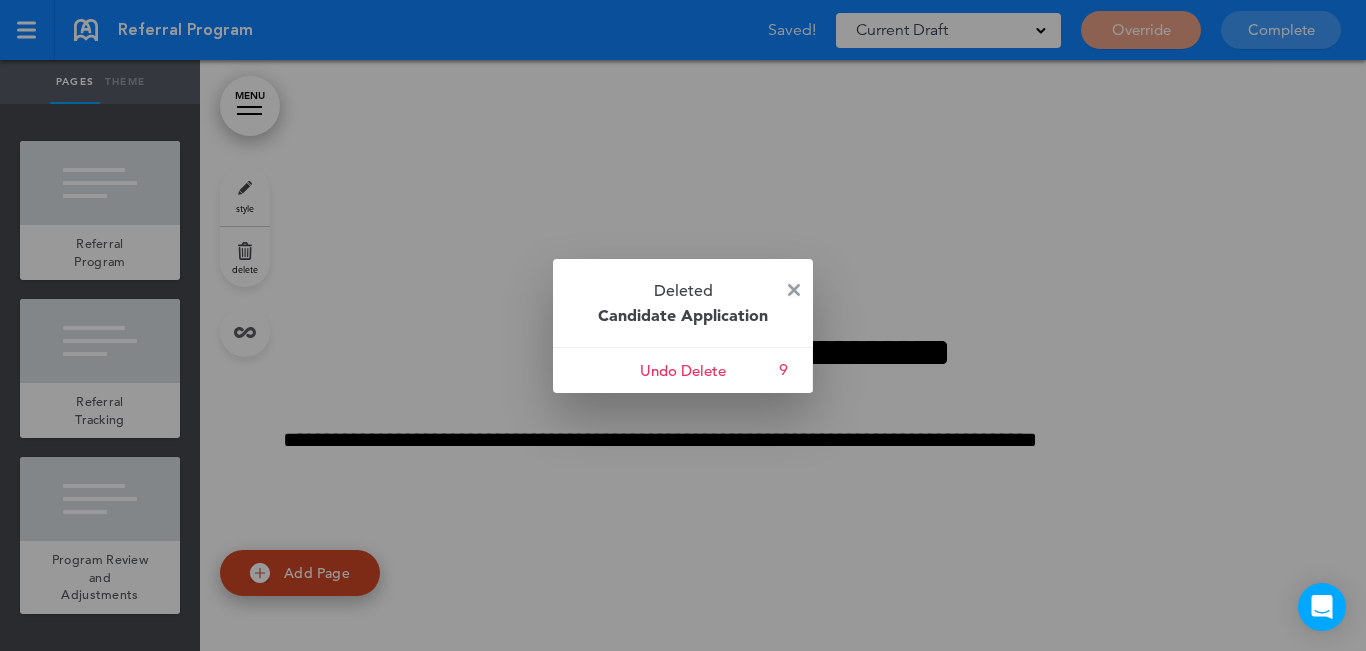 click at bounding box center (794, 290) 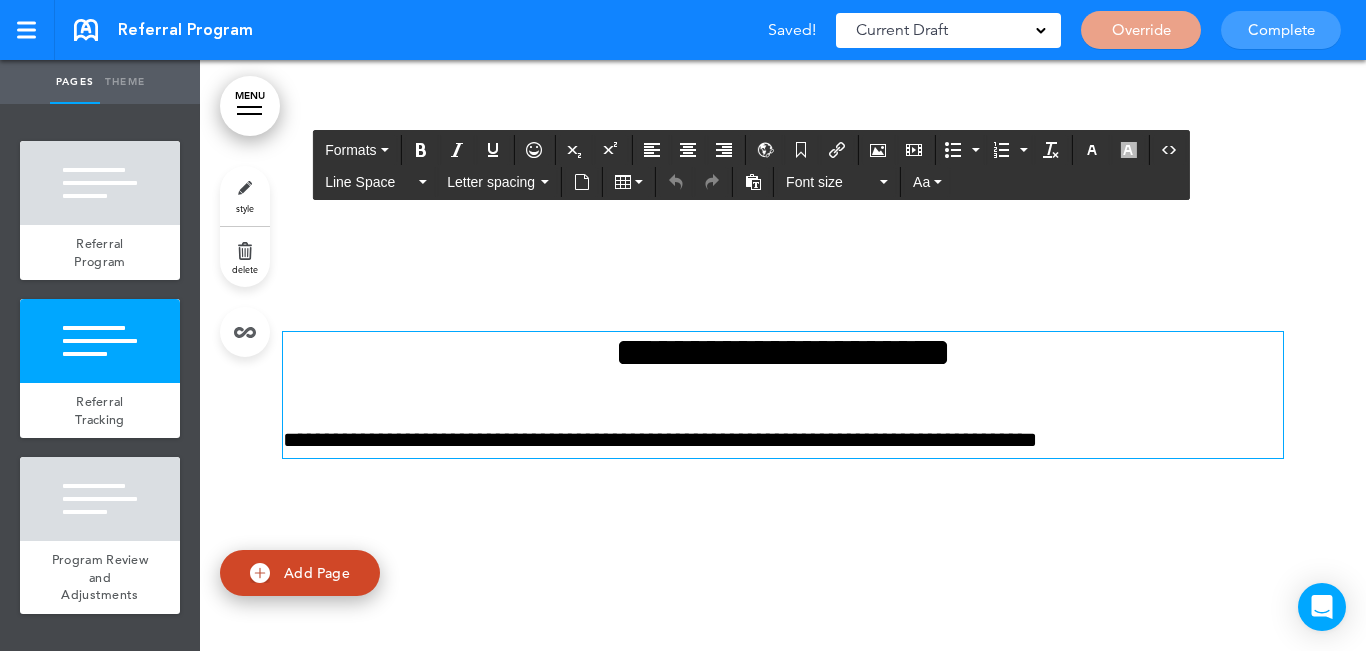 click on "**********" at bounding box center [783, 352] 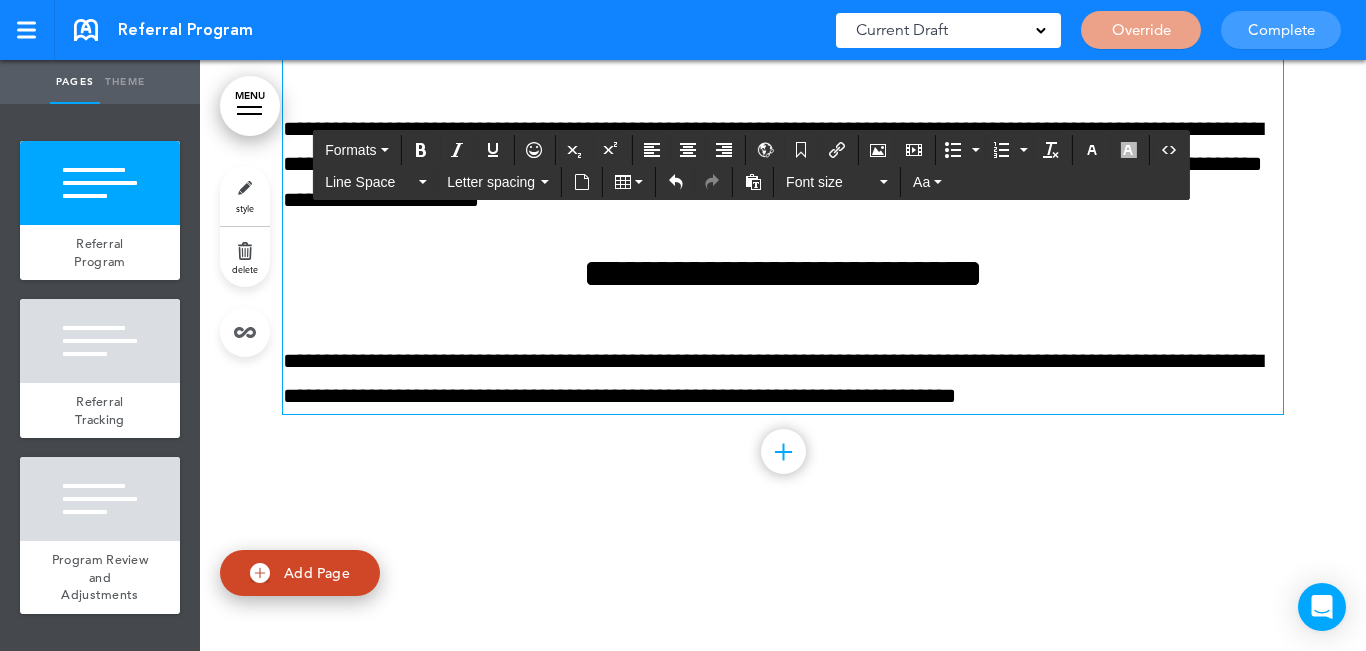 scroll, scrollTop: 1050, scrollLeft: 0, axis: vertical 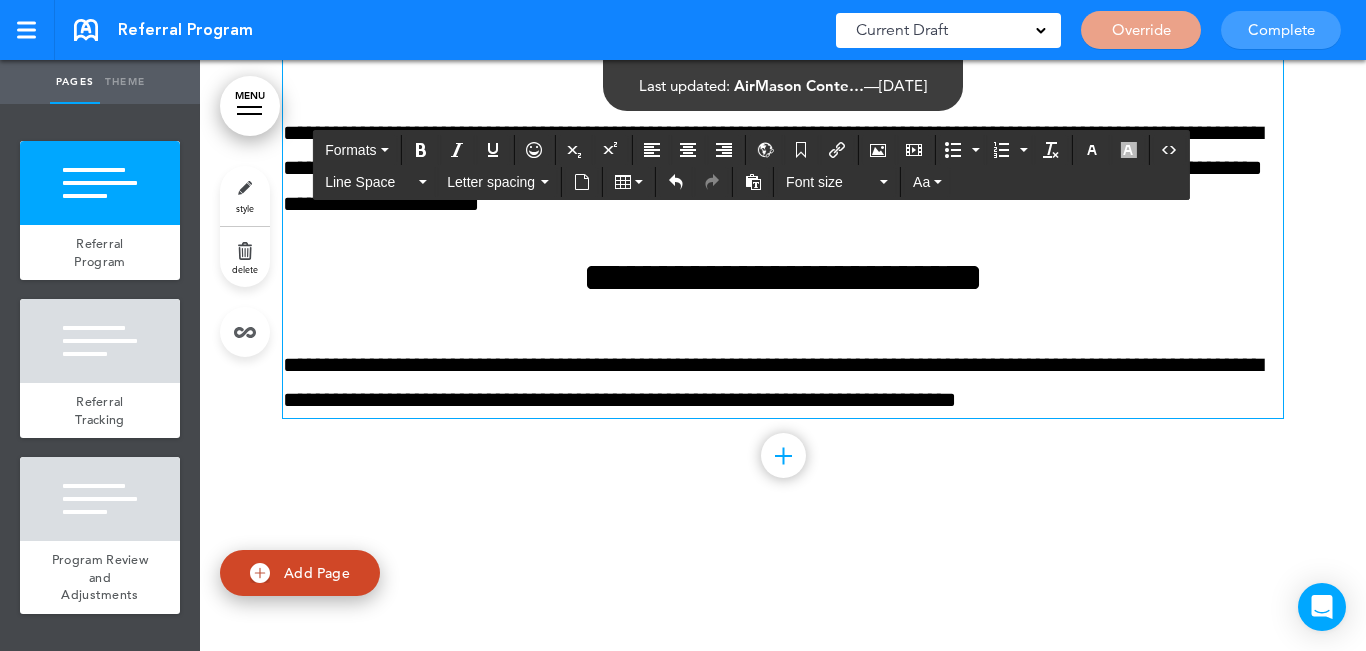 click on "**********" at bounding box center [783, 383] 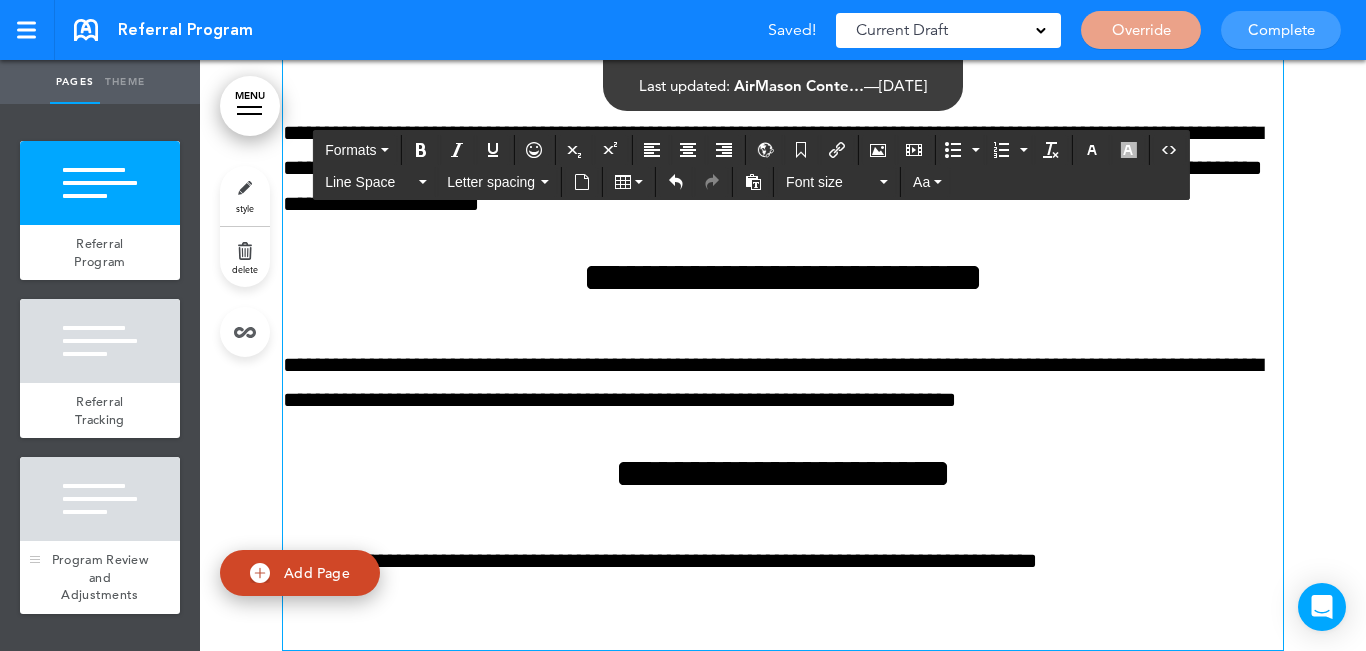 click at bounding box center [100, 499] 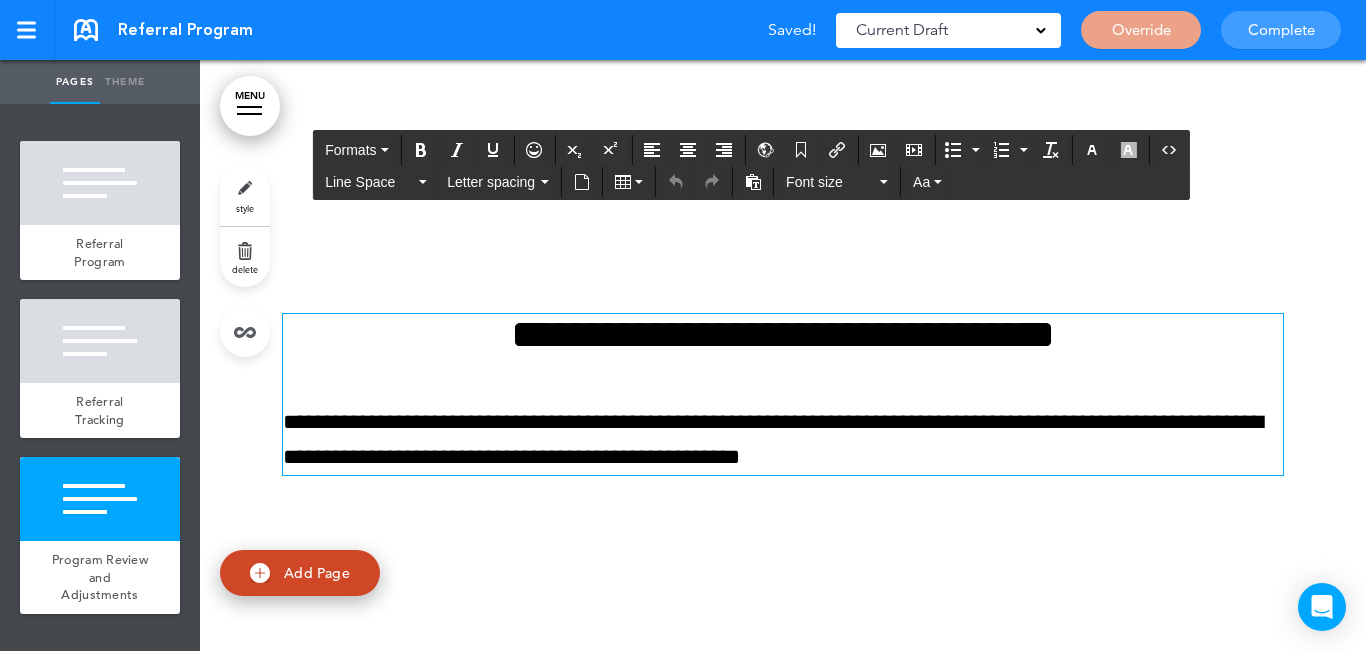 click on "**********" at bounding box center [783, 394] 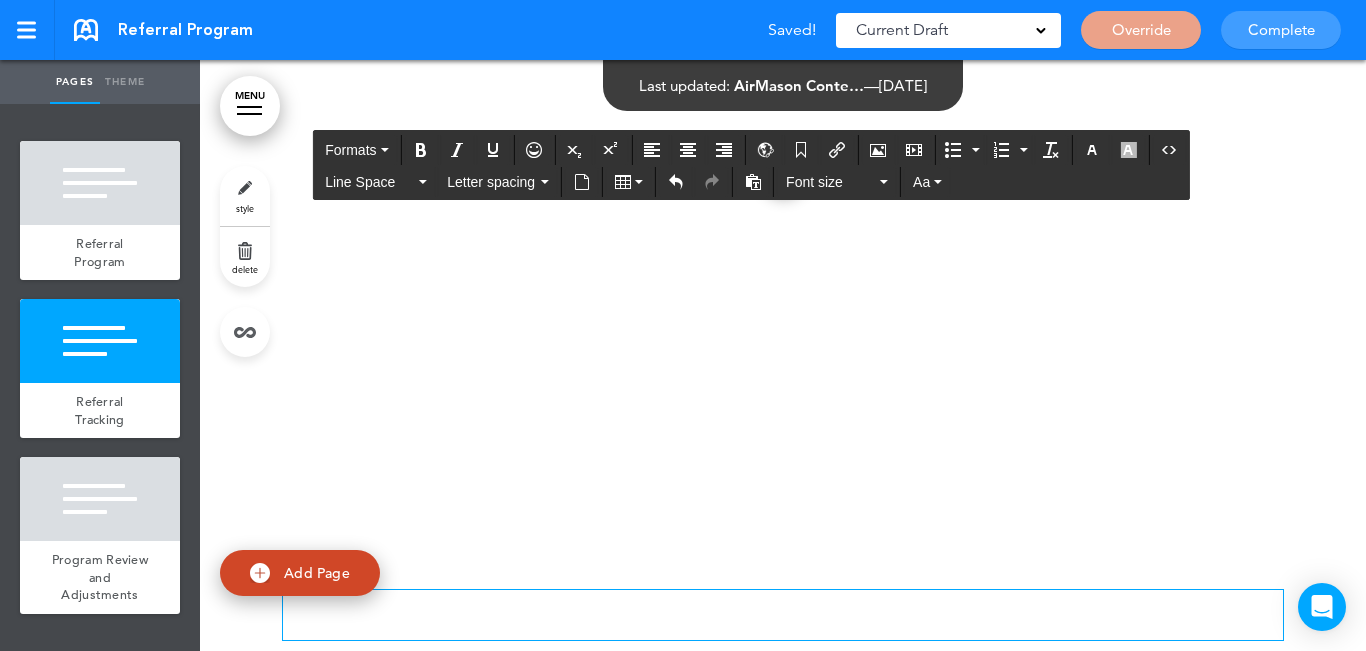 scroll, scrollTop: 1387, scrollLeft: 0, axis: vertical 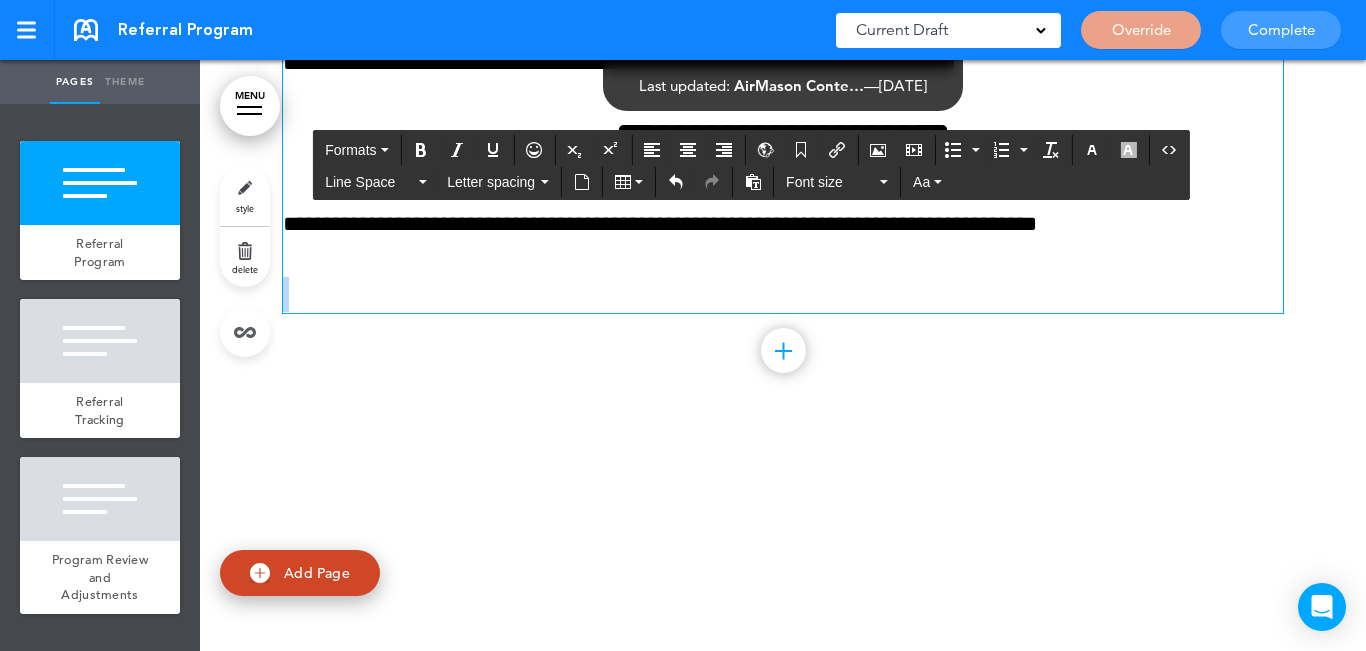 drag, startPoint x: 573, startPoint y: 303, endPoint x: 574, endPoint y: 288, distance: 15.033297 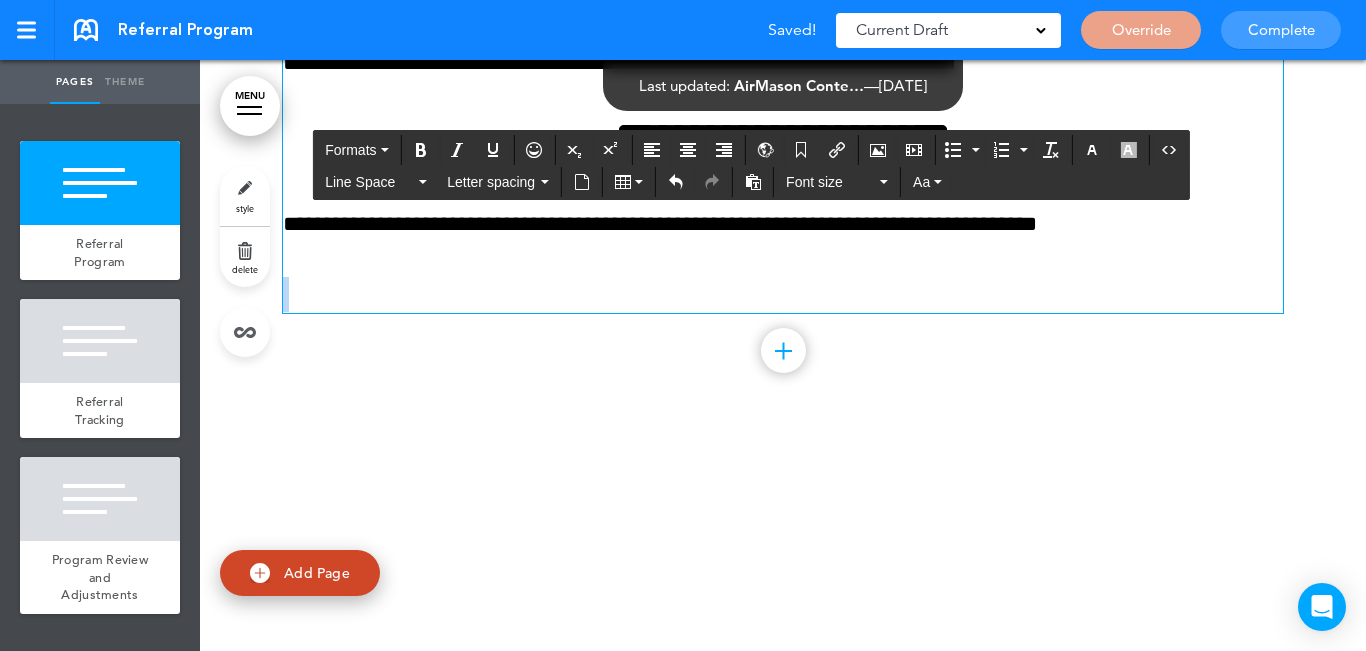 click at bounding box center [783, 294] 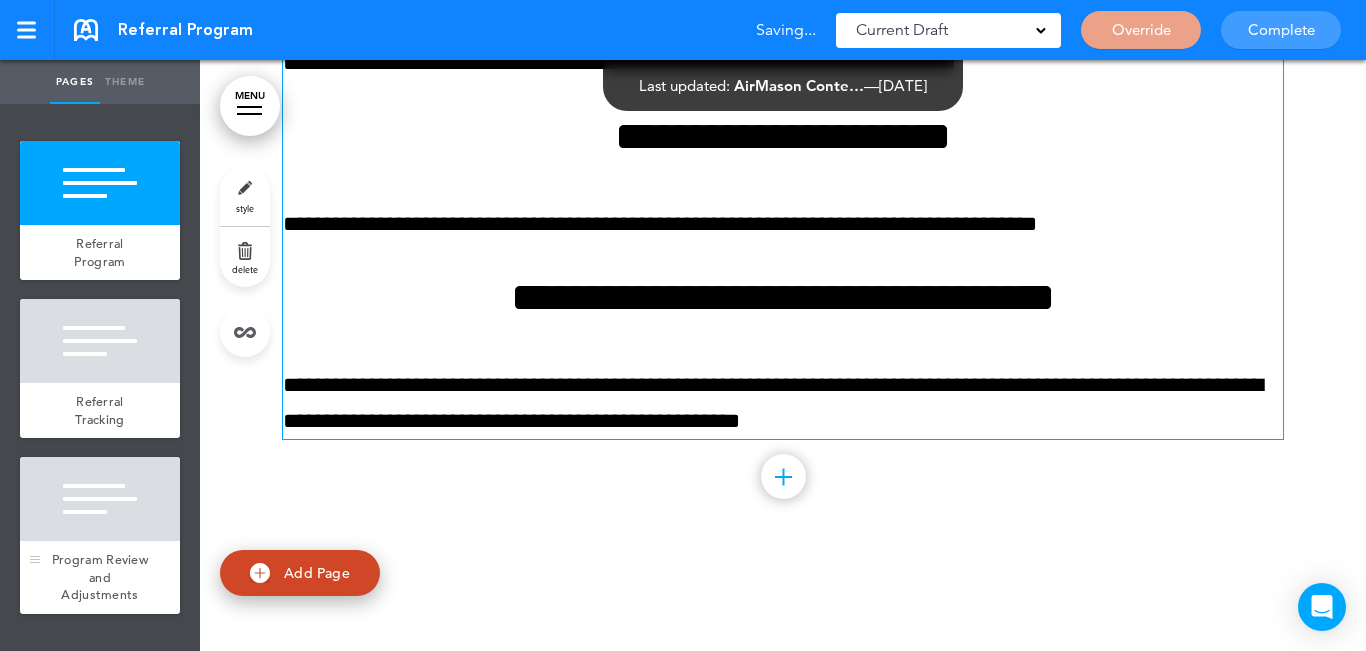 click at bounding box center (100, 499) 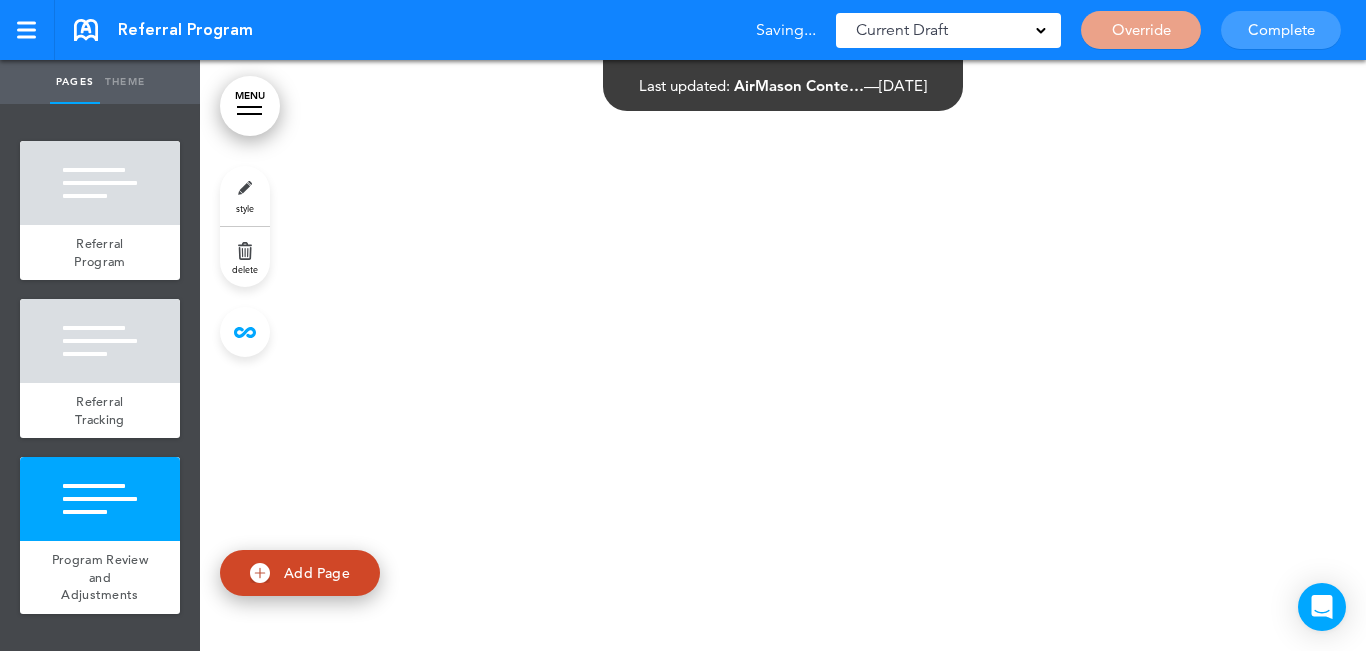 scroll, scrollTop: 2611, scrollLeft: 0, axis: vertical 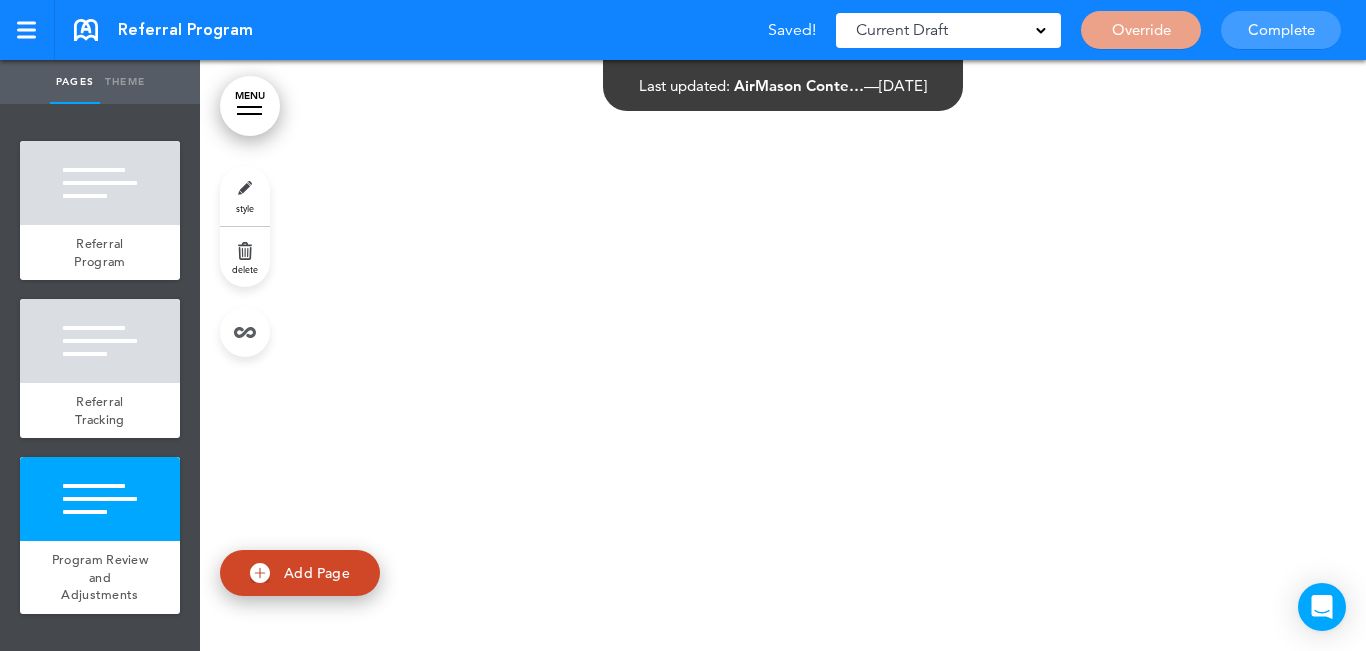 click on "delete" at bounding box center (245, 257) 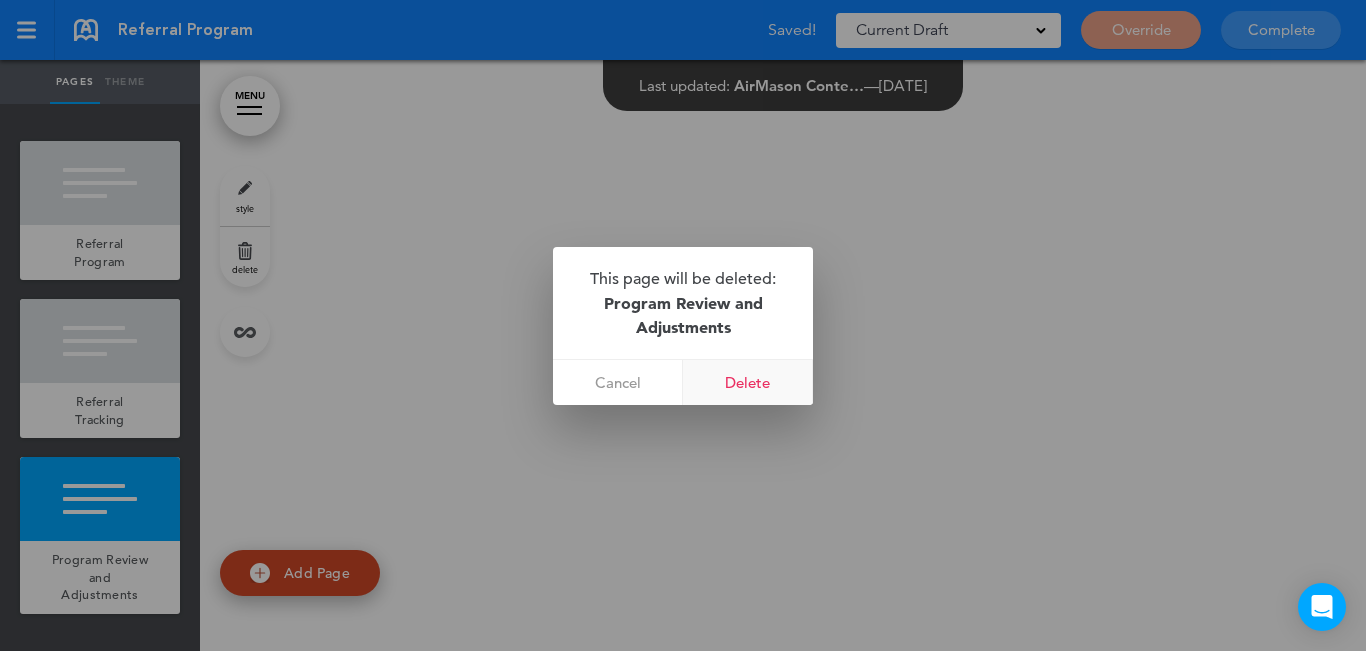 click on "Delete" at bounding box center [748, 382] 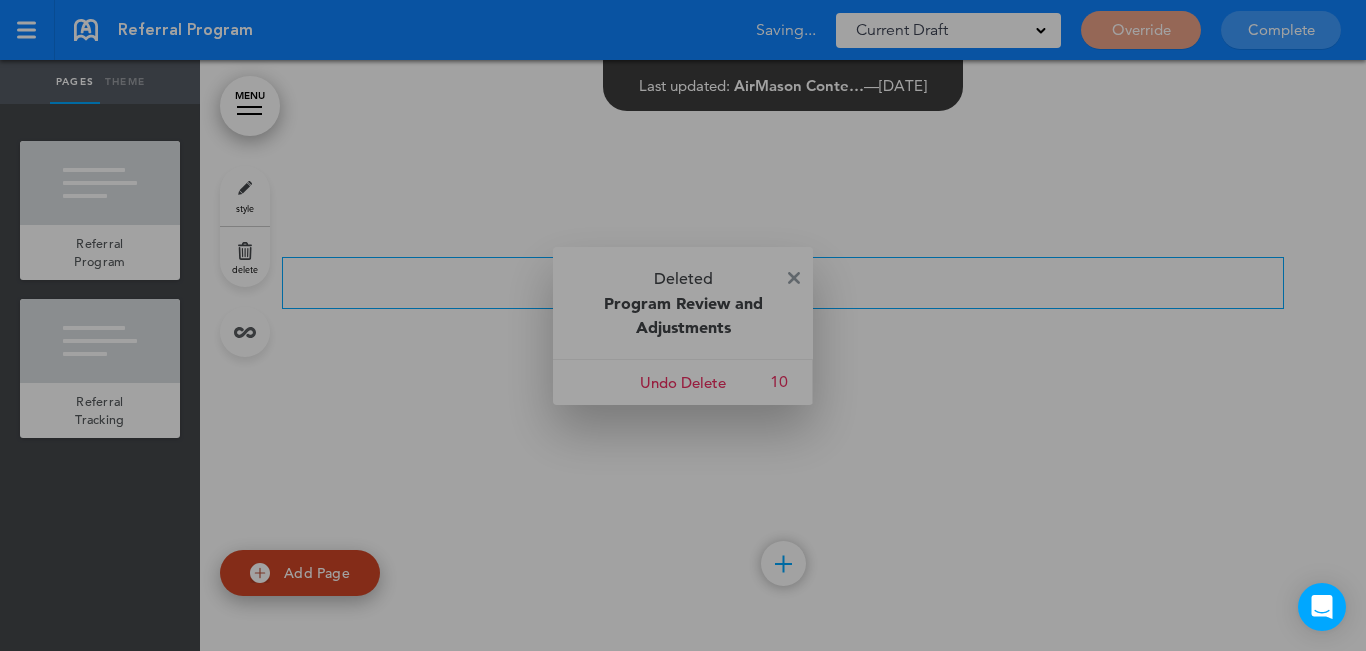 scroll, scrollTop: 2020, scrollLeft: 0, axis: vertical 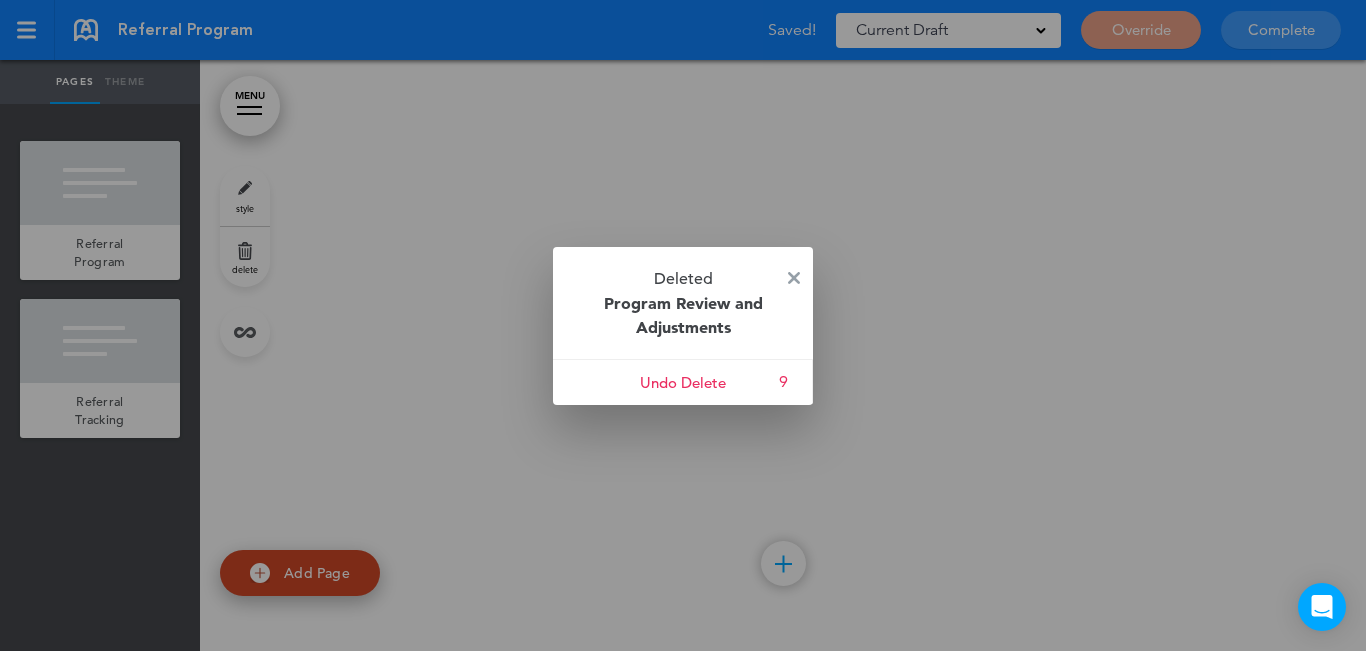 click on "Deleted  Program Review and Adjustments" at bounding box center (683, 303) 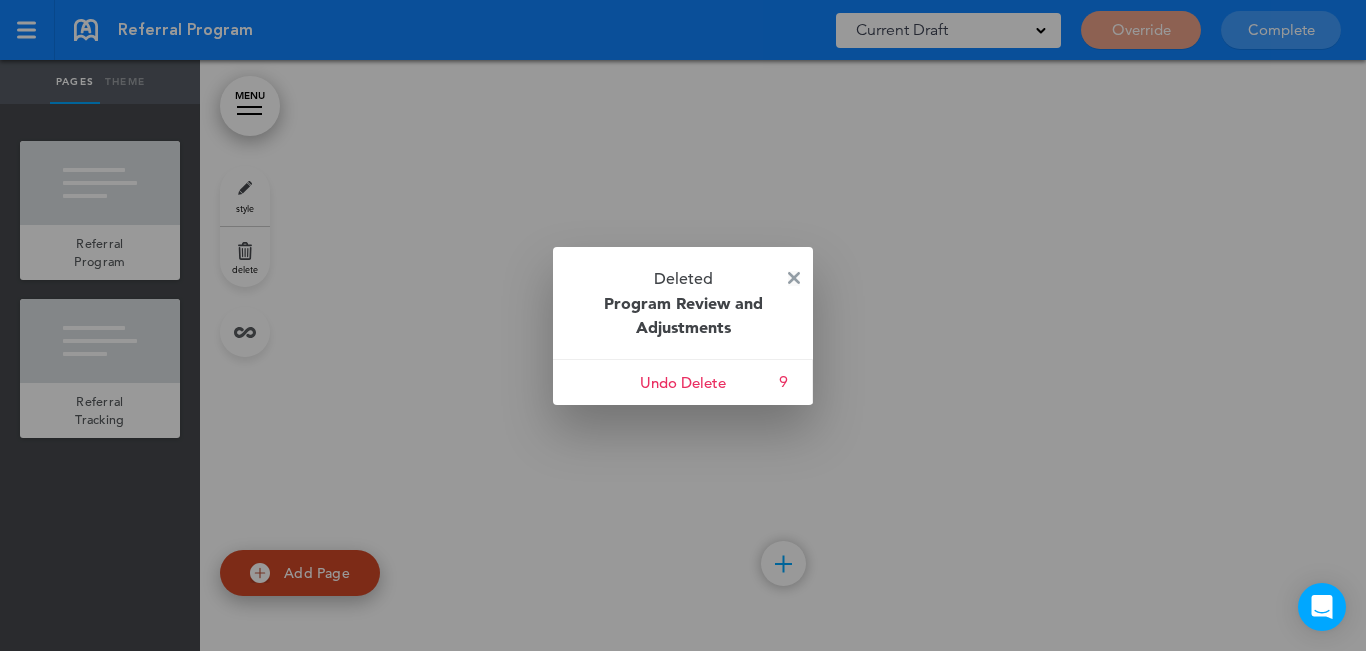click at bounding box center [794, 278] 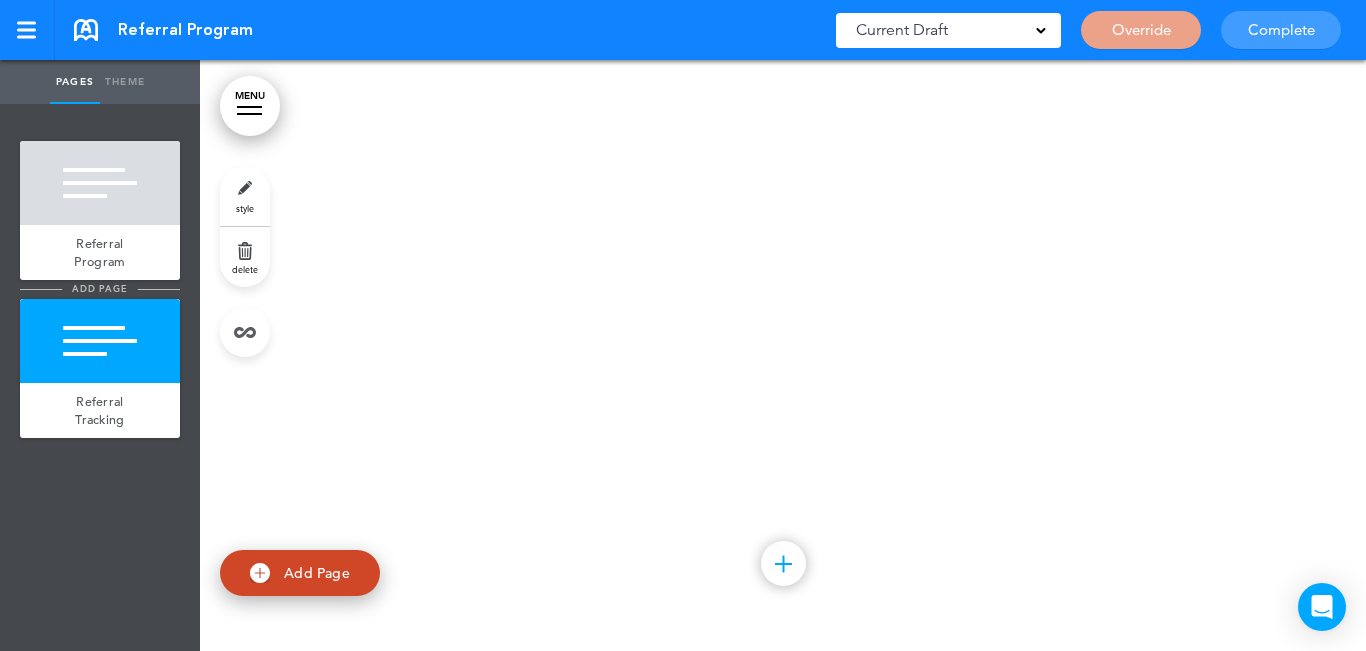 drag, startPoint x: 98, startPoint y: 360, endPoint x: 171, endPoint y: 286, distance: 103.947105 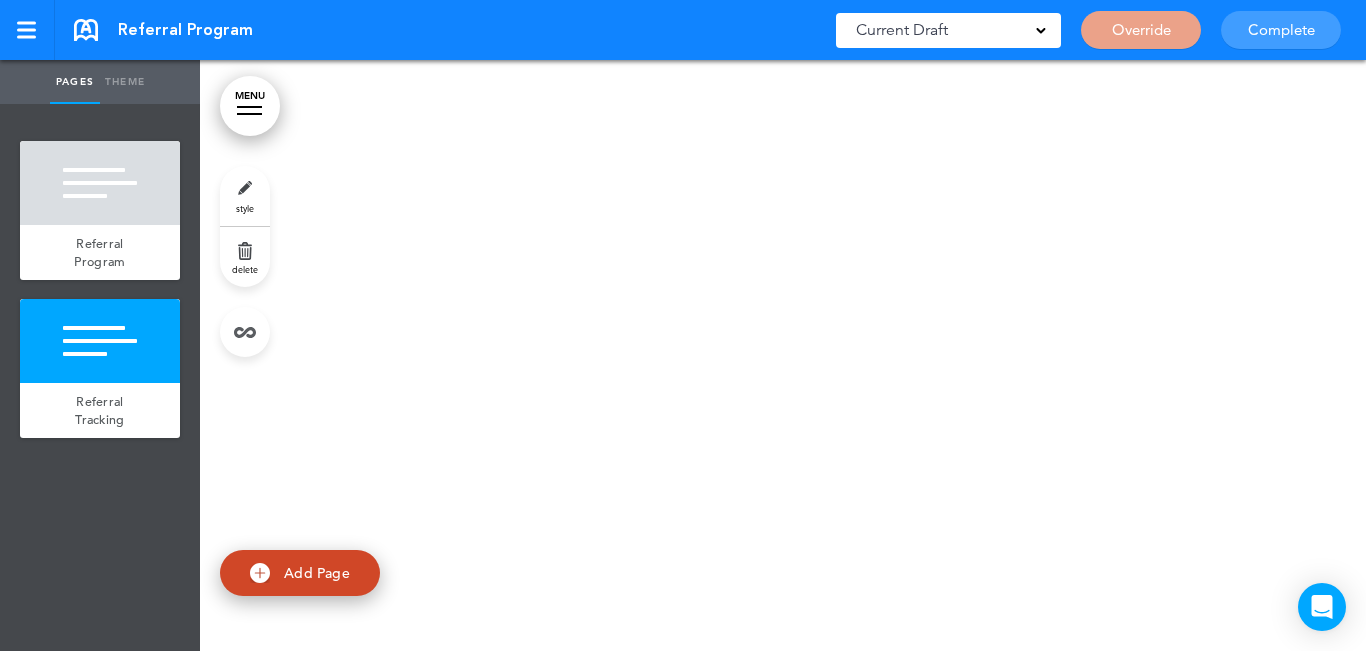 scroll, scrollTop: 1891, scrollLeft: 0, axis: vertical 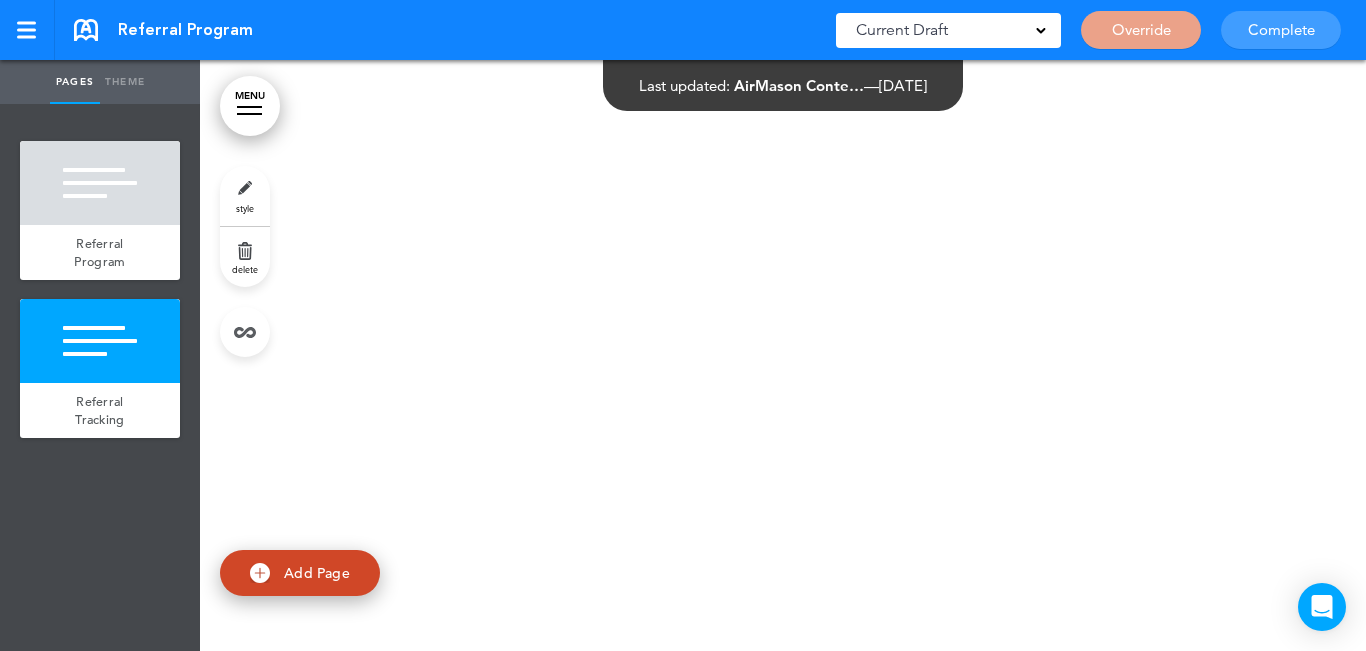 click on "delete" at bounding box center [245, 257] 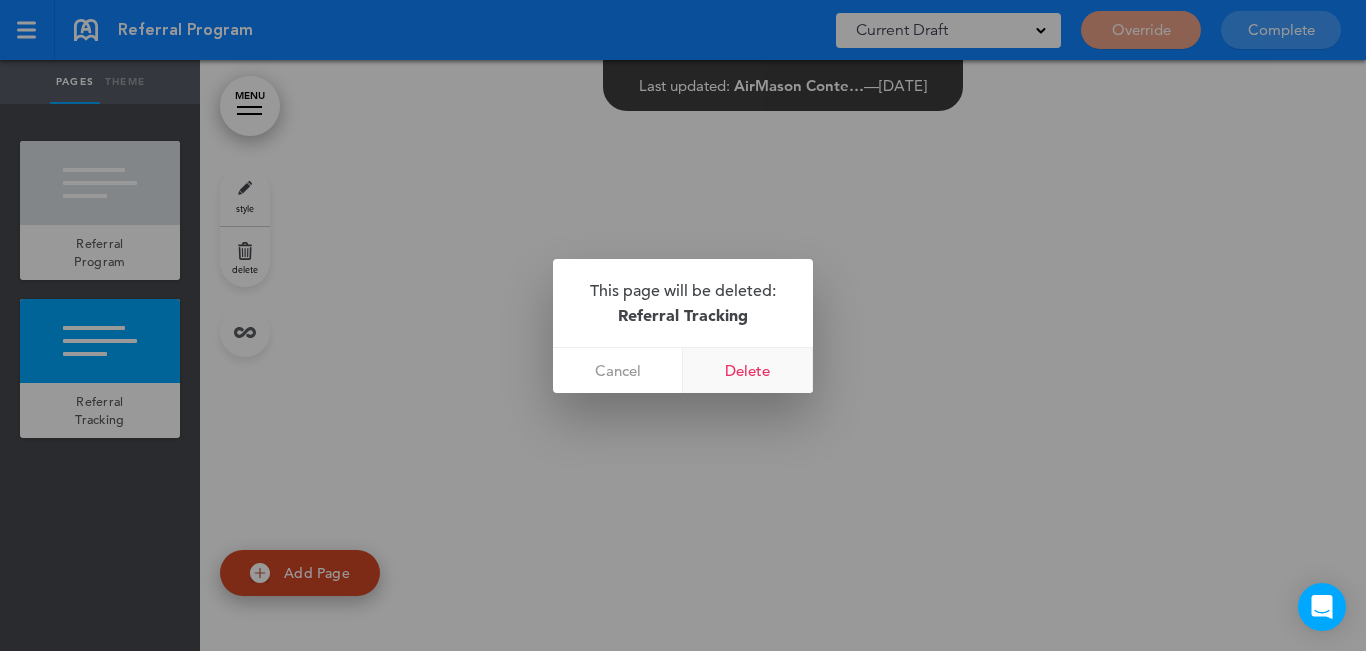 click on "Delete" at bounding box center (748, 370) 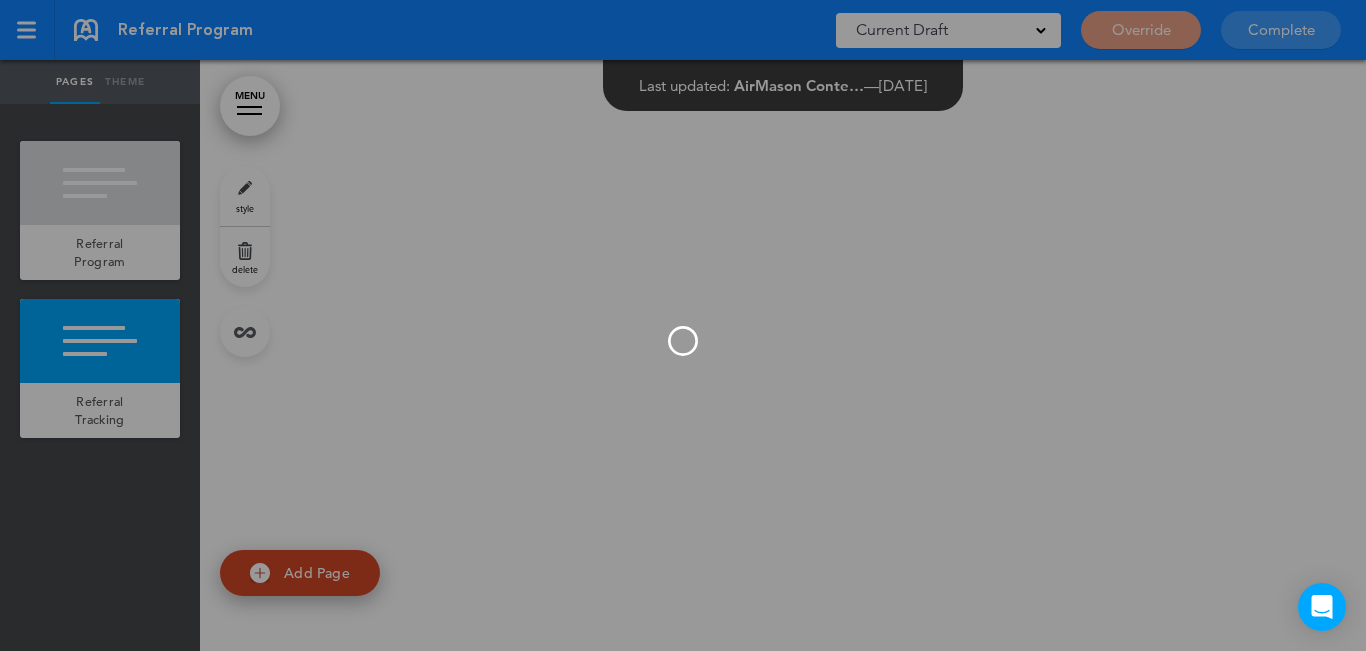 scroll, scrollTop: 1300, scrollLeft: 0, axis: vertical 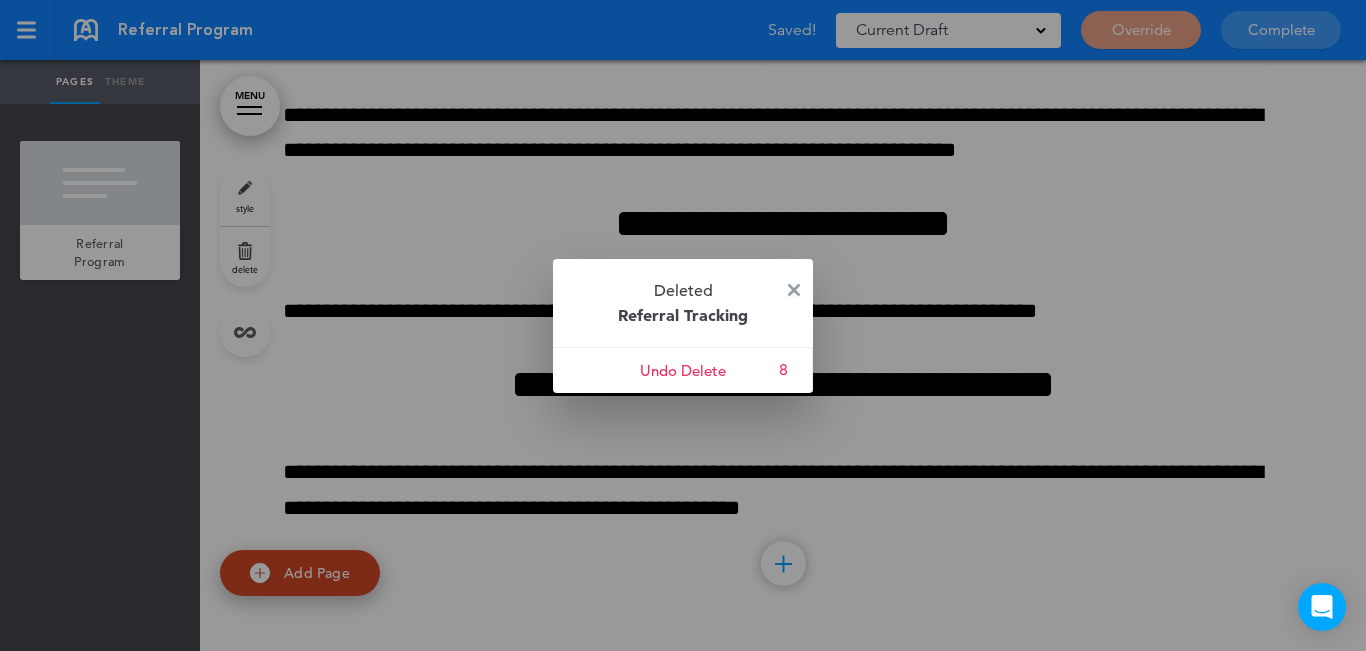 click at bounding box center (794, 290) 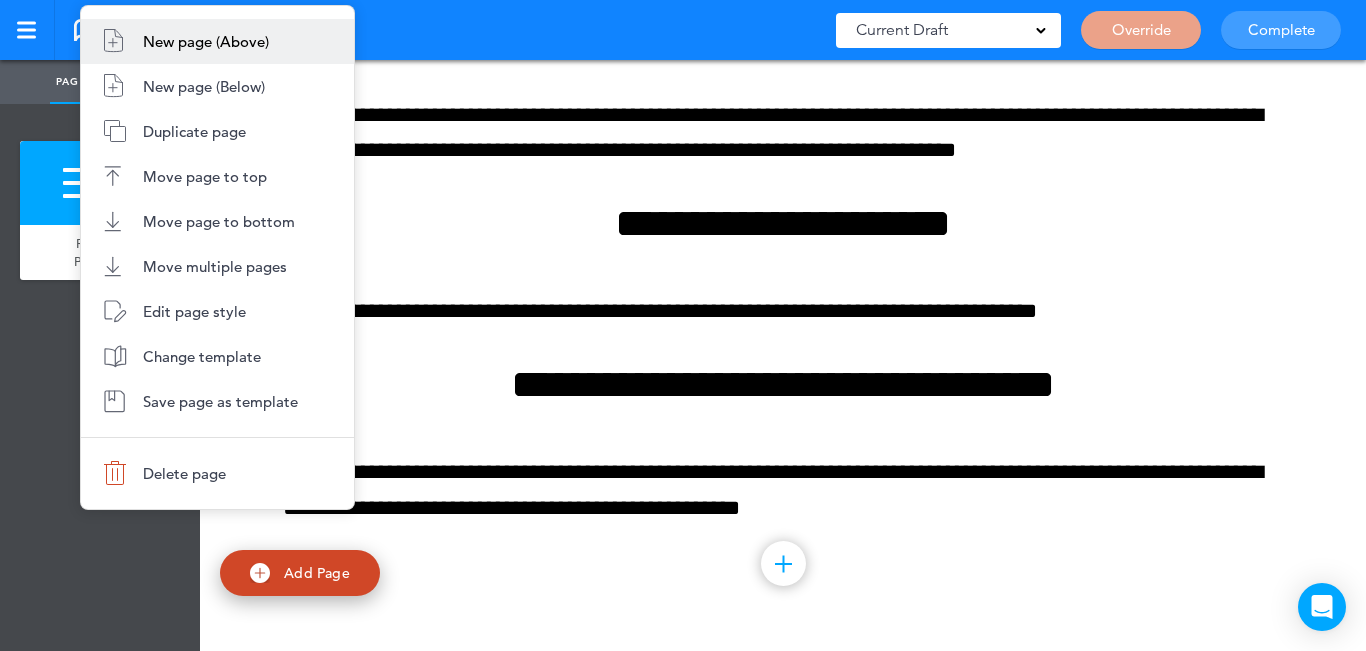 click on "New page (Above)" at bounding box center (217, 41) 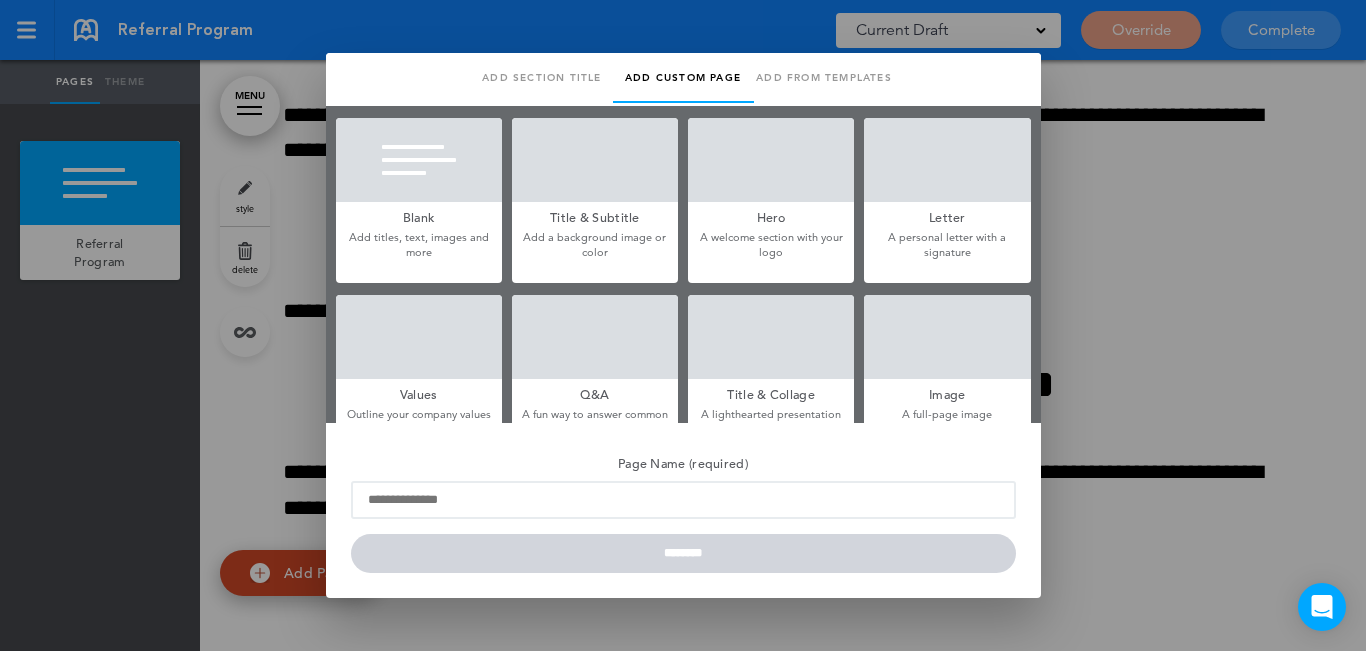 click at bounding box center (771, 160) 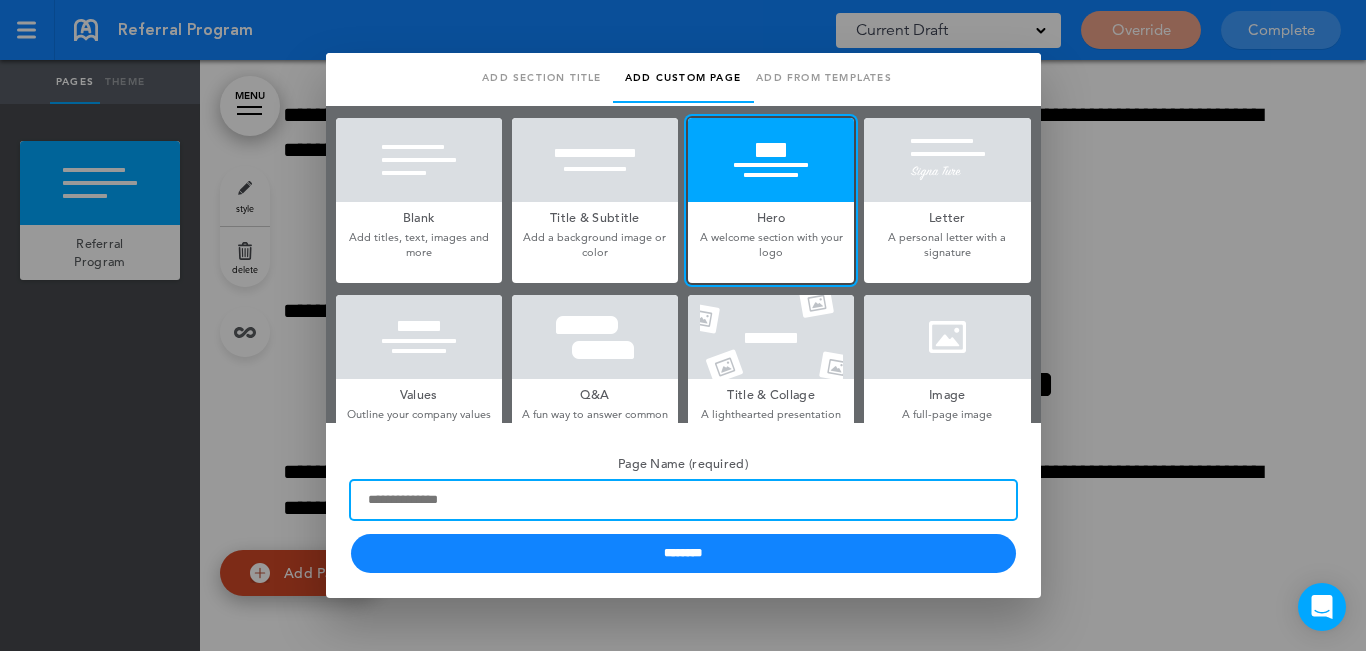 click on "Page Name (required)" at bounding box center (683, 500) 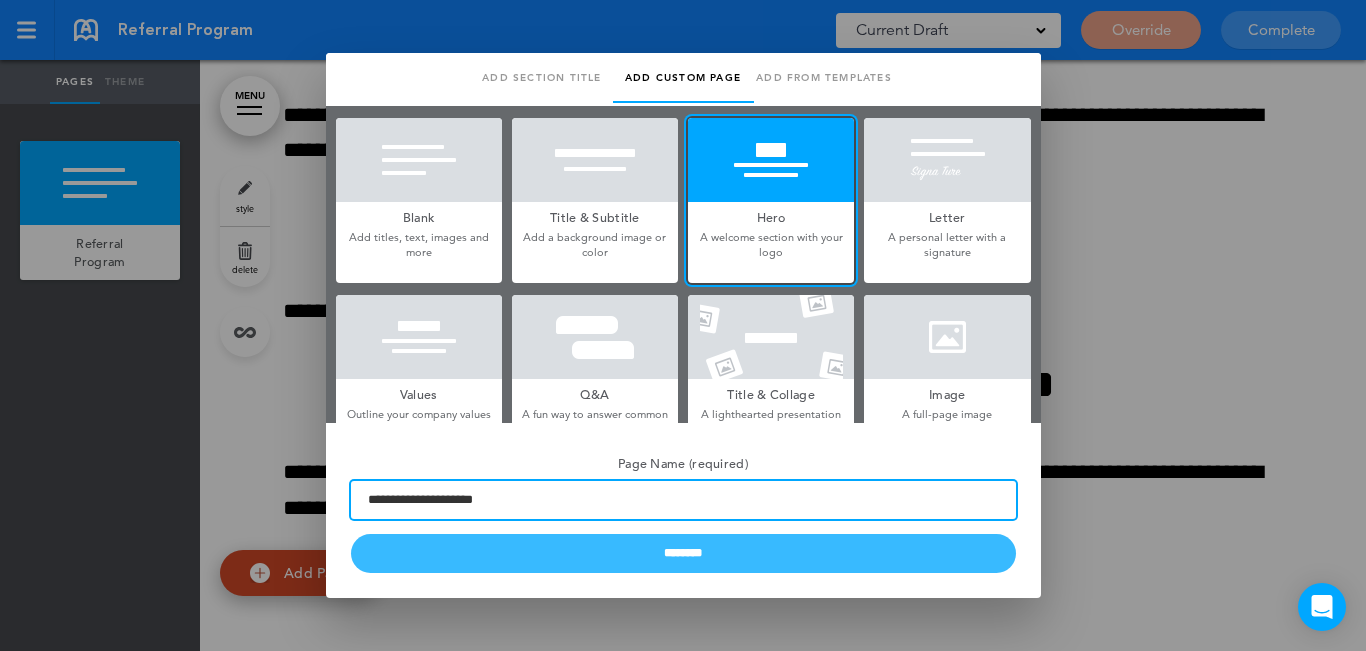 type on "**********" 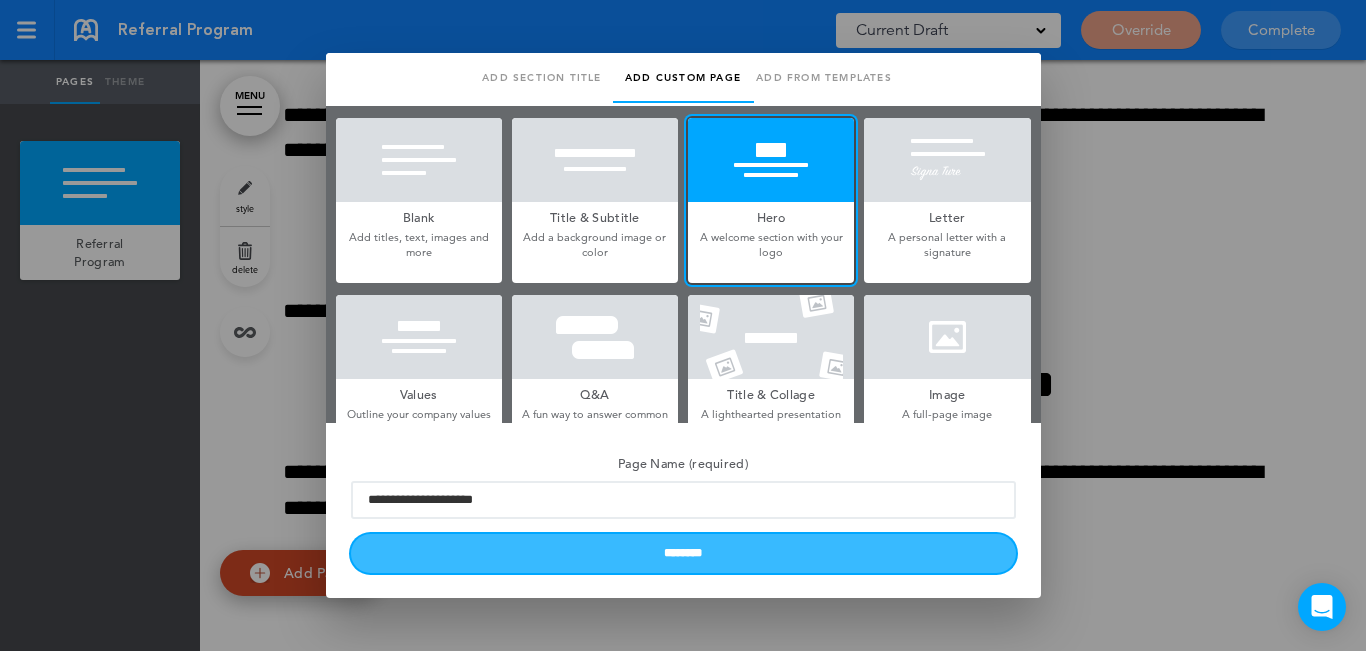 click on "********" at bounding box center (683, 553) 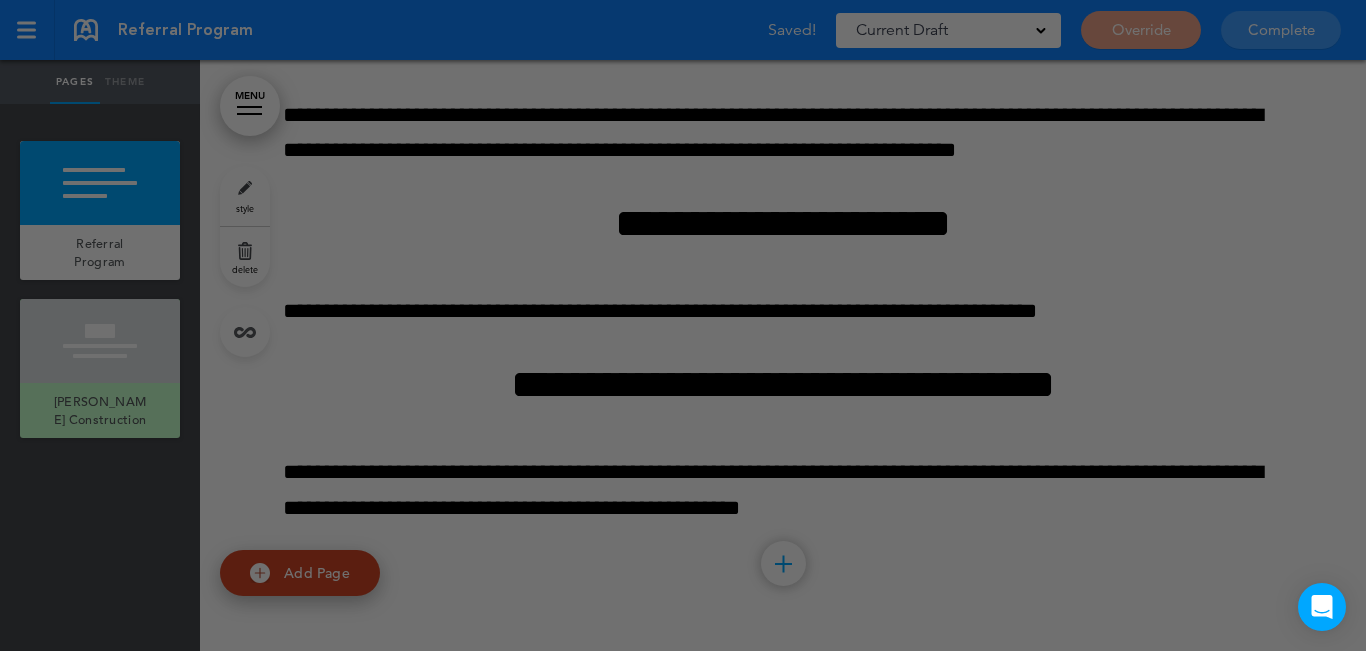 scroll, scrollTop: 1891, scrollLeft: 0, axis: vertical 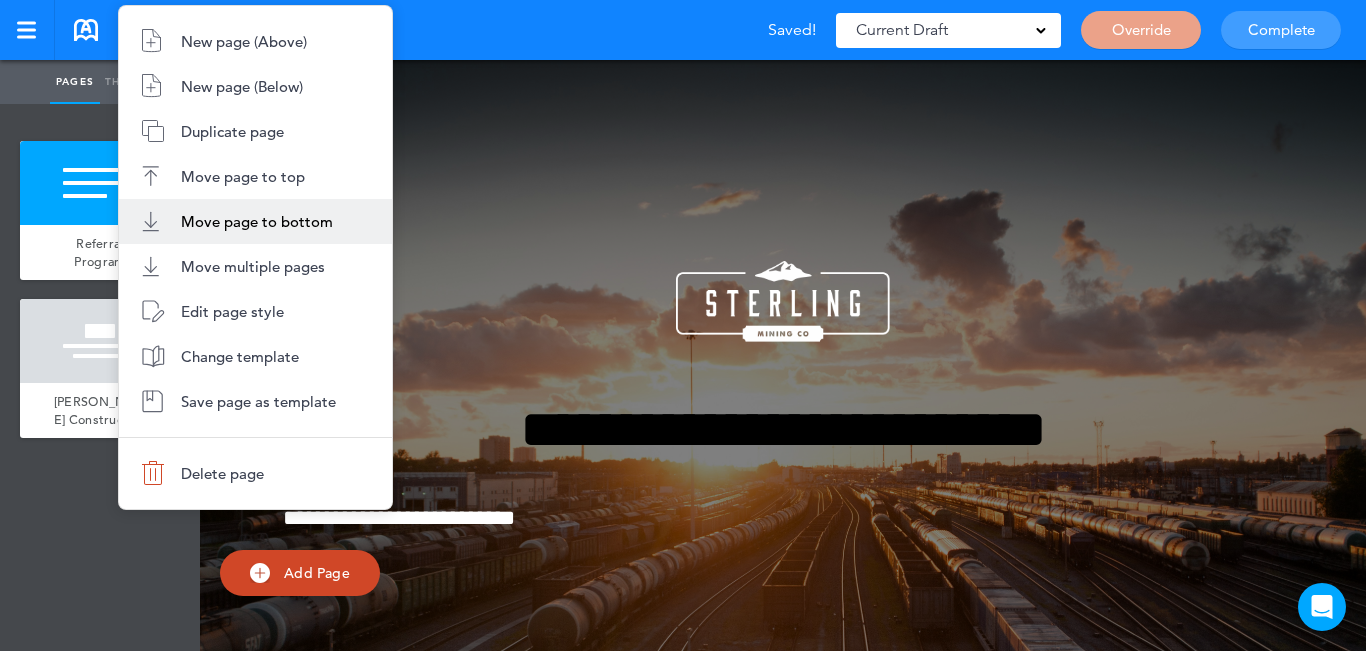 click on "Move page to bottom" at bounding box center (255, 221) 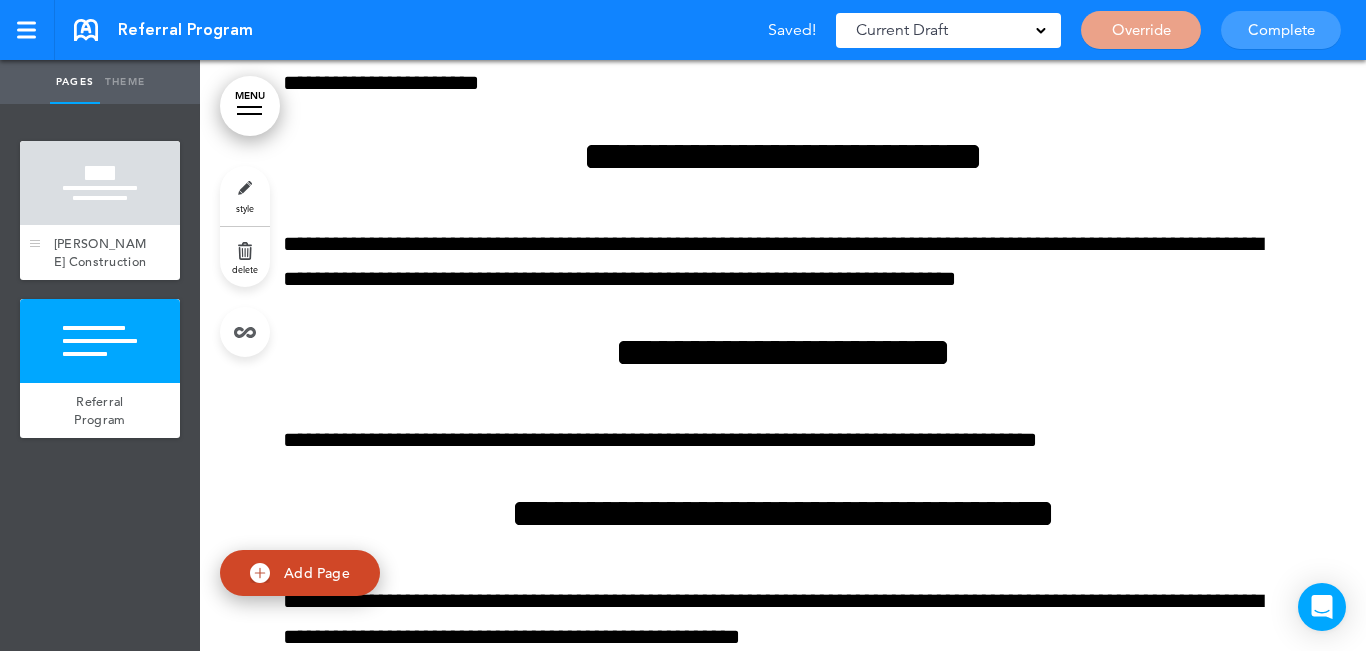 drag, startPoint x: 87, startPoint y: 205, endPoint x: 114, endPoint y: 207, distance: 27.073973 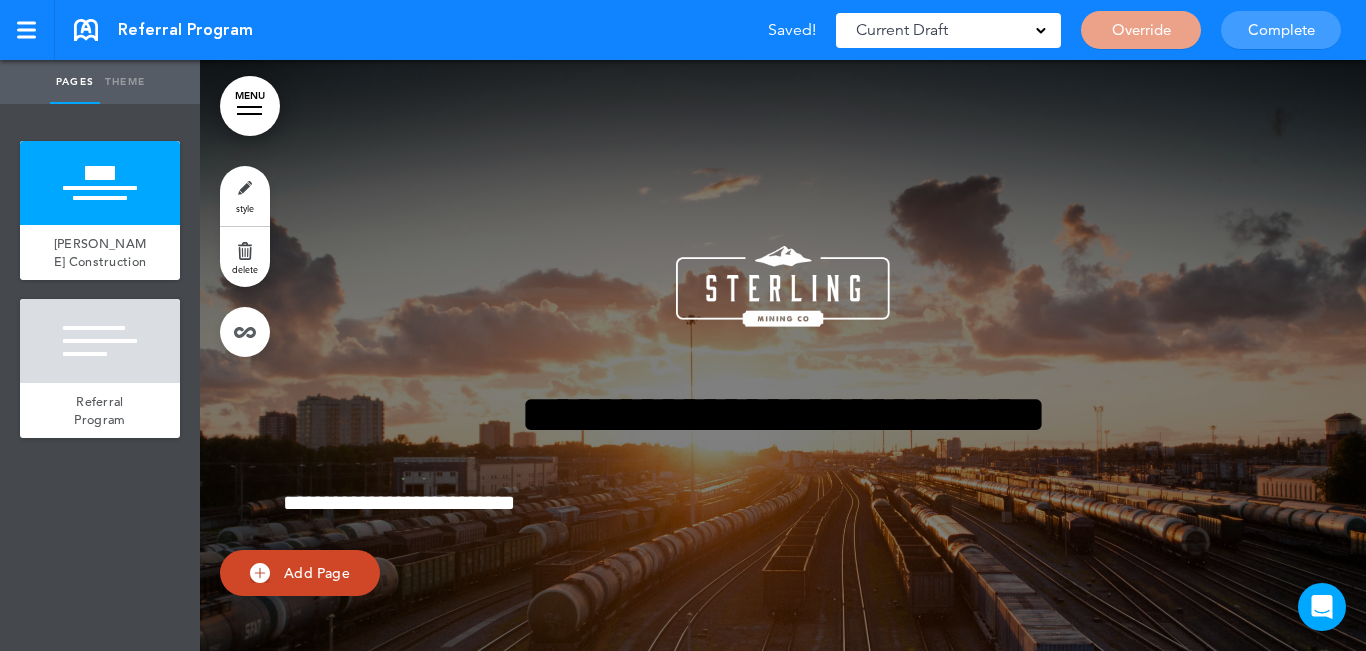 scroll, scrollTop: 0, scrollLeft: 0, axis: both 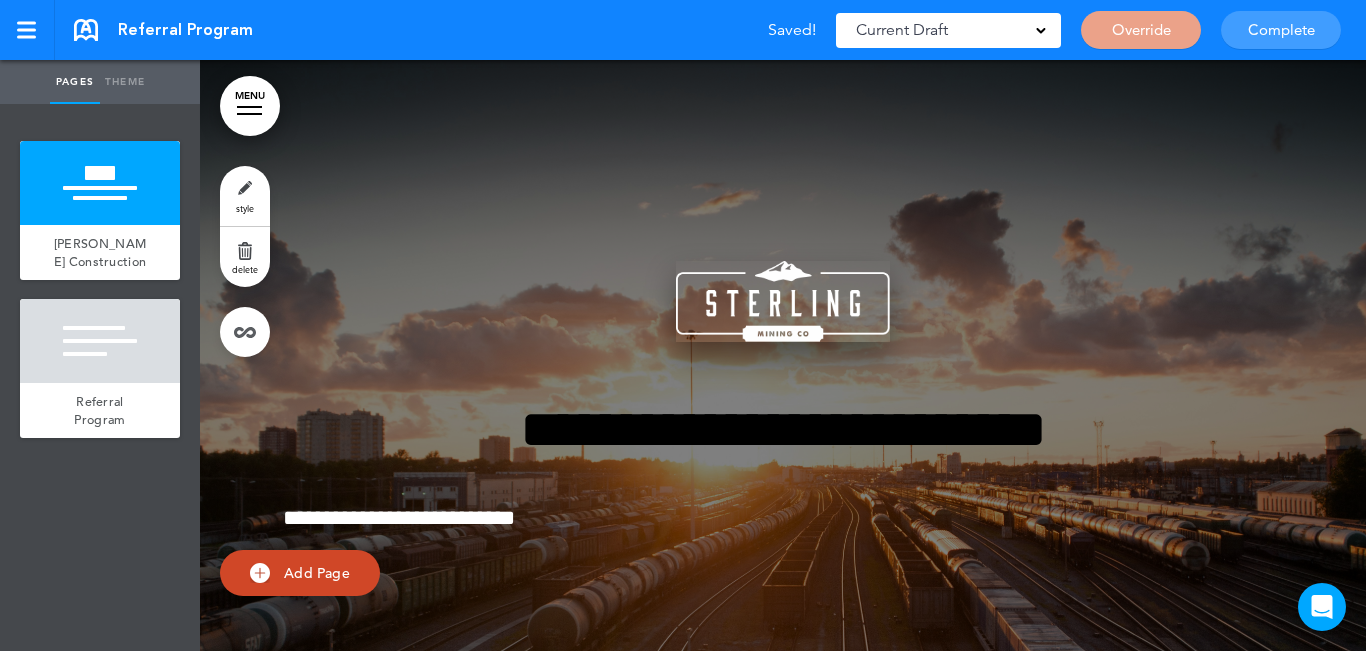 click at bounding box center (783, 301) 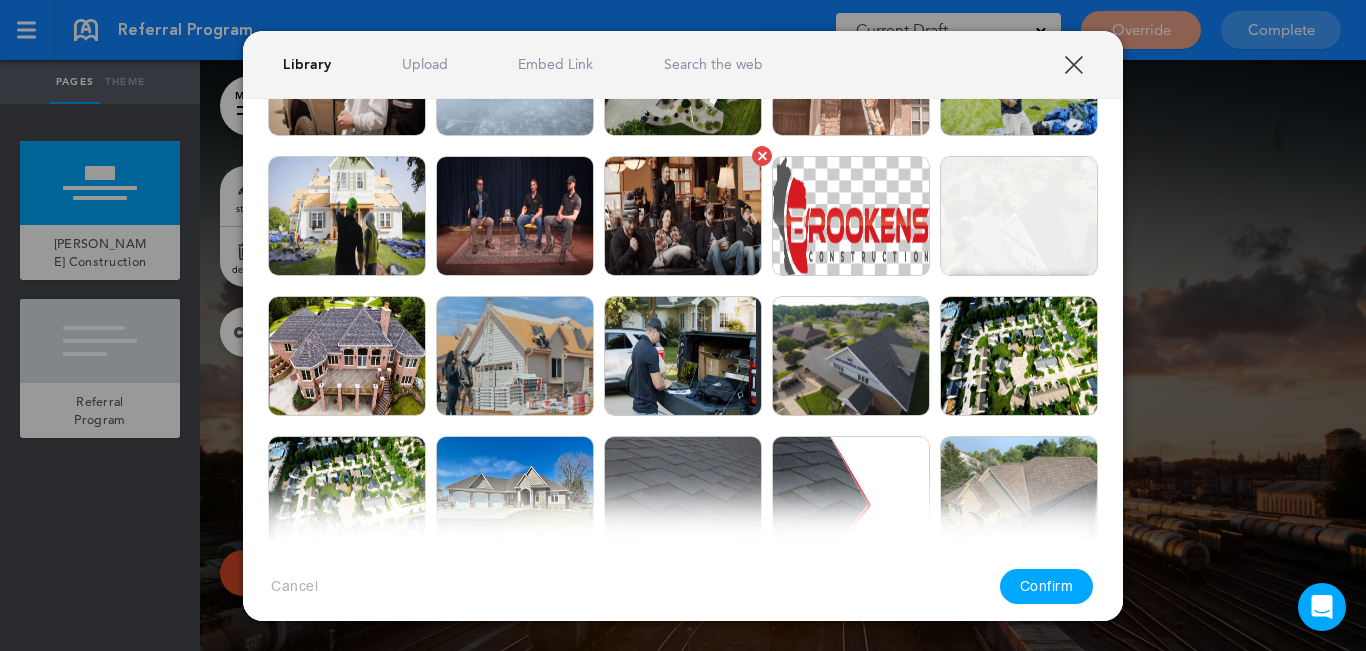 scroll, scrollTop: 800, scrollLeft: 0, axis: vertical 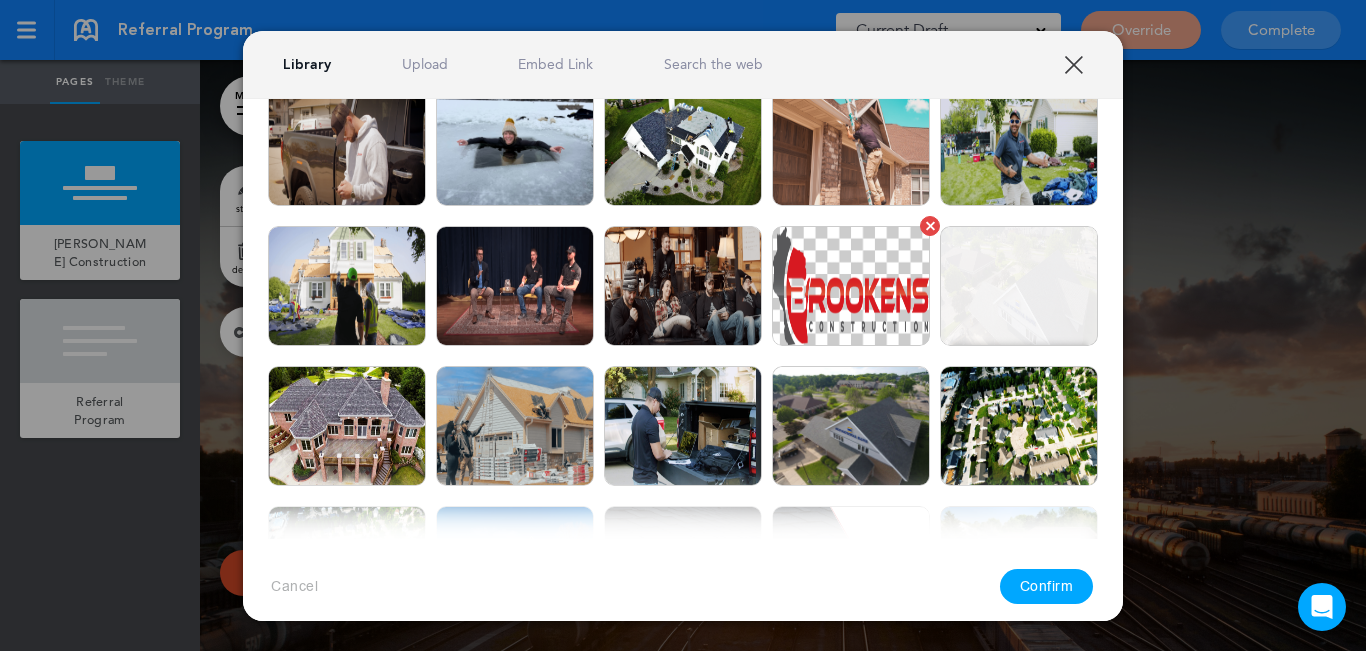 click at bounding box center (851, 286) 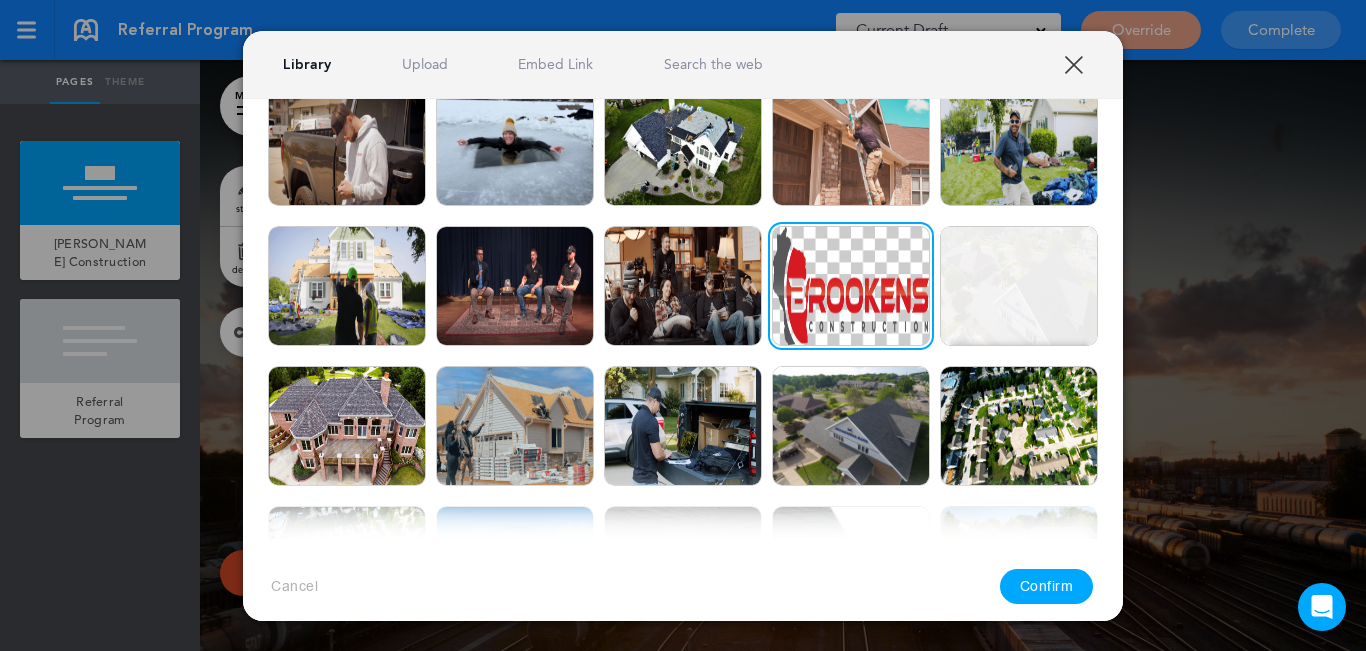 click on "Confirm" at bounding box center (1047, 586) 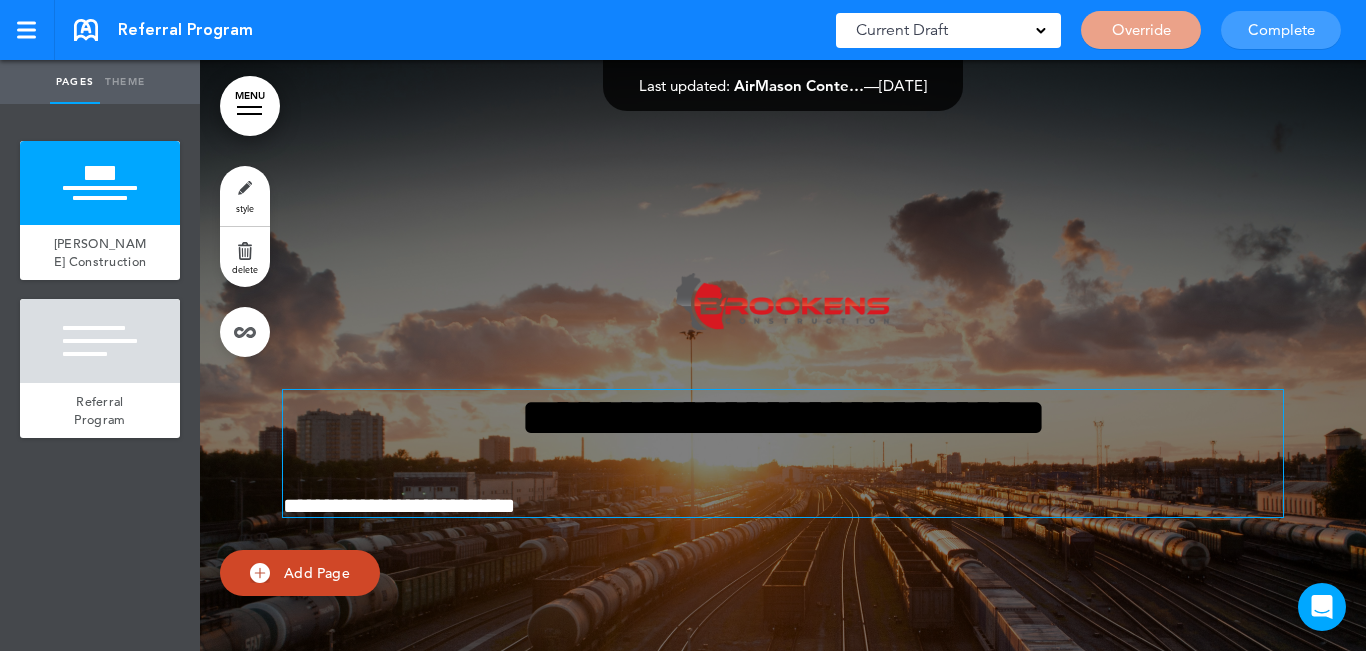 click on "**********" at bounding box center (783, 417) 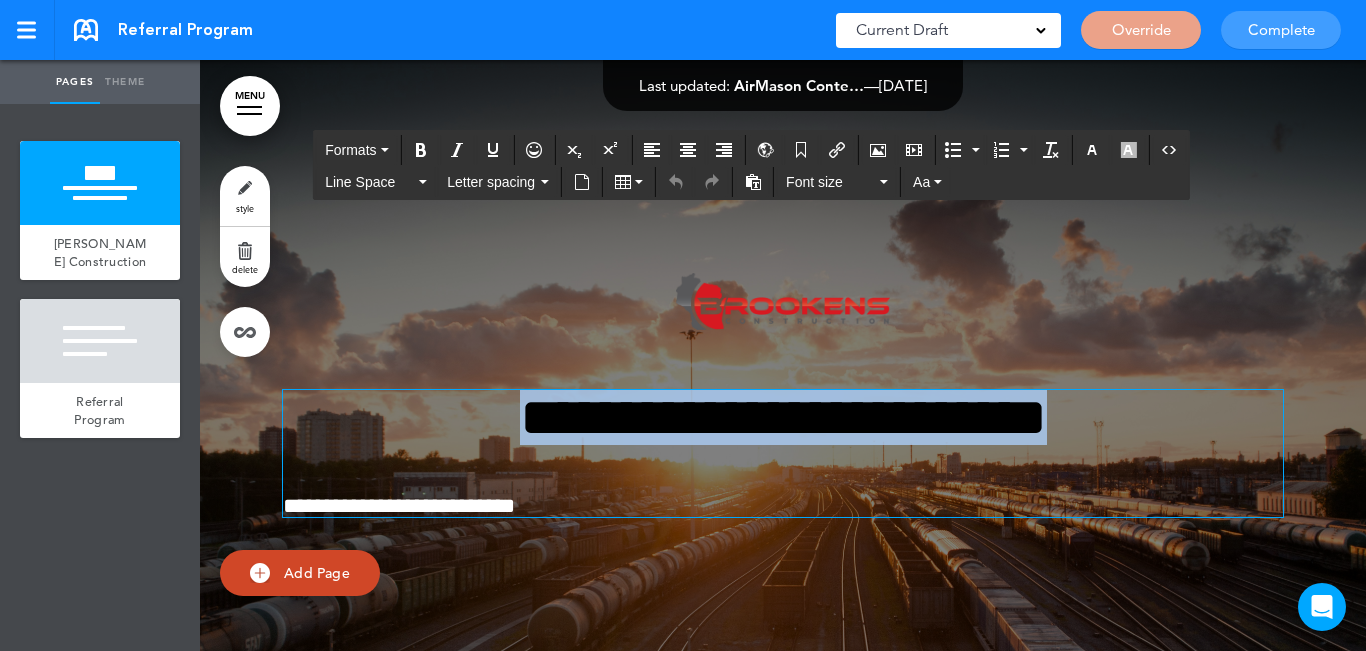 paste 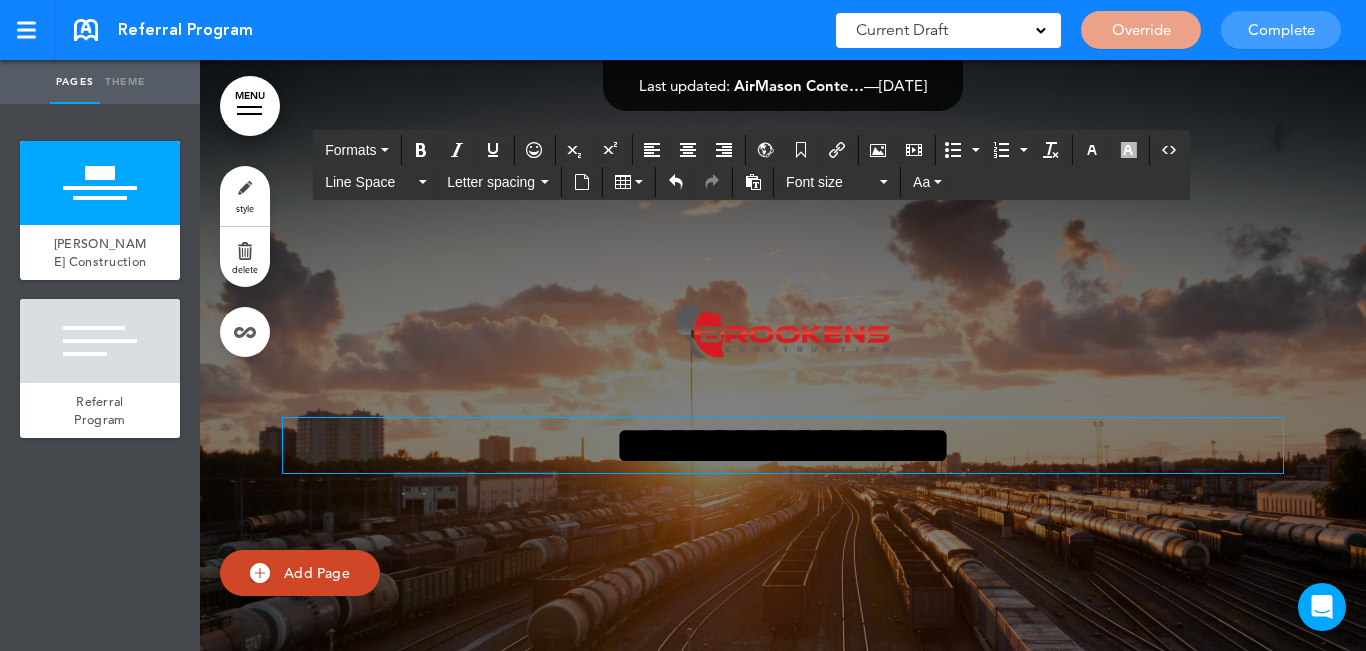 click on "style" at bounding box center (245, 196) 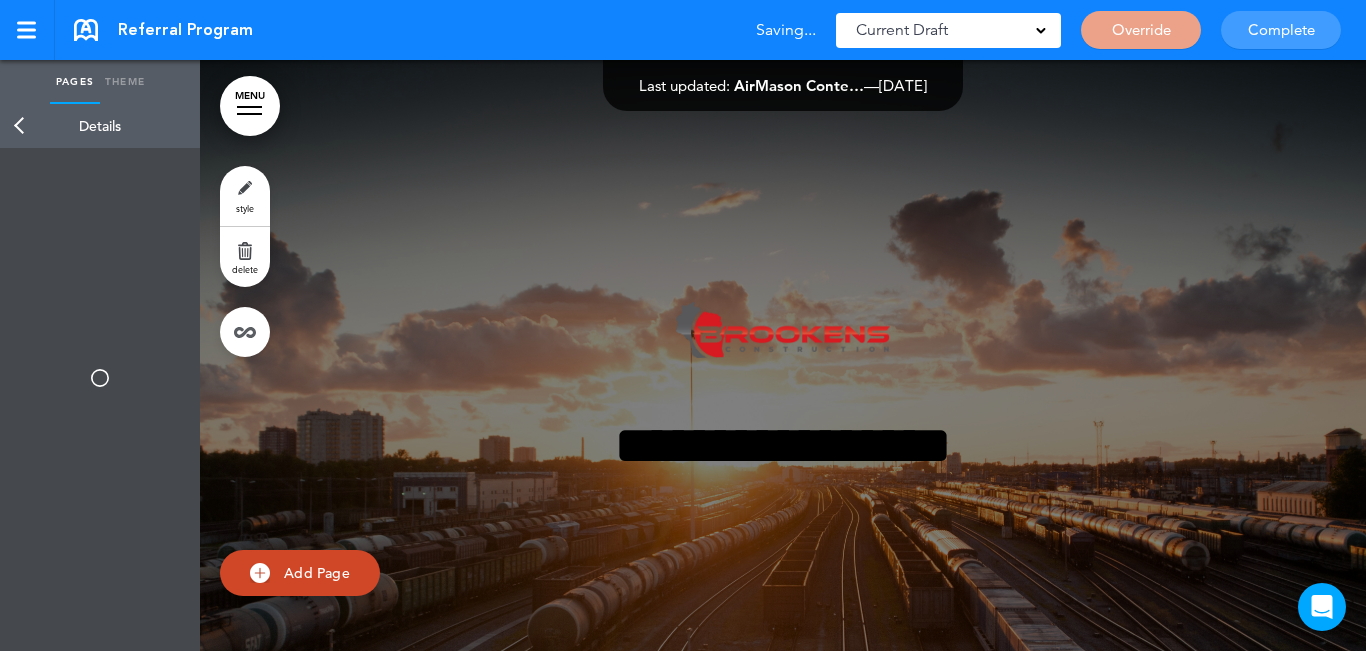 type 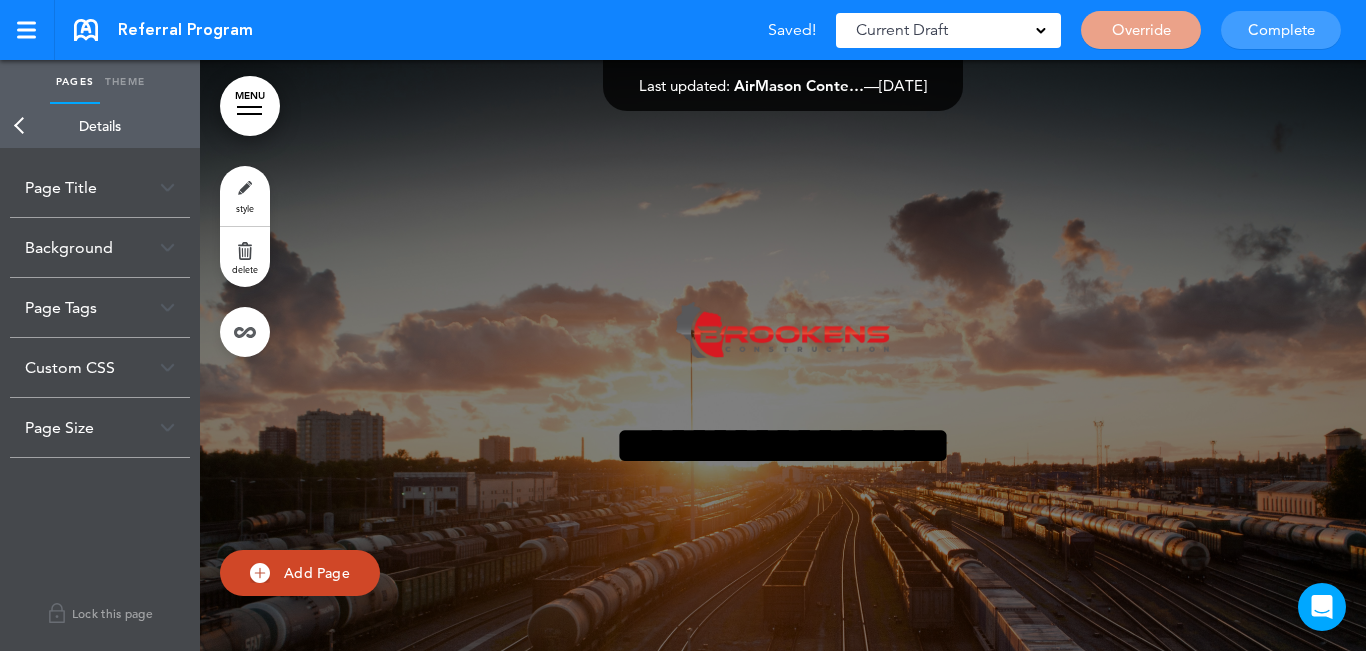 click on "Background" at bounding box center [100, 247] 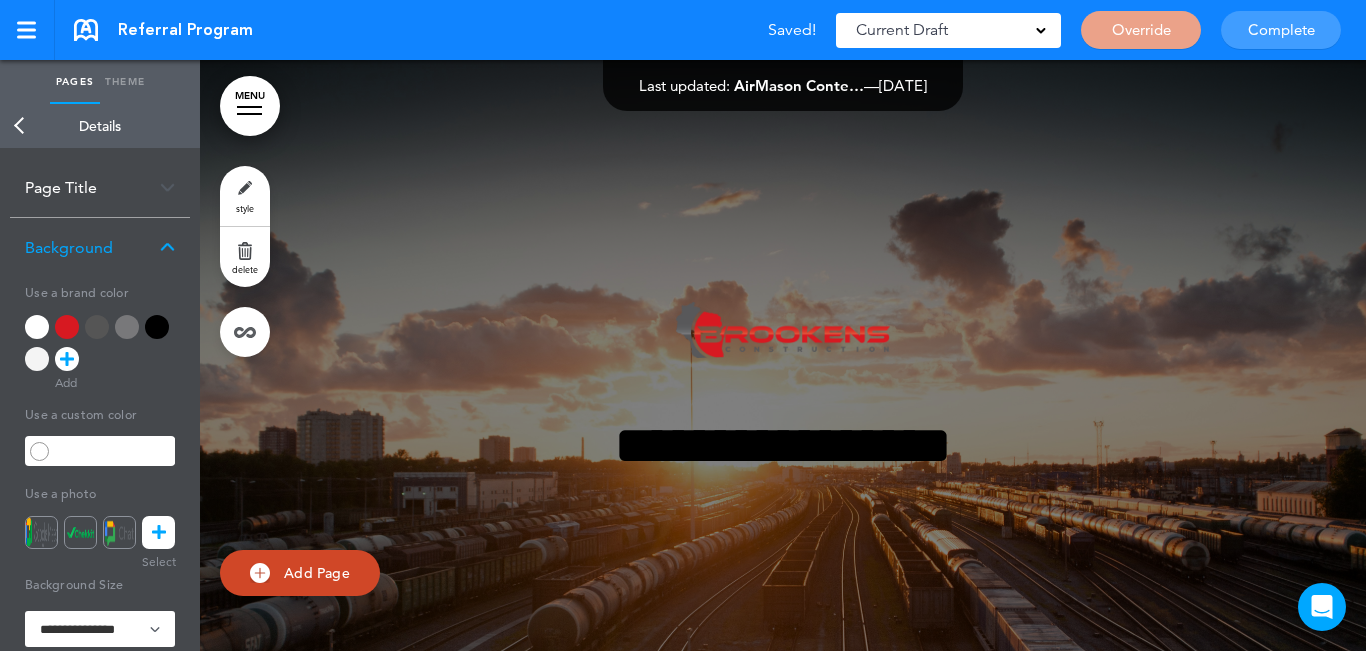 click at bounding box center [37, 327] 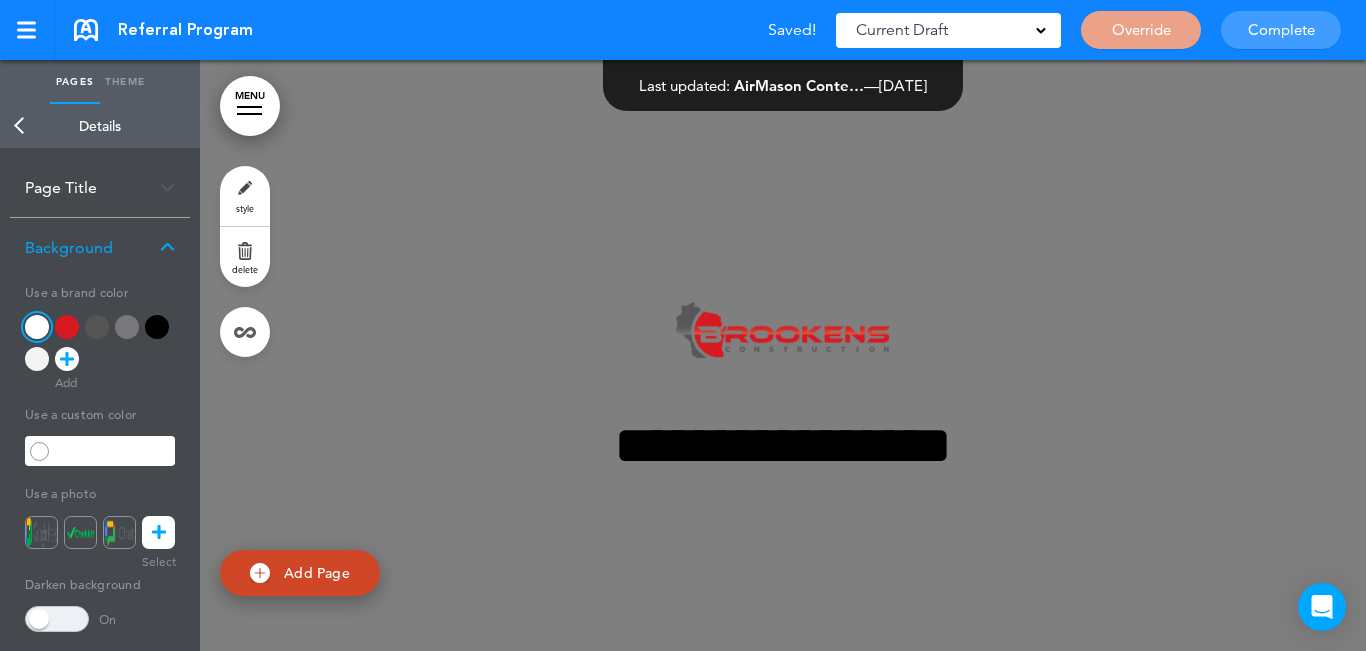 click at bounding box center [57, 619] 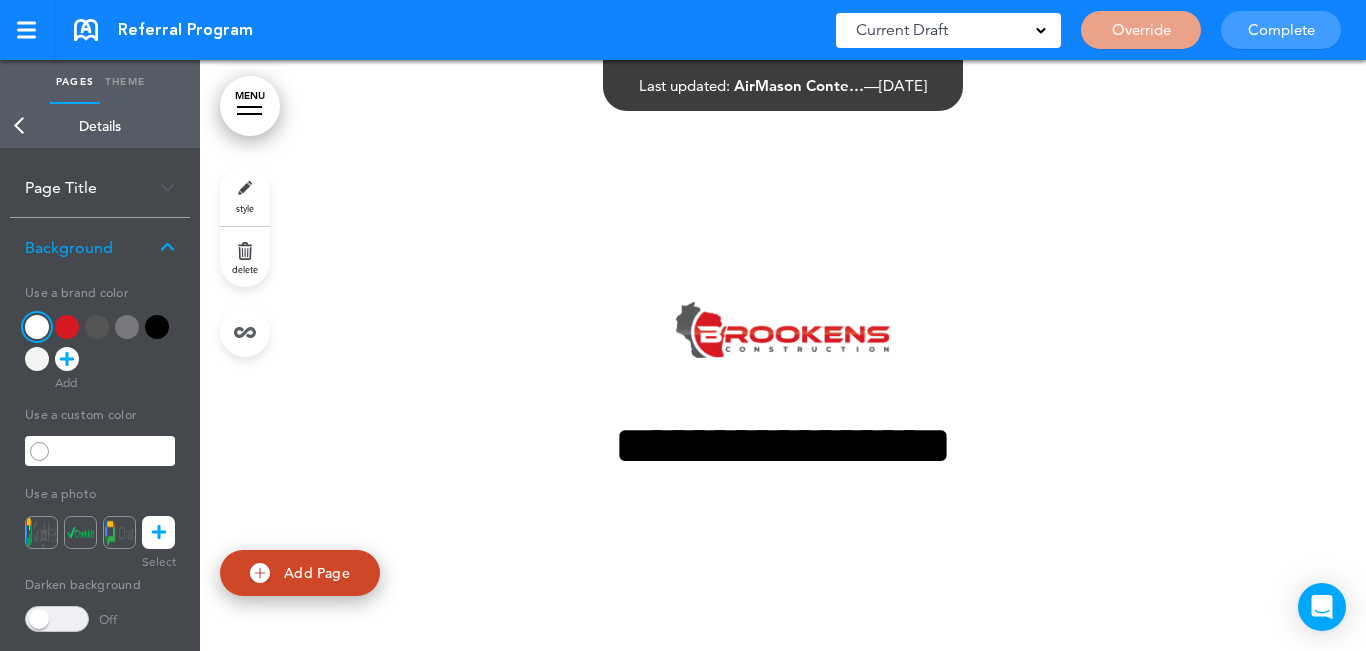 click on "Back" at bounding box center [20, 126] 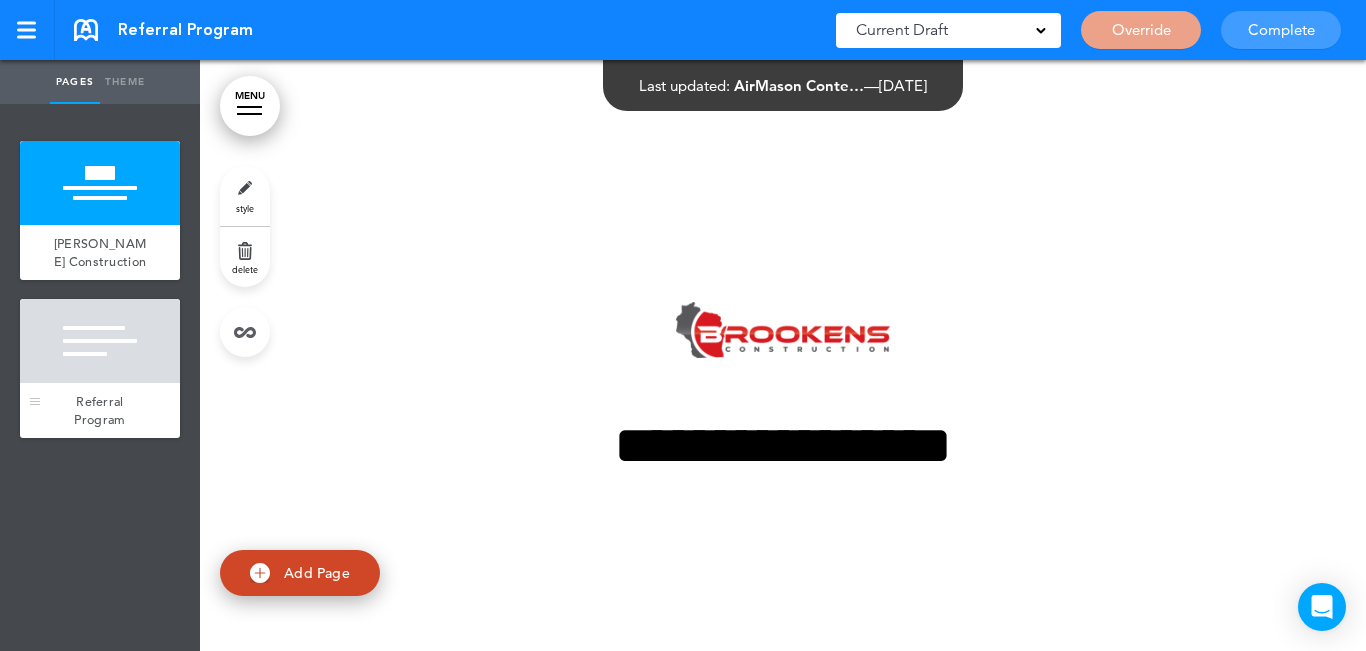 click on "Referral Program" at bounding box center (100, 410) 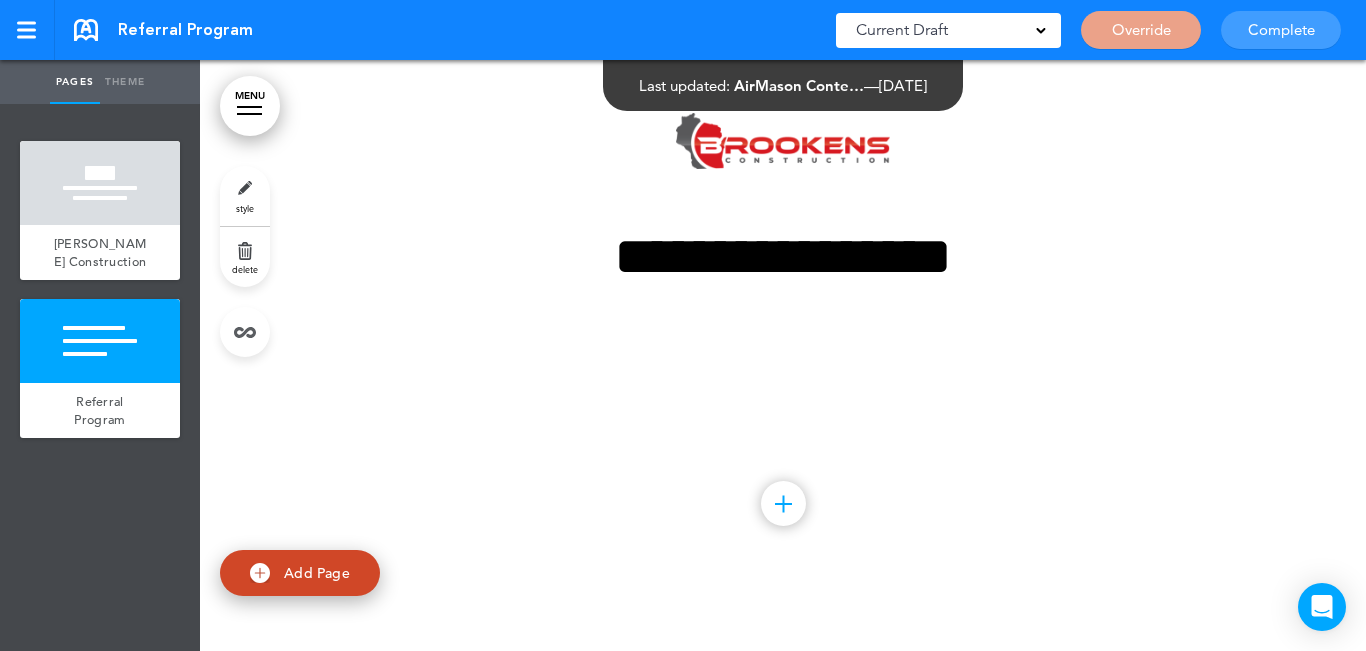 scroll, scrollTop: 720, scrollLeft: 0, axis: vertical 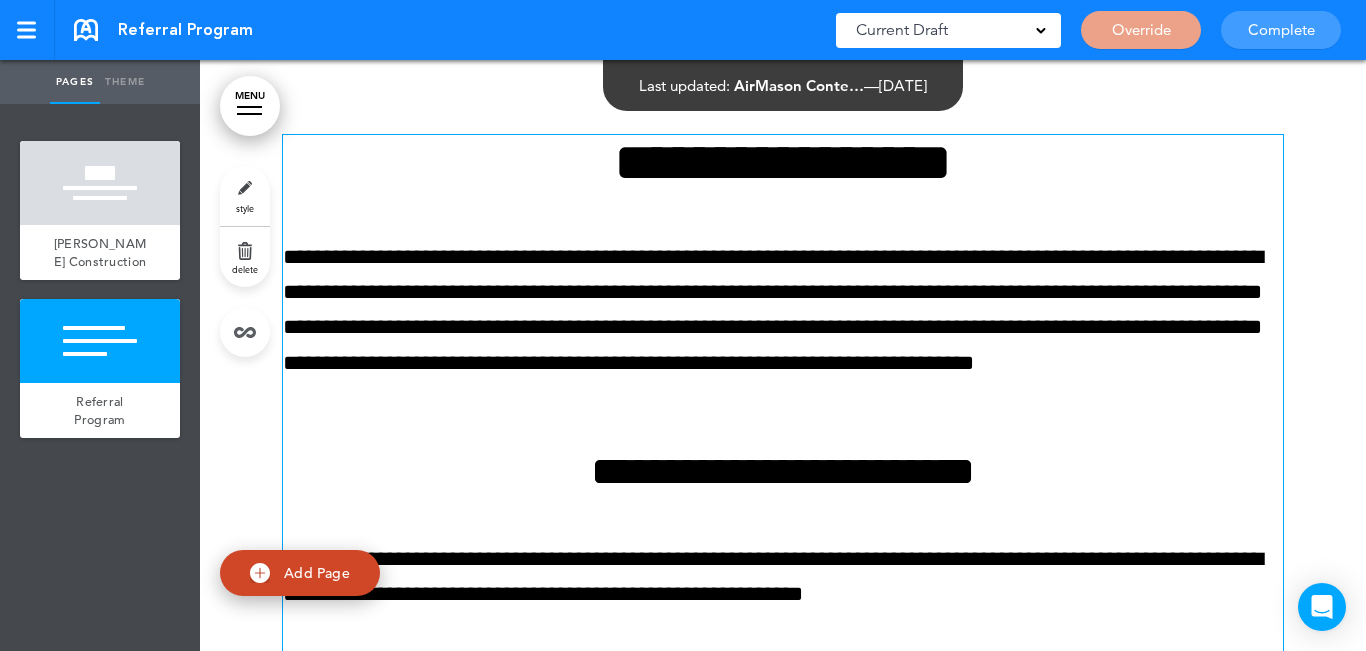 click on "**********" at bounding box center (783, 980) 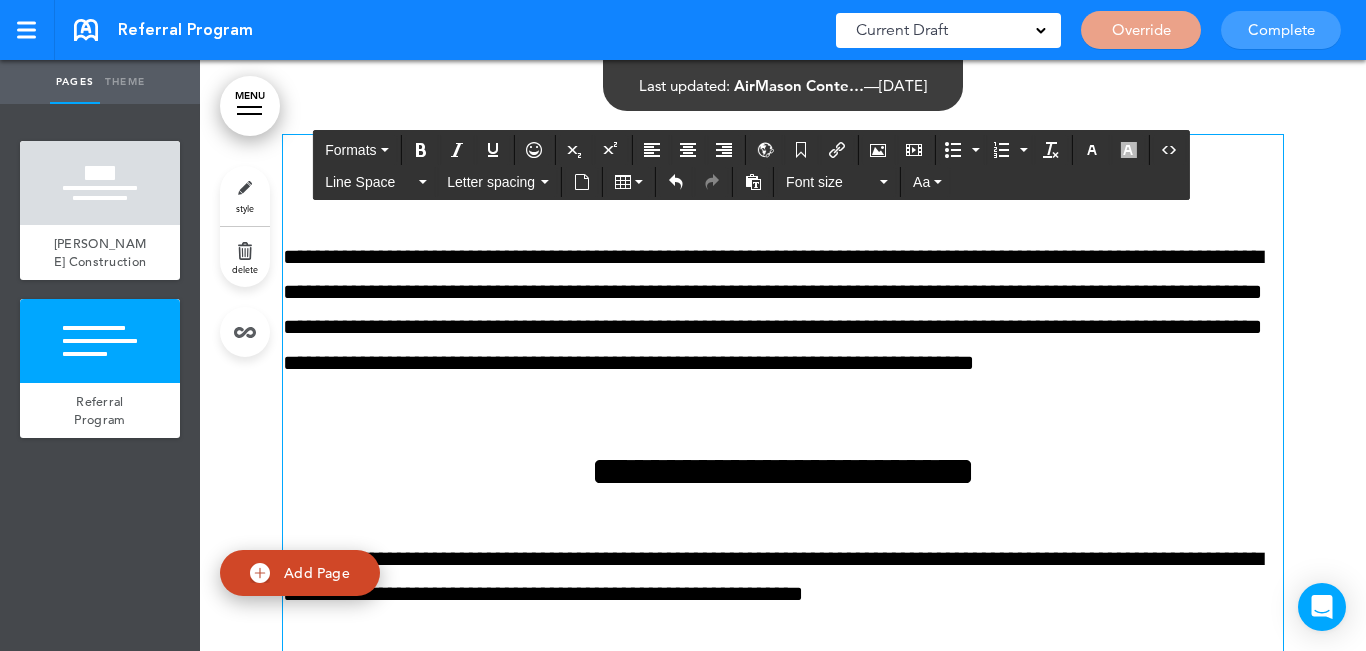 click on "**********" at bounding box center [783, 980] 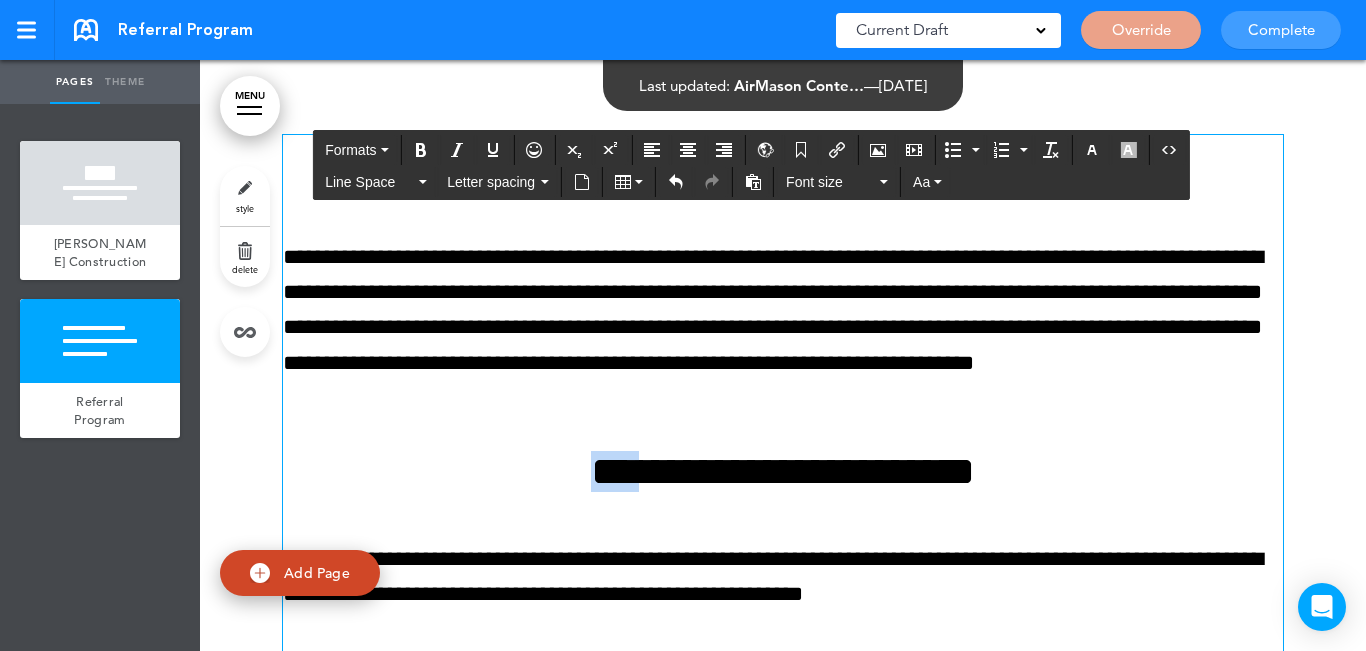 drag, startPoint x: 643, startPoint y: 463, endPoint x: 676, endPoint y: 360, distance: 108.157295 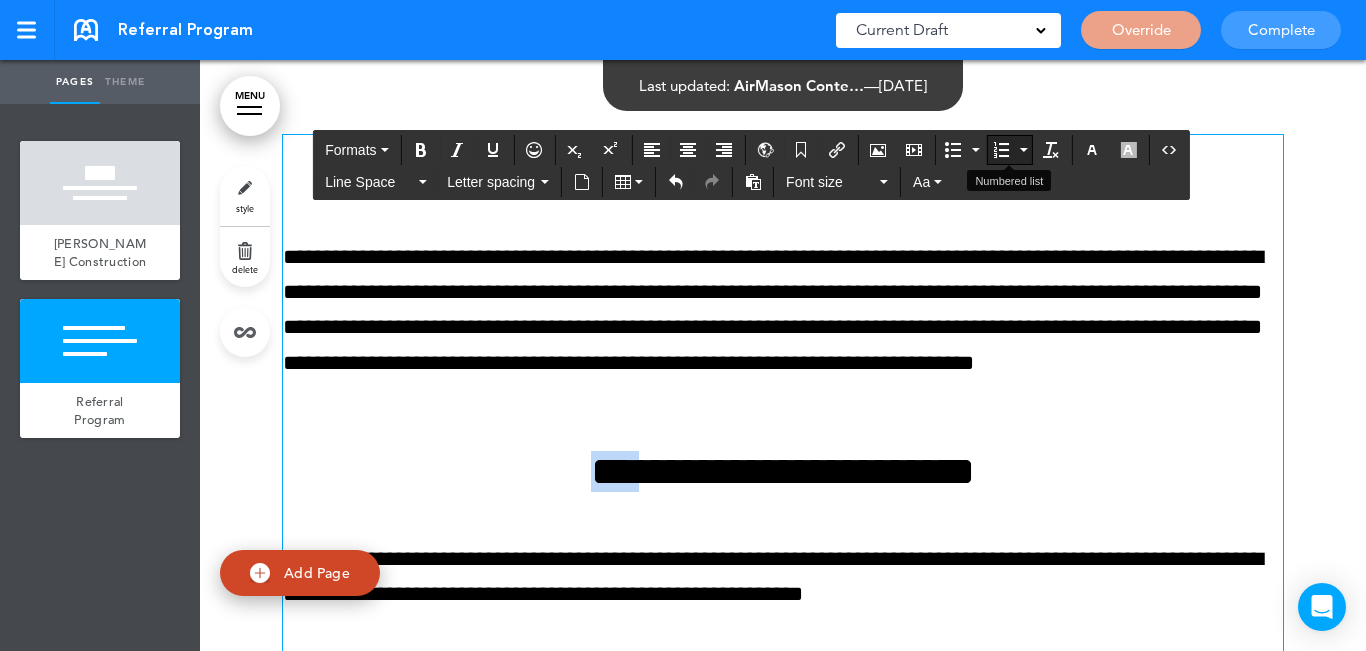 click at bounding box center (1001, 150) 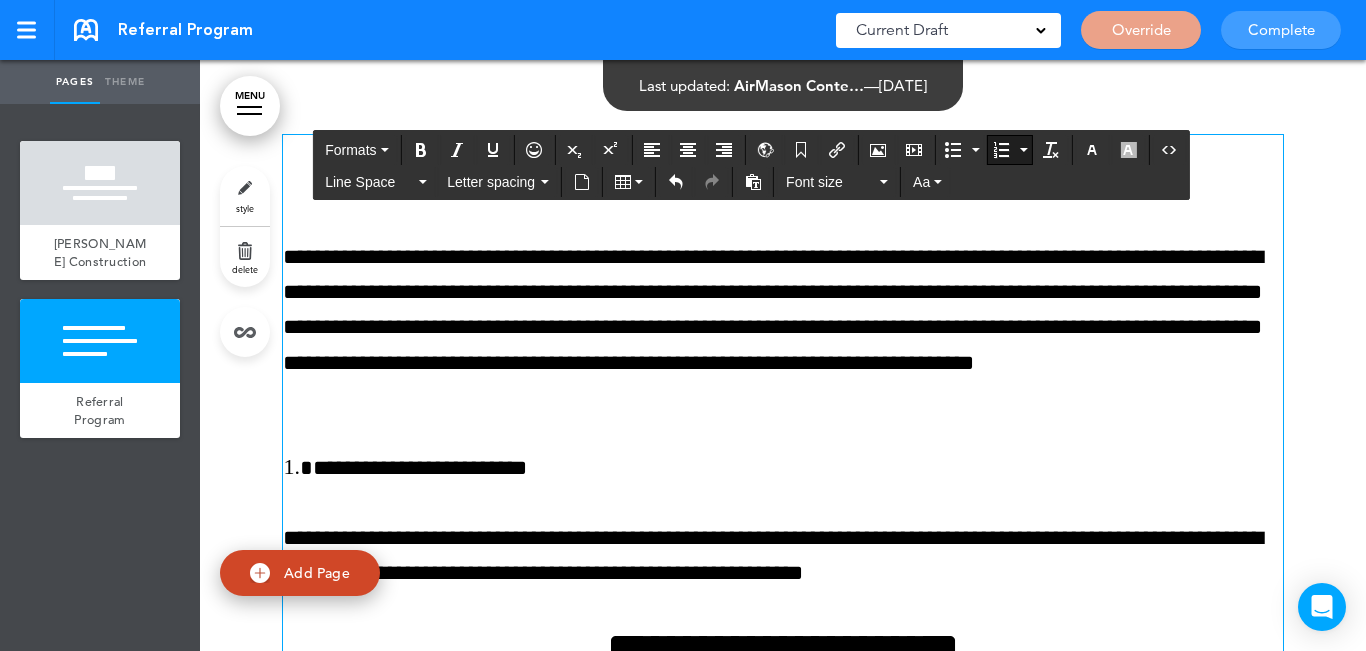 click on "**********" at bounding box center [798, 468] 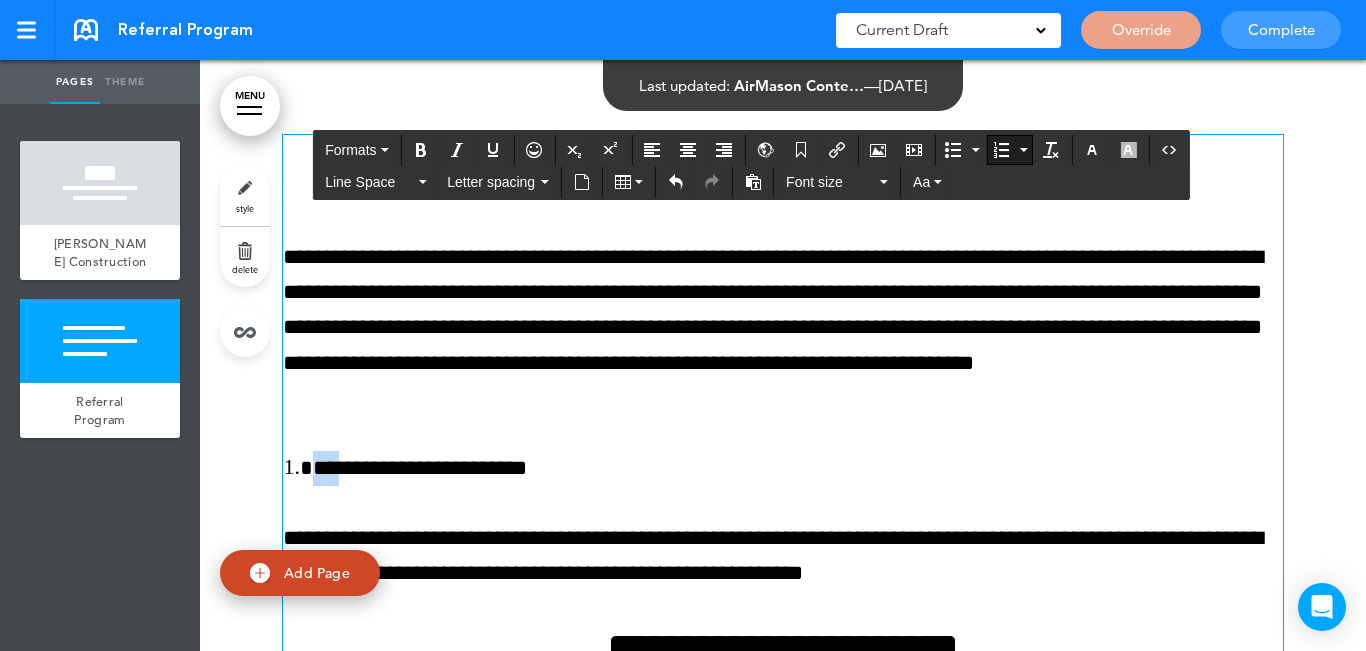 drag, startPoint x: 331, startPoint y: 453, endPoint x: 288, endPoint y: 468, distance: 45.54119 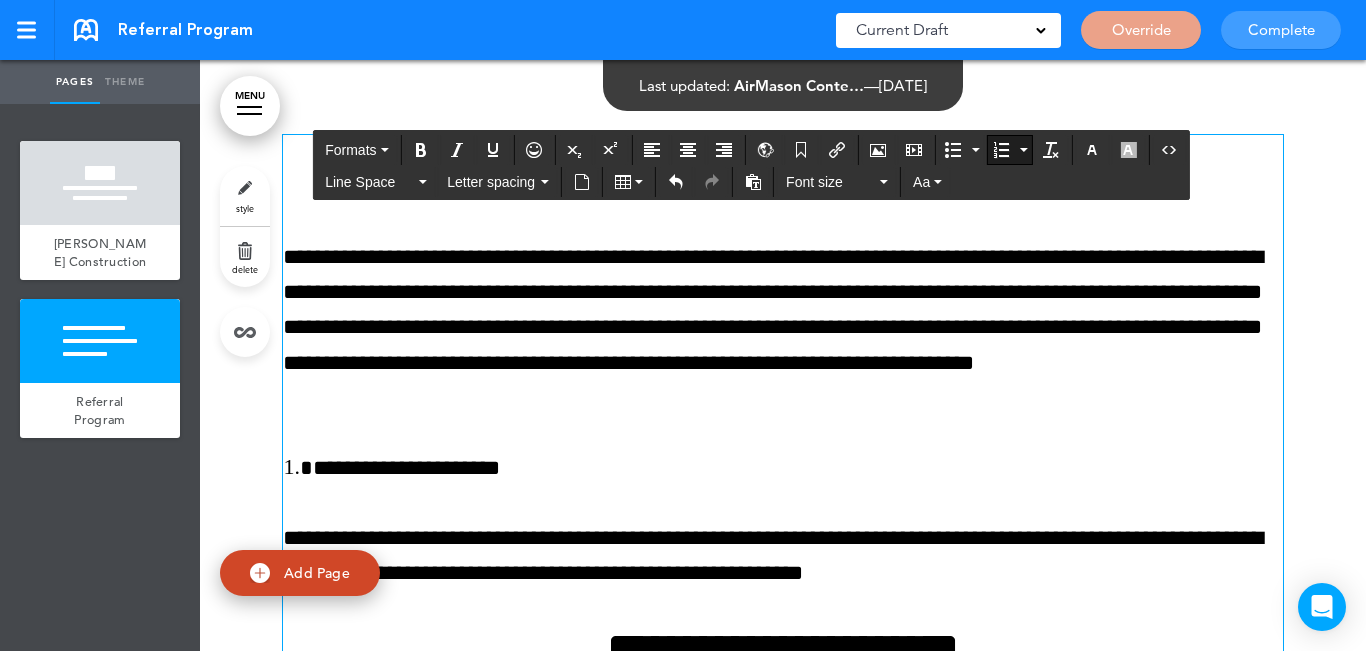 click on "**********" at bounding box center [798, 468] 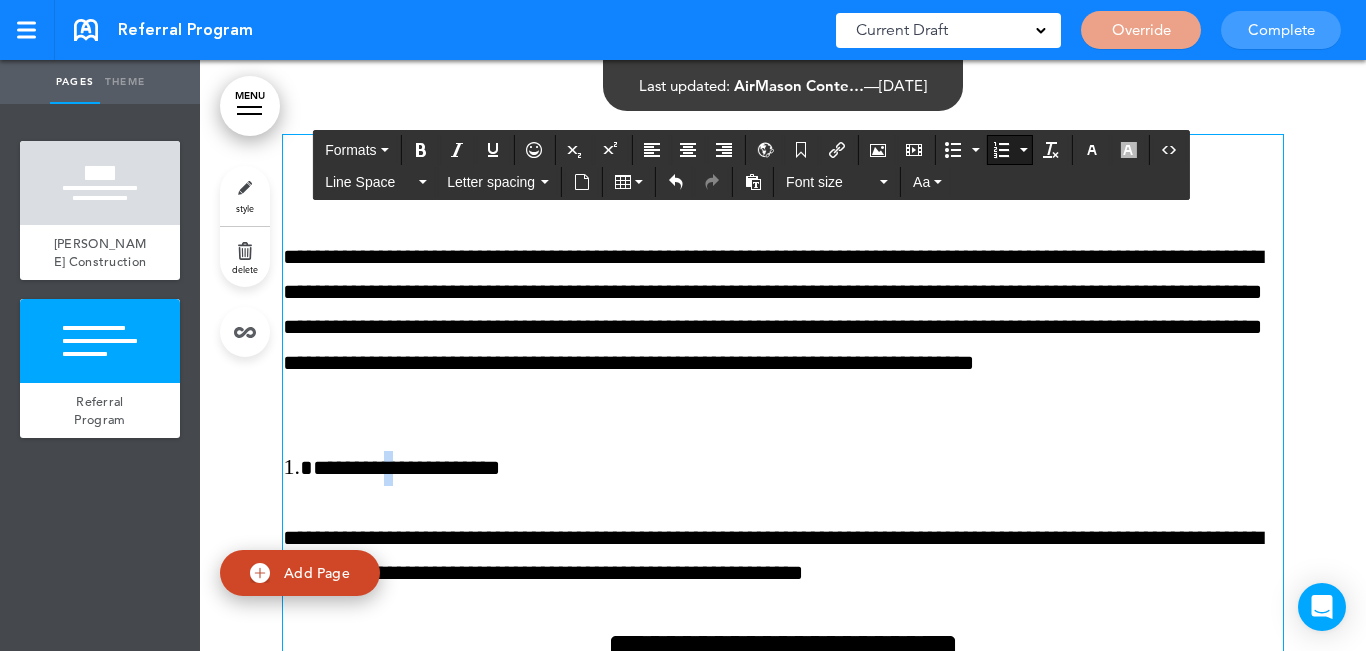 click on "**********" at bounding box center (798, 468) 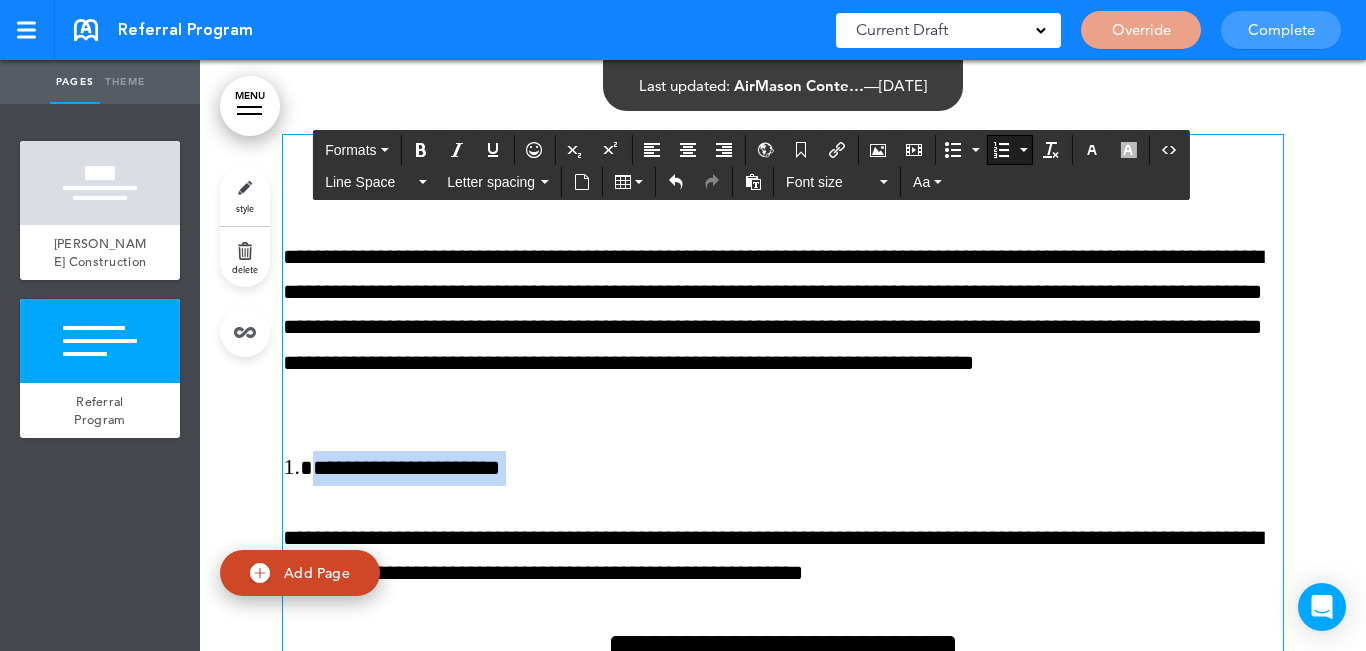 click on "**********" at bounding box center [798, 468] 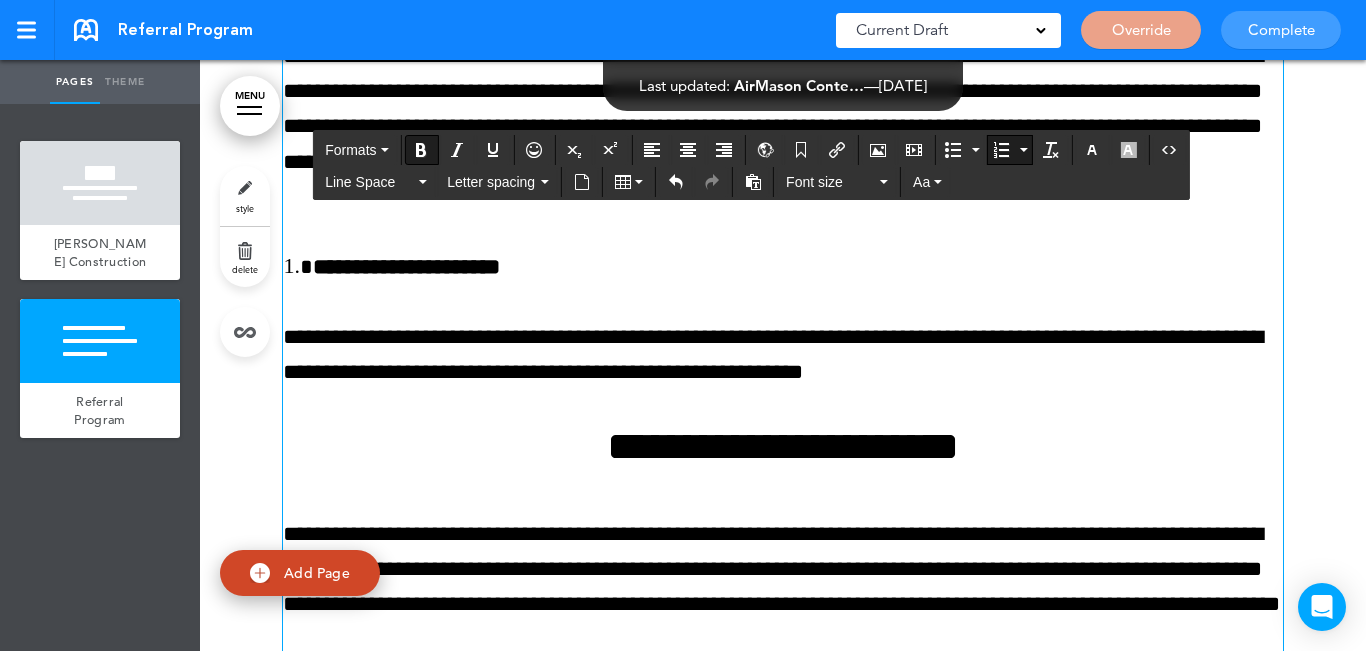scroll, scrollTop: 920, scrollLeft: 0, axis: vertical 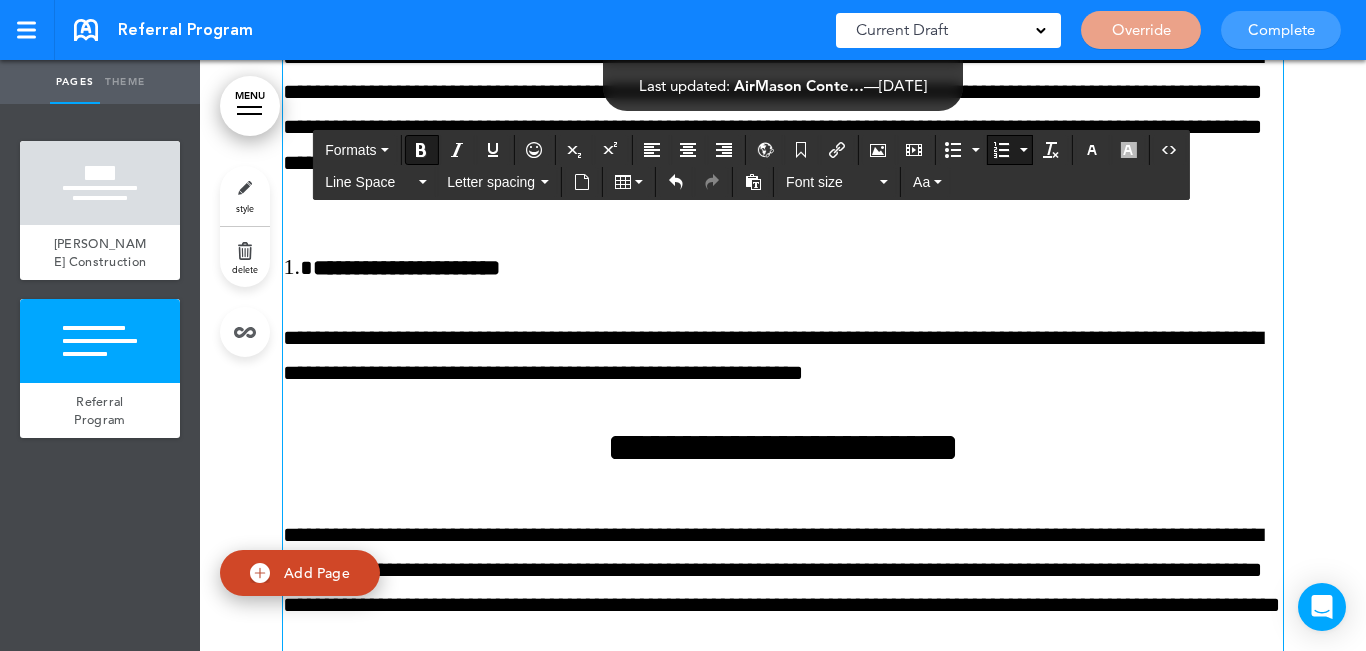 click on "**********" at bounding box center [798, 268] 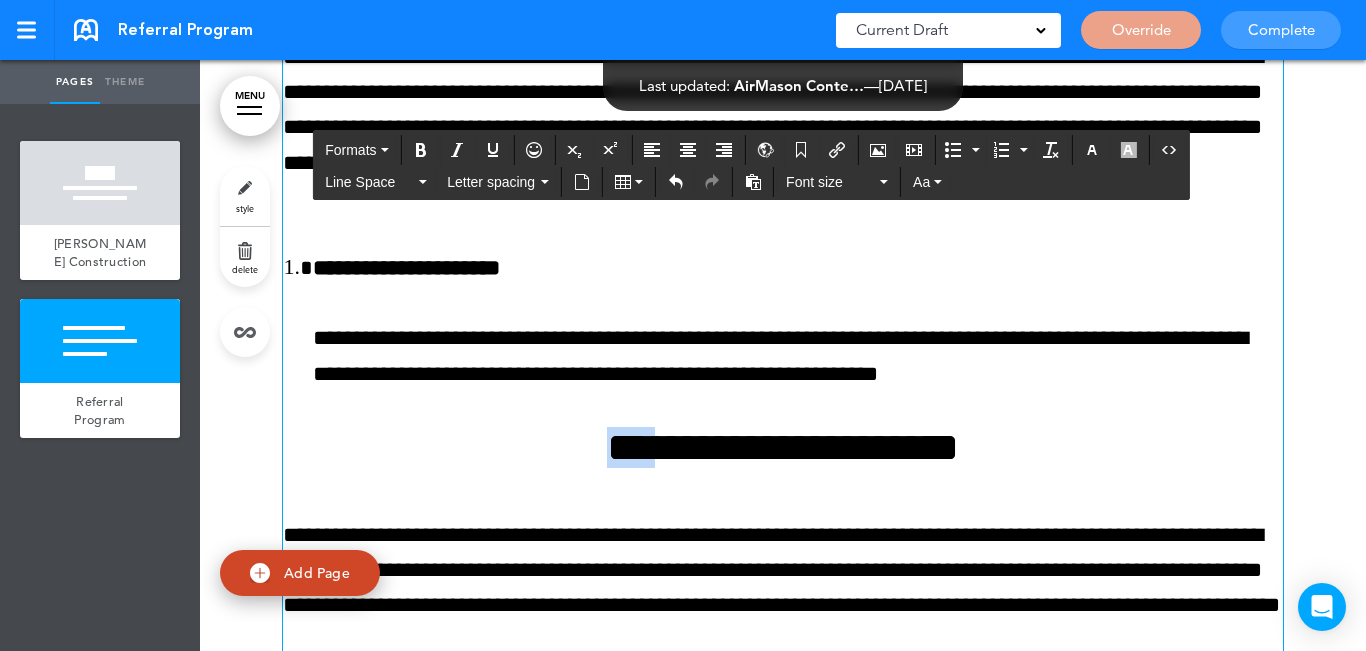 drag, startPoint x: 638, startPoint y: 445, endPoint x: 517, endPoint y: 439, distance: 121.14867 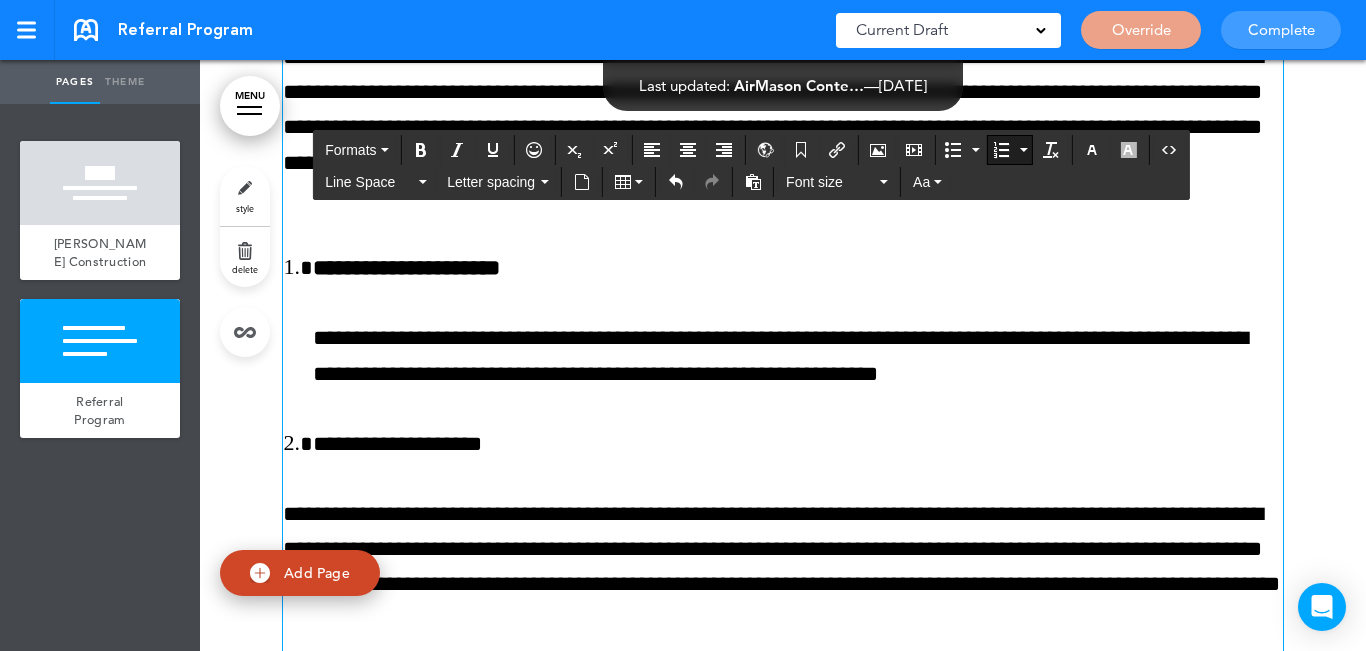click on "**********" at bounding box center (798, 444) 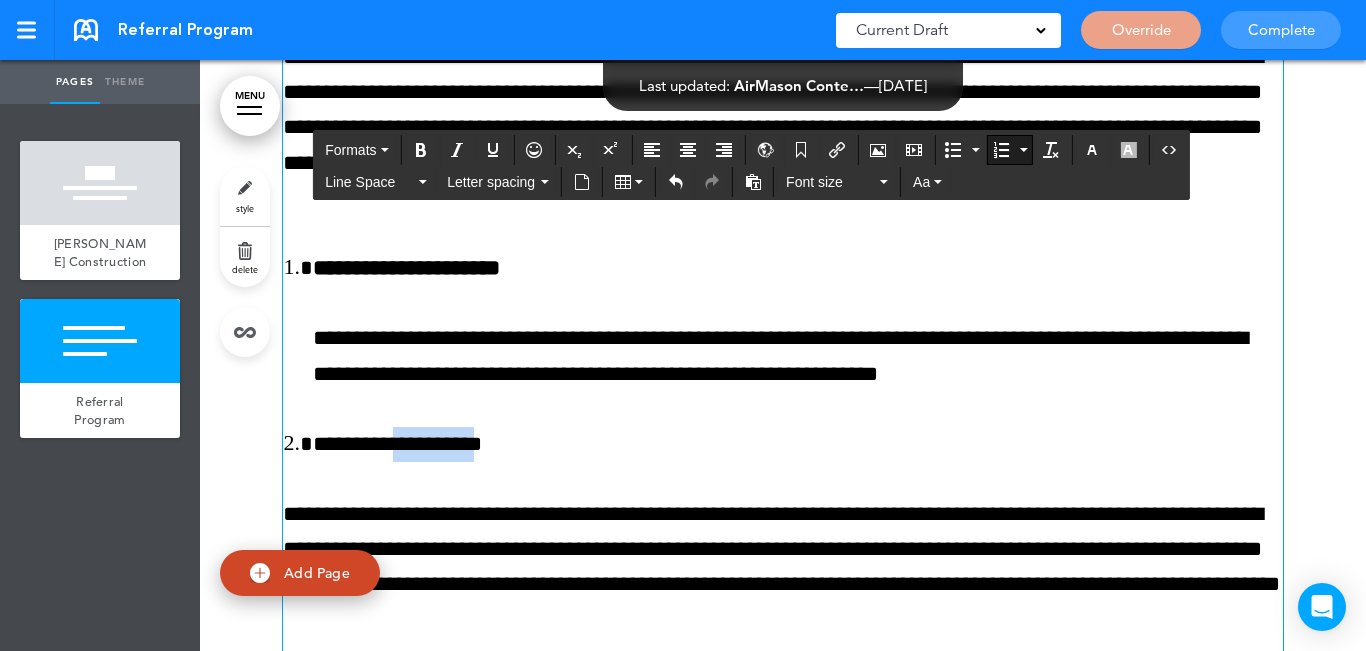 click on "**********" at bounding box center (798, 444) 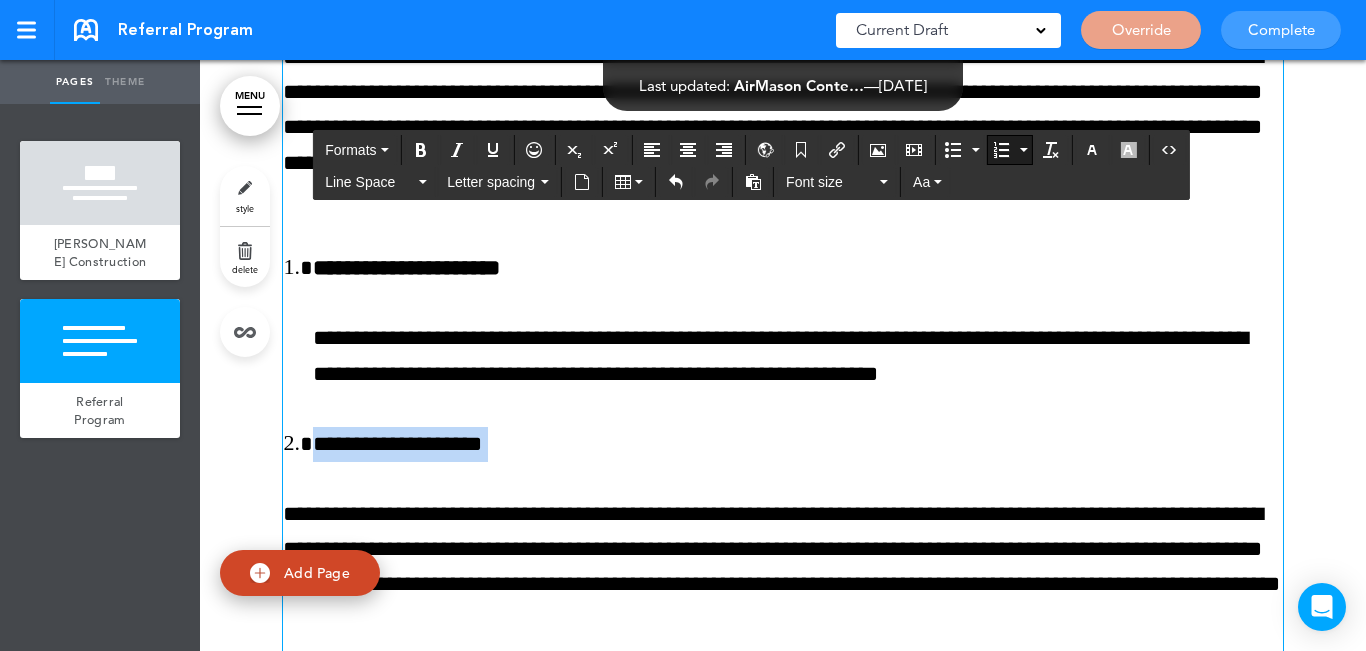 click on "**********" at bounding box center [798, 444] 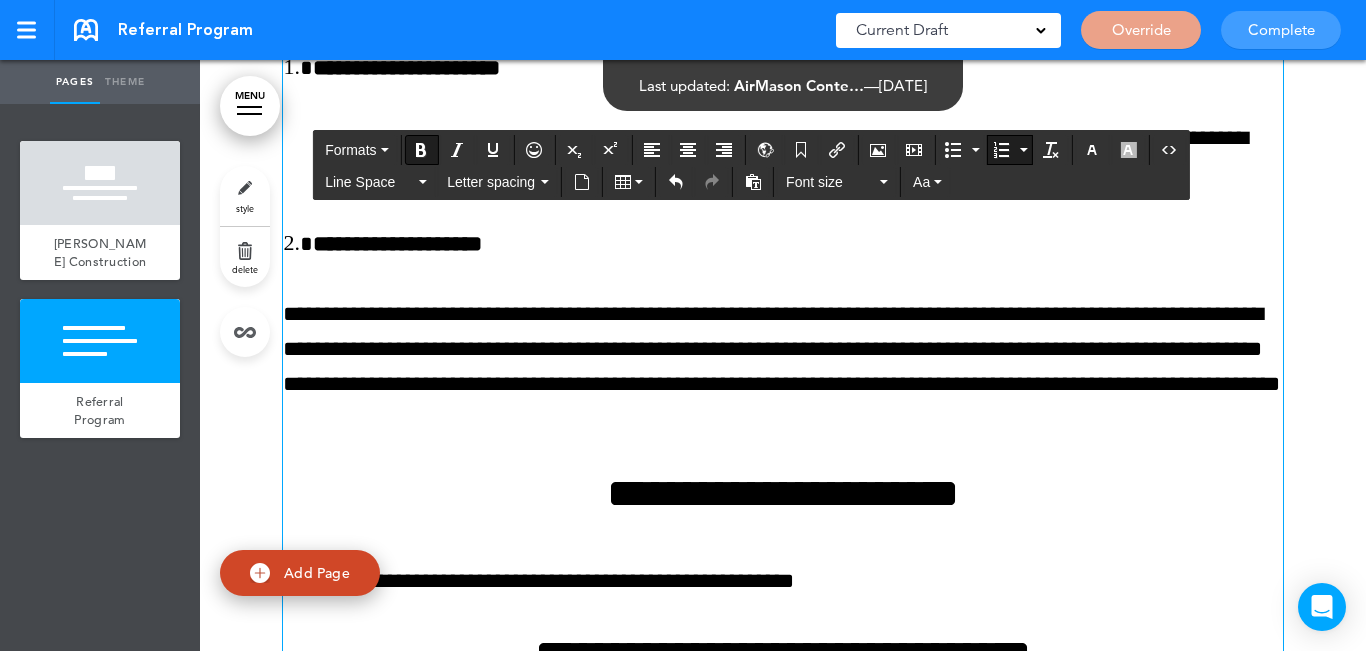 scroll, scrollTop: 1220, scrollLeft: 0, axis: vertical 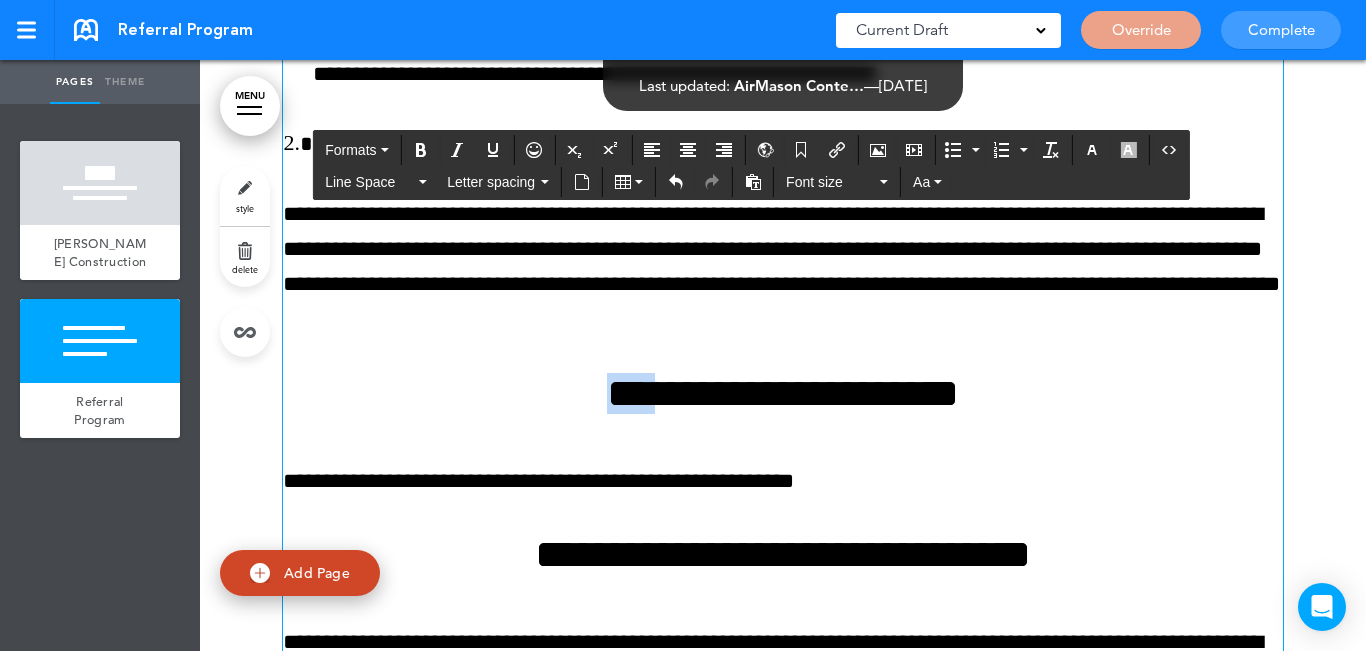 drag, startPoint x: 632, startPoint y: 386, endPoint x: 523, endPoint y: 403, distance: 110.317726 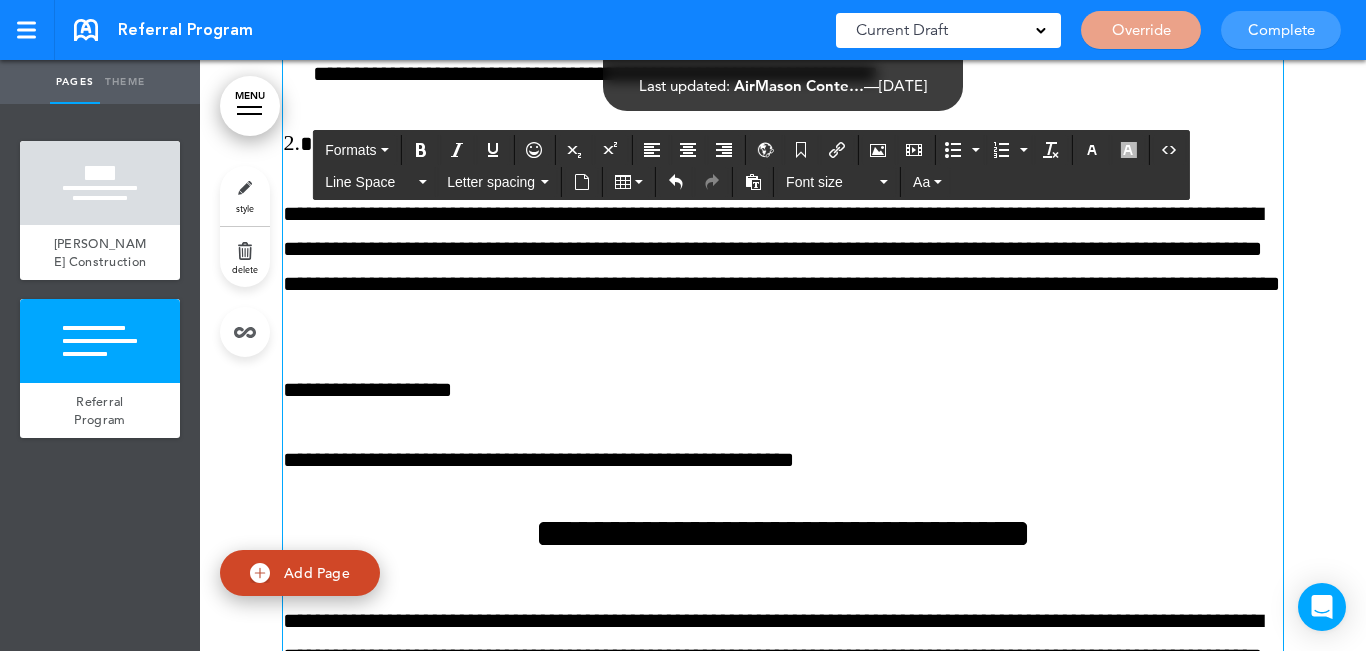 click on "**********" at bounding box center [783, 449] 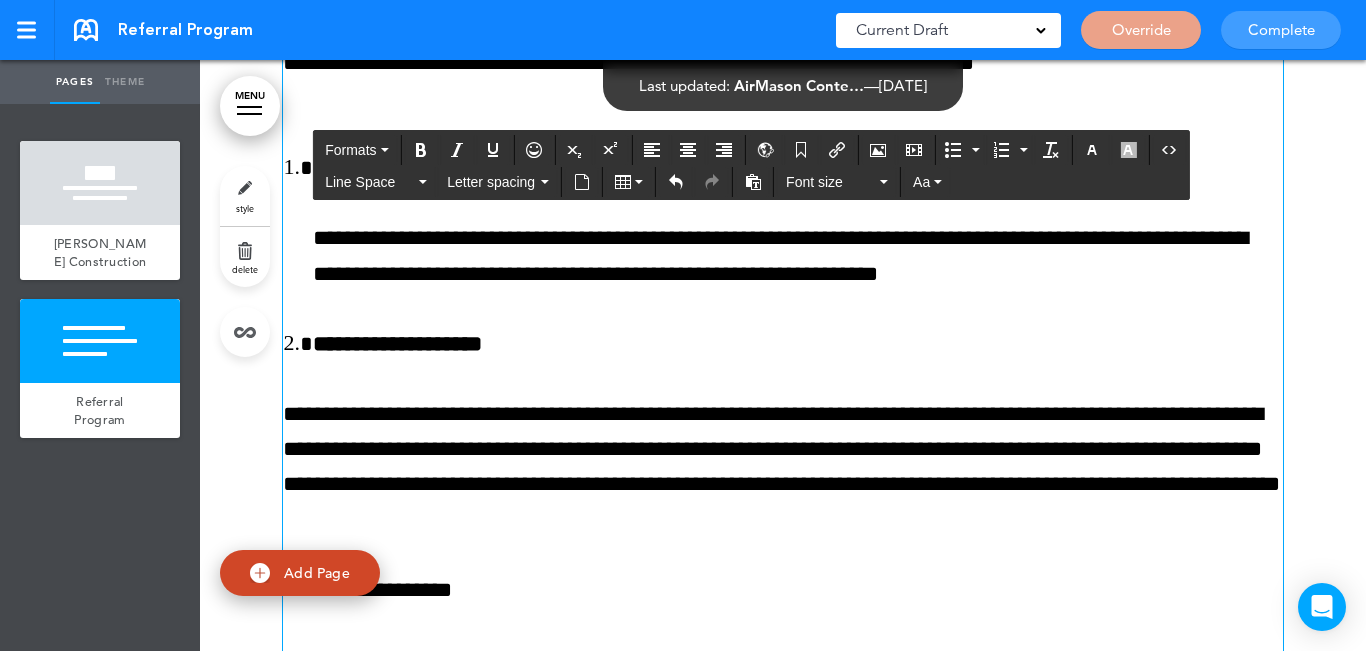 click on "**********" at bounding box center [798, 344] 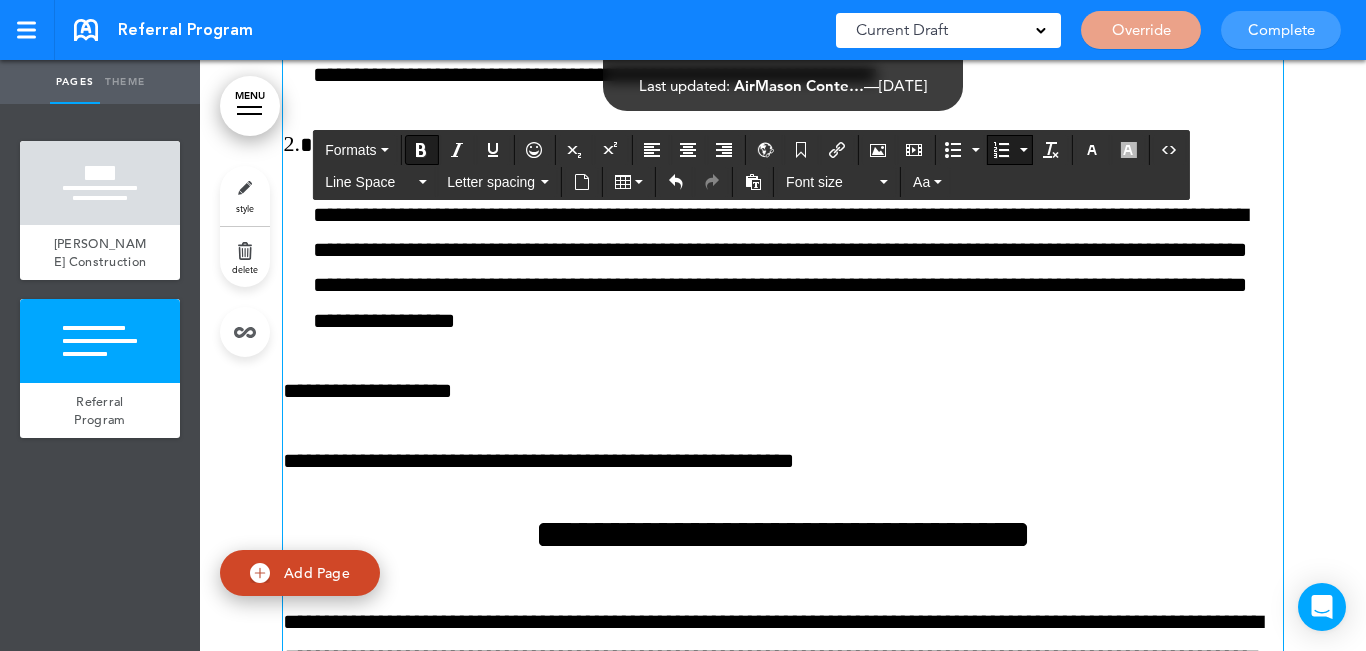 scroll, scrollTop: 1220, scrollLeft: 0, axis: vertical 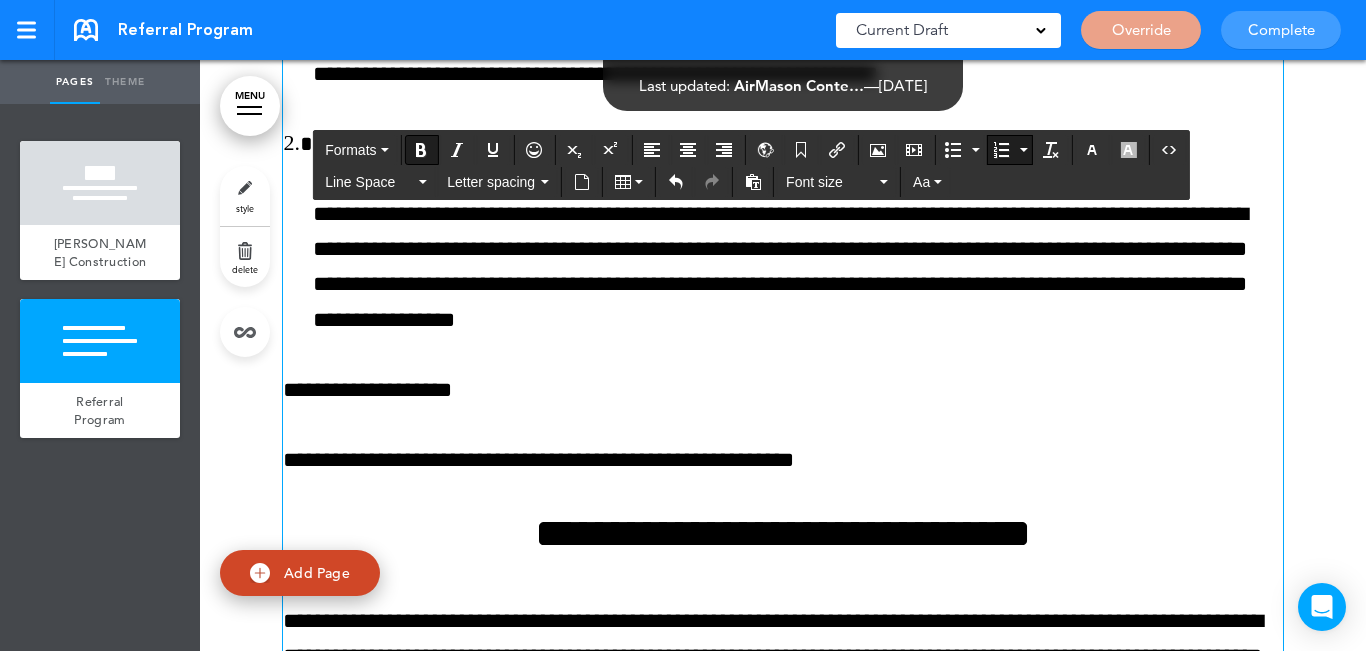 click on "**********" at bounding box center [798, 232] 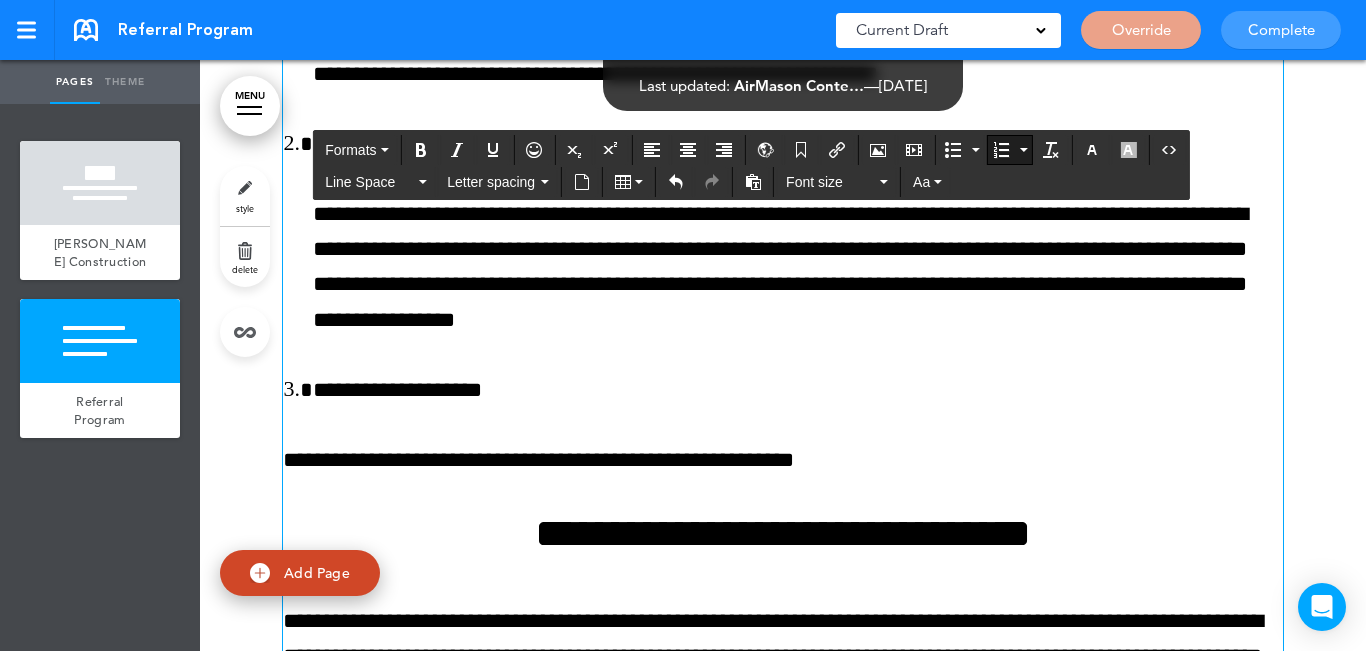 click on "**********" at bounding box center (798, 390) 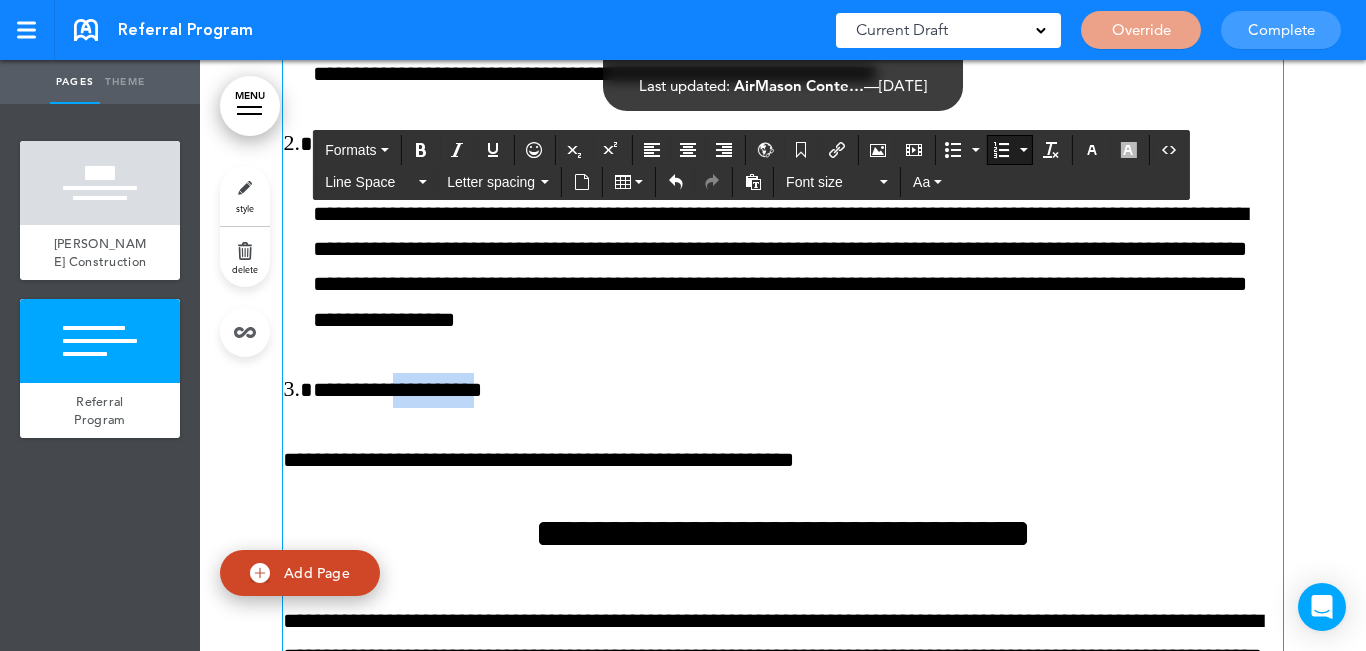 click on "**********" at bounding box center (798, 390) 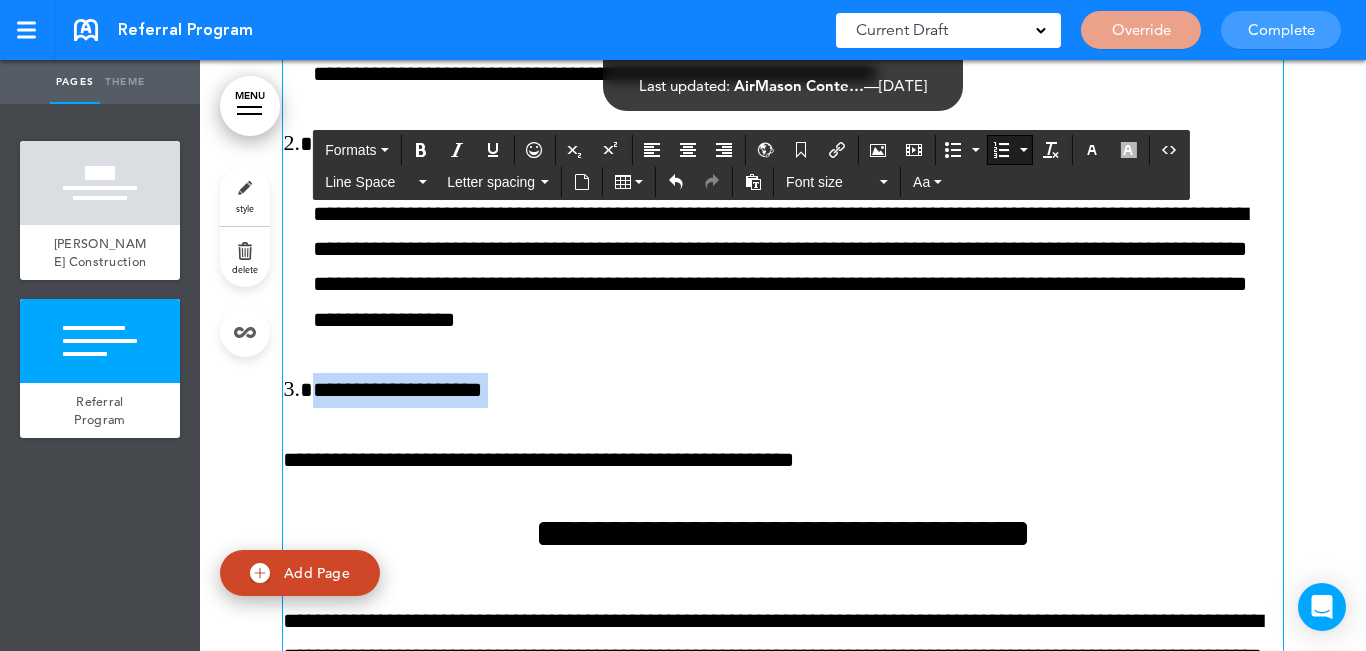 click on "**********" at bounding box center (798, 390) 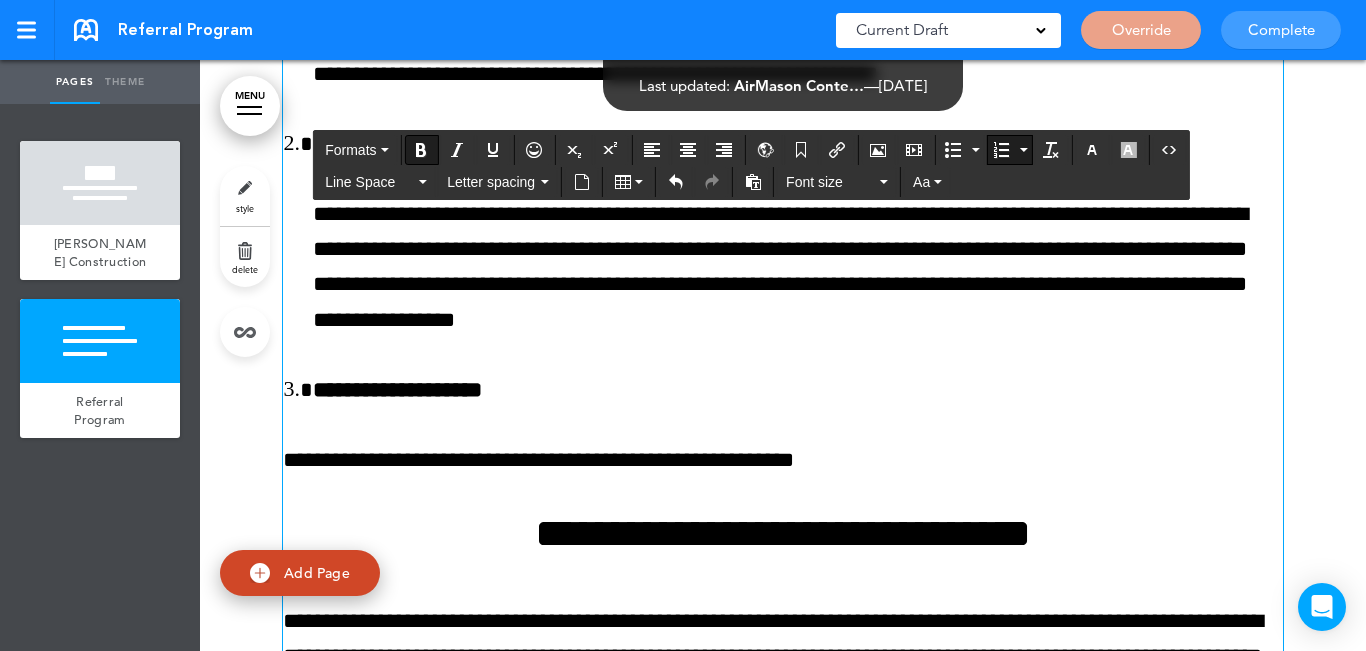 click on "**********" at bounding box center (798, 390) 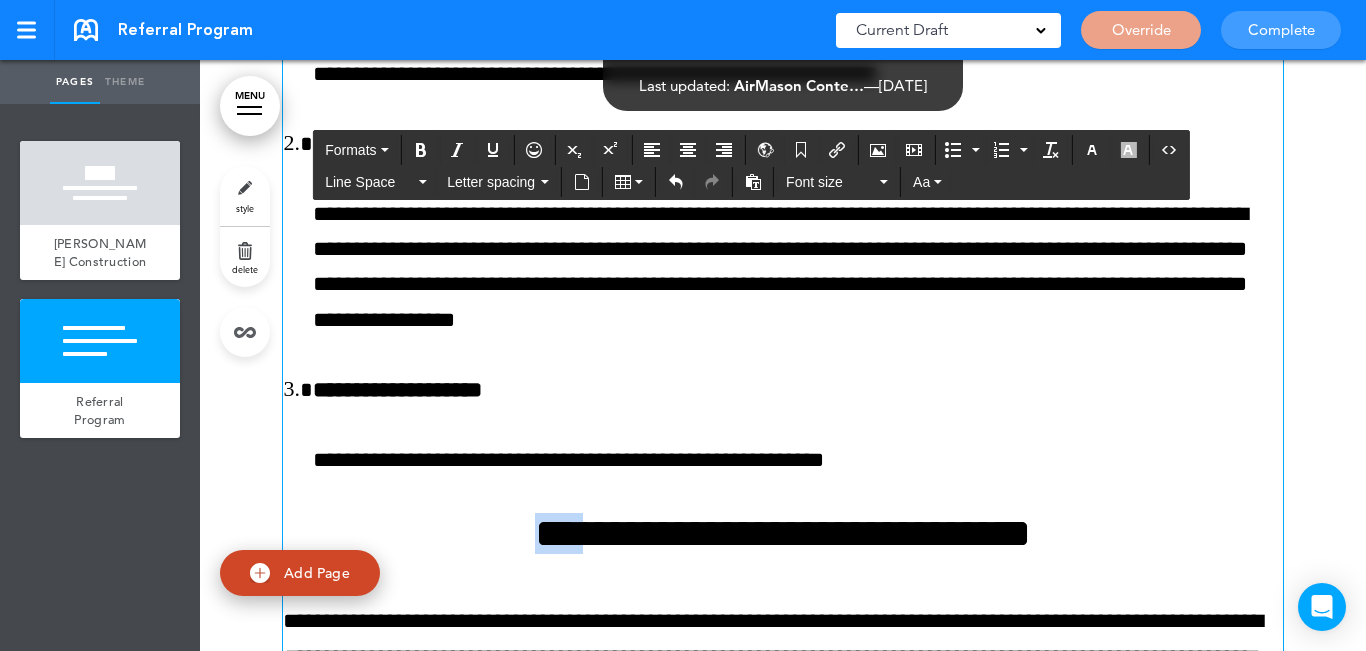 drag, startPoint x: 533, startPoint y: 516, endPoint x: 429, endPoint y: 529, distance: 104.80935 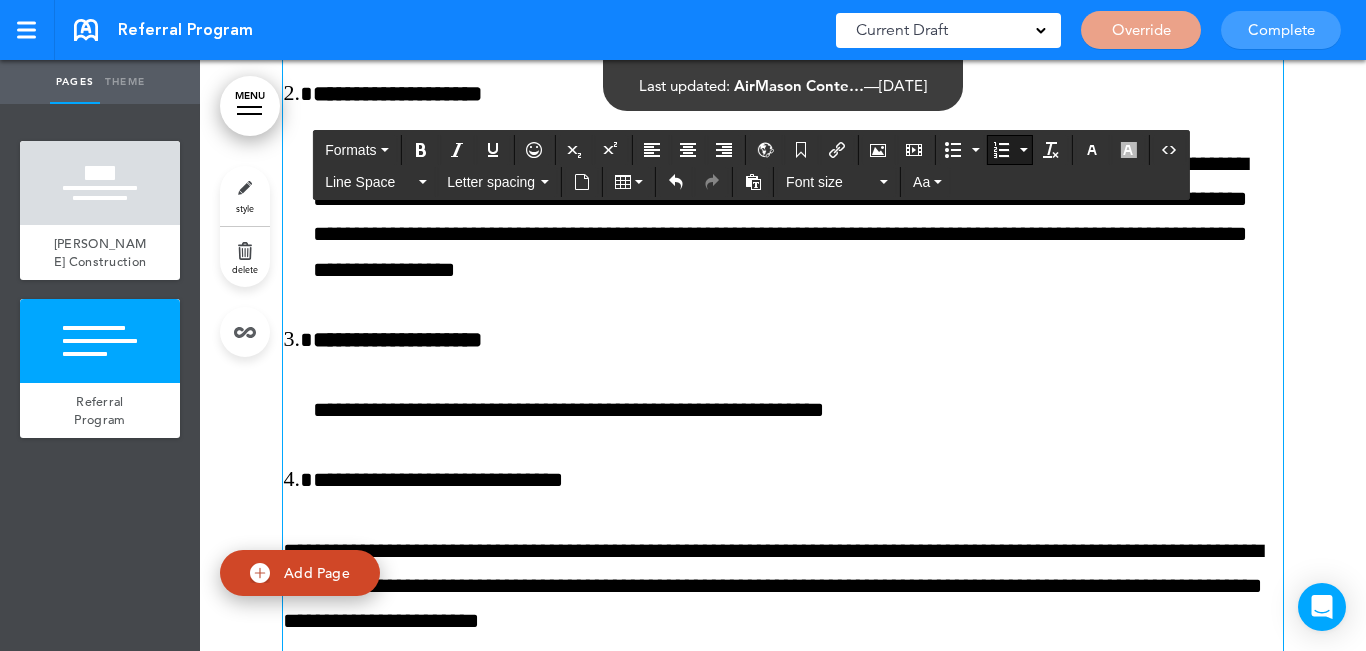 scroll, scrollTop: 1320, scrollLeft: 0, axis: vertical 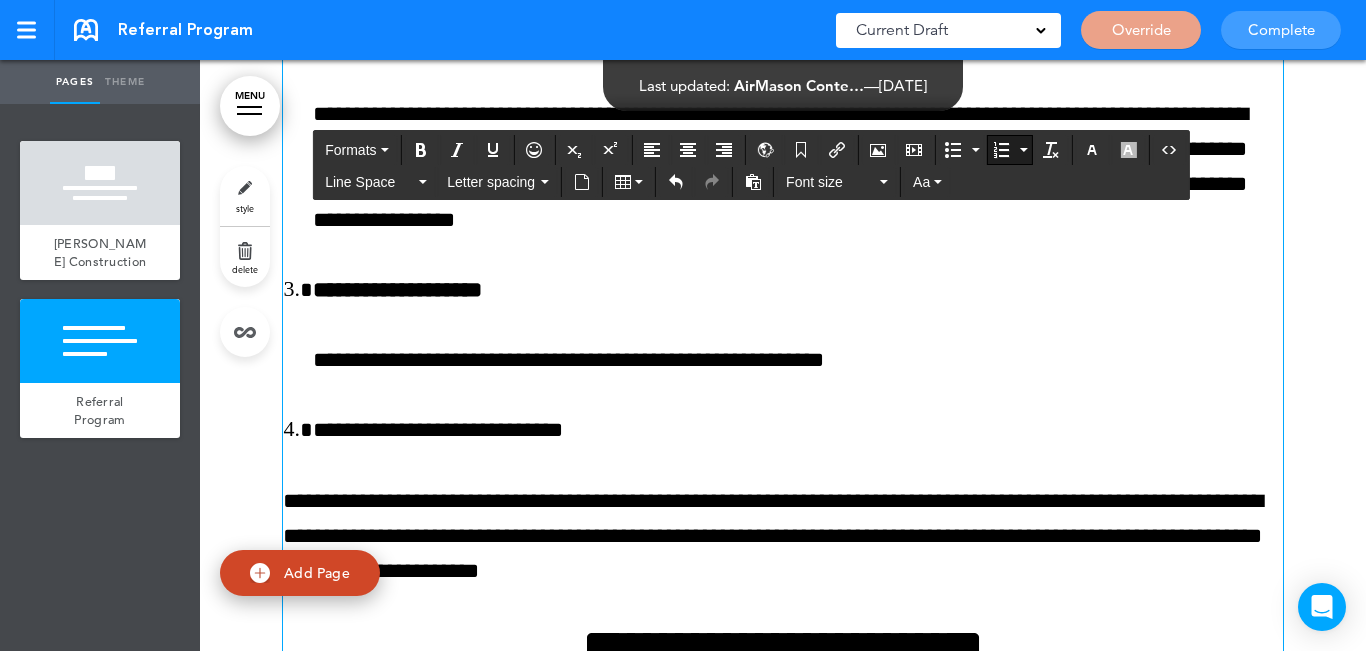 click on "**********" at bounding box center [798, 430] 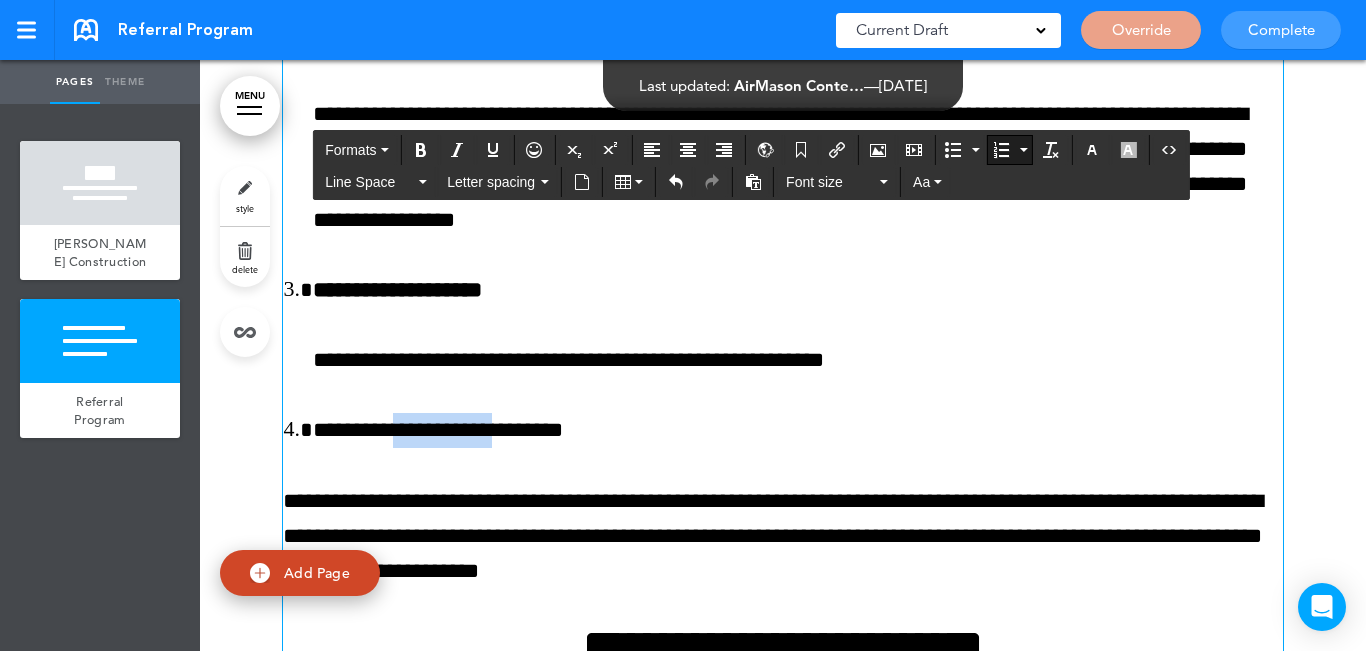 click on "**********" at bounding box center (798, 430) 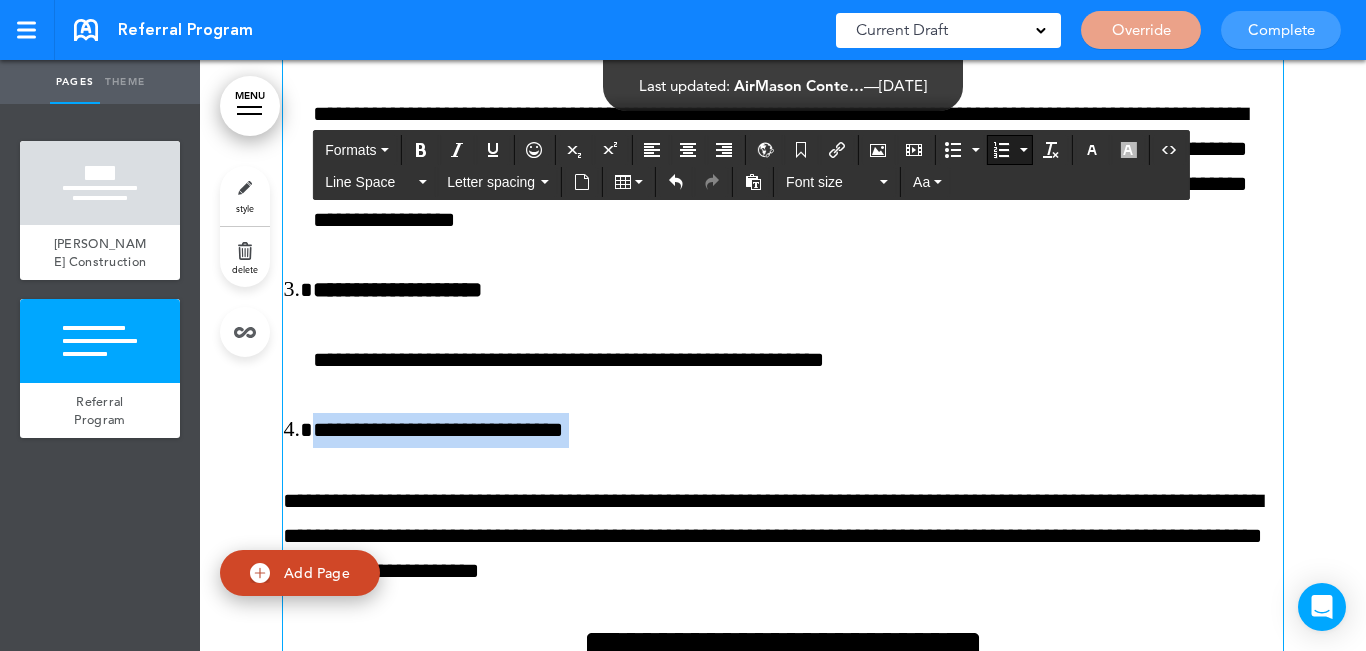click on "**********" at bounding box center [798, 430] 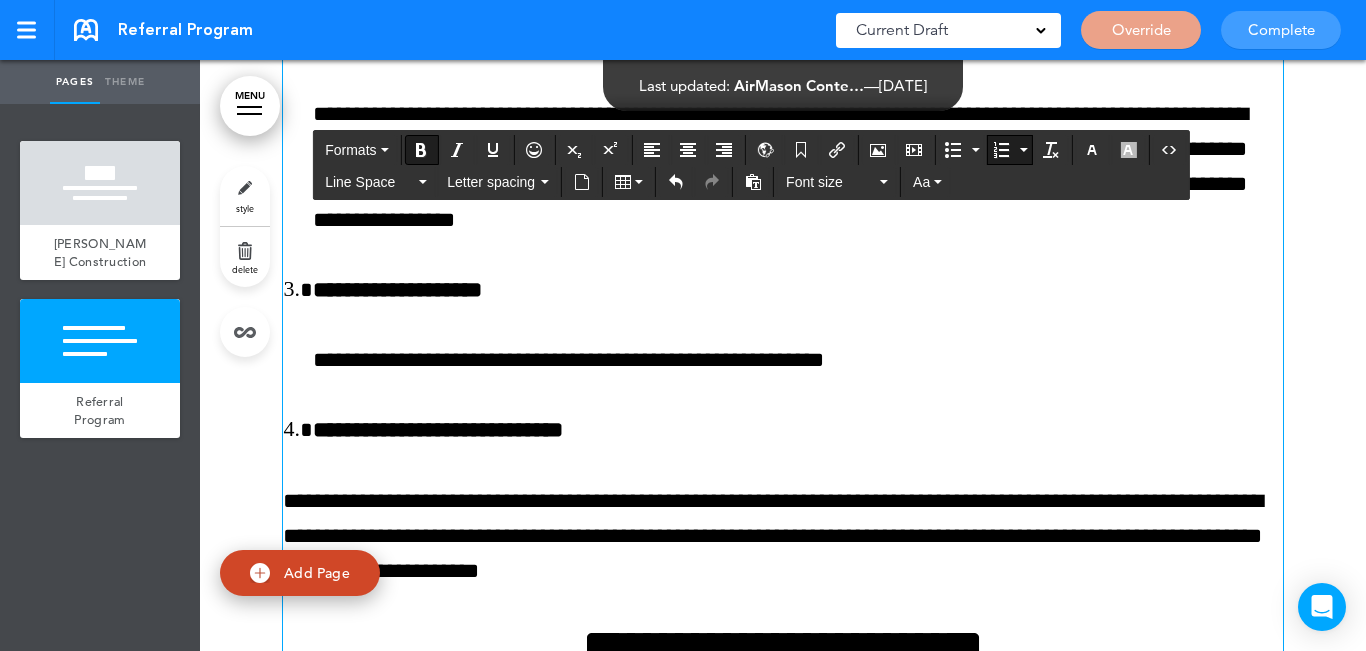 click on "**********" at bounding box center (798, 430) 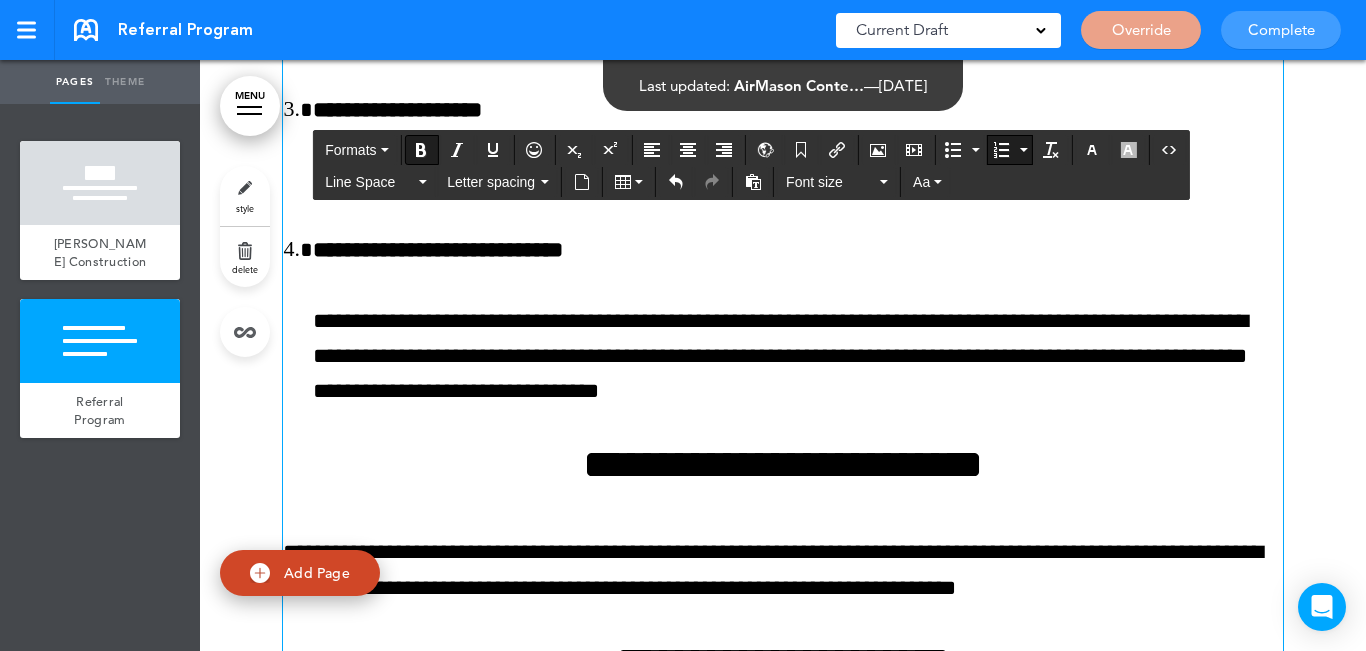 scroll, scrollTop: 1520, scrollLeft: 0, axis: vertical 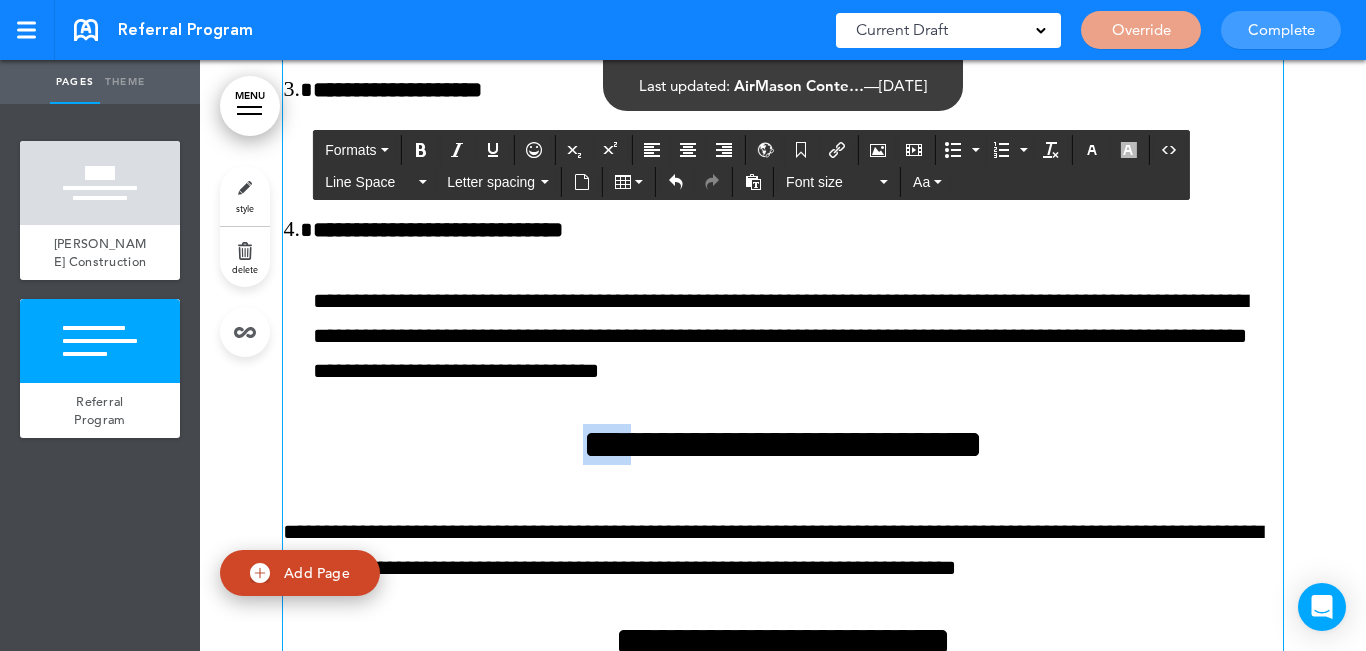 drag, startPoint x: 587, startPoint y: 441, endPoint x: 471, endPoint y: 462, distance: 117.88554 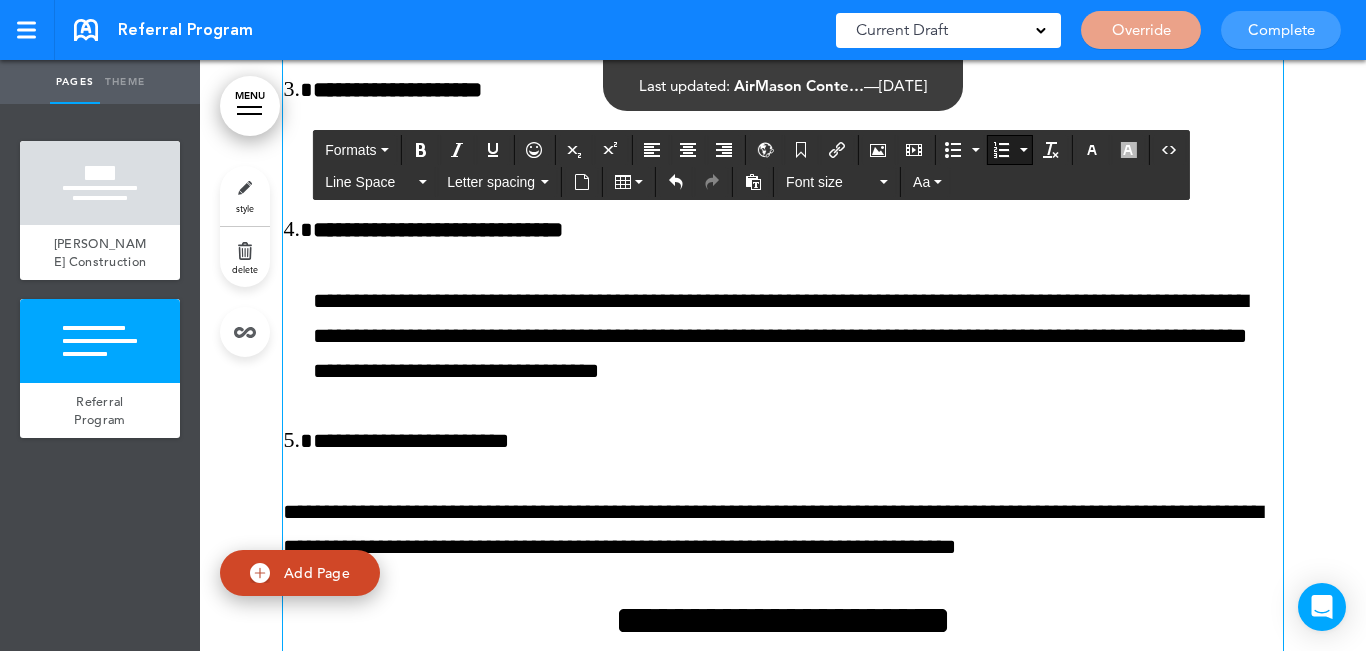 click on "**********" at bounding box center (798, 441) 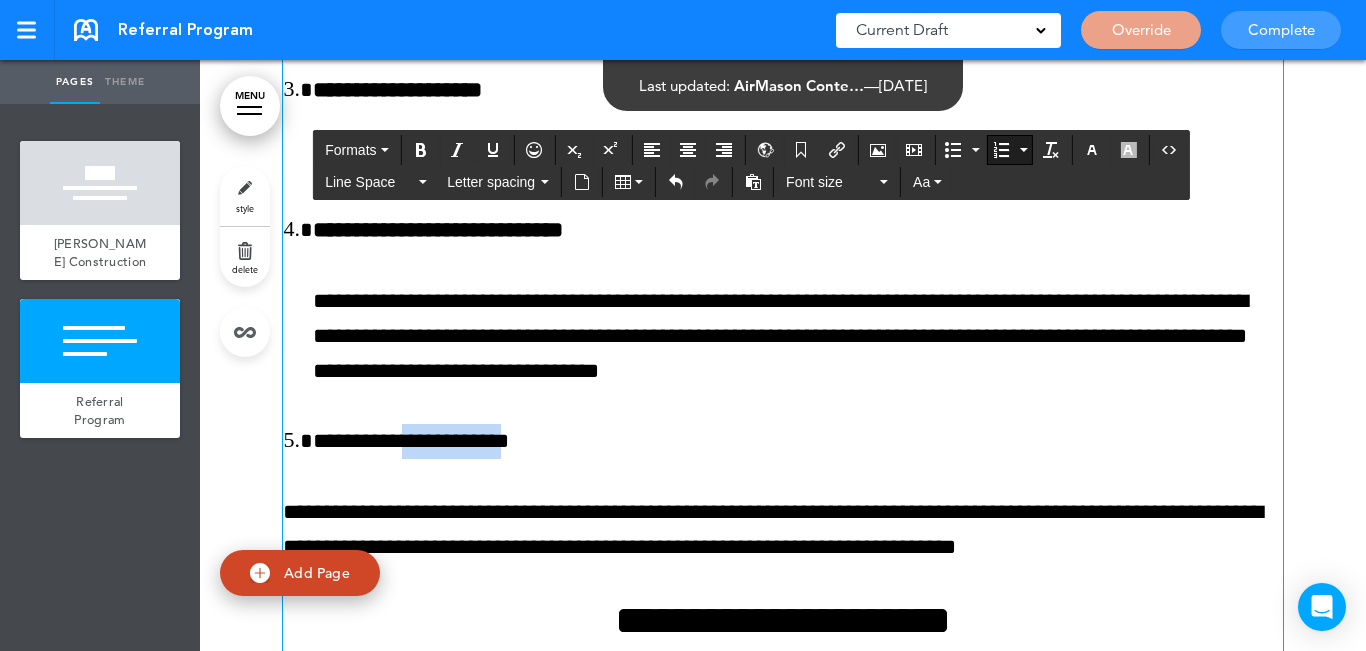 click on "**********" at bounding box center [798, 441] 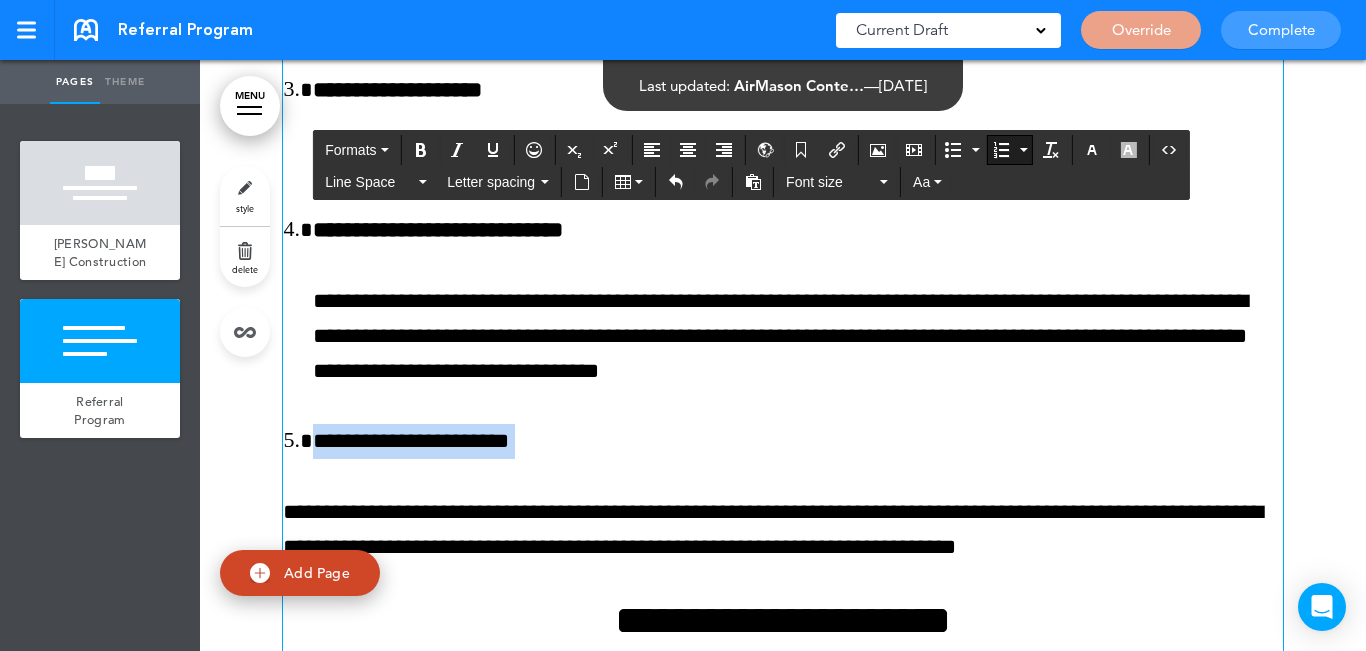 click on "**********" at bounding box center (798, 441) 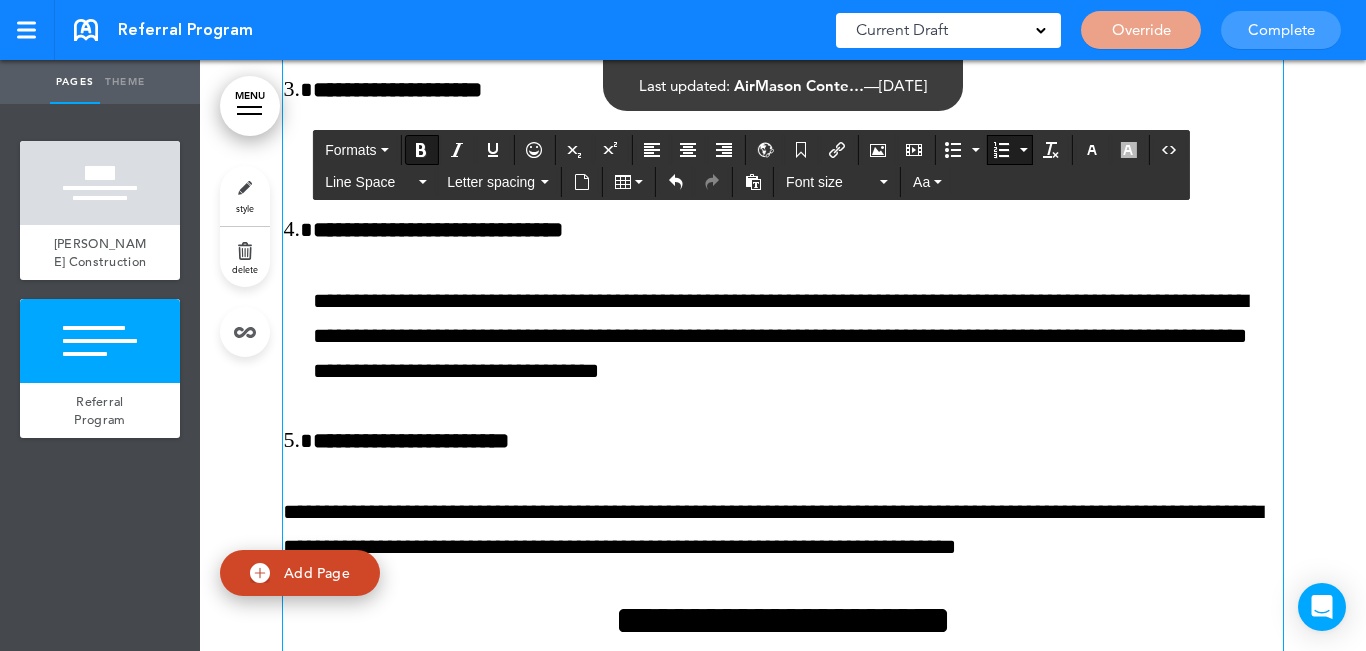 click on "**********" at bounding box center (798, 441) 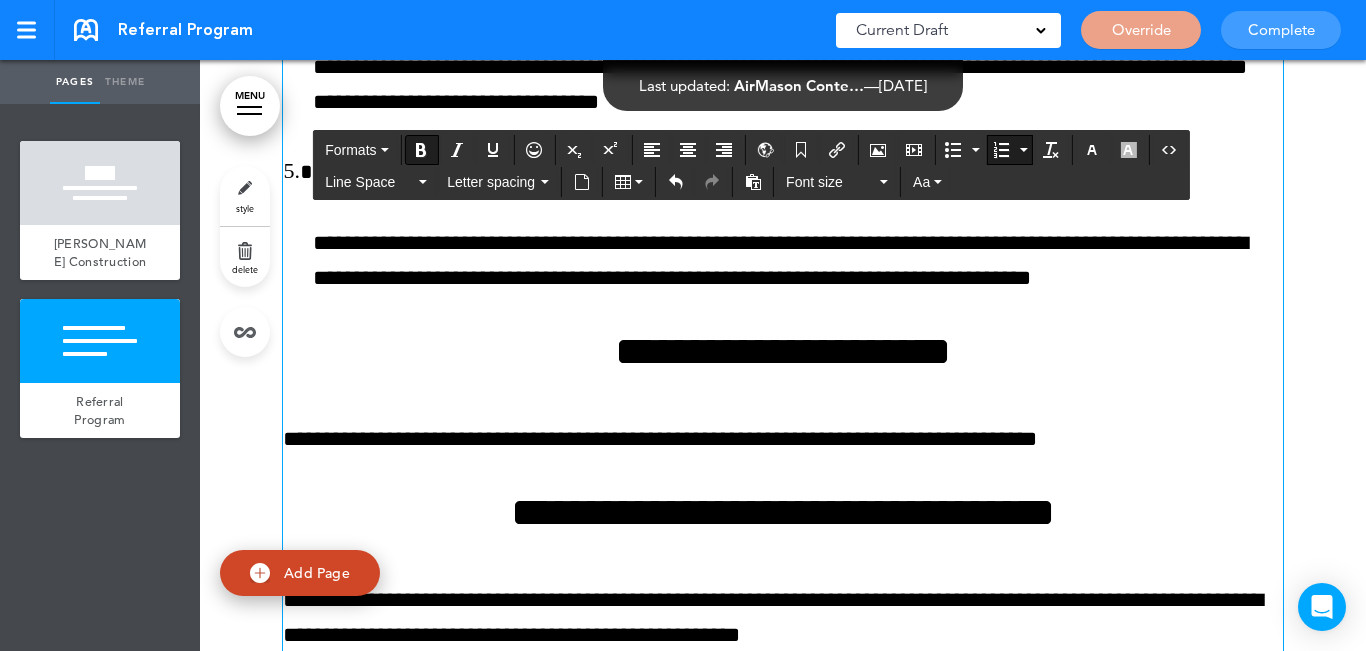 scroll, scrollTop: 1820, scrollLeft: 0, axis: vertical 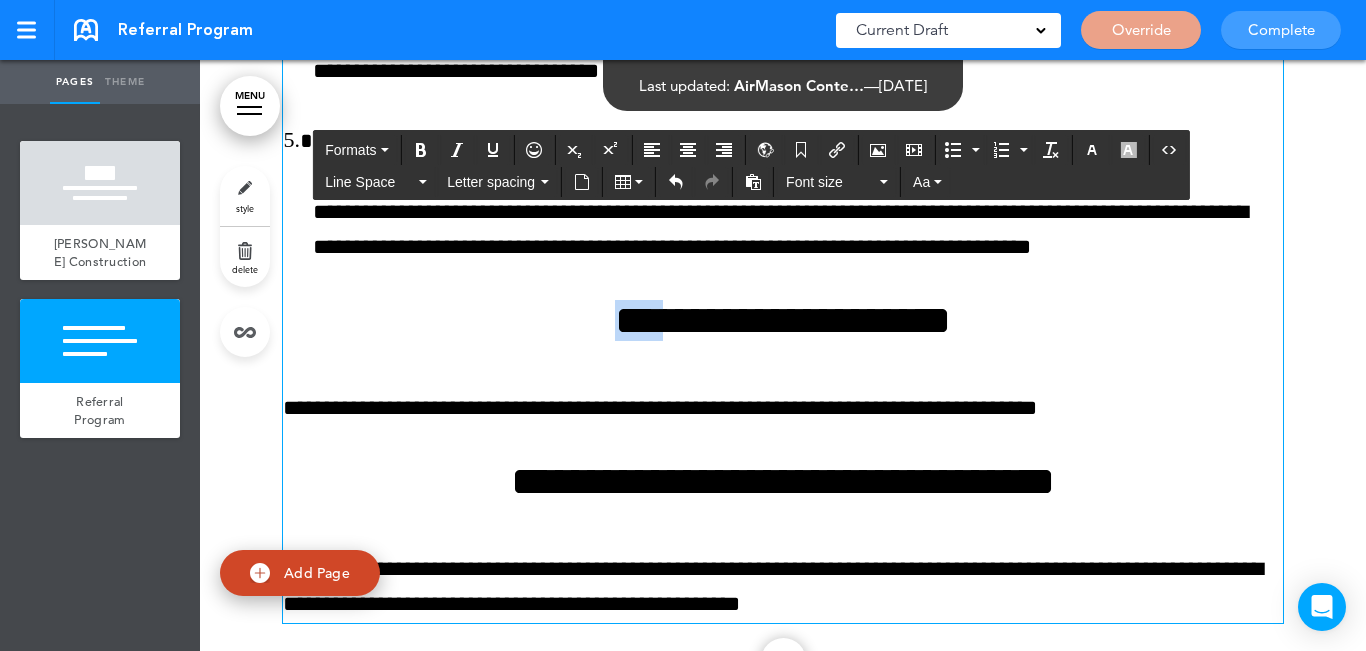 drag, startPoint x: 640, startPoint y: 308, endPoint x: 512, endPoint y: 328, distance: 129.55309 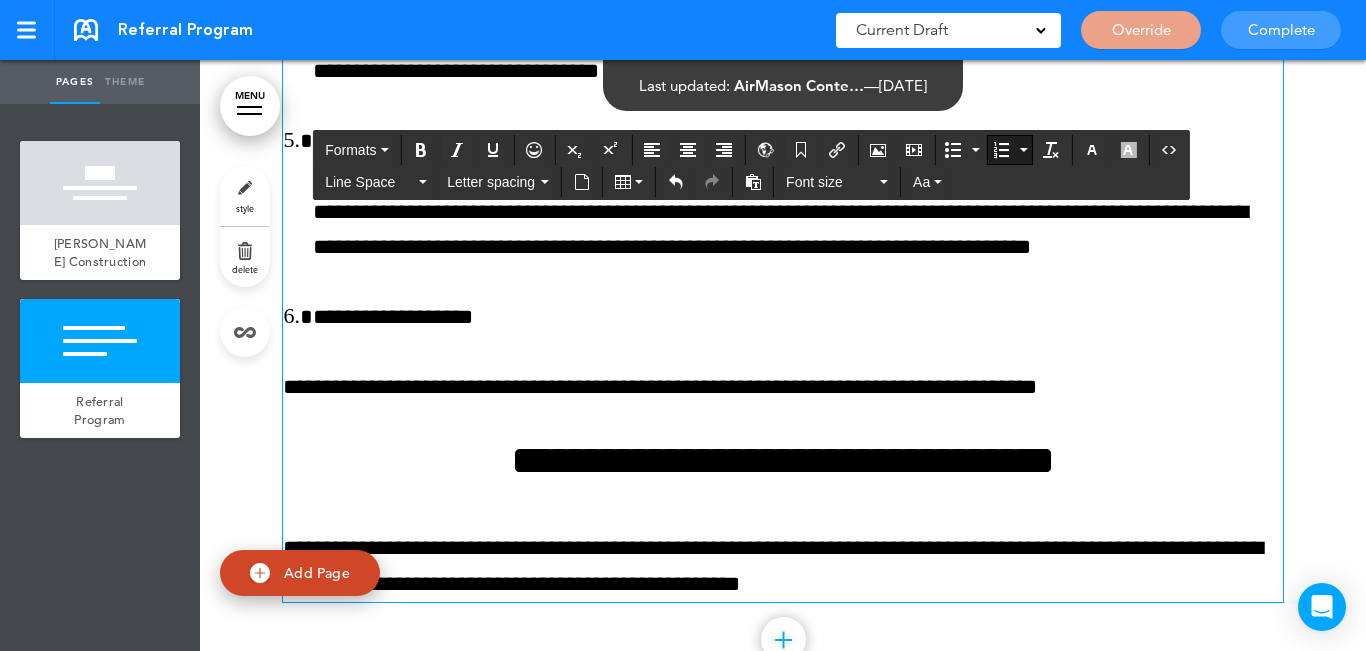 click on "**********" at bounding box center [798, 317] 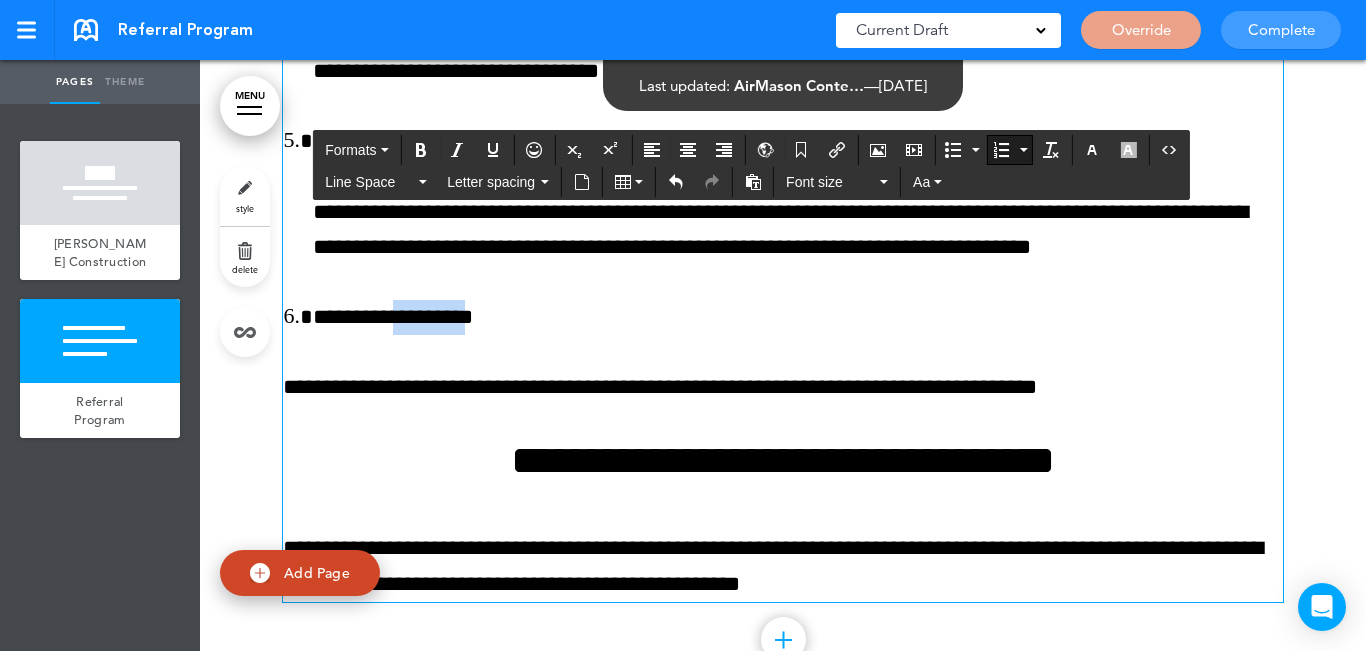click on "**********" at bounding box center [798, 317] 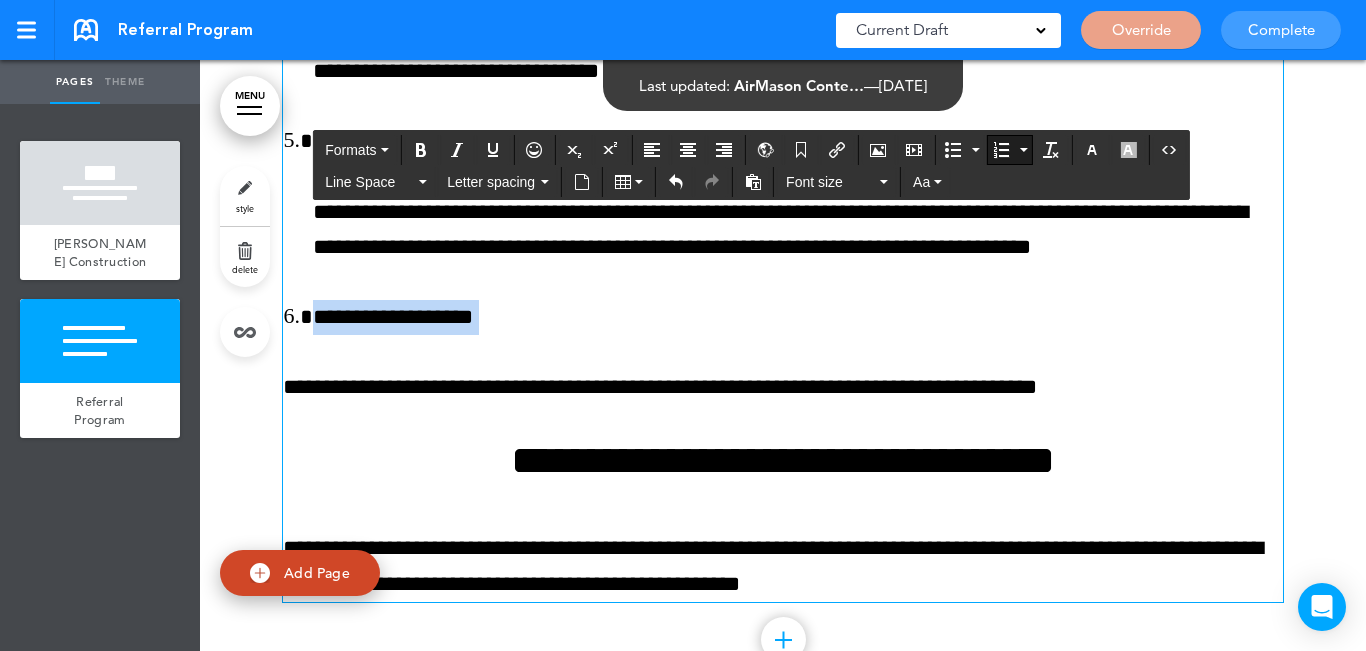 click on "**********" at bounding box center [798, 317] 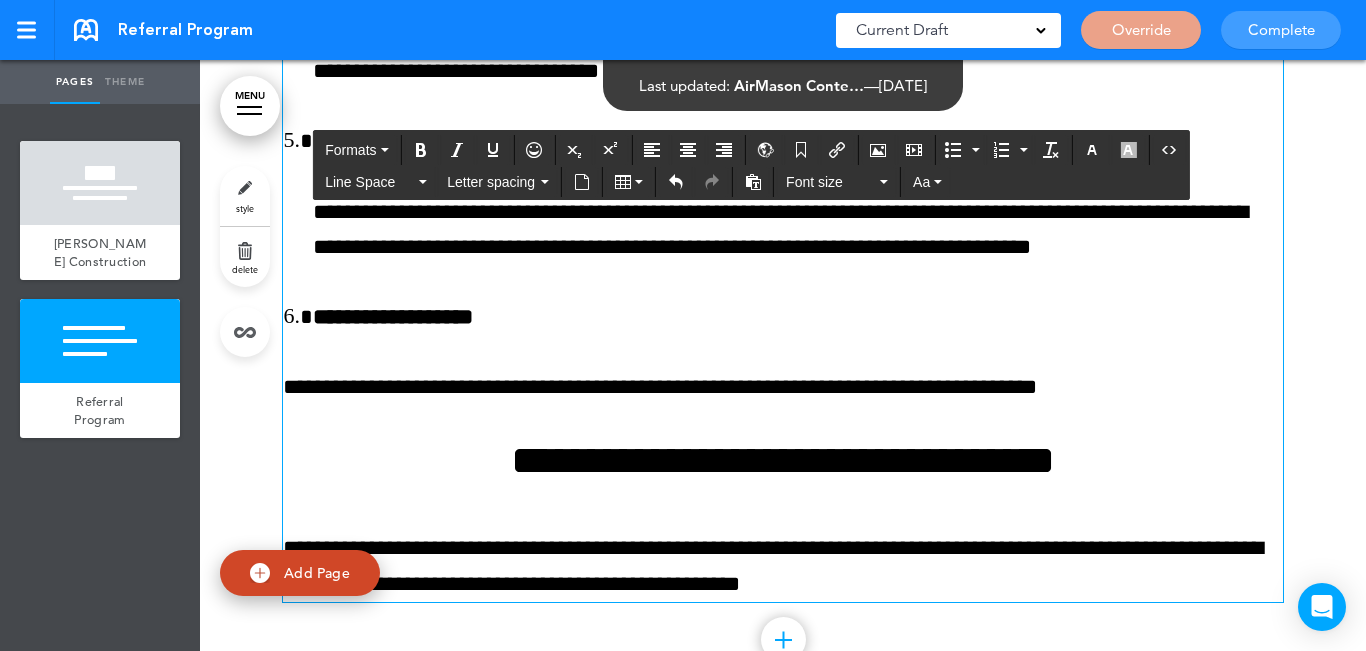 click on "**********" at bounding box center [783, 387] 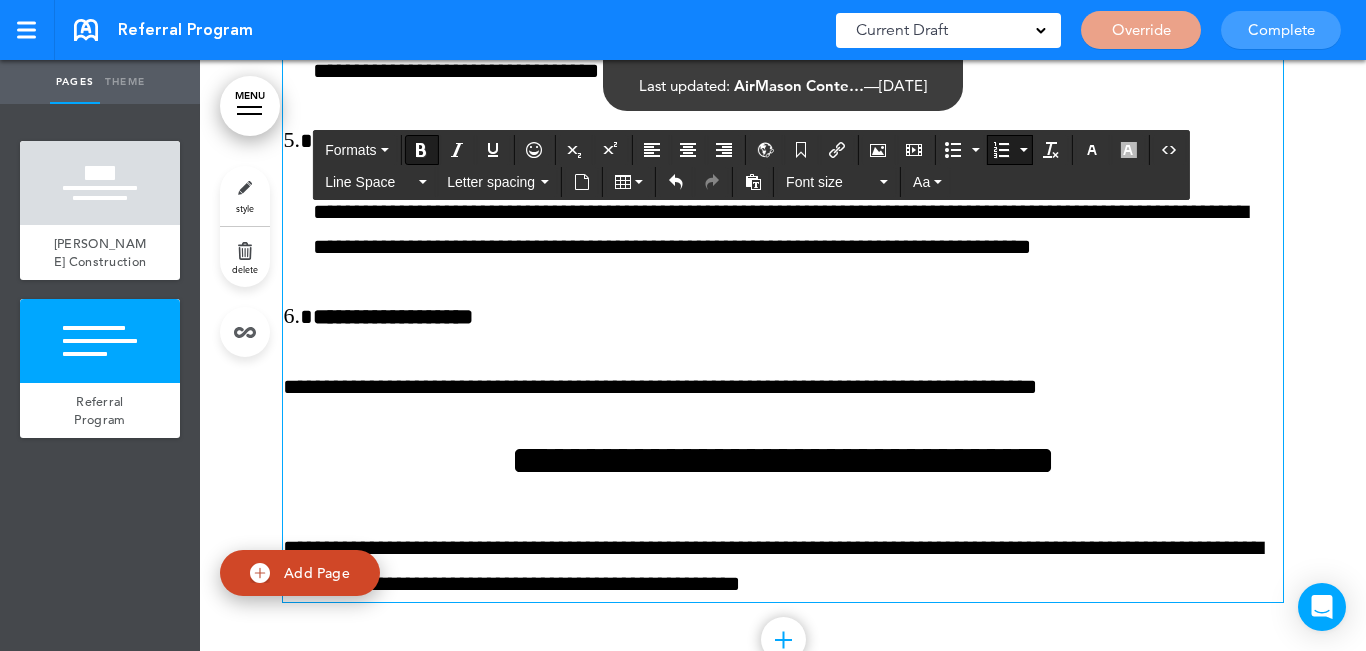 click on "**********" at bounding box center [393, 317] 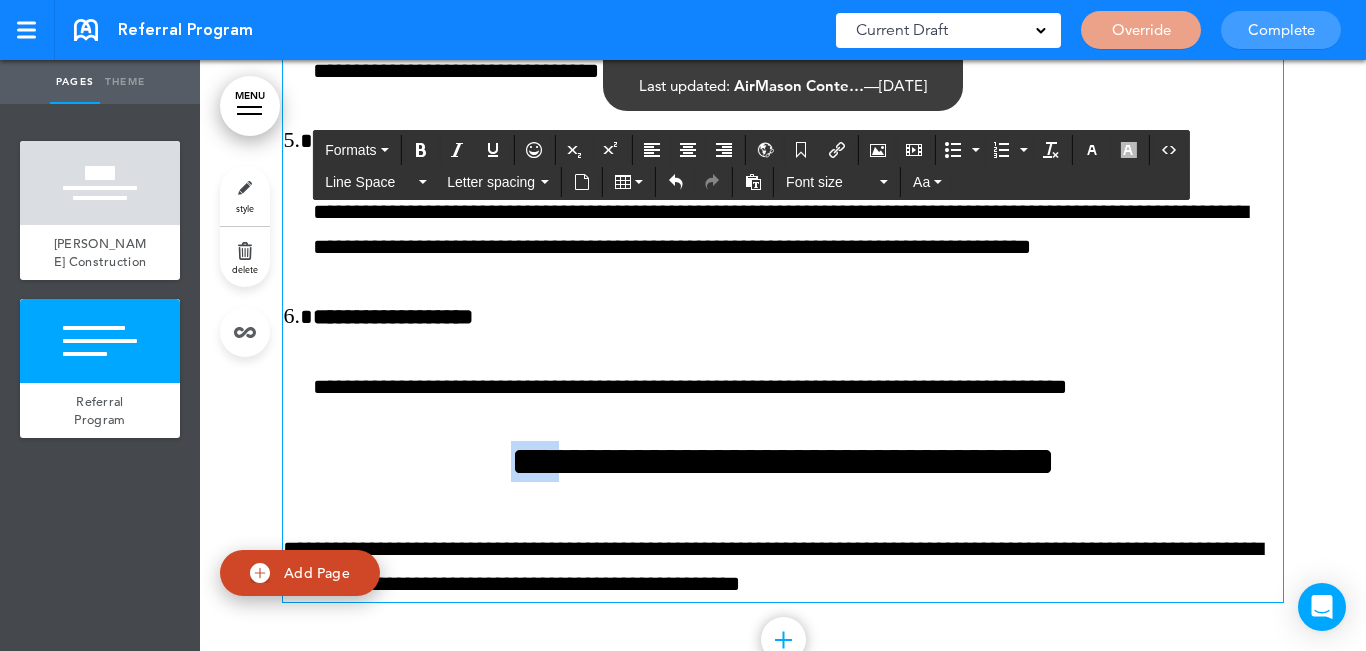drag, startPoint x: 488, startPoint y: 444, endPoint x: 376, endPoint y: 442, distance: 112.01785 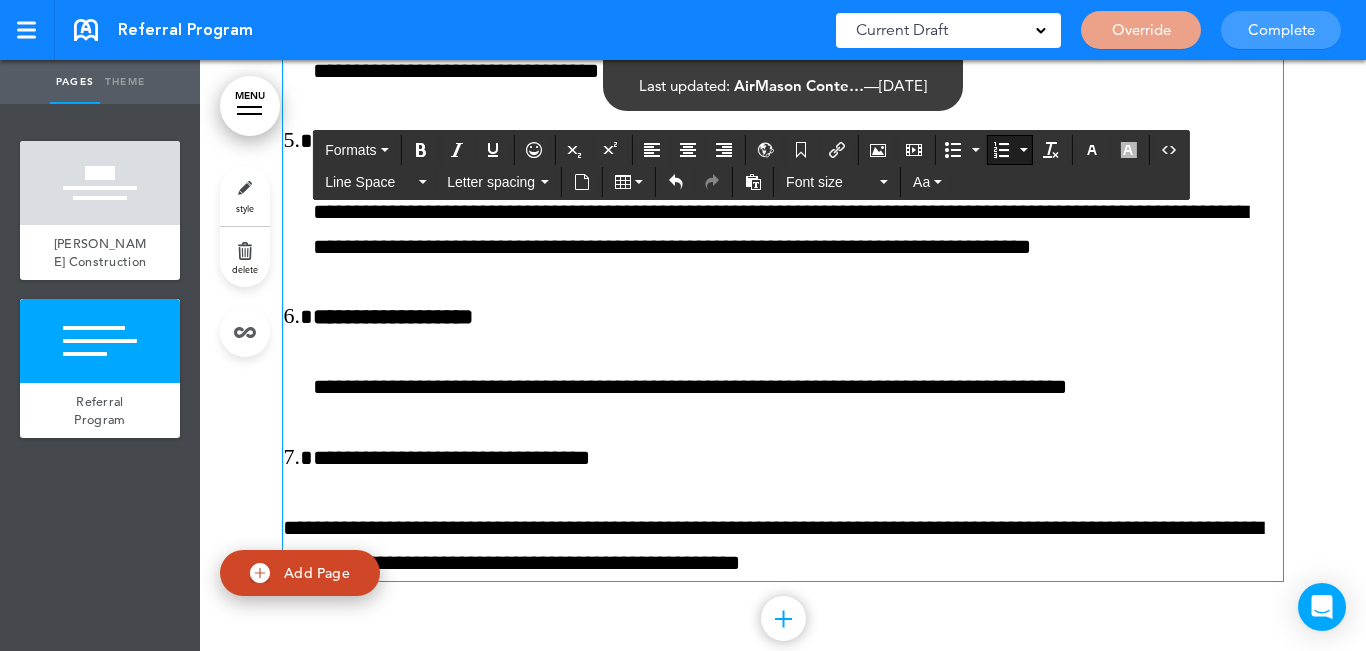 click on "**********" at bounding box center (798, 458) 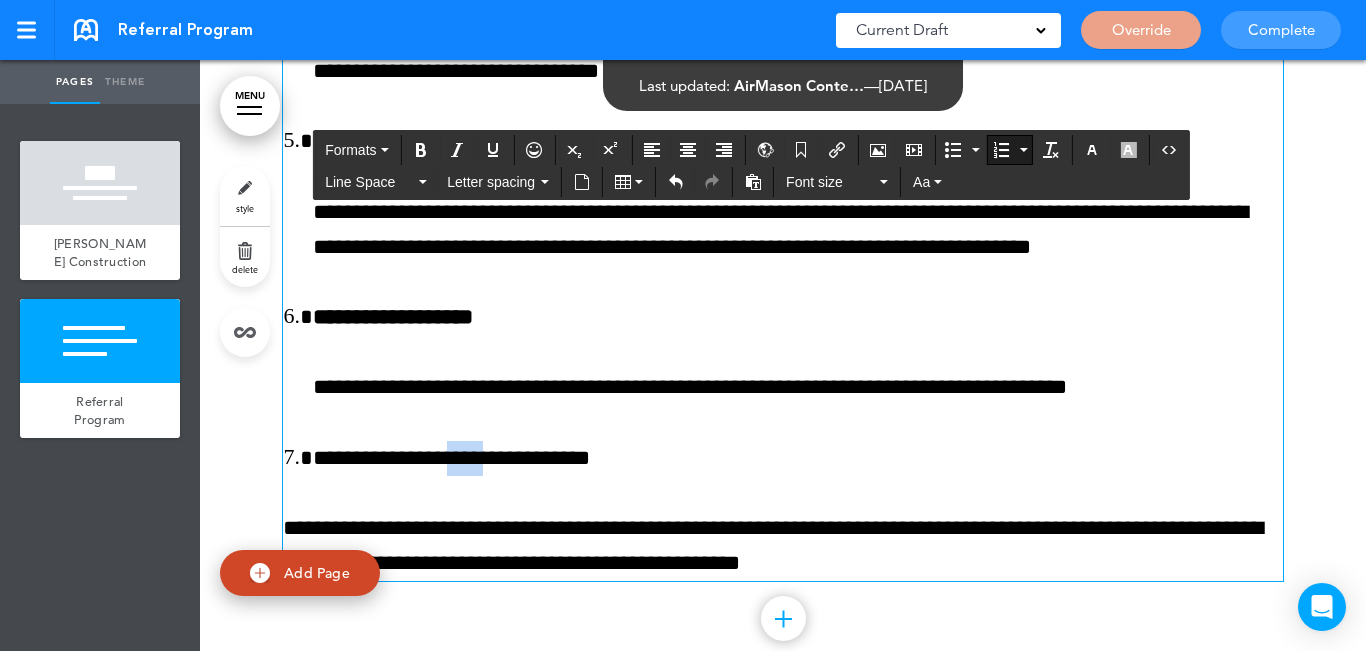 click on "**********" at bounding box center [798, 458] 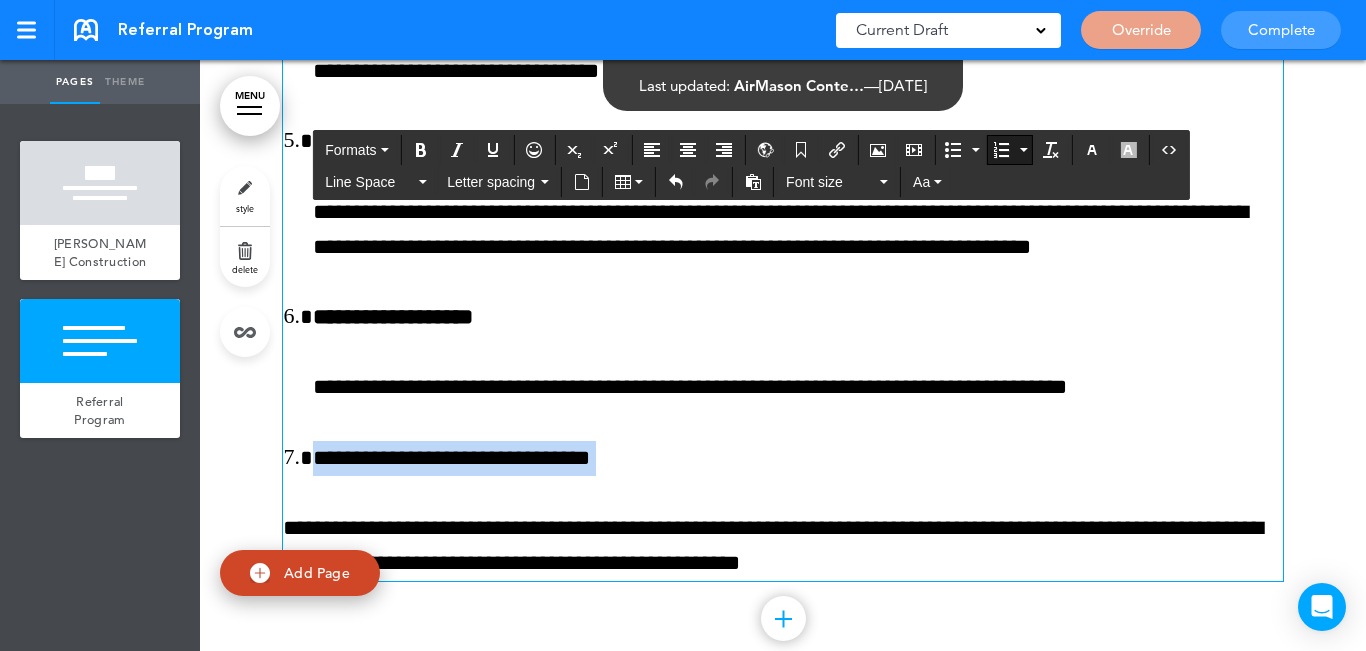 click on "**********" at bounding box center [798, 458] 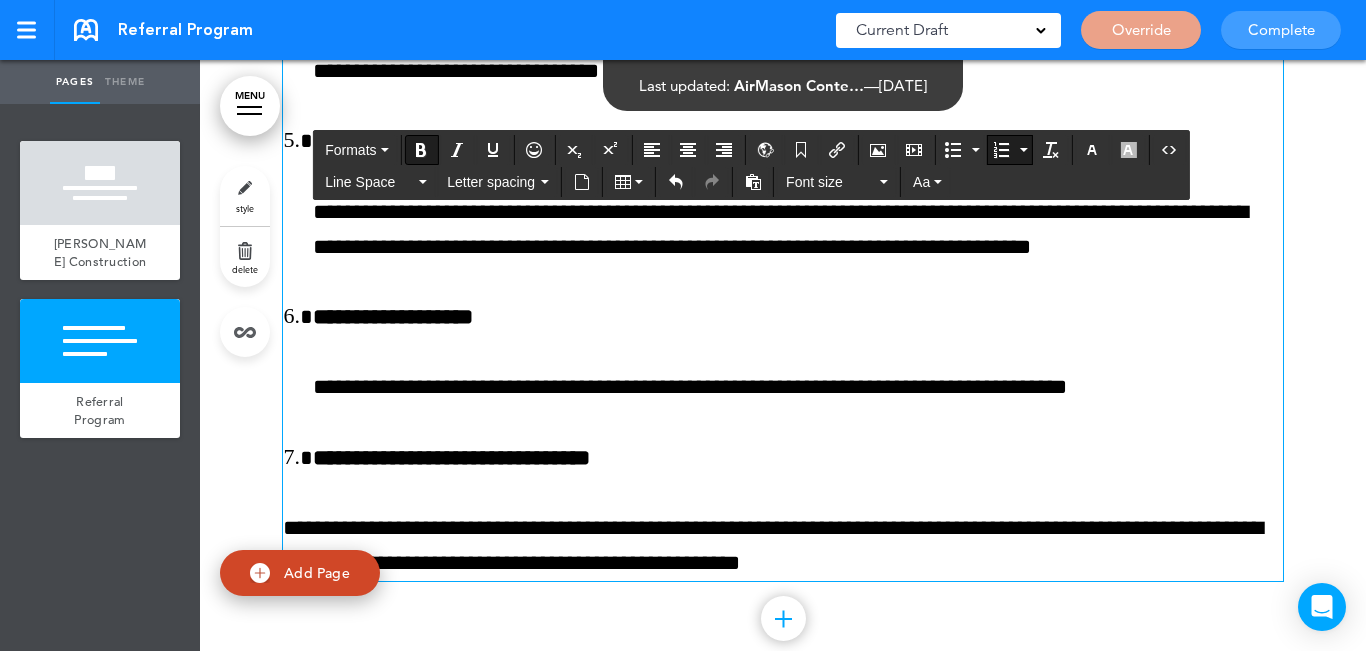 click on "**********" at bounding box center [798, 458] 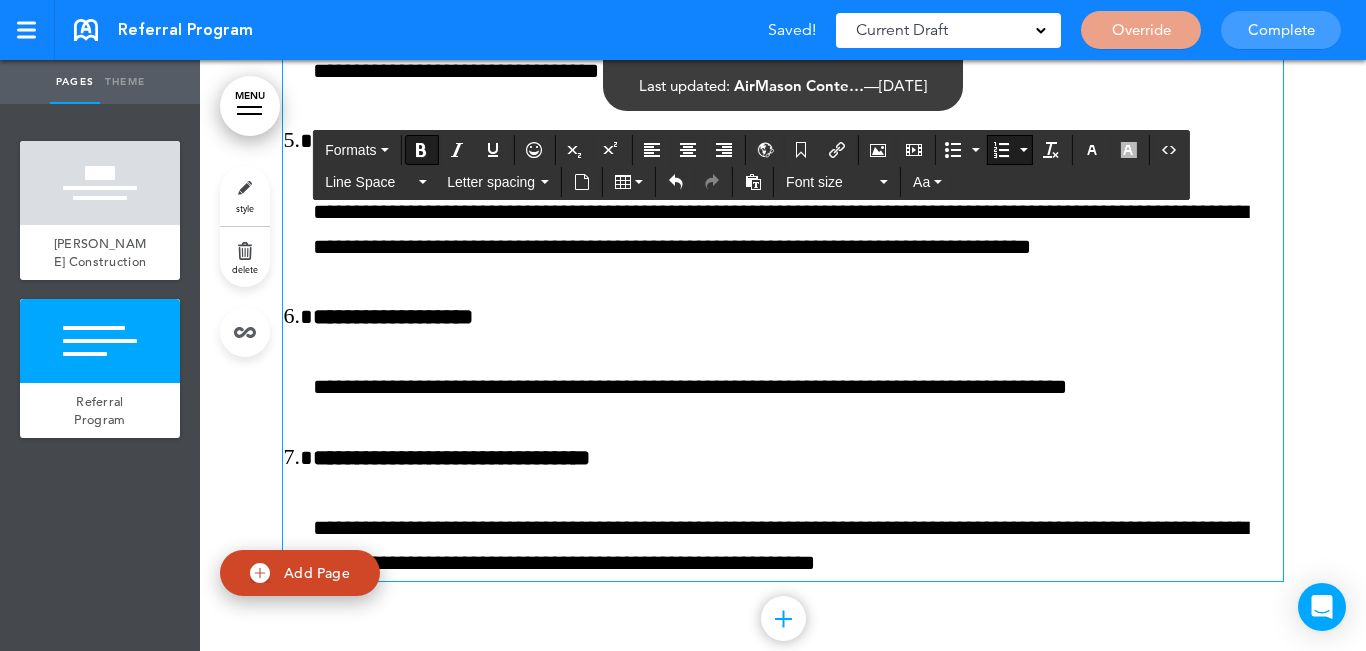 scroll, scrollTop: 1720, scrollLeft: 0, axis: vertical 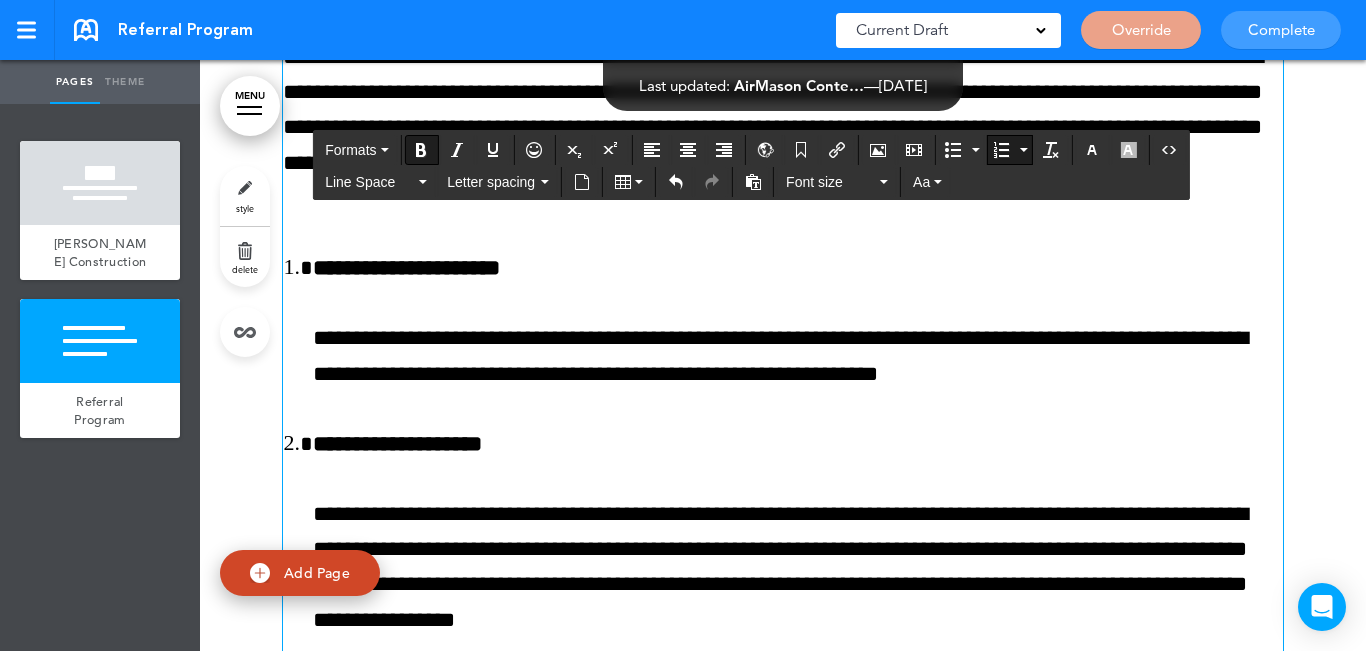 click at bounding box center (783, 733) 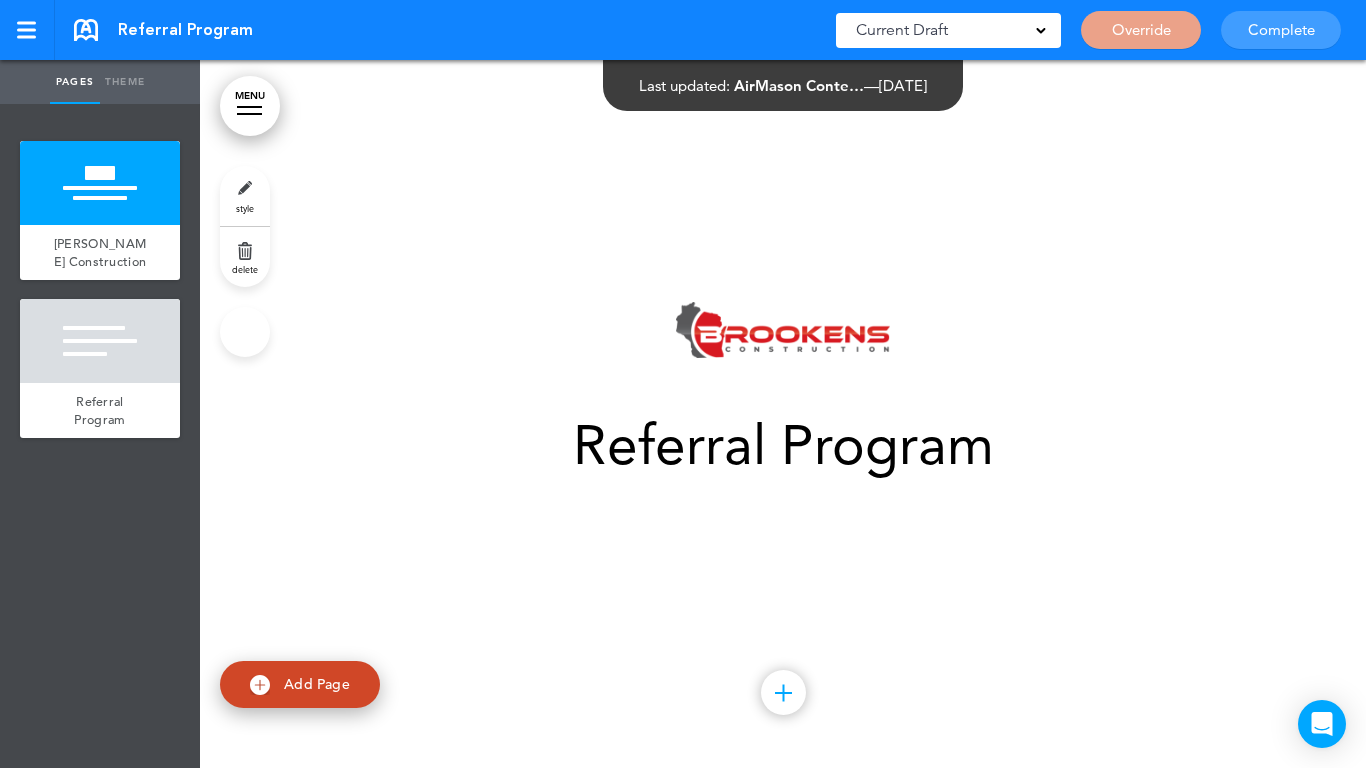 scroll, scrollTop: 0, scrollLeft: 0, axis: both 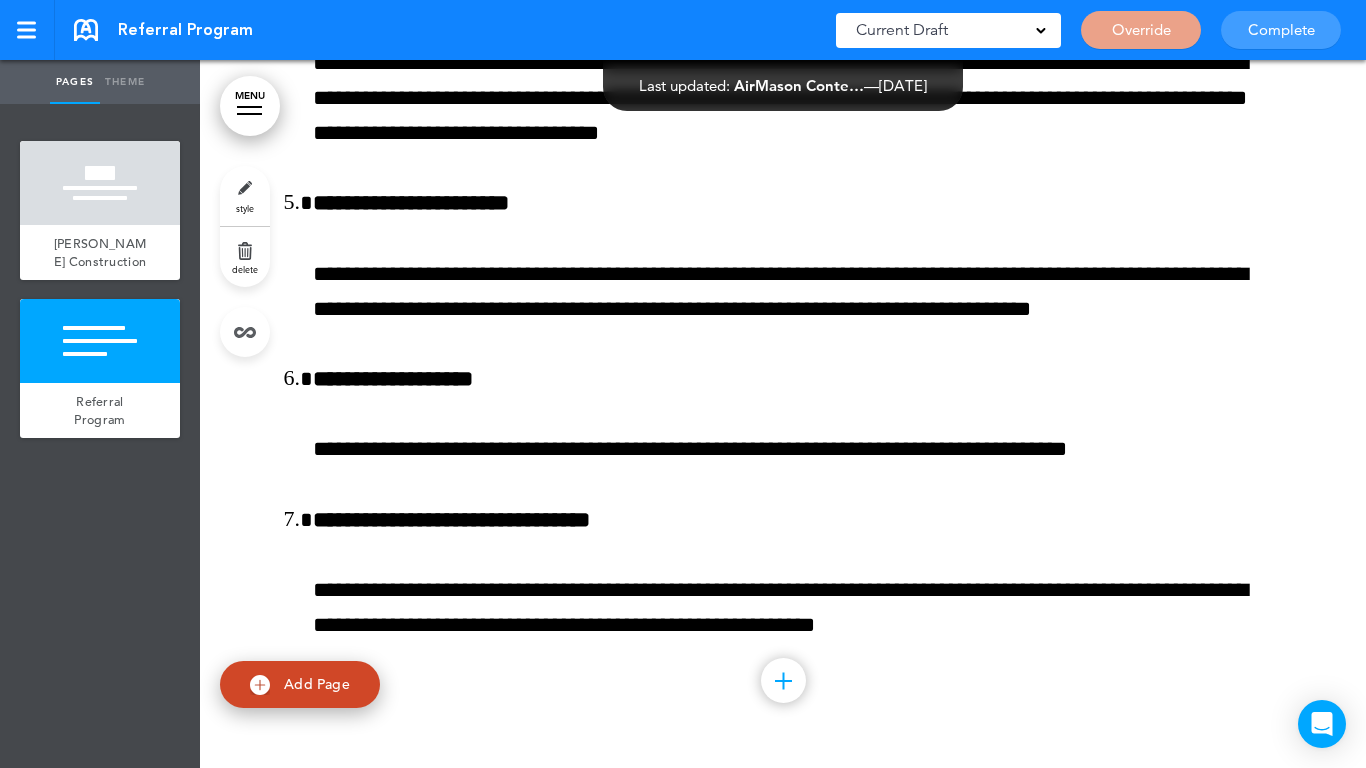 click on "Complete" at bounding box center (1281, 30) 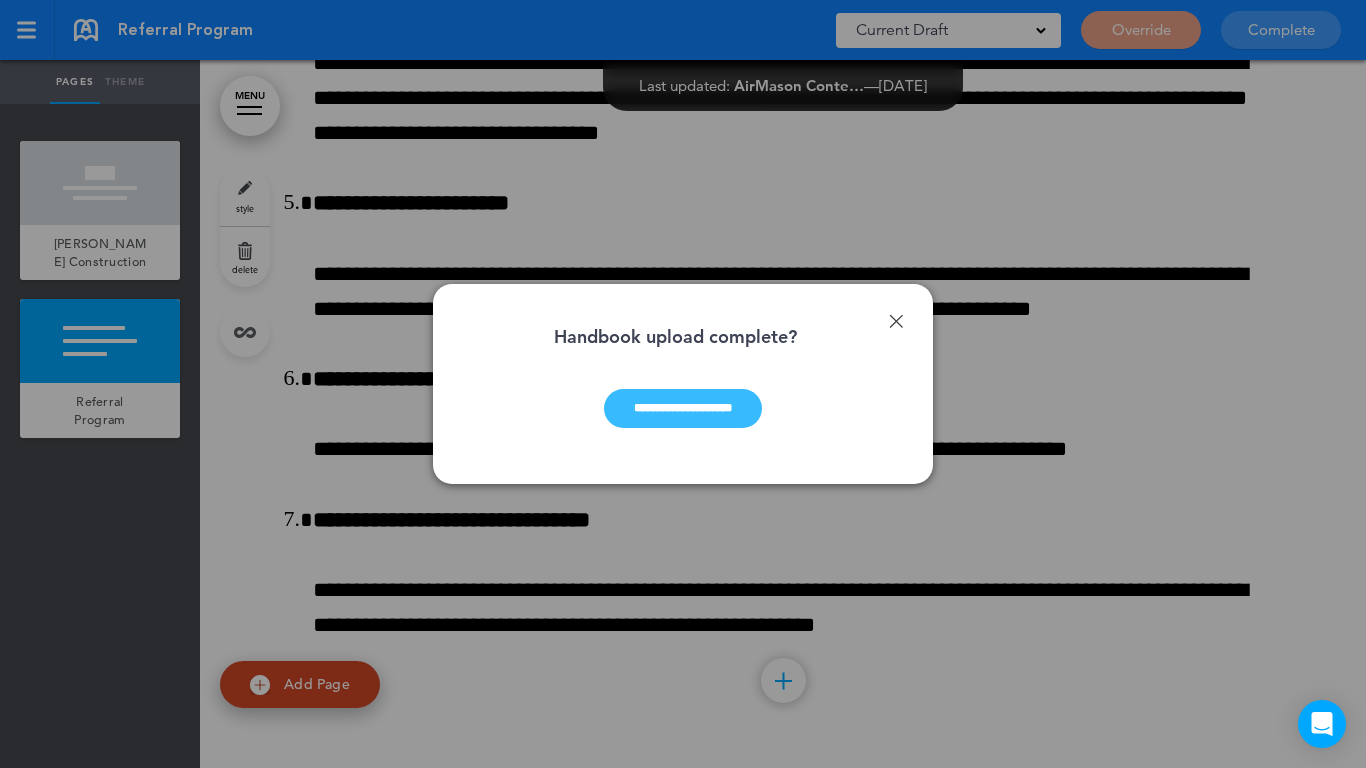 click on "**********" at bounding box center [683, 408] 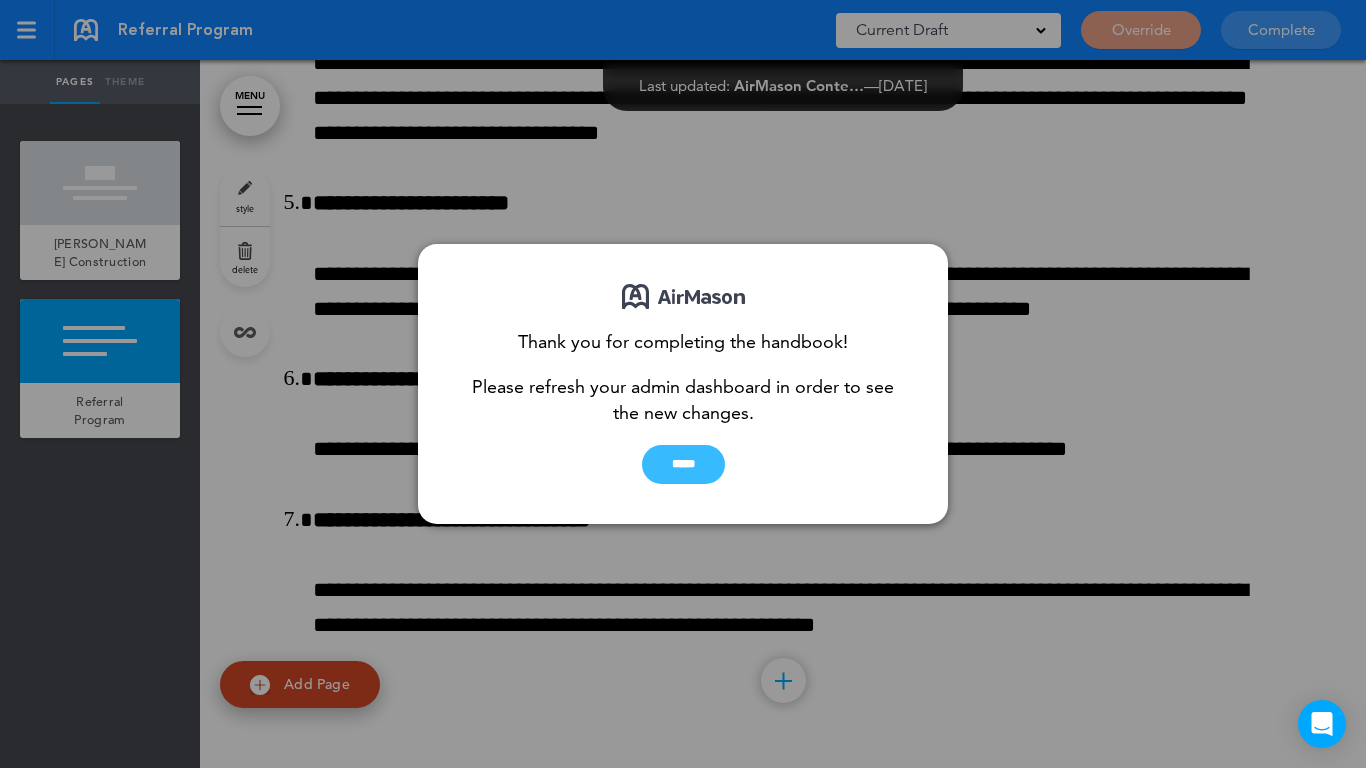 click on "*****" at bounding box center (683, 464) 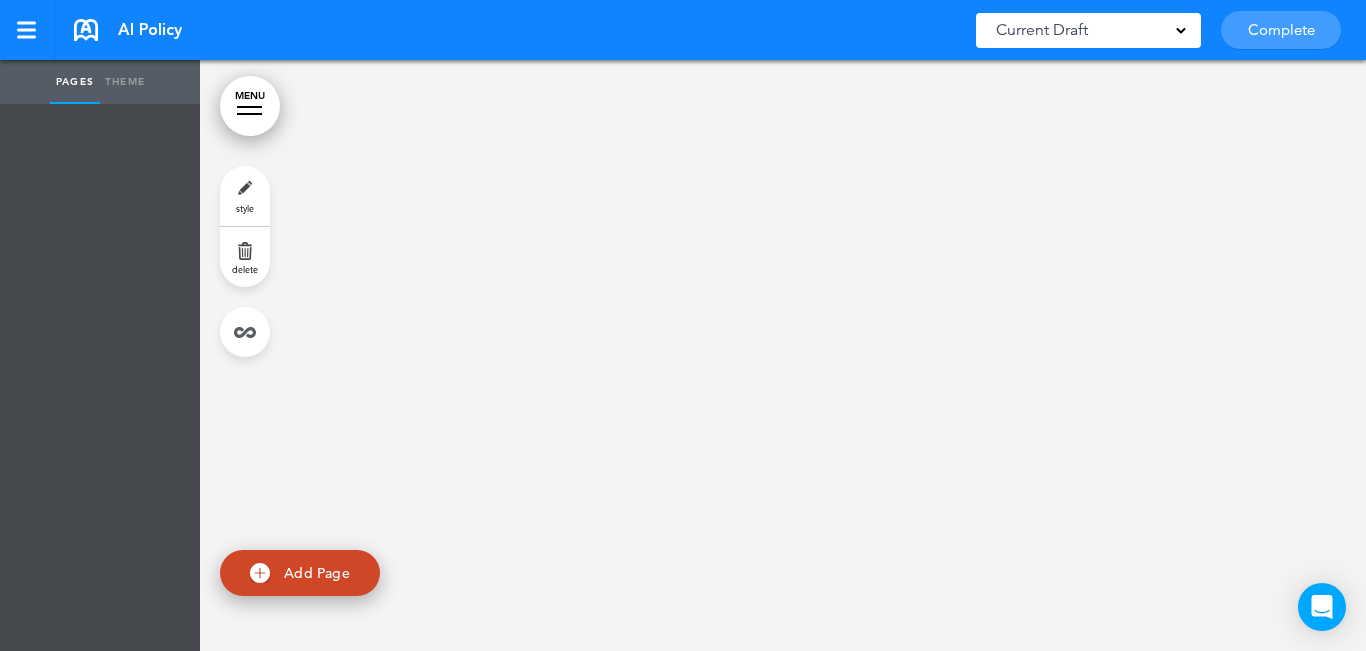 scroll, scrollTop: 0, scrollLeft: 0, axis: both 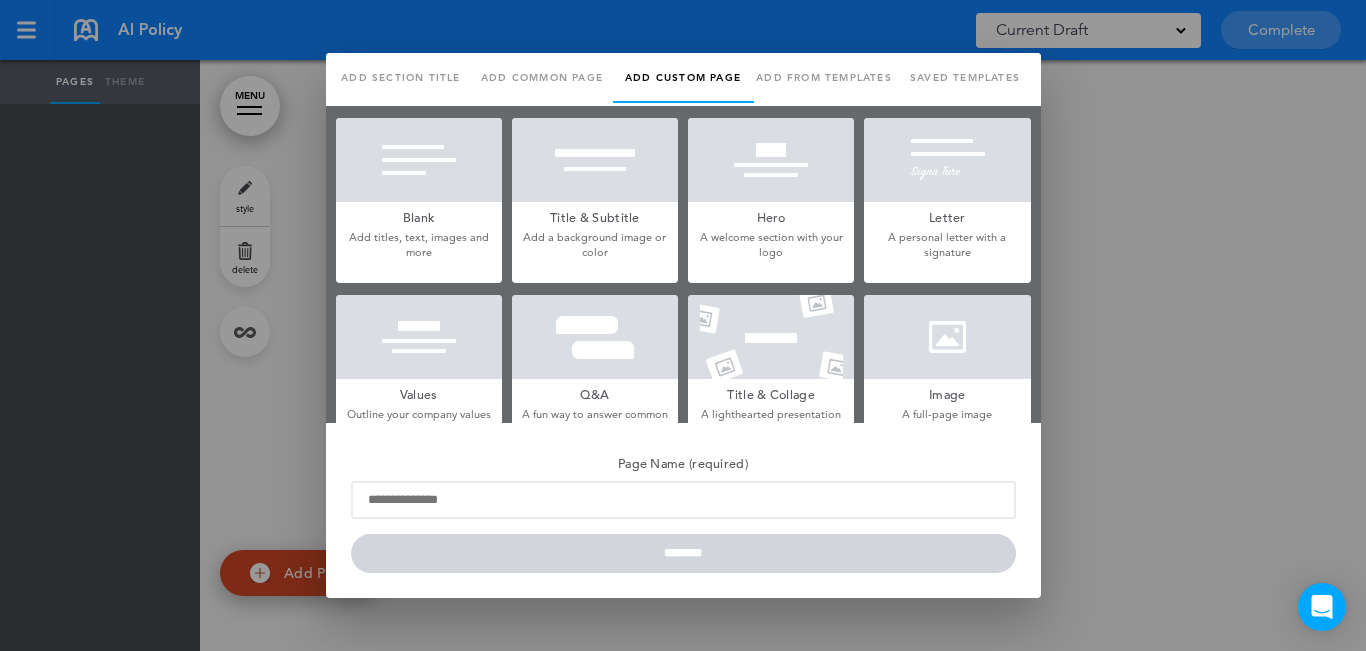 click at bounding box center (771, 160) 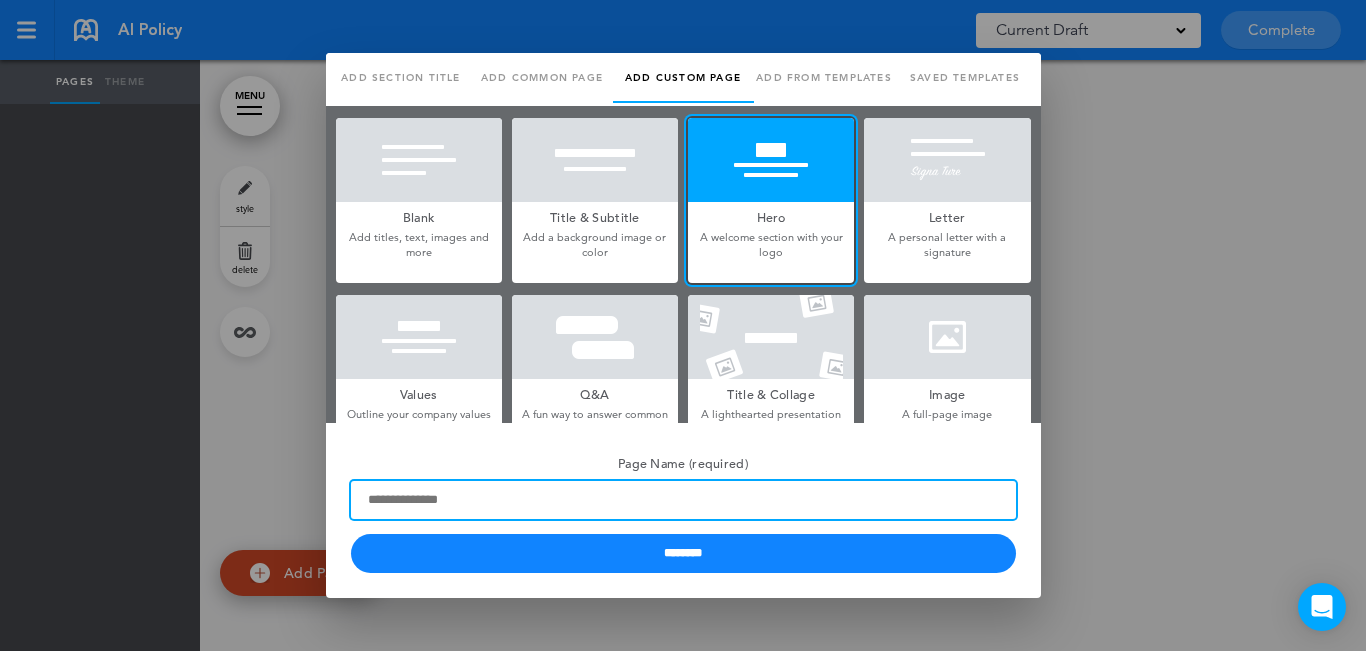 click on "Page Name (required)" at bounding box center [683, 500] 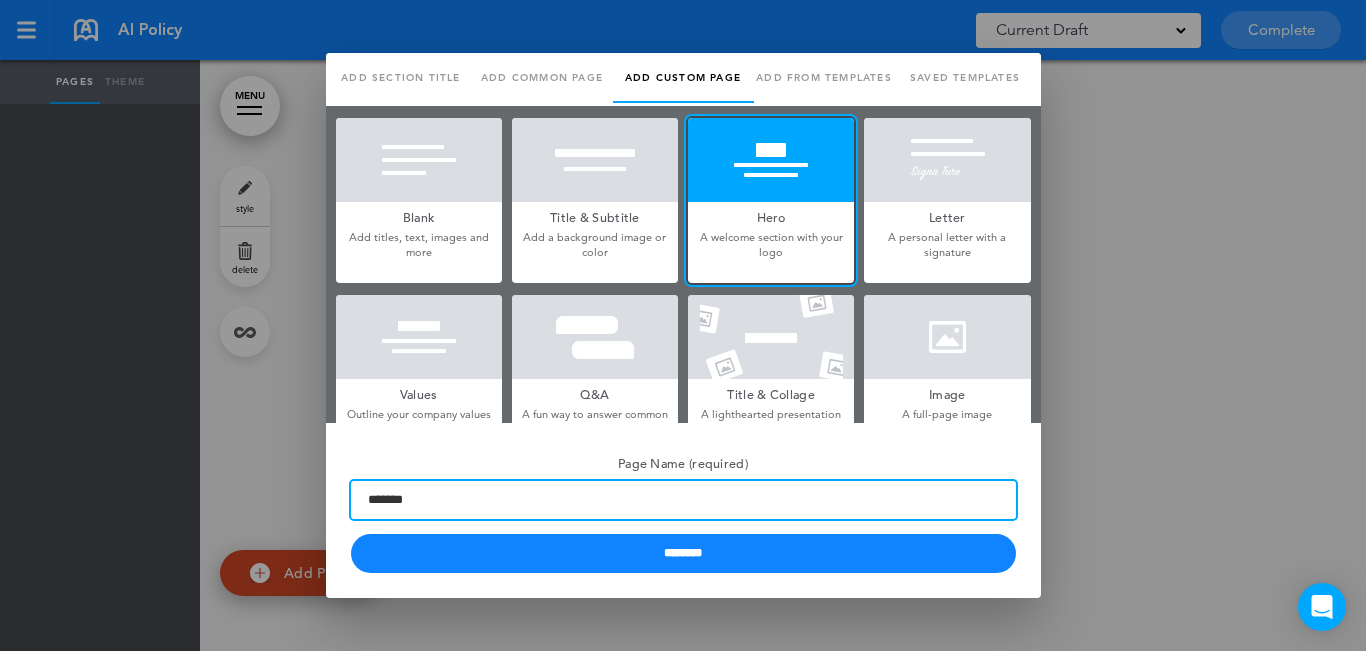 type on "*******" 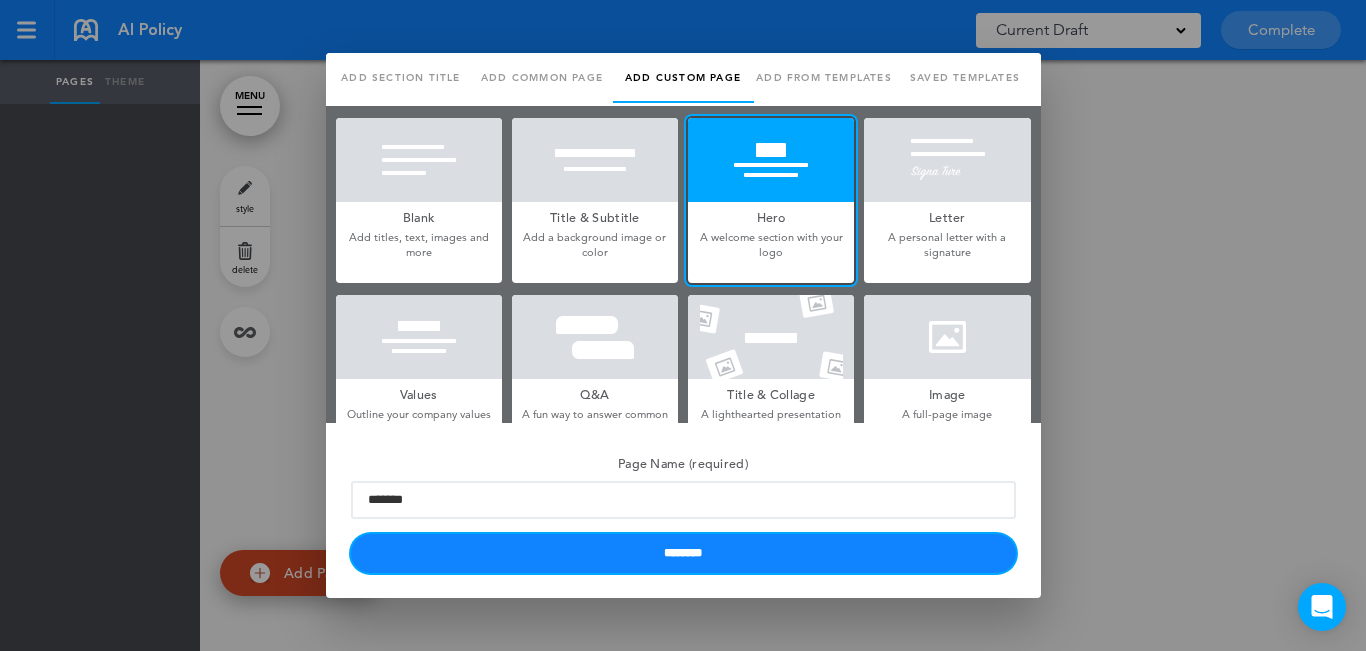 click on "********" at bounding box center (683, 553) 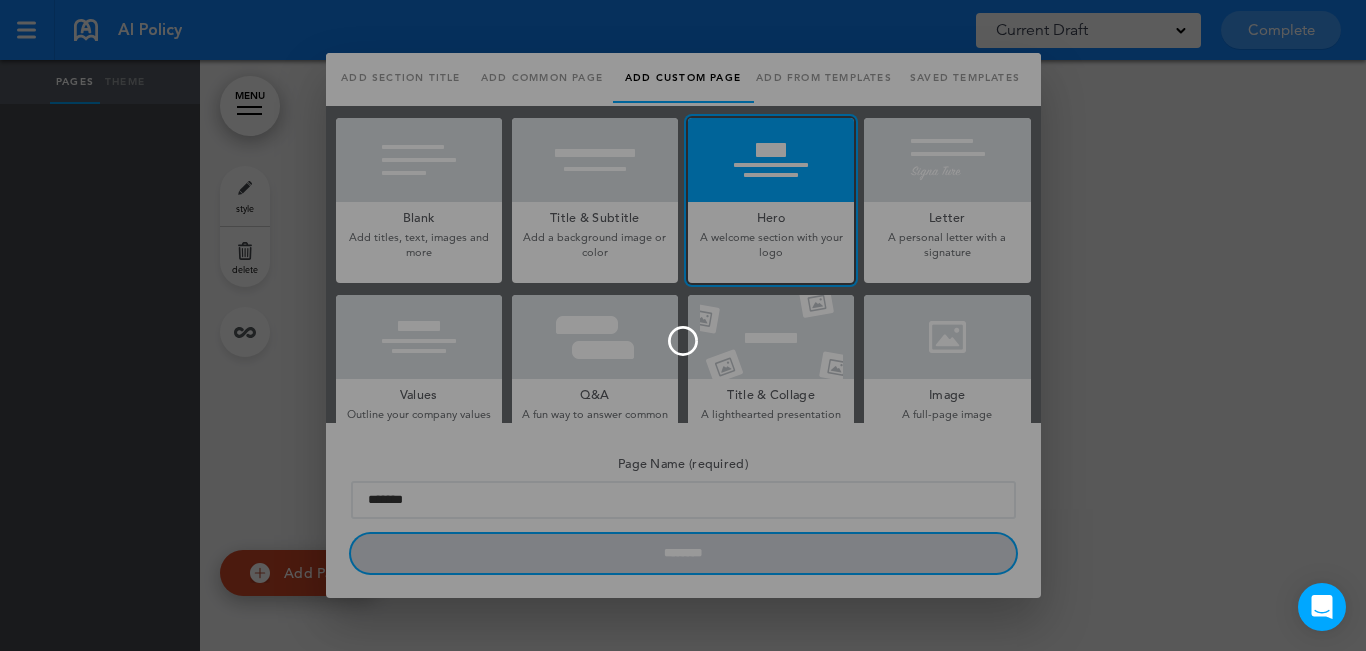 type 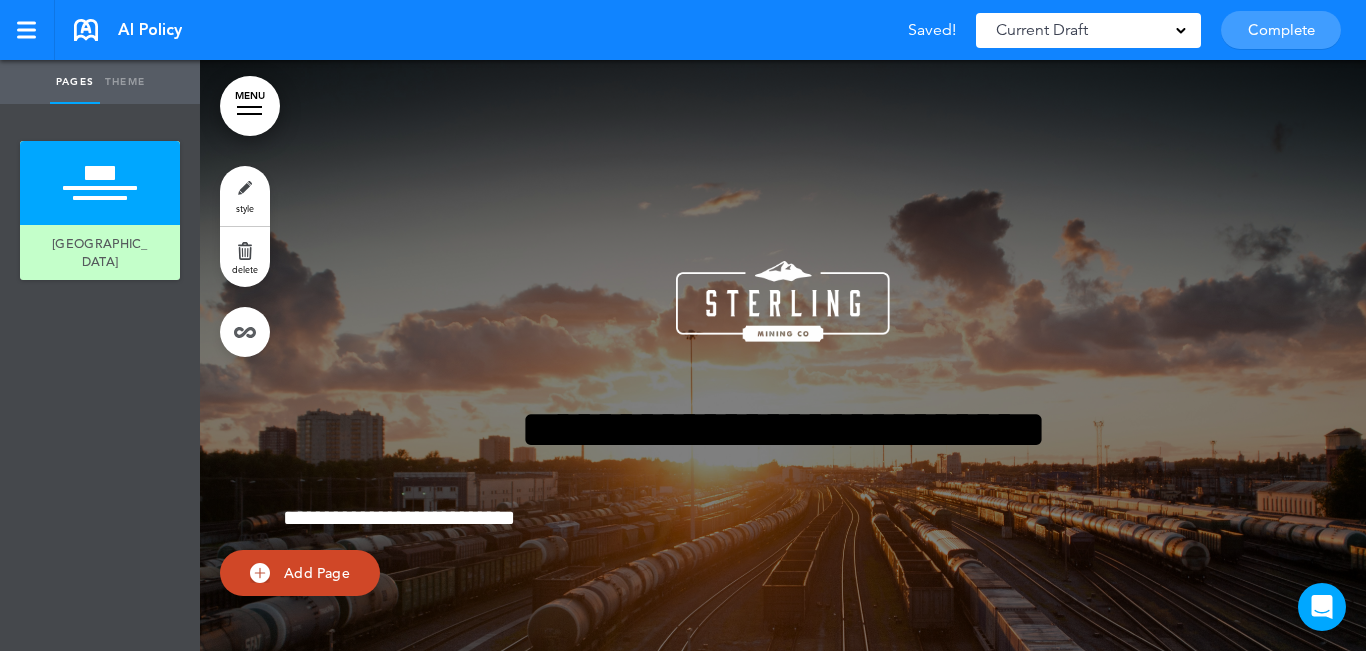 click at bounding box center (783, 301) 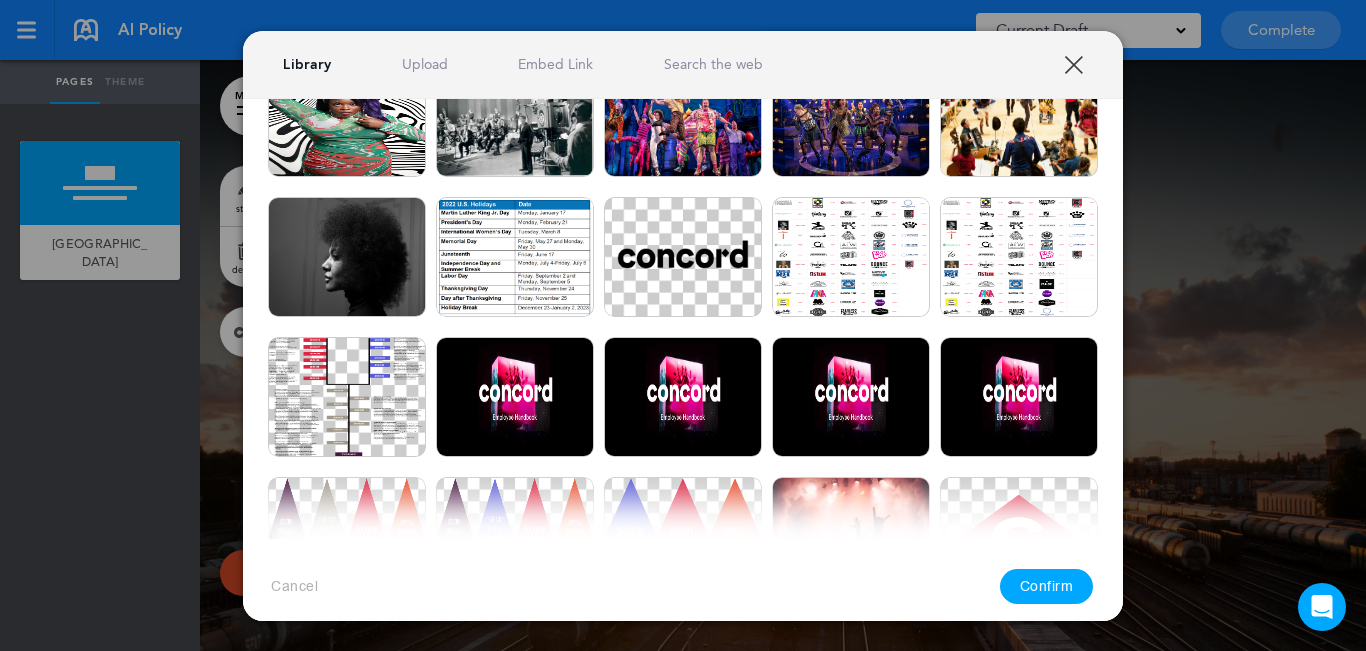 scroll, scrollTop: 700, scrollLeft: 0, axis: vertical 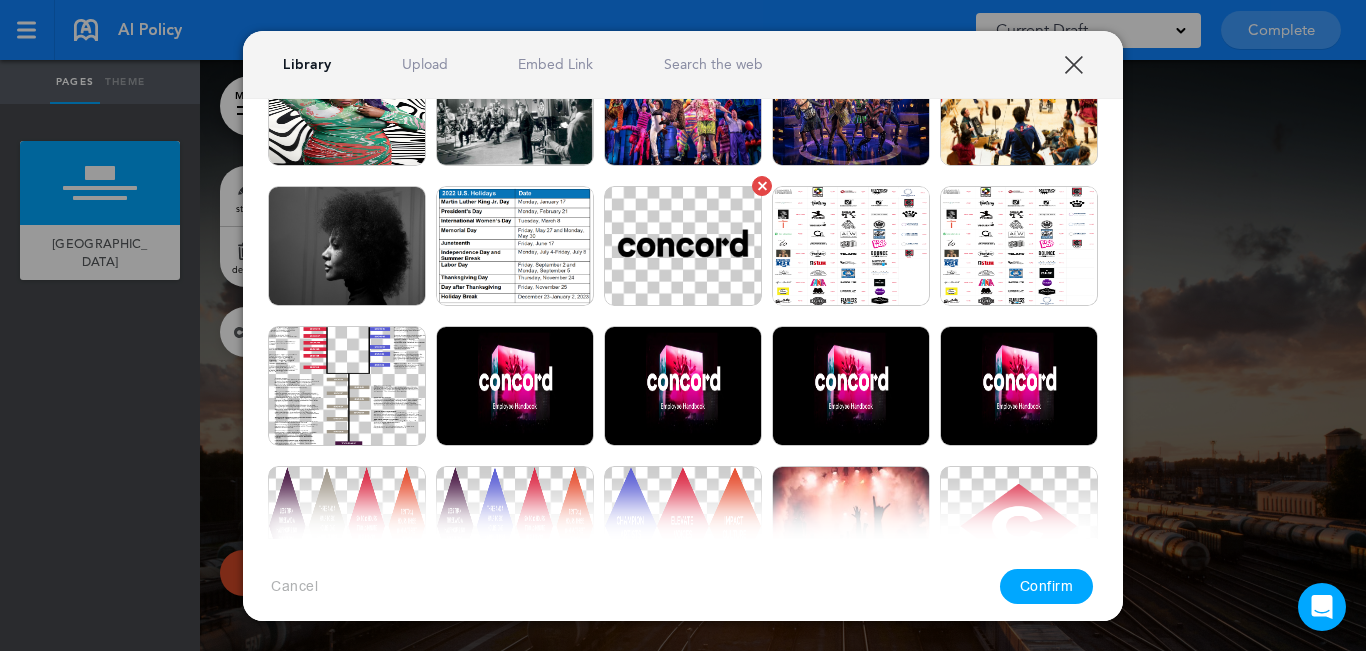 click at bounding box center [683, 246] 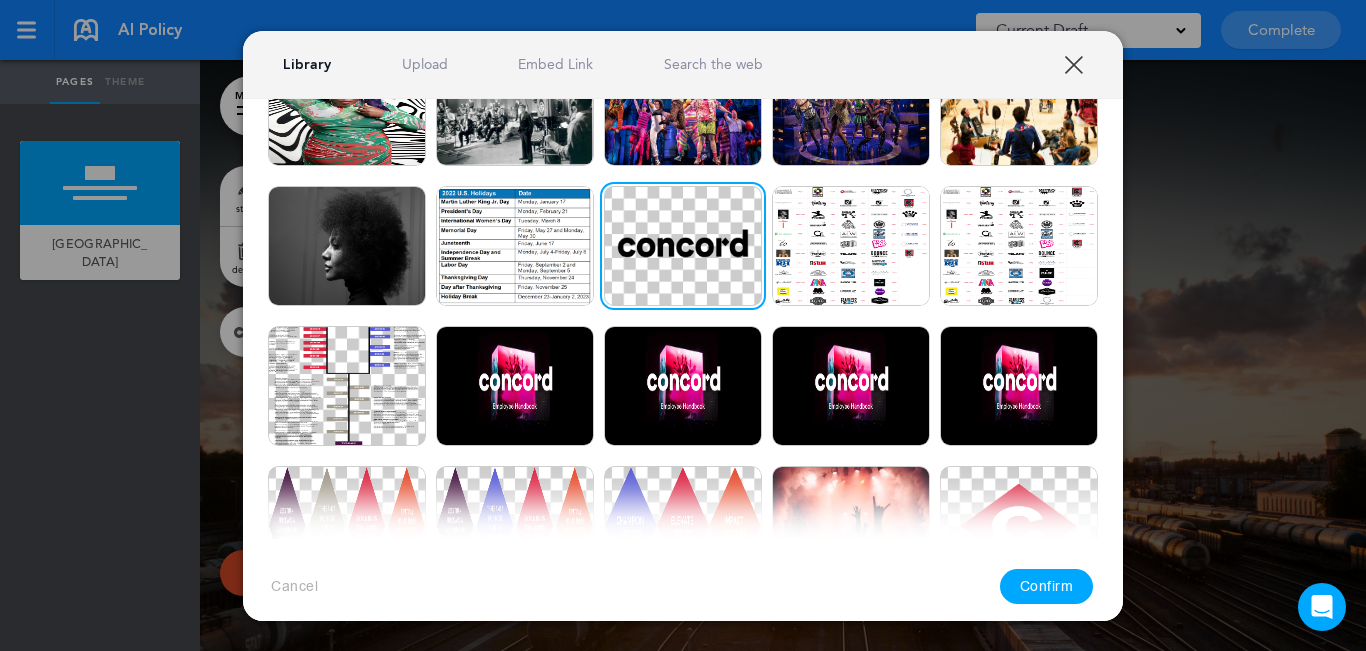 click on "Confirm" at bounding box center (1047, 586) 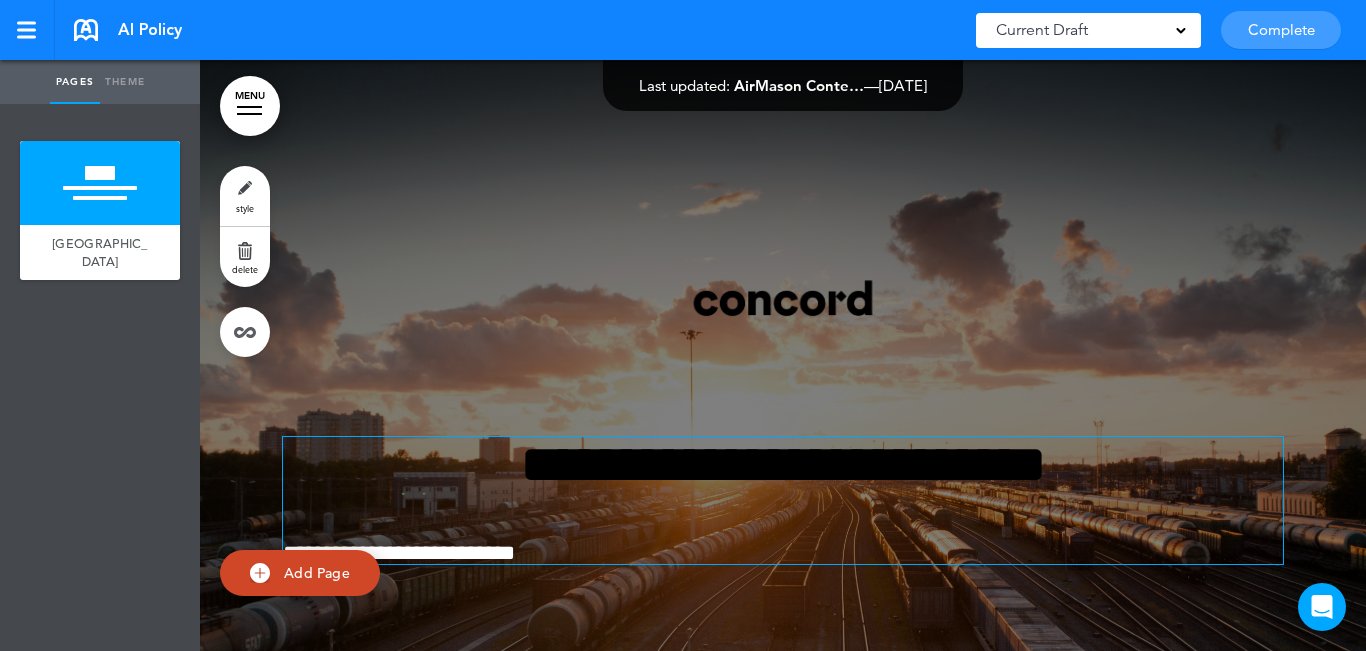 click on "**********" at bounding box center (783, 464) 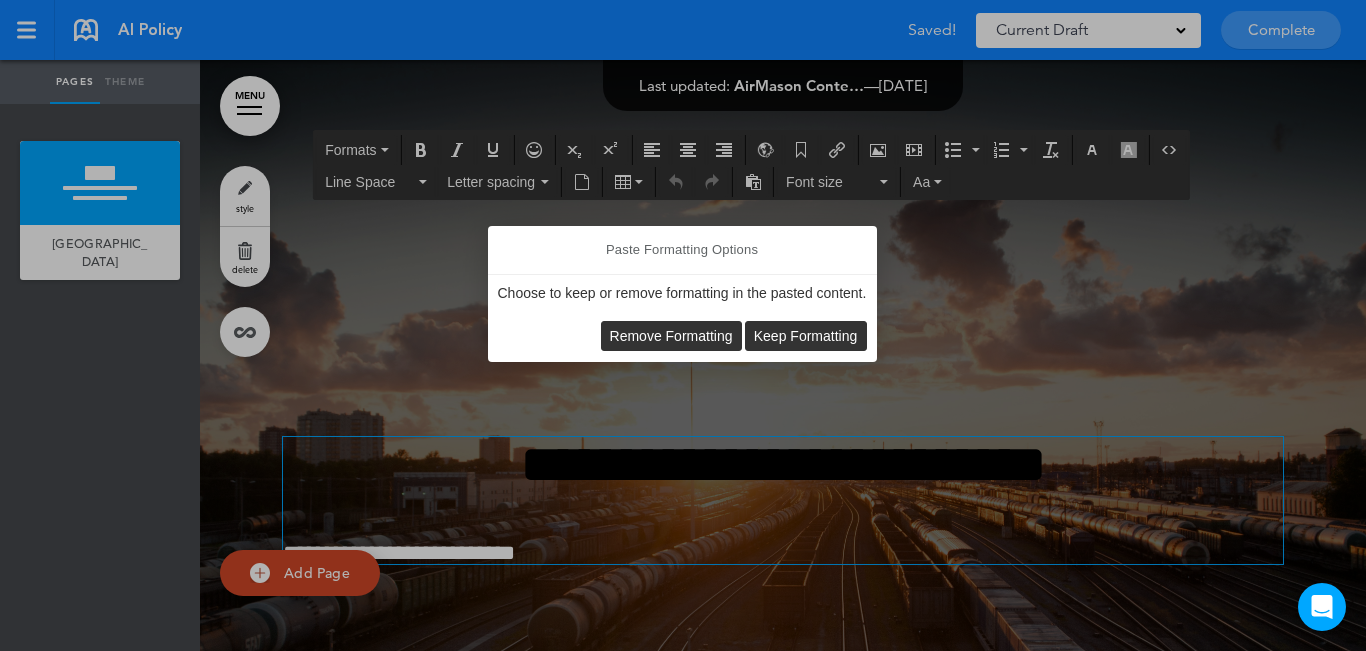 click on "Remove Formatting Keep Formatting" at bounding box center [682, 336] 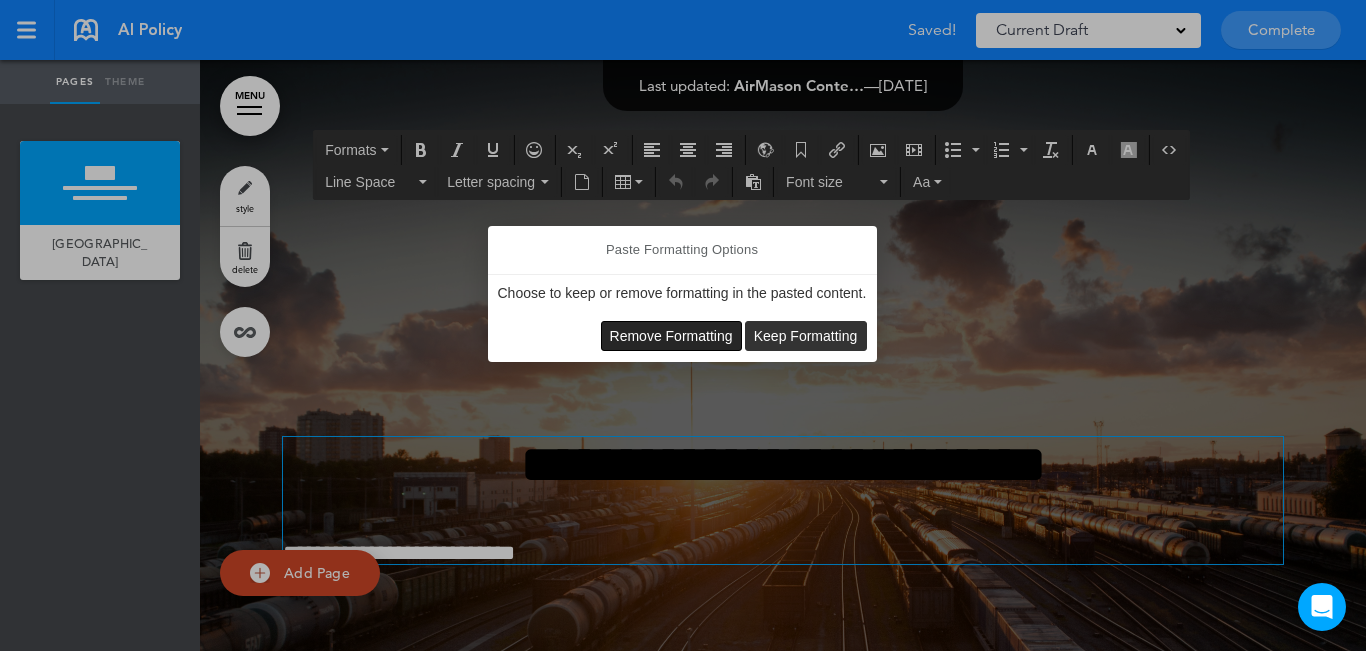 click on "Remove Formatting" at bounding box center (671, 336) 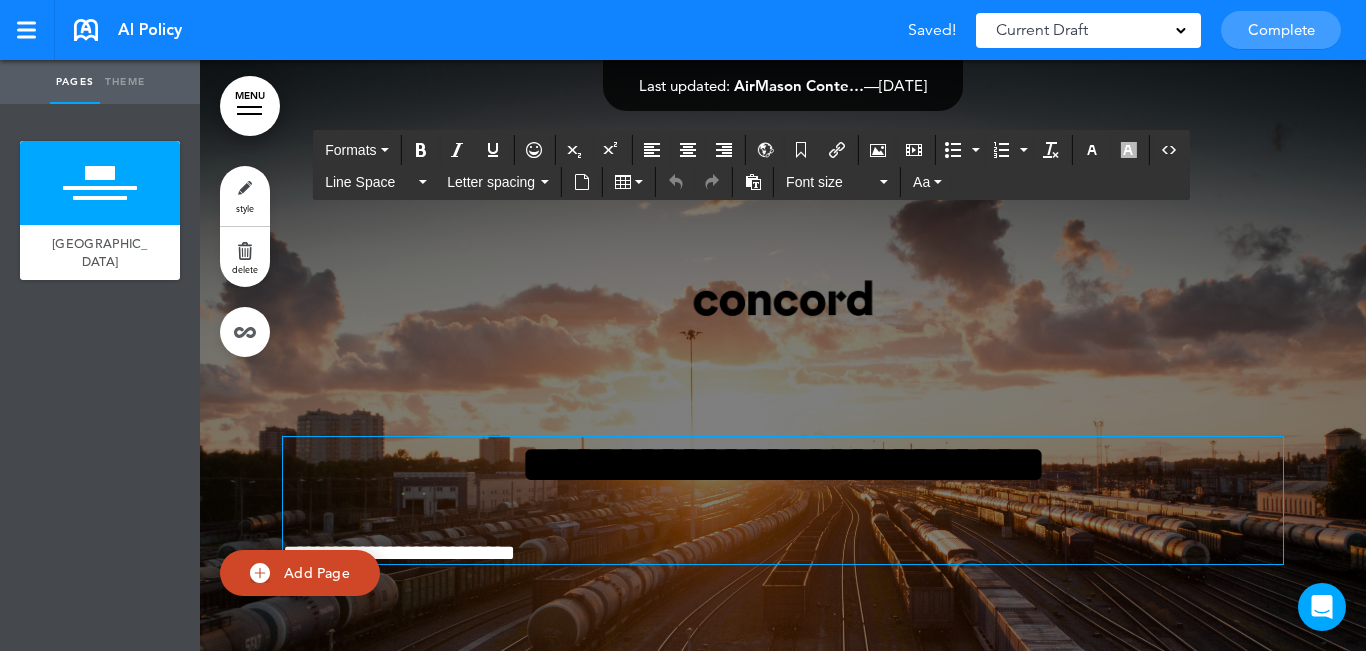 type 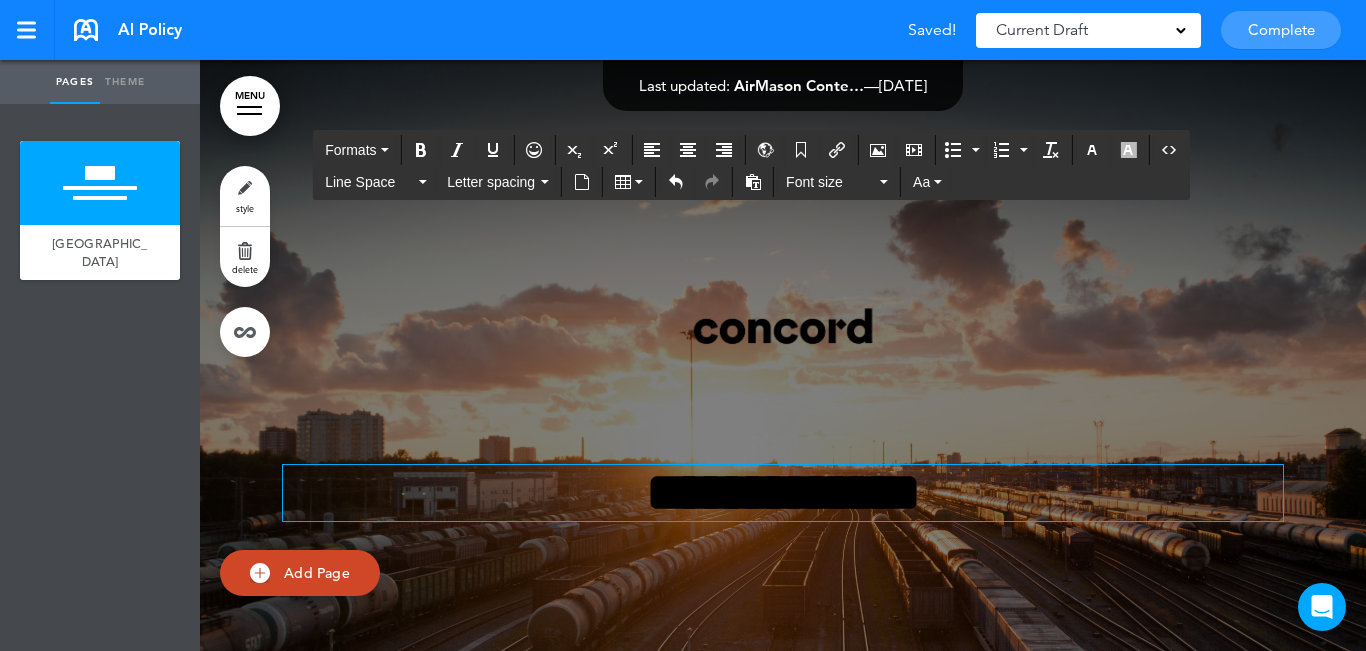 click on "**********" at bounding box center (783, 492) 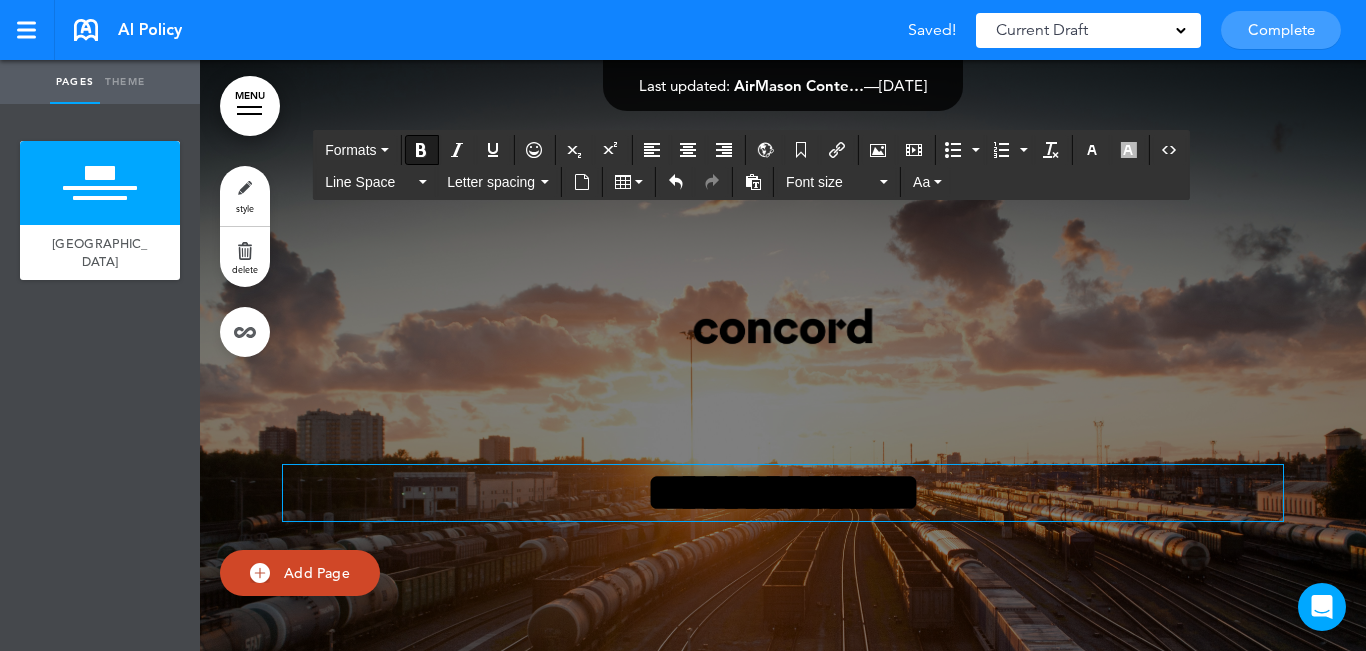 click on "**********" at bounding box center [783, 492] 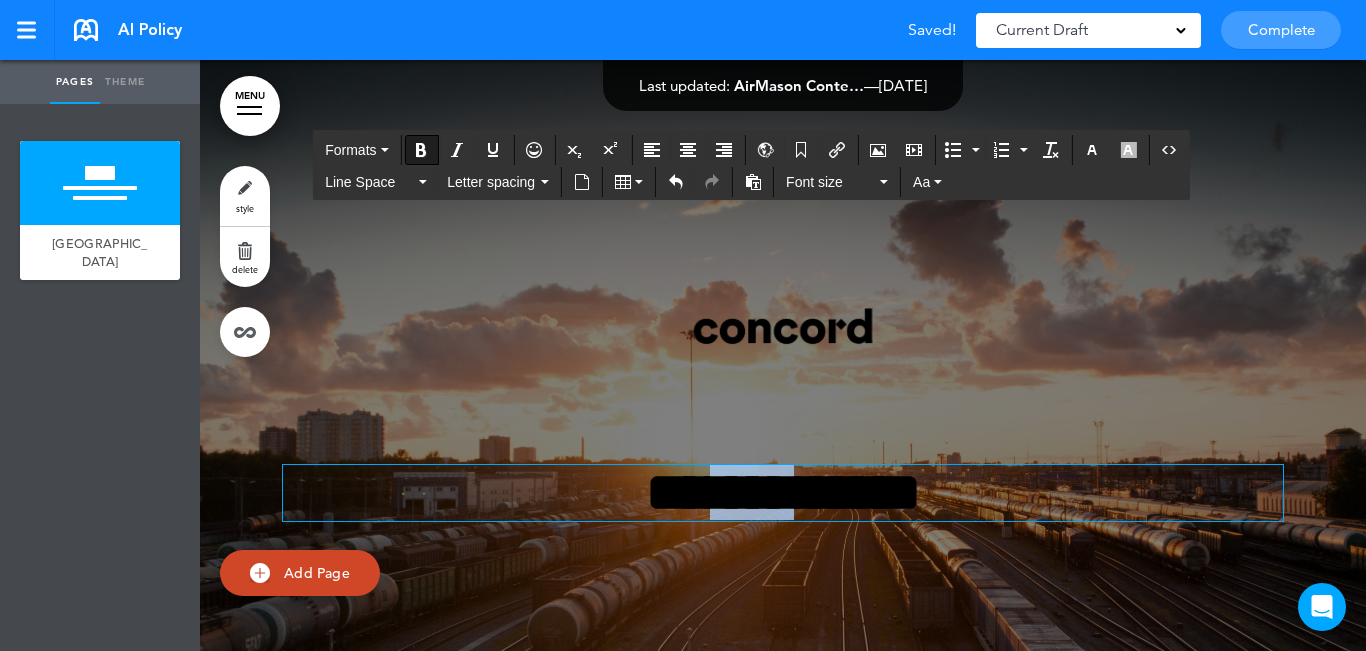 click on "**********" at bounding box center [783, 492] 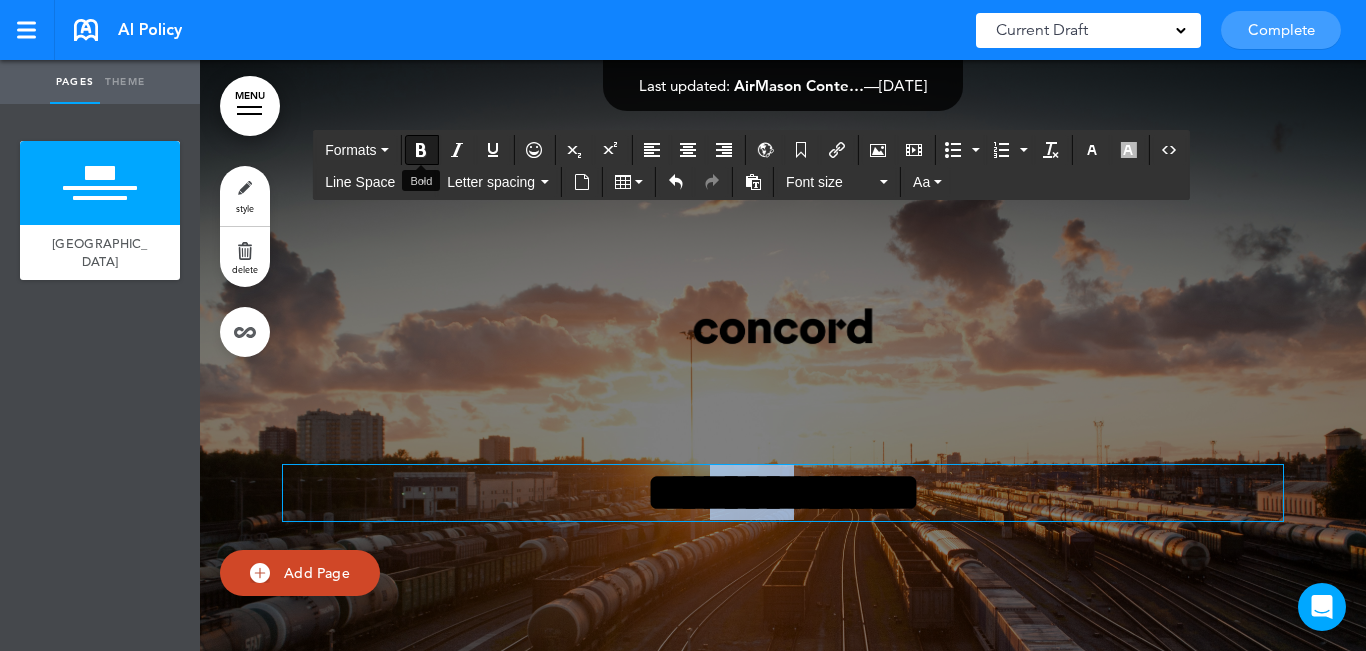 click at bounding box center [421, 150] 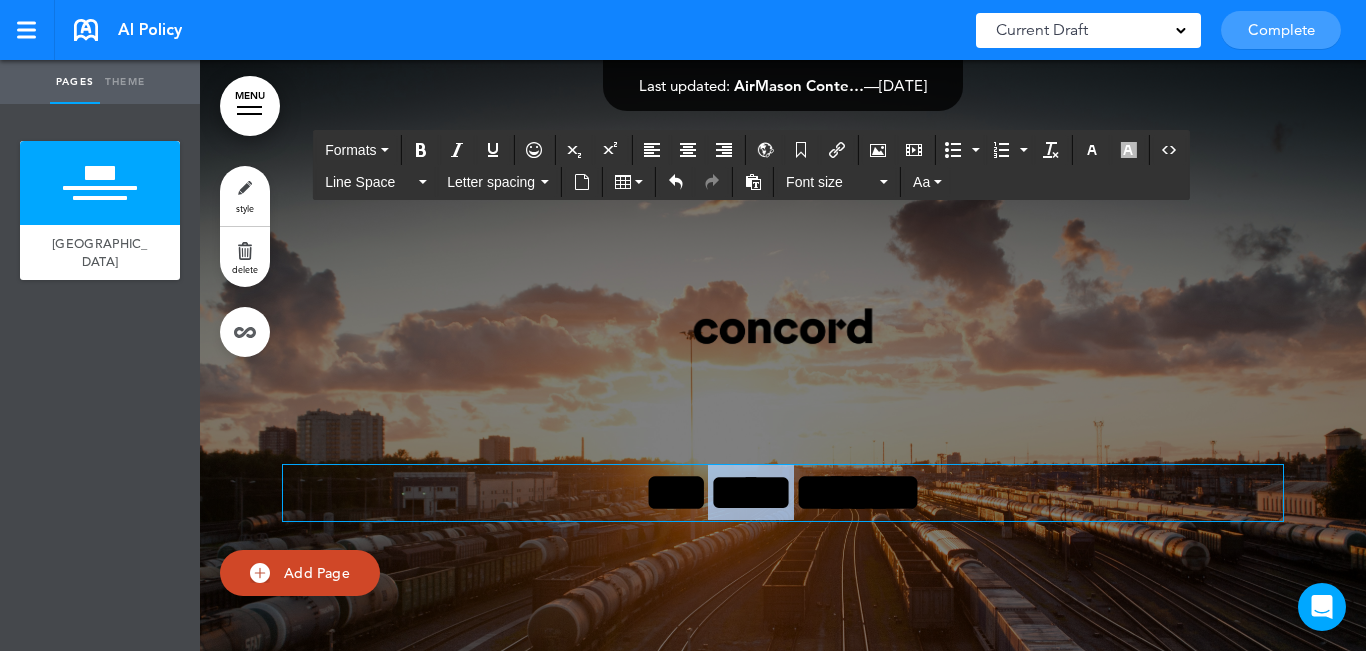 click on "style" at bounding box center [245, 196] 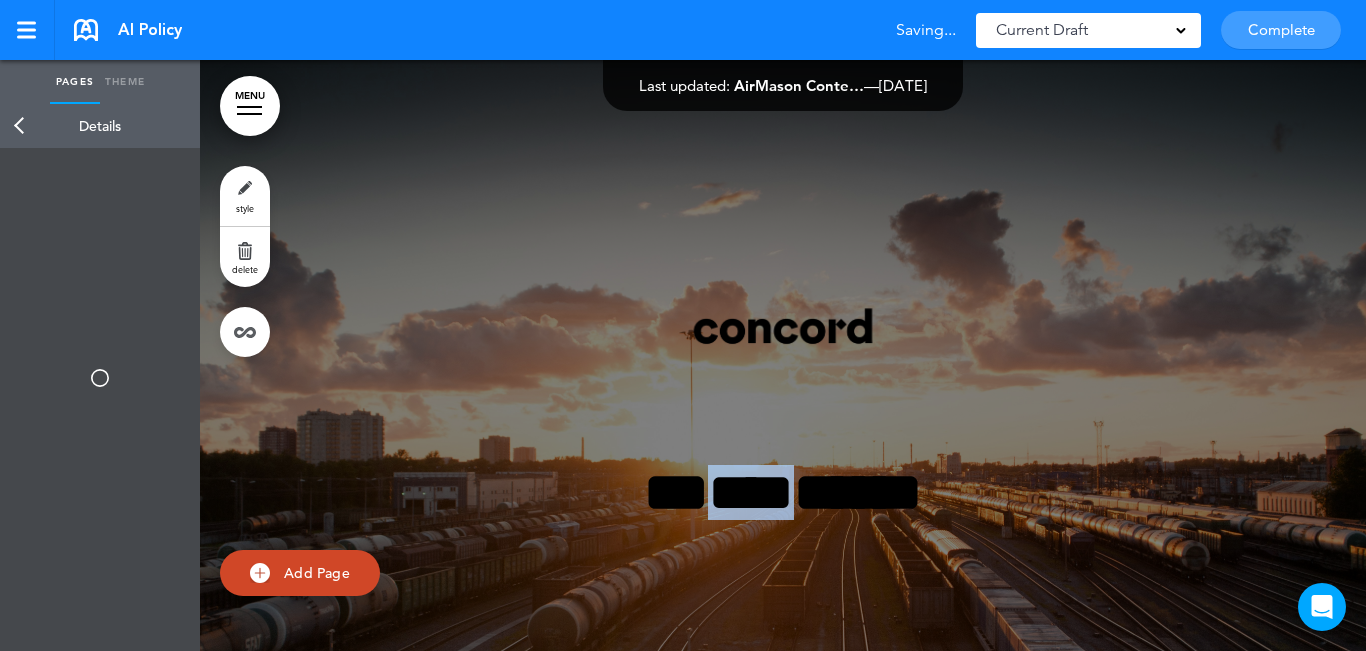 type 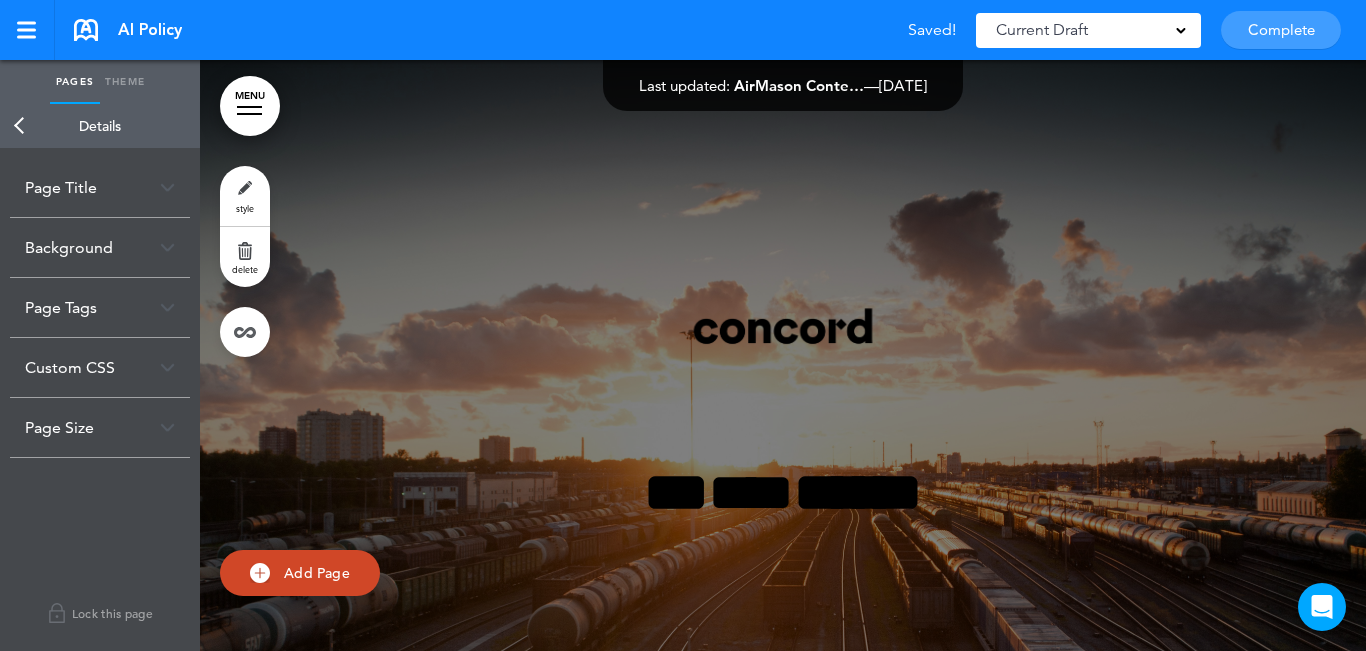 click on "Background" at bounding box center (100, 247) 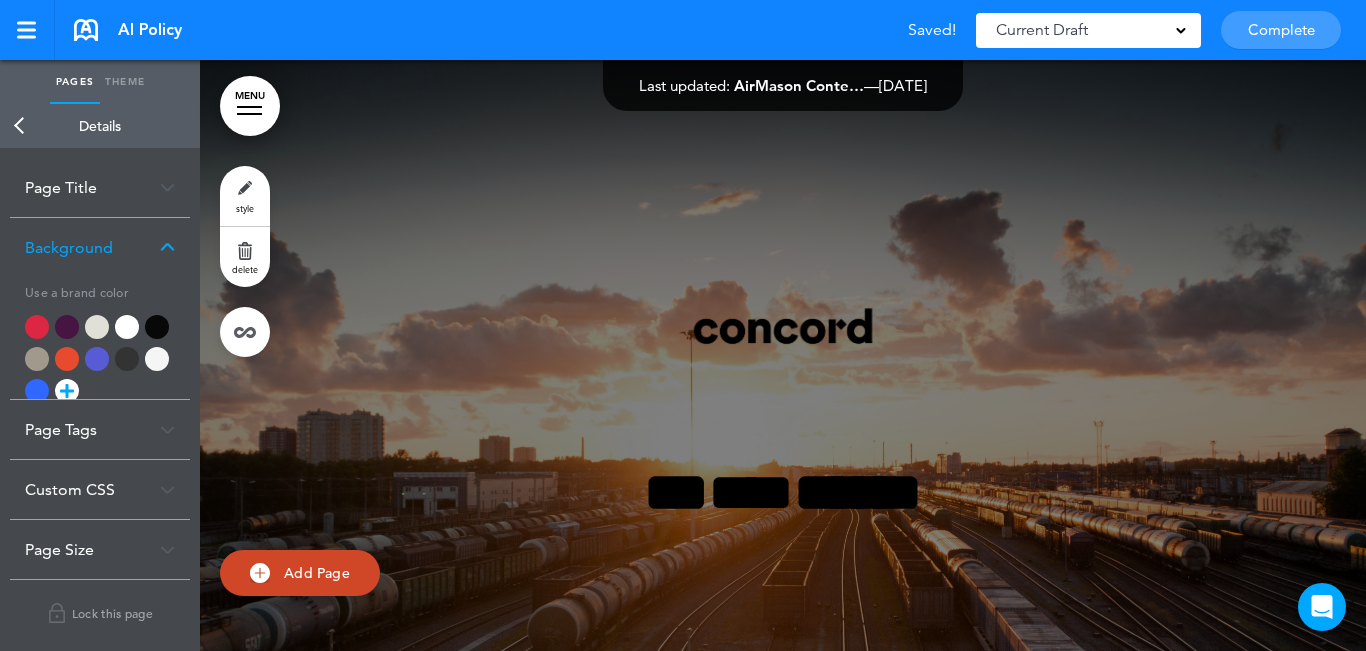 click at bounding box center (127, 327) 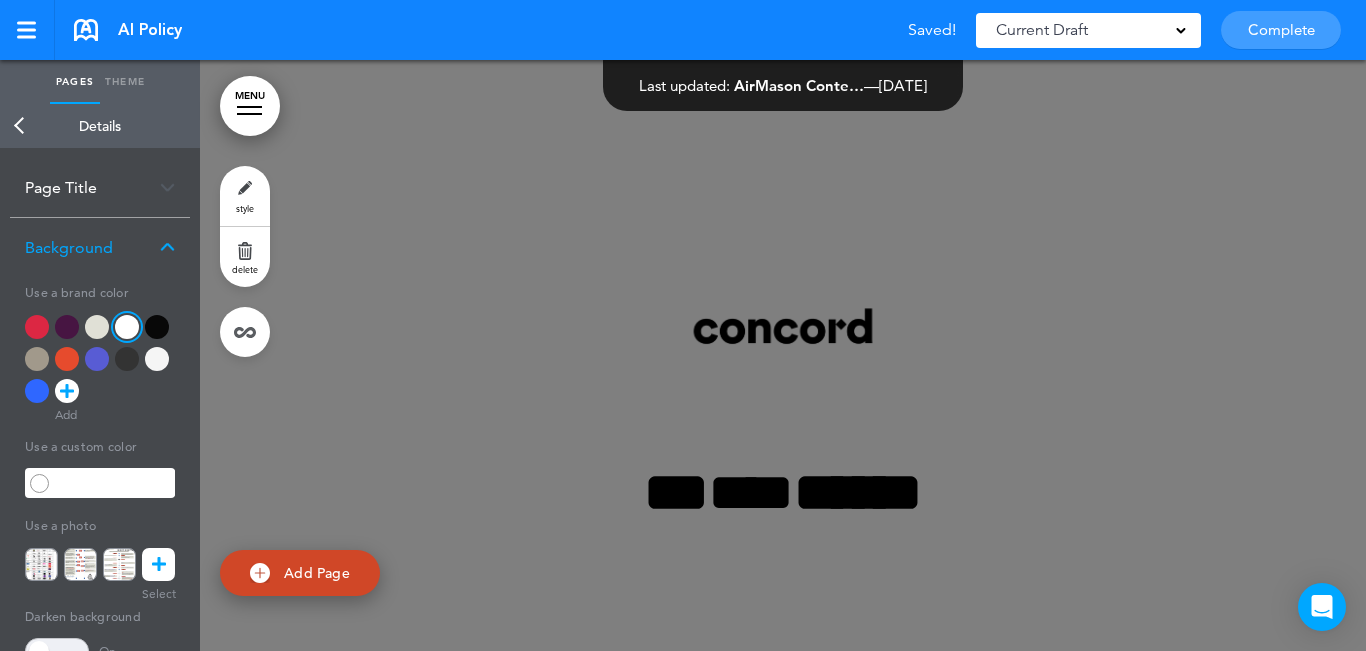 click at bounding box center (57, 651) 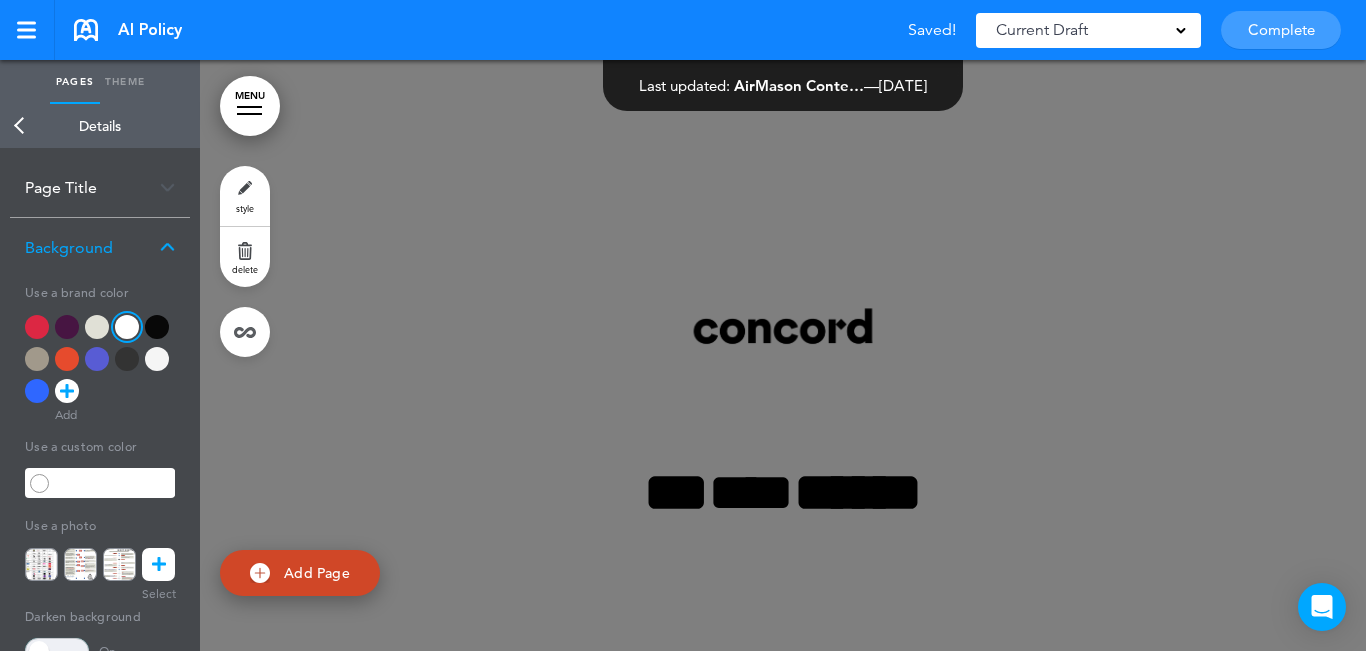 scroll, scrollTop: 12, scrollLeft: 0, axis: vertical 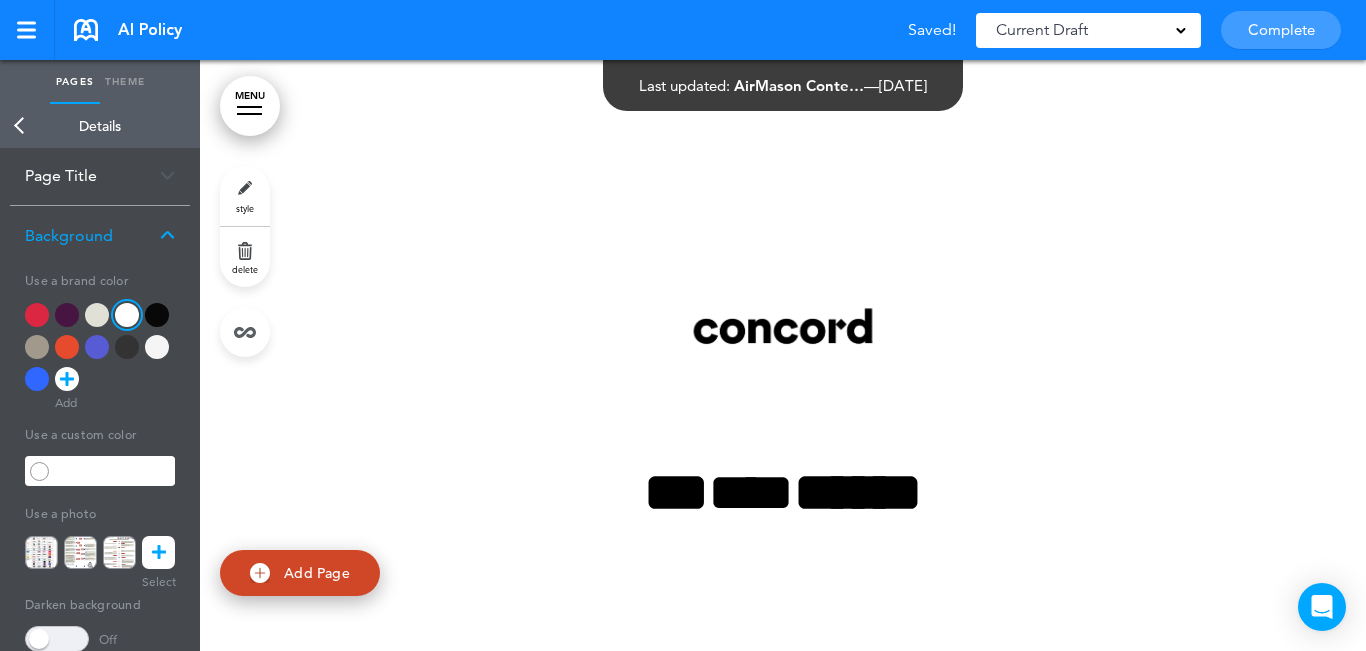 click on "Page Title" at bounding box center (100, 175) 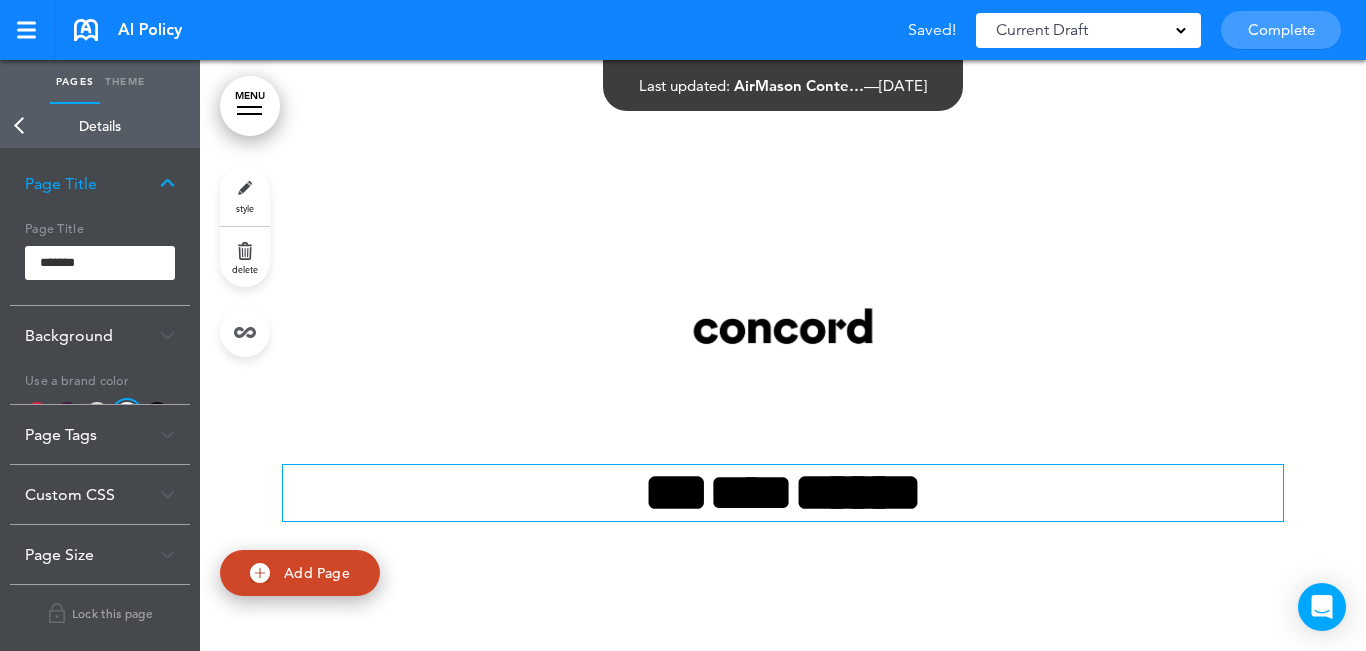 scroll, scrollTop: 0, scrollLeft: 0, axis: both 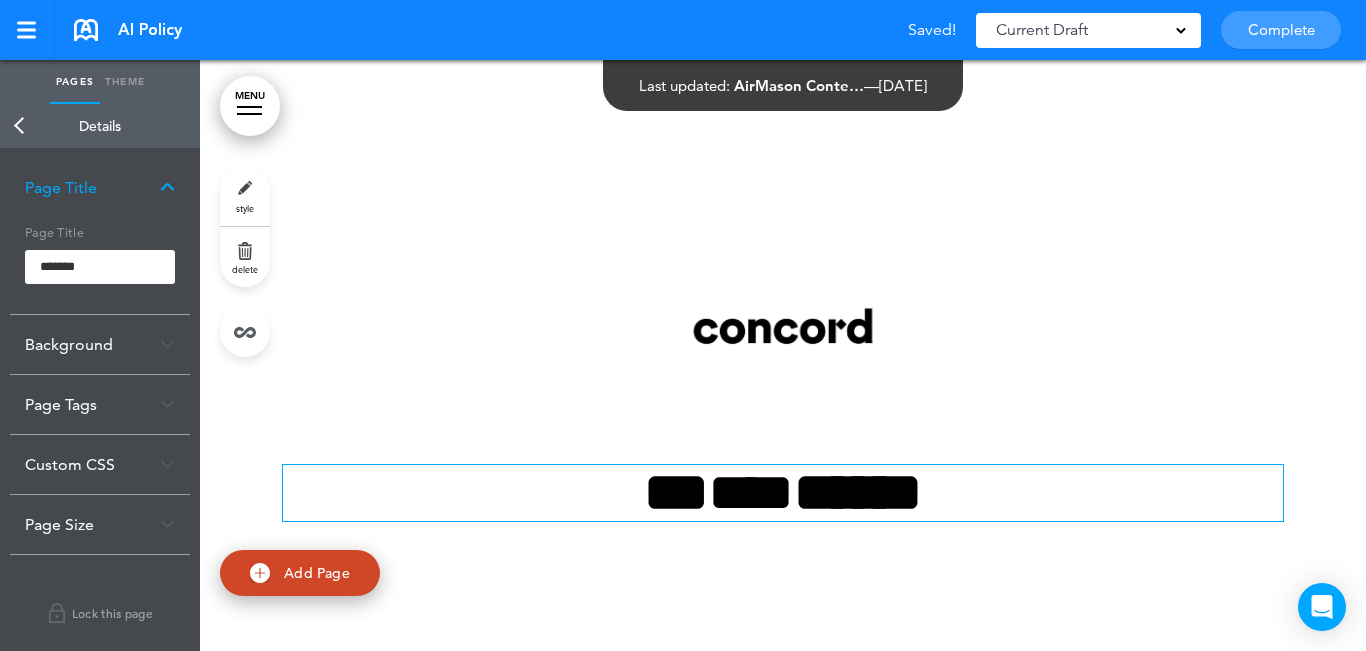 click on "** *** ******" at bounding box center (783, 493) 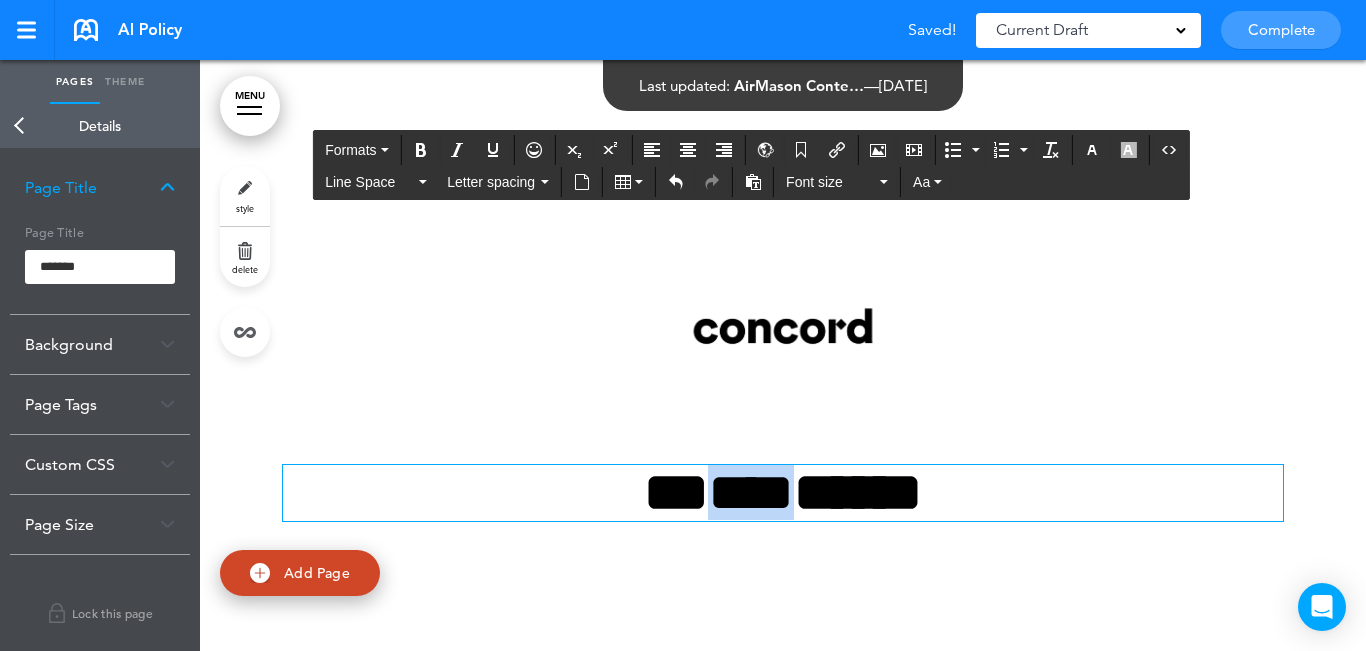 click on "** *** ******" at bounding box center [783, 493] 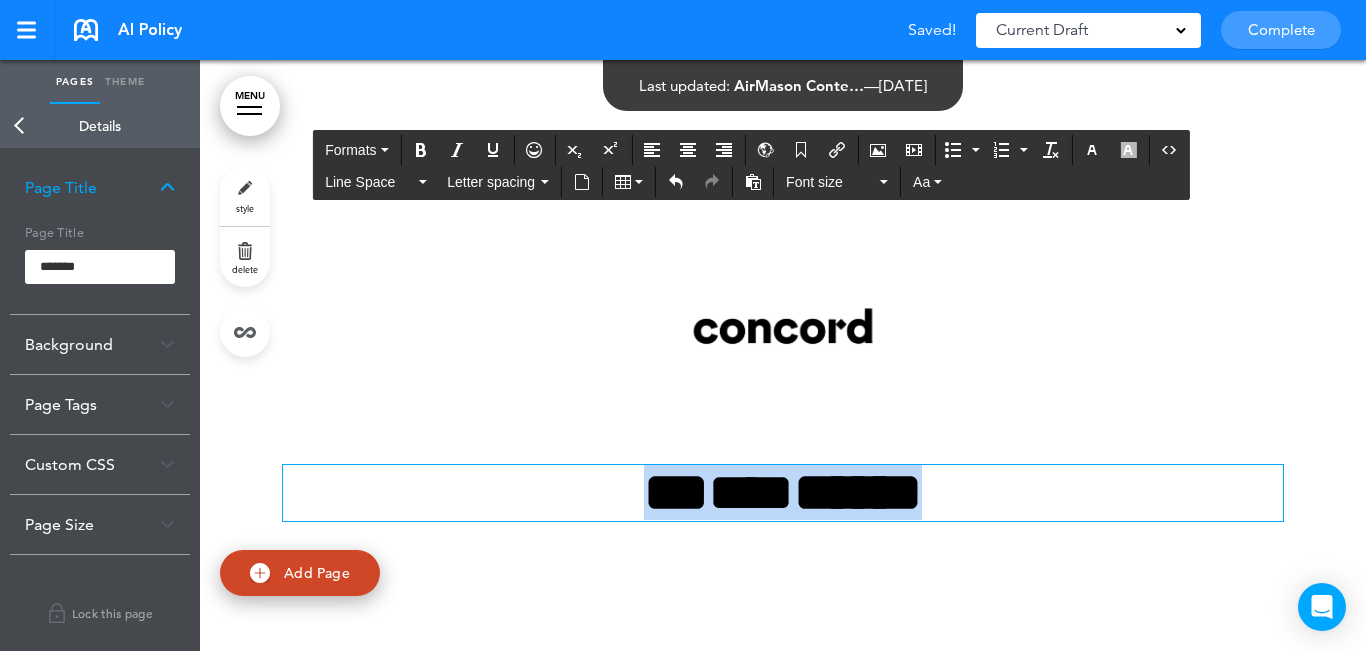 click on "** *** ******" at bounding box center (783, 493) 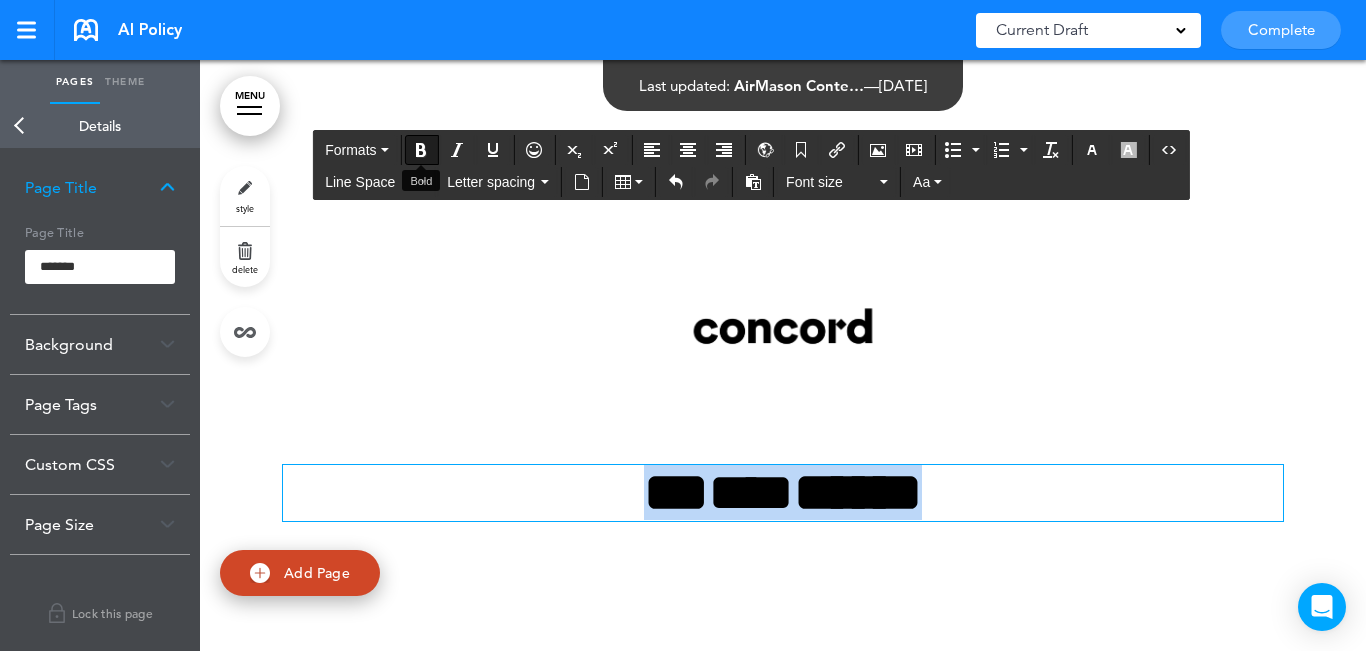 click at bounding box center (421, 150) 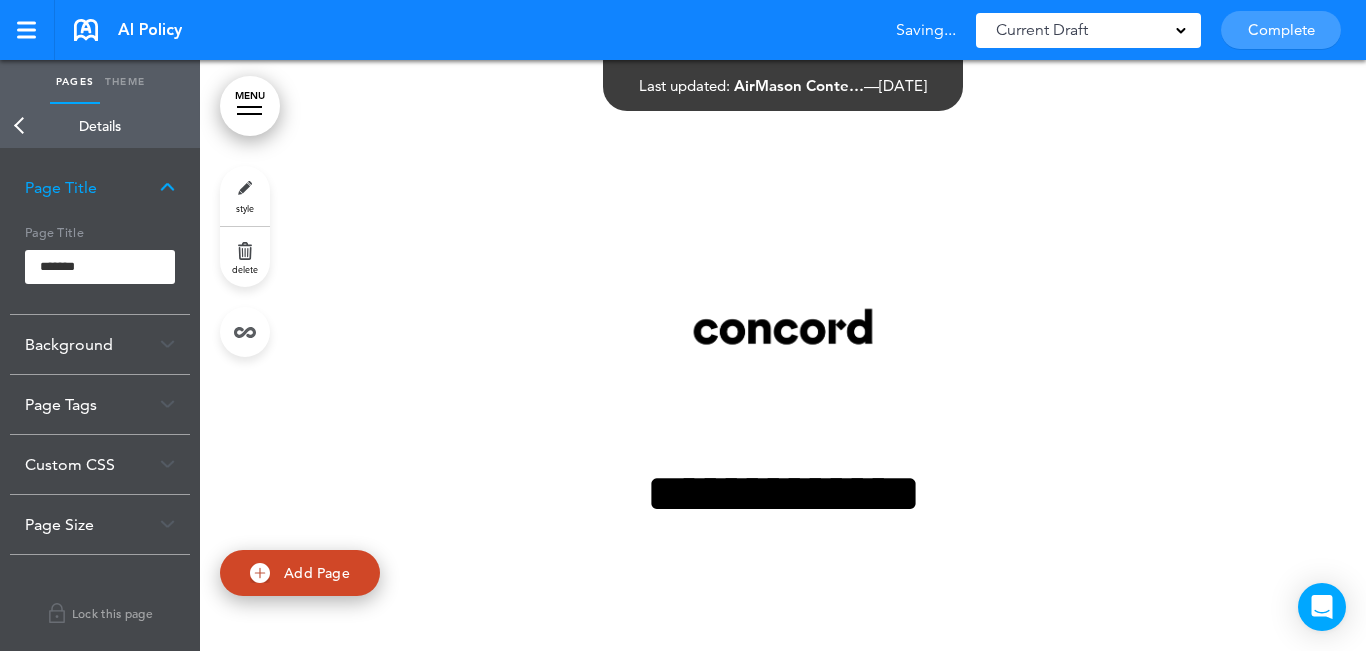 click on "** *** ******
Add collapsible section
?
In order to add a collapsible
section, only solid background  colours can be used.
Read Less" at bounding box center (783, 419) 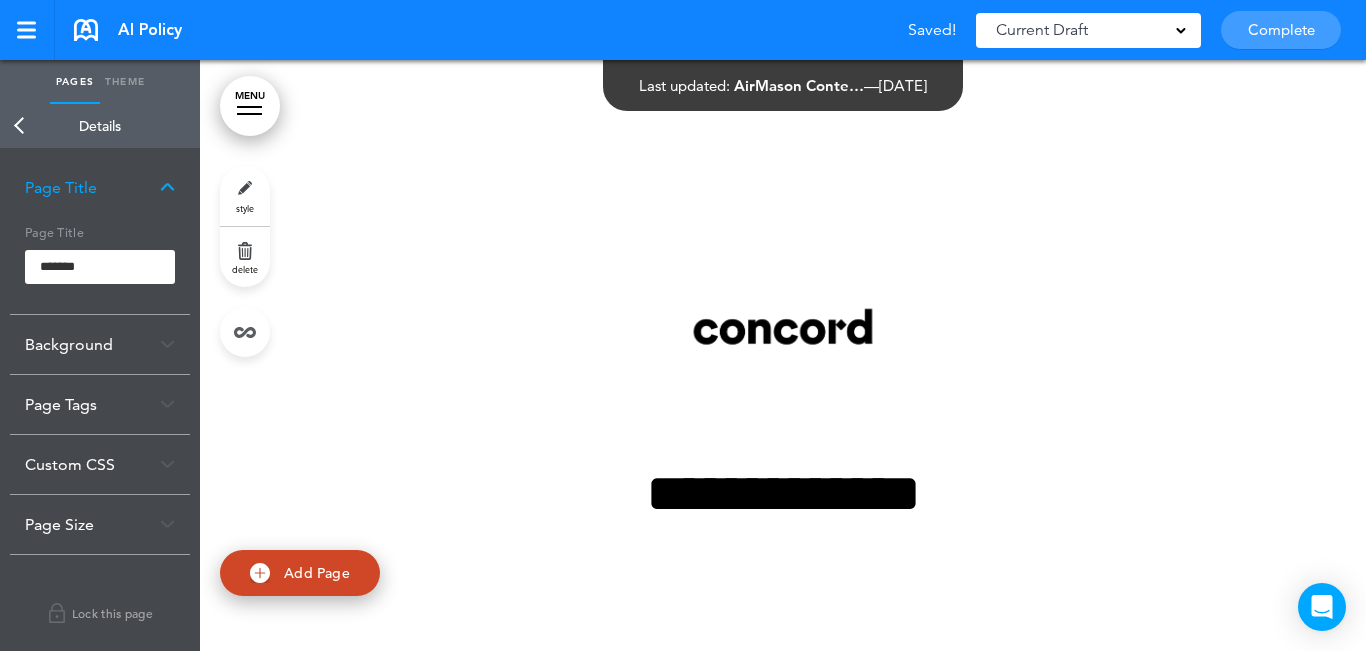 click on "Back" at bounding box center (20, 126) 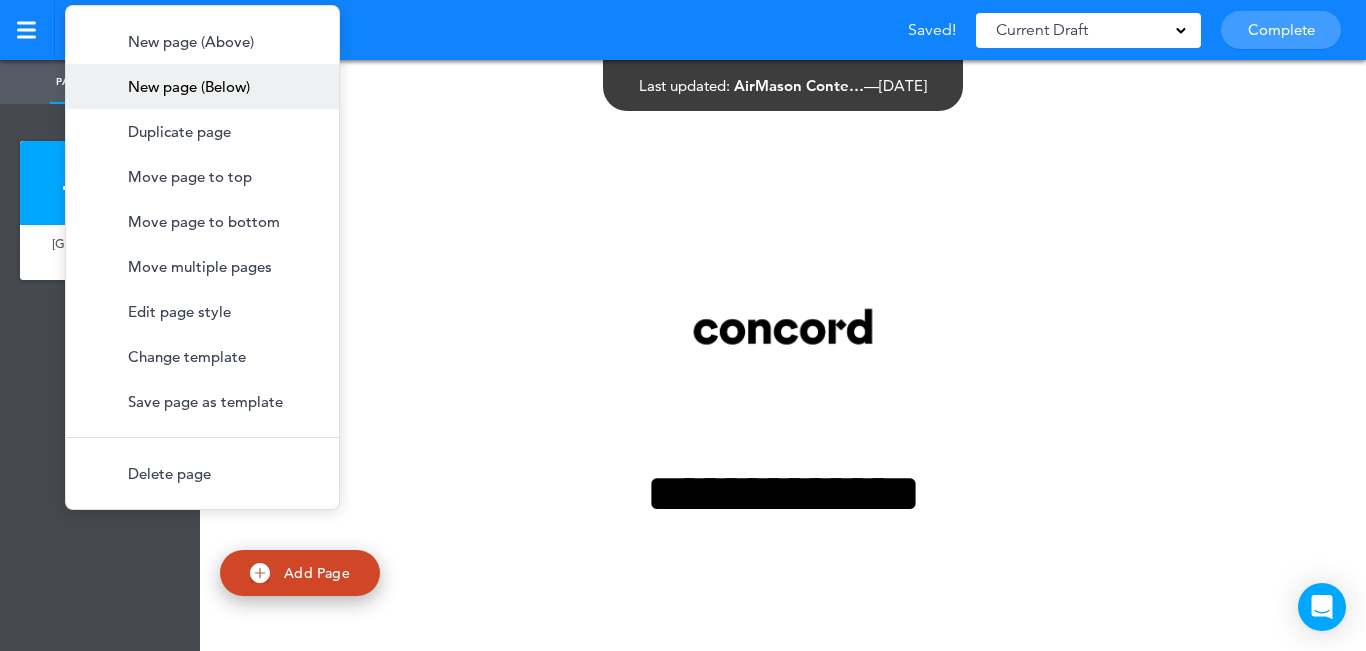 click on "New page (Below)" at bounding box center (189, 86) 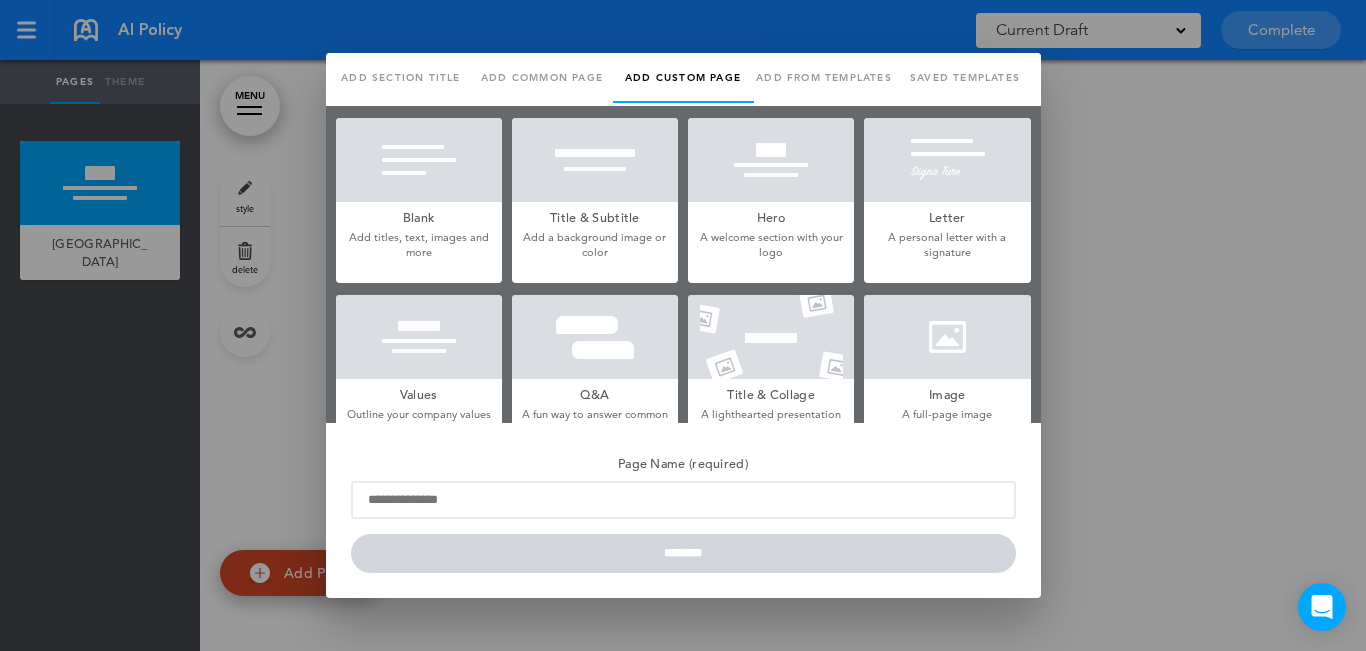 scroll, scrollTop: 0, scrollLeft: 0, axis: both 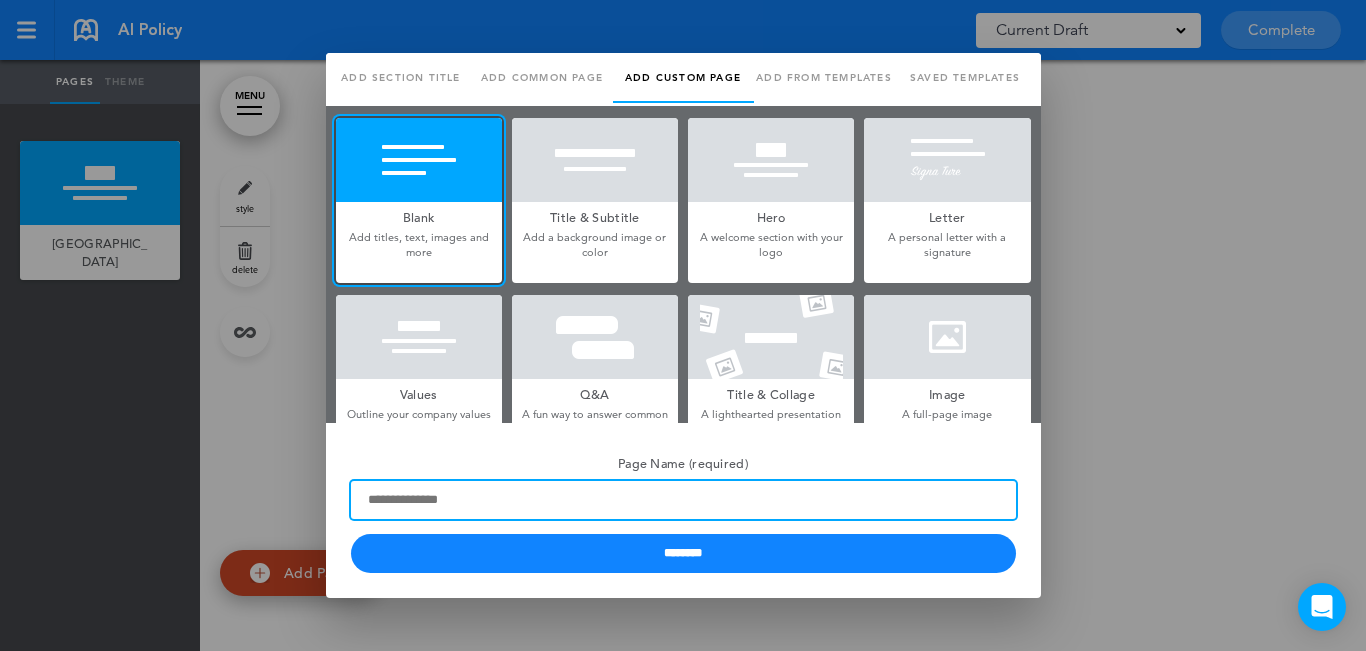 click on "Page Name (required)" at bounding box center (683, 500) 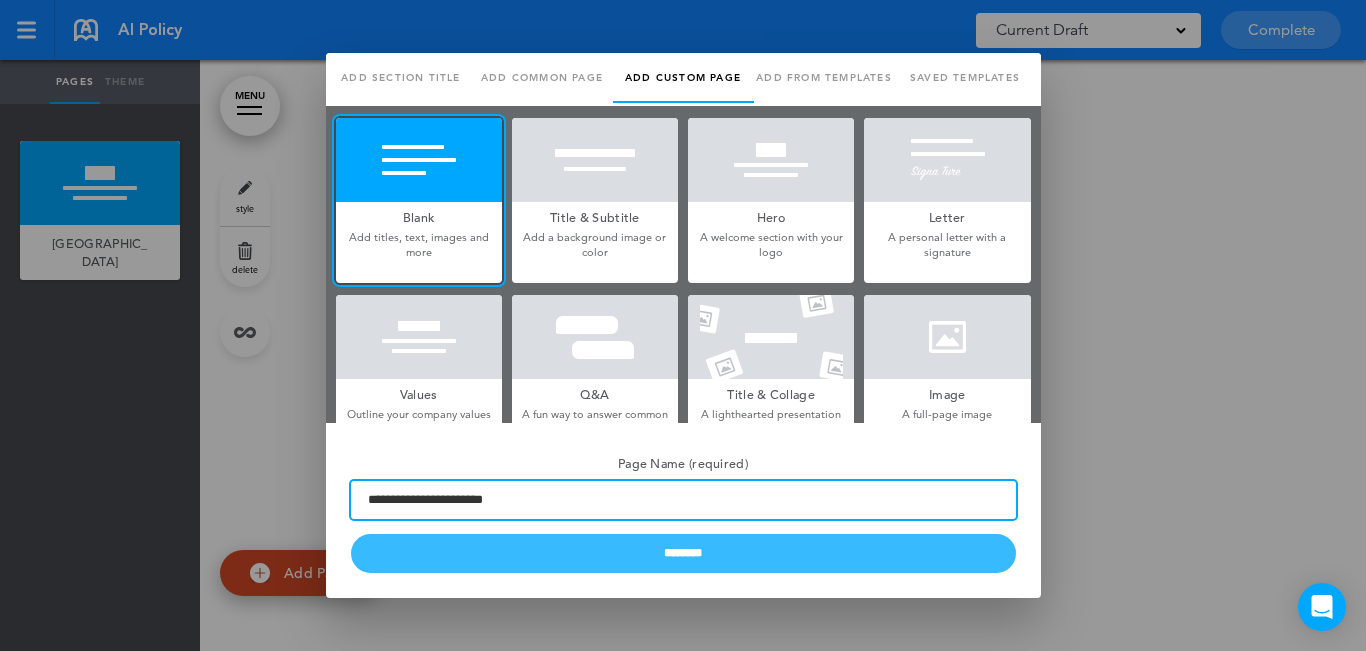 type on "**********" 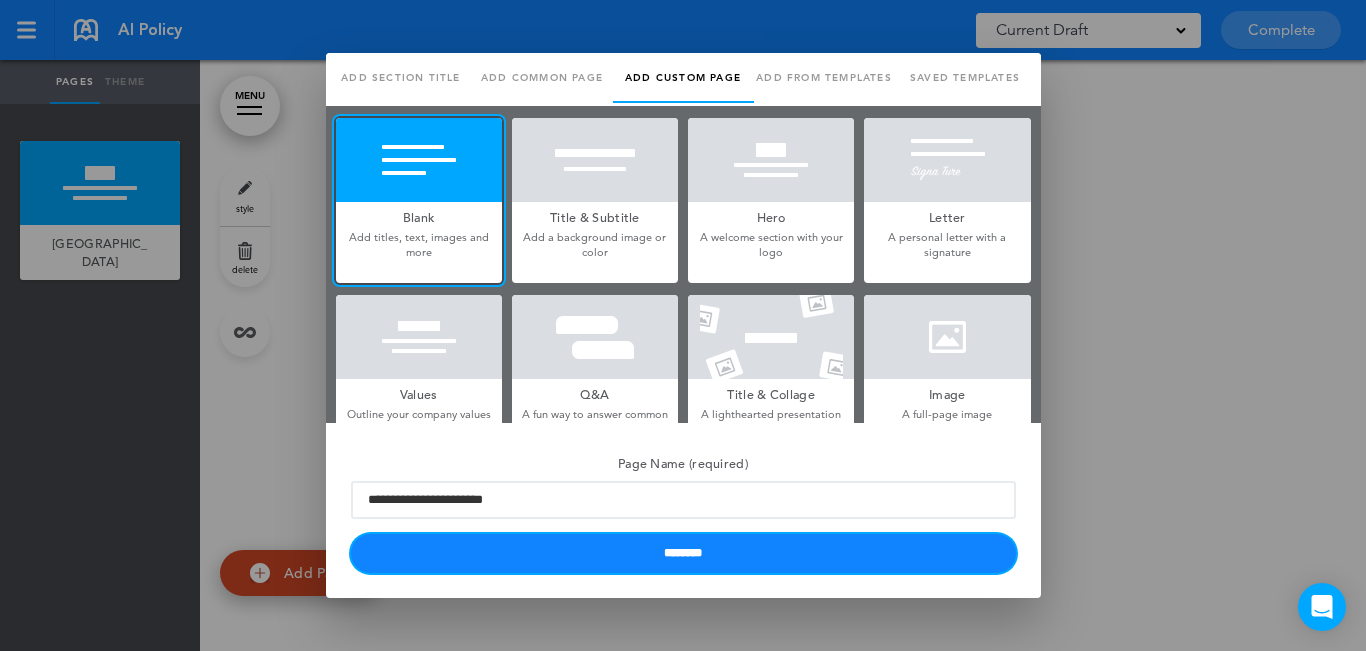 click on "********" at bounding box center (683, 553) 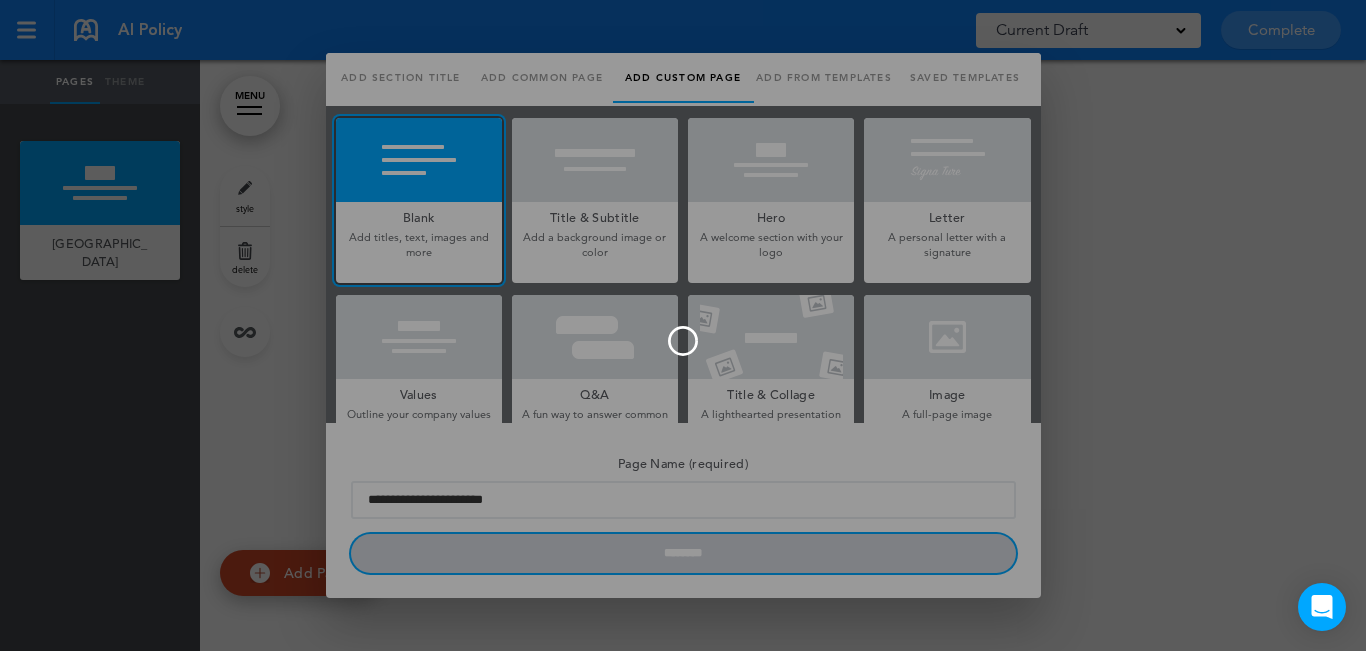 type 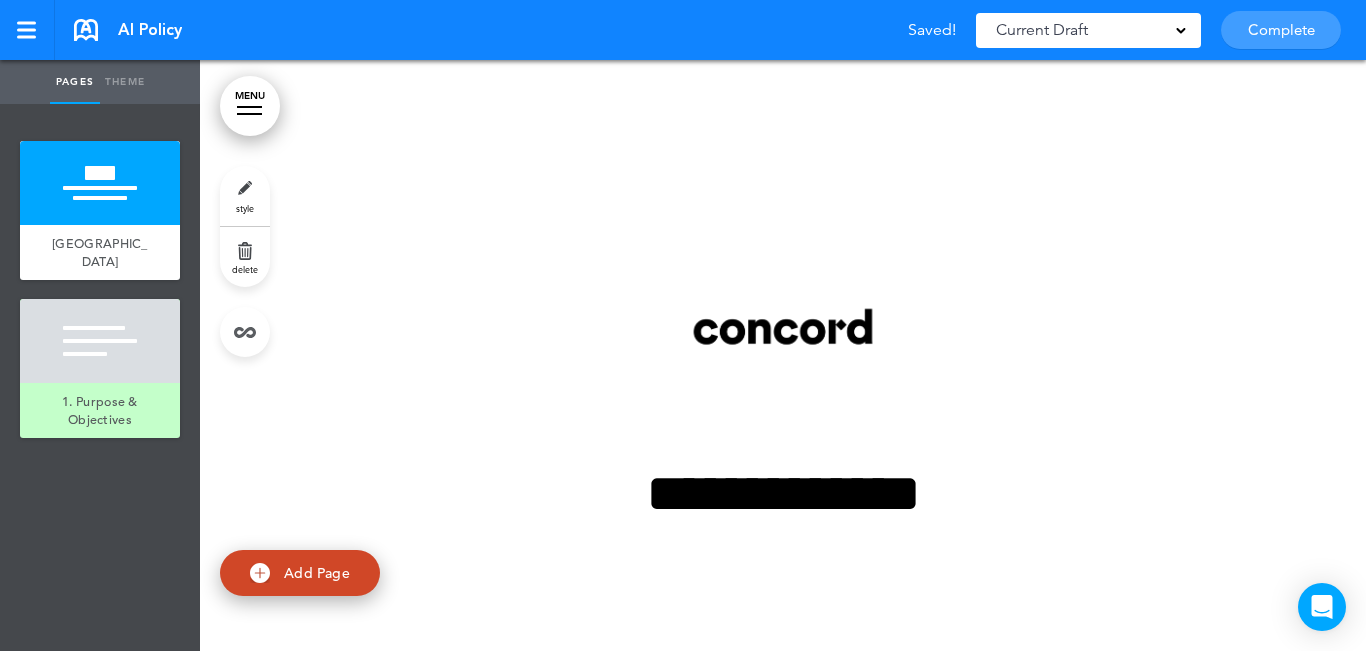 click at bounding box center (100, 341) 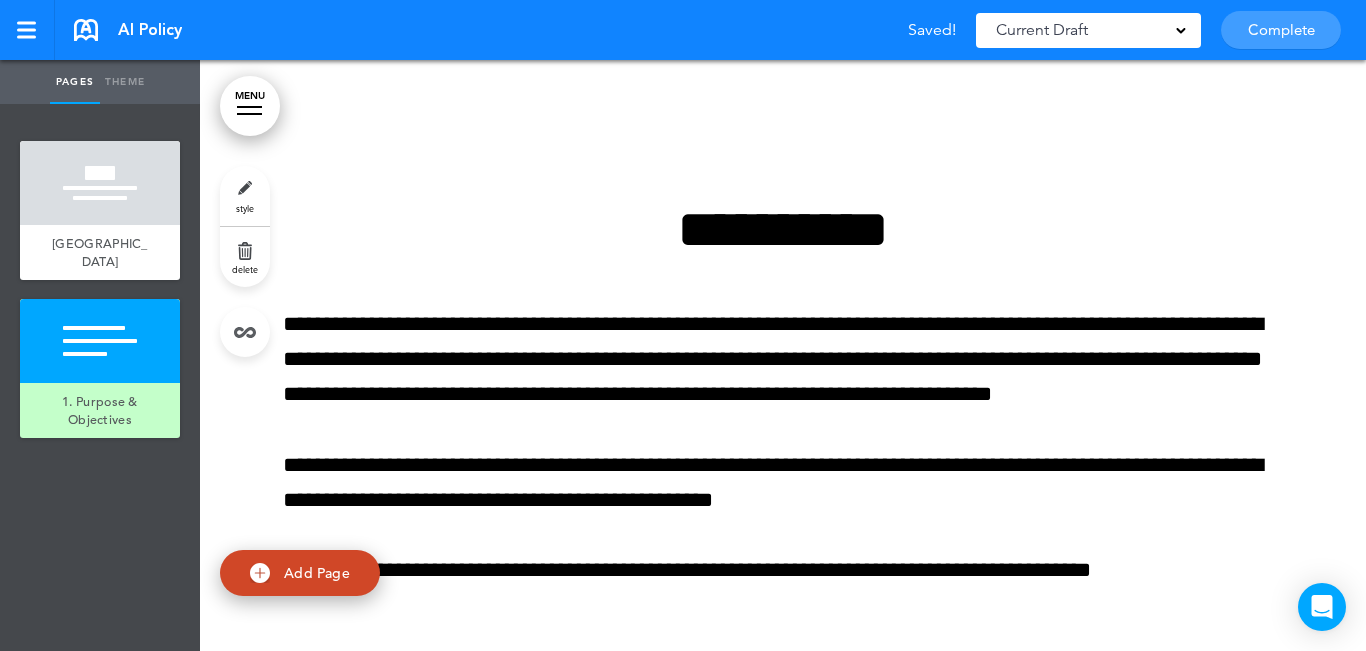 scroll, scrollTop: 620, scrollLeft: 0, axis: vertical 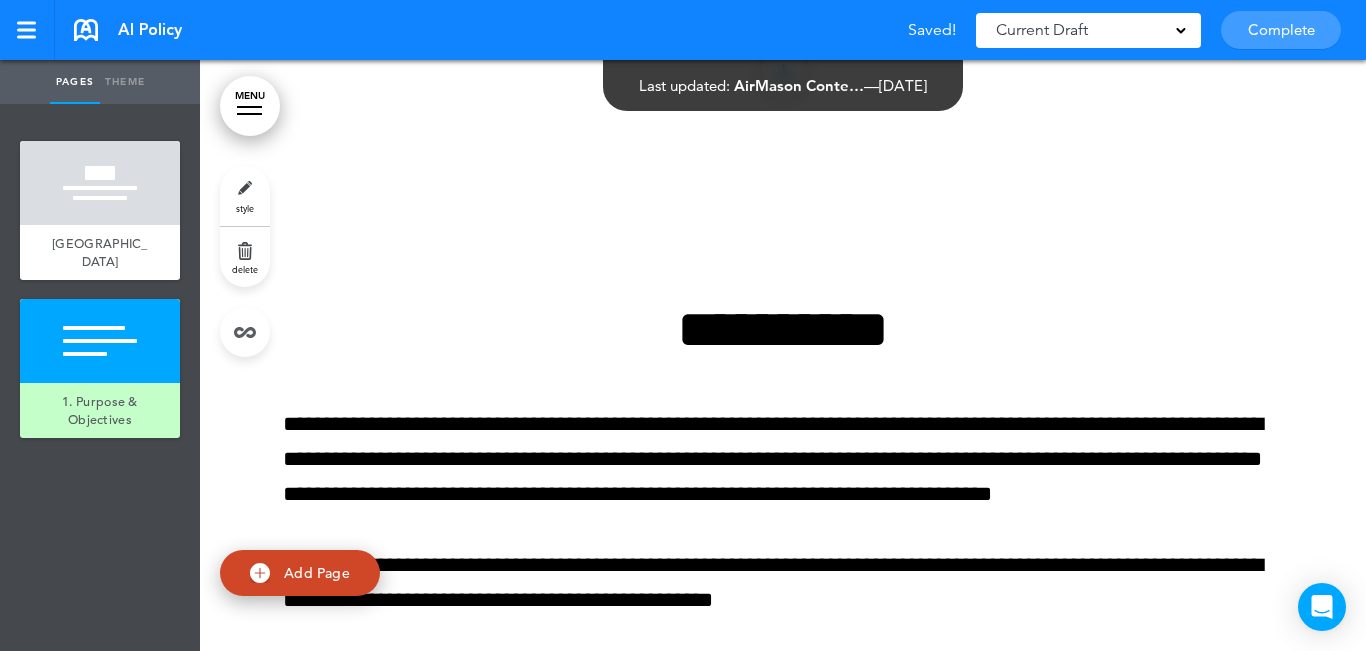 click on "**********" at bounding box center (783, 520) 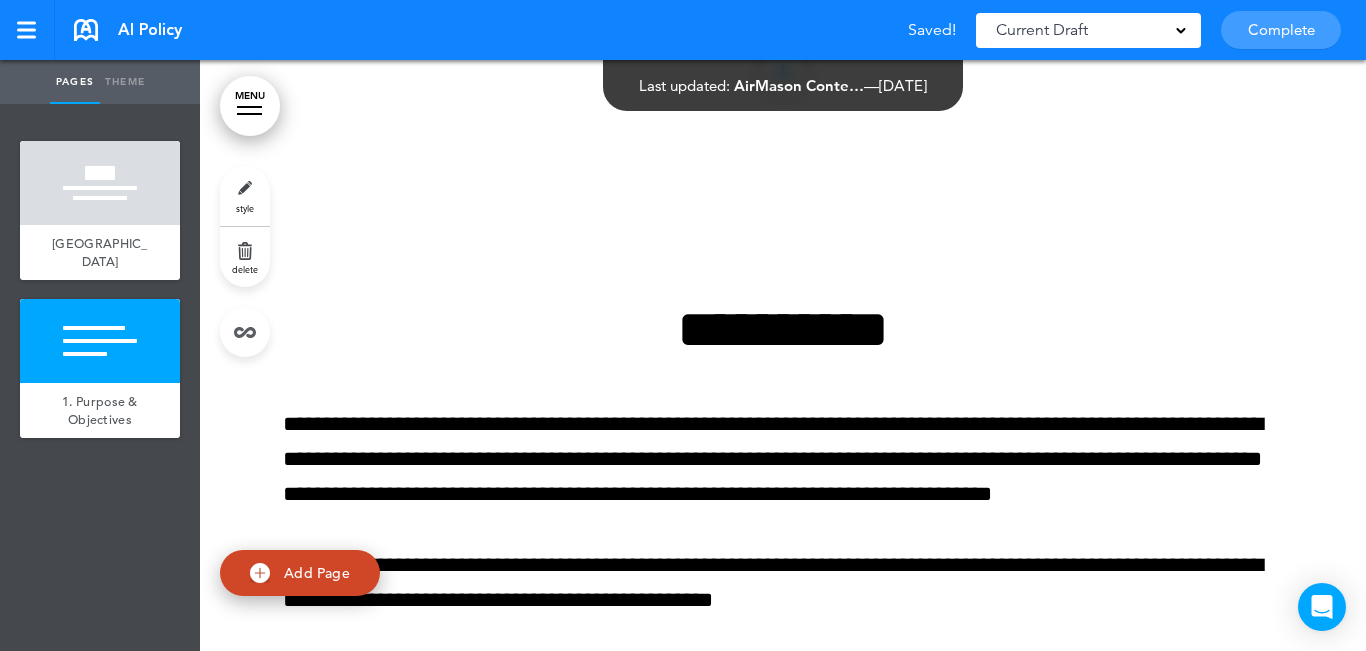 click on "**********" at bounding box center [783, 520] 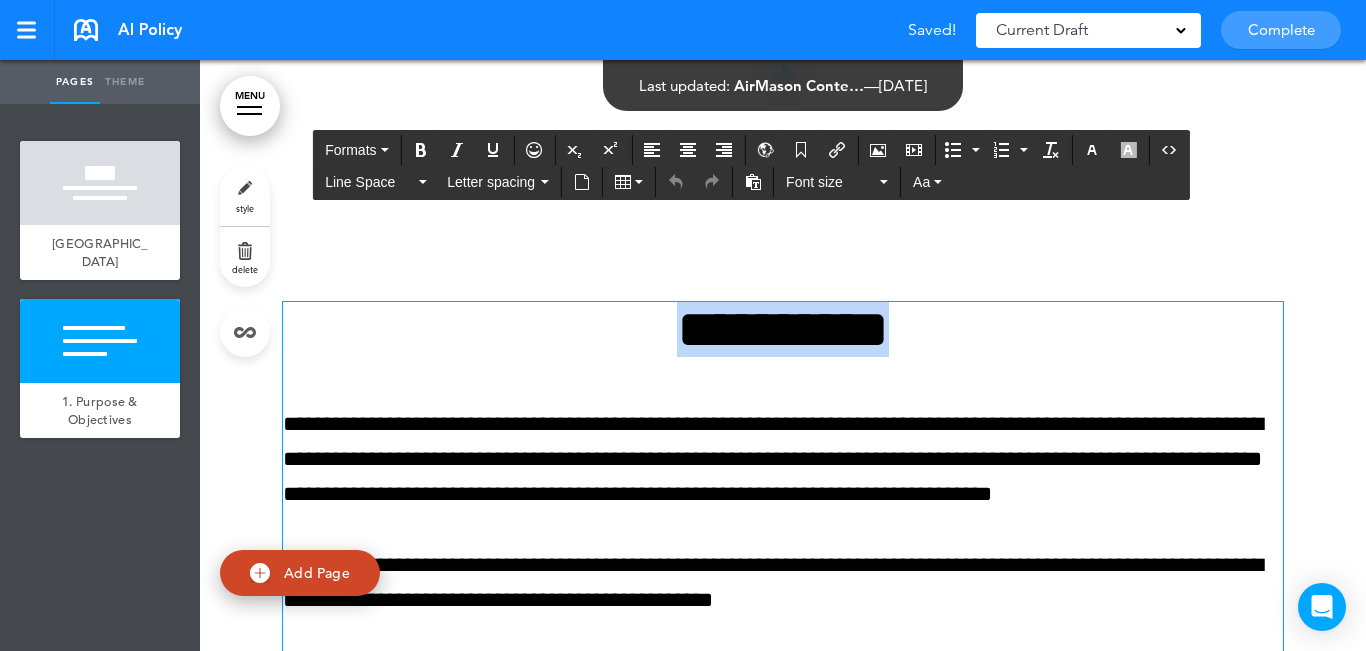 click on "**********" at bounding box center (783, 329) 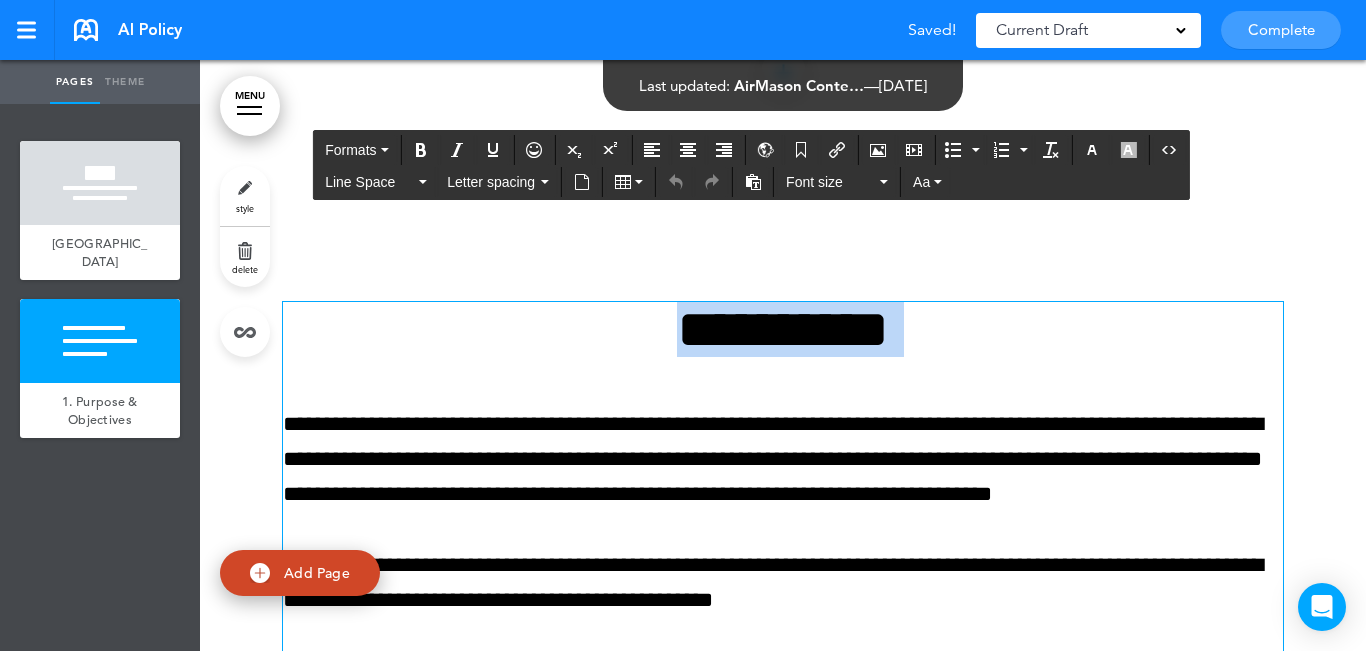 click on "**********" at bounding box center (783, 329) 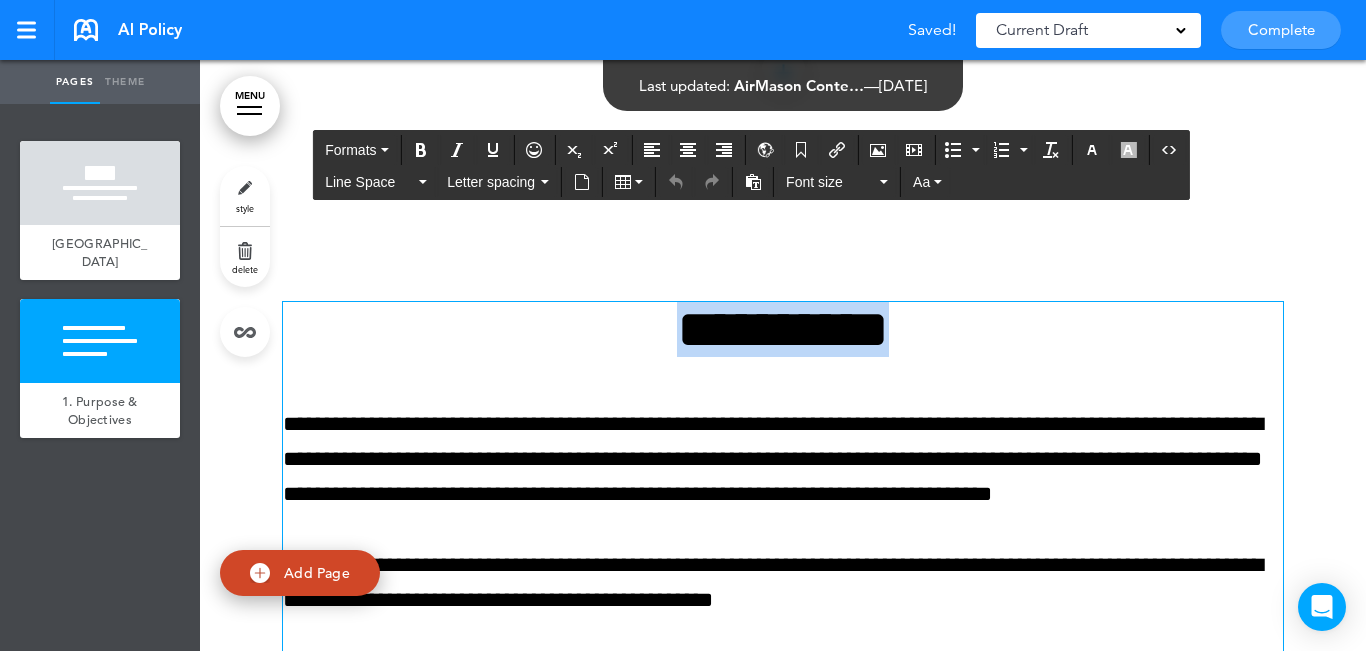 paste 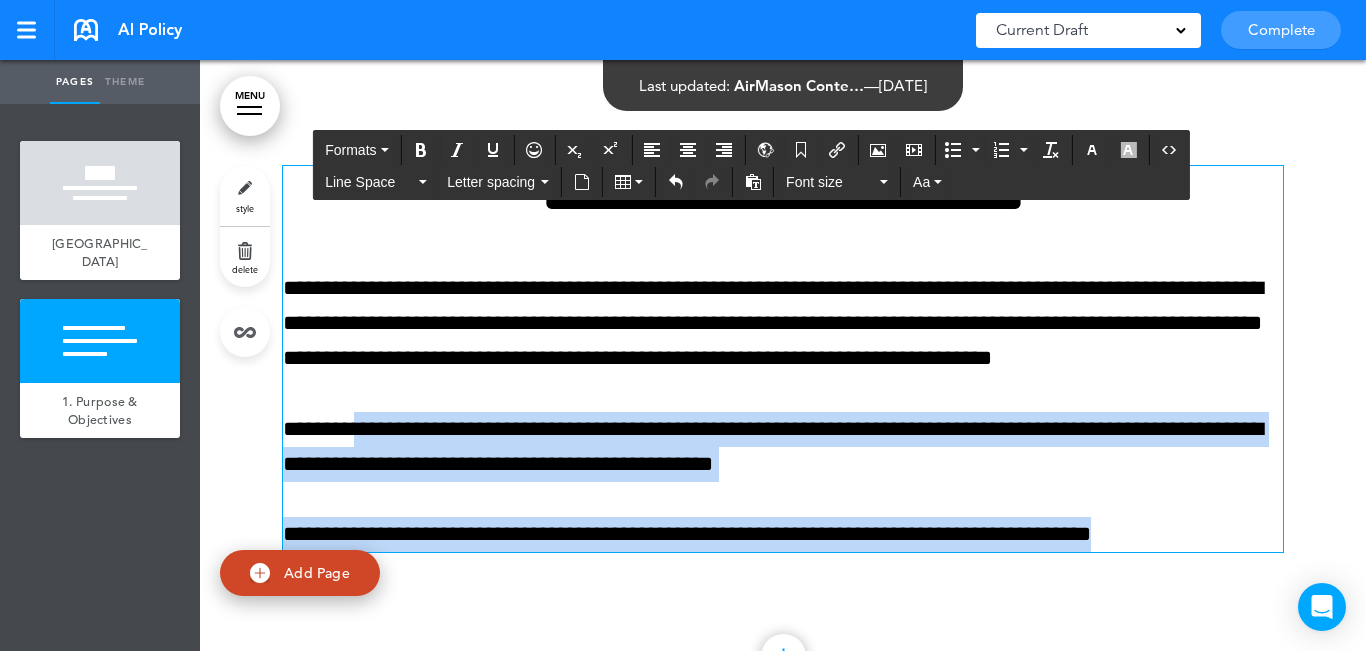 scroll, scrollTop: 720, scrollLeft: 0, axis: vertical 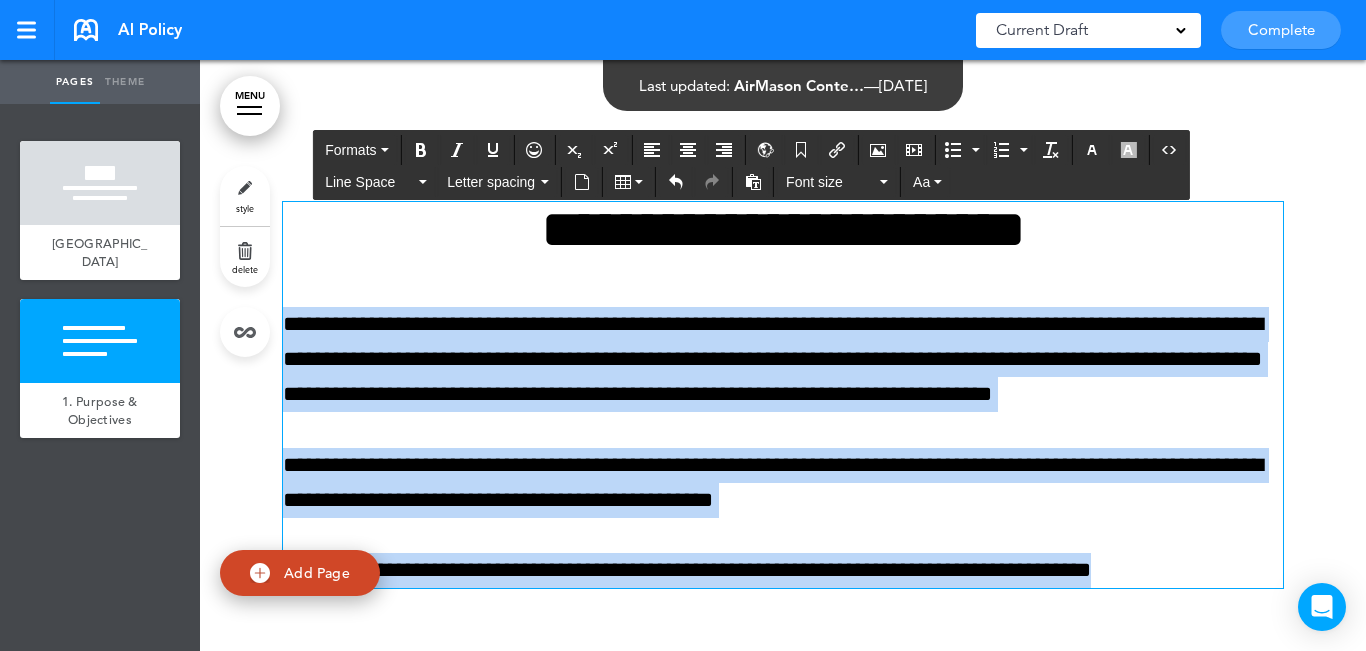 click on "Make this page common so it is available in other handbooks.
This handbook
[GEOGRAPHIC_DATA]
Settings
Your Handbooks
AI Policy [GEOGRAPHIC_DATA]
Account
Manage Organization
My Account
Help
Logout
AI Policy
Saved!
Current Draft
CURRENT DRAFT
Complete" at bounding box center [683, 325] 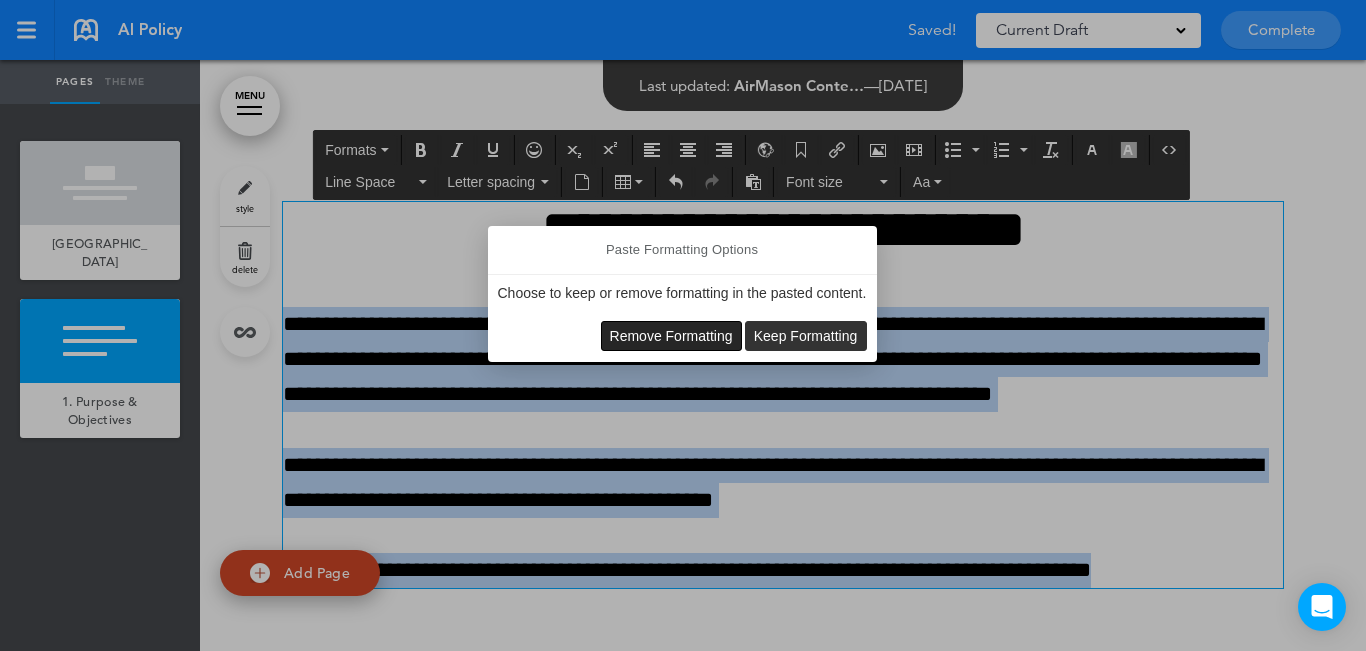 click on "Remove Formatting" at bounding box center [671, 336] 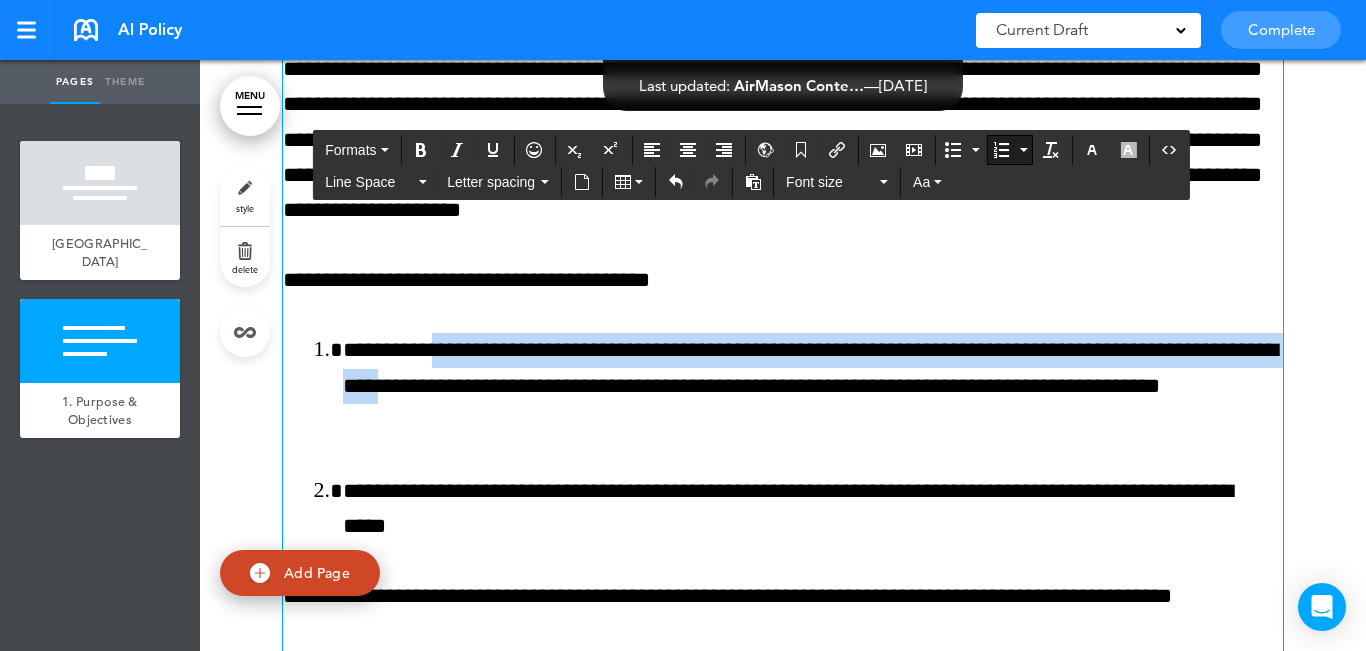 drag, startPoint x: 437, startPoint y: 340, endPoint x: 486, endPoint y: 379, distance: 62.625874 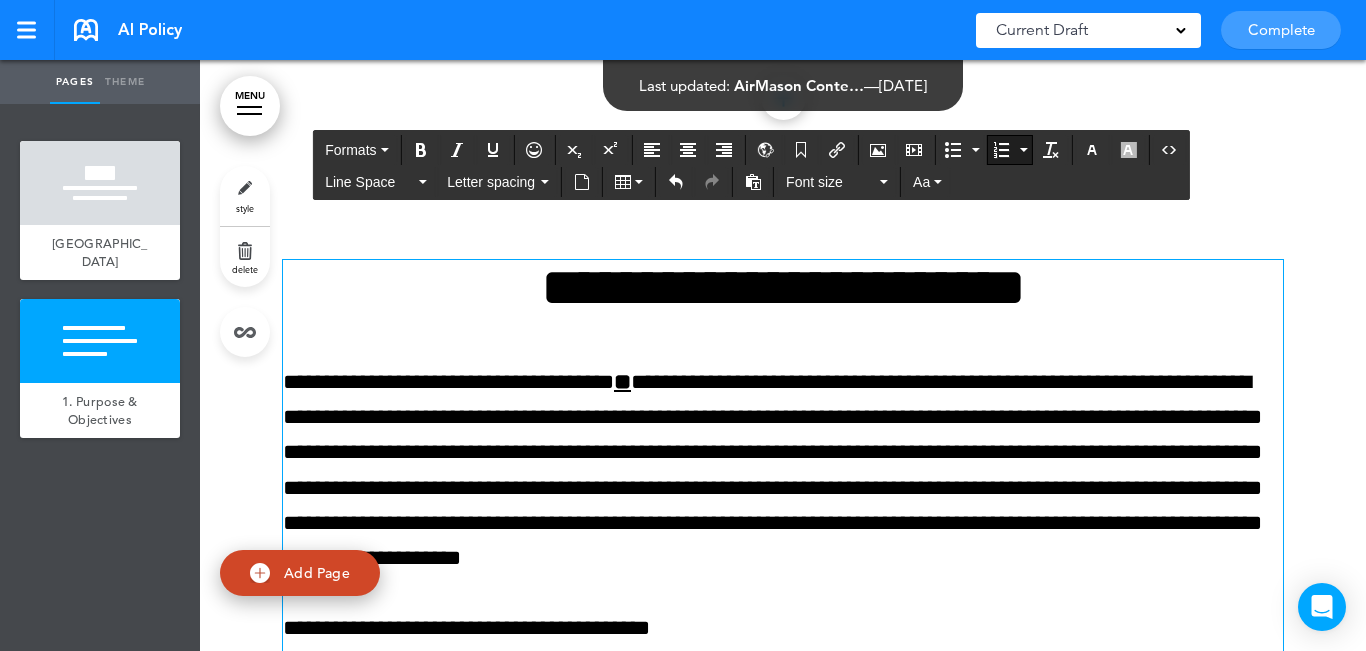 scroll, scrollTop: 643, scrollLeft: 0, axis: vertical 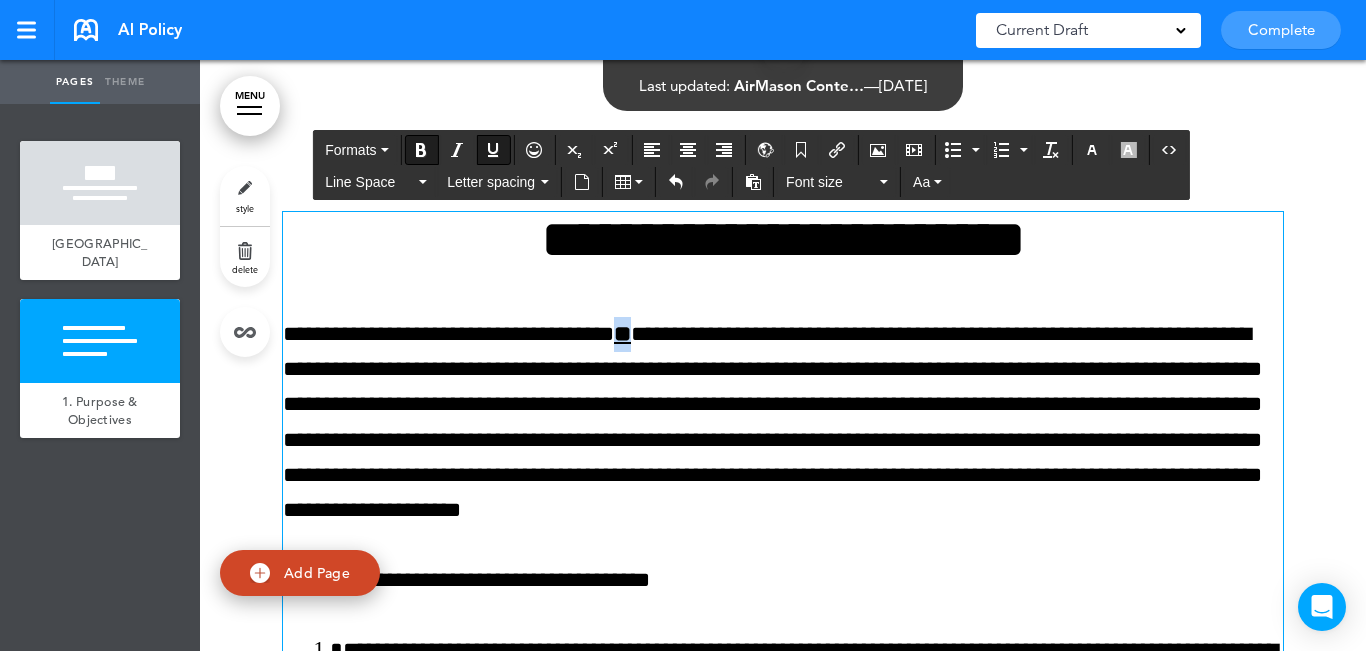 drag, startPoint x: 631, startPoint y: 327, endPoint x: 578, endPoint y: 283, distance: 68.88396 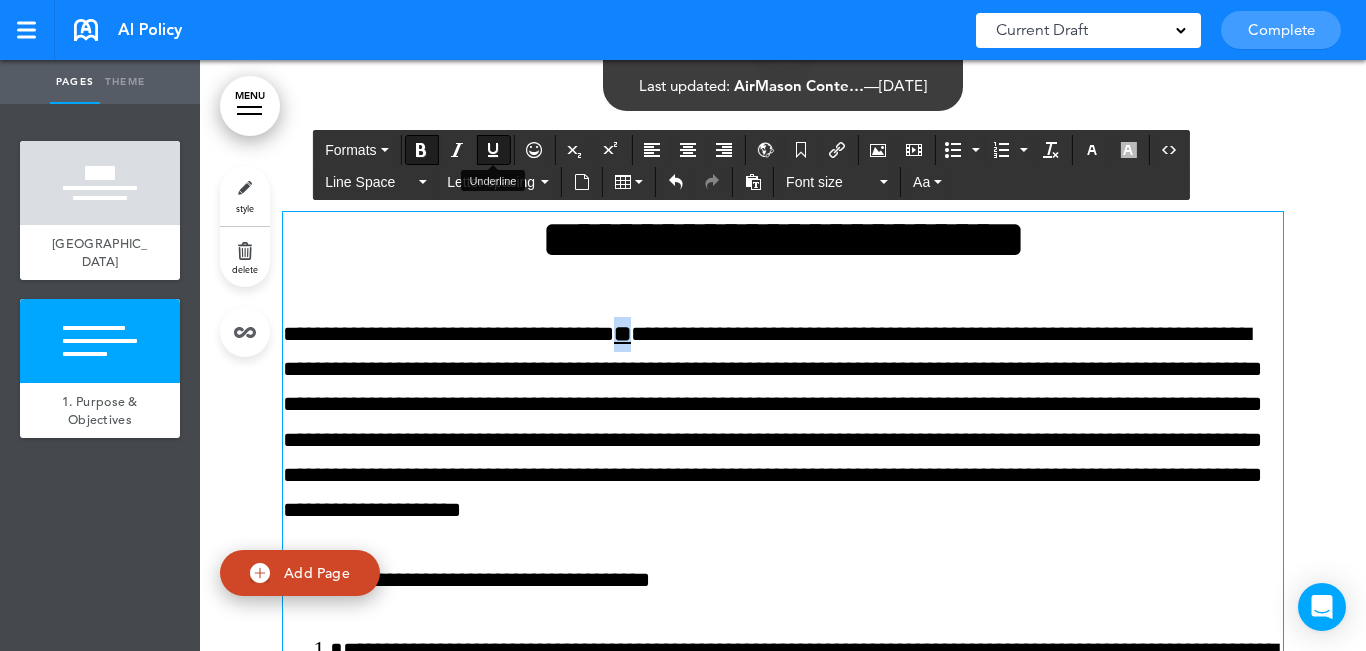 click at bounding box center [493, 150] 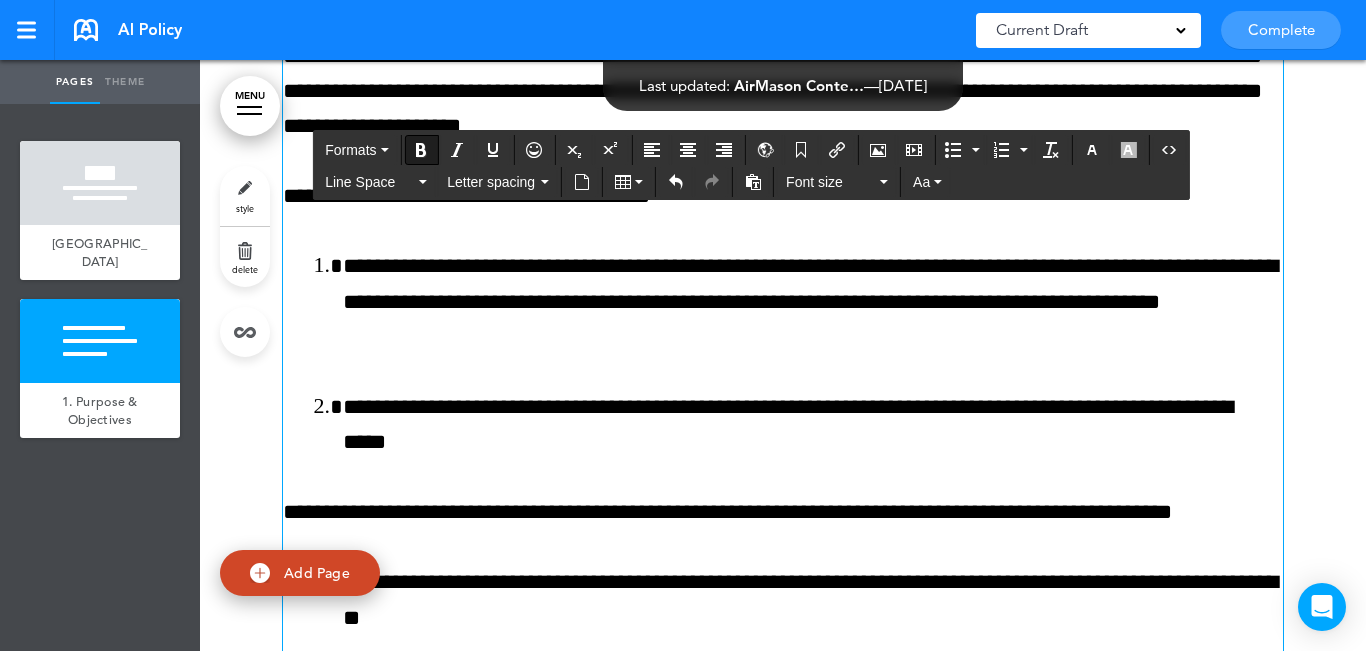 scroll, scrollTop: 1043, scrollLeft: 0, axis: vertical 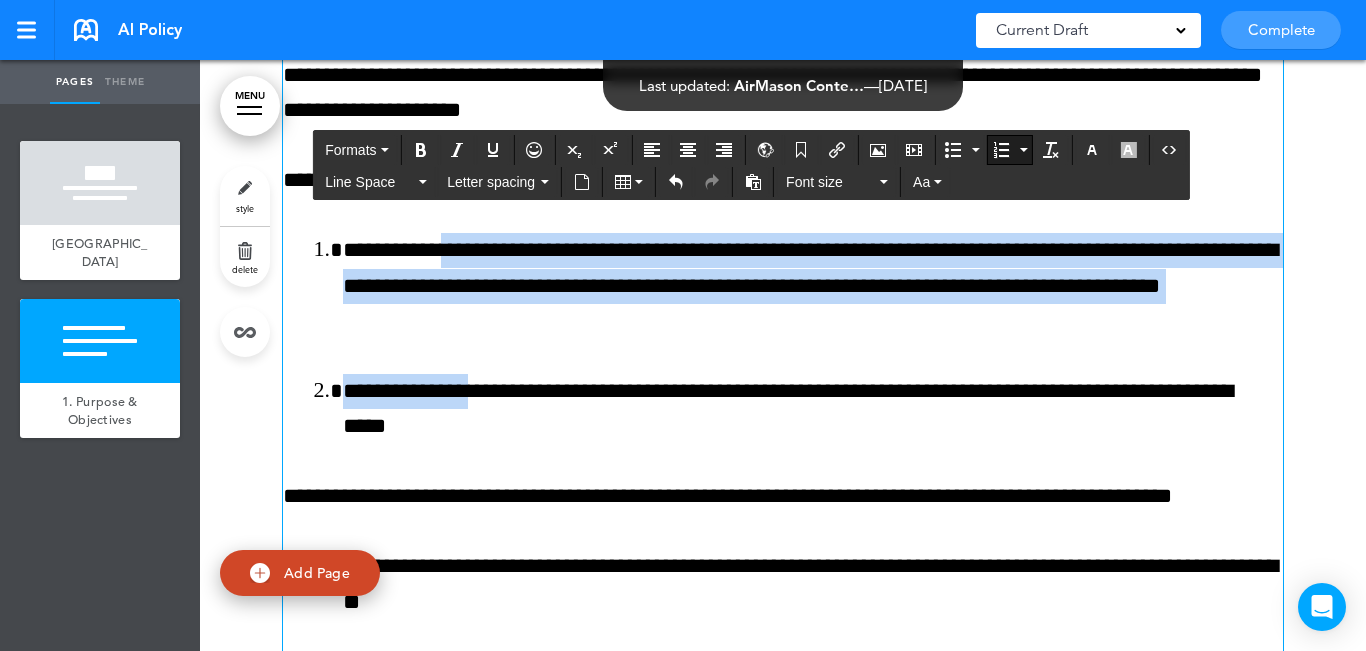 drag, startPoint x: 447, startPoint y: 240, endPoint x: 733, endPoint y: 307, distance: 293.74307 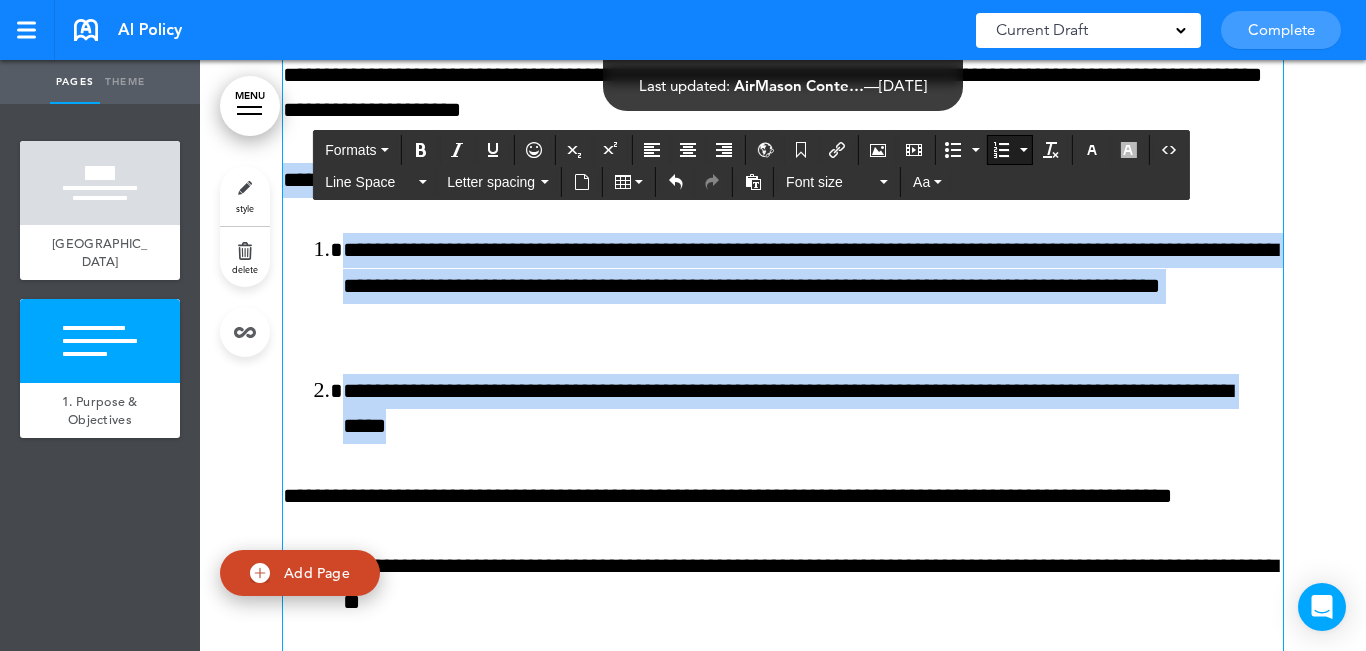 click at bounding box center [1001, 150] 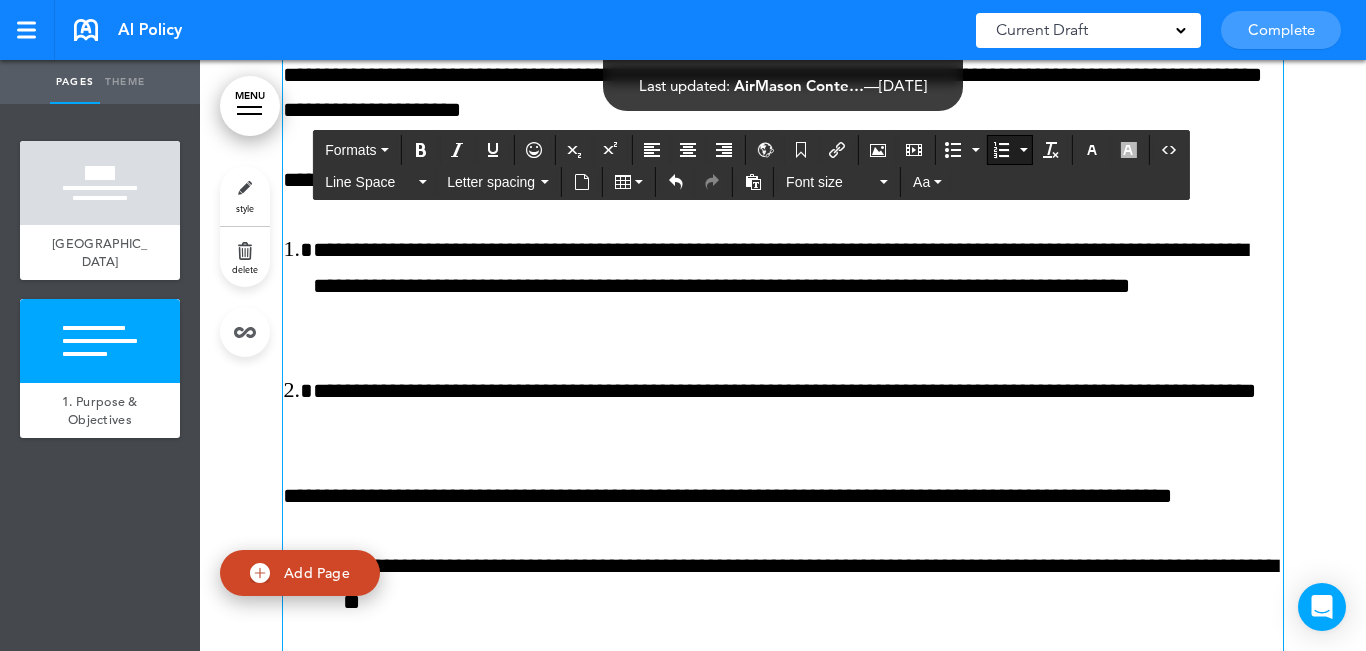 click on "**********" at bounding box center (798, 409) 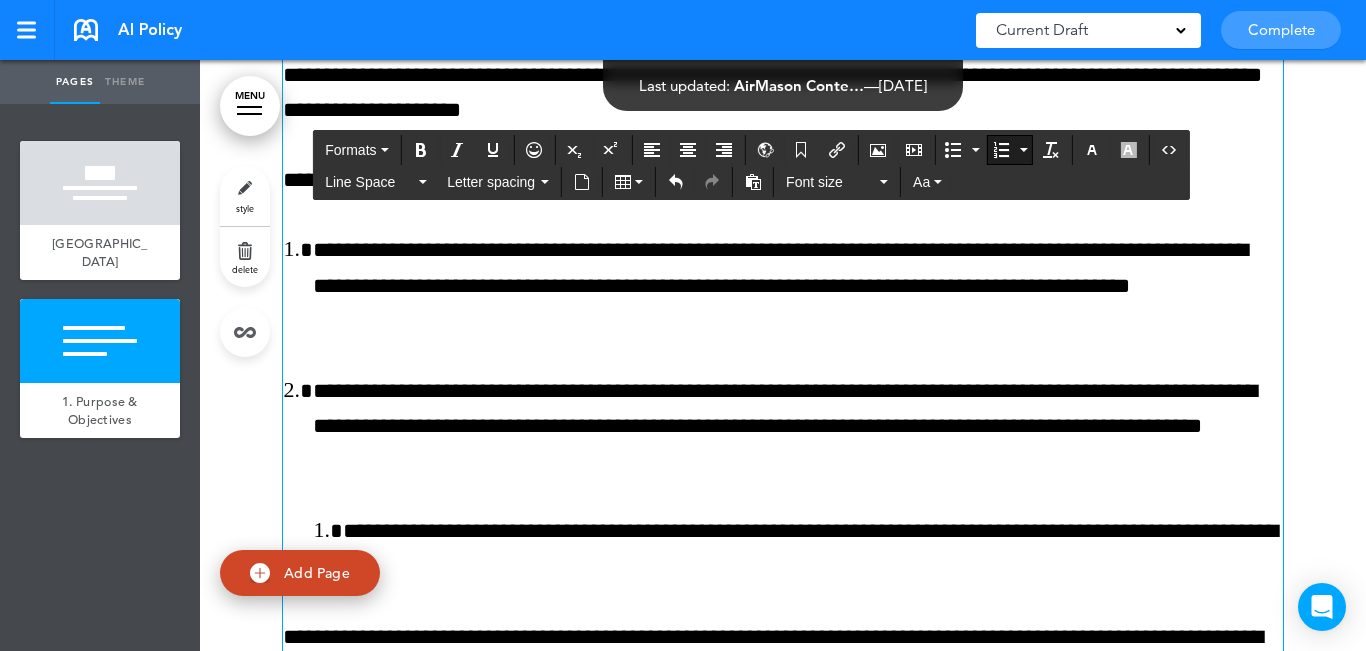 scroll, scrollTop: 1143, scrollLeft: 0, axis: vertical 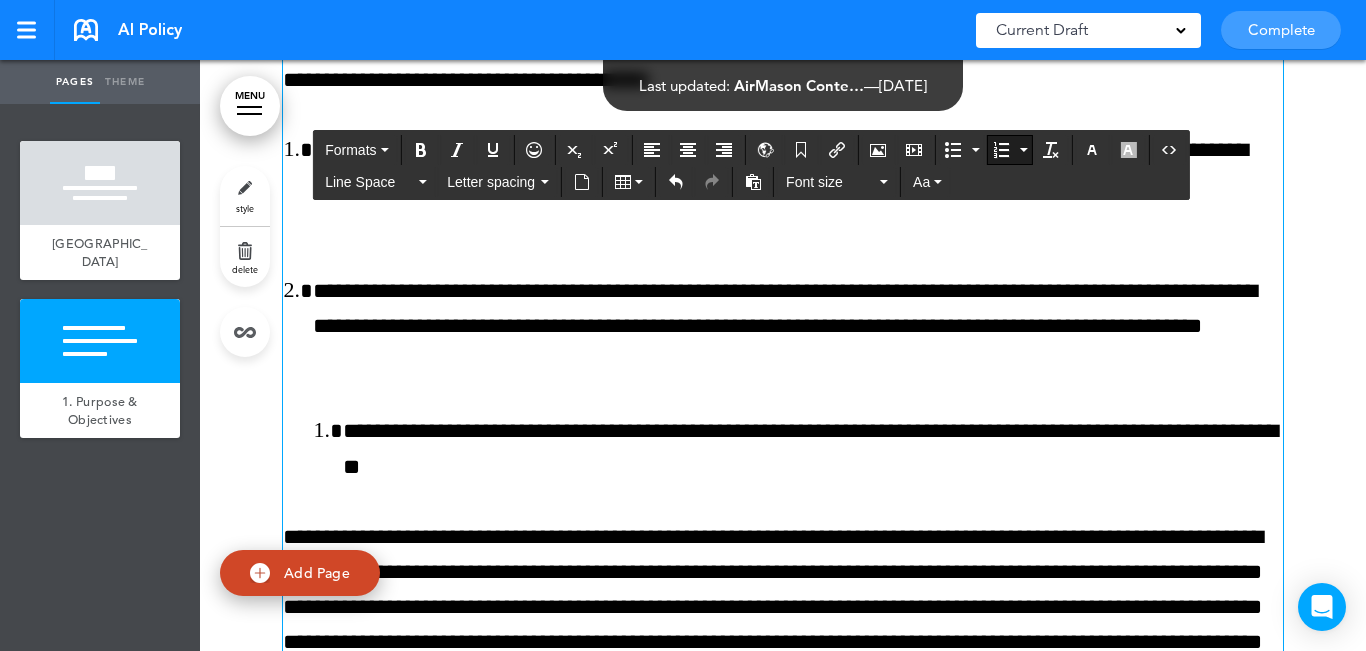 click on "**********" at bounding box center (783, 327) 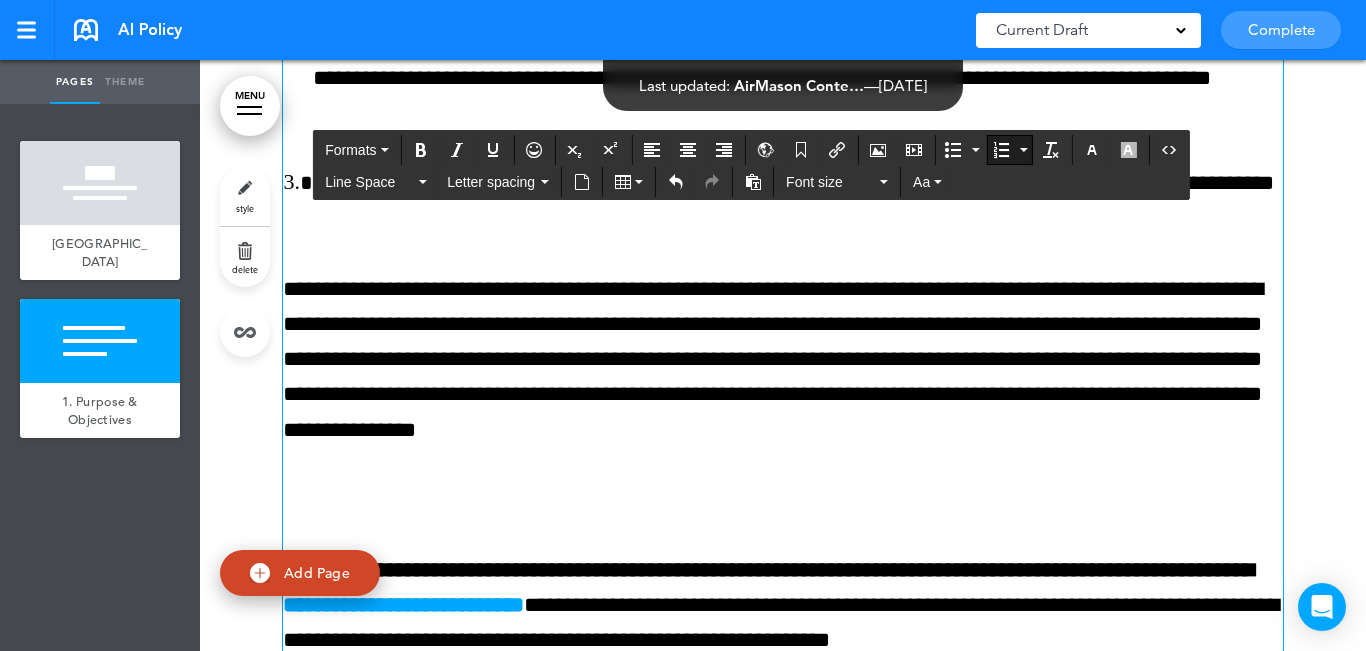 scroll, scrollTop: 1443, scrollLeft: 0, axis: vertical 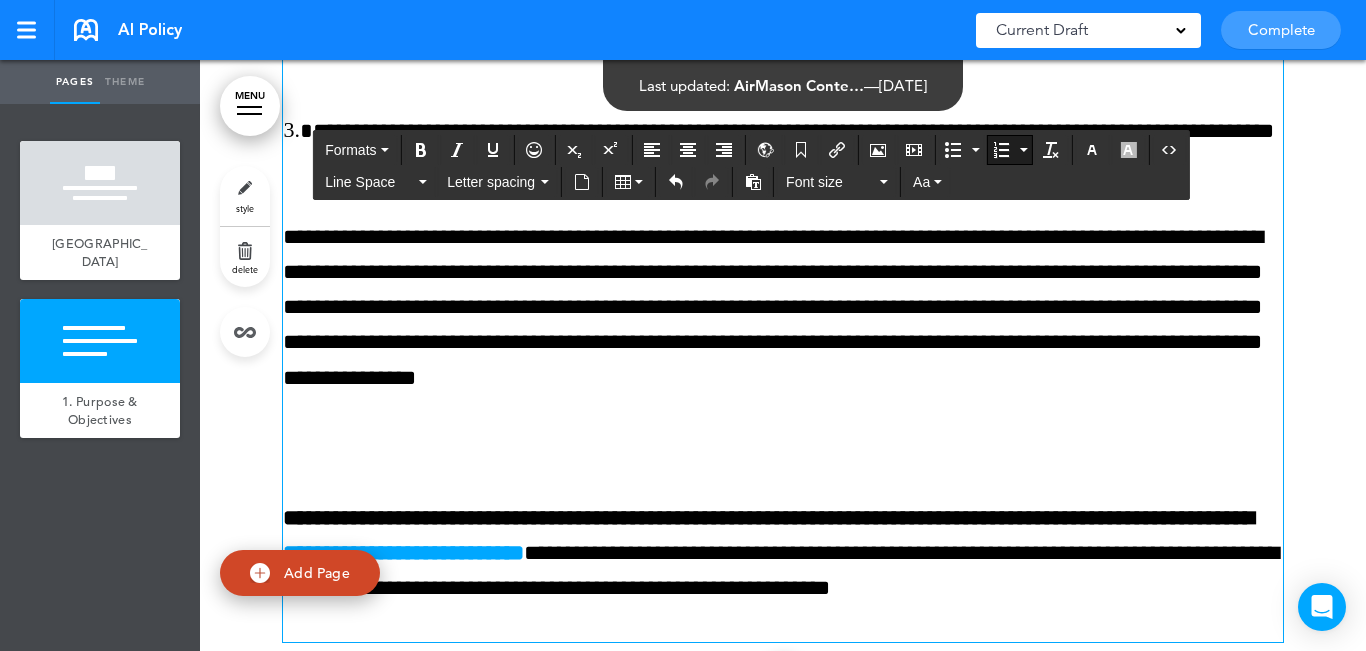 click on "**********" at bounding box center (783, 27) 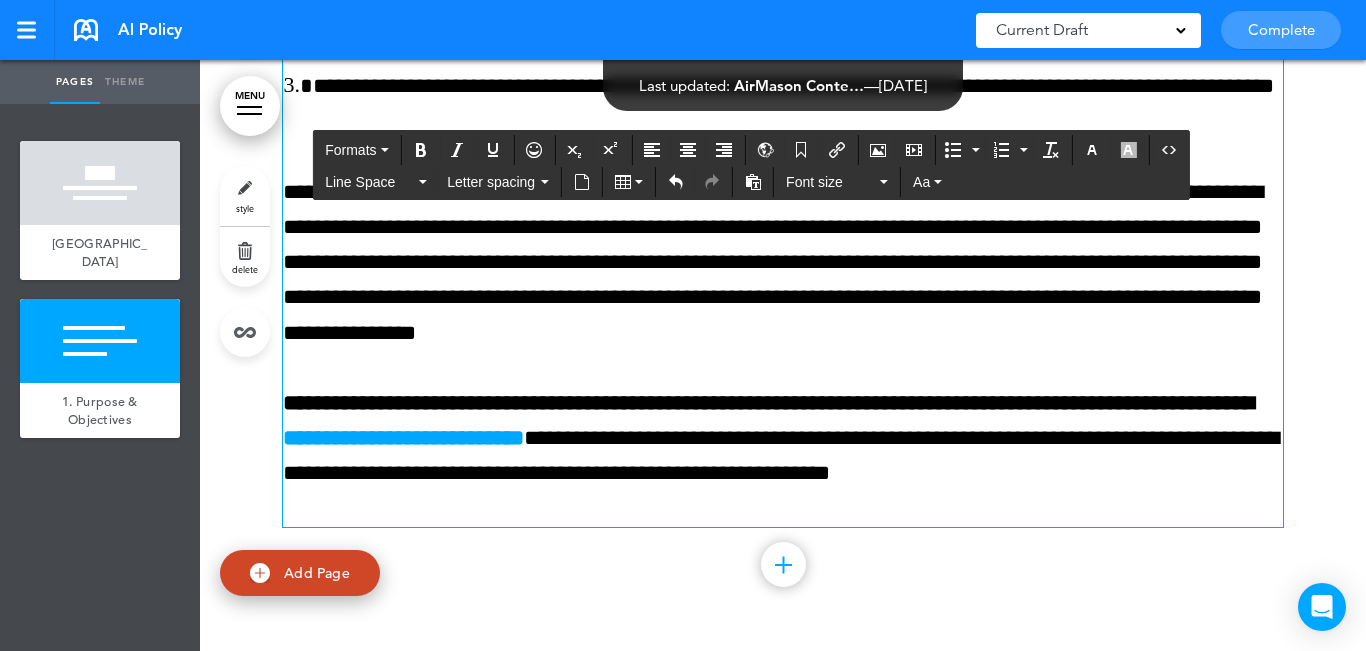 scroll, scrollTop: 1489, scrollLeft: 0, axis: vertical 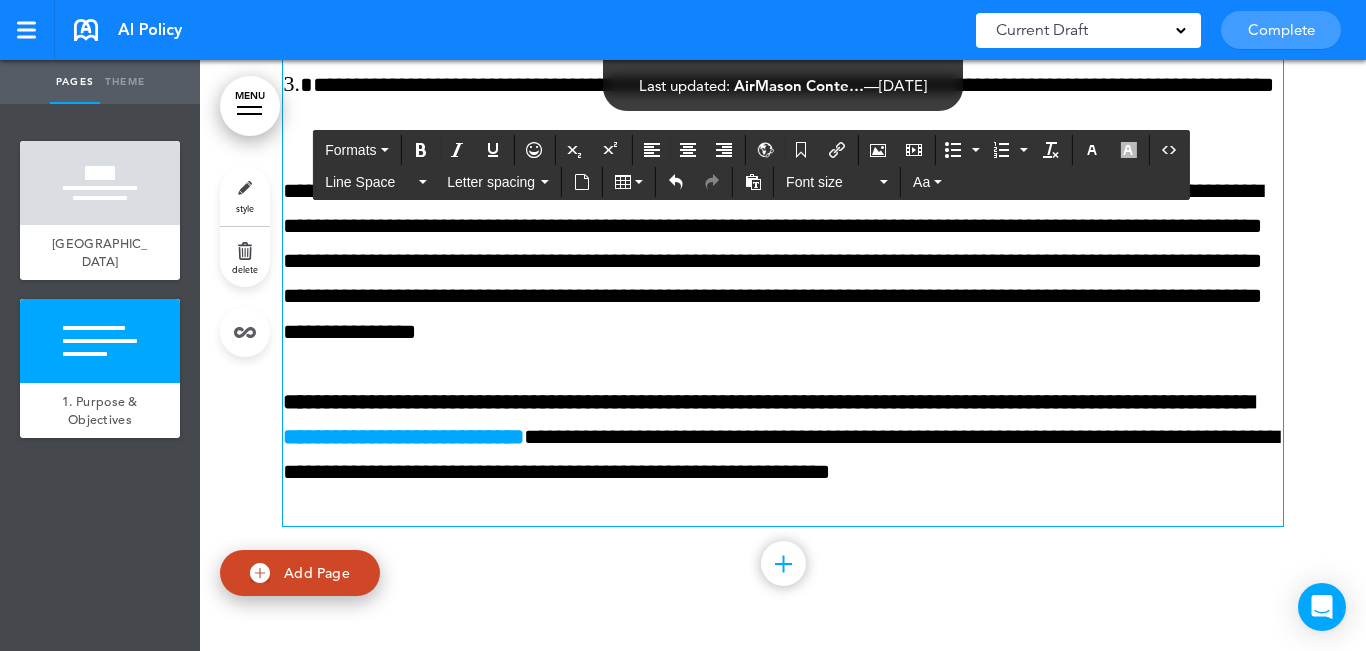click on "**********" at bounding box center [783, -29] 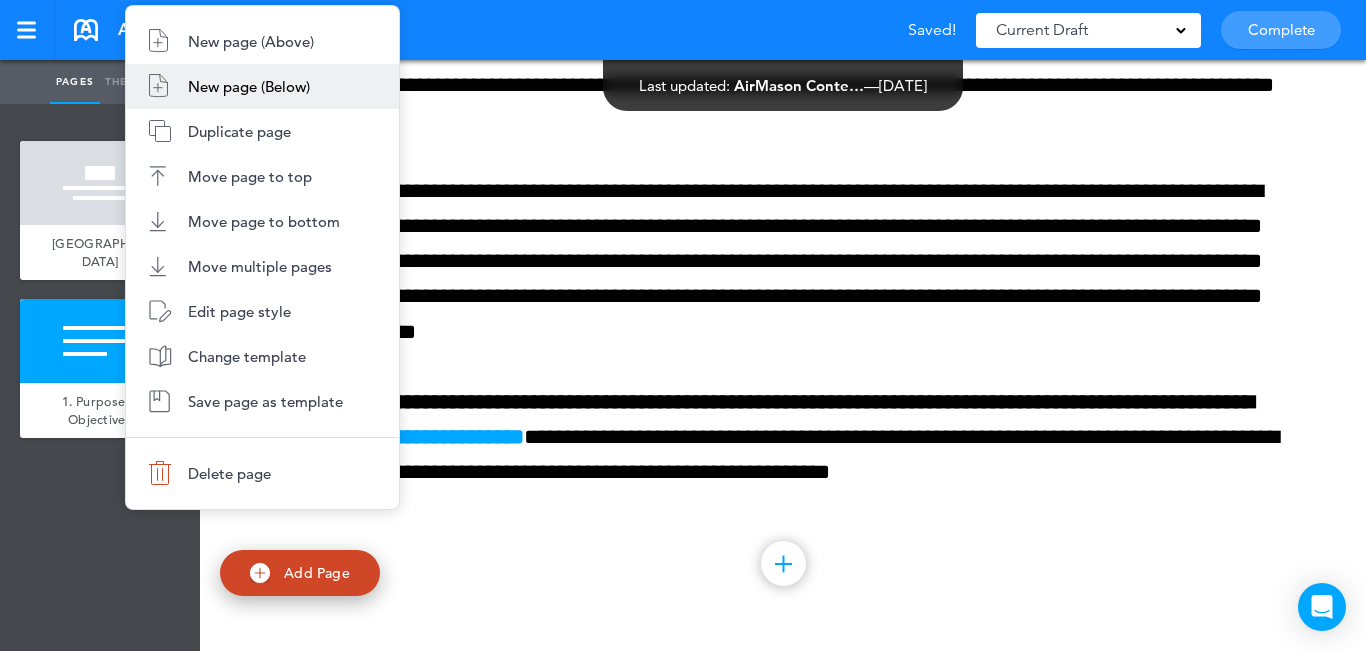 click on "New page (Below)" at bounding box center [262, 86] 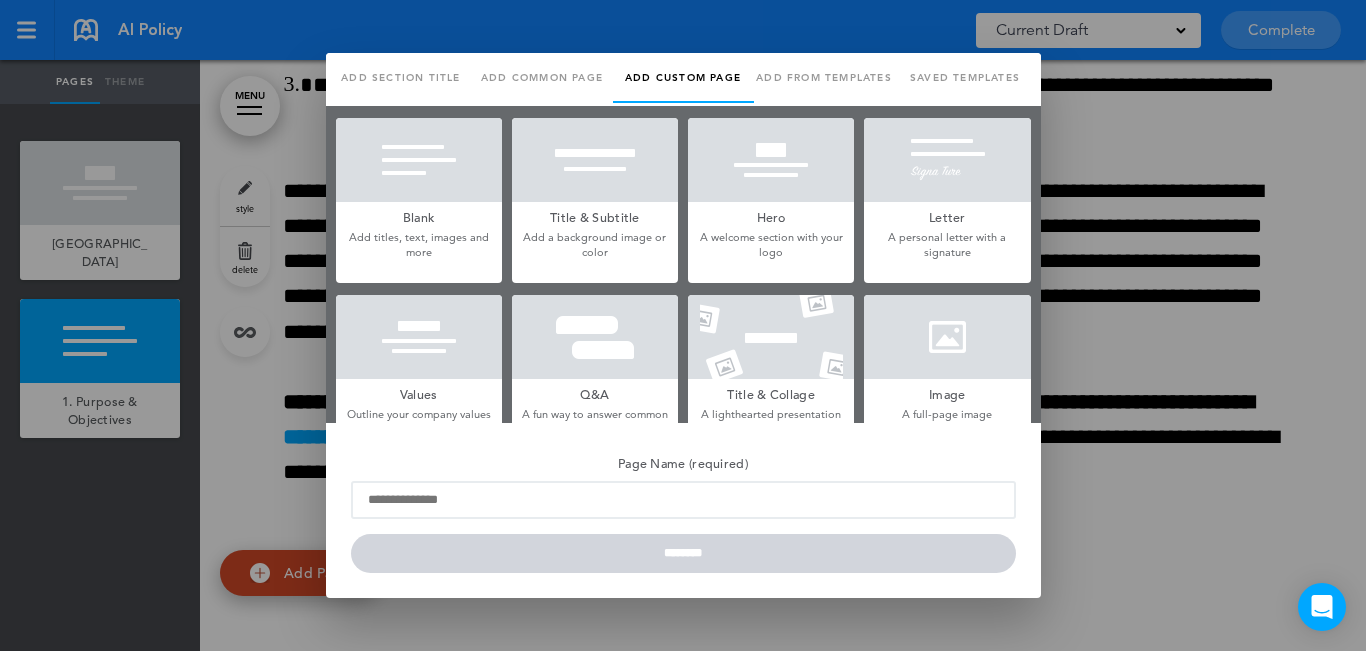 click at bounding box center [419, 160] 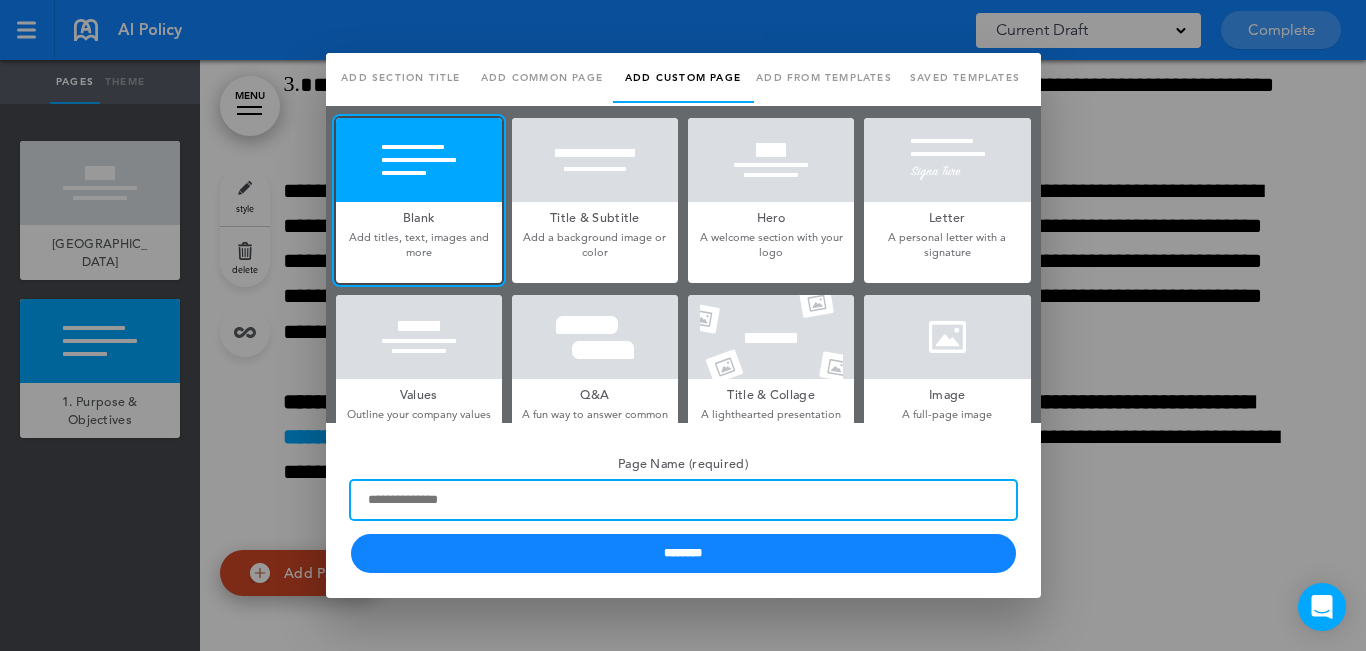paste on "********" 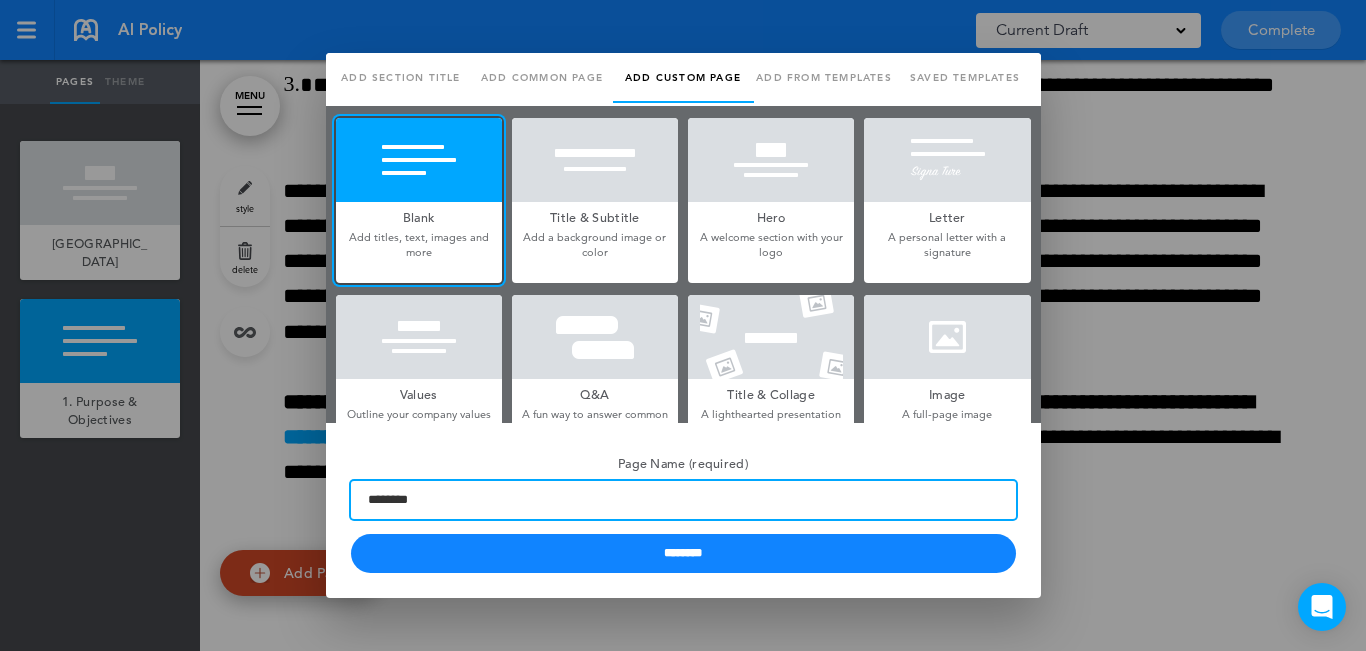 click on "********" at bounding box center (683, 500) 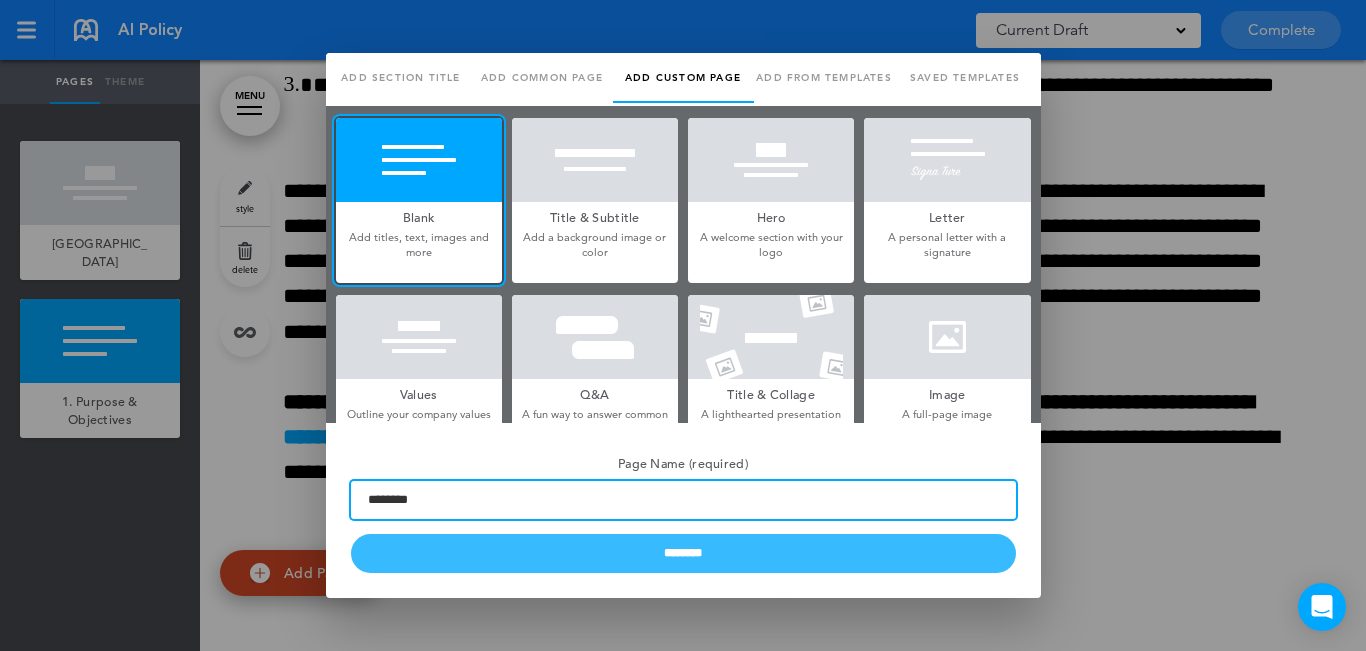 type on "********" 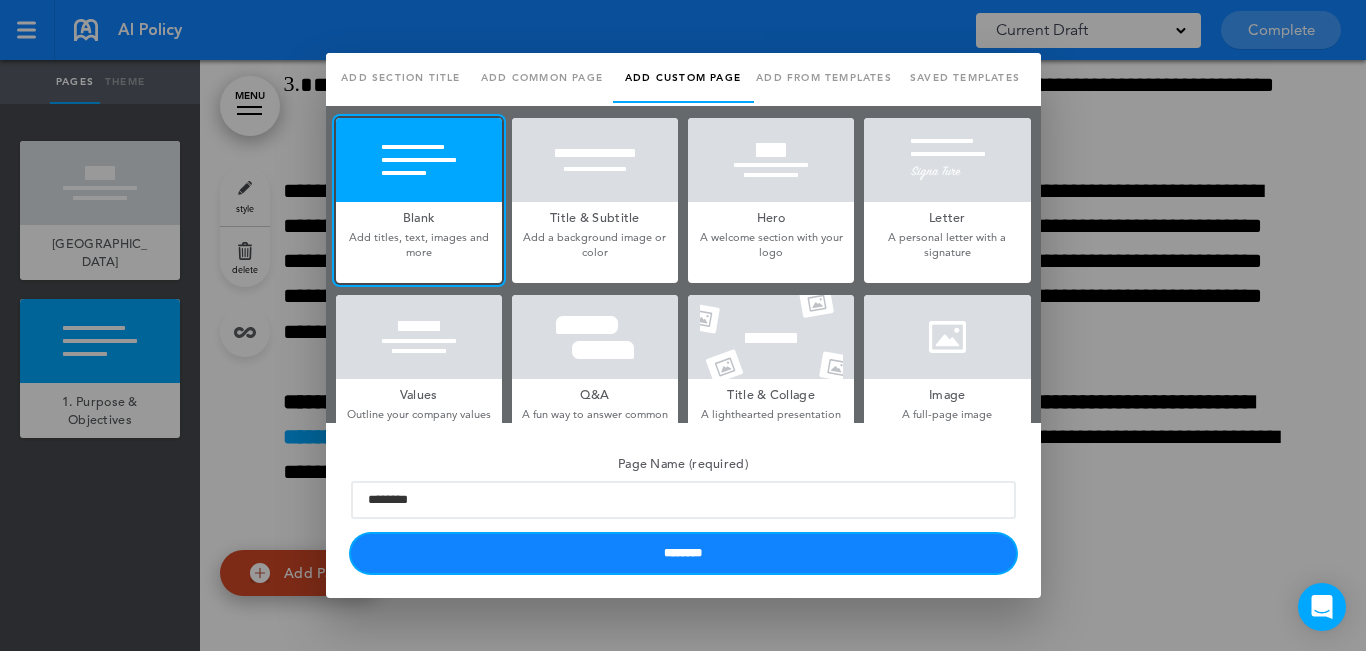 click on "********" at bounding box center [683, 553] 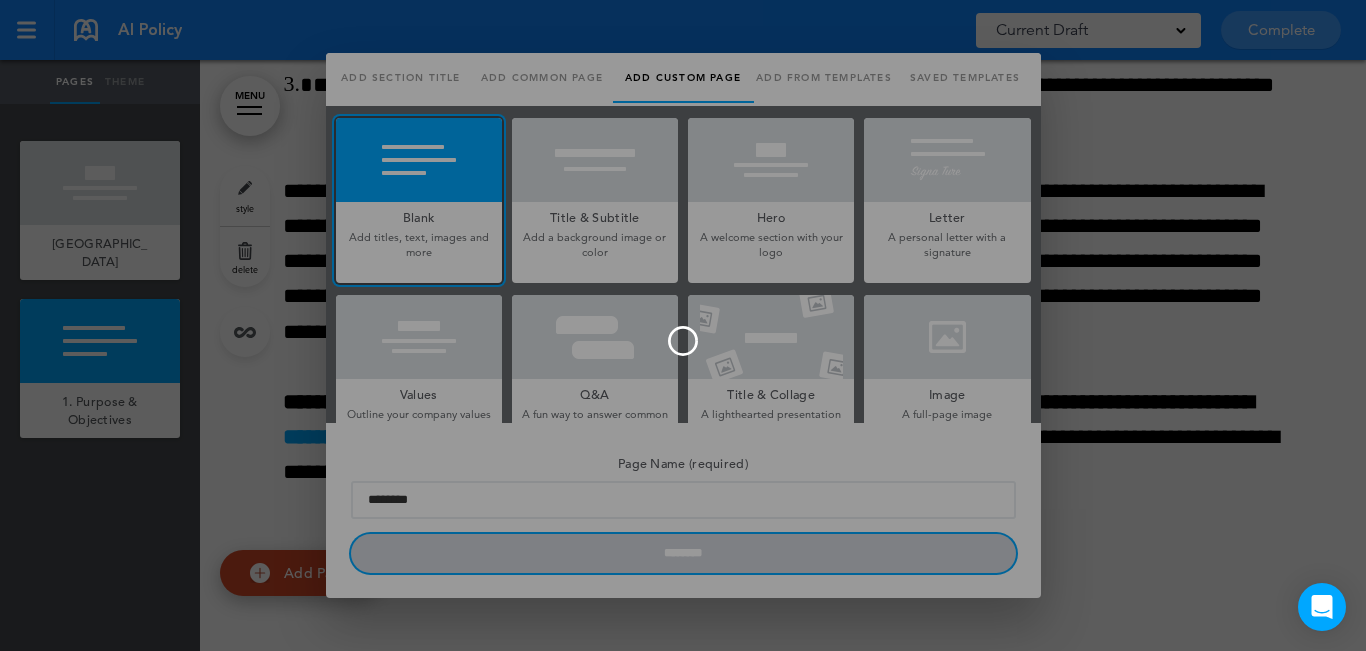 type 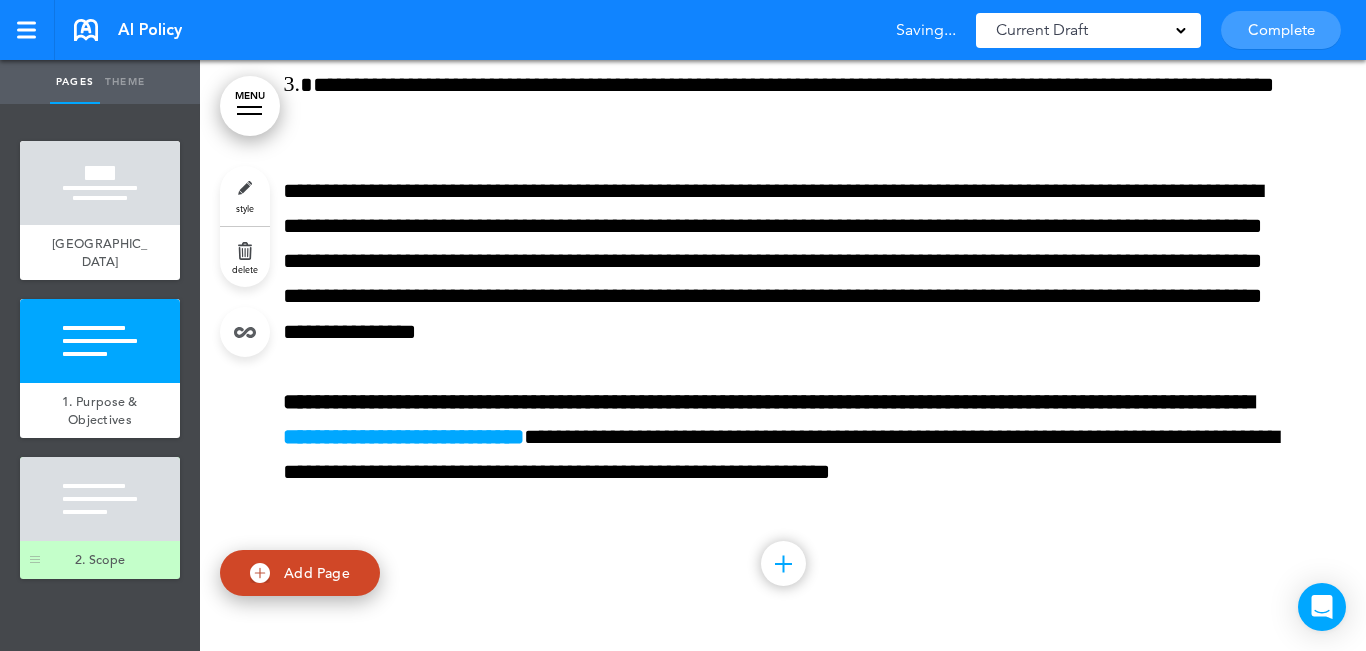 click at bounding box center (100, 499) 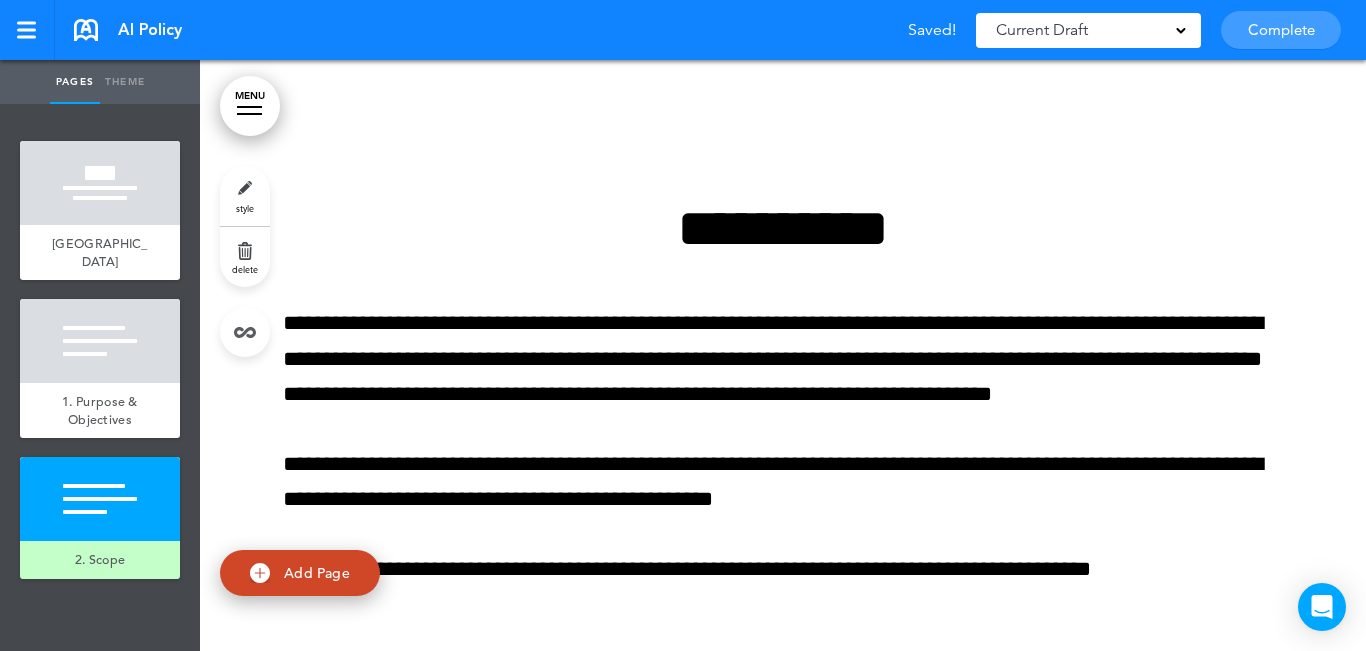 scroll, scrollTop: 1980, scrollLeft: 0, axis: vertical 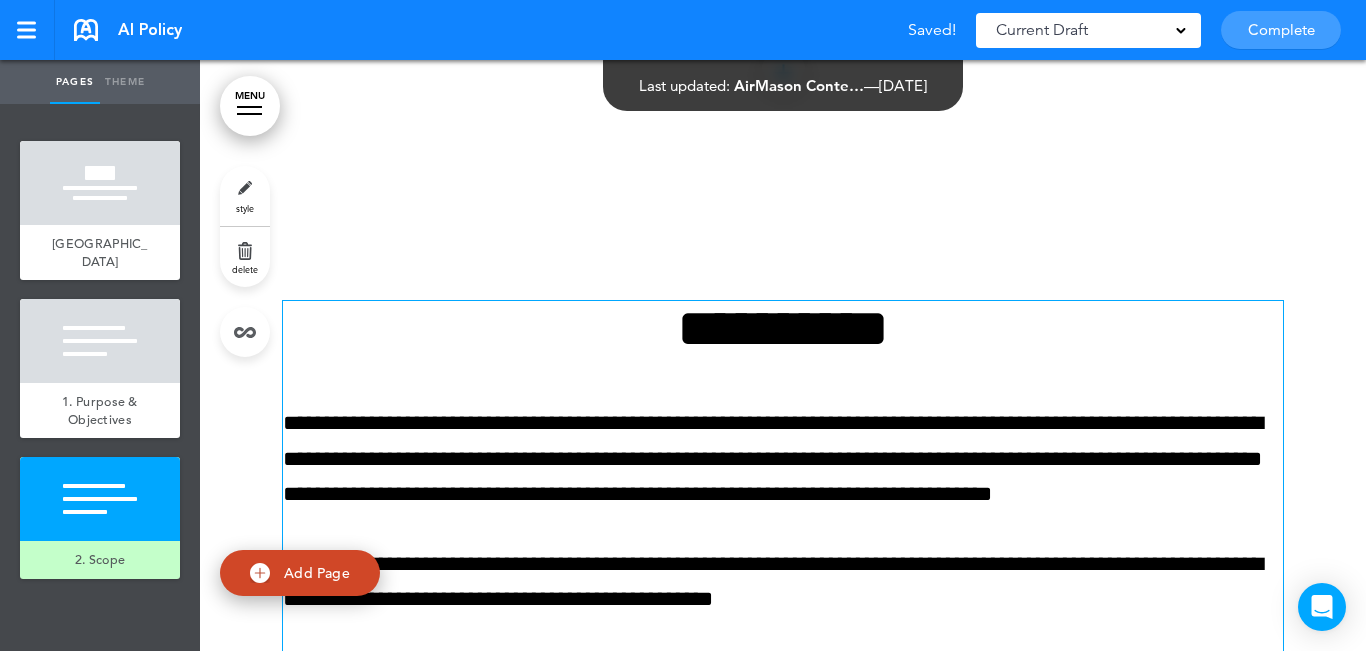 click on "**********" at bounding box center (783, 328) 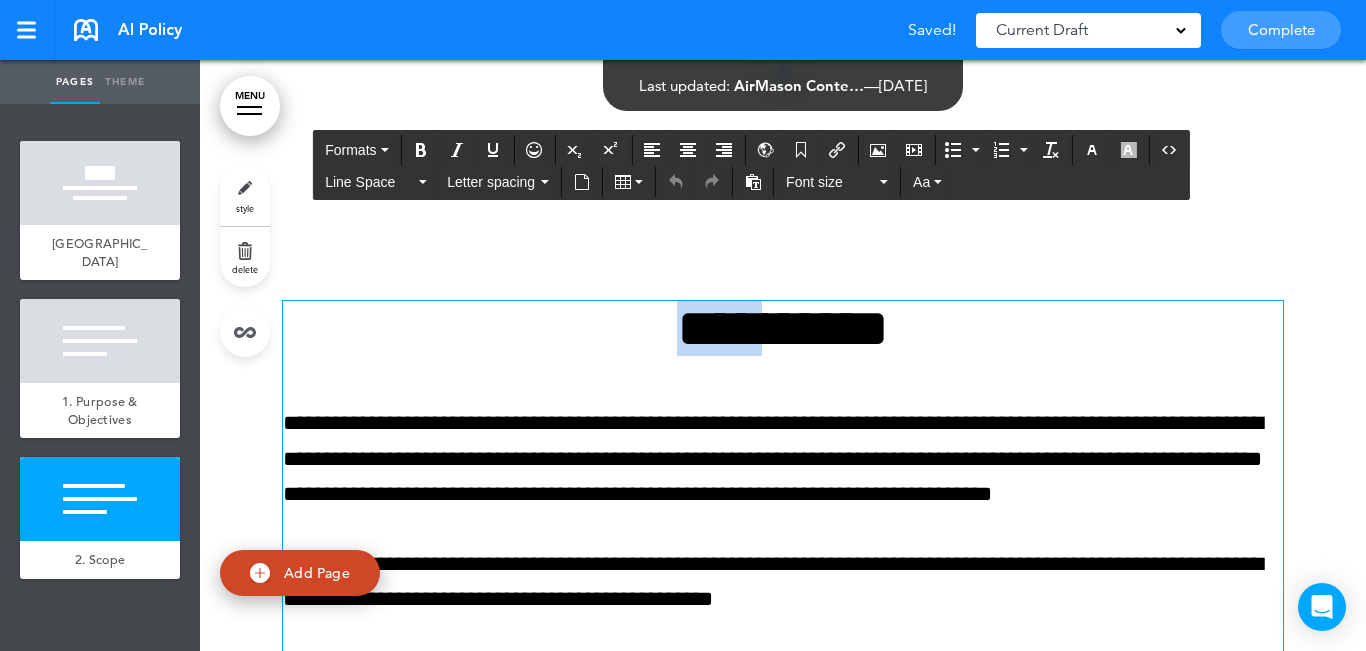 click on "**********" at bounding box center (783, 328) 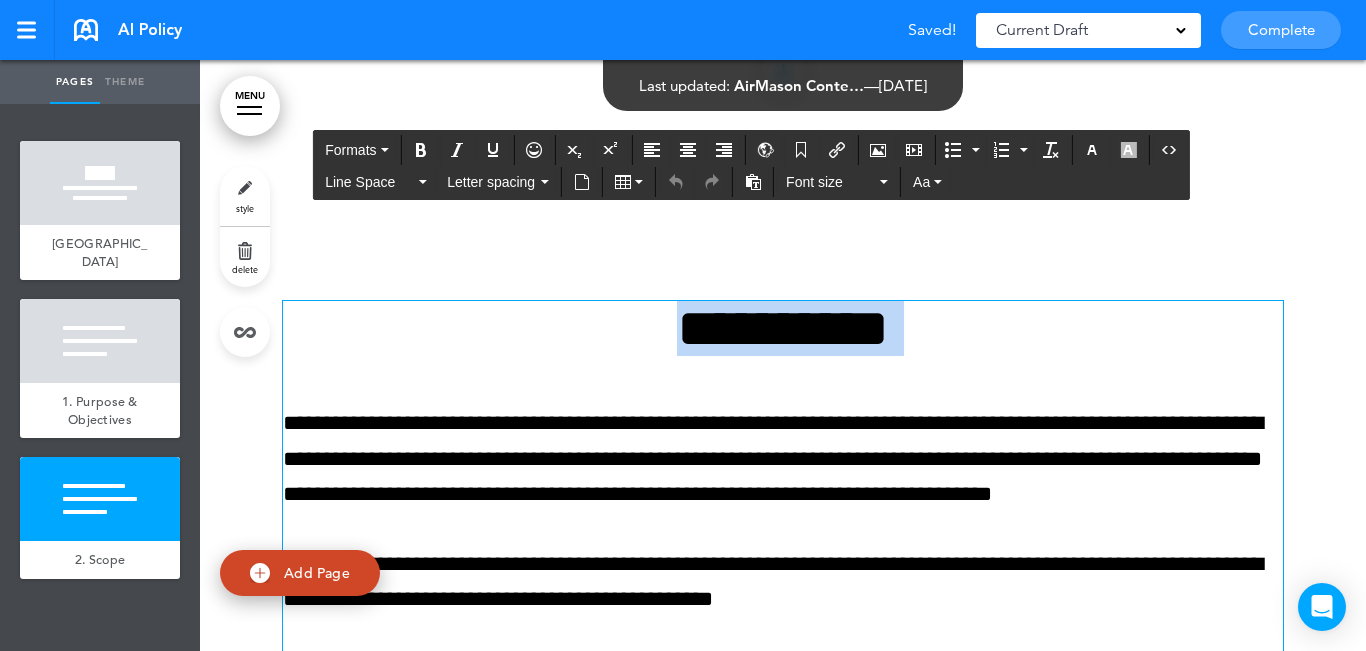 click on "**********" at bounding box center (783, 328) 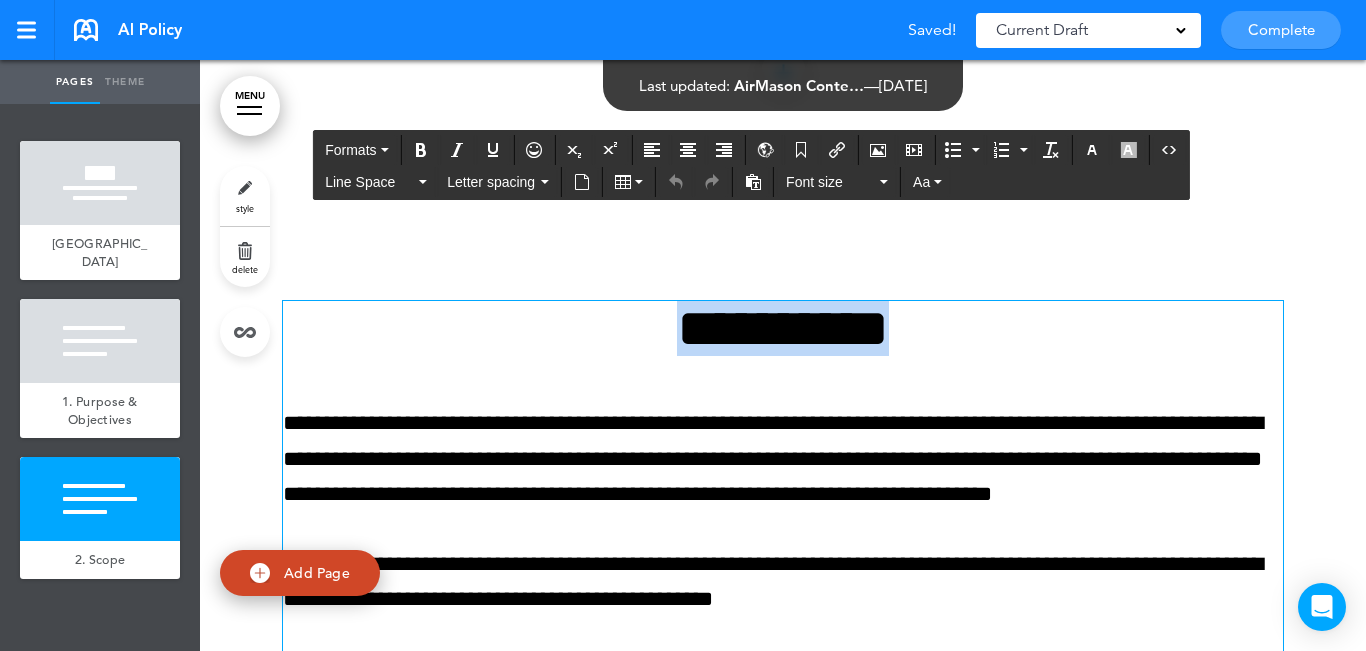 paste 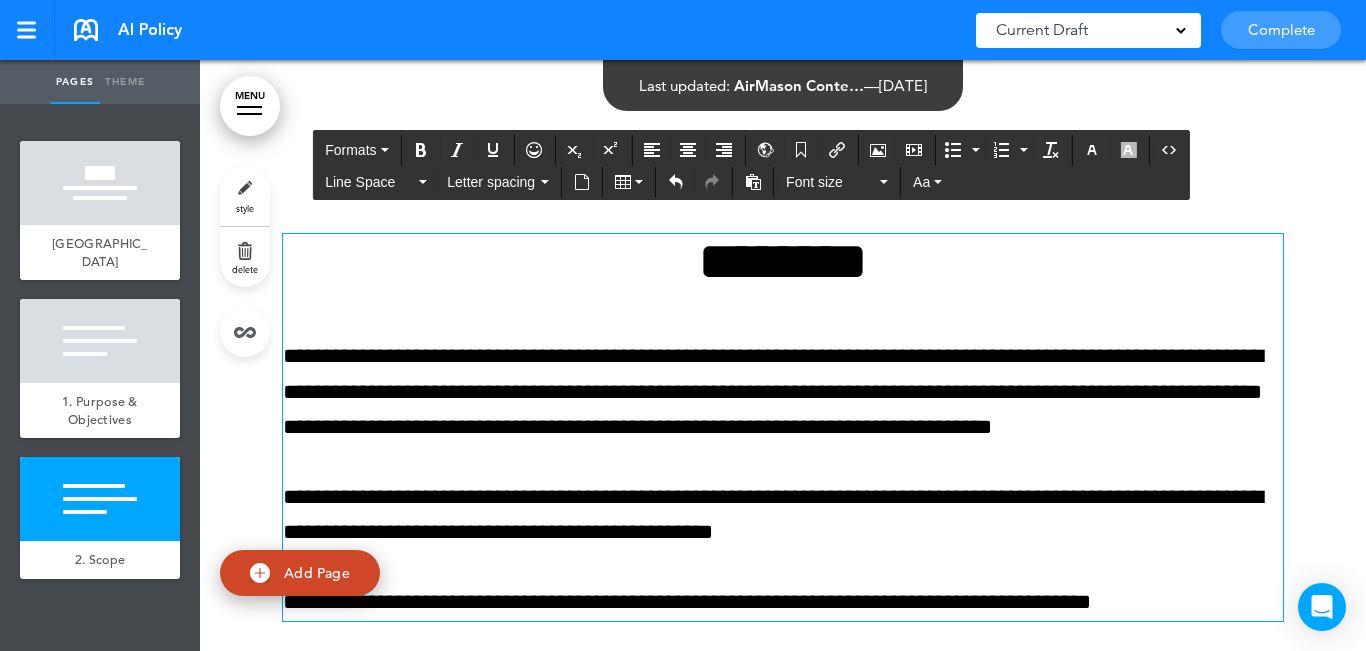 scroll, scrollTop: 2080, scrollLeft: 0, axis: vertical 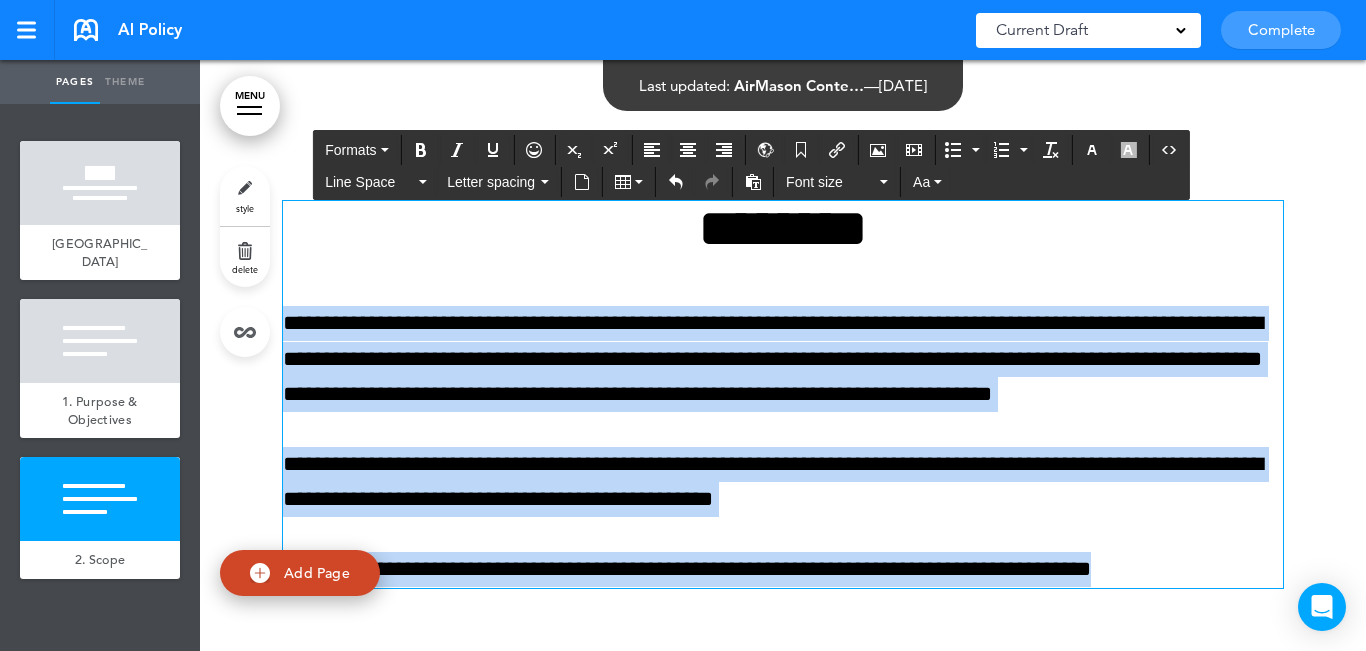 click on "Make this page common so it is available in other handbooks.
This handbook
Preview
Settings
Your Handbooks
AI Policy UK
Account
Manage Organization
My Account
Help
Logout
AI Policy
Saved!
Current Draft
CURRENT DRAFT
Complete" at bounding box center [683, 325] 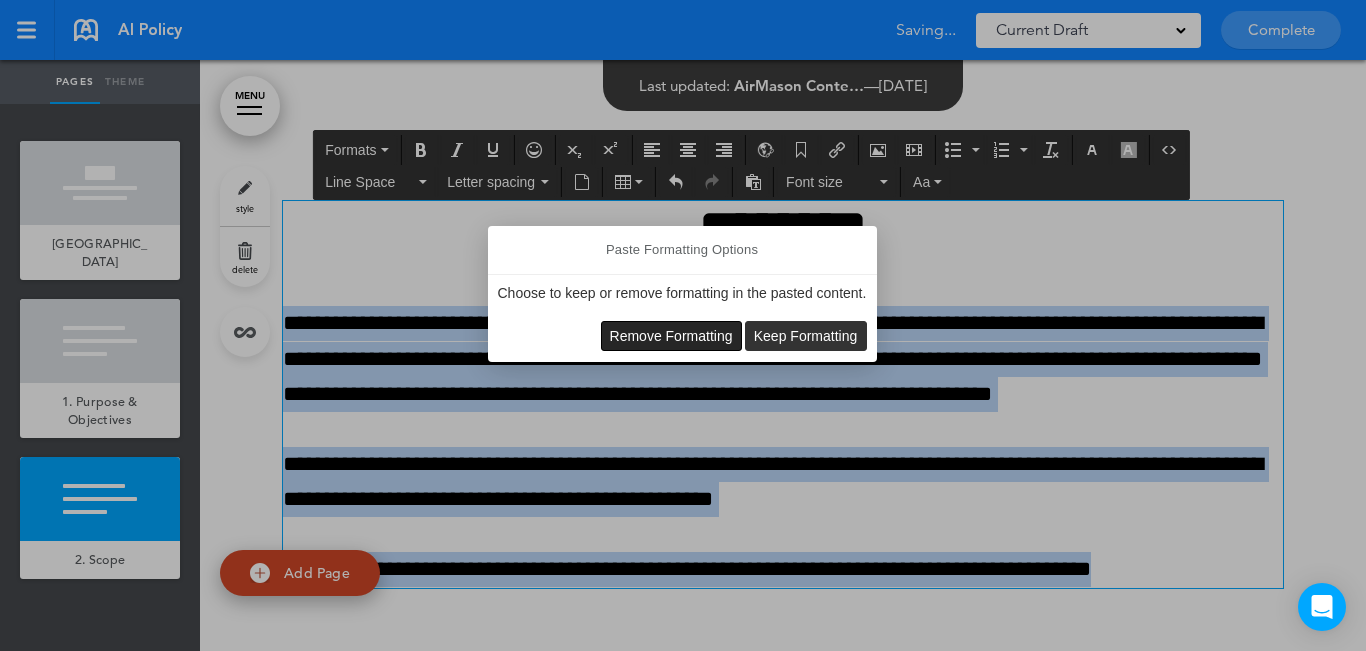 click on "Remove Formatting" at bounding box center (671, 336) 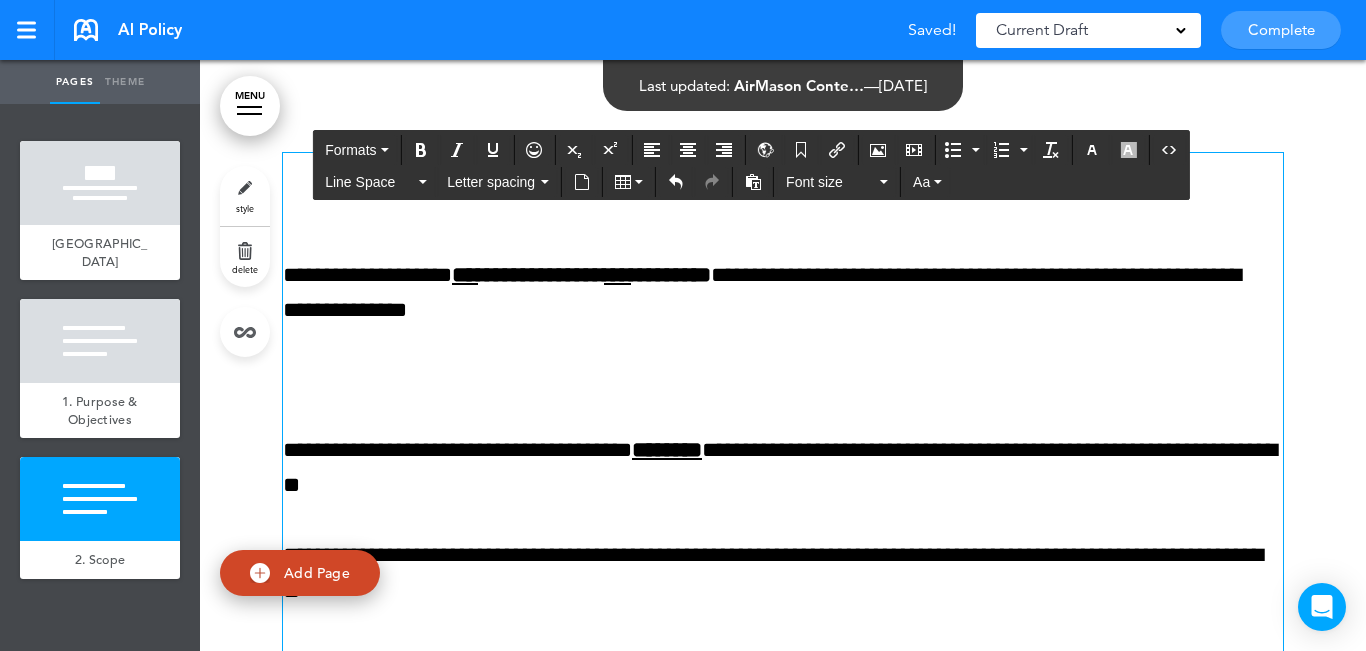 scroll, scrollTop: 2027, scrollLeft: 0, axis: vertical 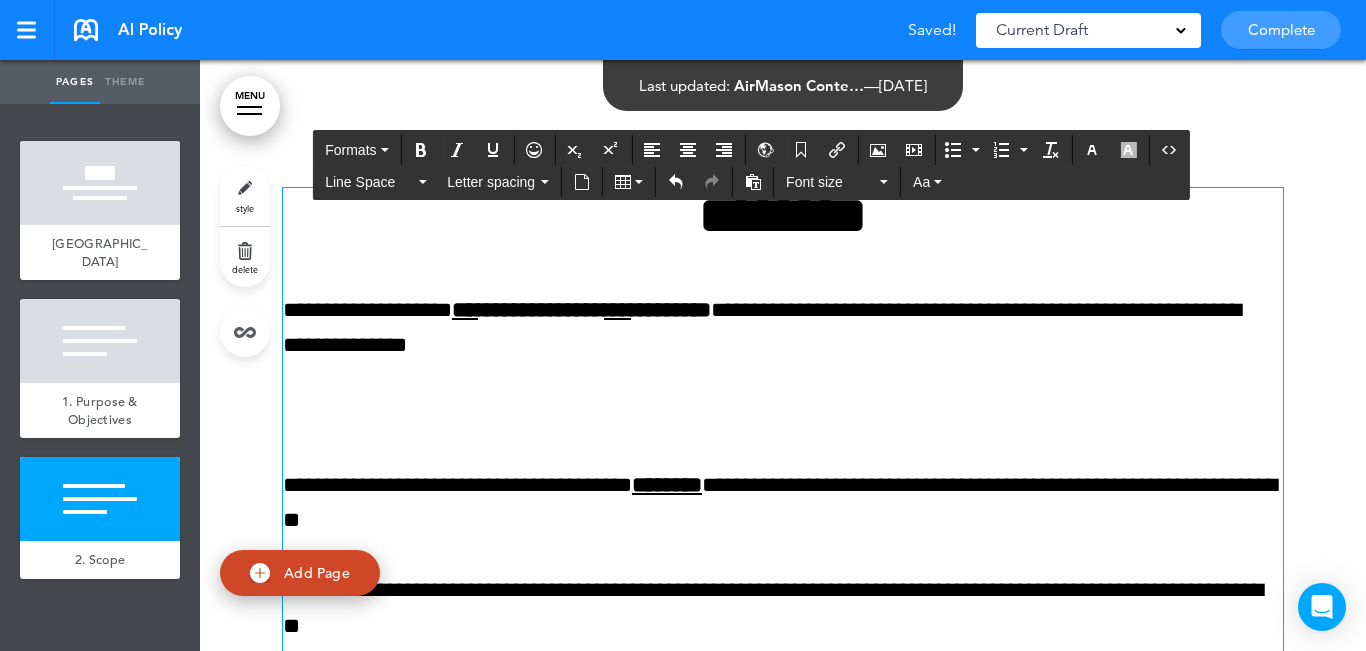 click on "**********" at bounding box center [783, 468] 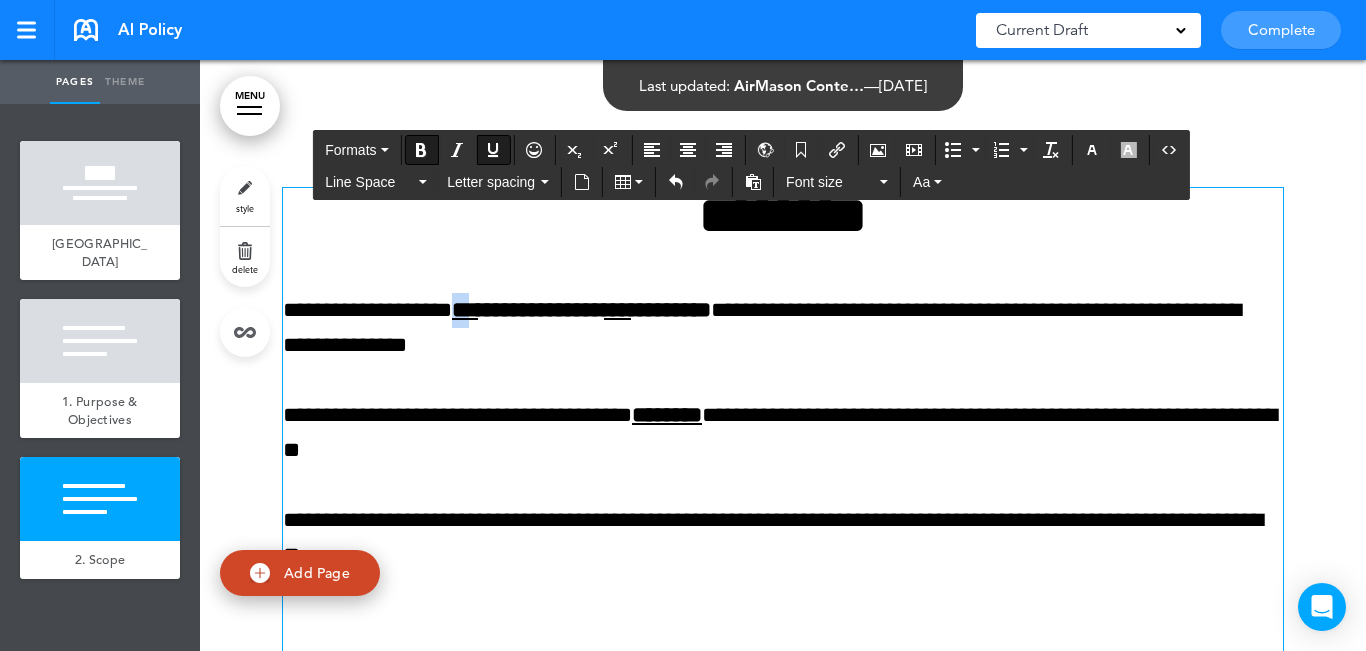 drag, startPoint x: 473, startPoint y: 291, endPoint x: 459, endPoint y: 317, distance: 29.529646 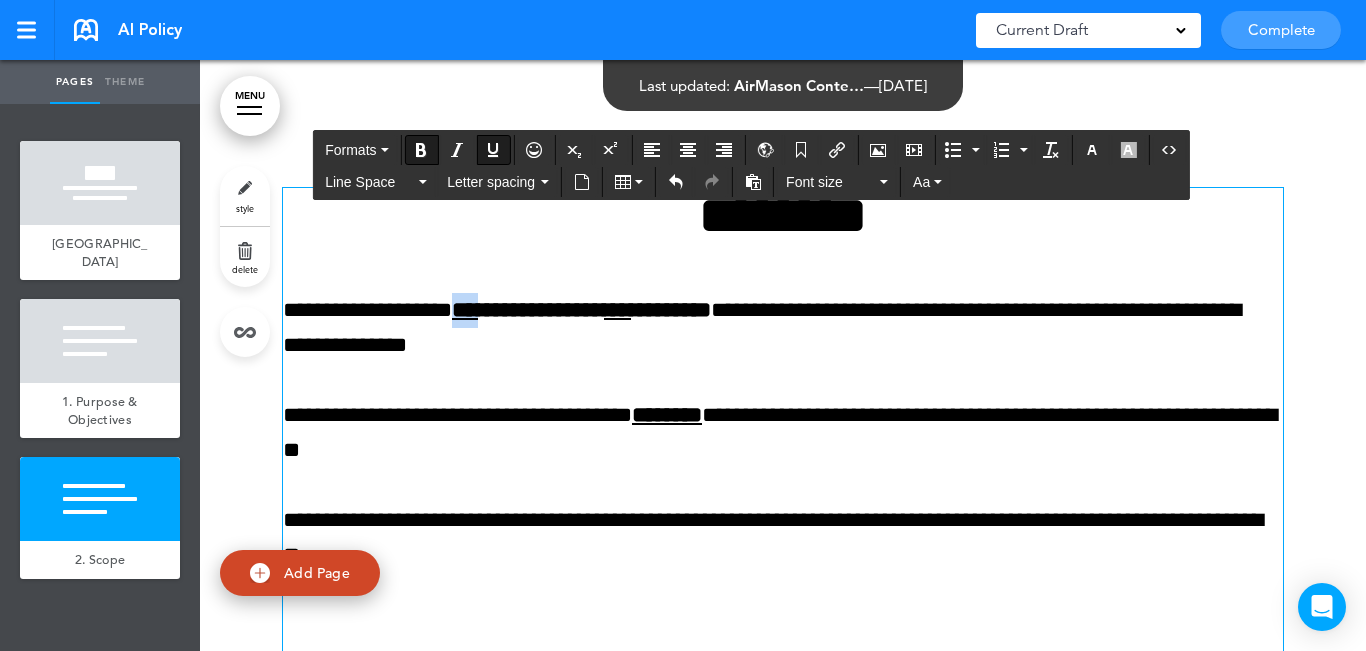 drag, startPoint x: 477, startPoint y: 292, endPoint x: 454, endPoint y: 262, distance: 37.802116 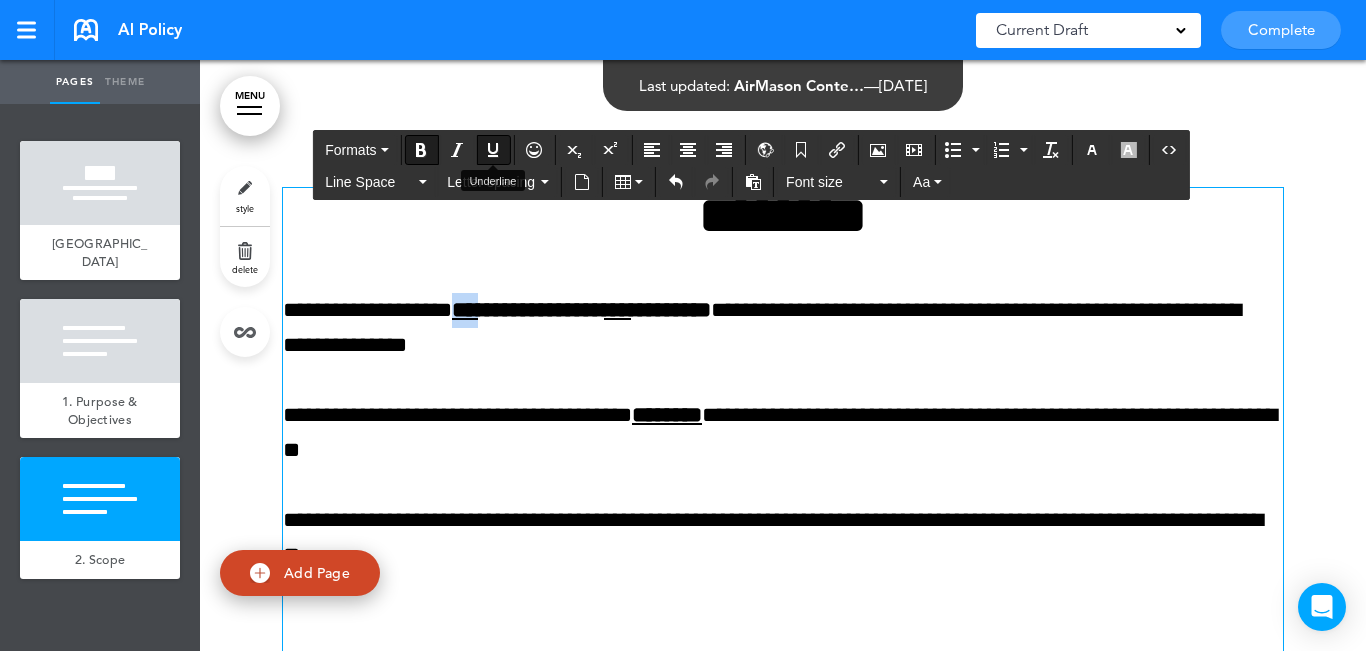 click at bounding box center [493, 150] 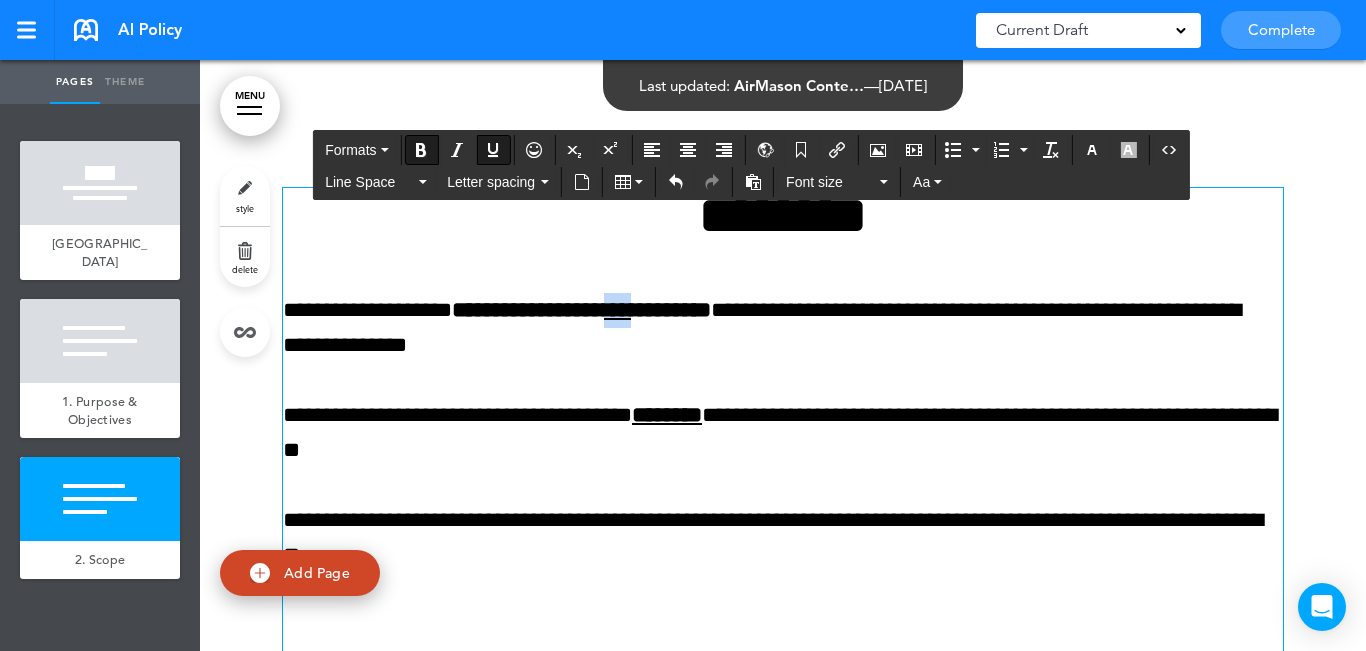 drag, startPoint x: 615, startPoint y: 303, endPoint x: 636, endPoint y: 298, distance: 21.587032 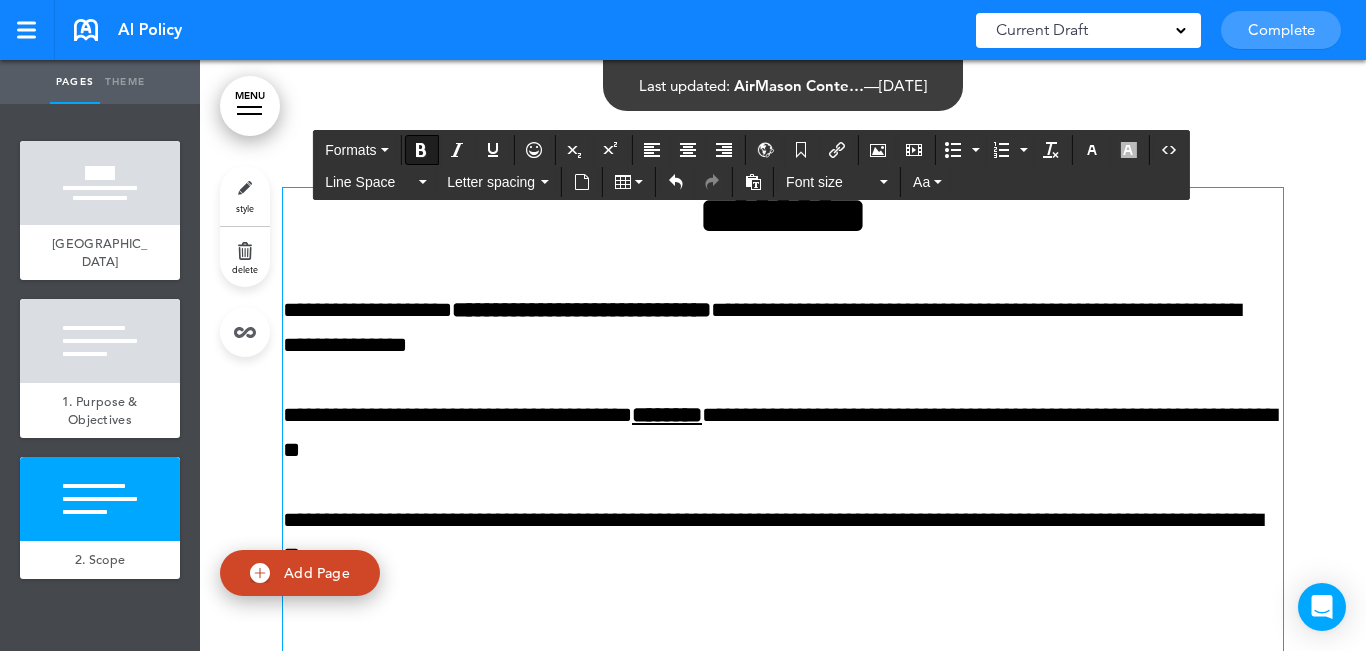 click on "**********" at bounding box center [783, 433] 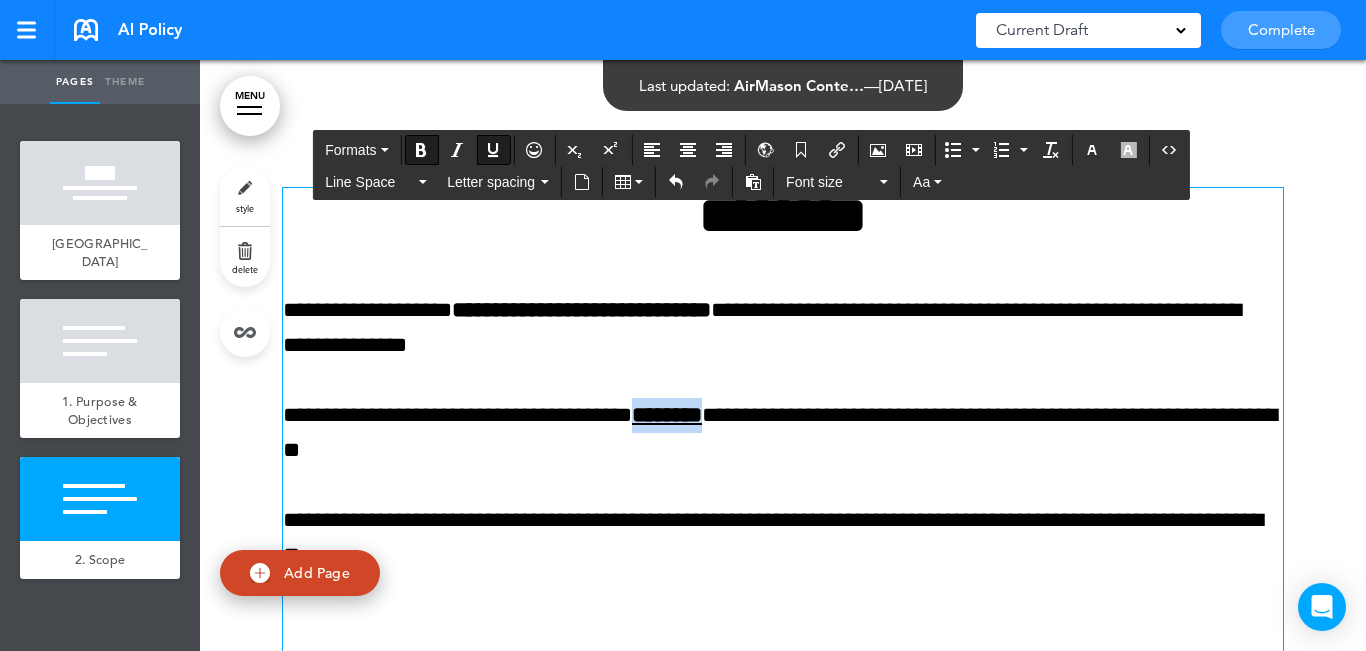 drag, startPoint x: 650, startPoint y: 411, endPoint x: 584, endPoint y: 308, distance: 122.33152 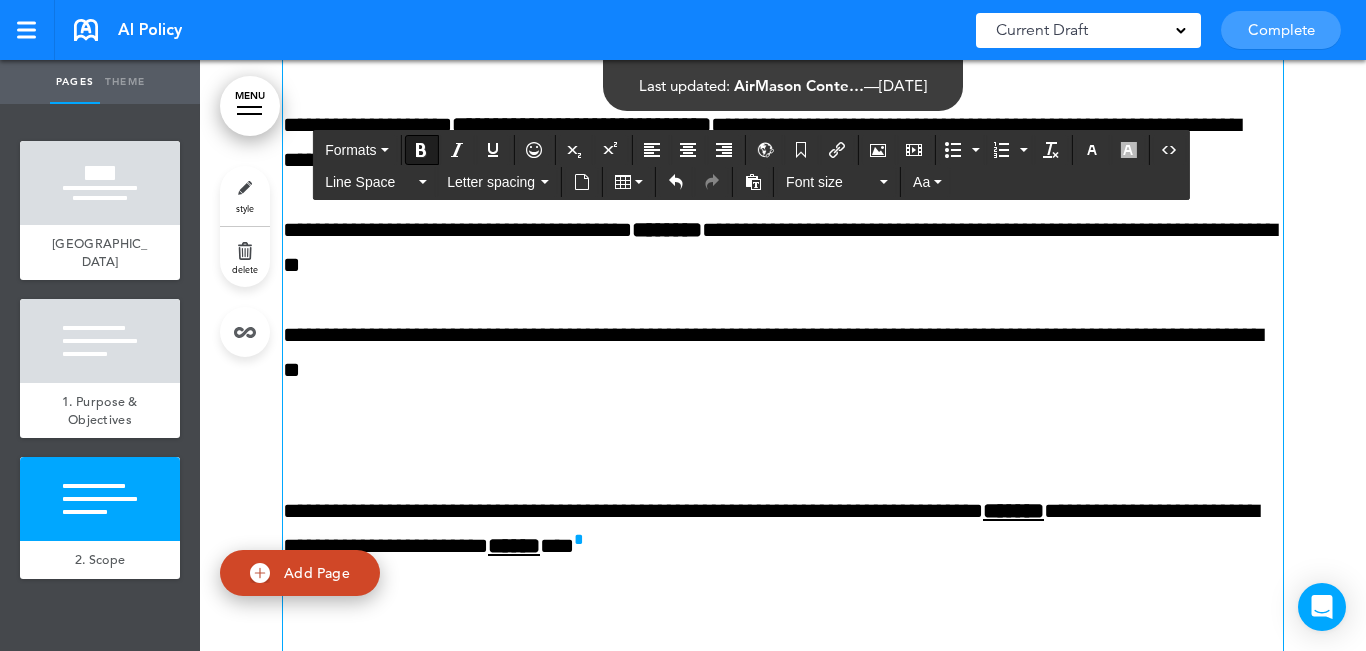 scroll, scrollTop: 2227, scrollLeft: 0, axis: vertical 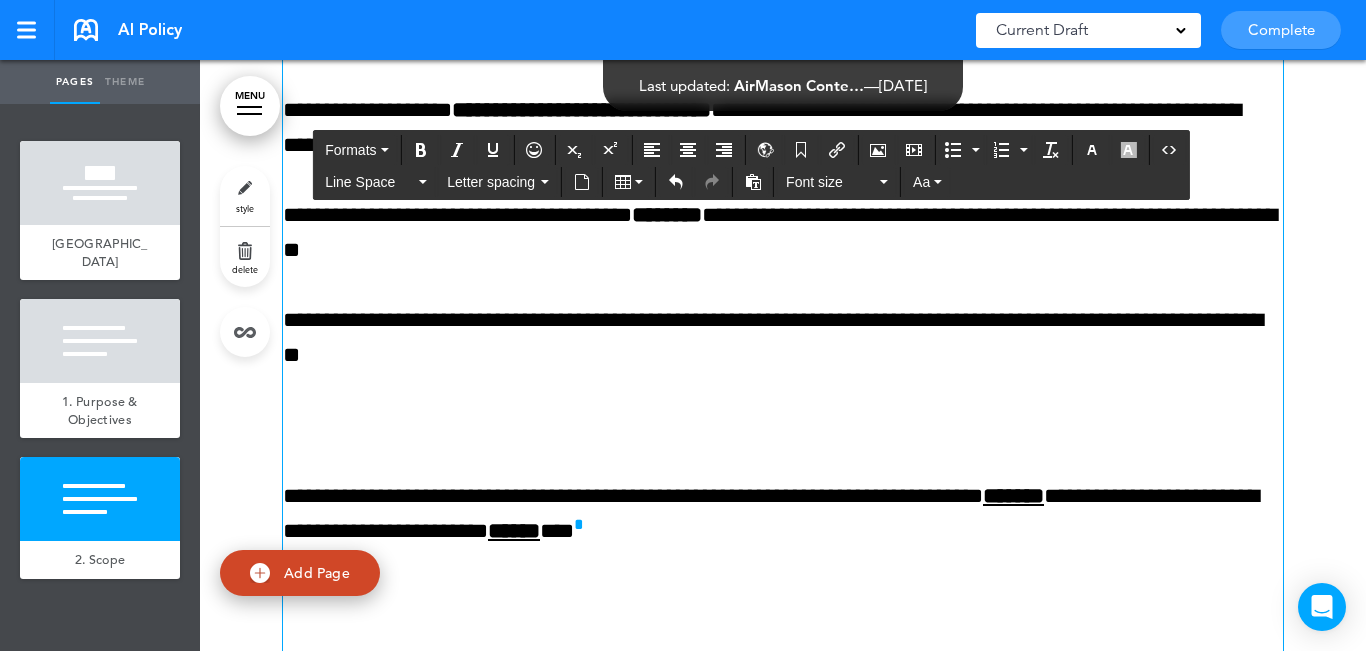 click on "**********" at bounding box center (783, 620) 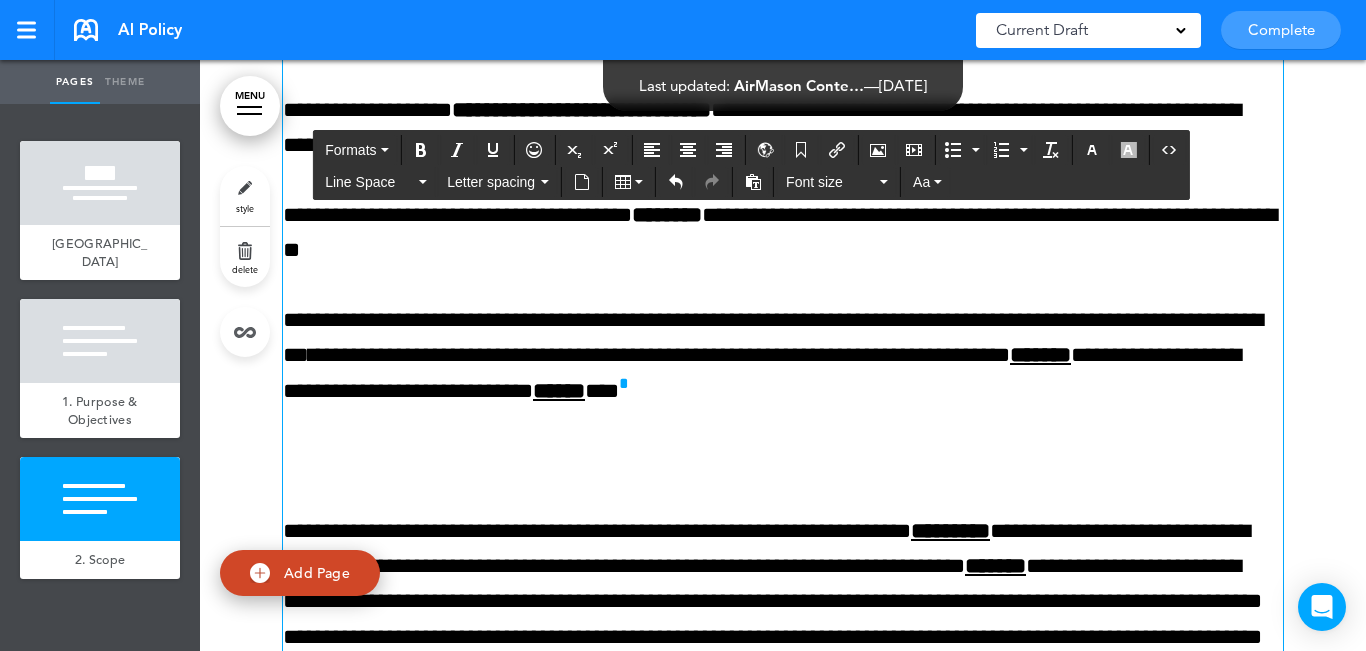 click on "**********" at bounding box center [783, 550] 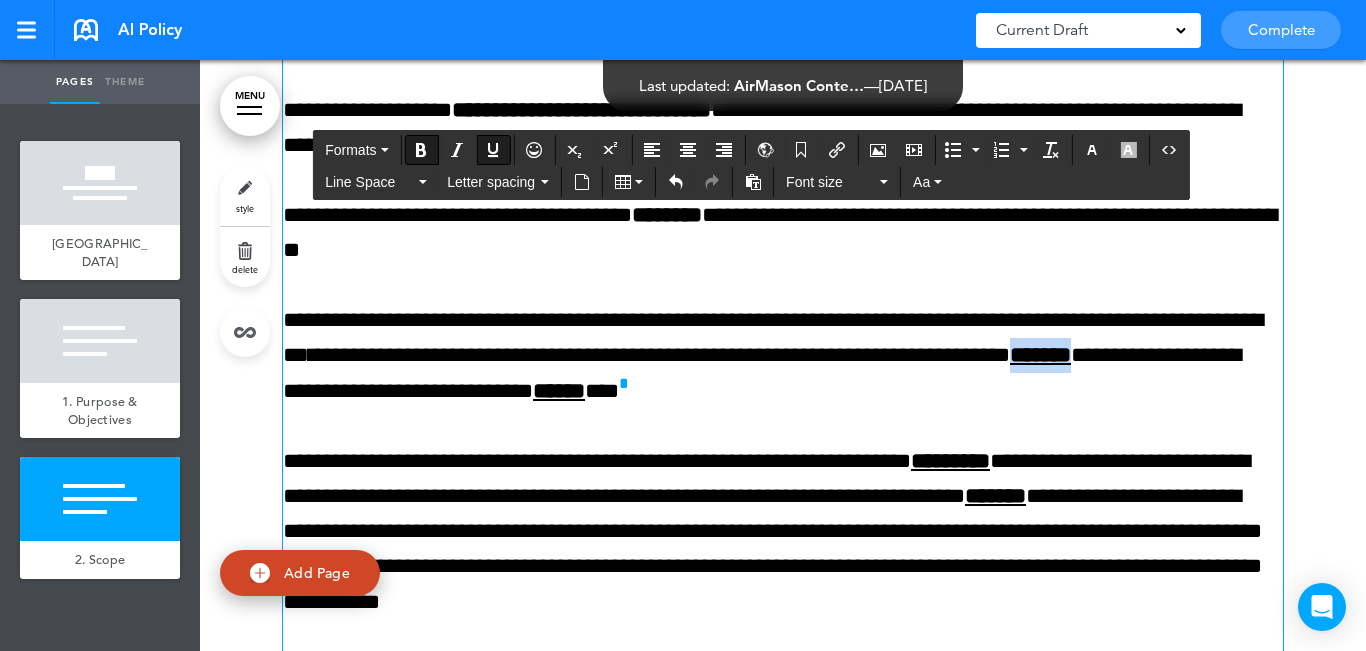 drag, startPoint x: 368, startPoint y: 381, endPoint x: 284, endPoint y: 378, distance: 84.05355 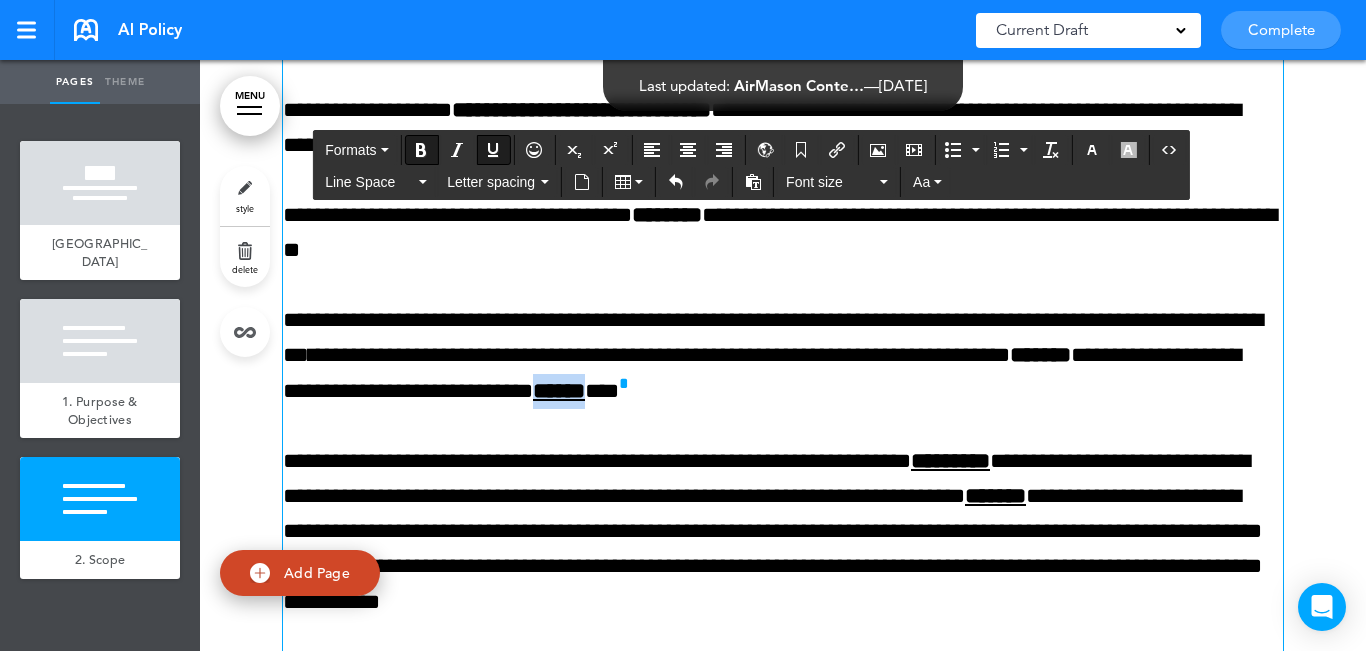 drag, startPoint x: 828, startPoint y: 387, endPoint x: 887, endPoint y: 387, distance: 59 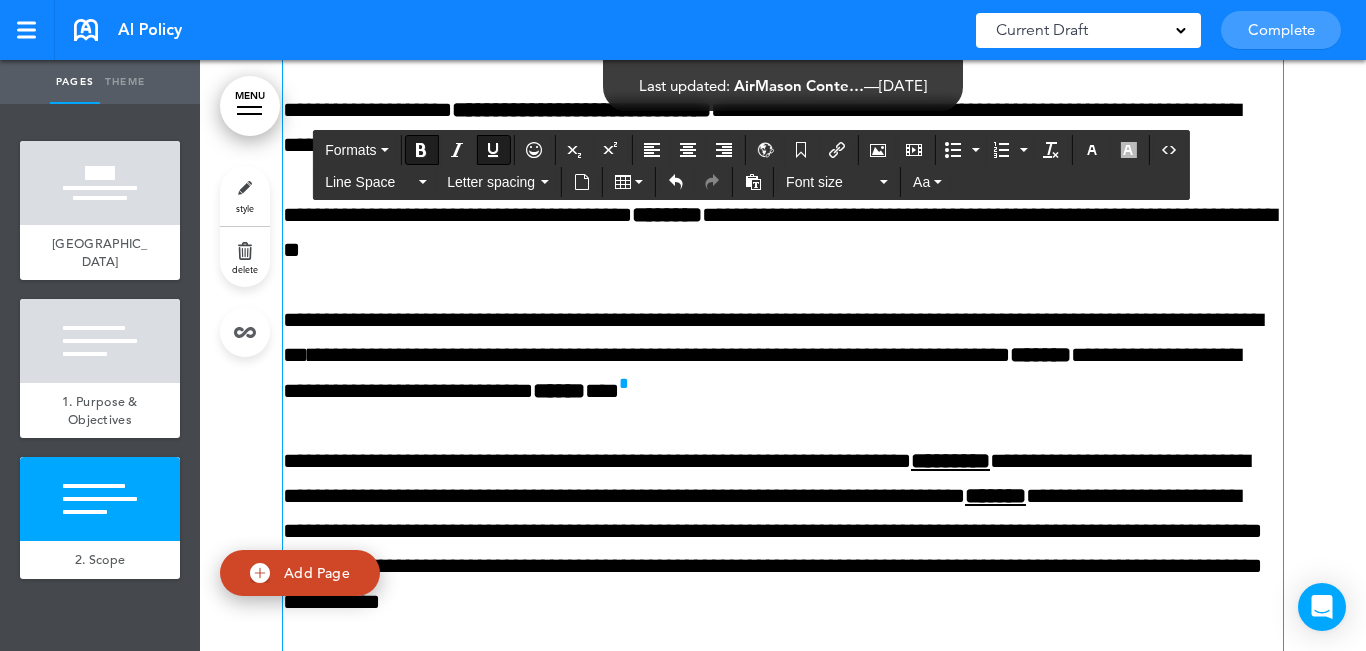 click on "*********" at bounding box center (950, 461) 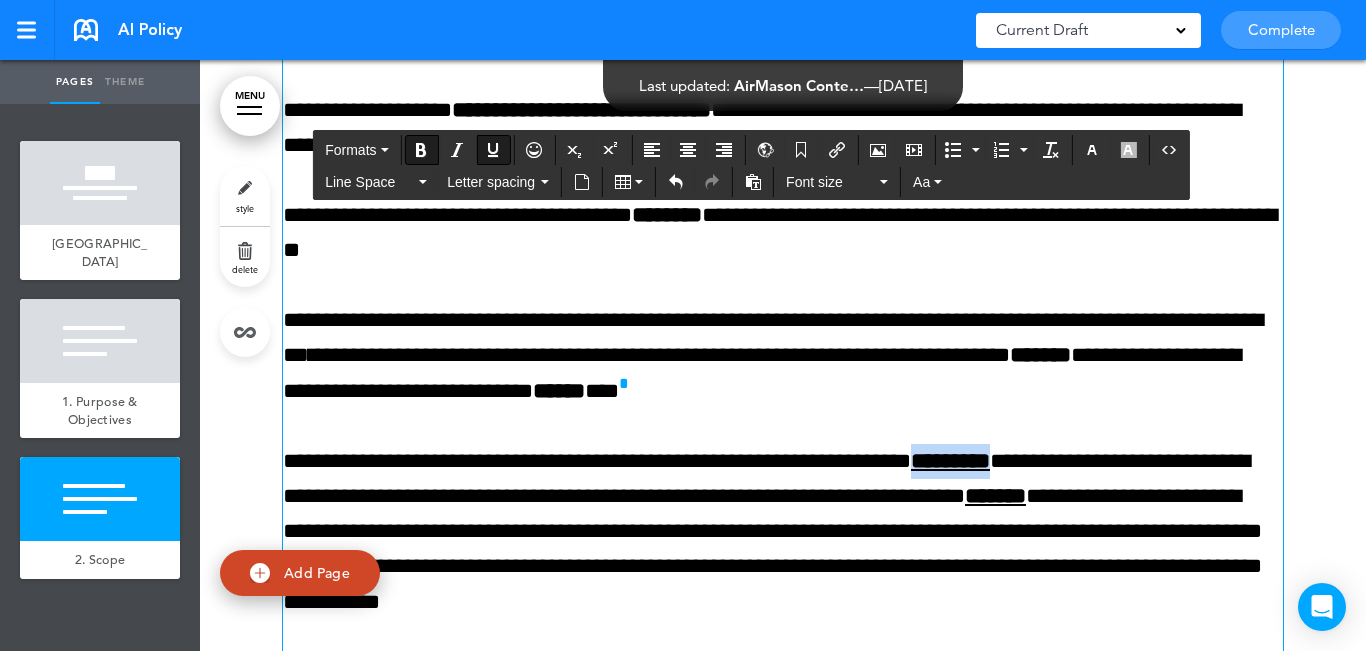 drag, startPoint x: 947, startPoint y: 457, endPoint x: 1048, endPoint y: 462, distance: 101.12369 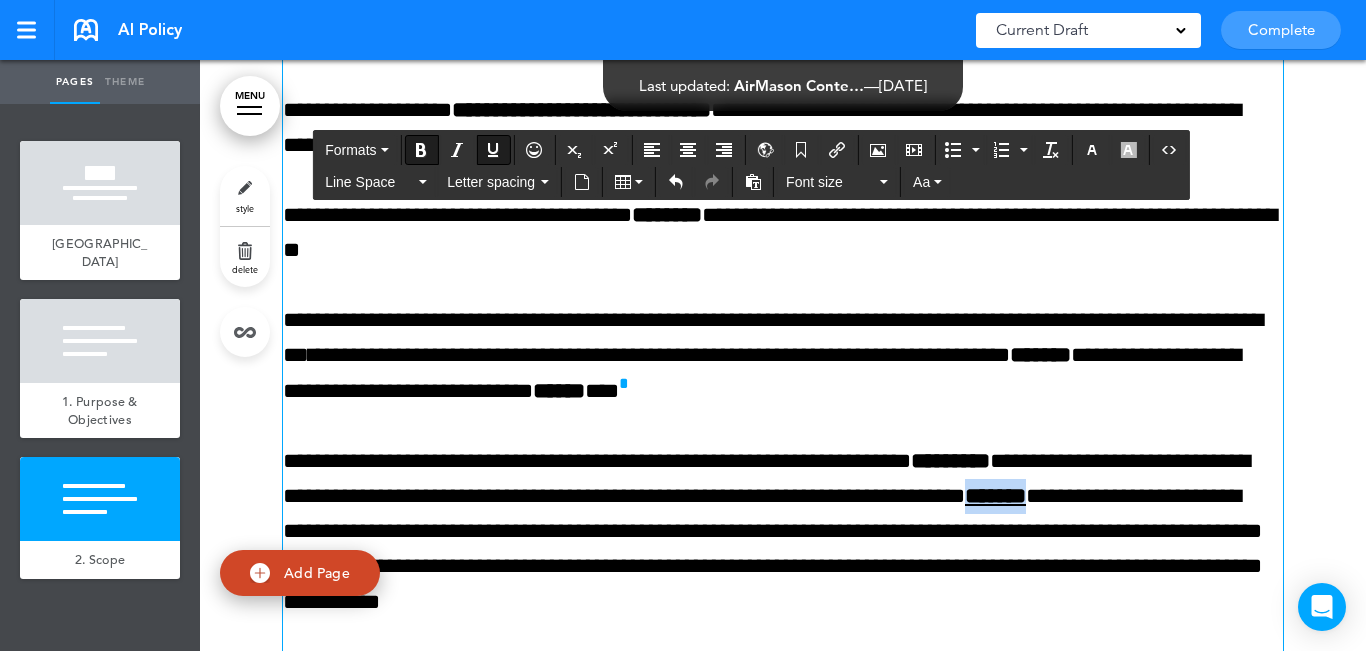 drag, startPoint x: 1100, startPoint y: 490, endPoint x: 1181, endPoint y: 490, distance: 81 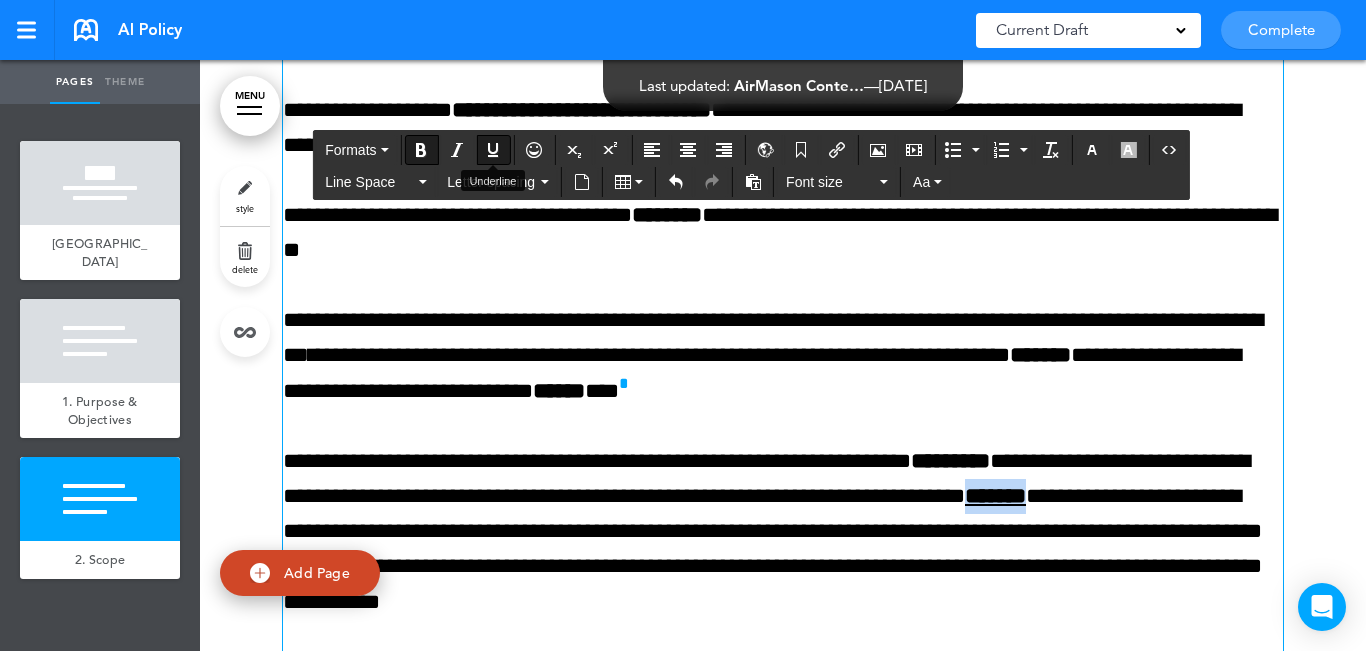 click at bounding box center [493, 150] 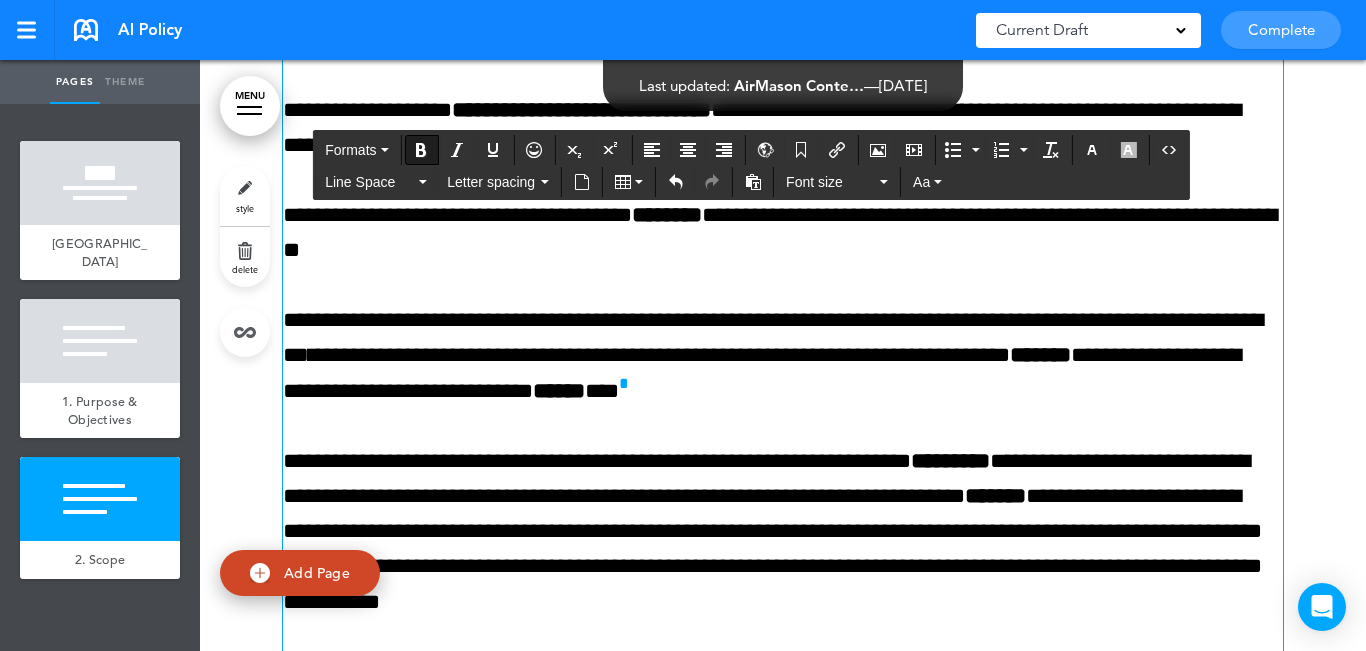 click on "**********" at bounding box center [783, 356] 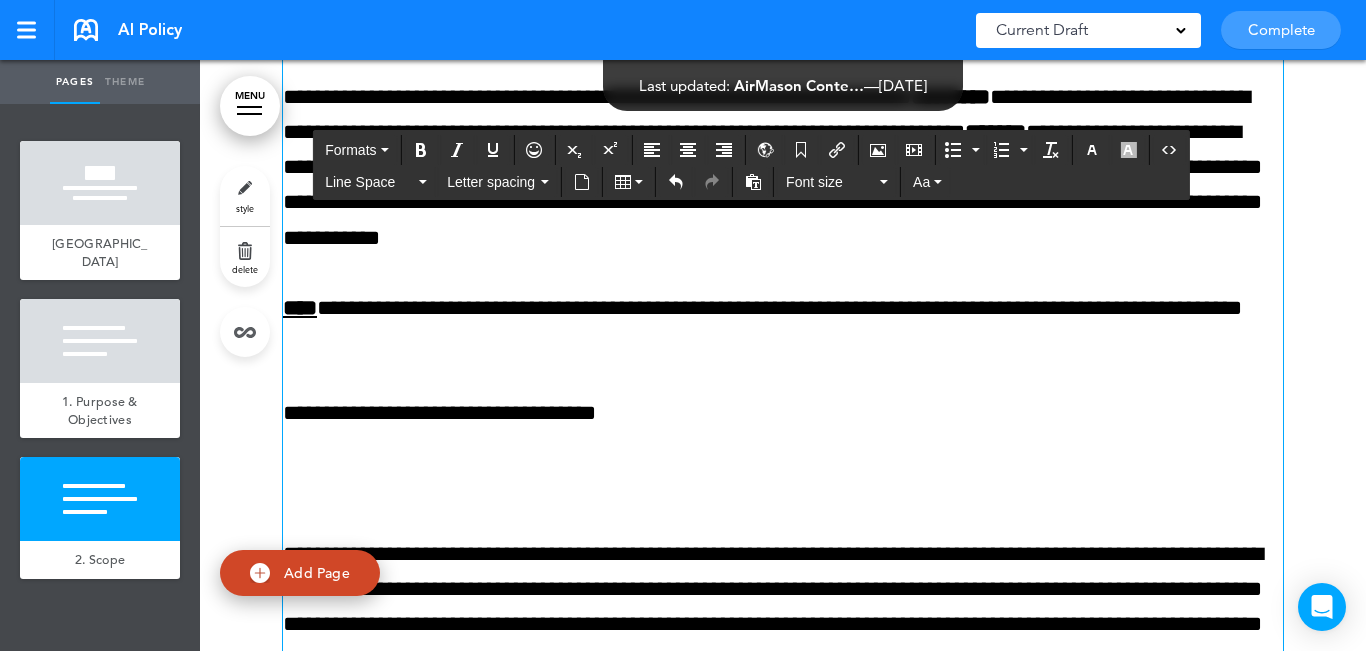 scroll, scrollTop: 2627, scrollLeft: 0, axis: vertical 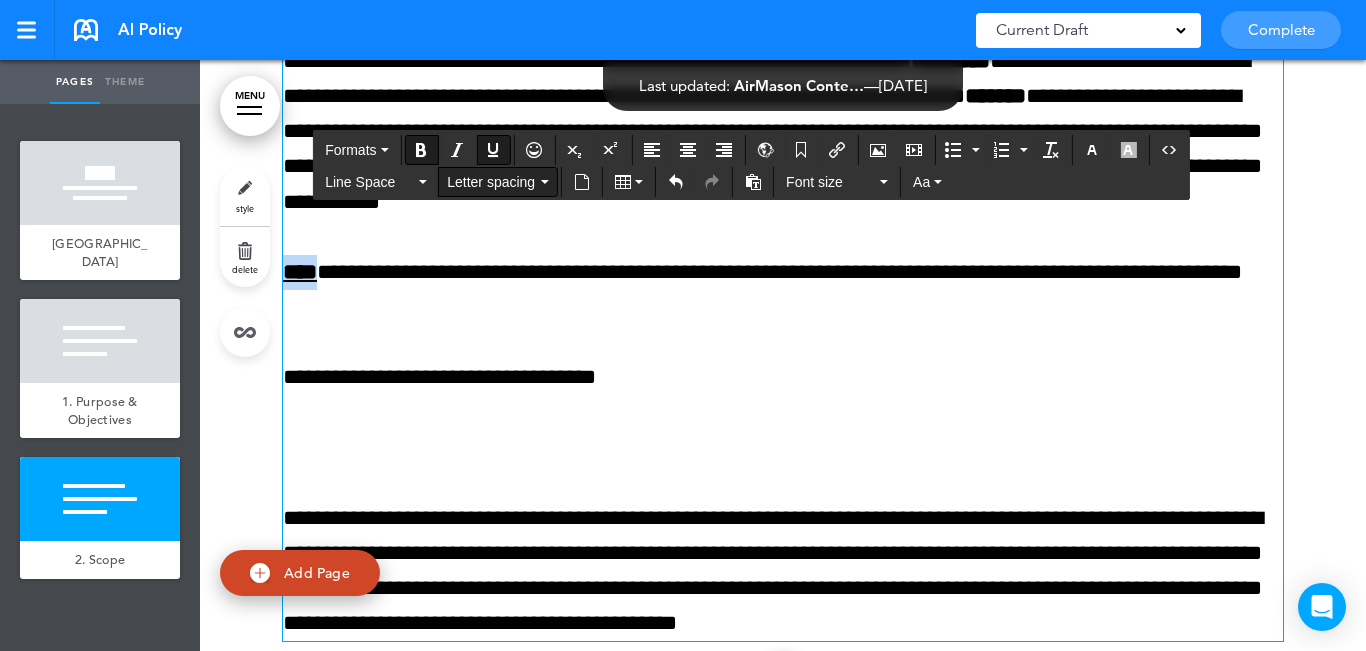 drag, startPoint x: 335, startPoint y: 259, endPoint x: 454, endPoint y: 178, distance: 143.95139 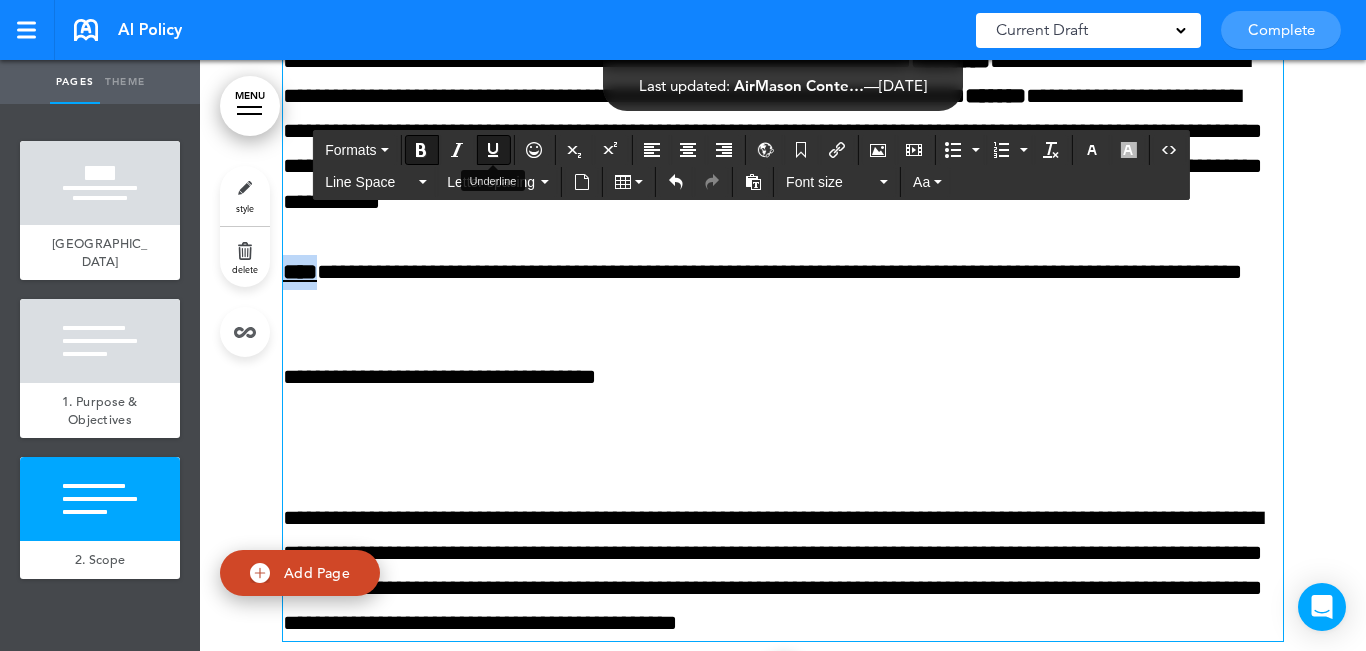 click at bounding box center (493, 150) 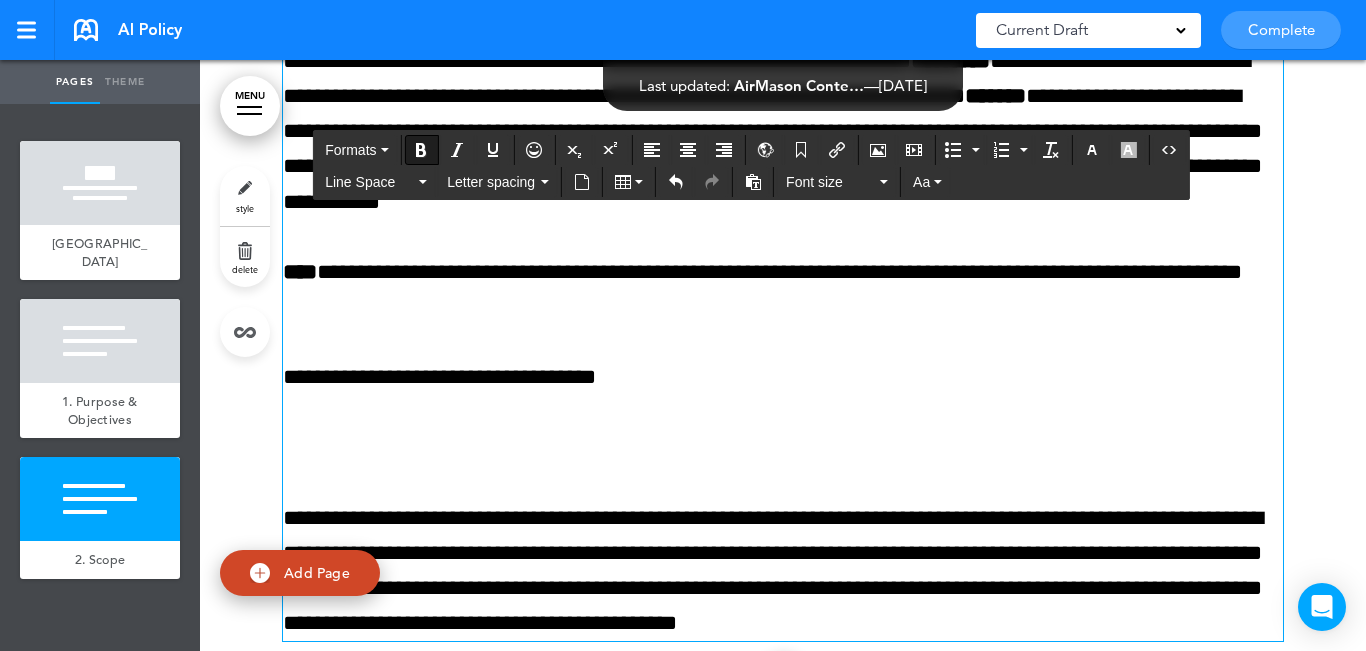 drag, startPoint x: 363, startPoint y: 394, endPoint x: 361, endPoint y: 404, distance: 10.198039 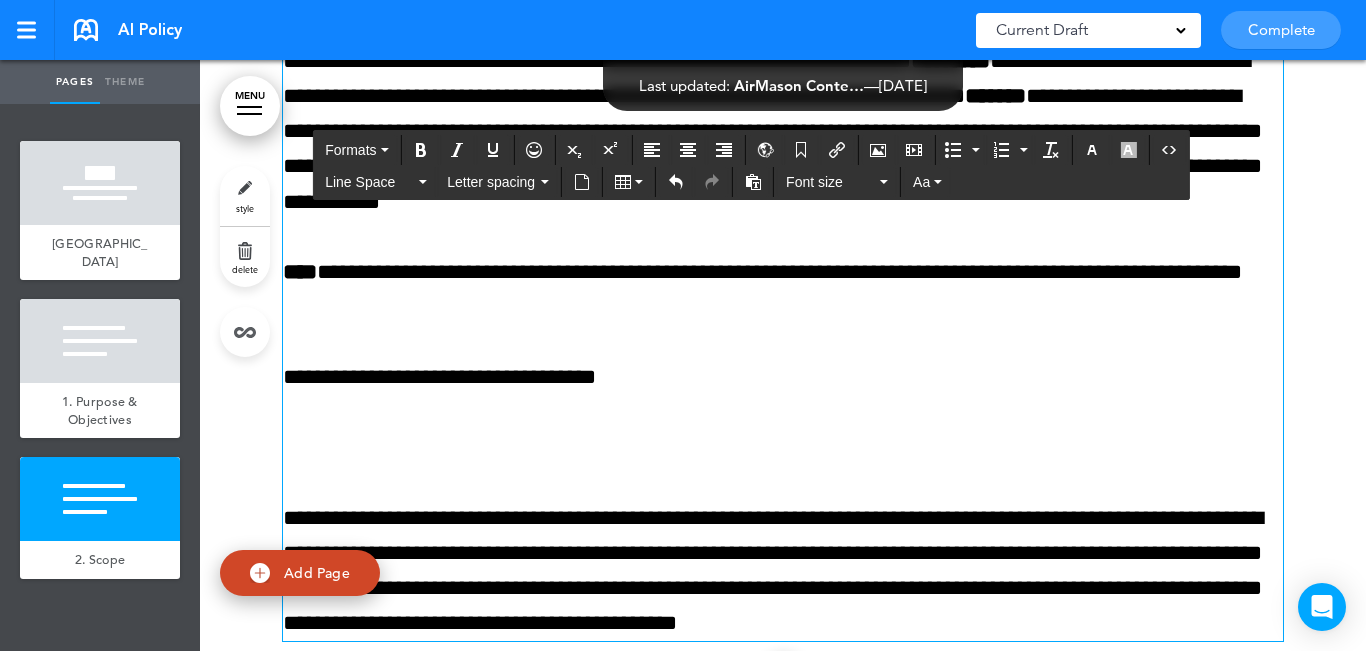 click on "**********" at bounding box center (783, 290) 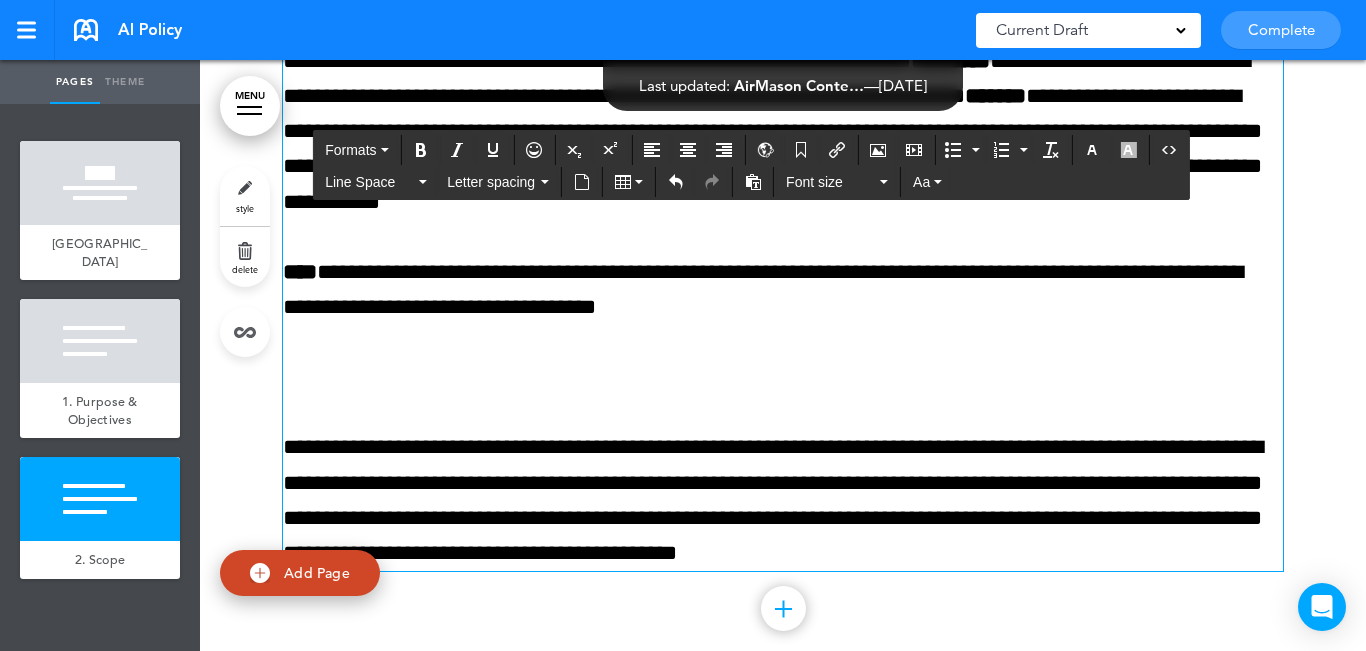 click on "**********" at bounding box center [783, 80] 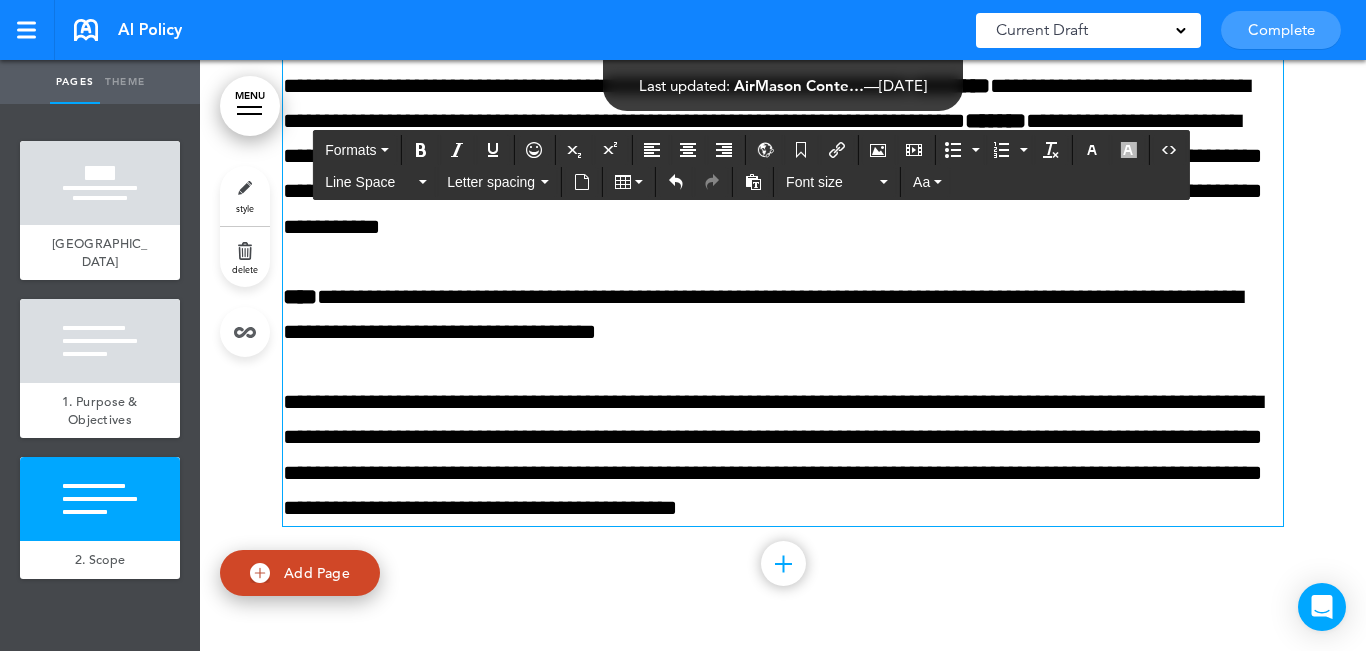 scroll, scrollTop: 2602, scrollLeft: 0, axis: vertical 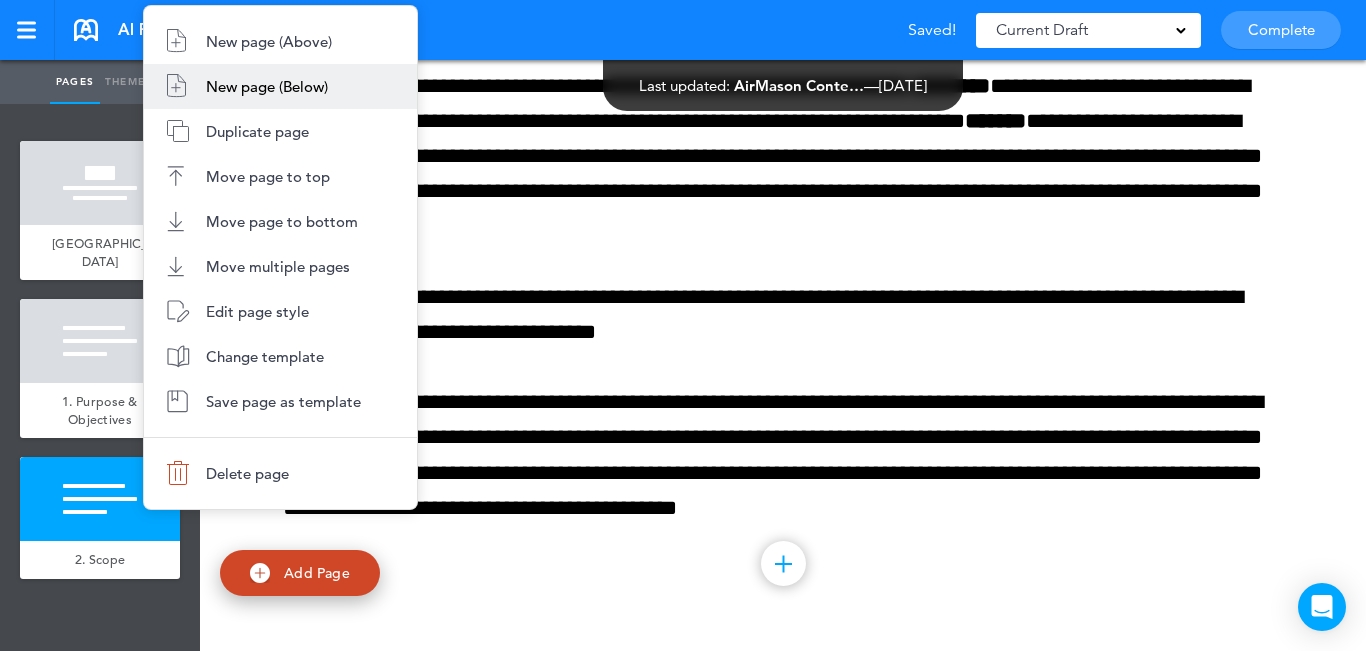 drag, startPoint x: 273, startPoint y: 86, endPoint x: 283, endPoint y: 96, distance: 14.142136 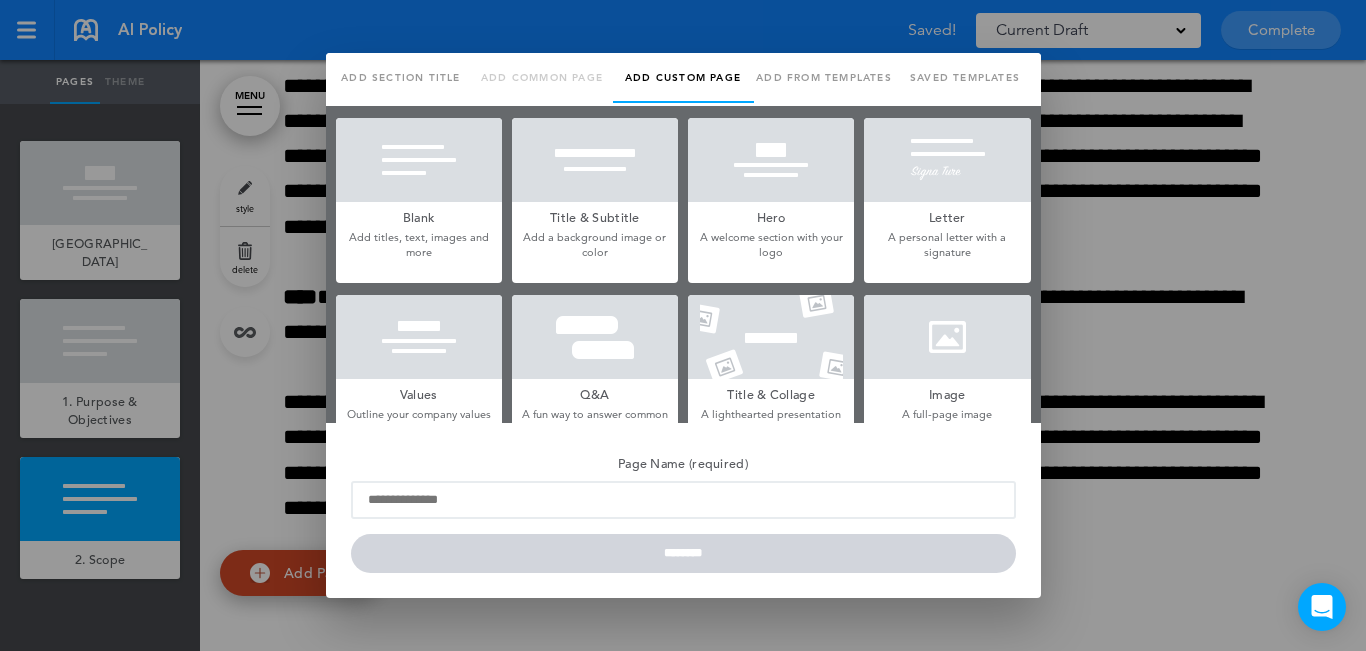 scroll, scrollTop: 0, scrollLeft: 0, axis: both 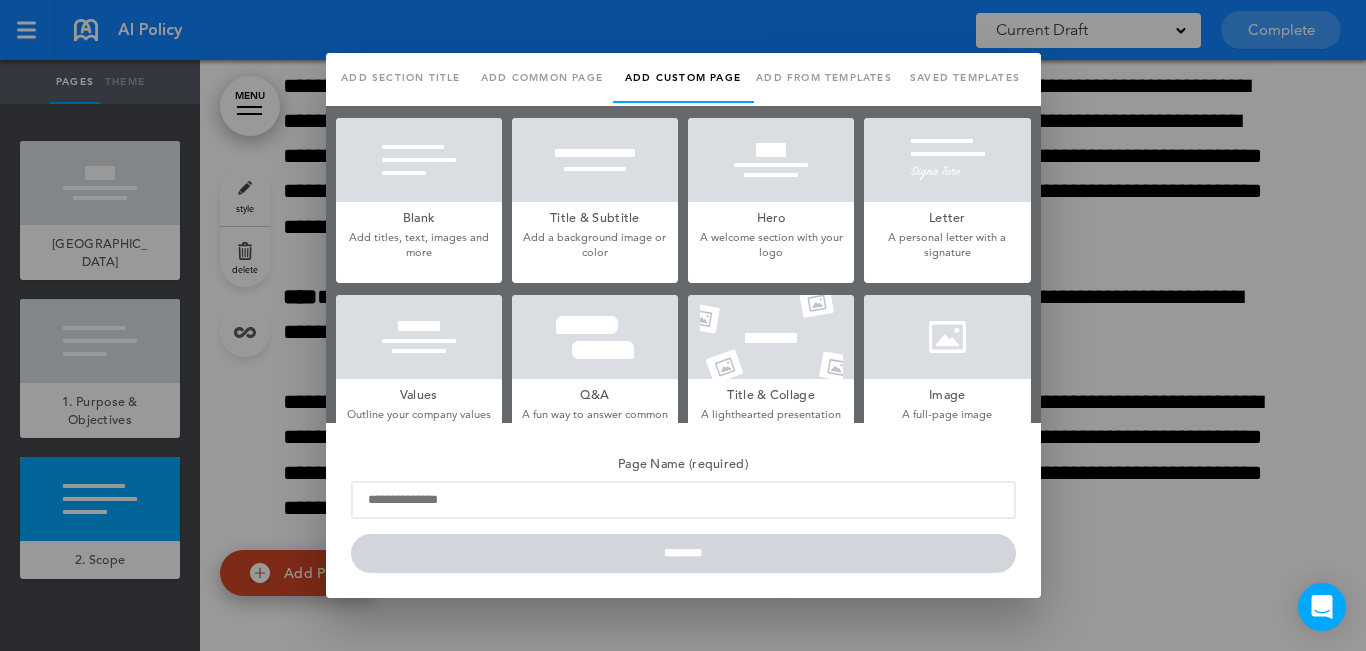 click at bounding box center (419, 160) 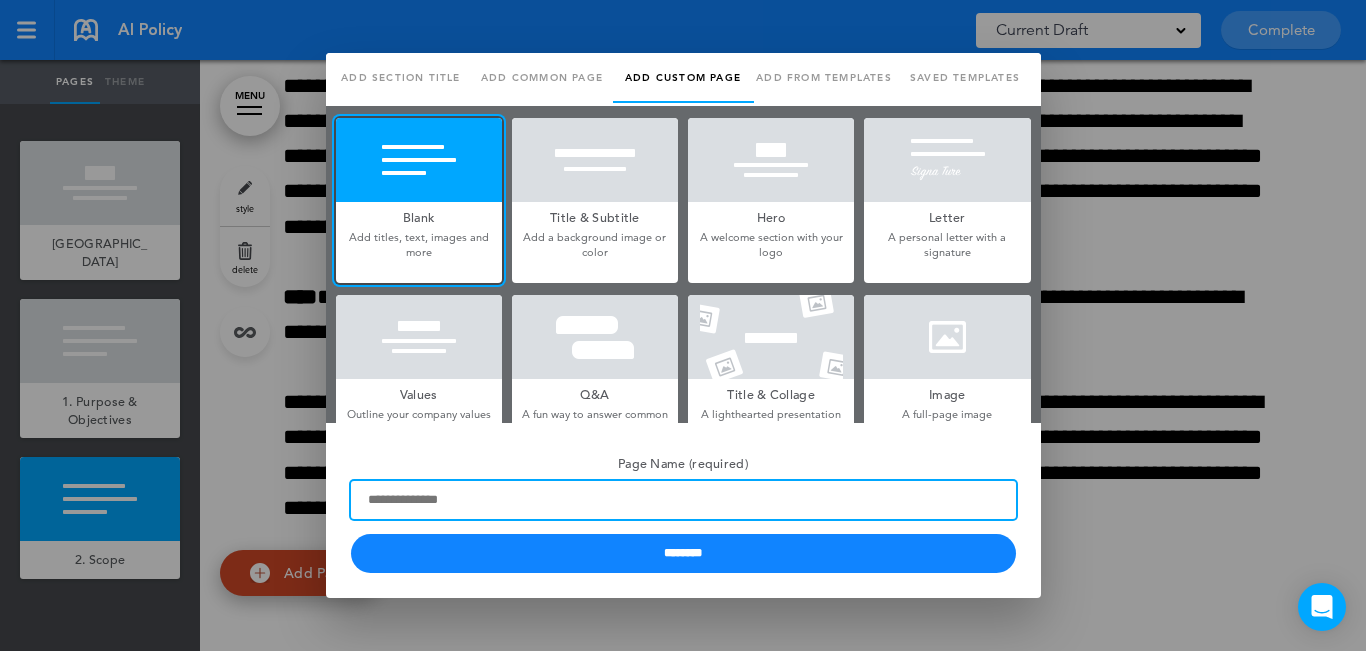 paste on "**********" 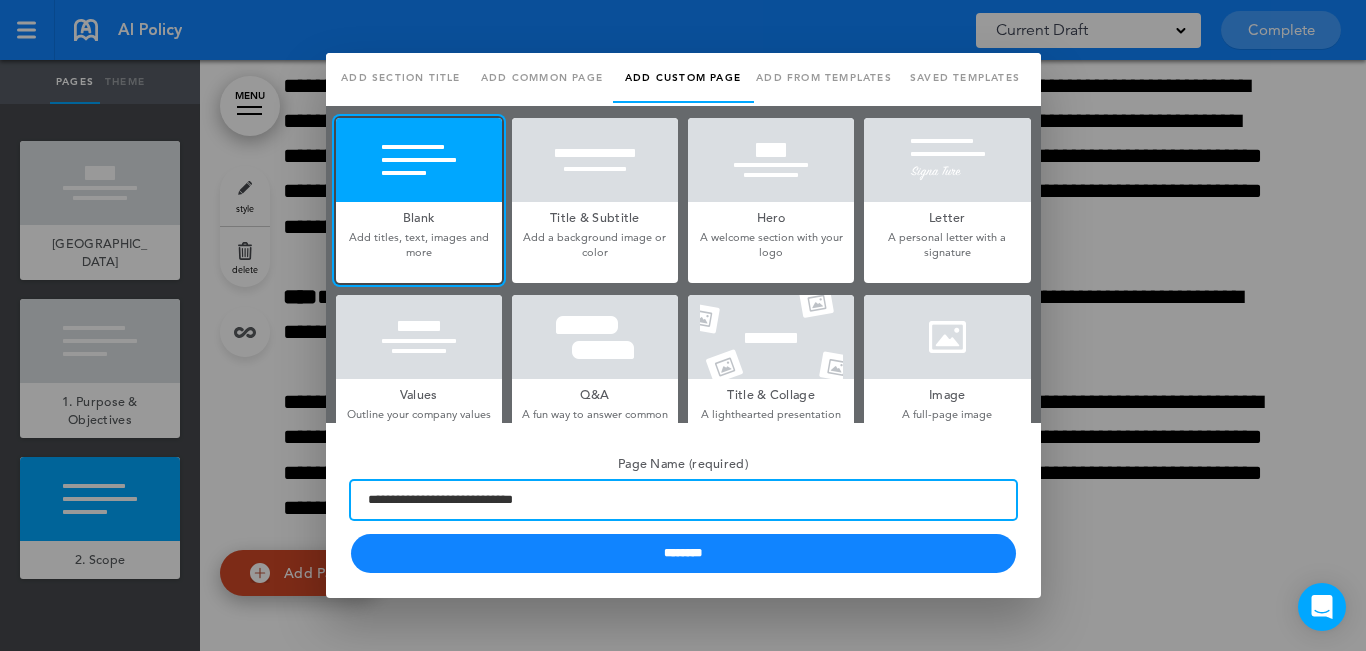 click on "**********" at bounding box center (683, 500) 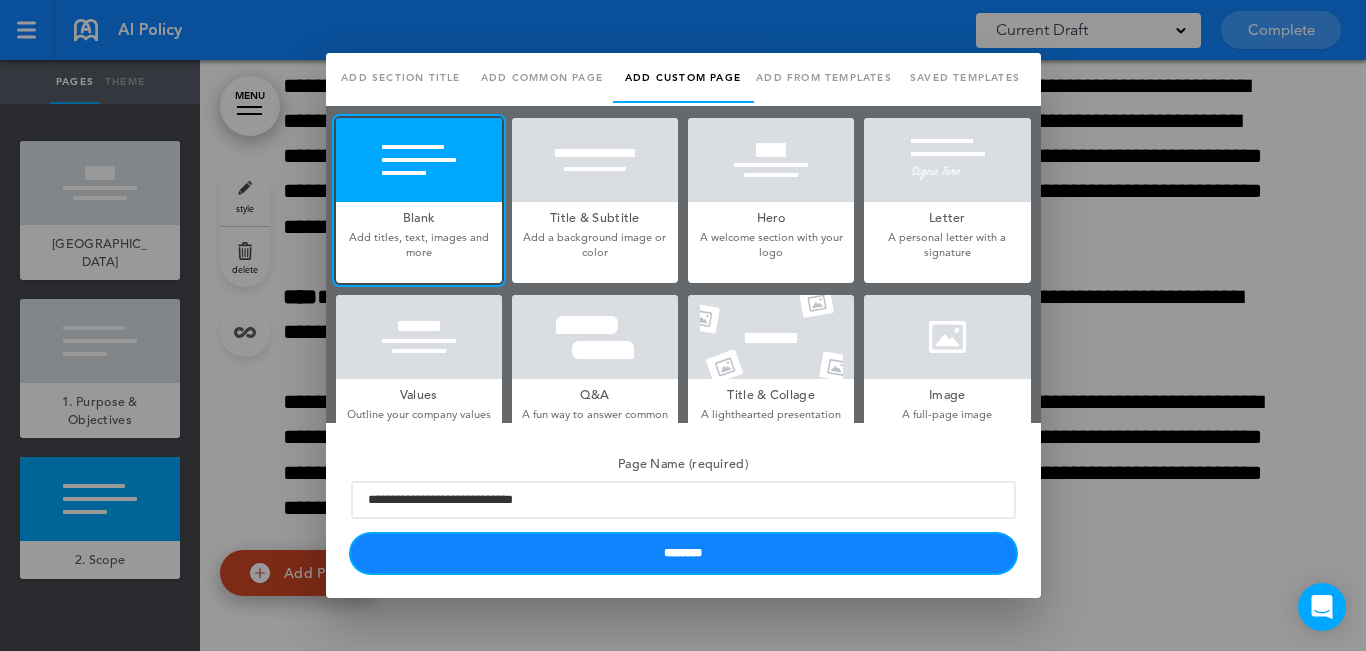 click on "********" at bounding box center [683, 553] 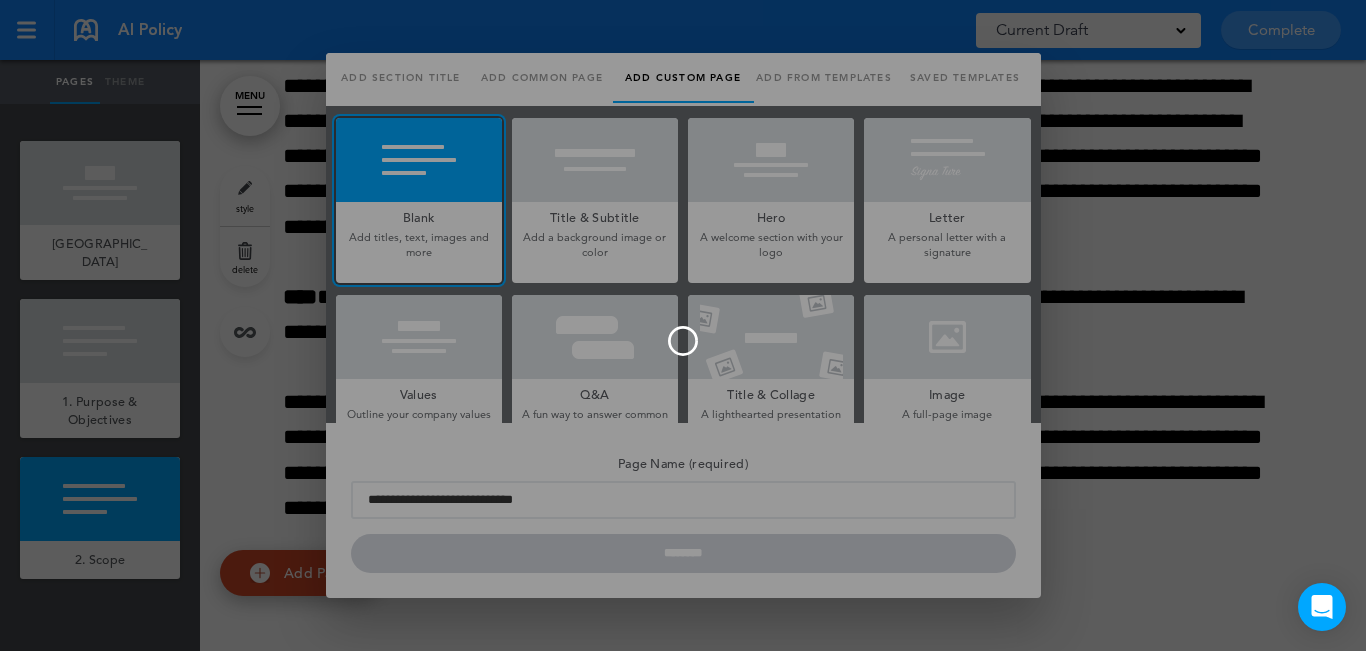 click at bounding box center (683, 325) 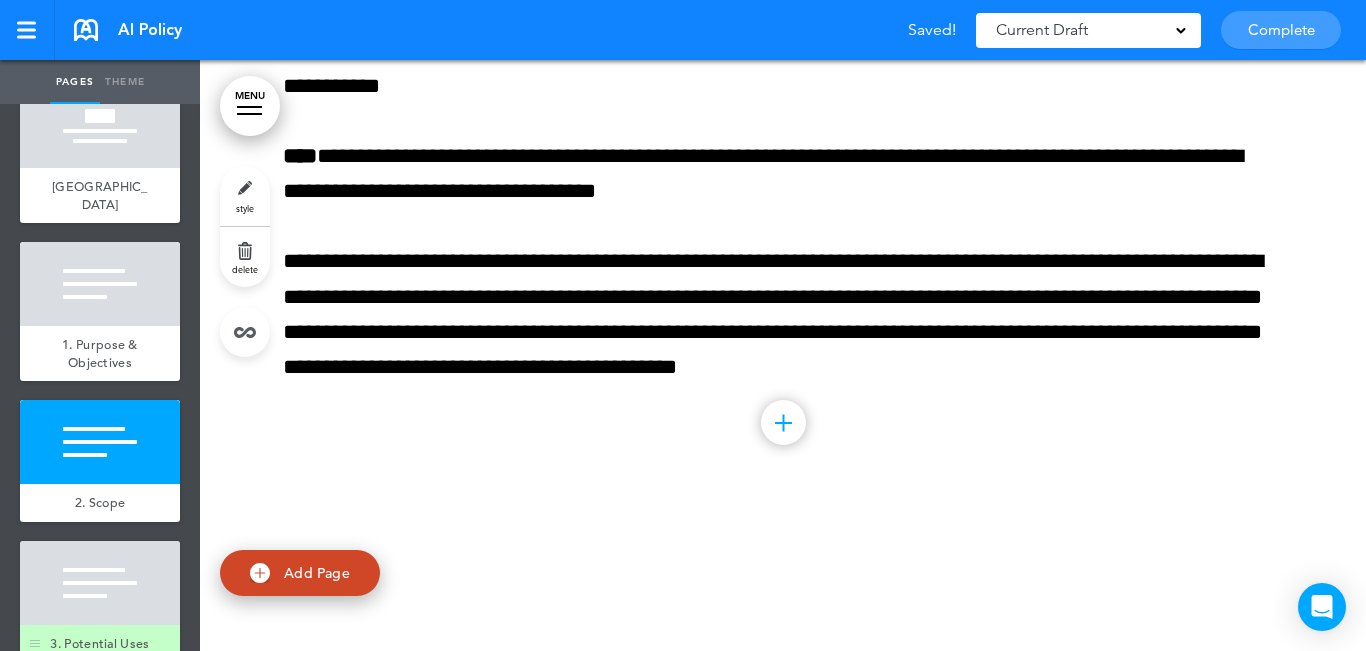 scroll, scrollTop: 108, scrollLeft: 0, axis: vertical 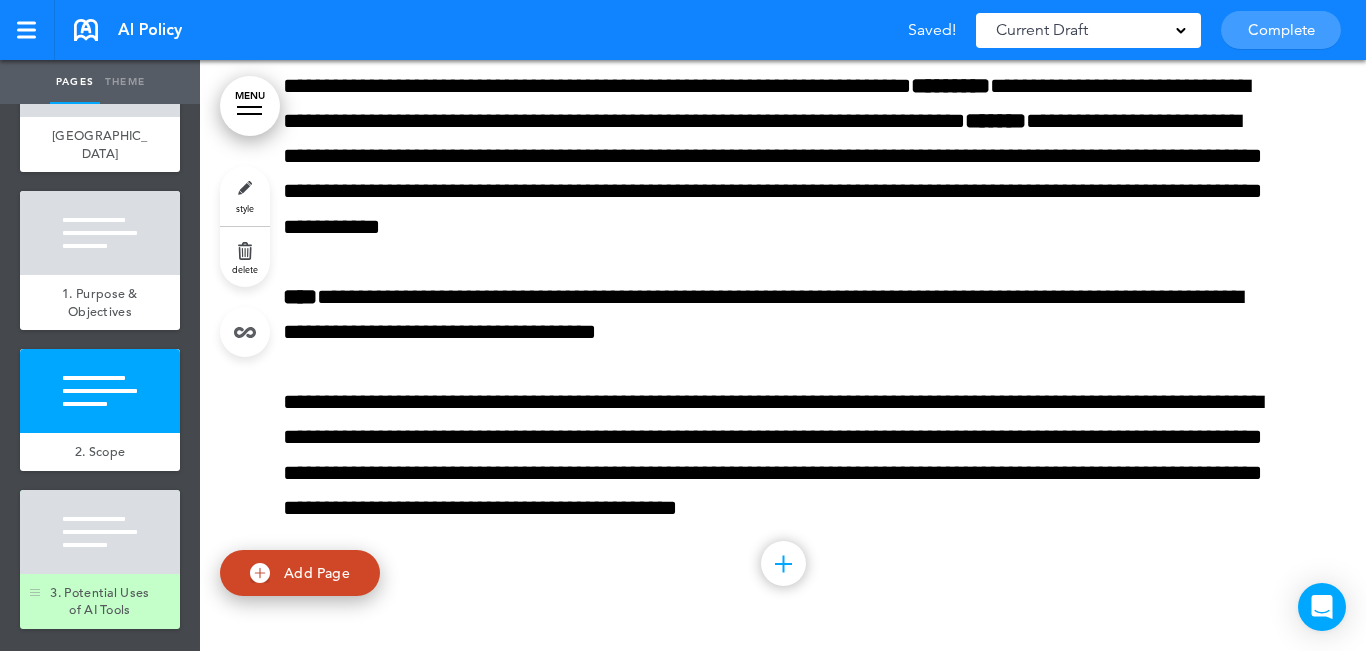 click at bounding box center (100, 532) 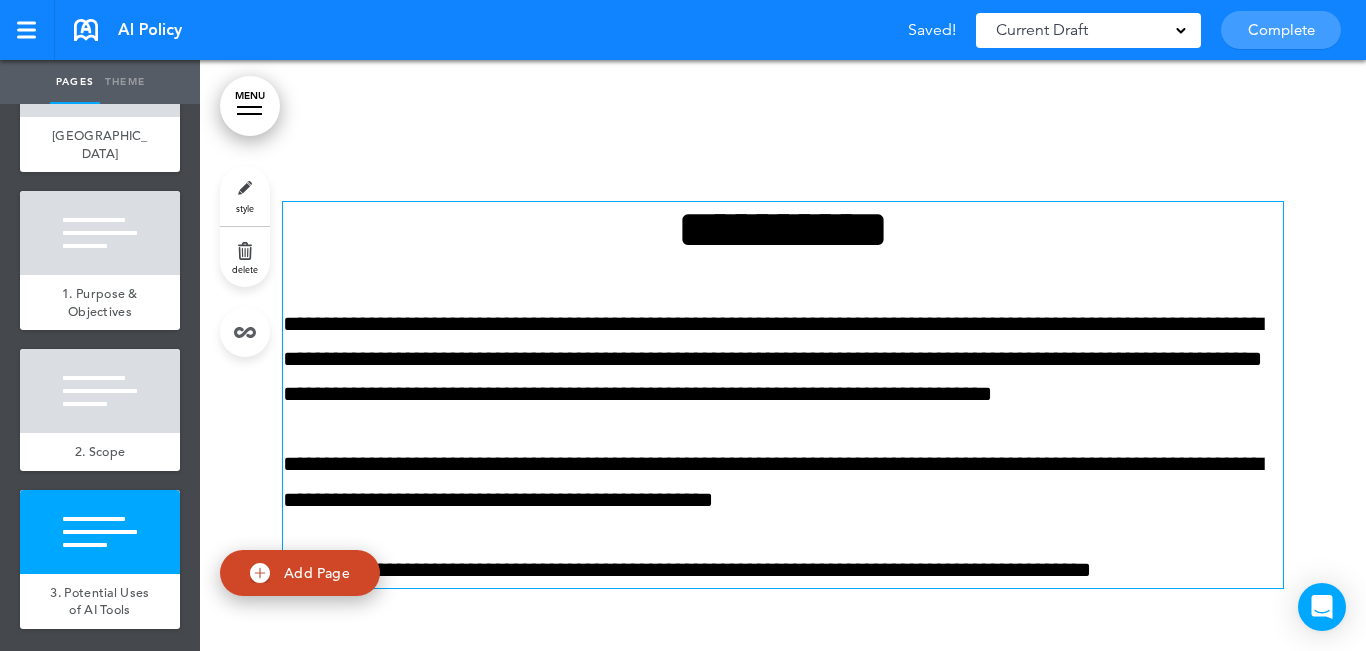 scroll, scrollTop: 3095, scrollLeft: 0, axis: vertical 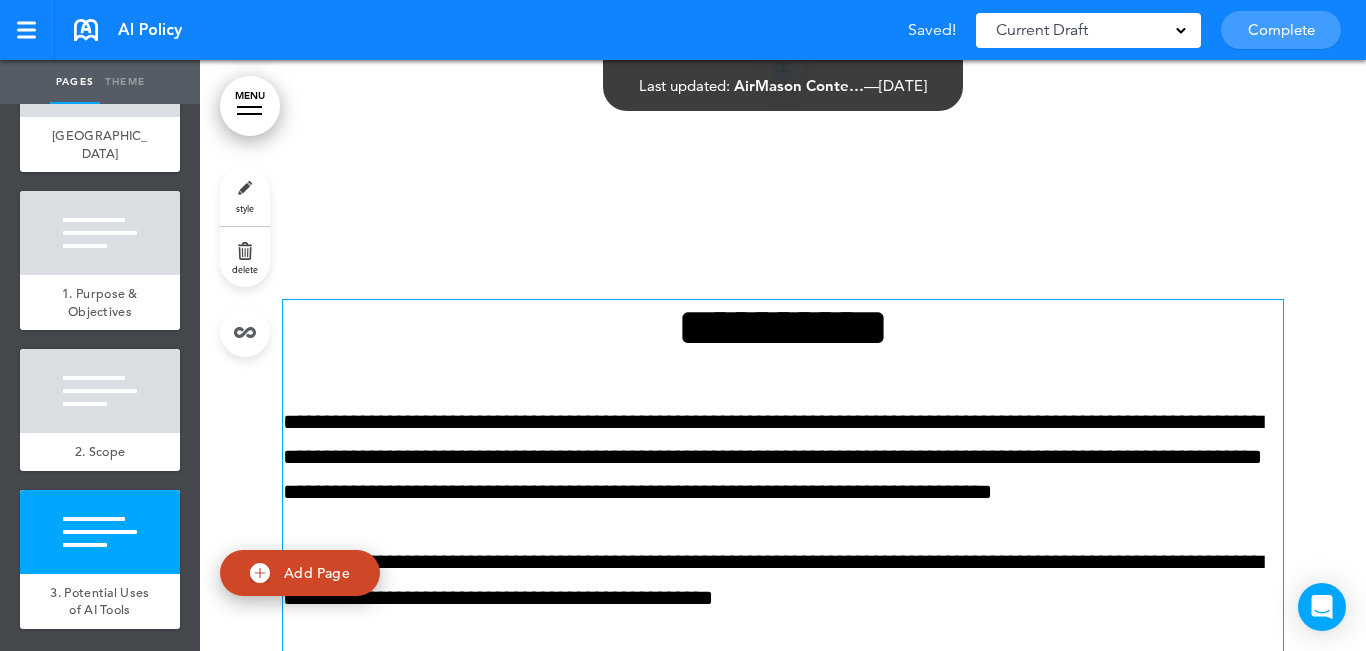click on "**********" at bounding box center (783, 327) 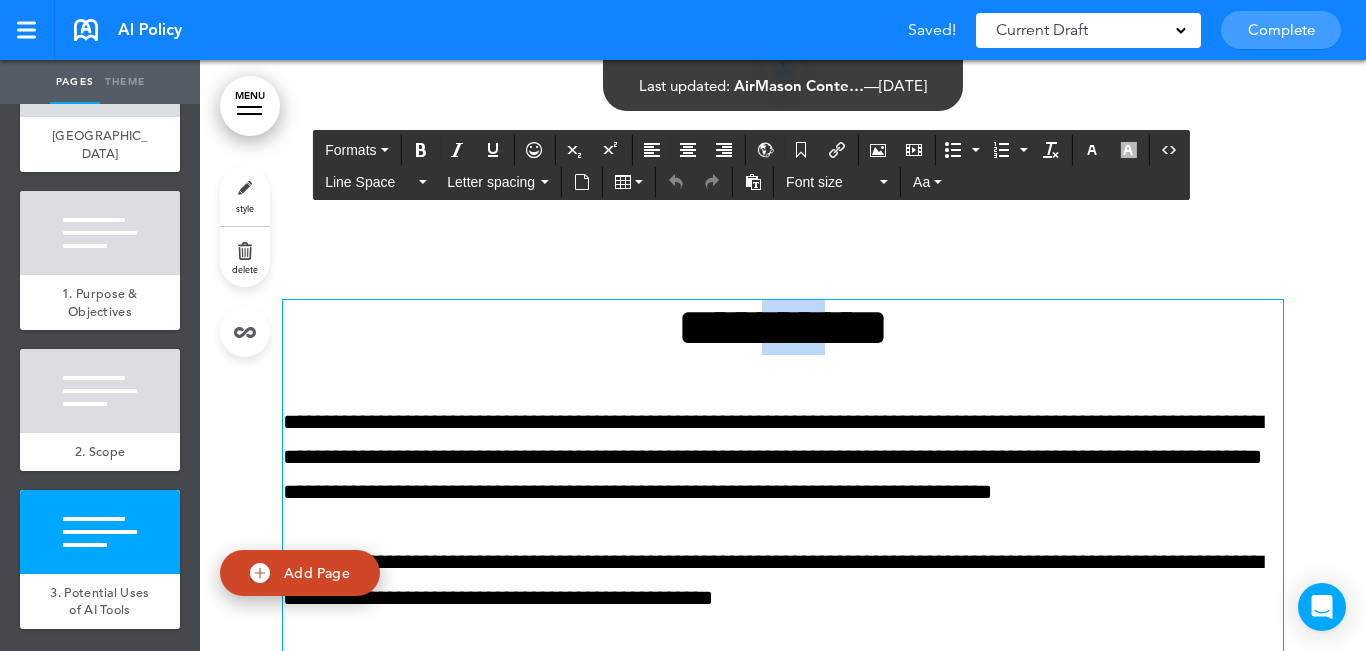 click on "**********" at bounding box center (783, 327) 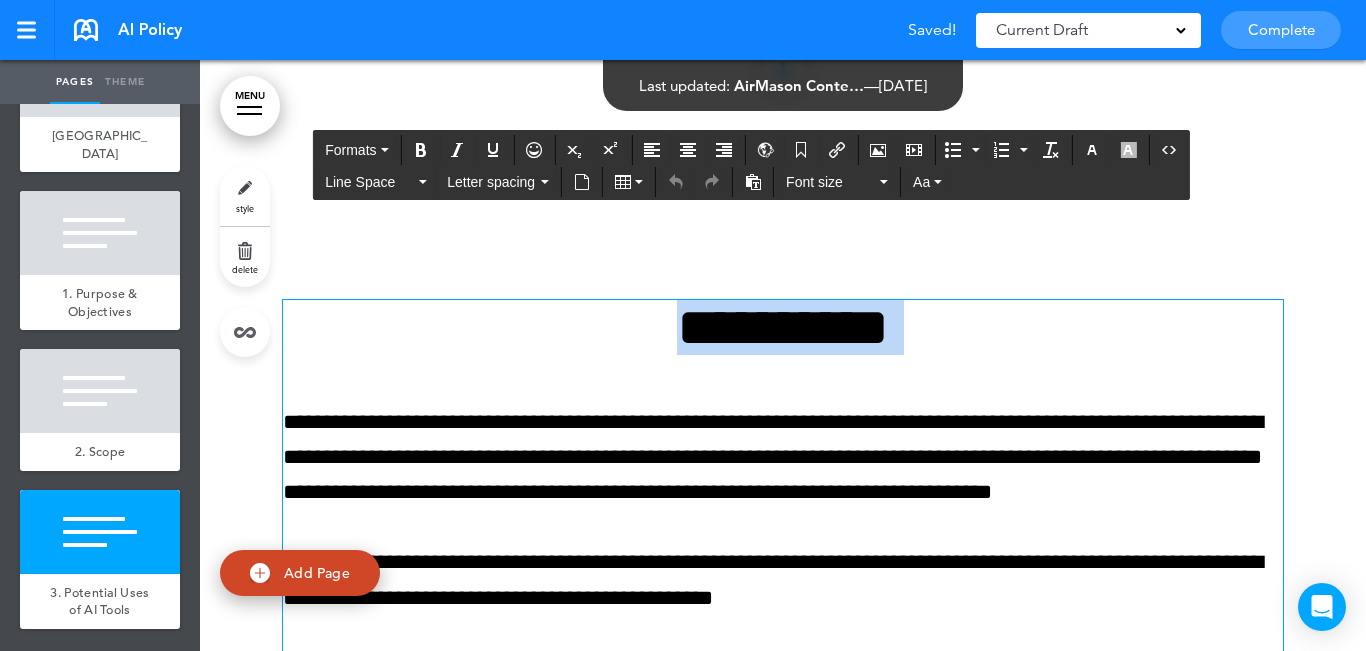click on "**********" at bounding box center (783, 327) 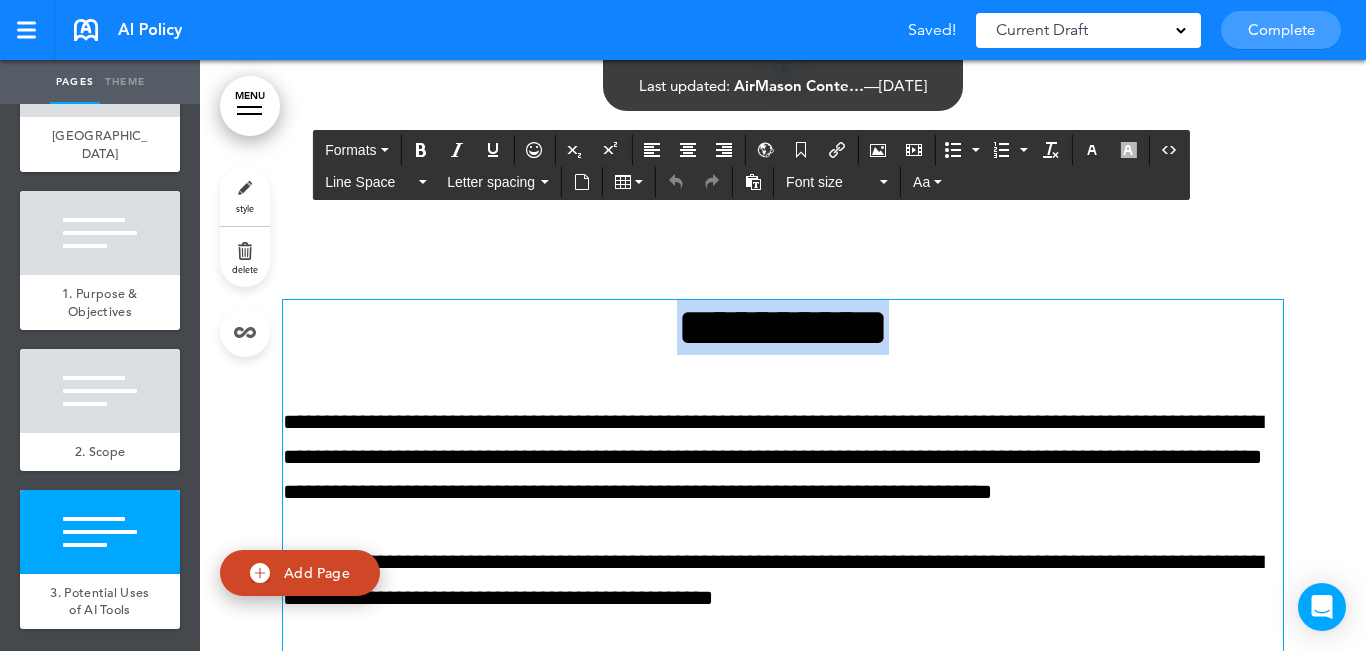 paste 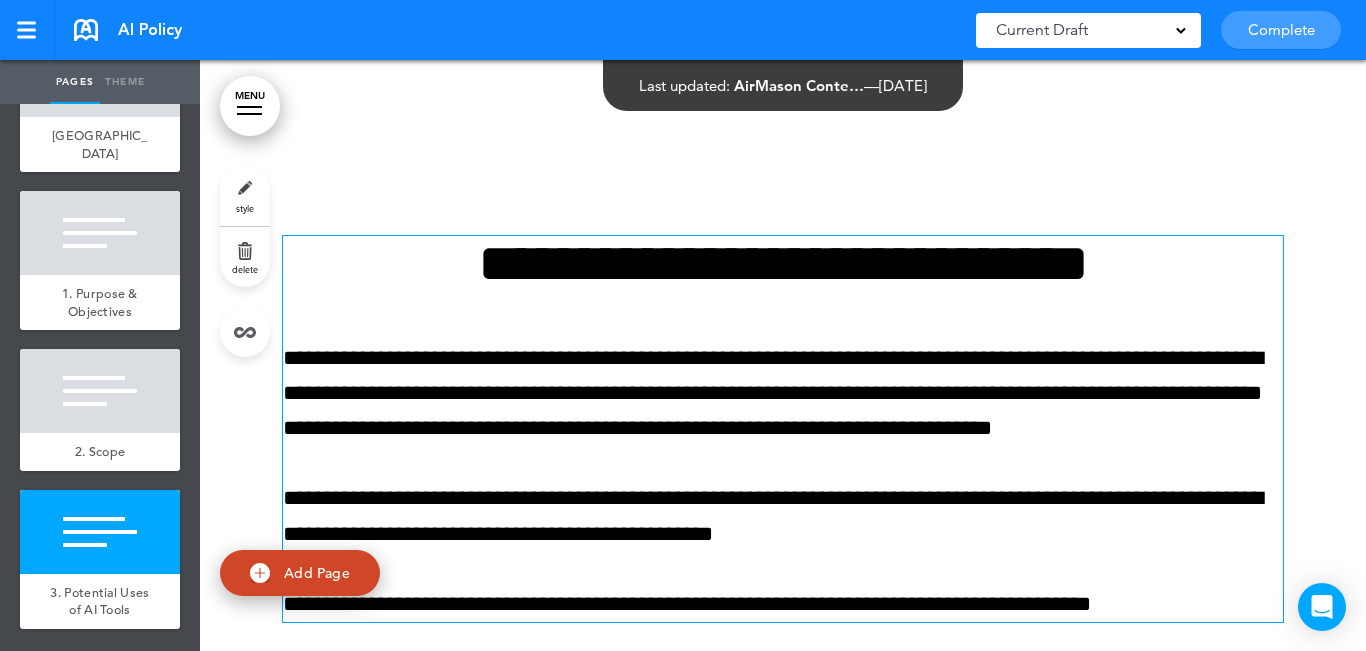 scroll, scrollTop: 3195, scrollLeft: 0, axis: vertical 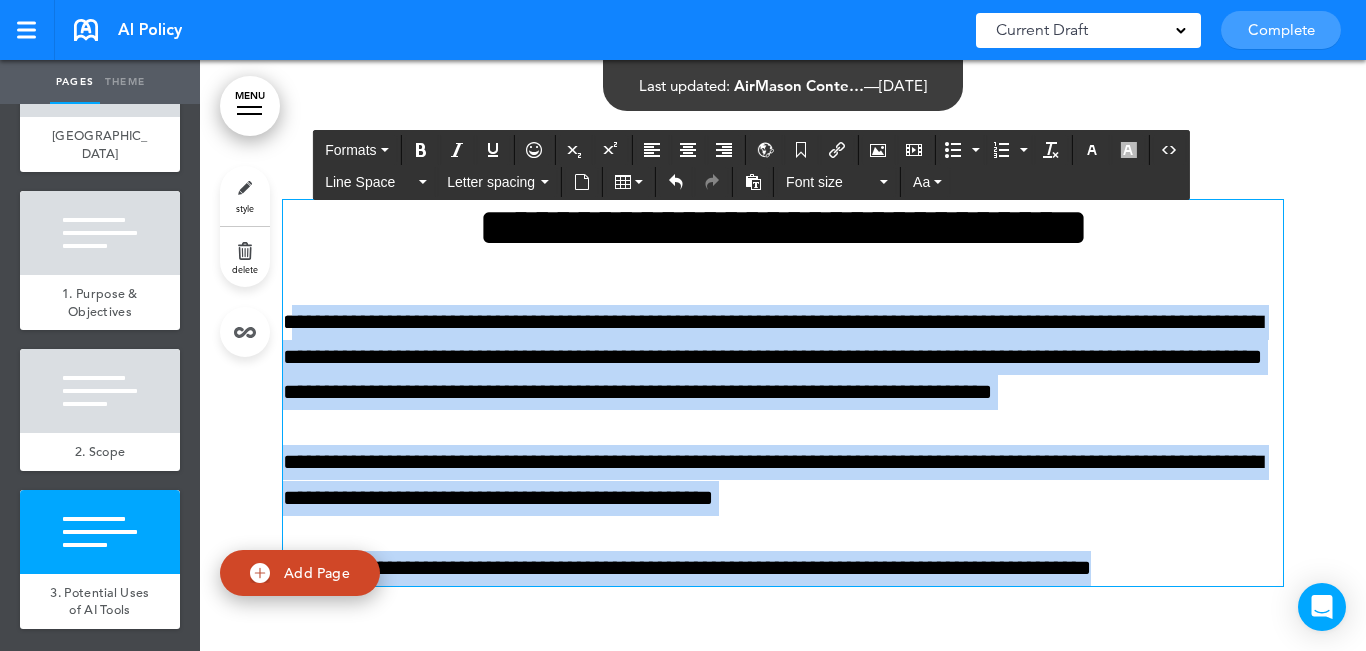 click on "Make this page common so it is available in other handbooks.
This handbook
Preview
Settings
Your Handbooks
AI Policy UK
Account
Manage Organization
My Account
Help
Logout
AI Policy
Saved!
Current Draft
CURRENT DRAFT
Complete" at bounding box center (683, 325) 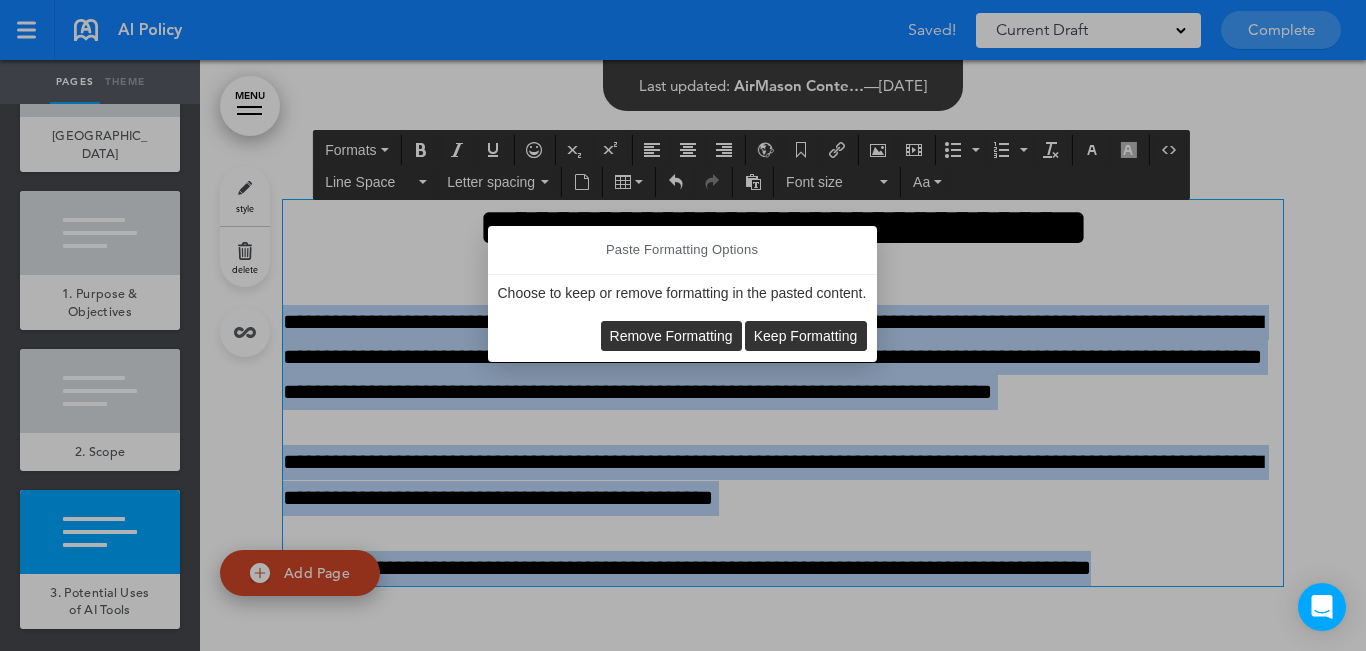 drag, startPoint x: 704, startPoint y: 339, endPoint x: 664, endPoint y: 349, distance: 41.231056 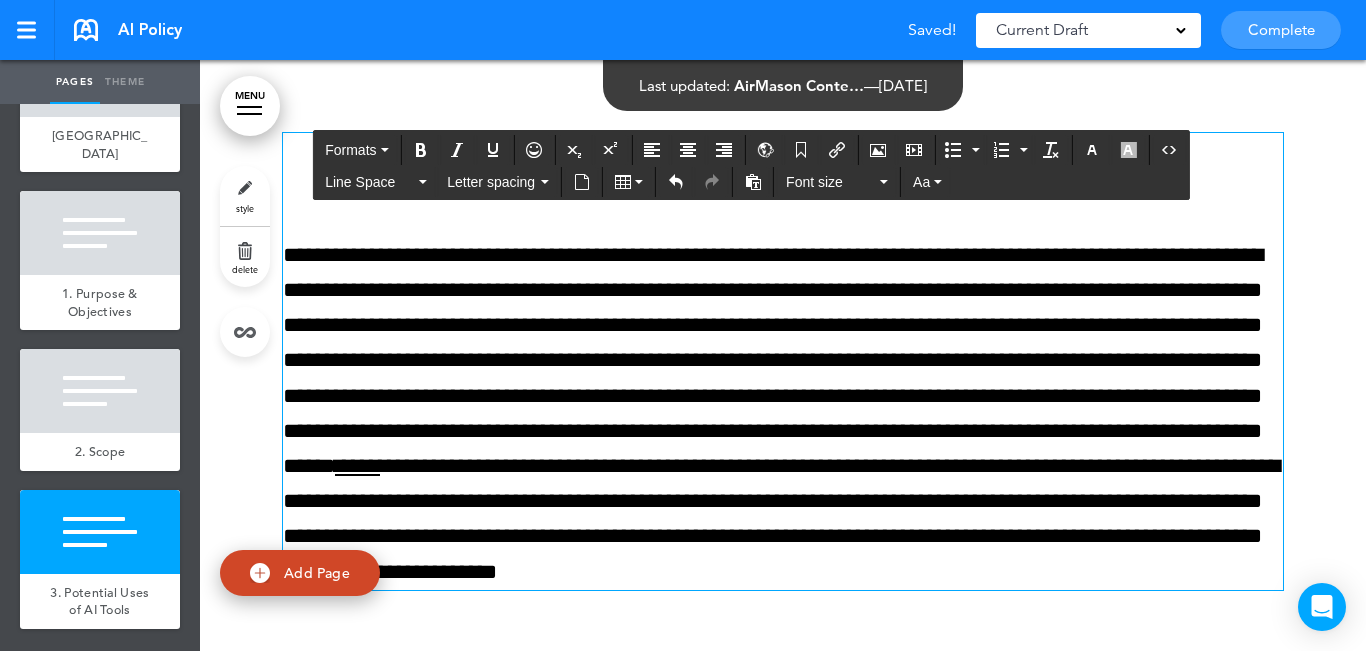 scroll, scrollTop: 3318, scrollLeft: 0, axis: vertical 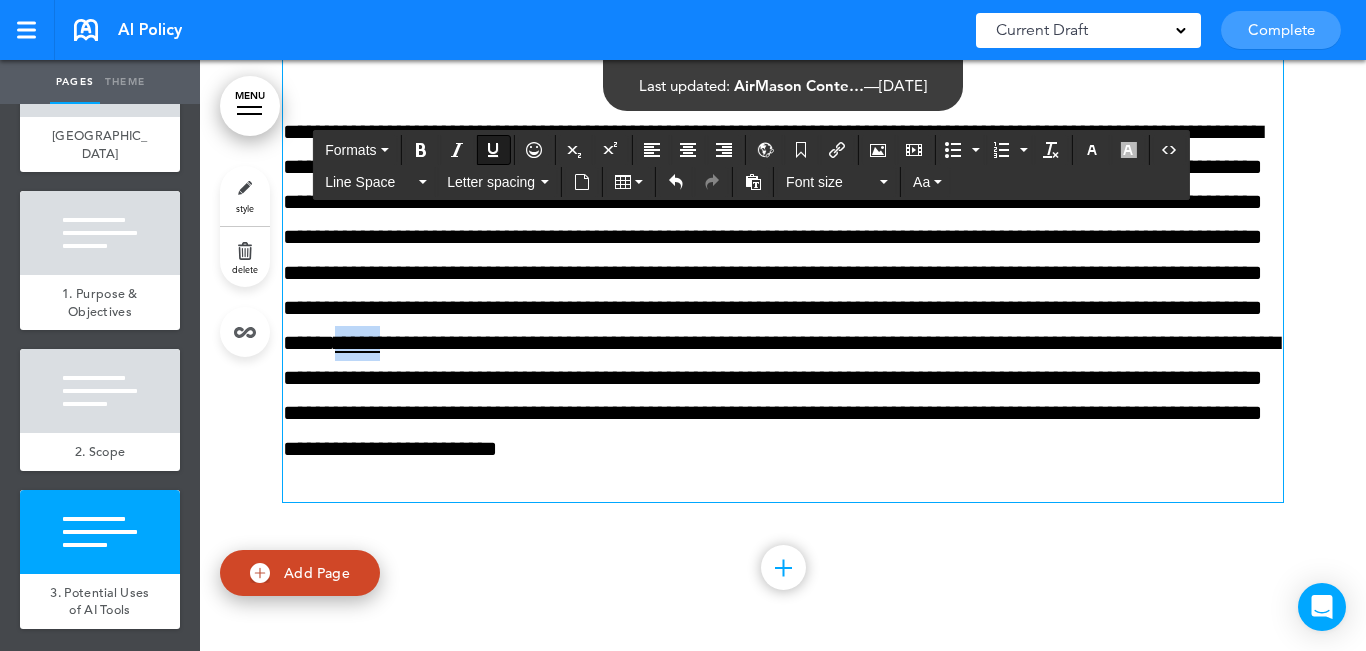 drag, startPoint x: 990, startPoint y: 344, endPoint x: 931, endPoint y: 335, distance: 59.682495 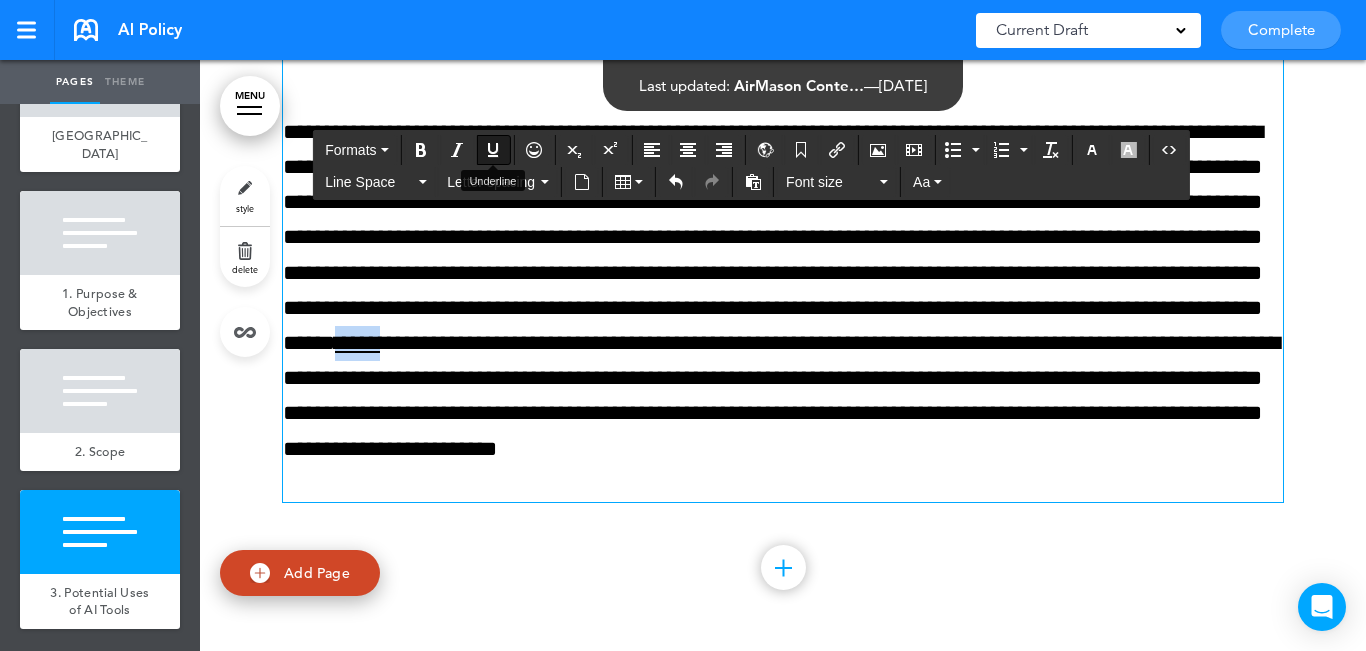 click at bounding box center (493, 150) 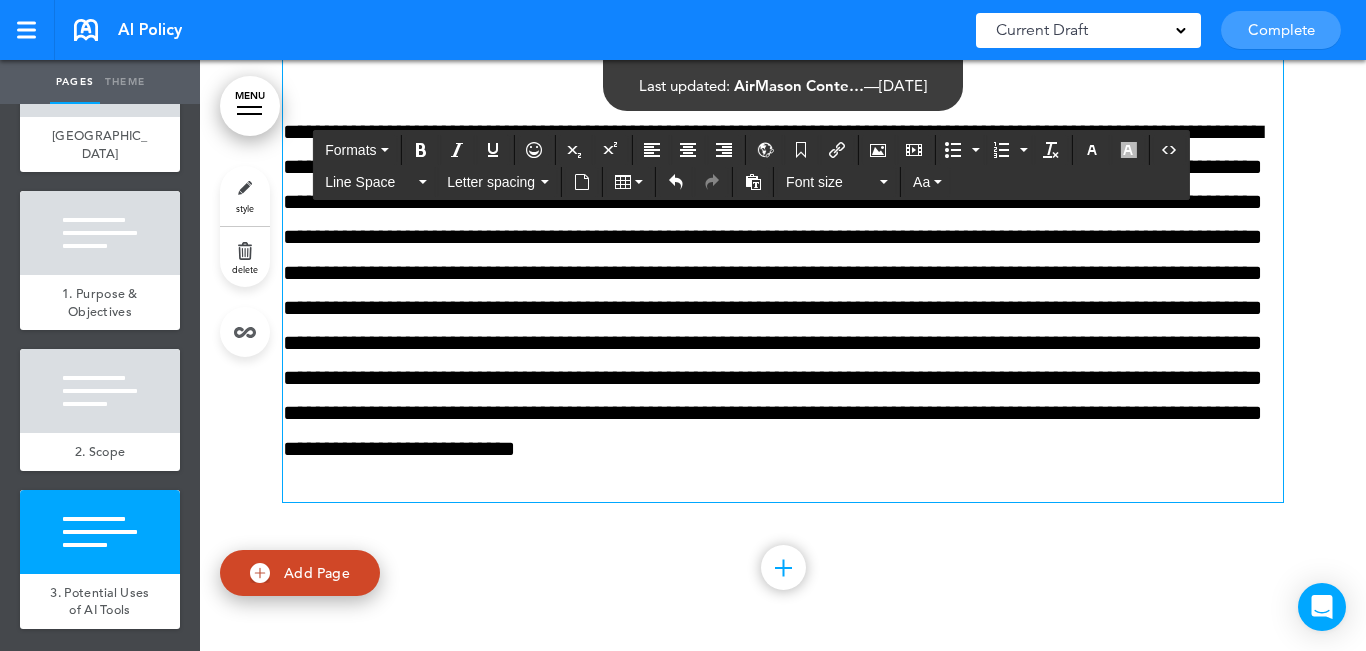 click on "**********" at bounding box center [783, 281] 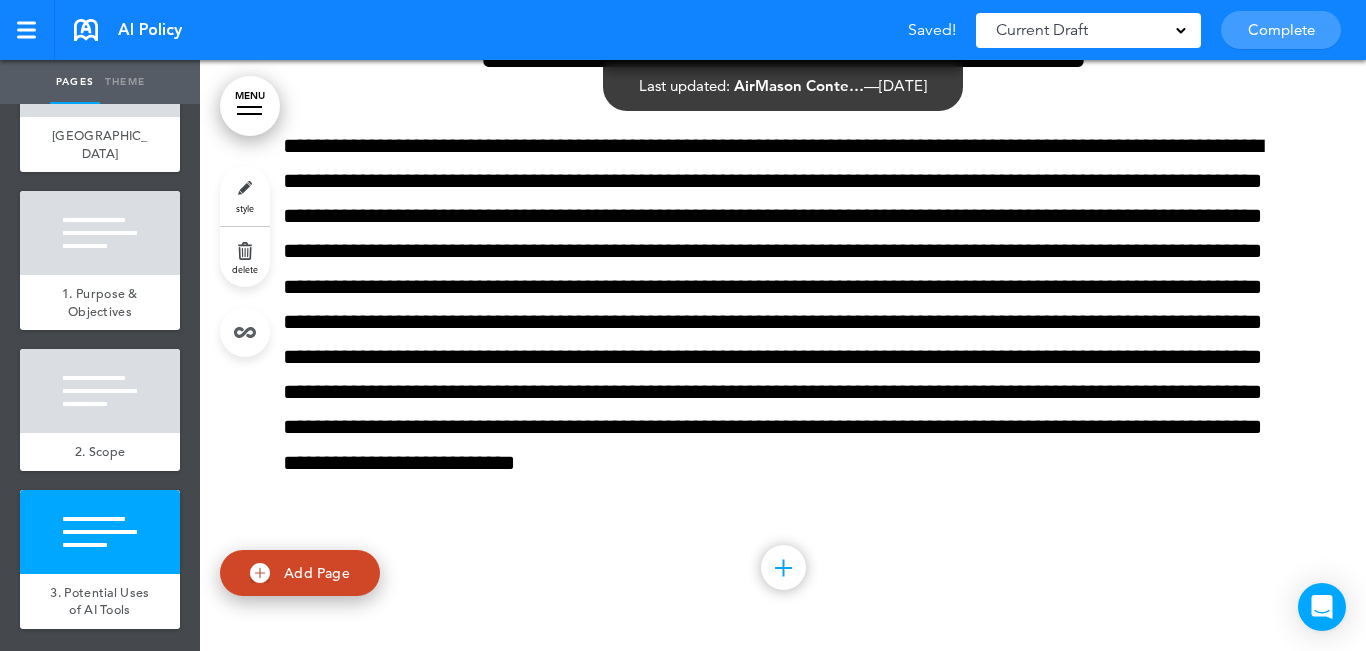 scroll, scrollTop: 3218, scrollLeft: 0, axis: vertical 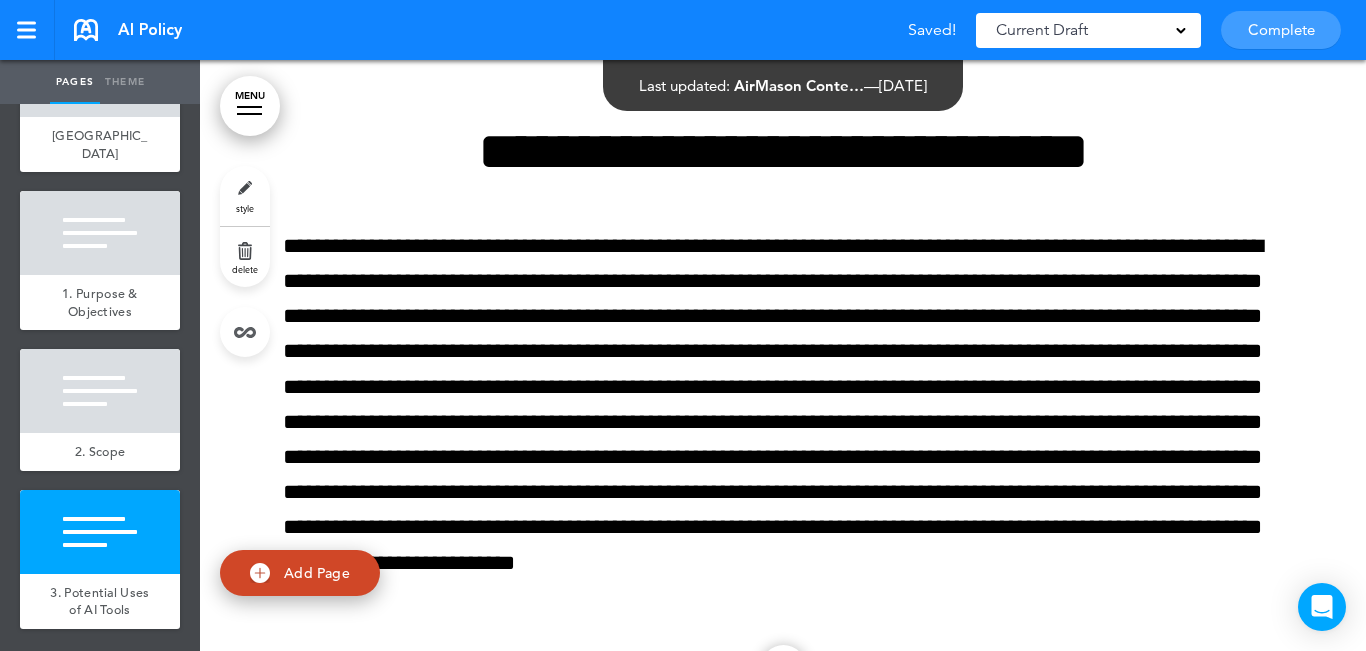 drag, startPoint x: 60, startPoint y: 525, endPoint x: 149, endPoint y: 389, distance: 162.53308 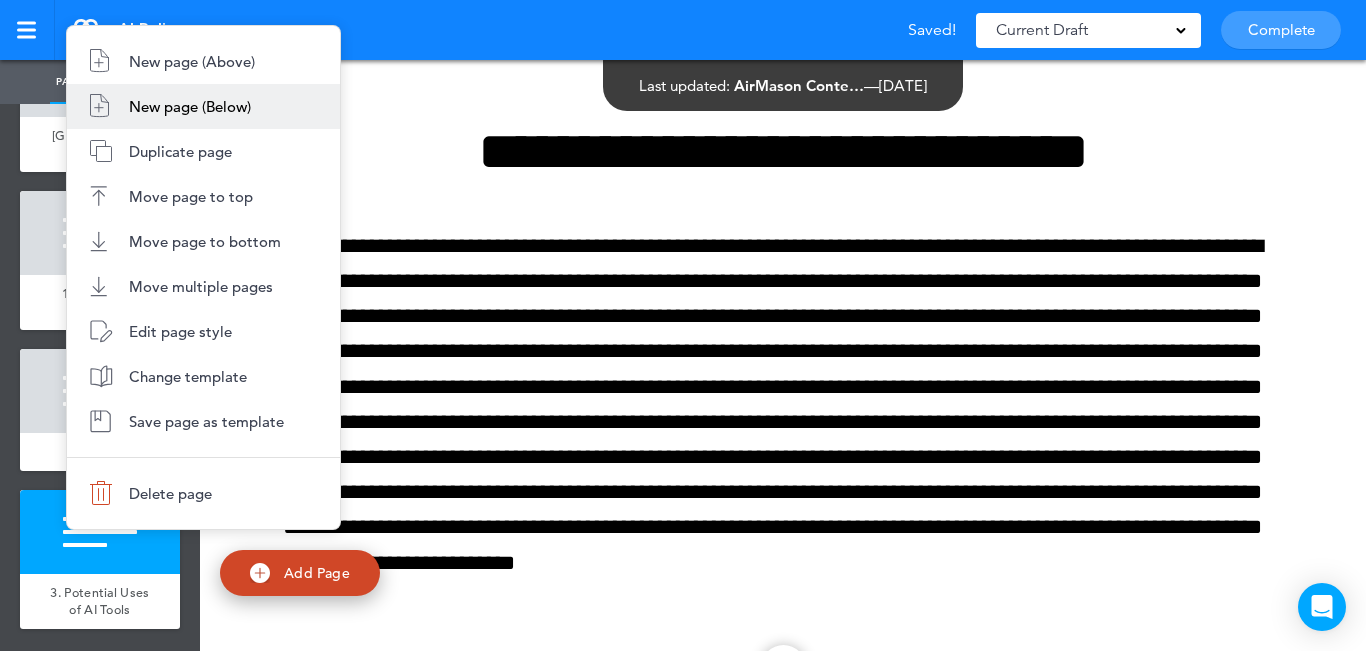 click on "New page (Below)" at bounding box center [203, 106] 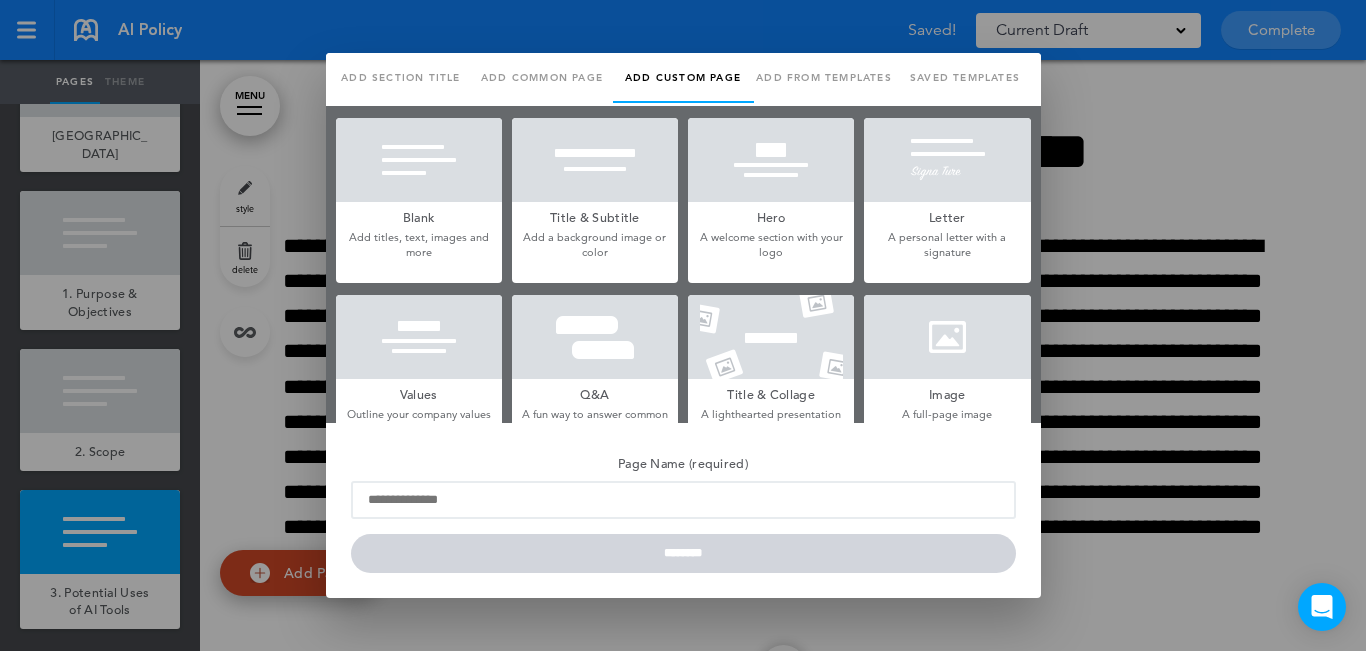 scroll, scrollTop: 0, scrollLeft: 0, axis: both 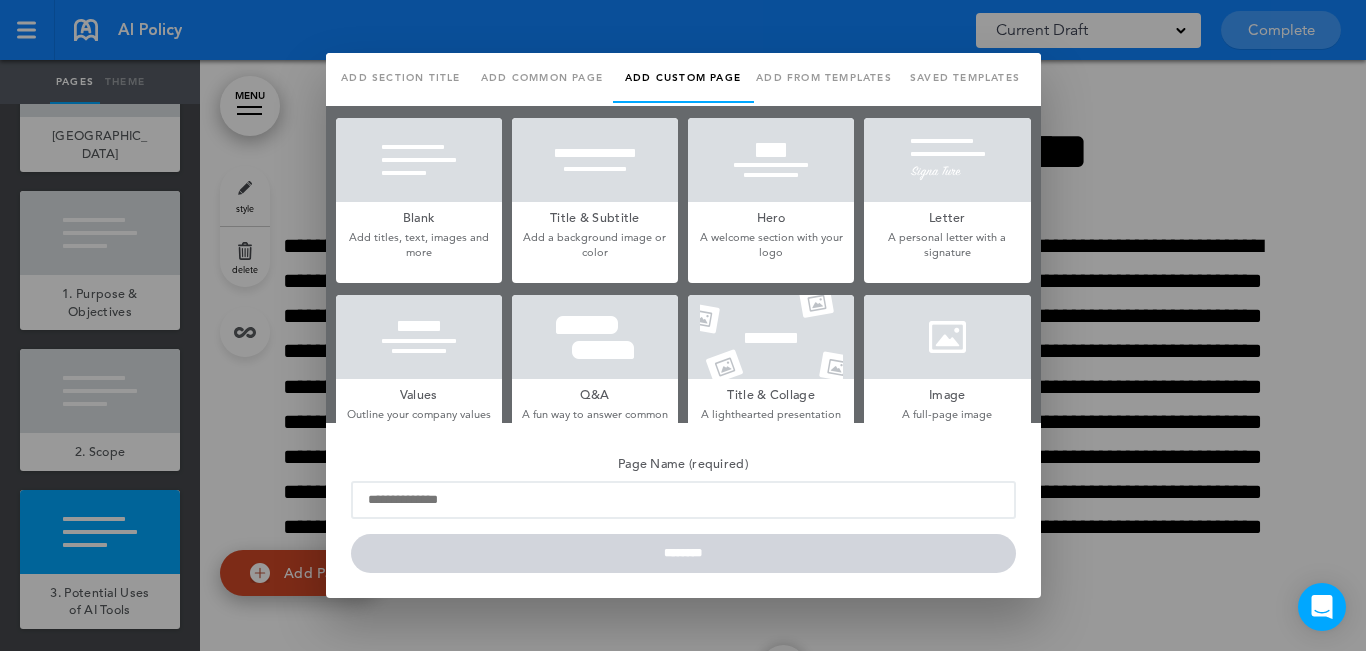 click at bounding box center [419, 160] 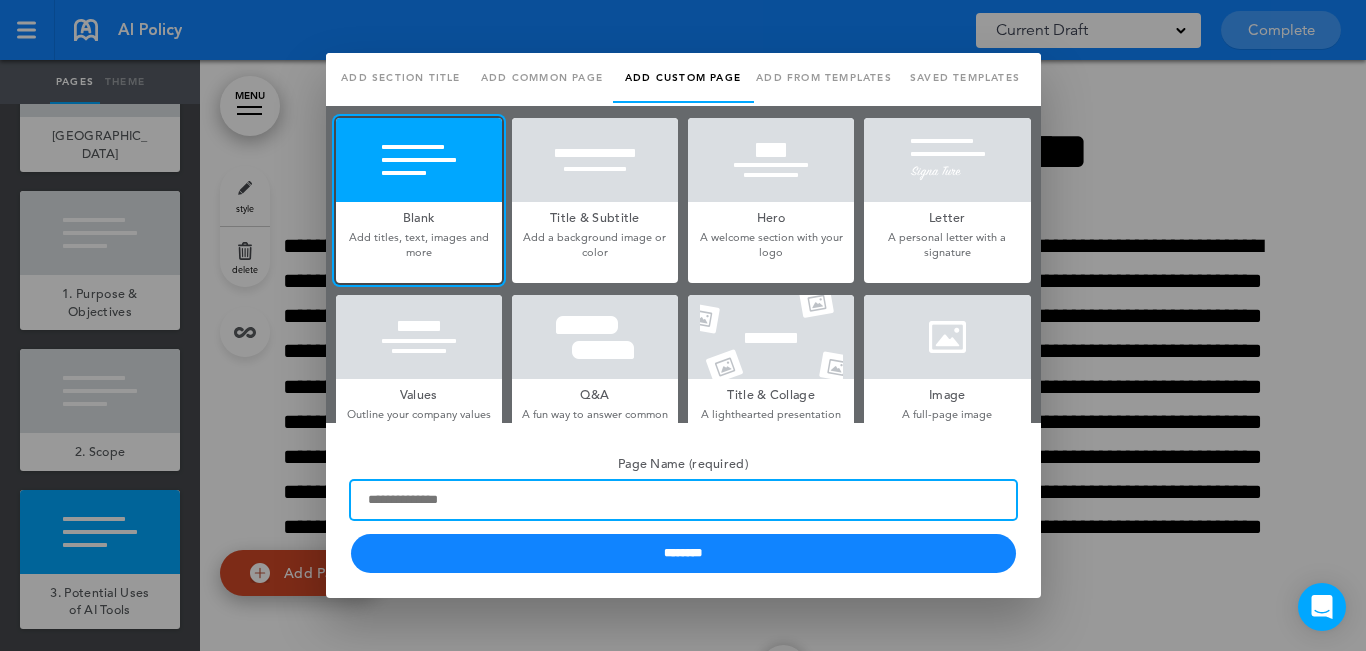 paste on "**********" 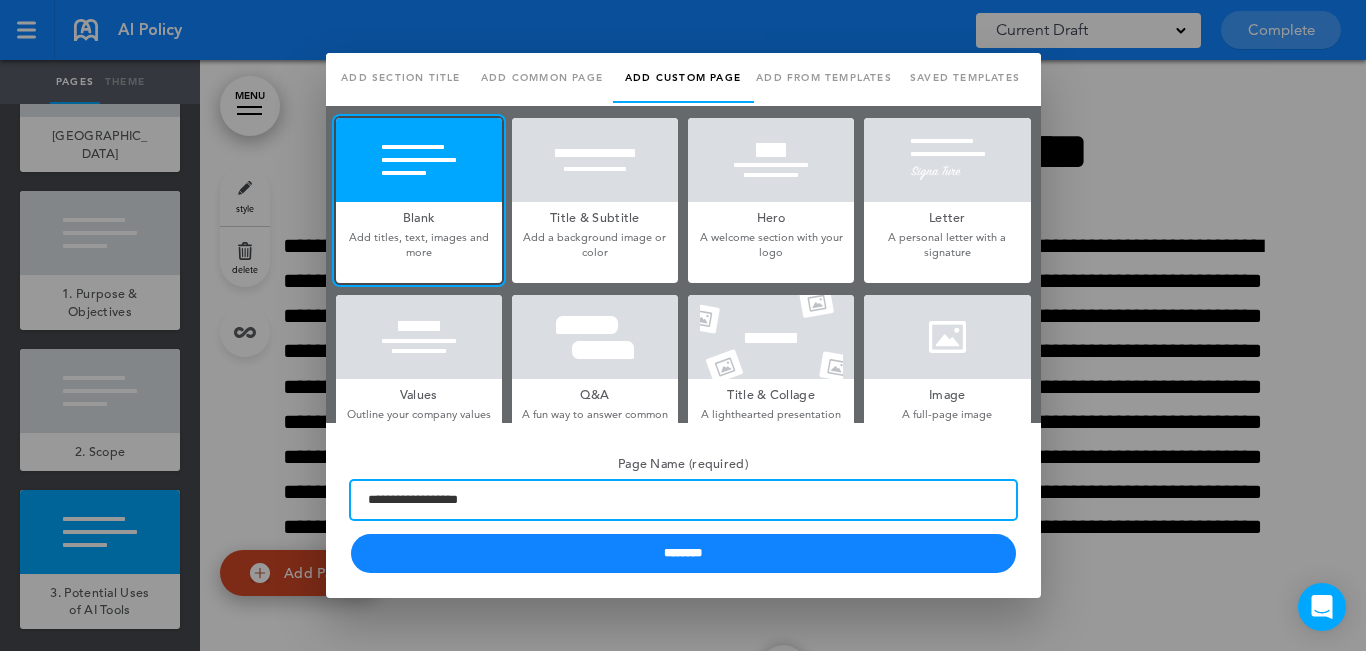 click on "**********" at bounding box center (683, 500) 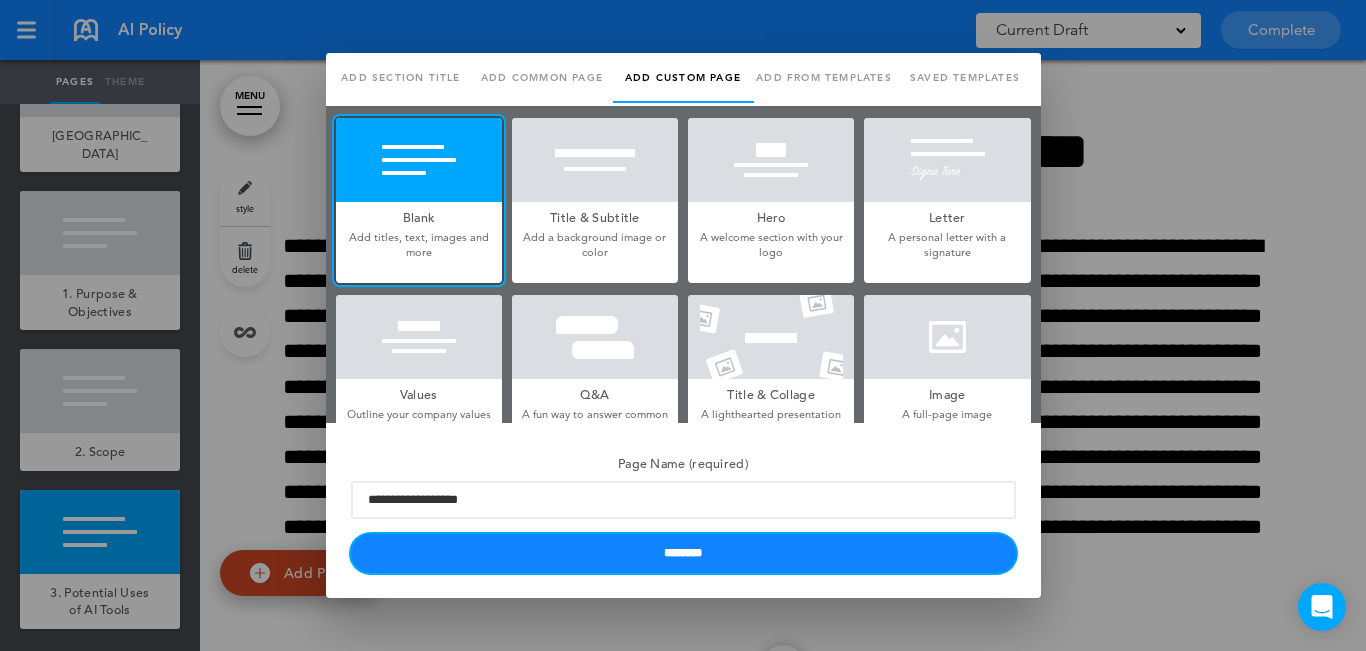 click on "********" at bounding box center [683, 553] 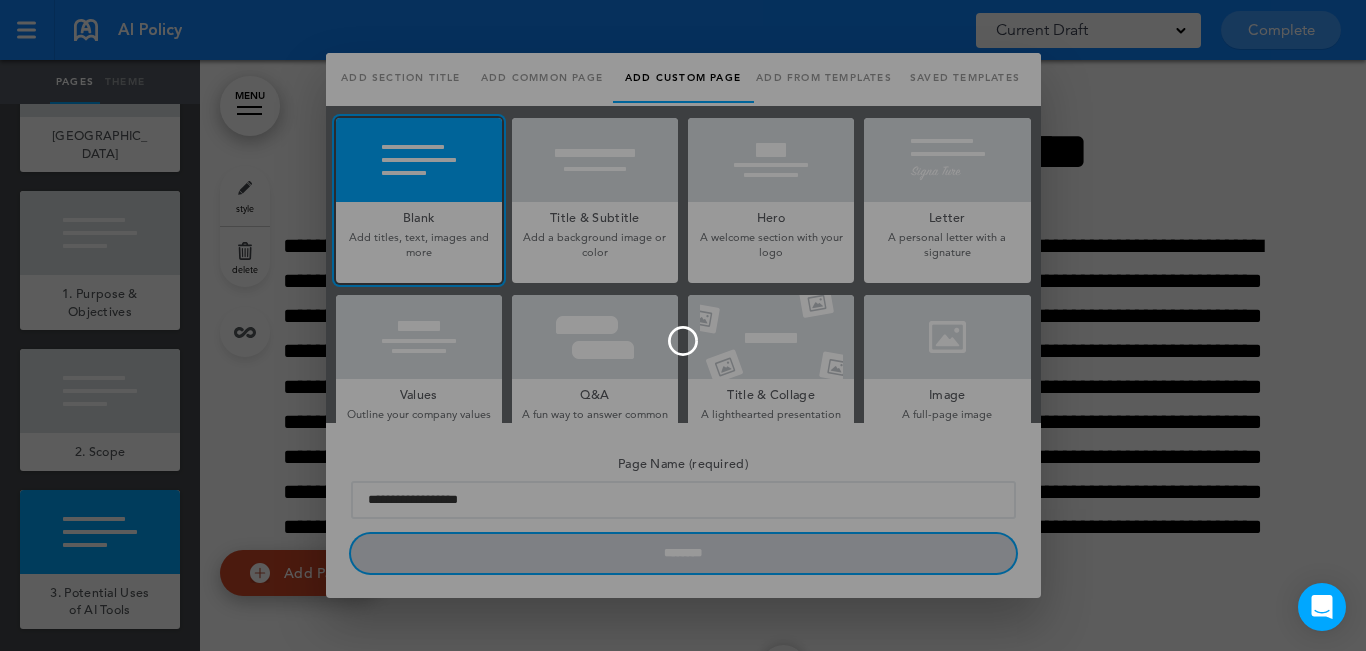 type 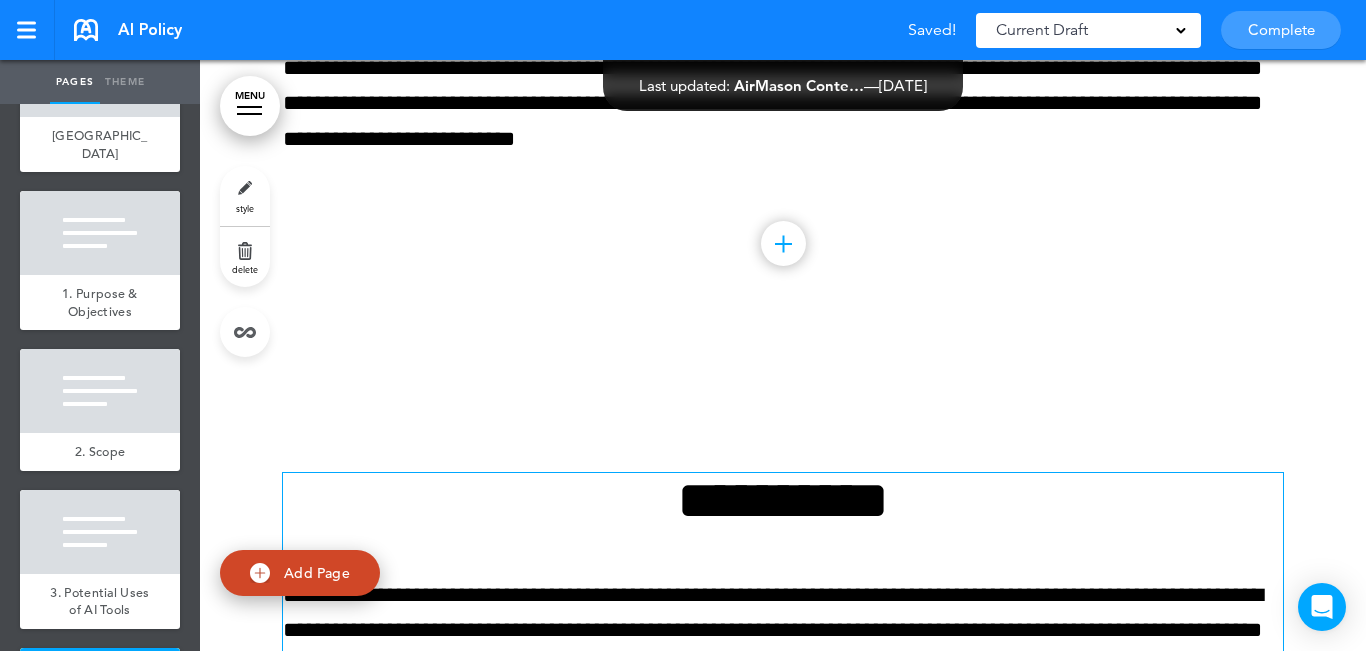 scroll, scrollTop: 3718, scrollLeft: 0, axis: vertical 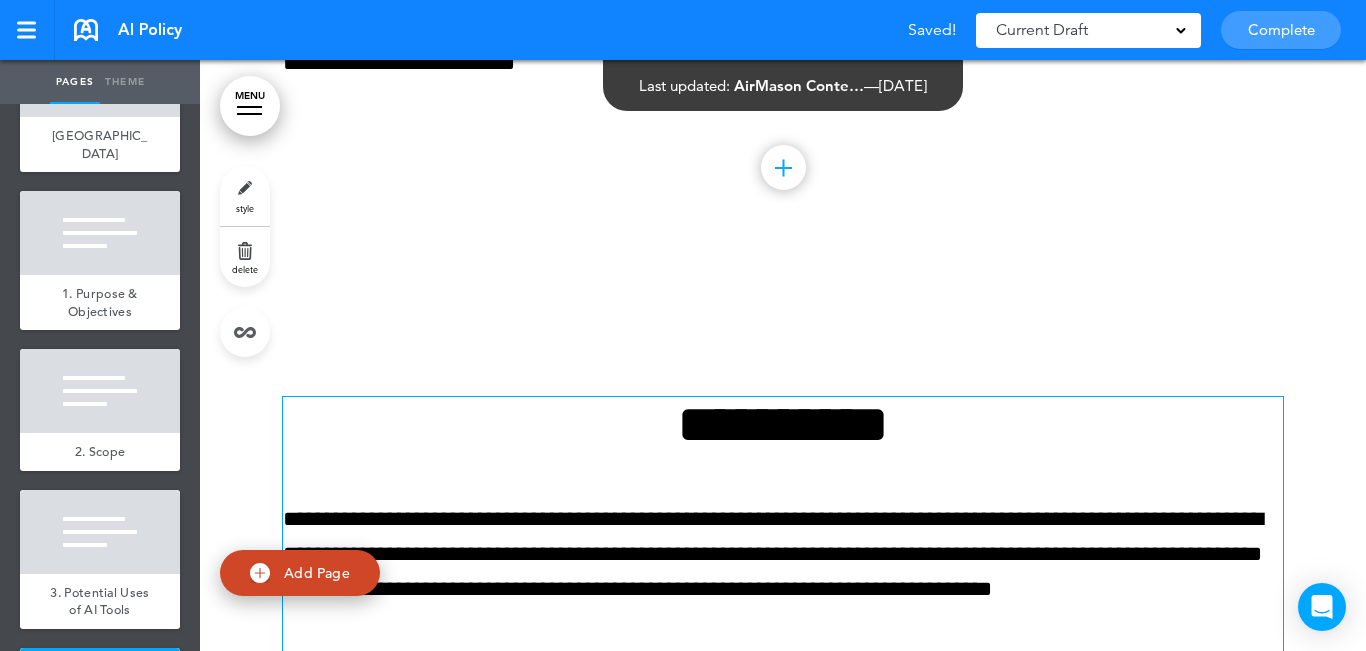 click on "**********" at bounding box center (783, 424) 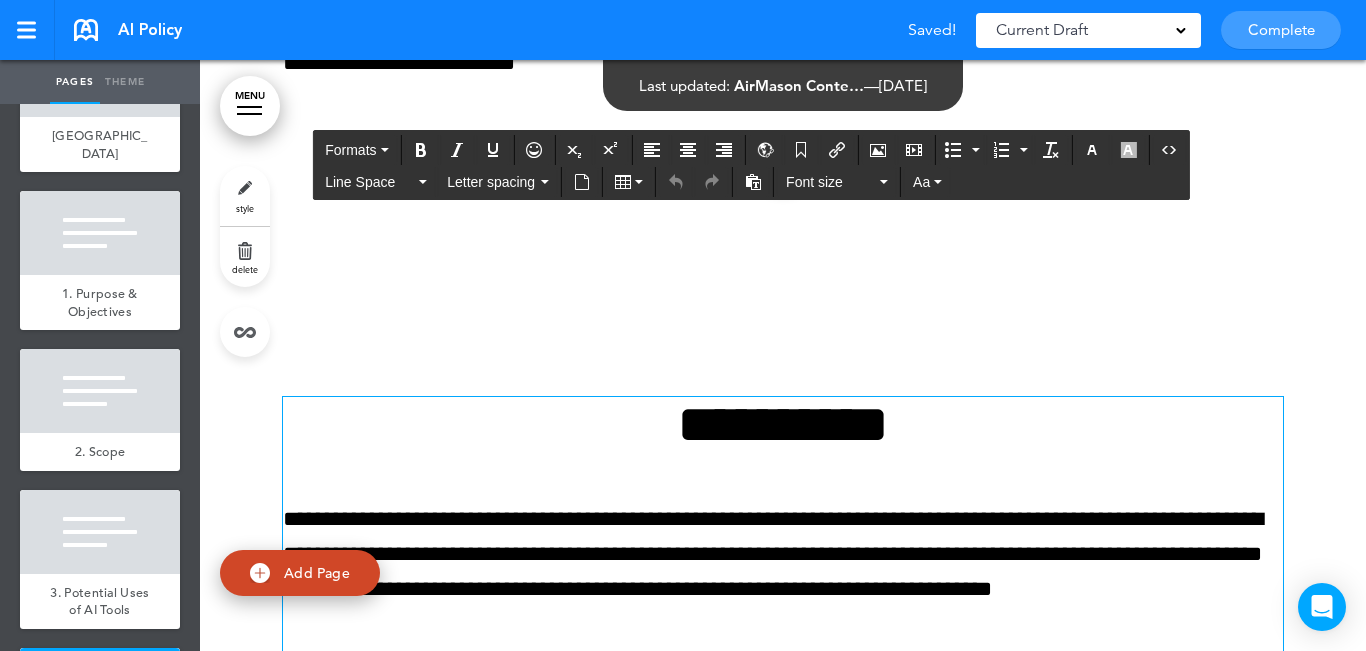 click on "**********" at bounding box center [783, 424] 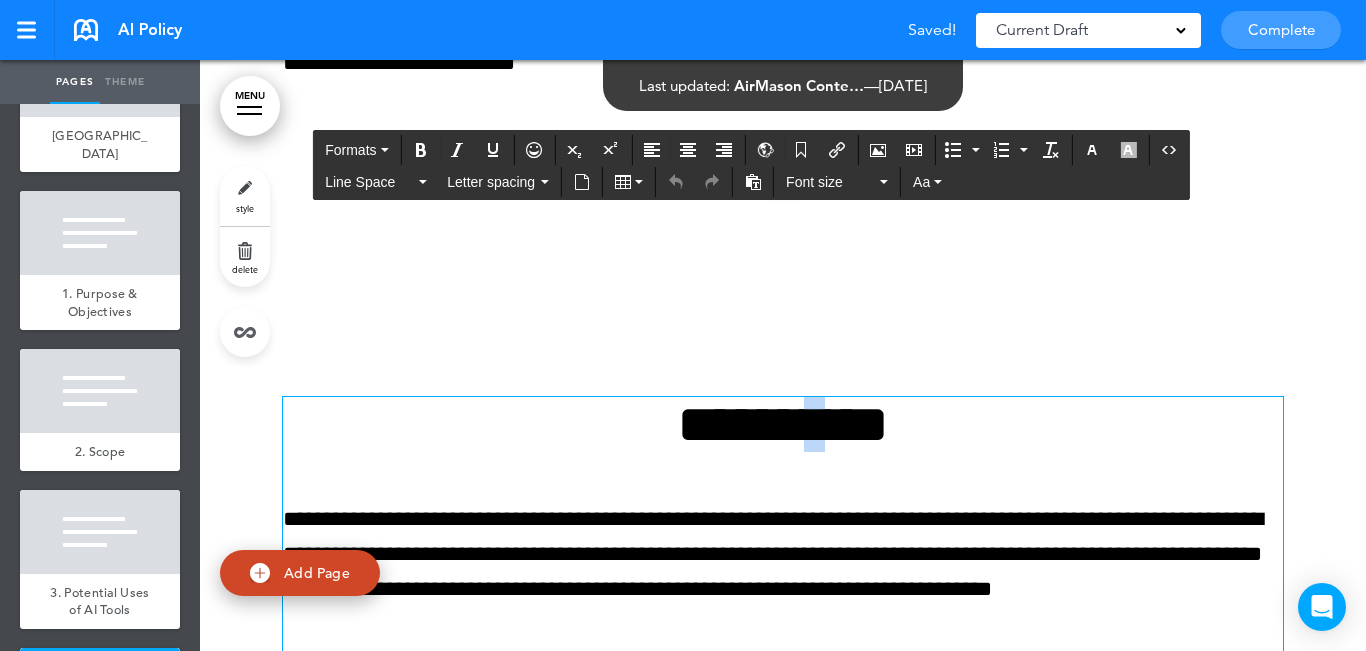 click on "**********" at bounding box center [783, 424] 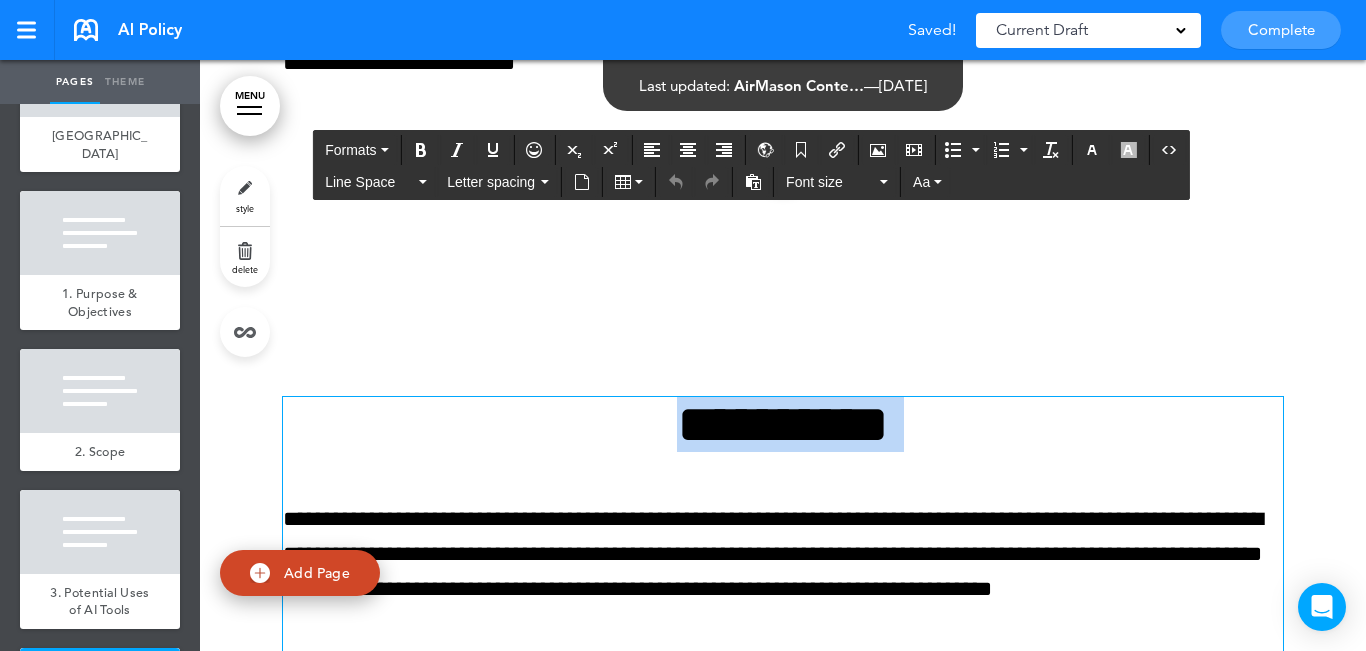 click on "**********" at bounding box center (783, 424) 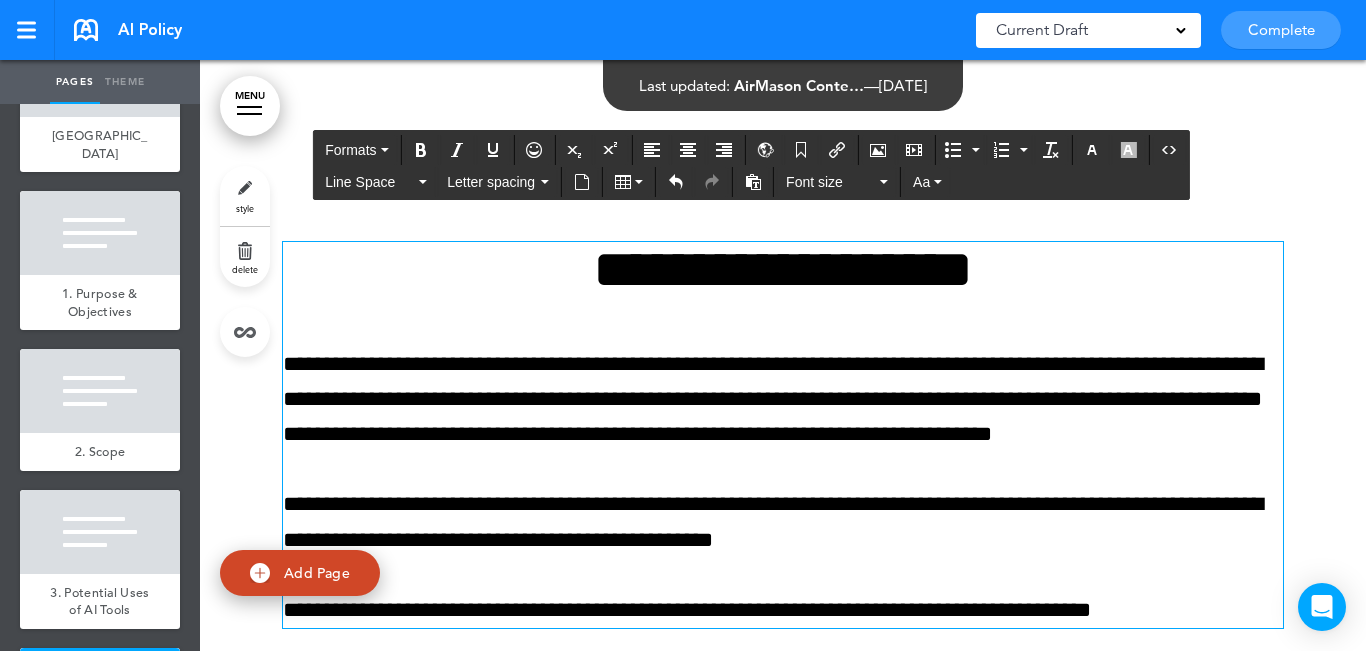 scroll, scrollTop: 3918, scrollLeft: 0, axis: vertical 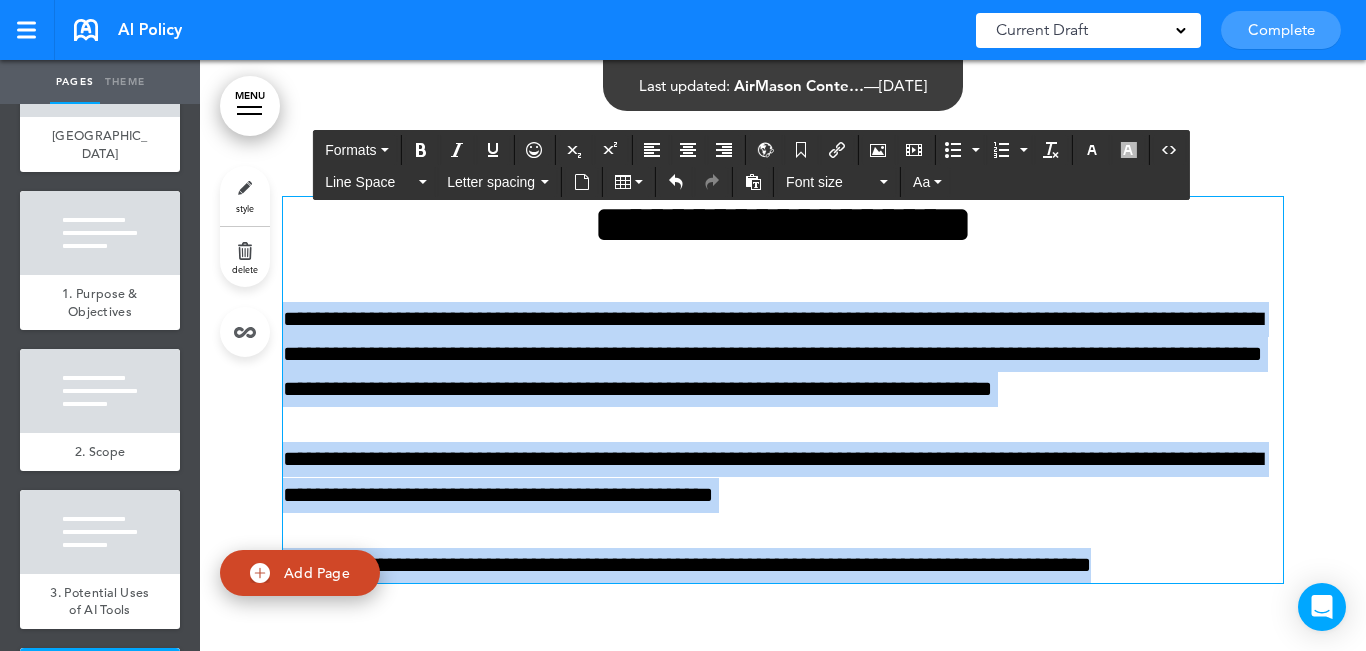 click on "Make this page common so it is available in other handbooks.
This handbook
Preview
Settings
Your Handbooks
AI Policy UK
Account
Manage Organization
My Account
Help
Logout
AI Policy
Saved!
Current Draft
CURRENT DRAFT
Complete" at bounding box center (683, 325) 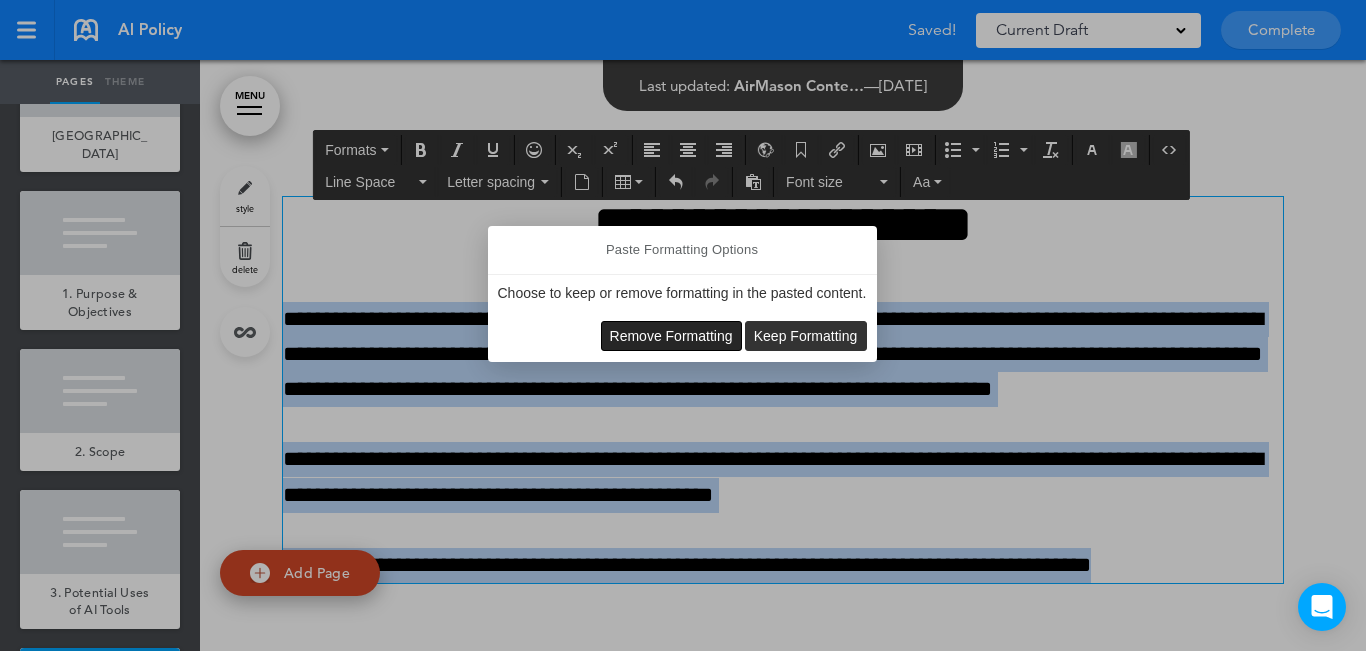 click on "Remove Formatting" at bounding box center [671, 336] 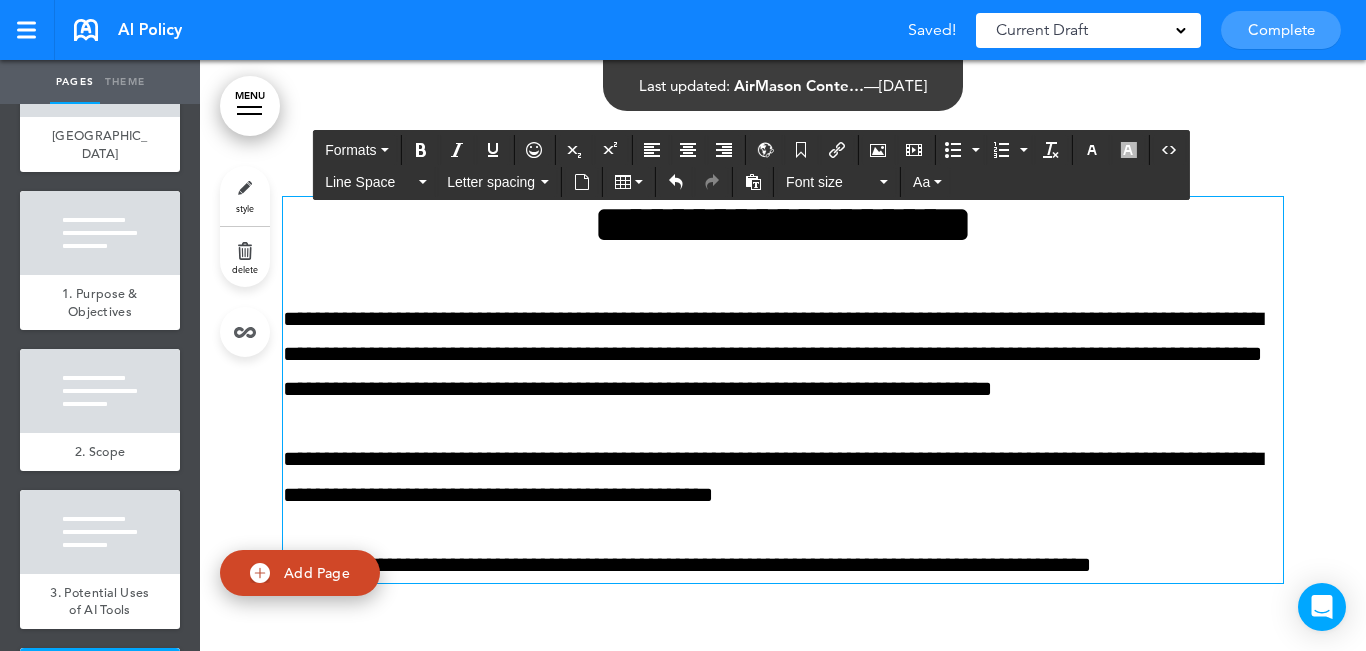 scroll, scrollTop: 4041, scrollLeft: 0, axis: vertical 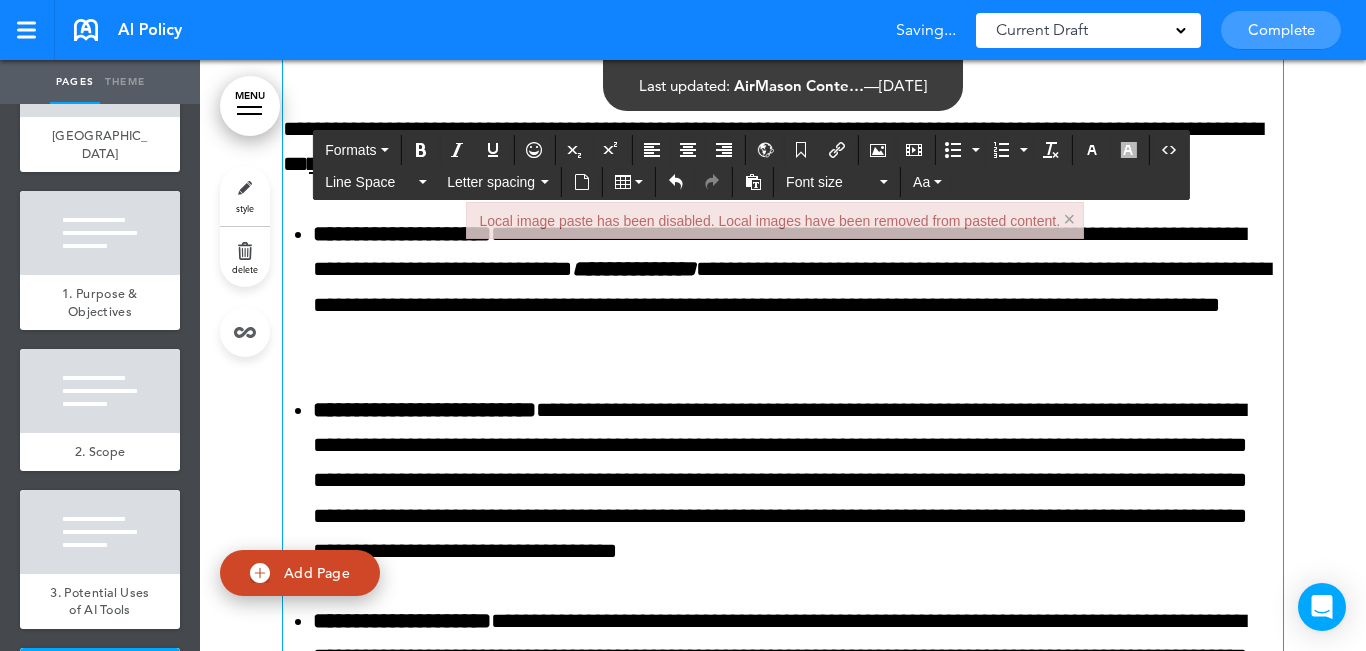 click on "×" at bounding box center (1069, 219) 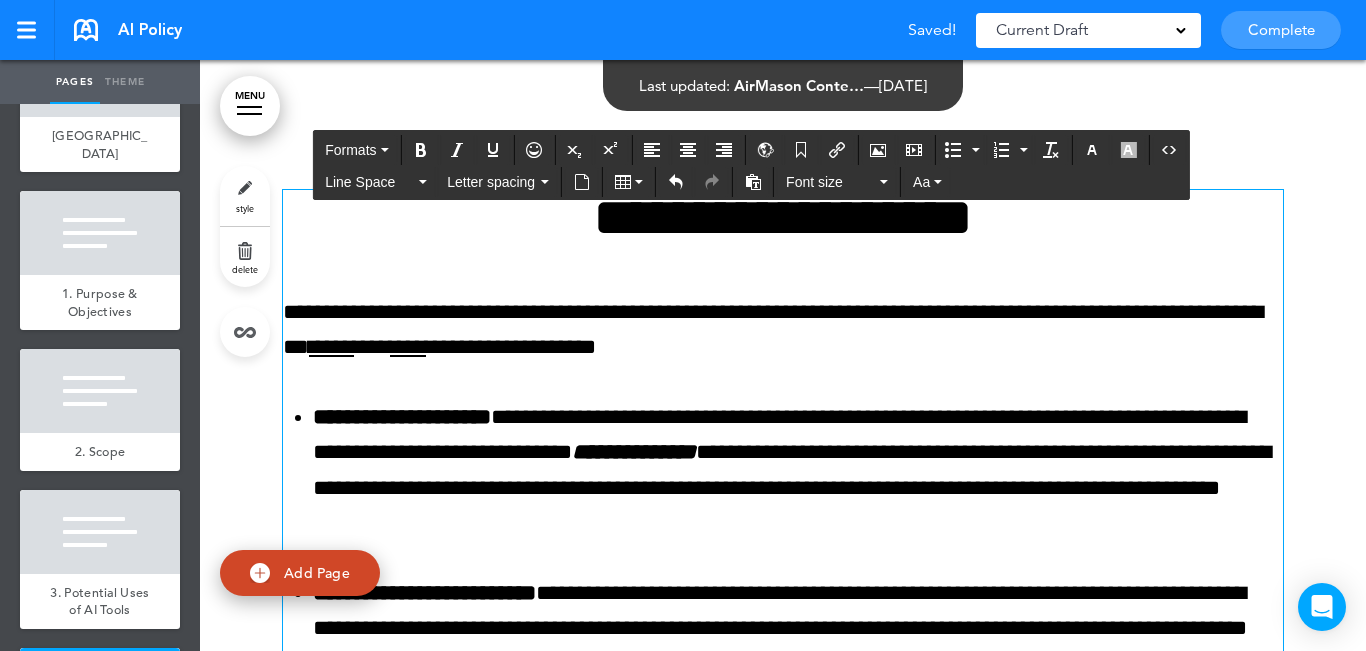 scroll, scrollTop: 3841, scrollLeft: 0, axis: vertical 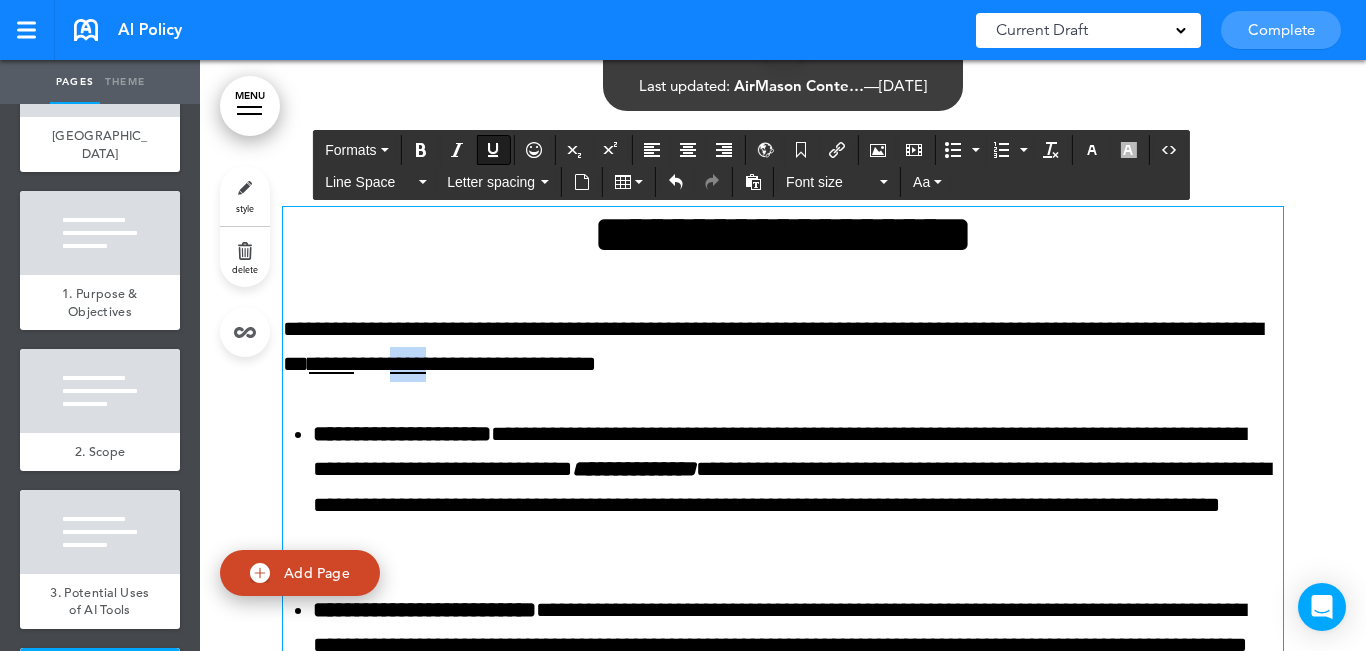drag, startPoint x: 516, startPoint y: 359, endPoint x: 475, endPoint y: 364, distance: 41.303753 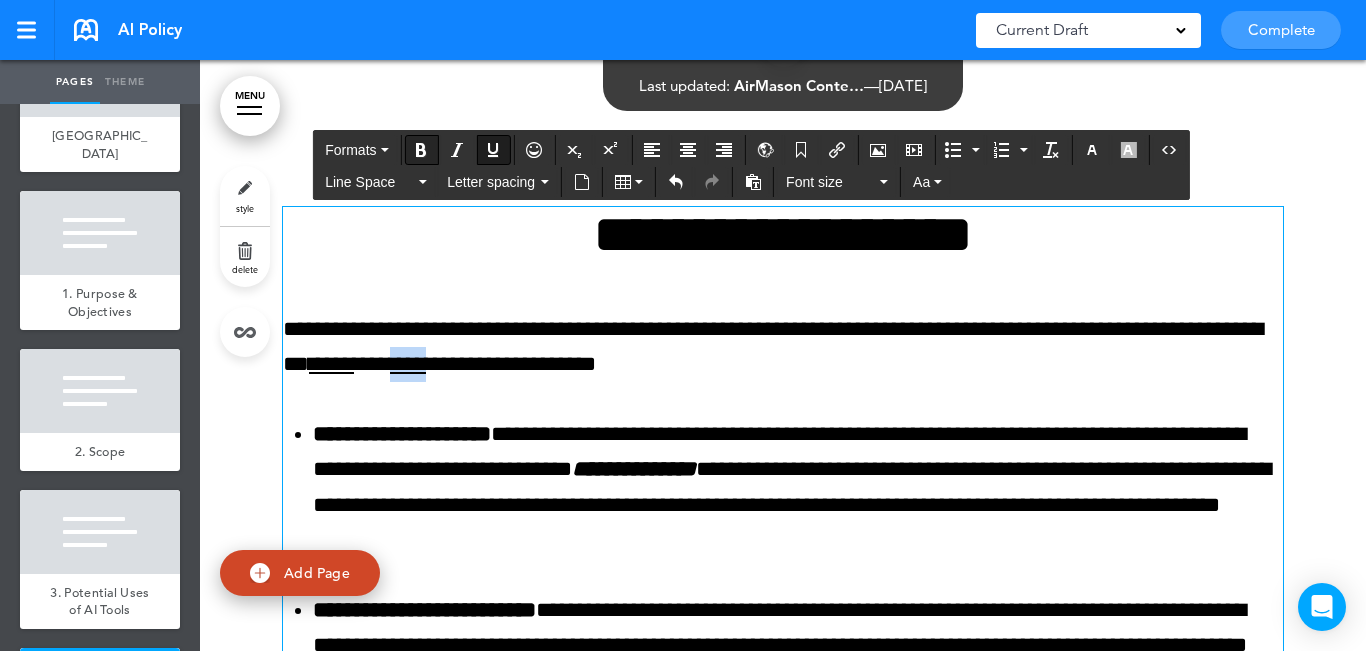 click at bounding box center (493, 150) 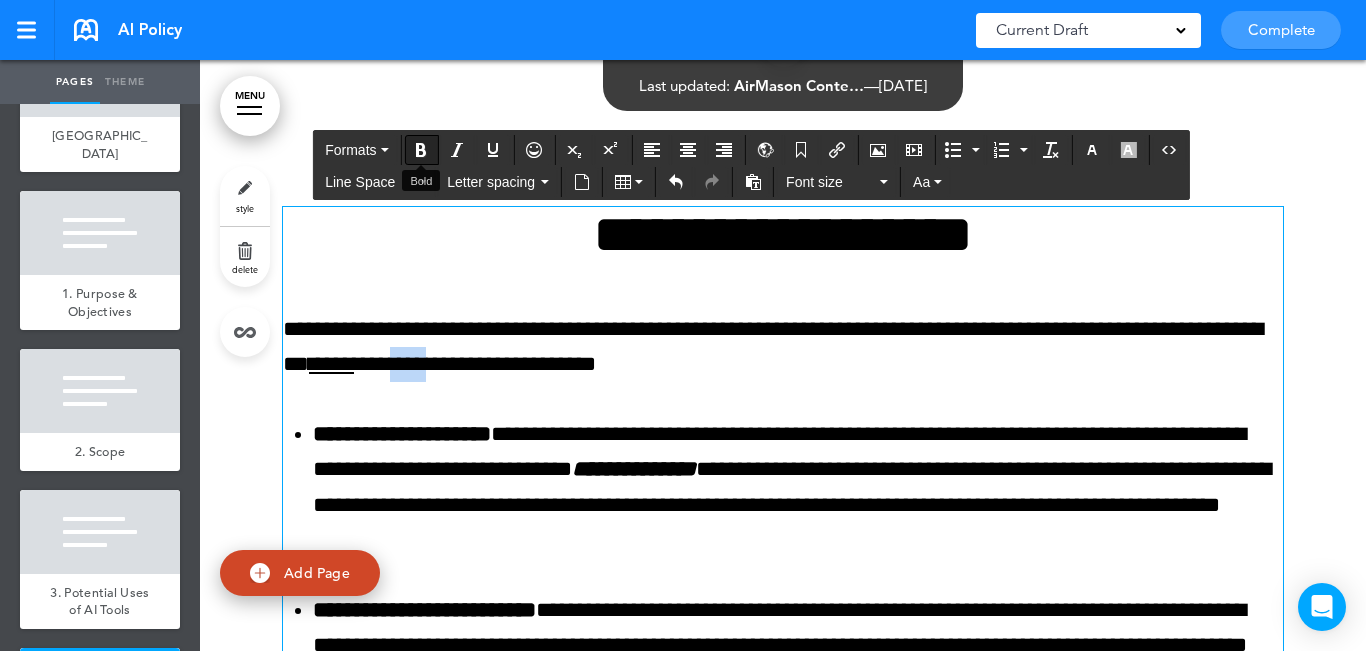 click at bounding box center (421, 150) 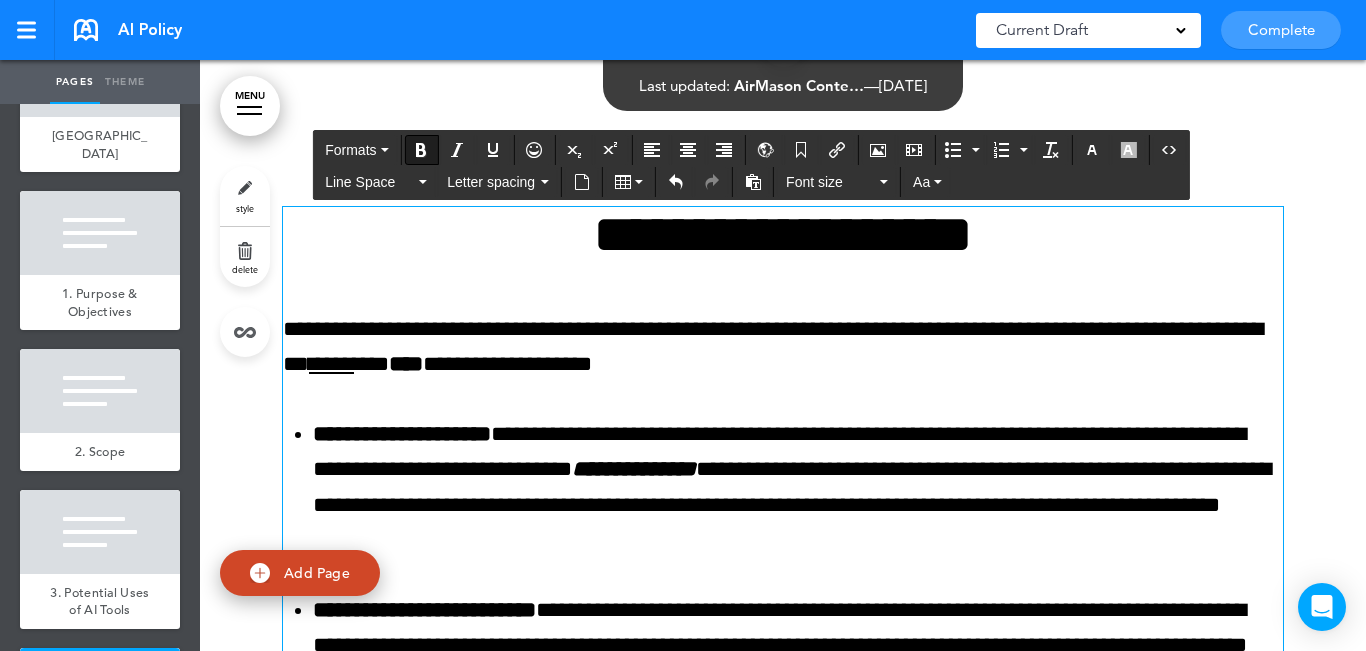 click on "*****" at bounding box center (331, 364) 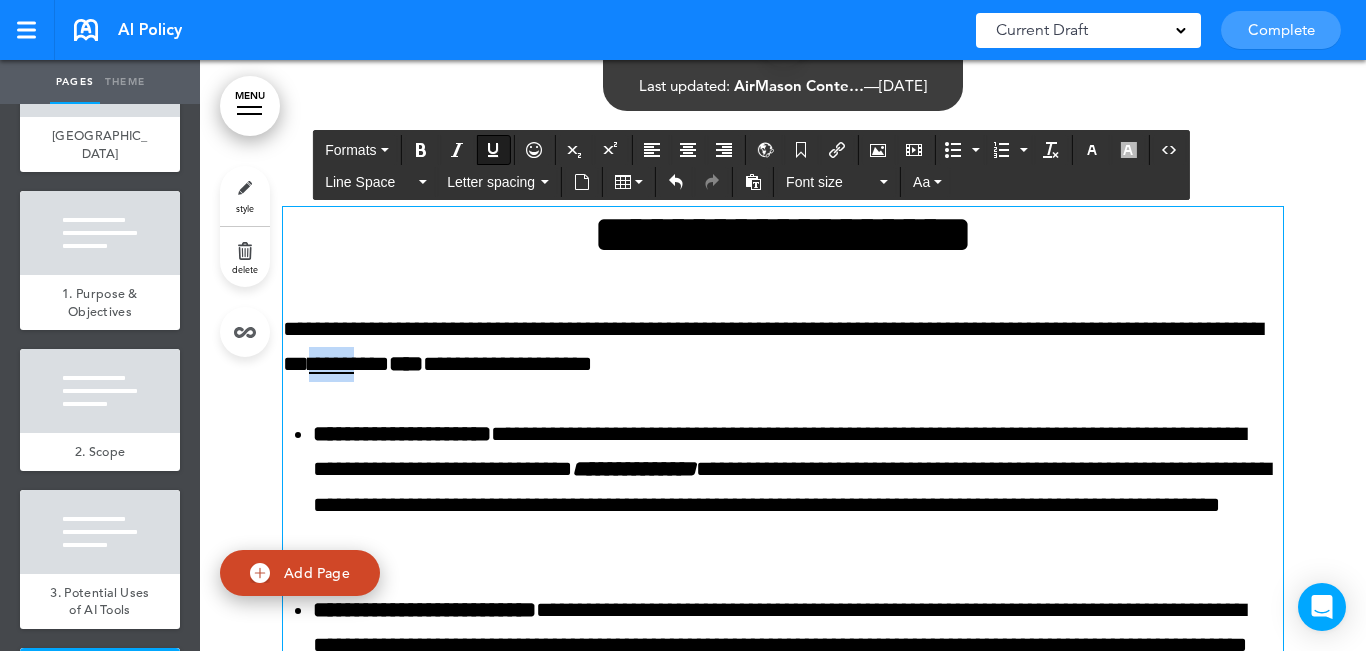 drag, startPoint x: 437, startPoint y: 361, endPoint x: 391, endPoint y: 363, distance: 46.043457 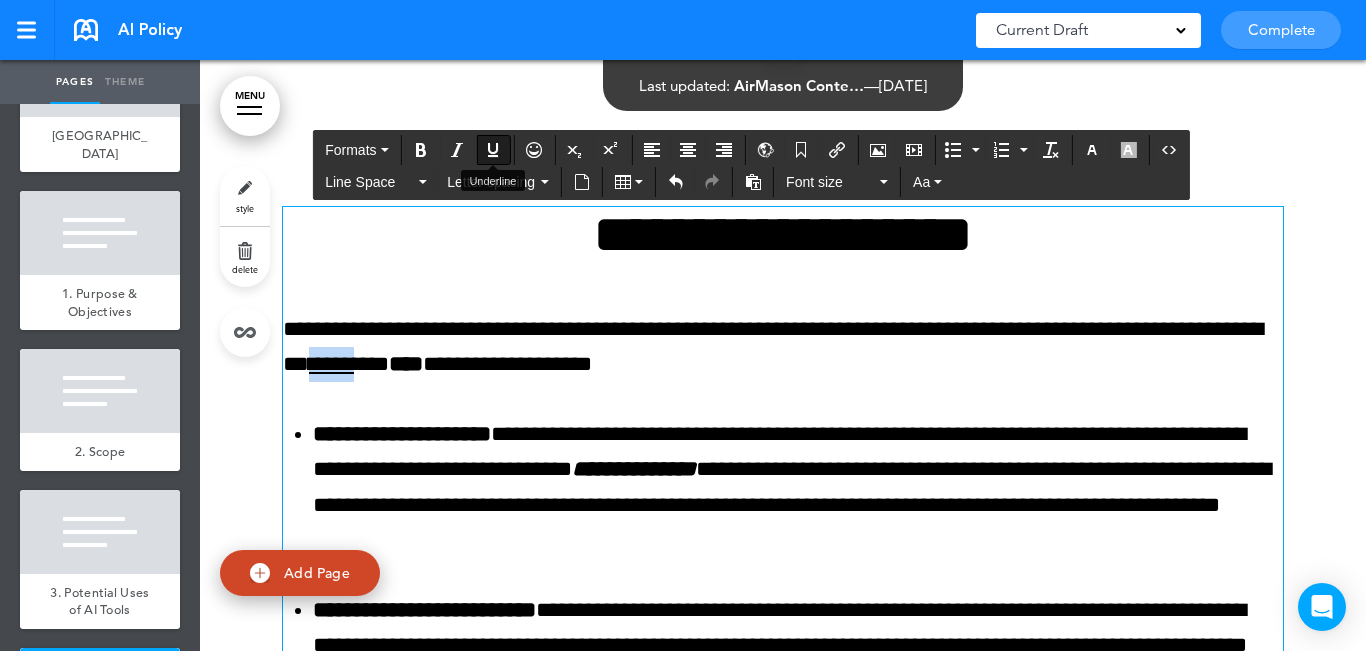click at bounding box center (493, 150) 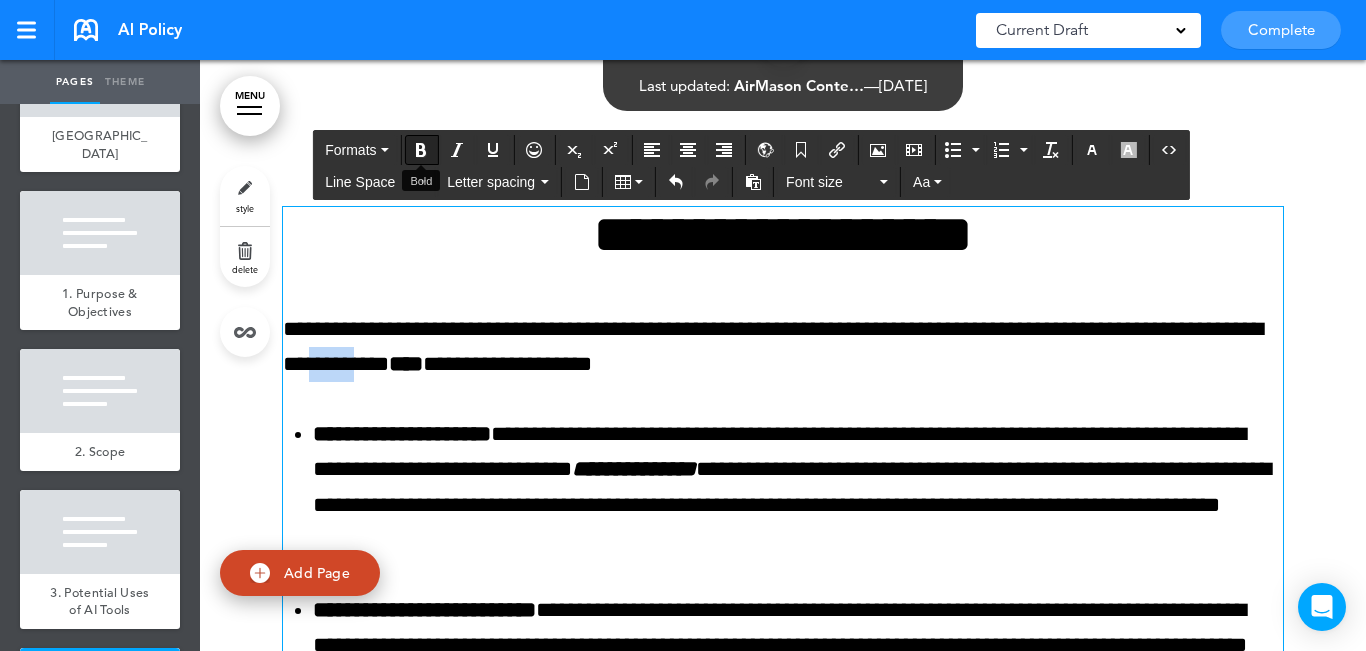 click at bounding box center (421, 150) 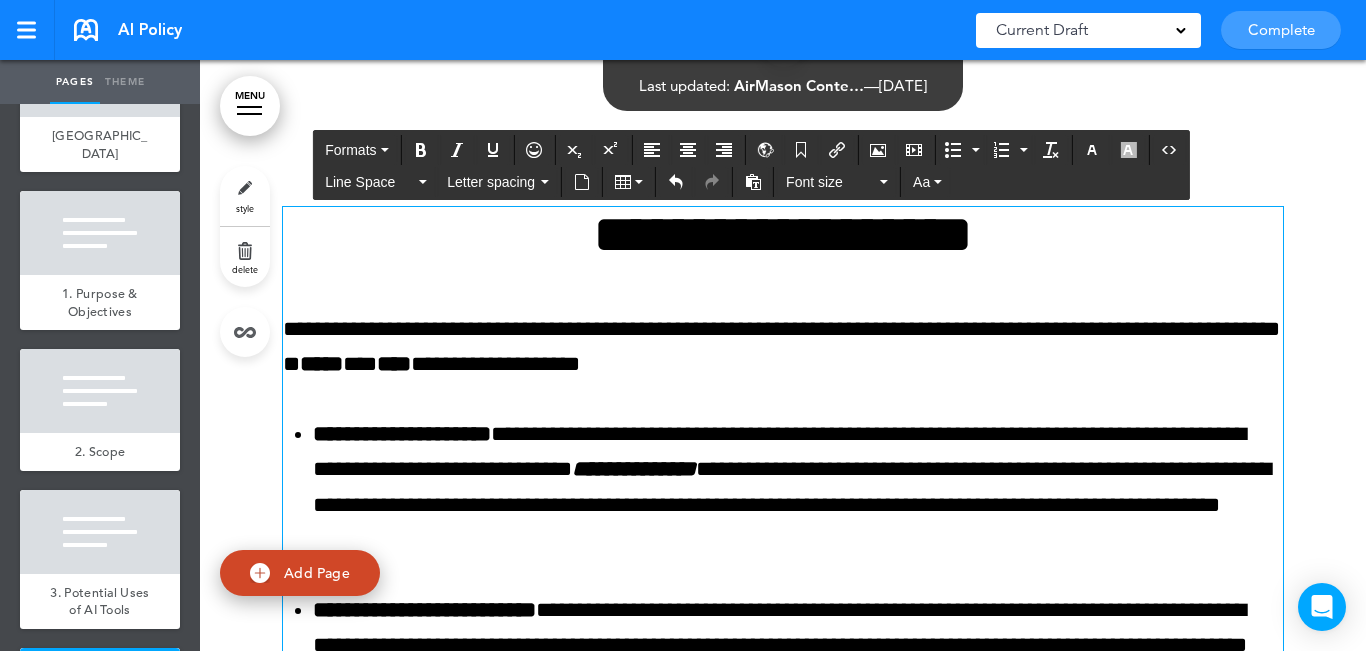 click on "**********" at bounding box center (783, 347) 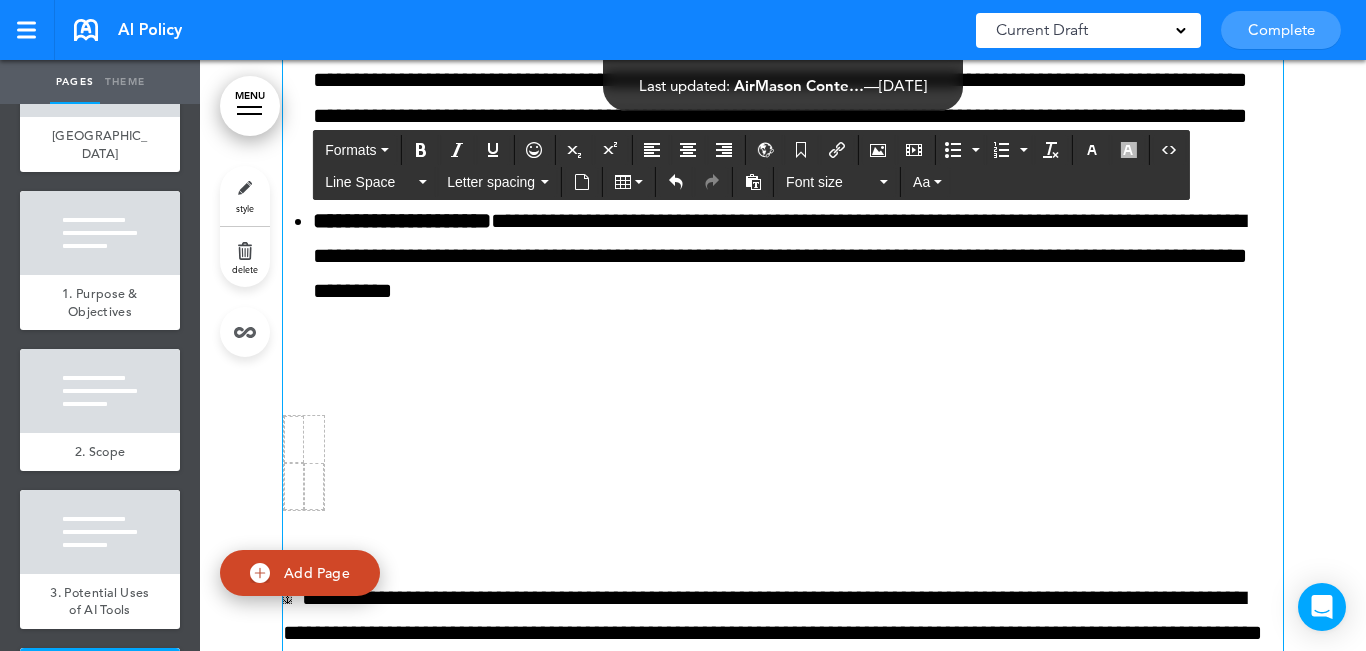 scroll, scrollTop: 4541, scrollLeft: 0, axis: vertical 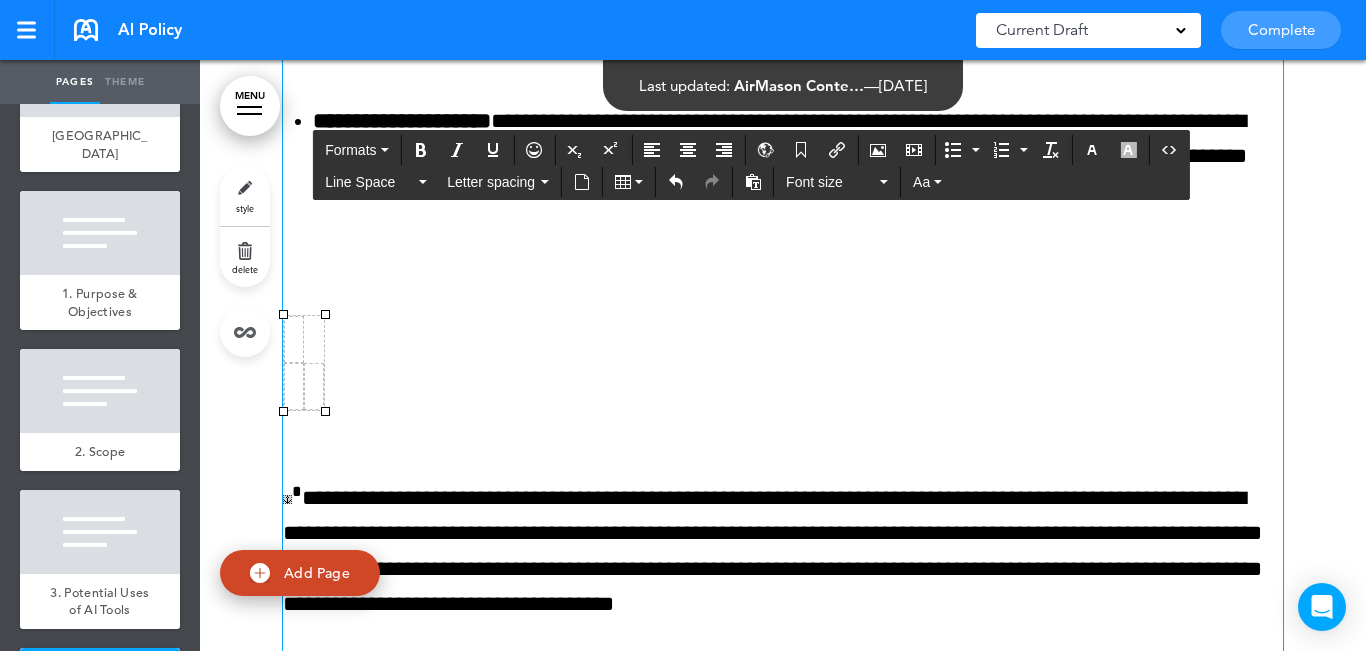 click at bounding box center [314, 386] 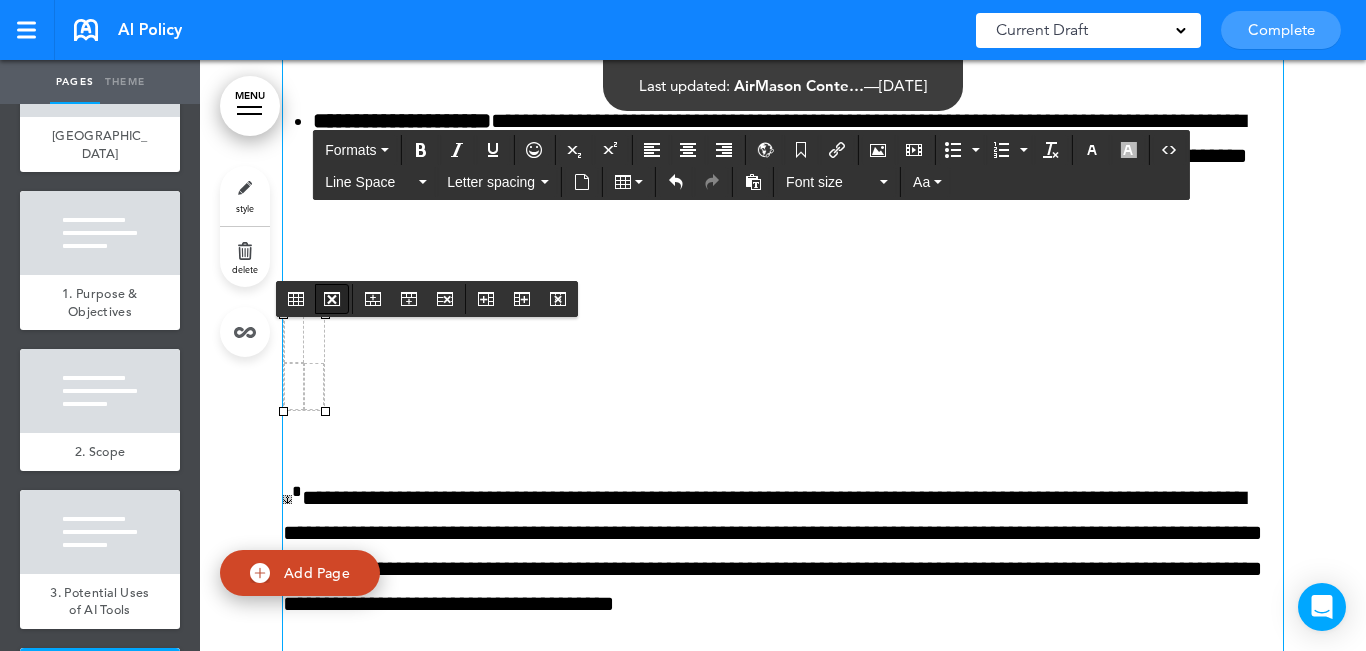 click at bounding box center (332, 299) 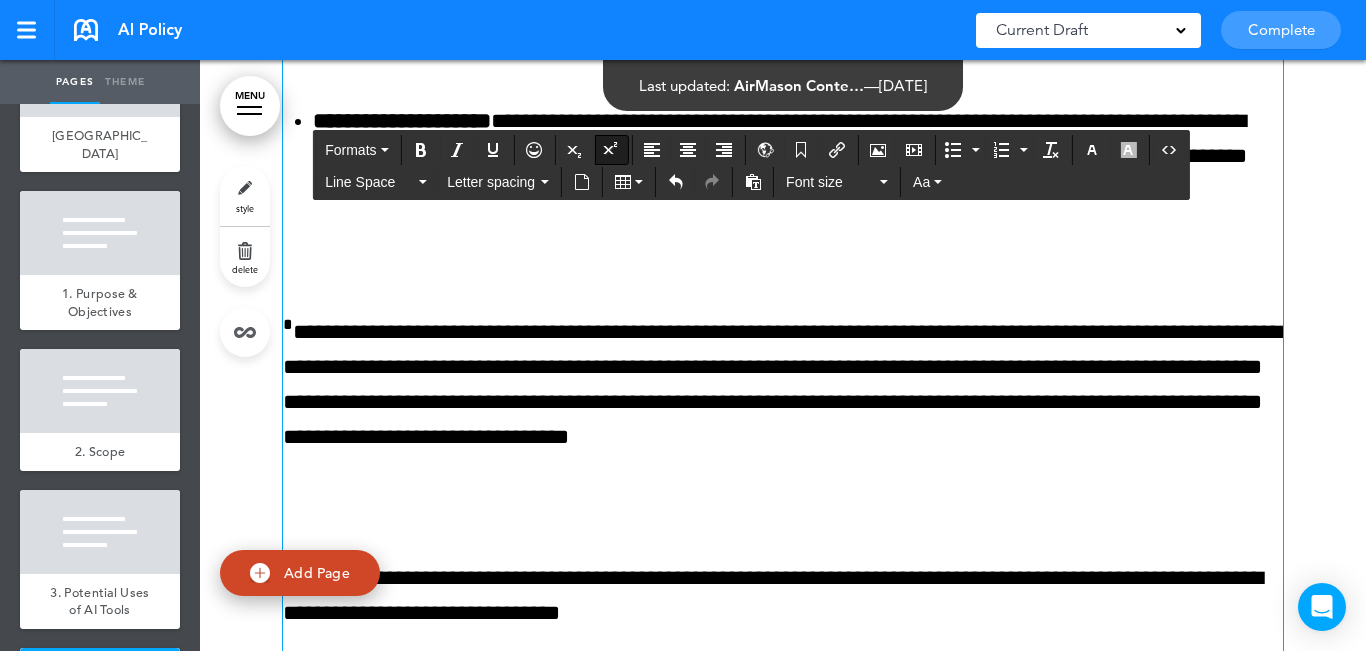 click at bounding box center [783, 262] 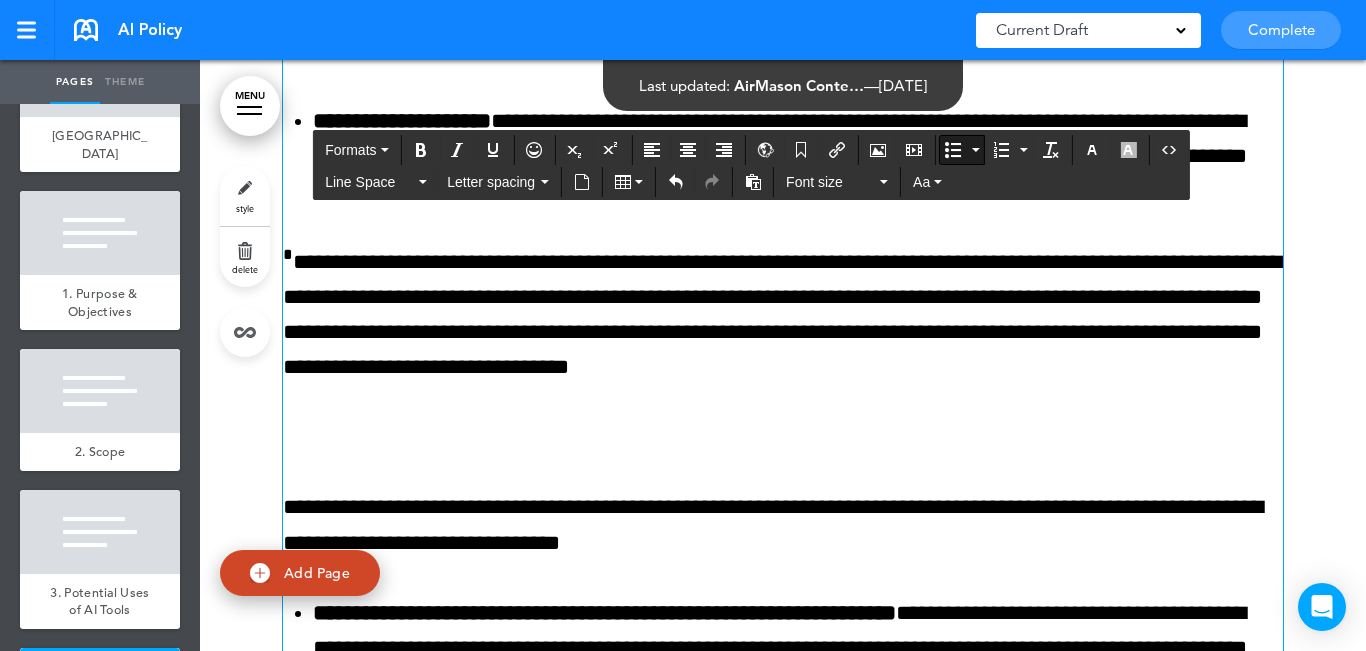 scroll, scrollTop: 4341, scrollLeft: 0, axis: vertical 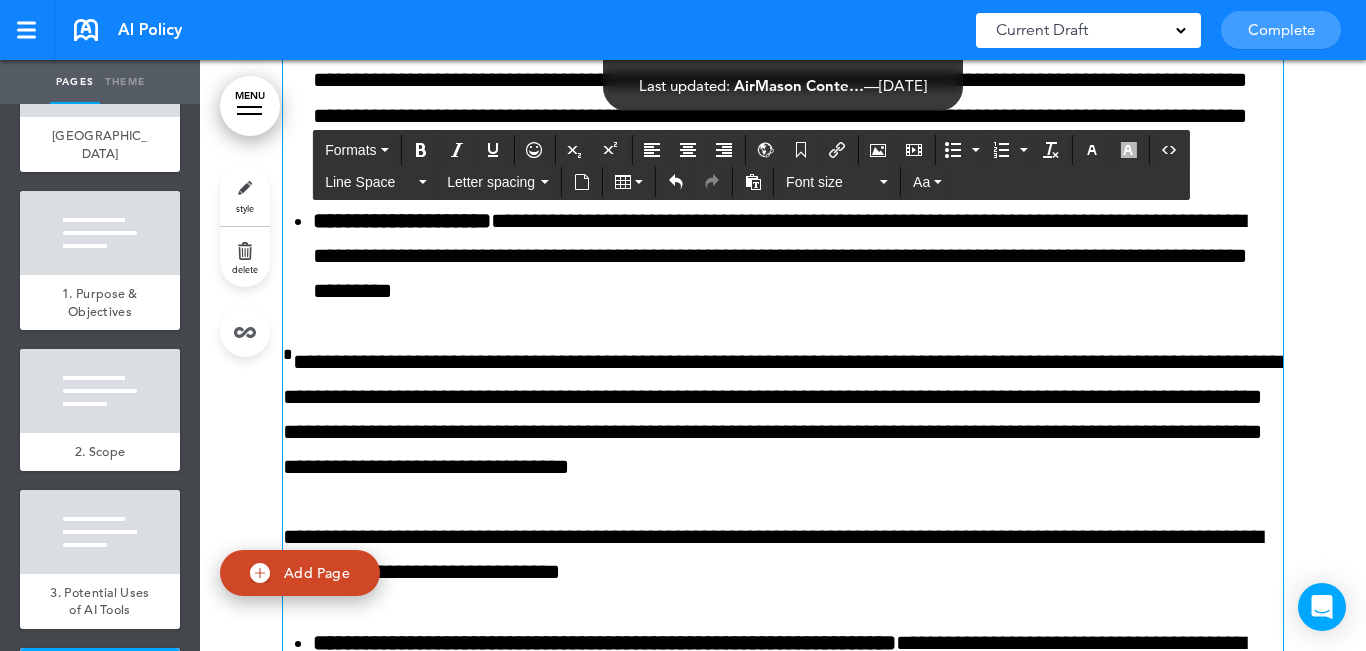 click on "**********" 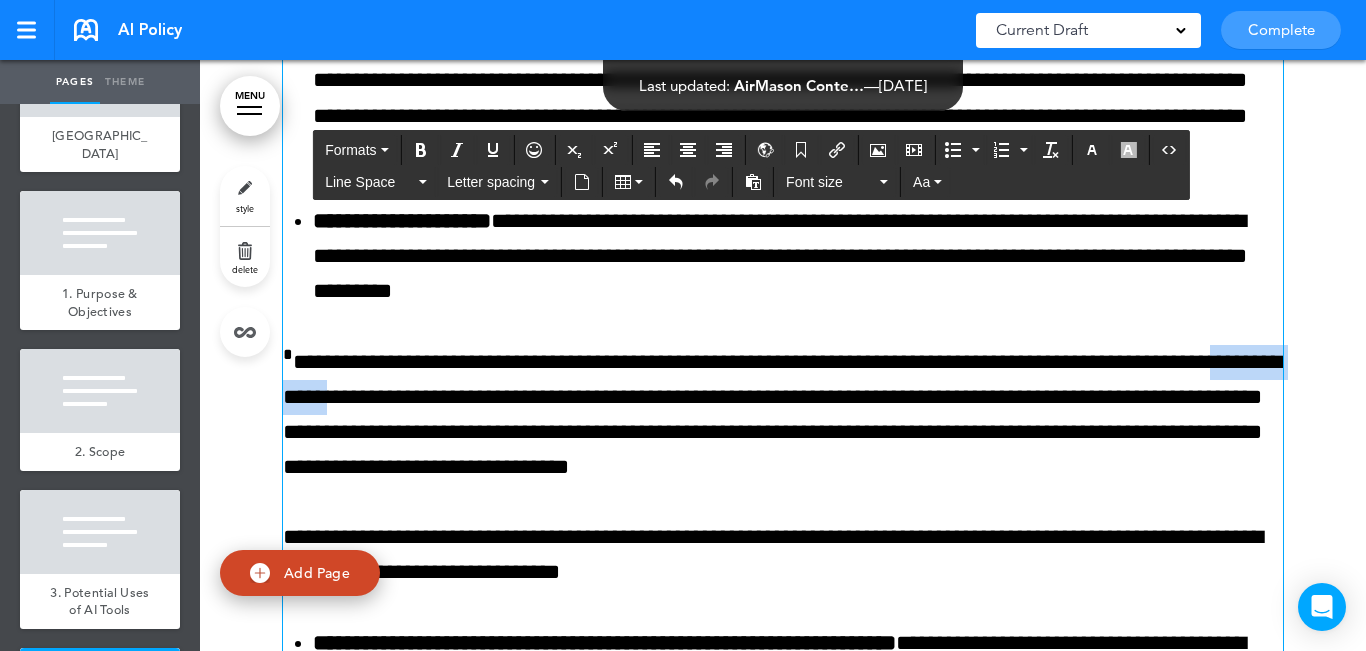 click on "**********" 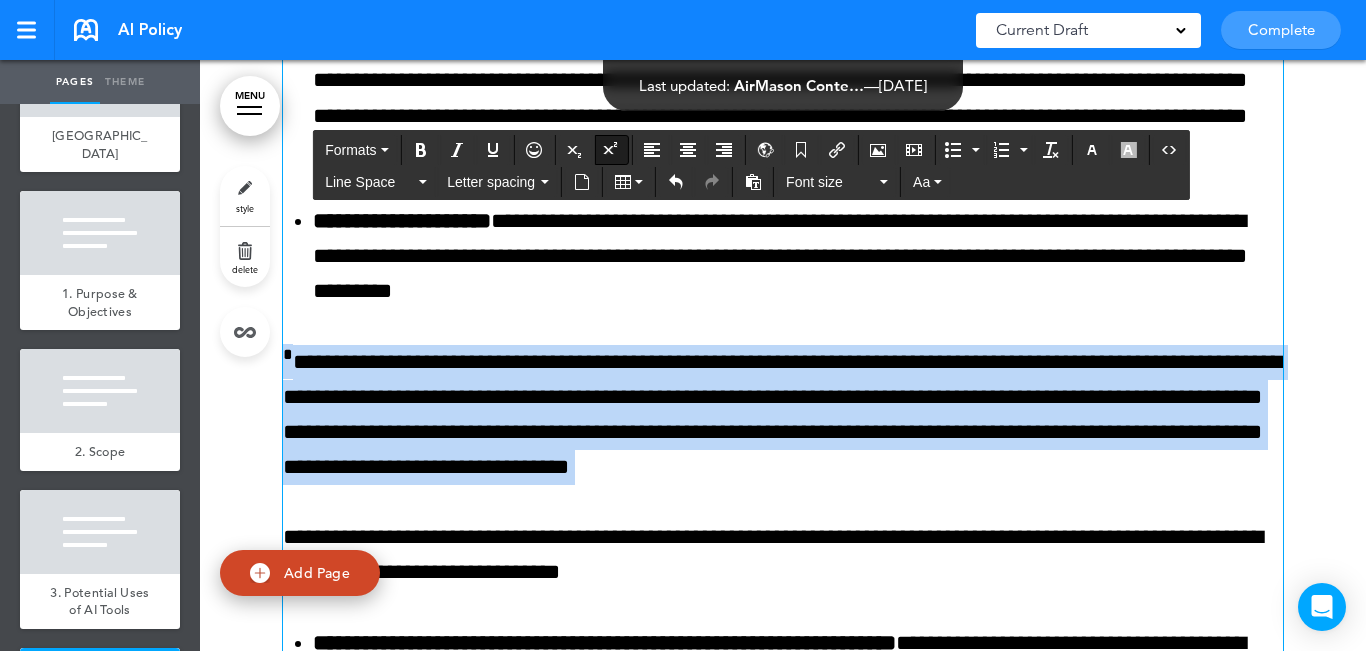 click on "**********" 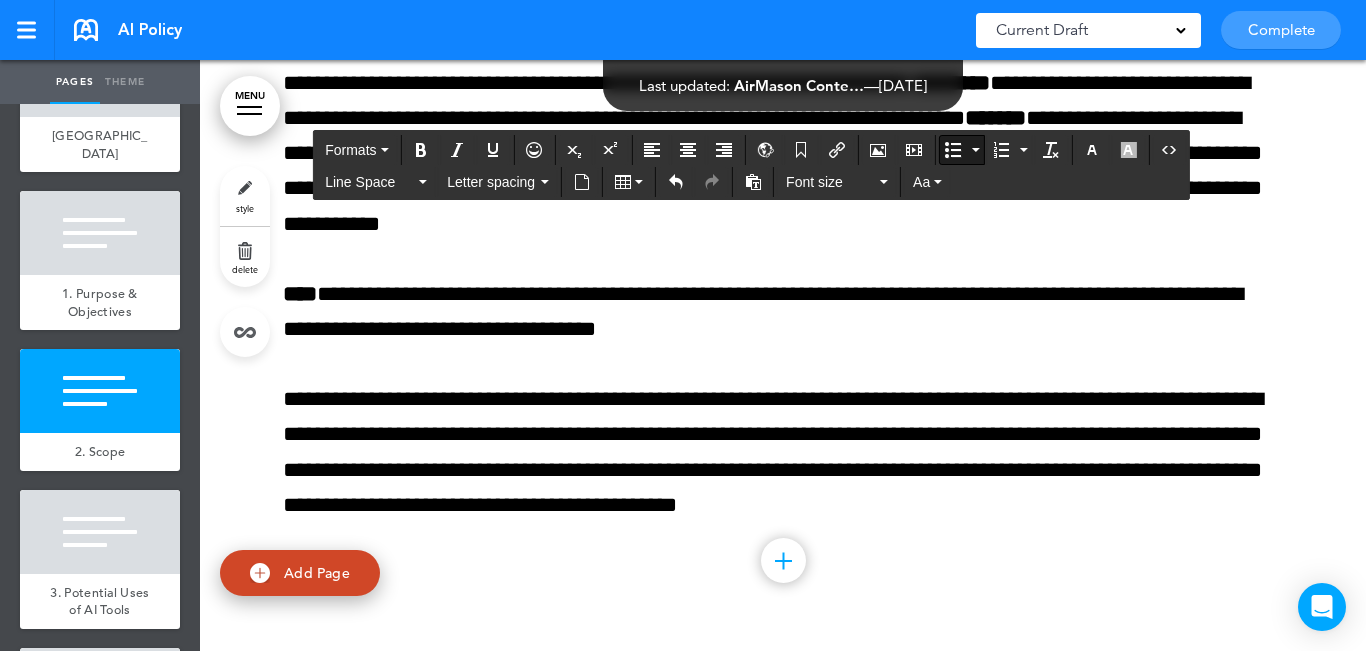 scroll, scrollTop: 2641, scrollLeft: 0, axis: vertical 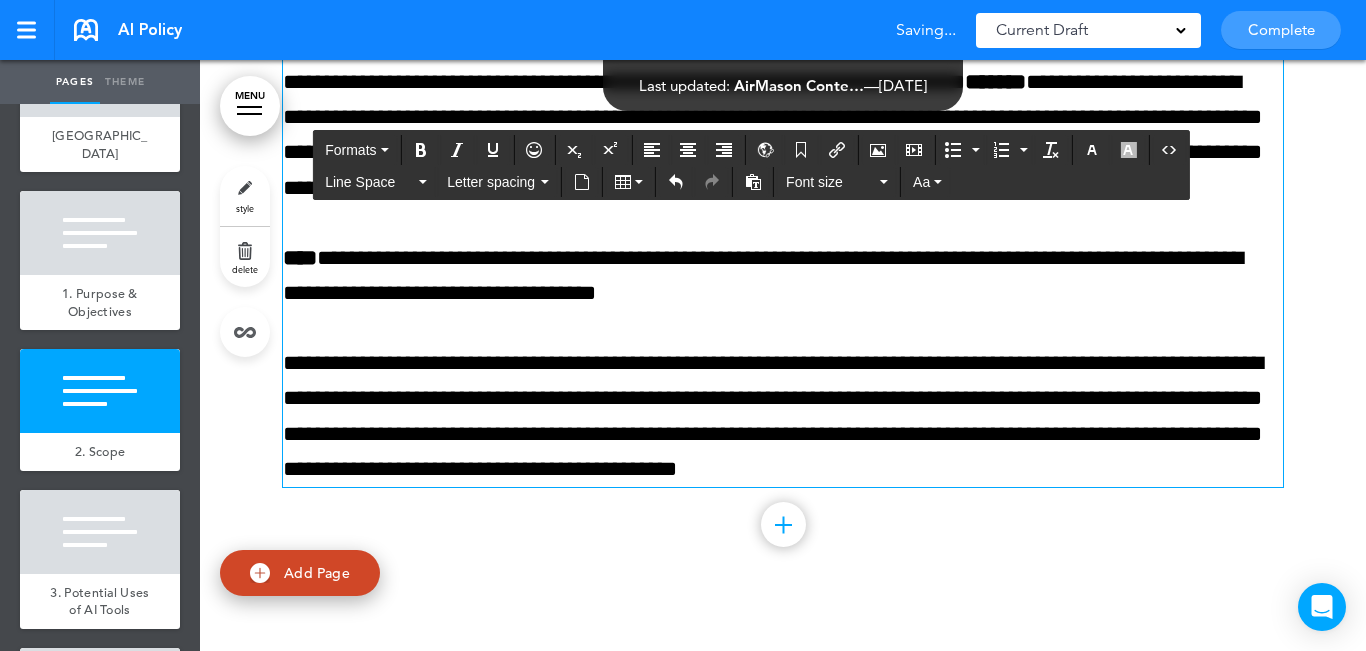 click on "**********" at bounding box center [783, 416] 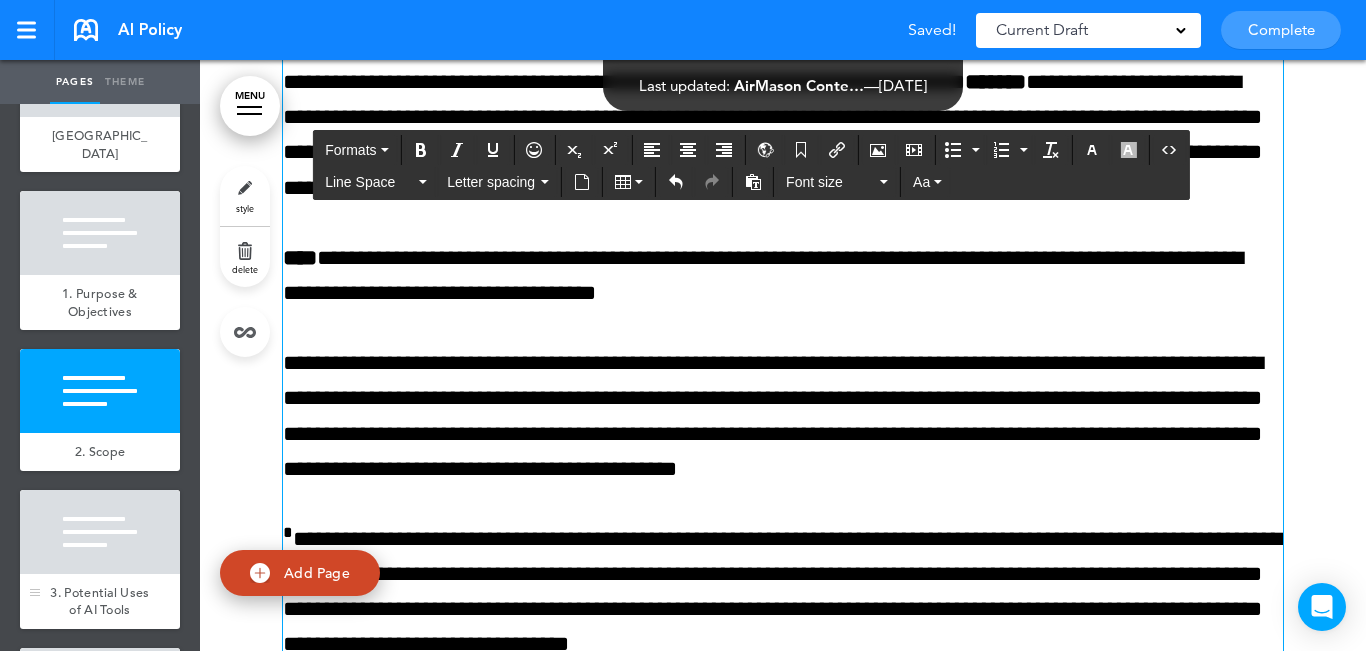 click at bounding box center (100, 532) 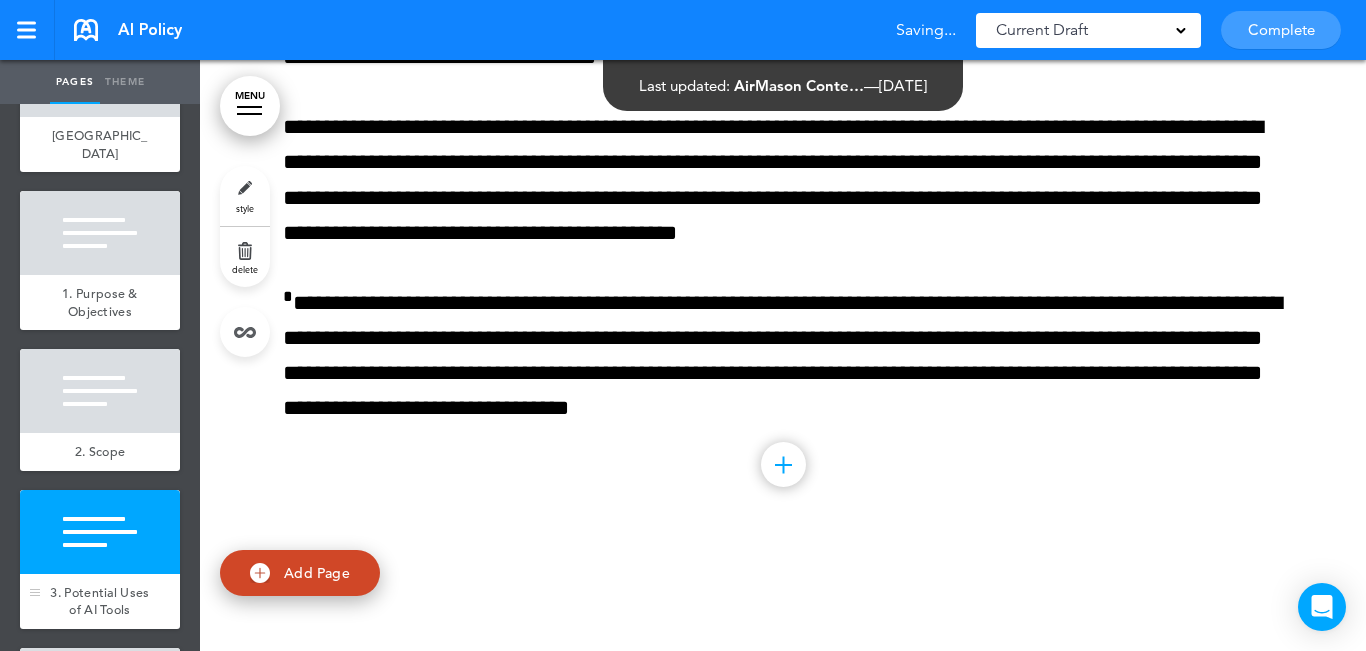 scroll, scrollTop: 3369, scrollLeft: 0, axis: vertical 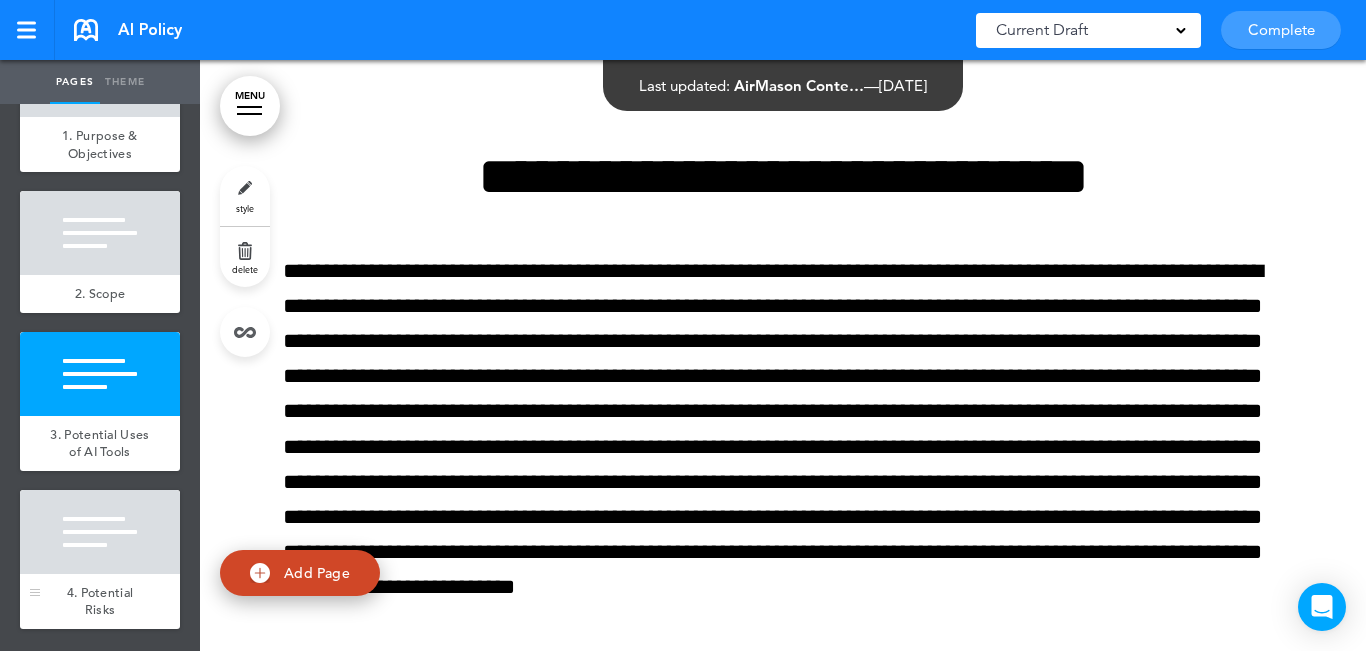 click on "4.	Potential Risks" at bounding box center [100, 601] 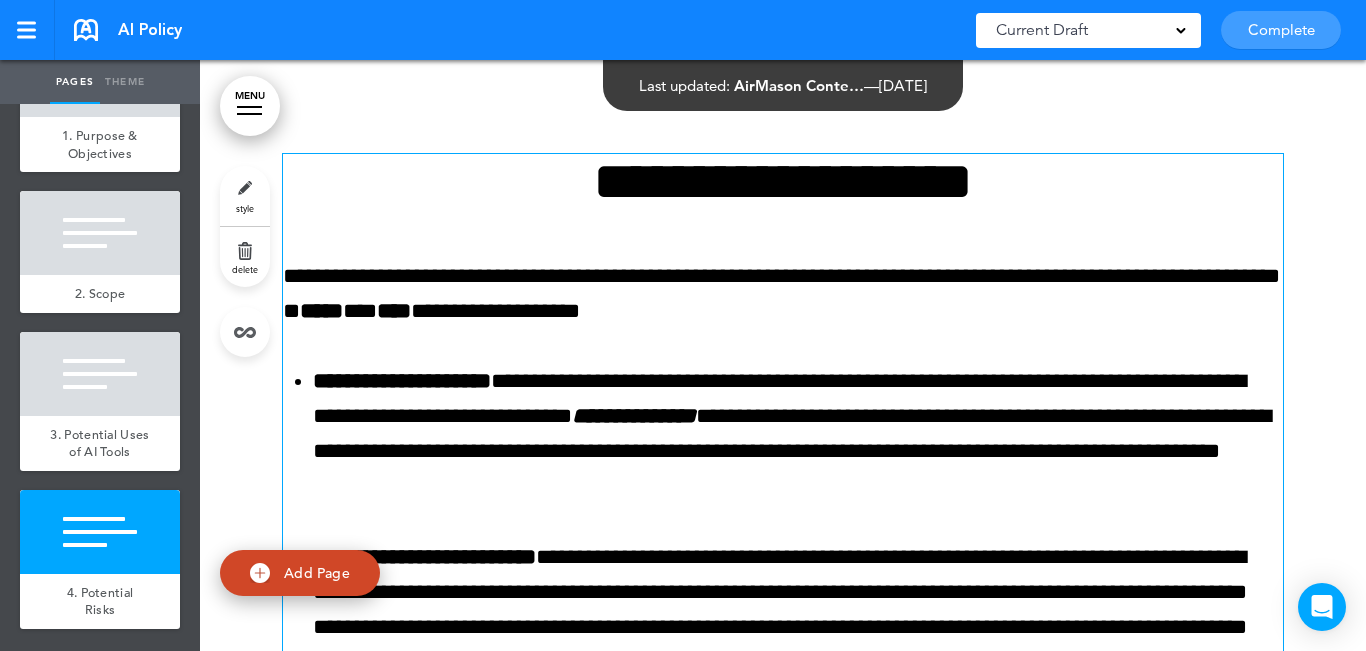 scroll, scrollTop: 4089, scrollLeft: 0, axis: vertical 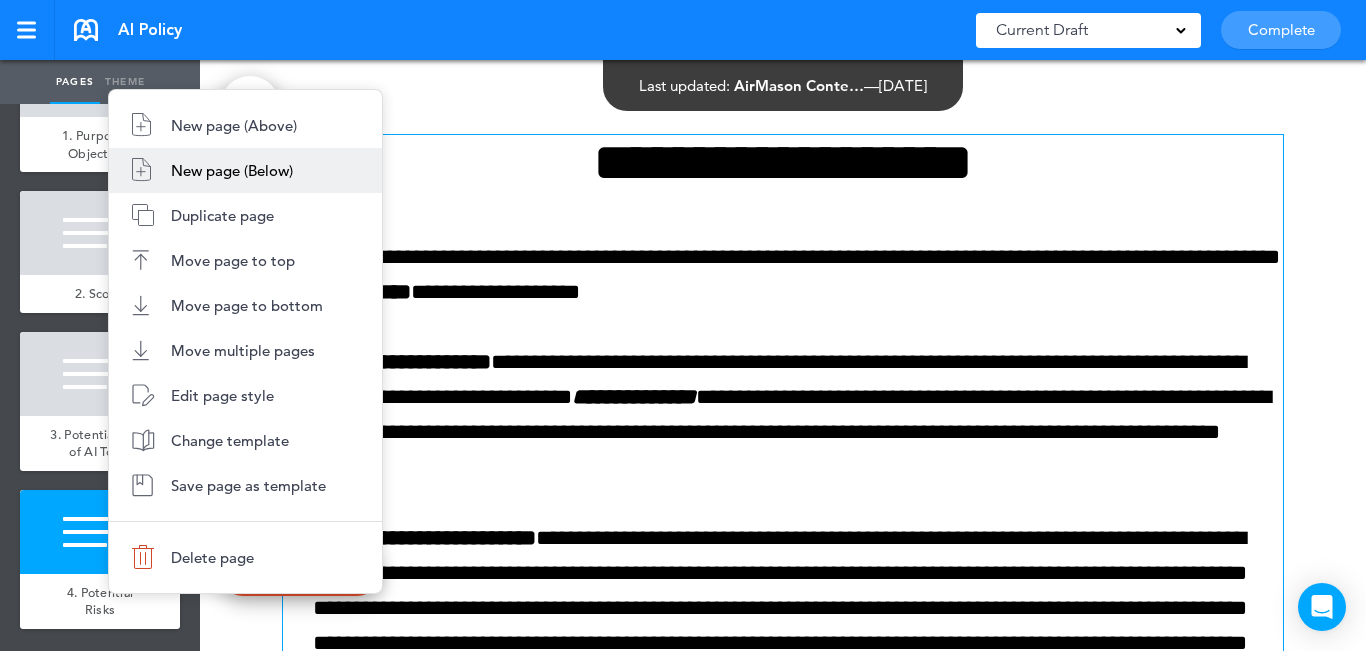 drag, startPoint x: 250, startPoint y: 159, endPoint x: 257, endPoint y: 172, distance: 14.764823 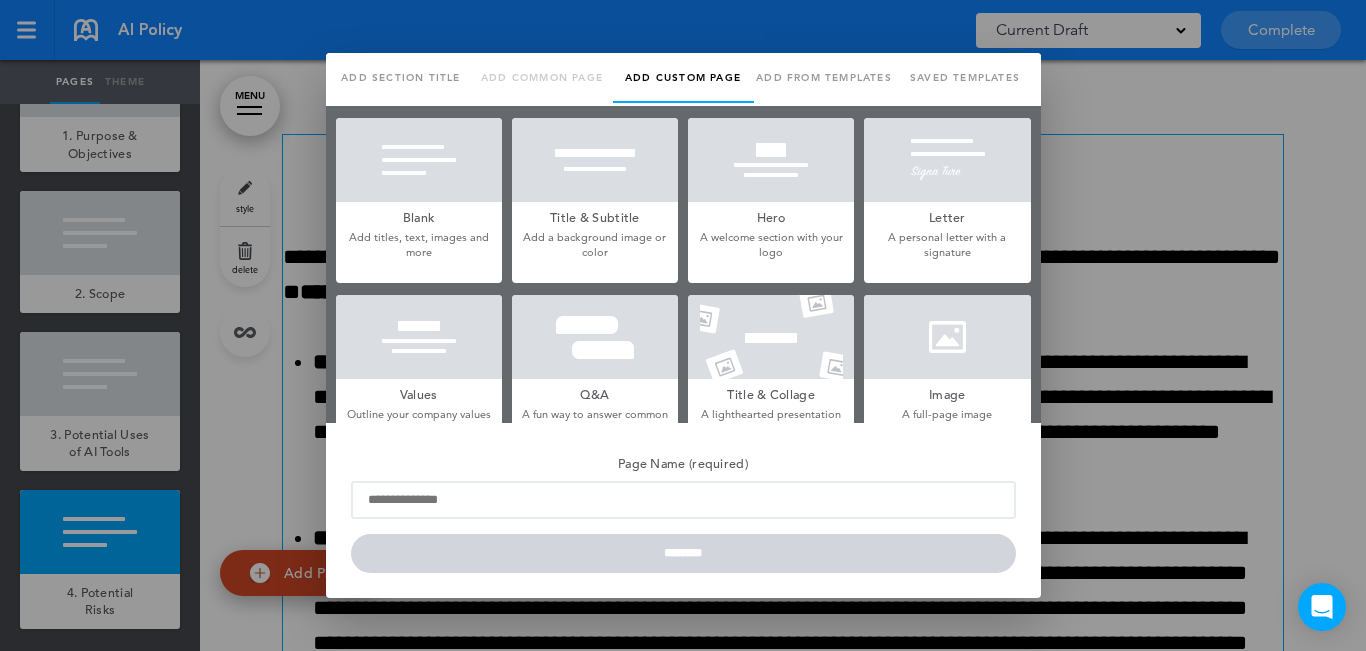 drag, startPoint x: 418, startPoint y: 170, endPoint x: 435, endPoint y: 479, distance: 309.4673 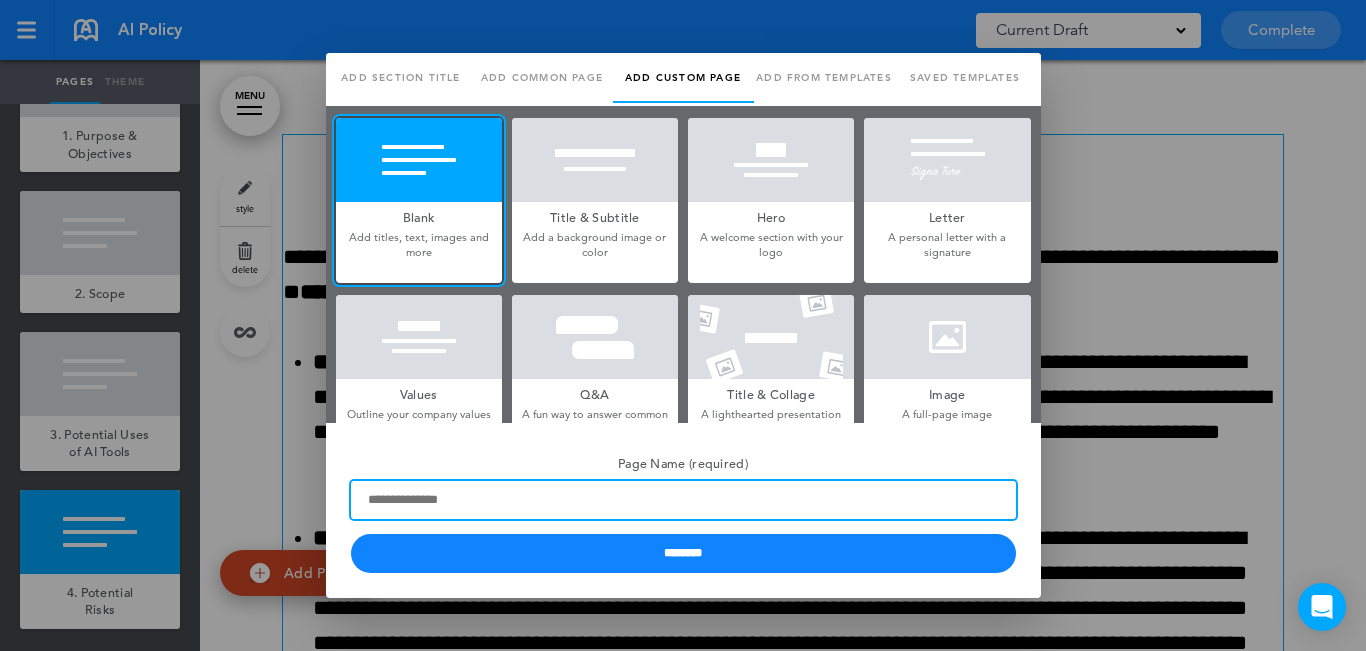 paste on "**********" 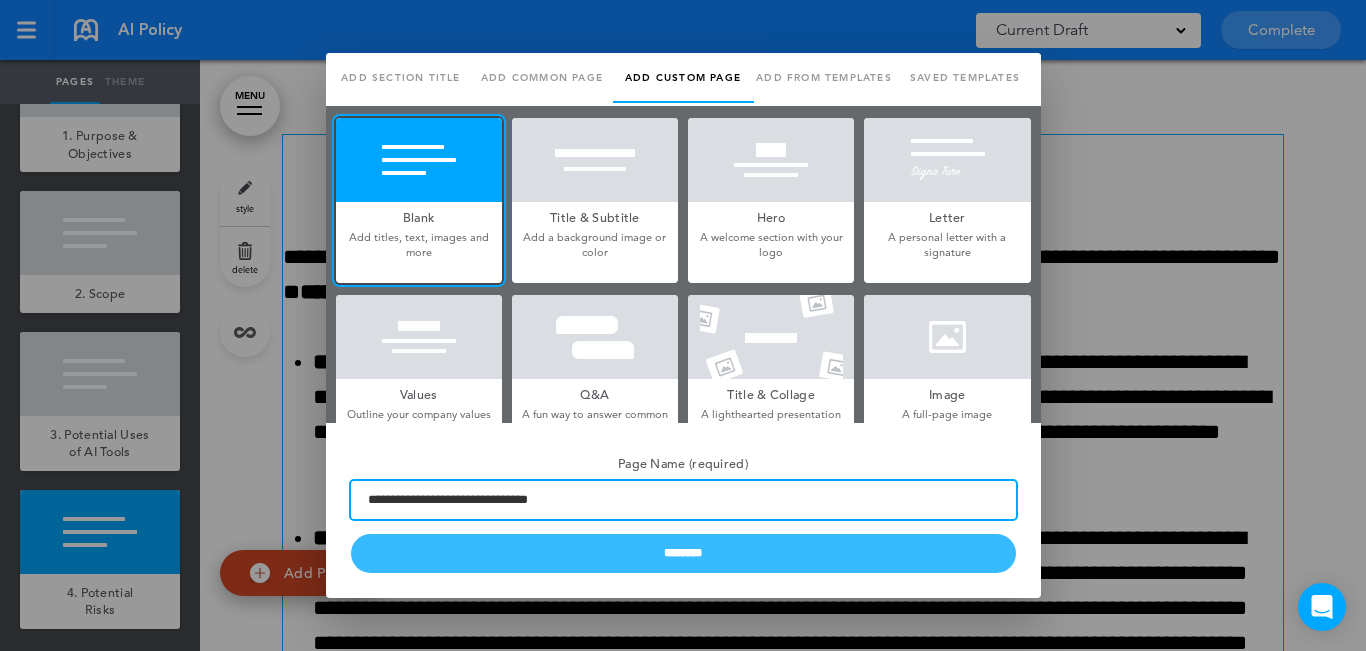 type on "**********" 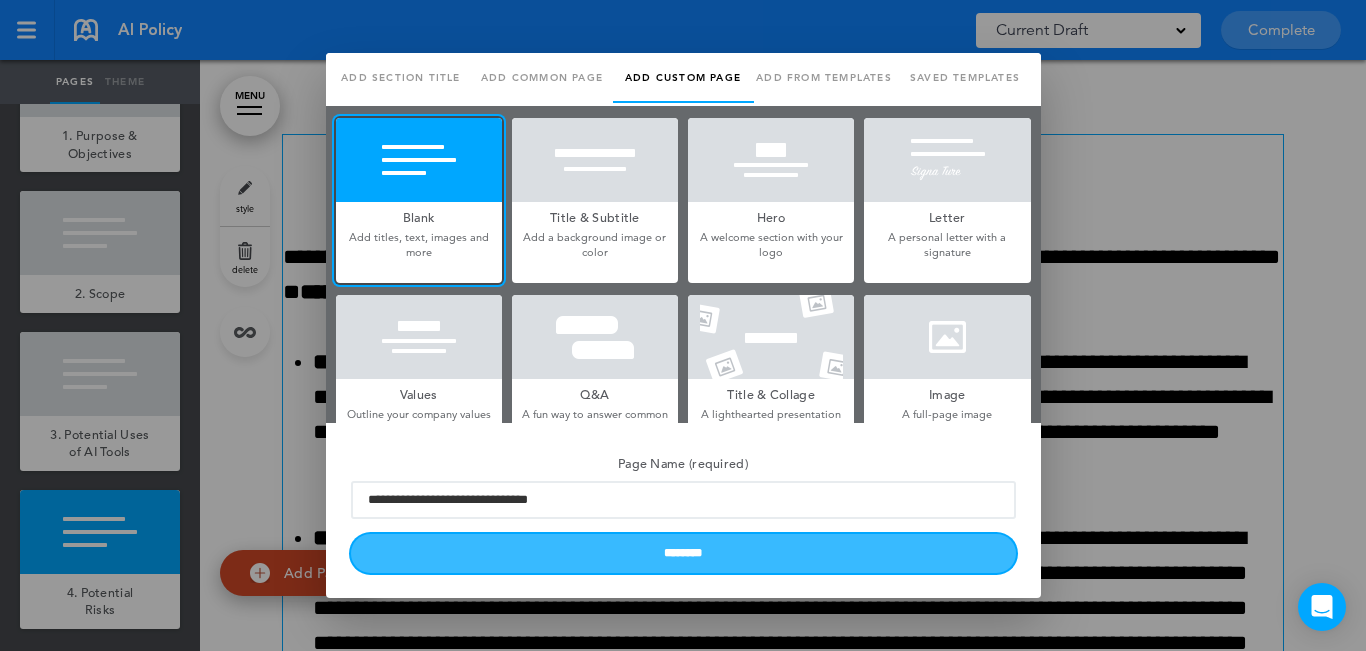 click on "********" at bounding box center [683, 553] 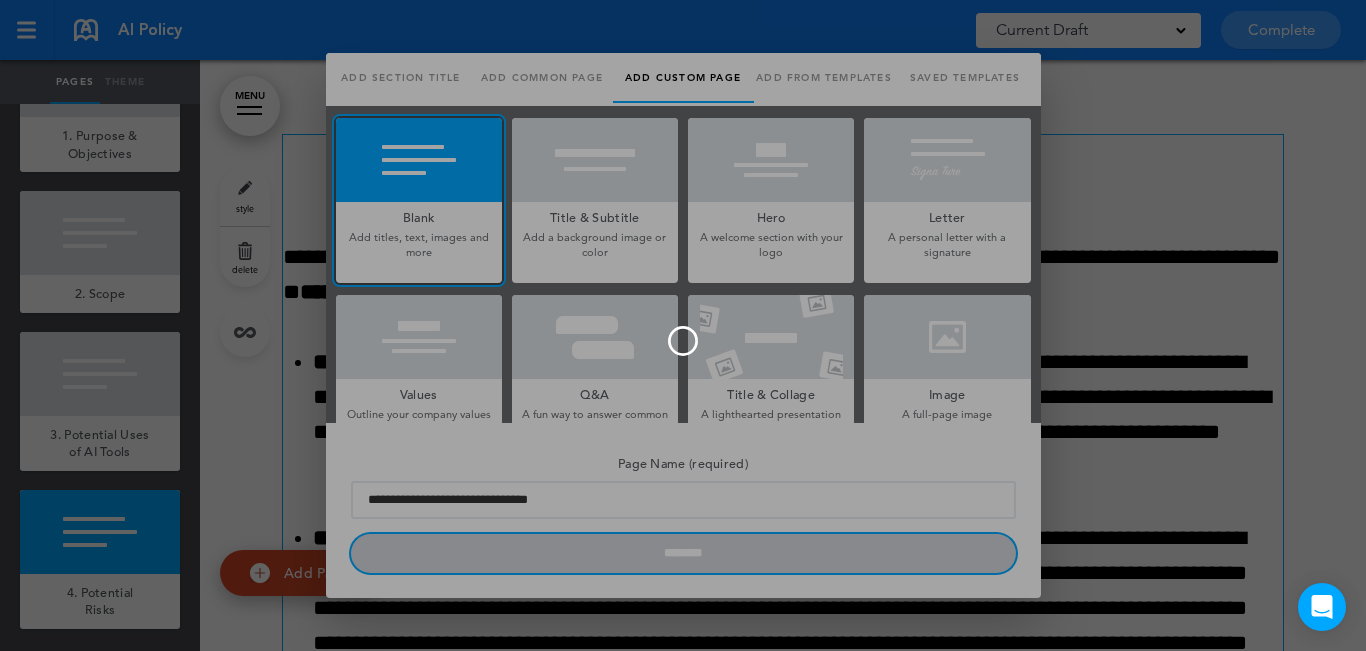 type 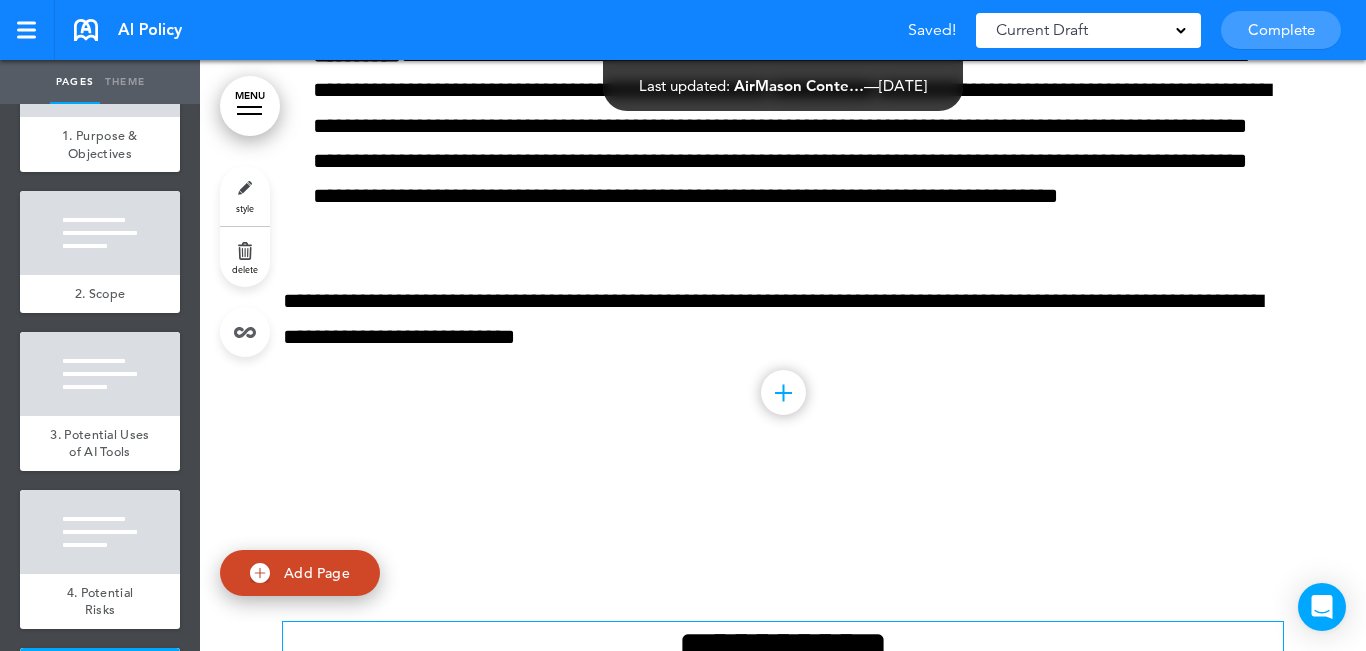 scroll, scrollTop: 5889, scrollLeft: 0, axis: vertical 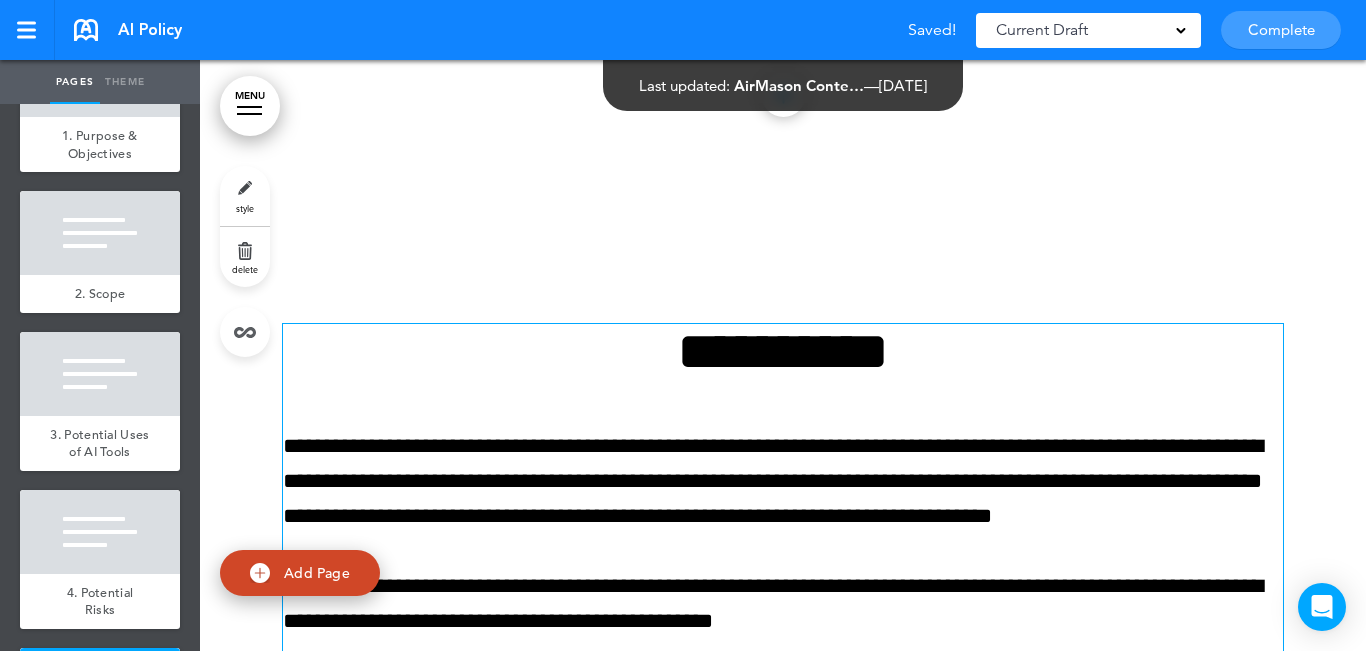 click on "**********" at bounding box center [783, 351] 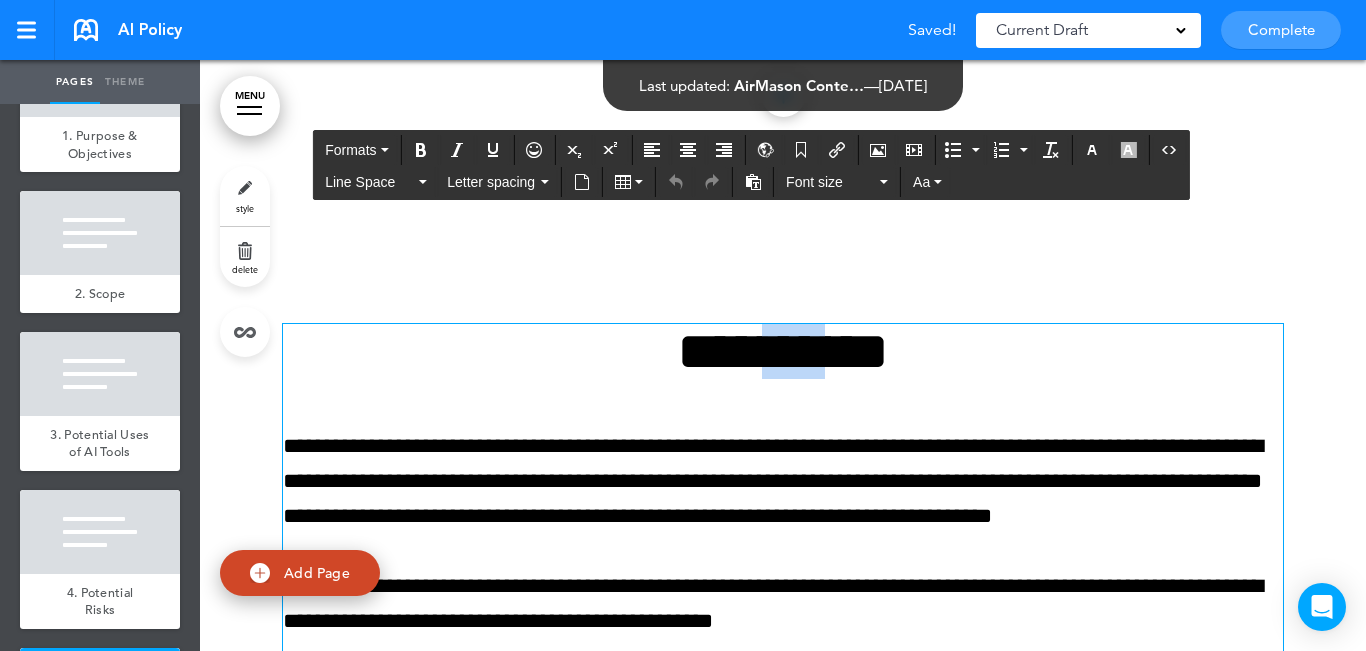 click on "**********" at bounding box center (783, 351) 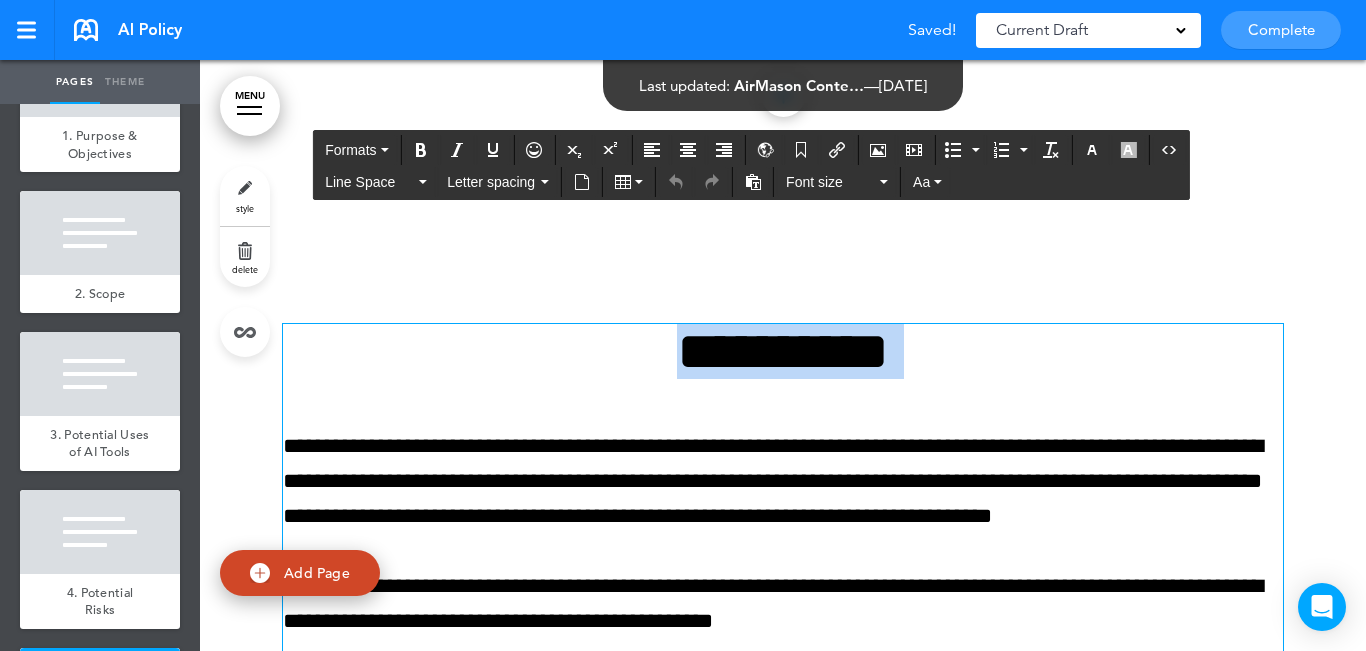 click on "**********" at bounding box center (783, 351) 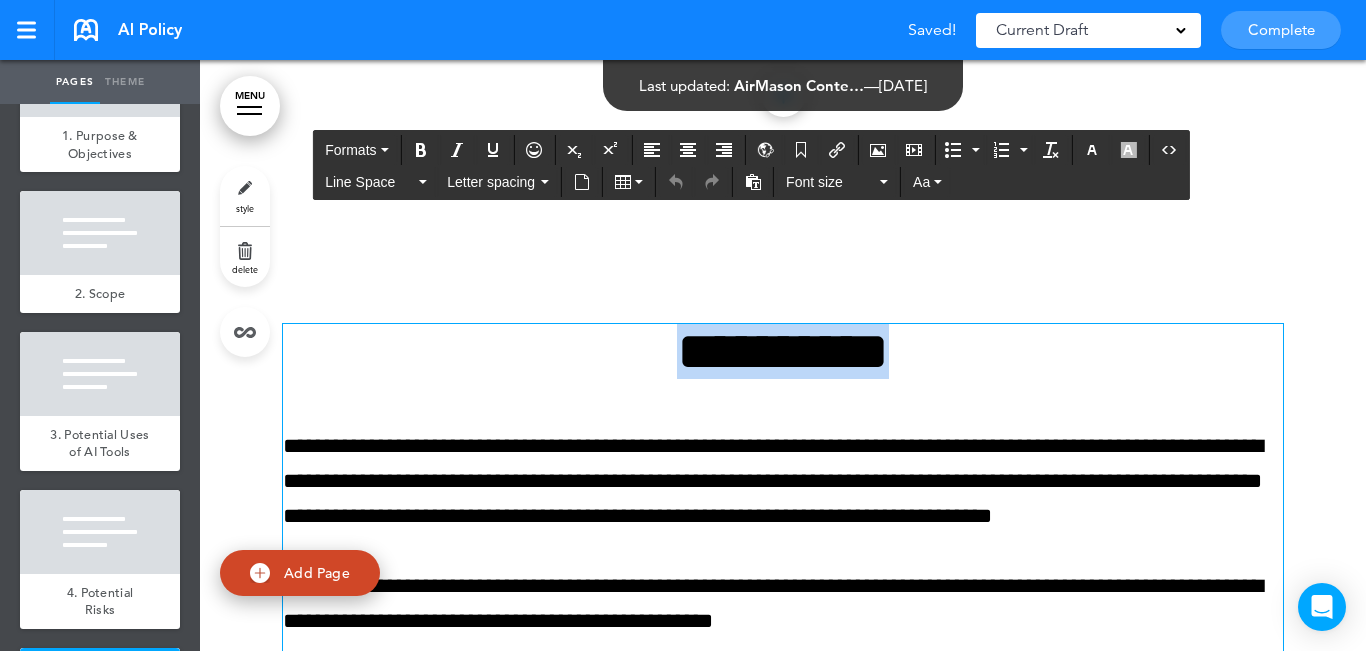 paste 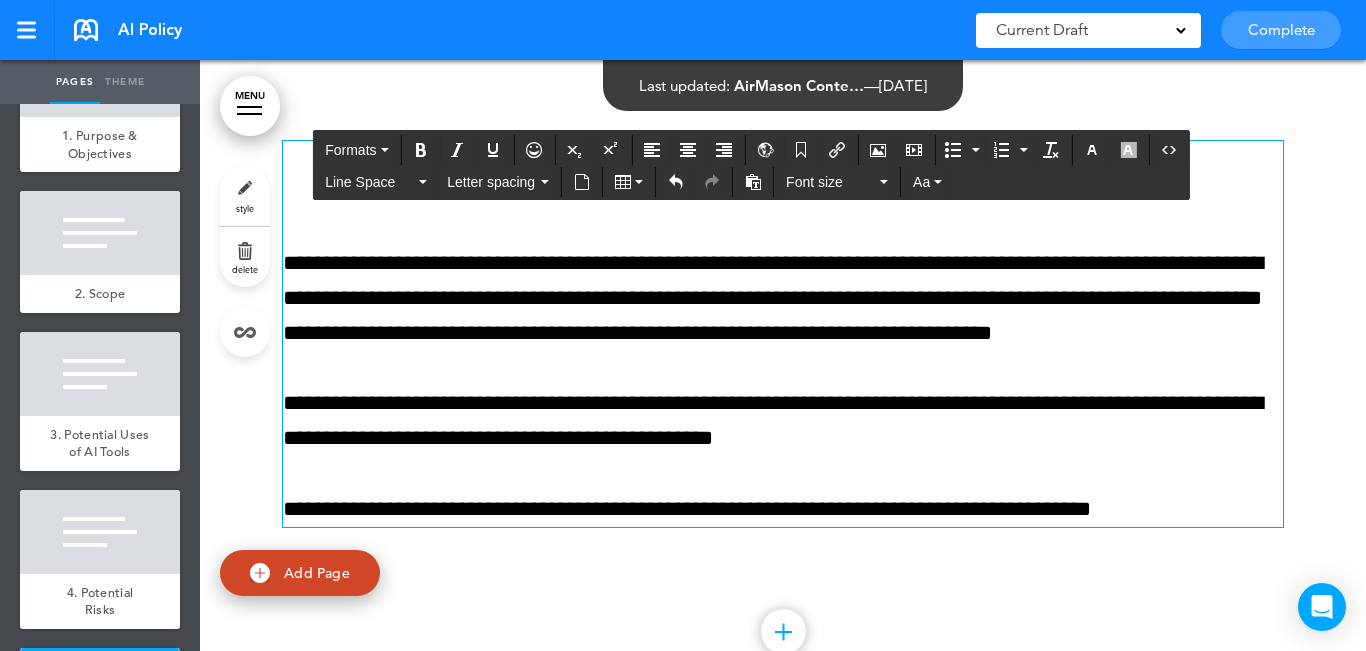 scroll, scrollTop: 6089, scrollLeft: 0, axis: vertical 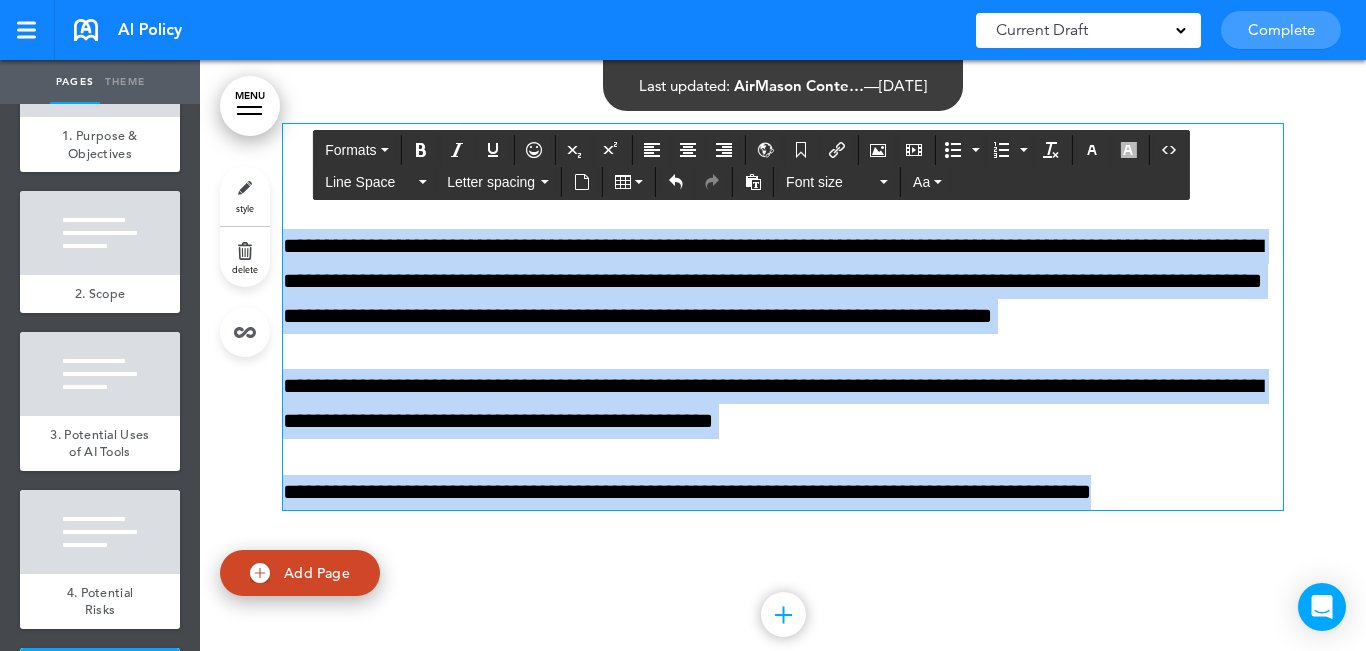 click on "Make this page common so it is available in other handbooks.
This handbook
Preview
Settings
Your Handbooks
AI Policy UK
Account
Manage Organization
My Account
Help
Logout
AI Policy
Saved!
Current Draft
CURRENT DRAFT
Complete" at bounding box center (683, 325) 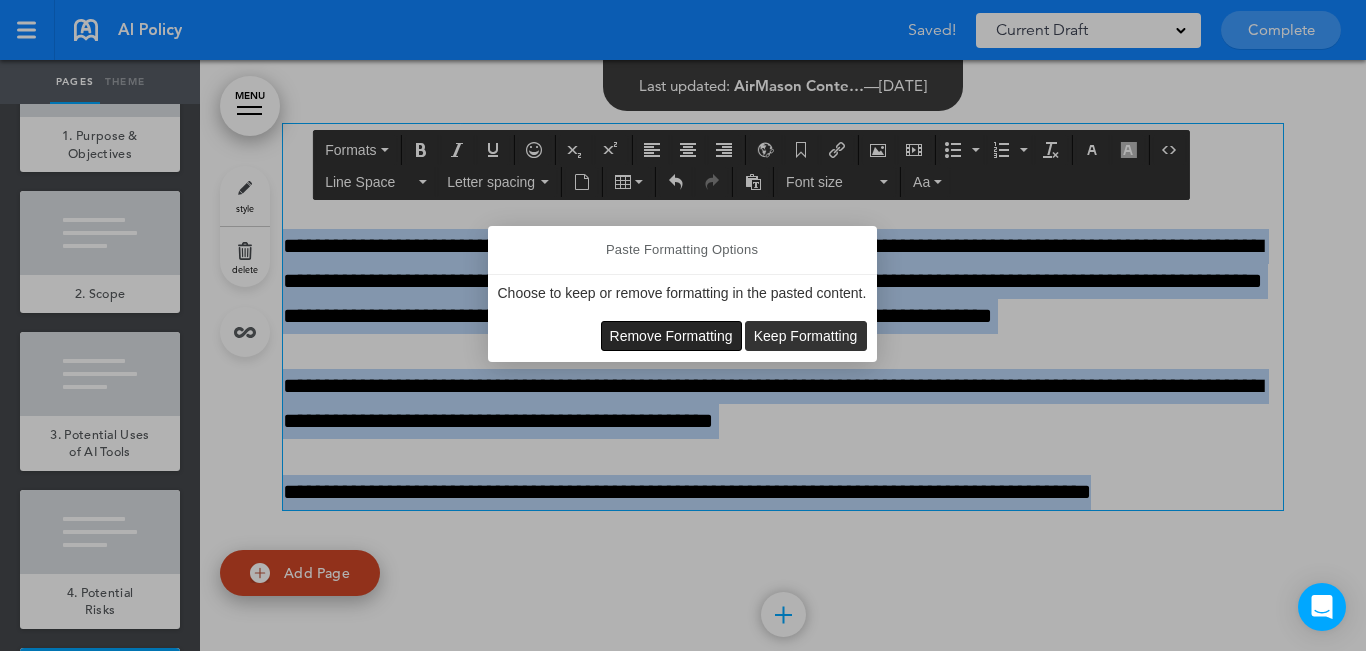 click on "Remove Formatting" at bounding box center [671, 336] 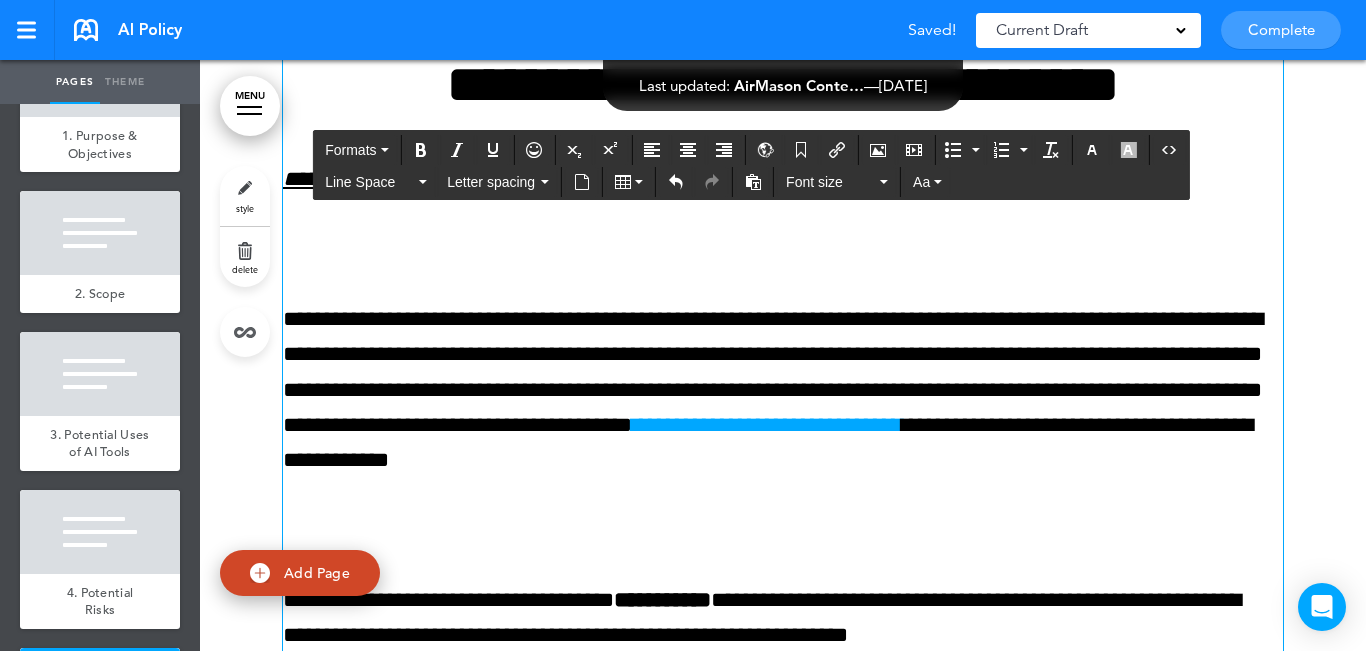 scroll, scrollTop: 6140, scrollLeft: 0, axis: vertical 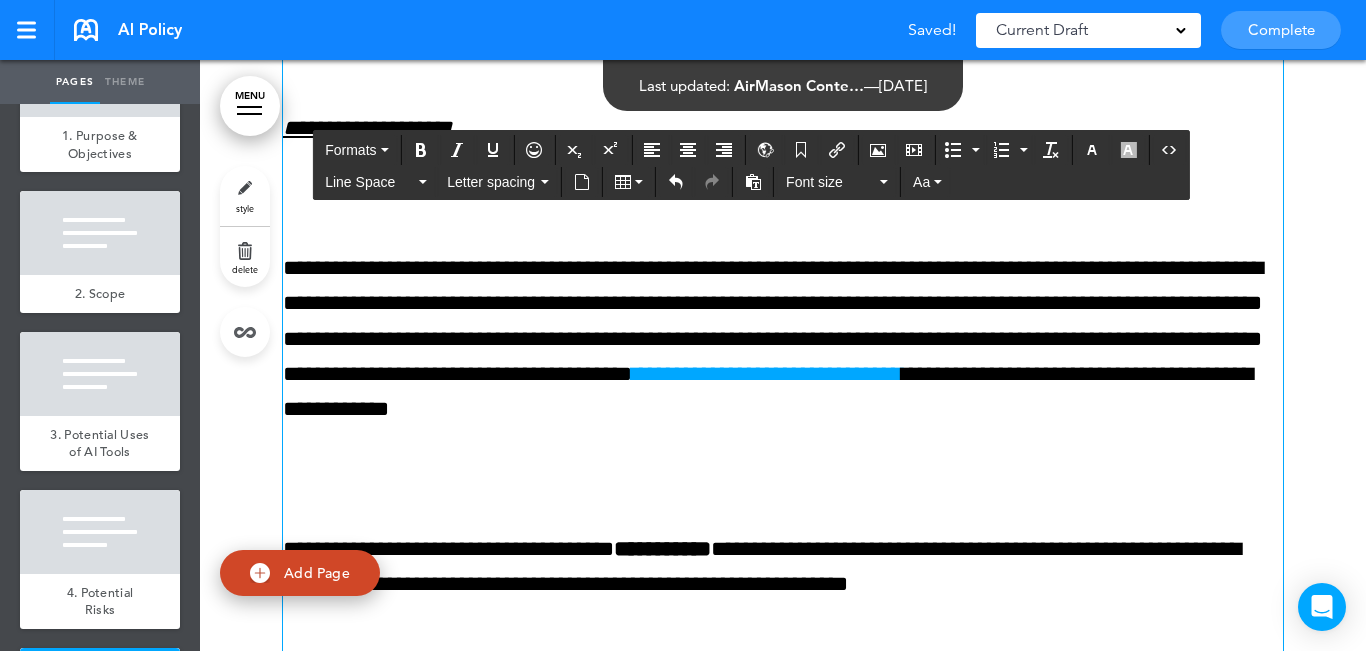 click on "**********" at bounding box center (783, 789) 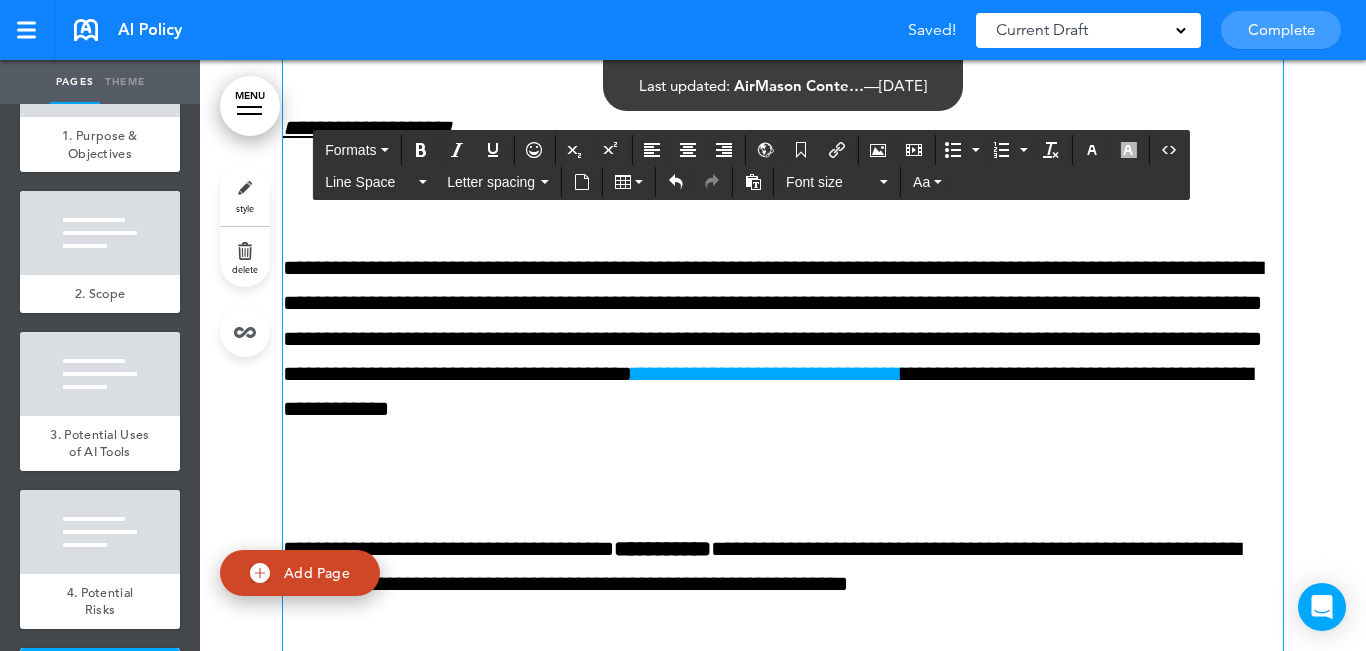 click on "**********" at bounding box center (783, 789) 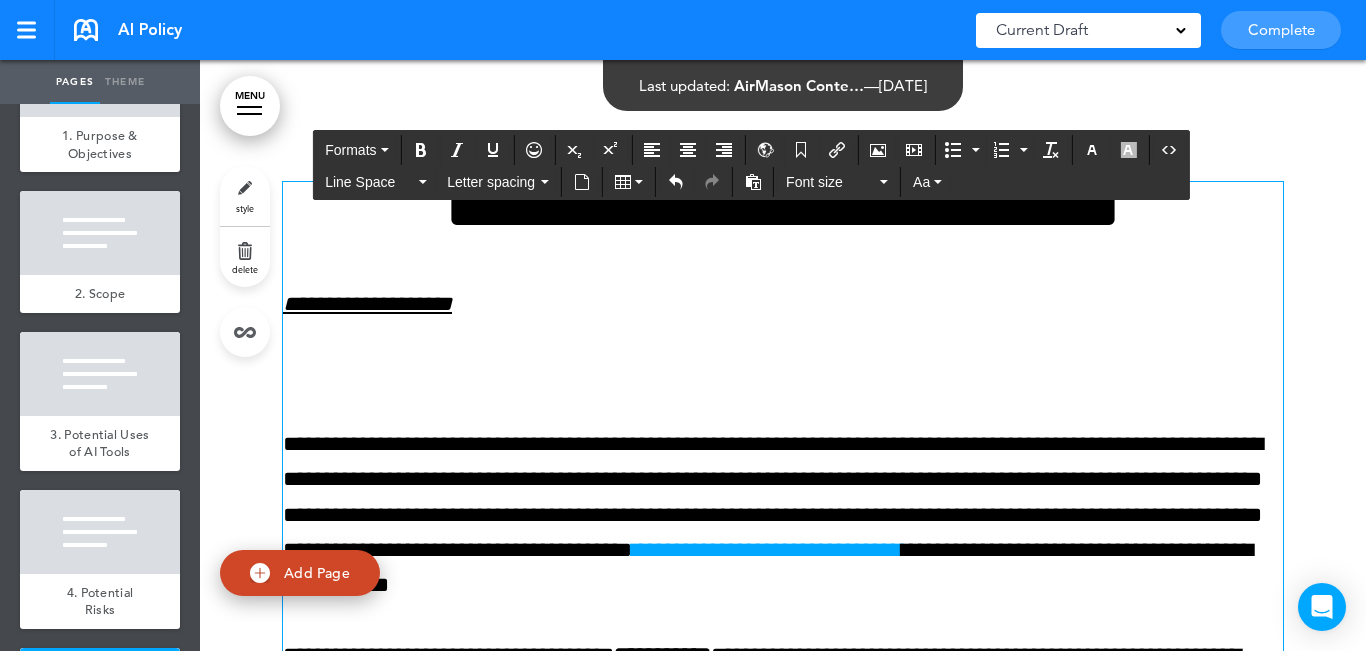 scroll, scrollTop: 5940, scrollLeft: 0, axis: vertical 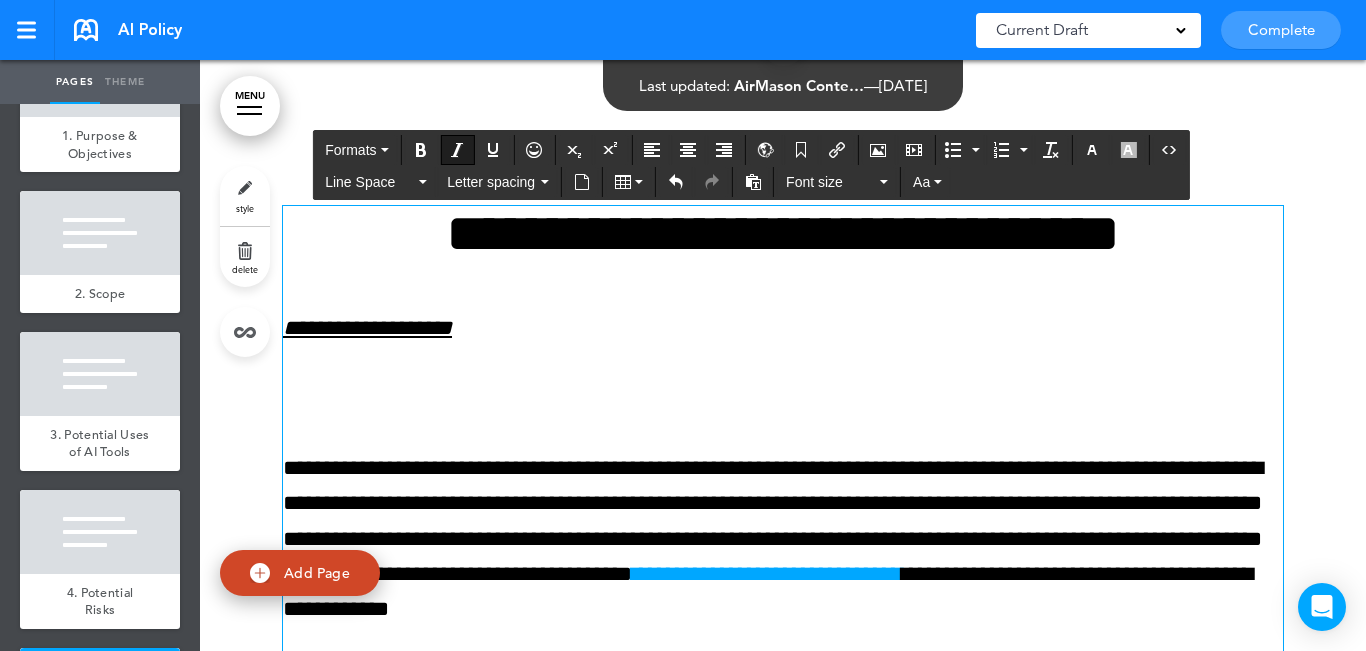 click at bounding box center [783, 398] 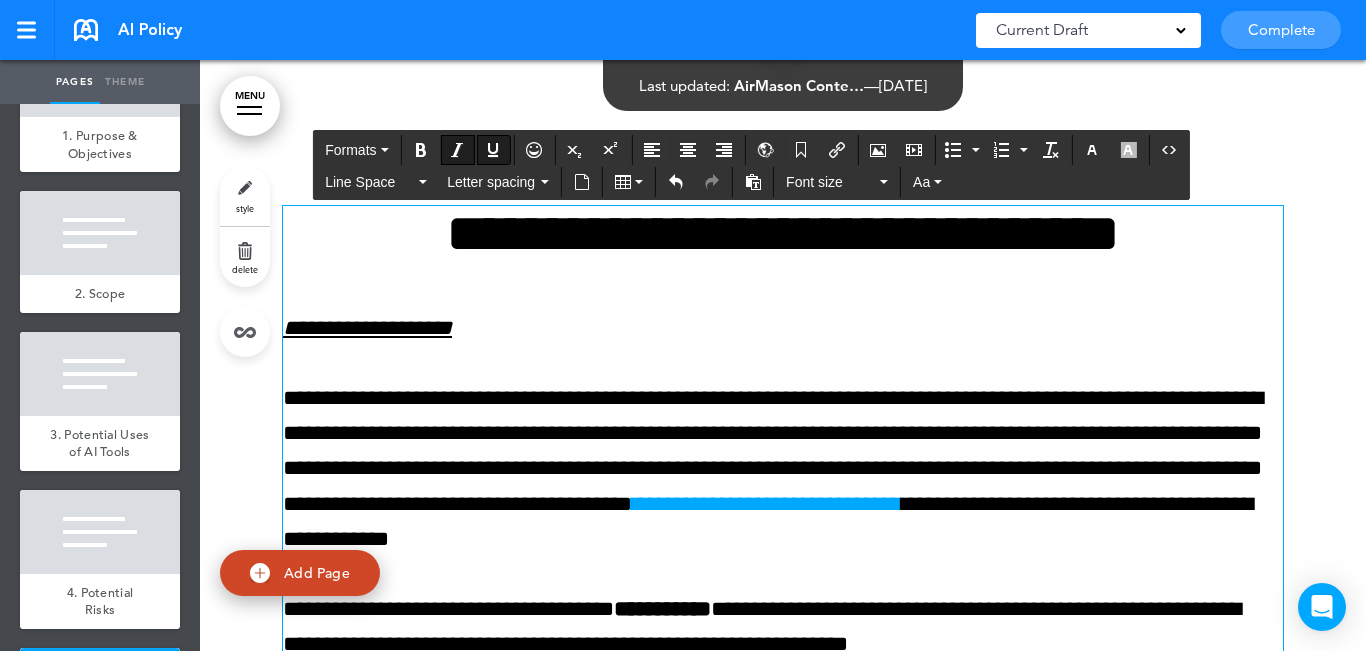 click on "**********" at bounding box center [367, 328] 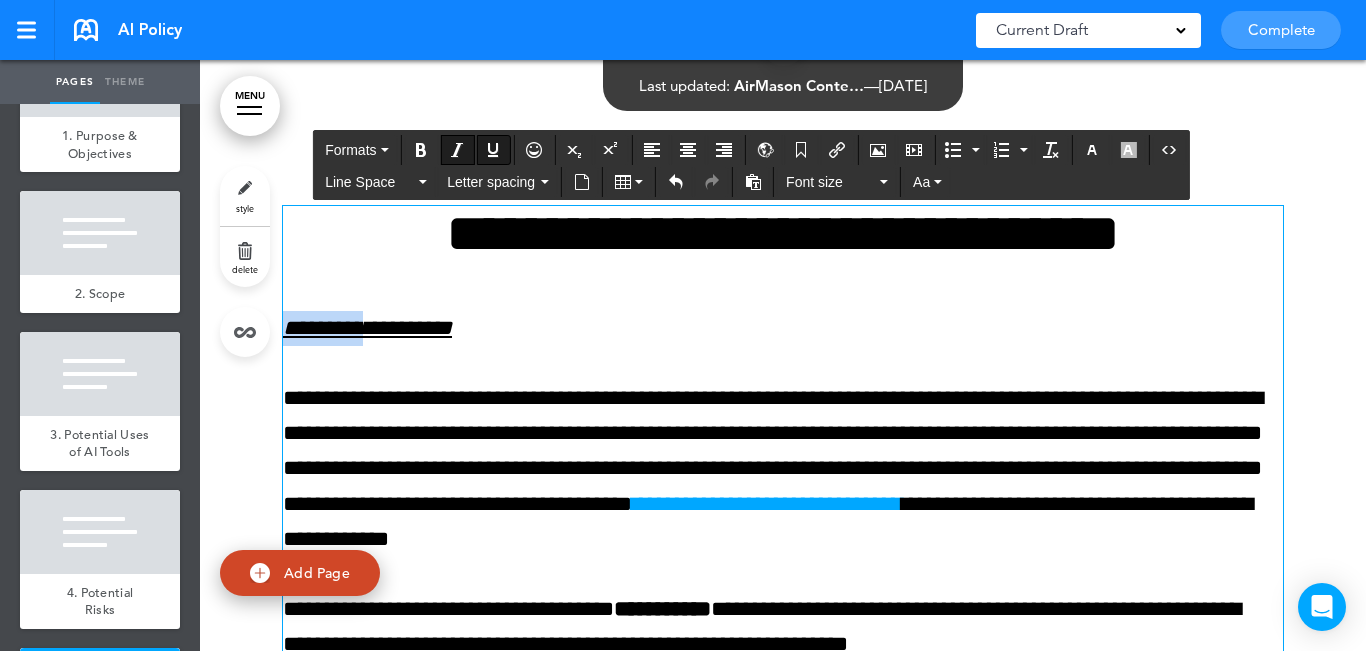 click on "**********" at bounding box center (367, 328) 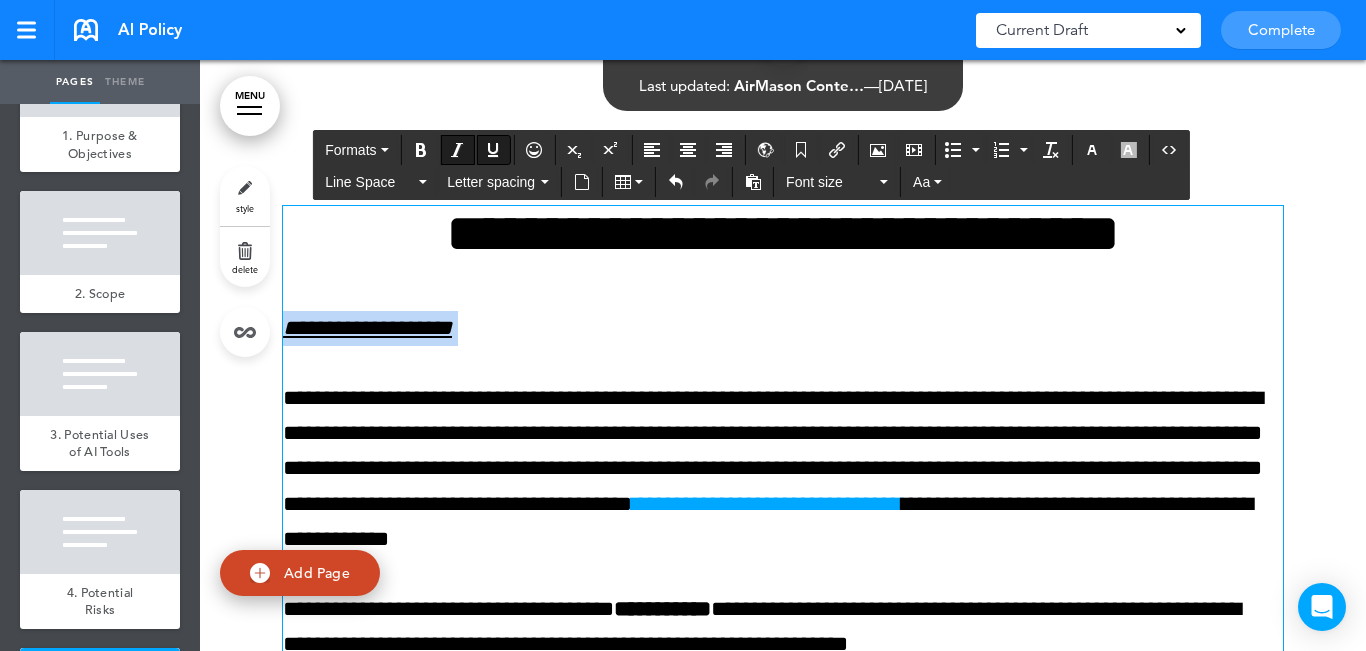 click on "**********" at bounding box center (367, 328) 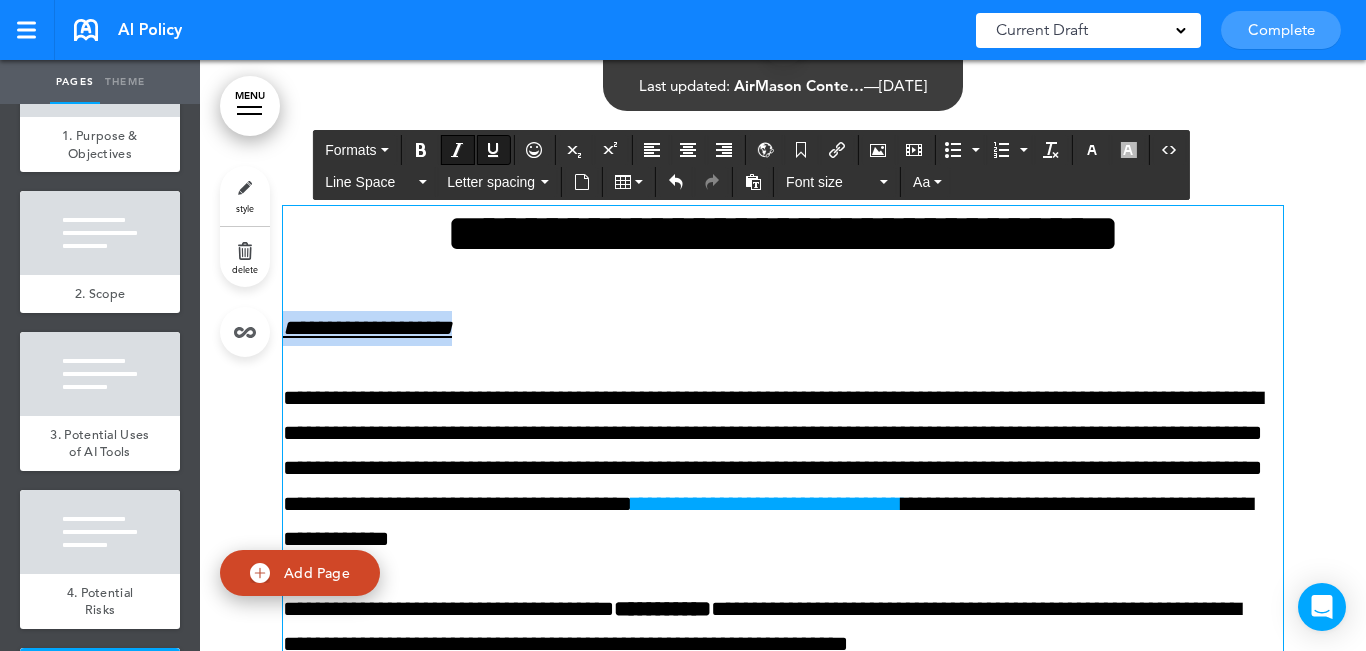 click at bounding box center (493, 150) 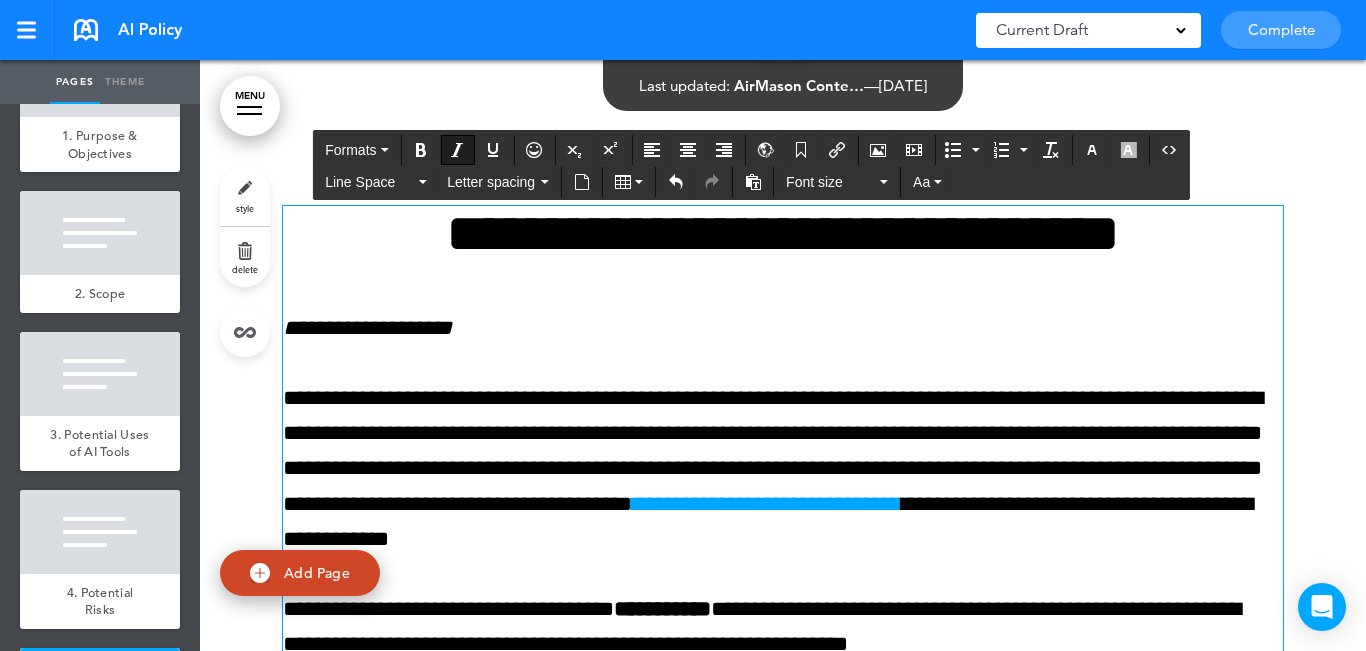 click at bounding box center (457, 150) 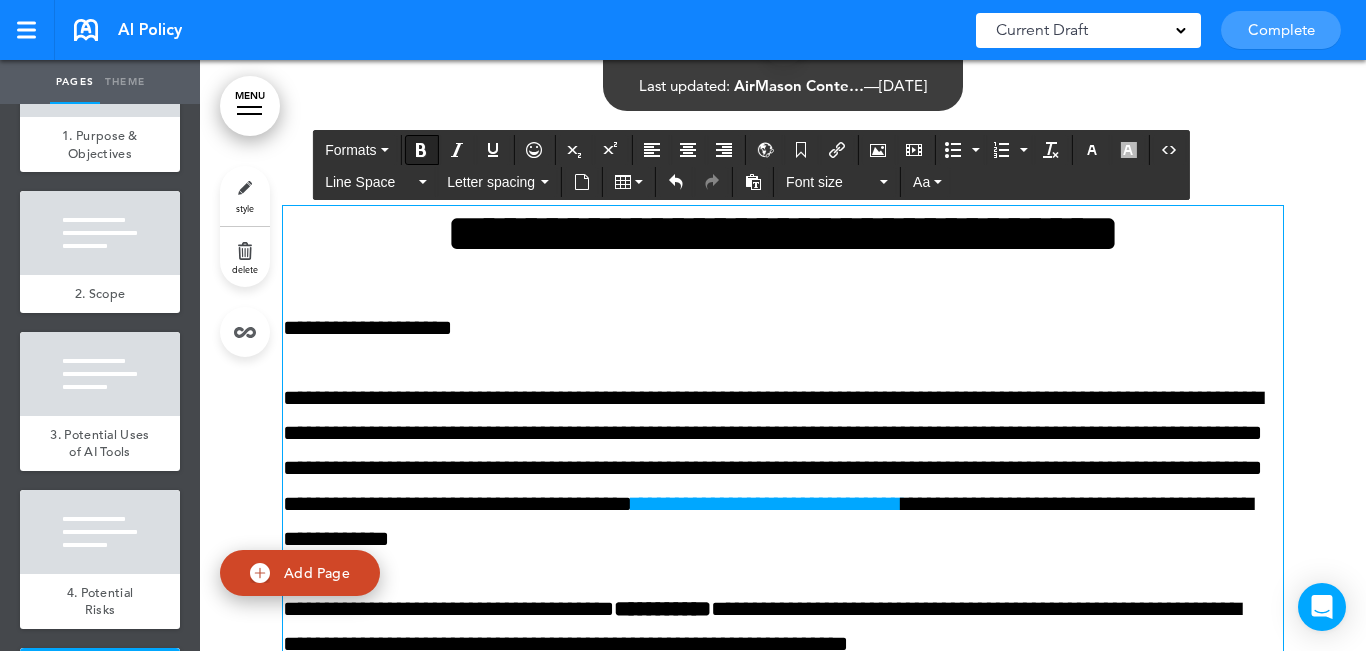 click at bounding box center (421, 150) 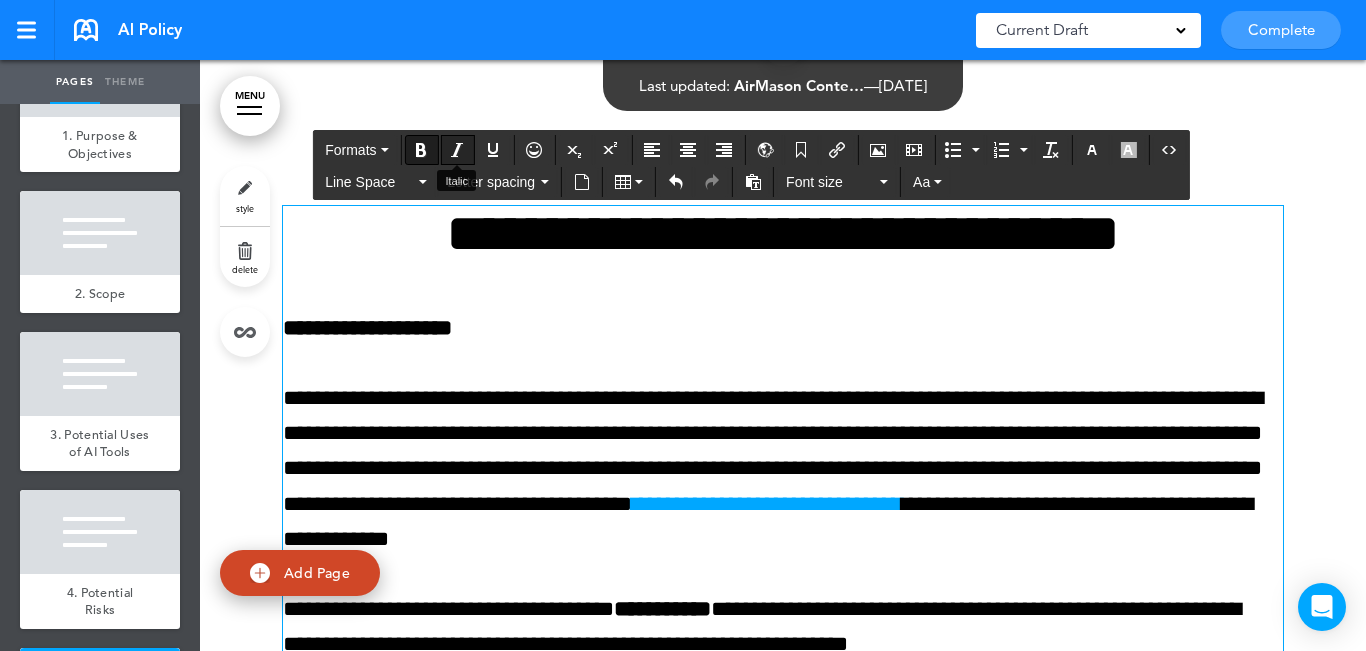 click at bounding box center (457, 150) 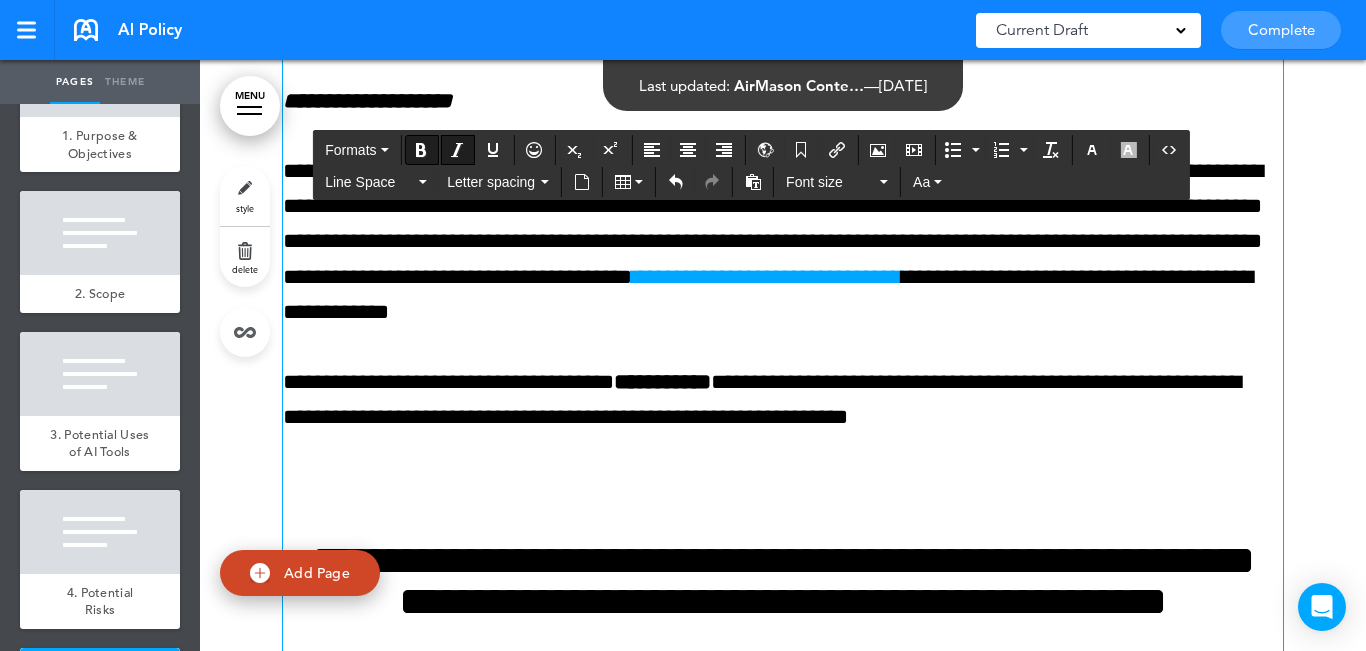 scroll, scrollTop: 6240, scrollLeft: 0, axis: vertical 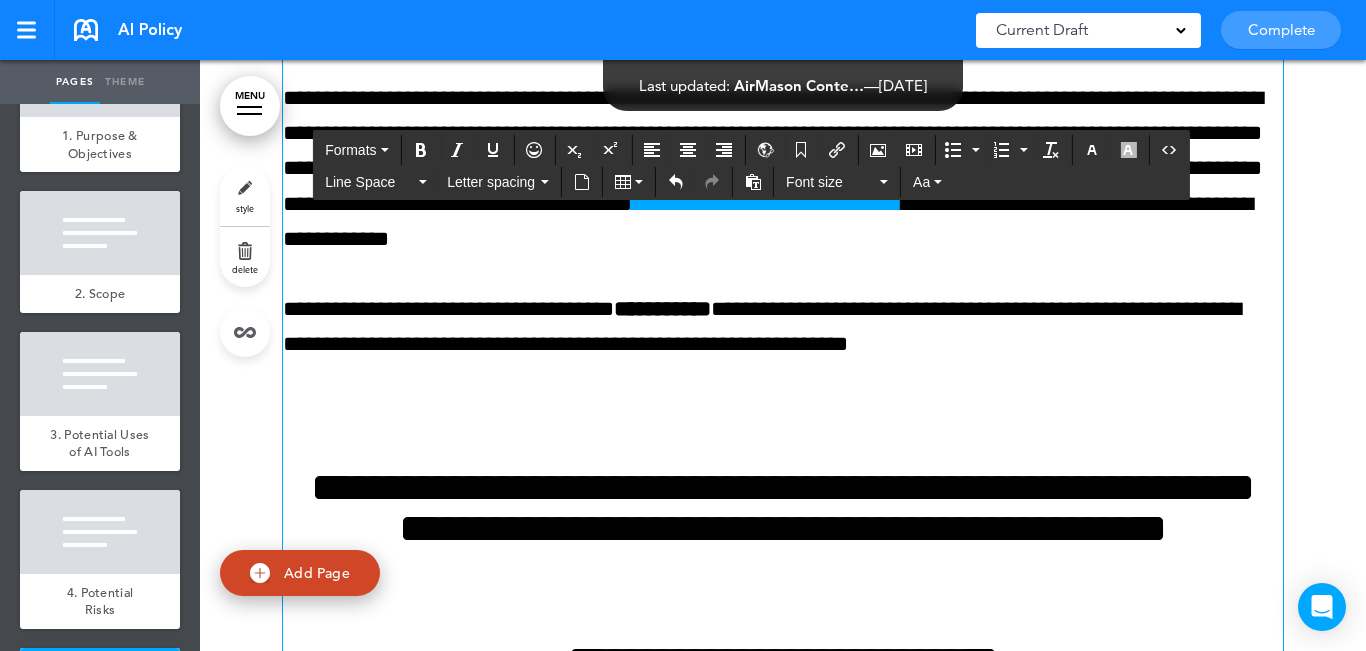 click at bounding box center [783, 414] 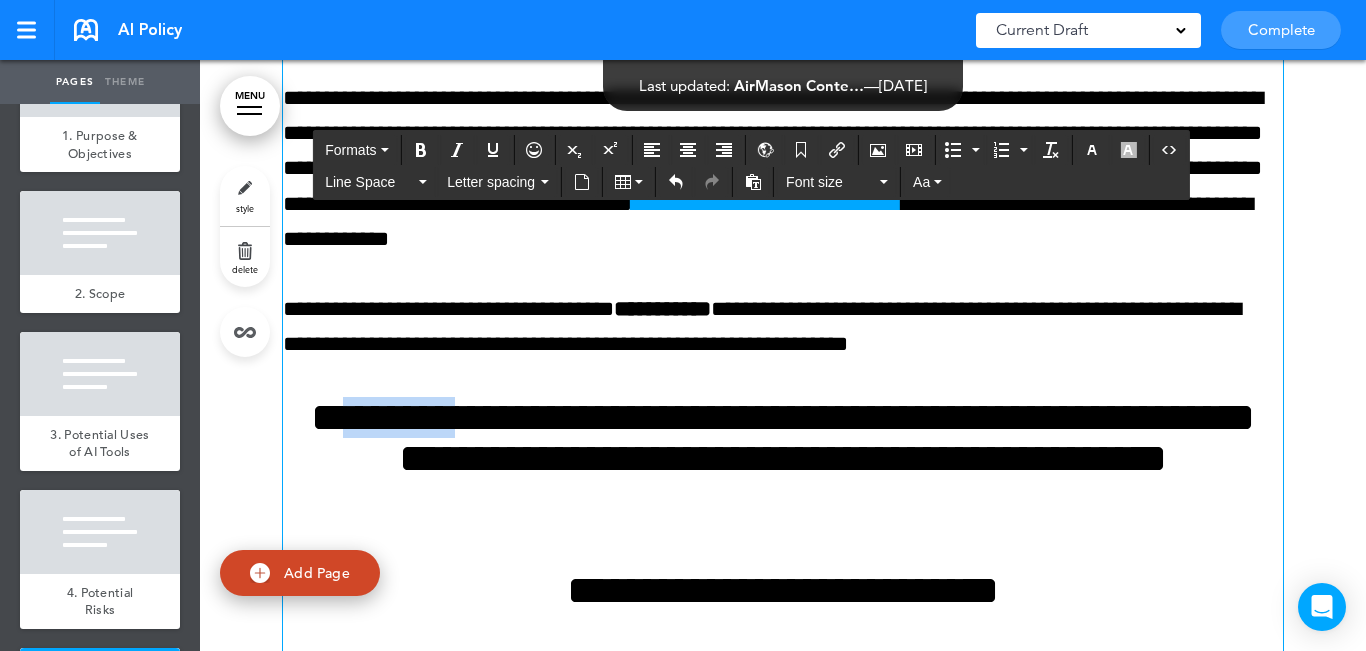 drag, startPoint x: 468, startPoint y: 394, endPoint x: 379, endPoint y: 404, distance: 89.560036 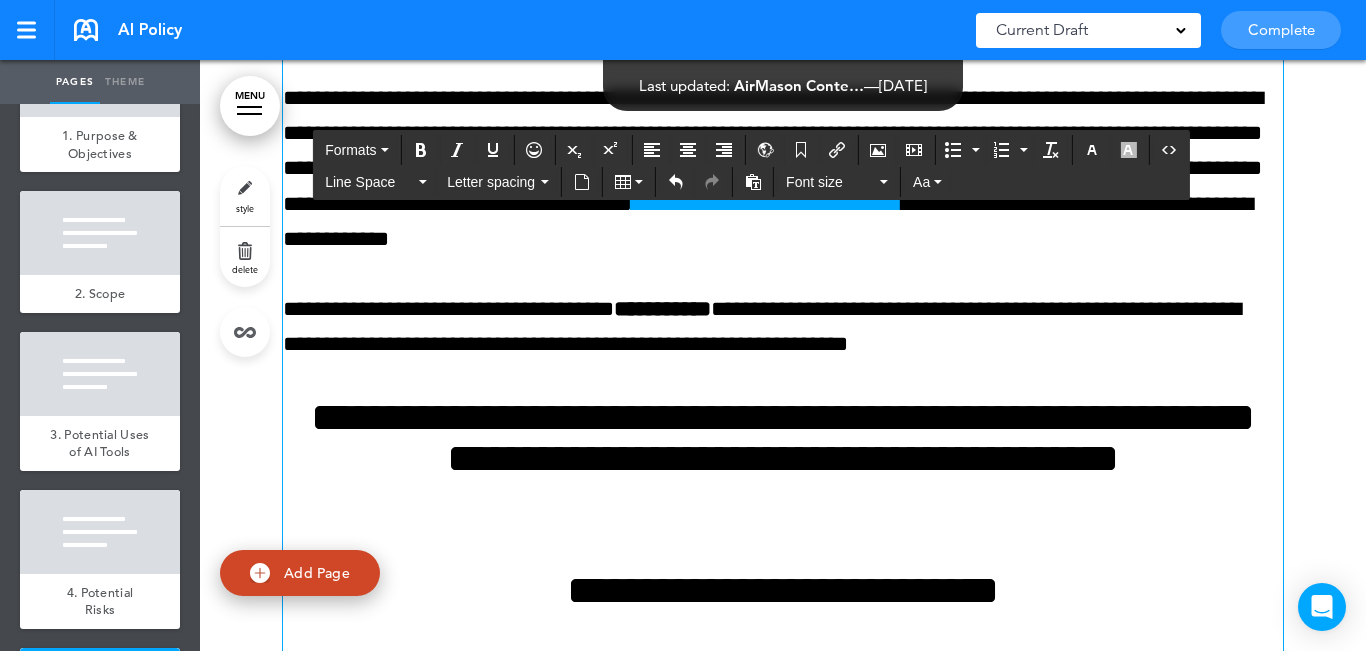 click on "**********" at bounding box center [783, 458] 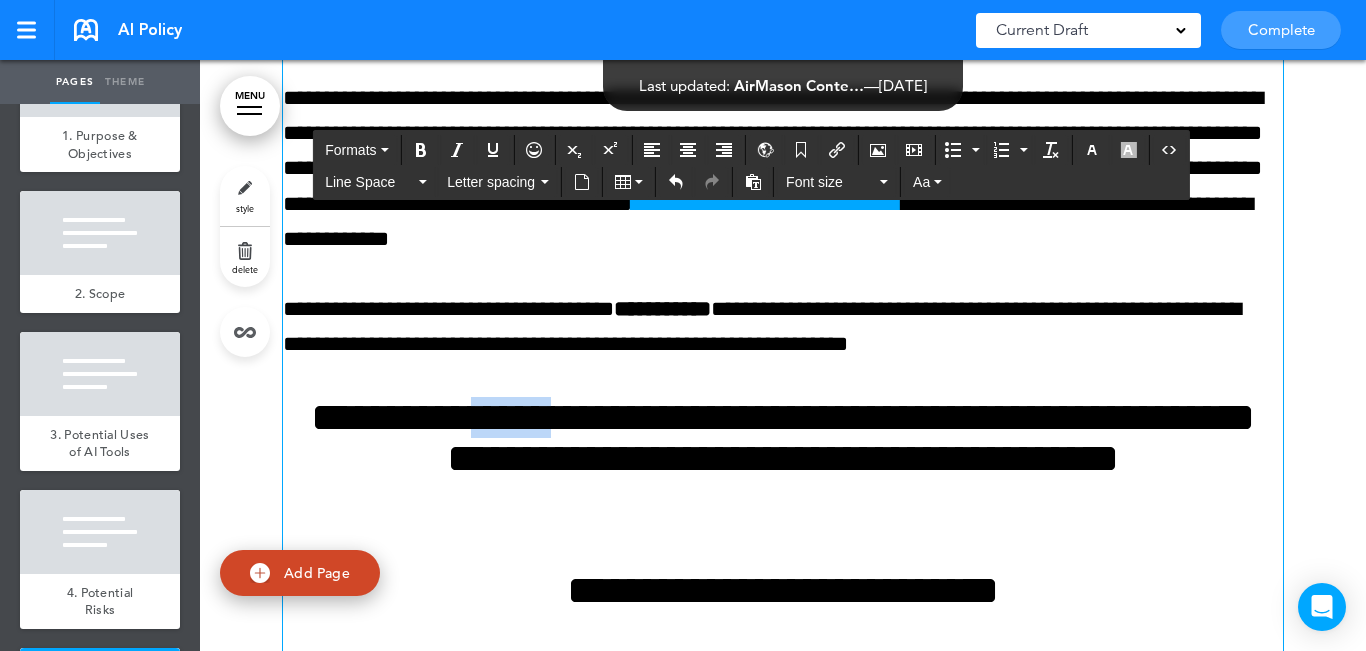 click on "**********" at bounding box center (783, 458) 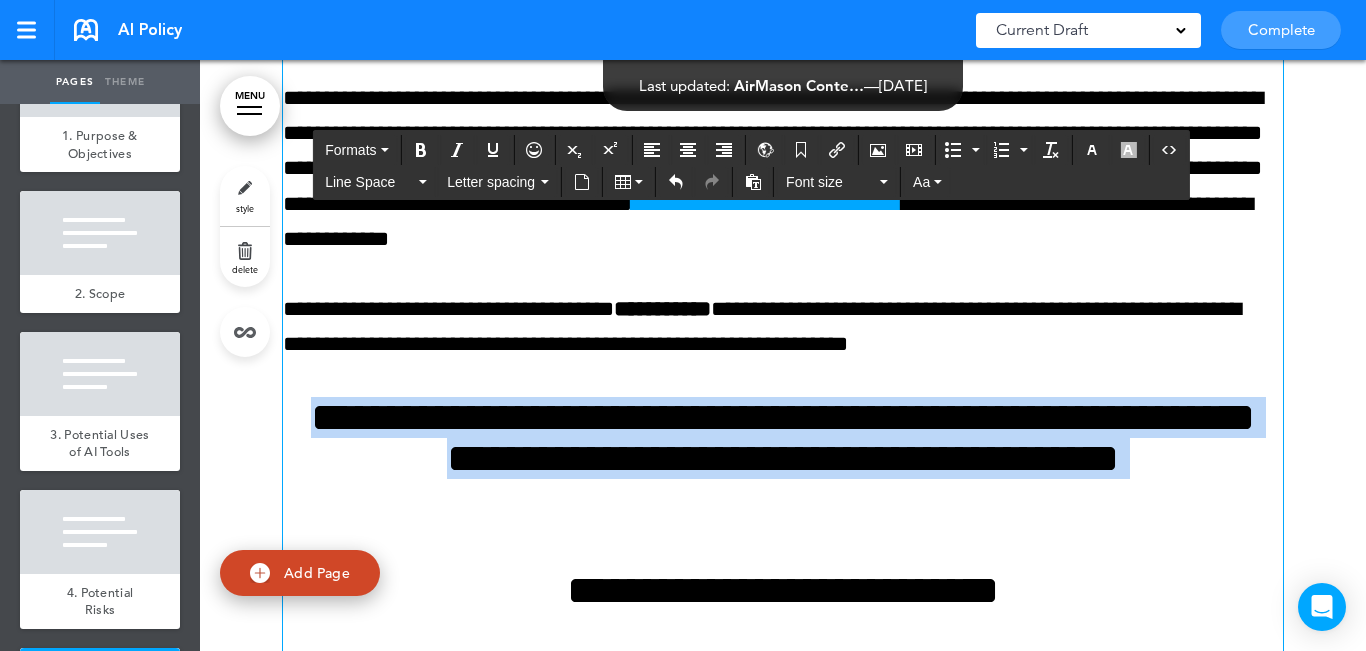 click on "**********" at bounding box center [783, 458] 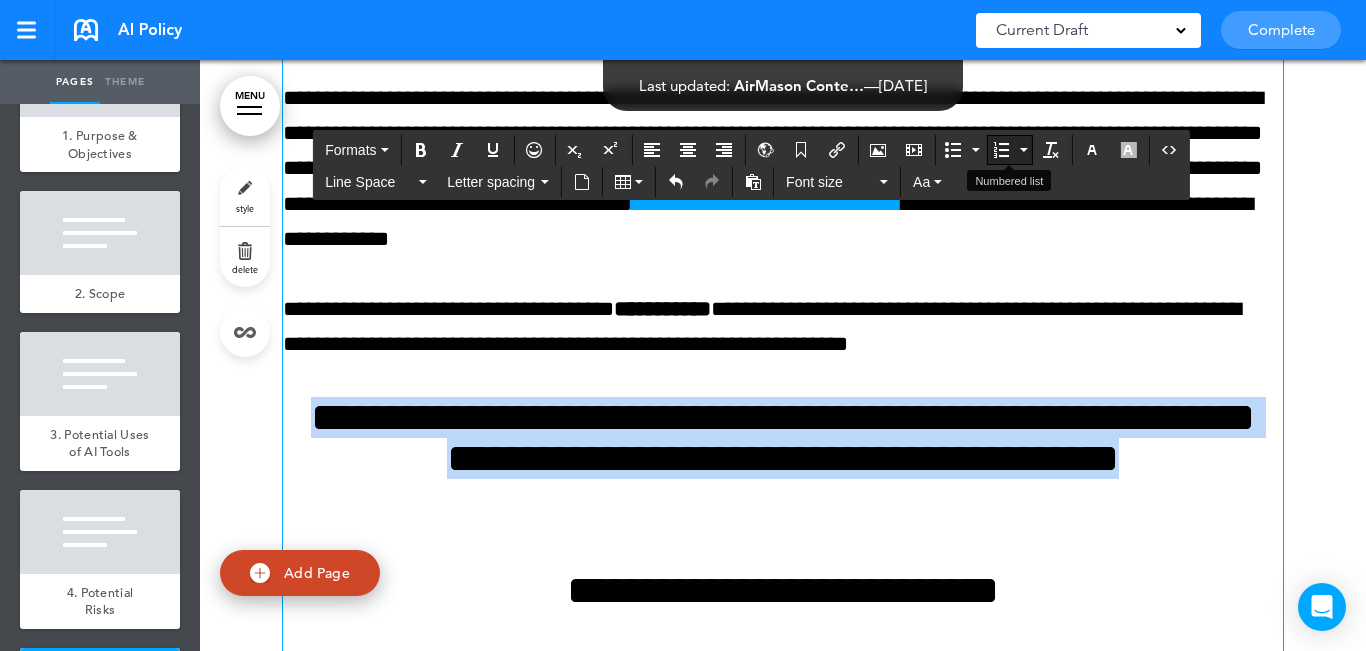 click at bounding box center [1001, 150] 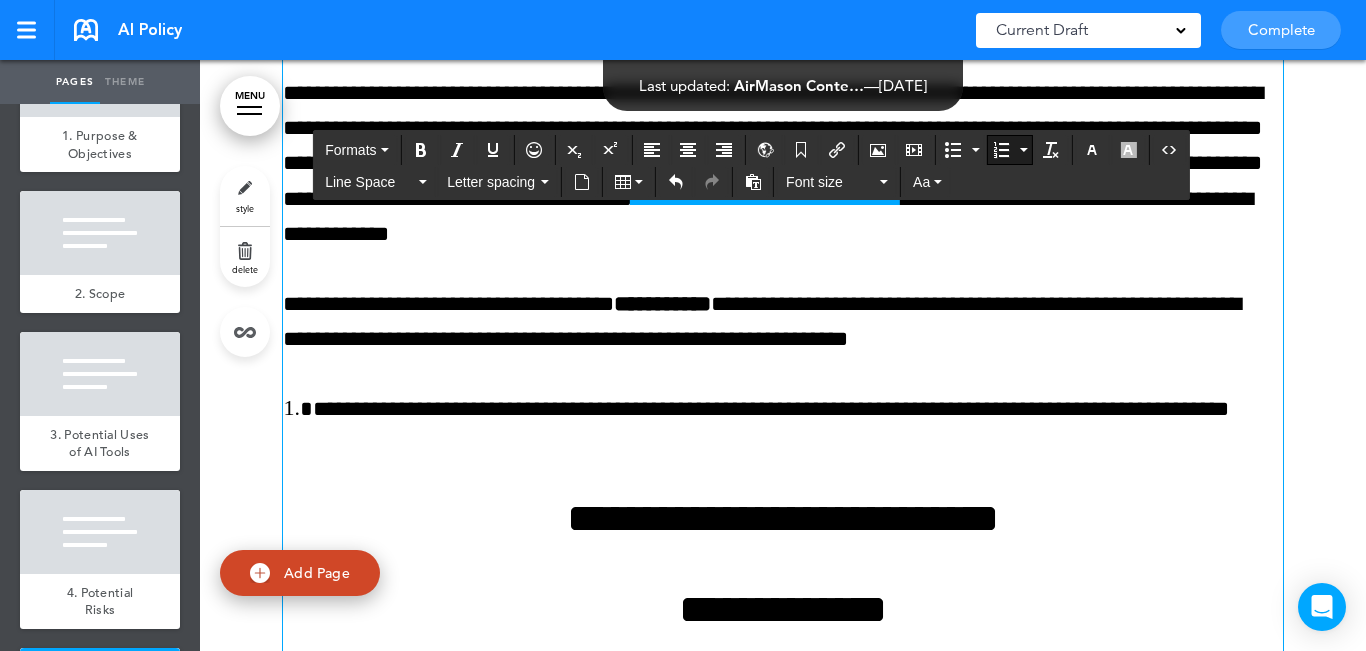 scroll, scrollTop: 6240, scrollLeft: 0, axis: vertical 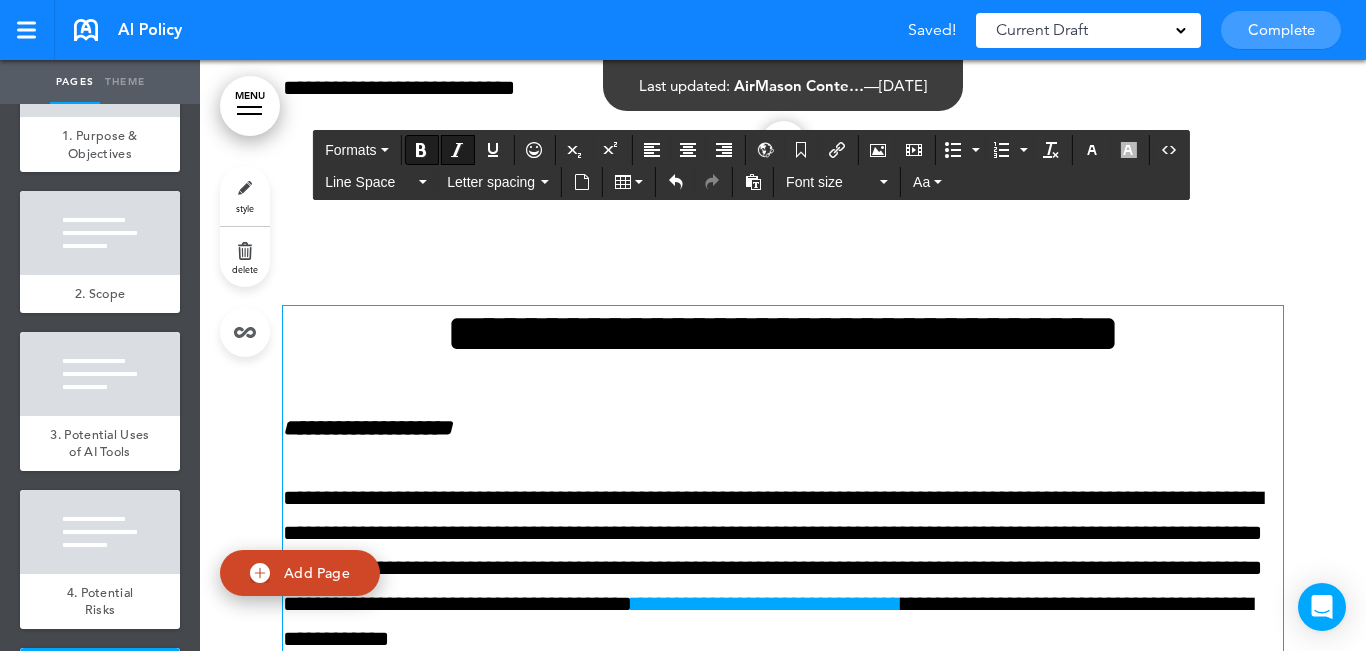 click on "**********" at bounding box center [783, 3919] 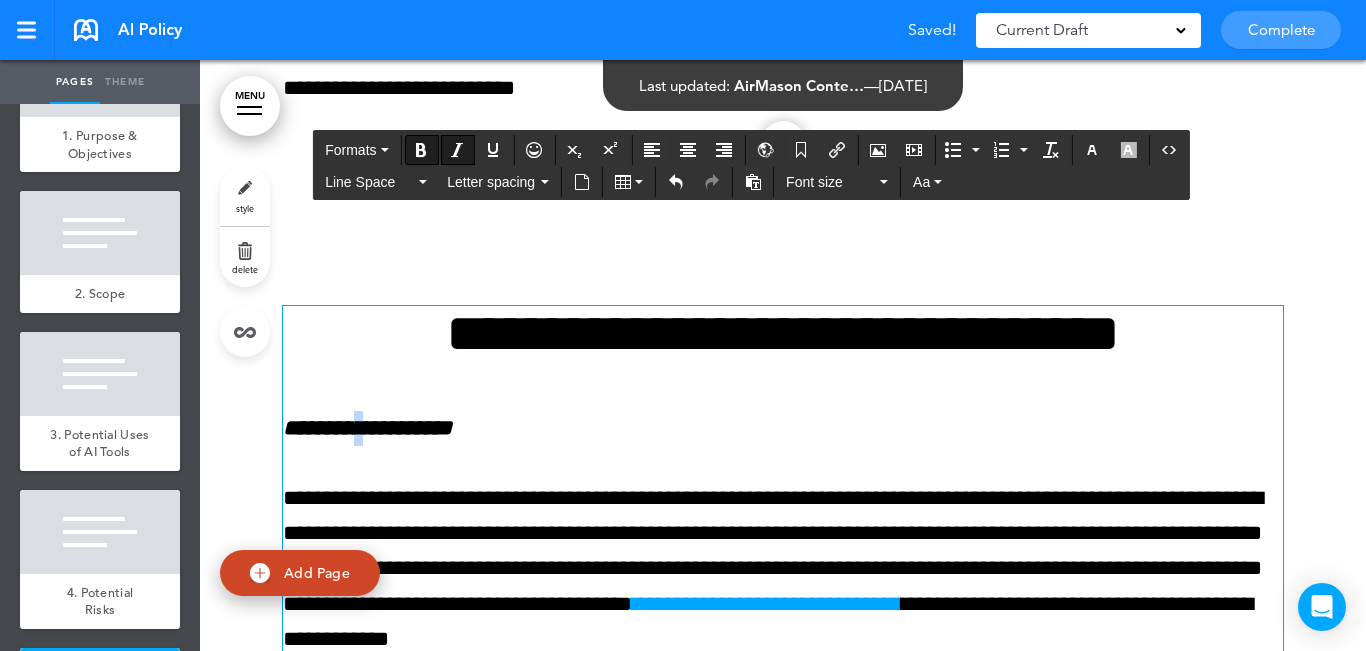 click on "**********" at bounding box center [783, 3919] 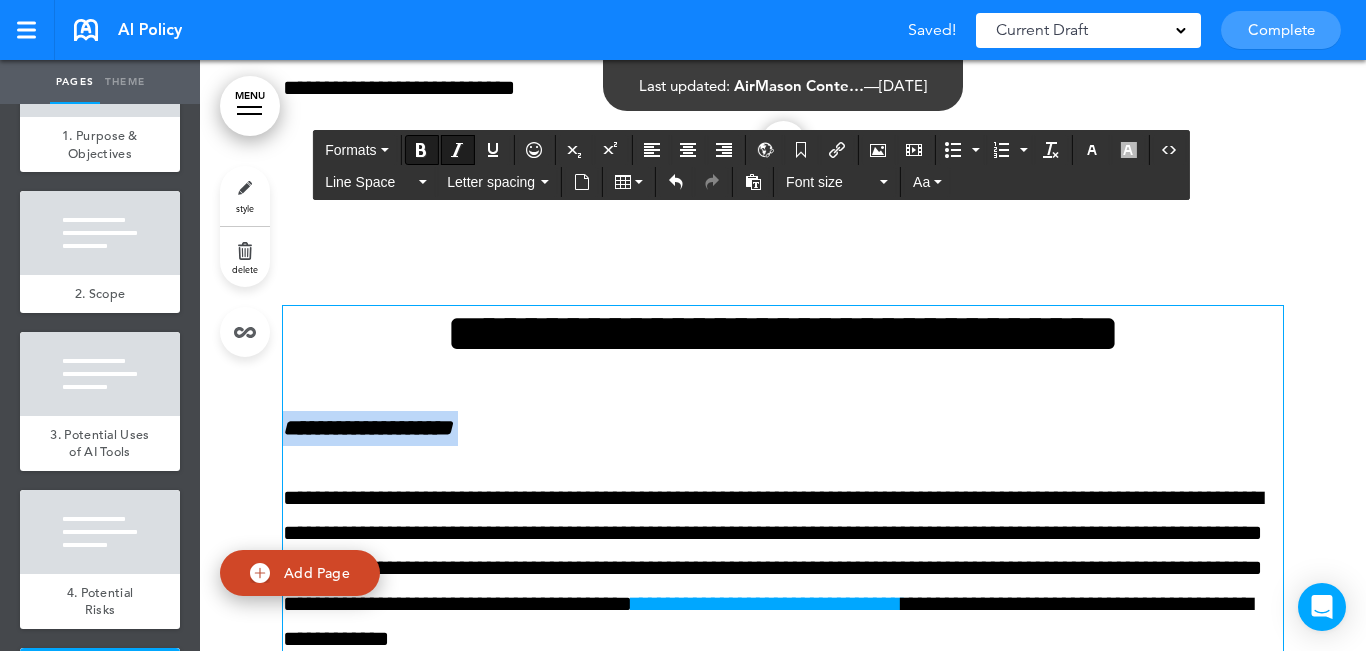 click on "**********" at bounding box center (783, 3919) 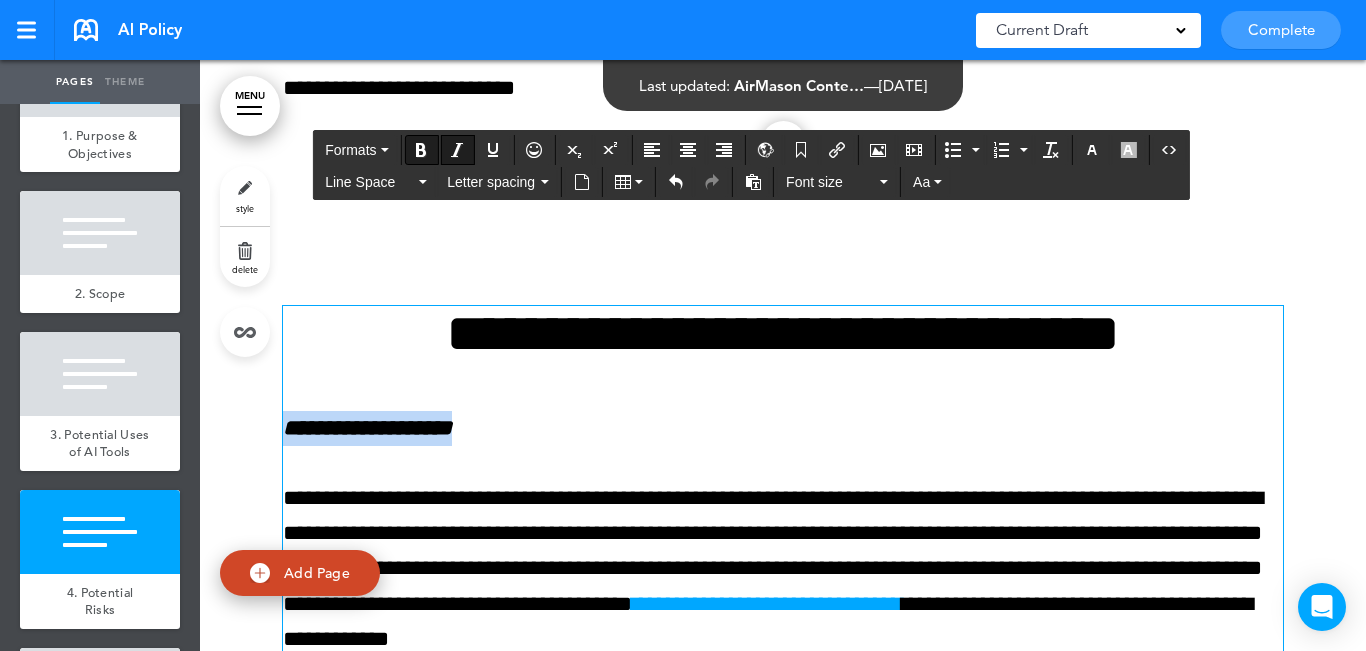click at bounding box center [457, 150] 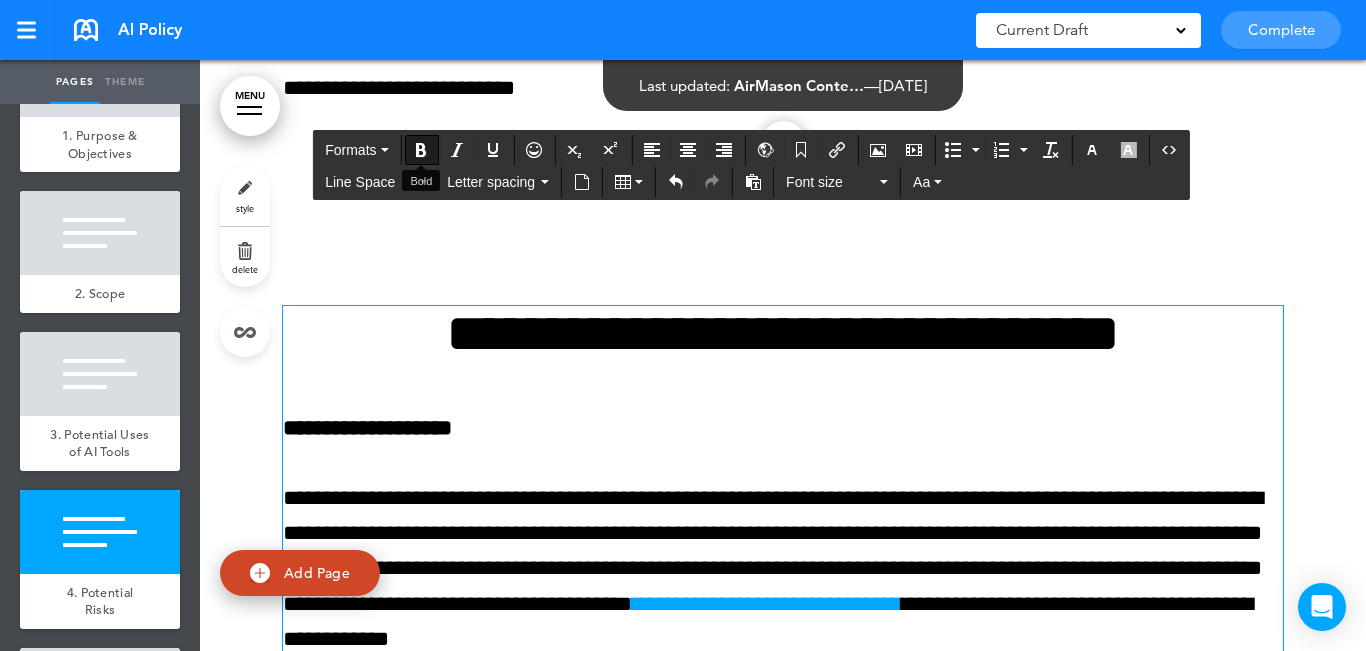 click at bounding box center (421, 150) 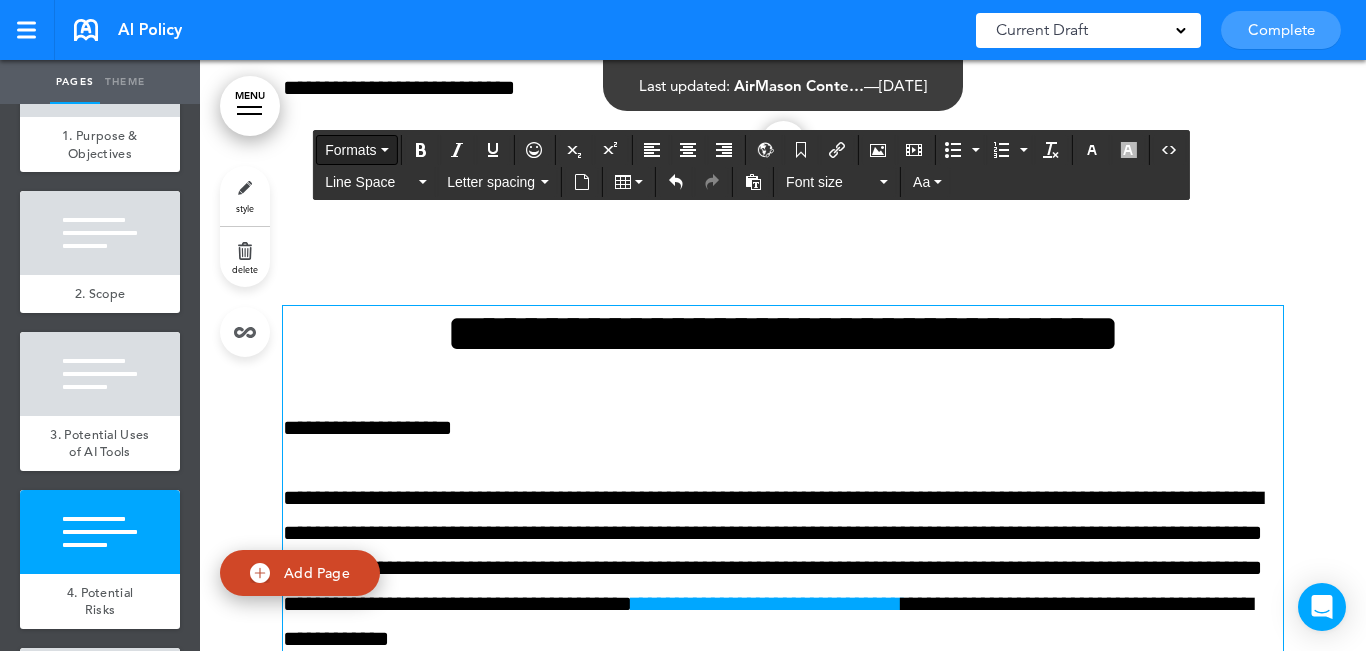 click on "Formats" at bounding box center [350, 150] 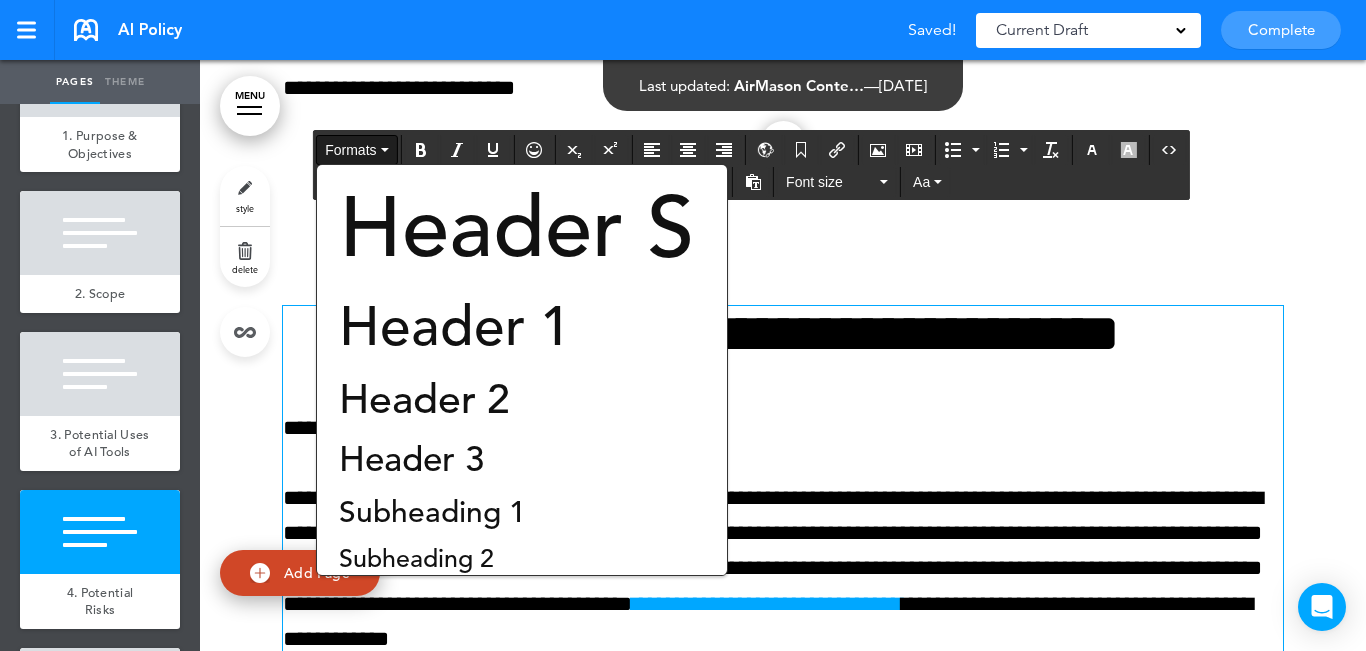 click on "Header 3" at bounding box center (411, 459) 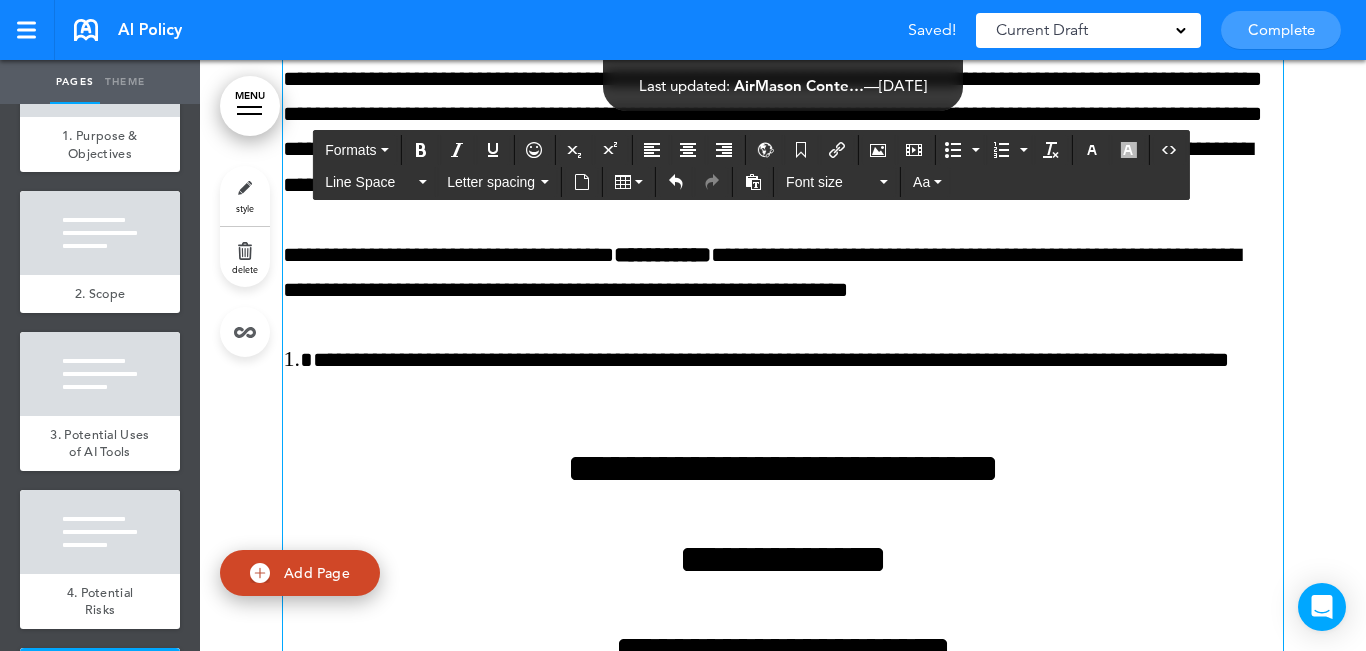 scroll, scrollTop: 6340, scrollLeft: 0, axis: vertical 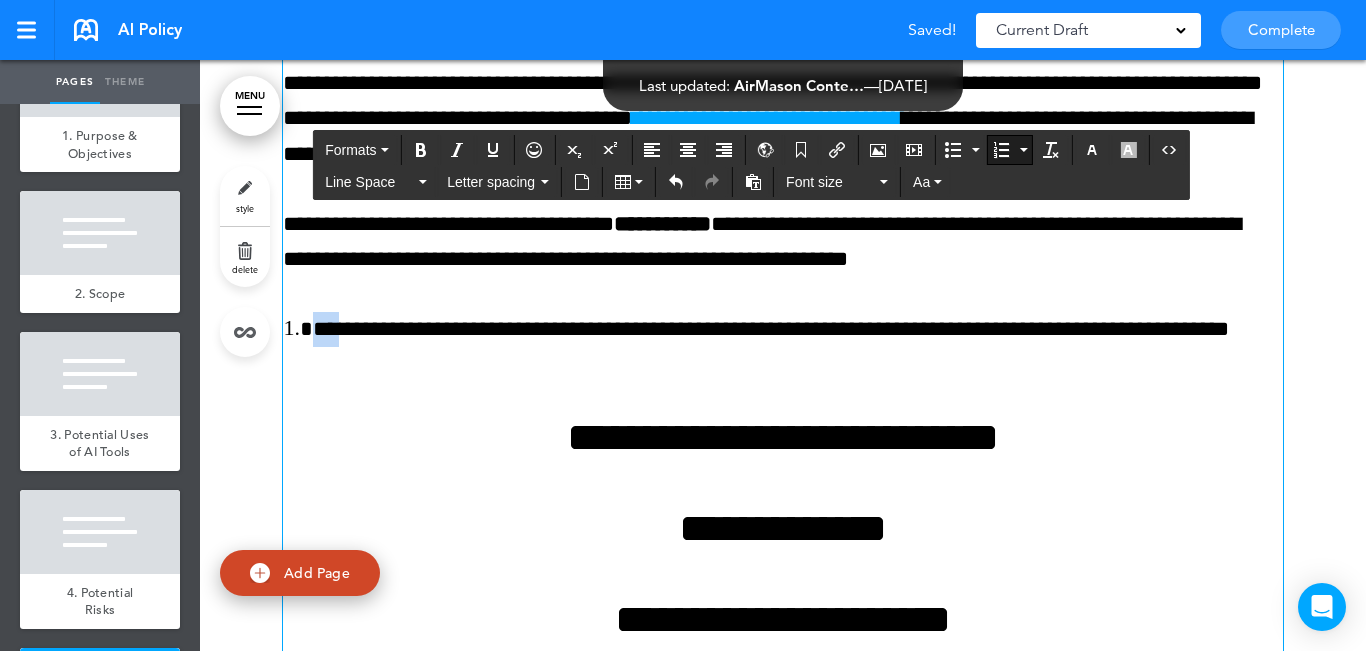 drag, startPoint x: 336, startPoint y: 310, endPoint x: 303, endPoint y: 311, distance: 33.01515 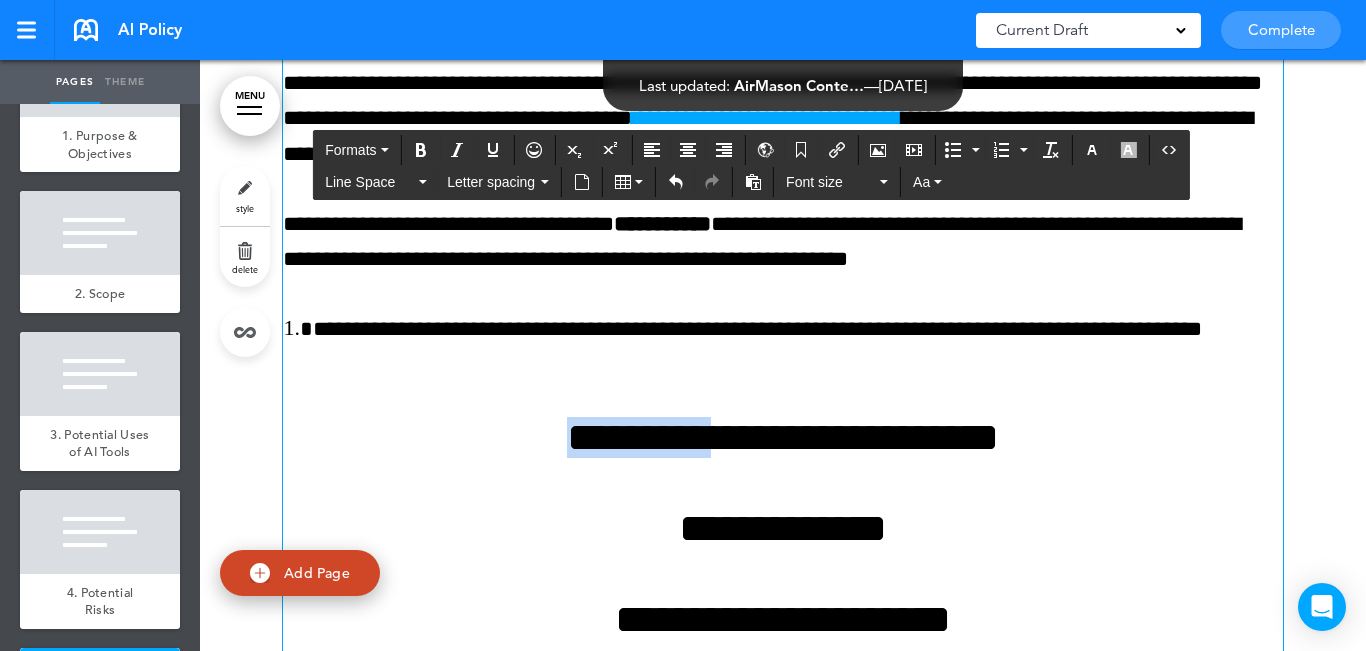 drag, startPoint x: 626, startPoint y: 450, endPoint x: 430, endPoint y: 439, distance: 196.30843 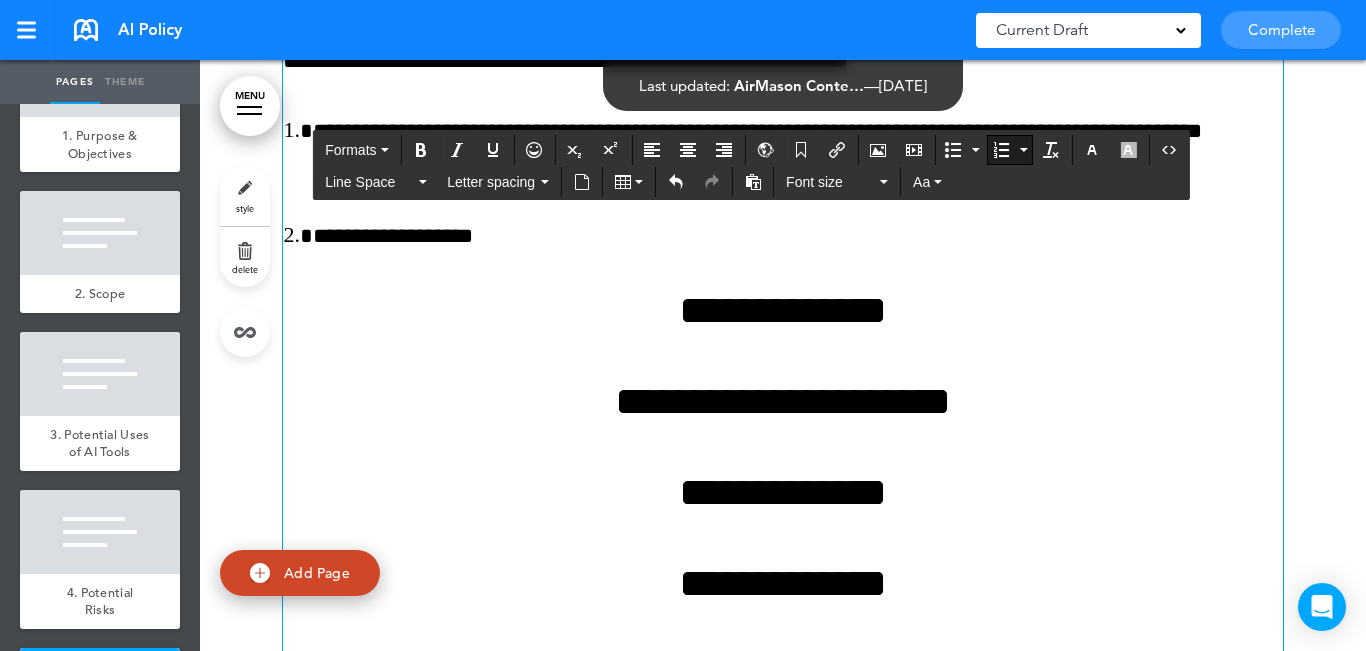scroll, scrollTop: 6540, scrollLeft: 0, axis: vertical 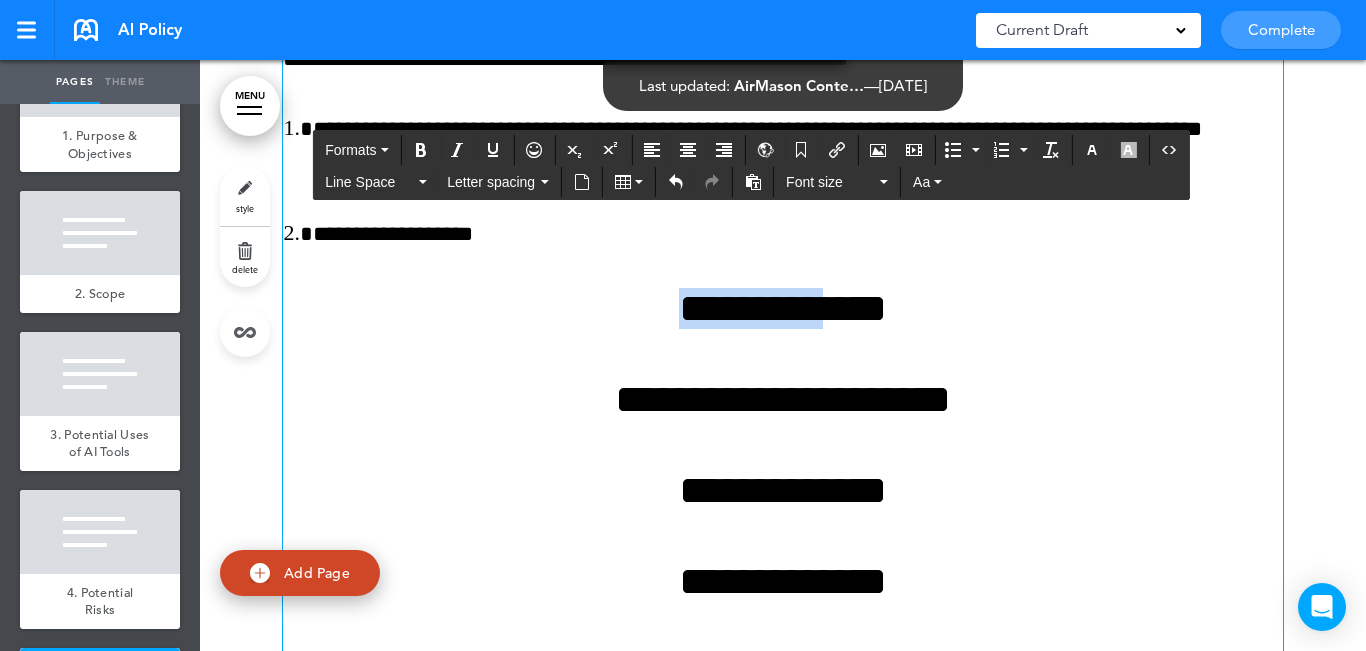 drag, startPoint x: 778, startPoint y: 292, endPoint x: 622, endPoint y: 302, distance: 156.32019 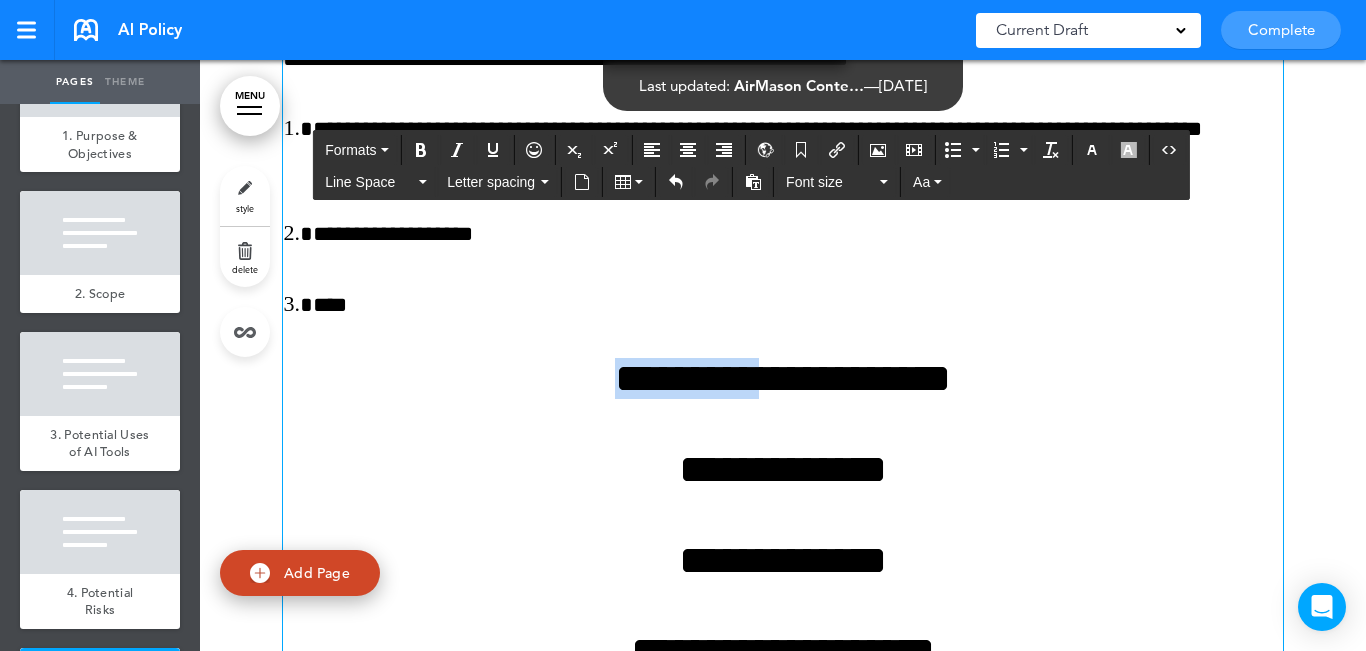 drag, startPoint x: 714, startPoint y: 367, endPoint x: 575, endPoint y: 375, distance: 139.23003 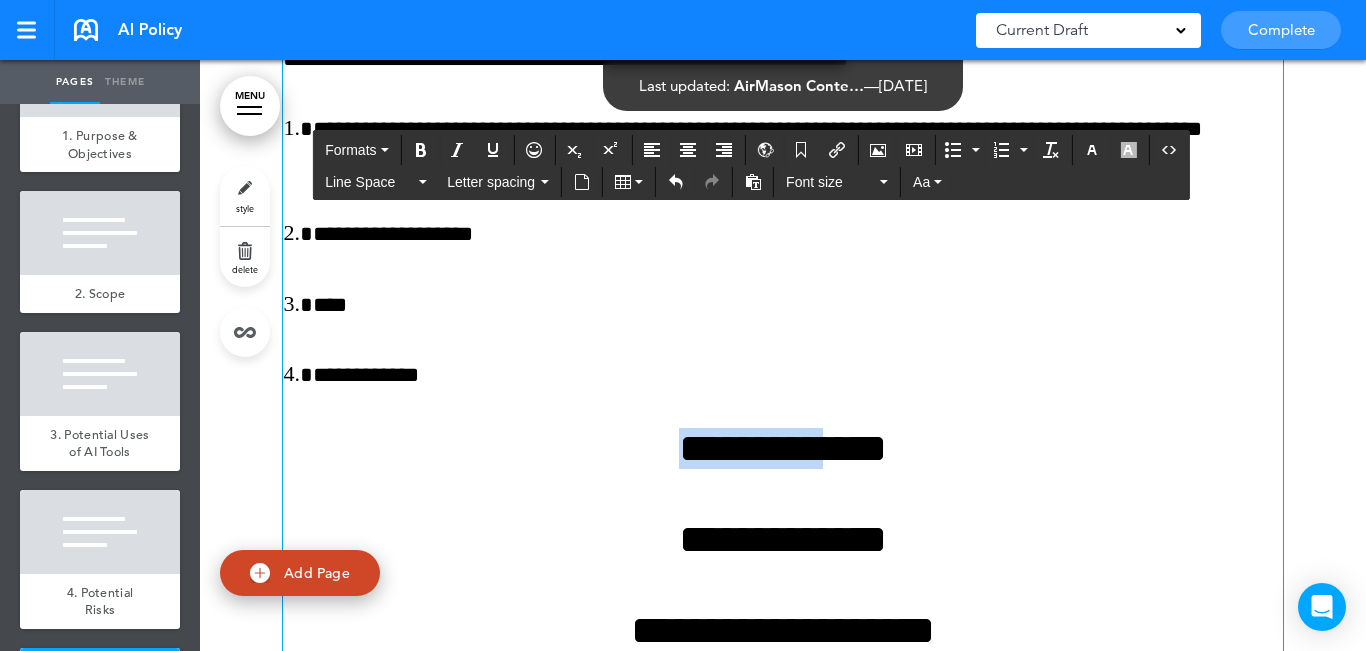drag, startPoint x: 777, startPoint y: 440, endPoint x: 645, endPoint y: 448, distance: 132.2422 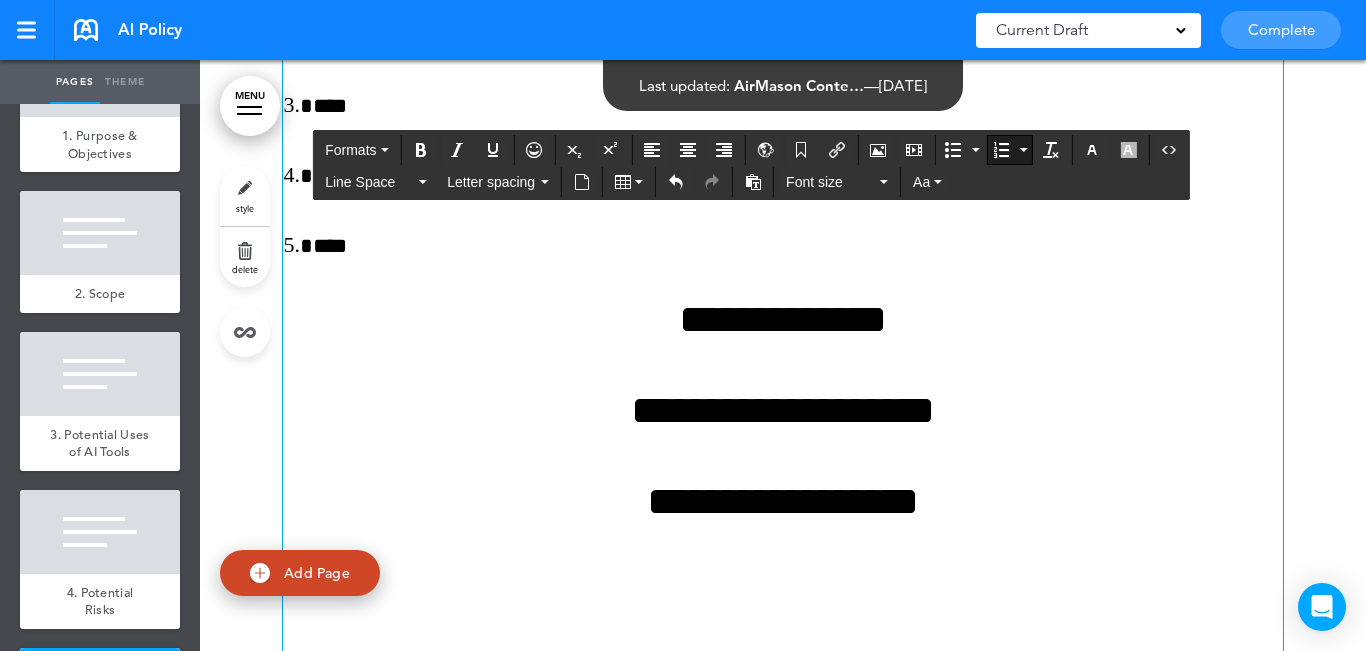 scroll, scrollTop: 6740, scrollLeft: 0, axis: vertical 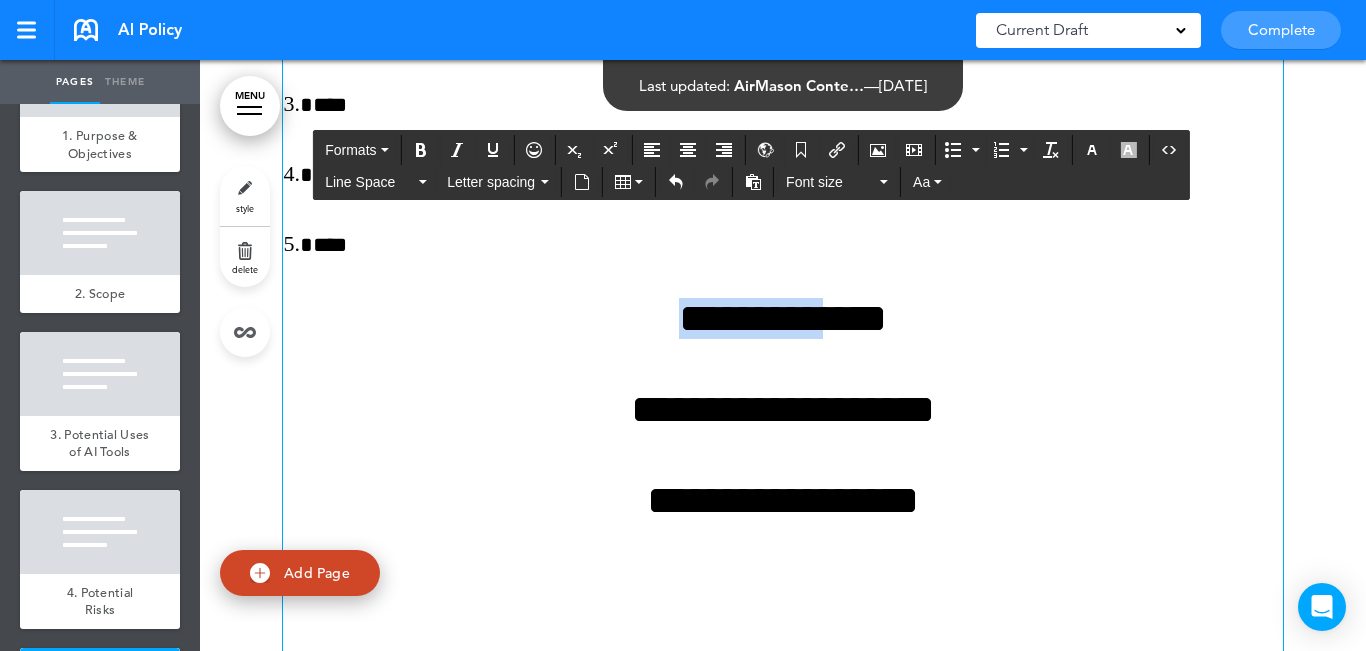 drag, startPoint x: 780, startPoint y: 302, endPoint x: 641, endPoint y: 326, distance: 141.05673 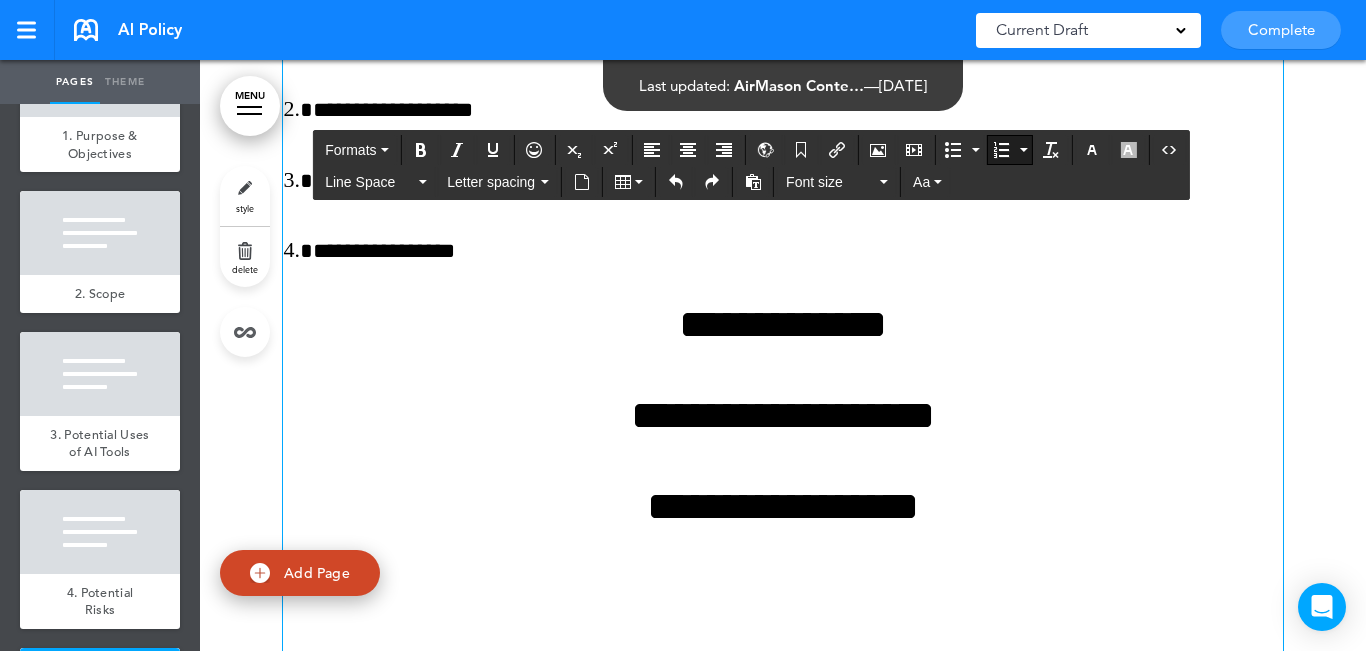 scroll, scrollTop: 6540, scrollLeft: 0, axis: vertical 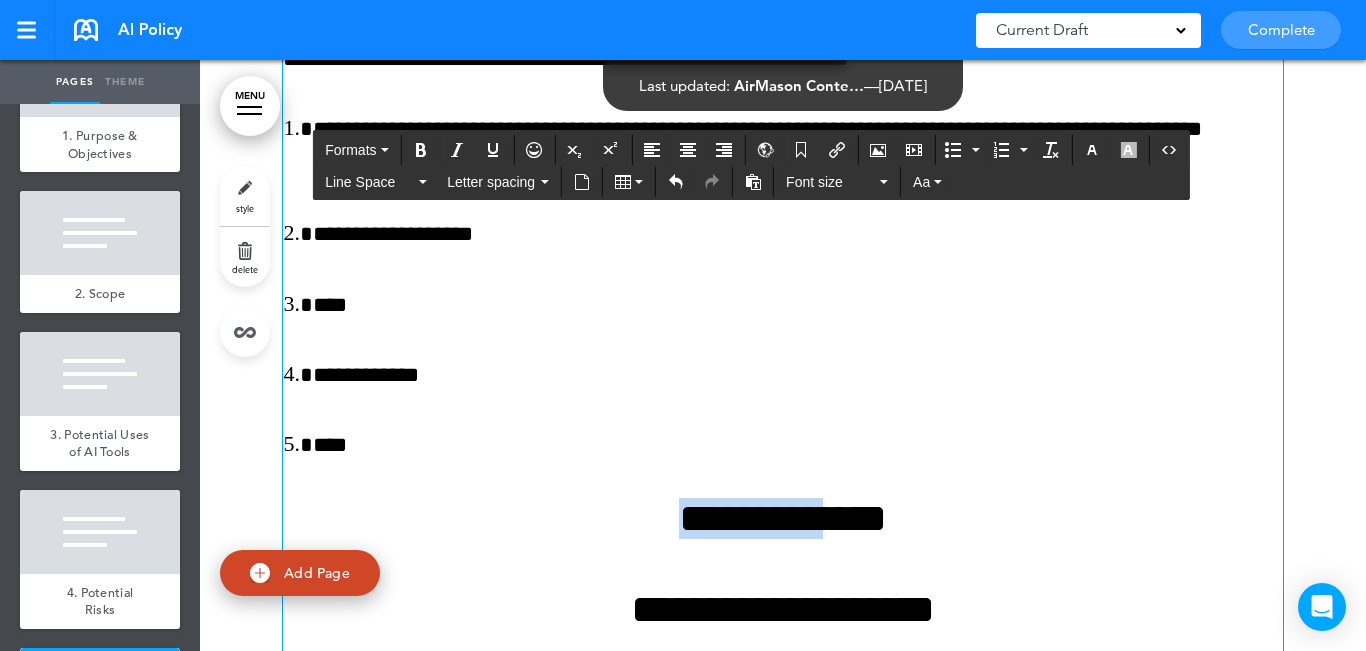drag, startPoint x: 729, startPoint y: 527, endPoint x: 623, endPoint y: 523, distance: 106.07545 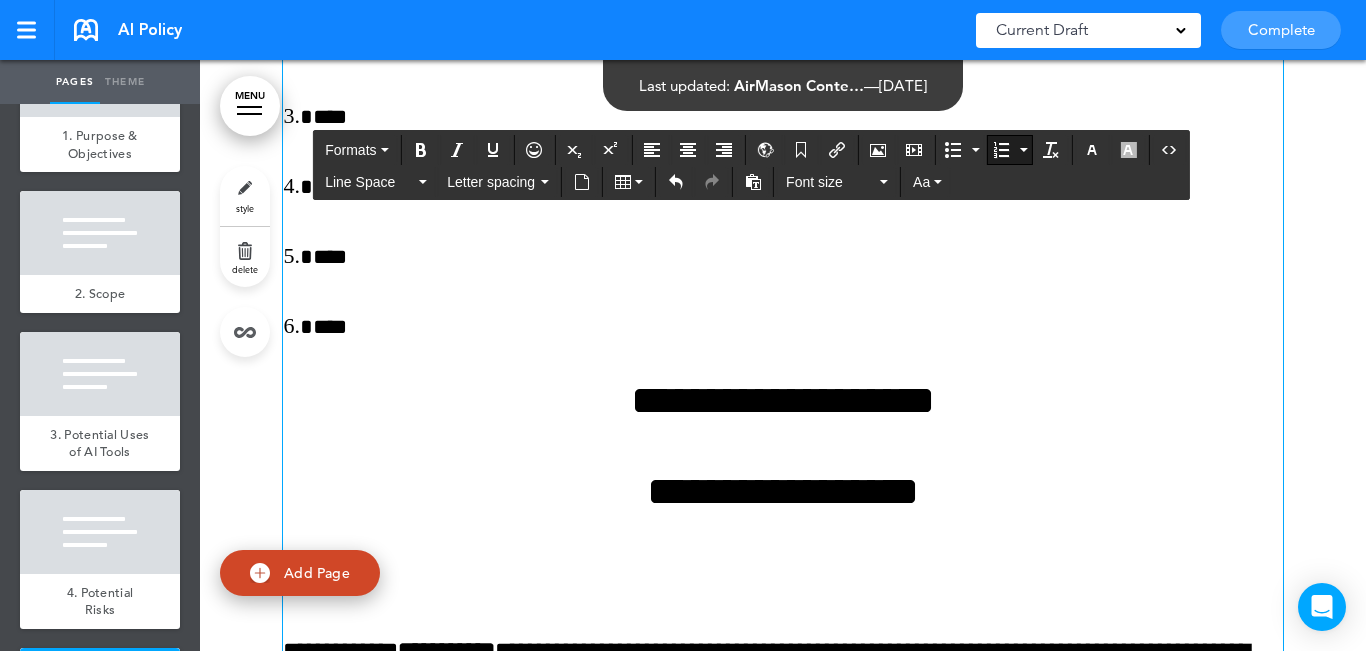 scroll, scrollTop: 6740, scrollLeft: 0, axis: vertical 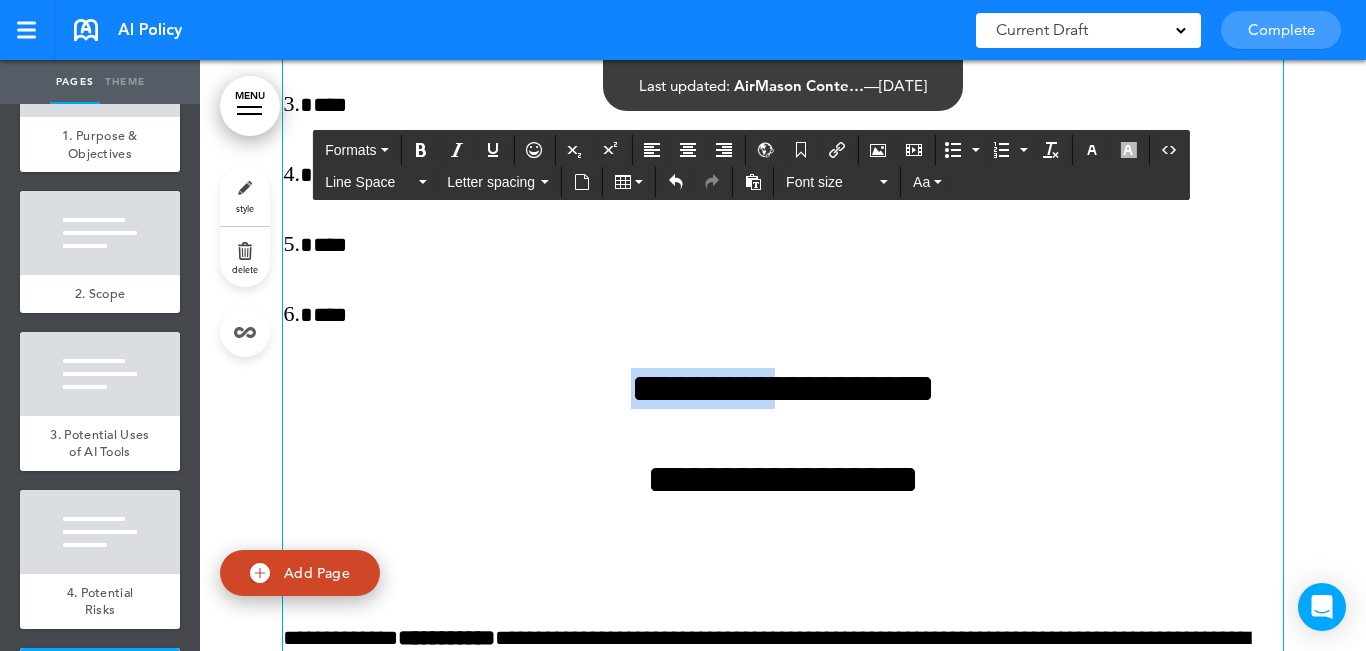 drag, startPoint x: 725, startPoint y: 380, endPoint x: 566, endPoint y: 386, distance: 159.11317 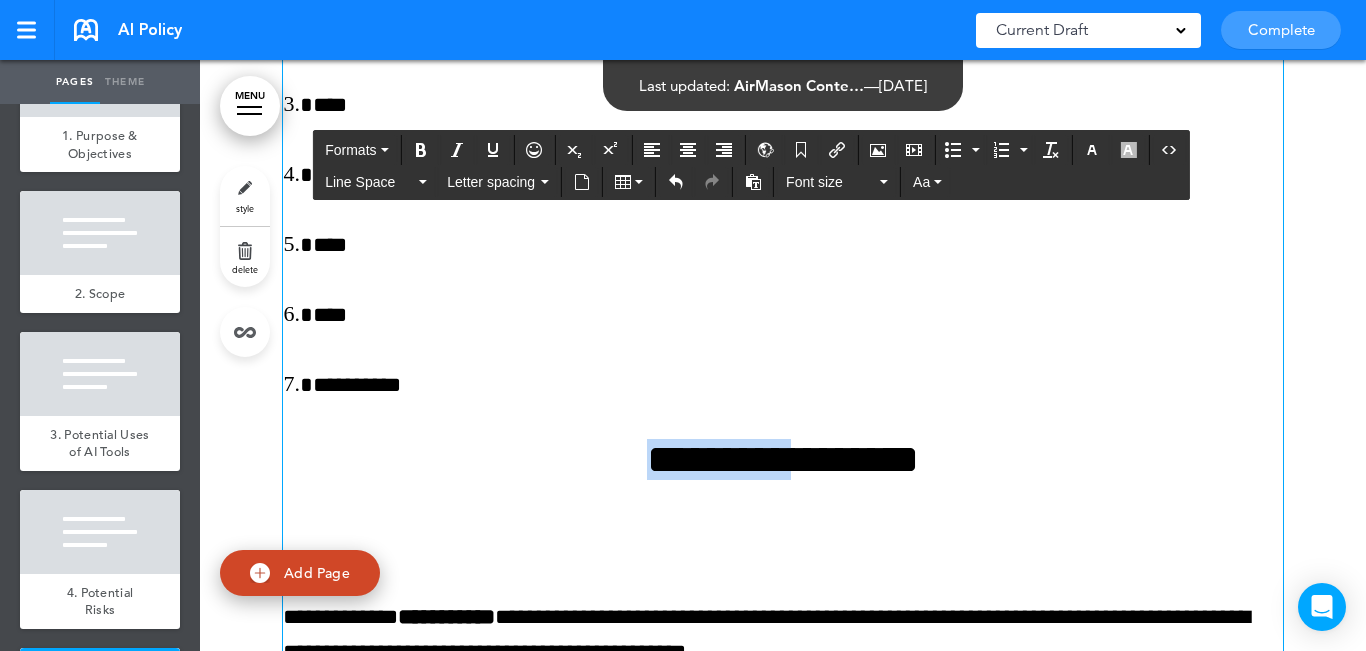 drag, startPoint x: 735, startPoint y: 442, endPoint x: 588, endPoint y: 459, distance: 147.97972 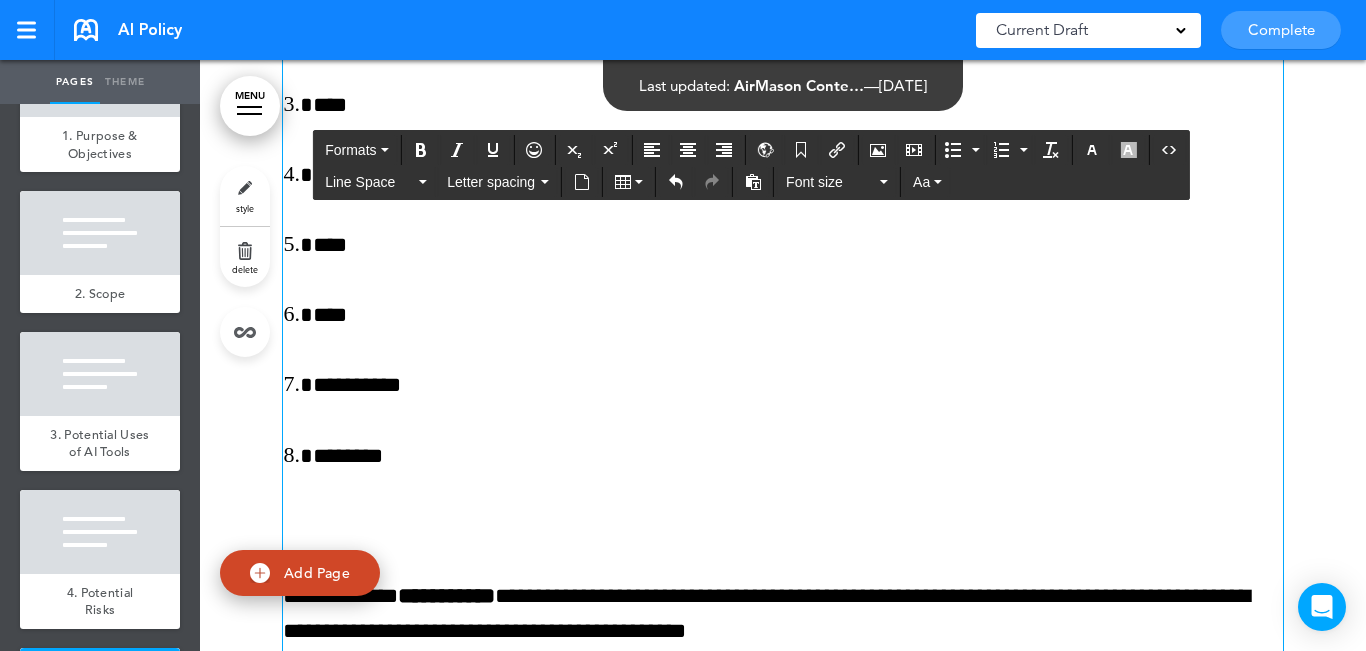 click on "**********" at bounding box center (783, 2953) 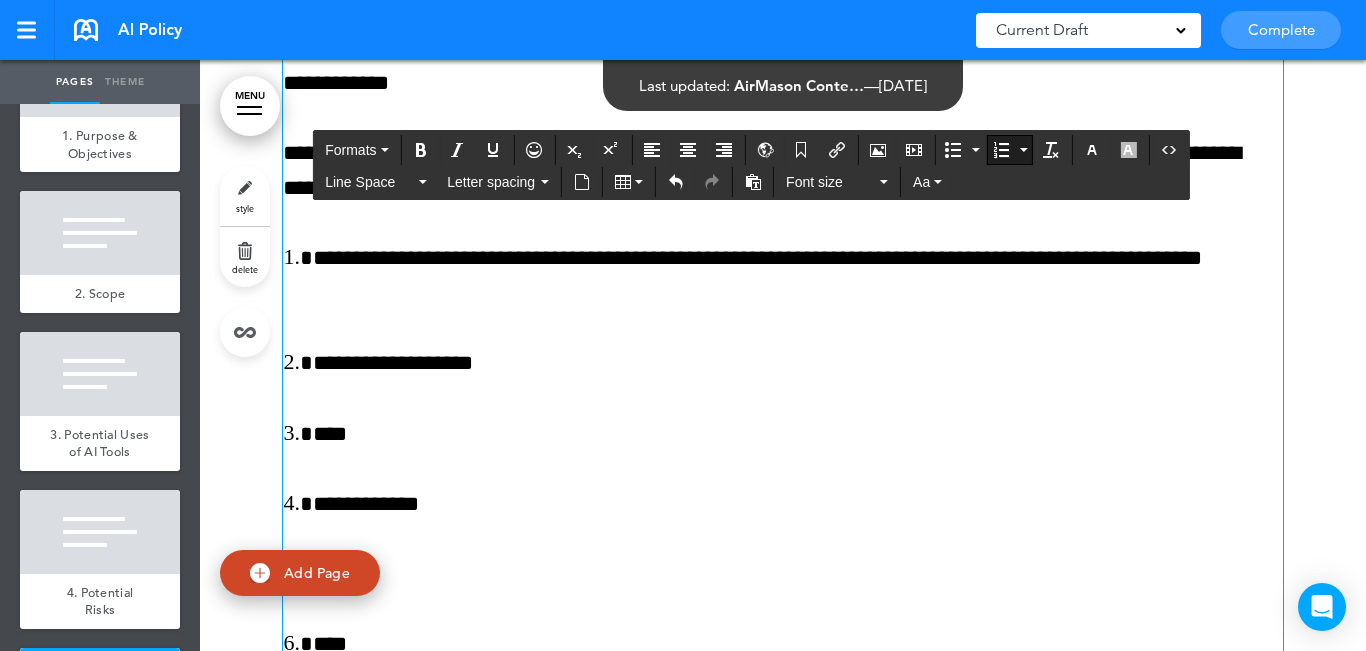 scroll, scrollTop: 6340, scrollLeft: 0, axis: vertical 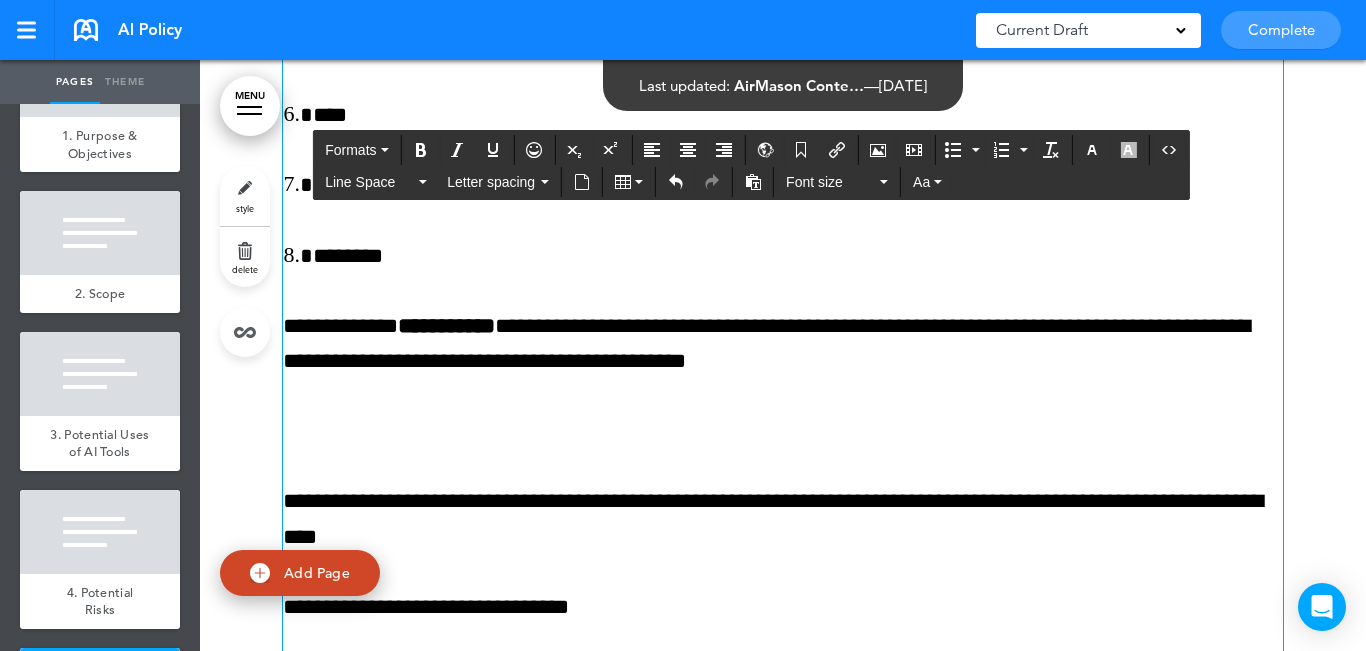 click on "**********" at bounding box center [783, 1827] 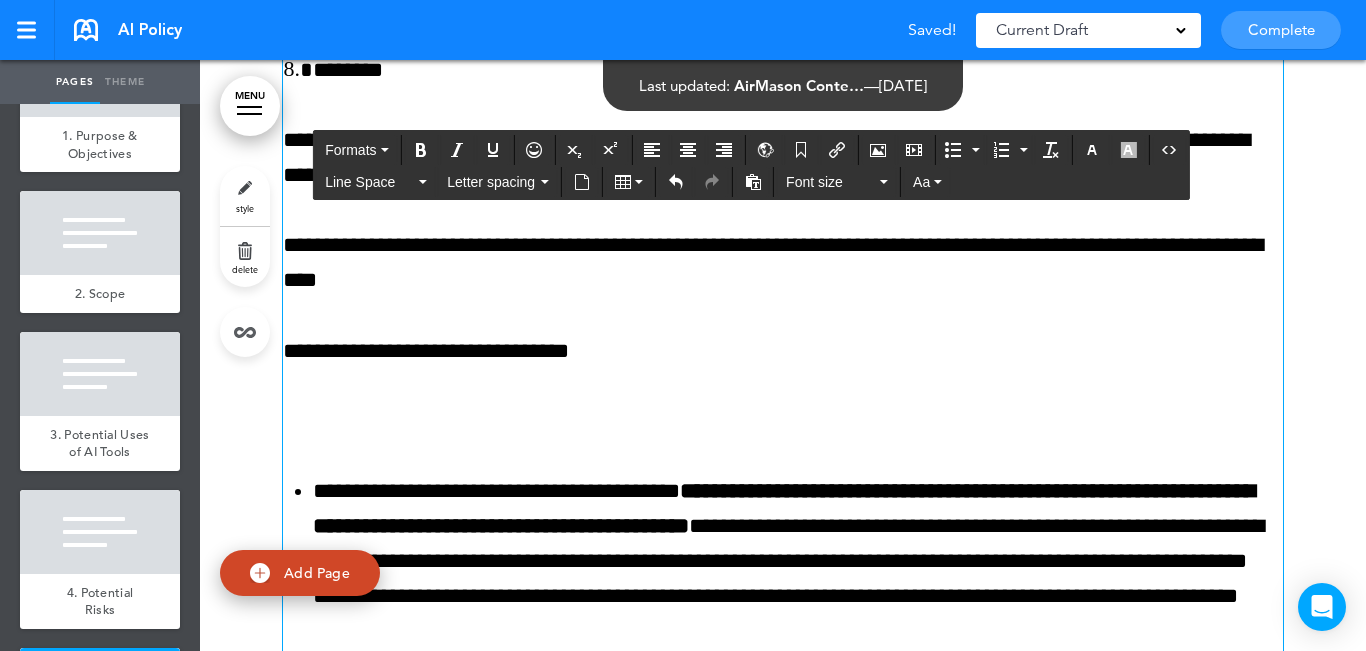 scroll, scrollTop: 7140, scrollLeft: 0, axis: vertical 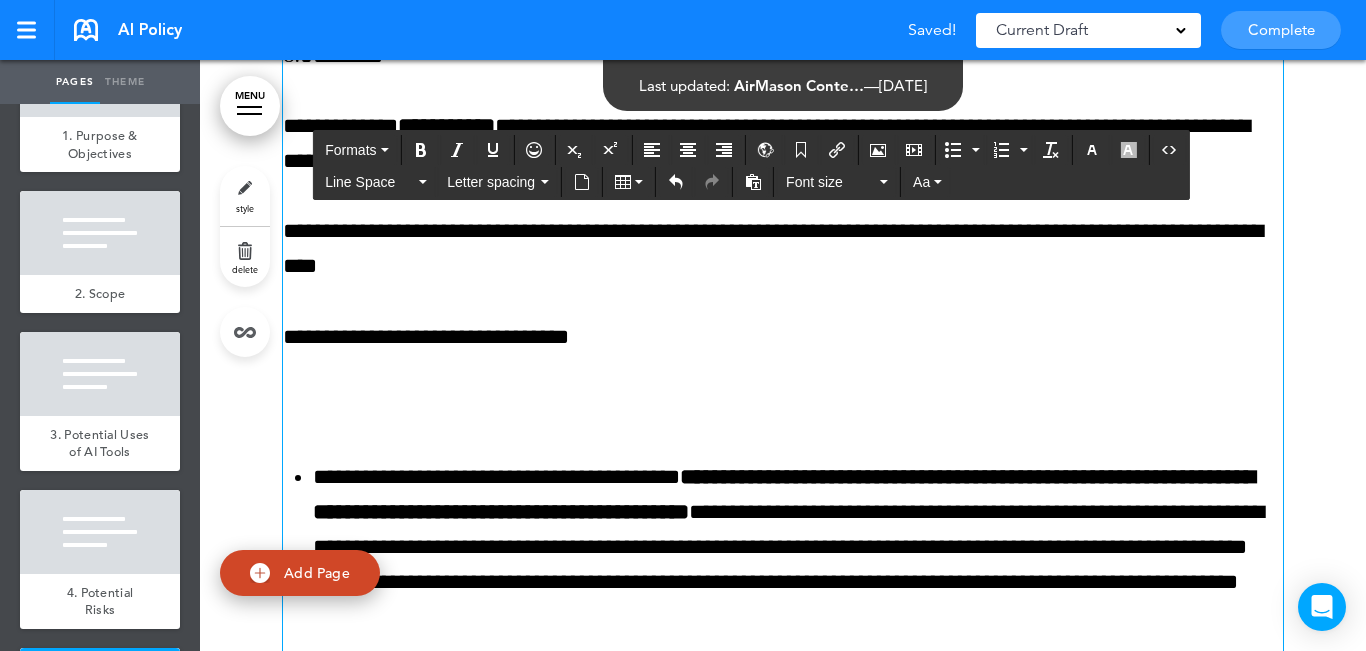click on "**********" at bounding box center [783, 1592] 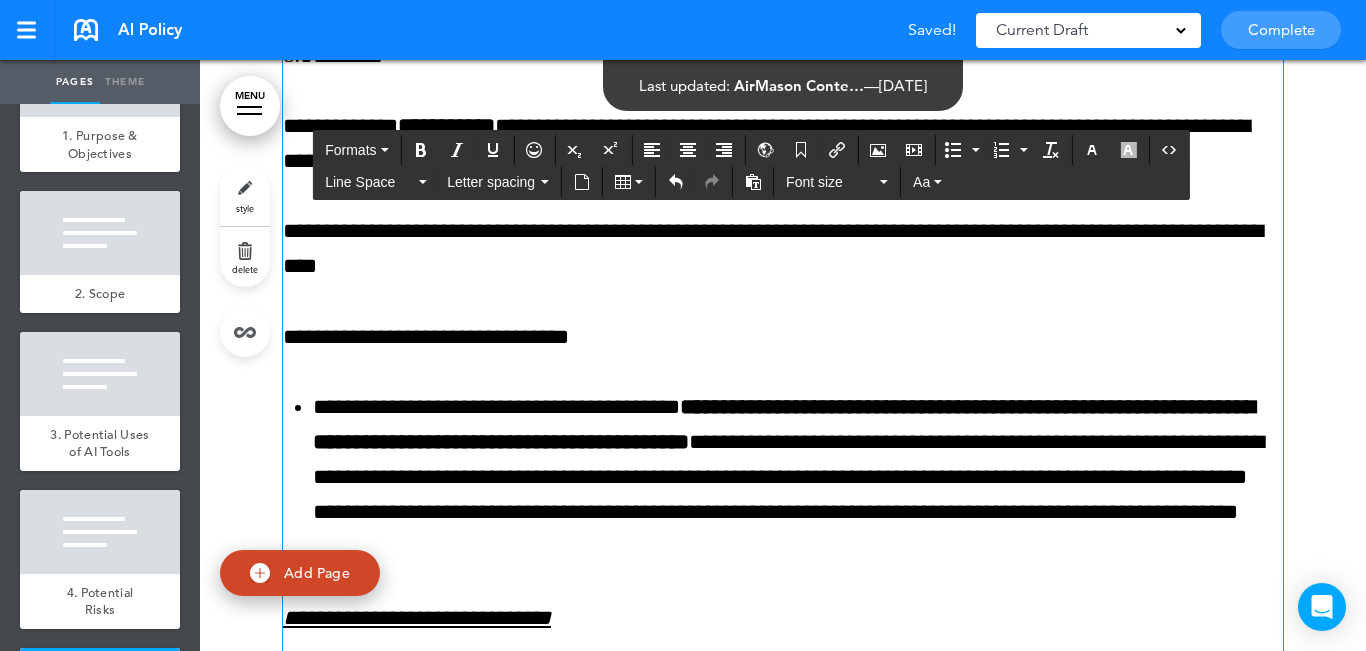 click on "**********" at bounding box center (783, 1557) 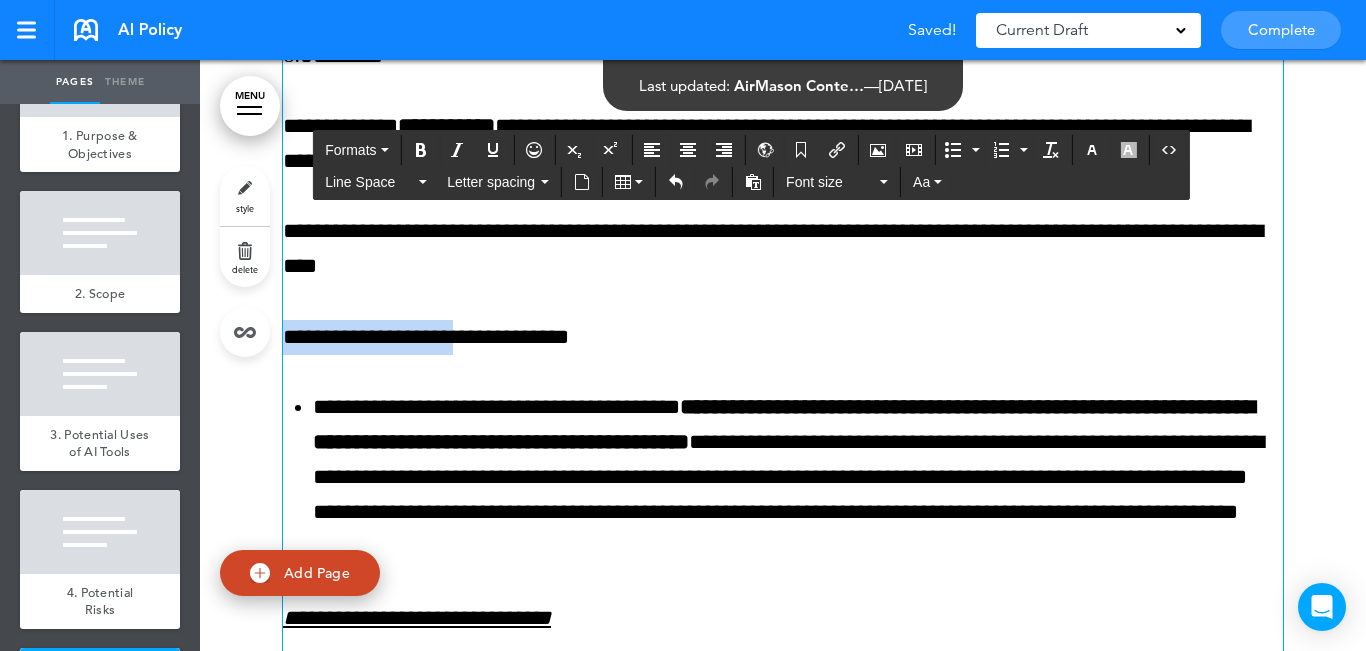 click on "**********" at bounding box center [783, 249] 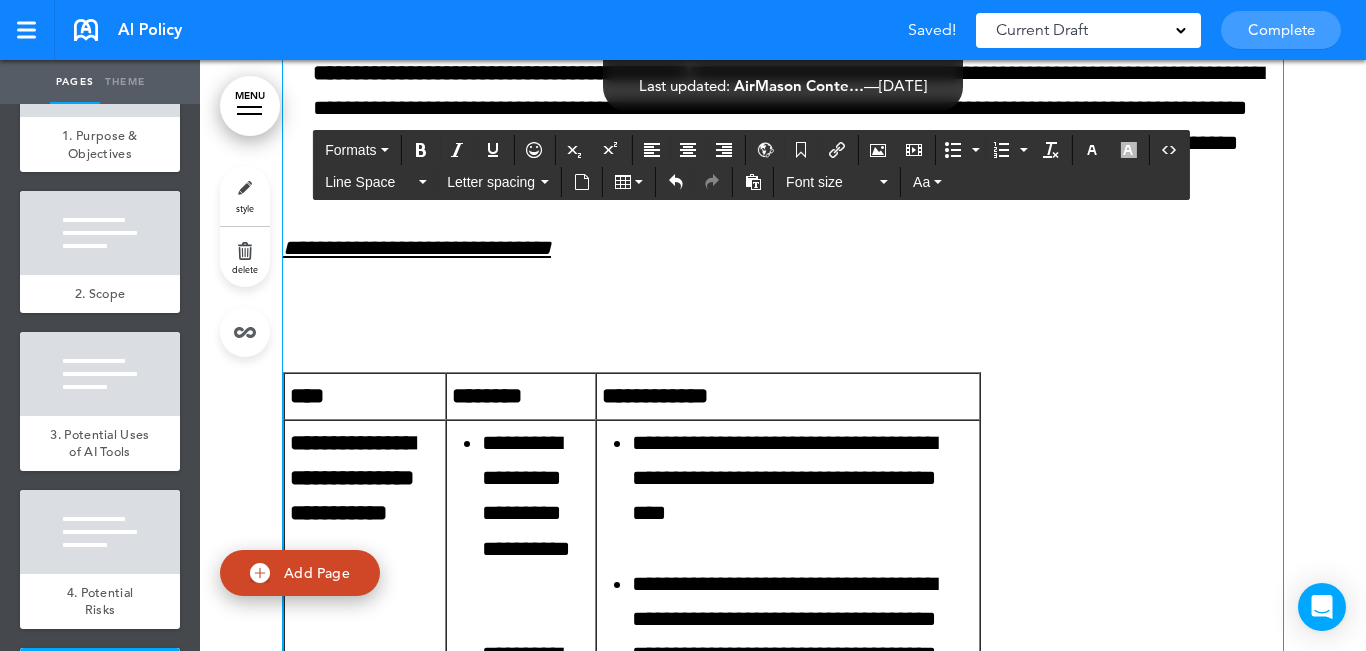 scroll, scrollTop: 7440, scrollLeft: 0, axis: vertical 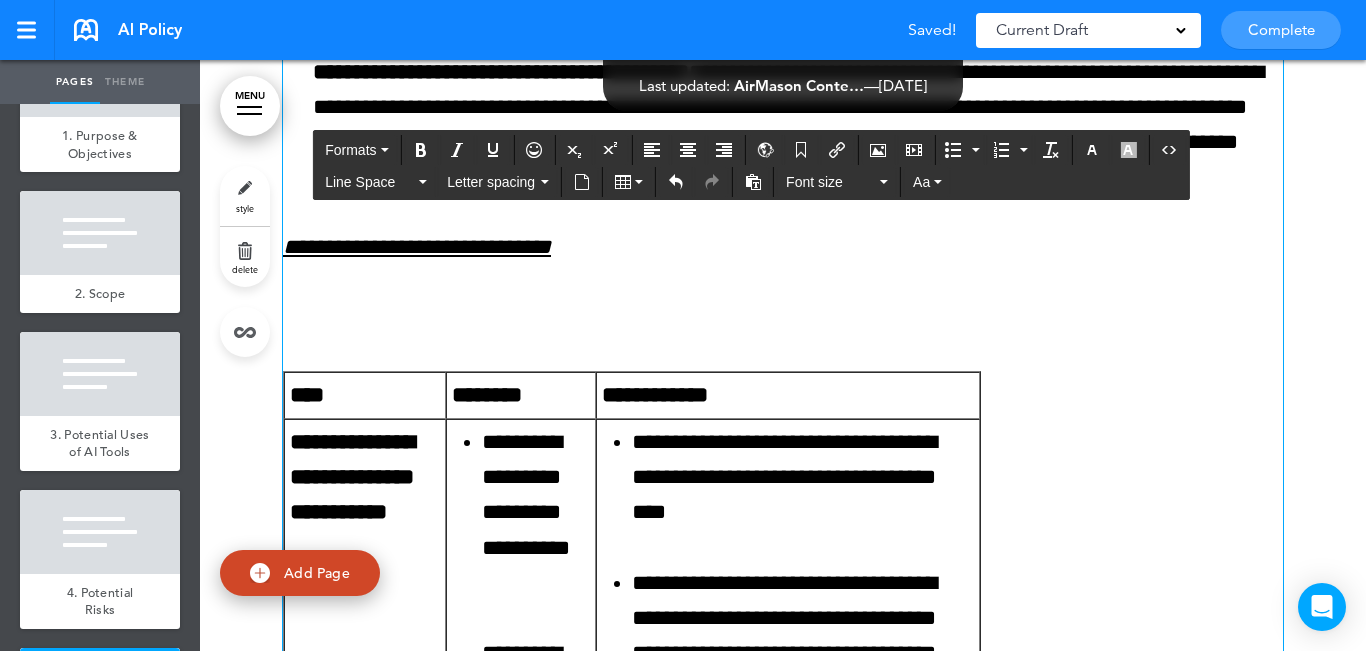 click on "**********" at bounding box center (417, 247) 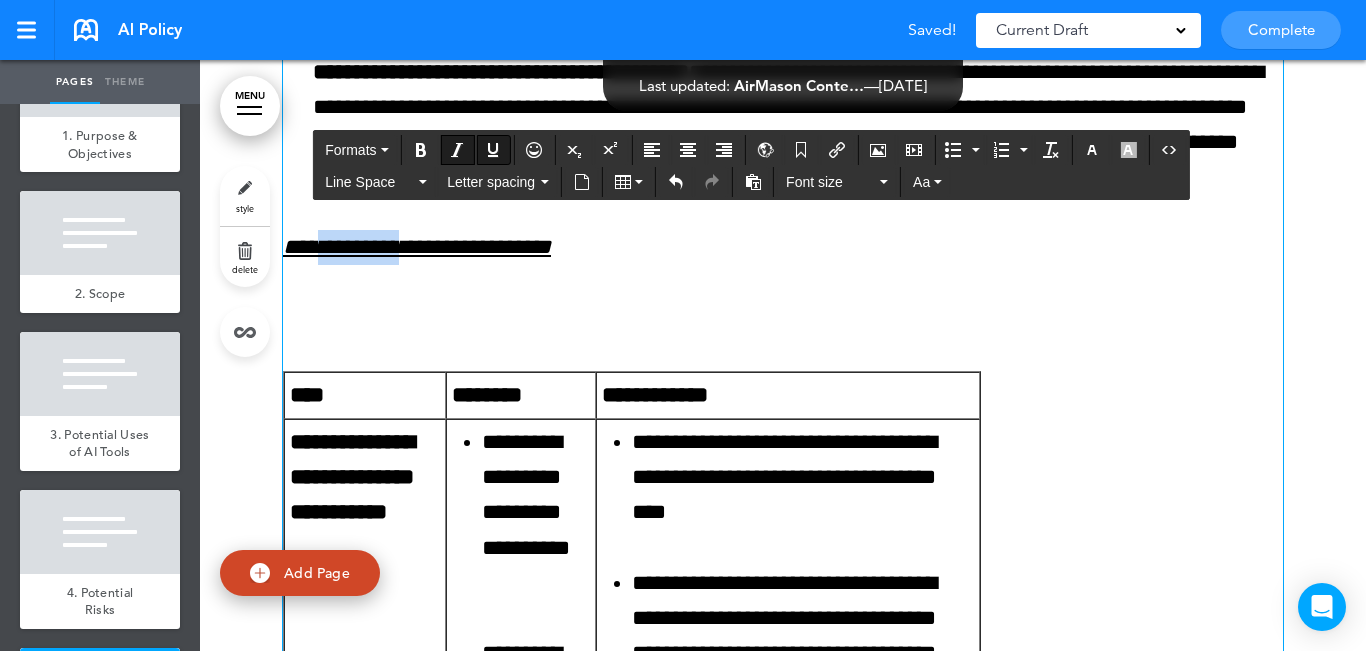 click on "**********" at bounding box center (417, 247) 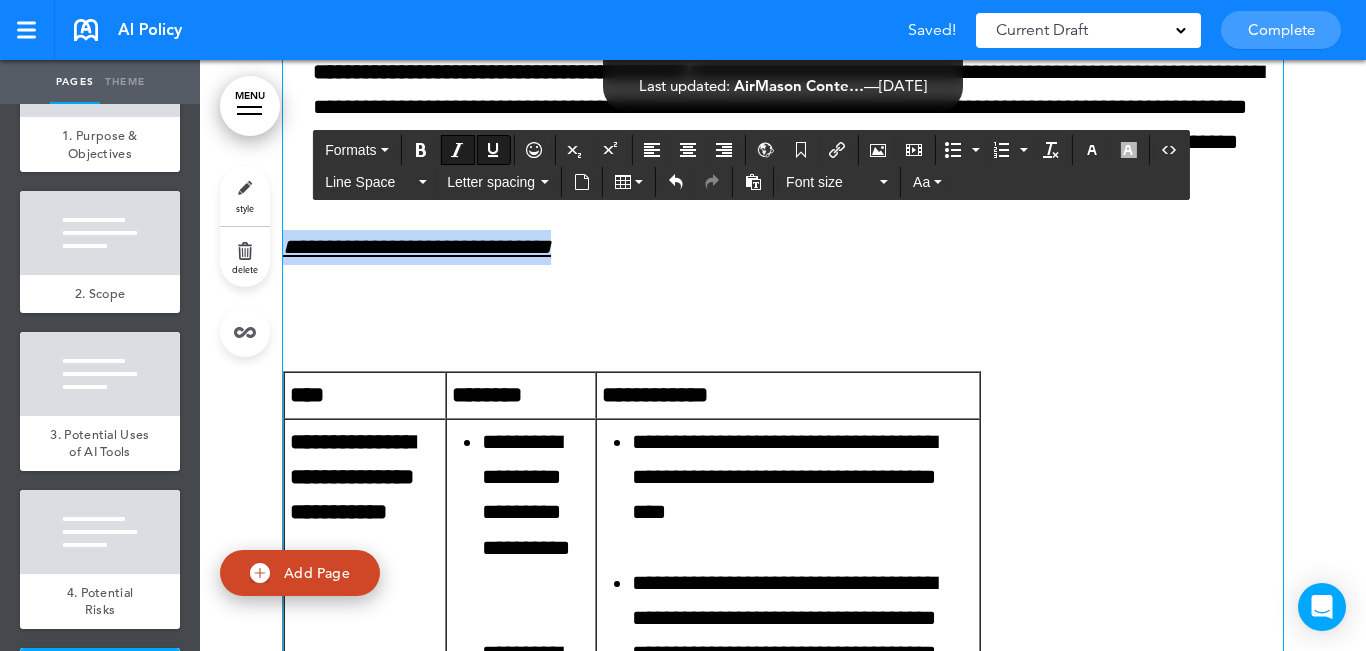 click on "**********" at bounding box center (417, 247) 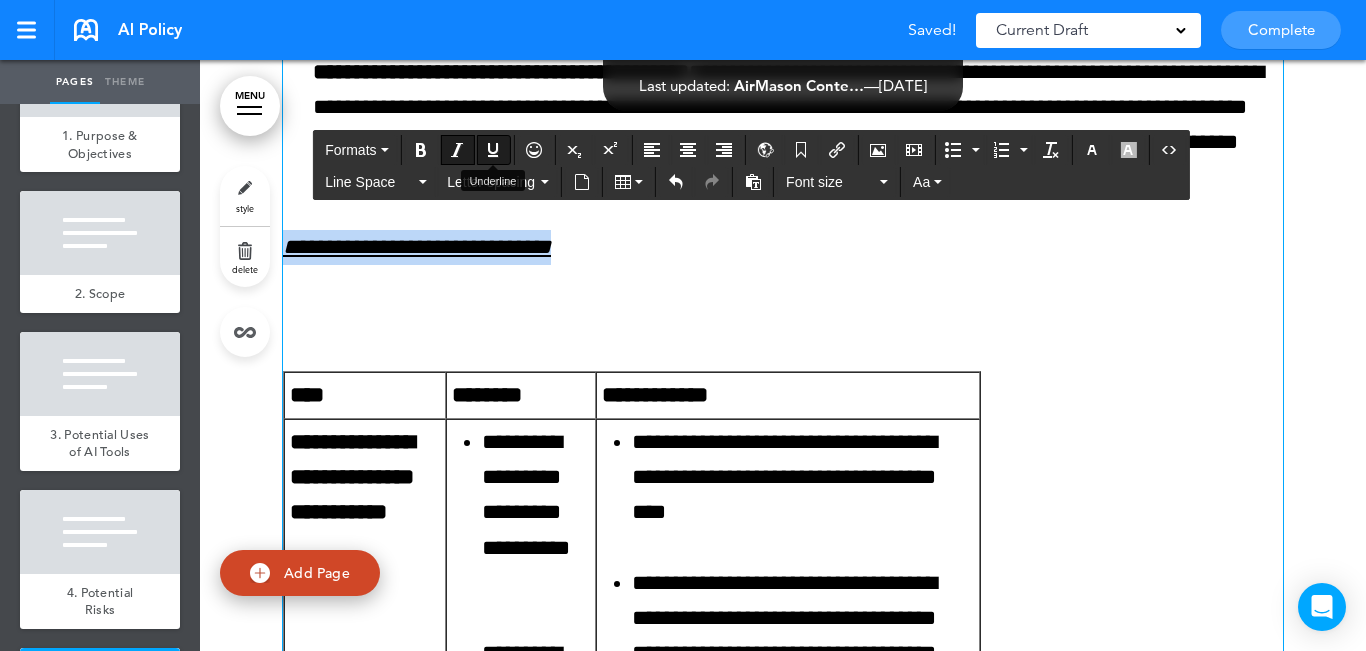 click at bounding box center (493, 150) 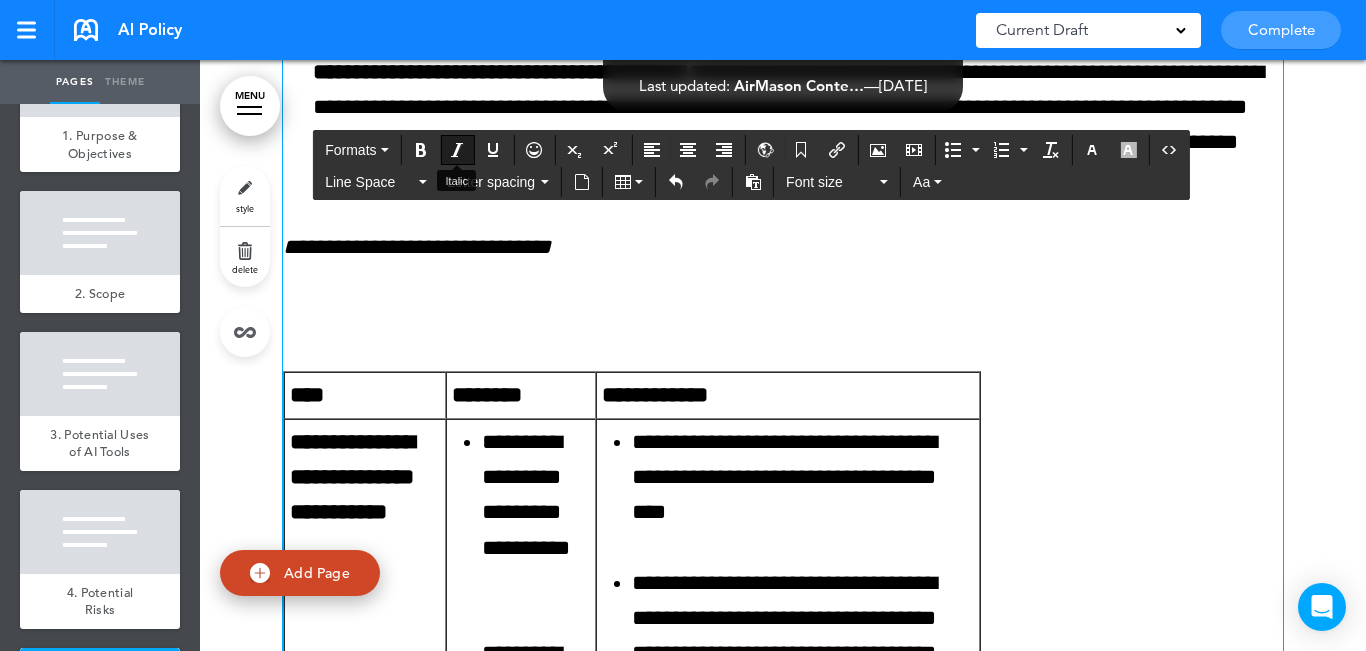 click at bounding box center (457, 150) 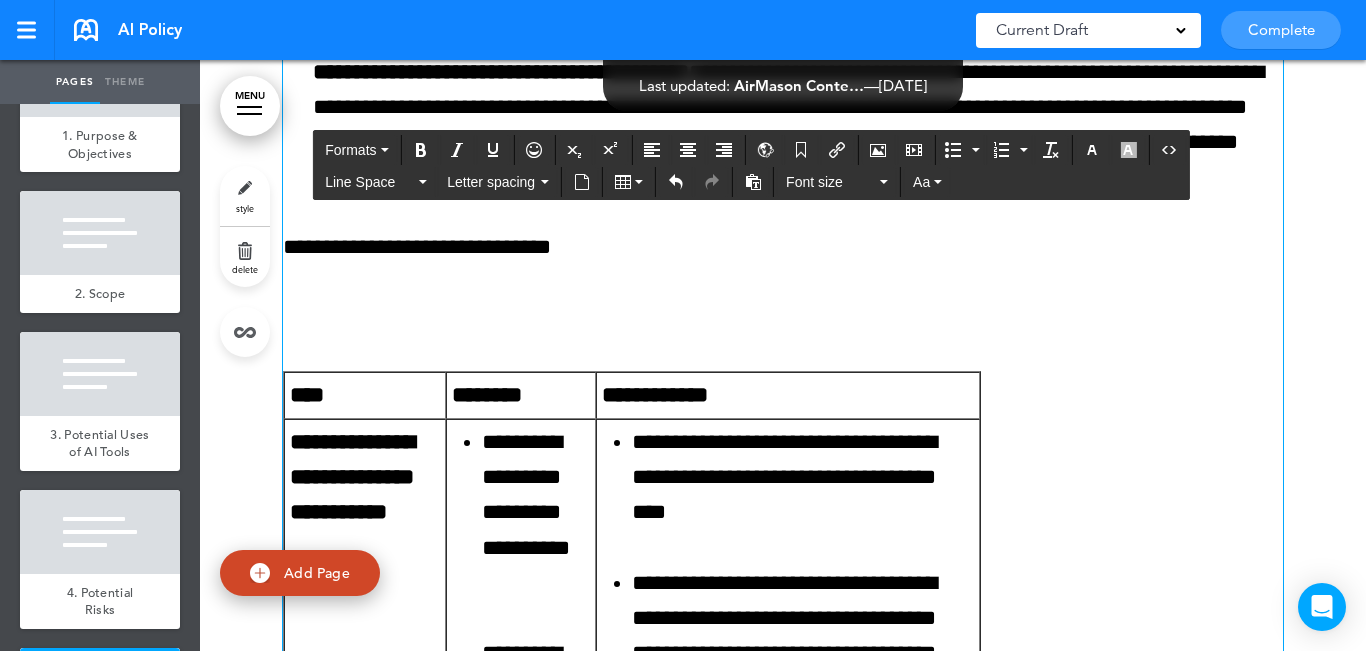 click on "Formats" at bounding box center [350, 150] 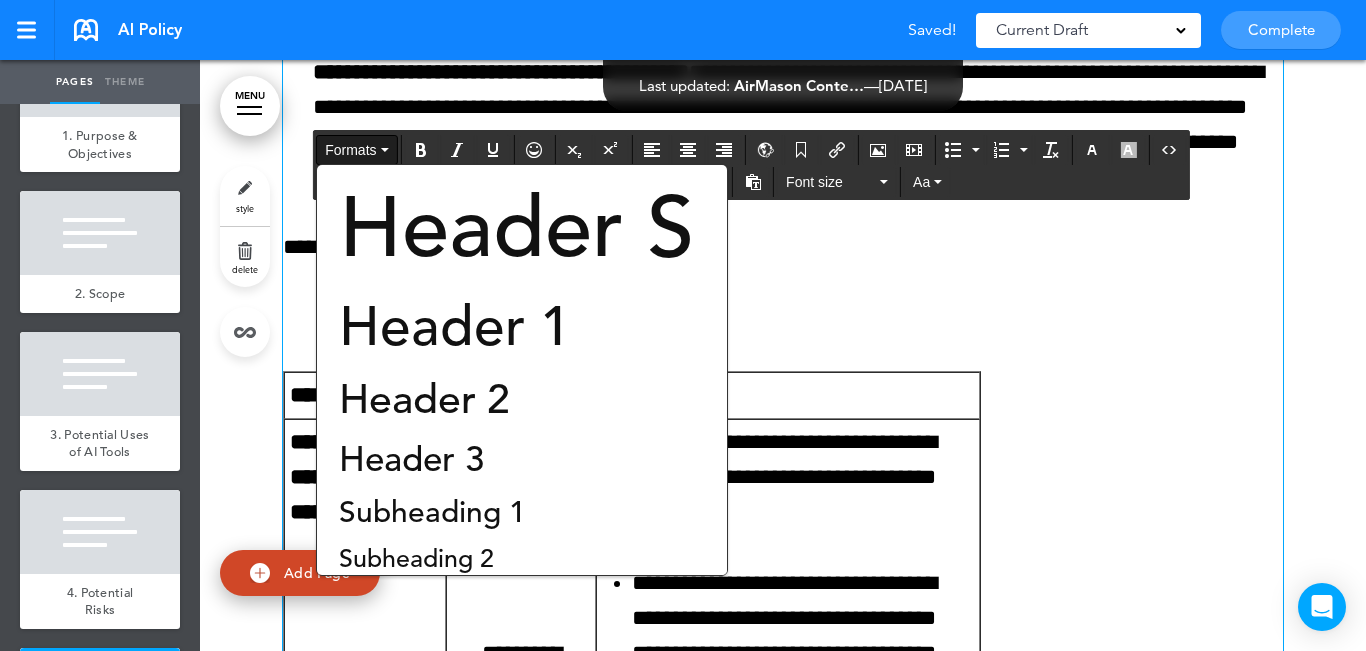 drag, startPoint x: 419, startPoint y: 472, endPoint x: 469, endPoint y: 437, distance: 61.03278 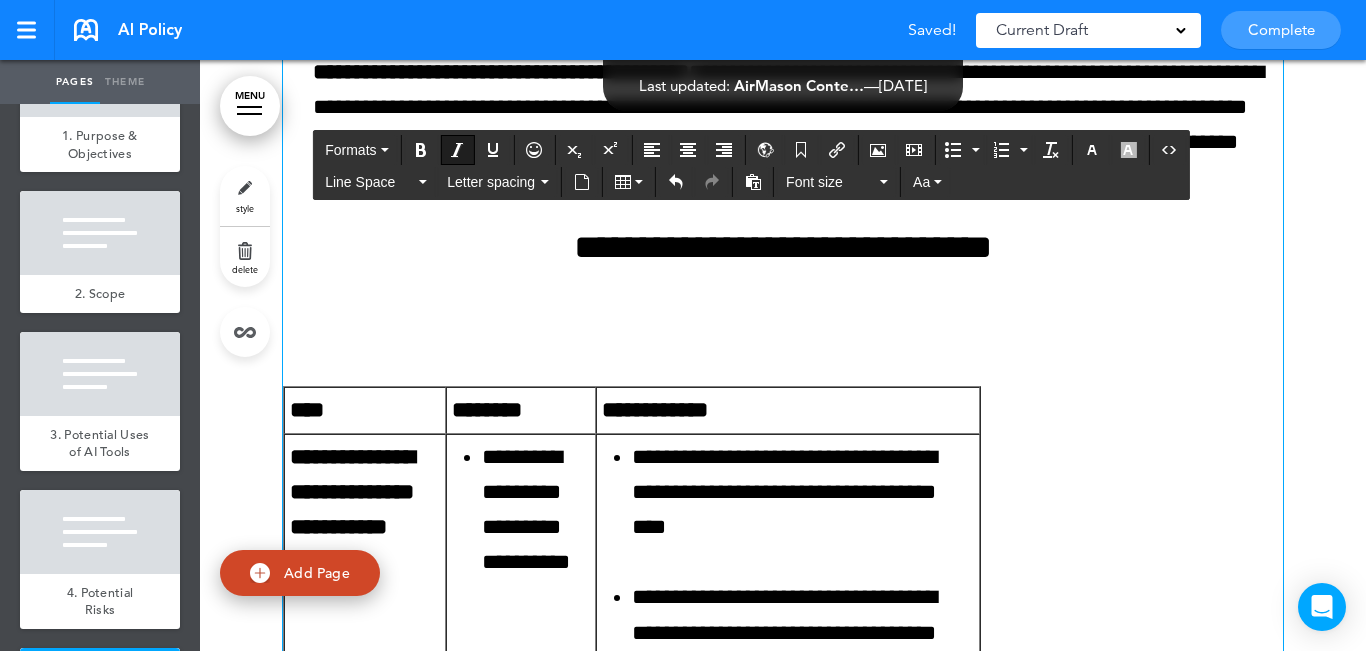 click on "**********" at bounding box center (783, 1229) 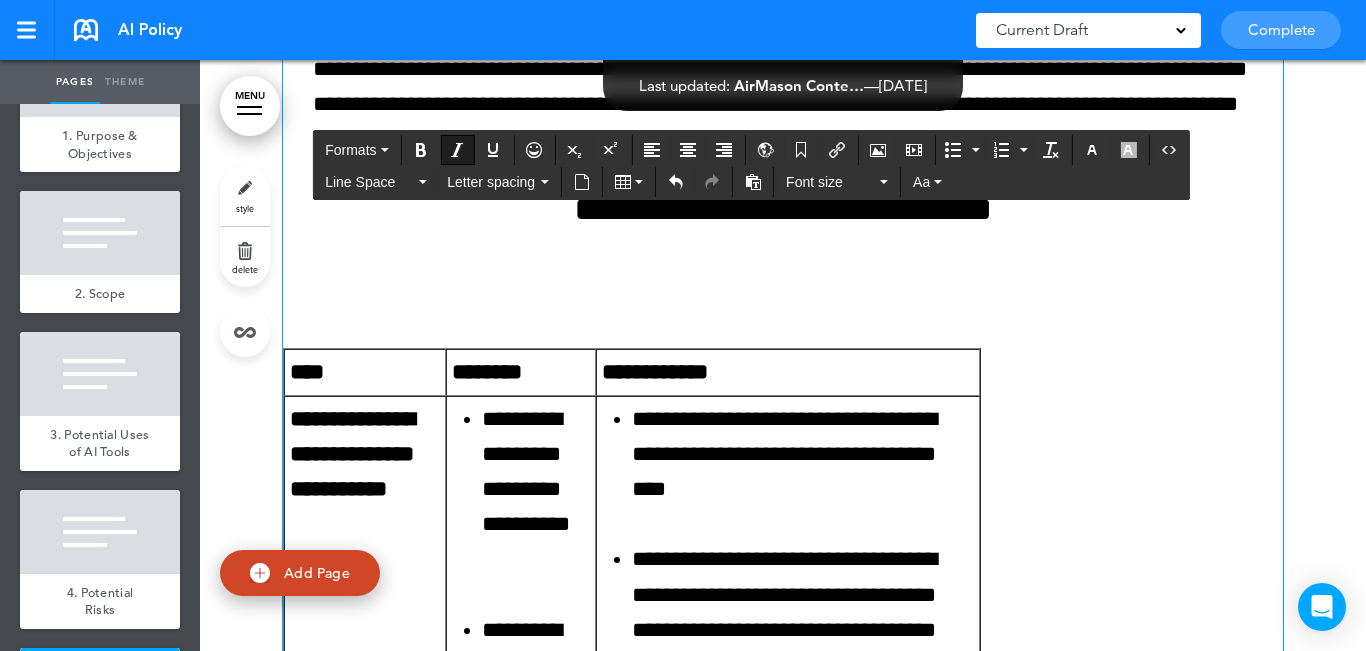 scroll, scrollTop: 7340, scrollLeft: 0, axis: vertical 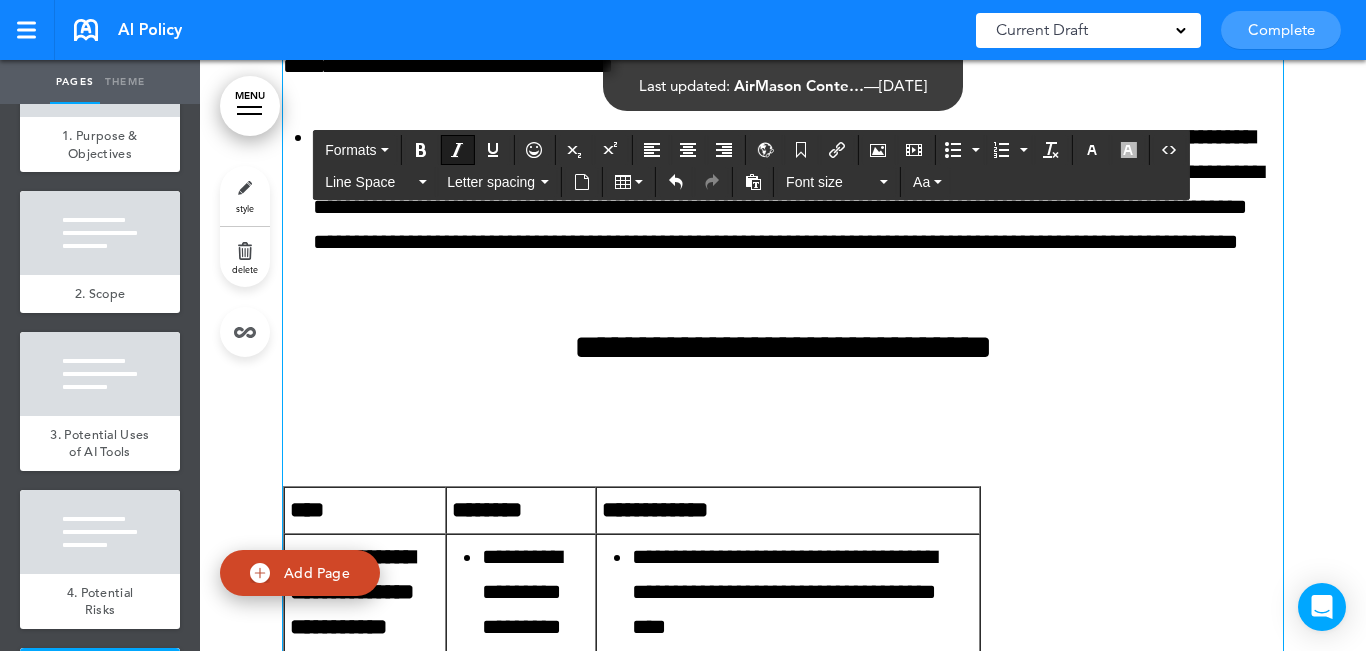 click on "**********" at bounding box center (783, 1329) 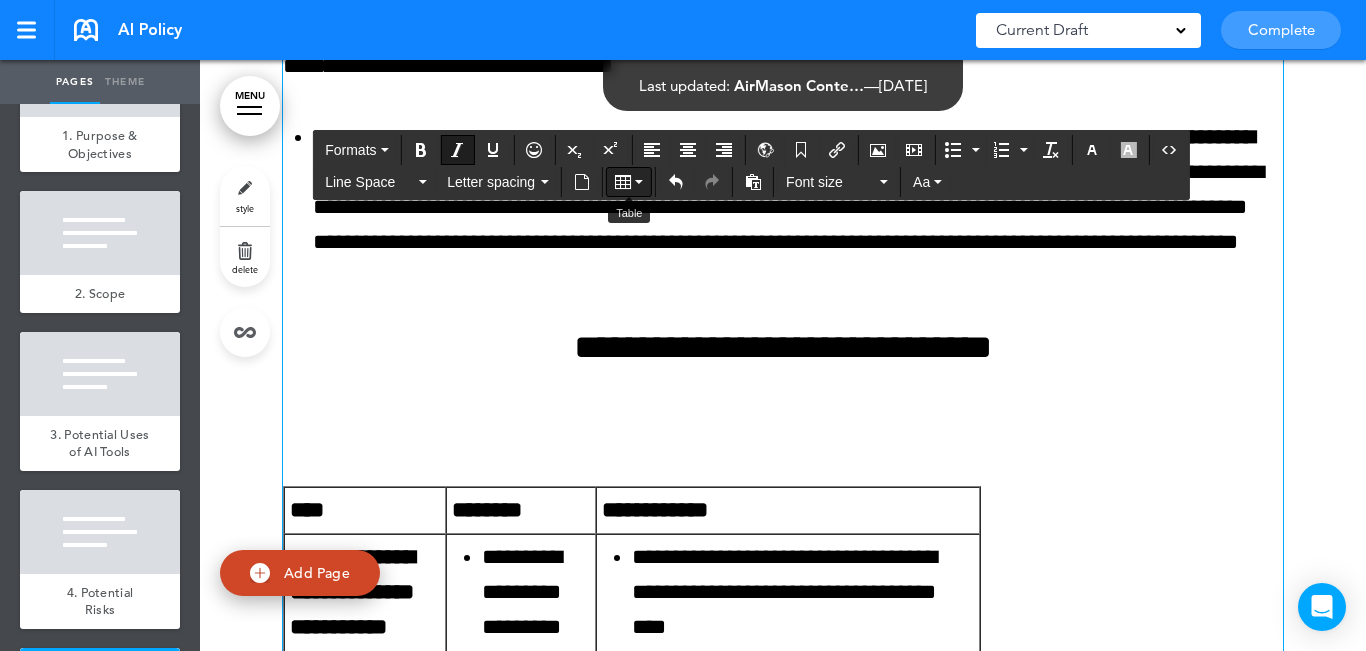click at bounding box center (629, 182) 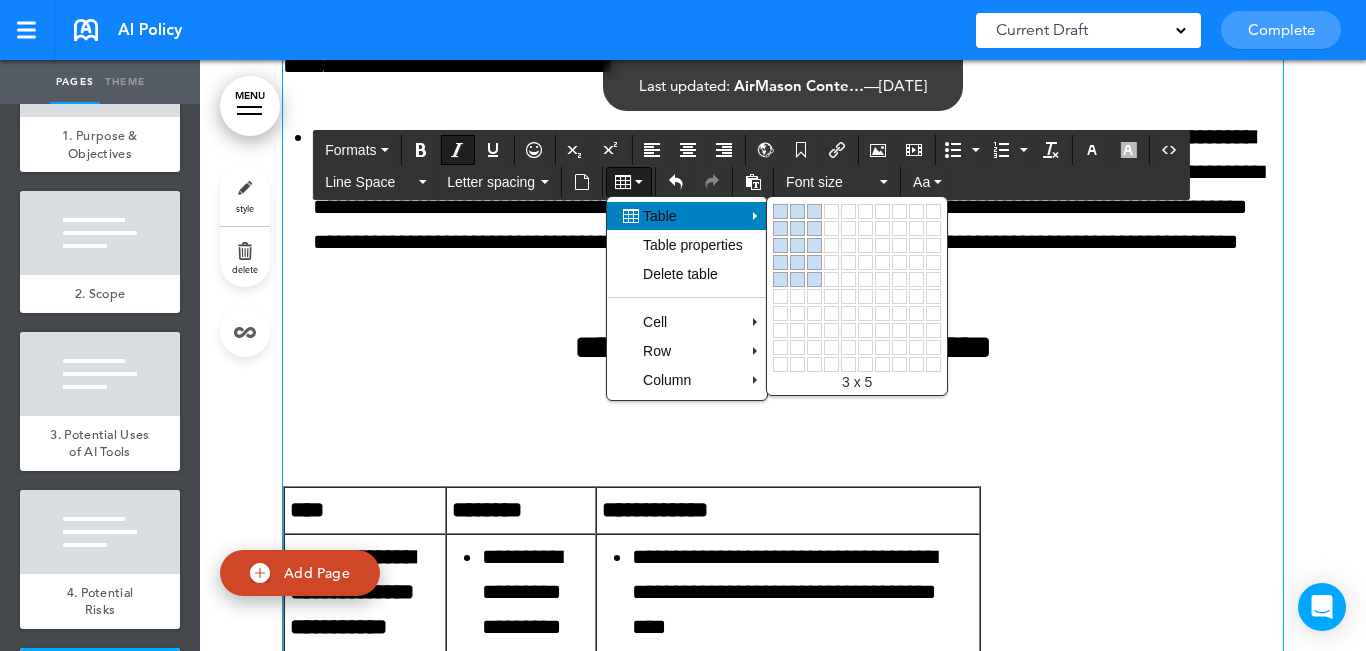 click at bounding box center (814, 279) 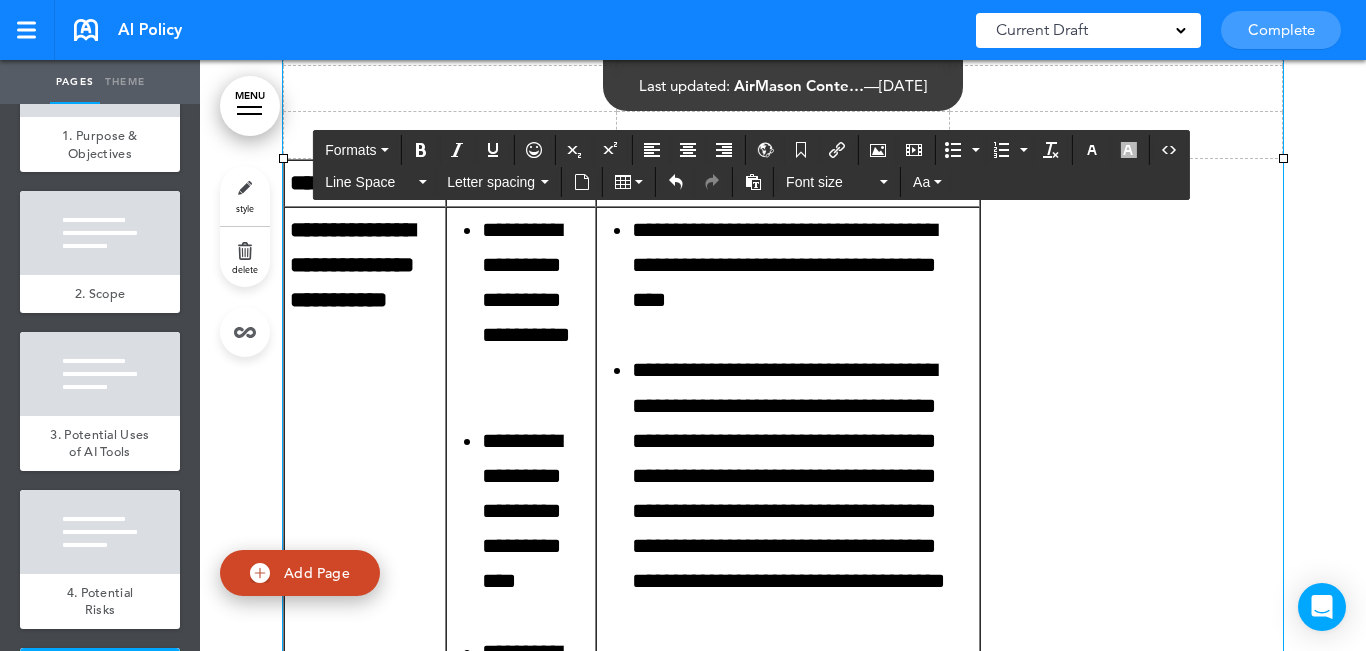scroll, scrollTop: 8040, scrollLeft: 0, axis: vertical 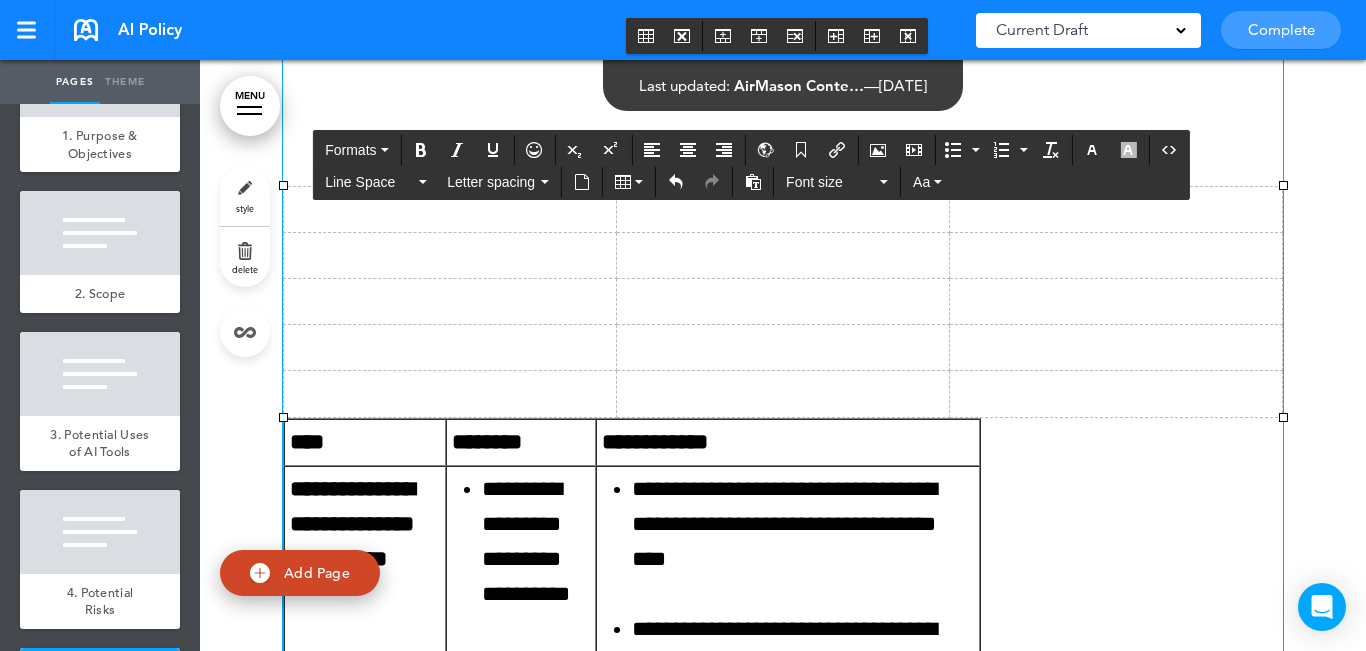 click at bounding box center [450, 394] 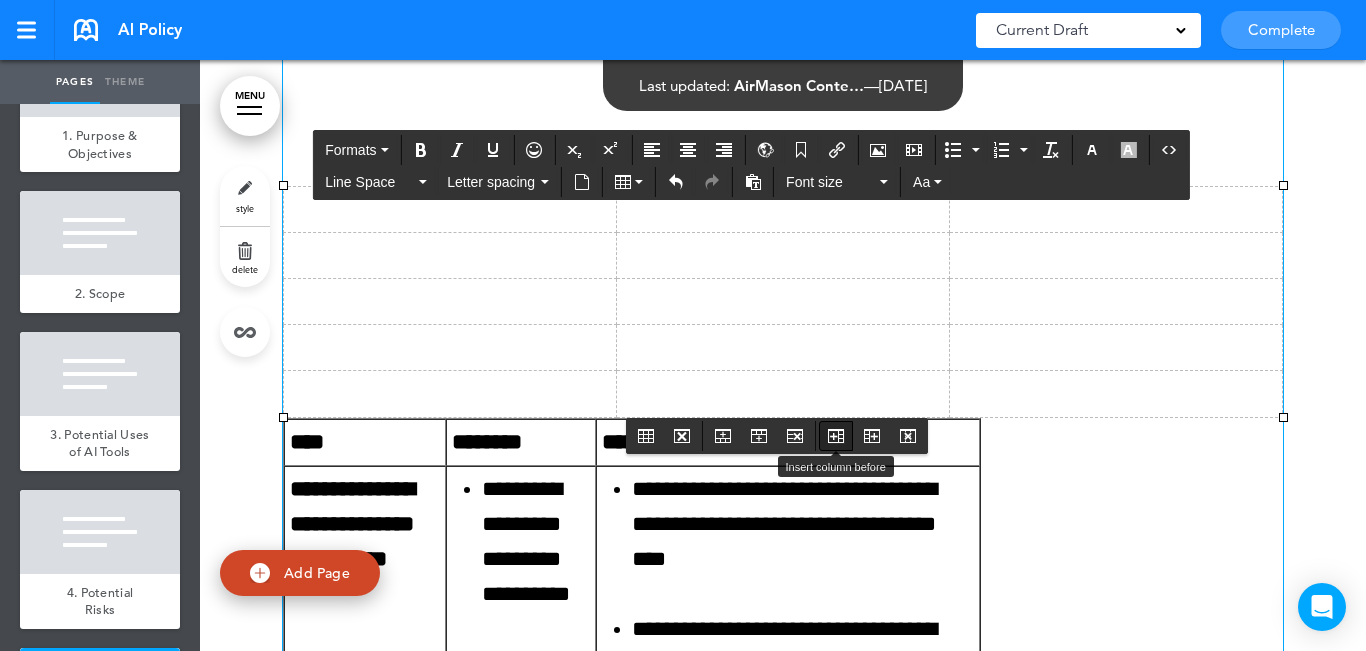 drag, startPoint x: 839, startPoint y: 436, endPoint x: 851, endPoint y: 435, distance: 12.0415945 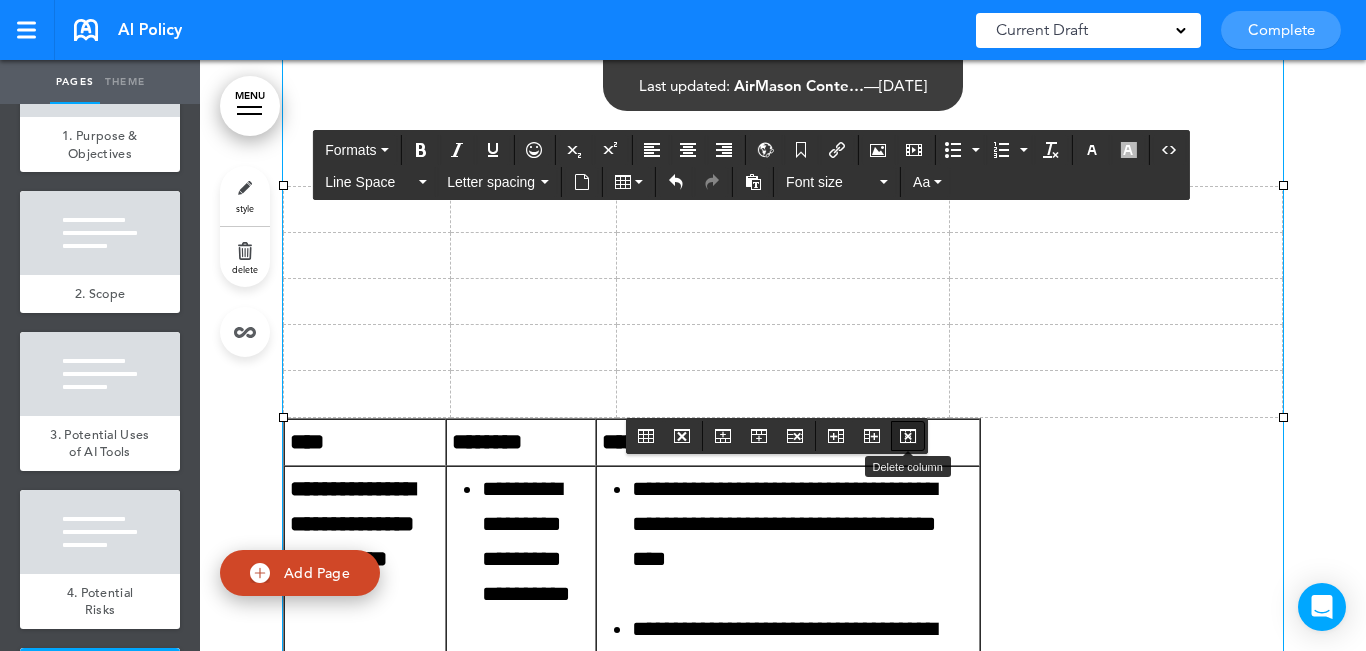 click at bounding box center (908, 436) 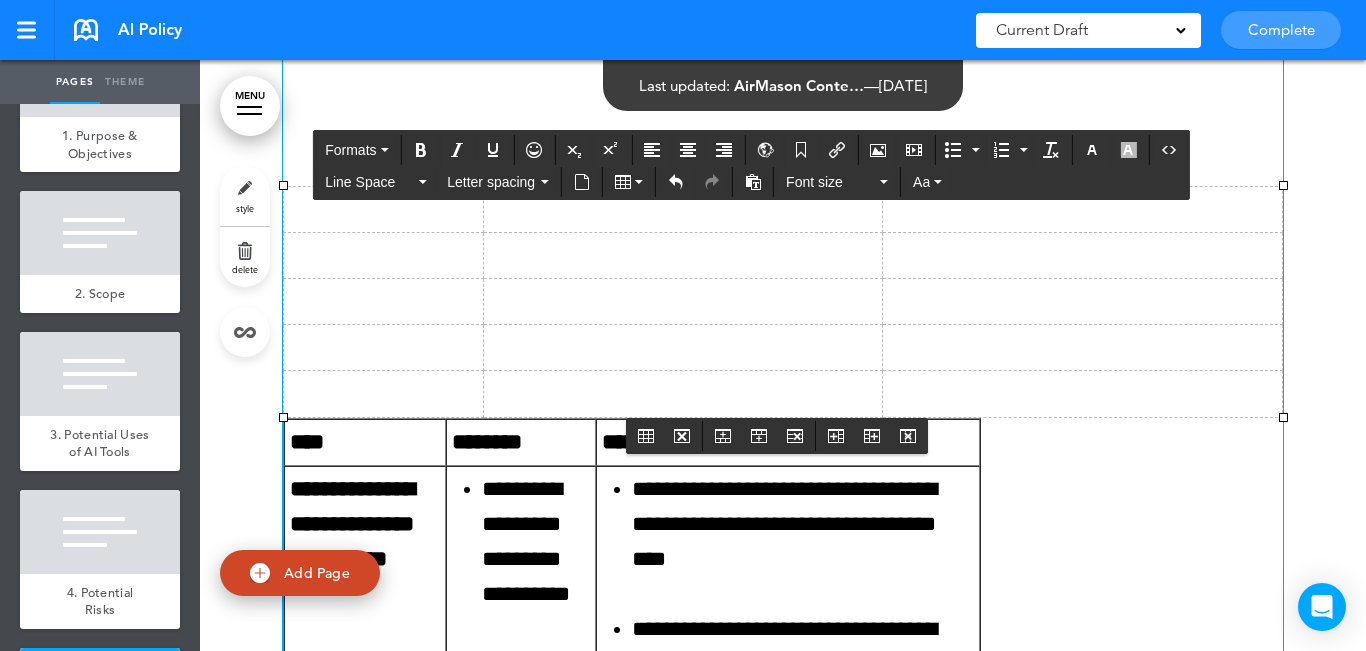 drag, startPoint x: 688, startPoint y: 391, endPoint x: 760, endPoint y: 413, distance: 75.28612 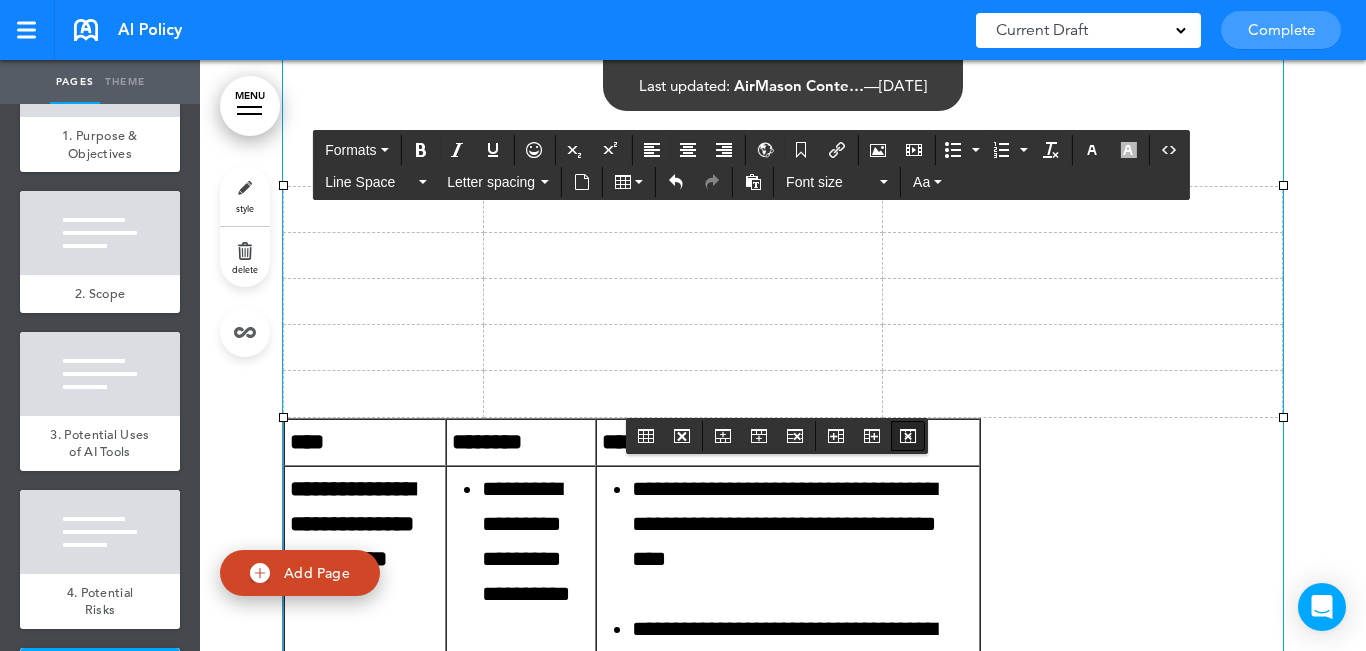 drag, startPoint x: 874, startPoint y: 437, endPoint x: 902, endPoint y: 436, distance: 28.01785 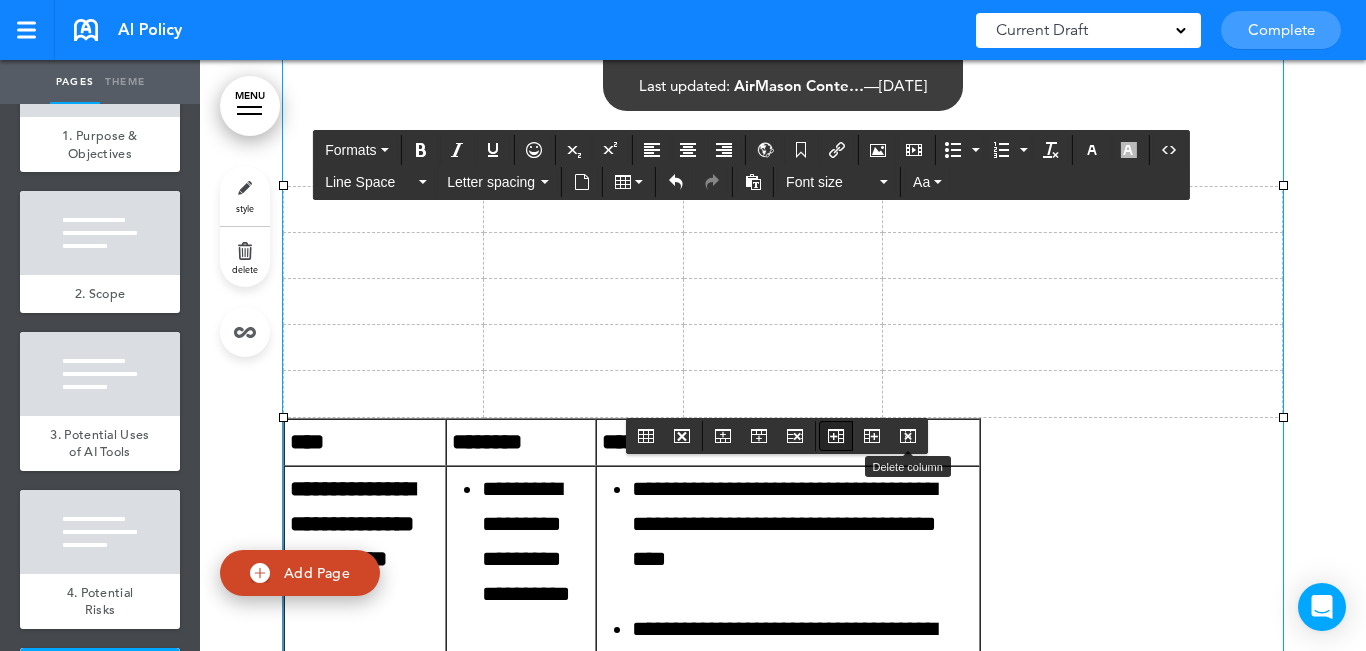 drag, startPoint x: 911, startPoint y: 435, endPoint x: 820, endPoint y: 428, distance: 91.26884 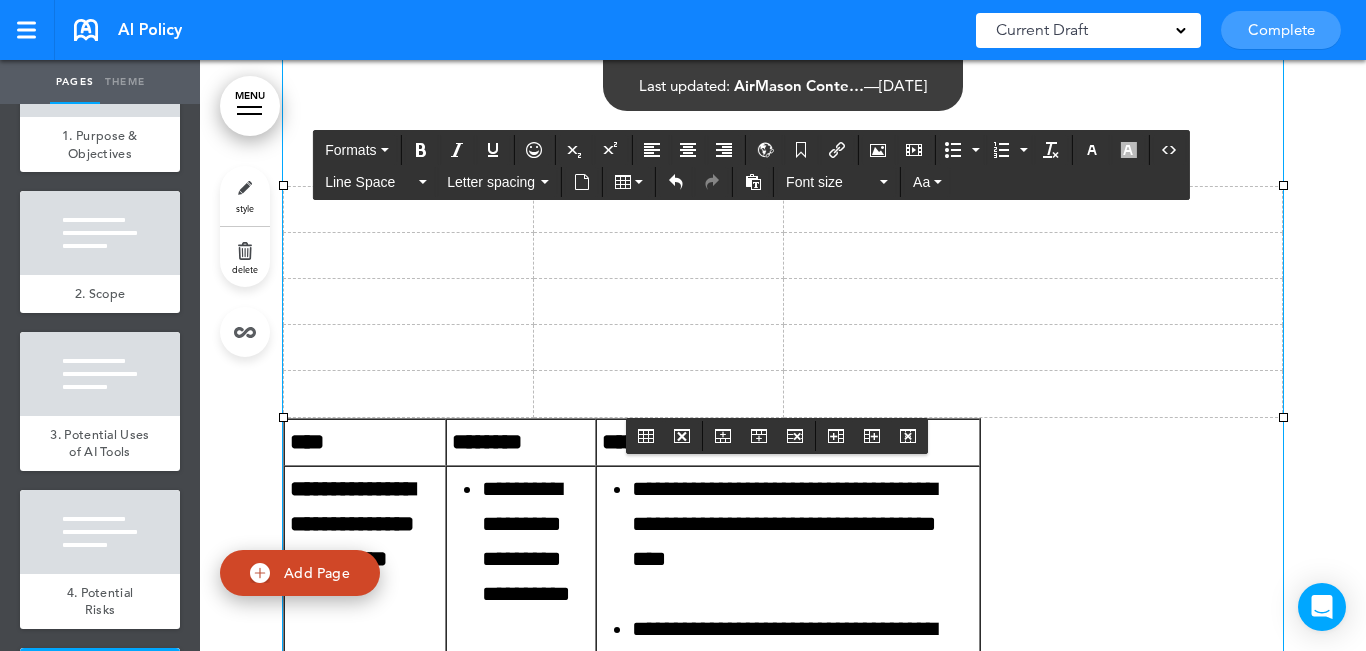 click on "****" at bounding box center (307, 442) 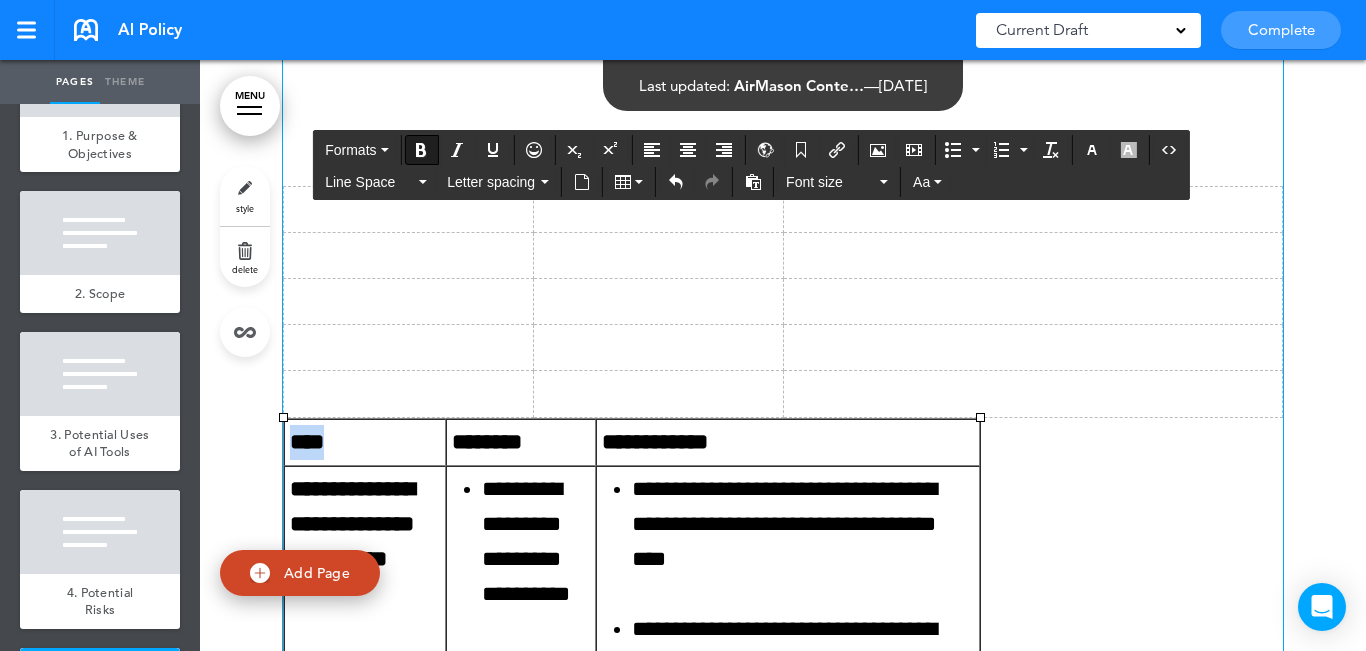 click on "****" at bounding box center [307, 442] 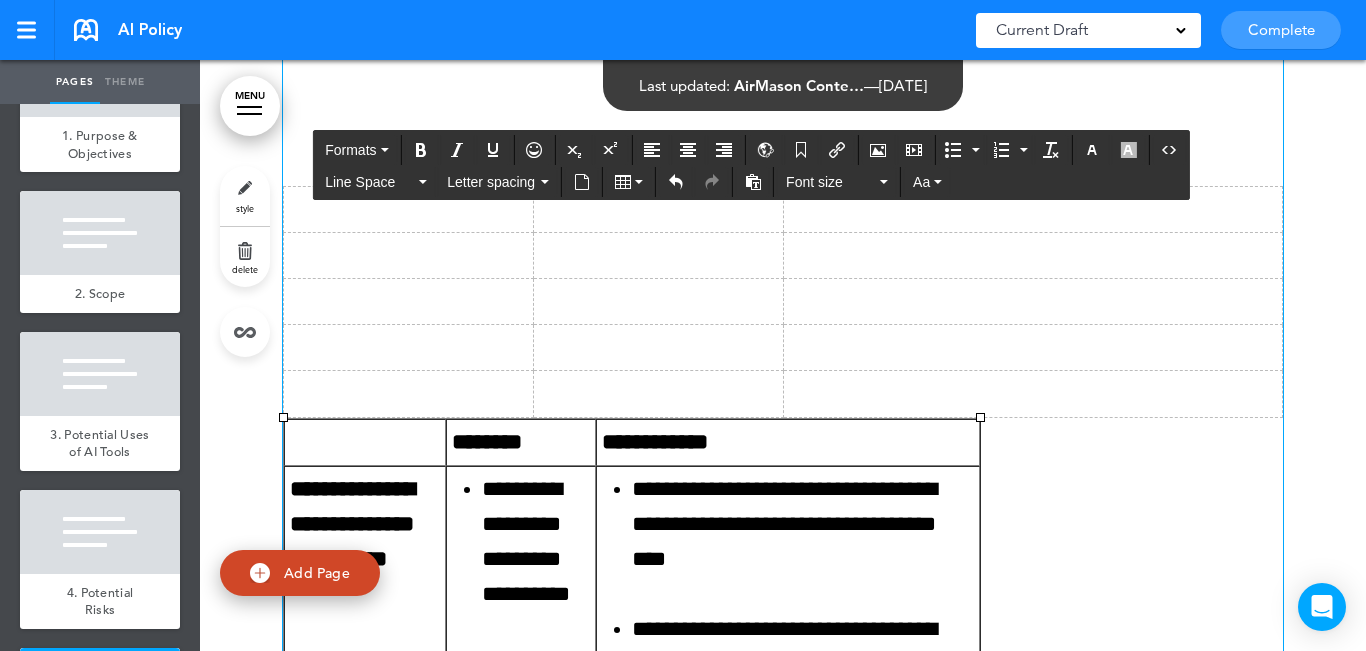 scroll, scrollTop: 7540, scrollLeft: 0, axis: vertical 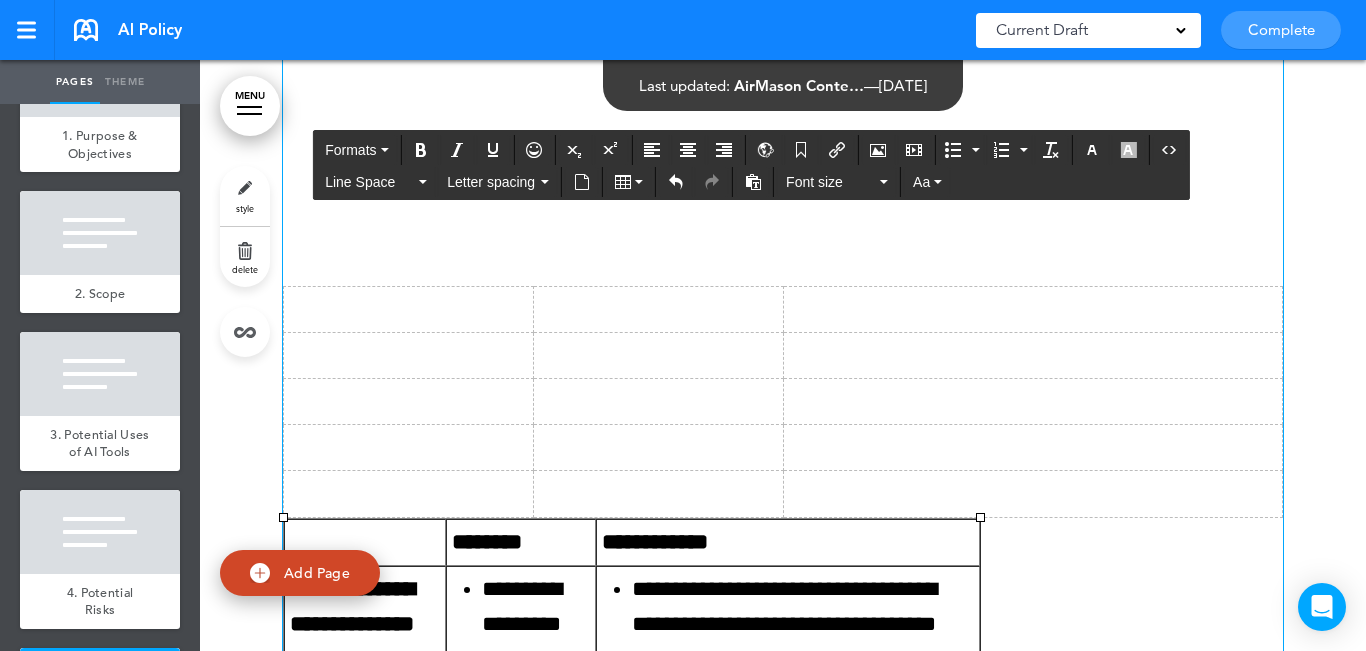 click at bounding box center [409, 309] 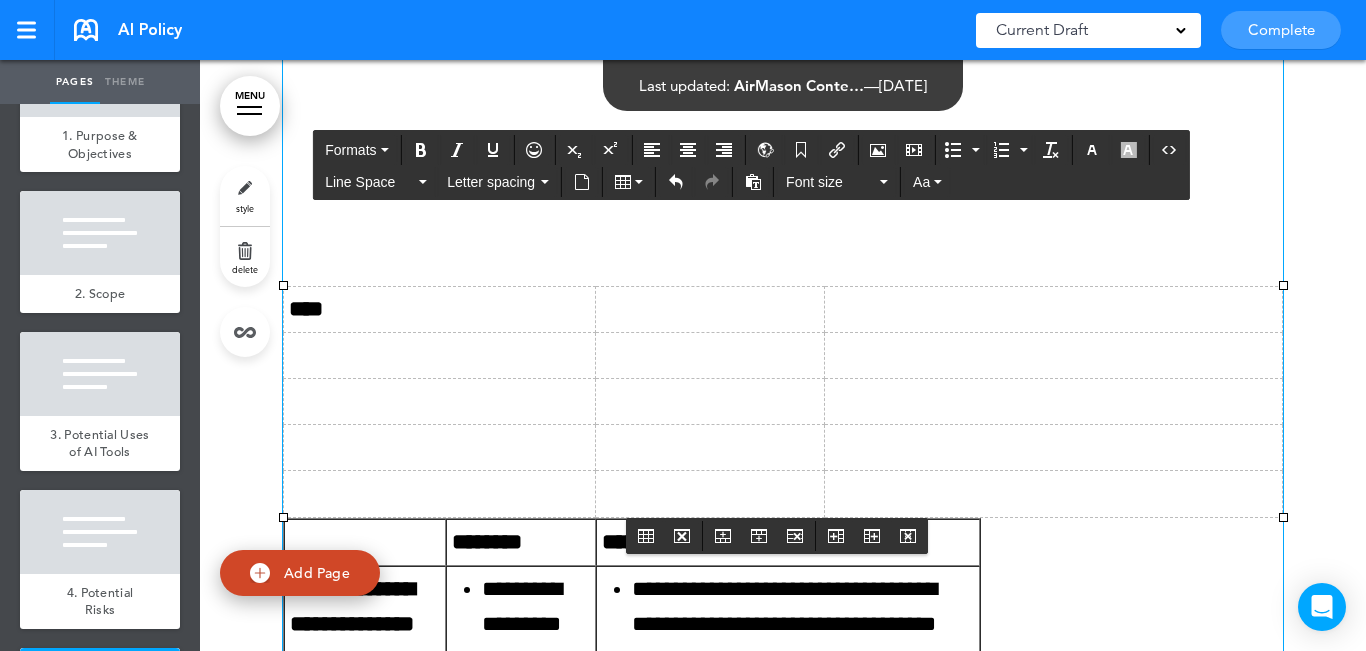 click on "********" at bounding box center (487, 542) 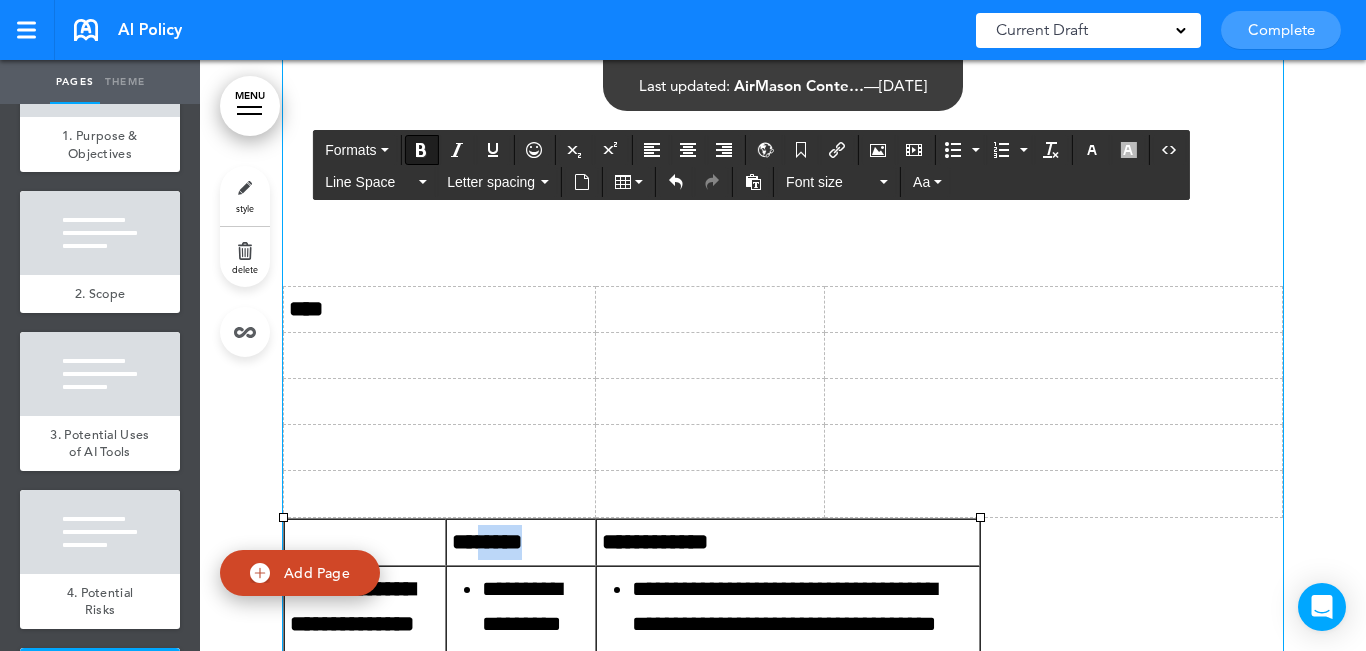 click on "********" at bounding box center [487, 542] 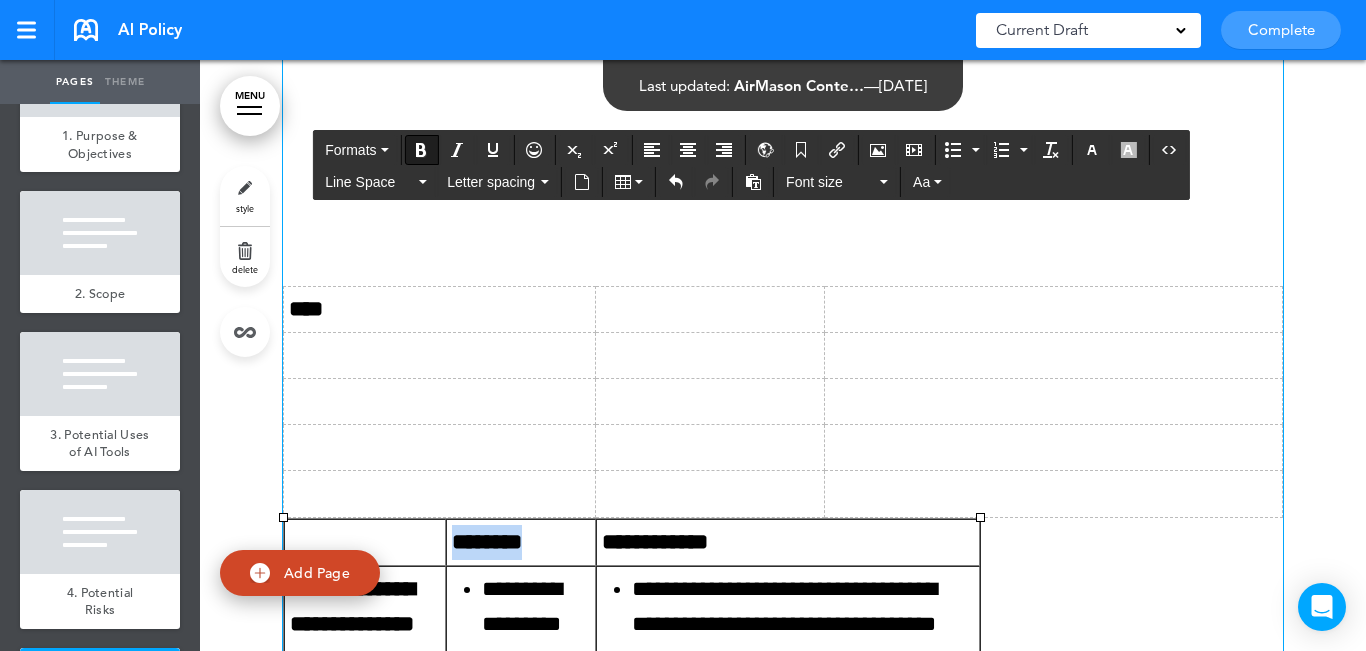 click on "********" at bounding box center (487, 542) 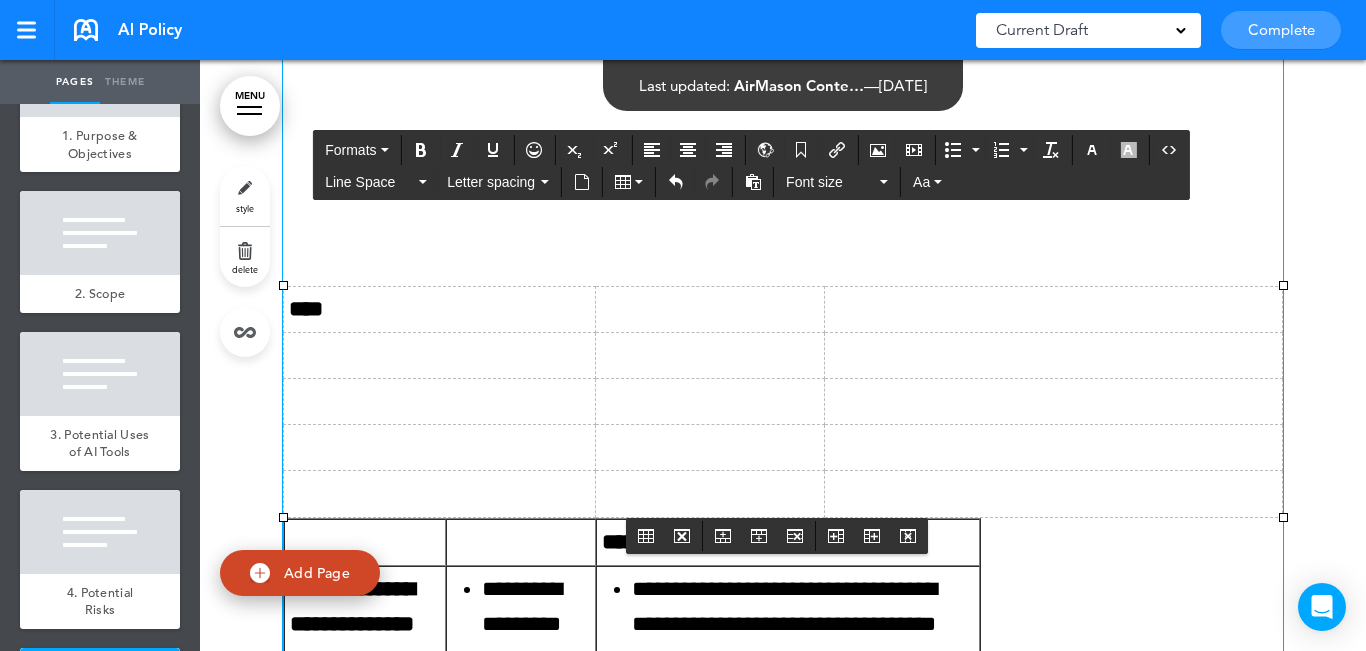 click at bounding box center (710, 309) 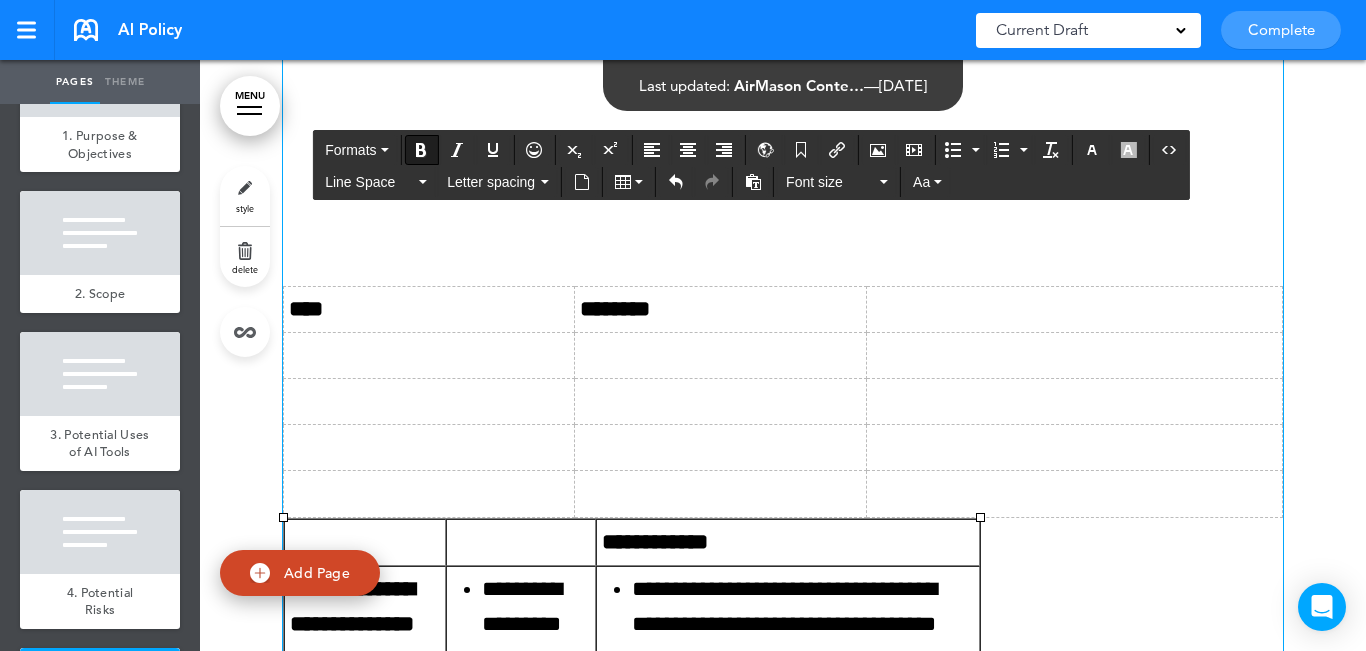 click on "**********" at bounding box center (655, 542) 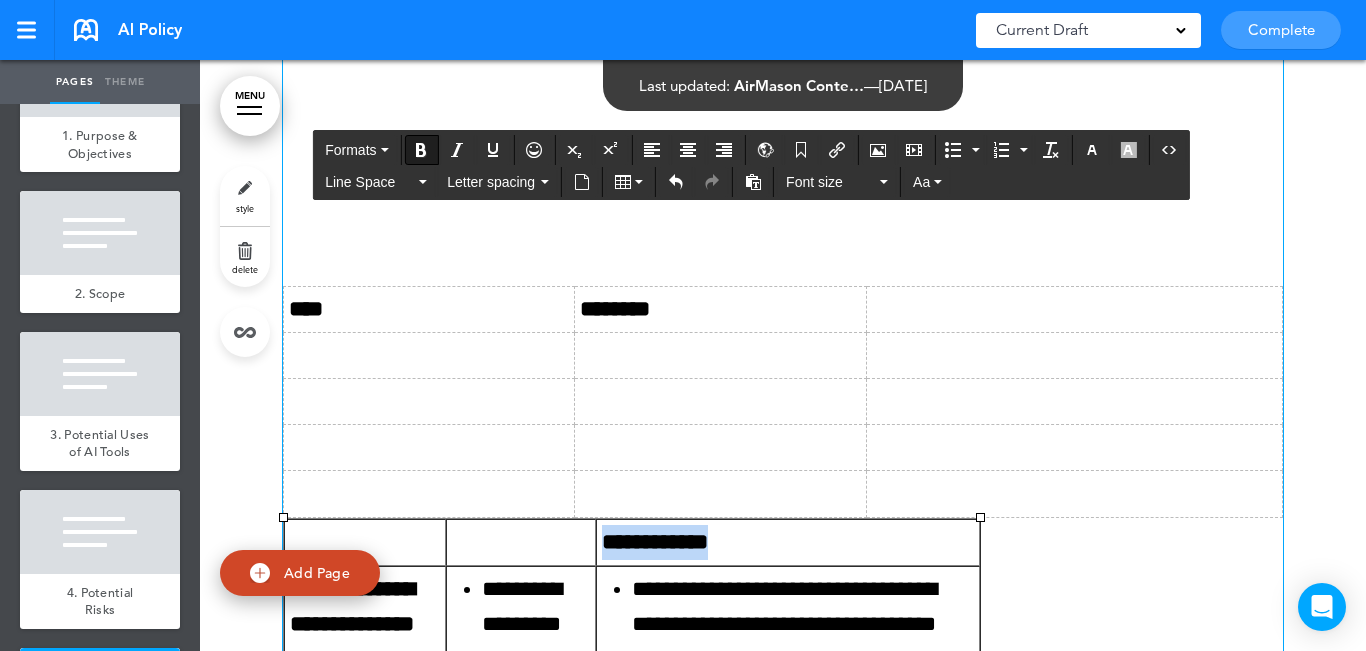 drag, startPoint x: 608, startPoint y: 554, endPoint x: 678, endPoint y: 510, distance: 82.68011 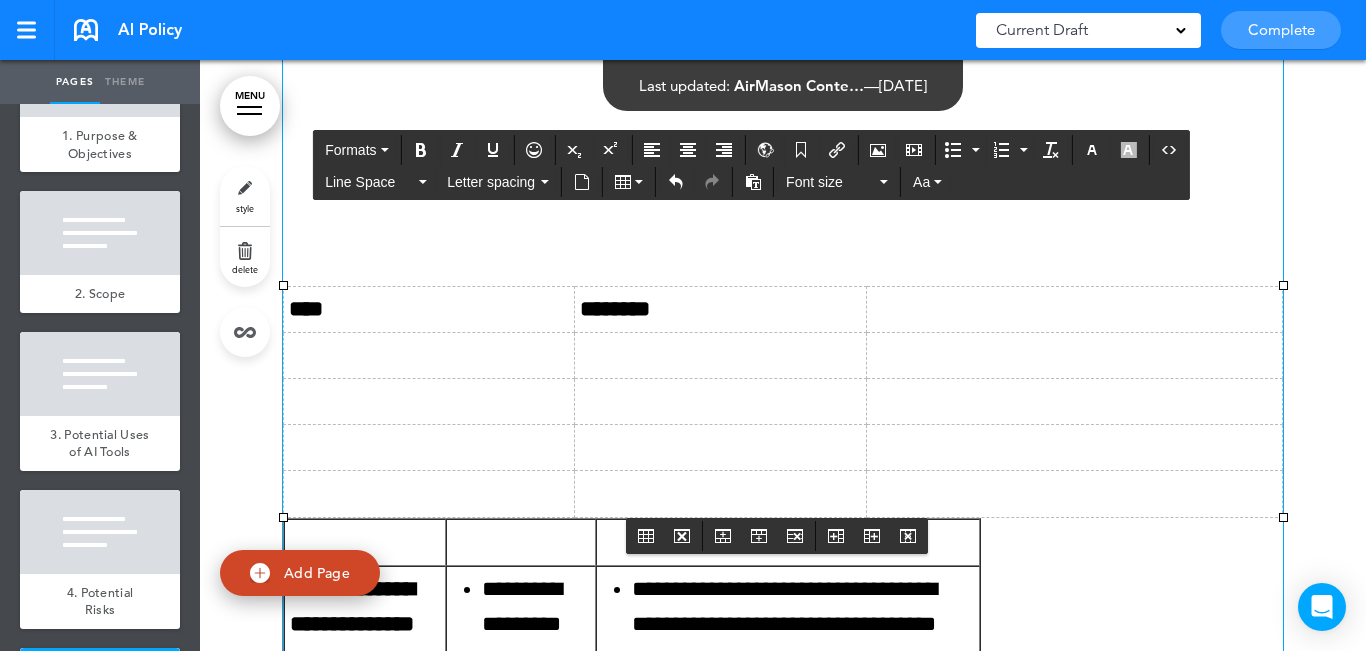 click at bounding box center (1074, 309) 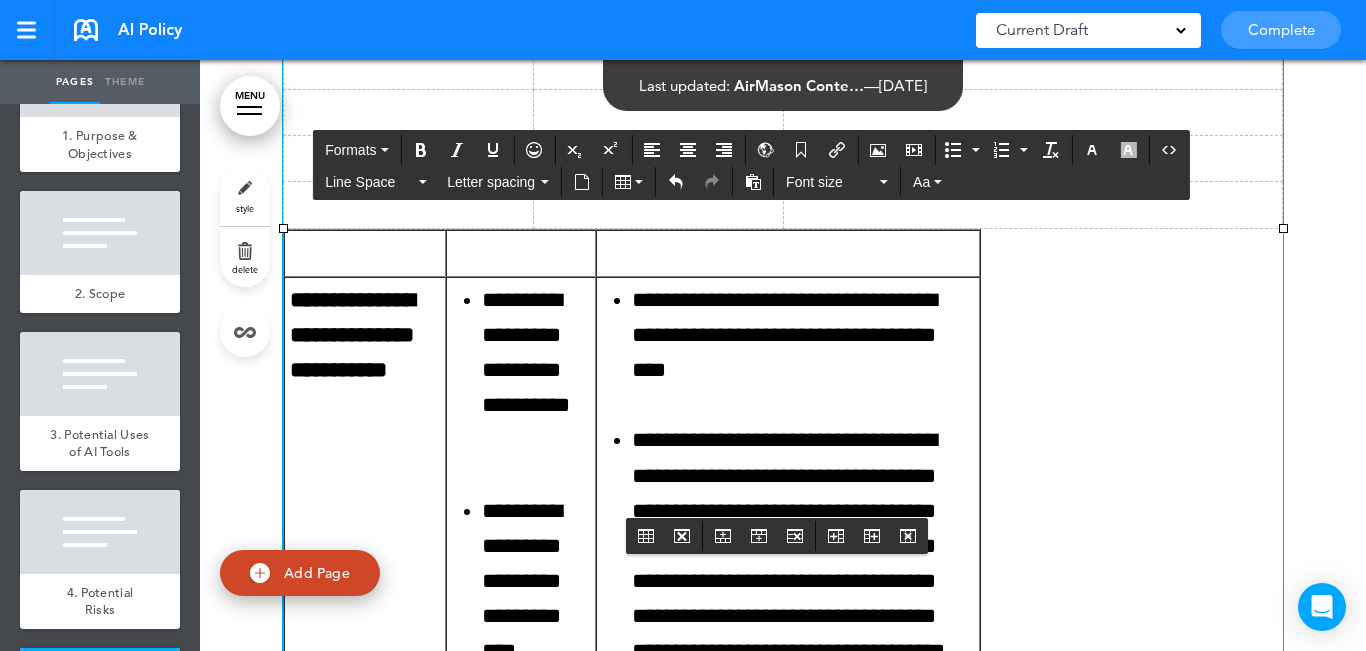 scroll, scrollTop: 7840, scrollLeft: 0, axis: vertical 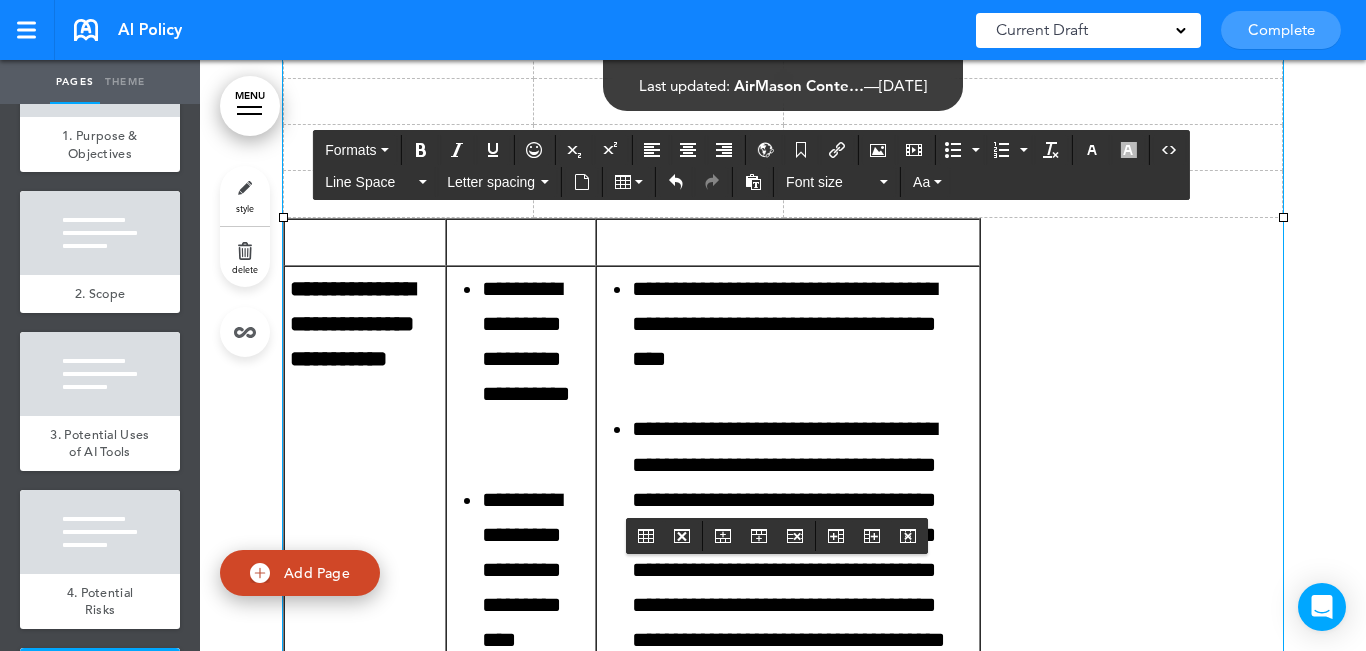 click on "**********" at bounding box center (352, 324) 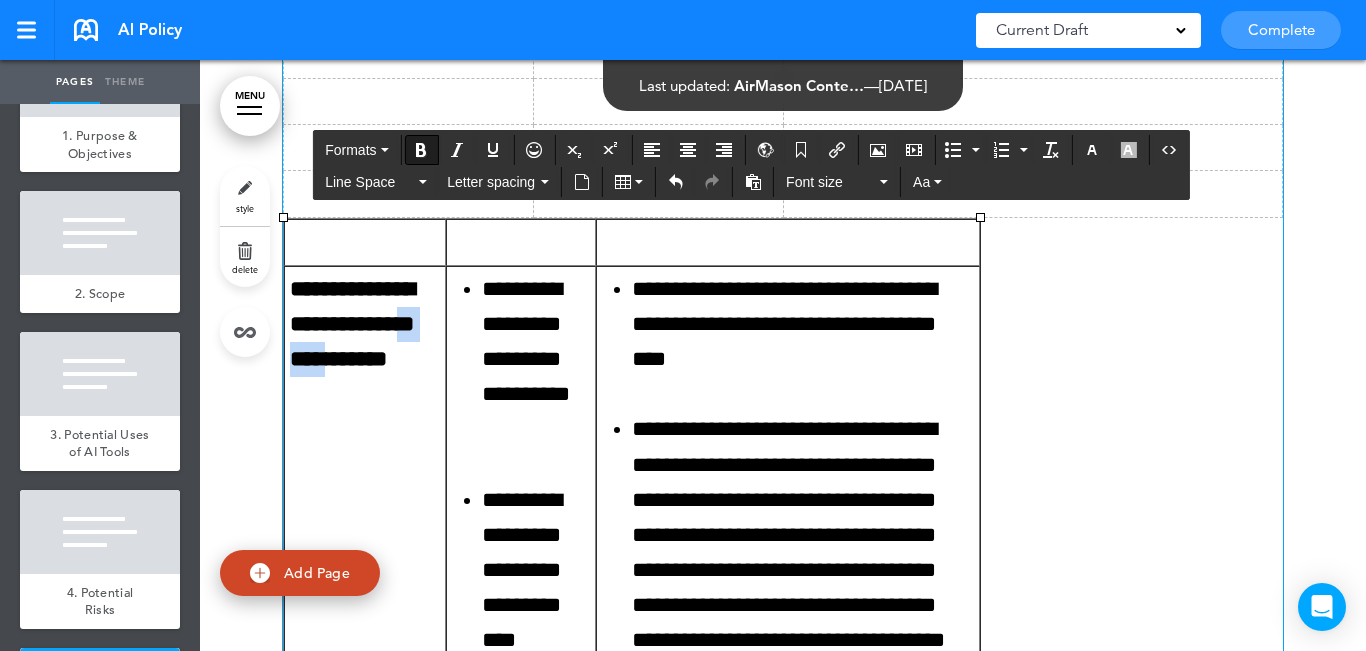 click on "**********" at bounding box center (352, 324) 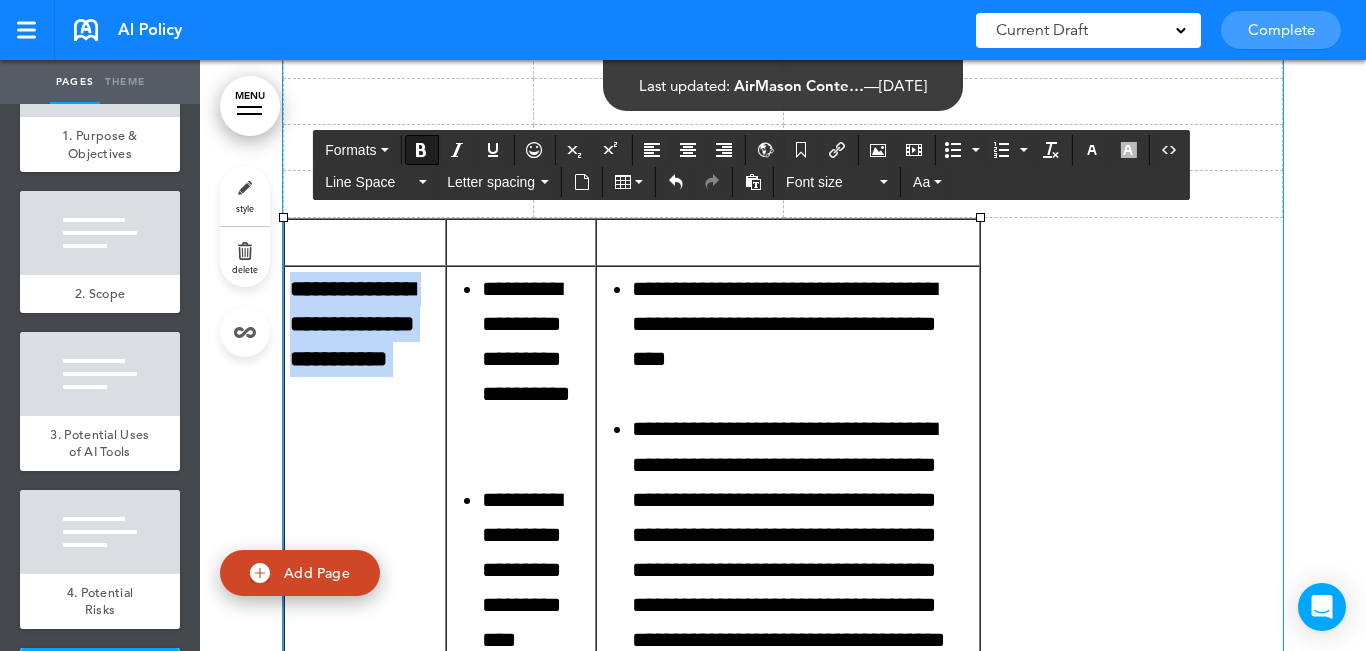 click on "**********" at bounding box center [352, 324] 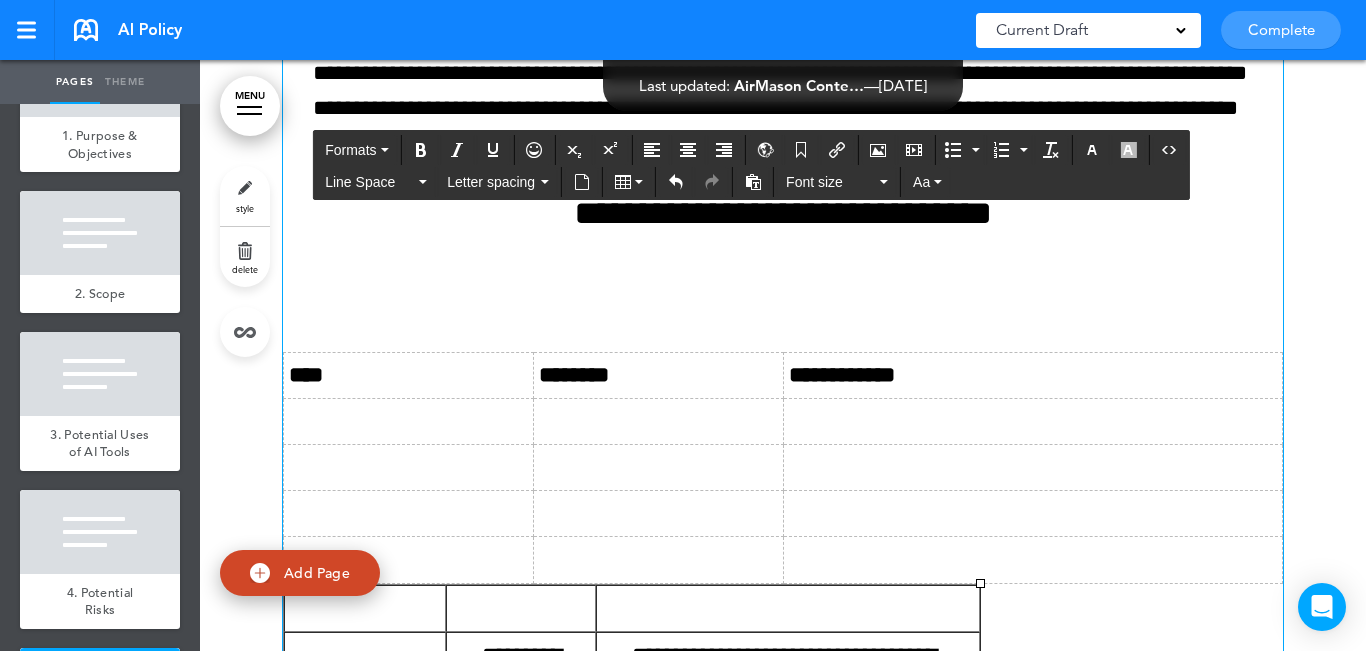 scroll, scrollTop: 7440, scrollLeft: 0, axis: vertical 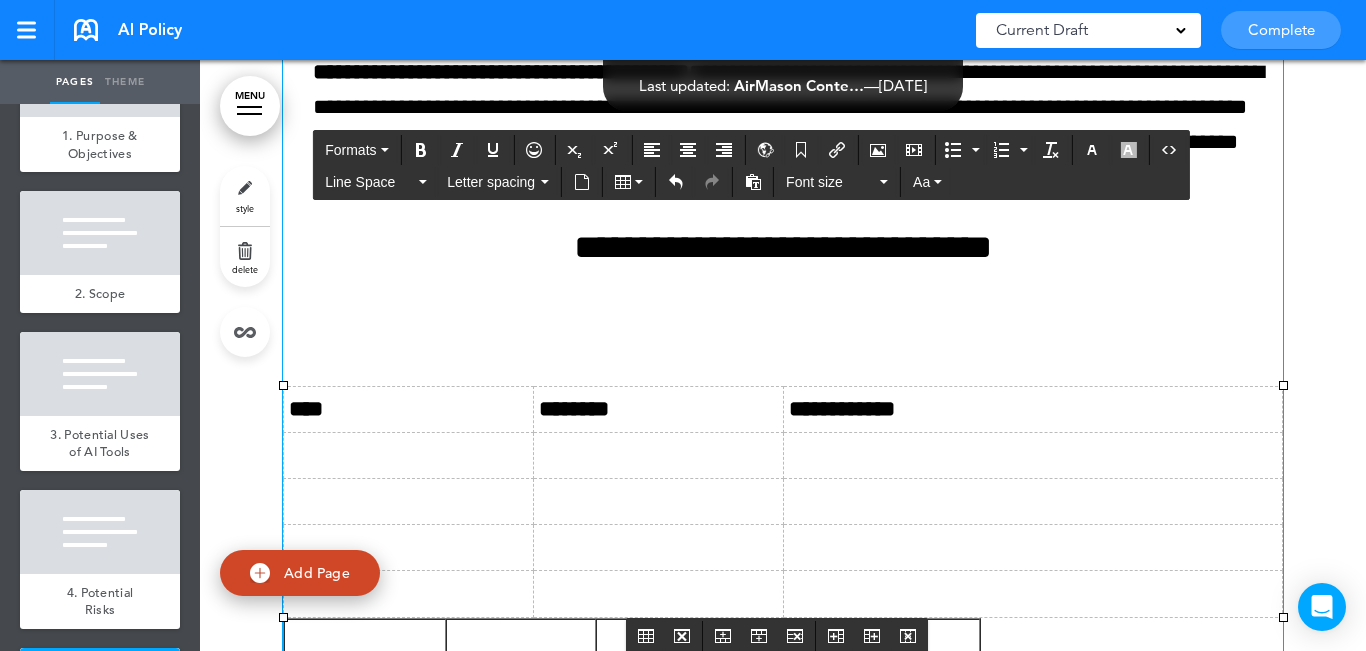 drag, startPoint x: 340, startPoint y: 469, endPoint x: 350, endPoint y: 471, distance: 10.198039 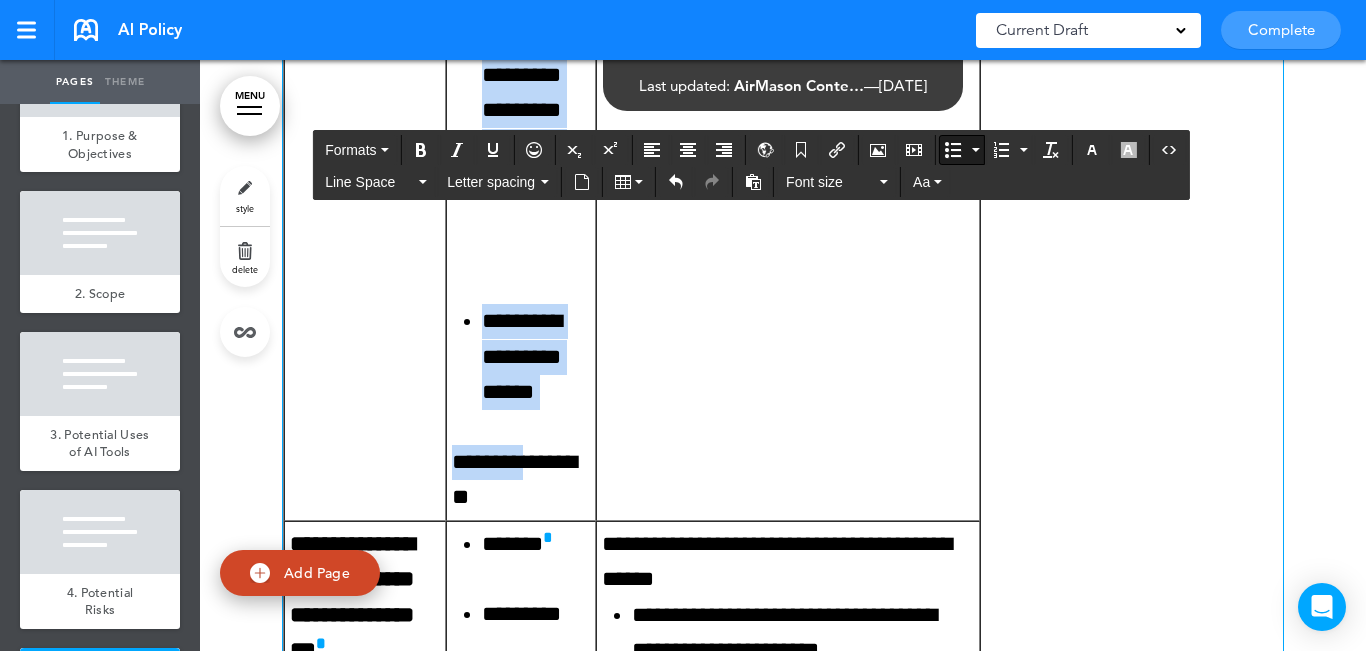 scroll, scrollTop: 8639, scrollLeft: 0, axis: vertical 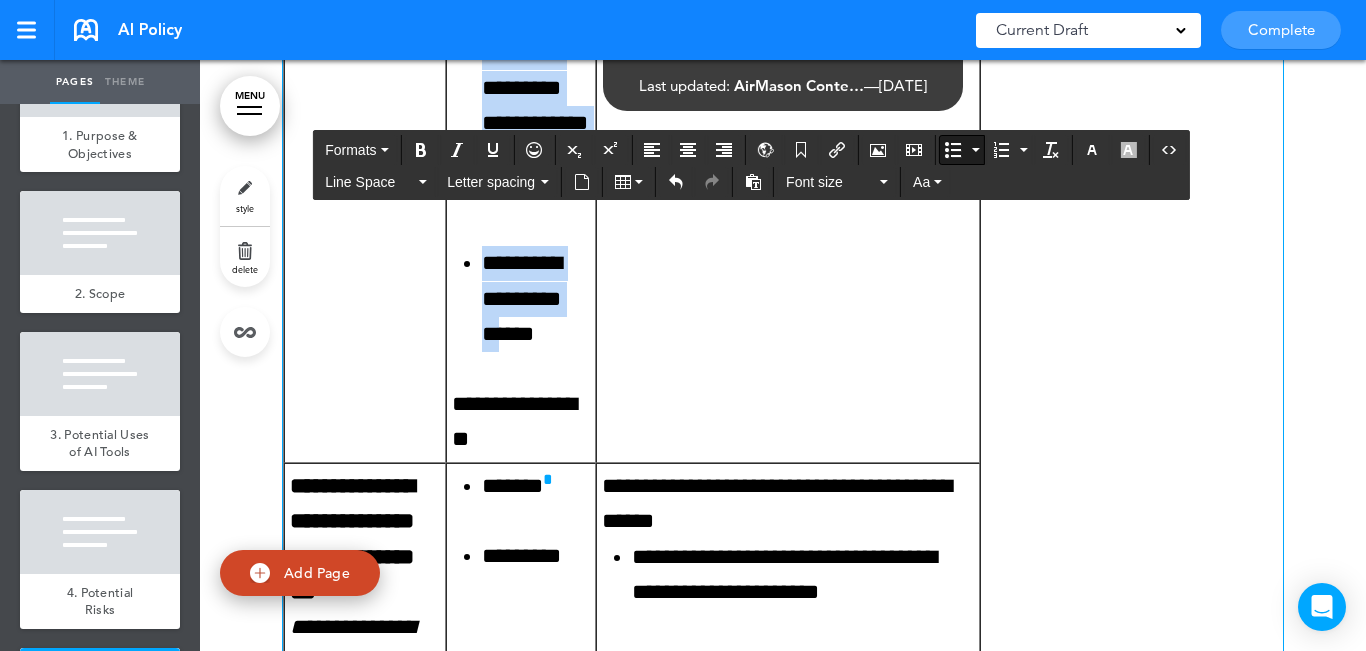 drag, startPoint x: 468, startPoint y: 322, endPoint x: 518, endPoint y: 333, distance: 51.1957 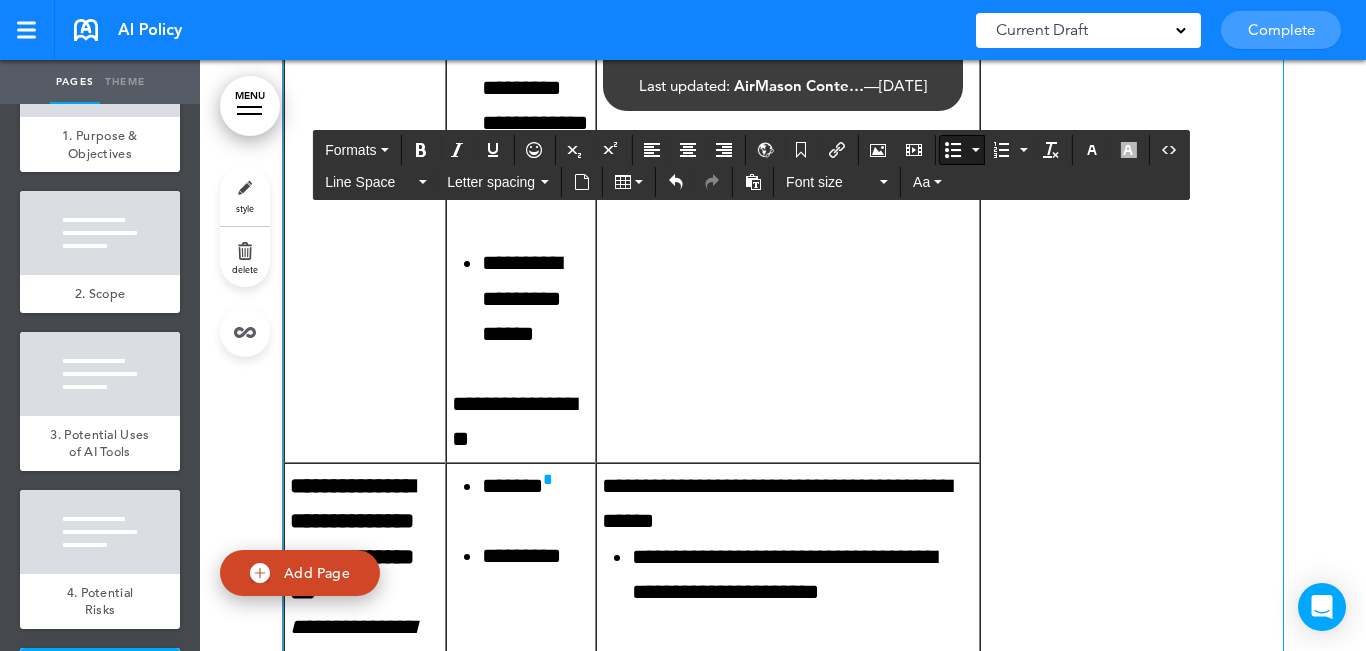click on "**********" at bounding box center (536, 299) 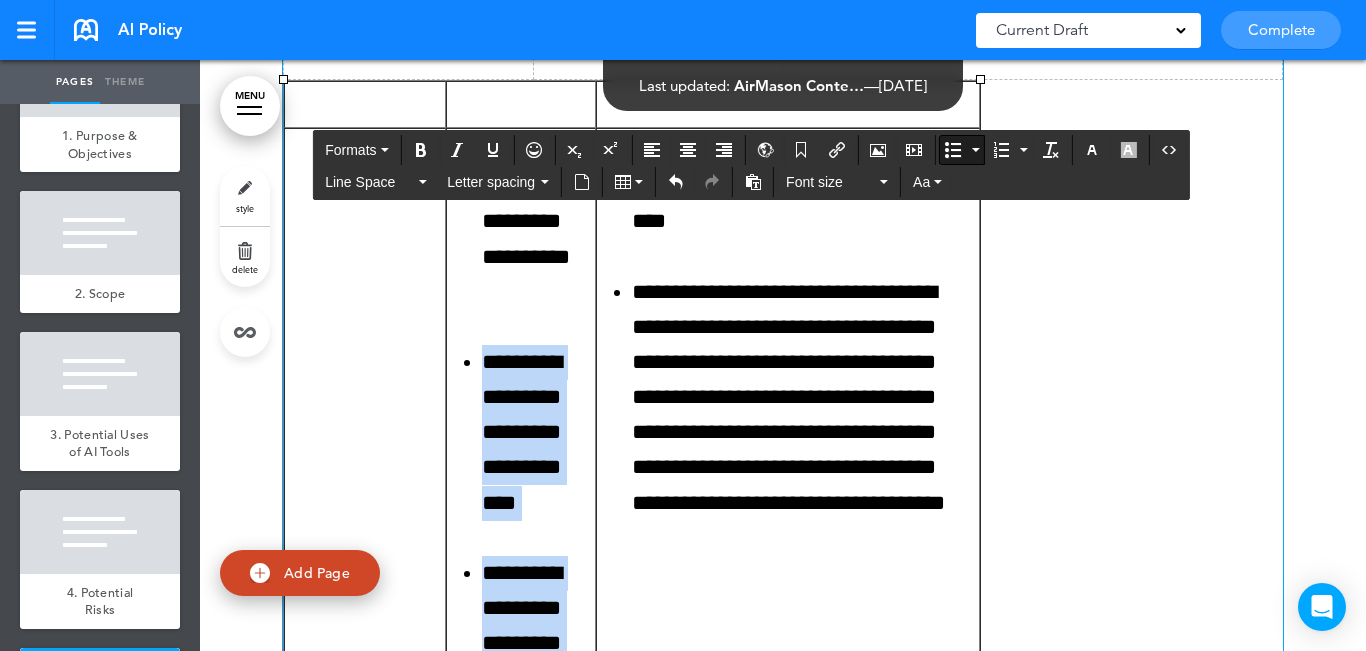 scroll, scrollTop: 7939, scrollLeft: 0, axis: vertical 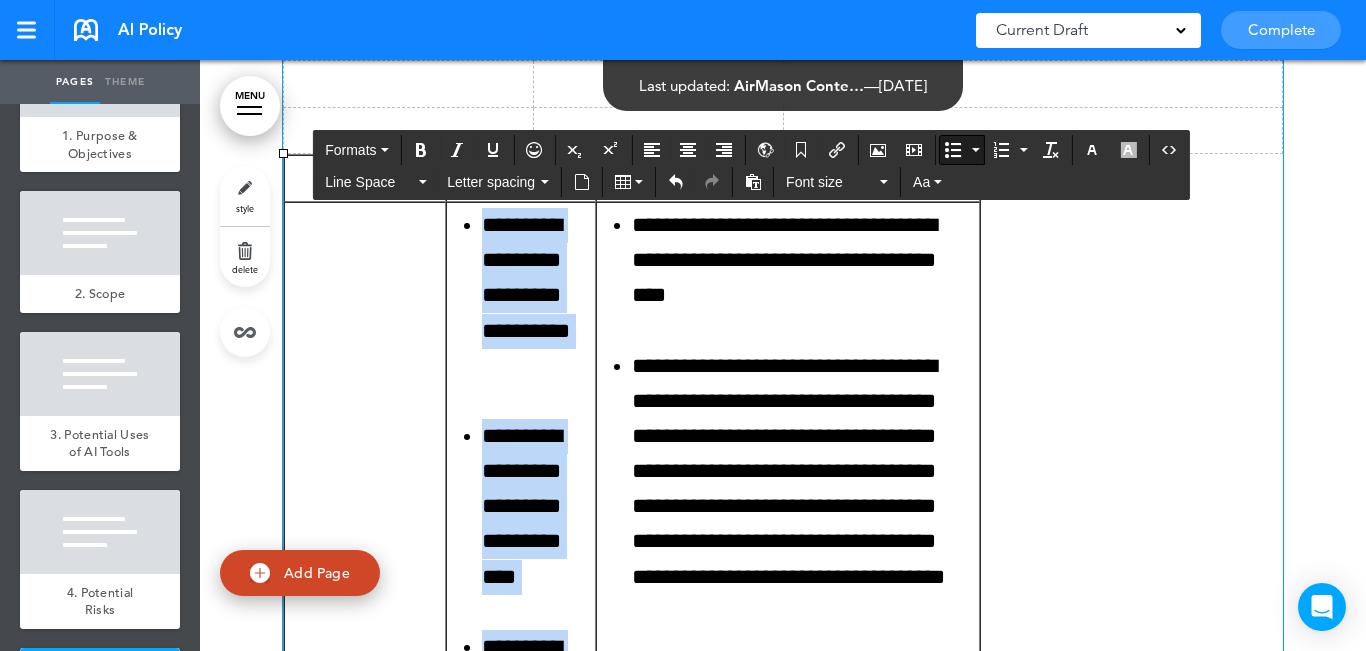drag, startPoint x: 565, startPoint y: 410, endPoint x: 462, endPoint y: 227, distance: 209.99524 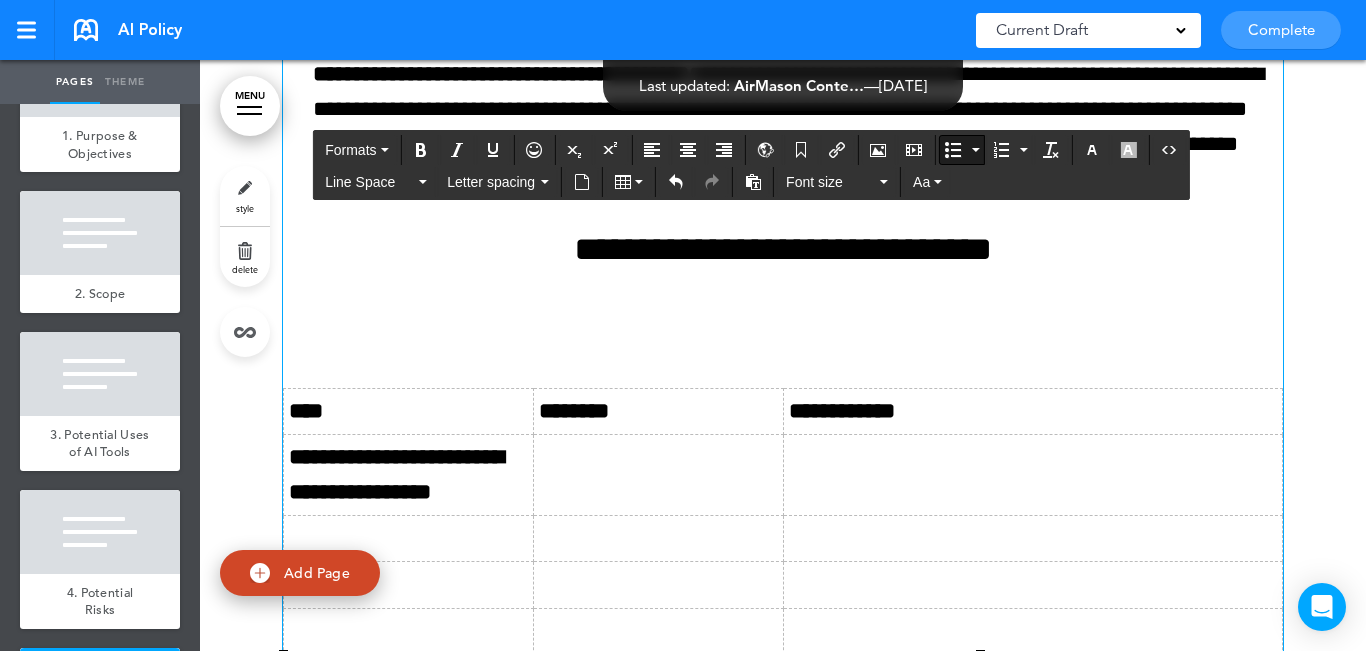 scroll, scrollTop: 7439, scrollLeft: 0, axis: vertical 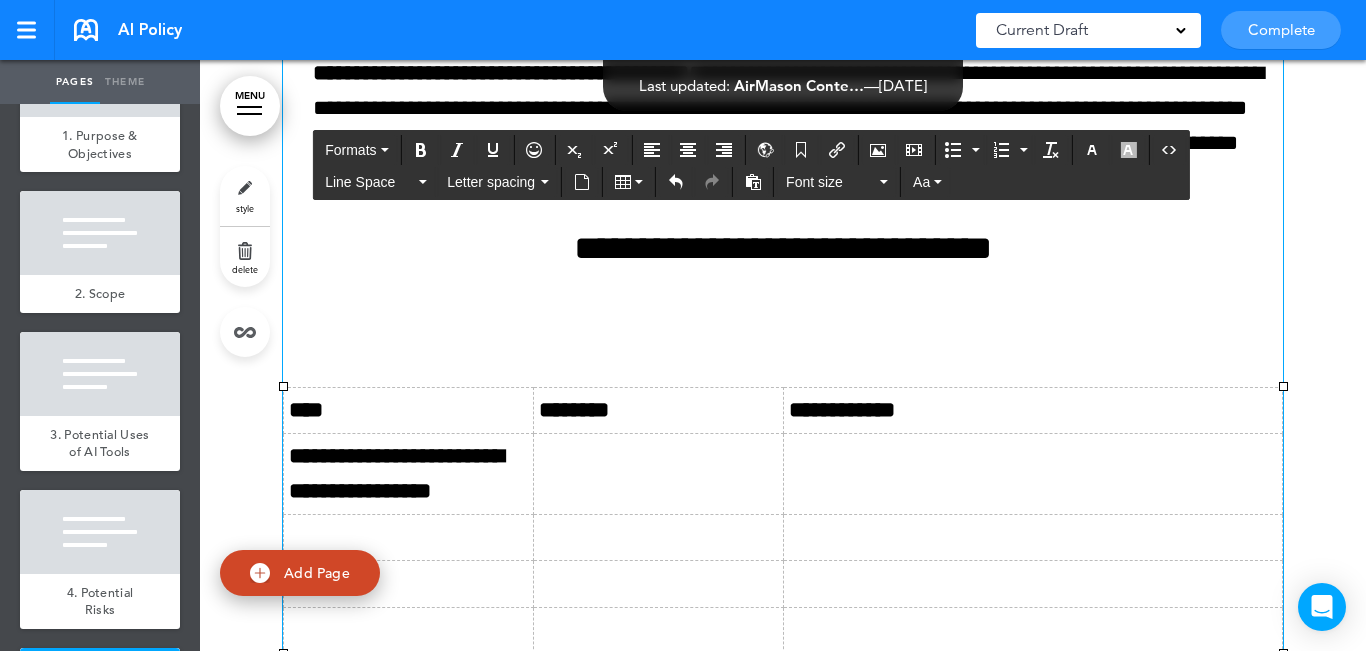 drag, startPoint x: 613, startPoint y: 461, endPoint x: 648, endPoint y: 479, distance: 39.357338 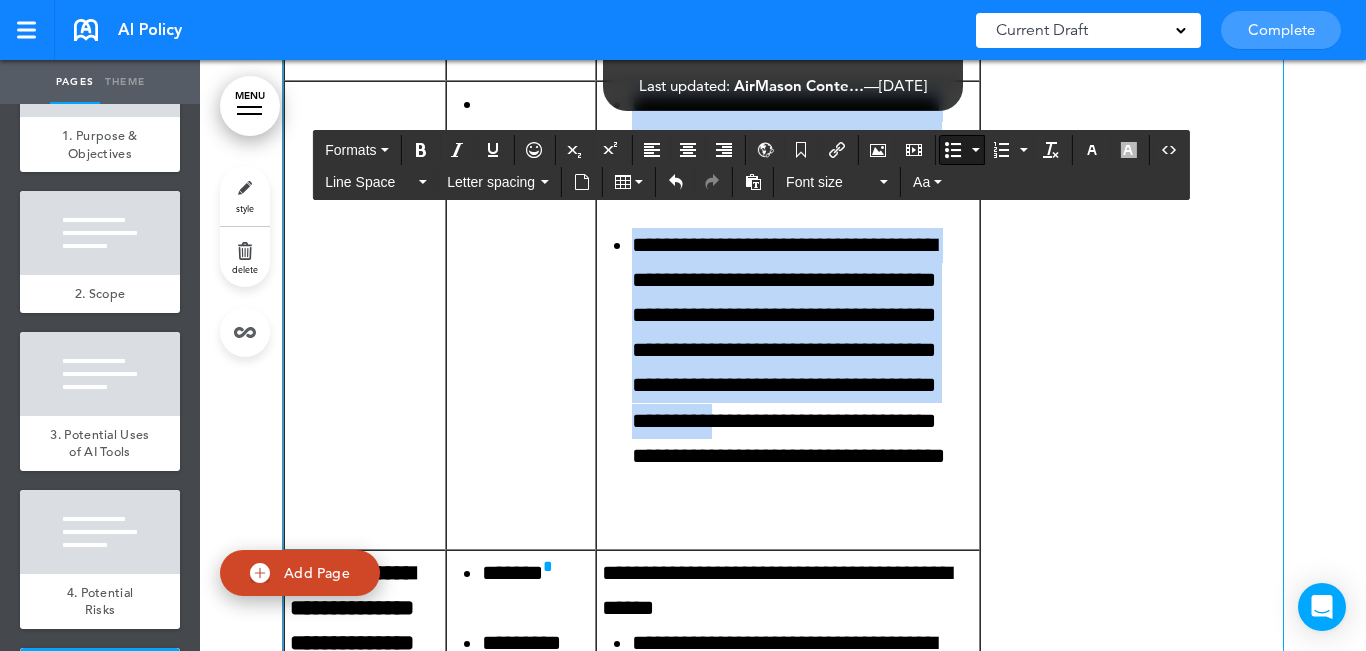 scroll, scrollTop: 8639, scrollLeft: 0, axis: vertical 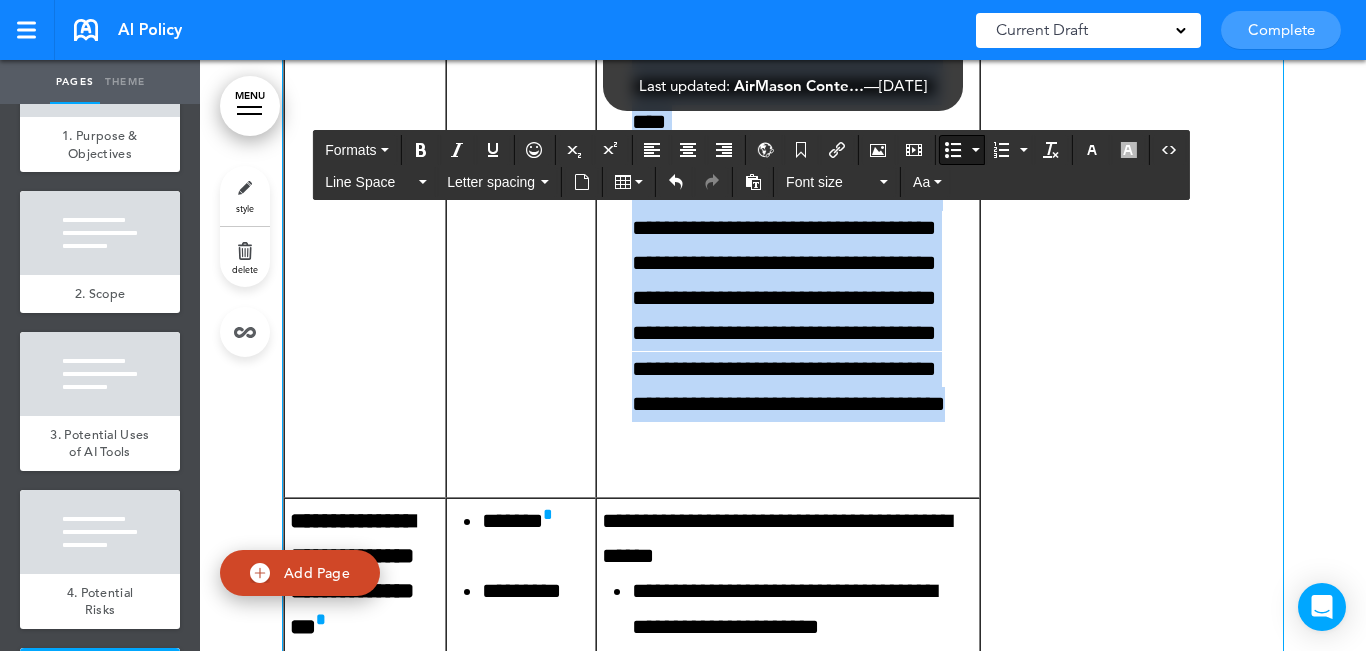 drag, startPoint x: 627, startPoint y: 248, endPoint x: 872, endPoint y: 449, distance: 316.9006 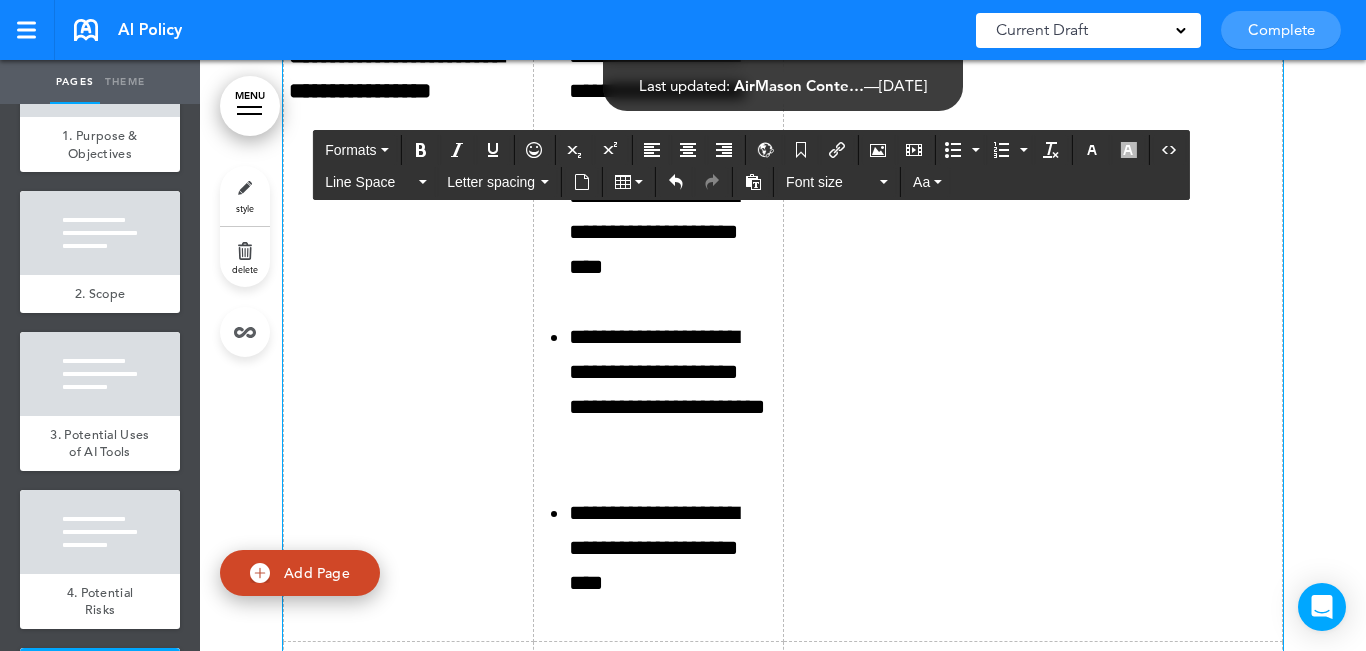click at bounding box center (1033, 337) 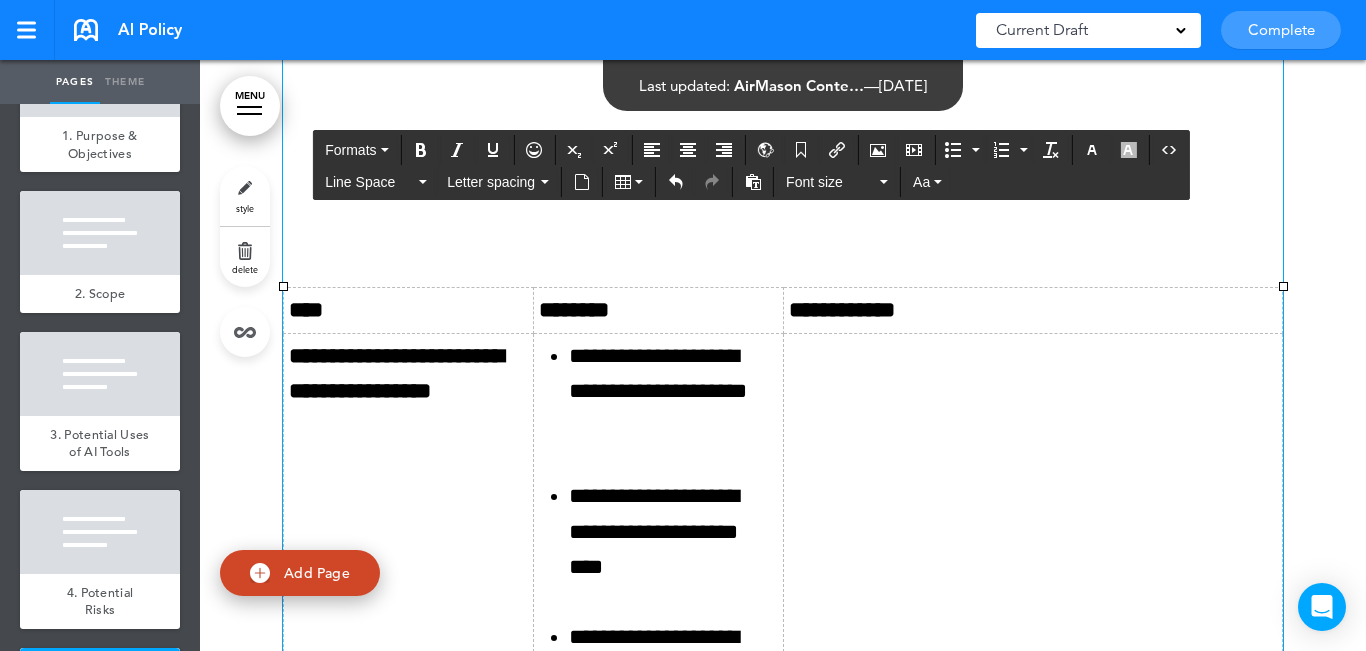 click at bounding box center [1033, 637] 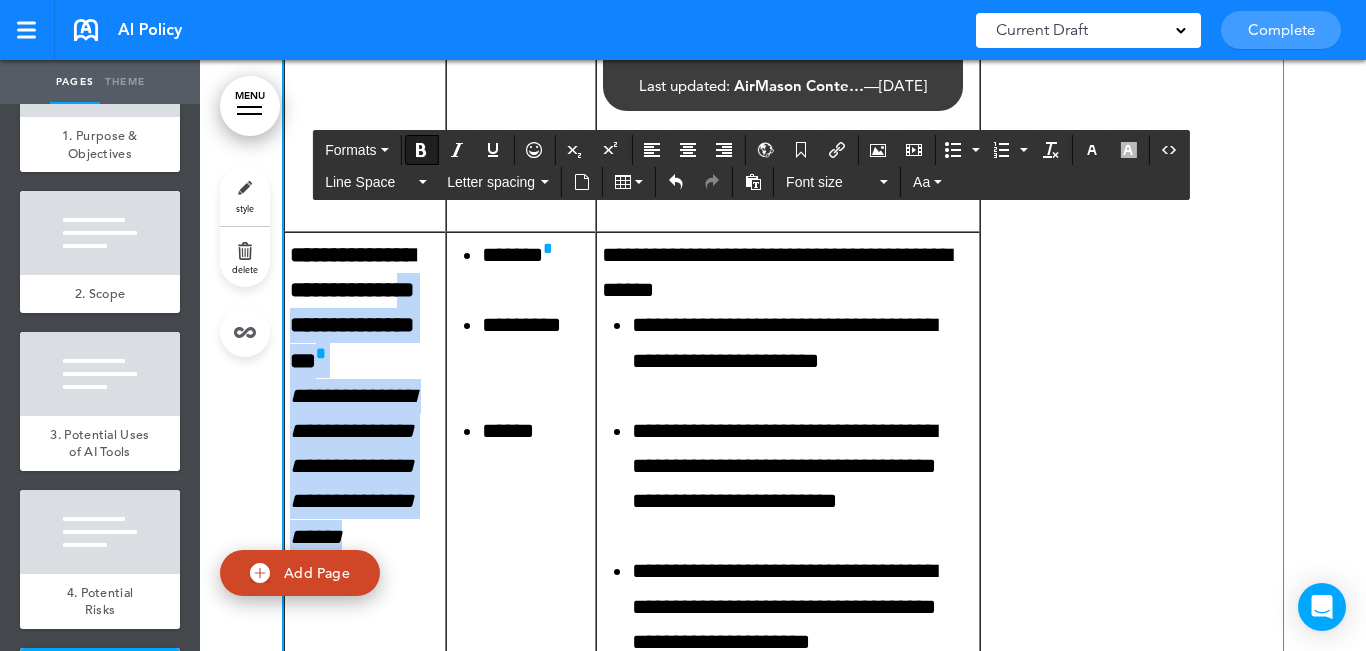 scroll, scrollTop: 8639, scrollLeft: 0, axis: vertical 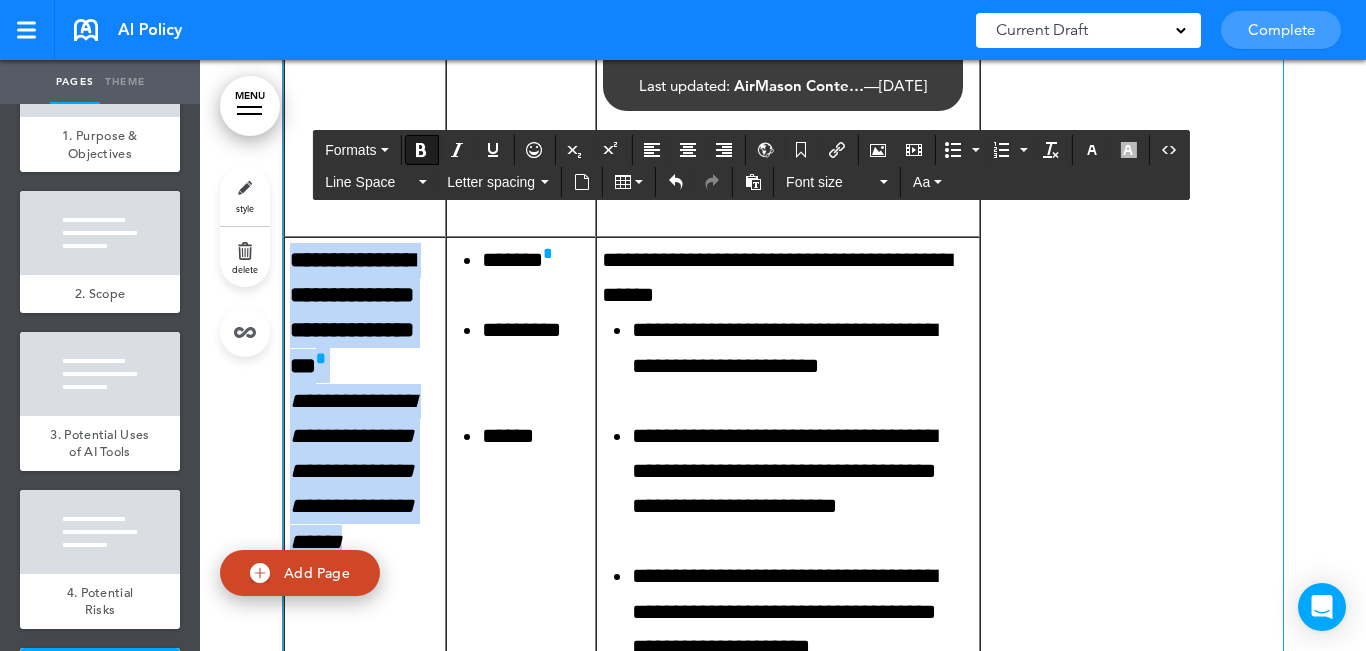 drag, startPoint x: 430, startPoint y: 366, endPoint x: 280, endPoint y: 267, distance: 179.7248 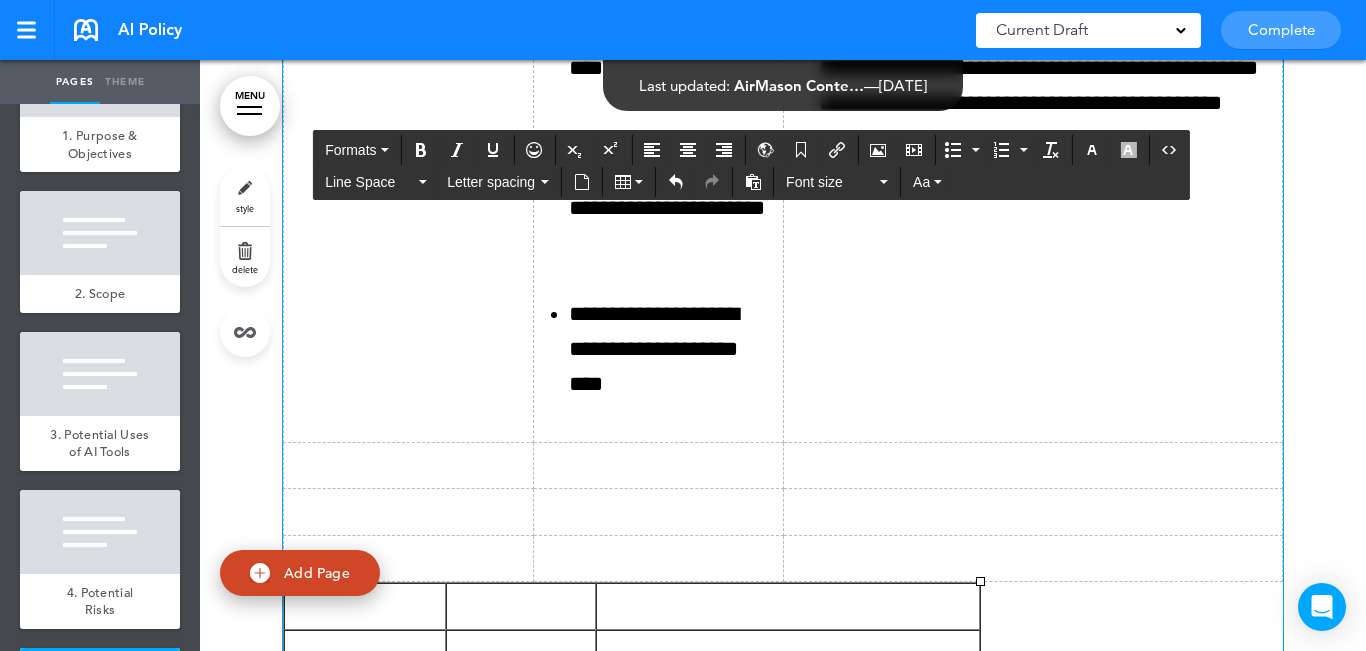 scroll, scrollTop: 8039, scrollLeft: 0, axis: vertical 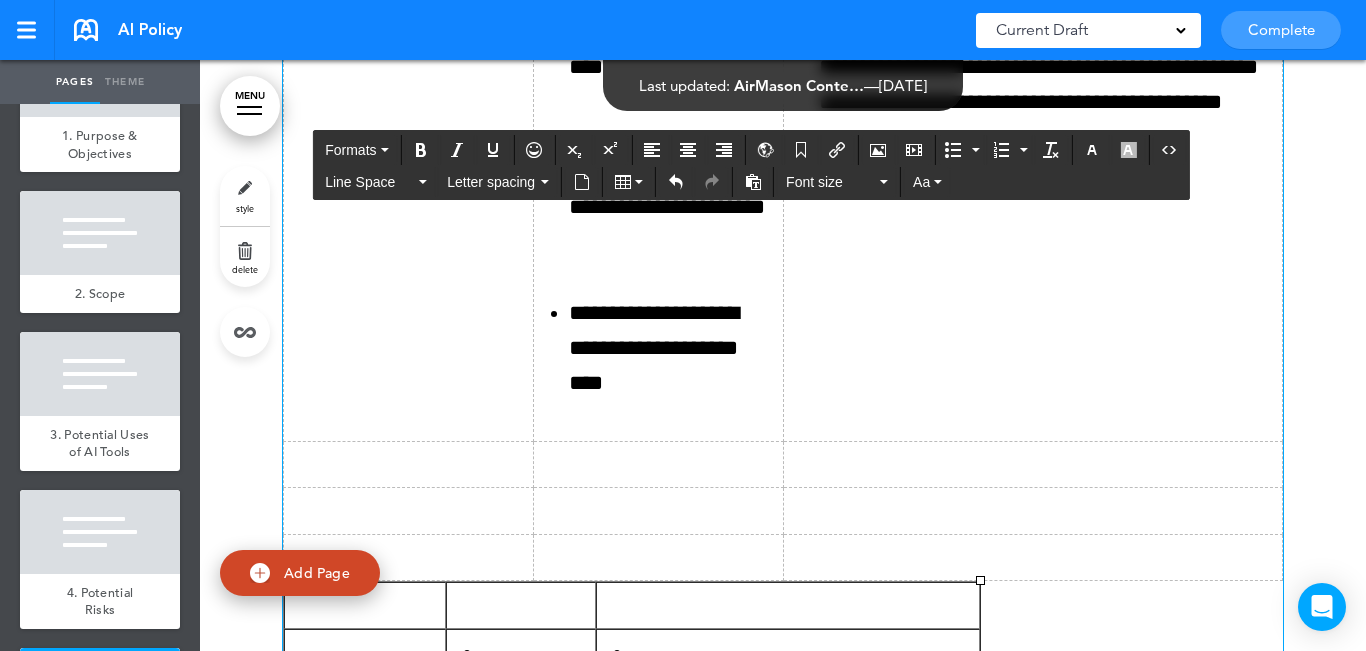 click at bounding box center (409, 465) 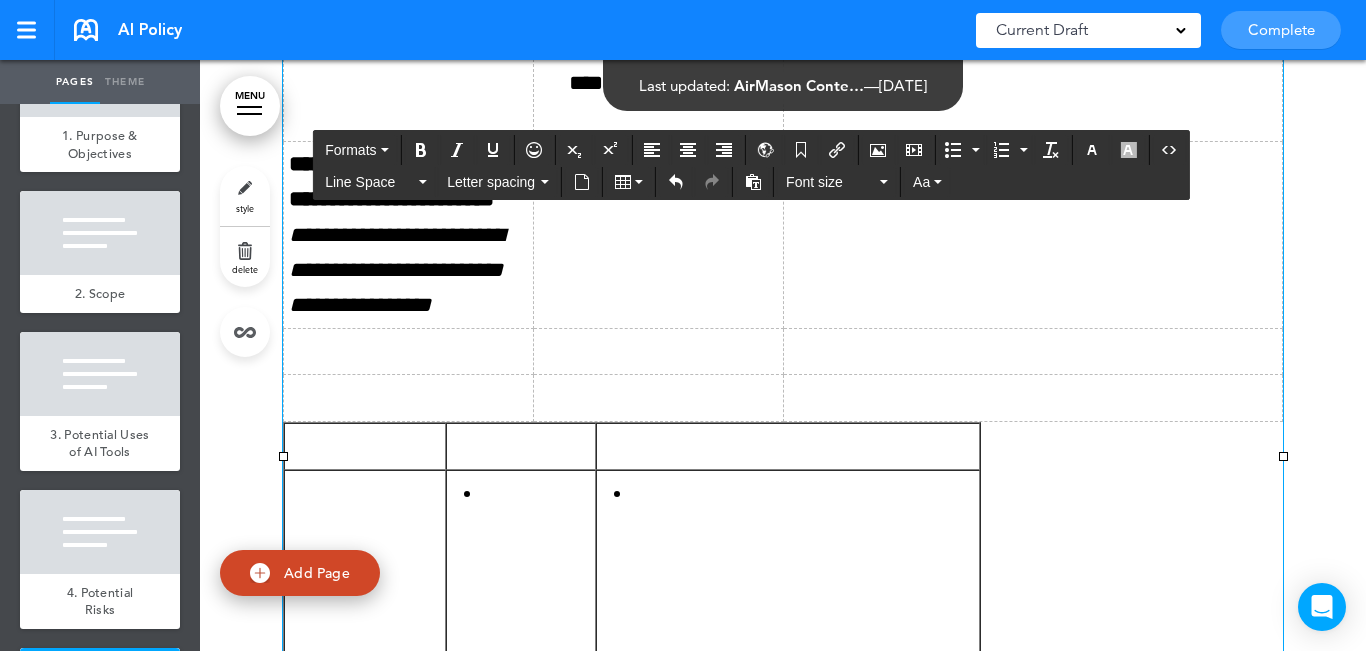 scroll, scrollTop: 8739, scrollLeft: 0, axis: vertical 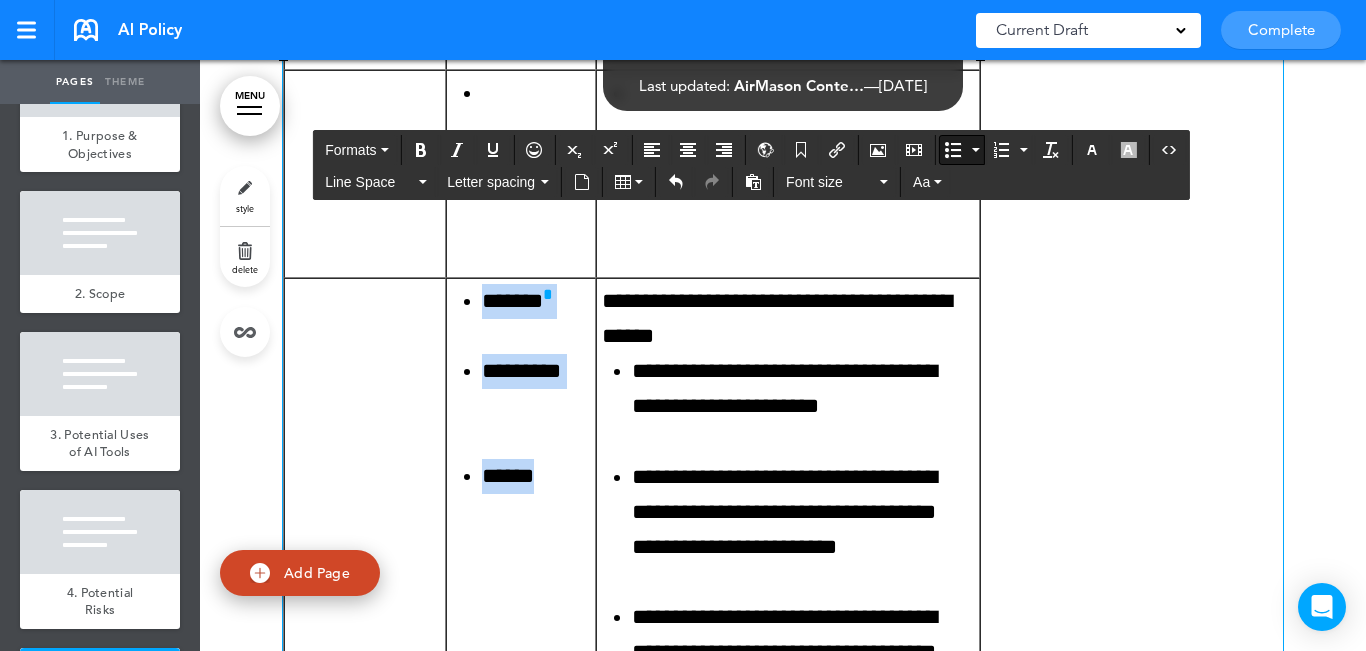 drag, startPoint x: 552, startPoint y: 509, endPoint x: 479, endPoint y: 334, distance: 189.6154 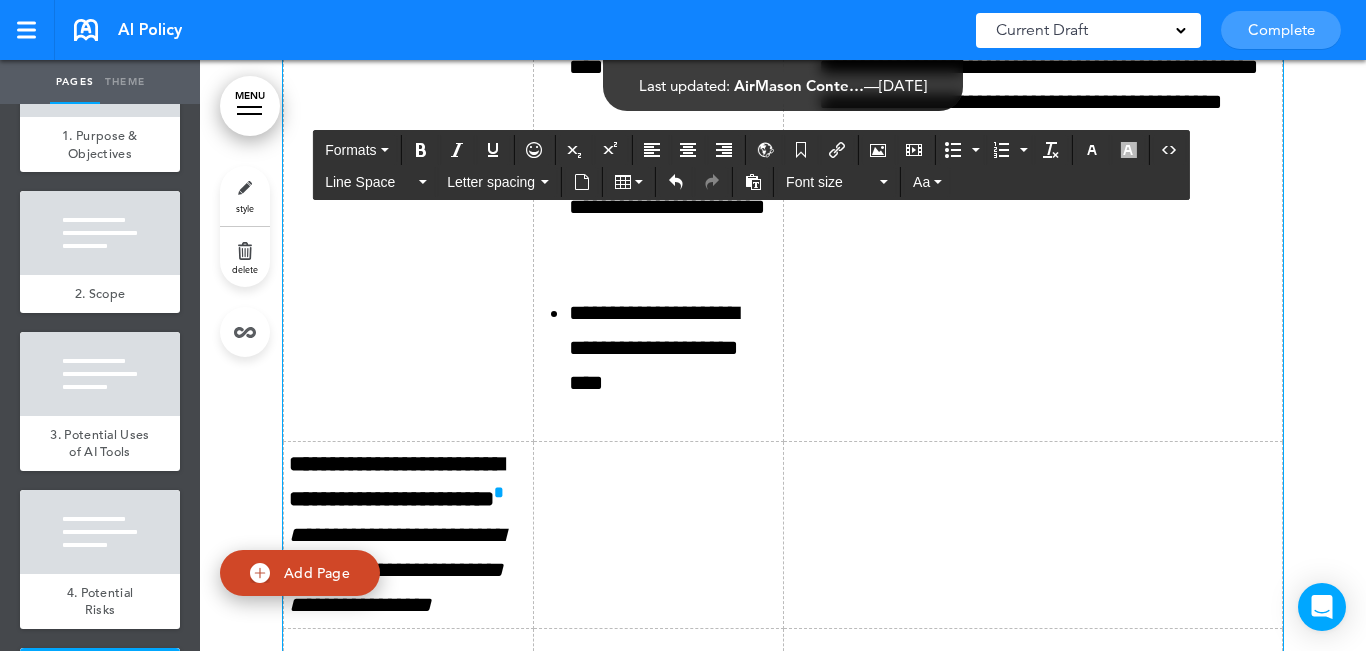 click at bounding box center (658, 535) 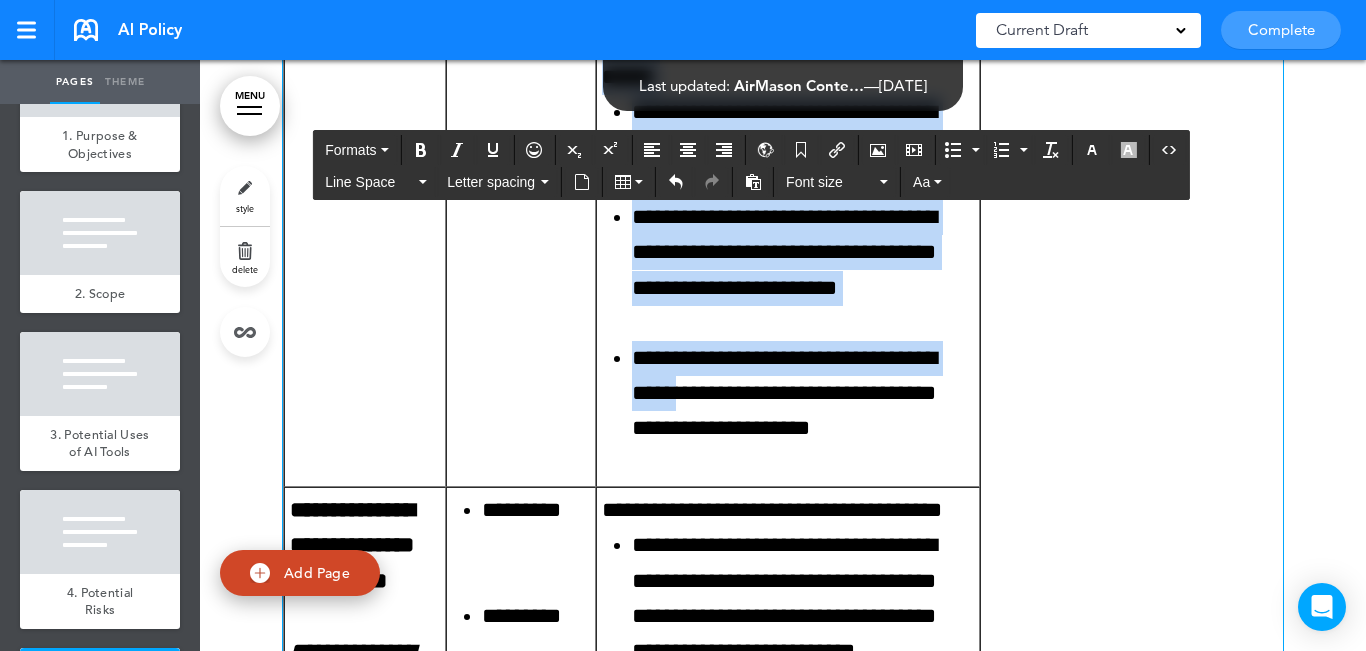 scroll, scrollTop: 9039, scrollLeft: 0, axis: vertical 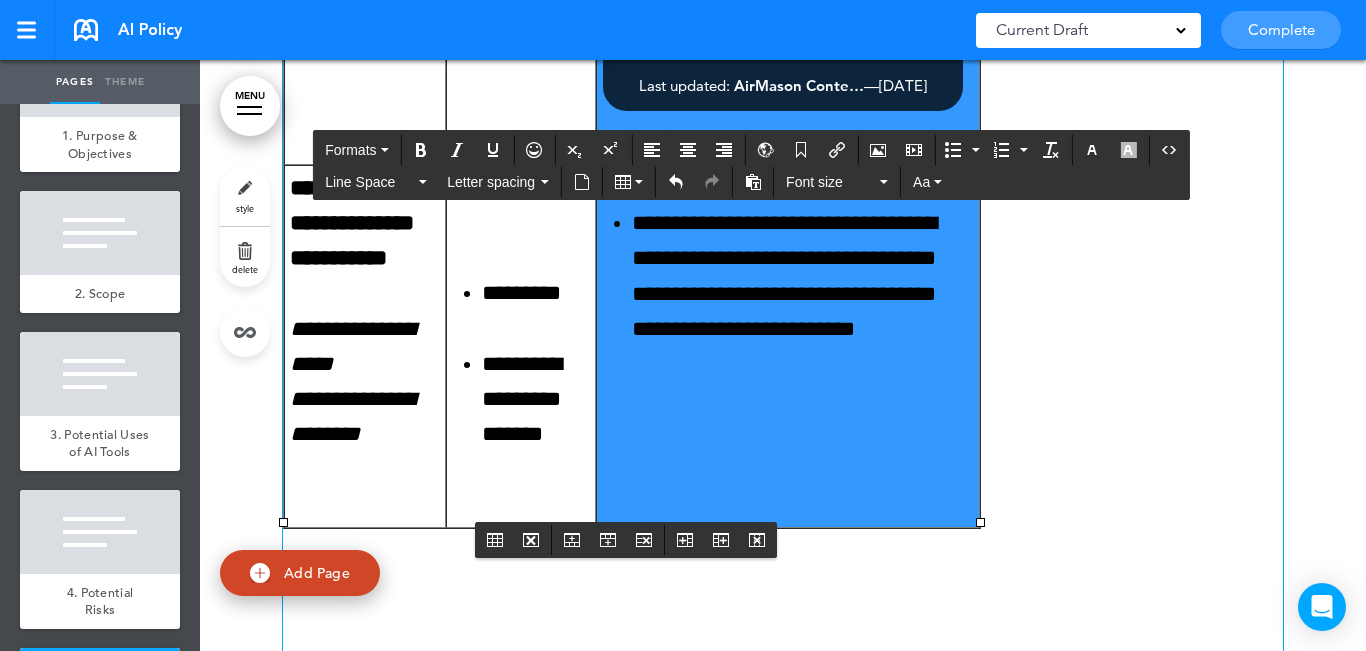 drag, startPoint x: 592, startPoint y: 331, endPoint x: 889, endPoint y: 414, distance: 308.37964 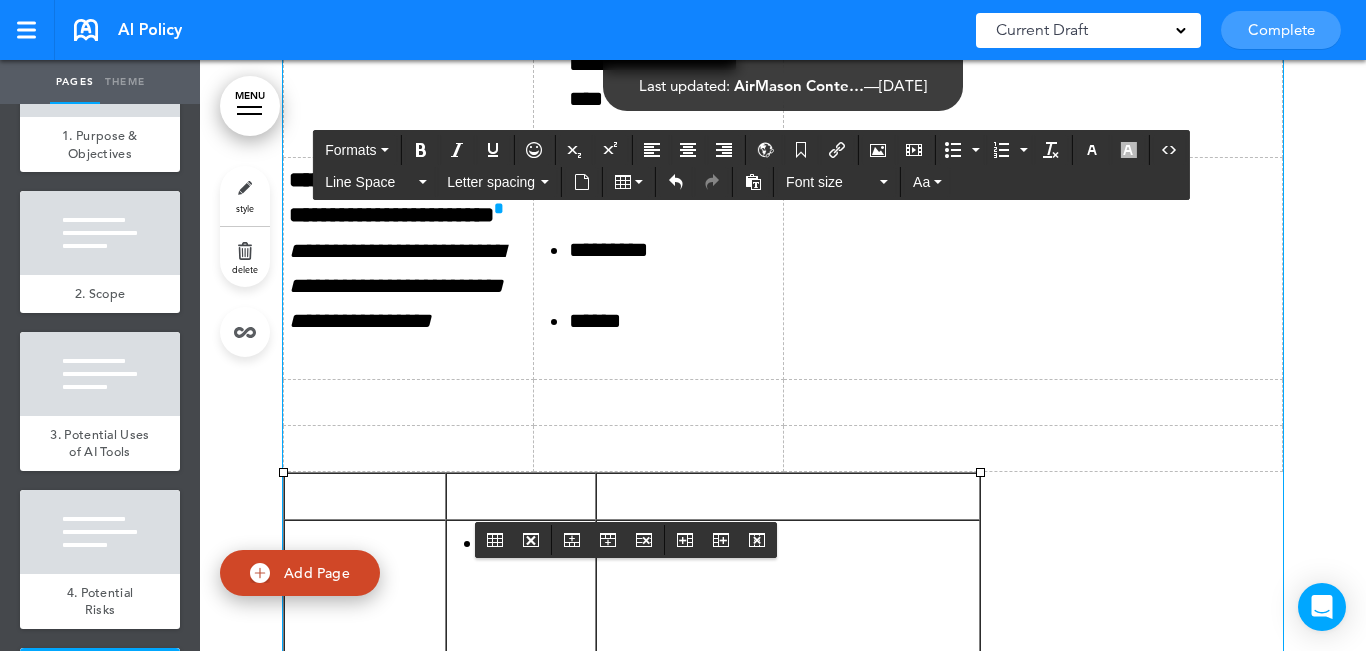 scroll, scrollTop: 8139, scrollLeft: 0, axis: vertical 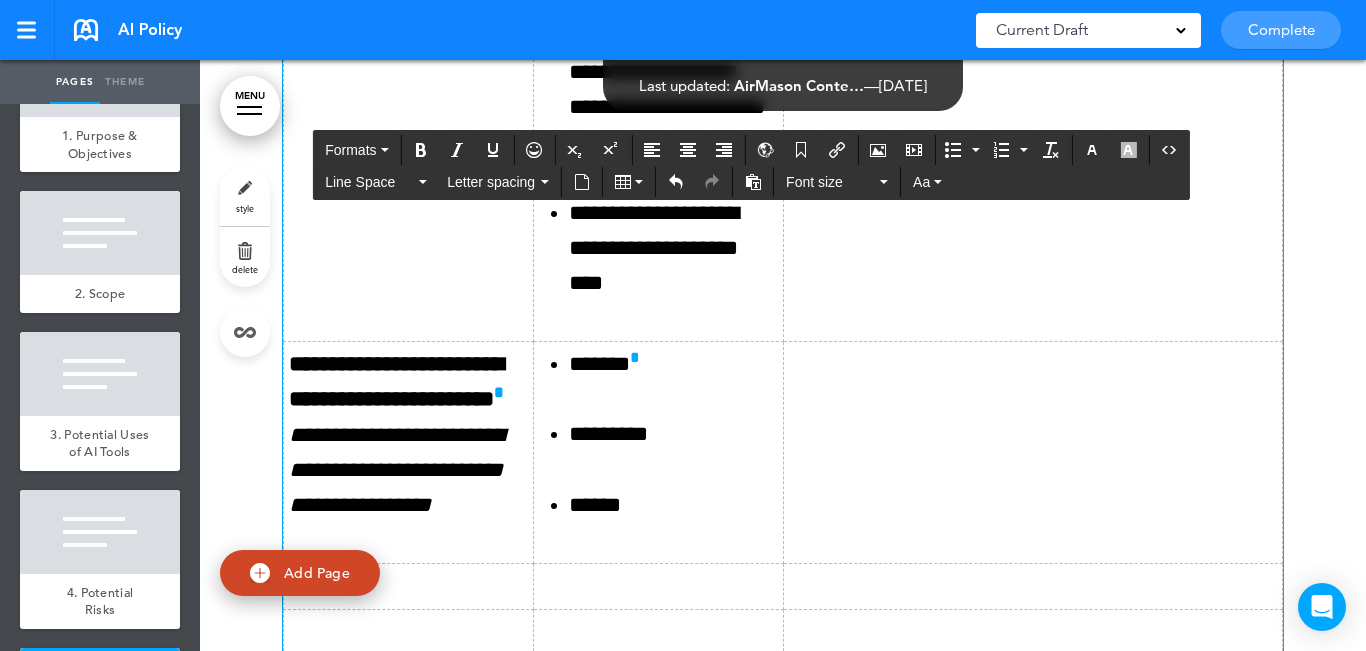 click at bounding box center (1033, 453) 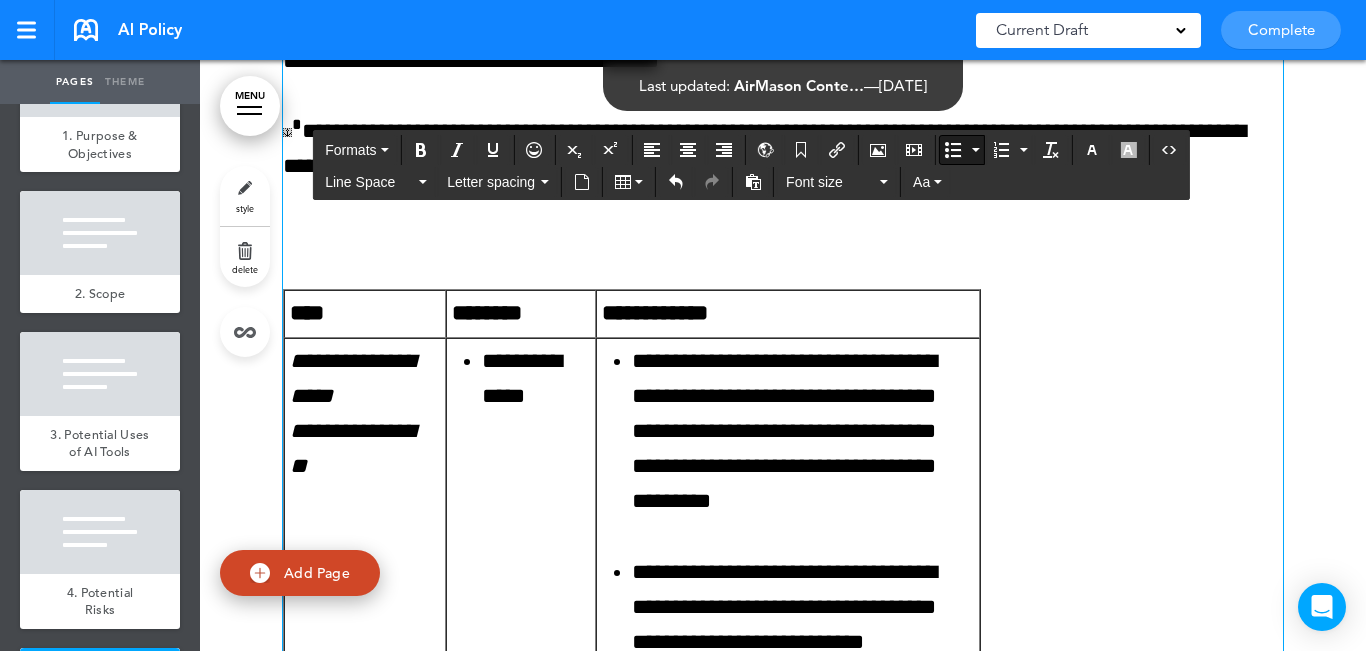 scroll, scrollTop: 10039, scrollLeft: 0, axis: vertical 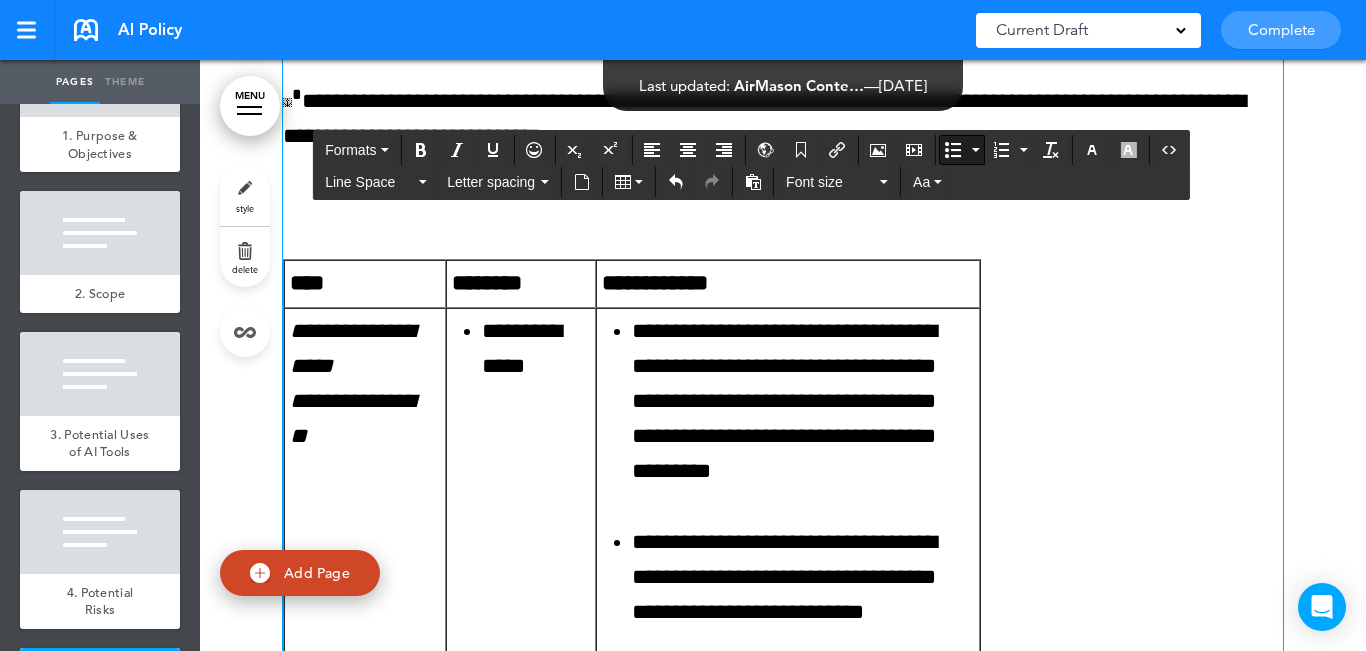 click on "**********" at bounding box center (365, 349) 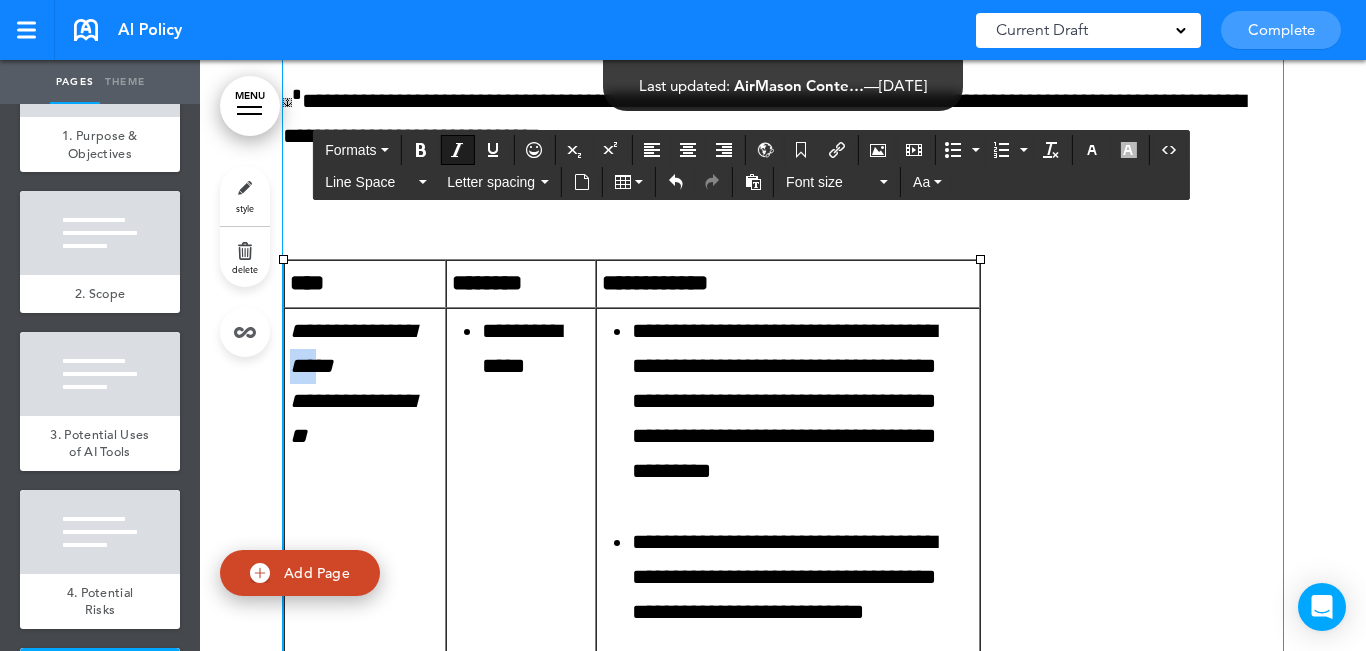 click on "**********" at bounding box center [365, 349] 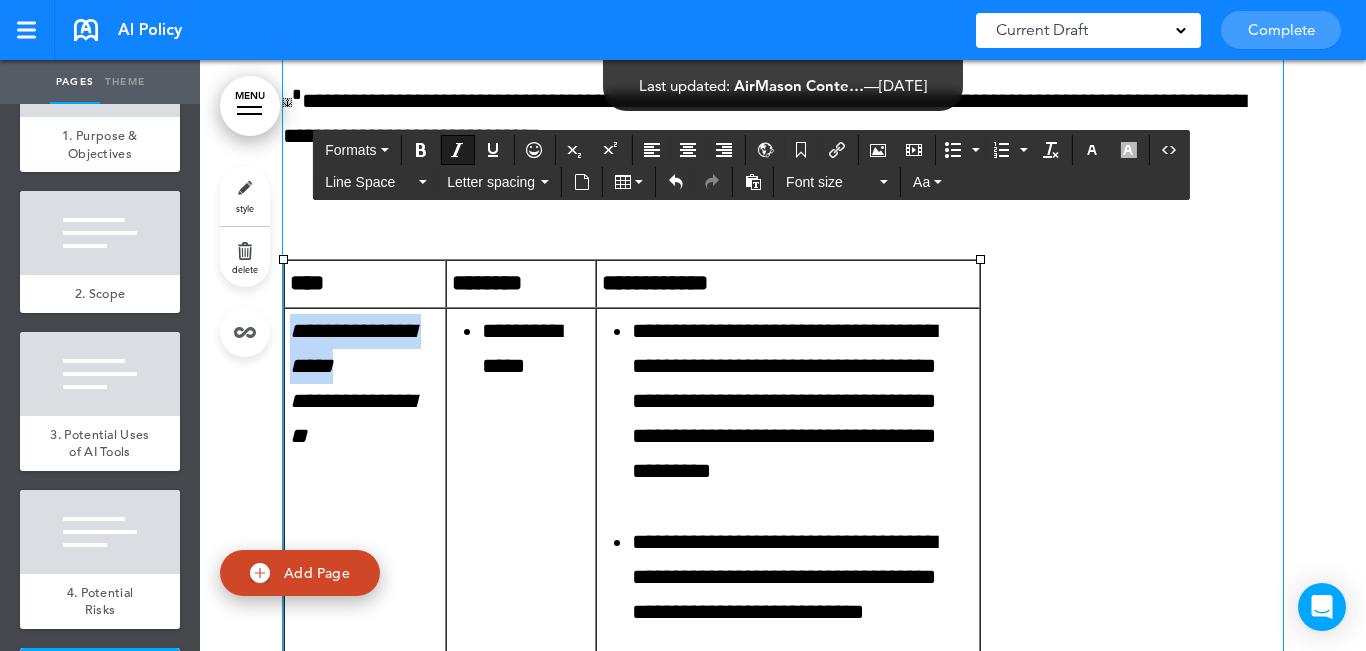 click on "**********" at bounding box center [365, 349] 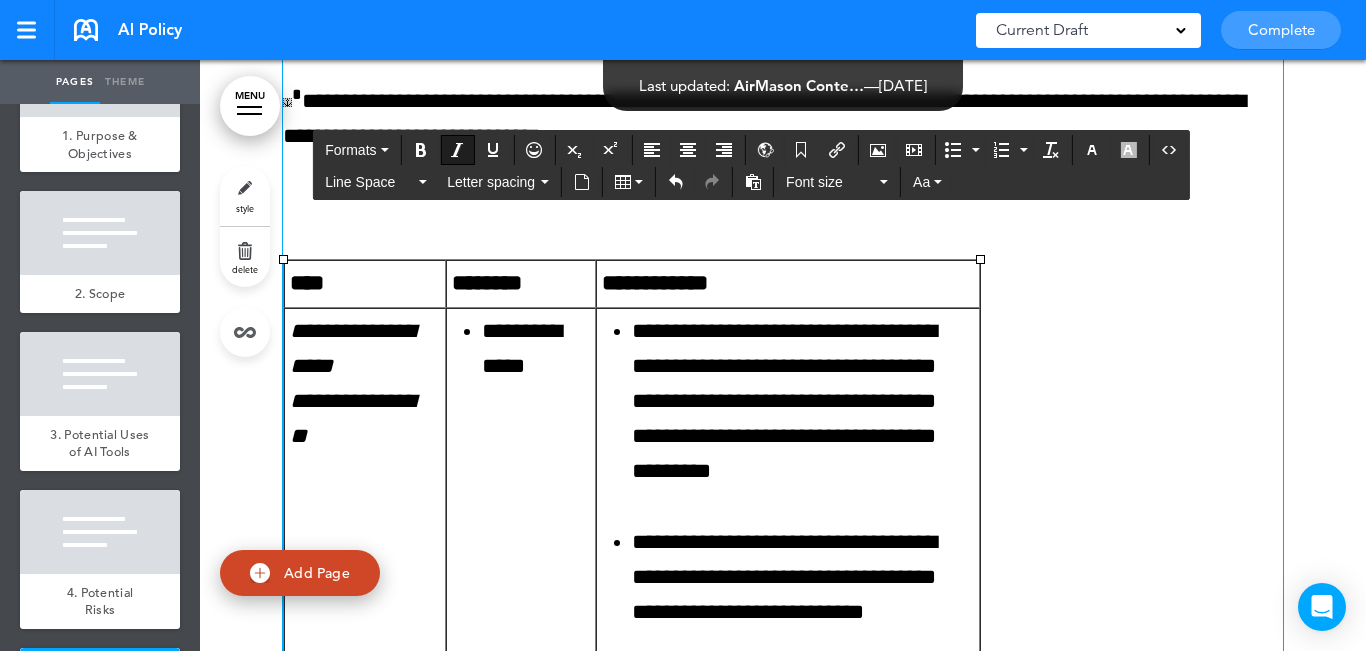 drag, startPoint x: 338, startPoint y: 409, endPoint x: 347, endPoint y: 415, distance: 10.816654 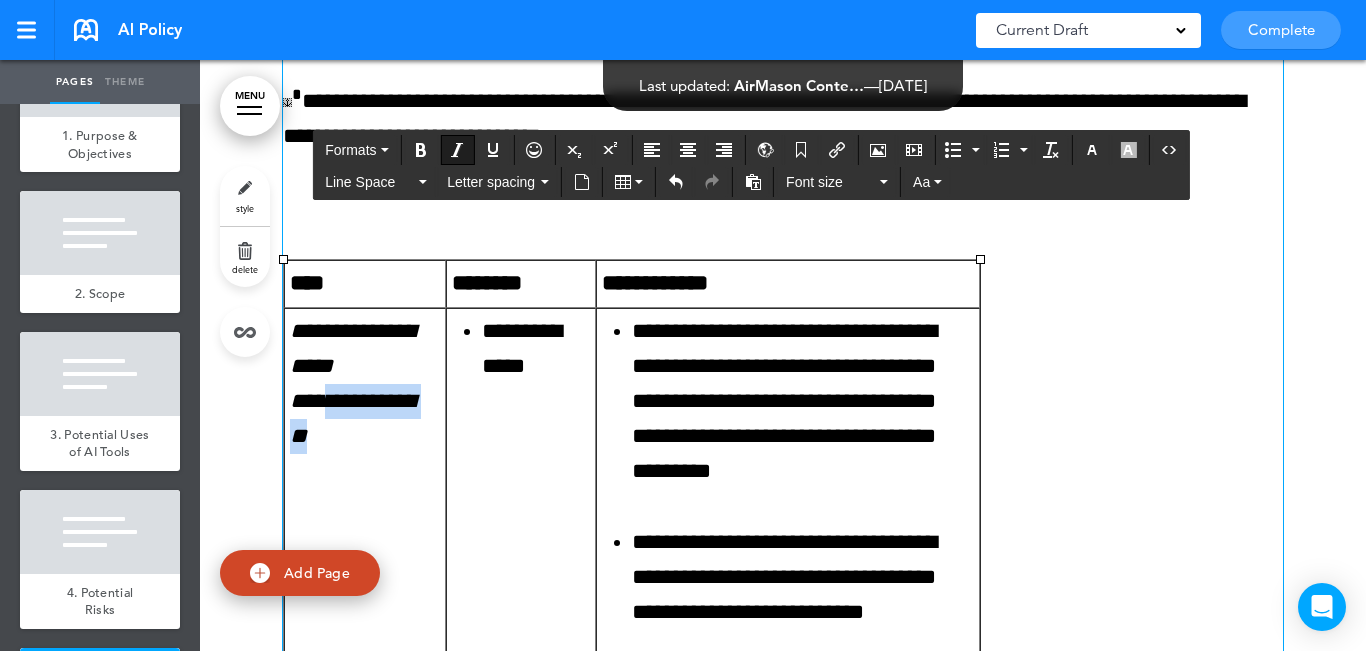 drag, startPoint x: 381, startPoint y: 443, endPoint x: 331, endPoint y: 385, distance: 76.57676 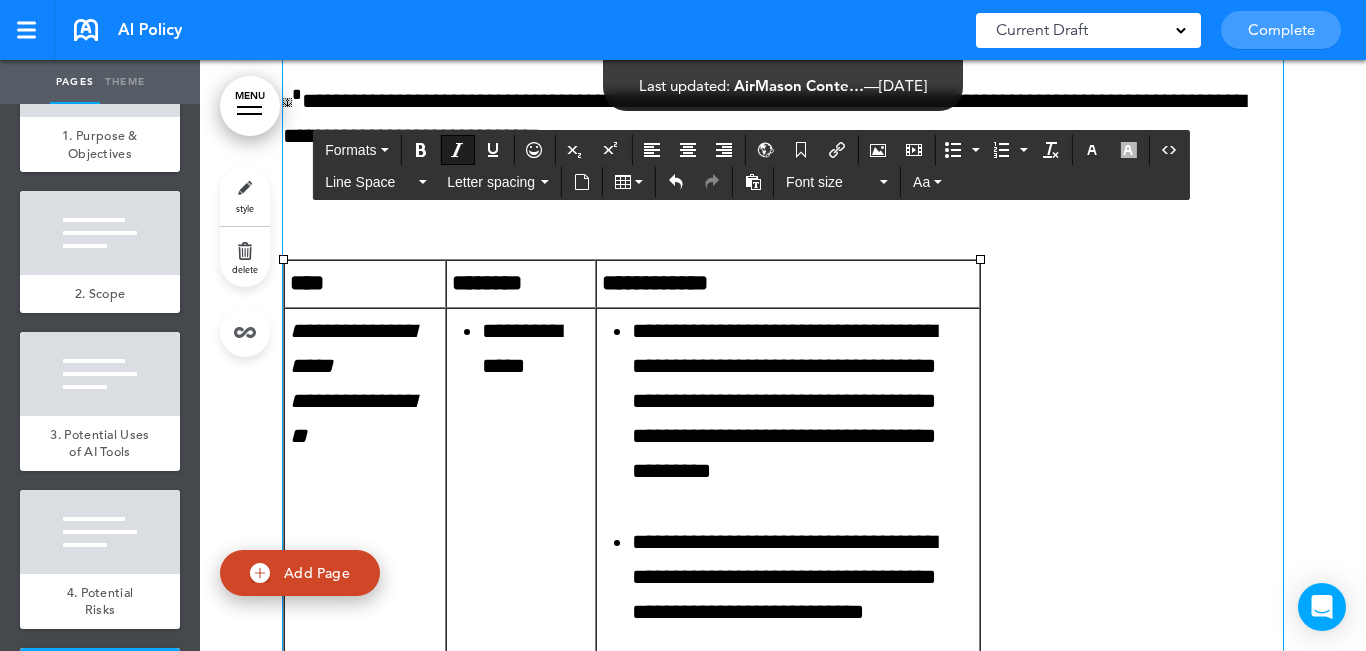 click on "**********" at bounding box center (365, 349) 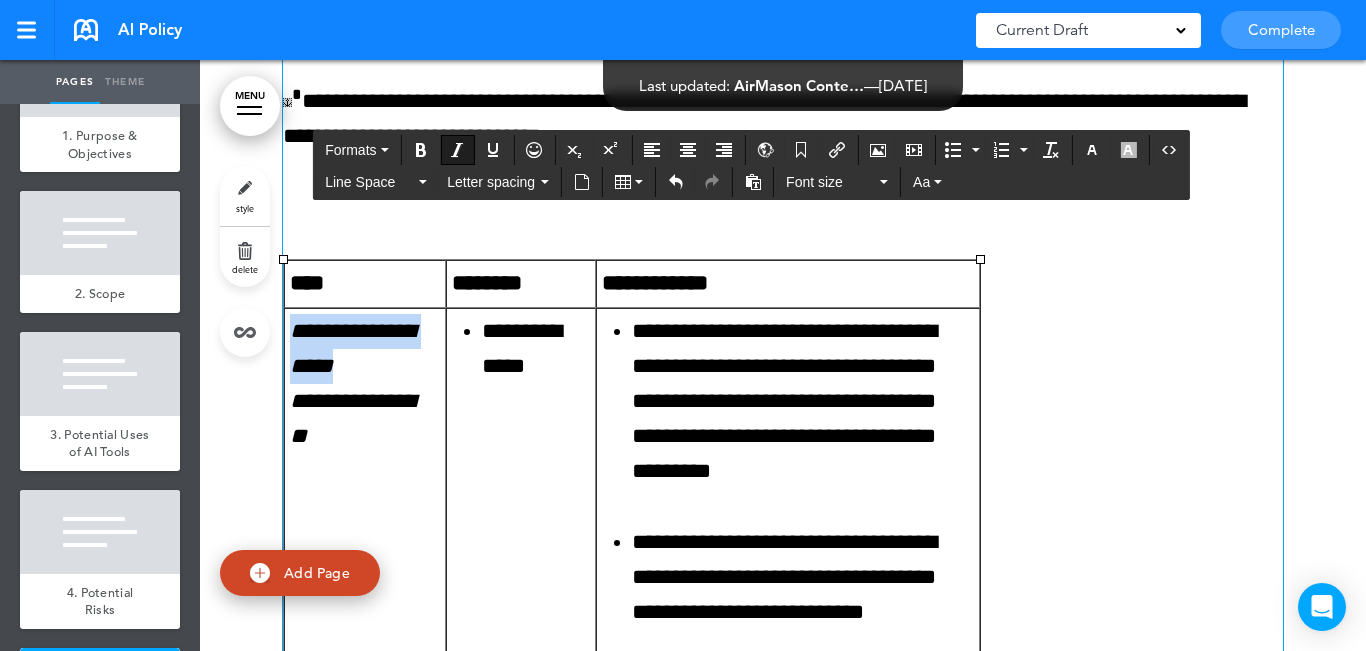 click on "**********" at bounding box center (365, 349) 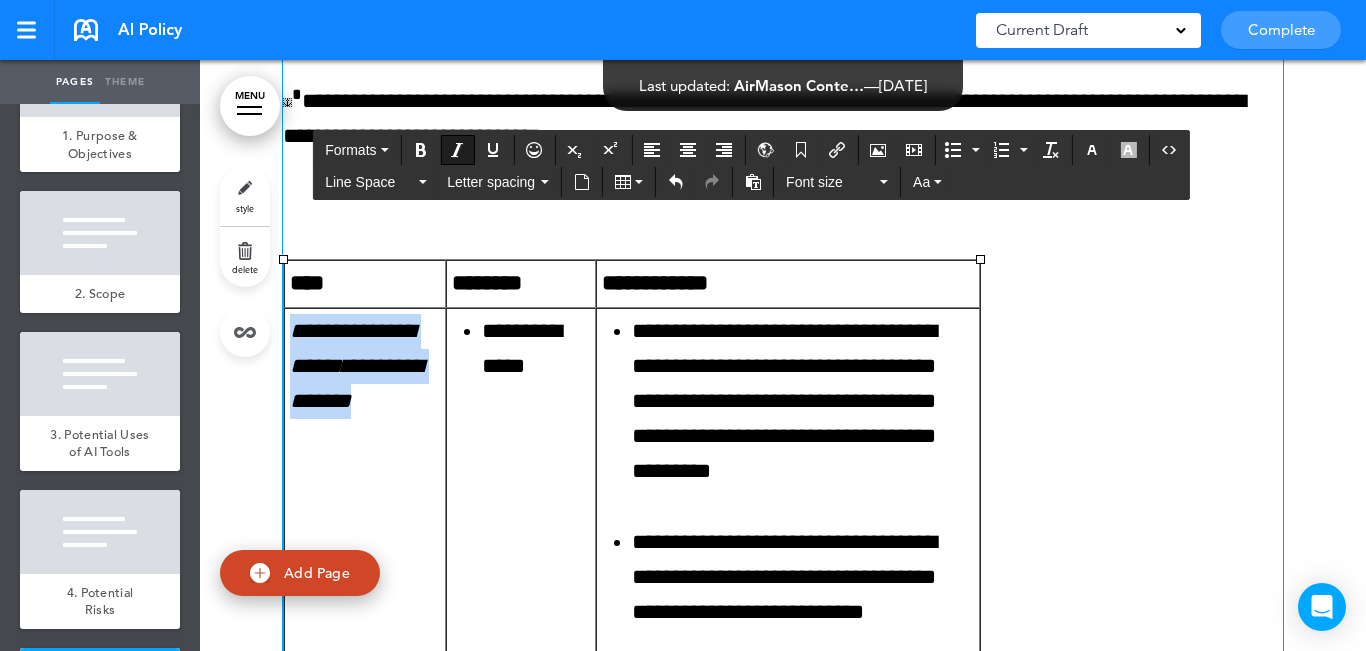 drag, startPoint x: 387, startPoint y: 445, endPoint x: 283, endPoint y: 323, distance: 160.3122 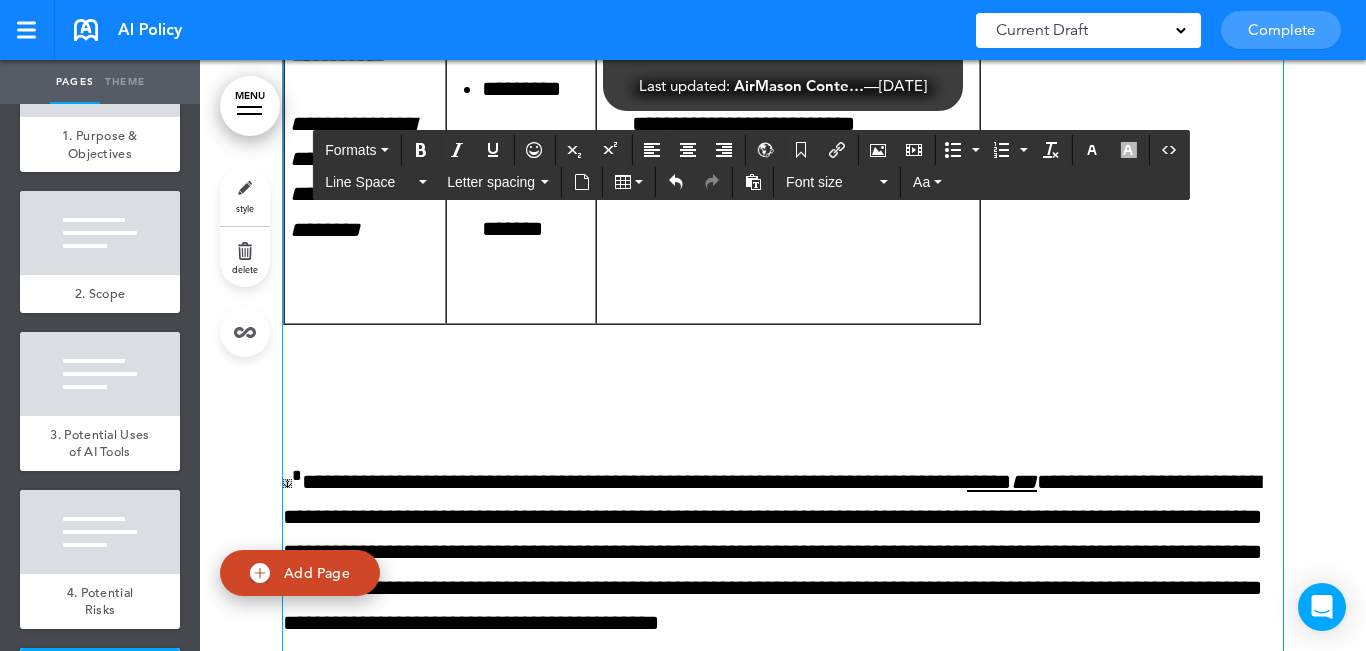 scroll, scrollTop: 9439, scrollLeft: 0, axis: vertical 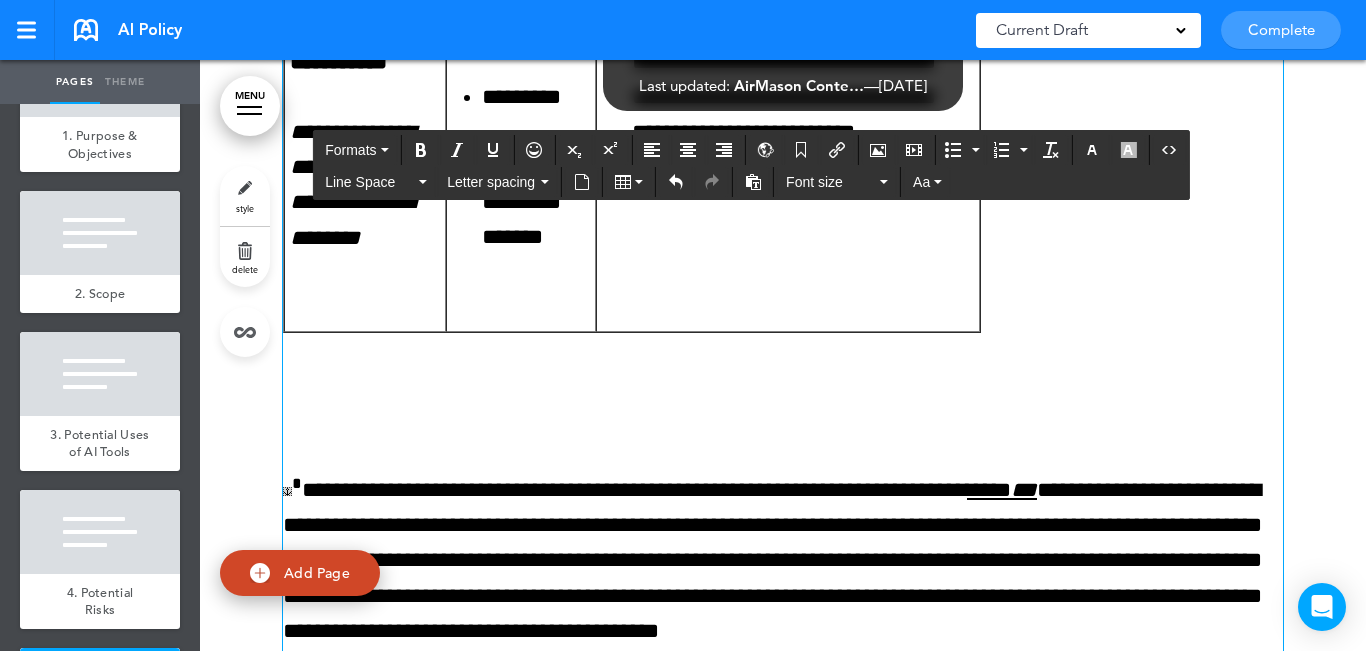 click on "**********" at bounding box center [365, 220] 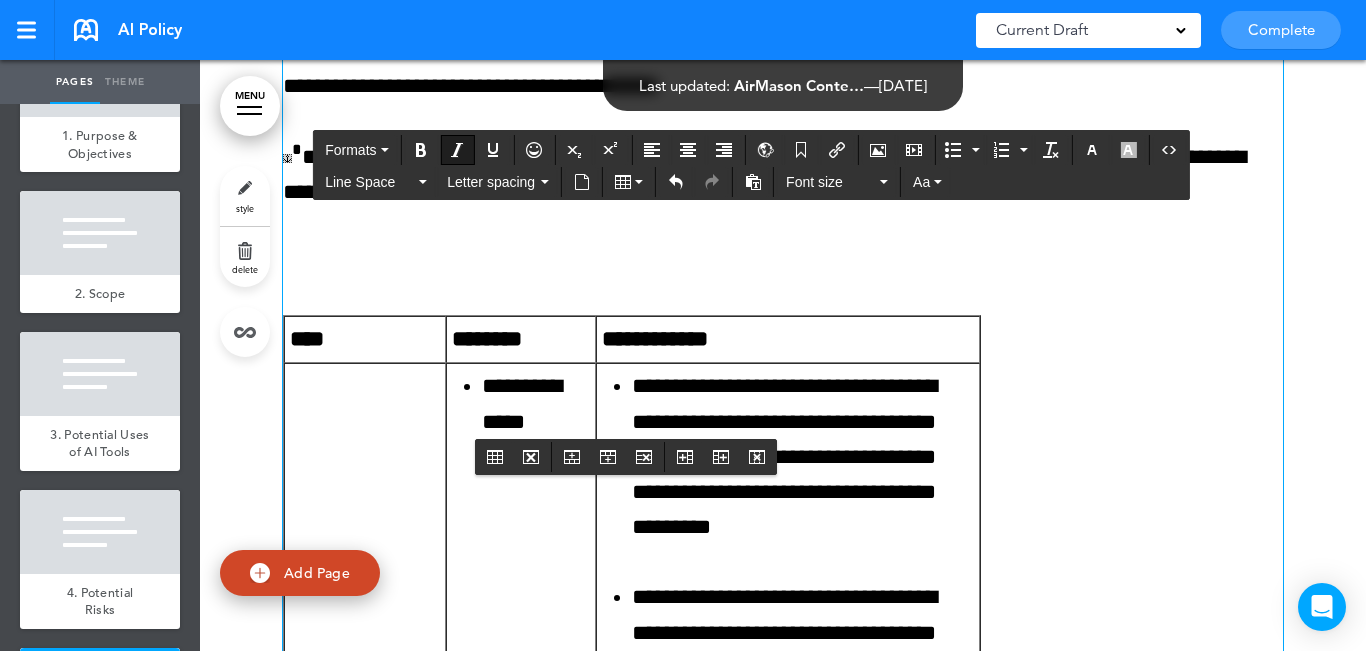 scroll, scrollTop: 10139, scrollLeft: 0, axis: vertical 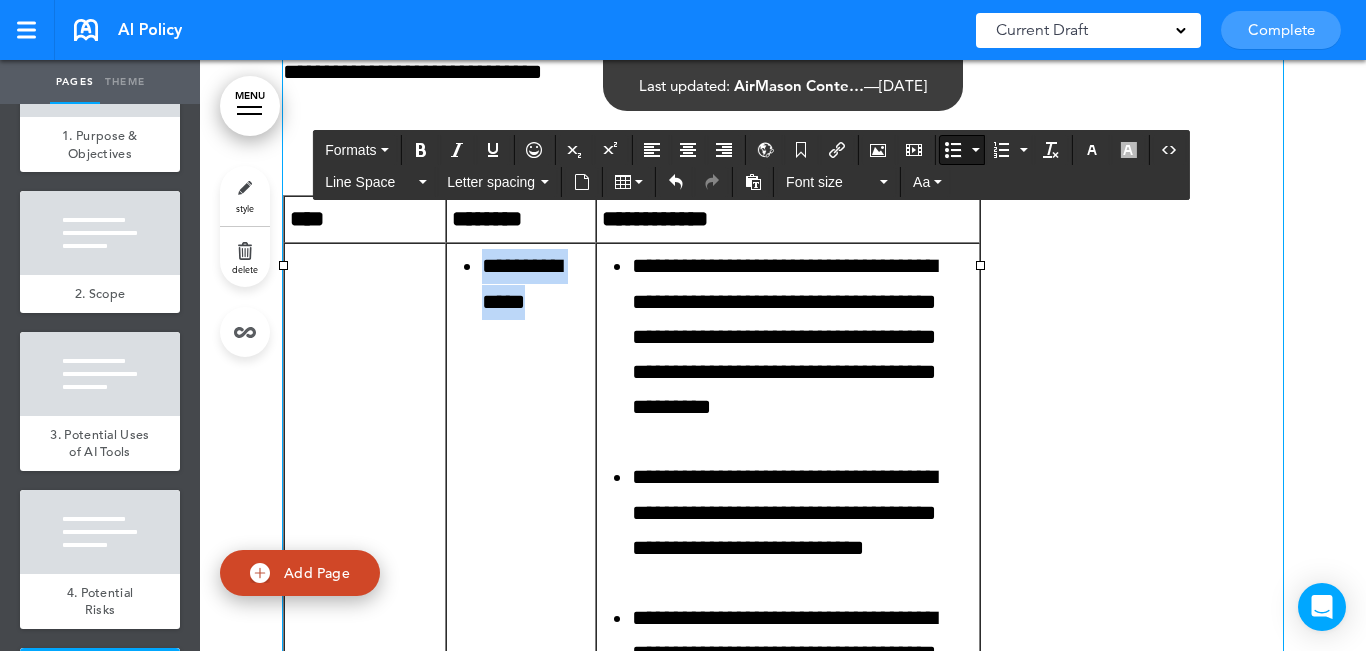 drag, startPoint x: 550, startPoint y: 374, endPoint x: 474, endPoint y: 335, distance: 85.42248 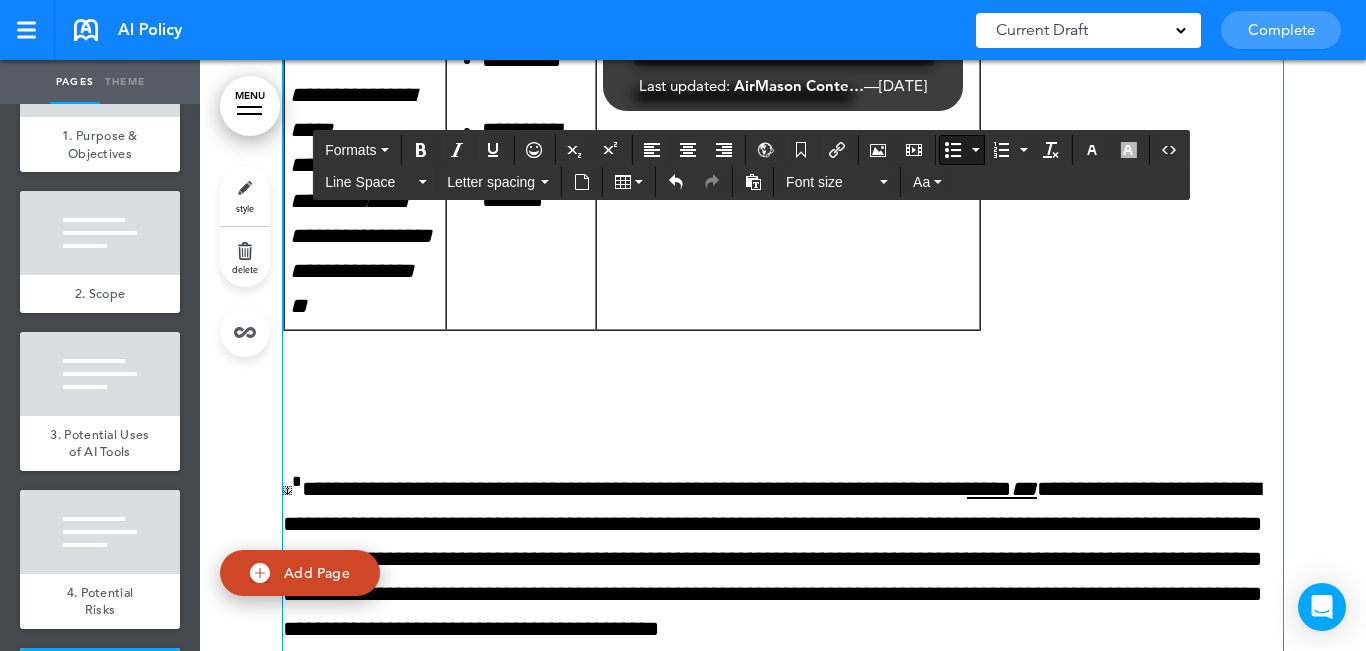 scroll, scrollTop: 9339, scrollLeft: 0, axis: vertical 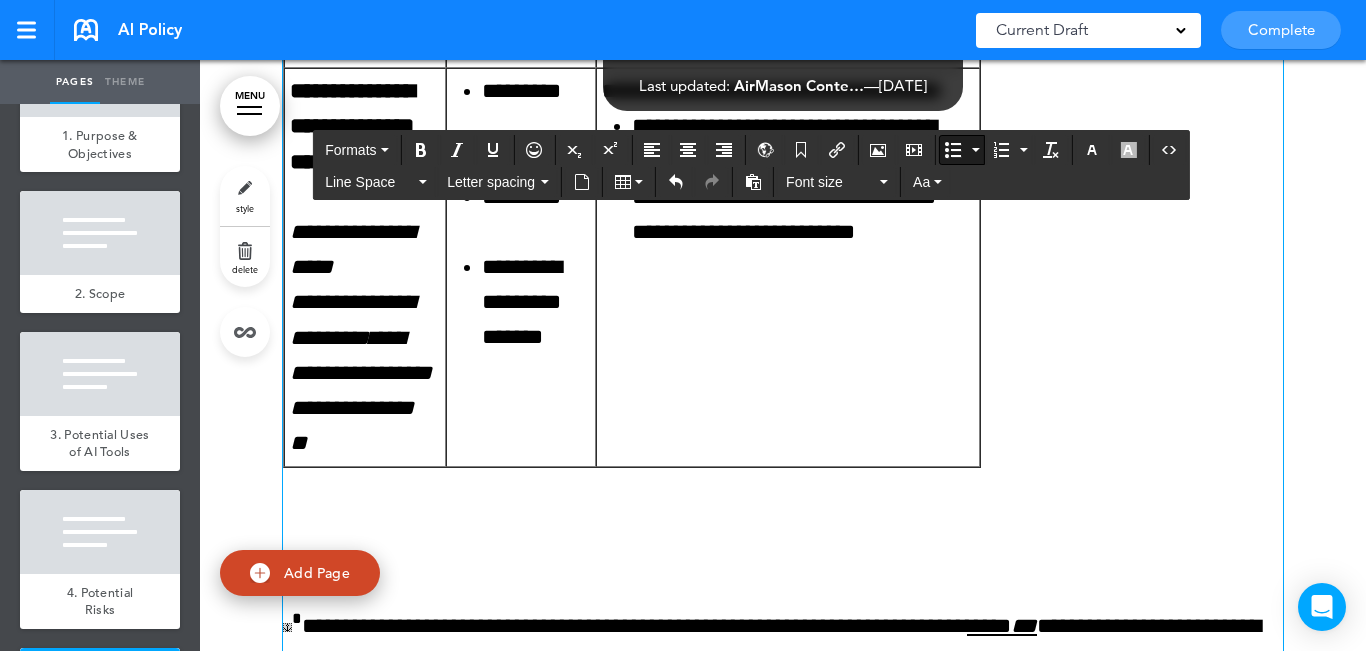 click on "**********" at bounding box center [536, 320] 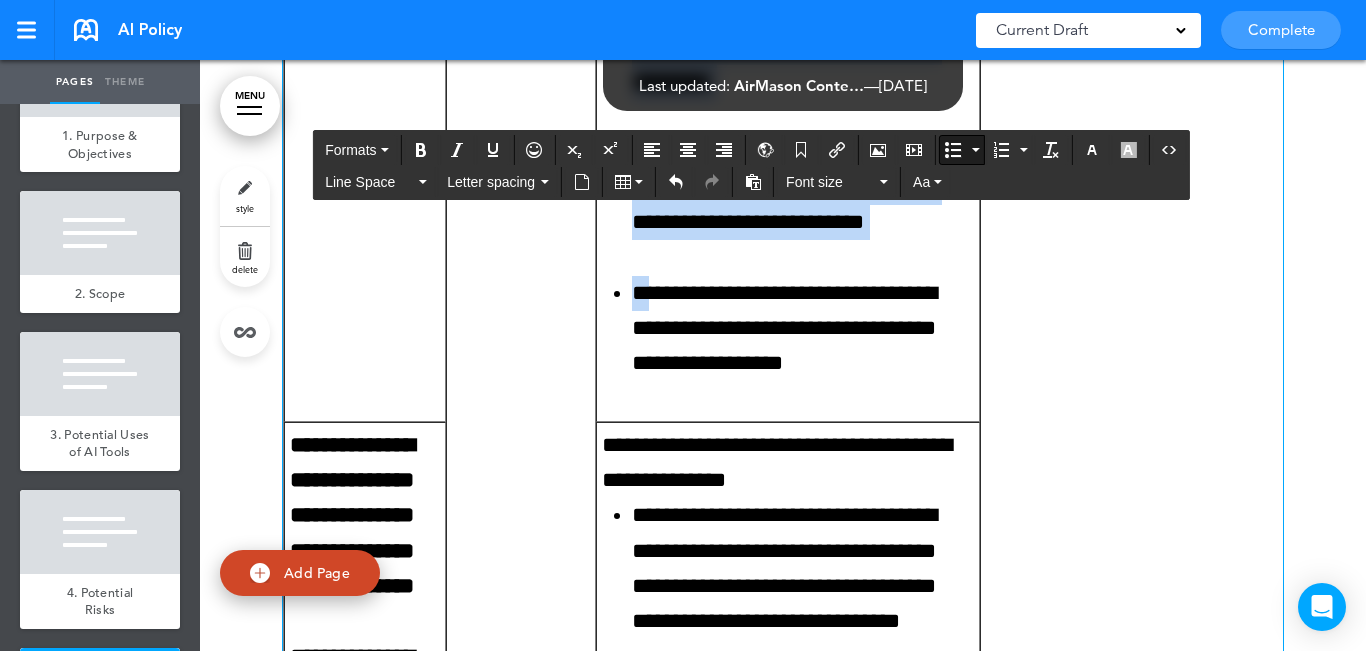 scroll, scrollTop: 10539, scrollLeft: 0, axis: vertical 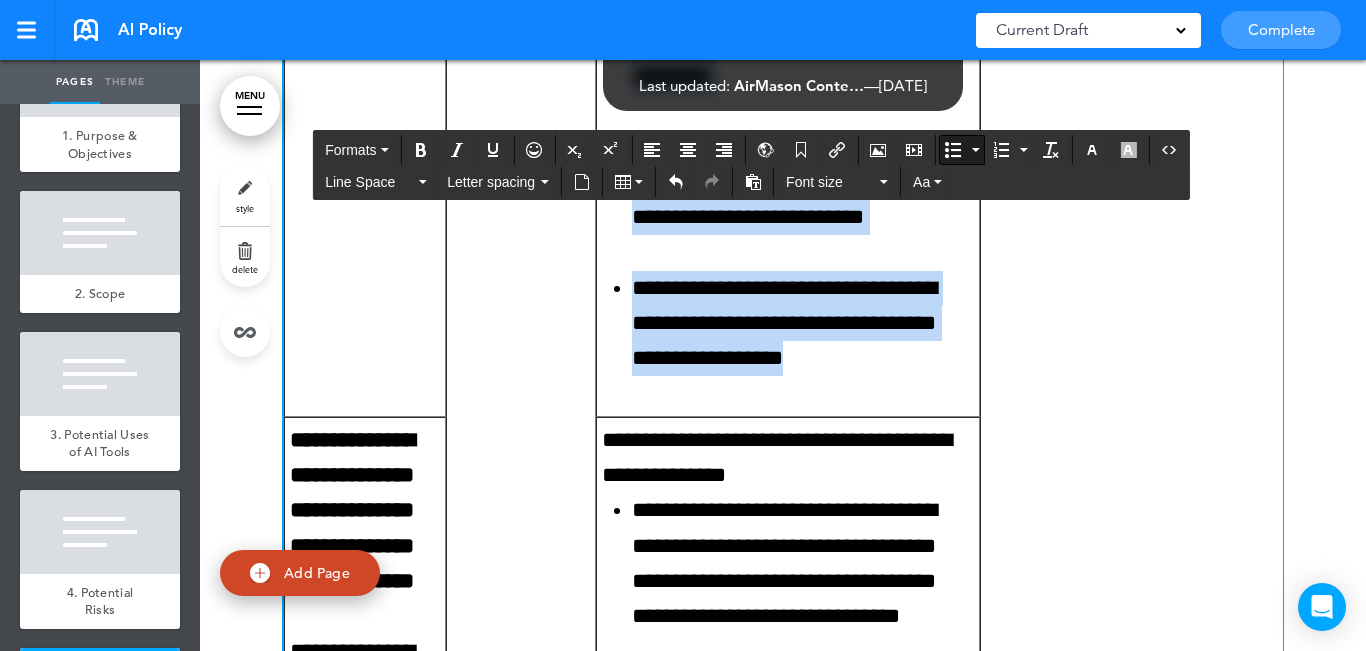 drag, startPoint x: 615, startPoint y: 229, endPoint x: 841, endPoint y: 357, distance: 259.73062 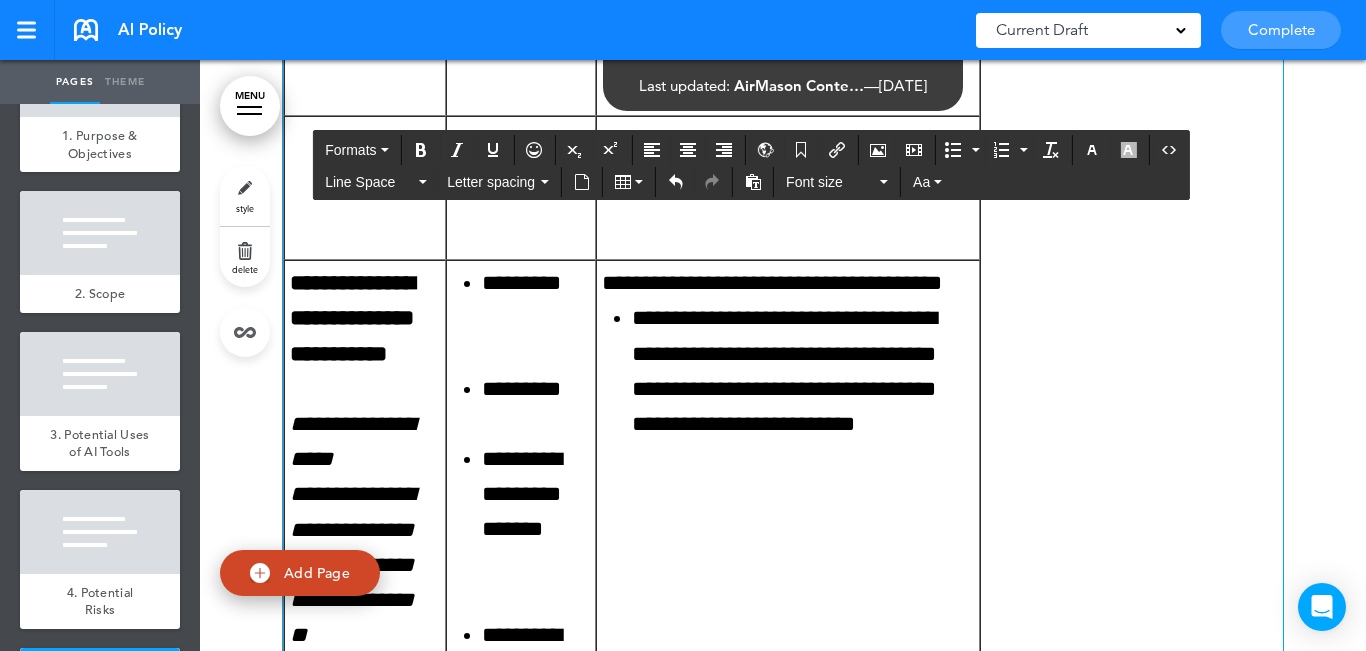 scroll, scrollTop: 9139, scrollLeft: 0, axis: vertical 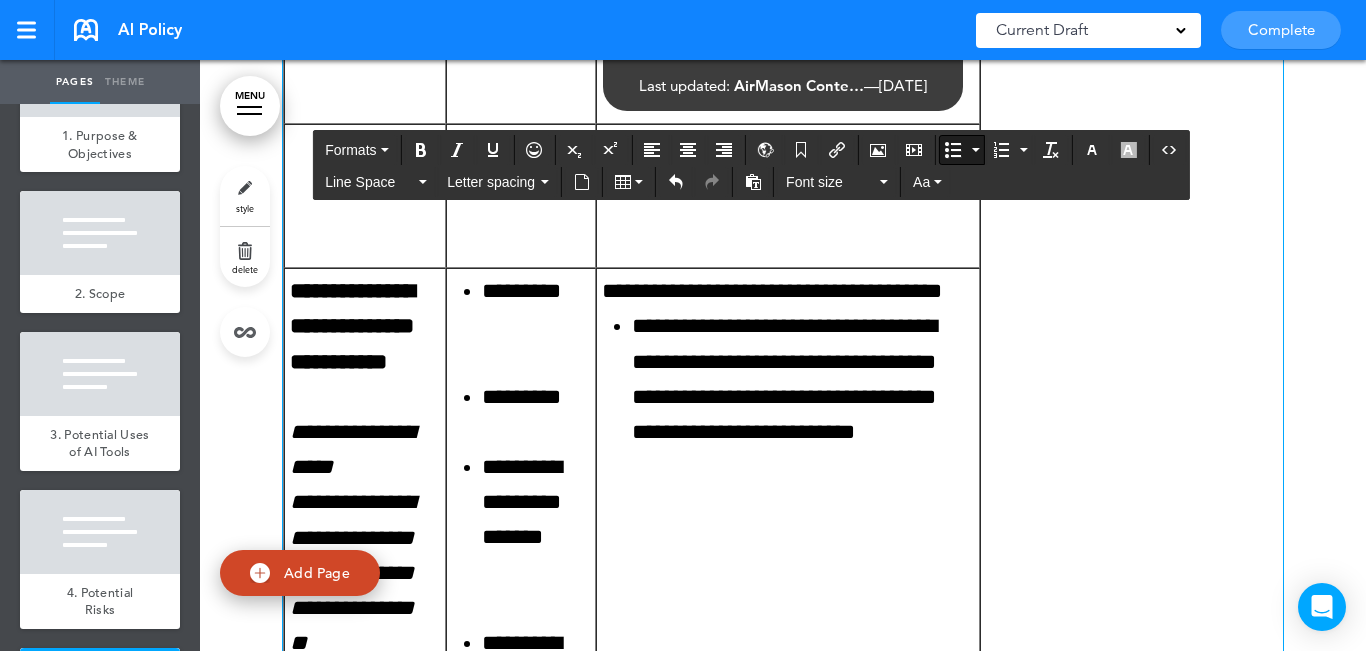 click on "**********" at bounding box center (788, 502) 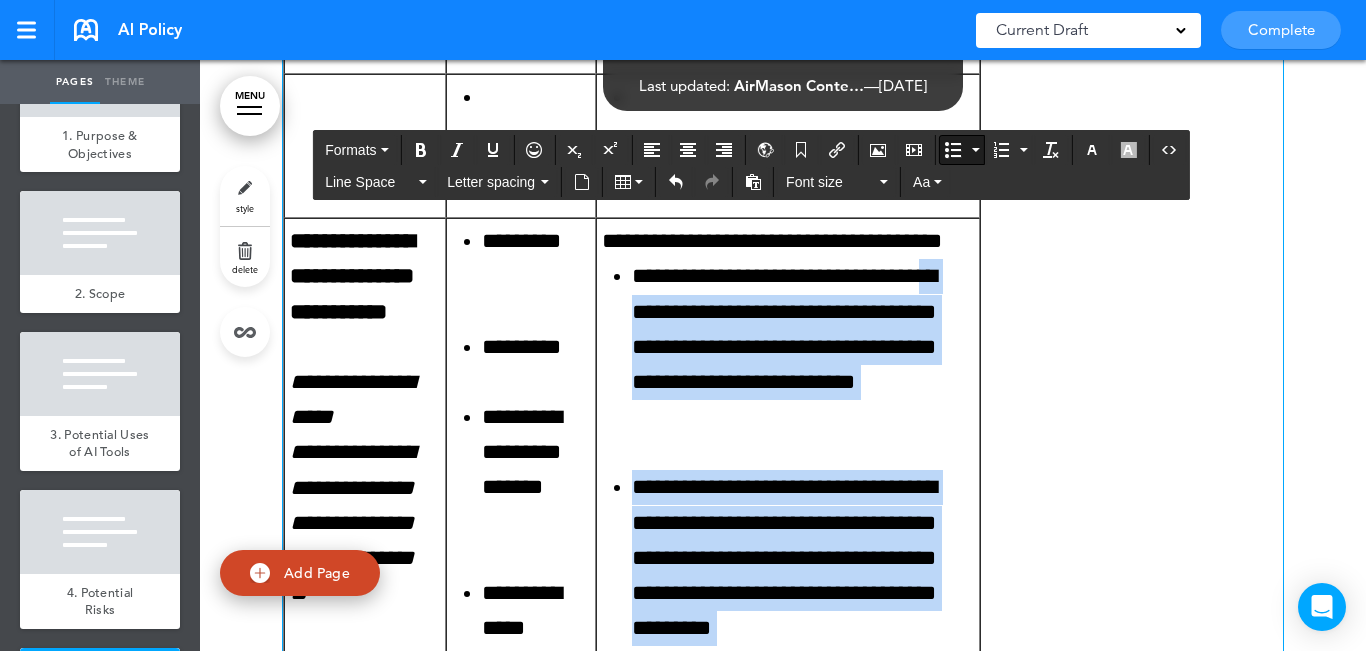 scroll, scrollTop: 9139, scrollLeft: 0, axis: vertical 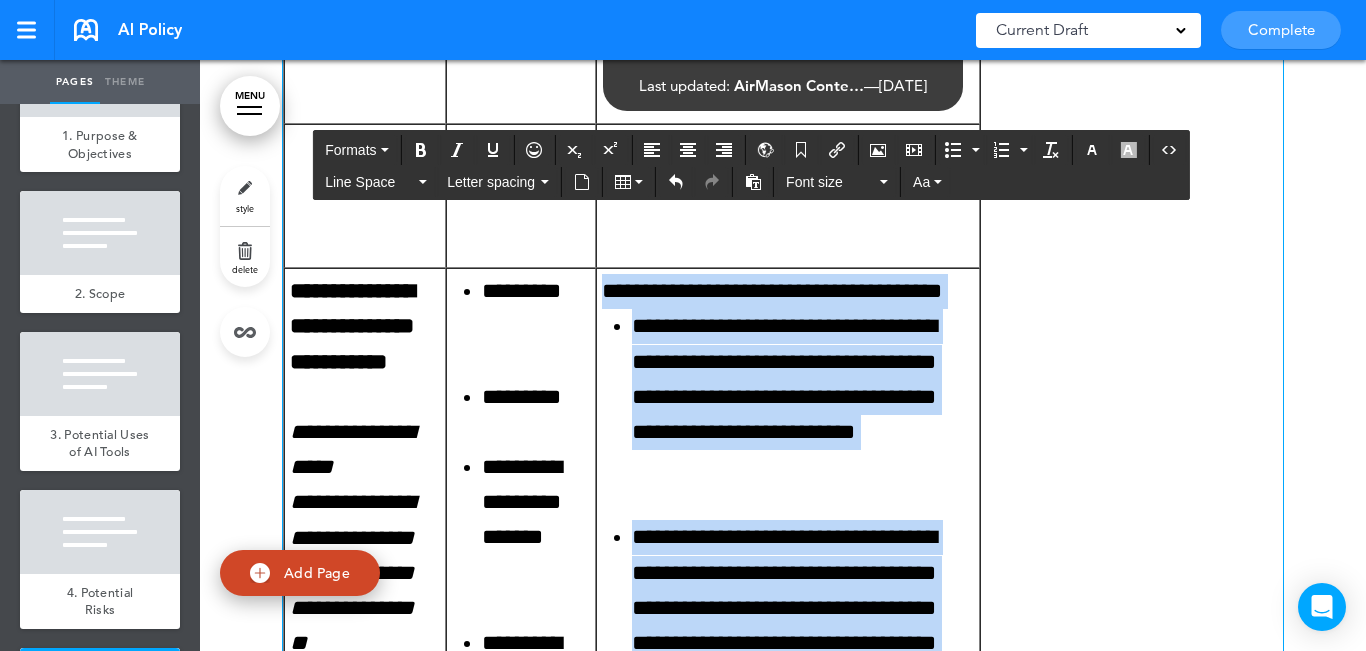 drag, startPoint x: 836, startPoint y: 464, endPoint x: 596, endPoint y: 295, distance: 293.53195 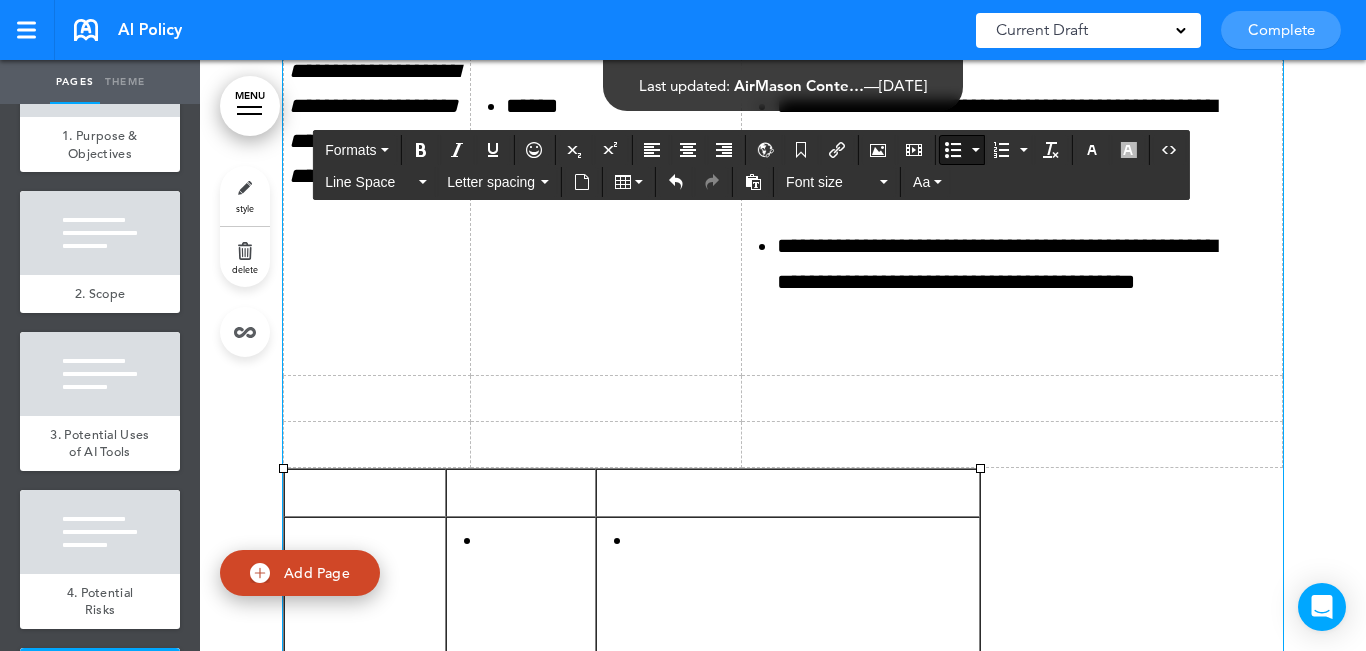 scroll, scrollTop: 8539, scrollLeft: 0, axis: vertical 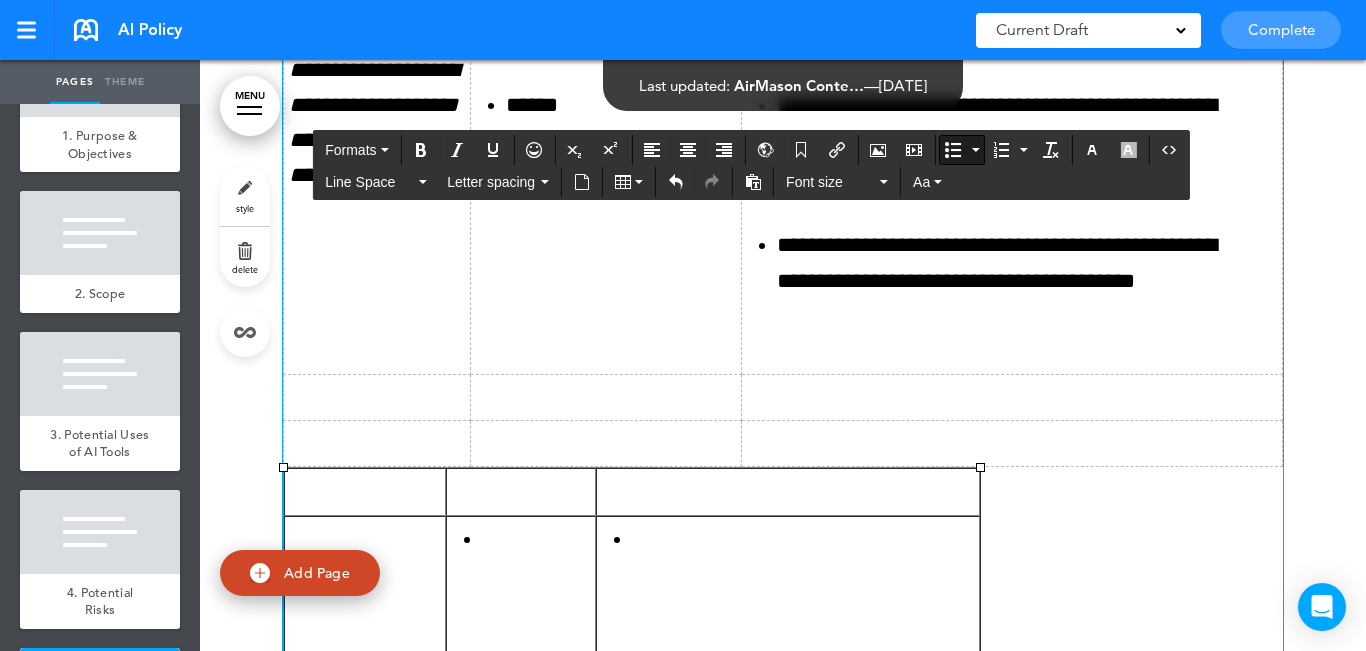 click at bounding box center [1011, 397] 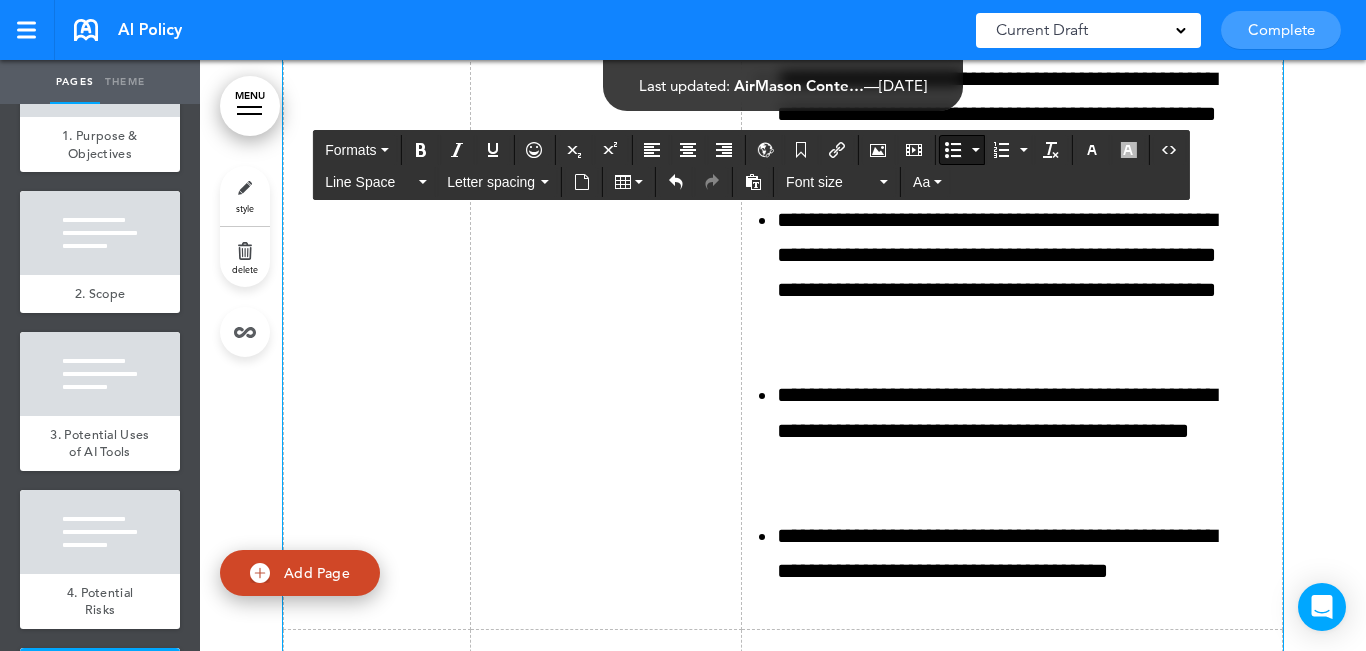 scroll, scrollTop: 9039, scrollLeft: 0, axis: vertical 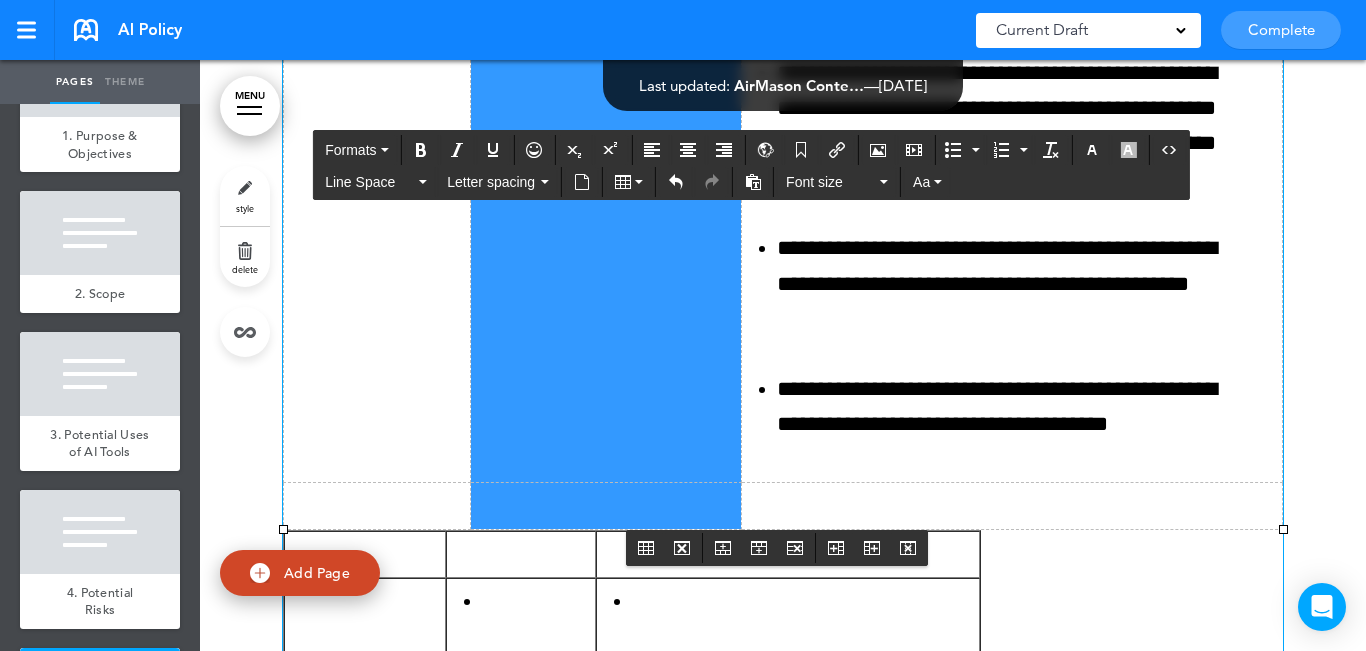 drag, startPoint x: 689, startPoint y: 454, endPoint x: 673, endPoint y: 489, distance: 38.483765 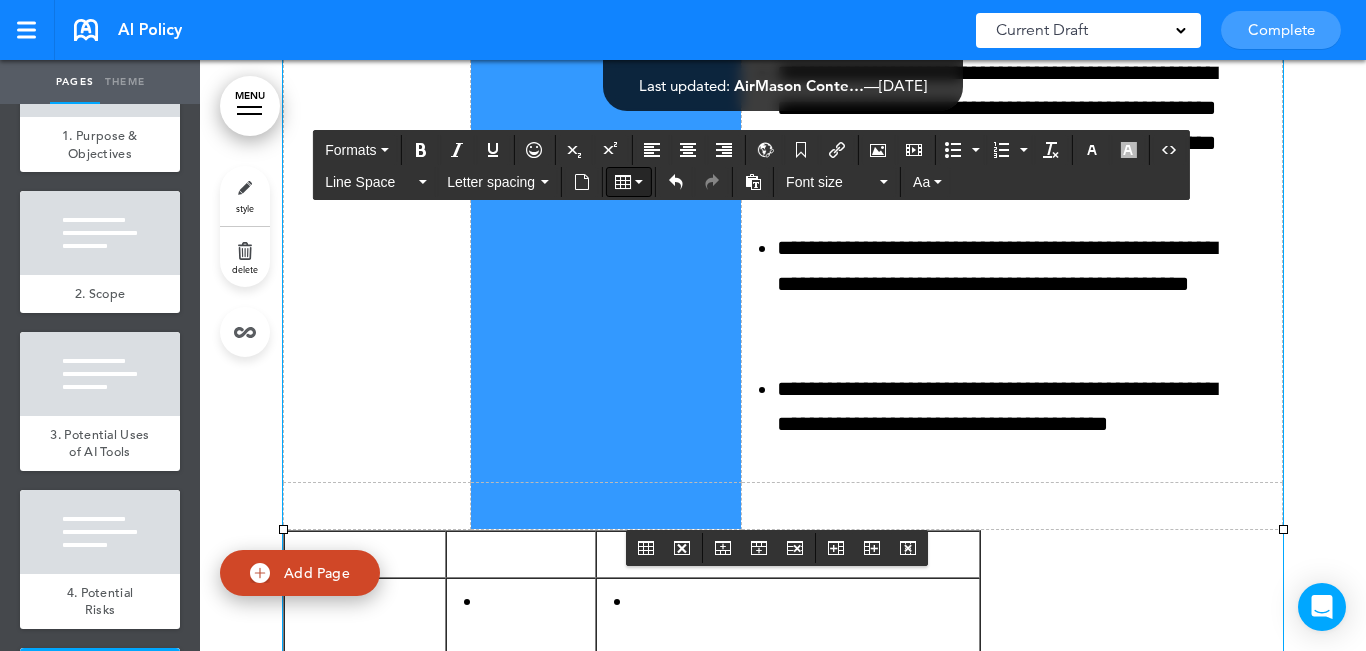click at bounding box center [629, 182] 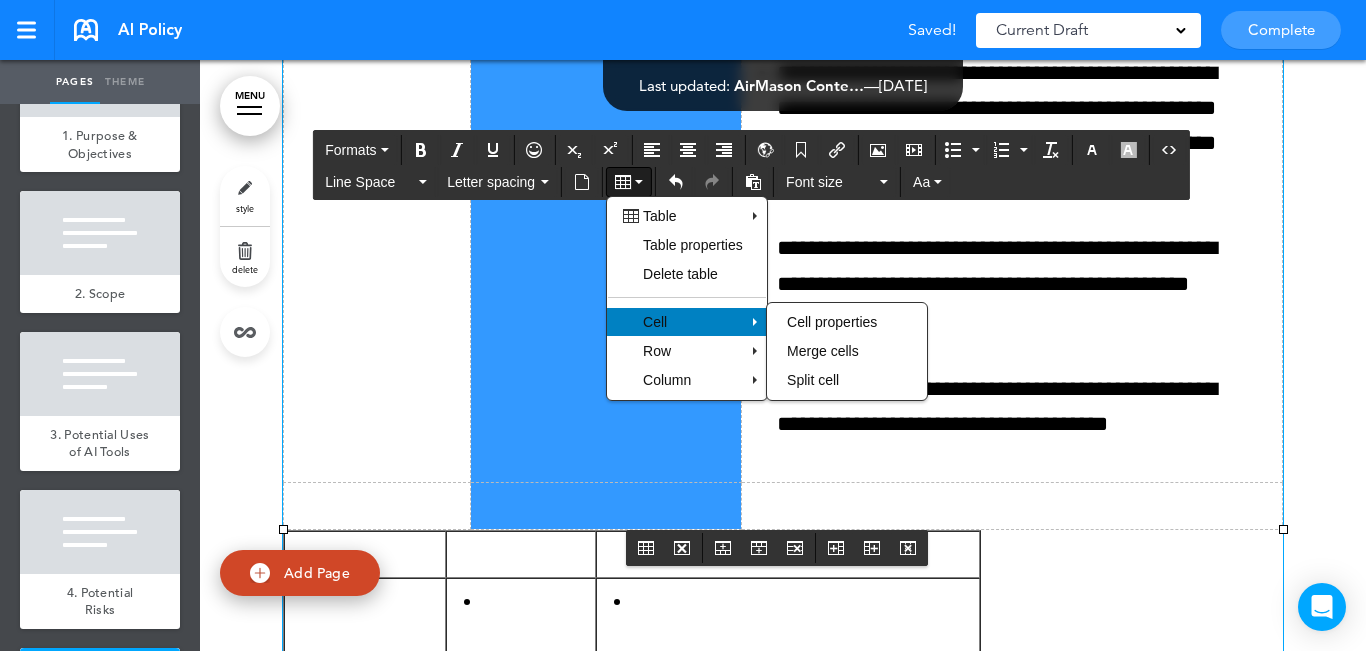 drag, startPoint x: 793, startPoint y: 351, endPoint x: 680, endPoint y: 406, distance: 125.67418 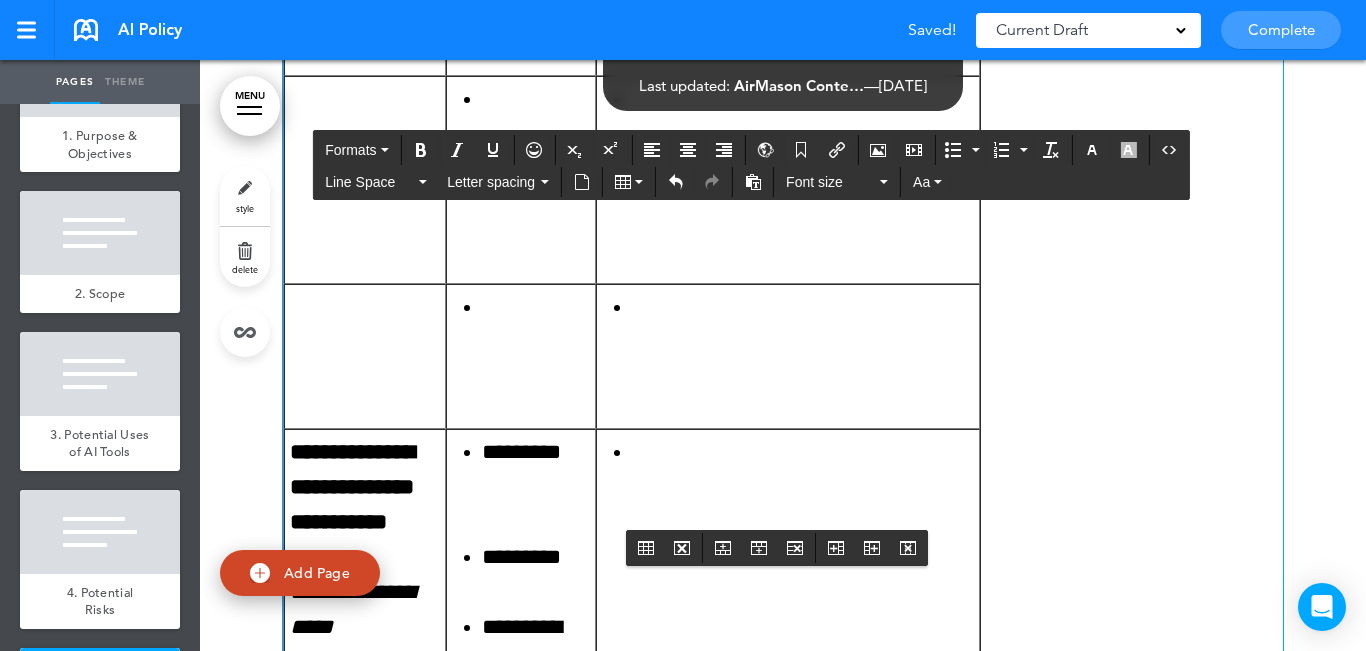 scroll, scrollTop: 9639, scrollLeft: 0, axis: vertical 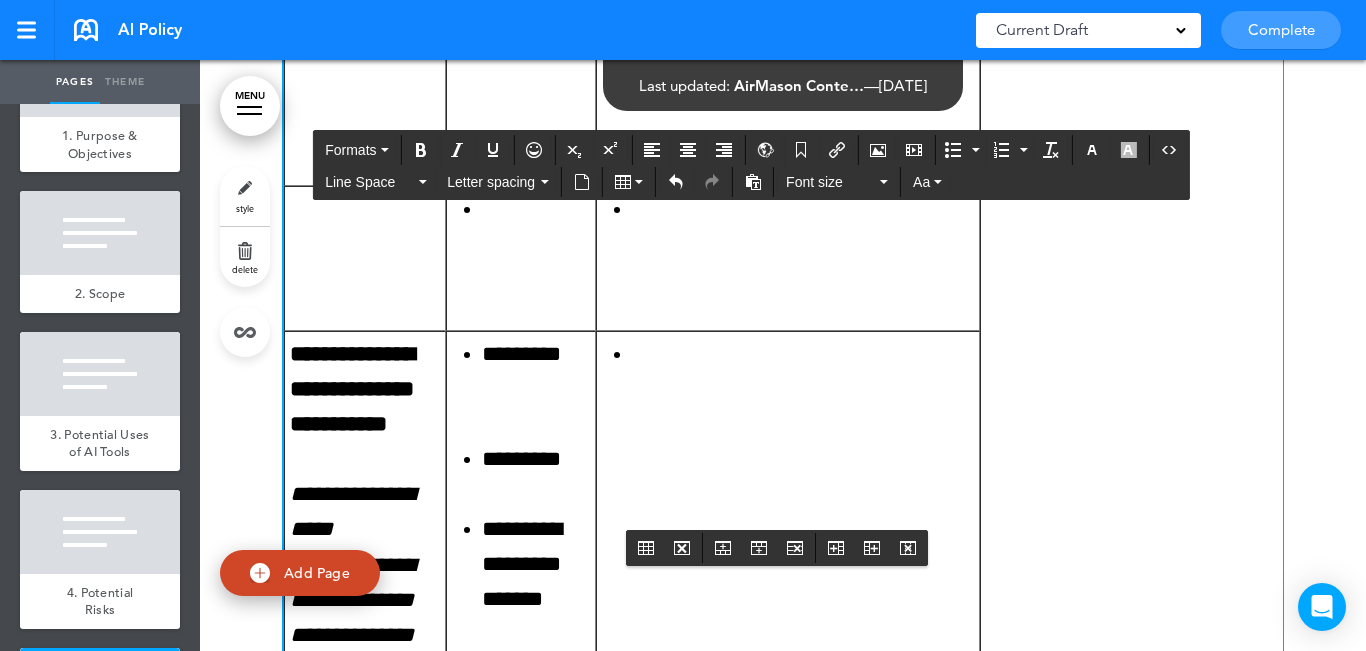 click on "**********" at bounding box center [521, 495] 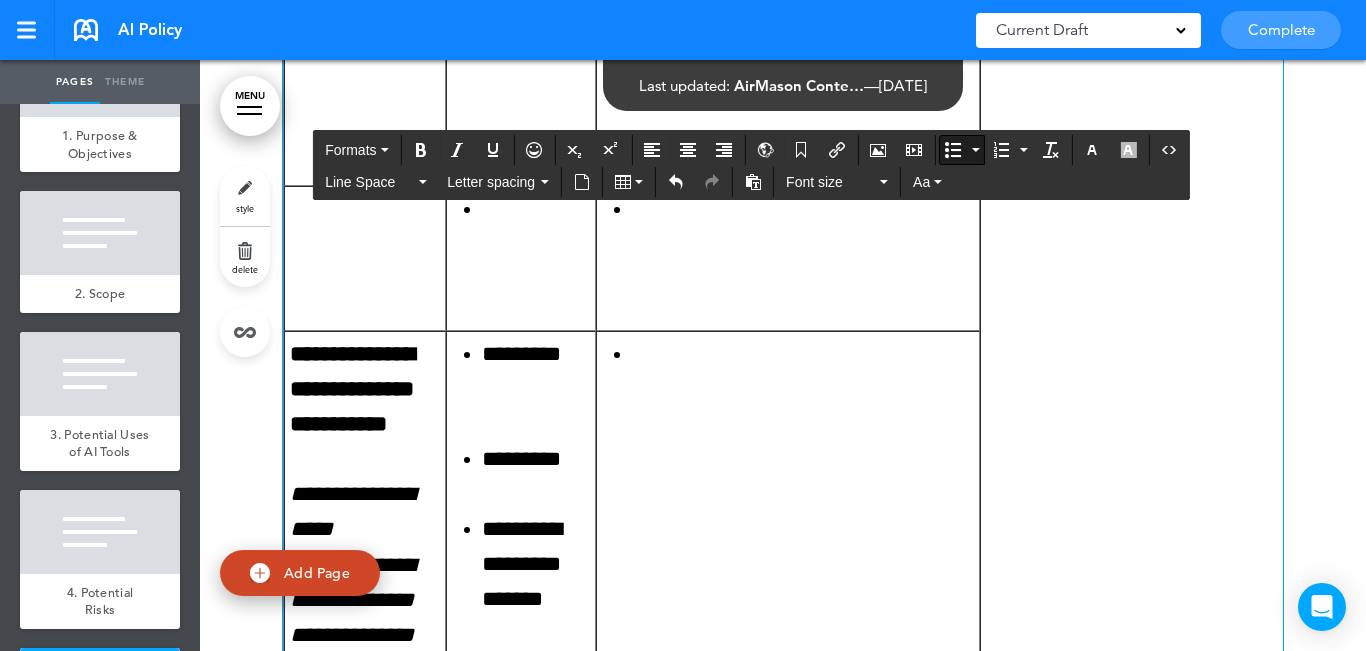 click on "**********" at bounding box center (521, 495) 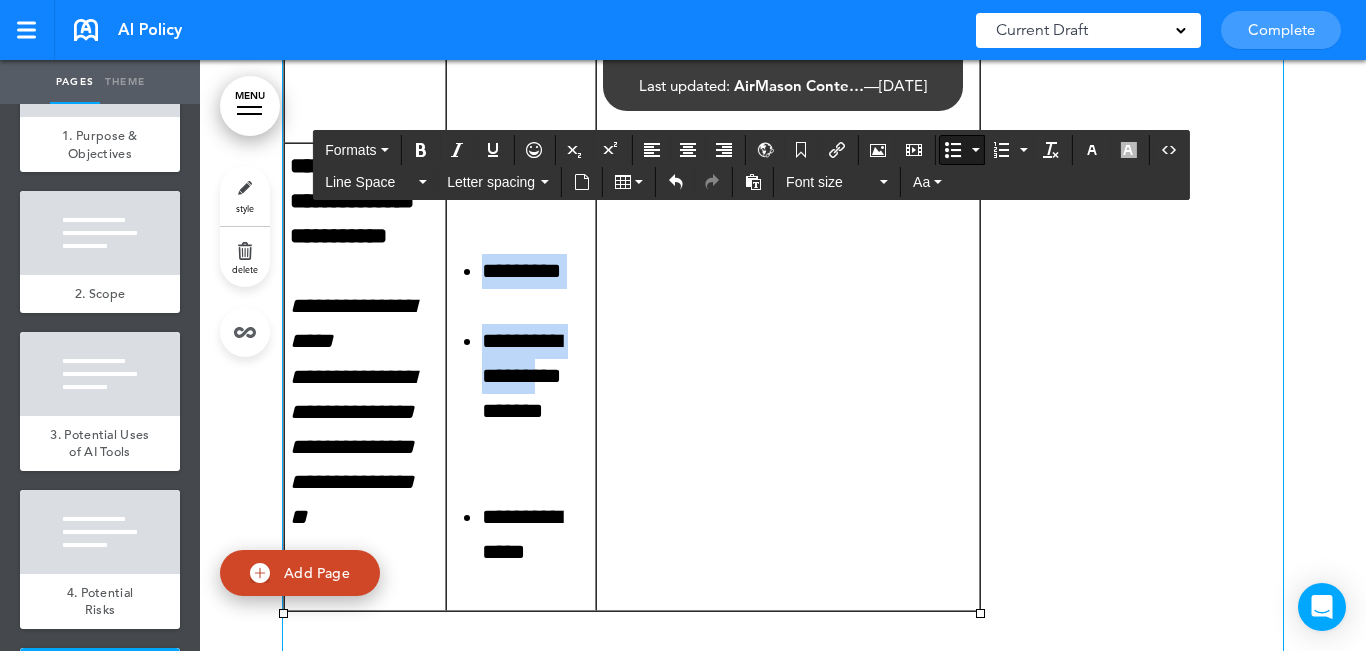 scroll, scrollTop: 9839, scrollLeft: 0, axis: vertical 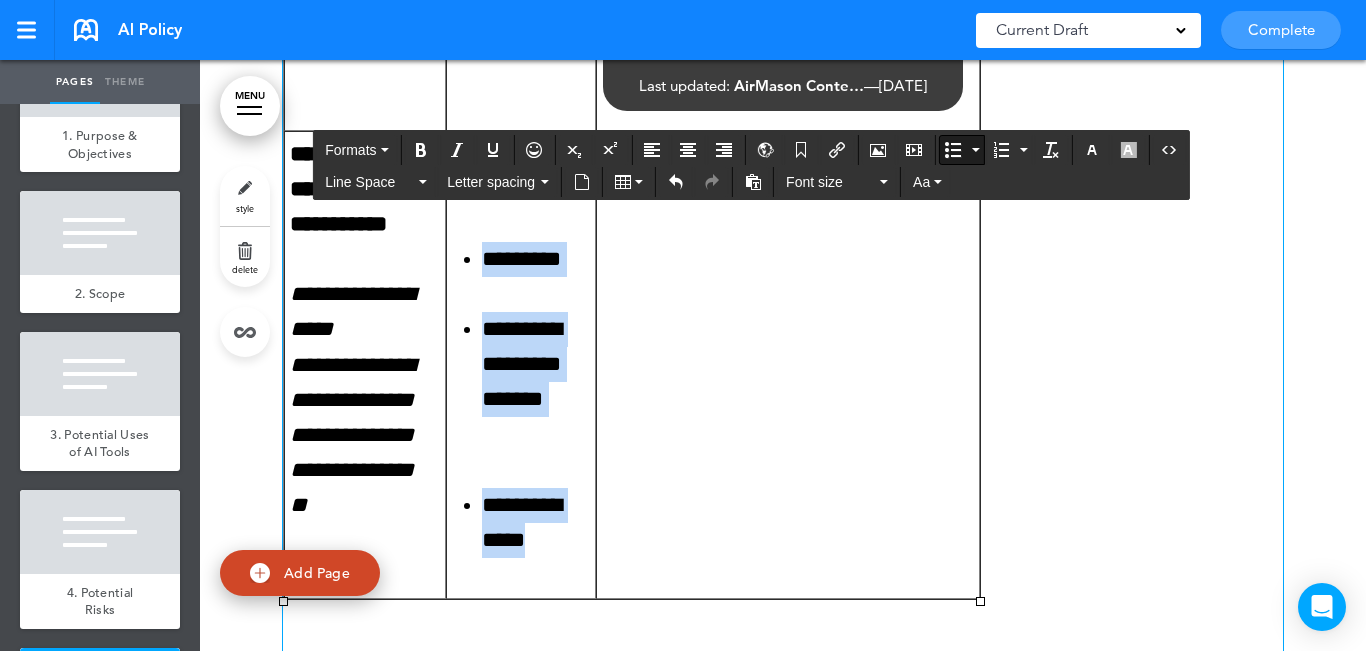 drag, startPoint x: 468, startPoint y: 342, endPoint x: 536, endPoint y: 529, distance: 198.9799 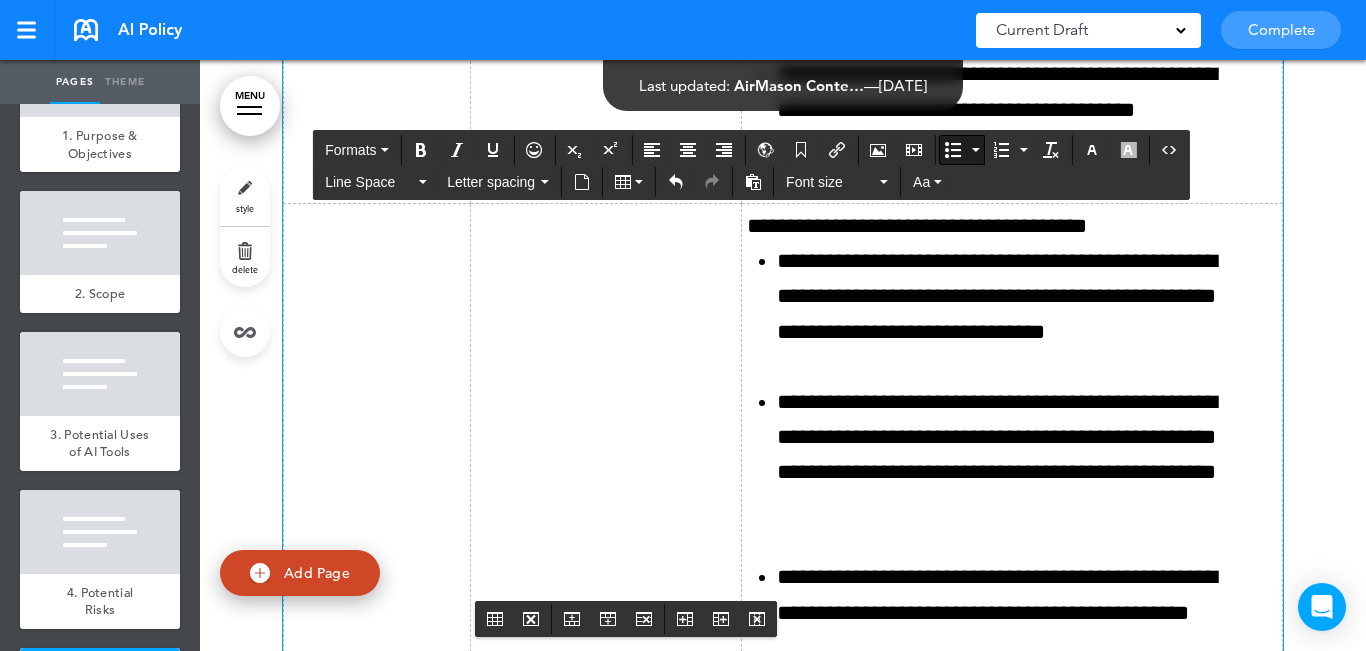scroll, scrollTop: 8539, scrollLeft: 0, axis: vertical 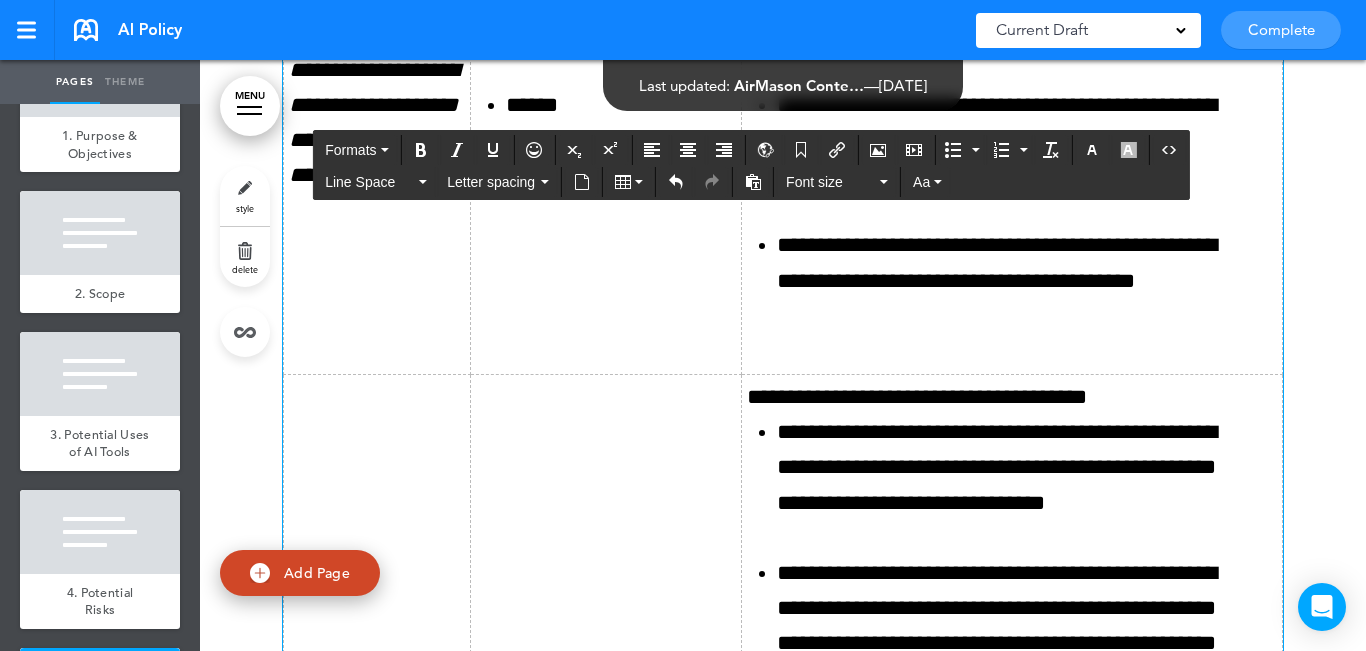 drag, startPoint x: 644, startPoint y: 457, endPoint x: 626, endPoint y: 457, distance: 18 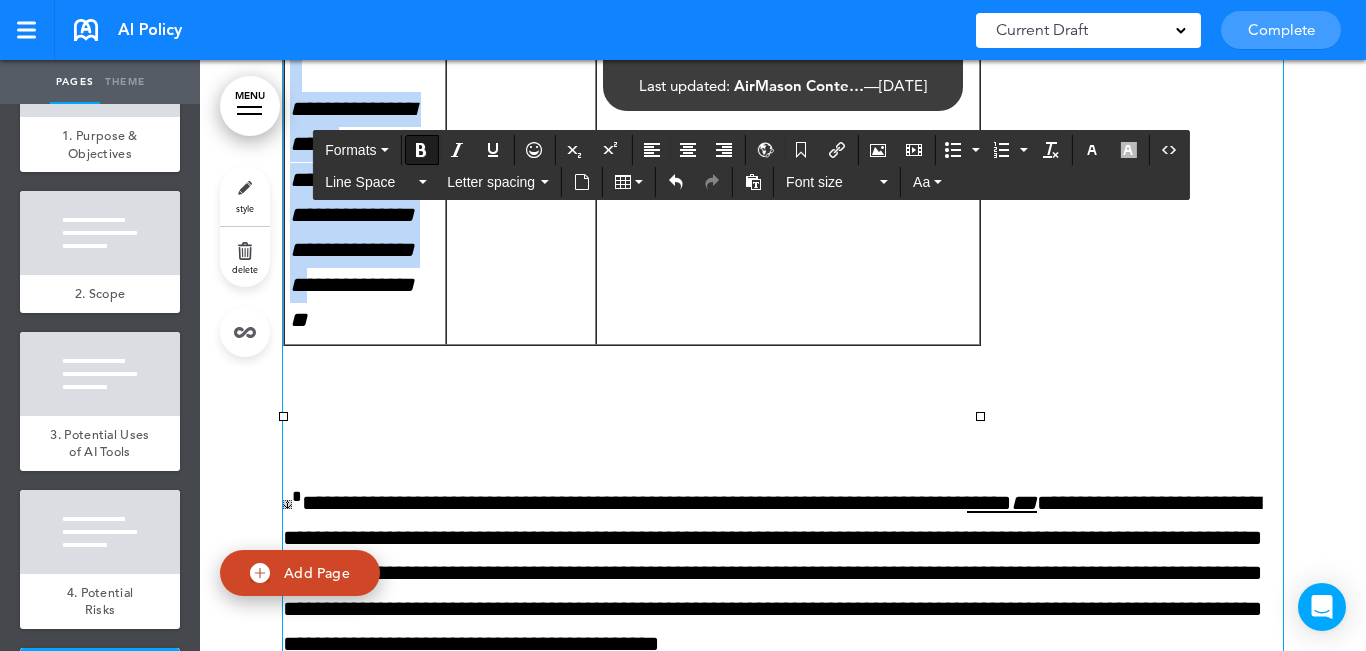 scroll, scrollTop: 10039, scrollLeft: 0, axis: vertical 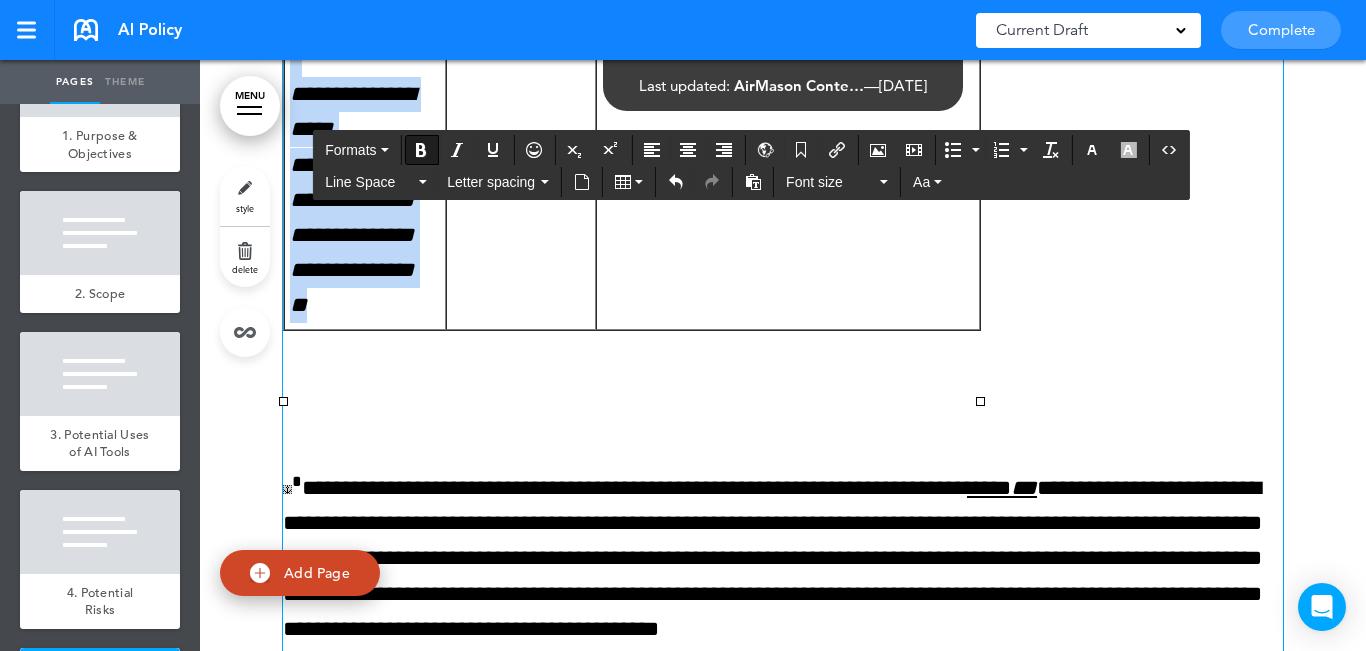 drag, startPoint x: 283, startPoint y: 257, endPoint x: 377, endPoint y: 373, distance: 149.30505 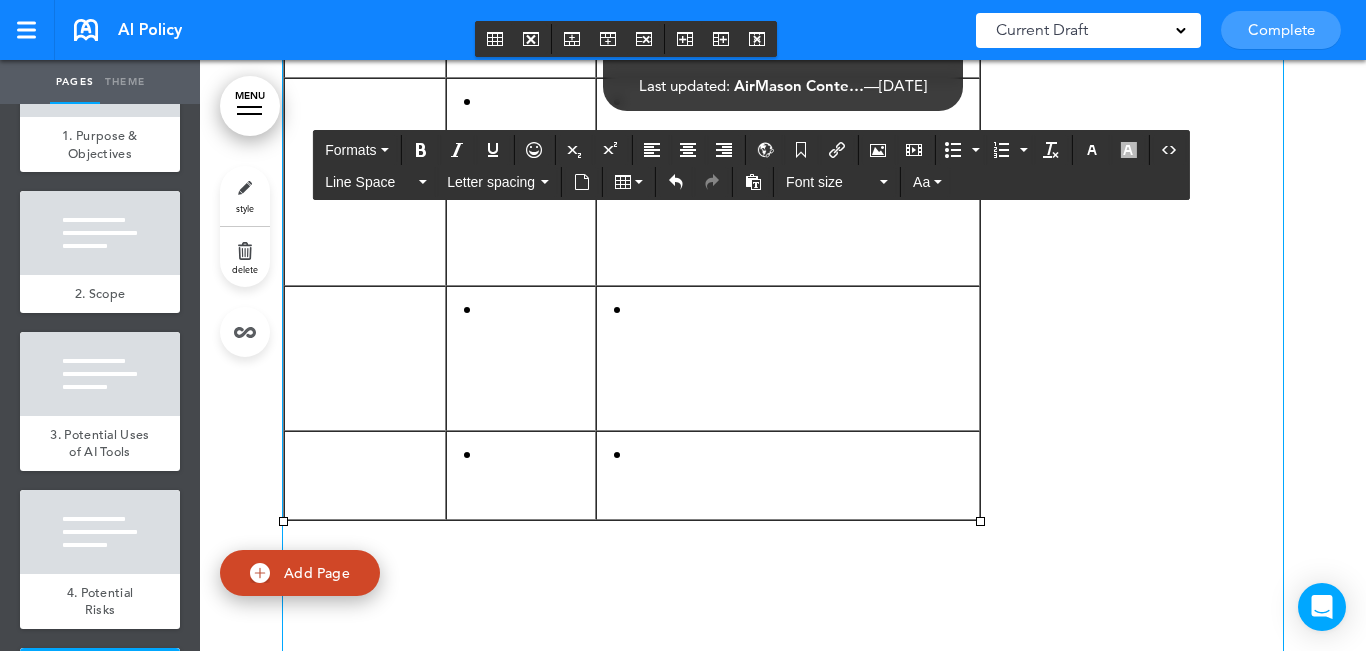 scroll, scrollTop: 9639, scrollLeft: 0, axis: vertical 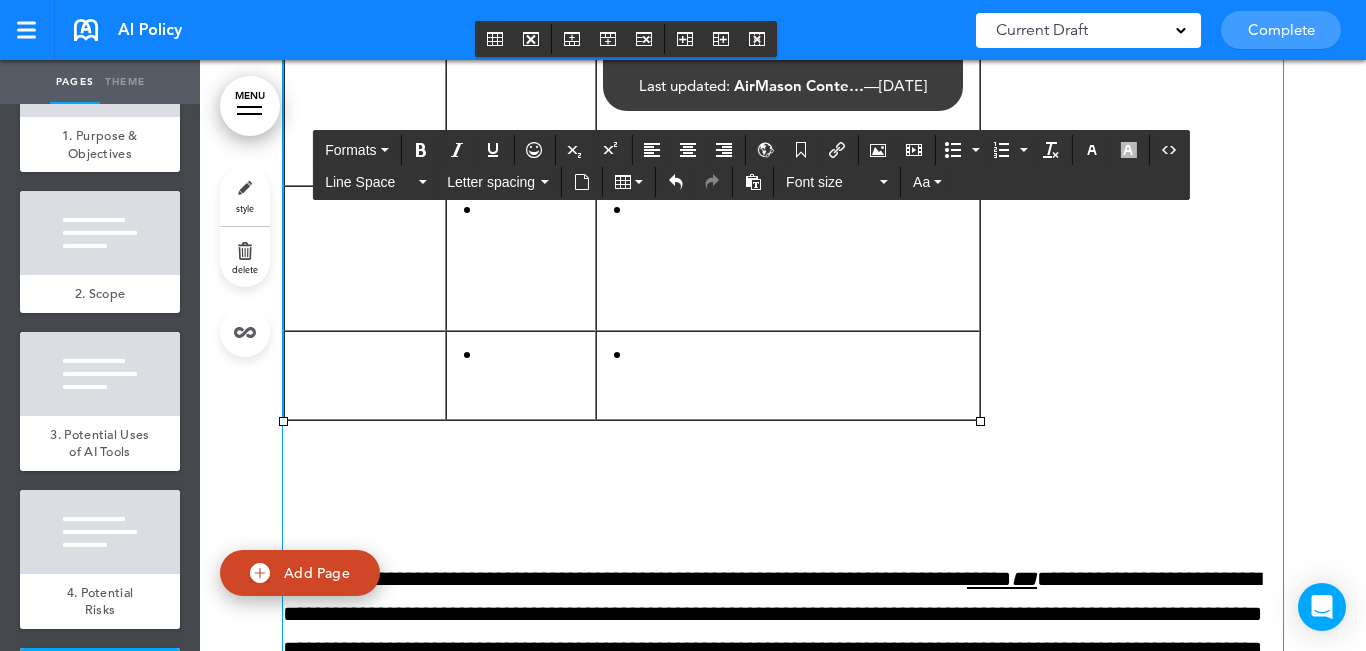 click at bounding box center (536, 354) 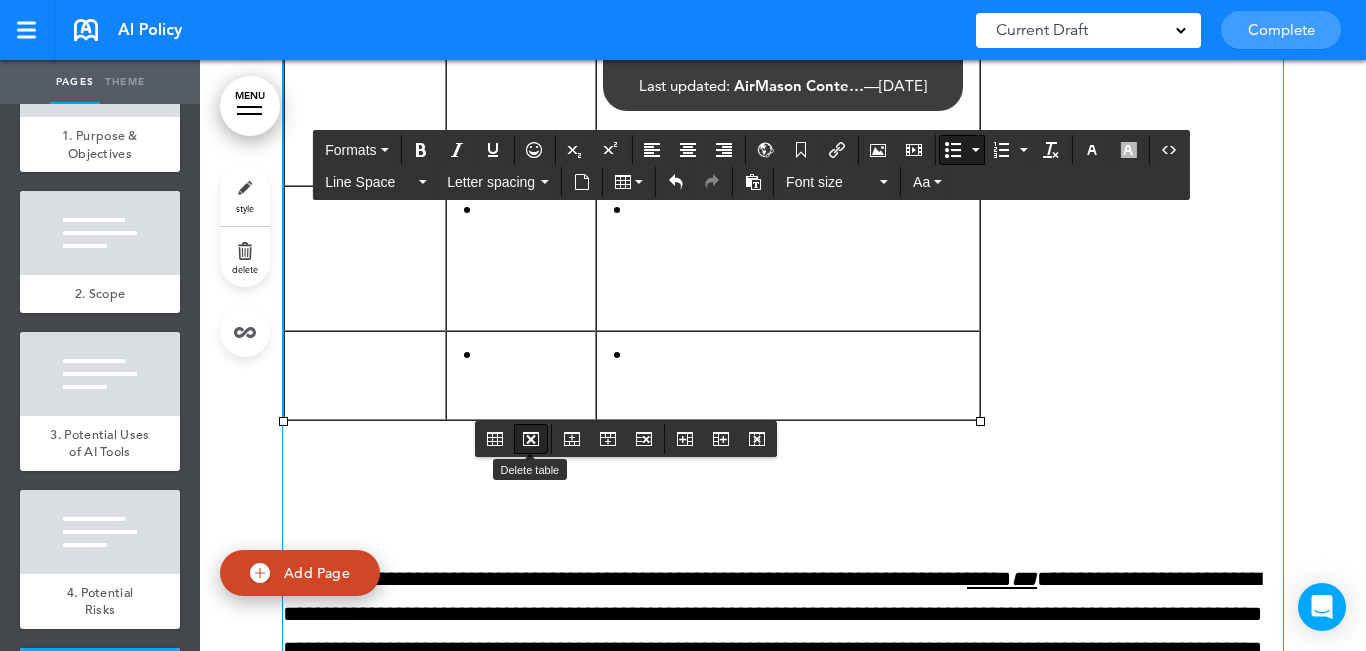 click at bounding box center [531, 439] 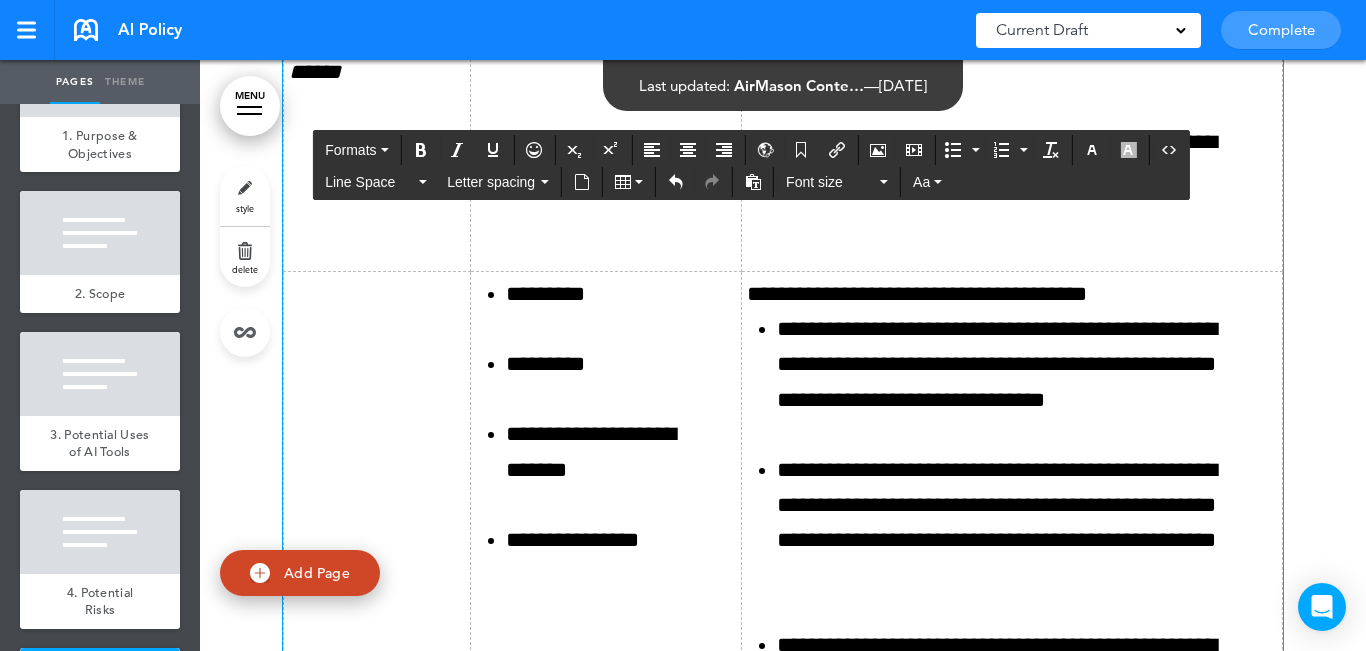 scroll, scrollTop: 8639, scrollLeft: 0, axis: vertical 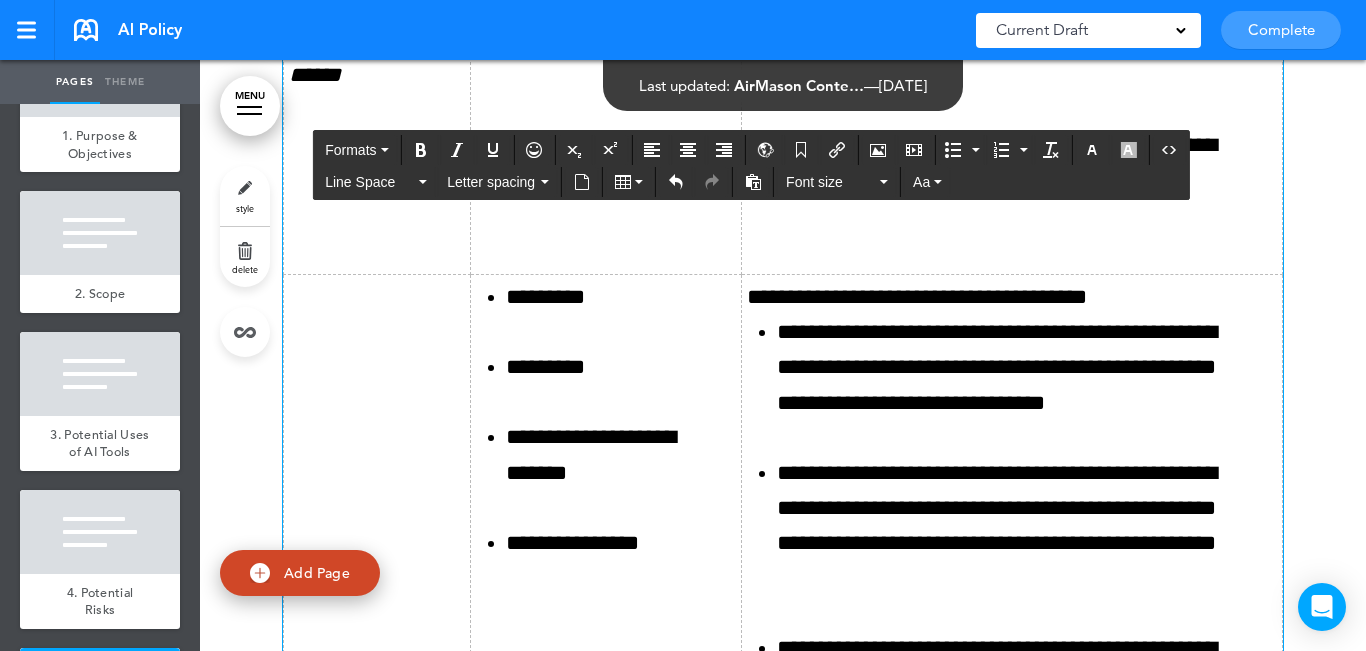 click at bounding box center [377, 578] 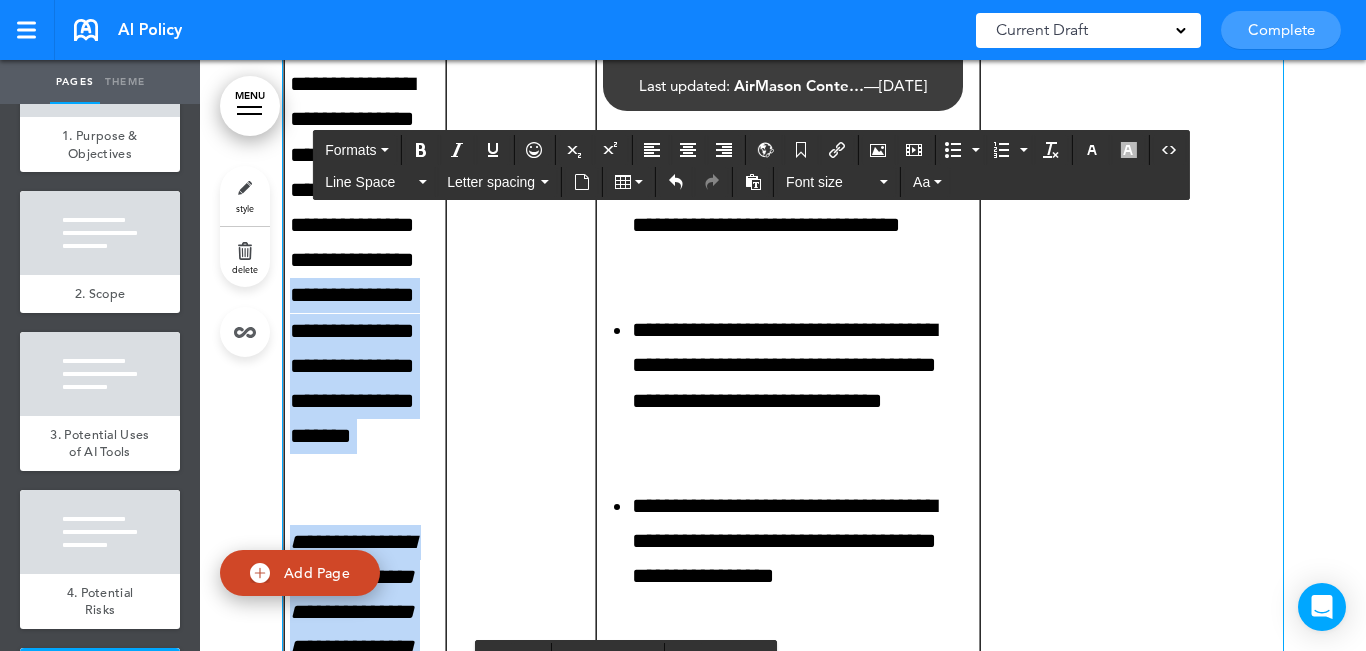 scroll, scrollTop: 10339, scrollLeft: 0, axis: vertical 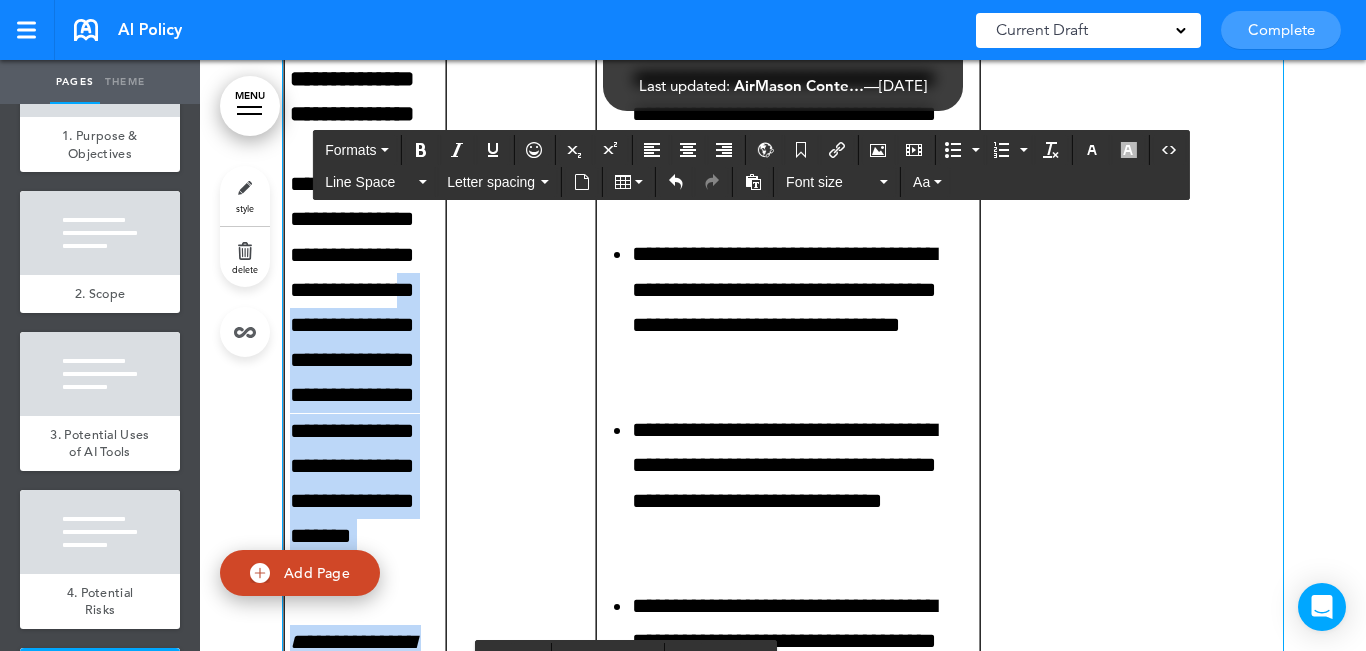 drag, startPoint x: 424, startPoint y: 528, endPoint x: 315, endPoint y: 389, distance: 176.64088 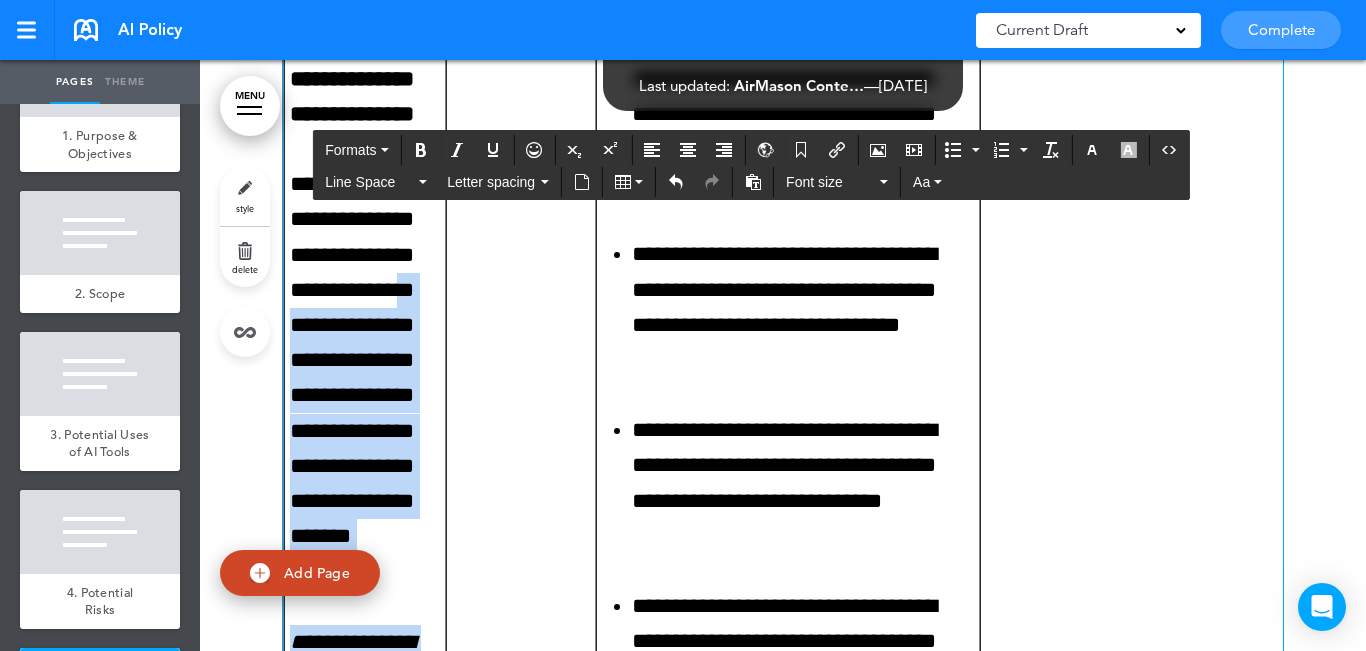 click on "**********" at bounding box center (365, 395) 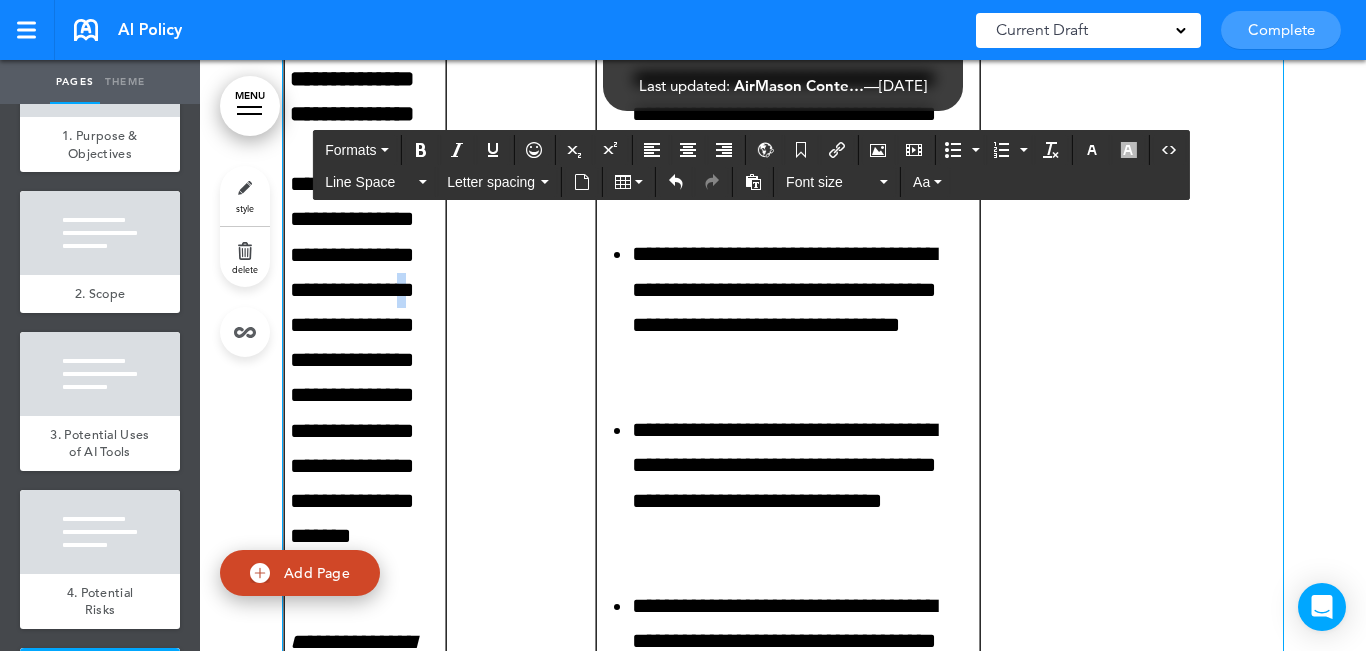 click on "**********" at bounding box center (365, 395) 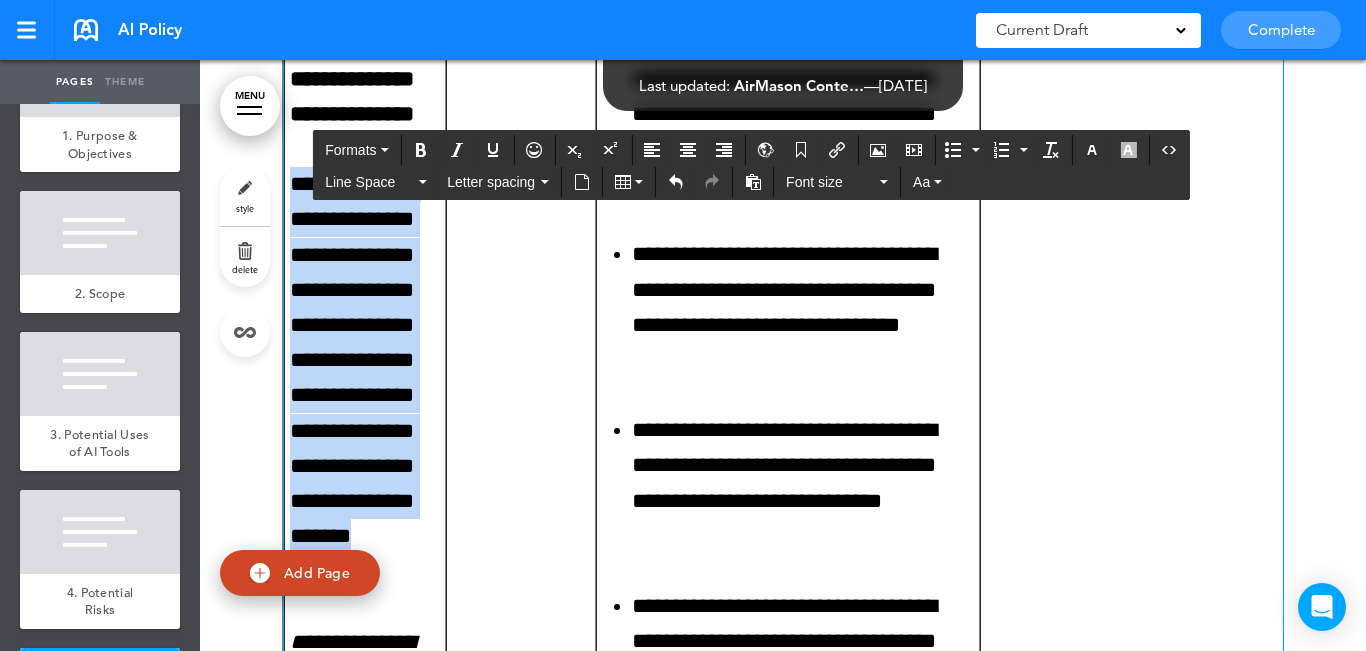 click on "**********" at bounding box center (365, 395) 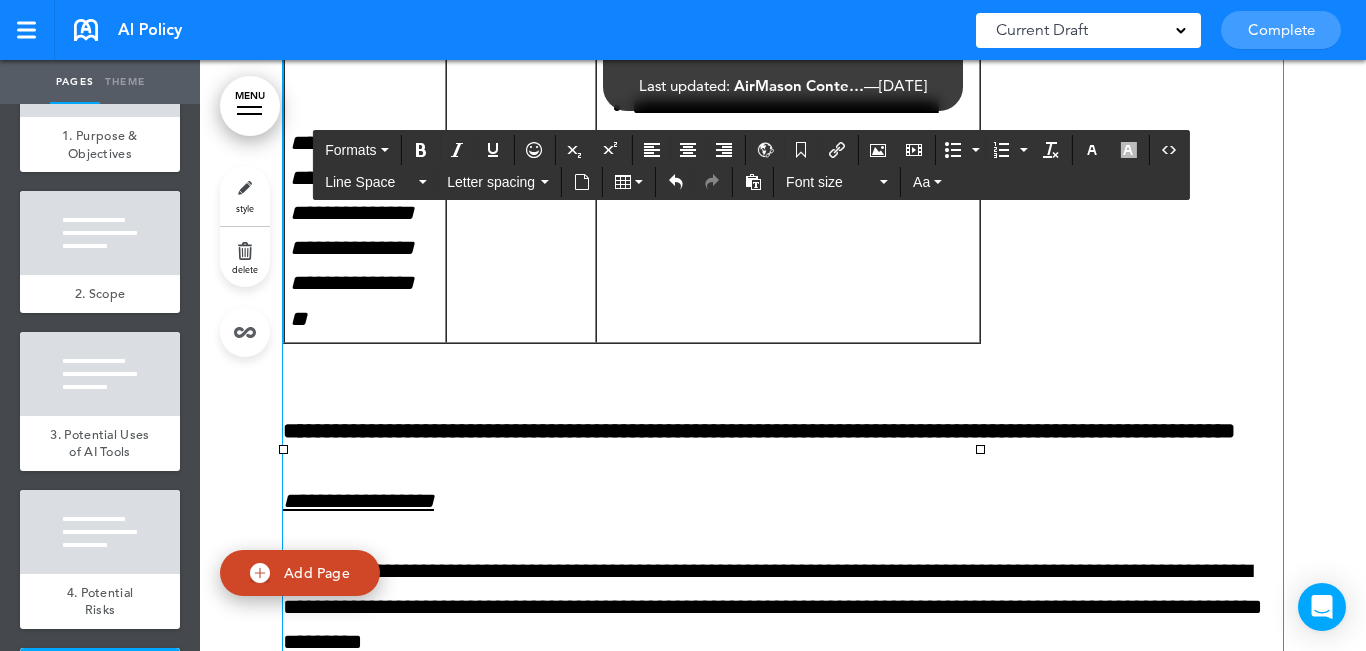 scroll, scrollTop: 10839, scrollLeft: 0, axis: vertical 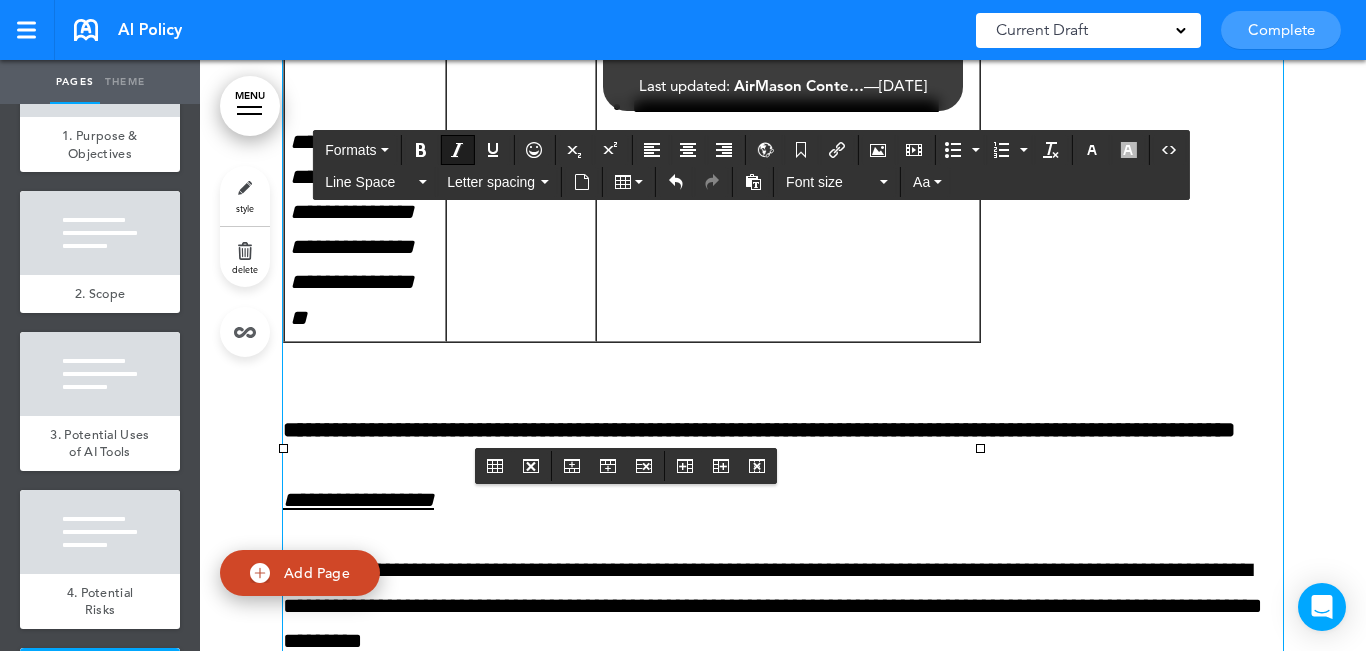 click on "**********" at bounding box center (365, 230) 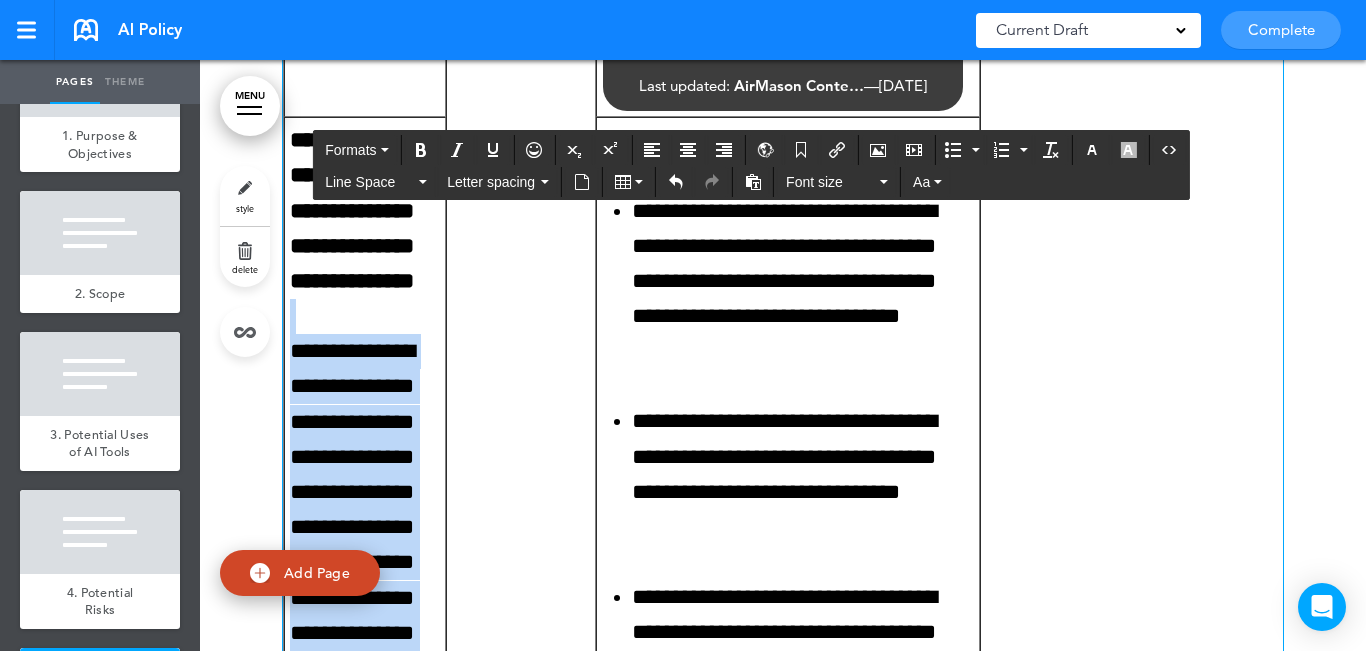 scroll, scrollTop: 10139, scrollLeft: 0, axis: vertical 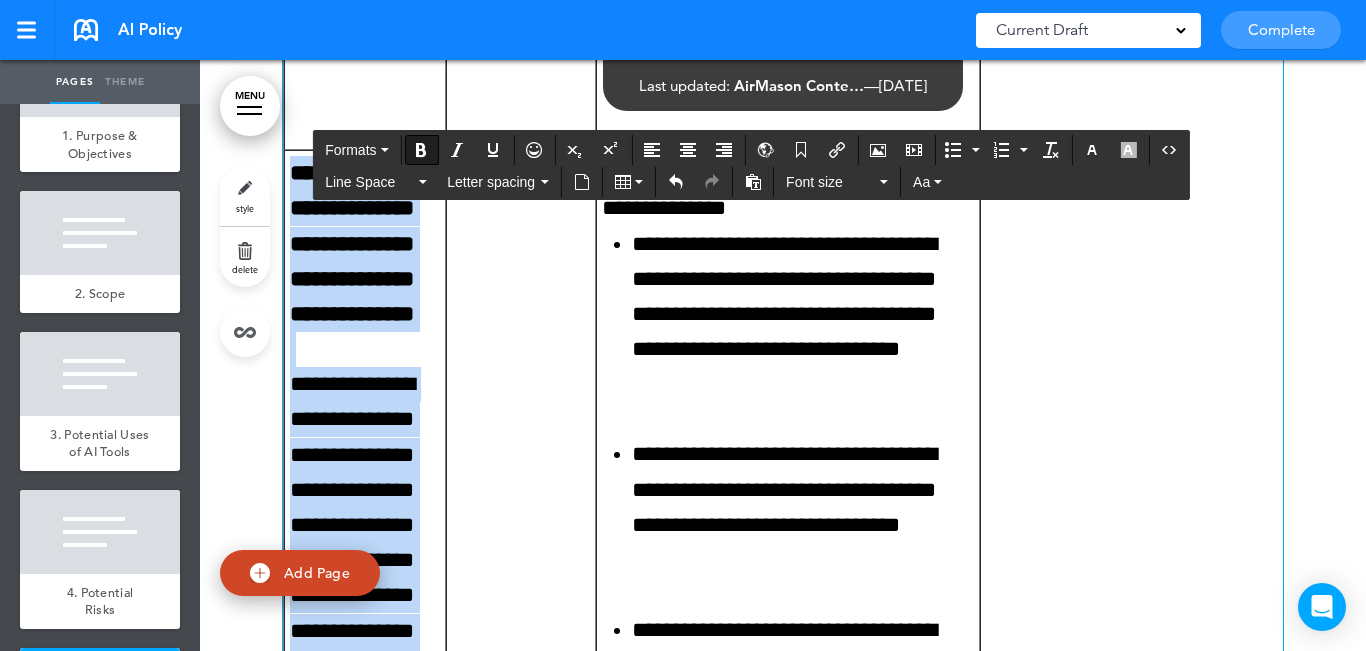 drag, startPoint x: 431, startPoint y: 414, endPoint x: 285, endPoint y: 179, distance: 276.66043 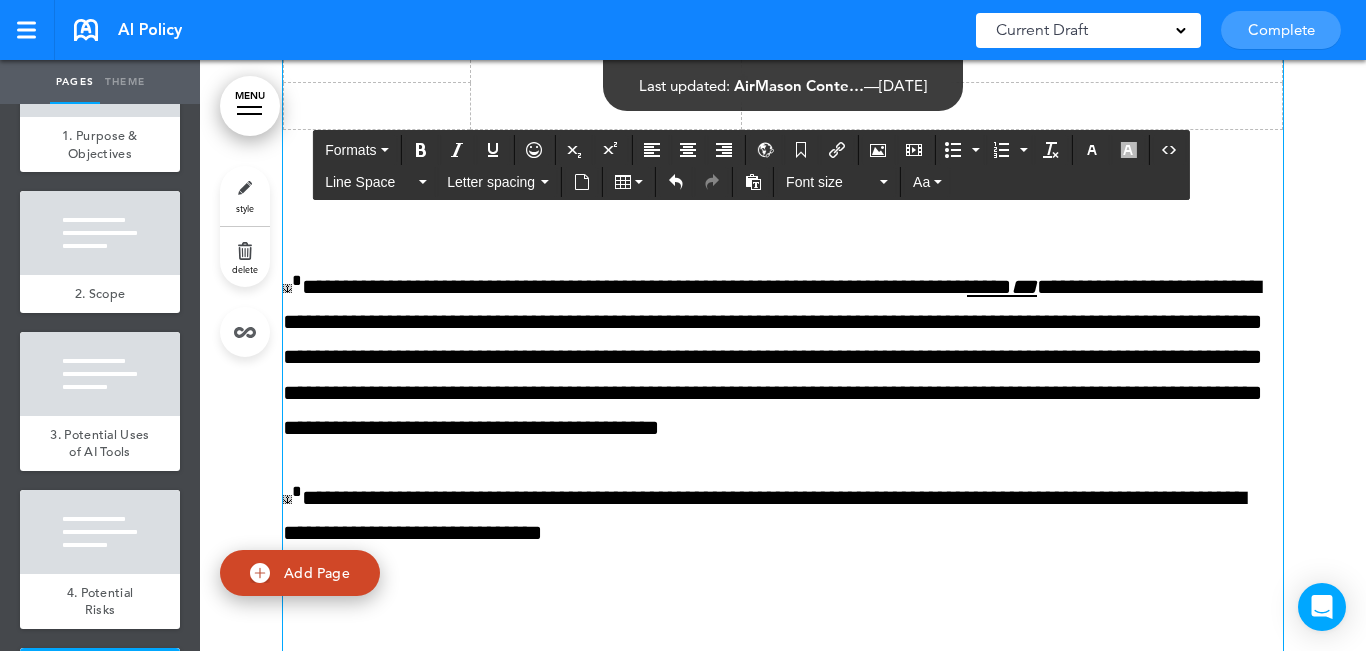 scroll, scrollTop: 9239, scrollLeft: 0, axis: vertical 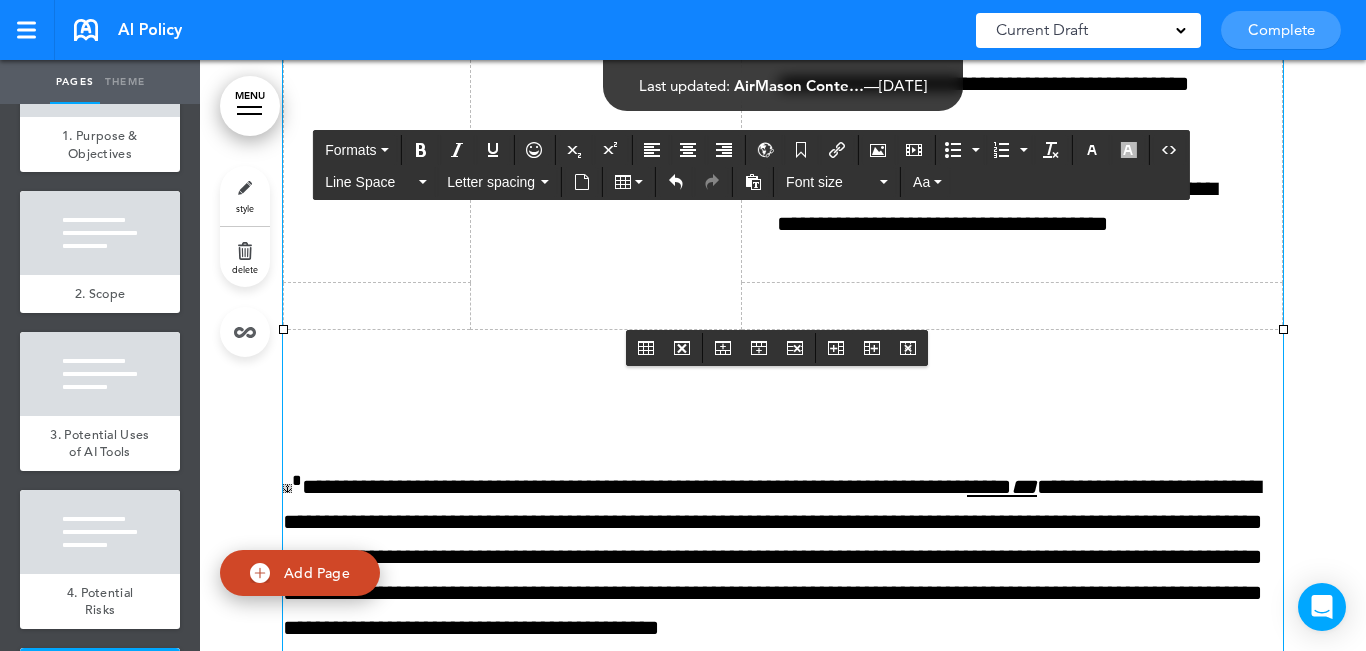 click at bounding box center (377, 306) 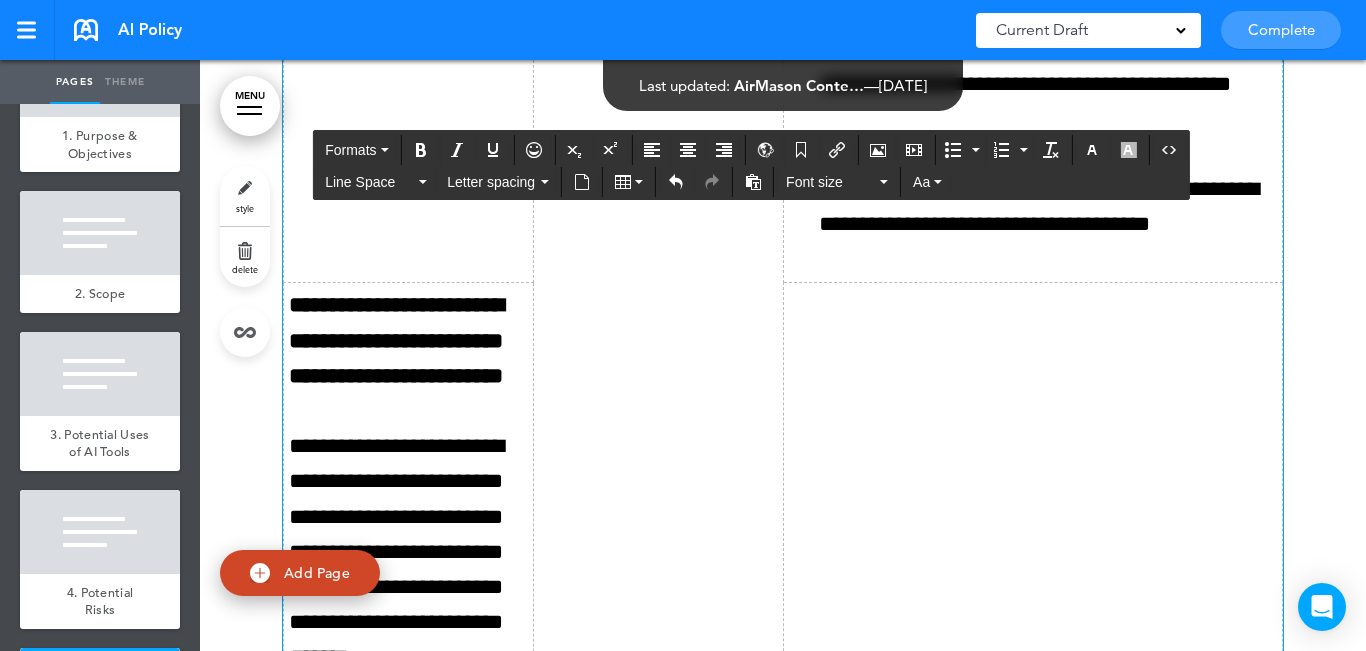 click on "**********" at bounding box center (396, 340) 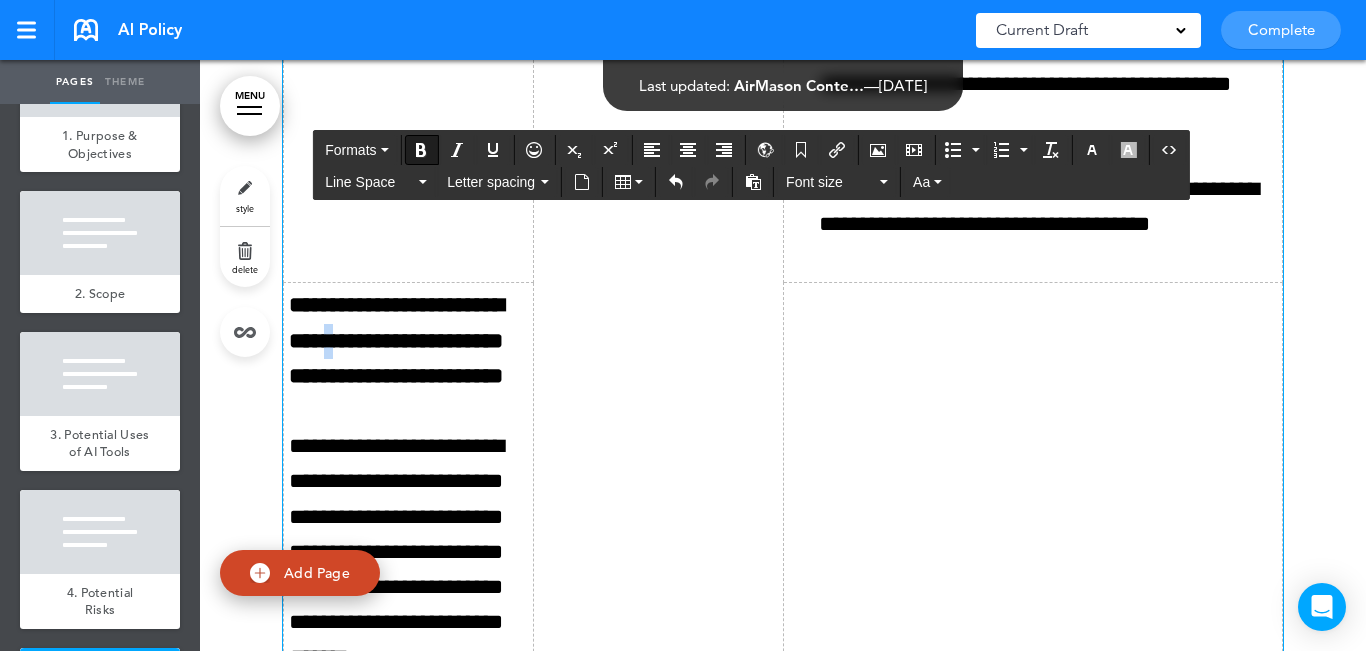click on "**********" at bounding box center (396, 340) 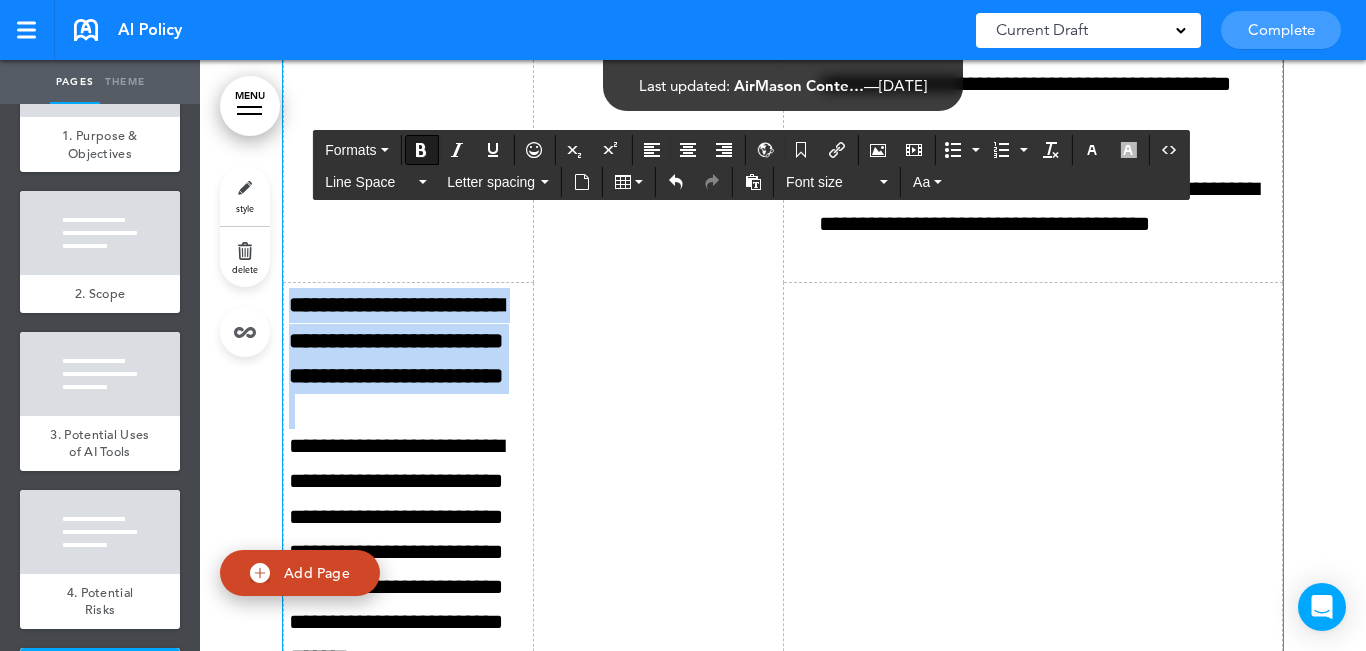 click on "**********" at bounding box center [396, 340] 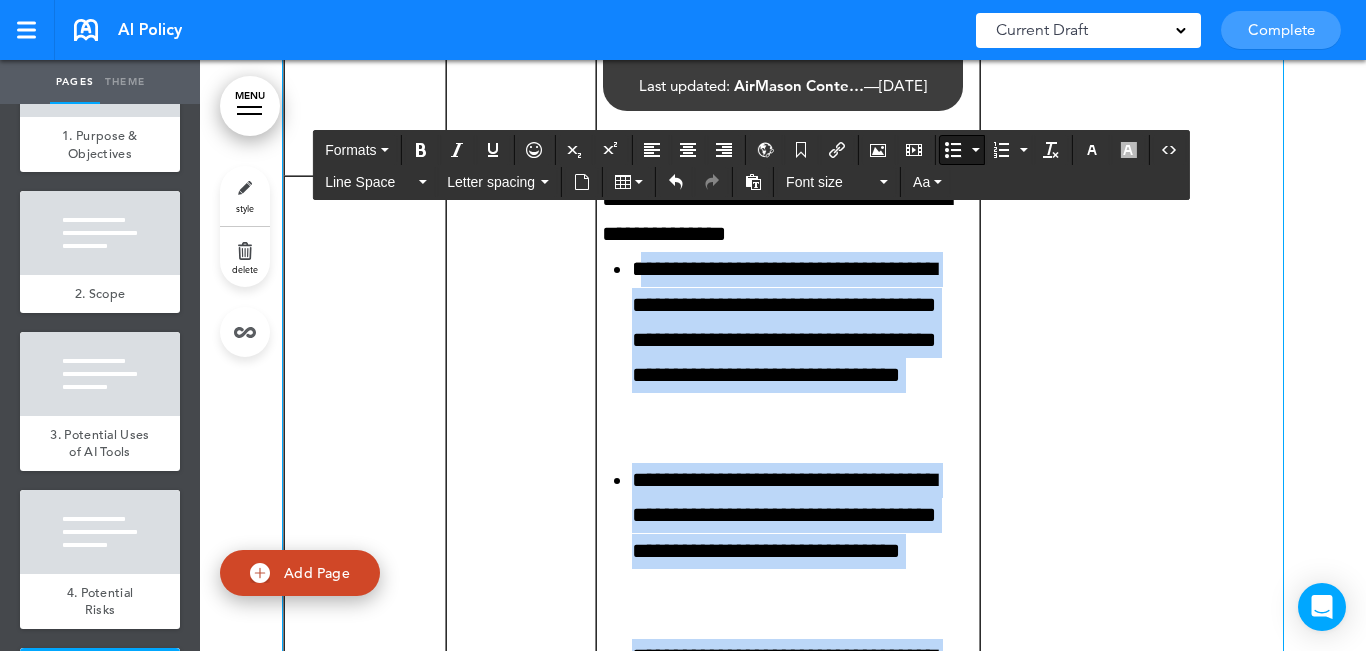 scroll, scrollTop: 10539, scrollLeft: 0, axis: vertical 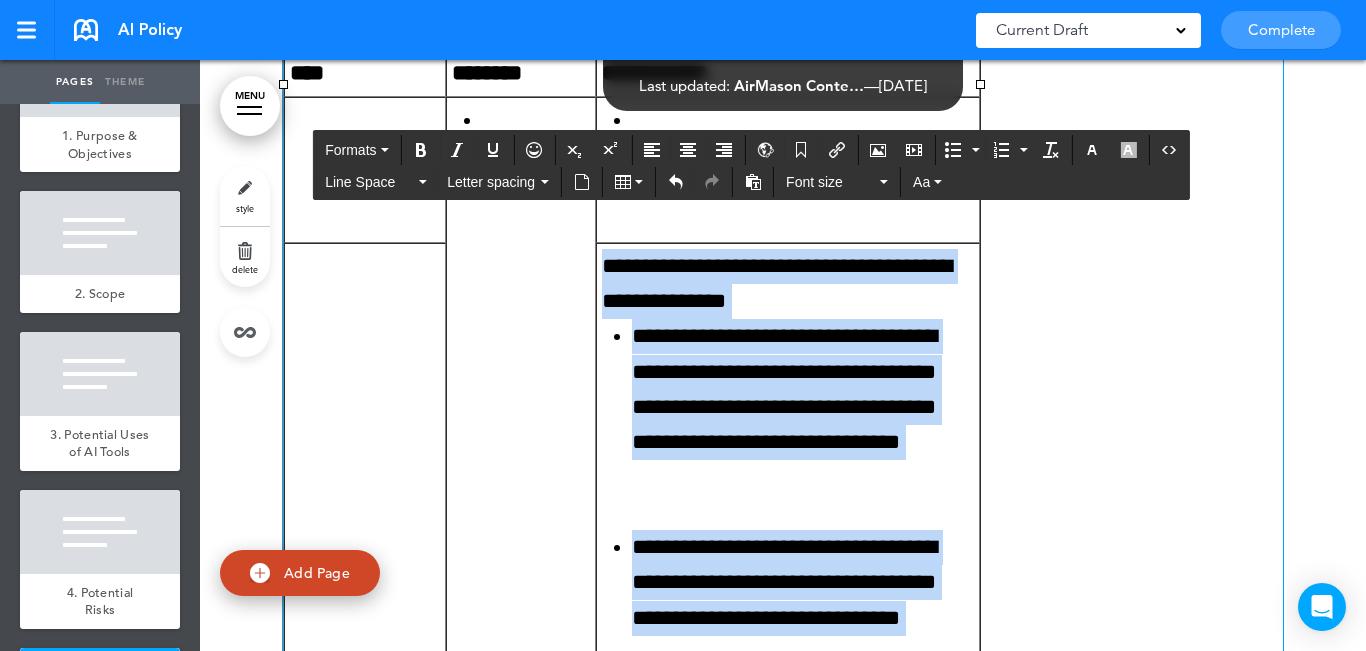 drag, startPoint x: 772, startPoint y: 465, endPoint x: 597, endPoint y: 297, distance: 242.58813 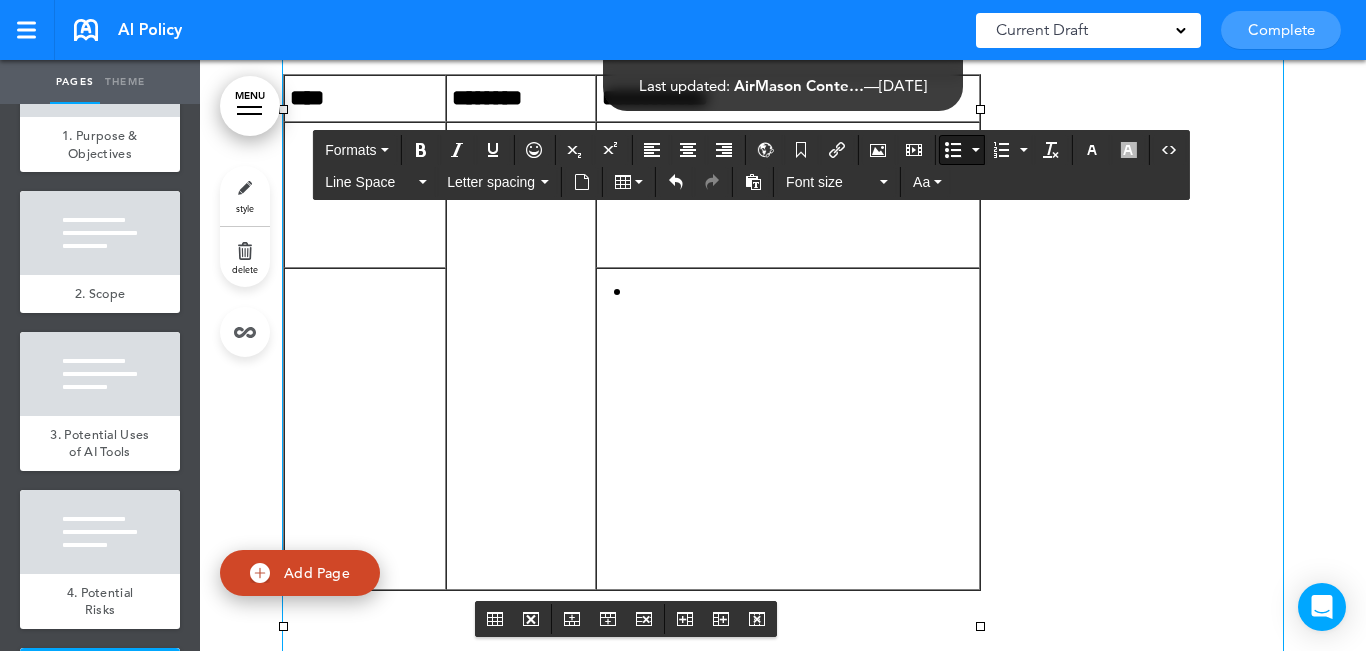 scroll, scrollTop: 10439, scrollLeft: 0, axis: vertical 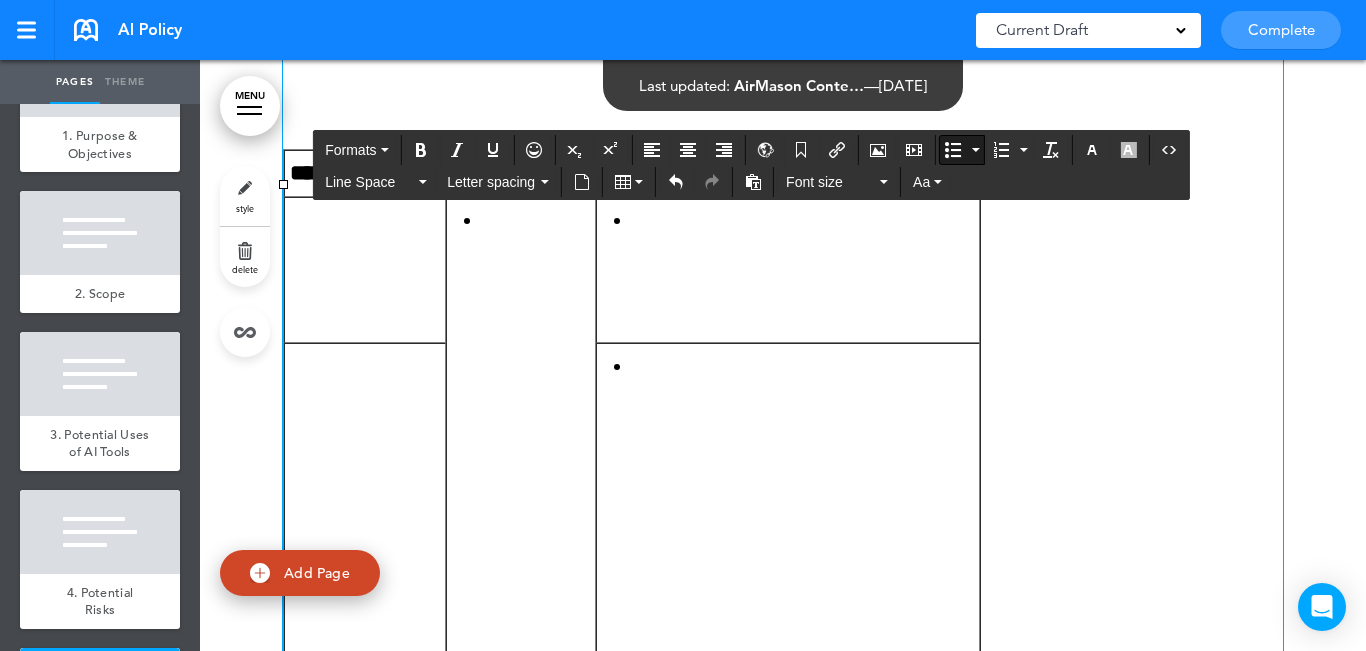click at bounding box center [788, 270] 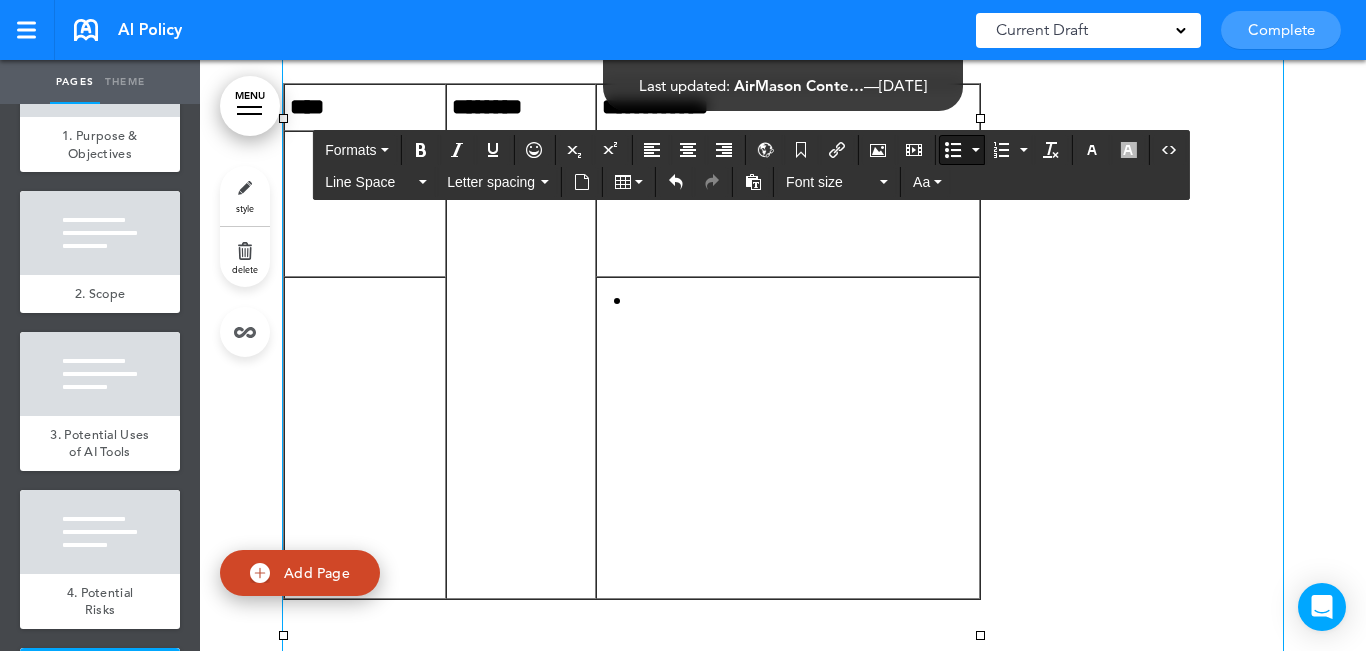 scroll, scrollTop: 10639, scrollLeft: 0, axis: vertical 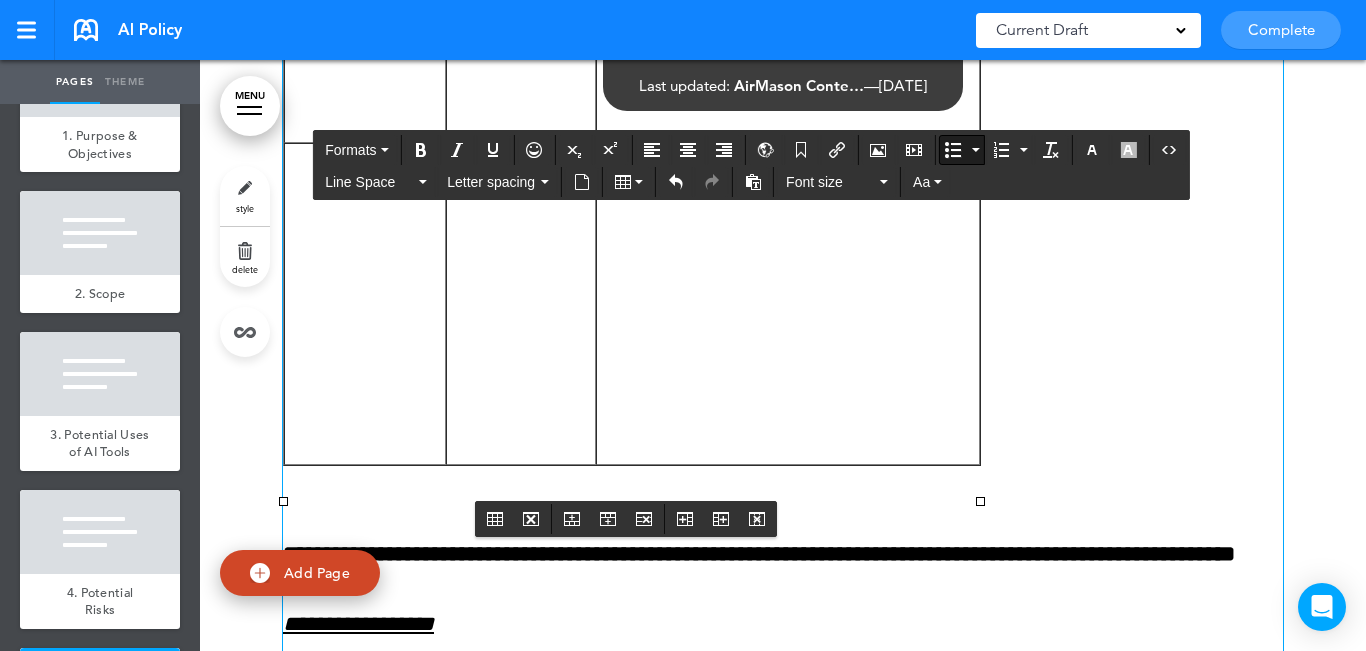 click at bounding box center (788, 304) 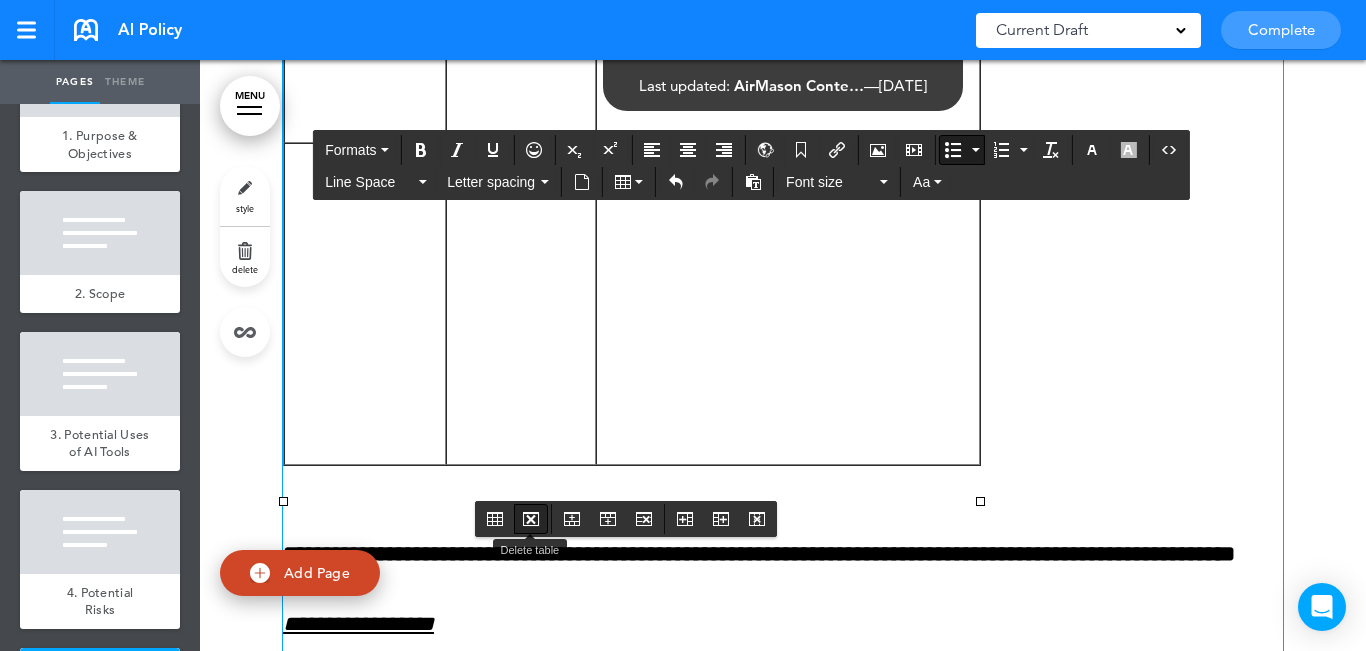 click at bounding box center [531, 519] 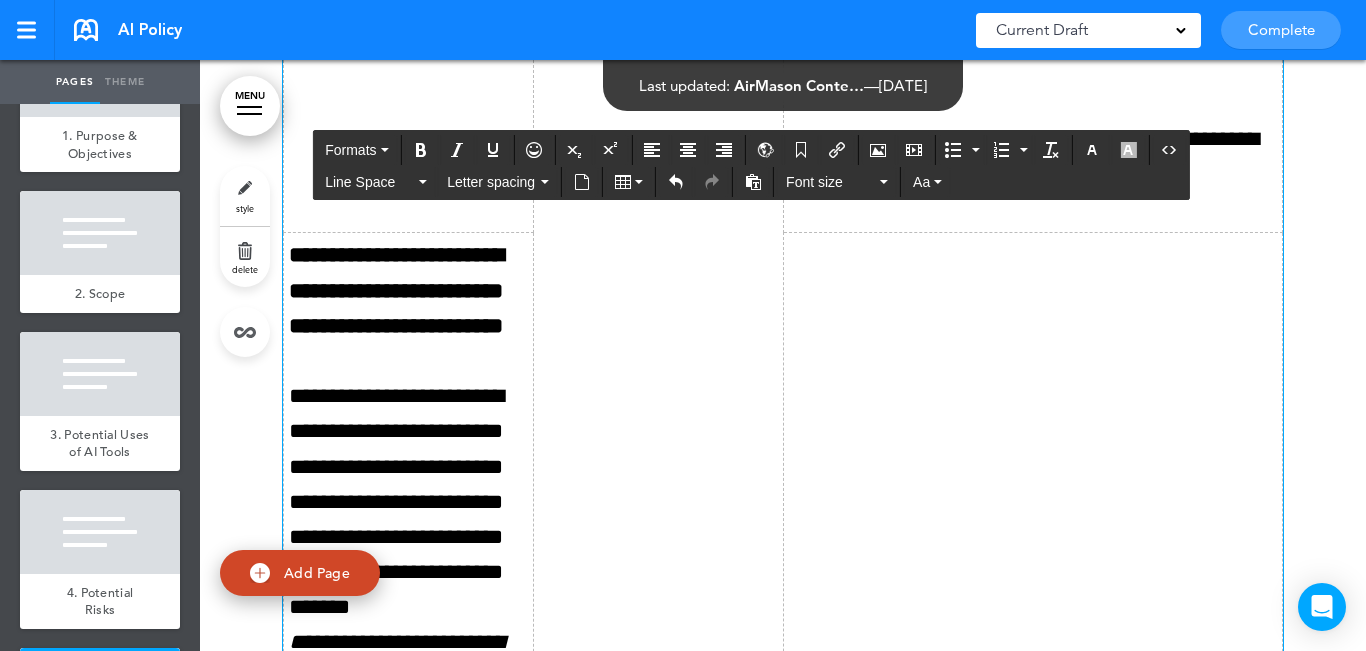 scroll, scrollTop: 9339, scrollLeft: 0, axis: vertical 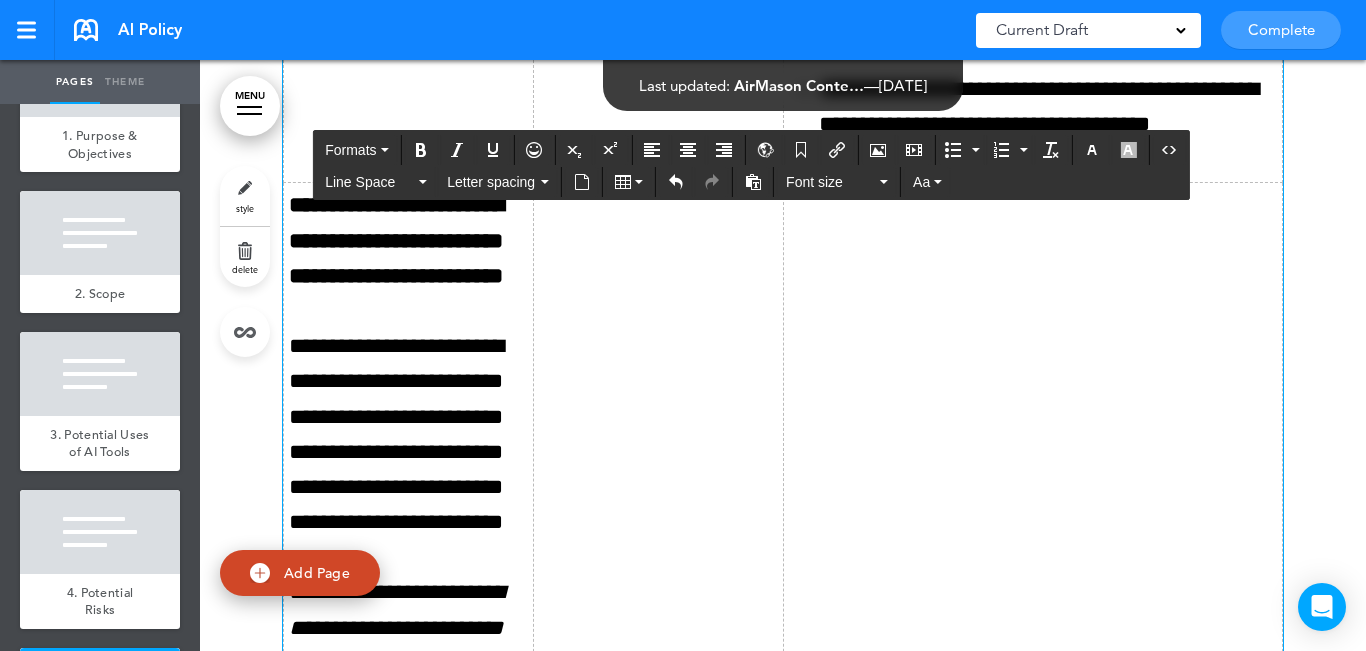 click at bounding box center (1033, 452) 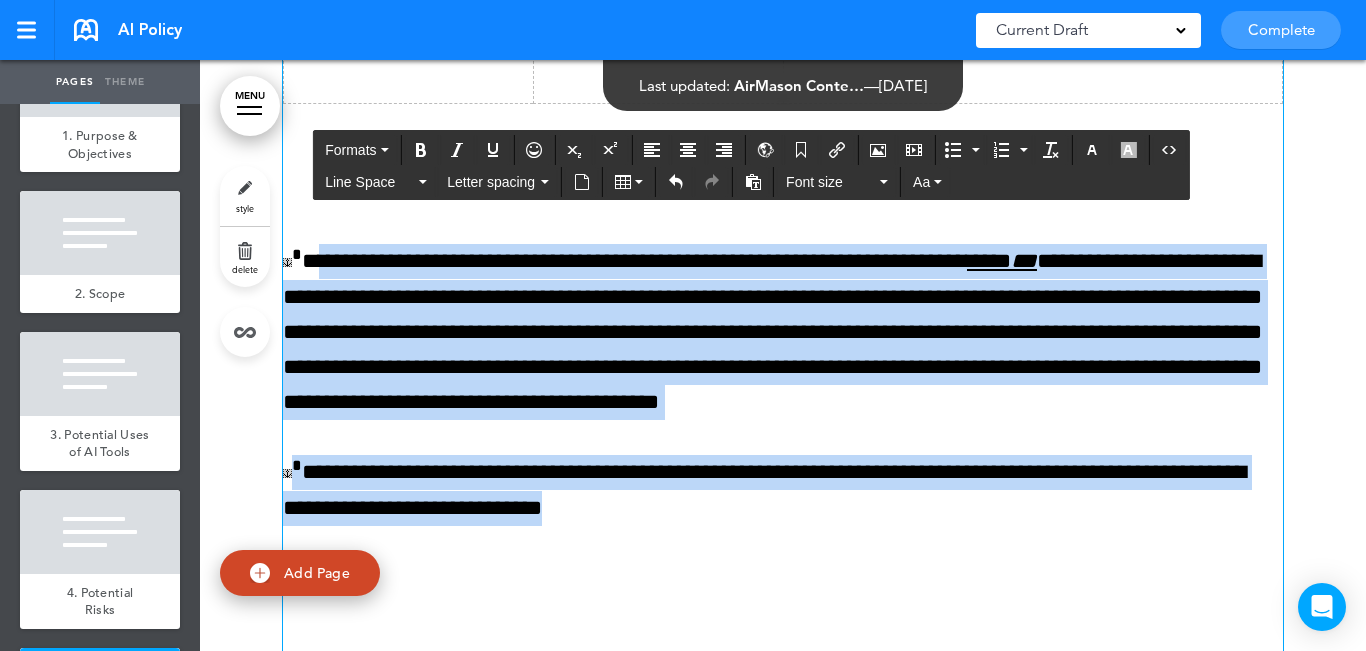 scroll, scrollTop: 10017, scrollLeft: 0, axis: vertical 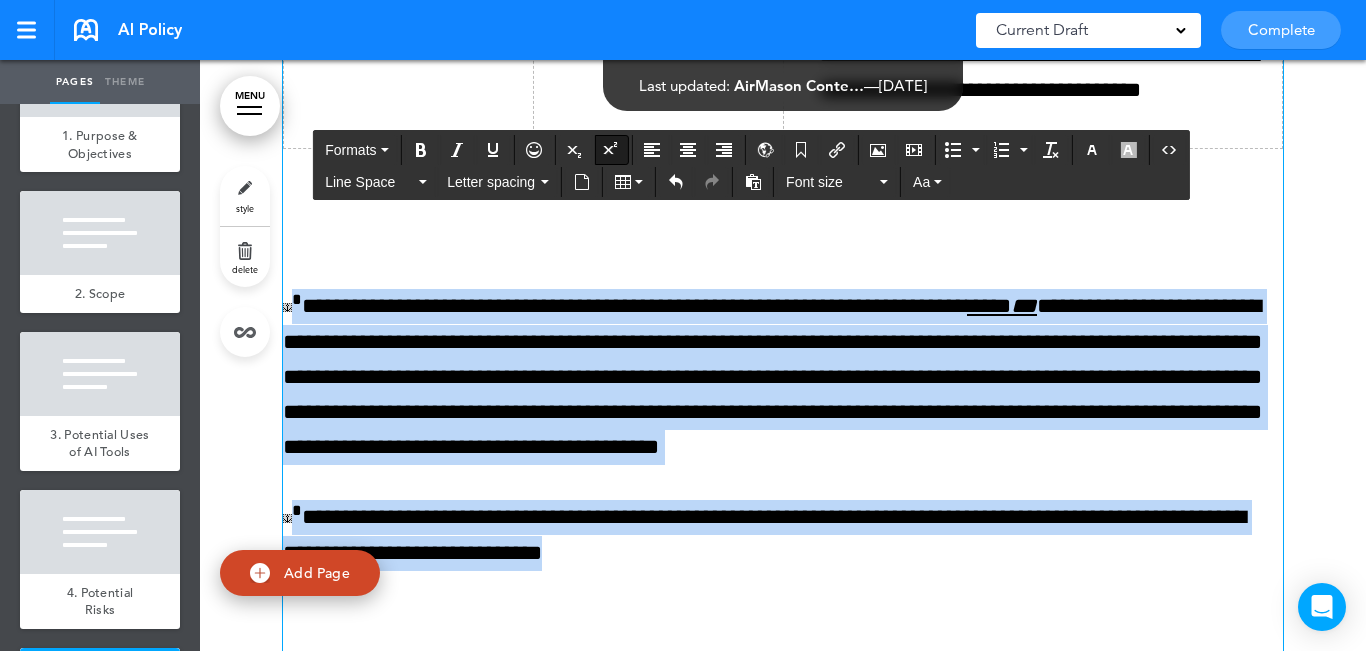 drag, startPoint x: 740, startPoint y: 456, endPoint x: 288, endPoint y: 276, distance: 486.52234 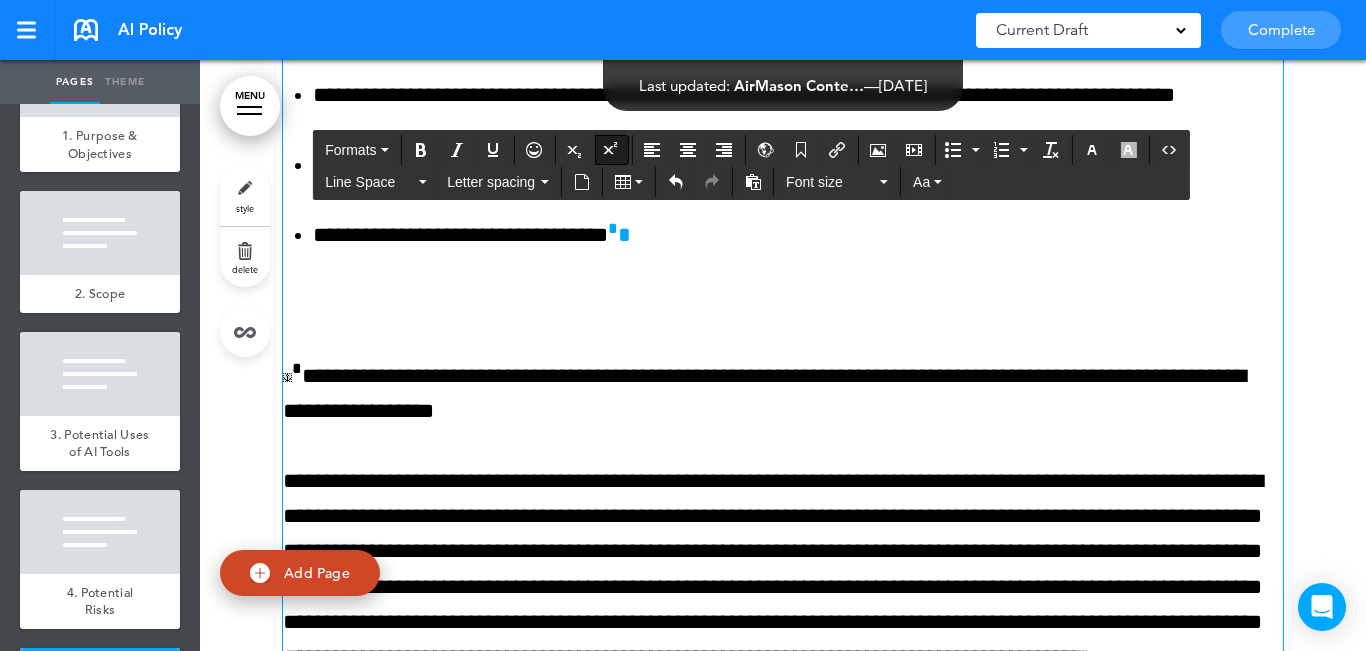 scroll, scrollTop: 10691, scrollLeft: 0, axis: vertical 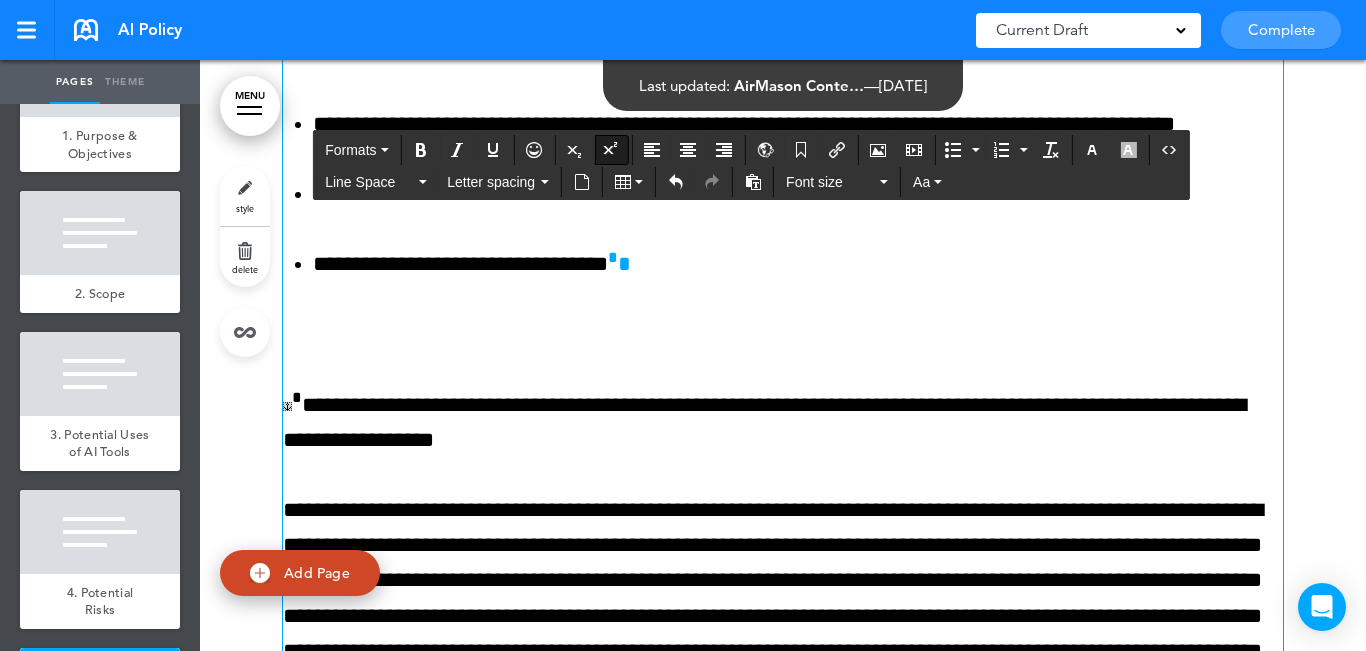 click 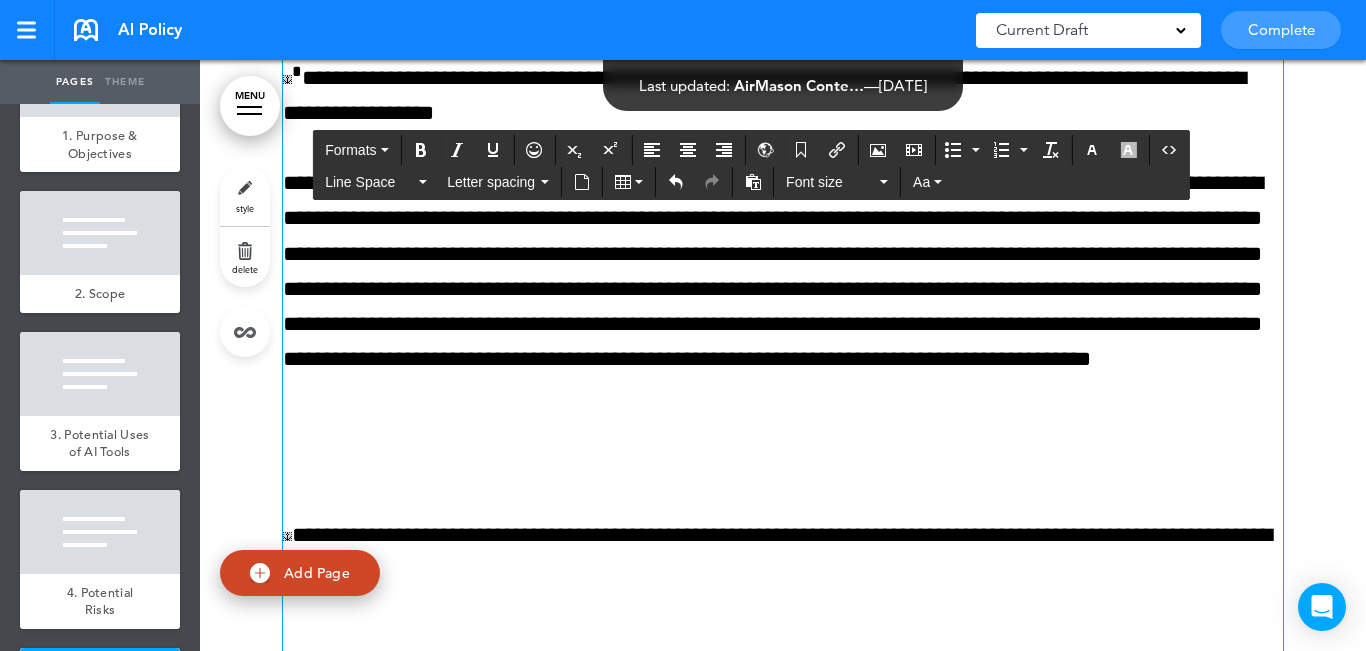 scroll, scrollTop: 11291, scrollLeft: 0, axis: vertical 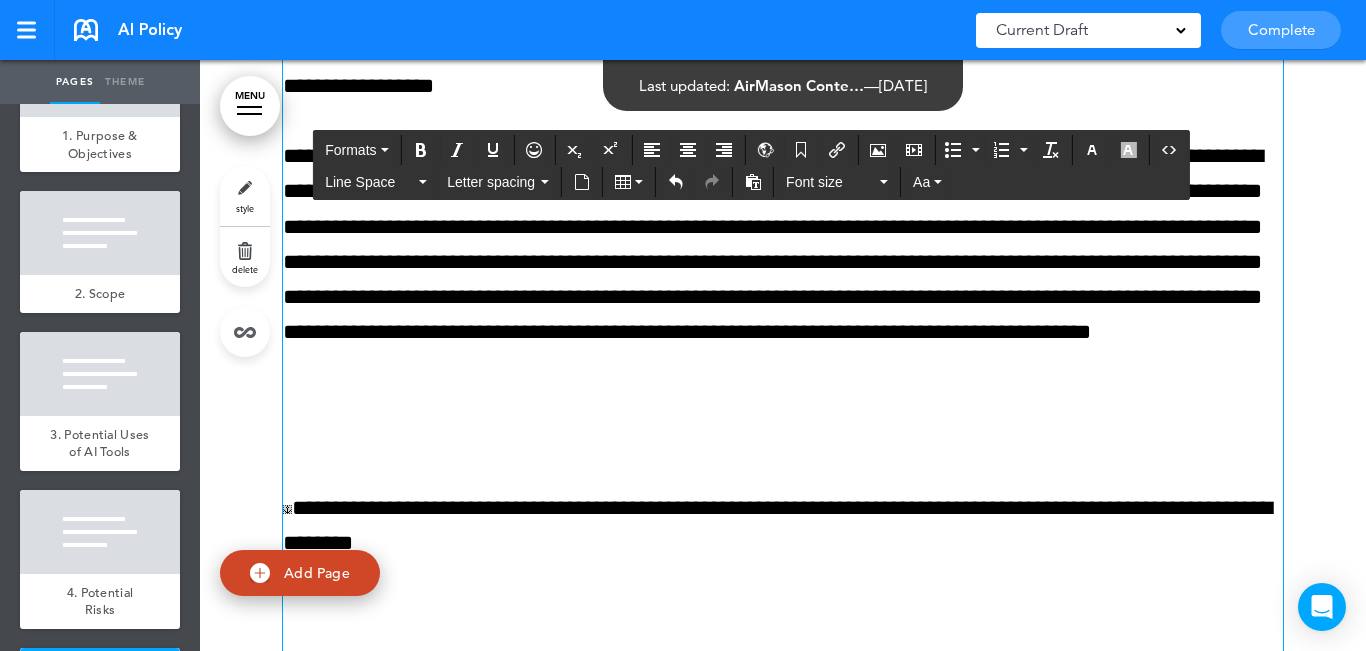 click on "**********" at bounding box center (783, -142) 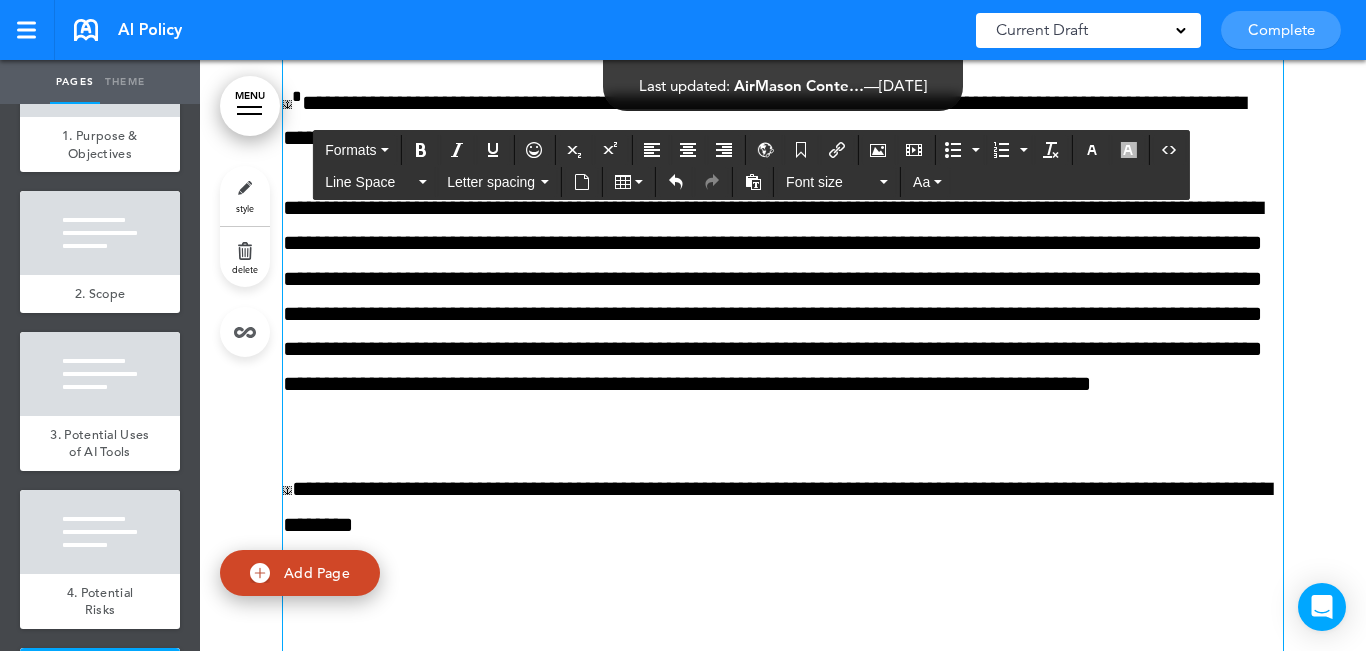 scroll, scrollTop: 11191, scrollLeft: 0, axis: vertical 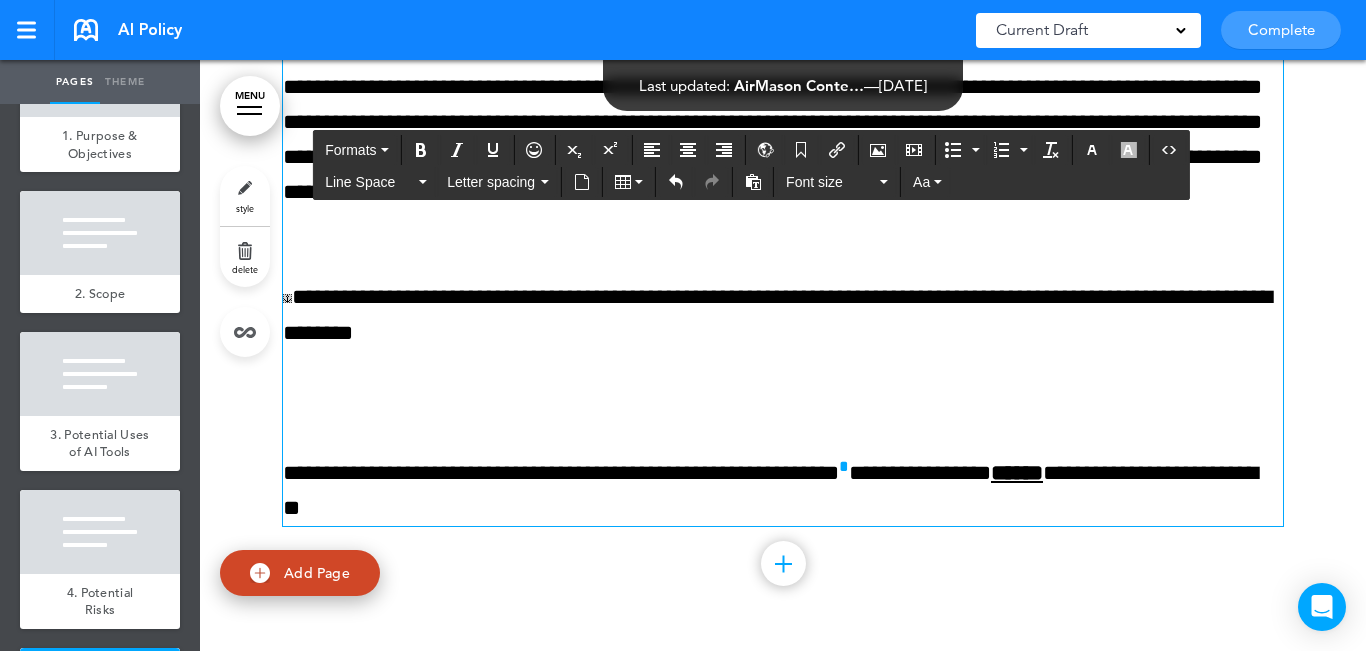 click on "**********" at bounding box center (783, -2379) 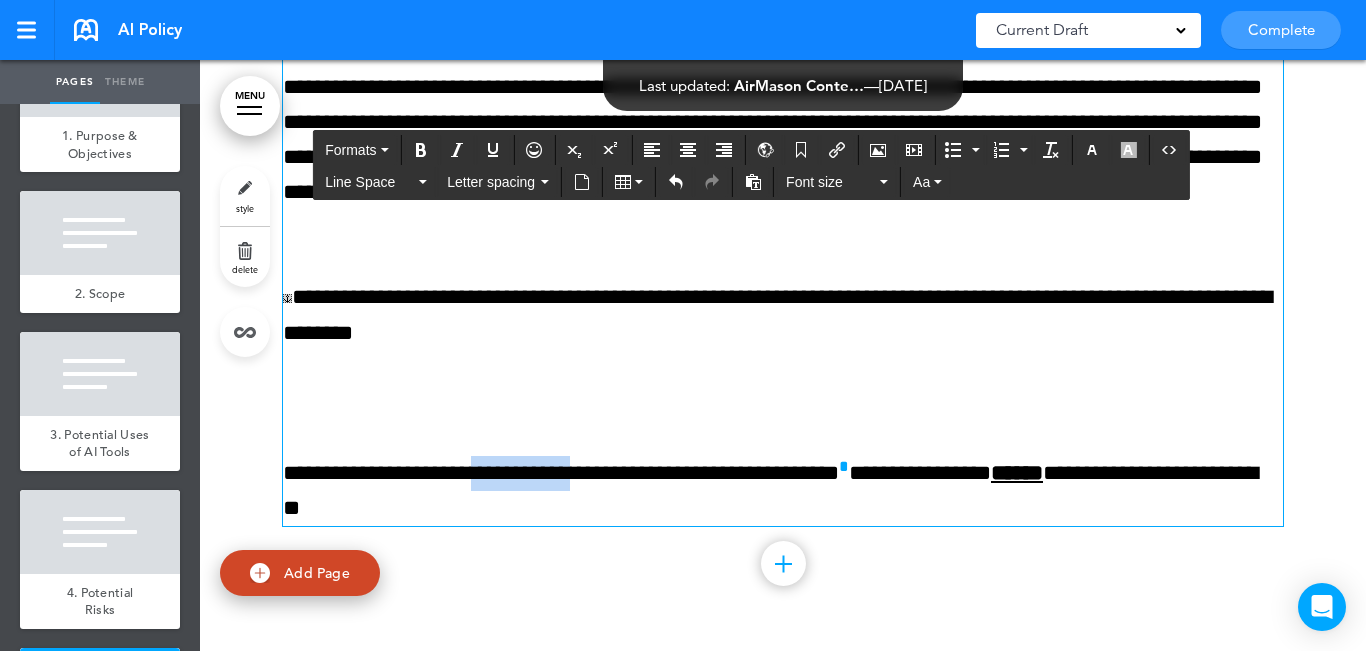 click on "**********" at bounding box center (783, -2379) 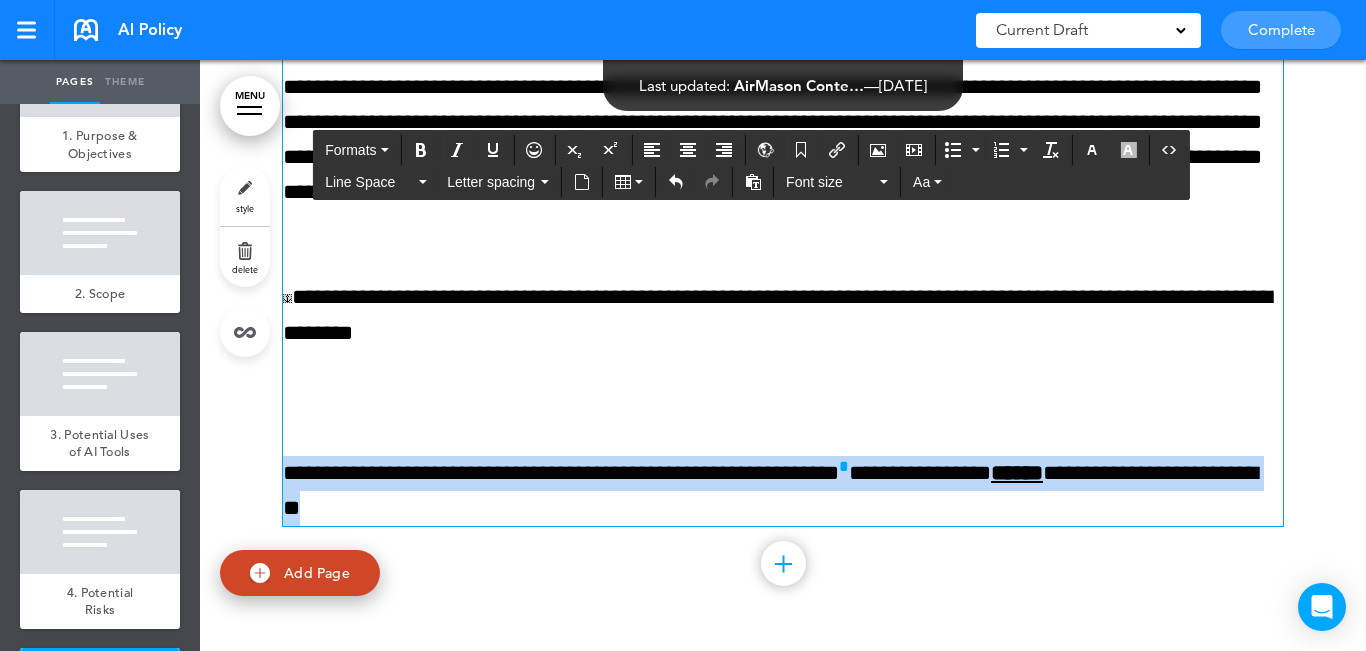 click on "**********" at bounding box center [783, -2379] 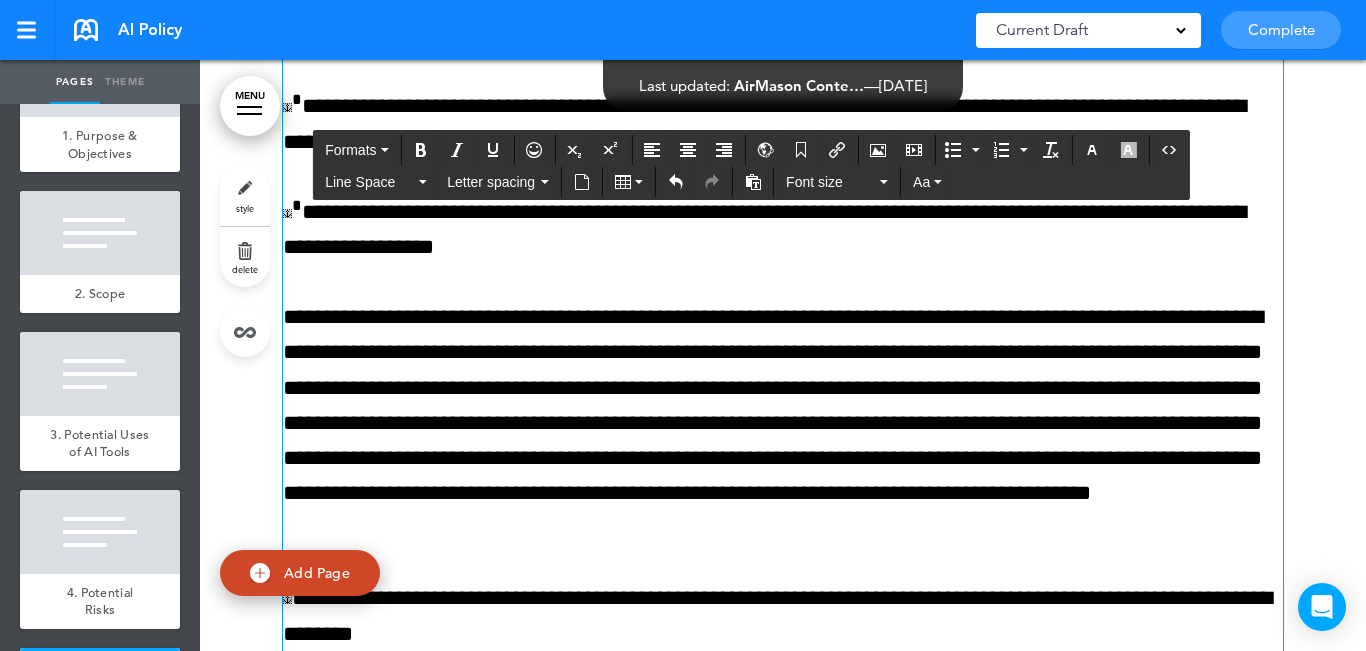 scroll, scrollTop: 11091, scrollLeft: 0, axis: vertical 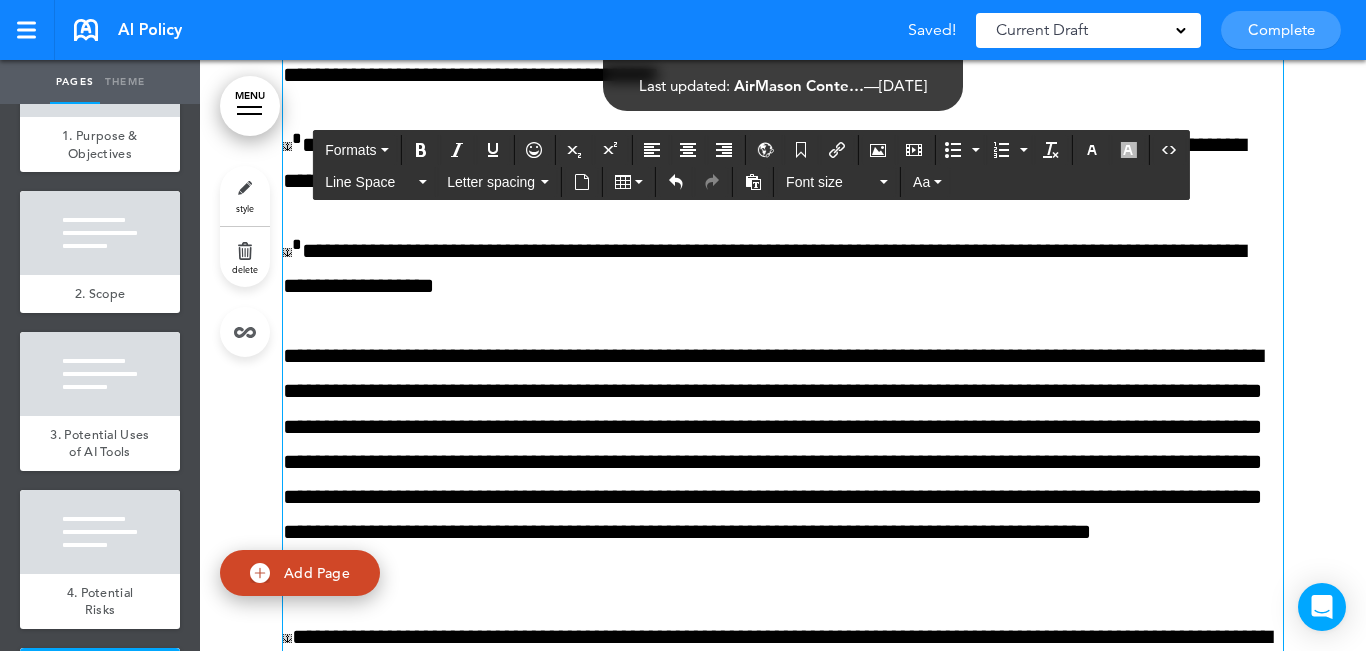 click on "**********" at bounding box center (783, 269) 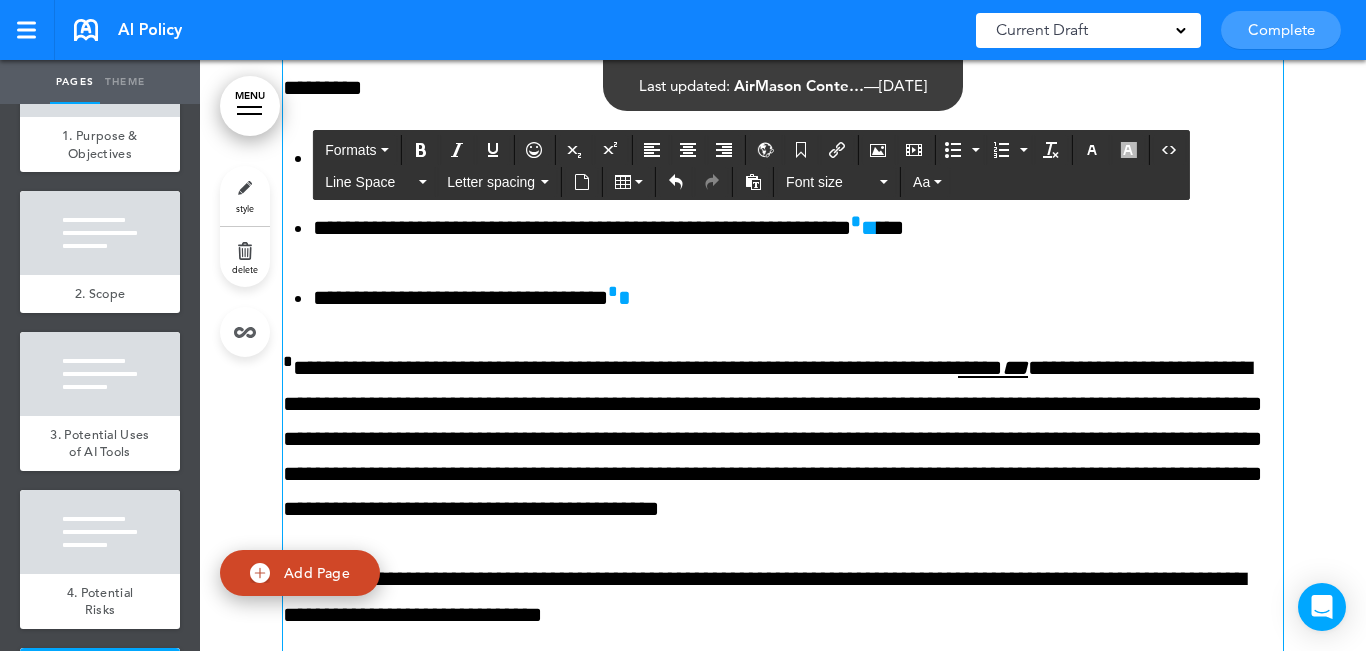 scroll, scrollTop: 10621, scrollLeft: 0, axis: vertical 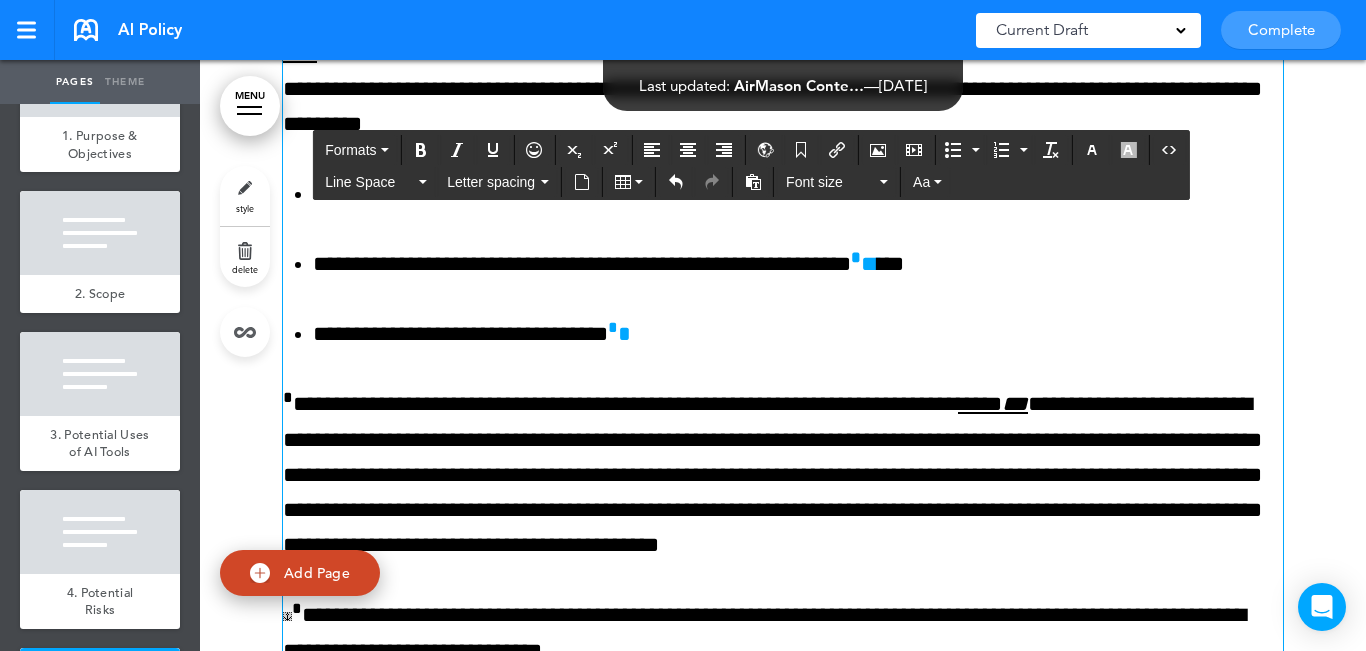 click on "**********" at bounding box center (798, 334) 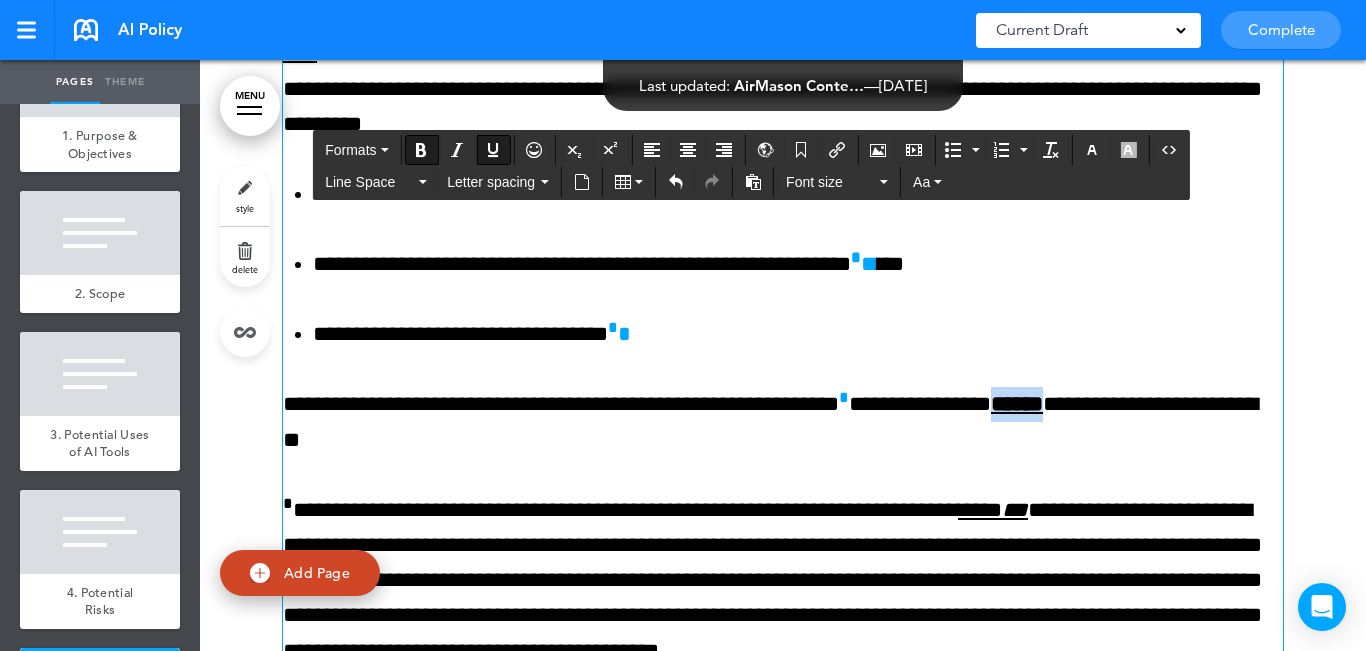 drag, startPoint x: 1027, startPoint y: 440, endPoint x: 950, endPoint y: 386, distance: 94.04786 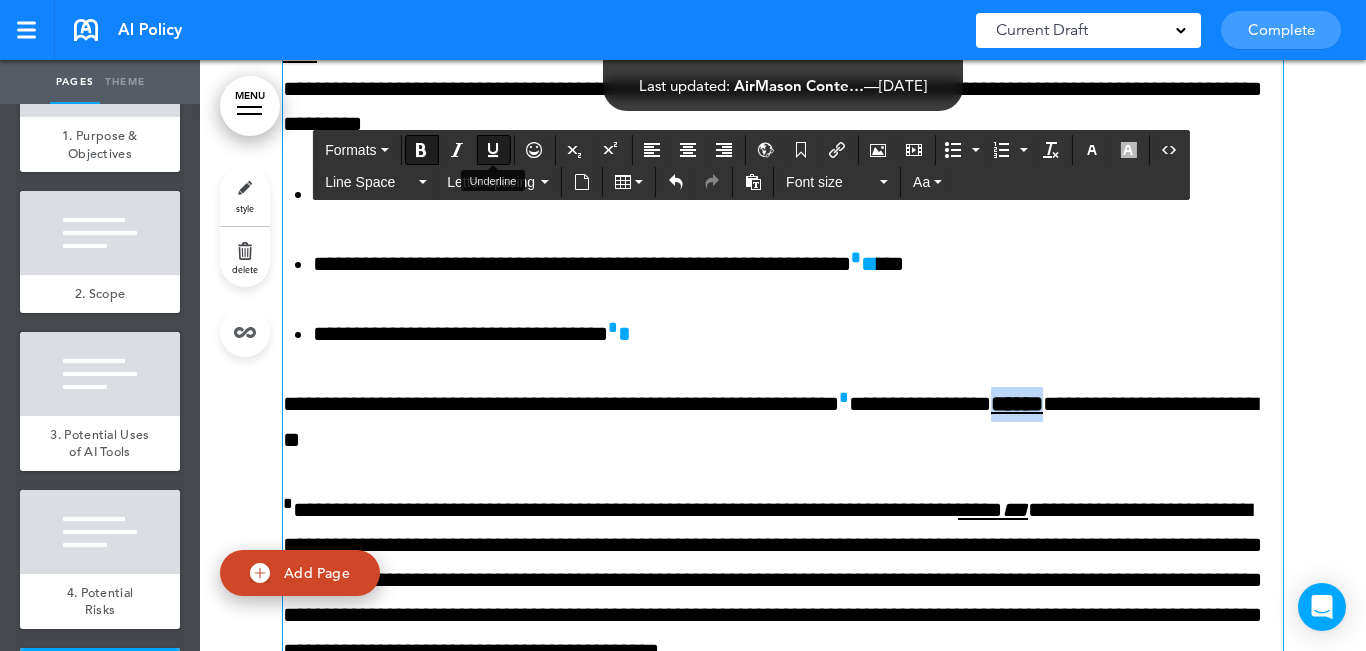 drag, startPoint x: 490, startPoint y: 149, endPoint x: 515, endPoint y: 178, distance: 38.28838 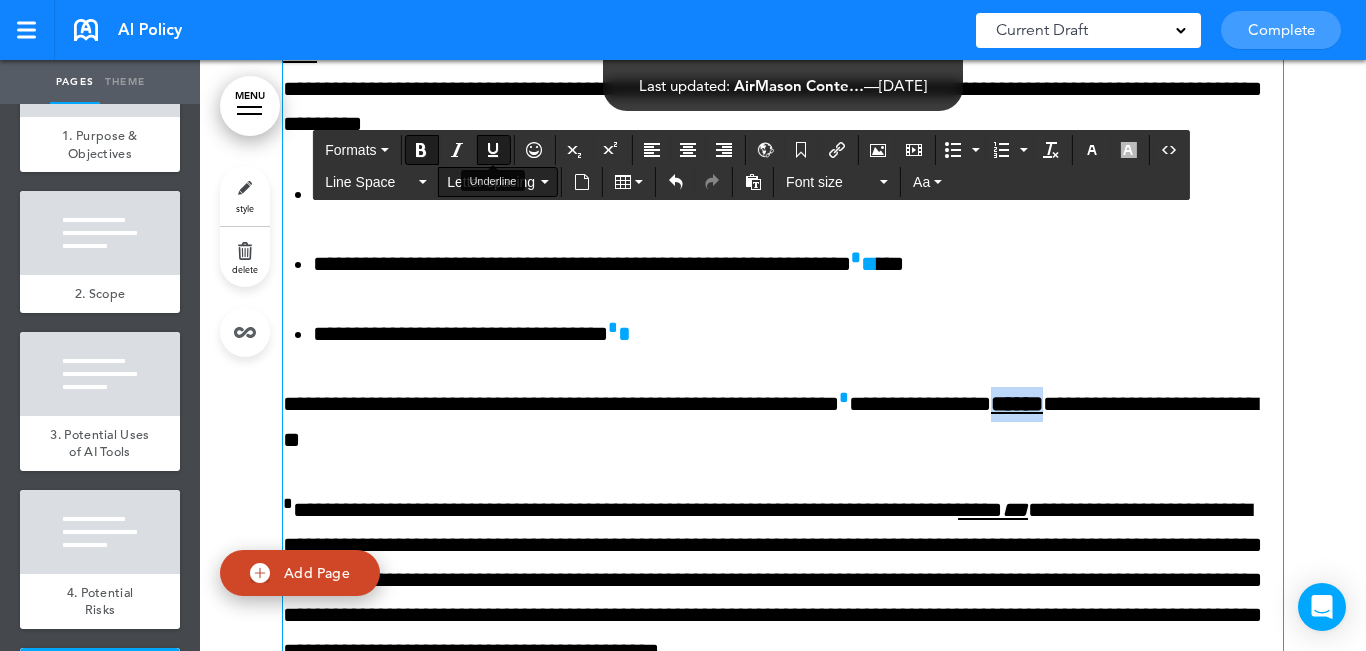 click at bounding box center (493, 150) 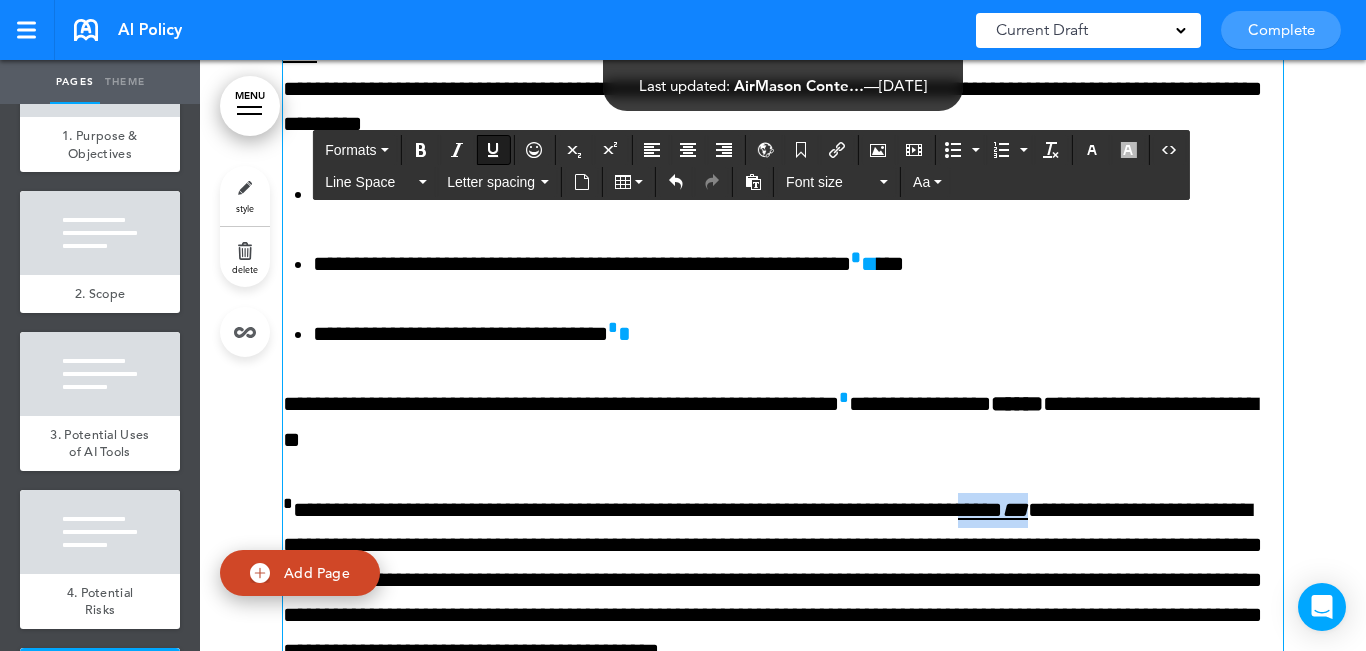 drag, startPoint x: 1023, startPoint y: 549, endPoint x: 1059, endPoint y: 527, distance: 42.190044 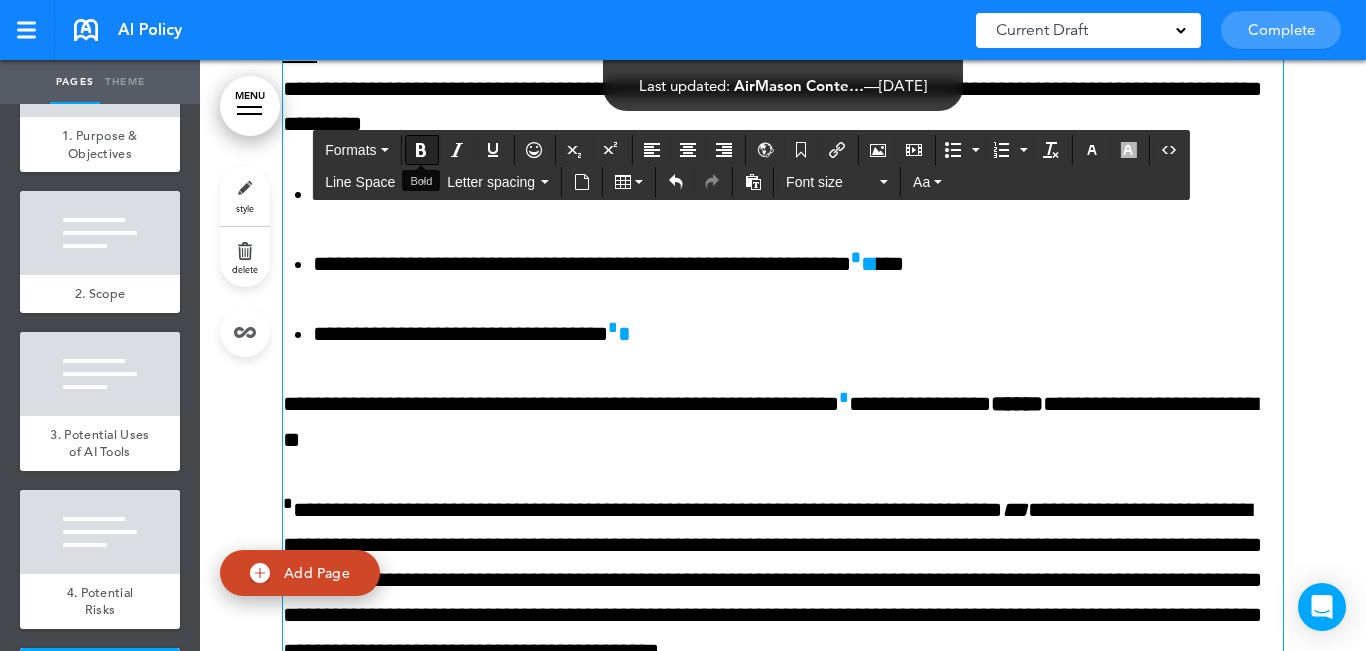 click at bounding box center (421, 150) 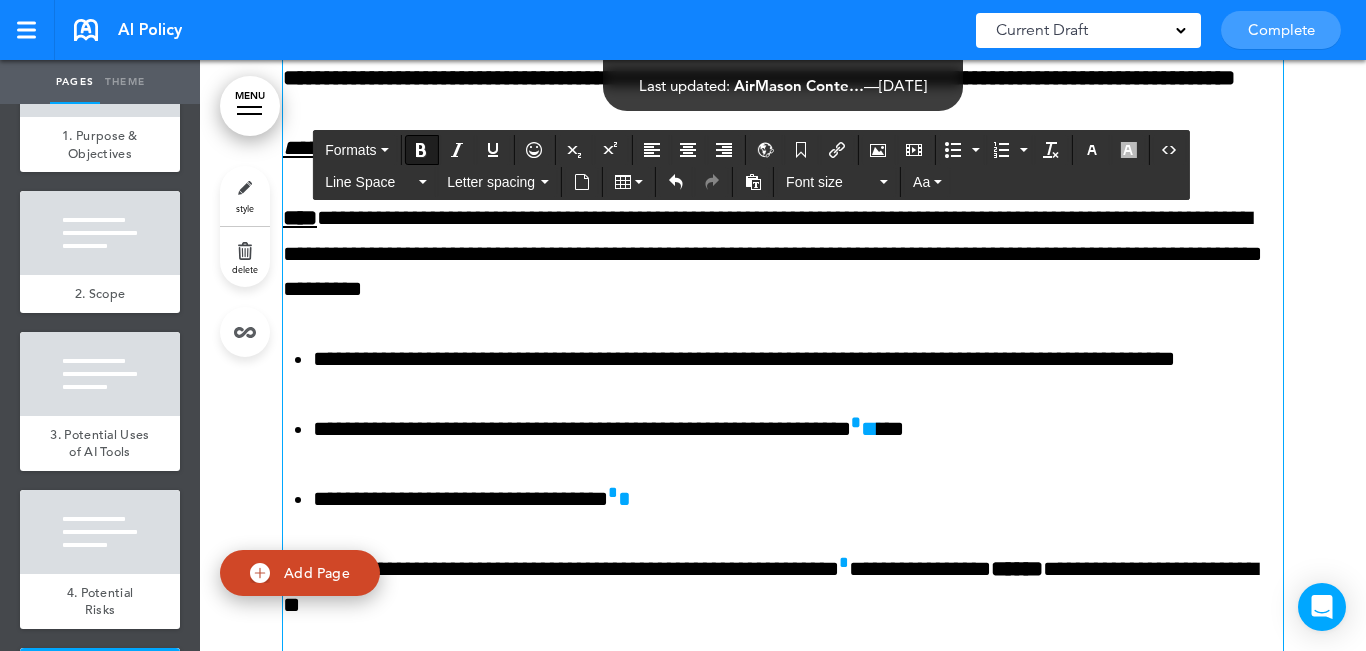 scroll, scrollTop: 10421, scrollLeft: 0, axis: vertical 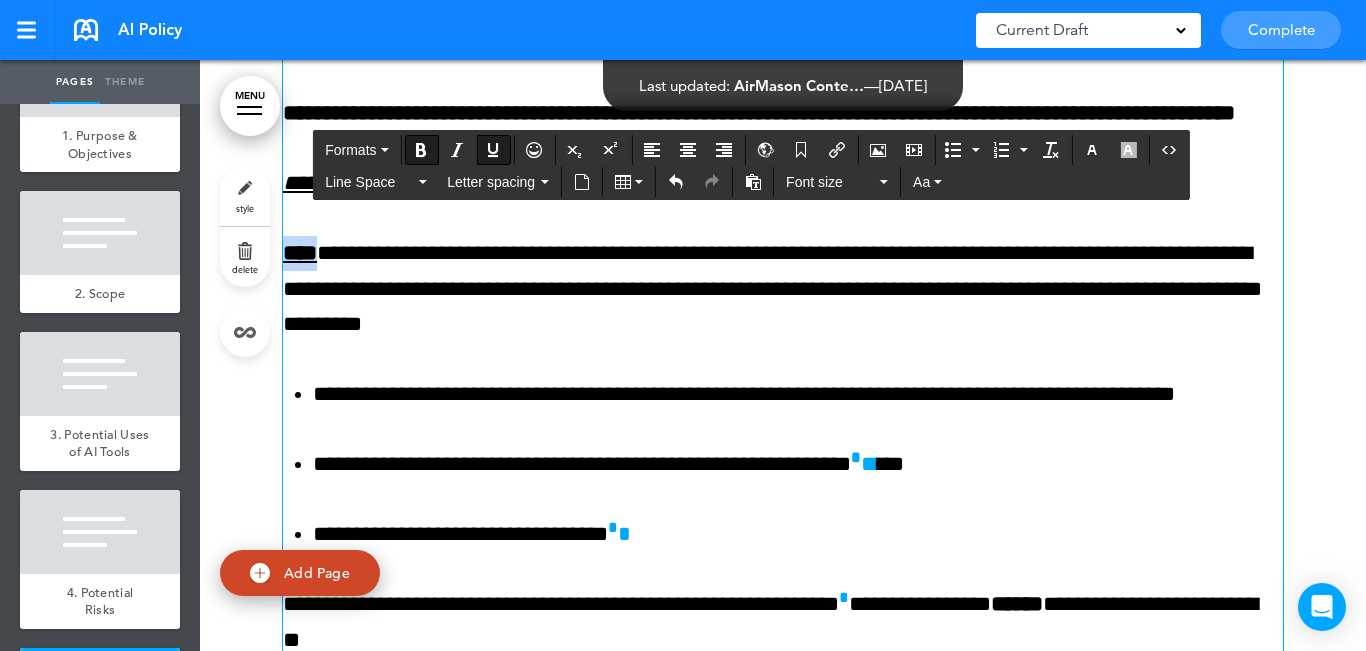 drag, startPoint x: 318, startPoint y: 280, endPoint x: 278, endPoint y: 282, distance: 40.04997 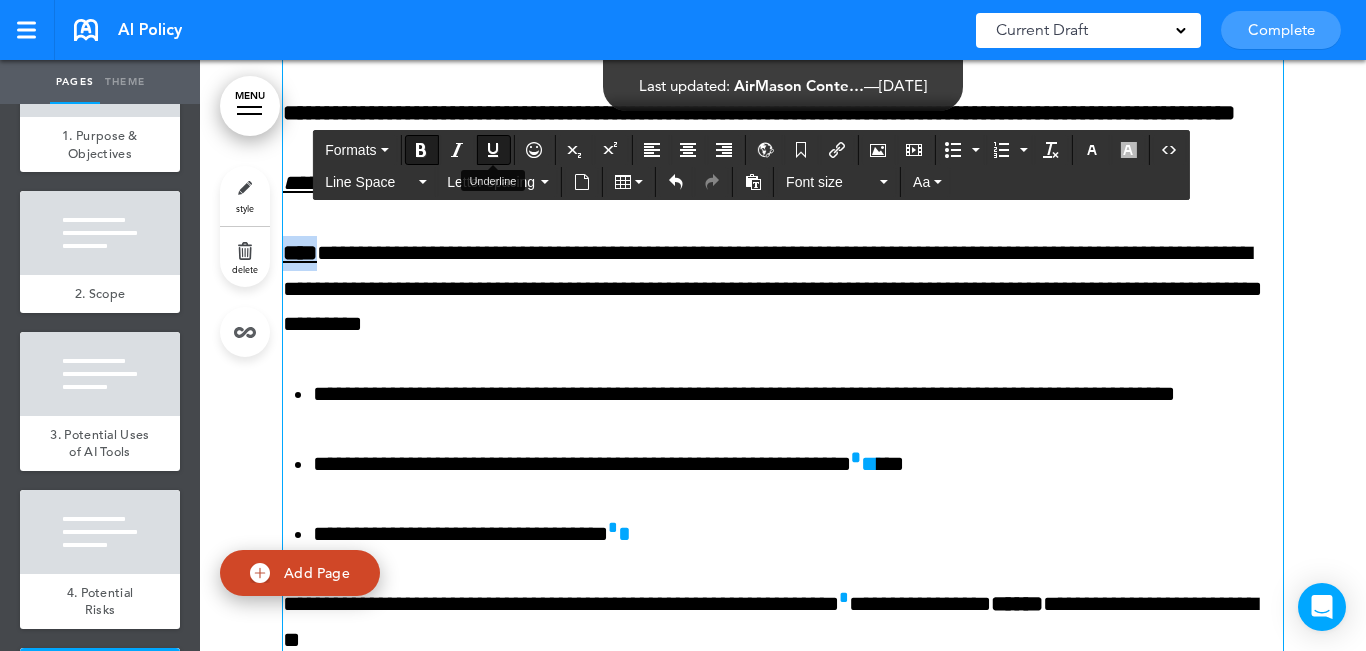 click at bounding box center (493, 150) 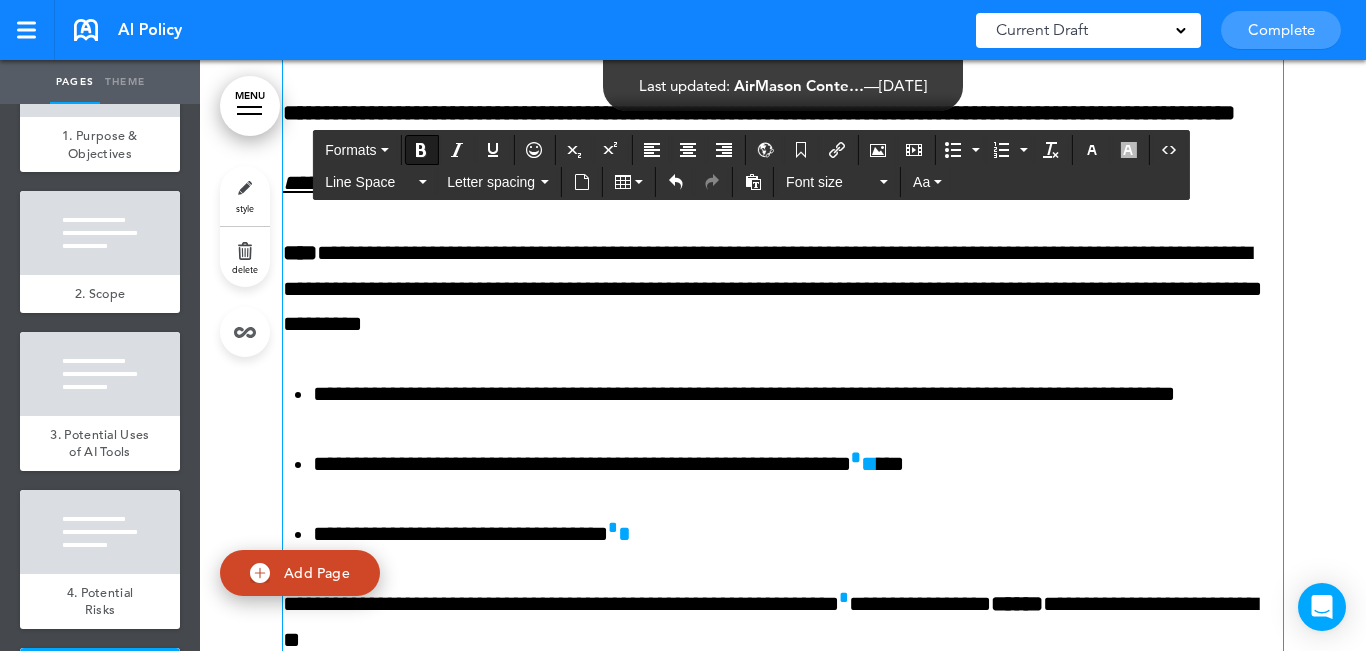click on "**********" at bounding box center (358, 183) 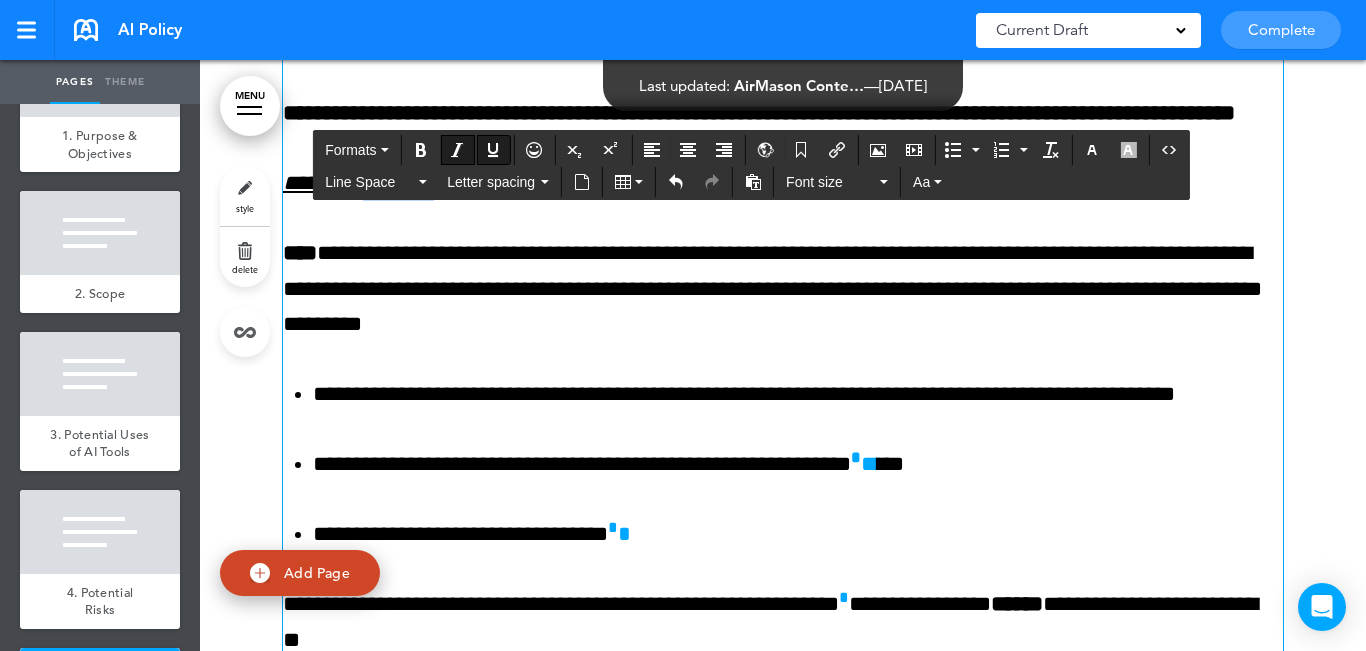 click on "**********" at bounding box center [358, 183] 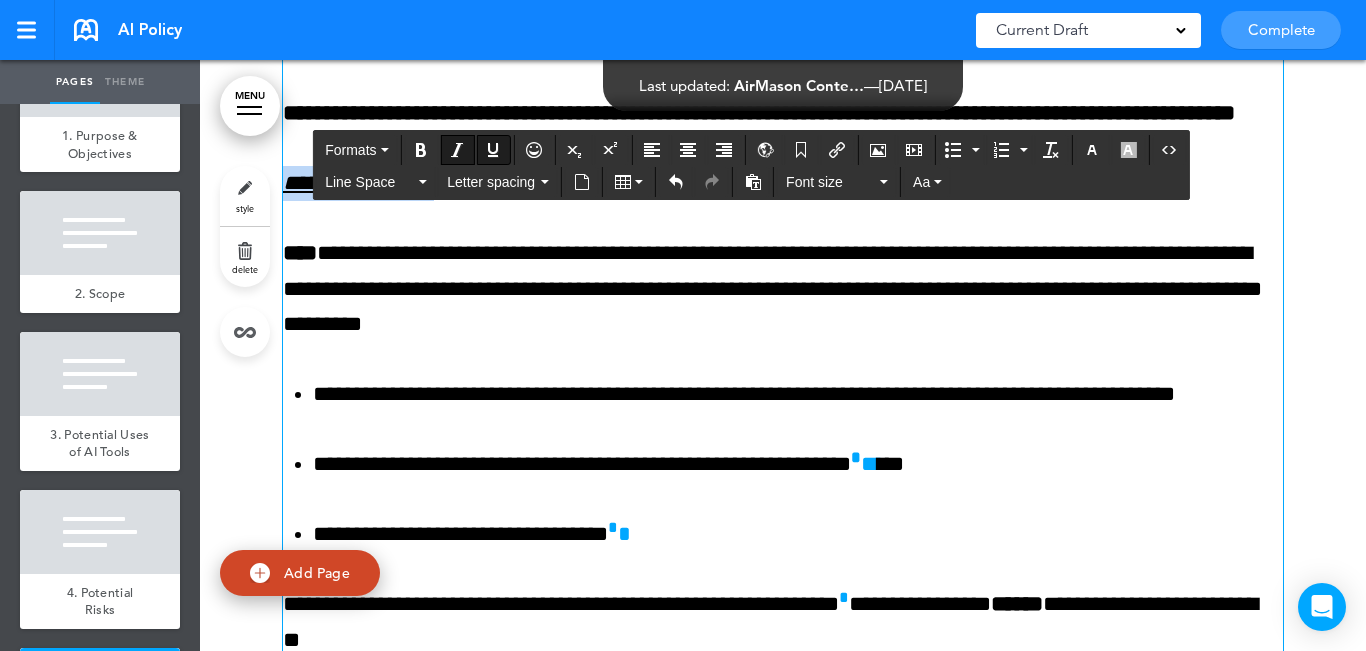 click on "**********" at bounding box center (358, 183) 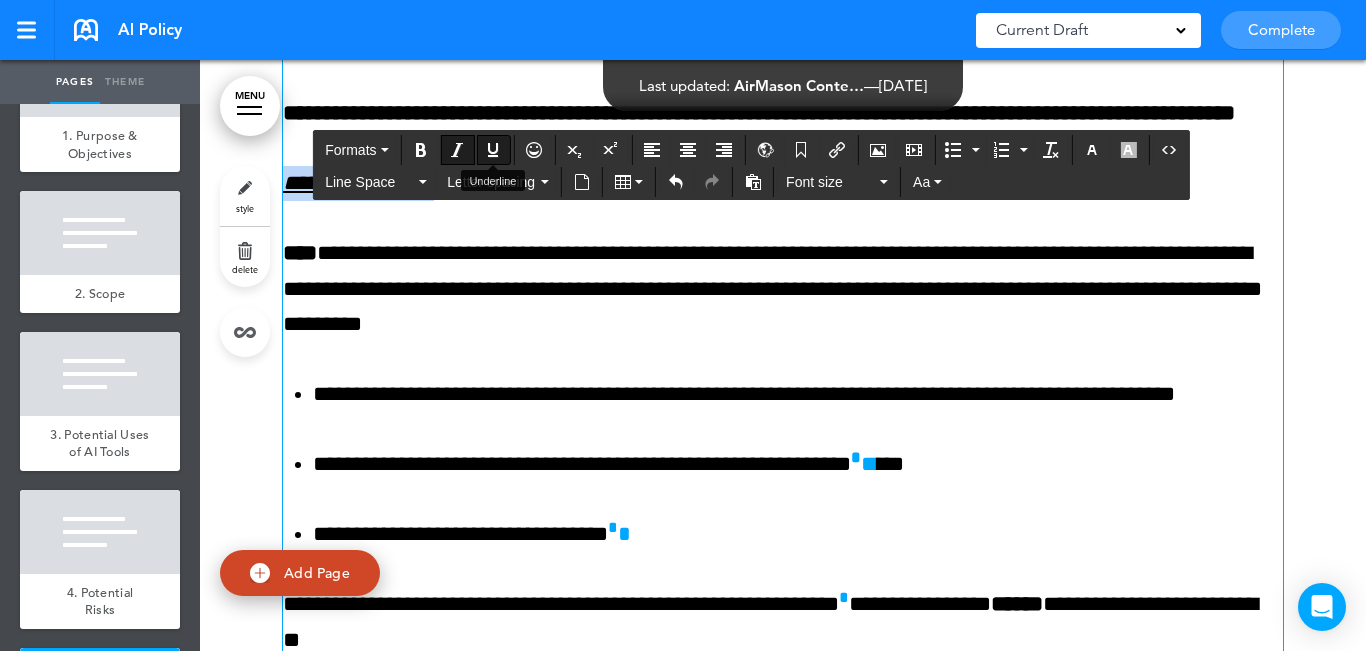 click at bounding box center (493, 150) 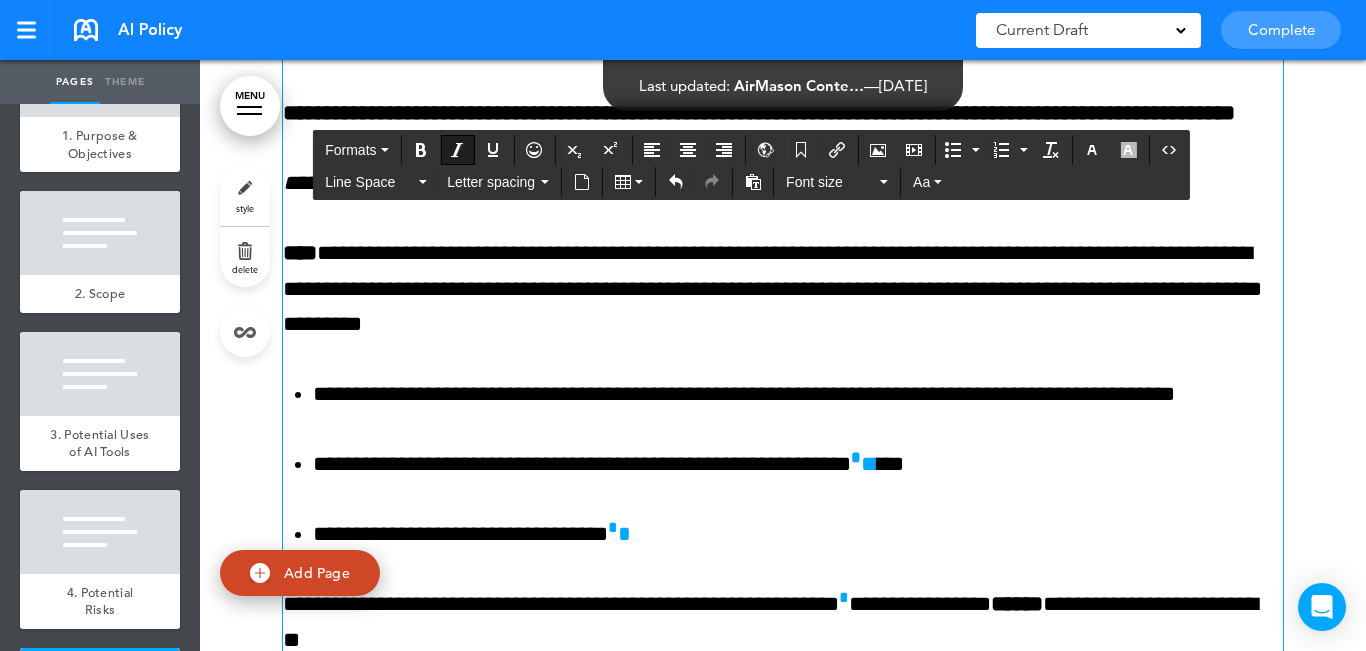 click at bounding box center (457, 150) 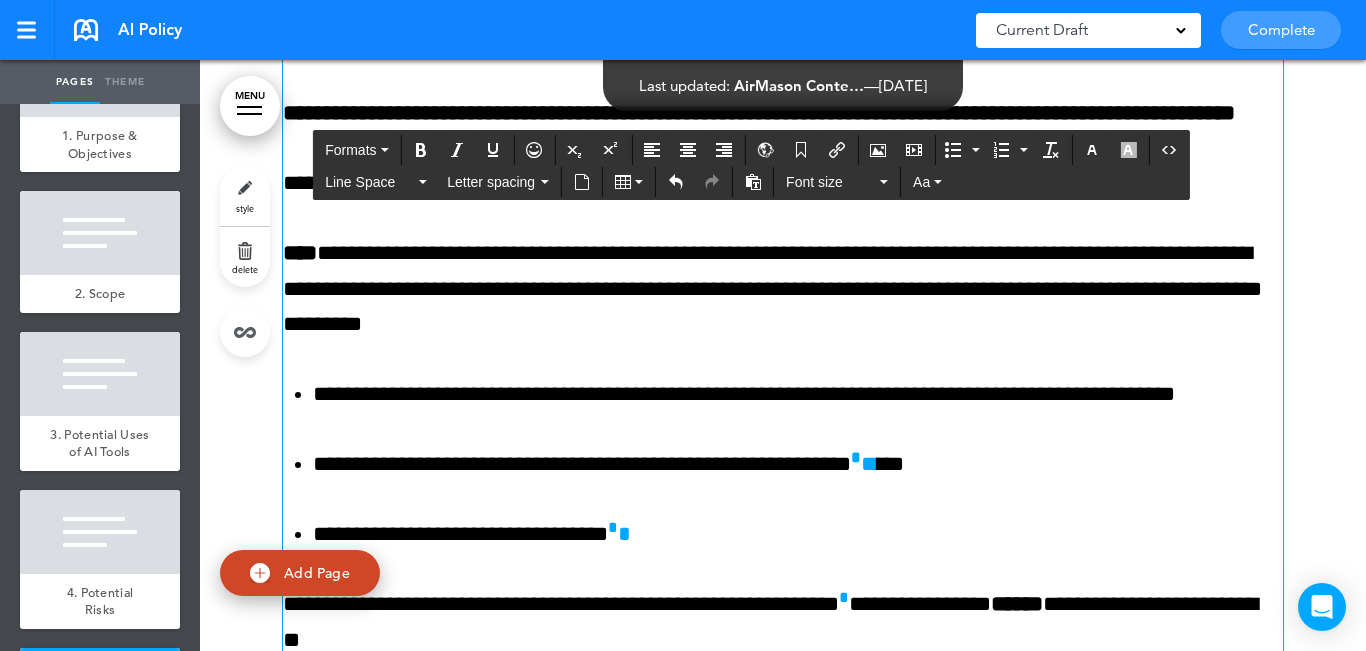 drag, startPoint x: 394, startPoint y: 147, endPoint x: 388, endPoint y: 188, distance: 41.4367 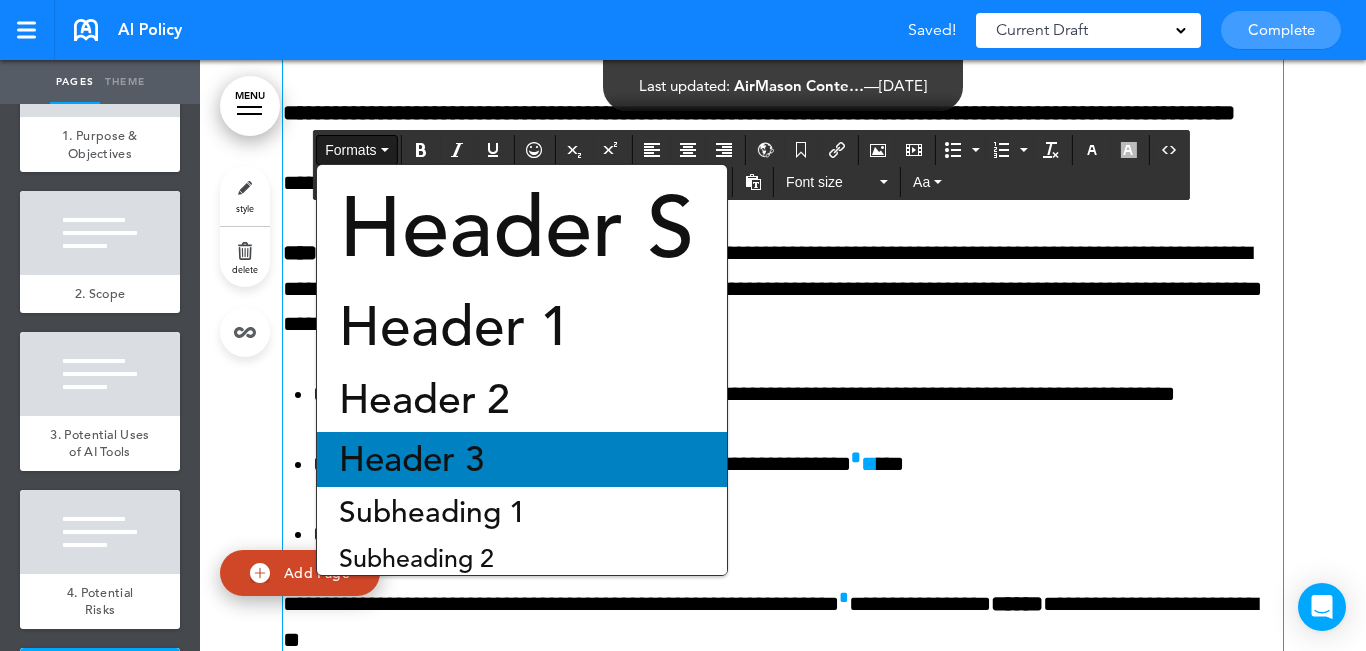 click on "Header 3" at bounding box center (522, 459) 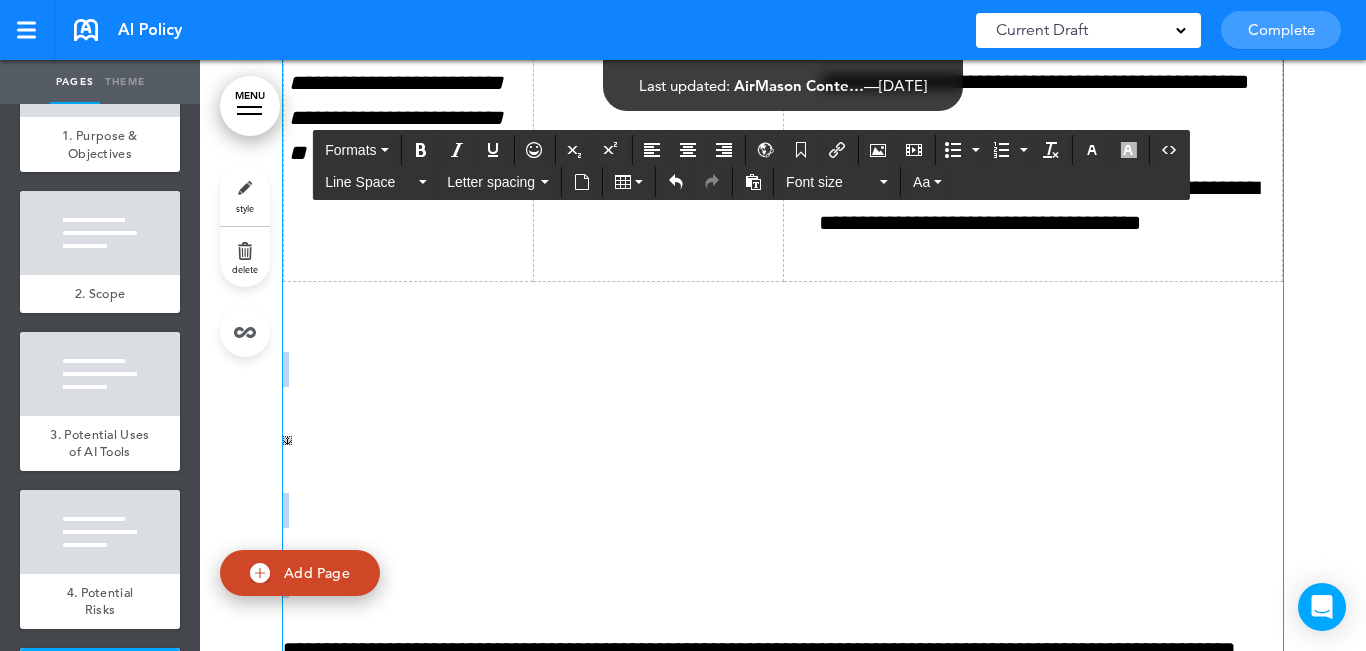 scroll, scrollTop: 9821, scrollLeft: 0, axis: vertical 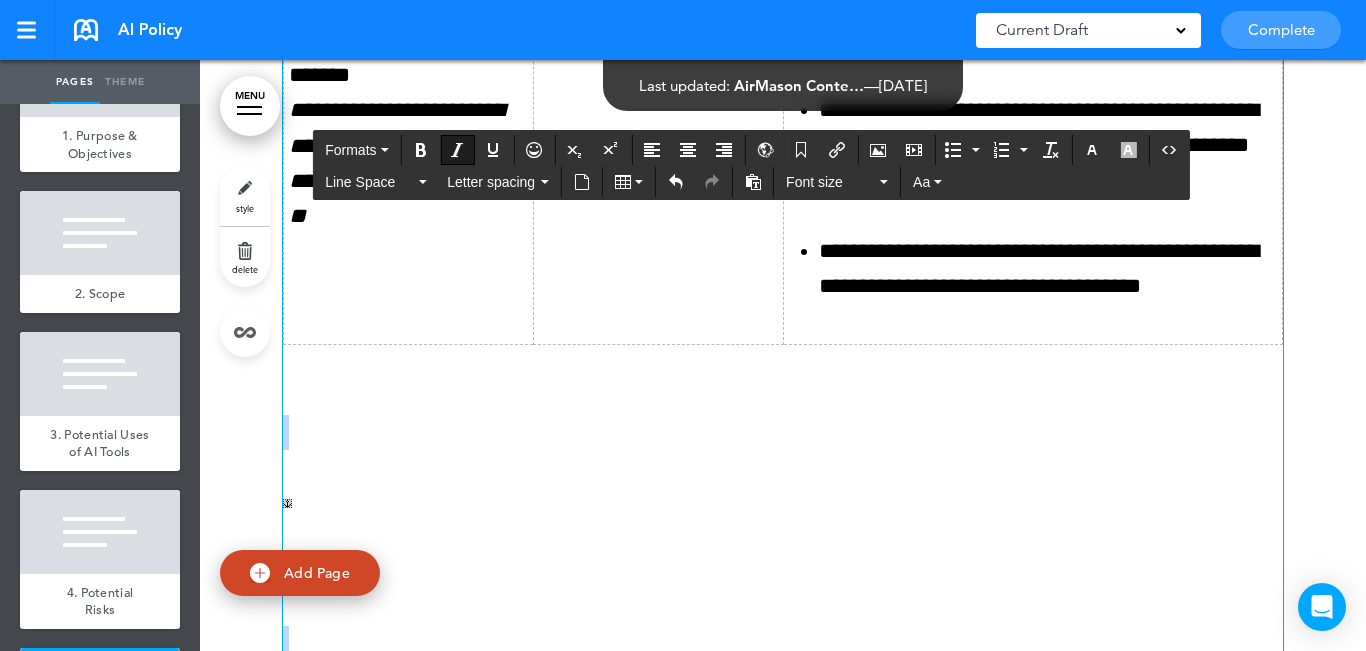 drag, startPoint x: 428, startPoint y: 316, endPoint x: 367, endPoint y: 365, distance: 78.24321 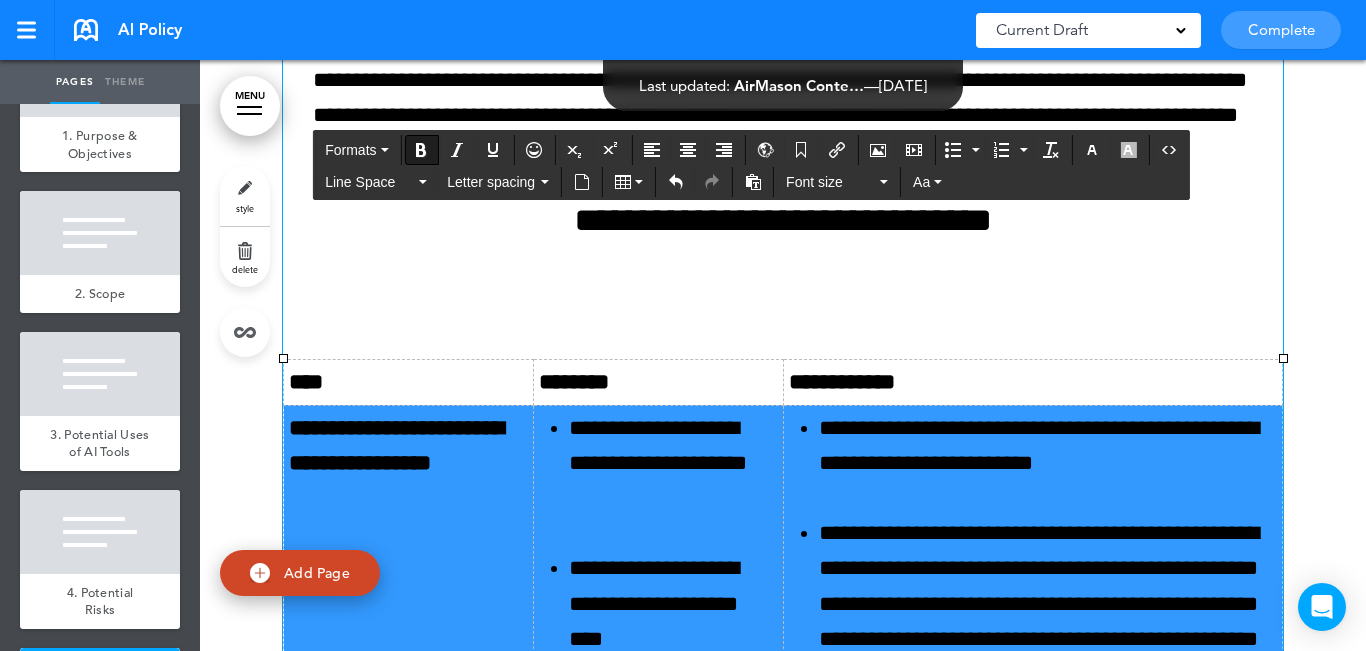 scroll, scrollTop: 7421, scrollLeft: 0, axis: vertical 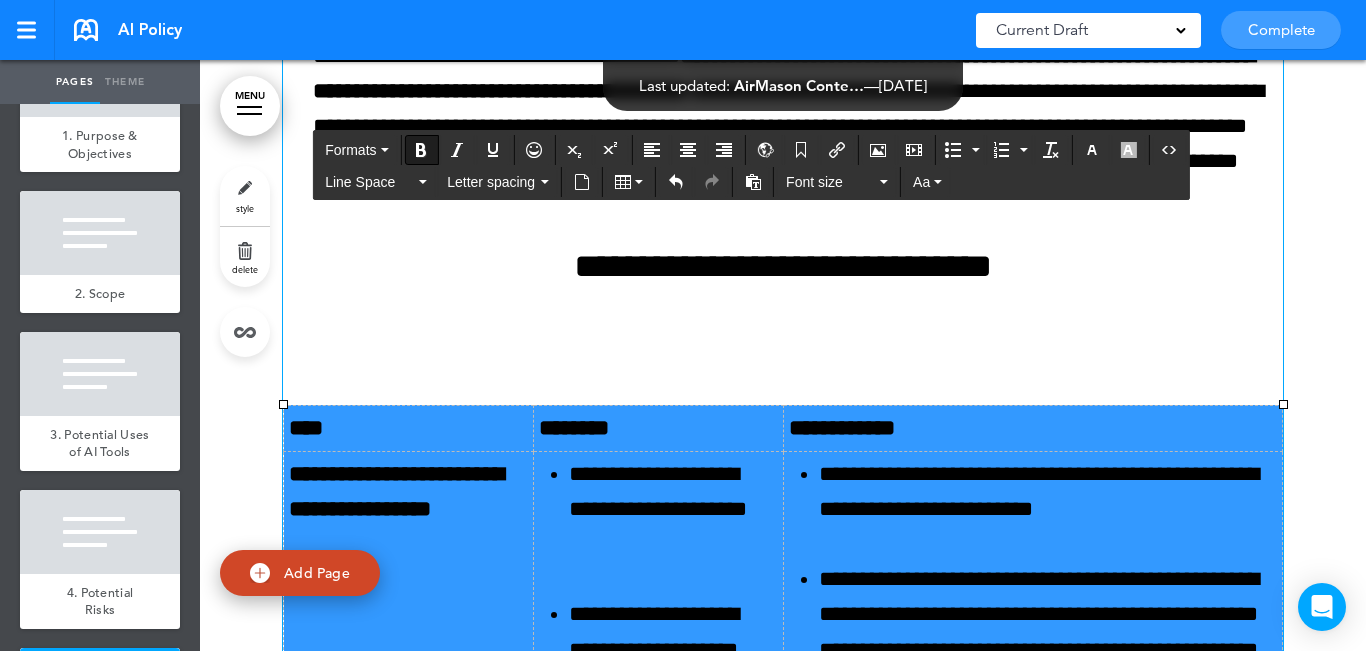 drag, startPoint x: 877, startPoint y: 406, endPoint x: 418, endPoint y: 428, distance: 459.52692 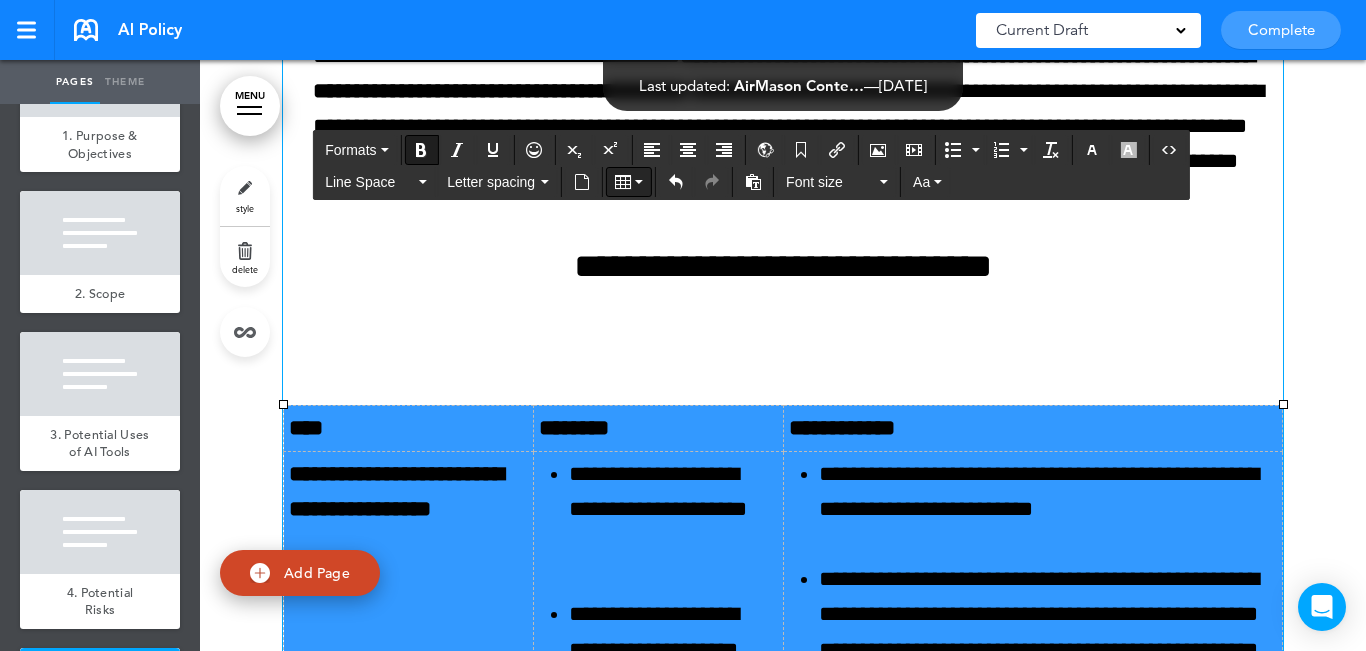 click at bounding box center (629, 182) 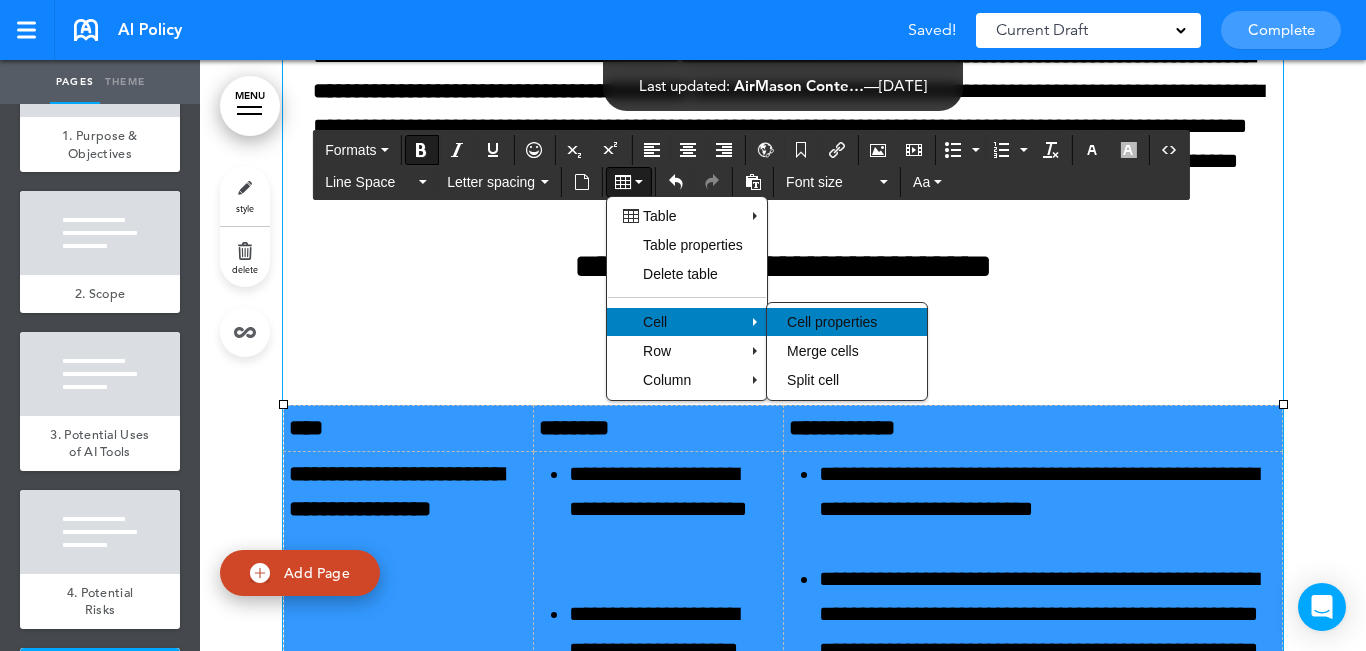 click on "Cell properties" at bounding box center [832, 322] 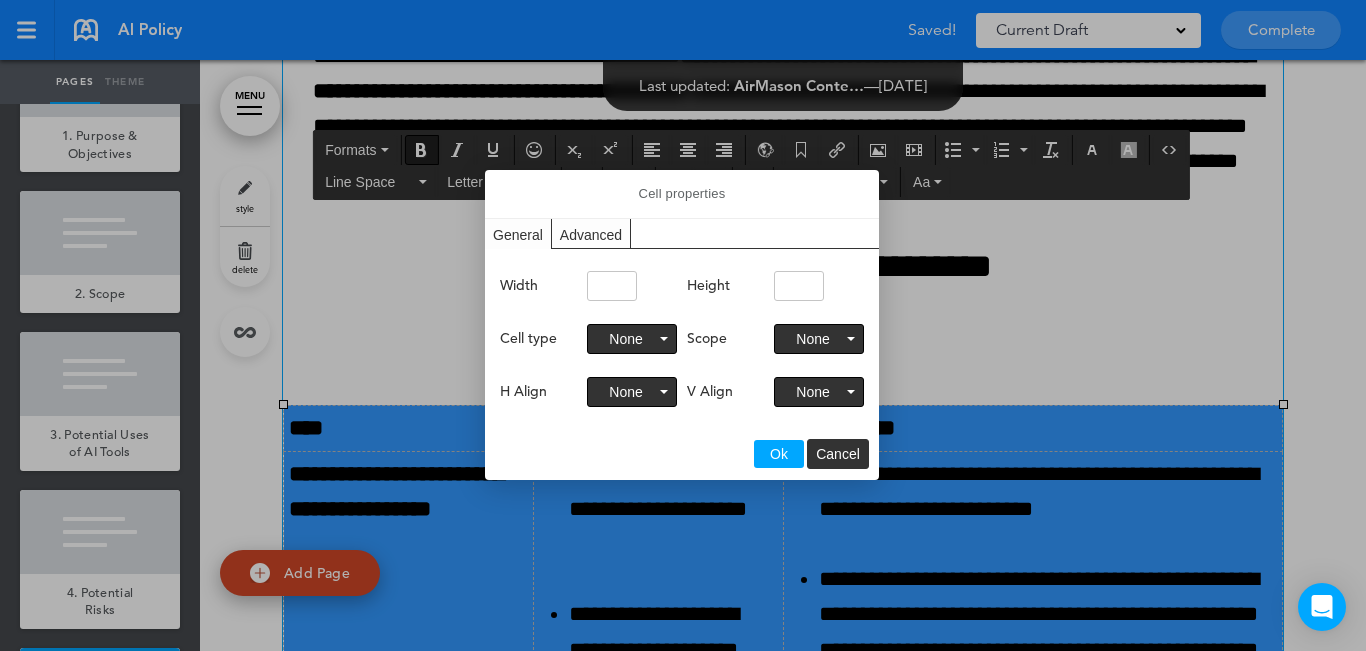 drag, startPoint x: 605, startPoint y: 229, endPoint x: 613, endPoint y: 241, distance: 14.422205 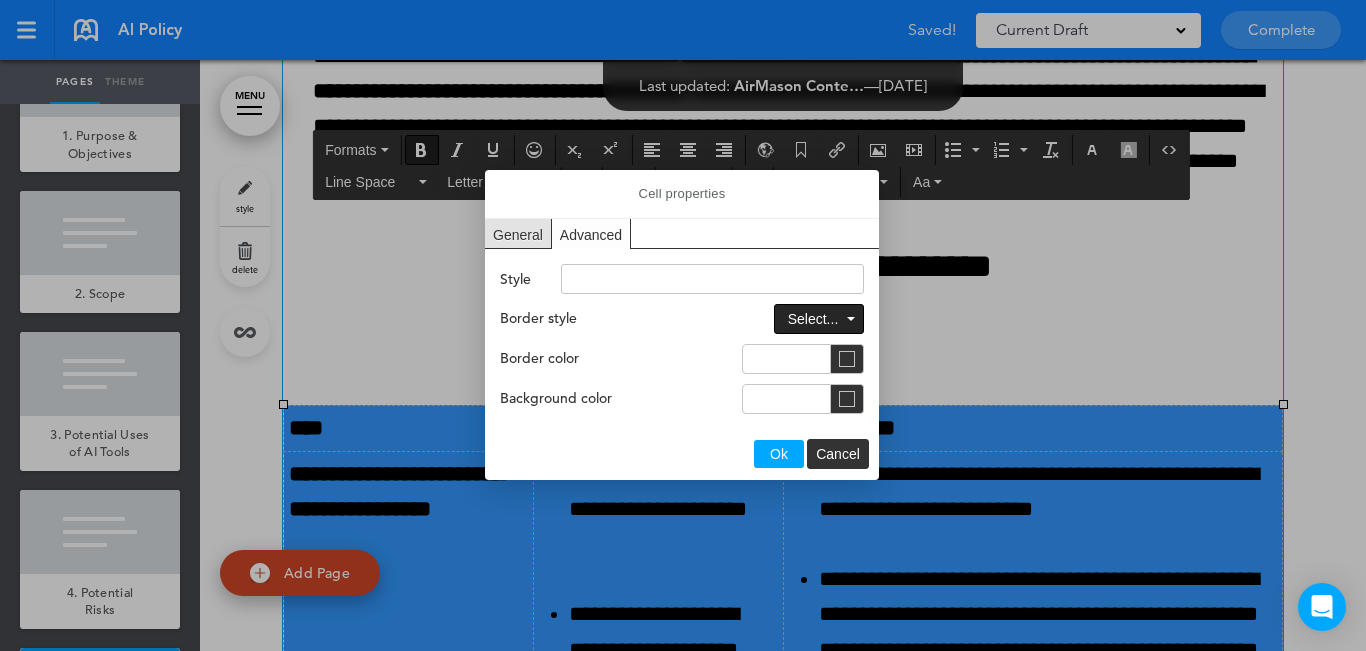 click on "Select..." at bounding box center [819, 319] 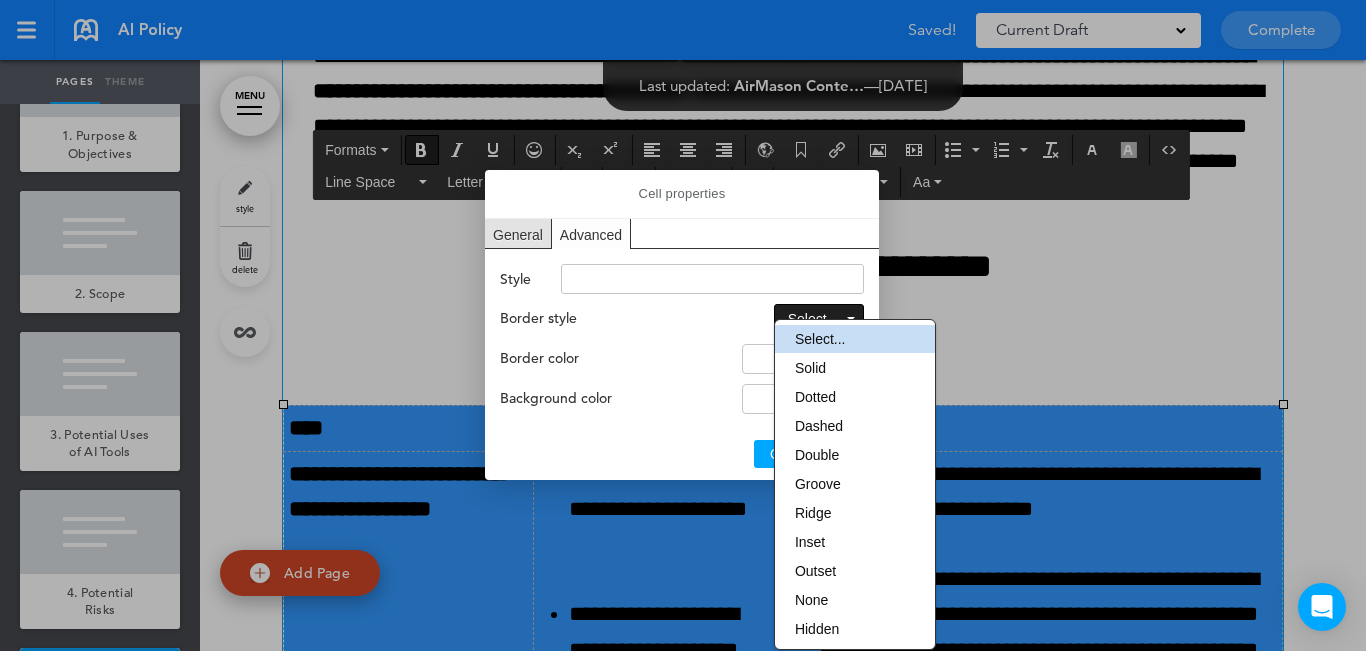 drag, startPoint x: 830, startPoint y: 362, endPoint x: 809, endPoint y: 401, distance: 44.294468 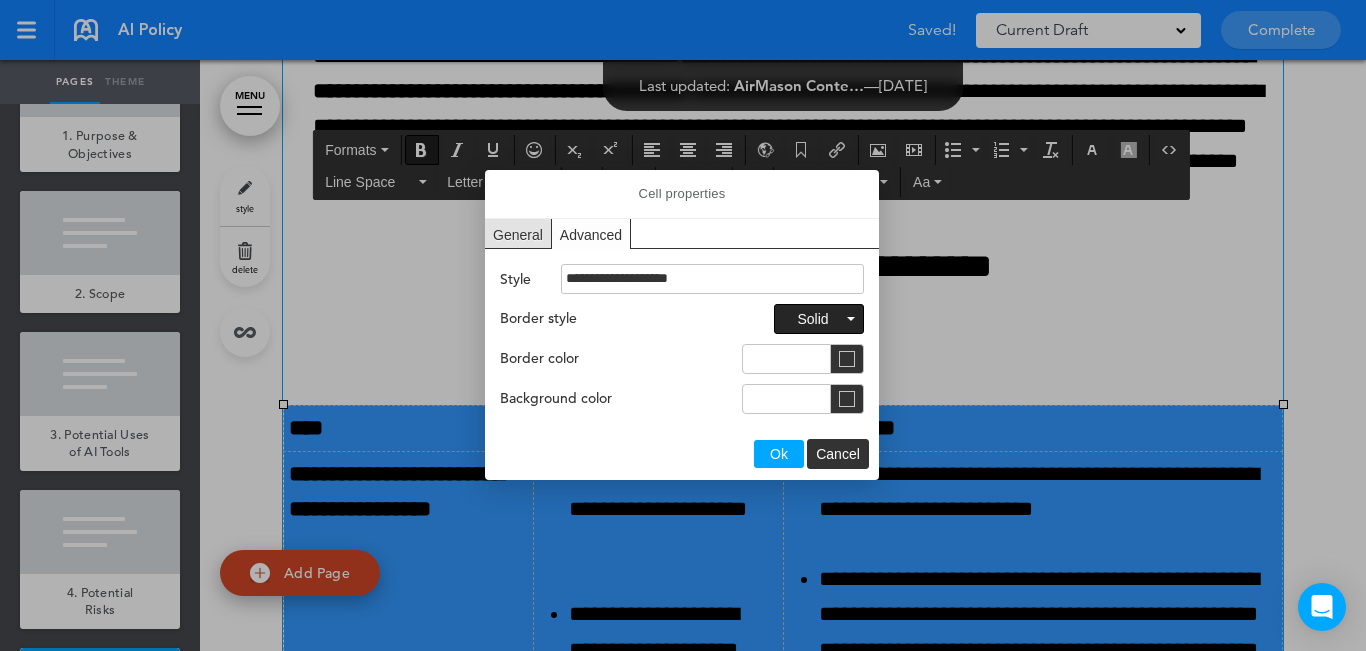 click on "Ok" at bounding box center (779, 454) 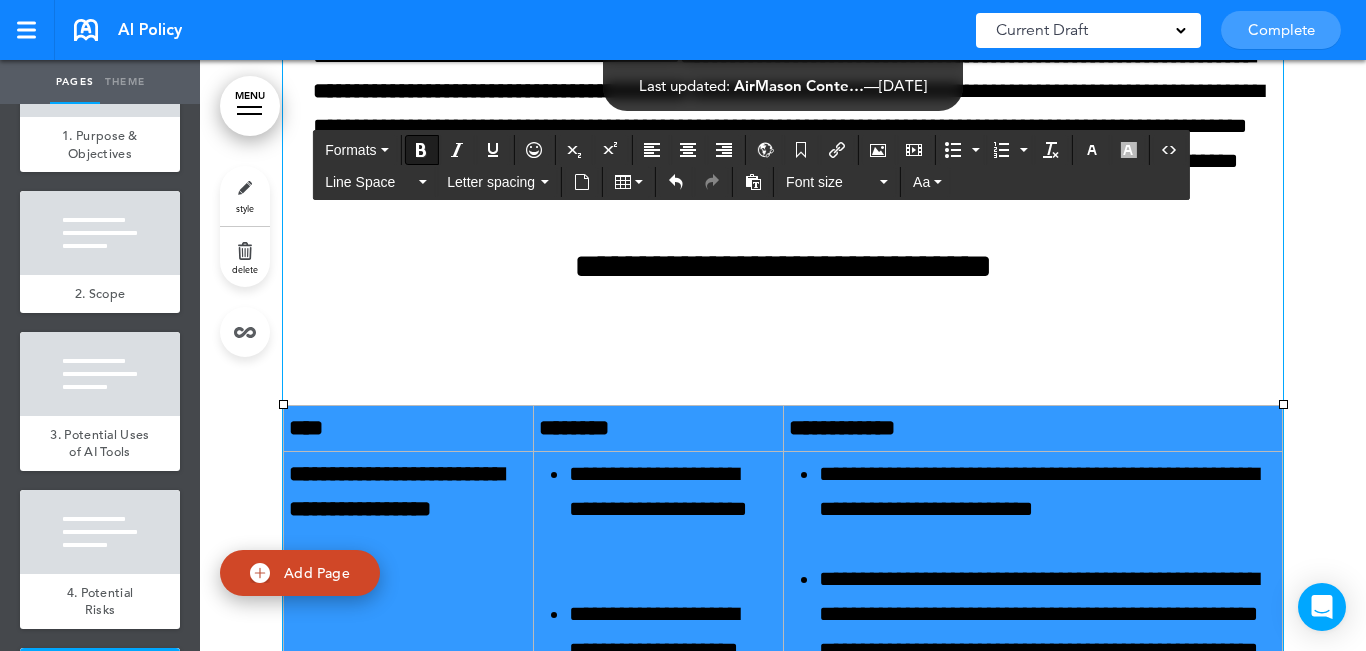 click on "**********" at bounding box center (783, 1339) 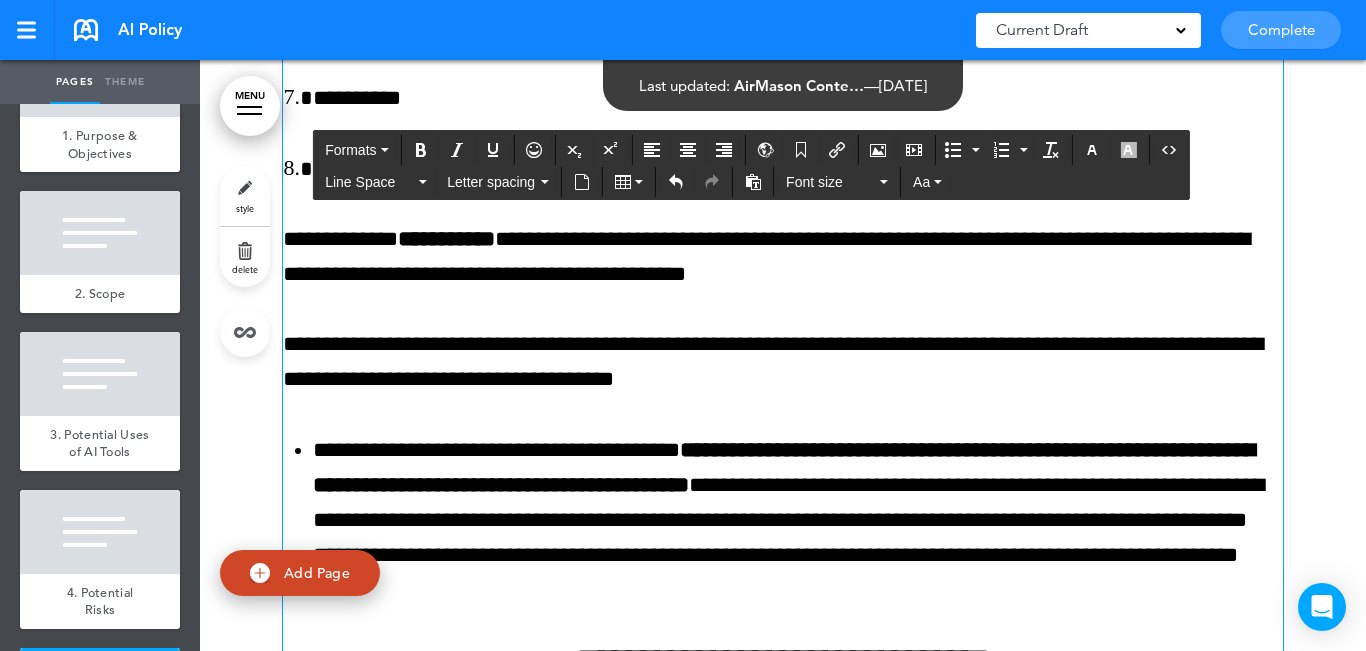 scroll, scrollTop: 7021, scrollLeft: 0, axis: vertical 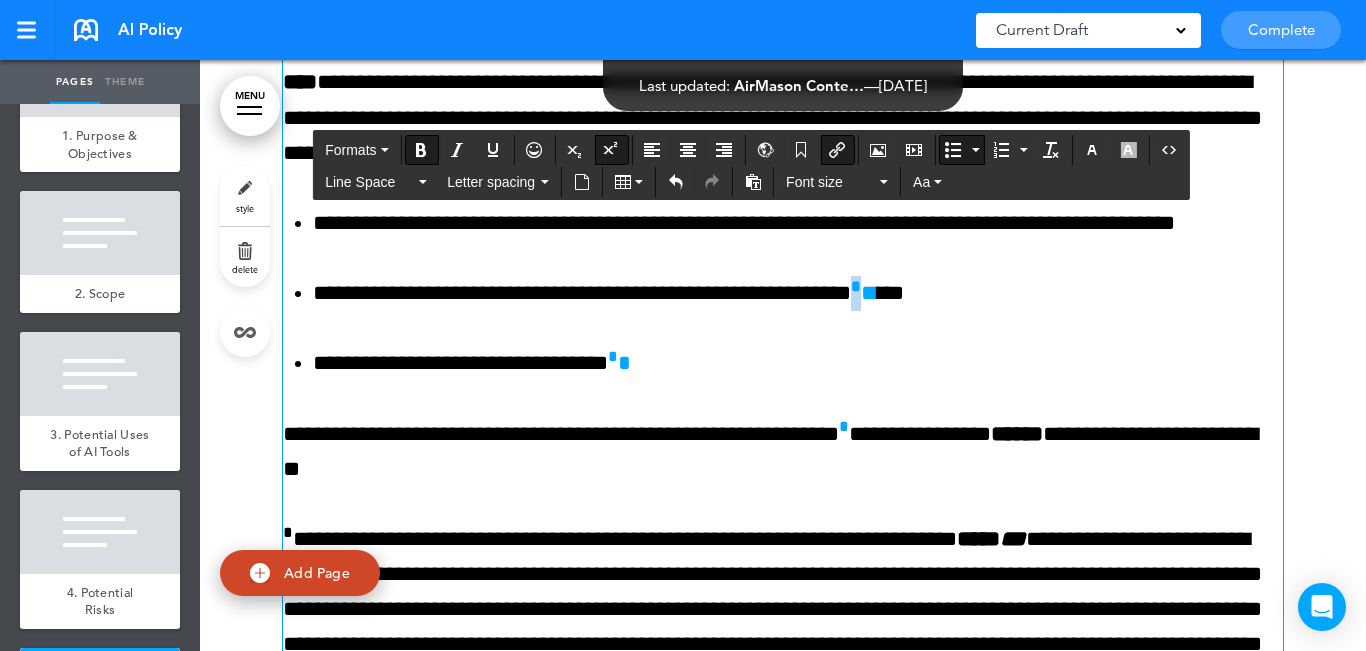 drag, startPoint x: 927, startPoint y: 313, endPoint x: 921, endPoint y: 328, distance: 16.155495 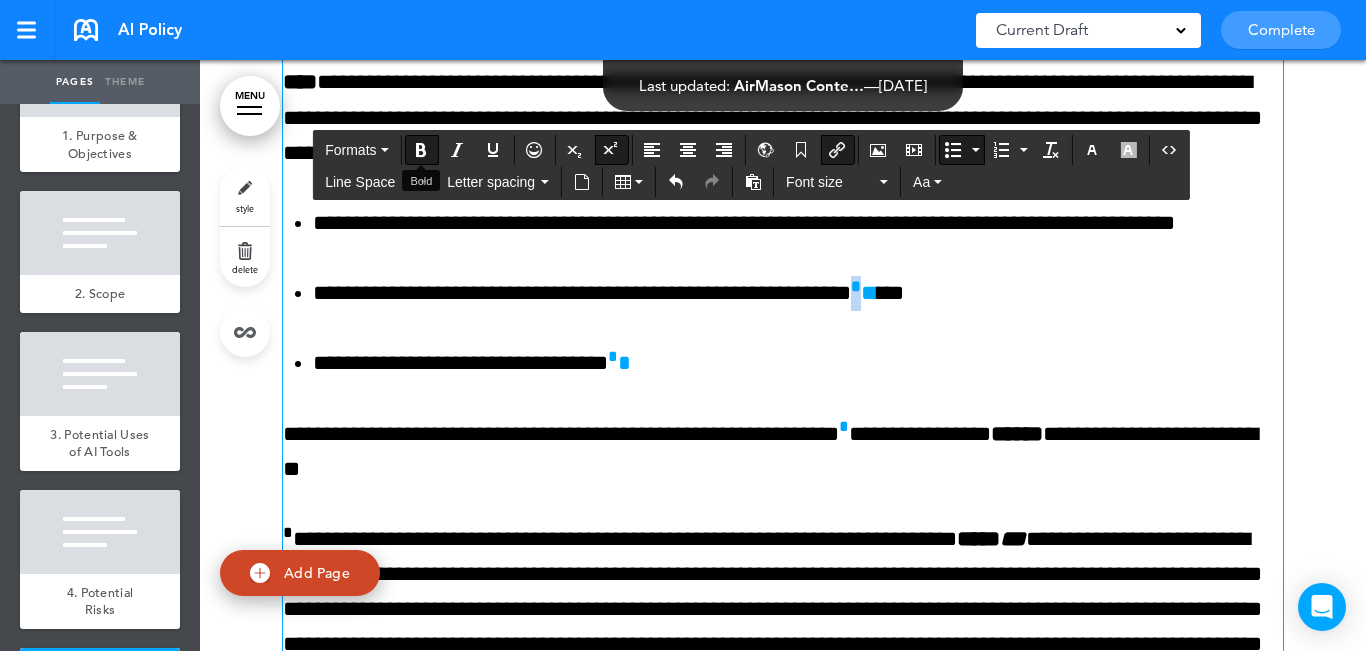 click at bounding box center [421, 150] 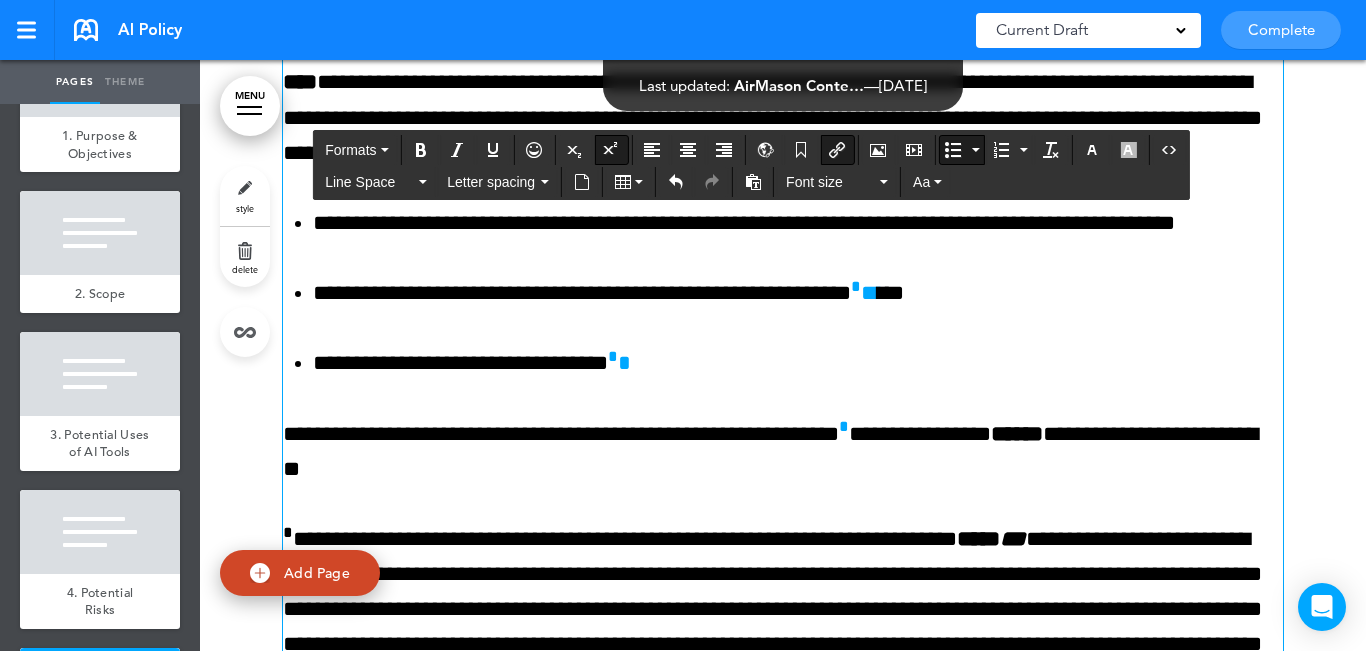 click on "**********" at bounding box center (798, 293) 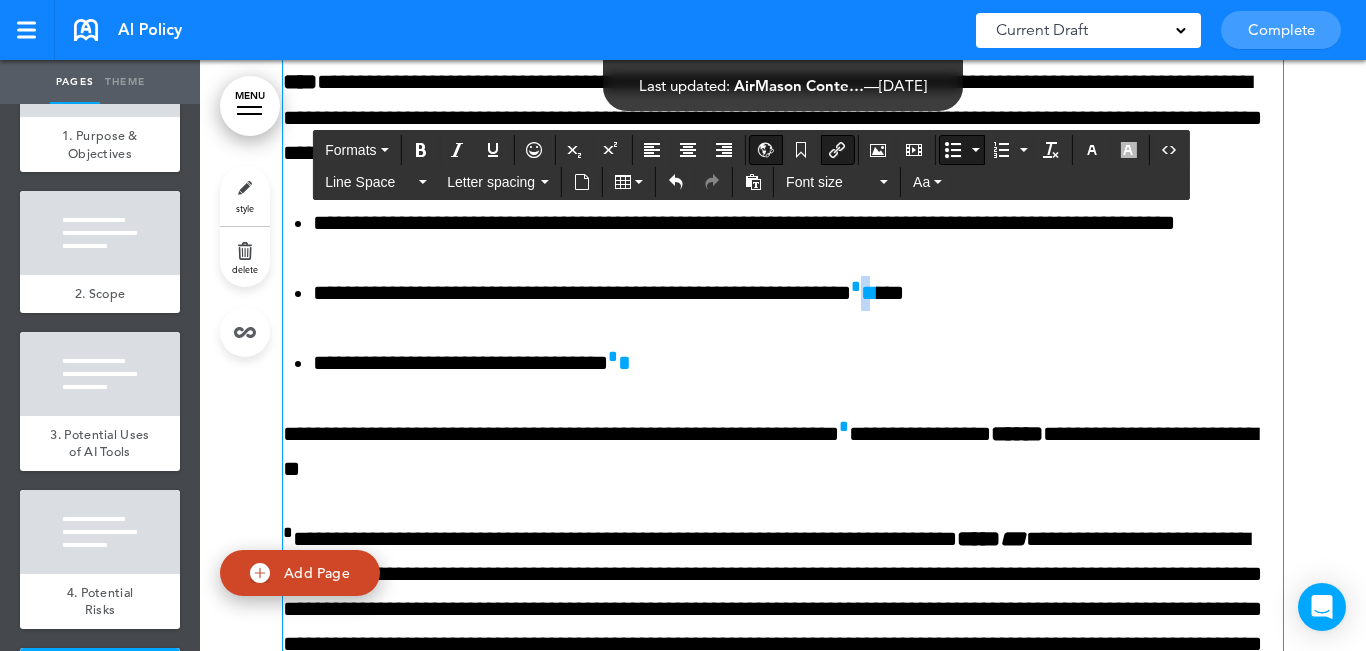 click on "* *" at bounding box center [864, 293] 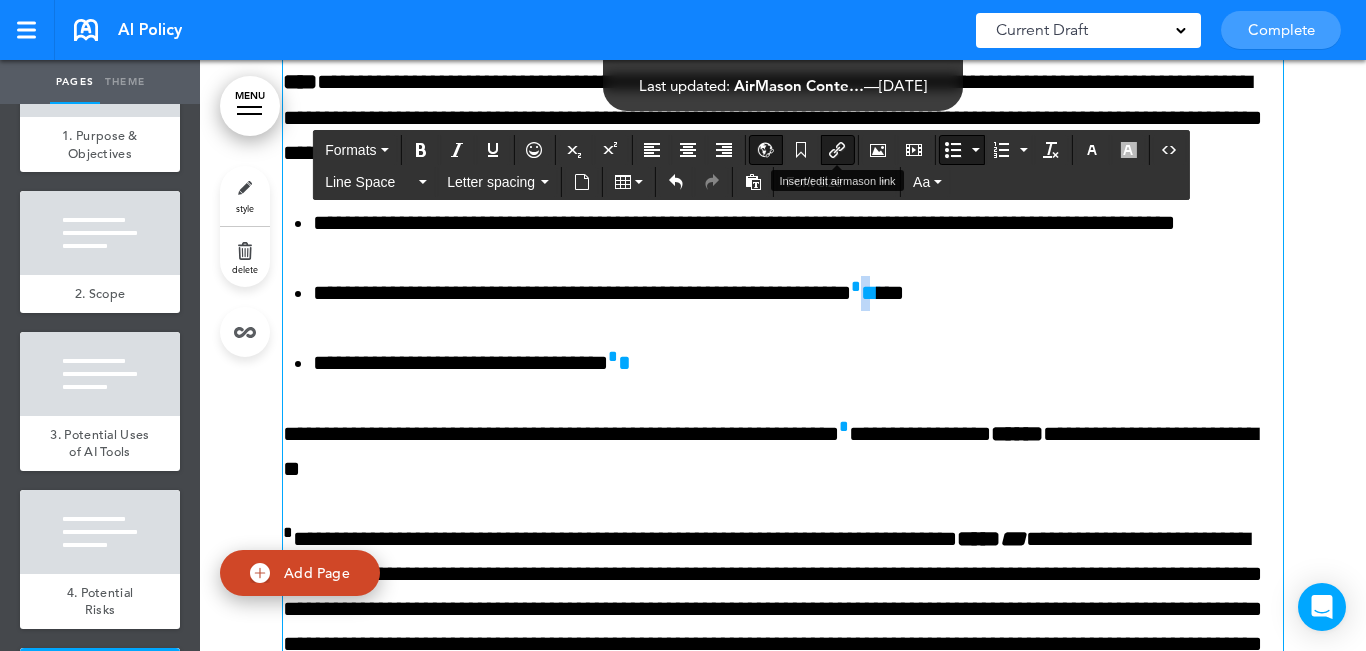 click at bounding box center (837, 150) 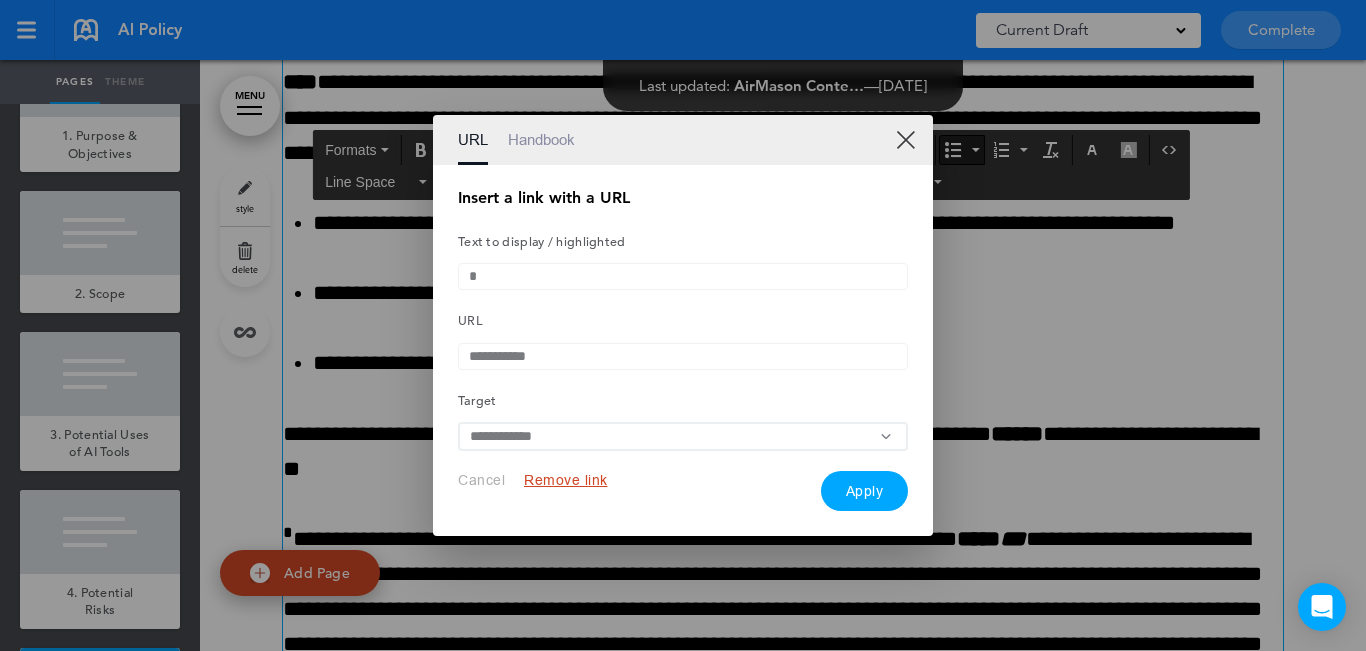 click on "Remove link" at bounding box center (566, 480) 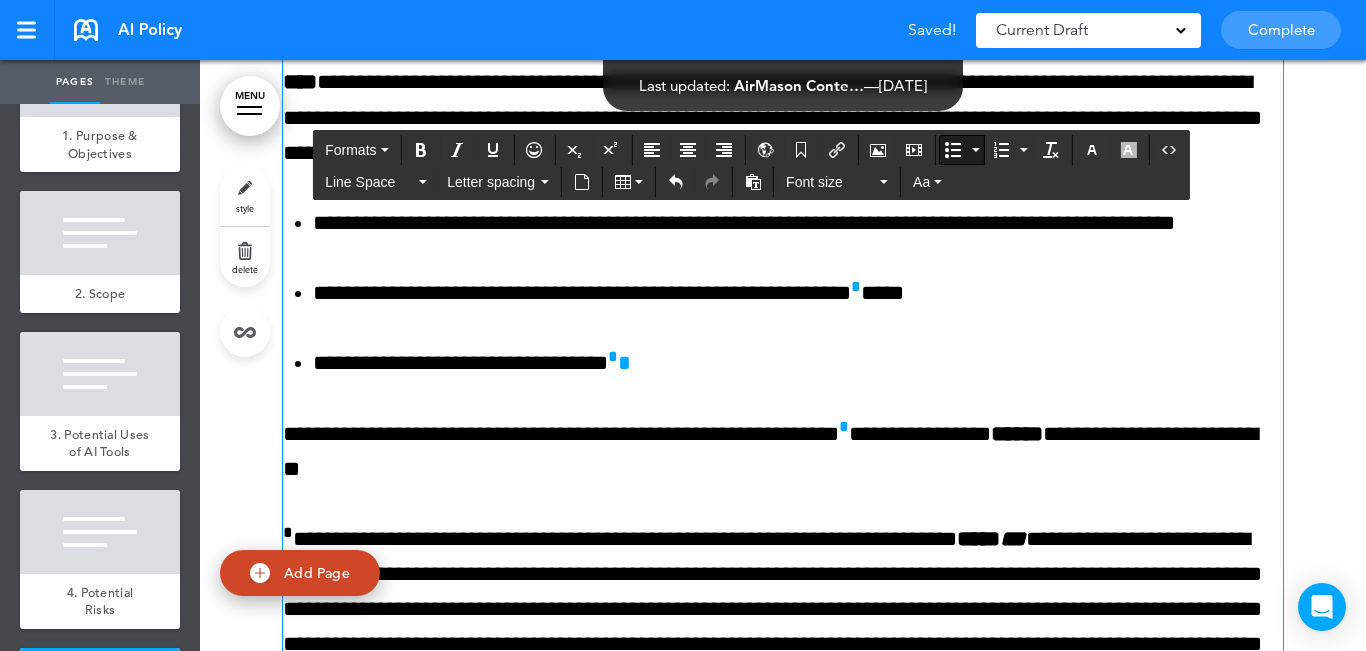 click on "**********" at bounding box center (783, 602) 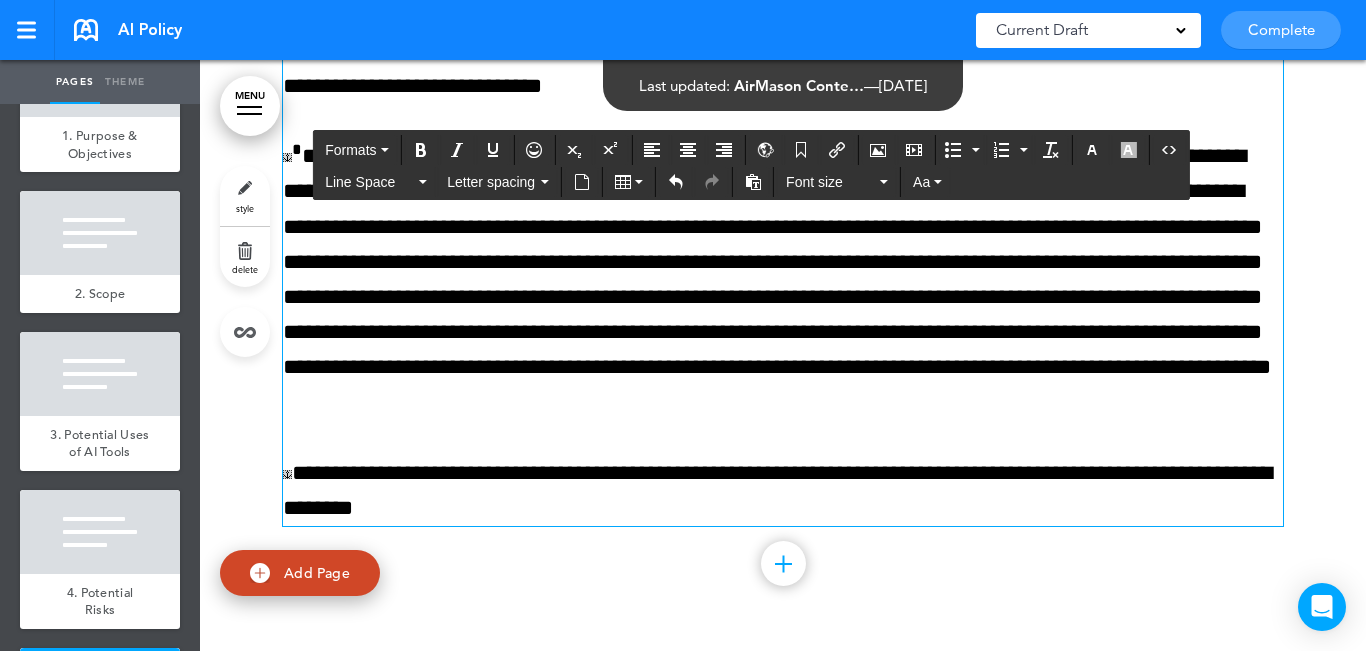 scroll, scrollTop: 10955, scrollLeft: 0, axis: vertical 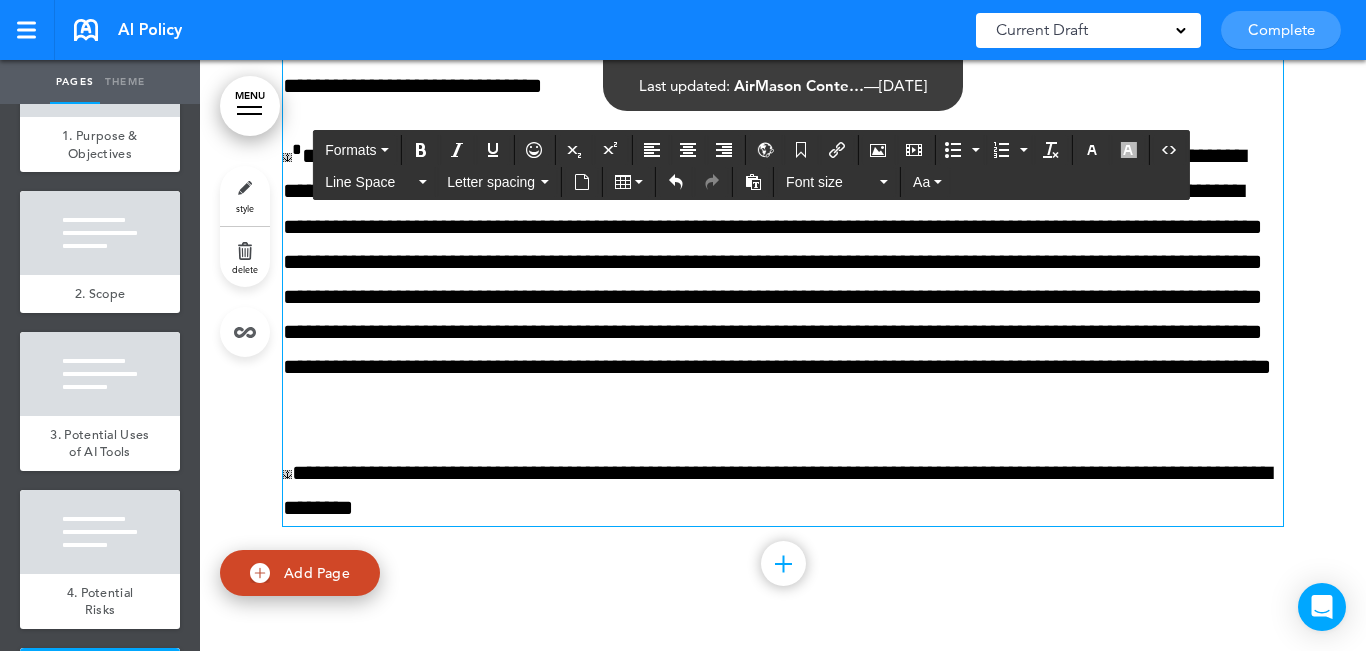 click on "**********" at bounding box center [783, -97] 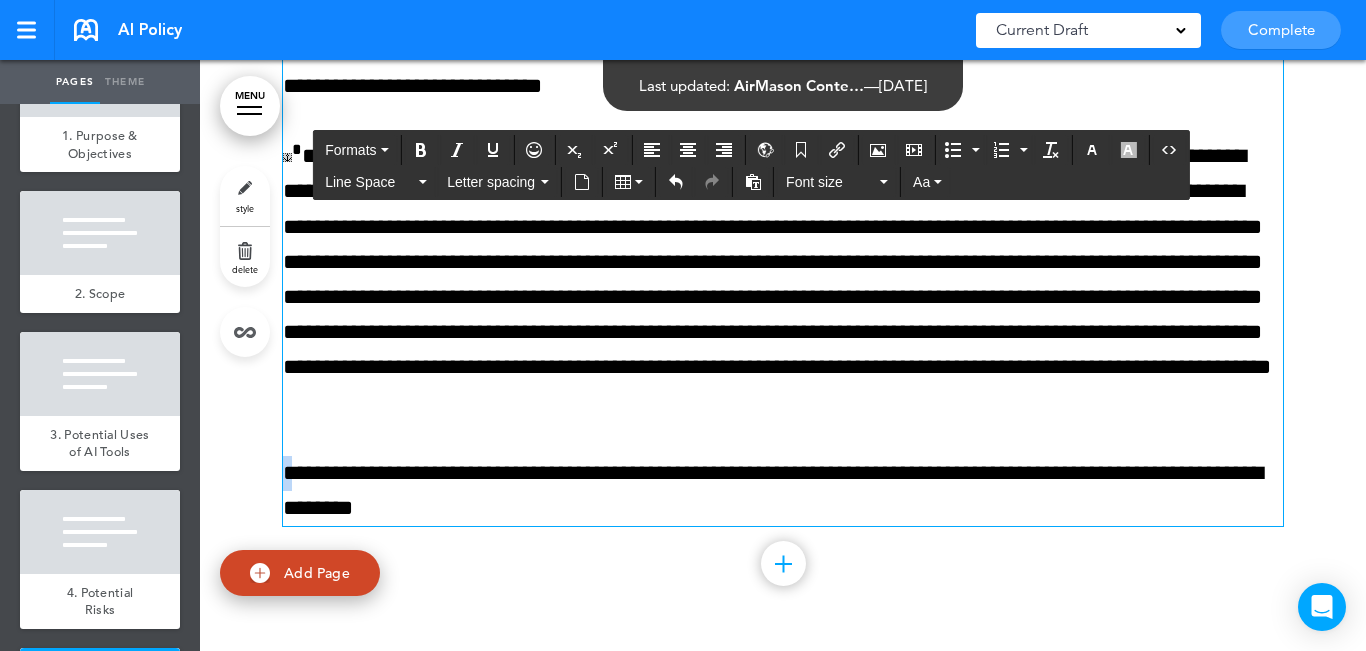 drag, startPoint x: 284, startPoint y: 469, endPoint x: 325, endPoint y: 391, distance: 88.11924 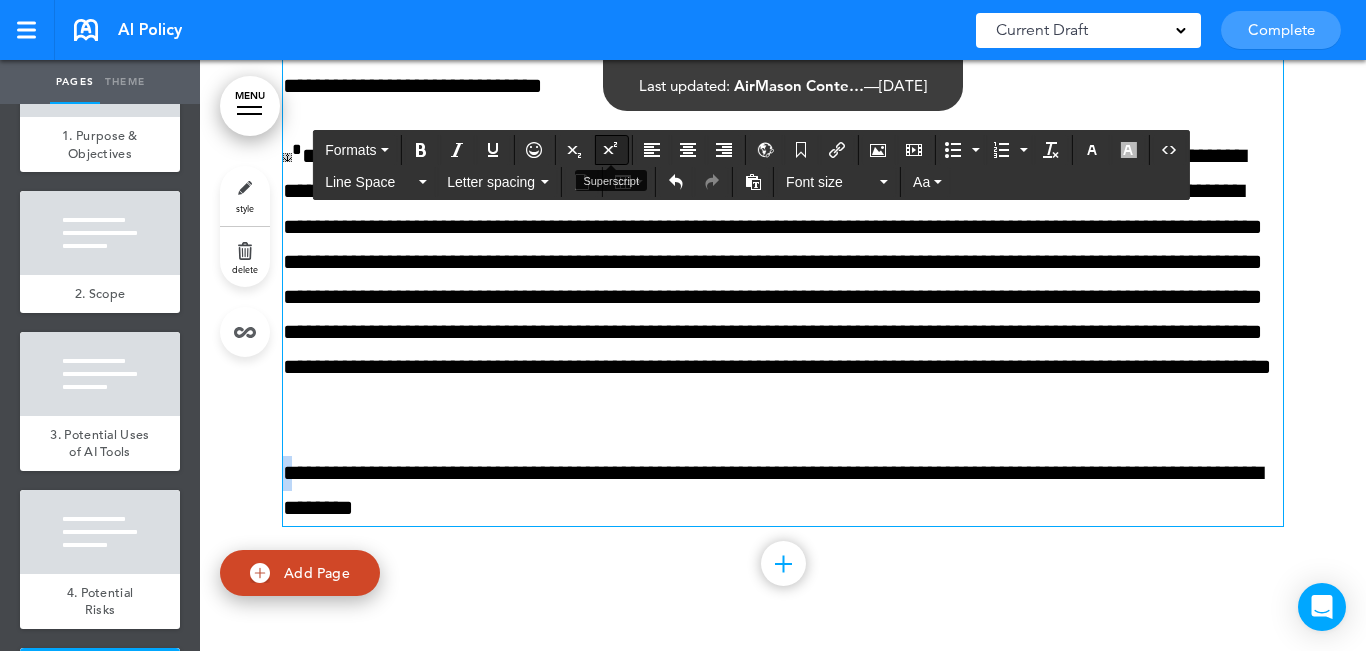 click at bounding box center (611, 150) 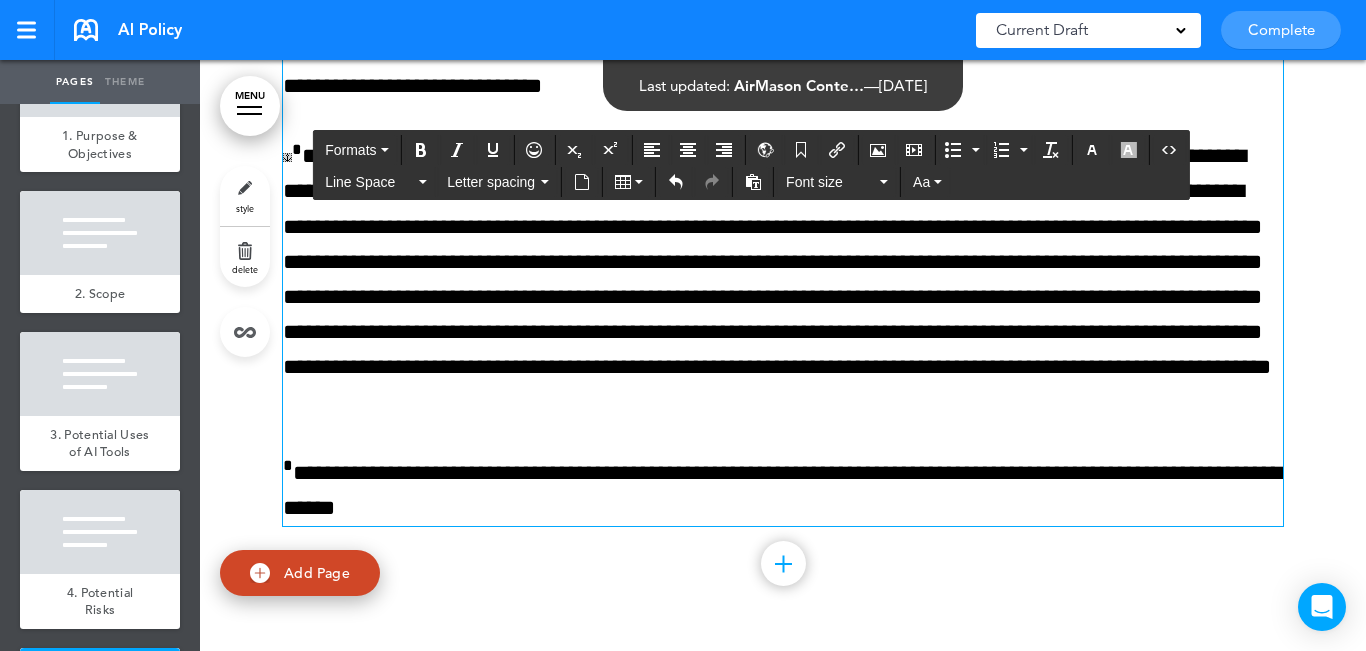click on "**********" at bounding box center (783, 491) 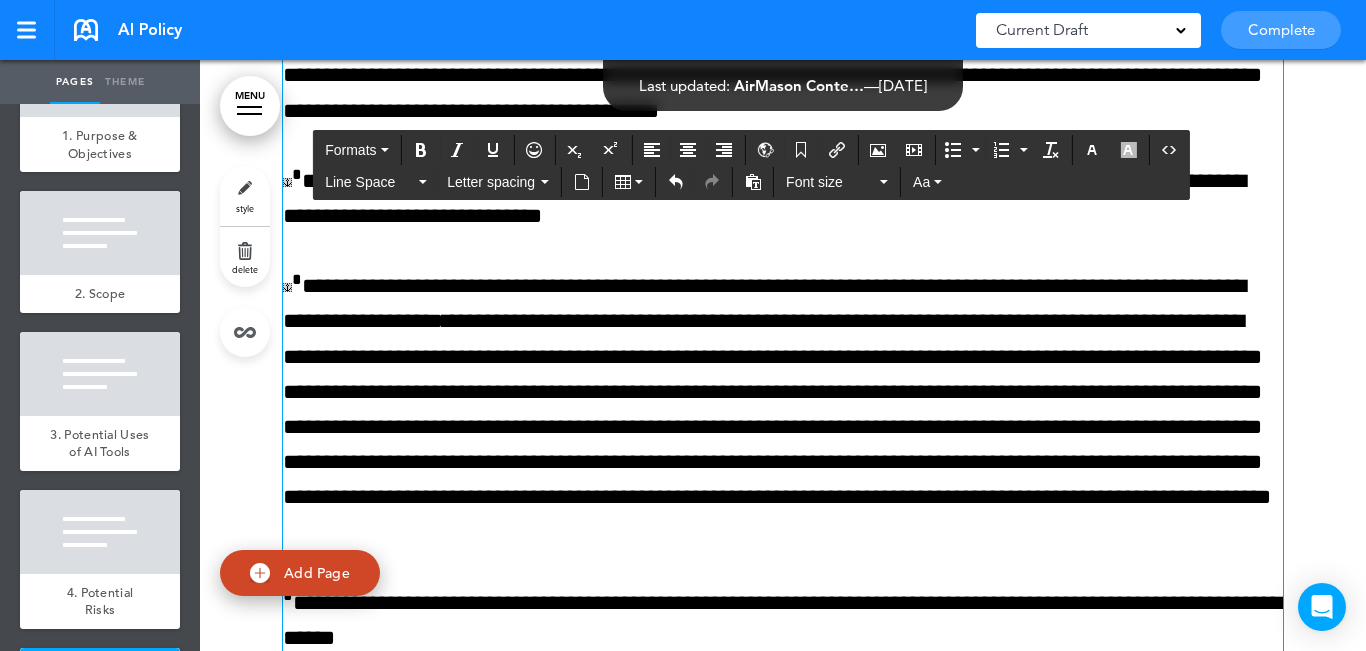 scroll, scrollTop: 10755, scrollLeft: 0, axis: vertical 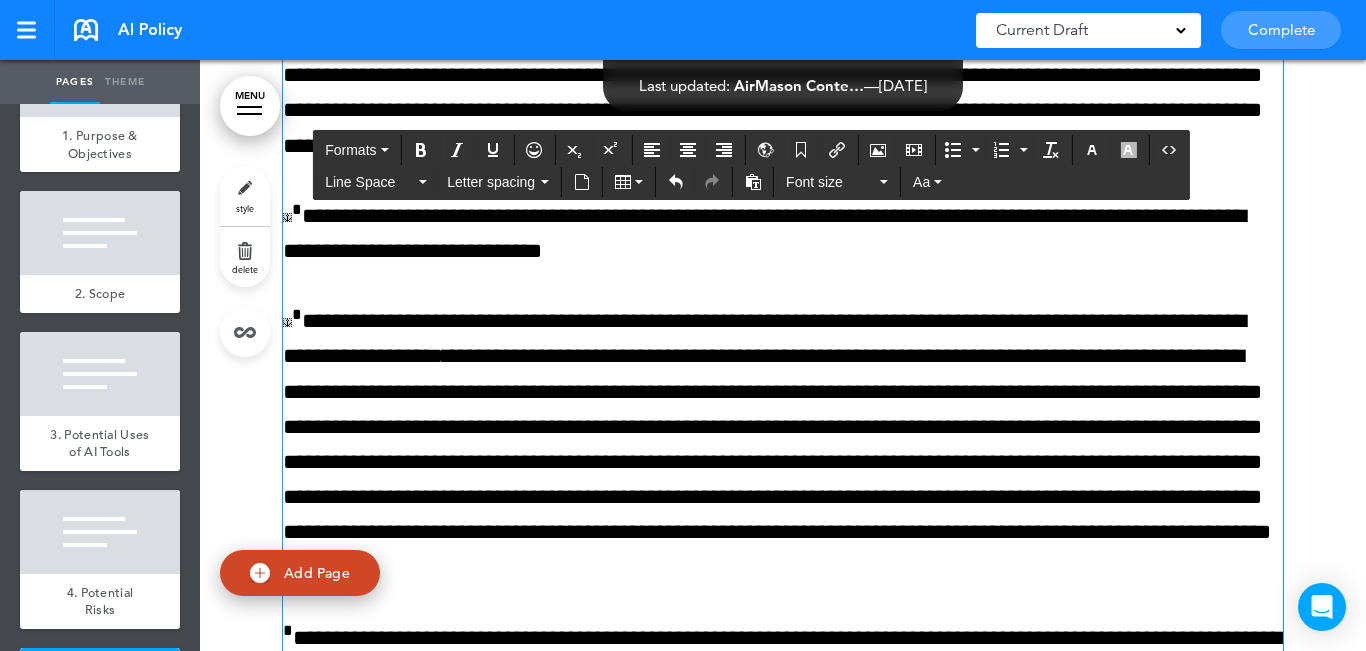 click on "**********" at bounding box center (783, 103) 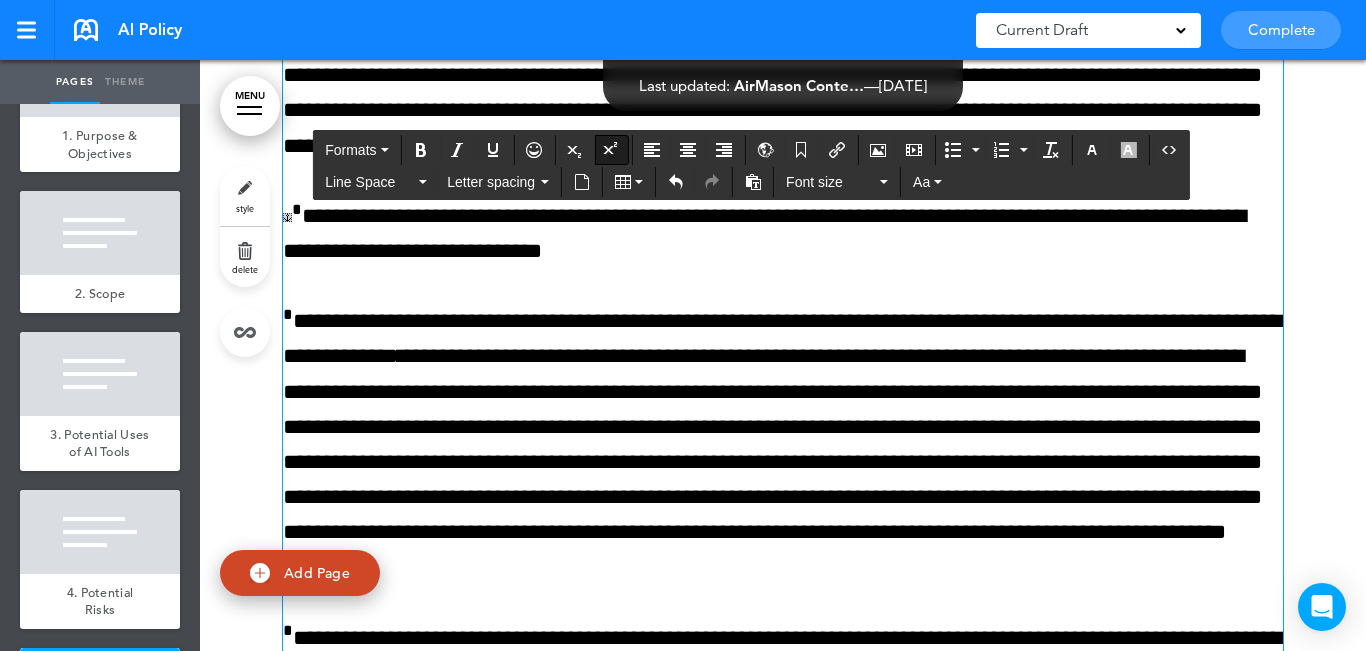 click on "**********" at bounding box center (783, 234) 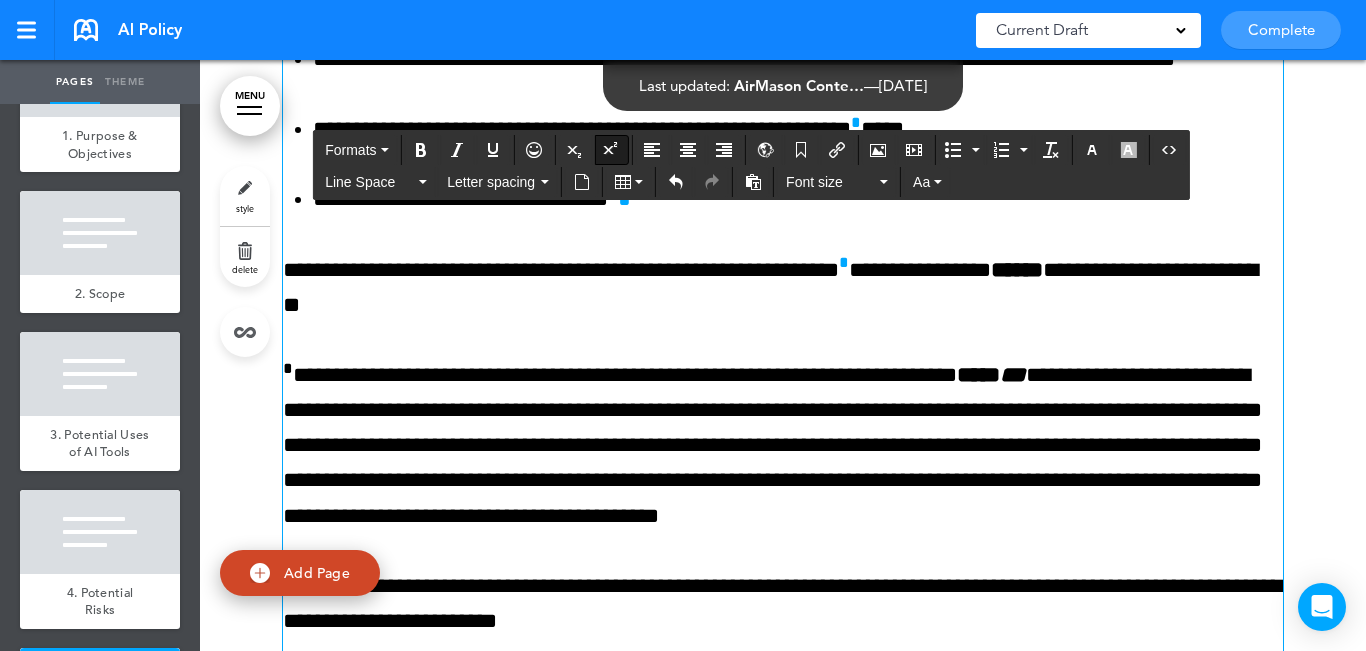 scroll, scrollTop: 10355, scrollLeft: 0, axis: vertical 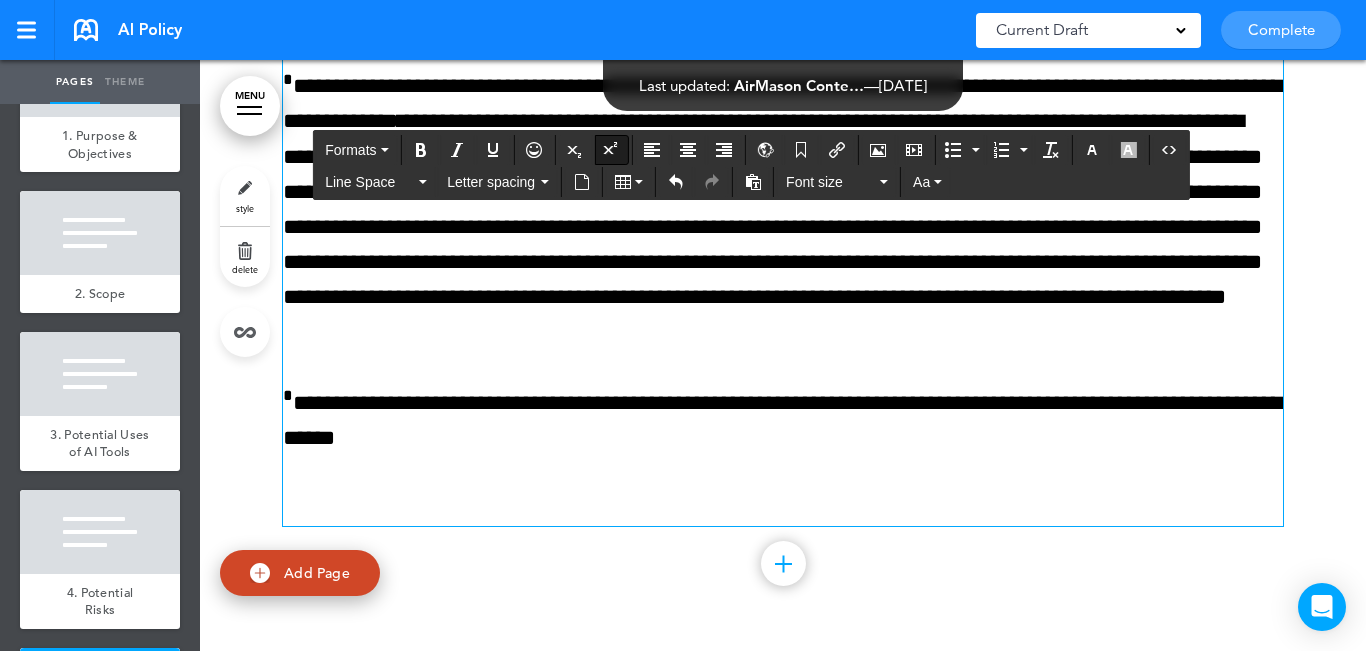 click at bounding box center (783, 508) 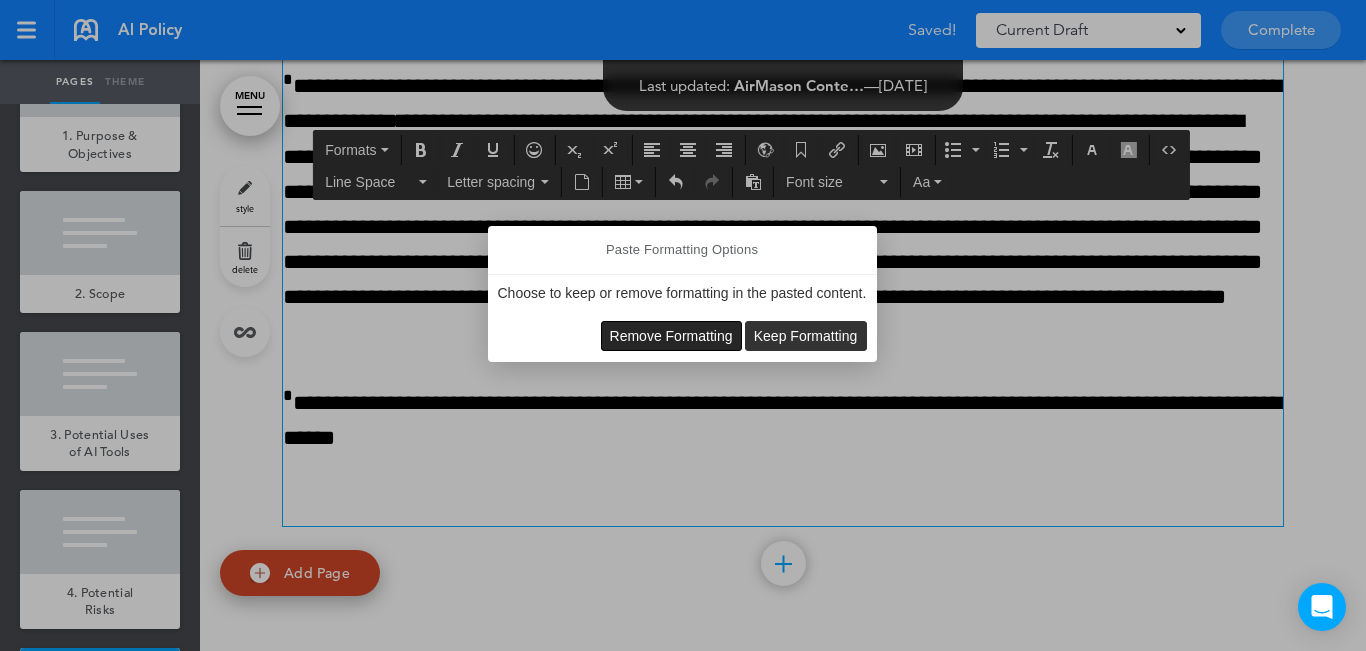 click on "Remove Formatting" at bounding box center [671, 336] 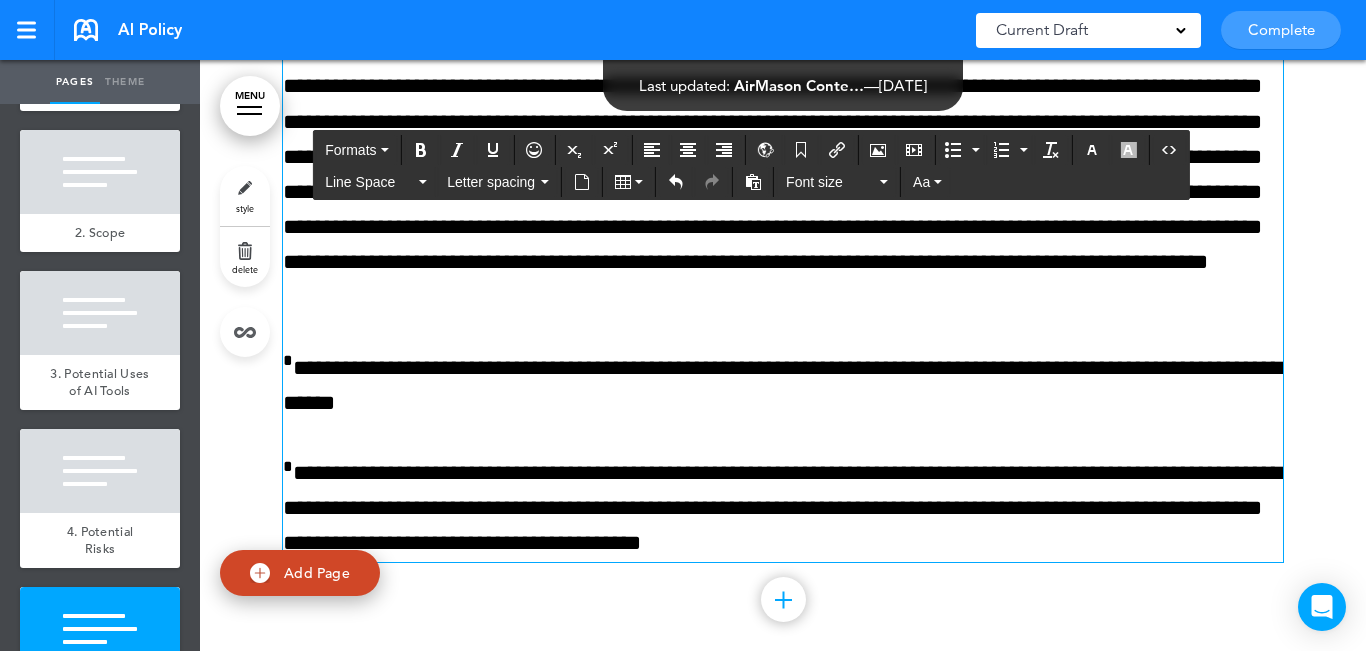 scroll, scrollTop: 441, scrollLeft: 0, axis: vertical 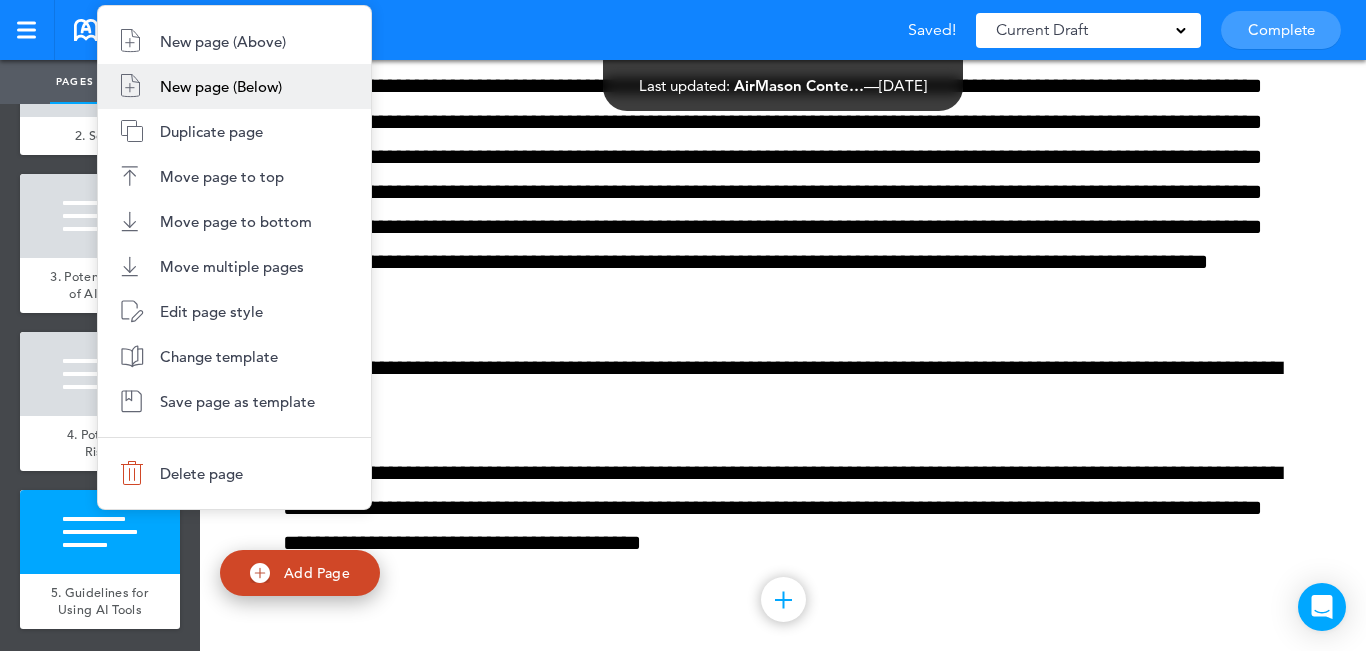 click on "New page (Below)" at bounding box center (221, 86) 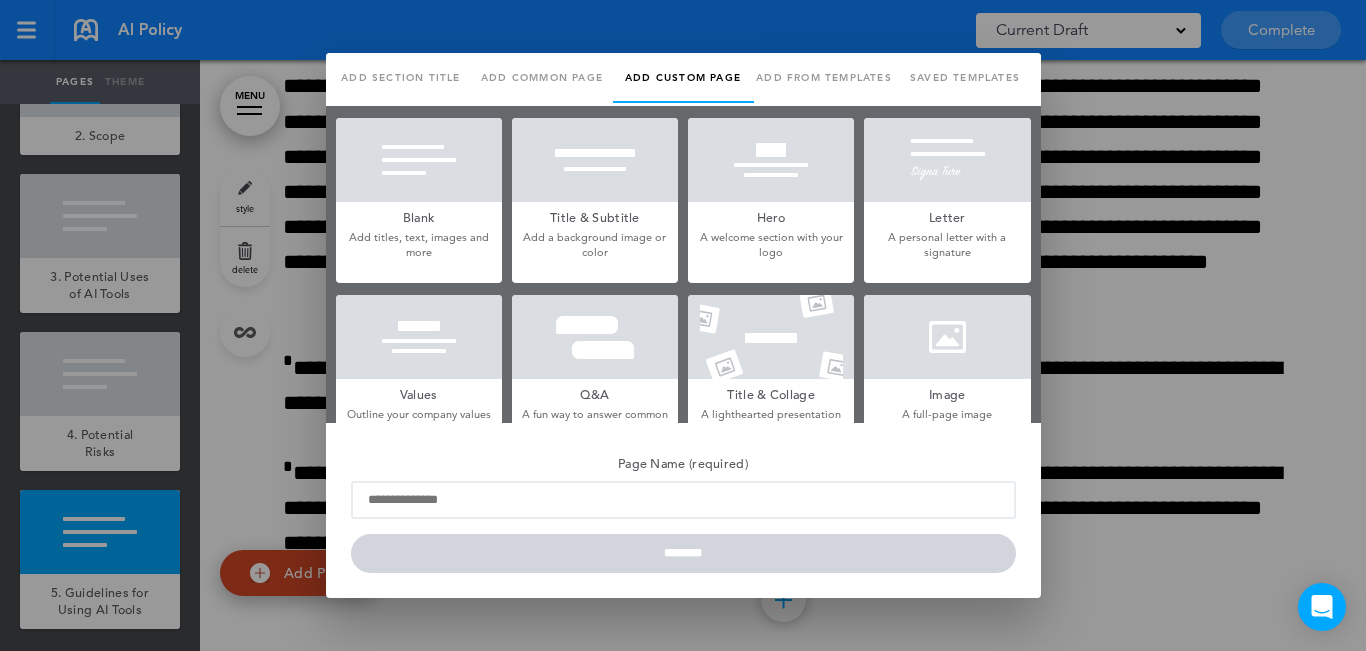 scroll, scrollTop: 0, scrollLeft: 0, axis: both 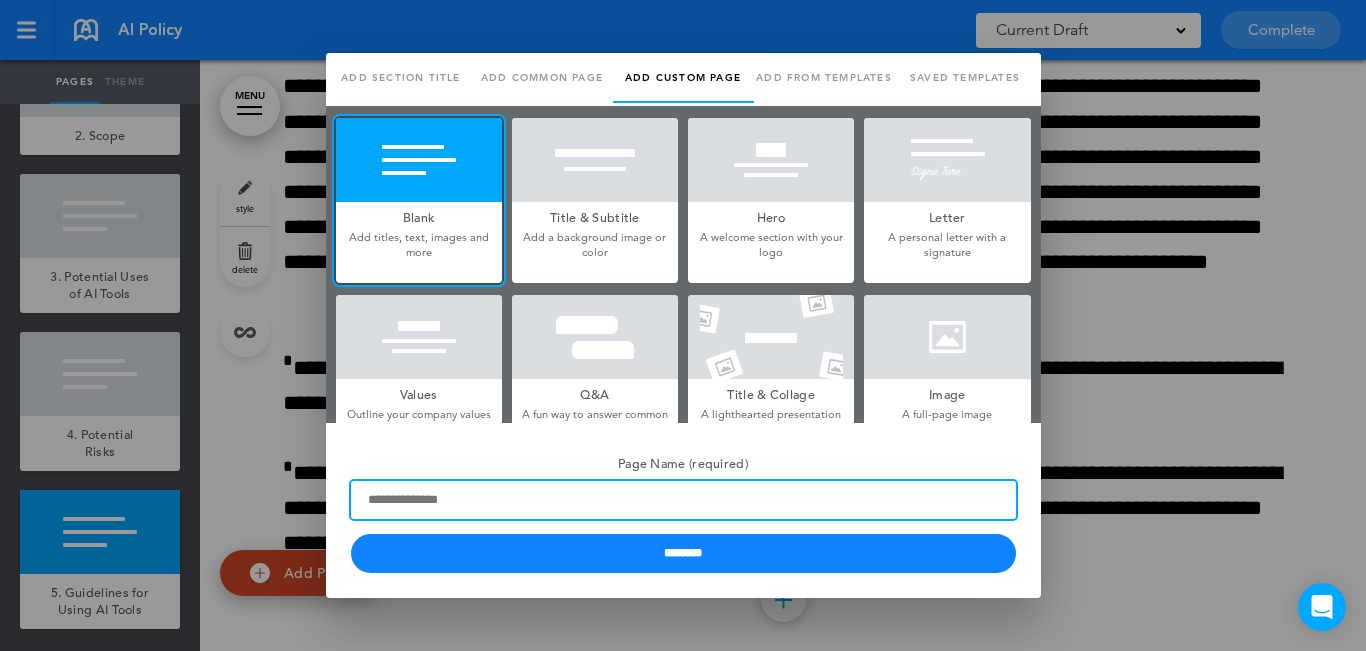 click on "Page Name (required)" at bounding box center [683, 500] 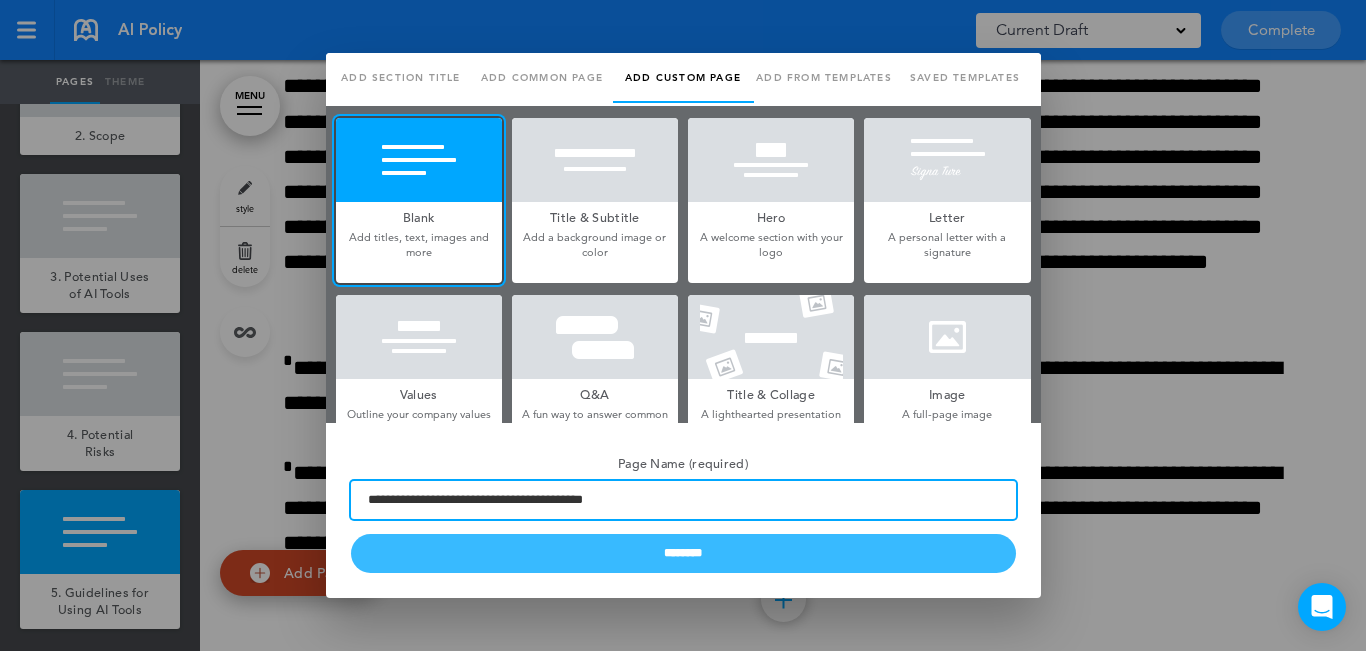 type on "**********" 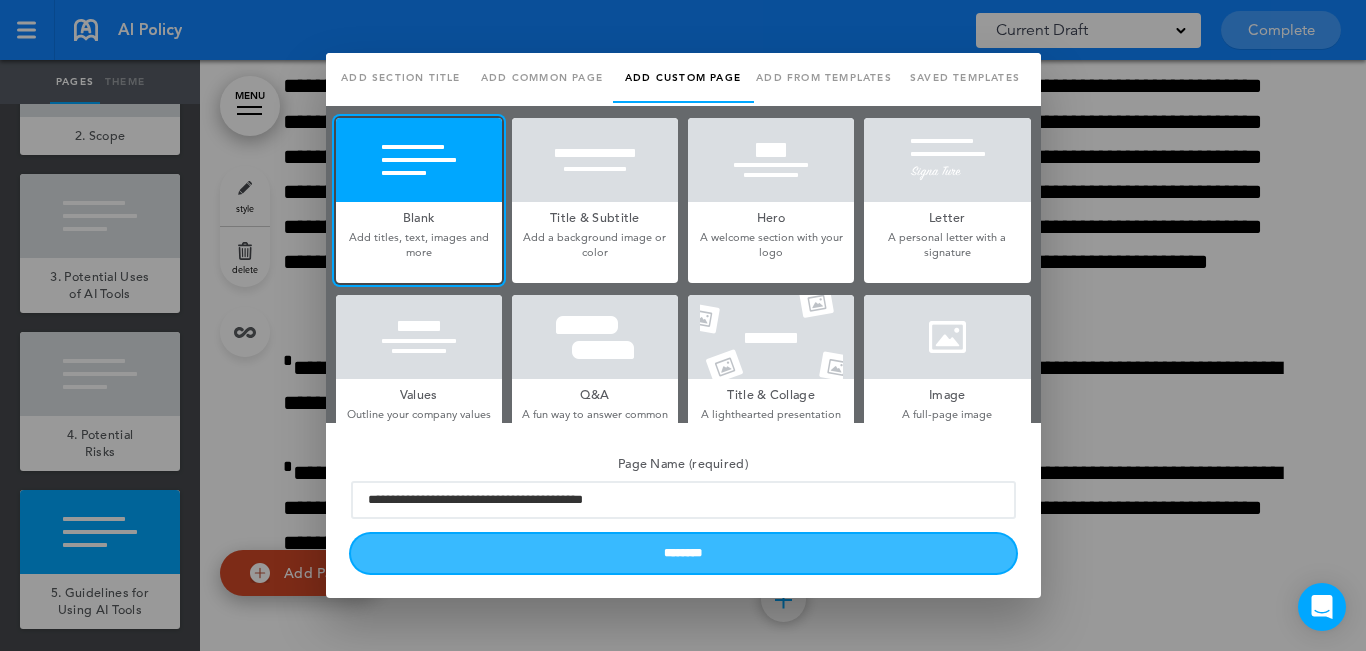 drag, startPoint x: 643, startPoint y: 566, endPoint x: 638, endPoint y: 557, distance: 10.29563 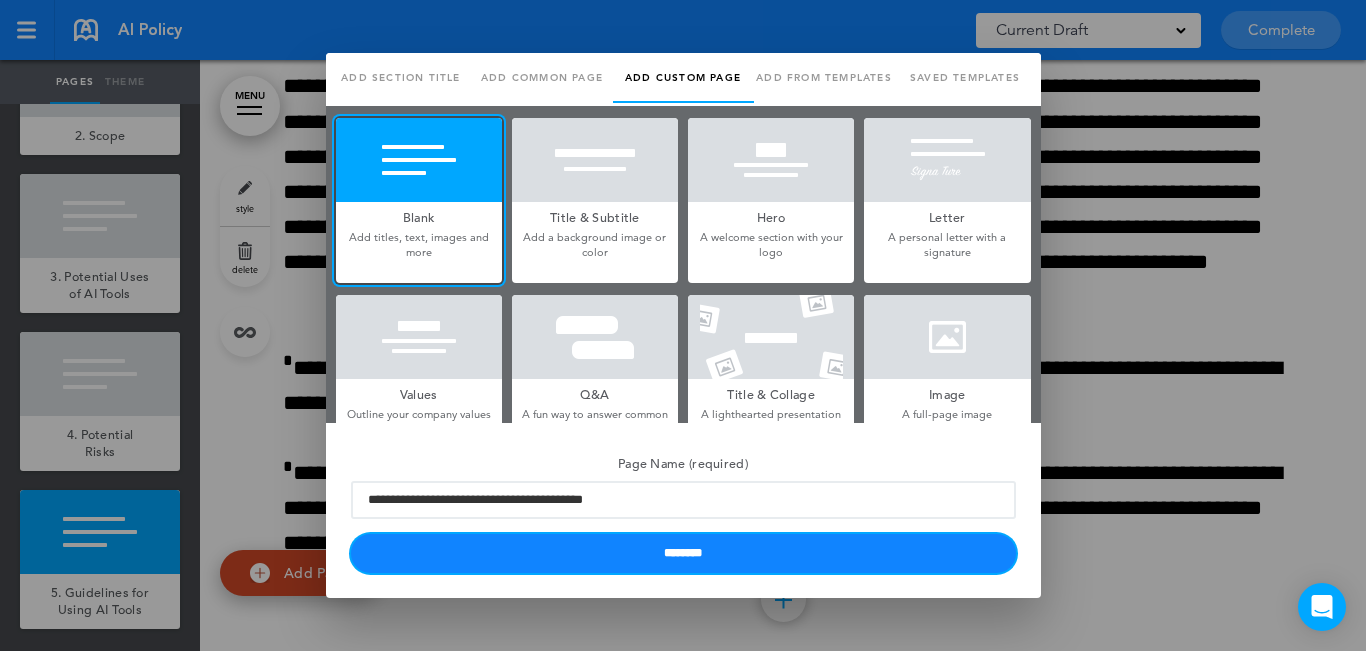 click on "********" at bounding box center (683, 553) 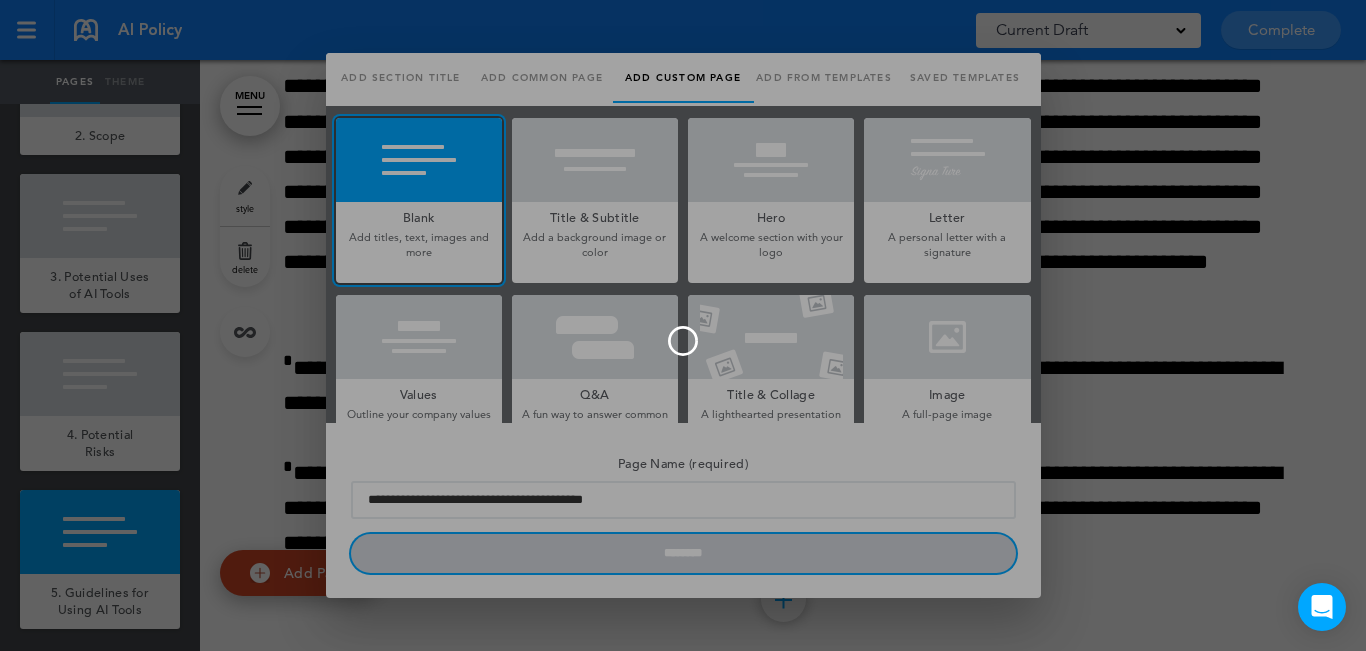 type 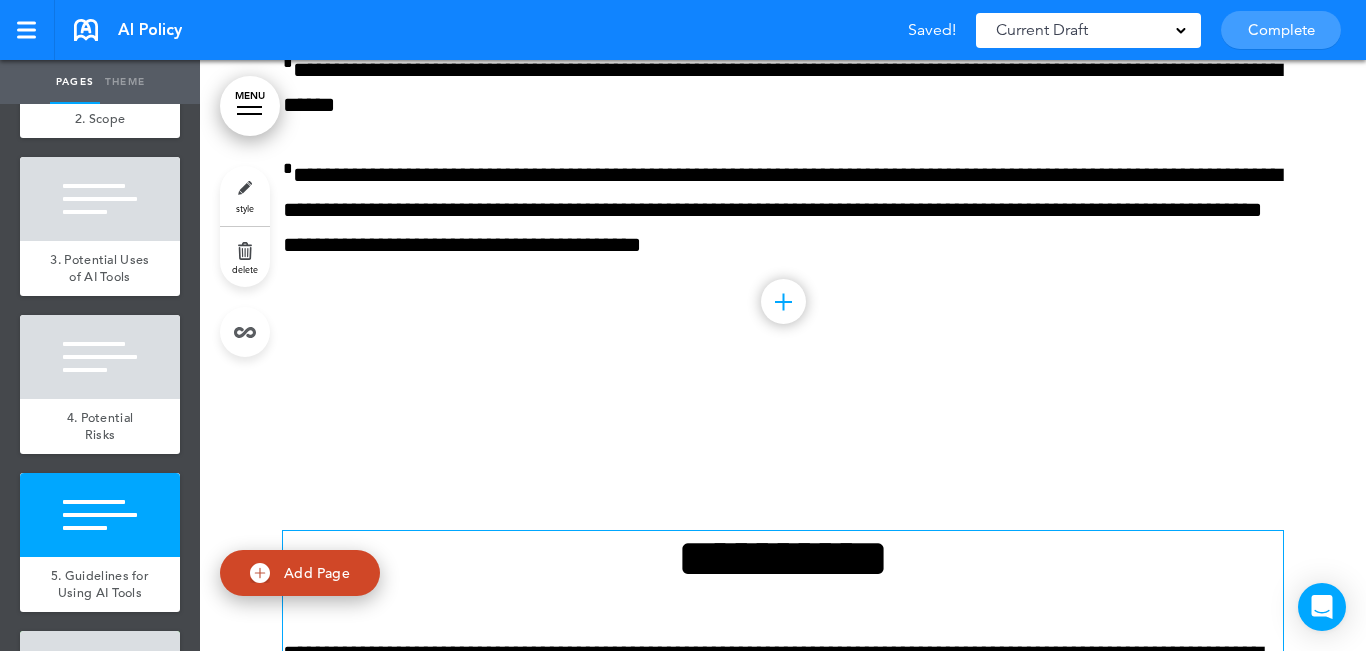 scroll, scrollTop: 11525, scrollLeft: 0, axis: vertical 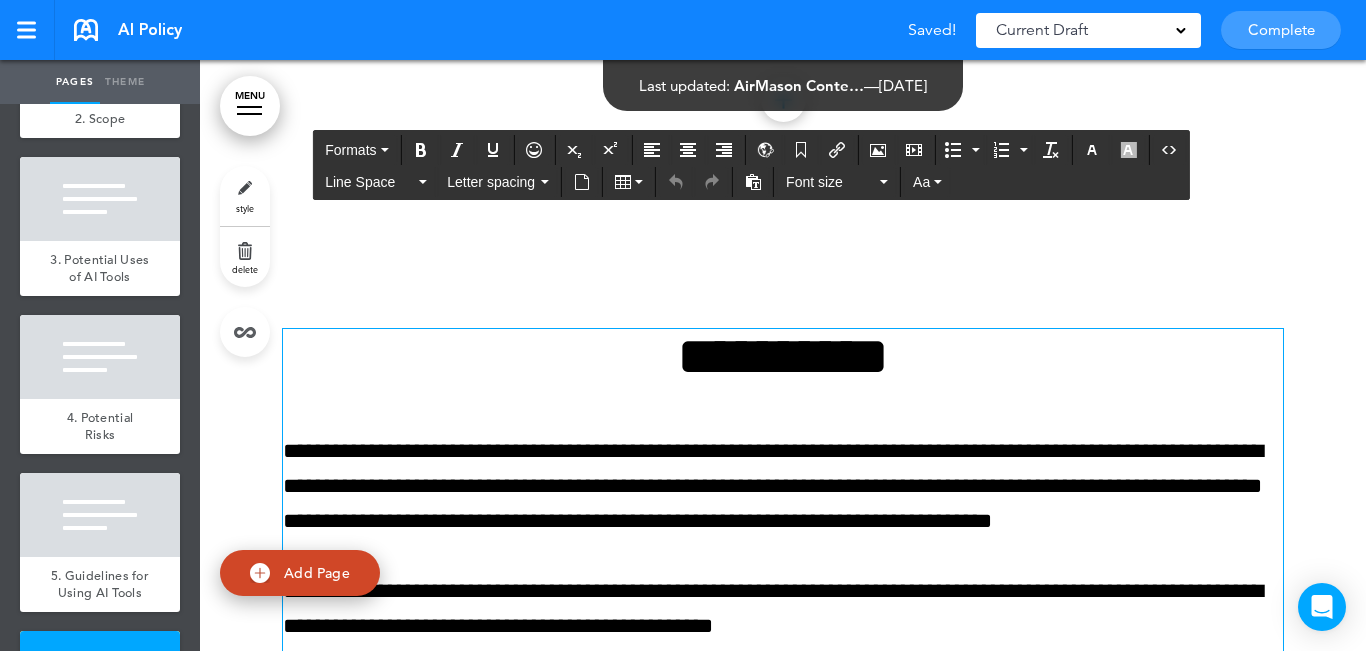 click on "**********" at bounding box center (783, 356) 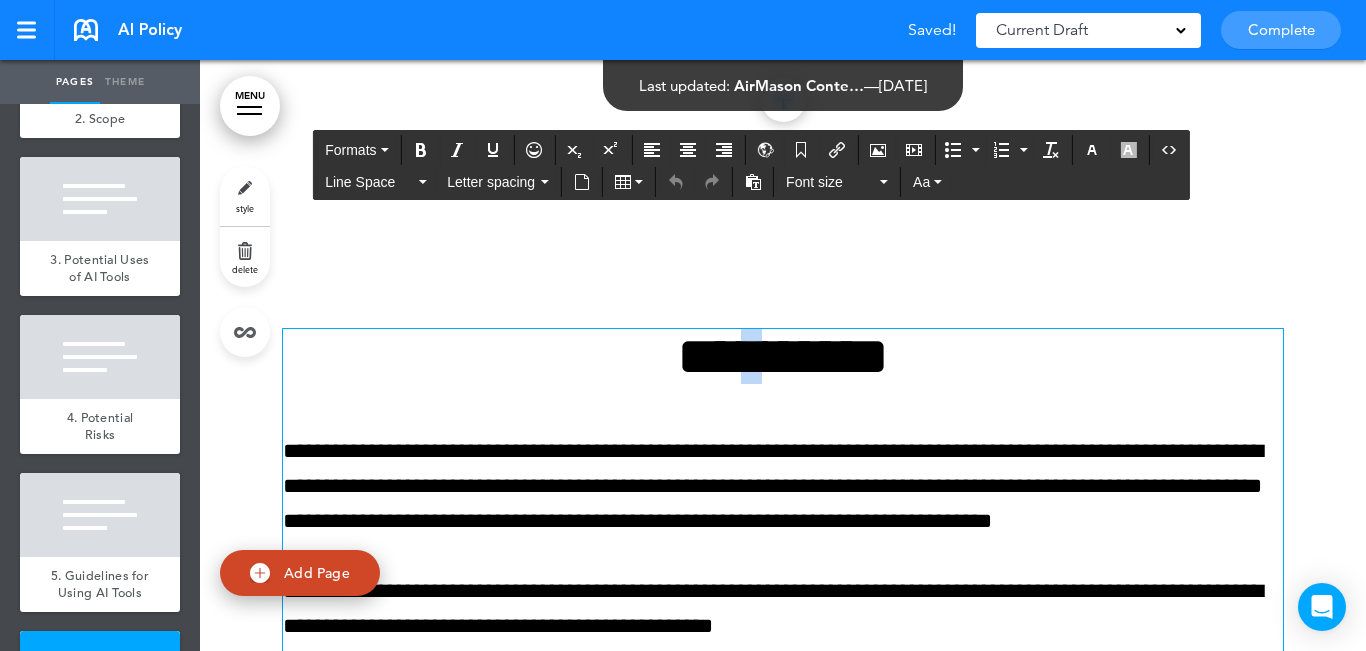 click on "**********" at bounding box center [783, 356] 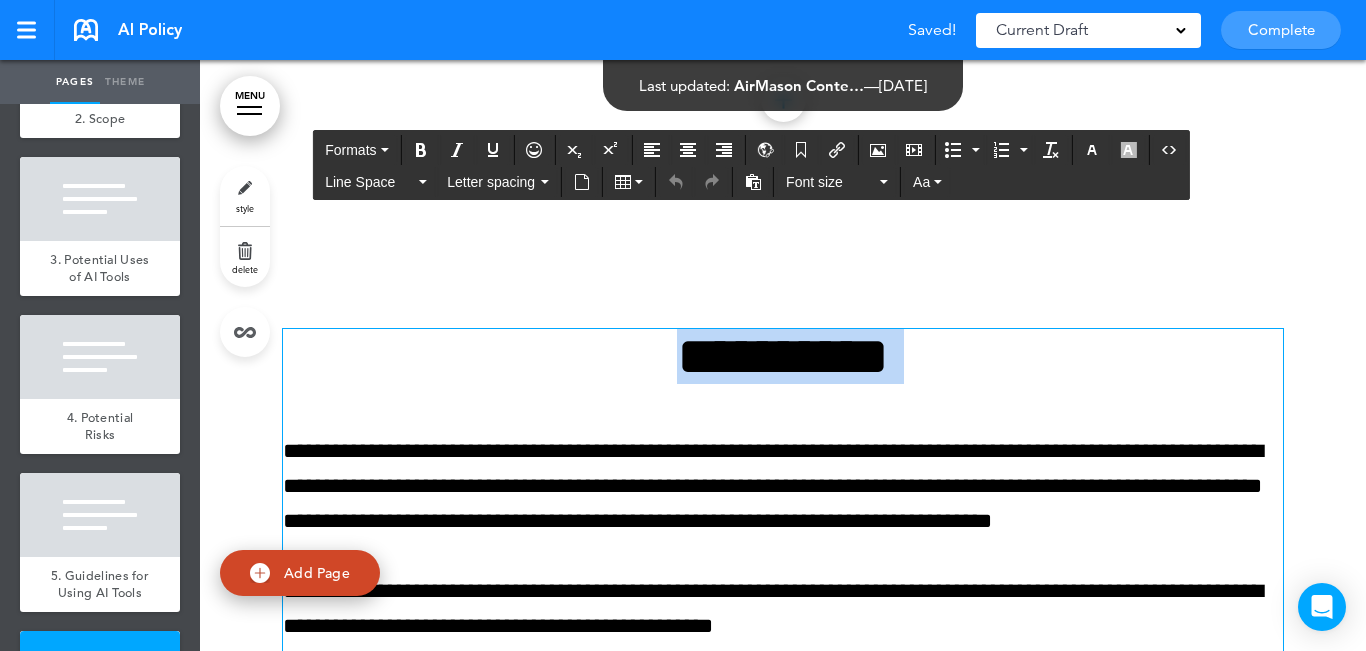 click on "**********" at bounding box center [783, 356] 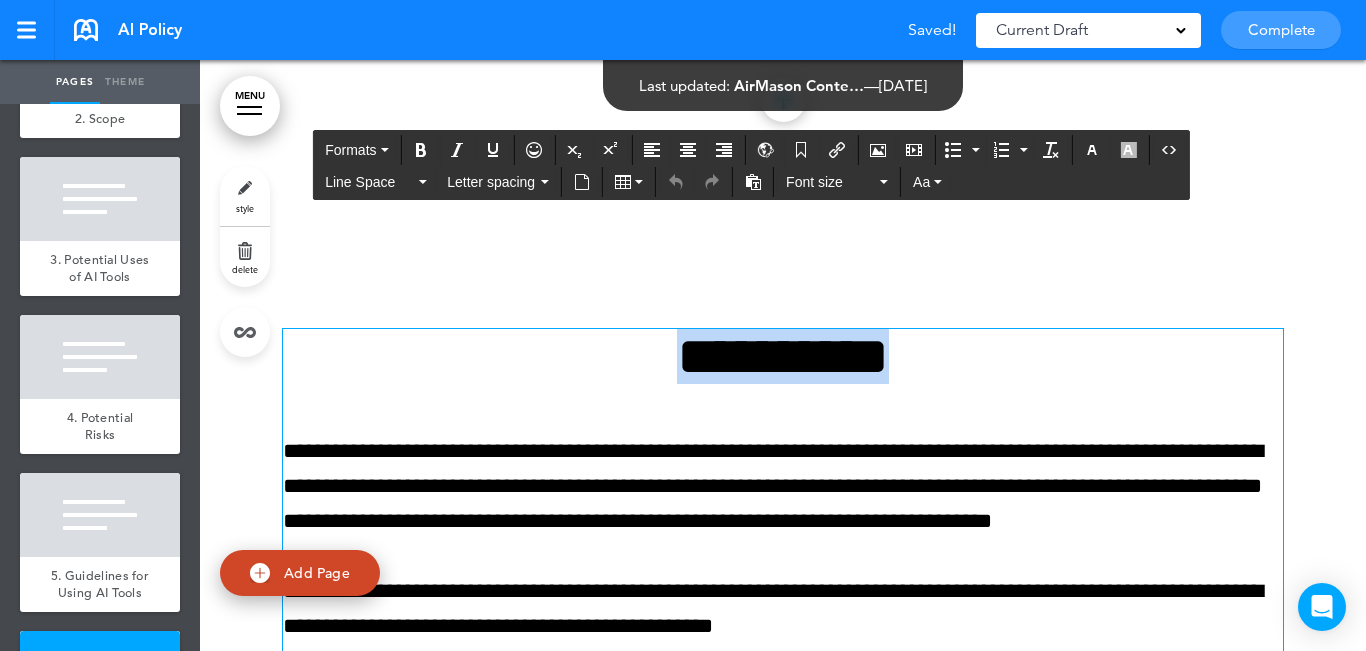 paste 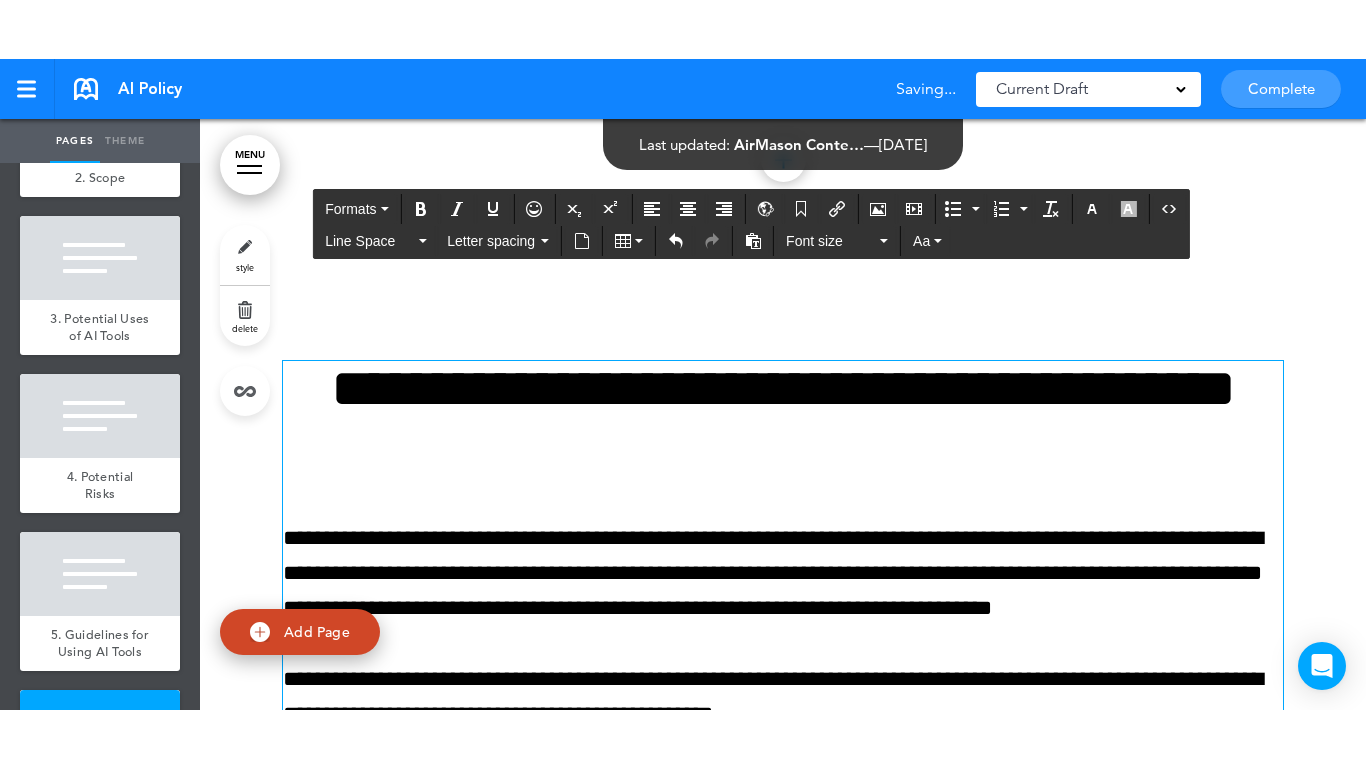 scroll, scrollTop: 11525, scrollLeft: 0, axis: vertical 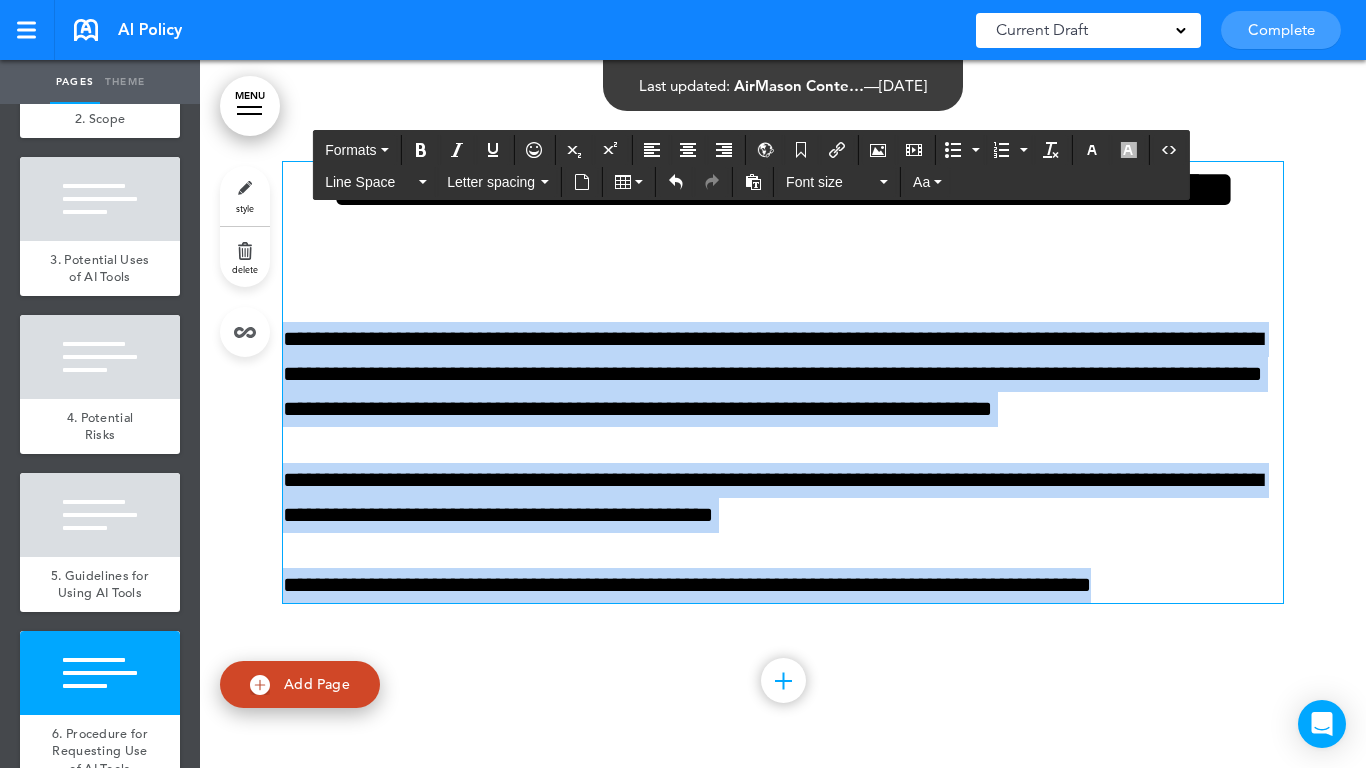 click on "Make this page common so it is available in other handbooks.
This handbook
Preview
Settings
Your Handbooks
AI Policy UK
Account
Manage Organization
My Account
Help
Logout
AI Policy
Saved!
Current Draft
CURRENT DRAFT
Complete" at bounding box center [683, 384] 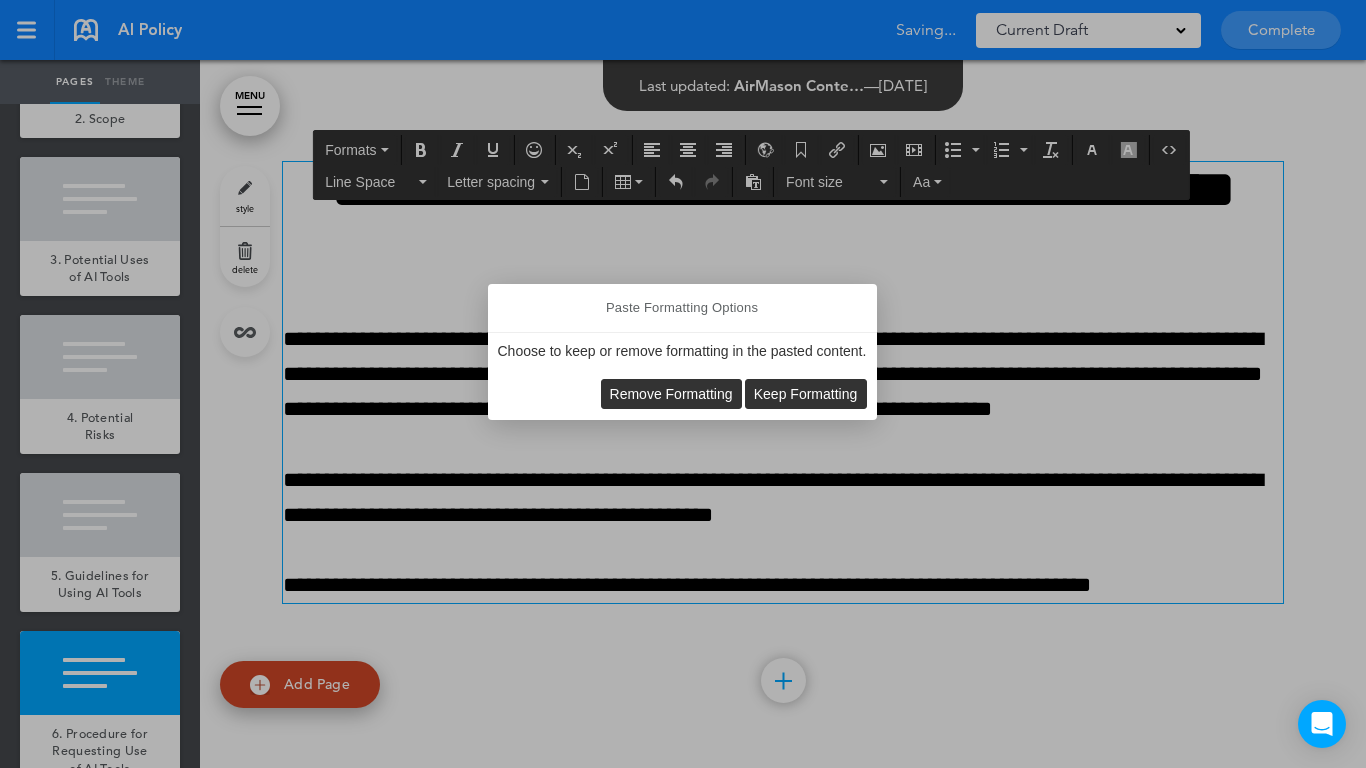 drag, startPoint x: 718, startPoint y: 375, endPoint x: 692, endPoint y: 389, distance: 29.529646 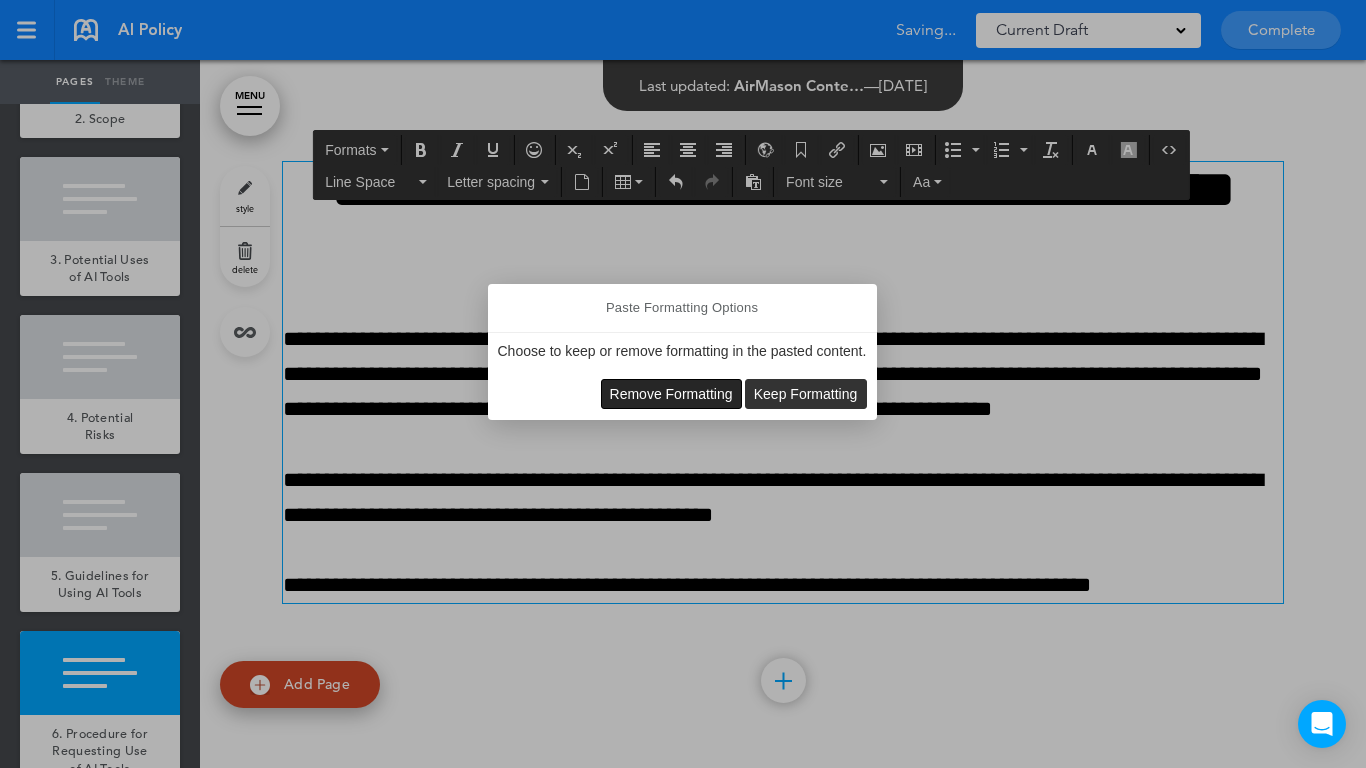 click on "Remove Formatting Keep Formatting" at bounding box center [682, 394] 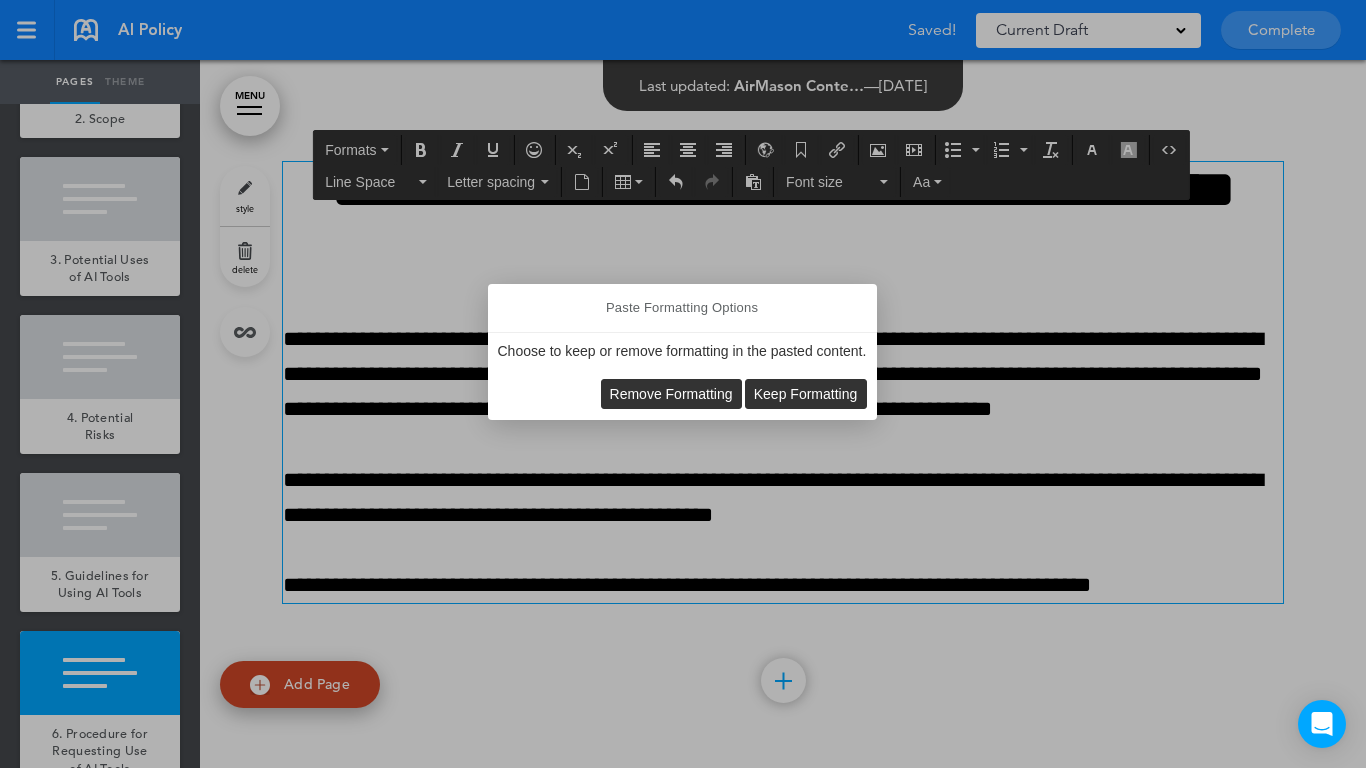 click on "Remove Formatting" at bounding box center (671, 394) 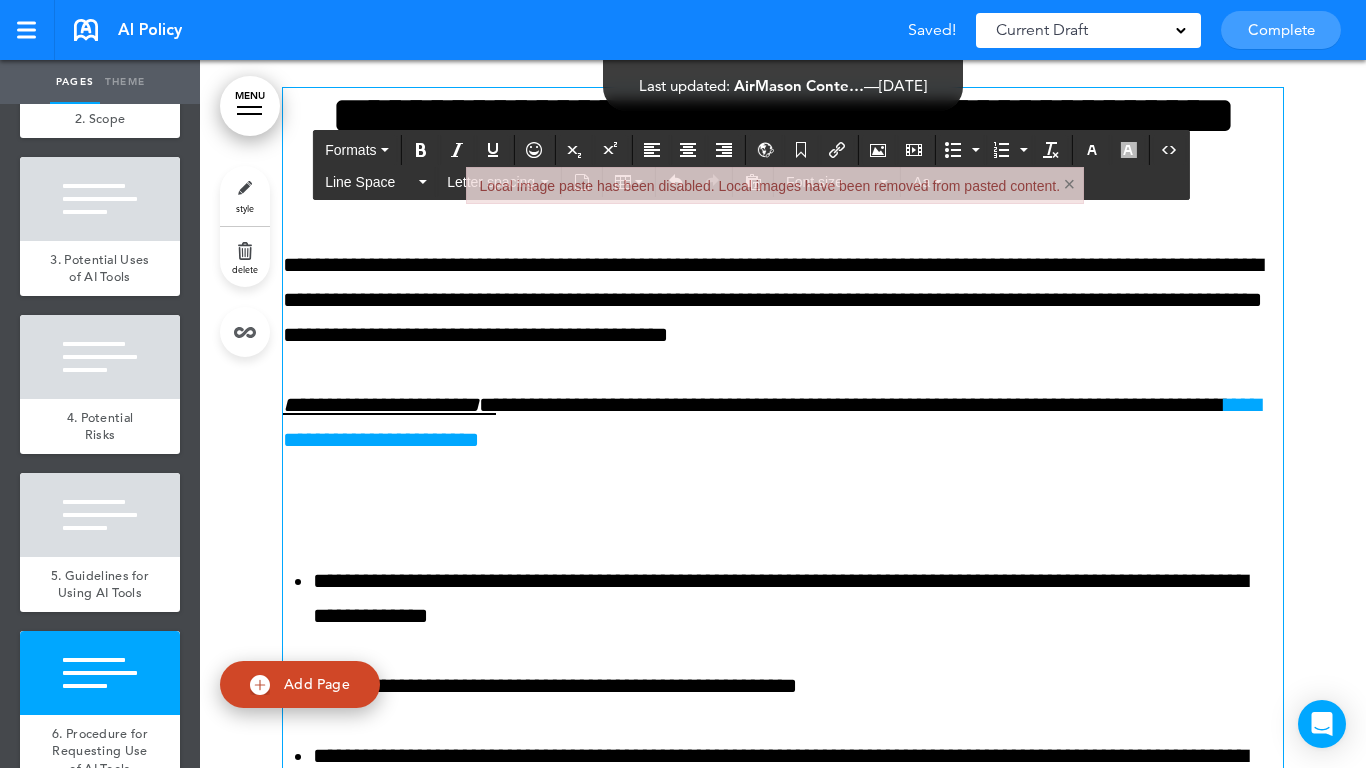 scroll, scrollTop: 11699, scrollLeft: 0, axis: vertical 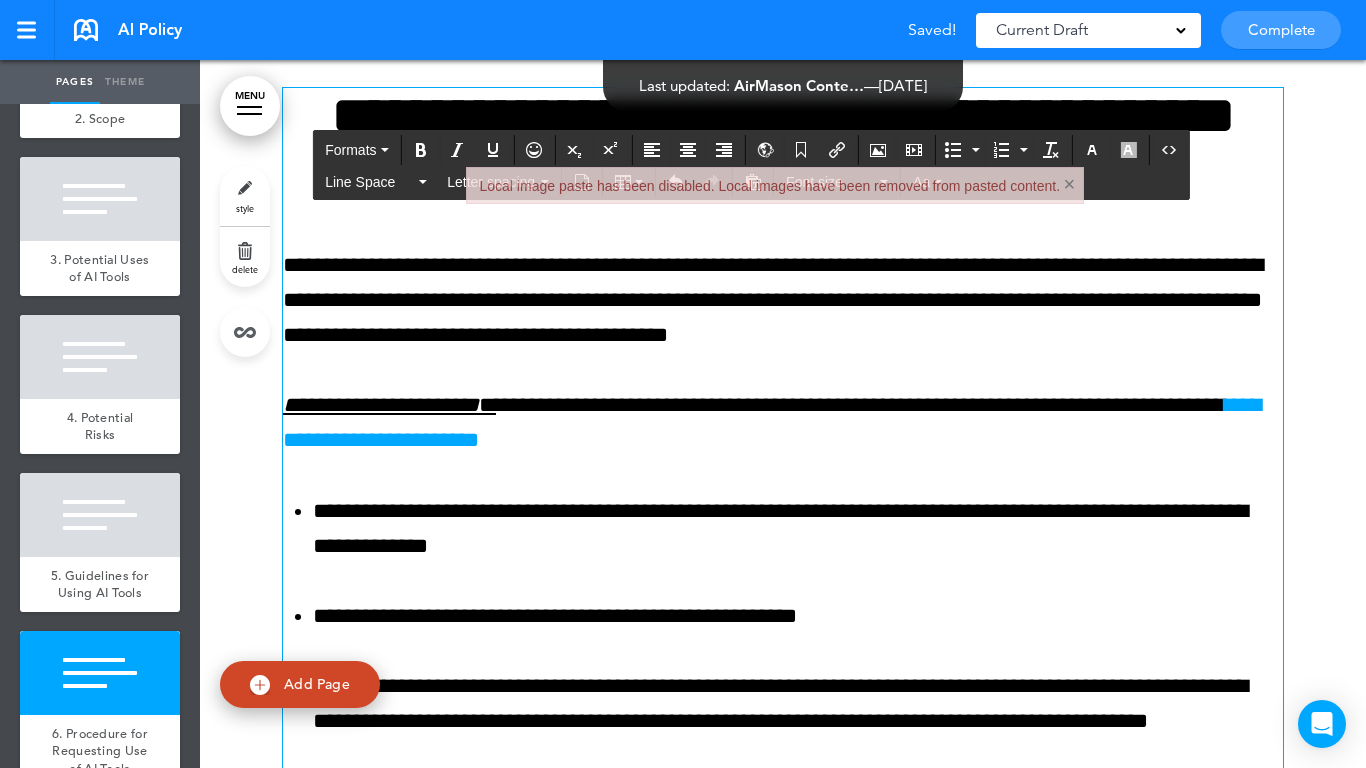 click on "×" at bounding box center (1069, 184) 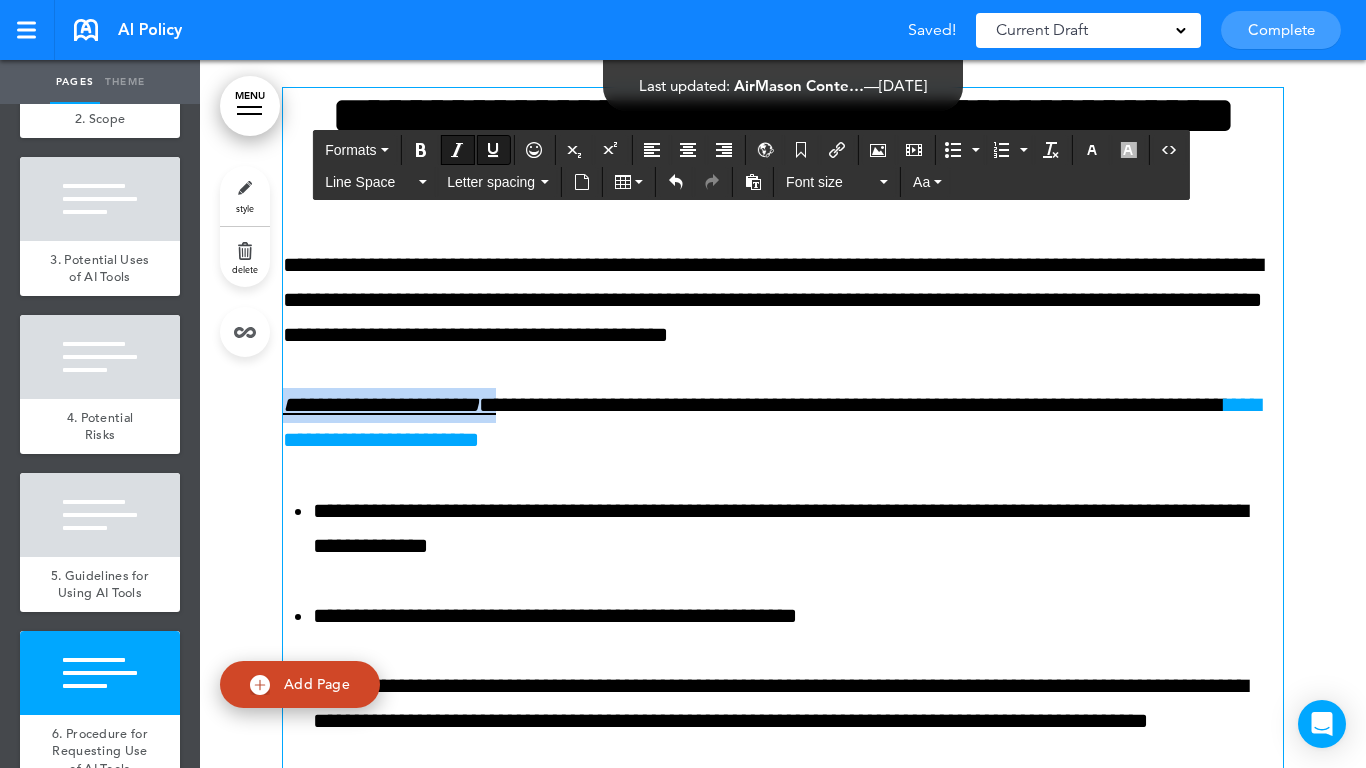 drag, startPoint x: 517, startPoint y: 438, endPoint x: 255, endPoint y: 435, distance: 262.01718 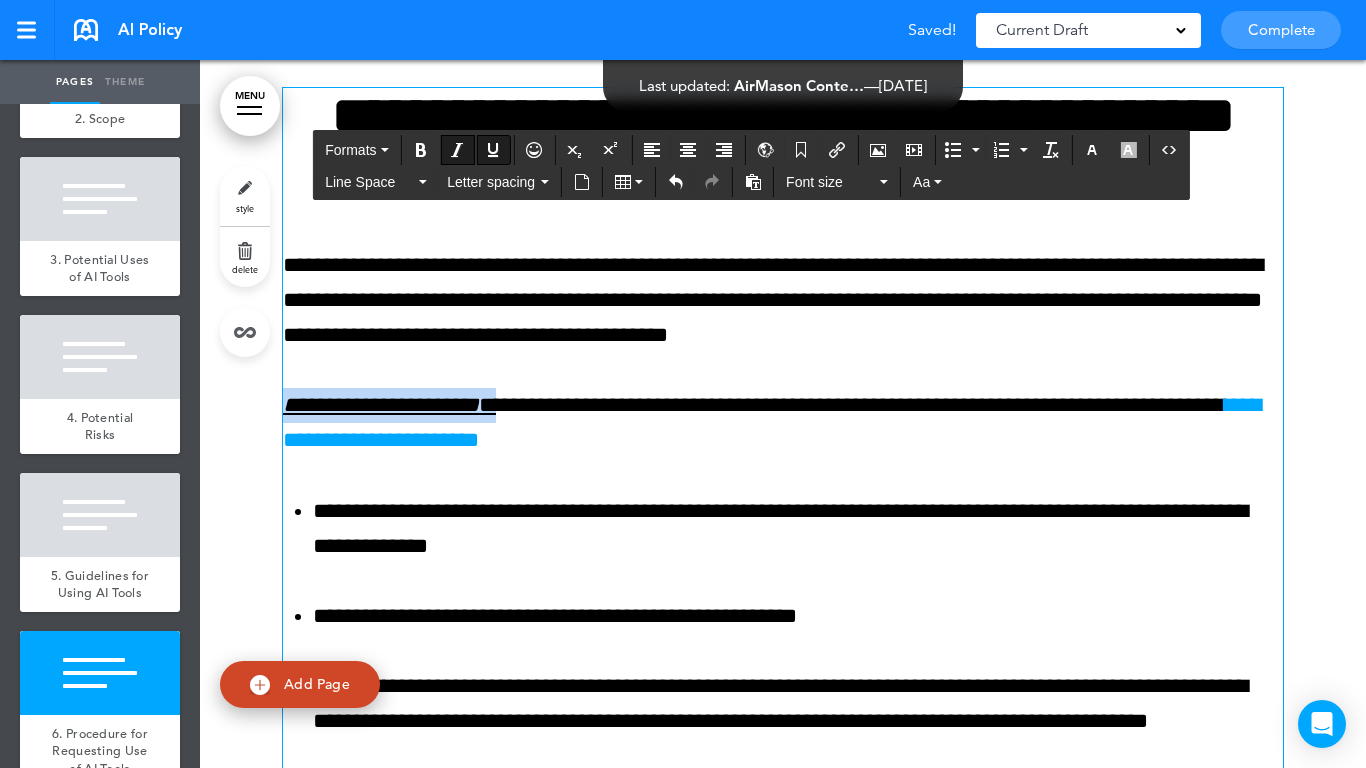 click at bounding box center [493, 150] 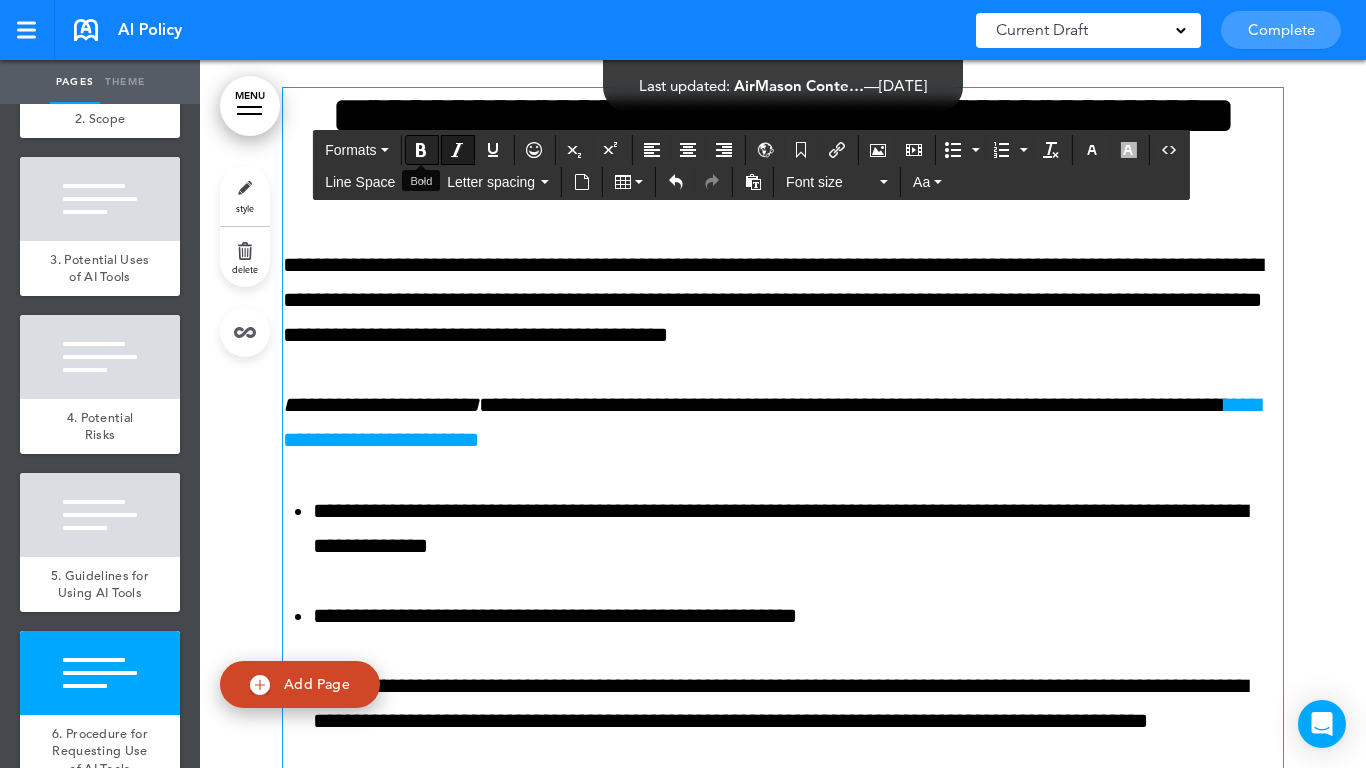 click at bounding box center (421, 150) 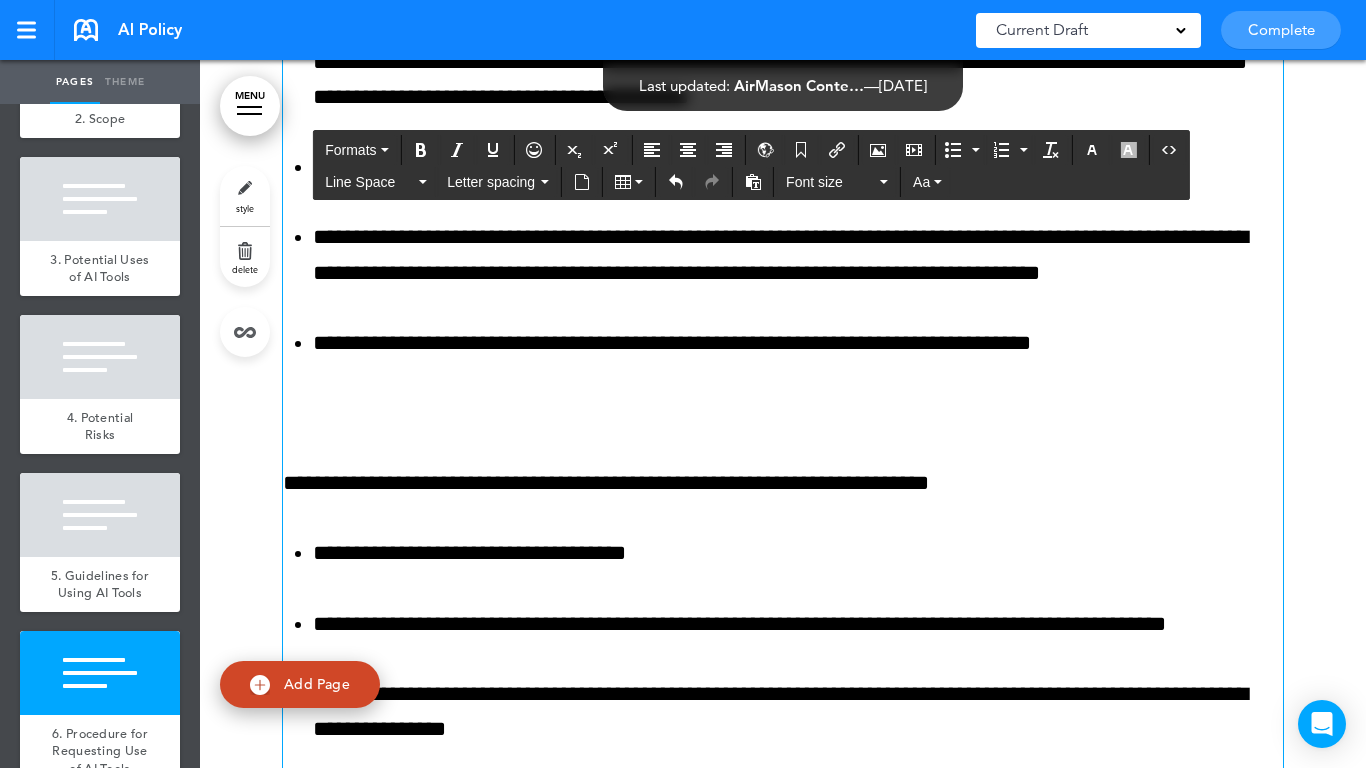 click on "**********" at bounding box center [783, 655] 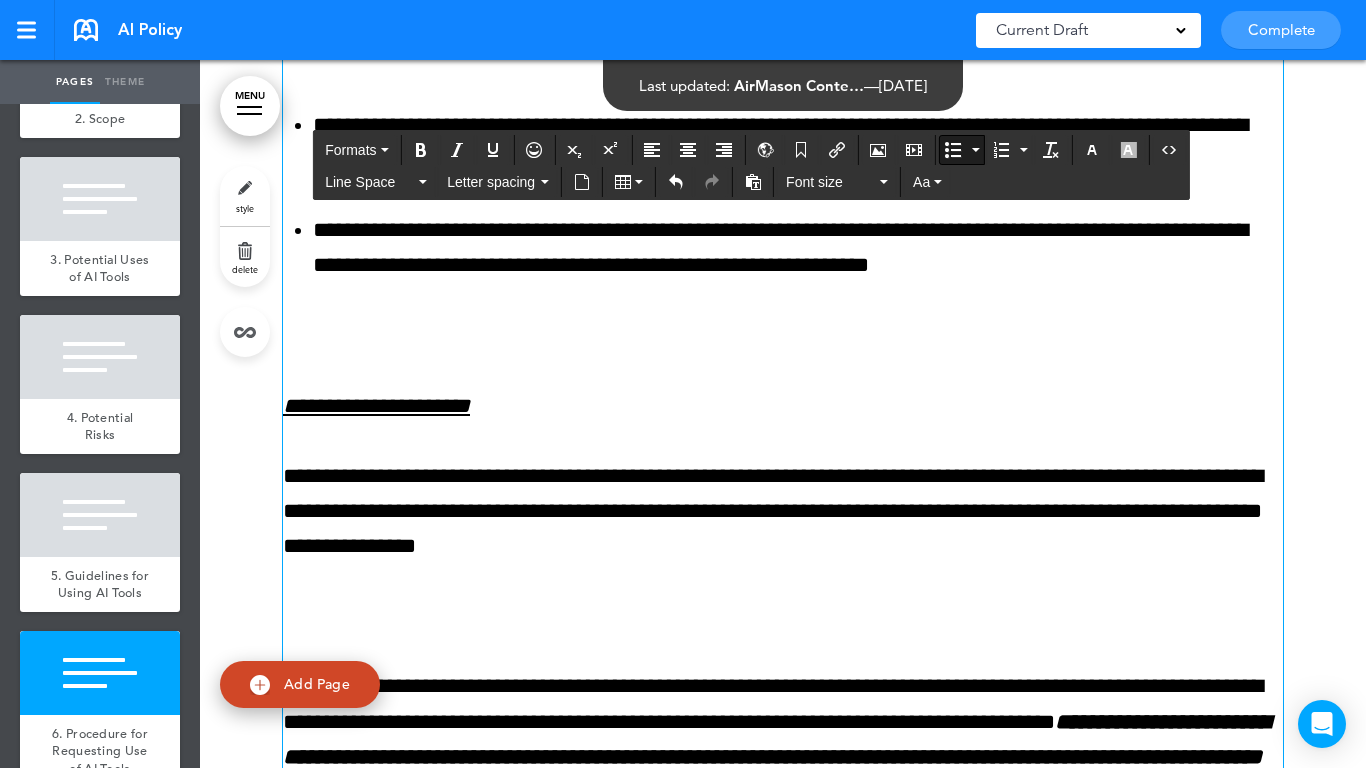 scroll, scrollTop: 12999, scrollLeft: 0, axis: vertical 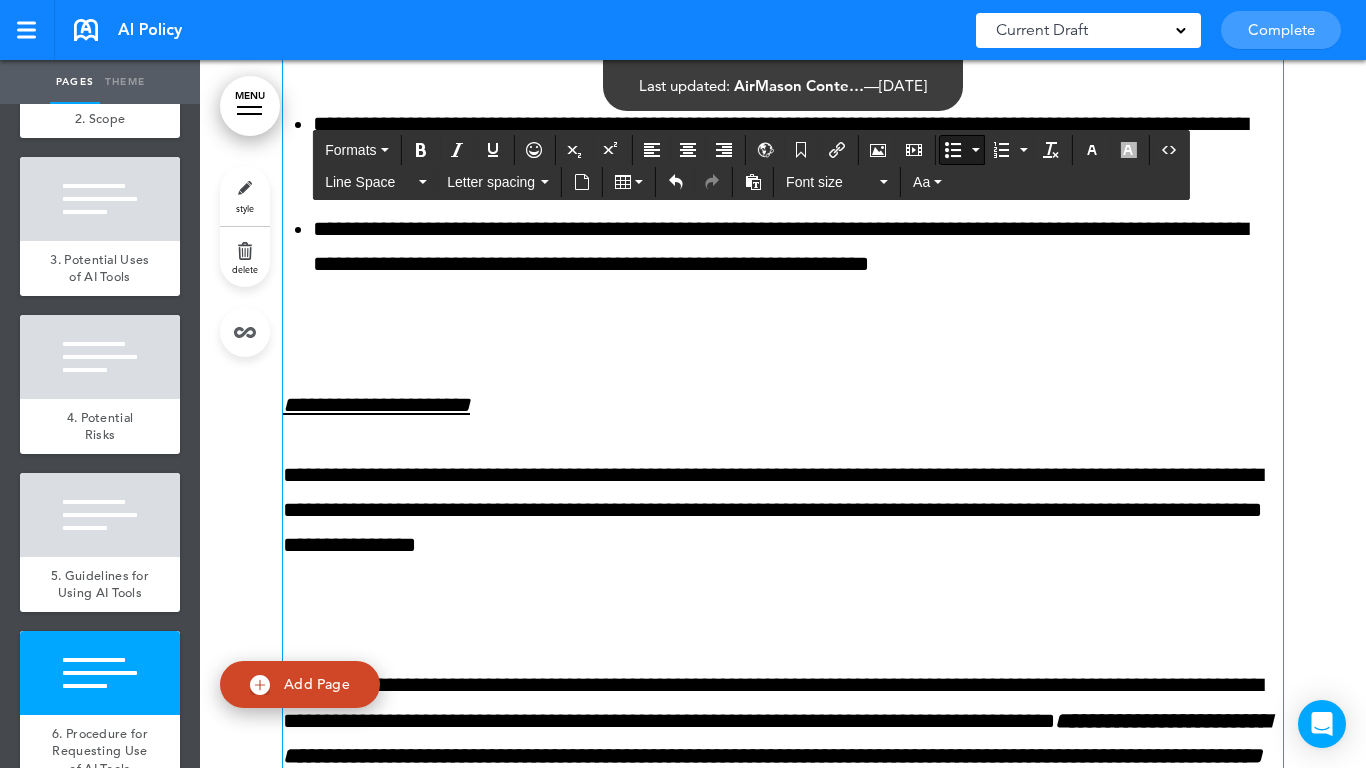 click on "**********" at bounding box center [783, 120] 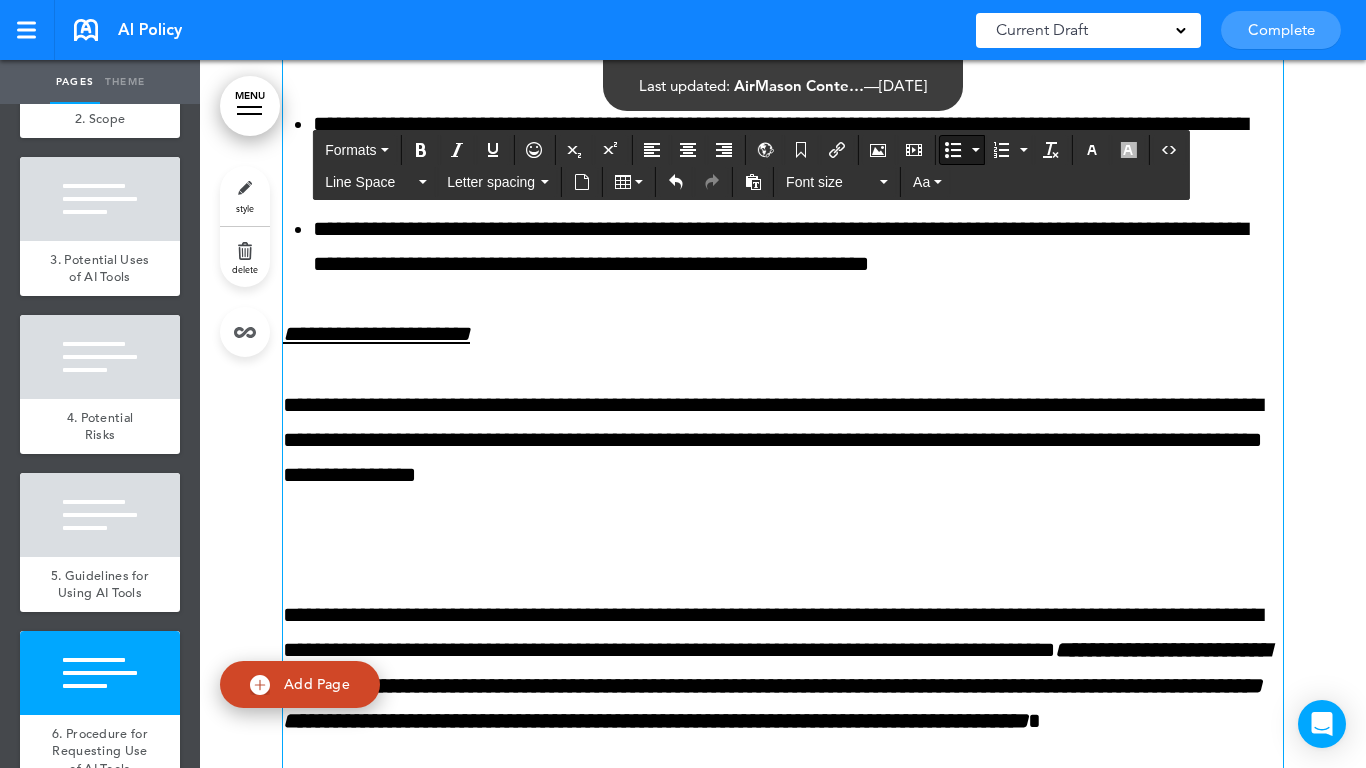 click on "**********" at bounding box center [376, 334] 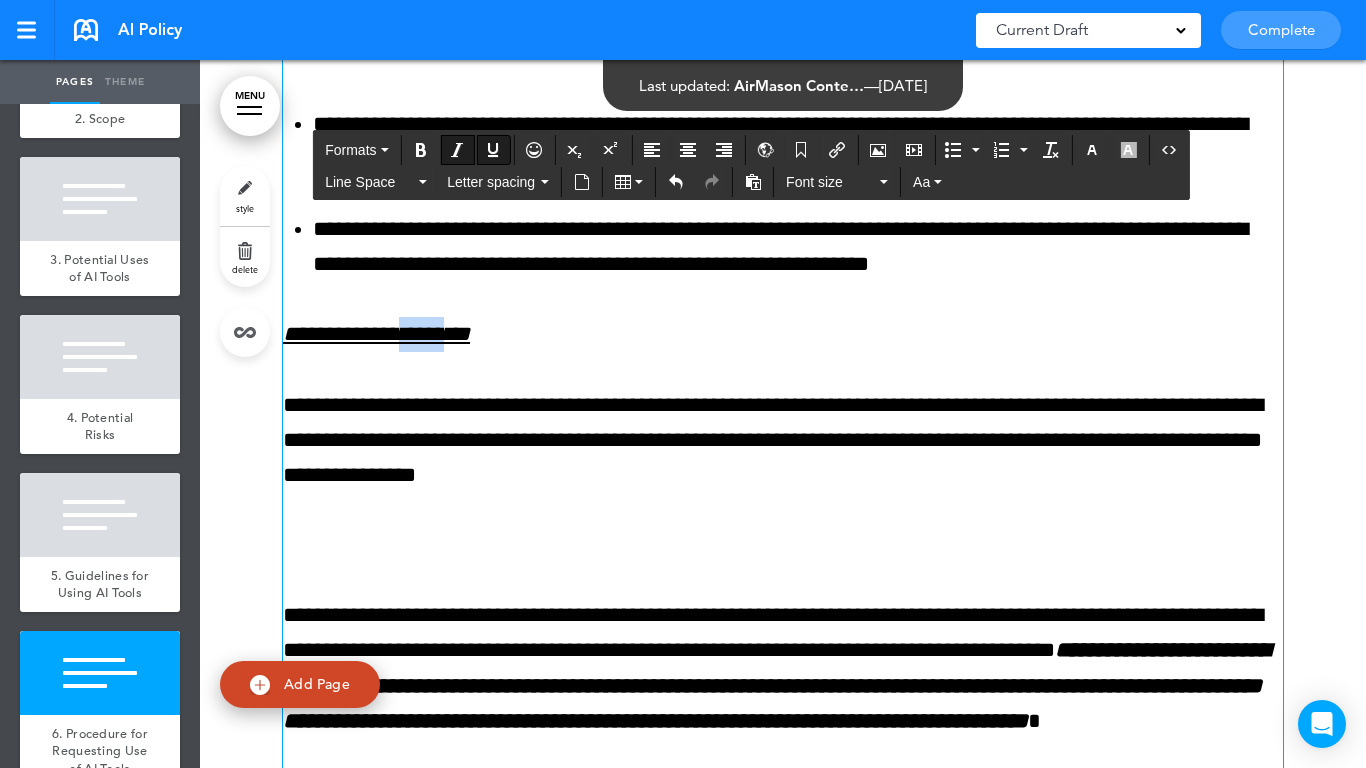 click on "**********" at bounding box center (376, 334) 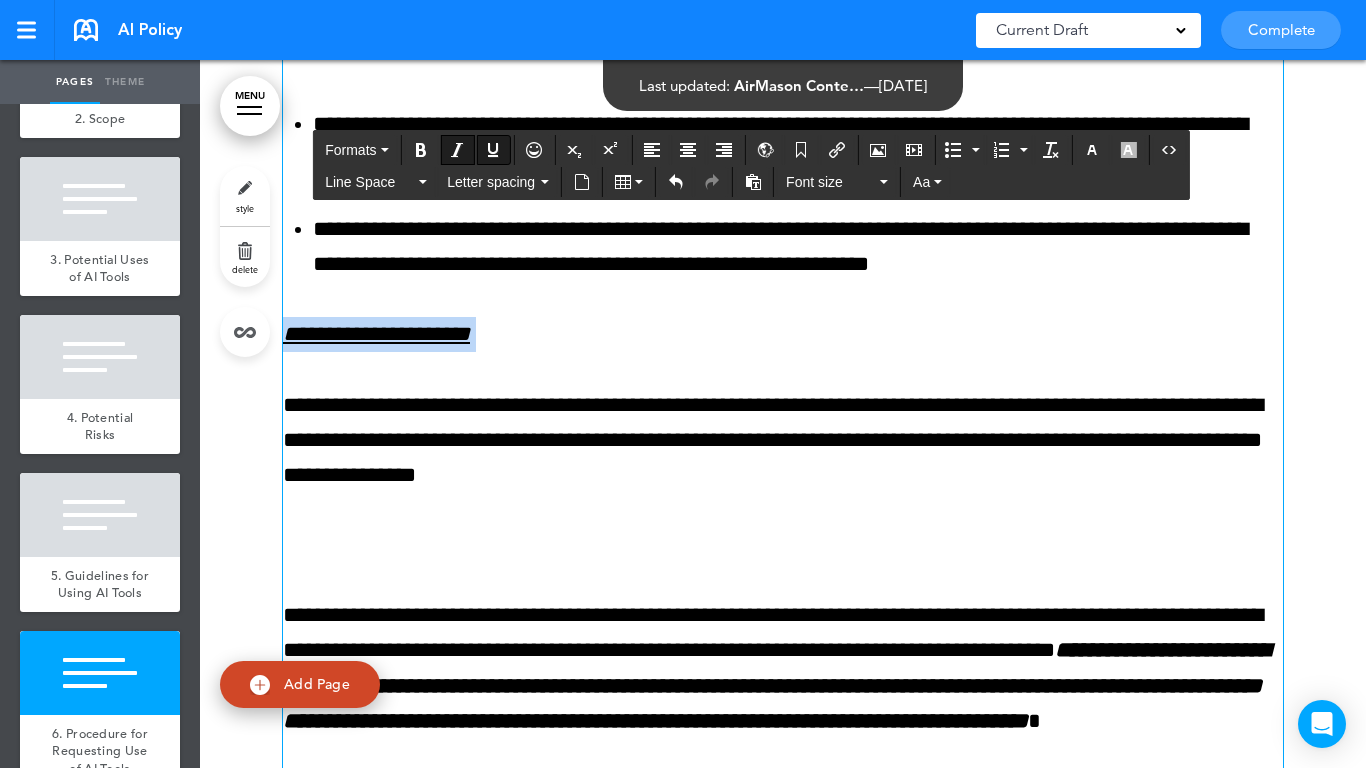 click on "**********" at bounding box center (376, 334) 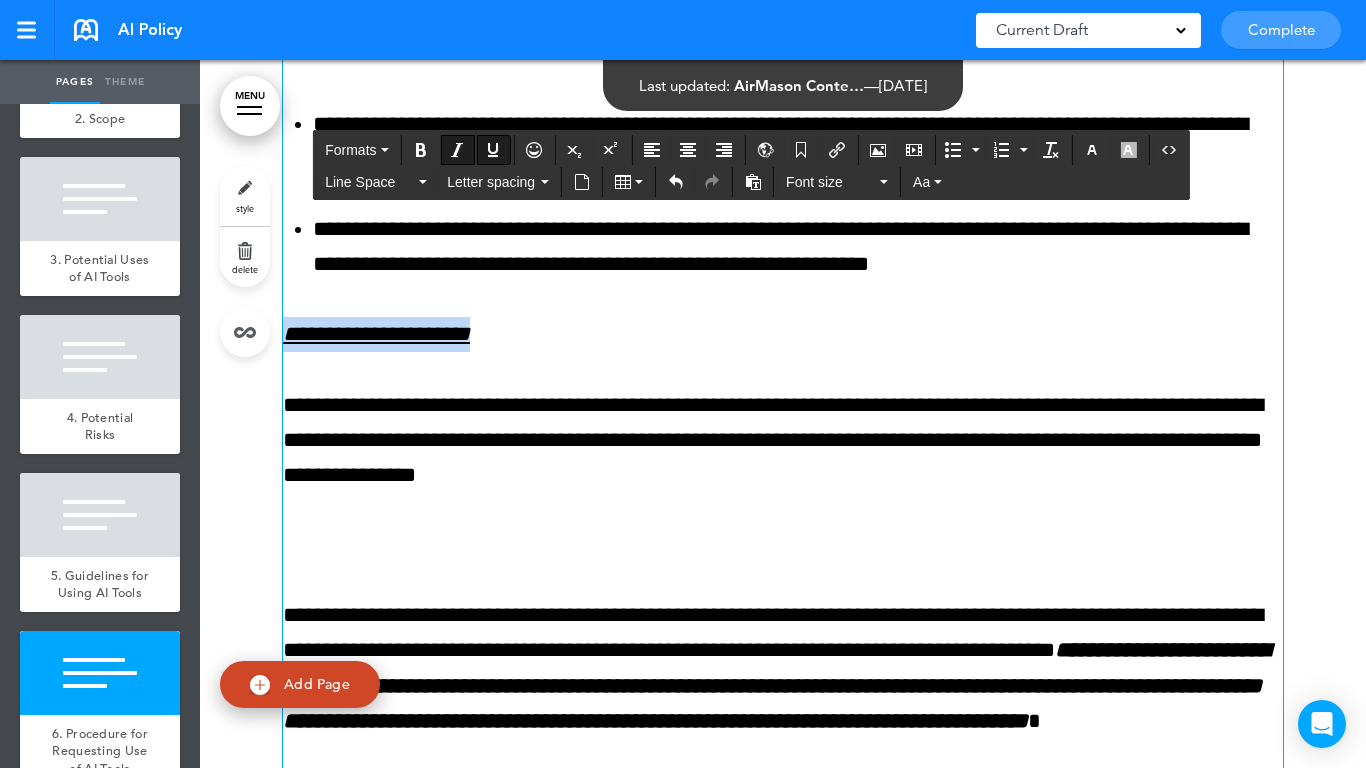 drag, startPoint x: 493, startPoint y: 148, endPoint x: 456, endPoint y: 147, distance: 37.01351 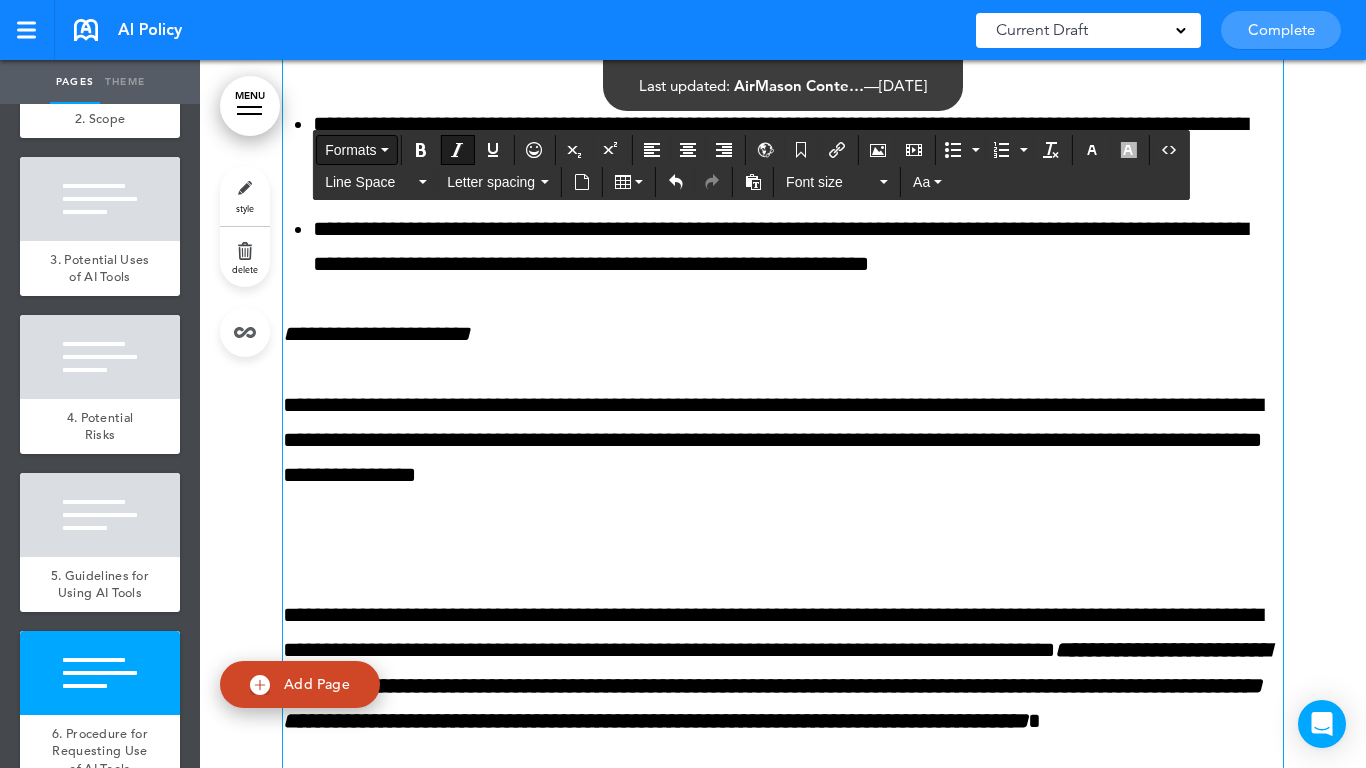 drag, startPoint x: 456, startPoint y: 147, endPoint x: 389, endPoint y: 146, distance: 67.00746 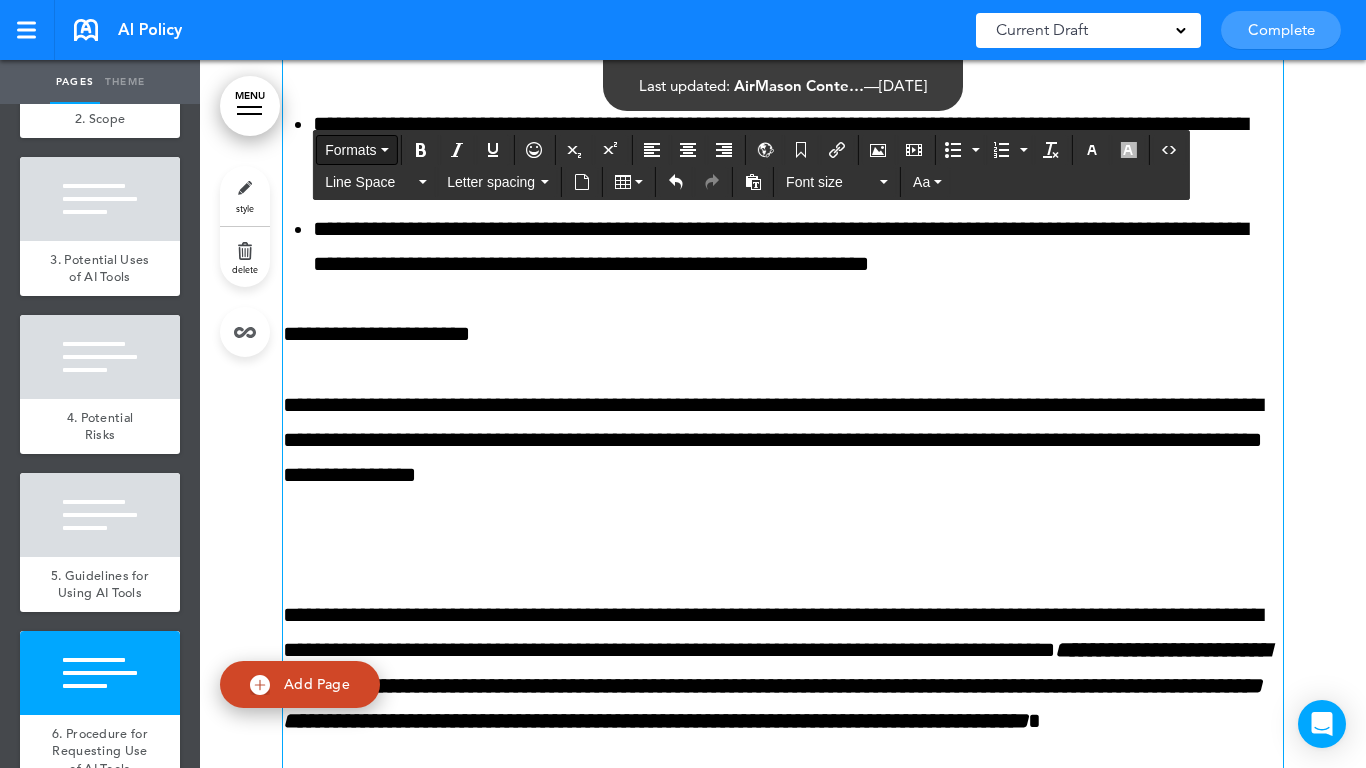 click on "Formats" at bounding box center [356, 150] 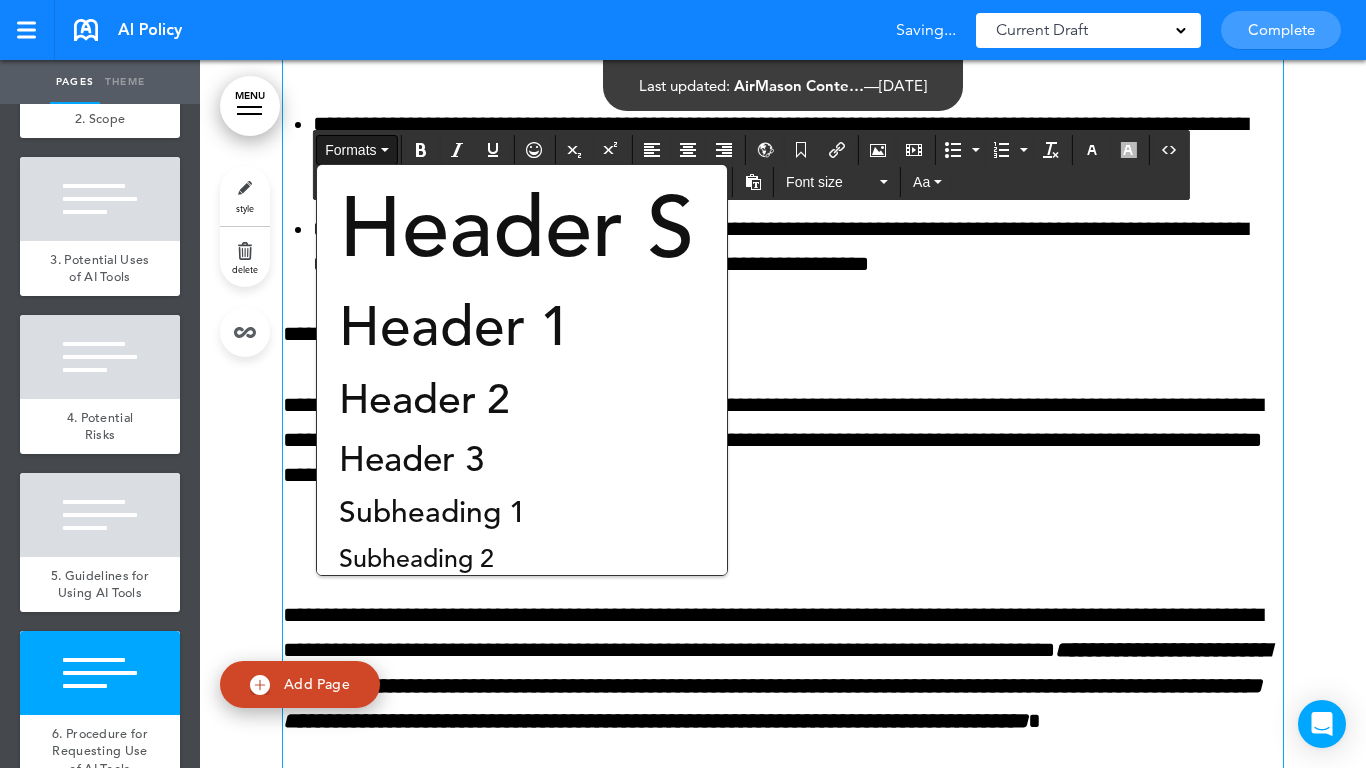 drag, startPoint x: 442, startPoint y: 459, endPoint x: 452, endPoint y: 456, distance: 10.440307 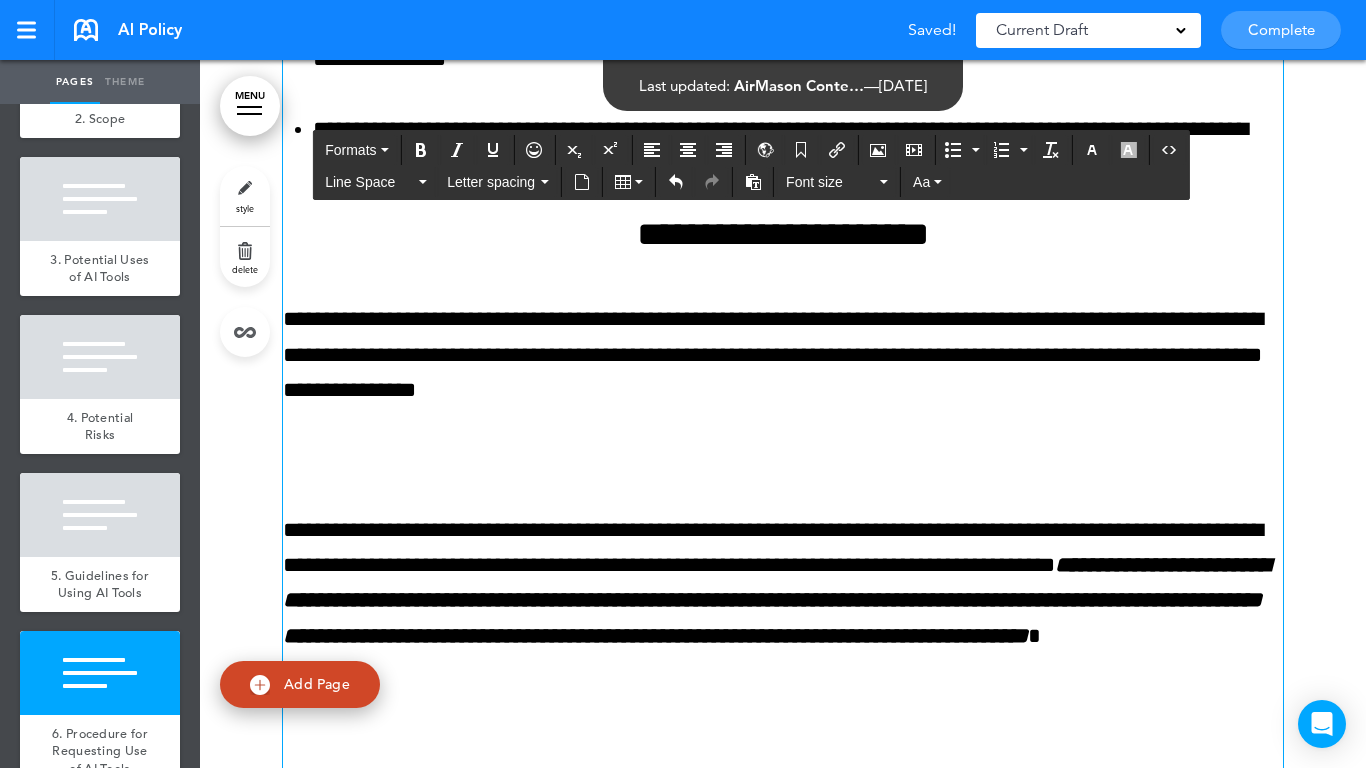 click on "**********" at bounding box center [783, -8] 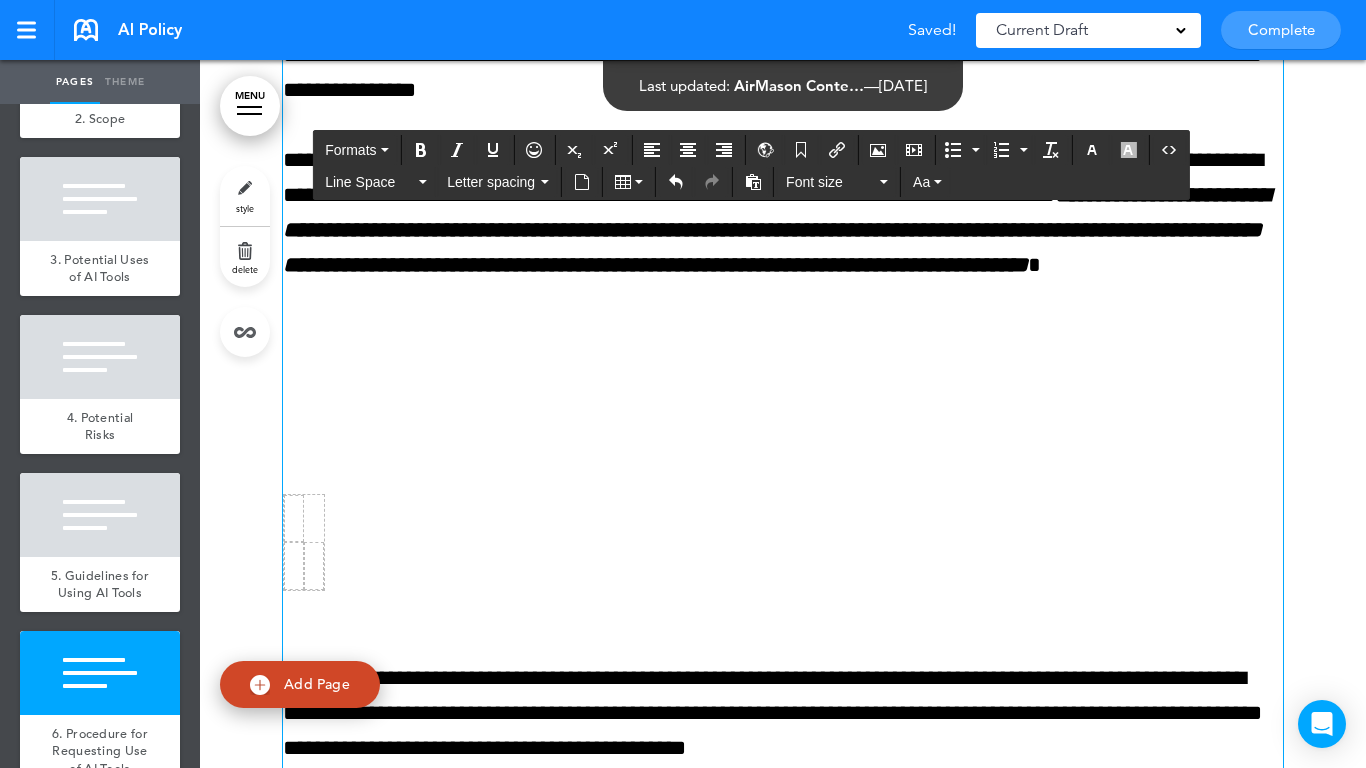 click on "**********" at bounding box center [783, -343] 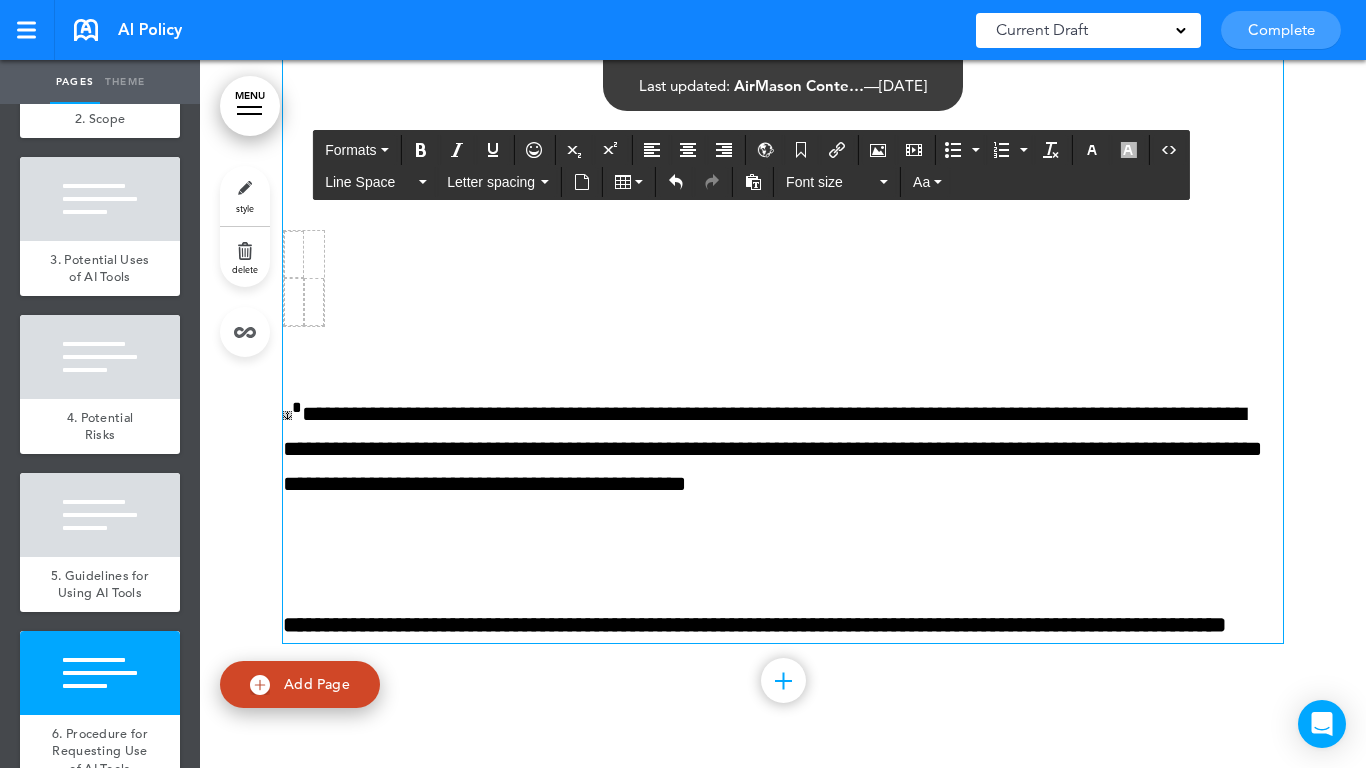 scroll, scrollTop: 13733, scrollLeft: 0, axis: vertical 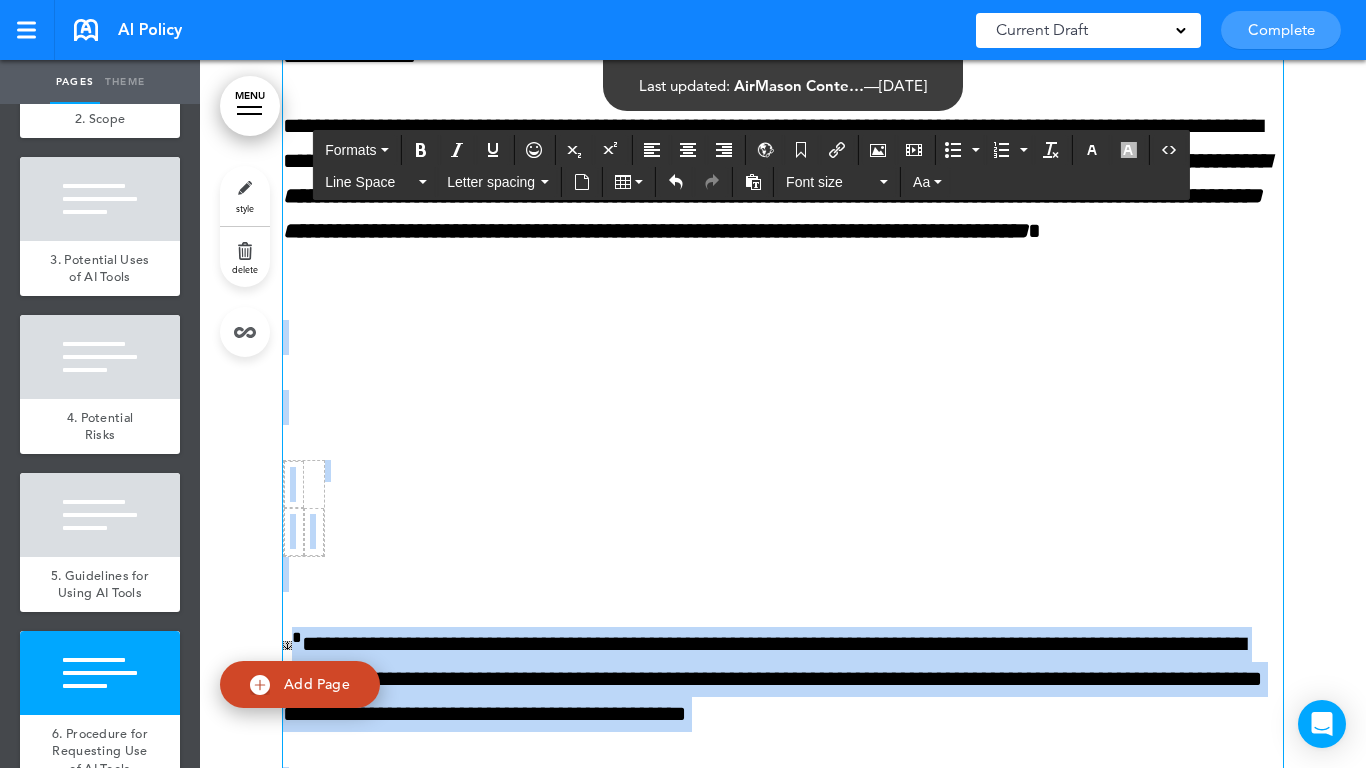 drag, startPoint x: 298, startPoint y: 422, endPoint x: 288, endPoint y: 355, distance: 67.74216 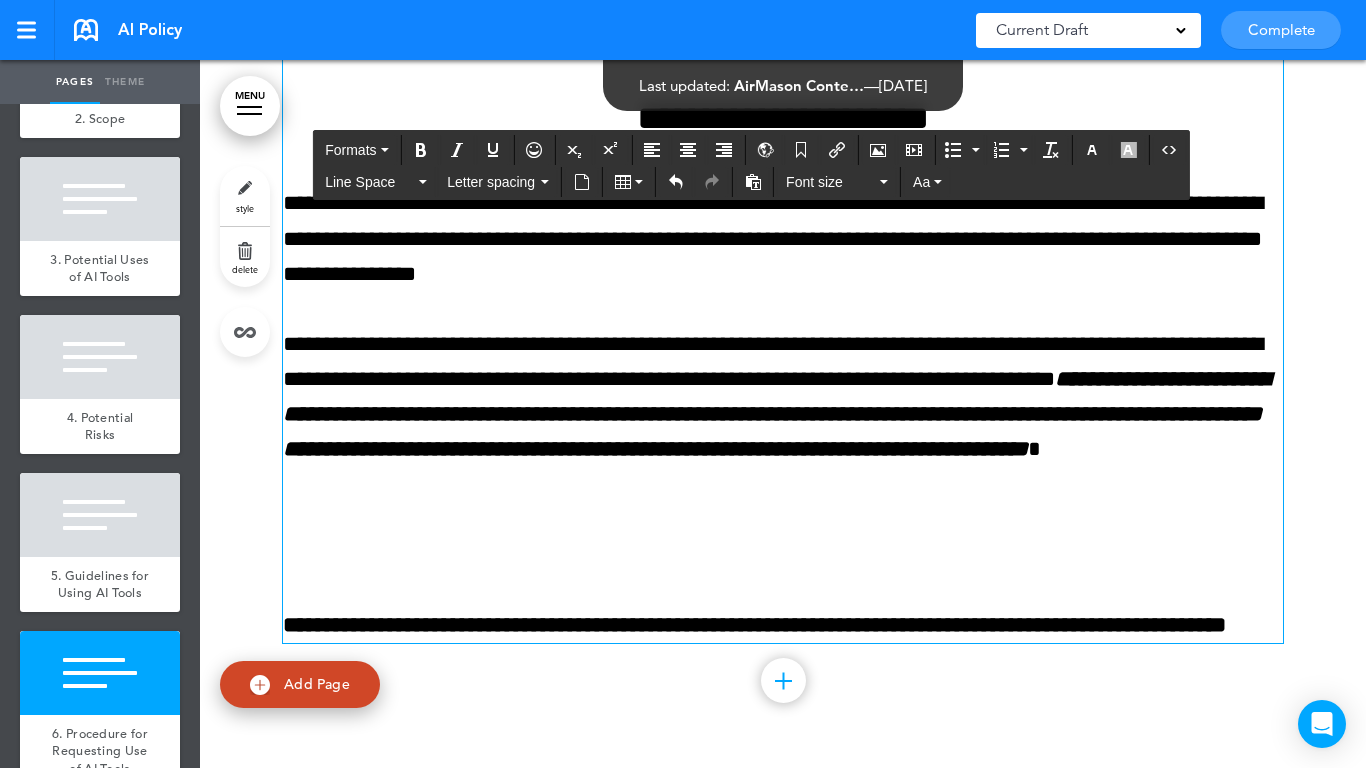 scroll, scrollTop: 13215, scrollLeft: 0, axis: vertical 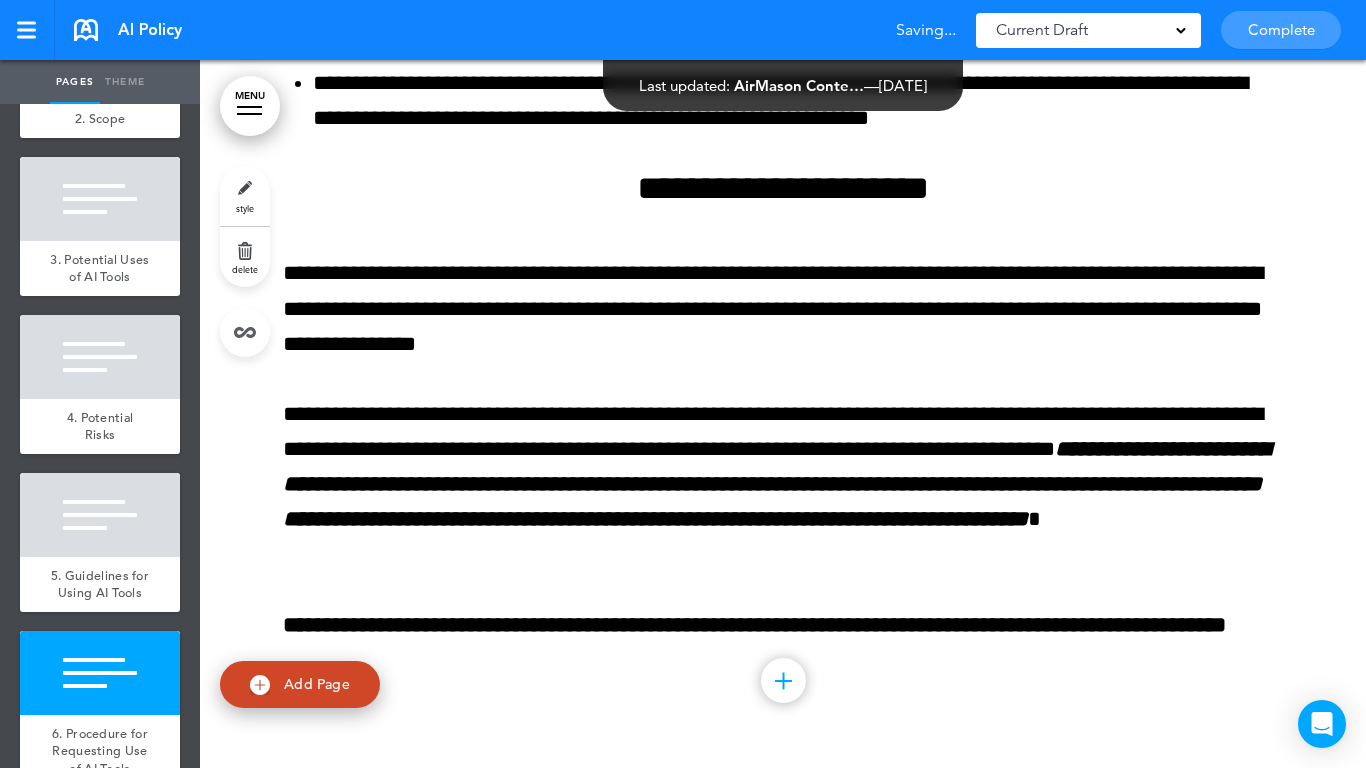 click on "**********" at bounding box center (783, -333) 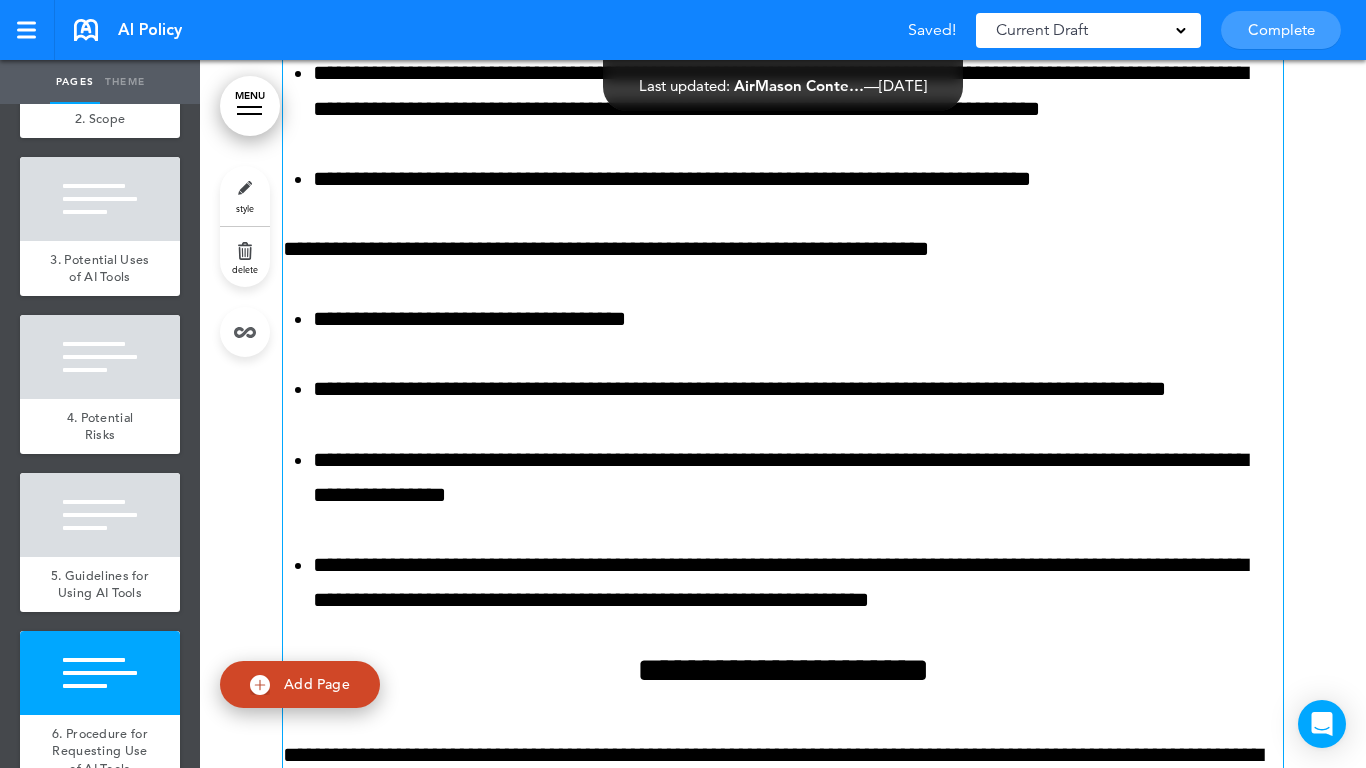 scroll, scrollTop: 12615, scrollLeft: 0, axis: vertical 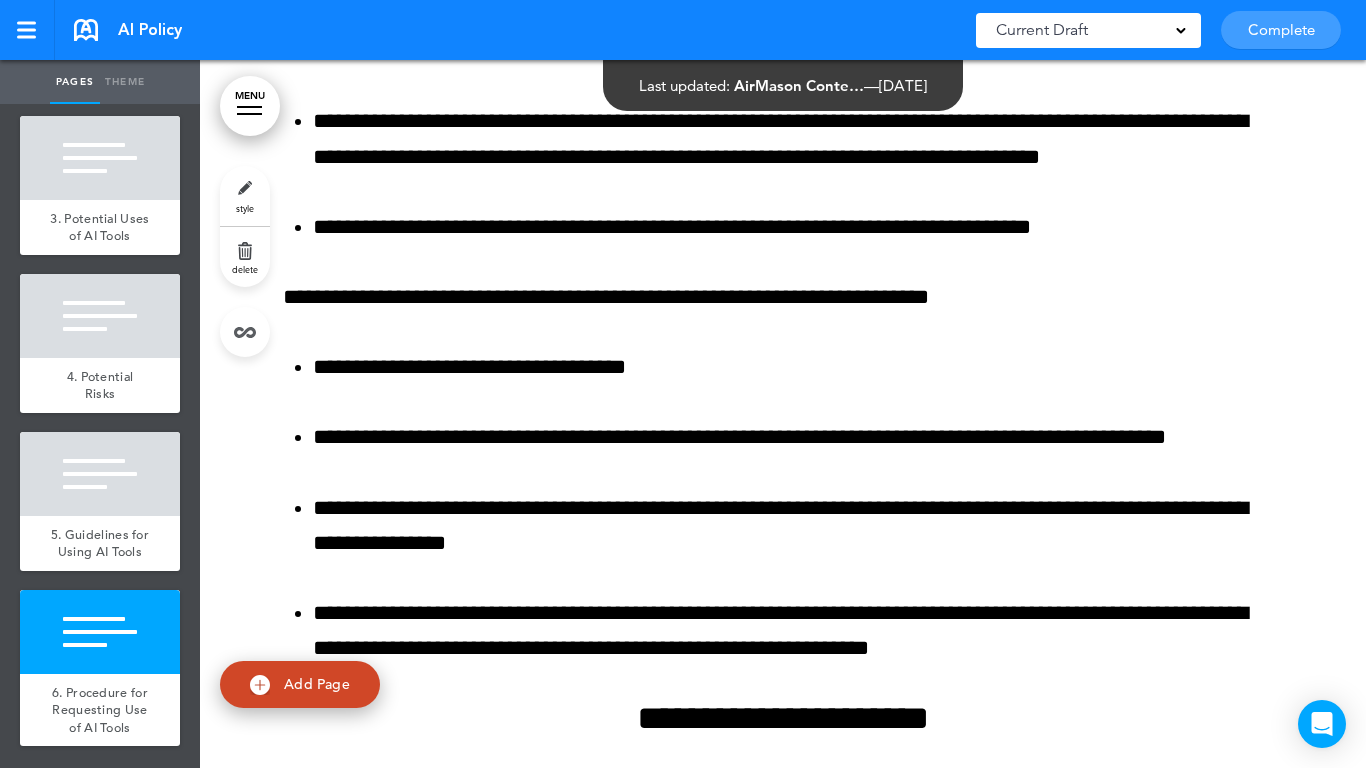 drag, startPoint x: 70, startPoint y: 656, endPoint x: 142, endPoint y: 619, distance: 80.9506 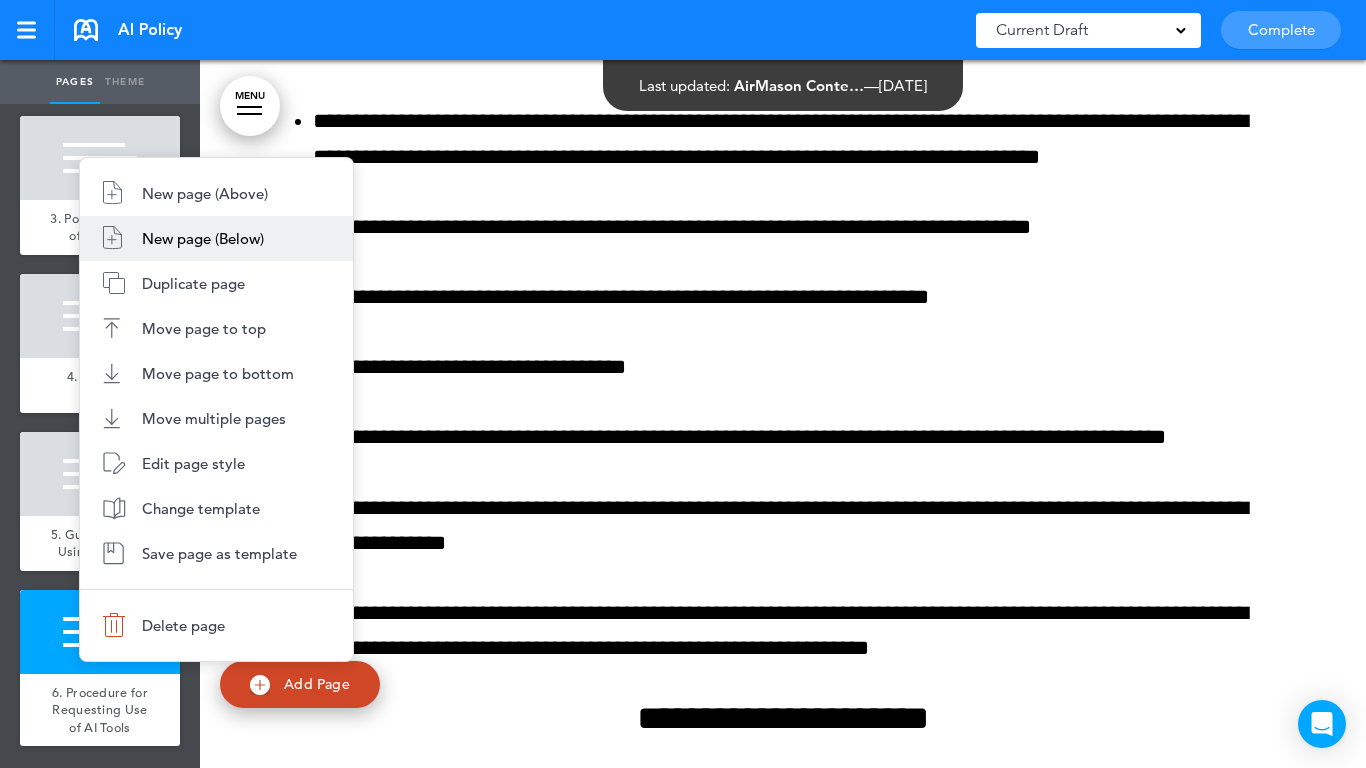 click on "New page (Below)" at bounding box center [203, 238] 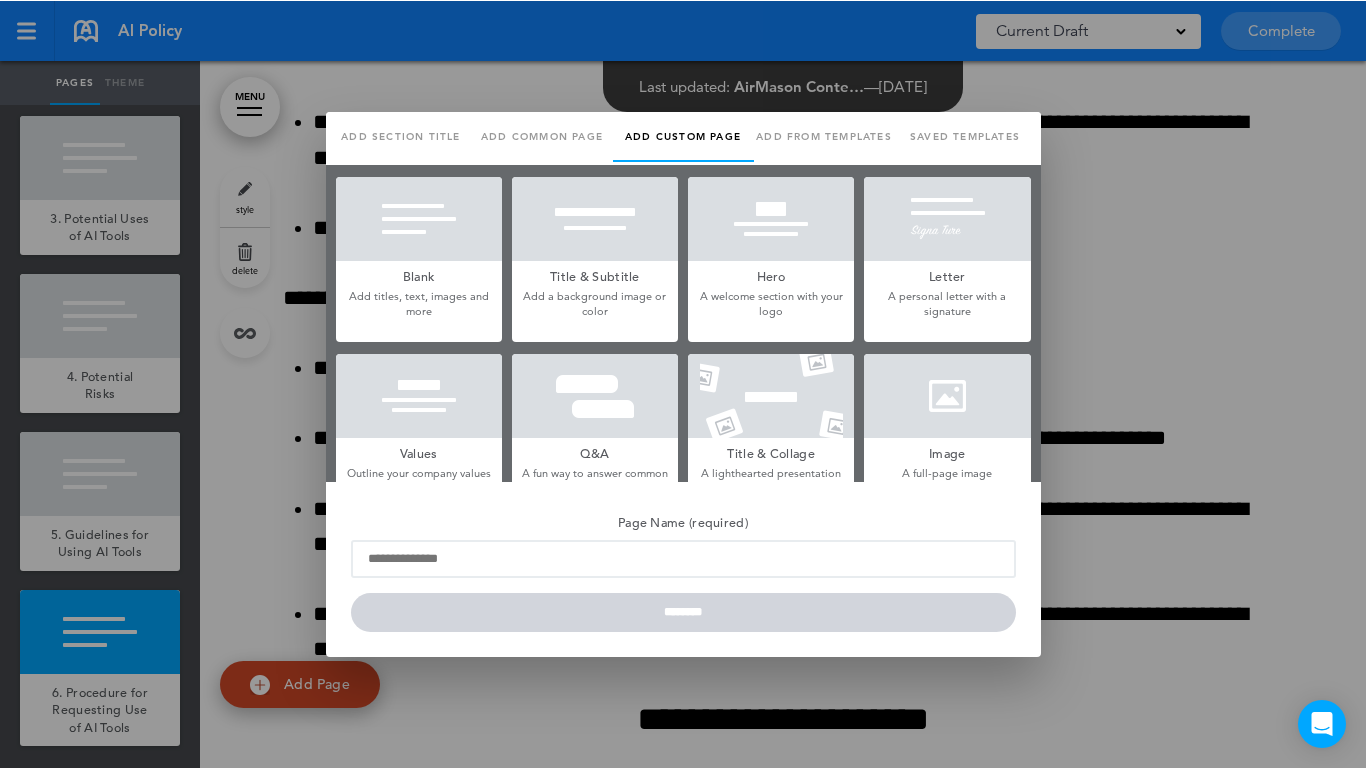 scroll, scrollTop: 0, scrollLeft: 0, axis: both 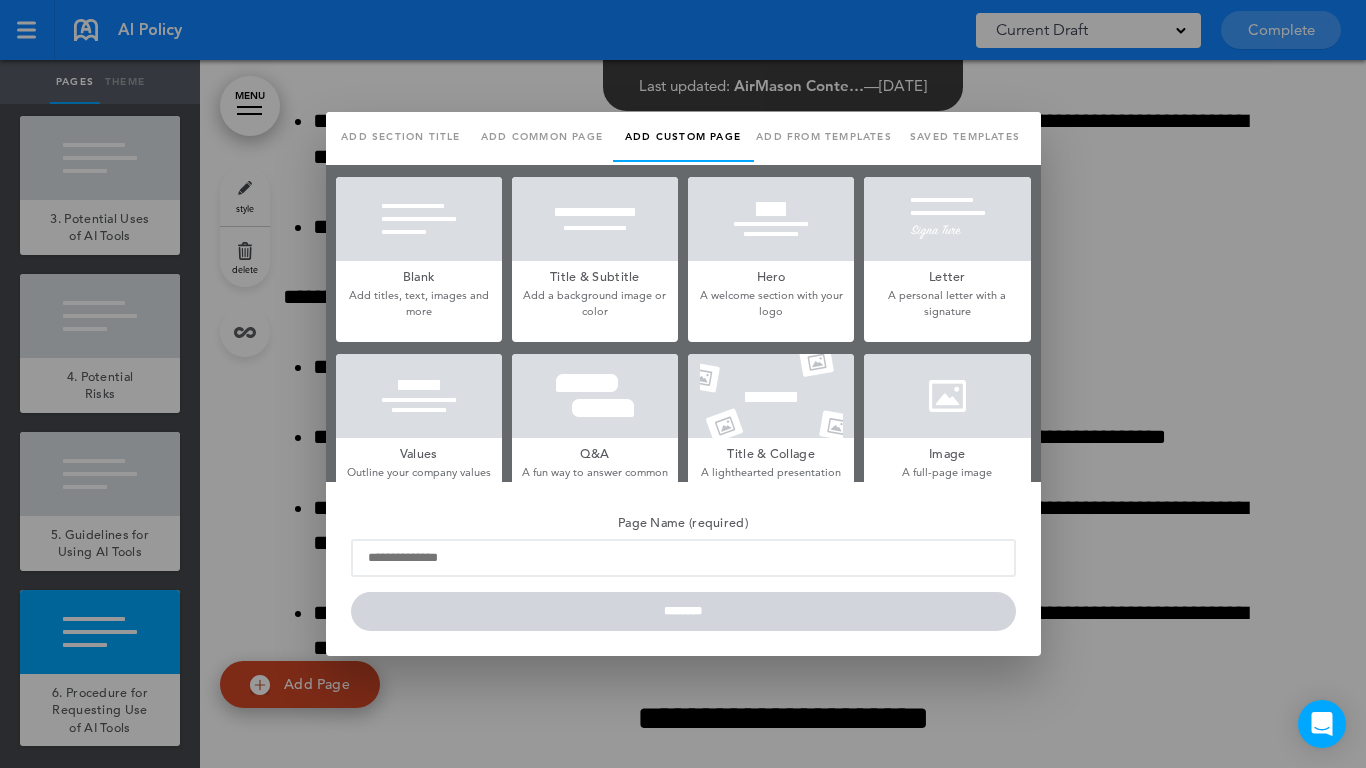 drag, startPoint x: 392, startPoint y: 197, endPoint x: 419, endPoint y: 525, distance: 329.1094 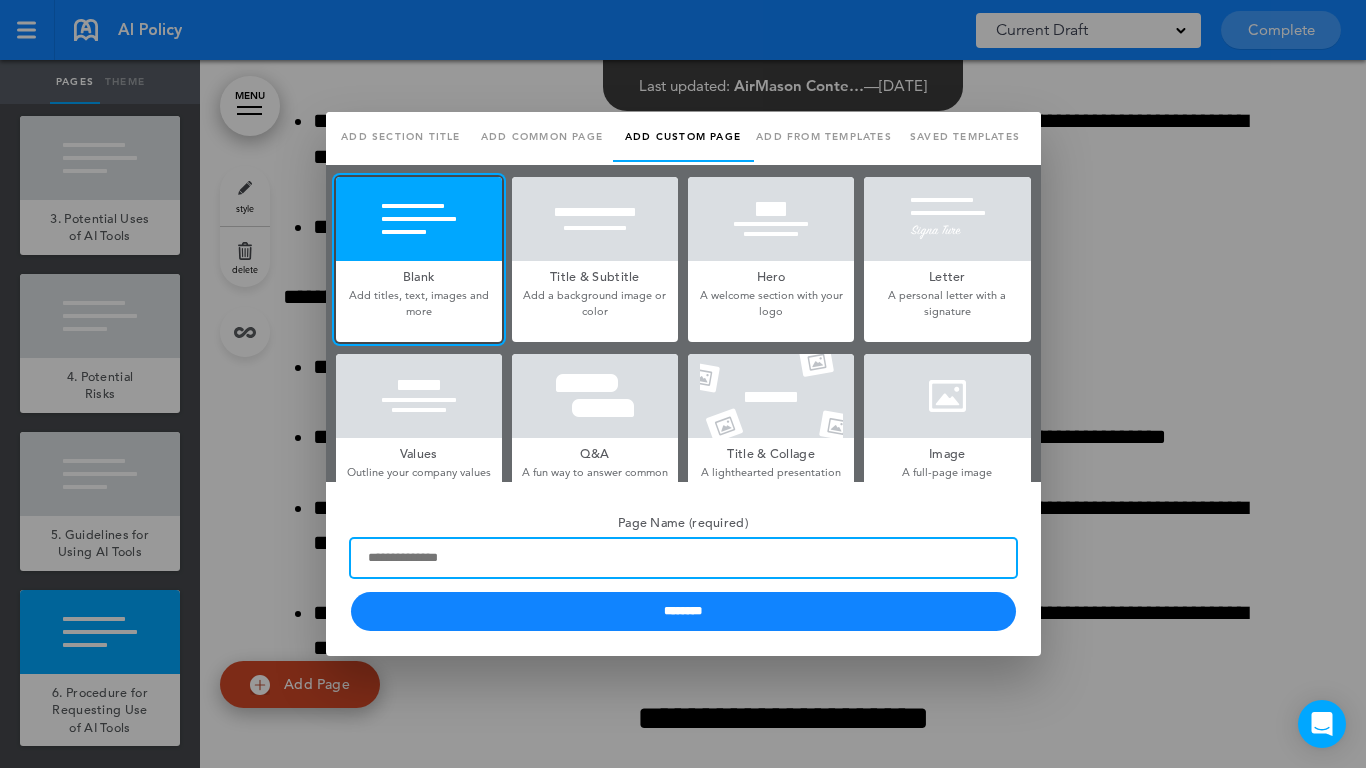 paste on "**********" 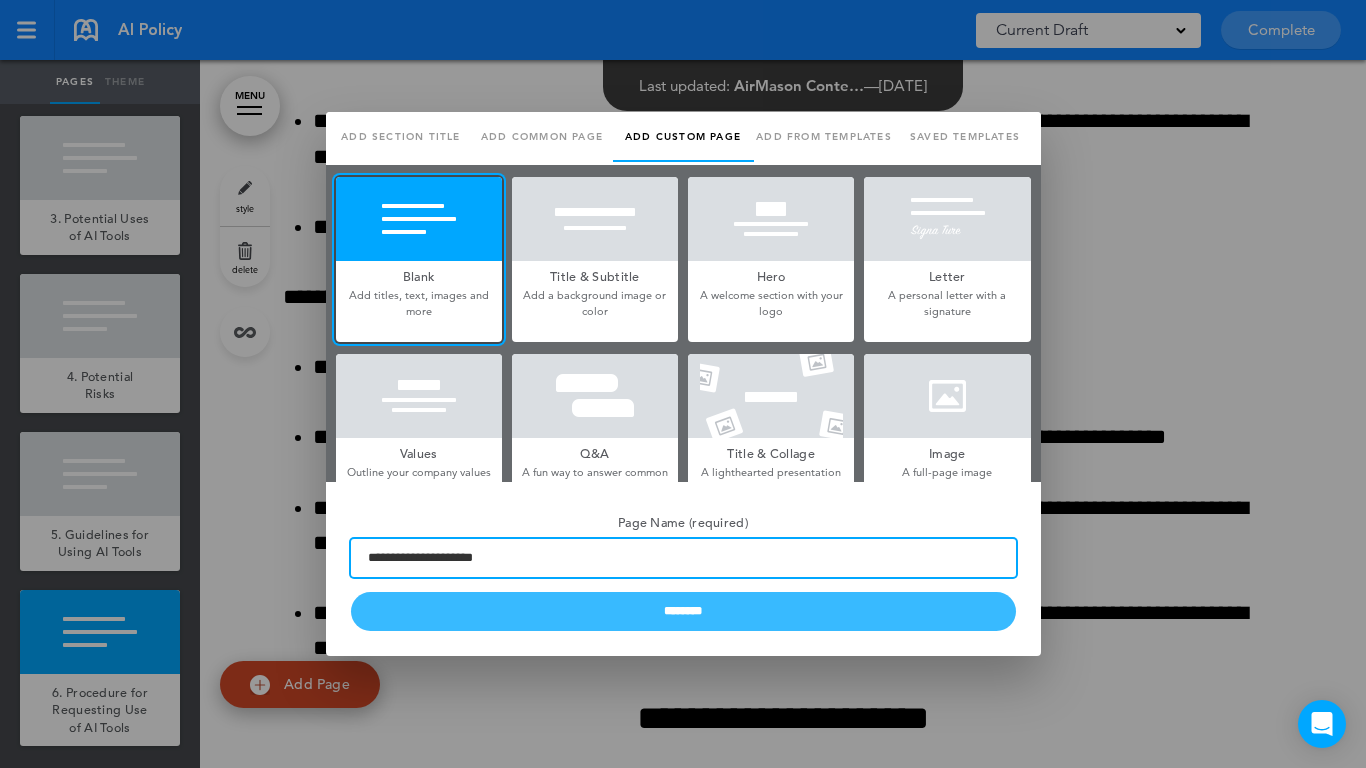 type on "**********" 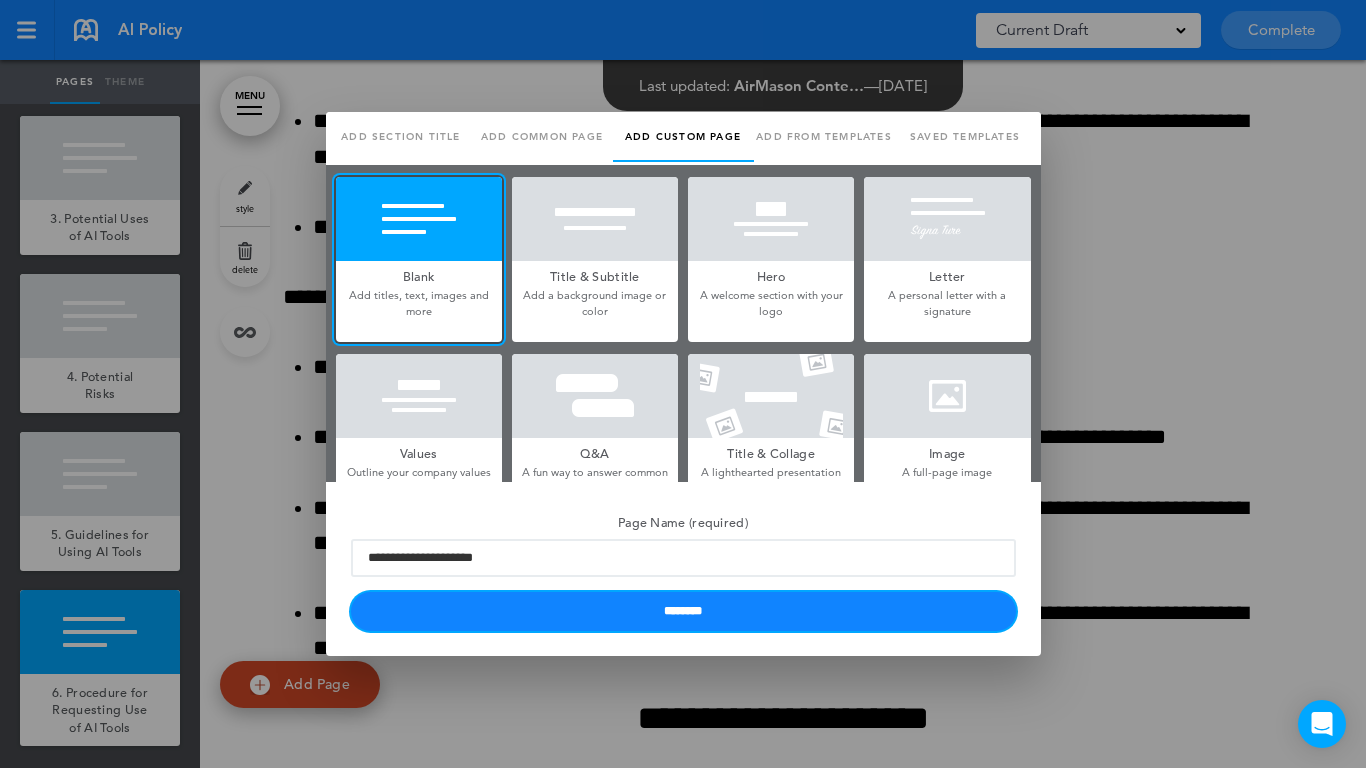 click on "********" at bounding box center (683, 611) 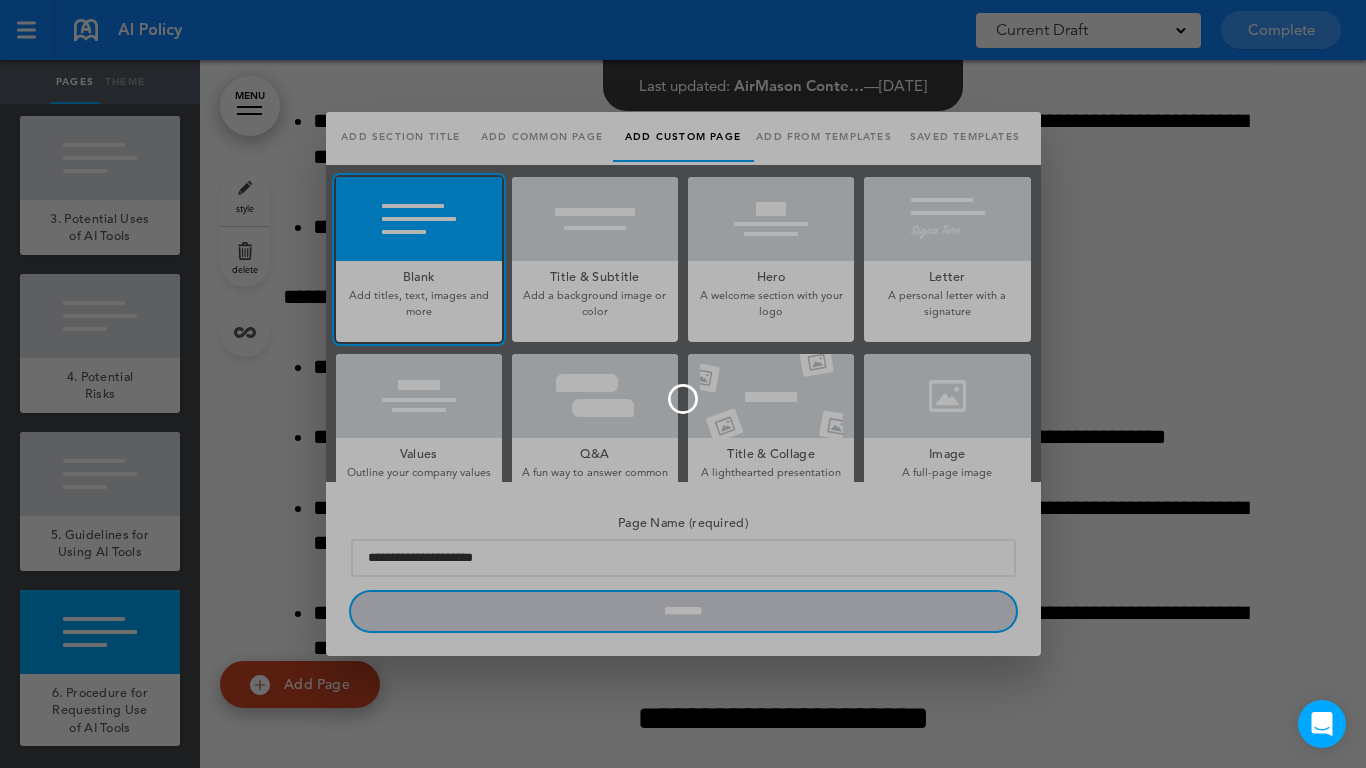 type 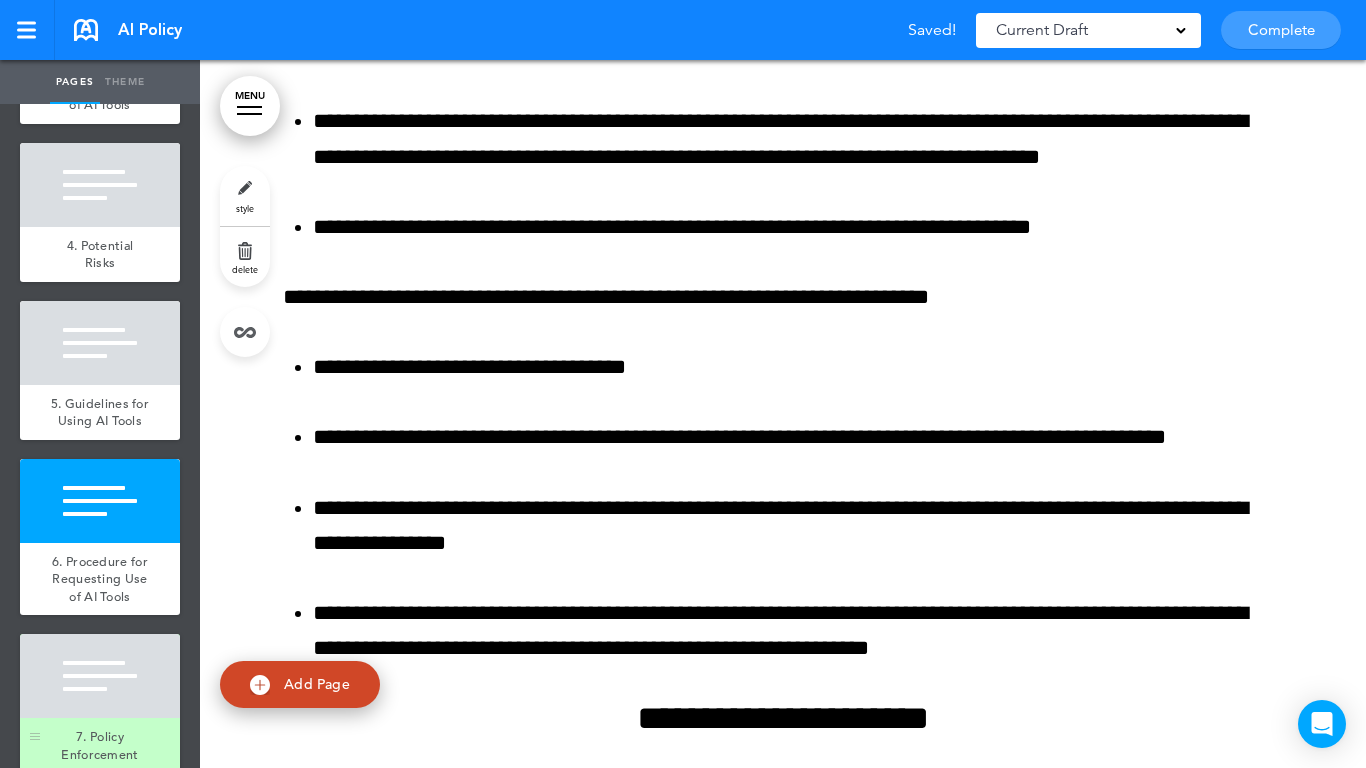 scroll, scrollTop: 693, scrollLeft: 0, axis: vertical 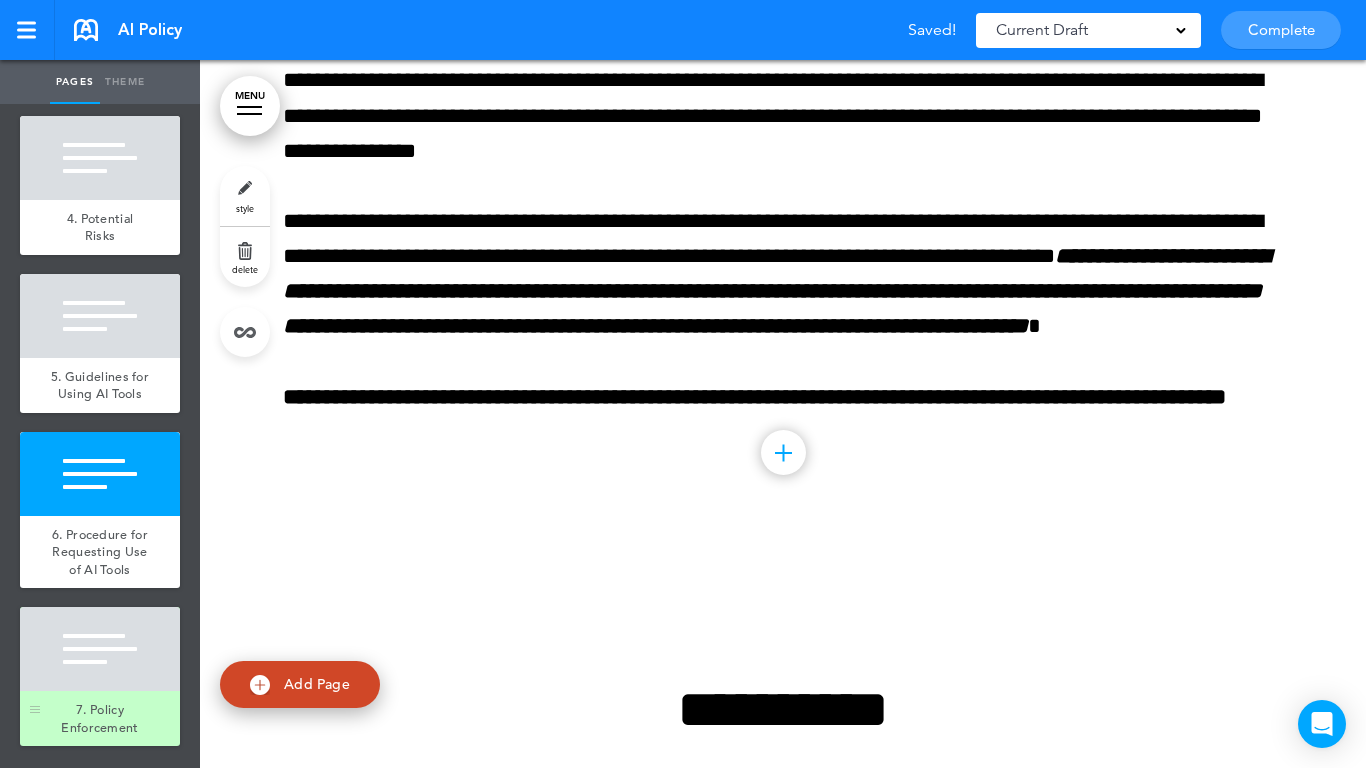 click at bounding box center (100, 649) 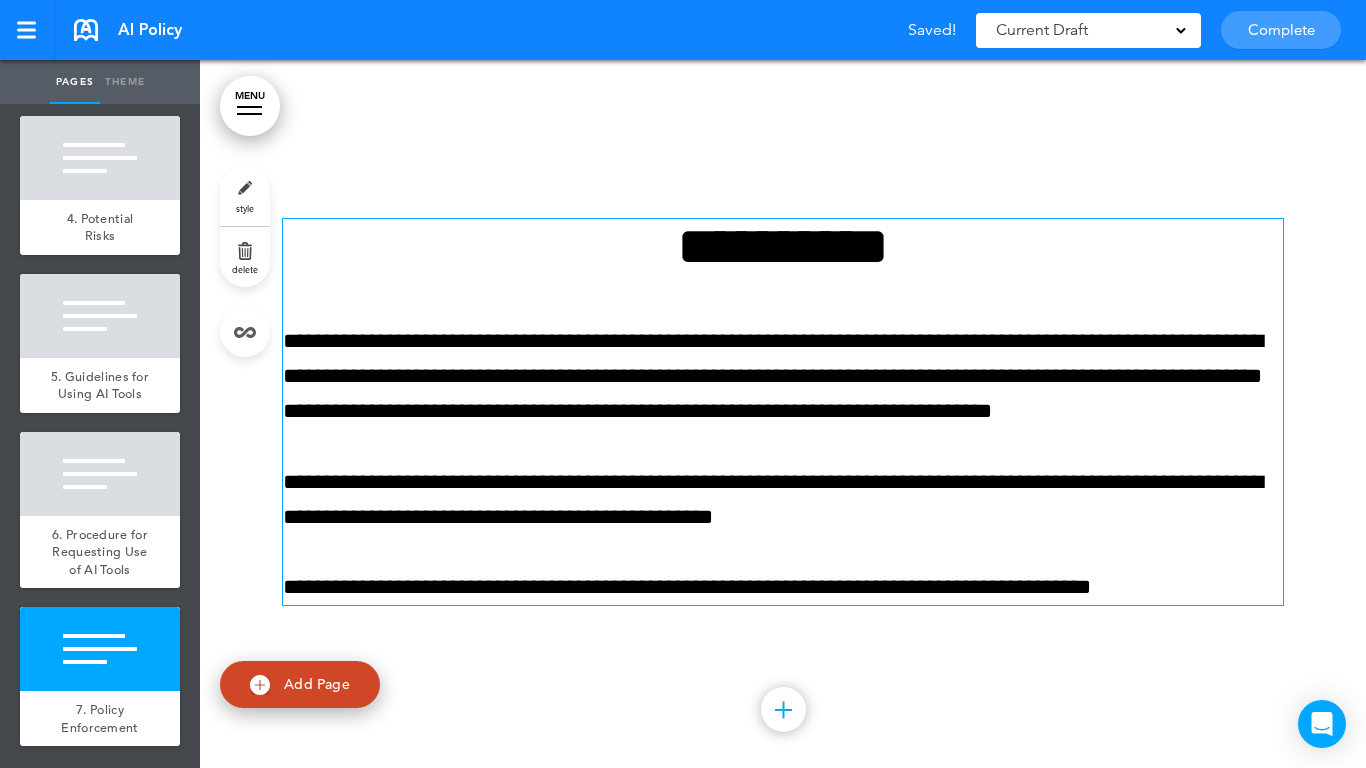 scroll, scrollTop: 13823, scrollLeft: 0, axis: vertical 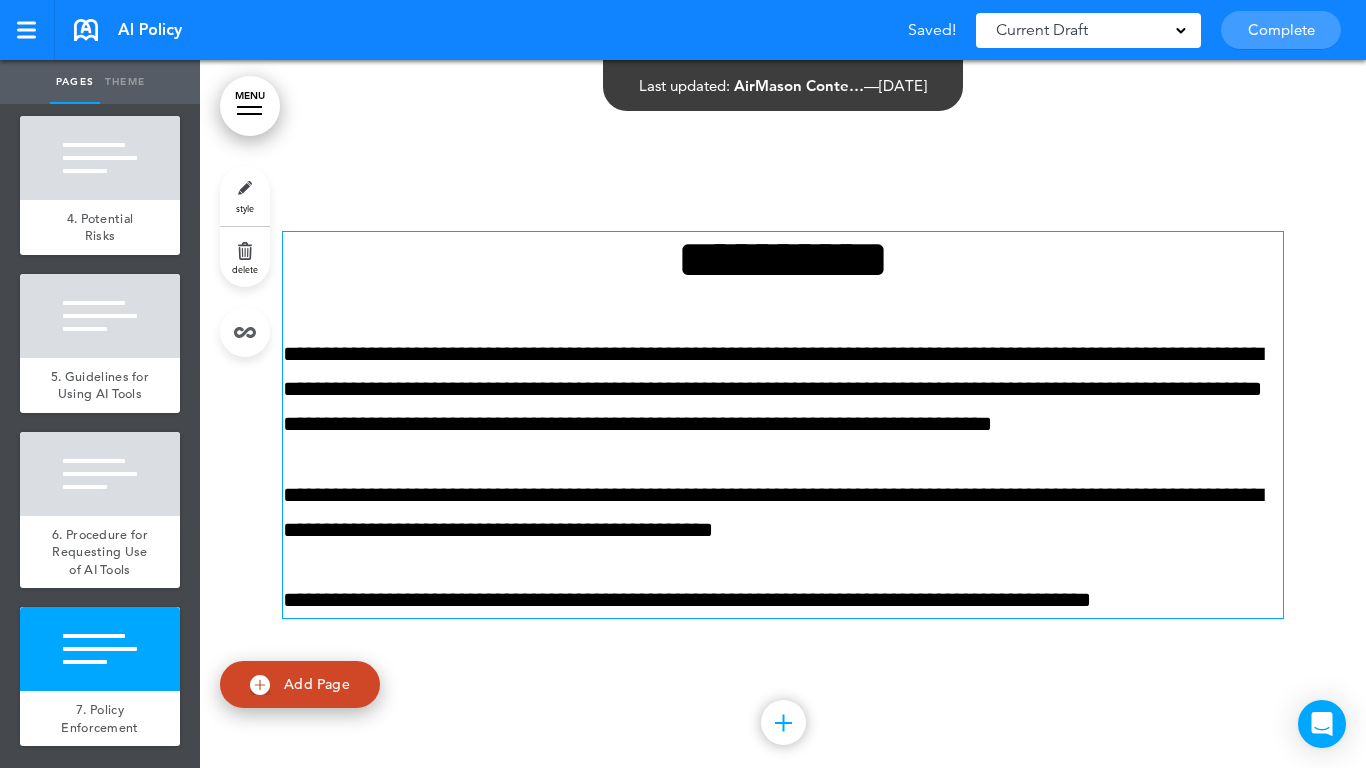 click on "**********" at bounding box center (783, 259) 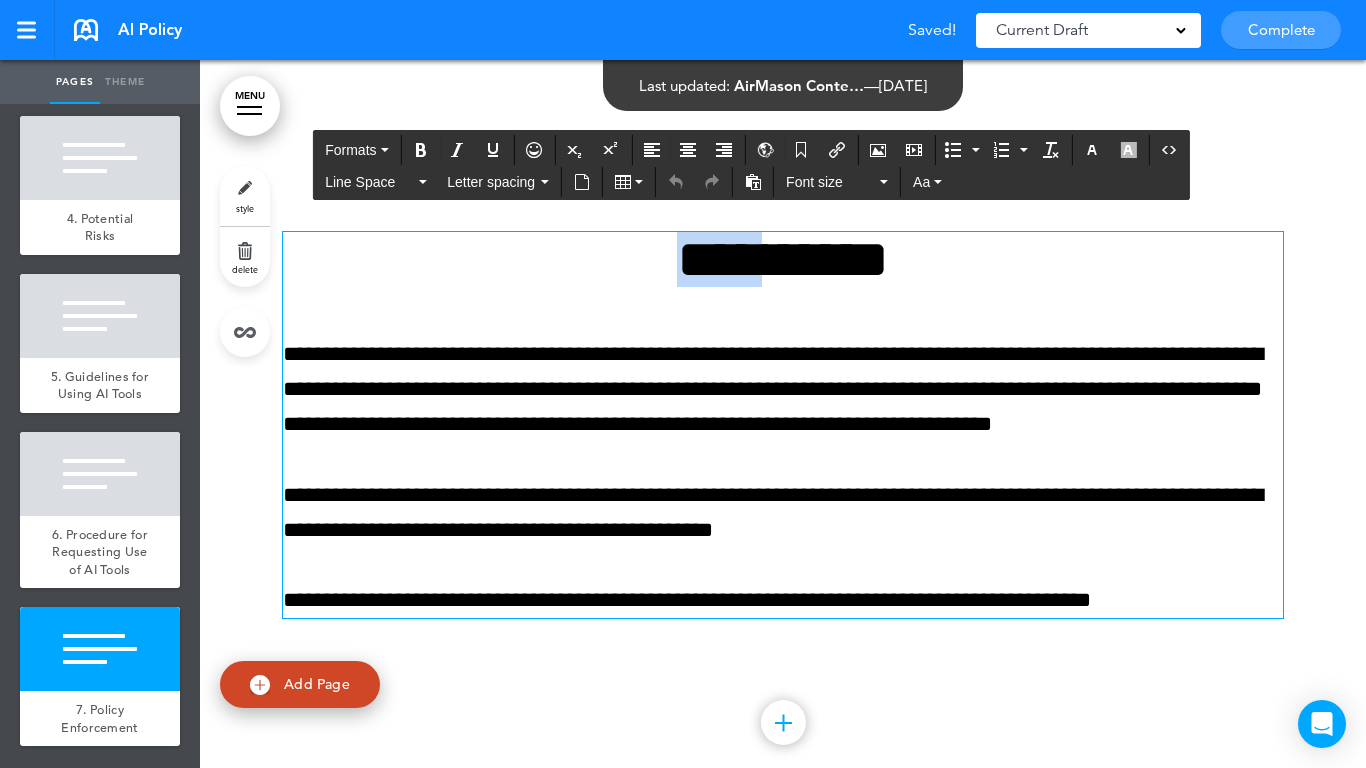 click on "**********" at bounding box center (783, 259) 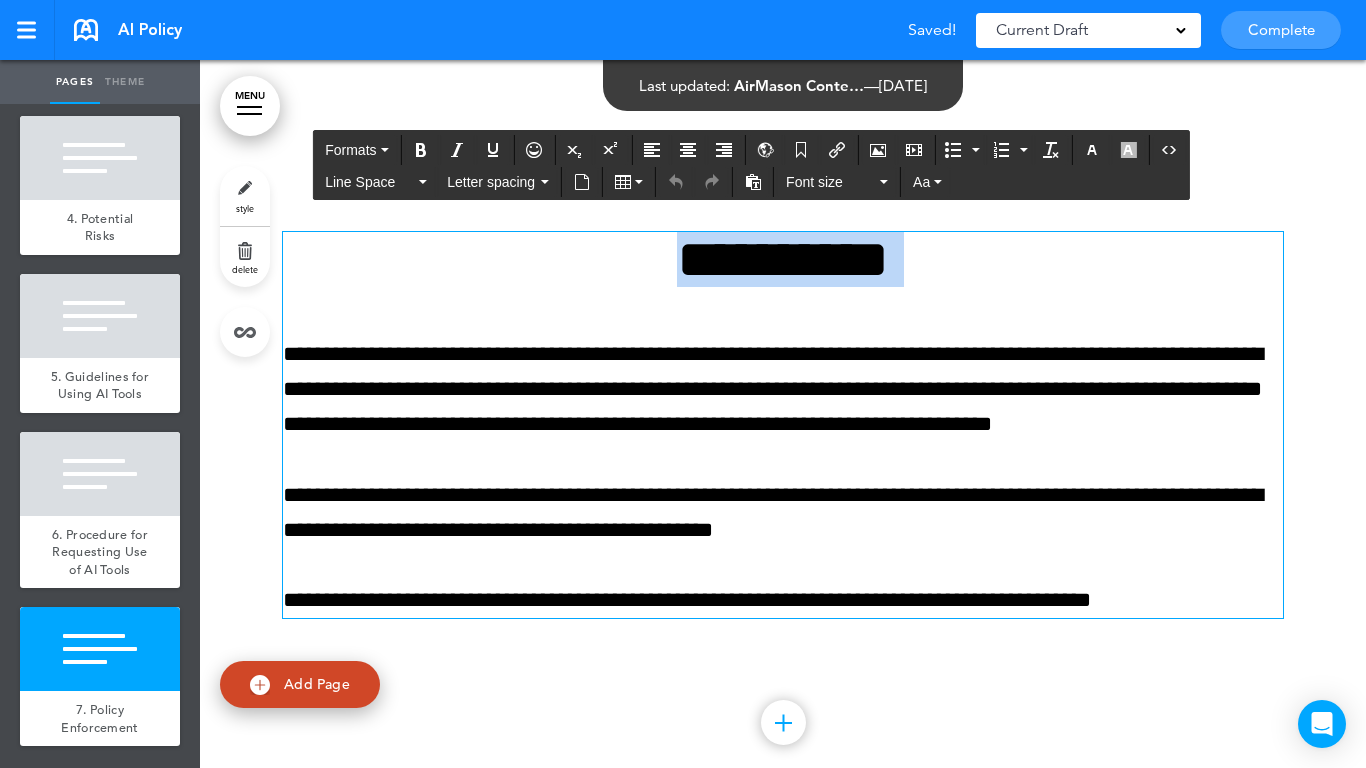 click on "**********" at bounding box center (783, 259) 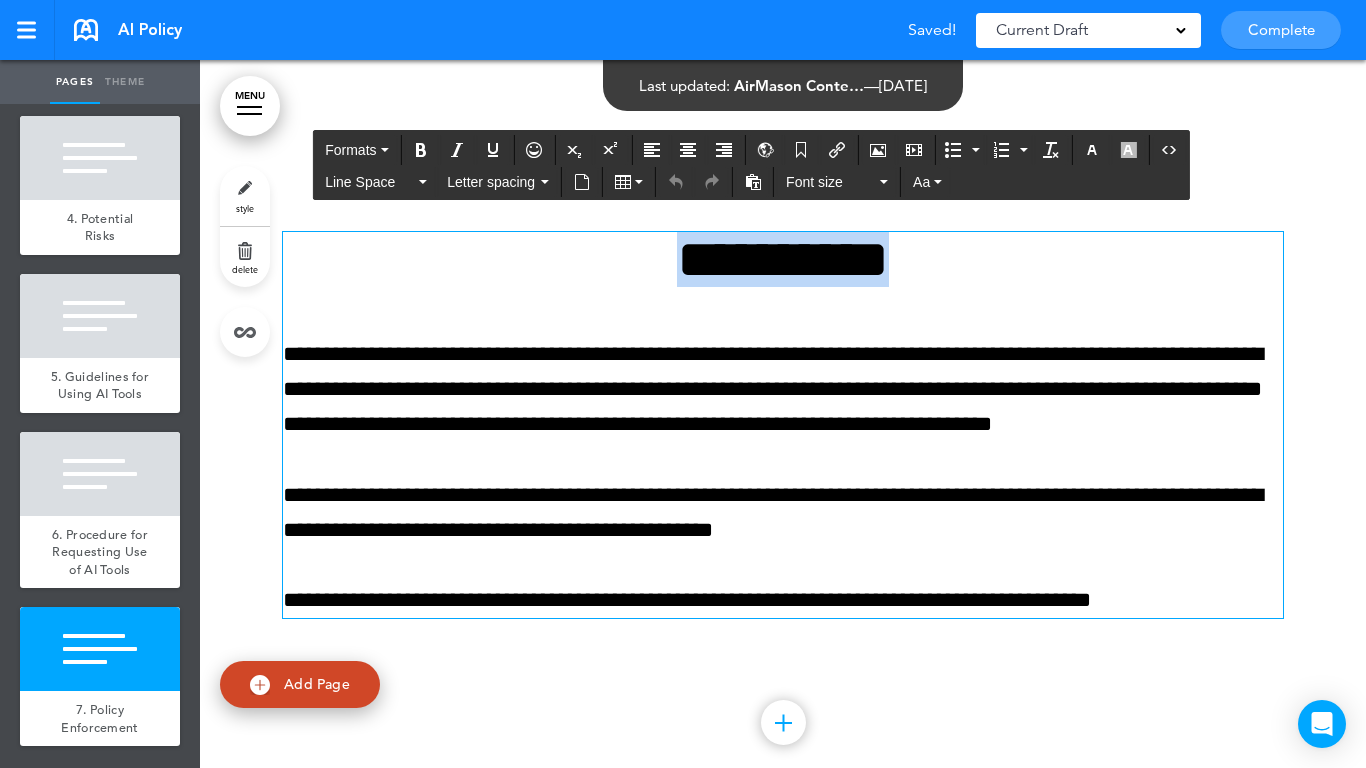 paste 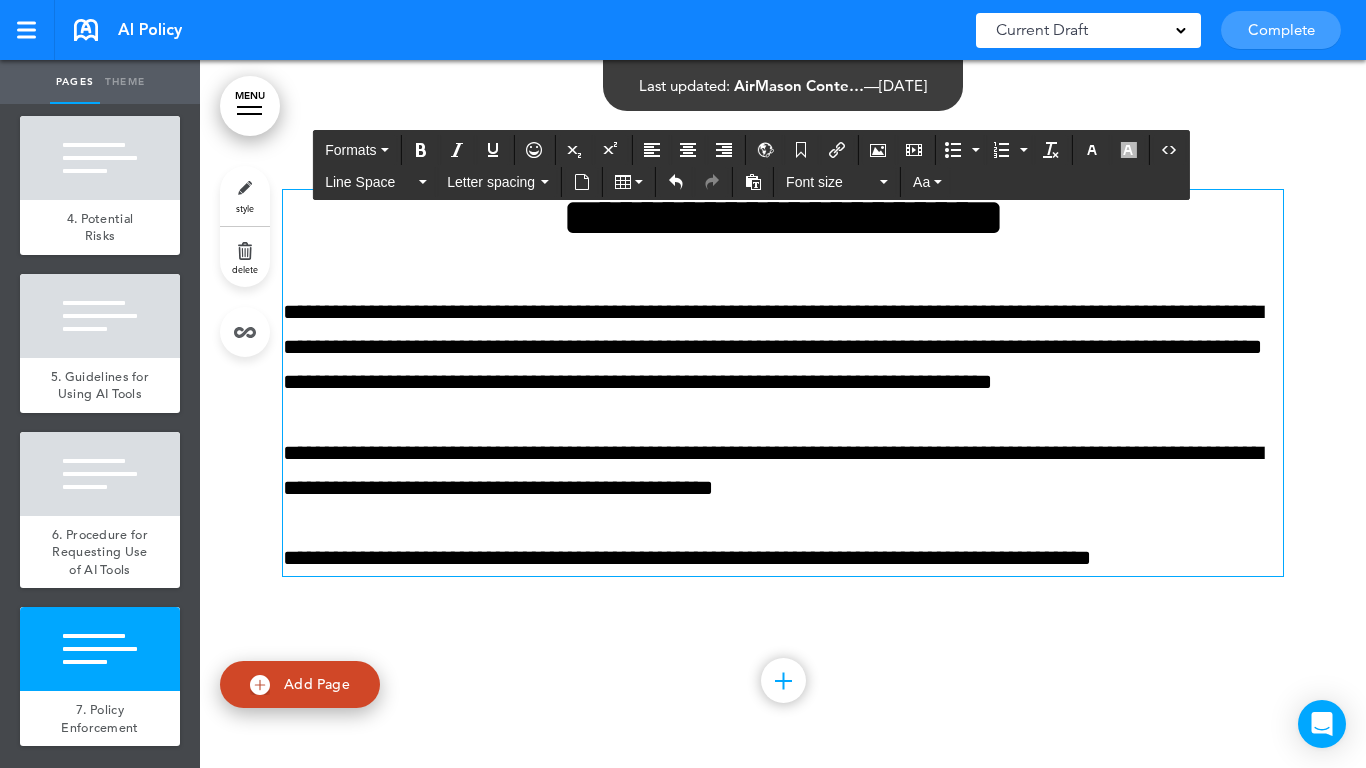 scroll, scrollTop: 13935, scrollLeft: 0, axis: vertical 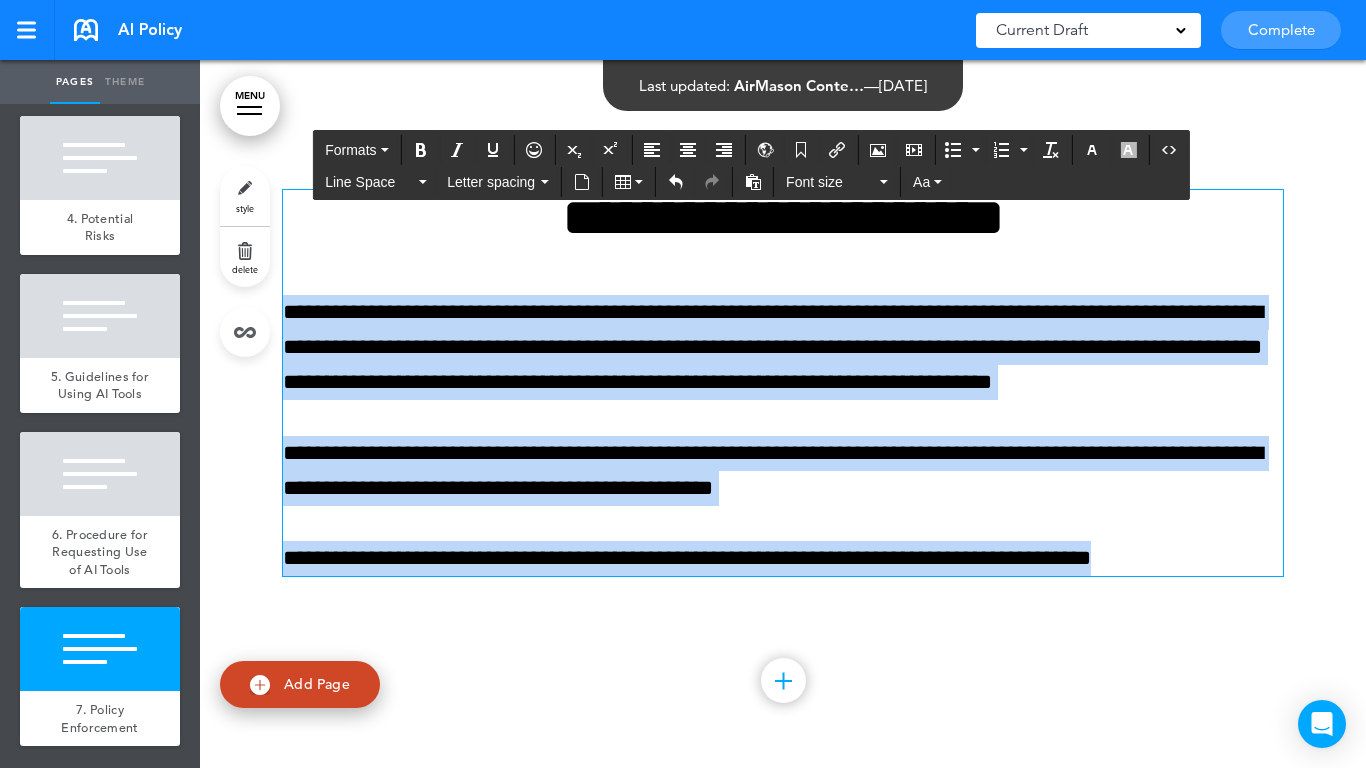 click on "Make this page common so it is available in other handbooks.
This handbook
Preview
Settings
Your Handbooks
AI Policy UK
Account
Manage Organization
My Account
Help
Logout
AI Policy
Saved!
Current Draft
CURRENT DRAFT
Complete" at bounding box center [683, 384] 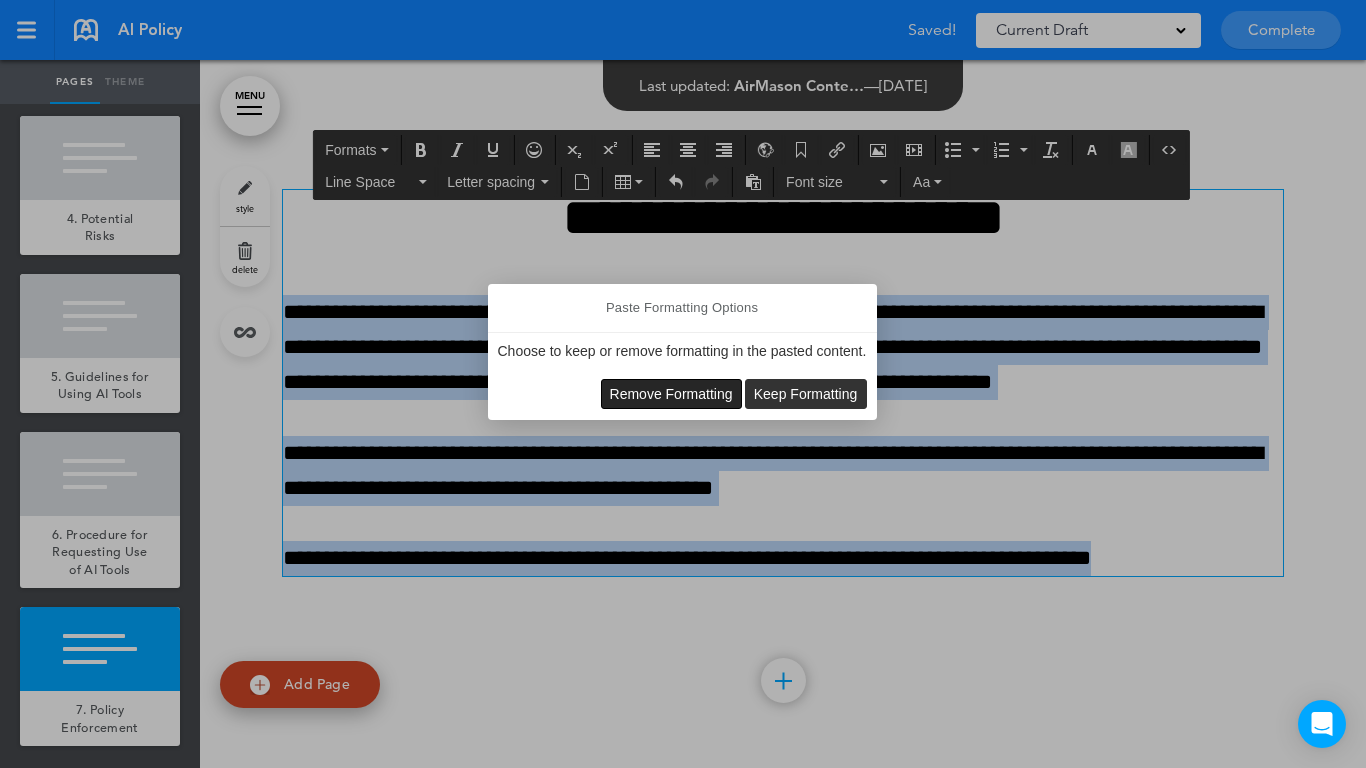 click on "Remove Formatting Keep Formatting" at bounding box center [682, 394] 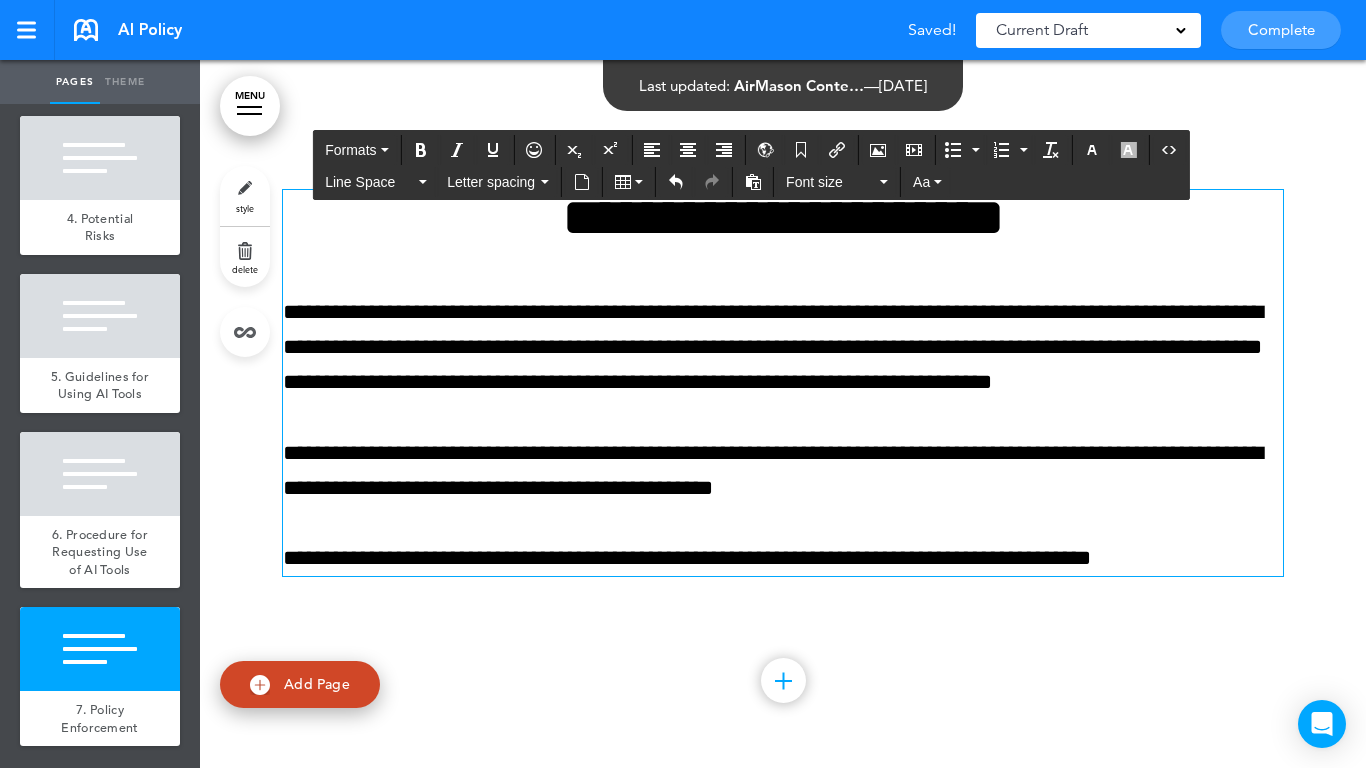 scroll, scrollTop: 13935, scrollLeft: 0, axis: vertical 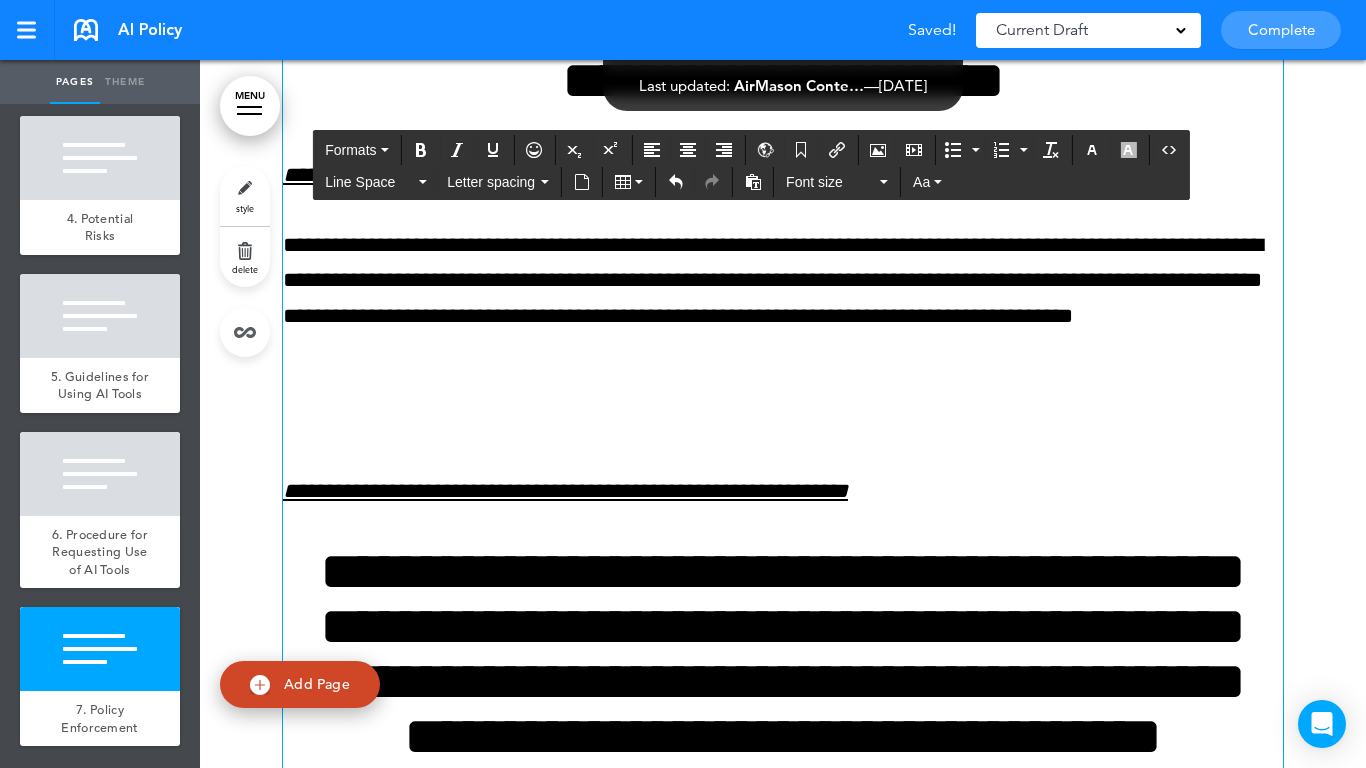 drag, startPoint x: 356, startPoint y: 477, endPoint x: 372, endPoint y: 482, distance: 16.763054 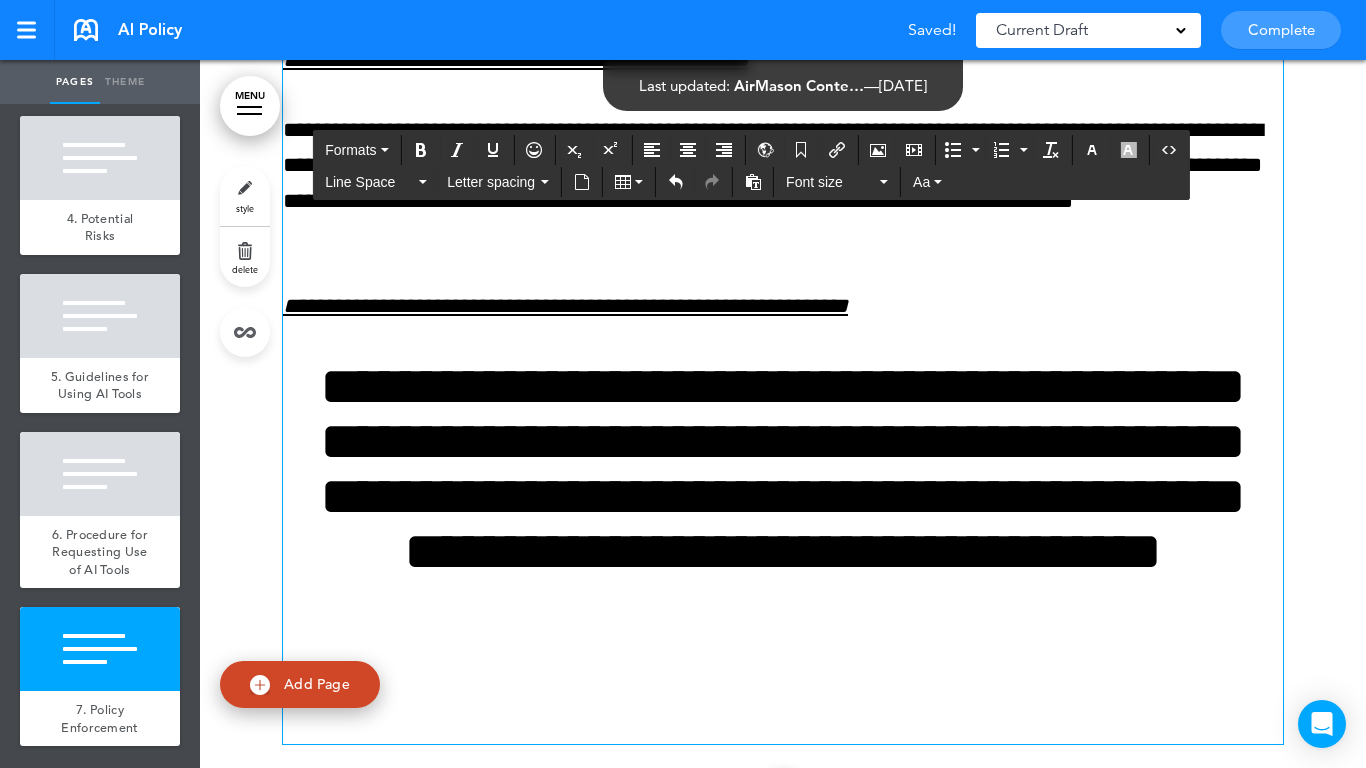 scroll, scrollTop: 14135, scrollLeft: 0, axis: vertical 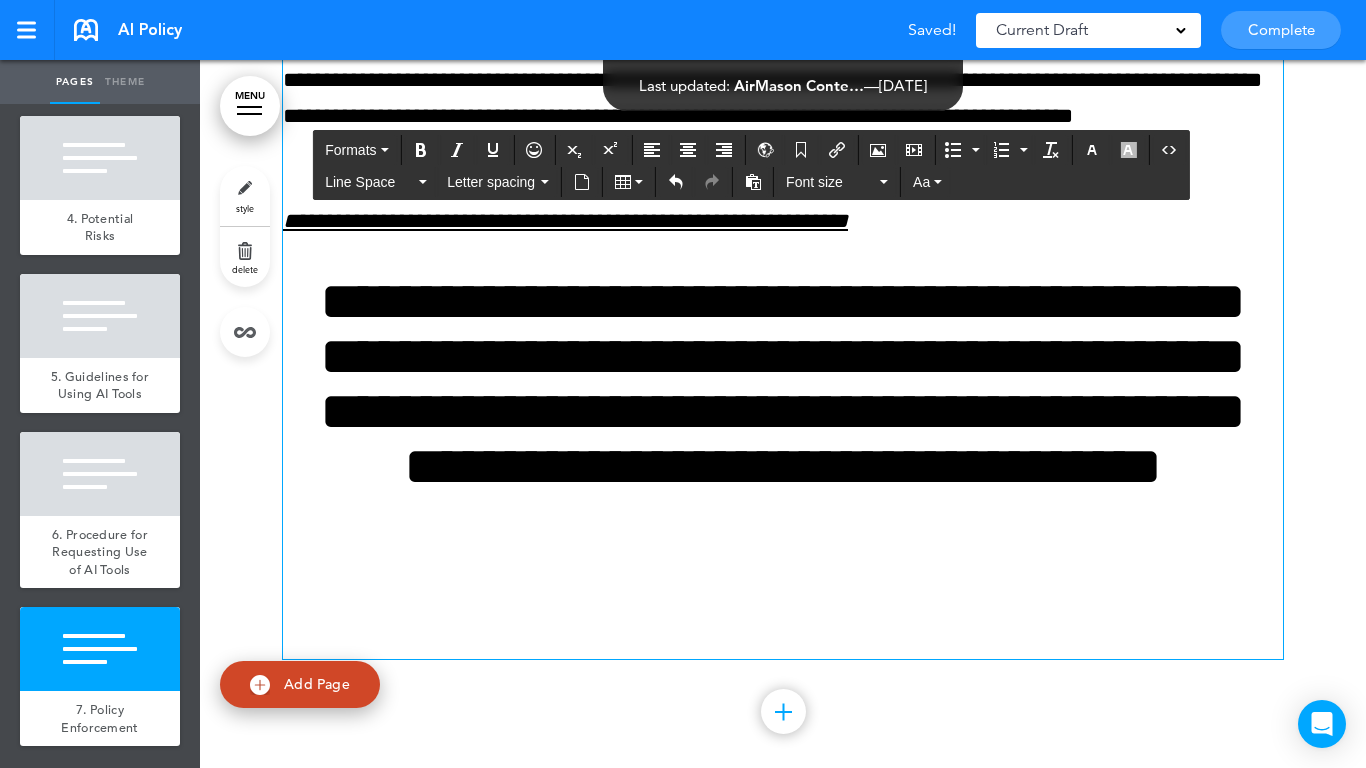 click on "**********" at bounding box center [783, 466] 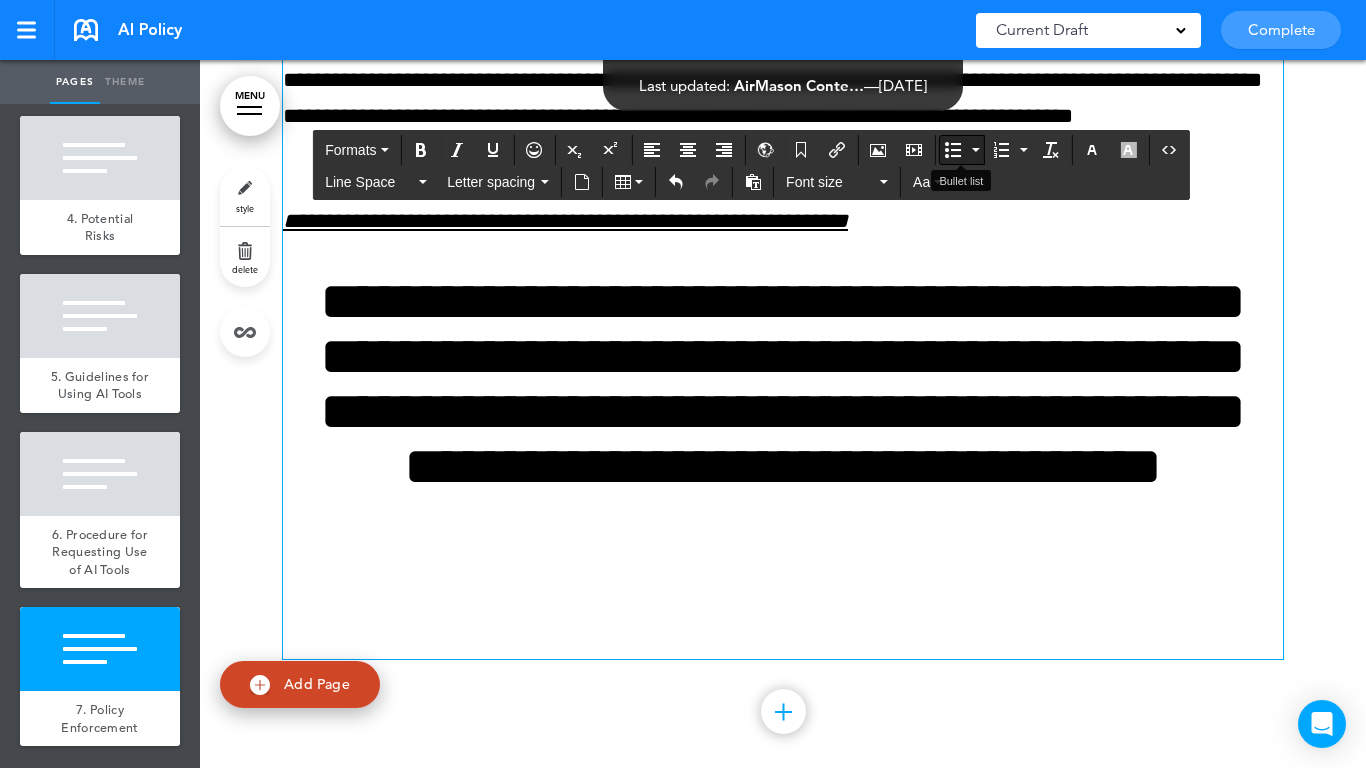 click at bounding box center [953, 150] 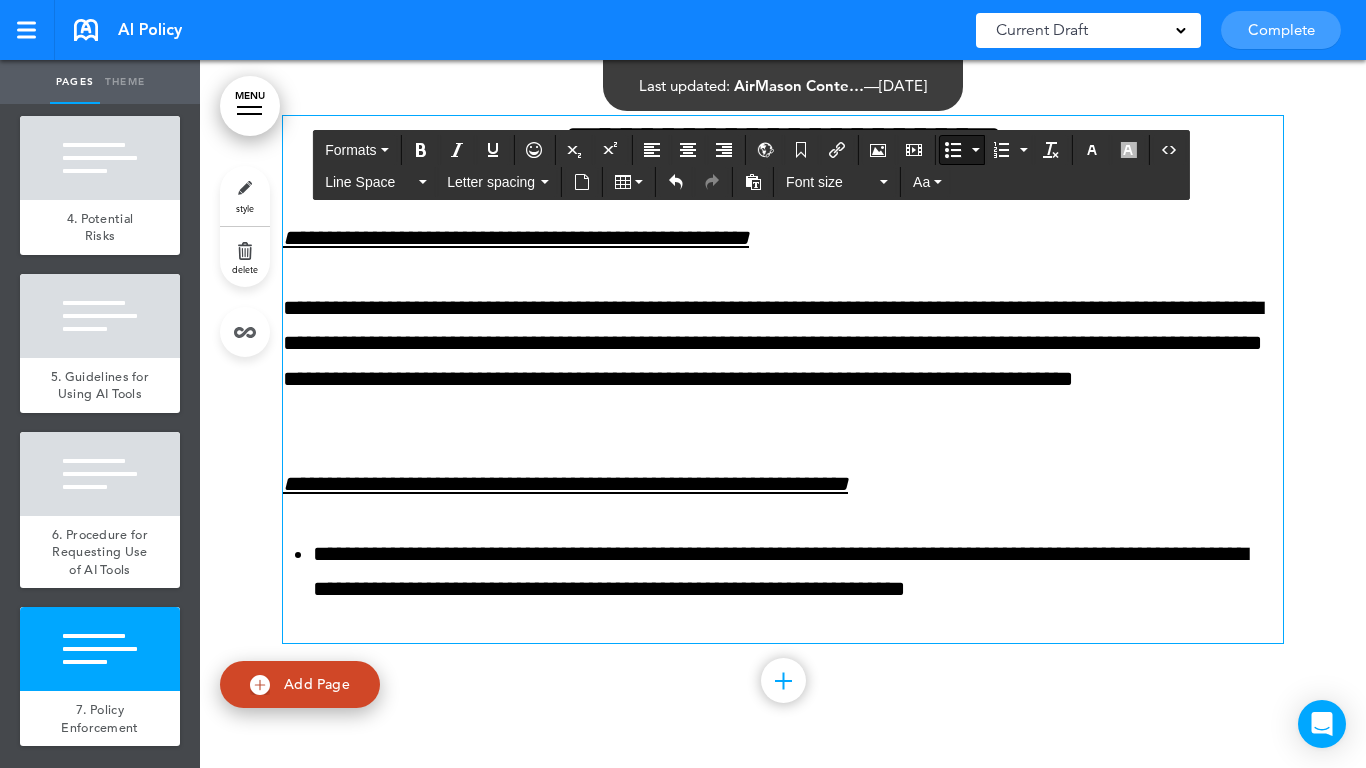 click at bounding box center [953, 150] 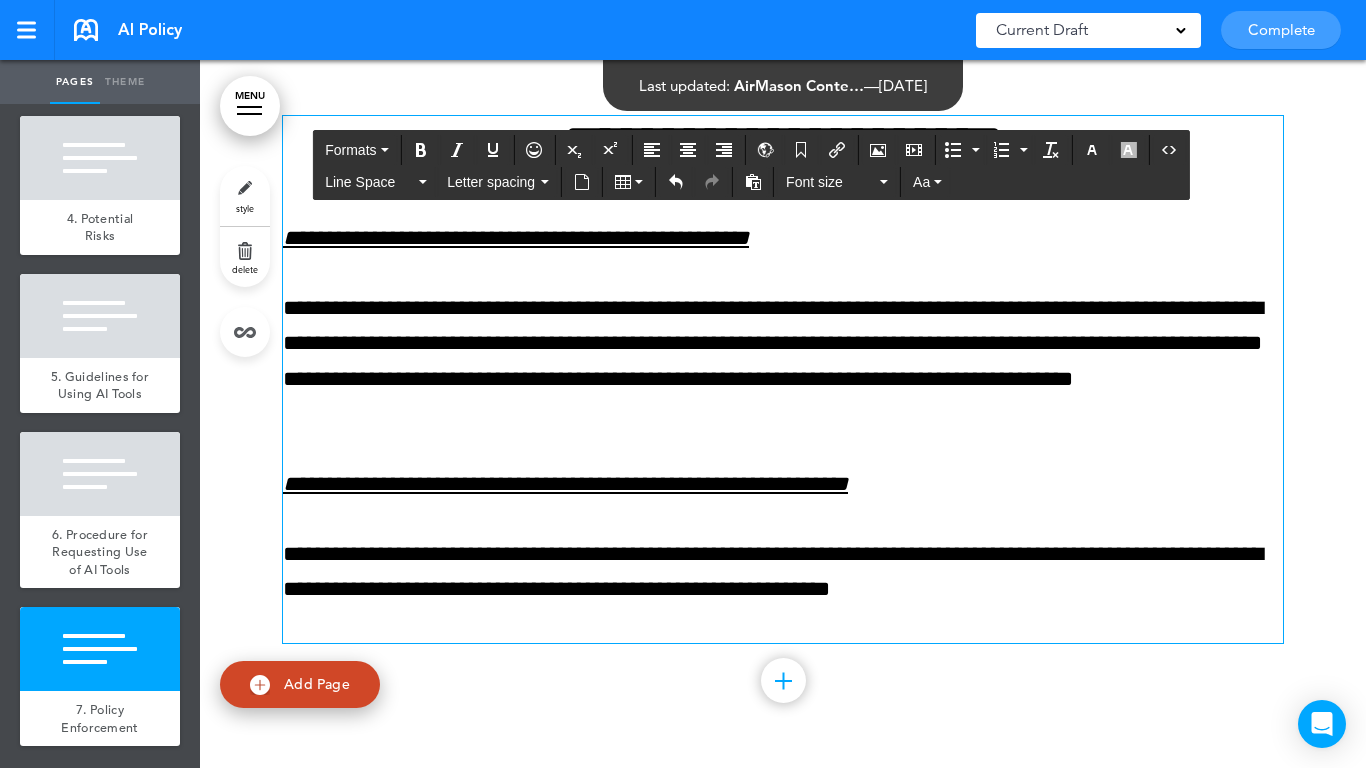 scroll, scrollTop: 13842, scrollLeft: 0, axis: vertical 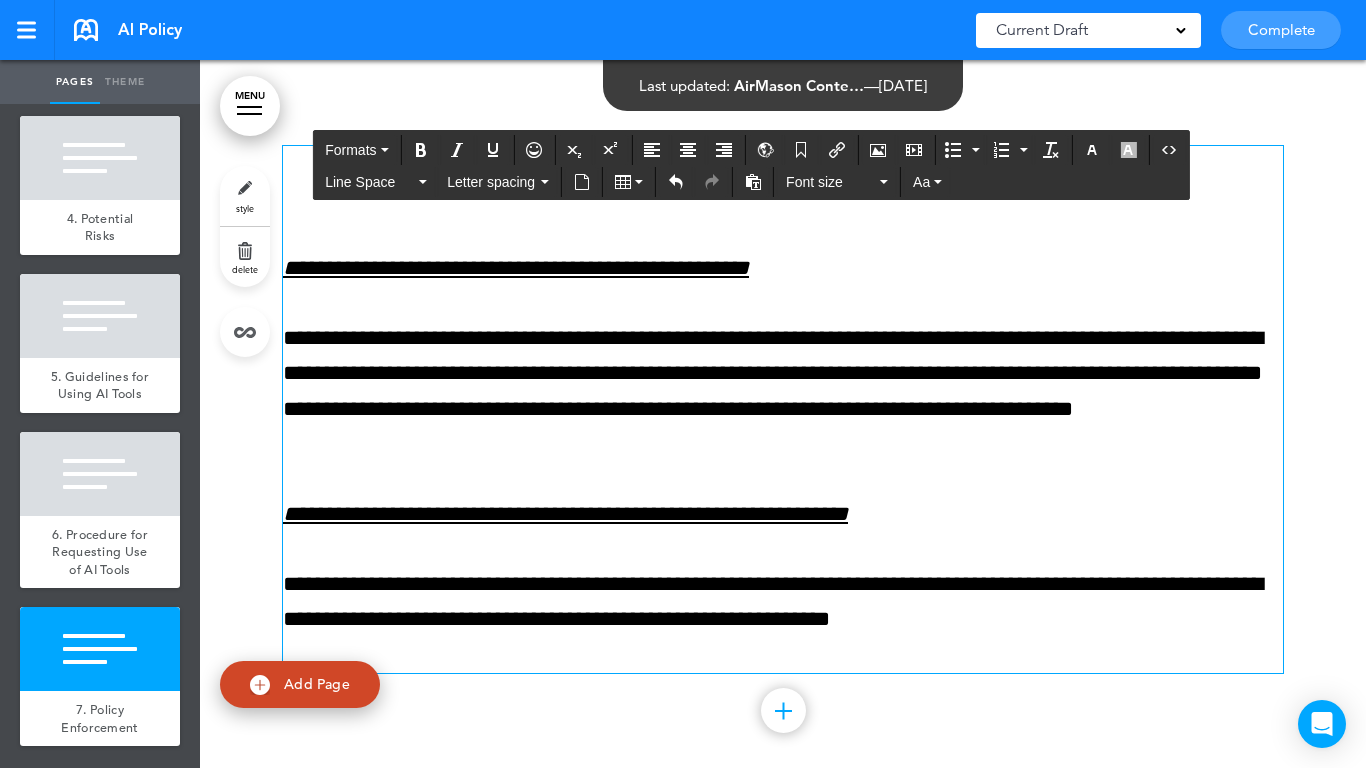 click on "**********" at bounding box center (783, 409) 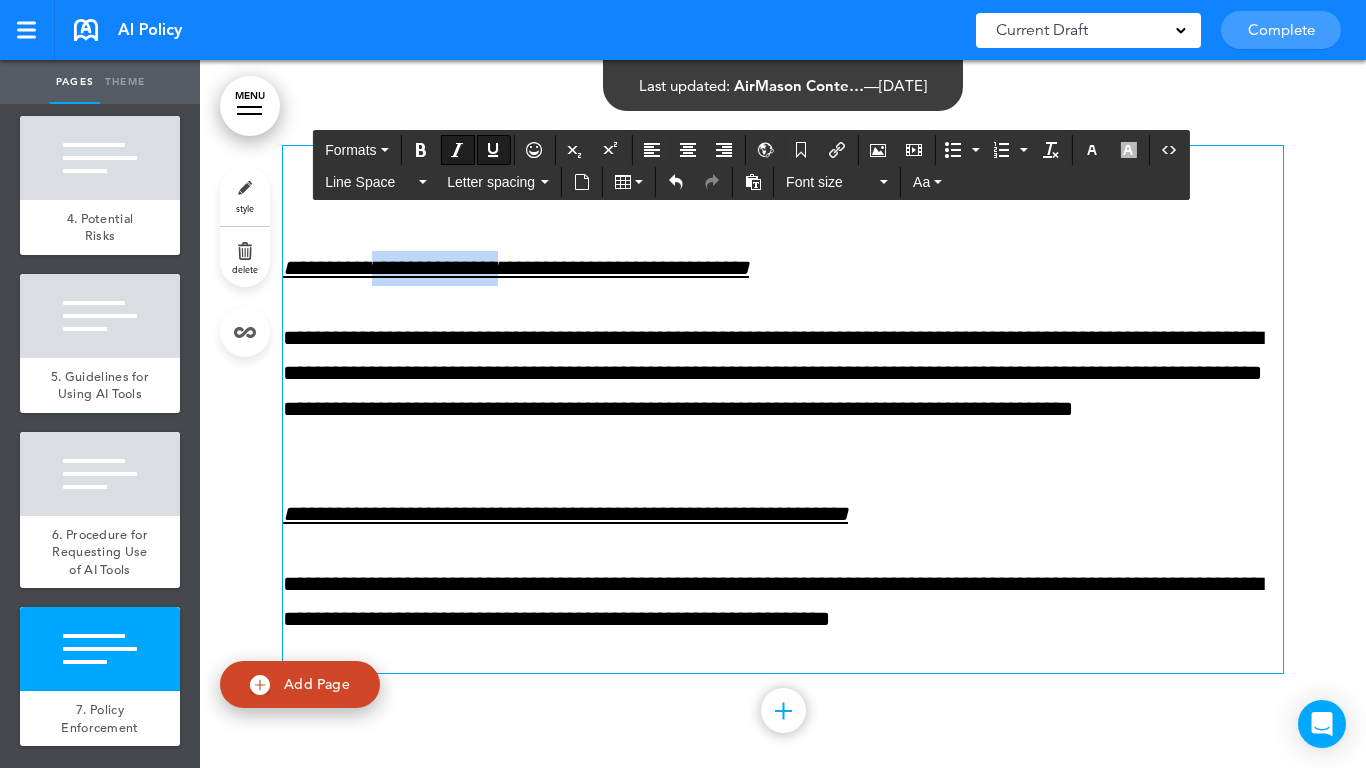 click on "**********" at bounding box center [783, 409] 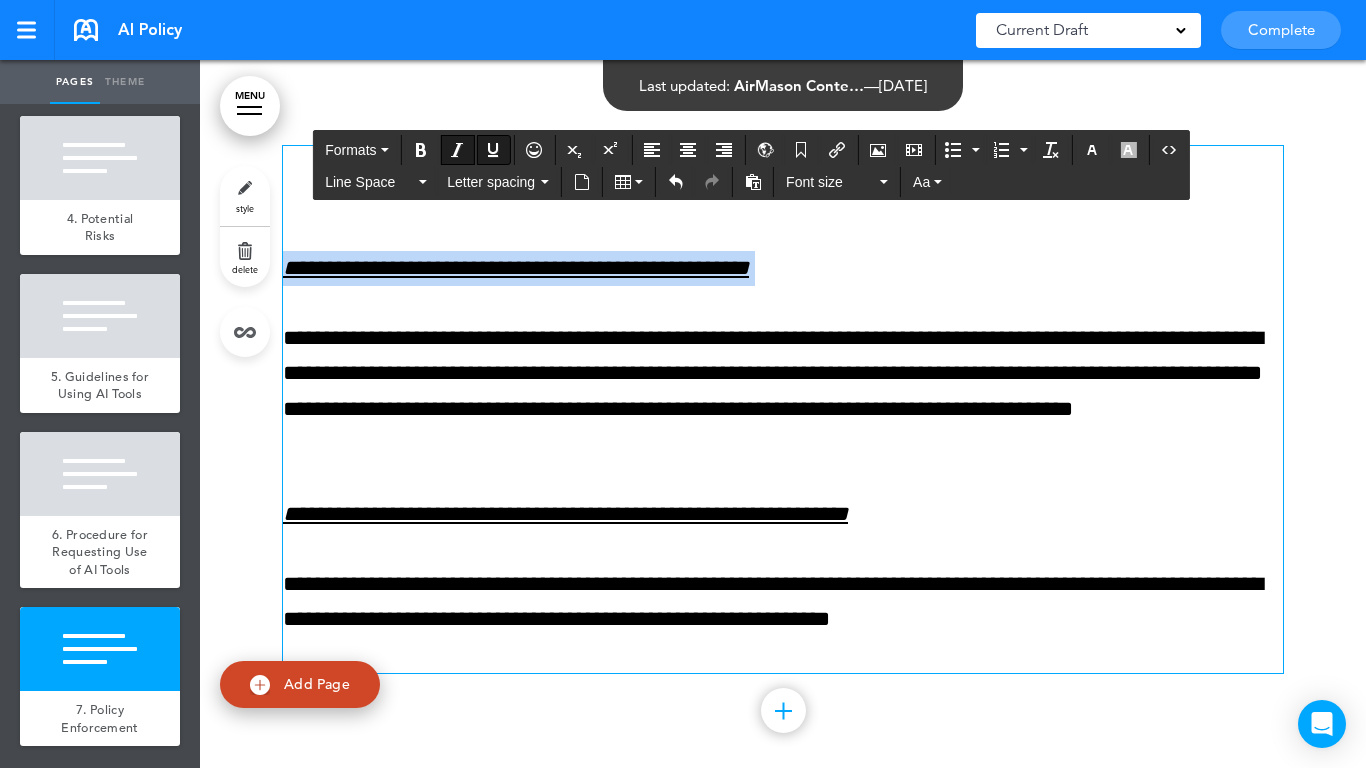 click on "**********" at bounding box center (783, 409) 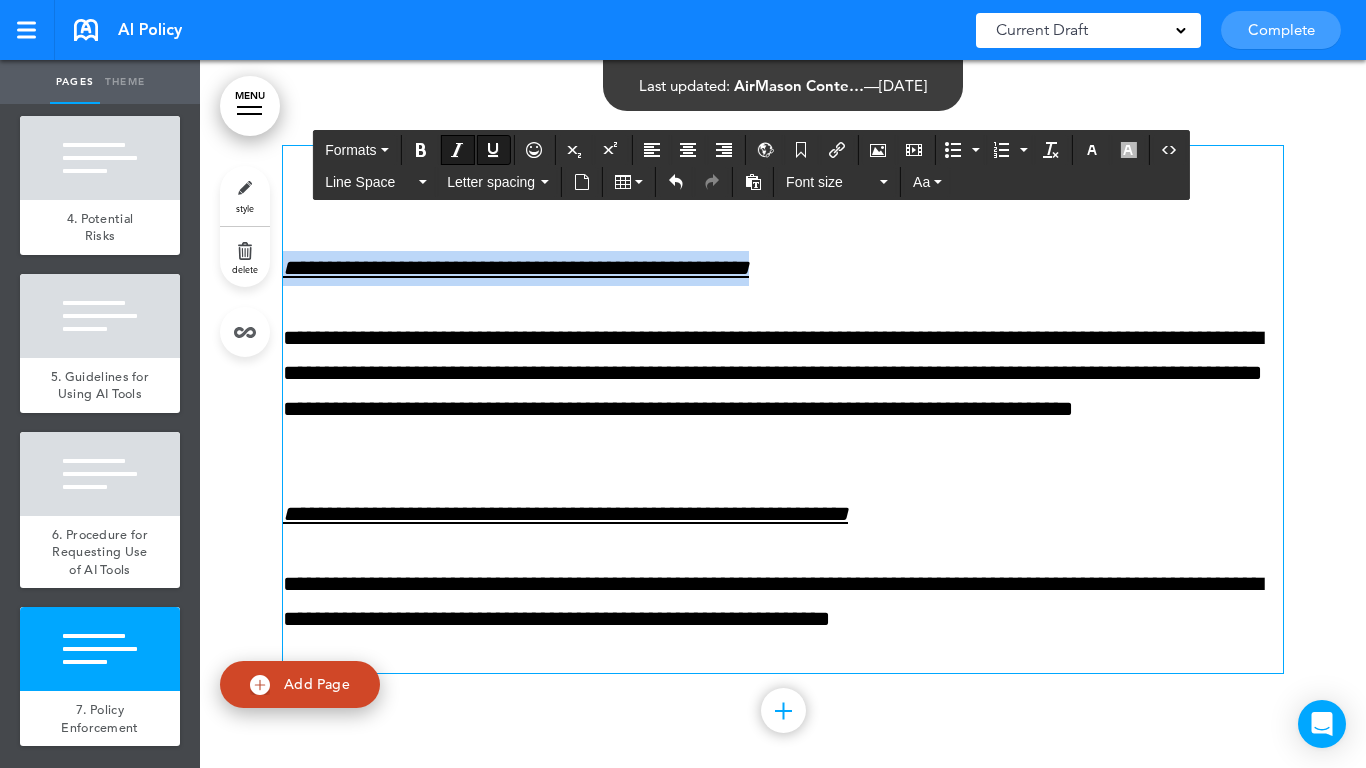 click at bounding box center [493, 150] 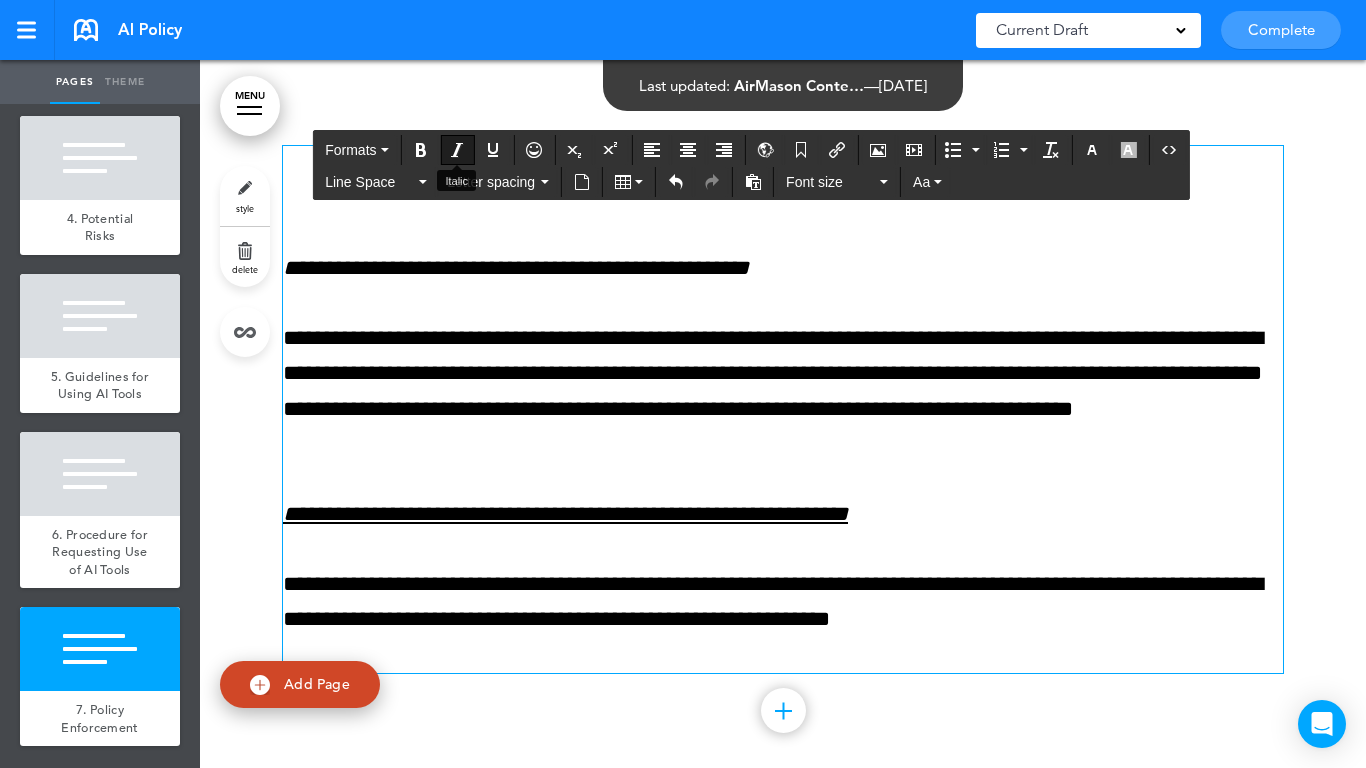 click at bounding box center (457, 150) 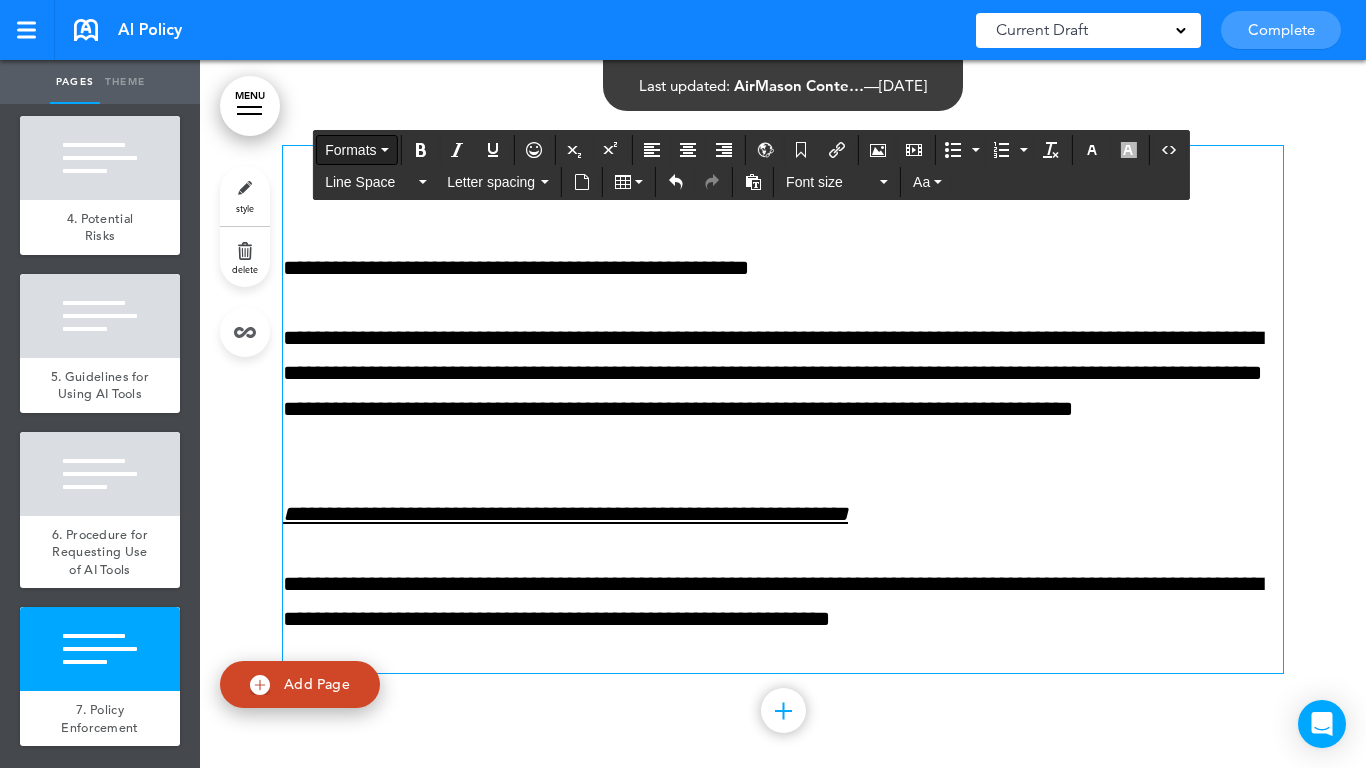 click on "Formats" at bounding box center [350, 150] 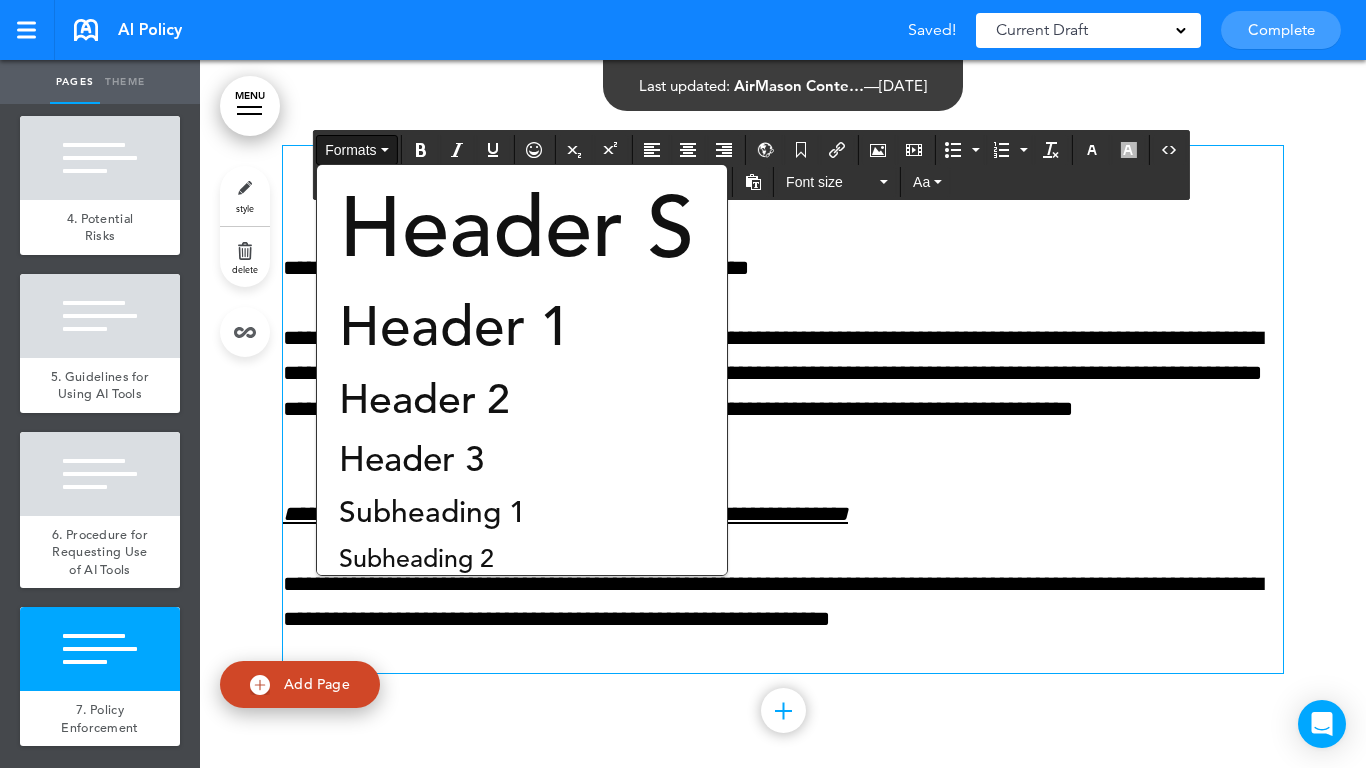 click on "Header 3" at bounding box center (411, 459) 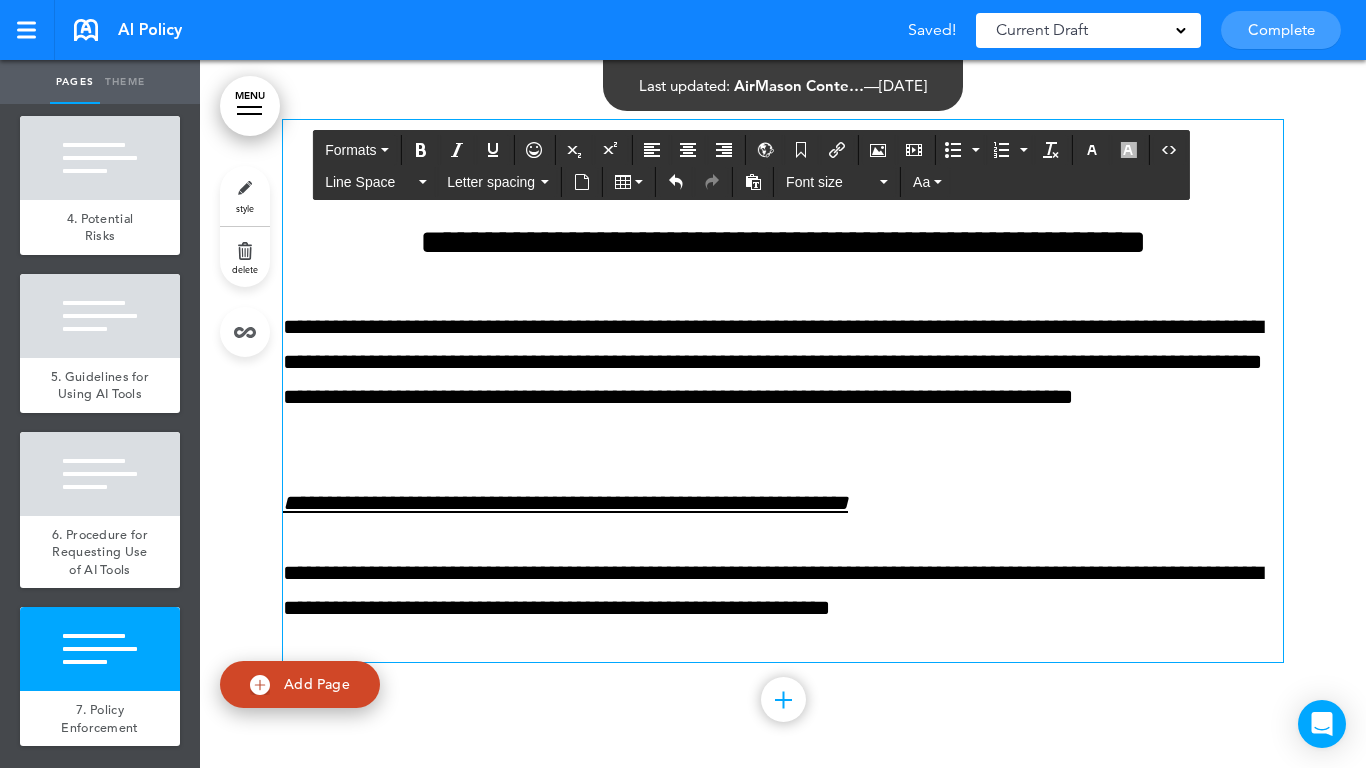 scroll, scrollTop: 13857, scrollLeft: 0, axis: vertical 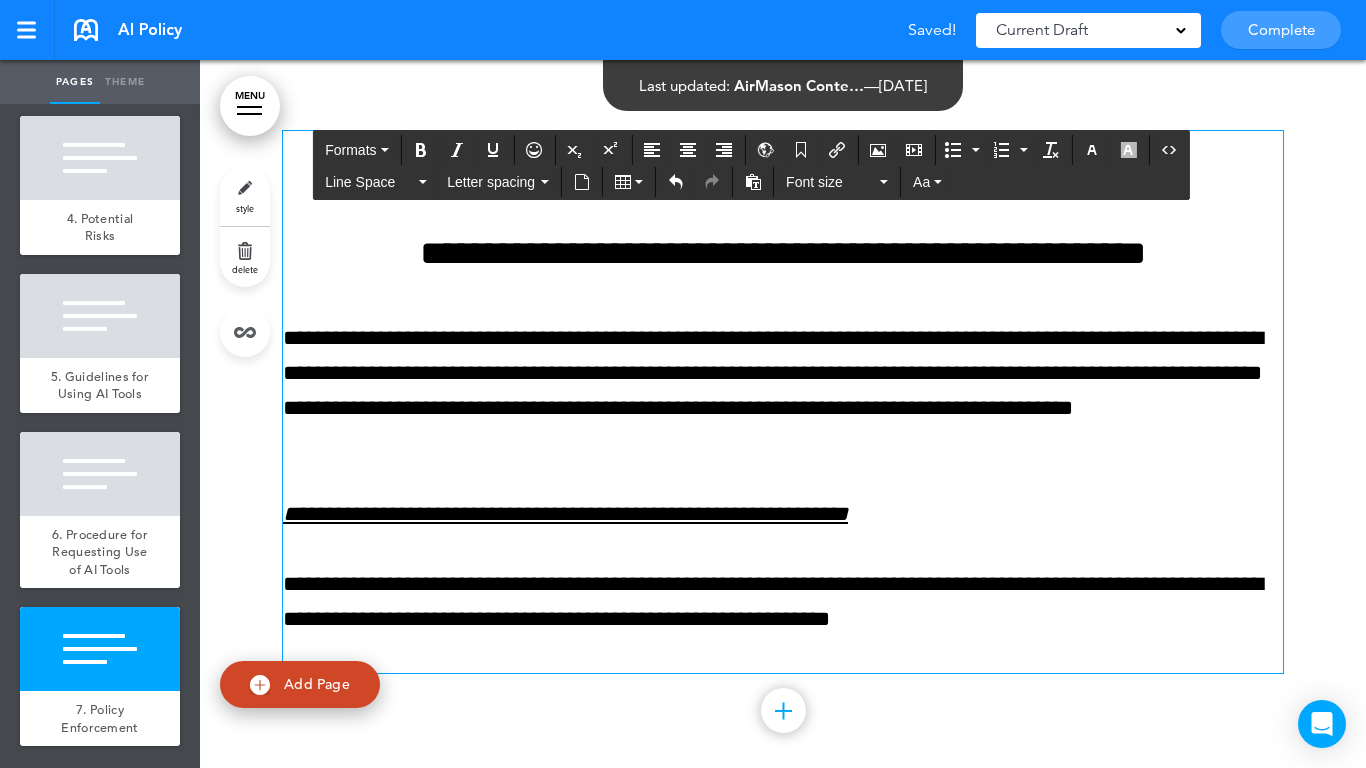click on "**********" at bounding box center (783, 391) 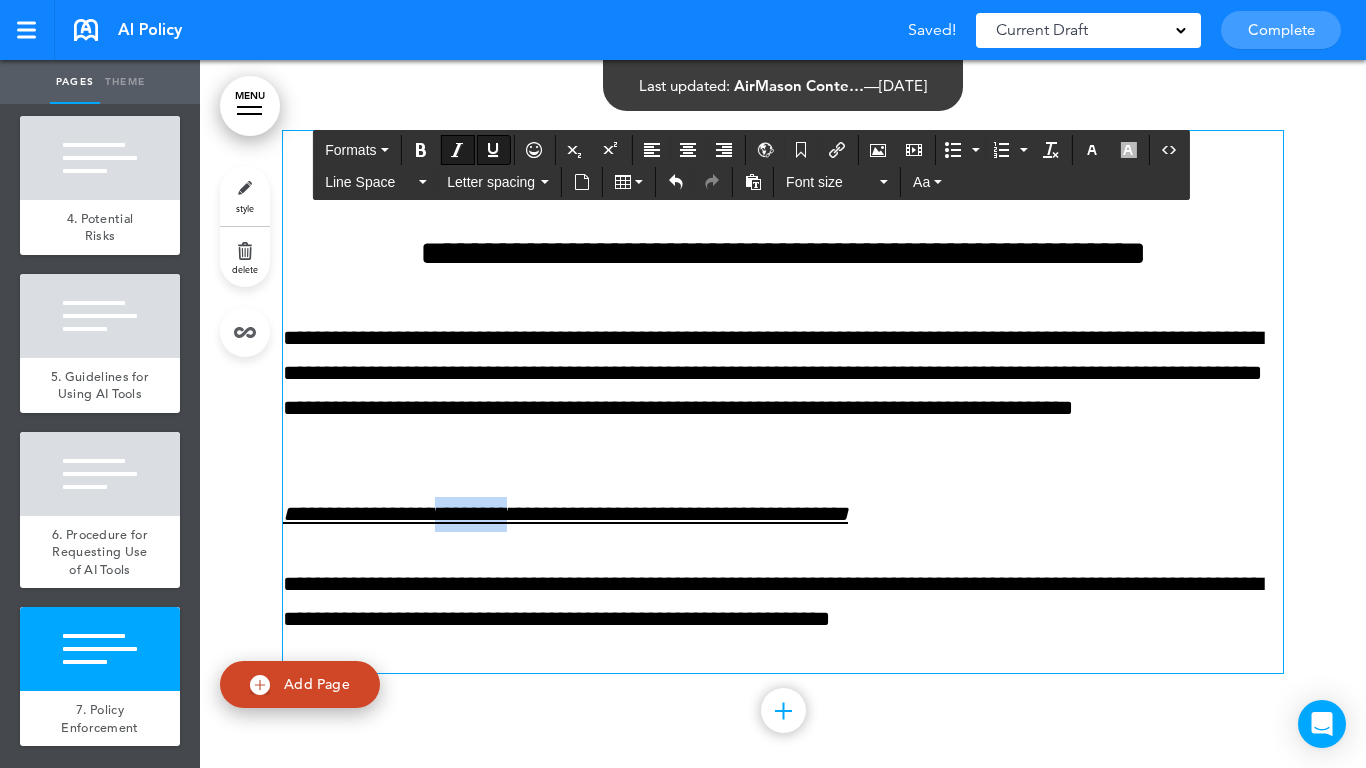 click on "**********" at bounding box center (783, 402) 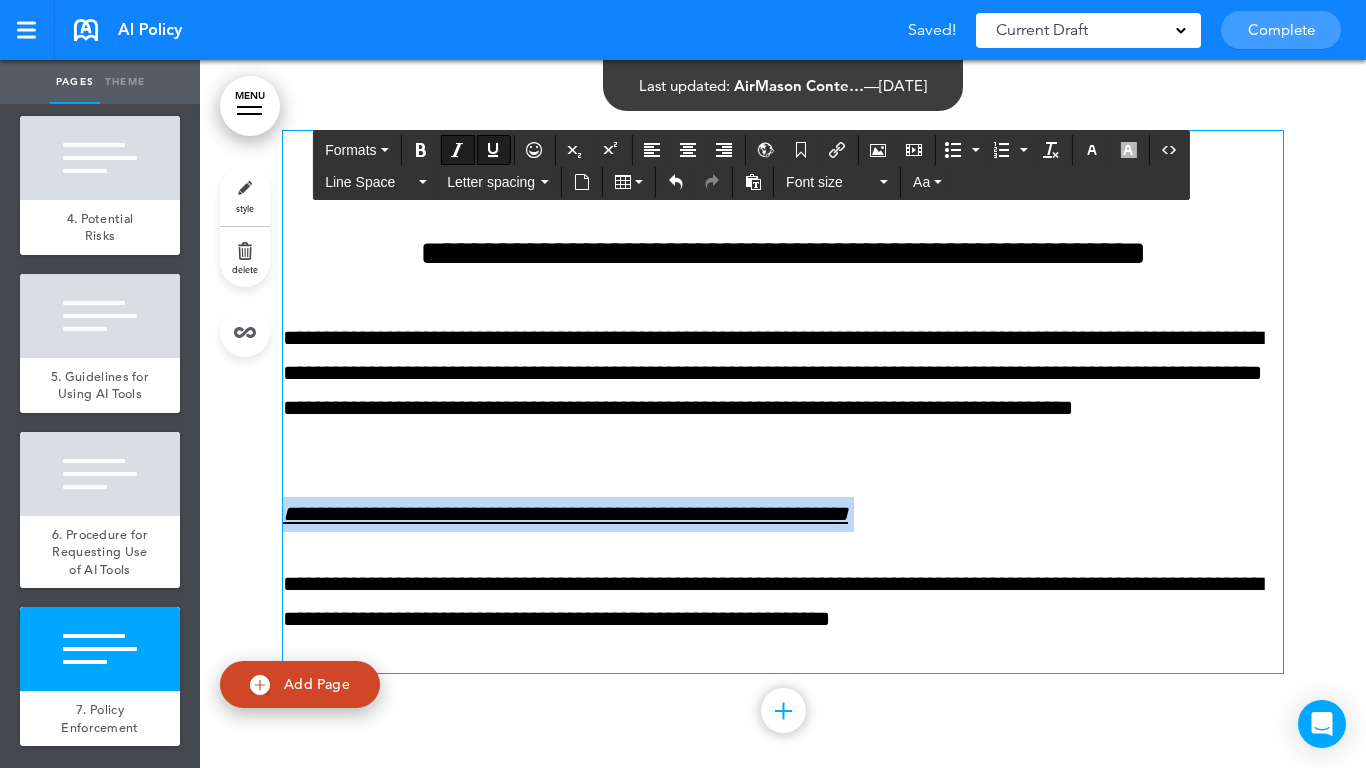click on "**********" at bounding box center [783, 402] 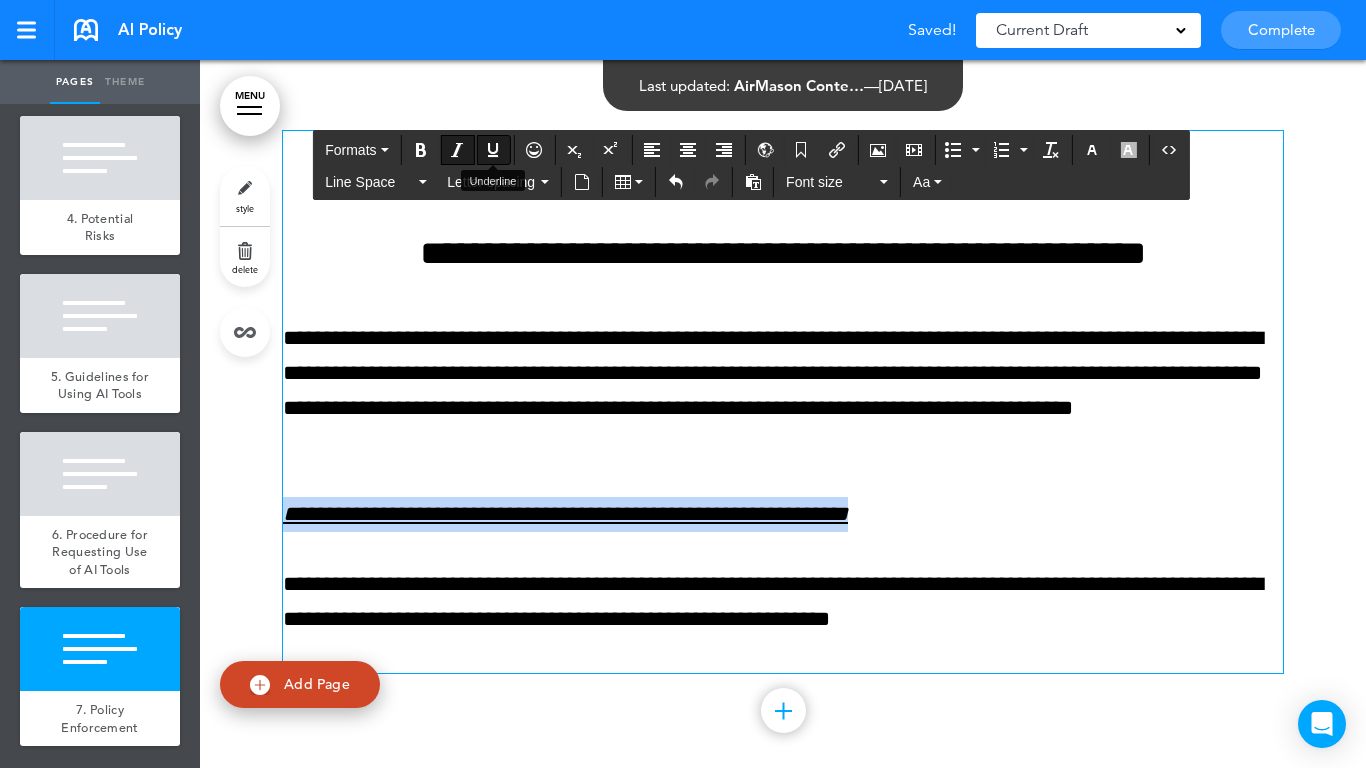 click at bounding box center [493, 150] 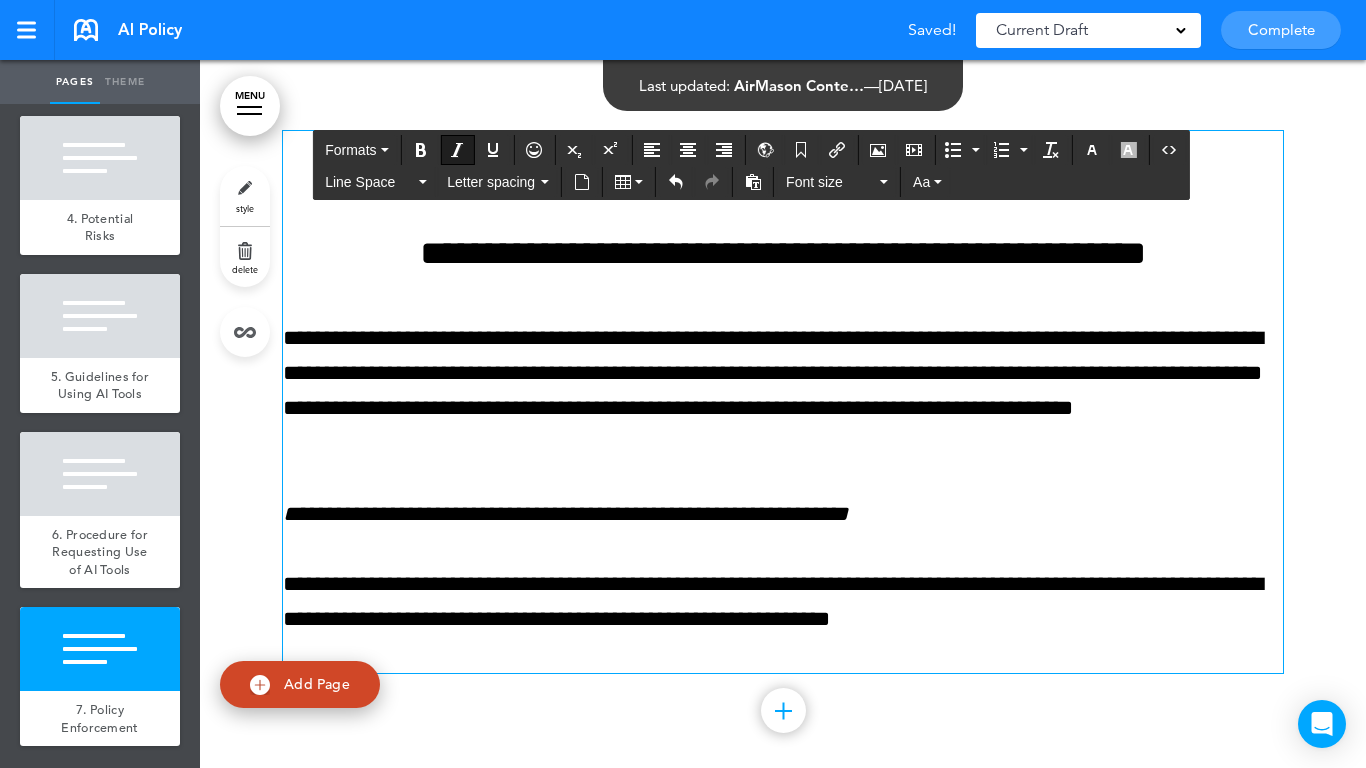 click at bounding box center (457, 150) 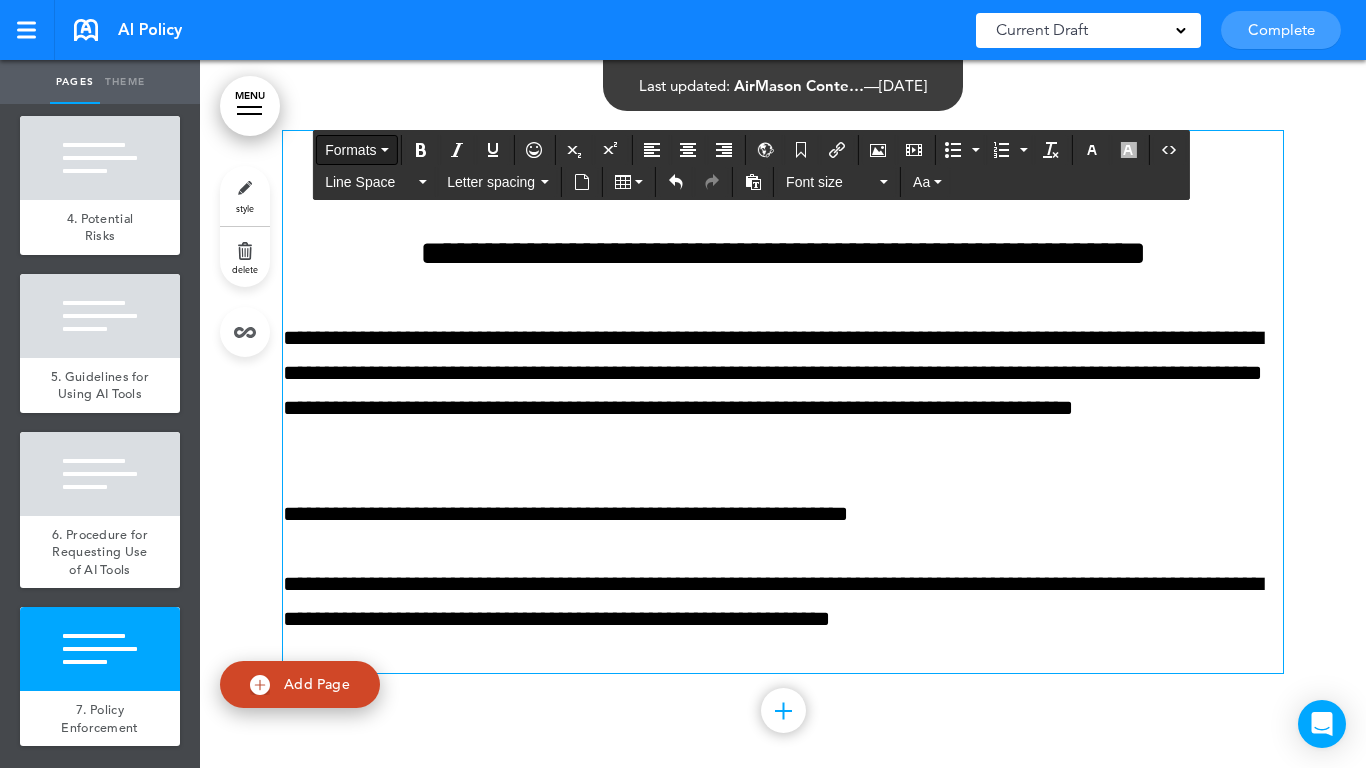 click on "Formats" at bounding box center [356, 150] 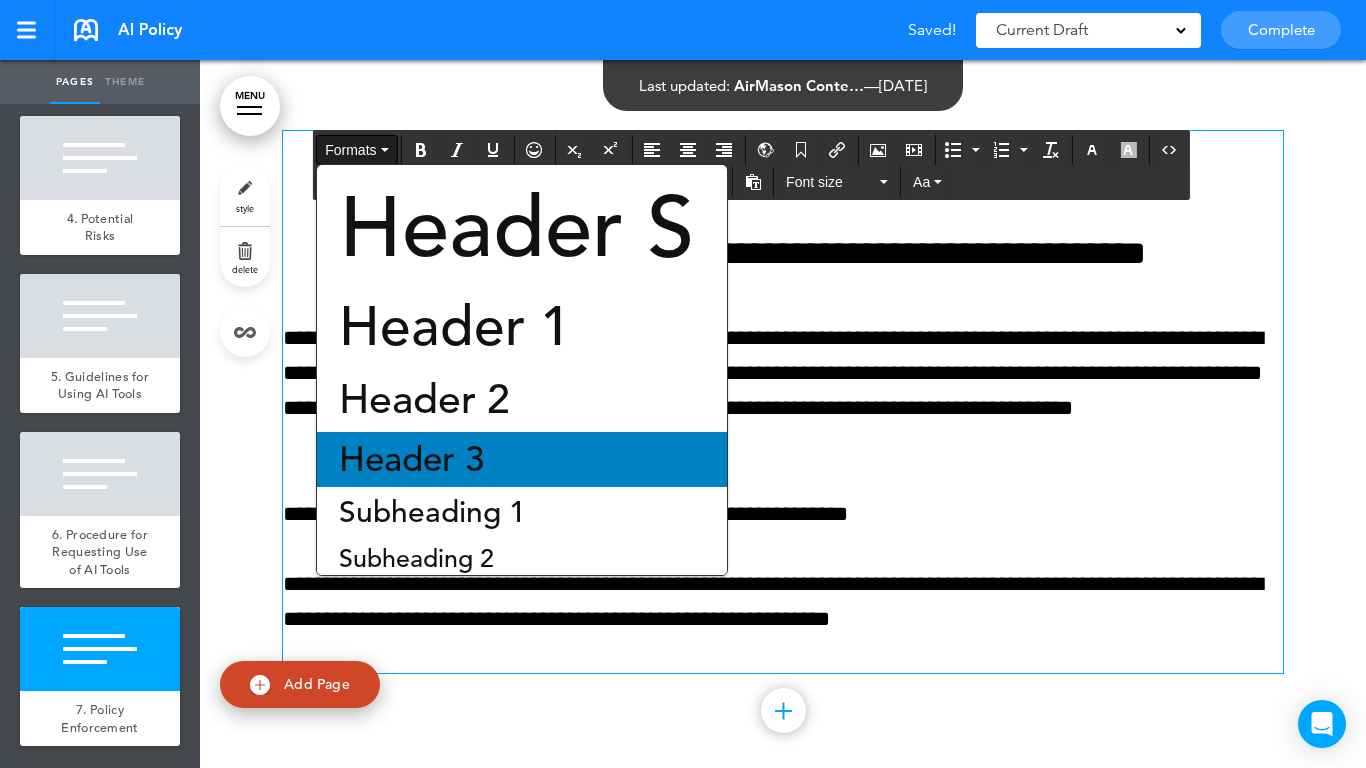 click on "Header 3" at bounding box center [411, 459] 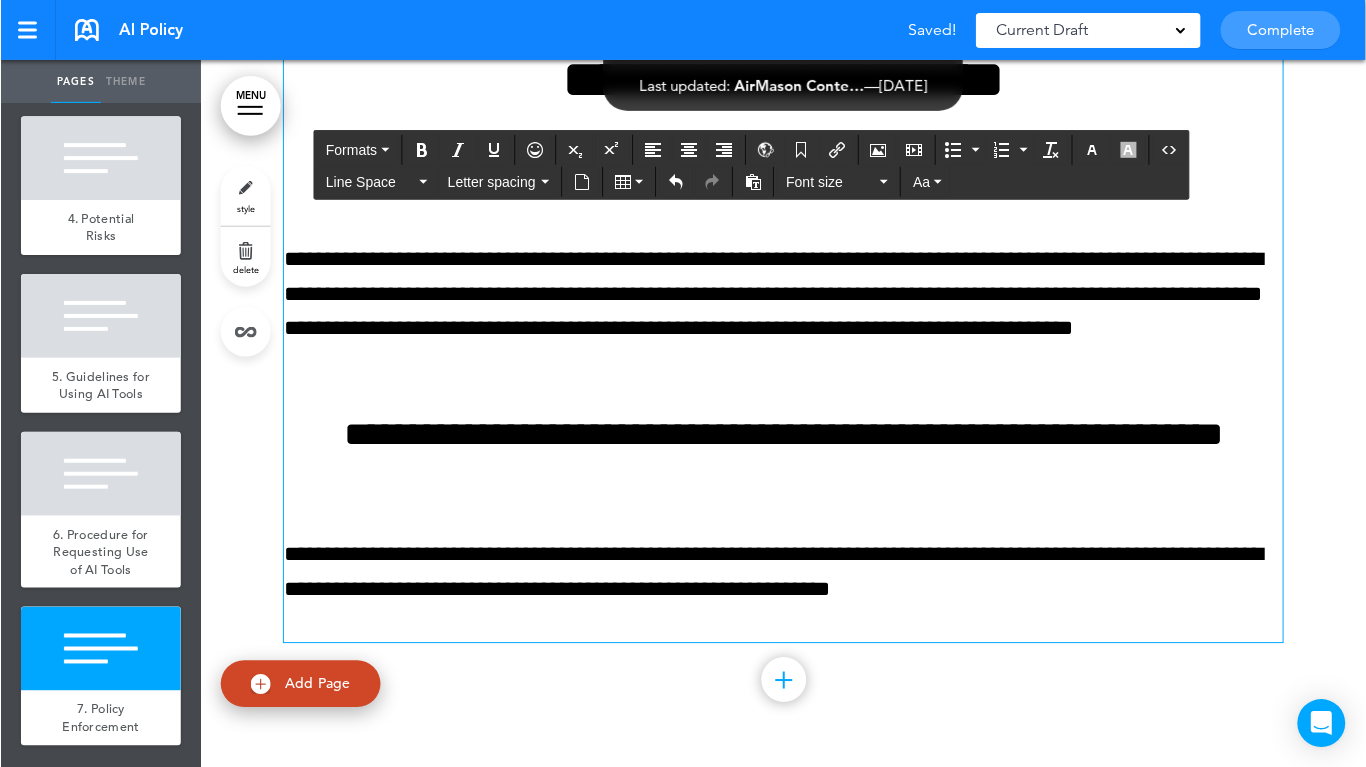 scroll, scrollTop: 14007, scrollLeft: 0, axis: vertical 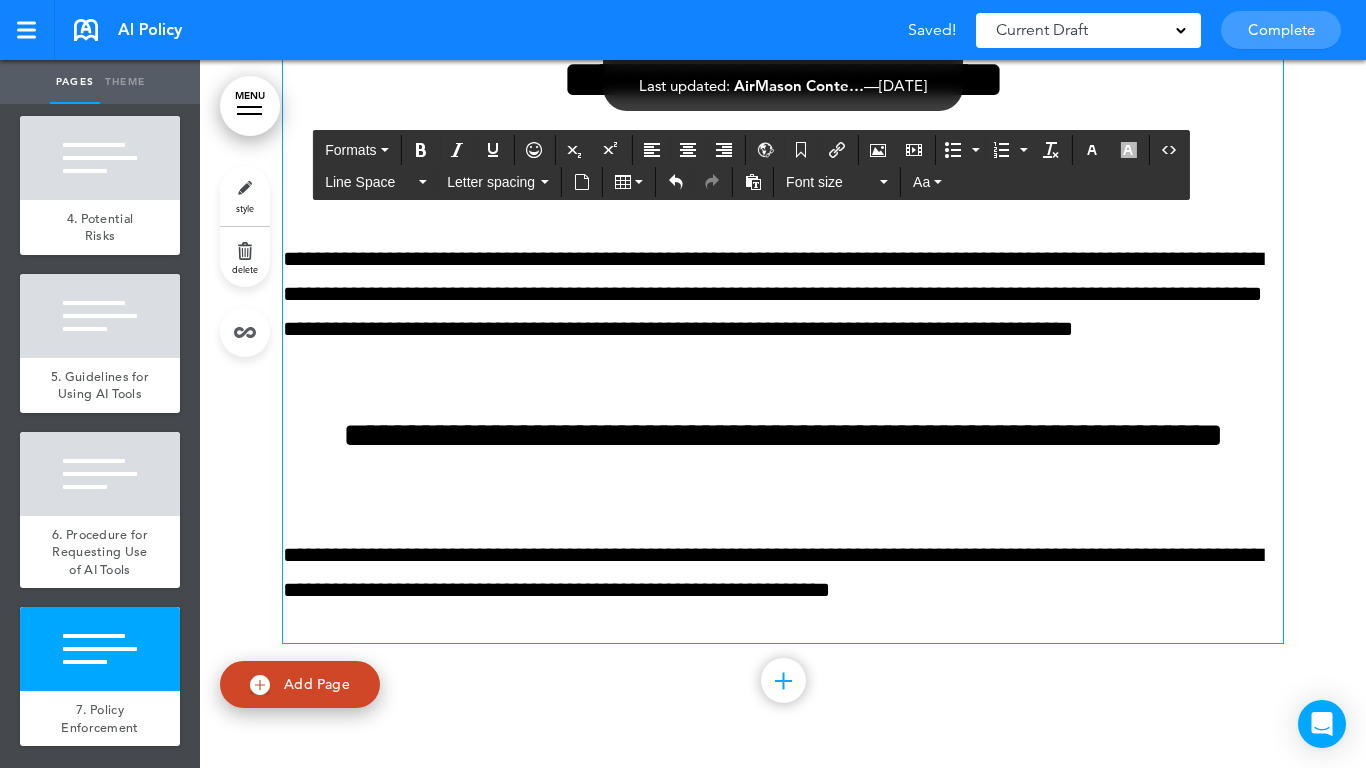 click on "**********" at bounding box center [783, 372] 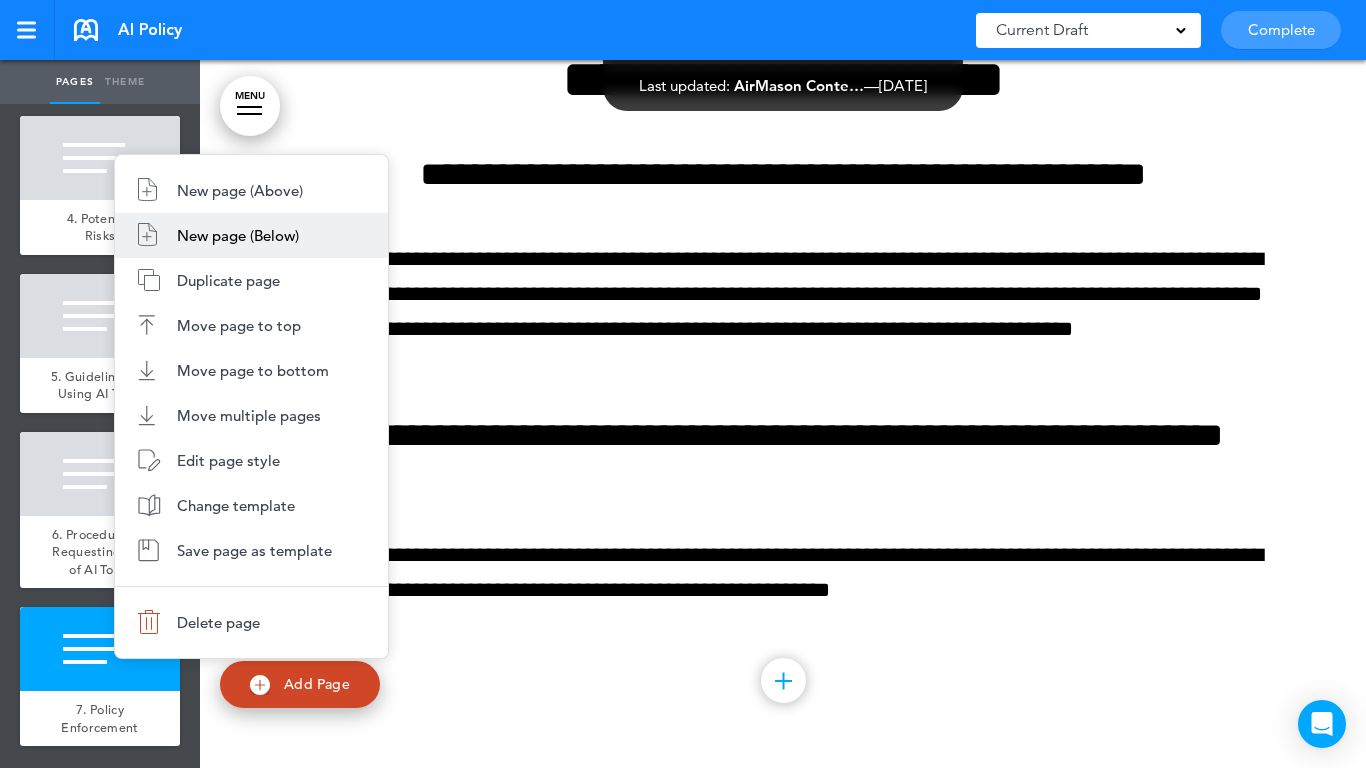 click on "New page (Below)" at bounding box center (238, 235) 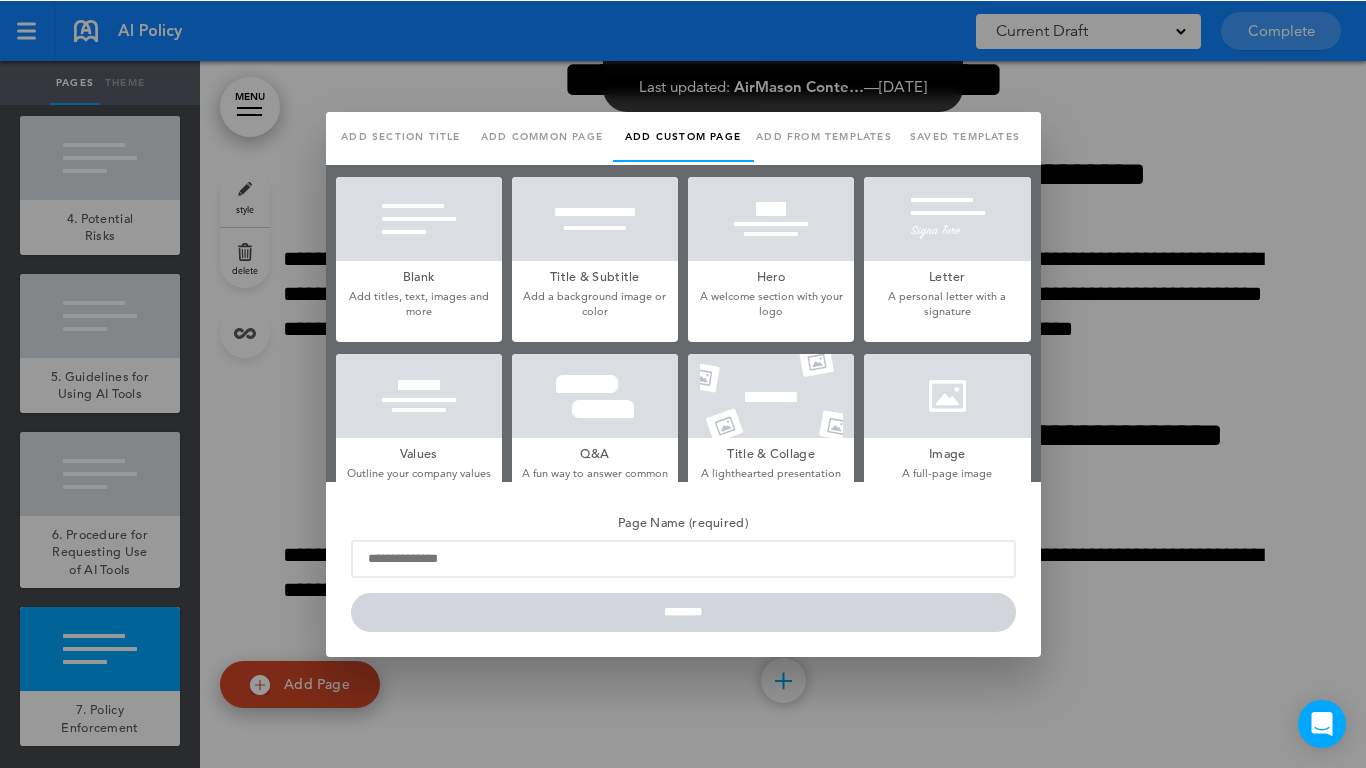 scroll, scrollTop: 0, scrollLeft: 0, axis: both 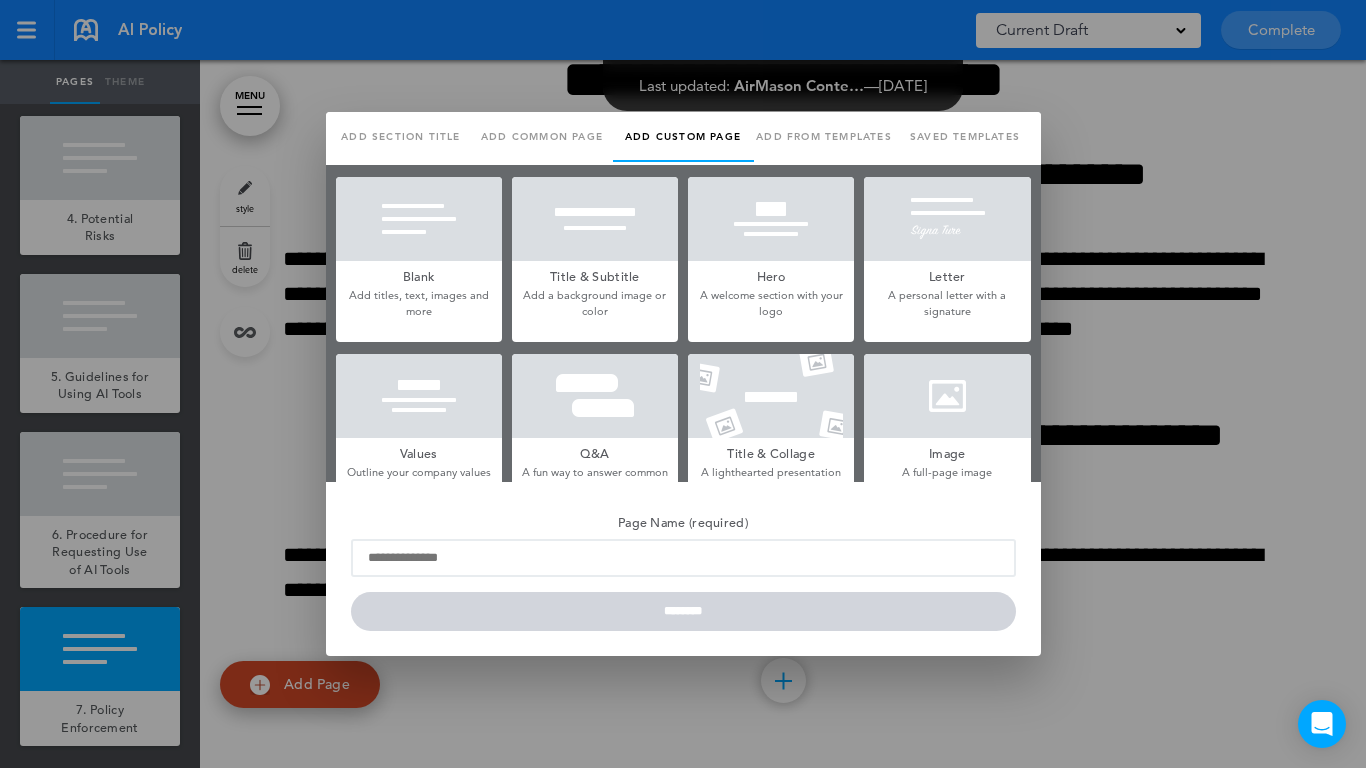 click at bounding box center [419, 219] 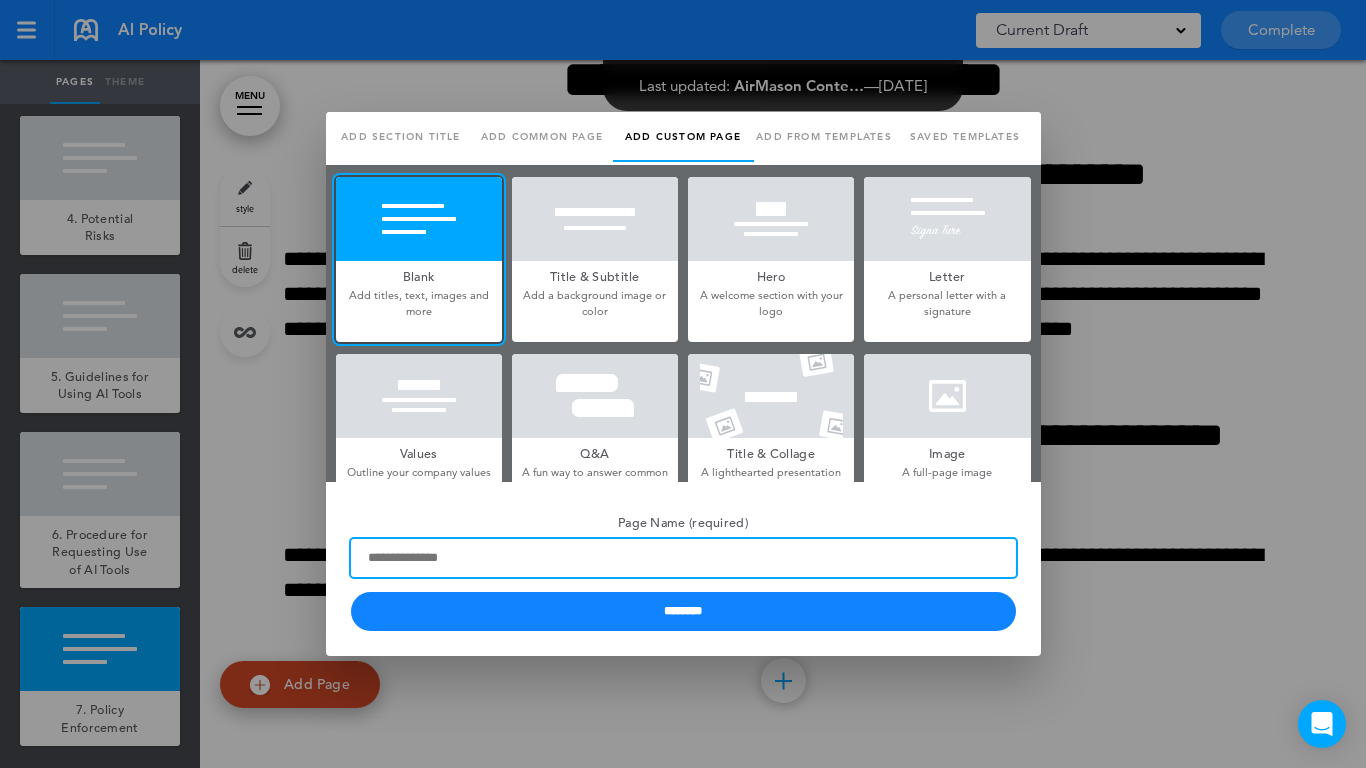 paste on "**********" 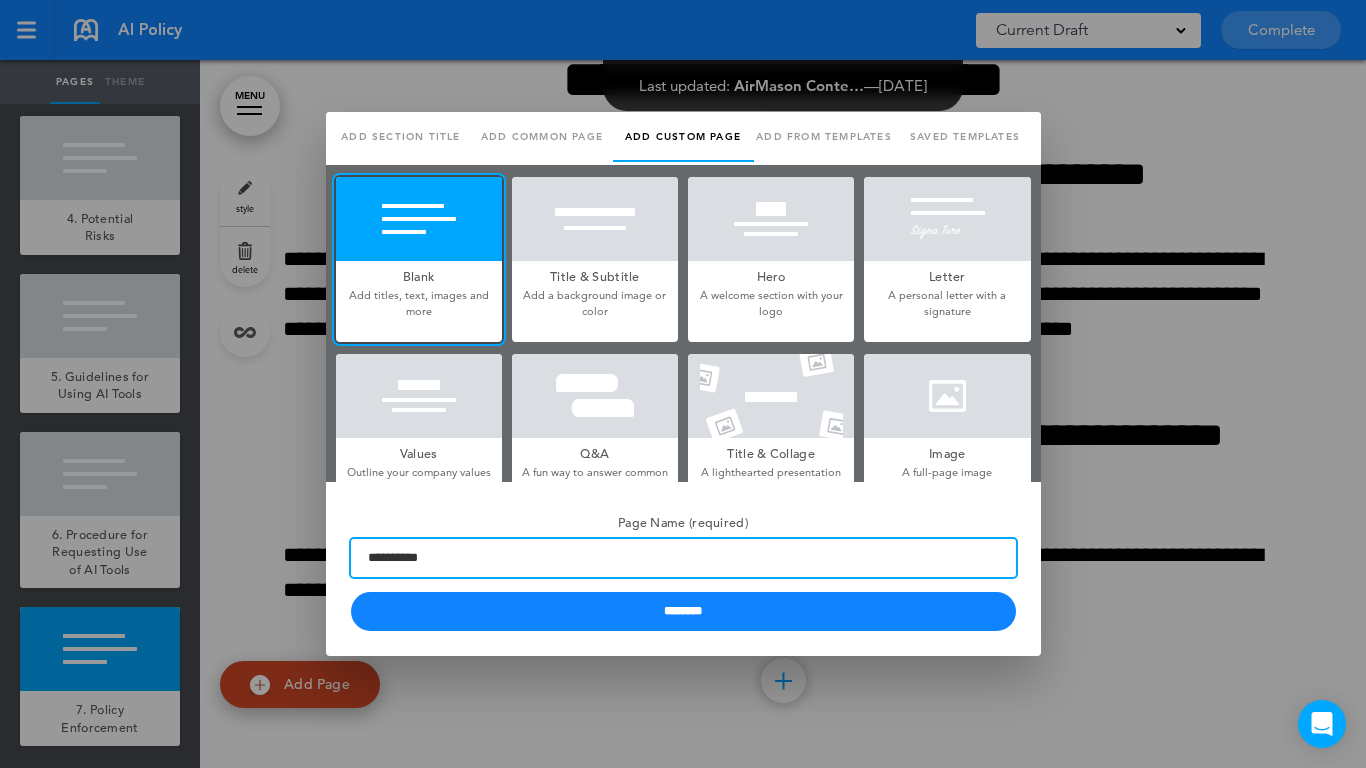 click on "**********" at bounding box center (683, 558) 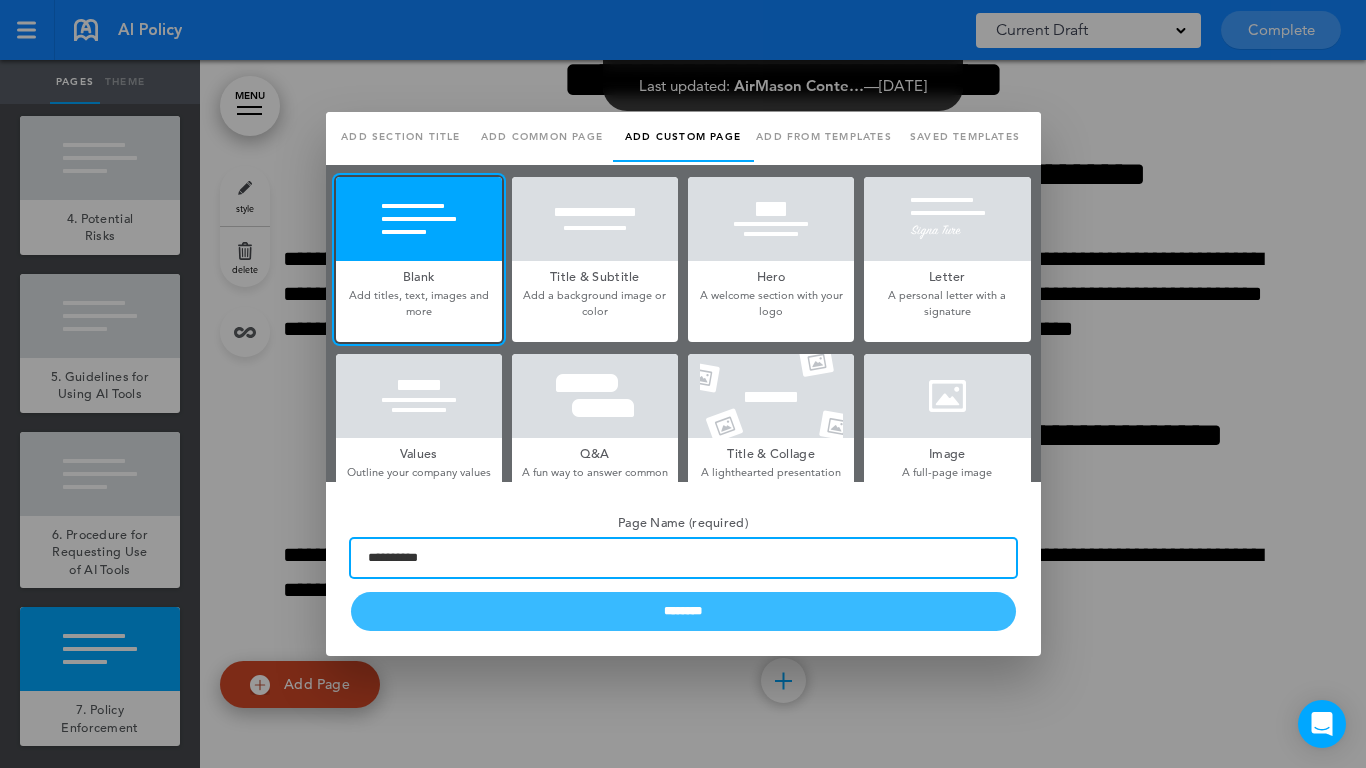 type on "**********" 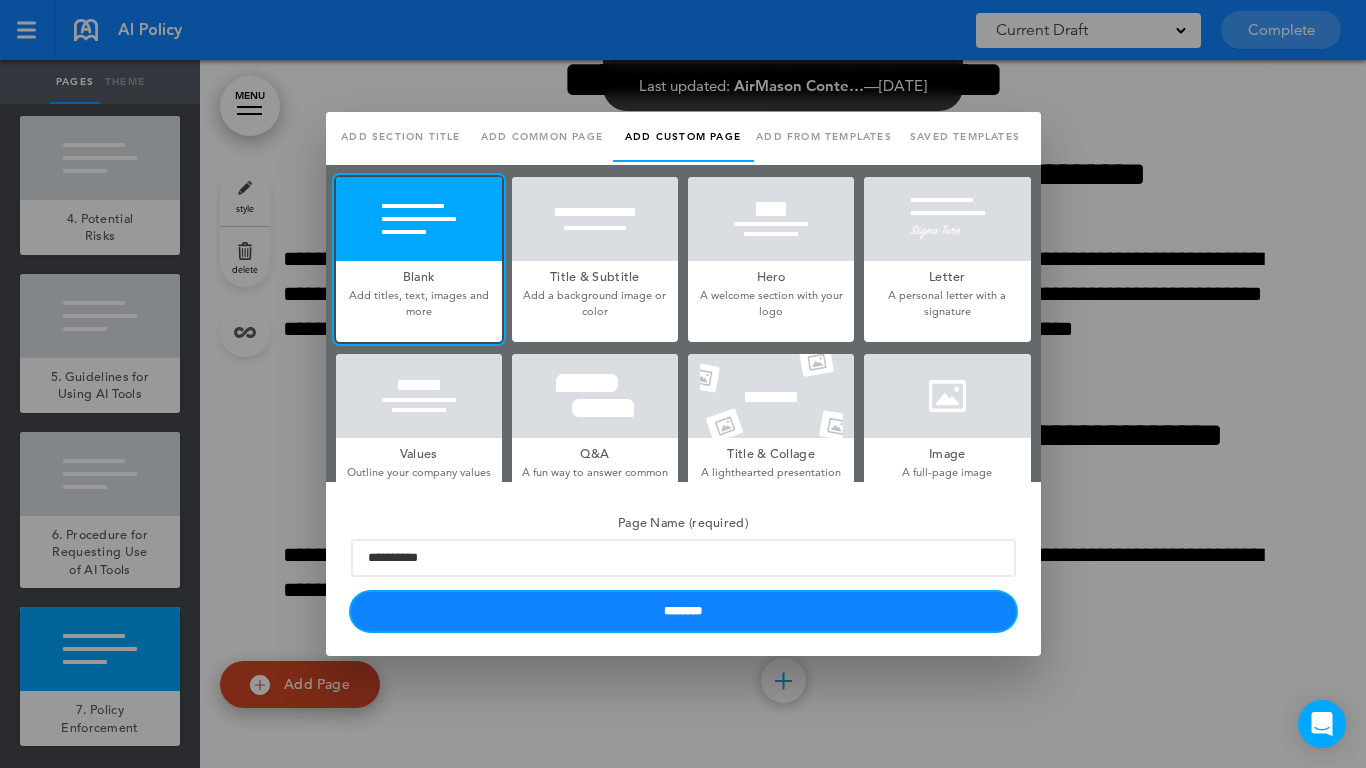 click on "********" at bounding box center [683, 611] 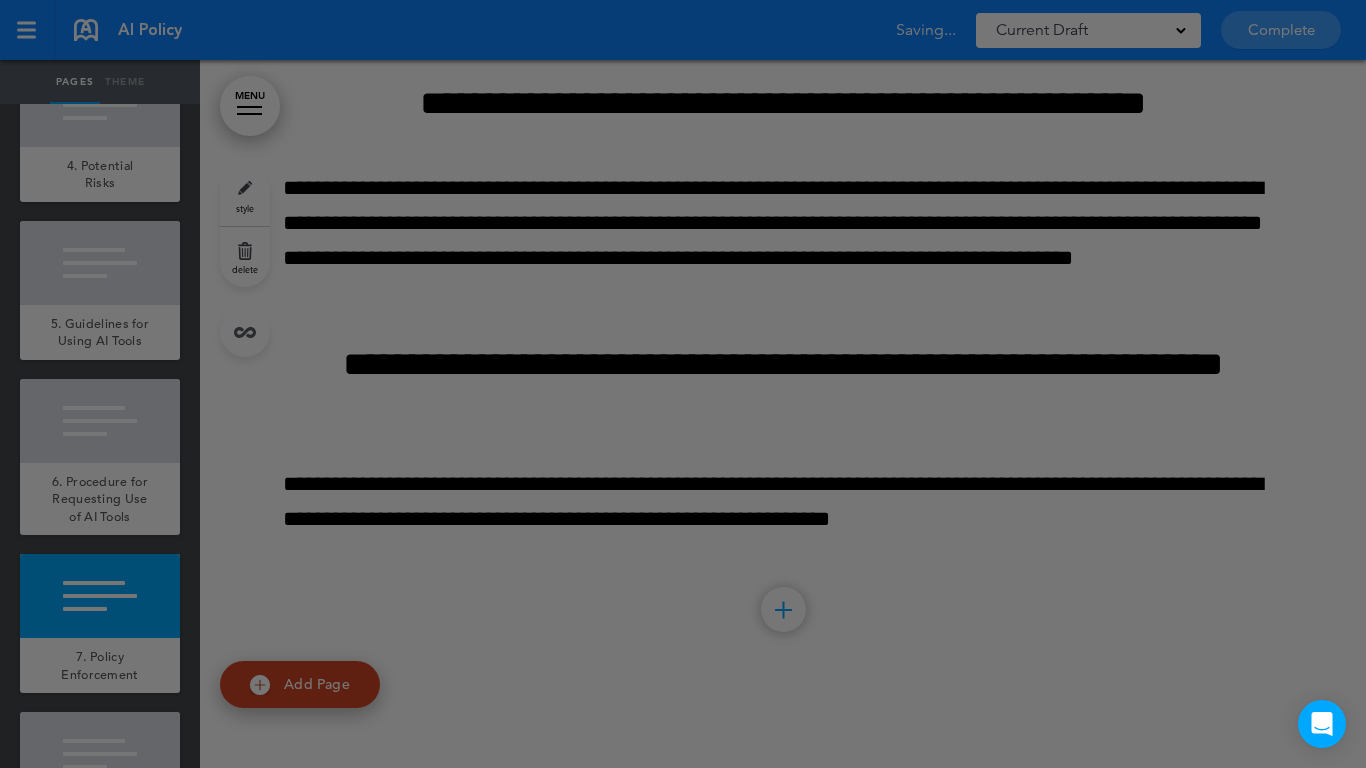 type 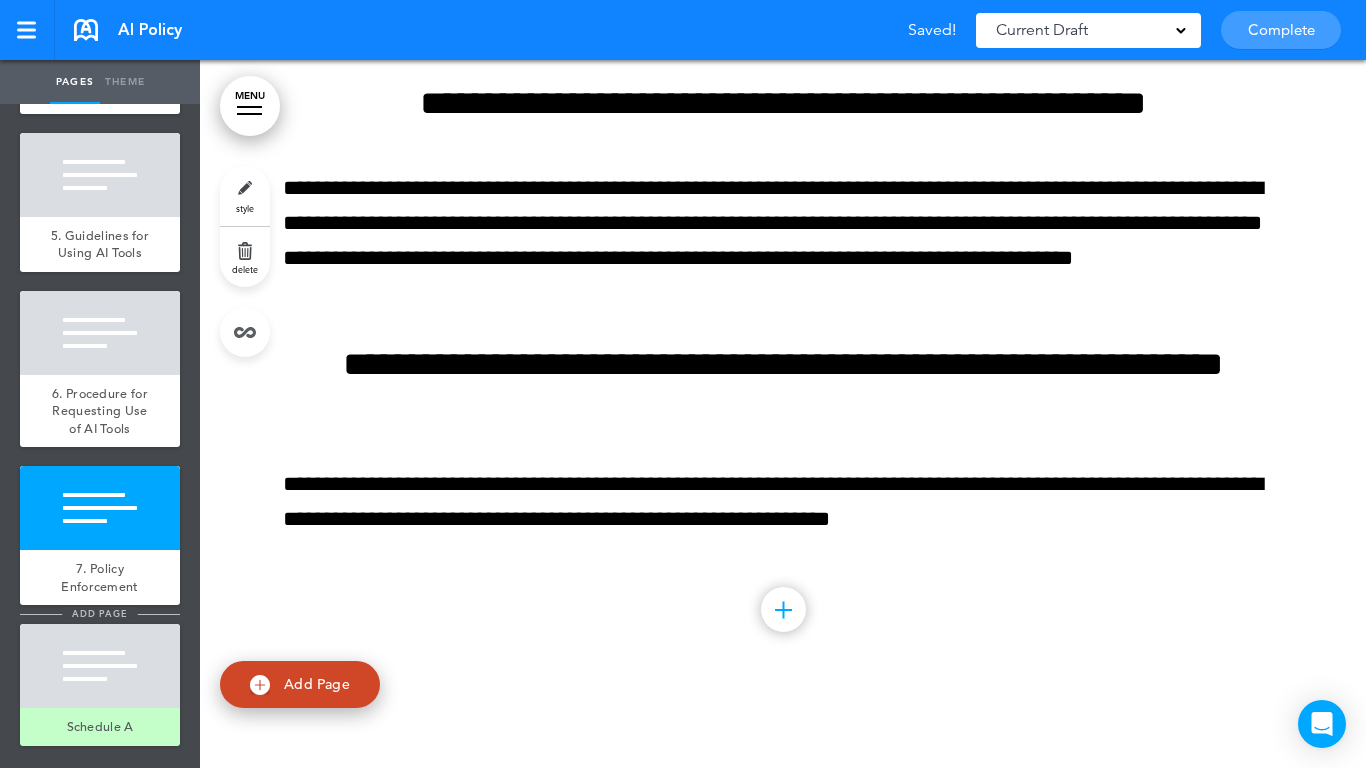 scroll, scrollTop: 833, scrollLeft: 0, axis: vertical 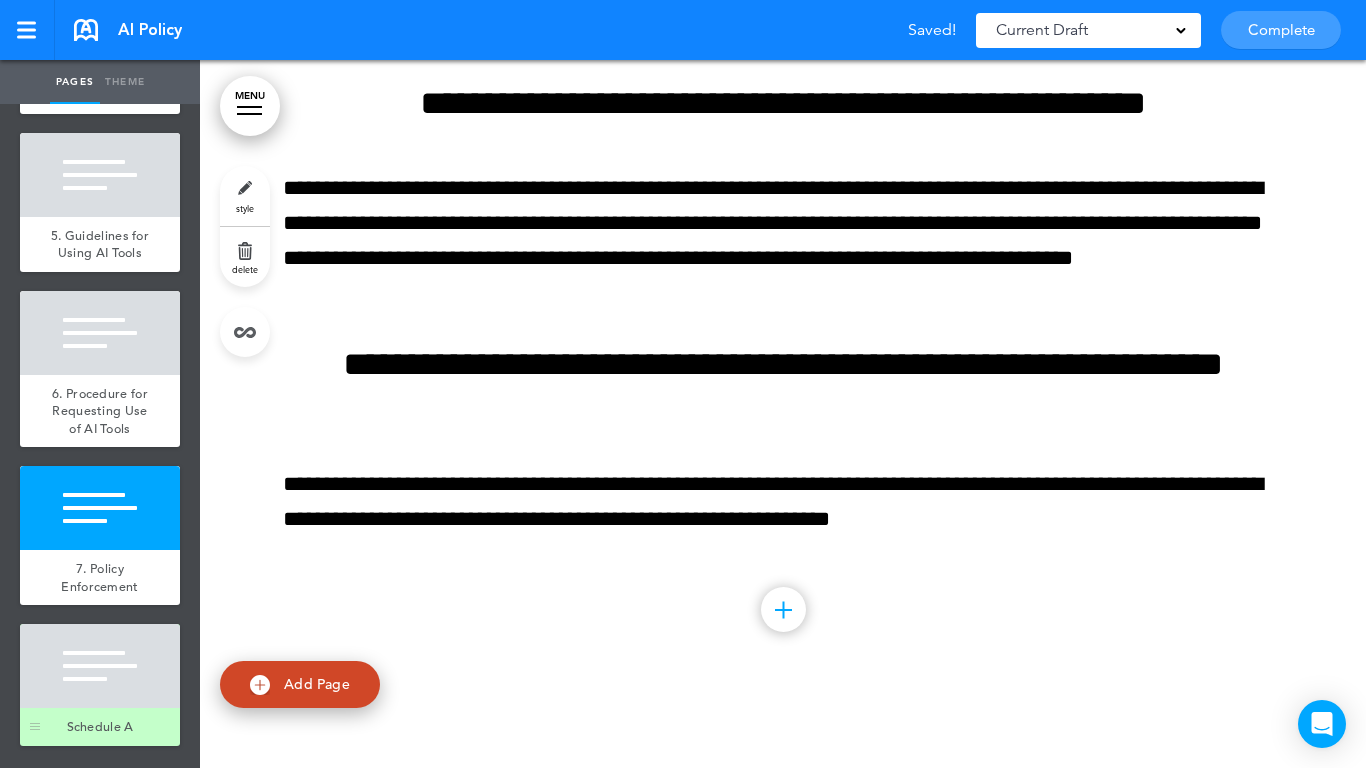 drag, startPoint x: 90, startPoint y: 644, endPoint x: 101, endPoint y: 645, distance: 11.045361 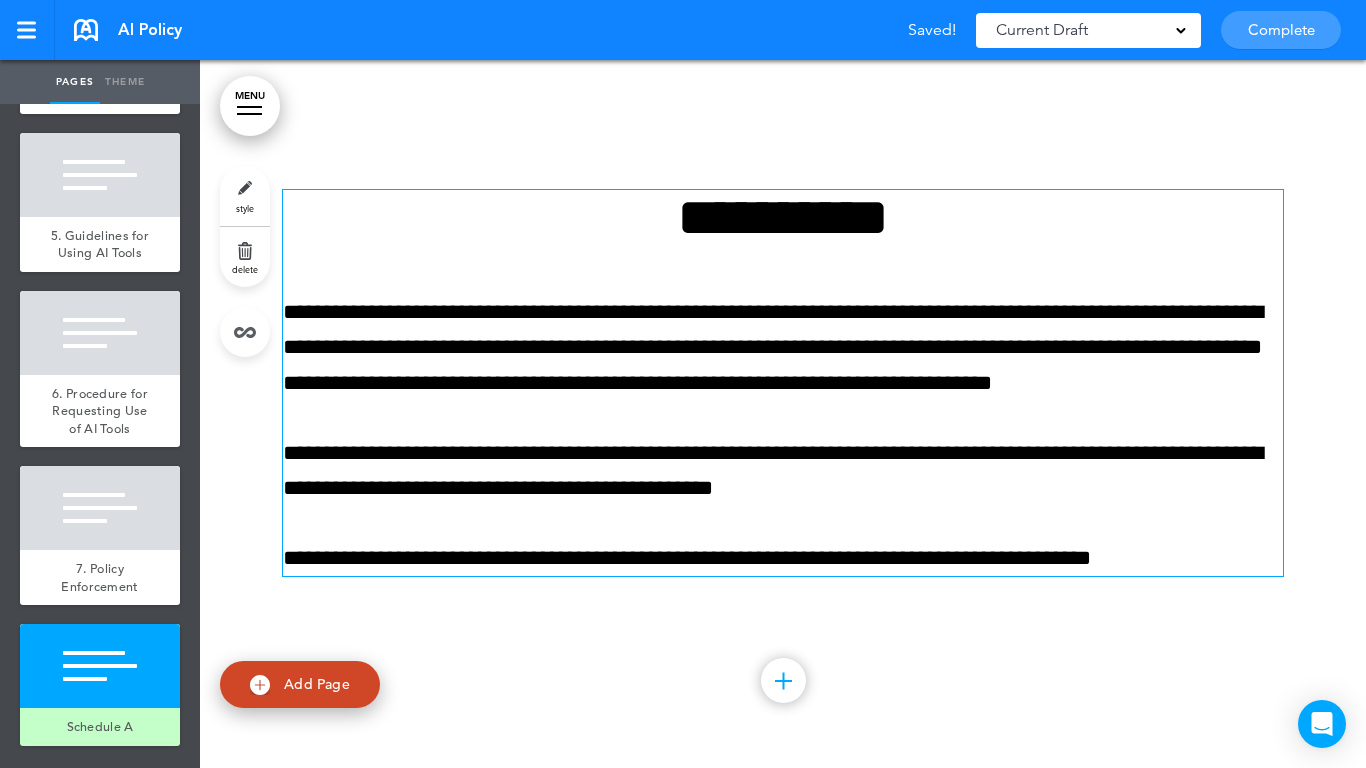 scroll, scrollTop: 14615, scrollLeft: 0, axis: vertical 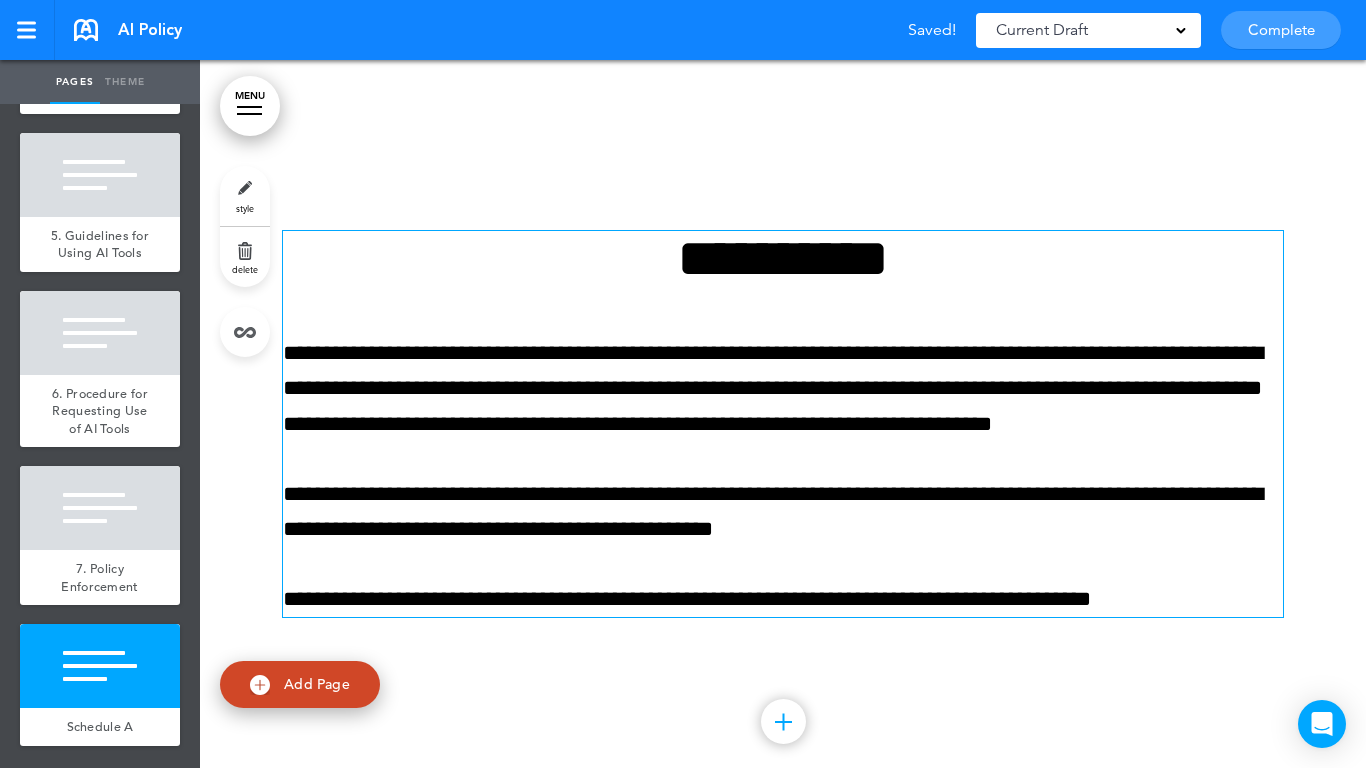 click on "**********" at bounding box center (783, 258) 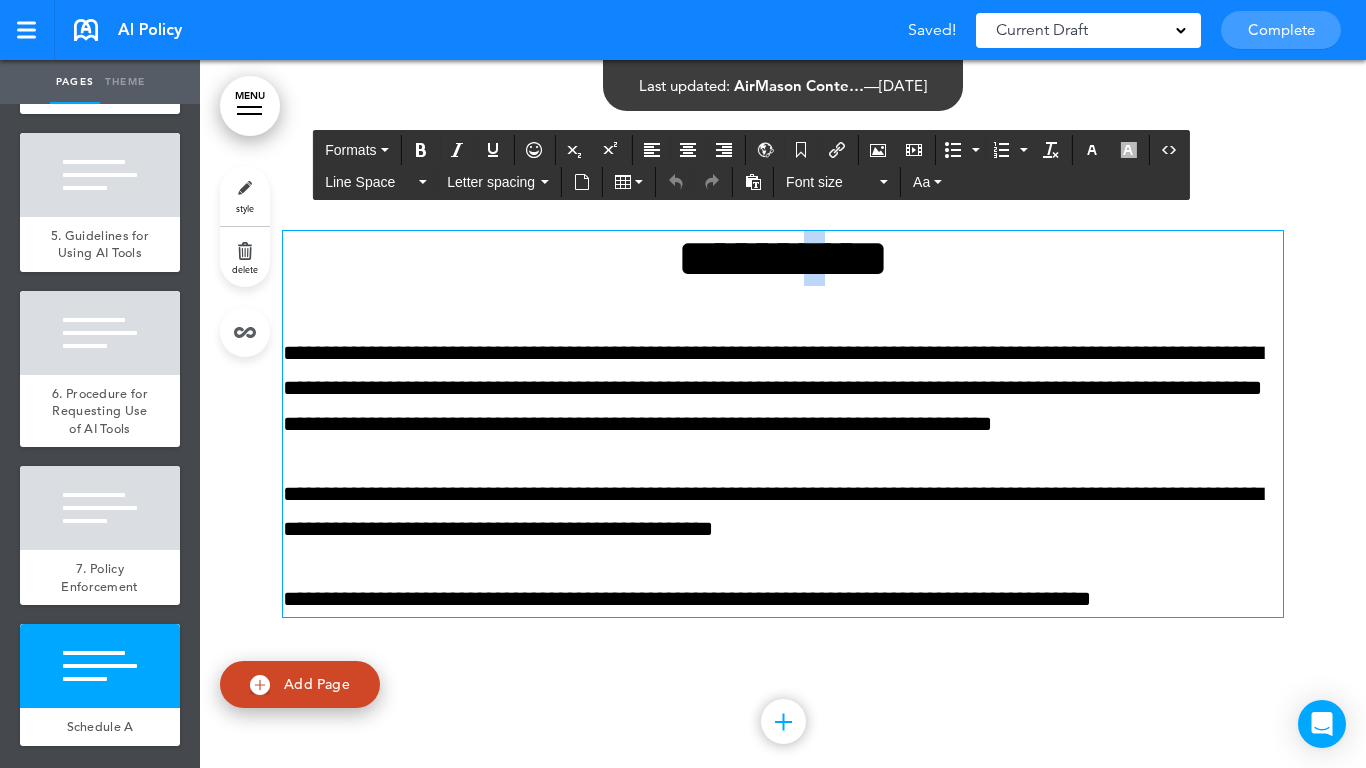 click on "**********" at bounding box center [783, 258] 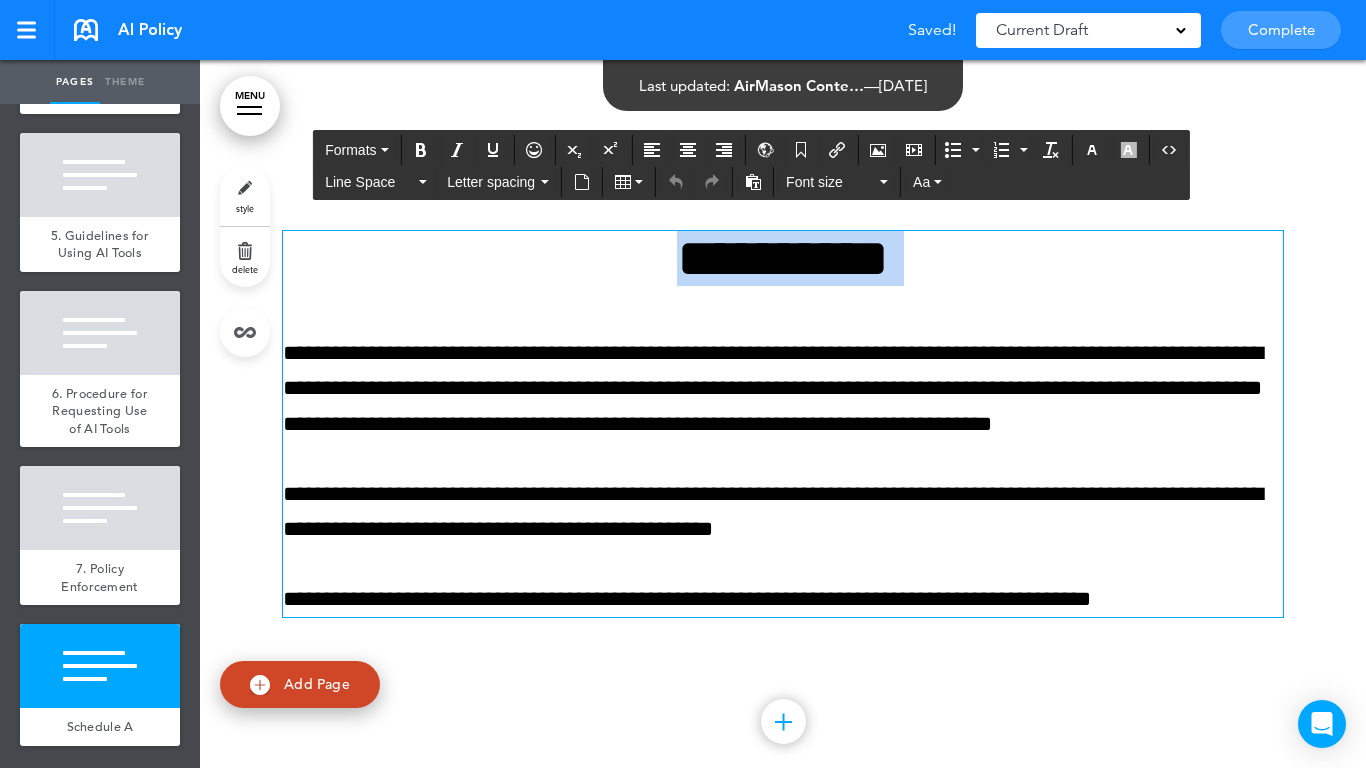 click on "**********" at bounding box center [783, 258] 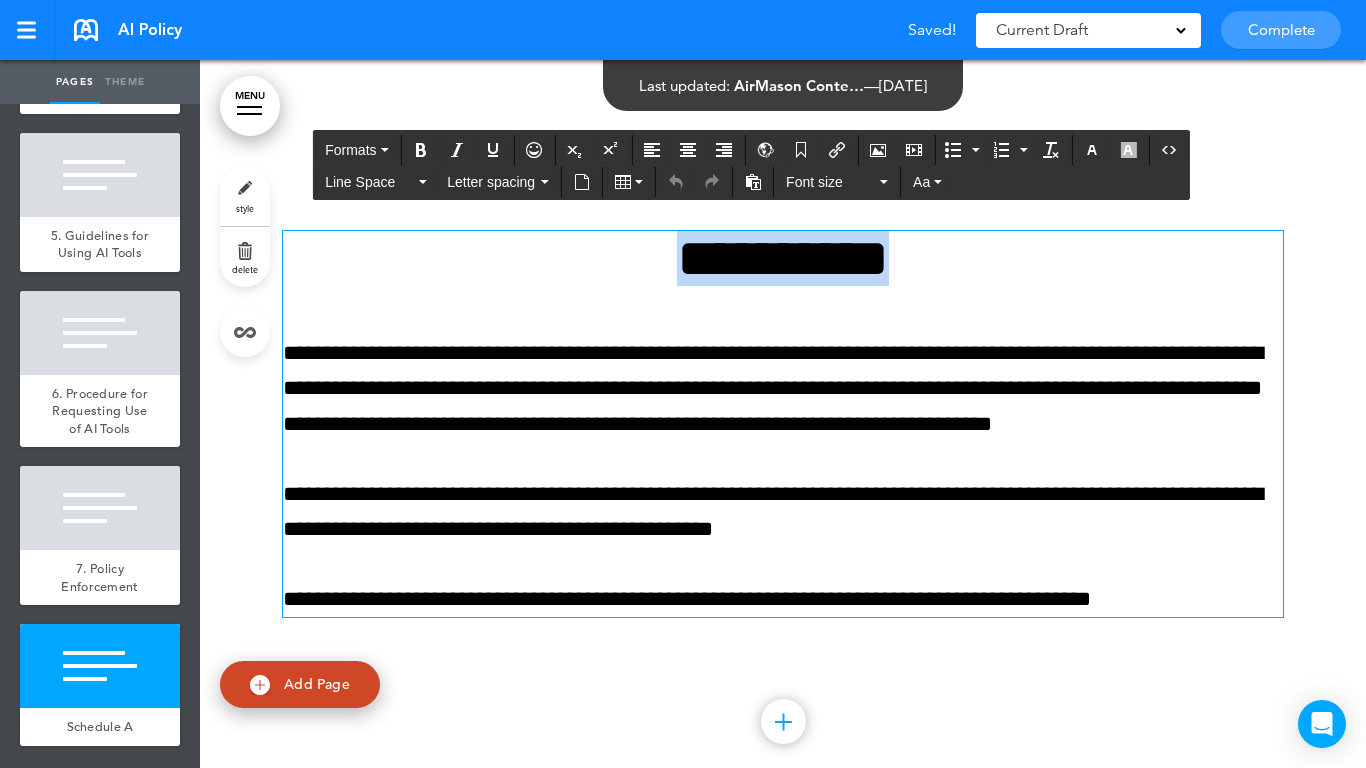 paste 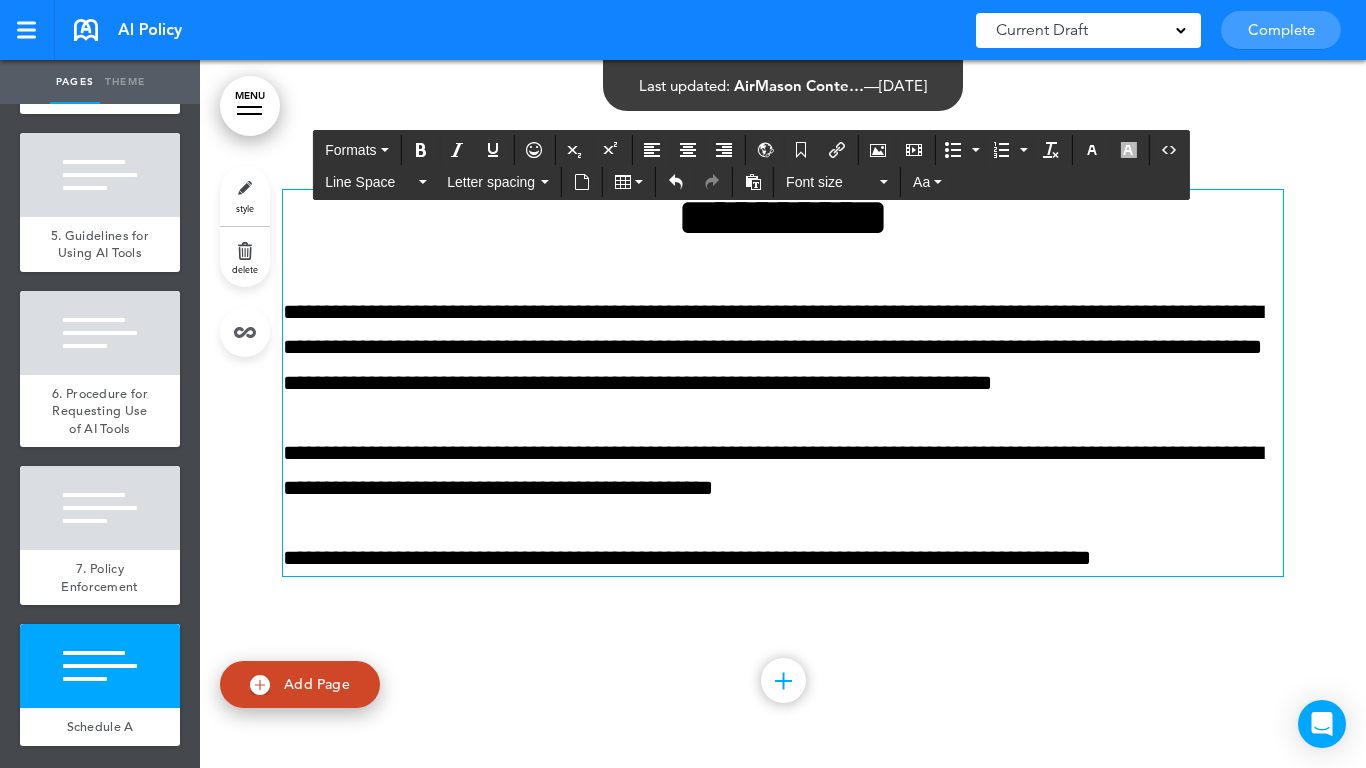 scroll, scrollTop: 14715, scrollLeft: 0, axis: vertical 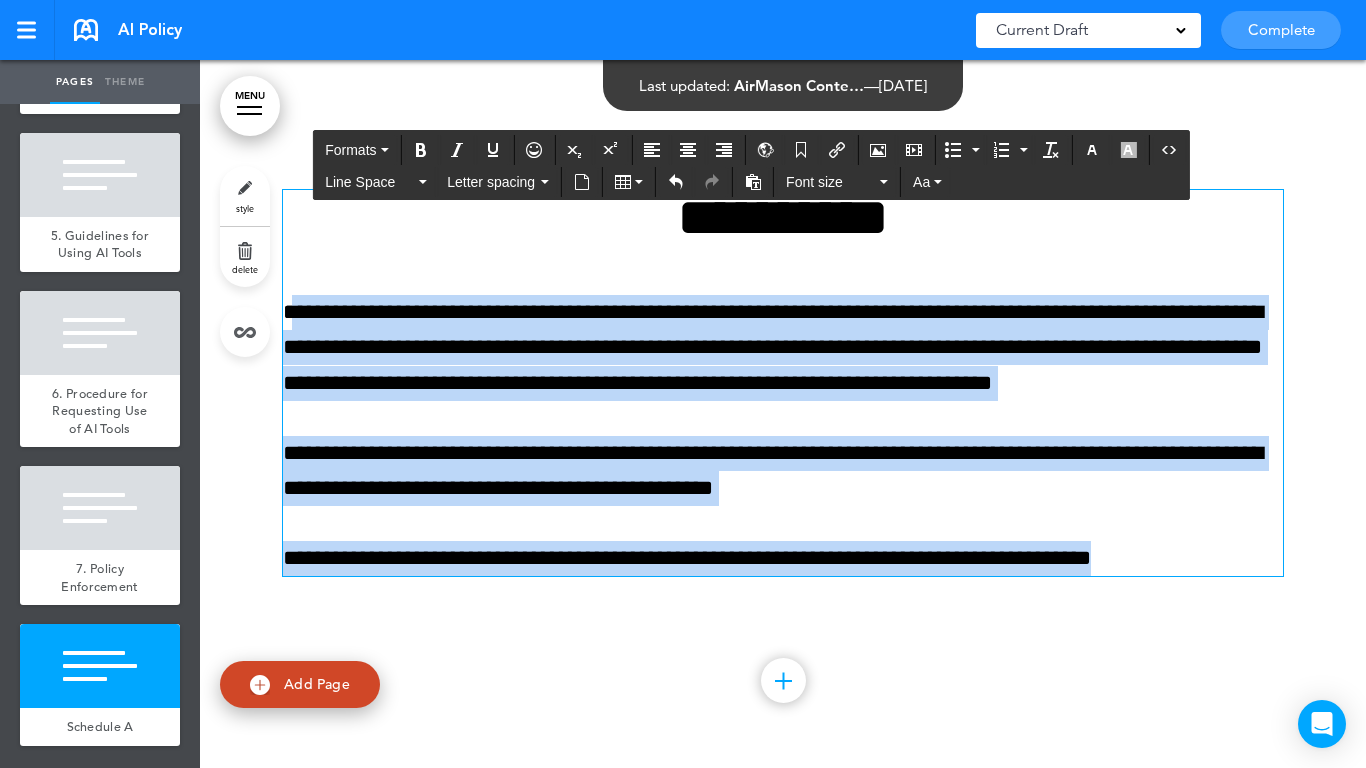 click on "Make this page common so it is available in other handbooks.
This handbook
Preview
Settings
Your Handbooks
AI Policy UK
Account
Manage Organization
My Account
Help
Logout
AI Policy
Saved!
Current Draft
CURRENT DRAFT
Complete" at bounding box center (683, 384) 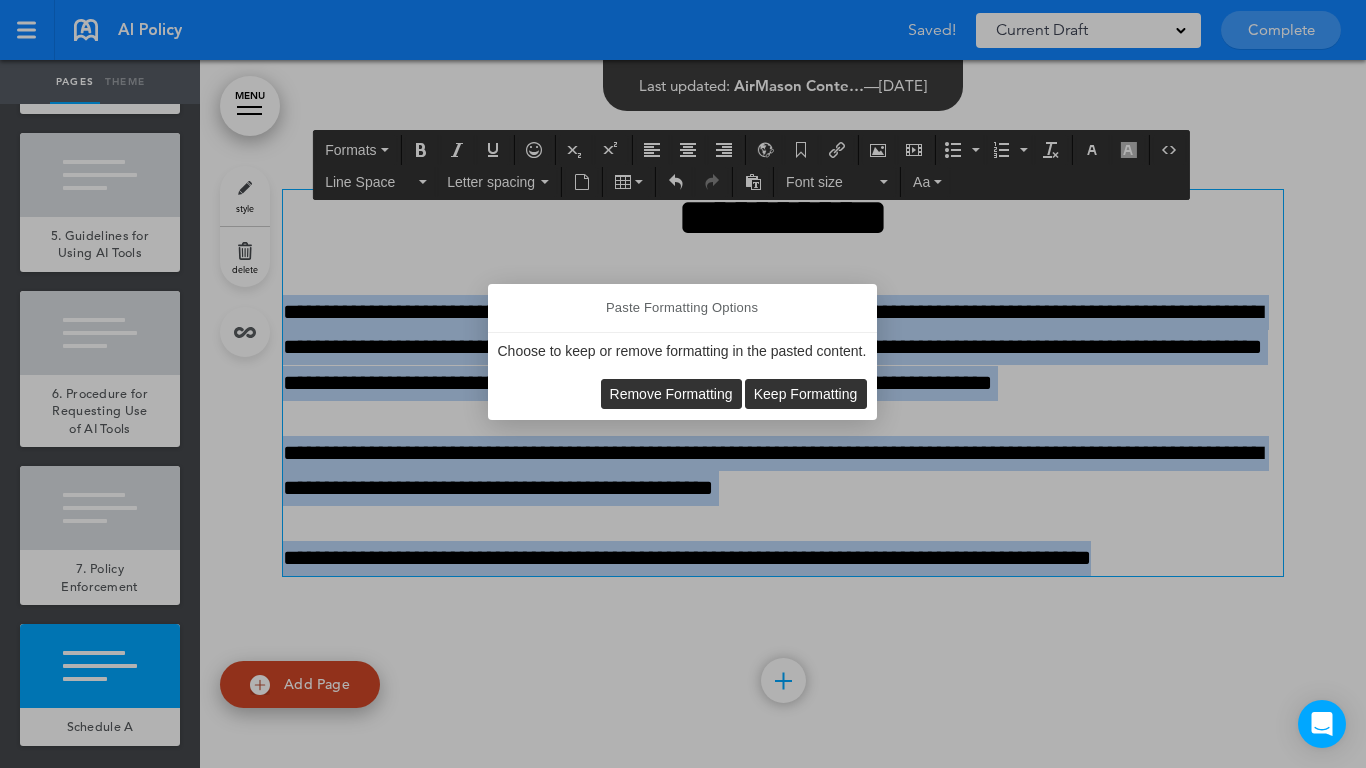 drag, startPoint x: 647, startPoint y: 395, endPoint x: 627, endPoint y: 411, distance: 25.612497 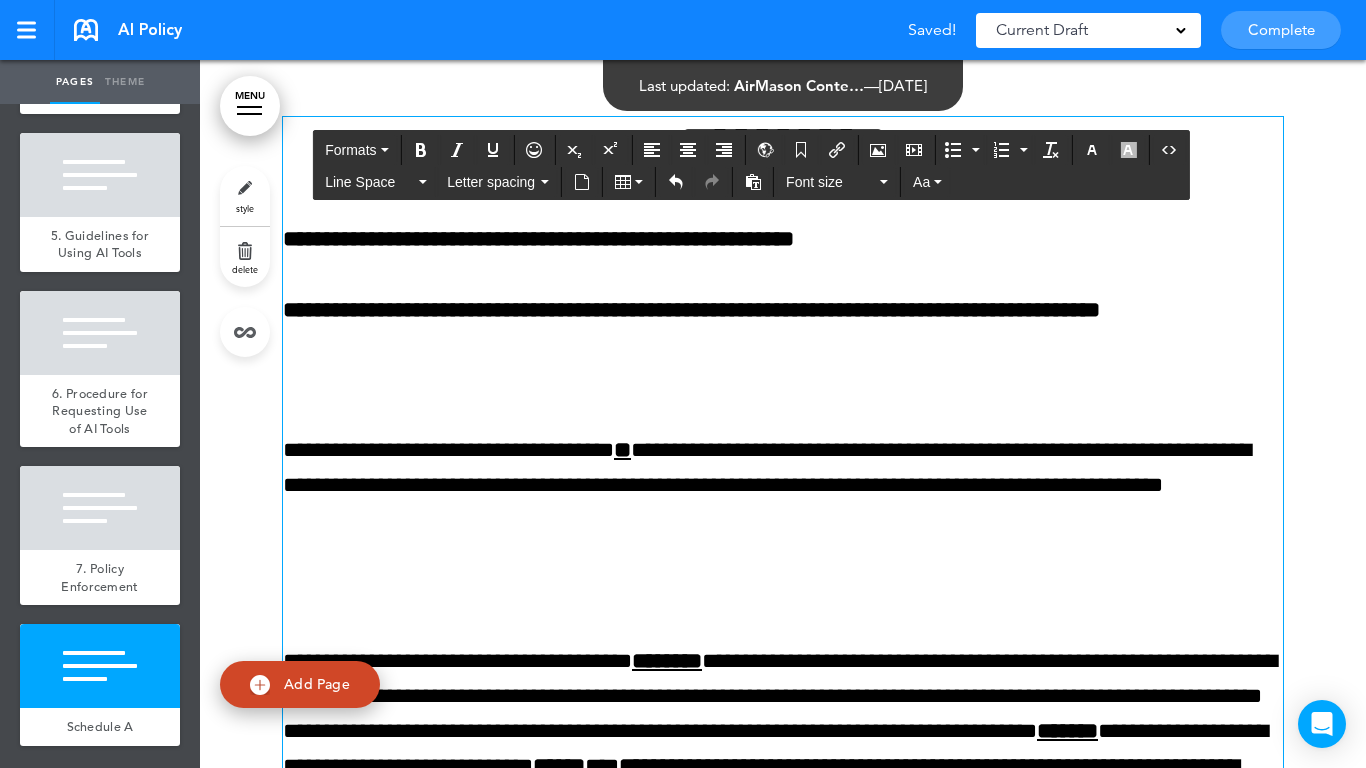 scroll, scrollTop: 14627, scrollLeft: 0, axis: vertical 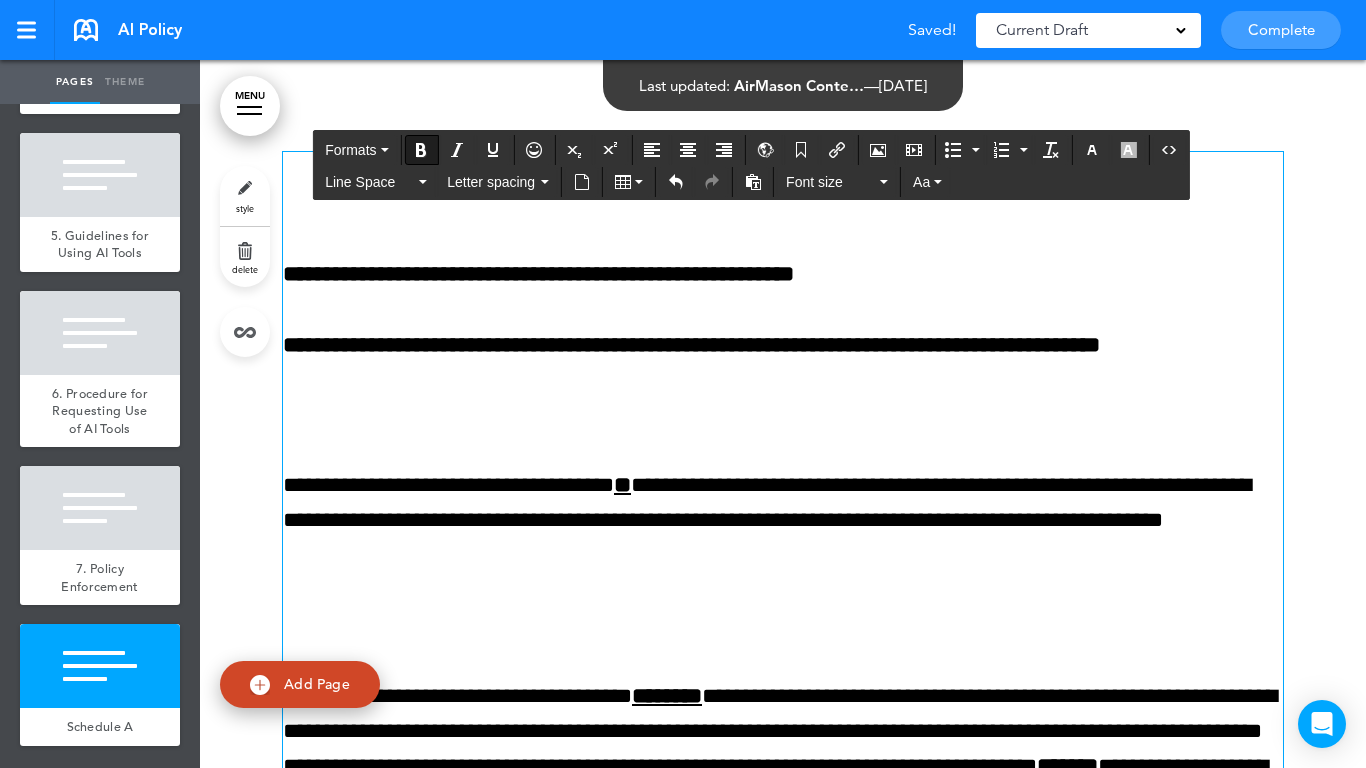 drag, startPoint x: 905, startPoint y: 335, endPoint x: 907, endPoint y: 349, distance: 14.142136 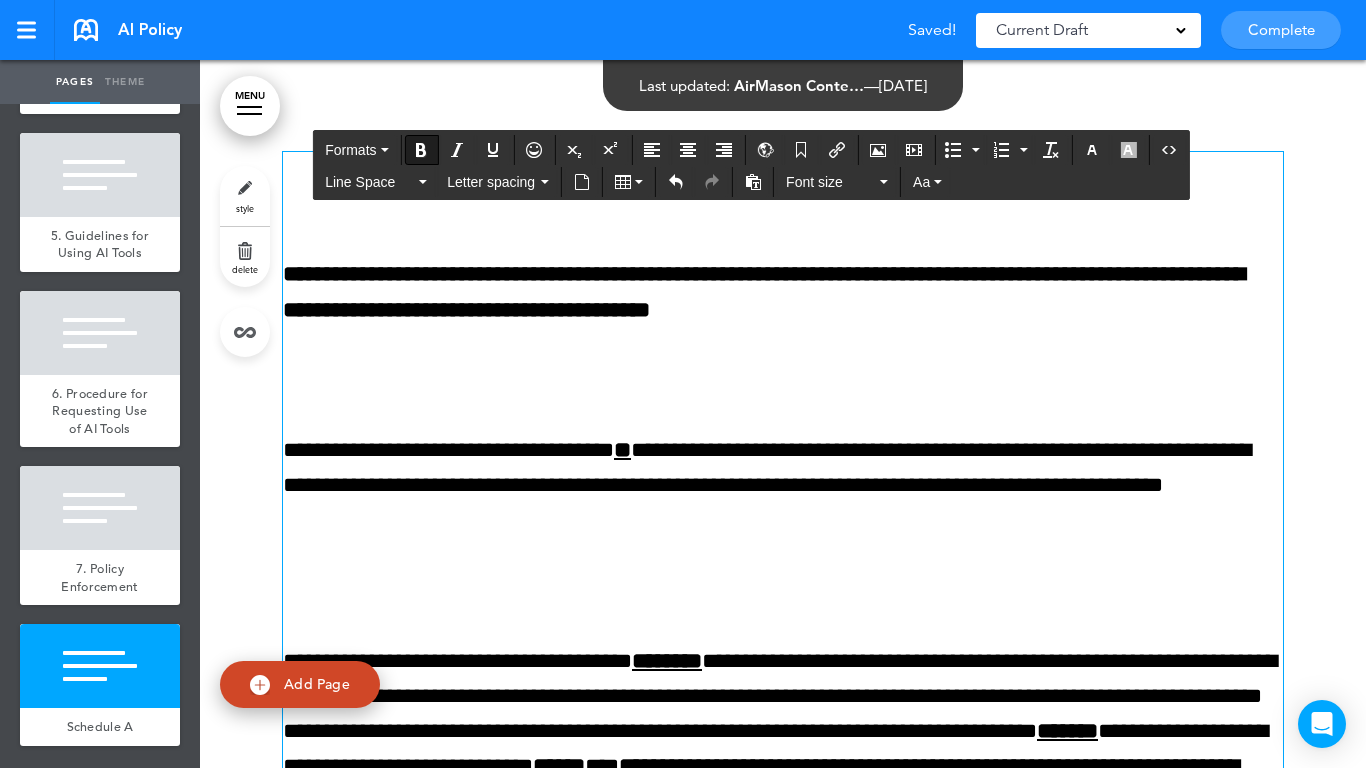 click on "**********" at bounding box center (543, 274) 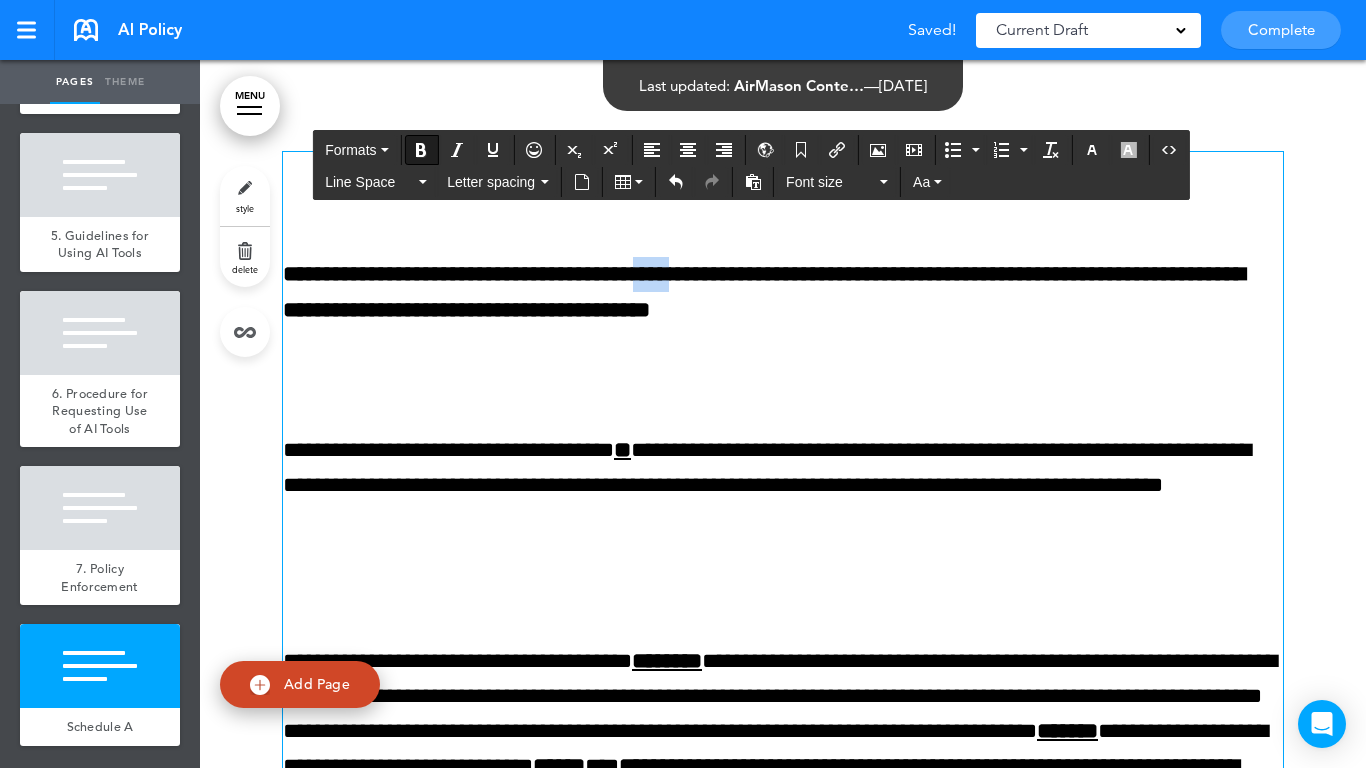 click on "**********" at bounding box center (543, 274) 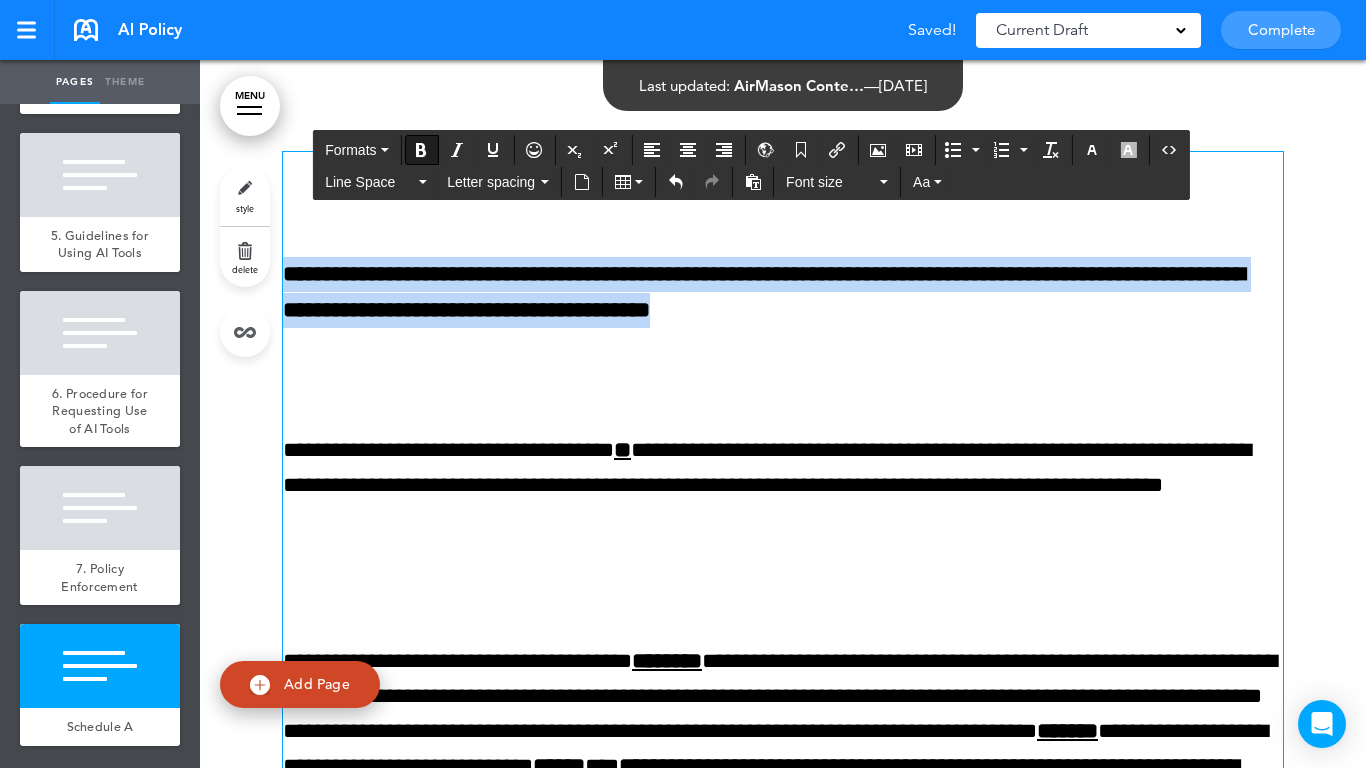 click on "**********" at bounding box center [543, 274] 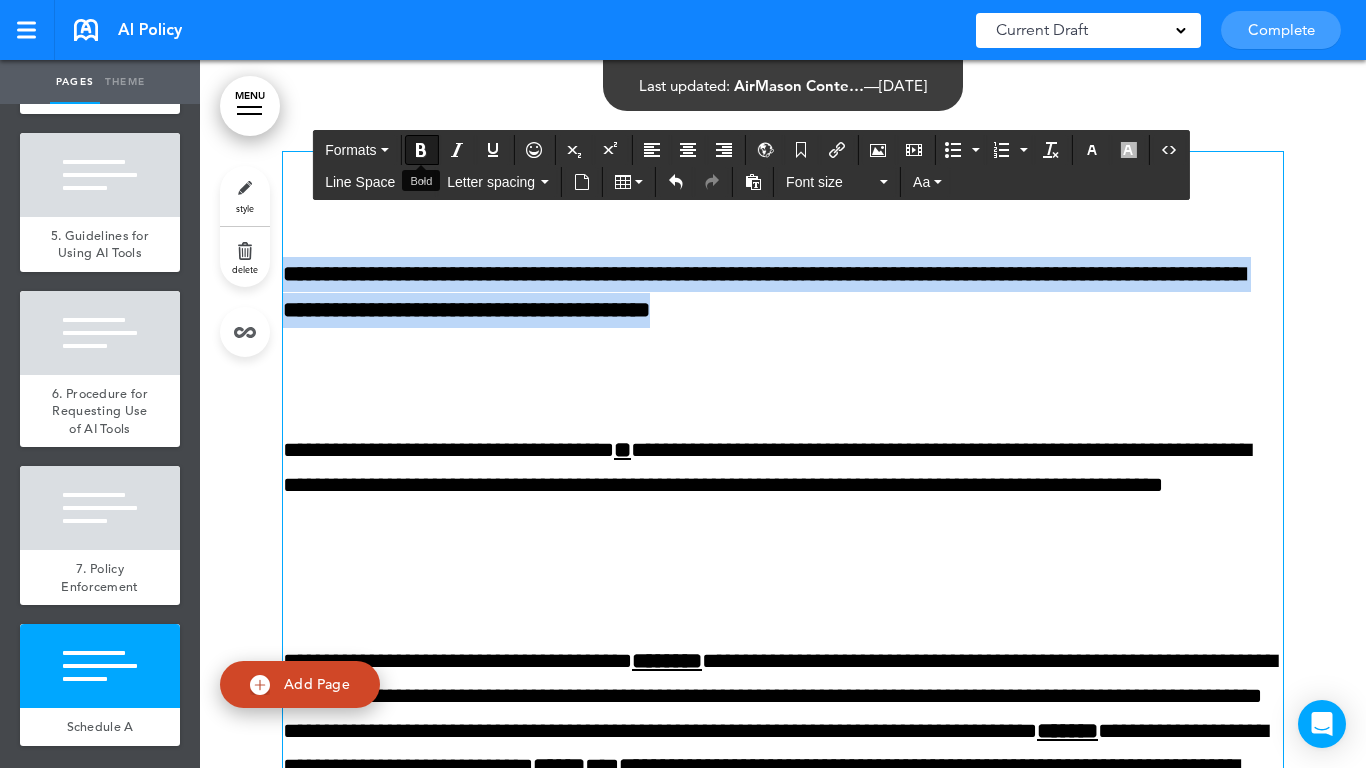 click at bounding box center [421, 150] 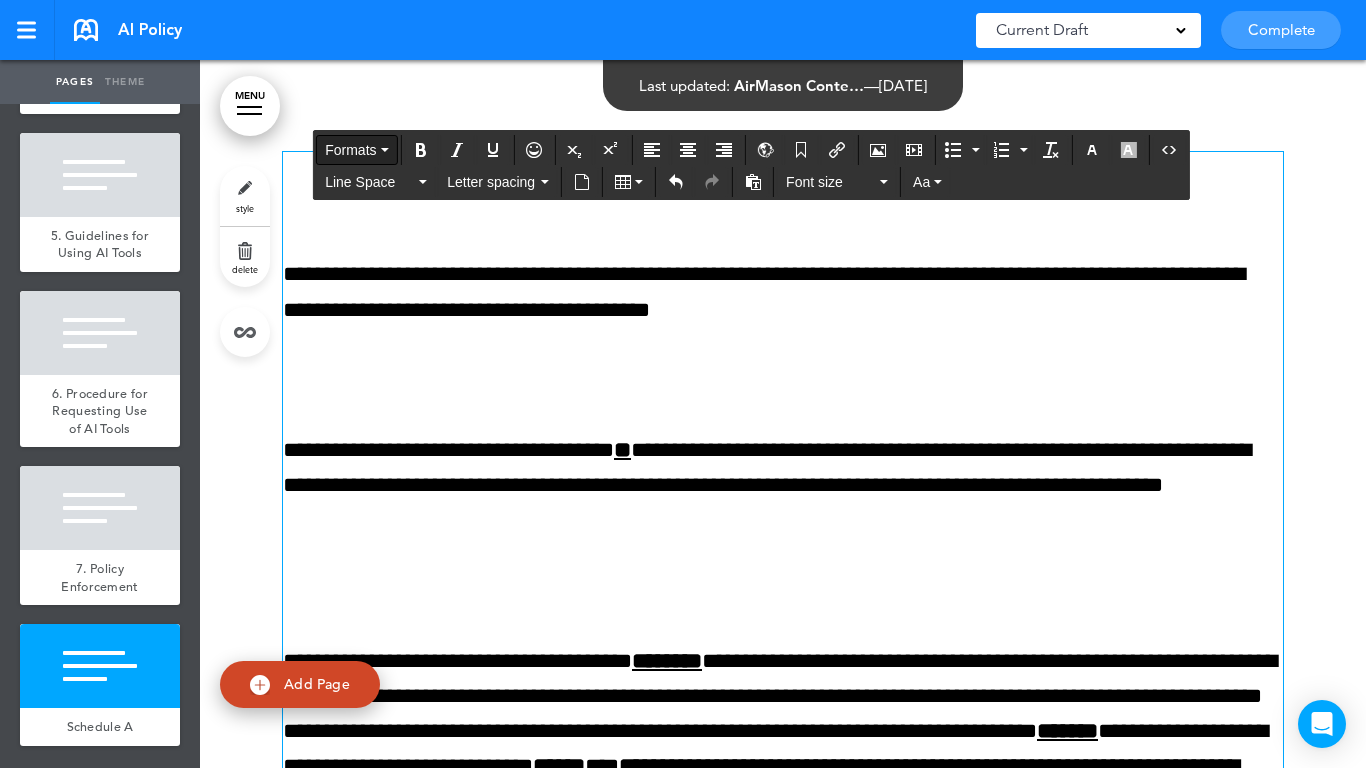 click on "Formats" at bounding box center (350, 150) 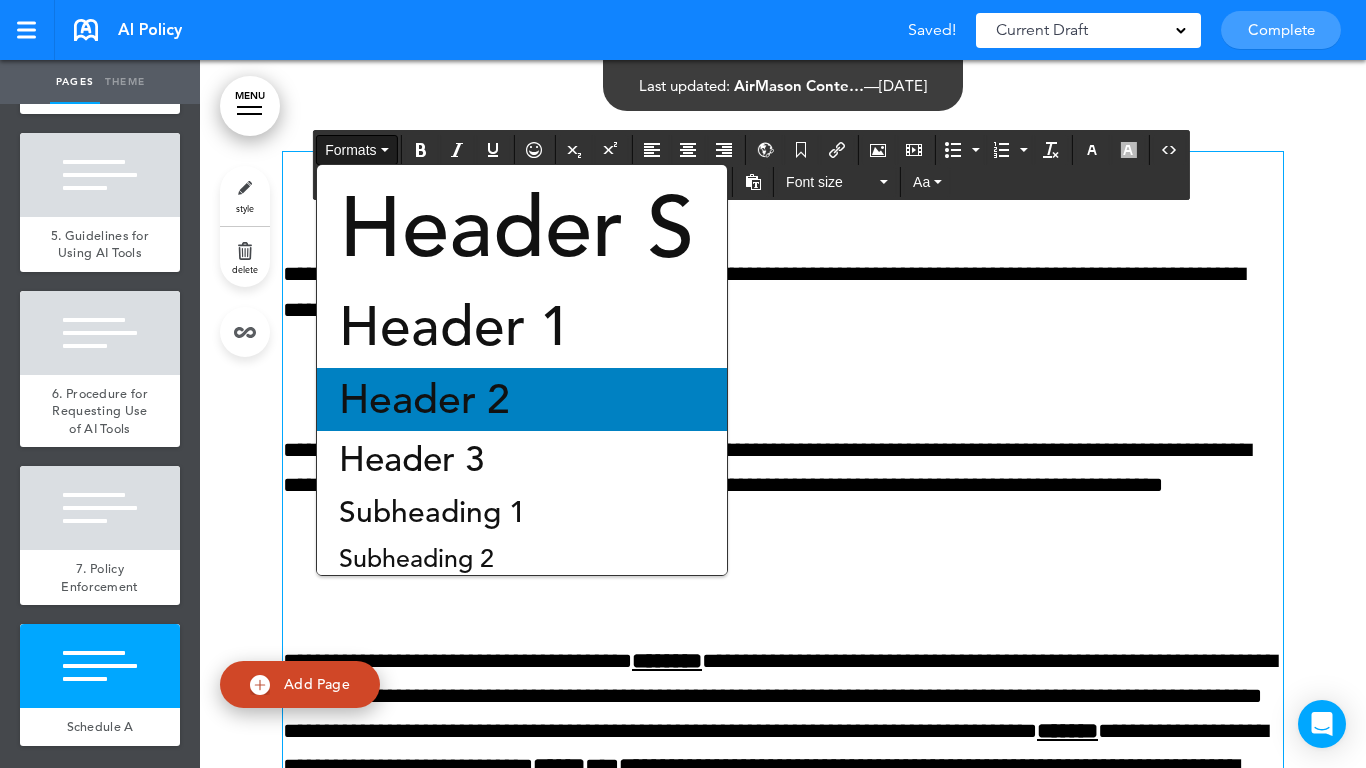 click on "Header 2" at bounding box center (522, 399) 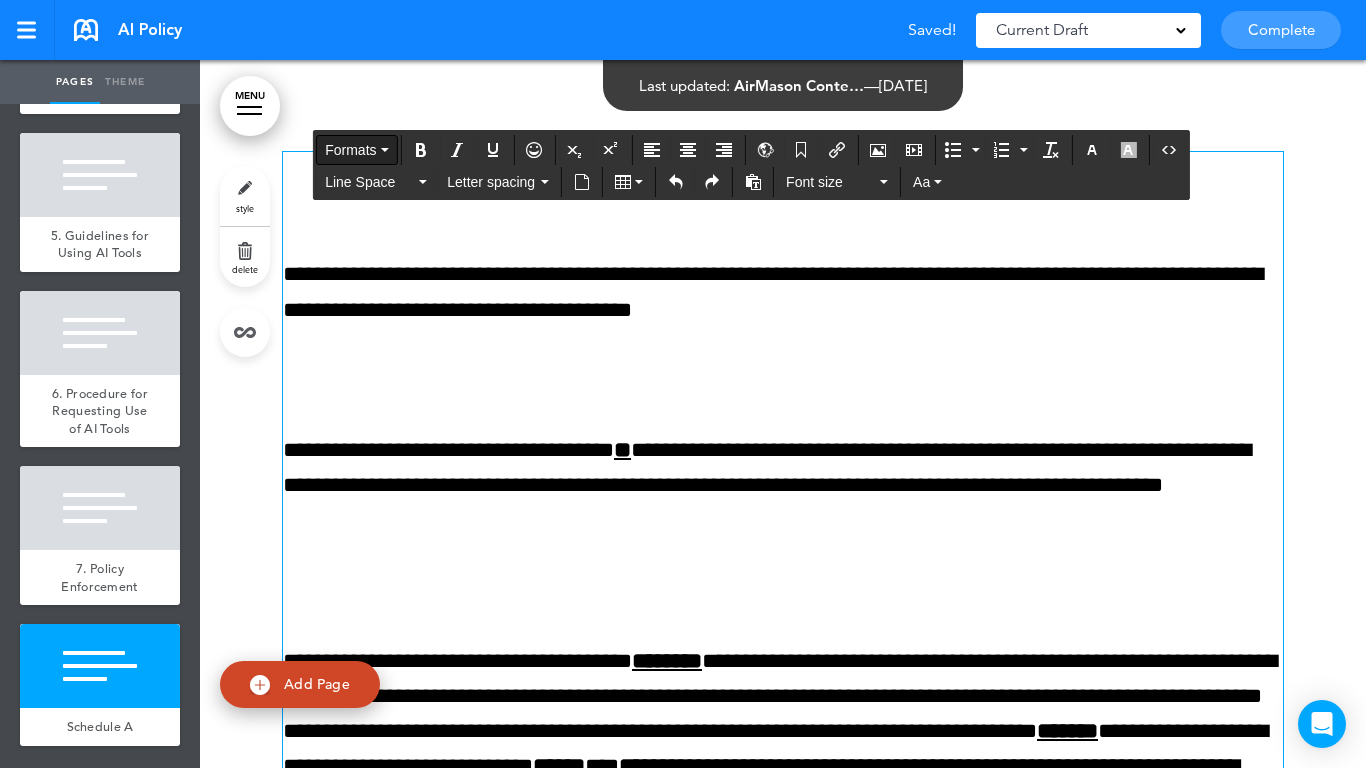 drag, startPoint x: 334, startPoint y: 153, endPoint x: 341, endPoint y: 174, distance: 22.135944 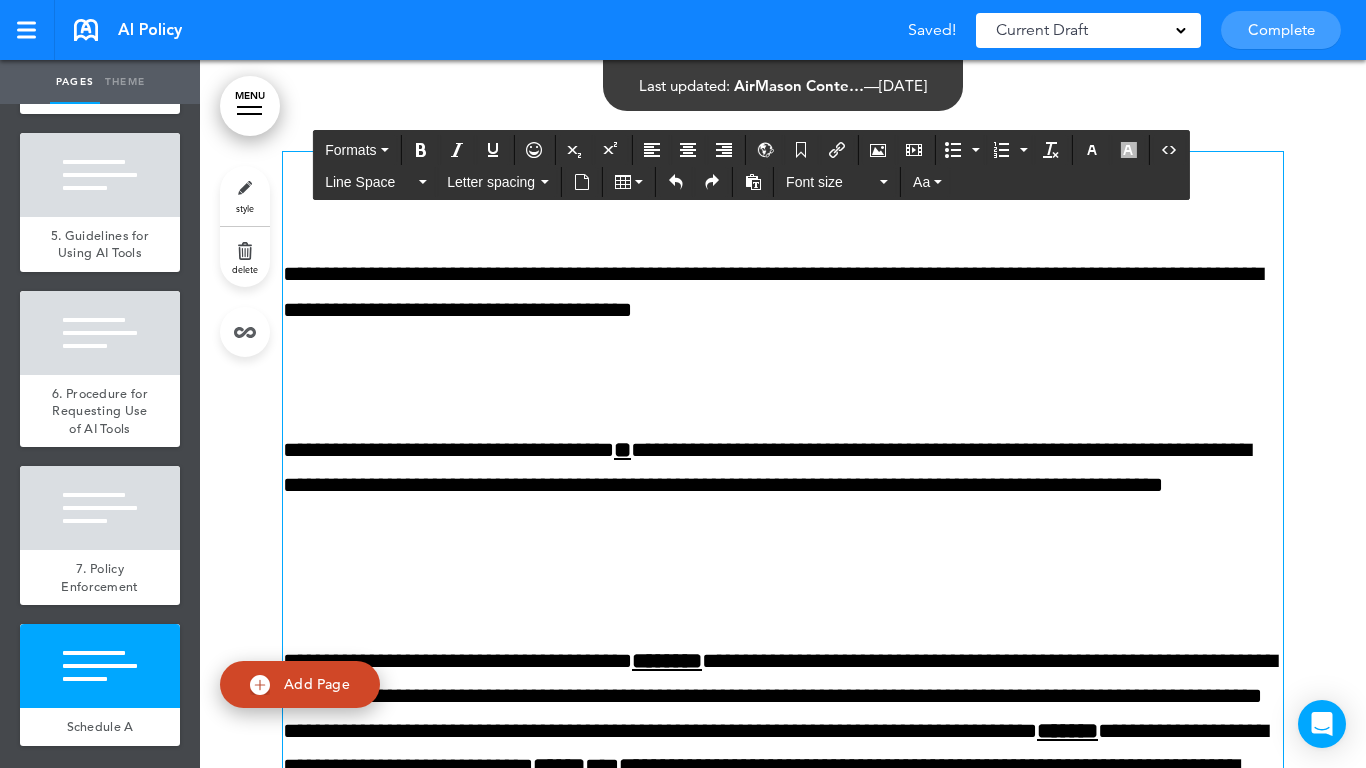 click on "Formats" at bounding box center (350, 150) 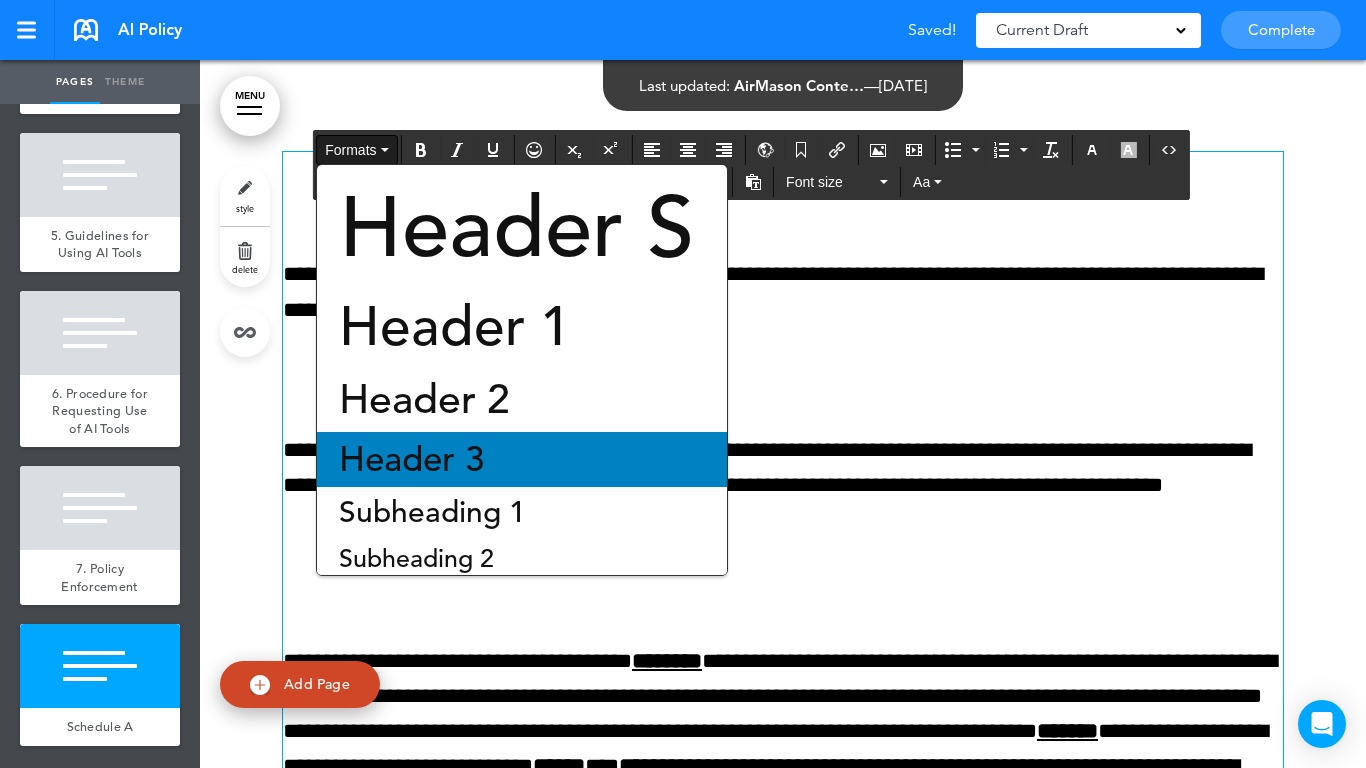 drag, startPoint x: 448, startPoint y: 451, endPoint x: 480, endPoint y: 446, distance: 32.38827 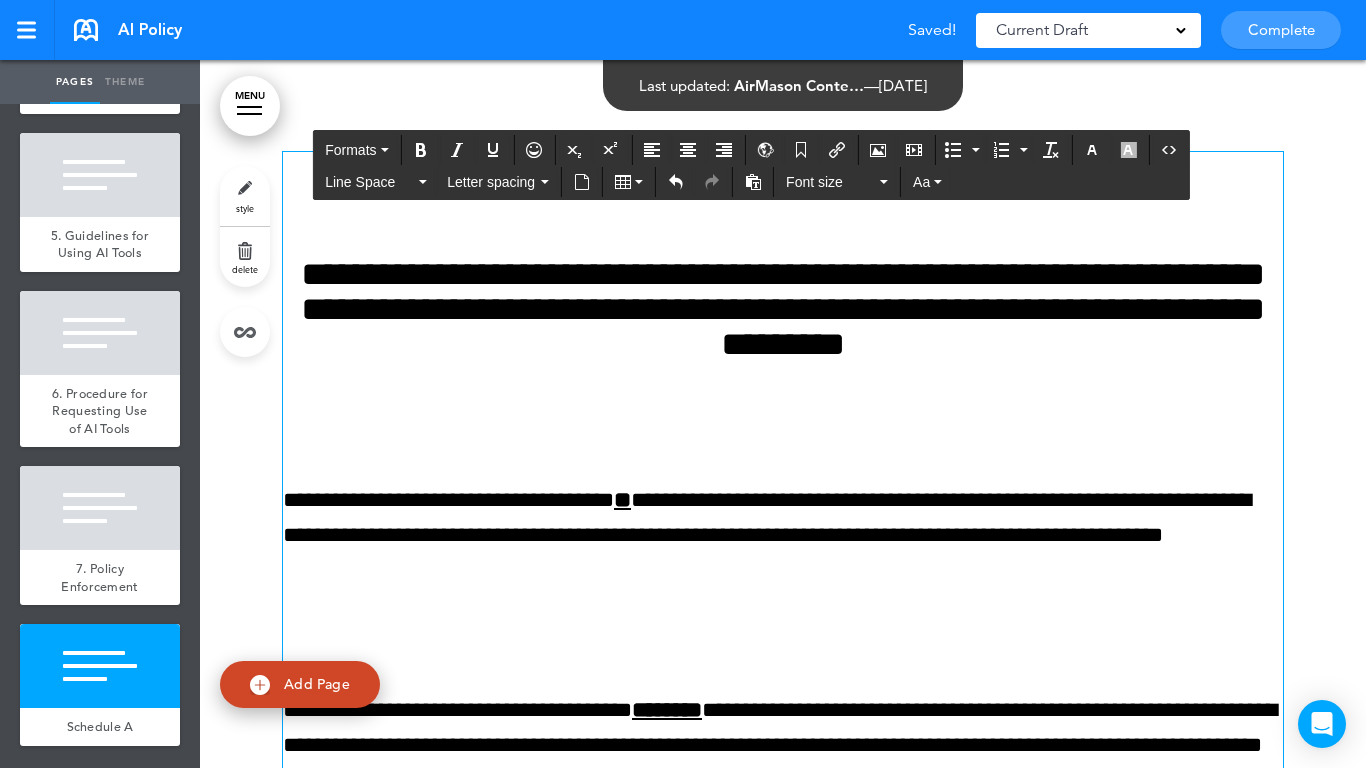 click on "**********" at bounding box center (783, 309) 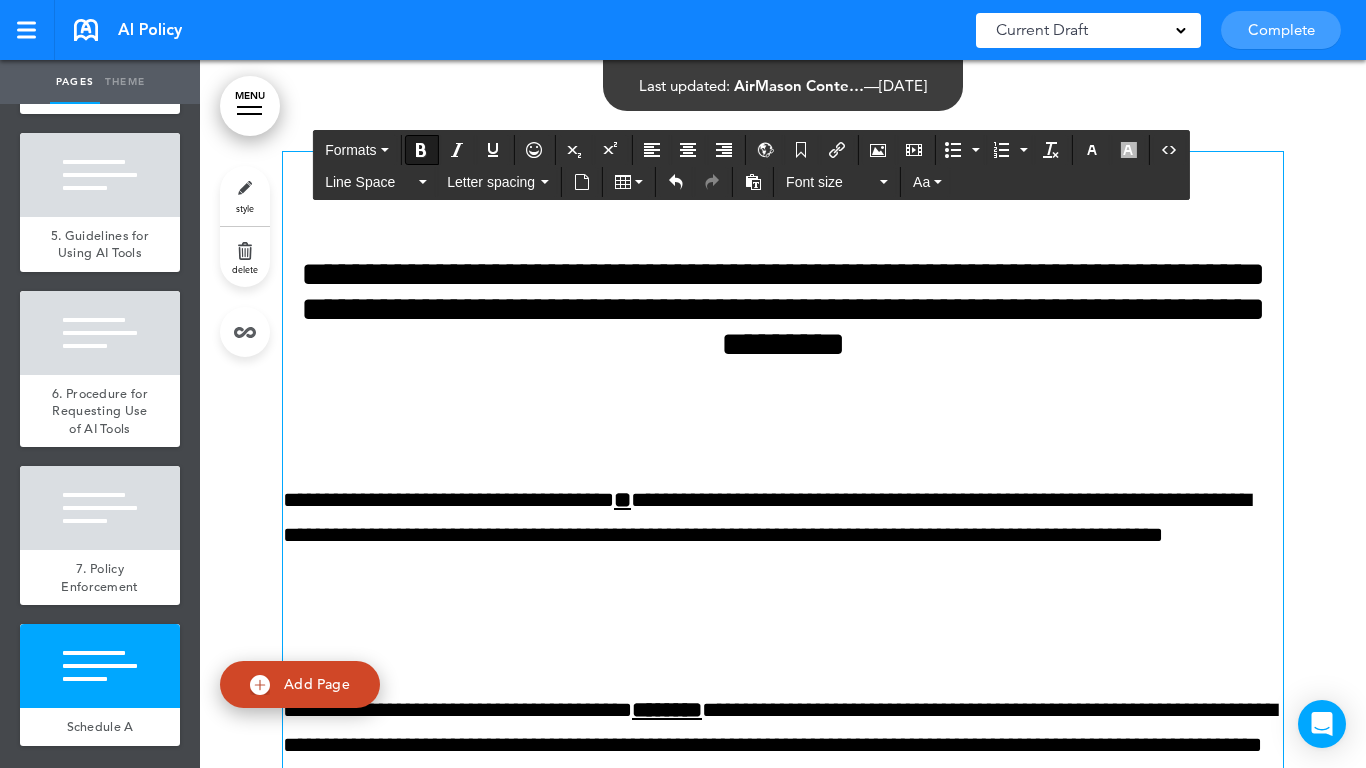 click on "**********" at bounding box center [783, 1389] 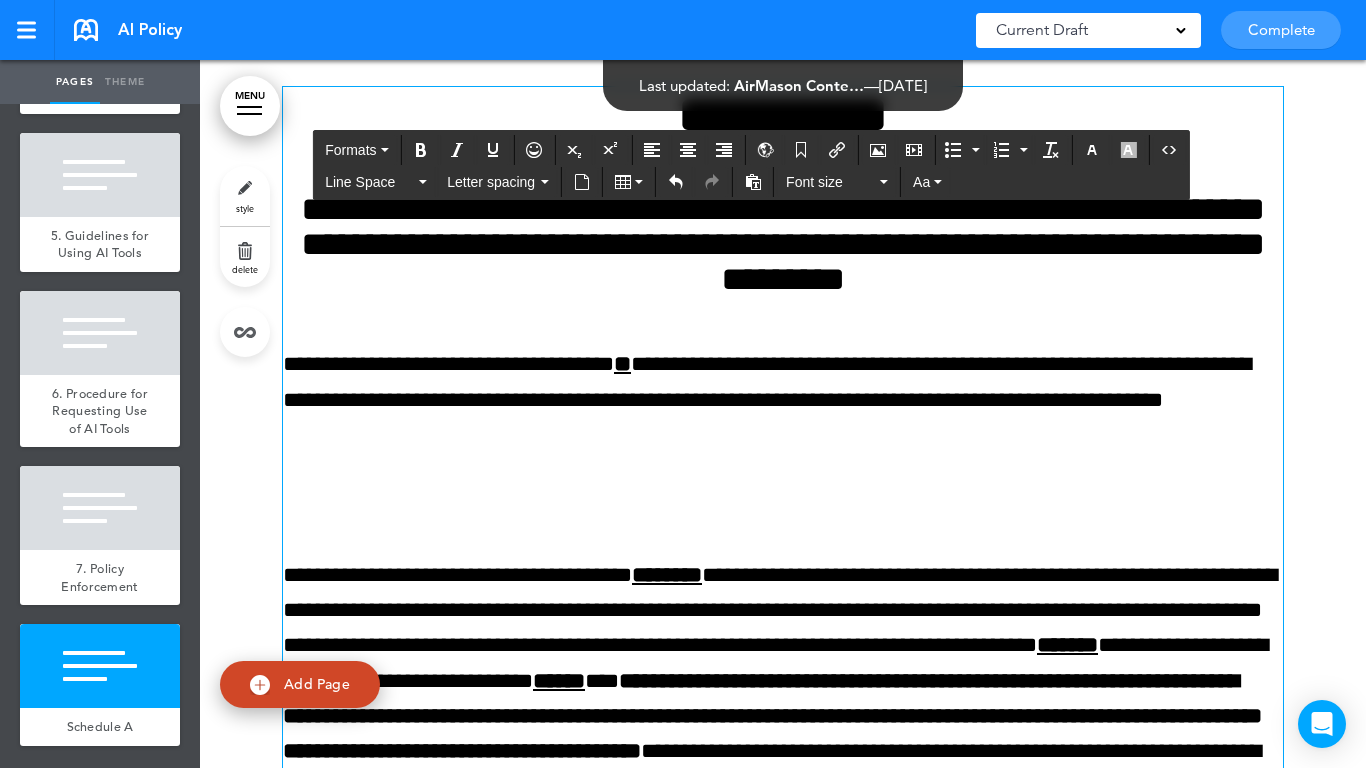 scroll, scrollTop: 14727, scrollLeft: 0, axis: vertical 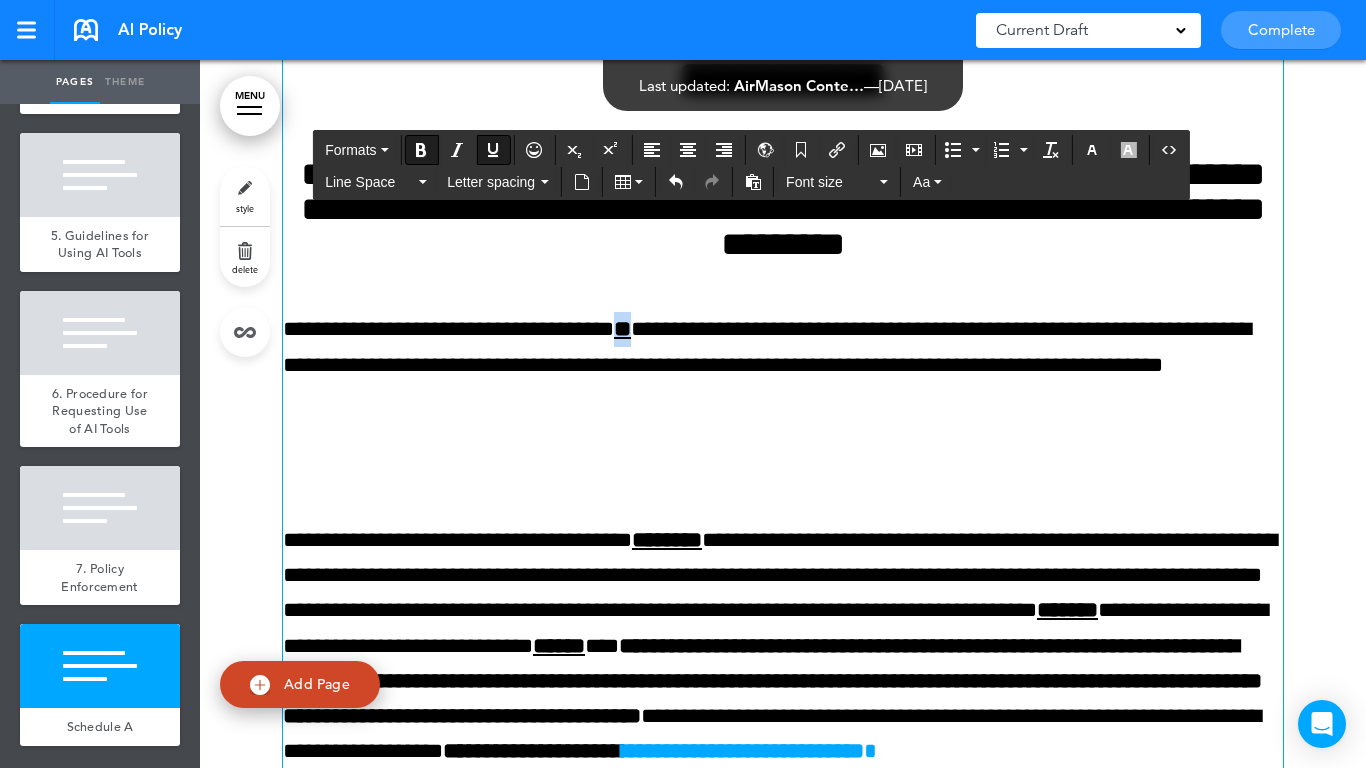 drag, startPoint x: 605, startPoint y: 402, endPoint x: 597, endPoint y: 379, distance: 24.351591 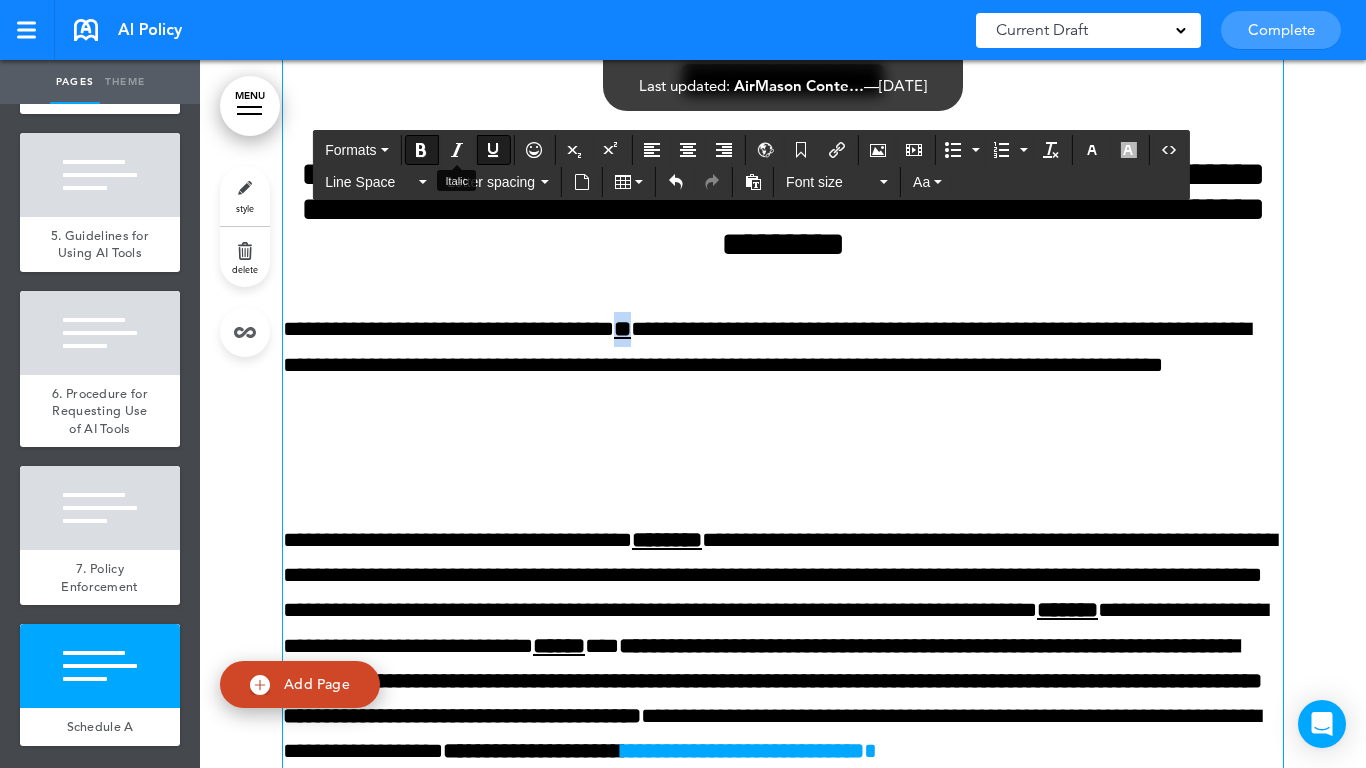 click at bounding box center [493, 150] 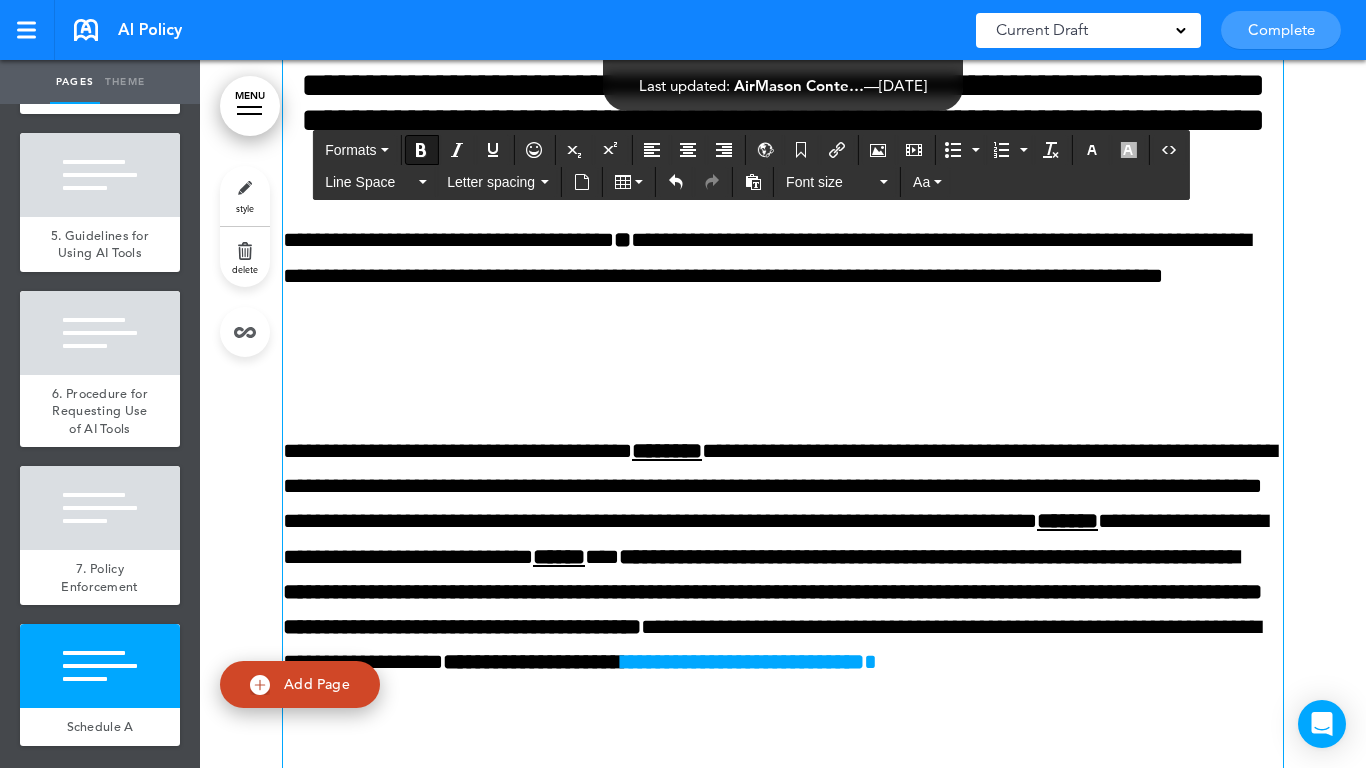 scroll, scrollTop: 14927, scrollLeft: 0, axis: vertical 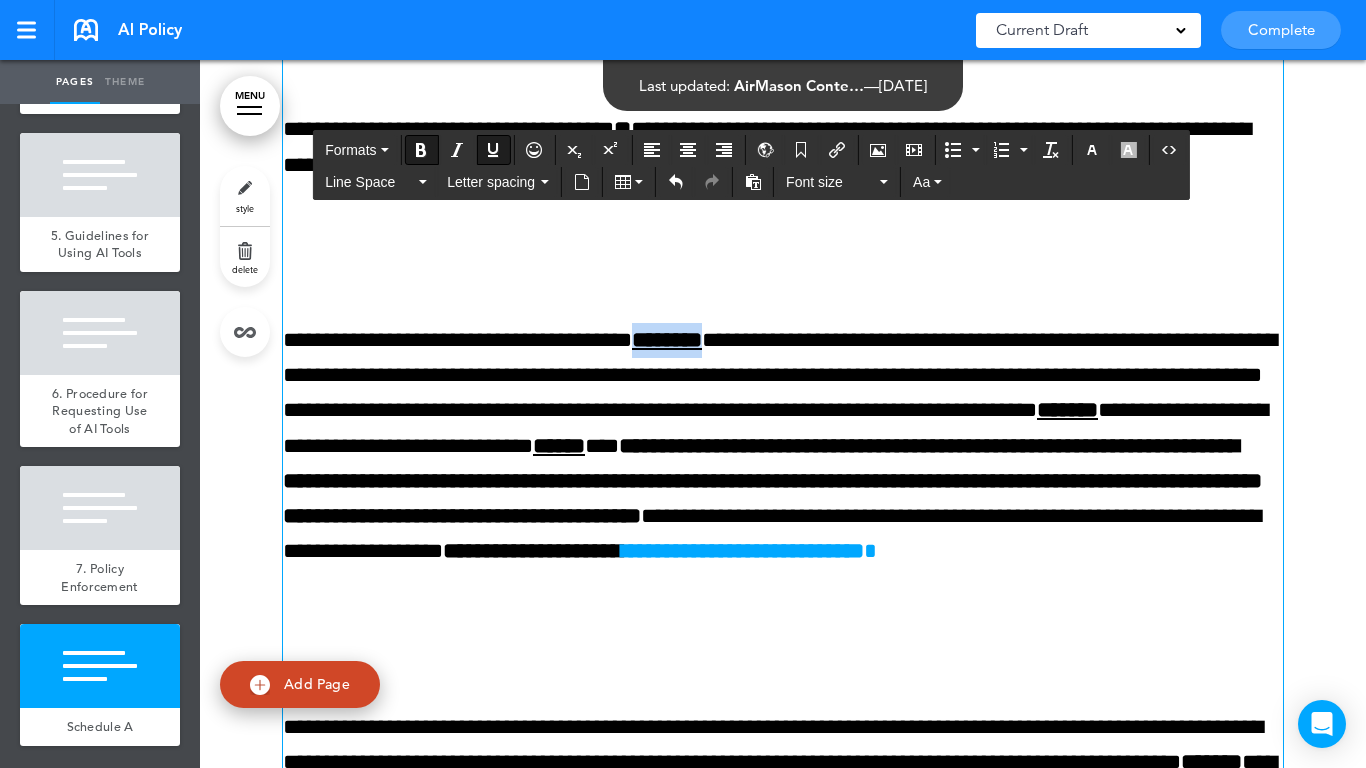 drag, startPoint x: 653, startPoint y: 401, endPoint x: 732, endPoint y: 405, distance: 79.101204 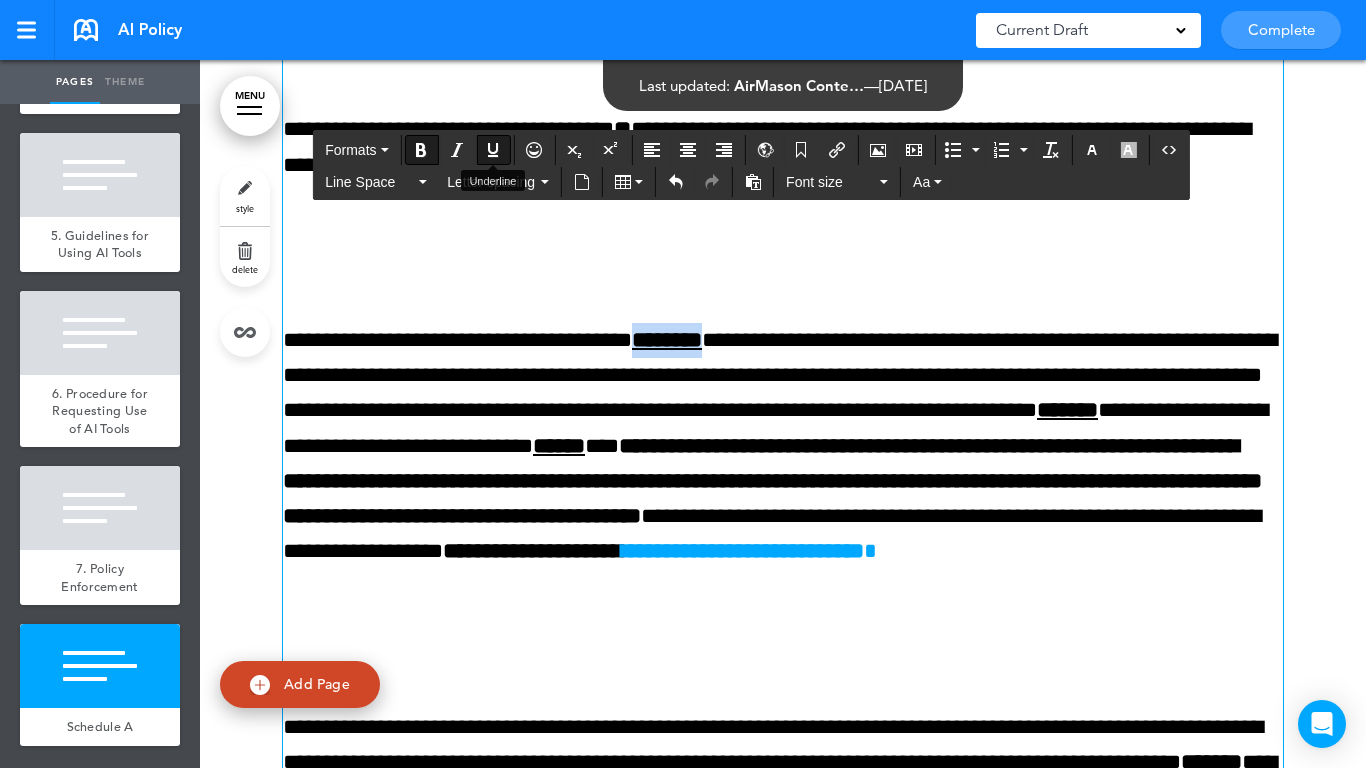 click at bounding box center (493, 150) 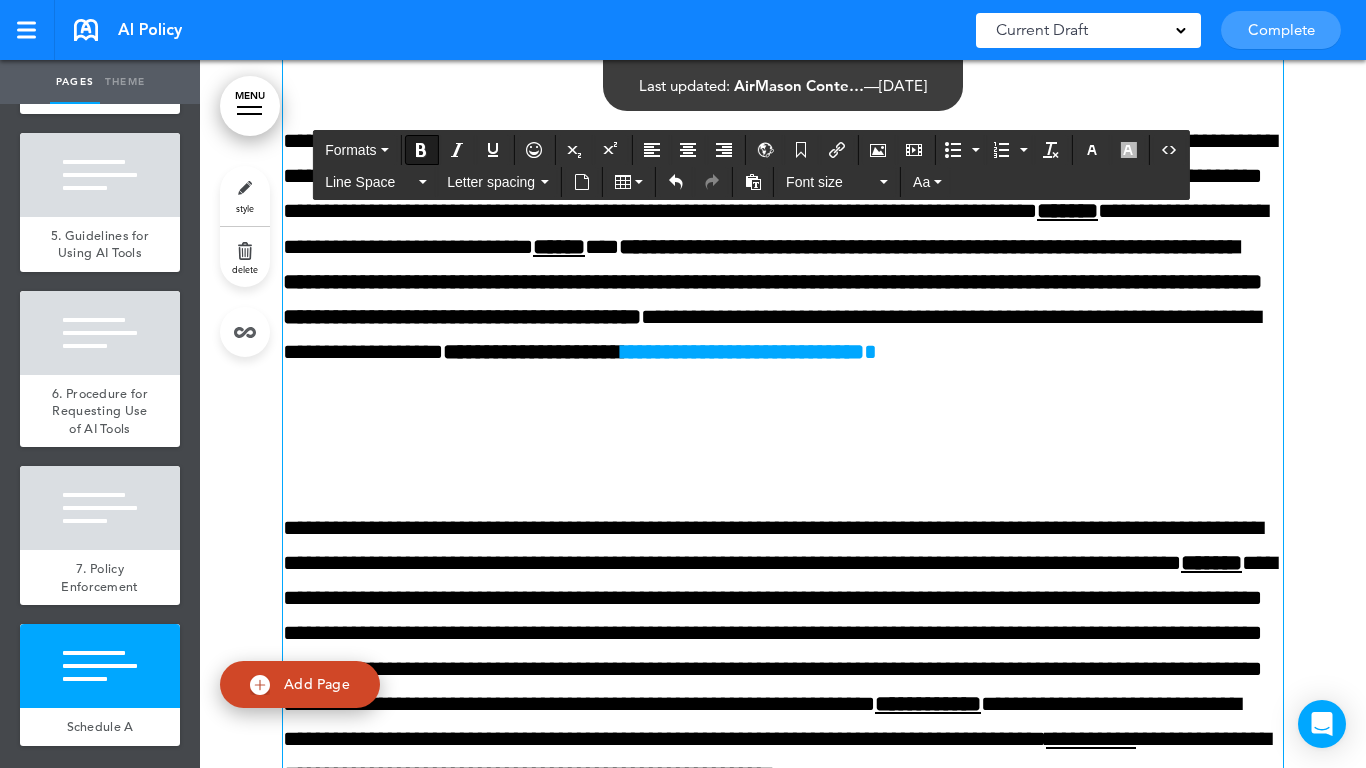 scroll, scrollTop: 15127, scrollLeft: 0, axis: vertical 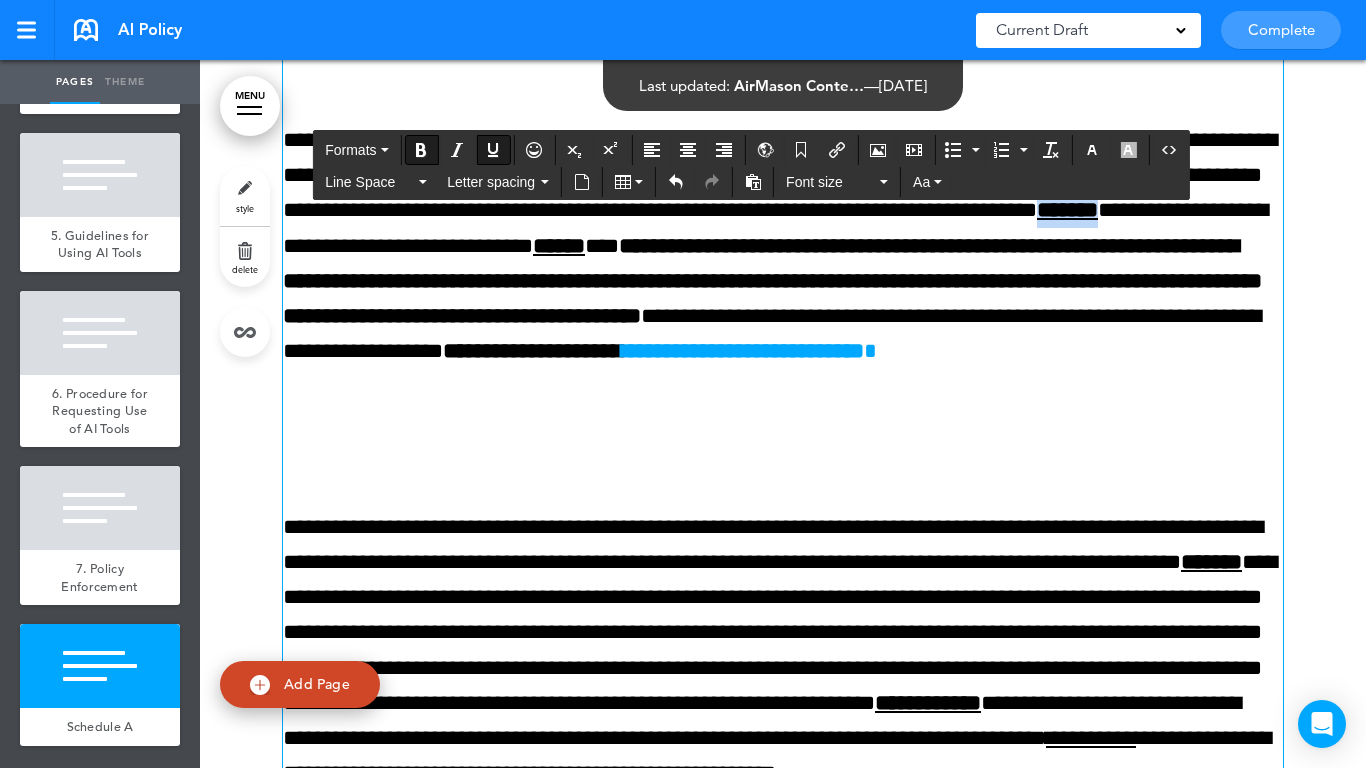 drag, startPoint x: 495, startPoint y: 313, endPoint x: 582, endPoint y: 312, distance: 87.005745 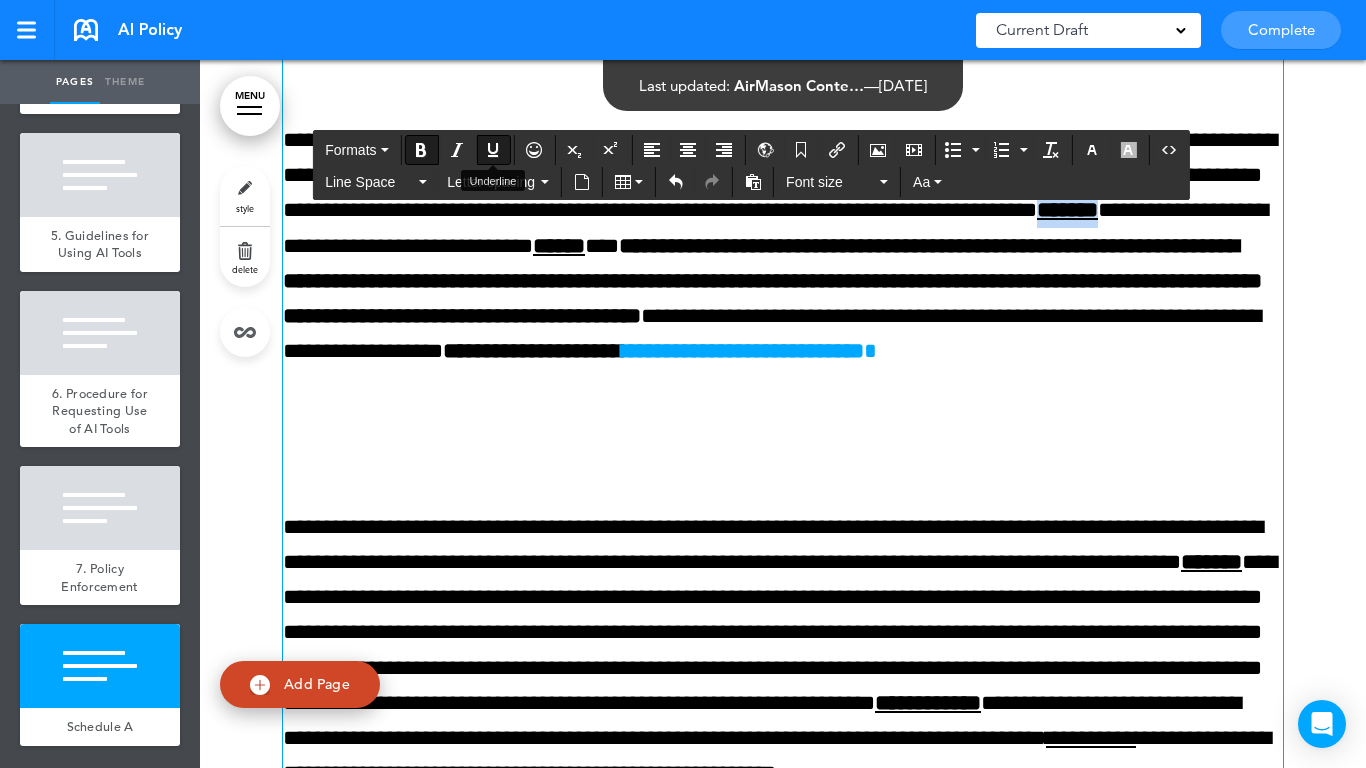 click at bounding box center [493, 150] 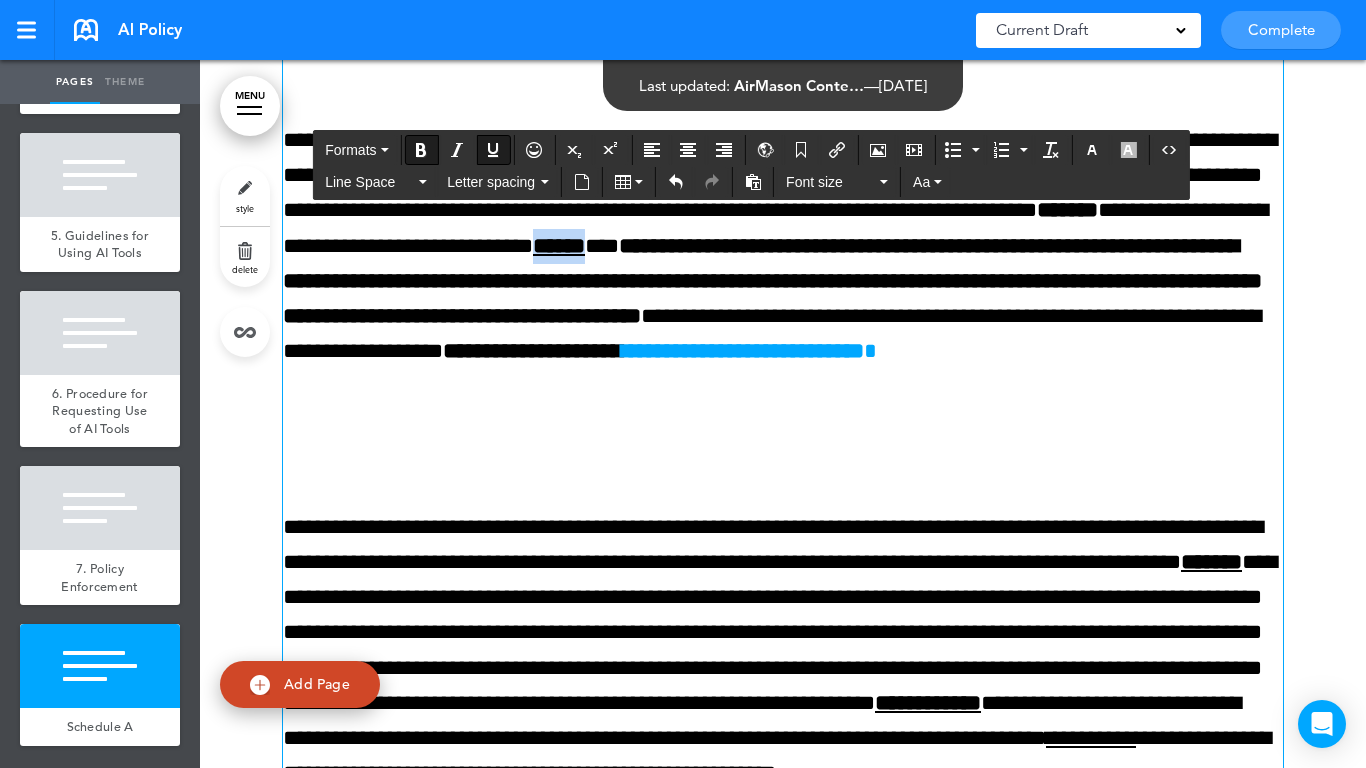 drag, startPoint x: 1036, startPoint y: 318, endPoint x: 1100, endPoint y: 310, distance: 64.49806 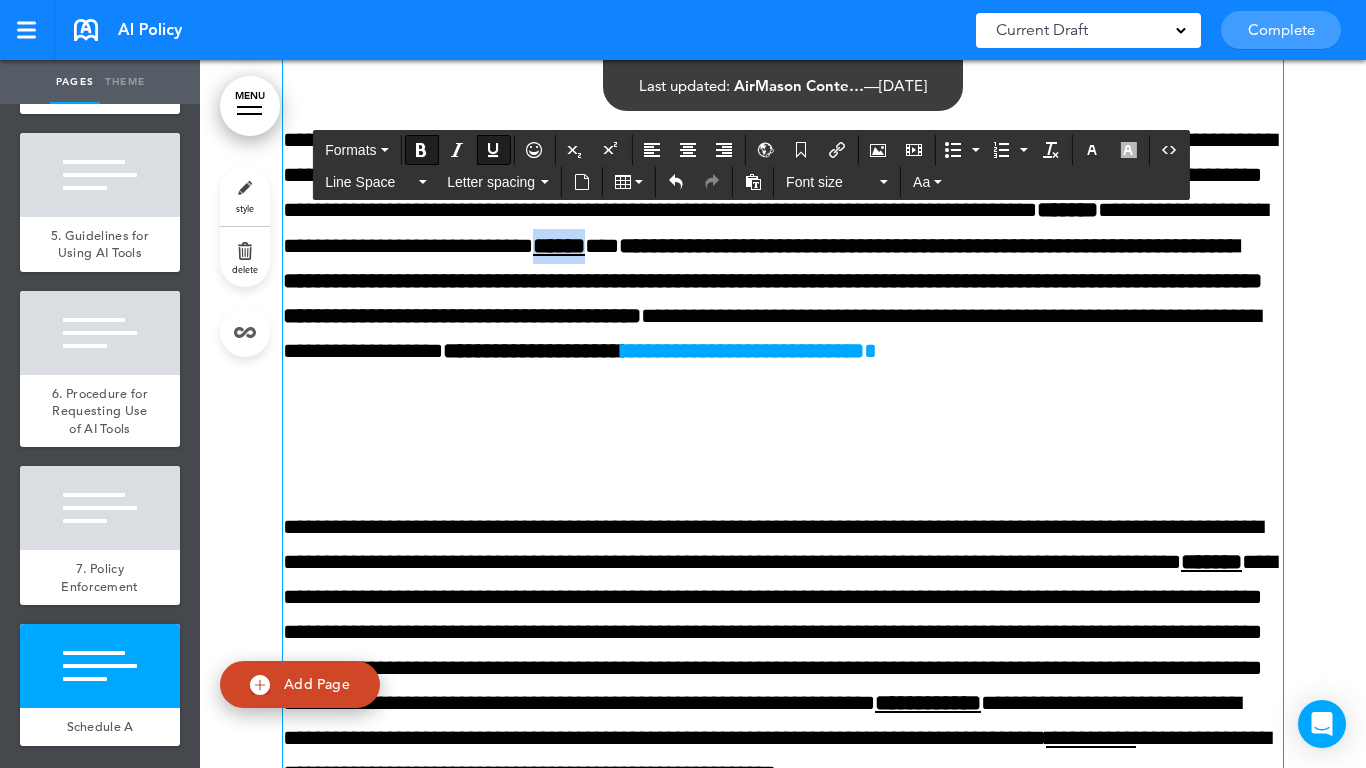 click at bounding box center [493, 150] 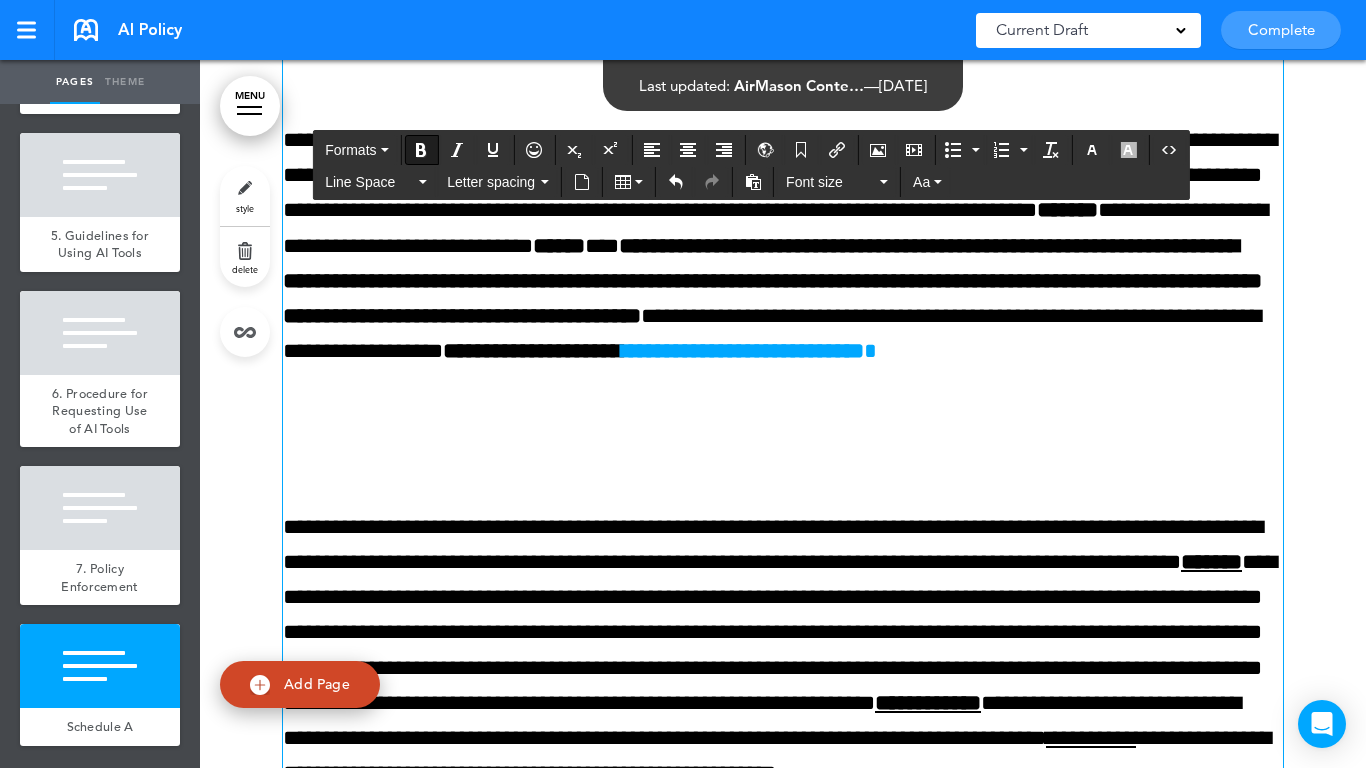 click on "**********" at bounding box center [783, 854] 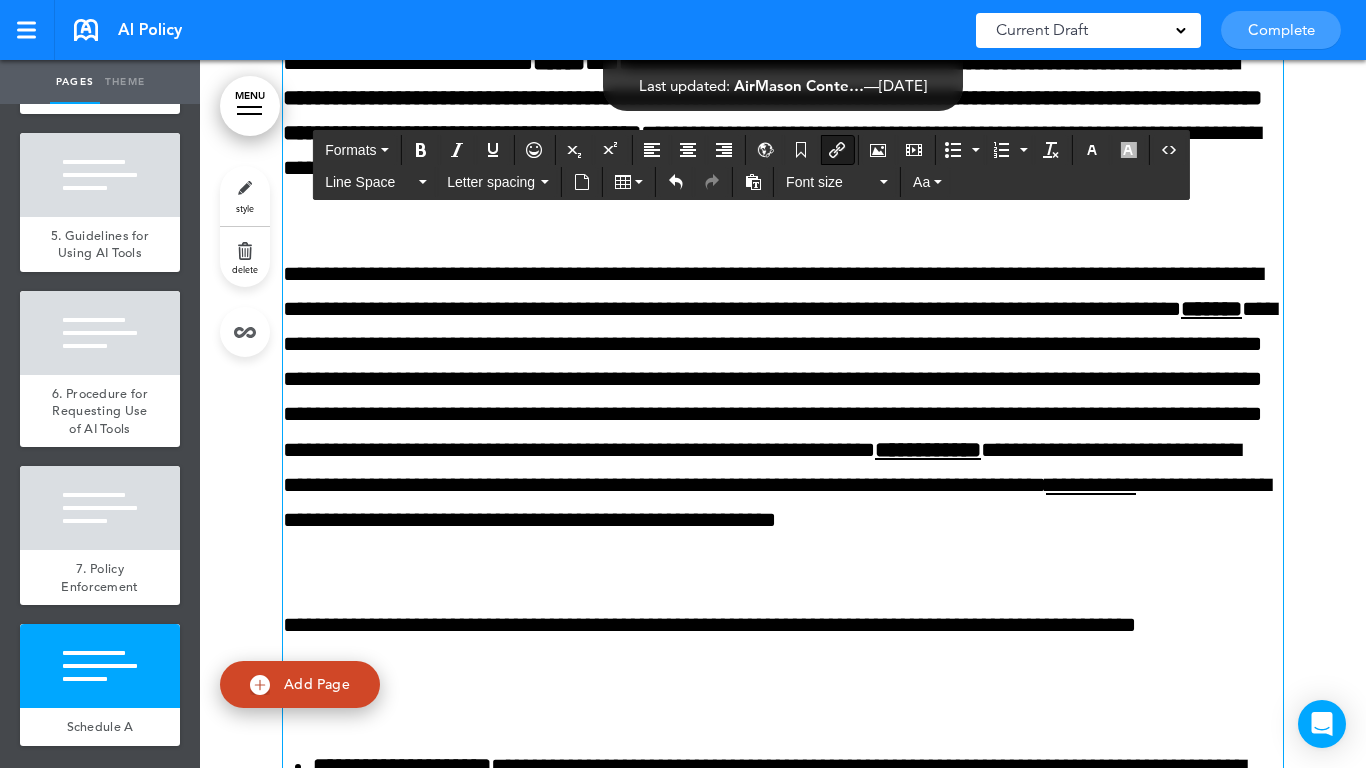 scroll, scrollTop: 15327, scrollLeft: 0, axis: vertical 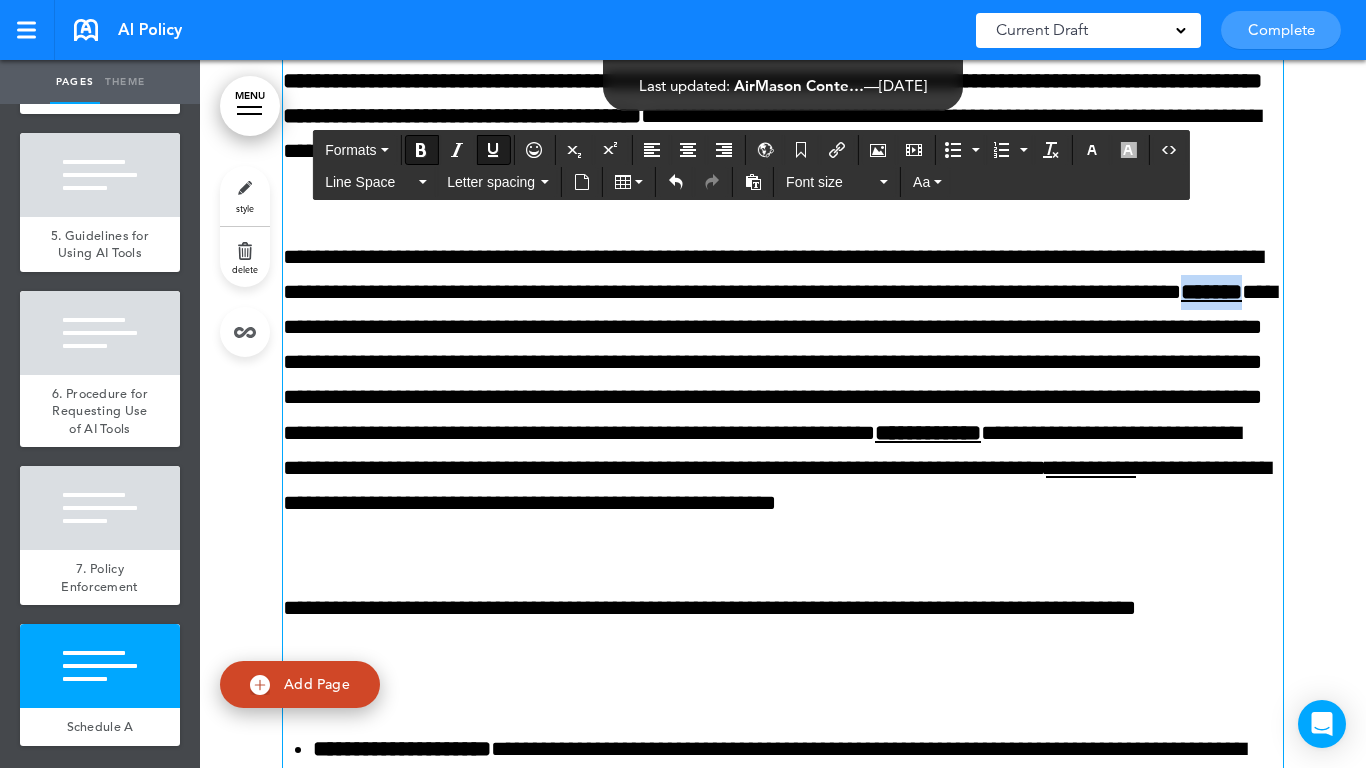 drag, startPoint x: 413, startPoint y: 406, endPoint x: 497, endPoint y: 388, distance: 85.90693 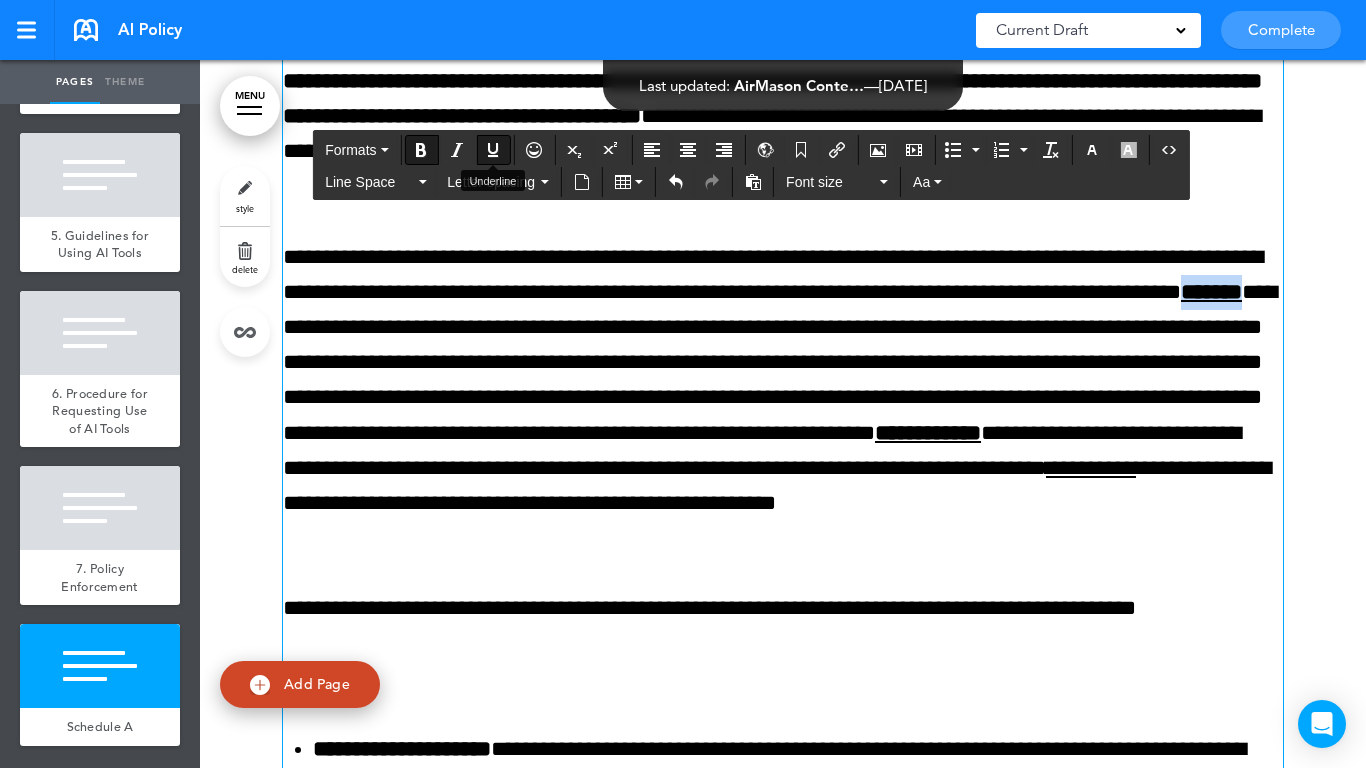 click at bounding box center [493, 150] 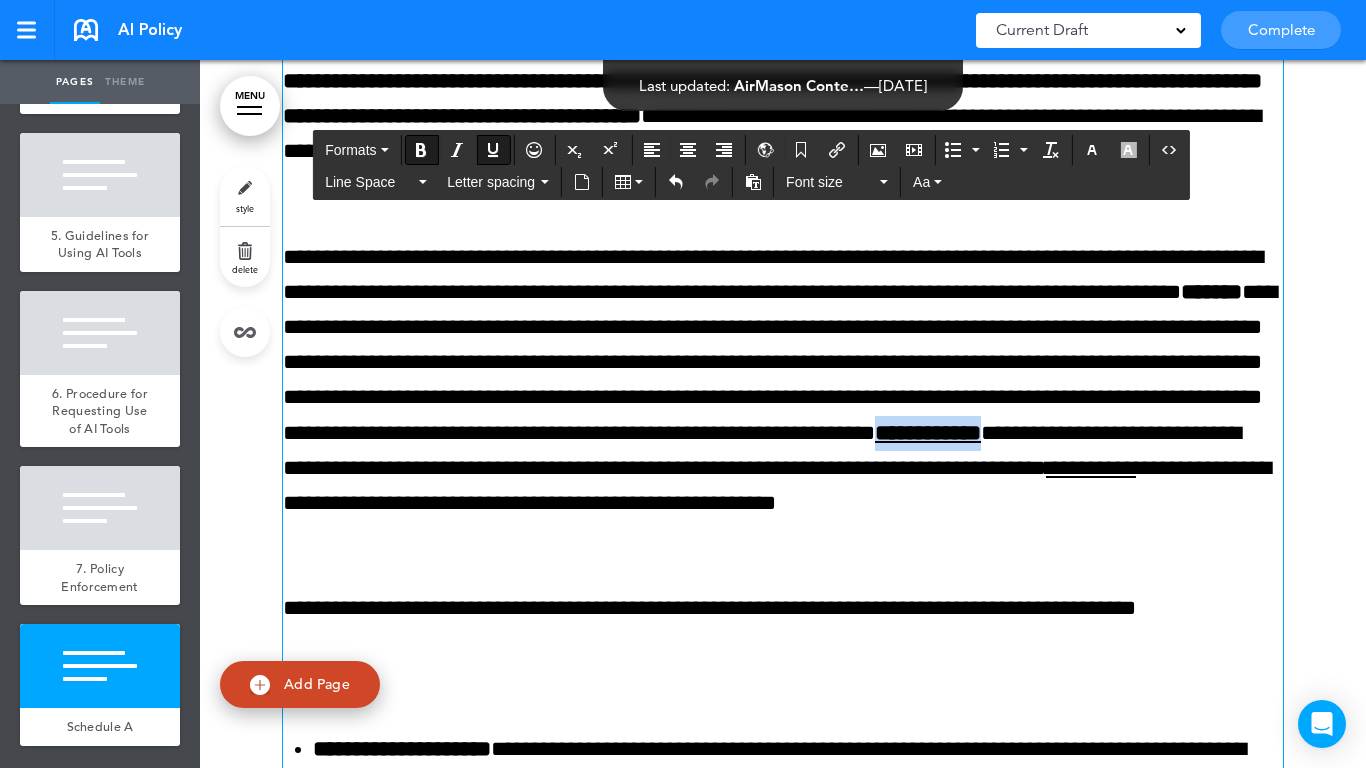 drag, startPoint x: 535, startPoint y: 538, endPoint x: 660, endPoint y: 528, distance: 125.39936 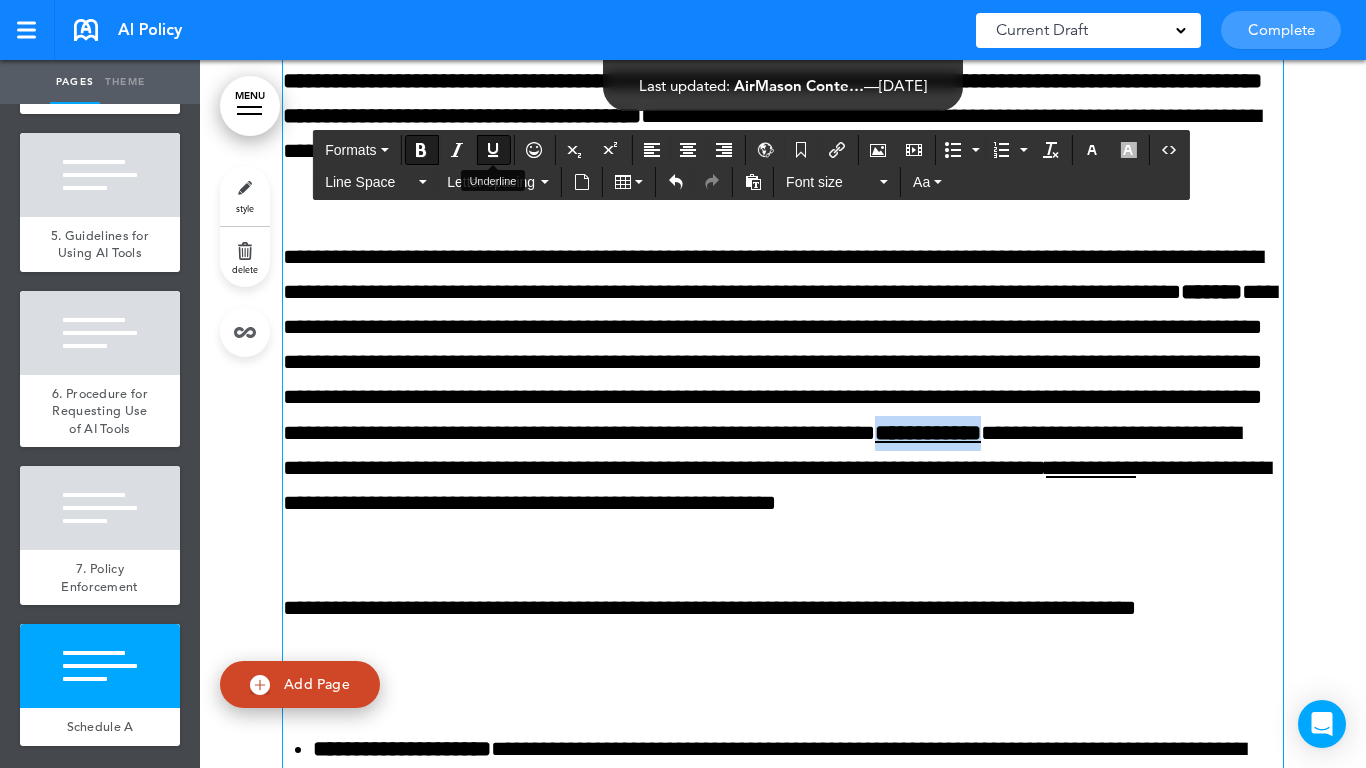 drag, startPoint x: 488, startPoint y: 145, endPoint x: 532, endPoint y: 213, distance: 80.99383 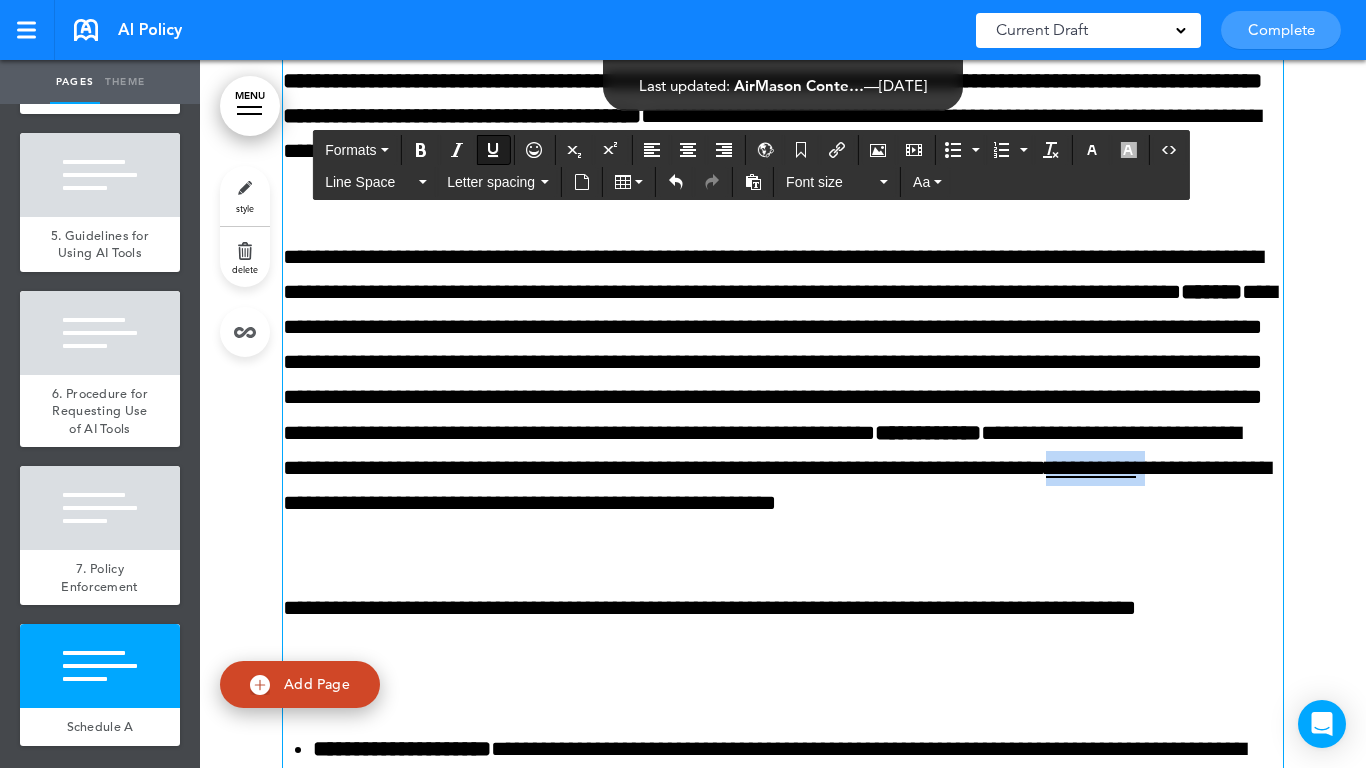 drag, startPoint x: 884, startPoint y: 567, endPoint x: 991, endPoint y: 571, distance: 107.07474 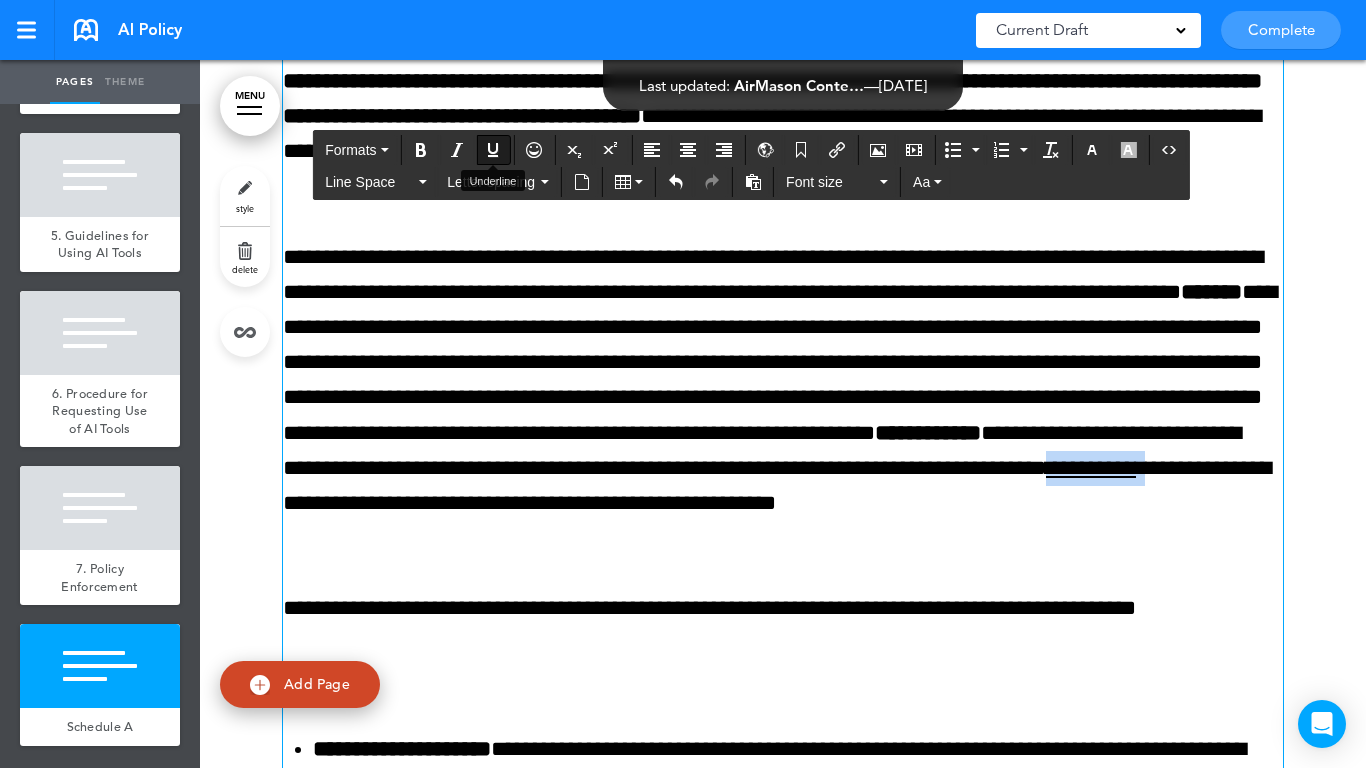 click at bounding box center (493, 150) 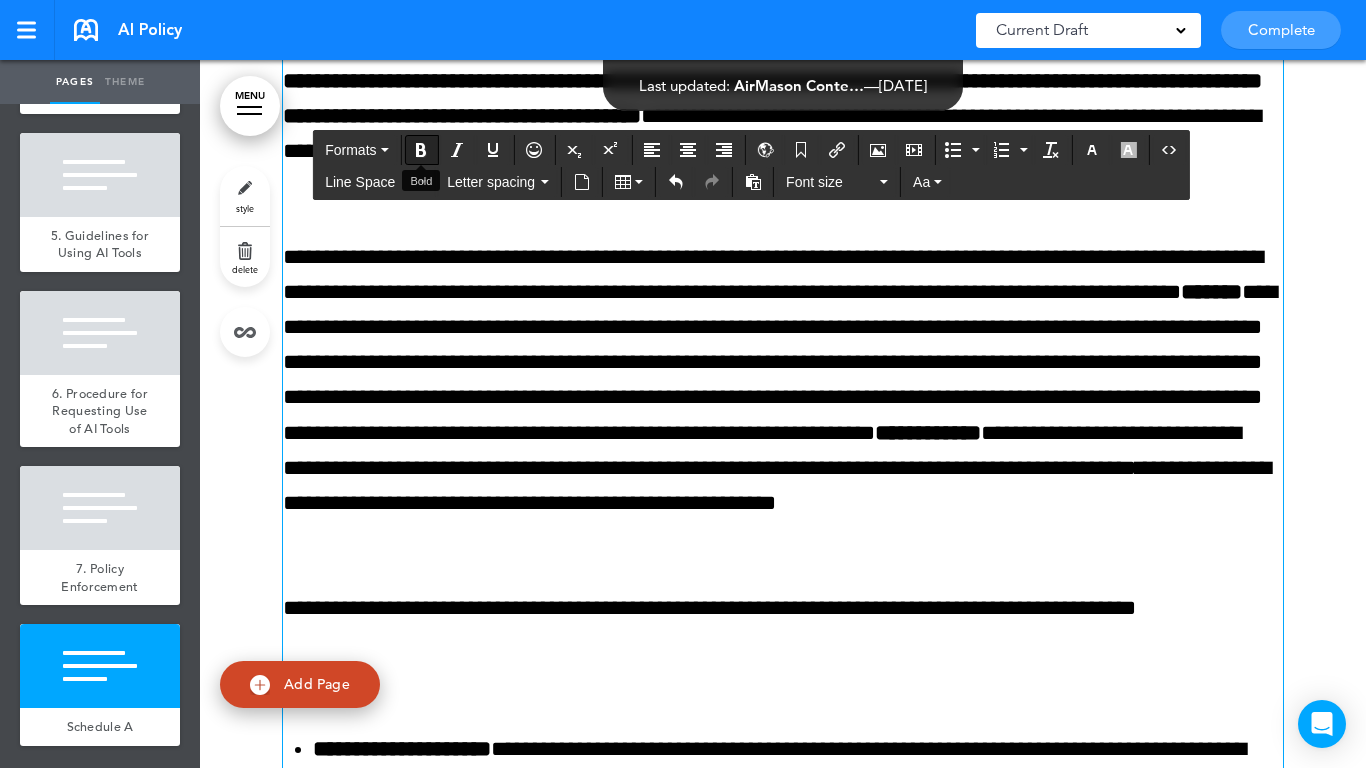 click at bounding box center (421, 150) 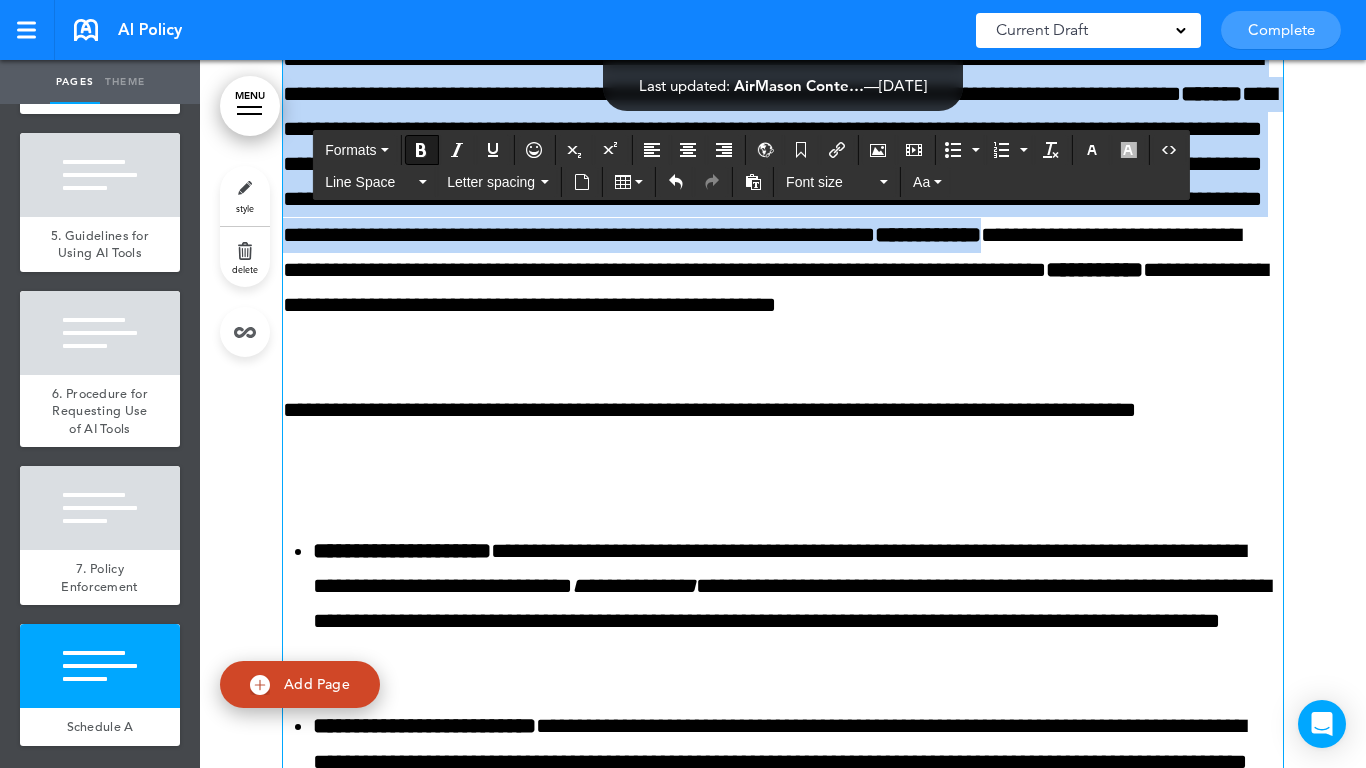 scroll, scrollTop: 15527, scrollLeft: 0, axis: vertical 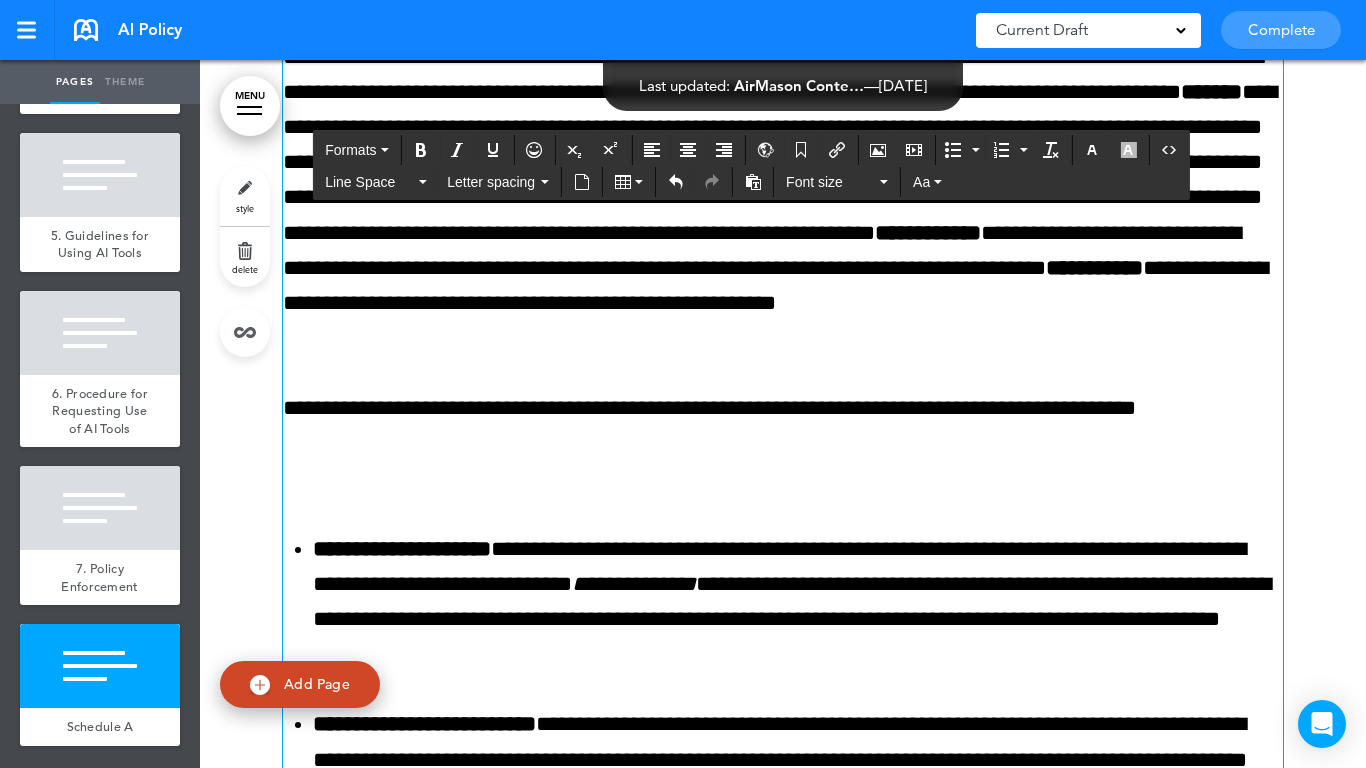 click at bounding box center (783, 478) 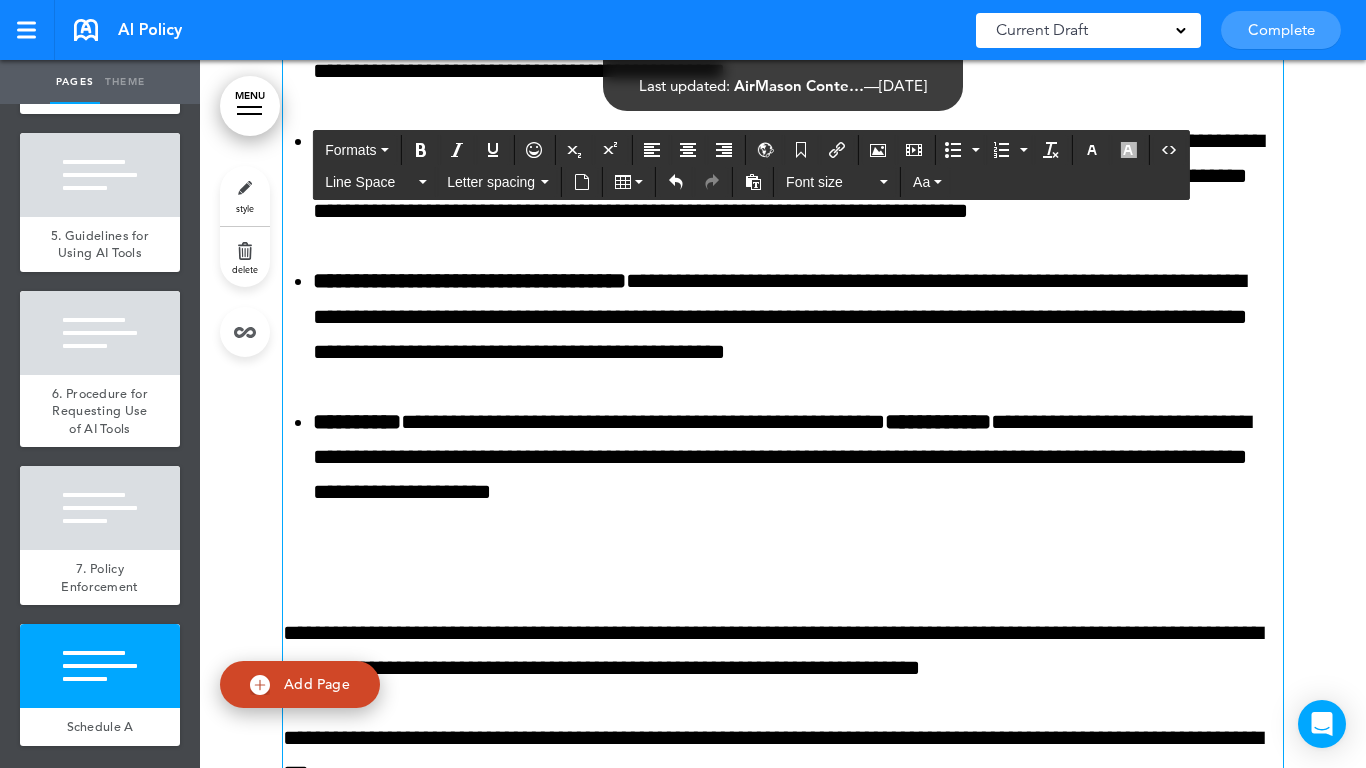 scroll, scrollTop: 16527, scrollLeft: 0, axis: vertical 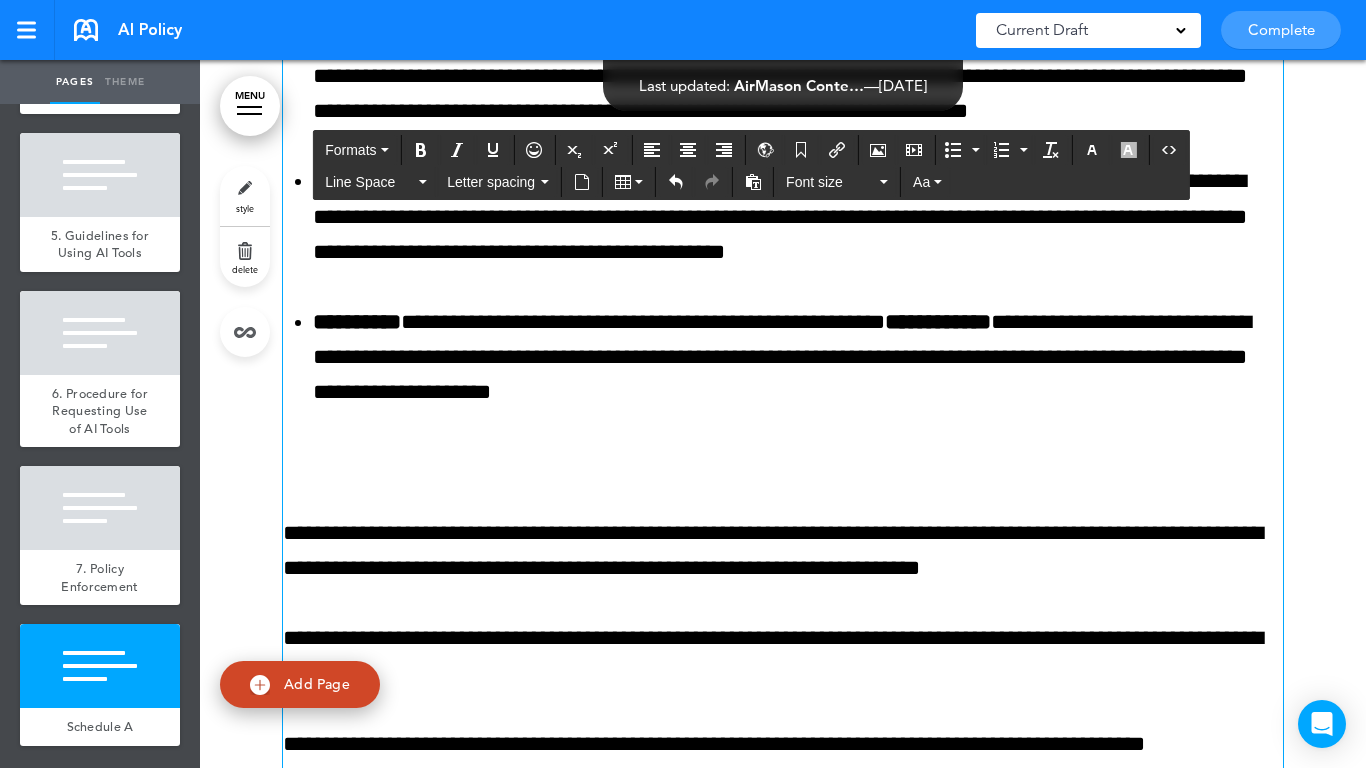 click at bounding box center [783, 463] 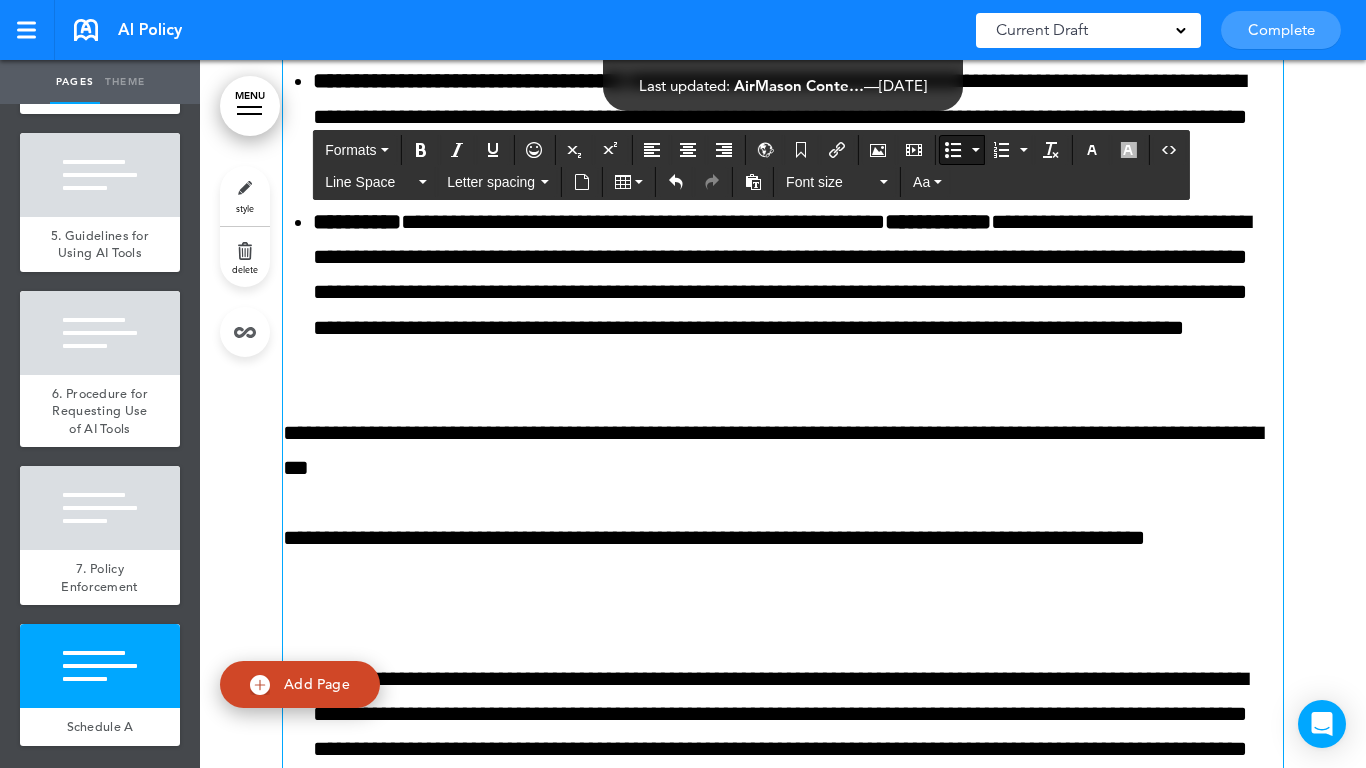 scroll, scrollTop: 16727, scrollLeft: 0, axis: vertical 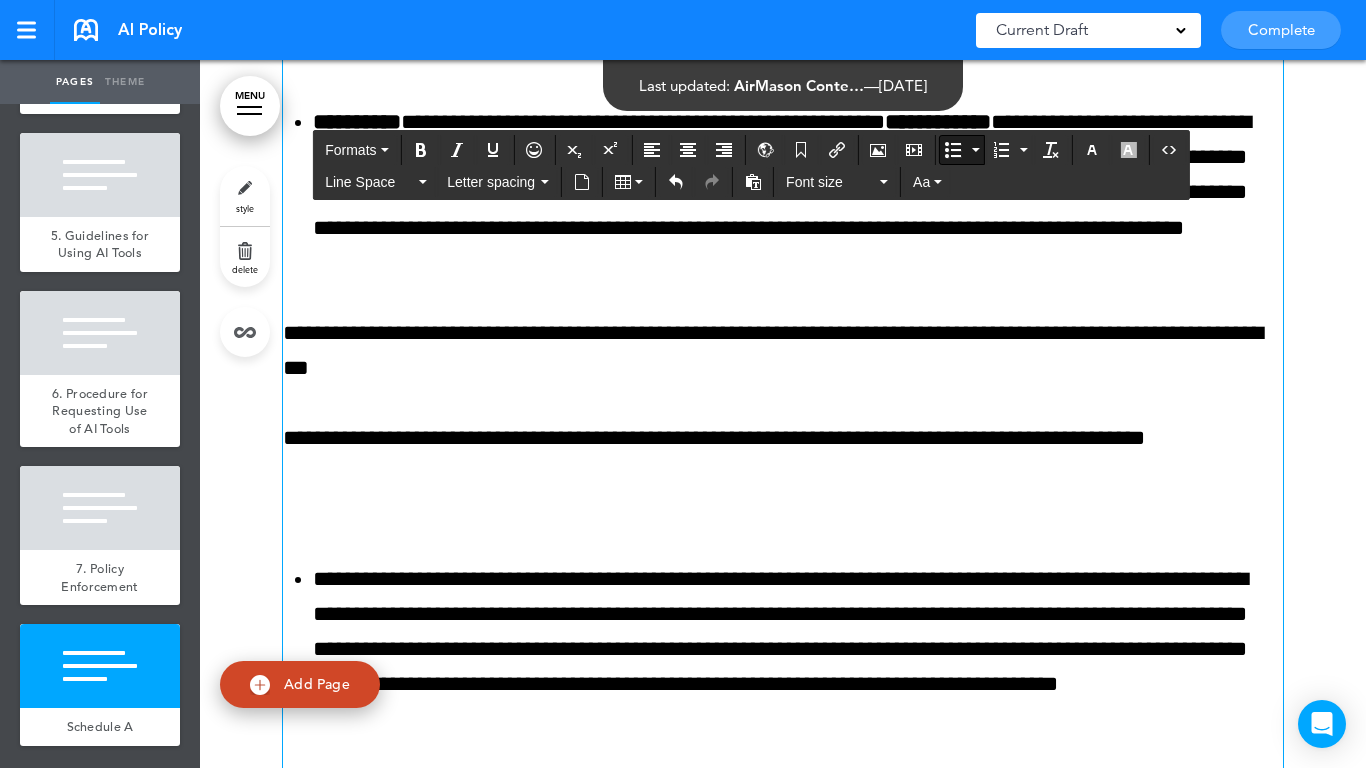 click on "**********" at bounding box center [783, 351] 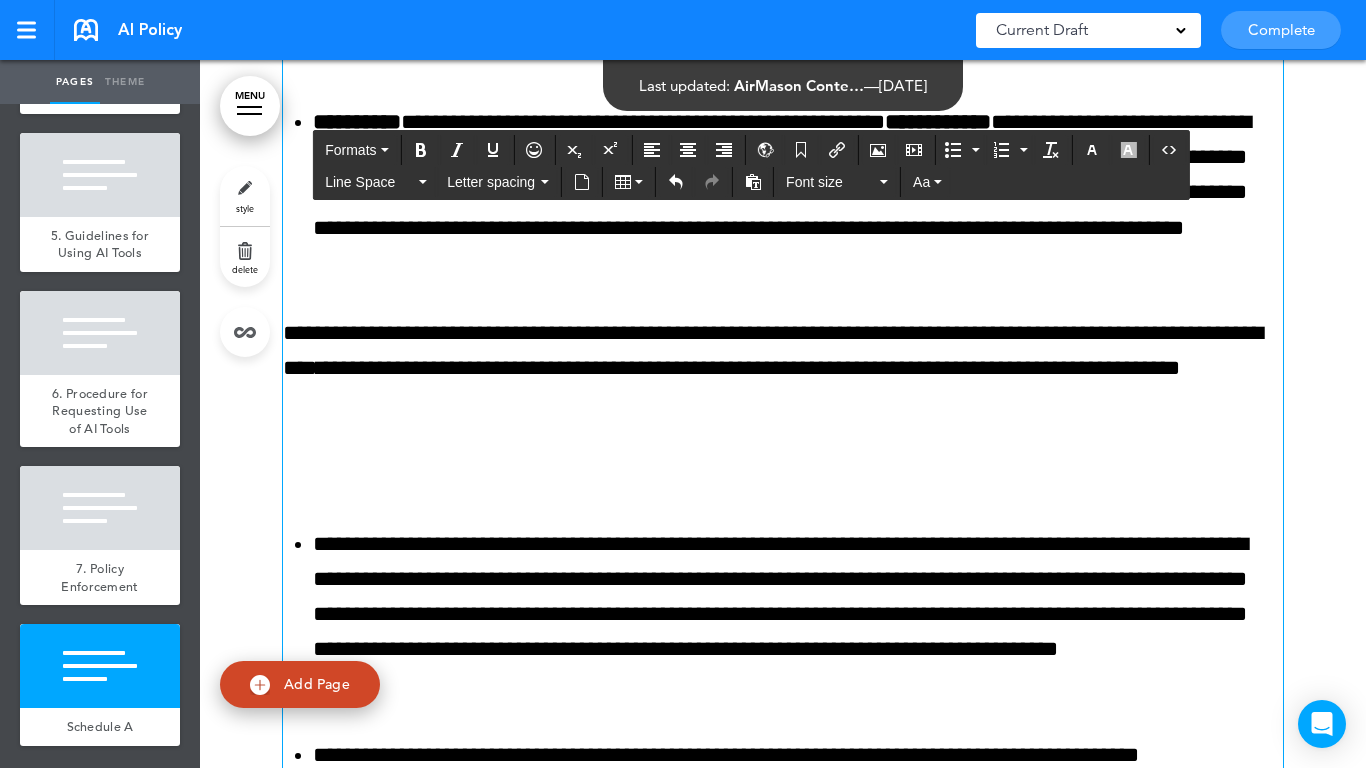click on "**********" at bounding box center (783, 860) 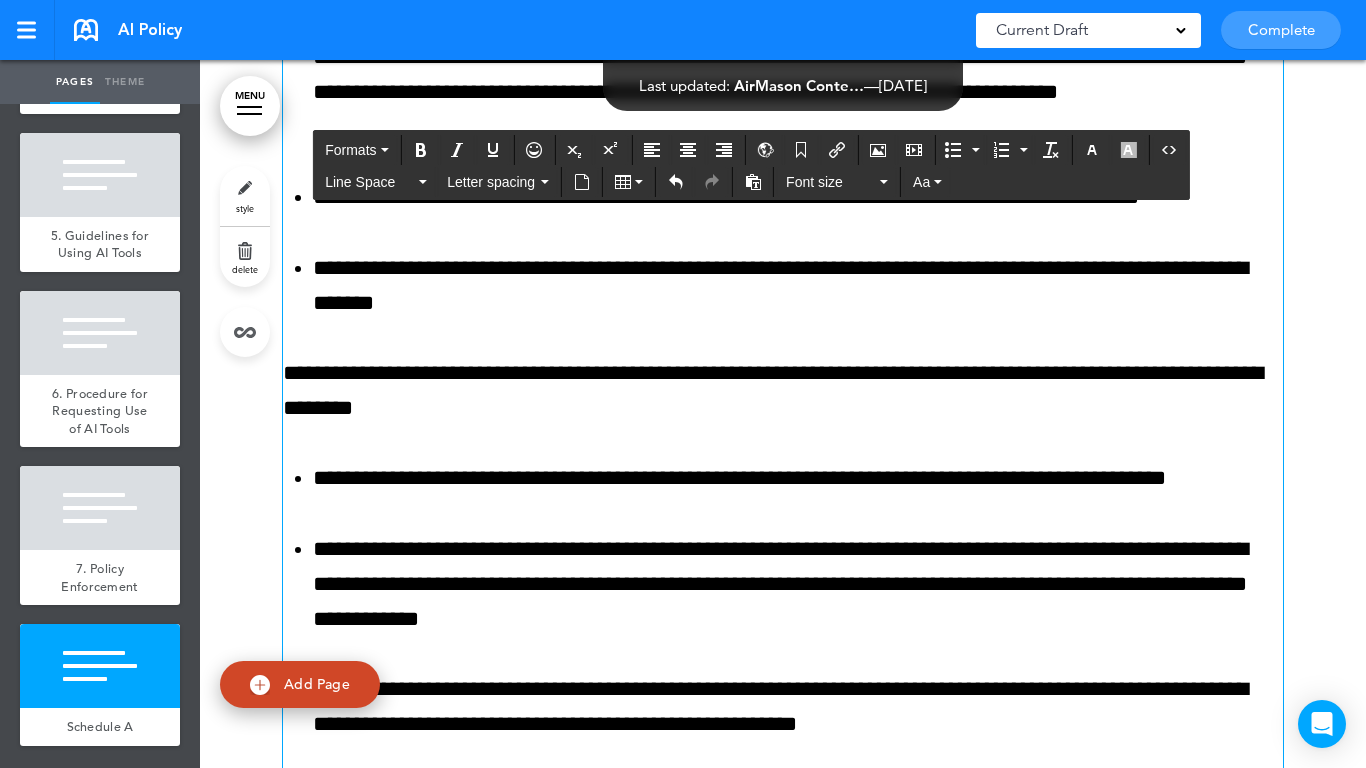 scroll, scrollTop: 17227, scrollLeft: 0, axis: vertical 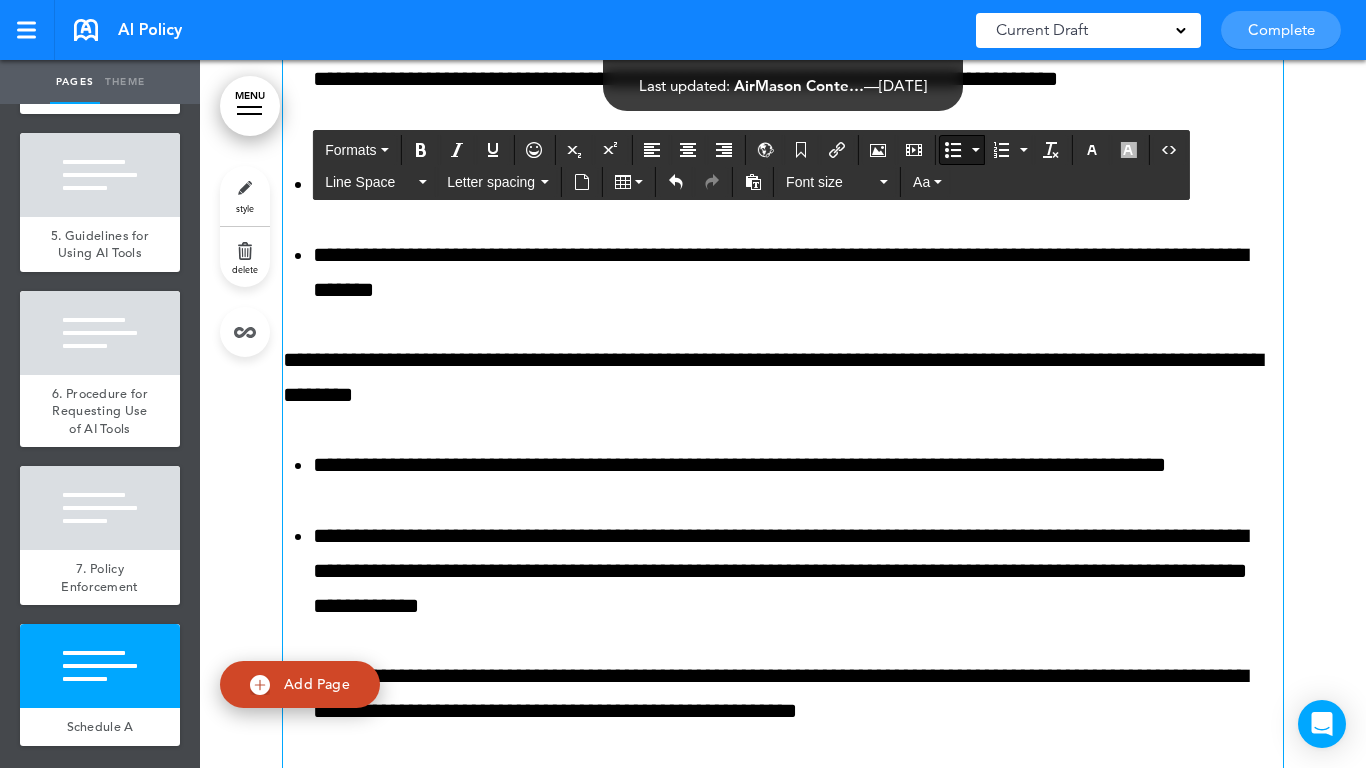 click on "**********" at bounding box center [798, 273] 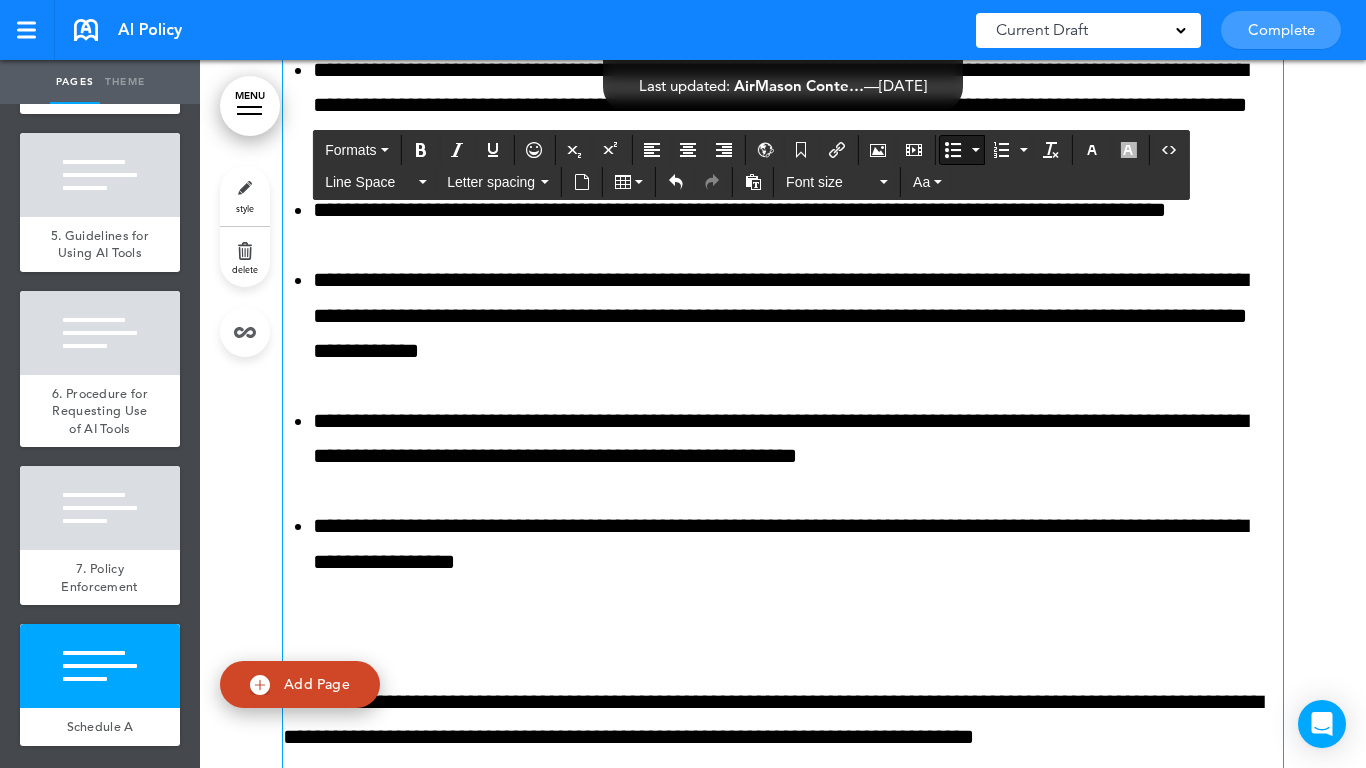 scroll, scrollTop: 17527, scrollLeft: 0, axis: vertical 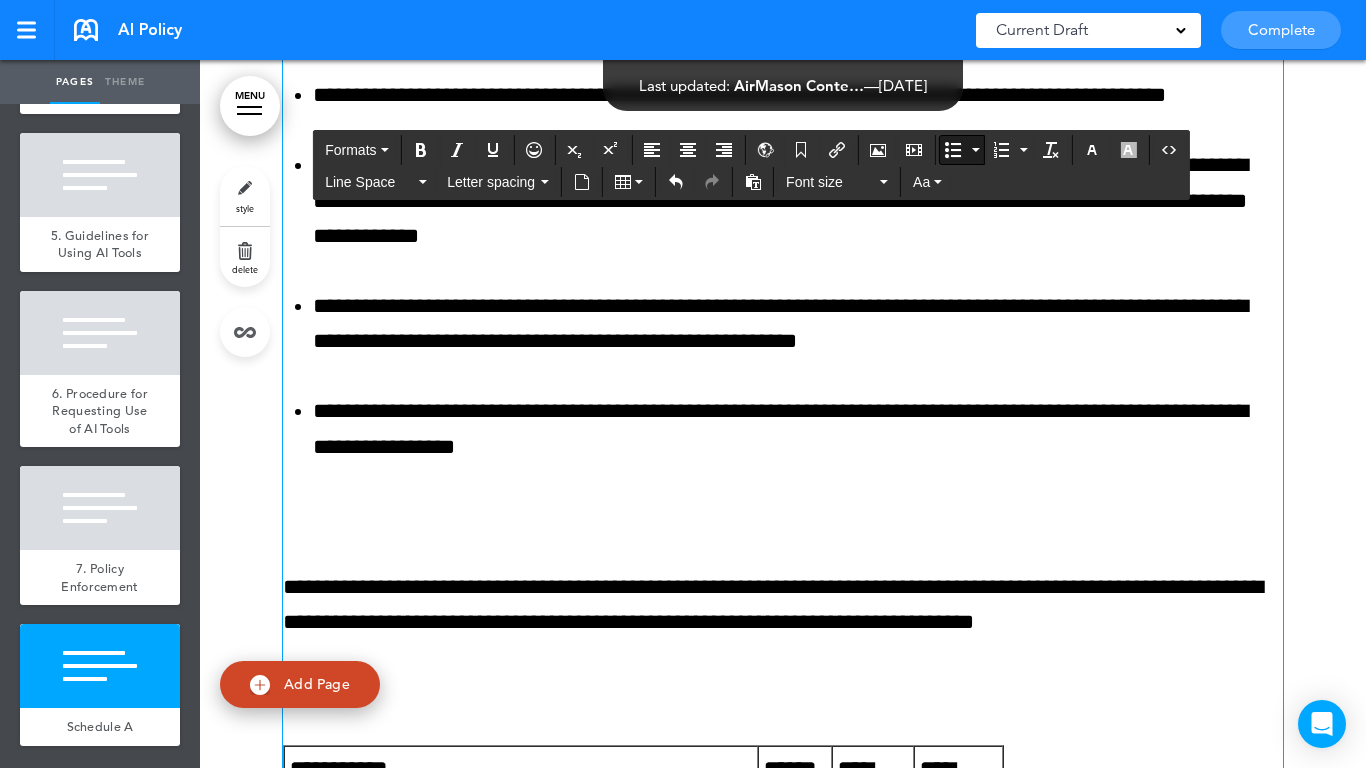 click on "**********" at bounding box center [783, -125] 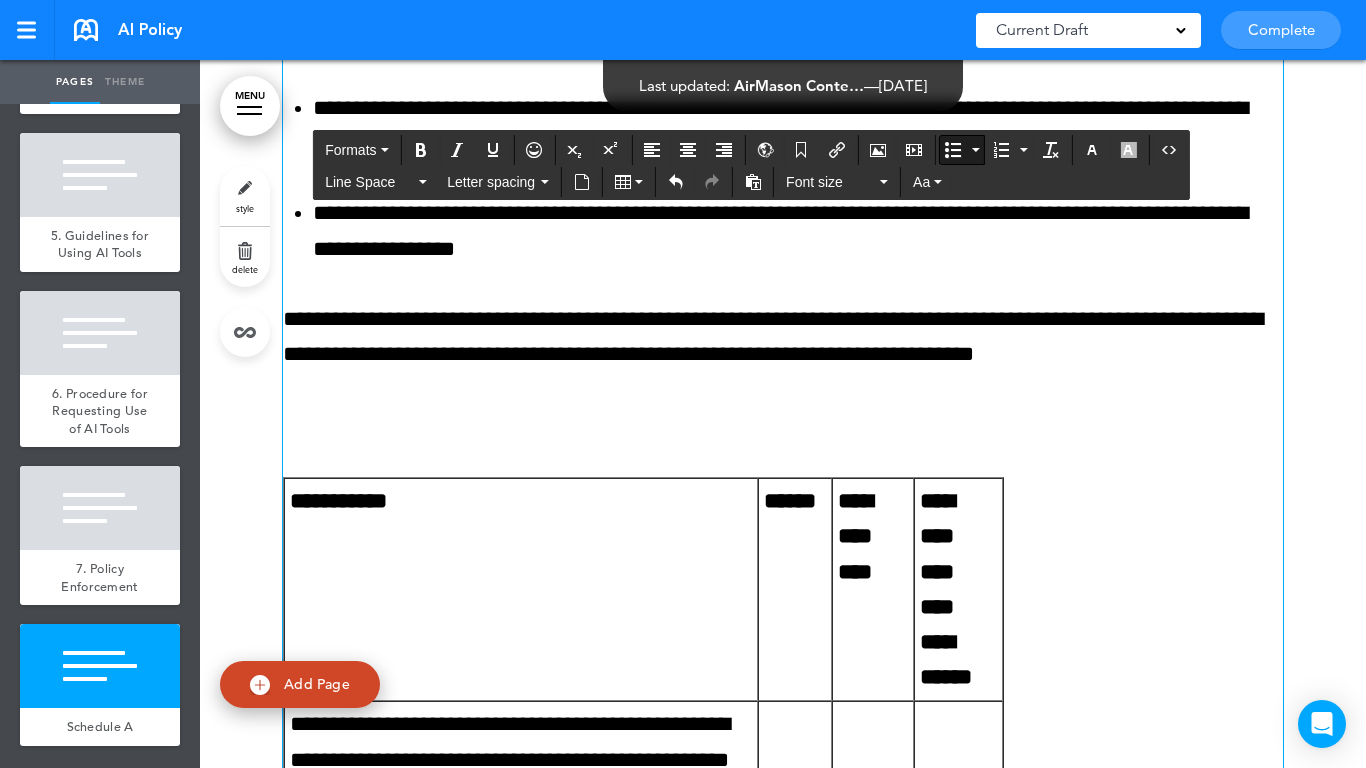 scroll, scrollTop: 17727, scrollLeft: 0, axis: vertical 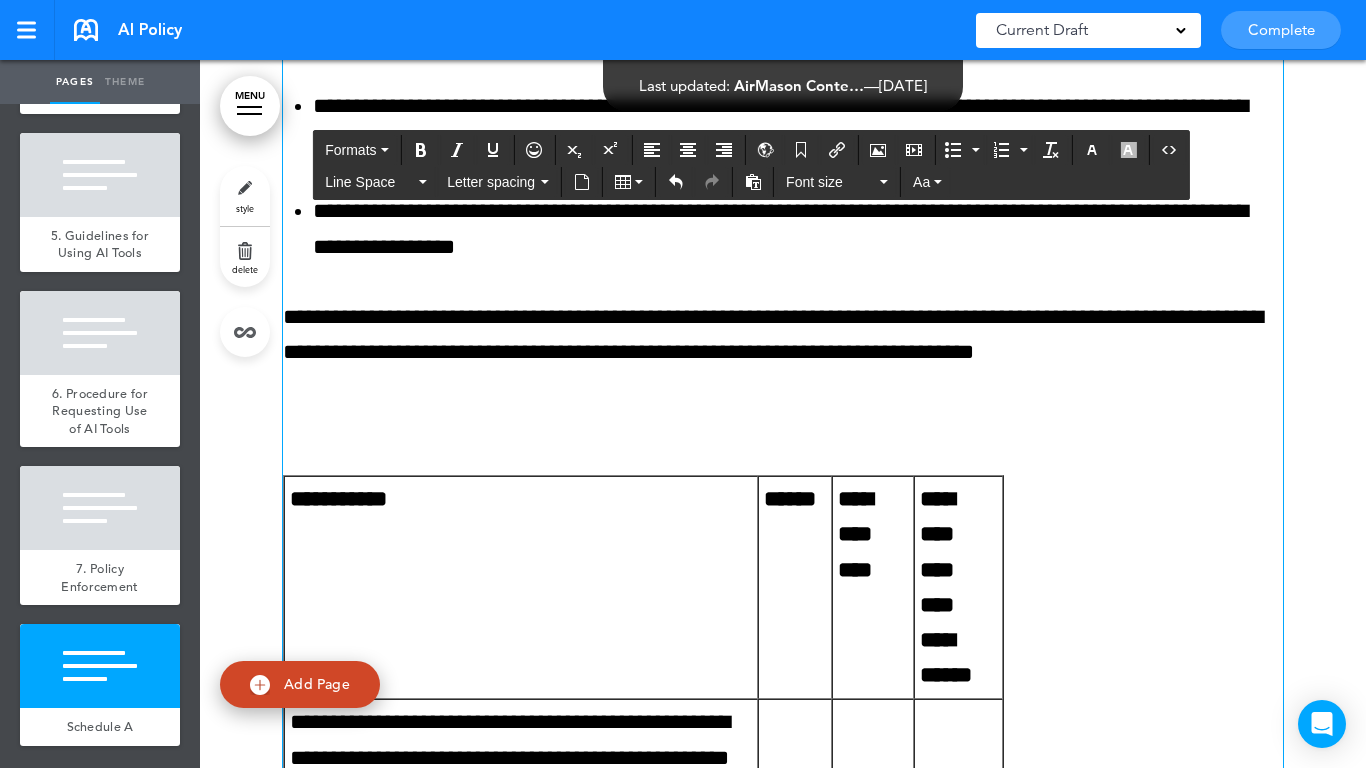 click at bounding box center (783, 422) 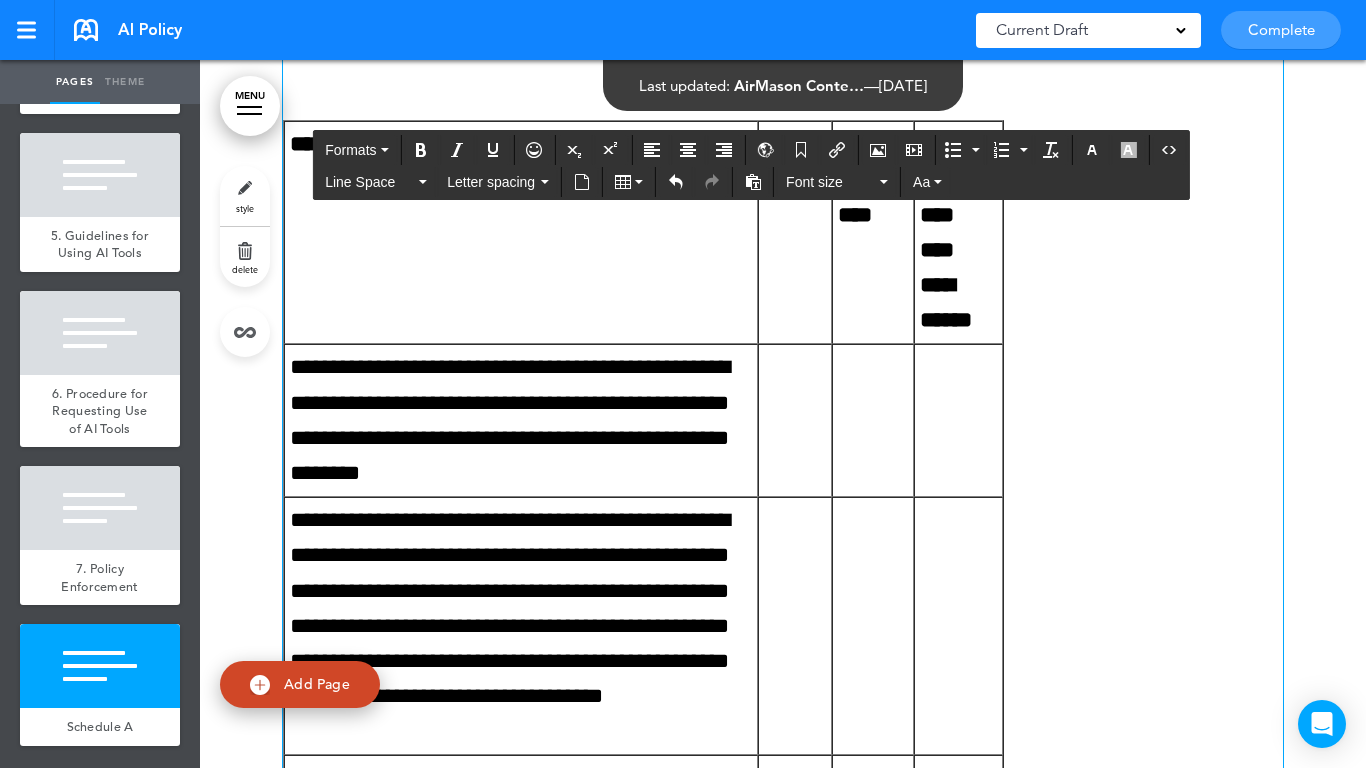 scroll, scrollTop: 17982, scrollLeft: 0, axis: vertical 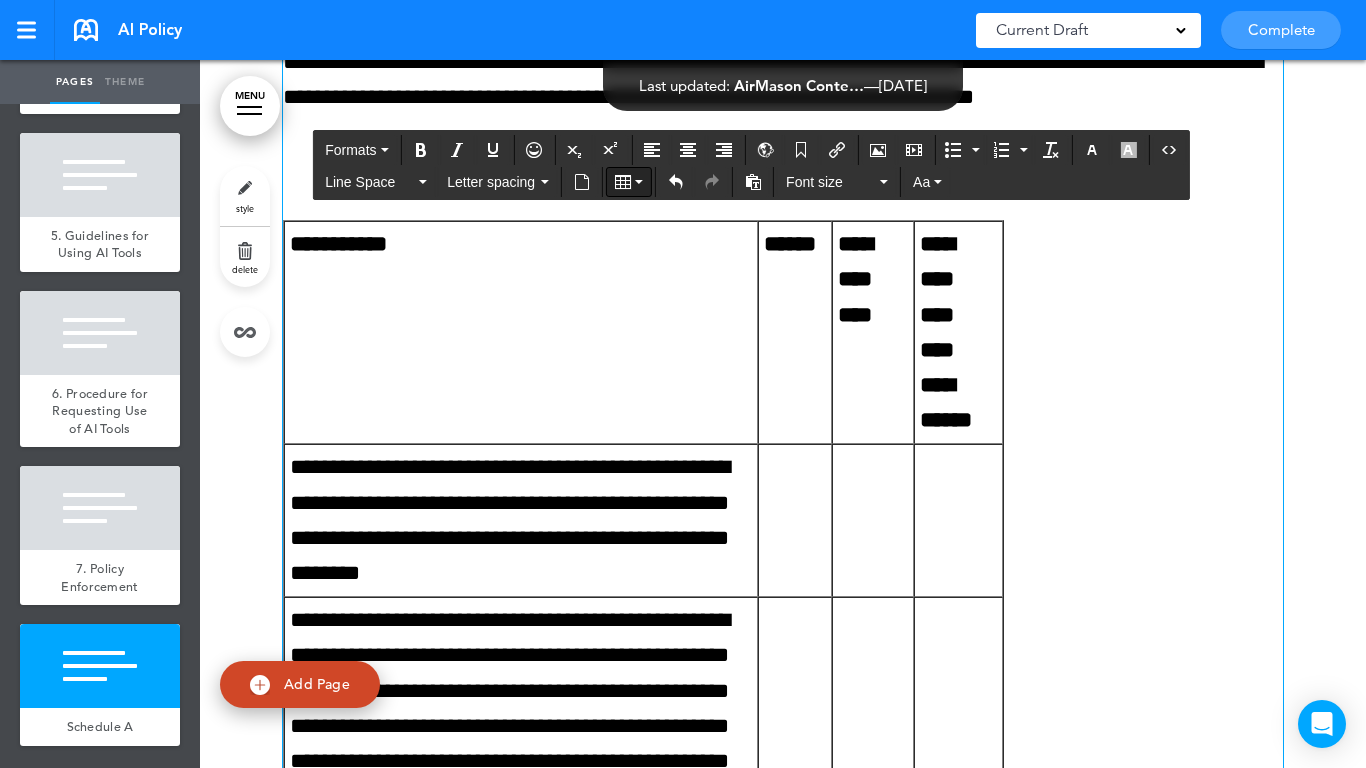 click at bounding box center [629, 182] 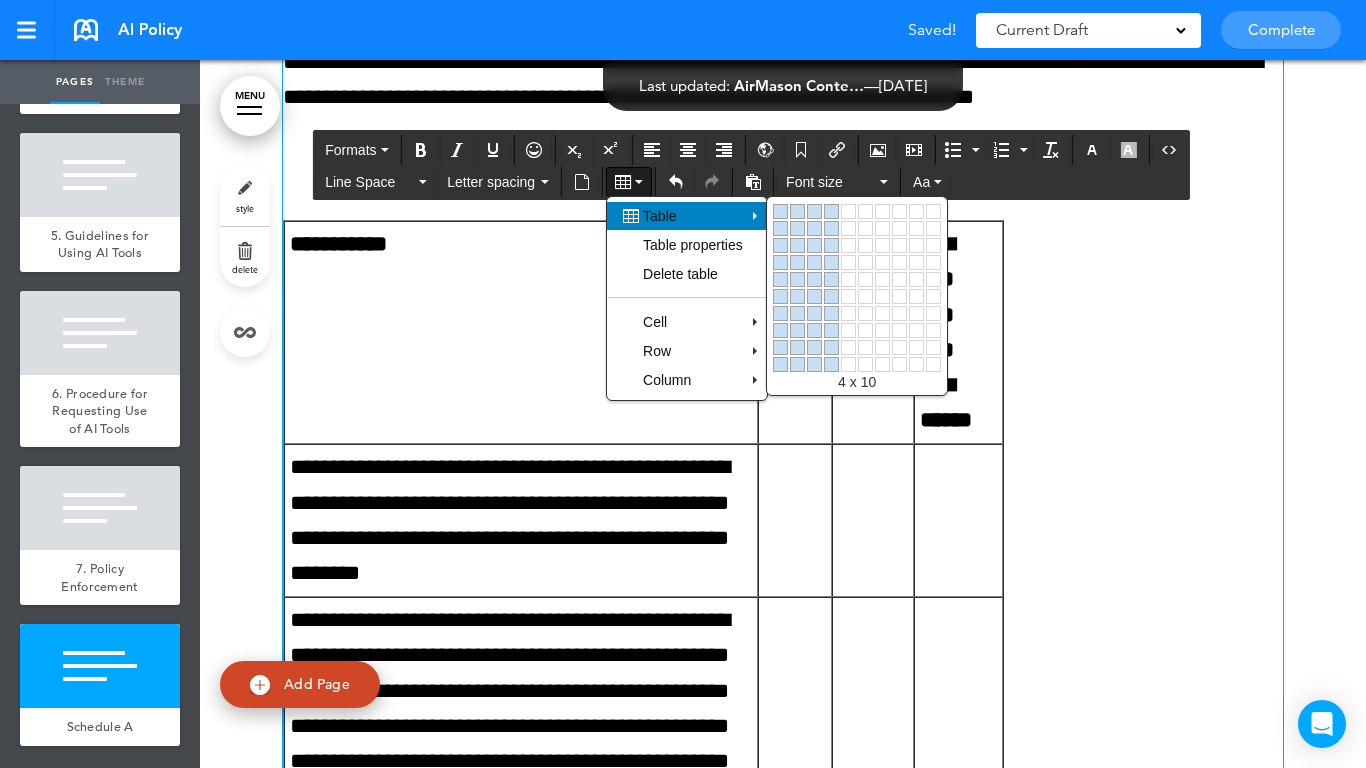 click at bounding box center [831, 364] 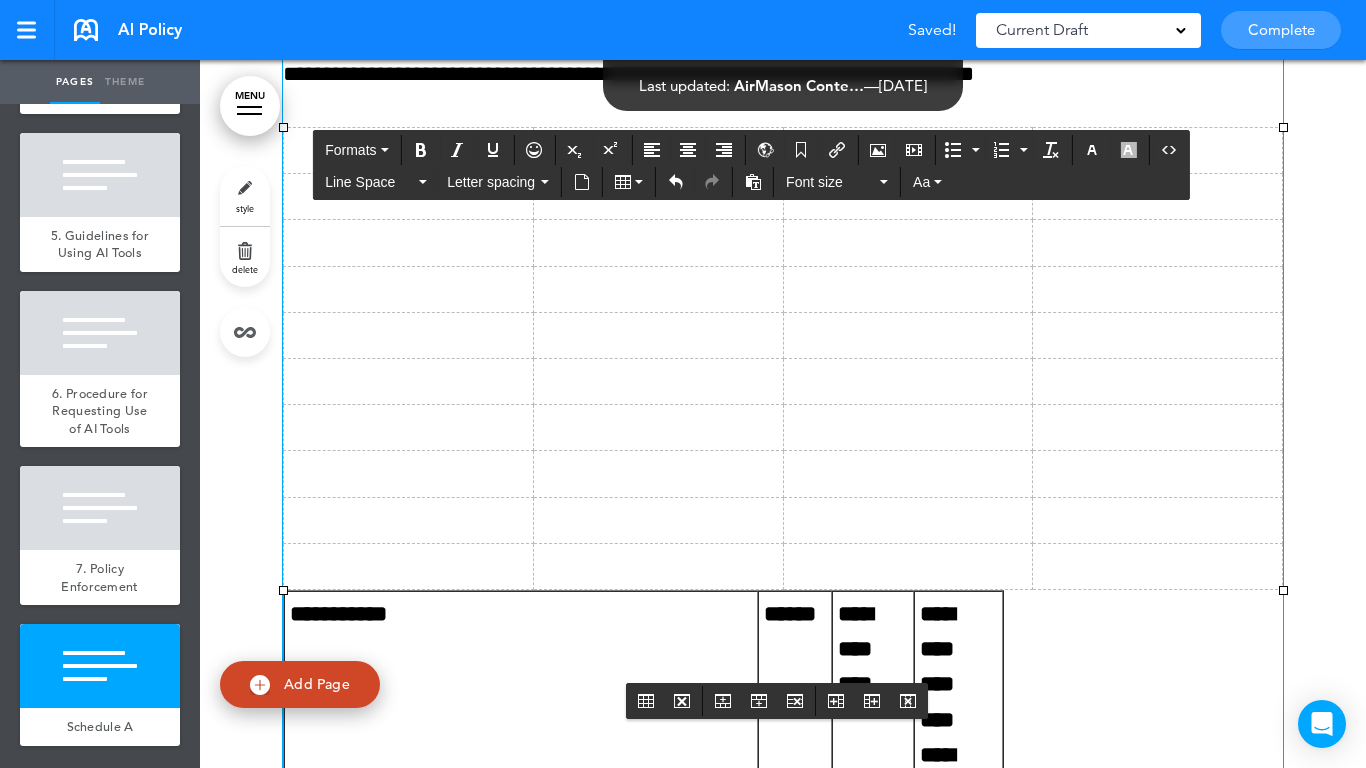 scroll, scrollTop: 18069, scrollLeft: 0, axis: vertical 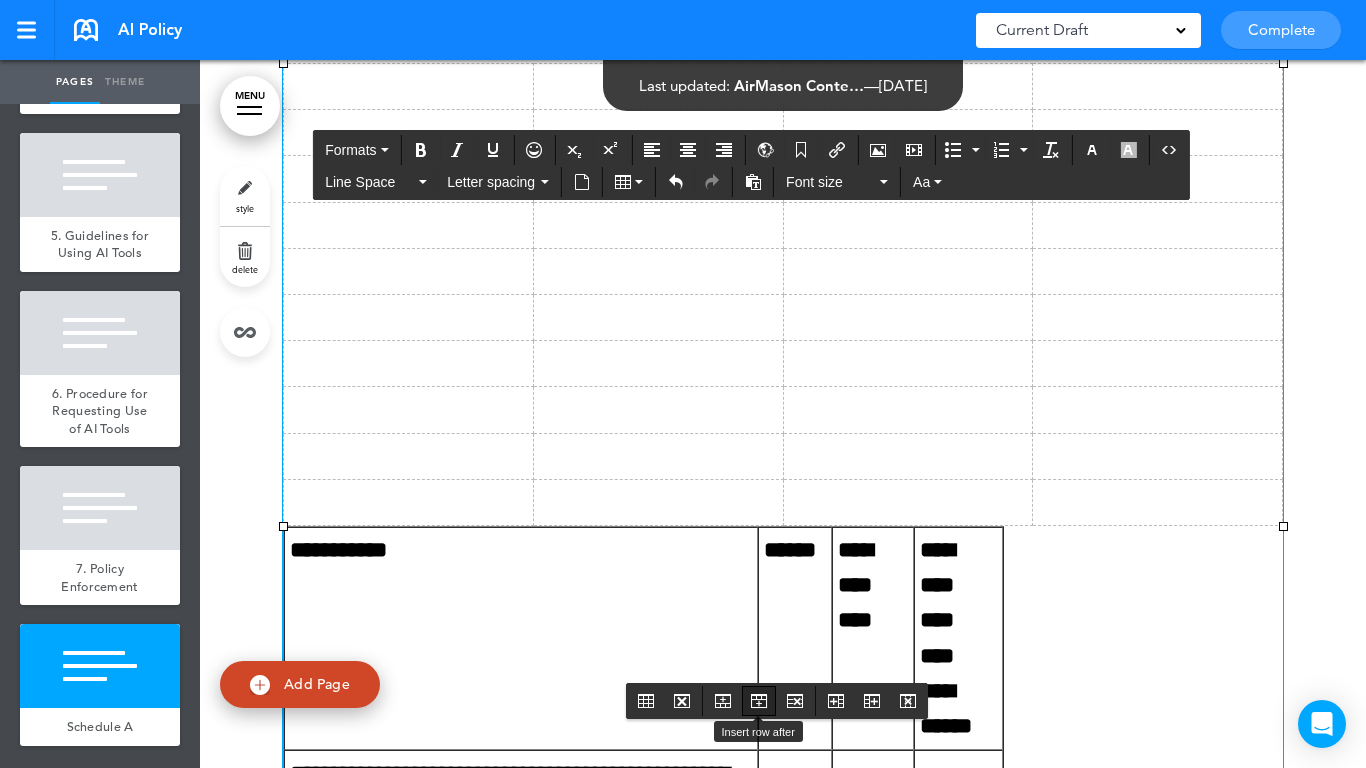 click at bounding box center [759, 701] 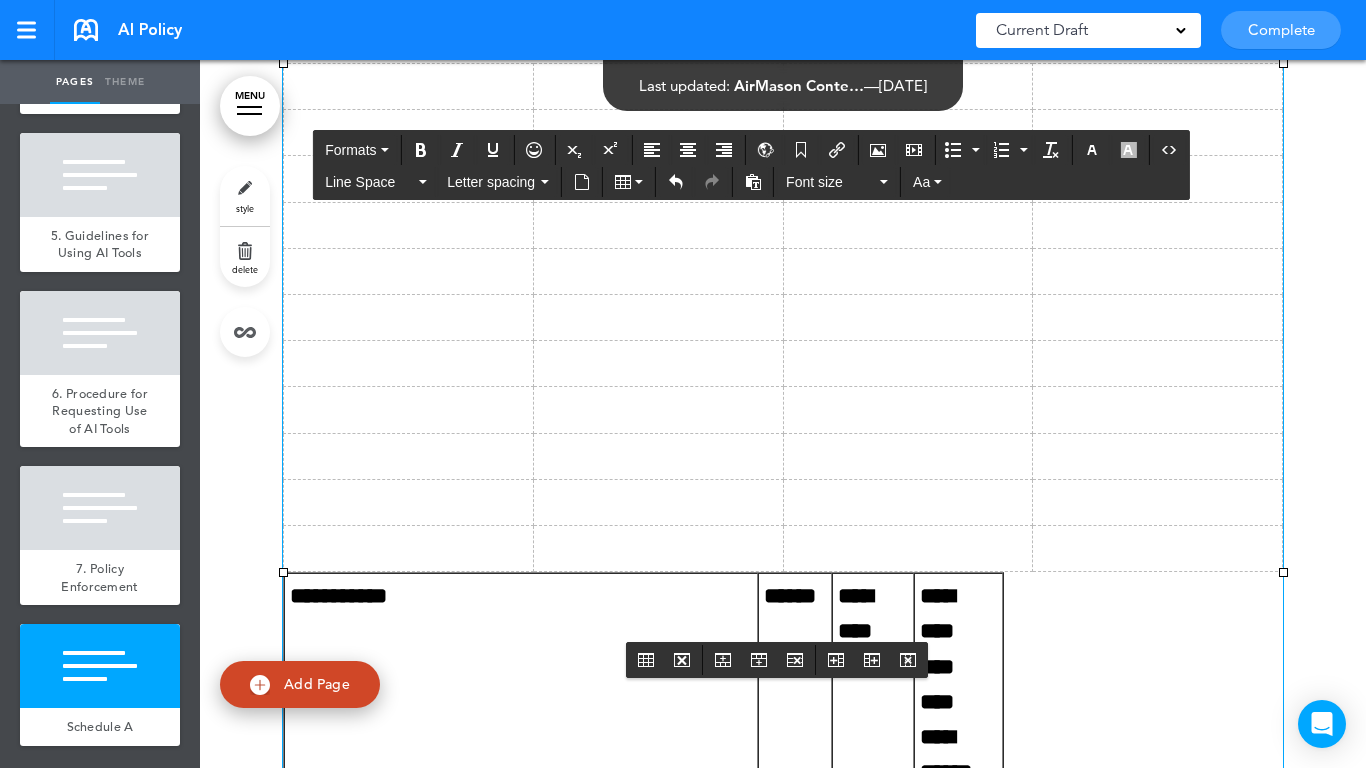 click at bounding box center (1158, 502) 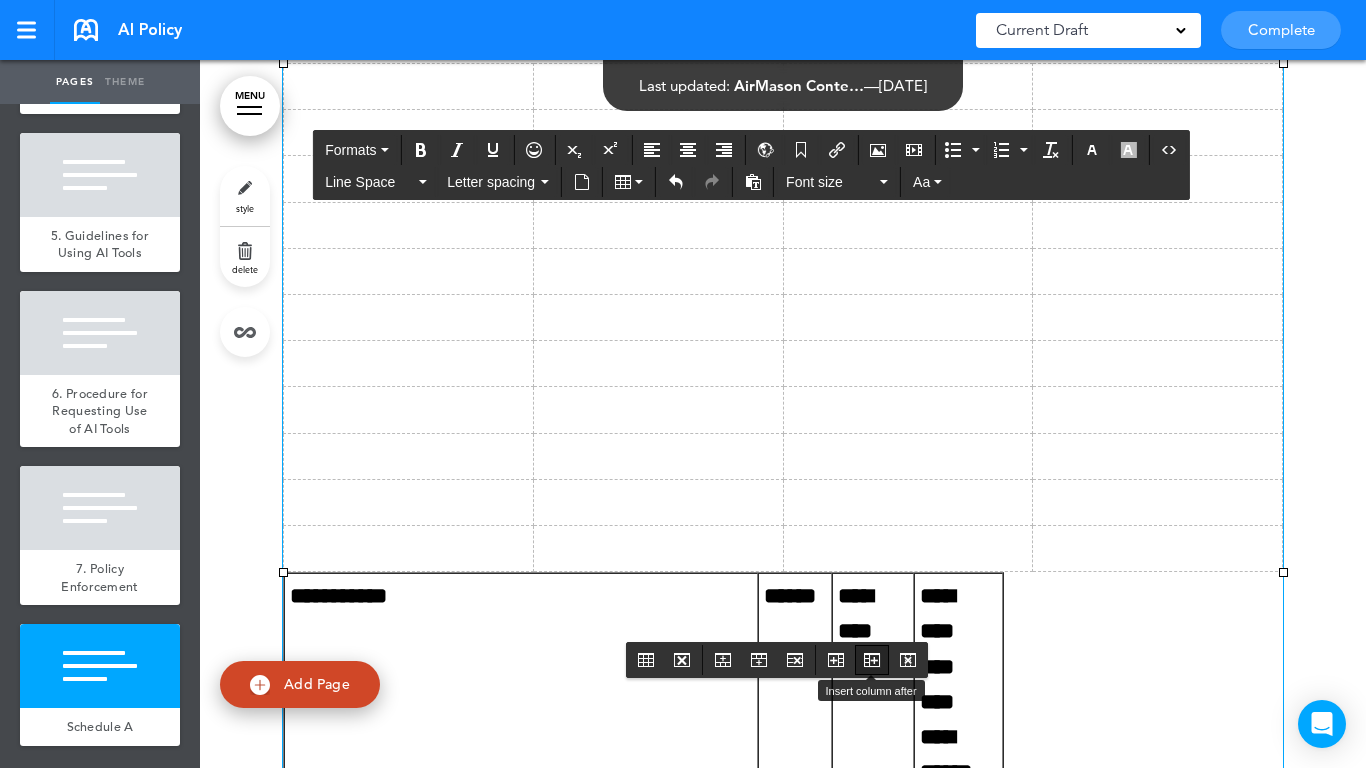 click at bounding box center [872, 660] 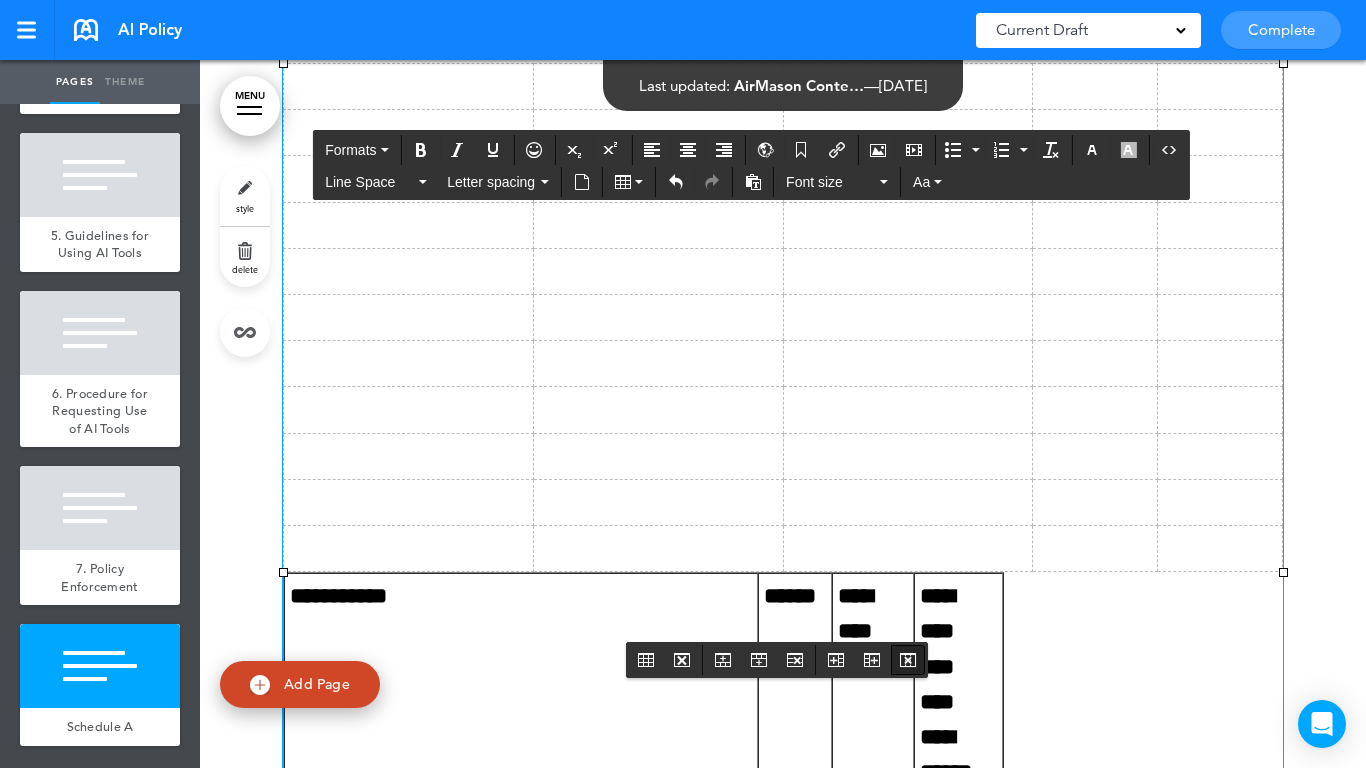 click at bounding box center [908, 660] 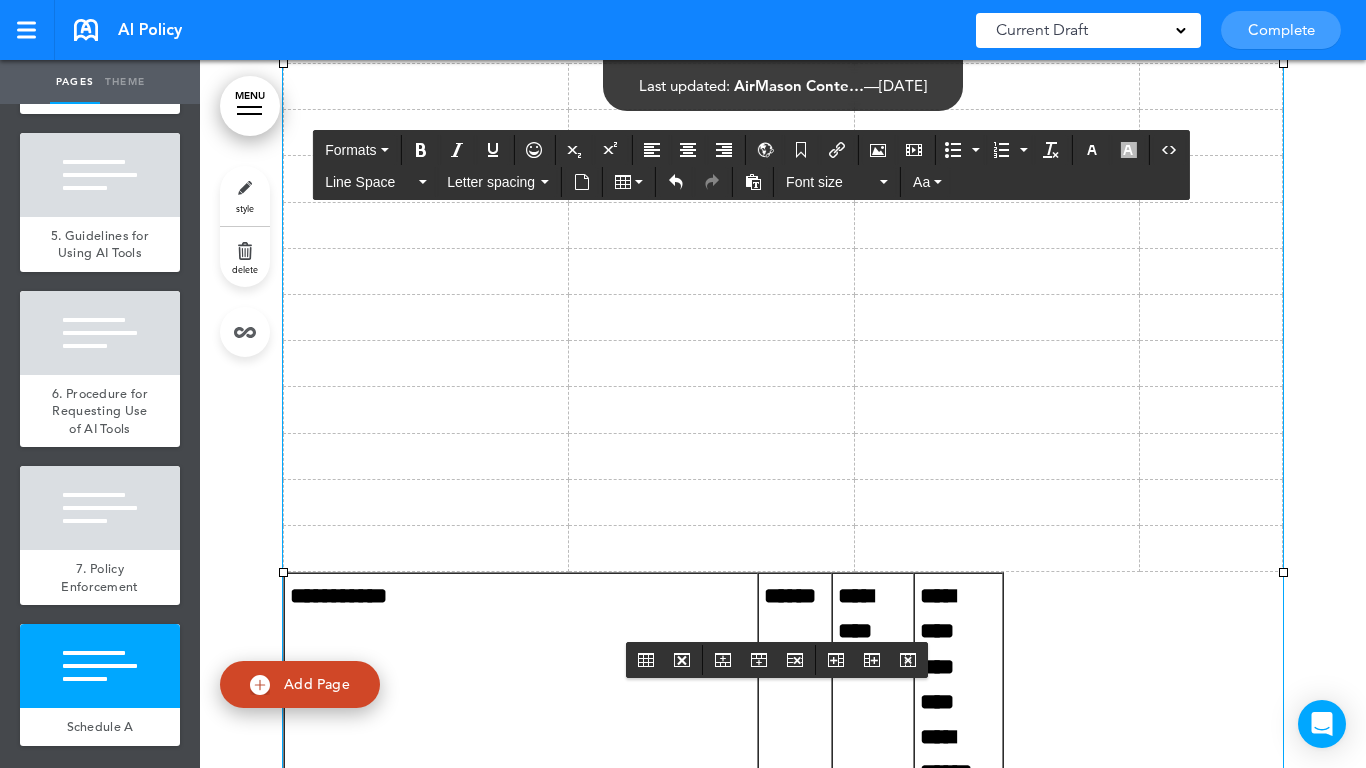 click at bounding box center (996, 548) 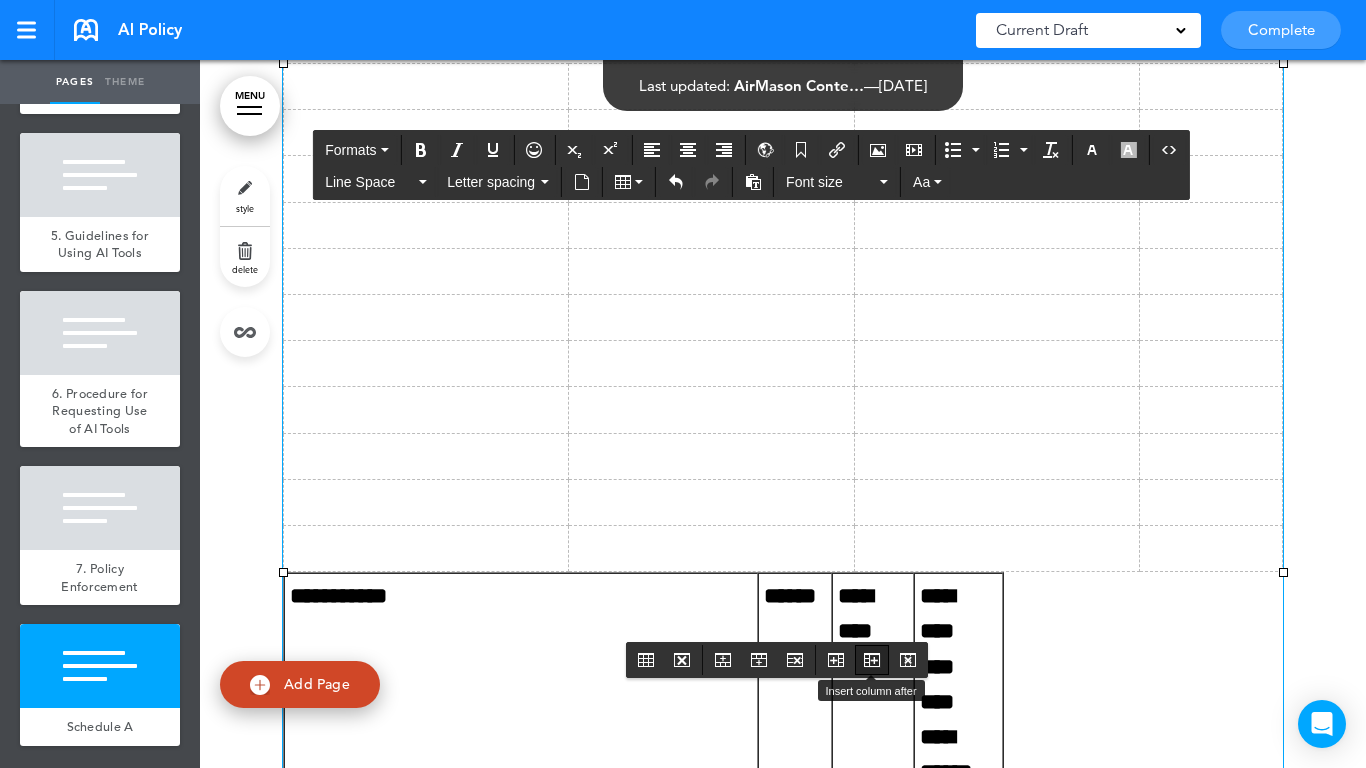 click at bounding box center [872, 660] 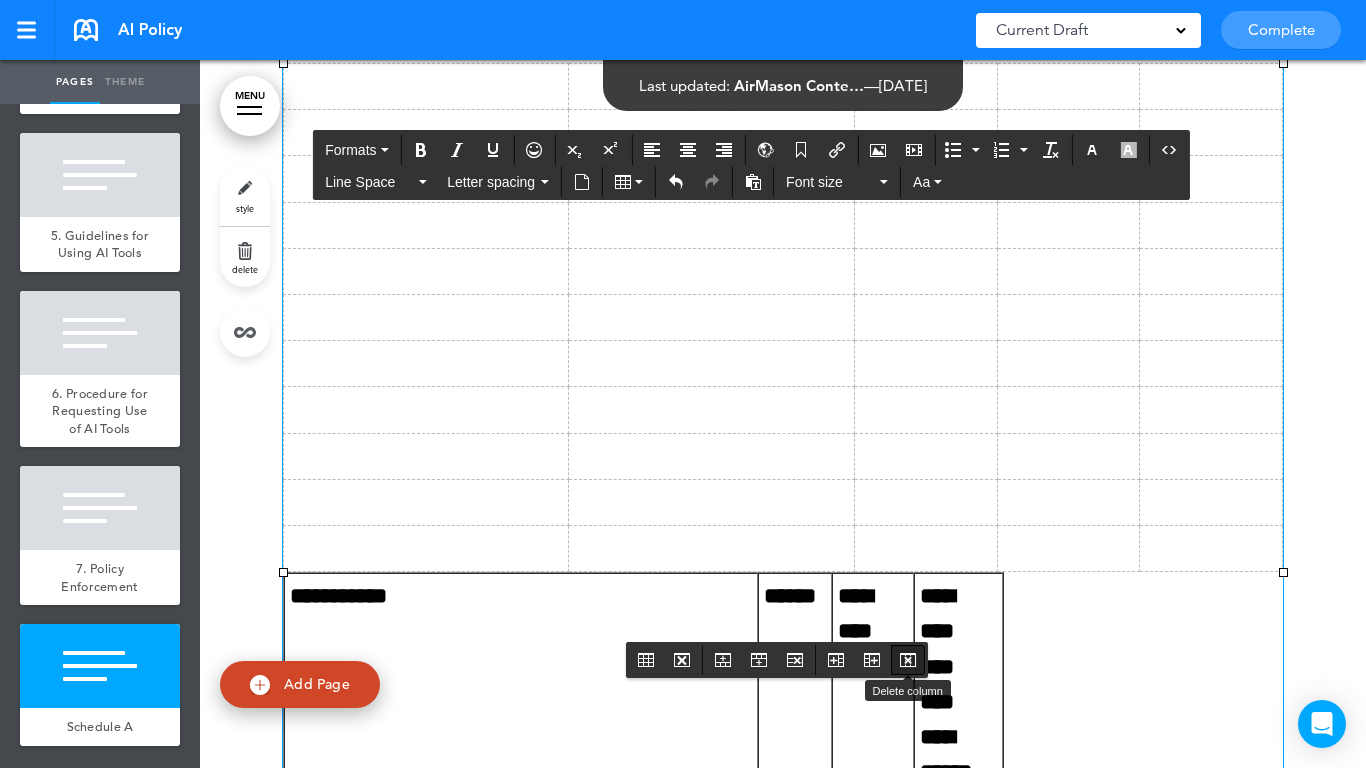 click at bounding box center (908, 660) 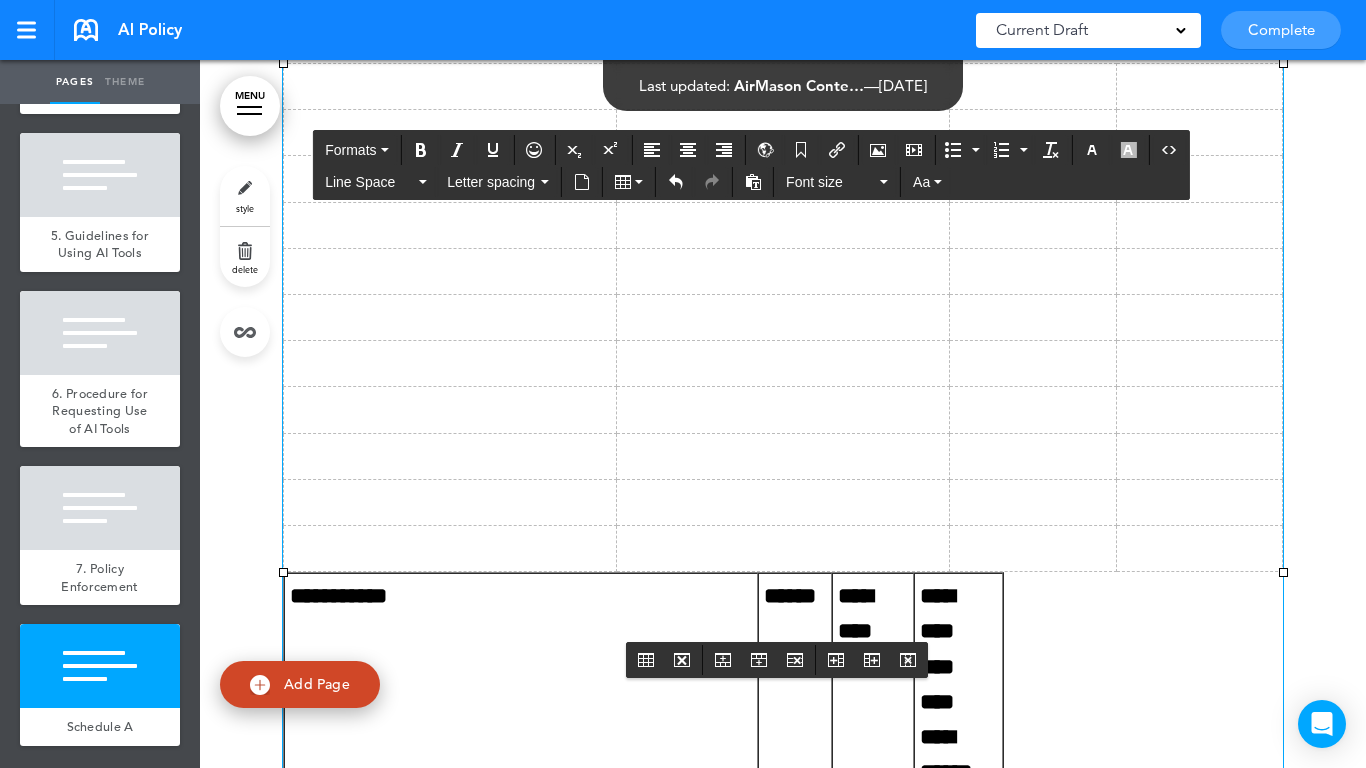 click at bounding box center [783, 502] 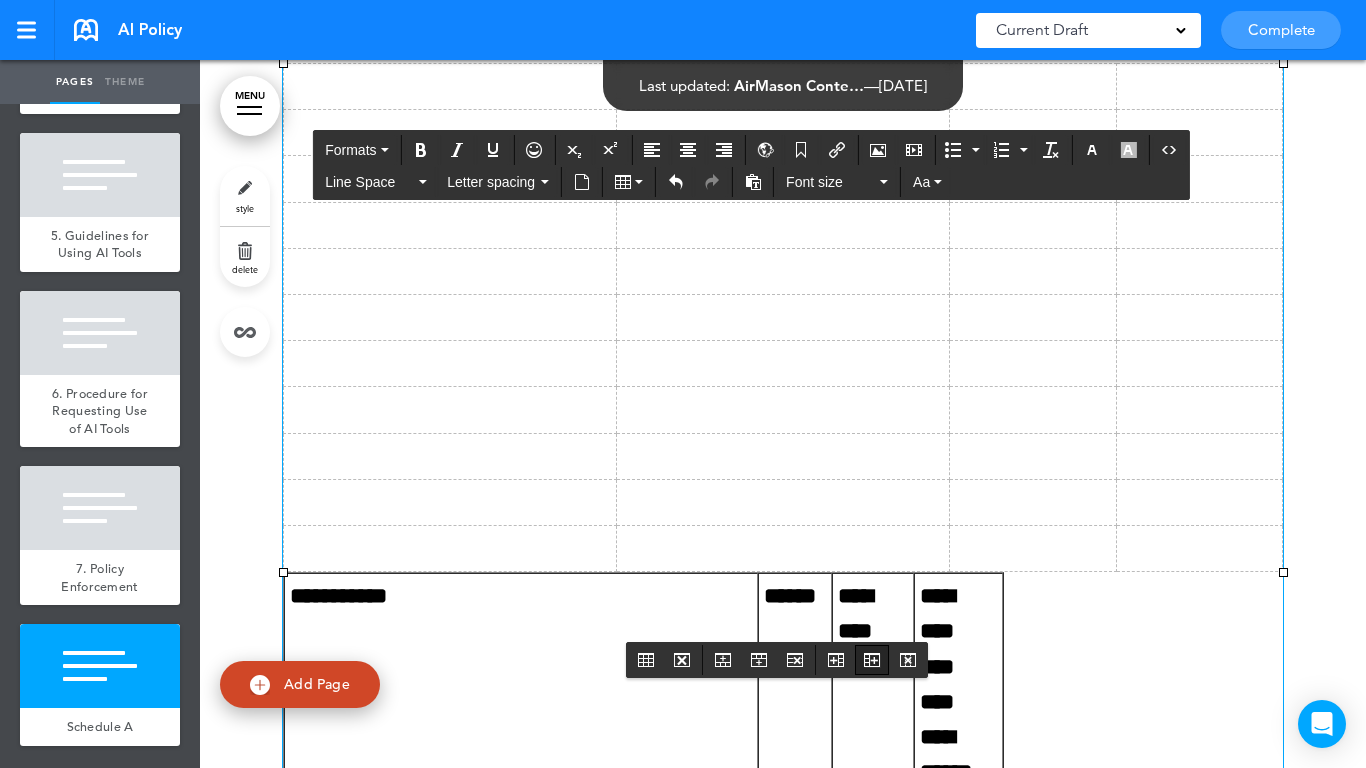click at bounding box center (872, 660) 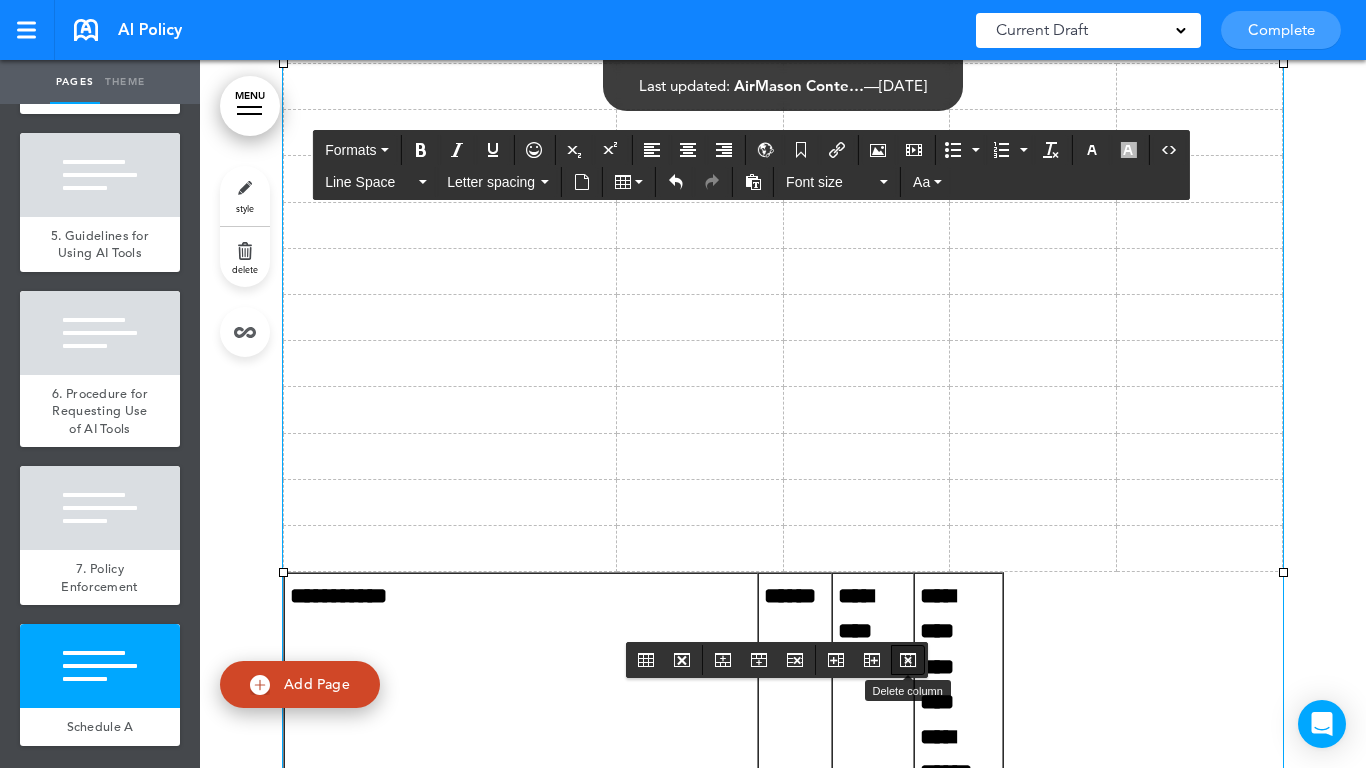 click at bounding box center [908, 660] 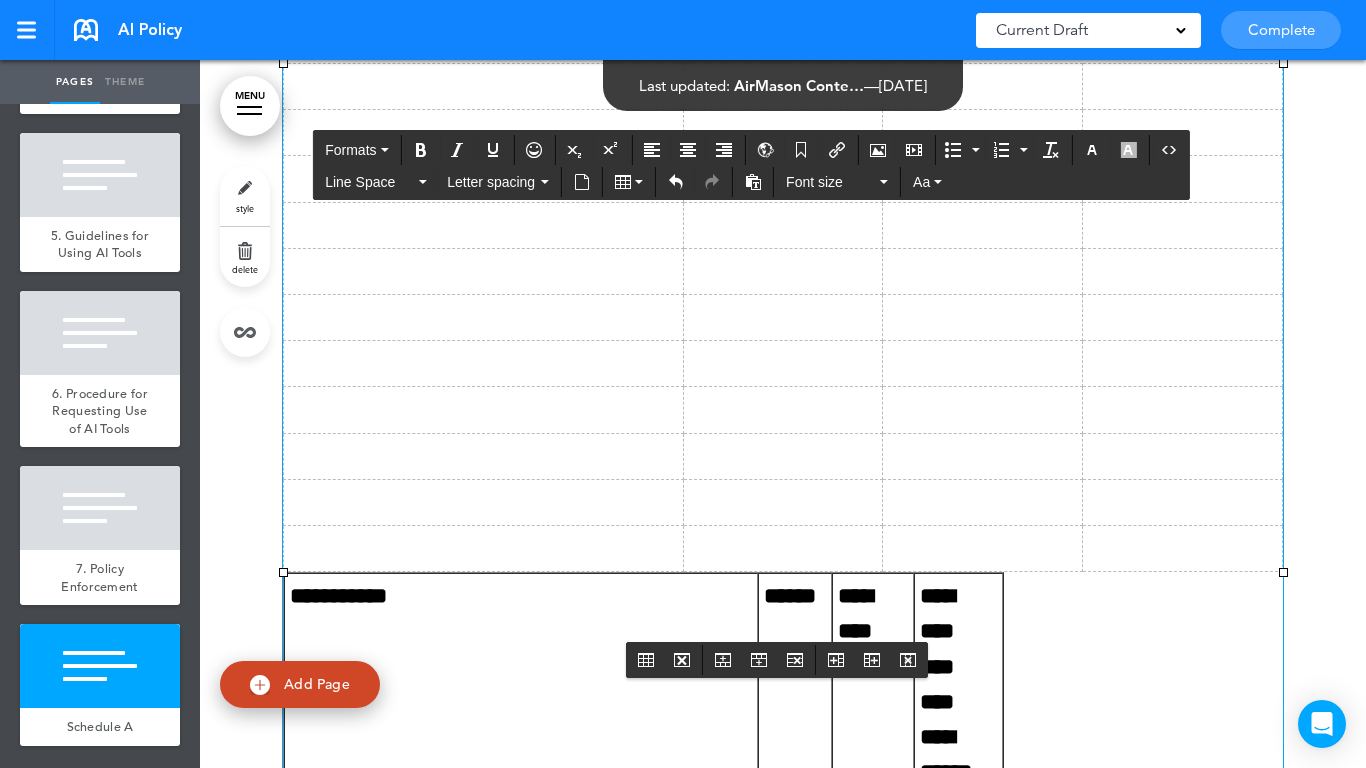 click at bounding box center (983, 502) 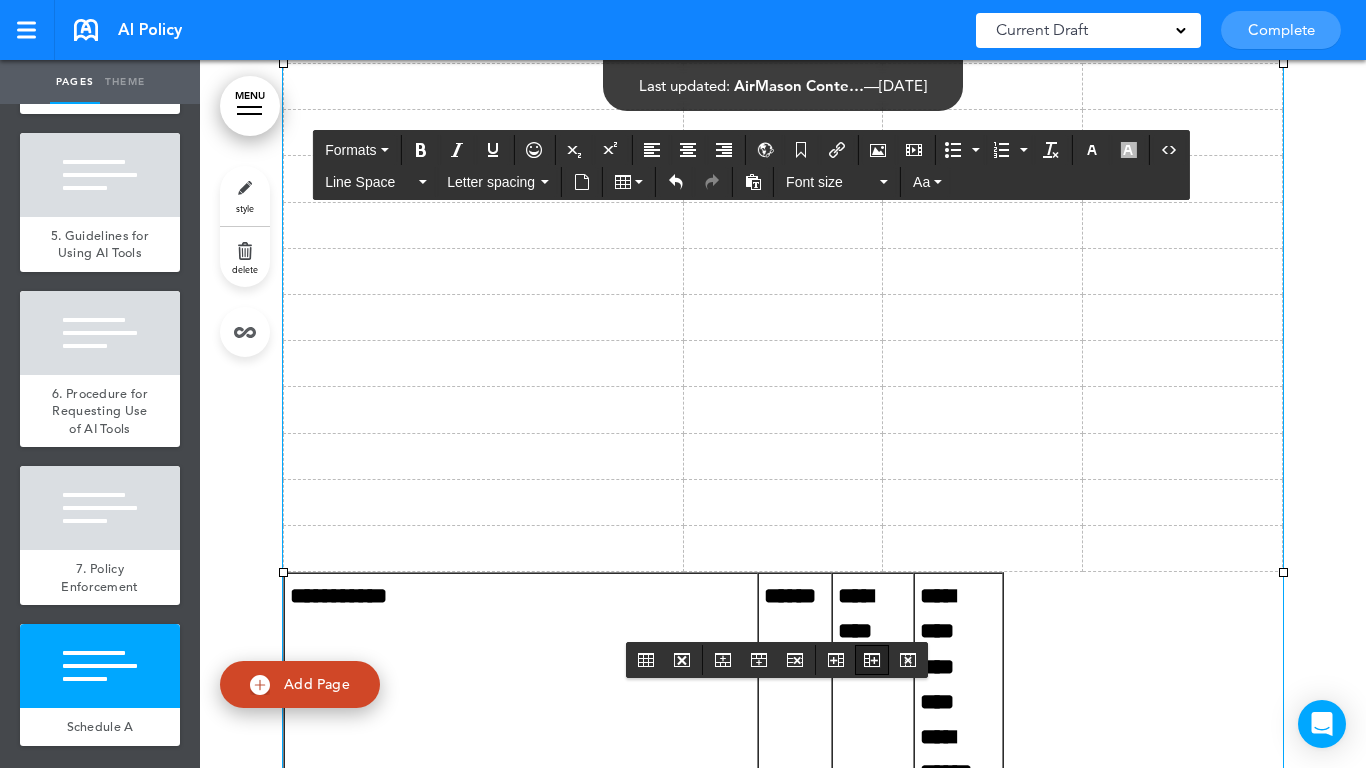 drag, startPoint x: 873, startPoint y: 662, endPoint x: 895, endPoint y: 661, distance: 22.022715 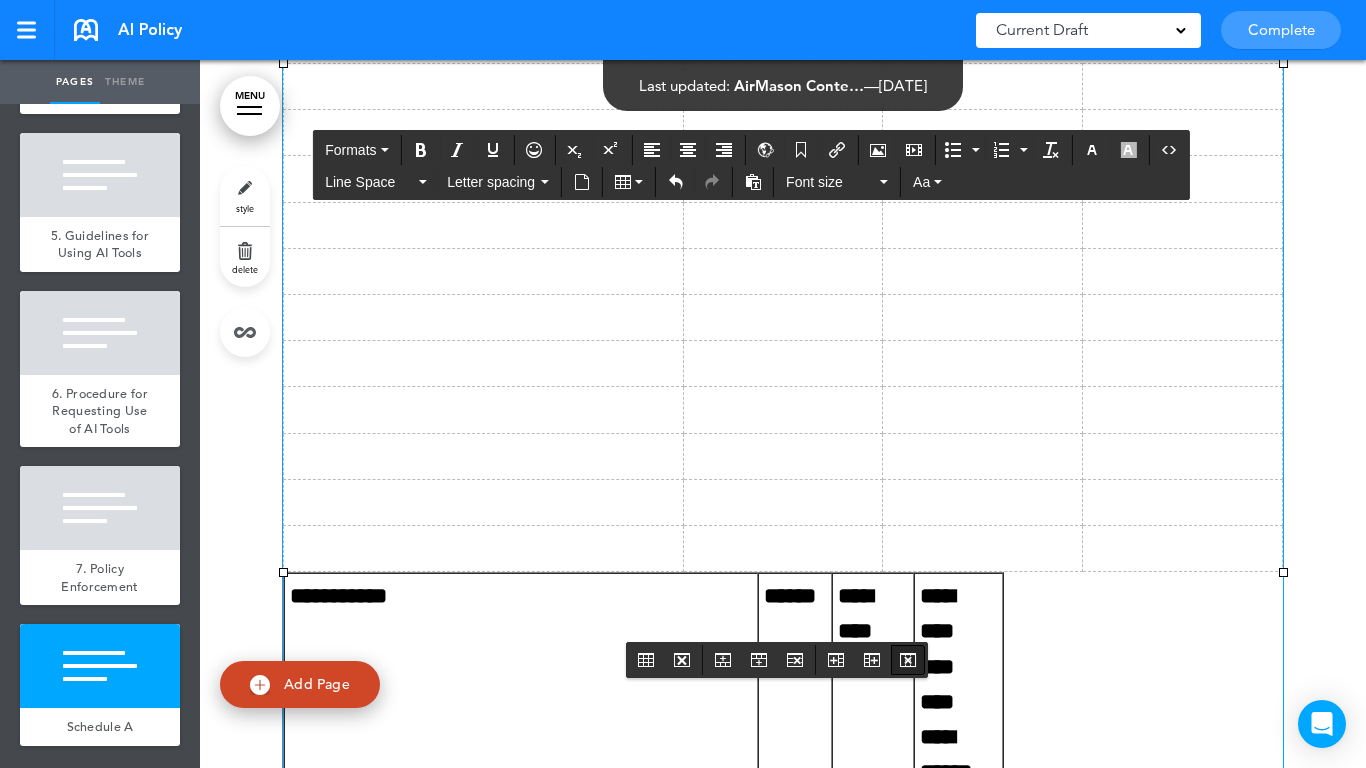 click at bounding box center [872, 660] 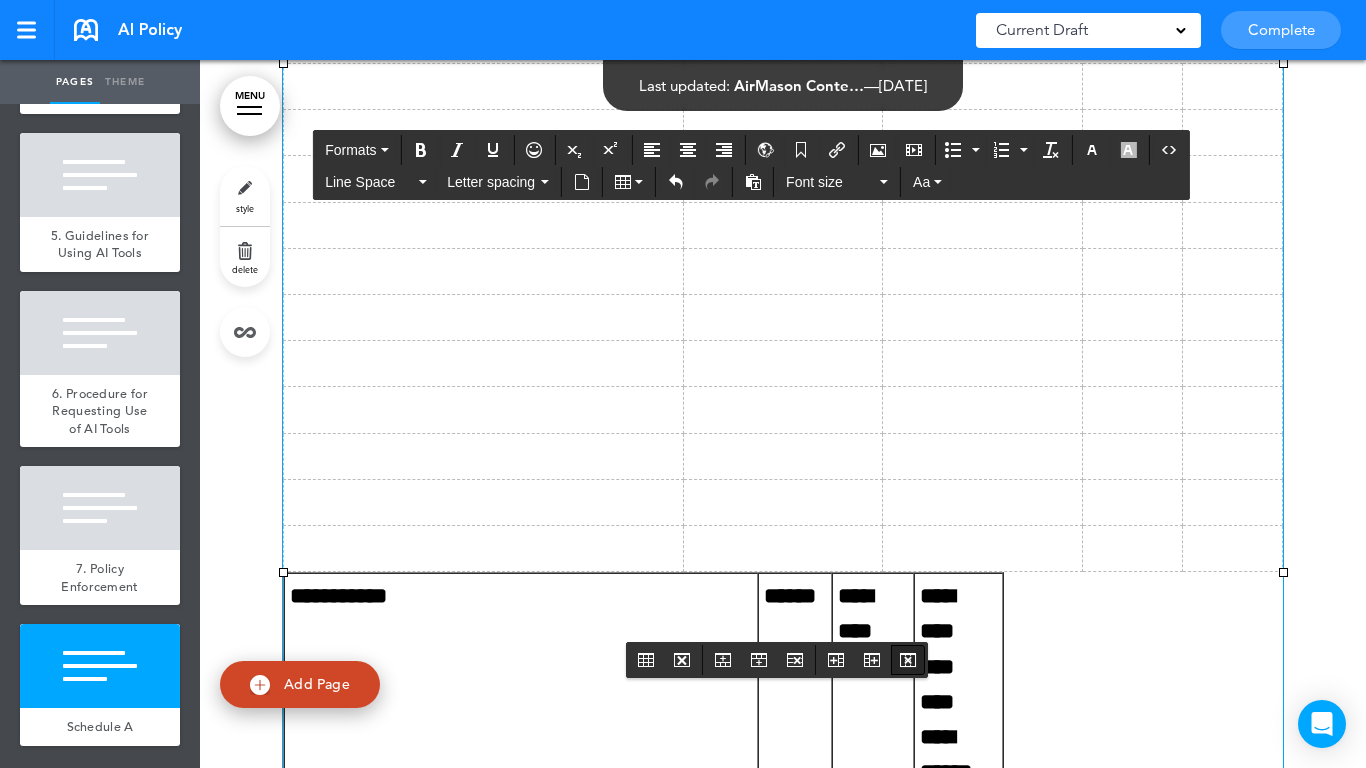 click at bounding box center [908, 660] 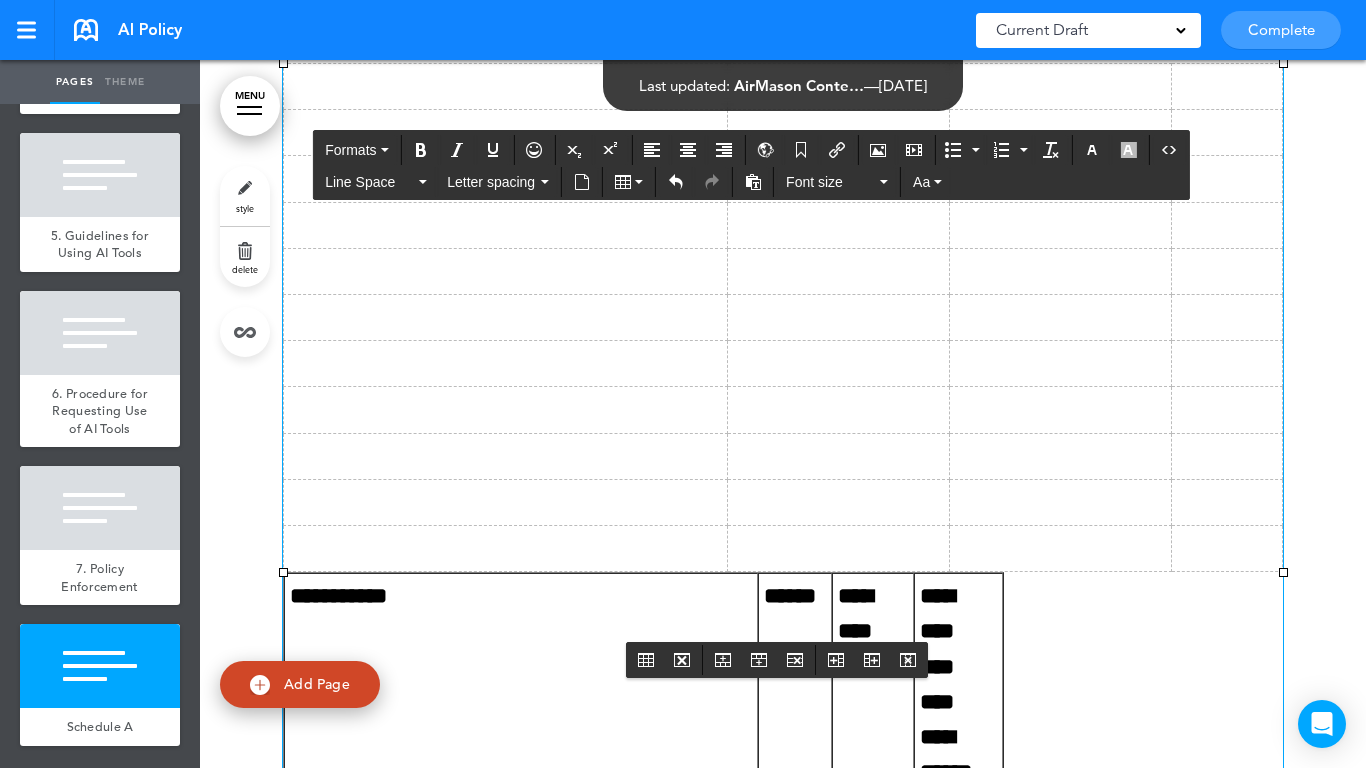 click at bounding box center (1061, 548) 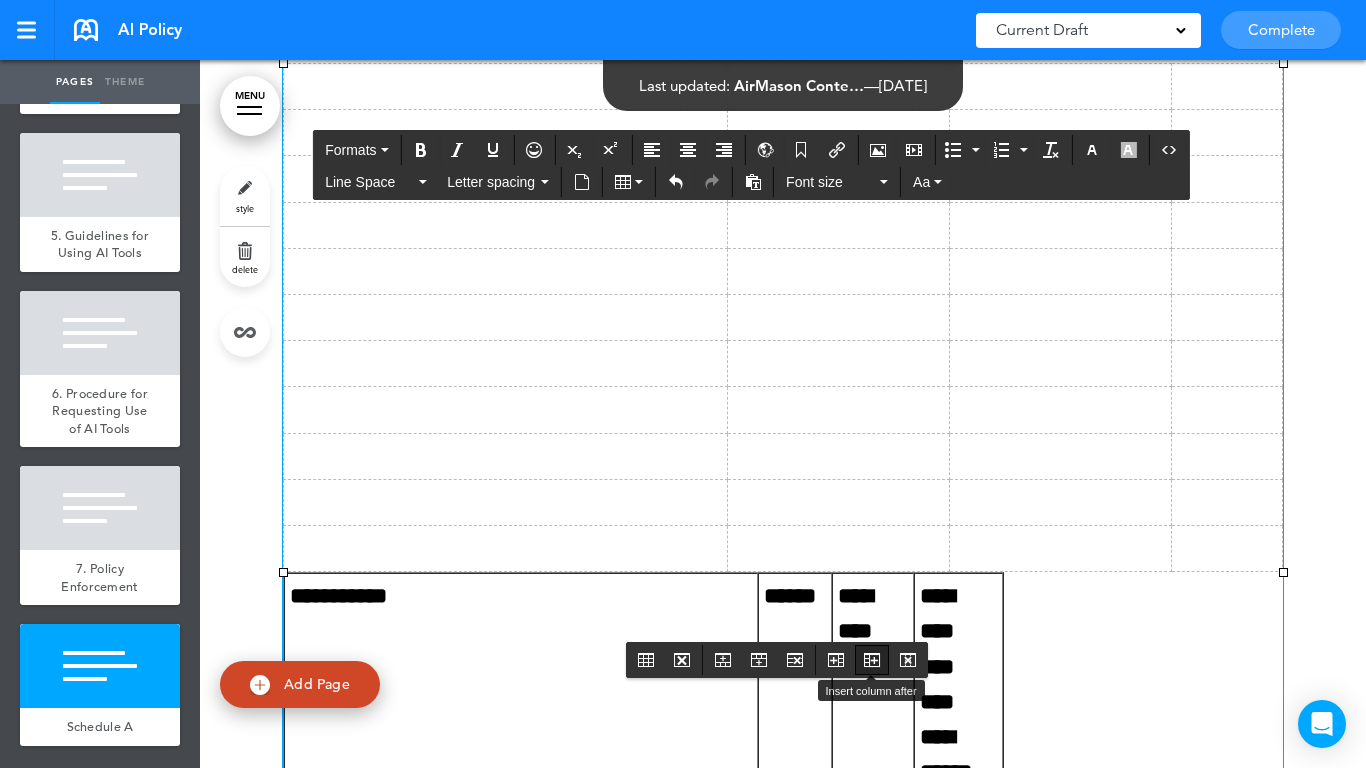 click at bounding box center [872, 660] 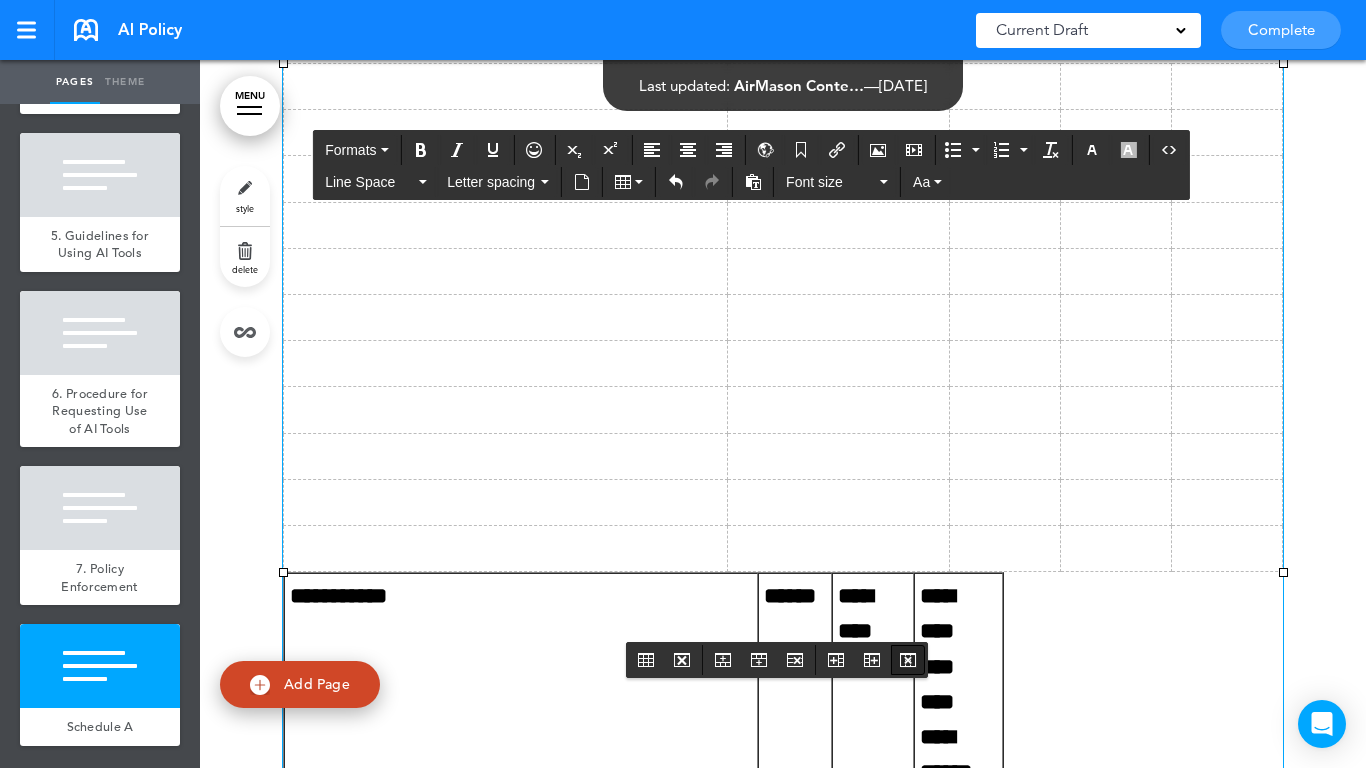 click at bounding box center [908, 660] 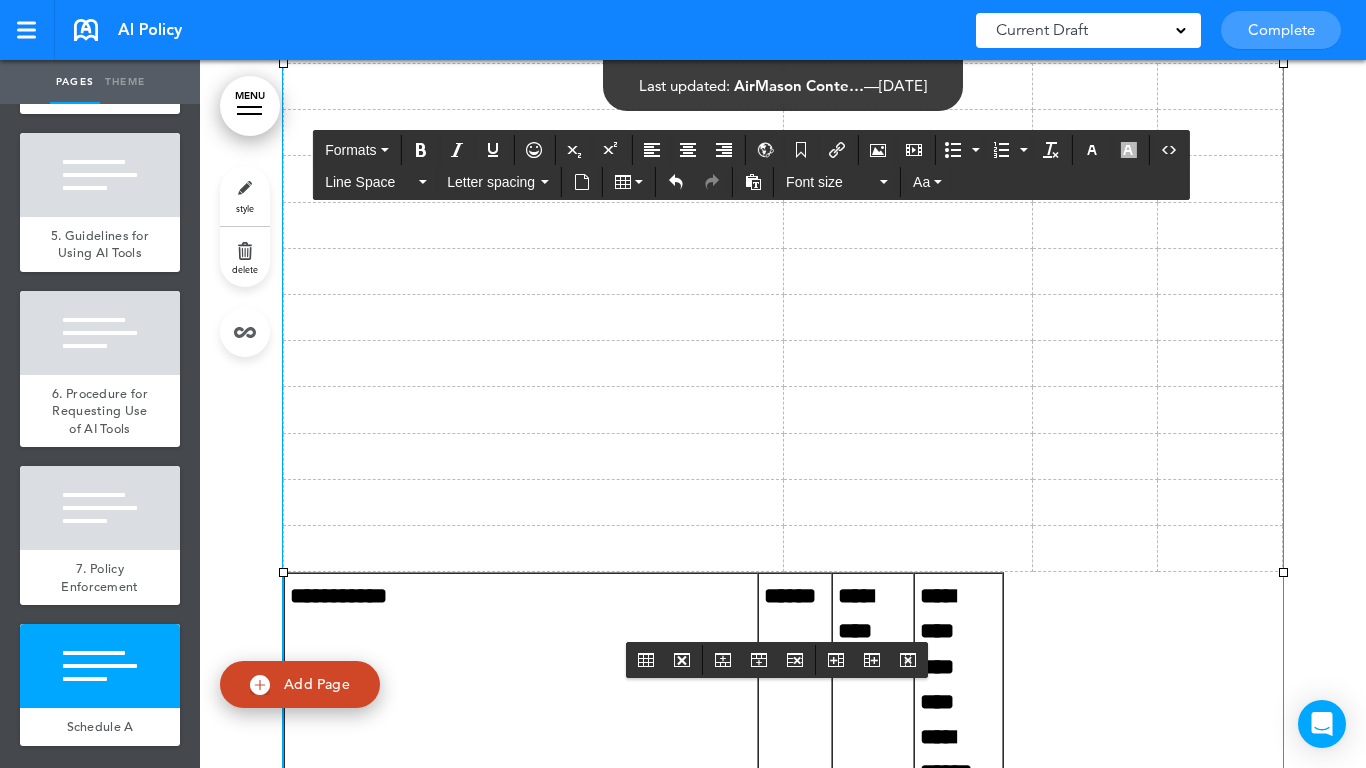 click at bounding box center [908, 548] 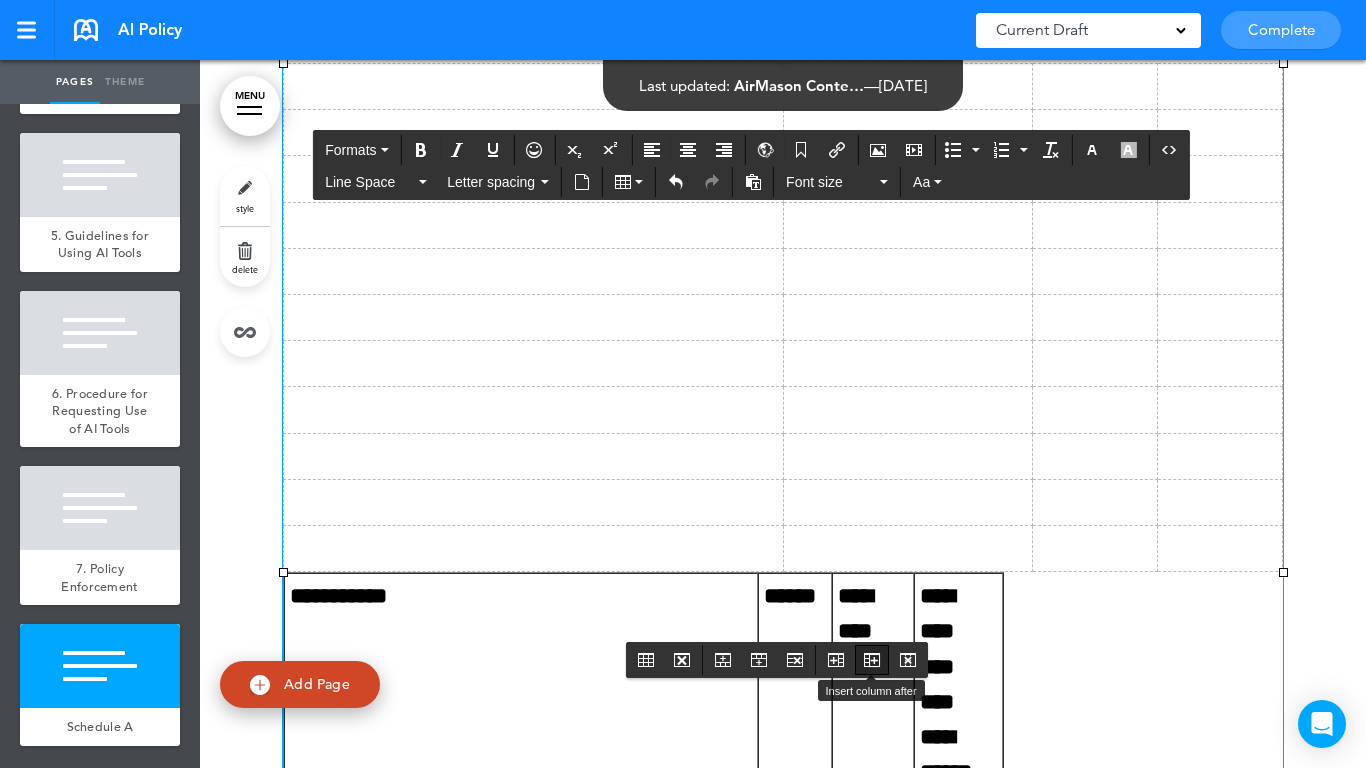 click at bounding box center (872, 660) 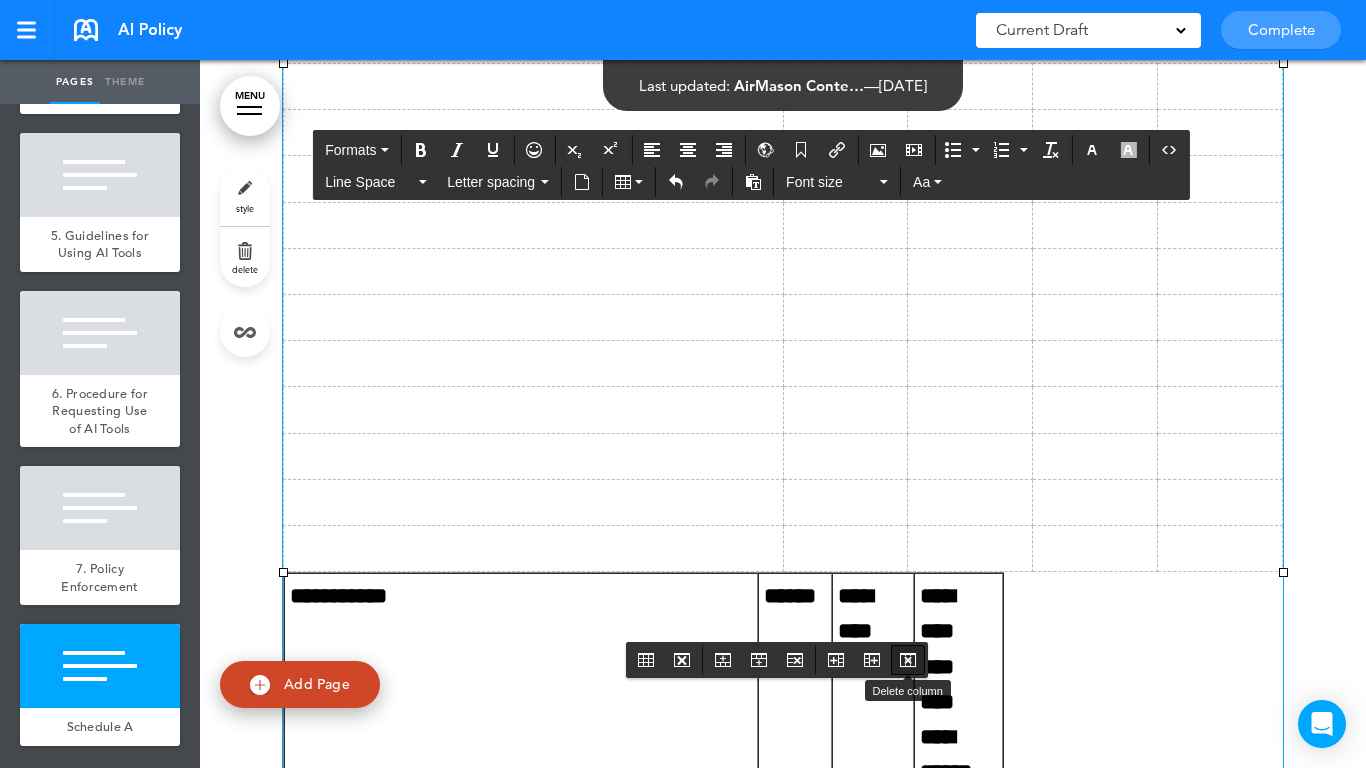 click at bounding box center [908, 660] 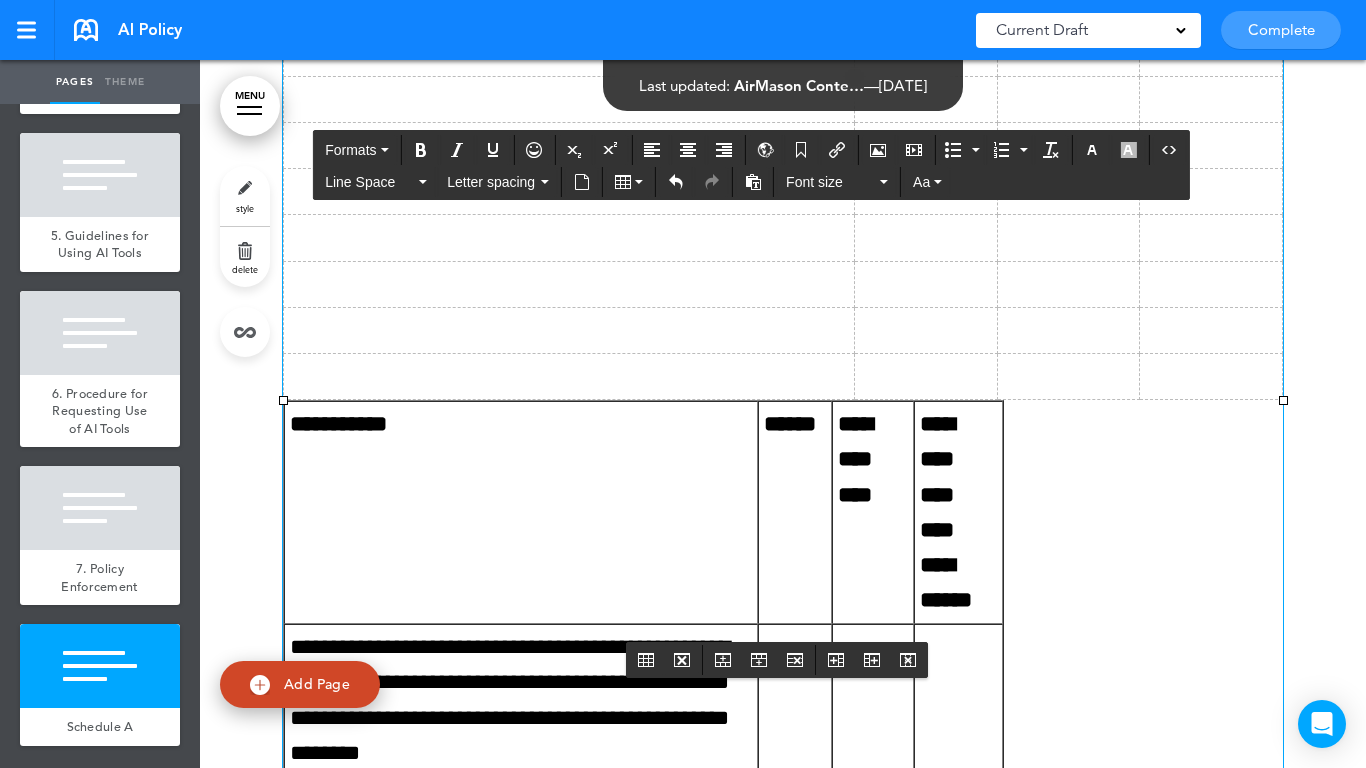 scroll, scrollTop: 18269, scrollLeft: 0, axis: vertical 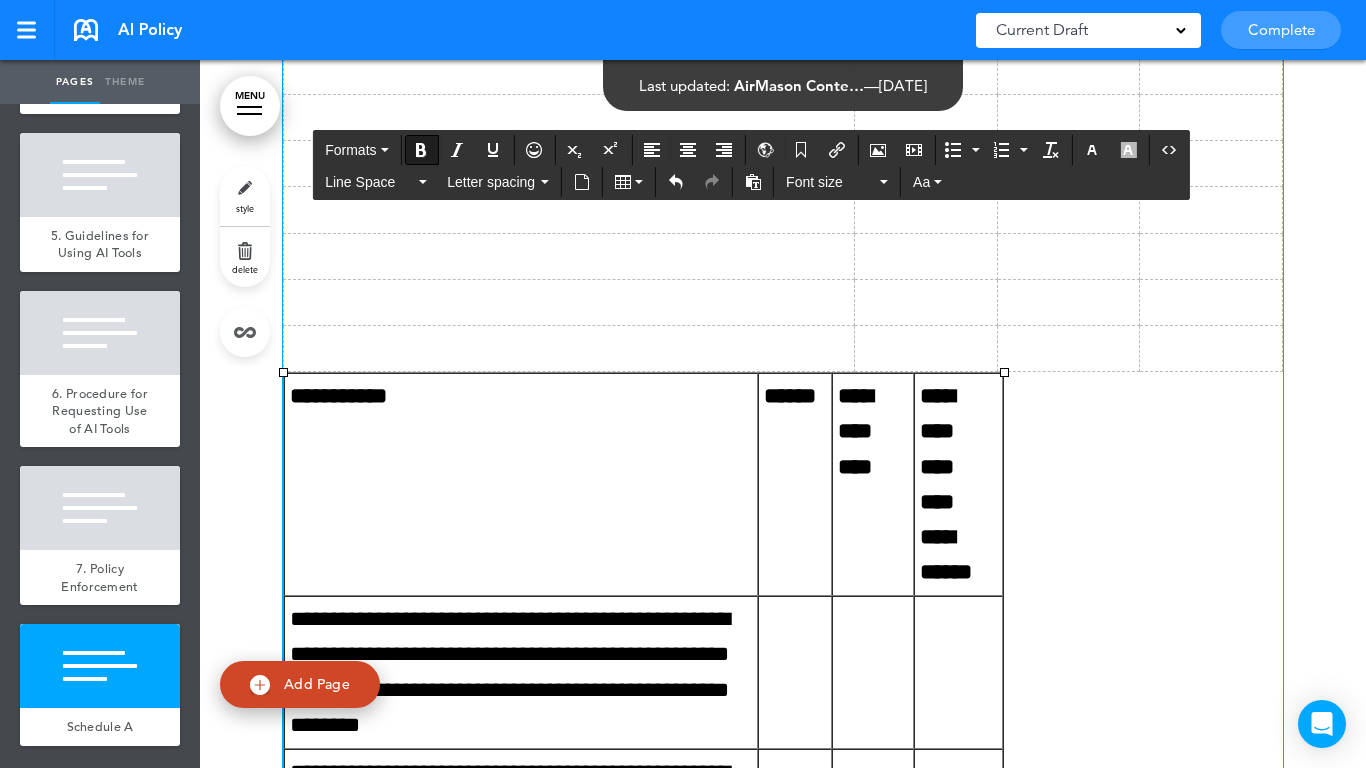 click on "**********" at bounding box center [338, 396] 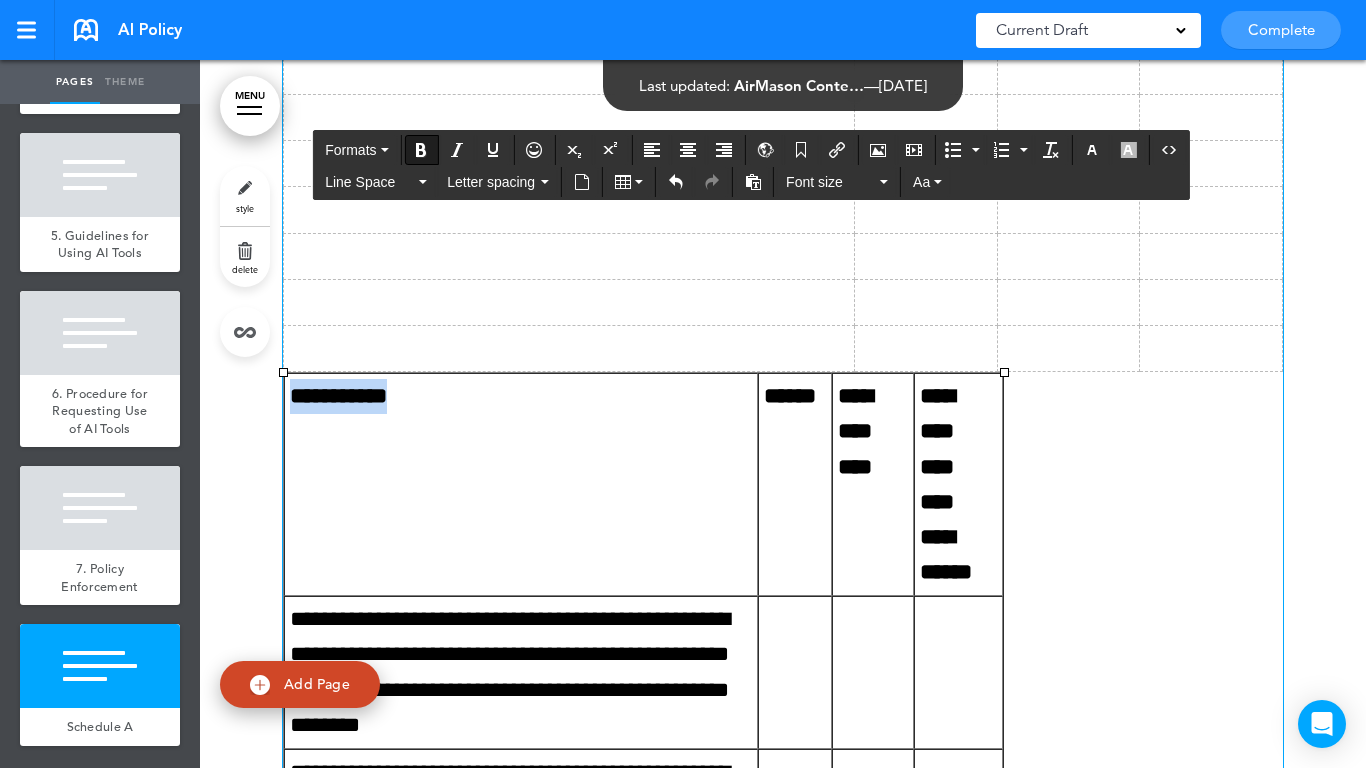 click on "**********" at bounding box center (338, 396) 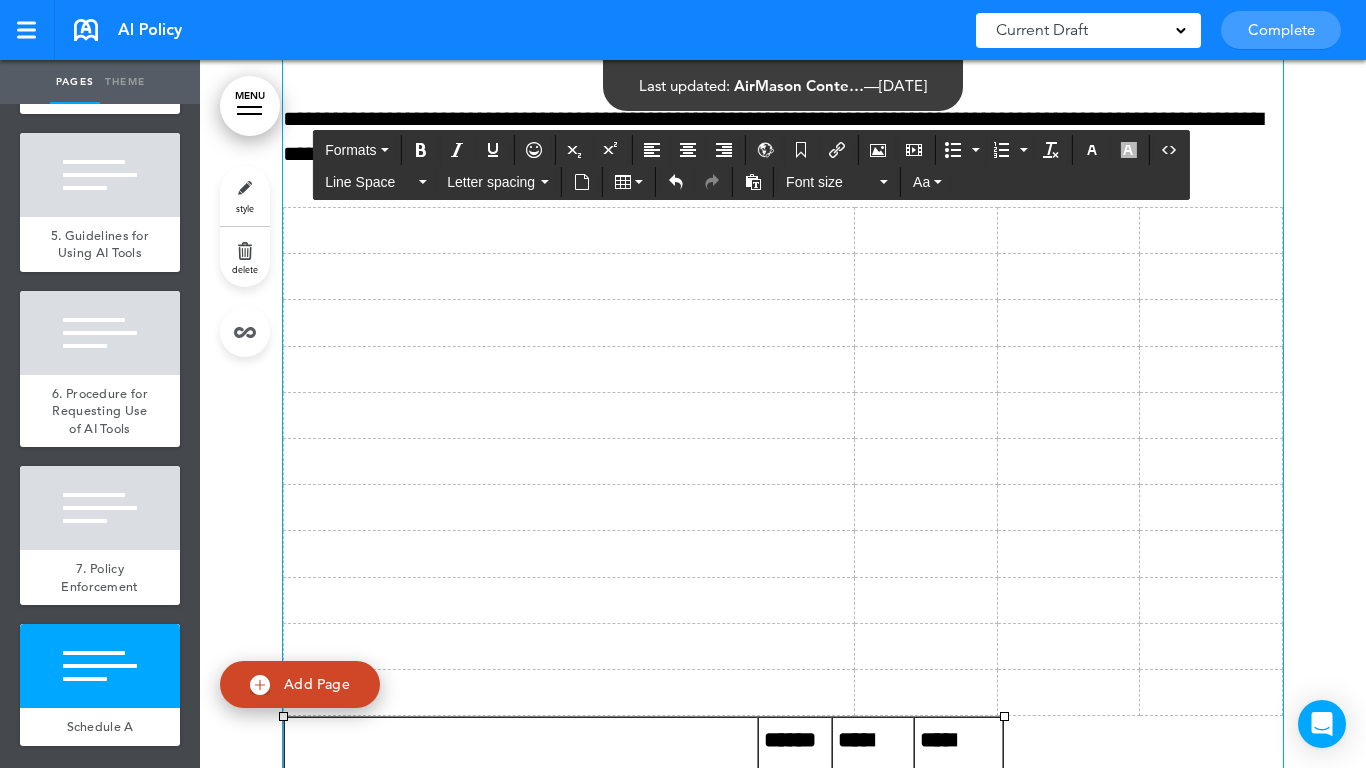 scroll, scrollTop: 17769, scrollLeft: 0, axis: vertical 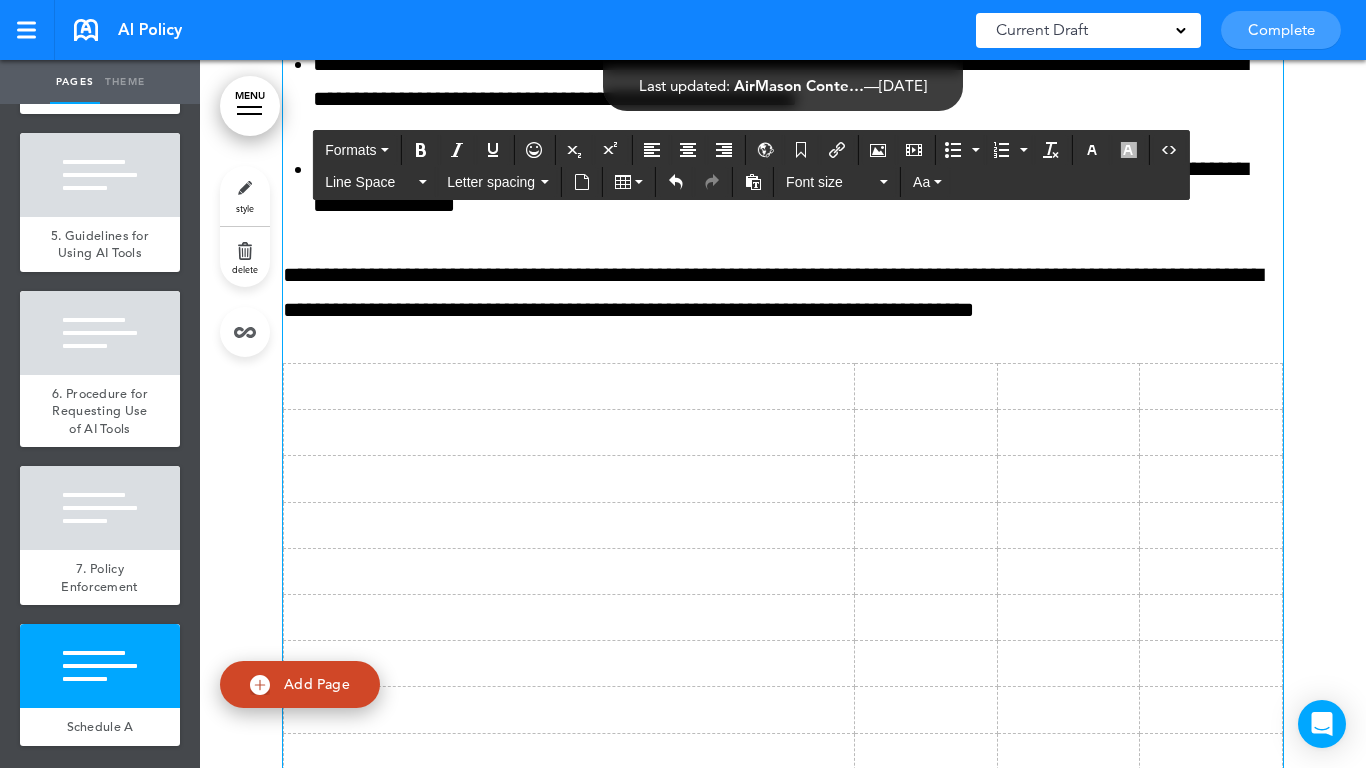 click at bounding box center [569, 387] 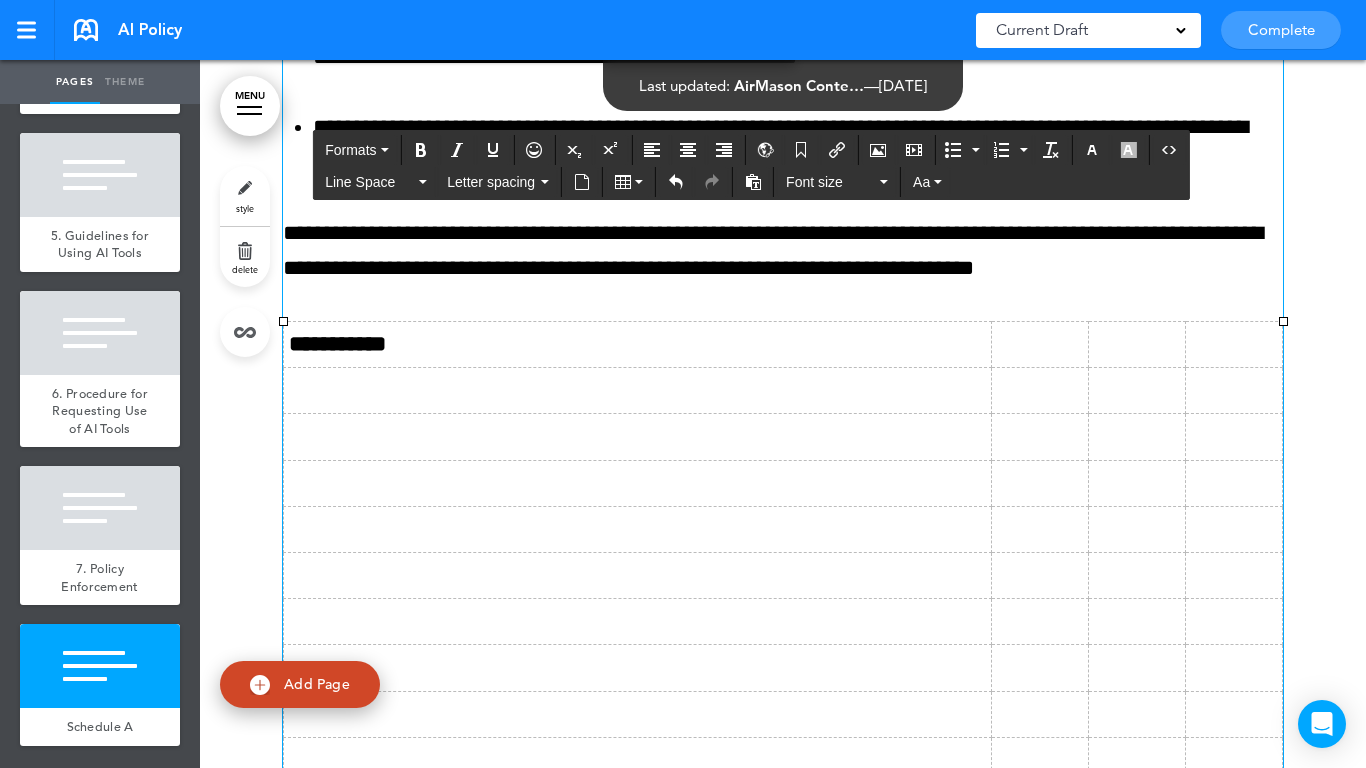scroll, scrollTop: 18367, scrollLeft: 0, axis: vertical 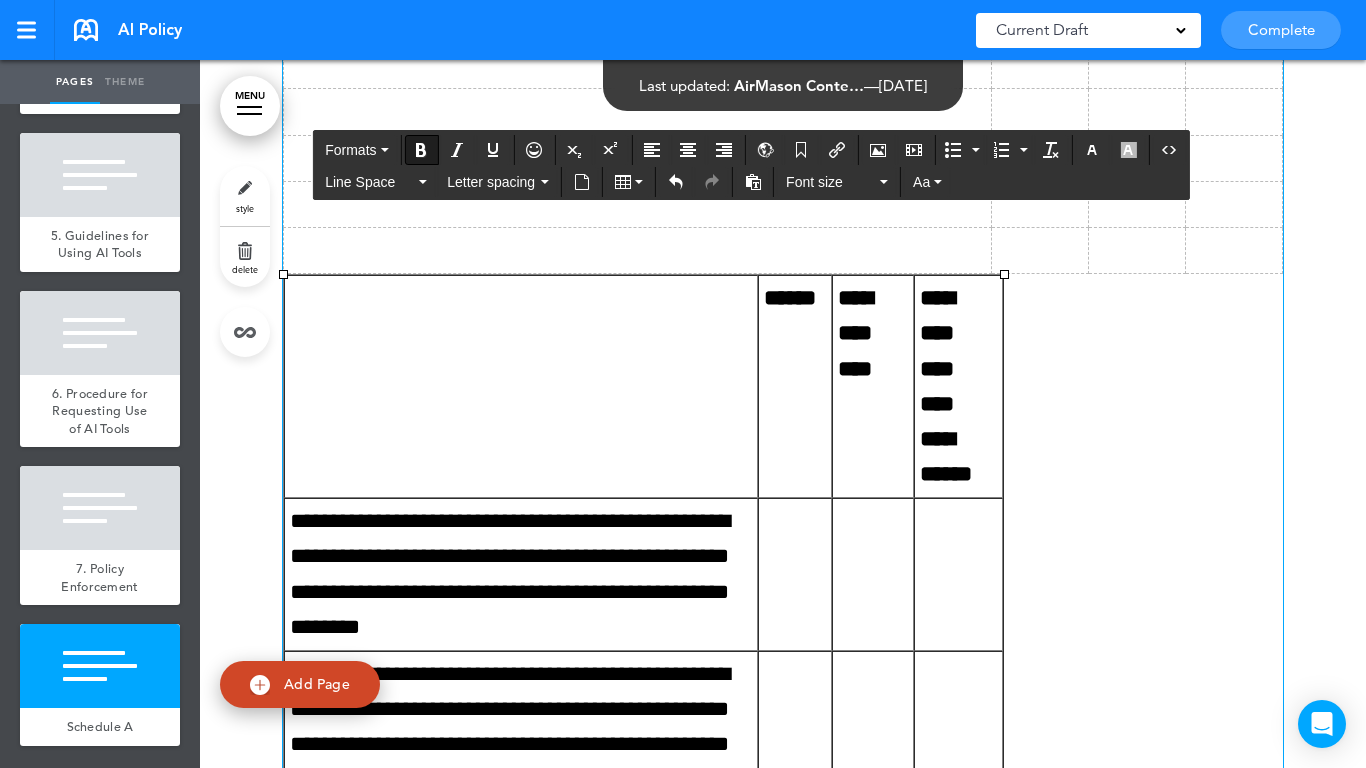 click on "******" at bounding box center [790, 298] 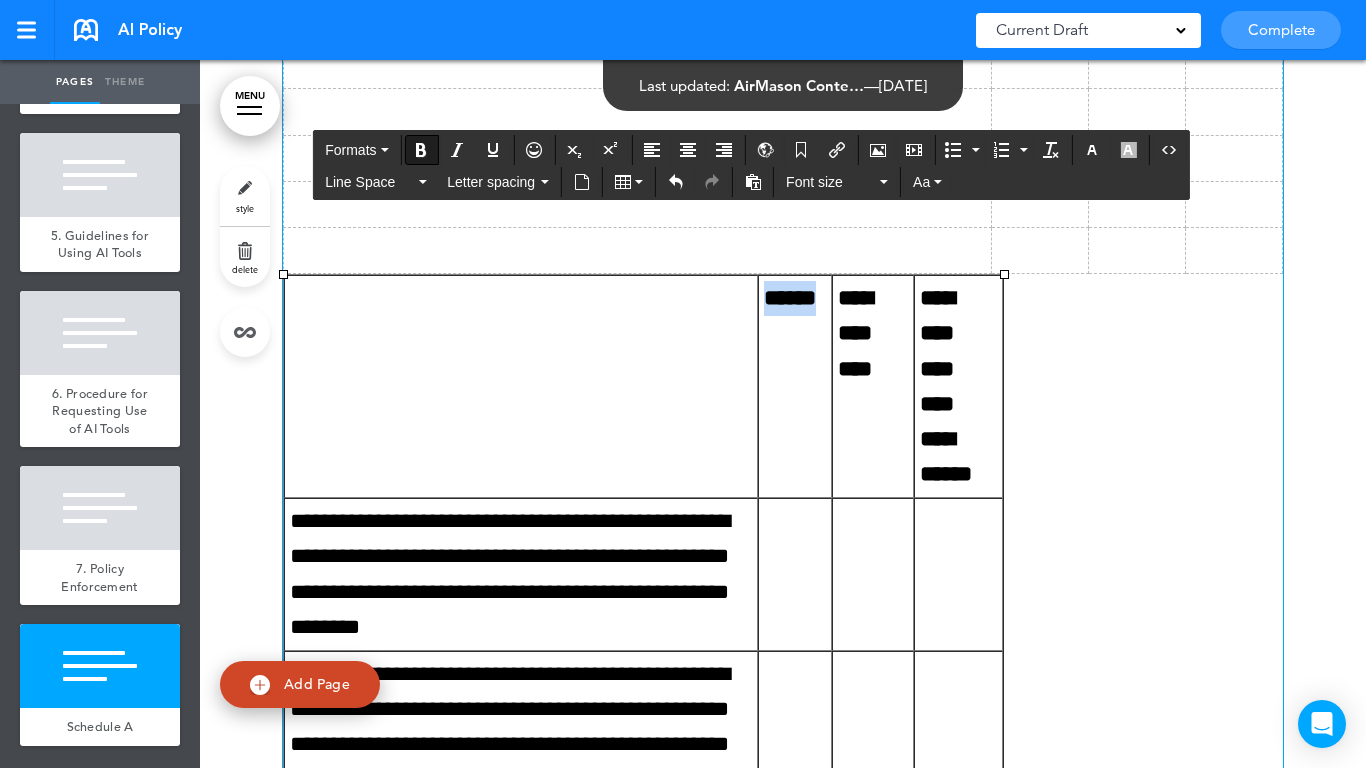 click on "******" at bounding box center [790, 298] 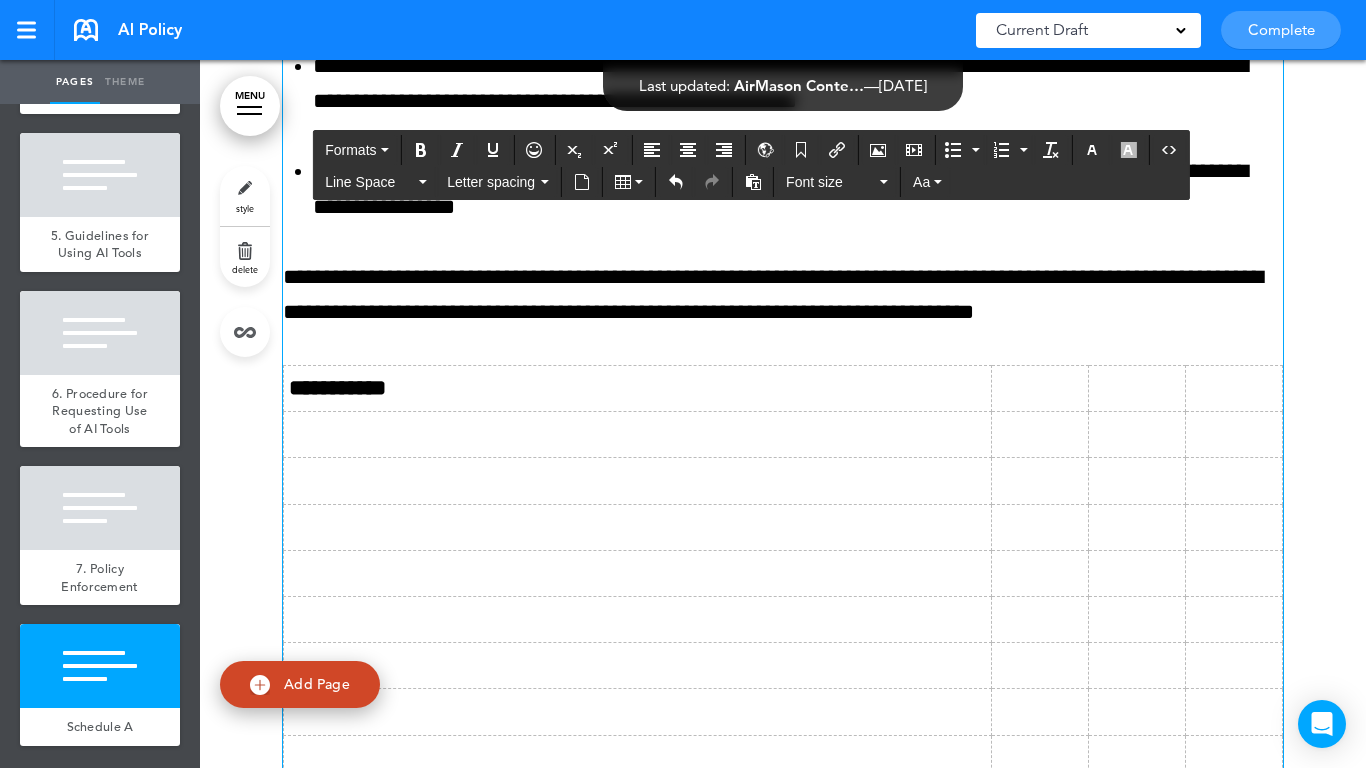 click at bounding box center (1040, 389) 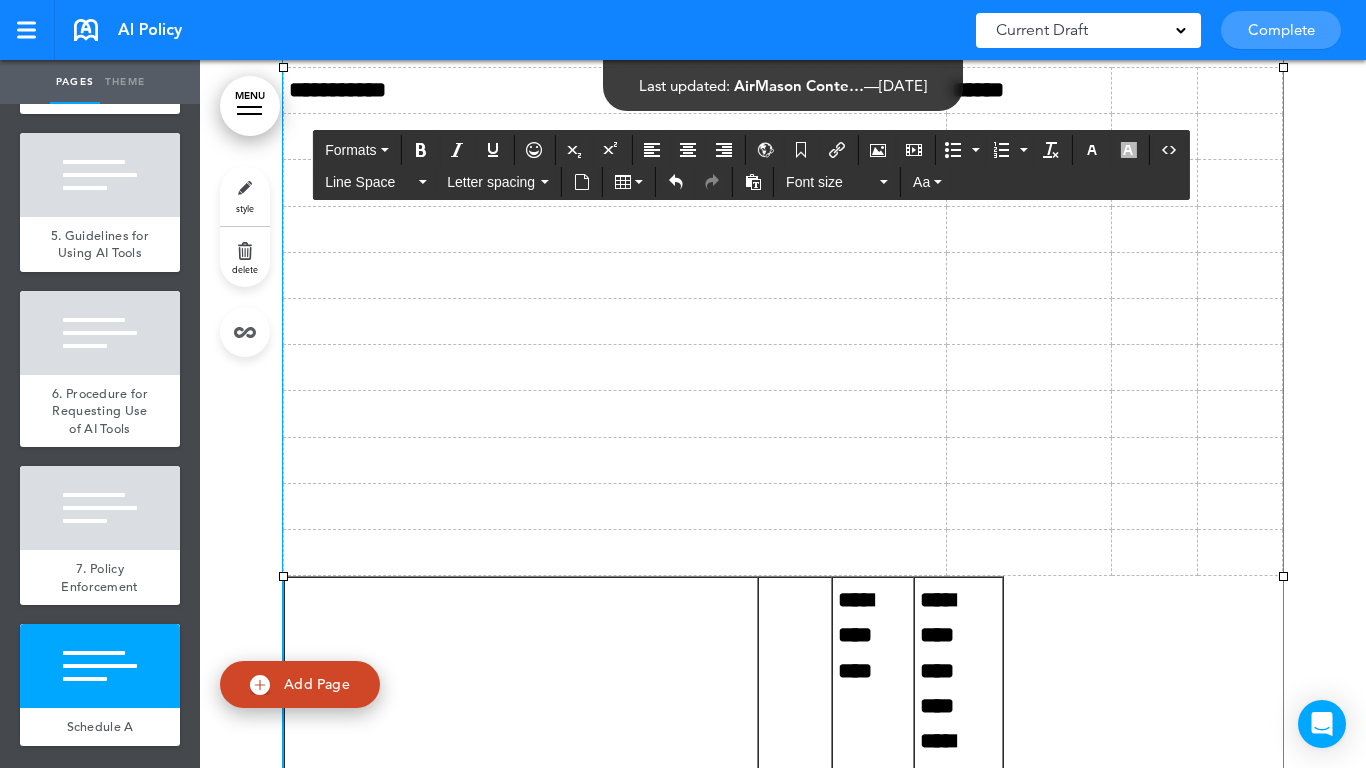 scroll, scrollTop: 18167, scrollLeft: 0, axis: vertical 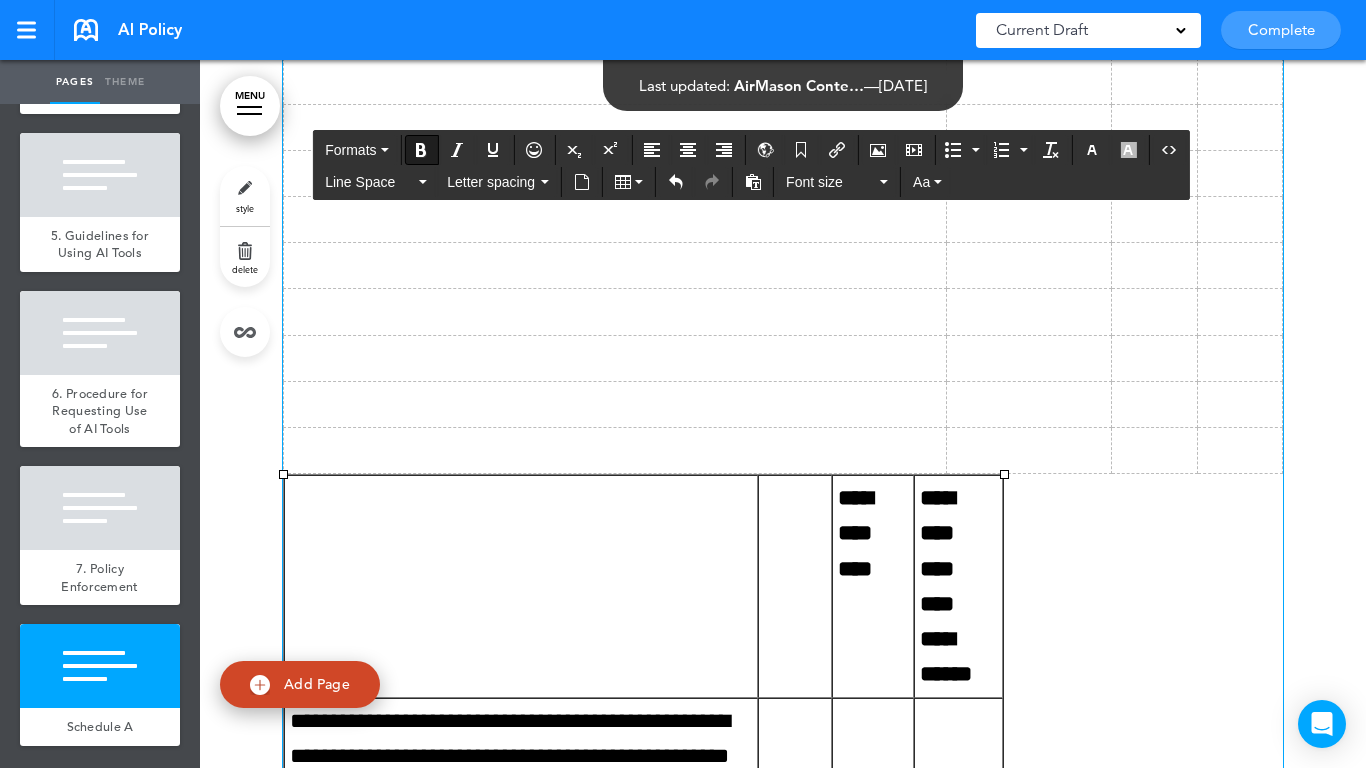 click on "**********" at bounding box center (855, 533) 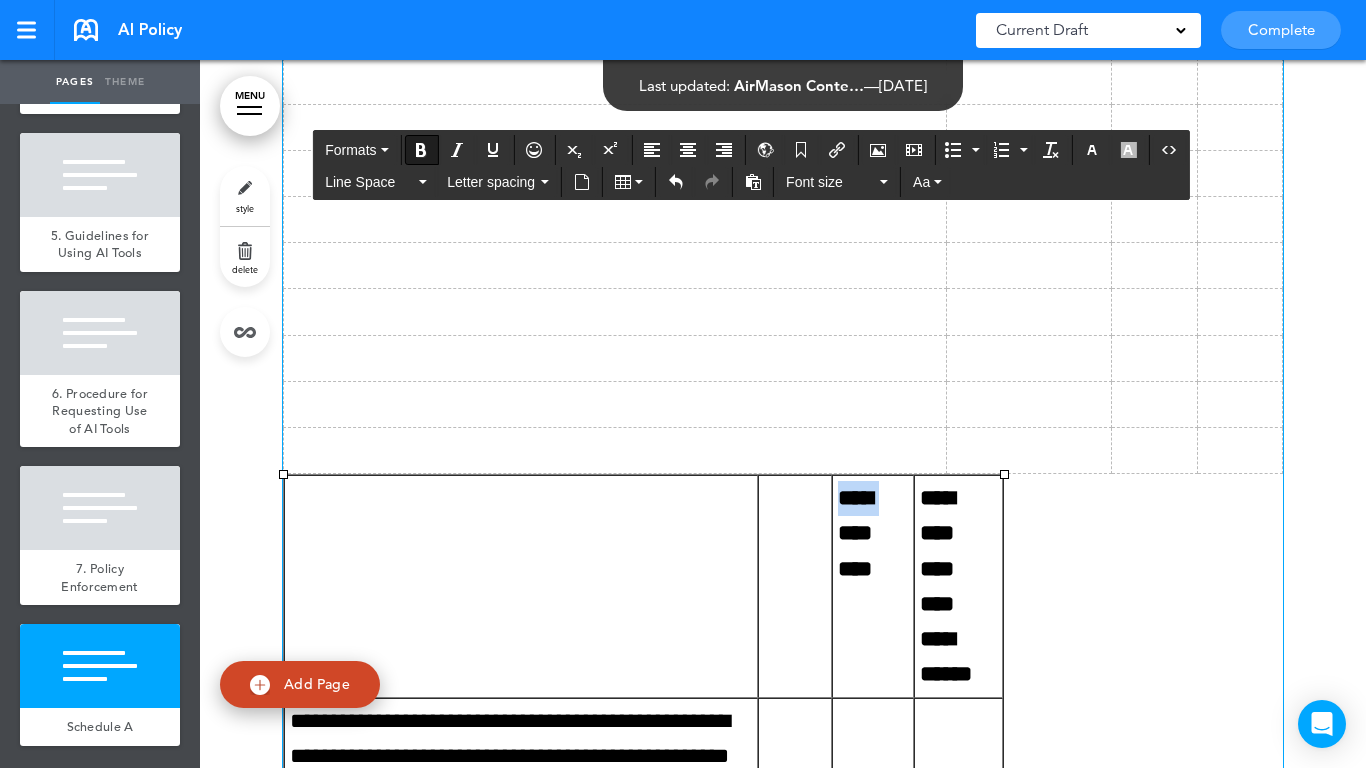 click on "**********" at bounding box center [855, 533] 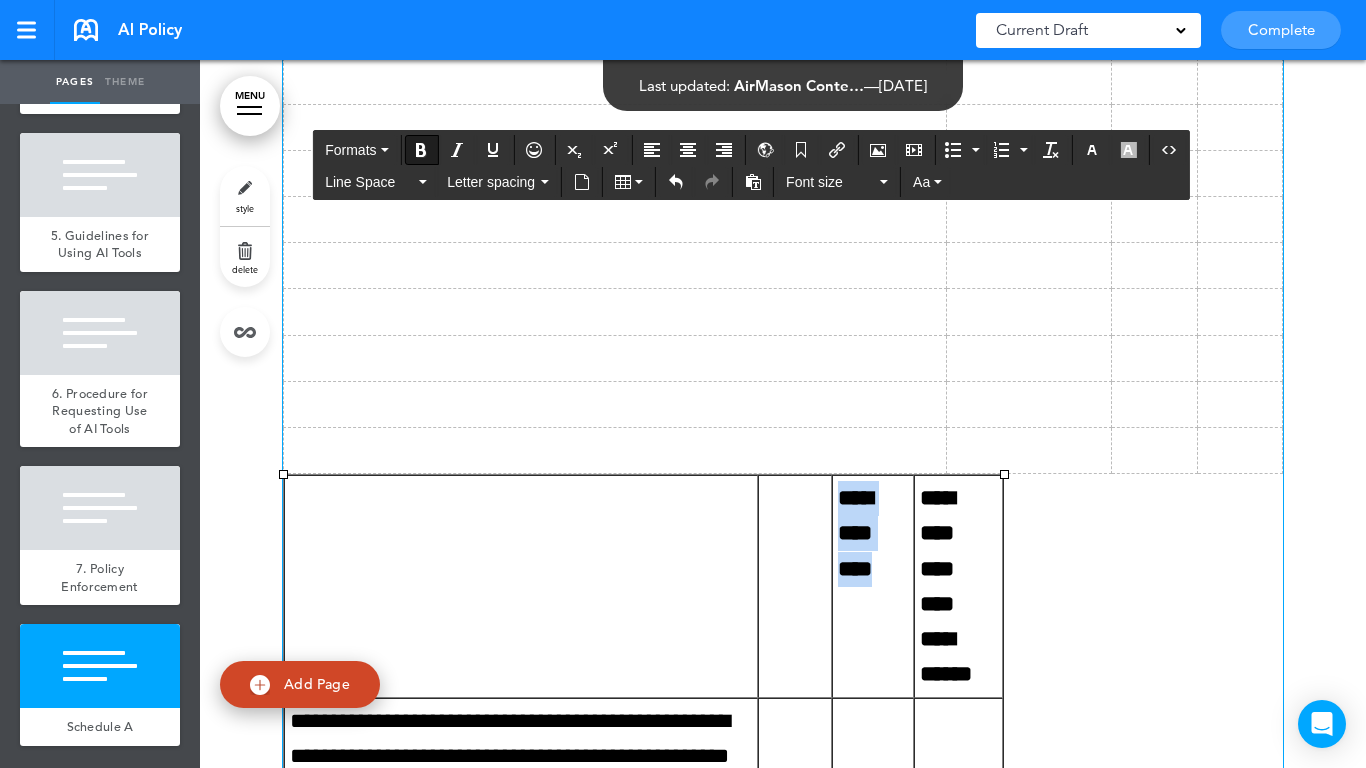 click on "**********" at bounding box center (855, 533) 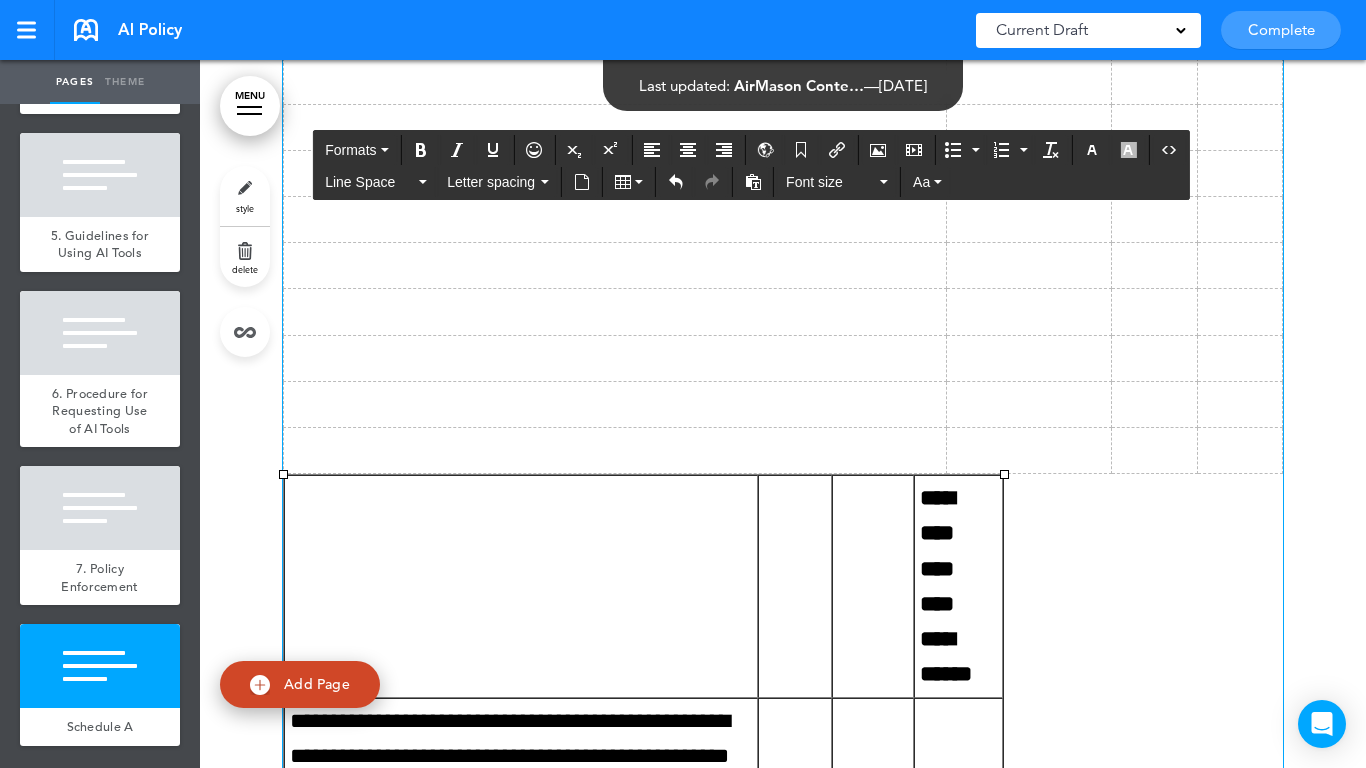 scroll, scrollTop: 17867, scrollLeft: 0, axis: vertical 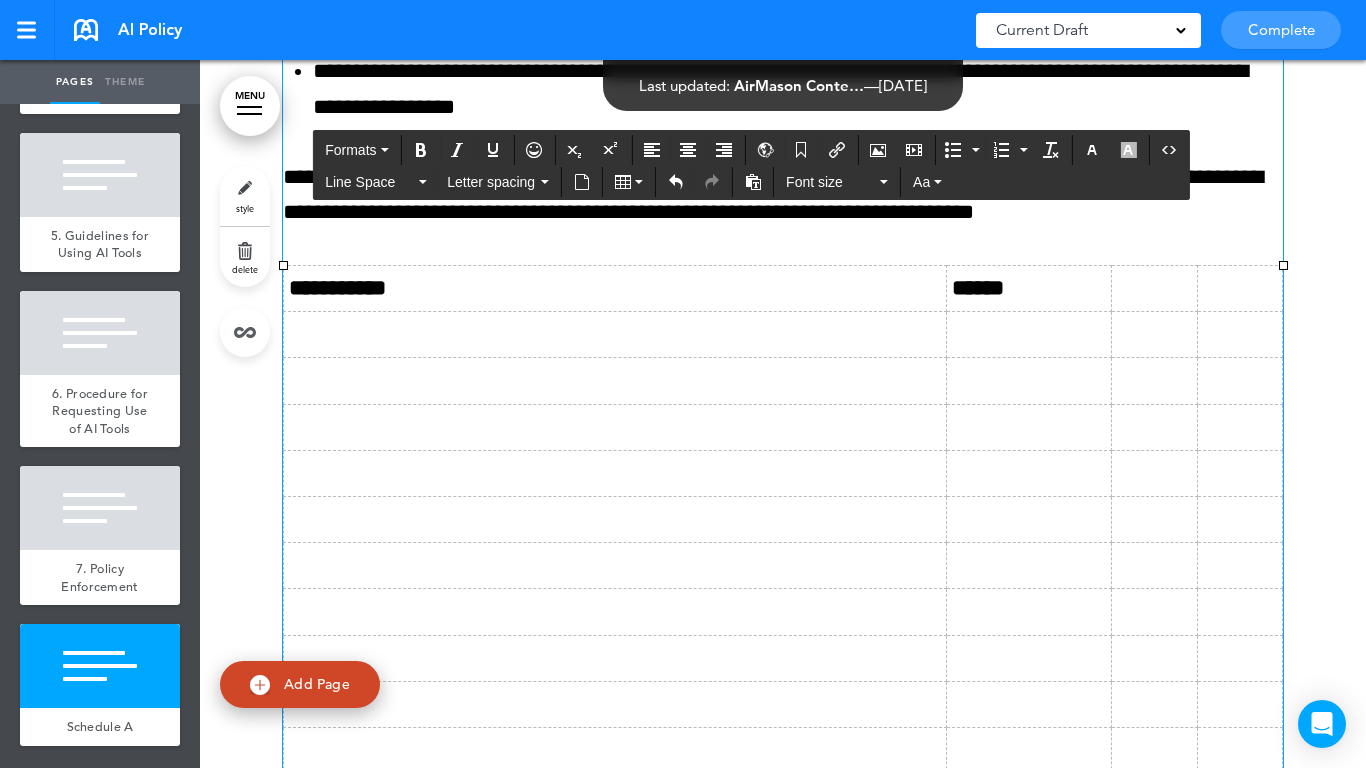 click at bounding box center [1154, 289] 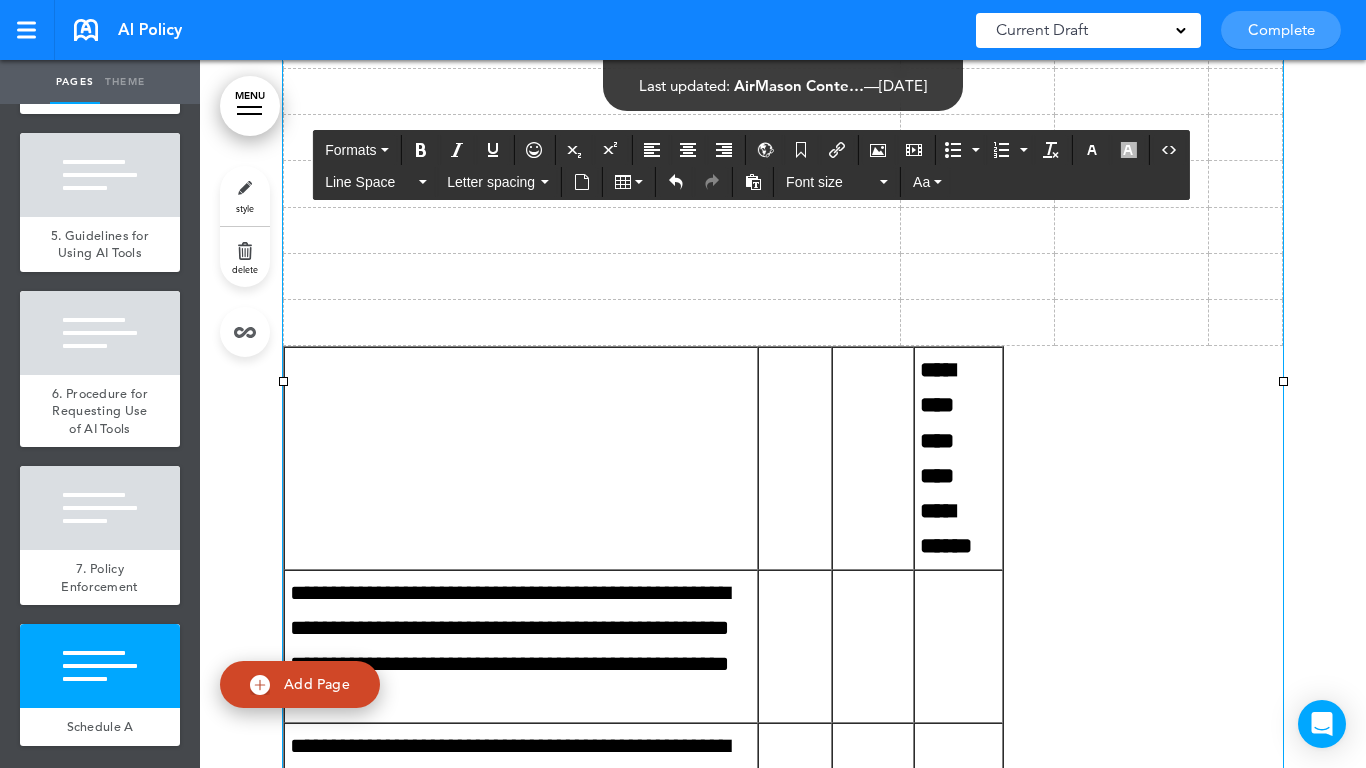 scroll, scrollTop: 18431, scrollLeft: 0, axis: vertical 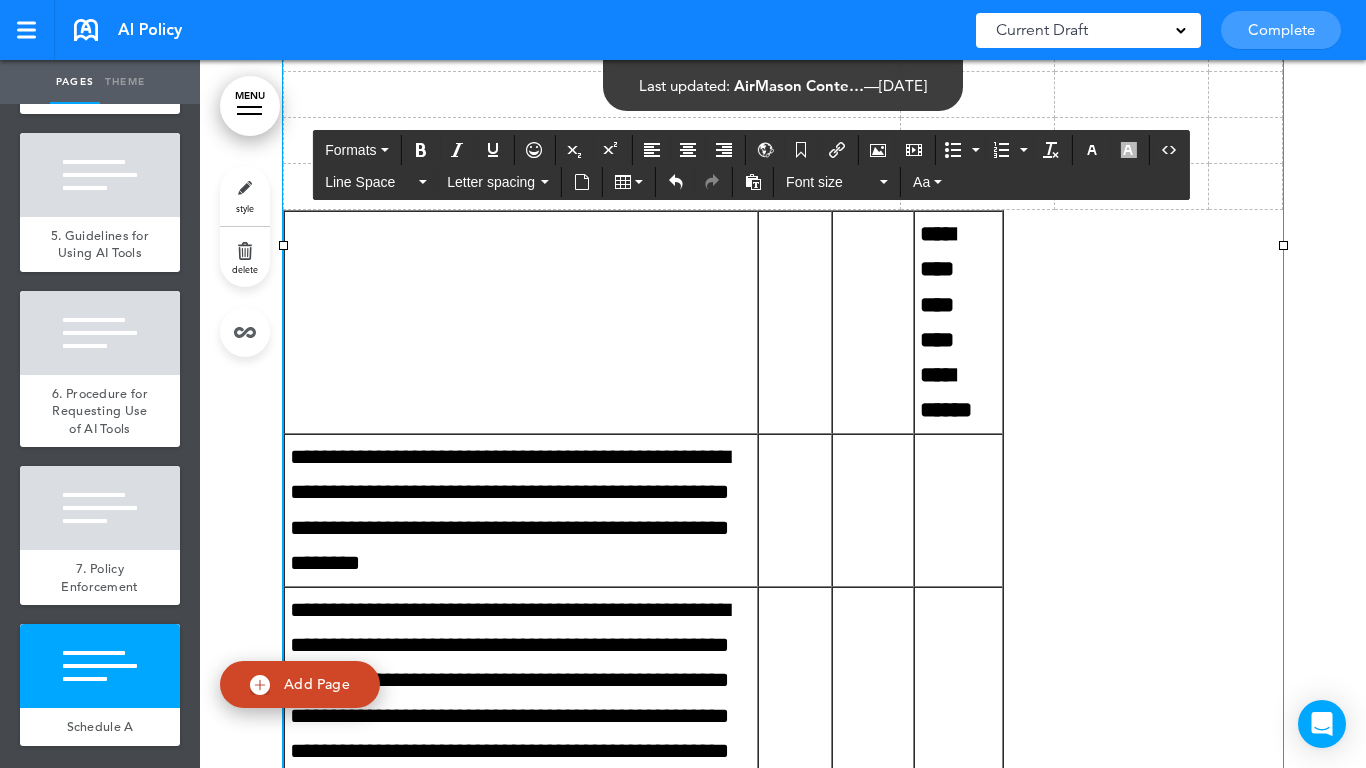 click on "**********" at bounding box center (937, 287) 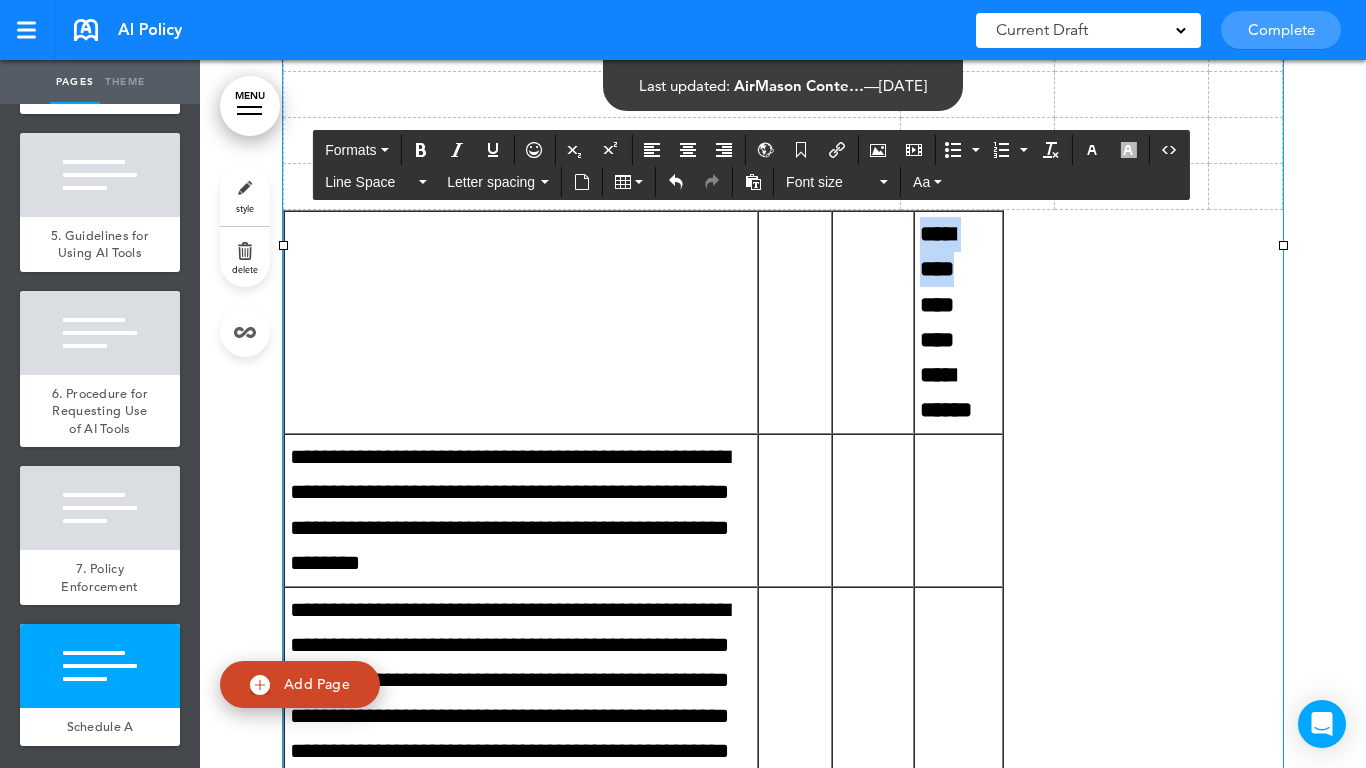 click on "**********" at bounding box center [937, 287] 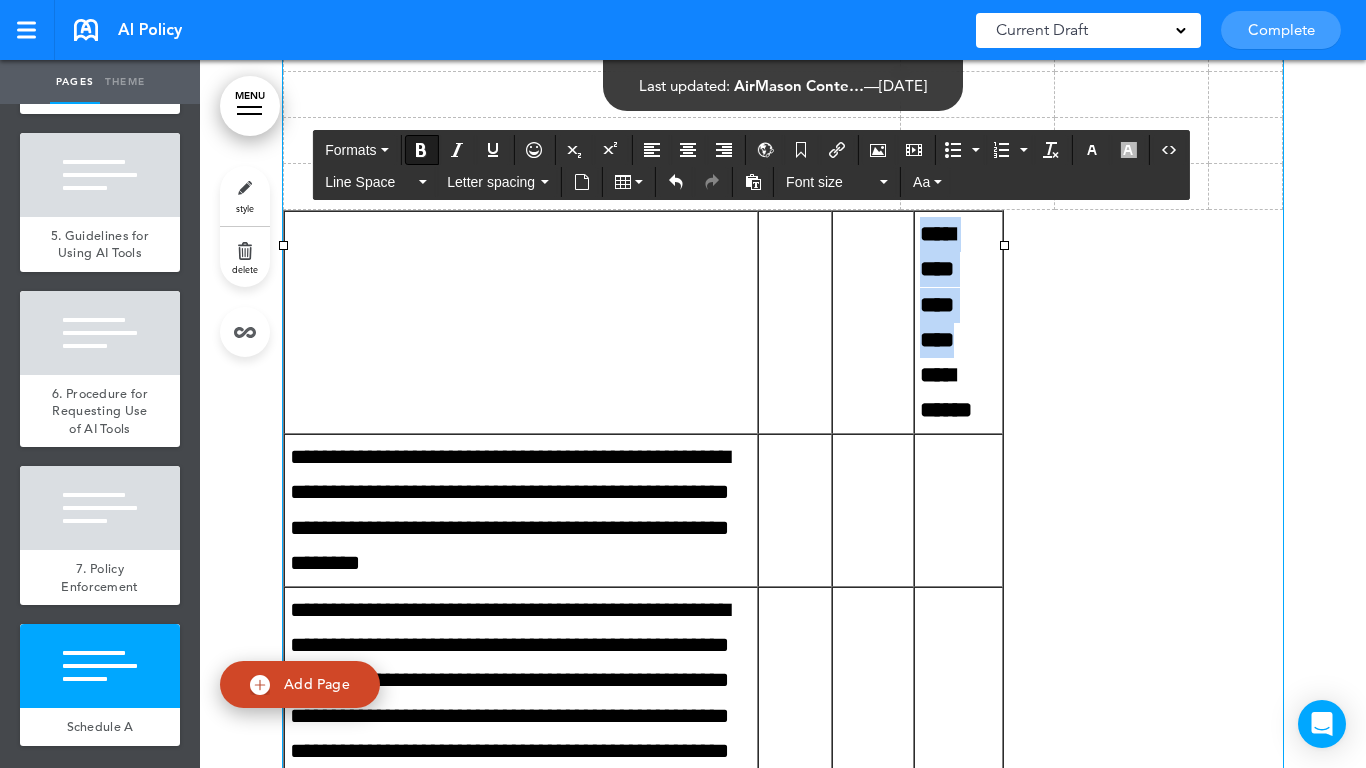 click on "**********" at bounding box center [937, 287] 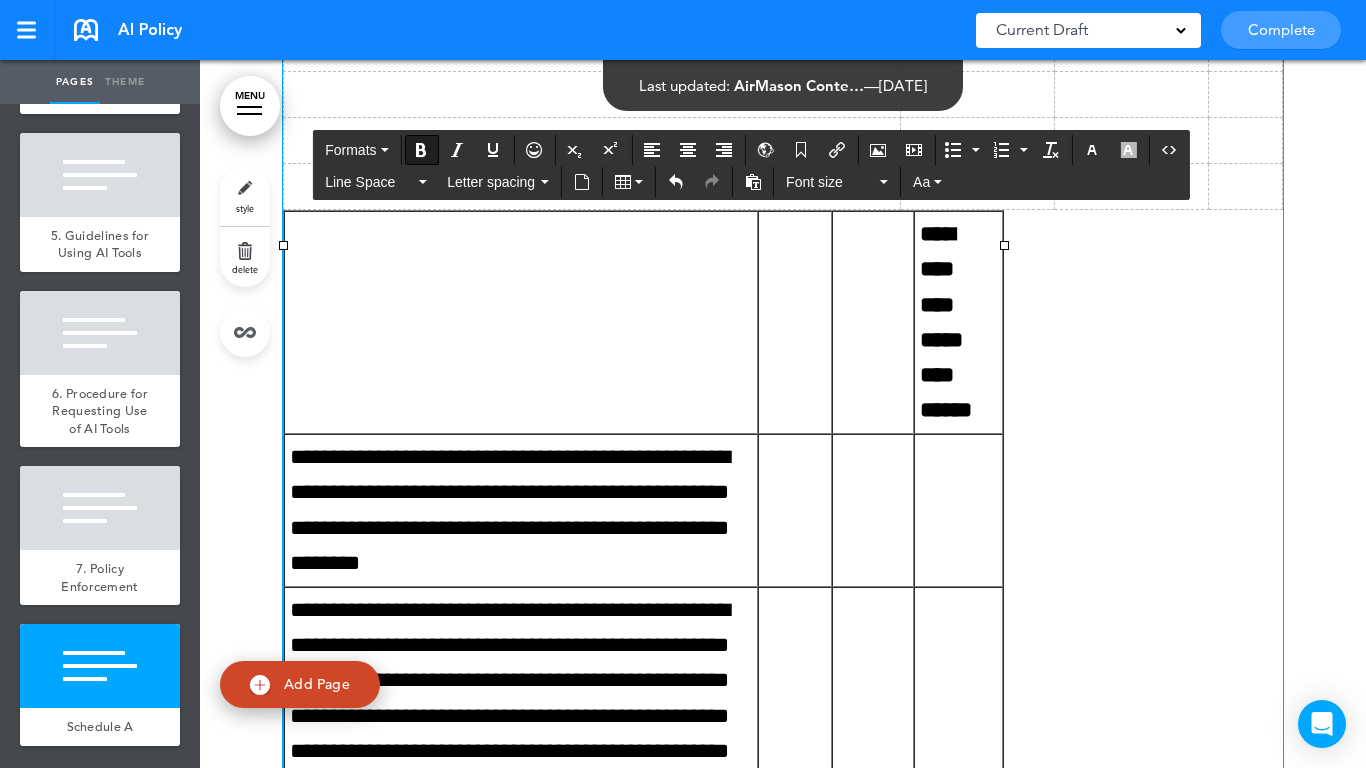 click on "**********" at bounding box center [958, 322] 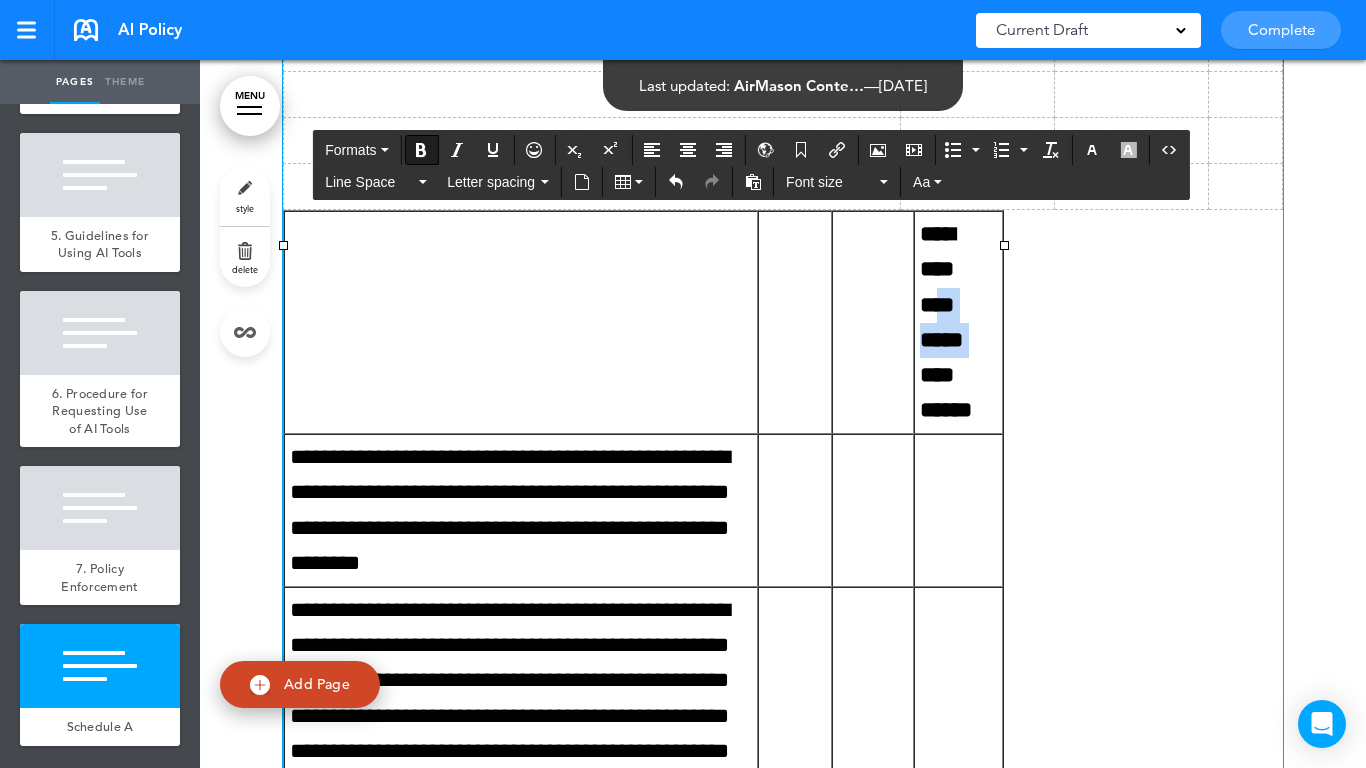 click on "**********" at bounding box center (958, 322) 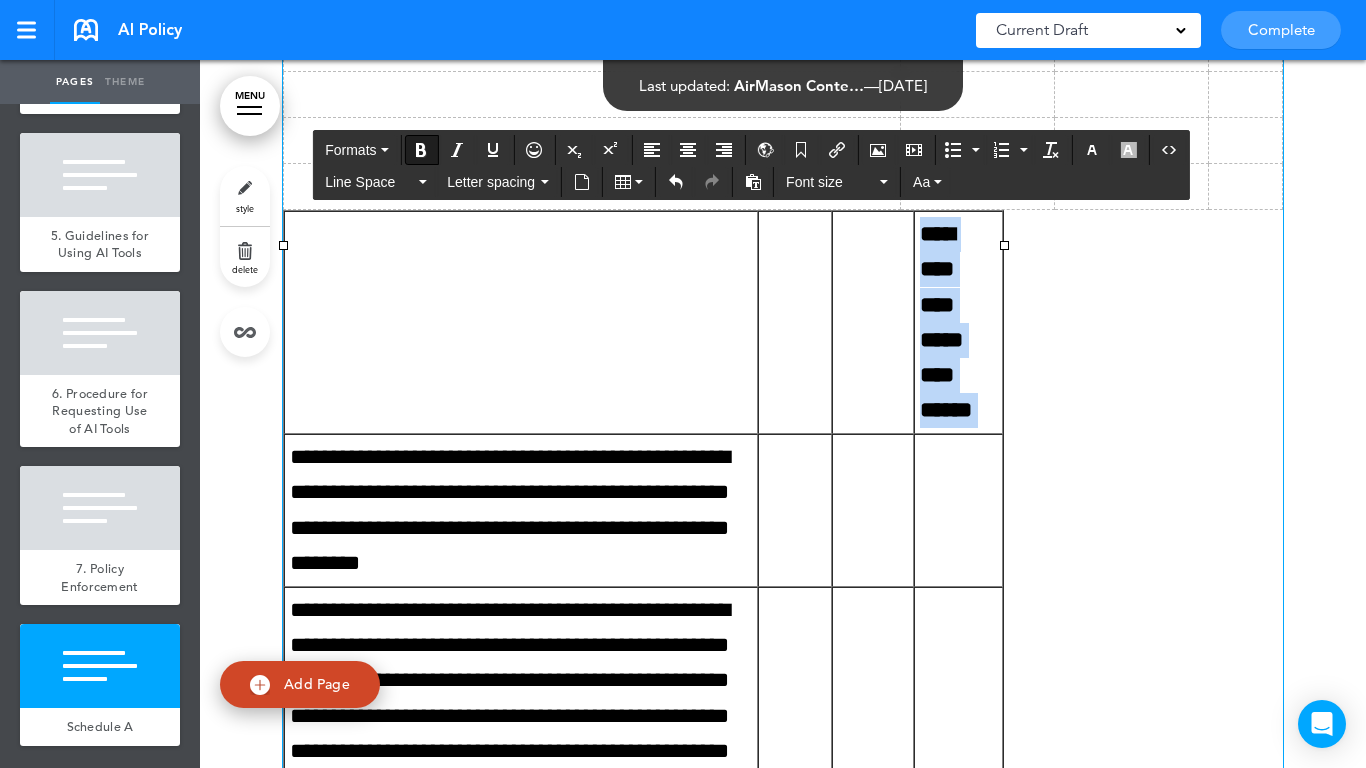 click on "**********" at bounding box center [958, 322] 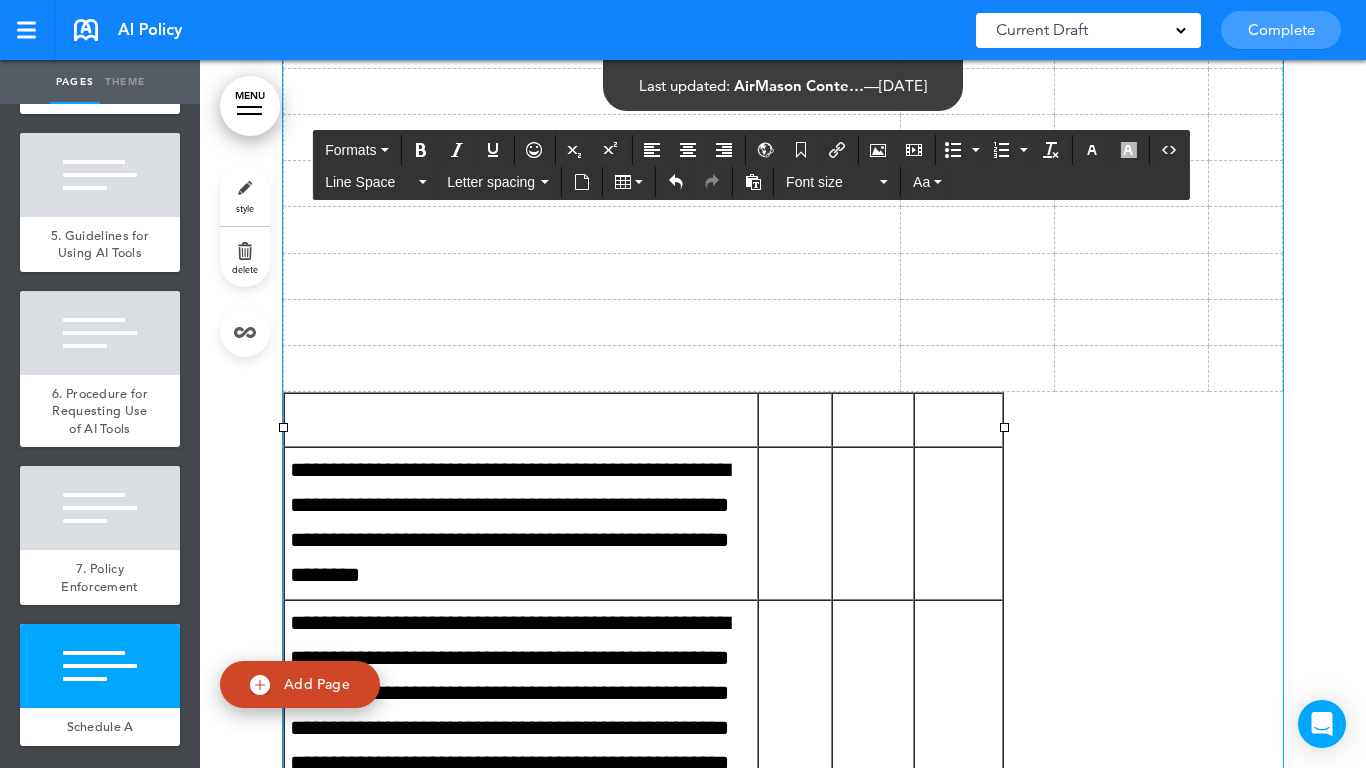 scroll, scrollTop: 17931, scrollLeft: 0, axis: vertical 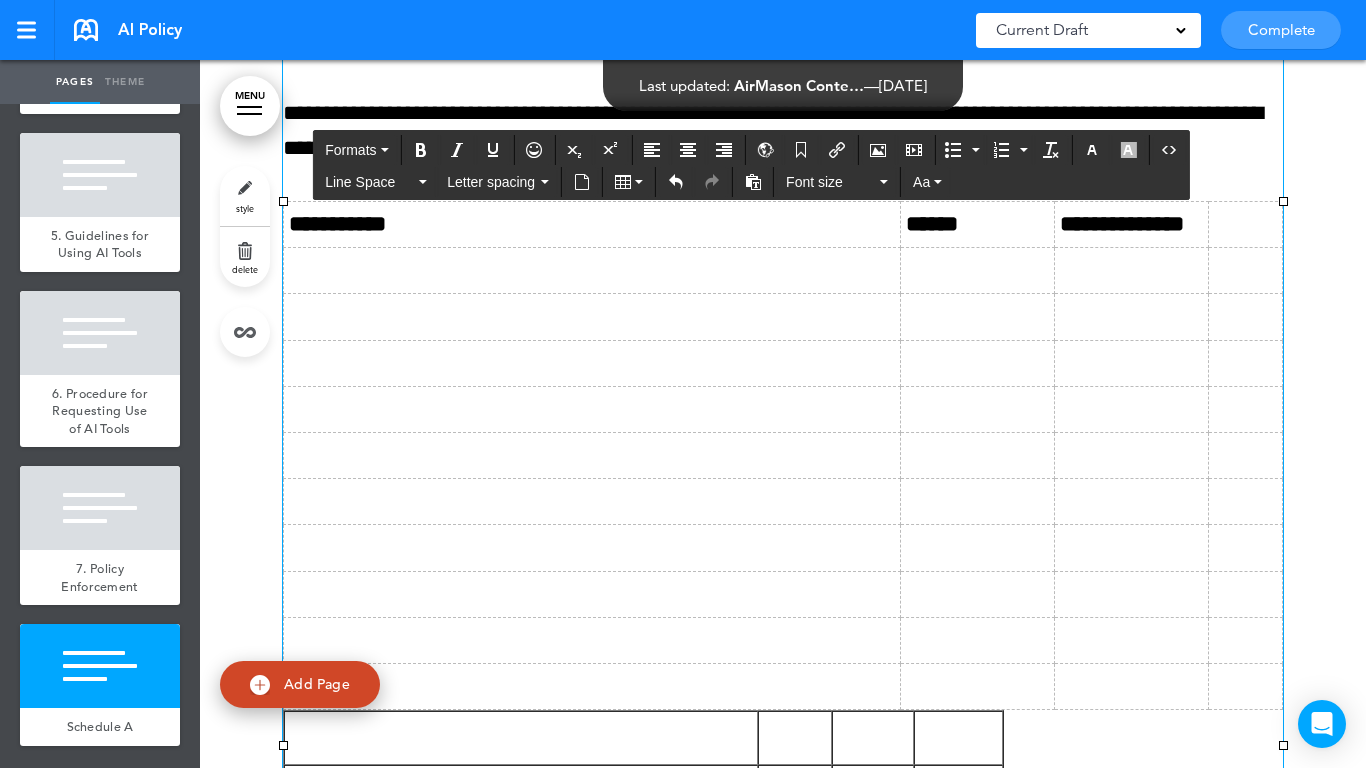 drag, startPoint x: 1191, startPoint y: 297, endPoint x: 1089, endPoint y: 310, distance: 102.825096 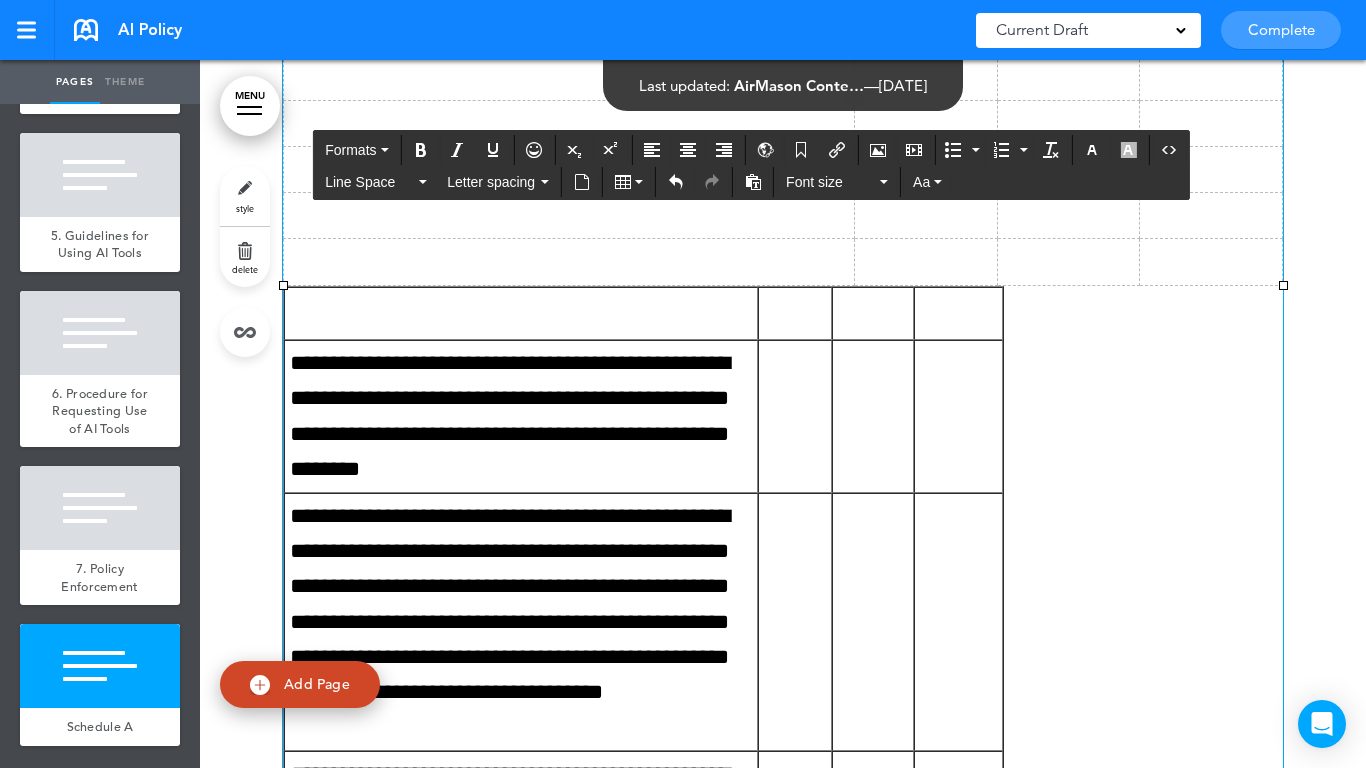 scroll, scrollTop: 18531, scrollLeft: 0, axis: vertical 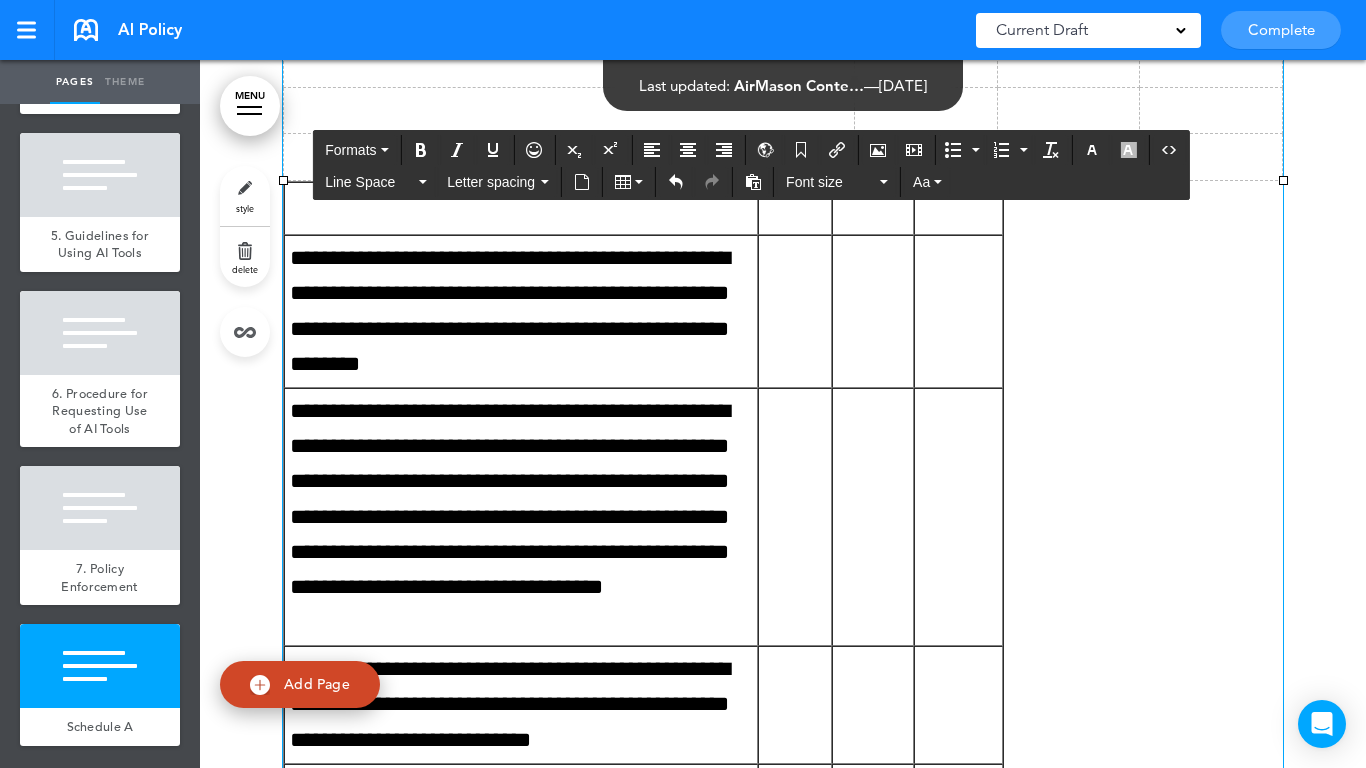 click on "**********" at bounding box center [521, 311] 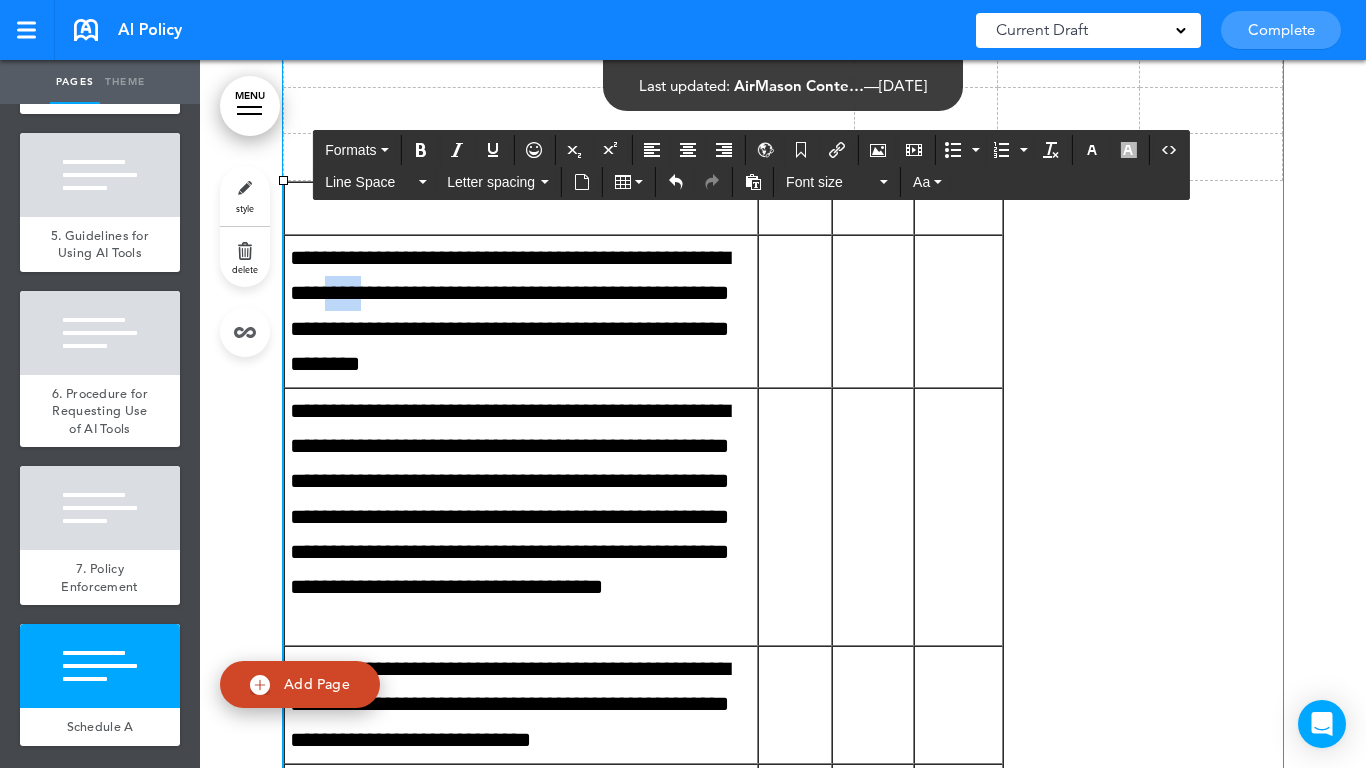 click on "**********" at bounding box center (521, 311) 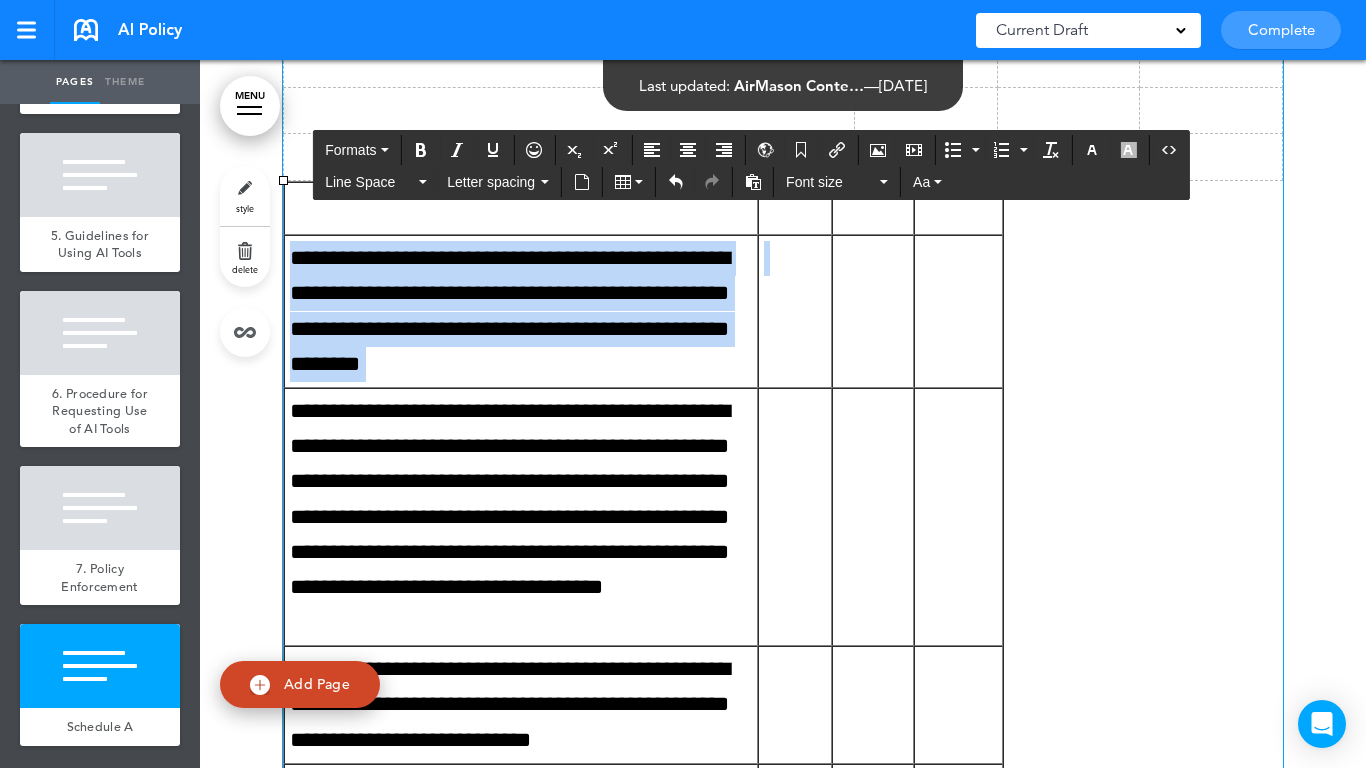 click on "**********" at bounding box center (521, 311) 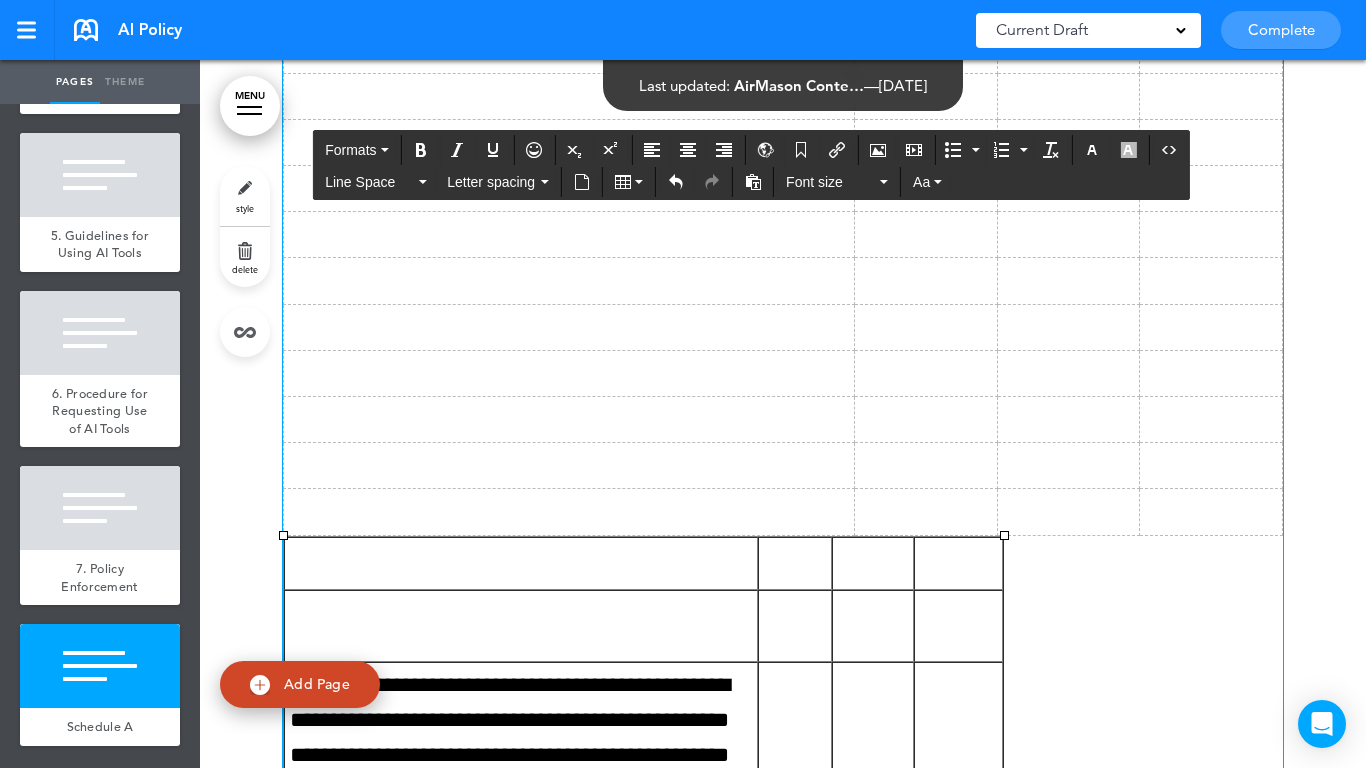 scroll, scrollTop: 17931, scrollLeft: 0, axis: vertical 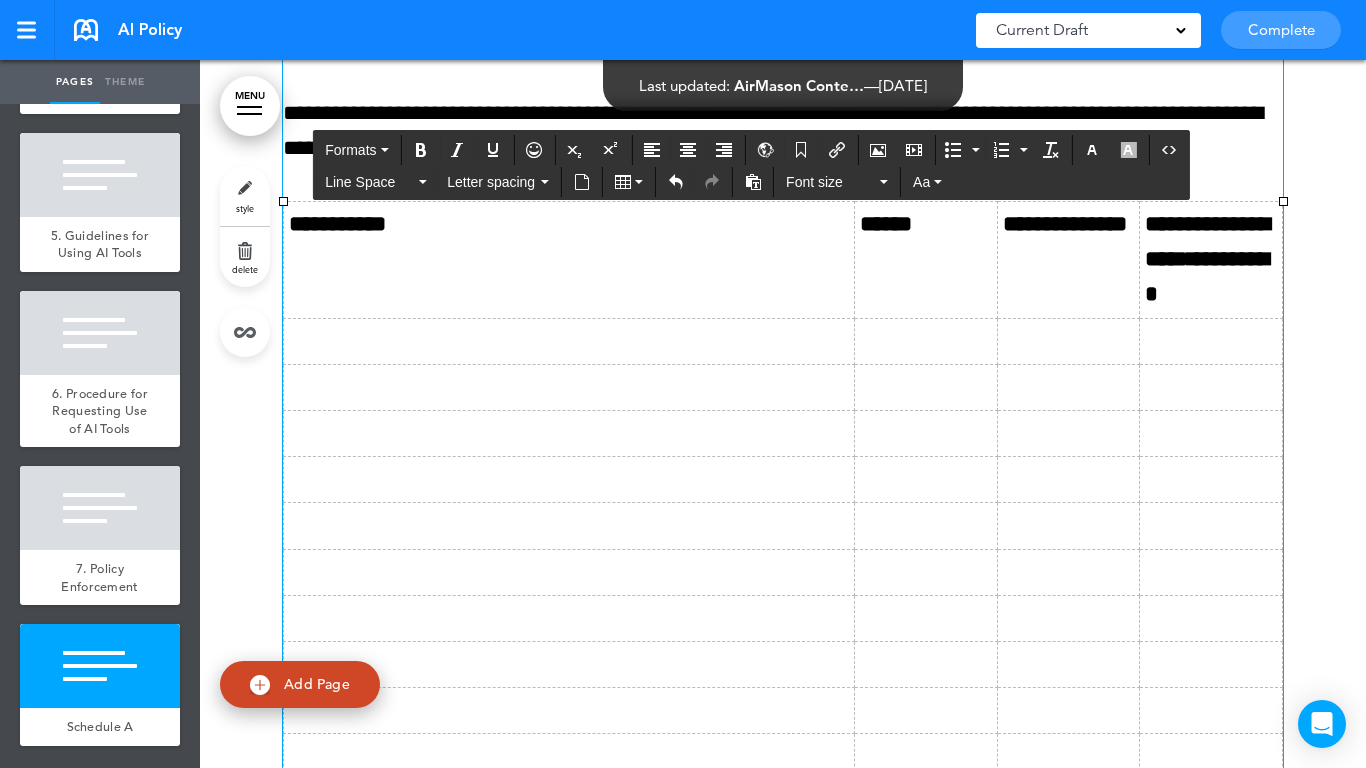 click at bounding box center [569, 341] 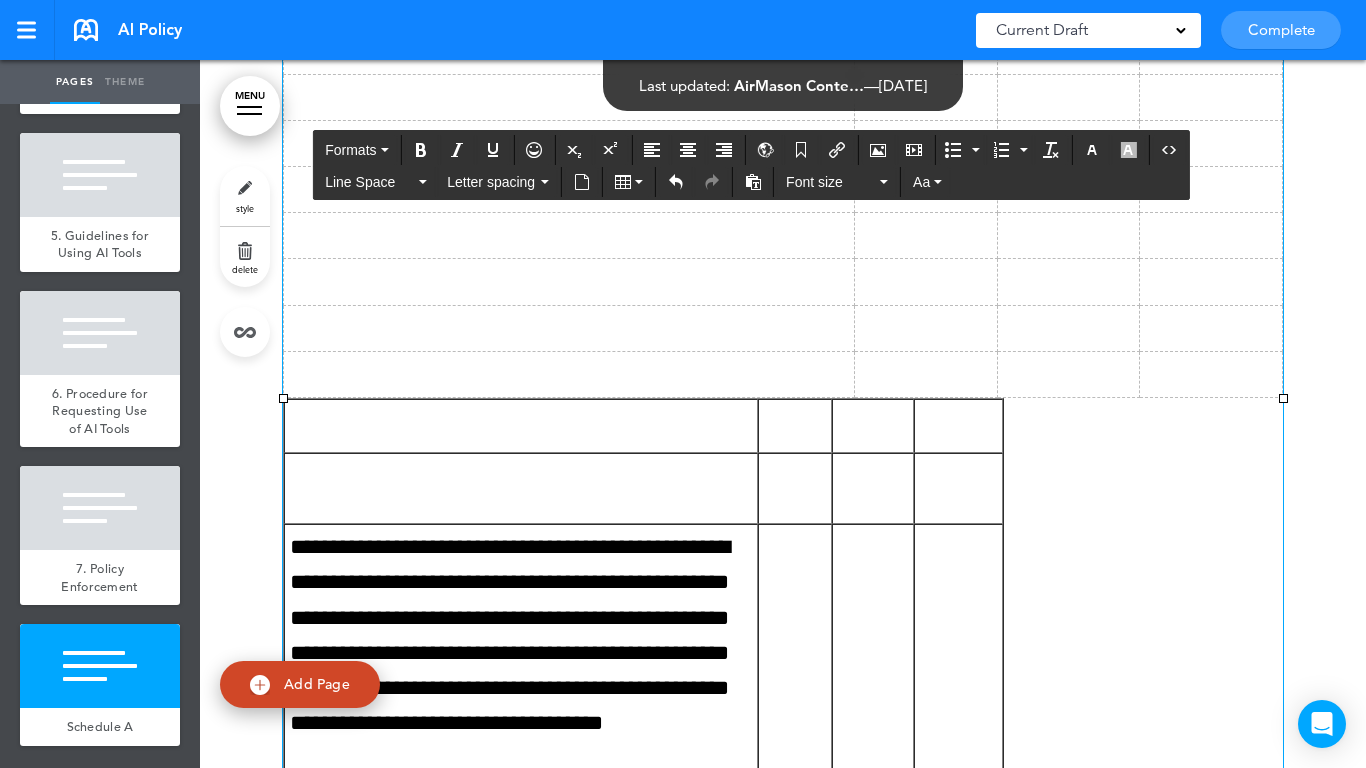 scroll, scrollTop: 18531, scrollLeft: 0, axis: vertical 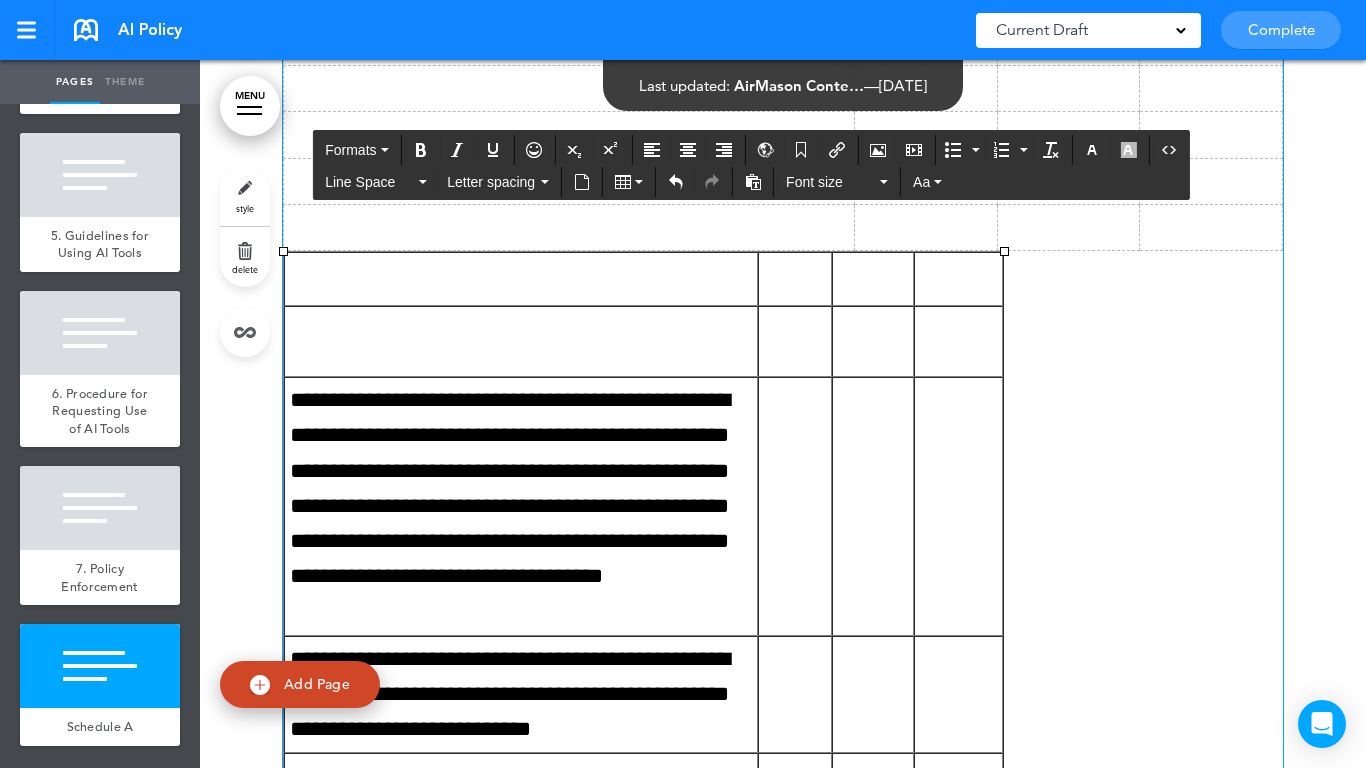 click on "**********" at bounding box center (521, 506) 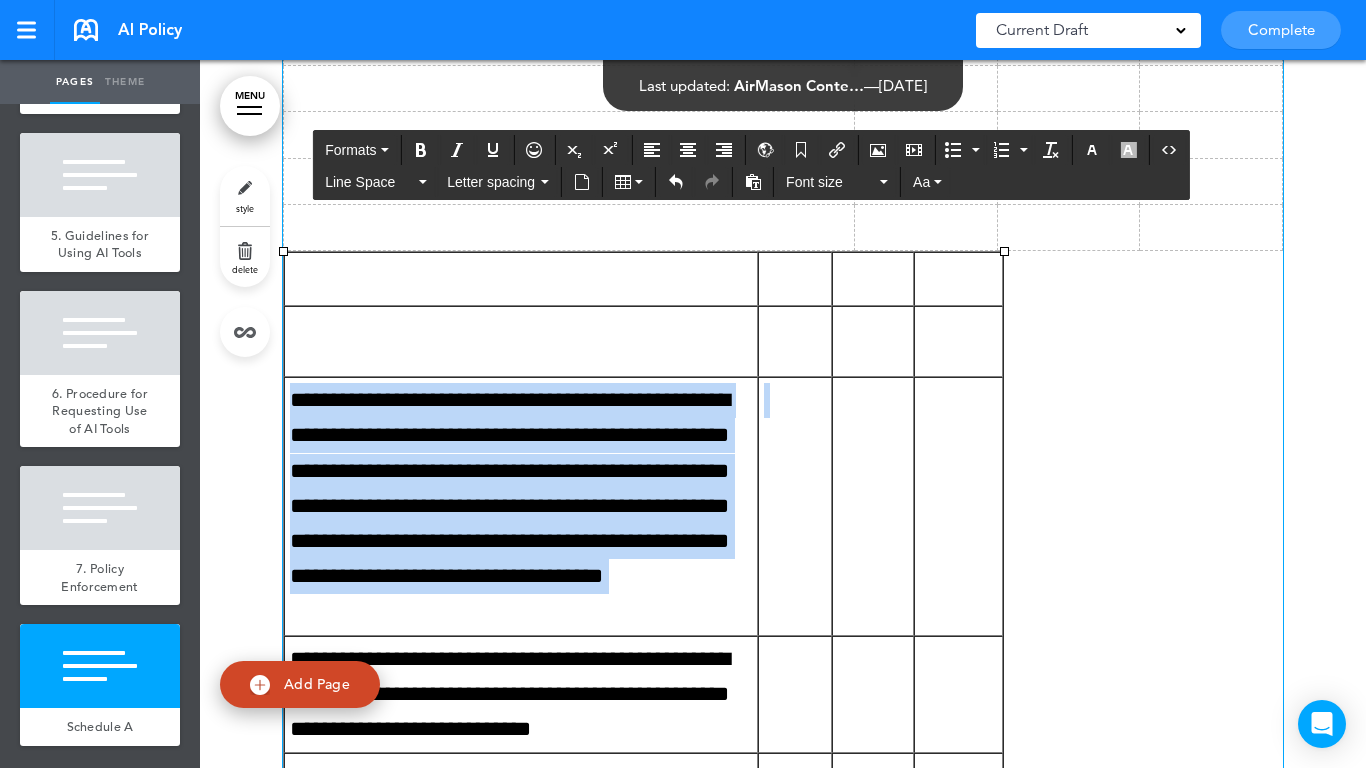 click on "**********" at bounding box center (521, 506) 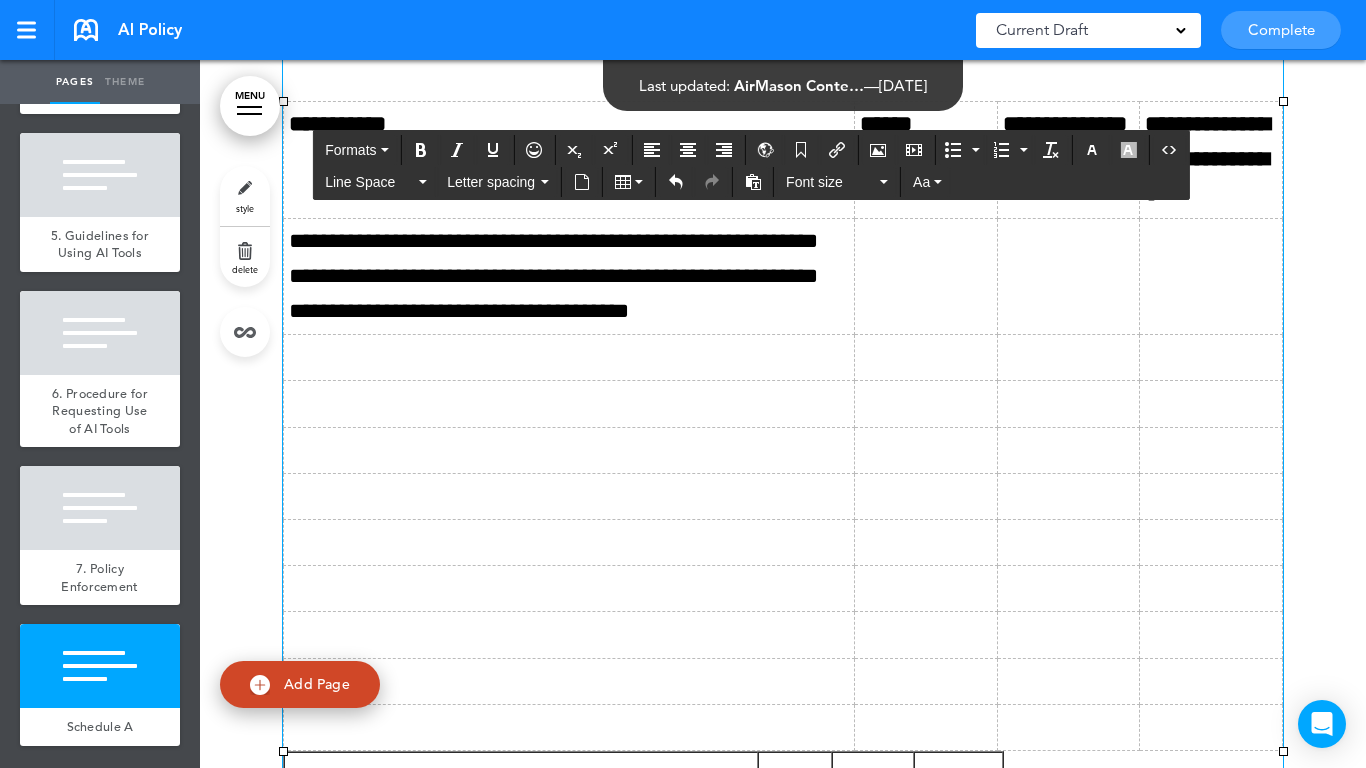 click at bounding box center [569, 358] 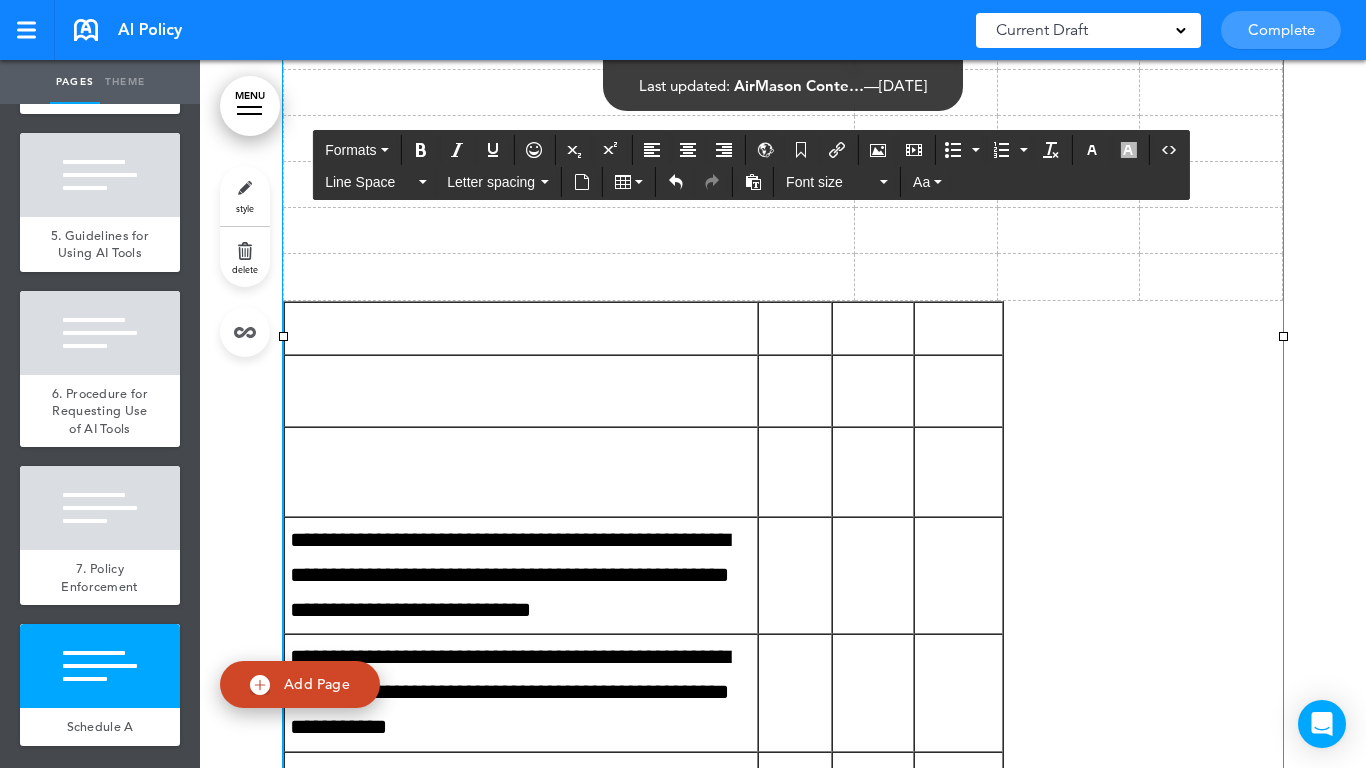 scroll, scrollTop: 18822, scrollLeft: 0, axis: vertical 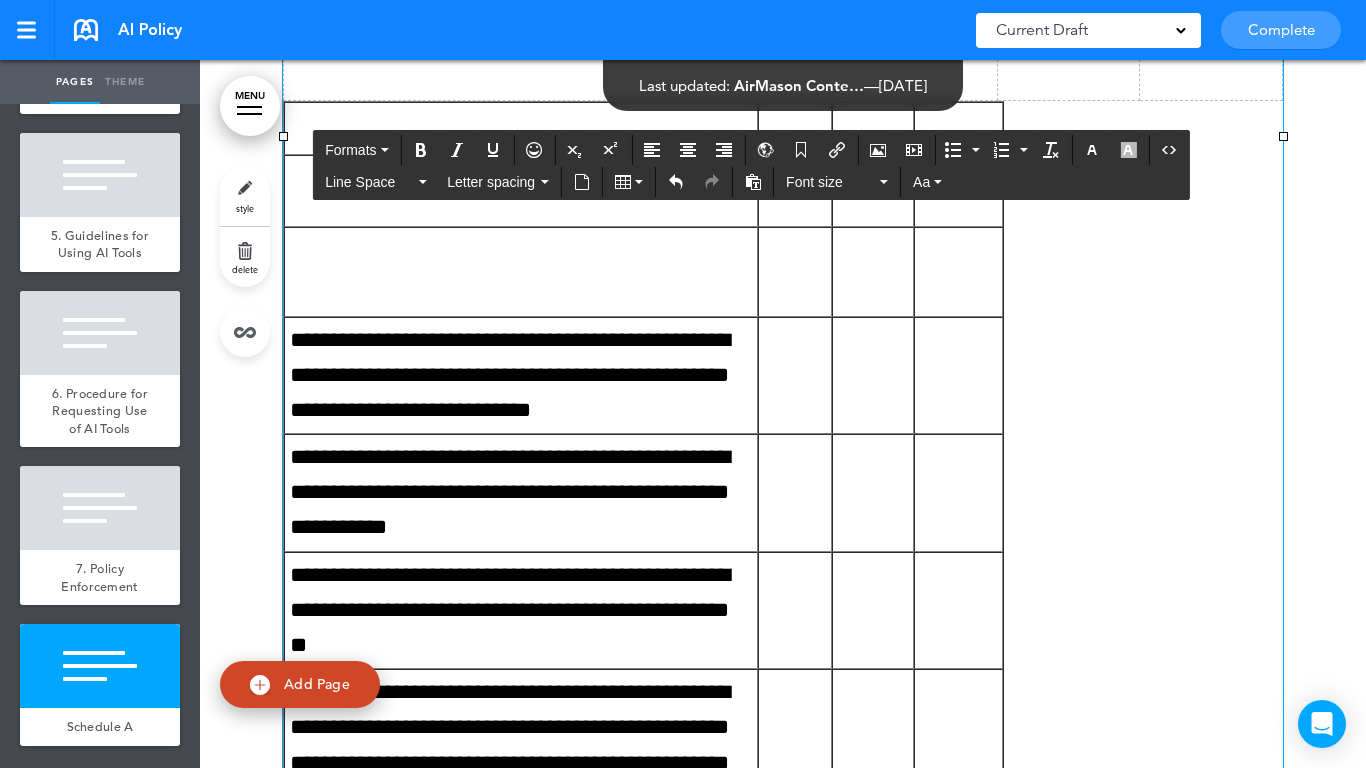 click on "**********" at bounding box center [521, 376] 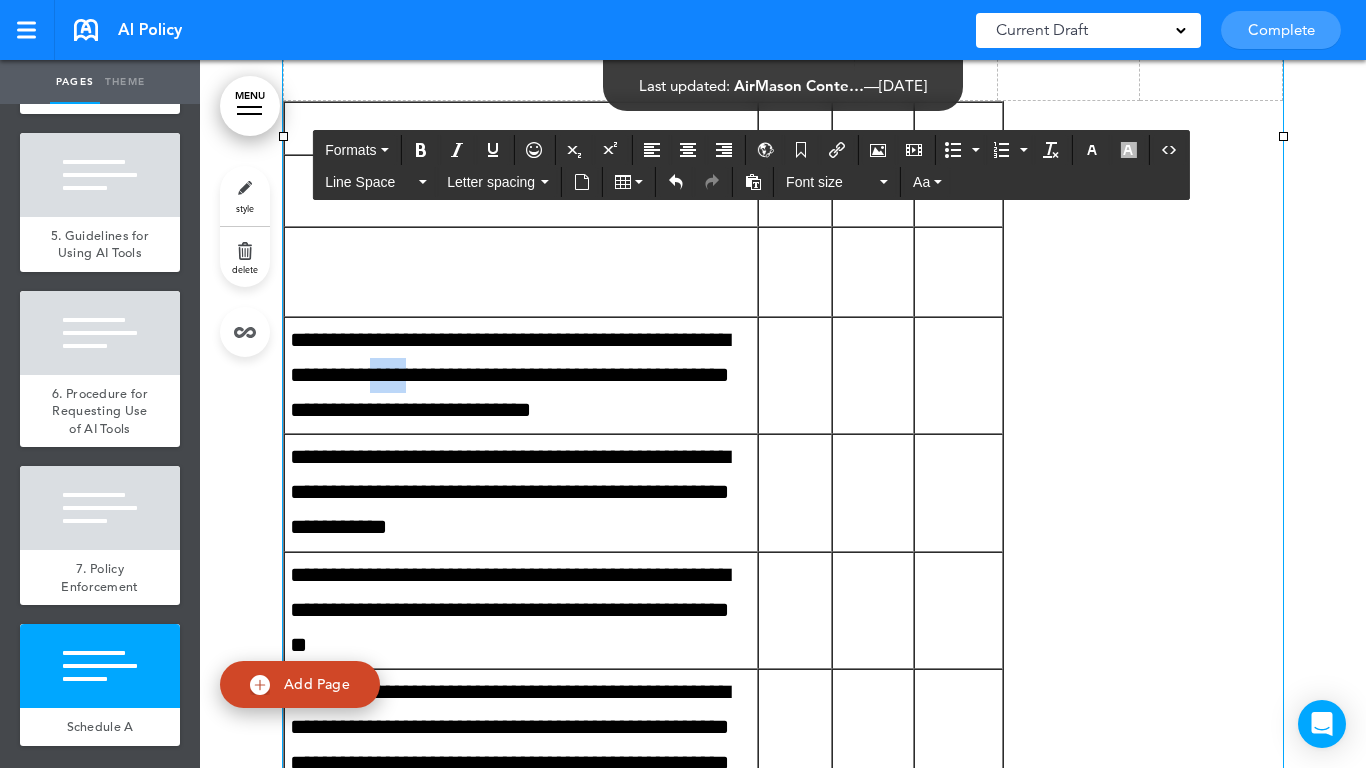 click on "**********" at bounding box center [521, 376] 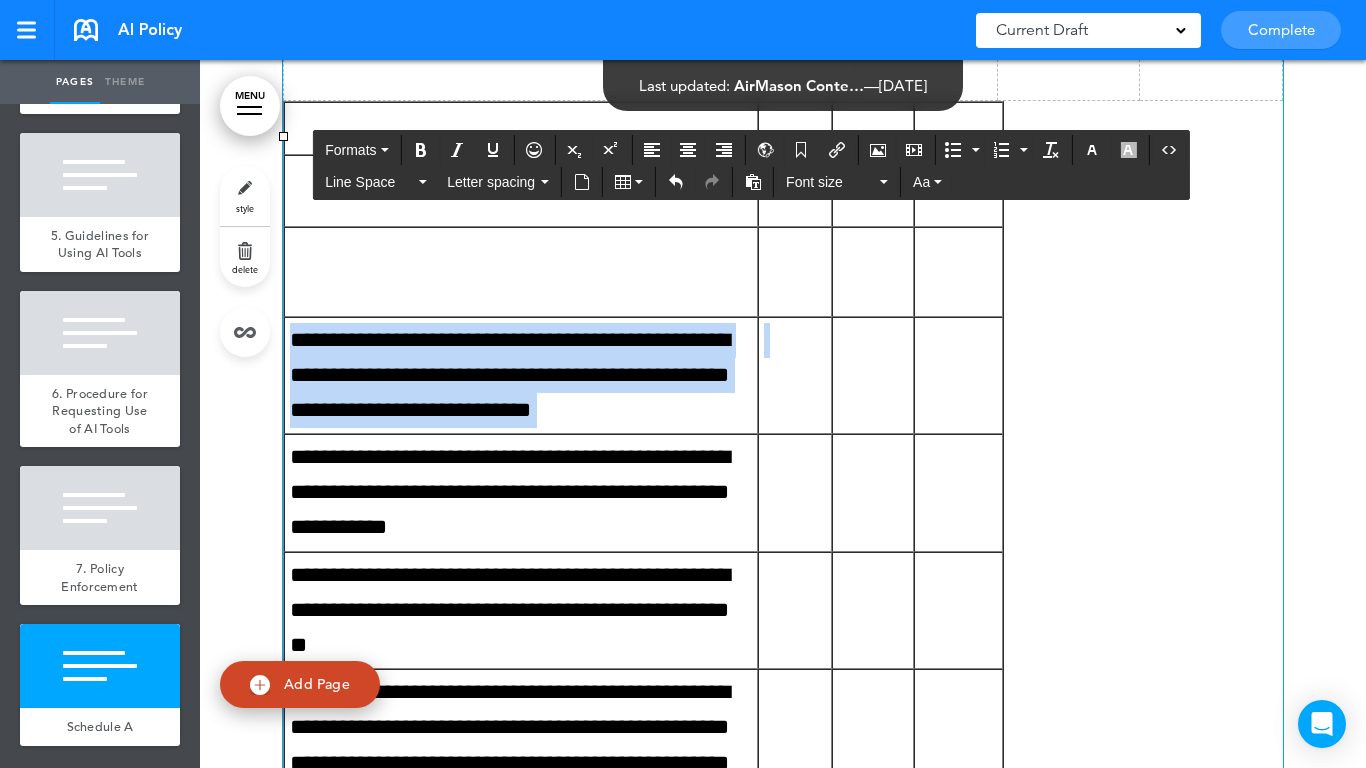 click on "**********" at bounding box center (521, 376) 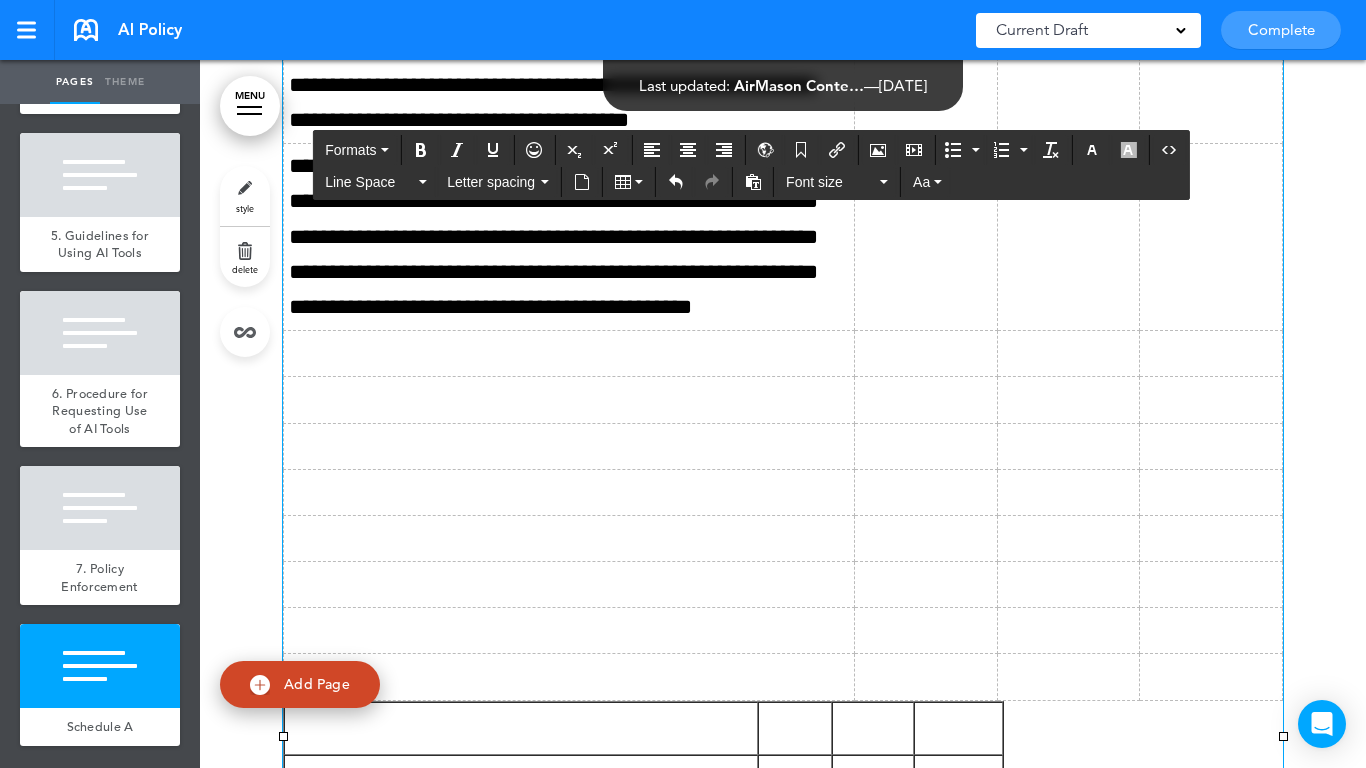 click at bounding box center [569, 354] 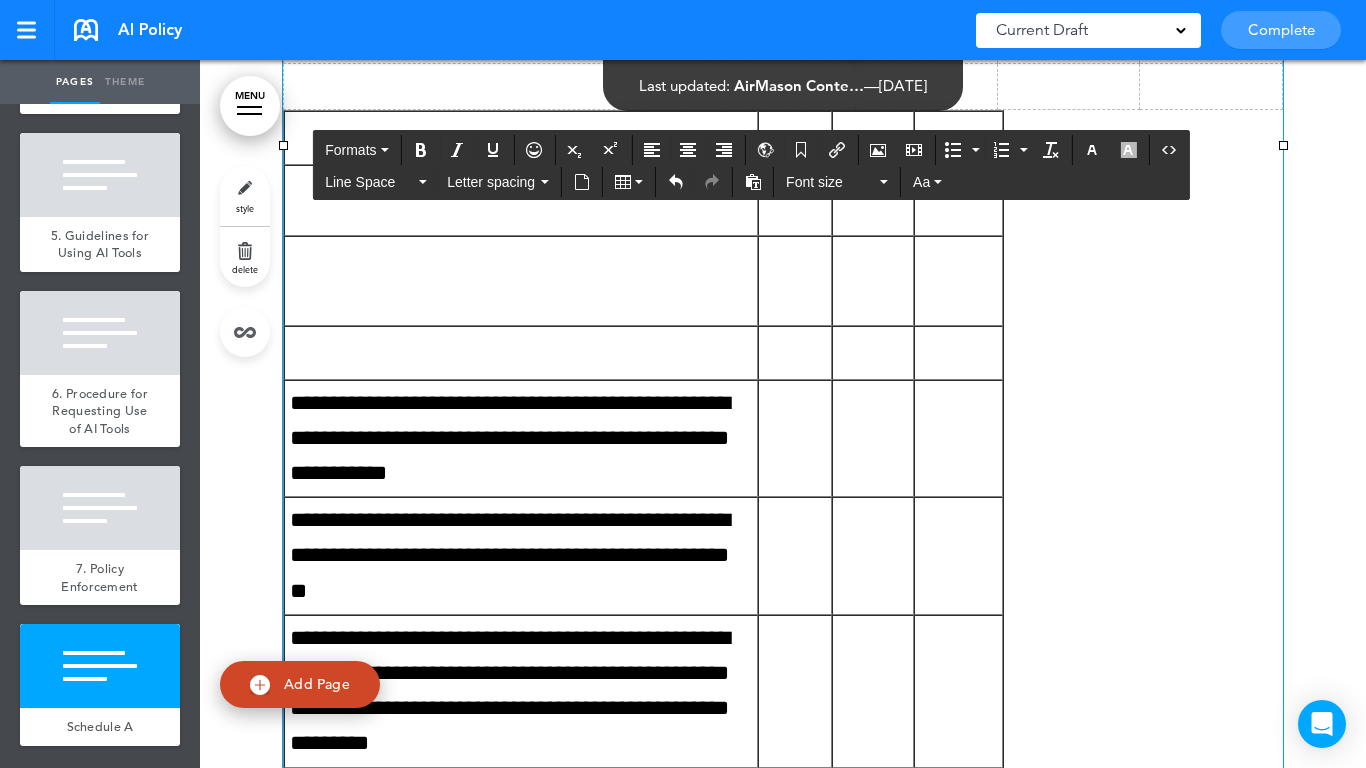 scroll, scrollTop: 19062, scrollLeft: 0, axis: vertical 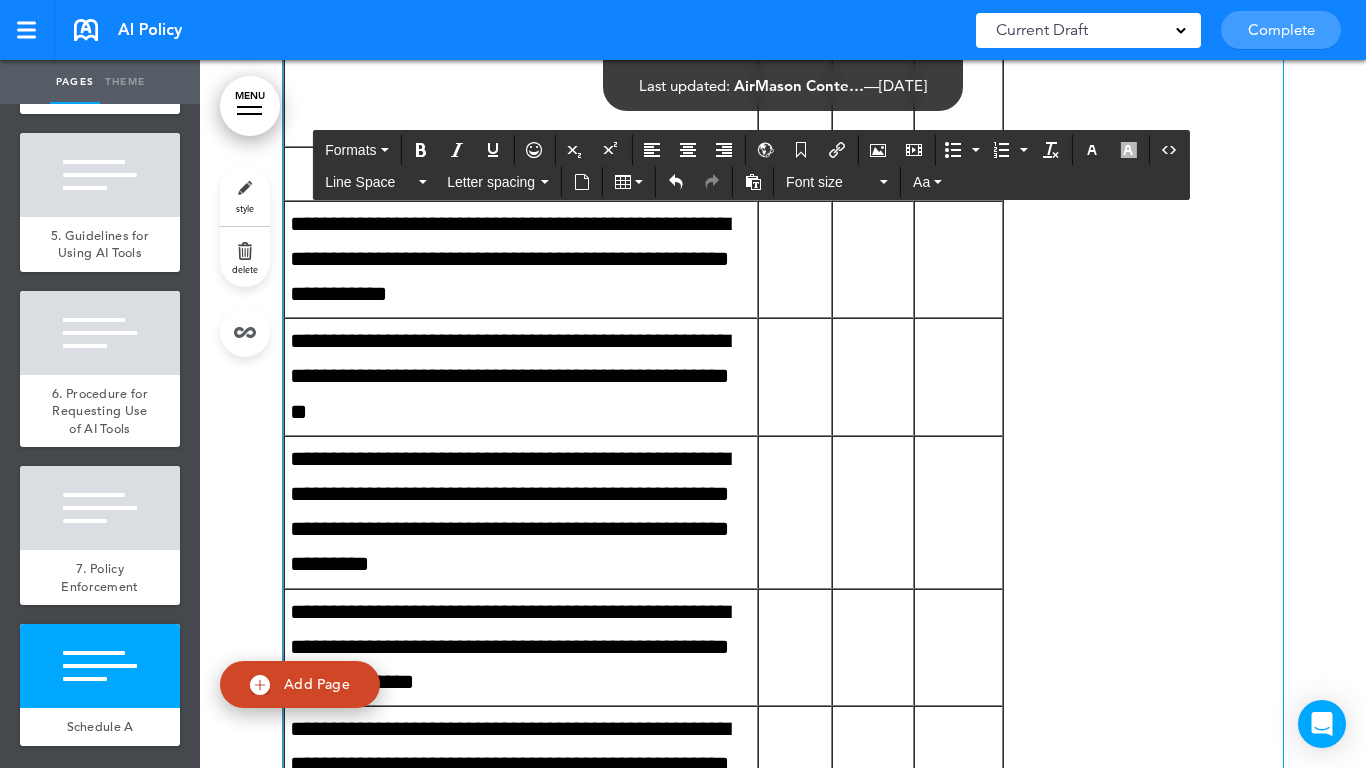 click on "**********" at bounding box center [521, 260] 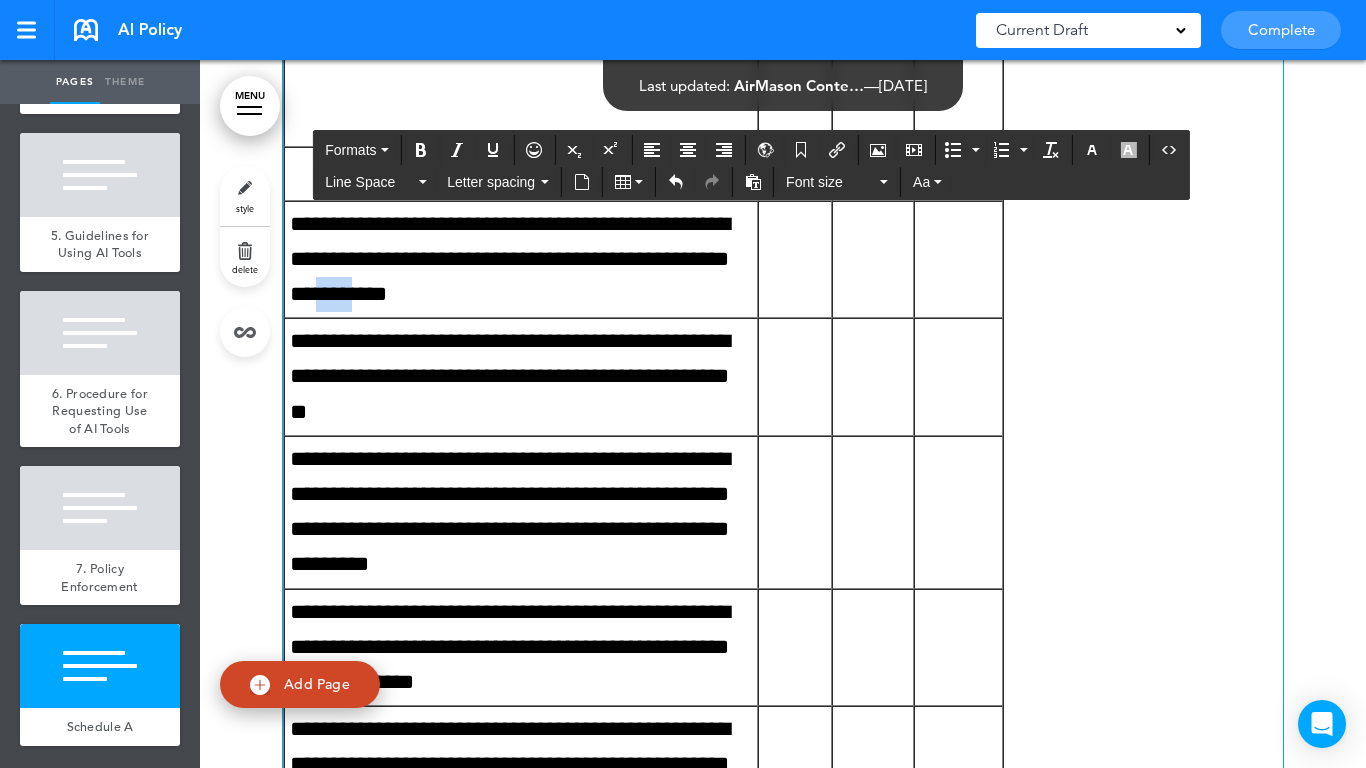 click on "**********" at bounding box center (521, 260) 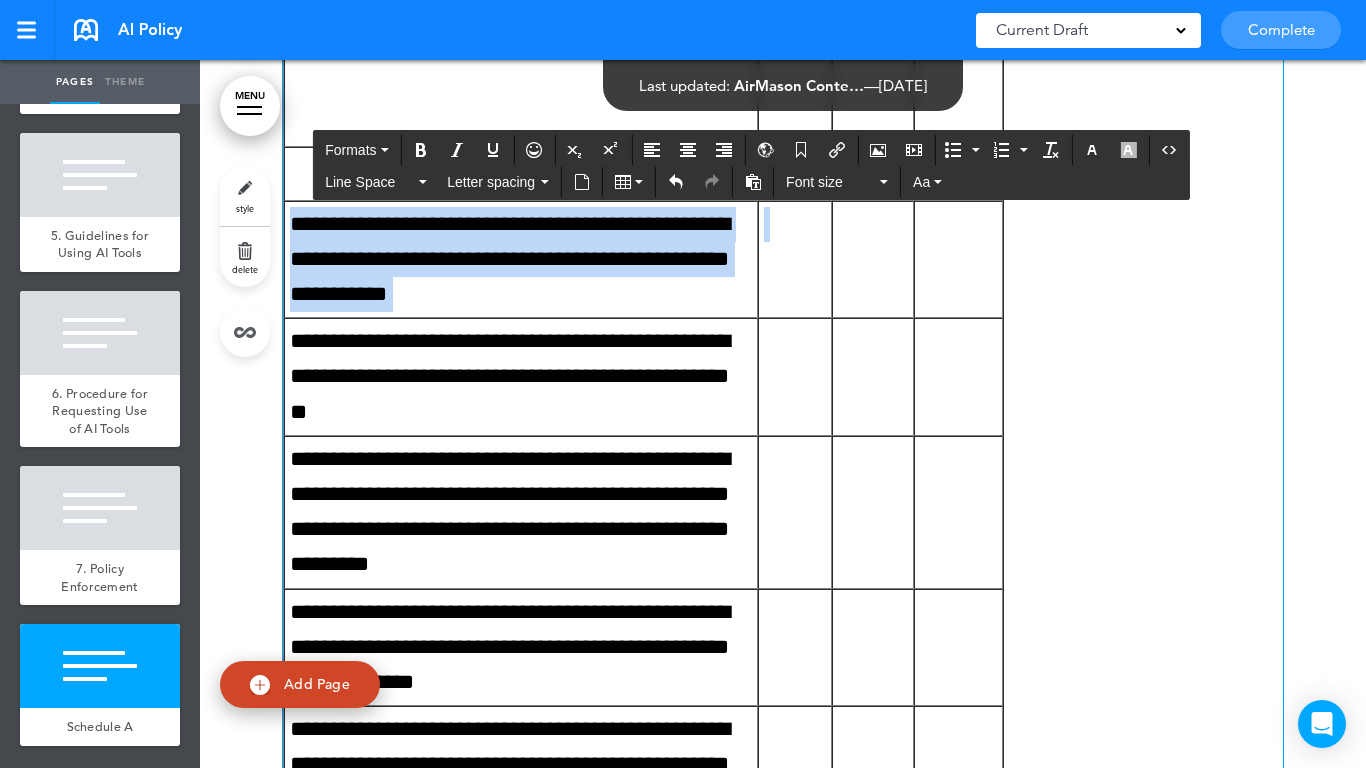 click on "**********" at bounding box center [521, 260] 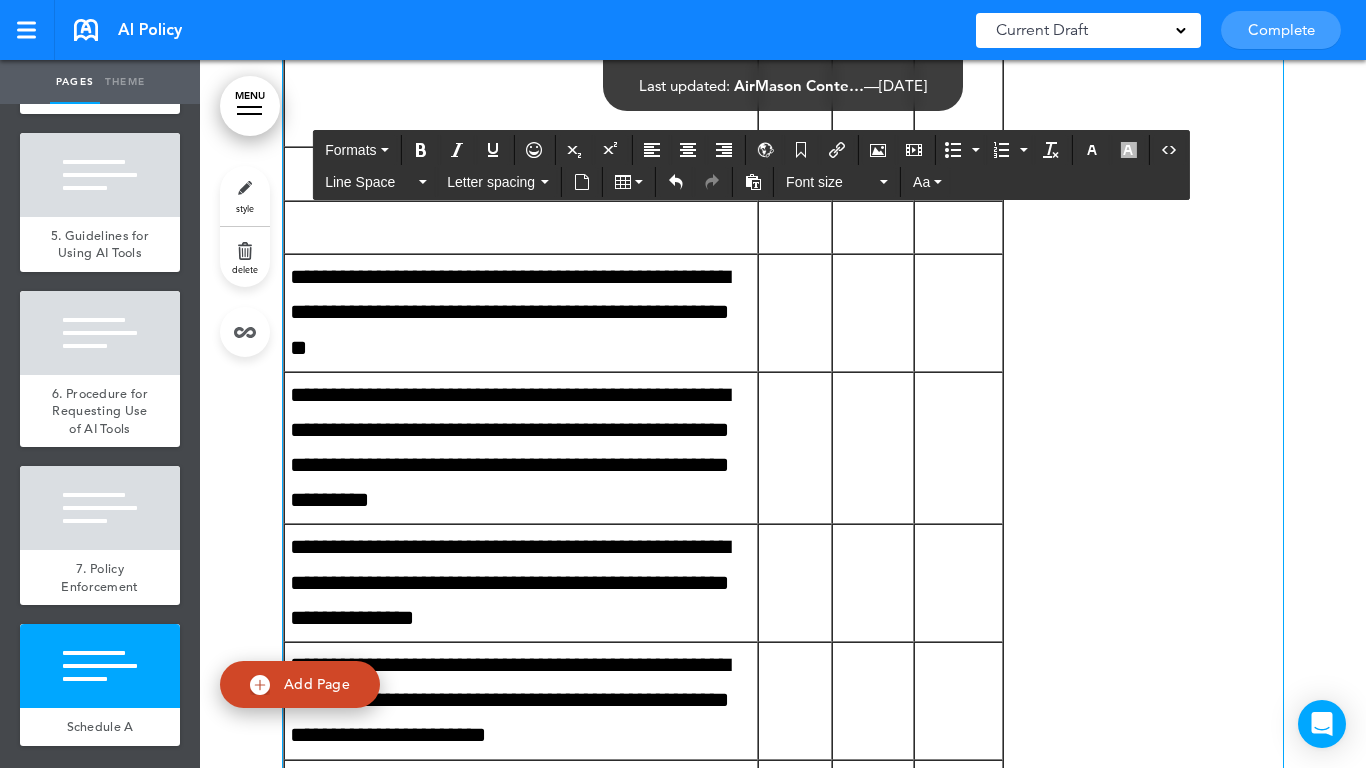 scroll, scrollTop: 18362, scrollLeft: 0, axis: vertical 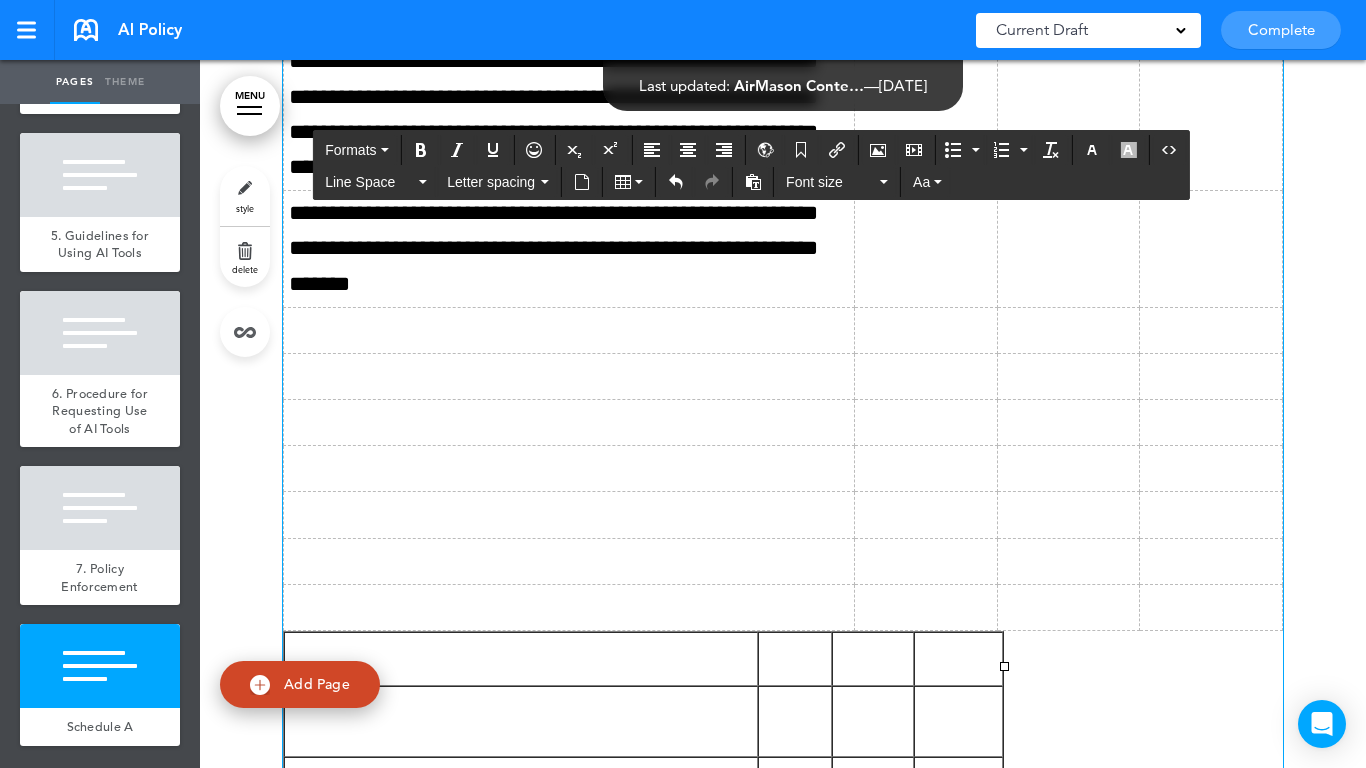 click at bounding box center [569, 330] 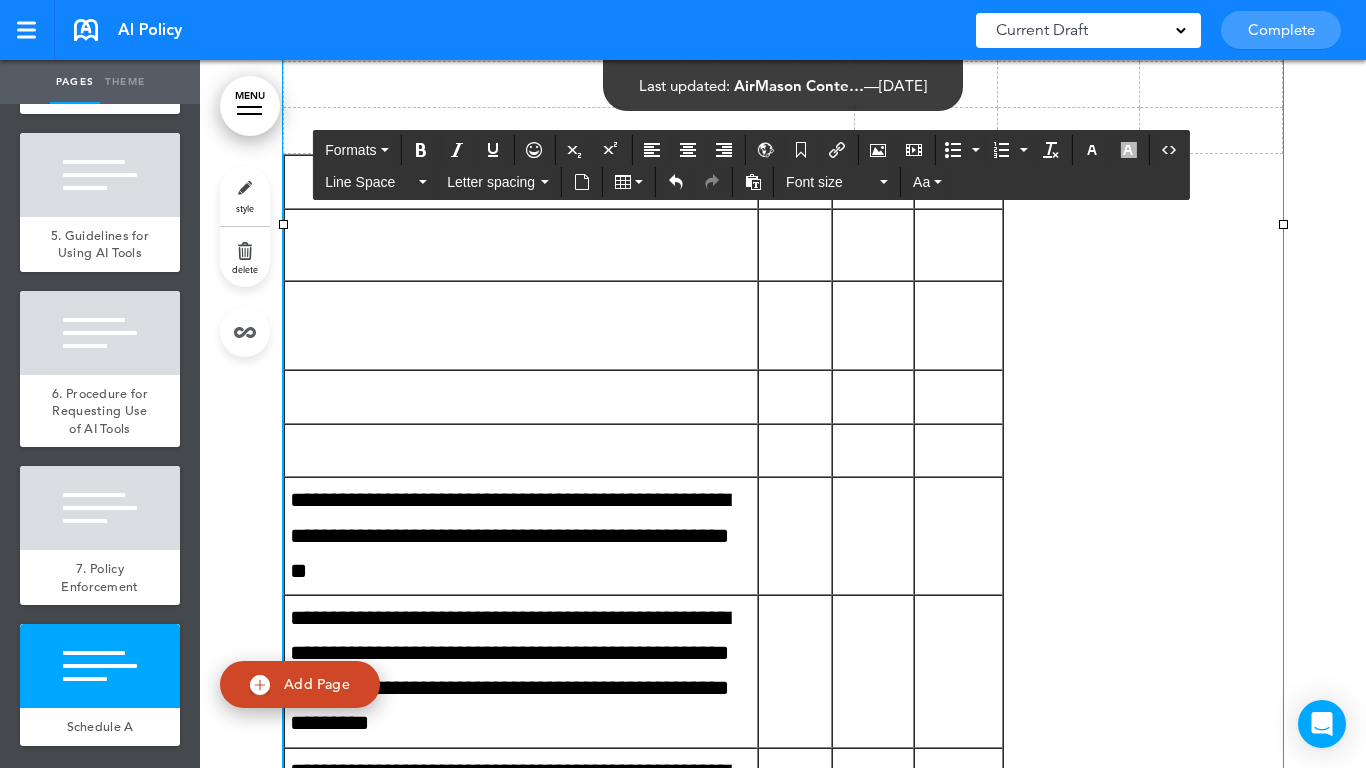 scroll, scrollTop: 19155, scrollLeft: 0, axis: vertical 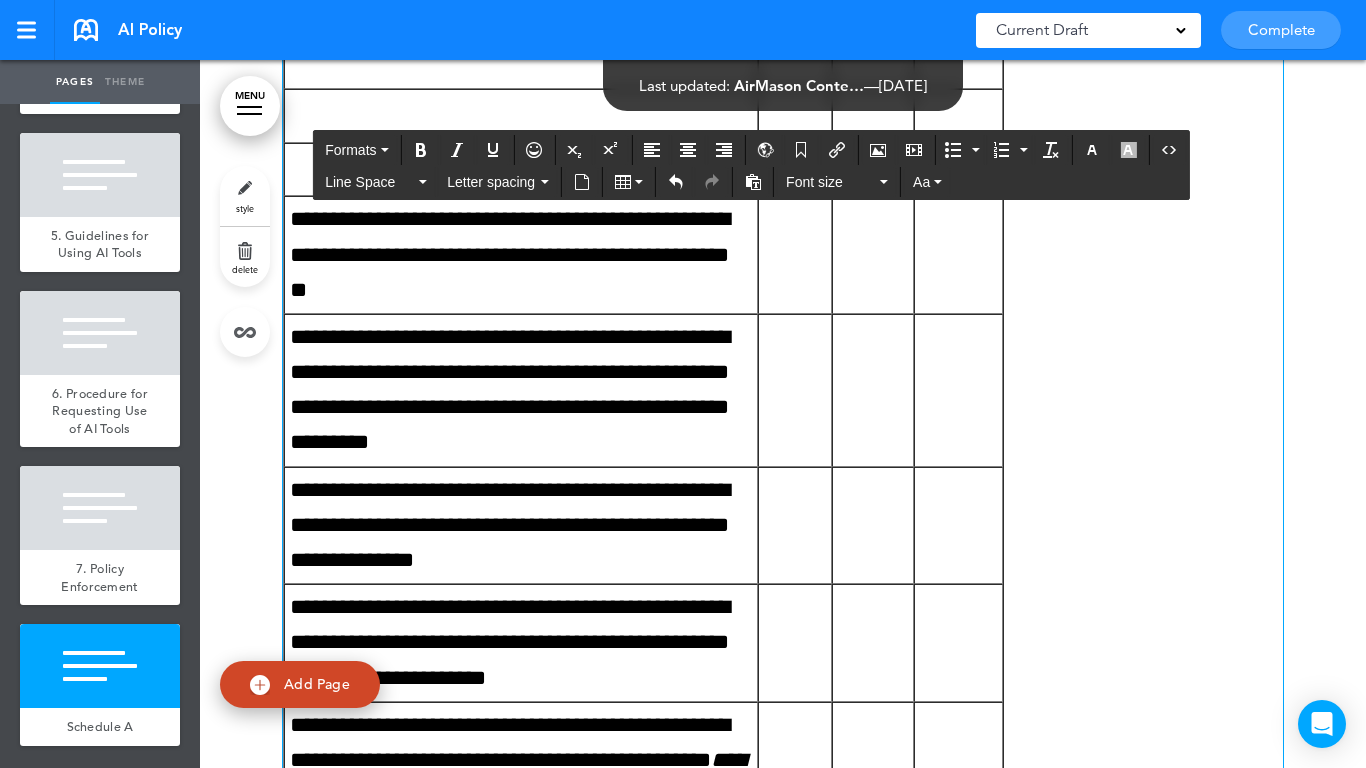 click on "**********" at bounding box center [521, 255] 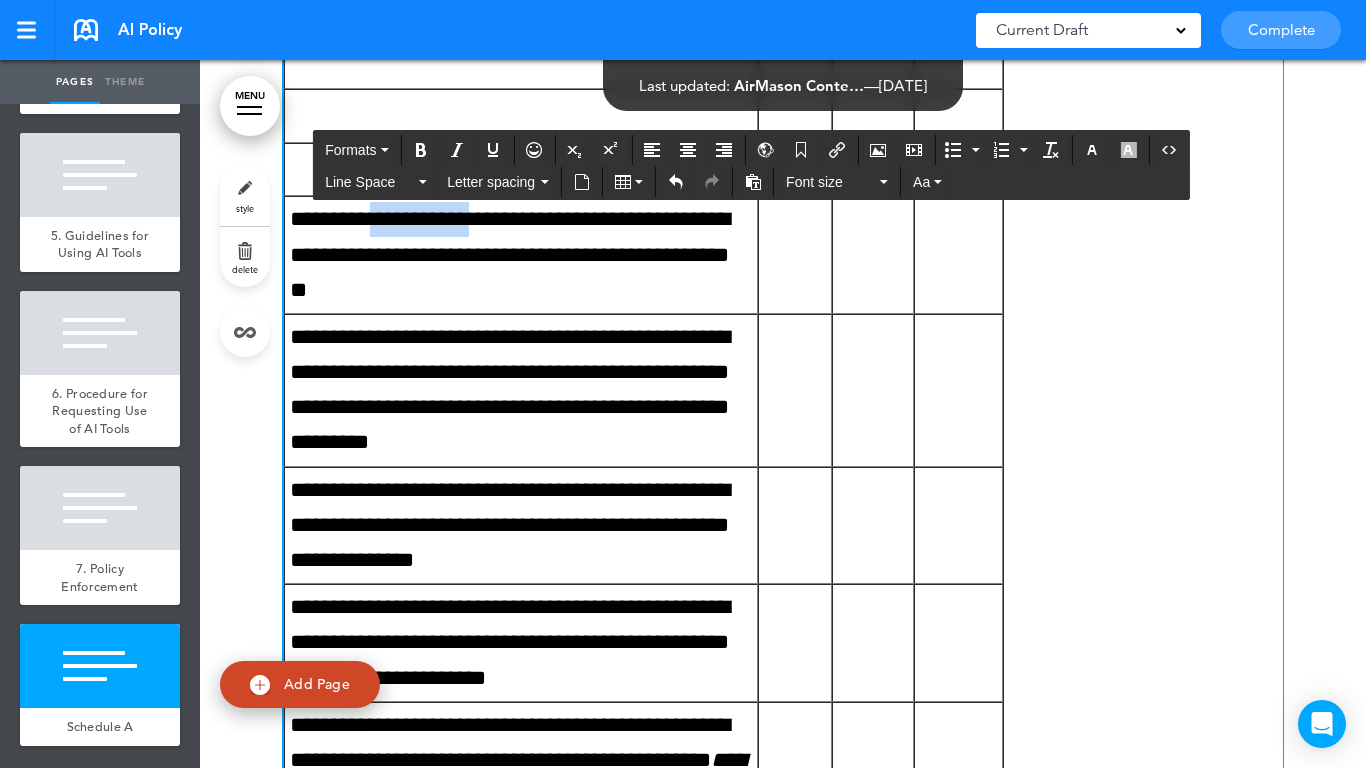 click on "**********" at bounding box center [521, 255] 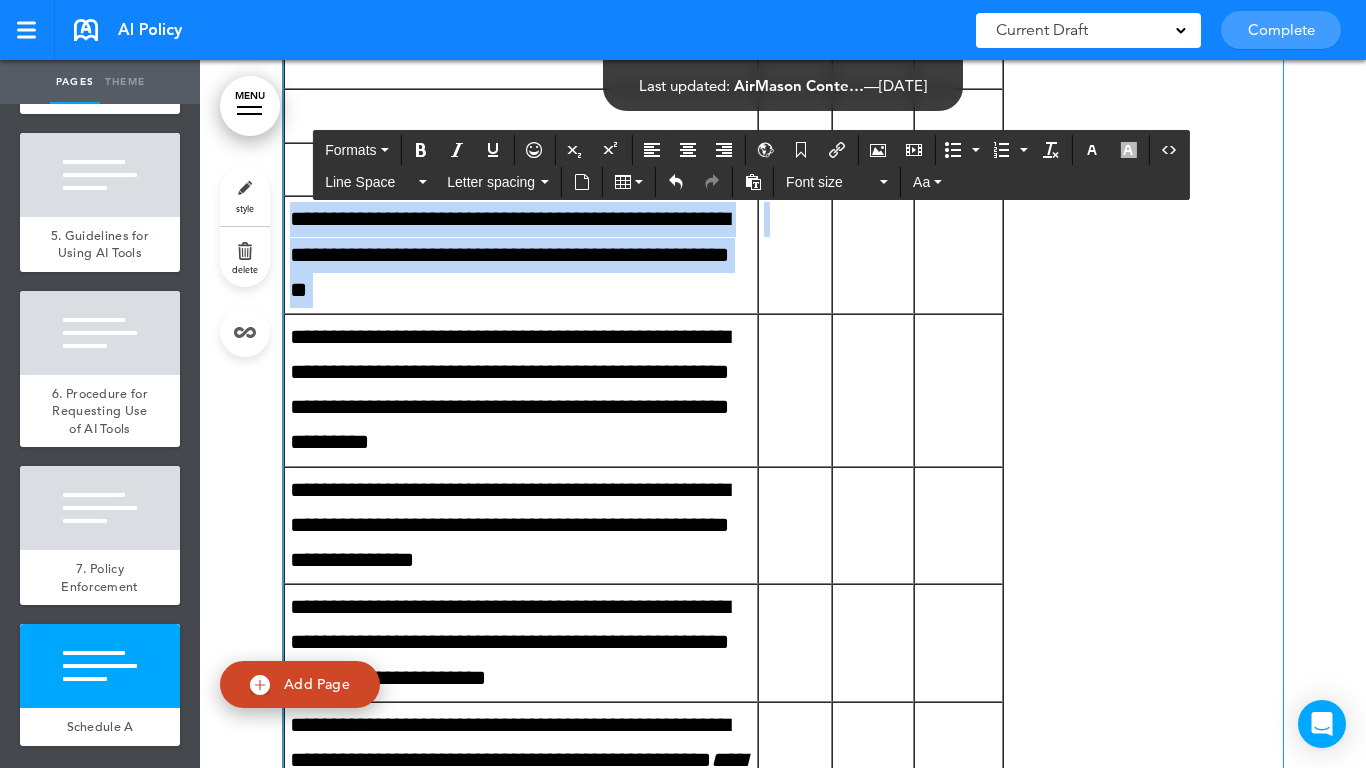 click on "**********" at bounding box center (521, 255) 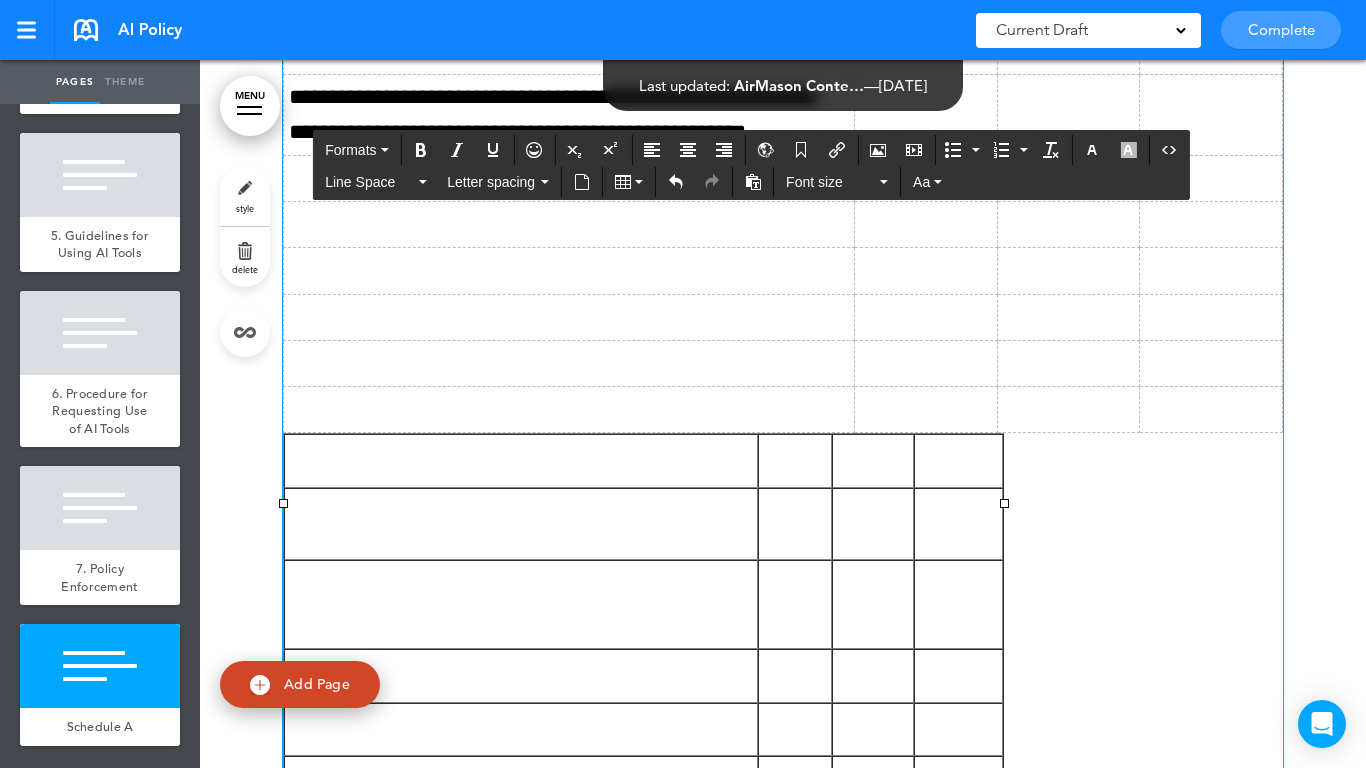 scroll, scrollTop: 18555, scrollLeft: 0, axis: vertical 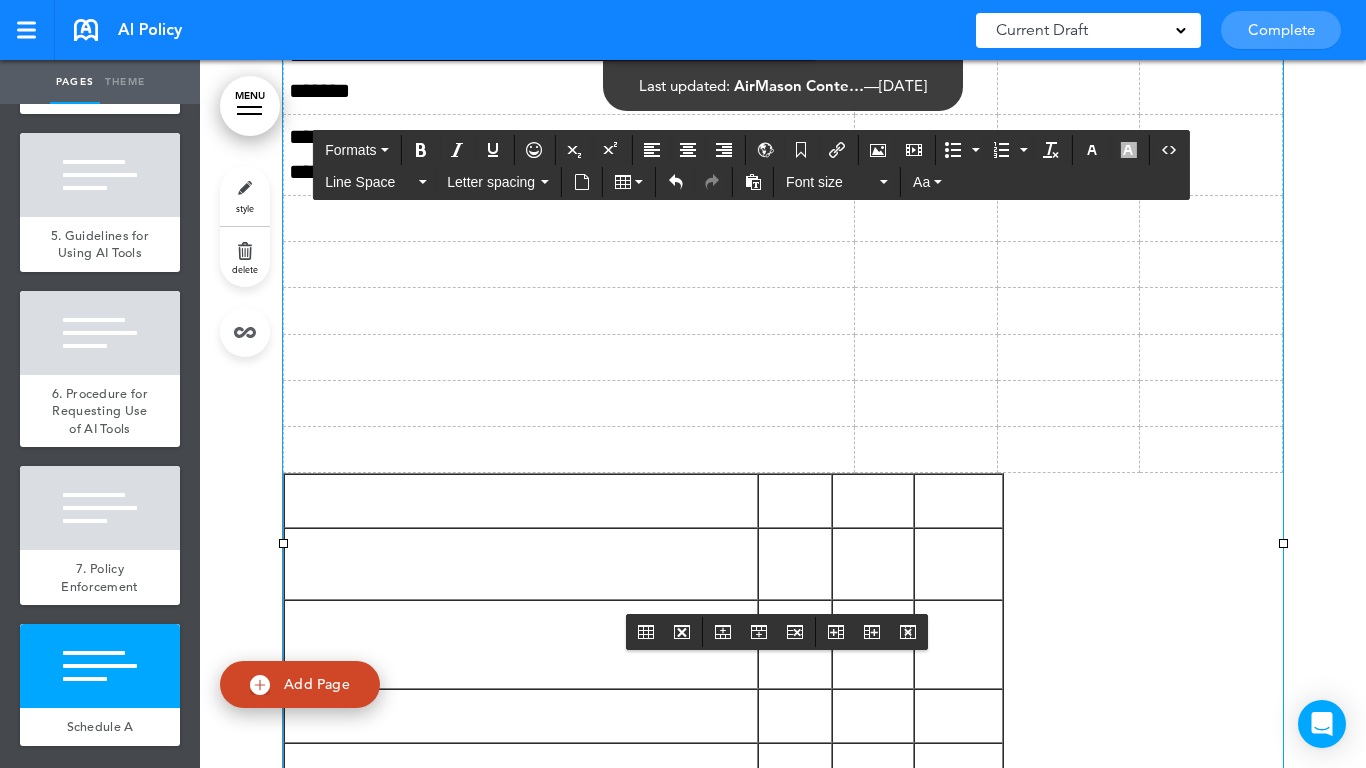 click at bounding box center [569, 219] 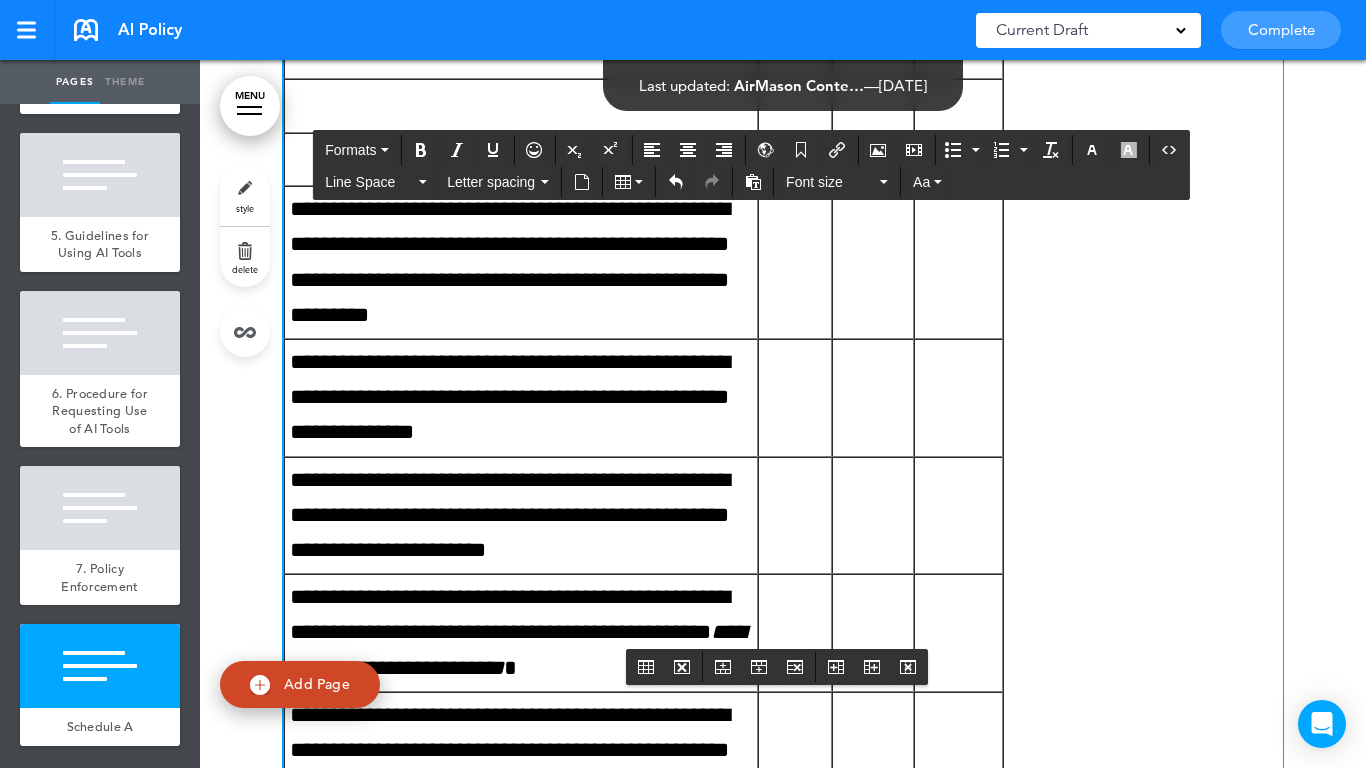 scroll, scrollTop: 19255, scrollLeft: 0, axis: vertical 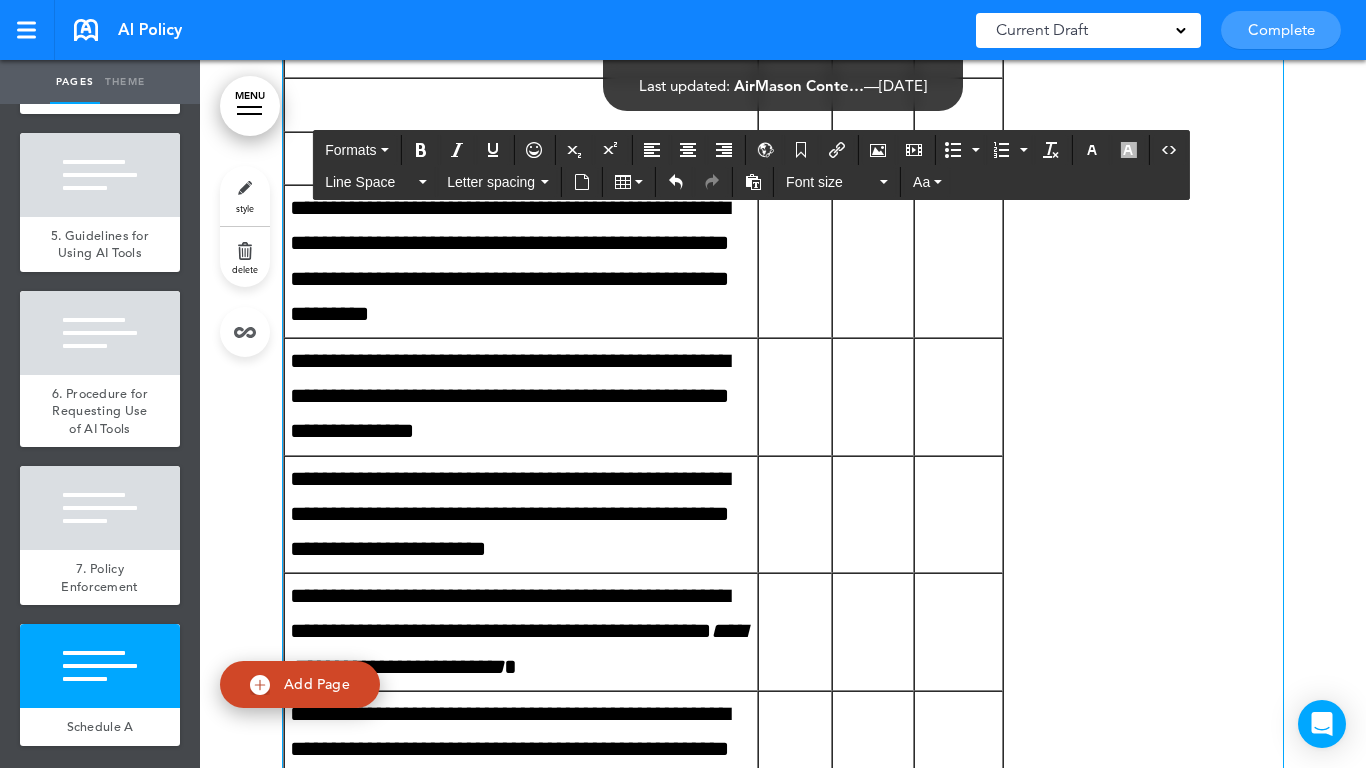 click on "**********" at bounding box center (521, 261) 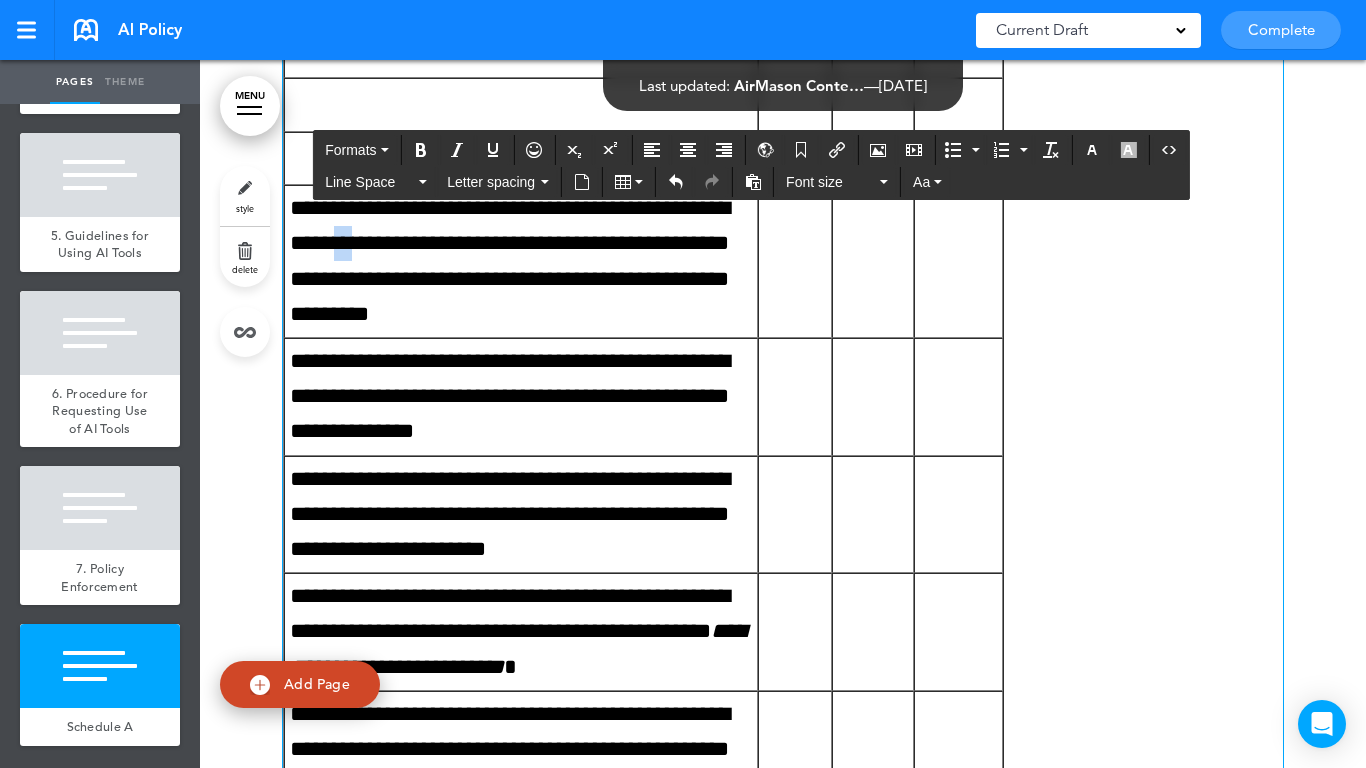 click on "**********" at bounding box center [521, 261] 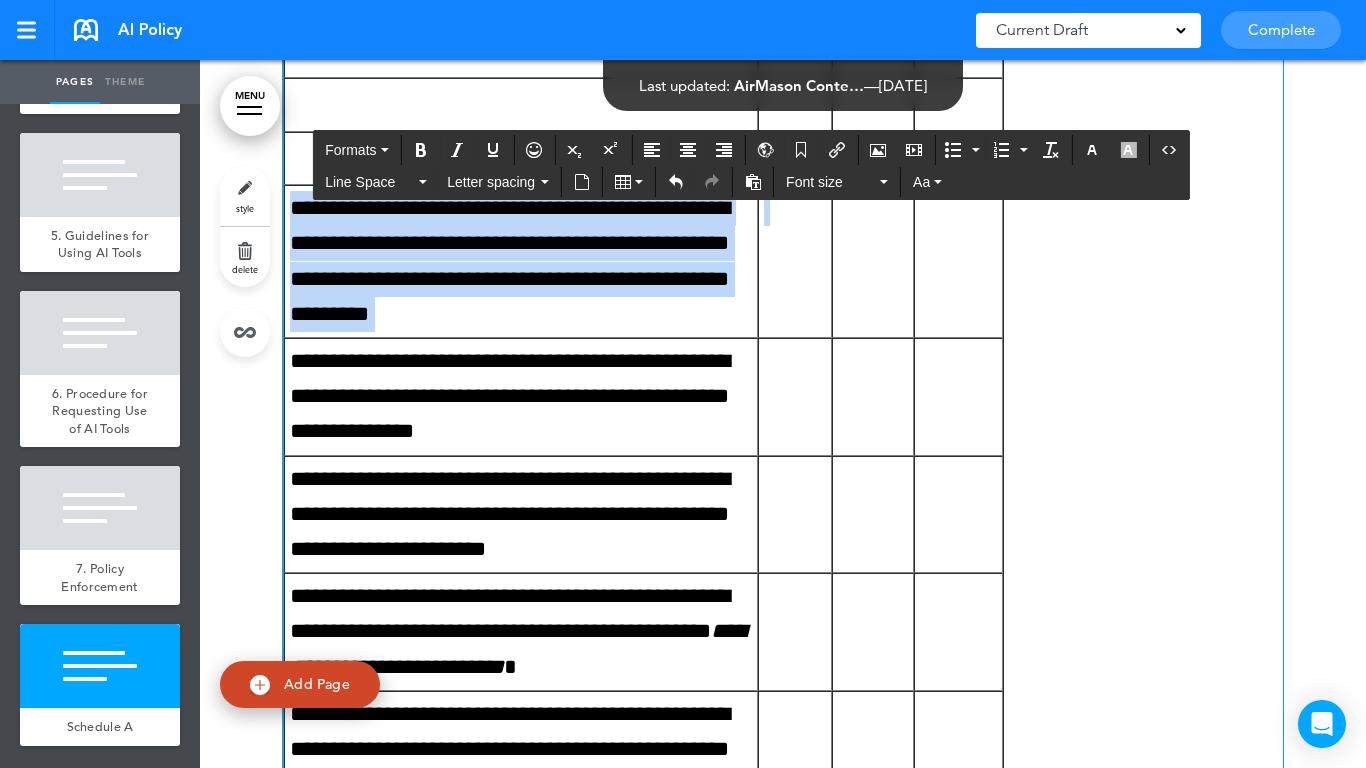 click on "**********" at bounding box center [521, 261] 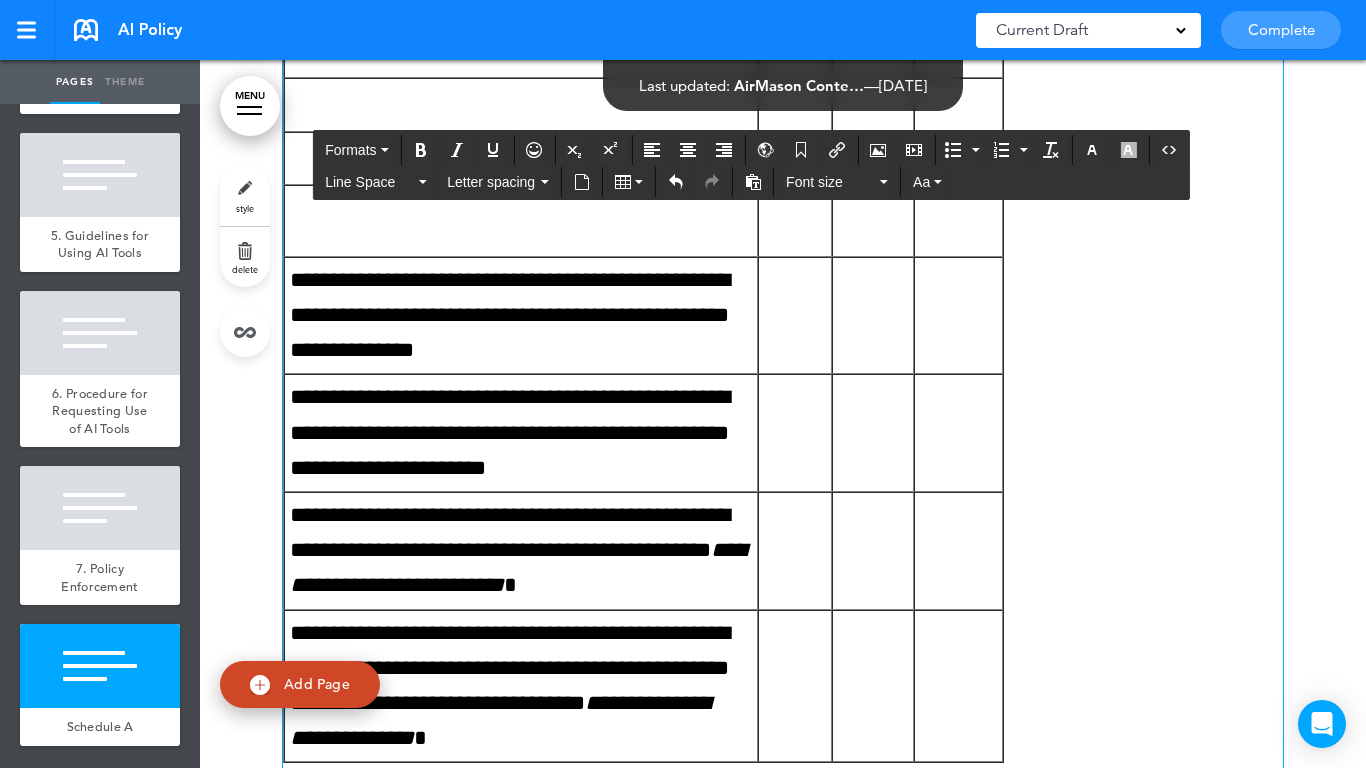 scroll, scrollTop: 18555, scrollLeft: 0, axis: vertical 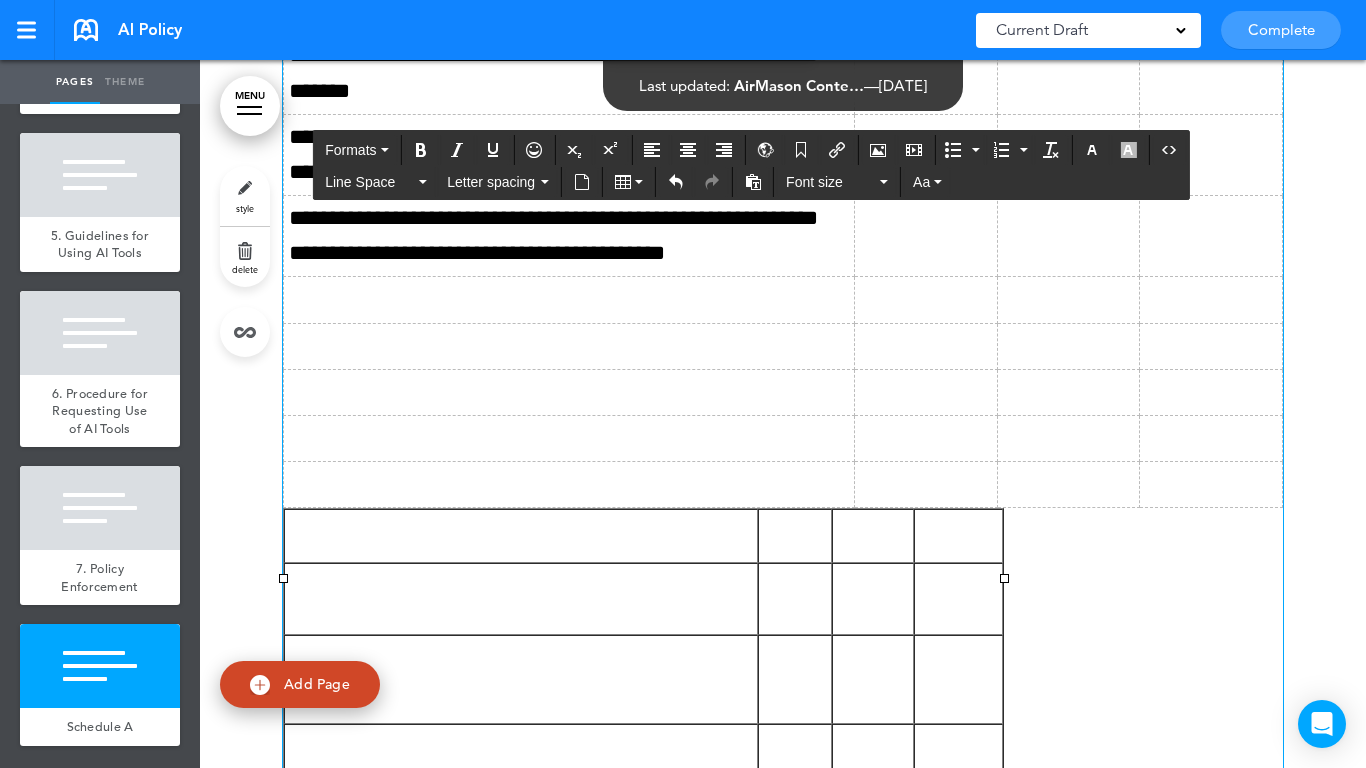 click at bounding box center (569, 300) 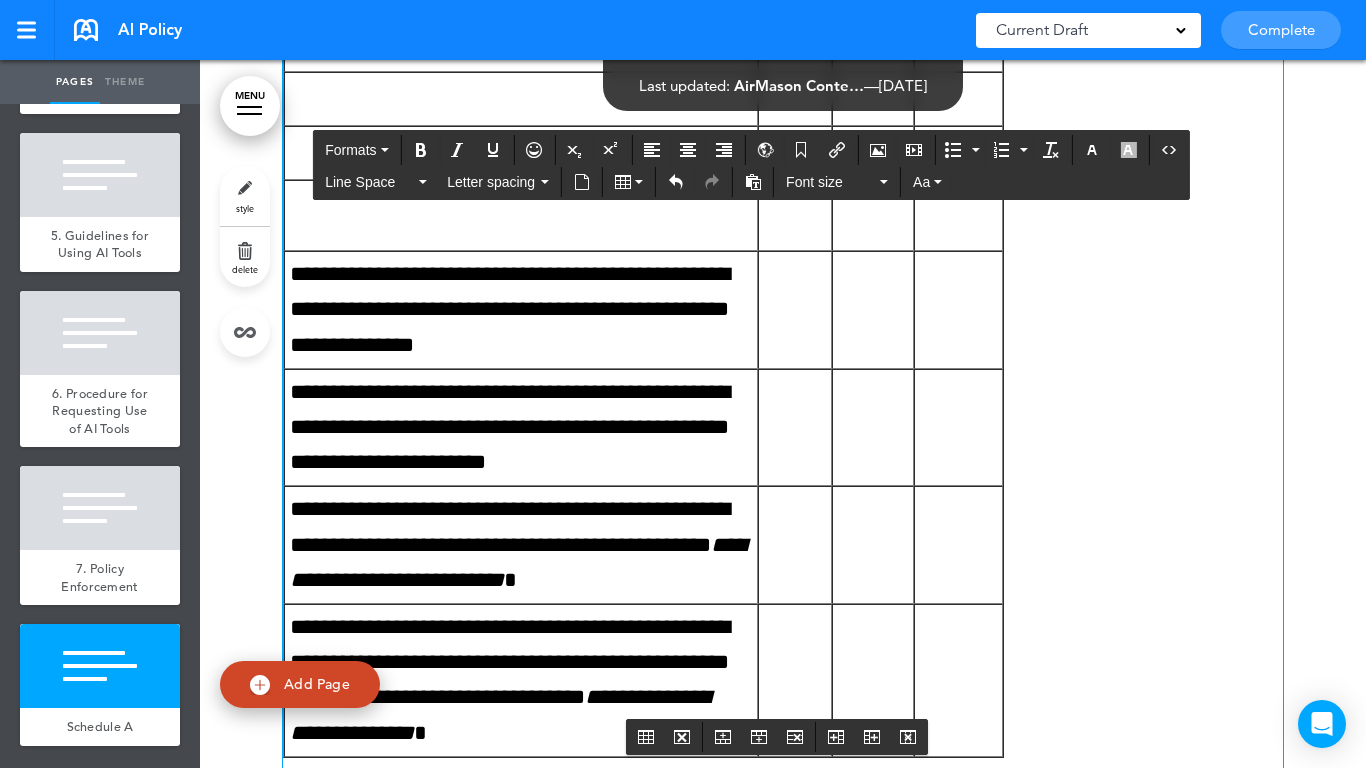 scroll, scrollTop: 19334, scrollLeft: 0, axis: vertical 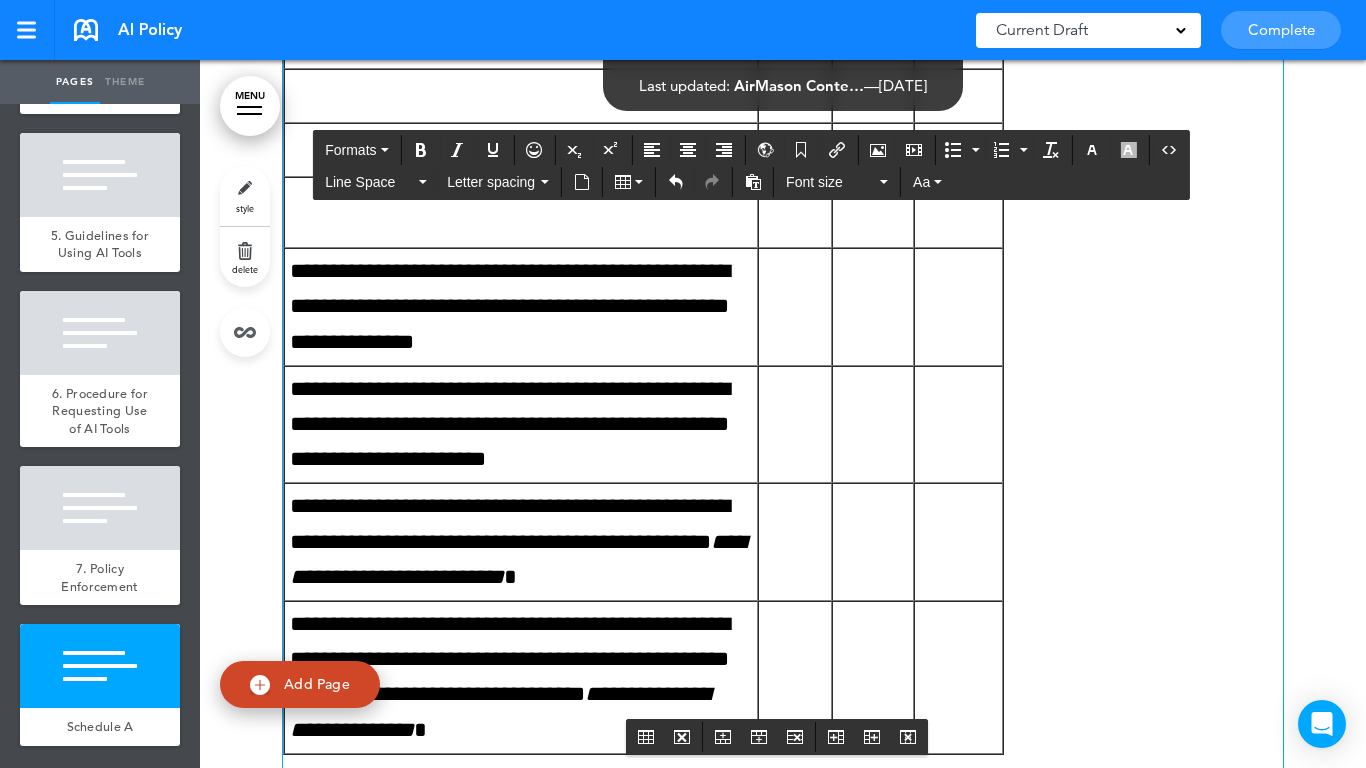 click on "**********" at bounding box center [521, 307] 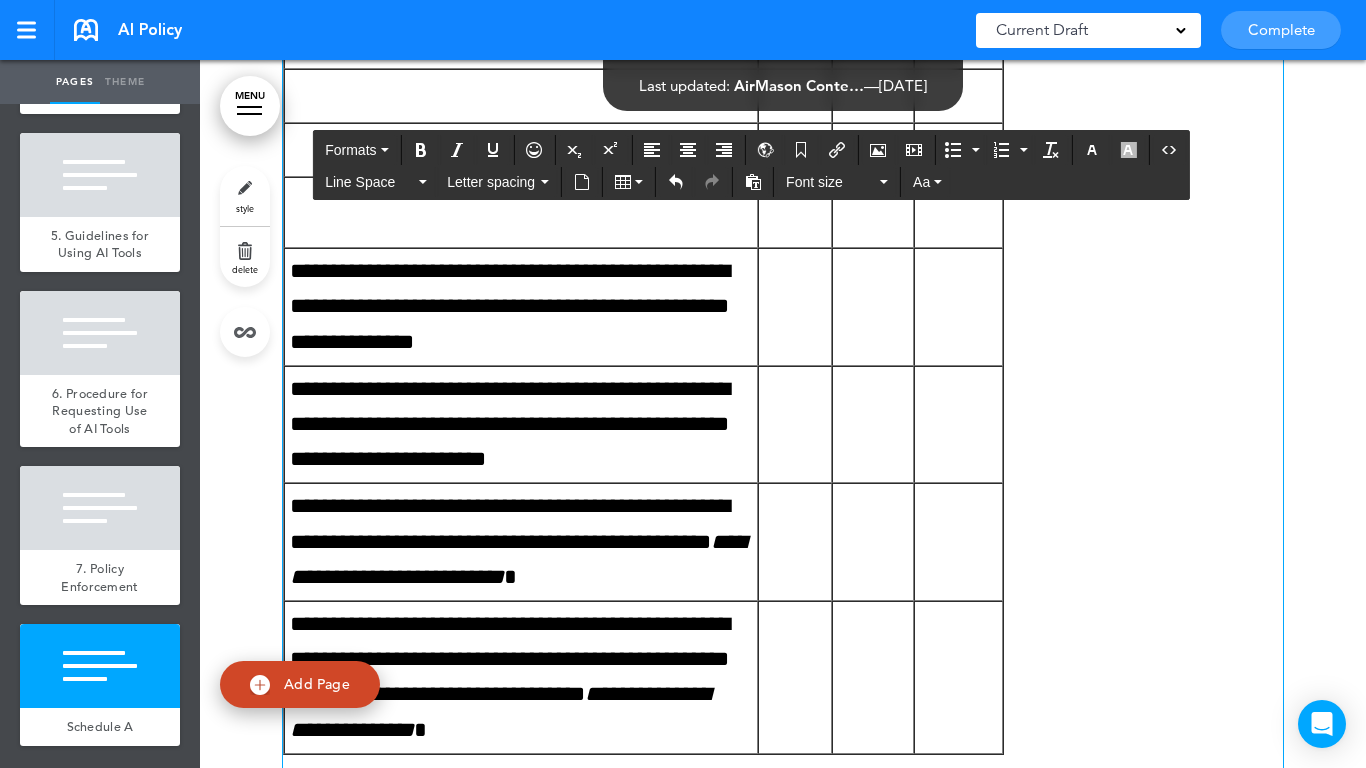 click on "**********" at bounding box center [521, 307] 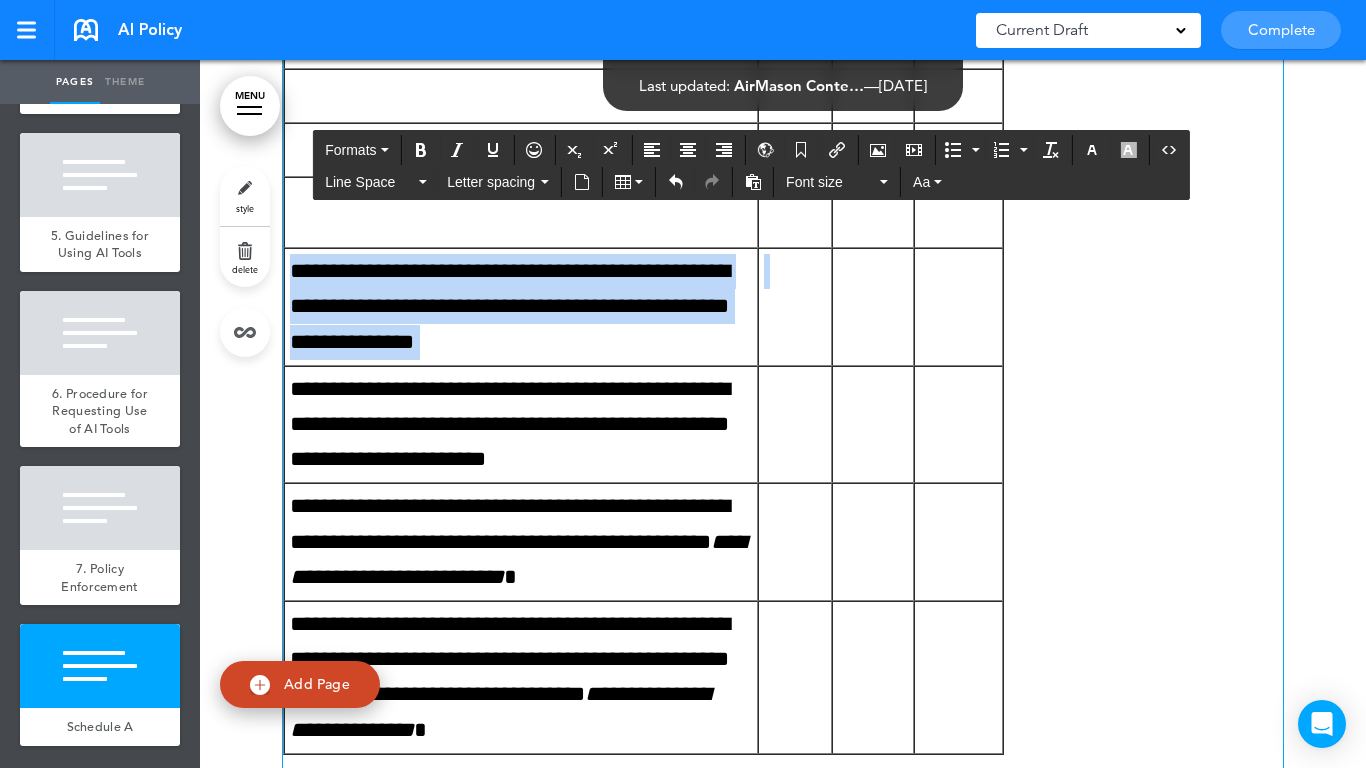 click on "**********" at bounding box center (521, 307) 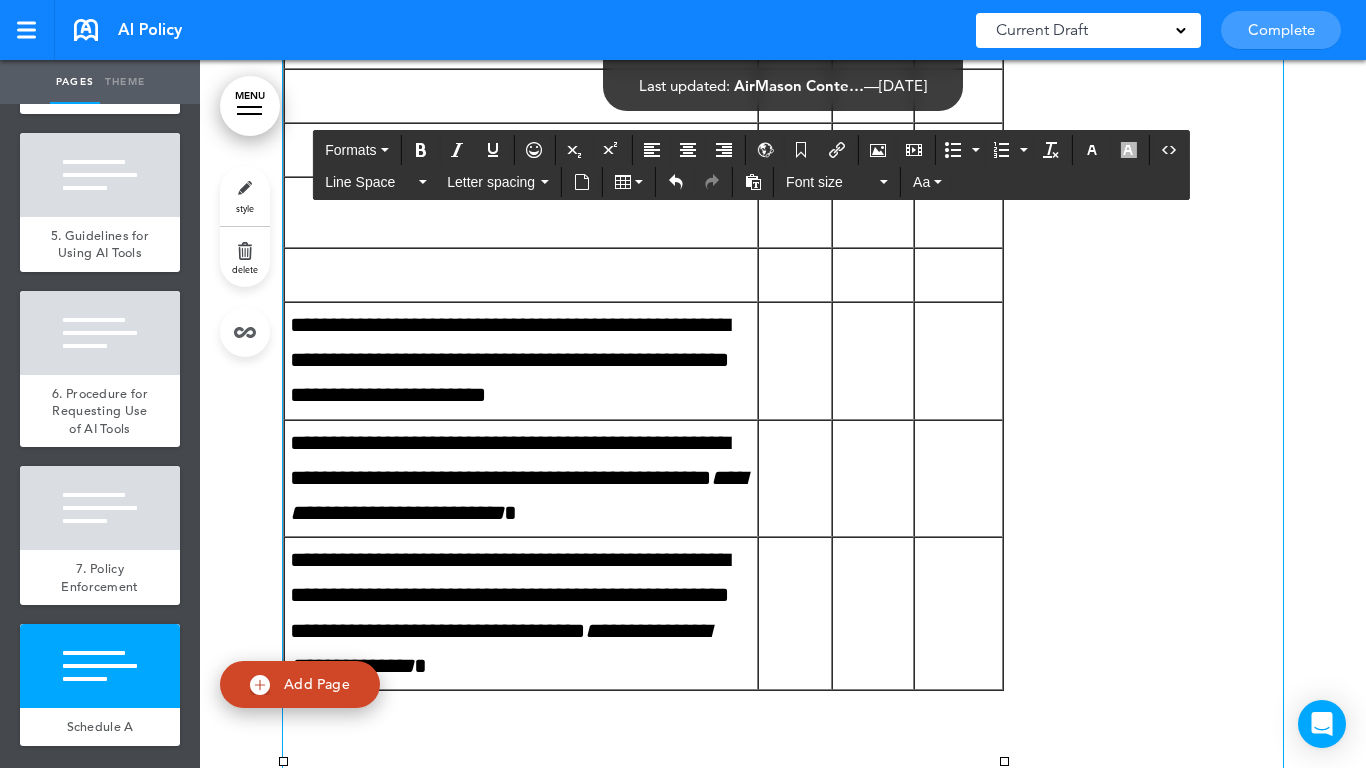 scroll, scrollTop: 18734, scrollLeft: 0, axis: vertical 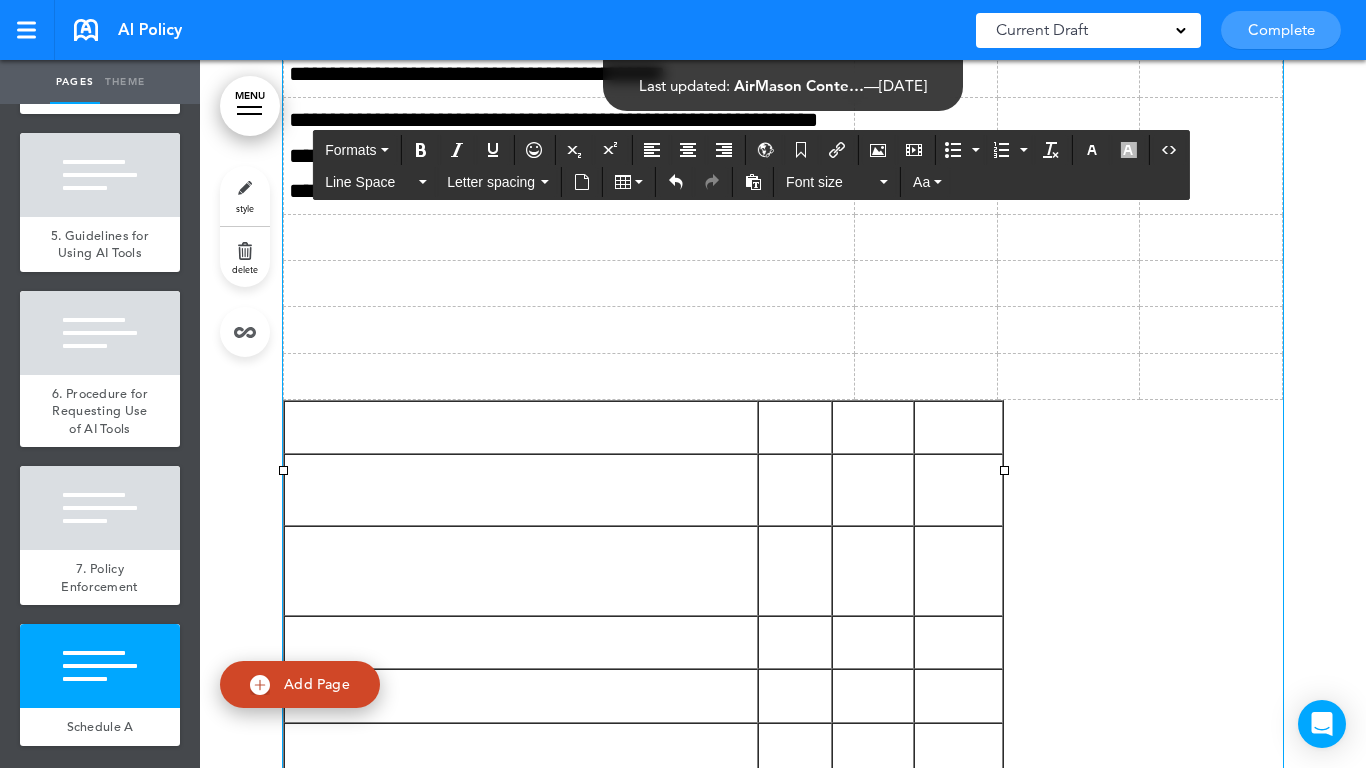 click at bounding box center (569, 238) 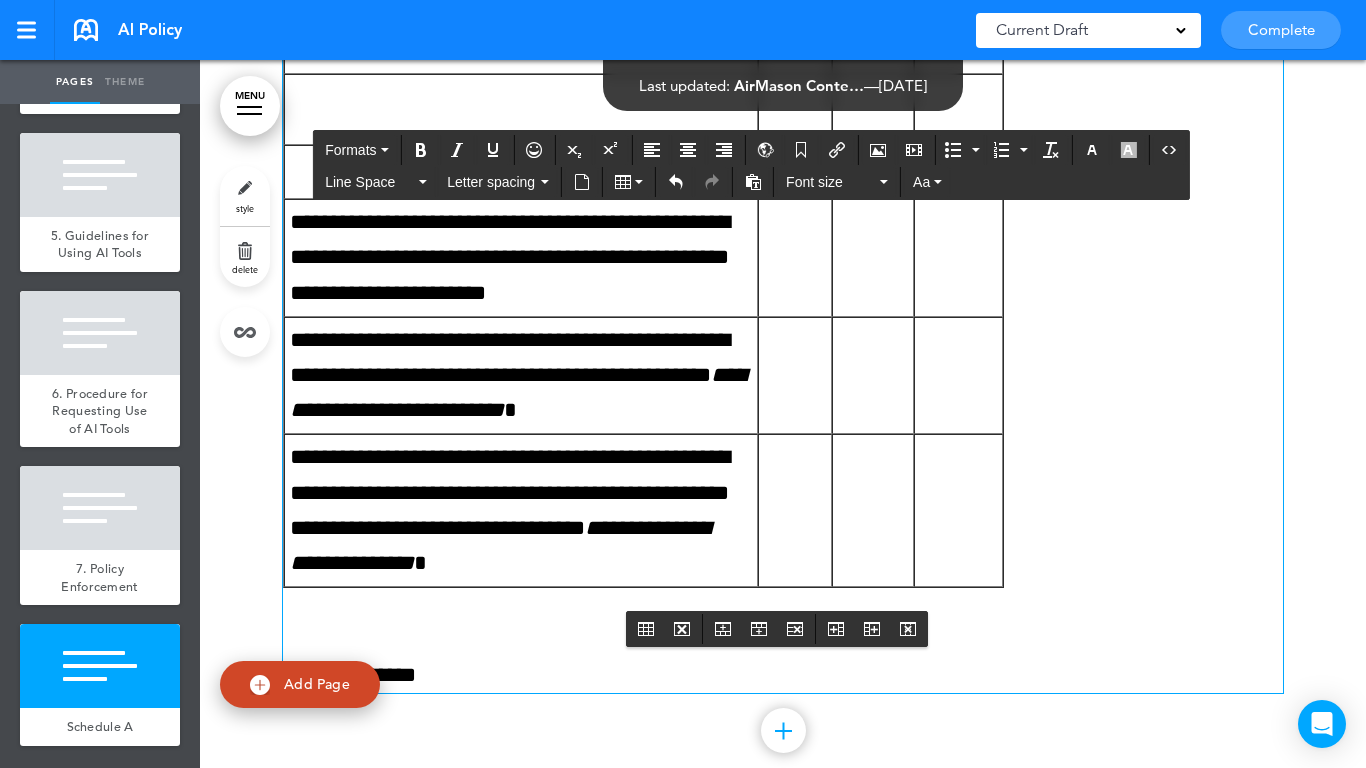 scroll, scrollTop: 19534, scrollLeft: 0, axis: vertical 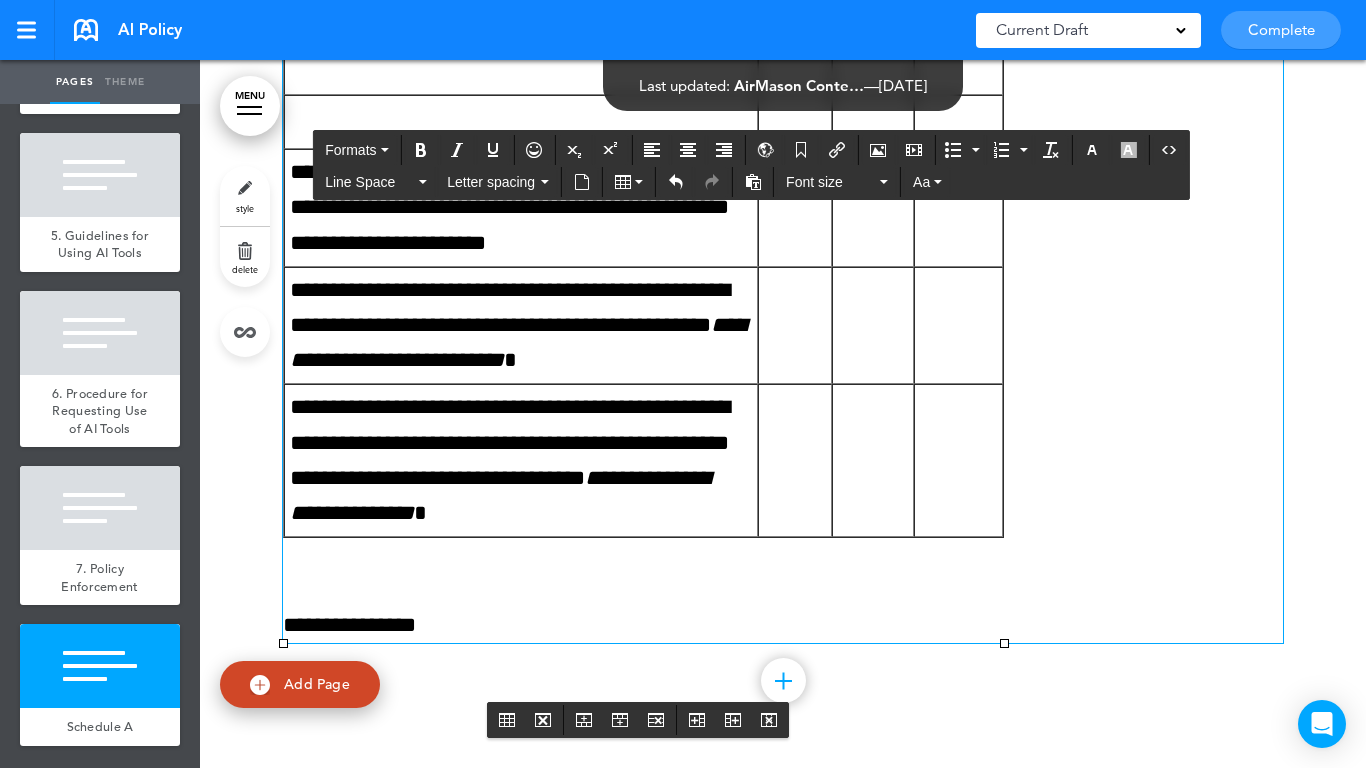click on "**********" at bounding box center [521, 208] 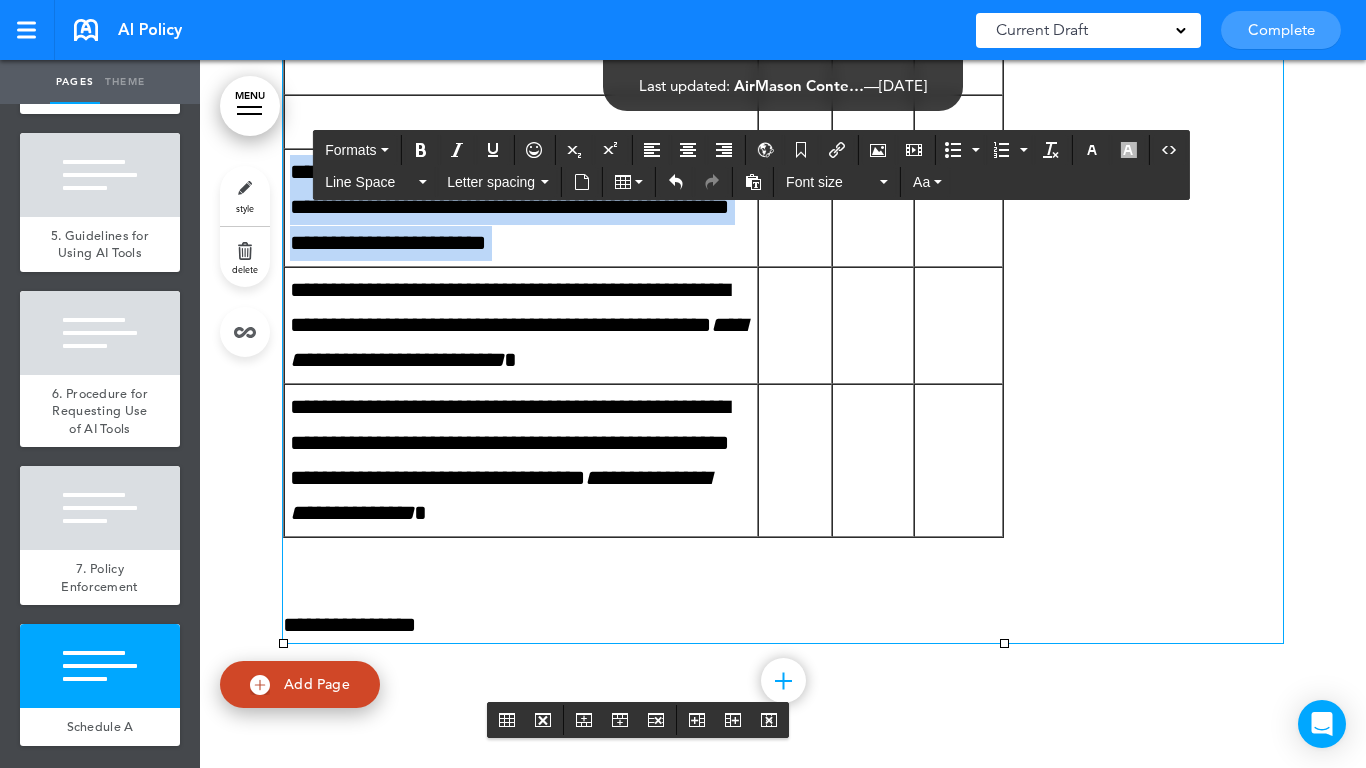 click on "**********" at bounding box center [521, 208] 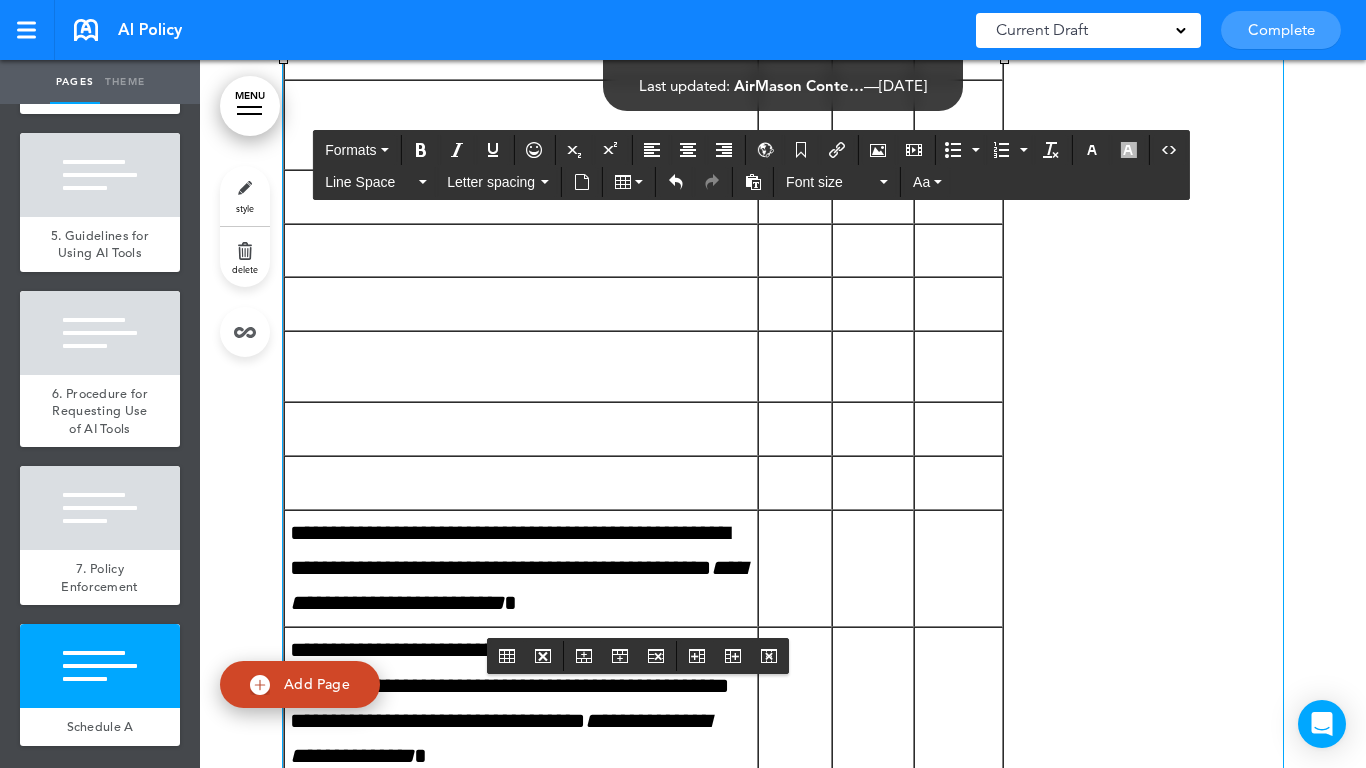 scroll, scrollTop: 18934, scrollLeft: 0, axis: vertical 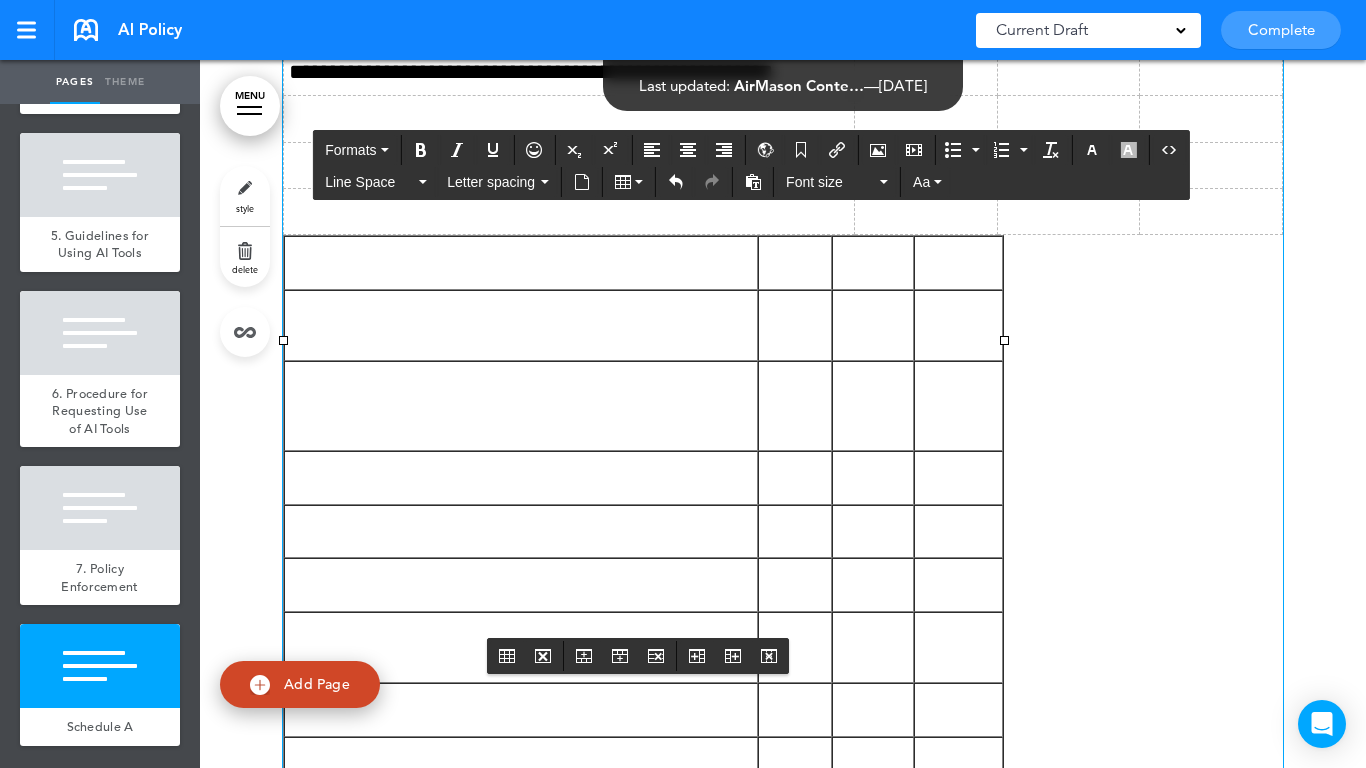 click at bounding box center [569, 119] 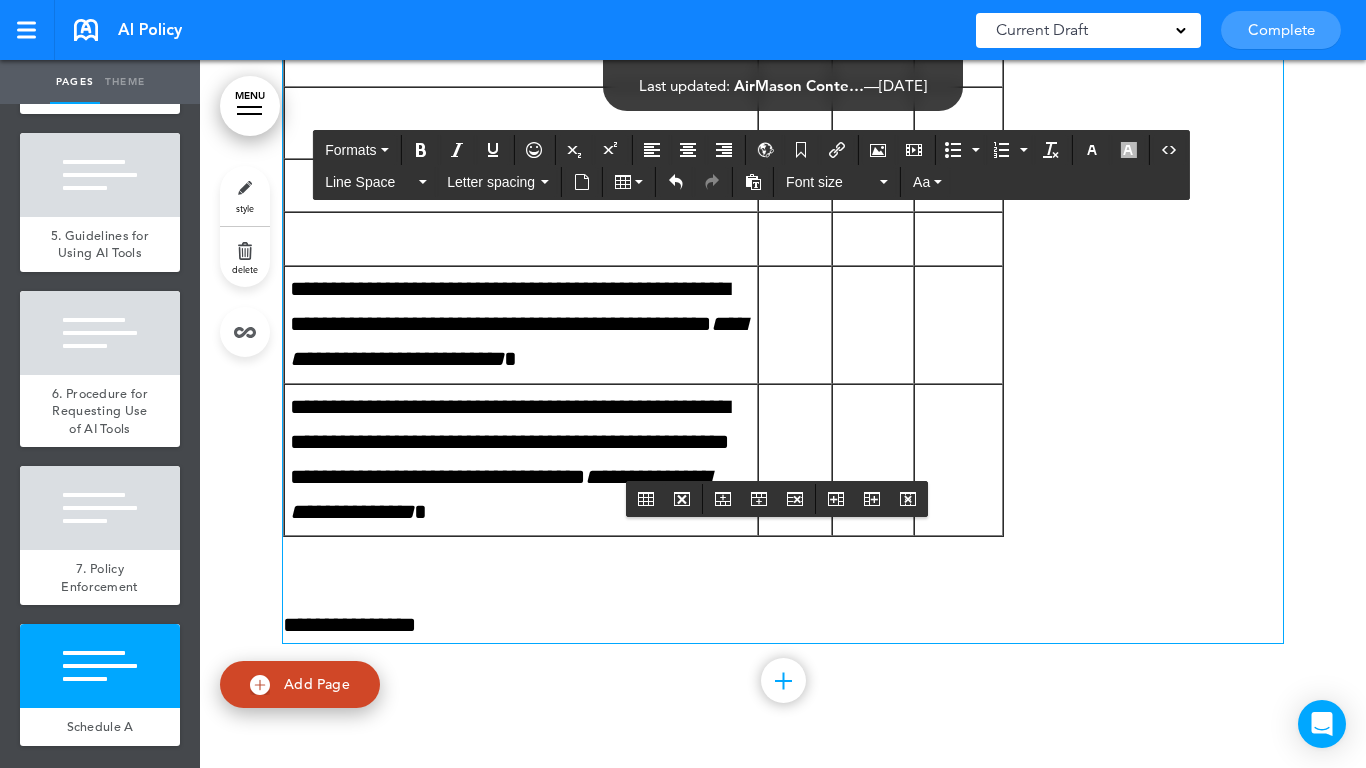 scroll, scrollTop: 19632, scrollLeft: 0, axis: vertical 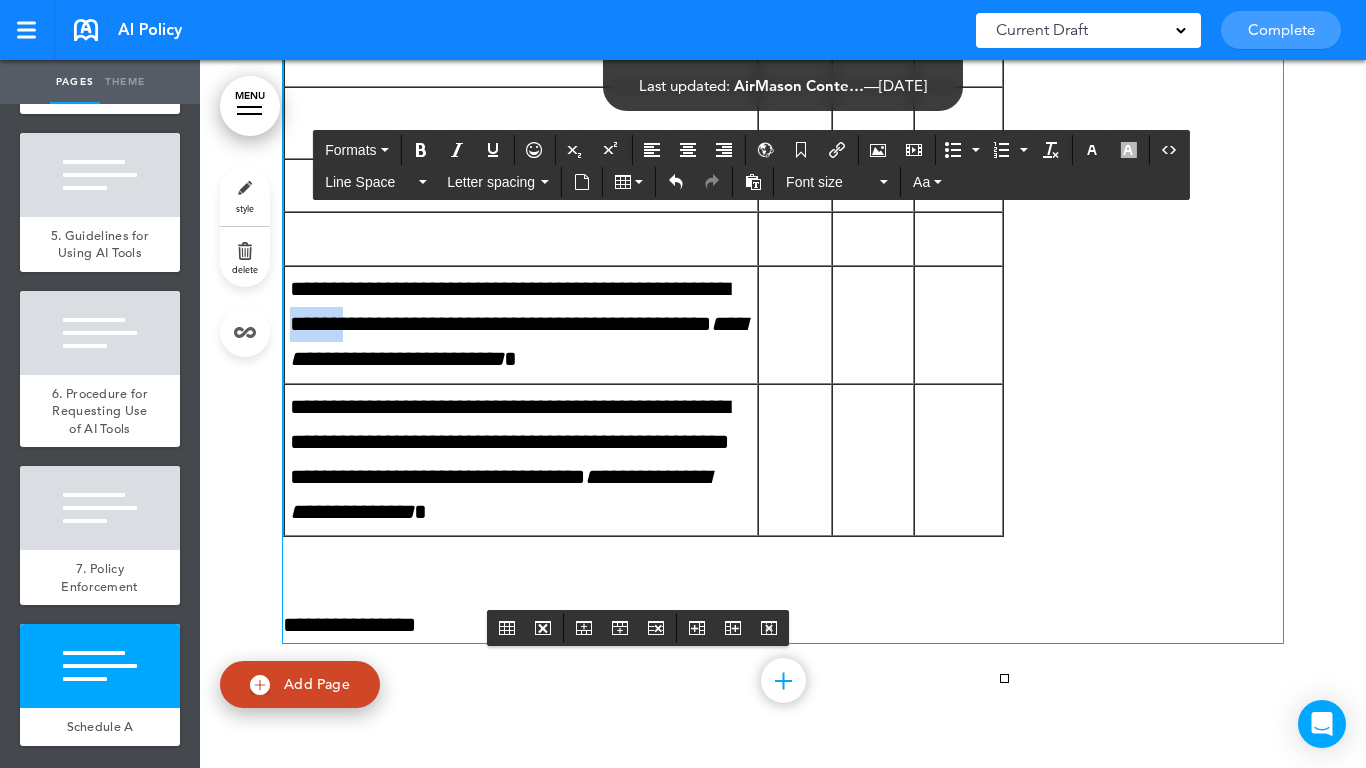click on "**********" at bounding box center [521, 325] 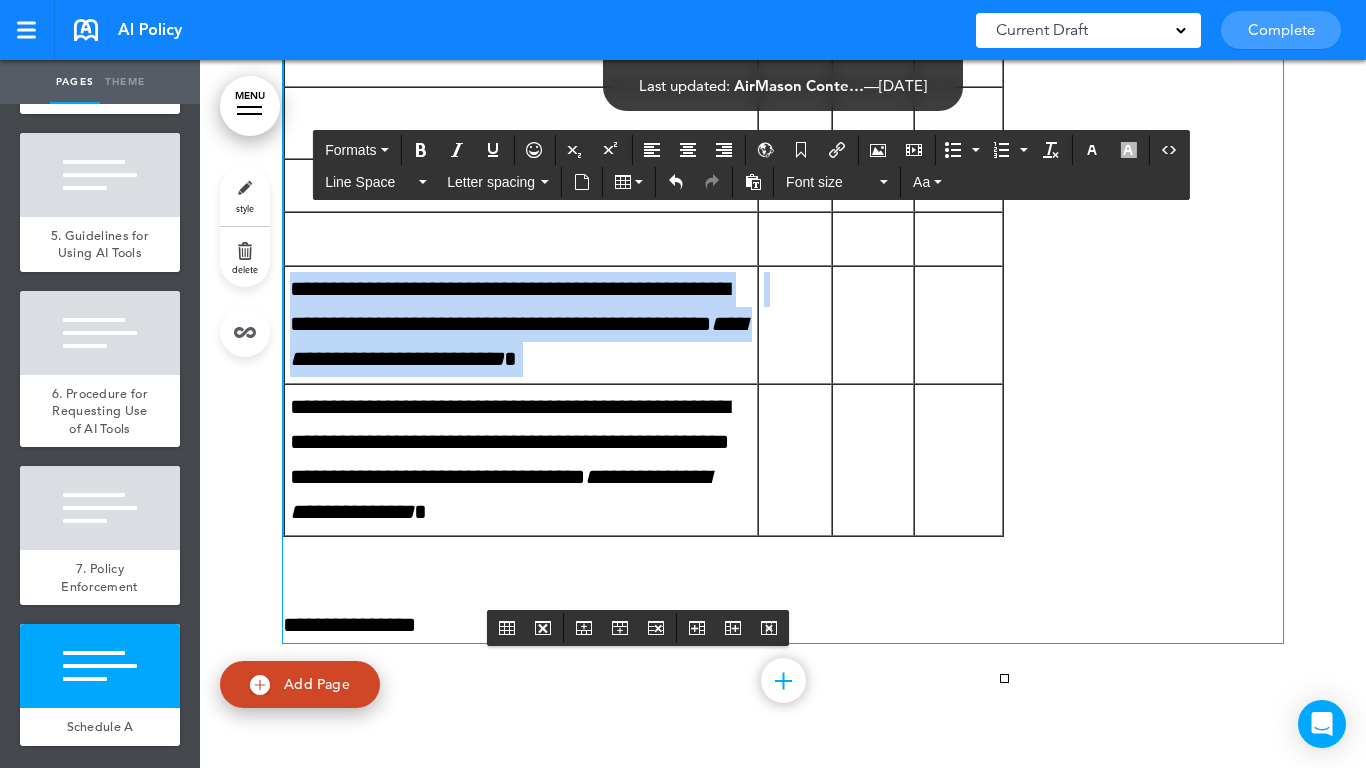 click on "**********" at bounding box center [521, 325] 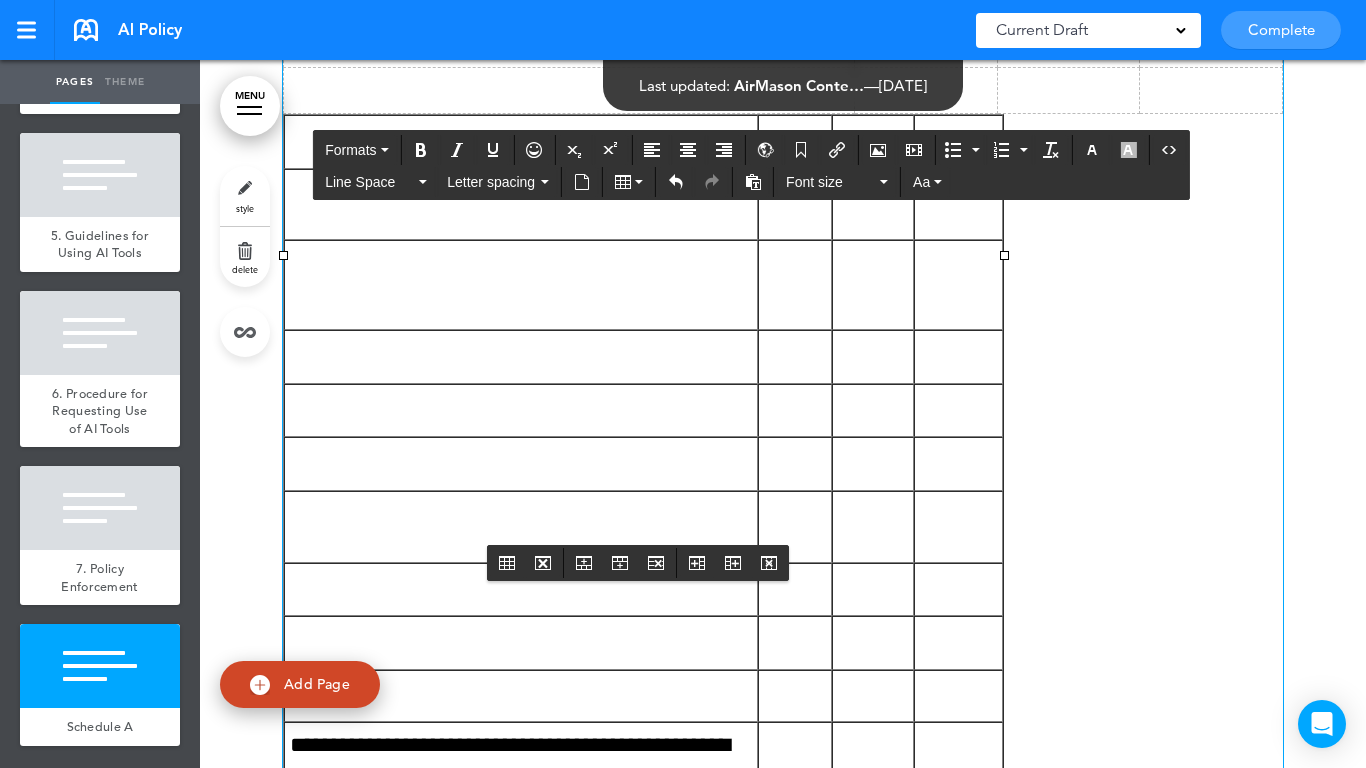 scroll, scrollTop: 19032, scrollLeft: 0, axis: vertical 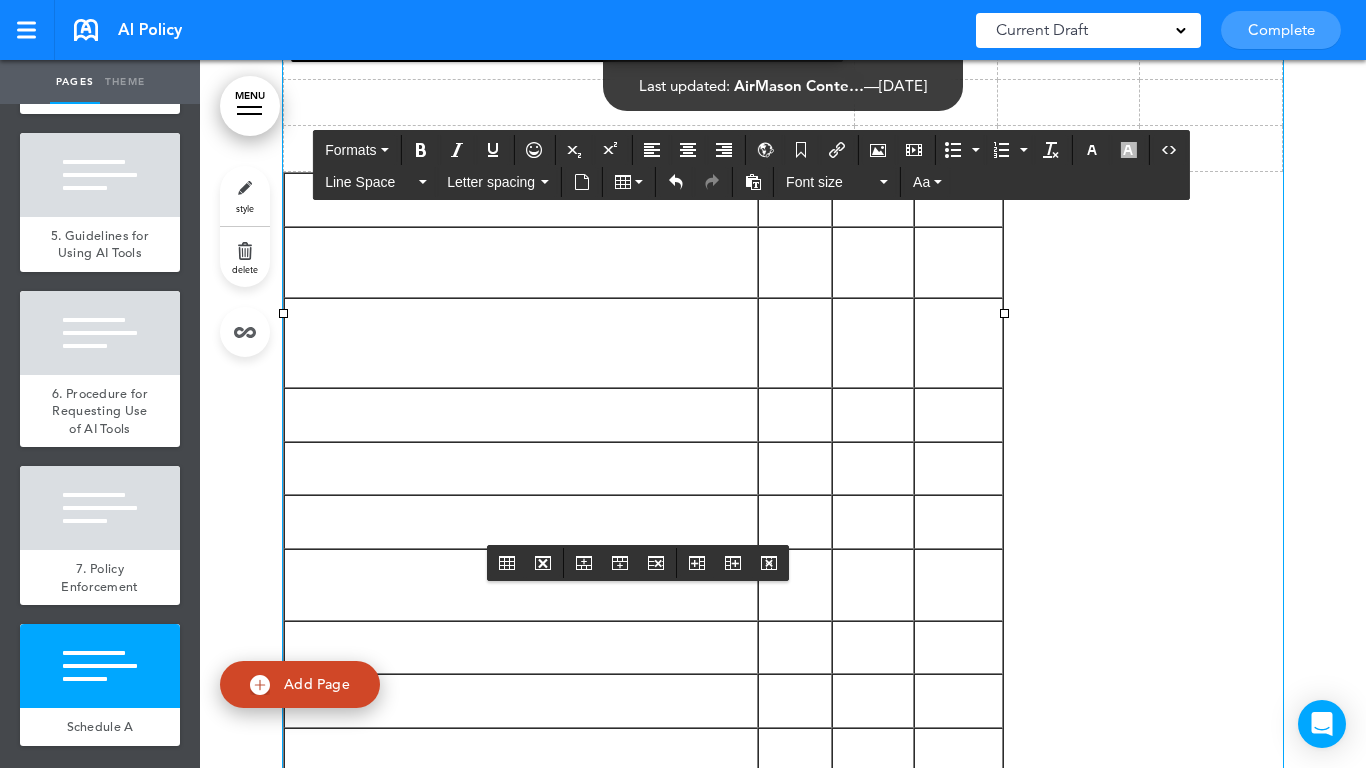 click at bounding box center (569, 102) 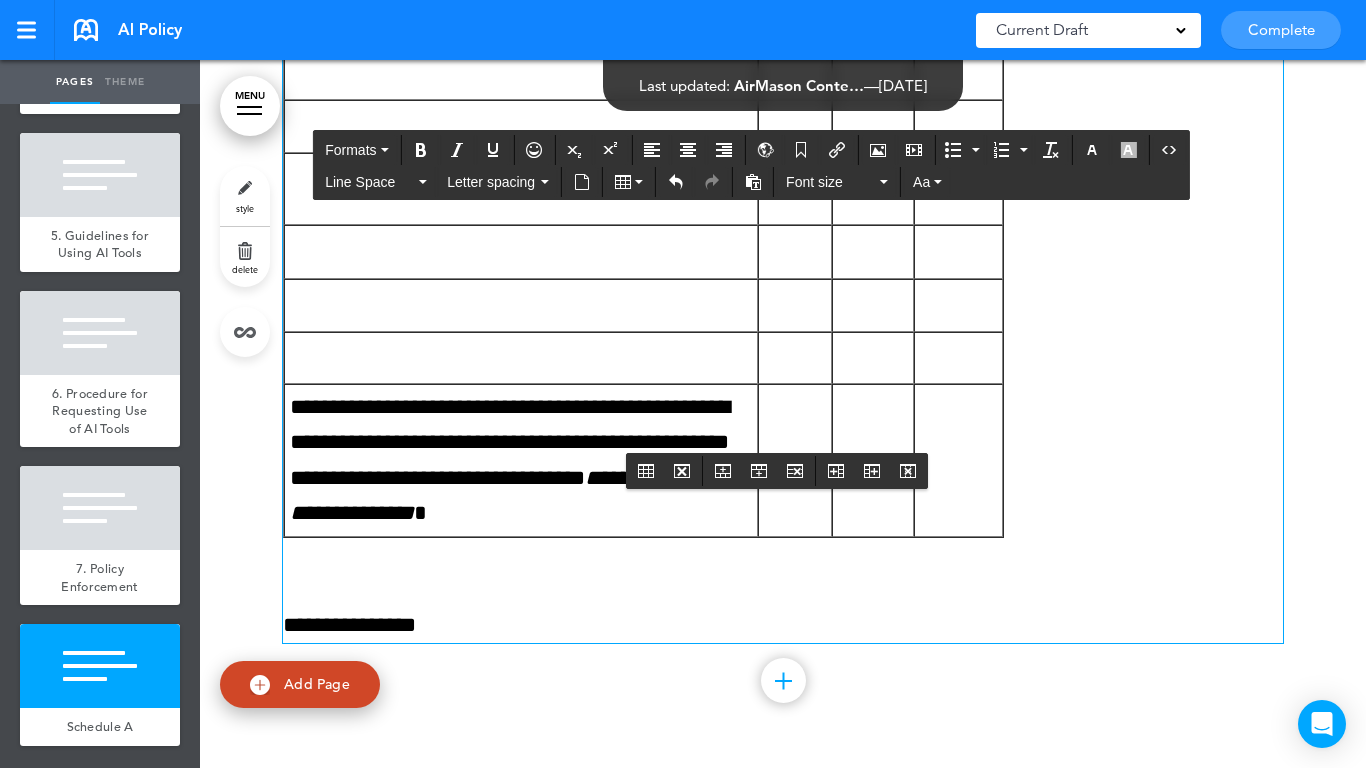 scroll, scrollTop: 19709, scrollLeft: 0, axis: vertical 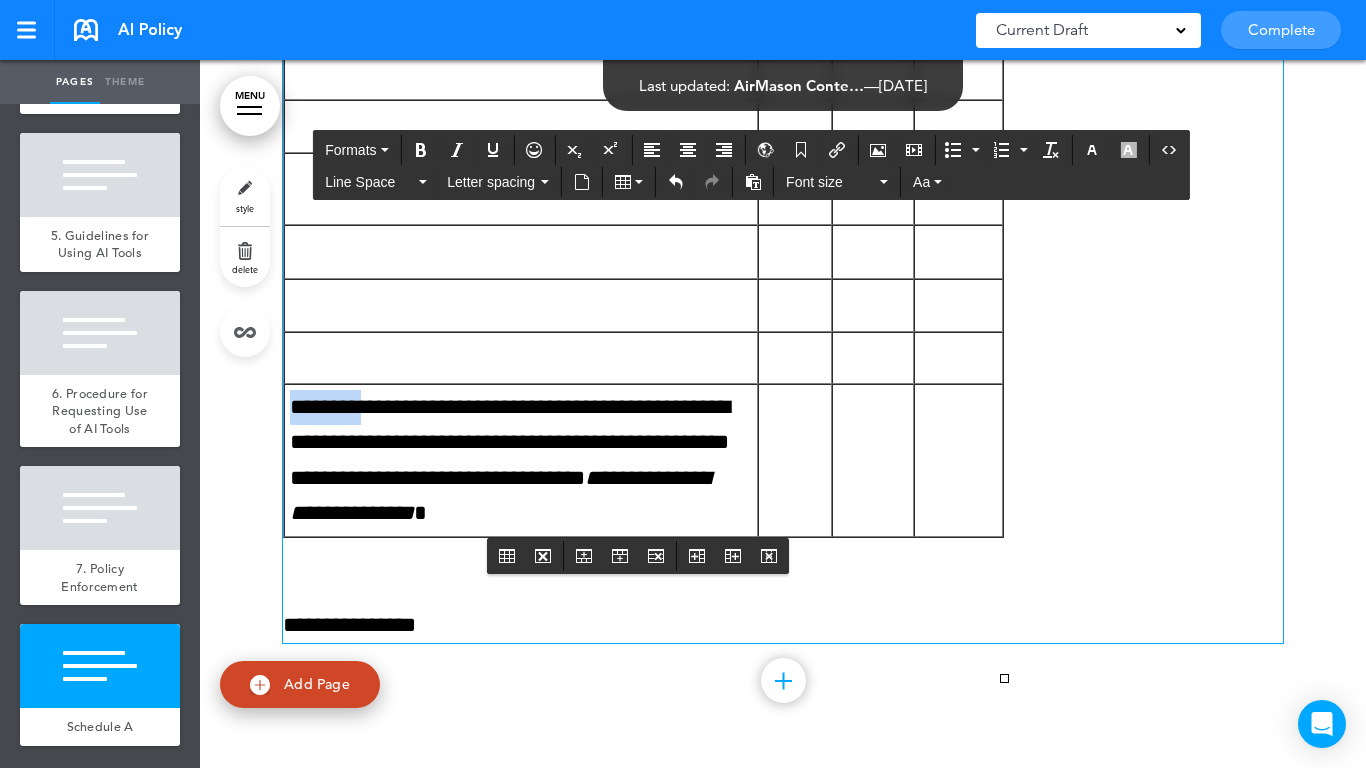click on "**********" at bounding box center (521, 460) 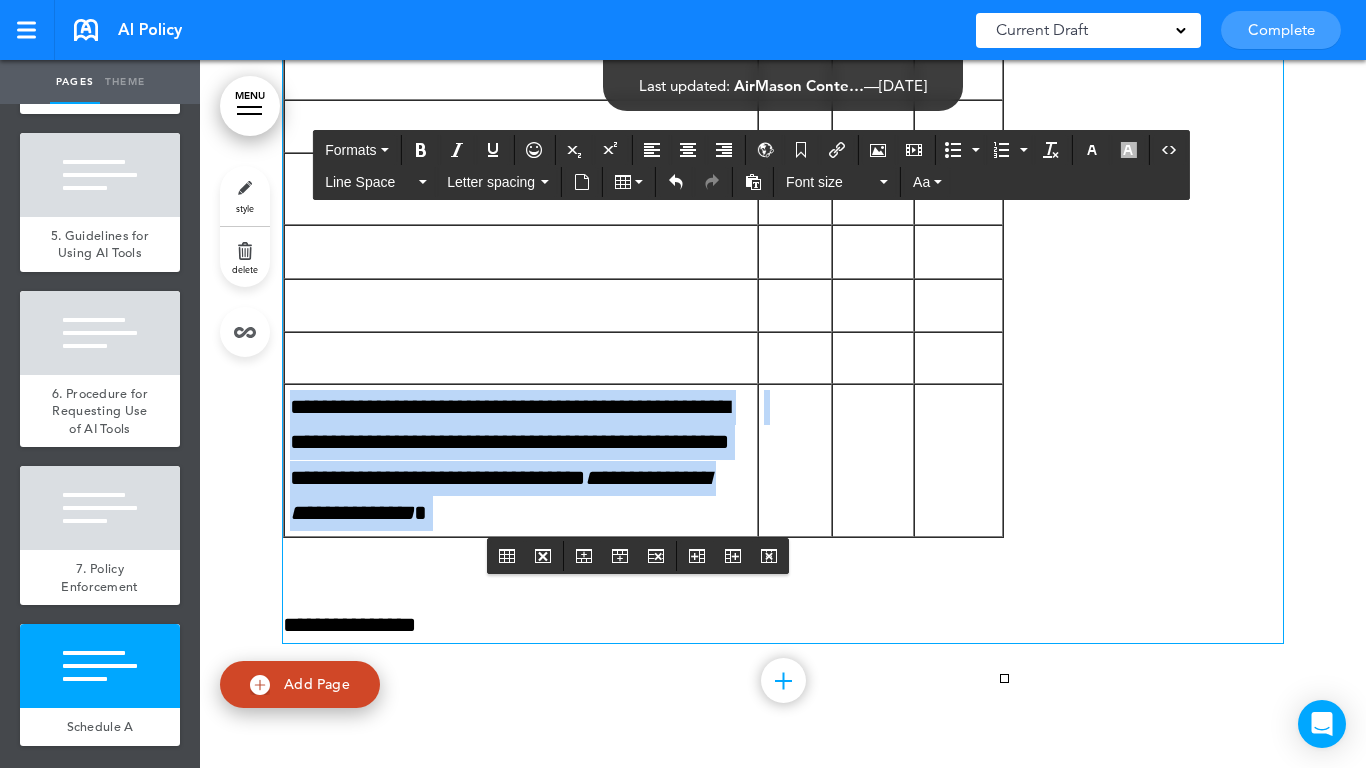 click on "**********" at bounding box center (521, 460) 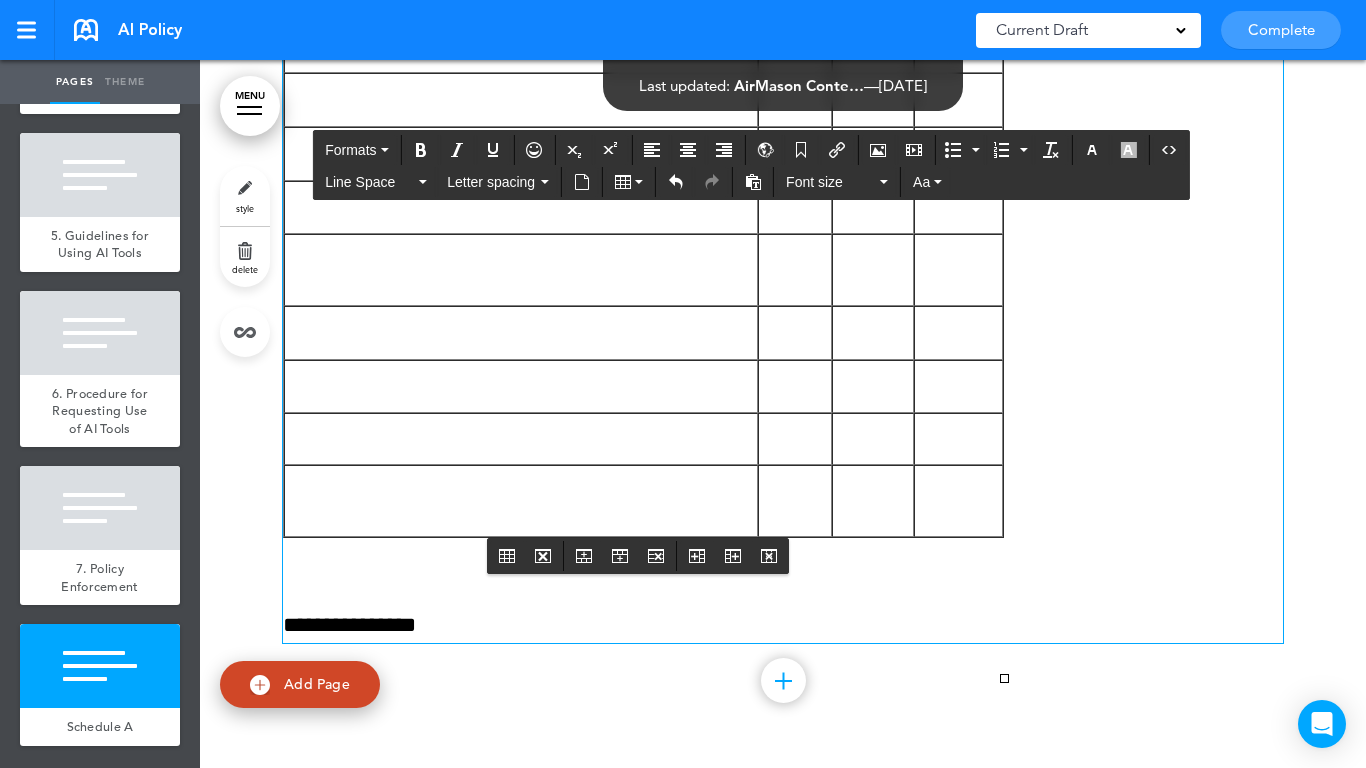 click at bounding box center (543, 556) 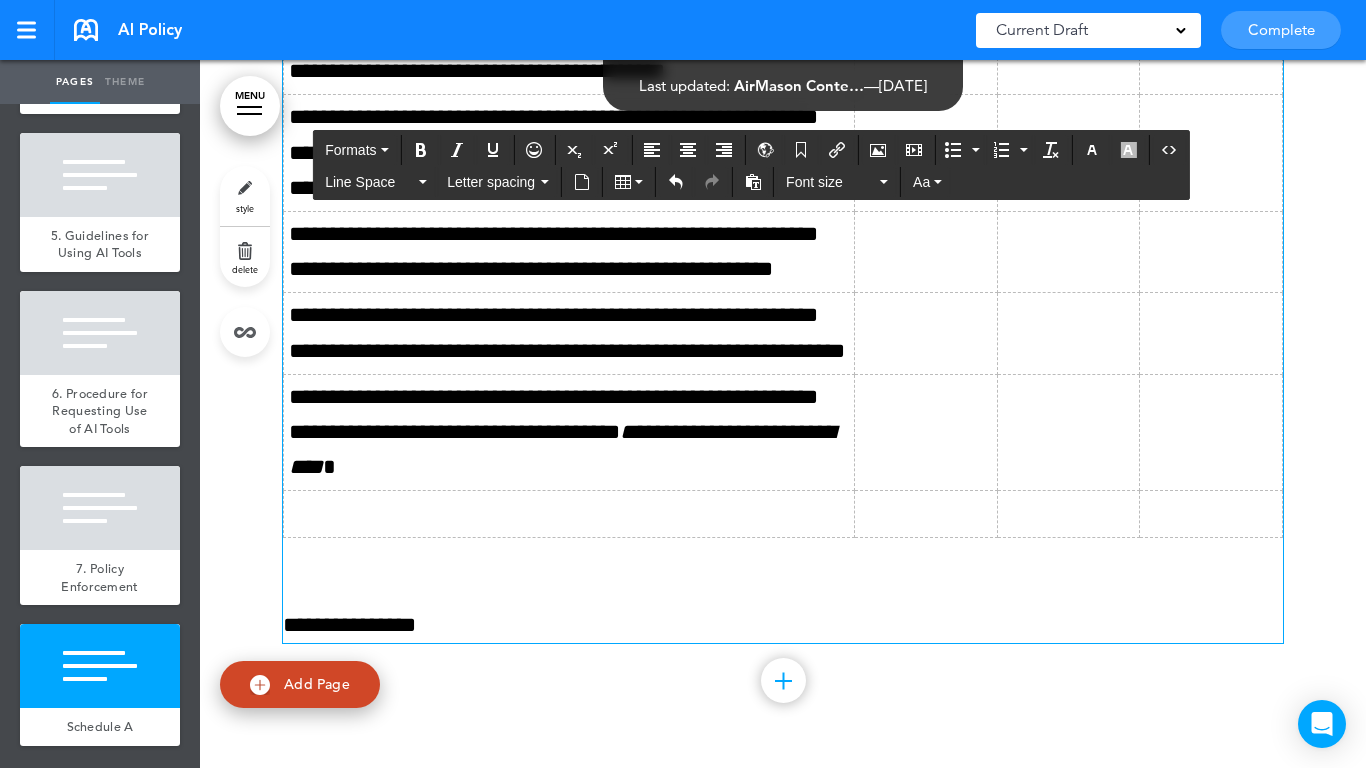 click at bounding box center (569, 514) 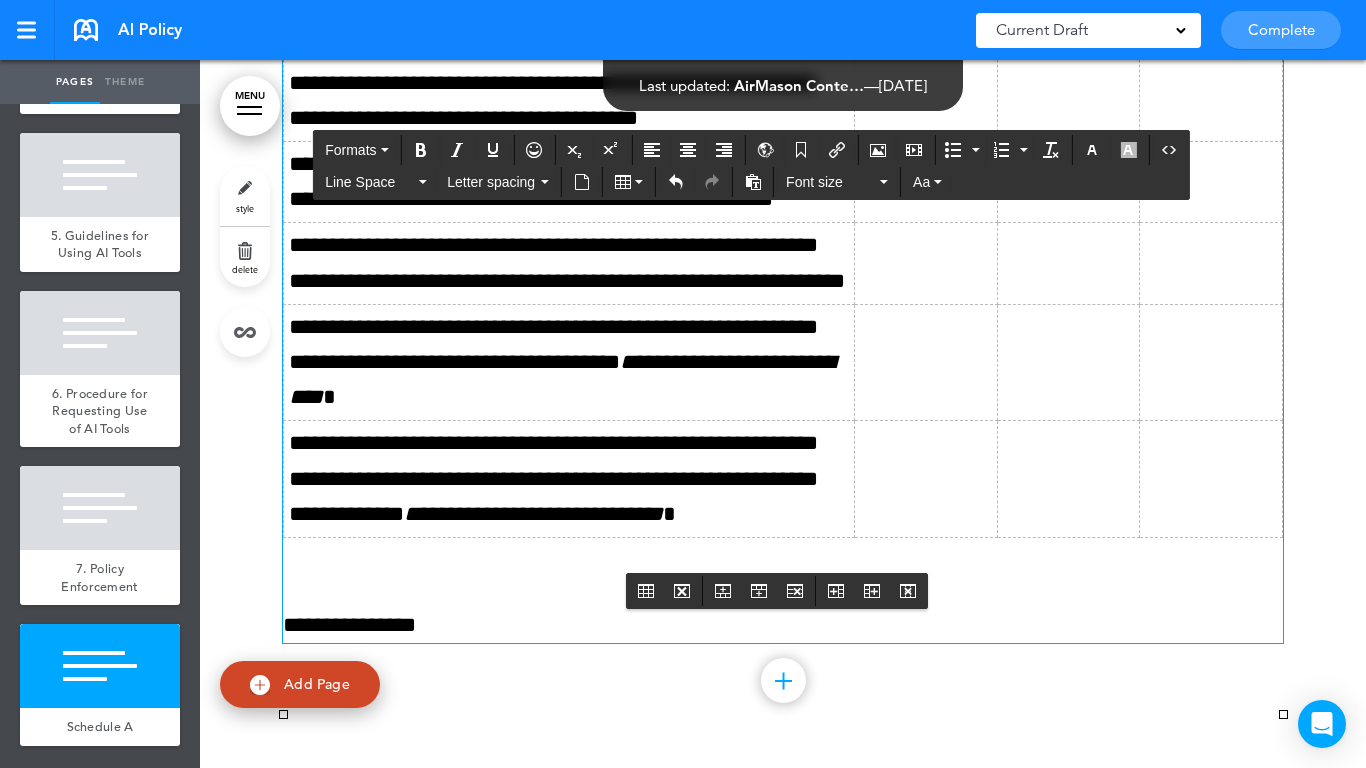 scroll, scrollTop: 19053, scrollLeft: 0, axis: vertical 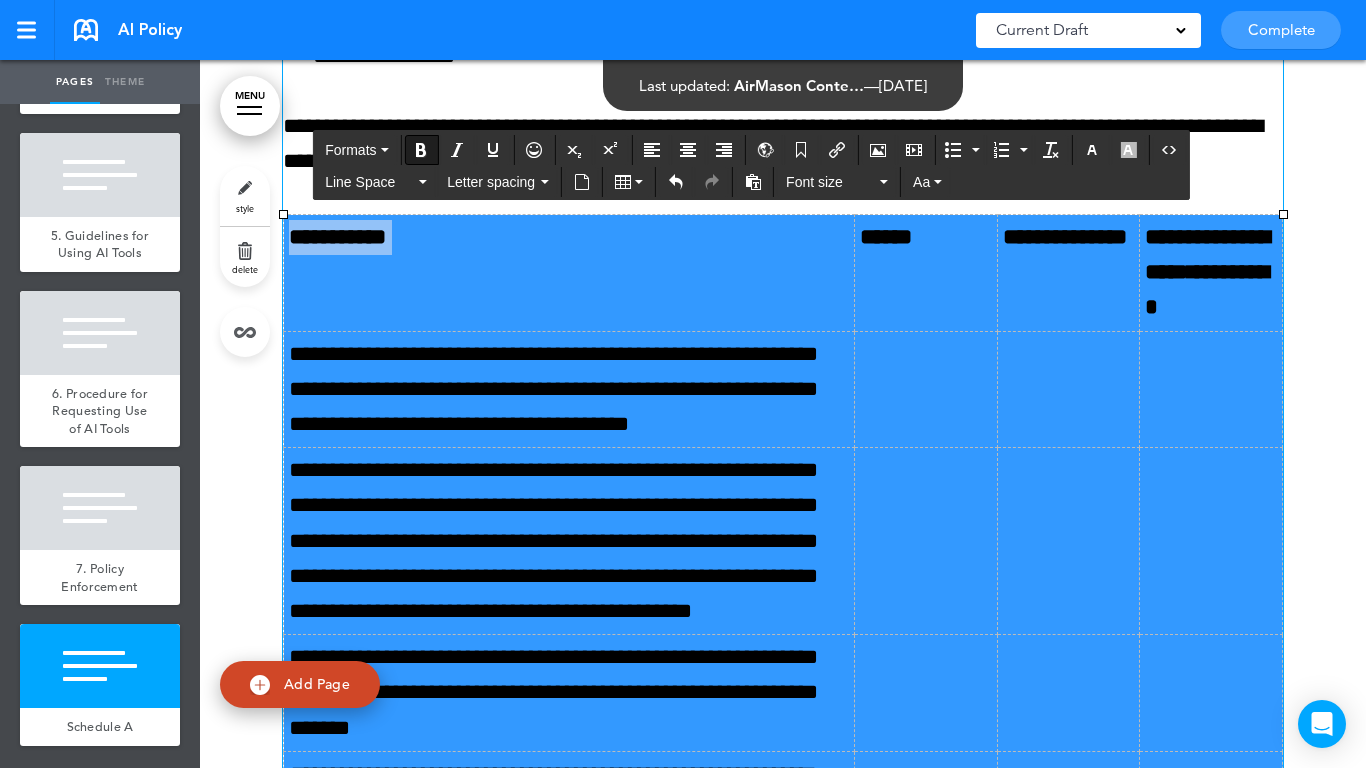 drag, startPoint x: 1220, startPoint y: 485, endPoint x: 424, endPoint y: 343, distance: 808.56665 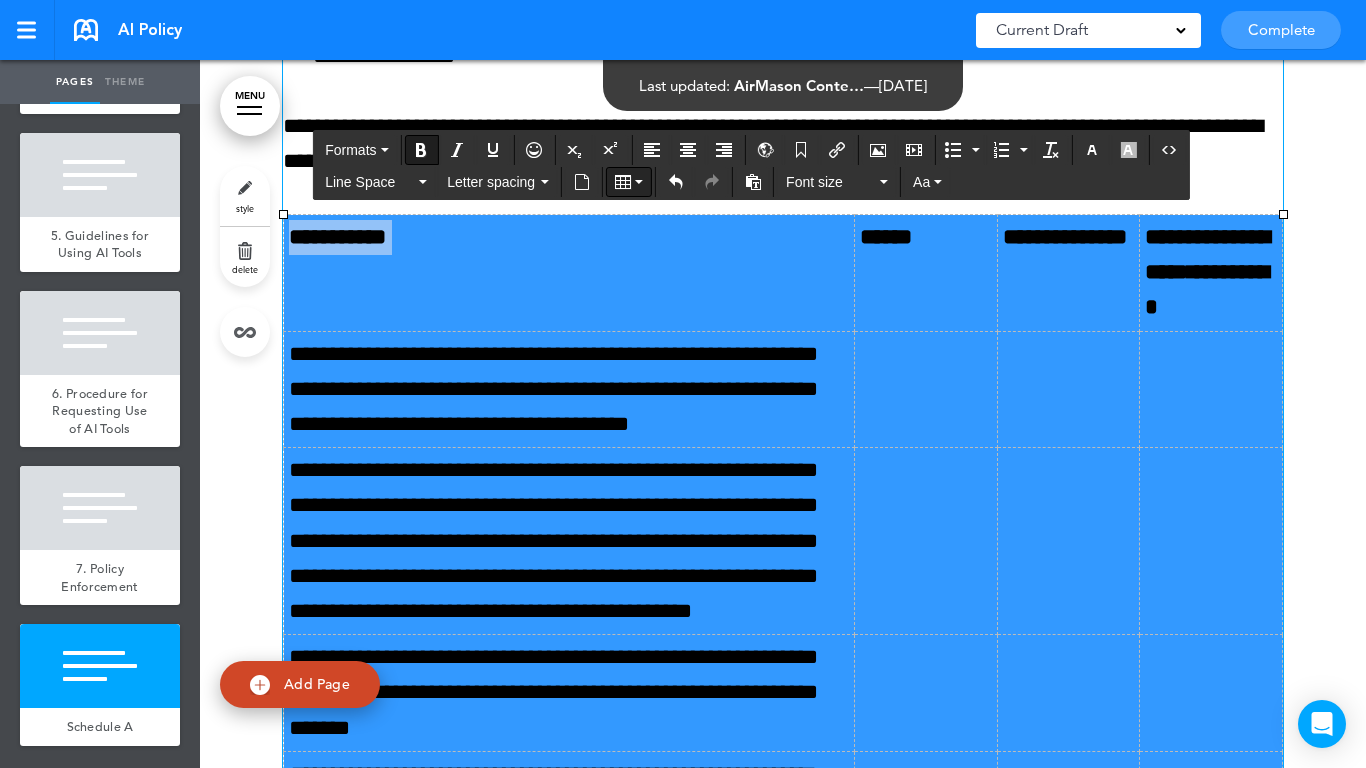 click at bounding box center [629, 182] 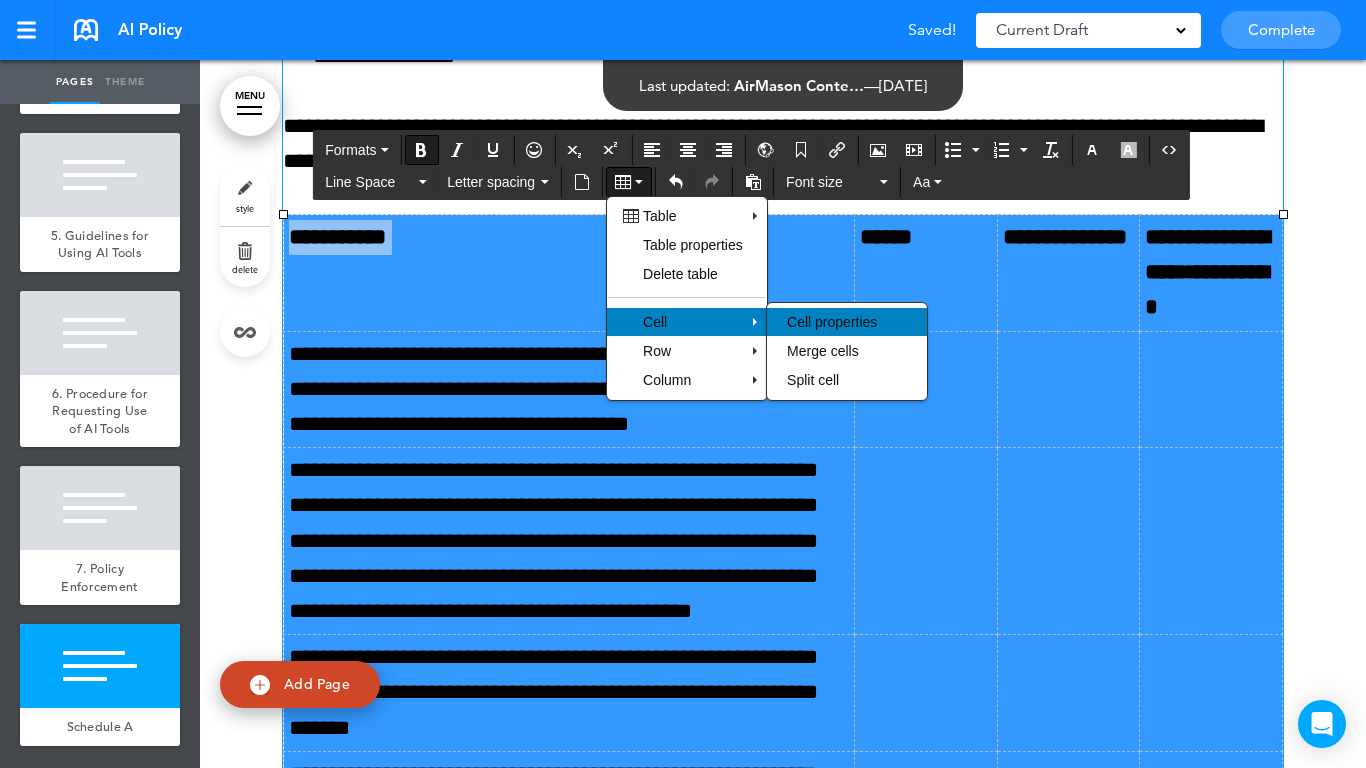 click on "Cell properties" at bounding box center [832, 322] 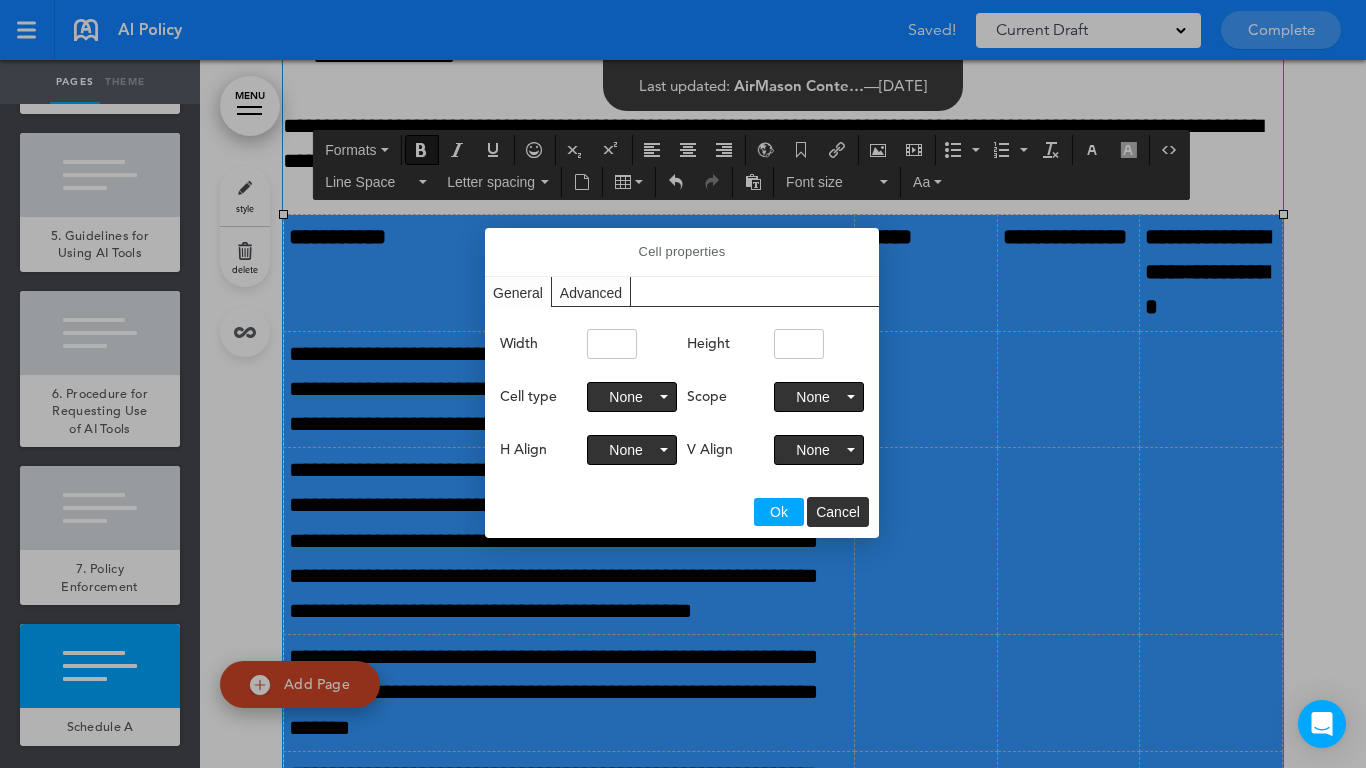 click on "Advanced" at bounding box center [591, 291] 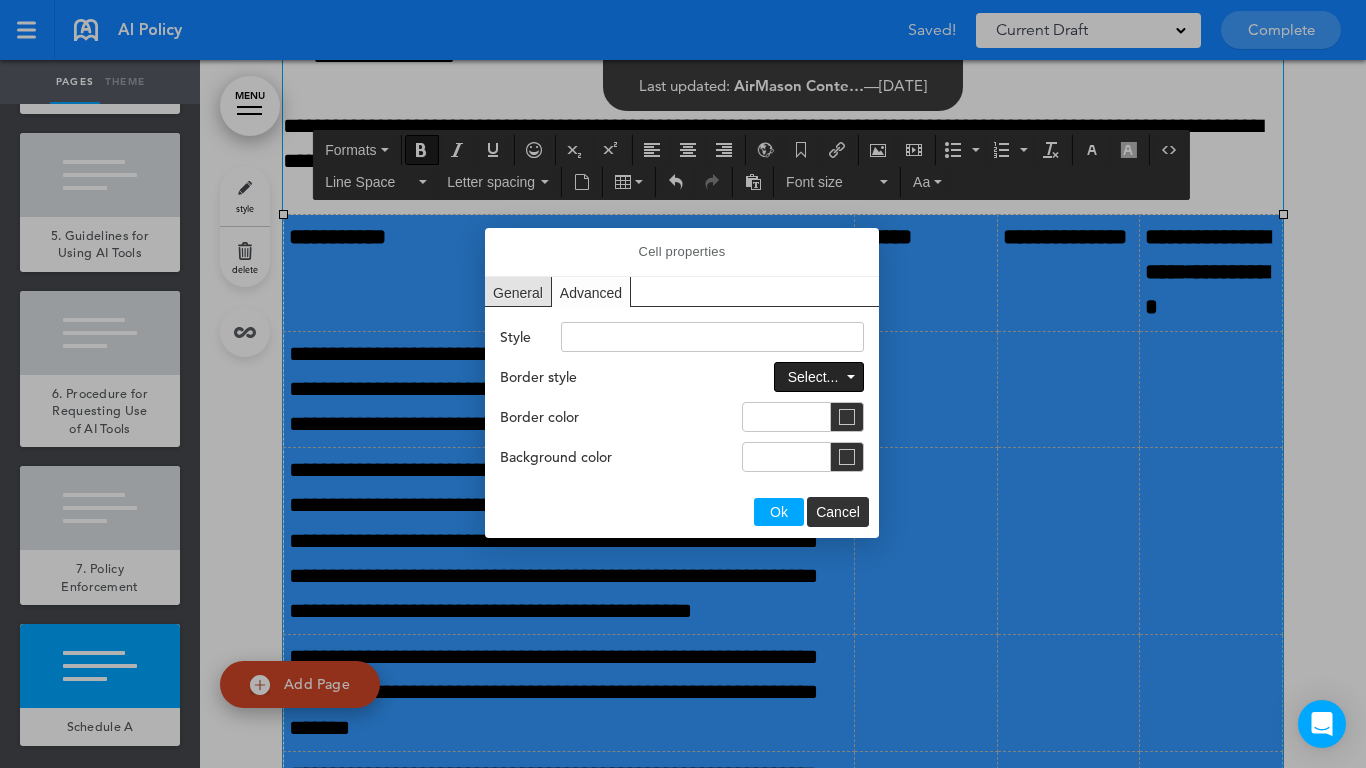 drag, startPoint x: 816, startPoint y: 379, endPoint x: 828, endPoint y: 388, distance: 15 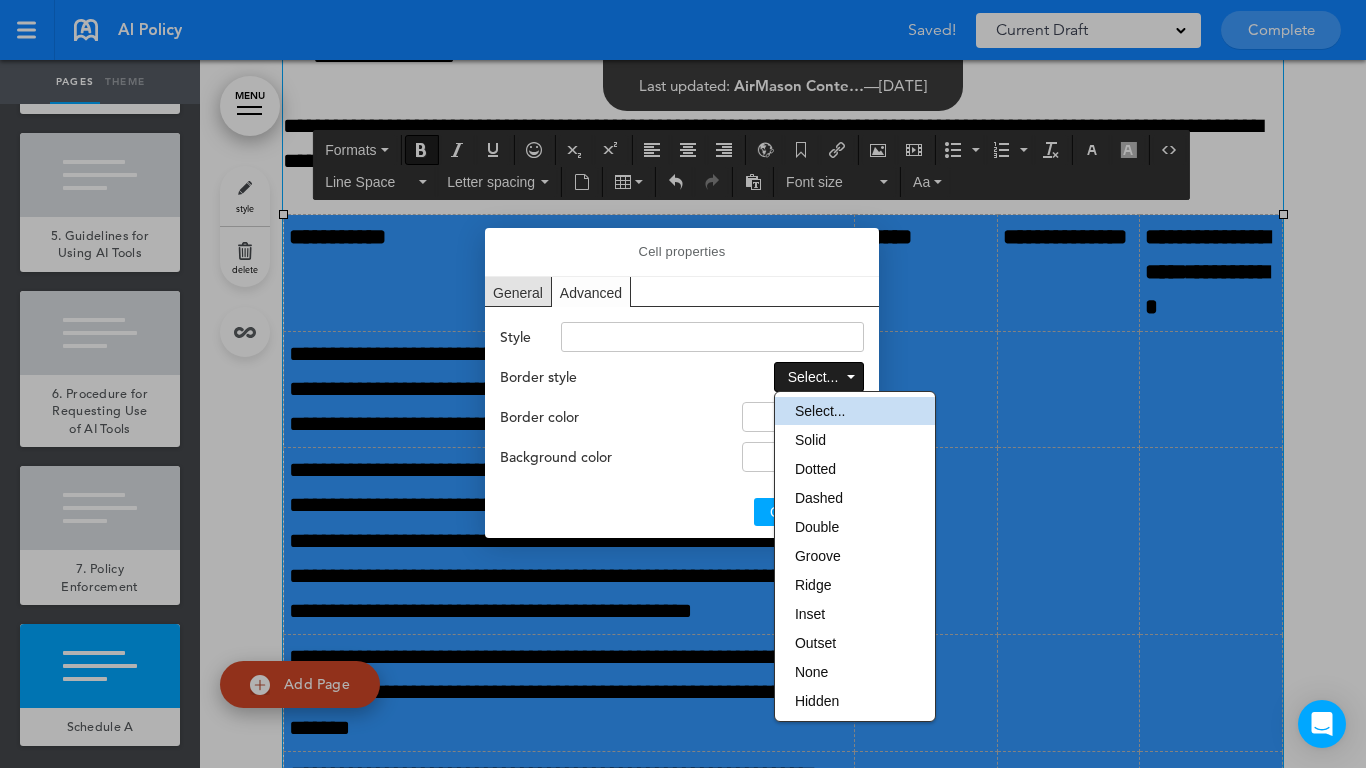 click on "Solid" at bounding box center [855, 440] 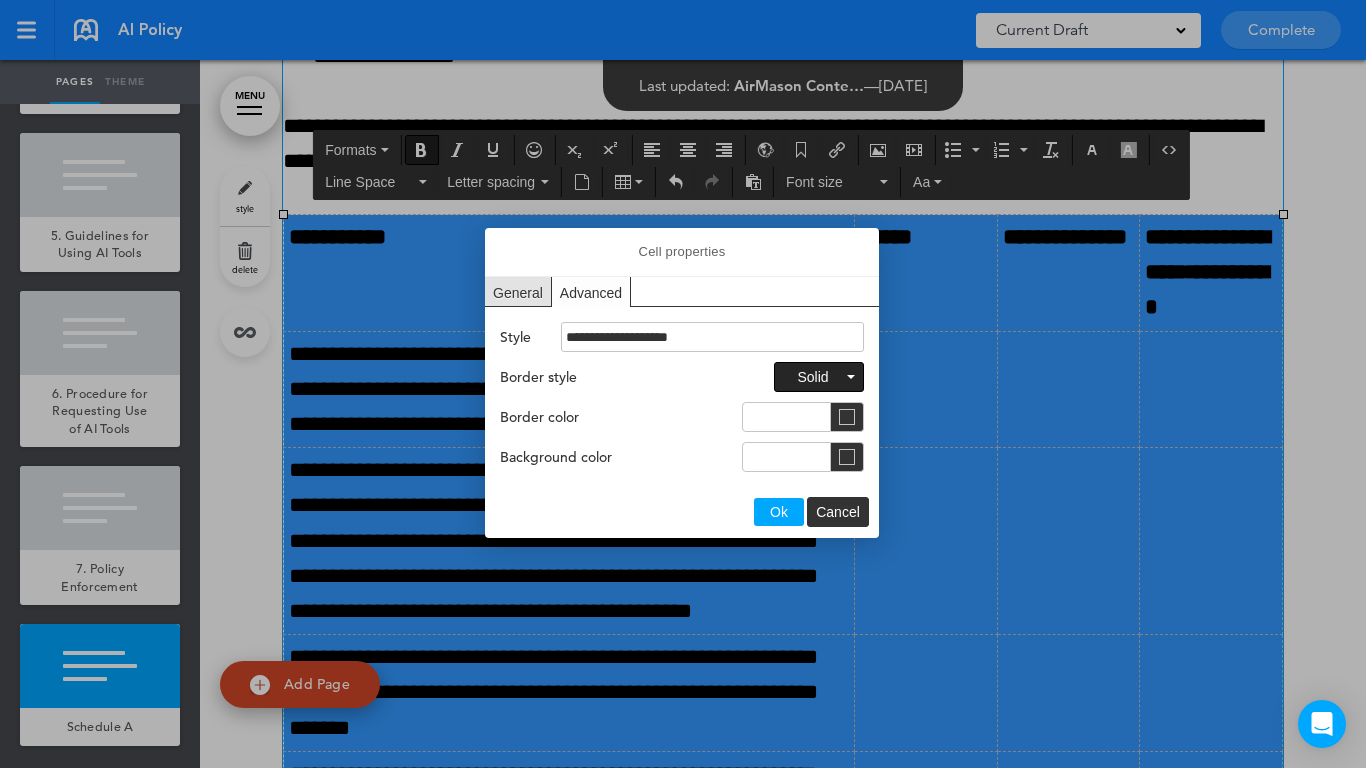 click on "Ok" at bounding box center [779, 512] 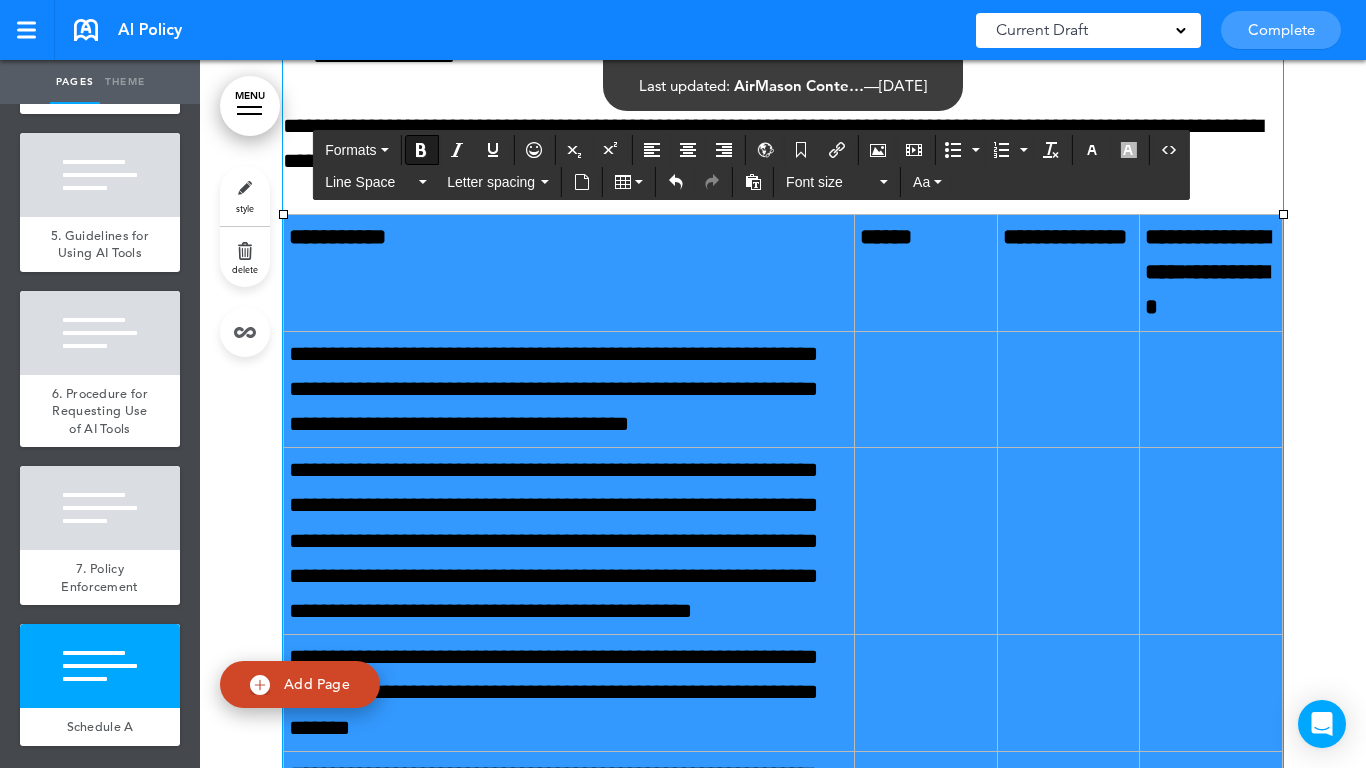 click at bounding box center (925, 389) 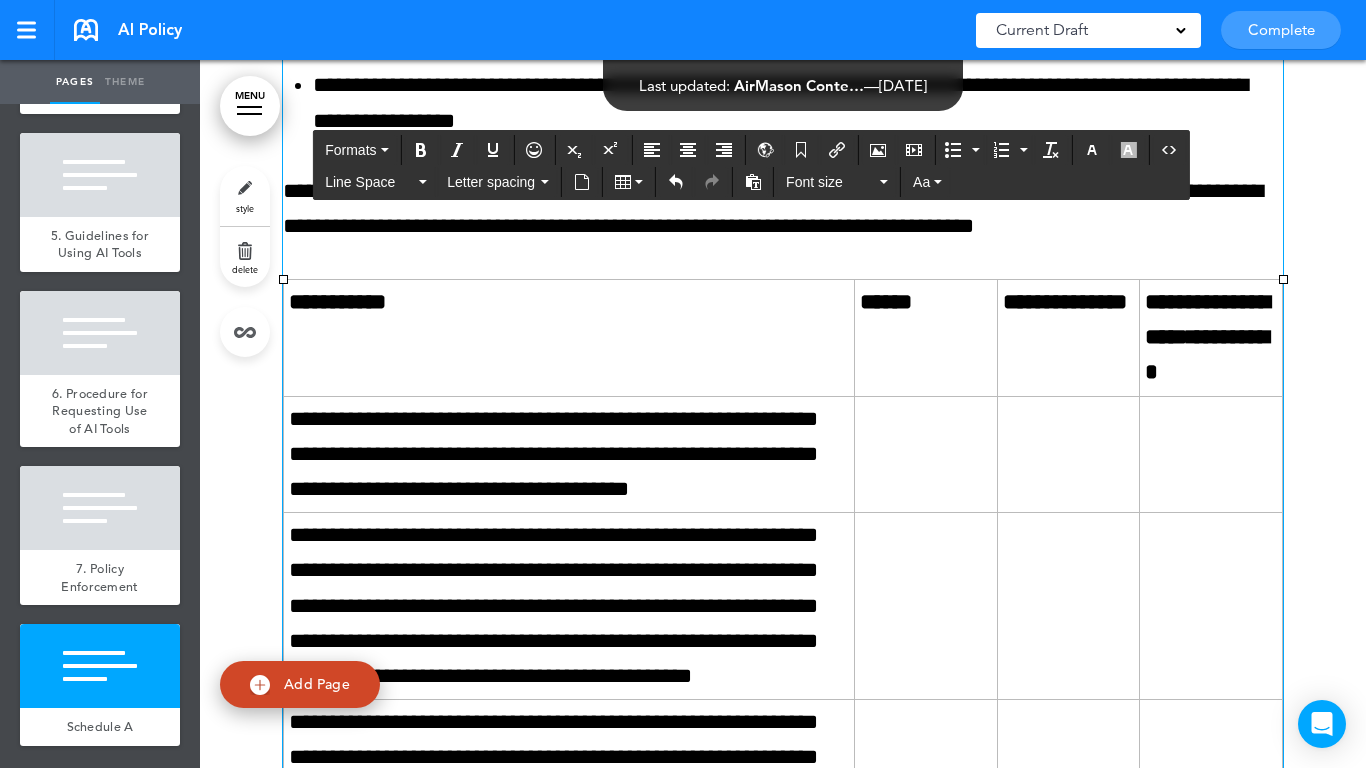 scroll, scrollTop: 17818, scrollLeft: 0, axis: vertical 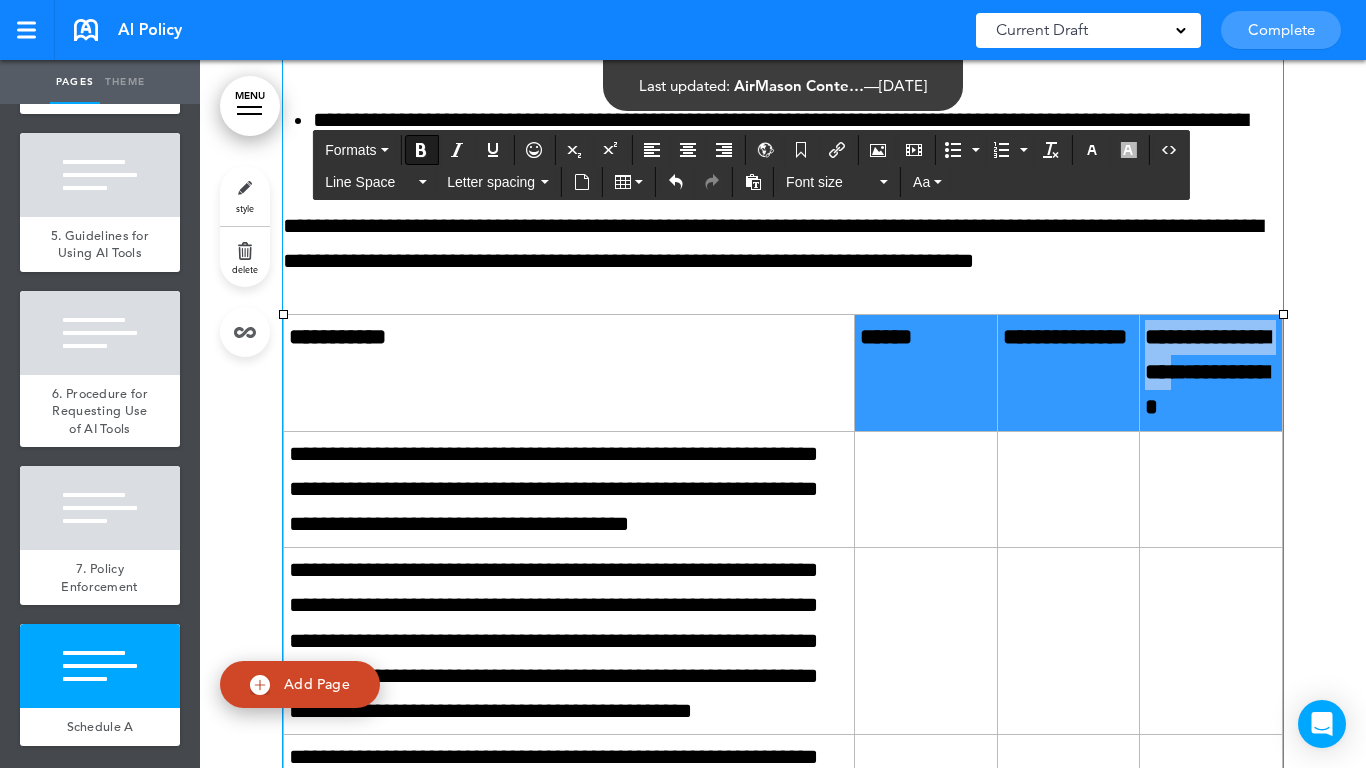 drag, startPoint x: 943, startPoint y: 437, endPoint x: 885, endPoint y: 333, distance: 119.0798 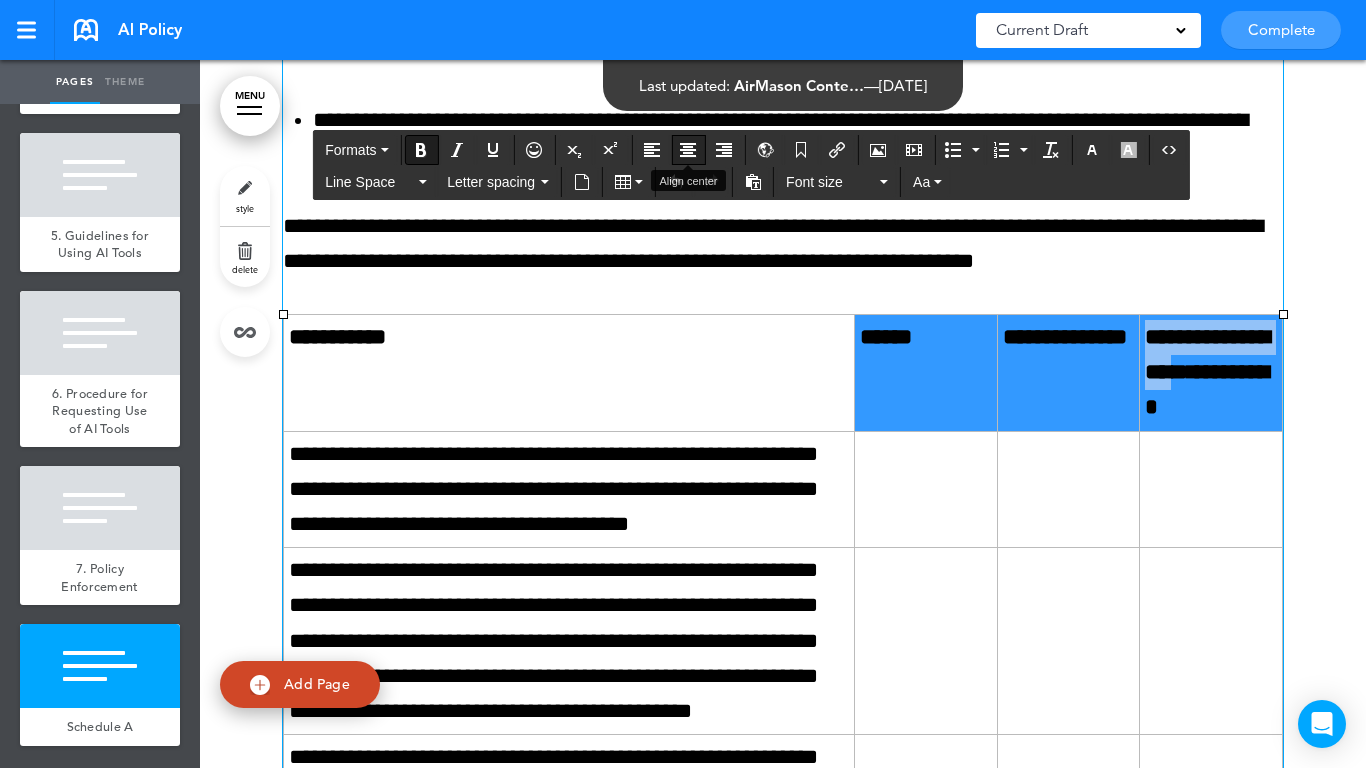 click at bounding box center (688, 150) 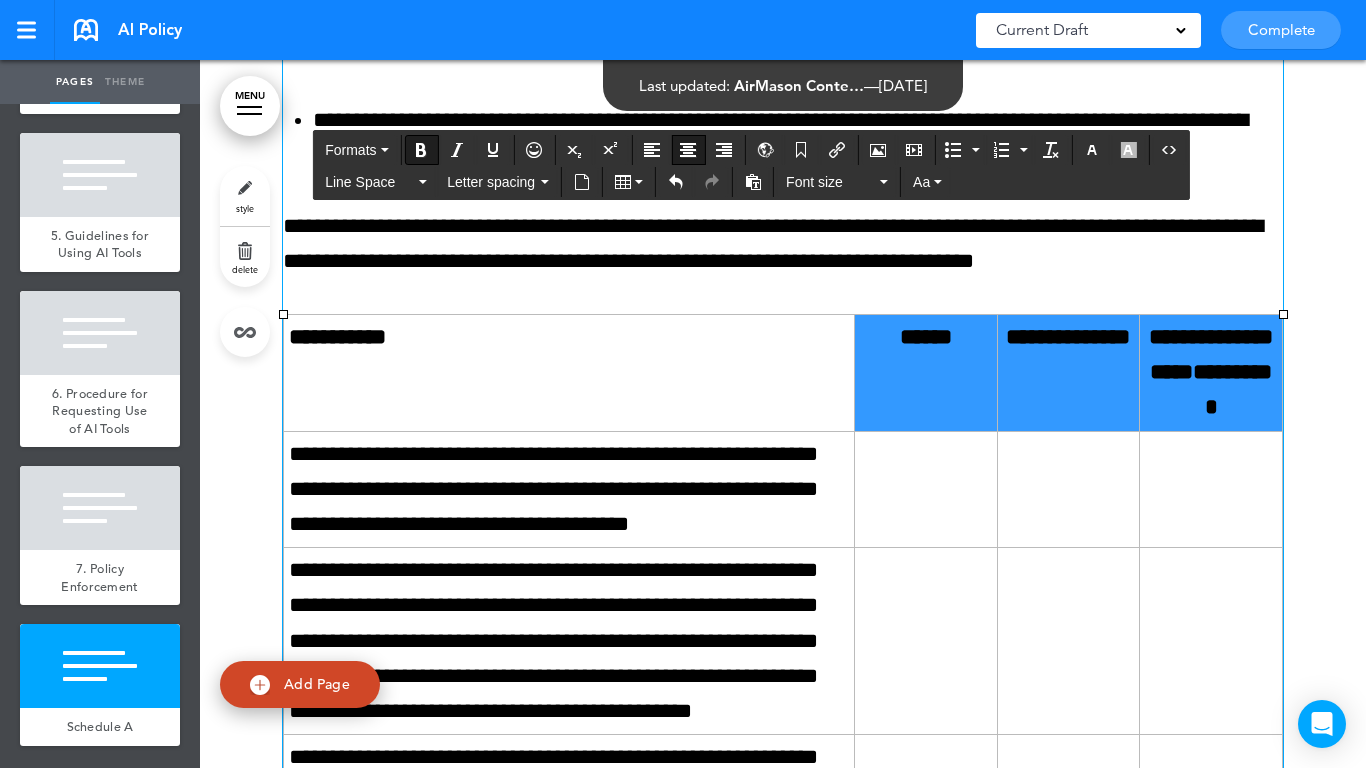 click on "**********" at bounding box center [783, 244] 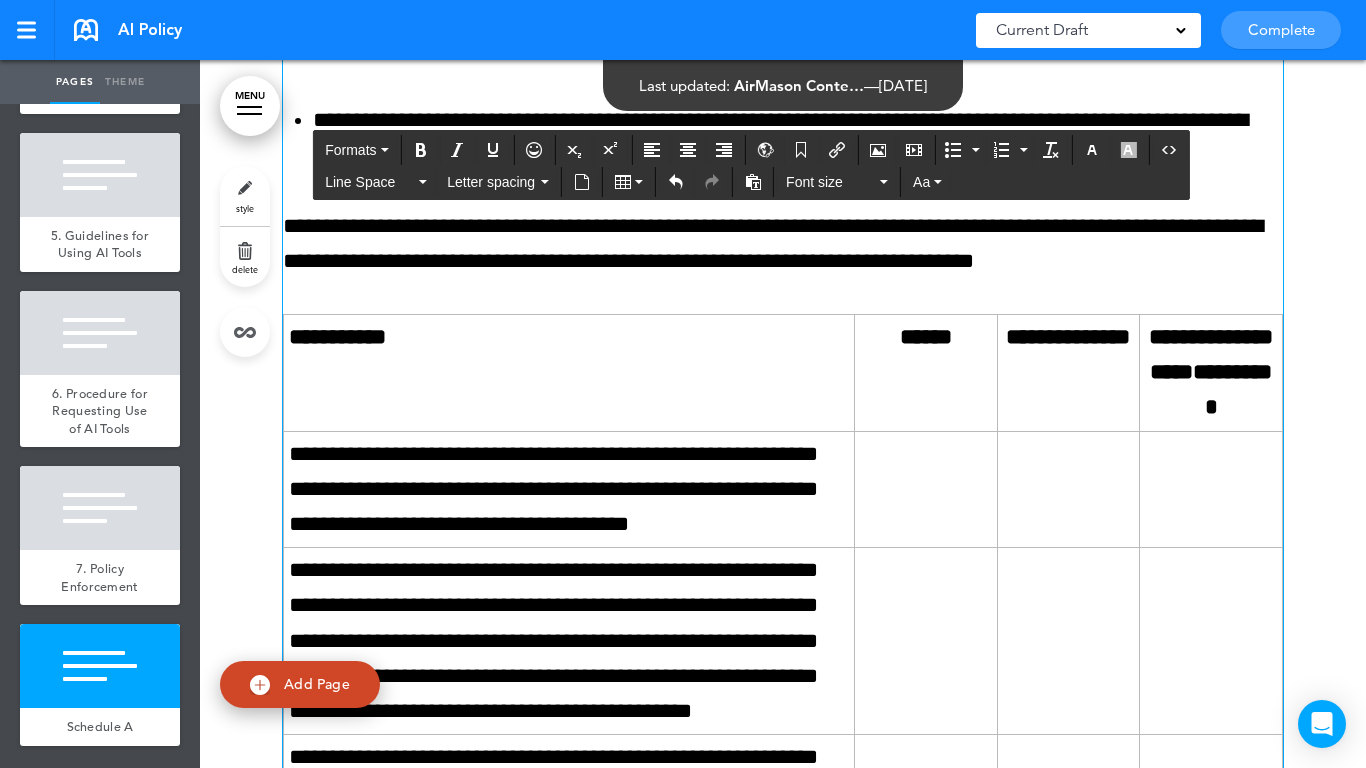click at bounding box center (783, -696) 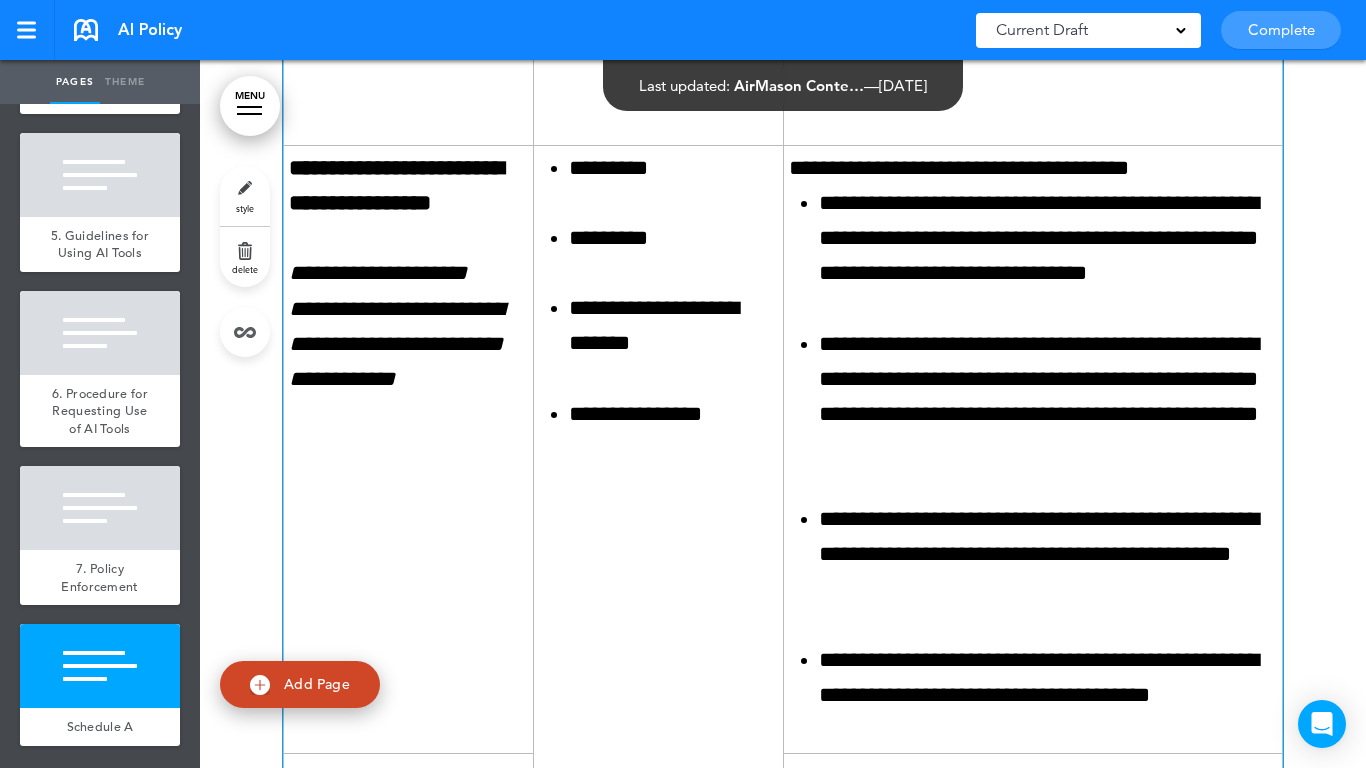 scroll, scrollTop: 9096, scrollLeft: 0, axis: vertical 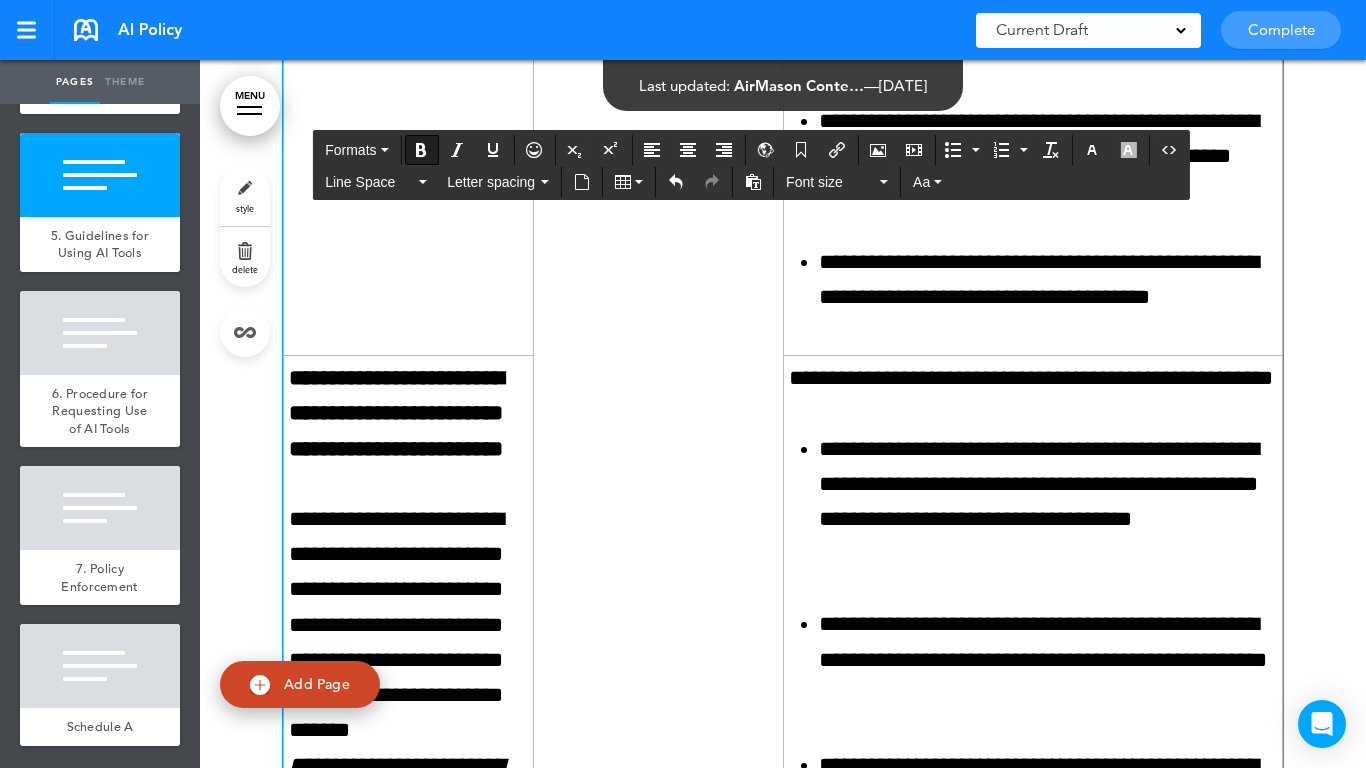 click on "**********" at bounding box center [408, 414] 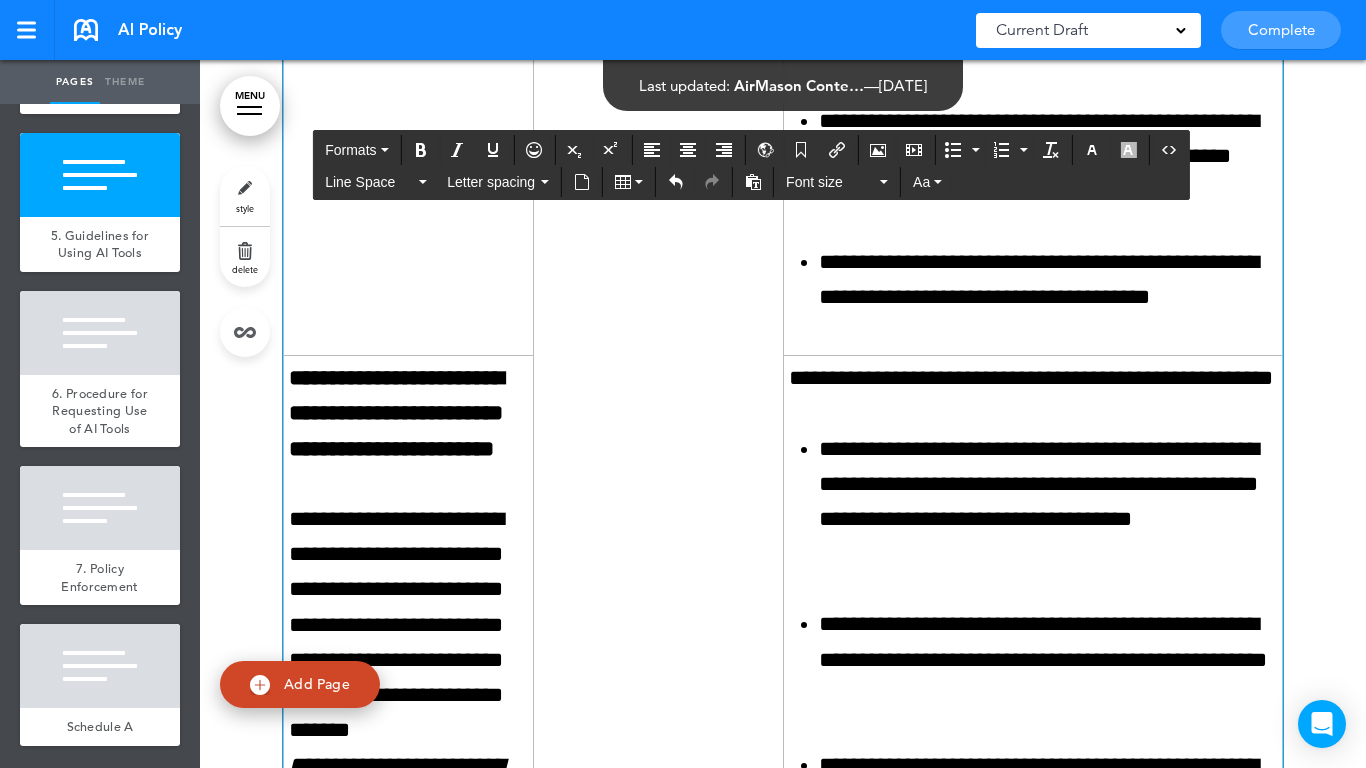 click on "**********" at bounding box center (408, 625) 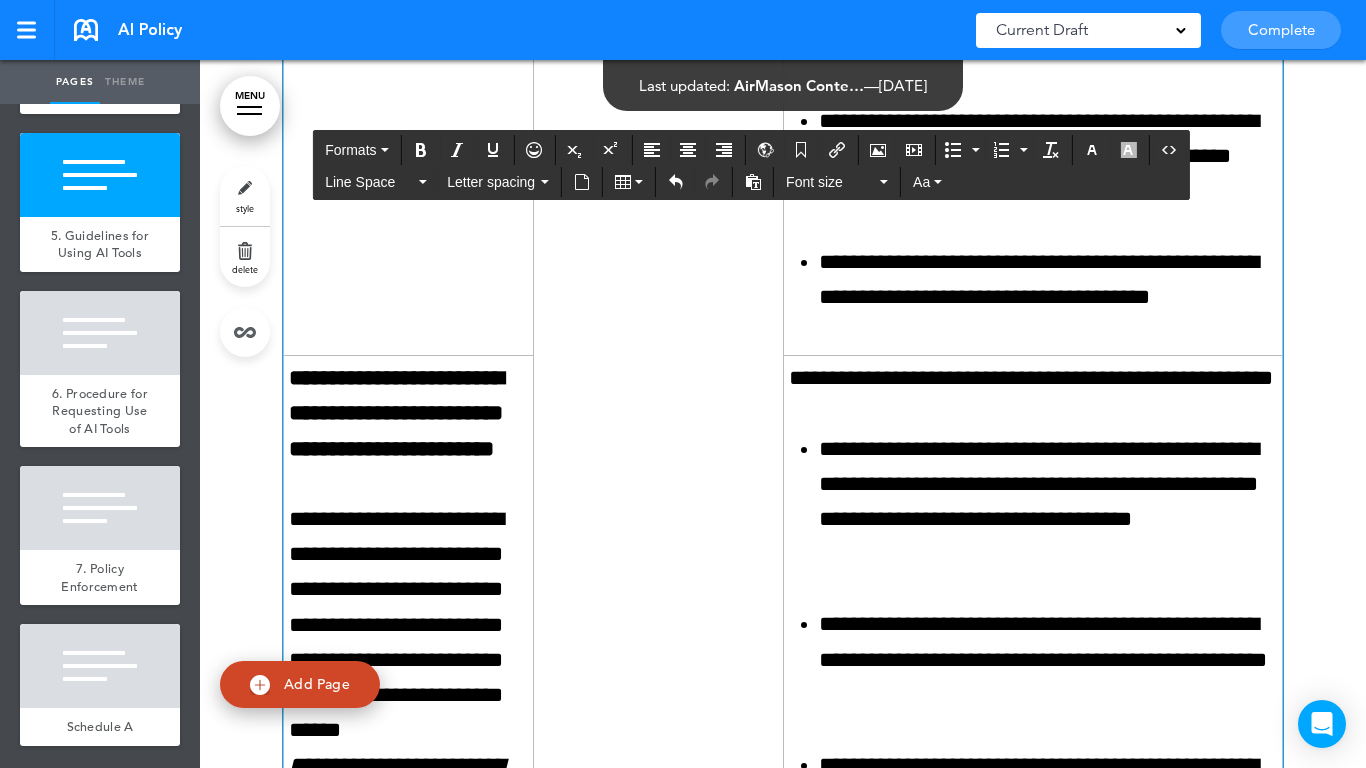 click on "**********" at bounding box center (408, 625) 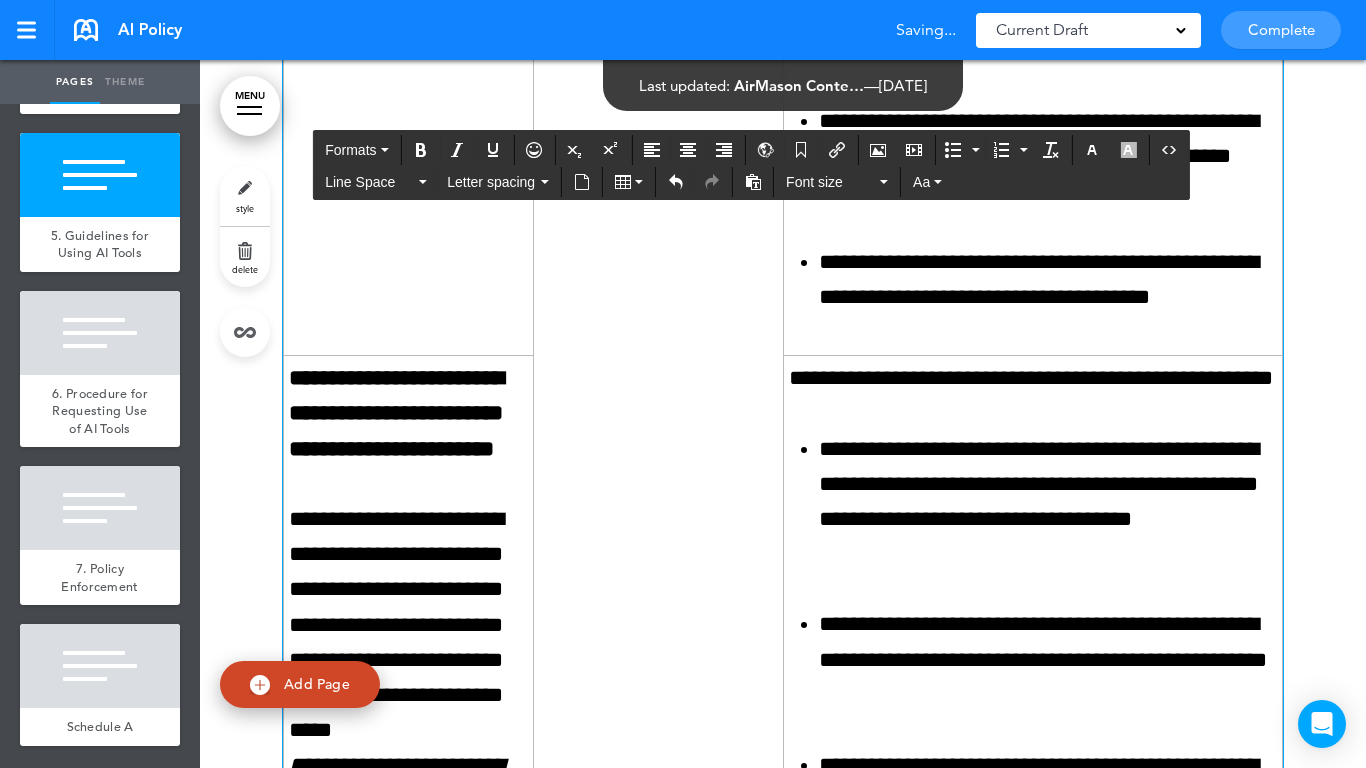 scroll, scrollTop: 9518, scrollLeft: 0, axis: vertical 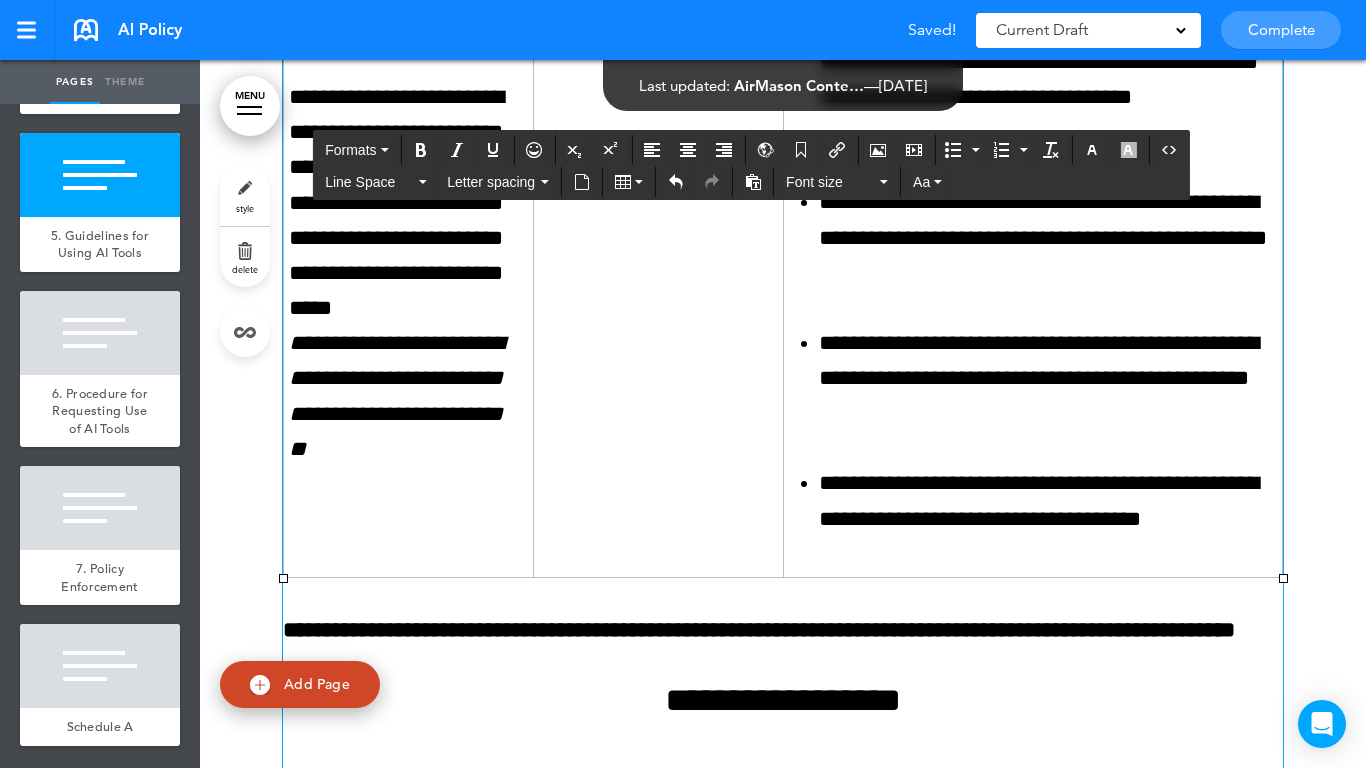 click on "**********" at bounding box center [396, 396] 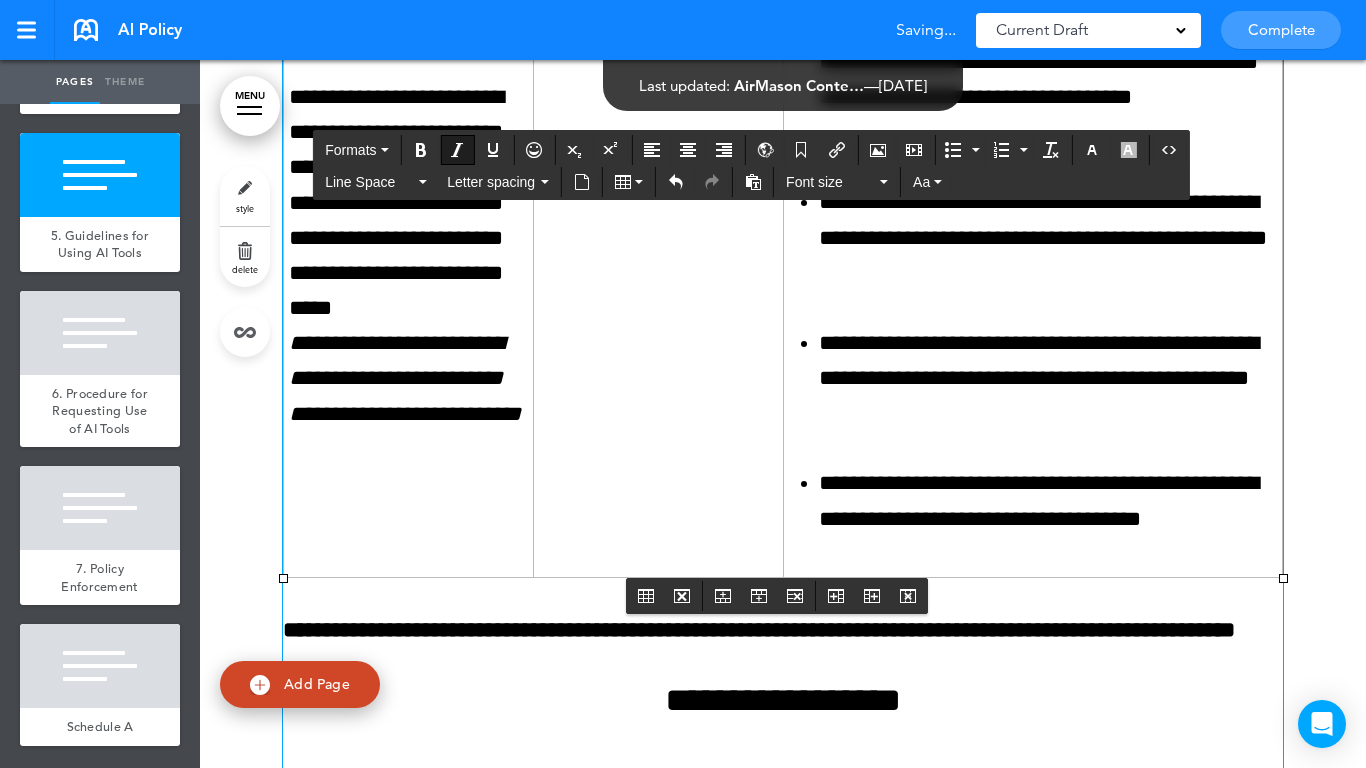 scroll, scrollTop: 9960, scrollLeft: 0, axis: vertical 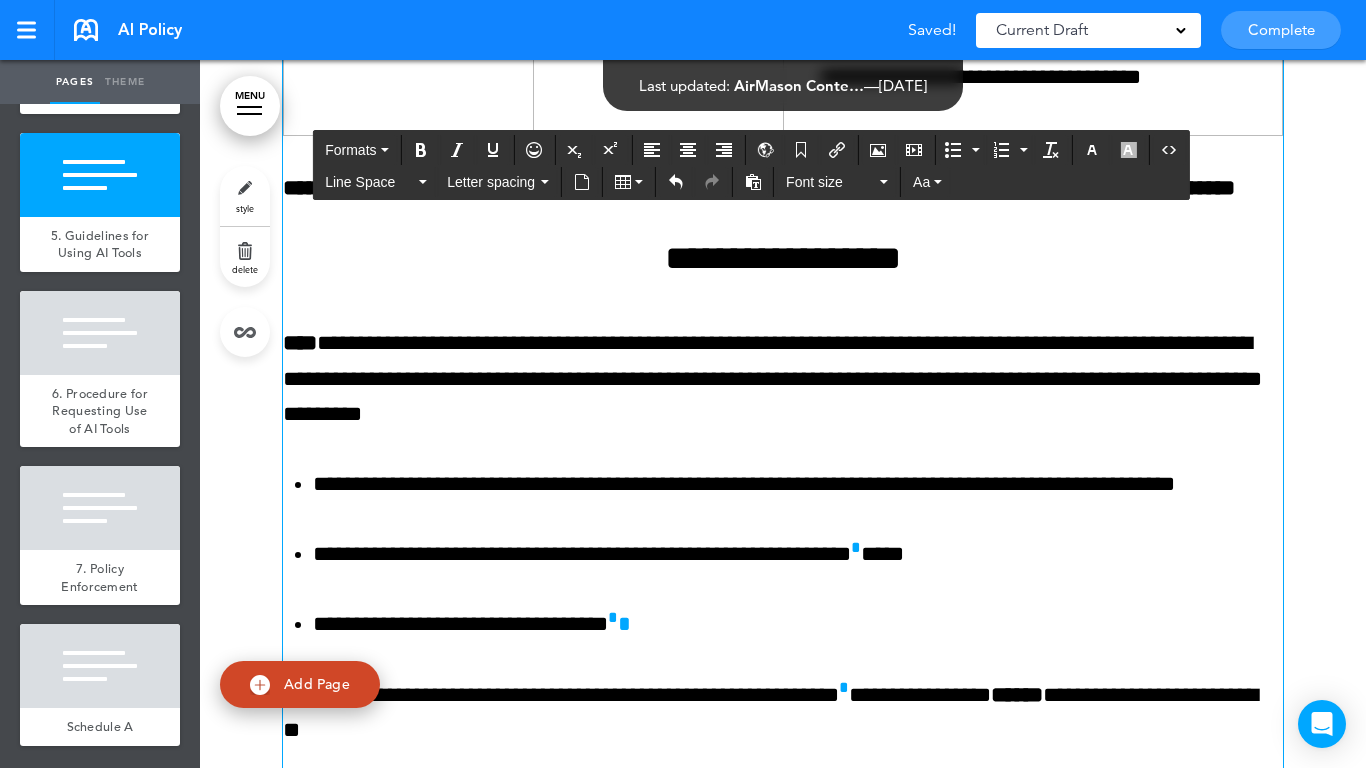 click on "**********" at bounding box center (783, 379) 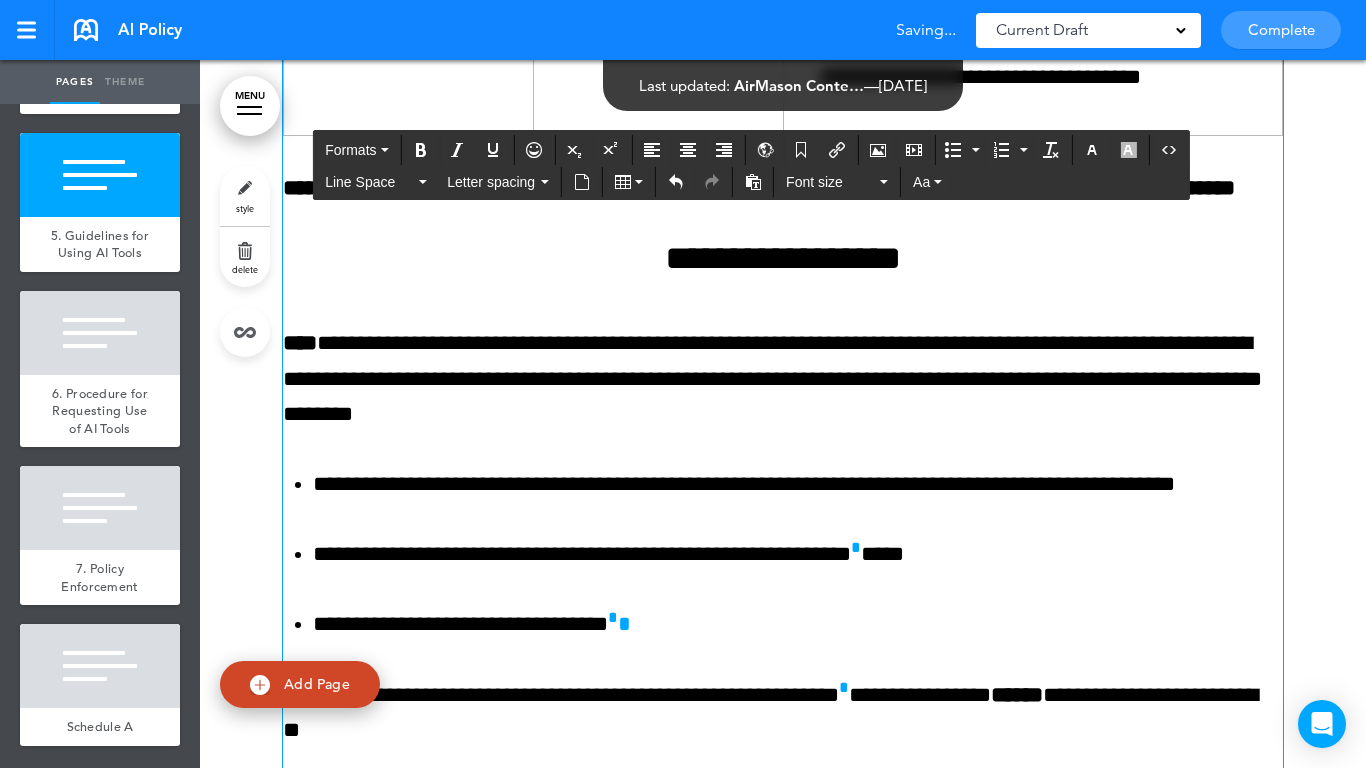 scroll, scrollTop: 8452, scrollLeft: 0, axis: vertical 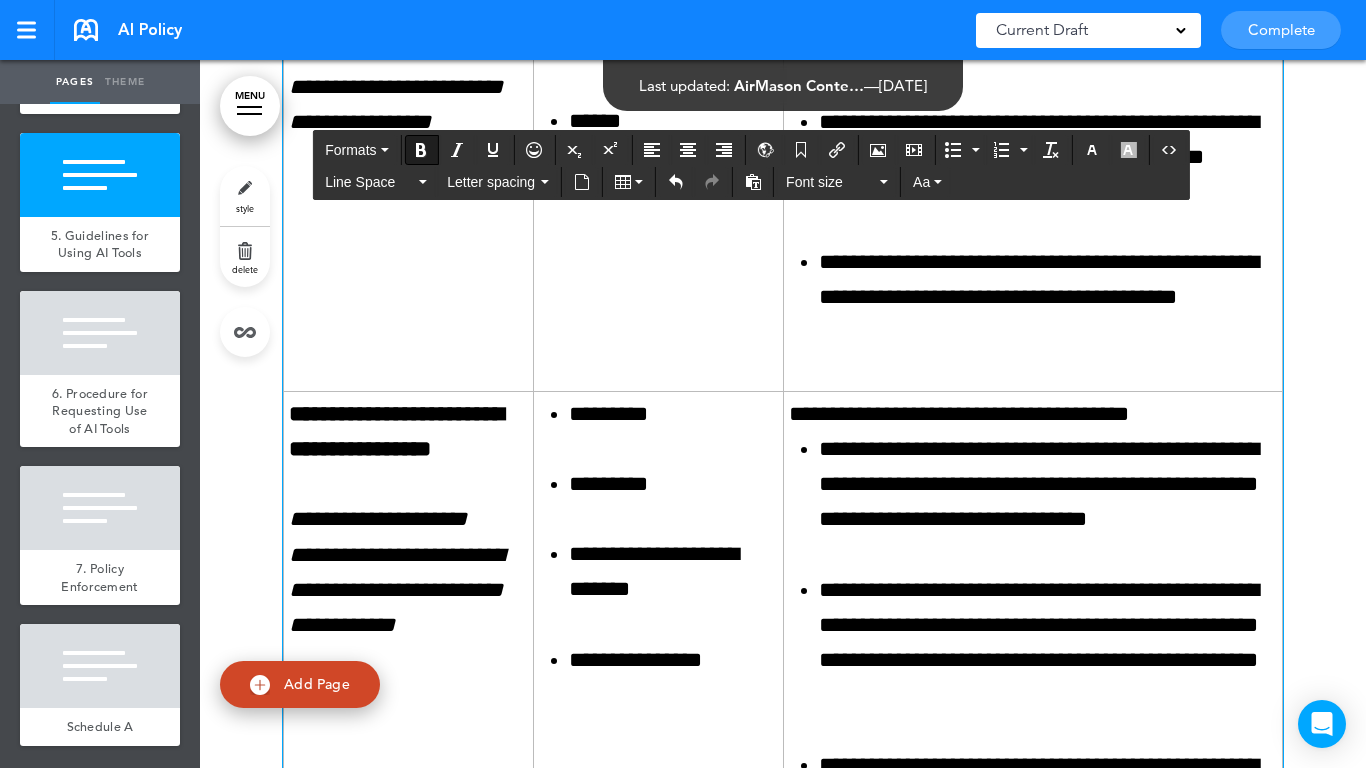 click on "**********" at bounding box center [408, 432] 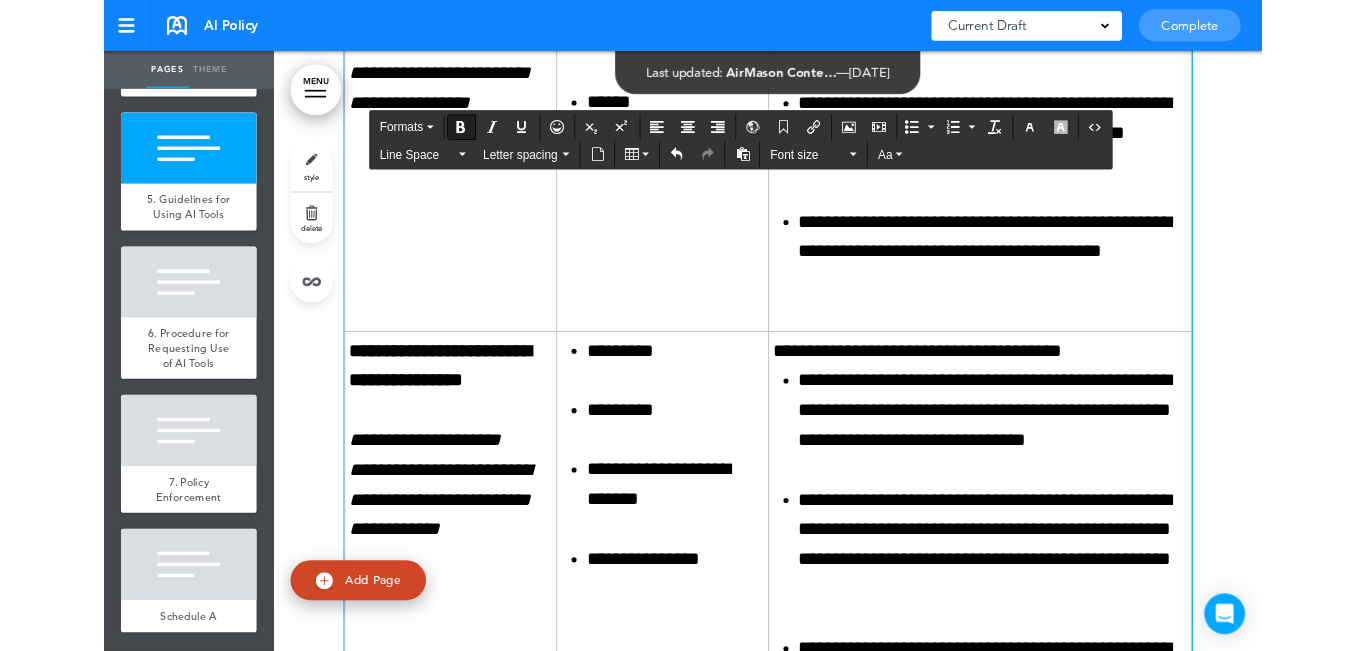 scroll, scrollTop: 564, scrollLeft: 0, axis: vertical 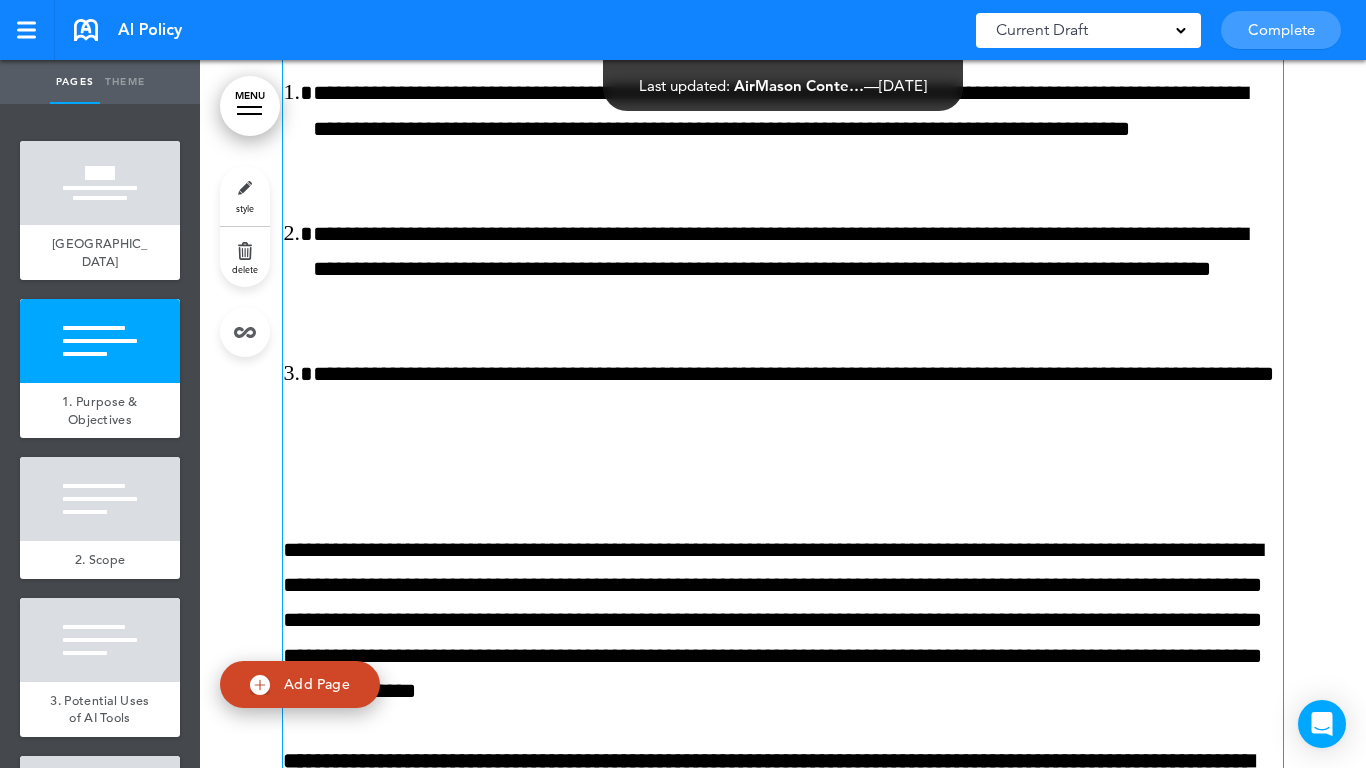 click on "**********" at bounding box center [783, 270] 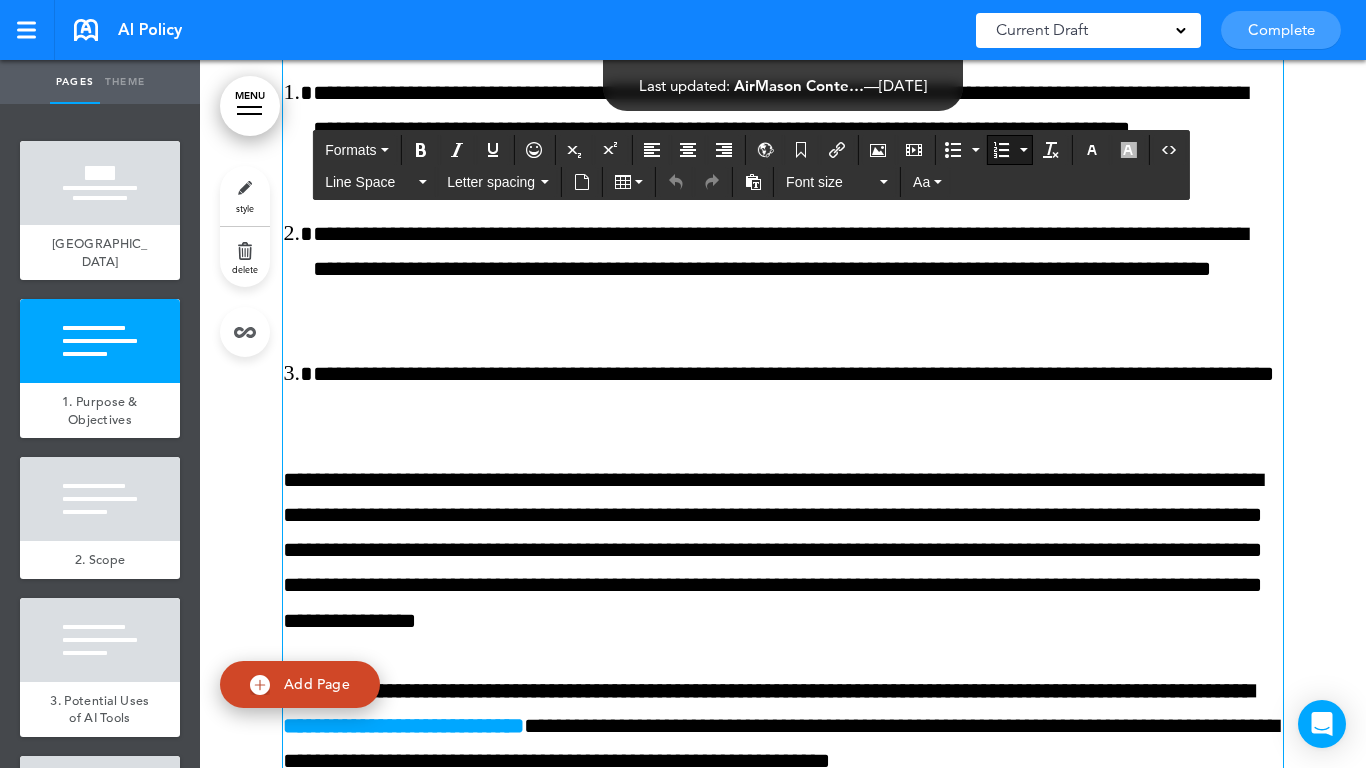 click at bounding box center [783, 260] 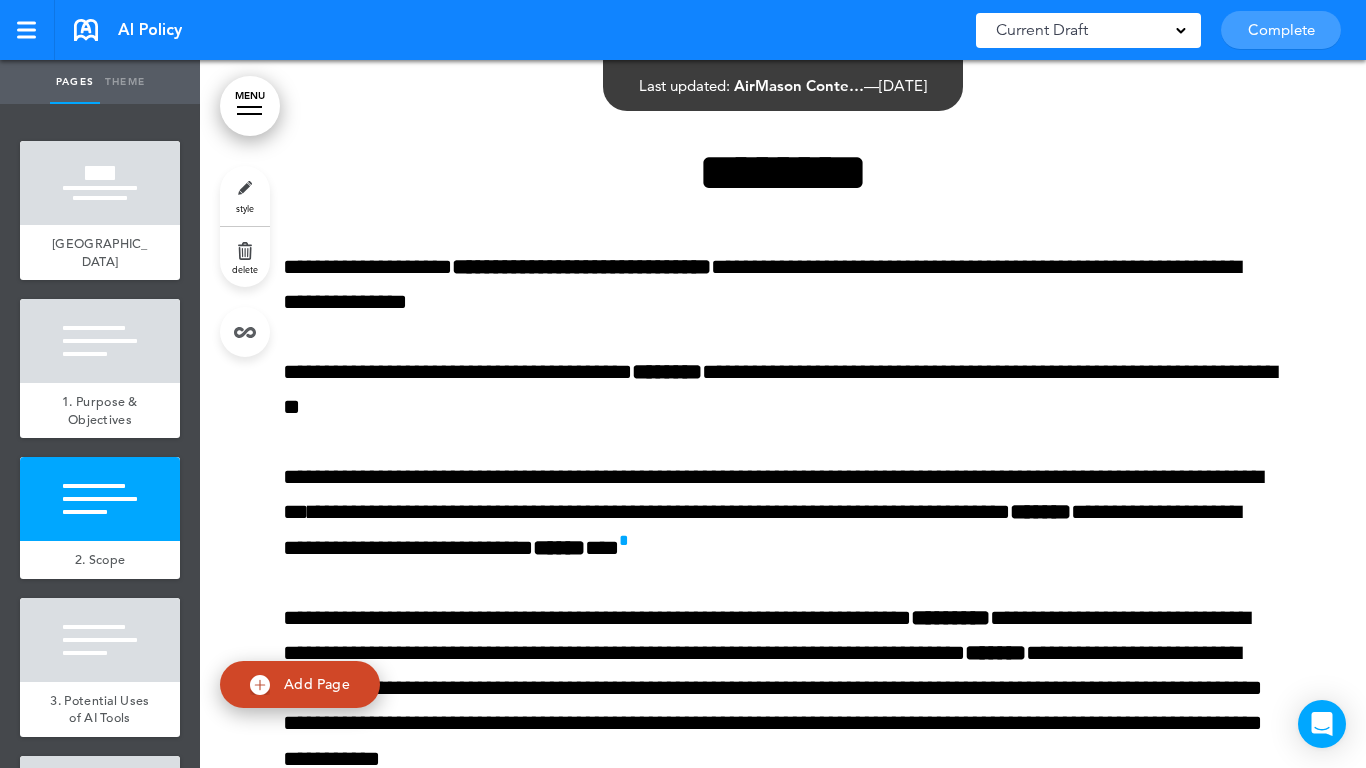 scroll, scrollTop: 2100, scrollLeft: 0, axis: vertical 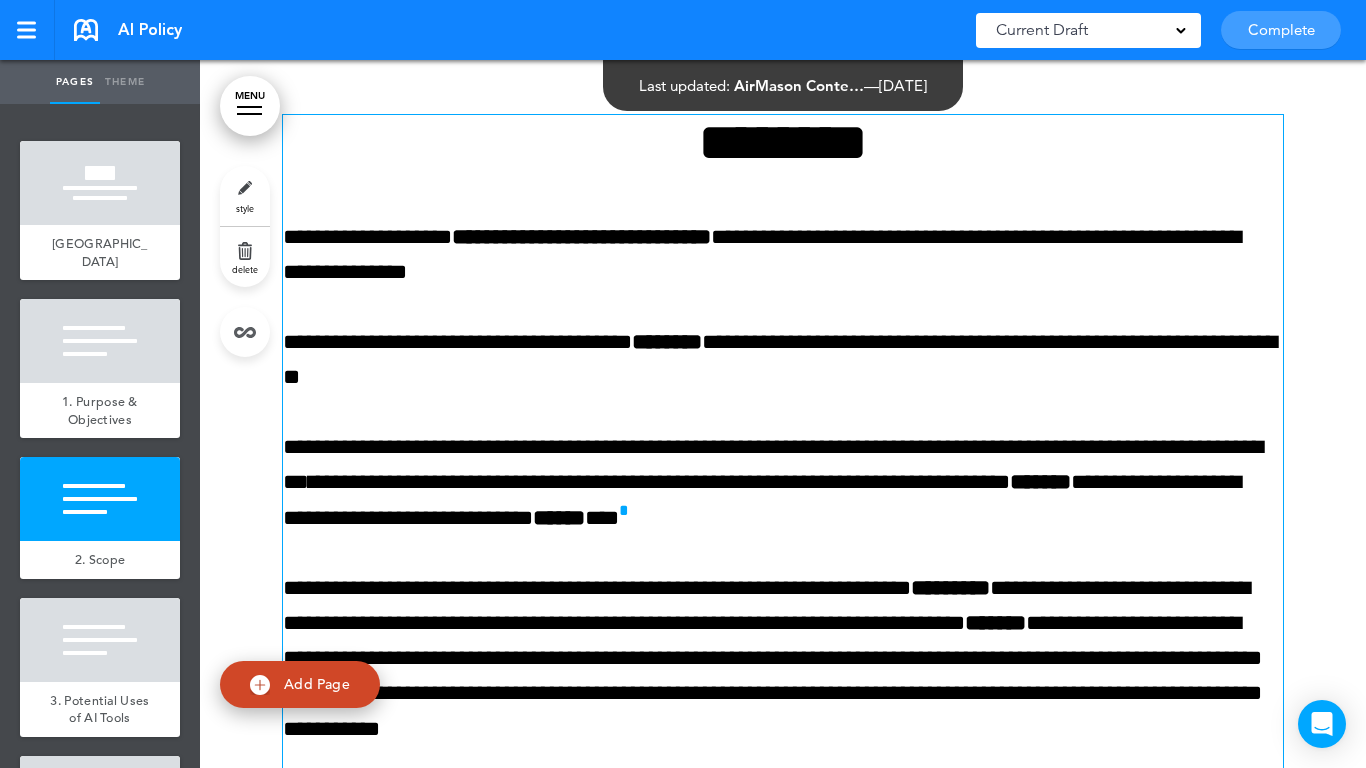 click on "**********" at bounding box center [783, 360] 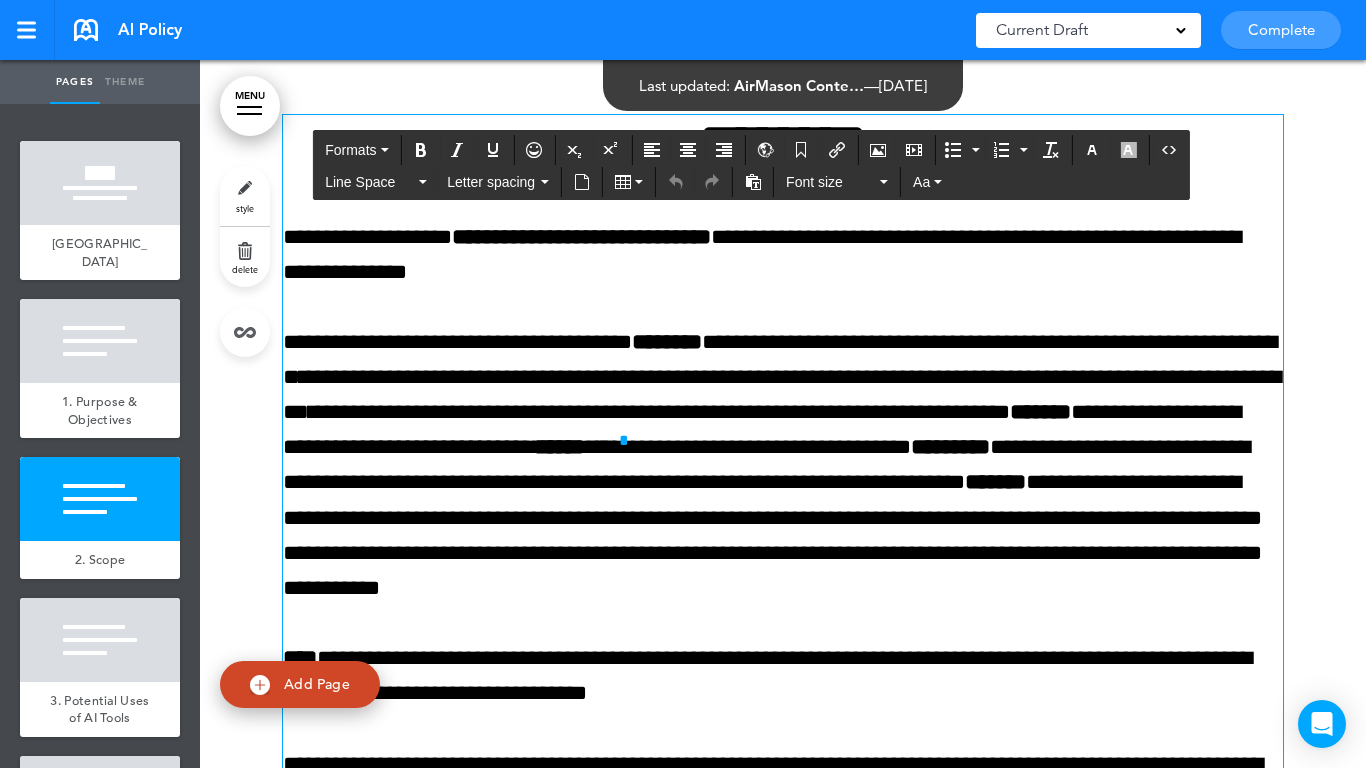 type 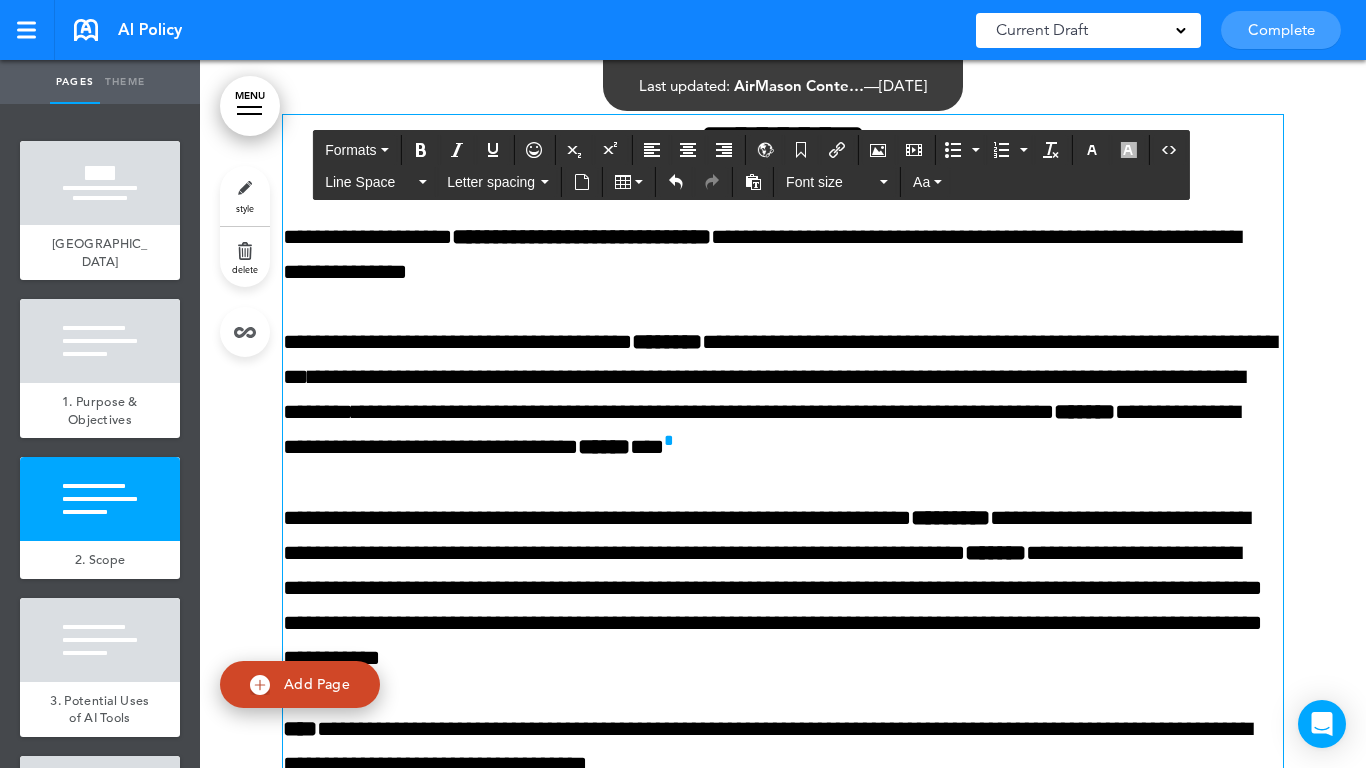 click at bounding box center [783, 649] 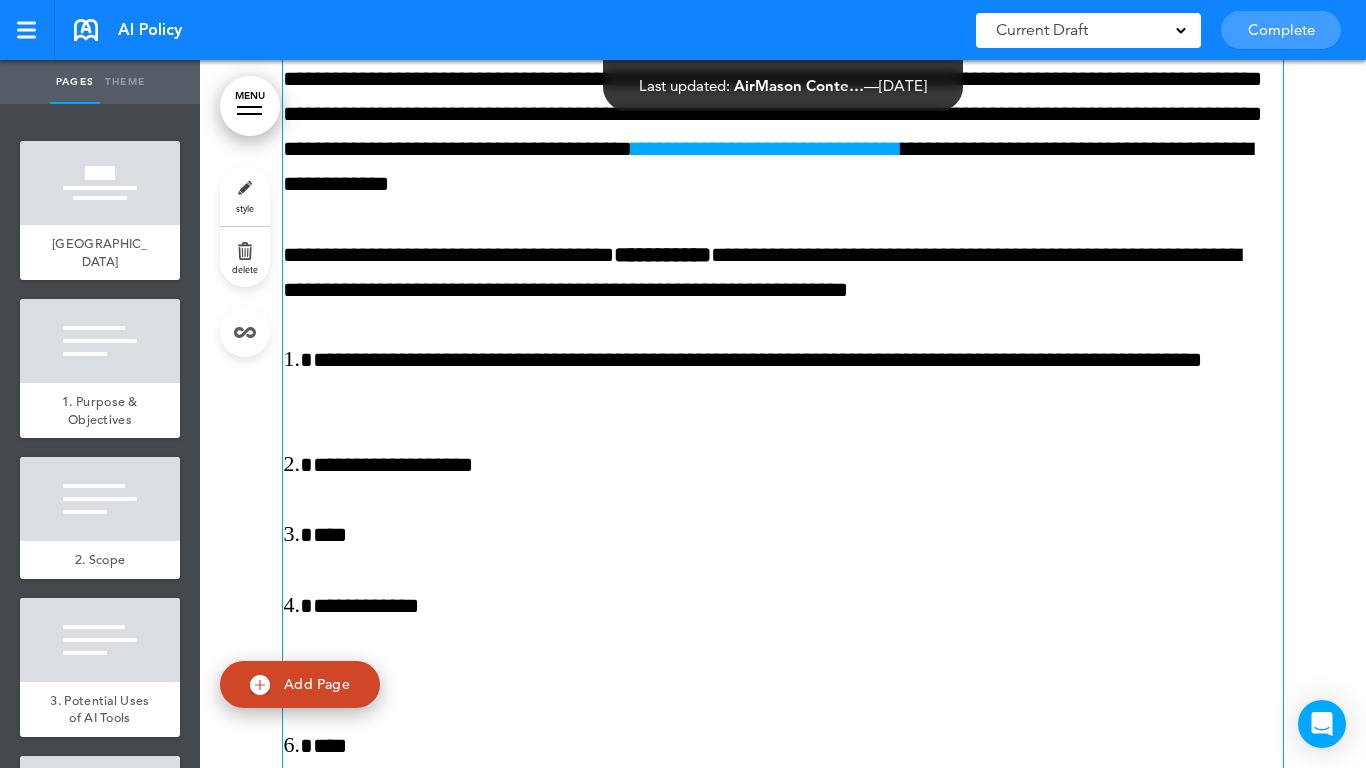 scroll, scrollTop: 6300, scrollLeft: 0, axis: vertical 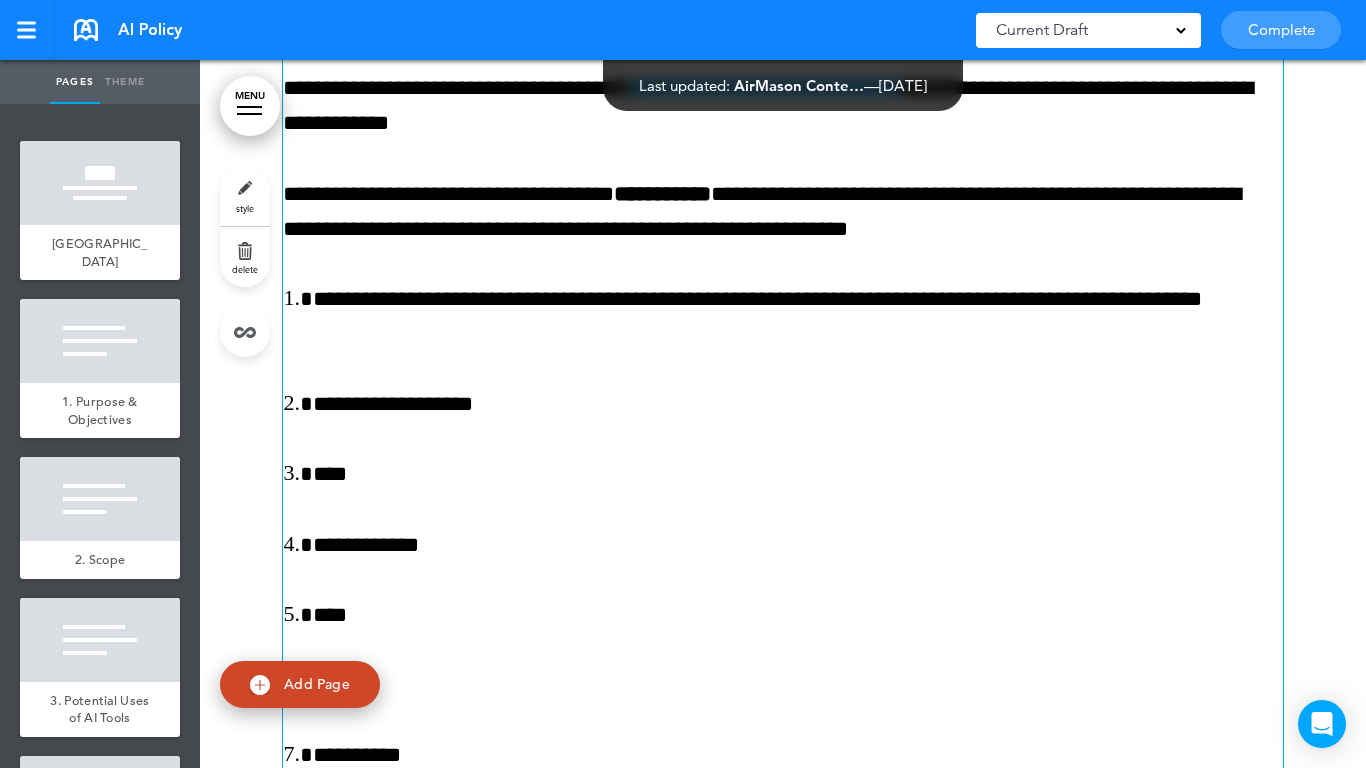 click on "**********" at bounding box center (798, 317) 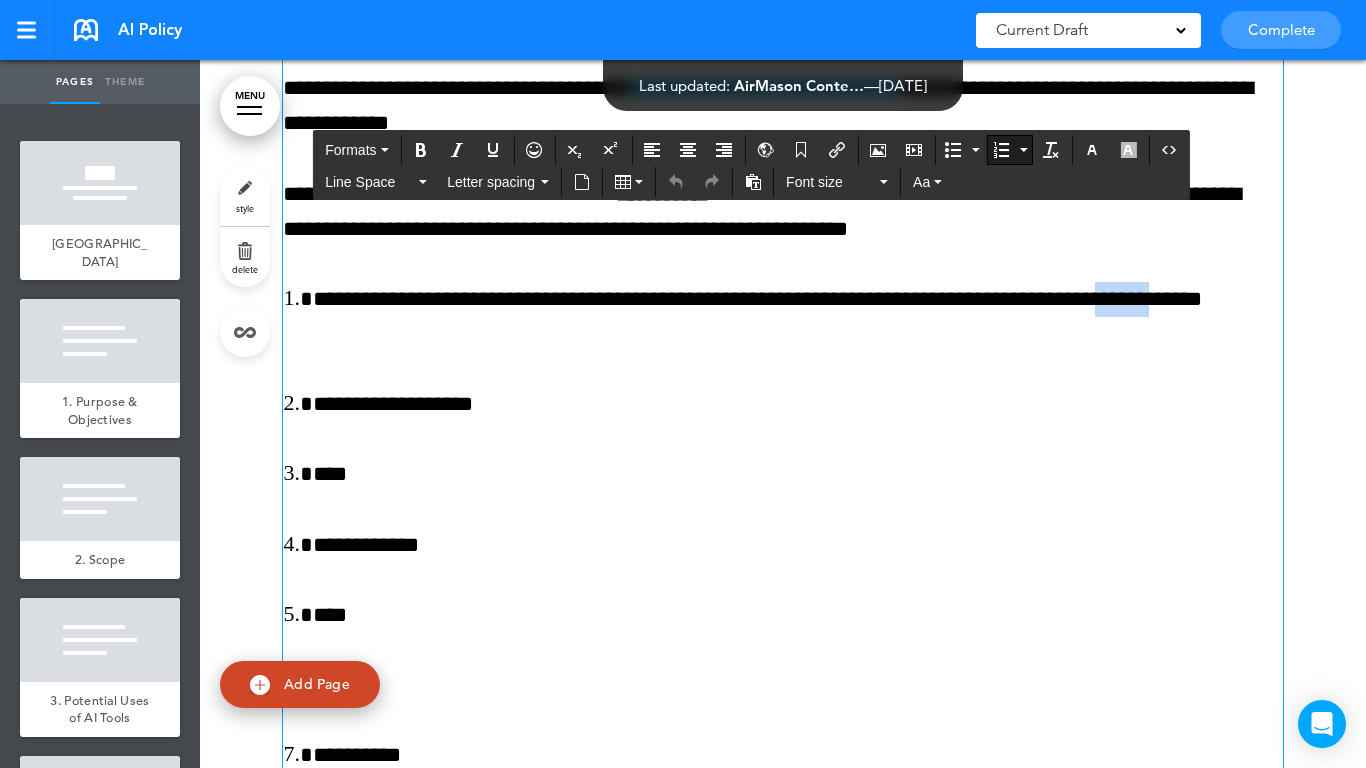 click on "**********" at bounding box center (798, 317) 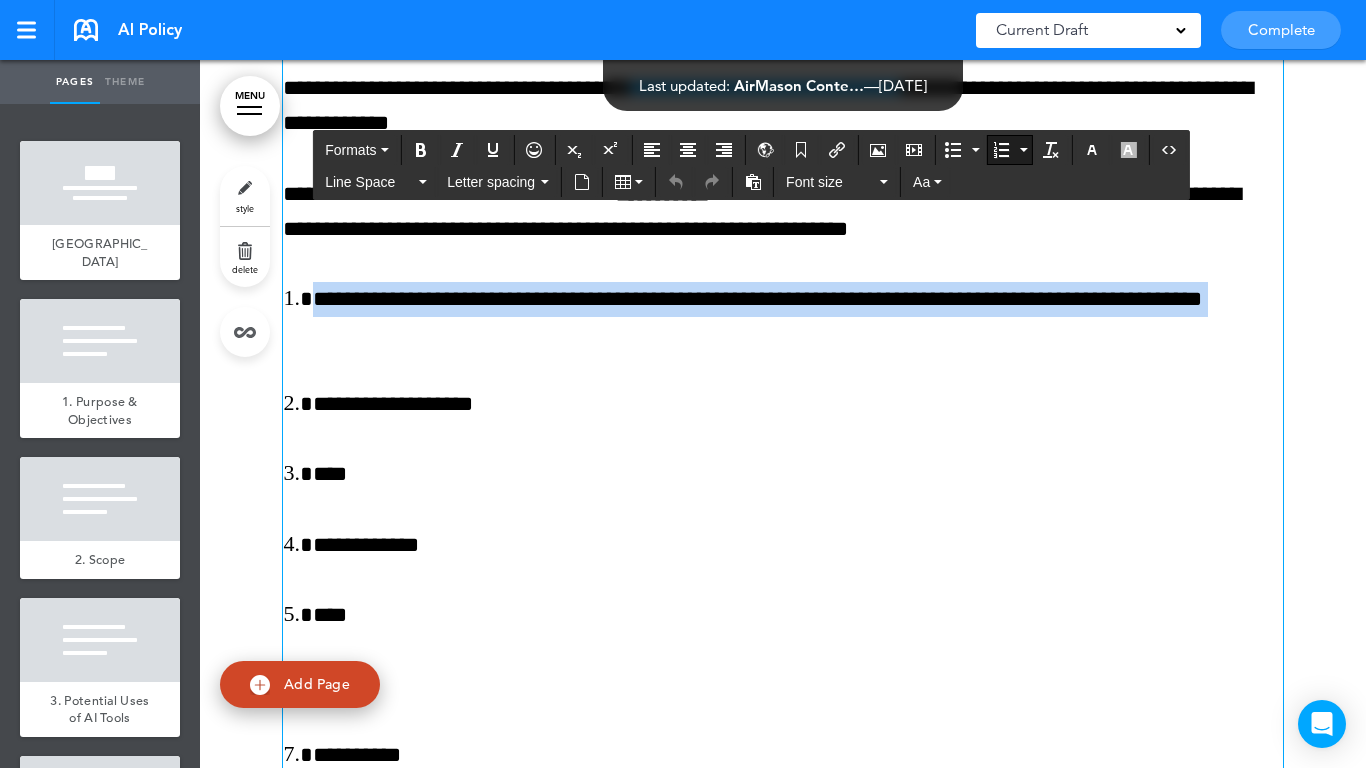 click on "**********" at bounding box center (798, 317) 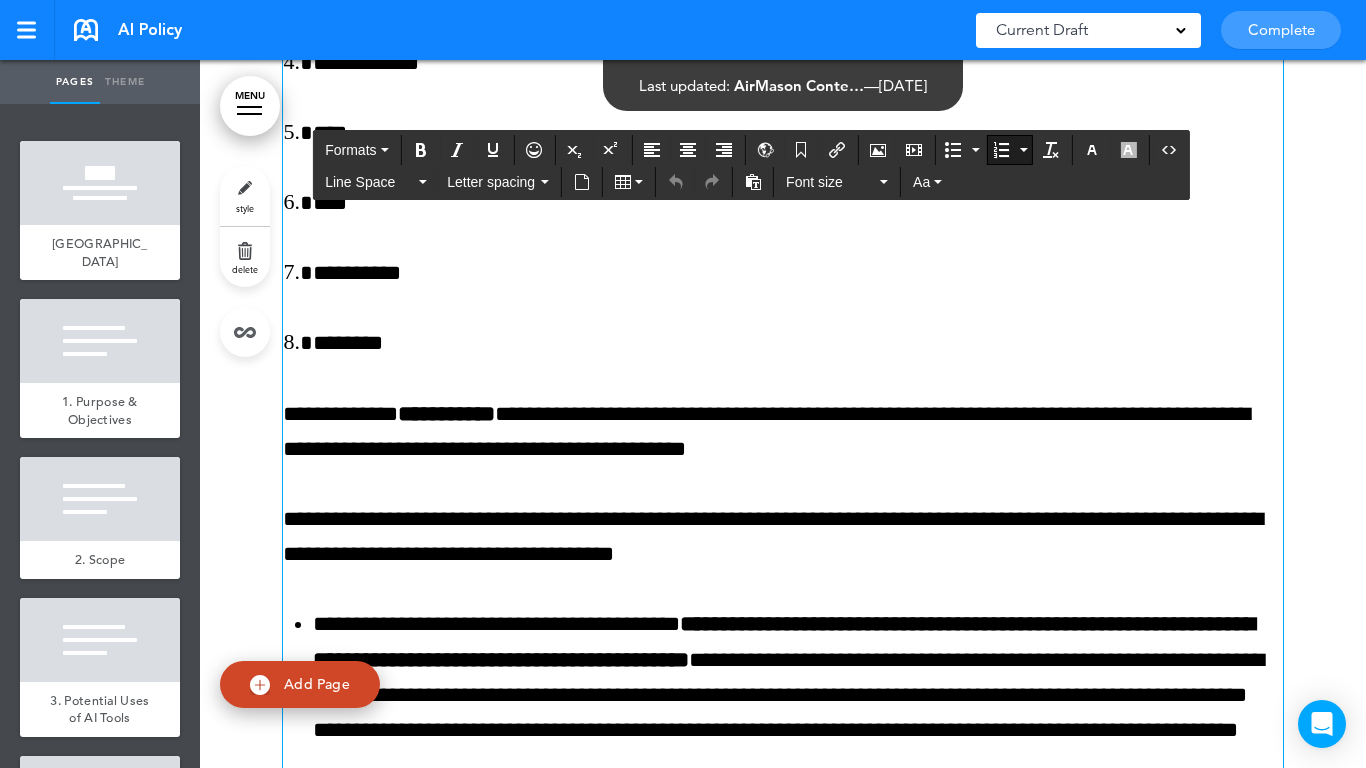 scroll, scrollTop: 6700, scrollLeft: 0, axis: vertical 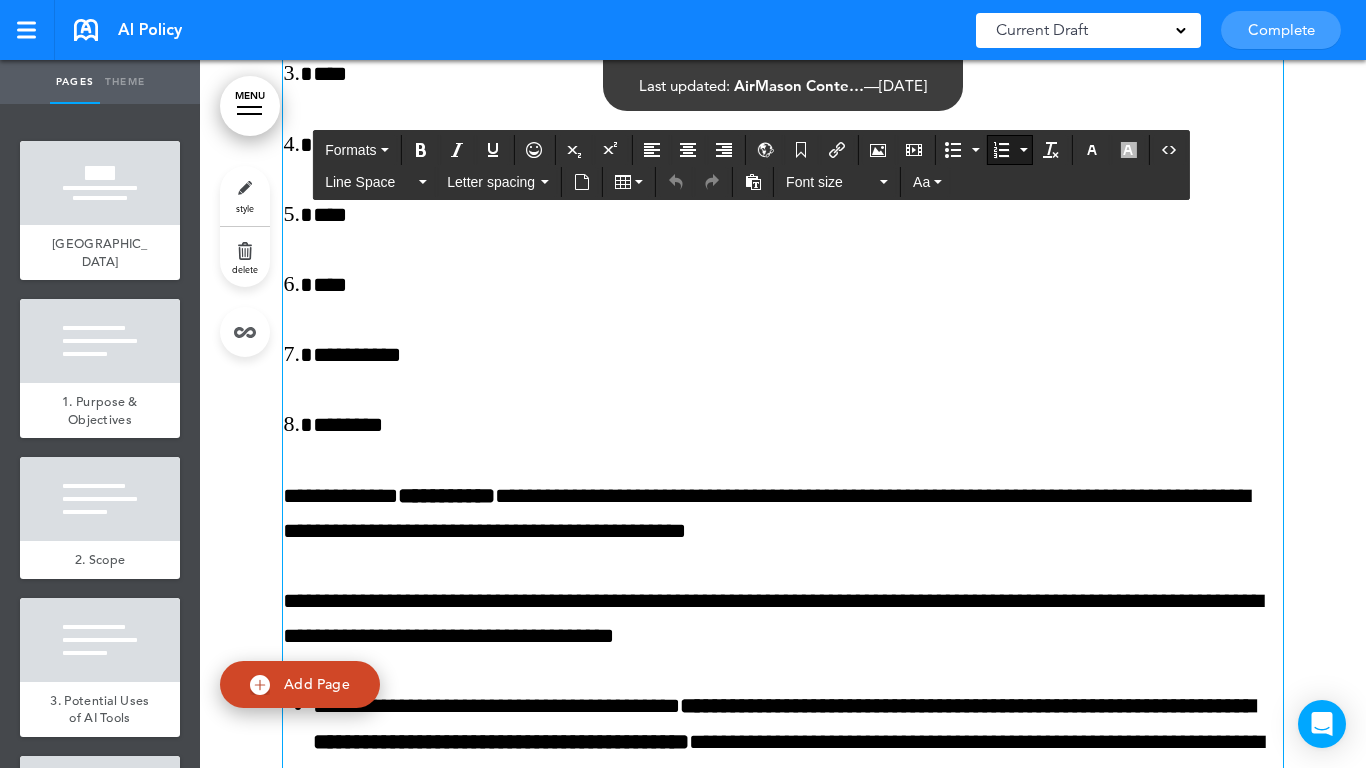 click on "**********" at bounding box center (783, 163) 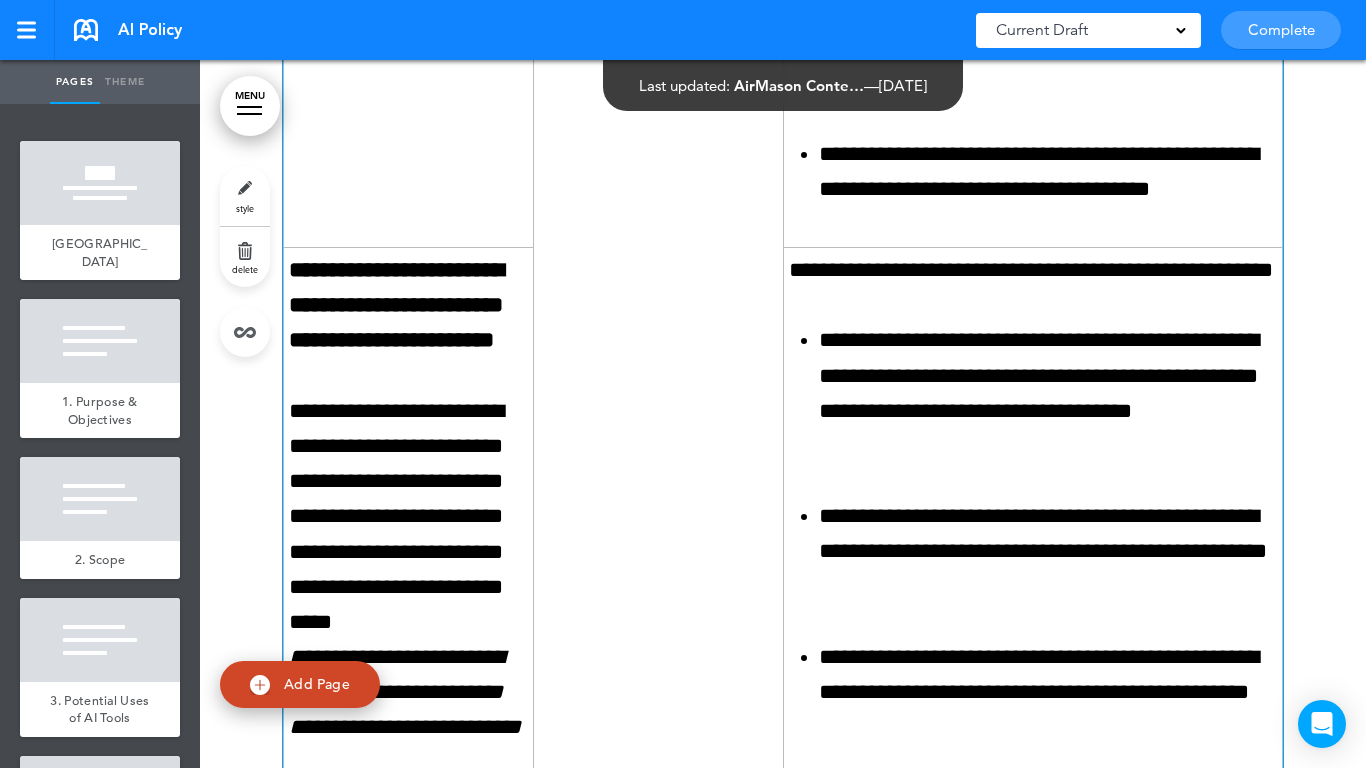 scroll, scrollTop: 9300, scrollLeft: 0, axis: vertical 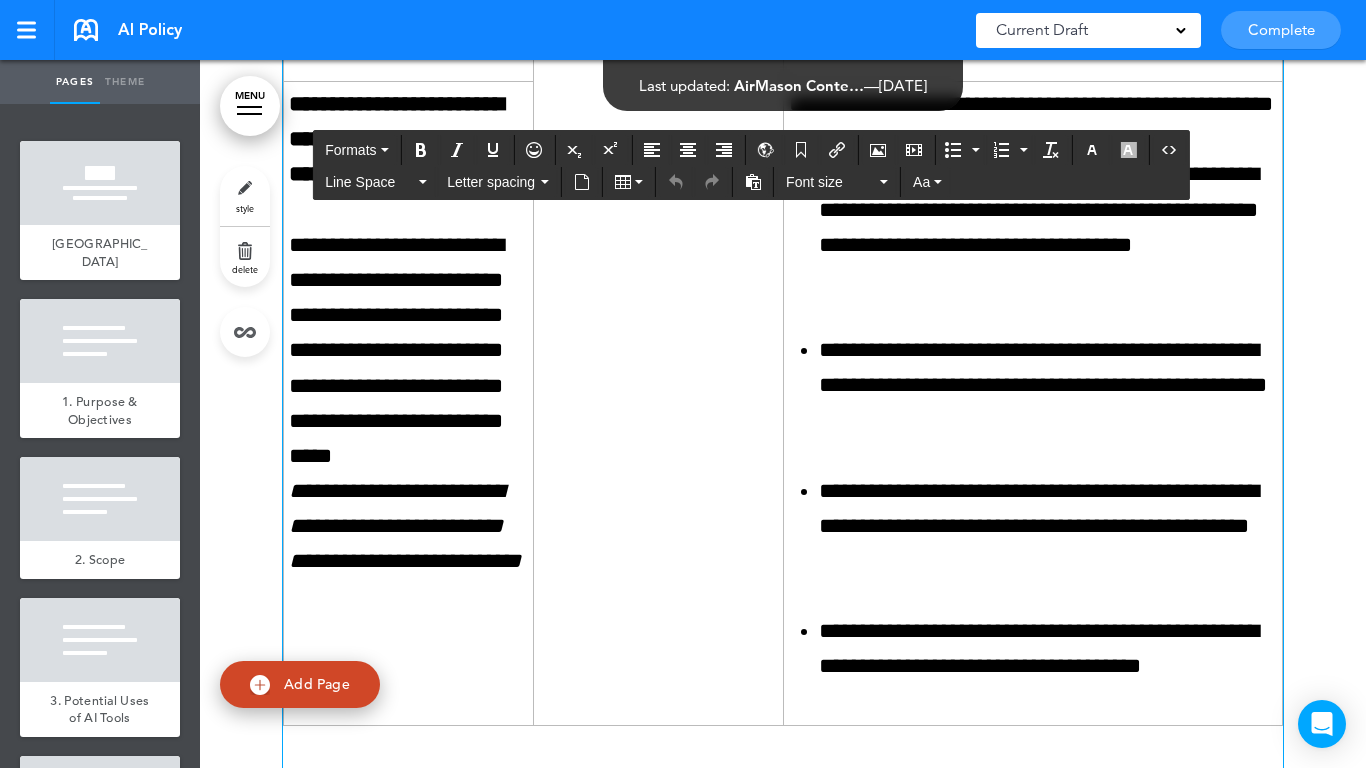 click on "**********" at bounding box center (408, 351) 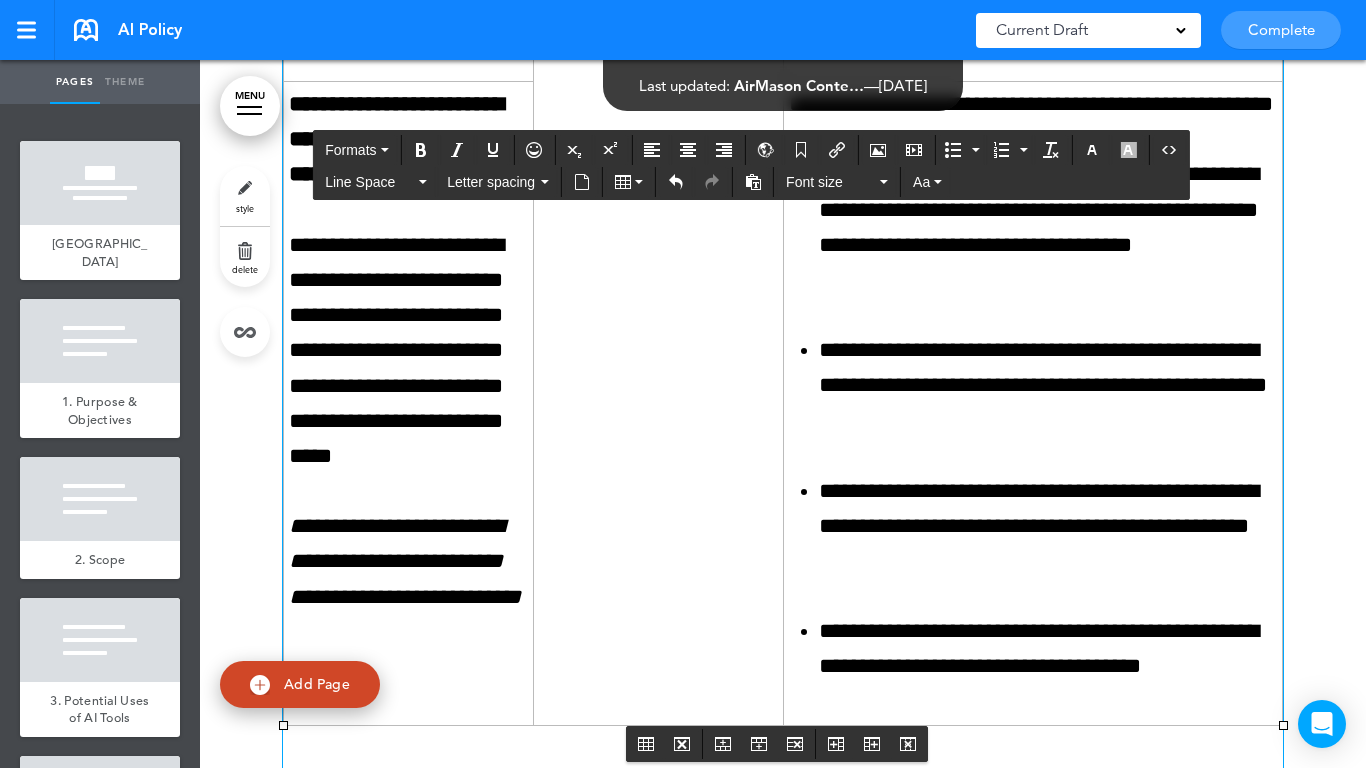 scroll, scrollTop: 9900, scrollLeft: 0, axis: vertical 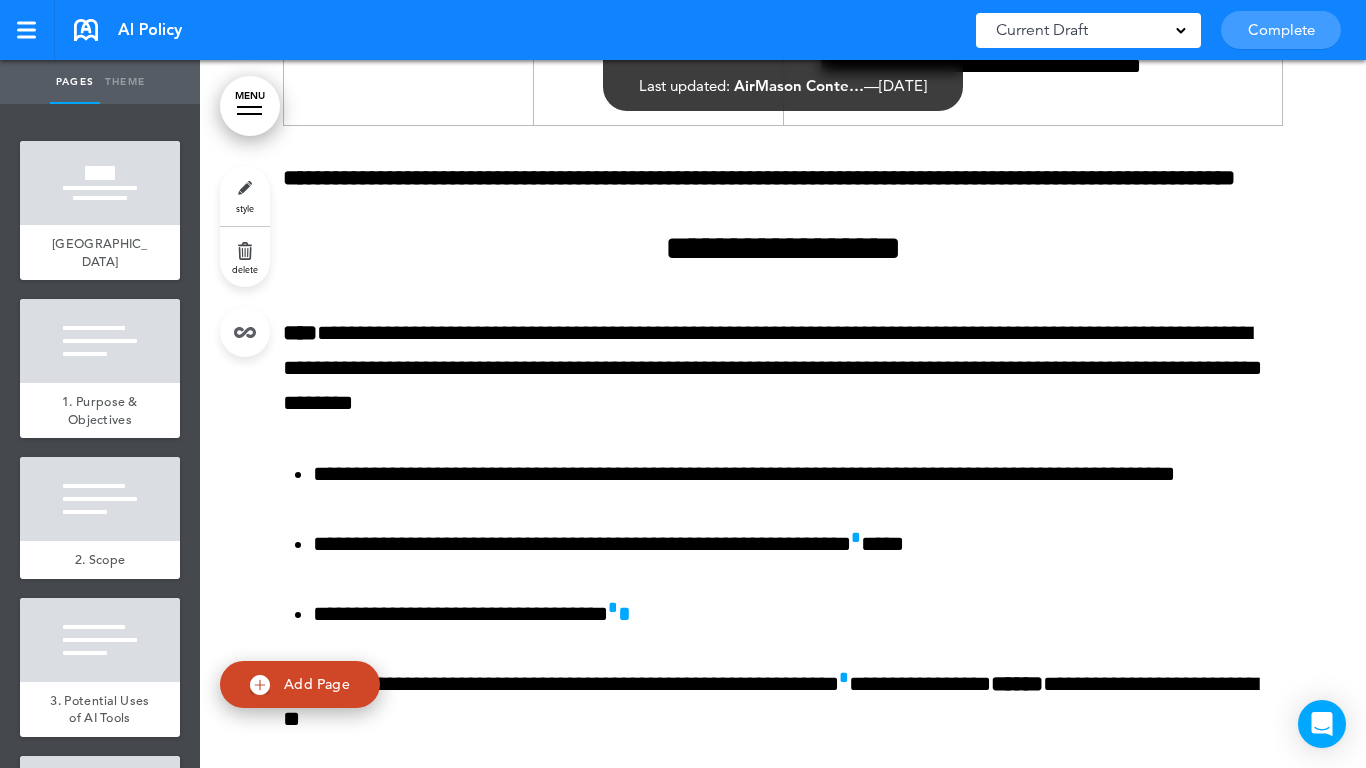 click at bounding box center [783, -1079] 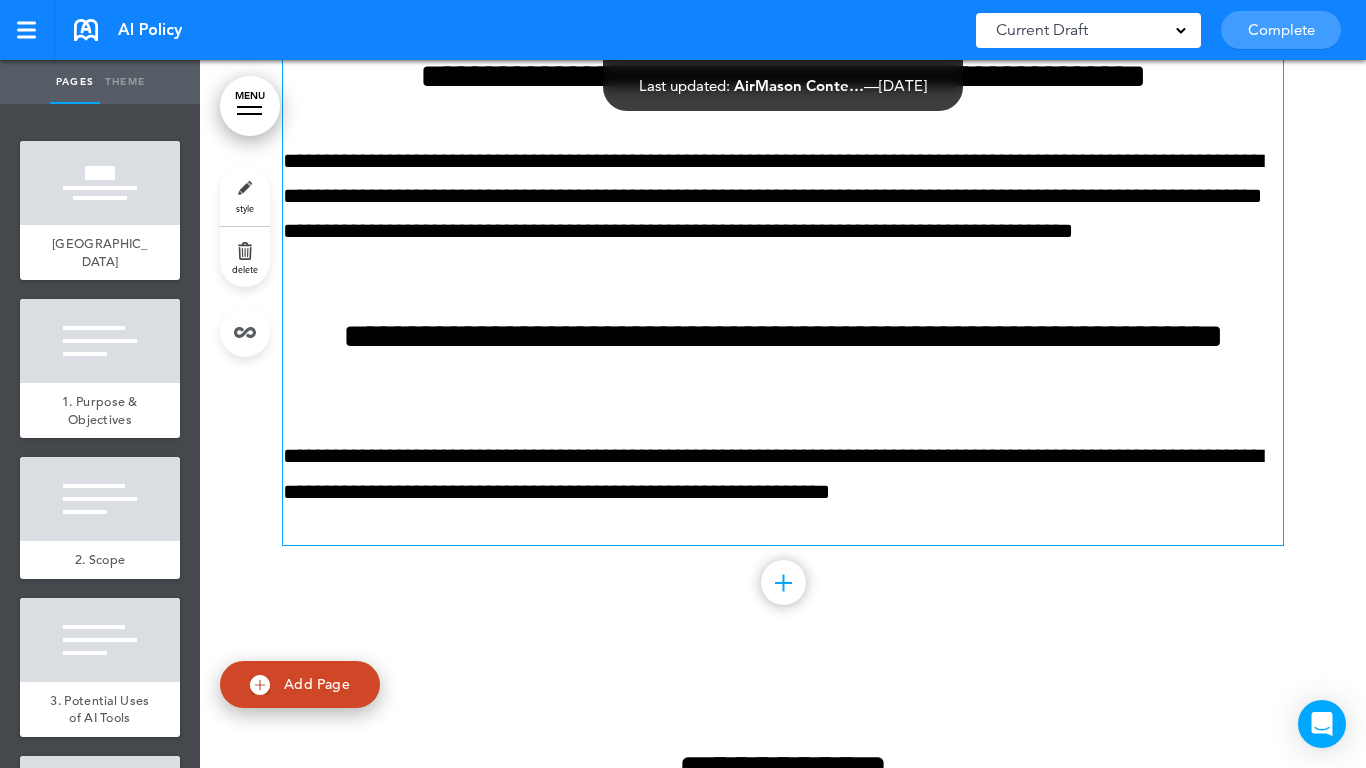 scroll, scrollTop: 14000, scrollLeft: 0, axis: vertical 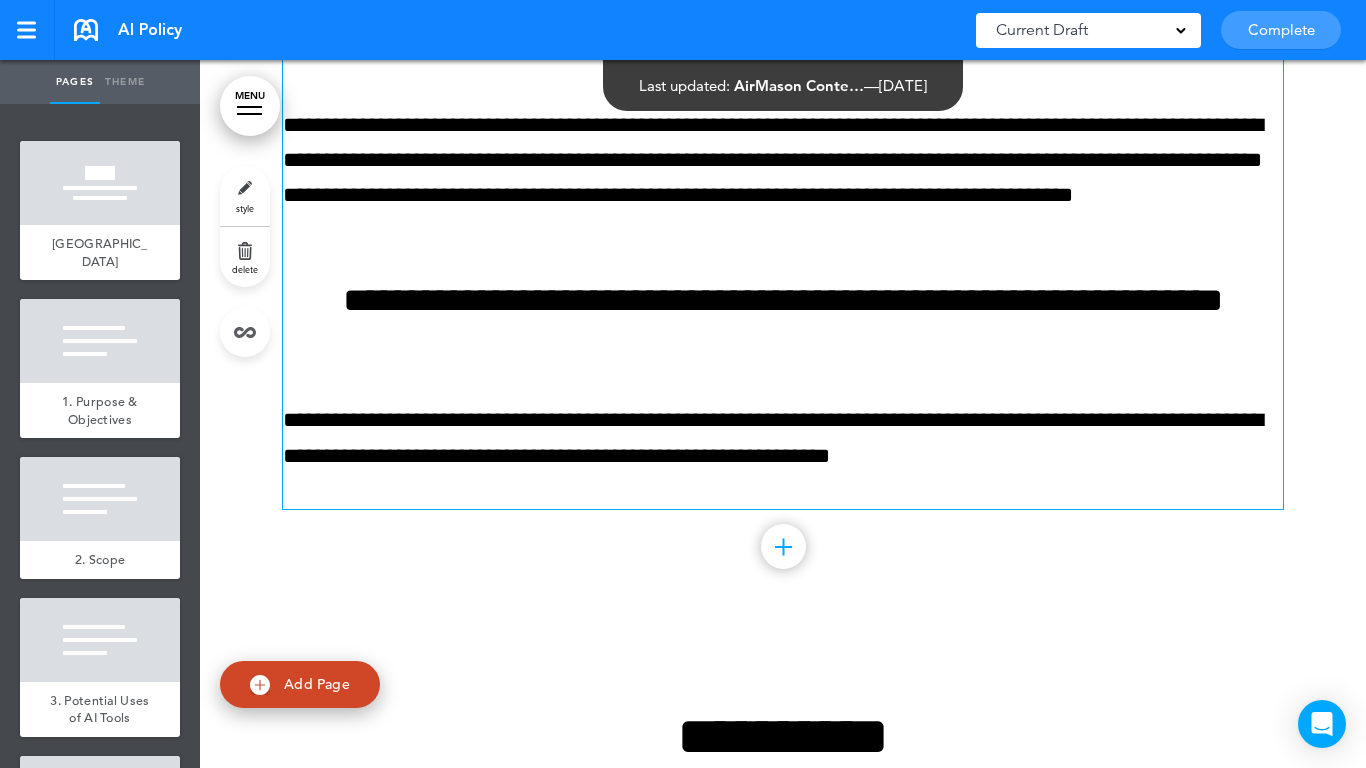 click on "**********" at bounding box center [783, 456] 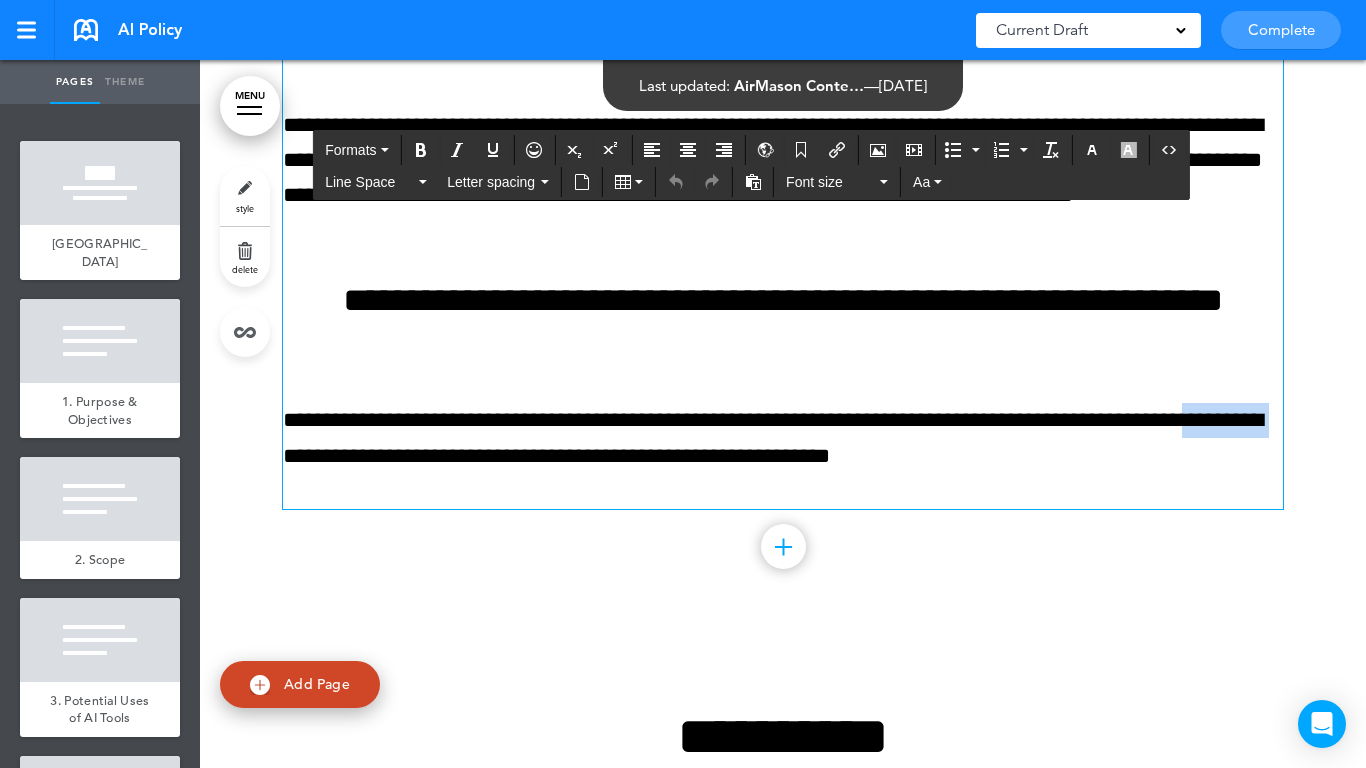click on "**********" at bounding box center (783, 456) 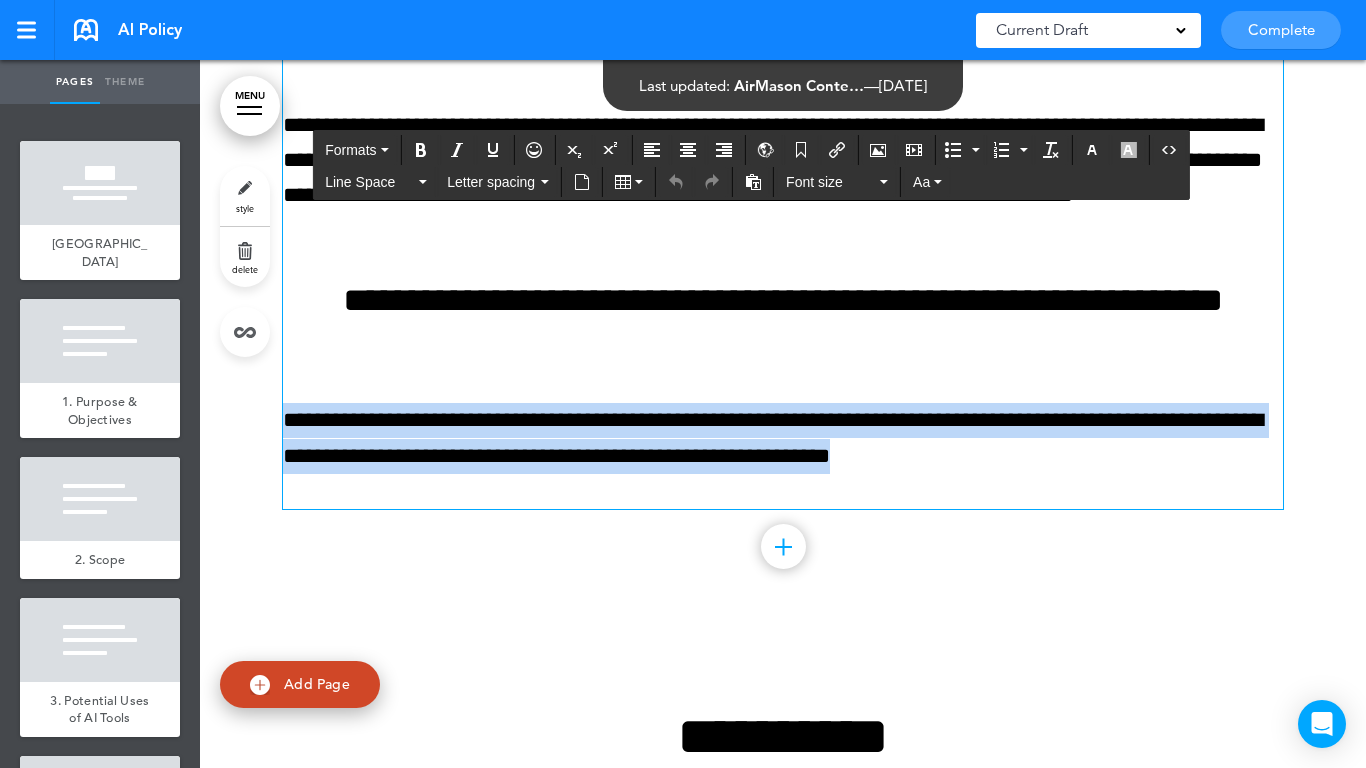 click on "**********" at bounding box center (783, 456) 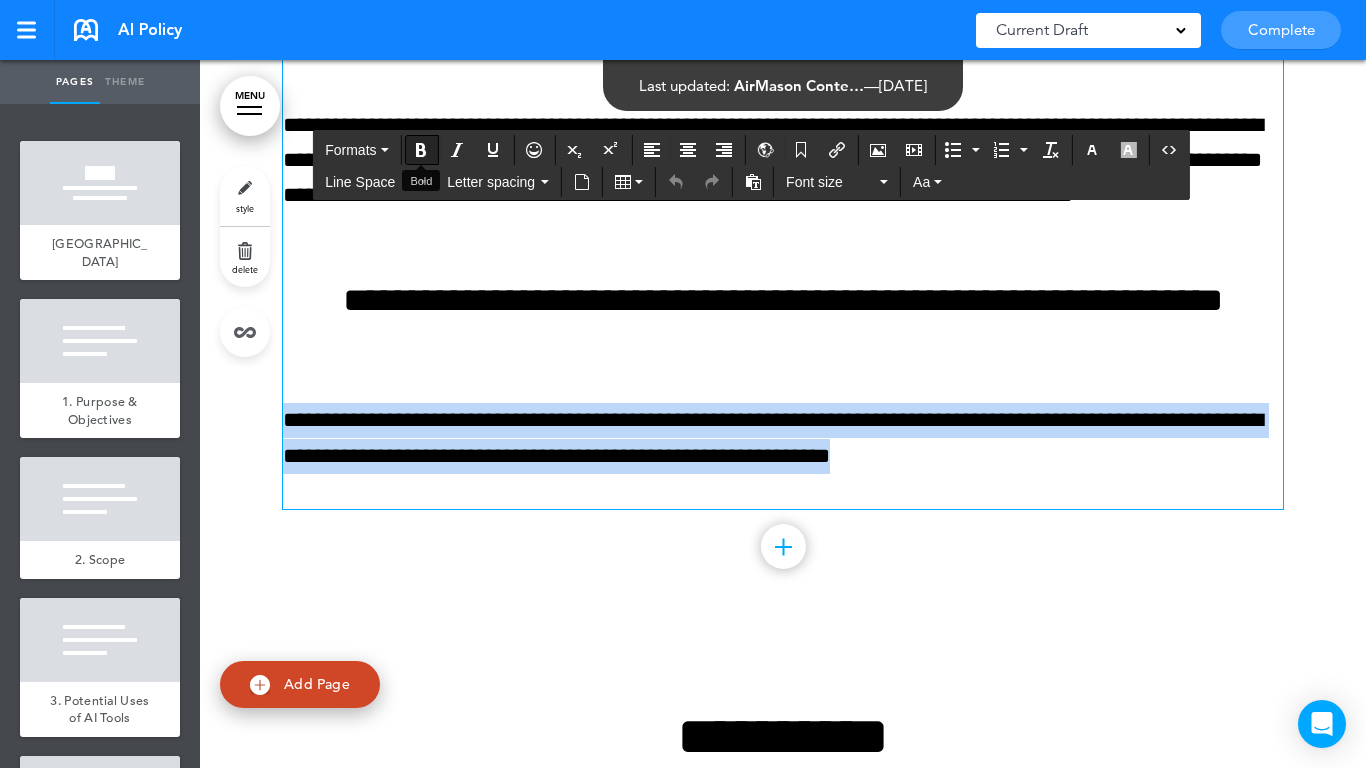 click at bounding box center (421, 150) 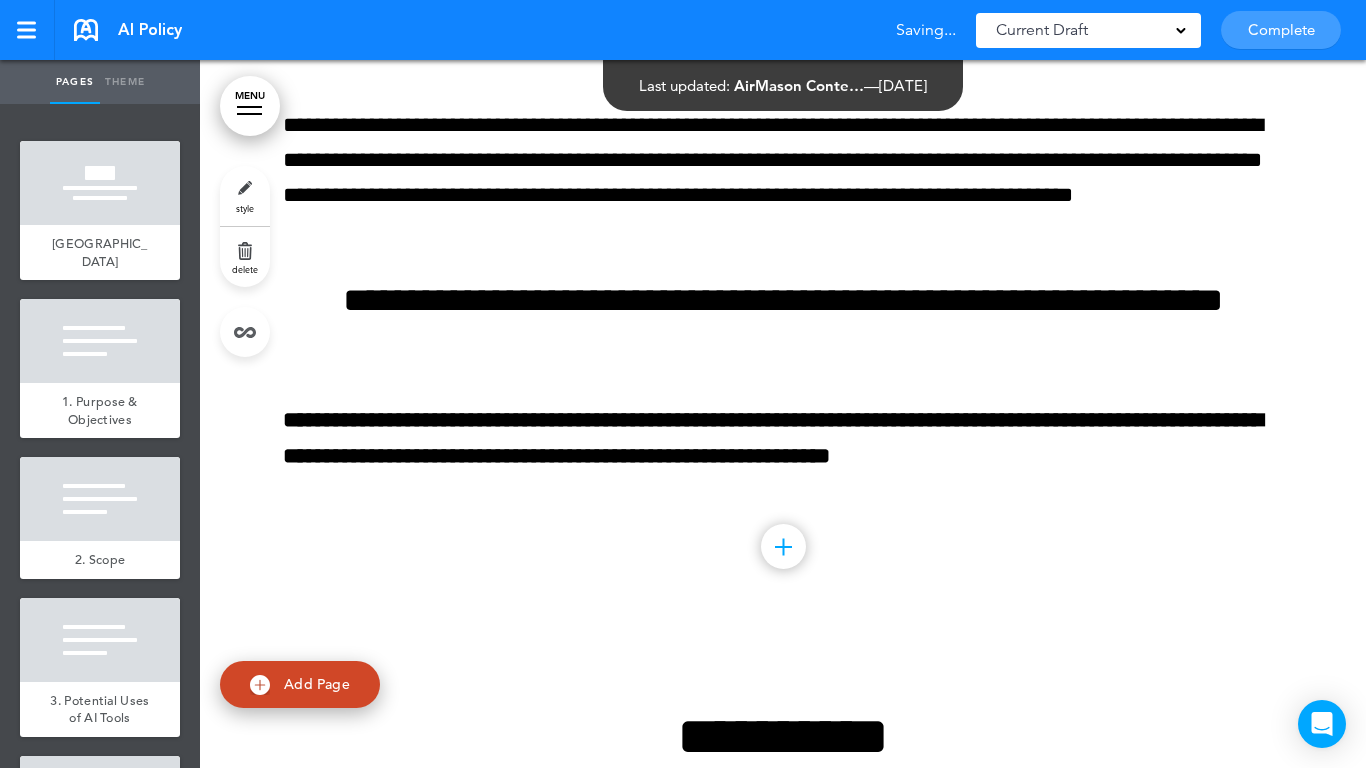 click on "**********" at bounding box center [783, 3017] 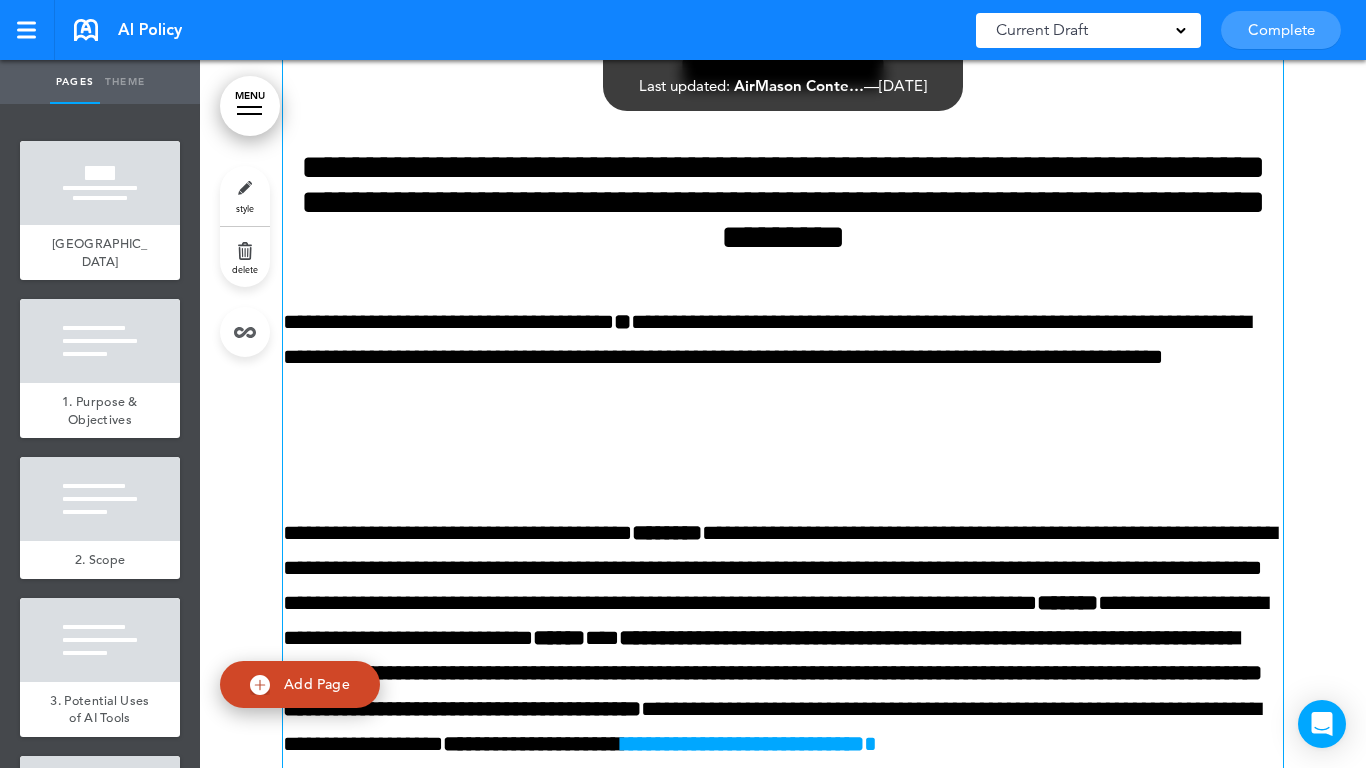 scroll, scrollTop: 14700, scrollLeft: 0, axis: vertical 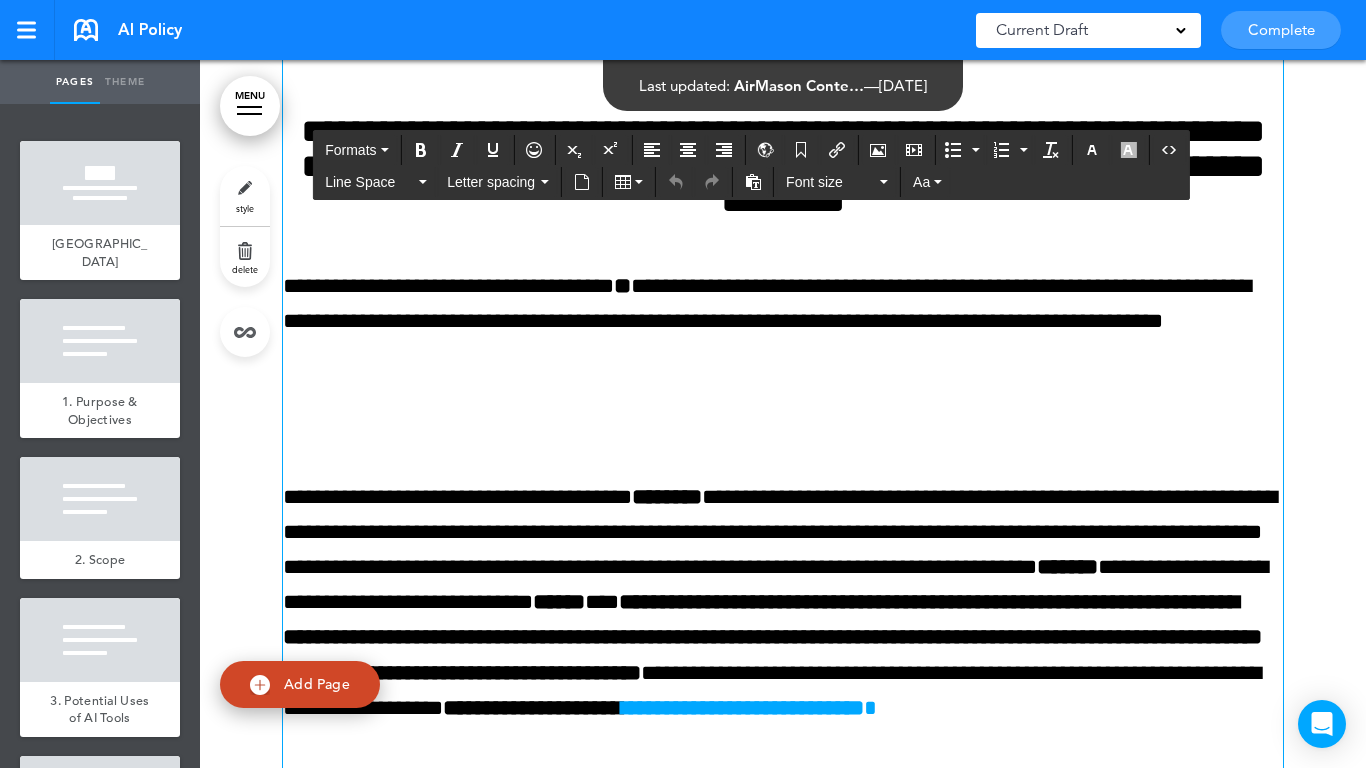click at bounding box center (783, 427) 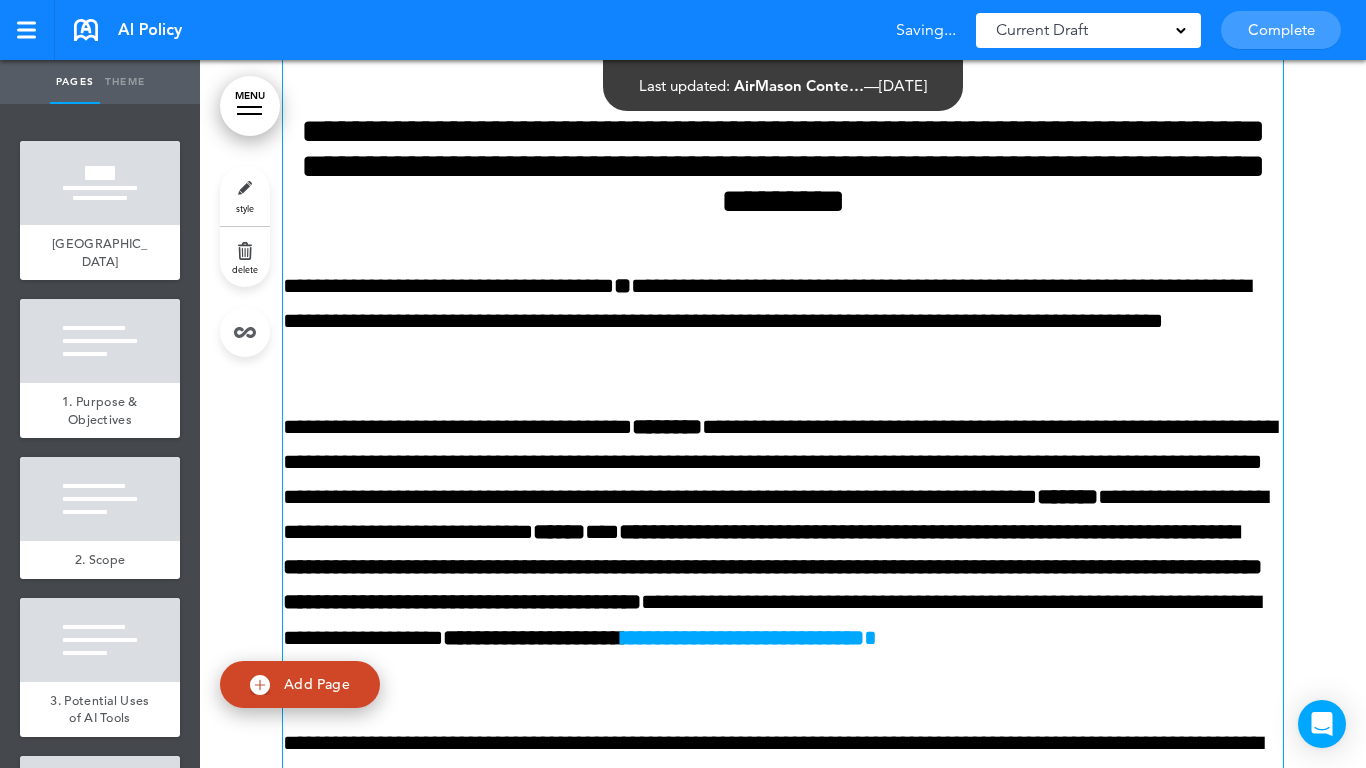 drag, startPoint x: 1310, startPoint y: 245, endPoint x: 1184, endPoint y: 297, distance: 136.30847 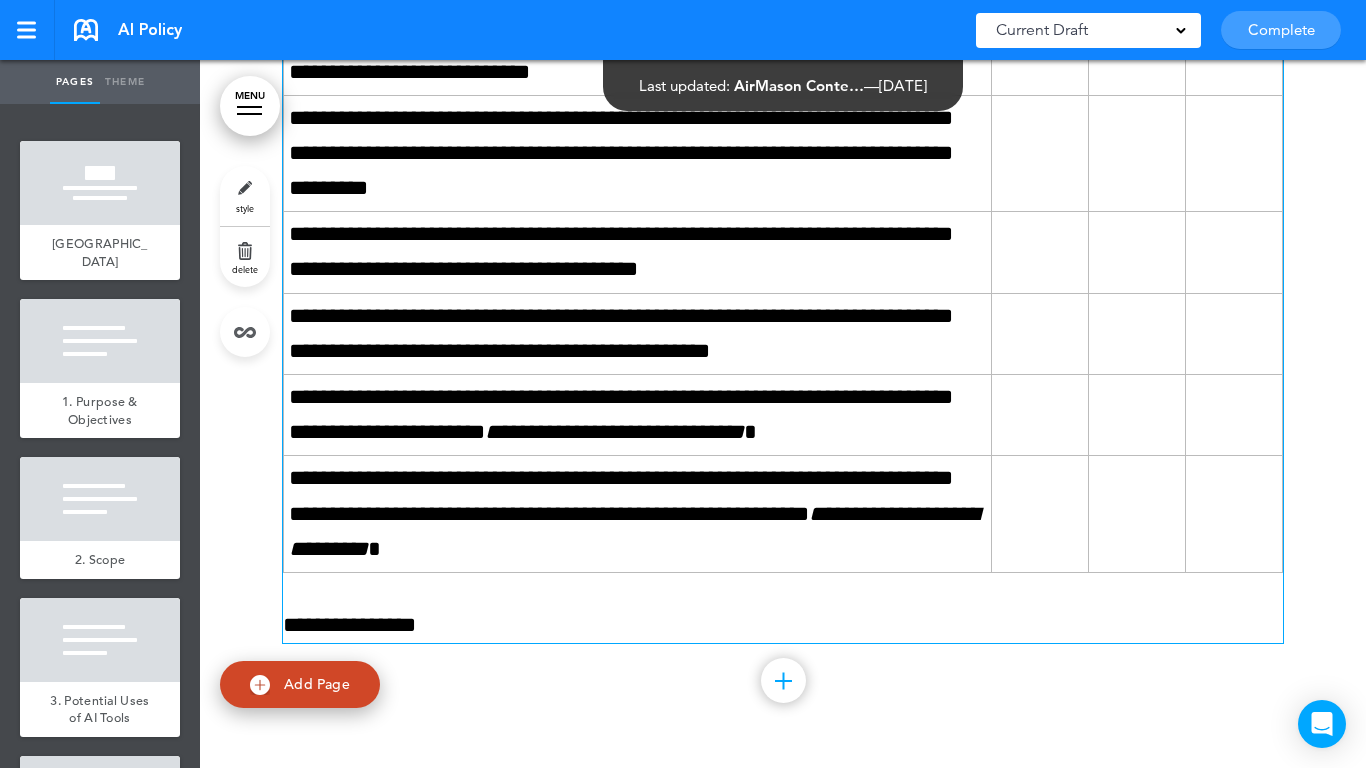 scroll, scrollTop: 18878, scrollLeft: 0, axis: vertical 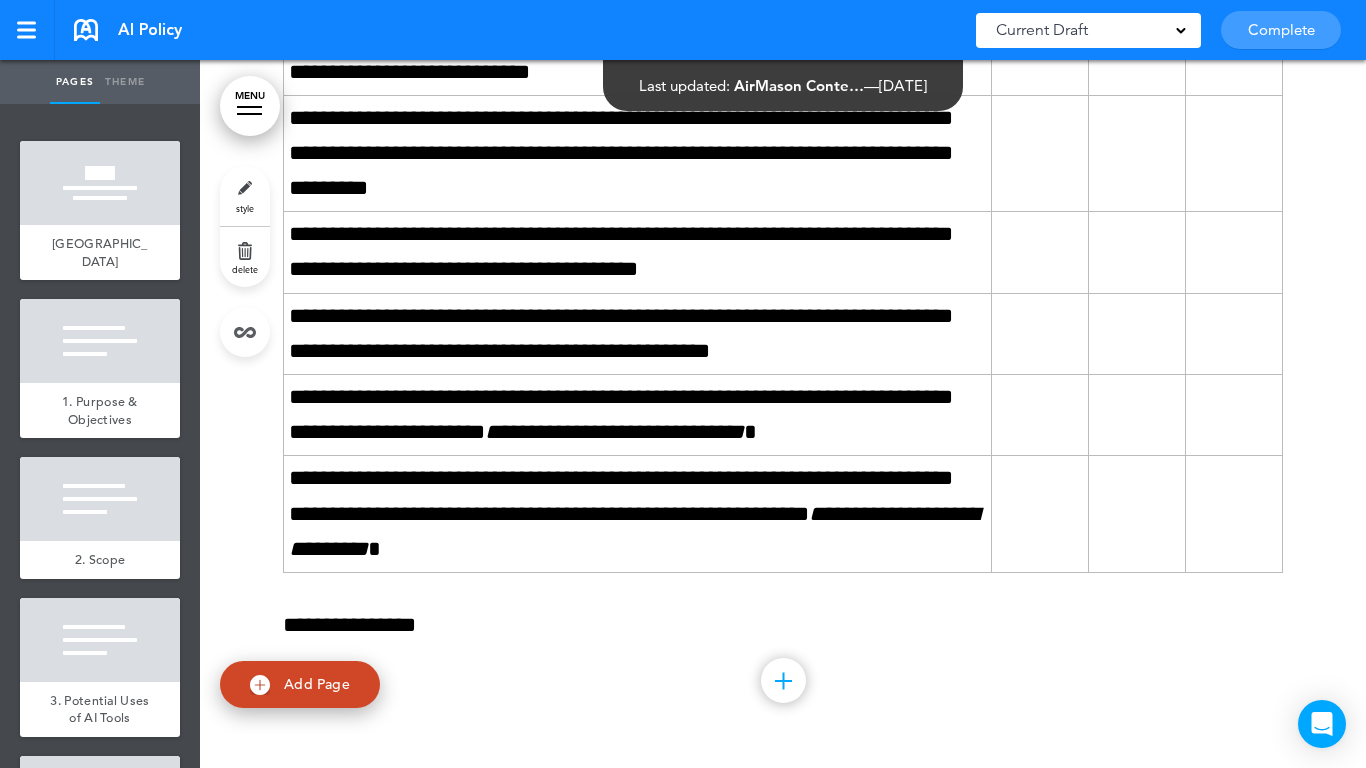 click at bounding box center [783, -1580] 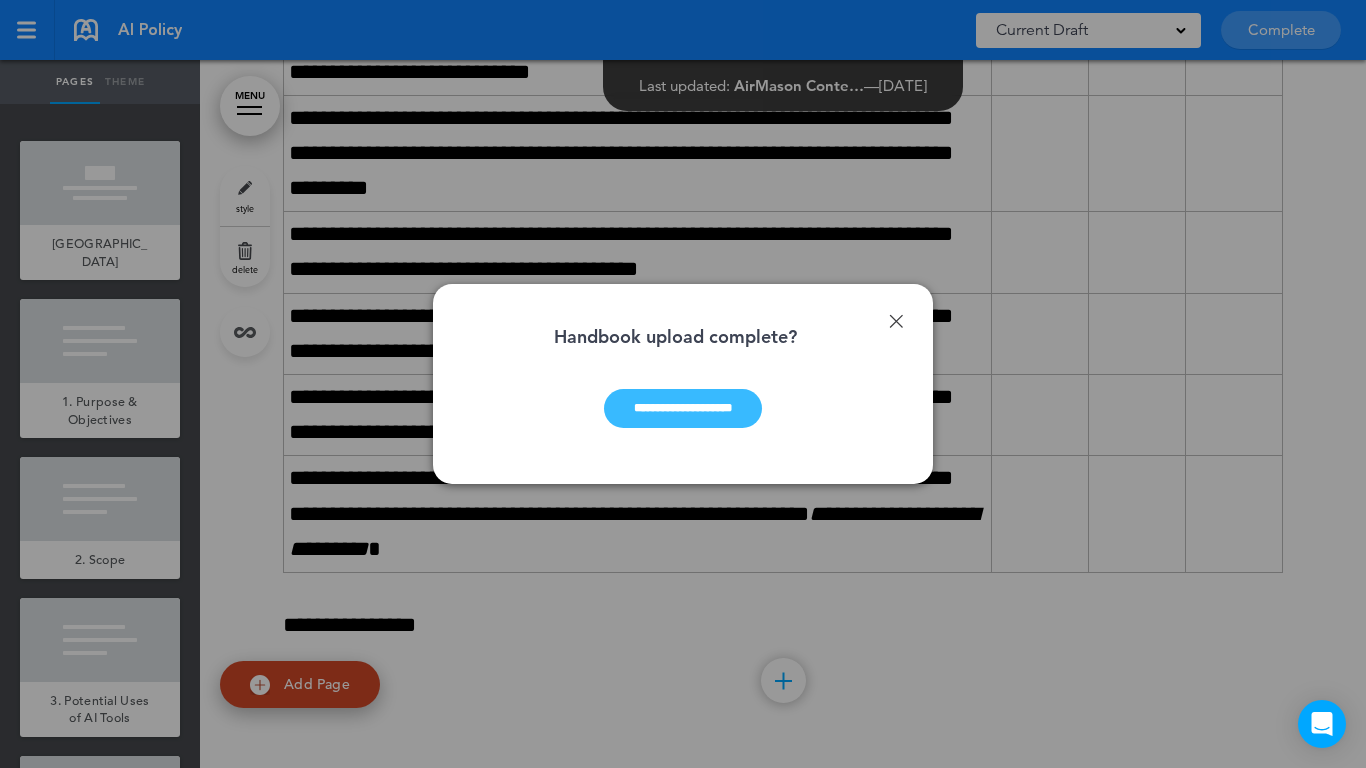 click on "**********" at bounding box center [683, 408] 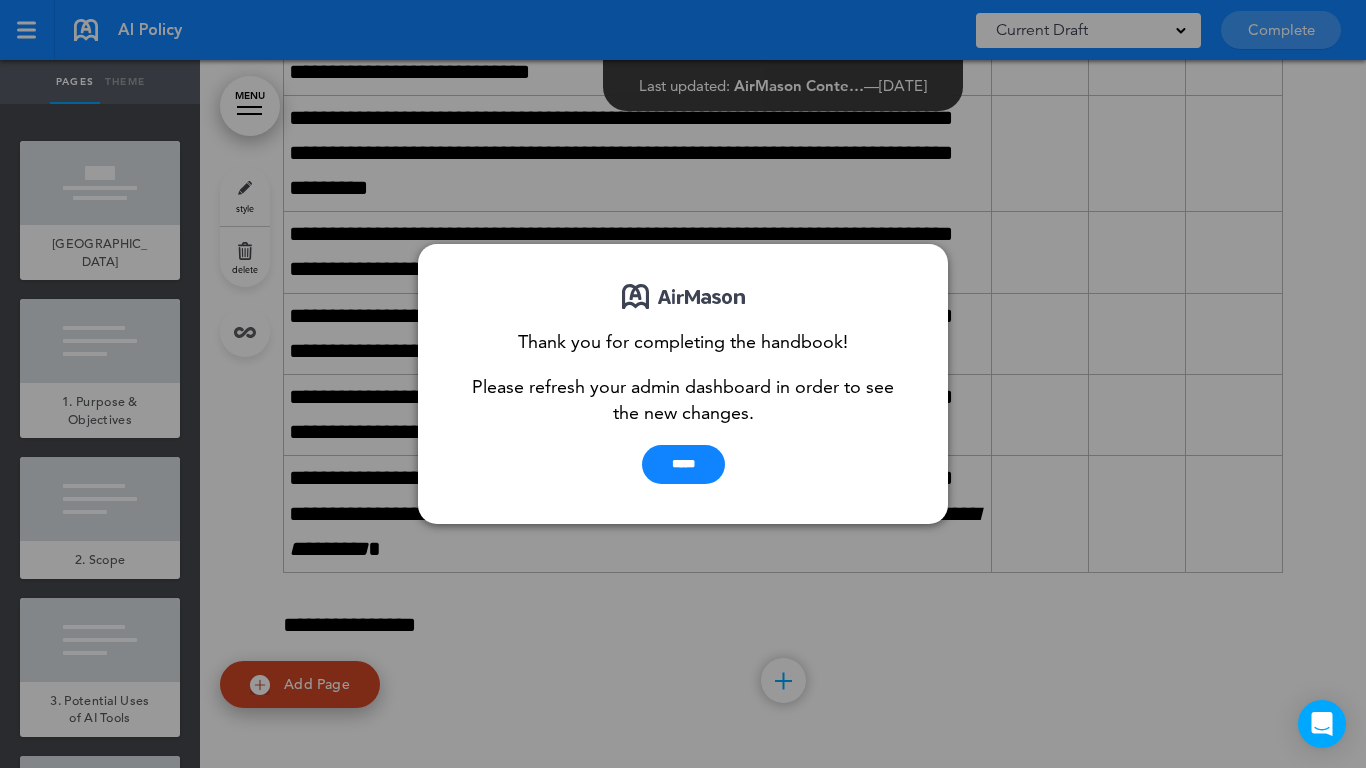 click on "*****" at bounding box center (683, 464) 